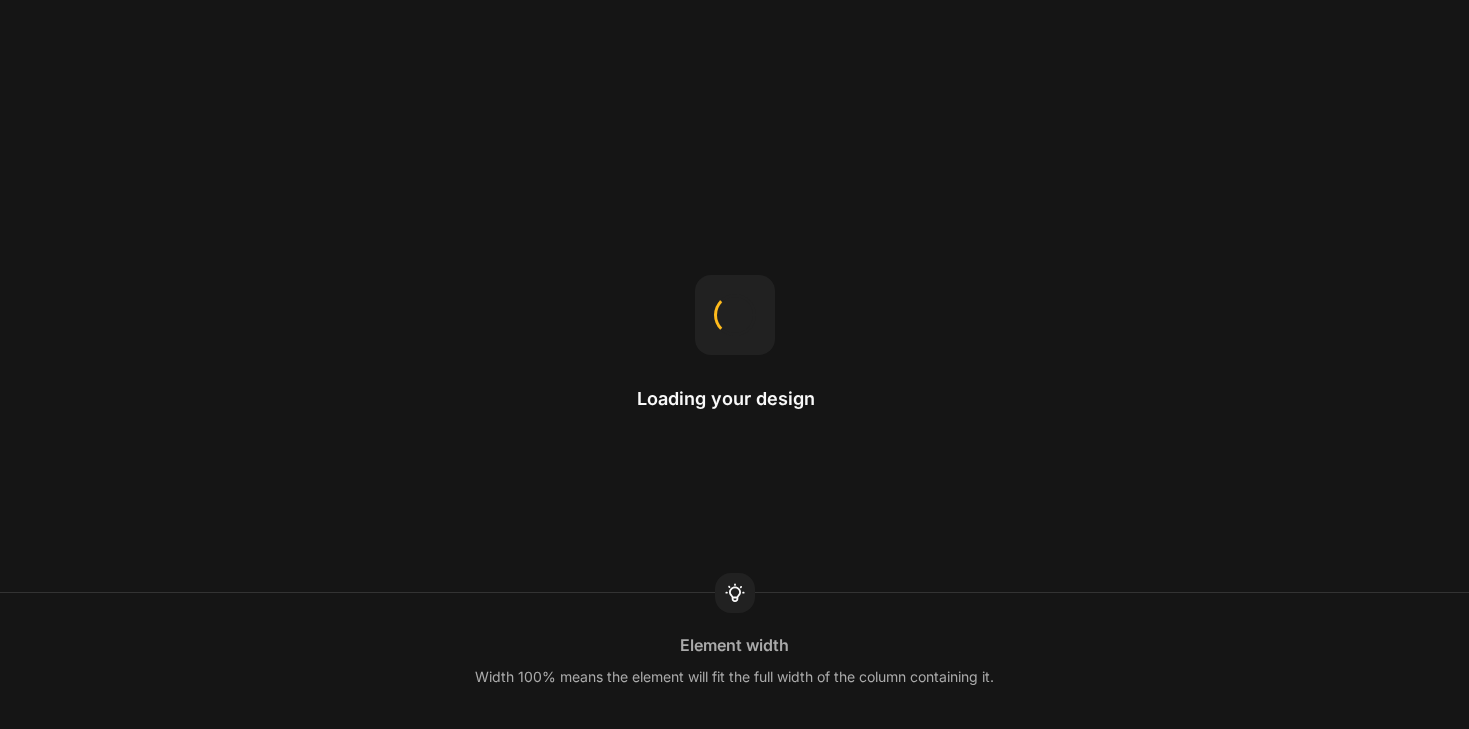 scroll, scrollTop: 0, scrollLeft: 0, axis: both 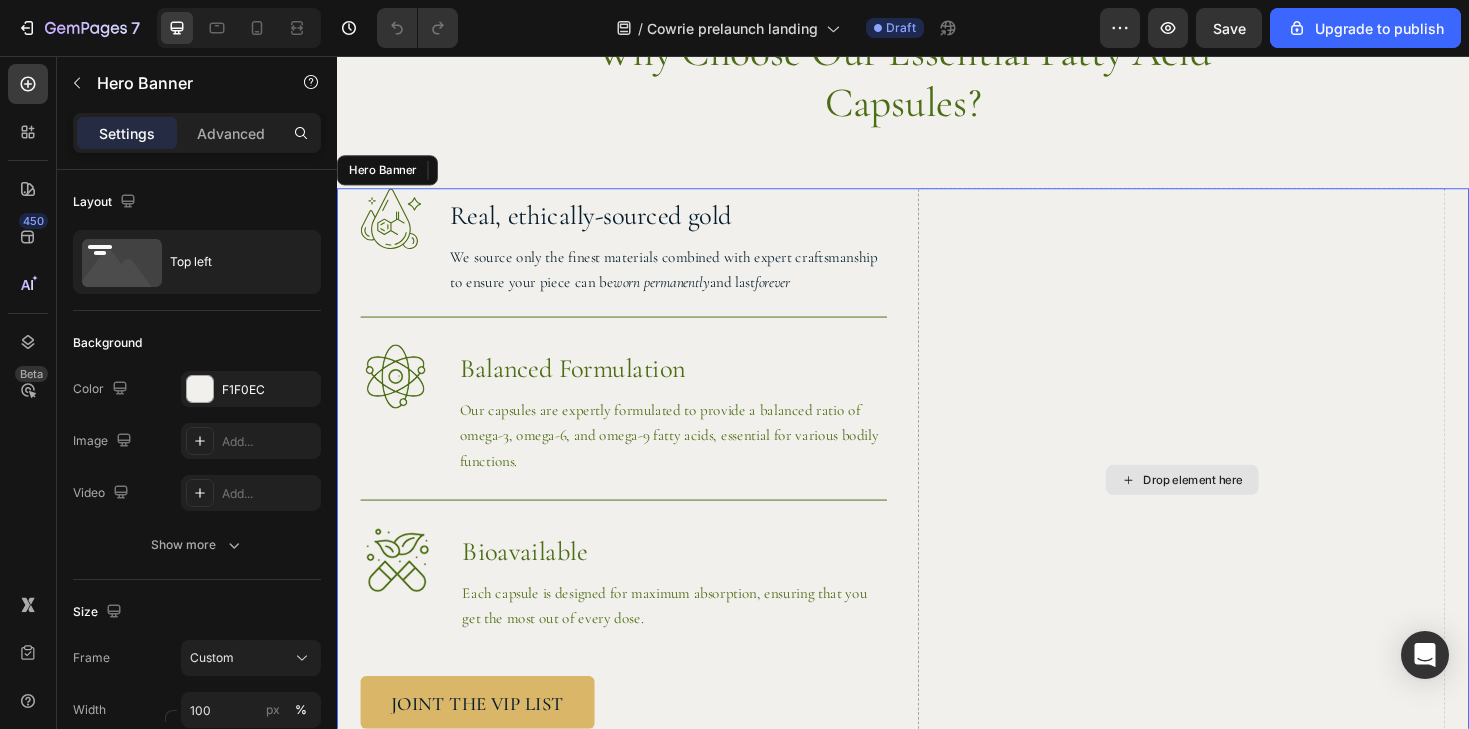 click on "Drop element here" at bounding box center [1232, 505] 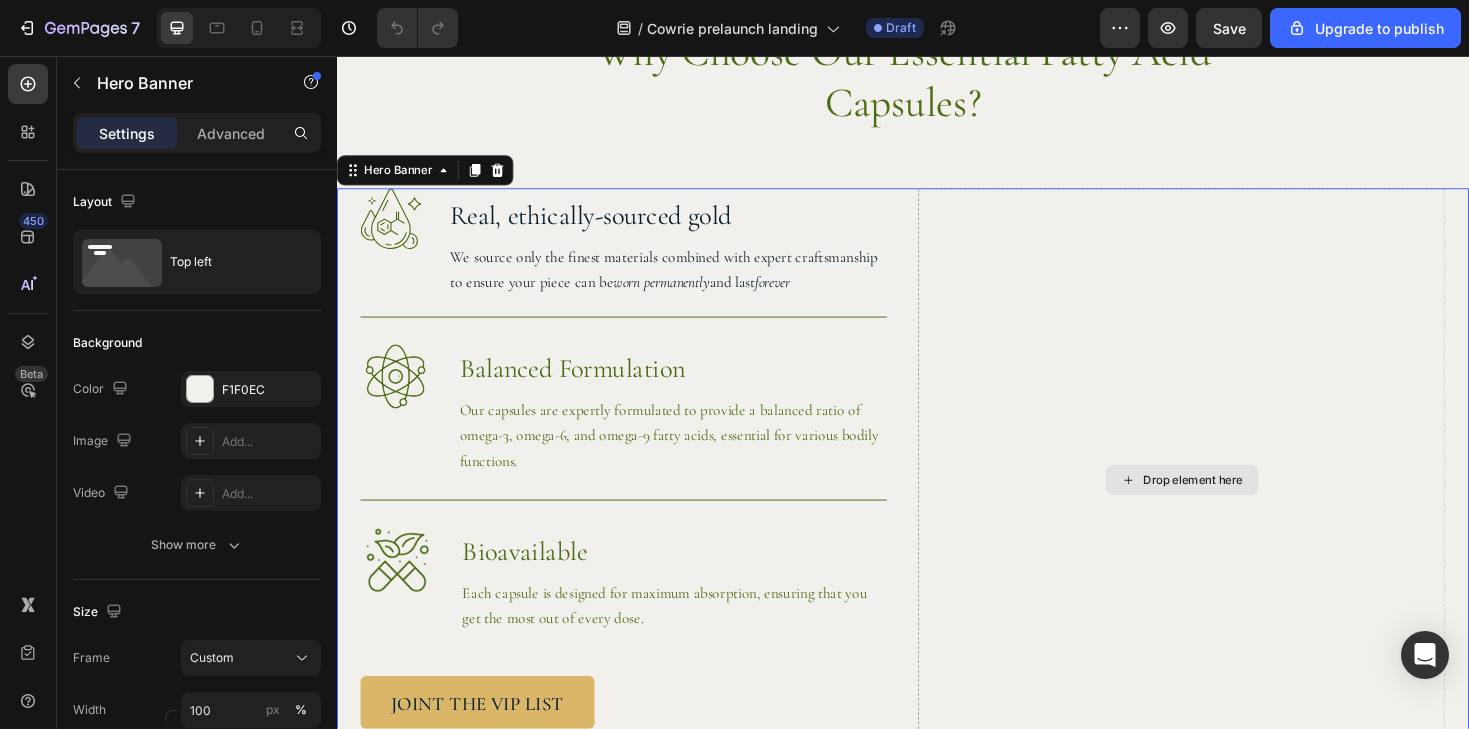 click on "Drop element here" at bounding box center [1233, 505] 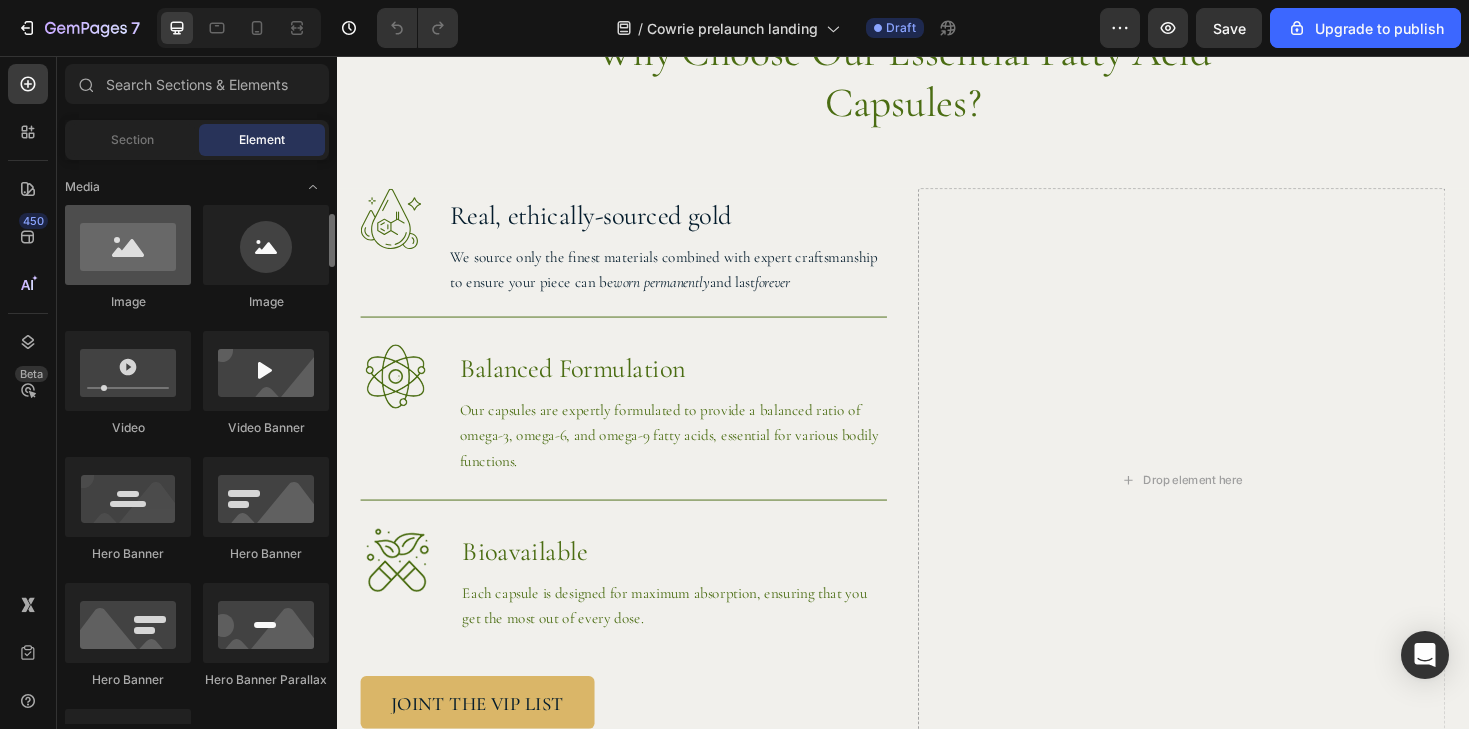 scroll, scrollTop: 613, scrollLeft: 0, axis: vertical 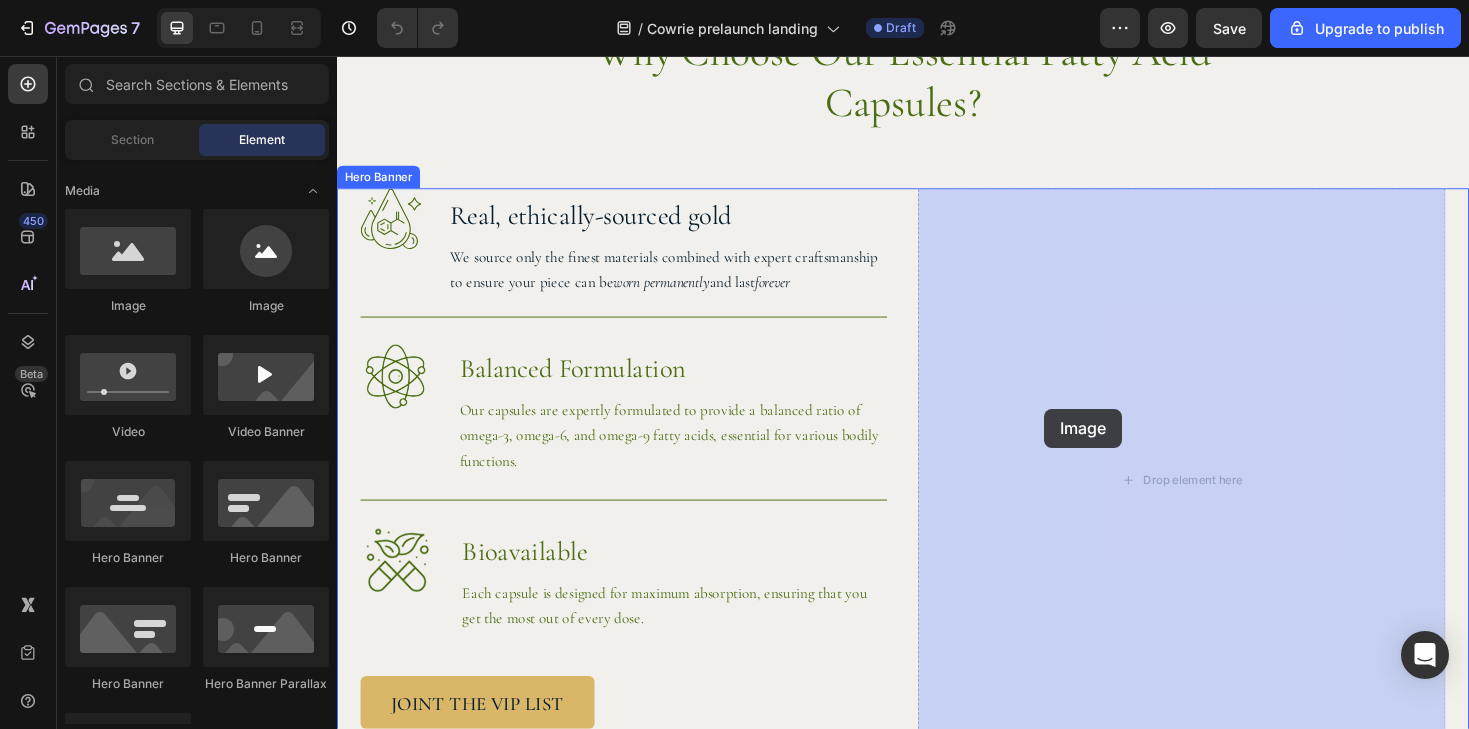 drag, startPoint x: 478, startPoint y: 329, endPoint x: 1119, endPoint y: 434, distance: 649.5429 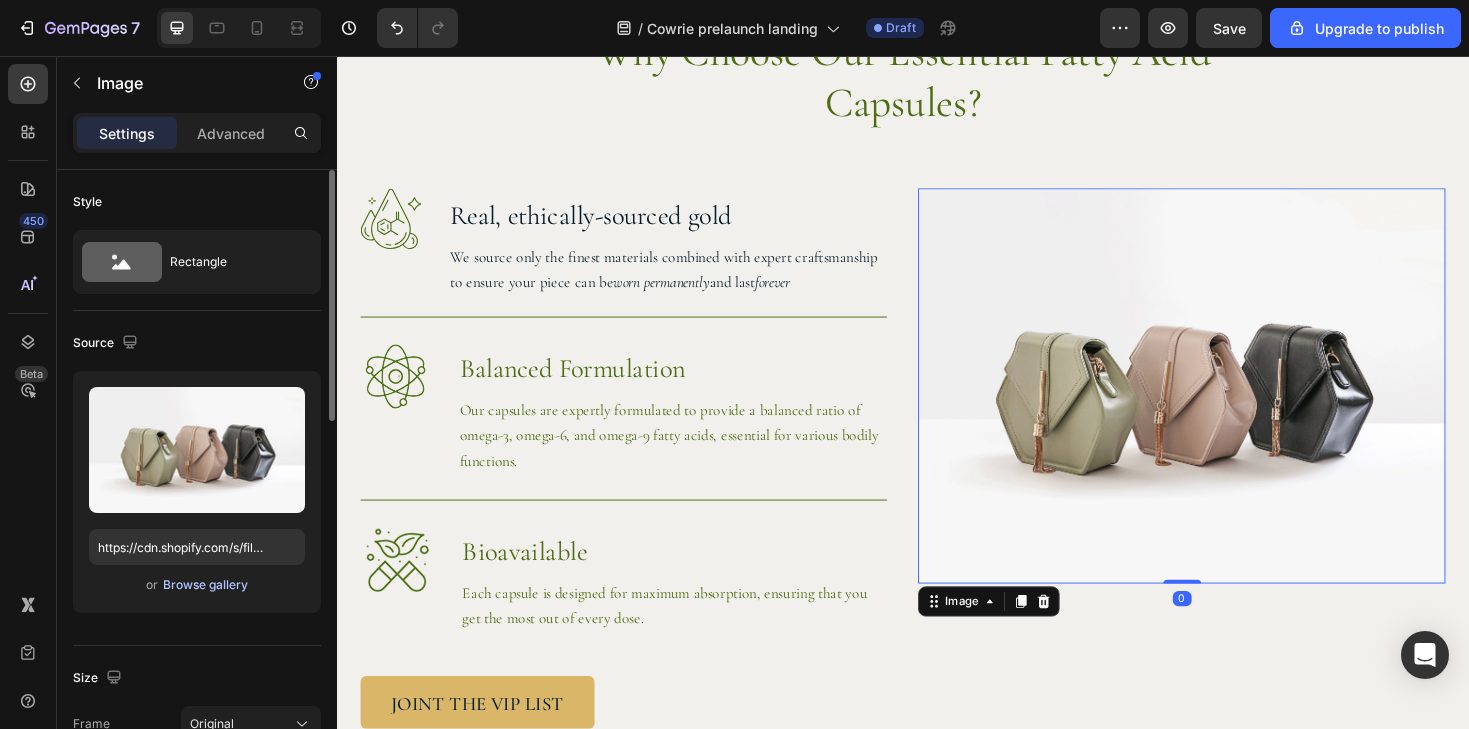 click on "Browse gallery" at bounding box center [205, 585] 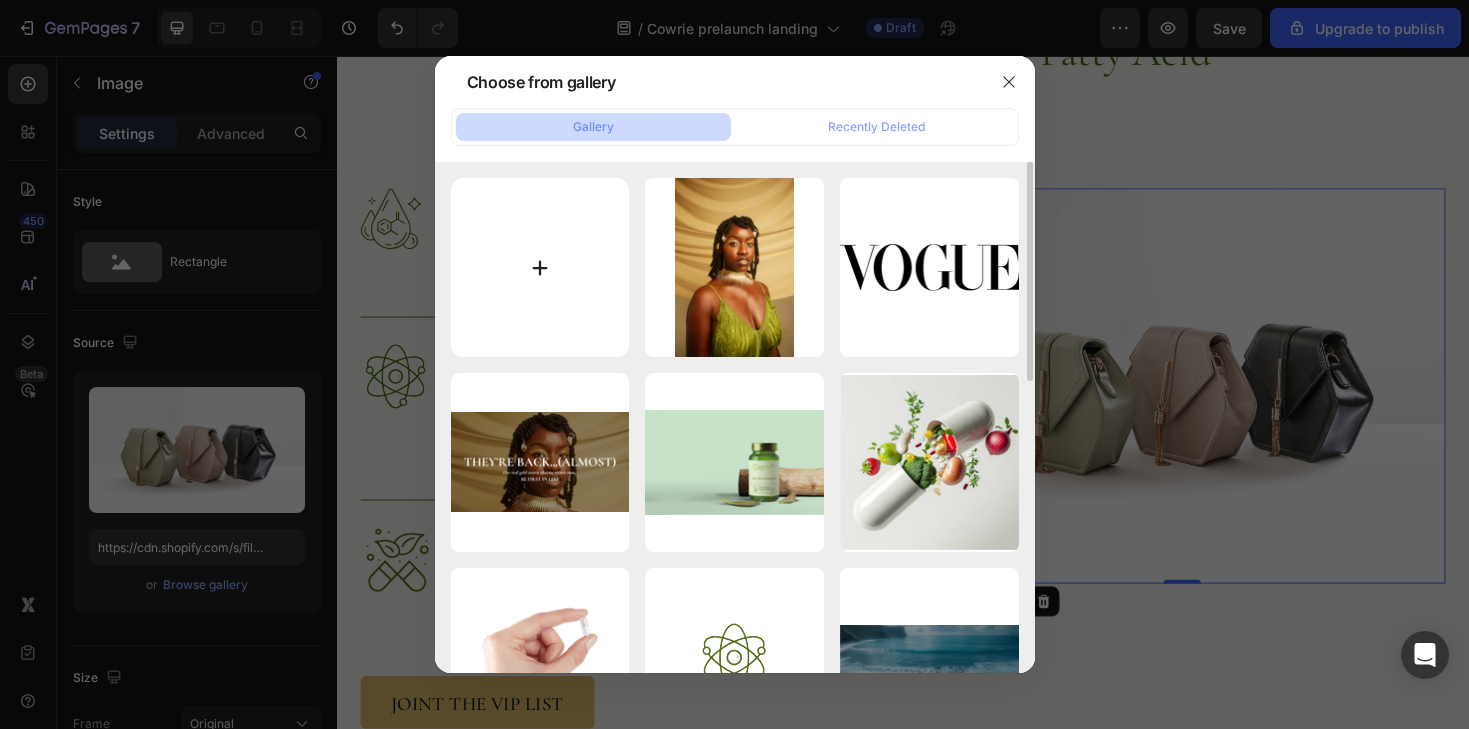 click at bounding box center [540, 267] 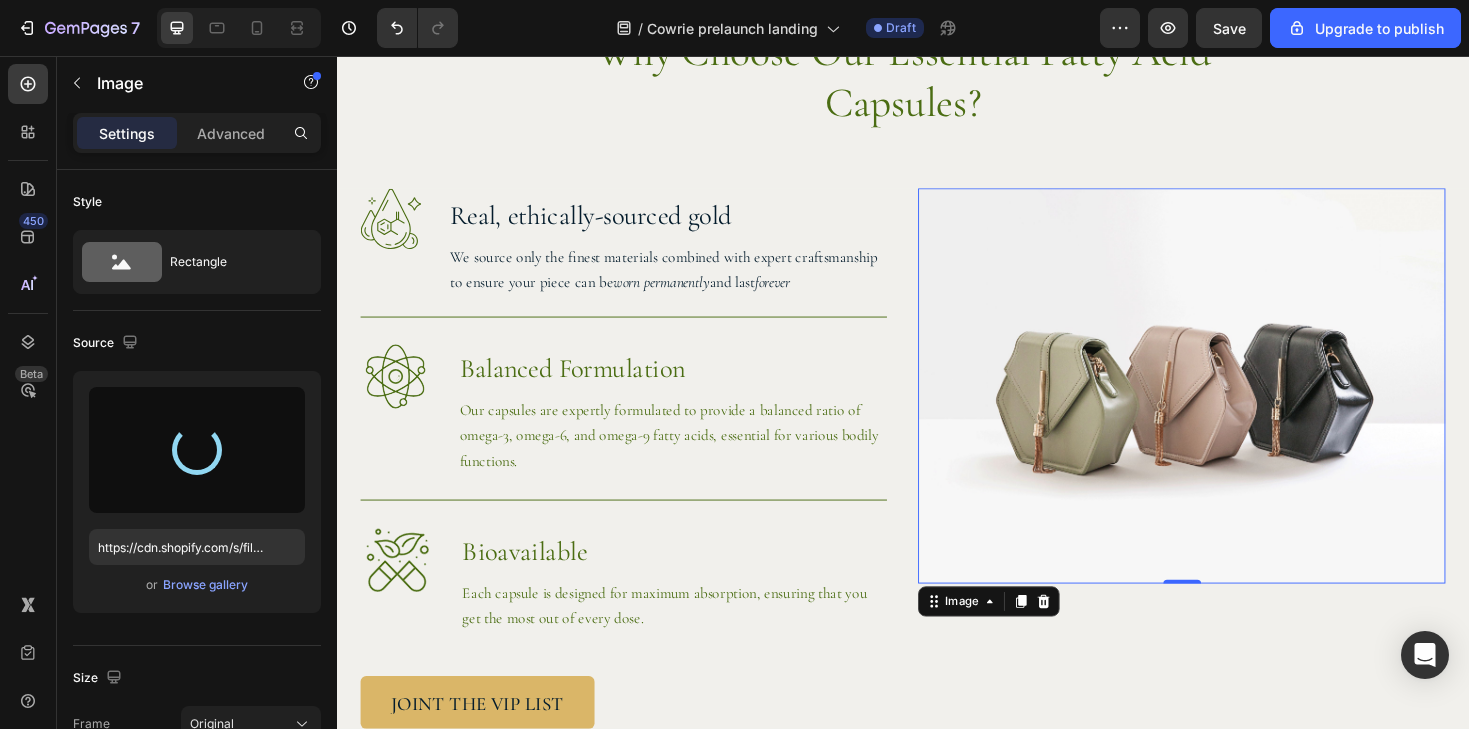 type on "https://cdn.shopify.com/s/files/1/0563/7449/3246/files/gempages_534249811990283360-aa3db0f1-7353-406c-848a-5590dc256296.jpg" 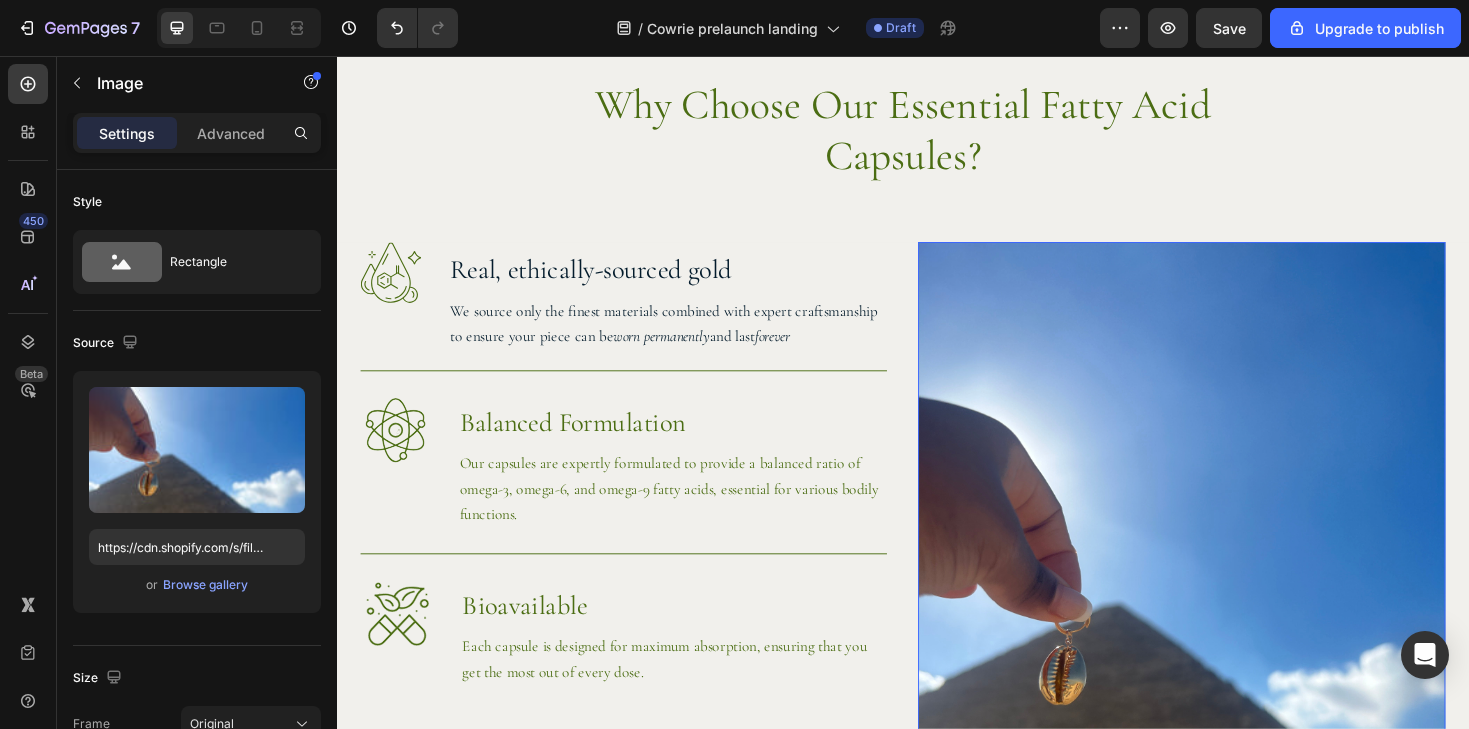scroll, scrollTop: 1560, scrollLeft: 0, axis: vertical 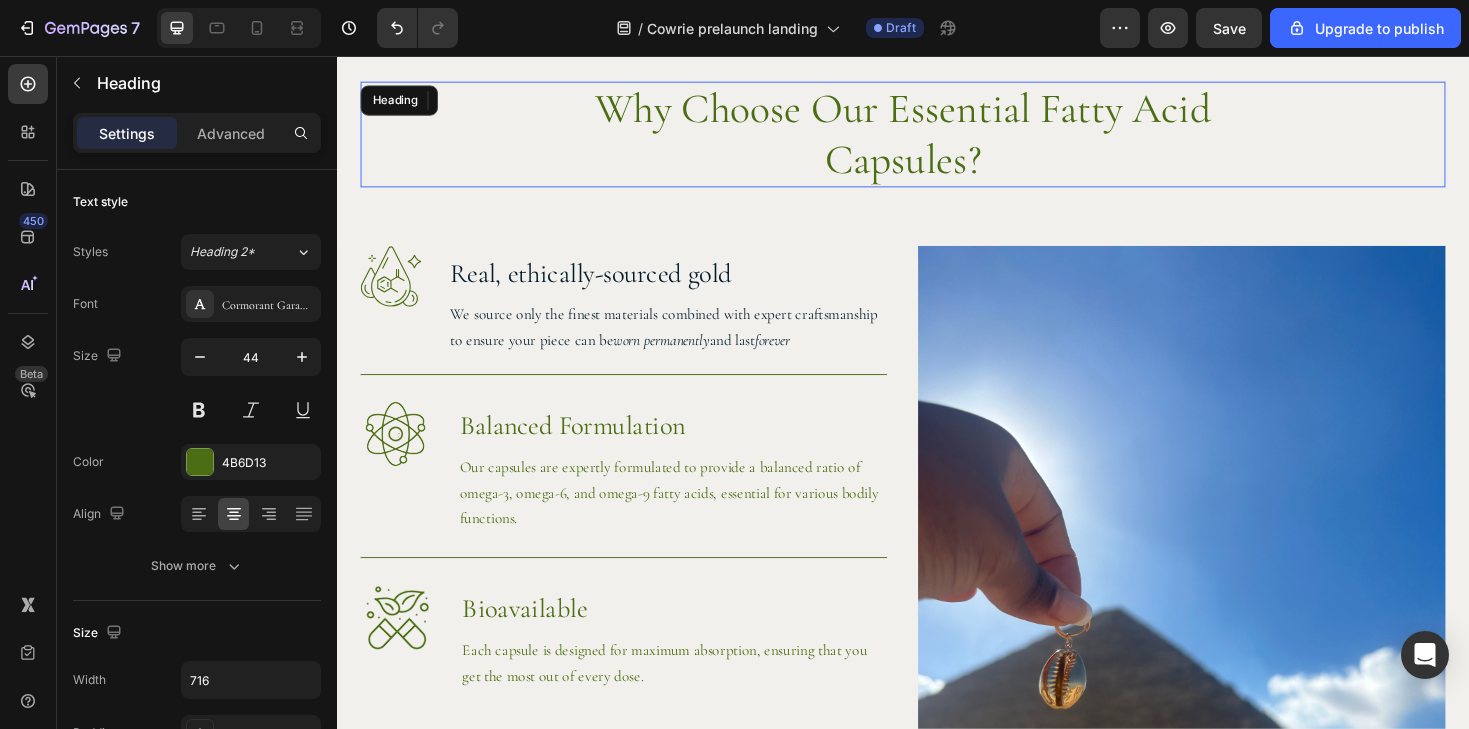 click on "Why Choose Our Essential Fatty Acid Capsules?" at bounding box center [937, 139] 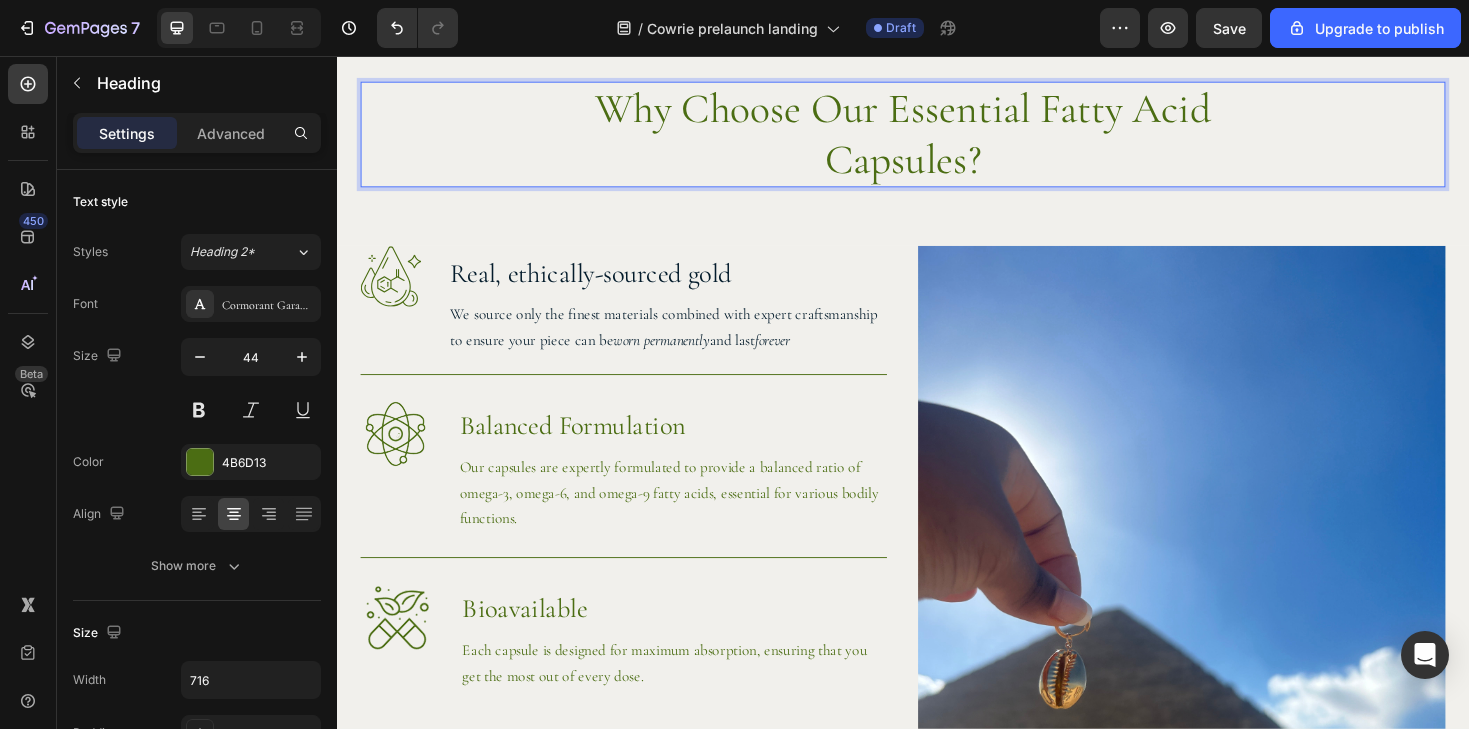 click on "Why Choose Our Essential Fatty Acid Capsules?" at bounding box center [937, 139] 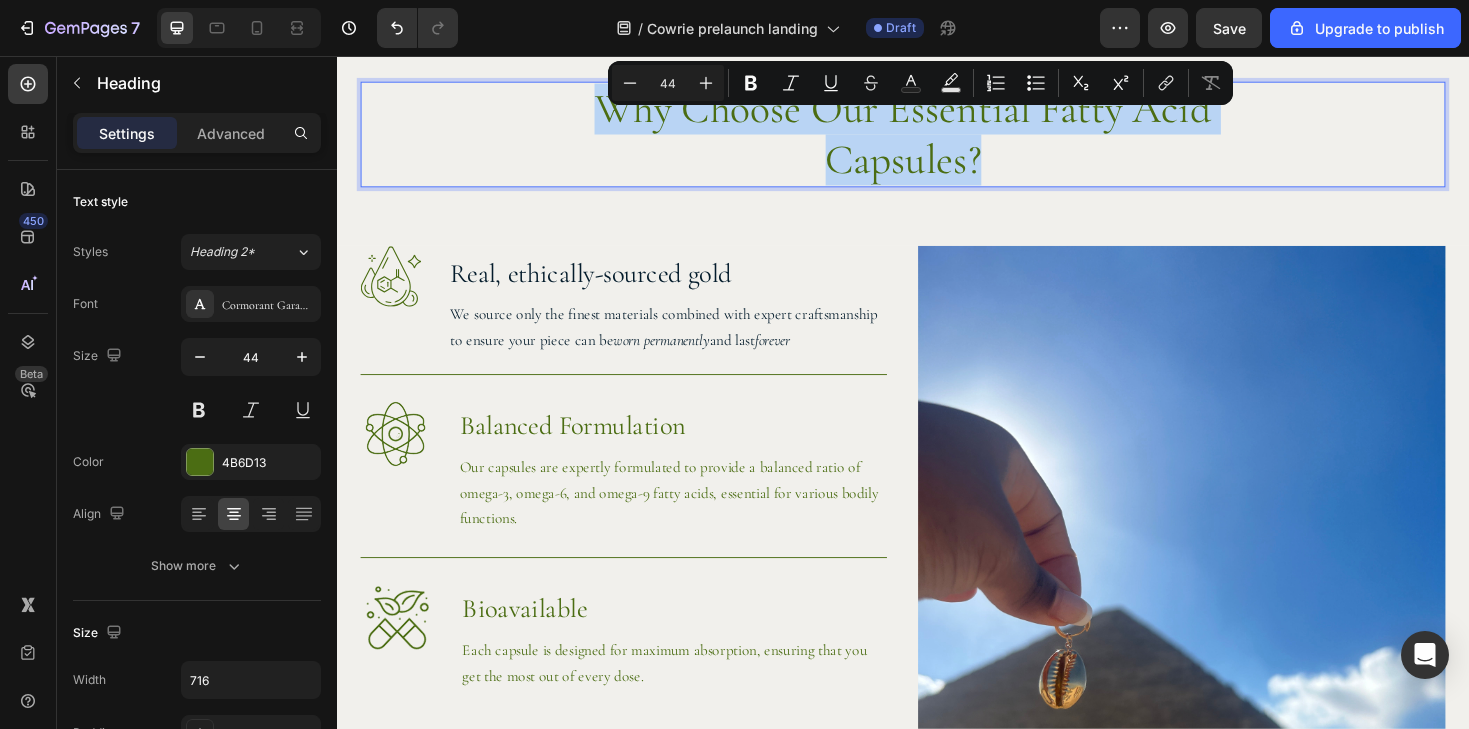 drag, startPoint x: 1067, startPoint y: 165, endPoint x: 618, endPoint y: 98, distance: 453.97137 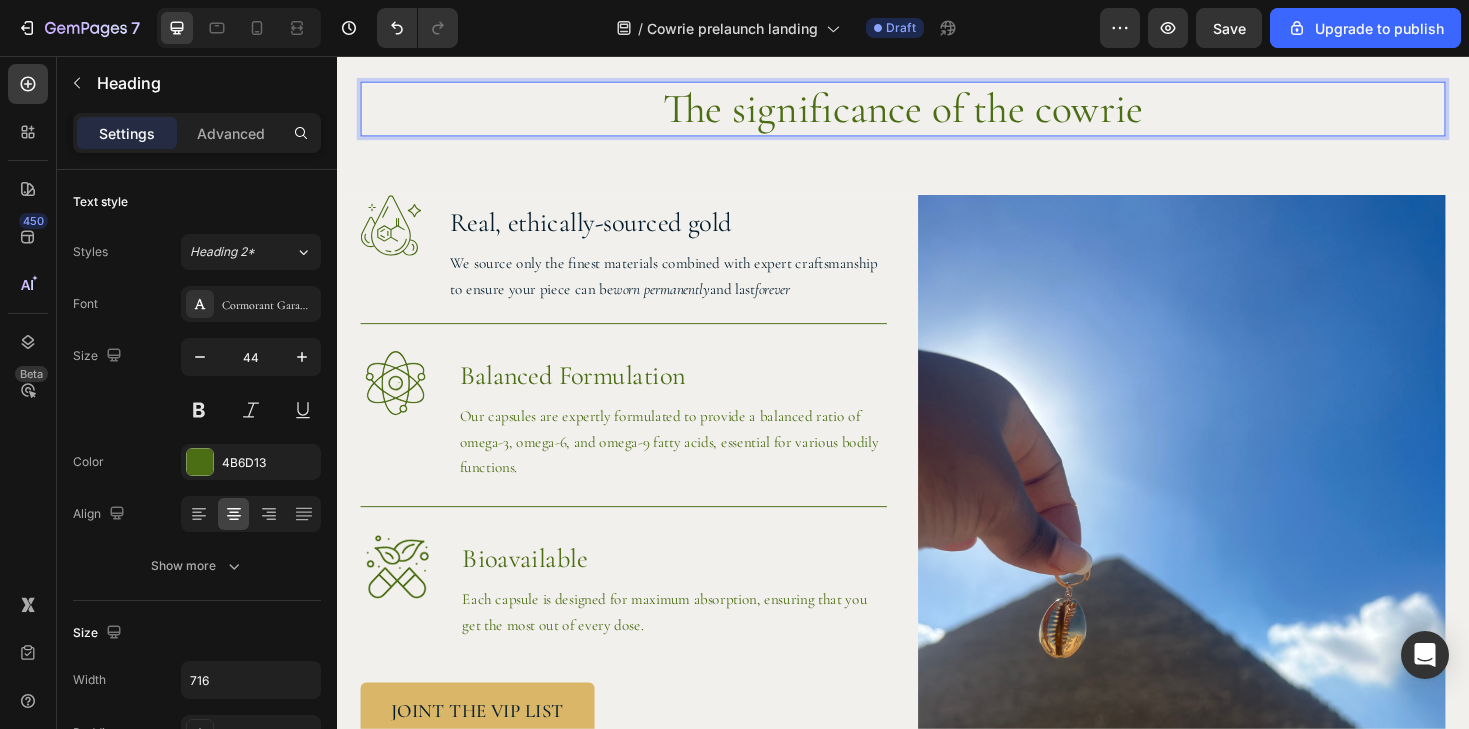 drag, startPoint x: 1300, startPoint y: 121, endPoint x: 601, endPoint y: 119, distance: 699.00287 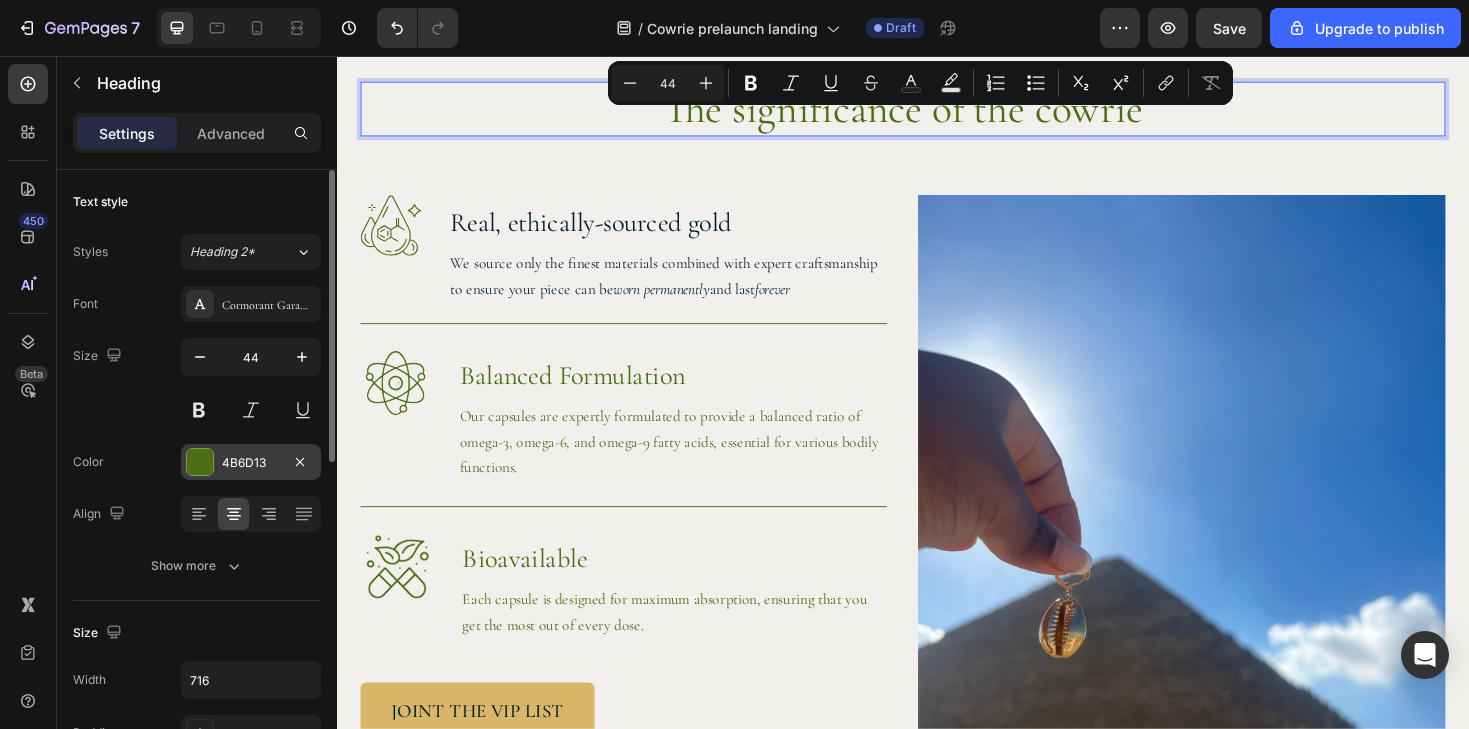 click on "4B6D13" at bounding box center [251, 462] 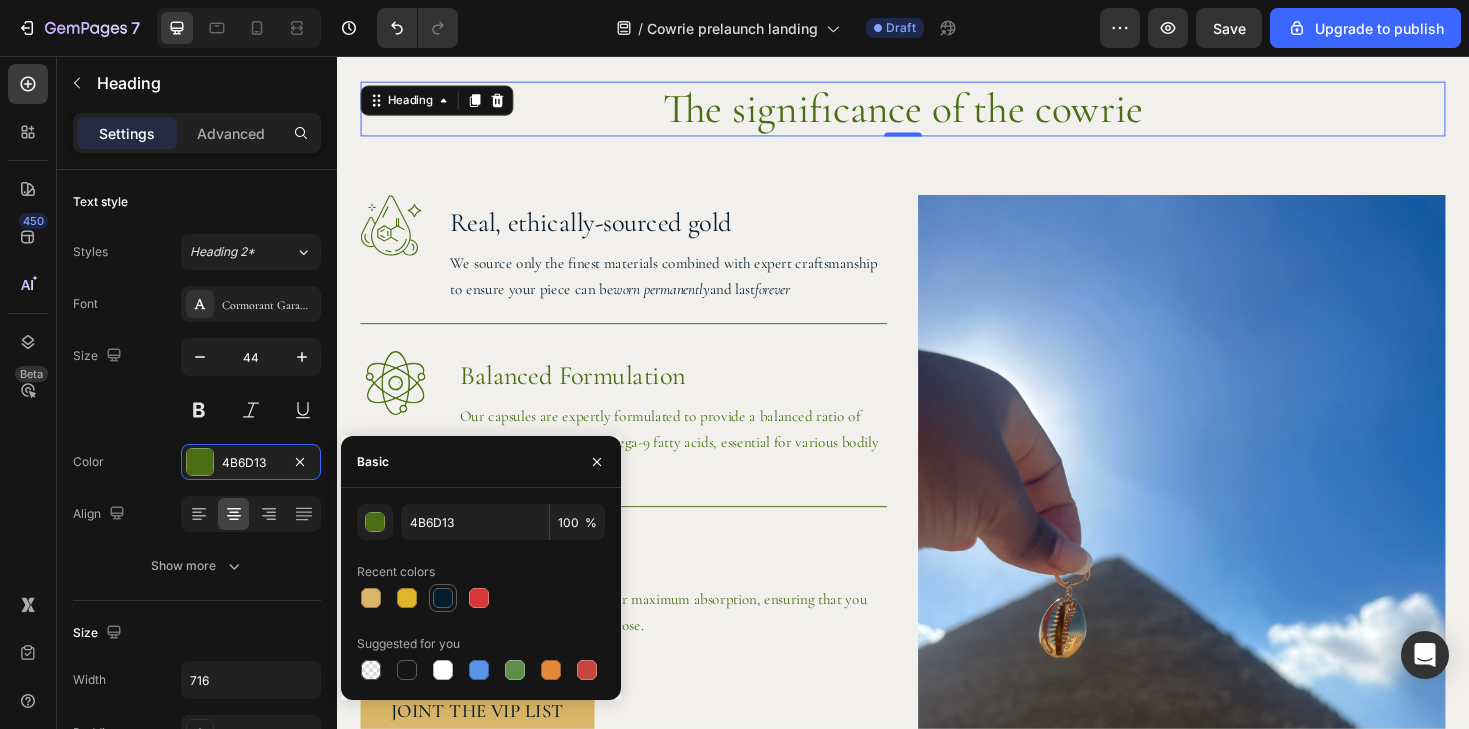 click at bounding box center (443, 598) 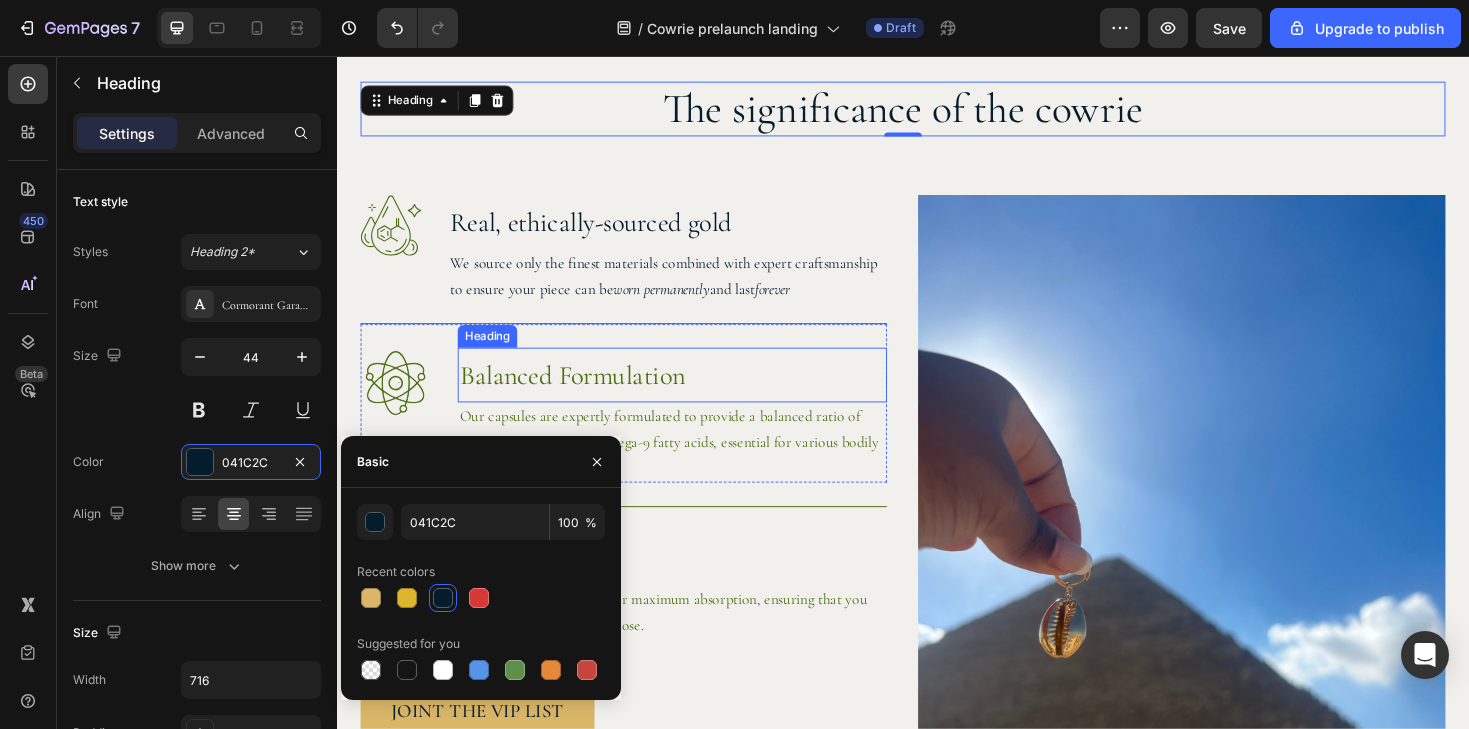 click on "Balanced Formulation" at bounding box center (692, 394) 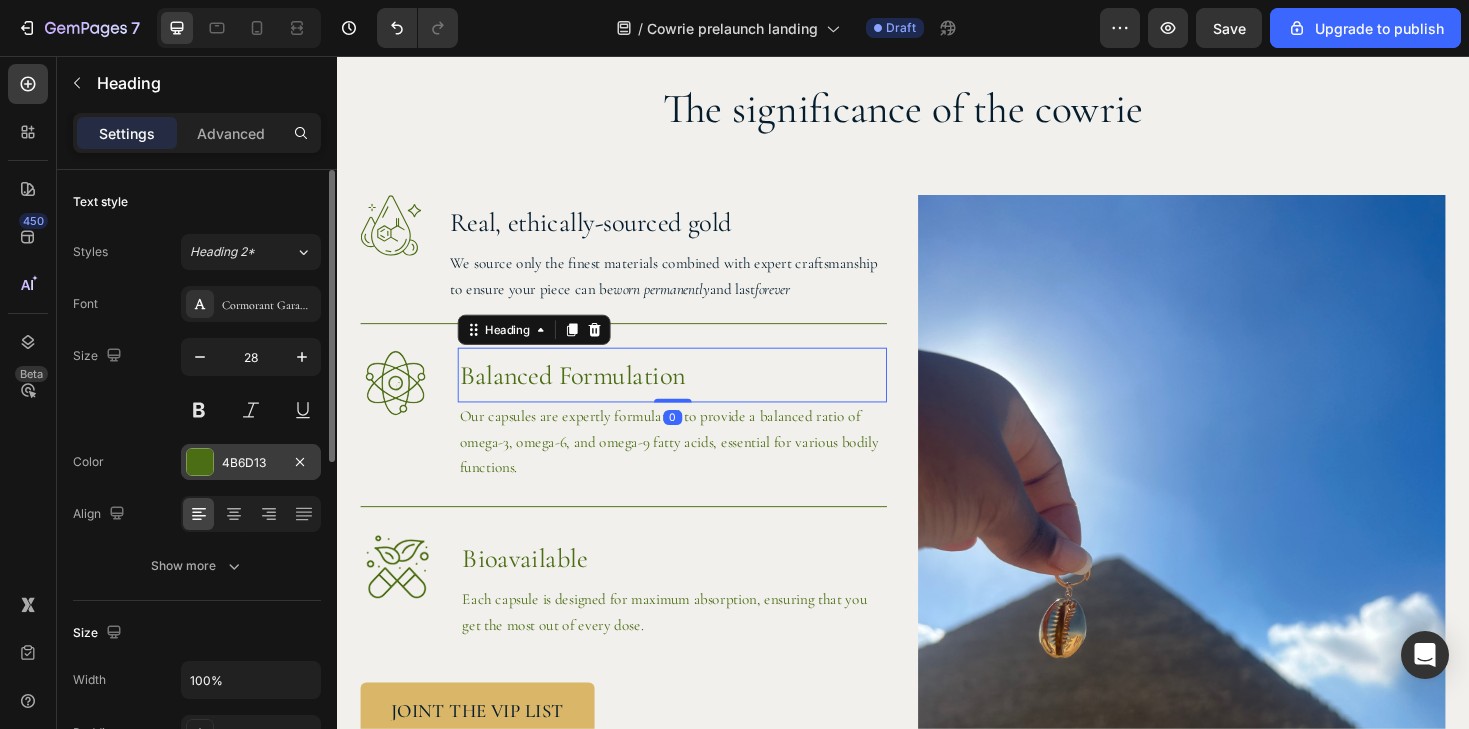 click at bounding box center (200, 462) 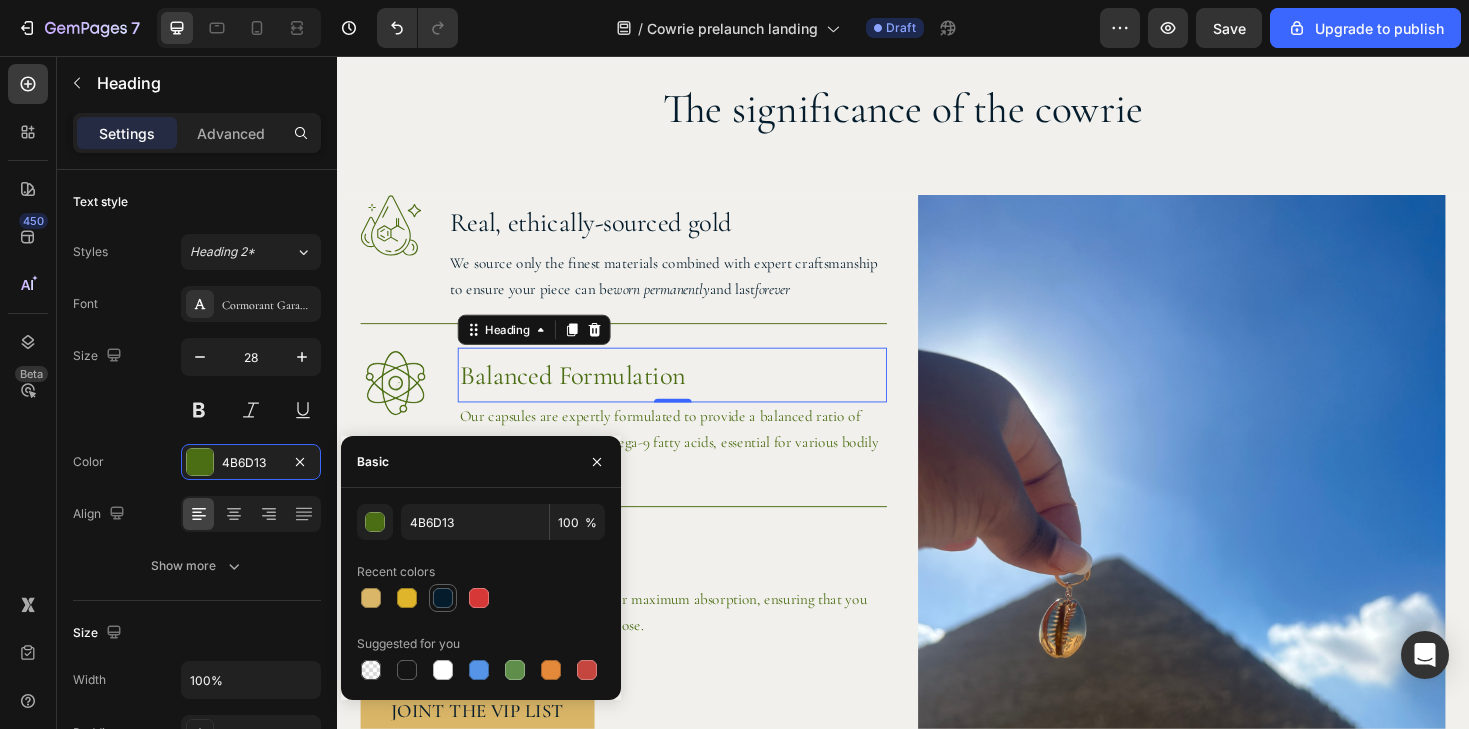 click at bounding box center (443, 598) 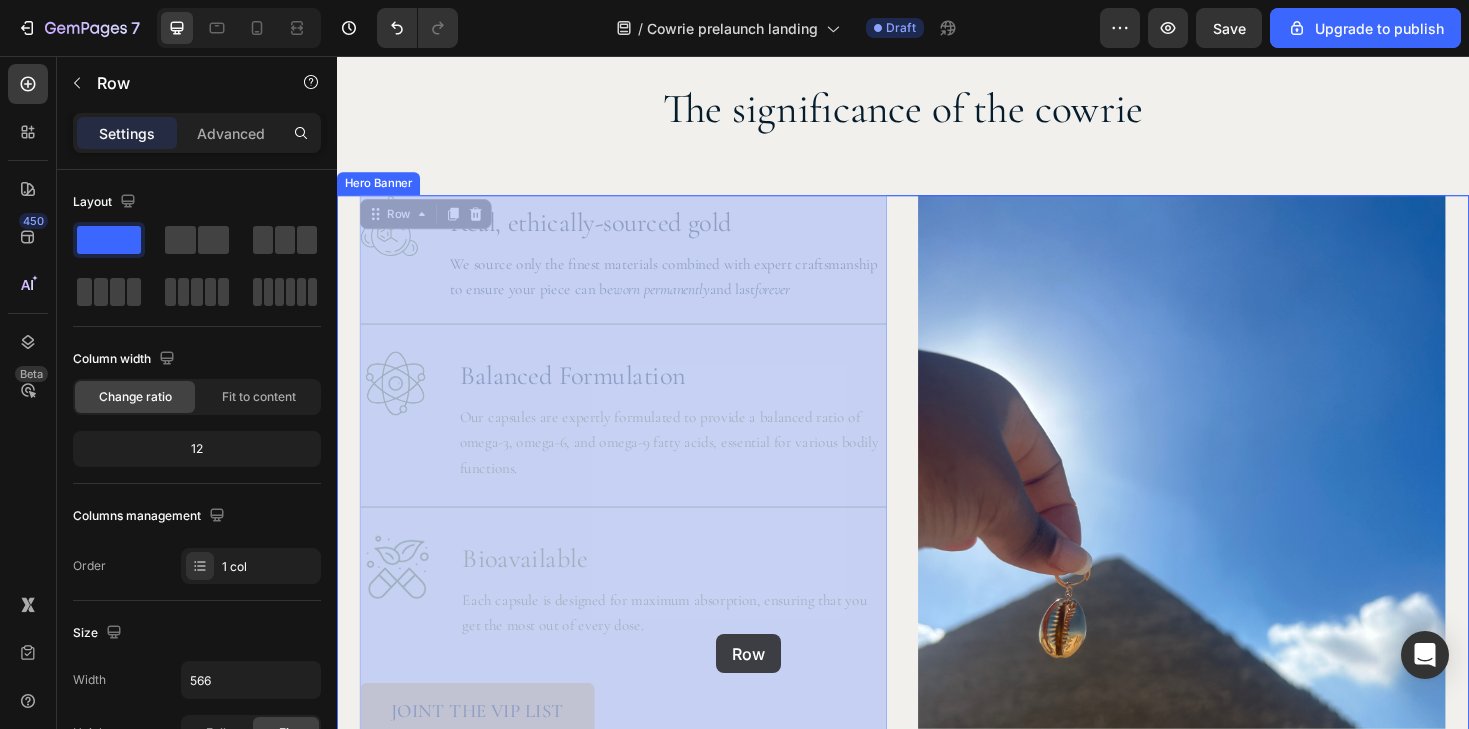 drag, startPoint x: 745, startPoint y: 710, endPoint x: 745, endPoint y: 693, distance: 17 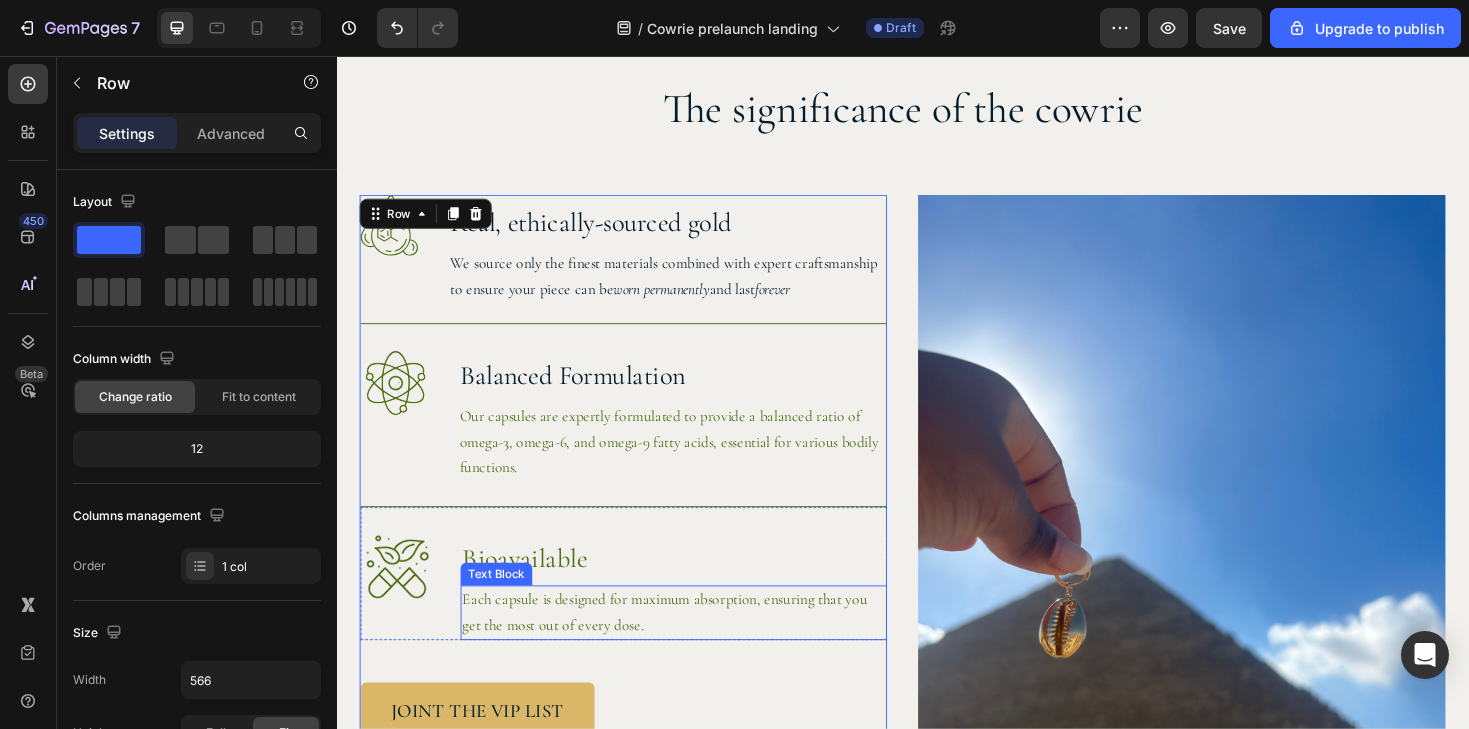 click on "Each capsule is designed for maximum absorption, ensuring that you get the most out of every dose." at bounding box center (694, 646) 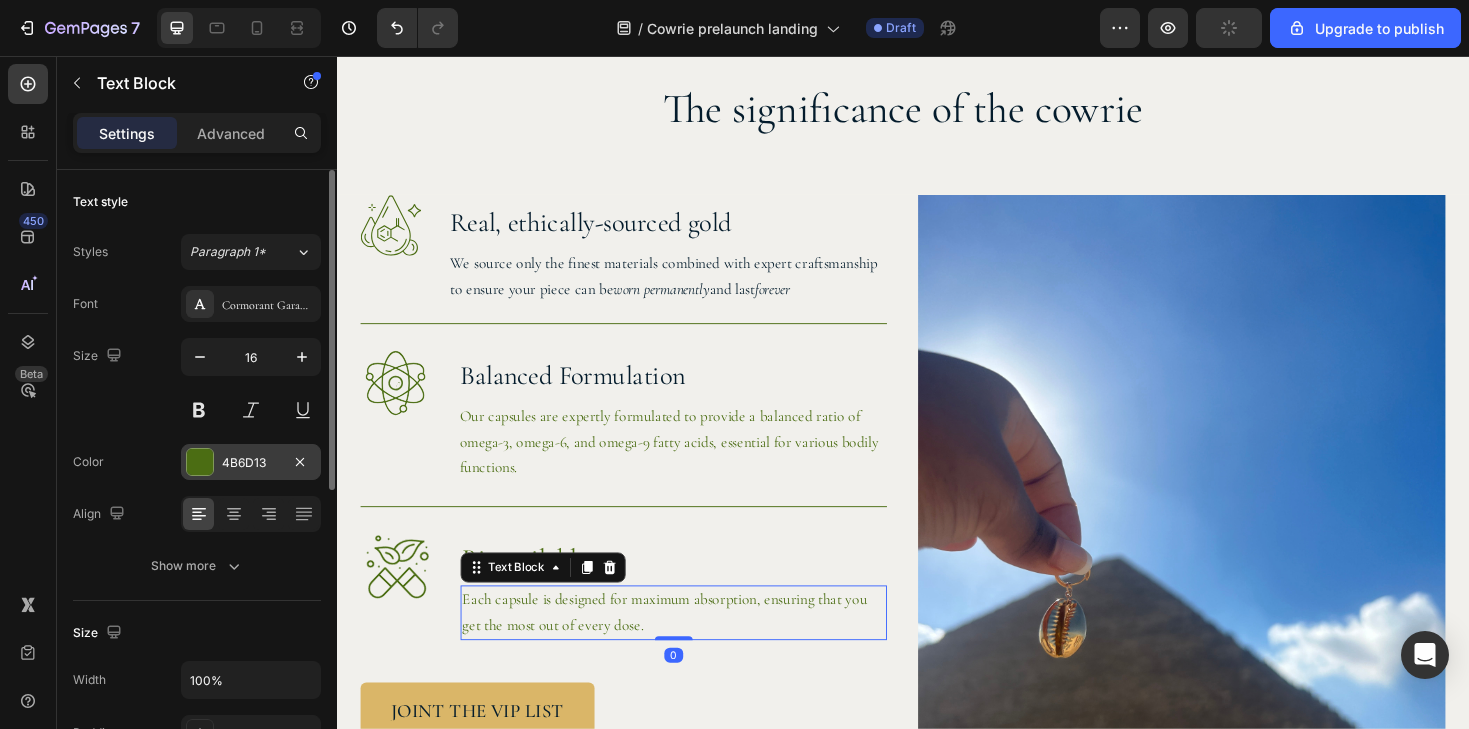 click at bounding box center (200, 462) 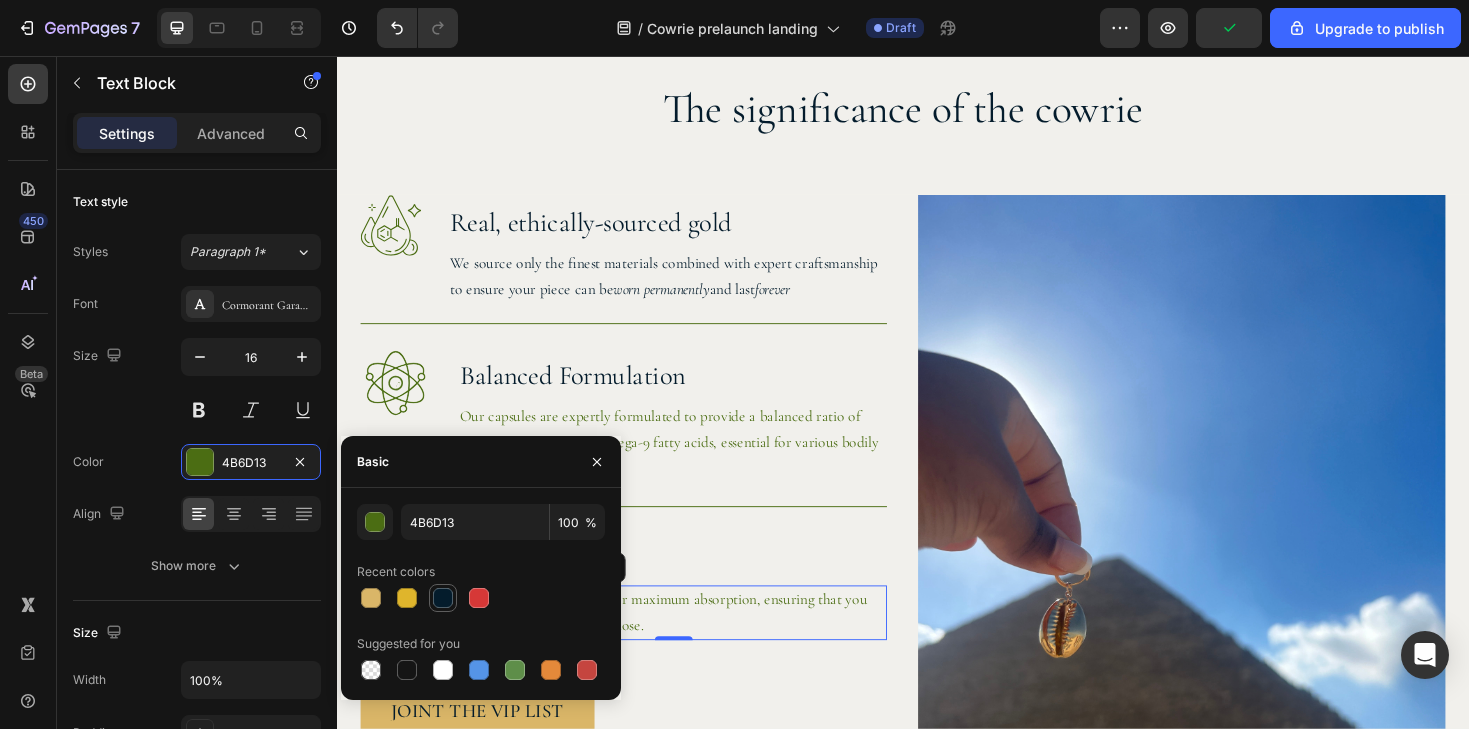 click at bounding box center (443, 598) 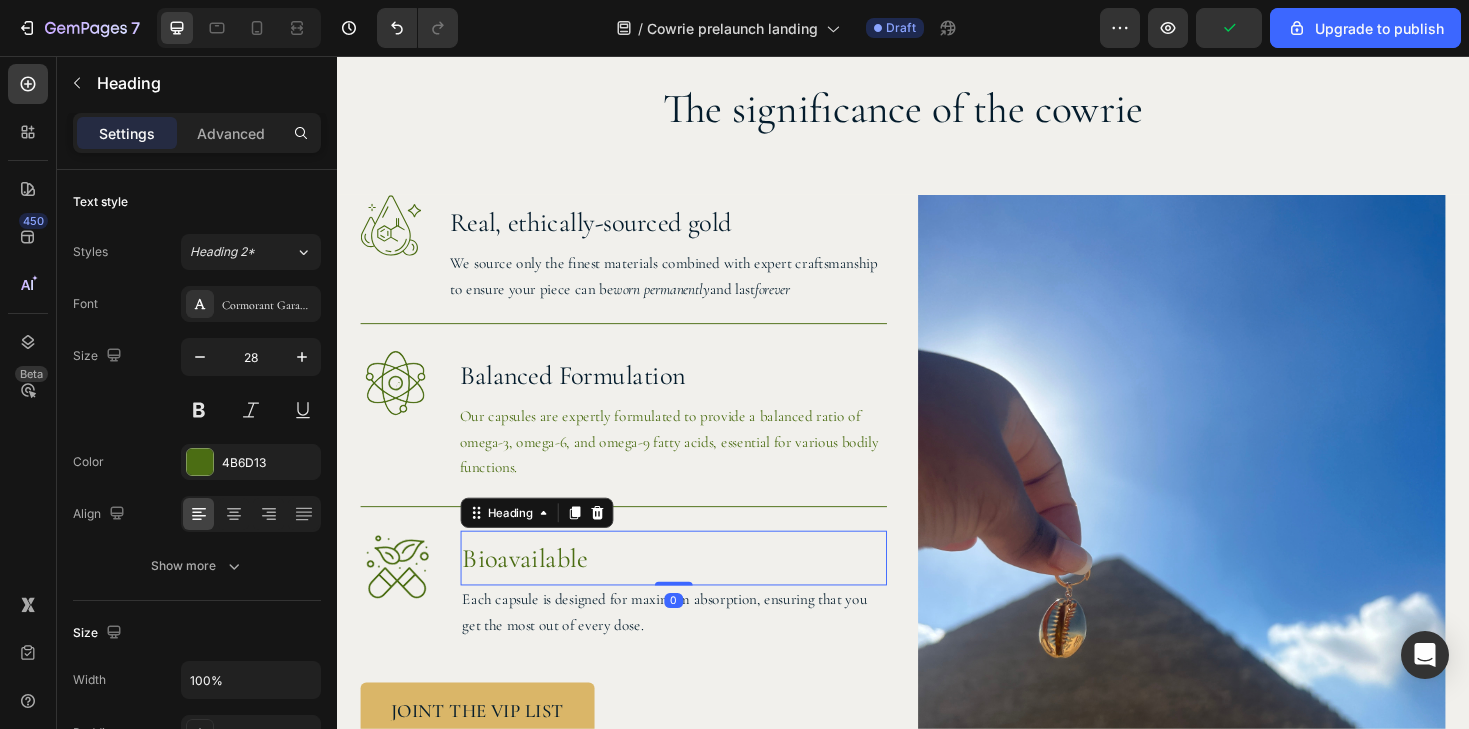 click on "Bioavailable" at bounding box center [694, 588] 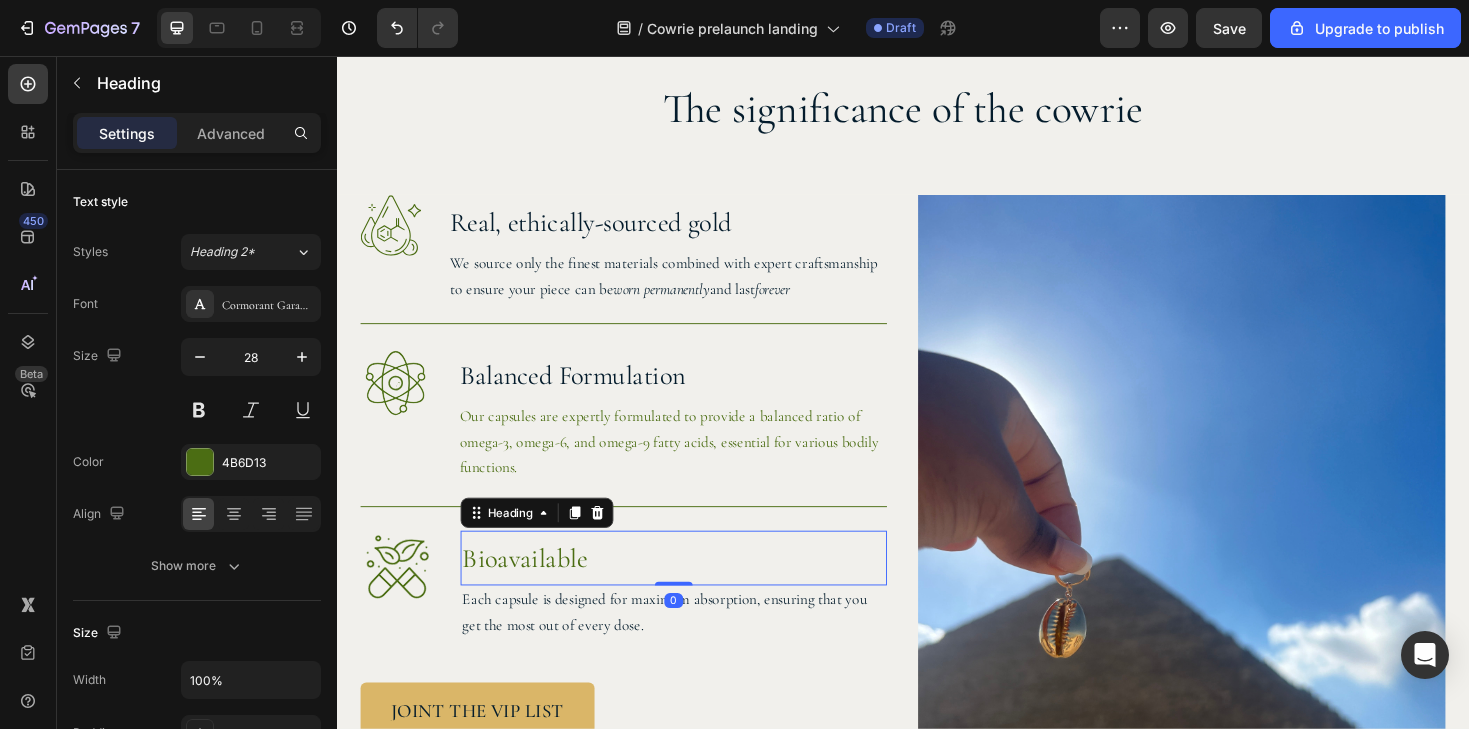 click on "Bioavailable" at bounding box center (694, 588) 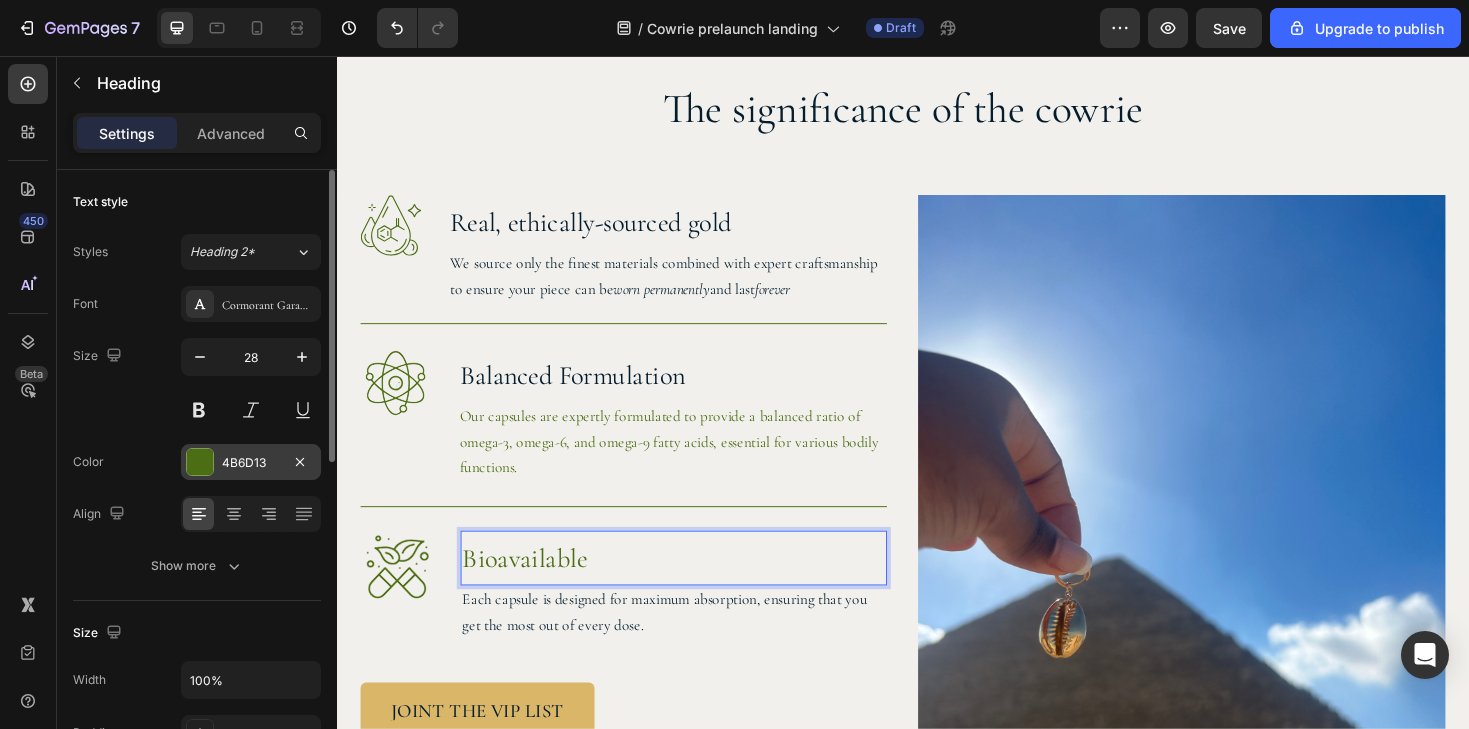 click at bounding box center [200, 462] 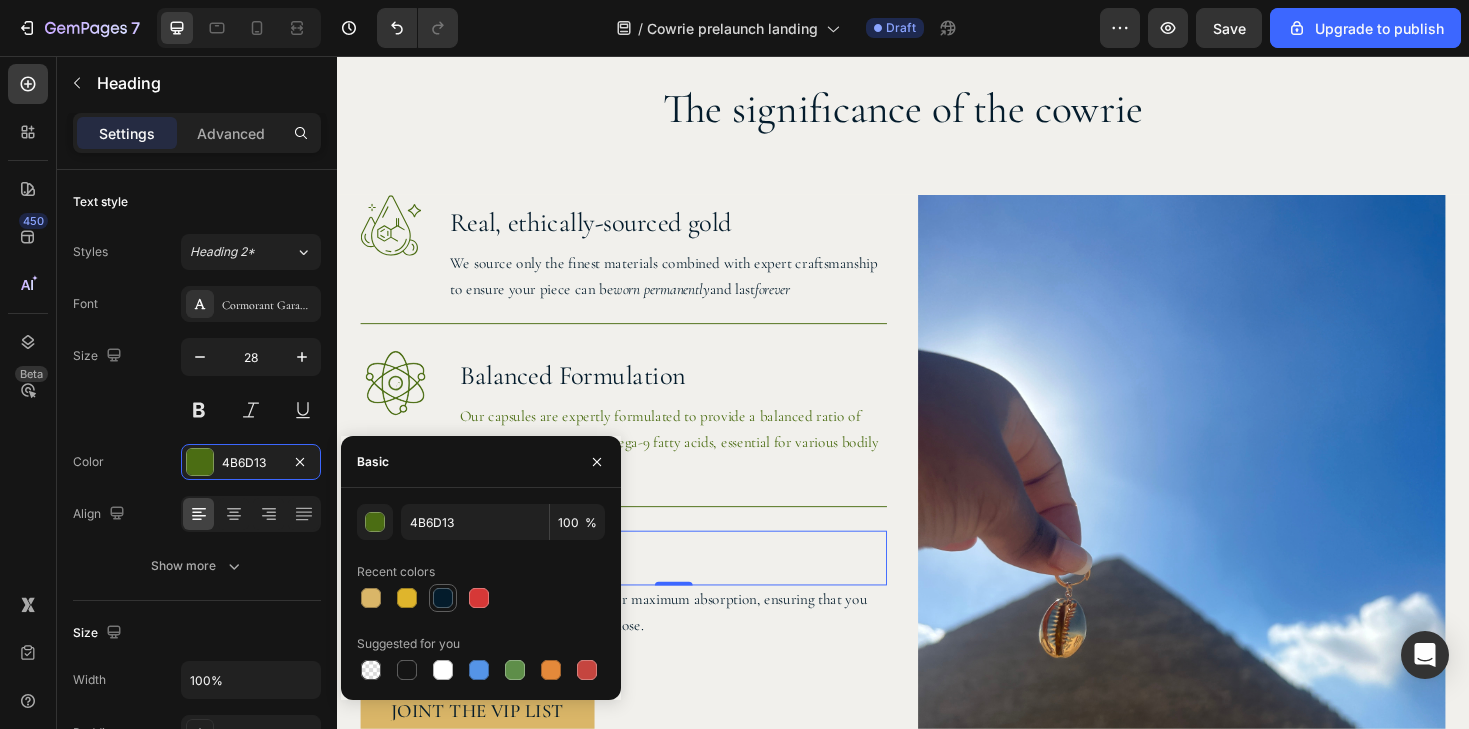 click at bounding box center (443, 598) 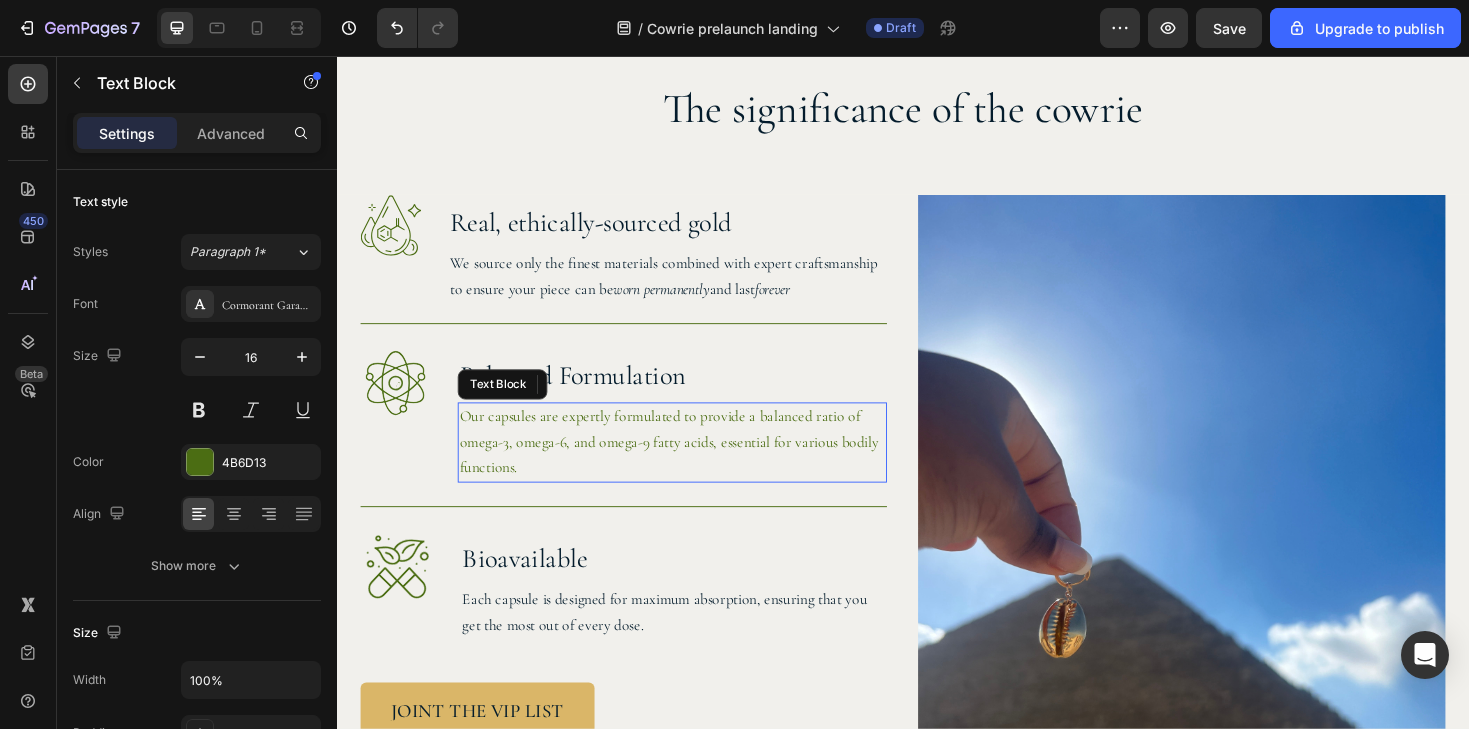 click on "Our capsules are expertly formulated to provide a balanced ratio of omega-3, omega-6, and omega-9 fatty acids, essential for various bodily functions." at bounding box center [692, 465] 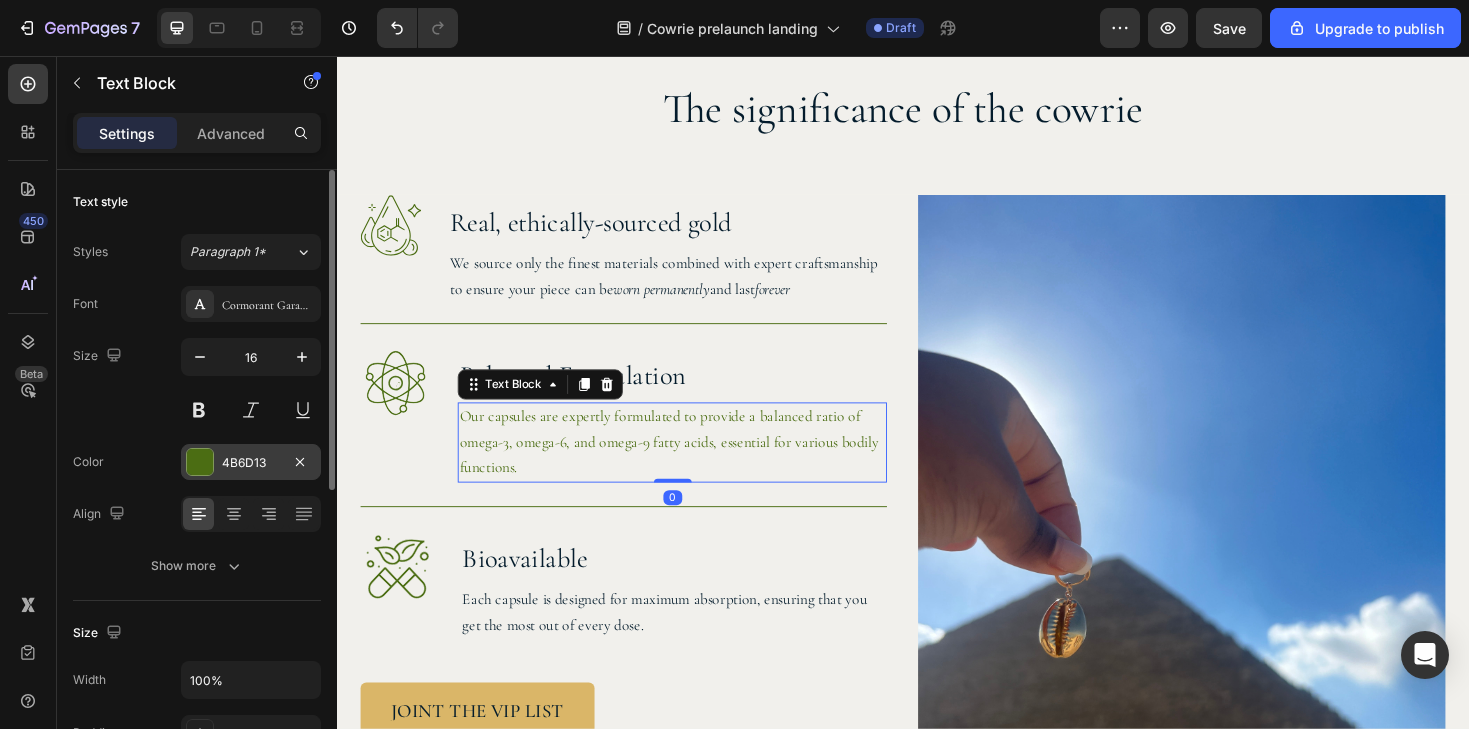 click at bounding box center (200, 462) 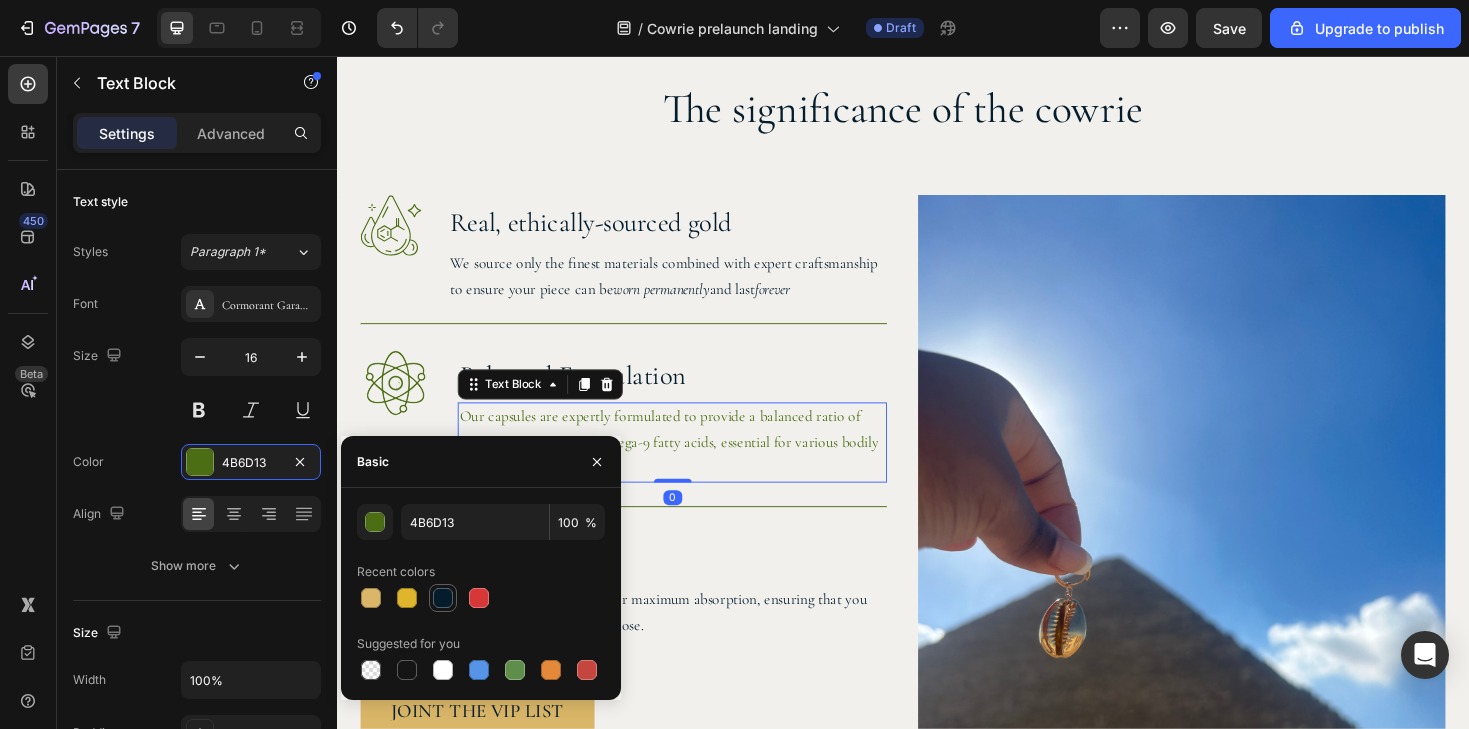 click at bounding box center (443, 598) 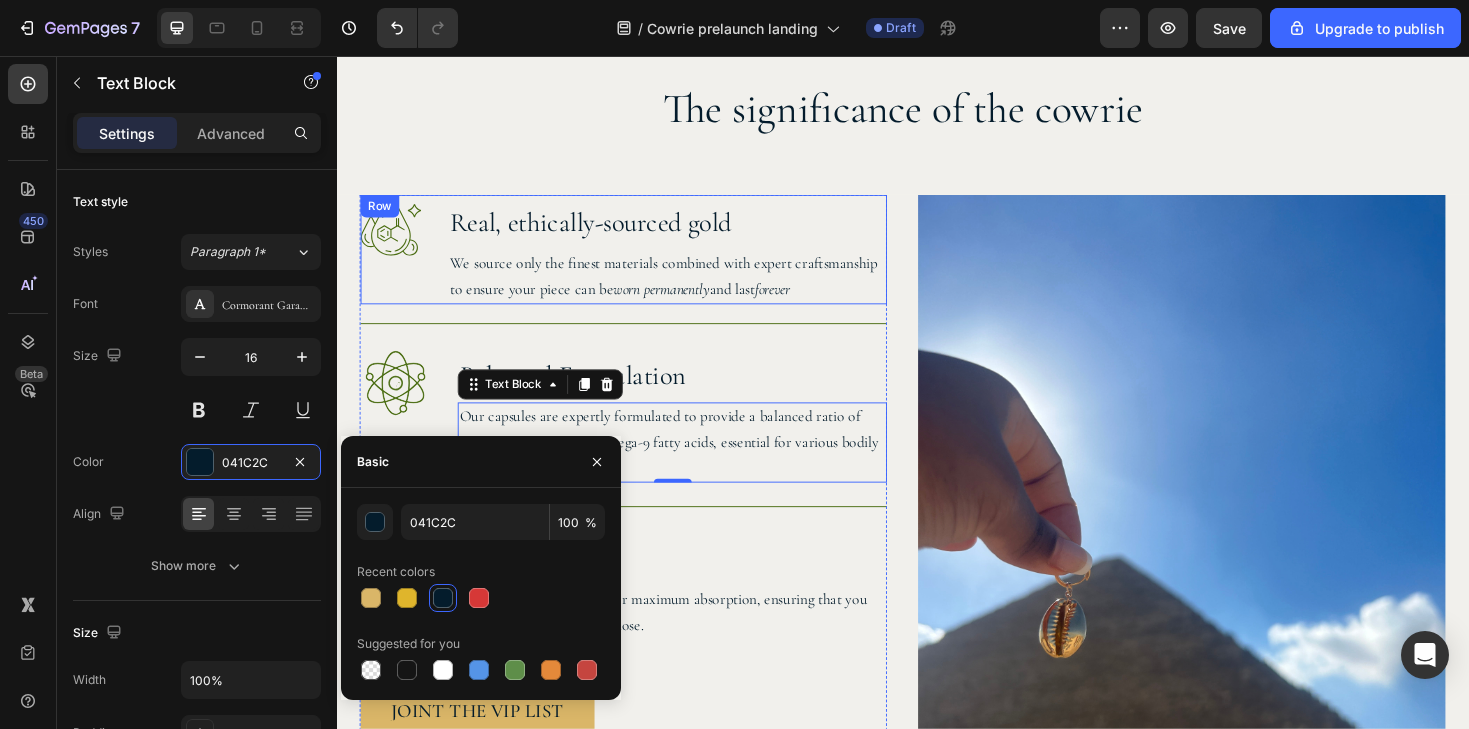 click at bounding box center [394, 235] 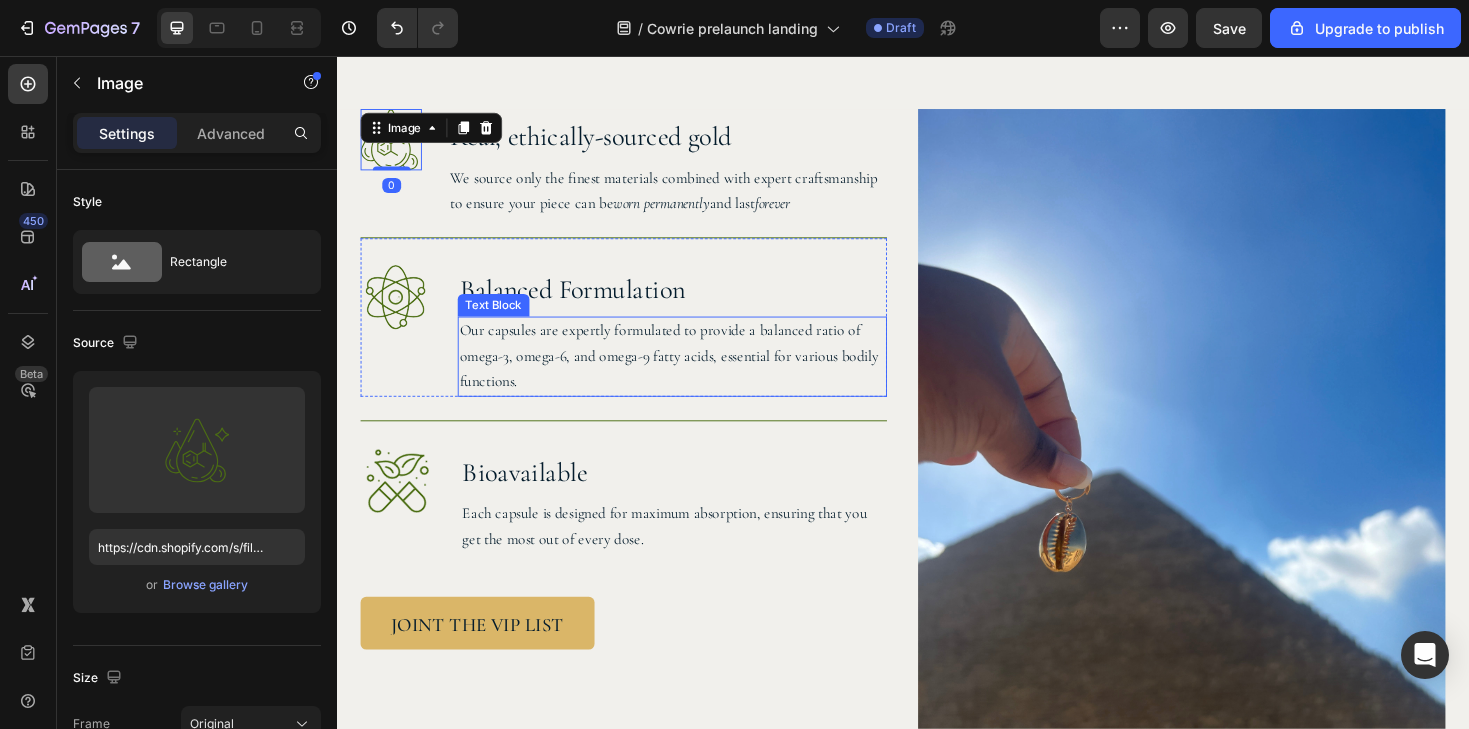scroll, scrollTop: 1652, scrollLeft: 0, axis: vertical 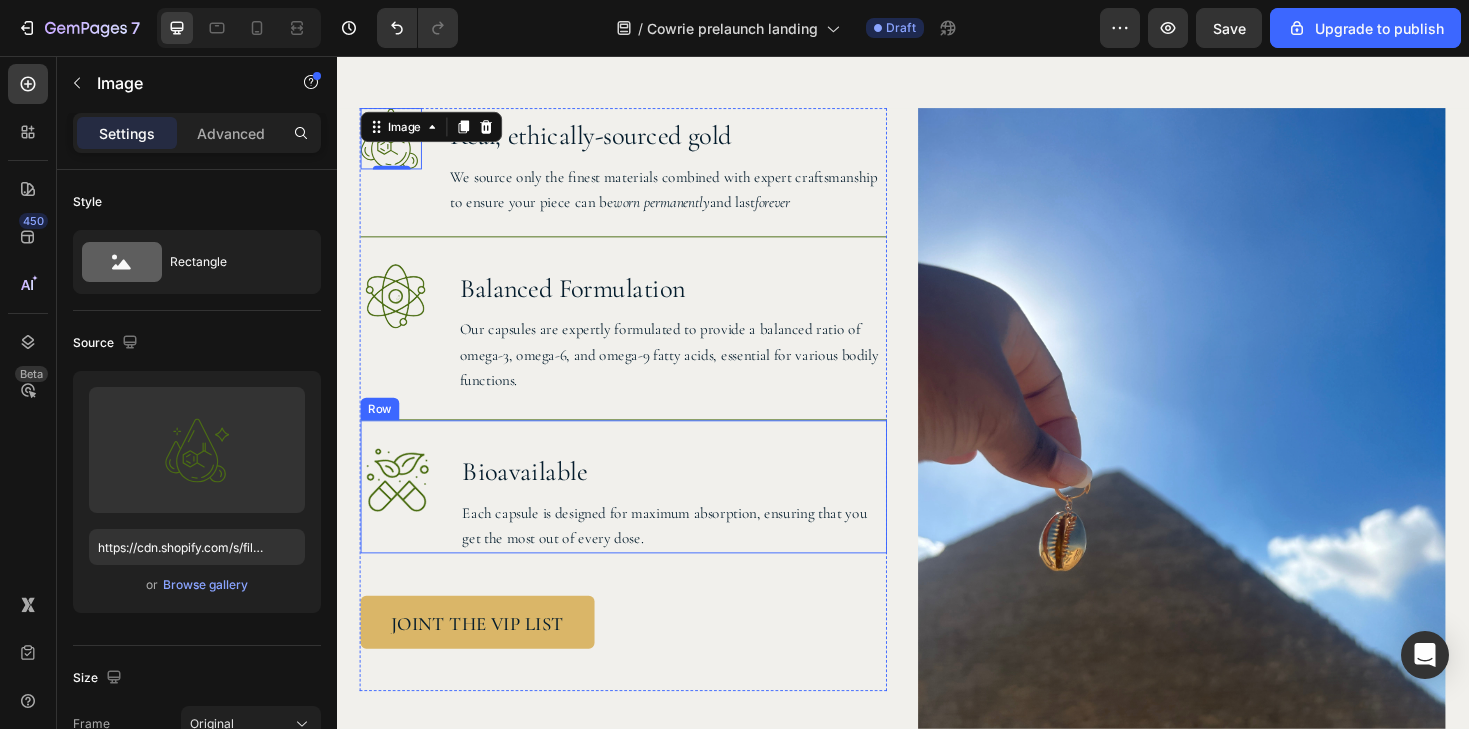 click on "Image Bioavailable Heading Each capsule is designed for maximum absorption, ensuring that you get the most out of every dose. Text Block Row" at bounding box center [641, 512] 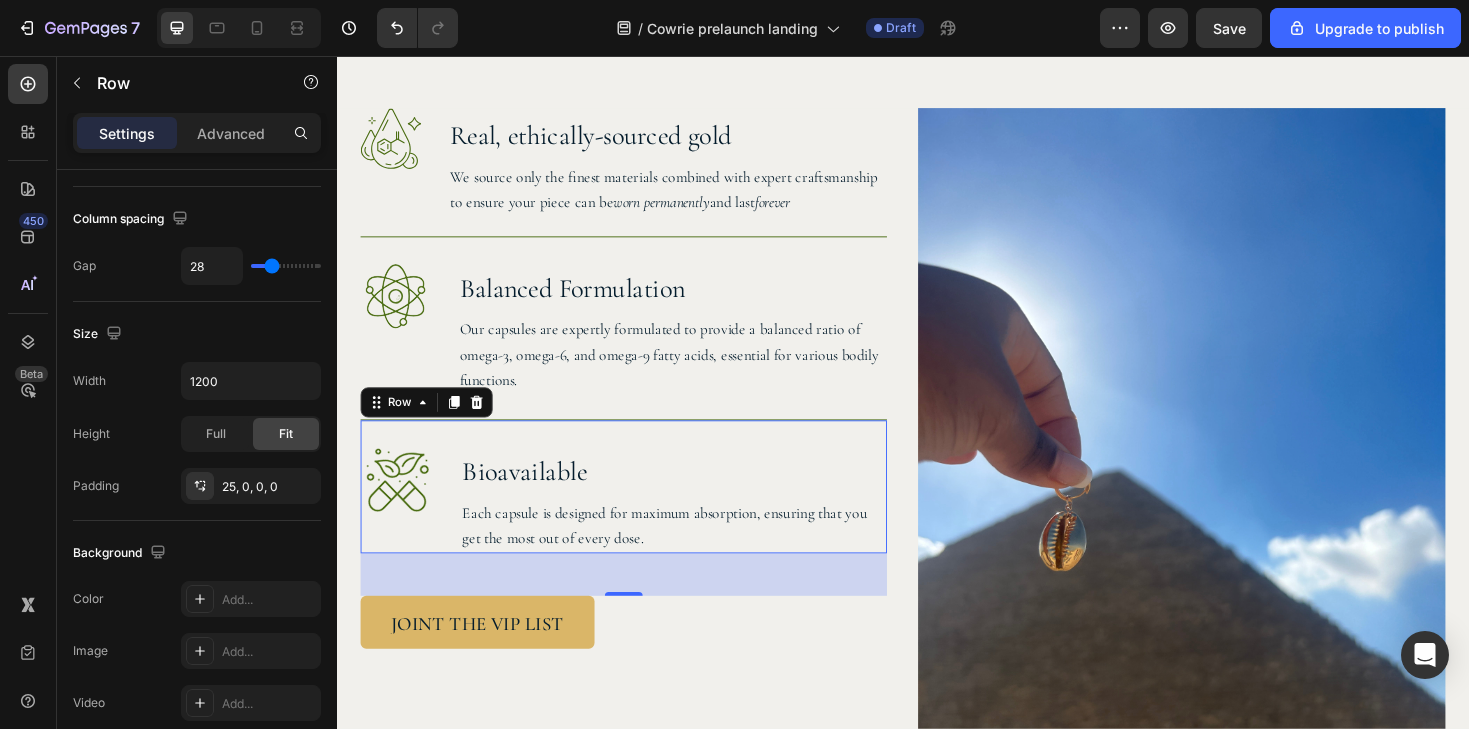 scroll, scrollTop: 0, scrollLeft: 0, axis: both 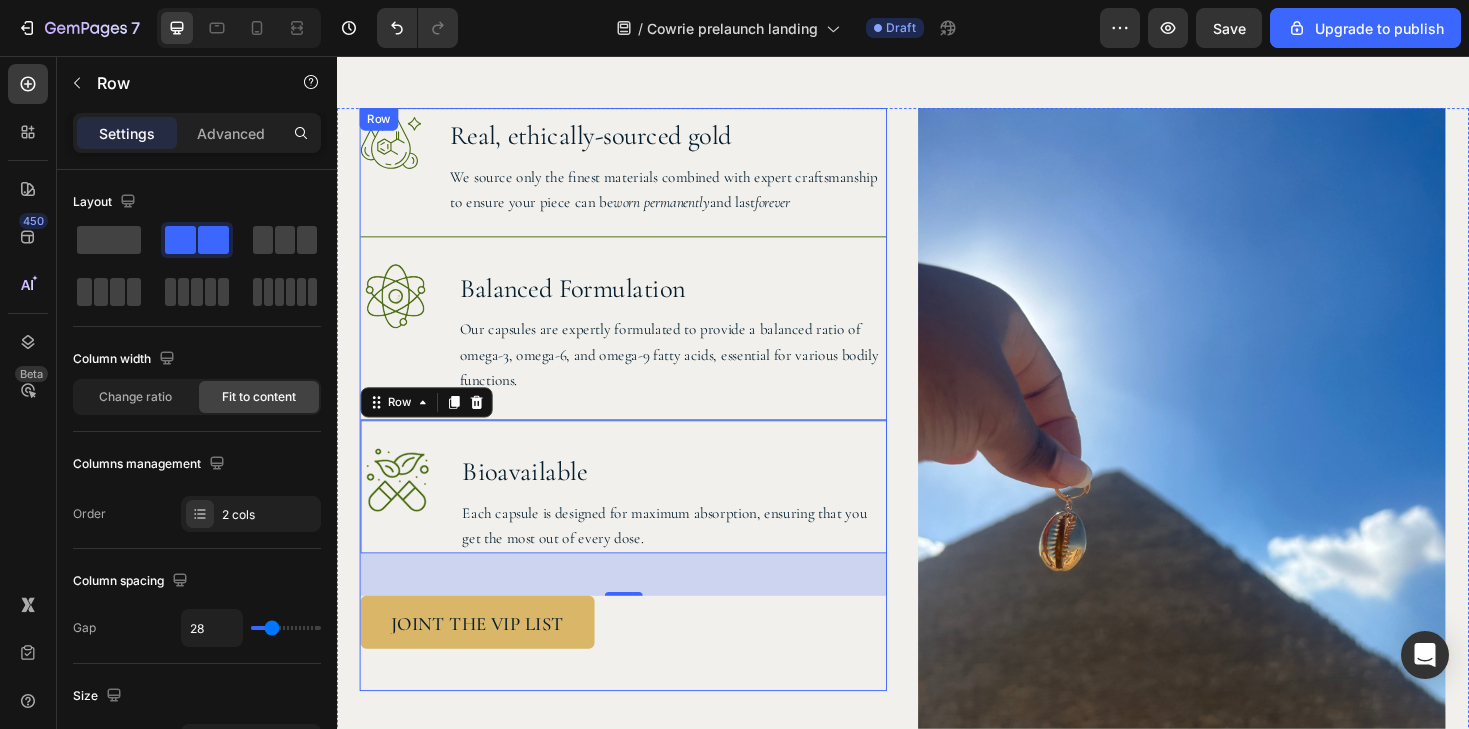 click on "Image Real, ethically-sourced gold  Heading We source only the finest materials combined with expert craftsmanship to ensure your piece can be  worn permanently  and last  forever  Text Block Row Image Balanced Formulation Heading Our capsules are expertly formulated to provide a balanced ratio of omega-3, omega-6, and omega-9 fatty acids, essential for various bodily functions. Text Block Row Image Bioavailable Heading Each capsule is designed for maximum absorption, ensuring that you get the most out of every dose. Text Block Row   45 JOINt THE VIP LIST   Button" at bounding box center (641, 420) 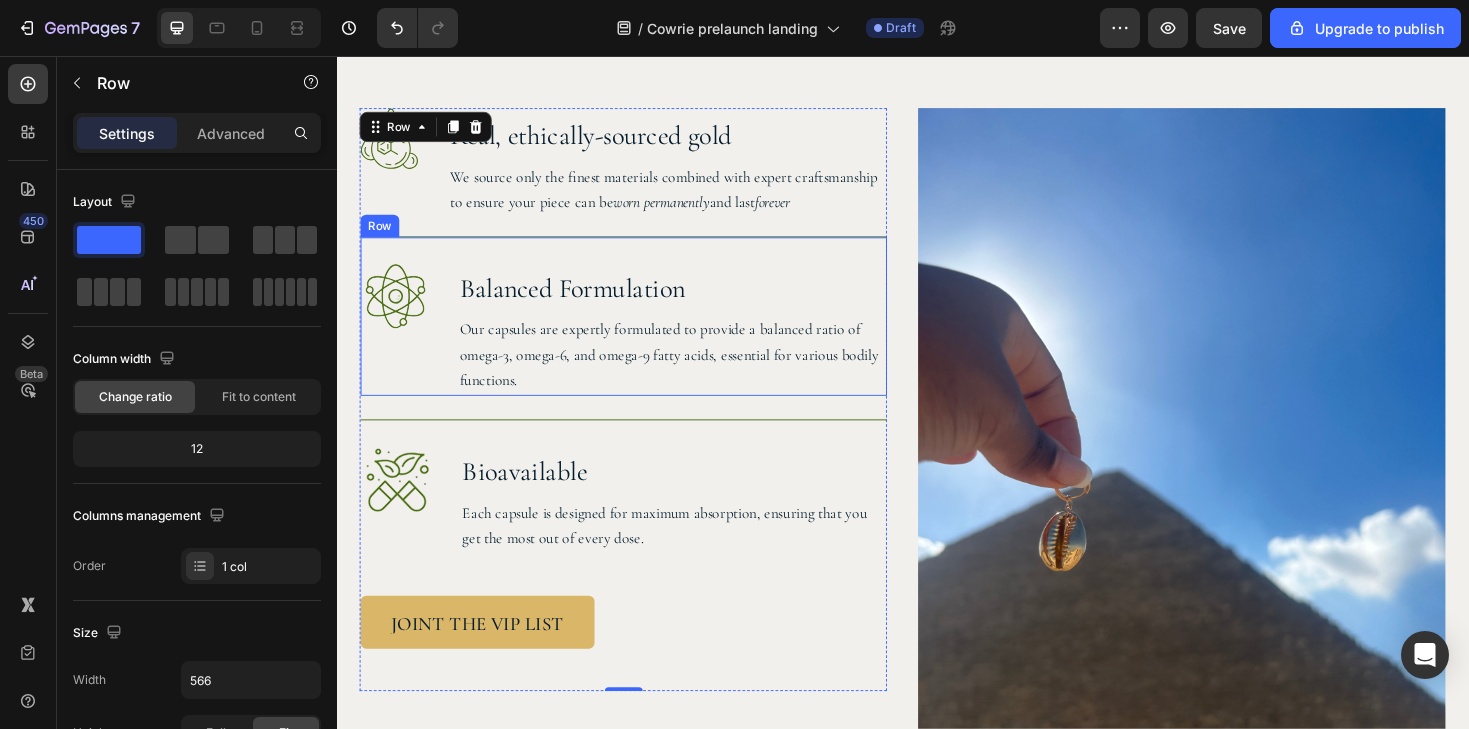 click on "Image Balanced Formulation Heading Our capsules are expertly formulated to provide a balanced ratio of omega-3, omega-6, and omega-9 fatty acids, essential for various bodily functions. Text Block Row" at bounding box center [641, 331] 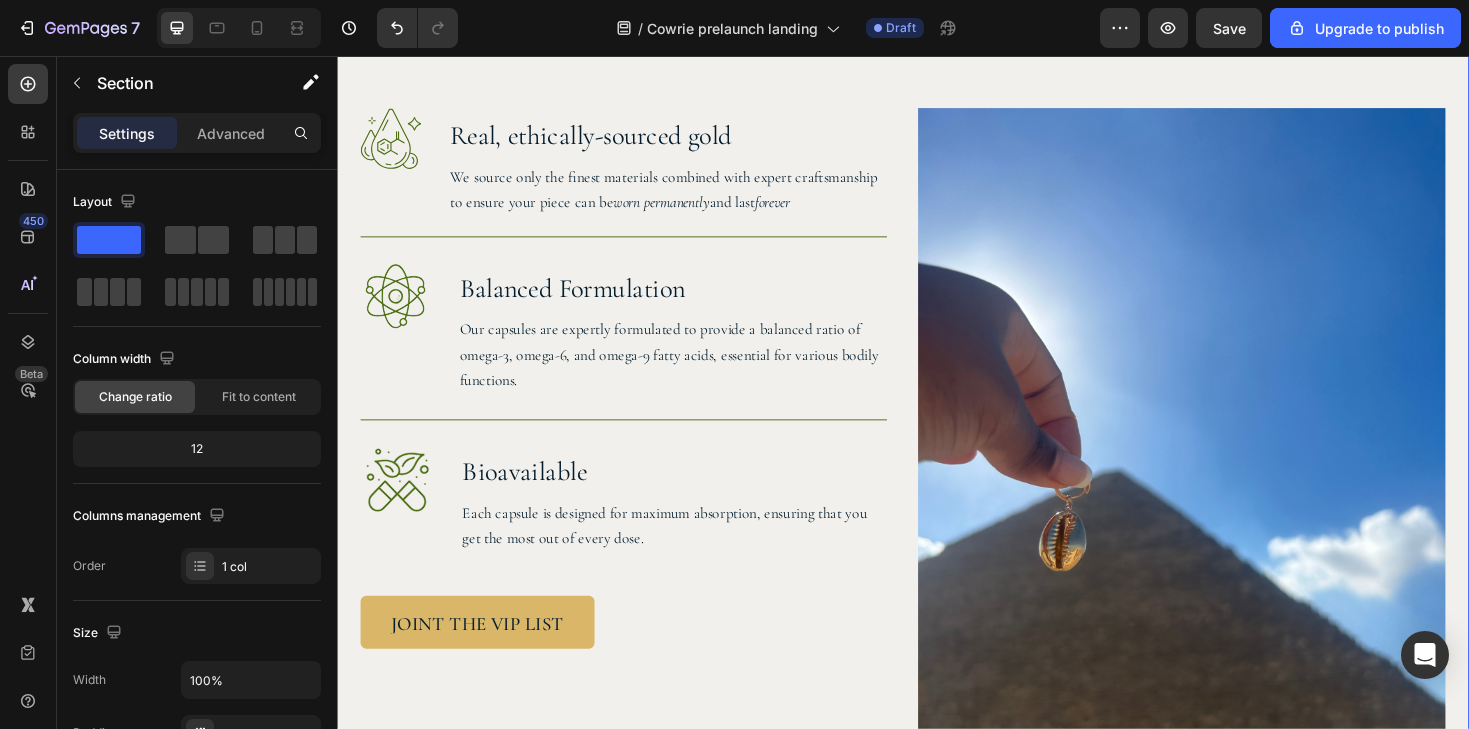 click on "Image Image The significance of the cowrie  Heading Row Image Real, ethically-sourced gold  Heading We source only the finest materials combined with expert craftsmanship to ensure your piece can be  worn permanently  and last  forever  Text Block Row Image Balanced Formulation Heading Our capsules are expertly formulated to provide a balanced ratio of omega-3, omega-6, and omega-9 fatty acids, essential for various bodily functions. Text Block Row Image Bioavailable Heading Each capsule is designed for maximum absorption, ensuring that you get the most out of every dose. Text Block Row JOINt THE VIP LIST   Button Row Image Hero Banner" at bounding box center [937, 454] 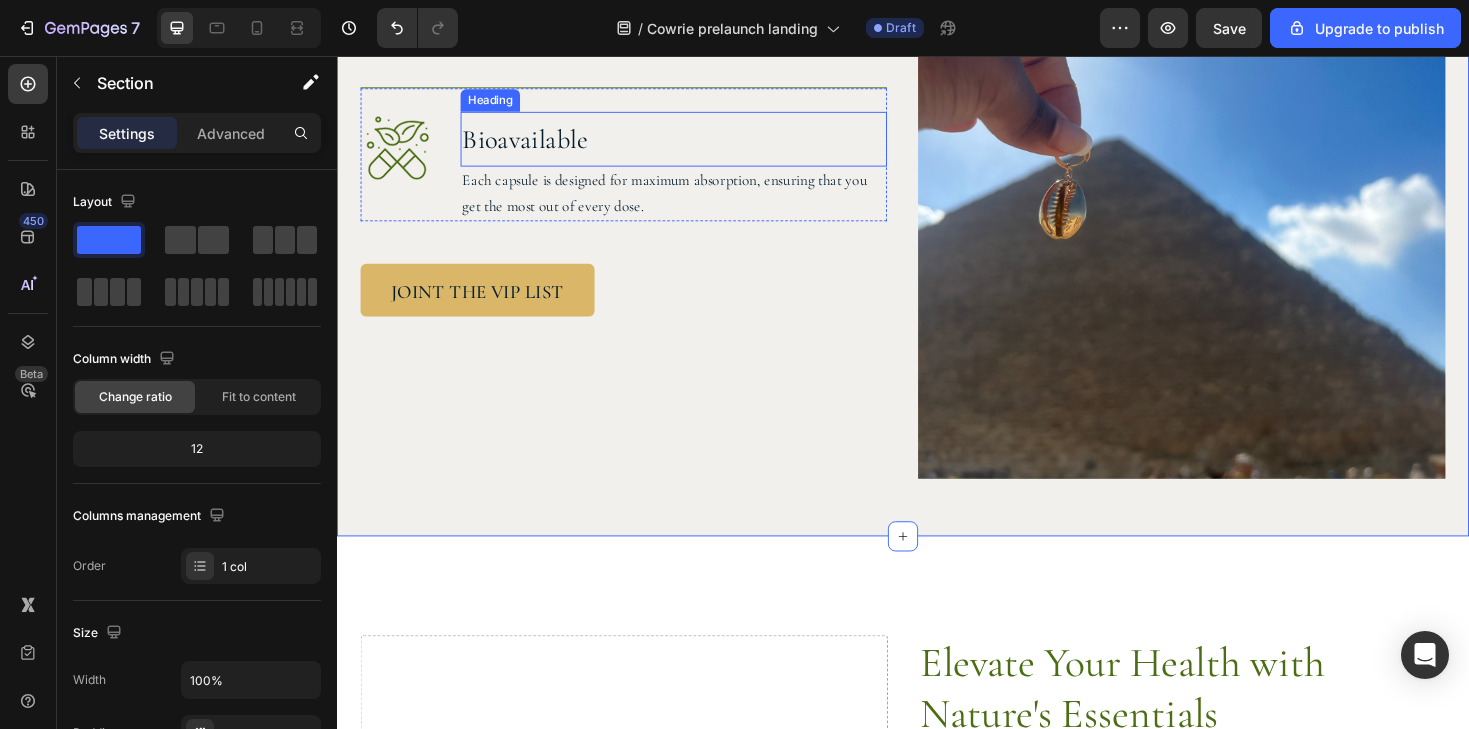 scroll, scrollTop: 2132, scrollLeft: 0, axis: vertical 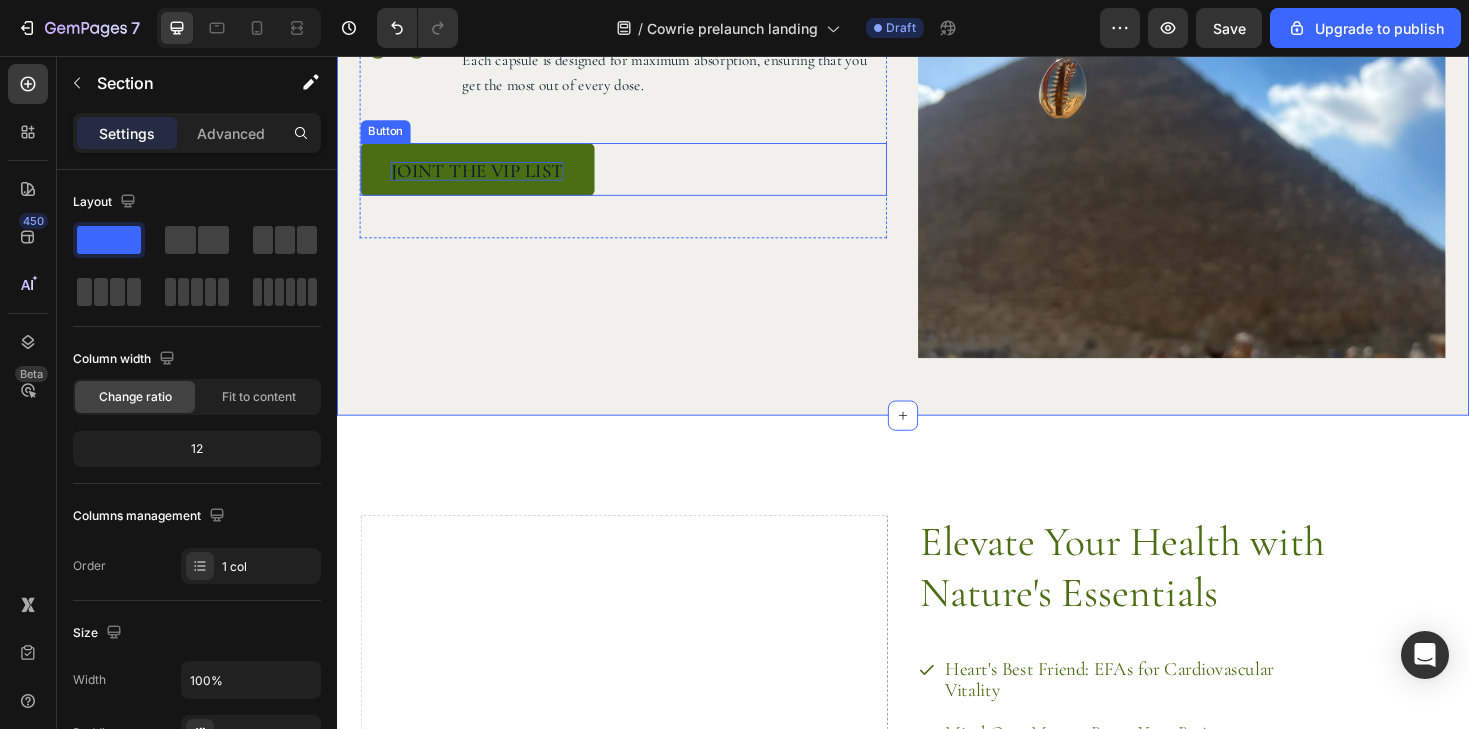 click on "JOINt THE VIP LIST" at bounding box center (485, 178) 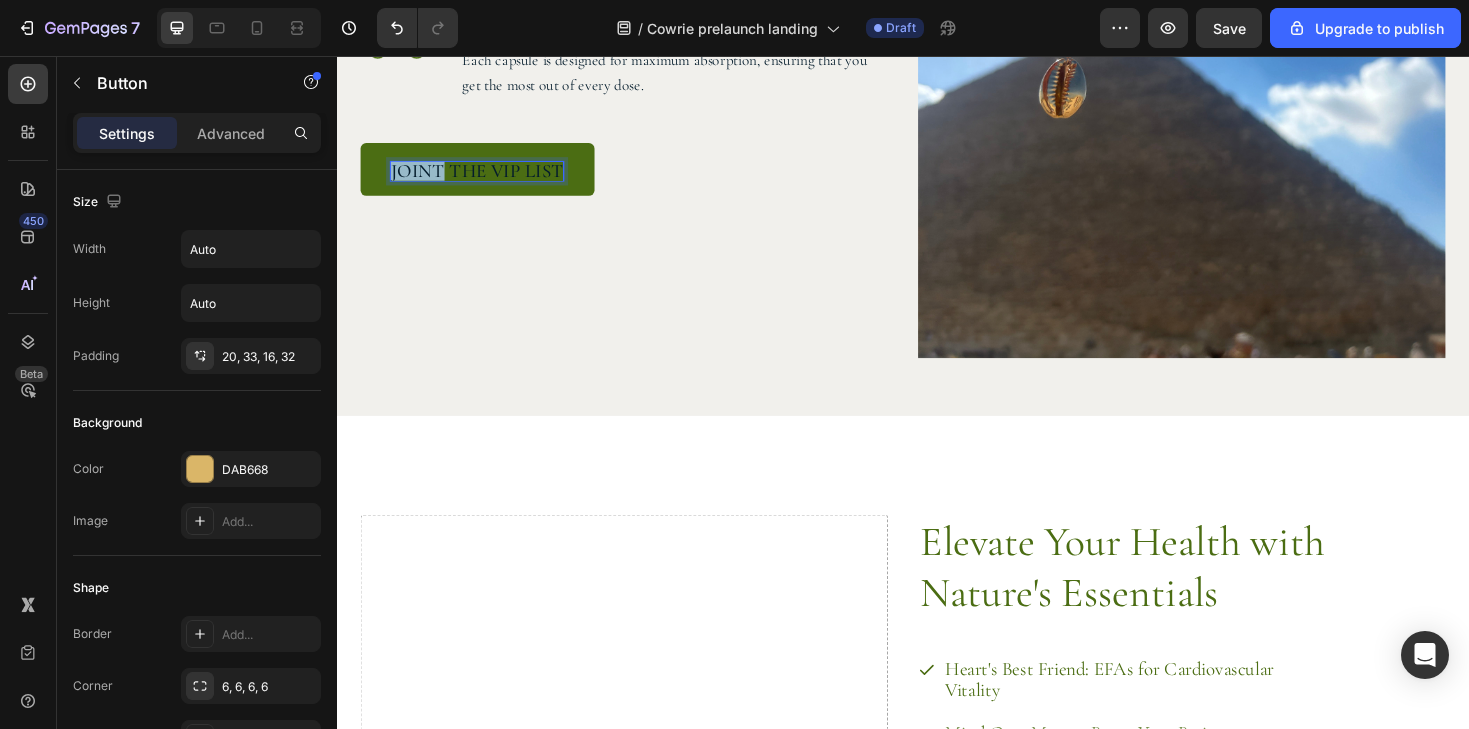 click on "JOINt THE VIP LIST" at bounding box center [485, 178] 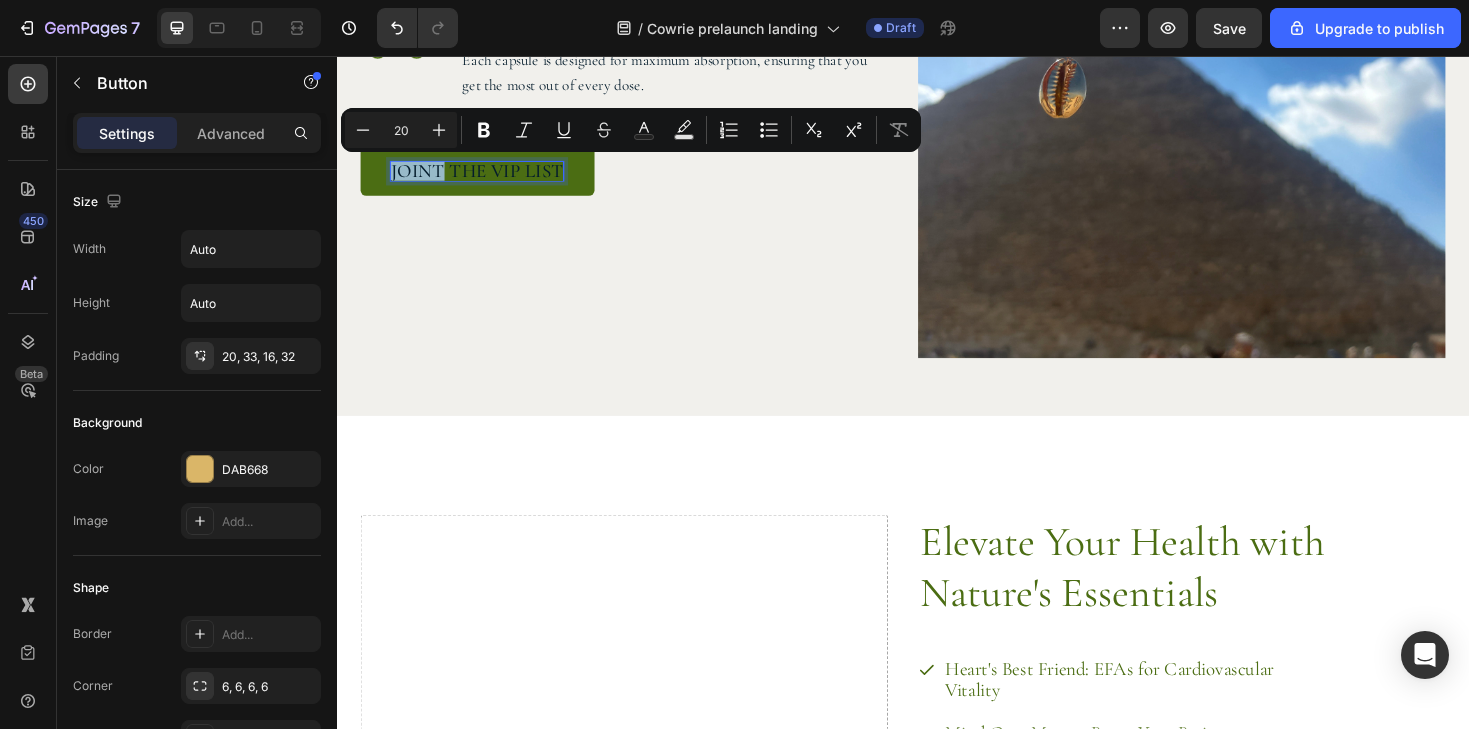 click on "JOINt THE VIP LIST" at bounding box center [485, 178] 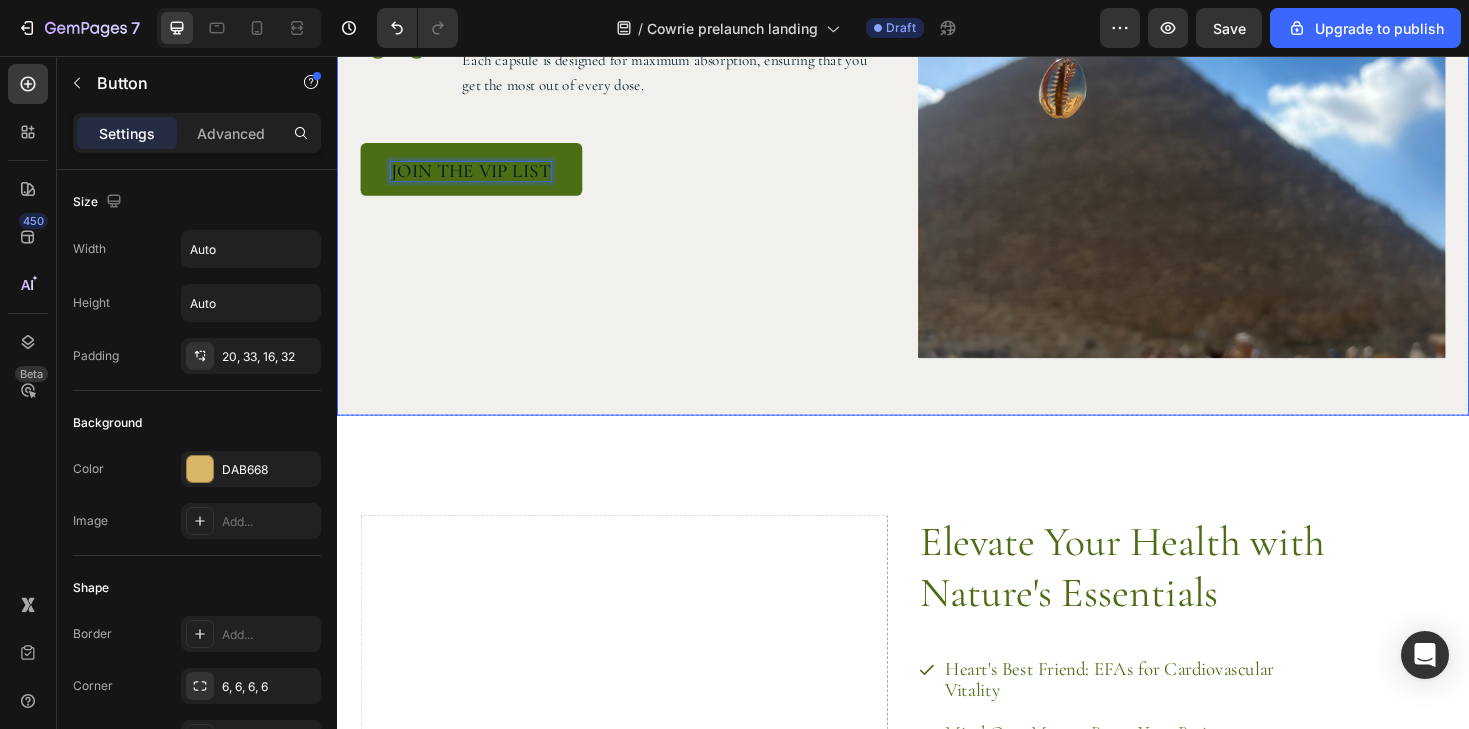 click on "Image Real, ethically-sourced gold  Heading We source only the finest materials combined with expert craftsmanship to ensure your piece can be  worn permanently  and last  forever  Text Block Row Image Balanced Formulation Heading Our capsules are expertly formulated to provide a balanced ratio of omega-3, omega-6, and omega-9 fatty acids, essential for various bodily functions. Text Block Row Image Bioavailable Heading Each capsule is designed for maximum absorption, ensuring that you get the most out of every dose. Text Block Row JOIN THE VIP LIST Button   45 Row" at bounding box center (641, 3) 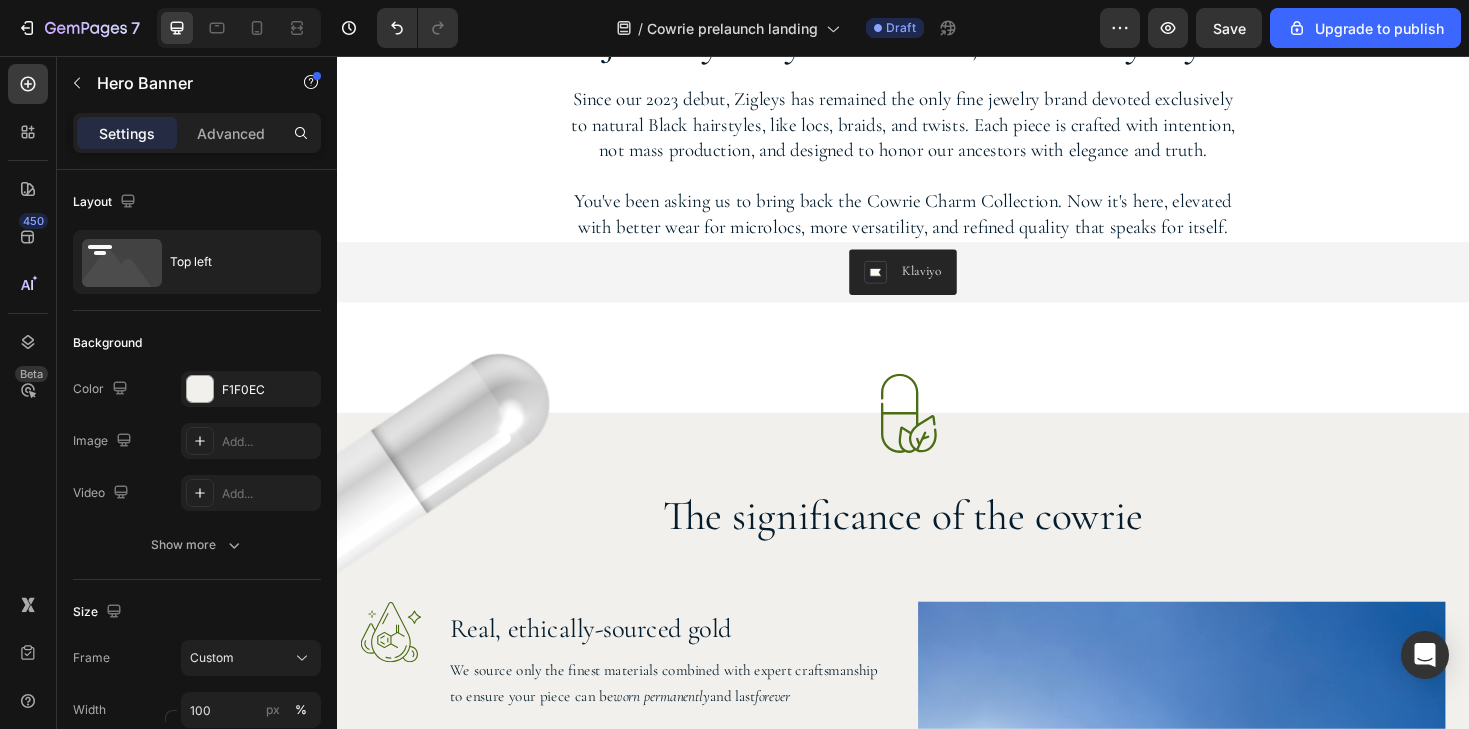 scroll, scrollTop: 1128, scrollLeft: 0, axis: vertical 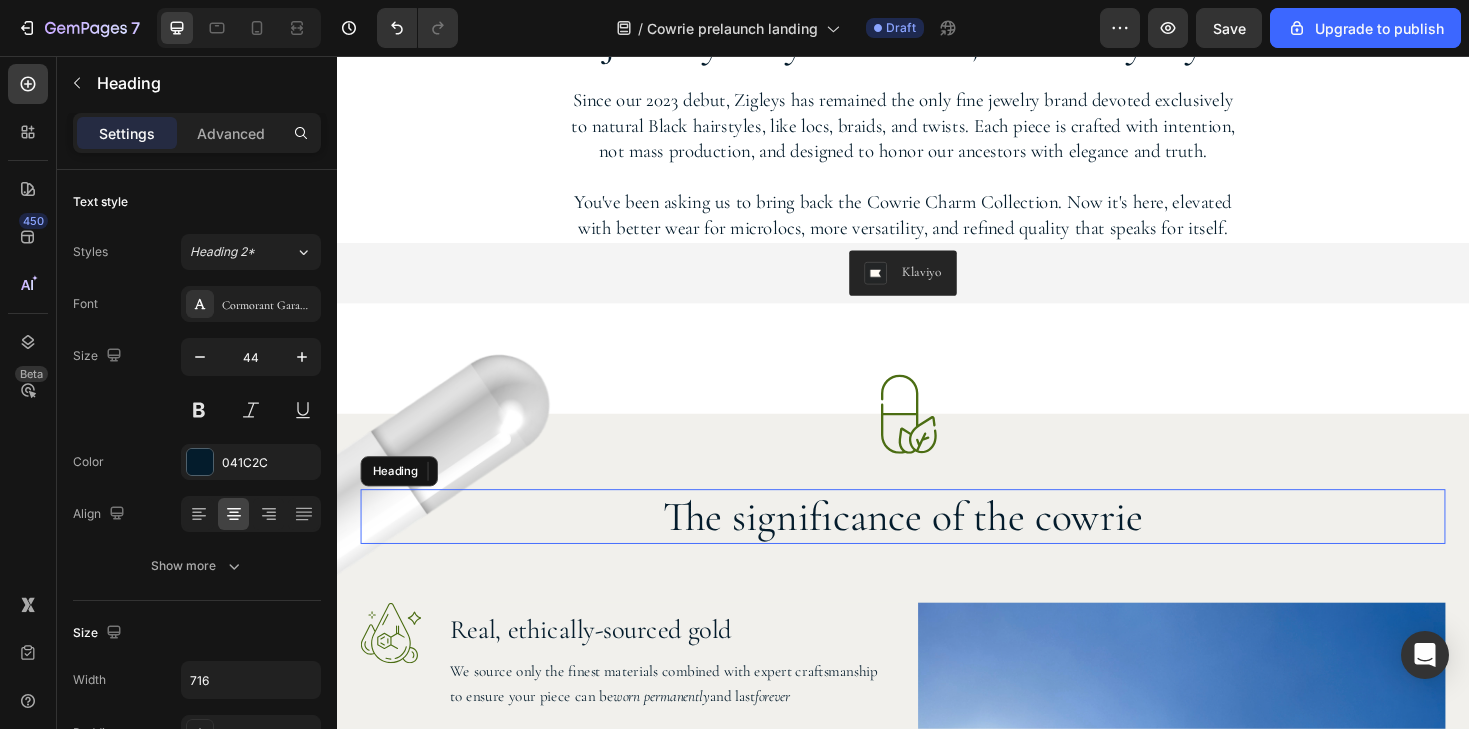 click on "The significance of the cowrie" at bounding box center (937, 544) 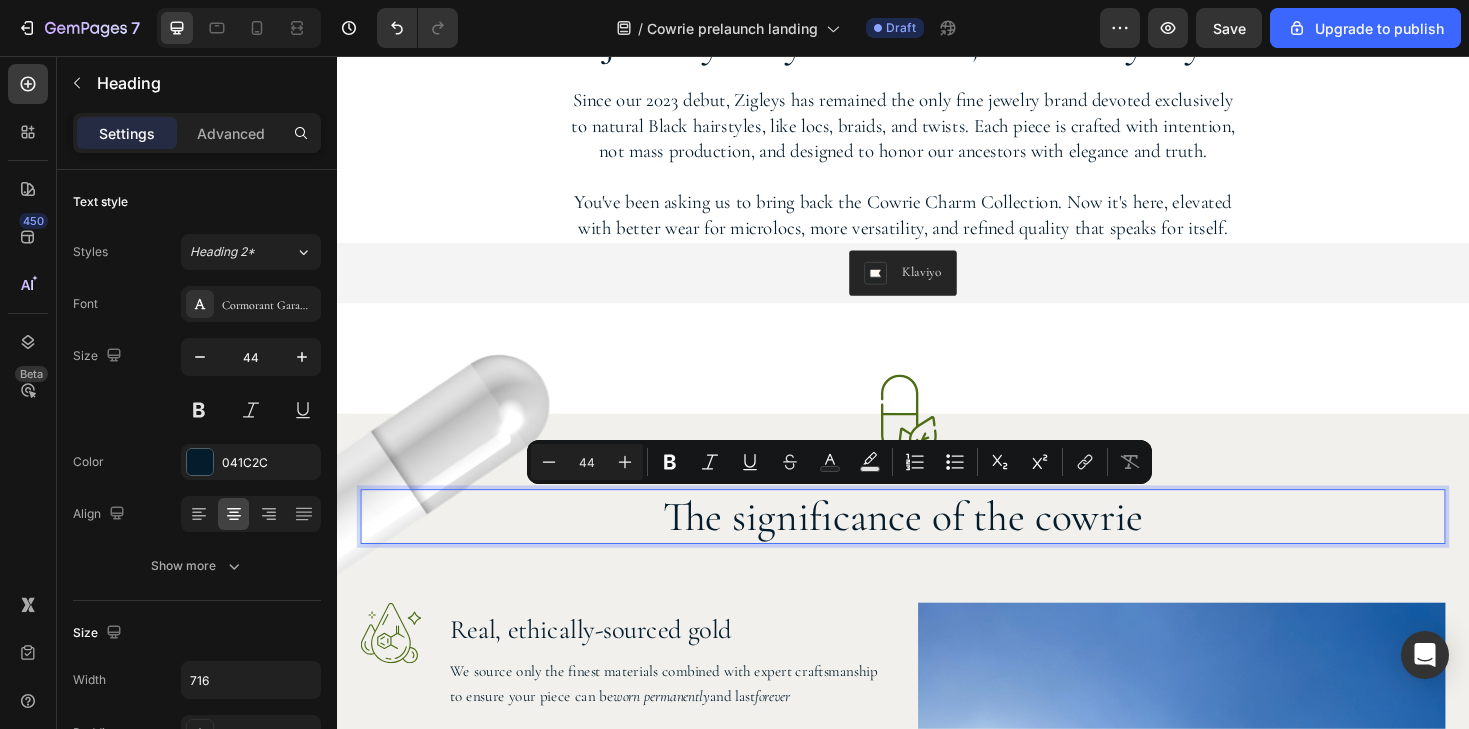 click on "The significance of the cowrie" at bounding box center [937, 544] 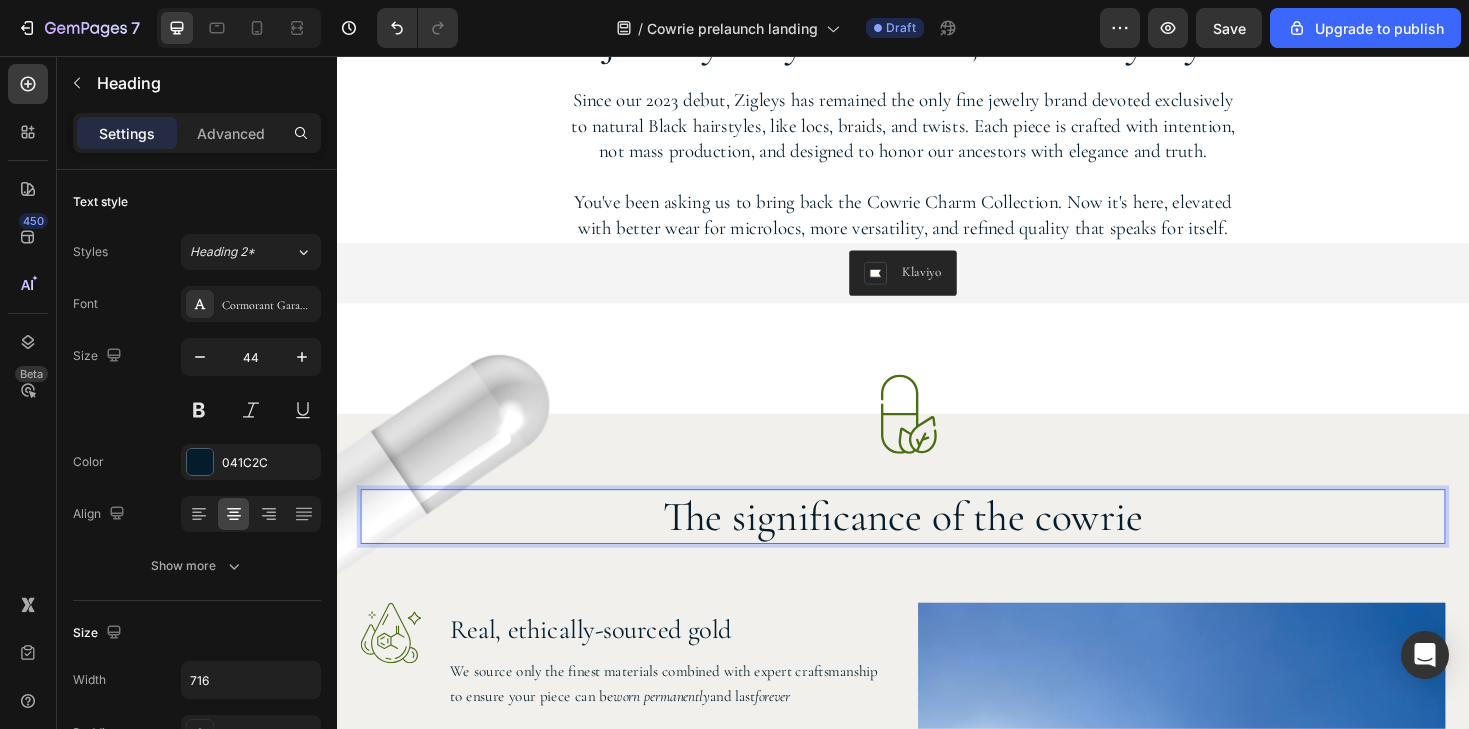 drag, startPoint x: 1222, startPoint y: 535, endPoint x: 571, endPoint y: 539, distance: 651.01227 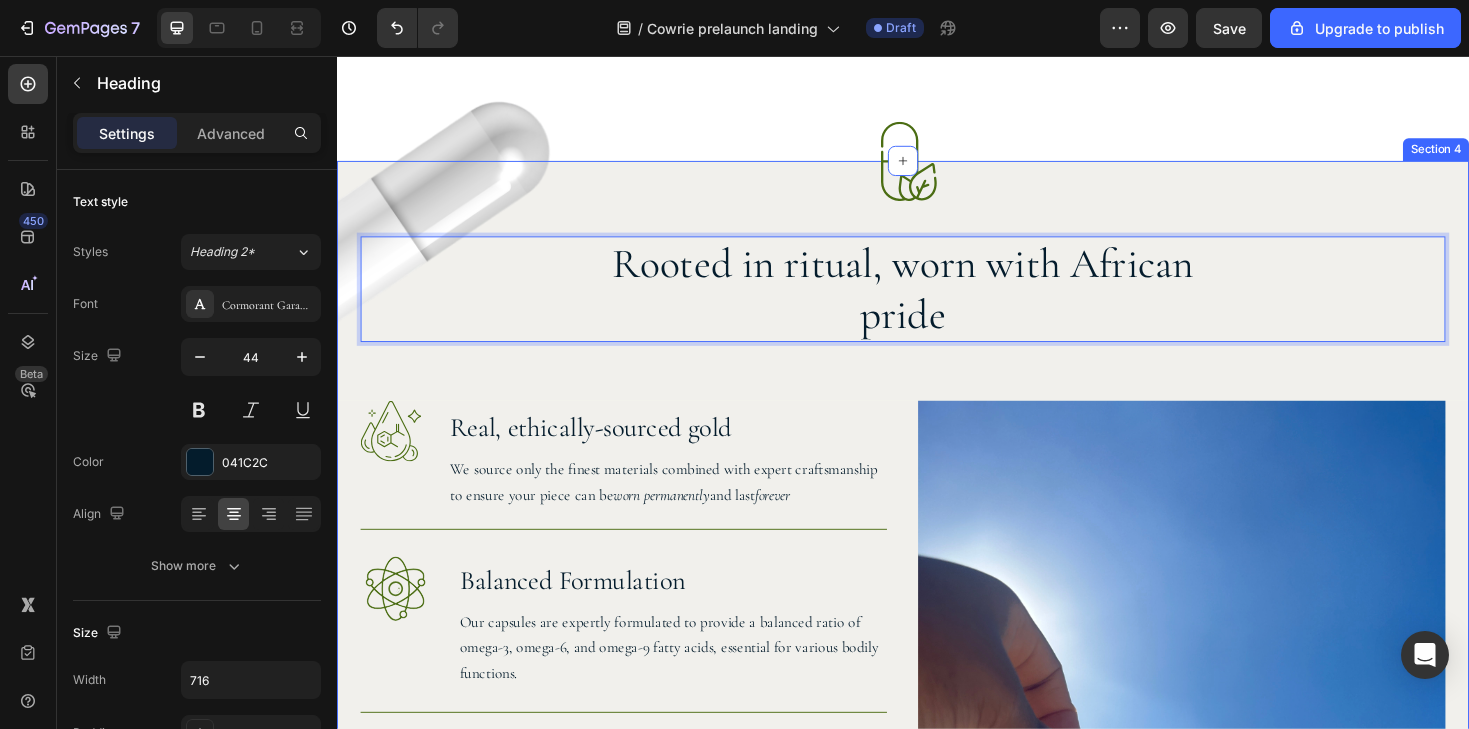 scroll, scrollTop: 1445, scrollLeft: 0, axis: vertical 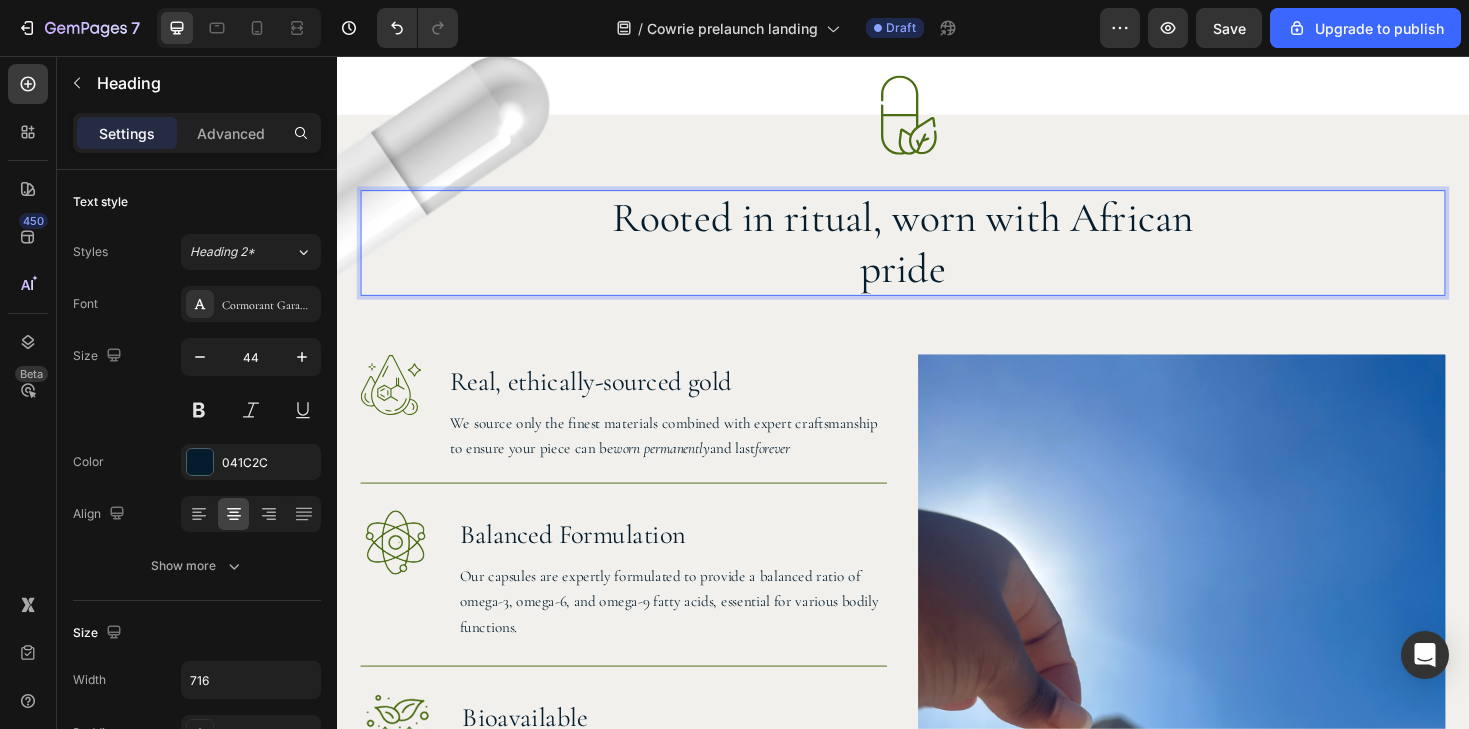 click on "Rooted in ritual, worn with African pride" at bounding box center [937, 254] 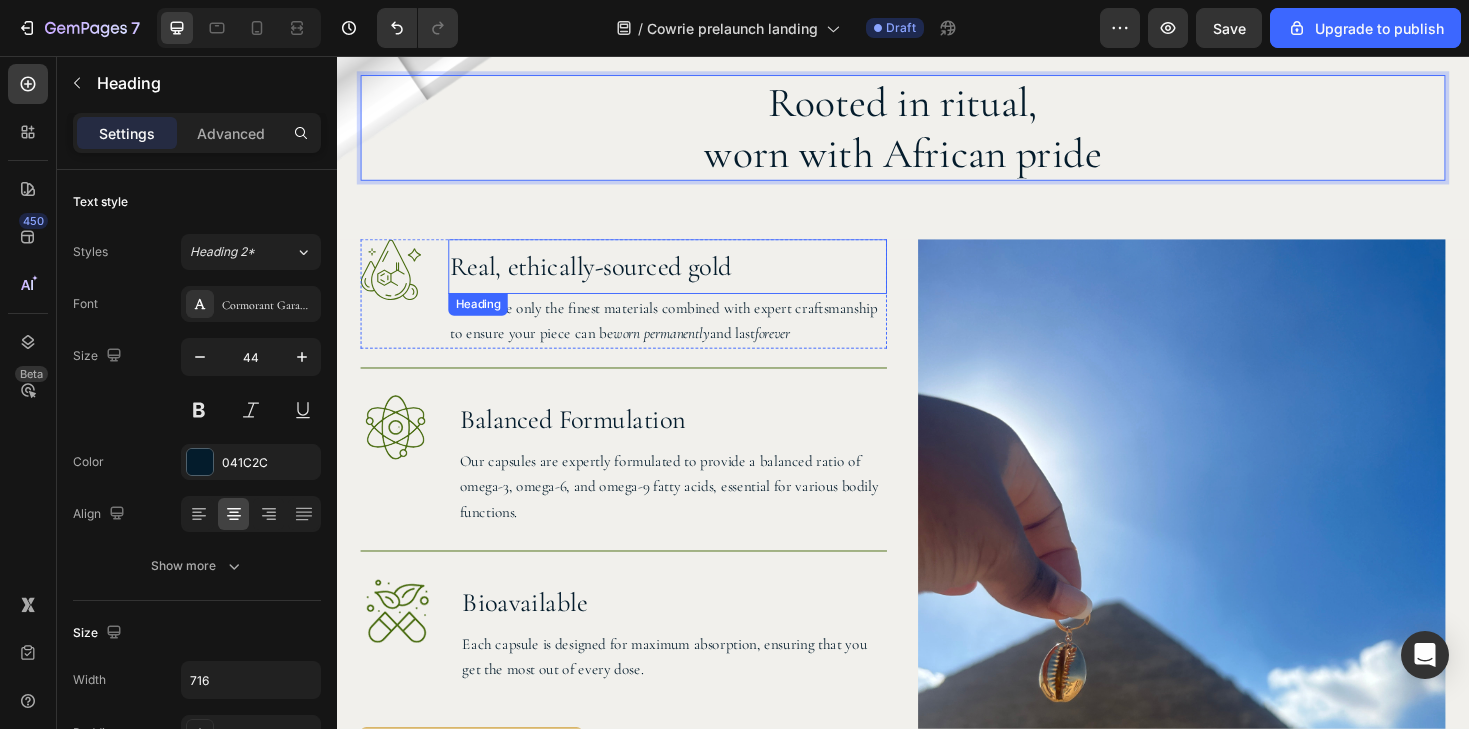 scroll, scrollTop: 1572, scrollLeft: 0, axis: vertical 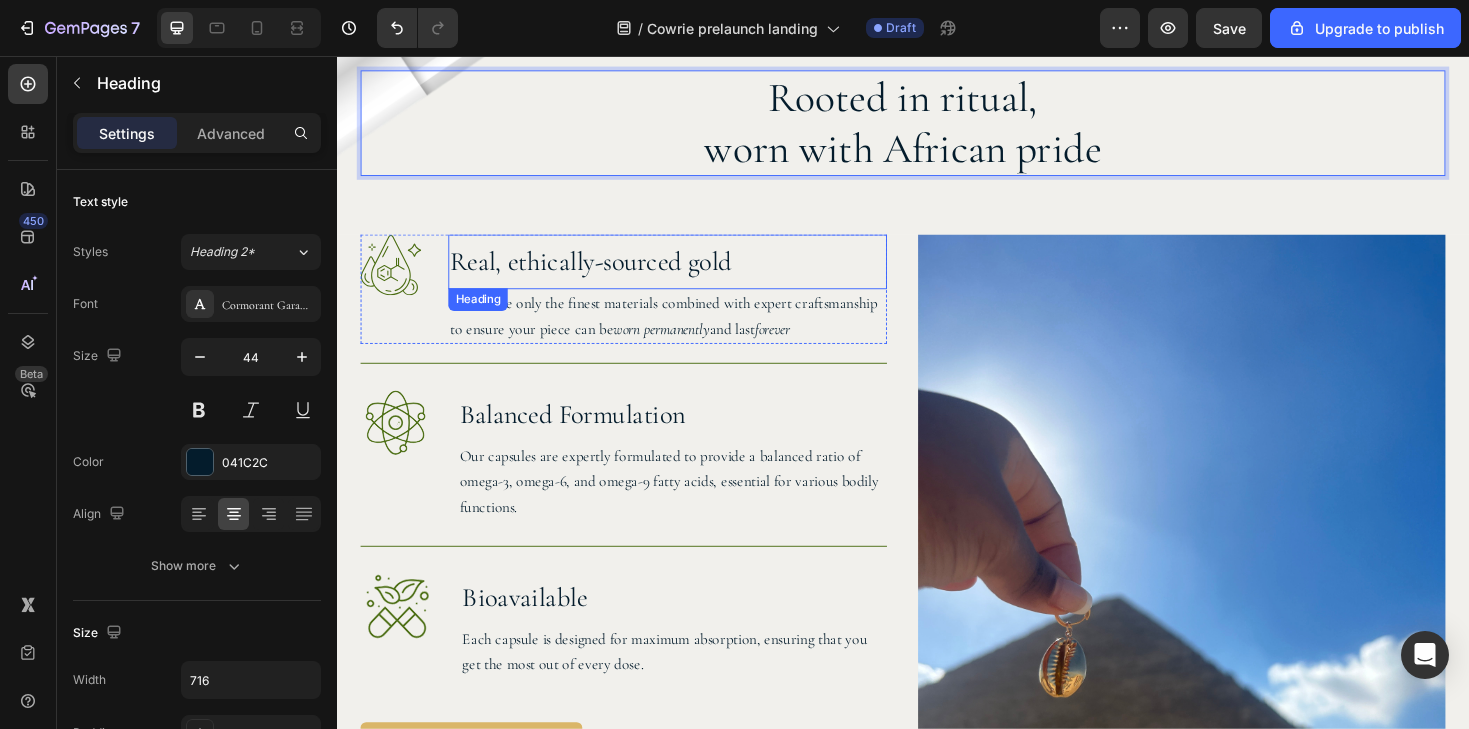 click on "Real, ethically-sourced gold" at bounding box center (687, 274) 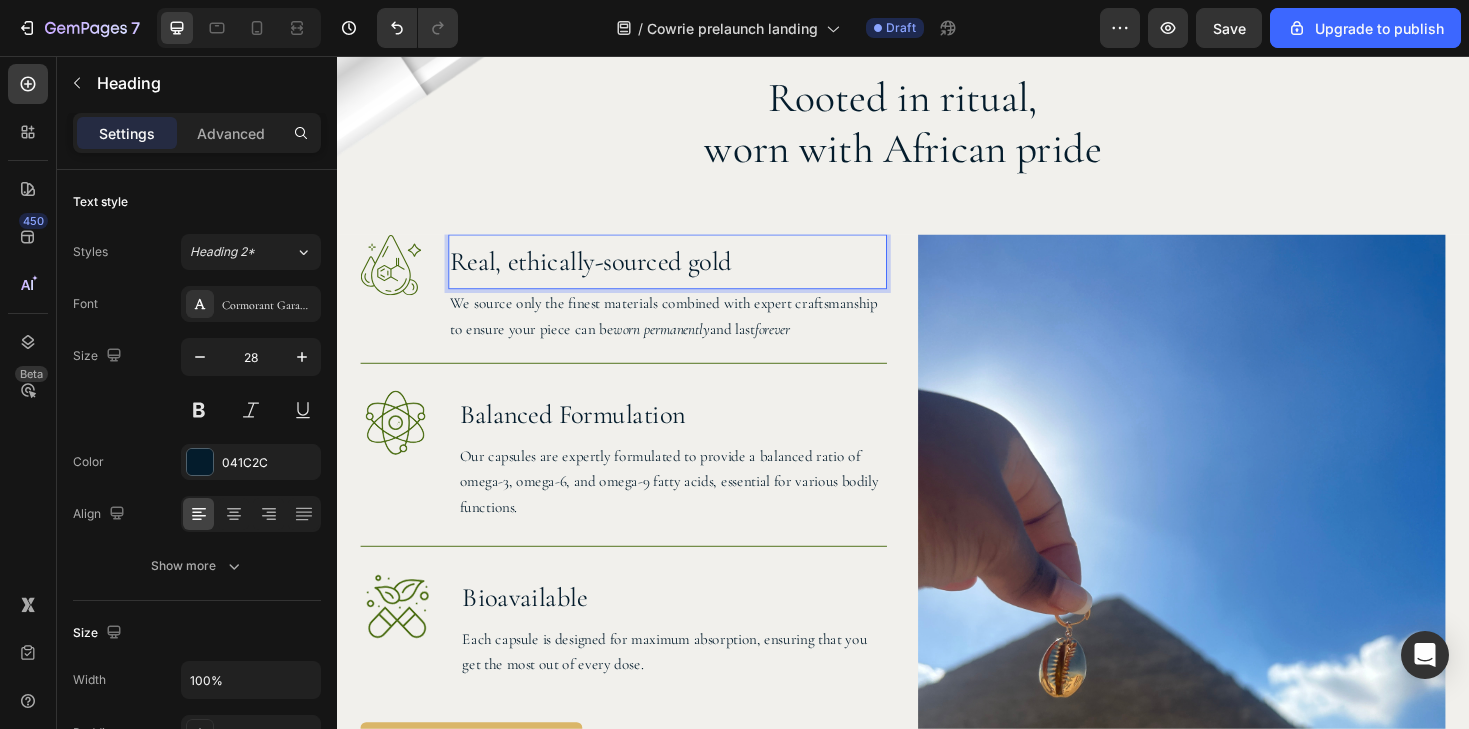 click on "Real, ethically-sourced gold" at bounding box center (687, 274) 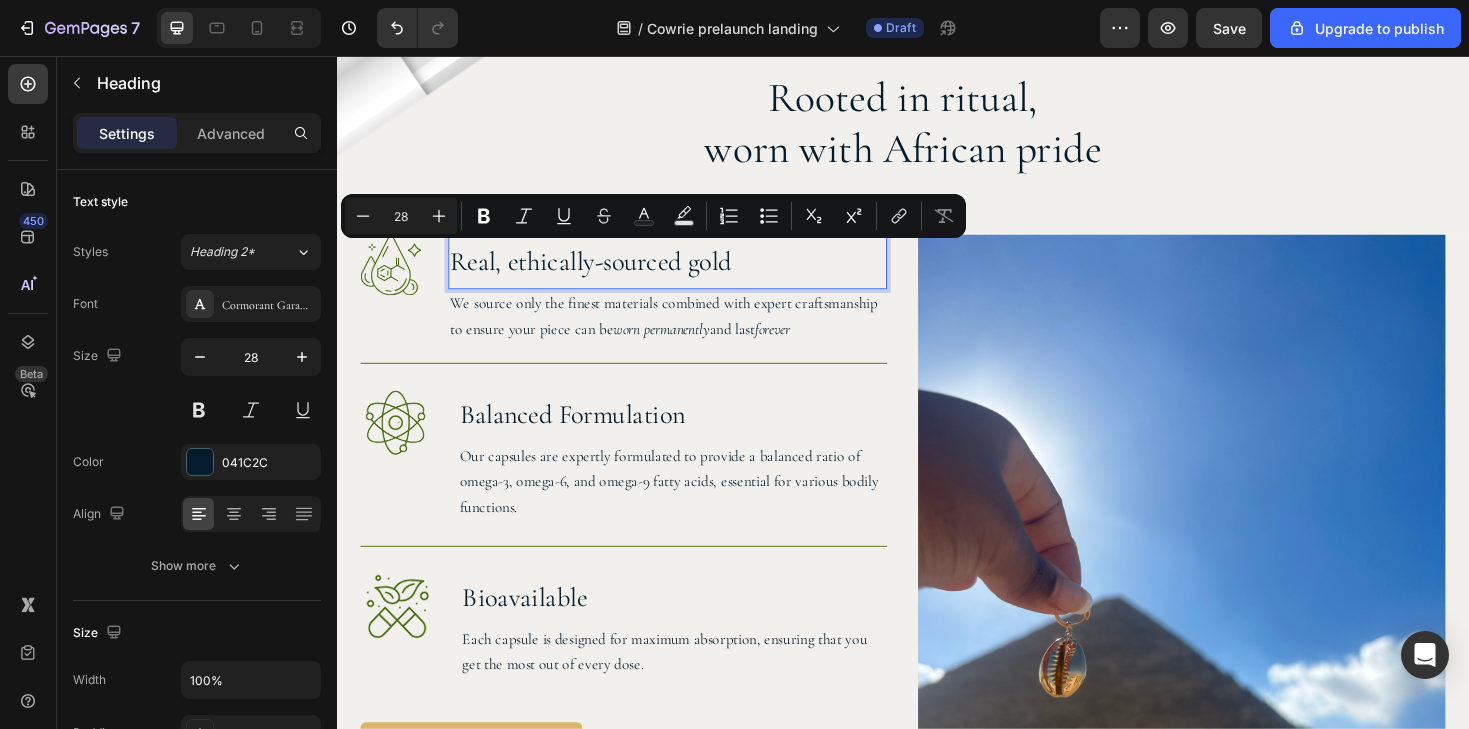drag, startPoint x: 824, startPoint y: 279, endPoint x: 462, endPoint y: 280, distance: 362.00137 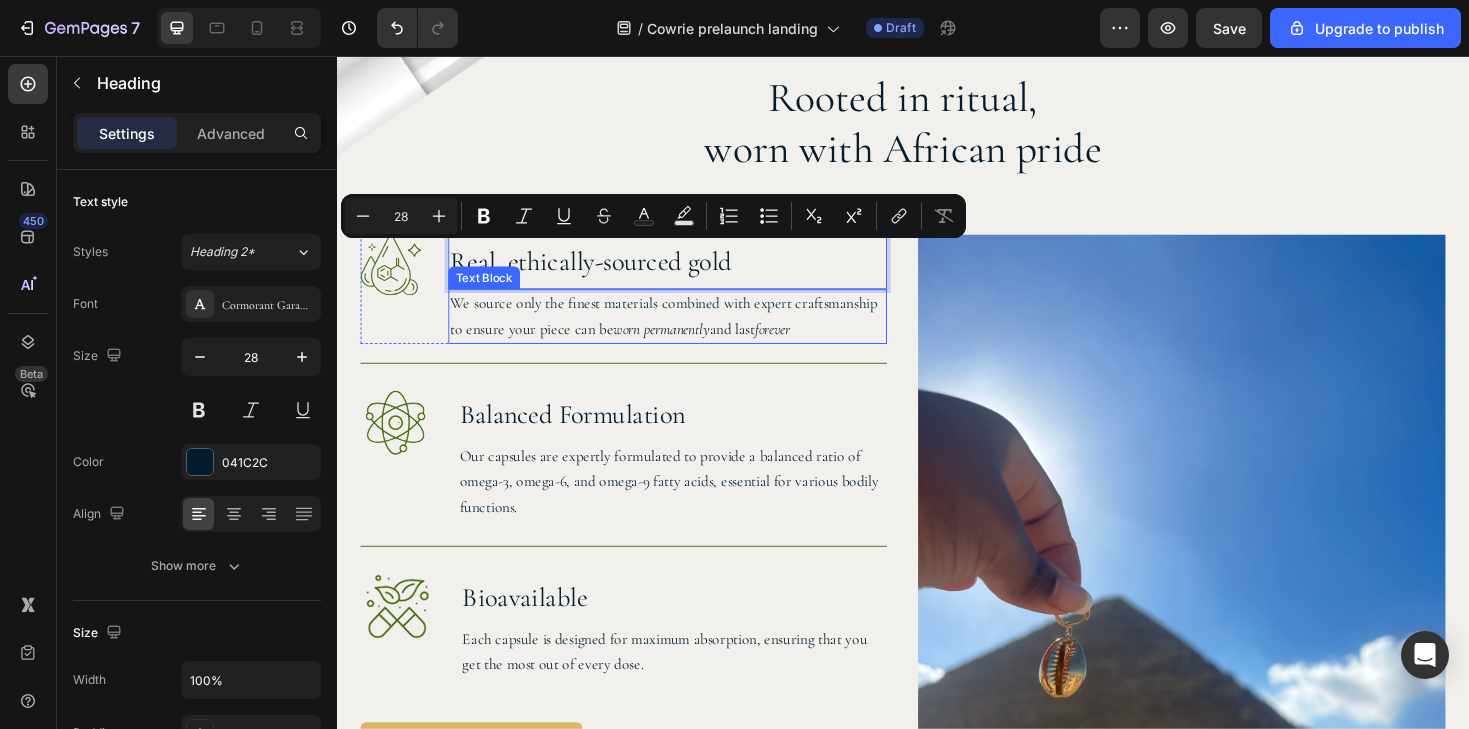 click on "Real, ethically-sourced gold" at bounding box center (687, 274) 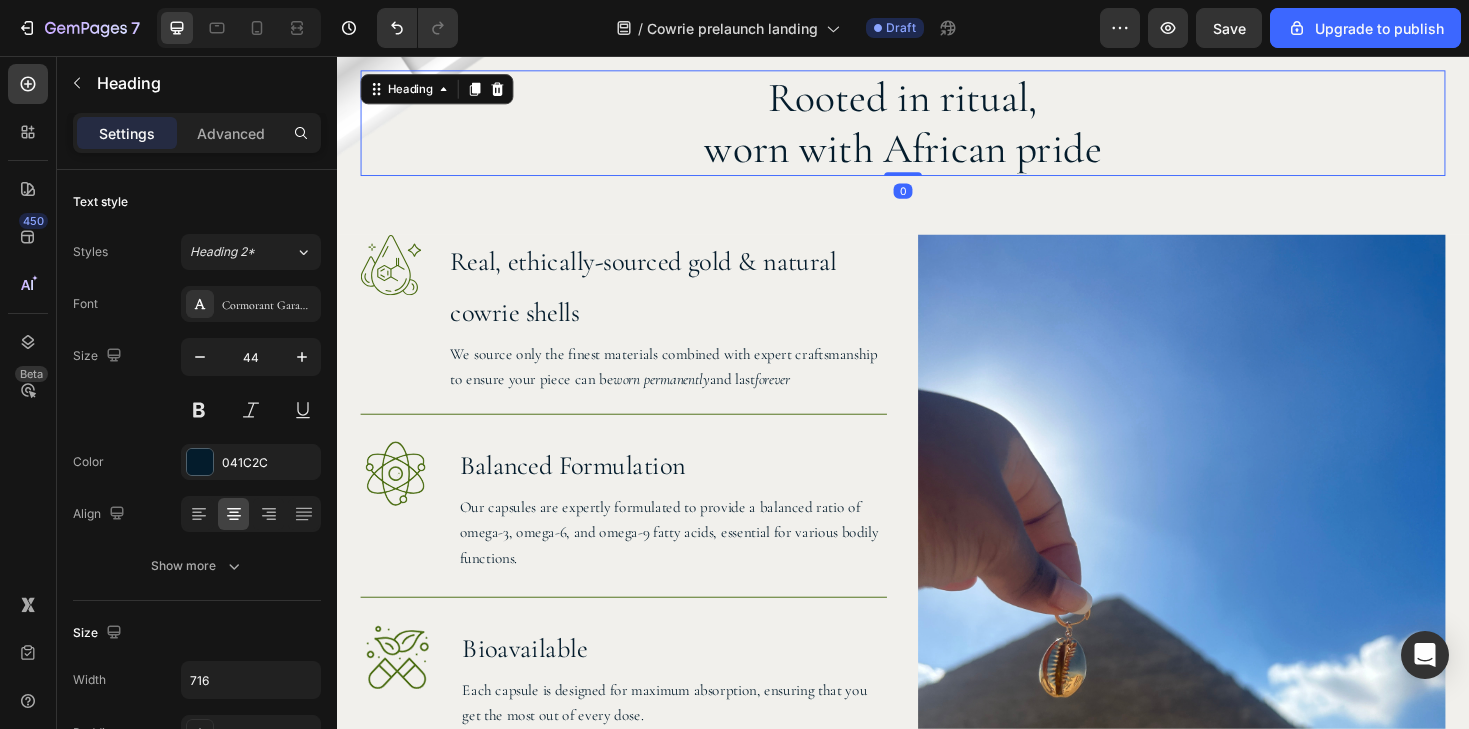 click on "Rooted in ritual,  worn with African pride" at bounding box center (937, 127) 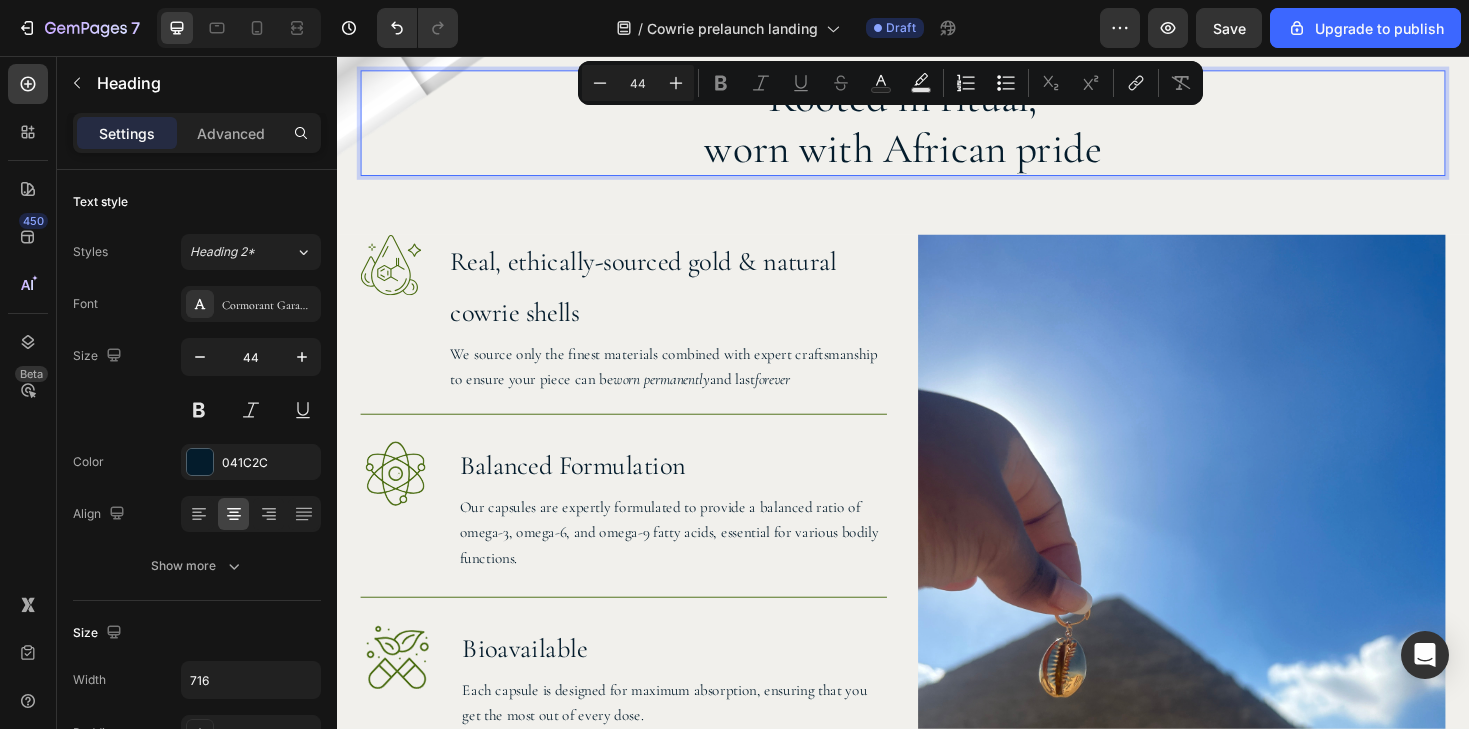 click on "Rooted in ritual,  worn with African pride" at bounding box center (937, 127) 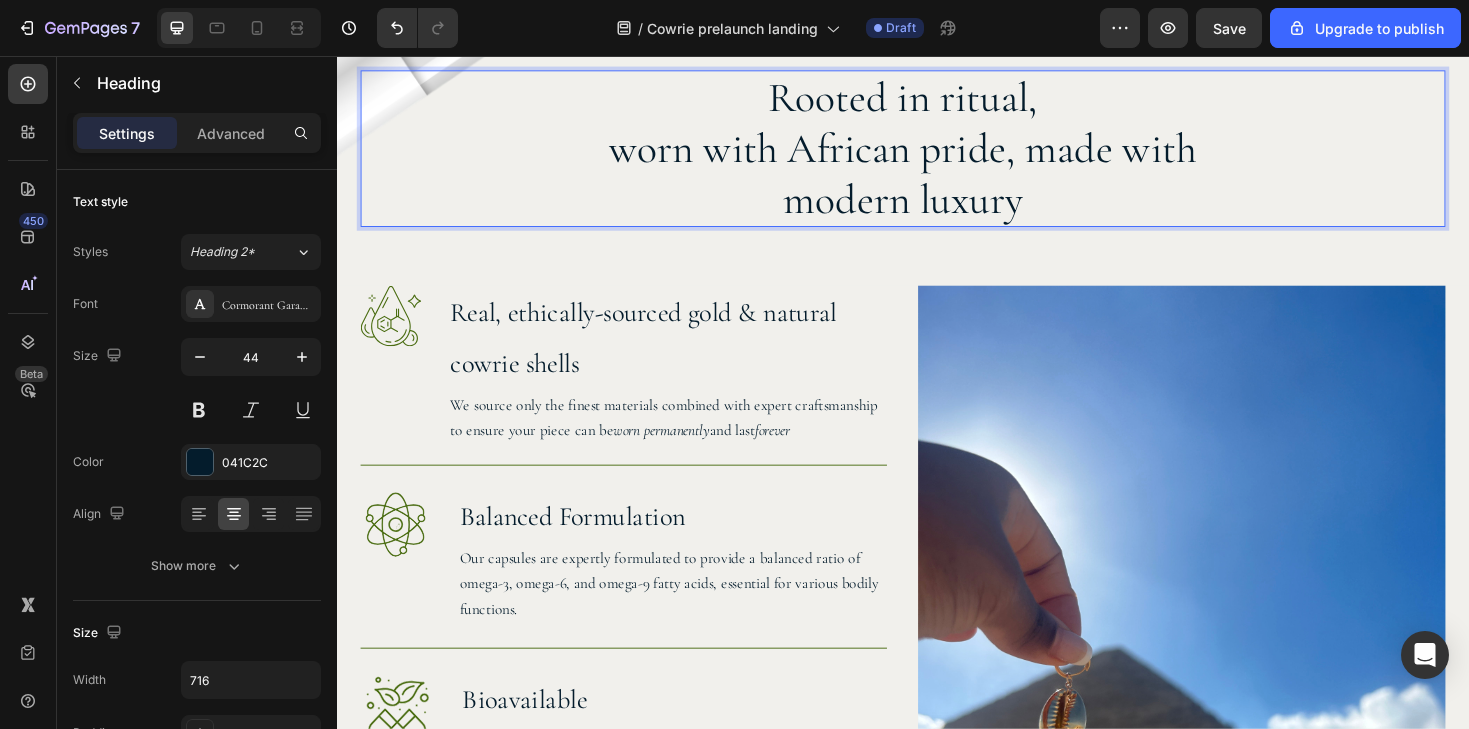 click on "Rooted in ritual,  worn with African pride, made with modern luxury" at bounding box center (937, 154) 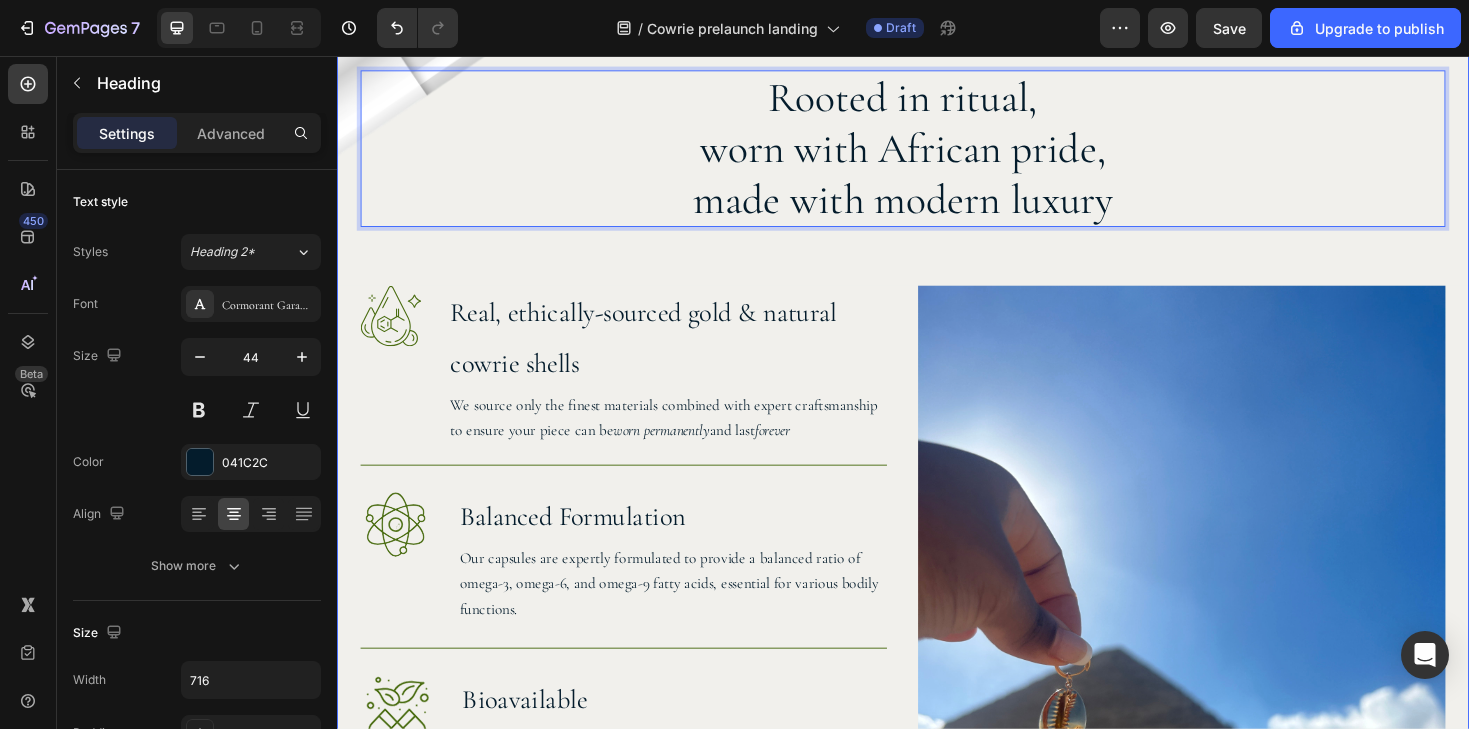 click on "Image Image Rooted in ritual,  worn with African pride,  made with modern luxury Heading   0 Row Image Real, ethically-sourced gold & natural cowrie shells Heading We source only the finest materials combined with expert craftsmanship to ensure your piece can be  worn permanently  and last  forever  Text Block Row Image Balanced Formulation Heading Our capsules are expertly formulated to provide a balanced ratio of omega-3, omega-6, and omega-9 fatty acids, essential for various bodily functions. Text Block Row Image Bioavailable Heading Each capsule is designed for maximum absorption, ensuring that you get the most out of every dose. Text Block Row JOIN THE VIP LIST Button Row Image Hero Banner" at bounding box center [937, 588] 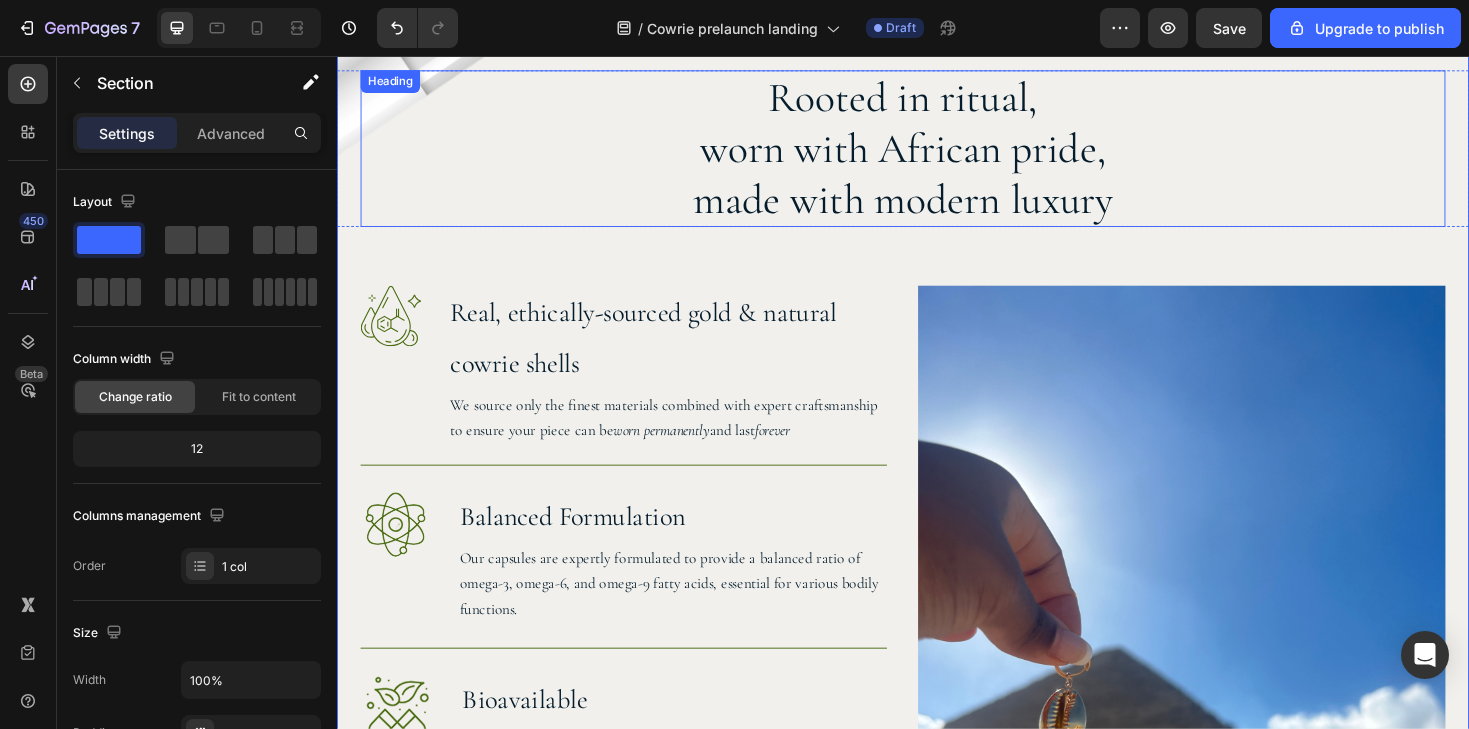 click on "Rooted in ritual,  worn with African pride,  made with modern luxury" at bounding box center [937, 154] 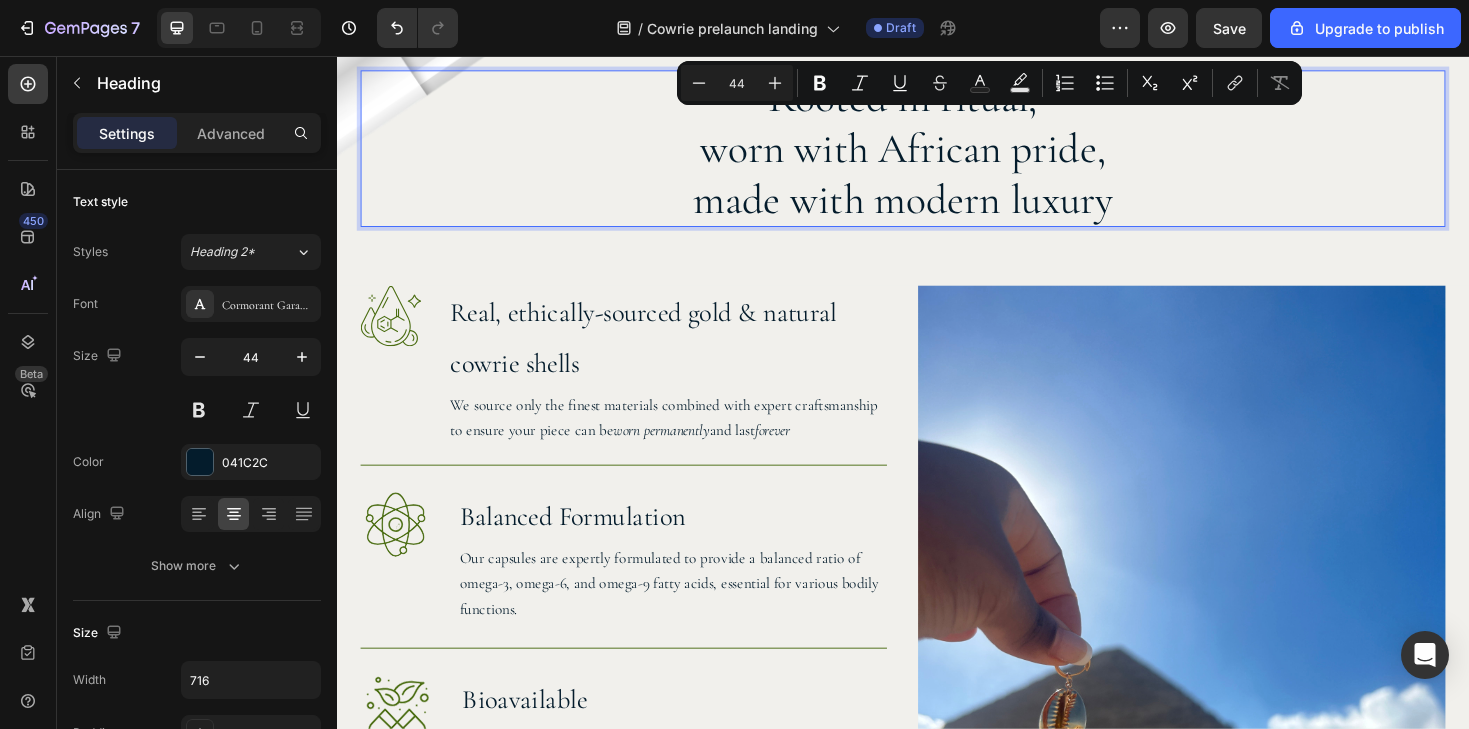 drag, startPoint x: 1127, startPoint y: 109, endPoint x: 932, endPoint y: 104, distance: 195.06409 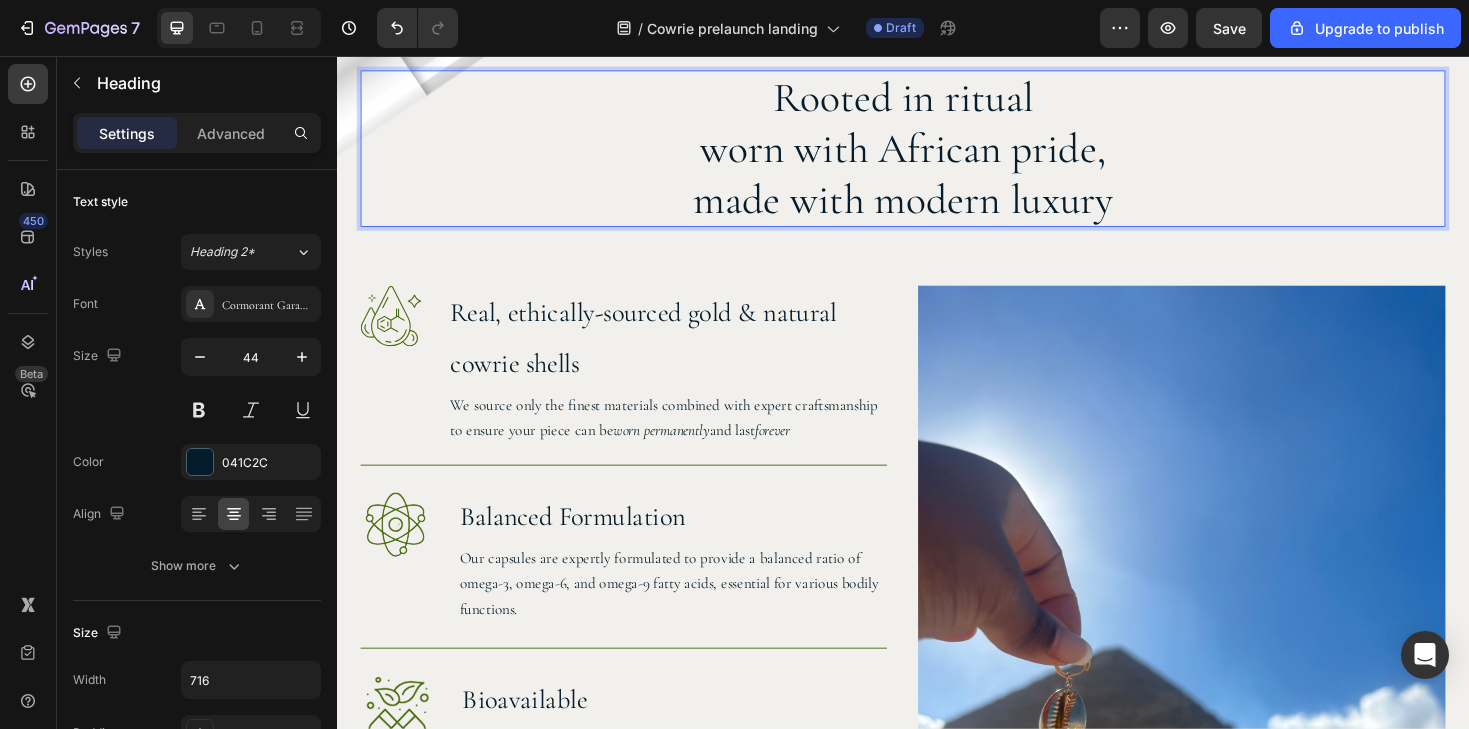 click on "Rooted in ritual worn with African pride,  made with modern luxury" at bounding box center (937, 154) 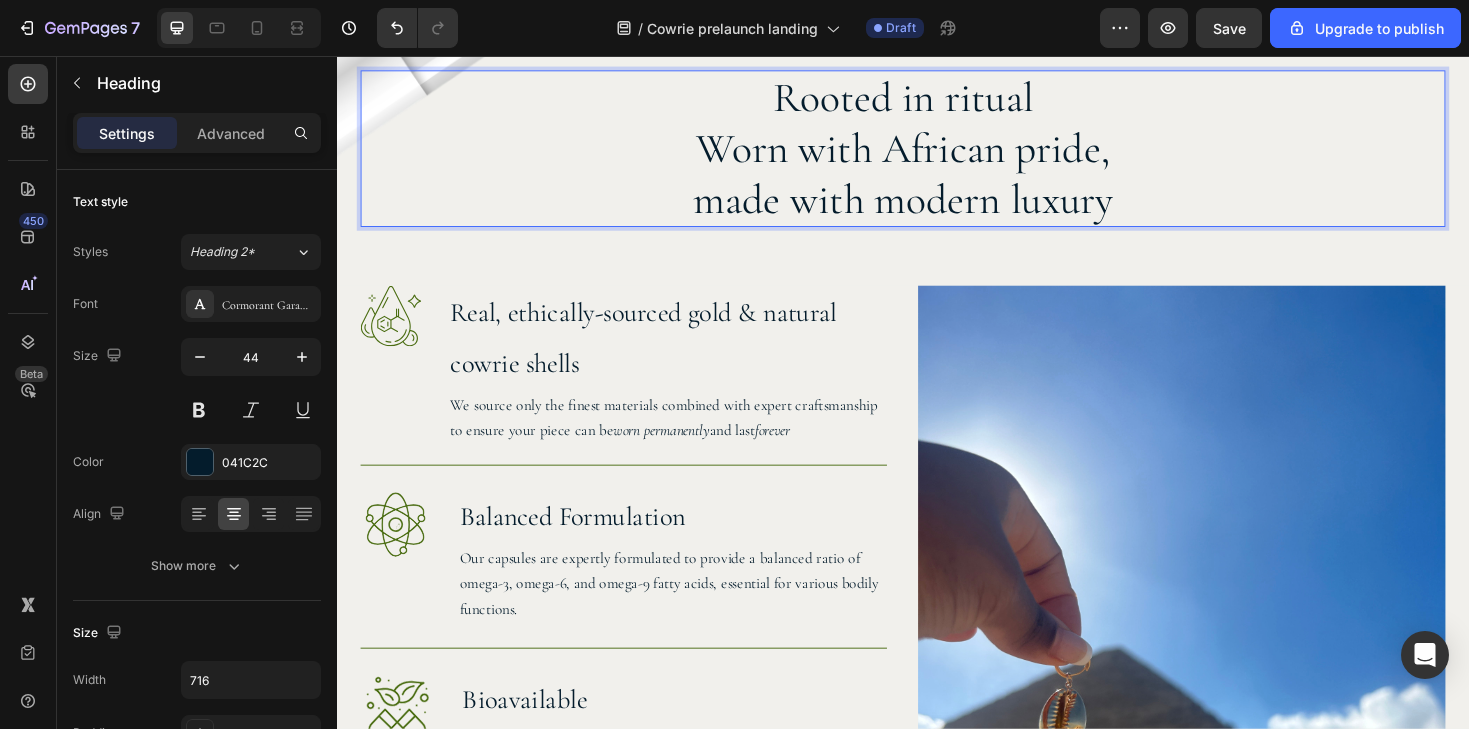 click on "Rooted in ritual Worn with African pride,  made with modern luxury" at bounding box center [937, 154] 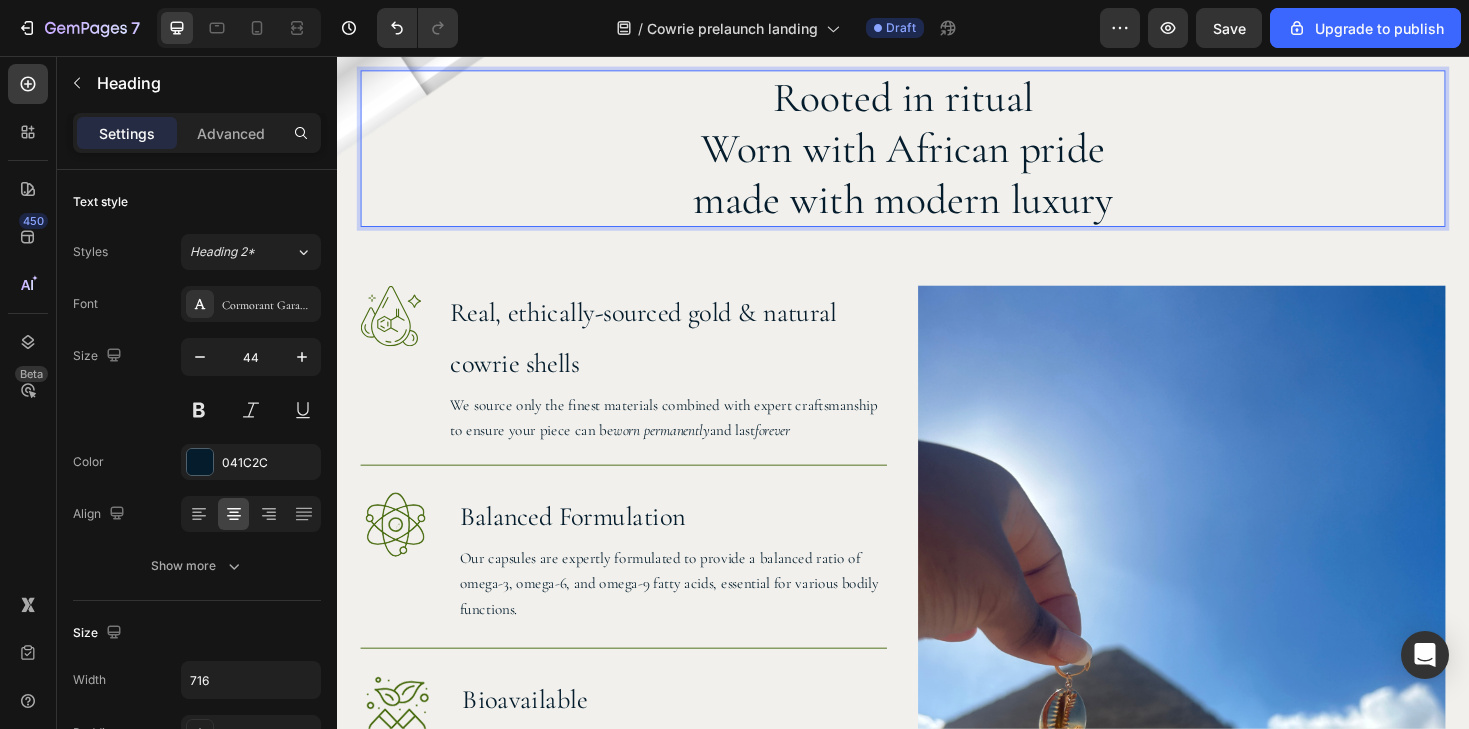 click on "Rooted in ritual Worn with African pride made with modern luxury" at bounding box center (937, 154) 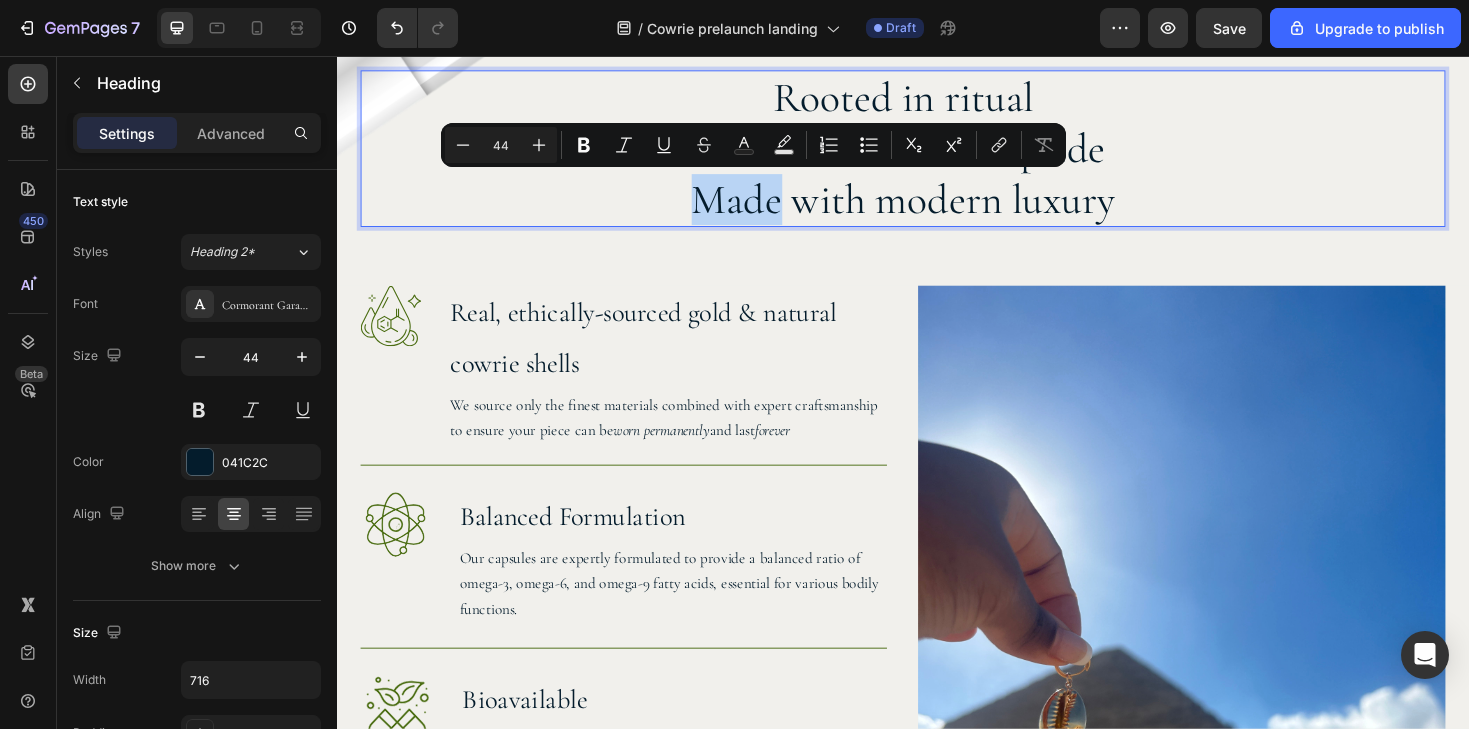 drag, startPoint x: 708, startPoint y: 214, endPoint x: 808, endPoint y: 214, distance: 100 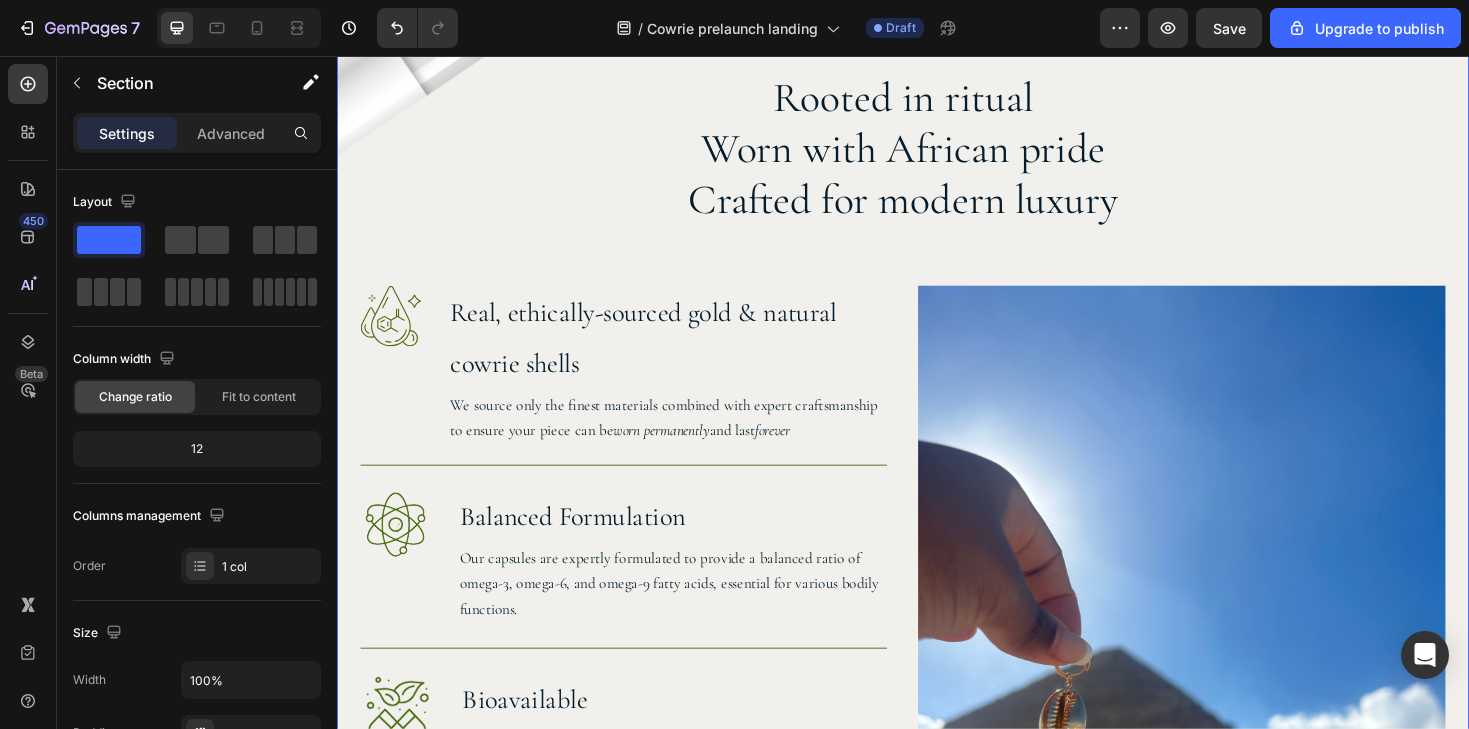 click on "Image Image Rooted in ritual Worn with African pride Crafted for modern luxury Heading Row Image Real, ethically-sourced gold & natural cowrie shells Heading We source only the finest materials combined with expert craftsmanship to ensure your piece can be  worn permanently  and last  forever  Text Block Row Image Balanced Formulation Heading Our capsules are expertly formulated to provide a balanced ratio of omega-3, omega-6, and omega-9 fatty acids, essential for various bodily functions. Text Block Row Image Bioavailable Heading Each capsule is designed for maximum absorption, ensuring that you get the most out of every dose. Text Block Row JOIN THE VIP LIST Button Row Image Hero Banner" at bounding box center [937, 588] 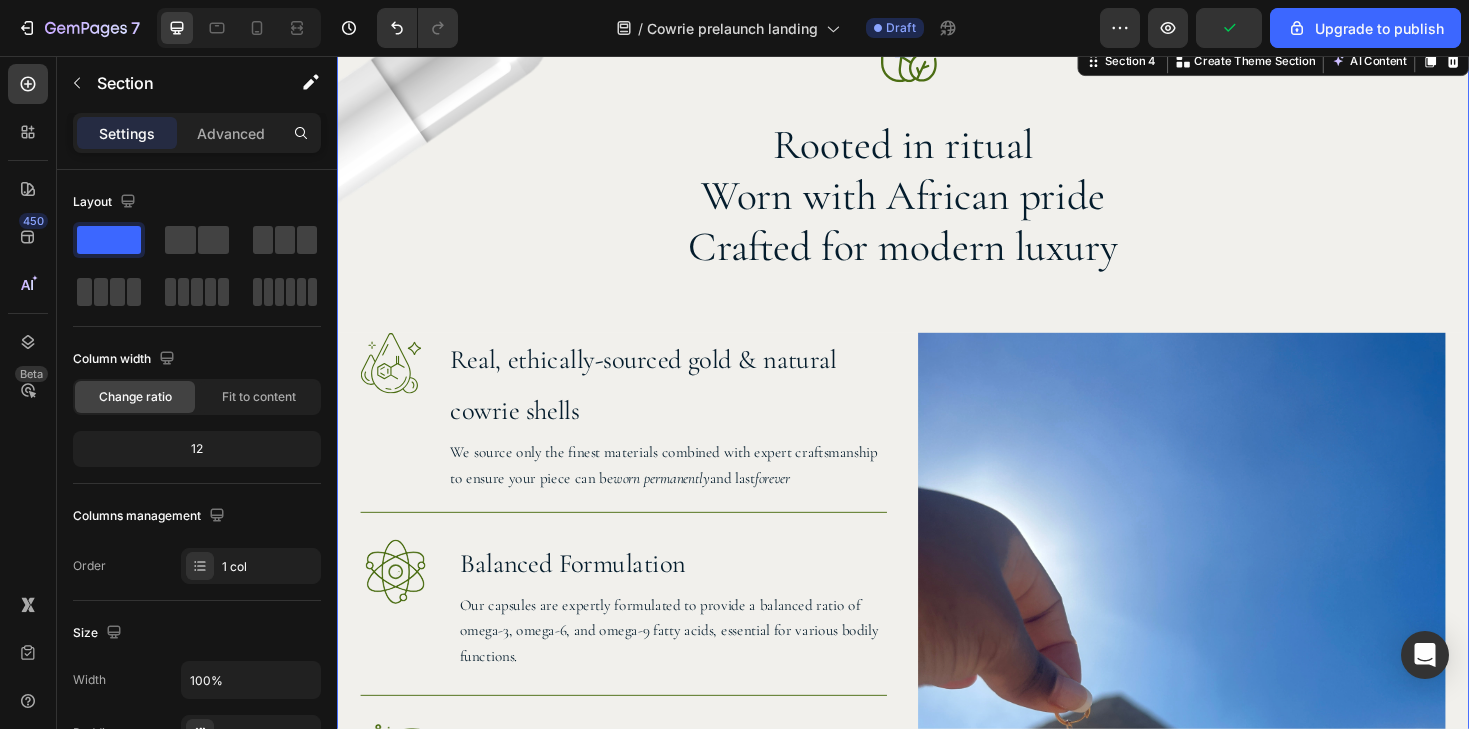 scroll, scrollTop: 1502, scrollLeft: 0, axis: vertical 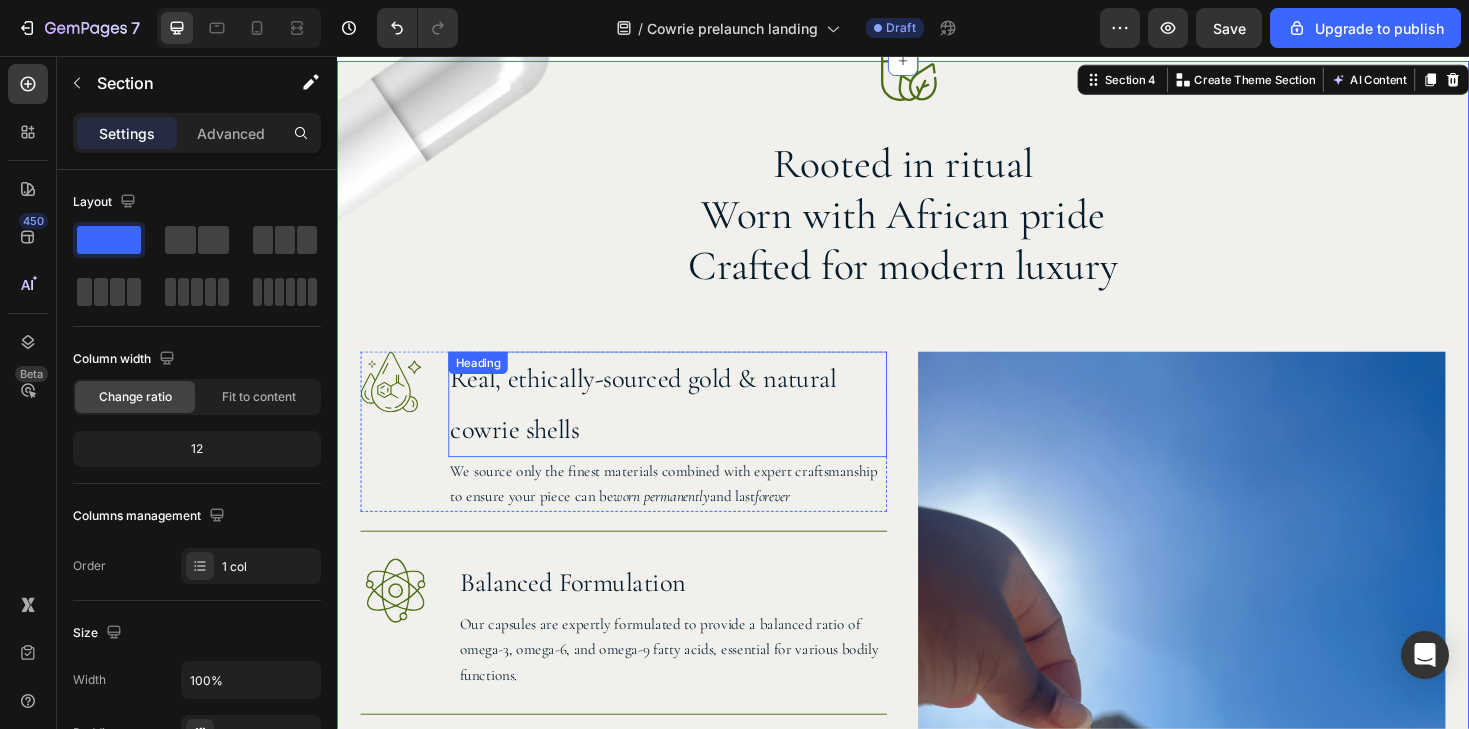 click on "Real, ethically-sourced gold & natural cowrie shells" at bounding box center [687, 425] 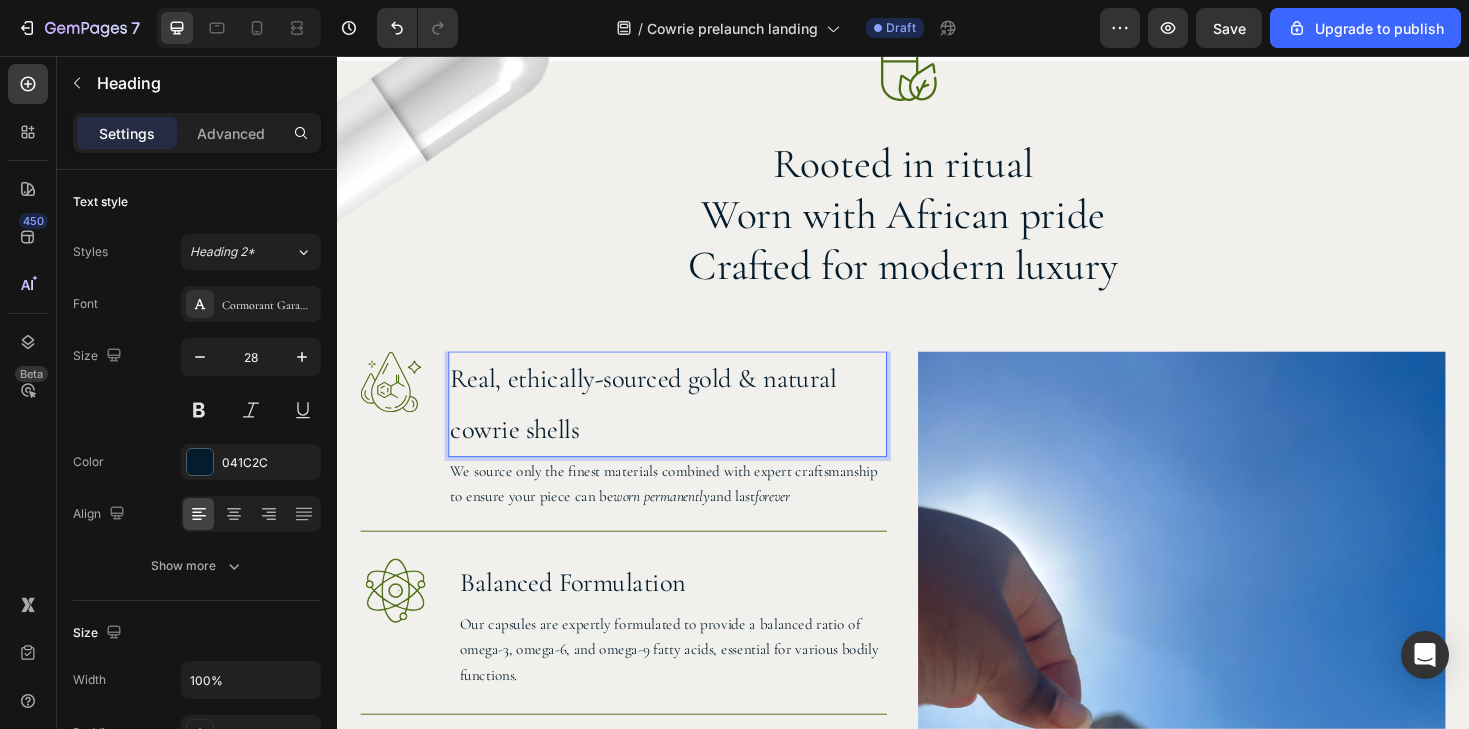 click on "Real, ethically-sourced gold & natural cowrie shells" at bounding box center [687, 425] 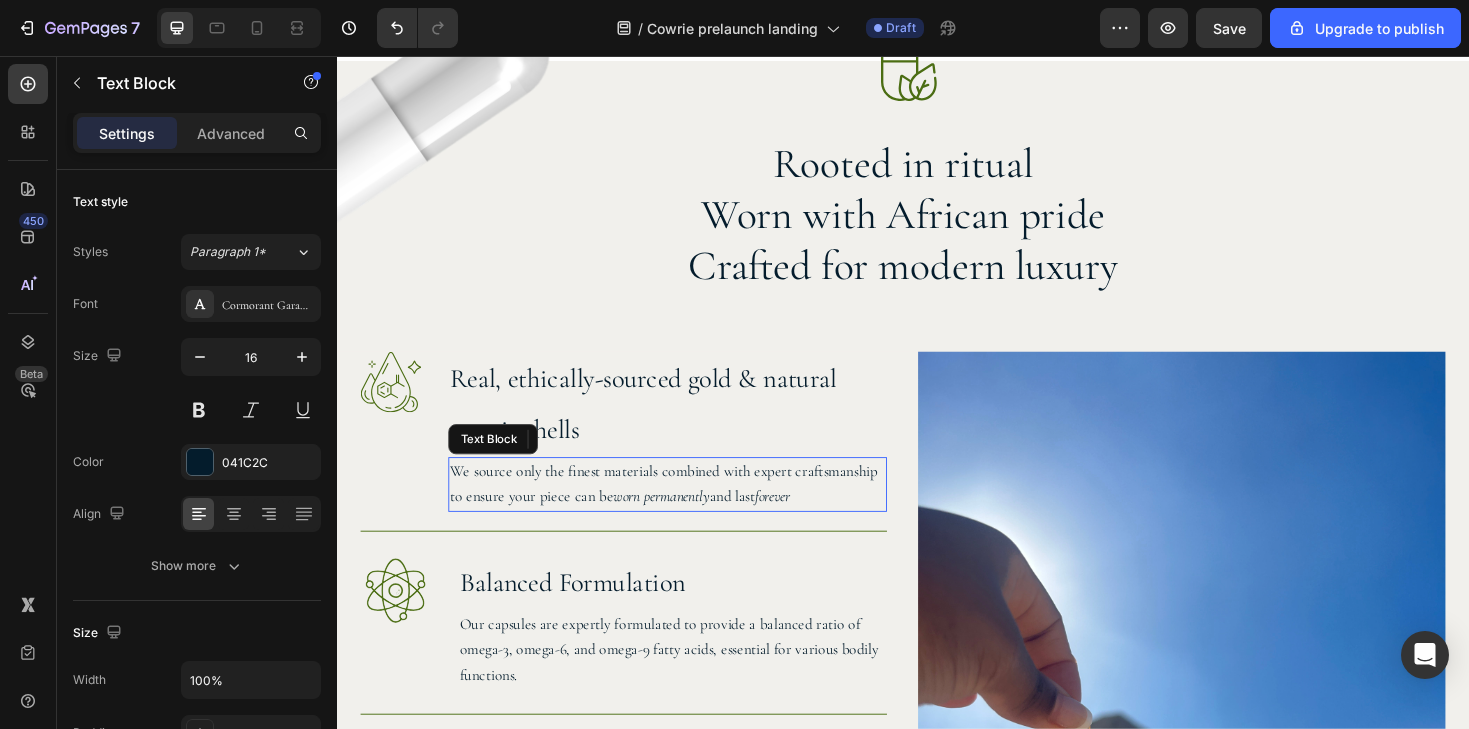 click on "We source only the finest materials combined with expert craftsmanship to ensure your piece can be  worn permanently  and last  forever" at bounding box center (687, 510) 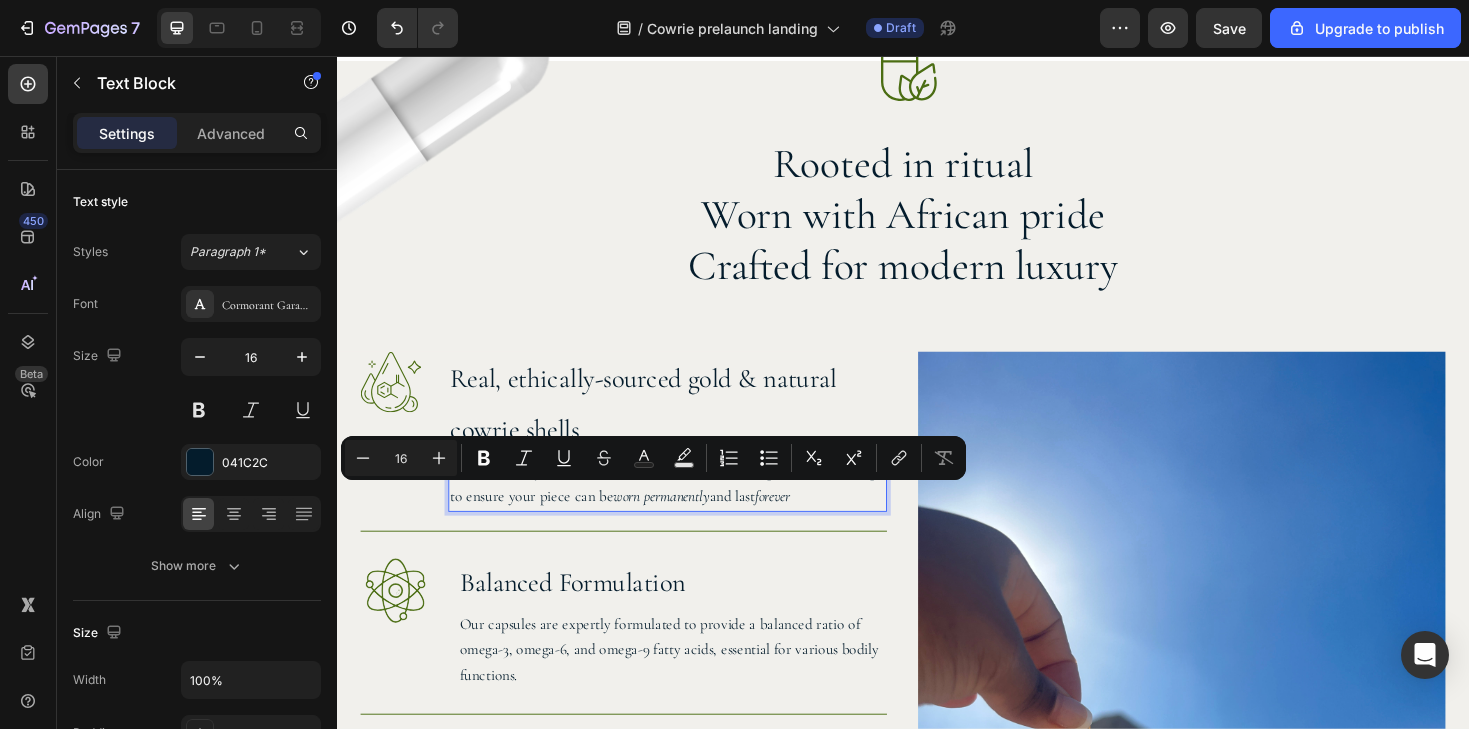 click on "Minus 16 Plus Bold Italic Underline       Strikethrough
Text Color
Text Background Color Numbered List Bulleted List Subscript Superscript       link Remove Format" at bounding box center (653, 458) 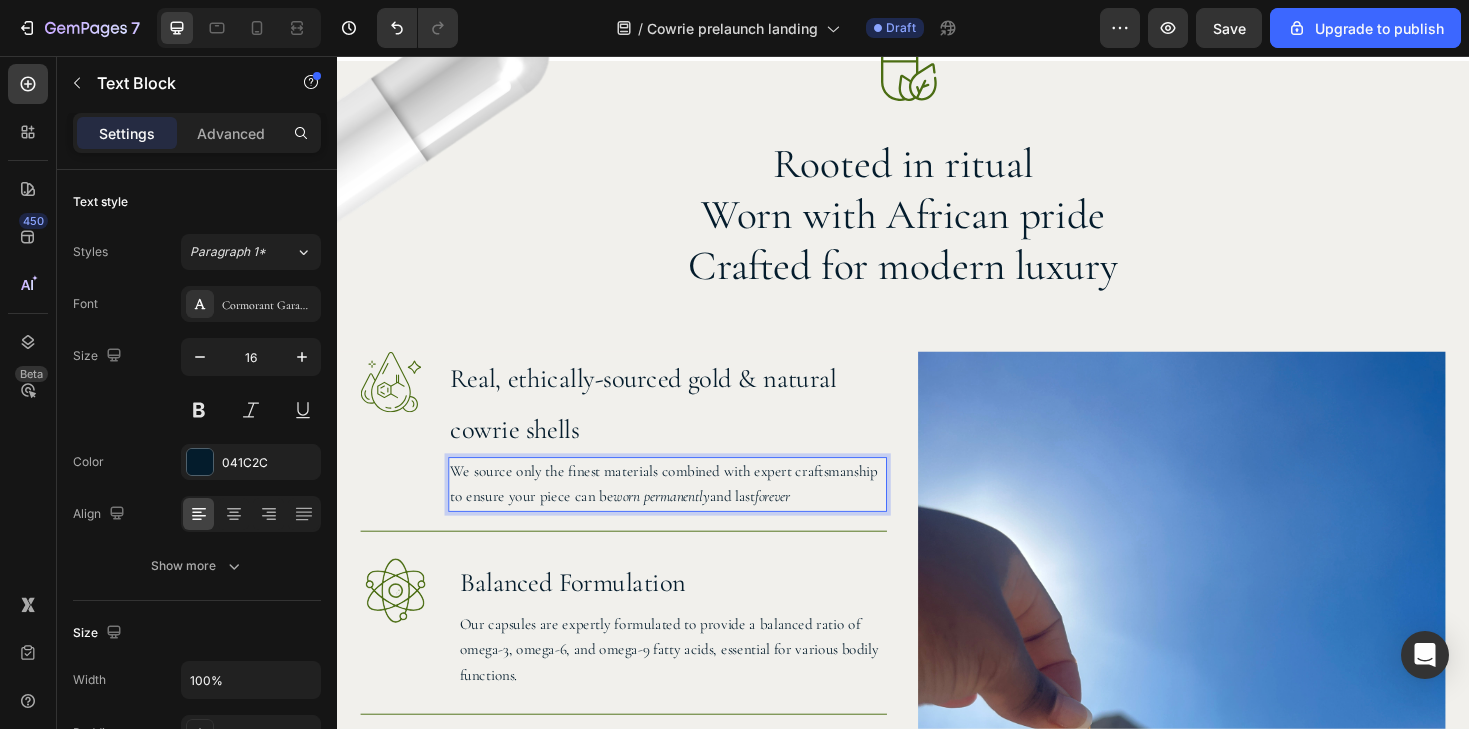 click on "We source only the finest materials combined with expert craftsmanship to ensure your piece can be  worn permanently  and last  forever" at bounding box center (687, 510) 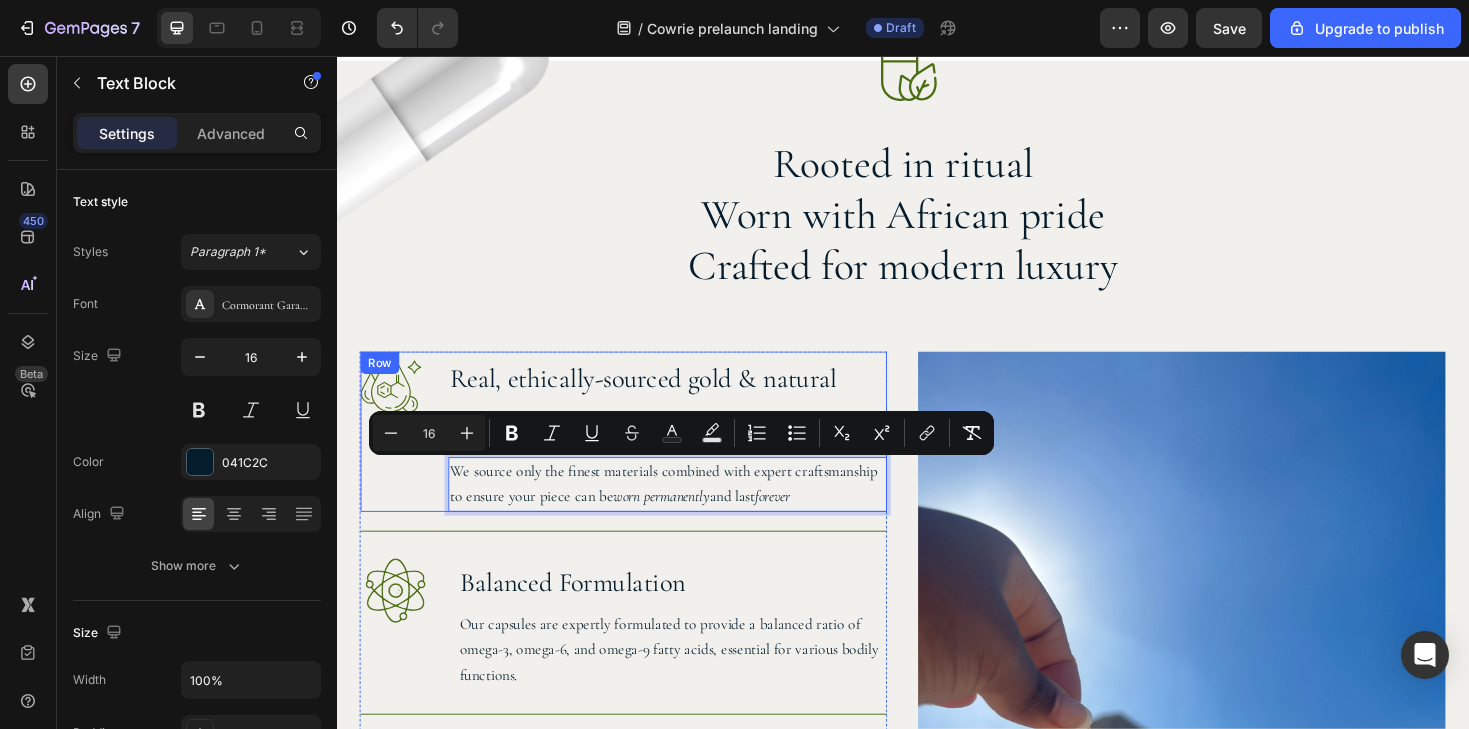 drag, startPoint x: 861, startPoint y: 526, endPoint x: 424, endPoint y: 491, distance: 438.39935 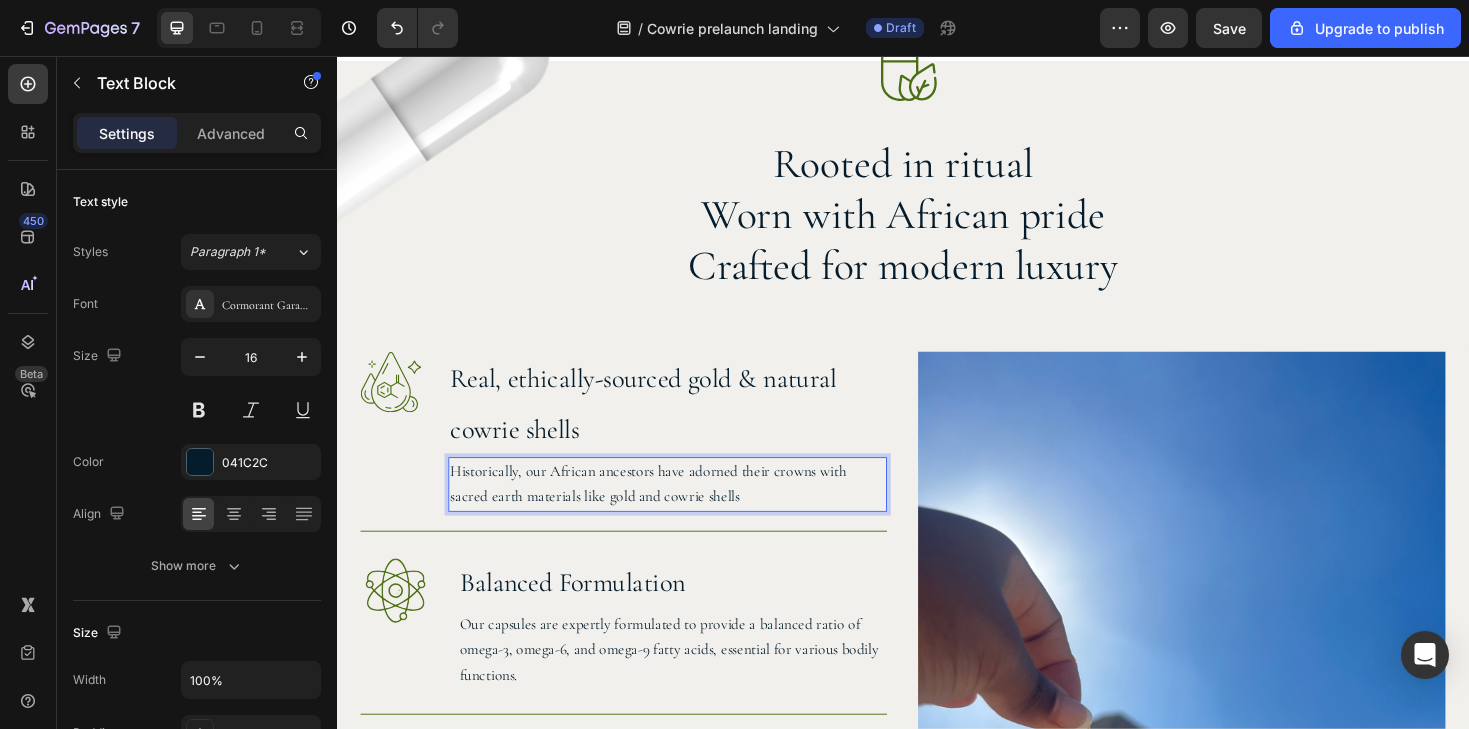 click on "Historically, our African ancestors have adorned their crowns with sacred earth materials like gold and cowrie shells" at bounding box center [687, 510] 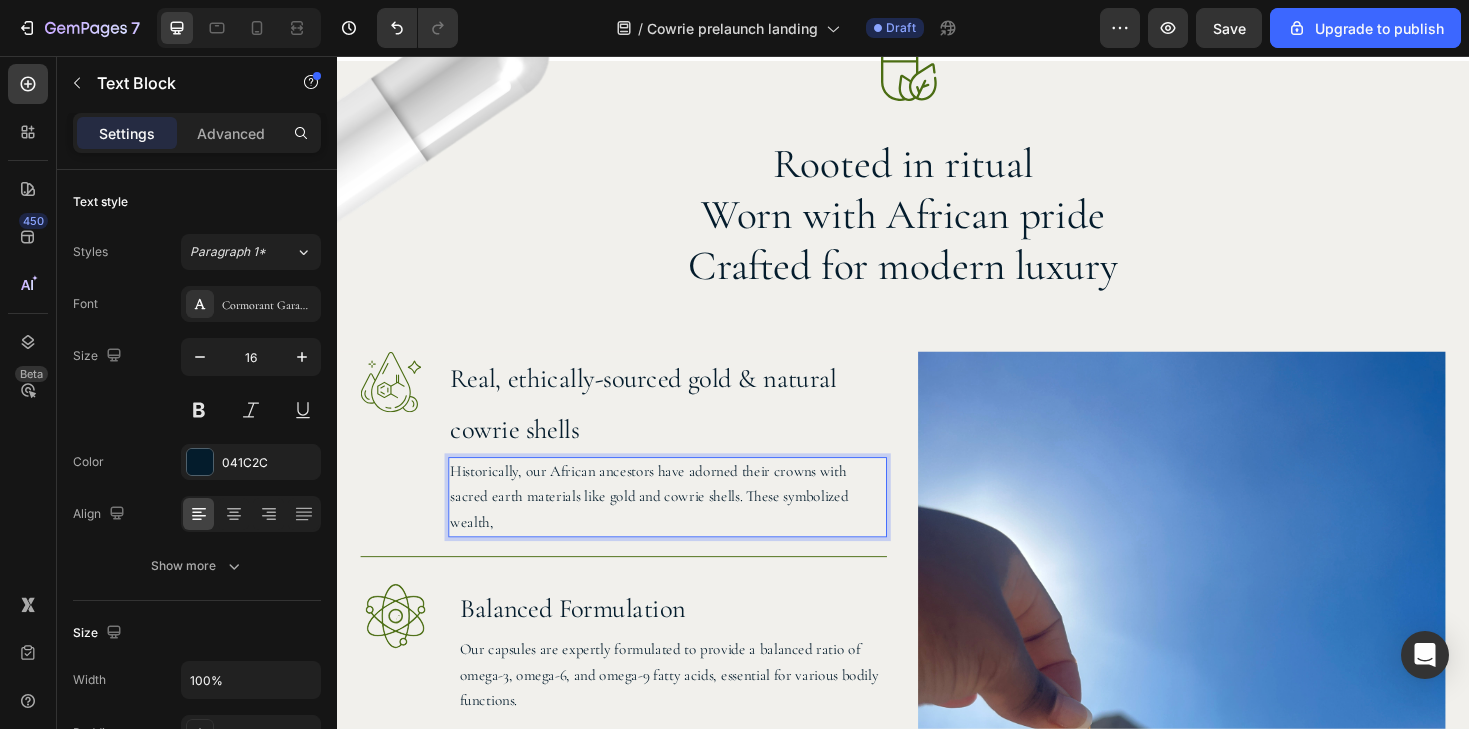 click on "Historically, our African ancestors have adorned their crowns with sacred earth materials like gold and cowrie shells. These symbolized wealth," at bounding box center (687, 523) 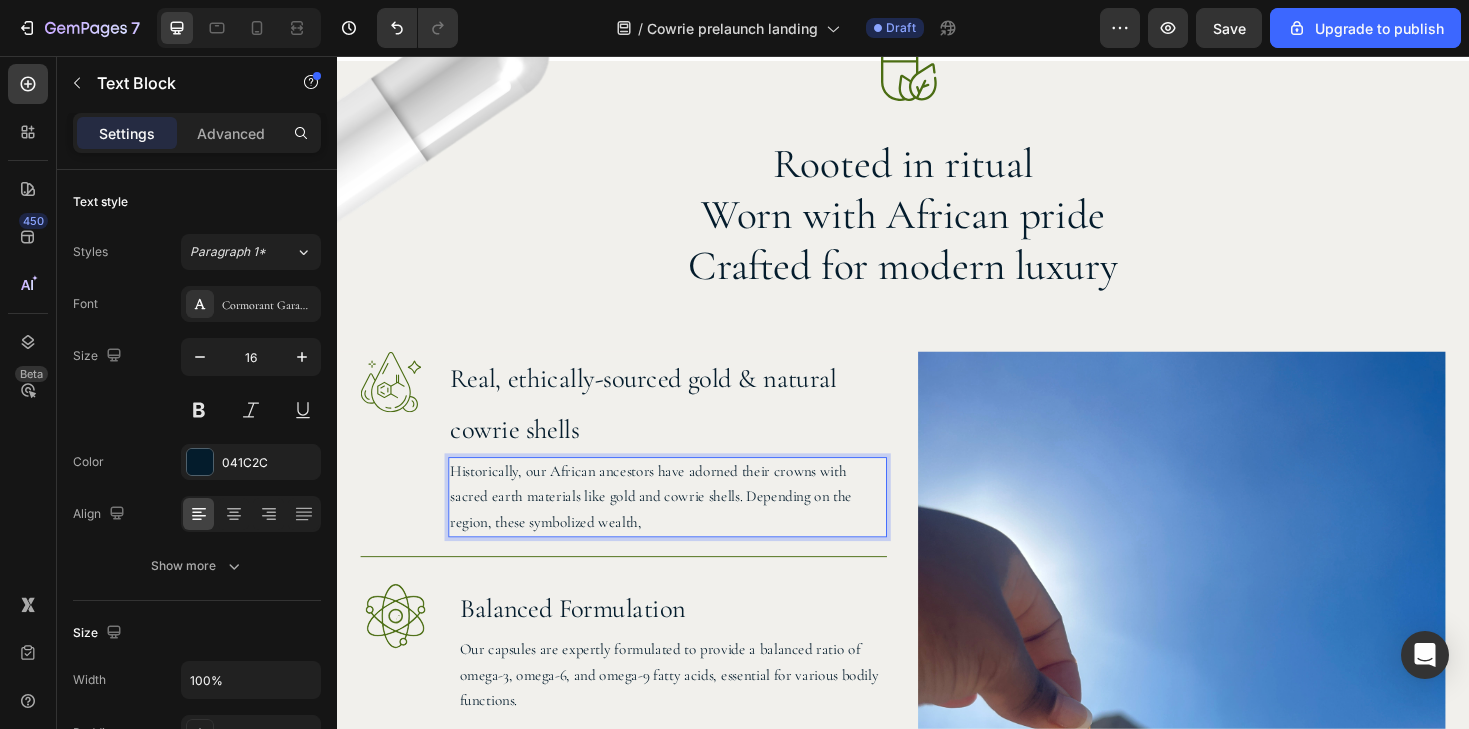 click on "Historically, our African ancestors have adorned their crowns with sacred earth materials like gold and cowrie shells. Depending on the region, these symbolized wealth," at bounding box center [687, 523] 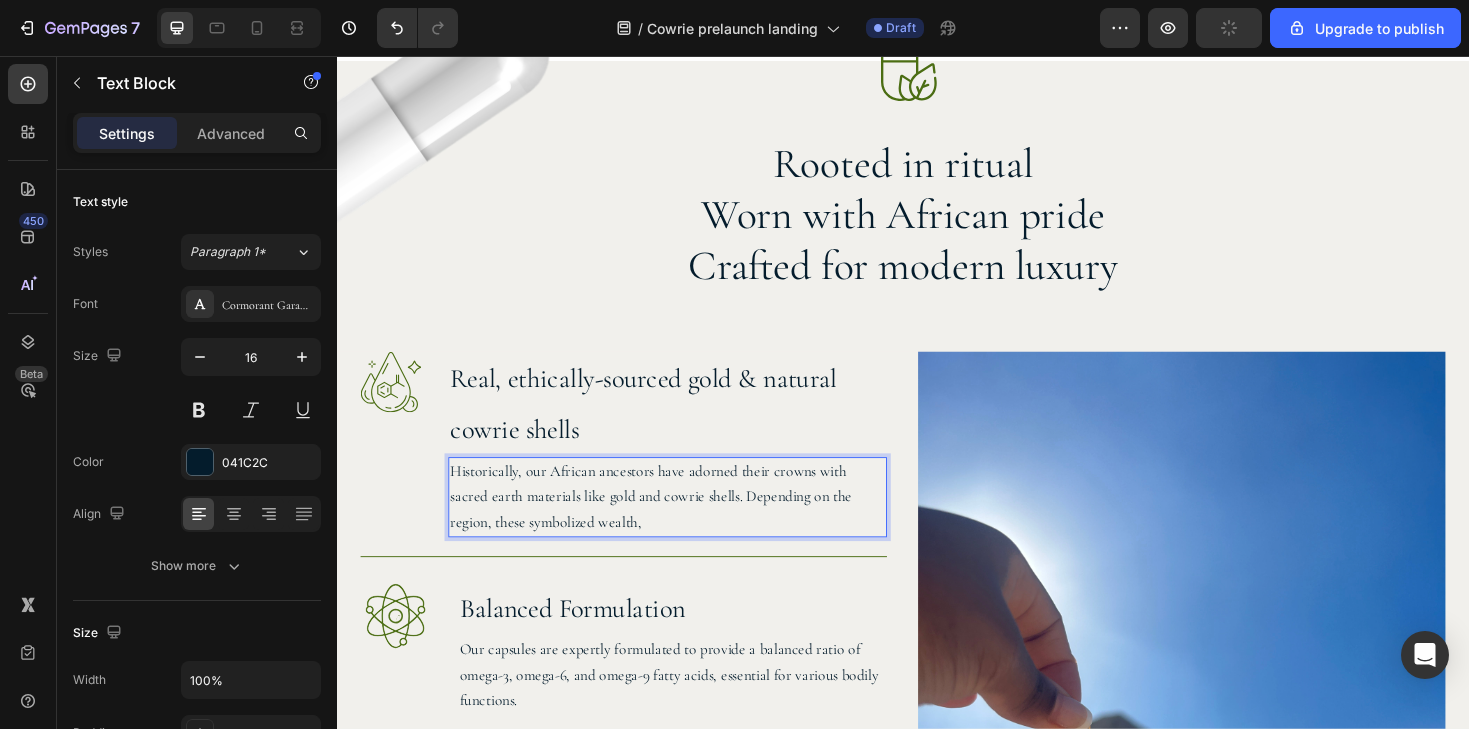 click on "Historically, our African ancestors have adorned their crowns with sacred earth materials like gold and cowrie shells. Depending on the region, these symbolized wealth," at bounding box center (687, 523) 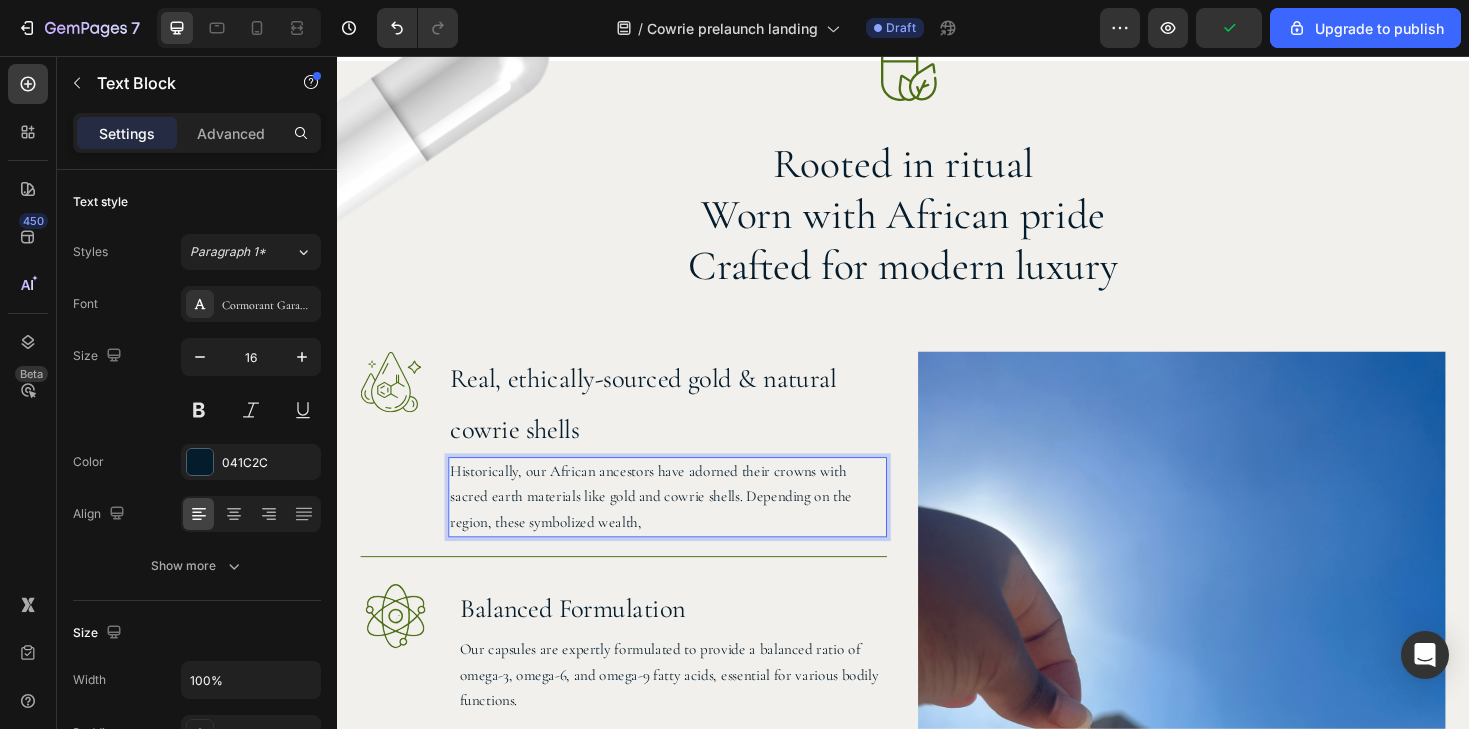 click on "Historically, our African ancestors have adorned their crowns with sacred earth materials like gold and cowrie shells. Depending on the region, these symbolized wealth," at bounding box center [687, 523] 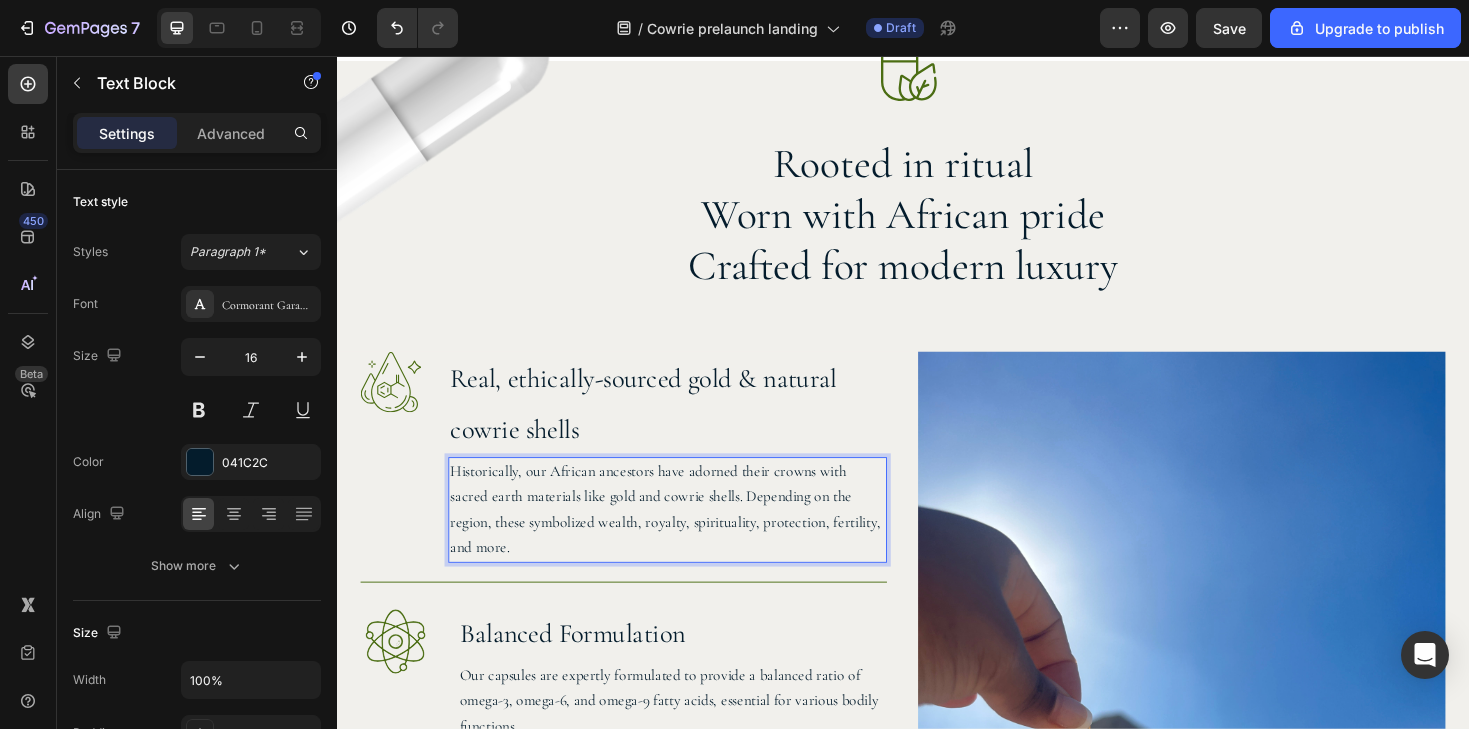 click on "Historically, our African ancestors have adorned their crowns with sacred earth materials like gold and cowrie shells. Depending on the region, these symbolized wealth, royalty, spirituality, protection, fertility, and more." at bounding box center [687, 537] 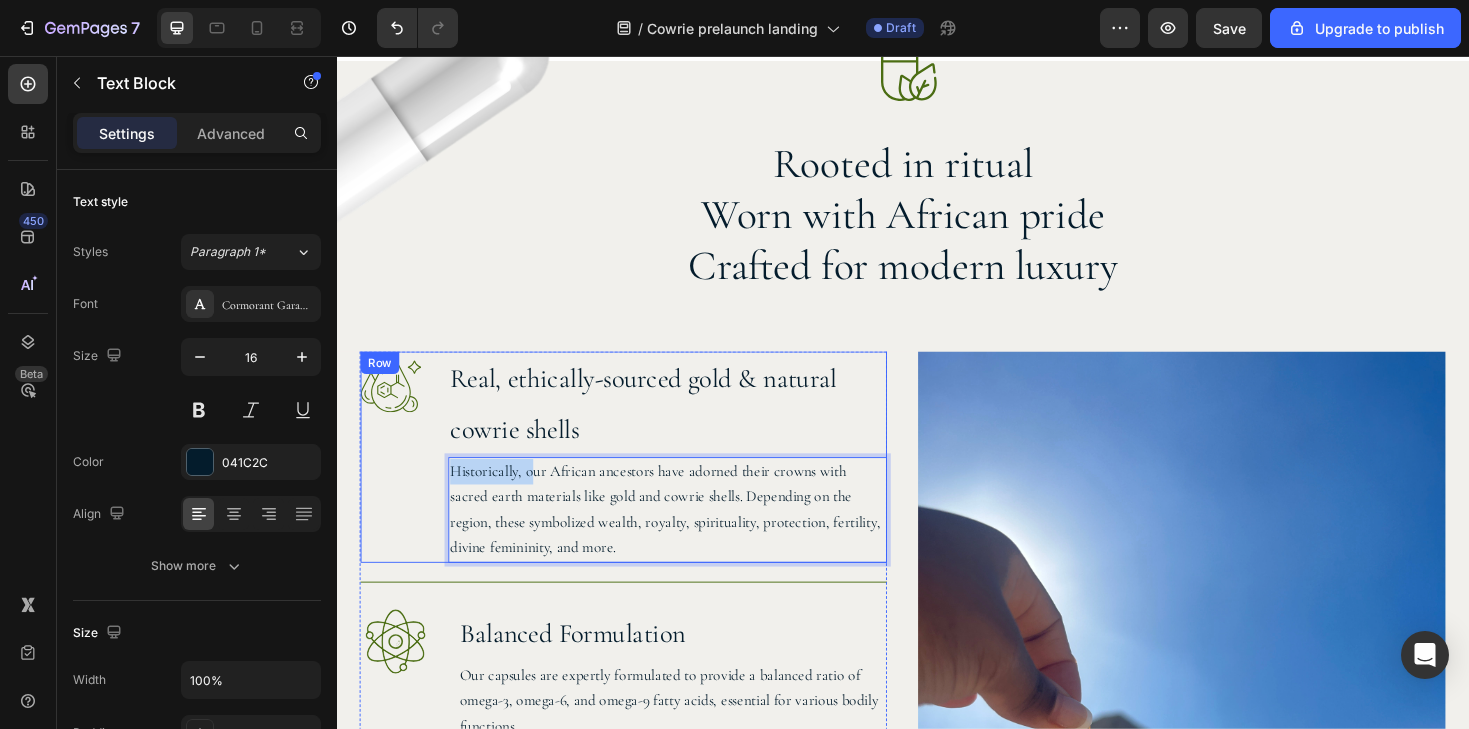 drag, startPoint x: 546, startPoint y: 494, endPoint x: 454, endPoint y: 493, distance: 92.00543 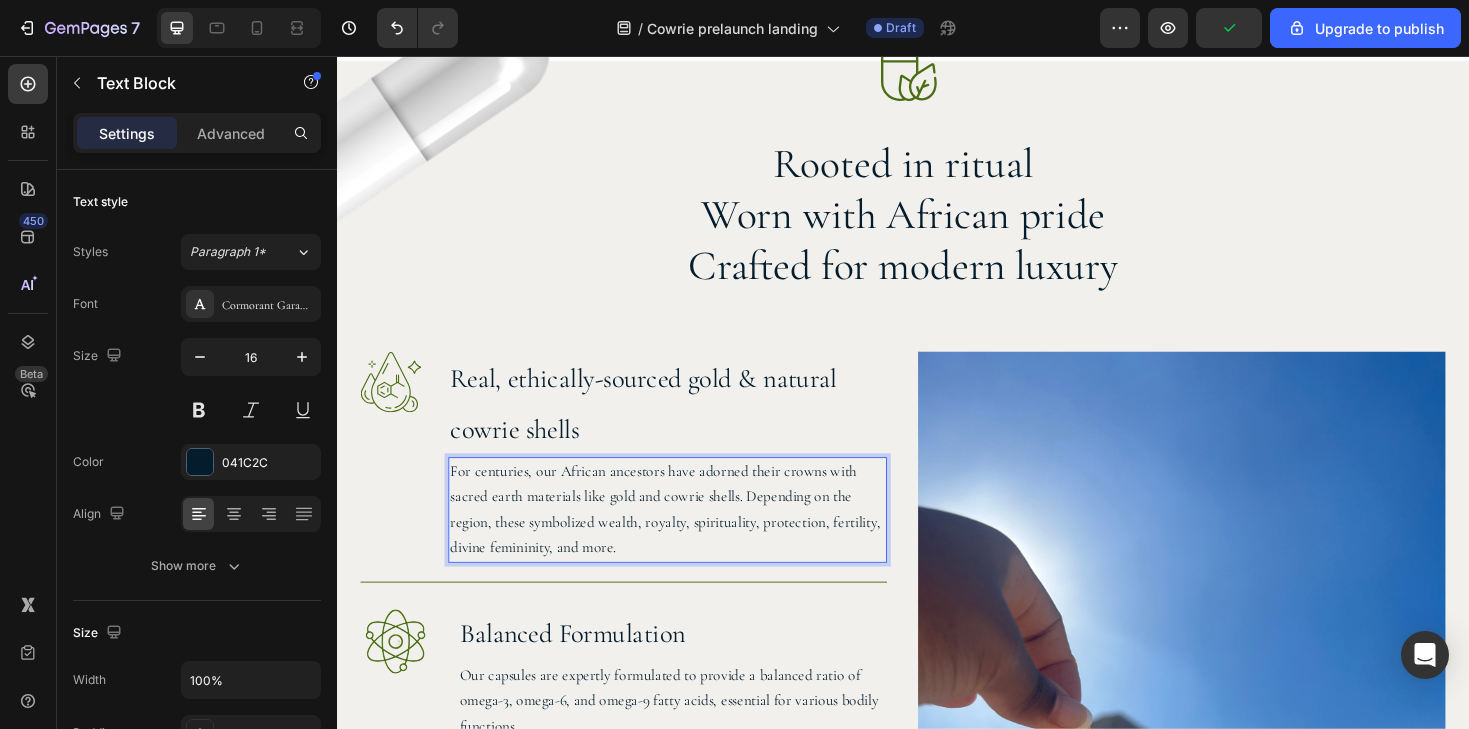 click on "For centuries, our African ancestors have adorned their crowns with sacred earth materials like gold and cowrie shells. Depending on the region, these symbolized wealth, royalty, spirituality, protection, fertility, divine femininity, and more." at bounding box center (687, 537) 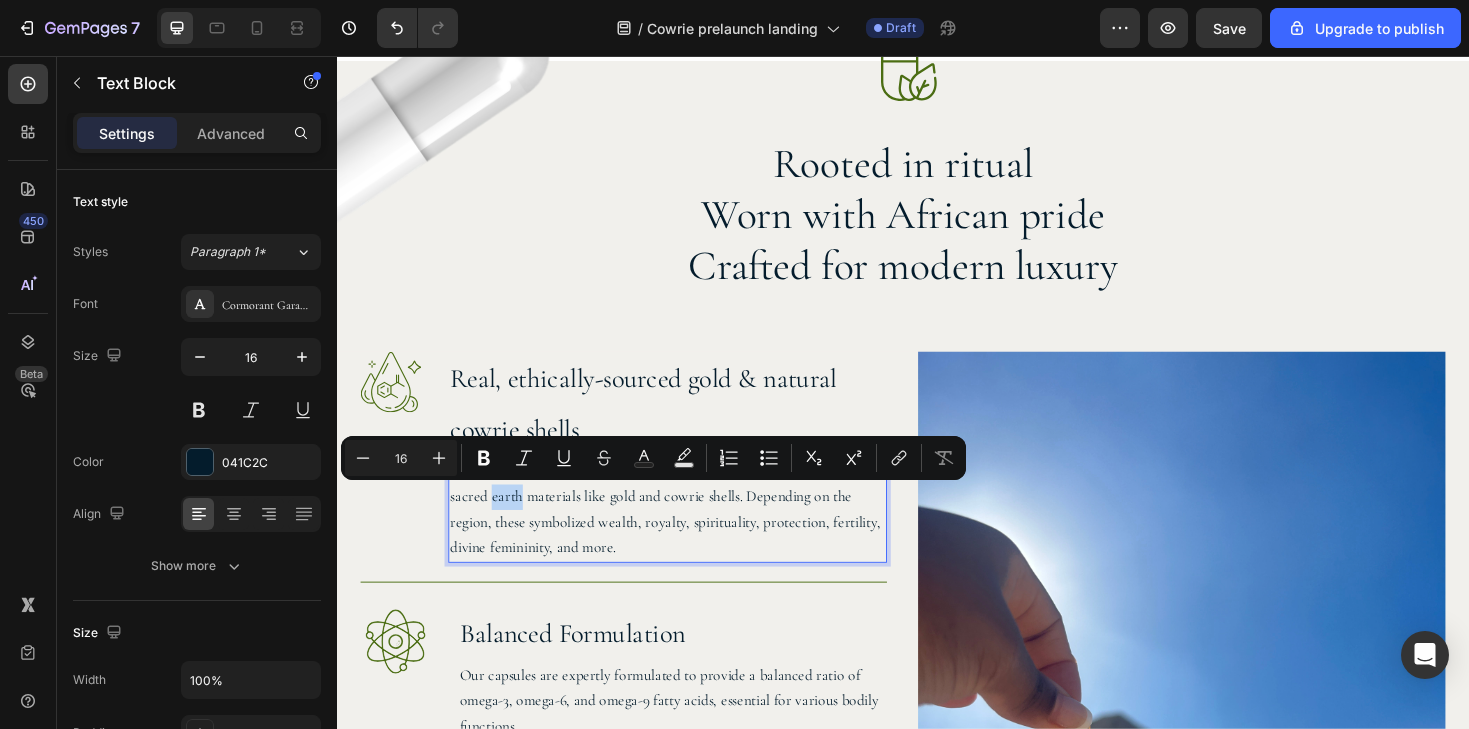 drag, startPoint x: 531, startPoint y: 526, endPoint x: 502, endPoint y: 526, distance: 29 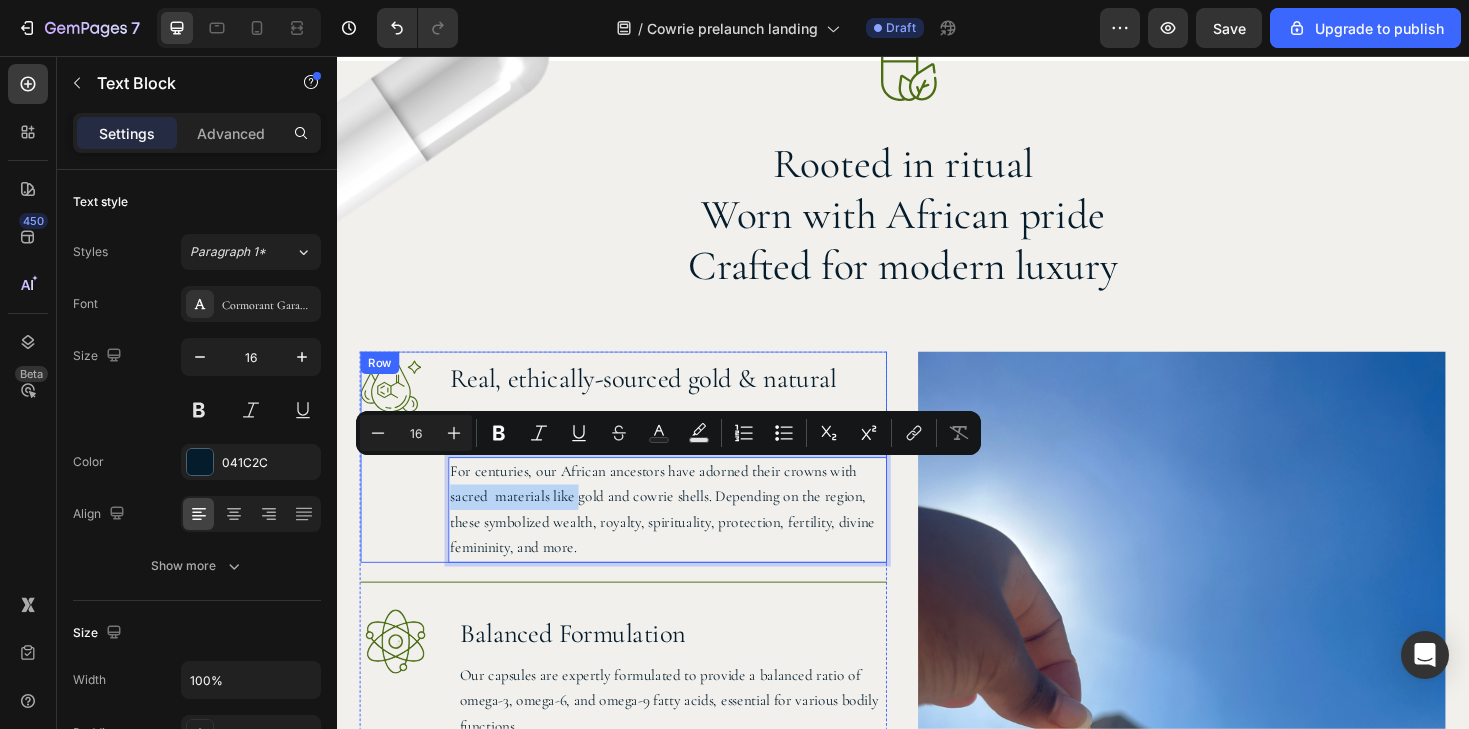 drag, startPoint x: 589, startPoint y: 525, endPoint x: 456, endPoint y: 525, distance: 133 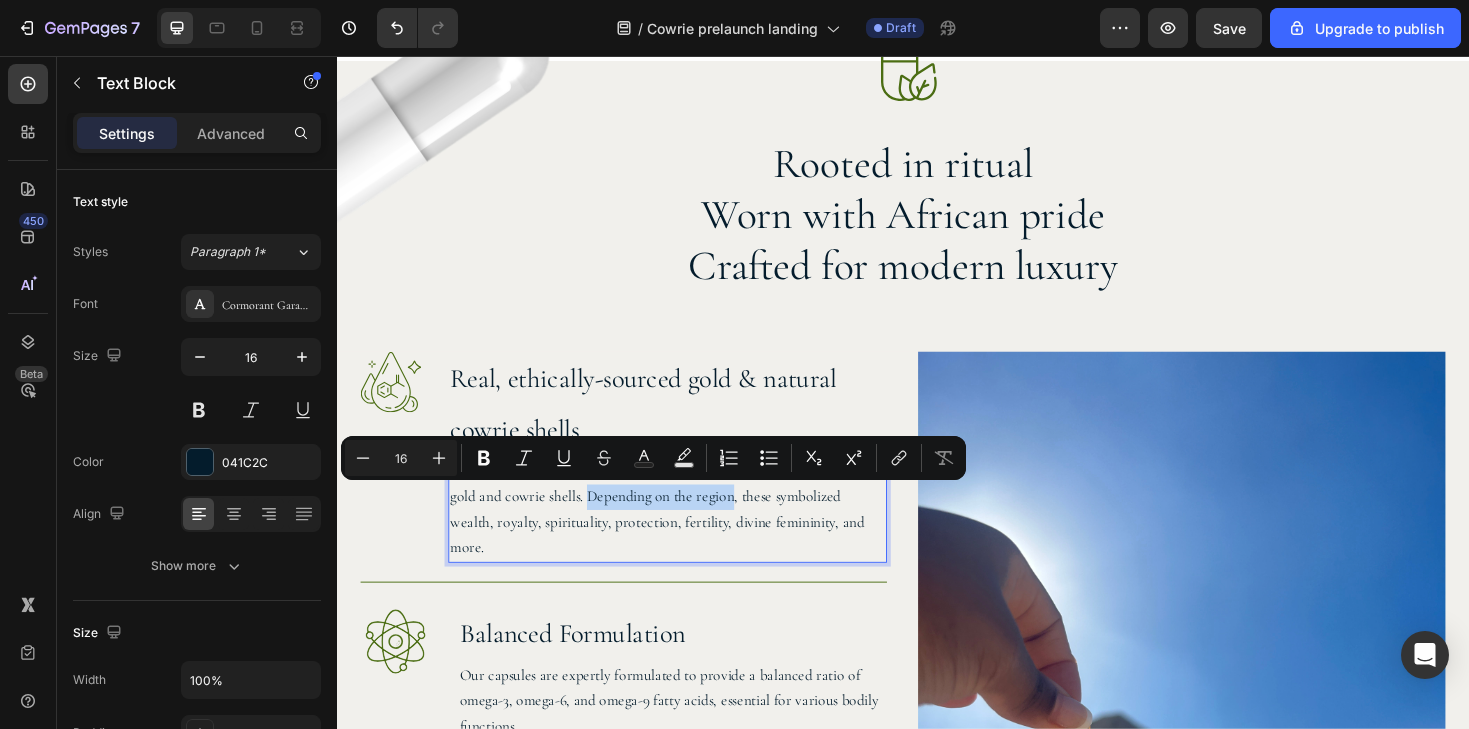 drag, startPoint x: 721, startPoint y: 528, endPoint x: 571, endPoint y: 529, distance: 150.00333 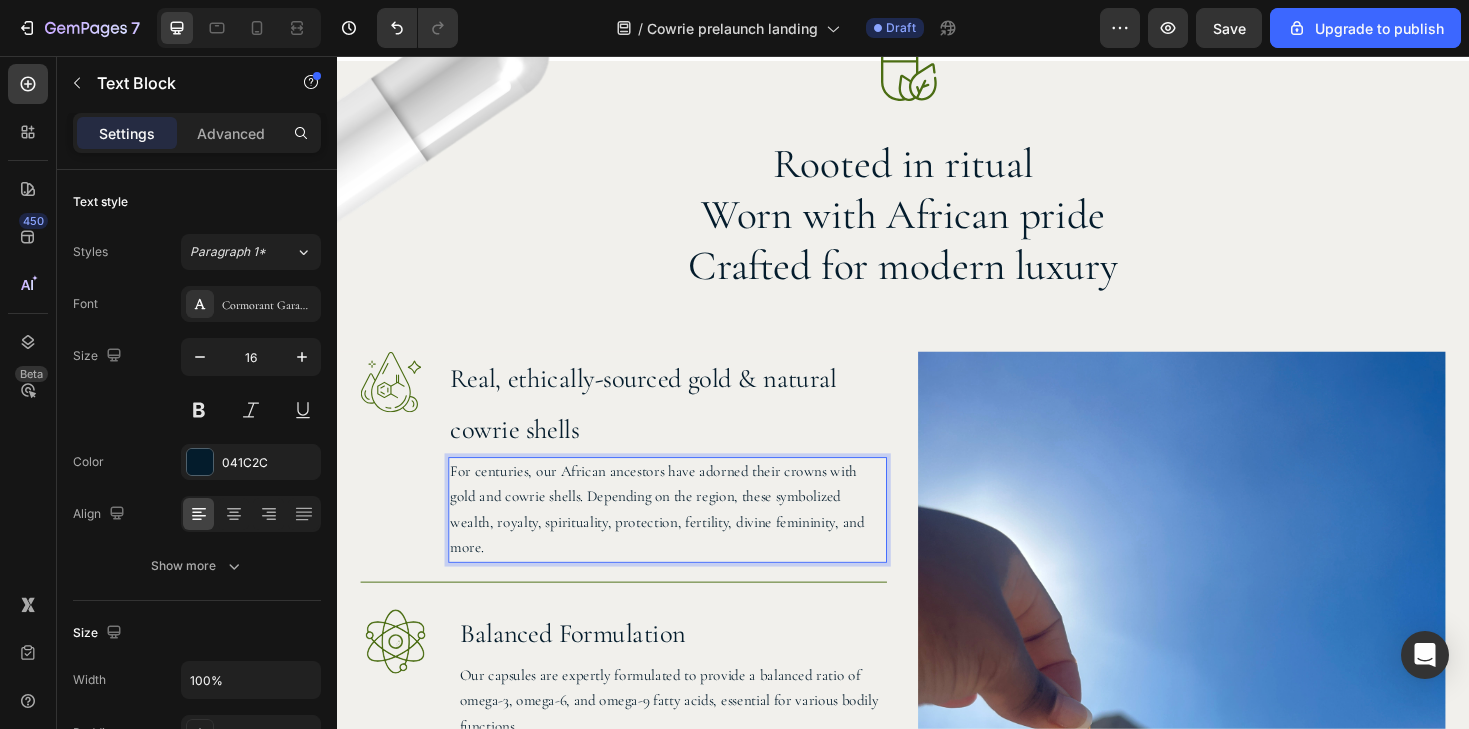 click on "For centuries, our African ancestors have adorned their crowns with gold and cowrie shells. Depending on the region, these symbolized wealth, royalty, spirituality, protection, fertility, divine femininity, and more." at bounding box center [687, 537] 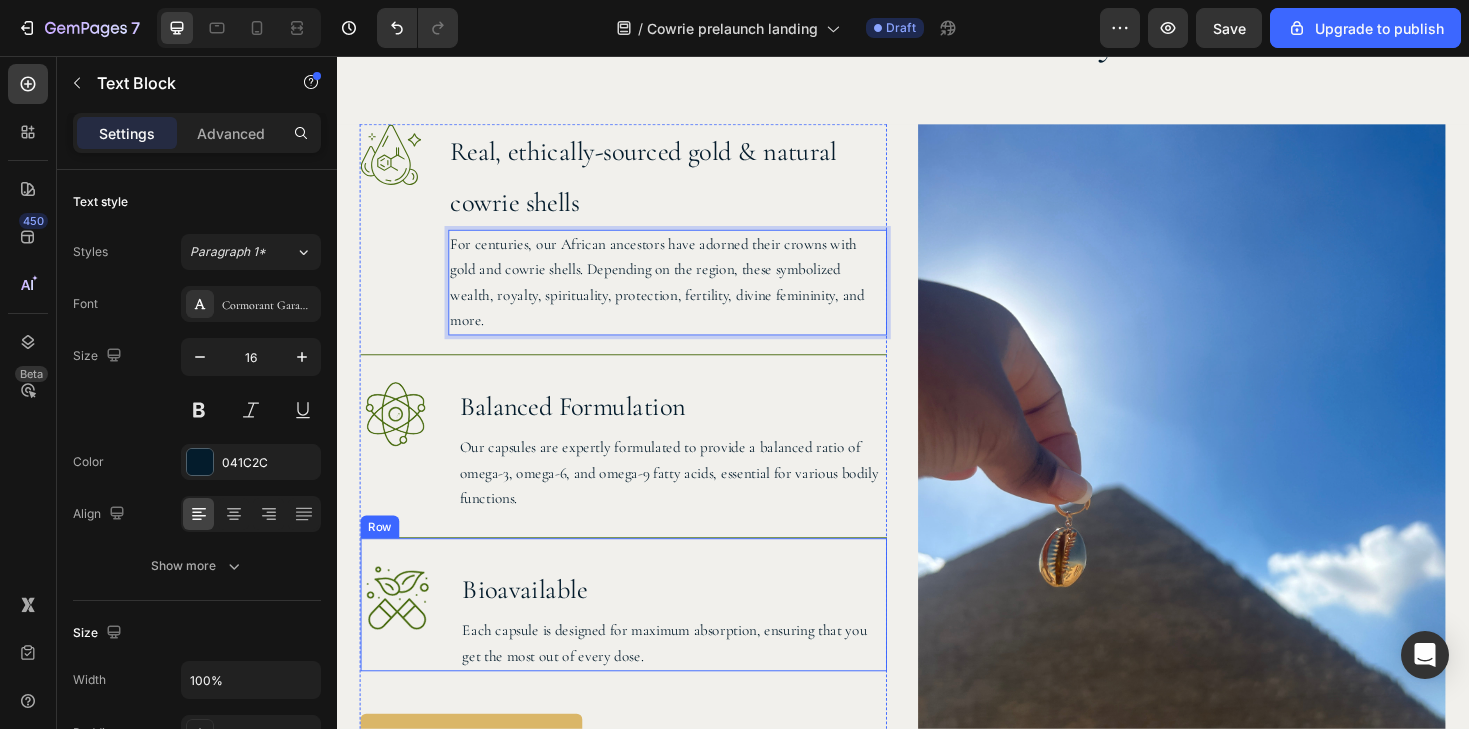 scroll, scrollTop: 1777, scrollLeft: 0, axis: vertical 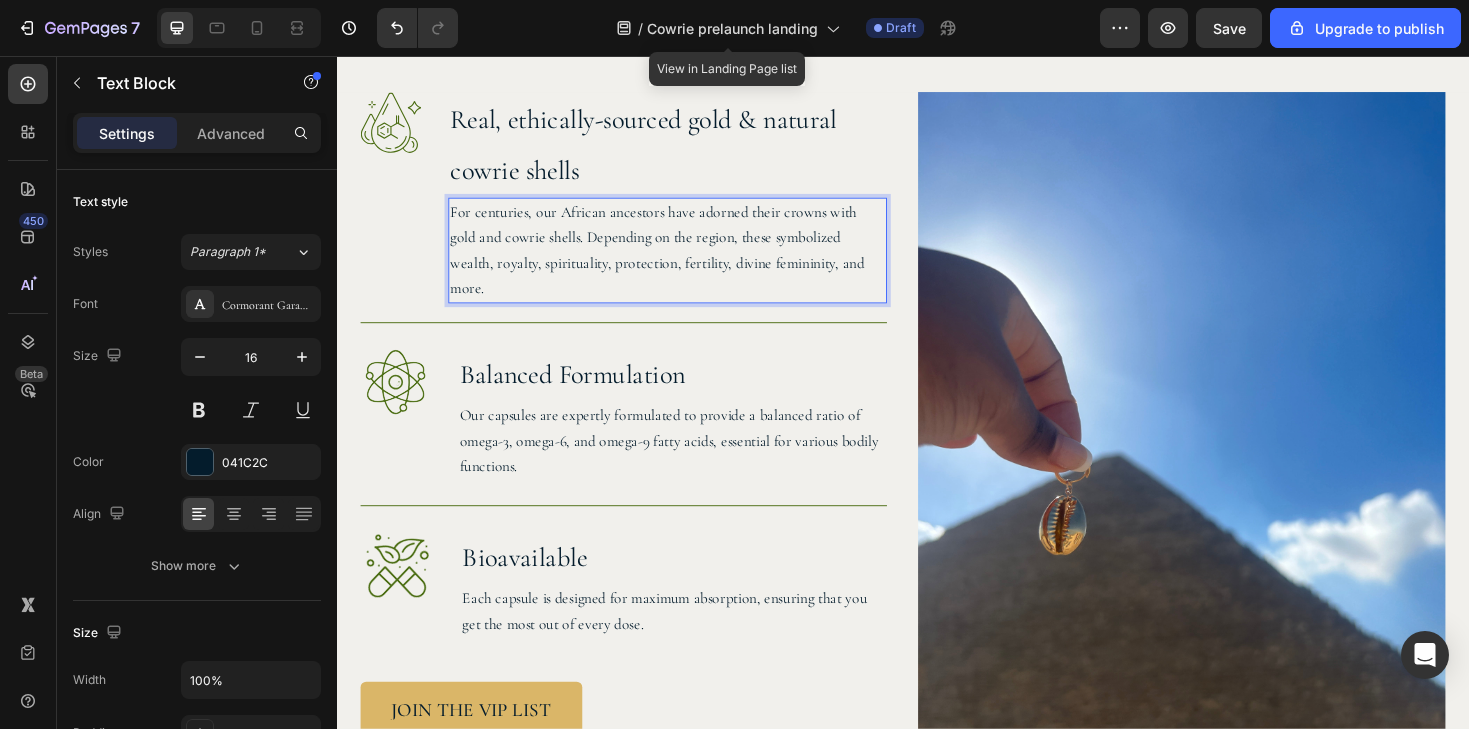 click on "/  Cowrie prelaunch landing" 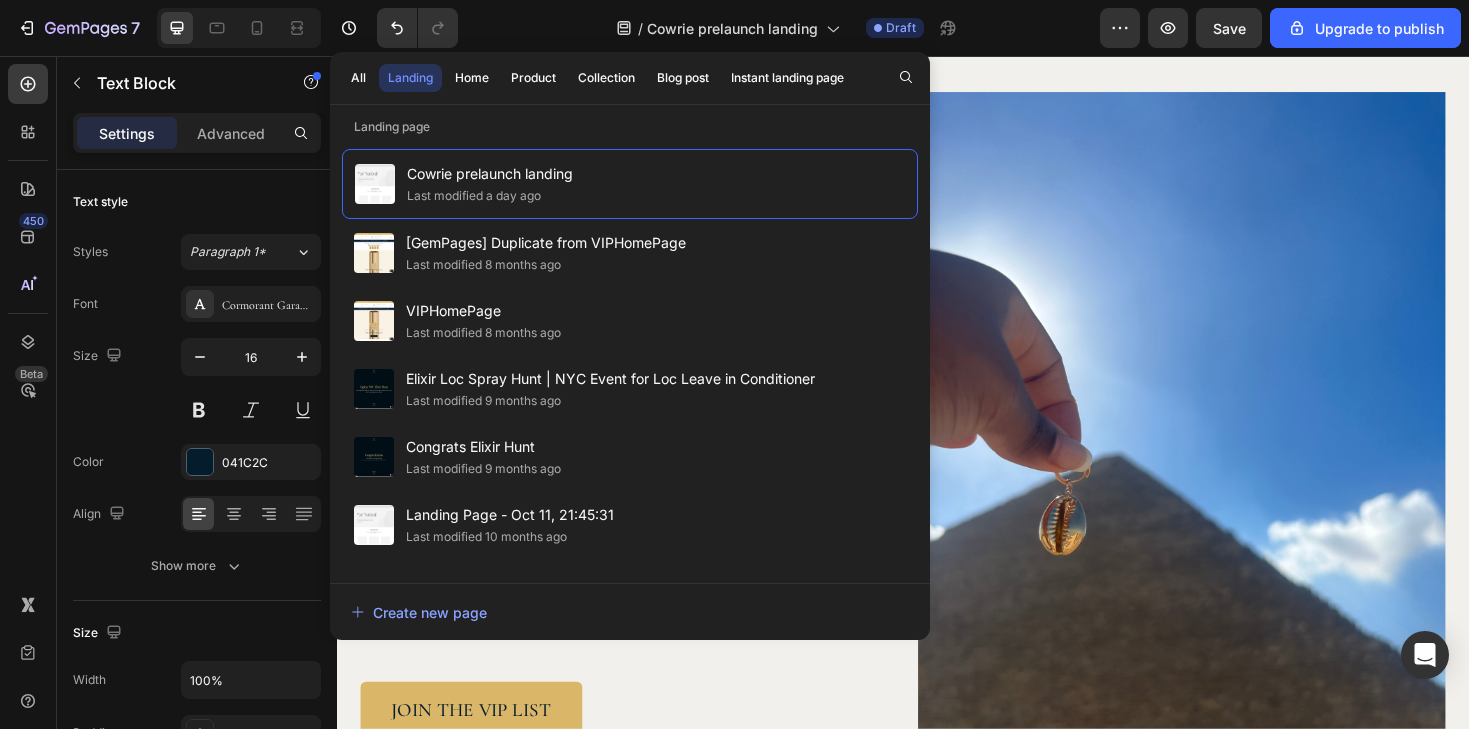 click on "7   /  Cowrie prelaunch landing Draft Preview  Save  Upgrade to publish" 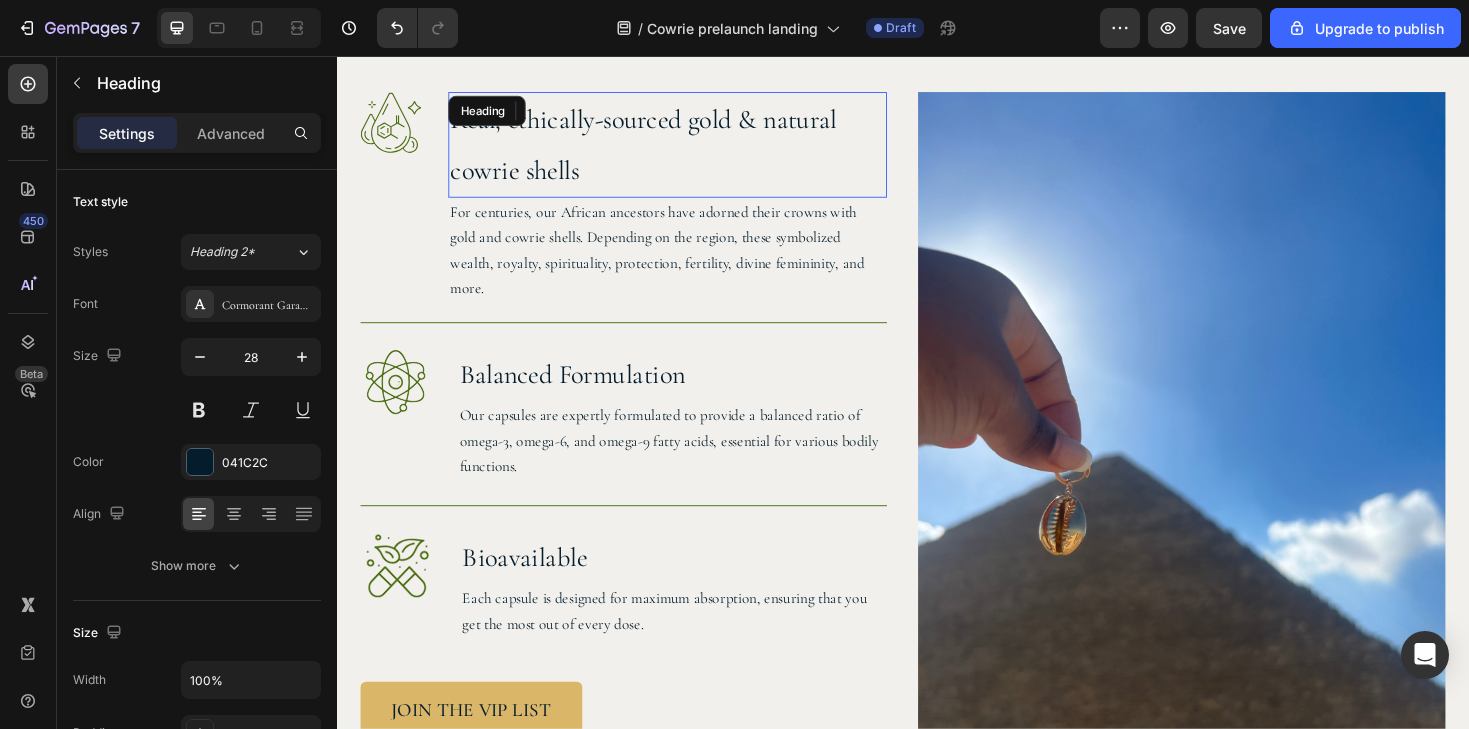 click on "Real, ethically-sourced gold & natural cowrie shells" at bounding box center [687, 150] 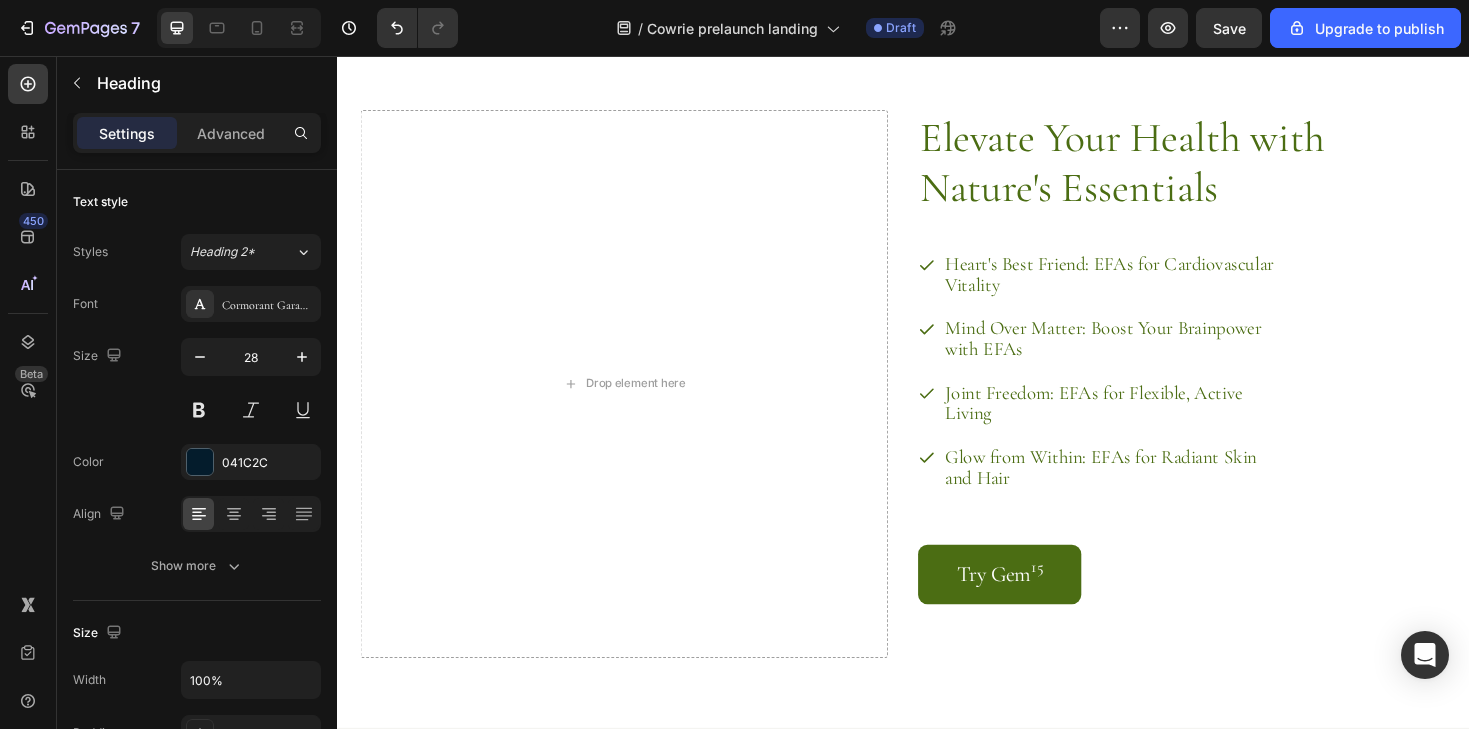scroll, scrollTop: 2651, scrollLeft: 0, axis: vertical 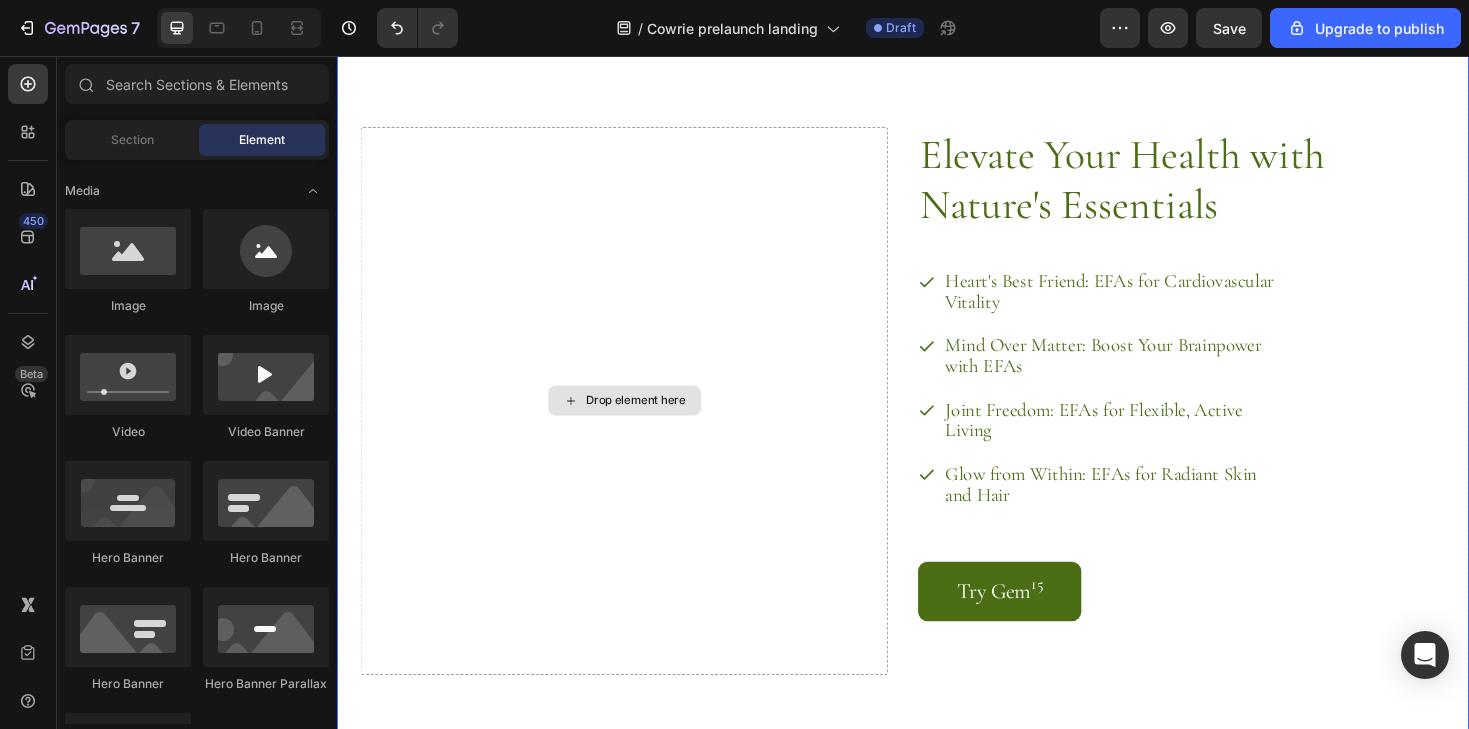 click on "Drop element here" at bounding box center [642, 421] 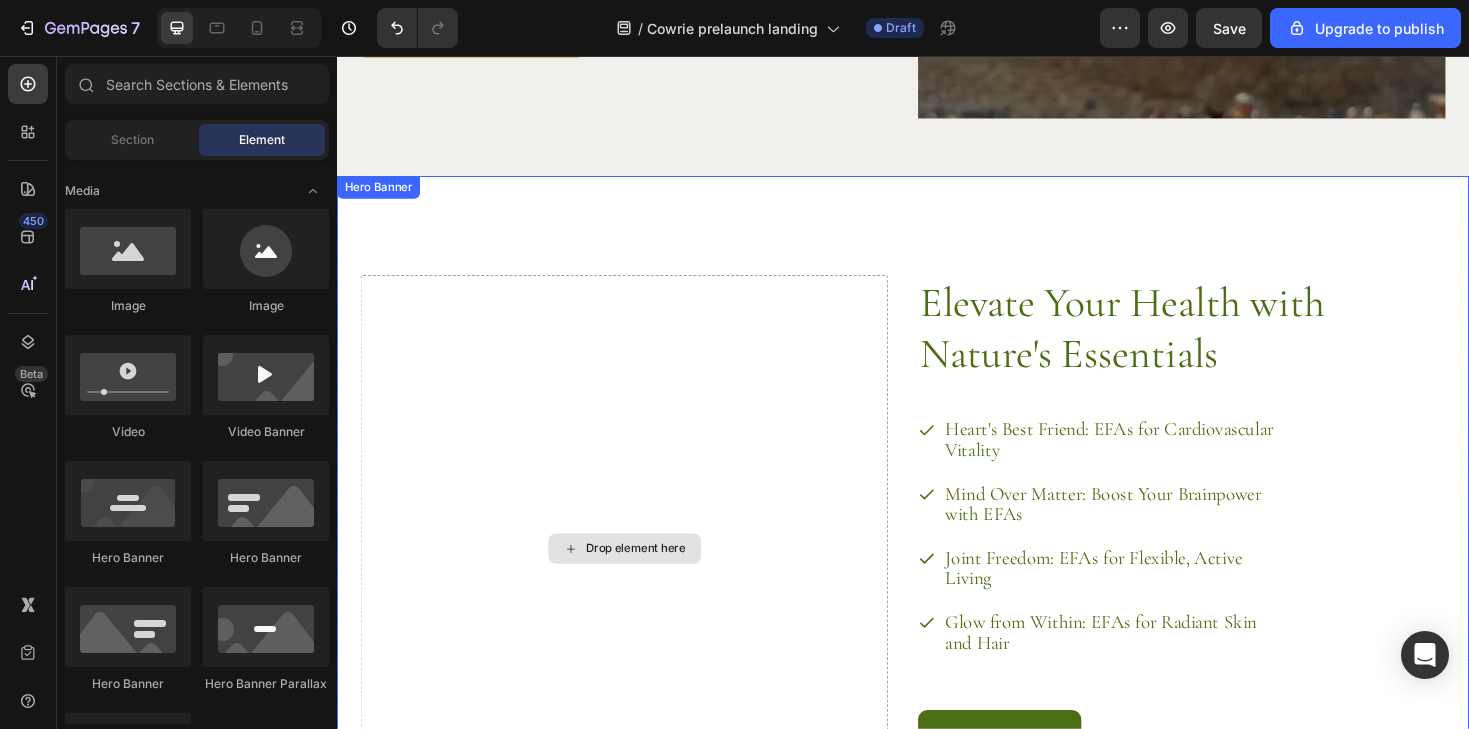 scroll, scrollTop: 2672, scrollLeft: 0, axis: vertical 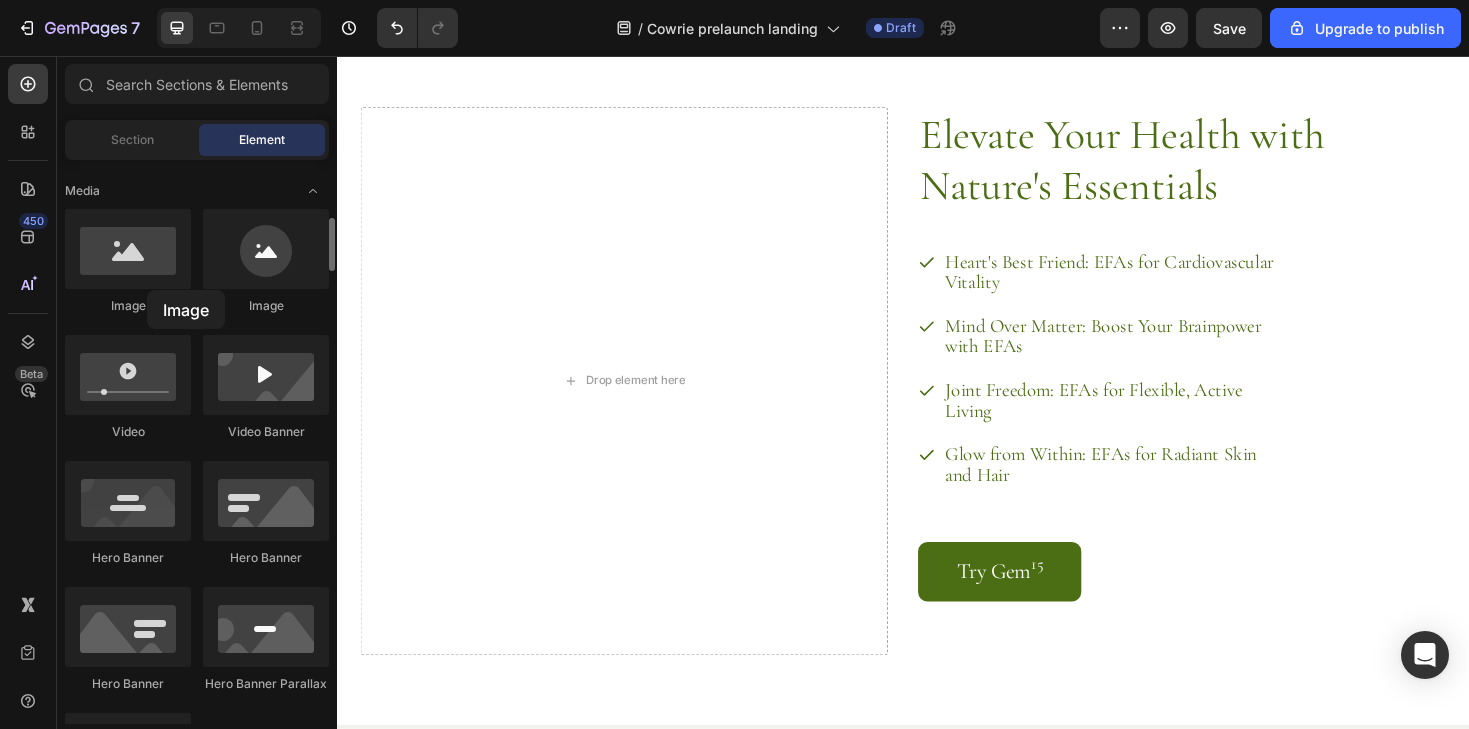 drag, startPoint x: 162, startPoint y: 259, endPoint x: 147, endPoint y: 290, distance: 34.43835 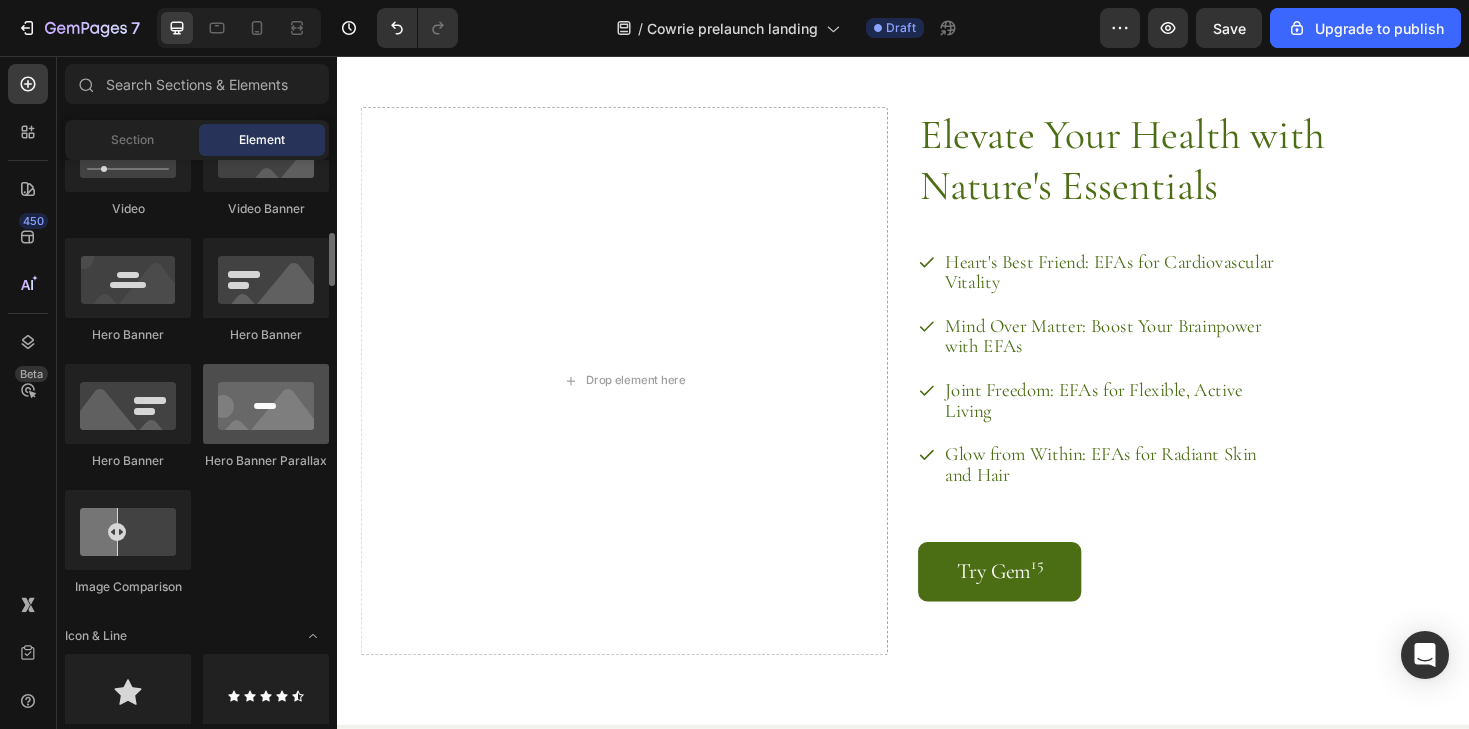 scroll, scrollTop: 836, scrollLeft: 0, axis: vertical 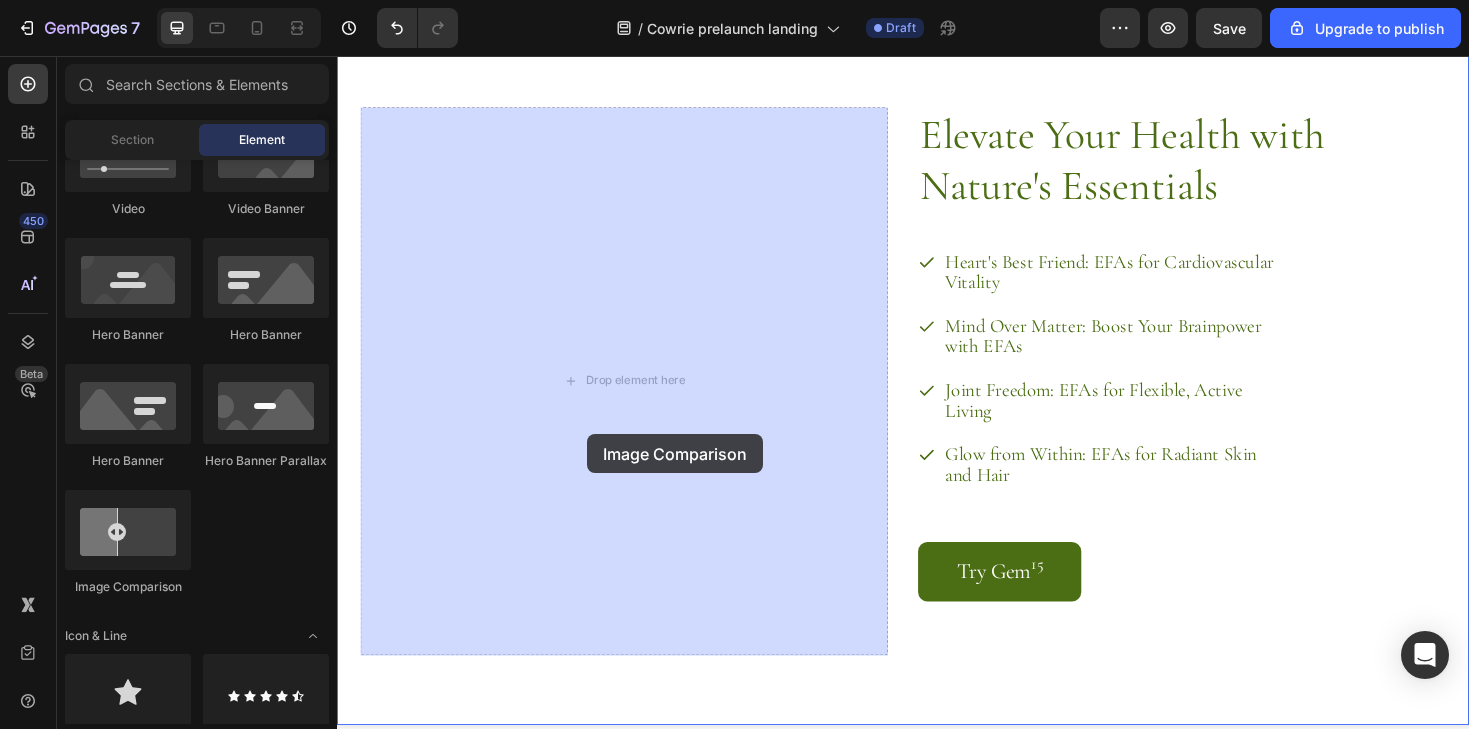 drag, startPoint x: 481, startPoint y: 609, endPoint x: 599, endPoint y: 455, distance: 194.01031 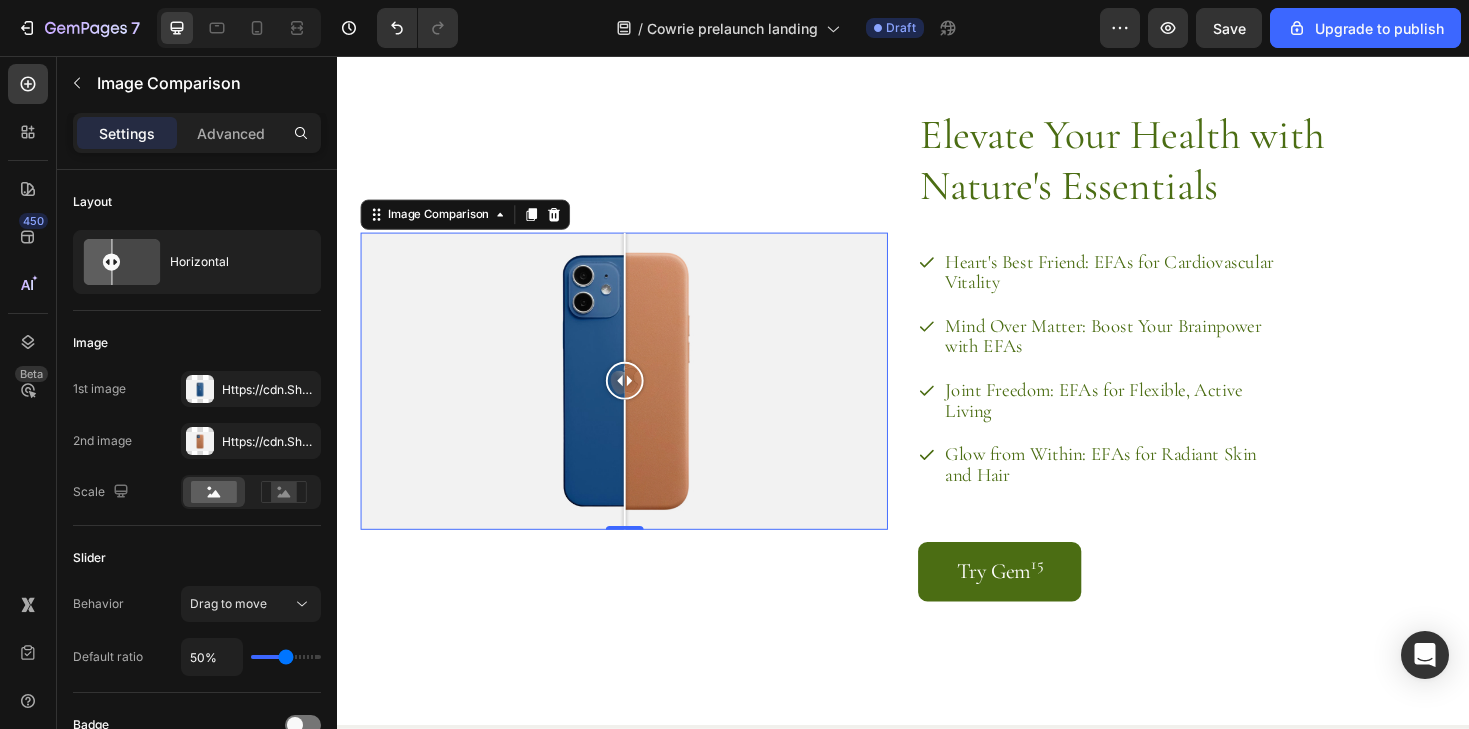 click at bounding box center [641, 400] 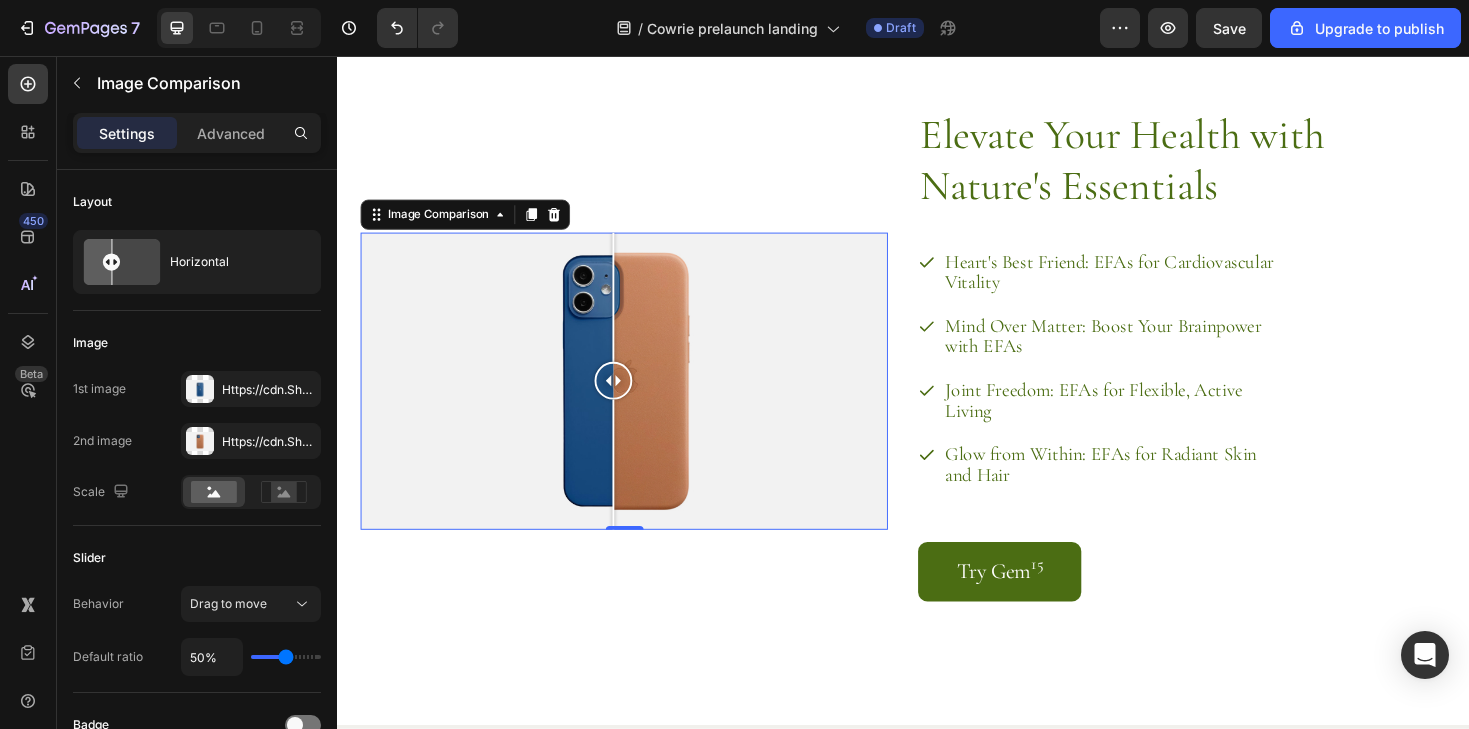 drag, startPoint x: 591, startPoint y: 384, endPoint x: 627, endPoint y: 386, distance: 36.05551 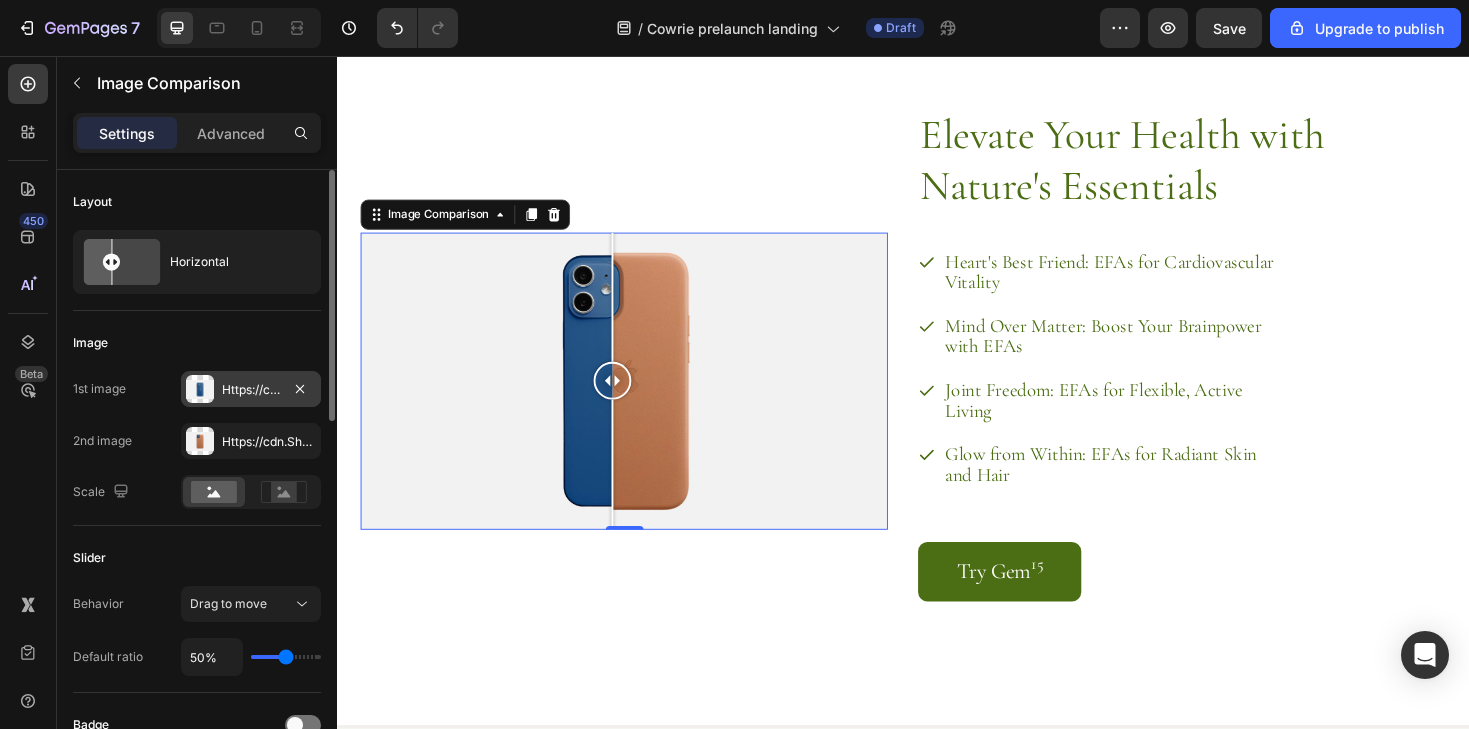 click at bounding box center [200, 389] 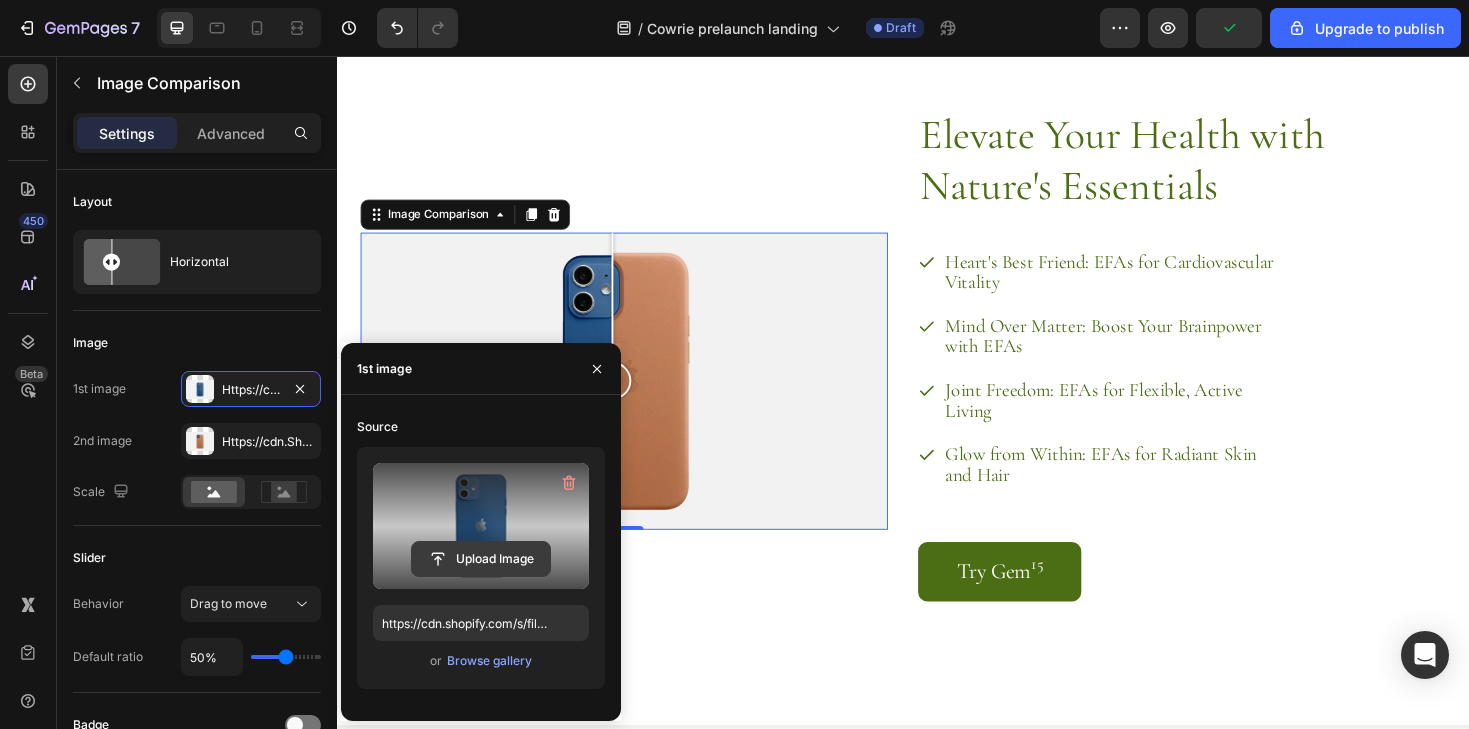 click 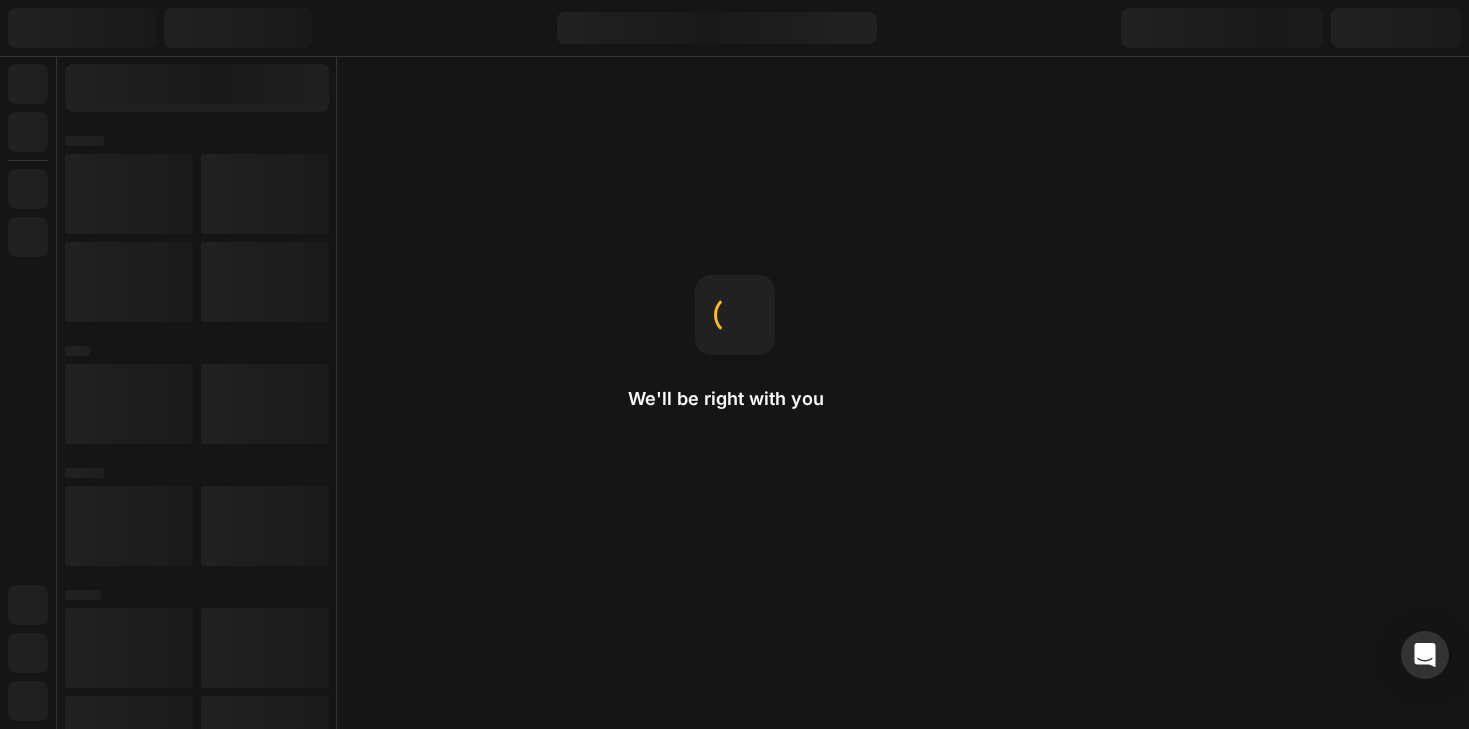 scroll, scrollTop: 0, scrollLeft: 0, axis: both 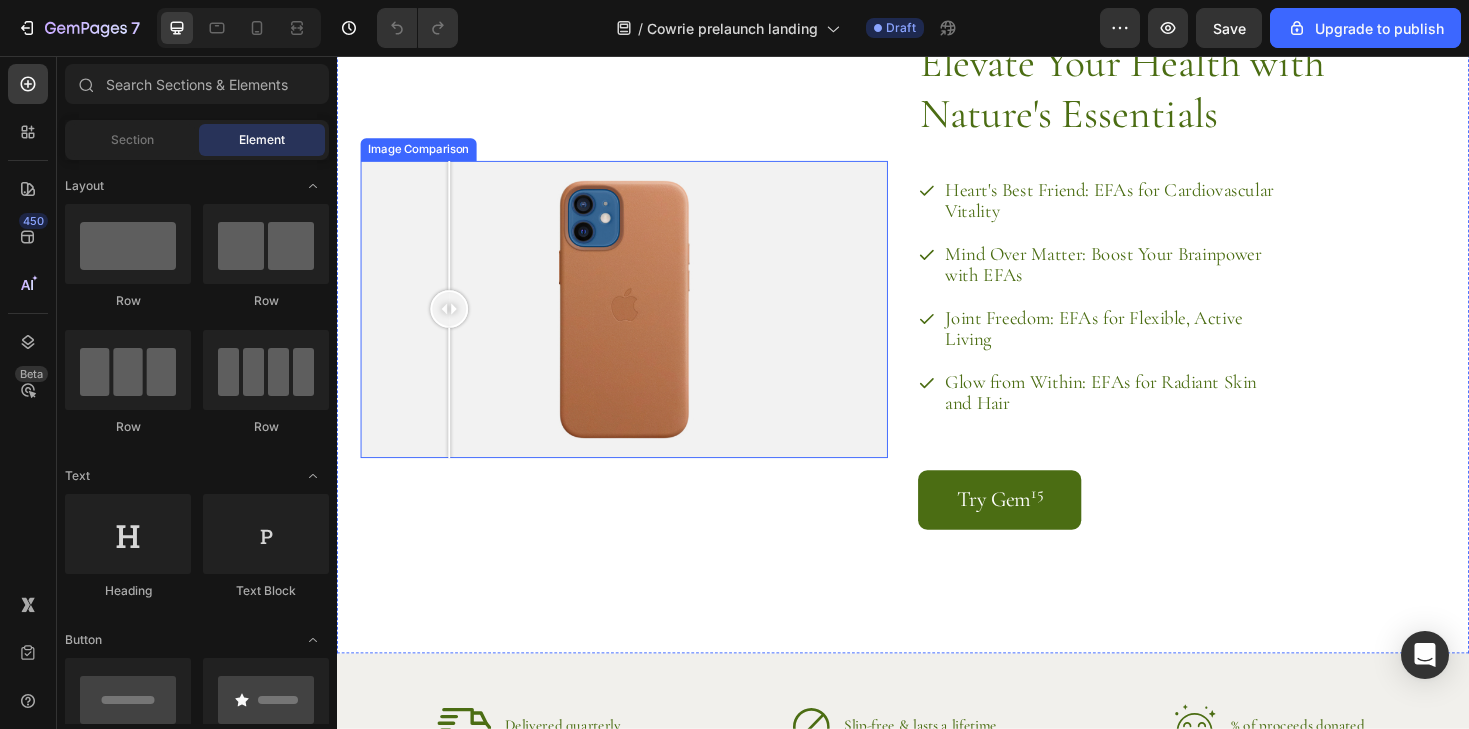click at bounding box center (641, 324) 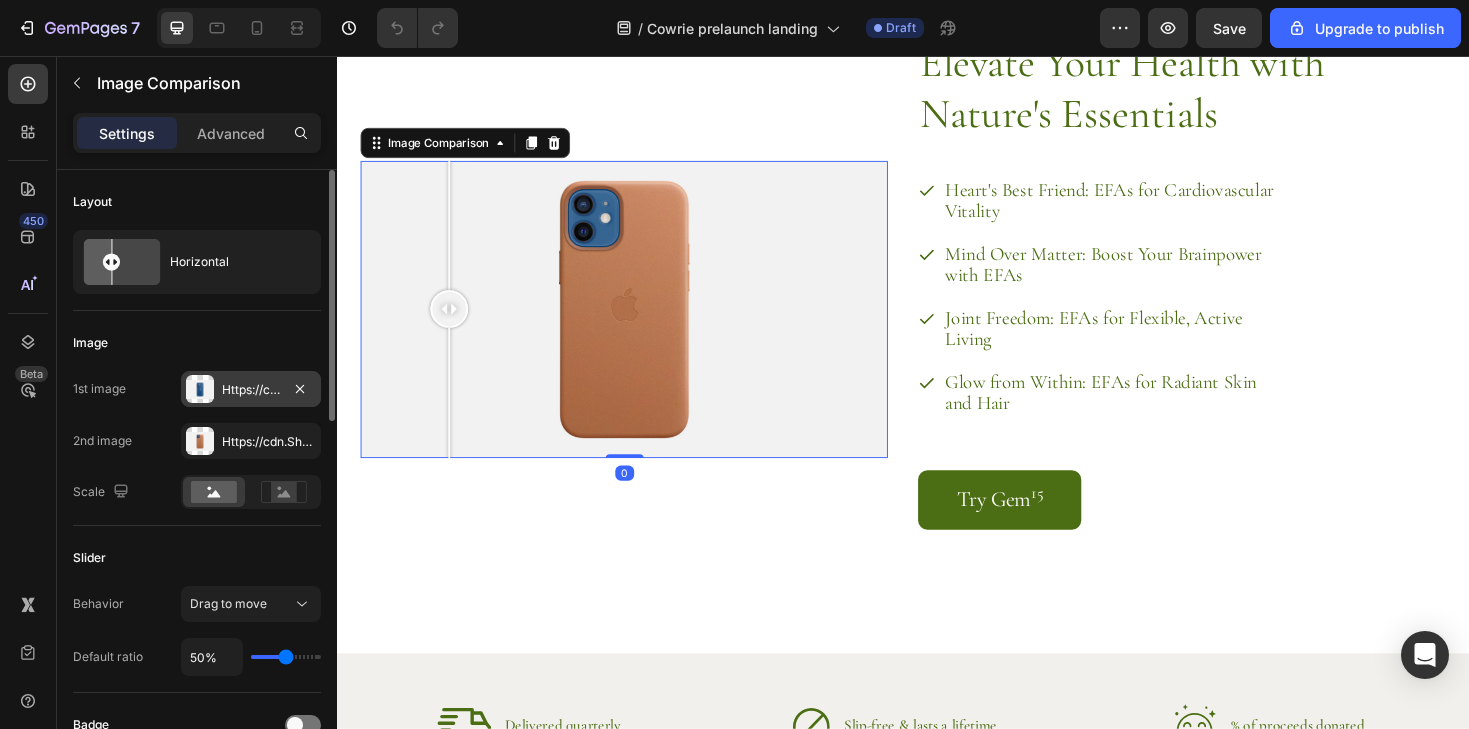 click on "Https://cdn.Shopify.Com/s/files/1/2005/9307/files/image_compare_before.Png" at bounding box center [251, 390] 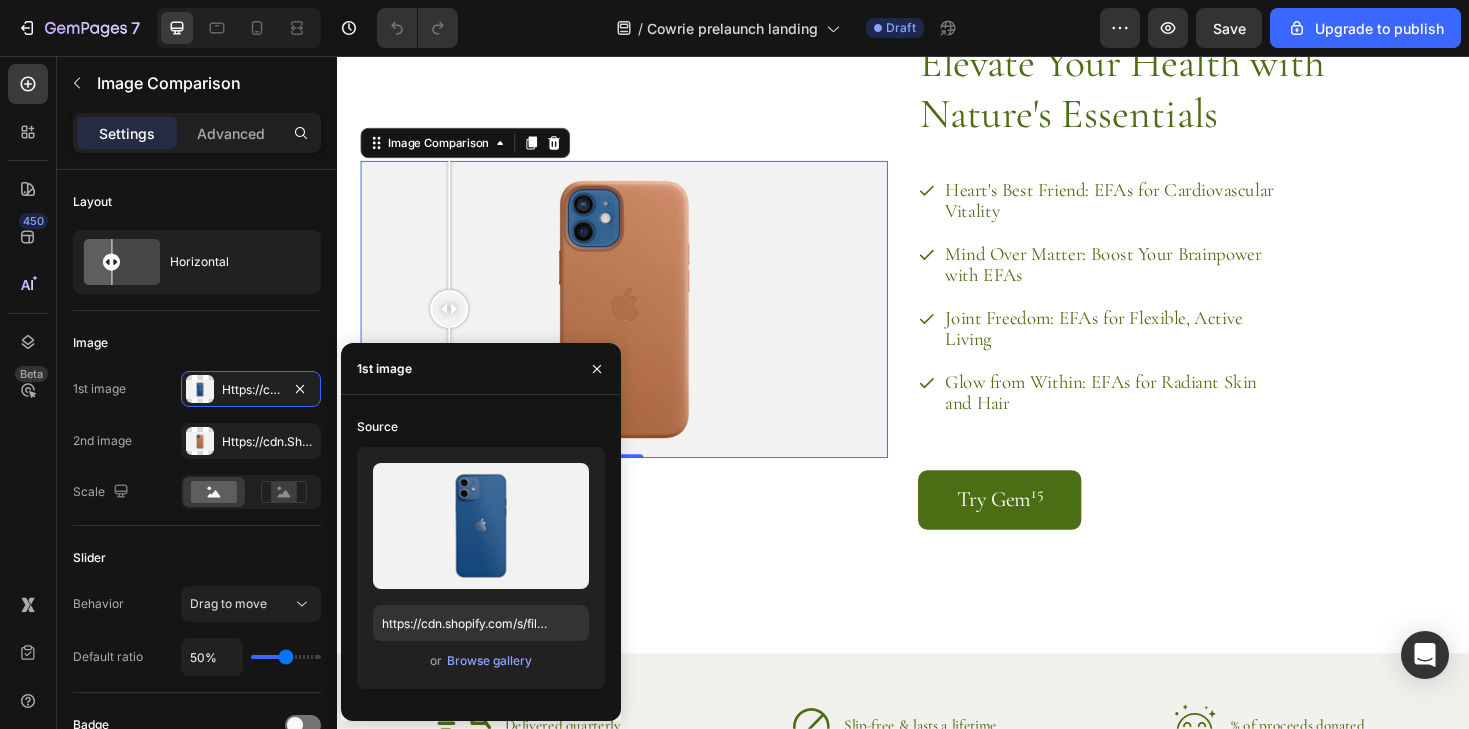 click on "Upload Image https://cdn.shopify.com/s/files/1/2005/9307/files/image_compare_before.png or  Browse gallery" at bounding box center (481, 568) 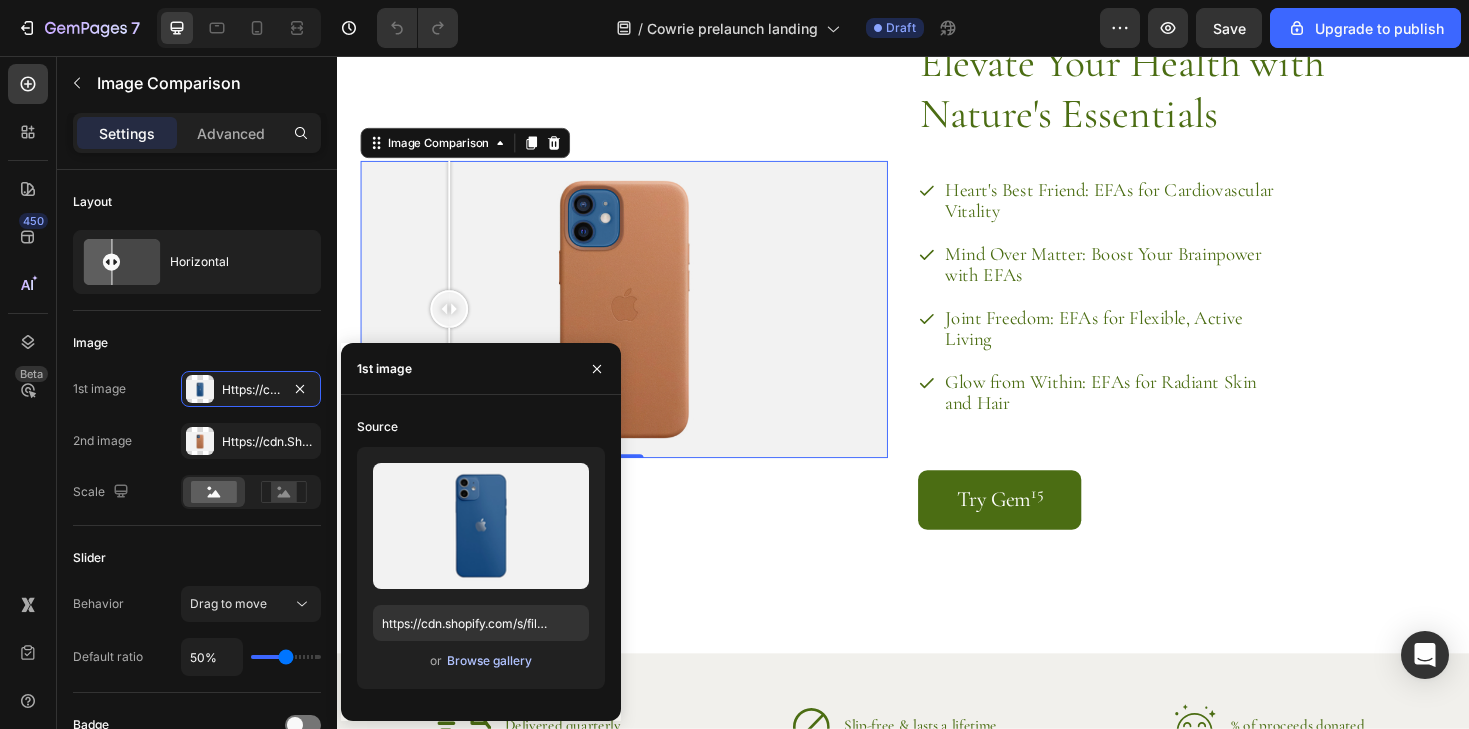 click on "Browse gallery" at bounding box center (489, 661) 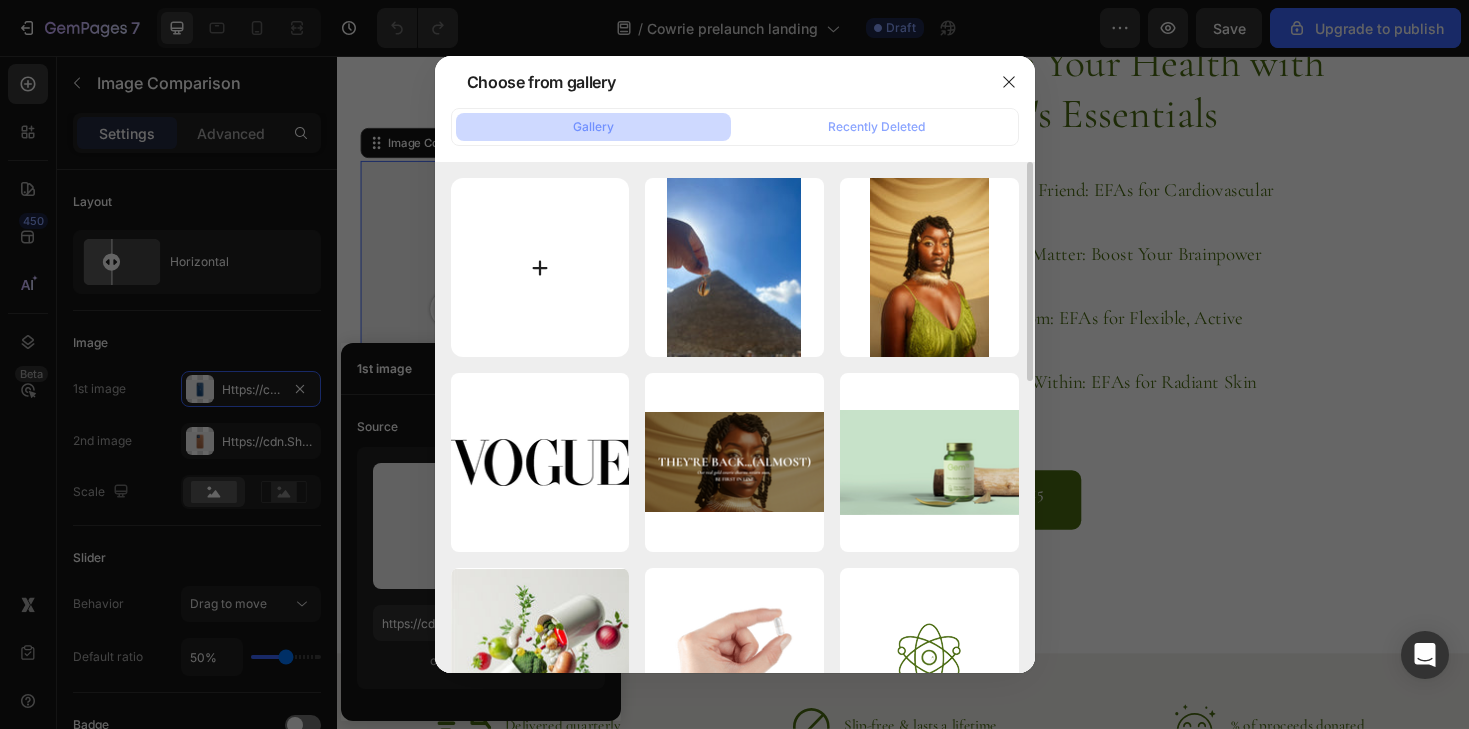 click at bounding box center (540, 267) 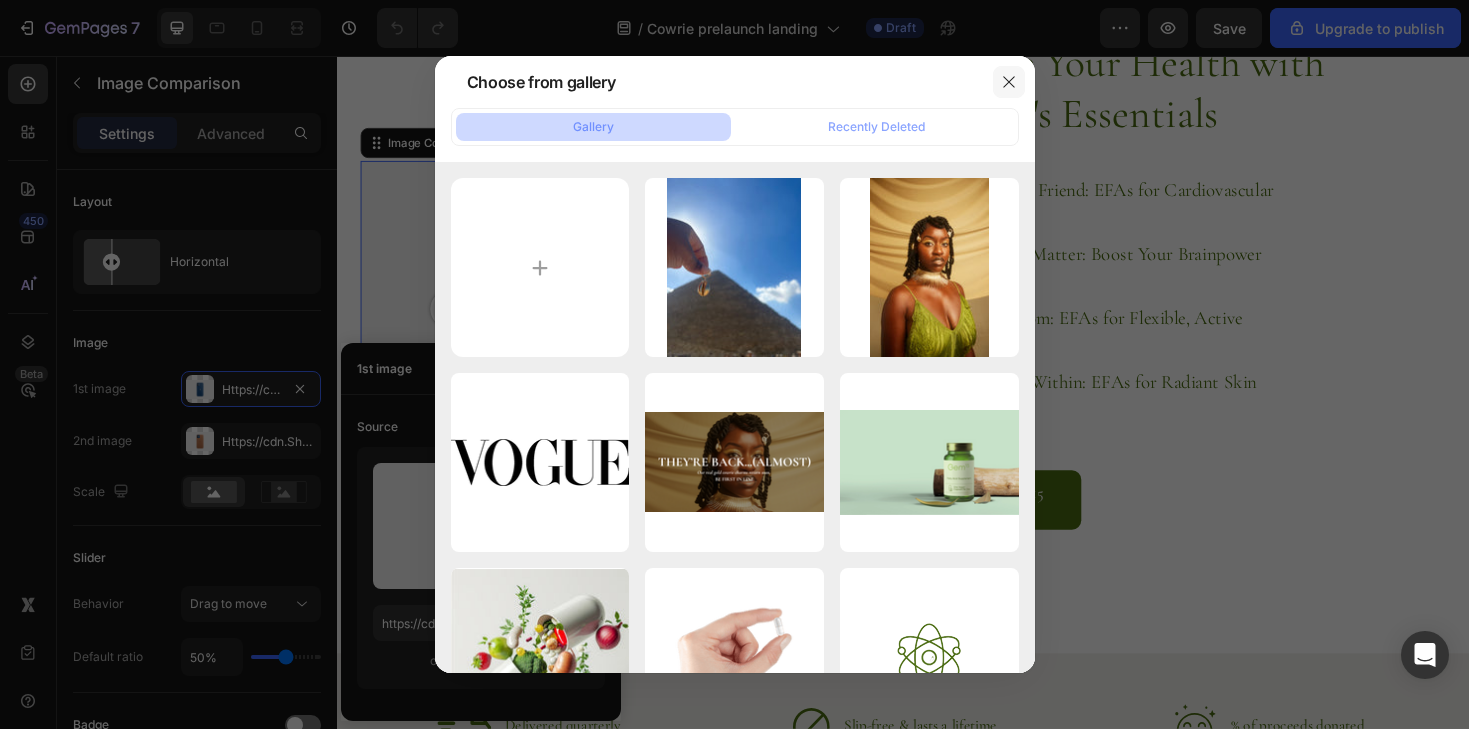 click 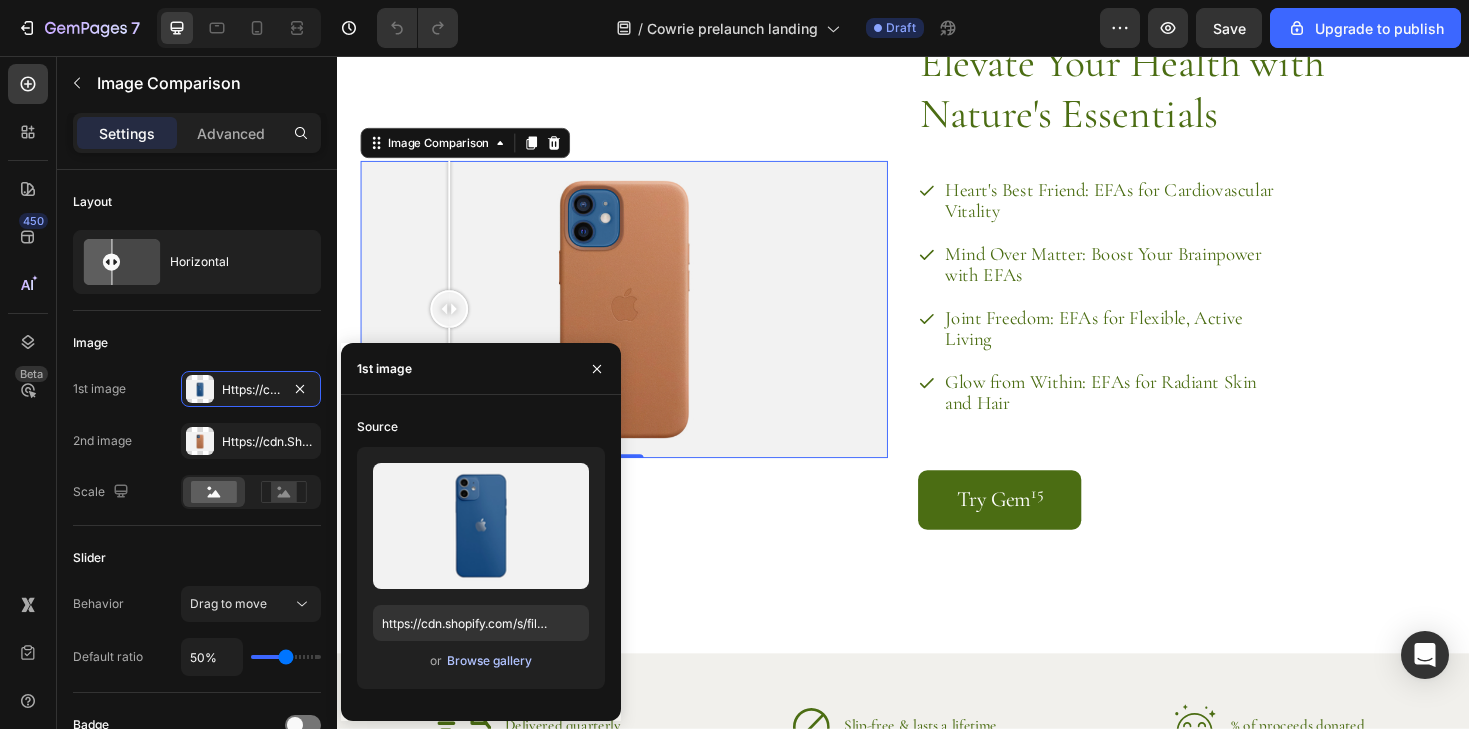 click on "Browse gallery" at bounding box center [489, 661] 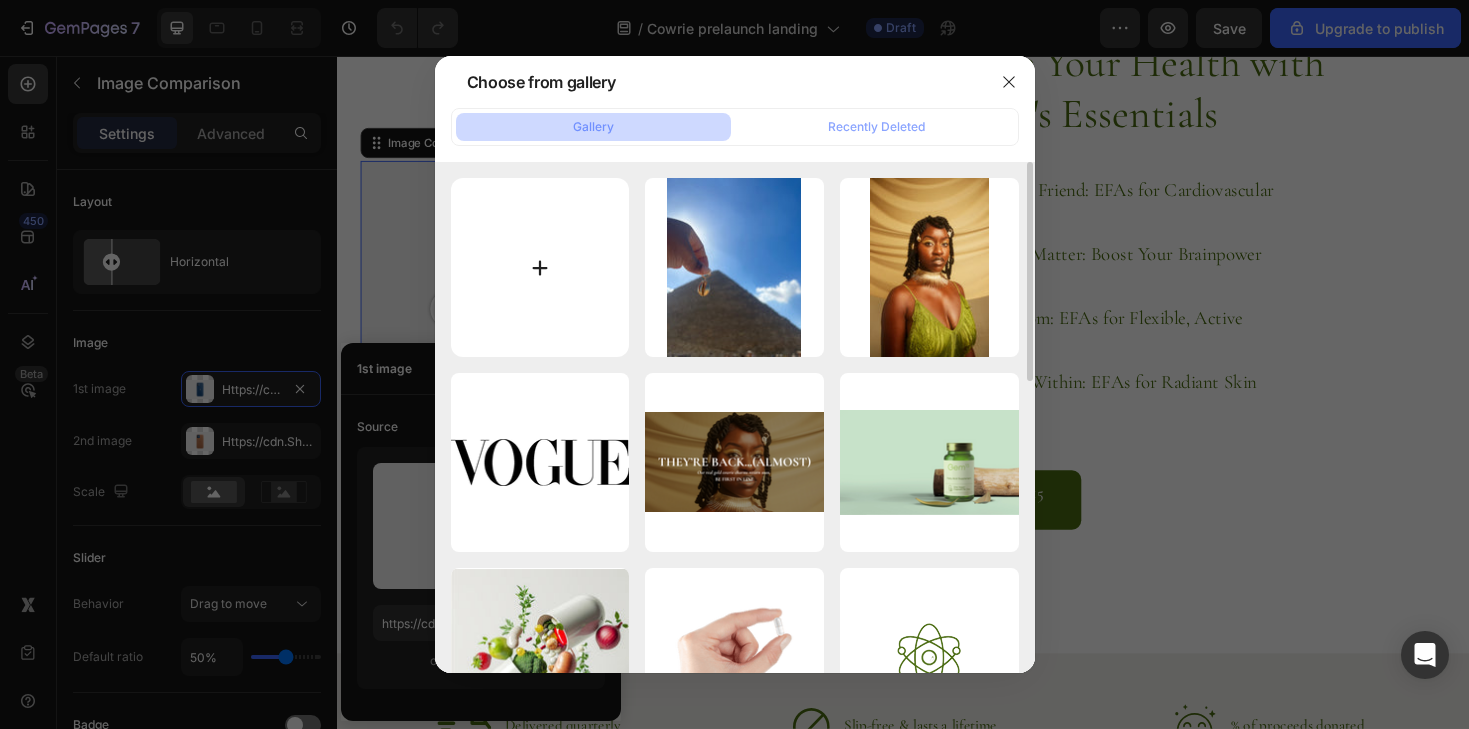 click at bounding box center (540, 267) 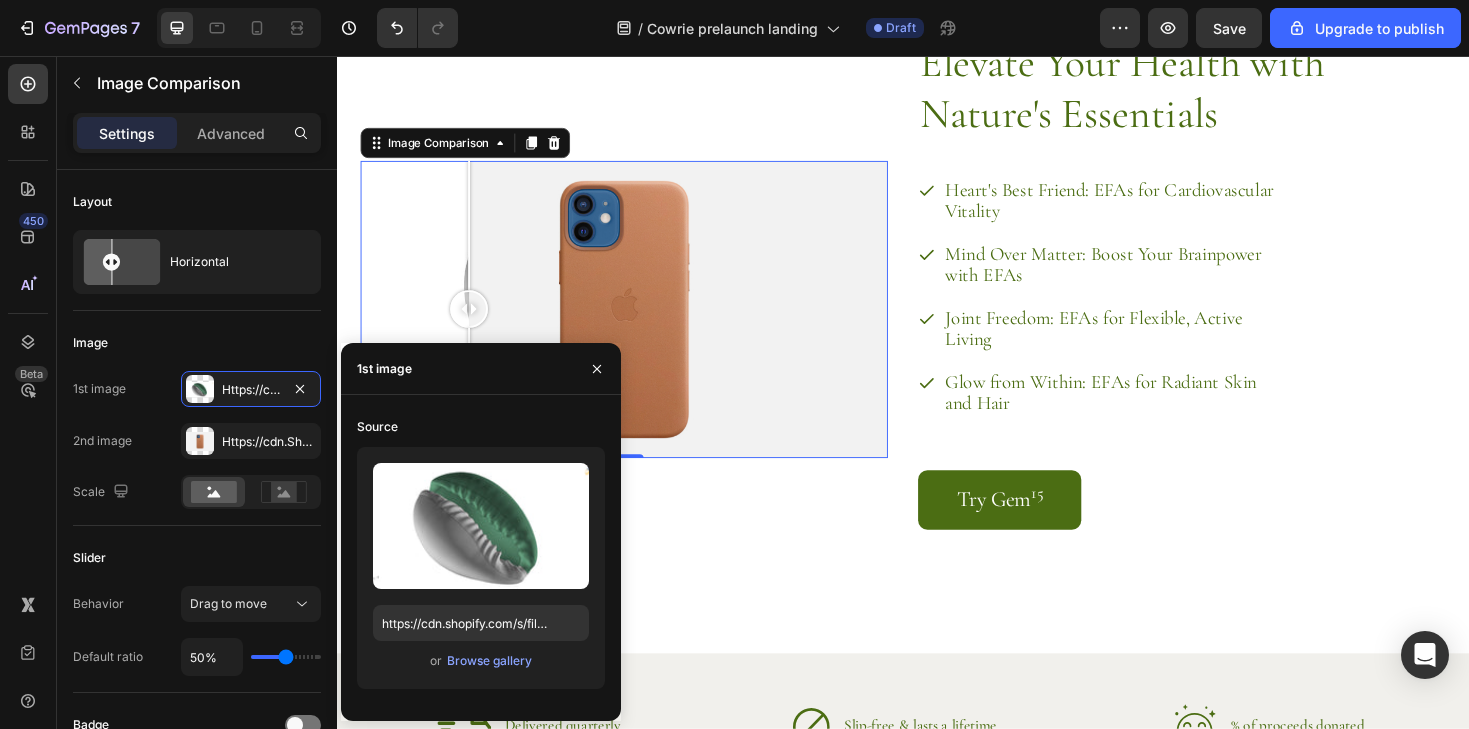 drag, startPoint x: 642, startPoint y: 329, endPoint x: 477, endPoint y: 343, distance: 165.59288 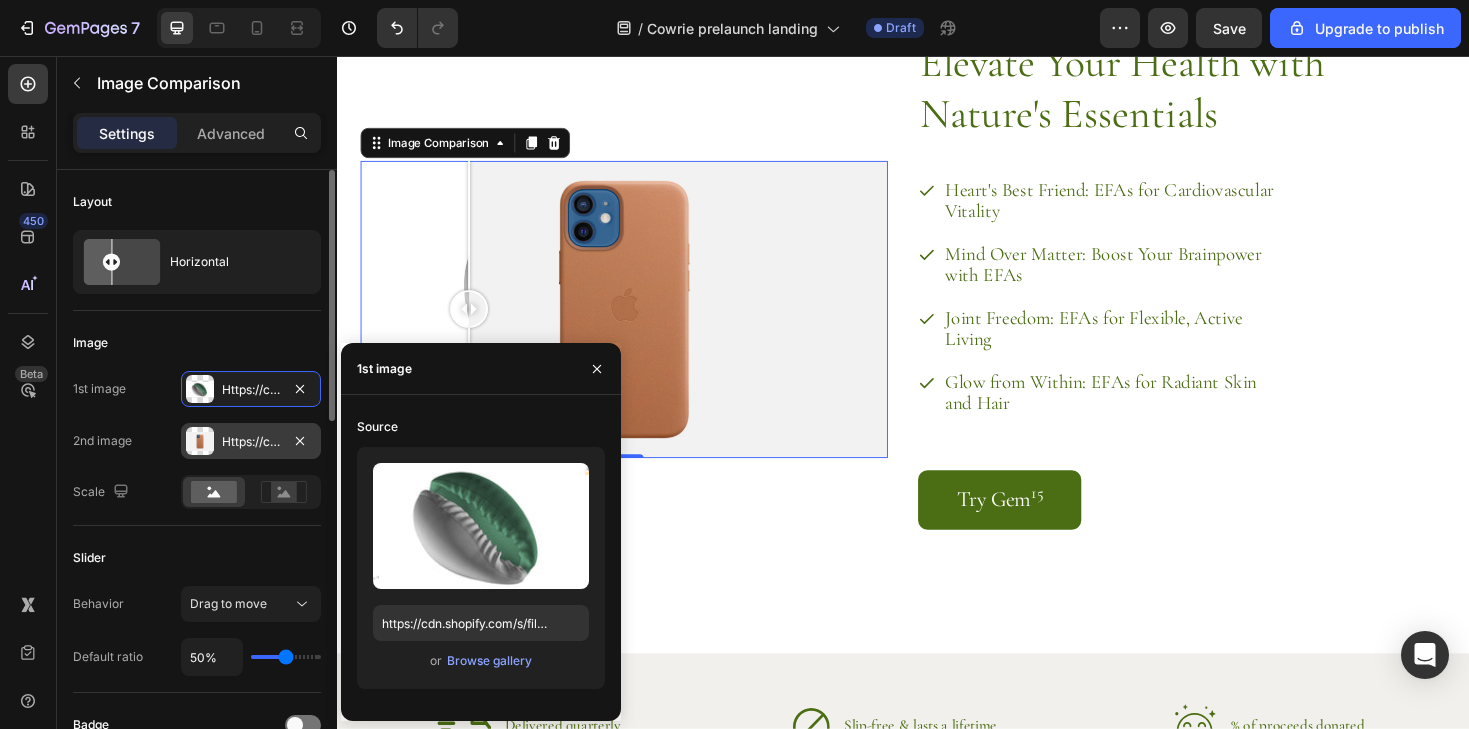 click on "Https://cdn.Shopify.Com/s/files/1/2005/9307/files/image_compare_after.Png" at bounding box center (251, 442) 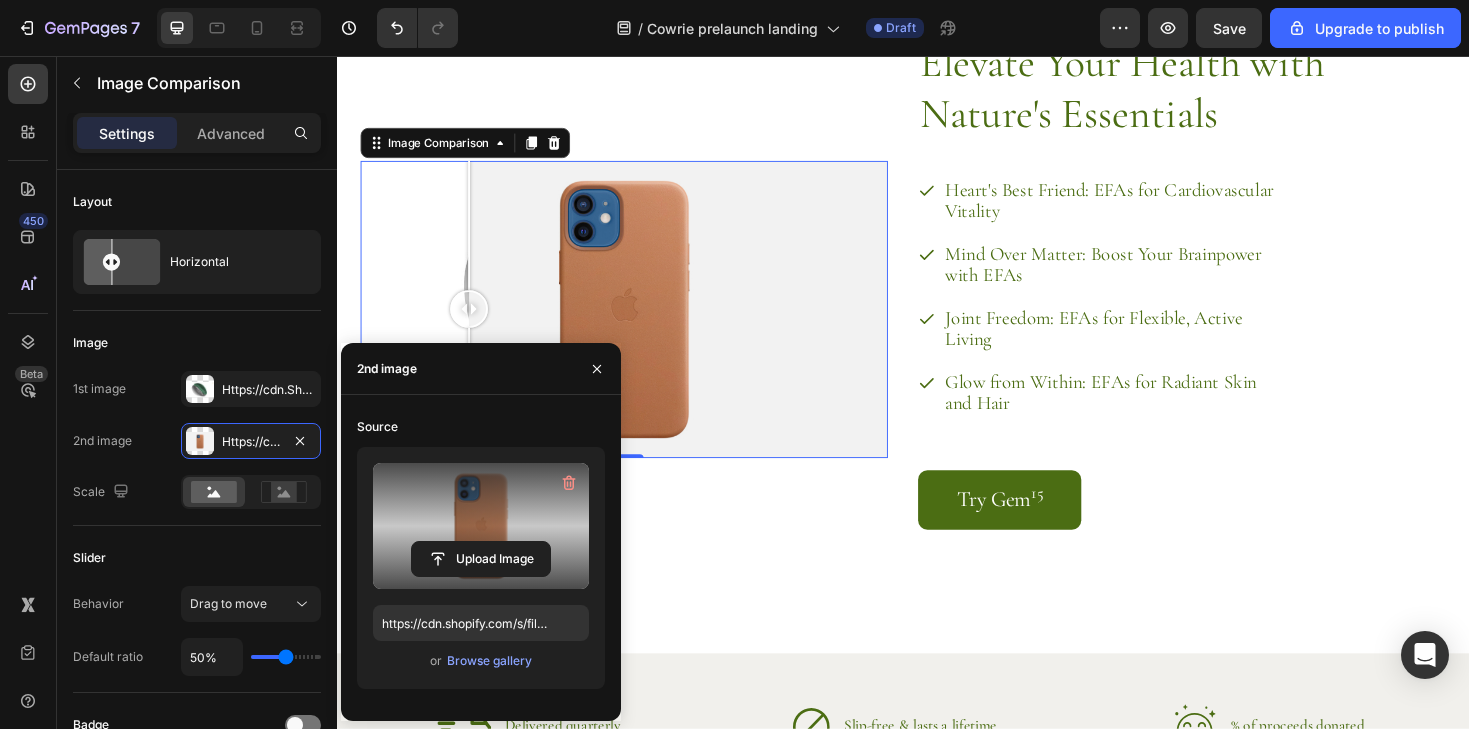 click at bounding box center (481, 526) 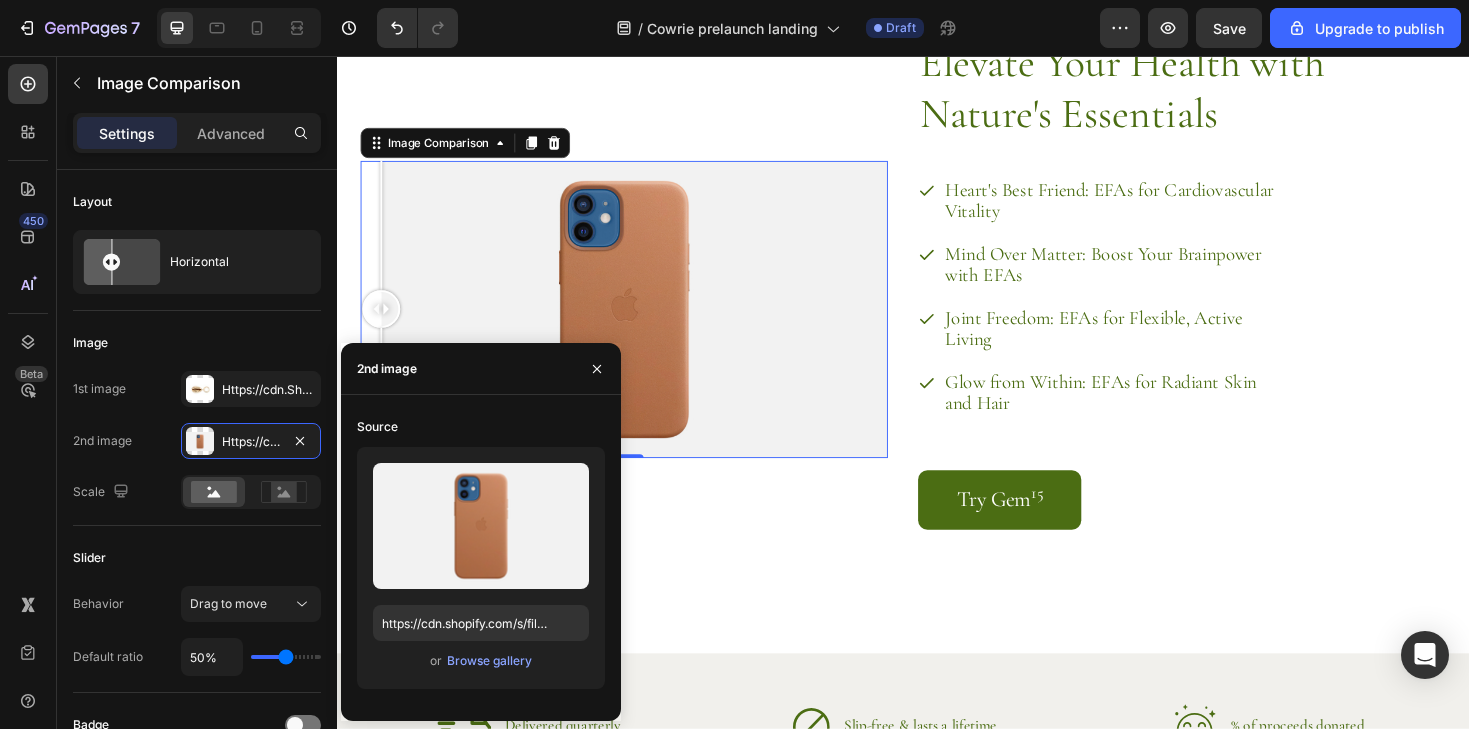 drag, startPoint x: 640, startPoint y: 326, endPoint x: 326, endPoint y: 355, distance: 315.33633 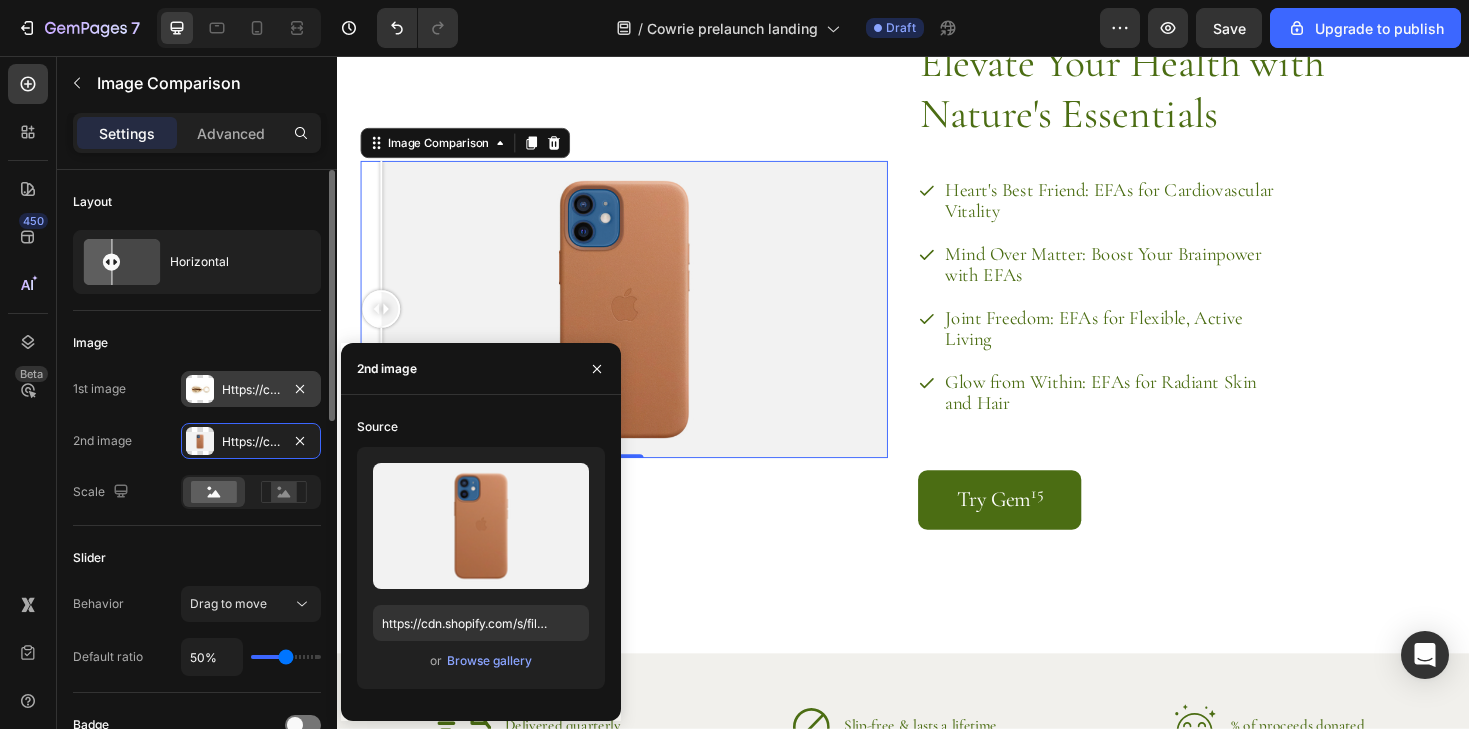 click on "Https://cdn.Shopify.Com/s/files/1/0563/7449/3246/files/gempages_534249811990283360-3c266c7d-9c82-4644-ab7a-233e521e145f.Jpg" at bounding box center (251, 389) 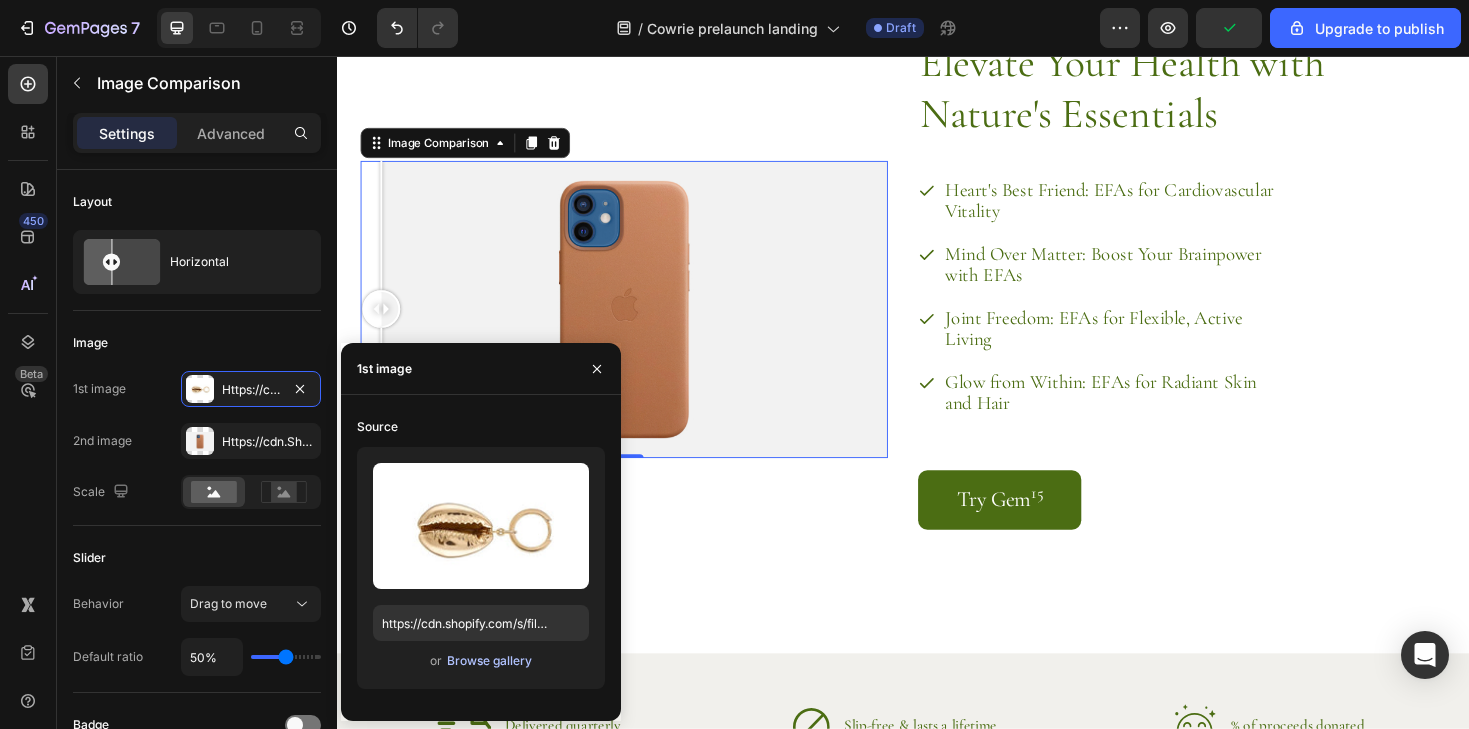 click on "Browse gallery" at bounding box center [489, 661] 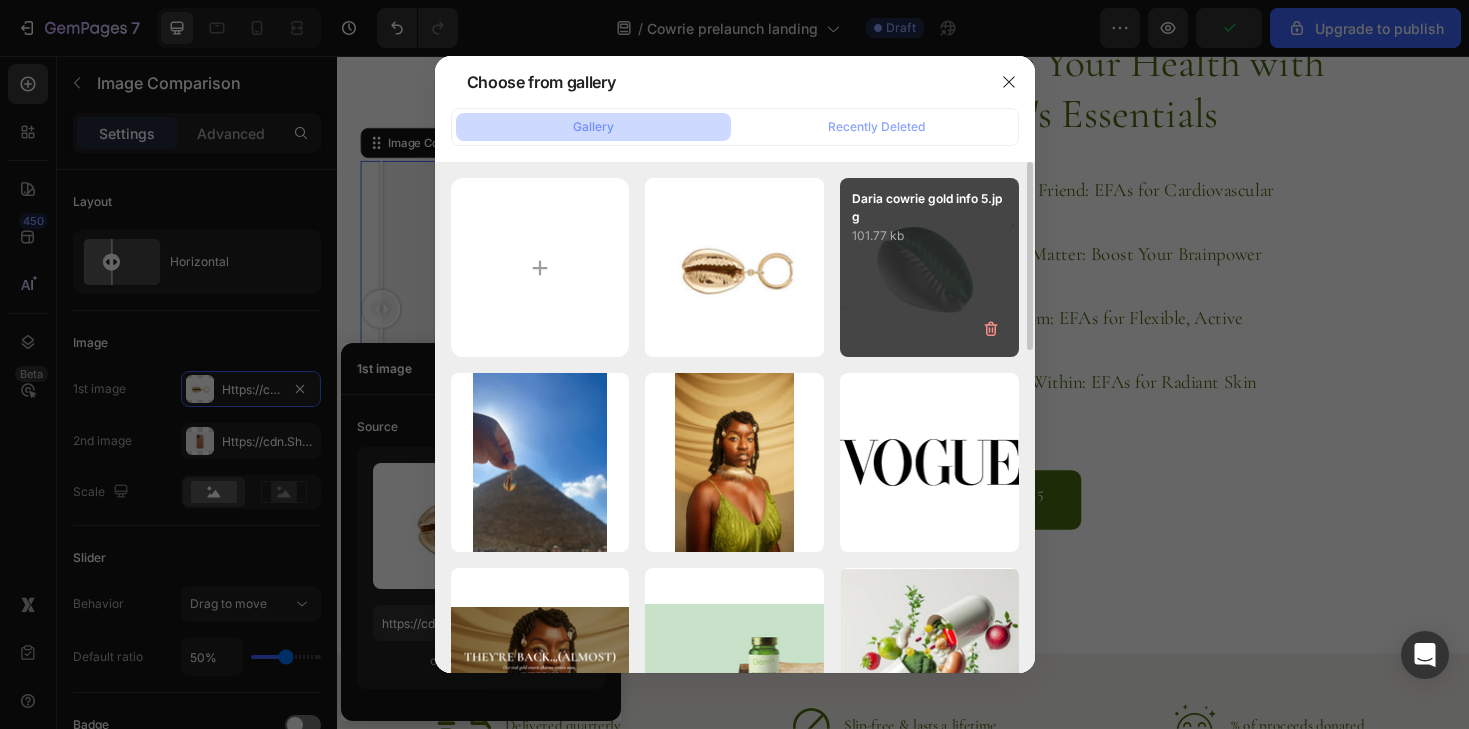 click on "Daria cowrie gold info 5.jpg 101.77 kb" at bounding box center [929, 267] 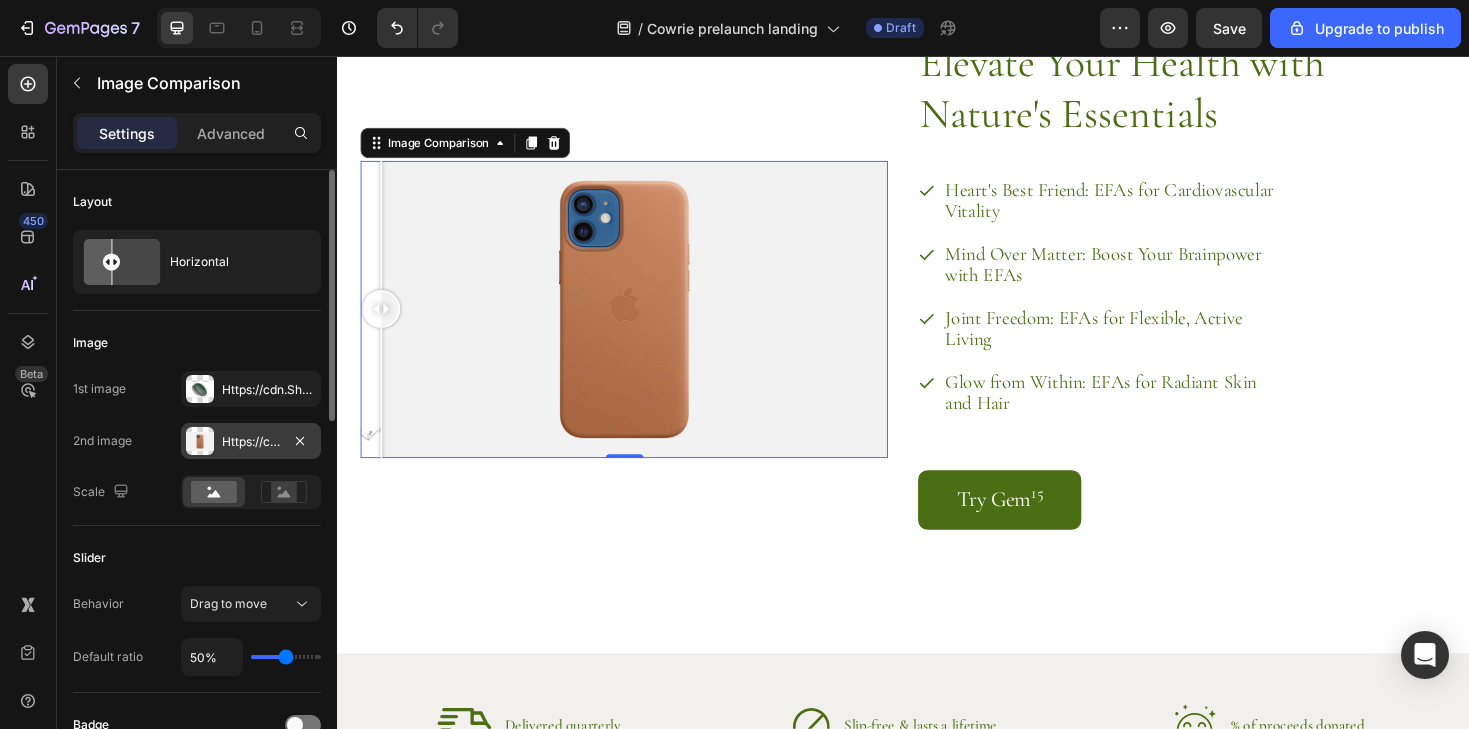 click on "Https://cdn.Shopify.Com/s/files/1/2005/9307/files/image_compare_after.Png" at bounding box center (251, 442) 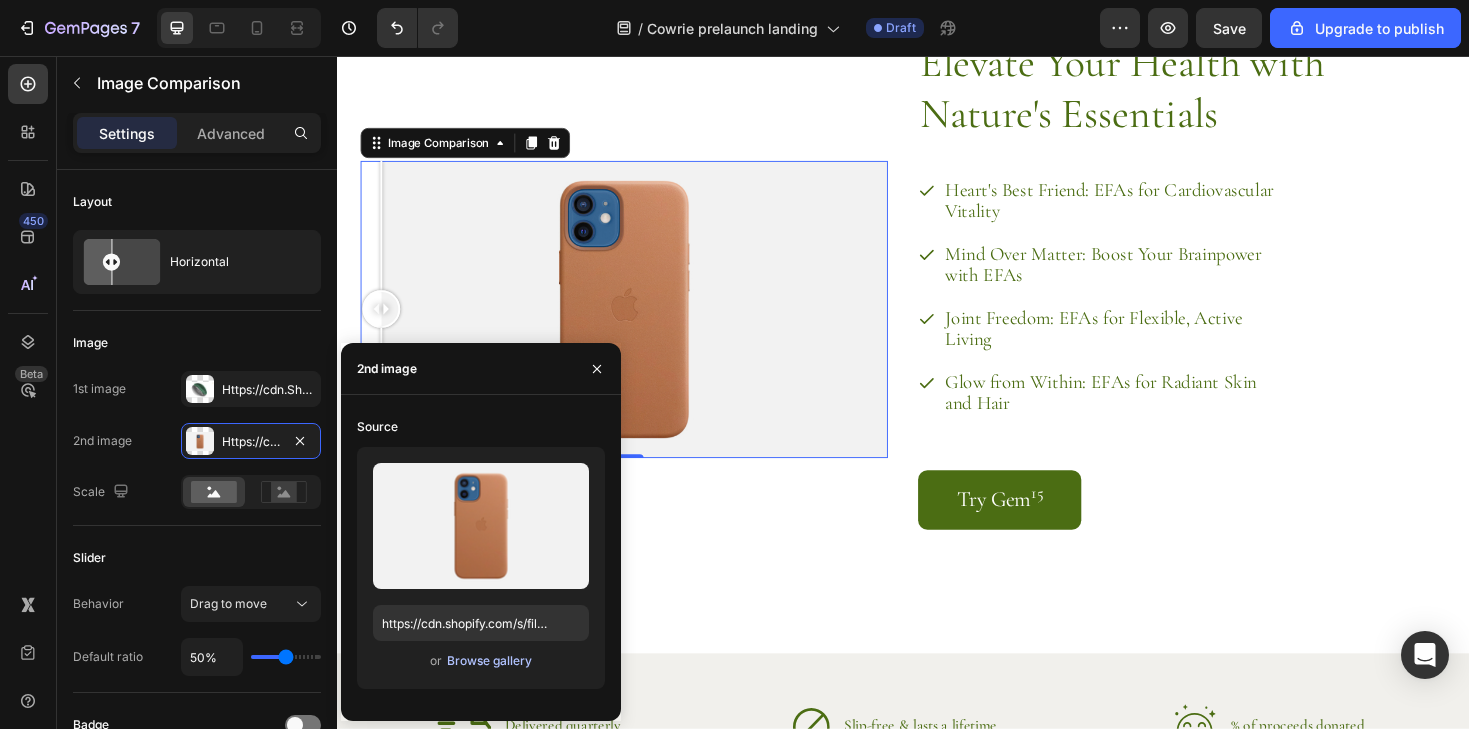 click on "Browse gallery" at bounding box center [489, 661] 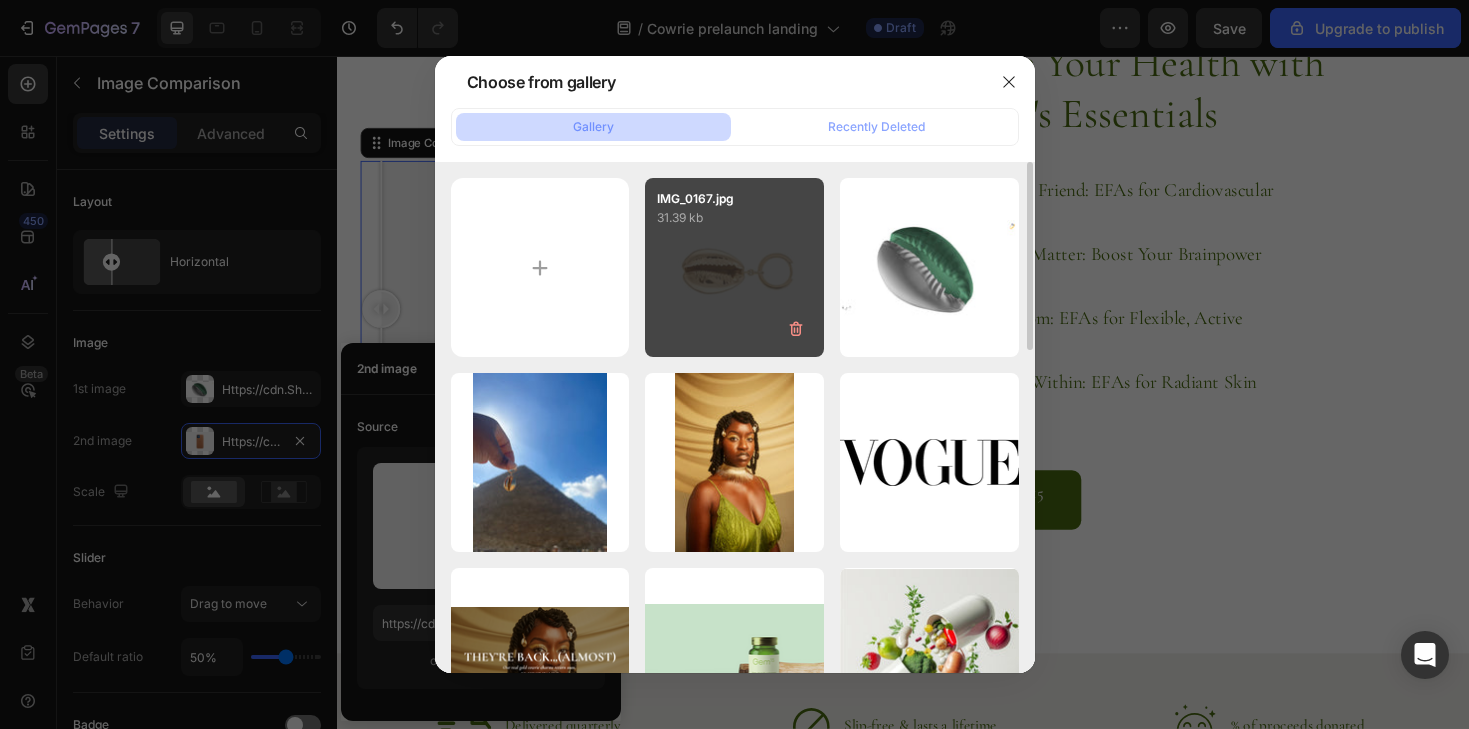 click on "IMG_0167.jpg 31.39 kb" at bounding box center (734, 267) 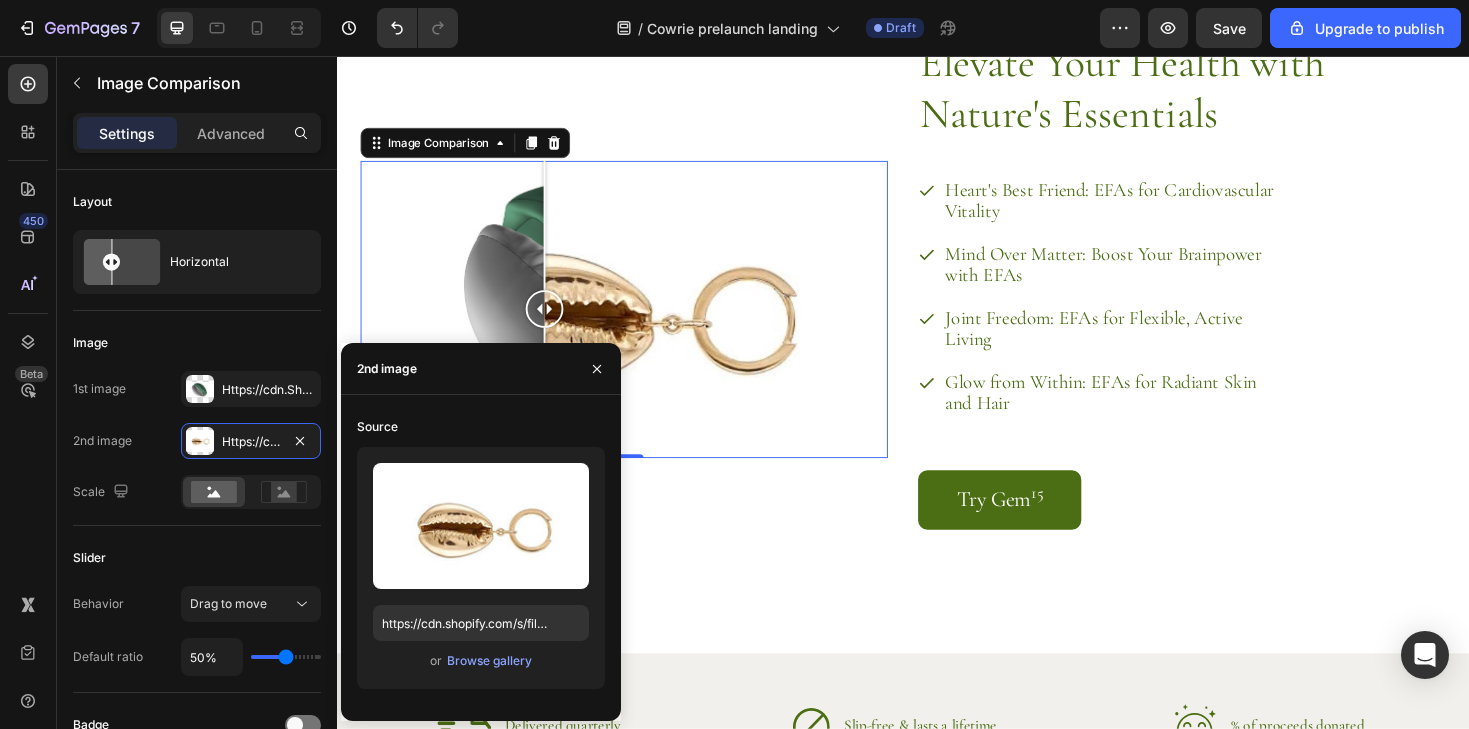drag, startPoint x: 380, startPoint y: 324, endPoint x: 412, endPoint y: 267, distance: 65.36819 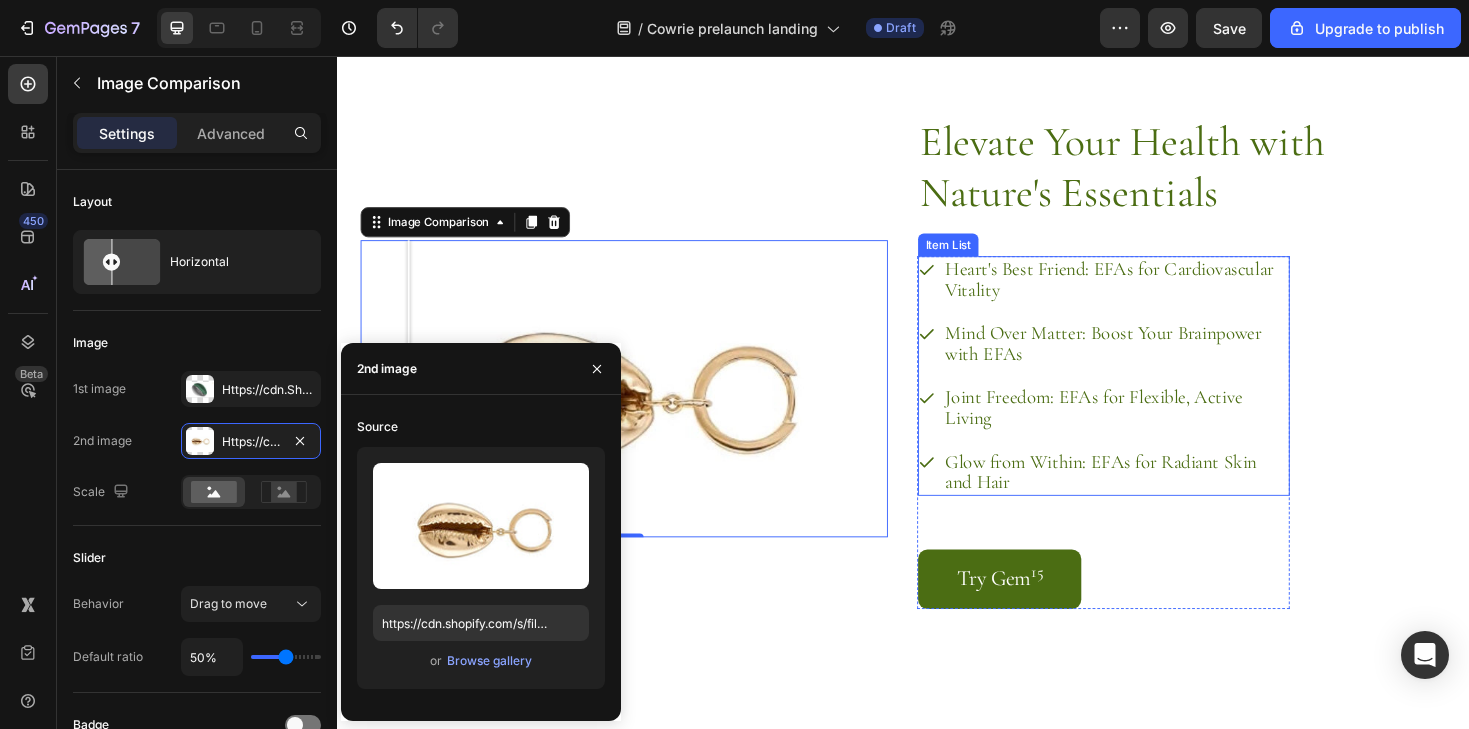 scroll, scrollTop: 2668, scrollLeft: 0, axis: vertical 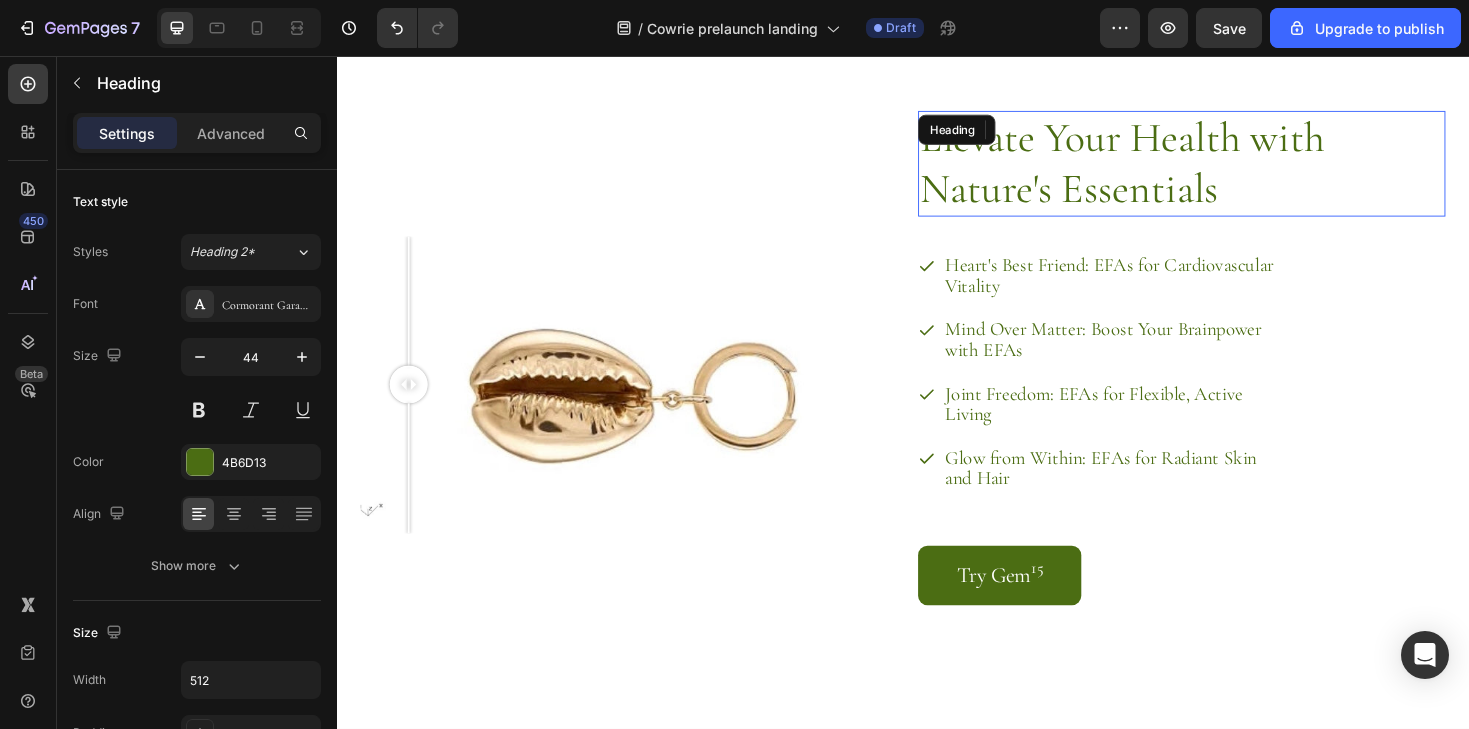 click on "Elevate Your Health with Nature's Essentials" at bounding box center [1209, 170] 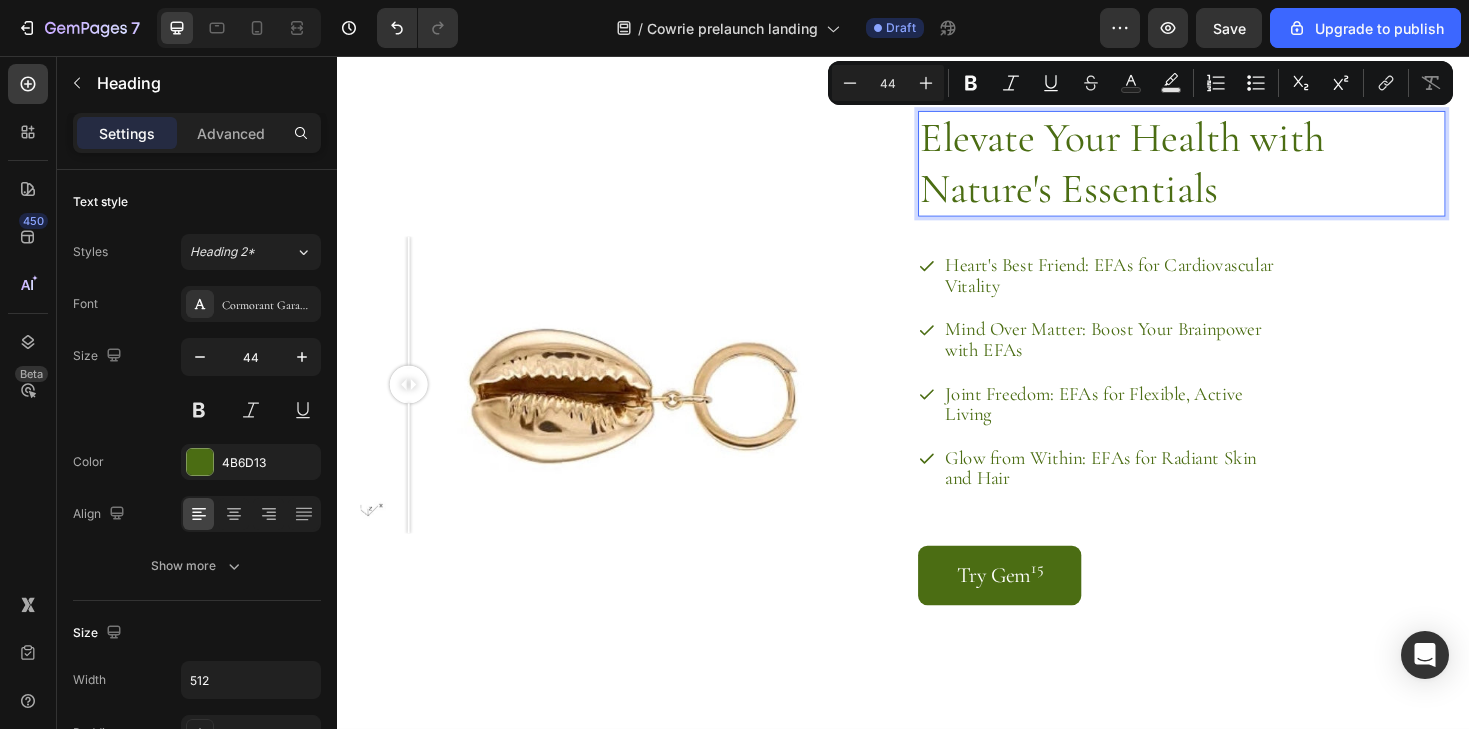 click on "Elevate Your Health with Nature's Essentials" at bounding box center [1209, 170] 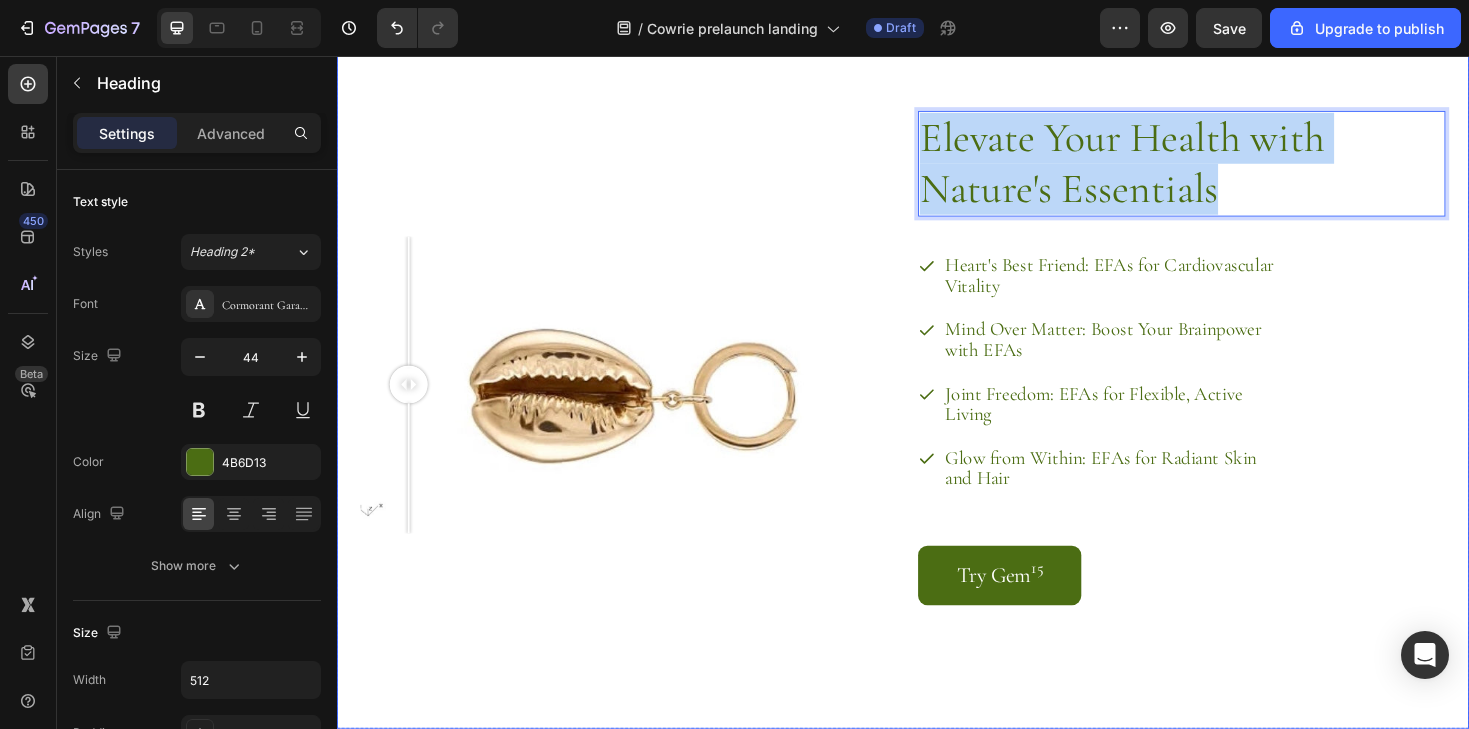drag, startPoint x: 1359, startPoint y: 195, endPoint x: 951, endPoint y: 126, distance: 413.79343 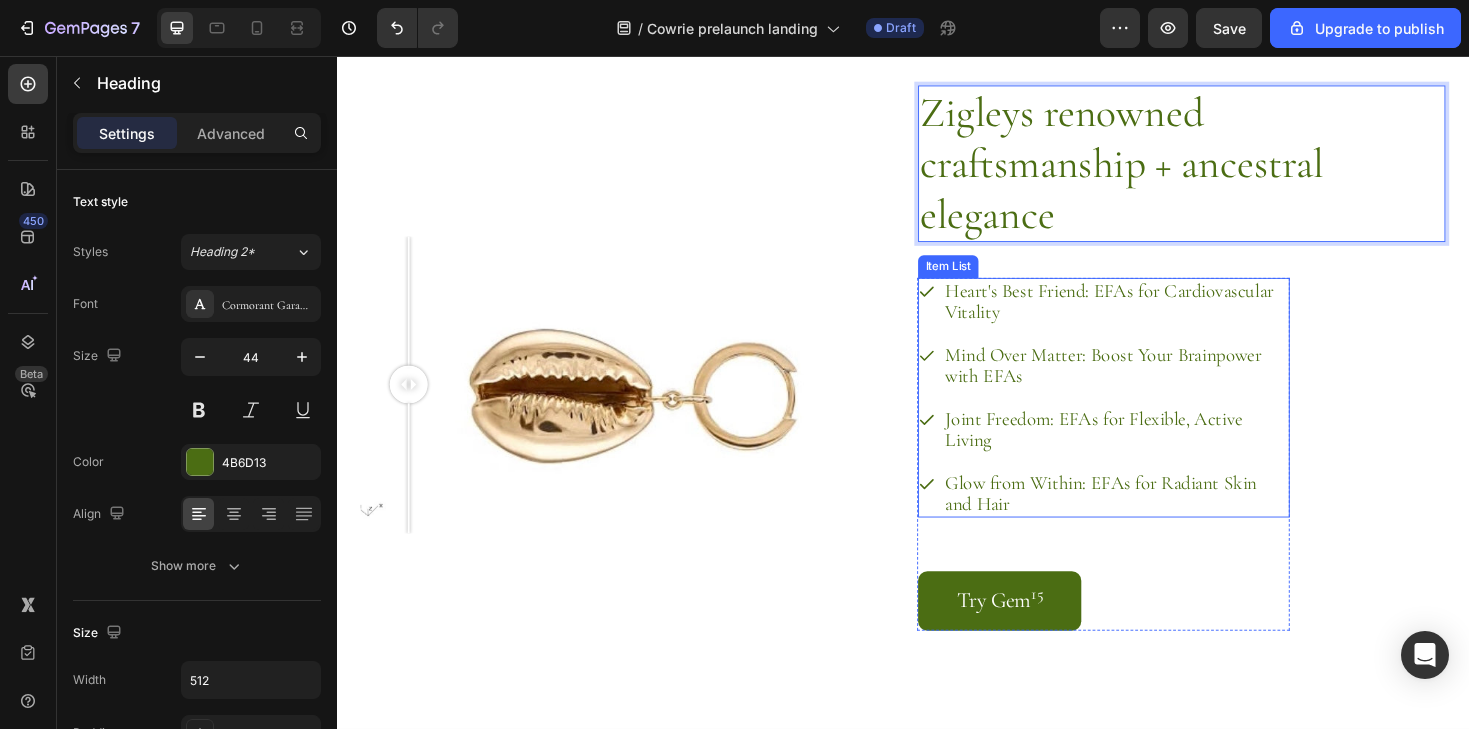 click on "Heart's Best Friend: EFAs for Cardiovascular Vitality" at bounding box center [1163, 316] 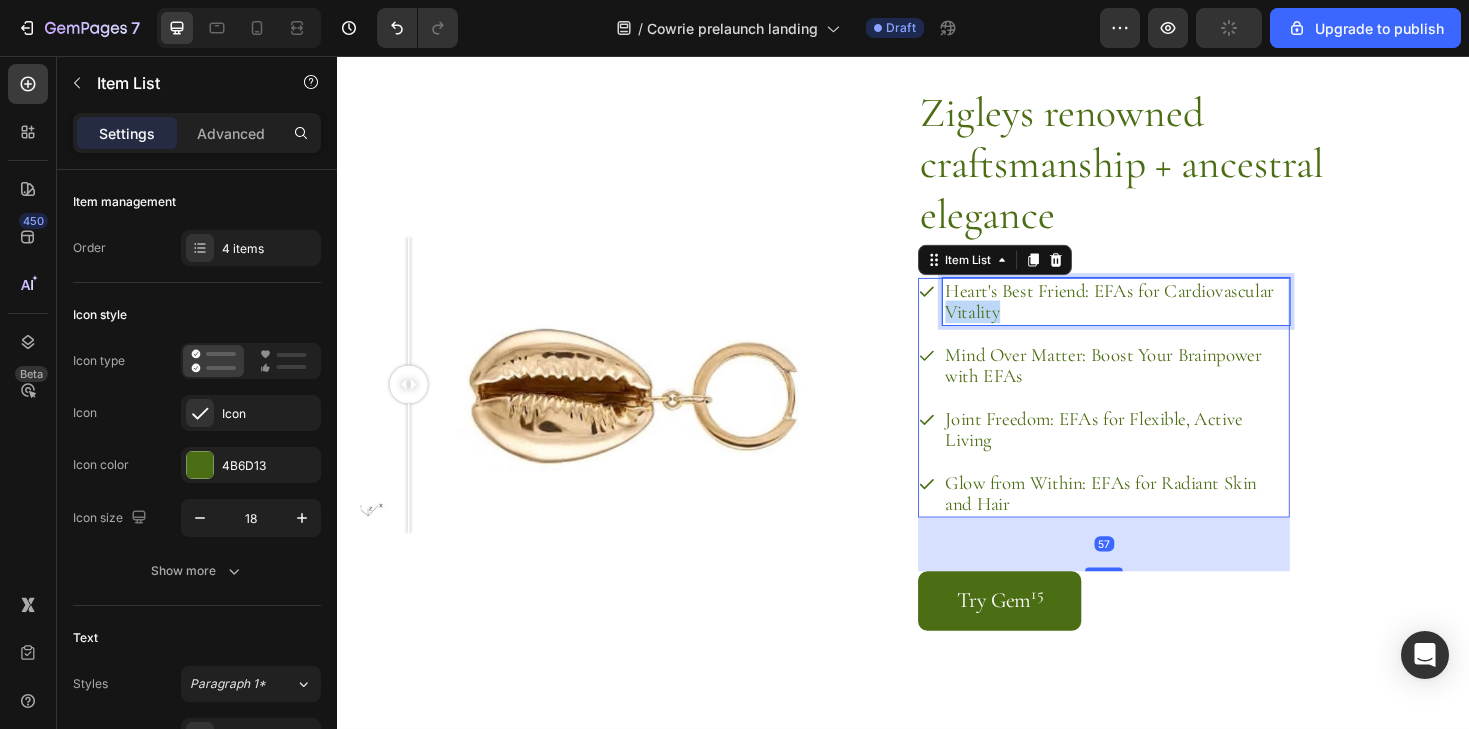click on "Heart's Best Friend: EFAs for Cardiovascular Vitality" at bounding box center [1163, 316] 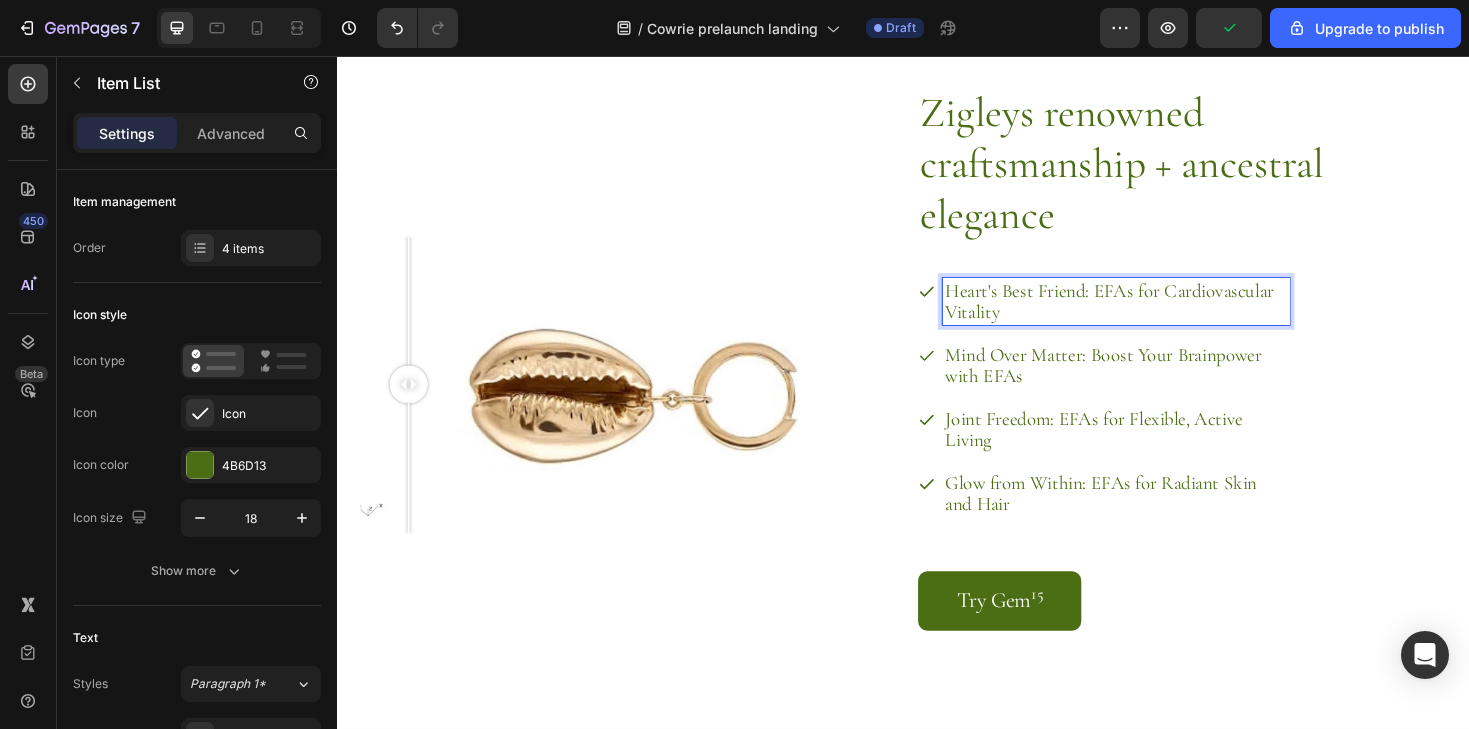 click on "Heart's Best Friend: EFAs for Cardiovascular Vitality" at bounding box center (1163, 316) 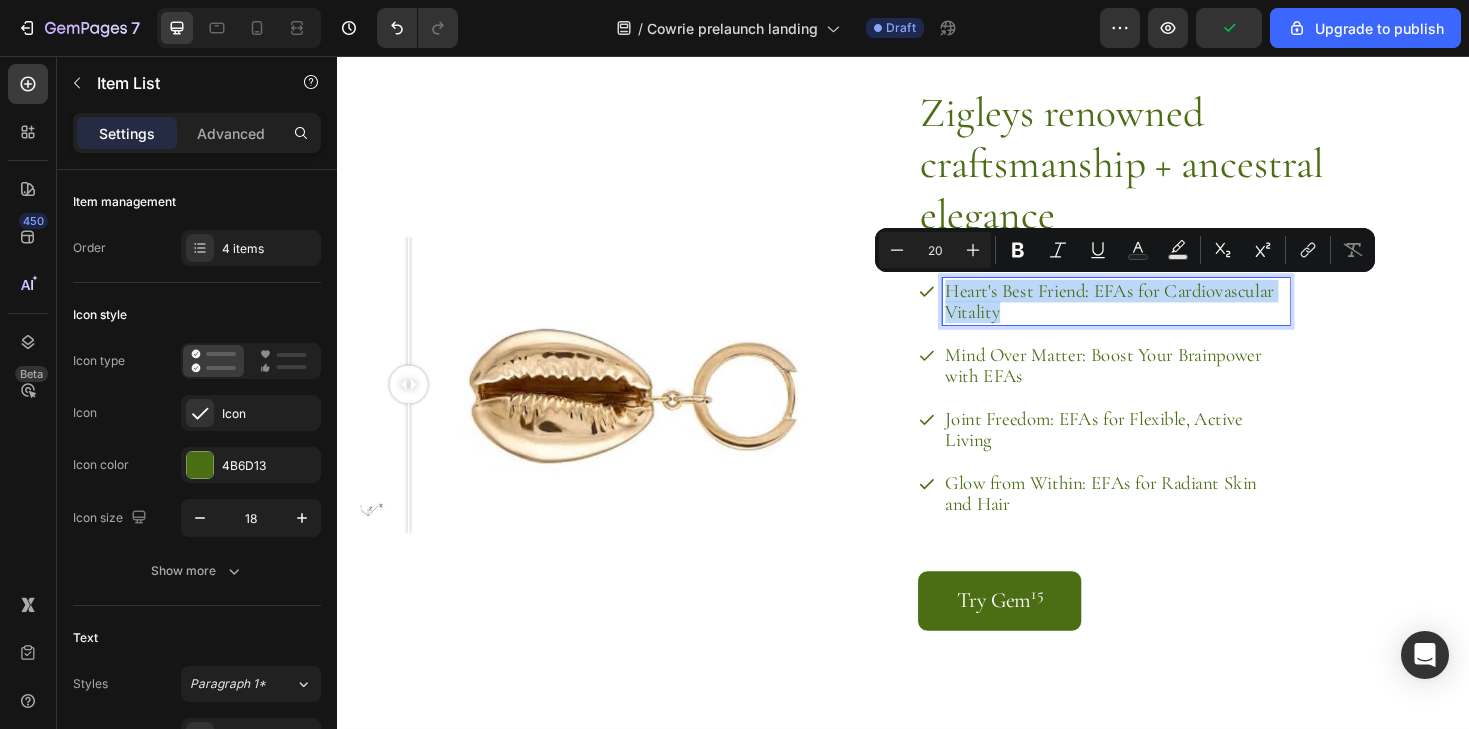 drag, startPoint x: 1055, startPoint y: 321, endPoint x: 982, endPoint y: 303, distance: 75.18643 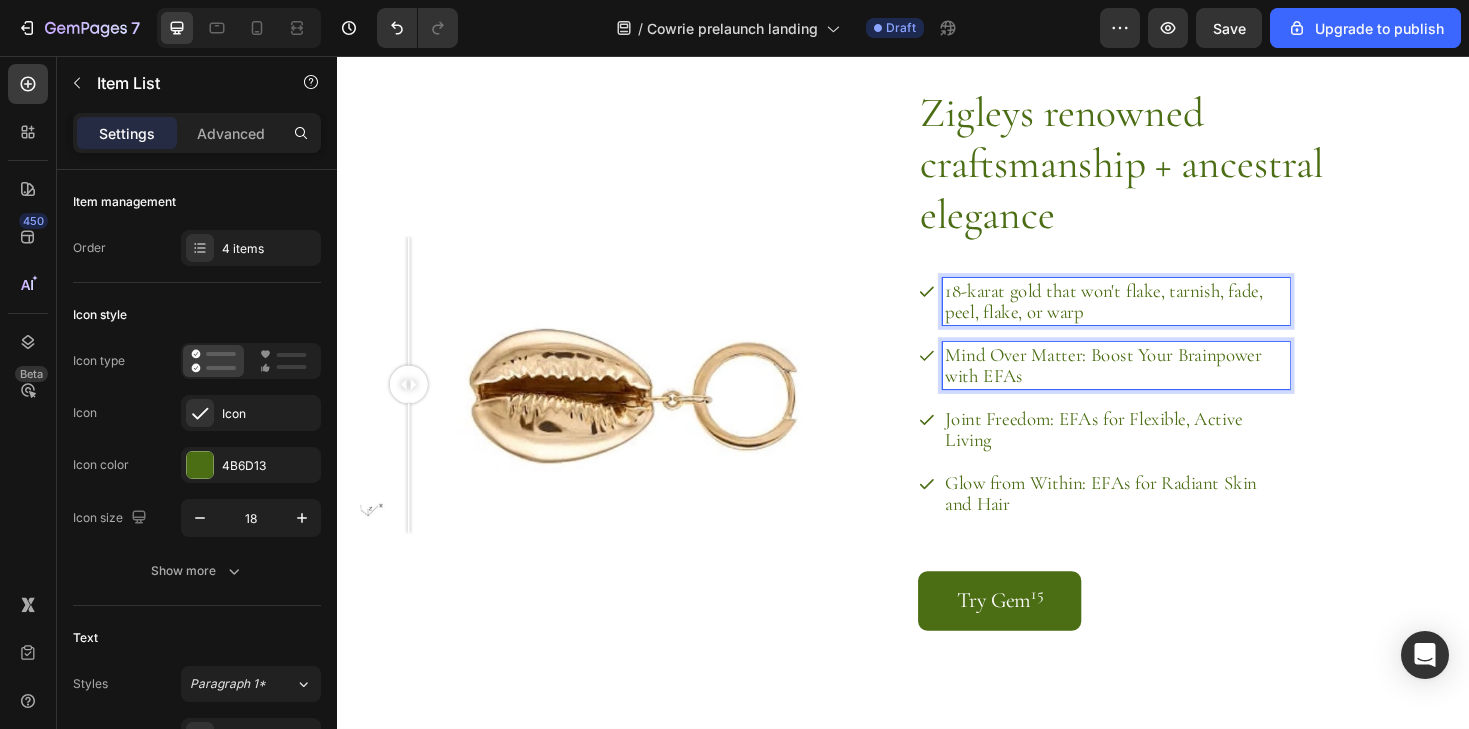 click on "Mind Over Matter: Boost Your Brainpower with EFAs" at bounding box center (1163, 384) 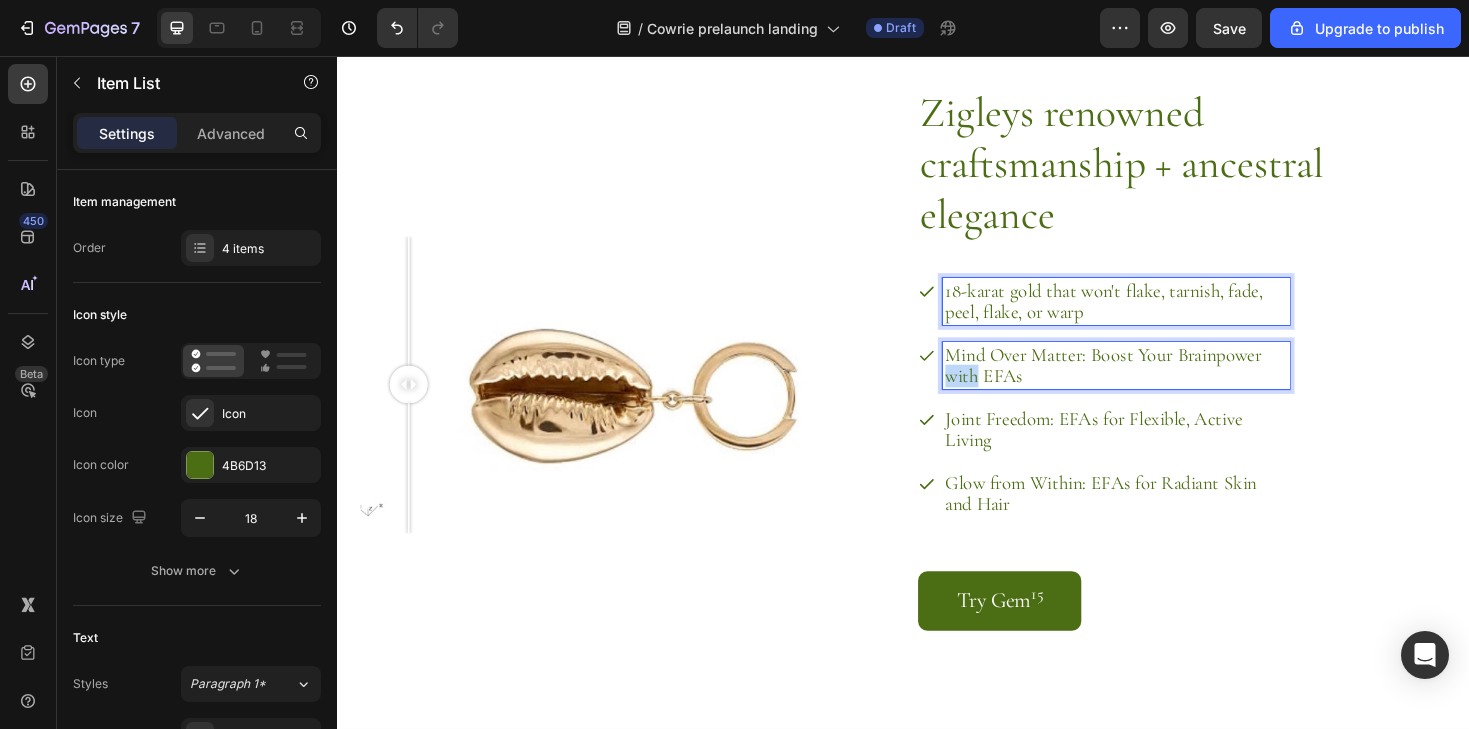 click on "Mind Over Matter: Boost Your Brainpower with EFAs" at bounding box center [1163, 384] 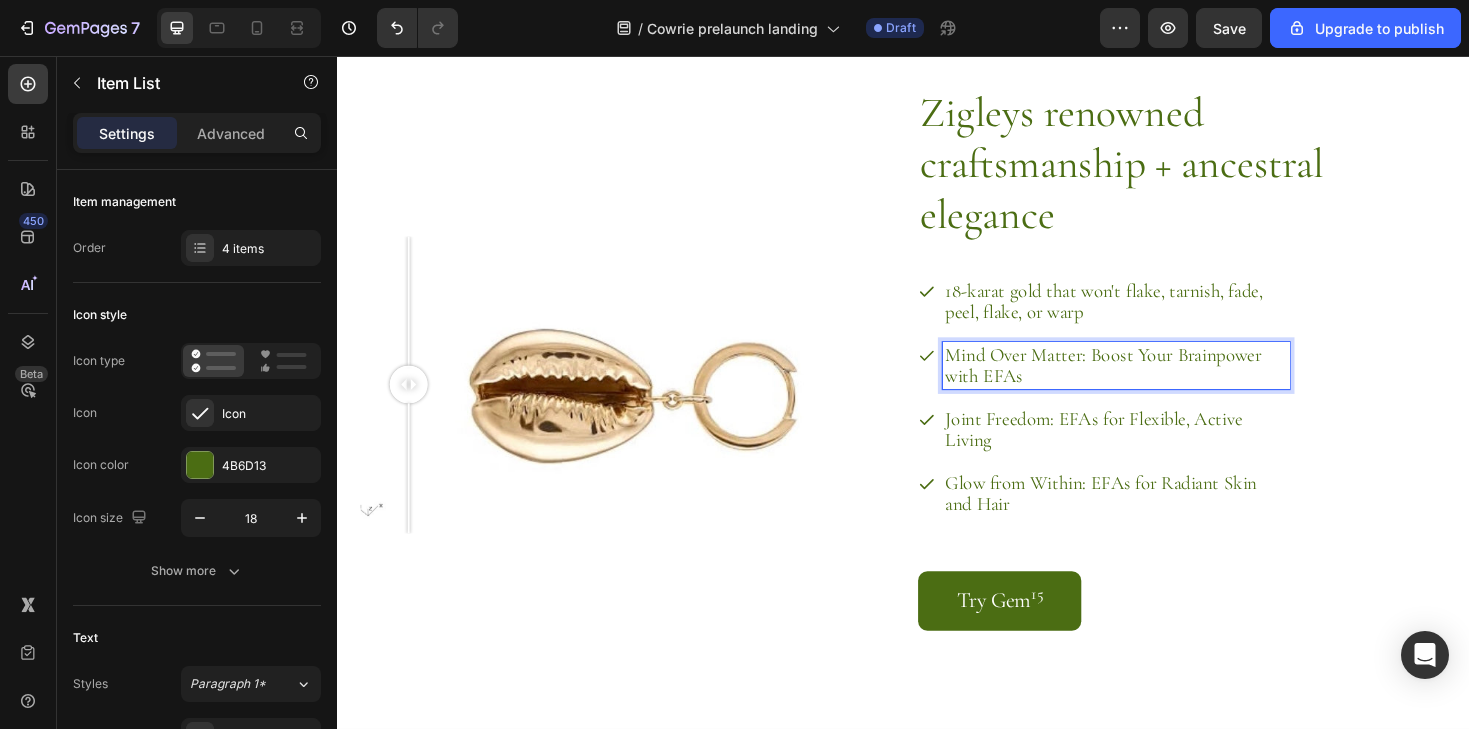 click on "Mind Over Matter: Boost Your Brainpower with EFAs" at bounding box center [1163, 384] 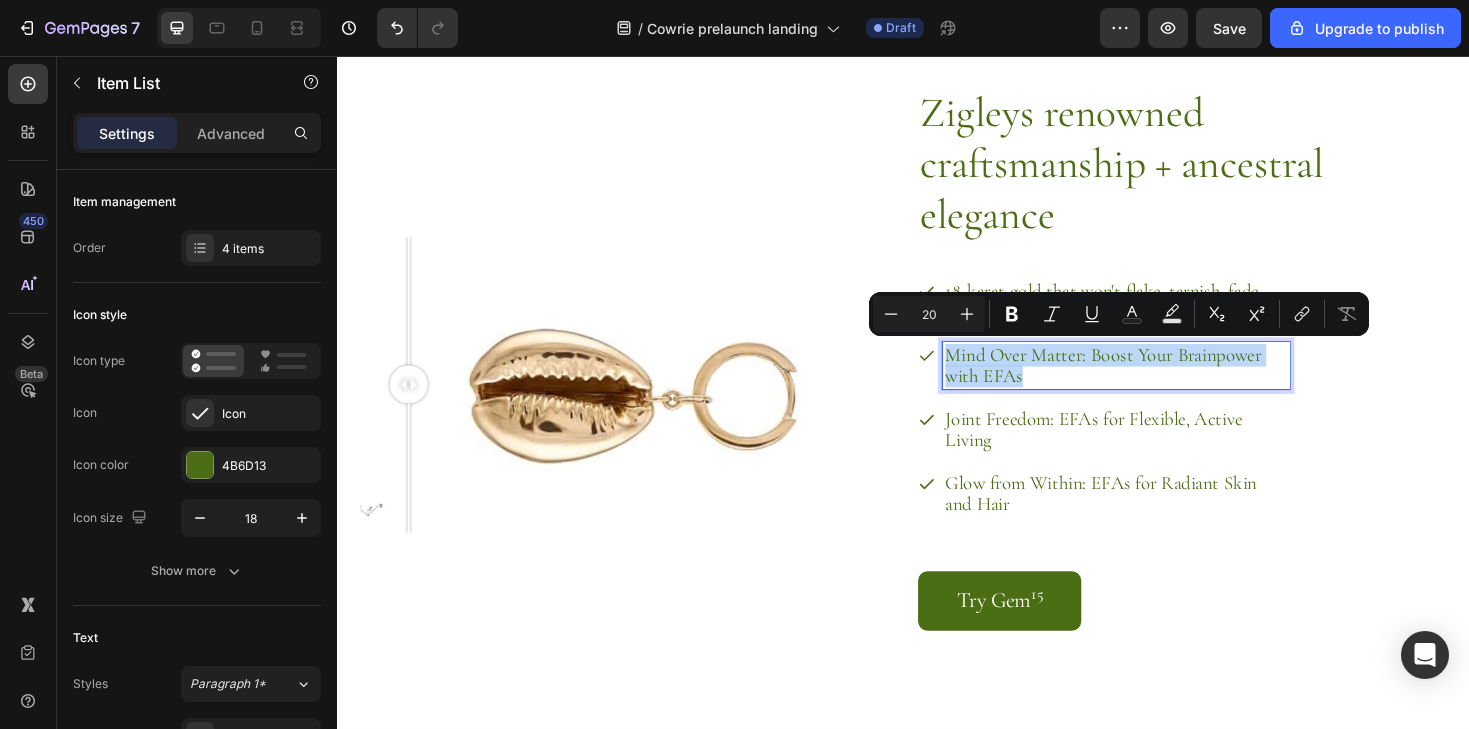 drag, startPoint x: 1097, startPoint y: 399, endPoint x: 962, endPoint y: 375, distance: 137.11674 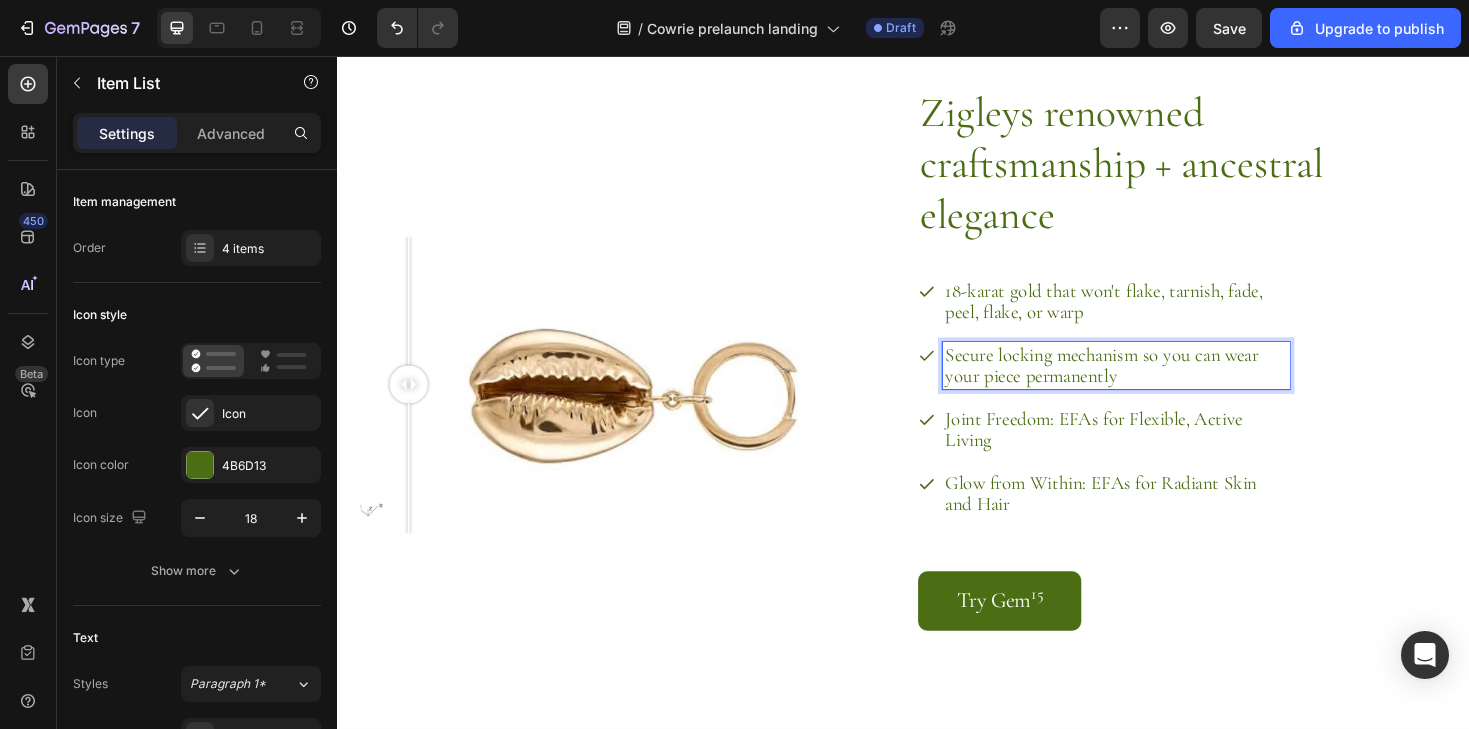 click on "Glow from Within: EFAs for Radiant Skin and Hair" at bounding box center [1163, 520] 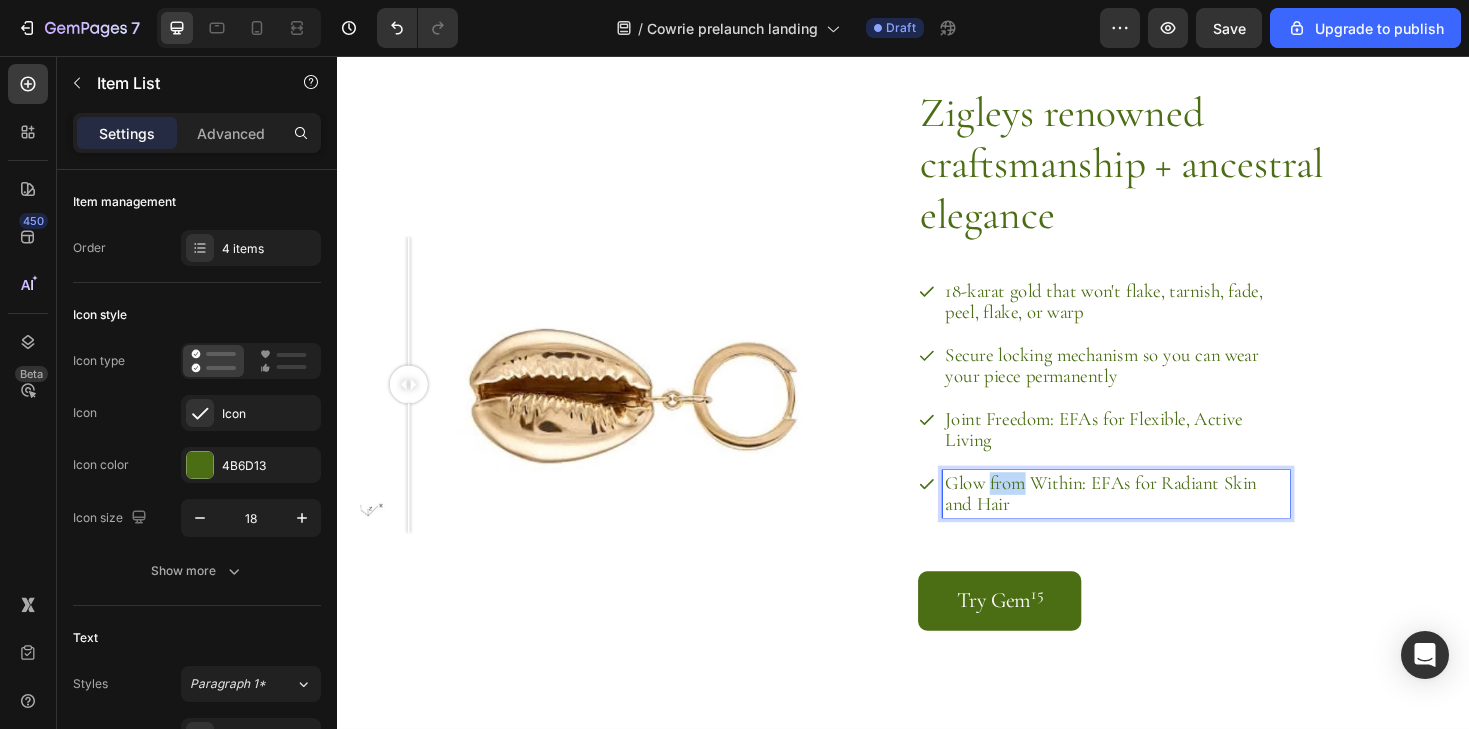 click on "Glow from Within: EFAs for Radiant Skin and Hair" at bounding box center [1163, 520] 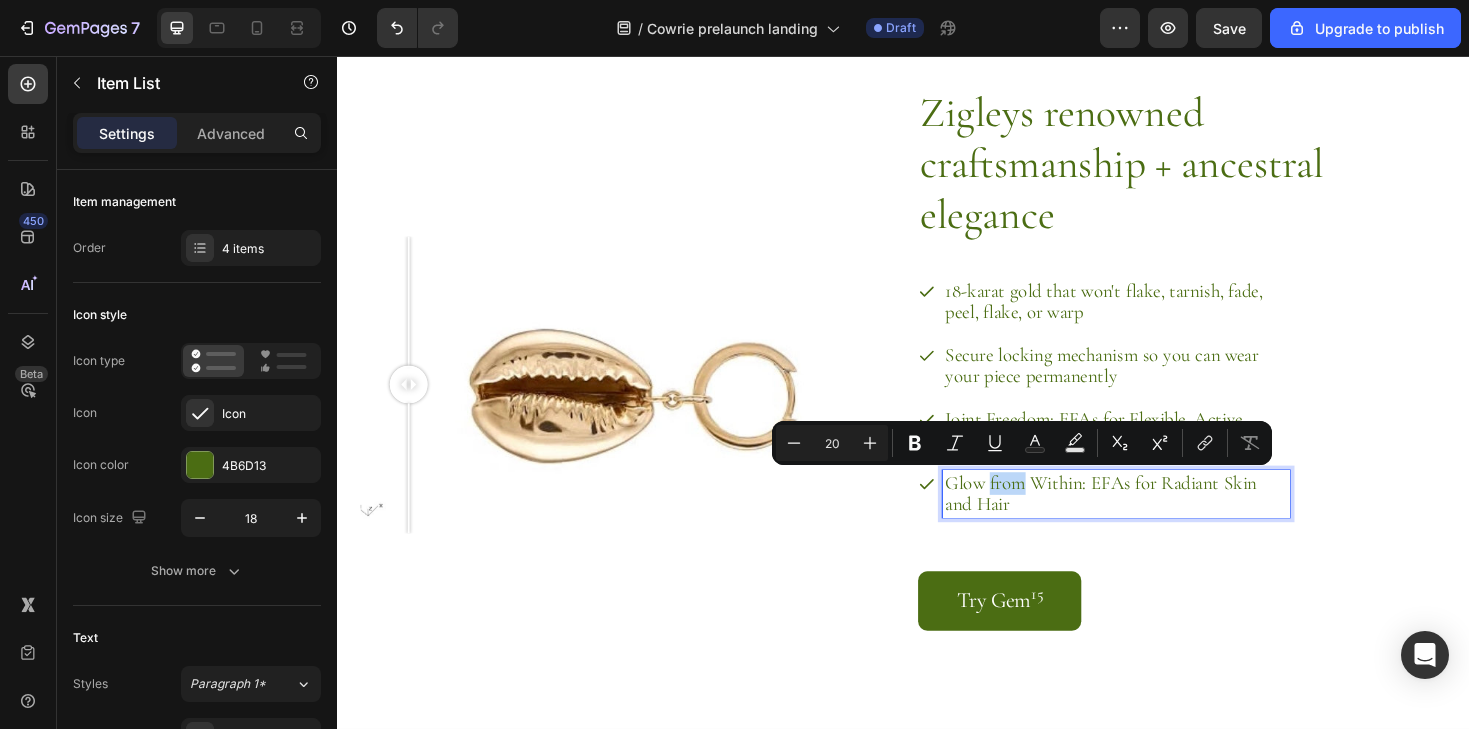 click on "Glow from Within: EFAs for Radiant Skin and Hair" at bounding box center (1163, 520) 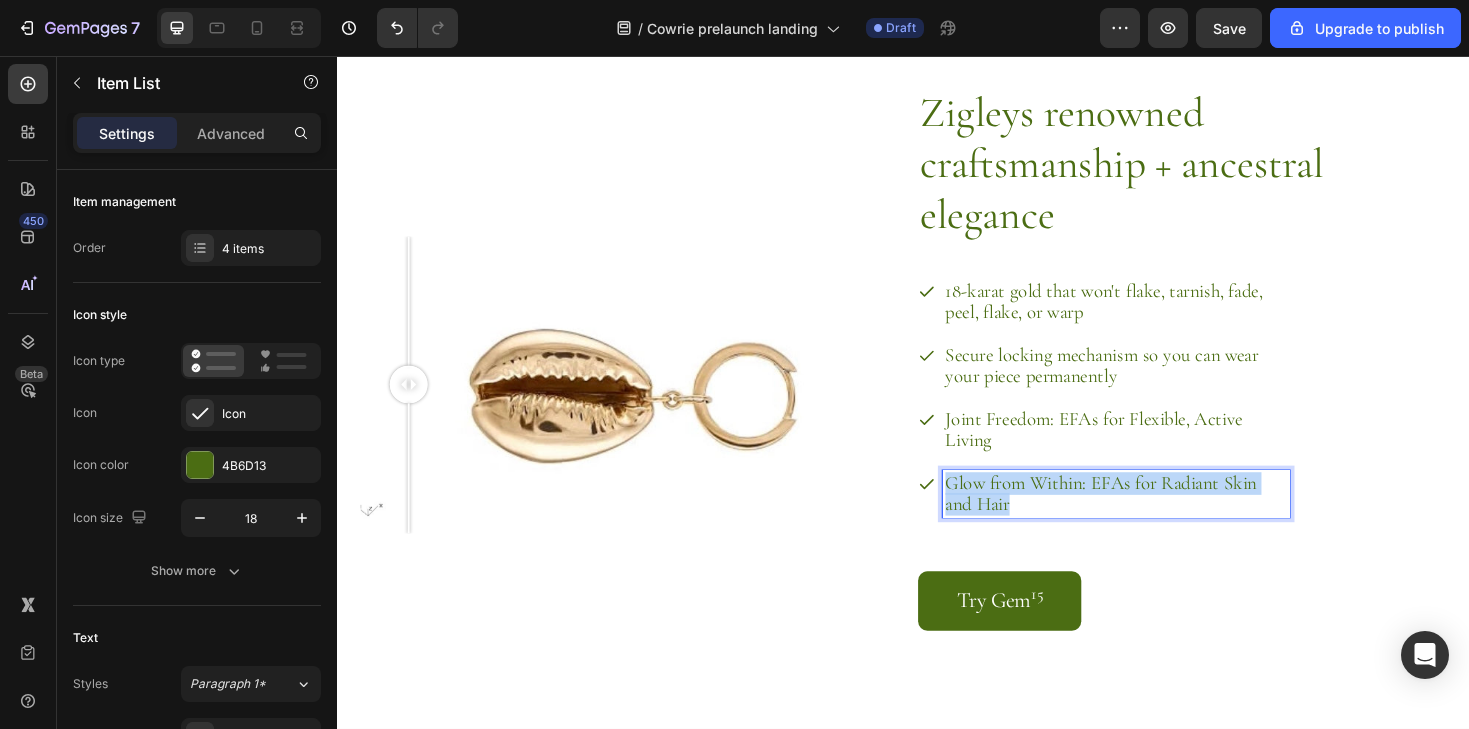 drag, startPoint x: 1066, startPoint y: 528, endPoint x: 962, endPoint y: 499, distance: 107.96759 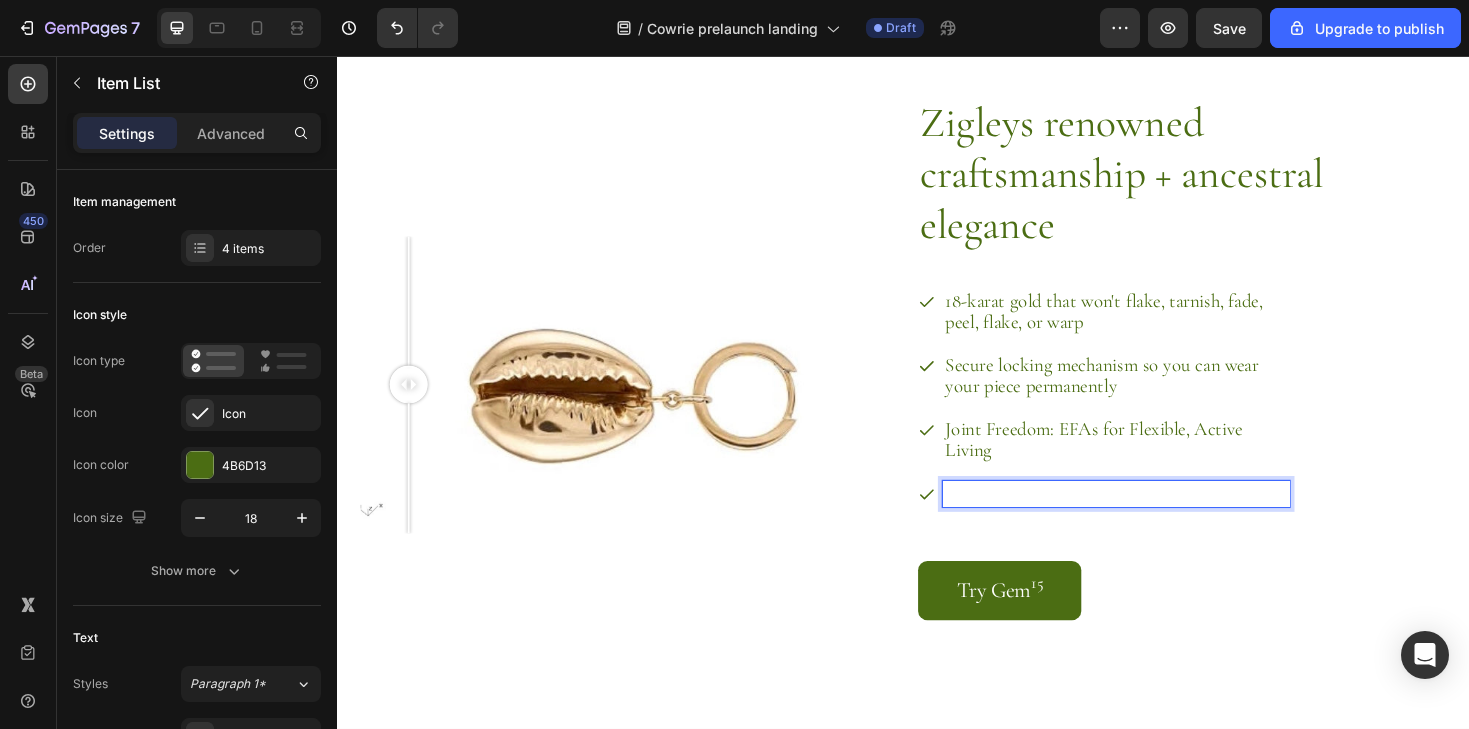 type 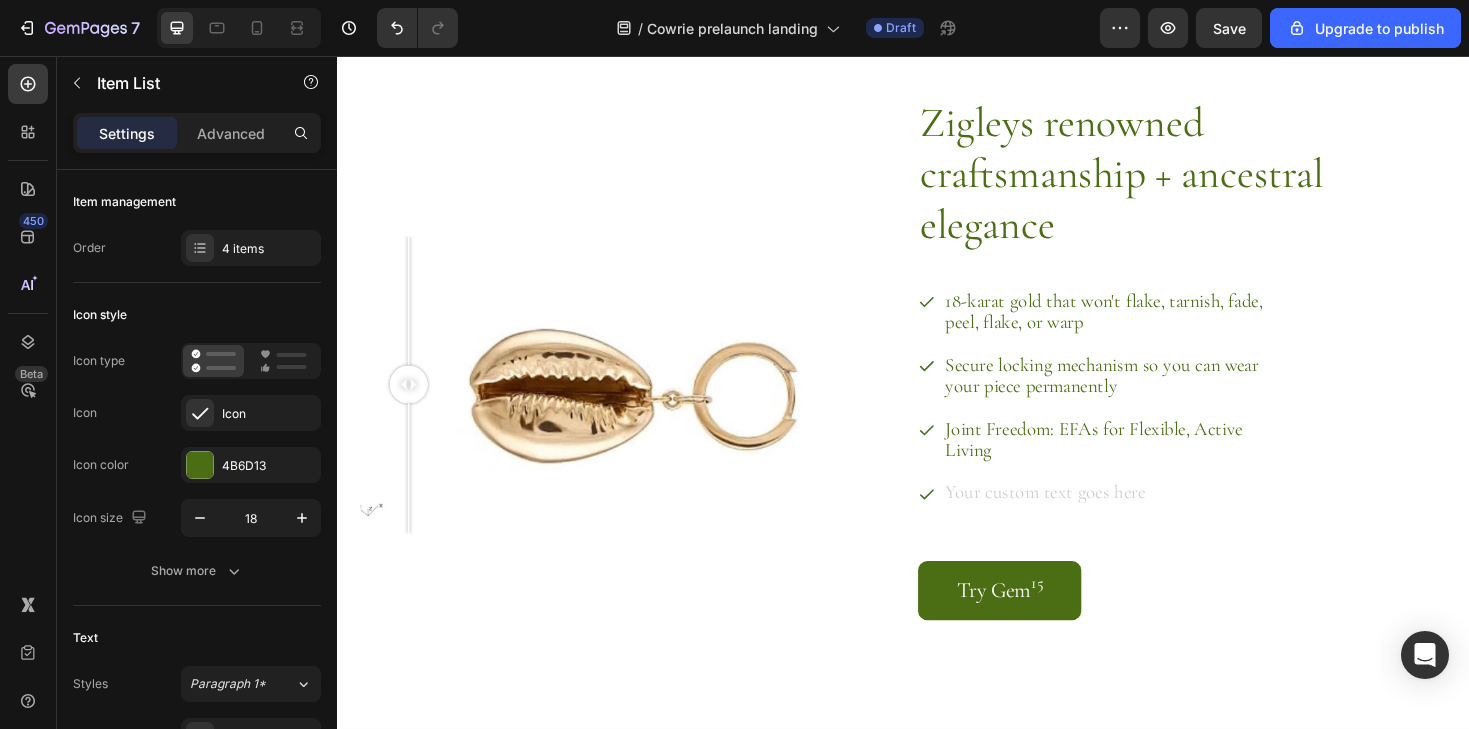 click on "18-karat gold that won't flake, tarnish, fade, peel, flake, or warp" at bounding box center (1163, 327) 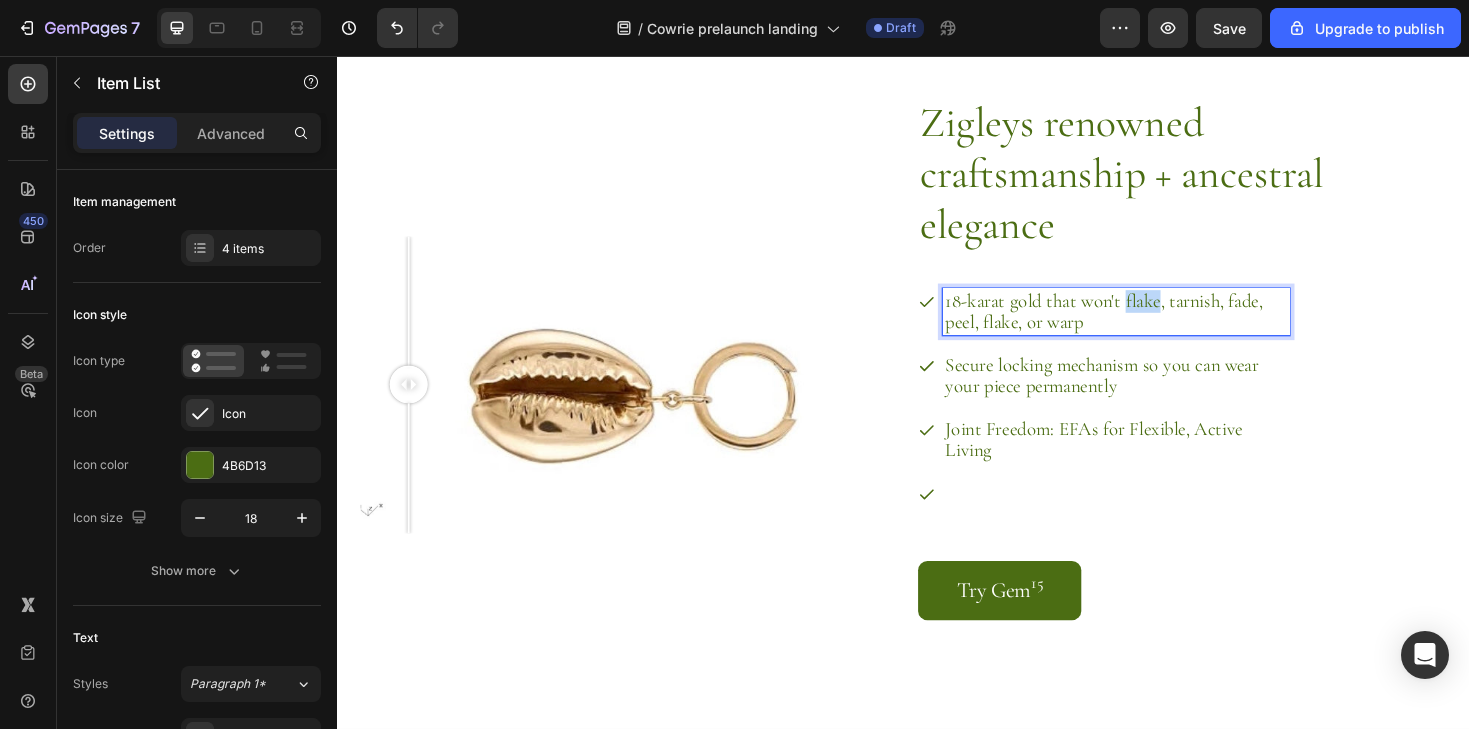 click on "18-karat gold that won't flake, tarnish, fade, peel, flake, or warp" at bounding box center (1163, 327) 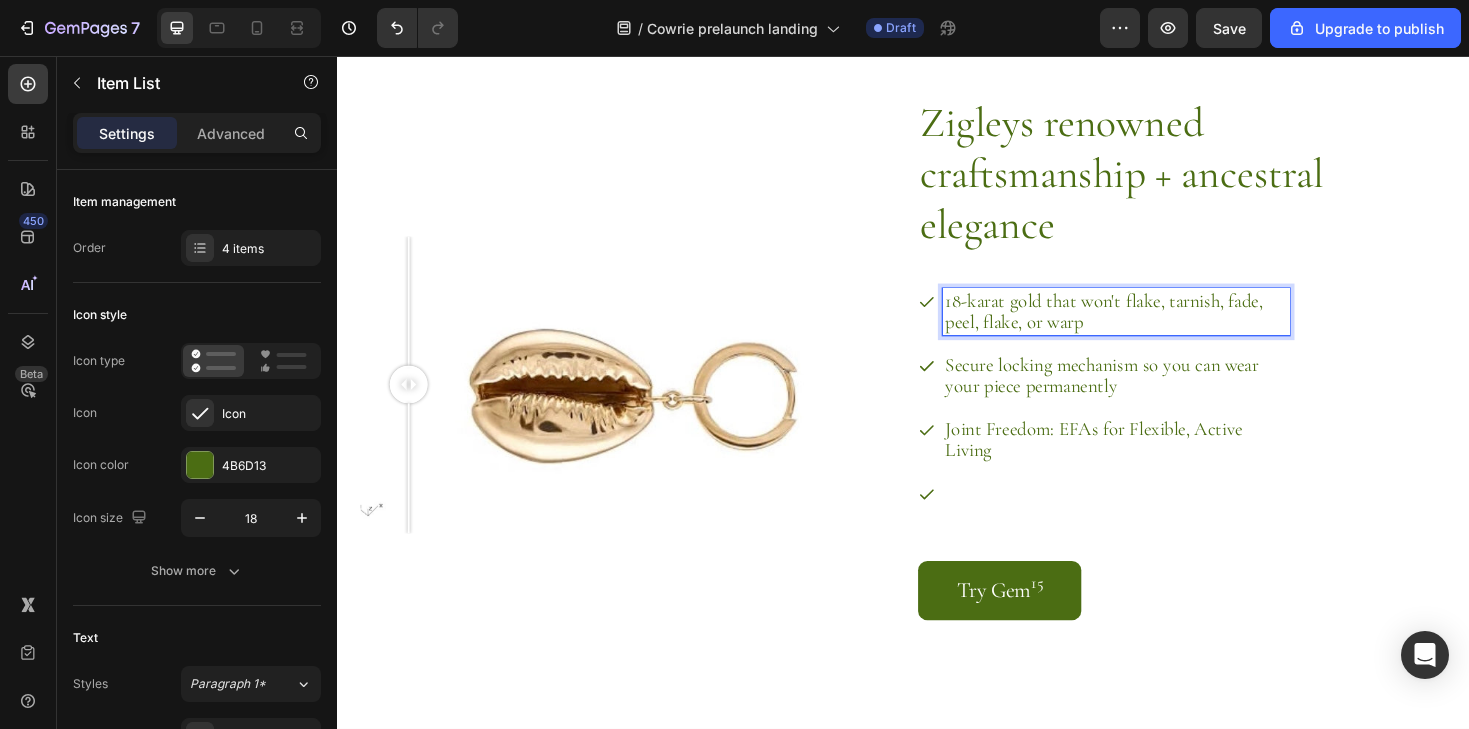 click on "18-karat gold that won't flake, tarnish, fade, peel, flake, or warp" at bounding box center [1163, 327] 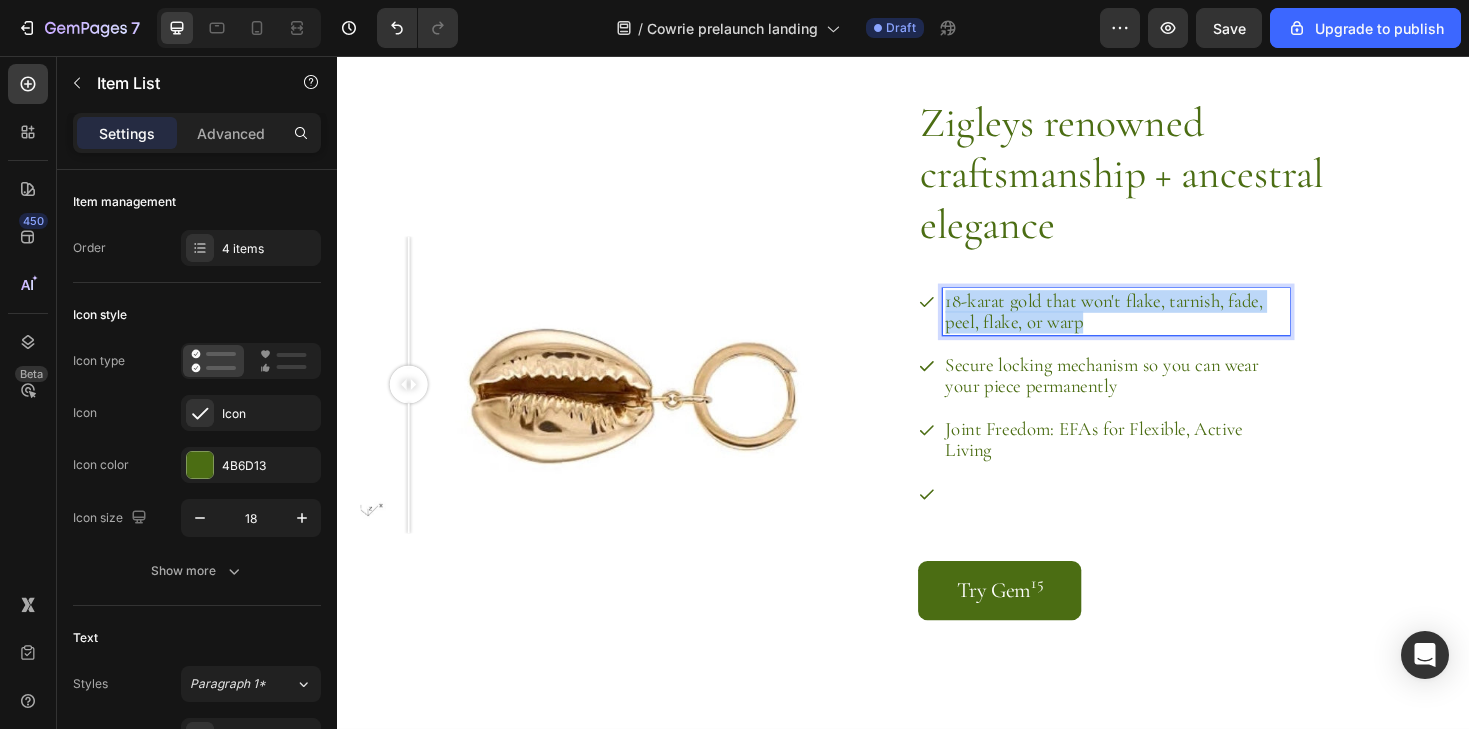 drag, startPoint x: 1160, startPoint y: 333, endPoint x: 968, endPoint y: 318, distance: 192.58505 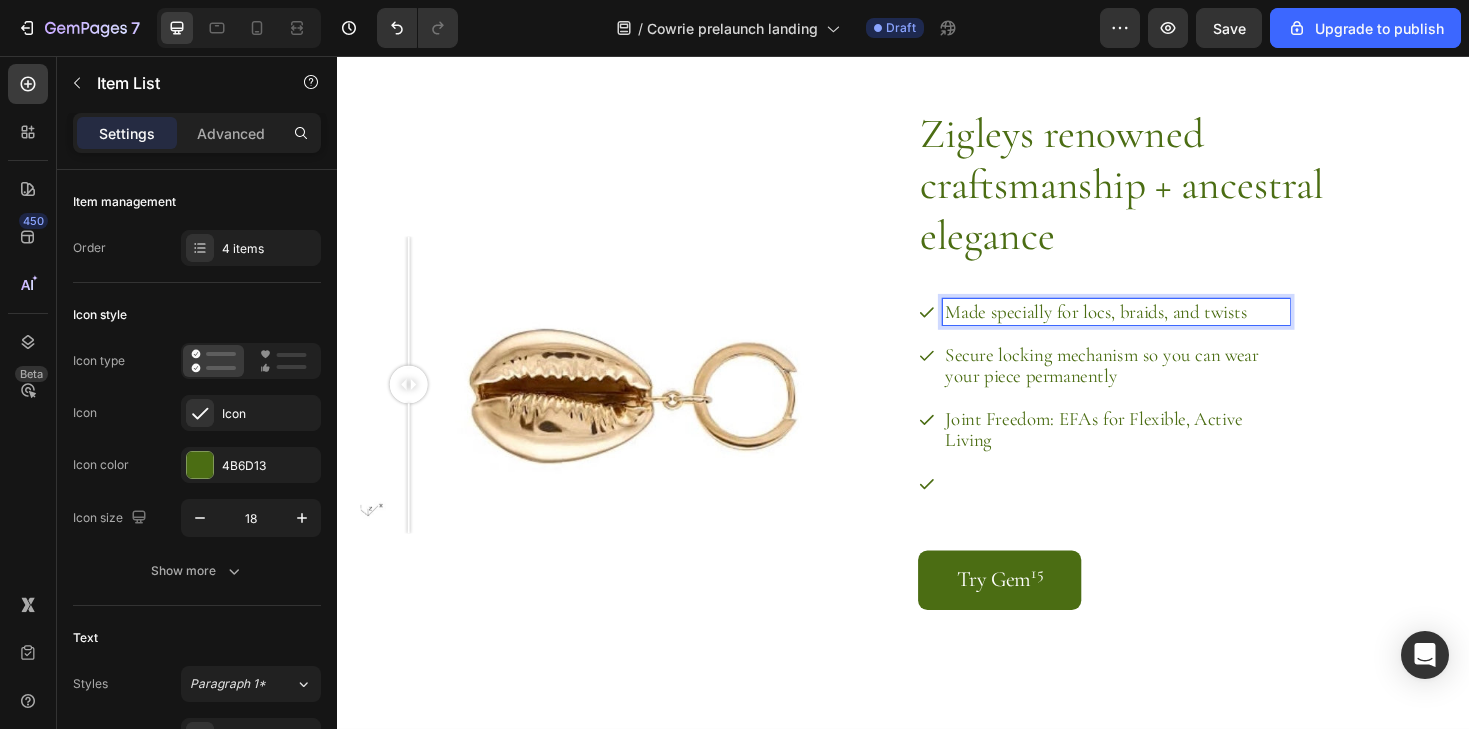 click on "Made specially for locs, braids, and twists" at bounding box center [1163, 327] 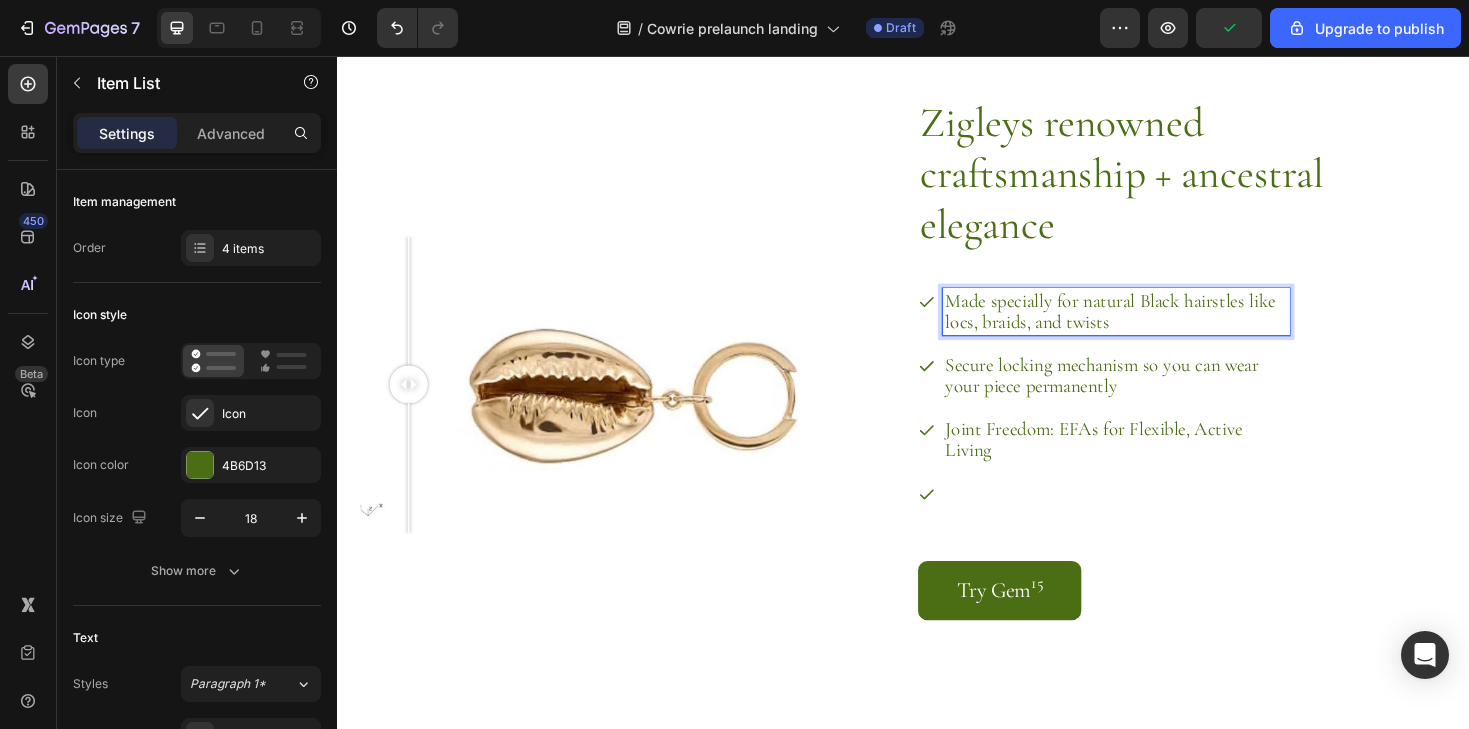 click on "Made specially for natural Black hairstles like locs, braids, and twists" at bounding box center [1163, 327] 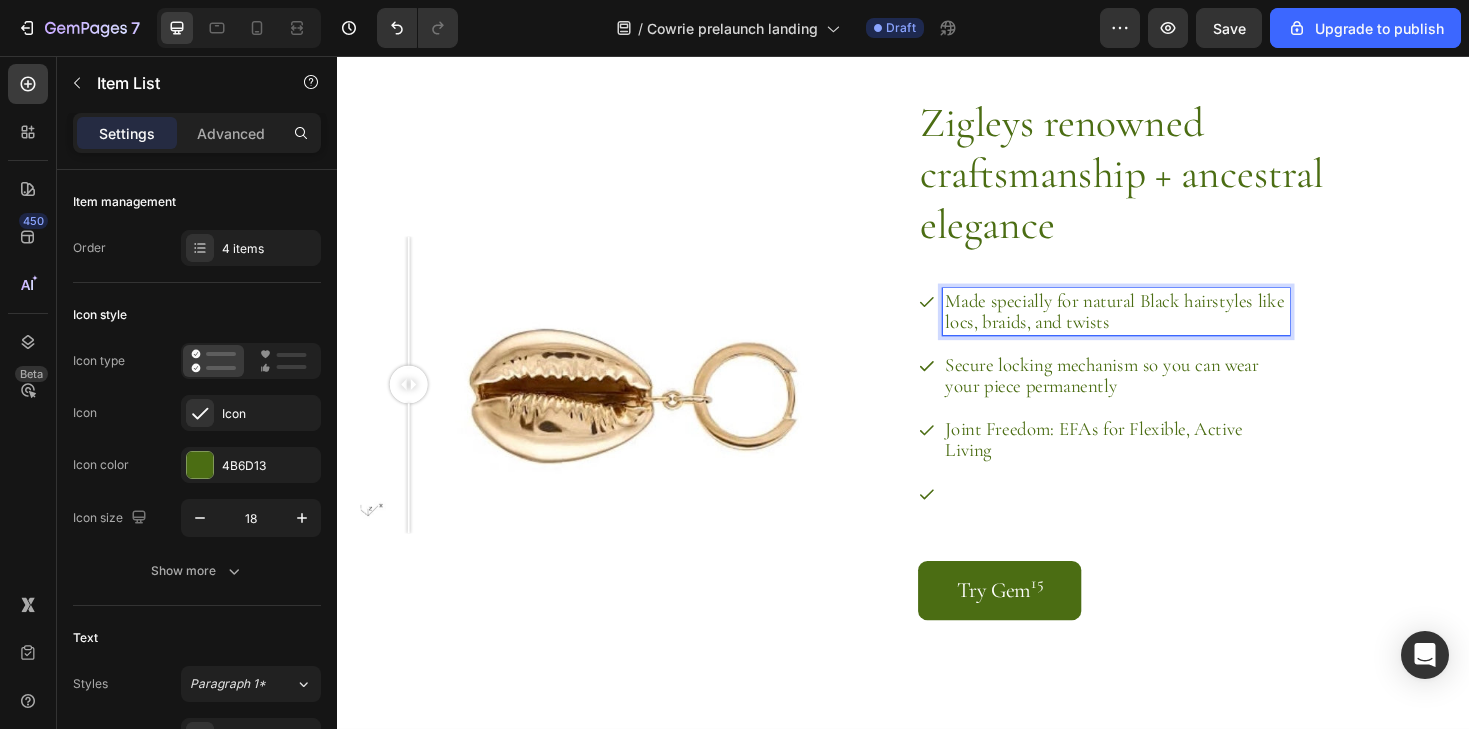 click on "Made specially for natural Black hairstyles like locs, braids, and twists" at bounding box center (1163, 327) 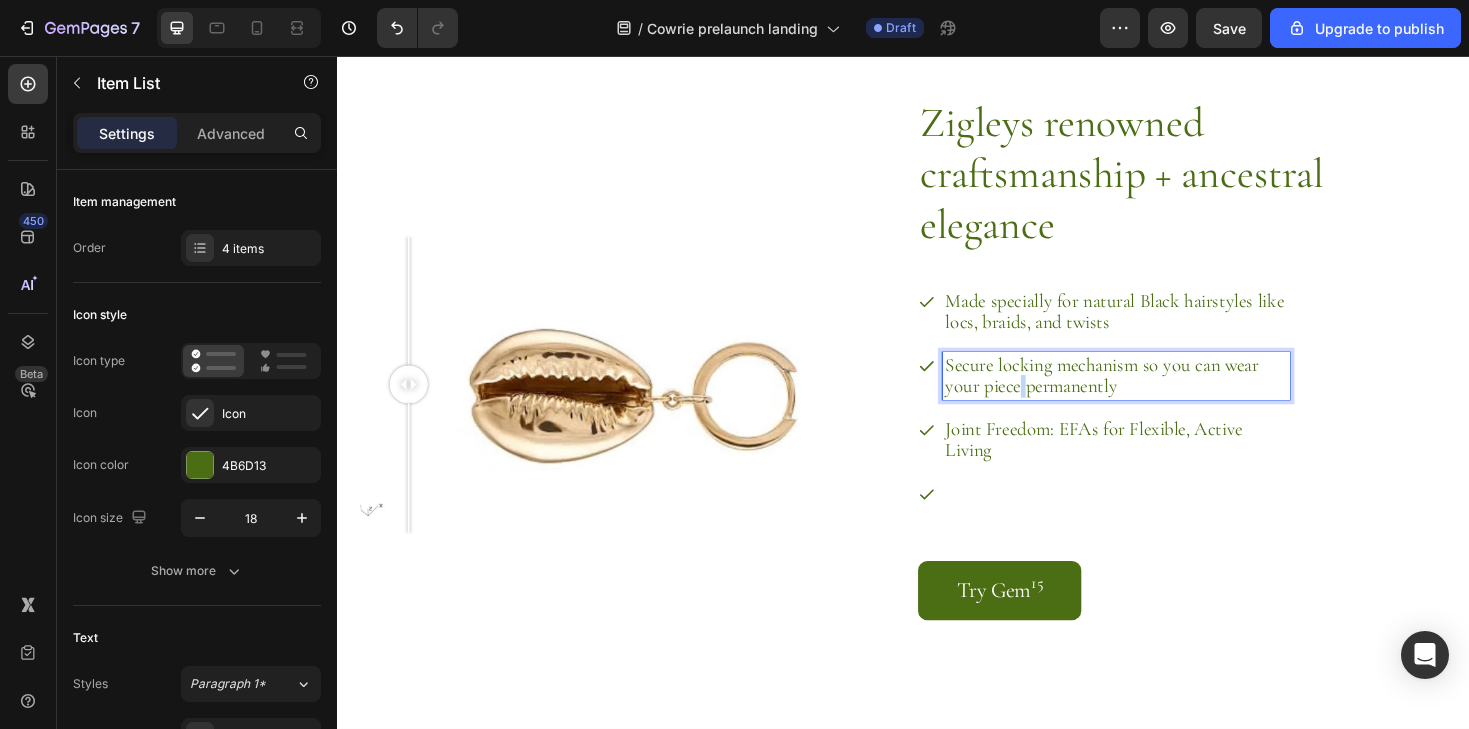 click on "Secure locking mechanism so you can wear your piece permanently" at bounding box center [1163, 395] 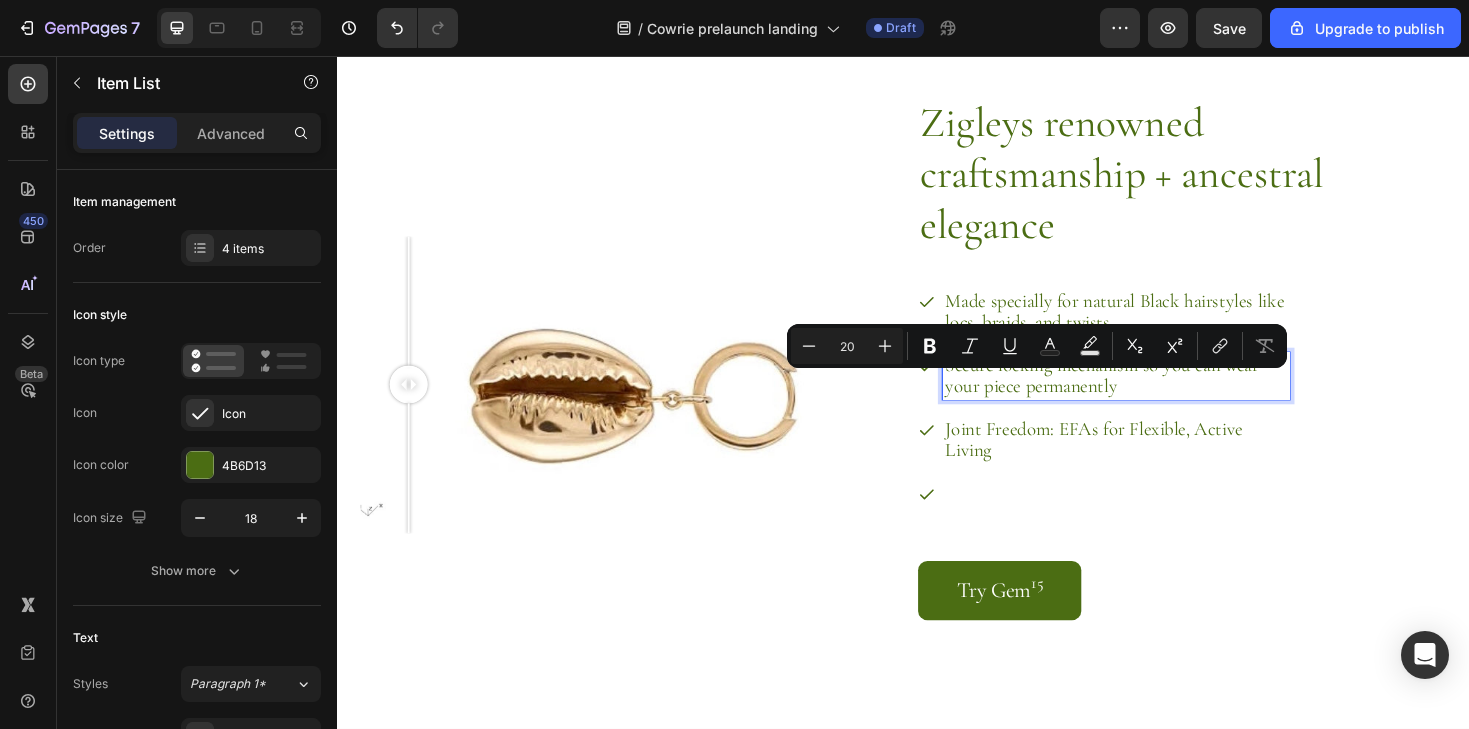 click on "Secure locking mechanism so you can wear your piece permanently" at bounding box center (1163, 395) 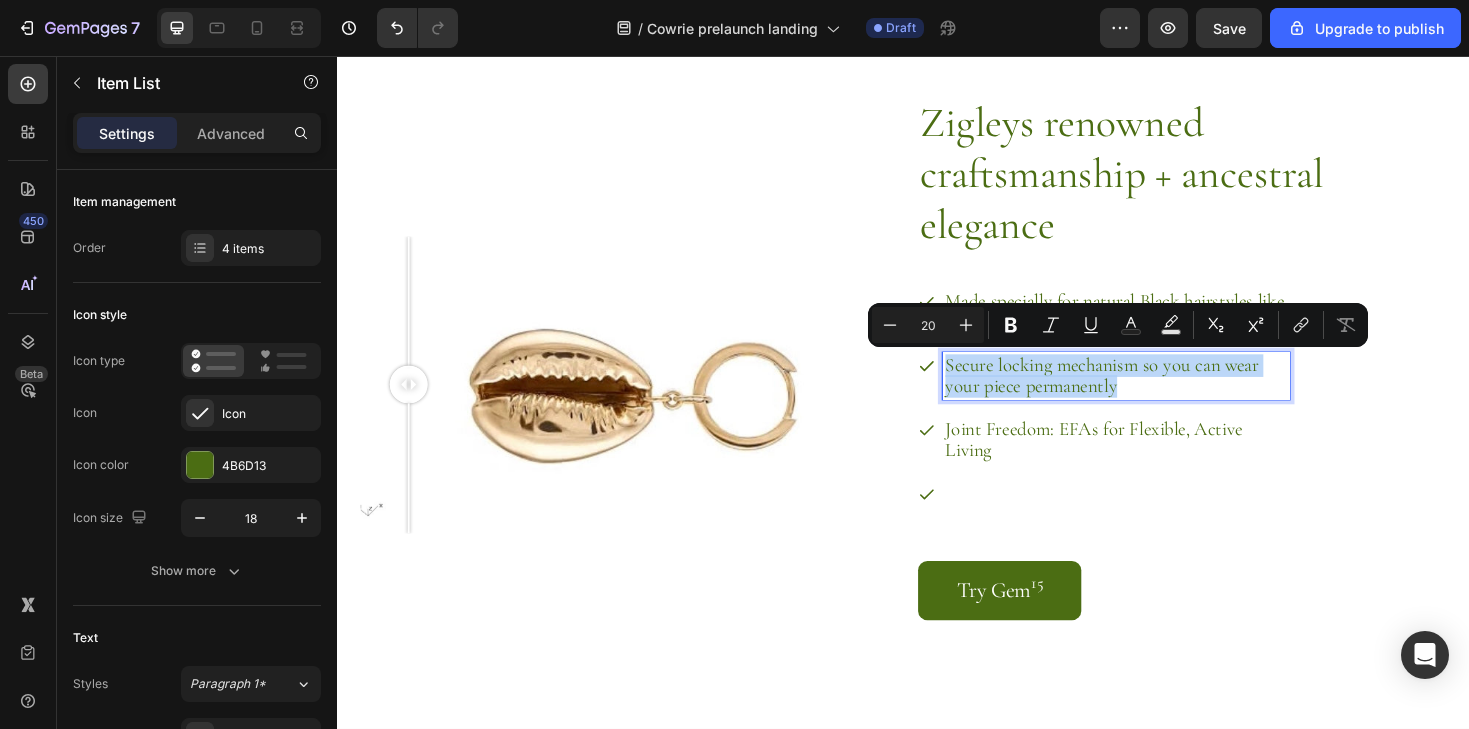 drag, startPoint x: 1171, startPoint y: 406, endPoint x: 967, endPoint y: 384, distance: 205.18285 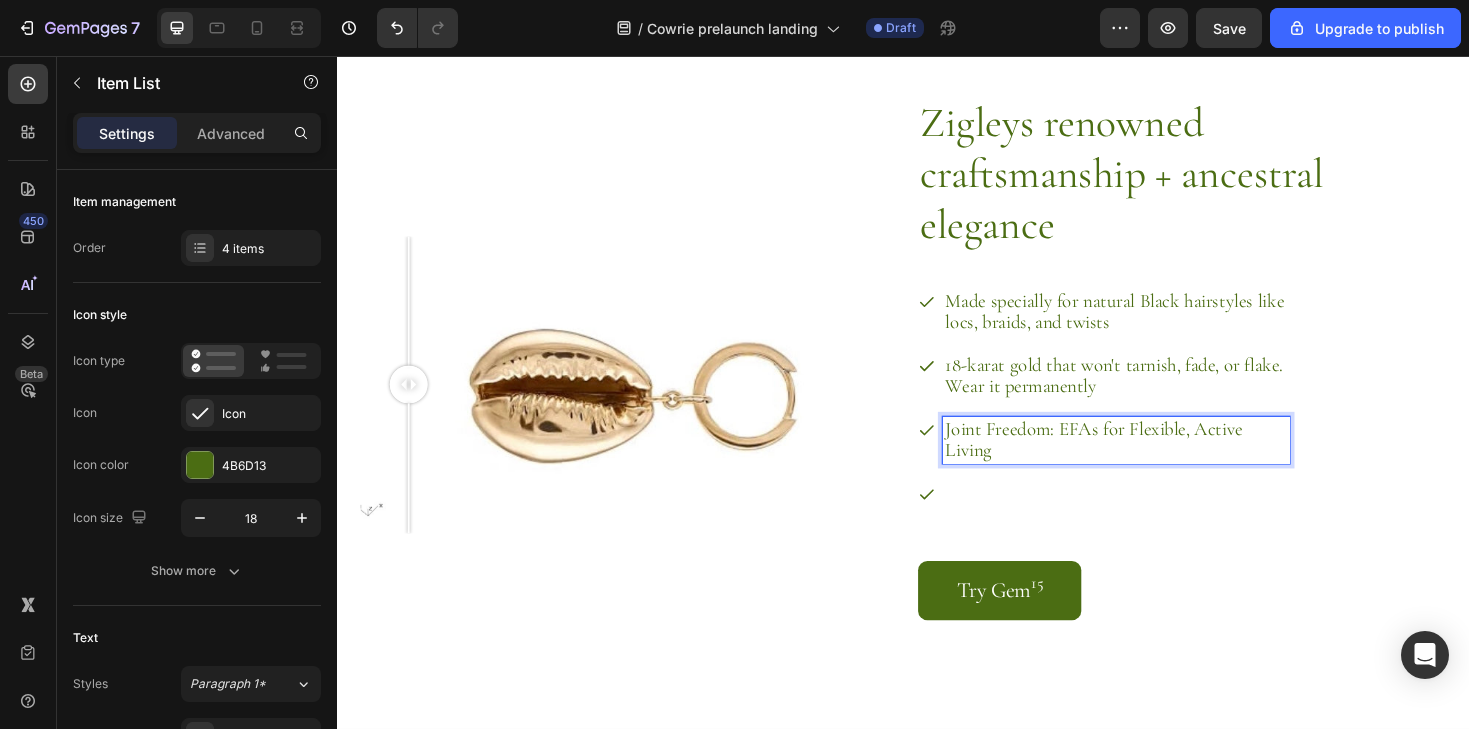 click on "Joint Freedom: EFAs for Flexible, Active Living" at bounding box center [1163, 463] 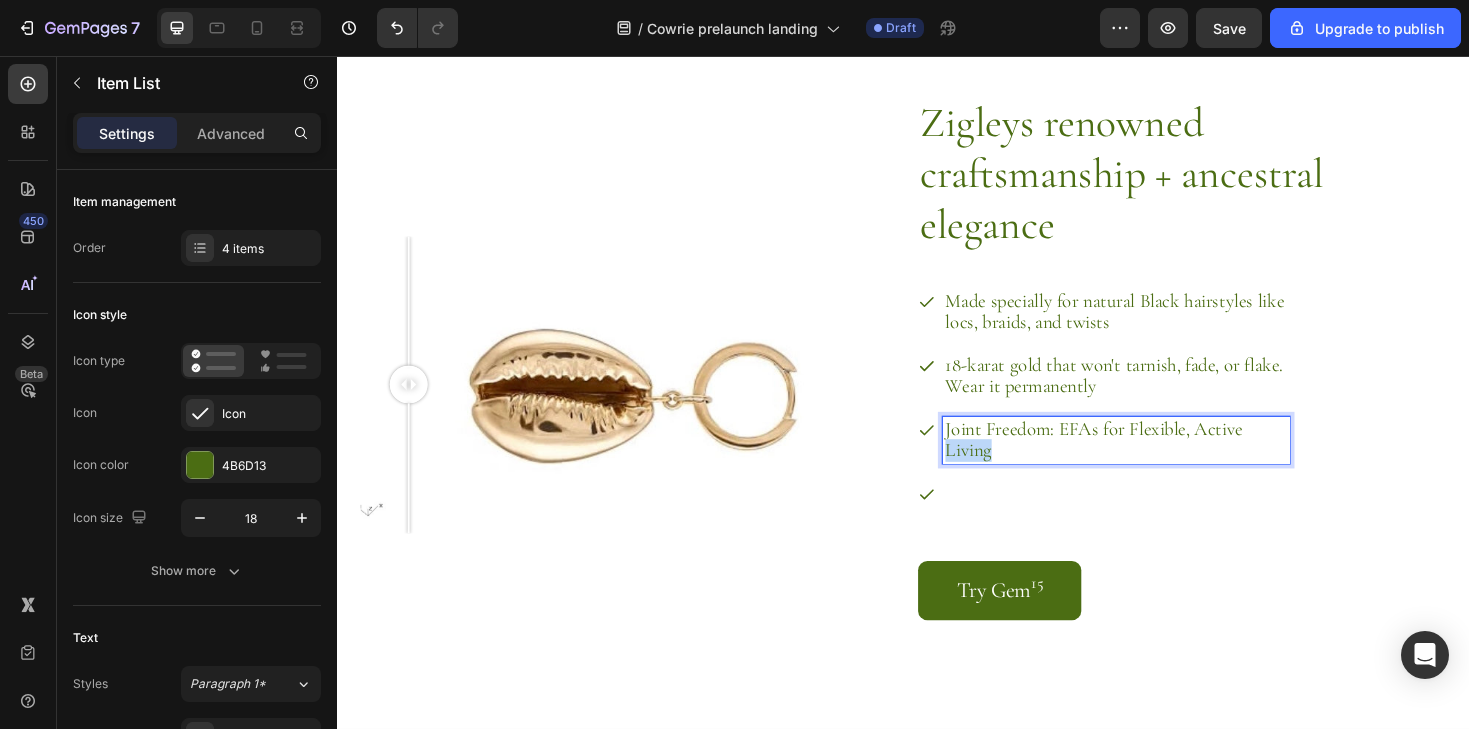 click on "Joint Freedom: EFAs for Flexible, Active Living" at bounding box center (1163, 463) 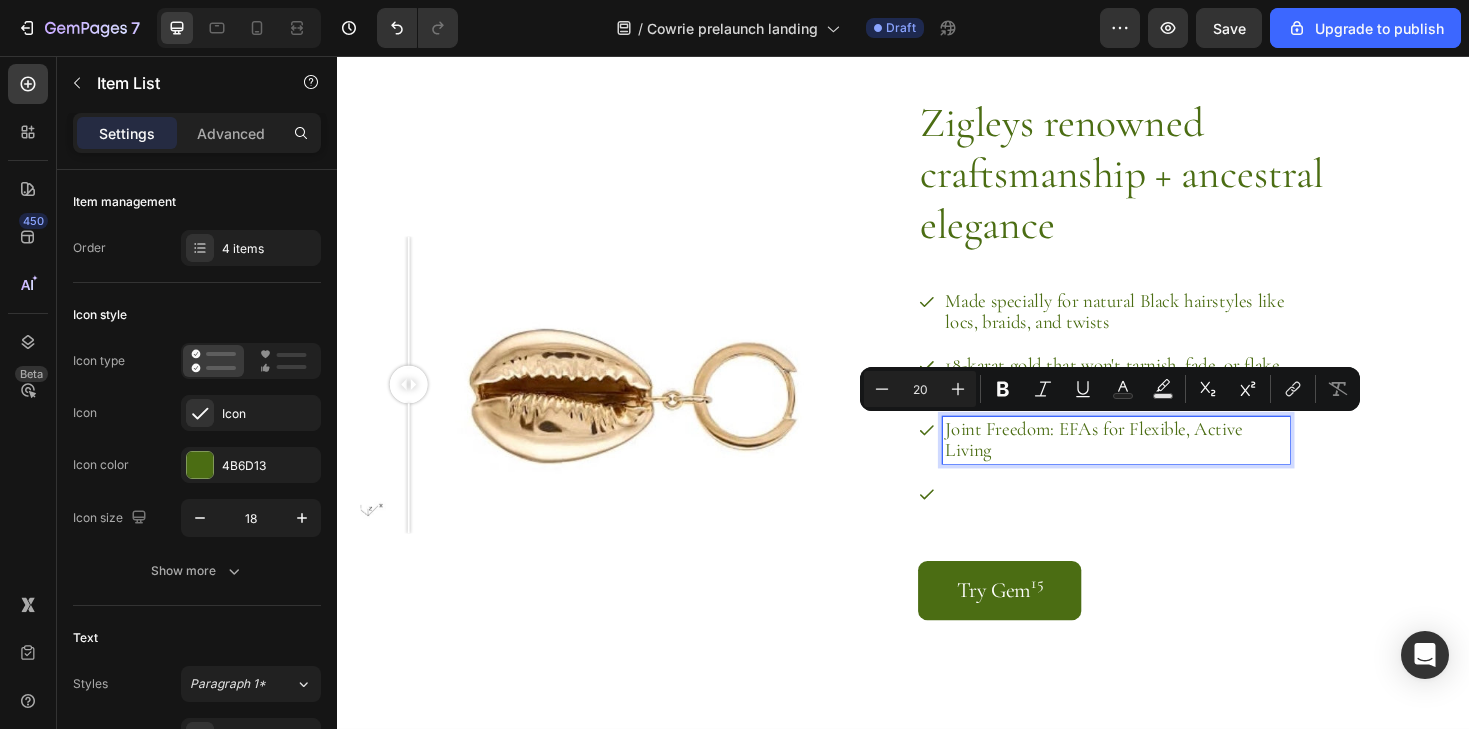 click on "Joint Freedom: EFAs for Flexible, Active Living" at bounding box center [1163, 463] 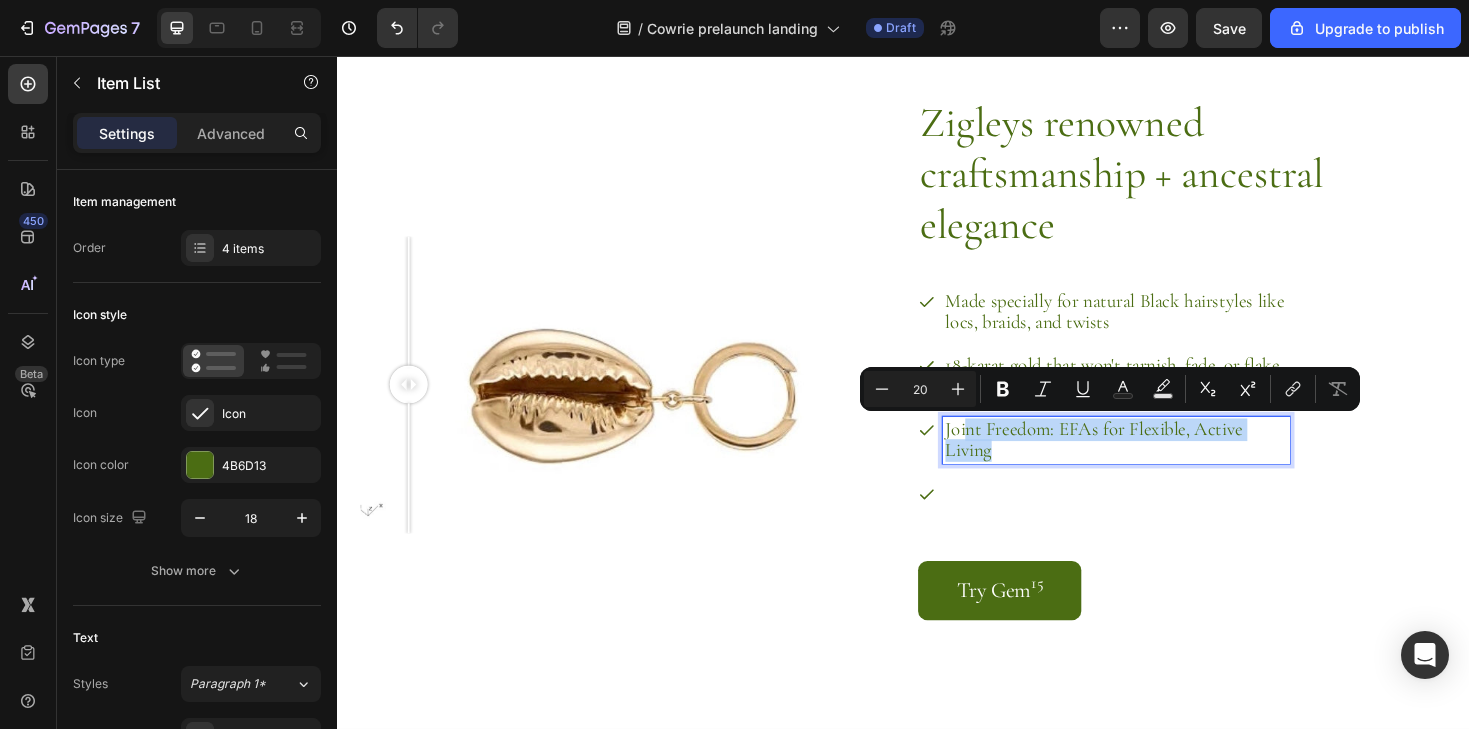 drag, startPoint x: 1051, startPoint y: 481, endPoint x: 992, endPoint y: 452, distance: 65.74192 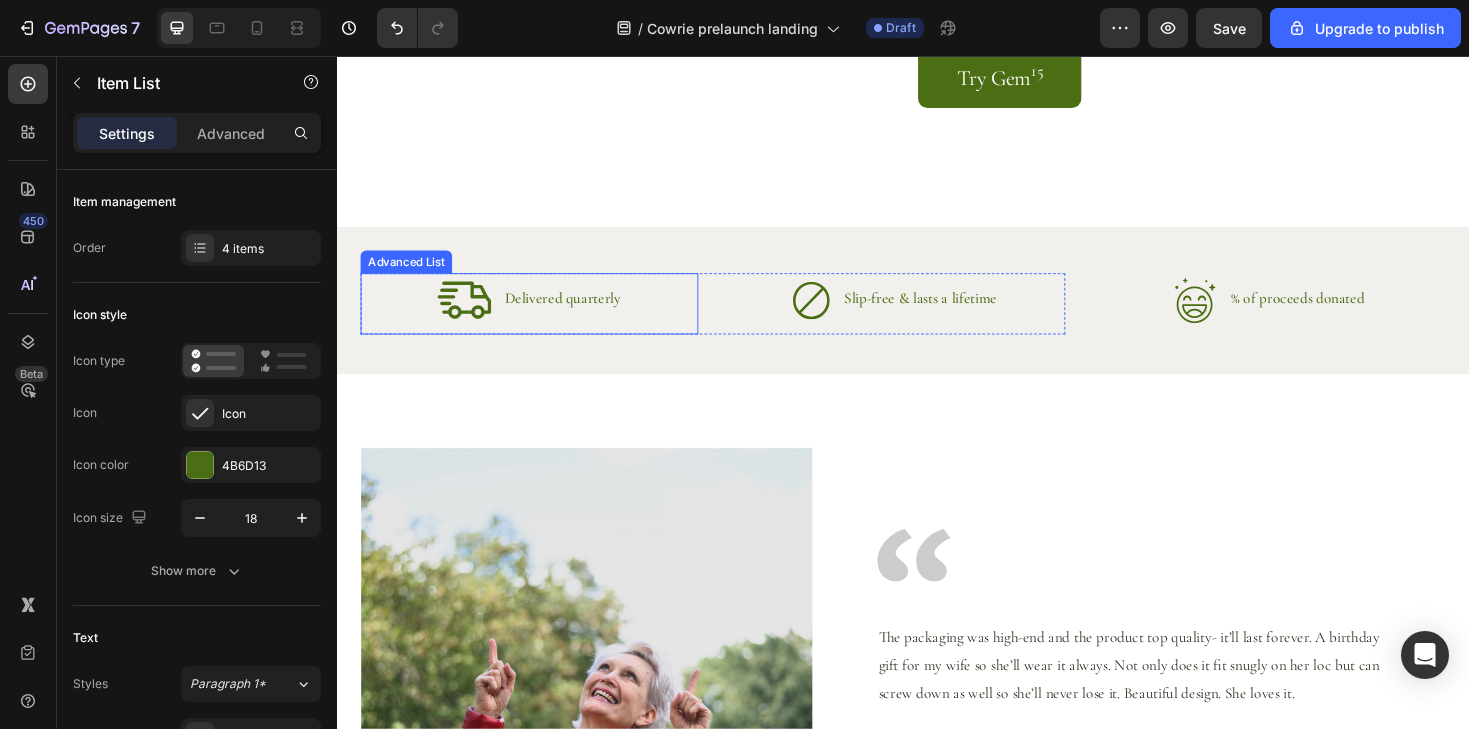 scroll, scrollTop: 3216, scrollLeft: 0, axis: vertical 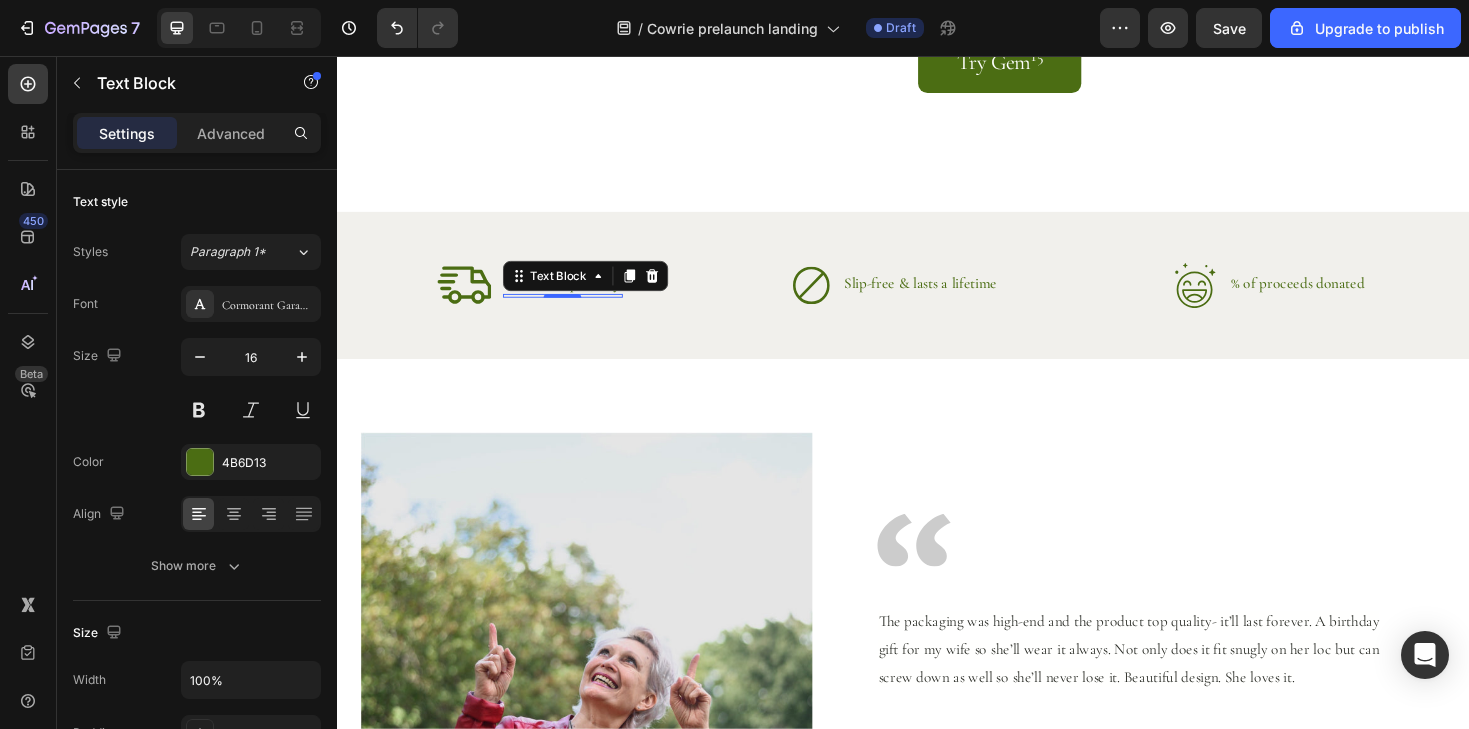 click on "Text Block   0" at bounding box center [576, 310] 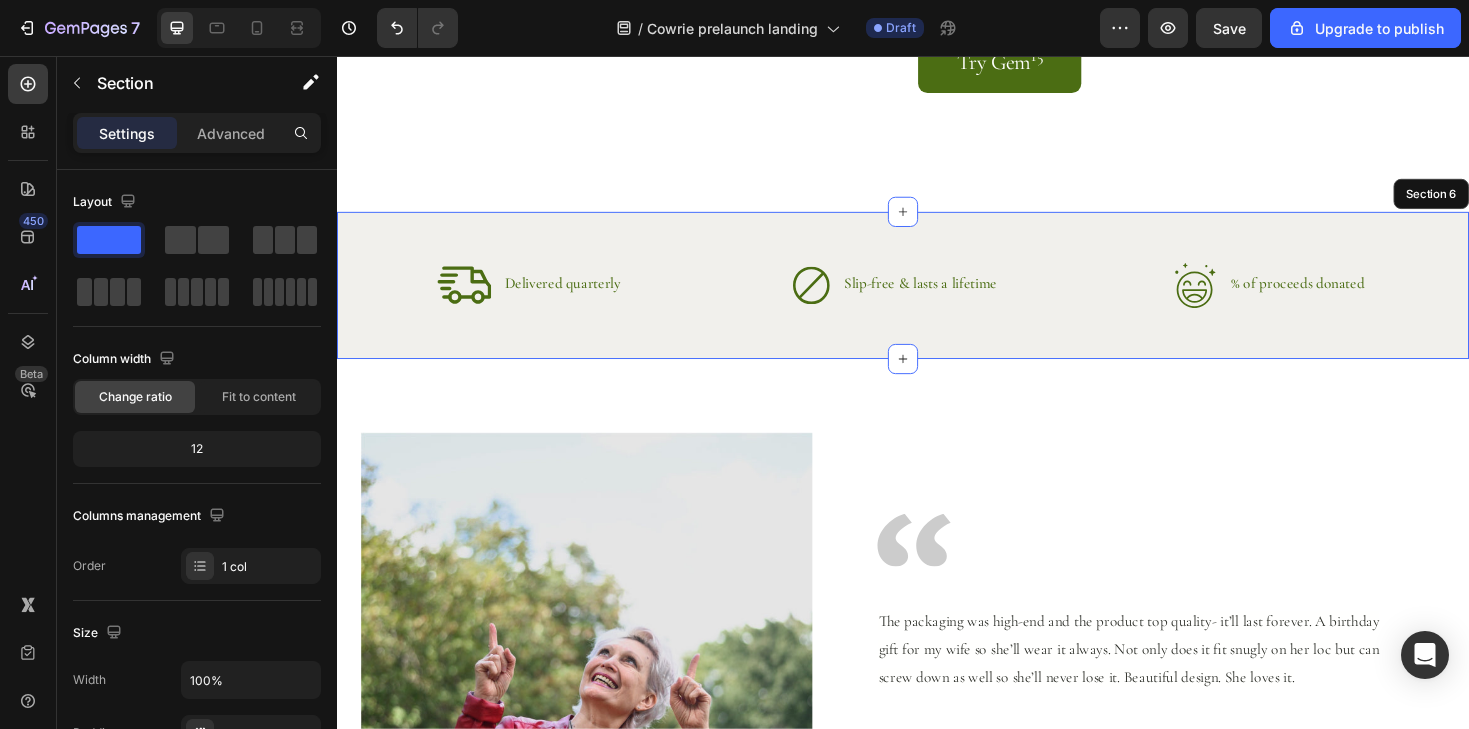click on "Icon Delivered quarterly Text Block Text Block   0 Advanced List
Icon Slip-free & lasts a lifetime Text Block Text Block Advanced List Row
Icon % of proceeds donated Text Block Text Block Advanced List Row Section 6" at bounding box center (937, 299) 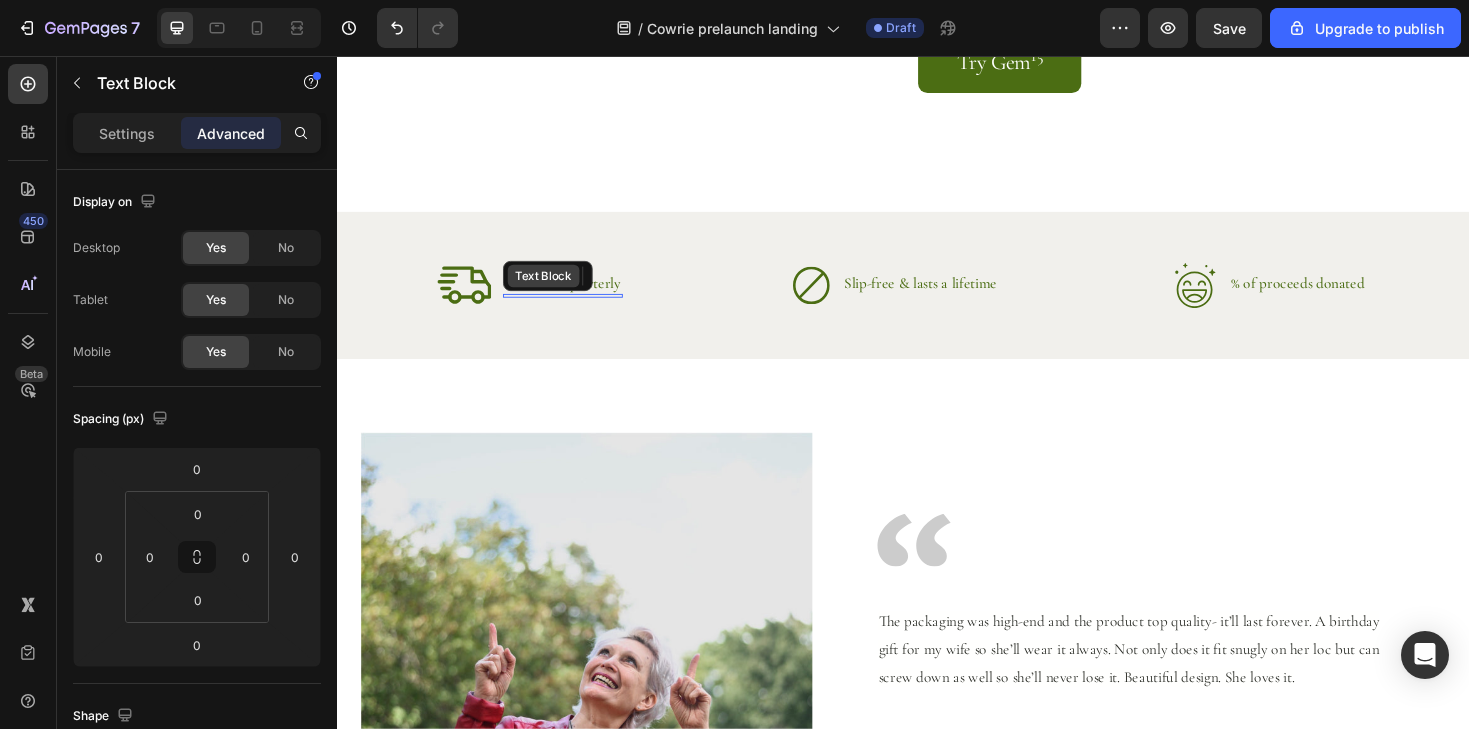 click on "Text Block" at bounding box center [560, 289] 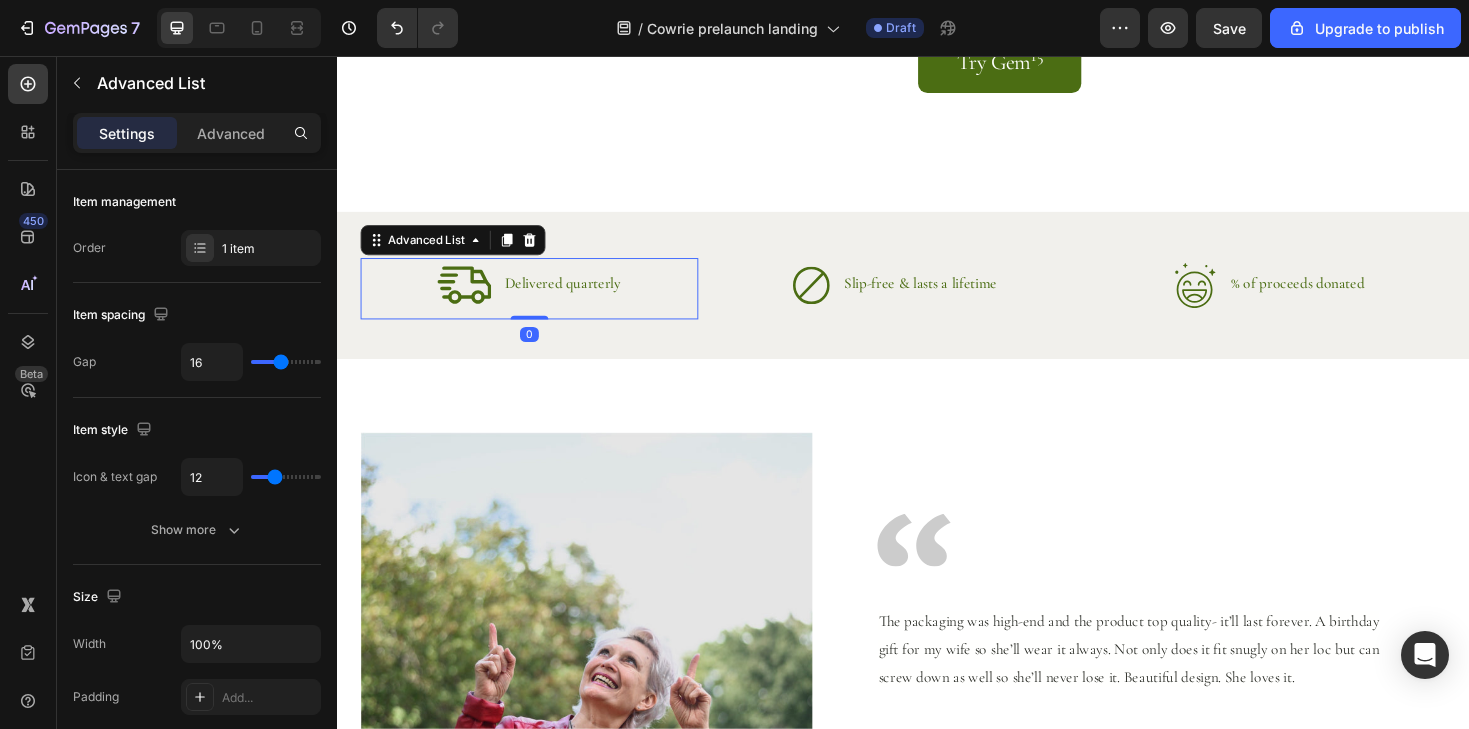 click on "Icon Delivered quarterly Text Block Text Block" at bounding box center [541, 299] 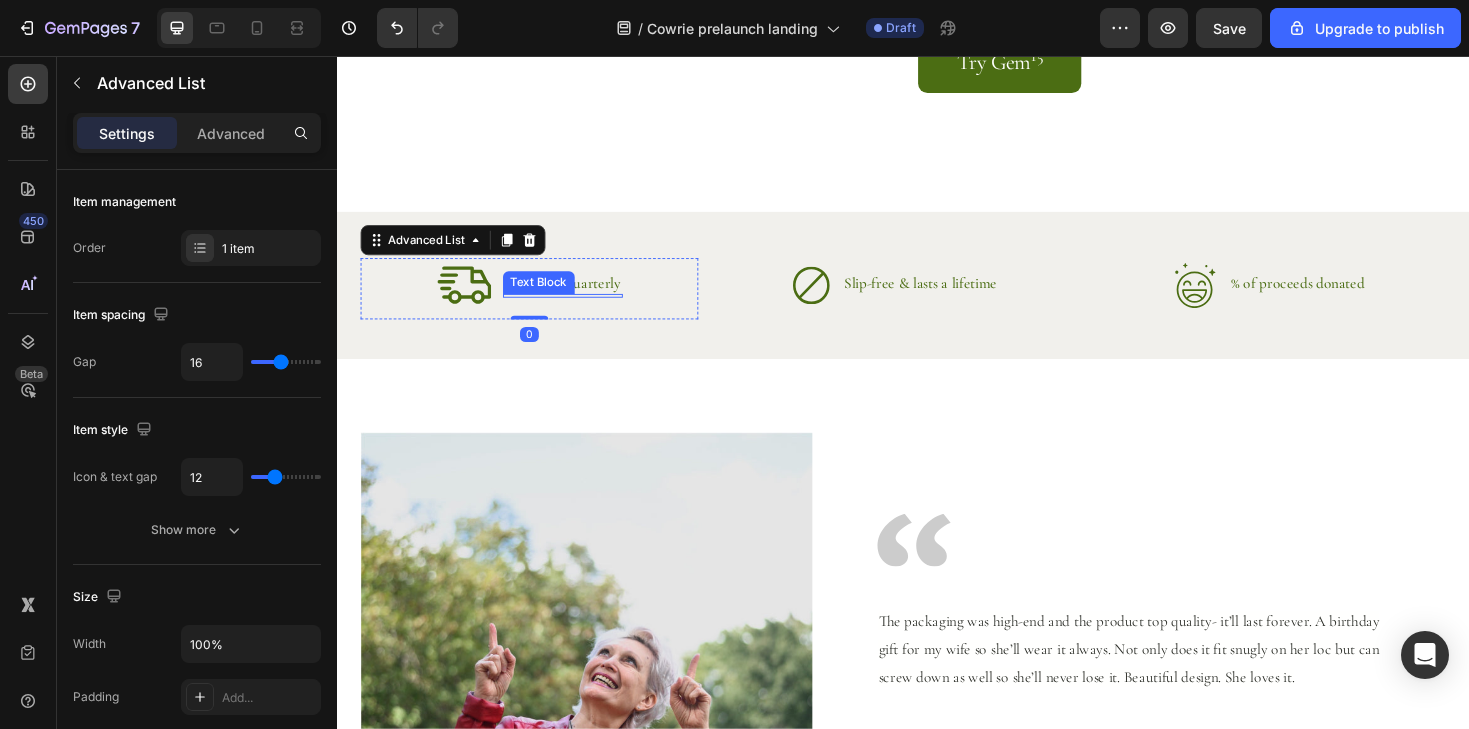 click on "Text Block" at bounding box center (551, 296) 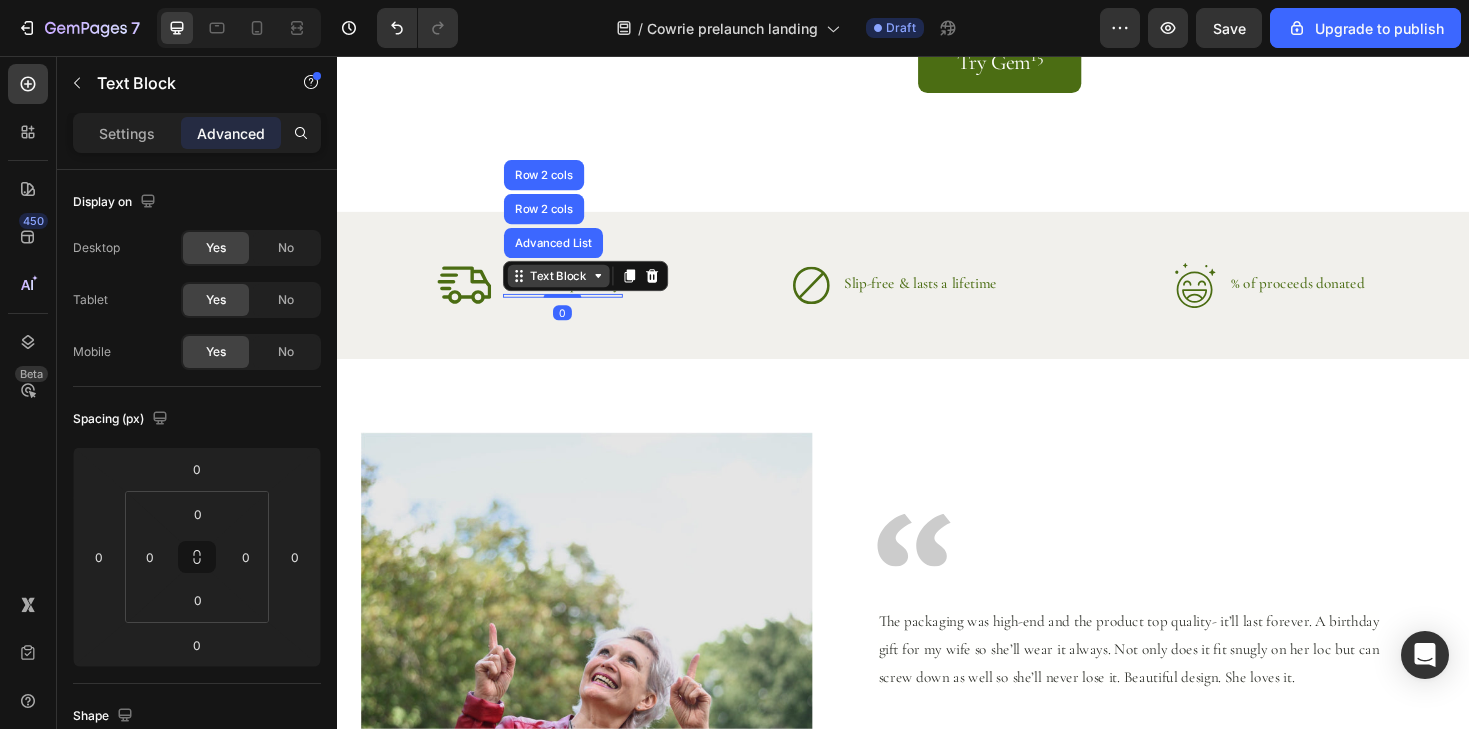 click on "Text Block" at bounding box center (572, 289) 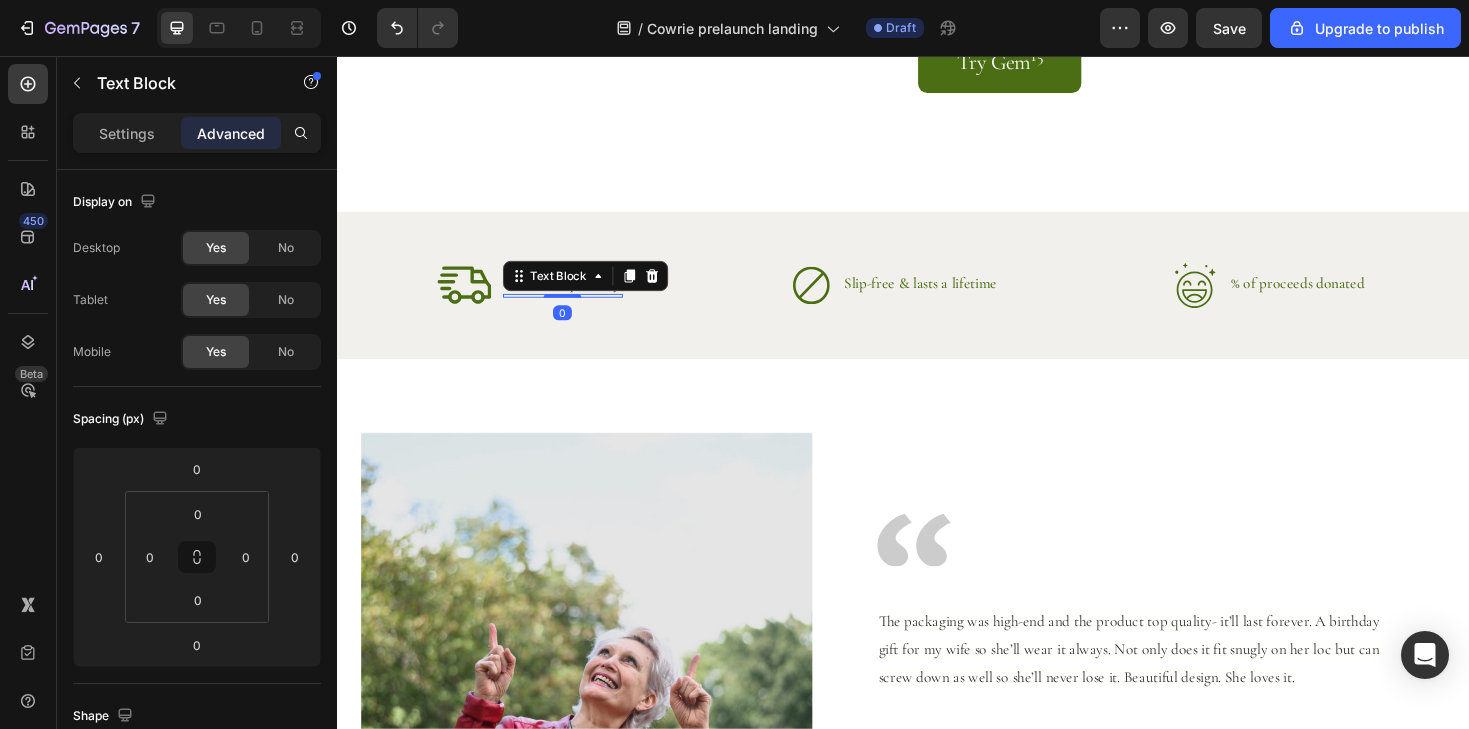 click on "Icon Delivered quarterly Text Block Text Block   0" at bounding box center (541, 299) 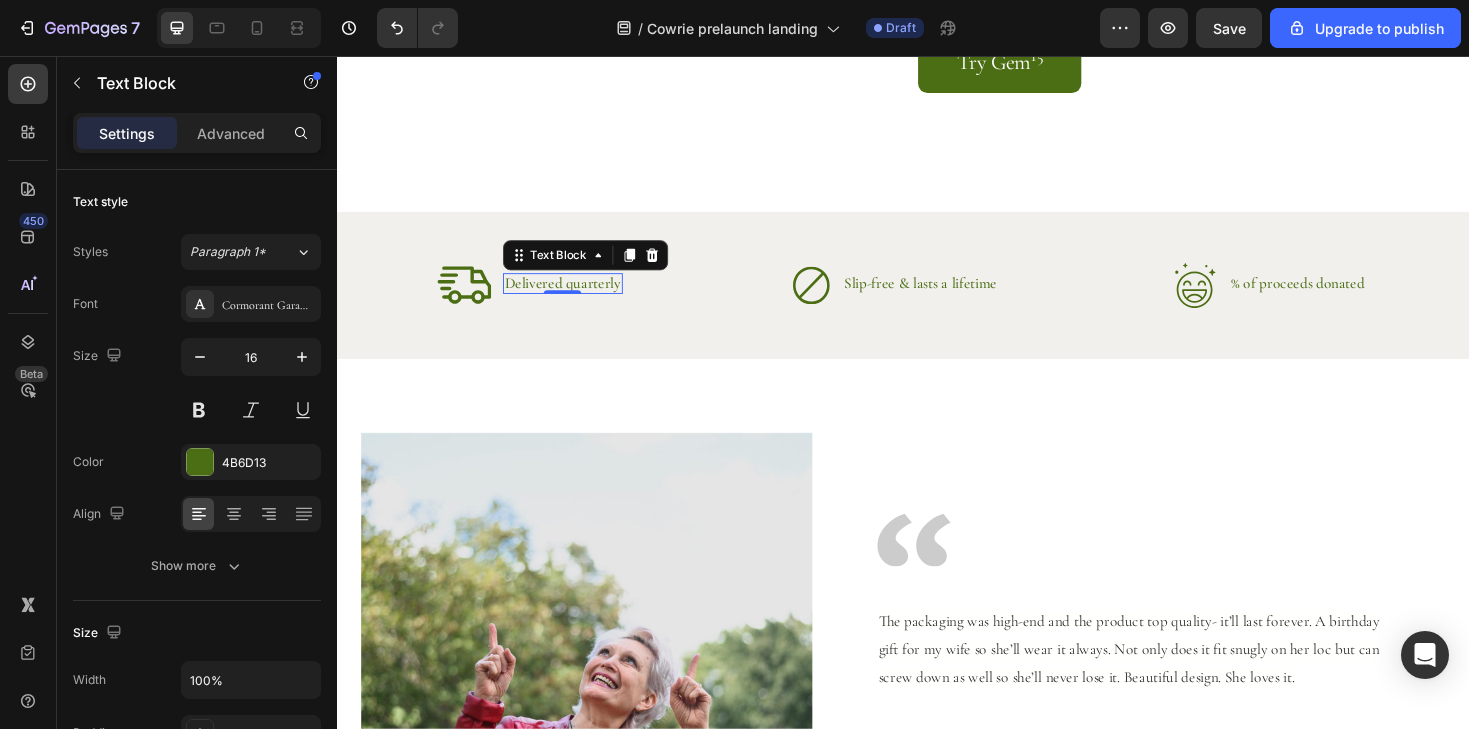 click on "Delivered quarterly" at bounding box center (576, 297) 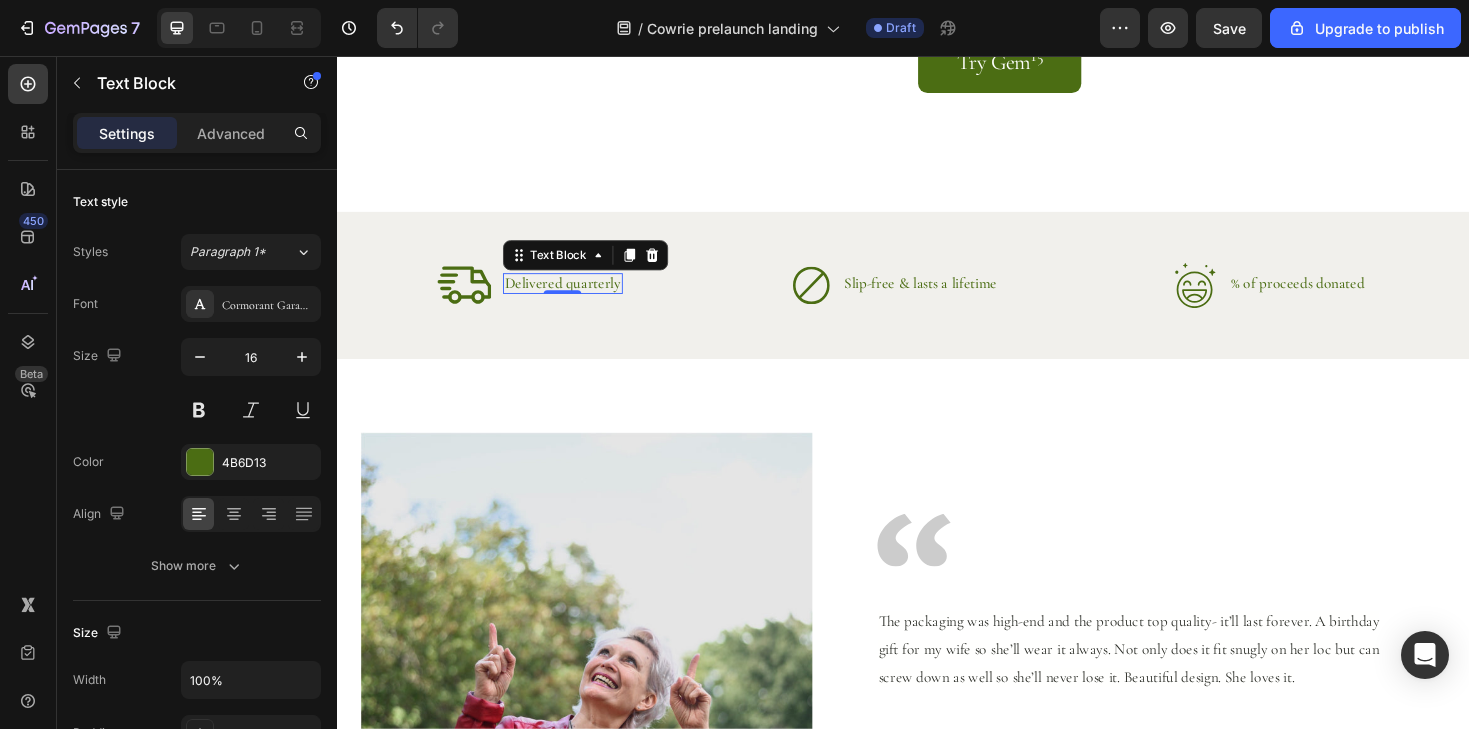 click on "Delivered quarterly" at bounding box center (576, 297) 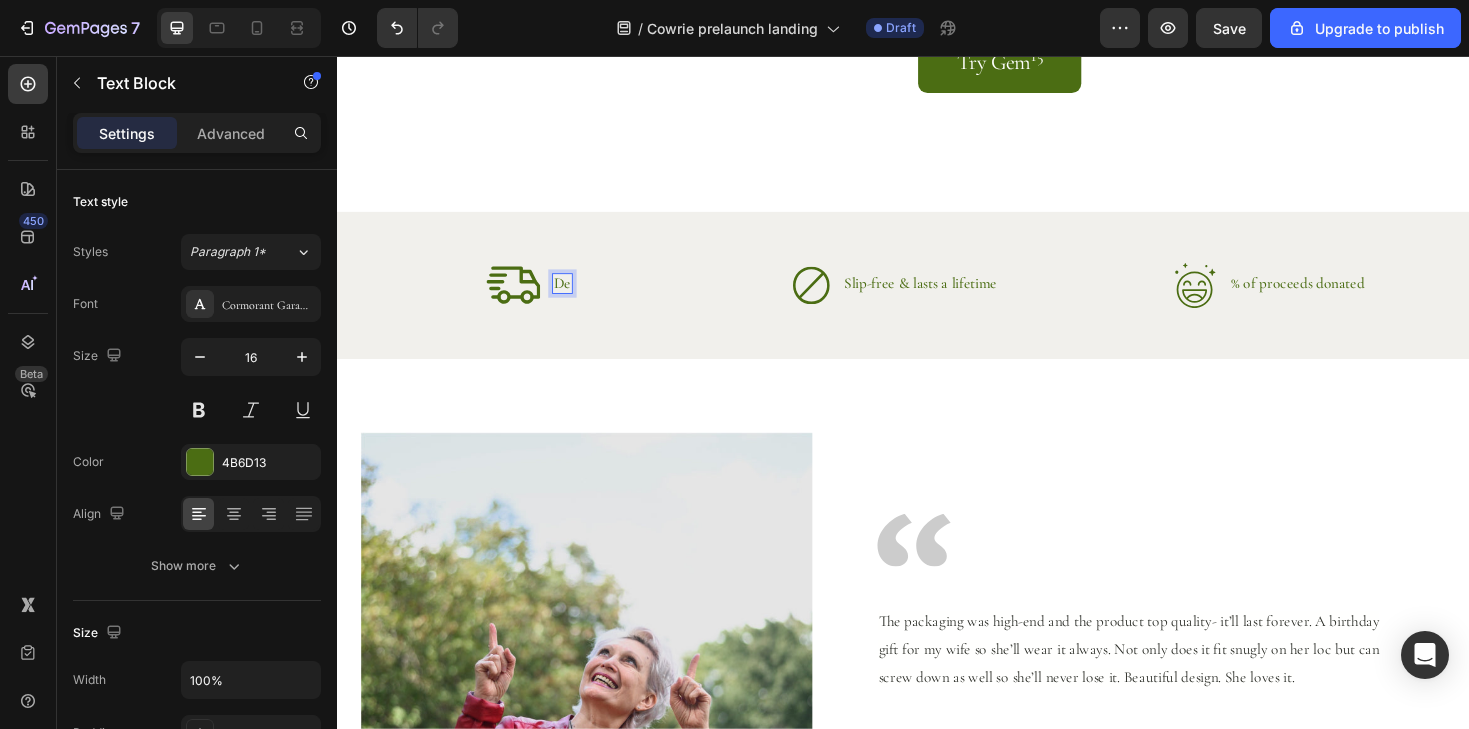 type 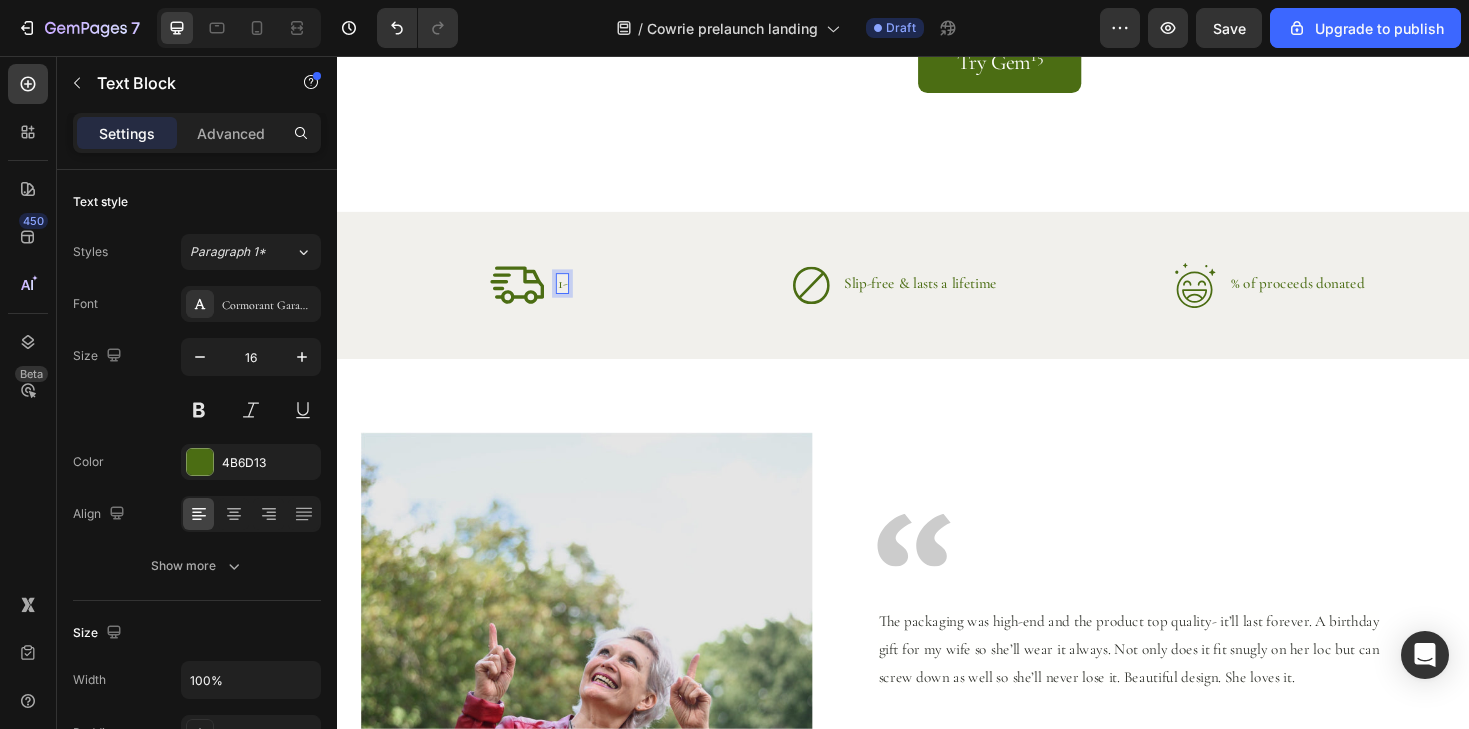 scroll, scrollTop: 0, scrollLeft: 0, axis: both 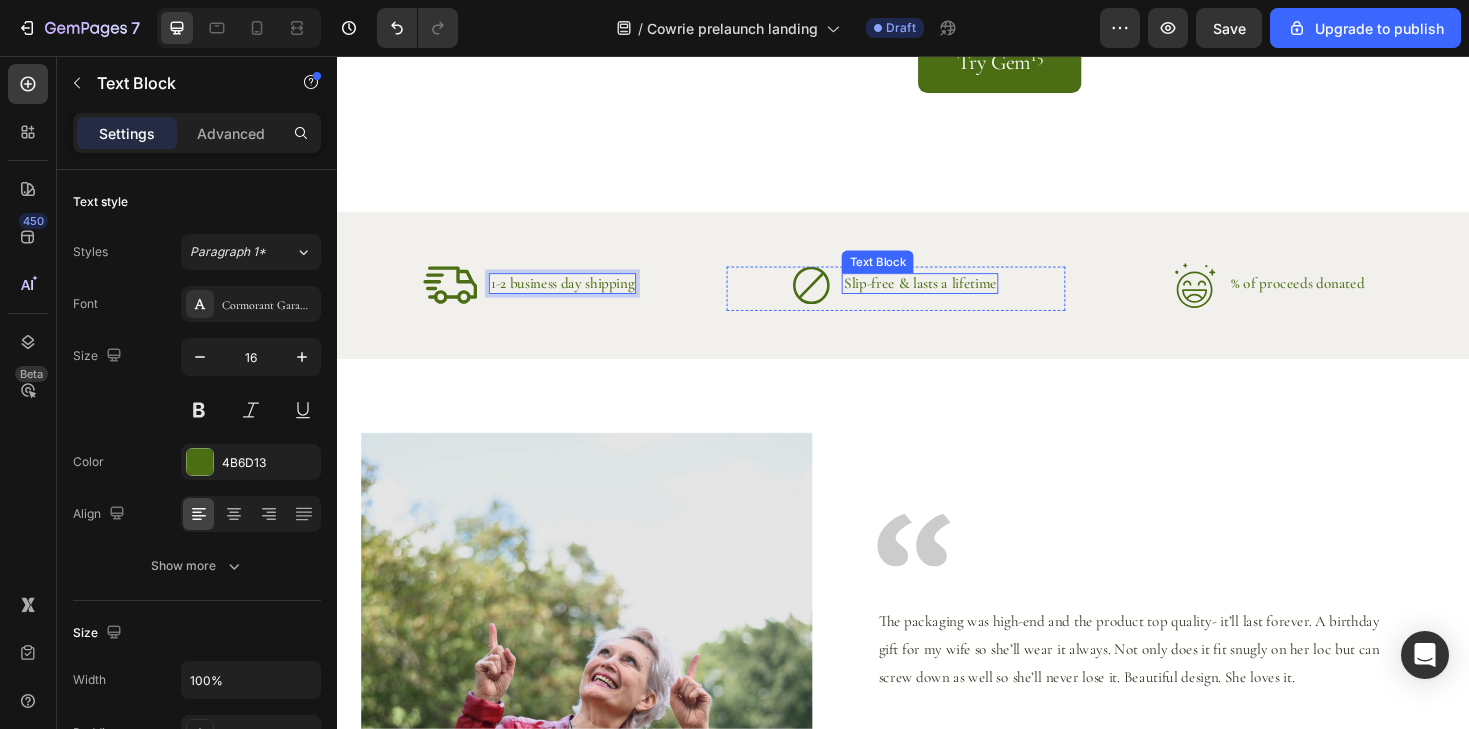 click on "Slip-free & lasts a lifetime" at bounding box center (955, 297) 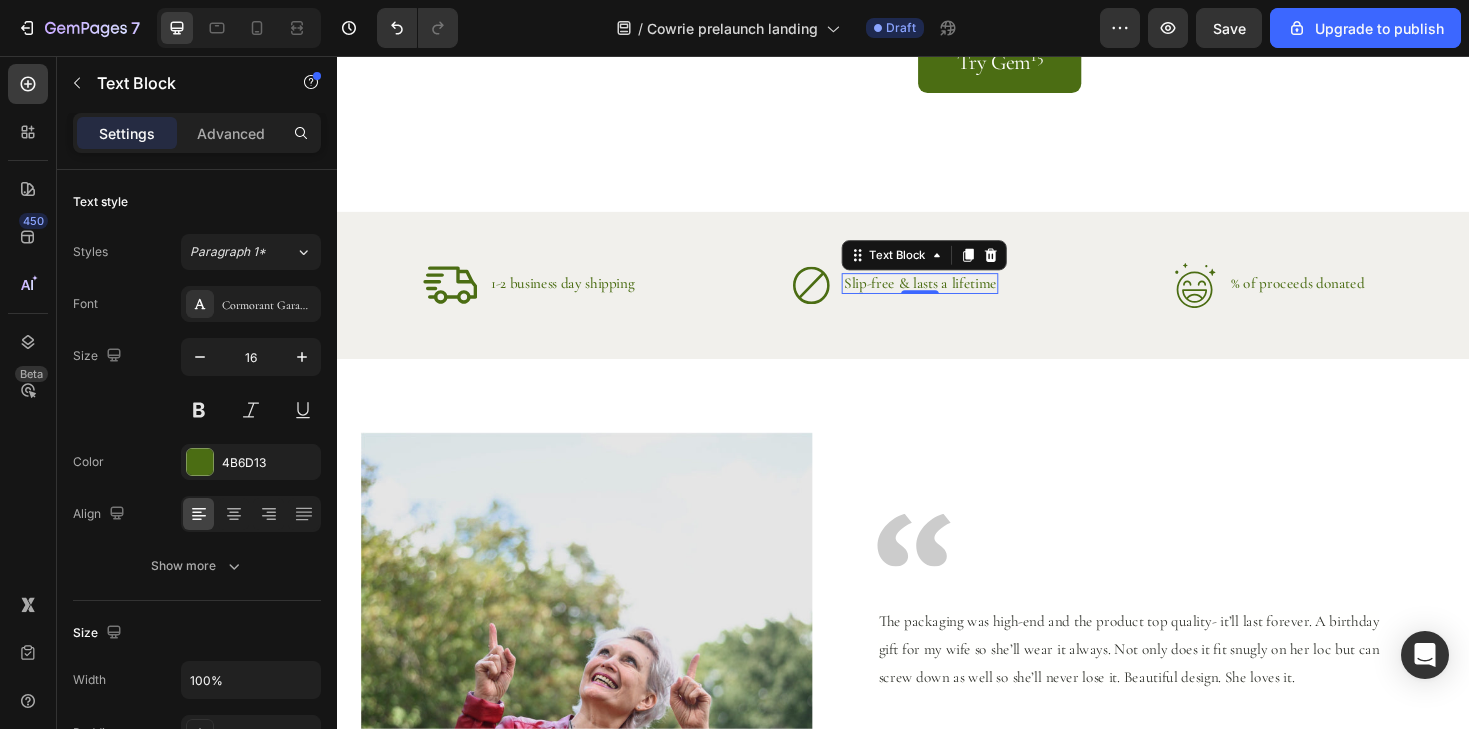 click on "Slip-free & lasts a lifetime" at bounding box center (955, 297) 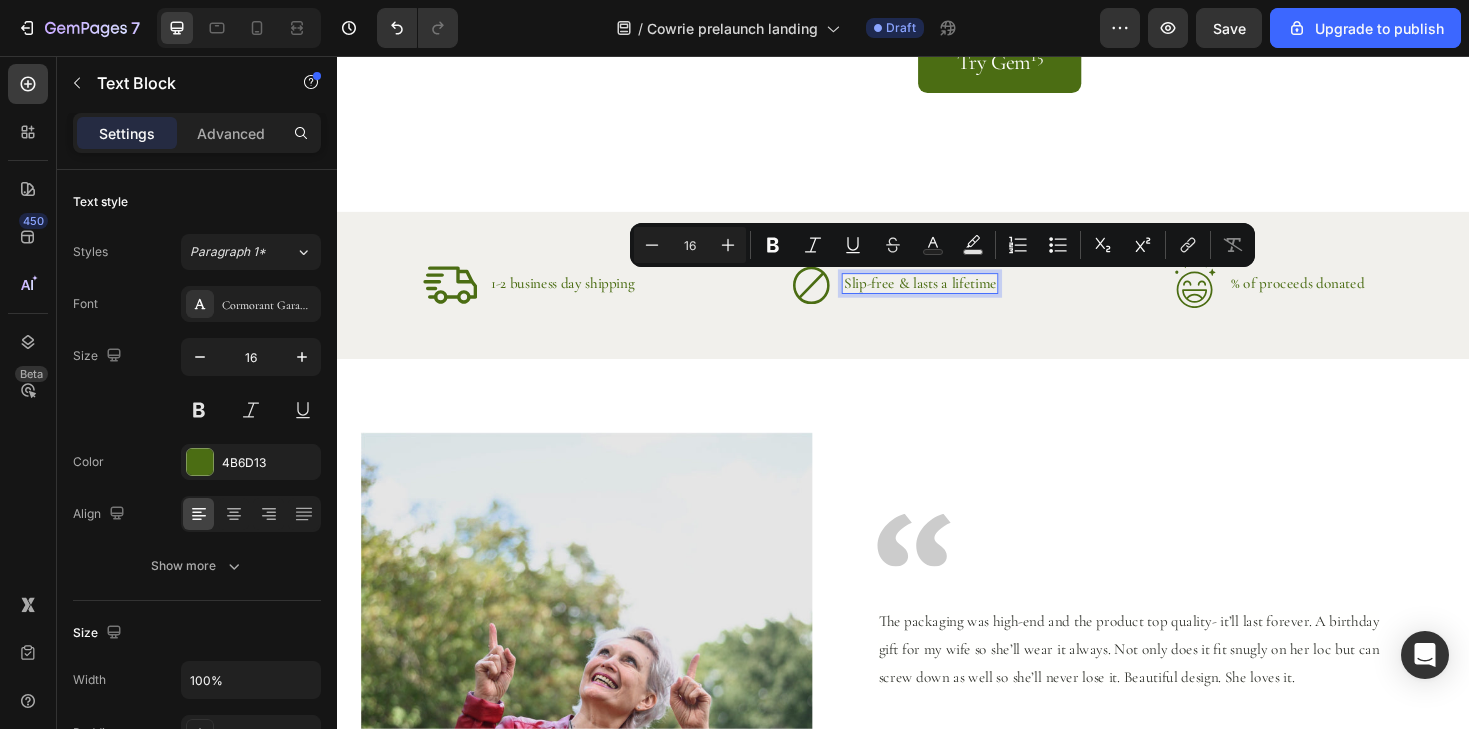 click on "Slip-free & lasts a lifetime" at bounding box center [955, 297] 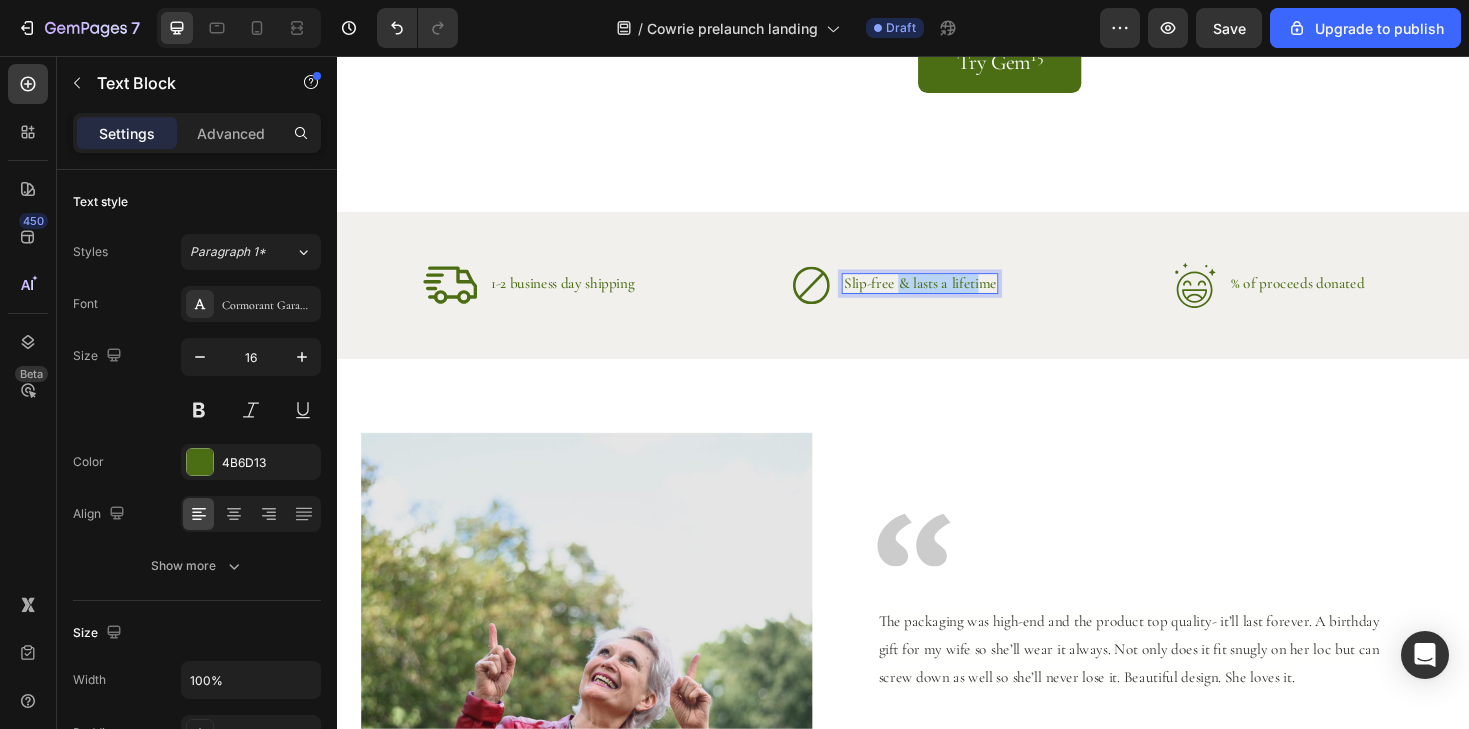 drag, startPoint x: 935, startPoint y: 298, endPoint x: 1018, endPoint y: 298, distance: 83 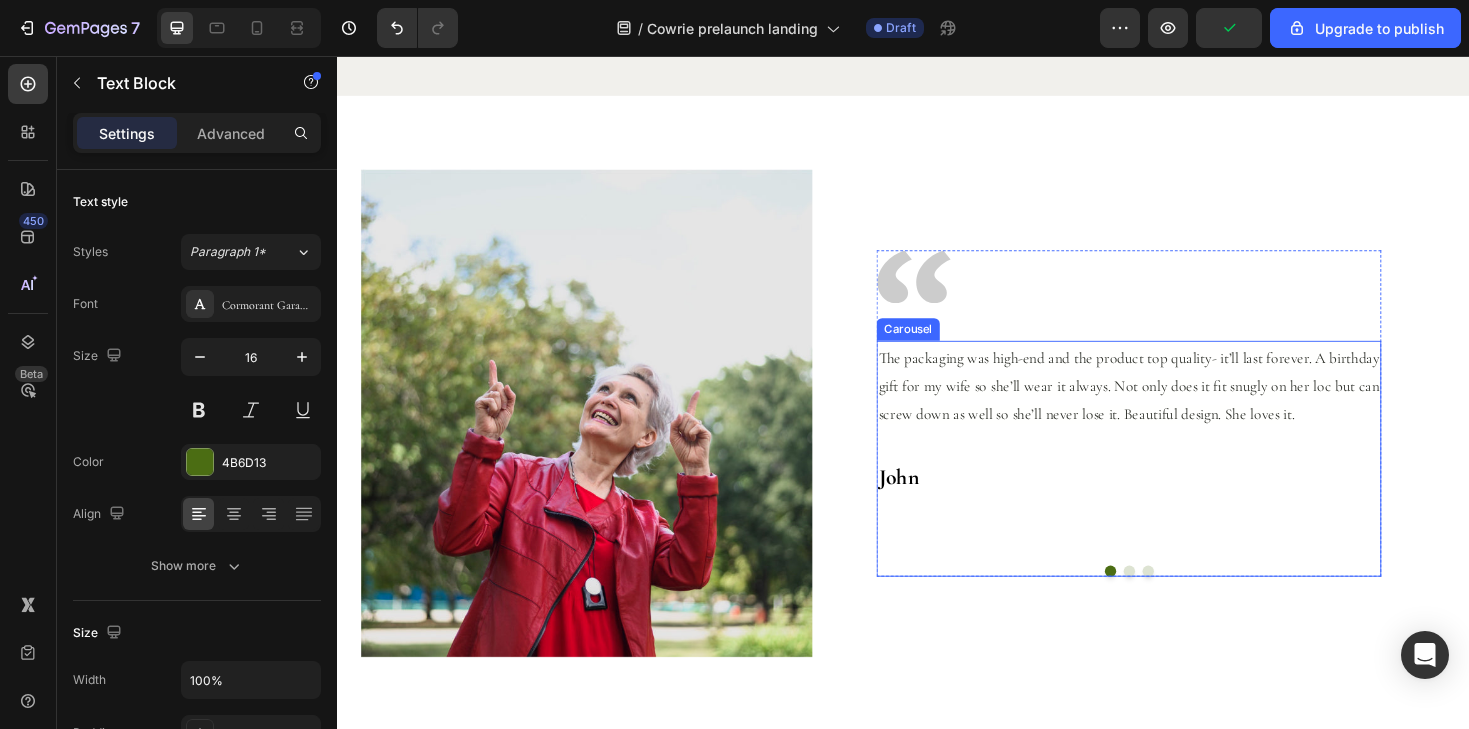 scroll, scrollTop: 3463, scrollLeft: 0, axis: vertical 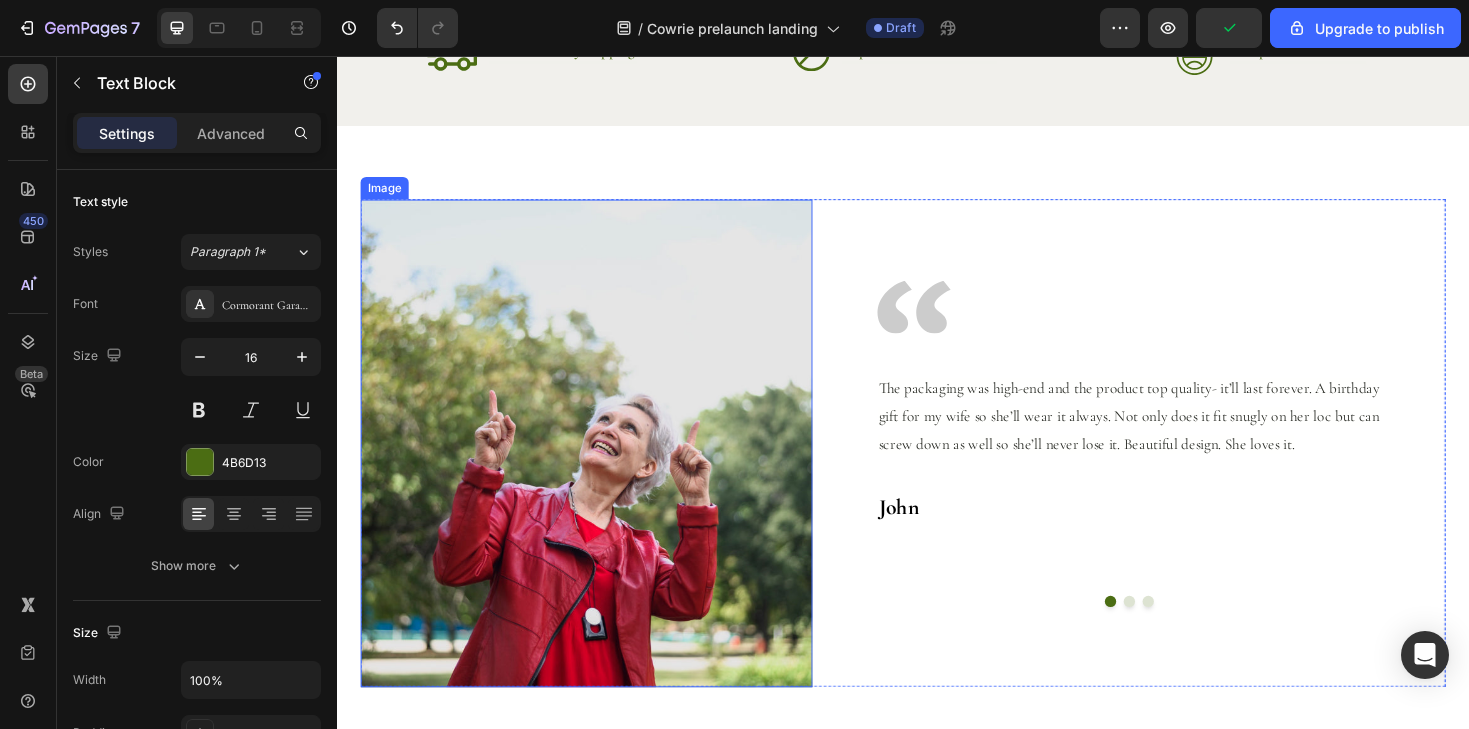 click at bounding box center (601, 466) 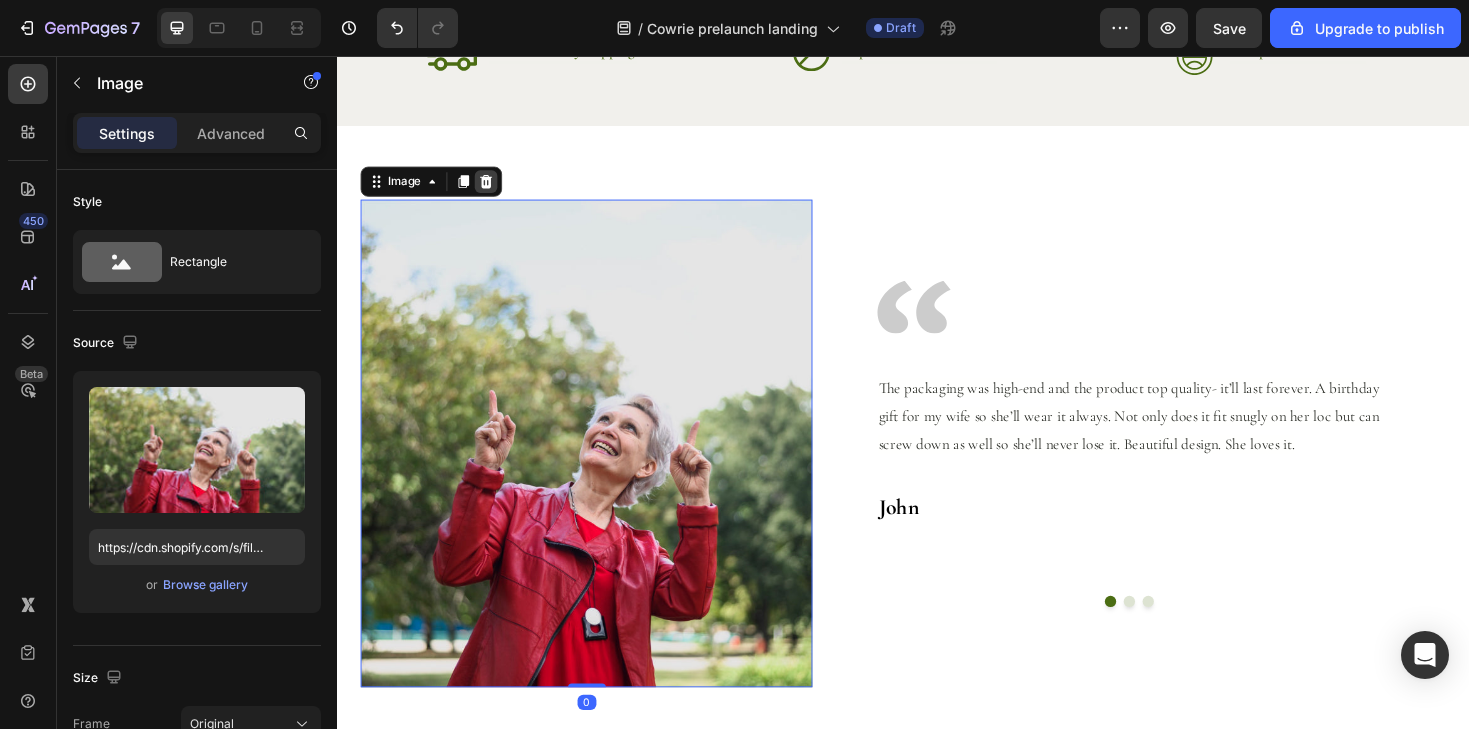click 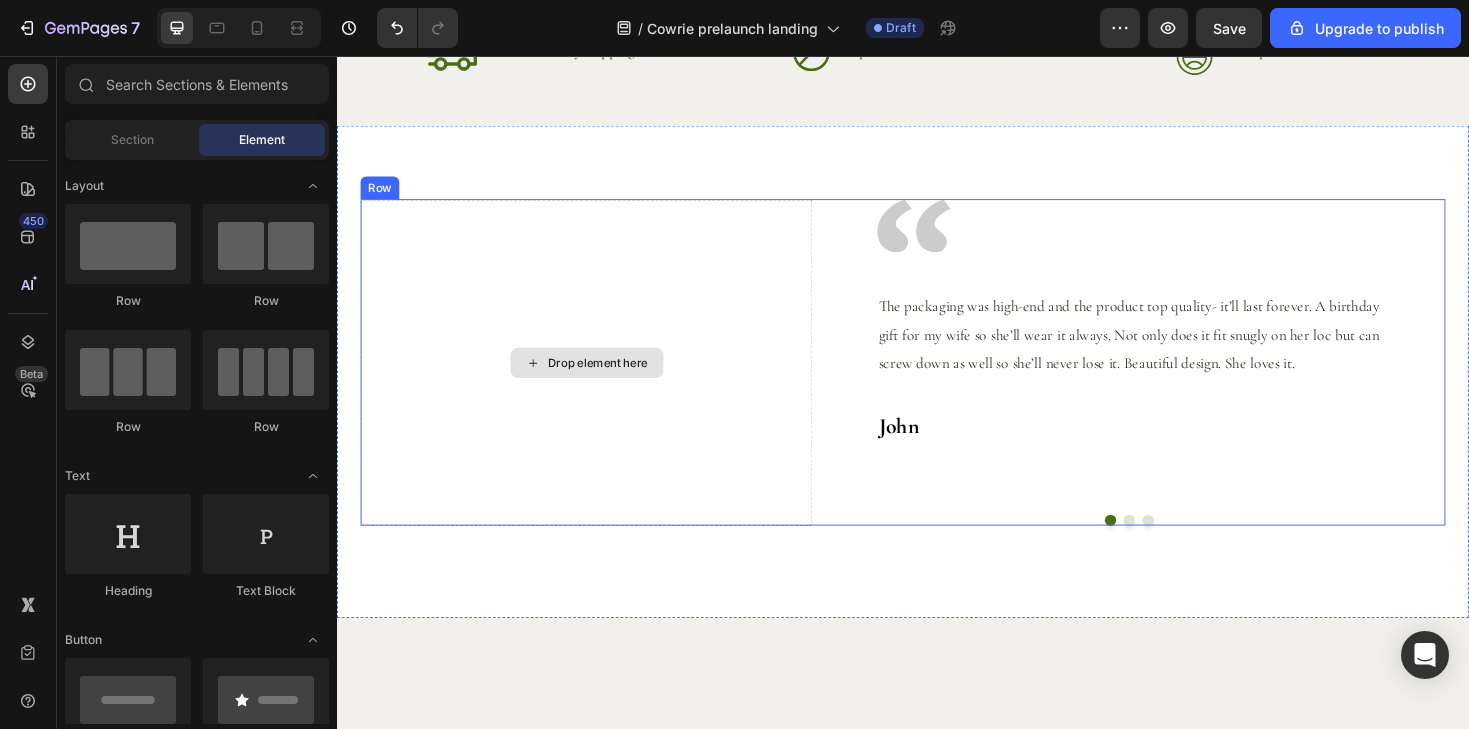 click on "Drop element here" at bounding box center (601, 381) 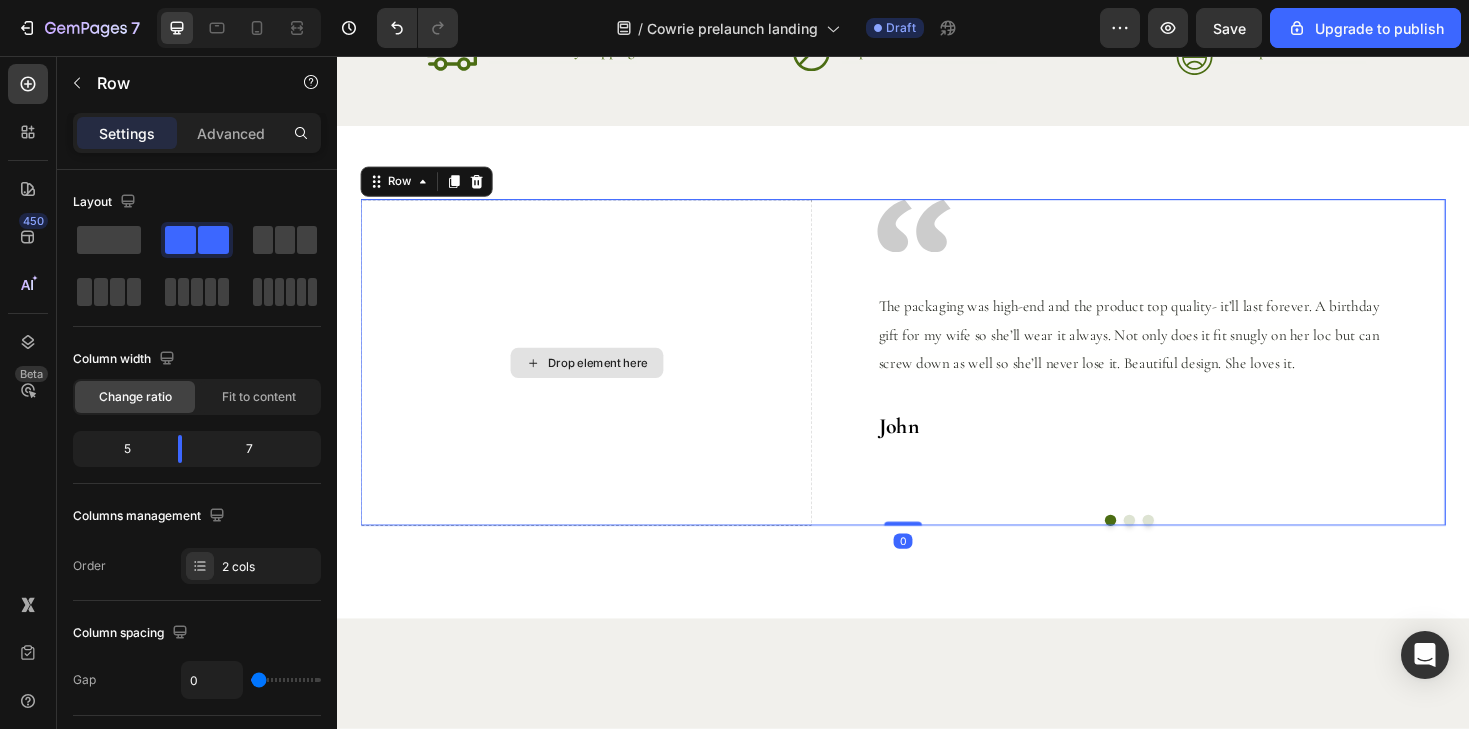 click on "Drop element here" at bounding box center [601, 381] 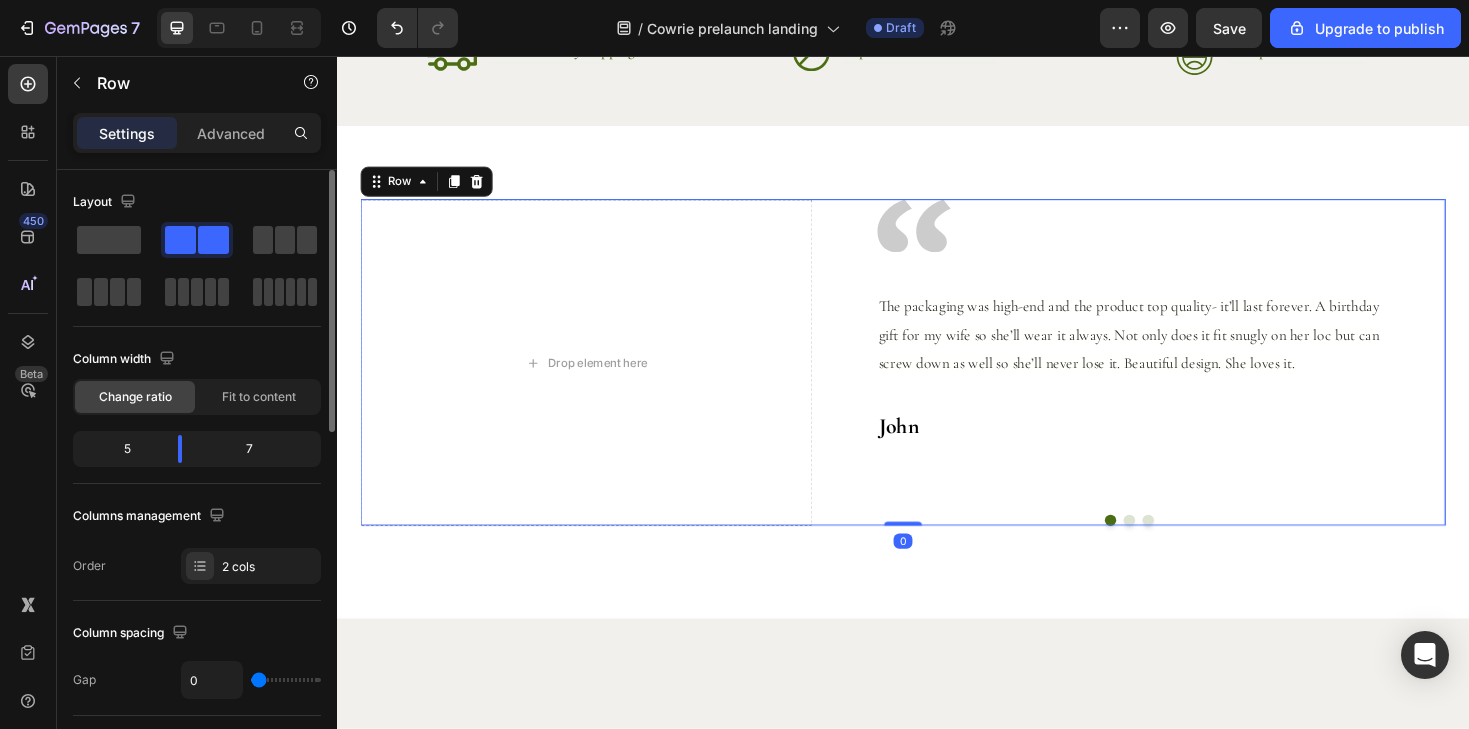 click on "Layout" at bounding box center (197, 248) 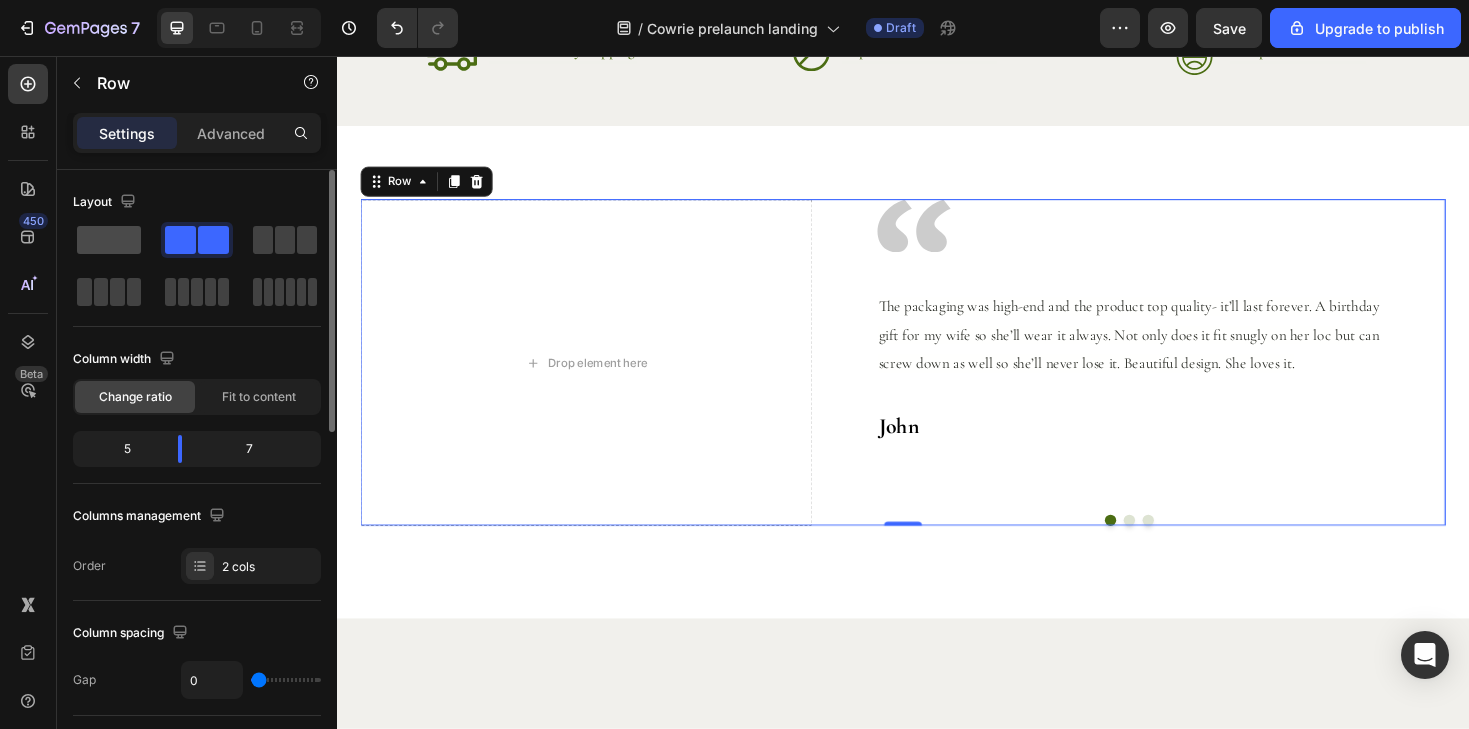 click 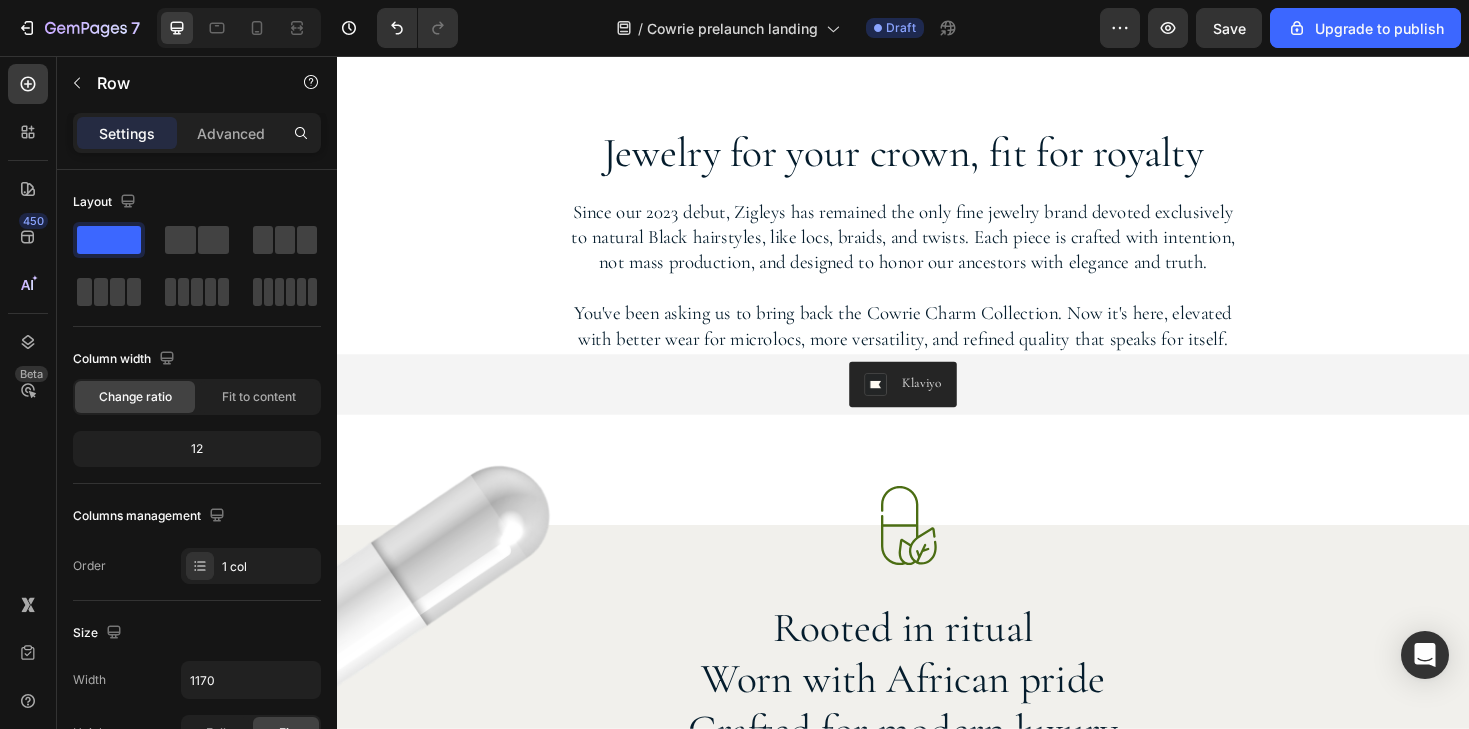 scroll, scrollTop: 922, scrollLeft: 0, axis: vertical 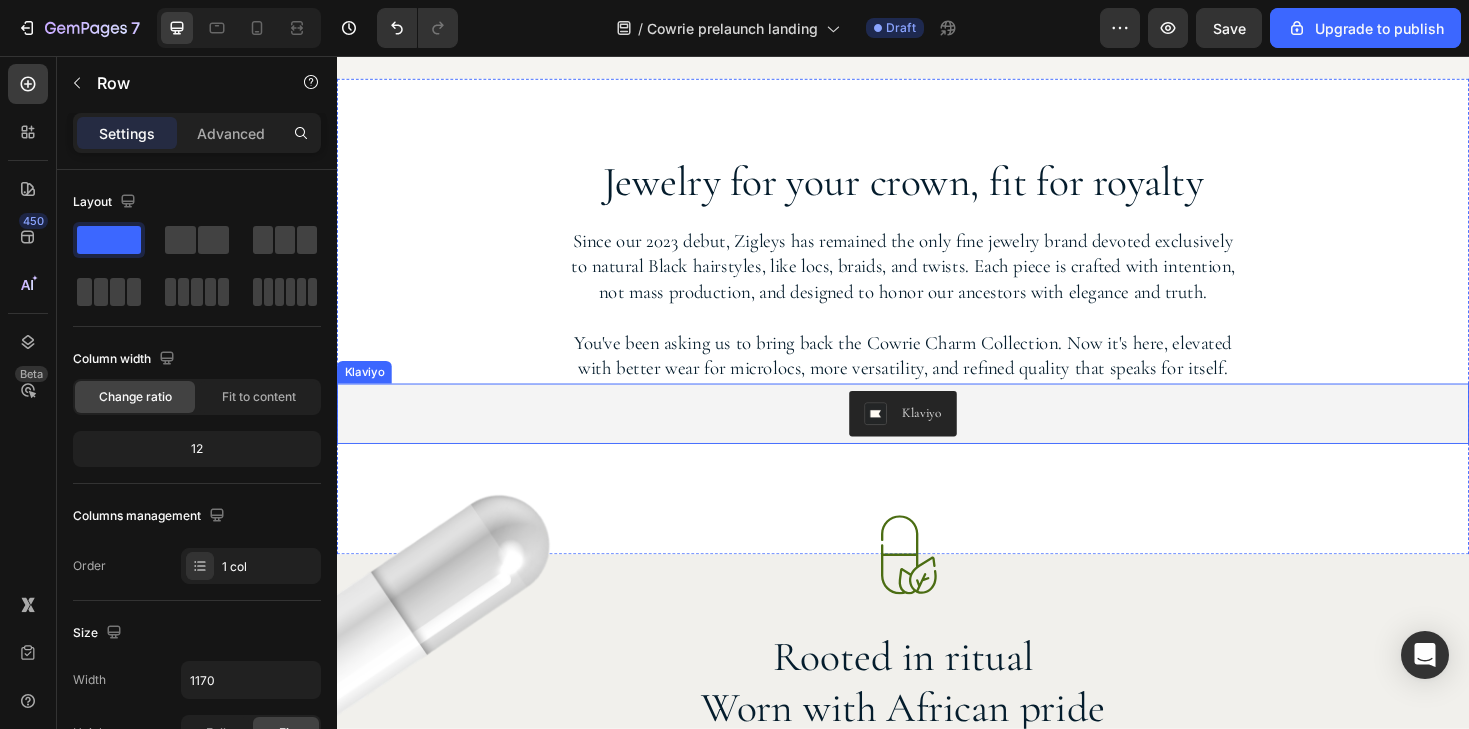 click on "Klaviyo" at bounding box center [937, 435] 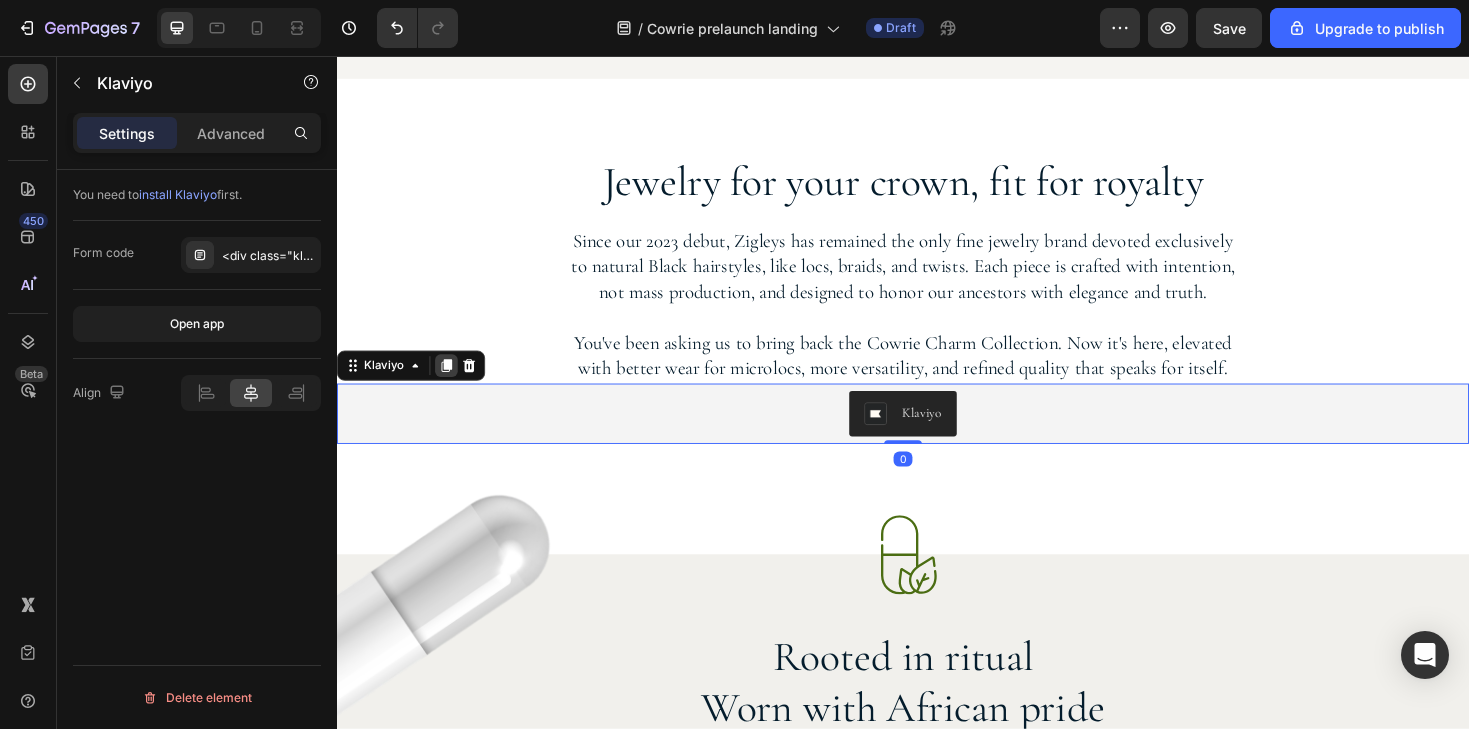 click 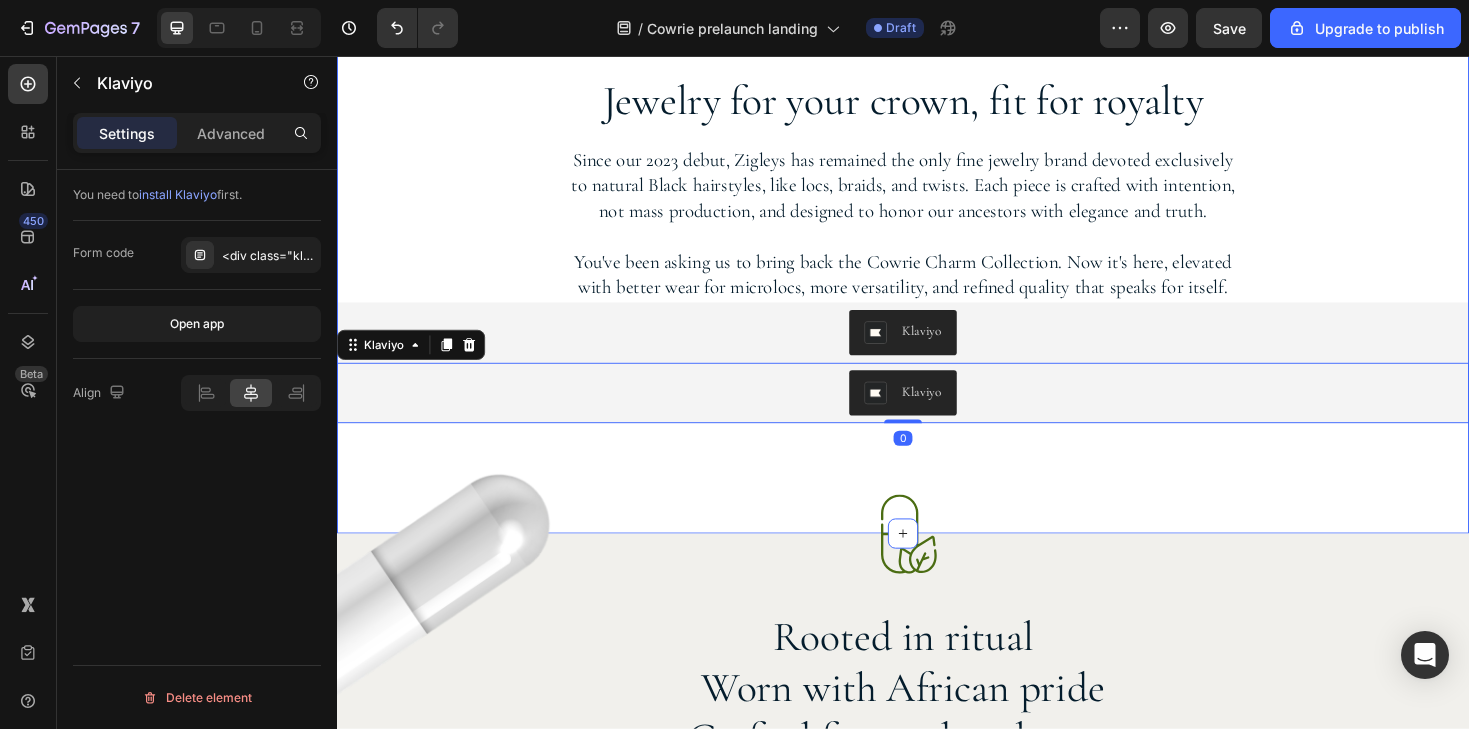 scroll, scrollTop: 1066, scrollLeft: 0, axis: vertical 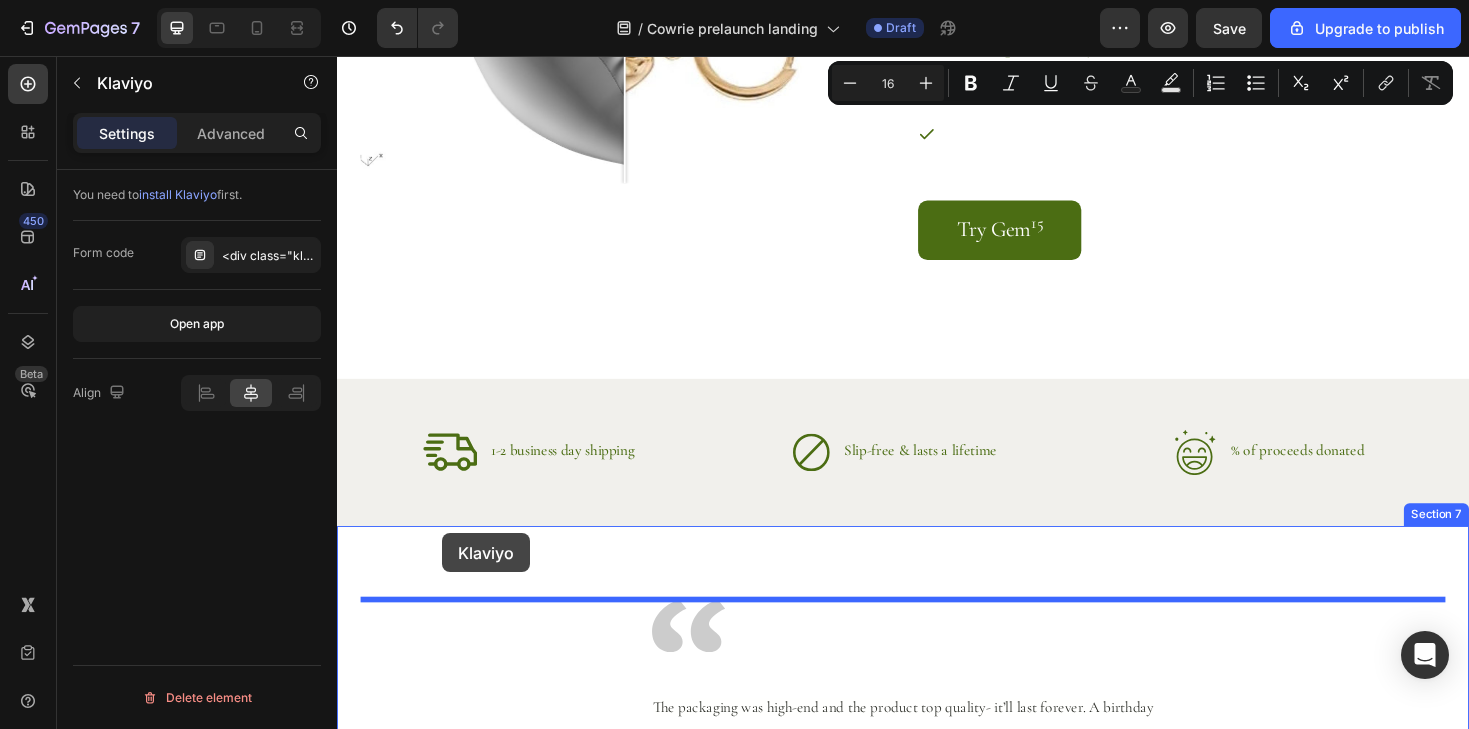 drag, startPoint x: 355, startPoint y: 364, endPoint x: 448, endPoint y: 562, distance: 218.75328 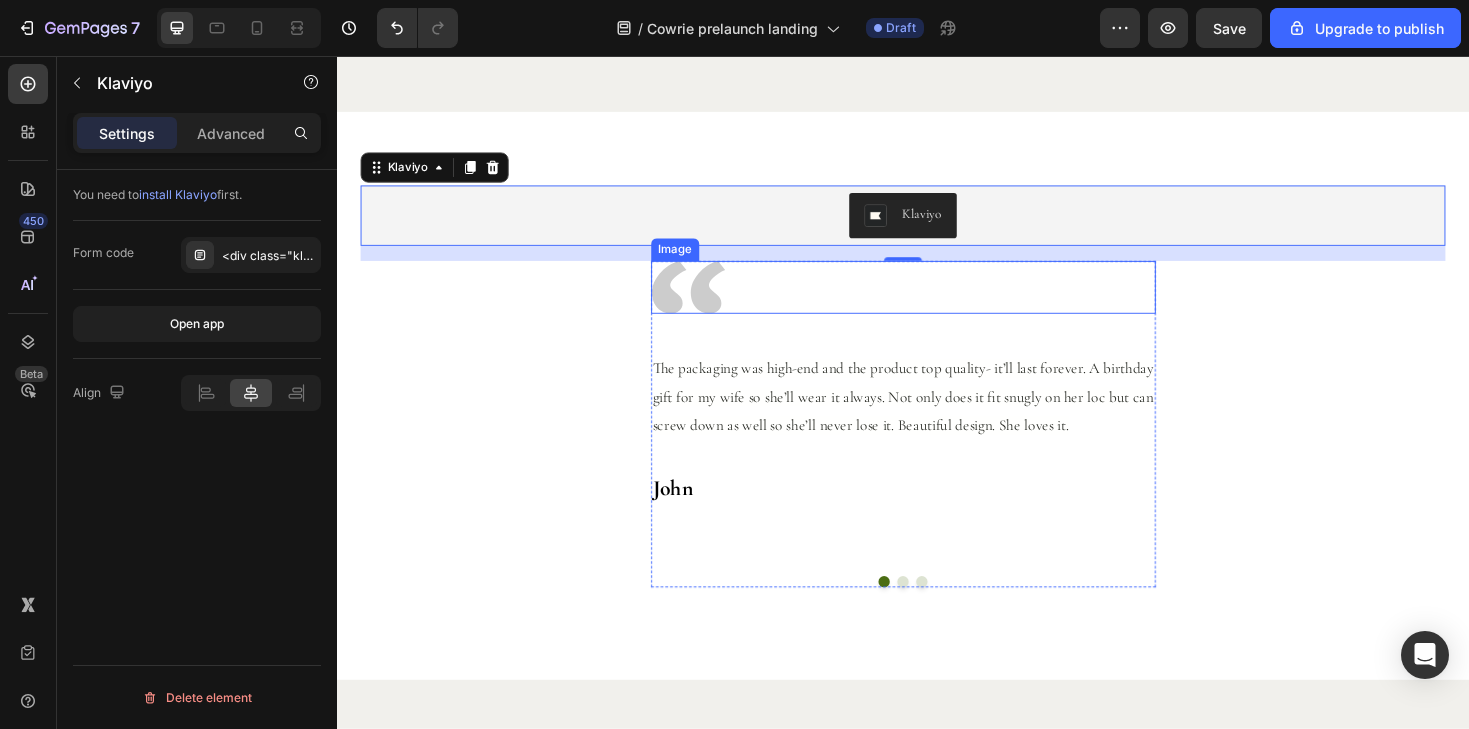 scroll, scrollTop: 3492, scrollLeft: 0, axis: vertical 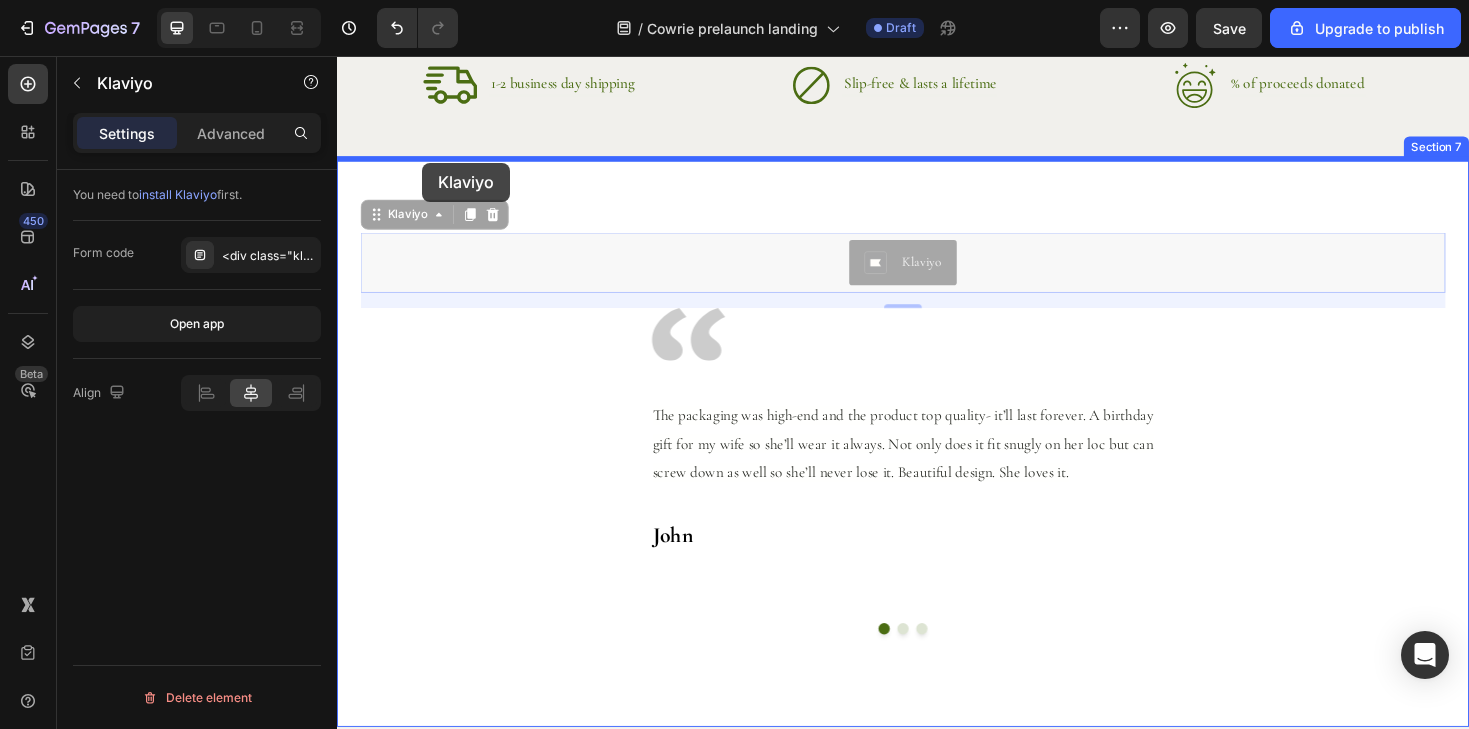drag, startPoint x: 369, startPoint y: 227, endPoint x: 427, endPoint y: 169, distance: 82.02438 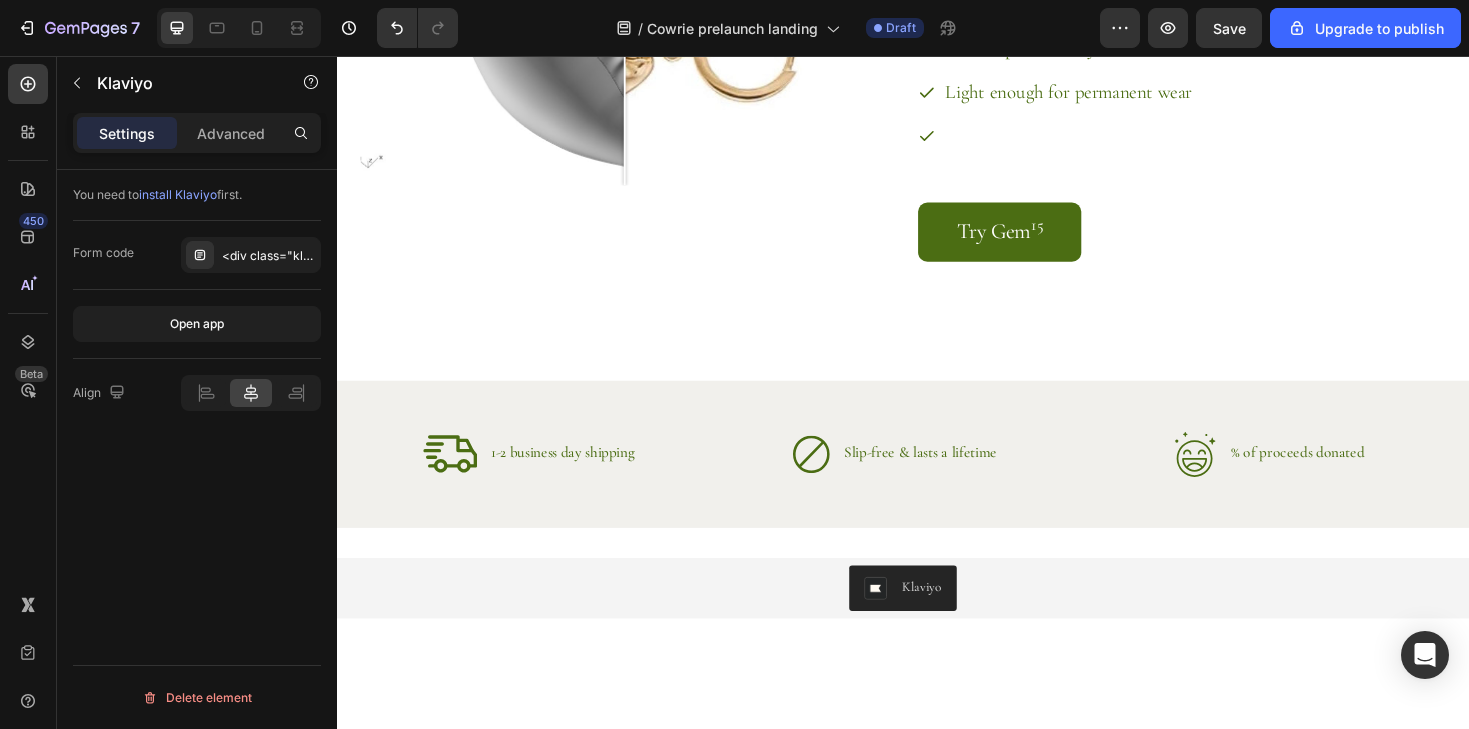 scroll, scrollTop: 3072, scrollLeft: 0, axis: vertical 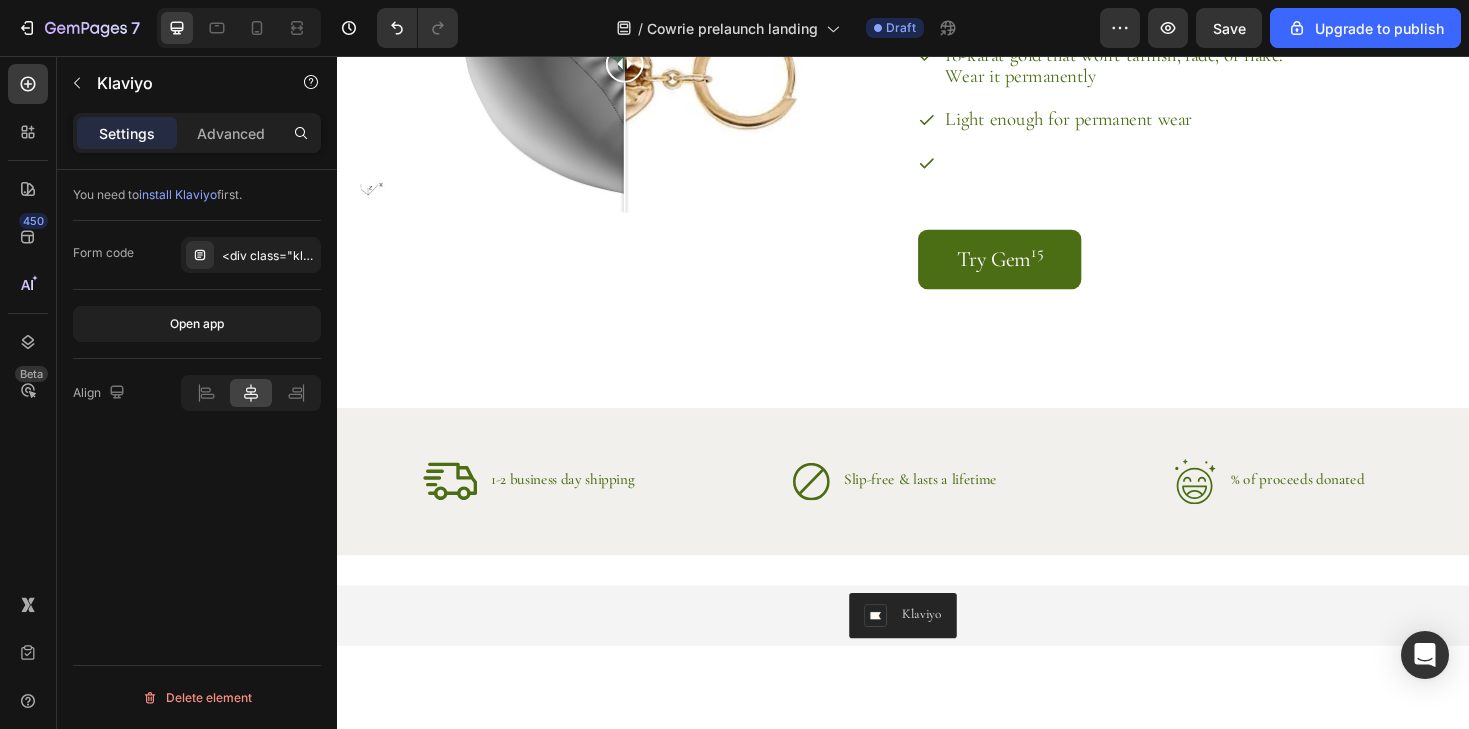 click on "Klaviyo" at bounding box center (937, 649) 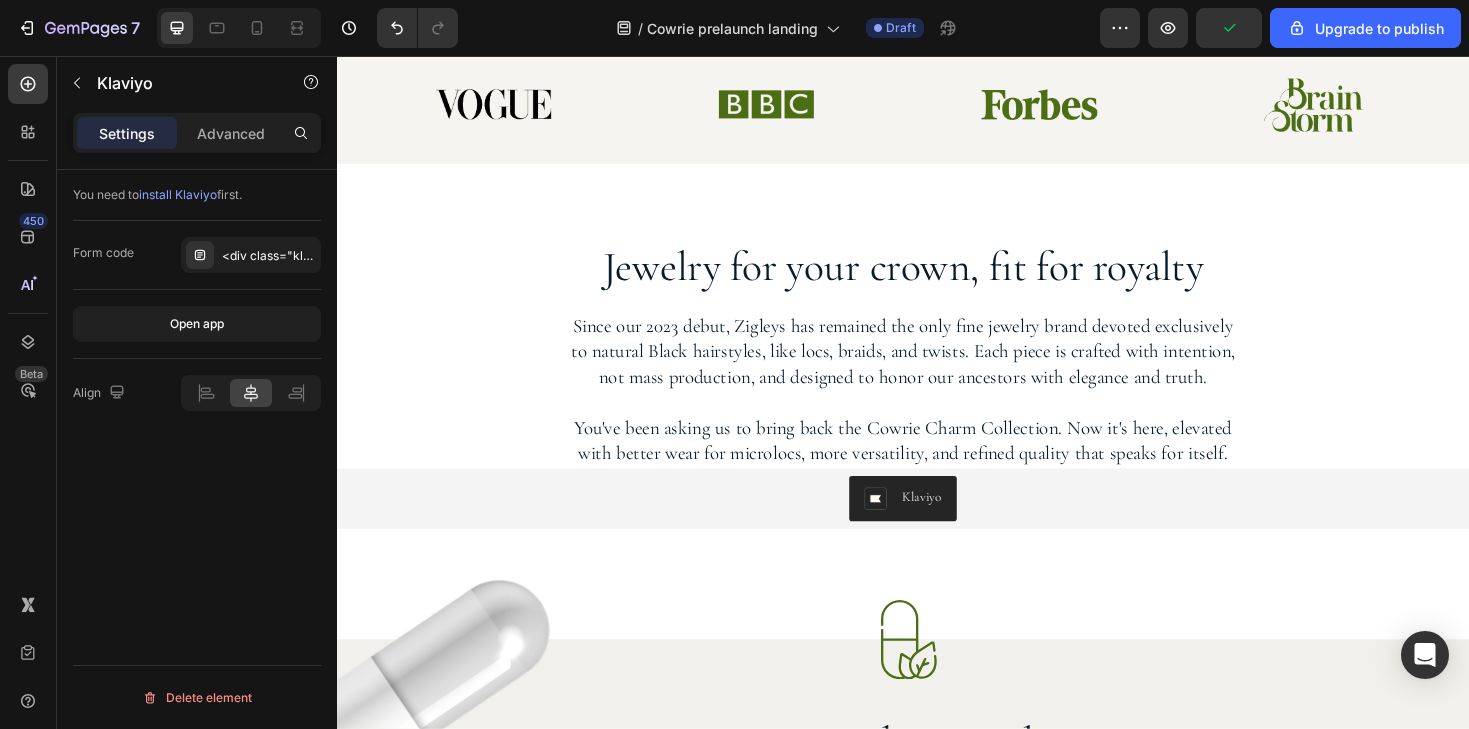 scroll, scrollTop: 965, scrollLeft: 0, axis: vertical 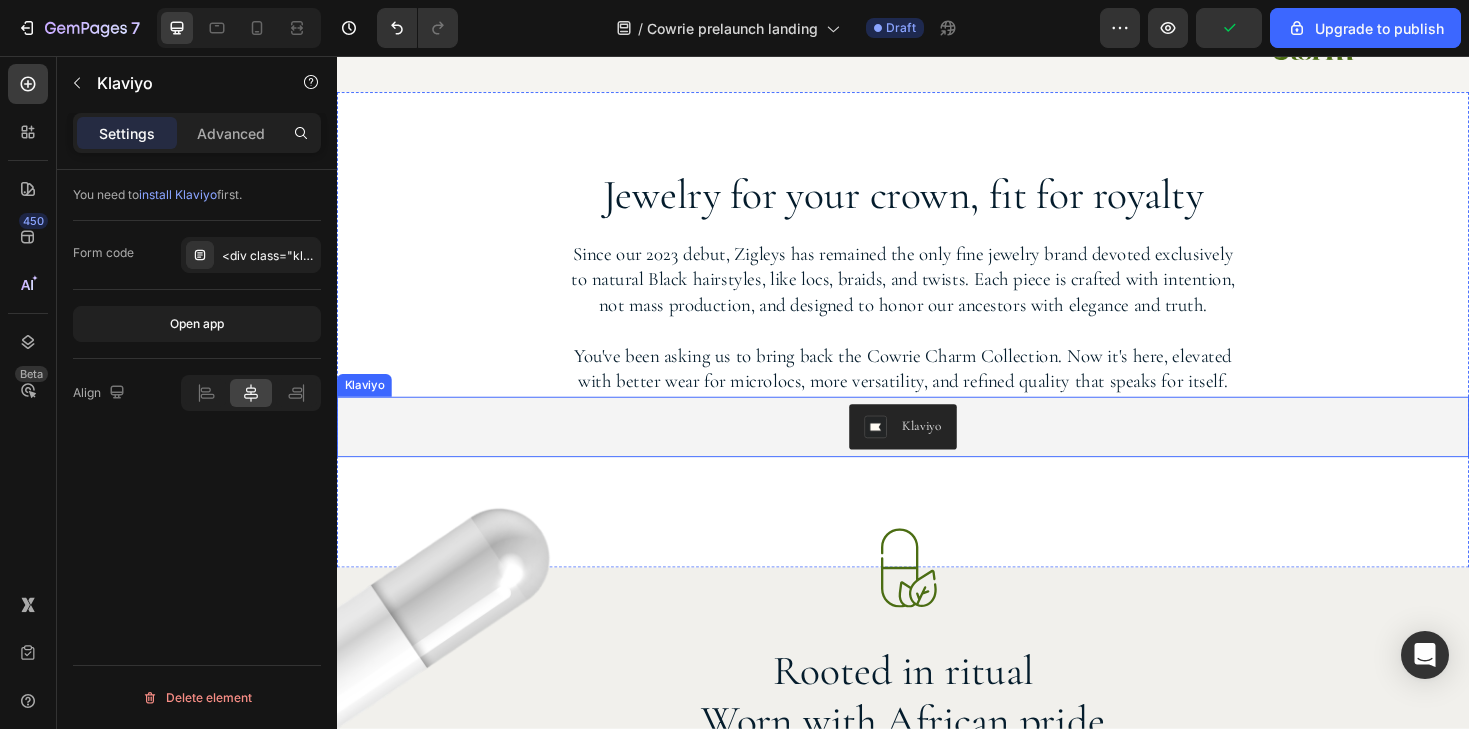 click on "Klaviyo" at bounding box center [937, 449] 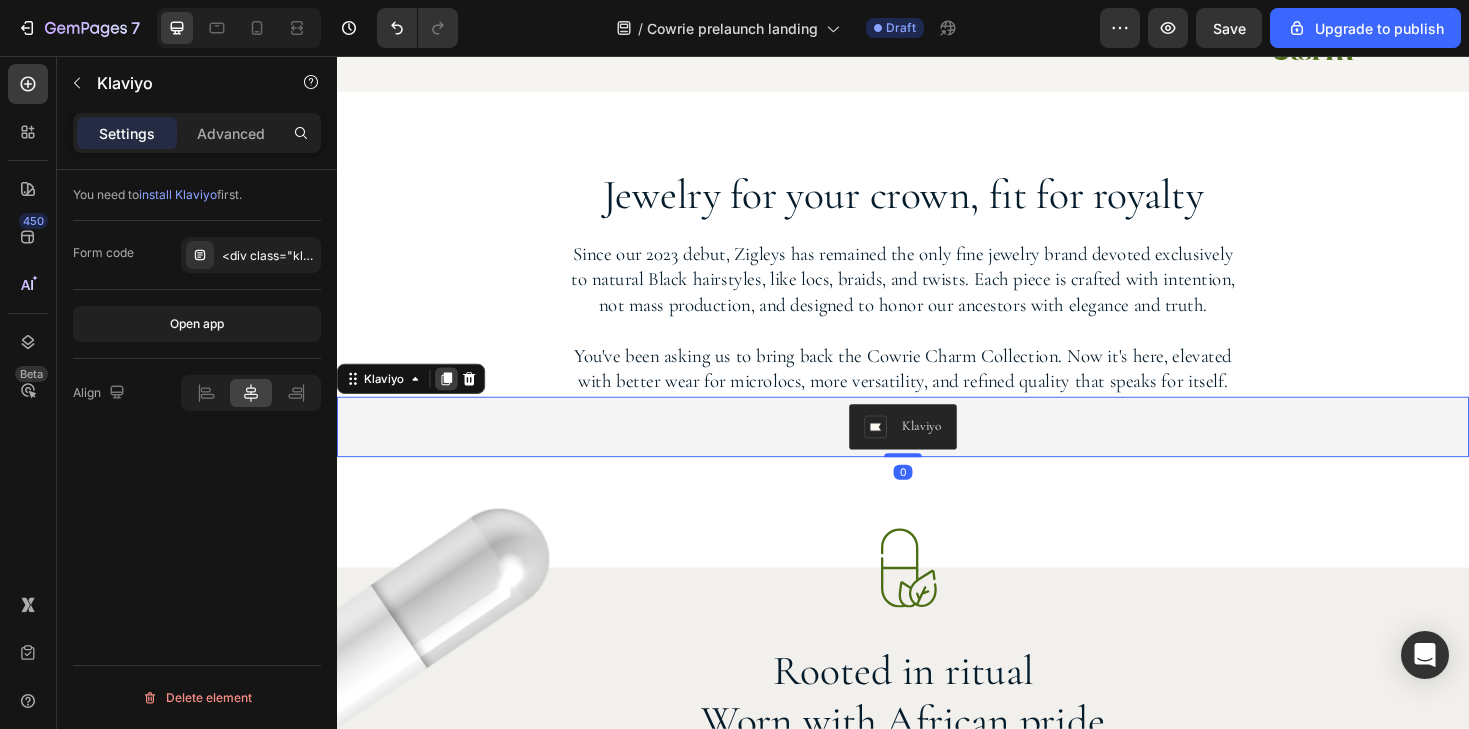 click 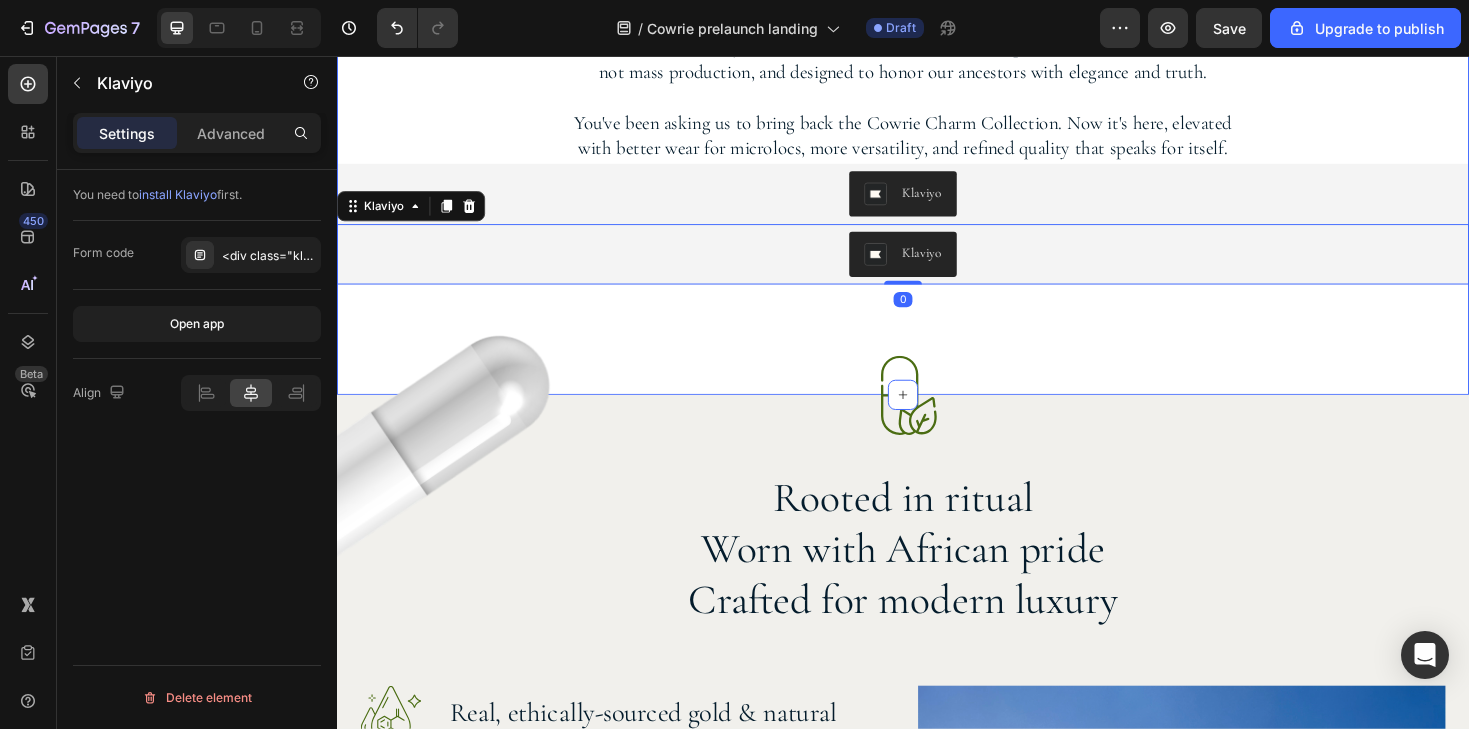 scroll, scrollTop: 1214, scrollLeft: 0, axis: vertical 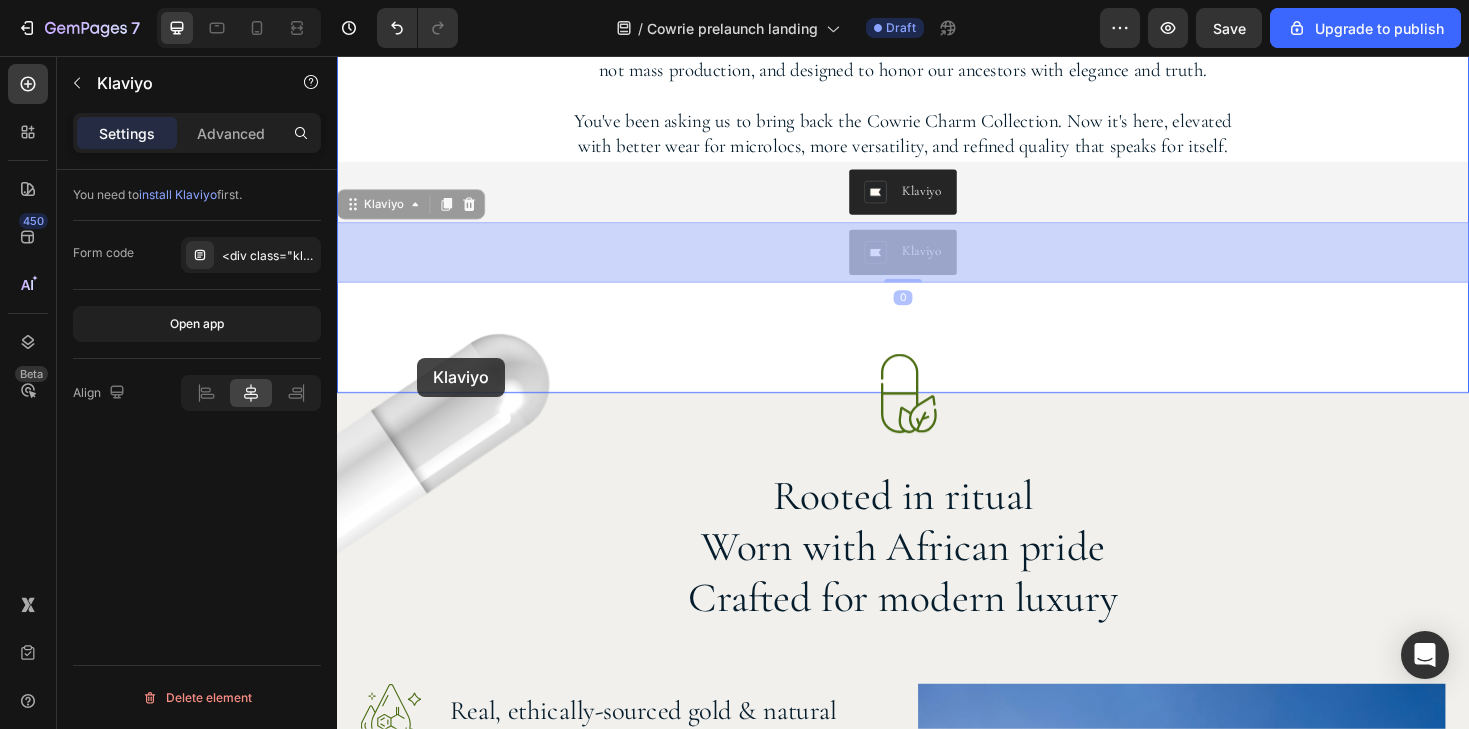 drag, startPoint x: 453, startPoint y: 258, endPoint x: 420, endPoint y: 376, distance: 122.52755 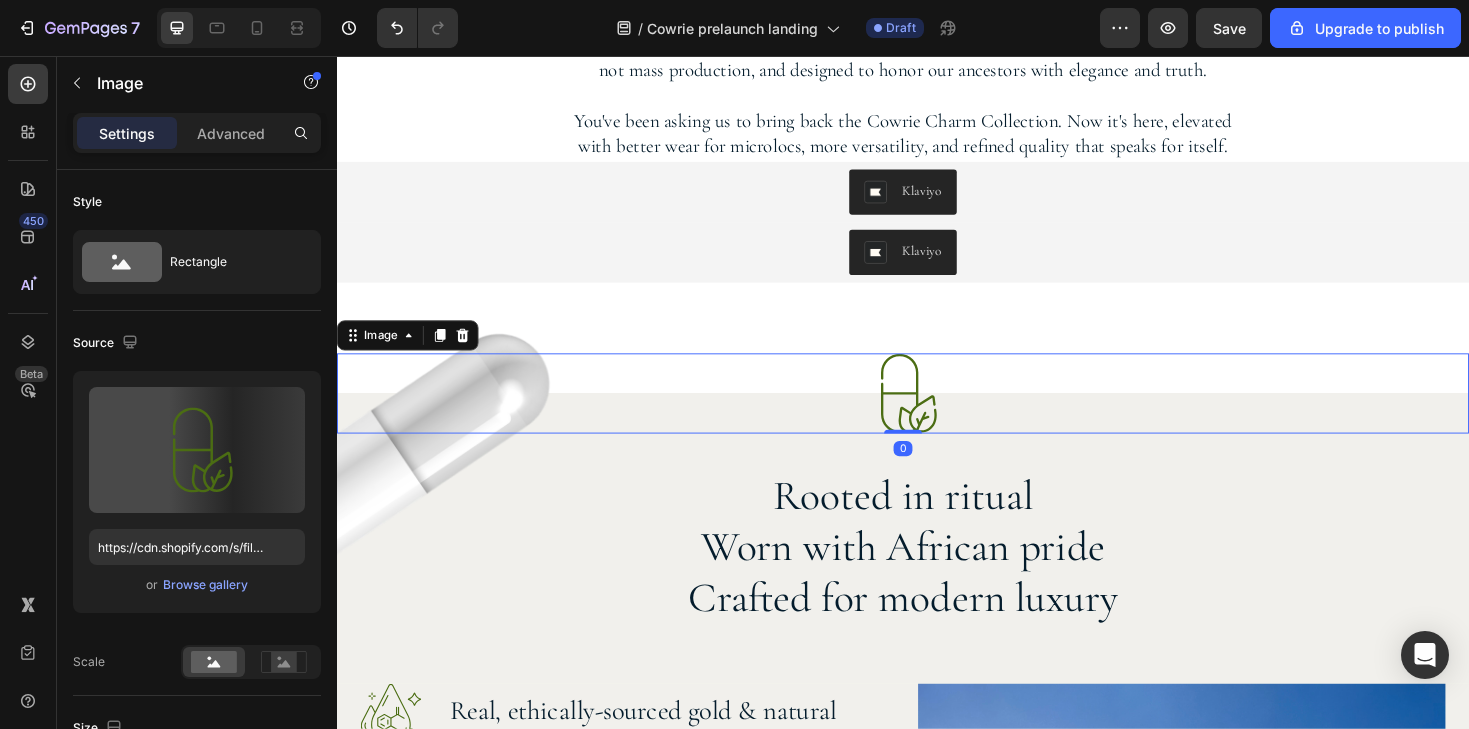 click at bounding box center [937, 413] 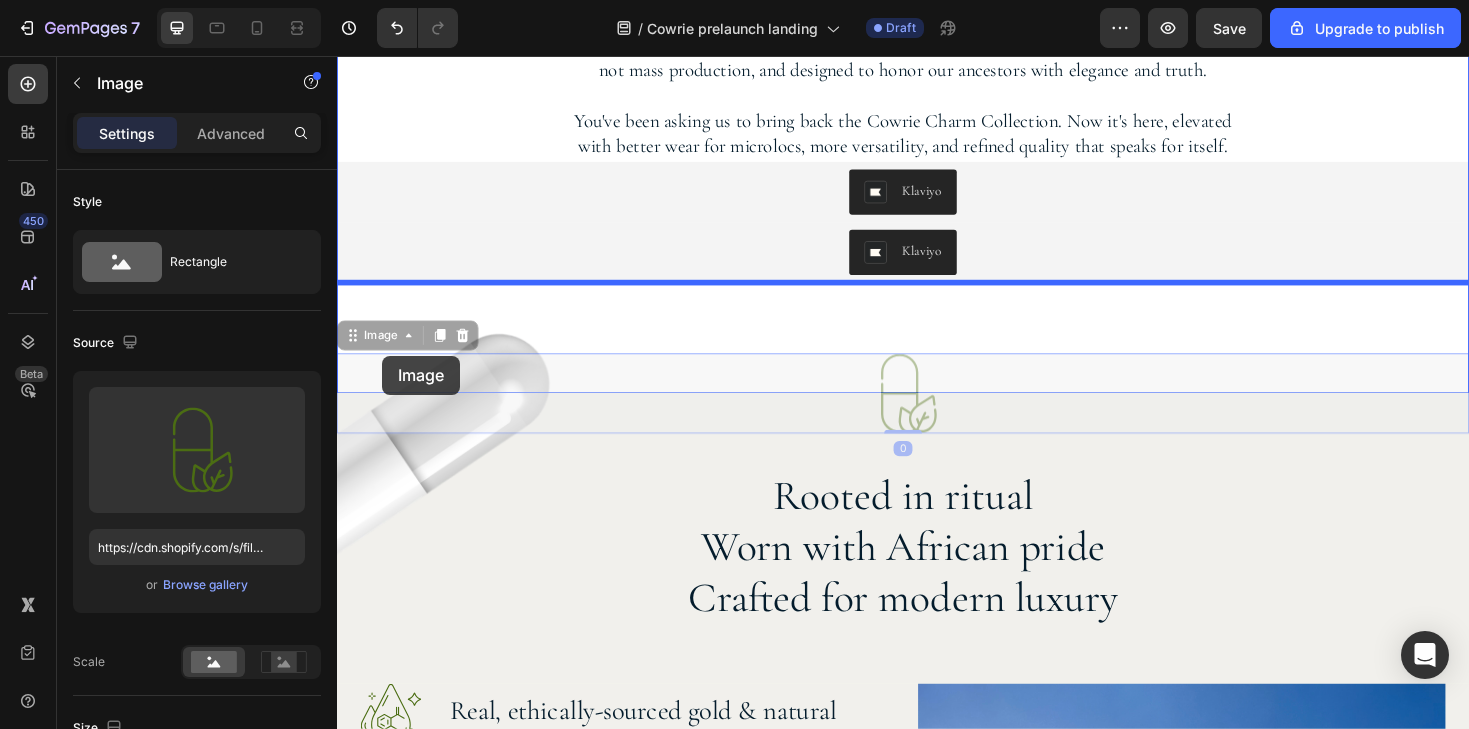 drag, startPoint x: 353, startPoint y: 346, endPoint x: 387, endPoint y: 370, distance: 41.617306 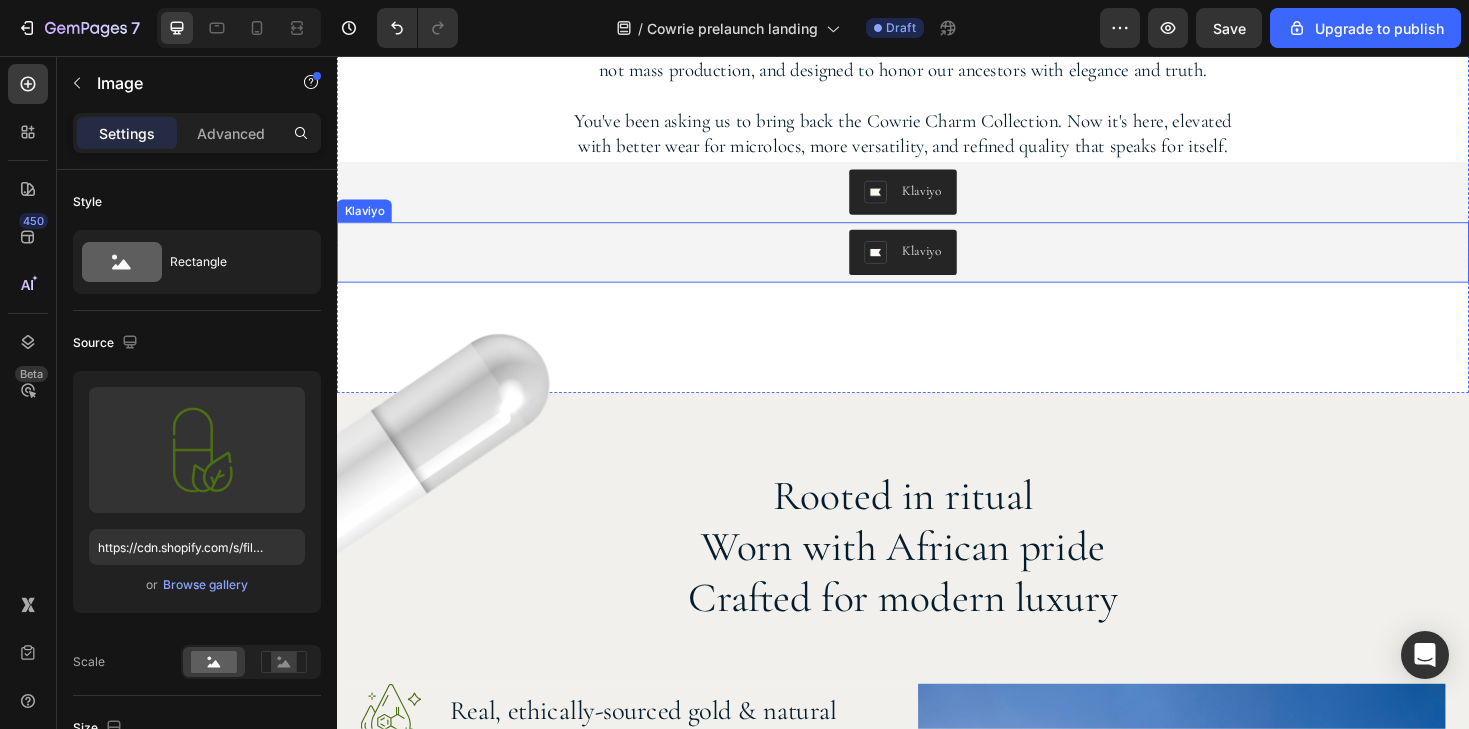 click on "Klaviyo" at bounding box center (937, 264) 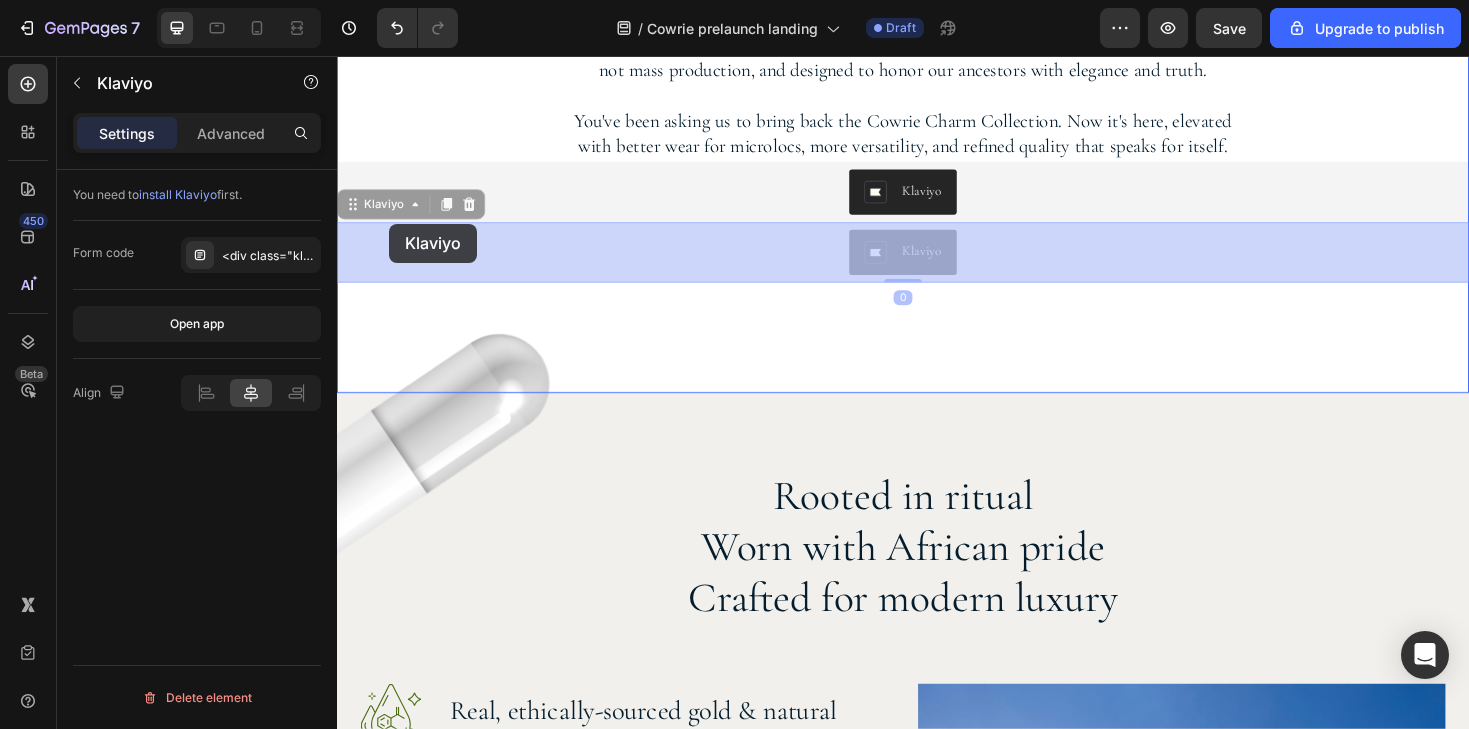 drag, startPoint x: 352, startPoint y: 213, endPoint x: 392, endPoint y: 234, distance: 45.17743 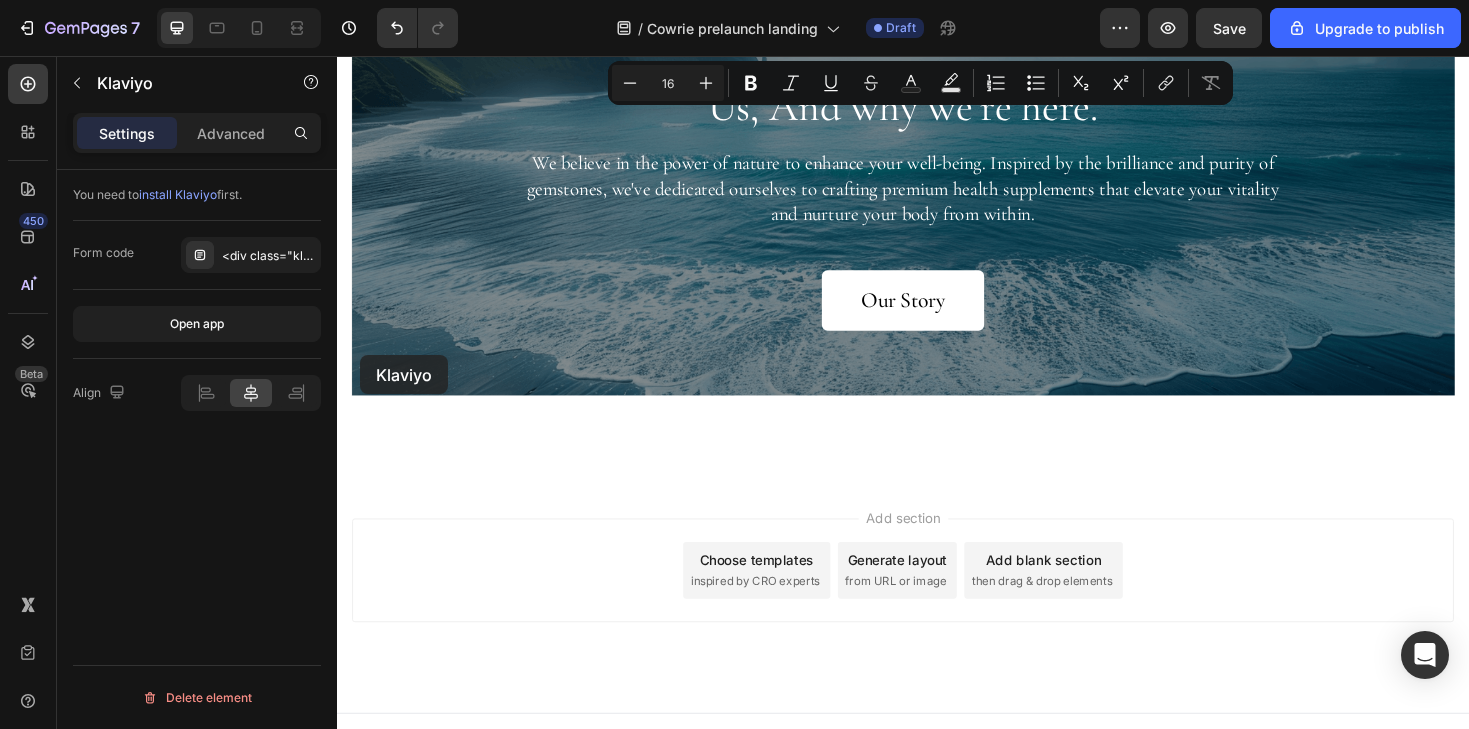 scroll, scrollTop: 5685, scrollLeft: 0, axis: vertical 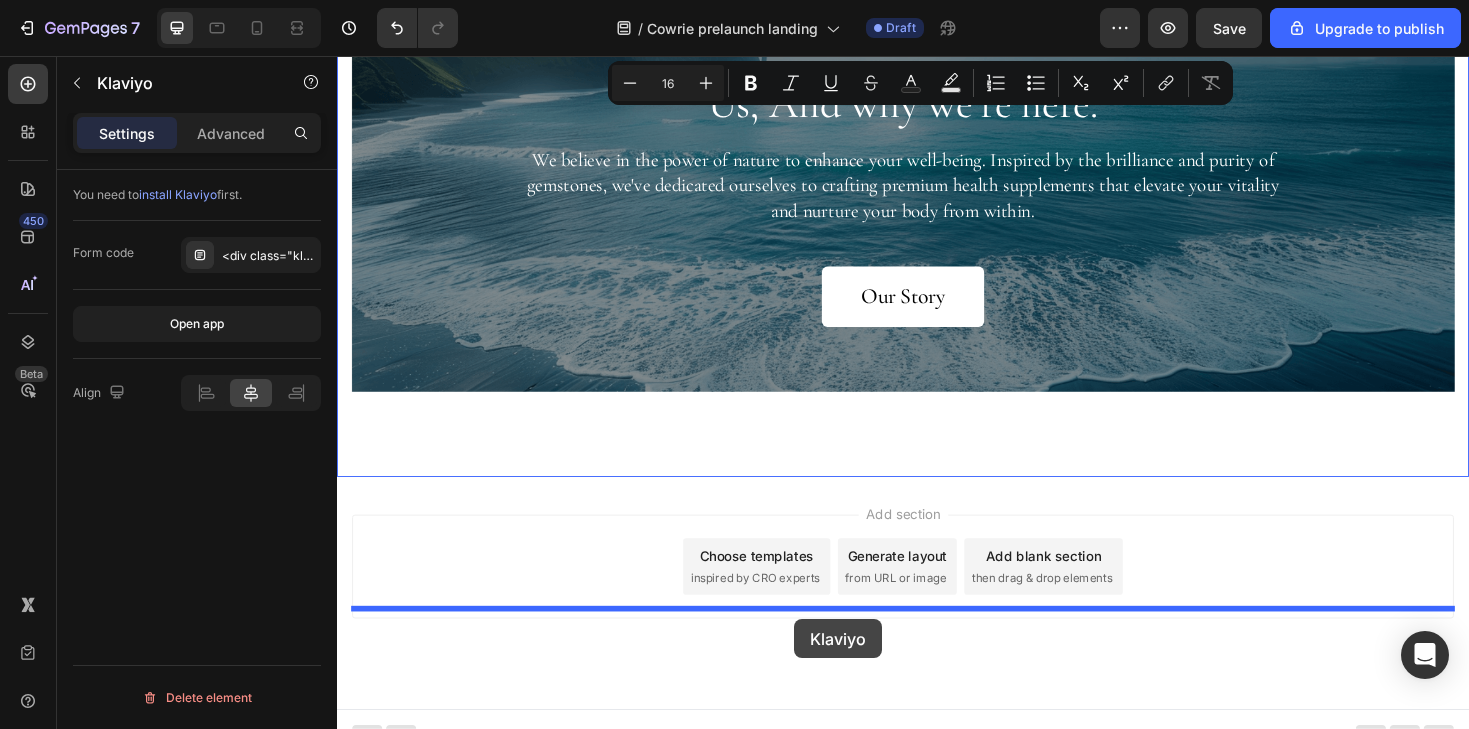 drag, startPoint x: 352, startPoint y: 215, endPoint x: 824, endPoint y: 653, distance: 643.91614 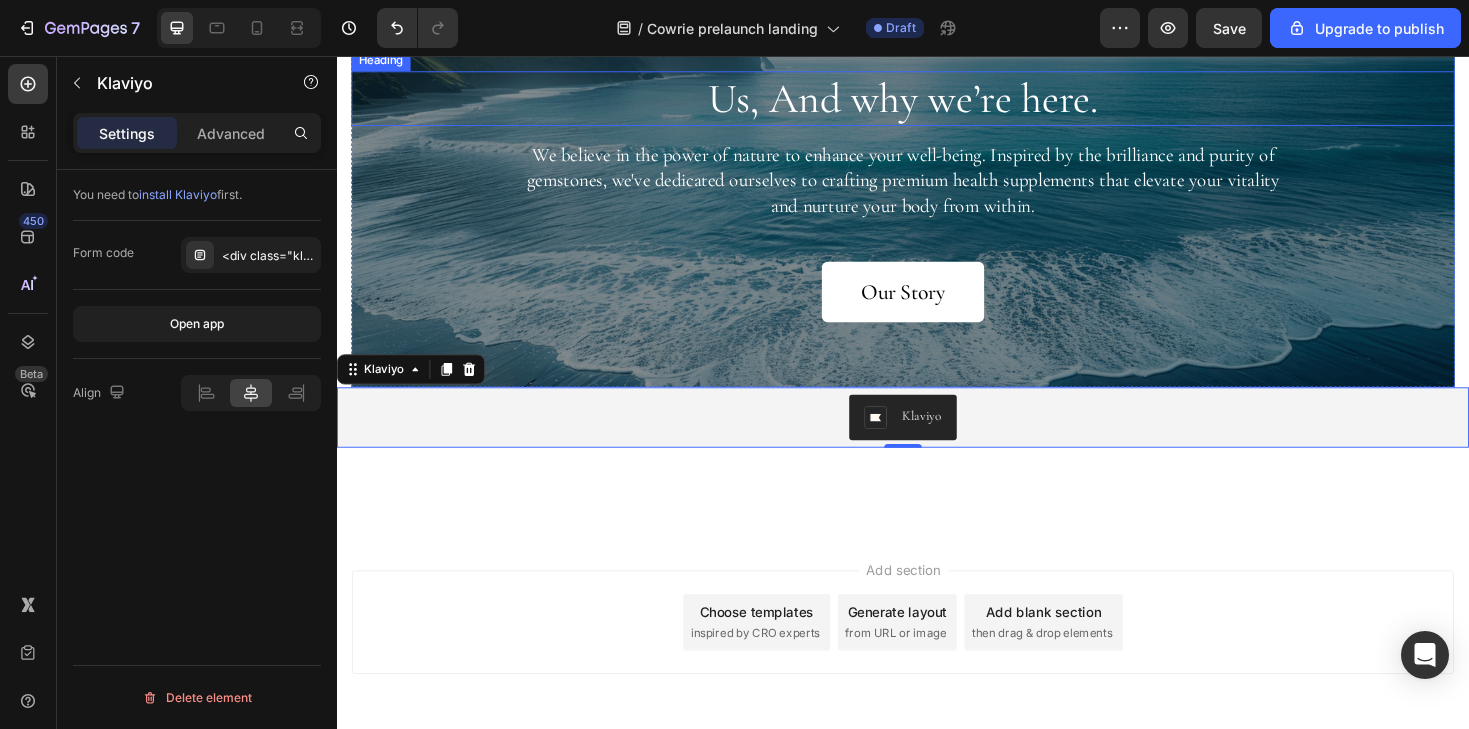 scroll, scrollTop: 5626, scrollLeft: 0, axis: vertical 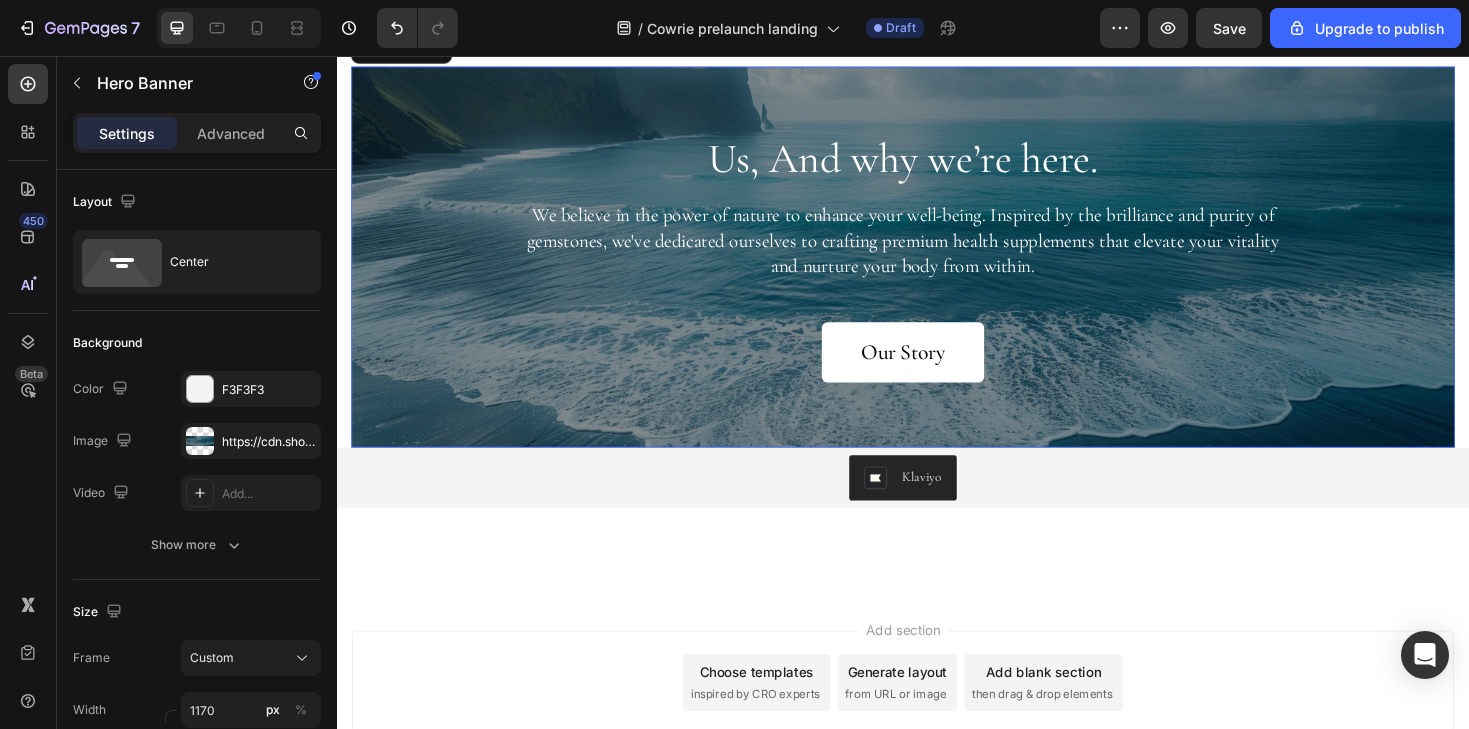 click on "Us, And why we’re here. Heading We believe in the power of nature to enhance your well-being. Inspired by the brilliance and purity of gemstones, we've dedicated ourselves to crafting premium health supplements that elevate your vitality and nurture your body from within. Text Block Our Story Button" at bounding box center [937, 269] 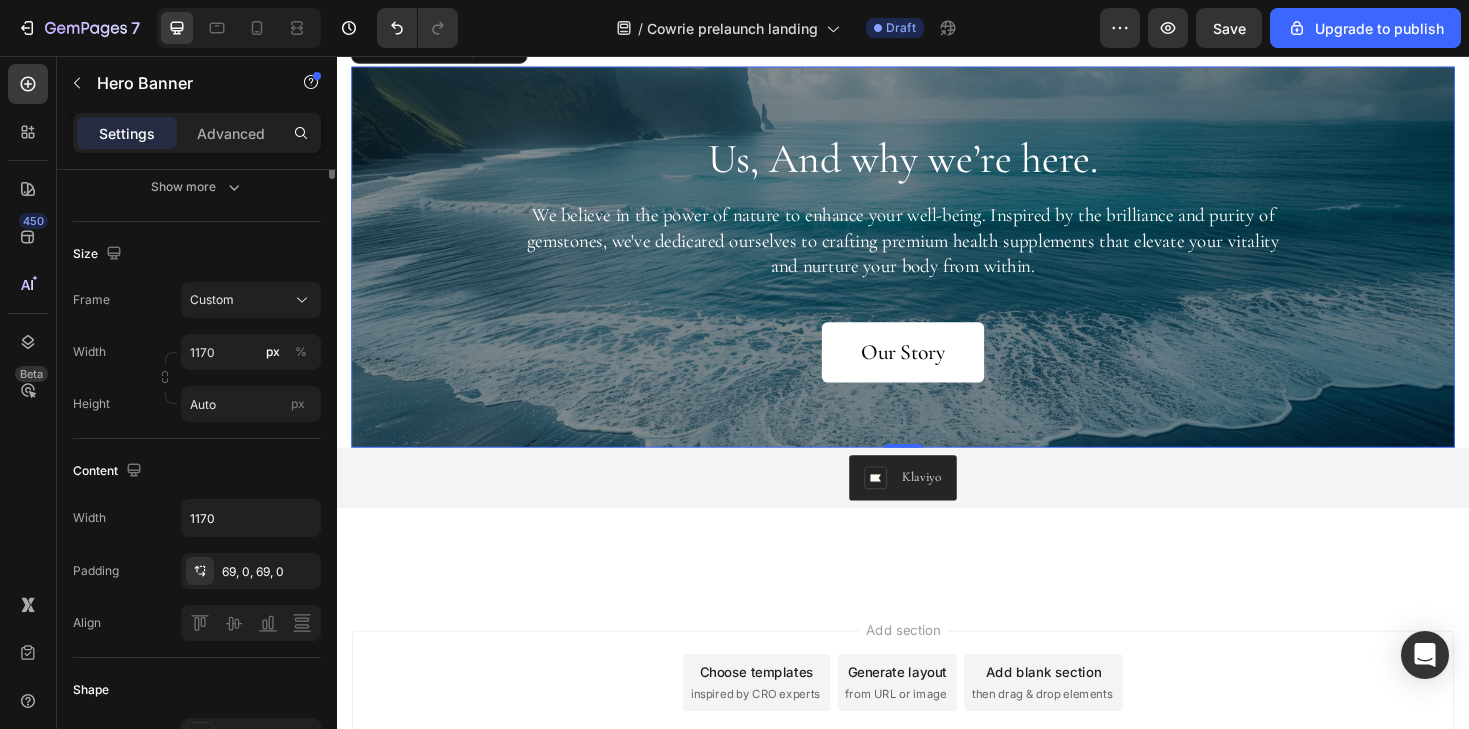 scroll, scrollTop: 65, scrollLeft: 0, axis: vertical 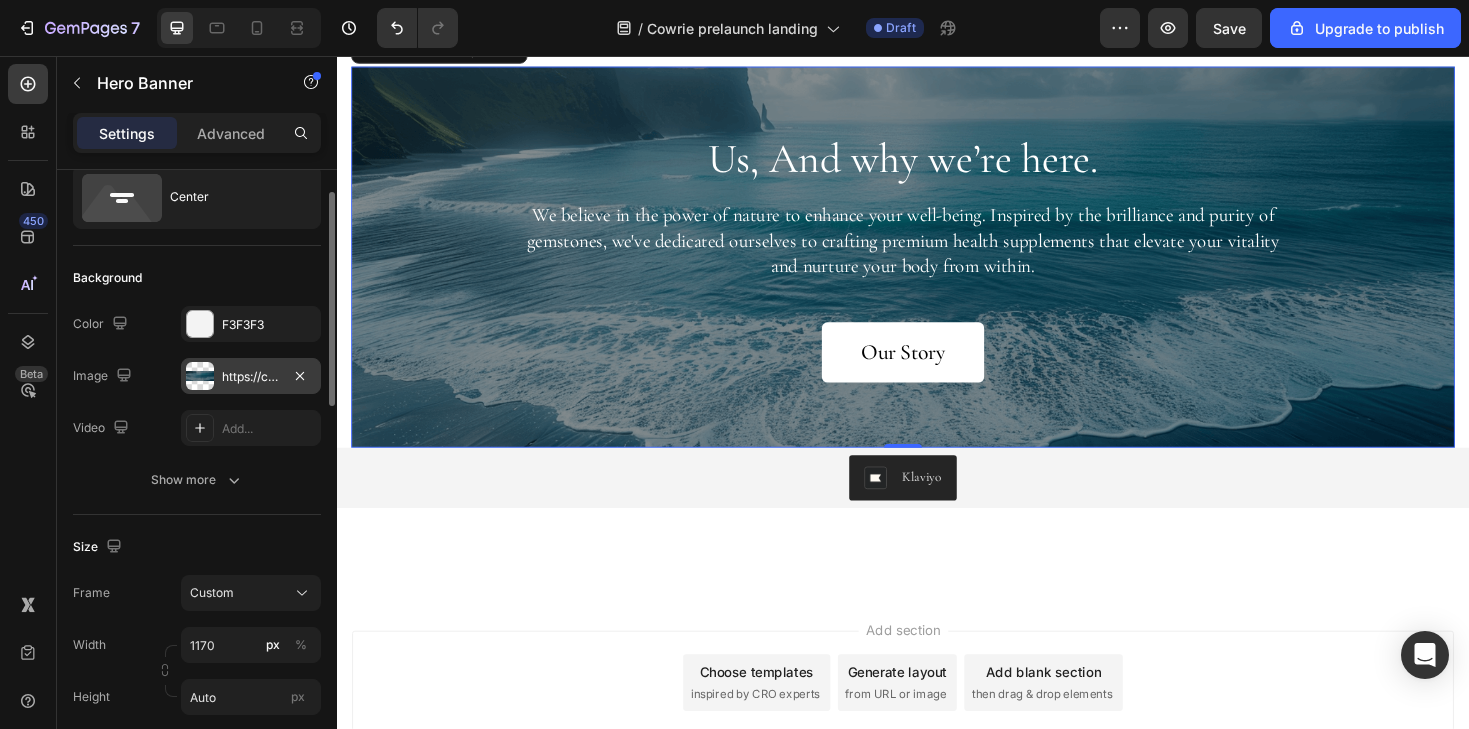 click at bounding box center (200, 376) 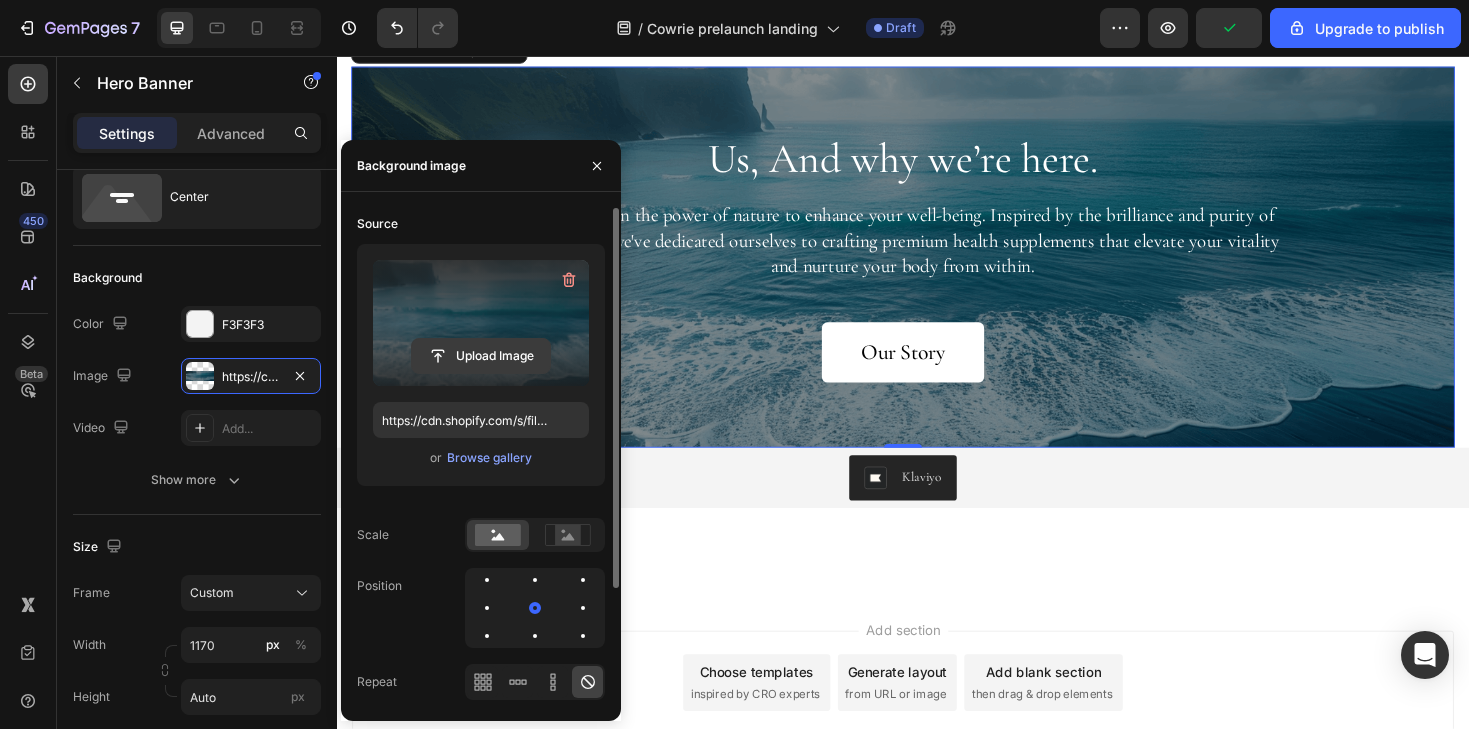 click 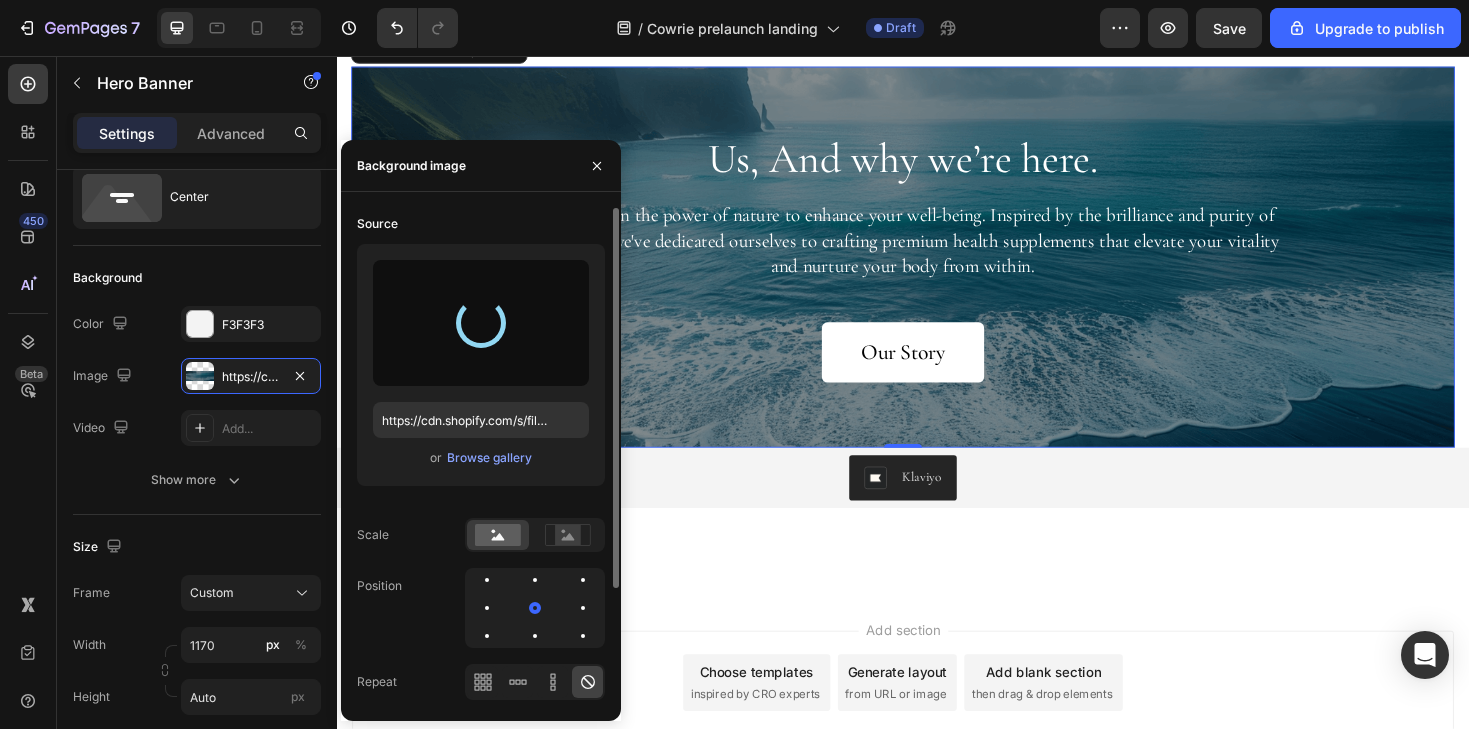 type on "https://cdn.shopify.com/s/files/1/0563/7449/3246/files/gempages_534249811990283360-a59bcfe9-64c8-4226-9406-4d3923139aa3.jpg" 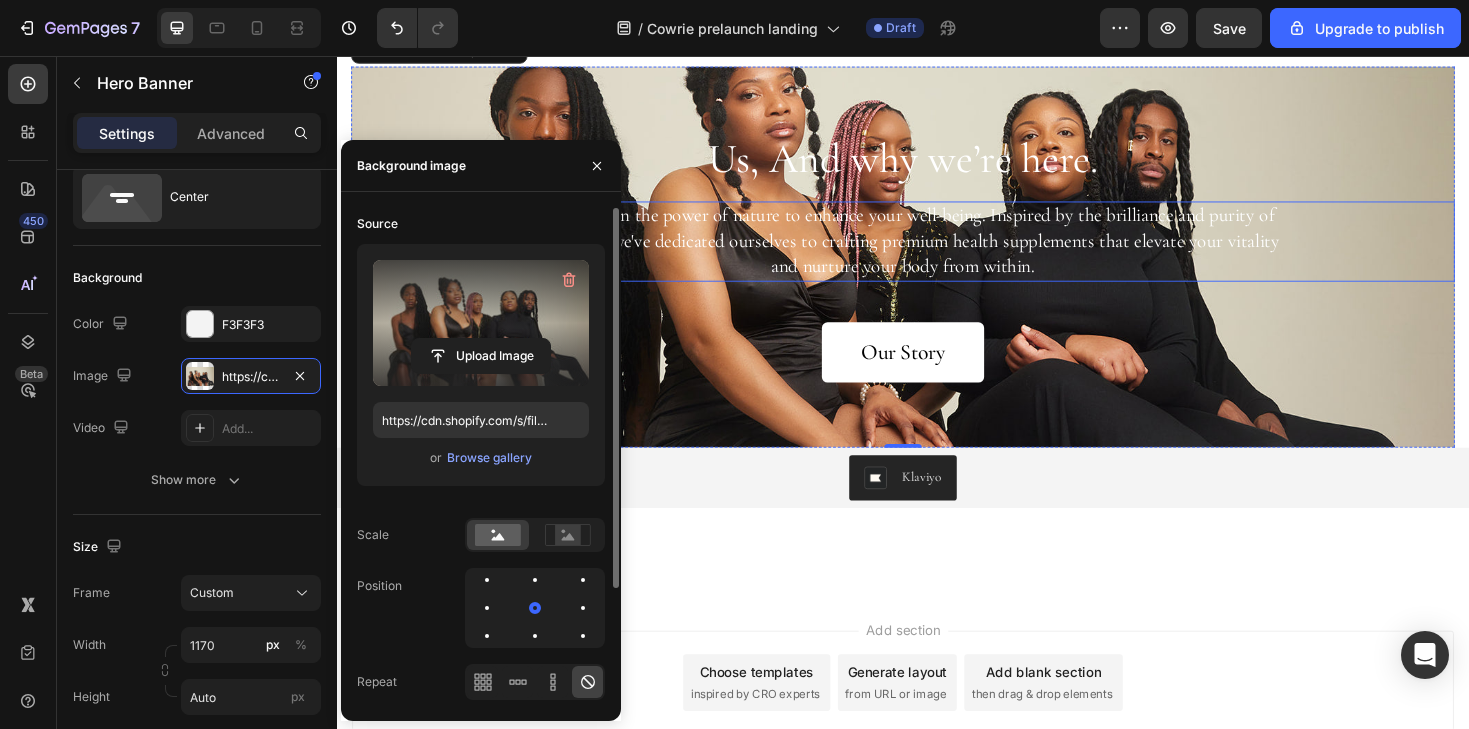click on "We believe in the power of nature to enhance your well-being. Inspired by the brilliance and purity of gemstones, we've dedicated ourselves to crafting premium health supplements that elevate your vitality and nurture your body from within." at bounding box center [937, 252] 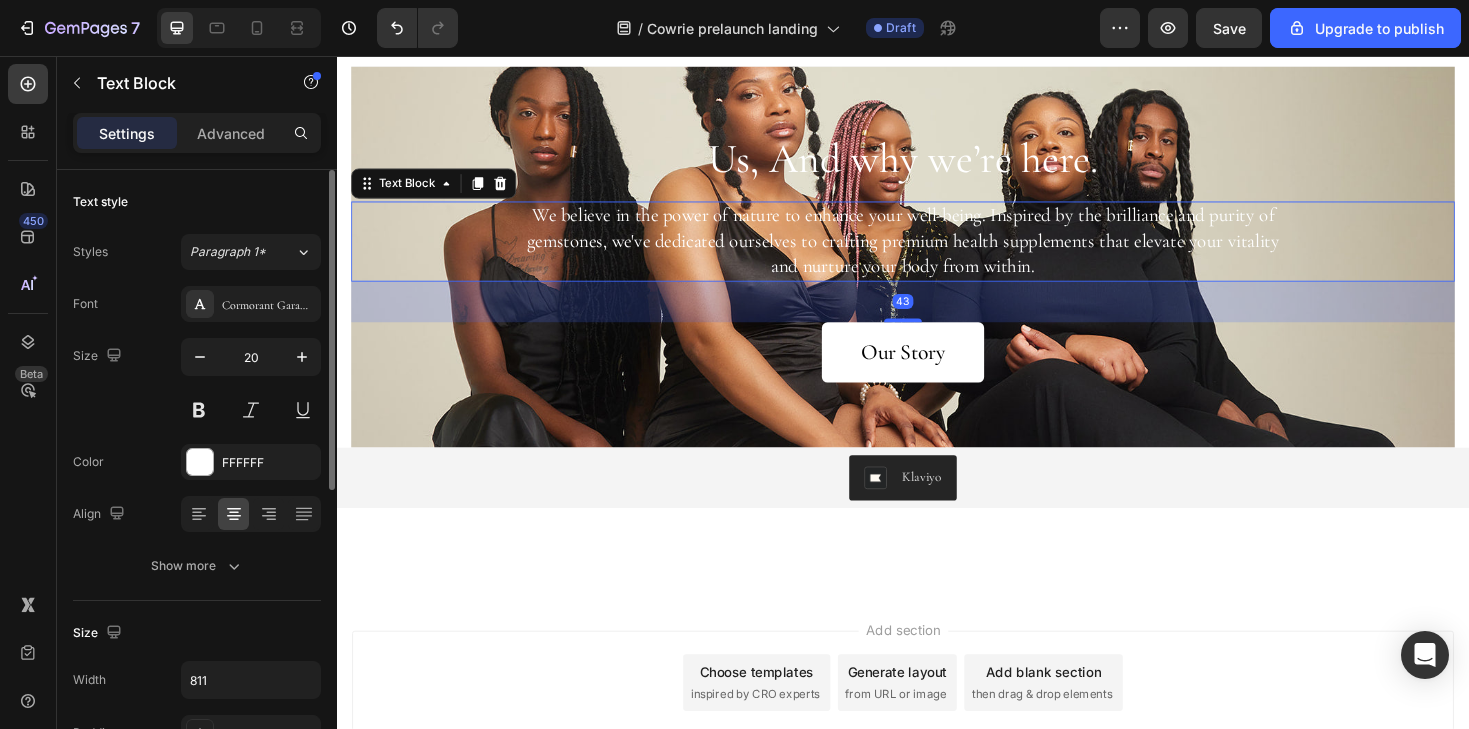 click on "We believe in the power of nature to enhance your well-being. Inspired by the brilliance and purity of gemstones, we've dedicated ourselves to crafting premium health supplements that elevate your vitality and nurture your body from within." at bounding box center [937, 252] 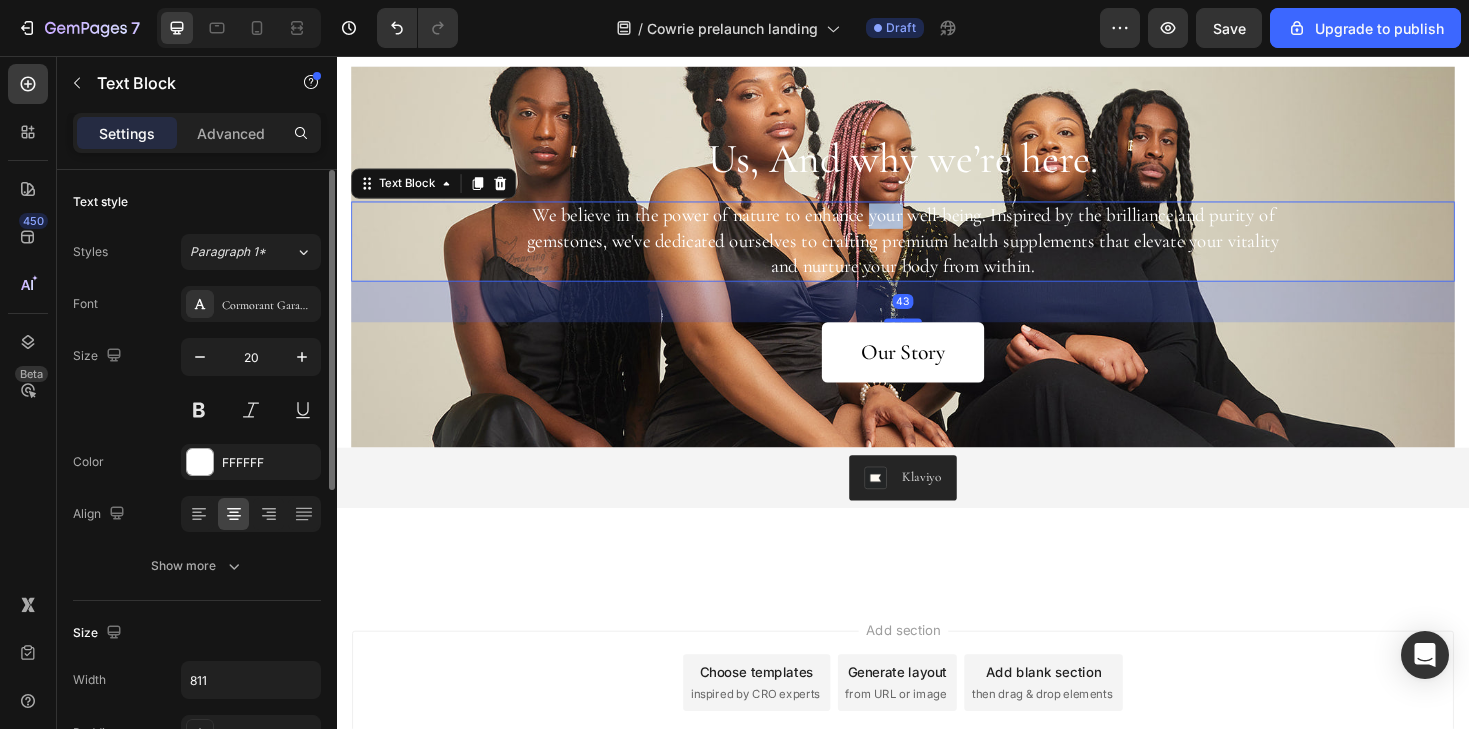 click on "We believe in the power of nature to enhance your well-being. Inspired by the brilliance and purity of gemstones, we've dedicated ourselves to crafting premium health supplements that elevate your vitality and nurture your body from within." at bounding box center (937, 252) 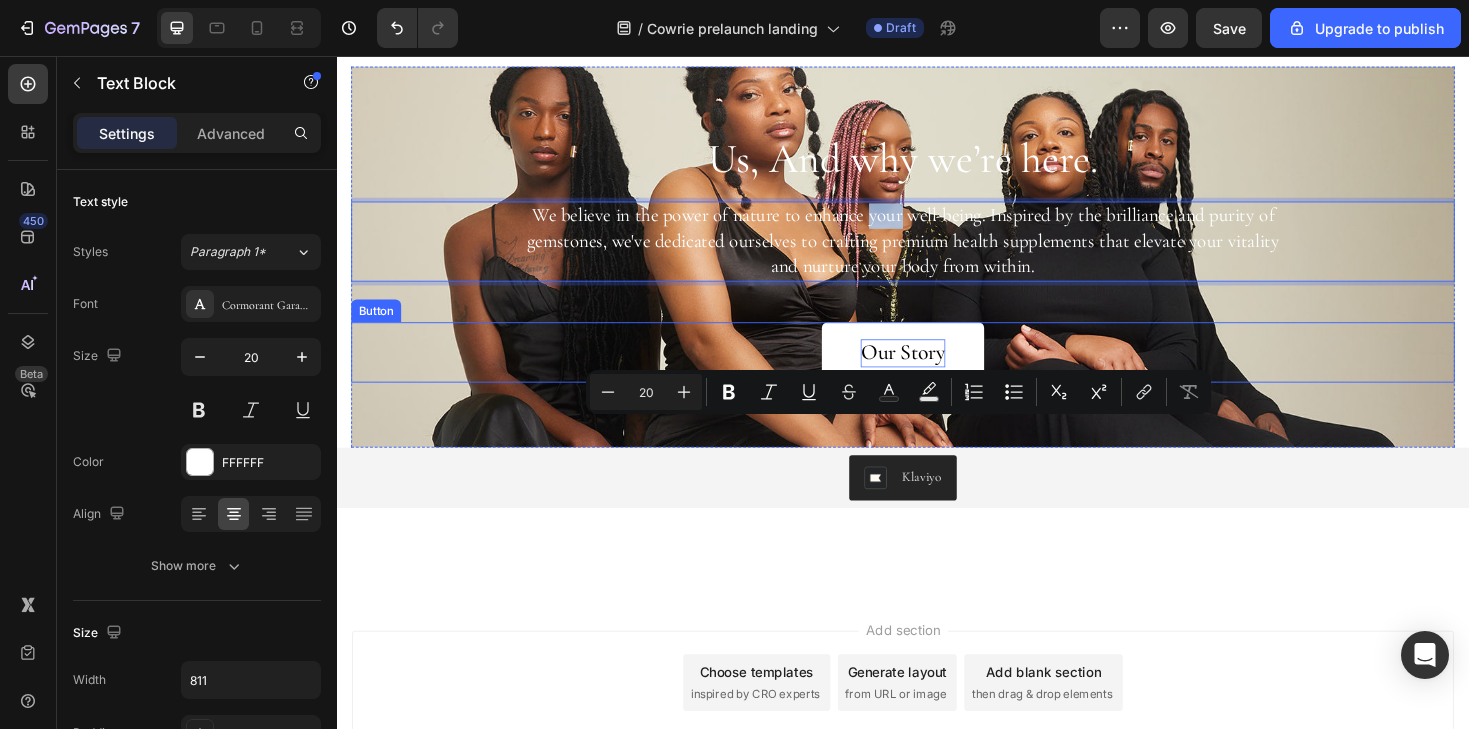 click on "Our Story" at bounding box center [937, 371] 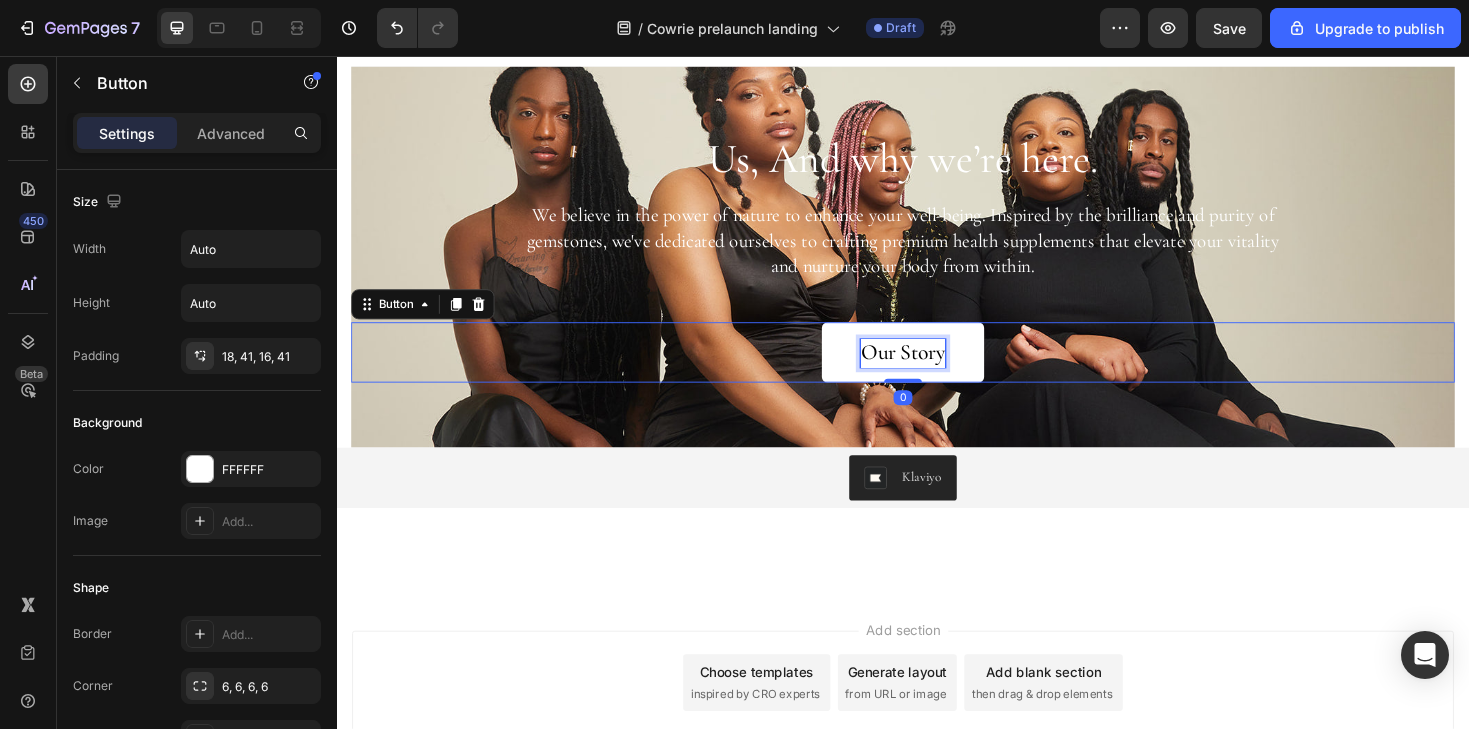 click on "Our Story" at bounding box center [937, 371] 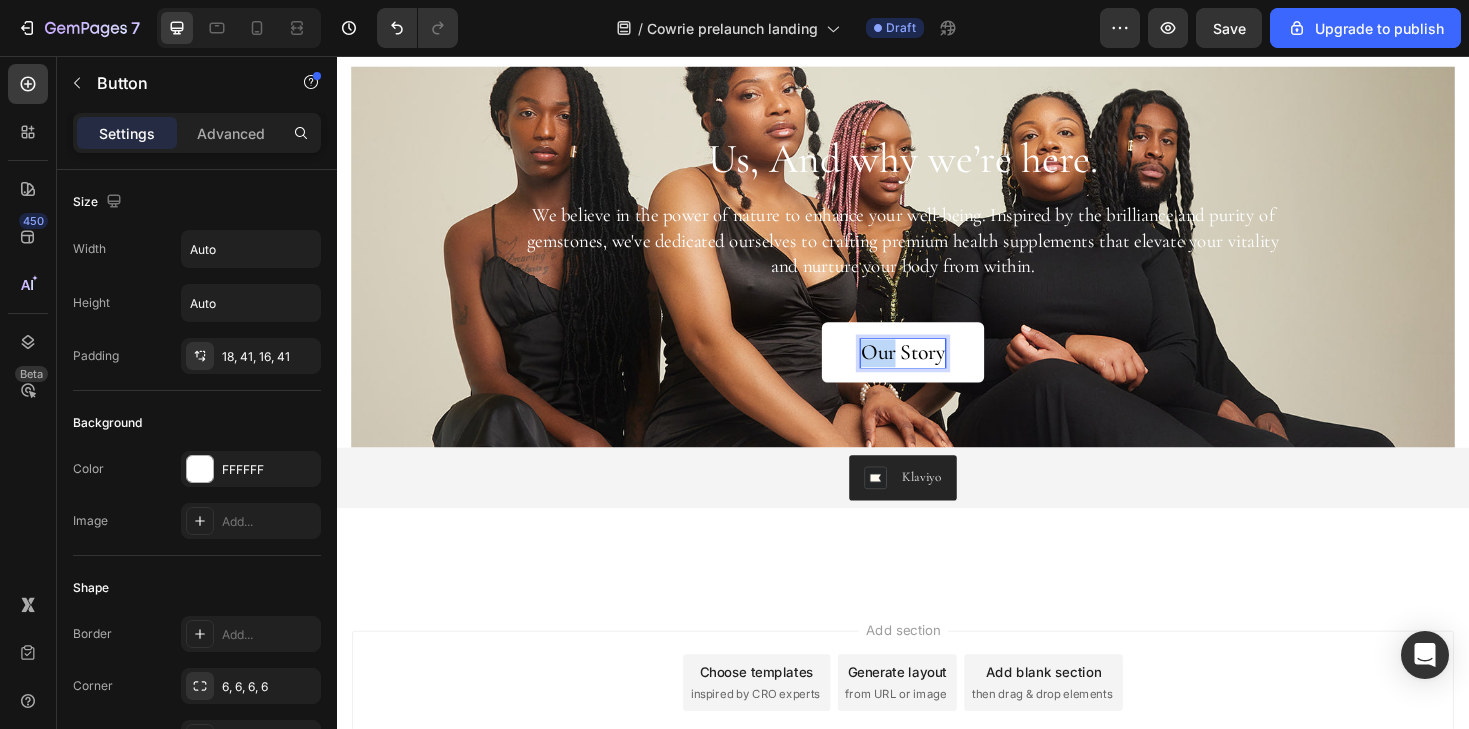 click on "Our Story" at bounding box center (937, 371) 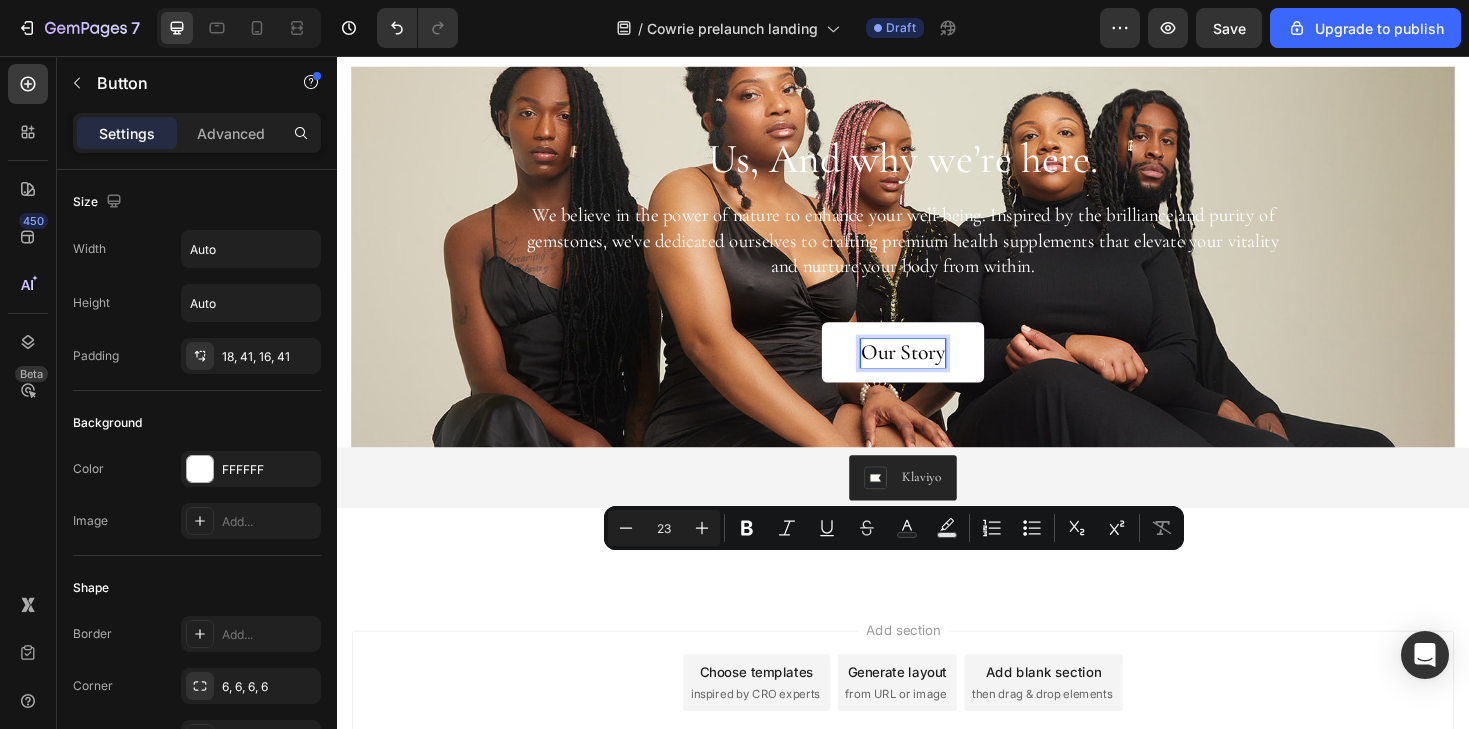 click on "Our Story" at bounding box center [937, 371] 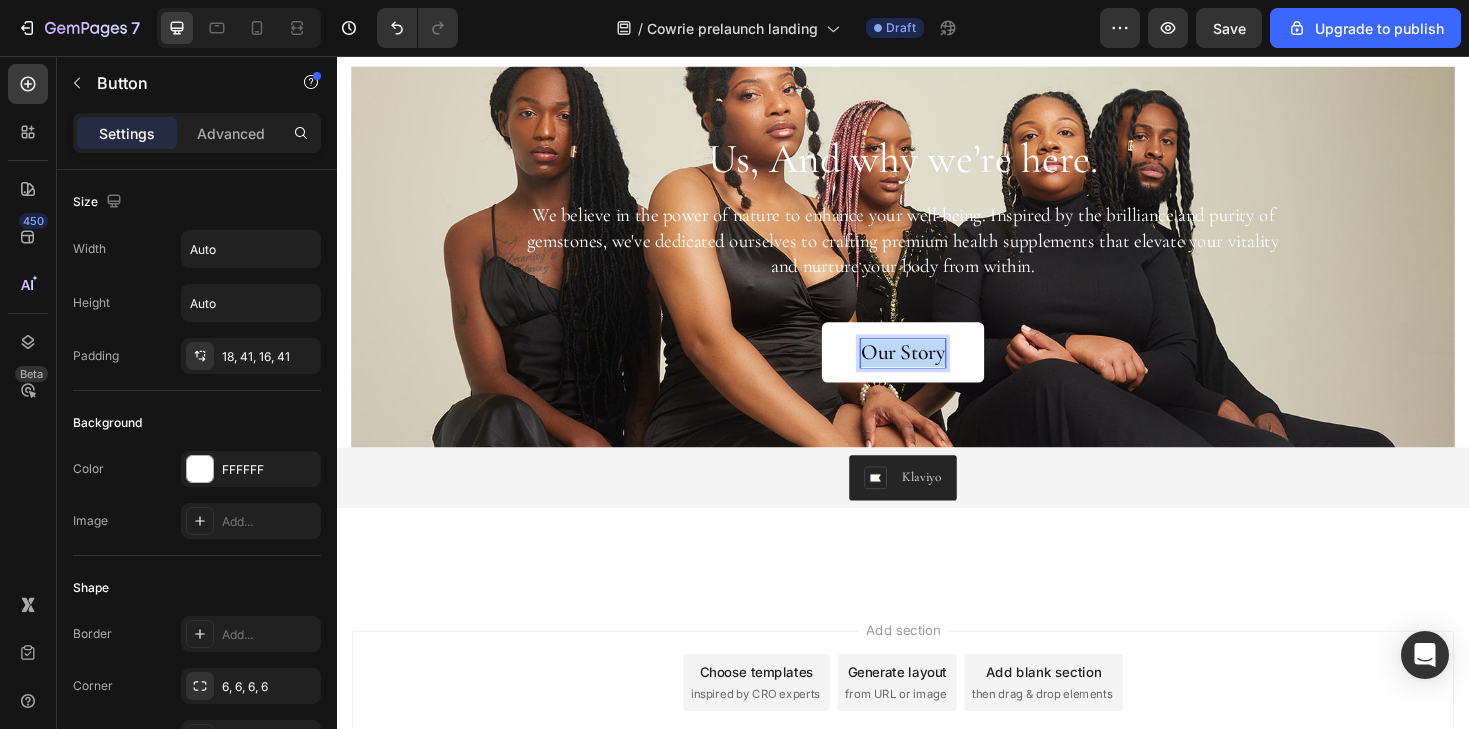 drag, startPoint x: 896, startPoint y: 600, endPoint x: 990, endPoint y: 600, distance: 94 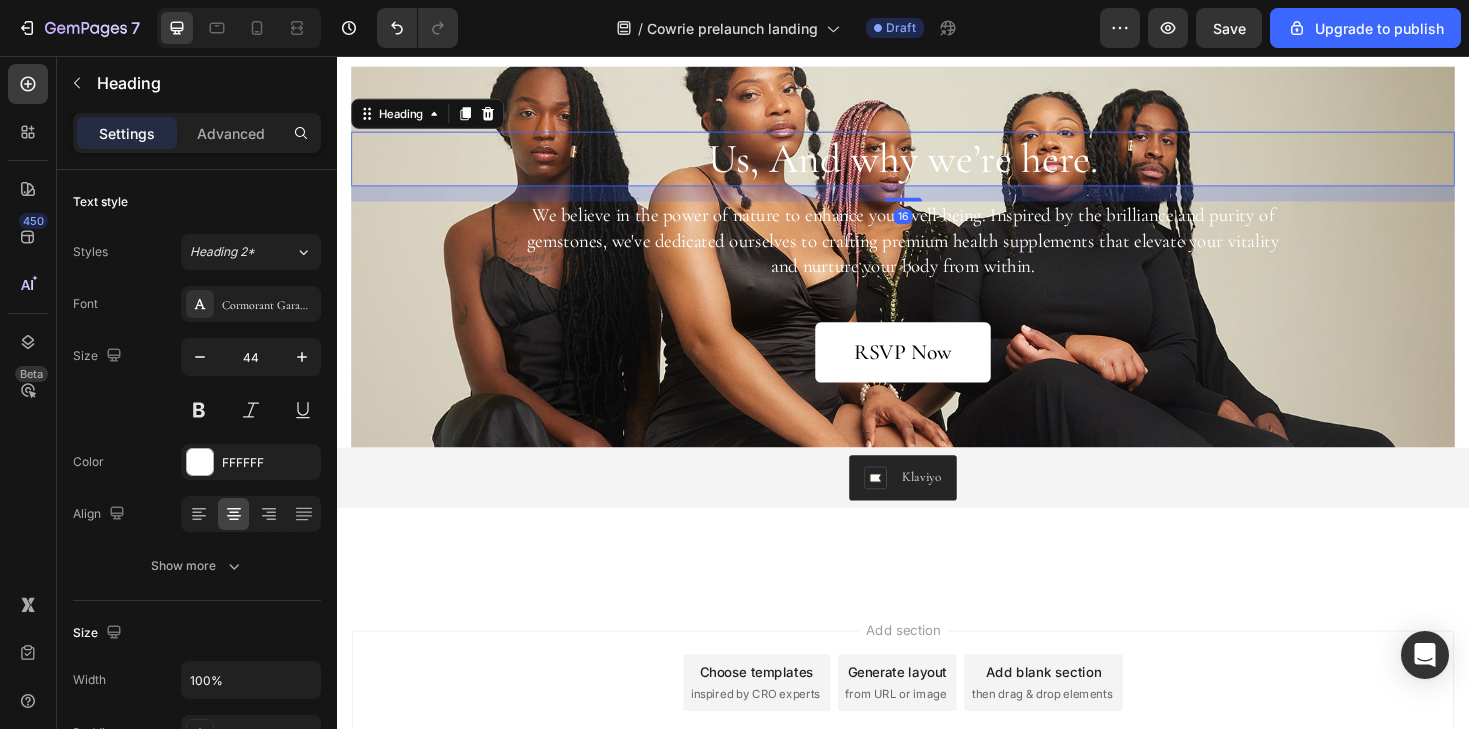 click on "Us, And why we’re here." at bounding box center [937, 165] 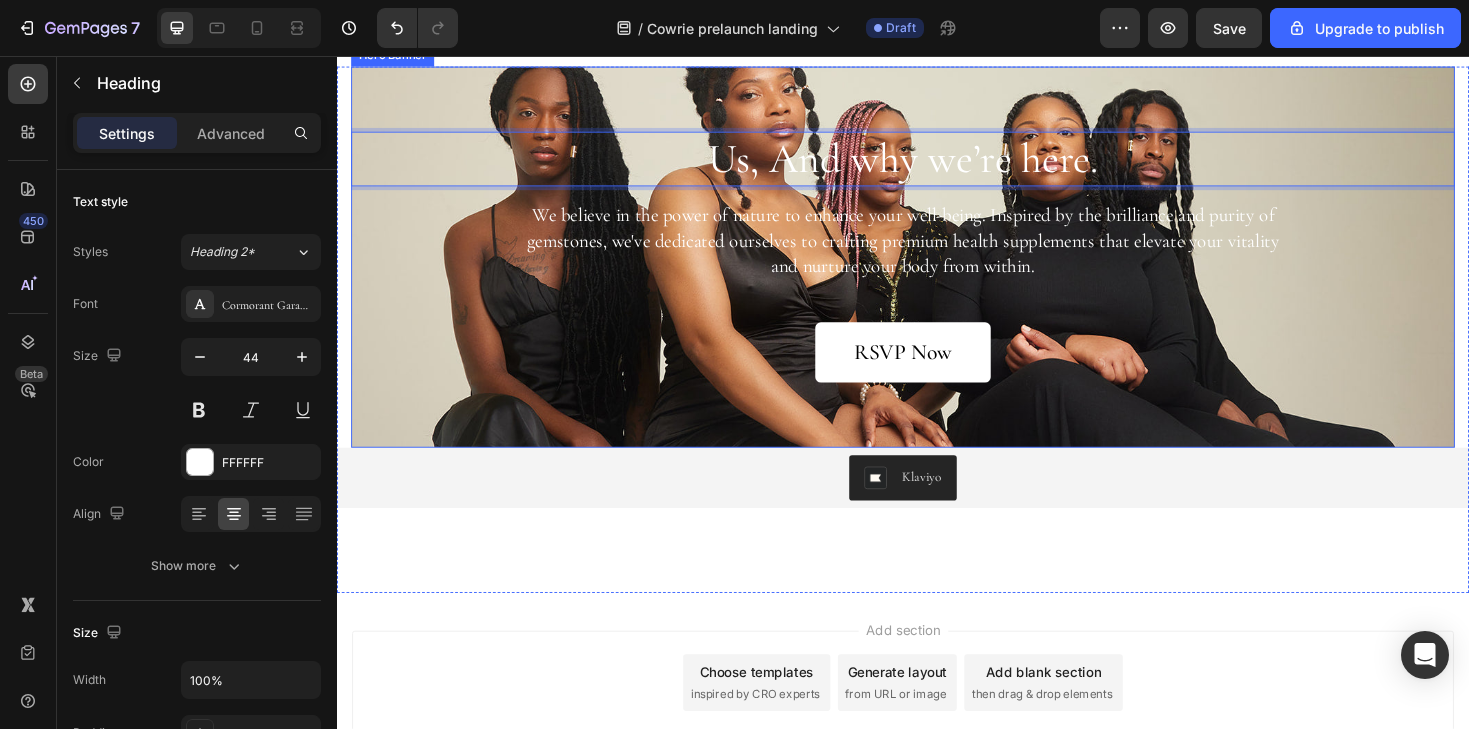 click on "Us, And why we’re here. Heading   16 We believe in the power of nature to enhance your well-being. Inspired by the brilliance and purity of gemstones, we've dedicated ourselves to crafting premium health supplements that elevate your vitality and nurture your body from within. Text Block RSVP Now Button" at bounding box center [937, 269] 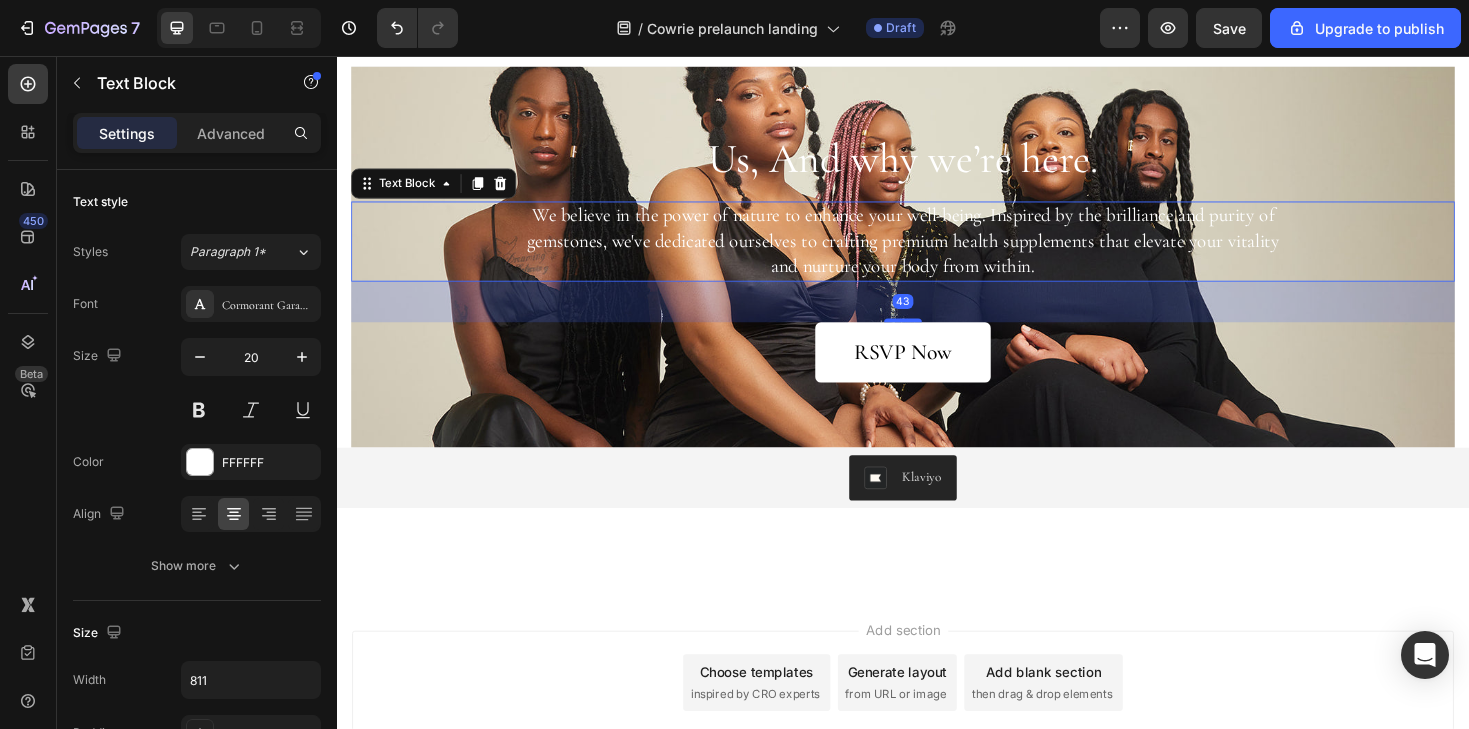 click on "We believe in the power of nature to enhance your well-being. Inspired by the brilliance and purity of gemstones, we've dedicated ourselves to crafting premium health supplements that elevate your vitality and nurture your body from within." at bounding box center (937, 252) 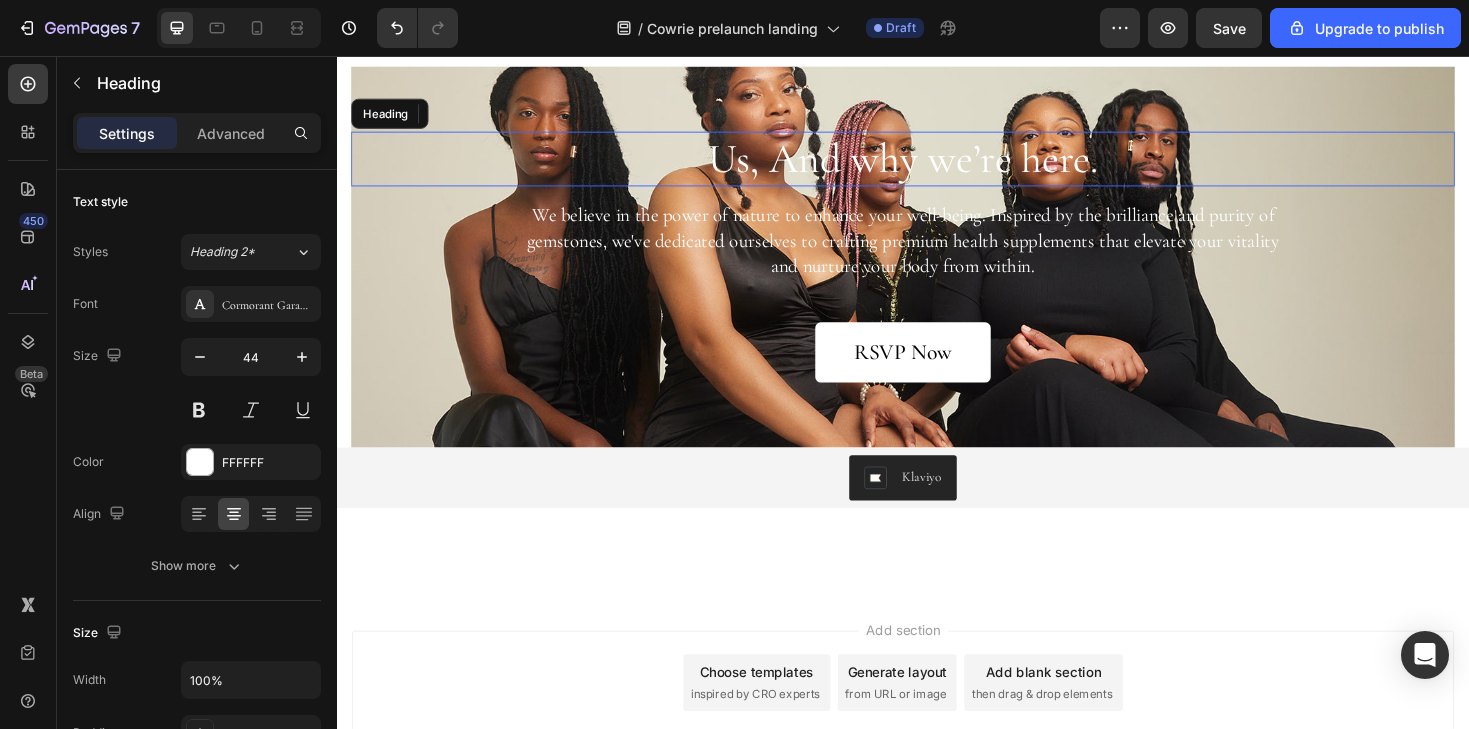 click on "Us, And why we’re here." at bounding box center [937, 165] 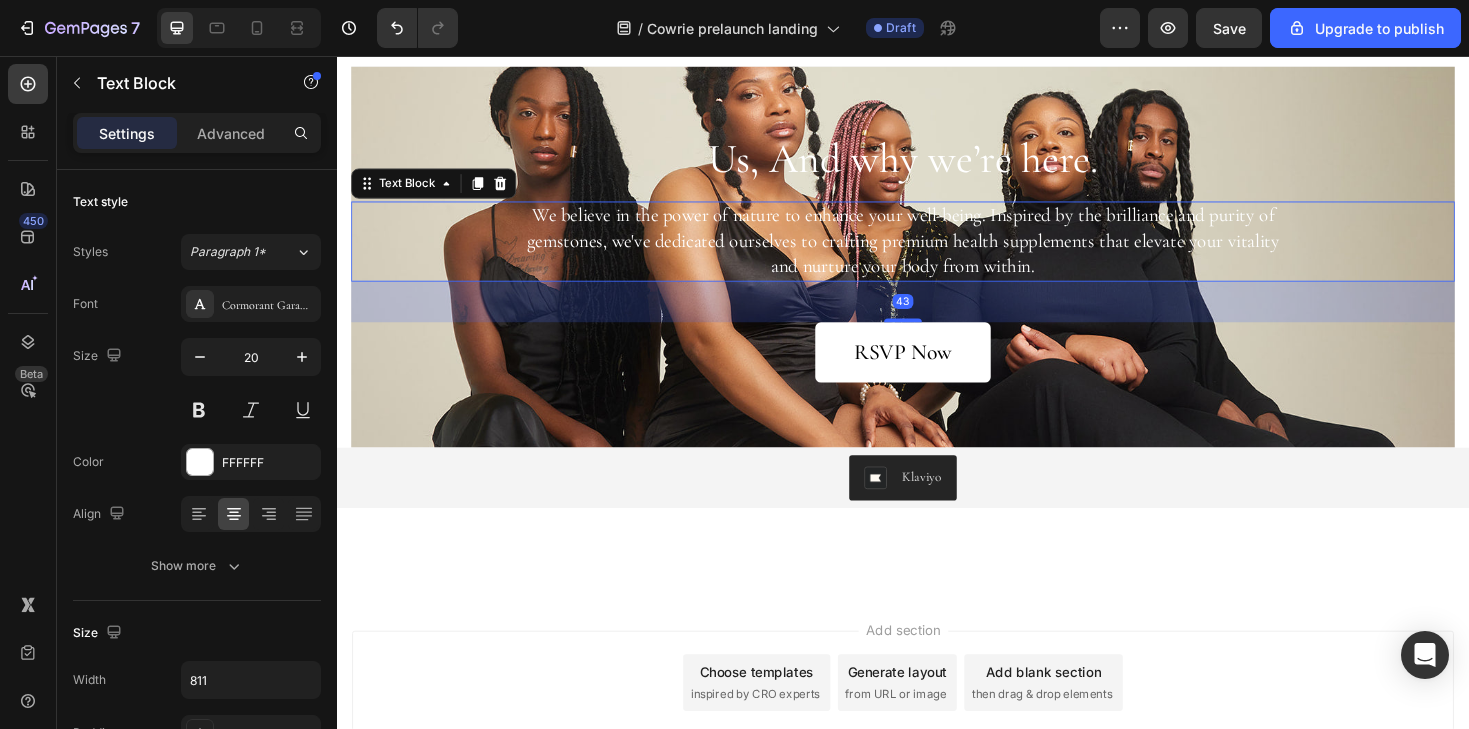 click on "We believe in the power of nature to enhance your well-being. Inspired by the brilliance and purity of gemstones, we've dedicated ourselves to crafting premium health supplements that elevate your vitality and nurture your body from within." at bounding box center (937, 252) 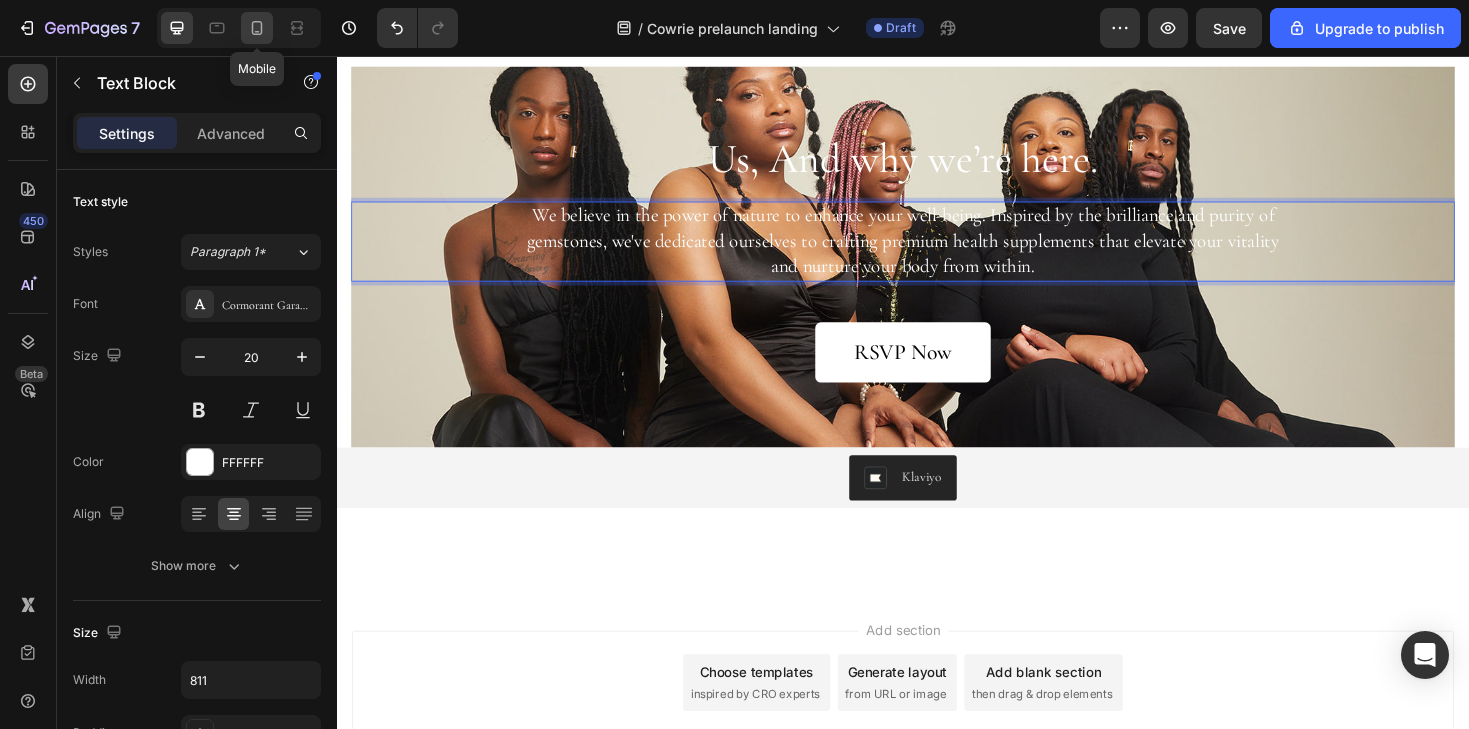 click 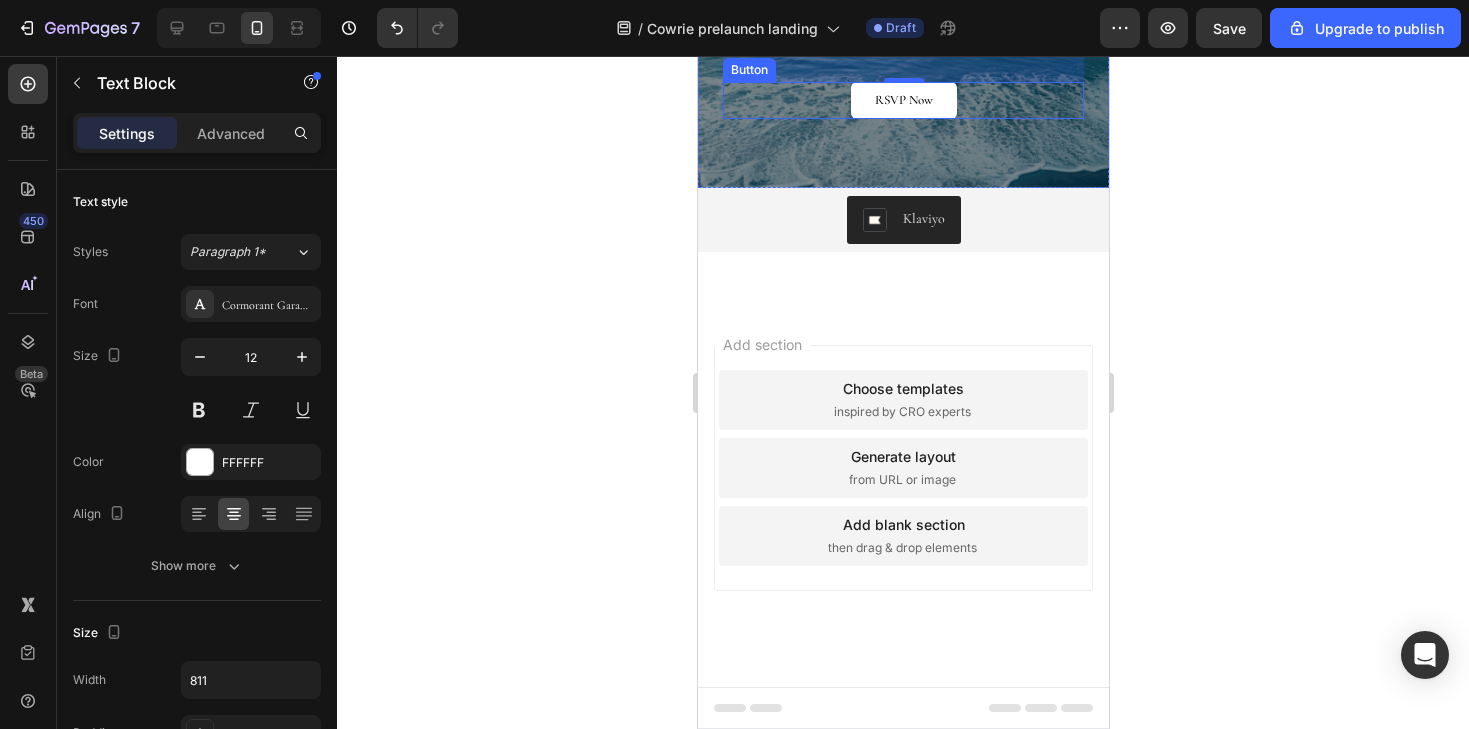 scroll, scrollTop: 5524, scrollLeft: 0, axis: vertical 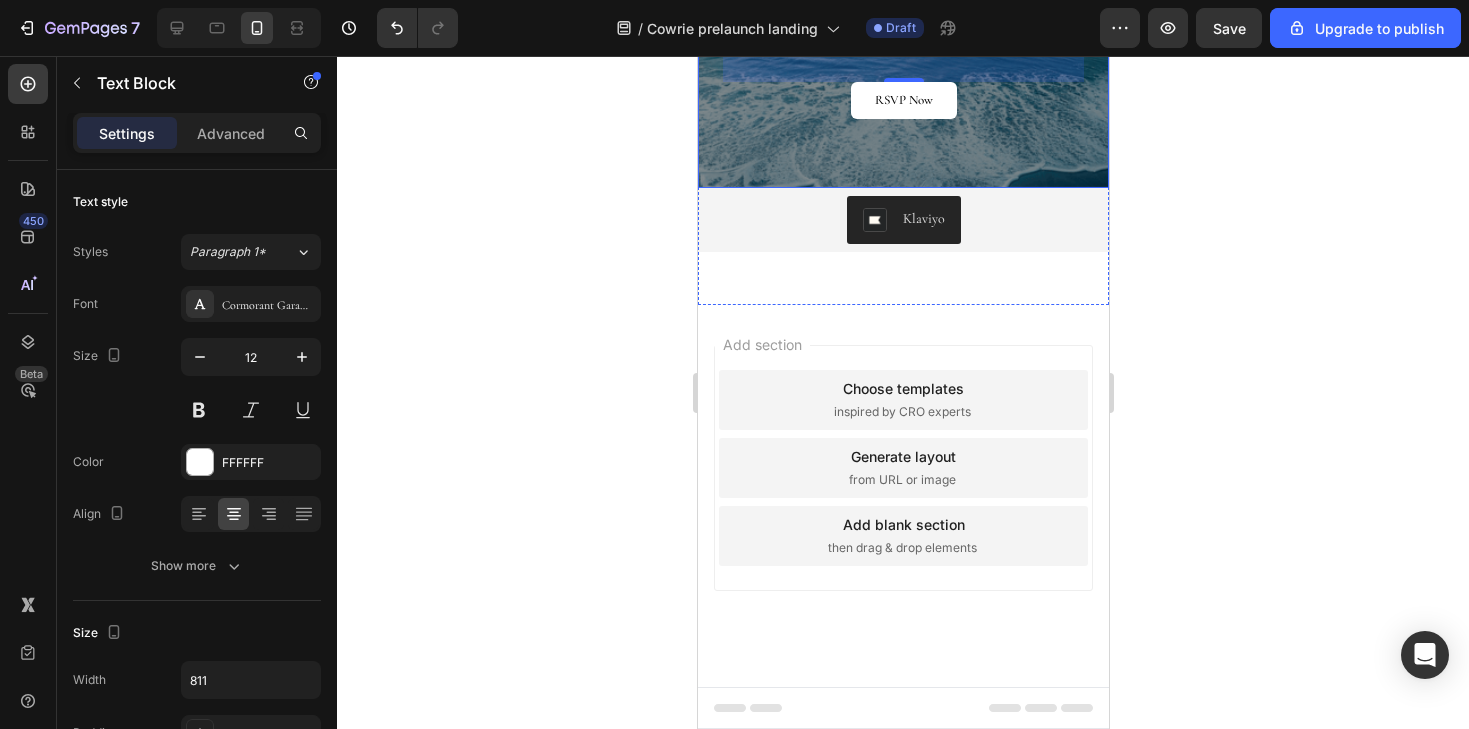 click on "Us, And why we’re here. Heading We believe in the power of nature to enhance your well-being. Inspired by the brilliance and purity of gemstones, we've dedicated ourselves to crafting premium health supplements that elevate your vitality and nurture your body from within. Text Block   43 RSVP Now Button" at bounding box center (902, 30) 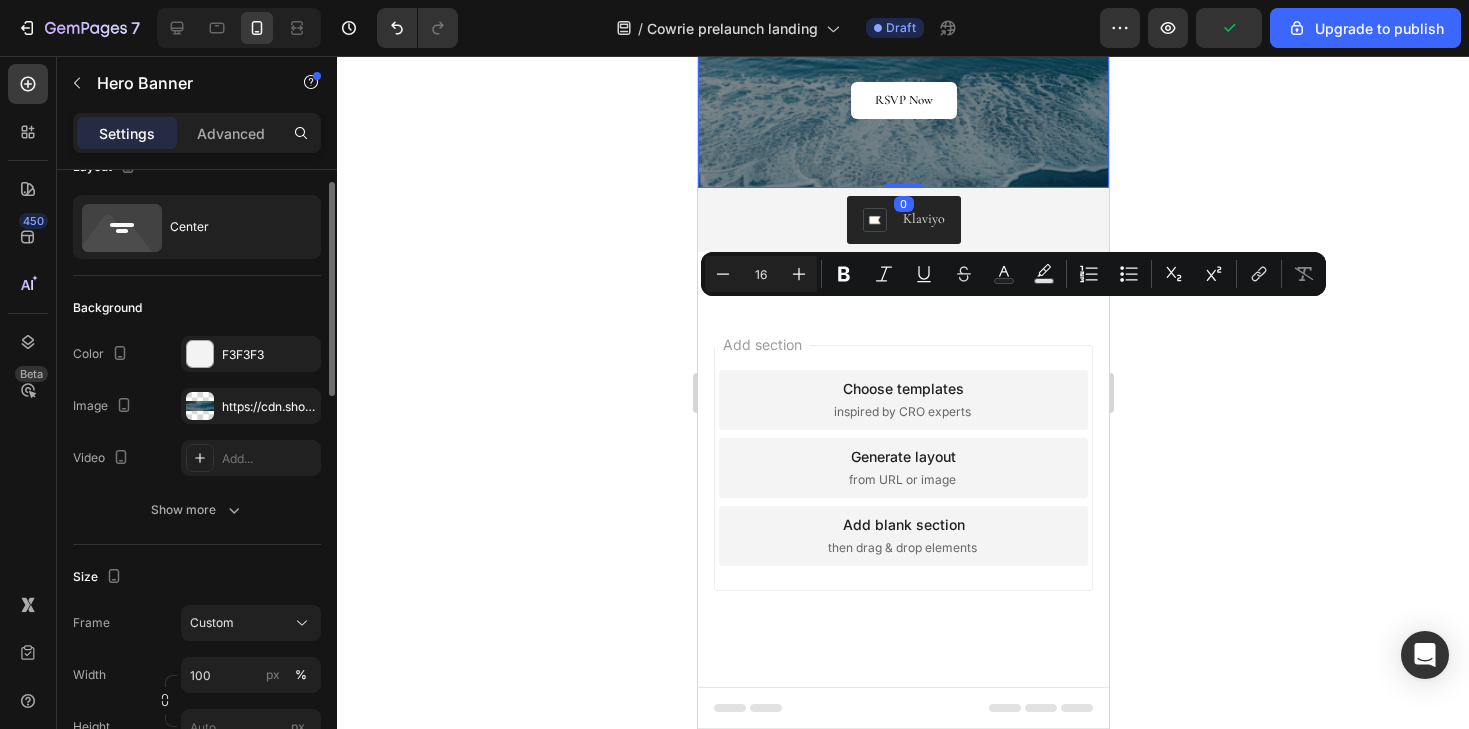 scroll, scrollTop: 35, scrollLeft: 0, axis: vertical 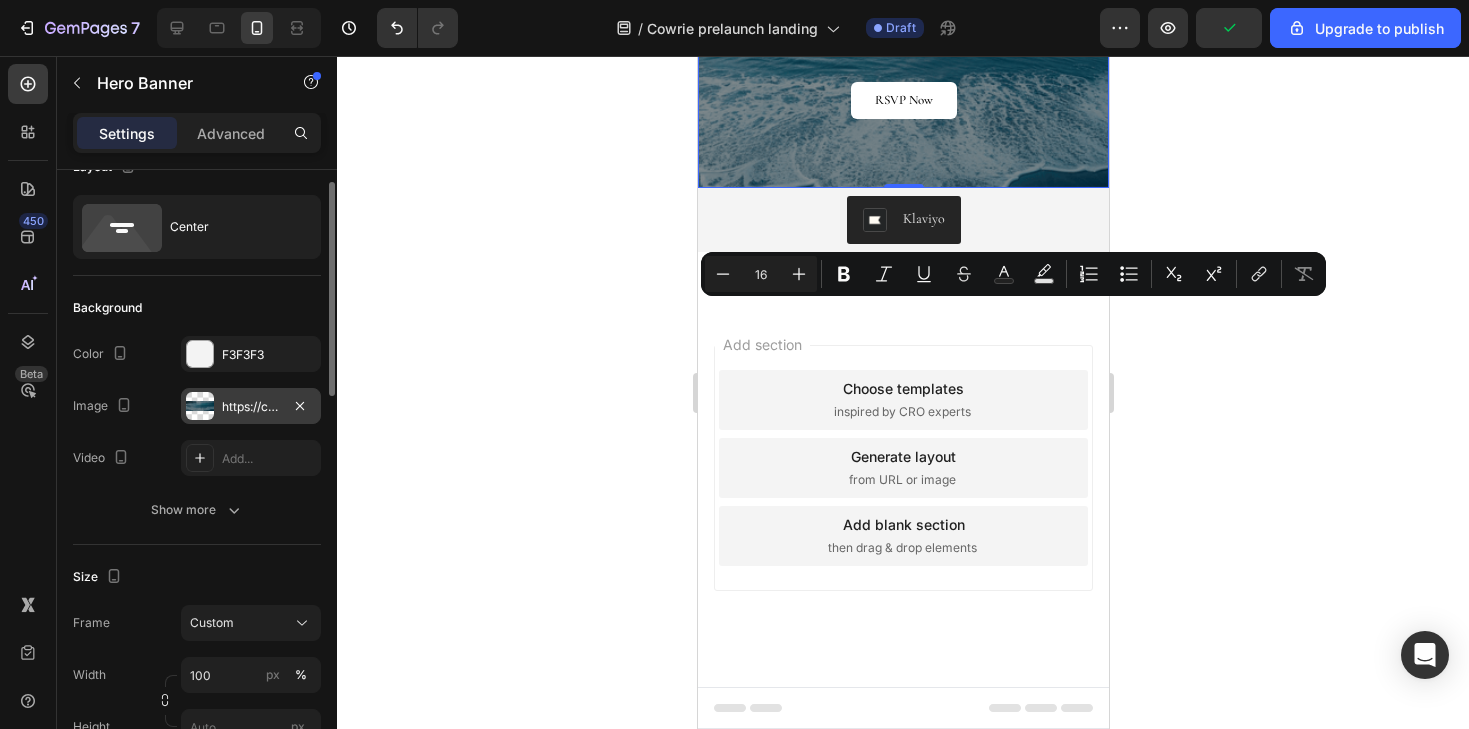 click on "https://cdn.shopify.com/s/files/1/0563/7449/3246/files/gempages_534249811990283360-7e335da3-b39b-495d-a597-fd1b043559fd.png" at bounding box center [251, 407] 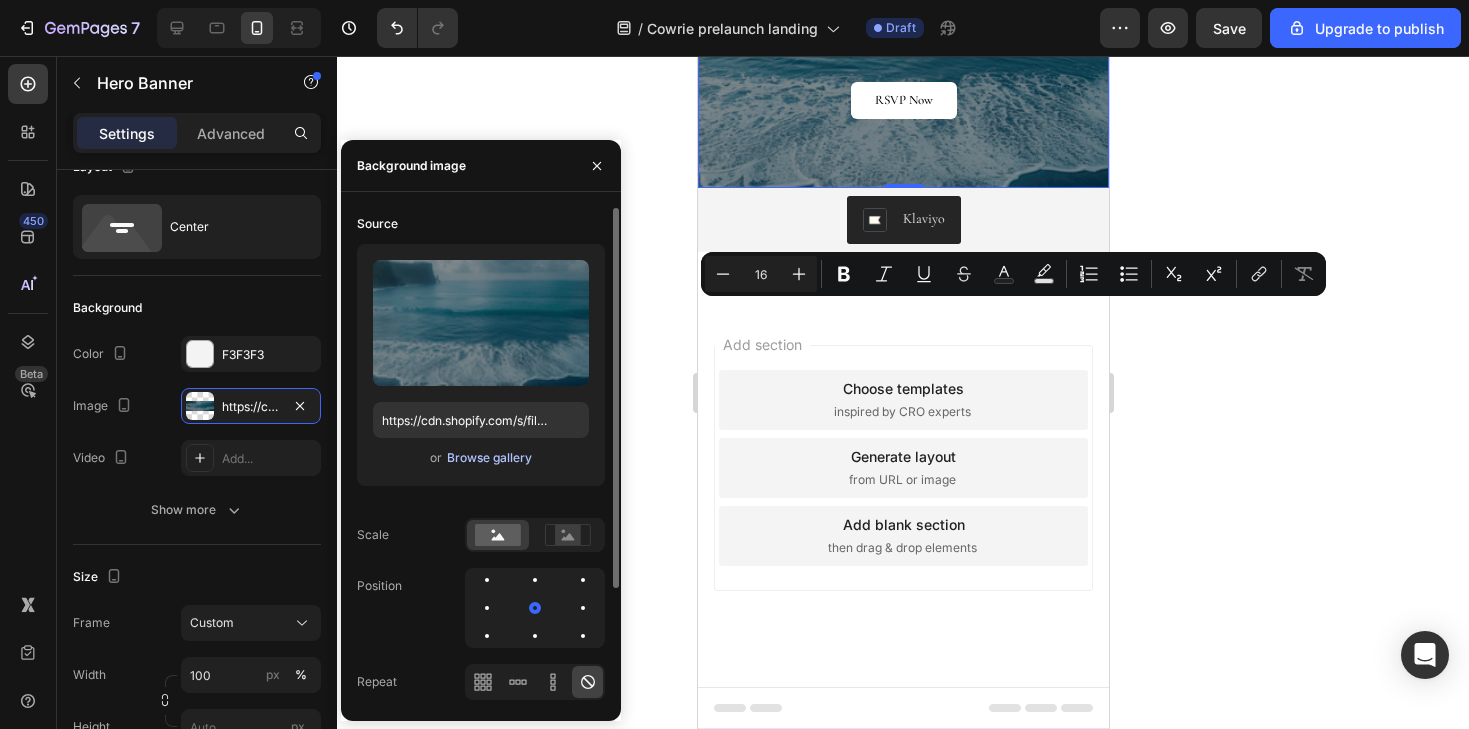 click on "Browse gallery" at bounding box center [489, 458] 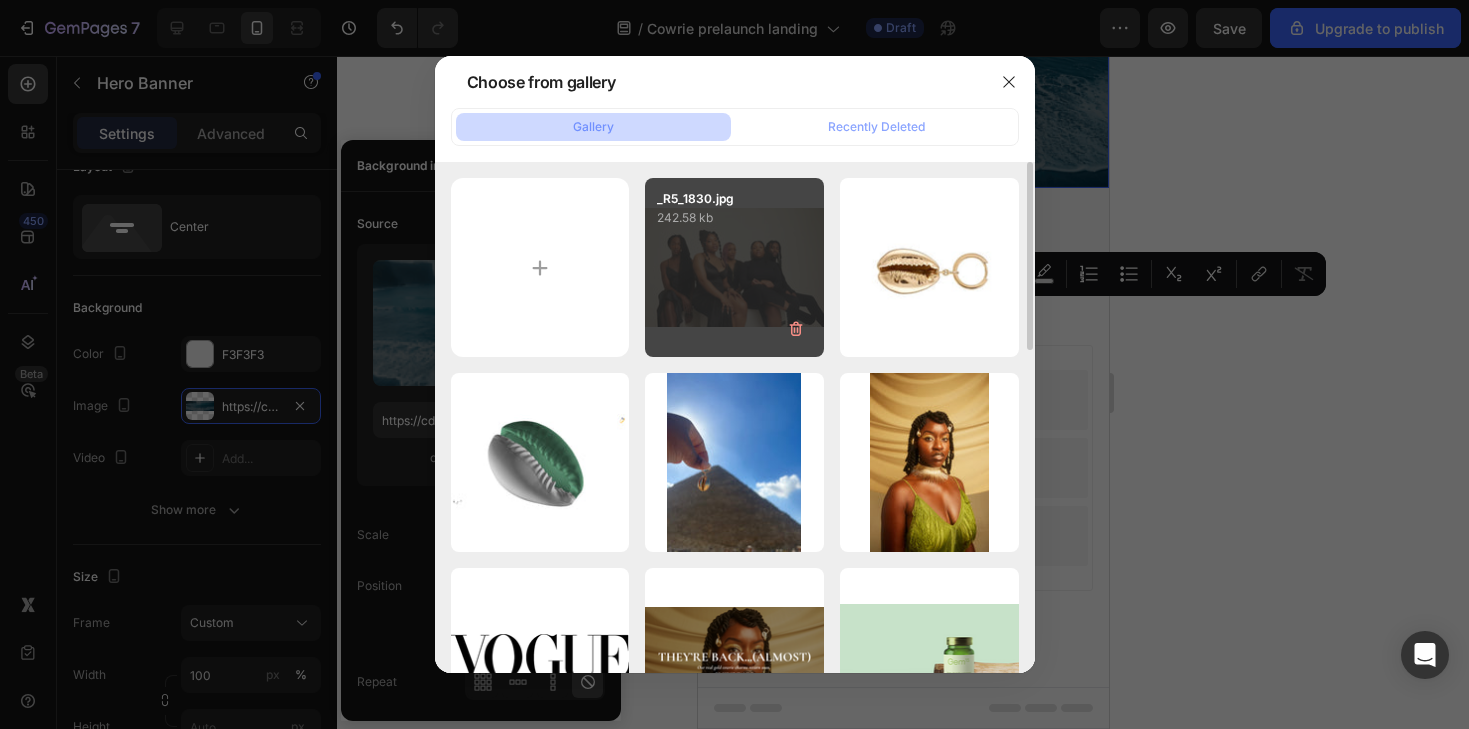 click on "_R5_1830.jpg 242.58 kb" at bounding box center [734, 267] 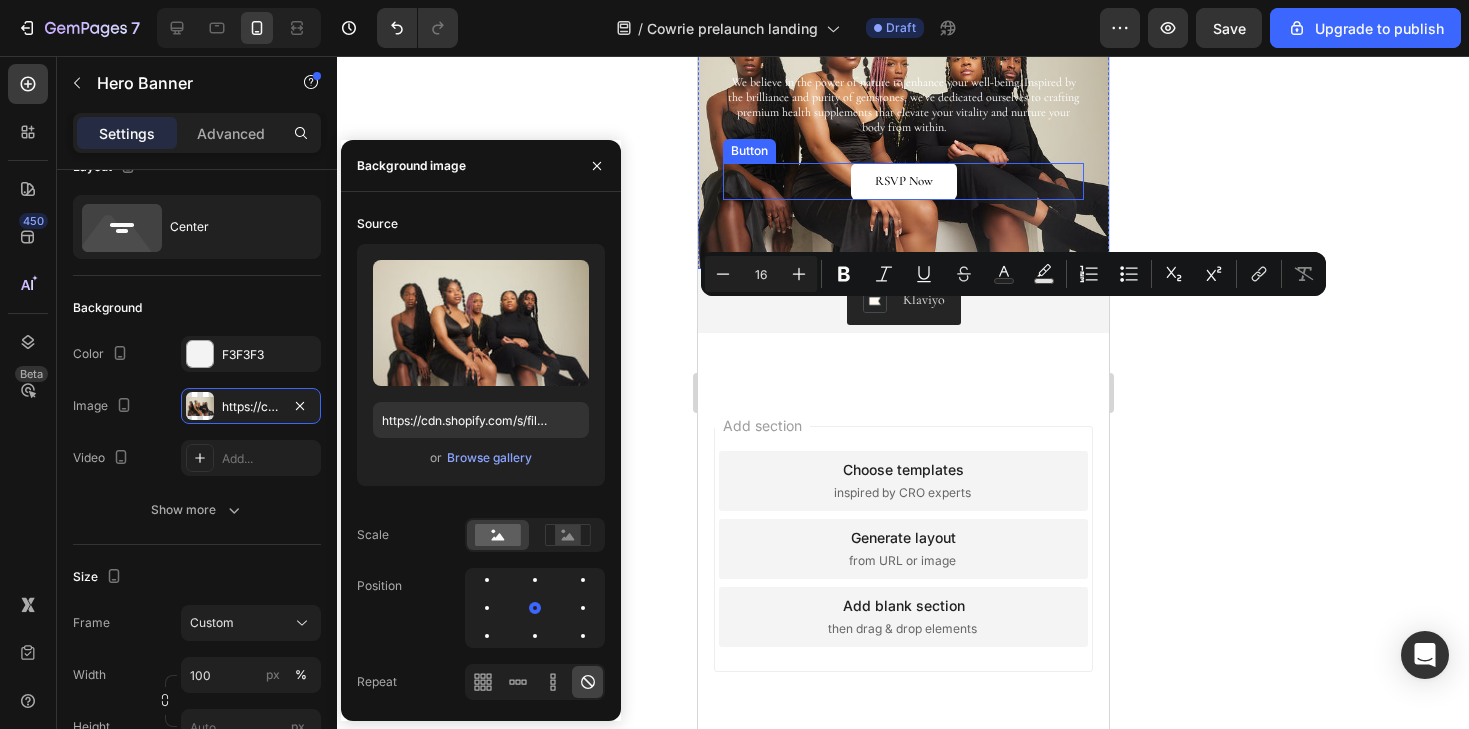 scroll, scrollTop: 5398, scrollLeft: 0, axis: vertical 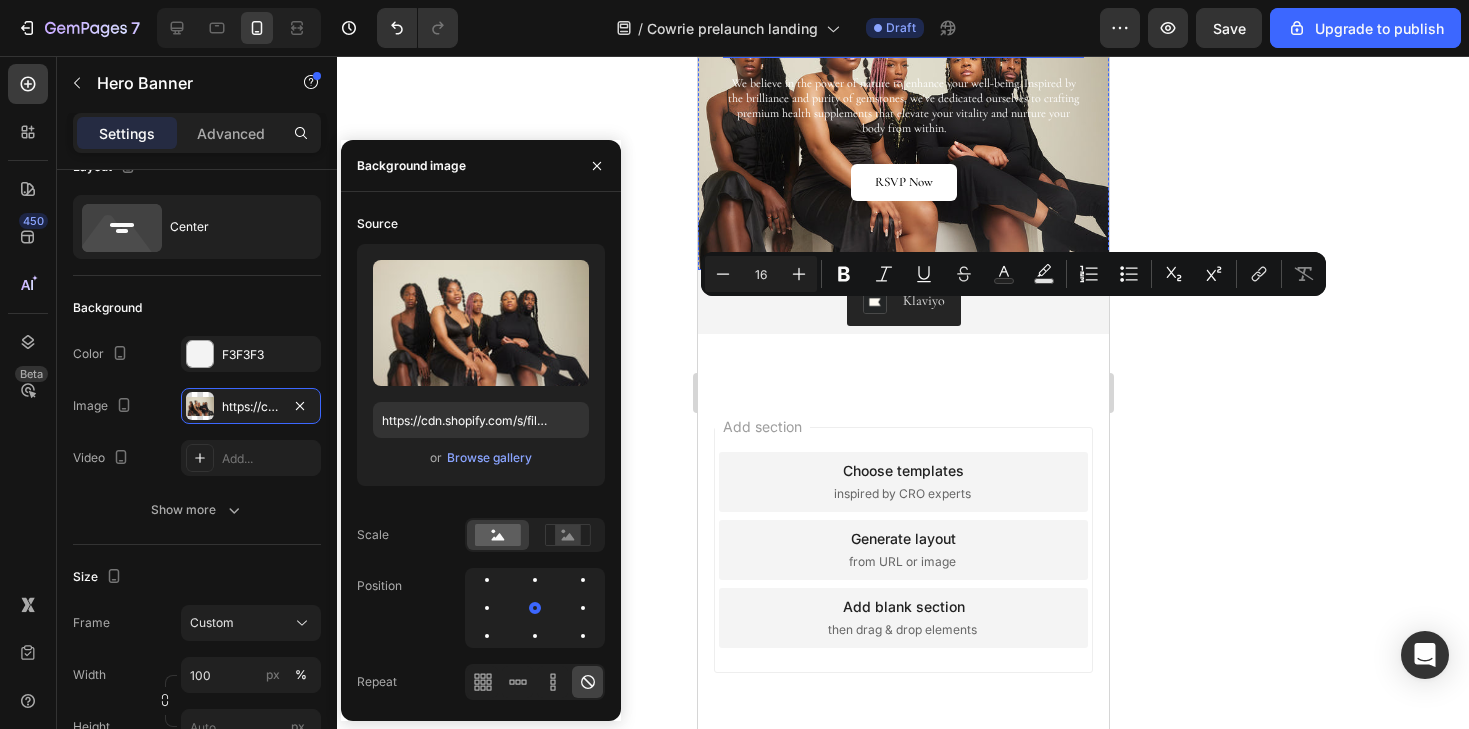 click on "Us, And why we’re here." at bounding box center (902, 40) 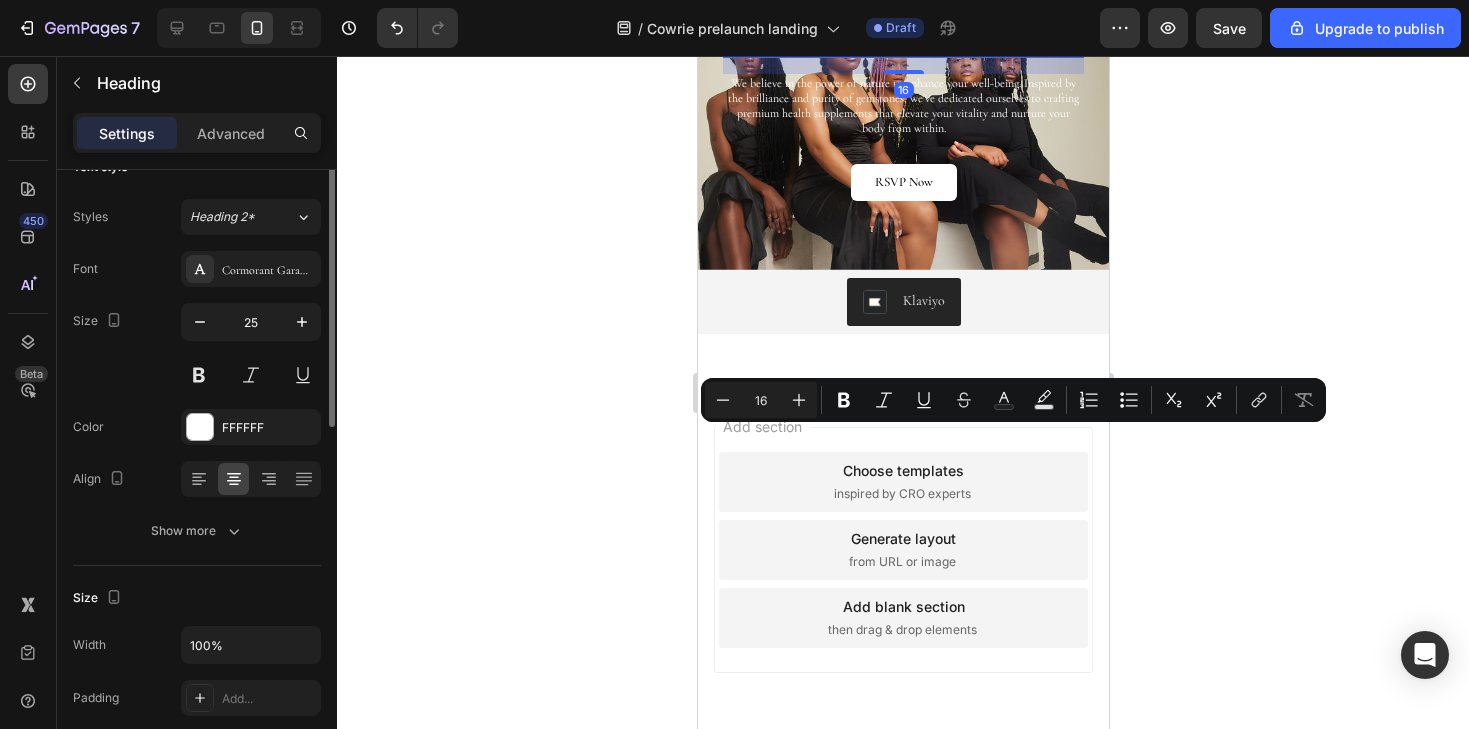 scroll, scrollTop: 0, scrollLeft: 0, axis: both 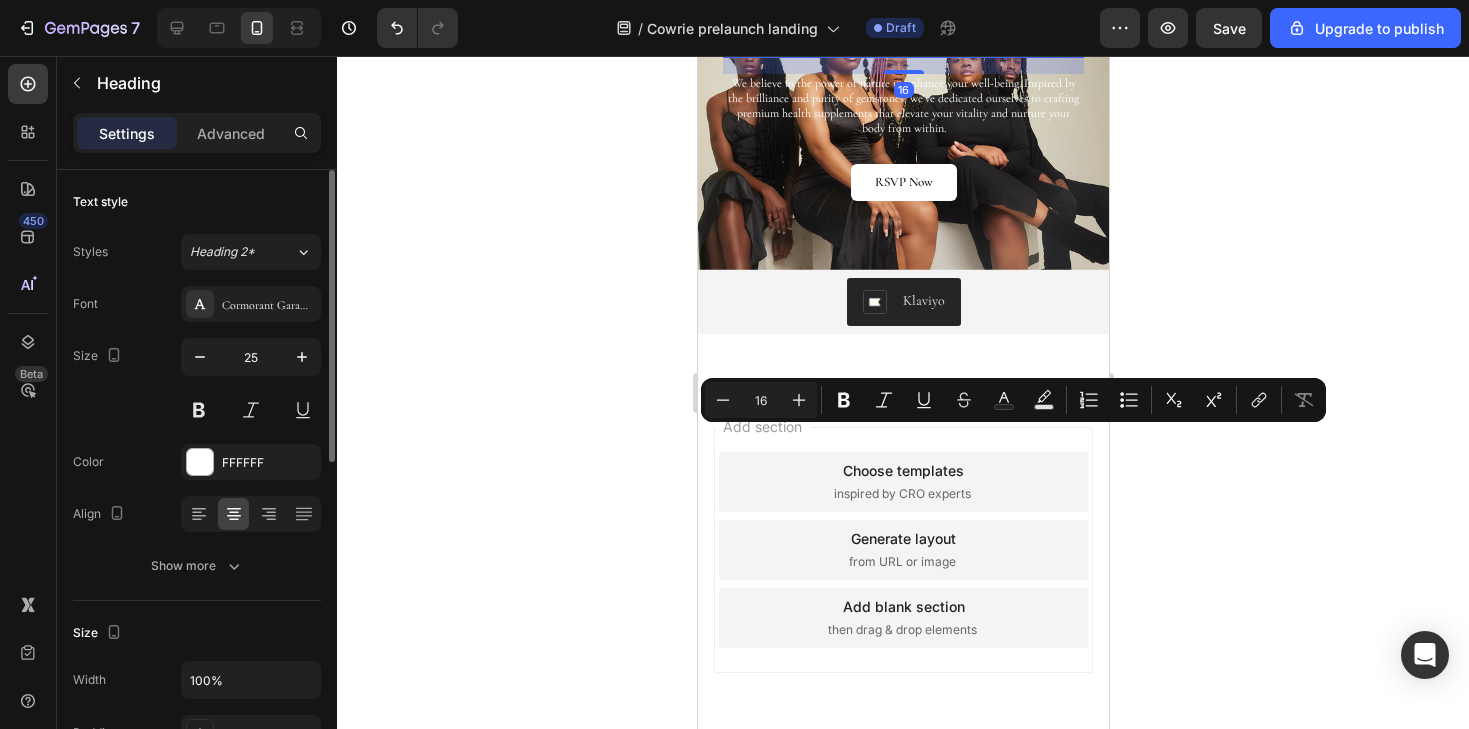 click on "Minus 16 Plus Bold Italic Underline       Strikethrough
Text Color
Text Background Color Numbered List Bulleted List Subscript Superscript       link Remove Format" at bounding box center (1013, 400) 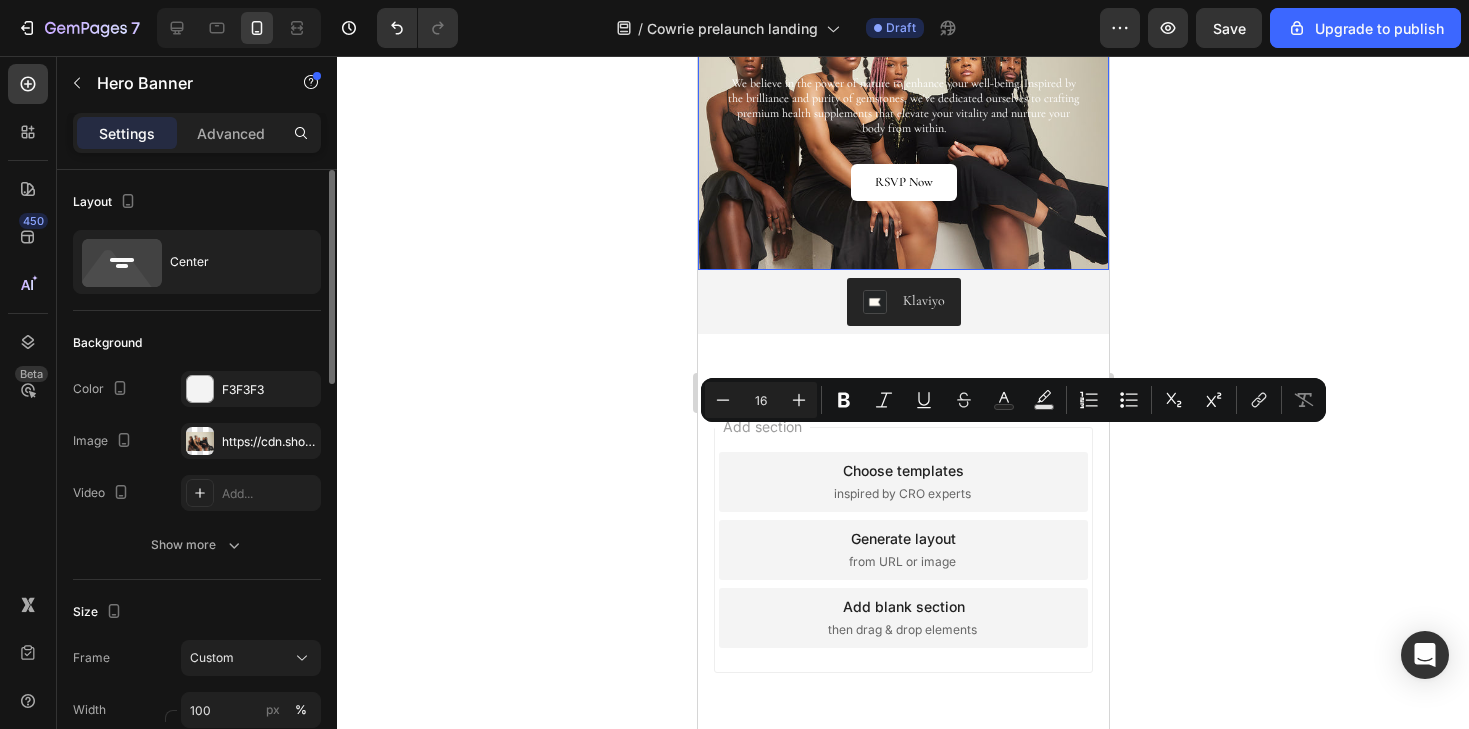 click on "Us, And why we’re here. Heading   16 We believe in the power of nature to enhance your well-being. Inspired by the brilliance and purity of gemstones, we've dedicated ourselves to crafting premium health supplements that elevate your vitality and nurture your body from within. Text Block RSVP Now Button" at bounding box center [902, 112] 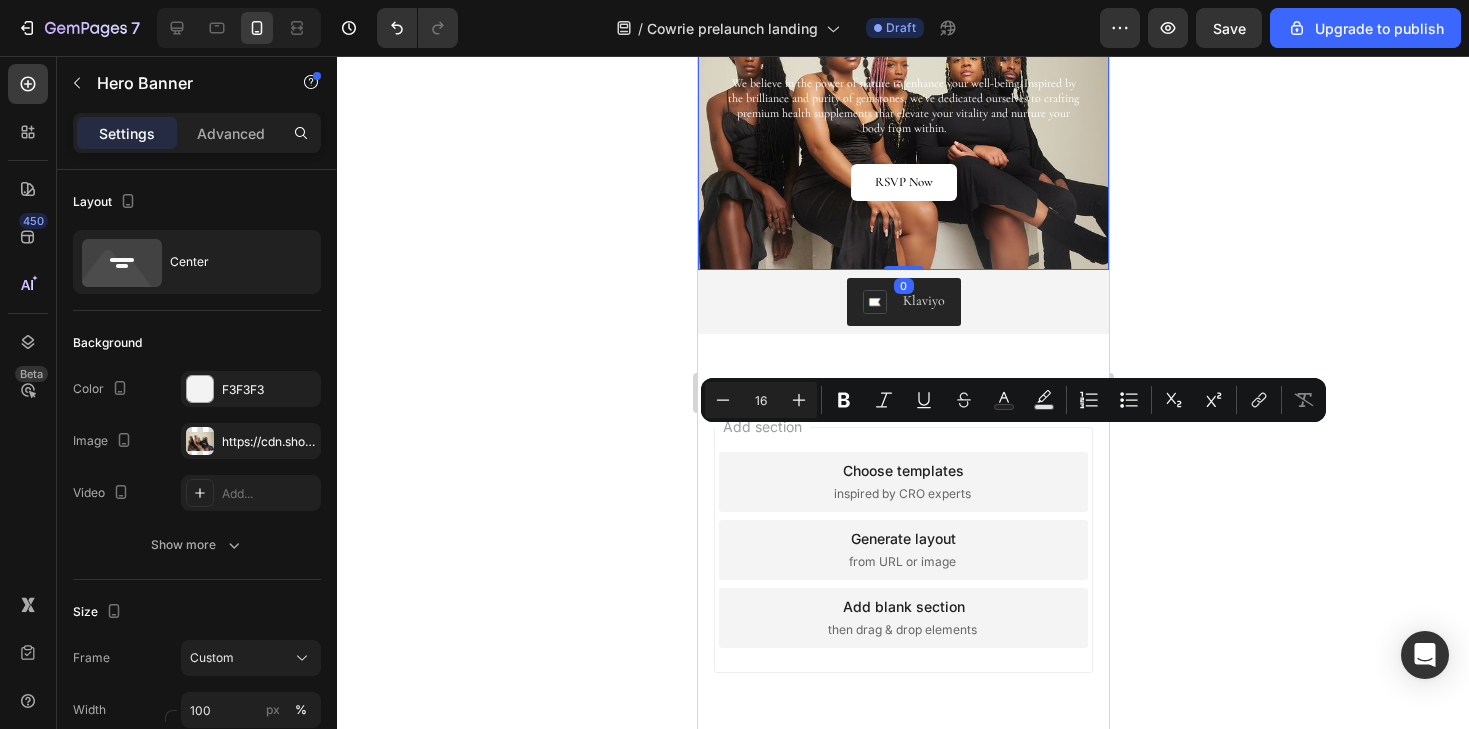 click 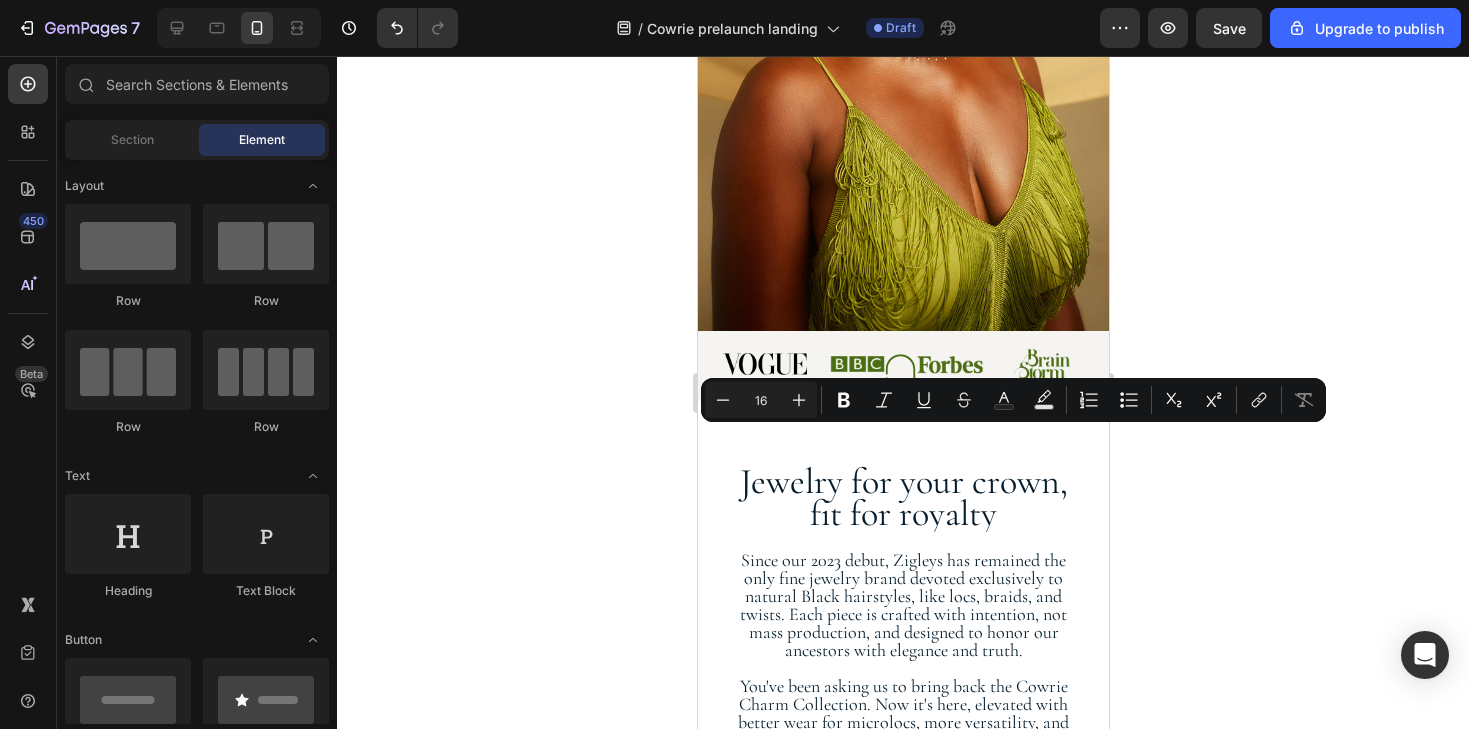 scroll, scrollTop: 631, scrollLeft: 0, axis: vertical 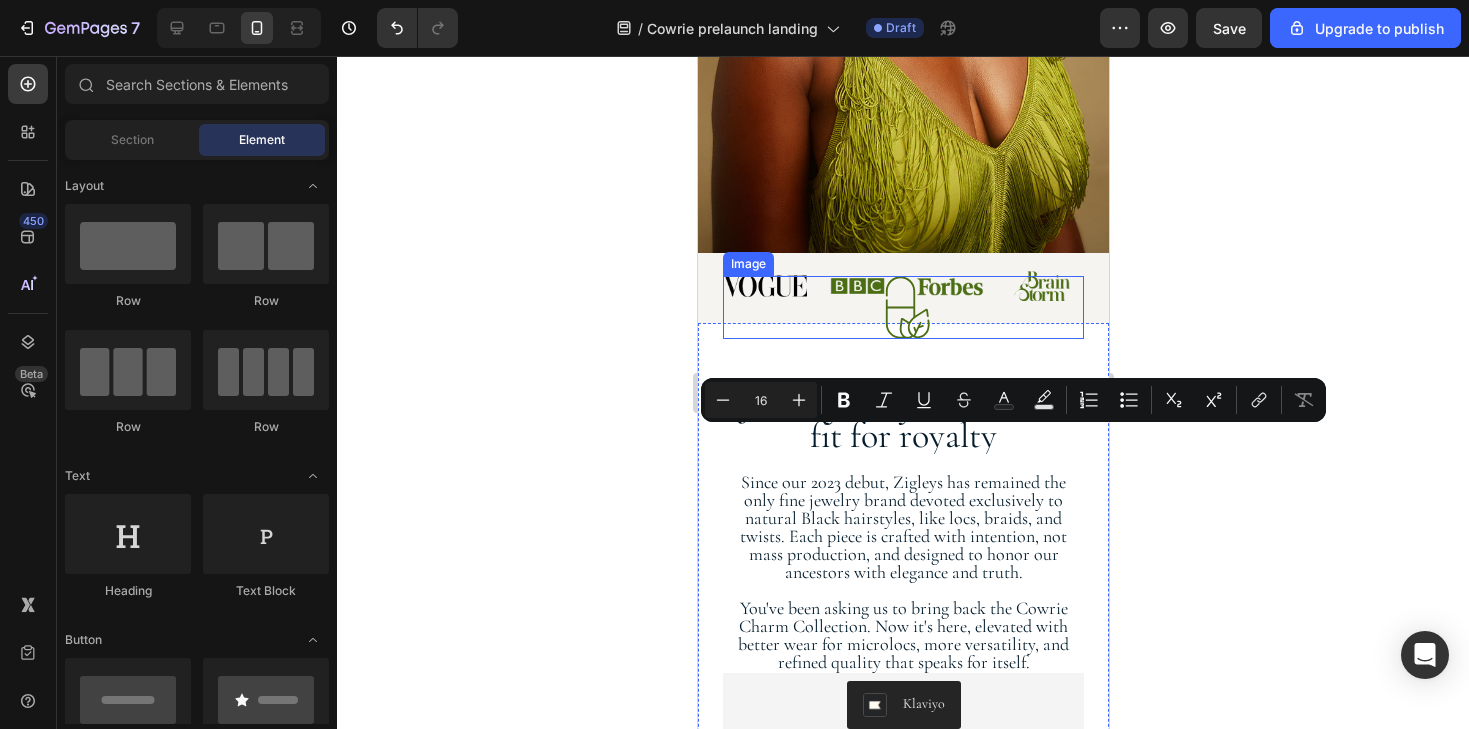 click at bounding box center [902, 307] 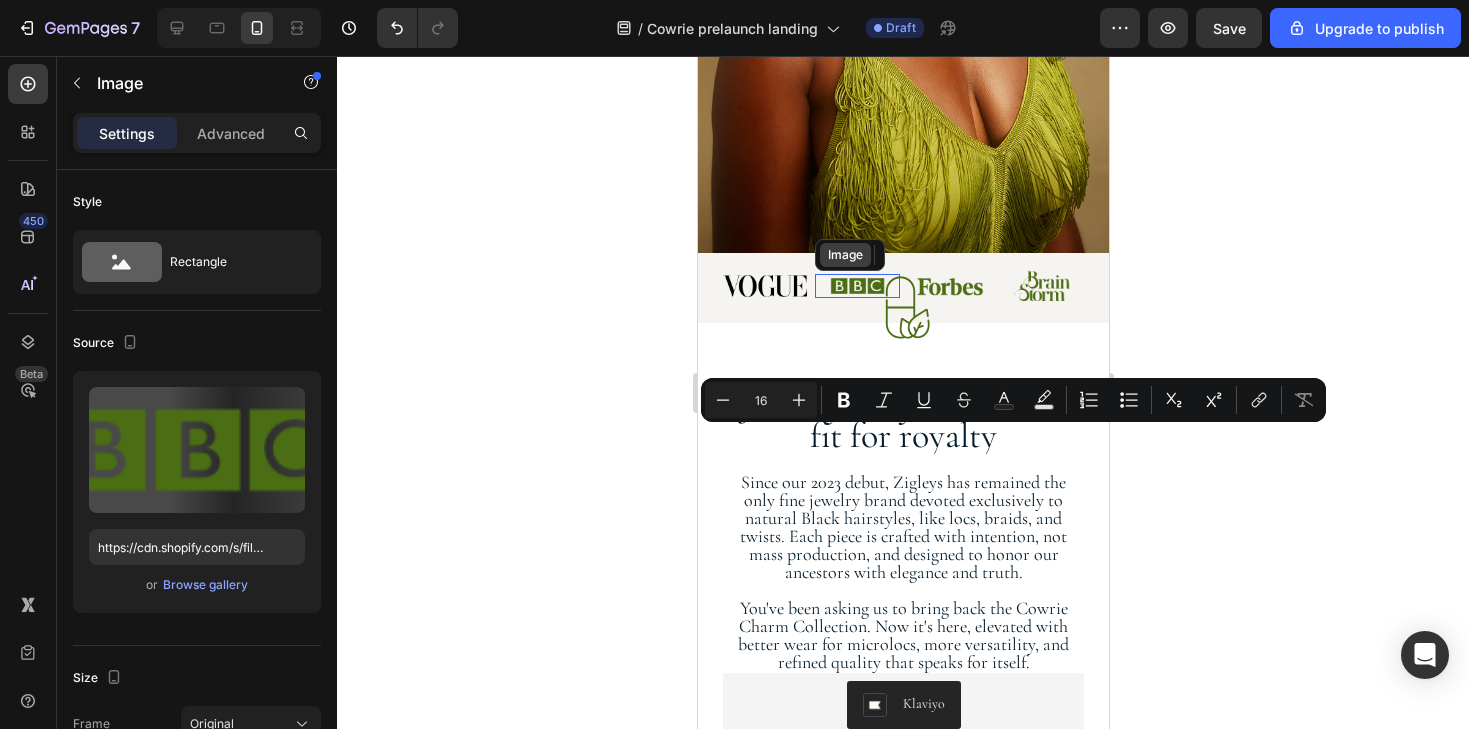 click on "Image" at bounding box center [844, 255] 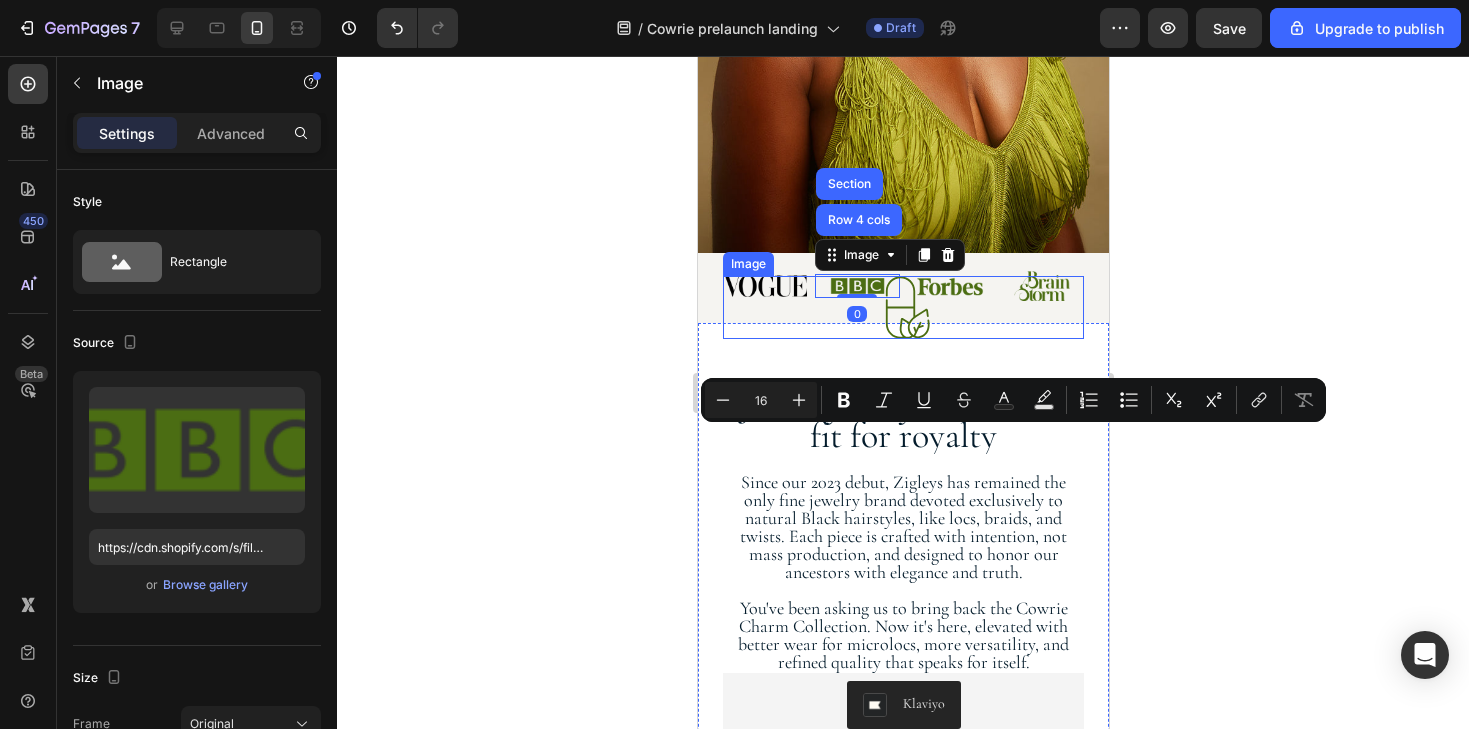 click at bounding box center [902, 307] 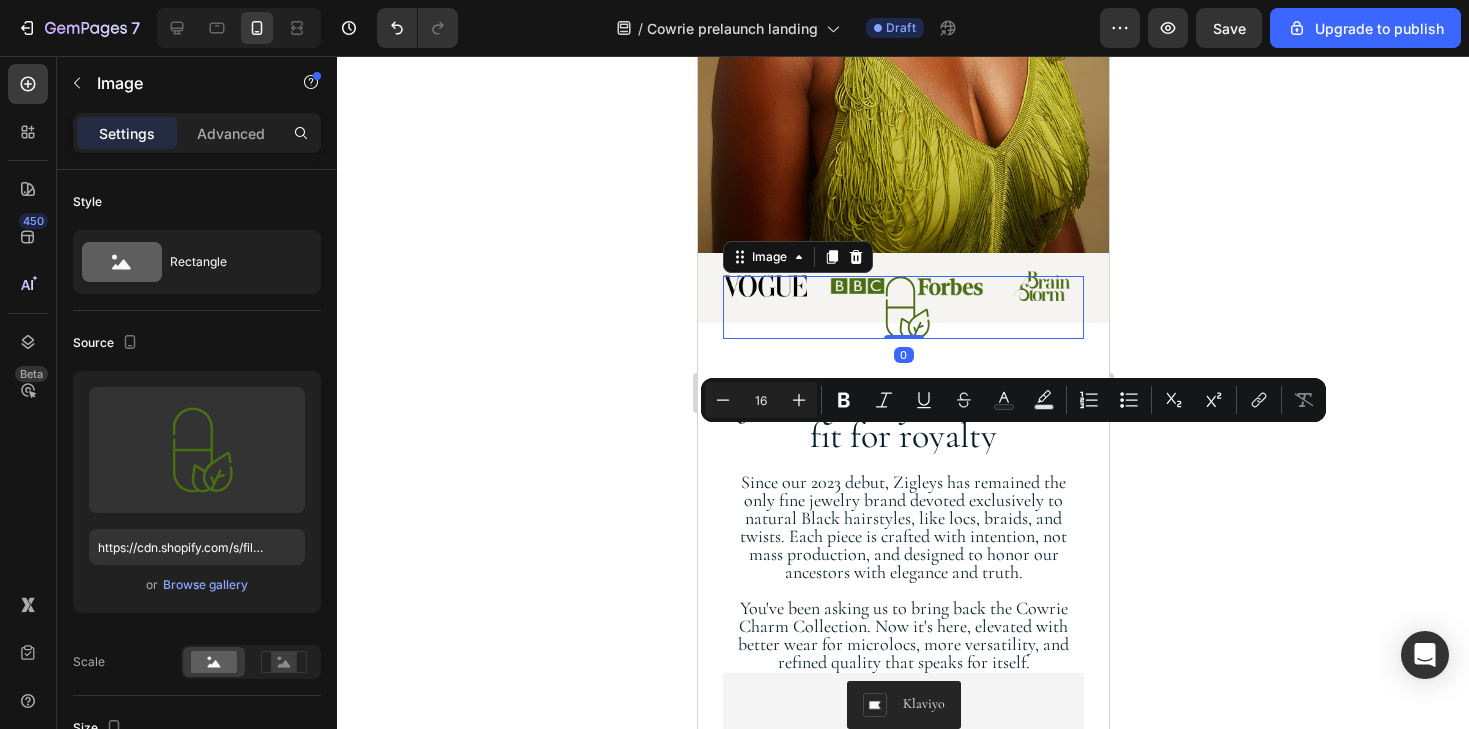 click at bounding box center (902, 307) 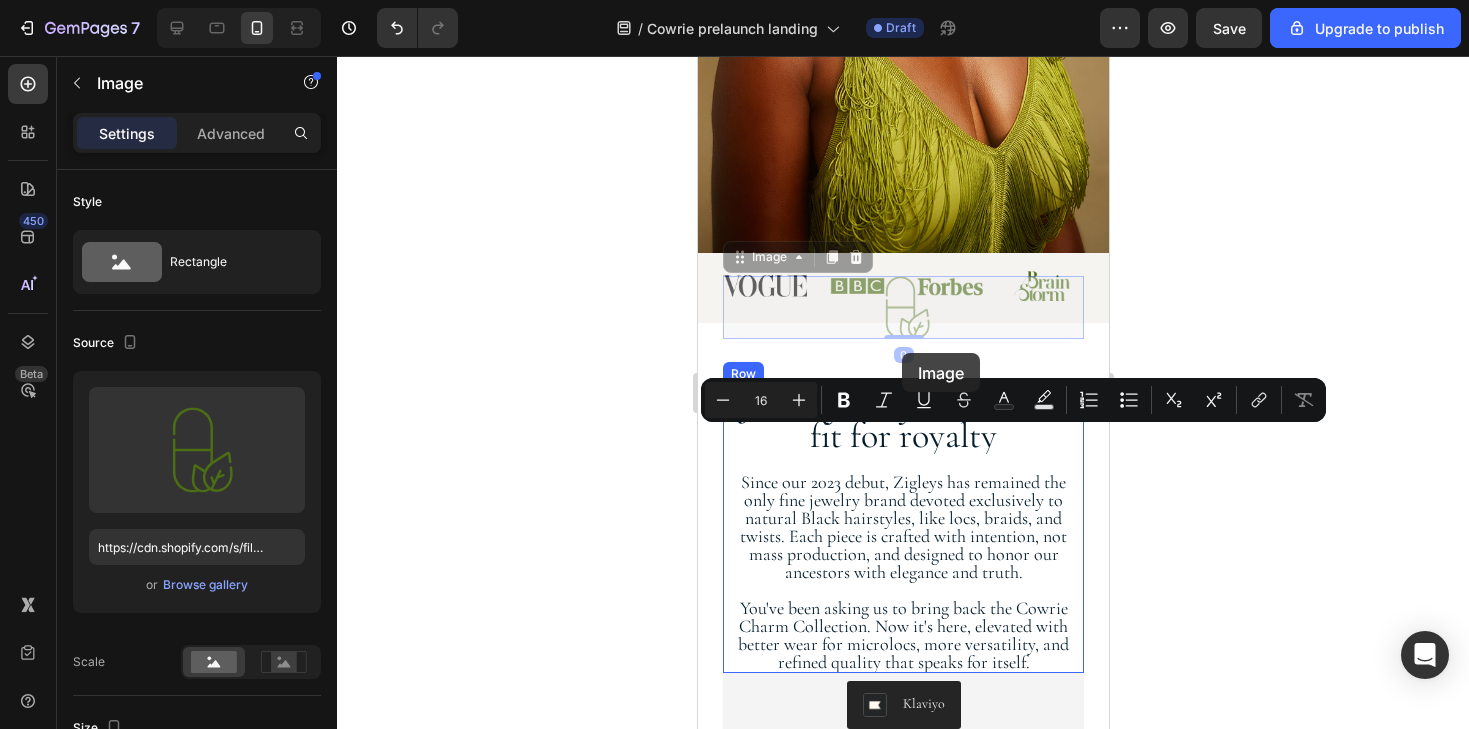 drag, startPoint x: 901, startPoint y: 328, endPoint x: 901, endPoint y: 352, distance: 24 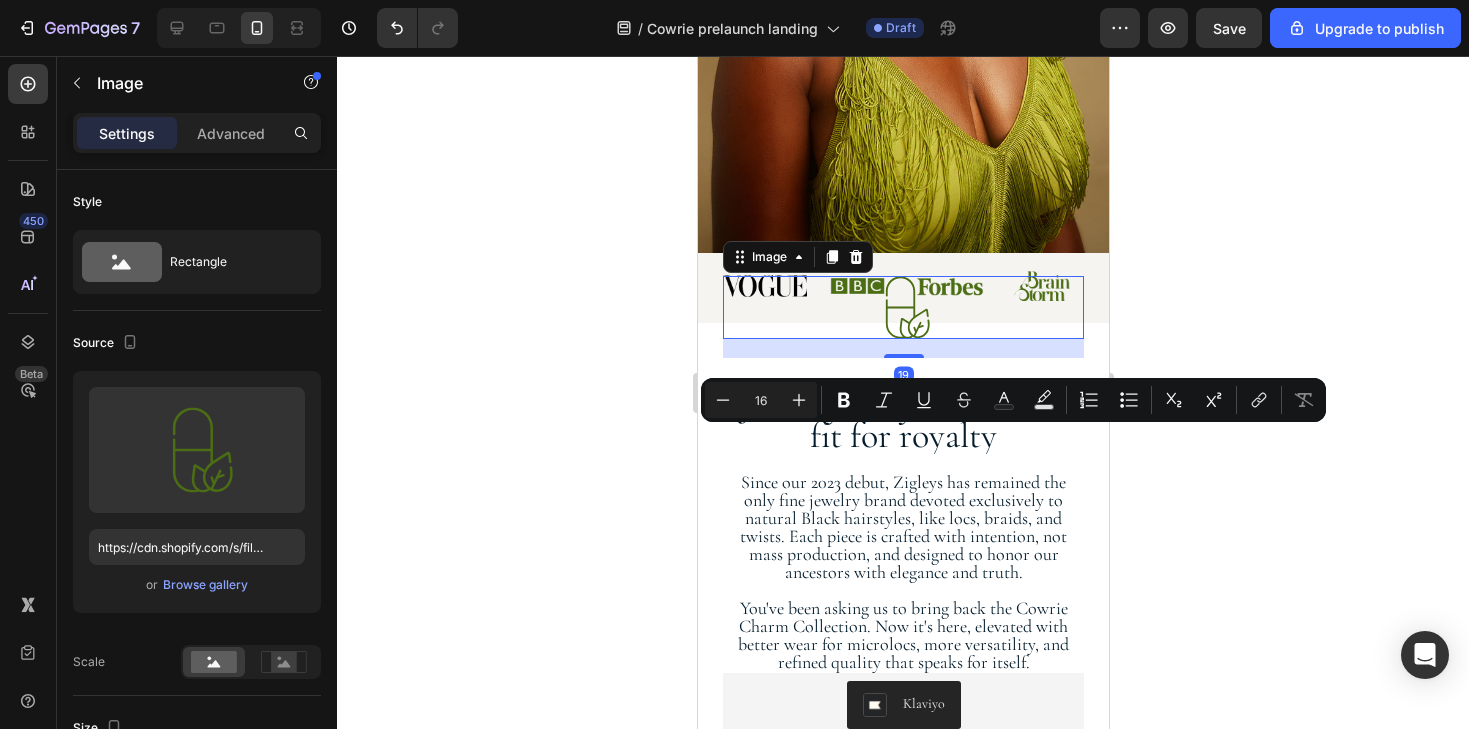 click at bounding box center [902, 307] 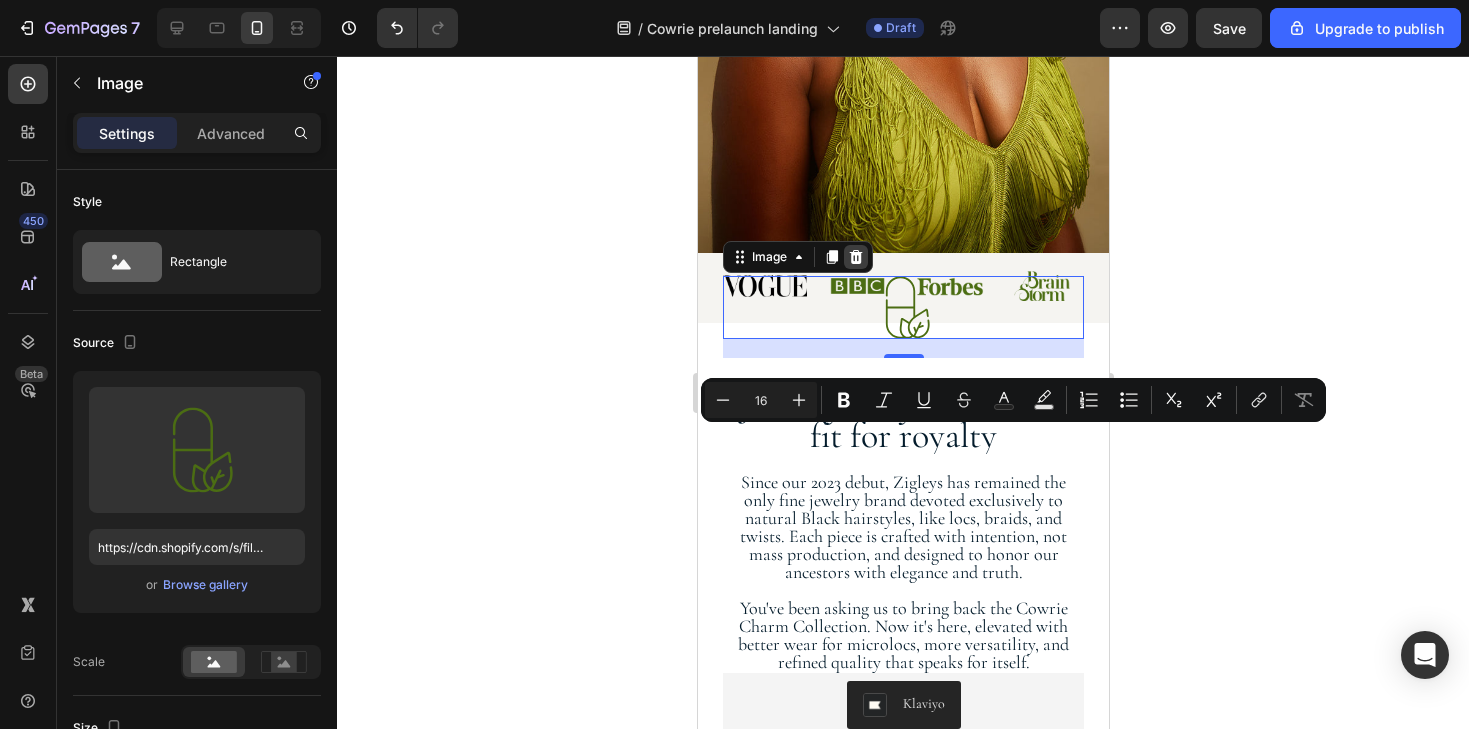 click 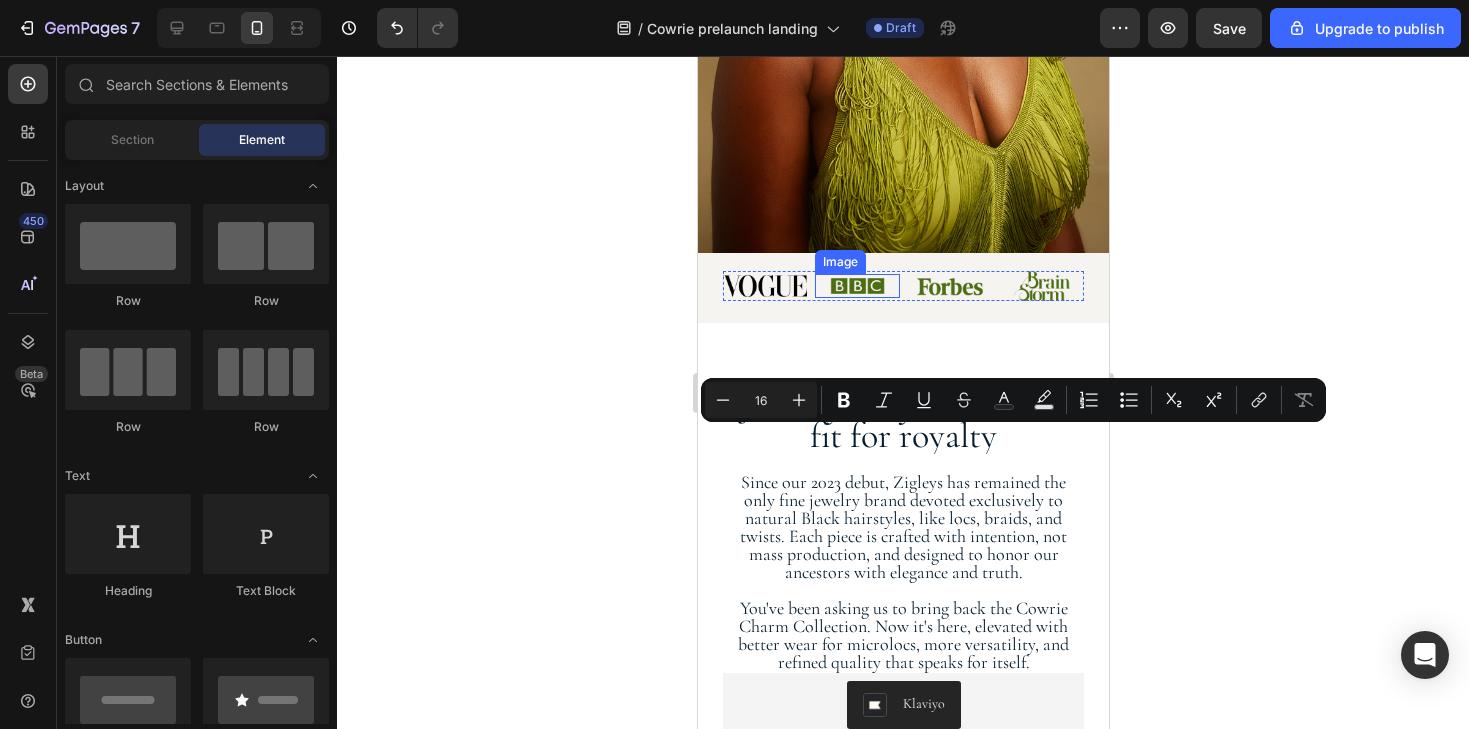 click at bounding box center (856, 286) 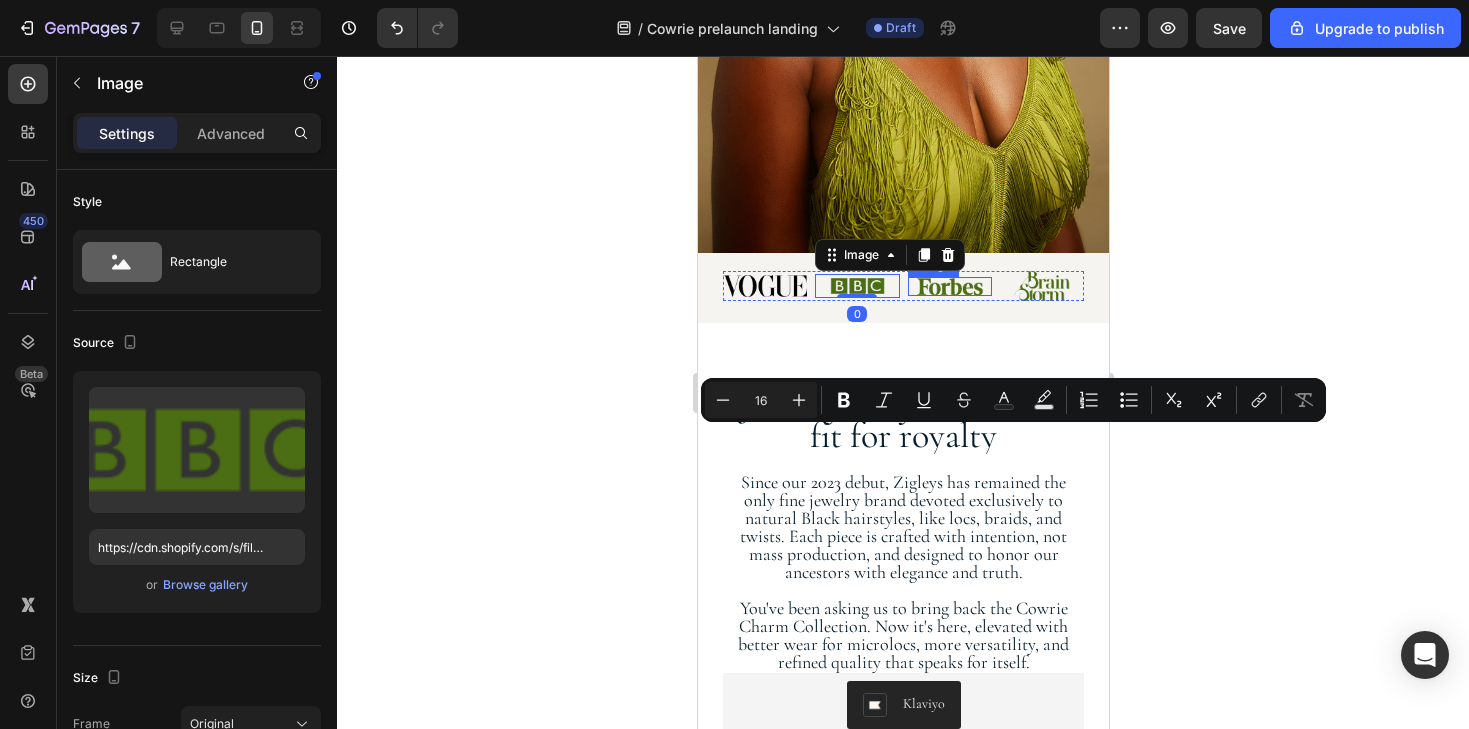 click at bounding box center (949, 286) 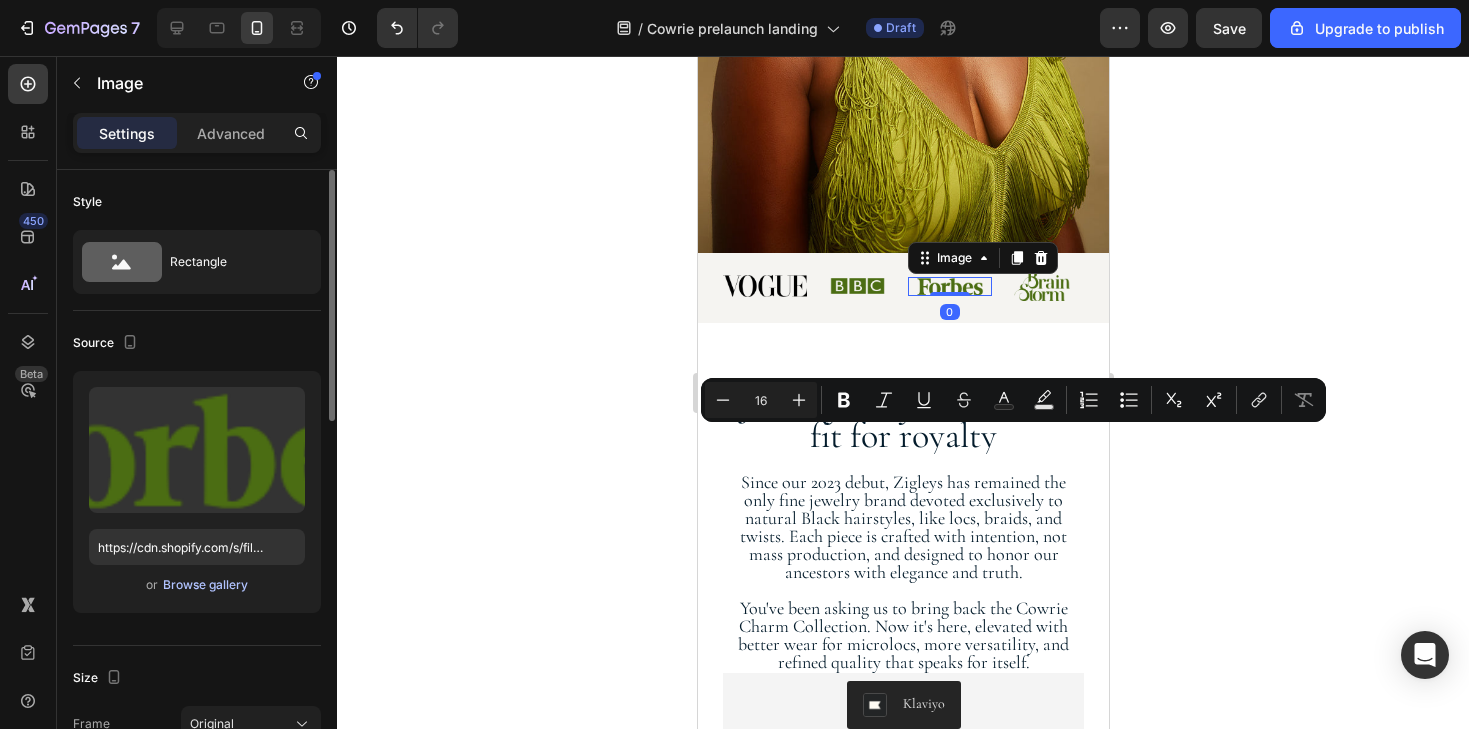 click on "Browse gallery" at bounding box center [205, 585] 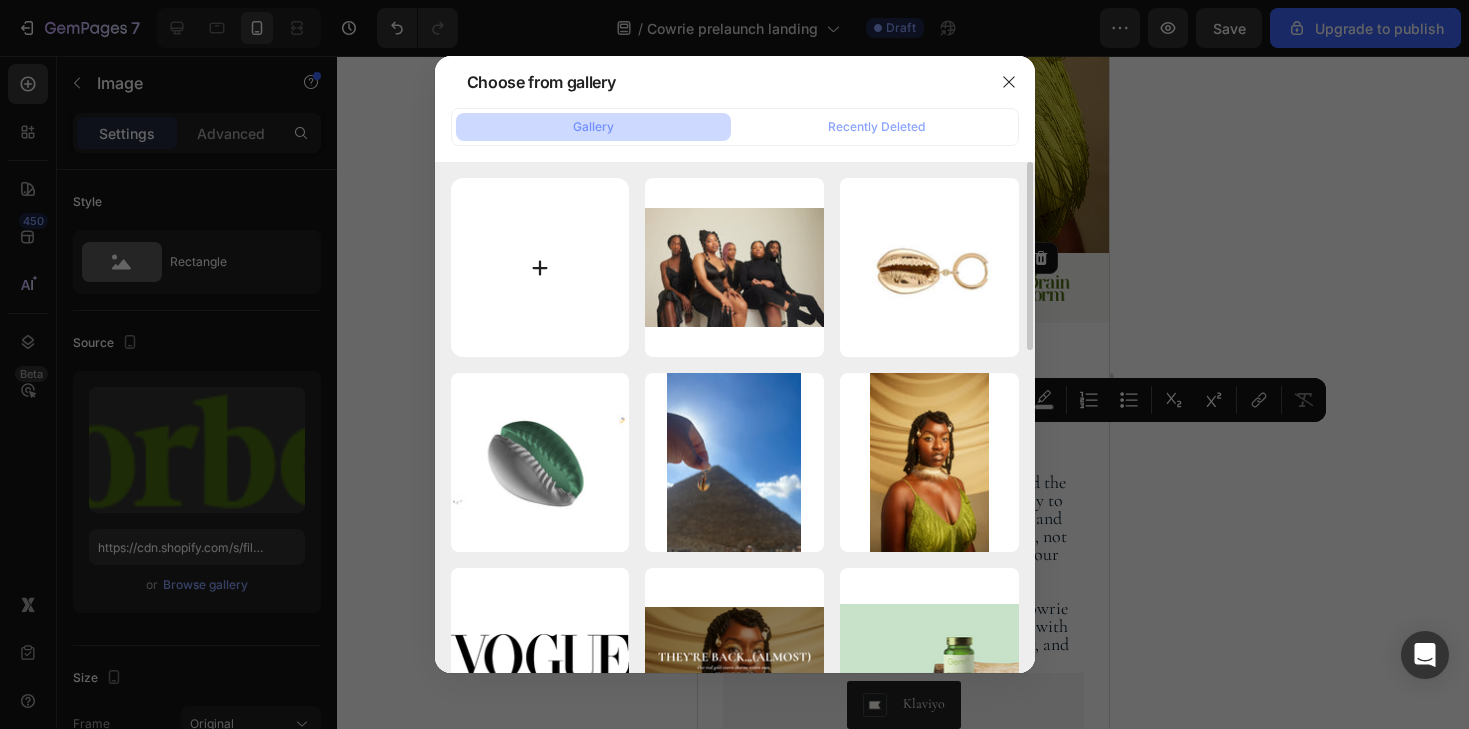 click at bounding box center (540, 267) 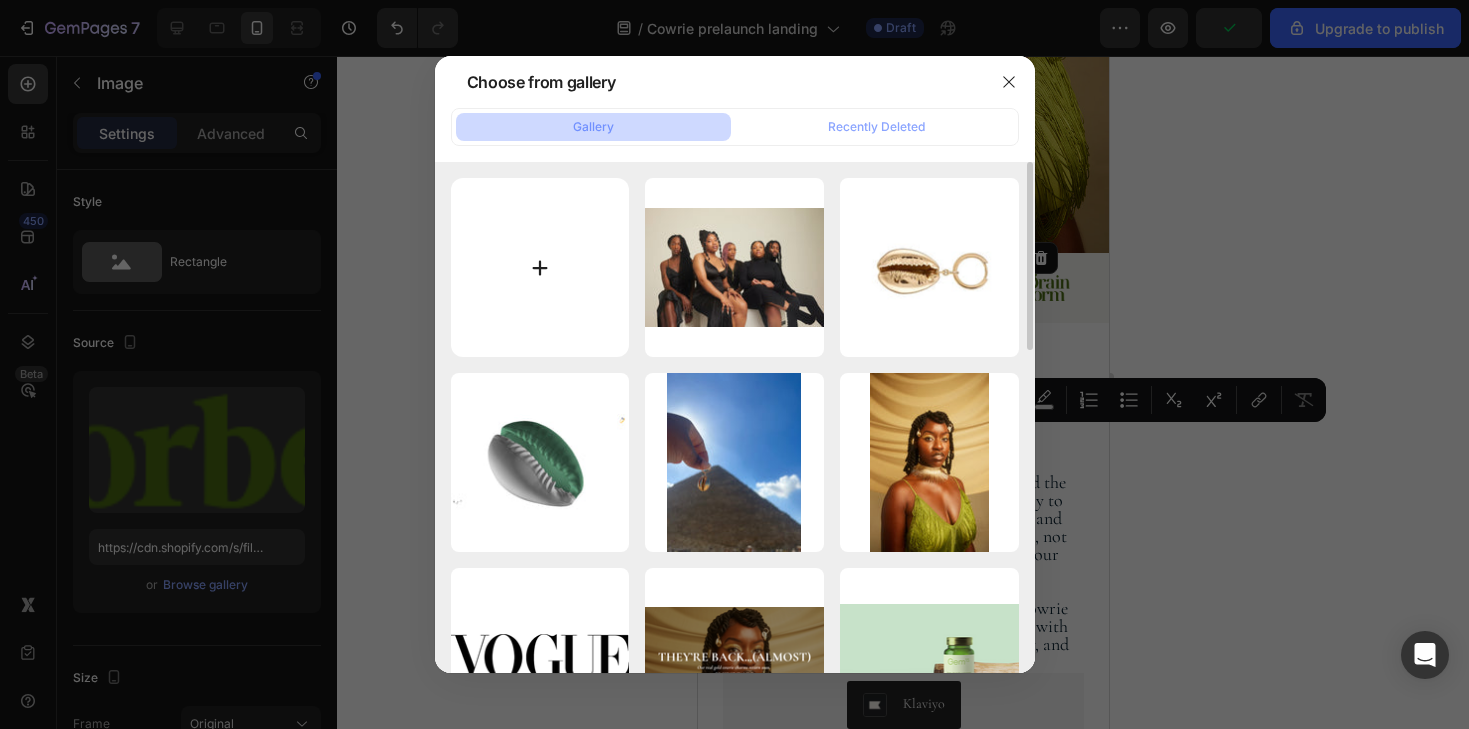 type on "C:\fakepath\Forbes_logo_1.png" 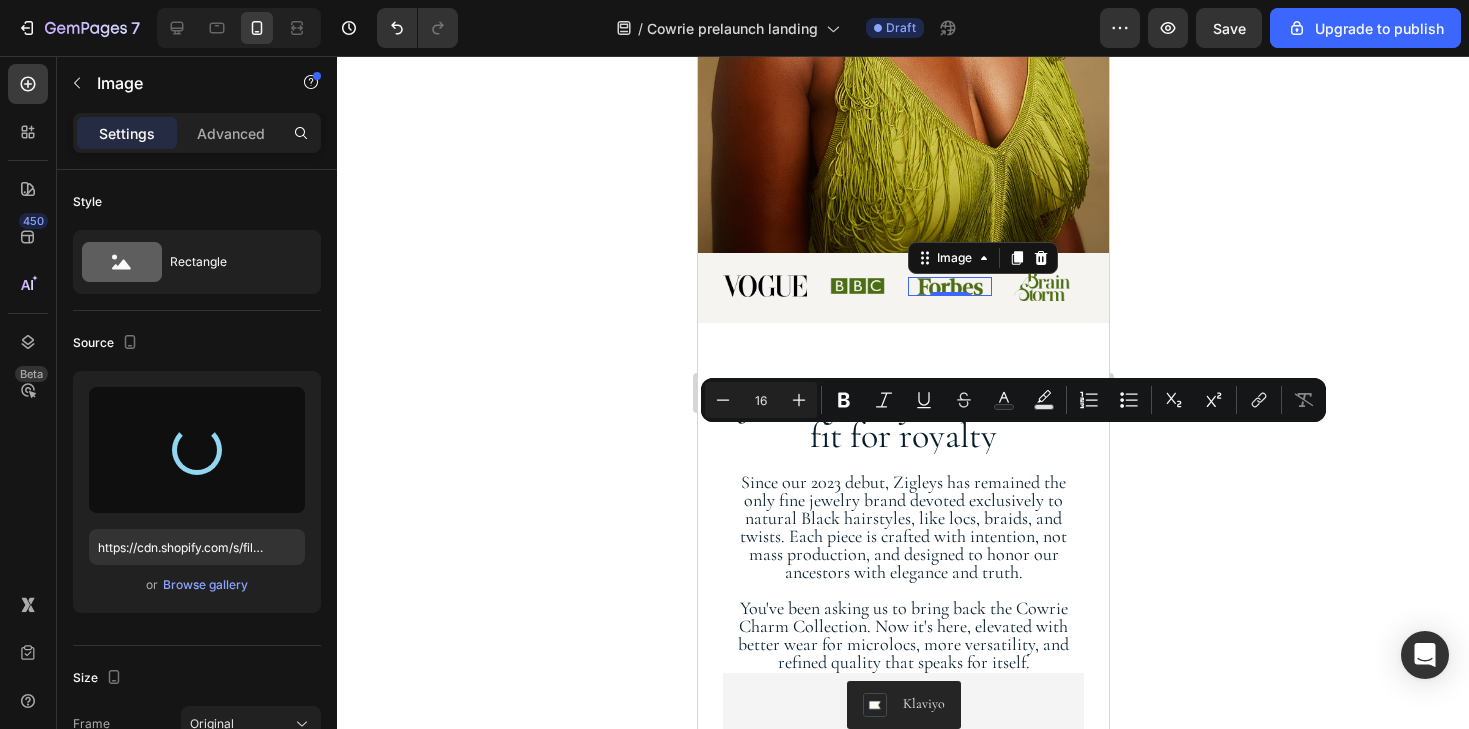 type on "https://cdn.shopify.com/s/files/1/0563/7449/3246/files/gempages_534249811990283360-e401df12-fed2-45a1-a982-29393f65d313.png" 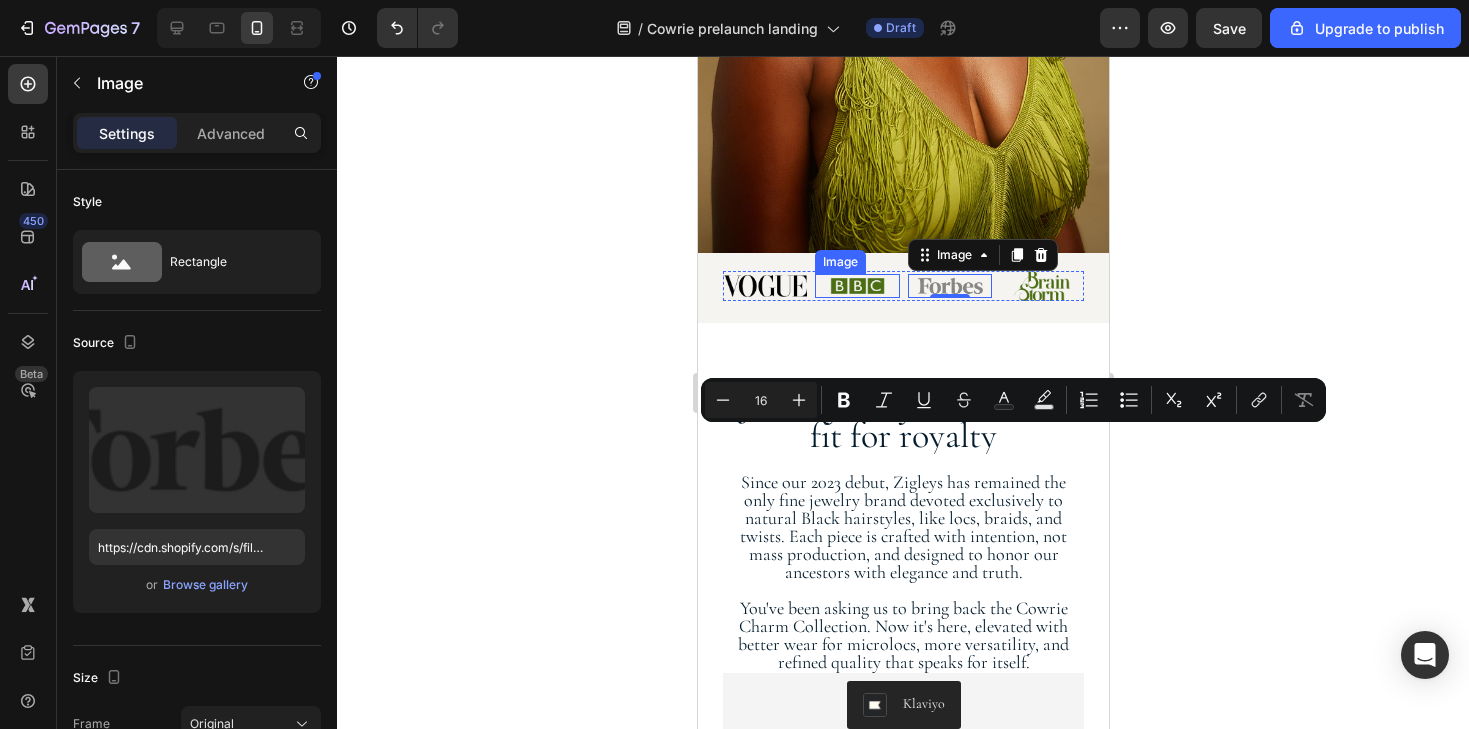 click at bounding box center [856, 286] 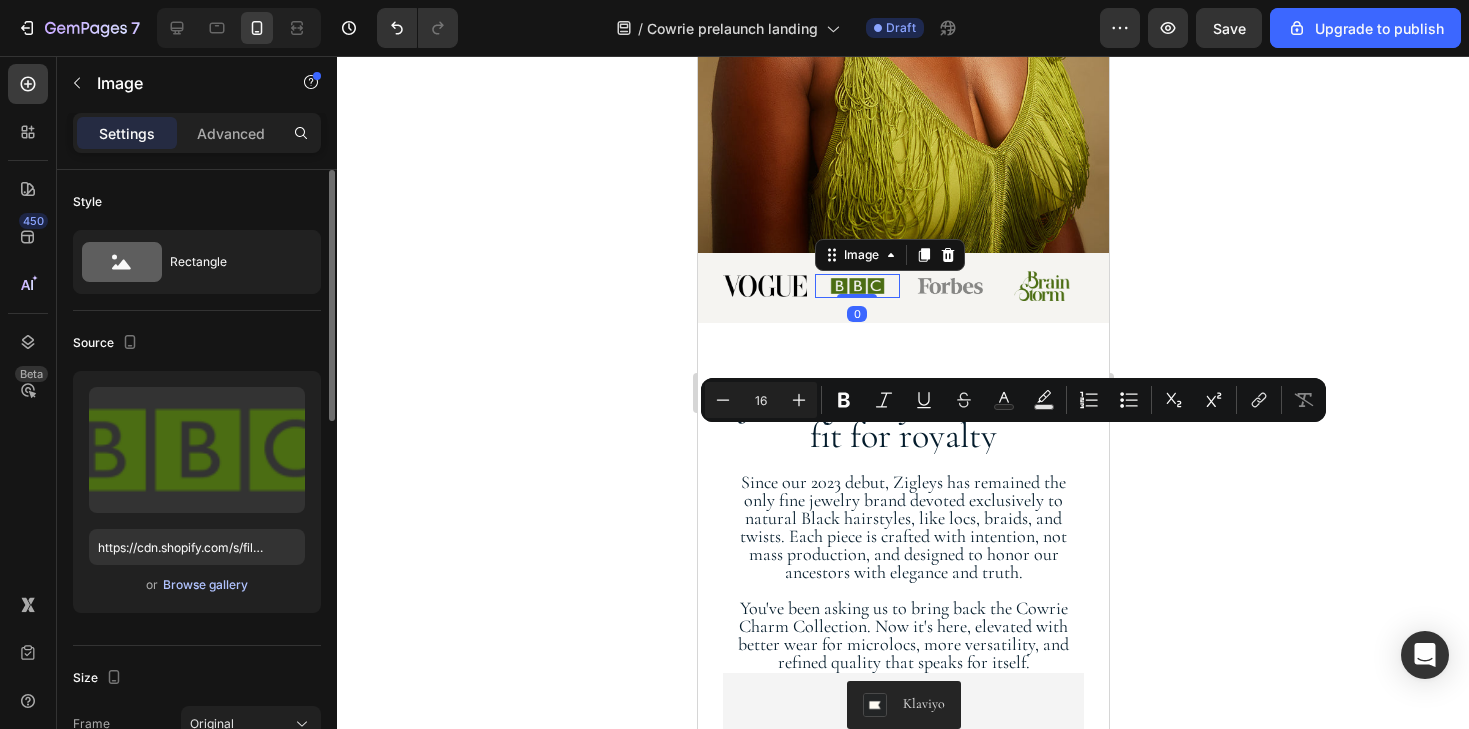 click on "Browse gallery" at bounding box center (205, 585) 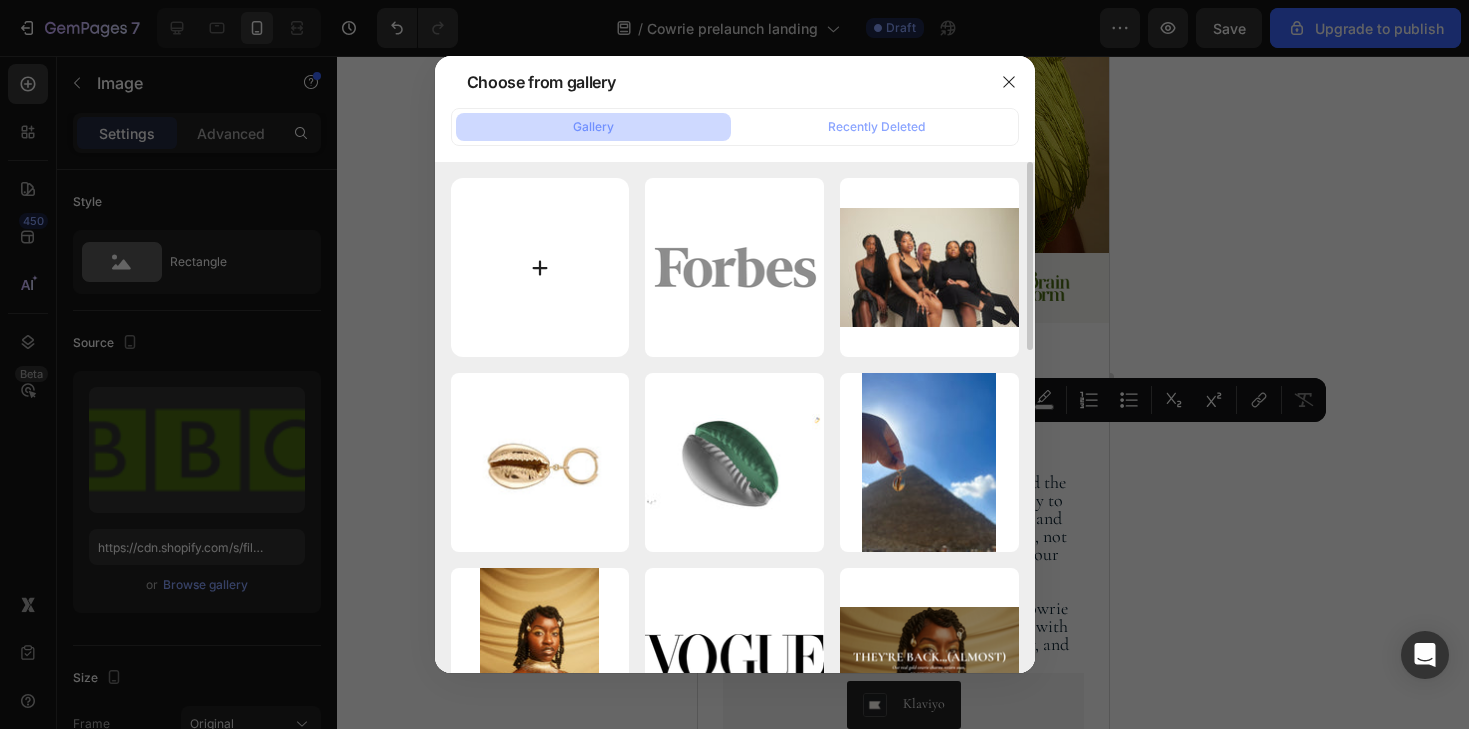 click at bounding box center (540, 267) 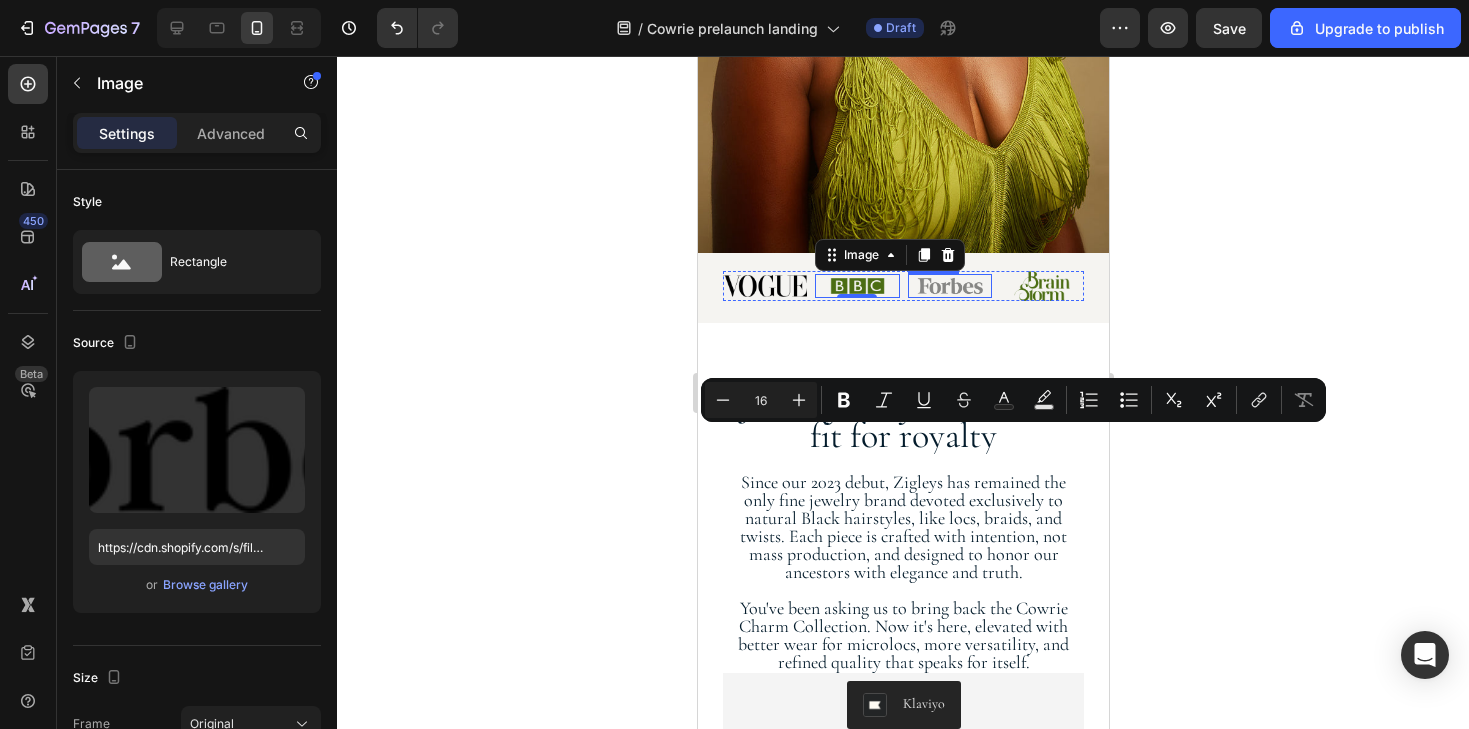 type on "https://cdn.shopify.com/s/files/1/0563/7449/3246/files/gempages_534249811990283360-1fba2755-4737-4e9b-af89-8e0c132c6dee.png" 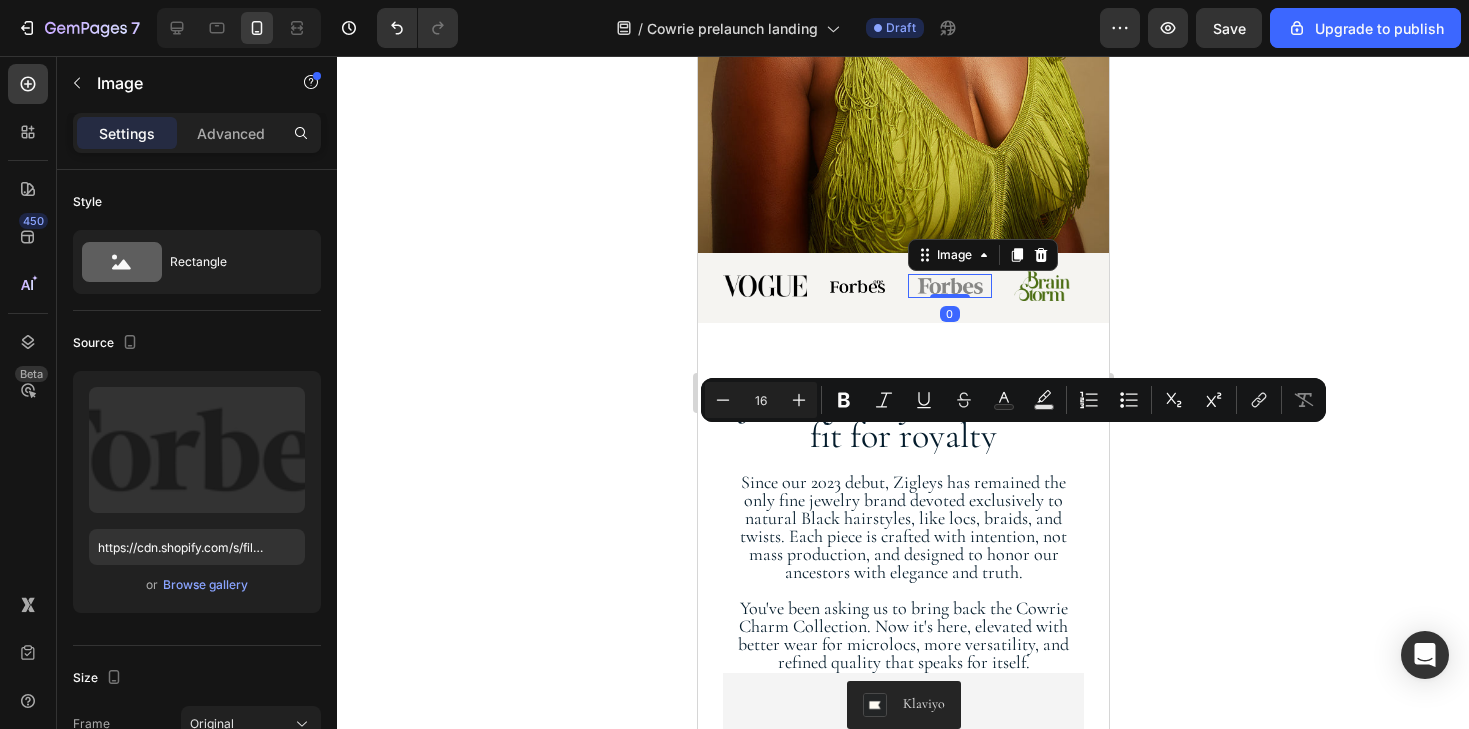 click at bounding box center [949, 286] 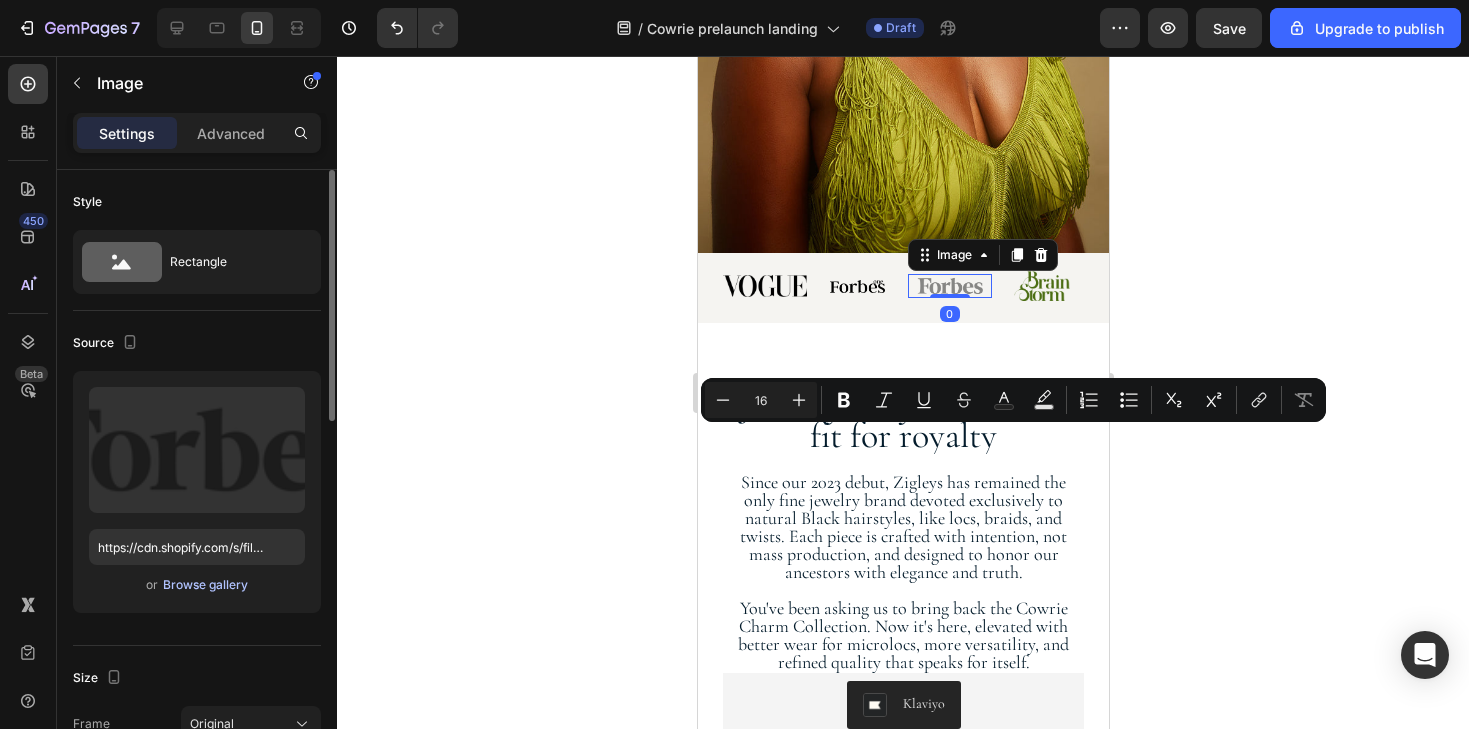click on "Browse gallery" at bounding box center [205, 585] 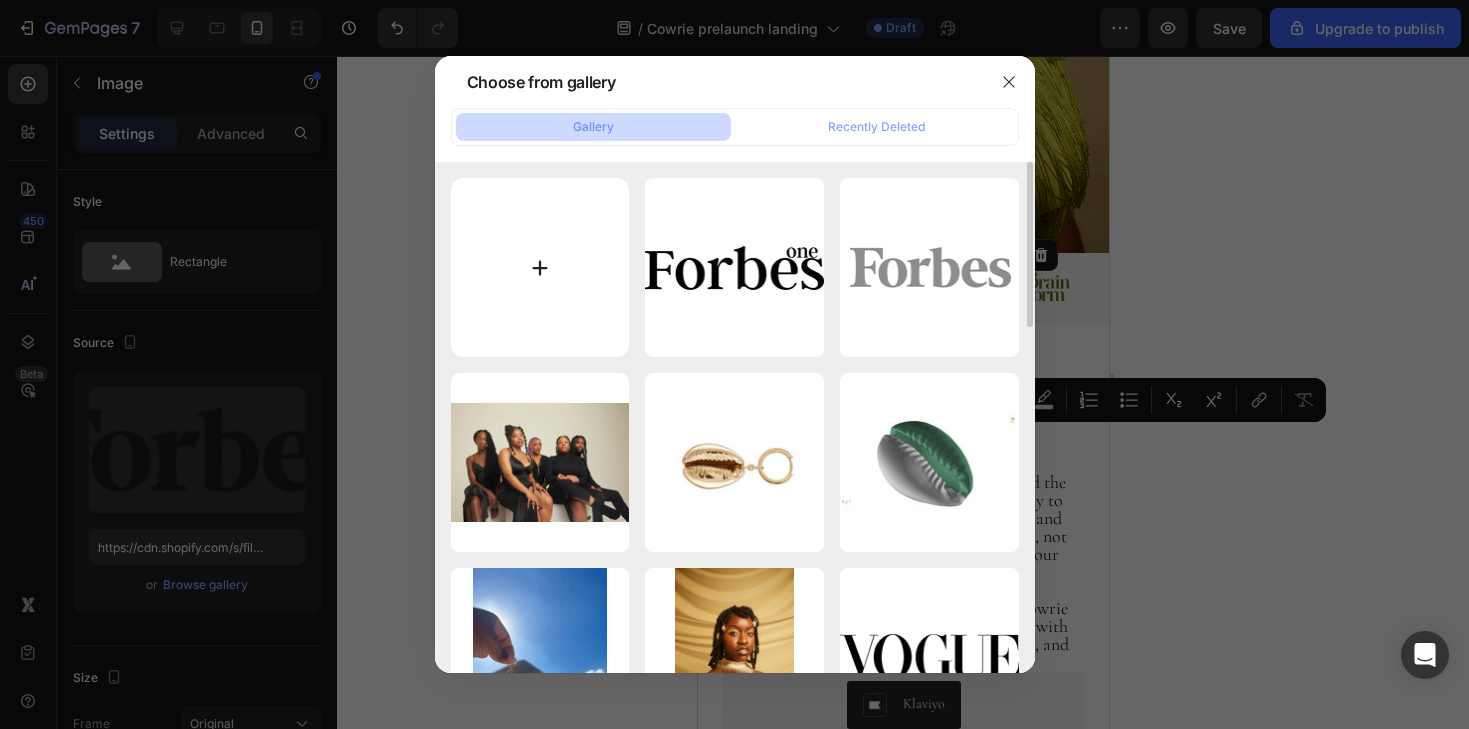 click at bounding box center (540, 267) 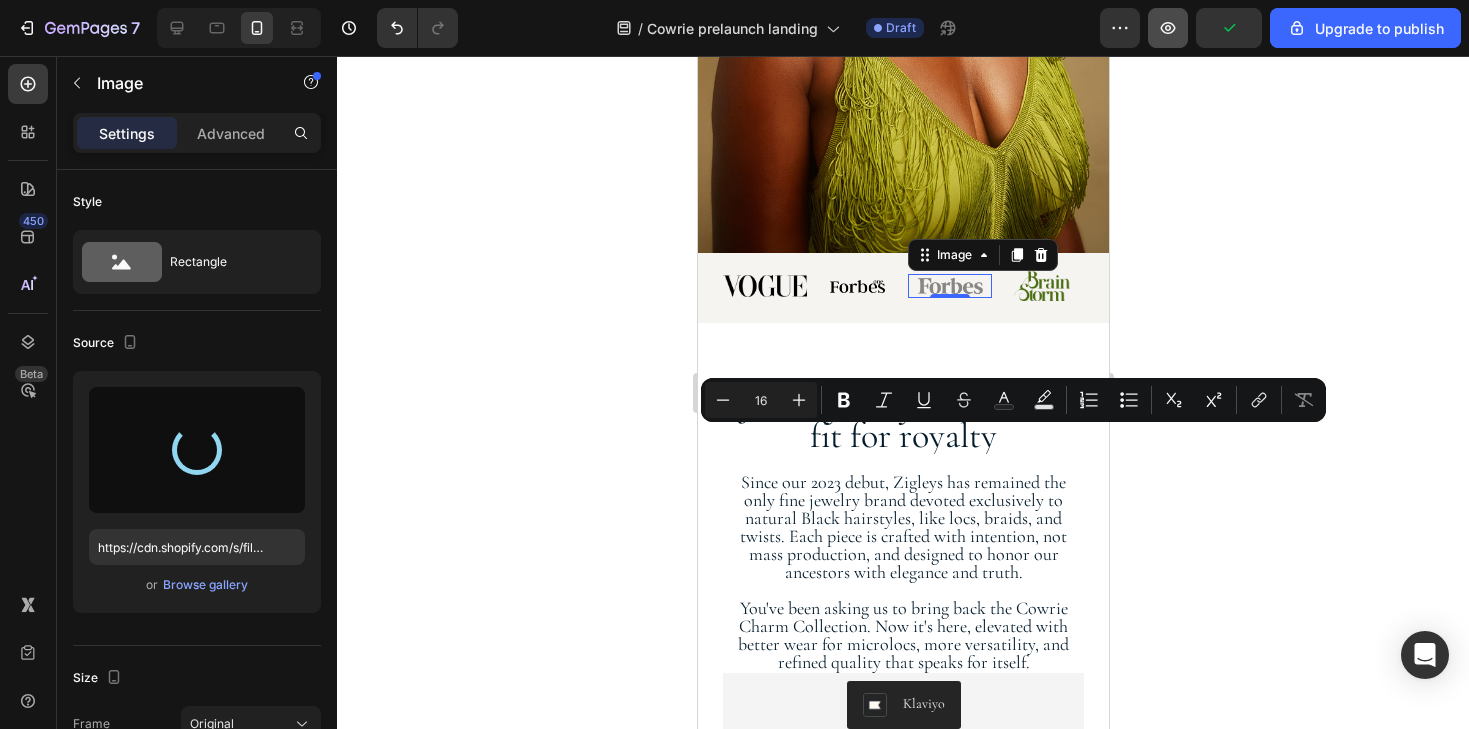 type on "https://cdn.shopify.com/s/files/1/0563/7449/3246/files/gempages_534249811990283360-772ca6e9-c65d-44fc-af32-14f4c8f787ef.png" 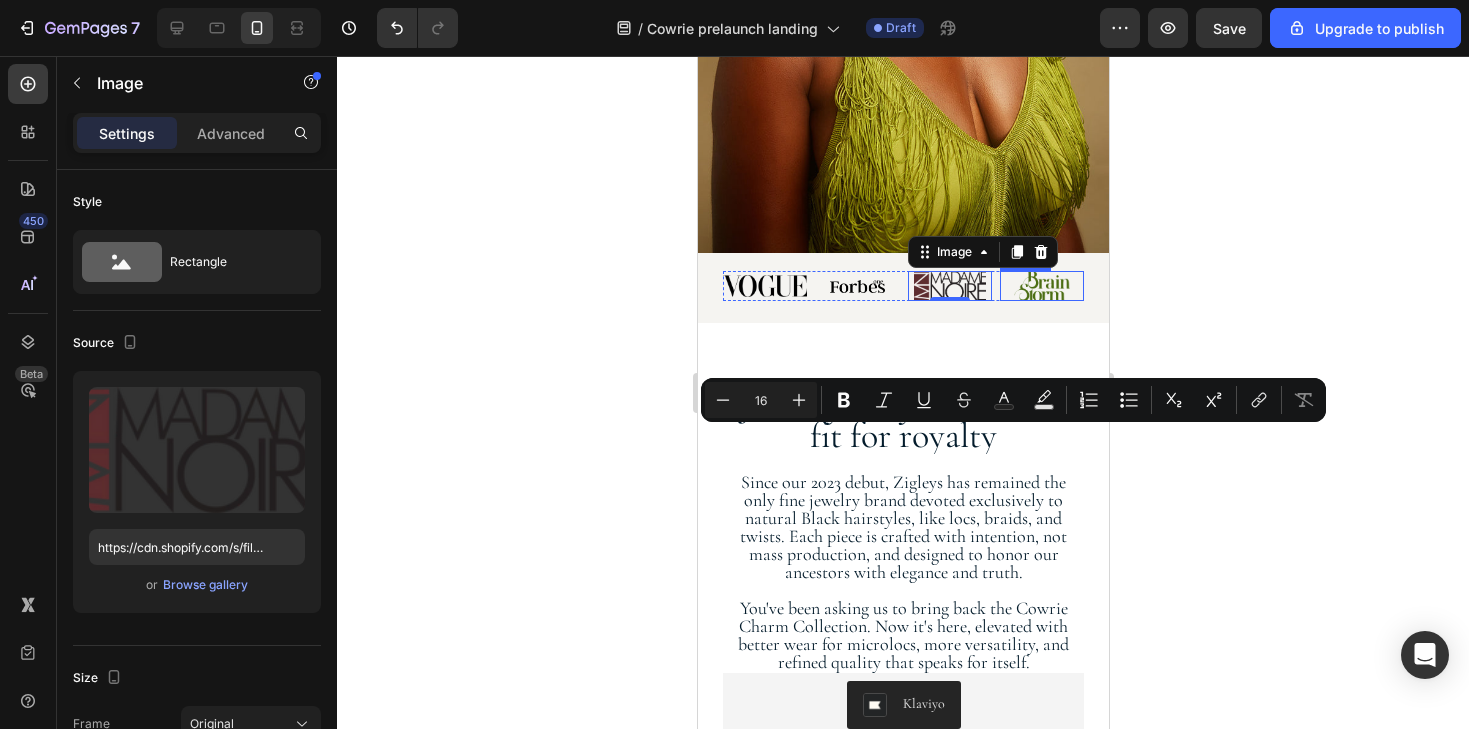 click at bounding box center [1041, 286] 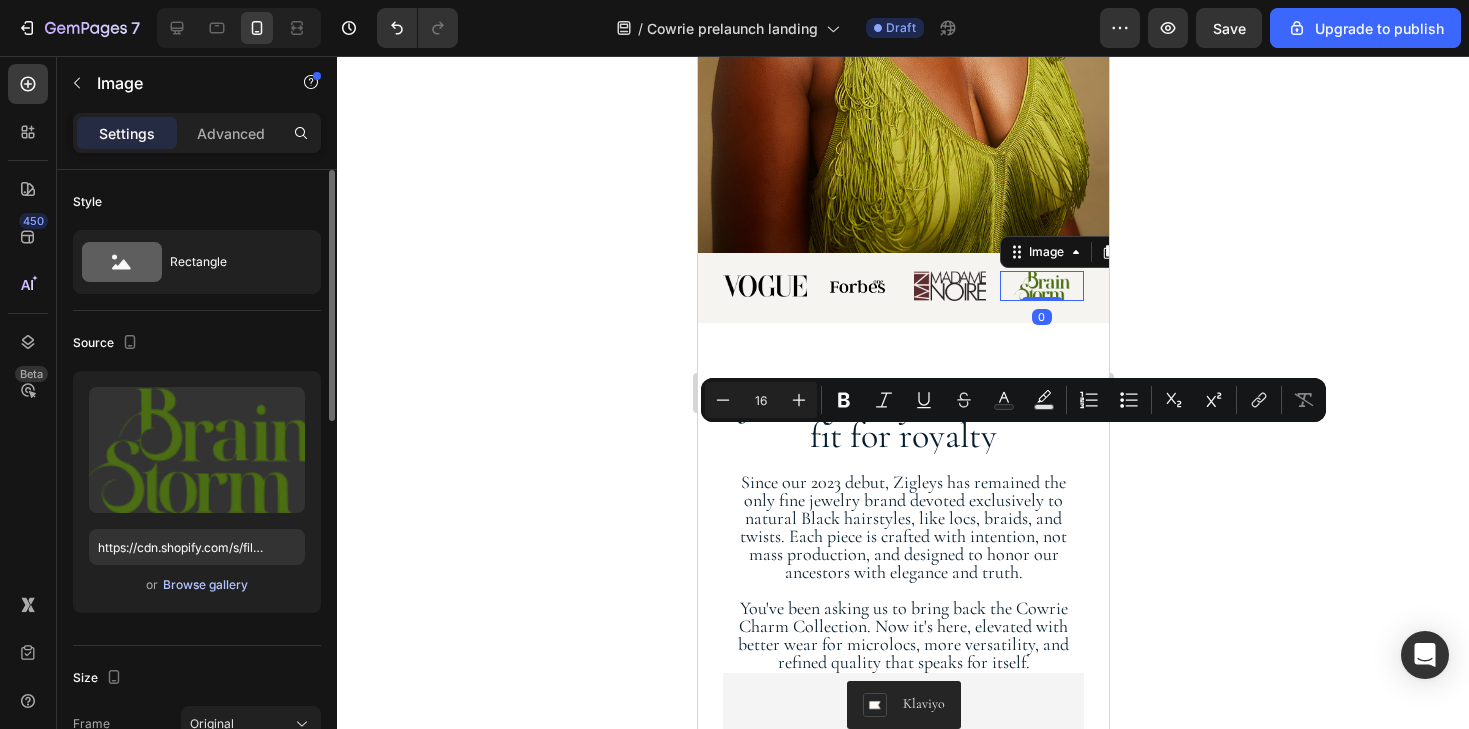 click on "Browse gallery" at bounding box center (205, 585) 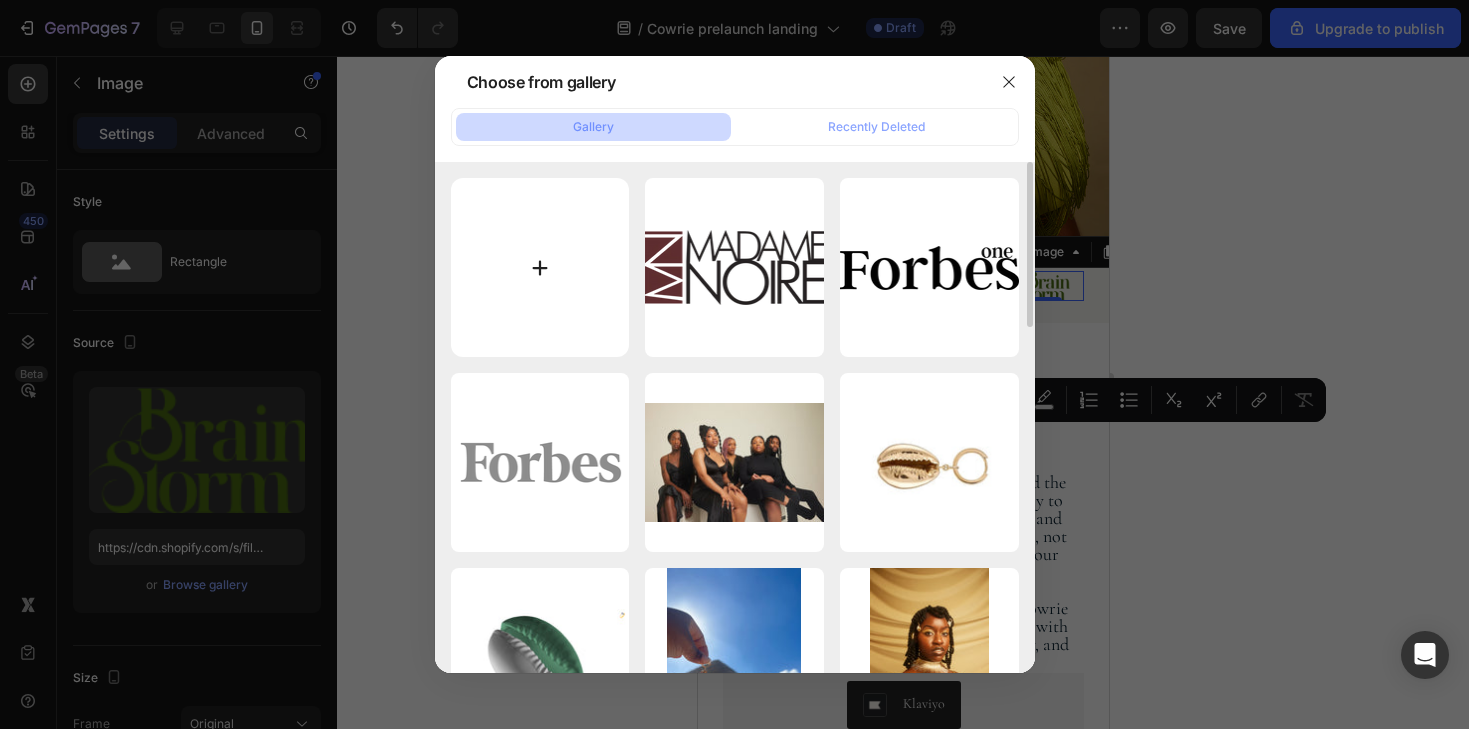 click at bounding box center [540, 267] 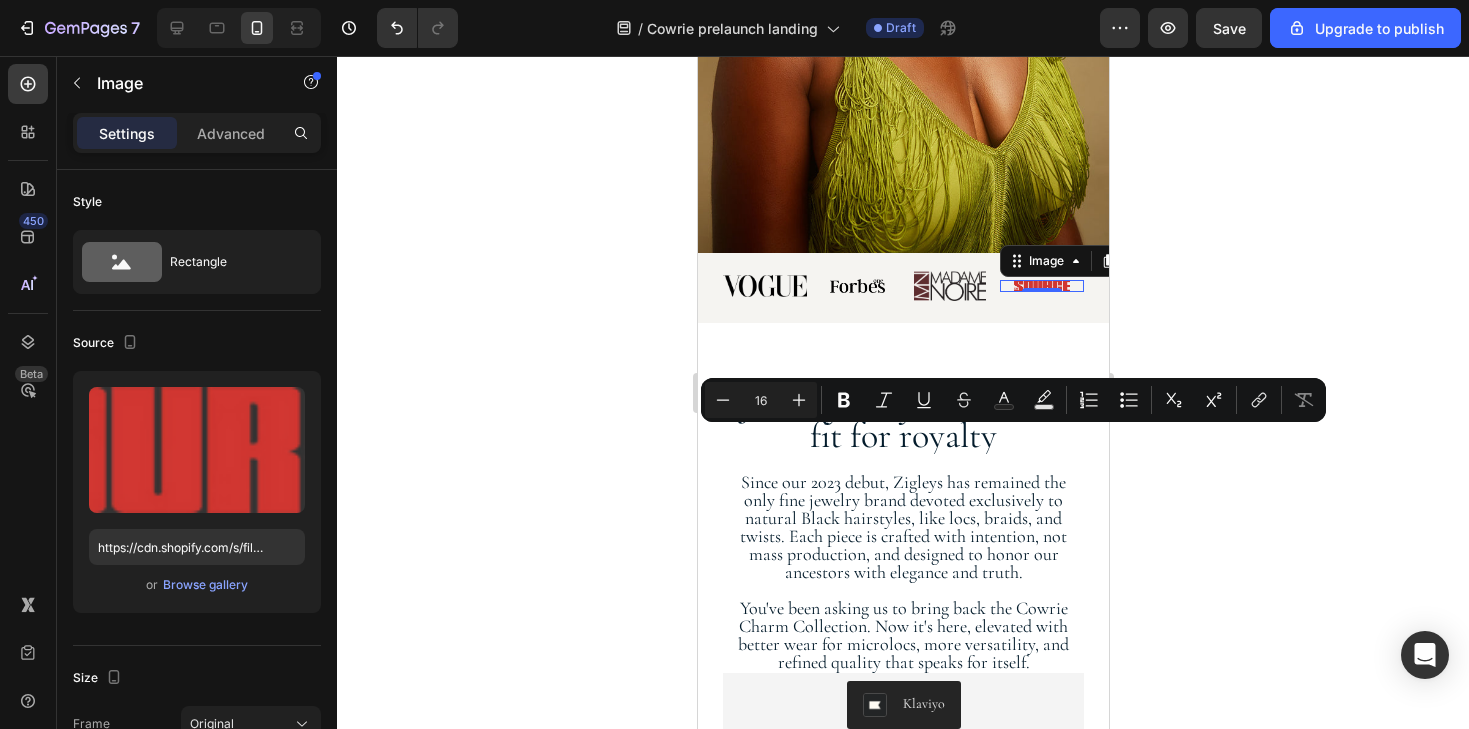 click 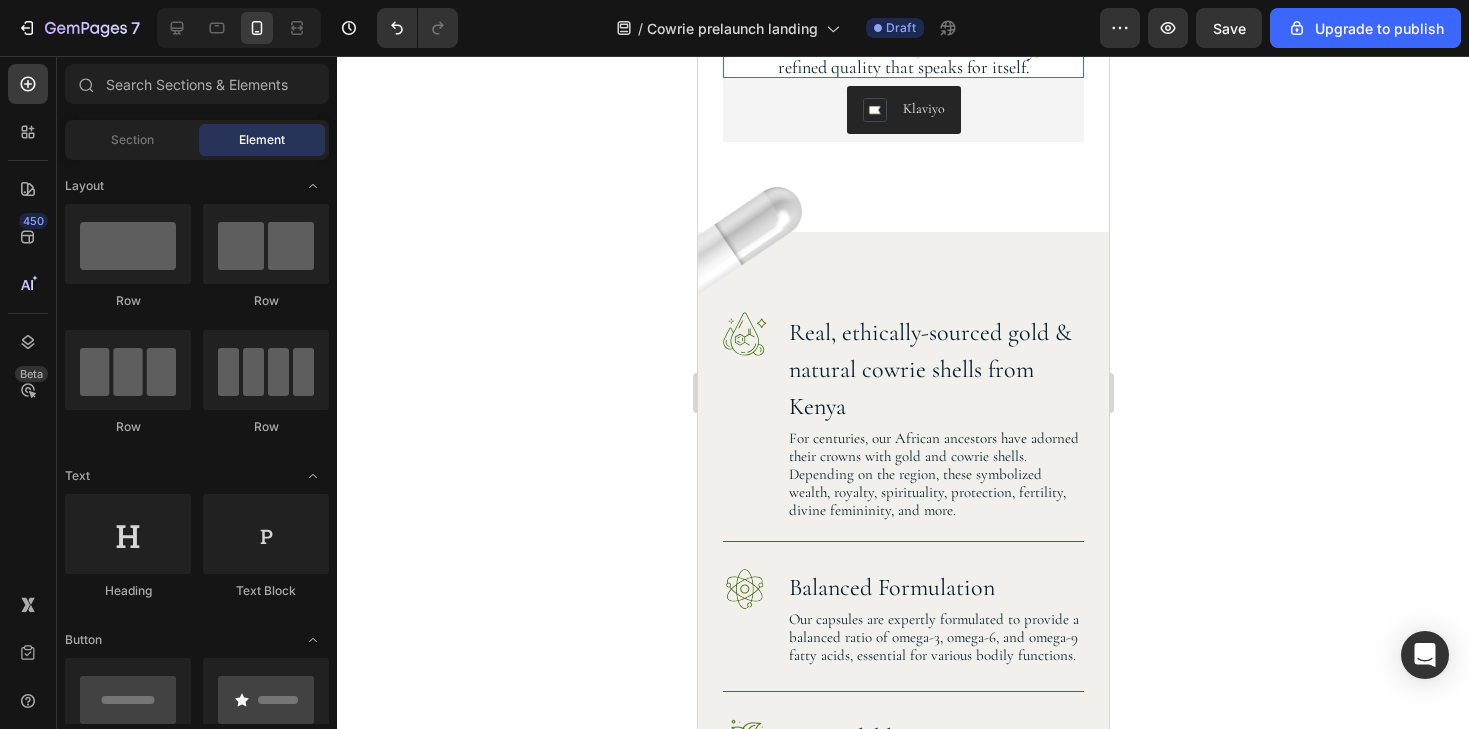 scroll, scrollTop: 1232, scrollLeft: 0, axis: vertical 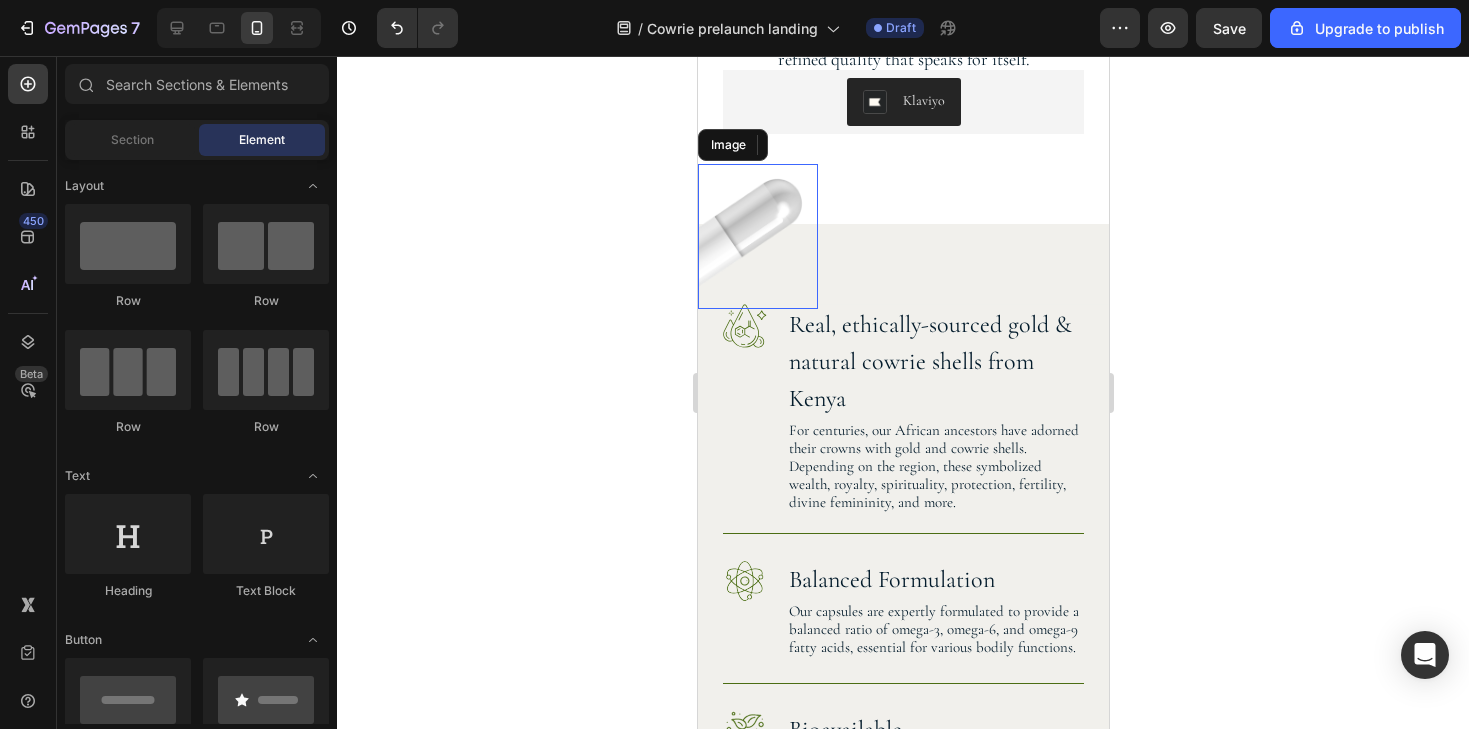 click at bounding box center [757, 236] 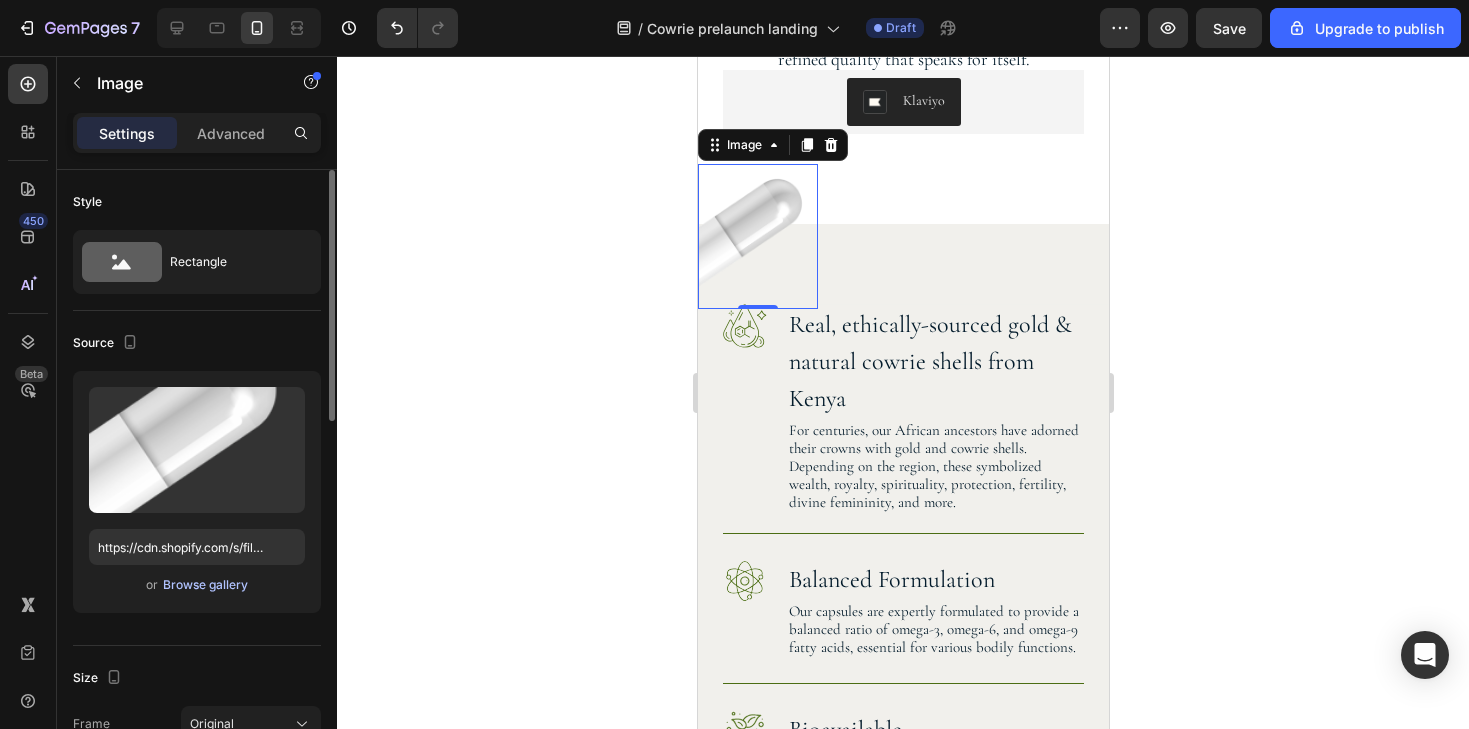 click on "Browse gallery" at bounding box center [205, 585] 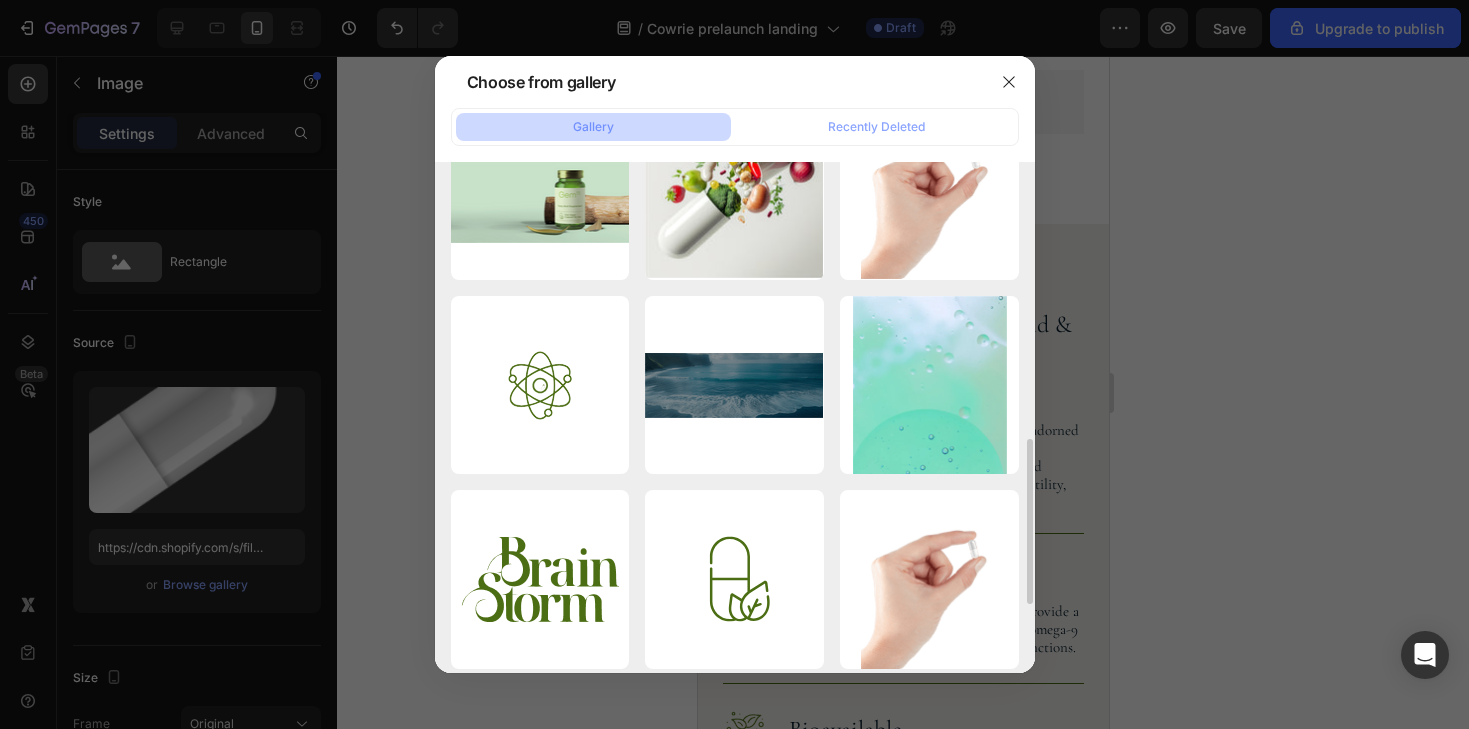 scroll, scrollTop: 0, scrollLeft: 0, axis: both 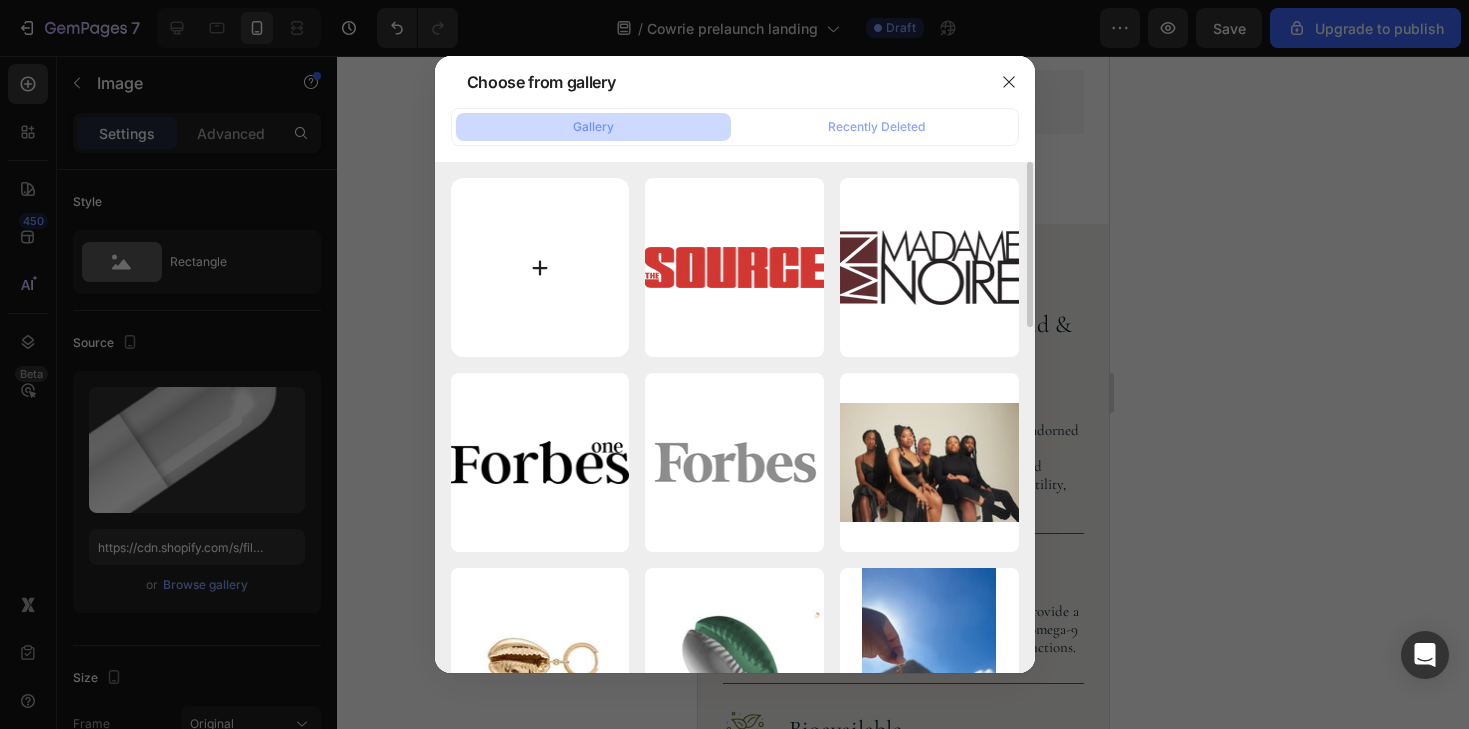 click at bounding box center [540, 267] 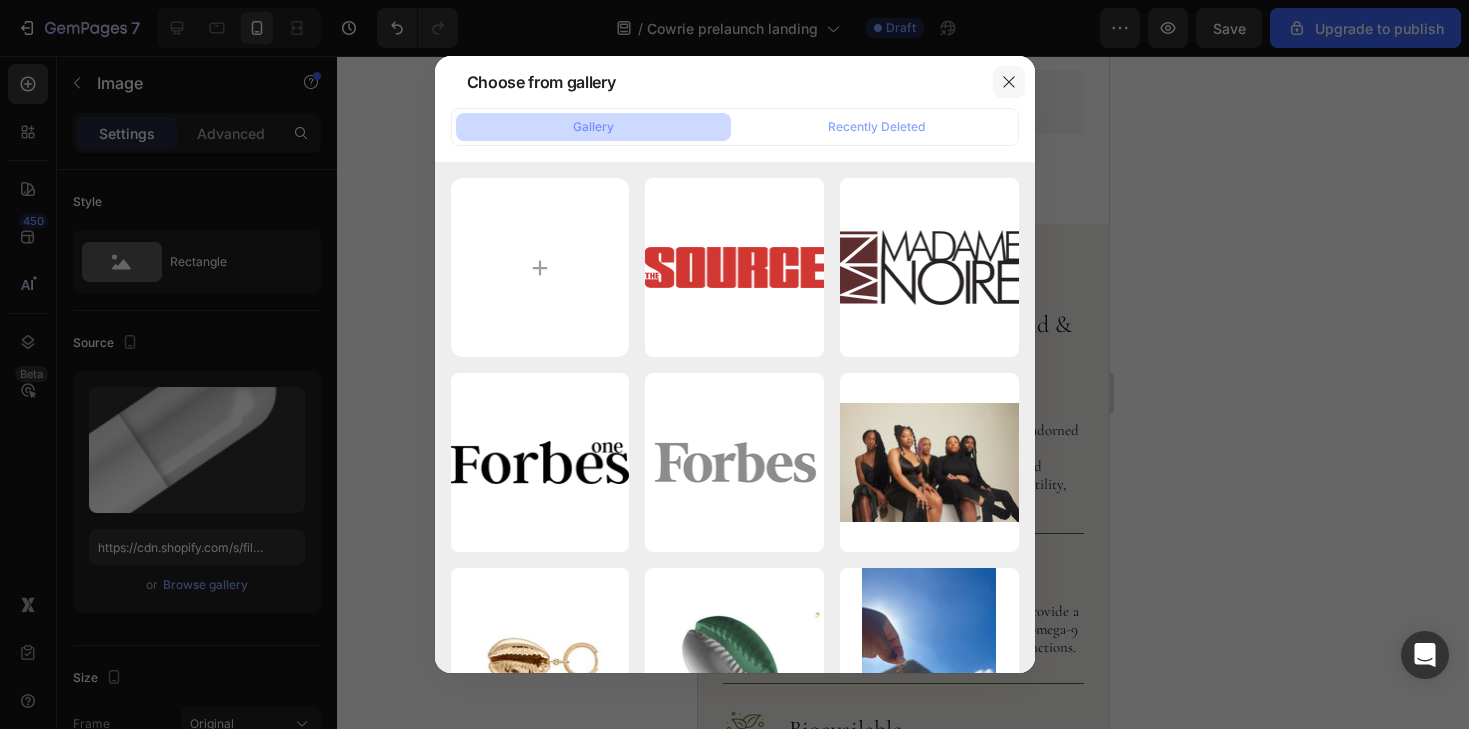 click 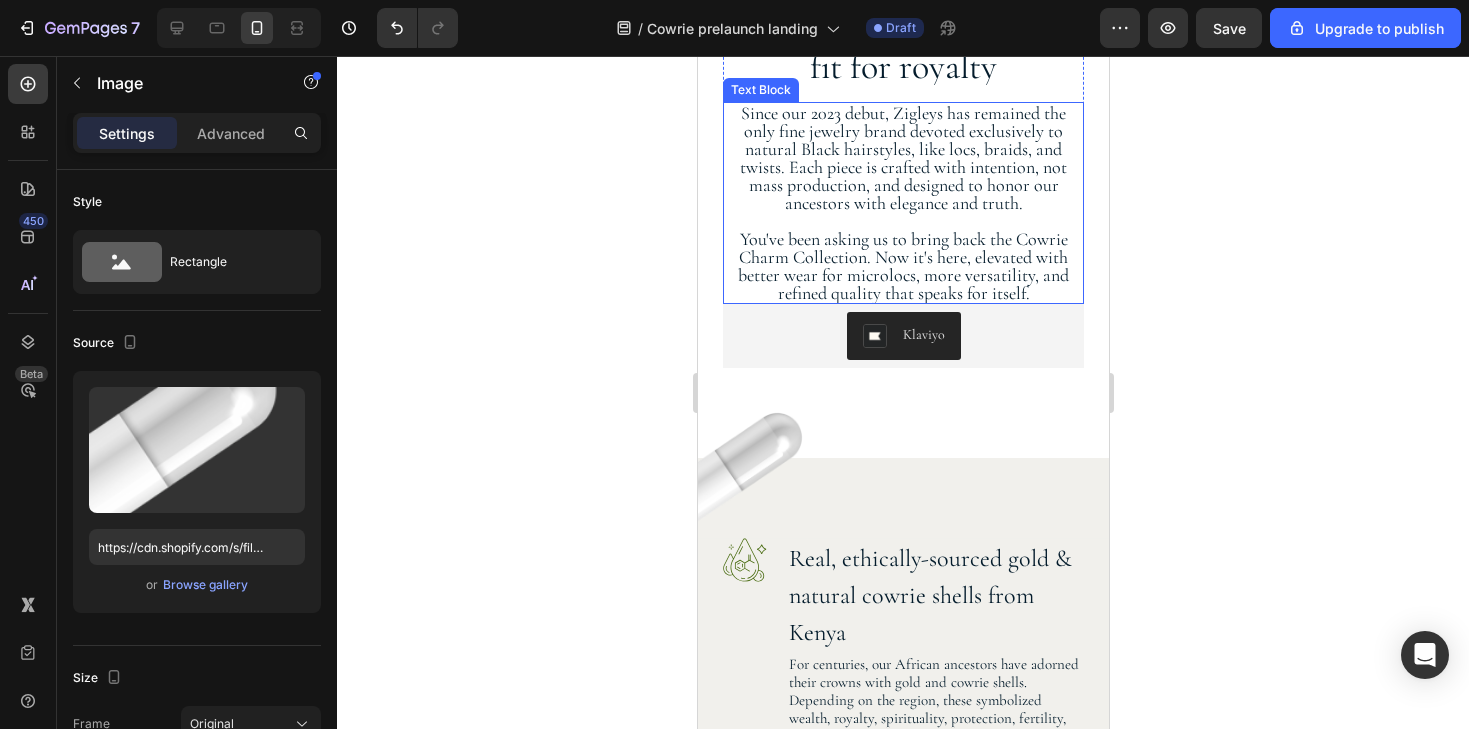 scroll, scrollTop: 1000, scrollLeft: 0, axis: vertical 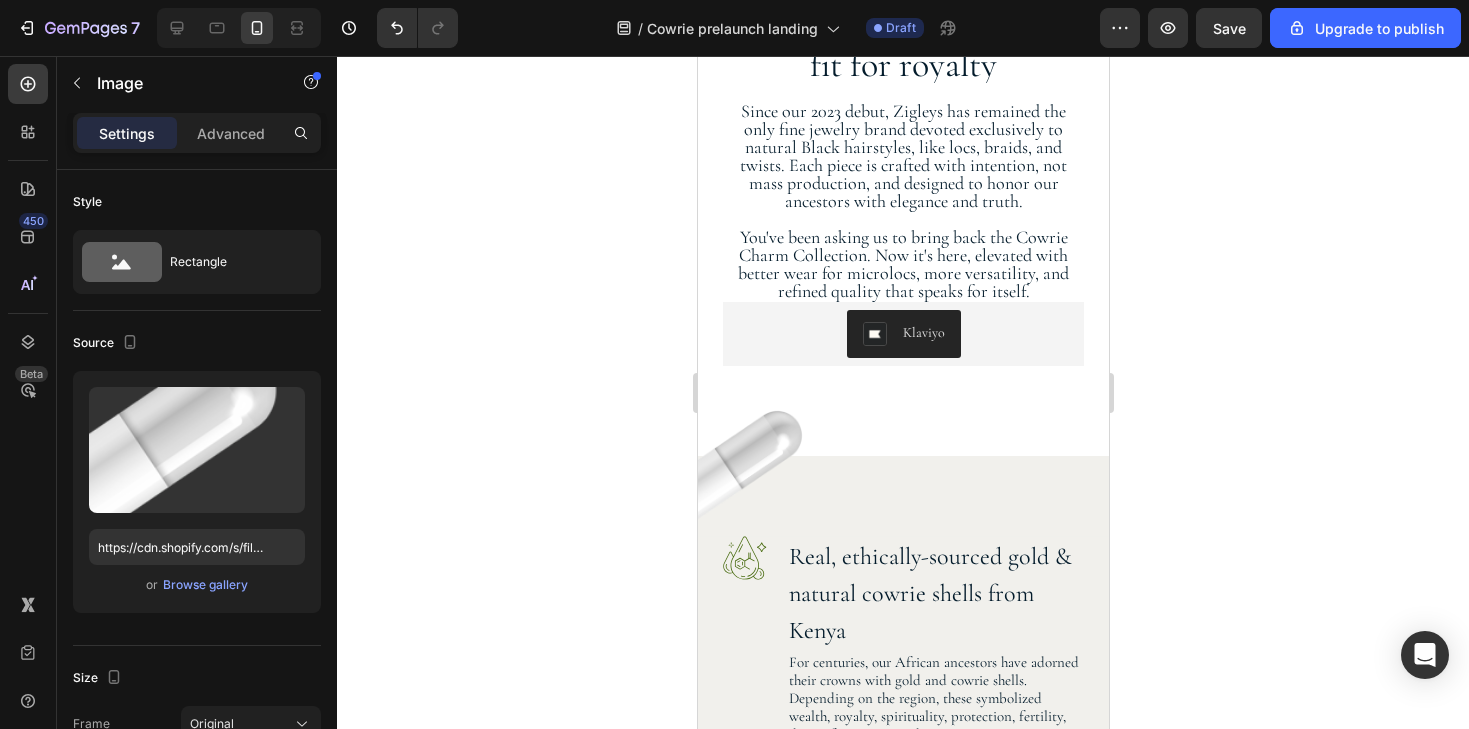 click at bounding box center [757, 468] 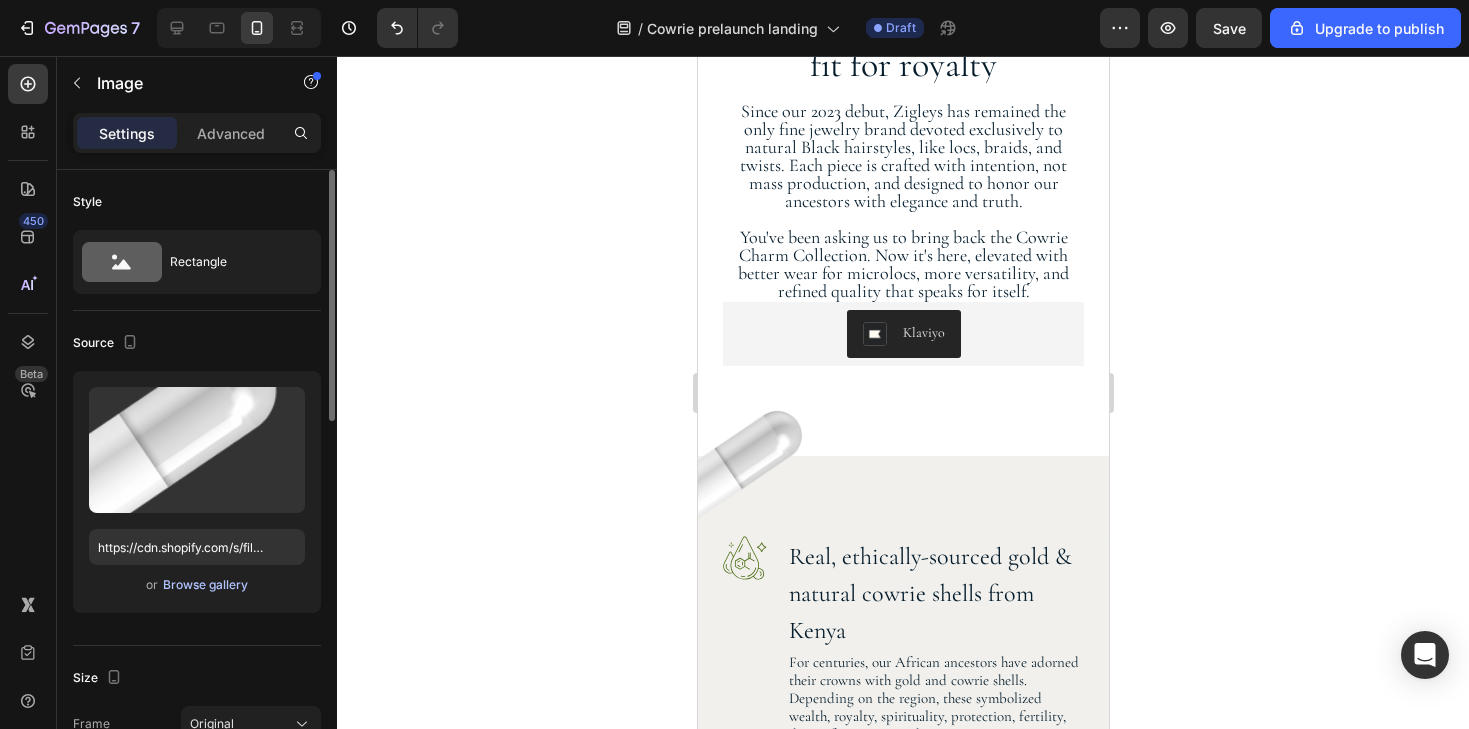 click on "Browse gallery" at bounding box center (205, 585) 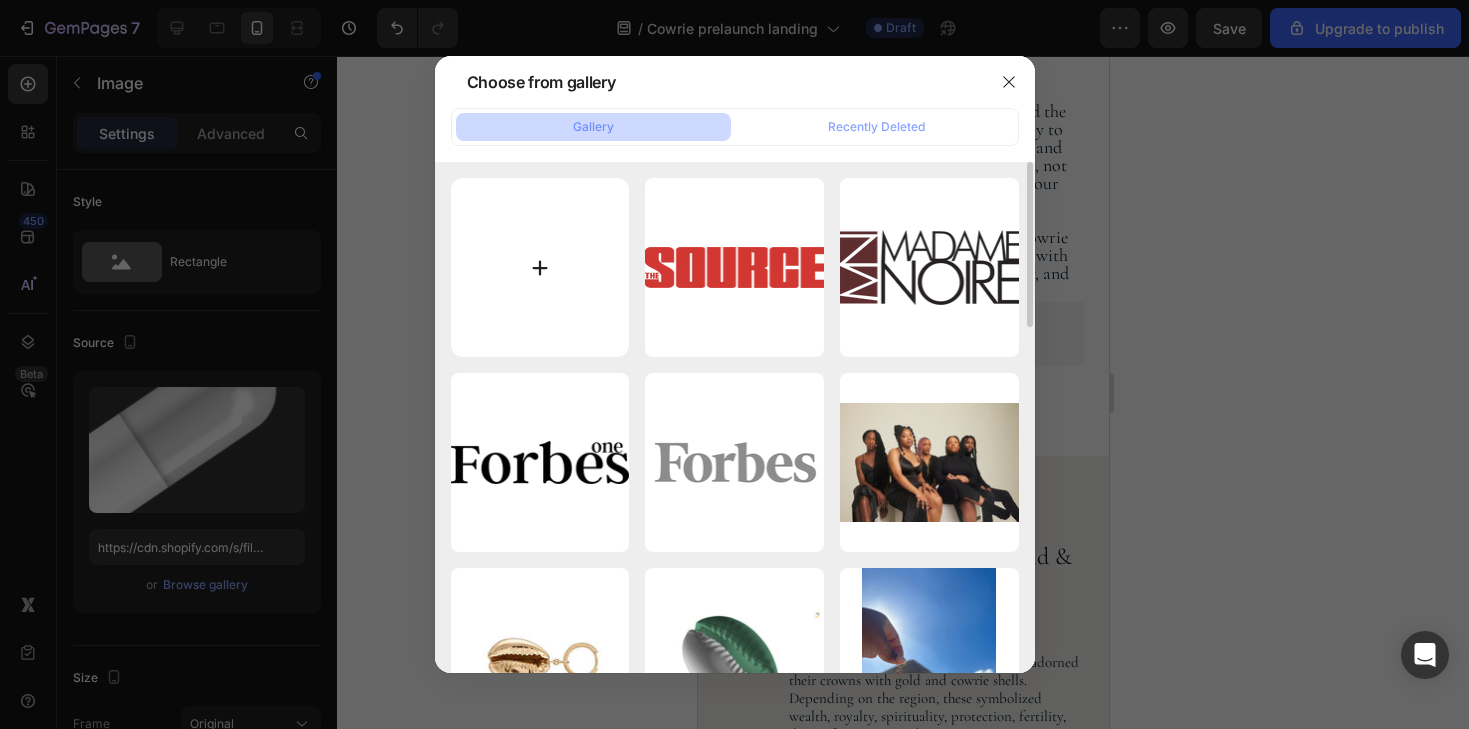 click at bounding box center [540, 267] 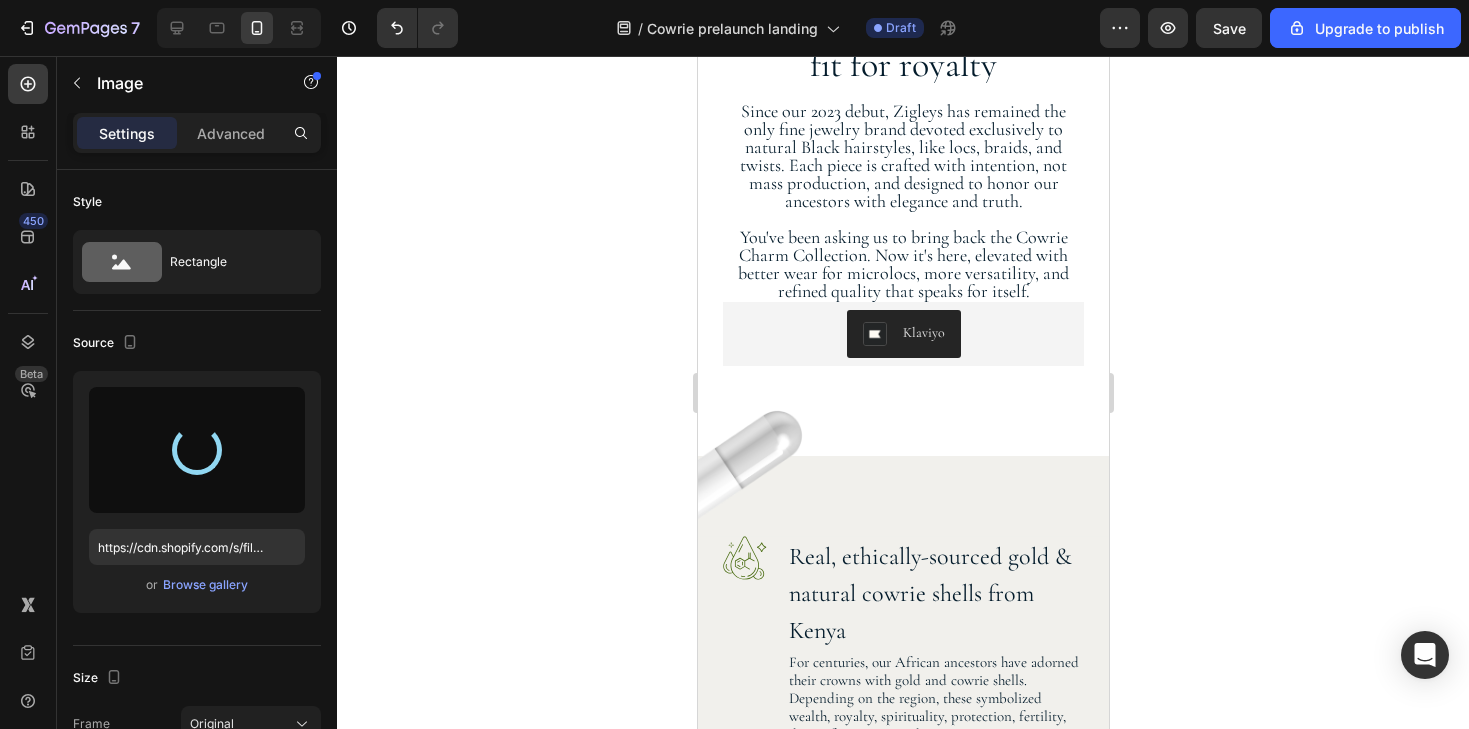type on "https://cdn.shopify.com/s/files/1/0563/7449/3246/files/gempages_534249811990283360-30a3395a-b22d-4750-b789-2f67587991c9.jpg" 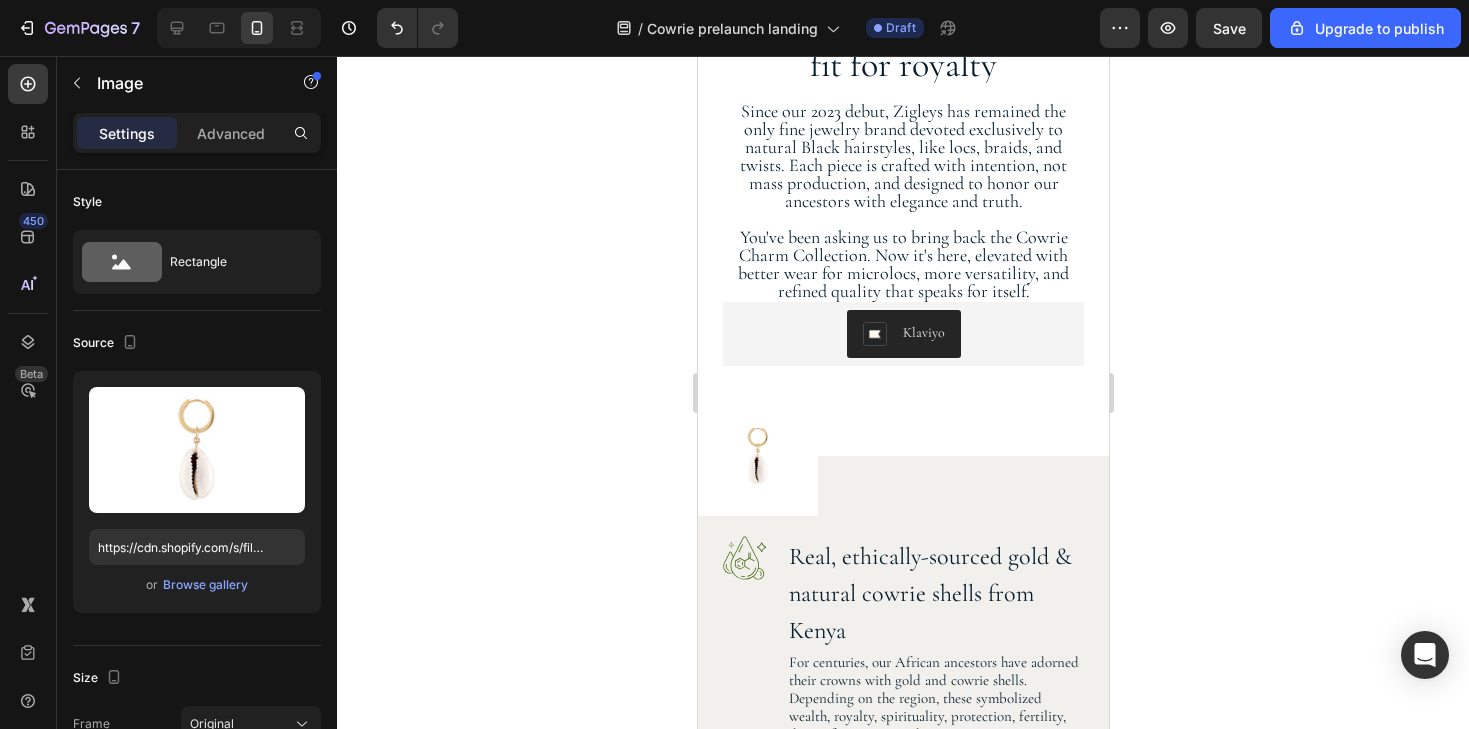 click at bounding box center [757, 456] 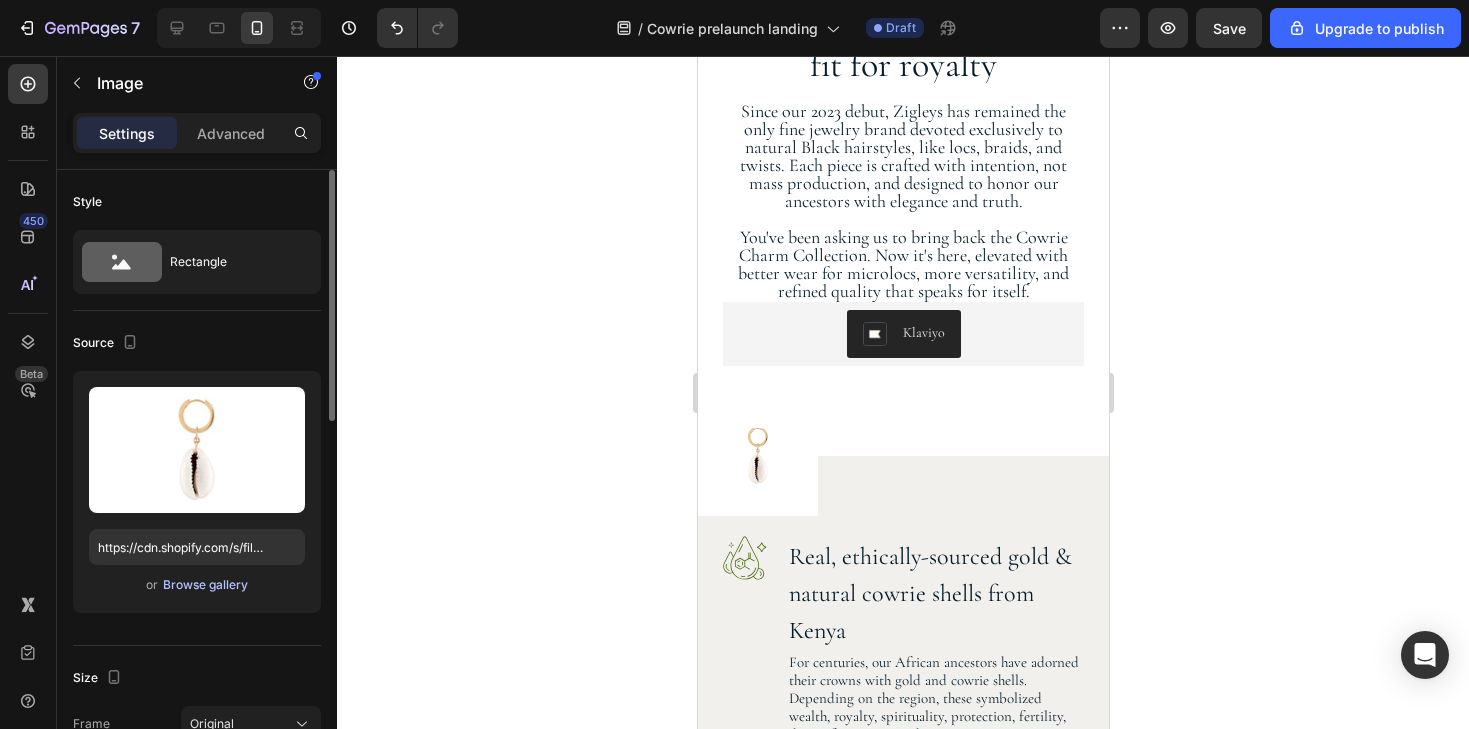 click on "Browse gallery" at bounding box center (205, 585) 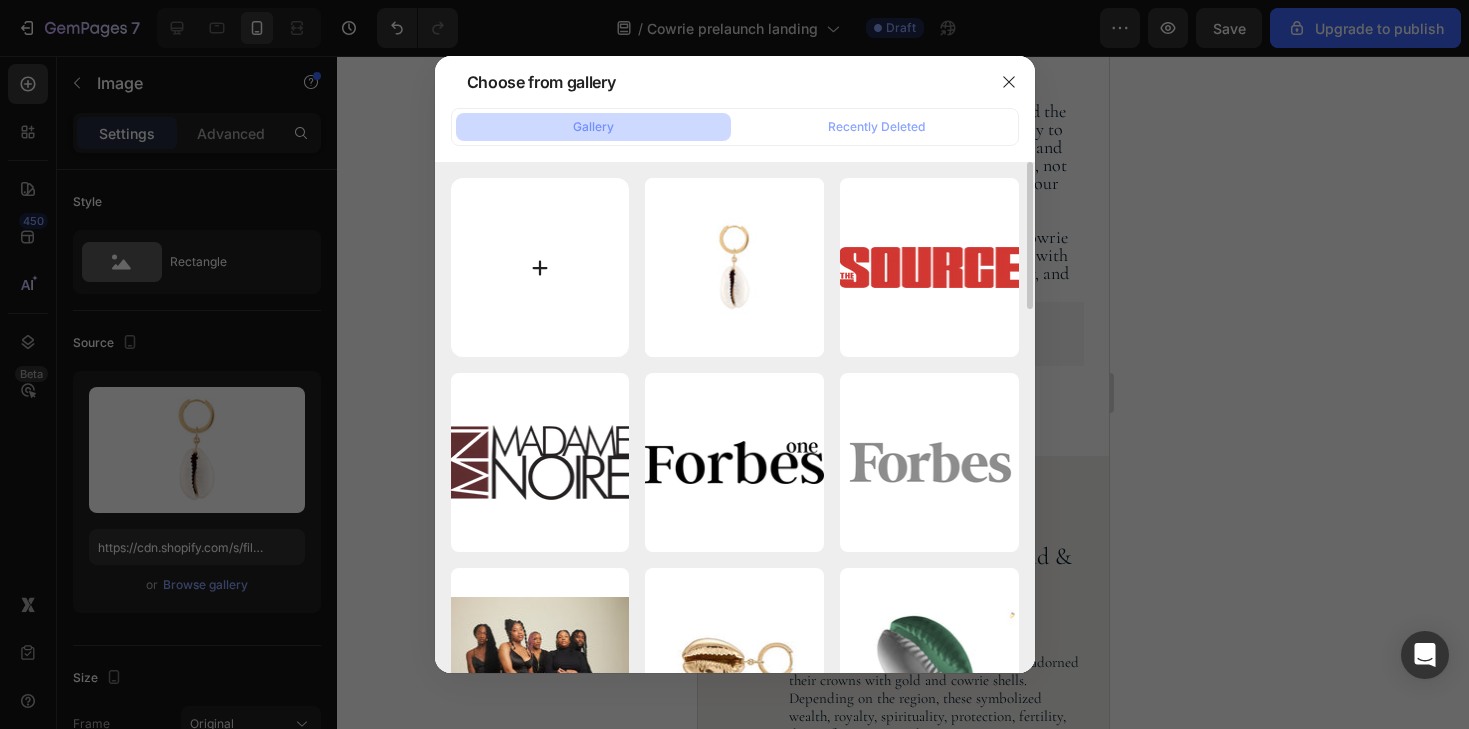click at bounding box center [540, 267] 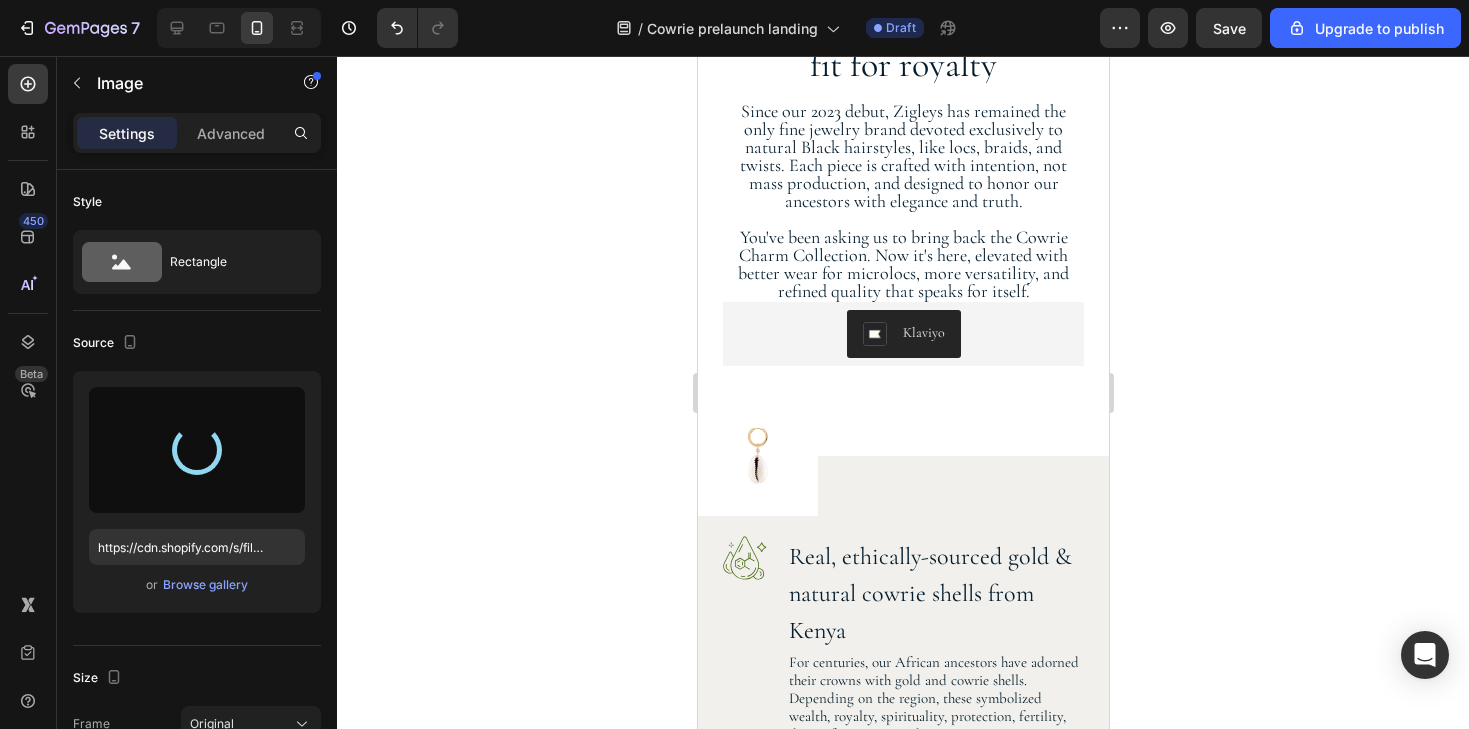 type on "https://cdn.shopify.com/s/files/1/0563/7449/3246/files/gempages_534249811990283360-39083207-8537-44af-abc1-45aaa8421c4d.png" 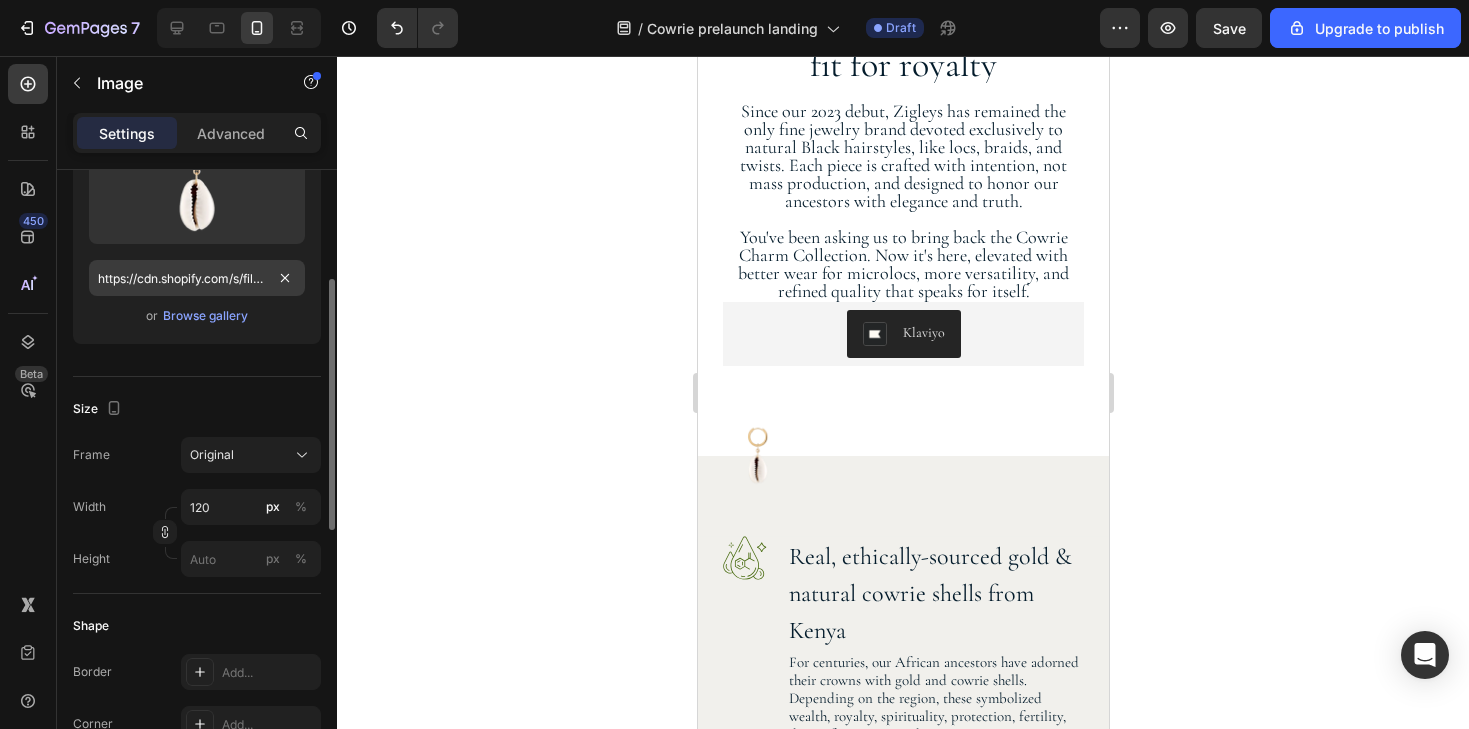 scroll, scrollTop: 269, scrollLeft: 0, axis: vertical 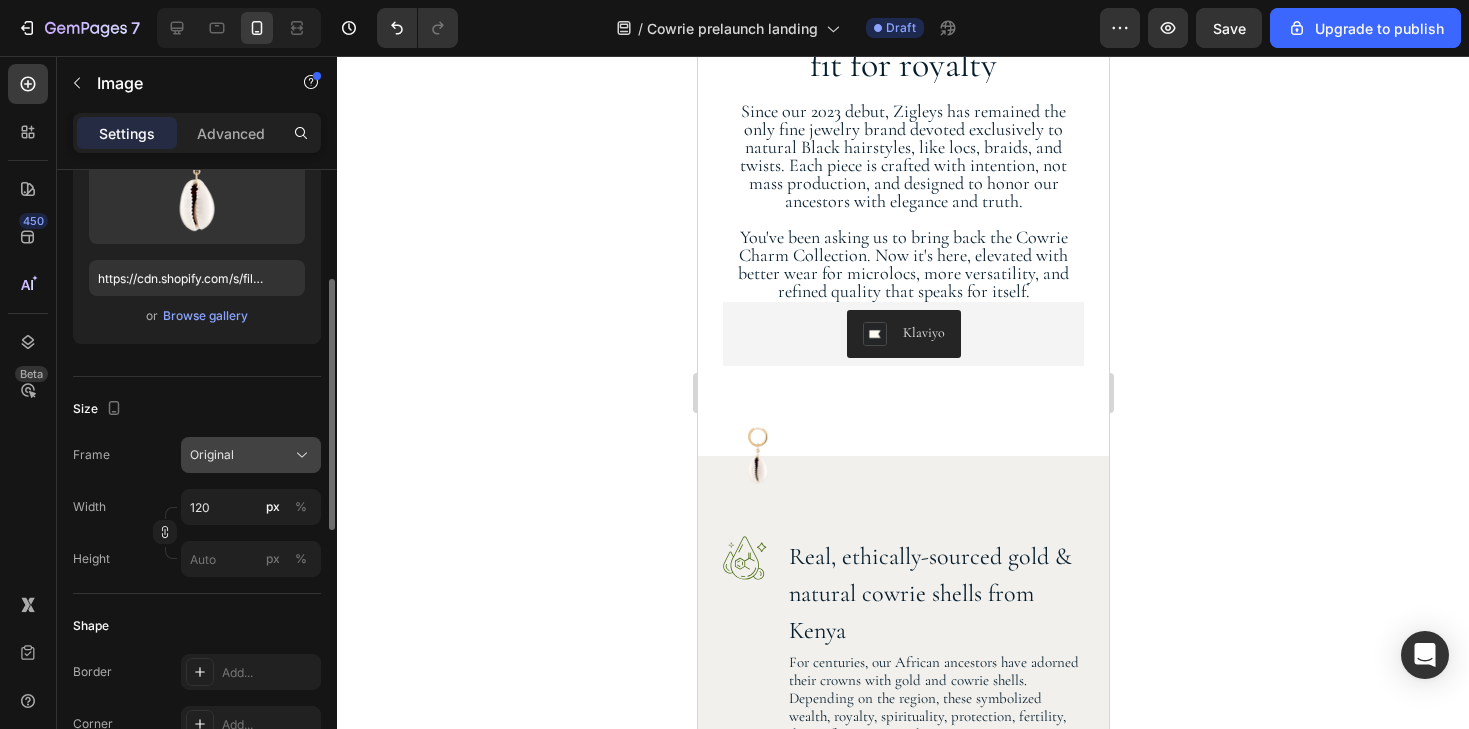 click on "Original" at bounding box center [212, 455] 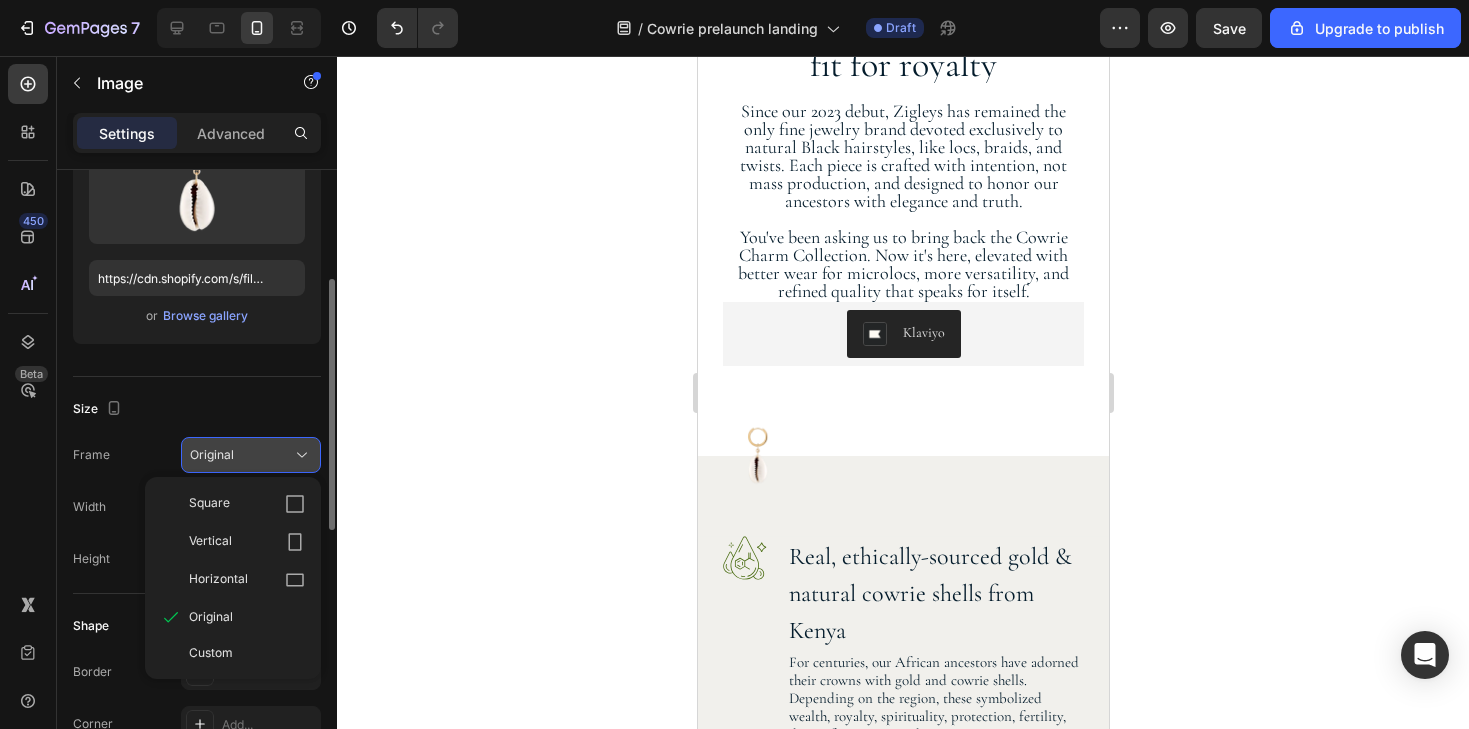 click on "Original" 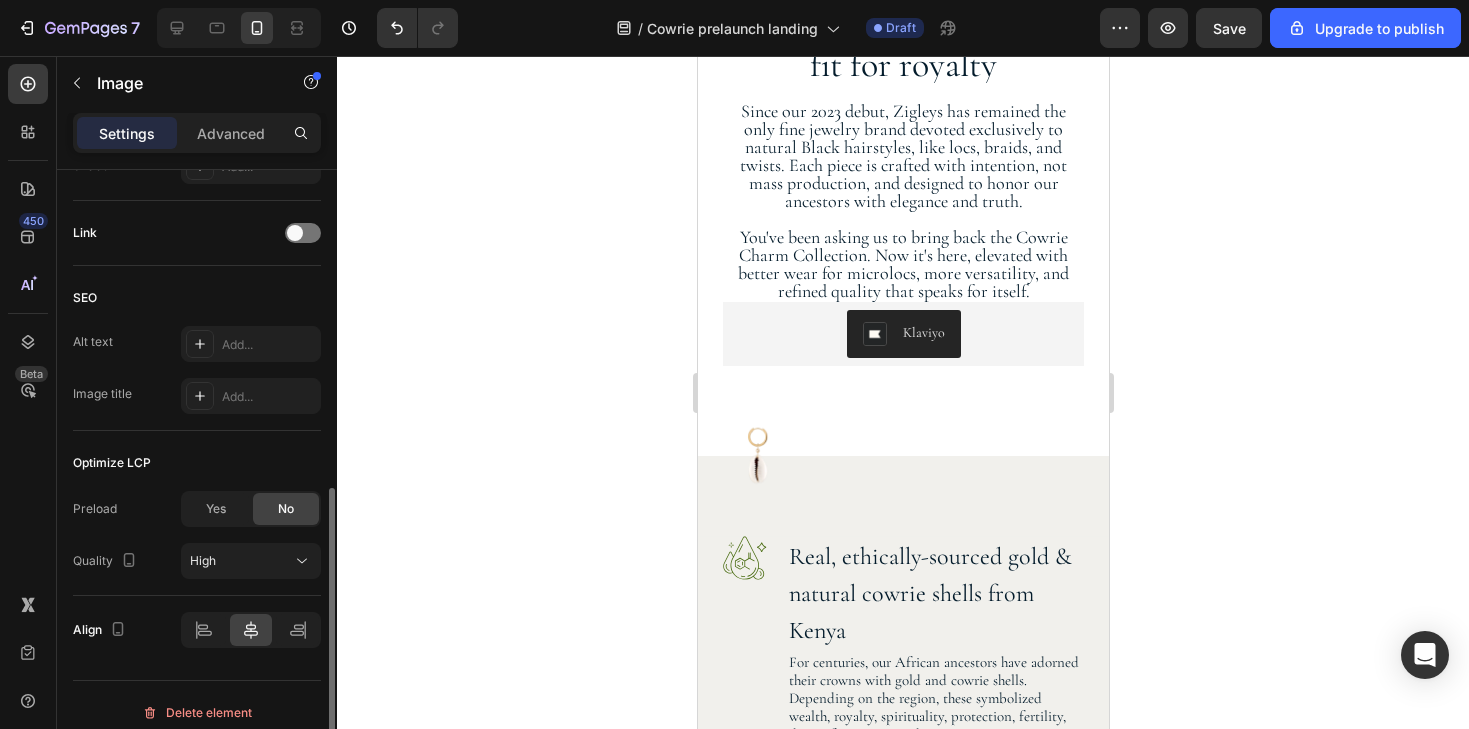 scroll, scrollTop: 894, scrollLeft: 0, axis: vertical 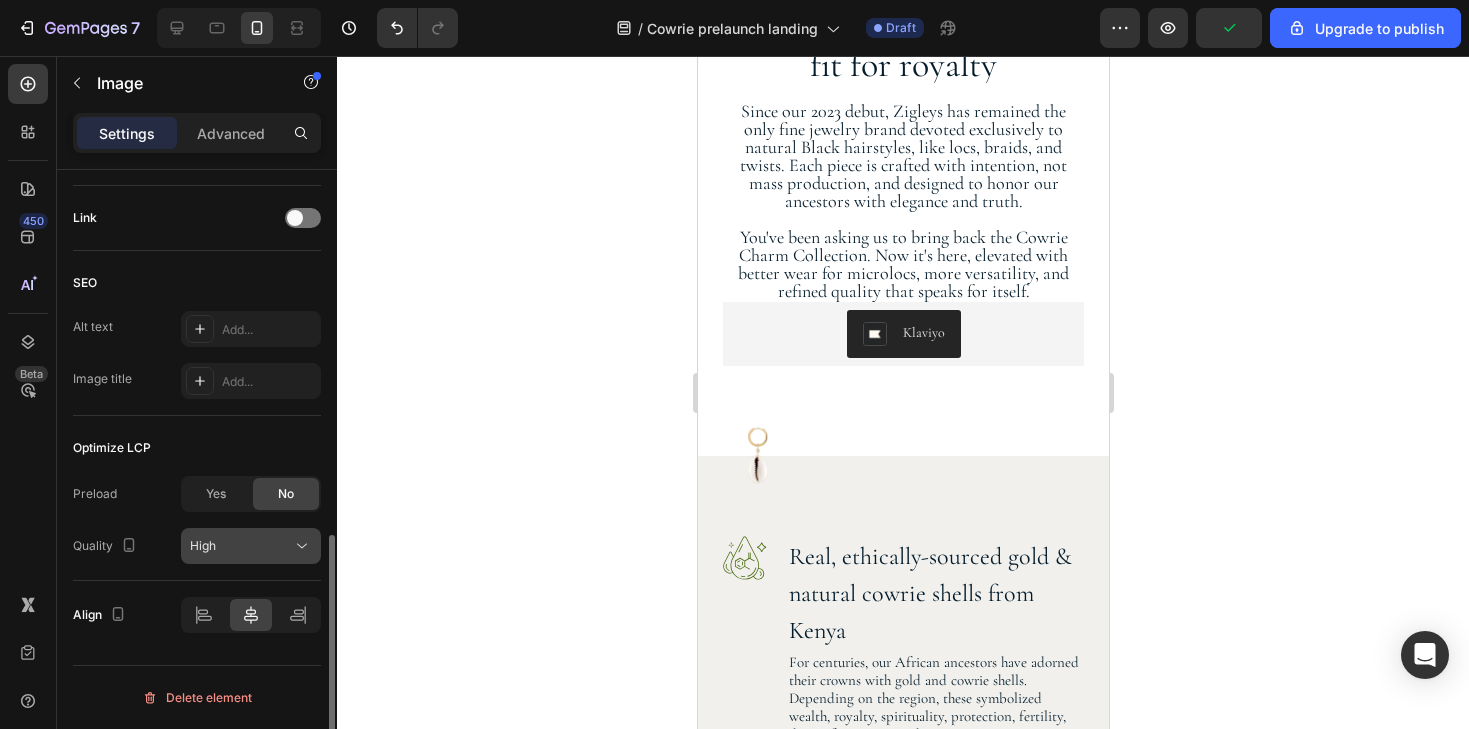 click on "High" at bounding box center (241, 546) 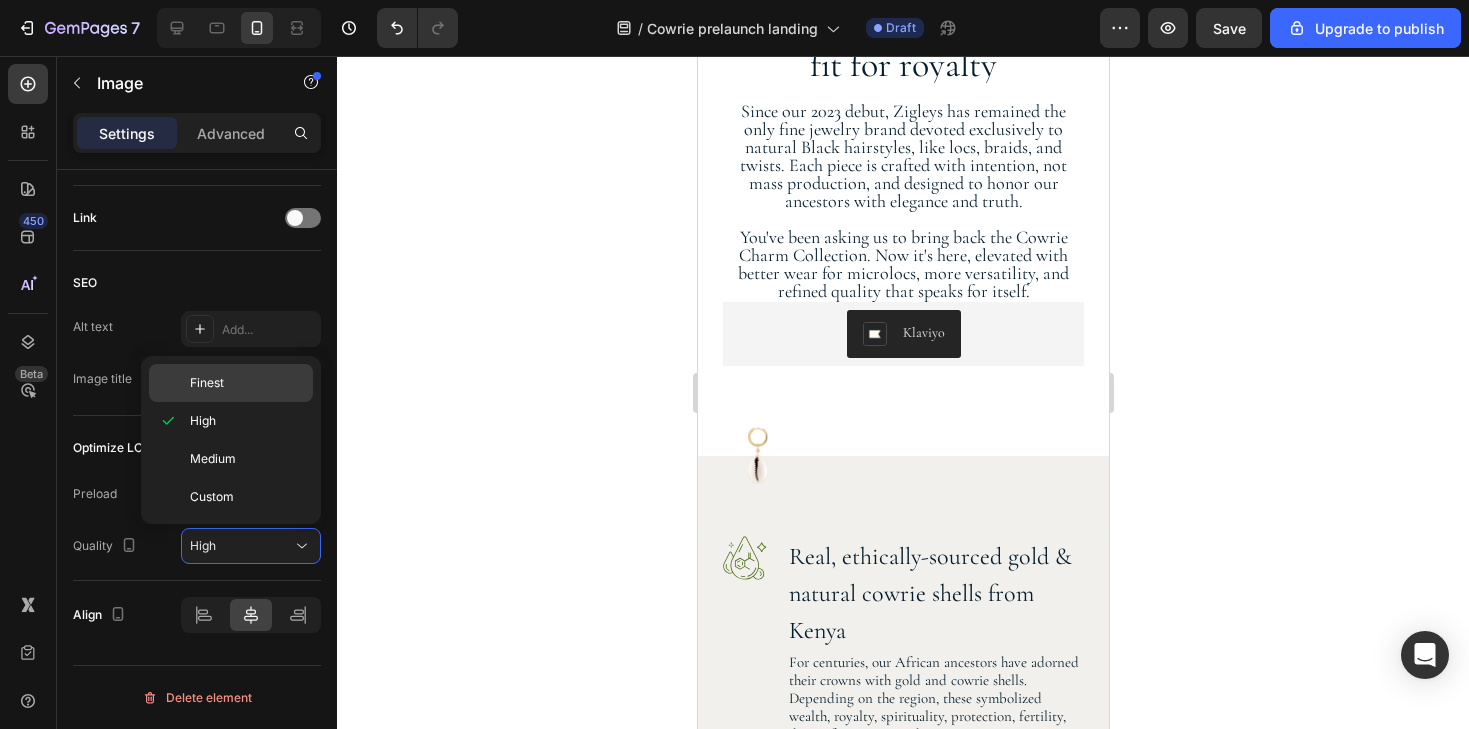 click on "Finest" 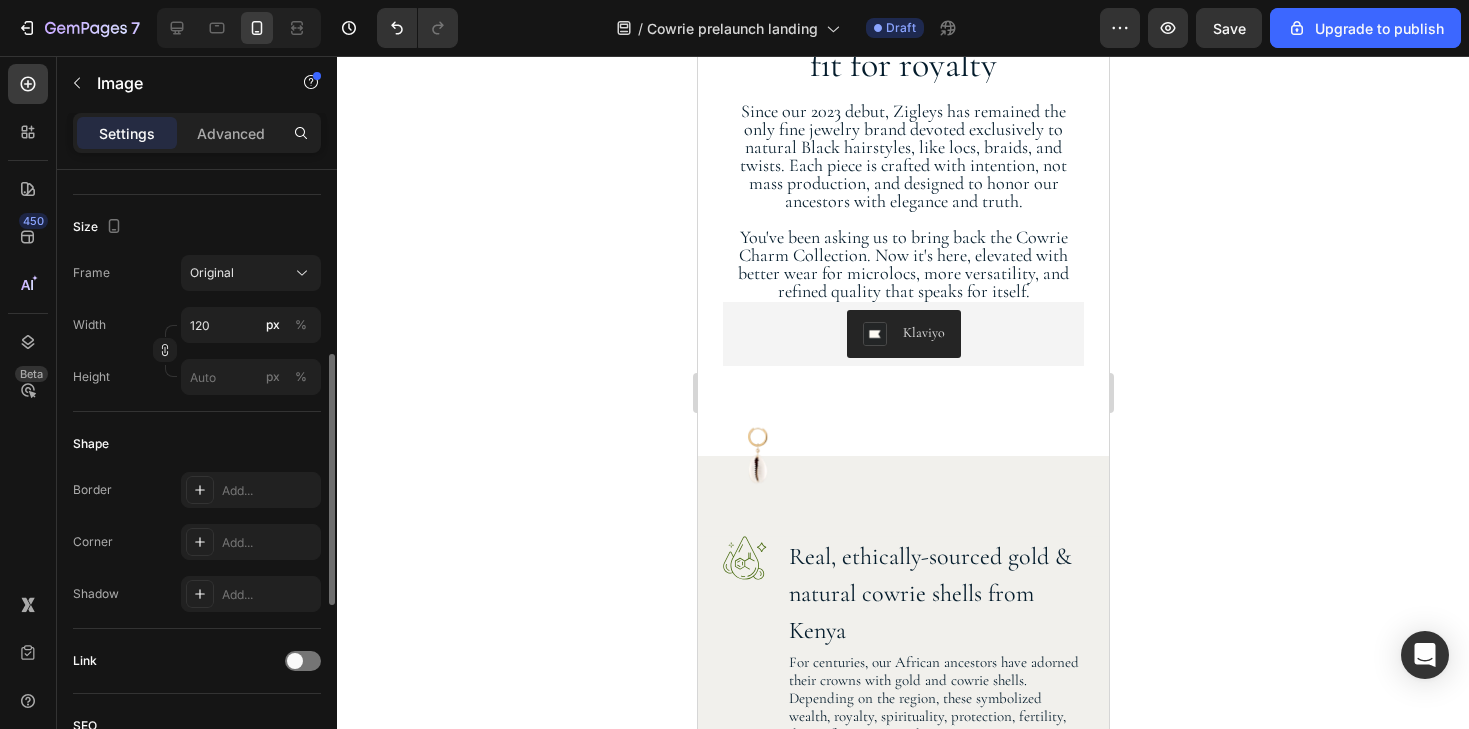 scroll, scrollTop: 441, scrollLeft: 0, axis: vertical 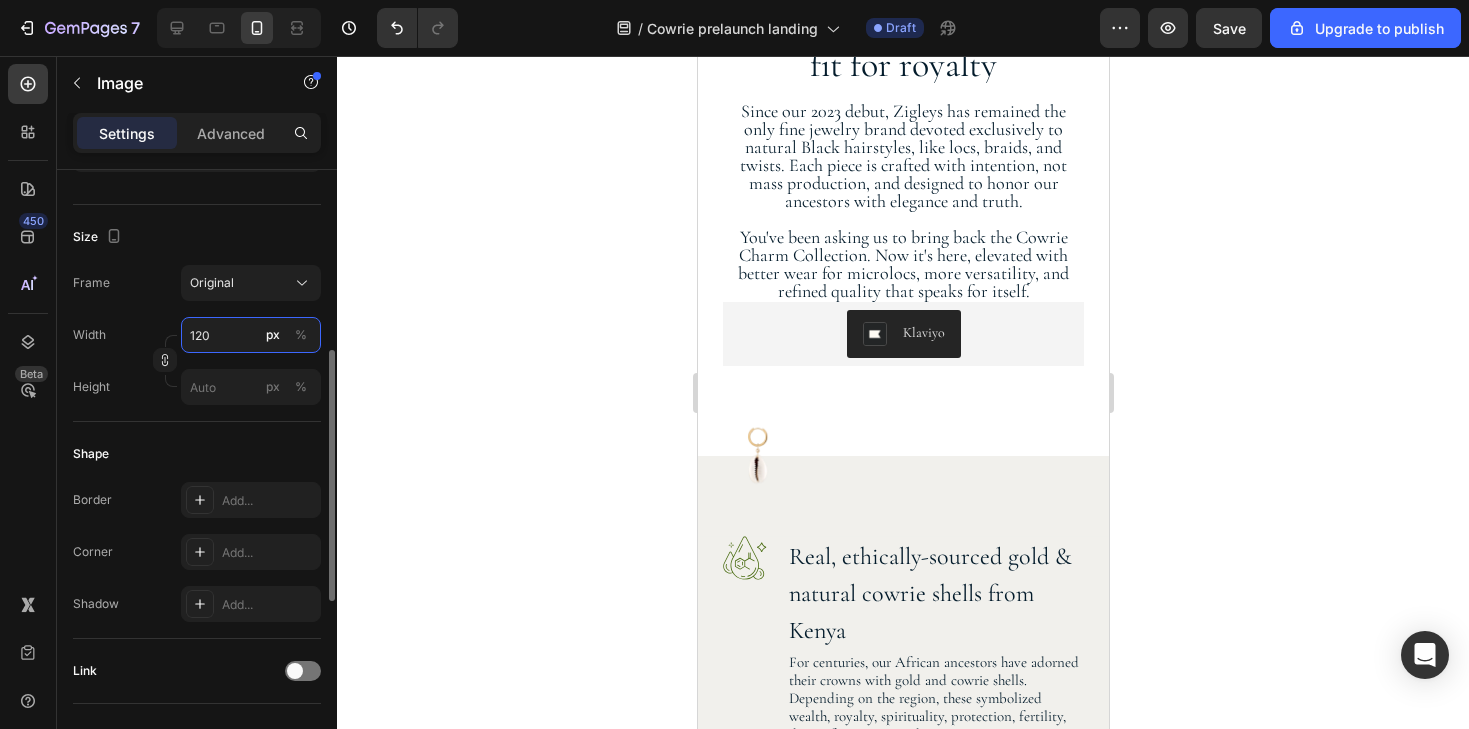 click on "120" at bounding box center (251, 335) 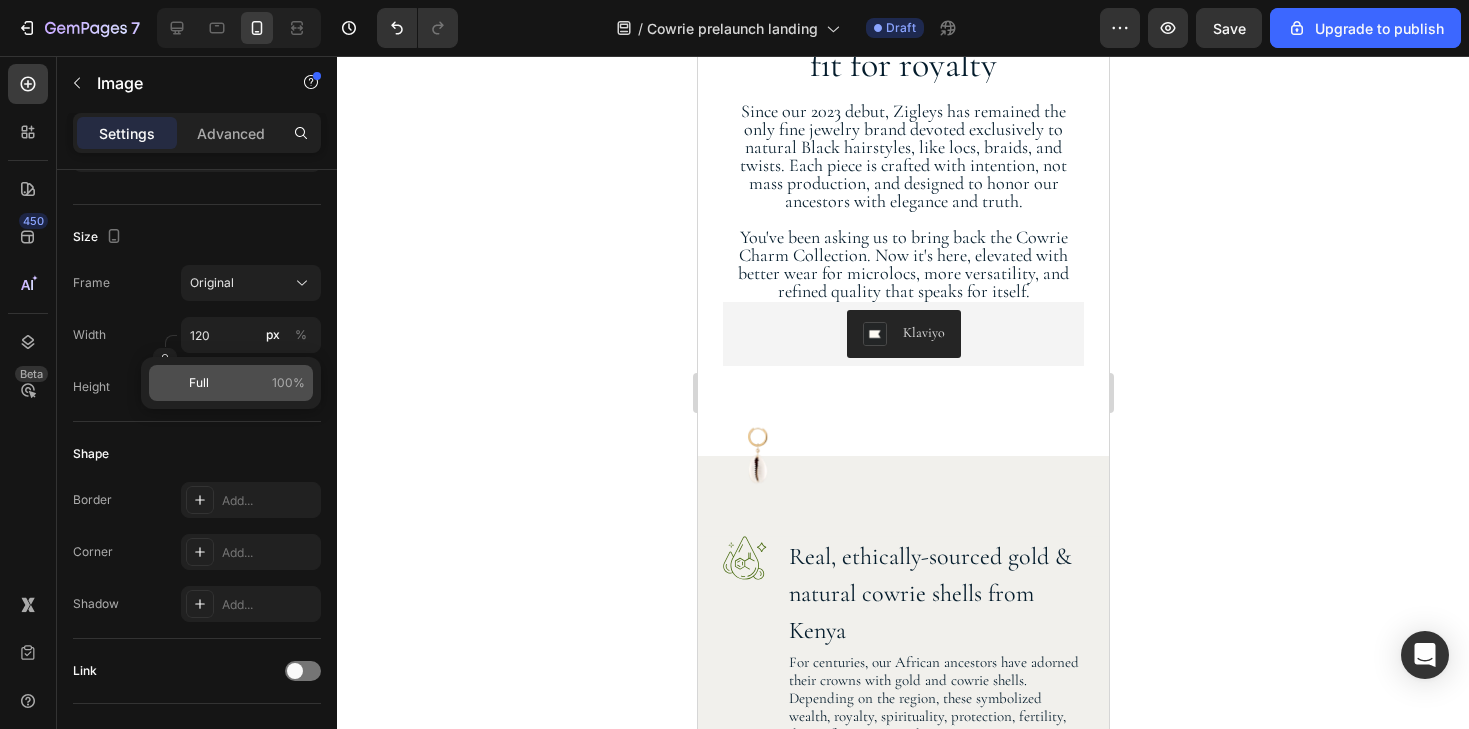 click on "Full 100%" 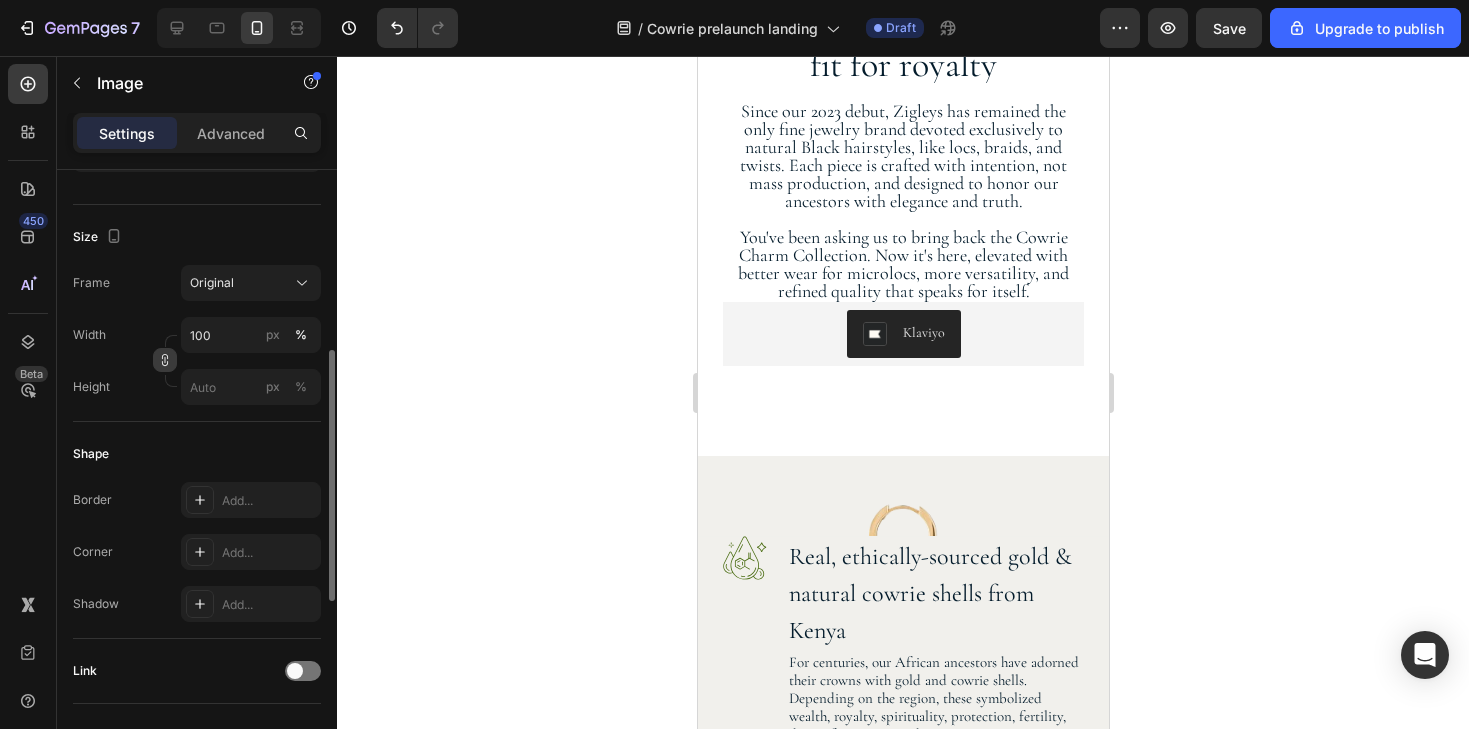 click 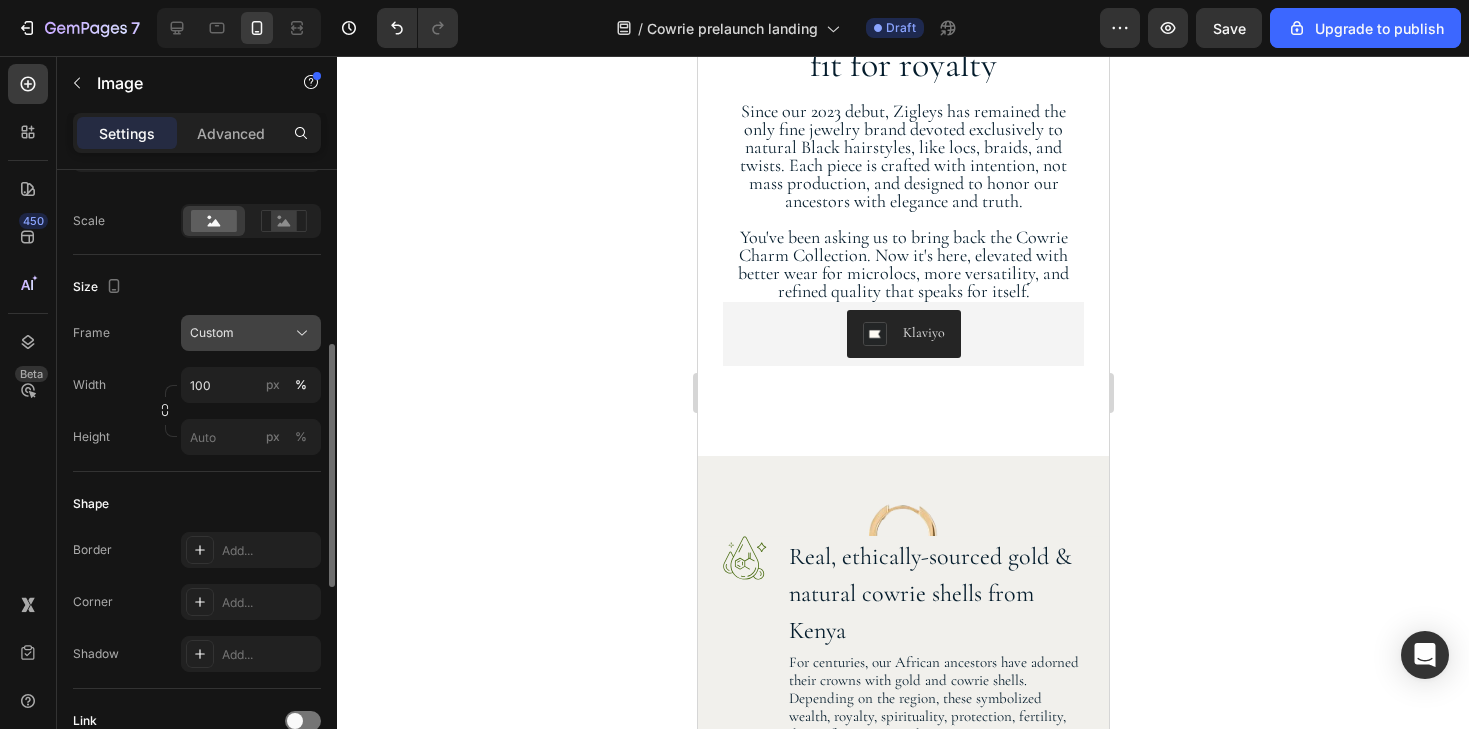click on "Custom" at bounding box center [251, 333] 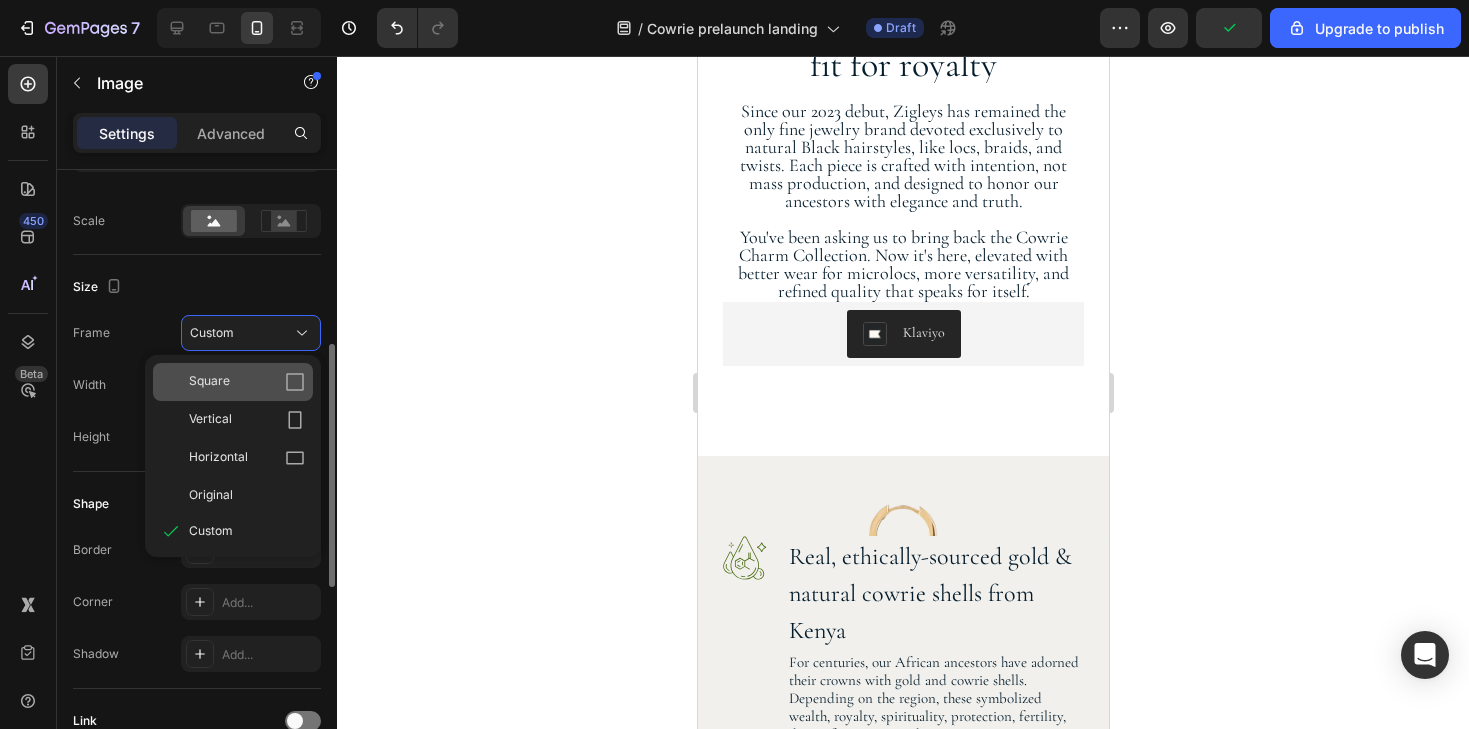 click on "Square" at bounding box center [209, 382] 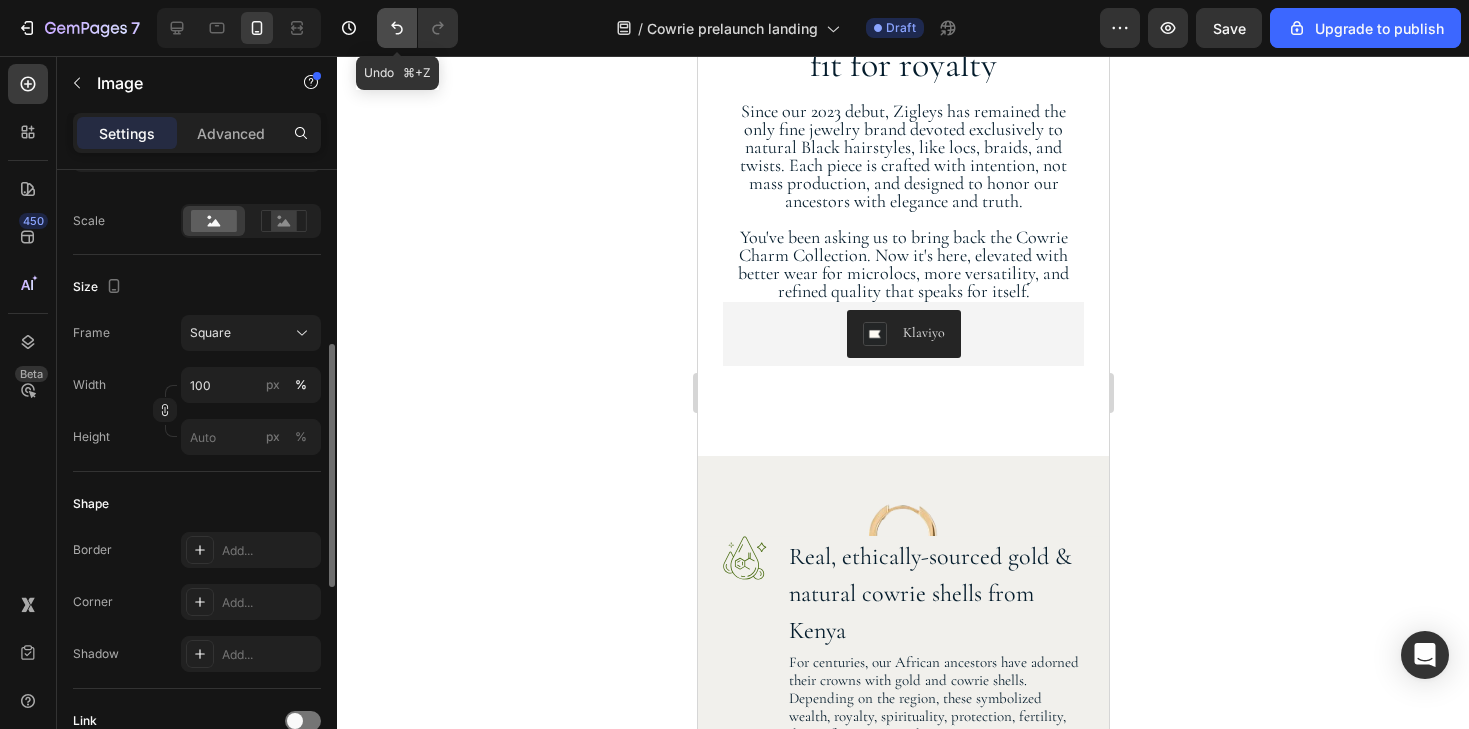 click 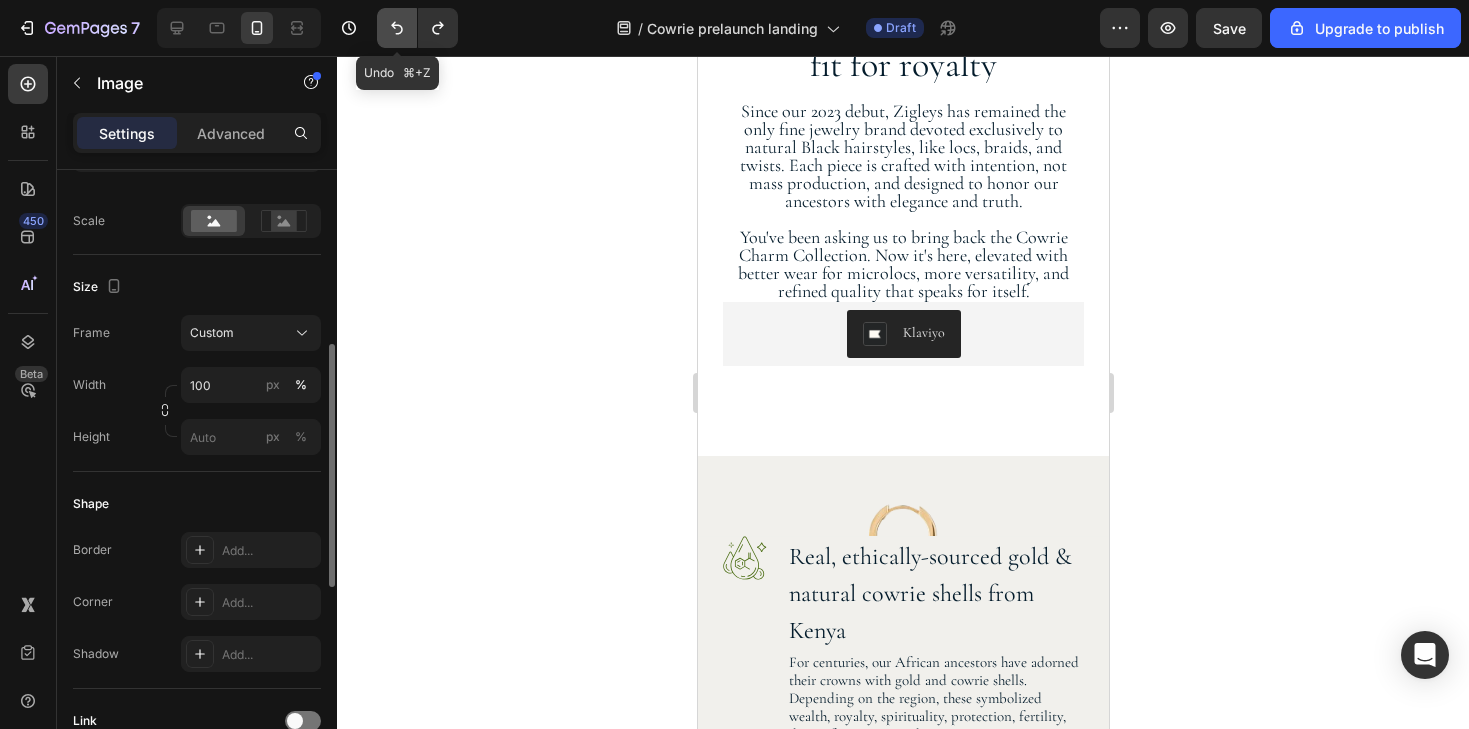 click 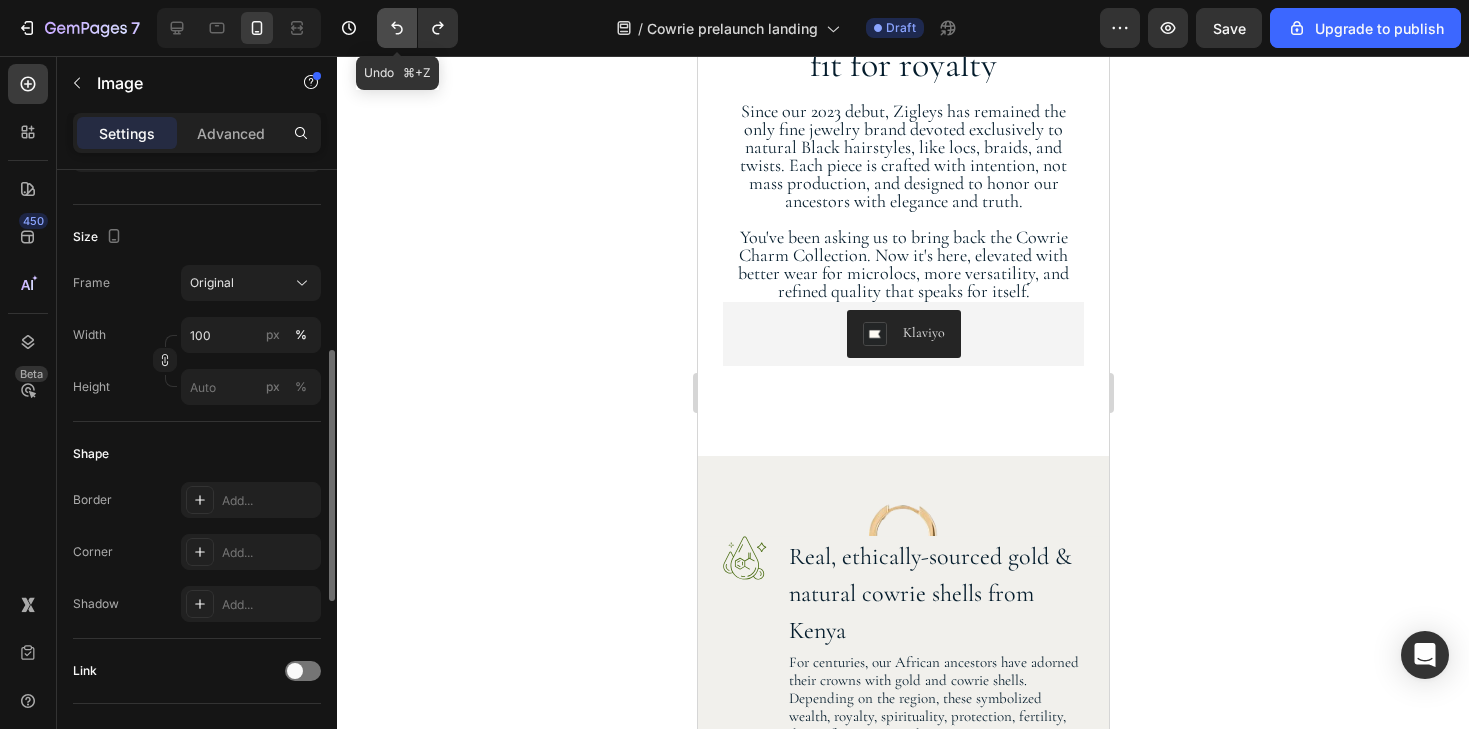 click 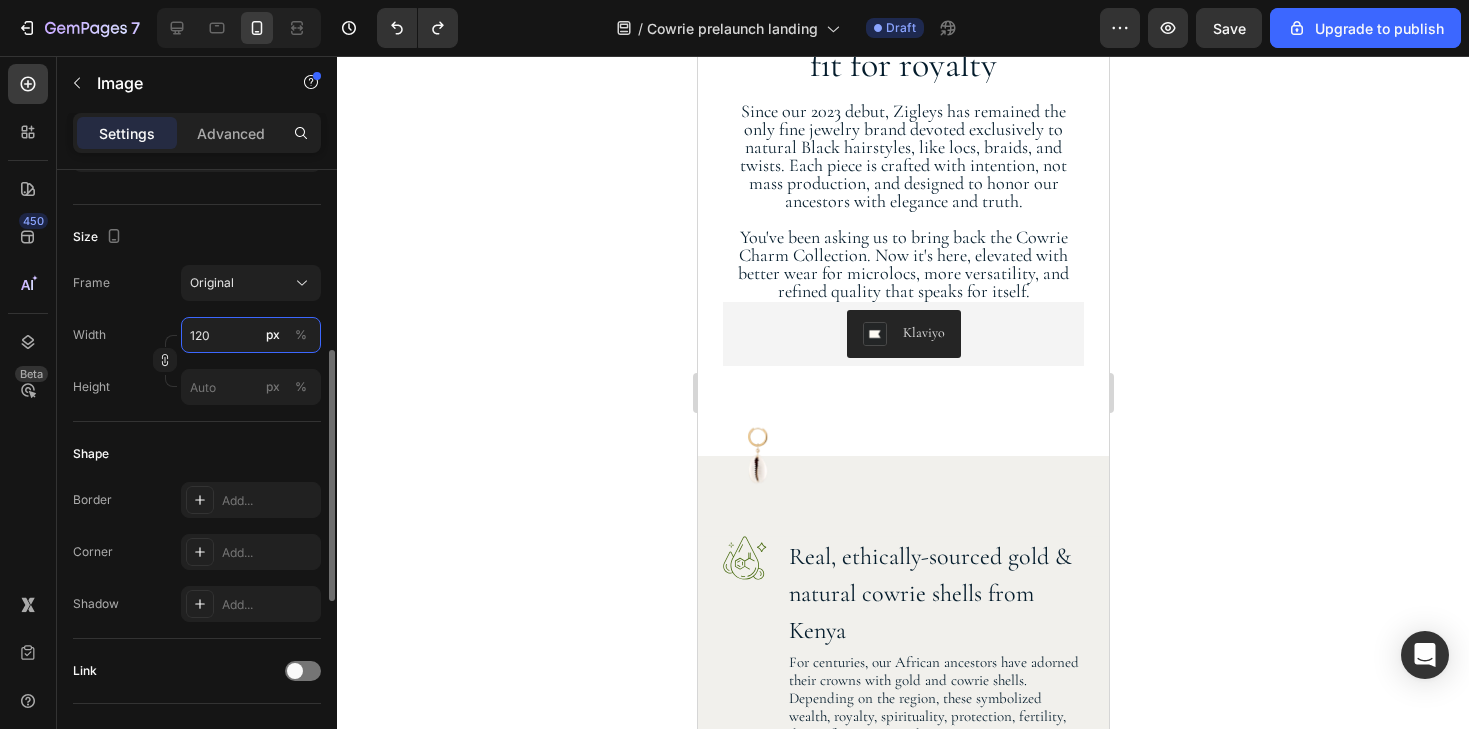 click on "120" at bounding box center (251, 335) 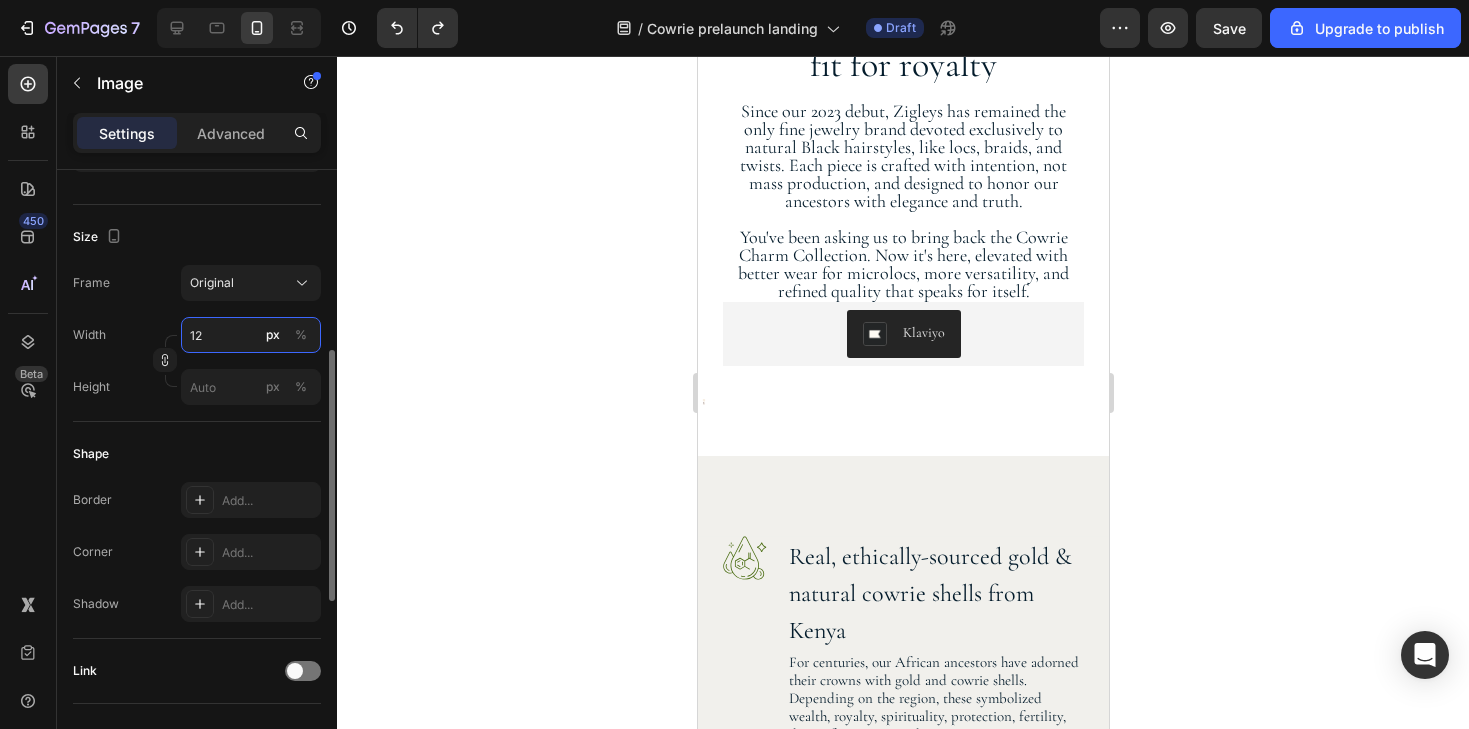 type on "1" 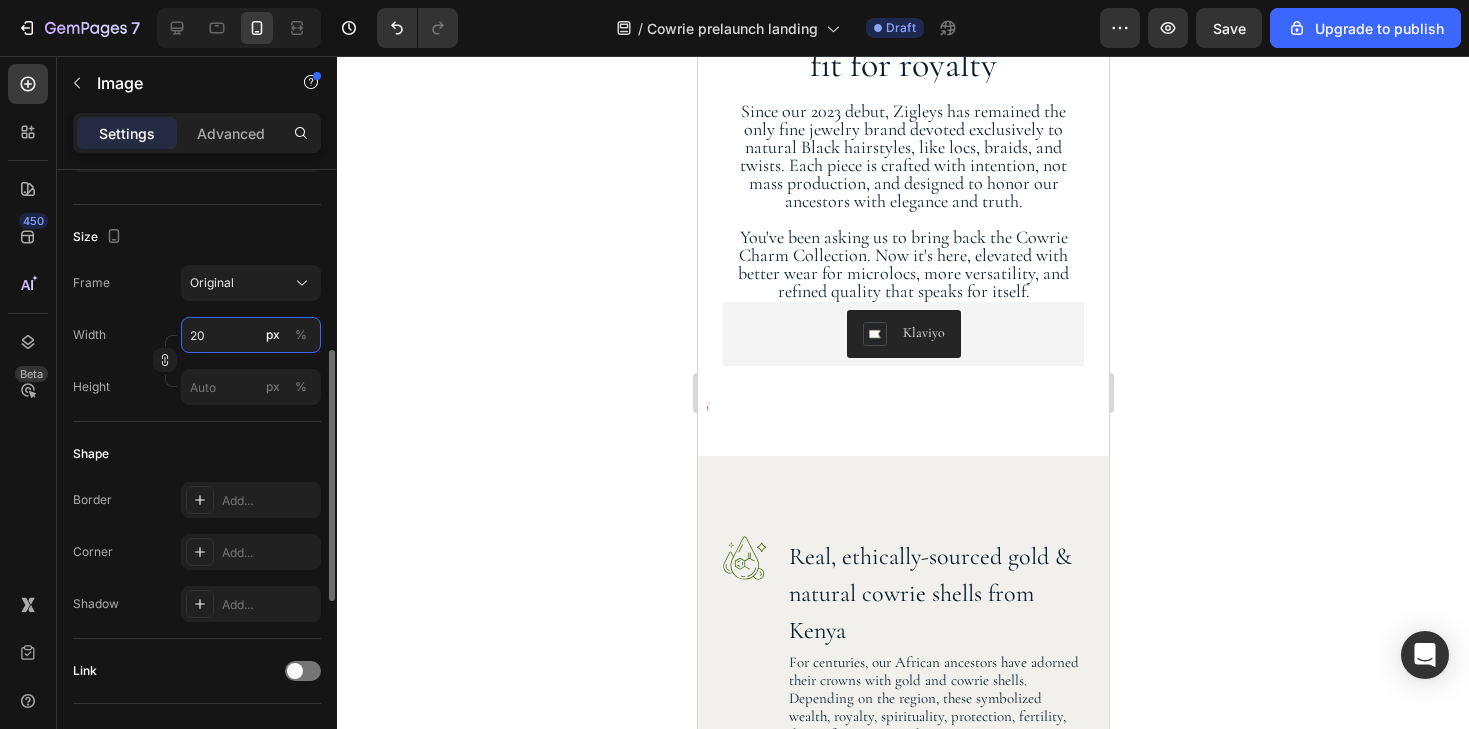 type on "2" 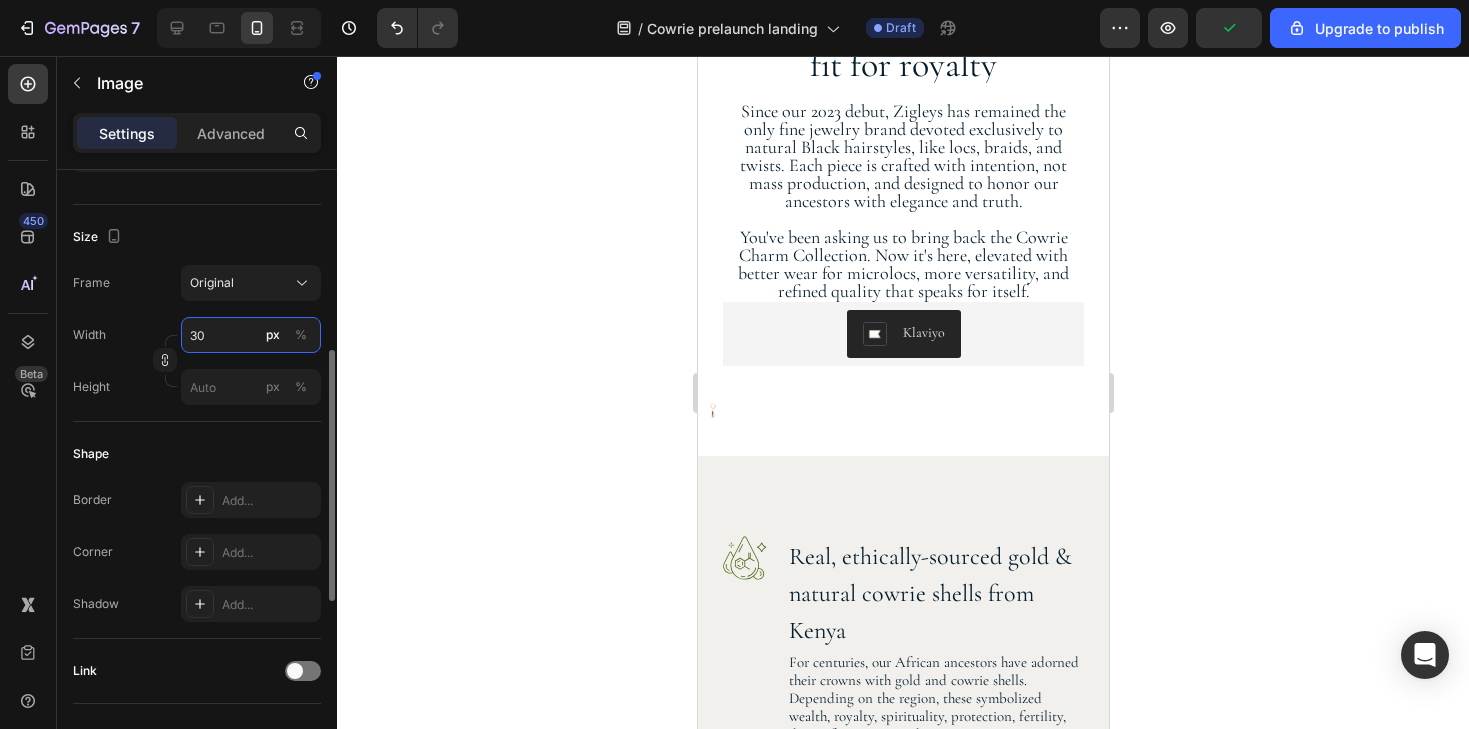type on "3" 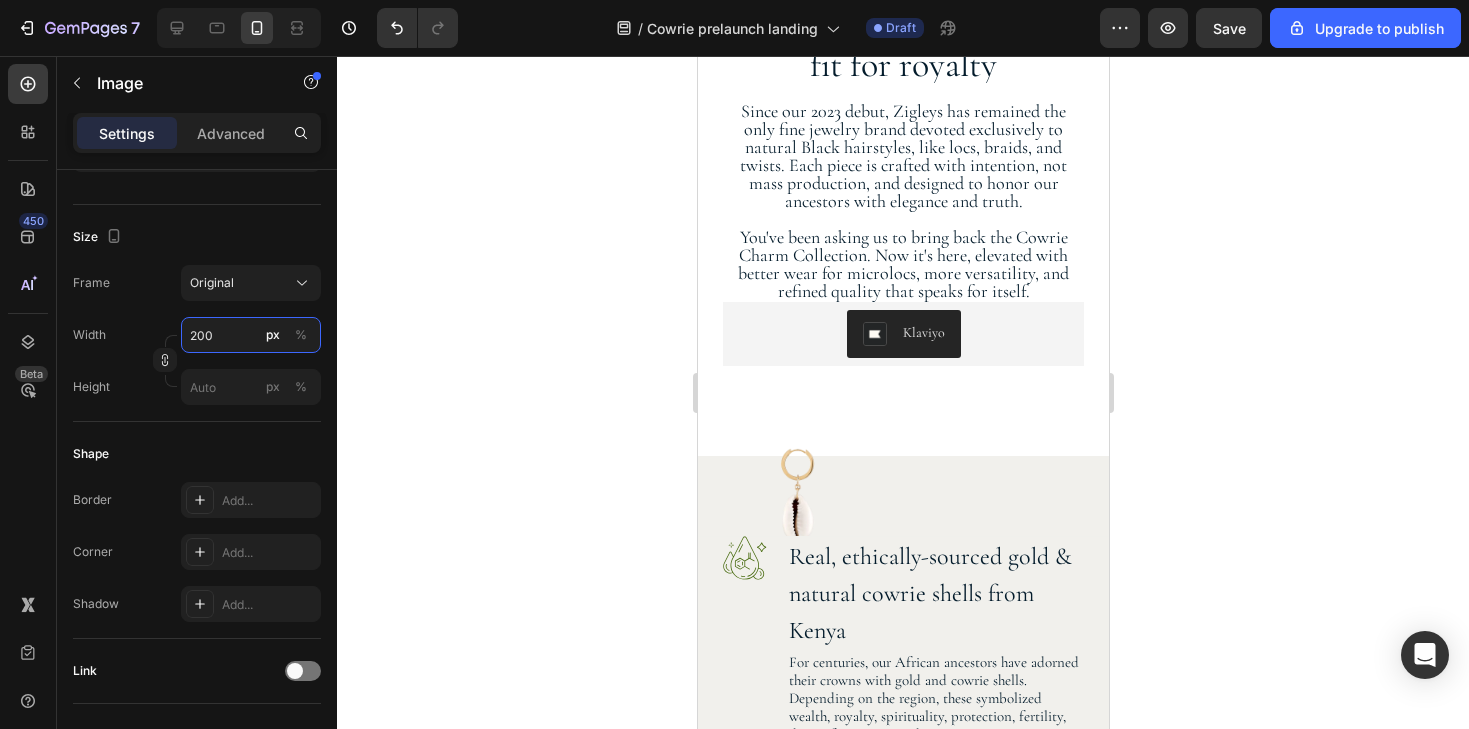 type on "200" 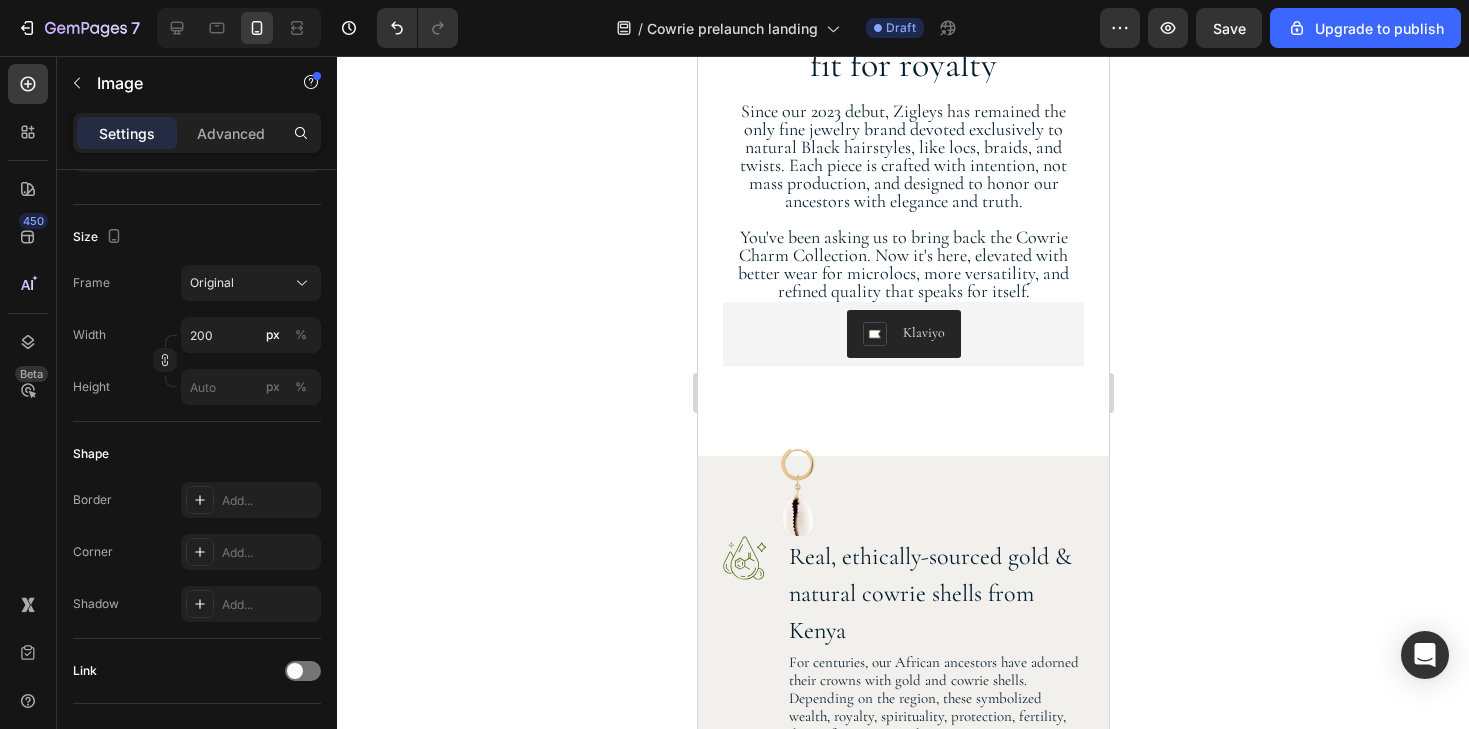 click at bounding box center [797, 496] 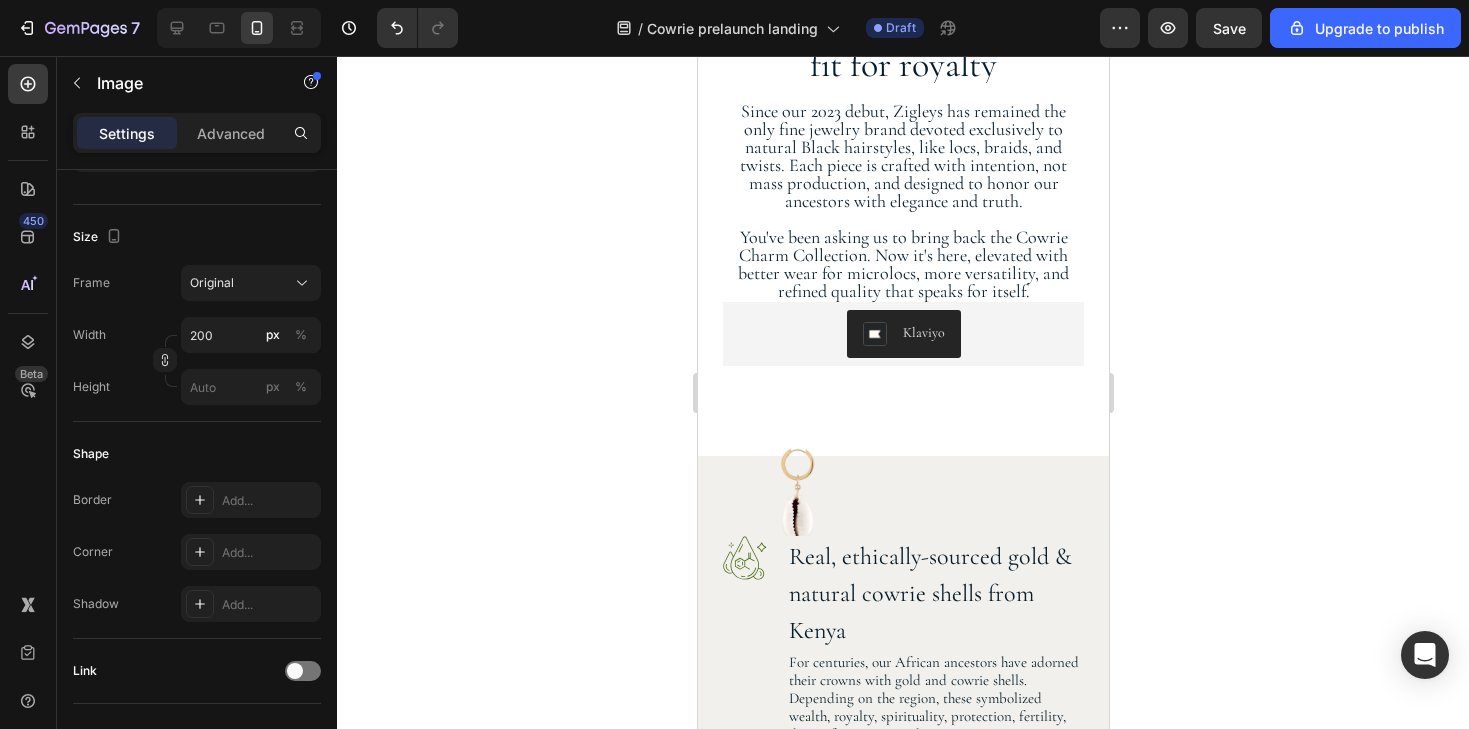click at bounding box center (797, 496) 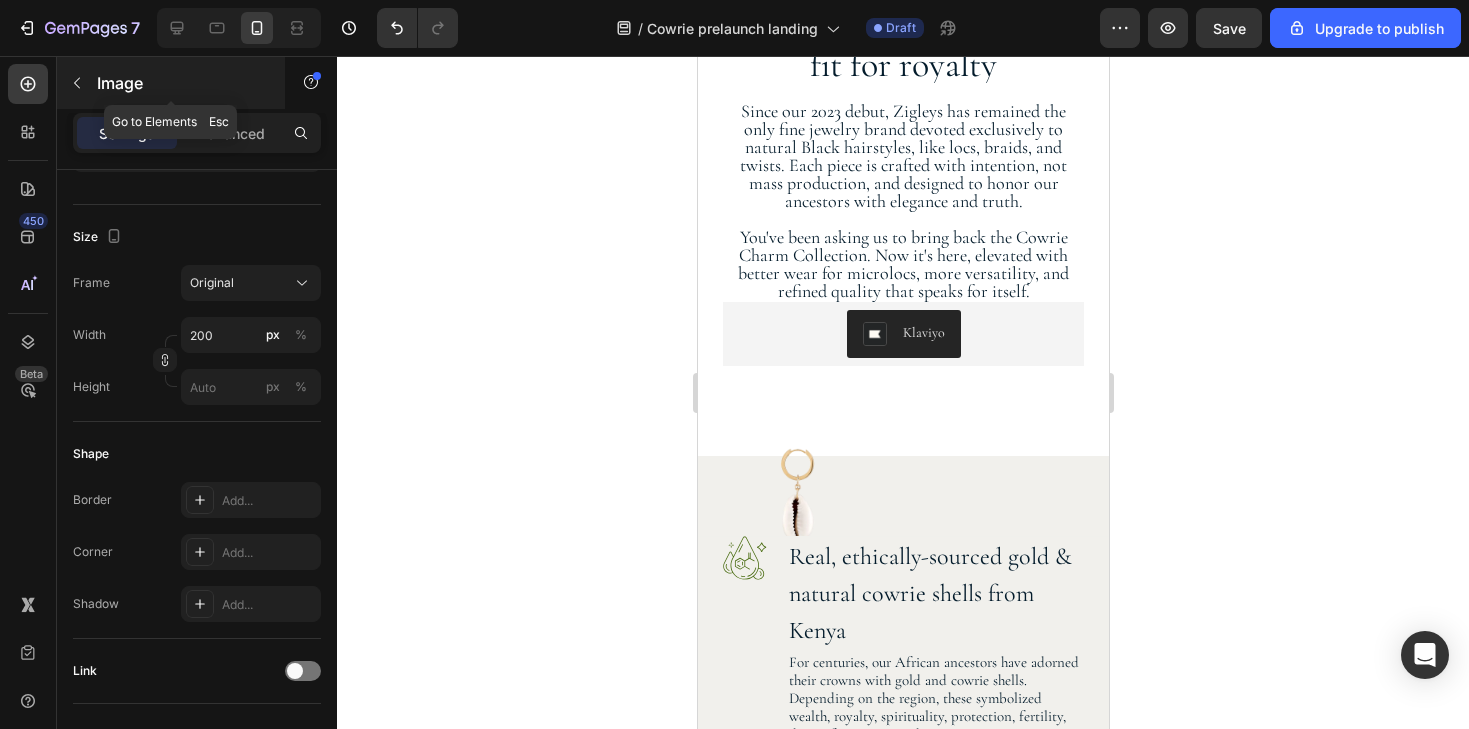 click 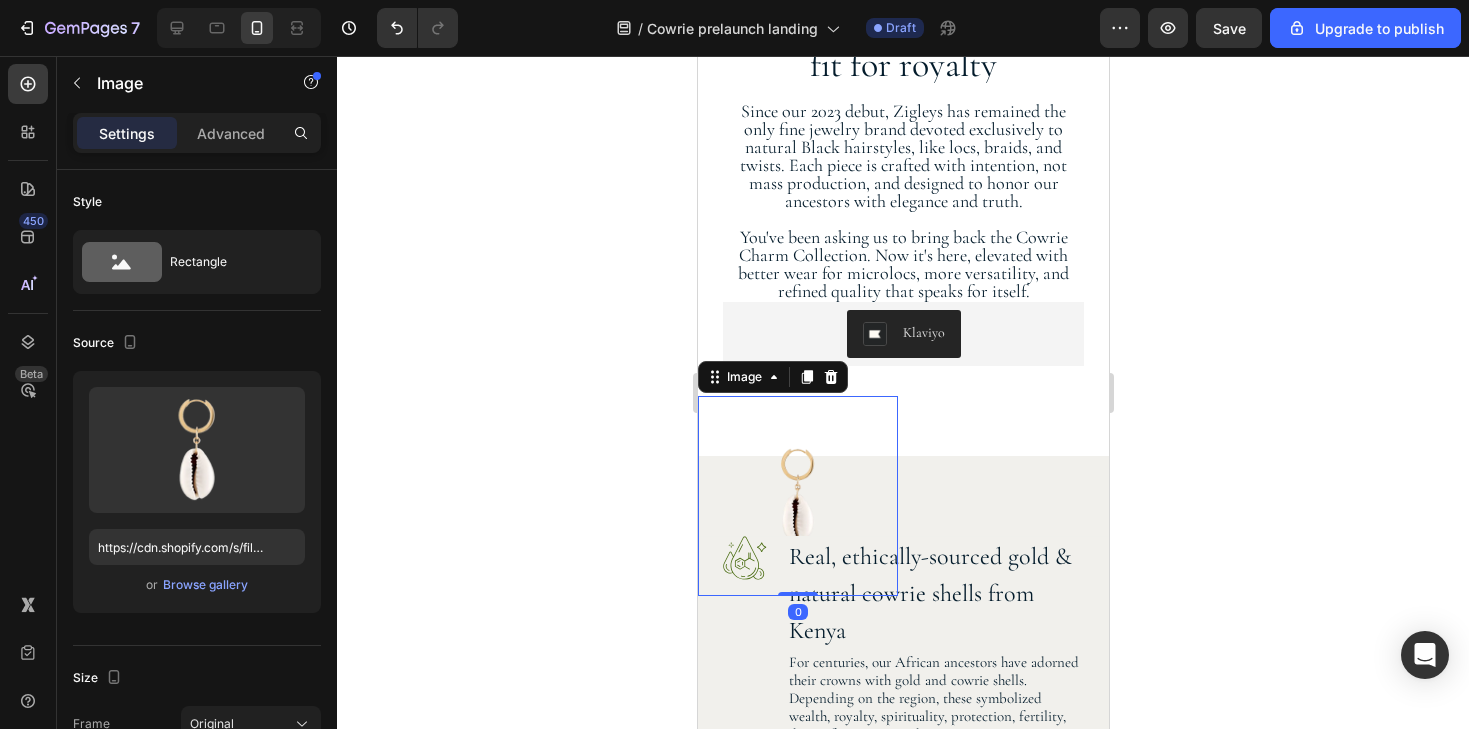 click at bounding box center (797, 496) 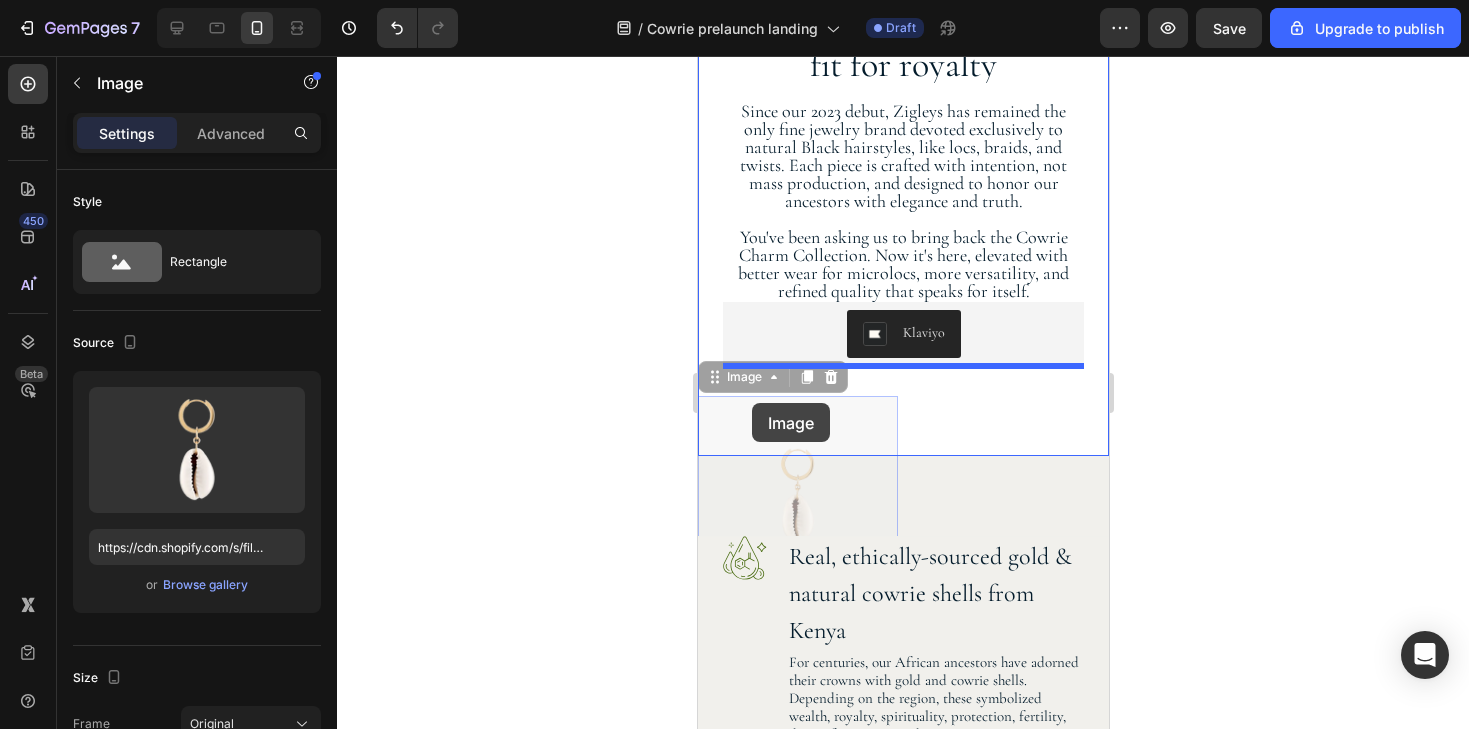 drag, startPoint x: 795, startPoint y: 444, endPoint x: 751, endPoint y: 403, distance: 60.1415 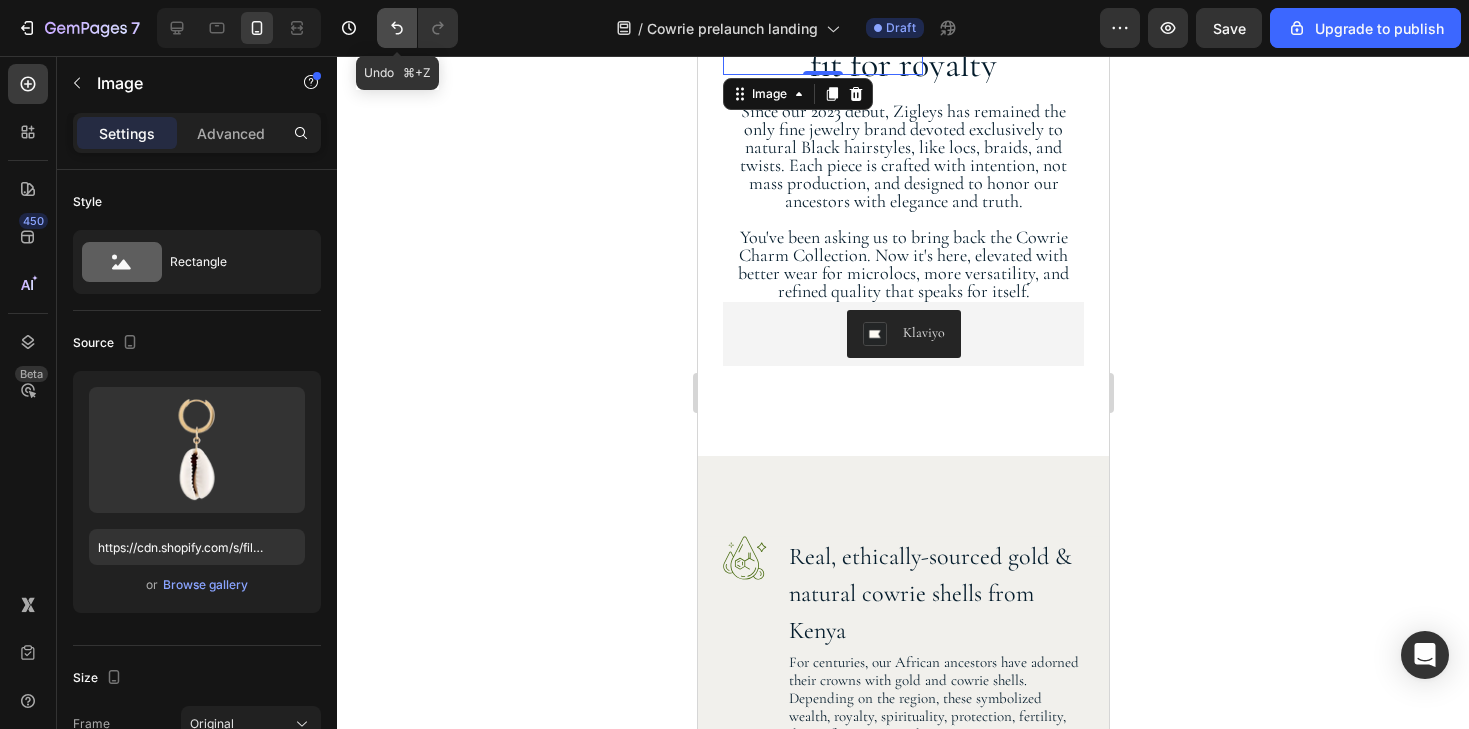 click 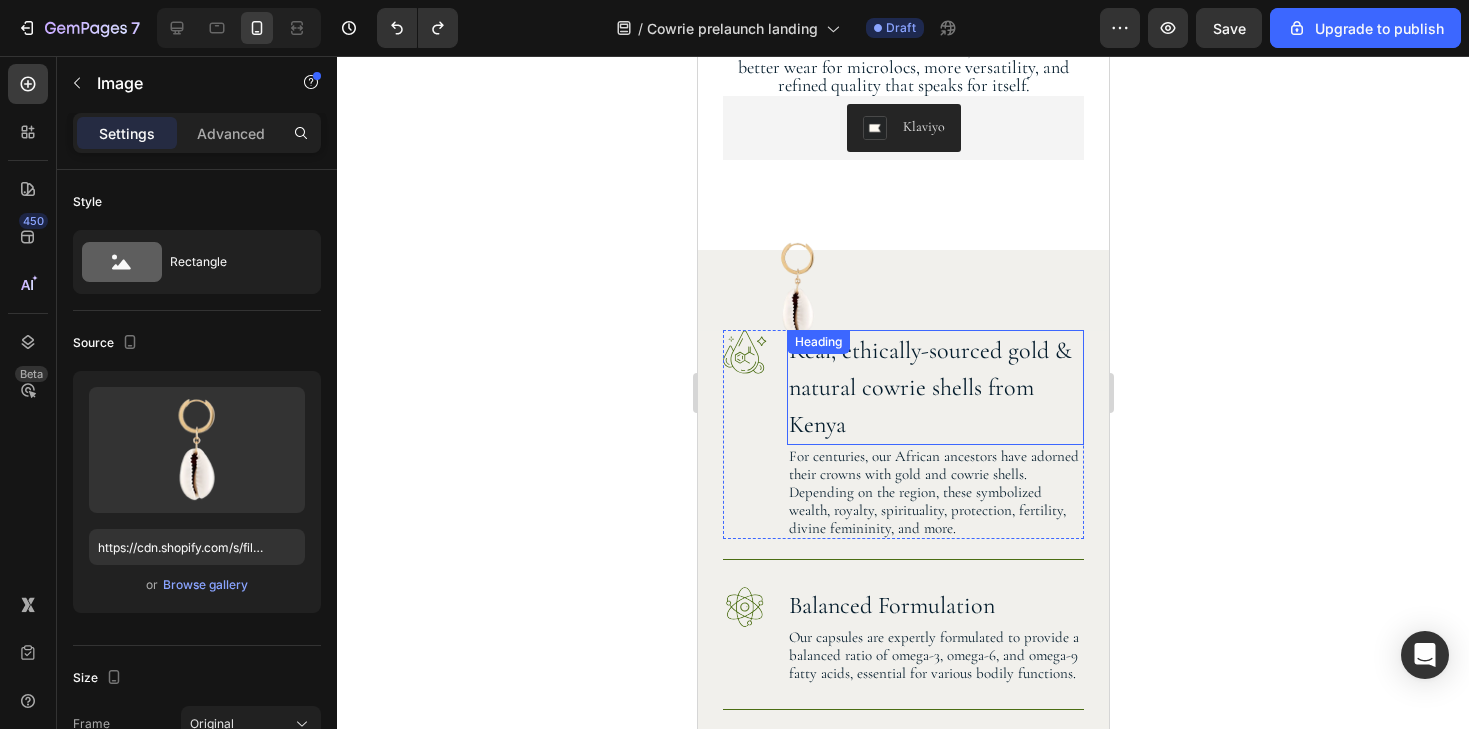 scroll, scrollTop: 1322, scrollLeft: 0, axis: vertical 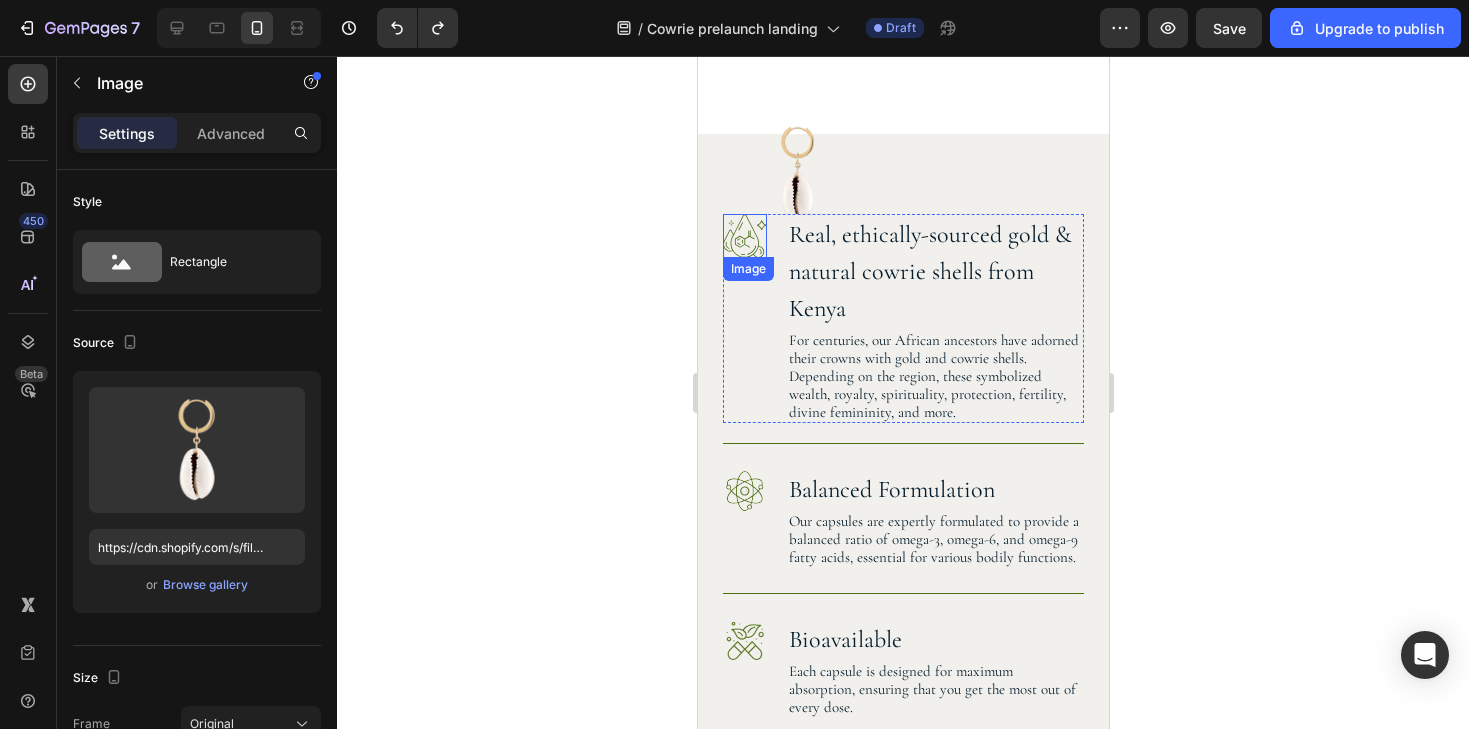 click at bounding box center (744, 236) 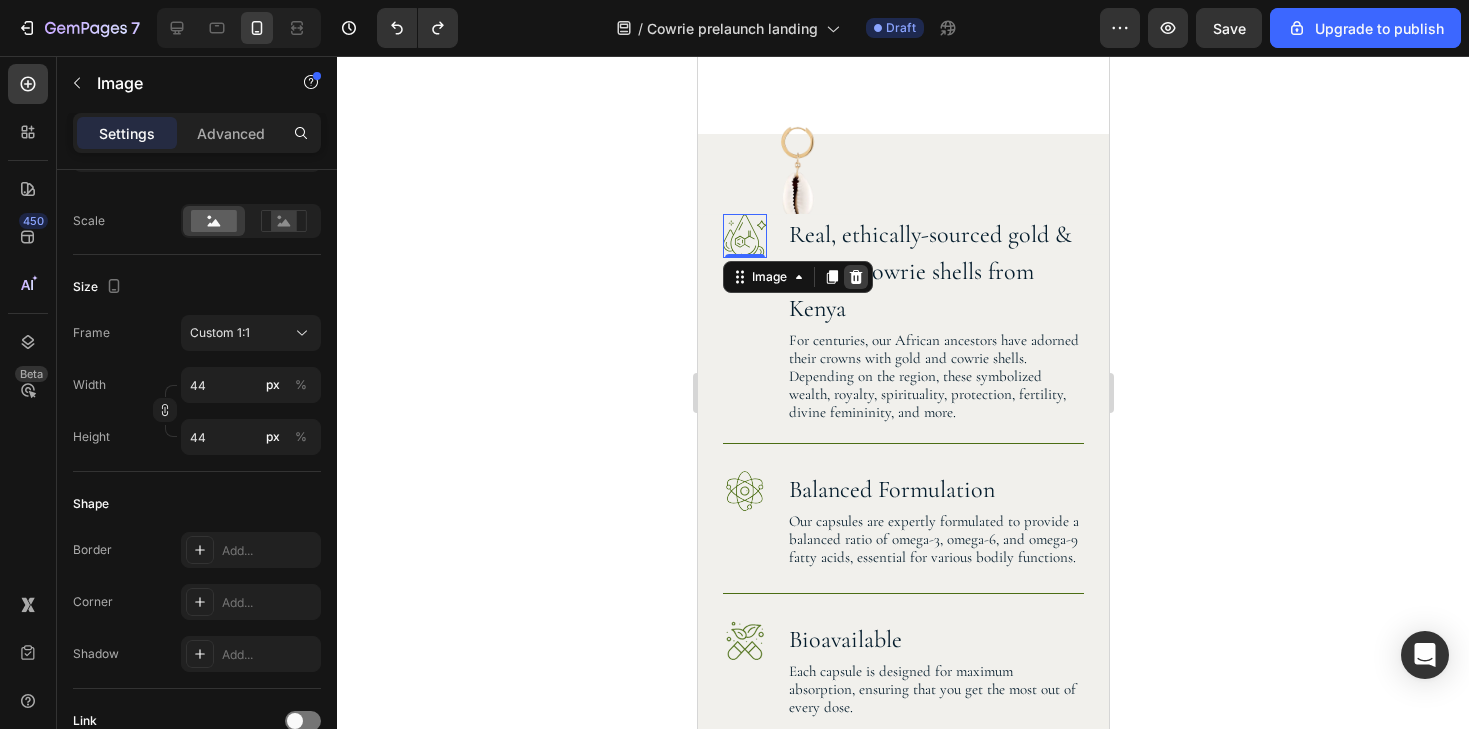 click 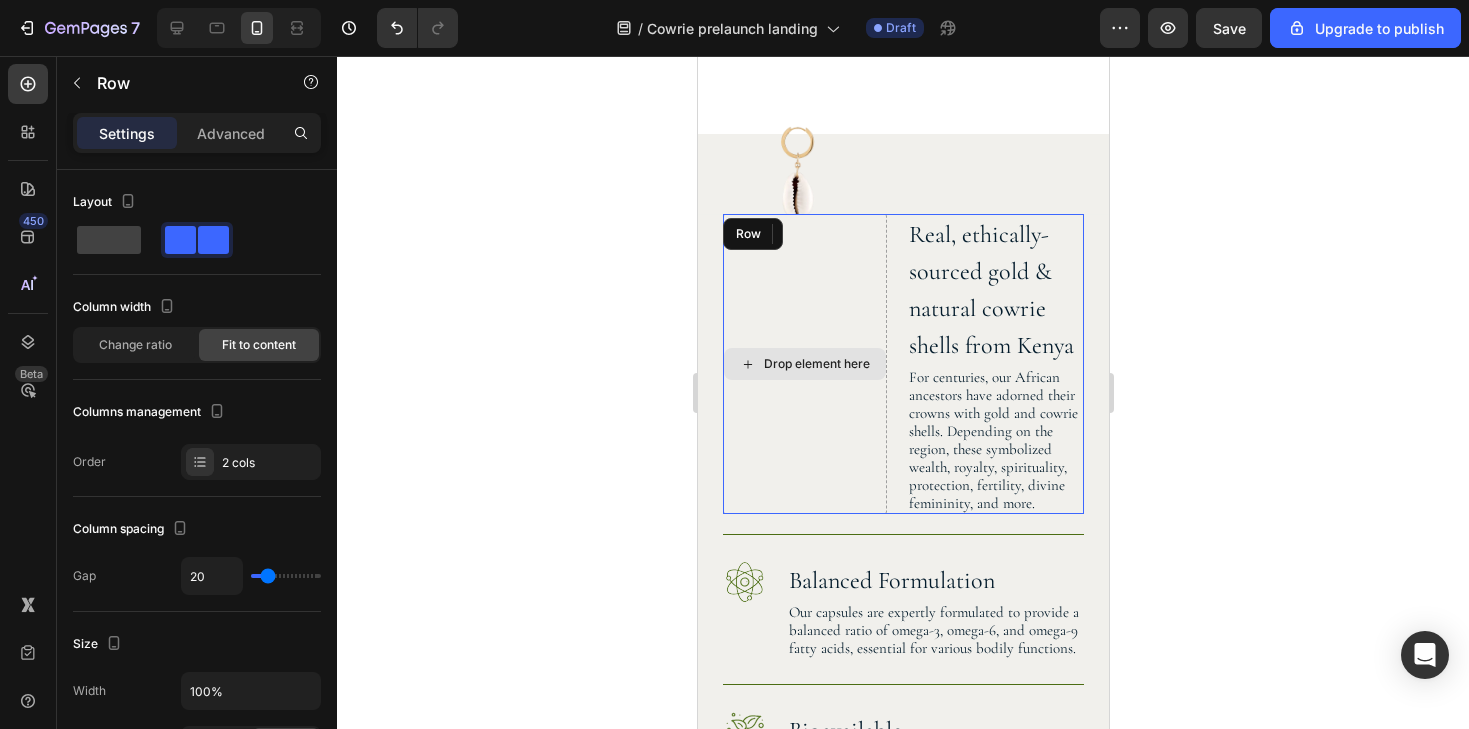 click on "Drop element here" at bounding box center [804, 364] 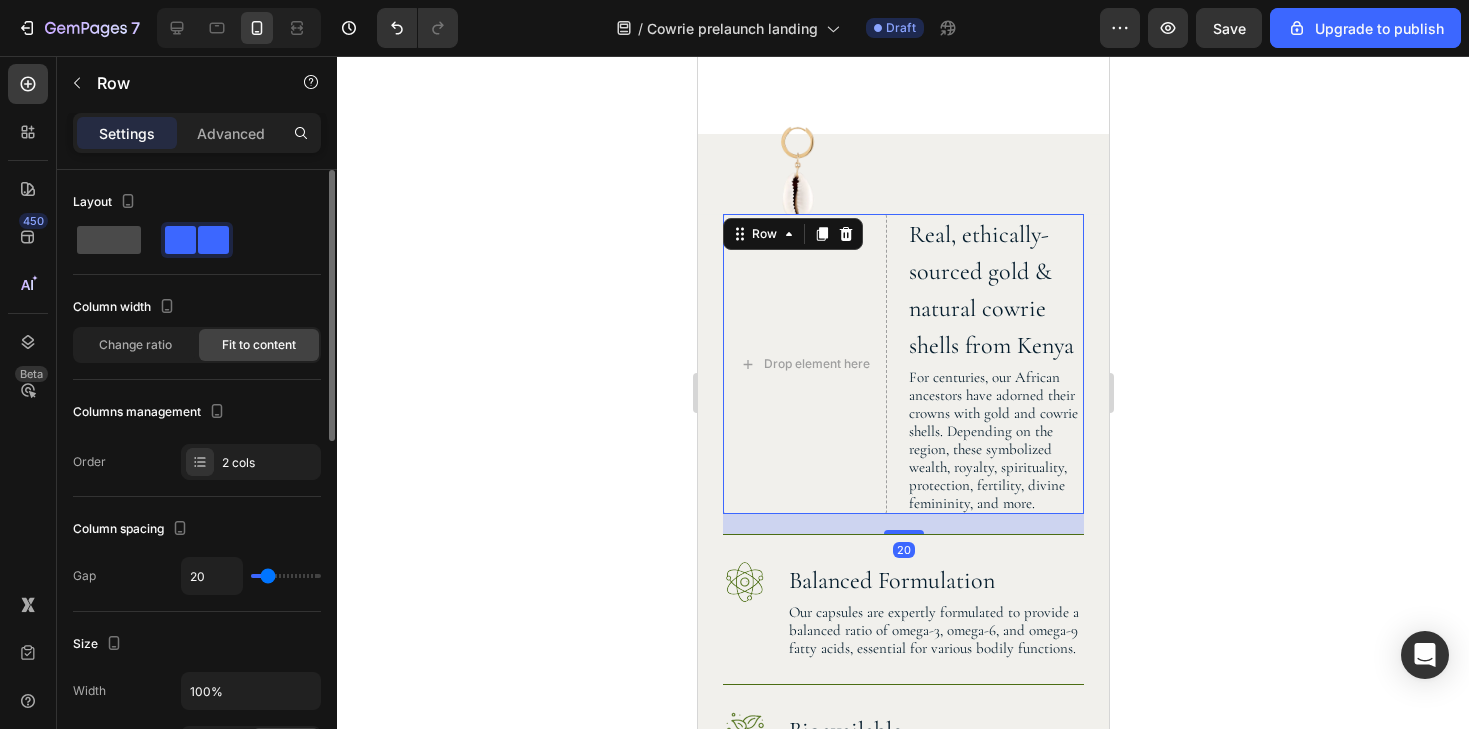 click 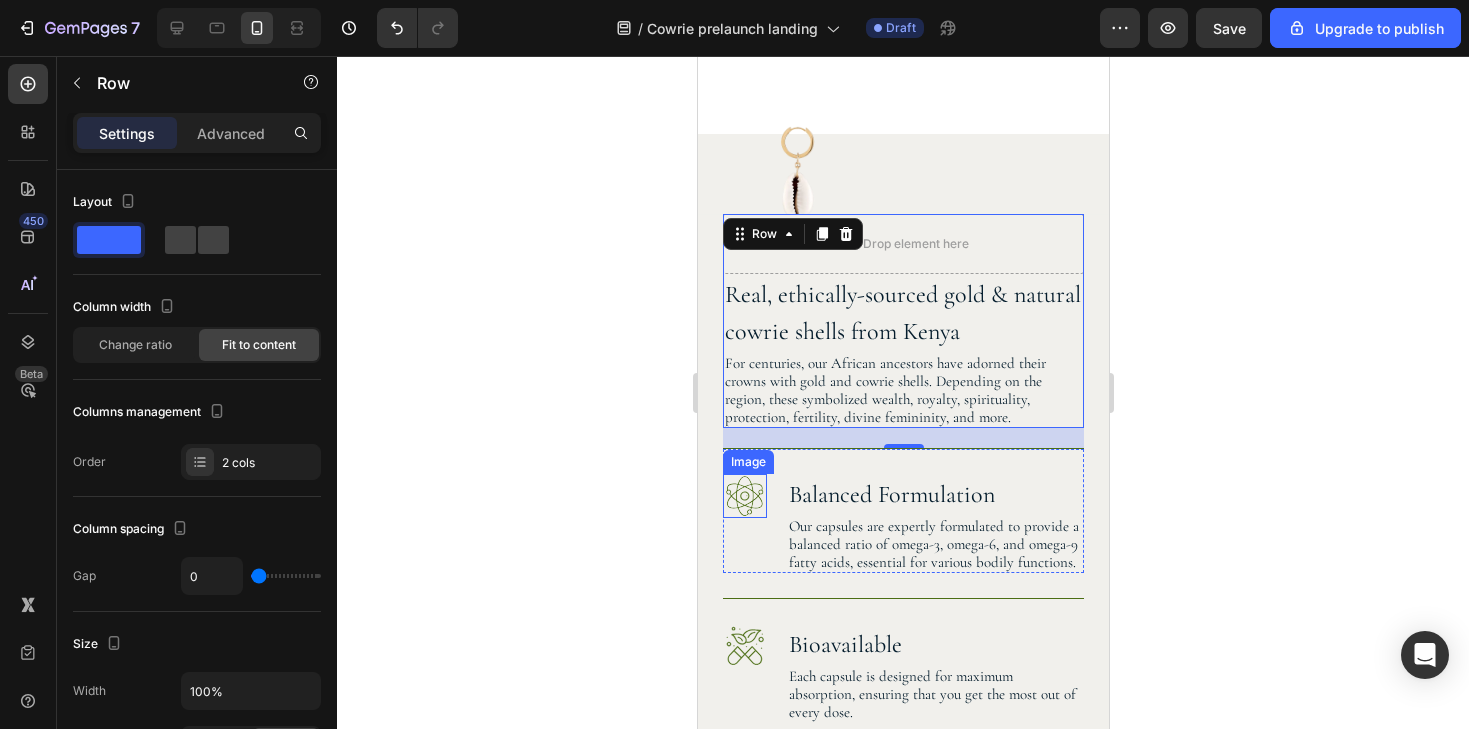 click at bounding box center (744, 496) 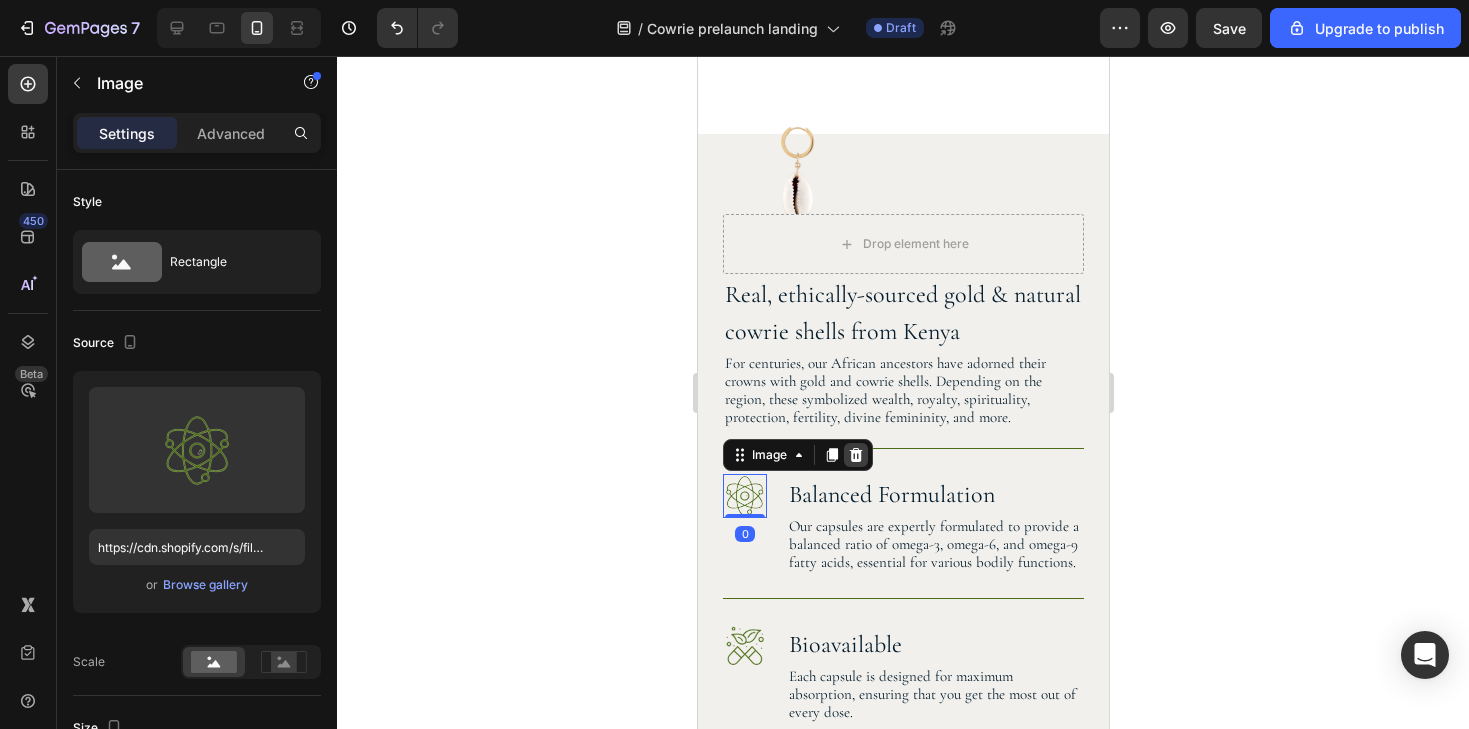 click at bounding box center [855, 455] 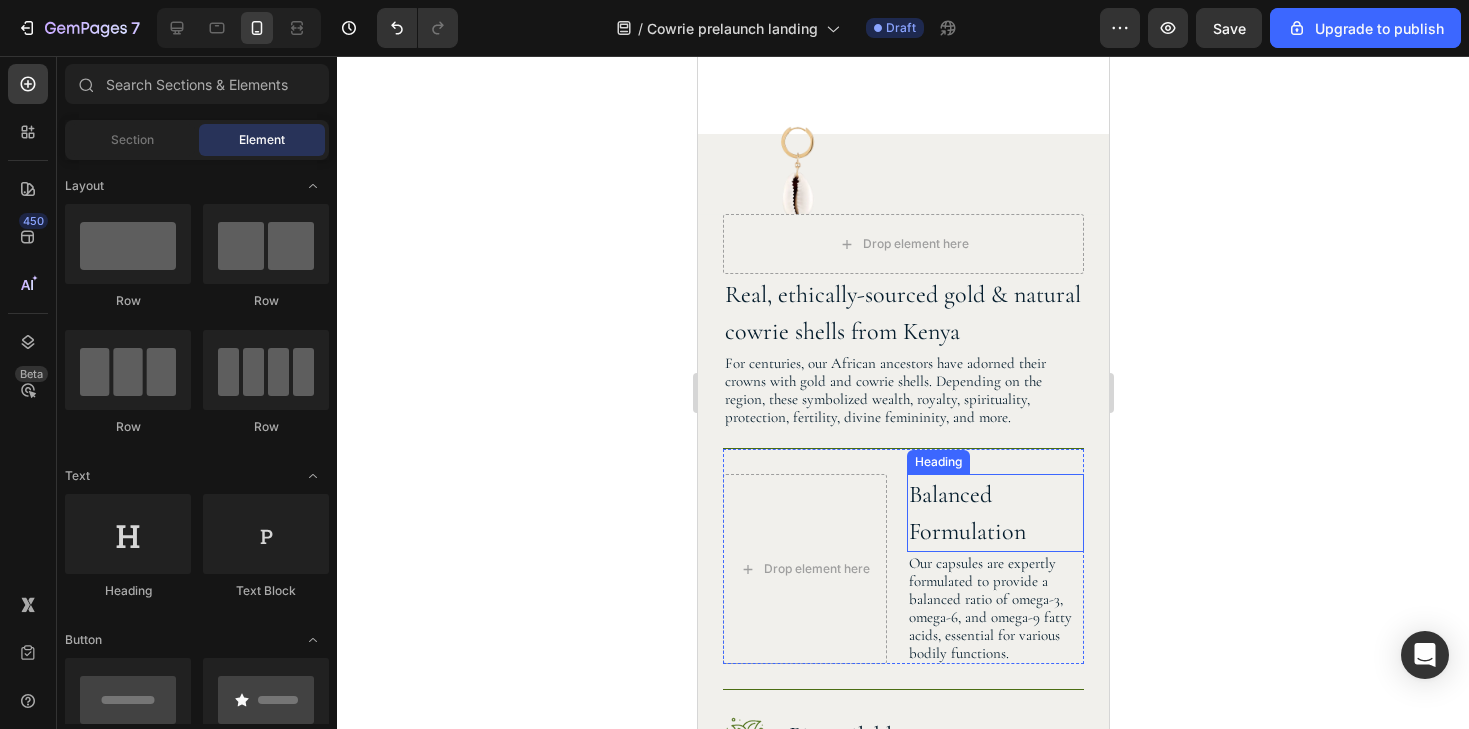 click on "Balanced Formulation" at bounding box center [994, 513] 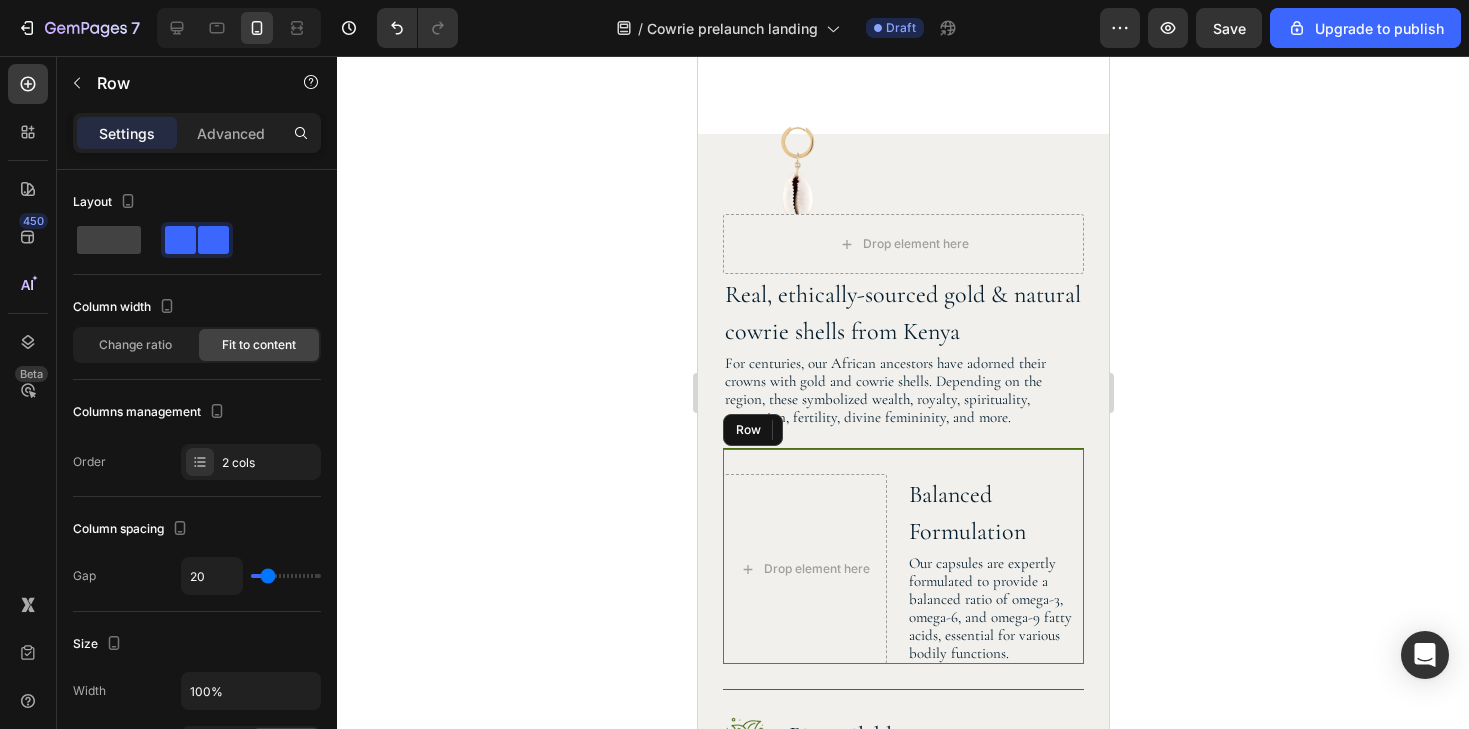 click on "Drop element here Balanced Formulation Heading   0 Our capsules are expertly formulated to provide a balanced ratio of omega-3, omega-6, and omega-9 fatty acids, essential for various bodily functions. Text Block Row" at bounding box center (902, 556) 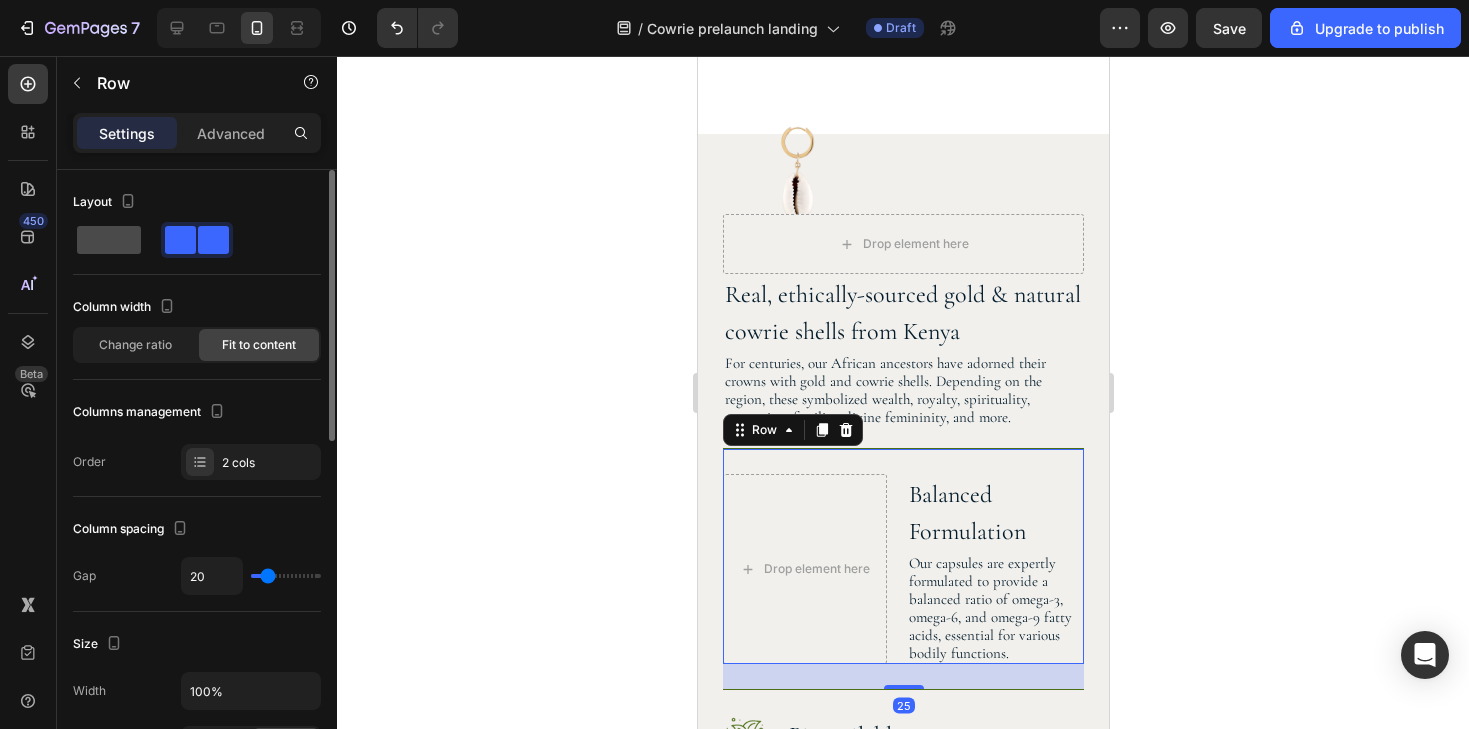 click 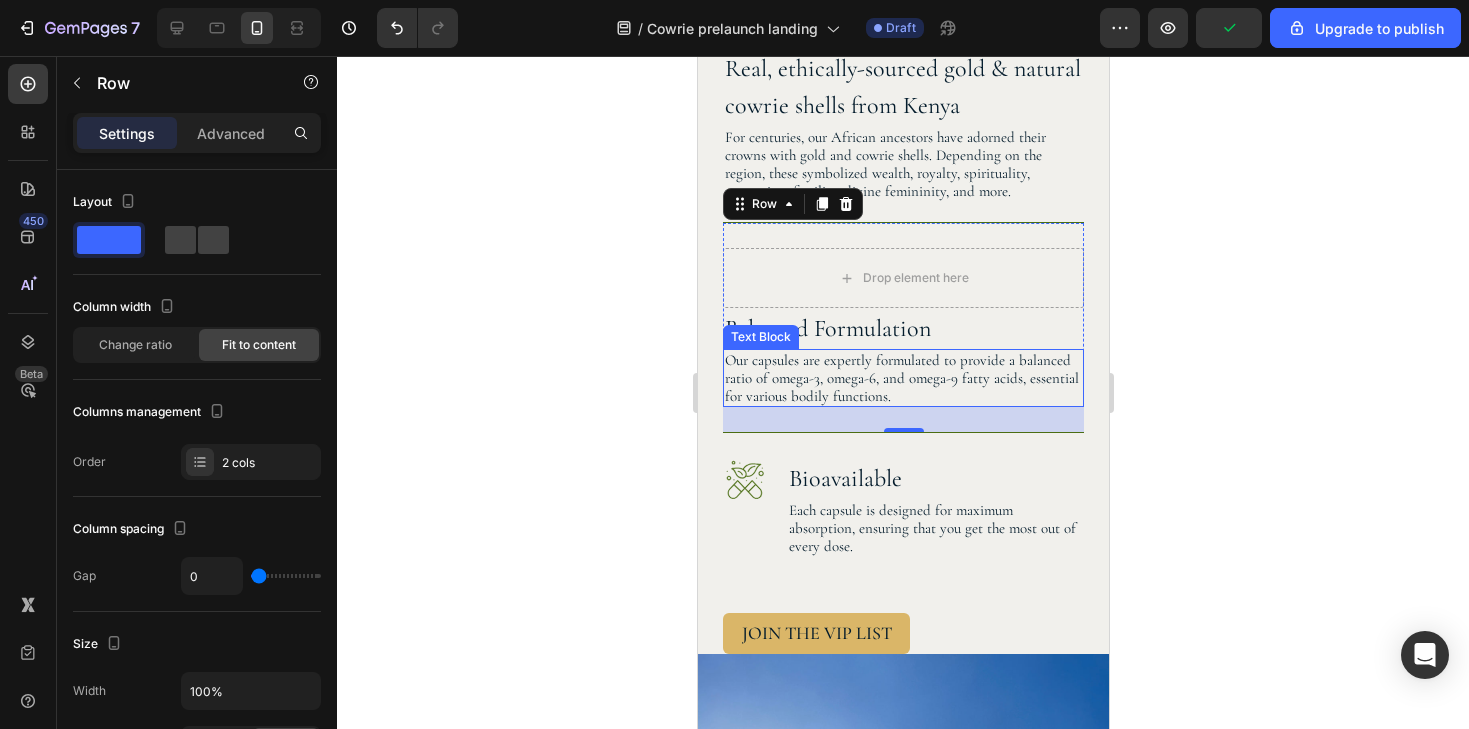 scroll, scrollTop: 1587, scrollLeft: 0, axis: vertical 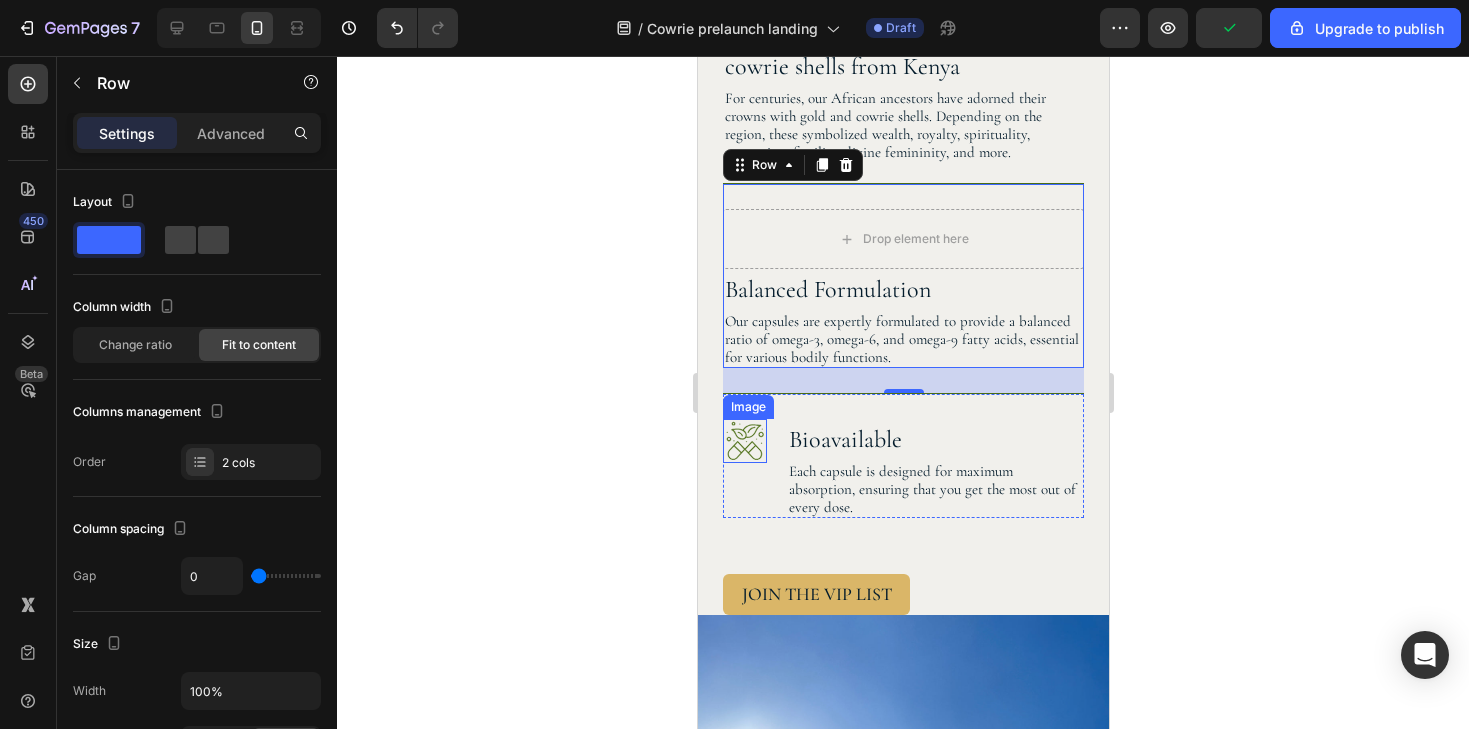 click at bounding box center (744, 441) 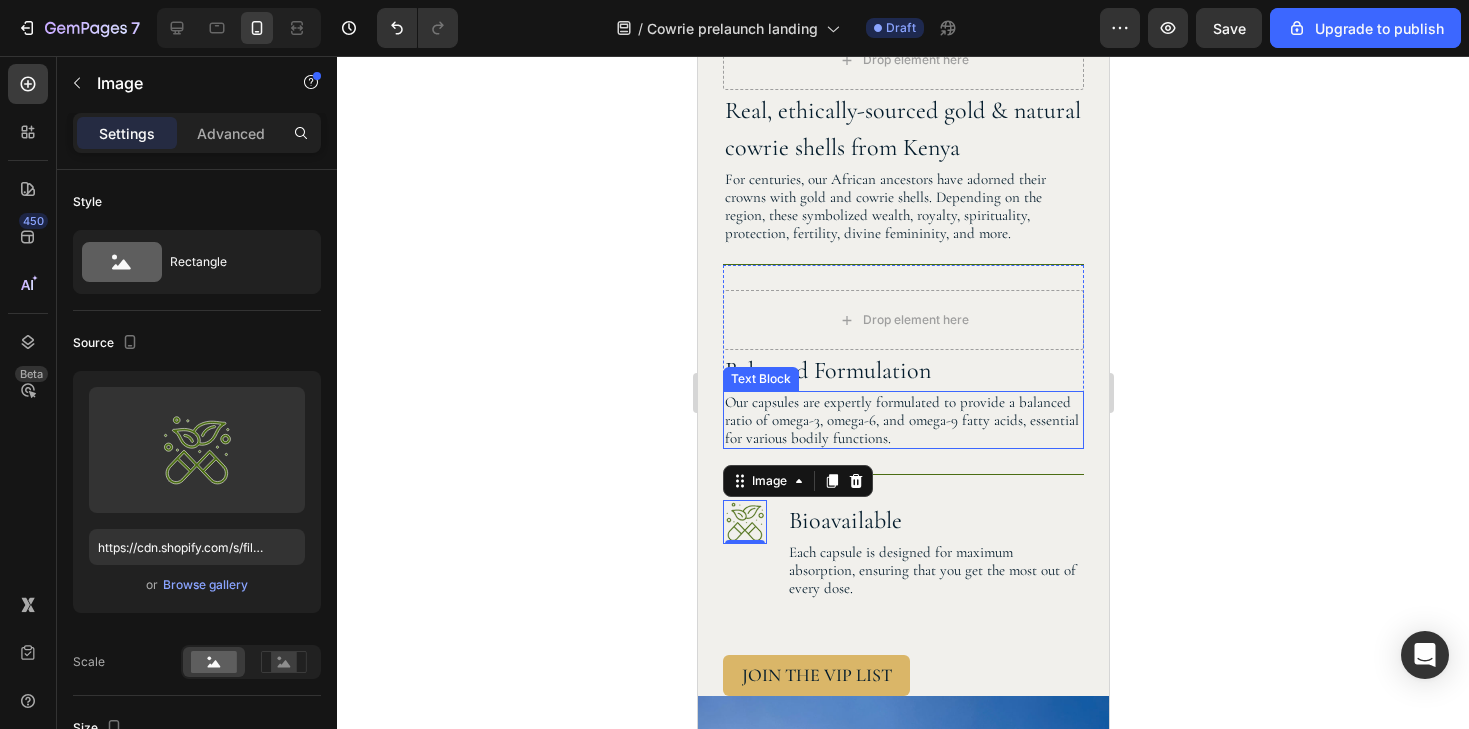 scroll, scrollTop: 1509, scrollLeft: 0, axis: vertical 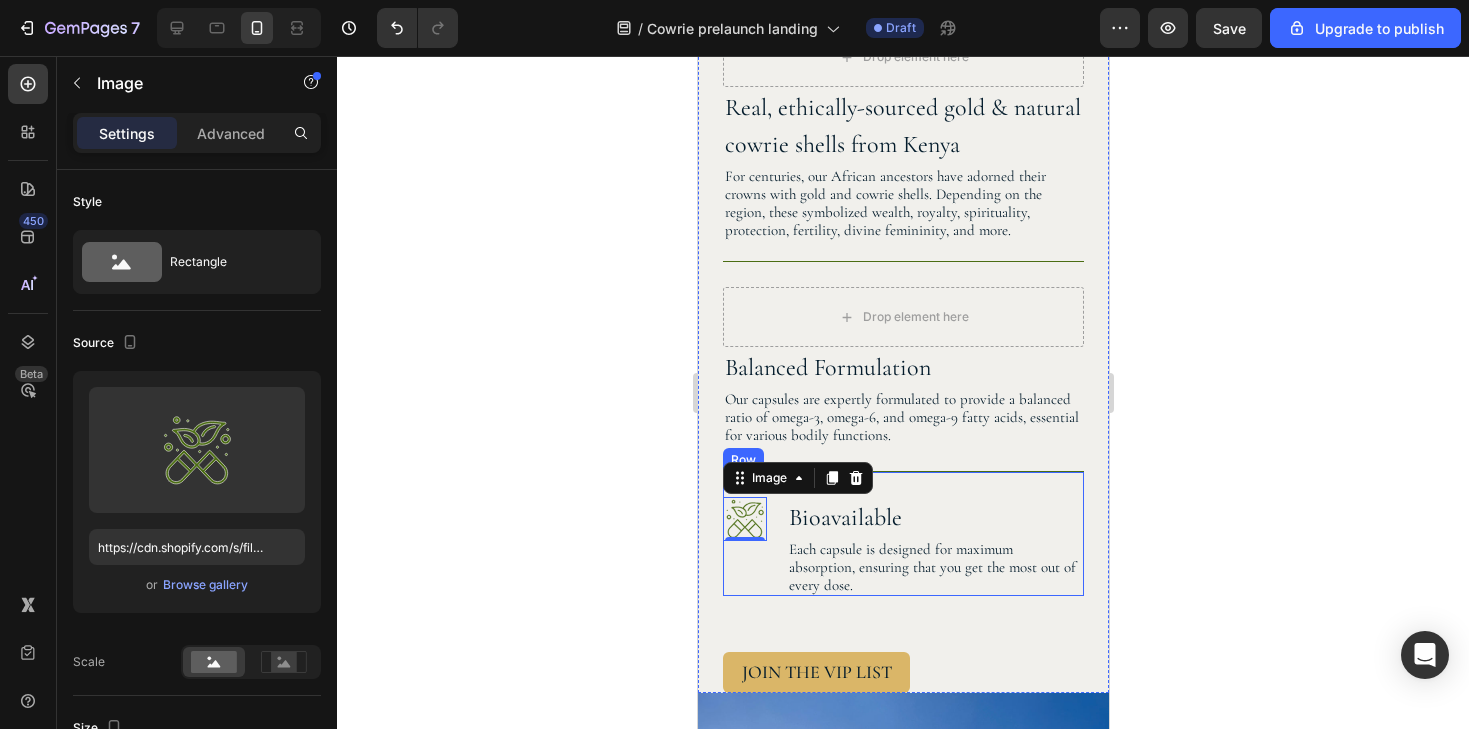 click on "Image   0 Bioavailable Heading Each capsule is designed for maximum absorption, ensuring that you get the most out of every dose. Text Block Row" at bounding box center (902, 533) 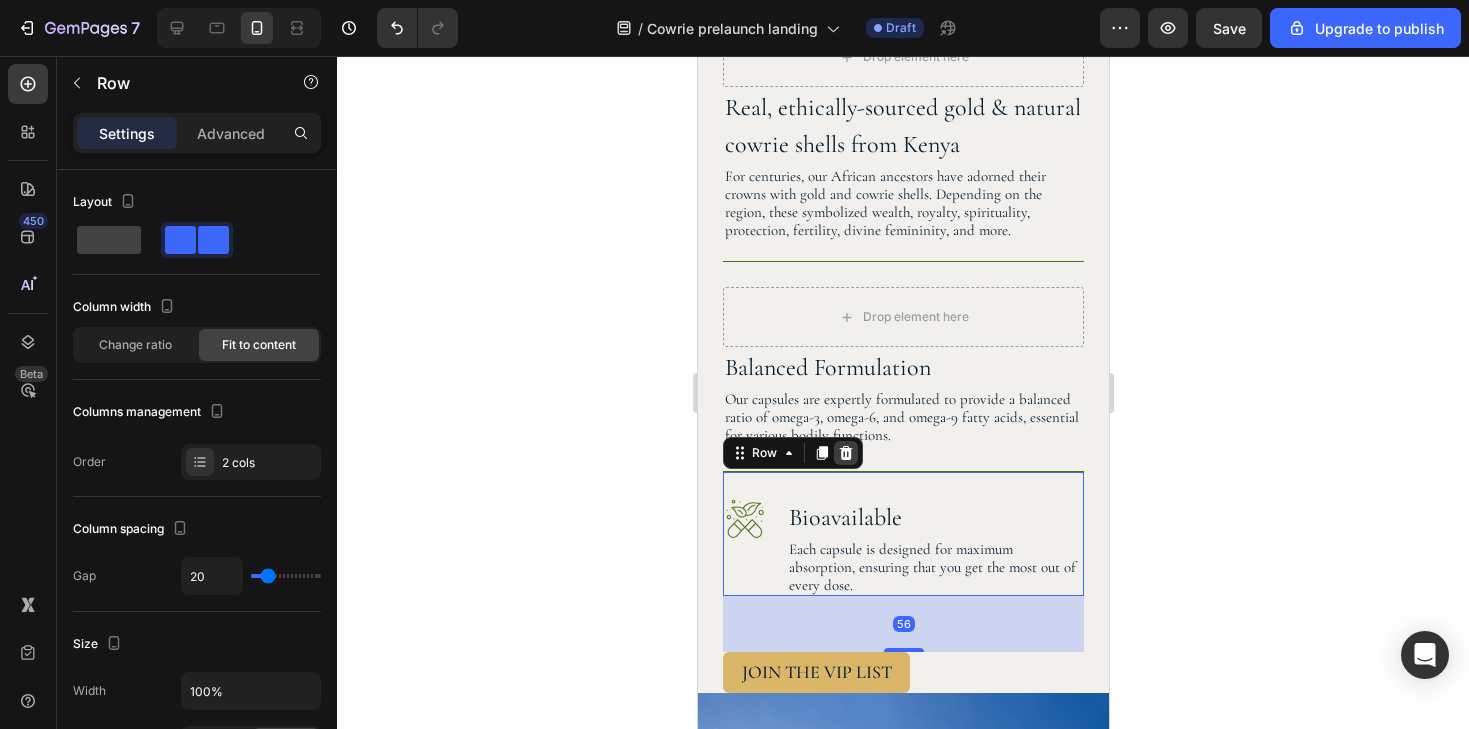 click 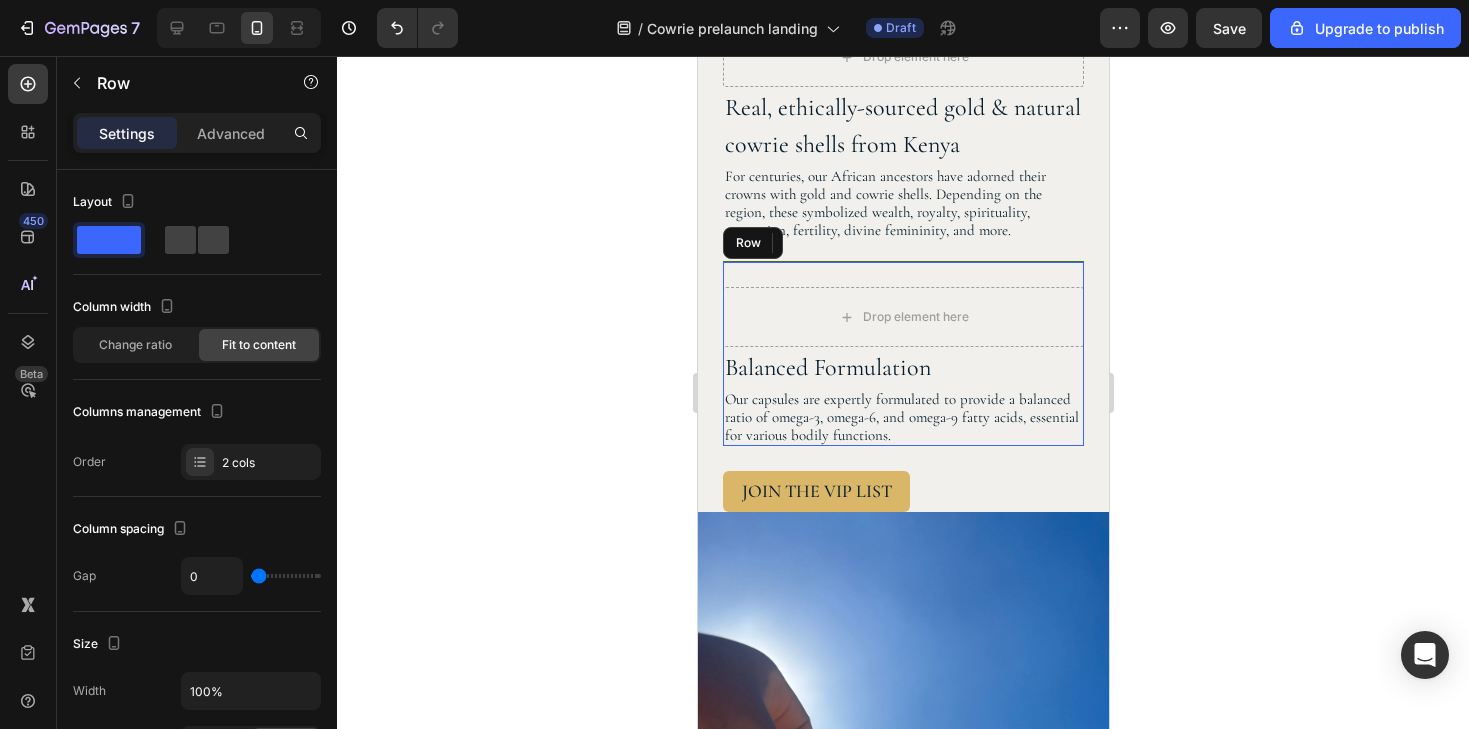 click on "Drop element here Balanced Formulation Heading Our capsules are expertly formulated to provide a balanced ratio of omega-3, omega-6, and omega-9 fatty acids, essential for various bodily functions. Text Block Row" at bounding box center (902, 353) 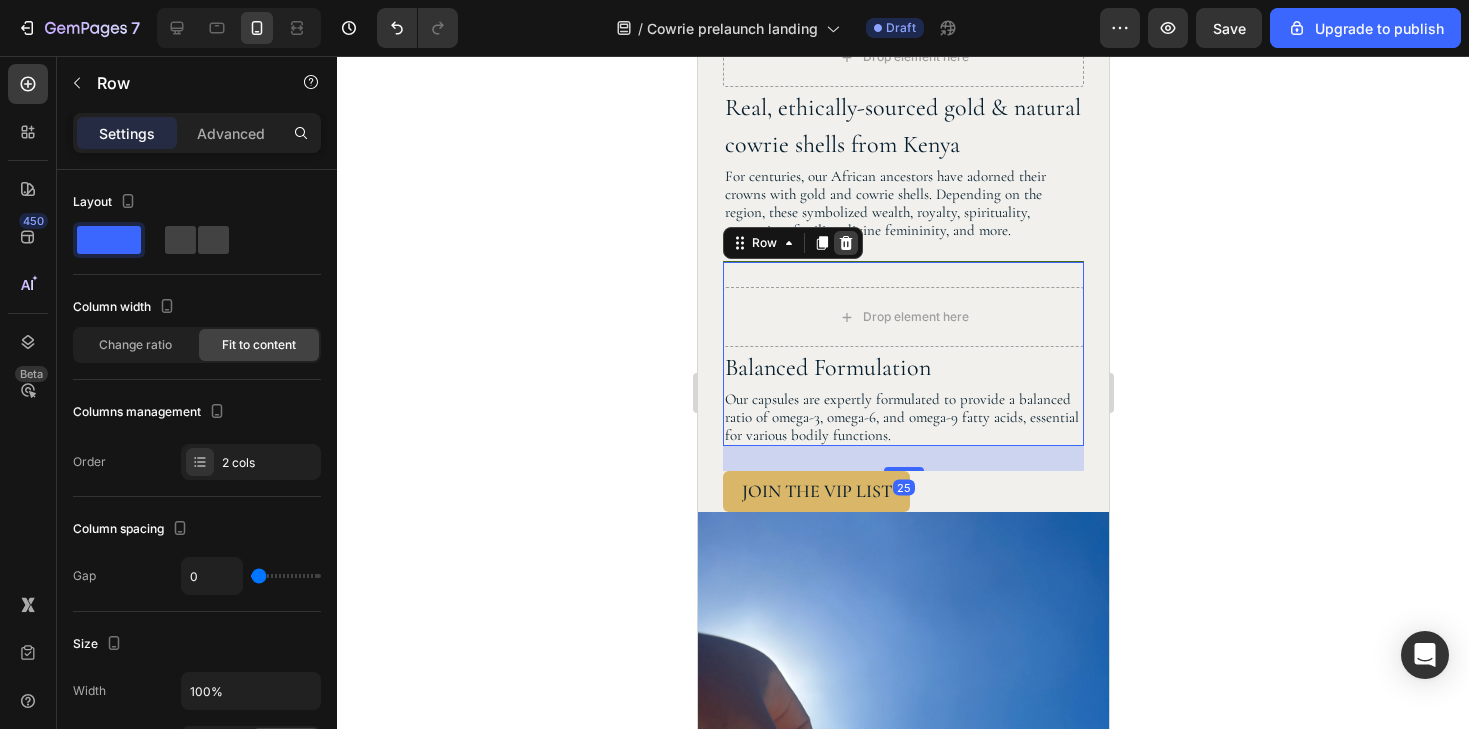 click 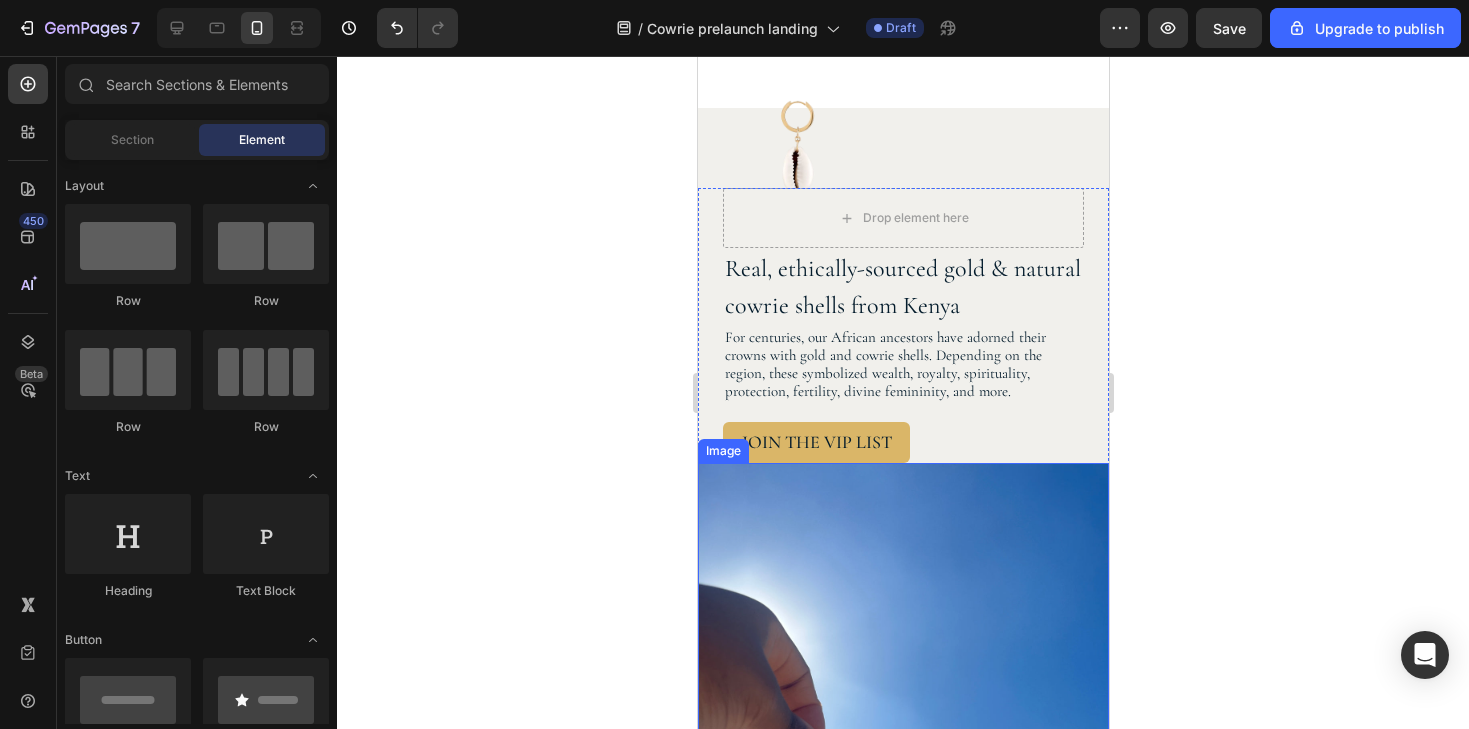 scroll, scrollTop: 1340, scrollLeft: 0, axis: vertical 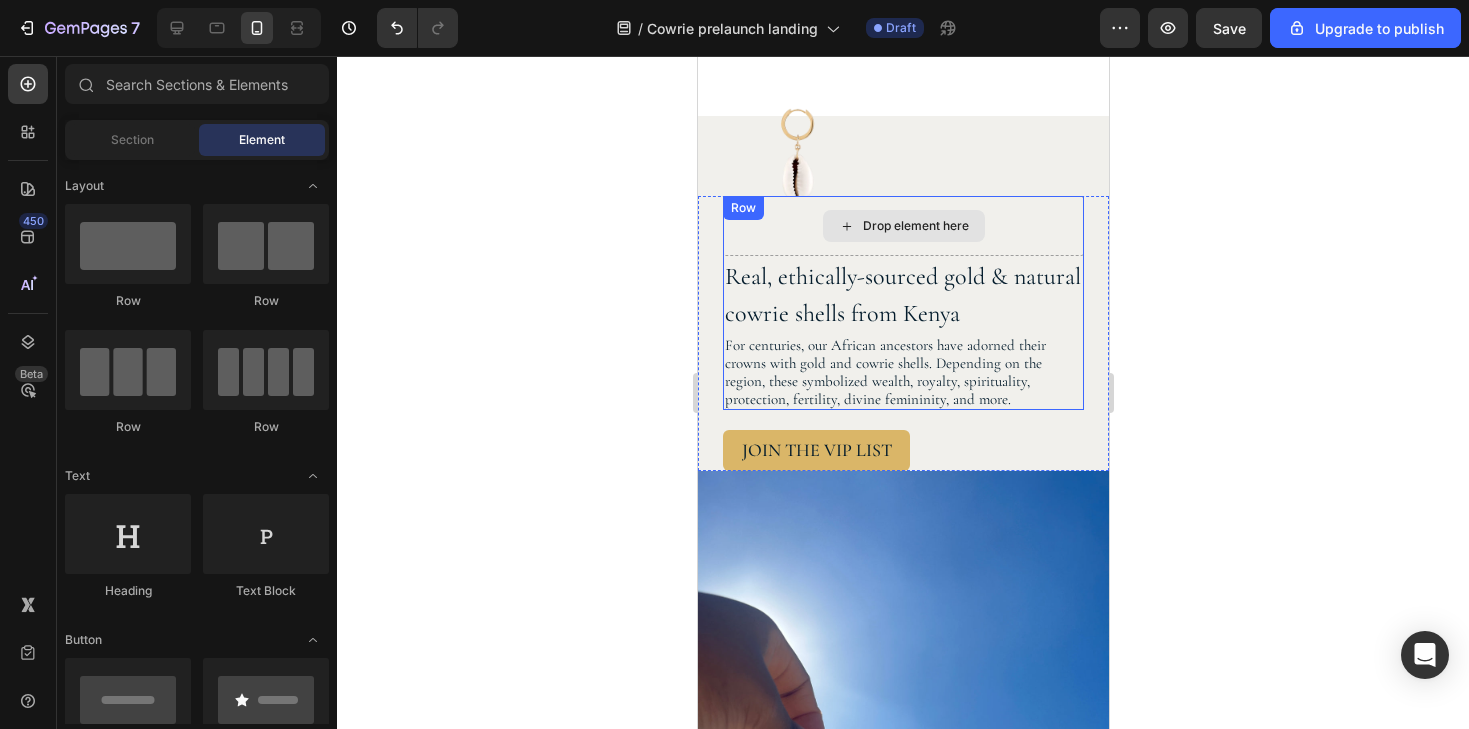 click 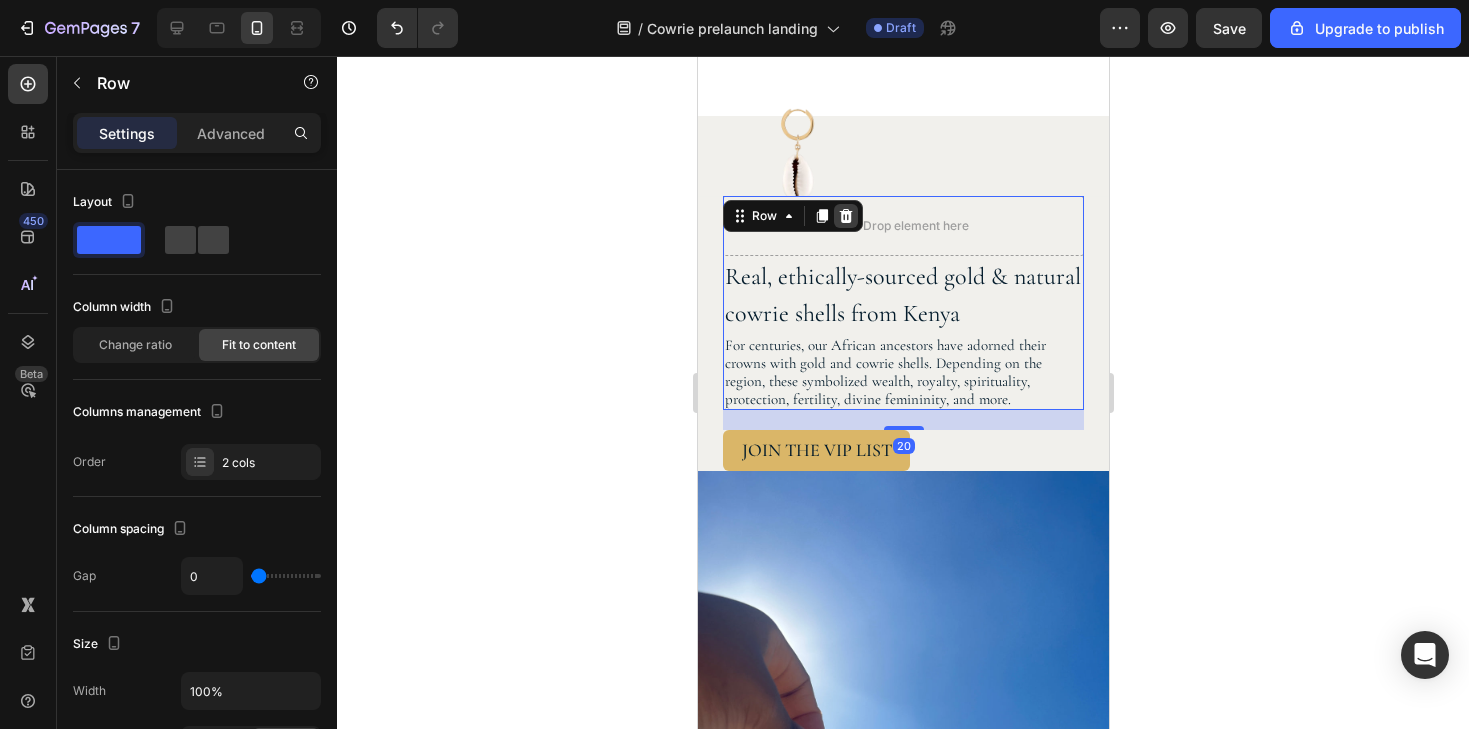 click 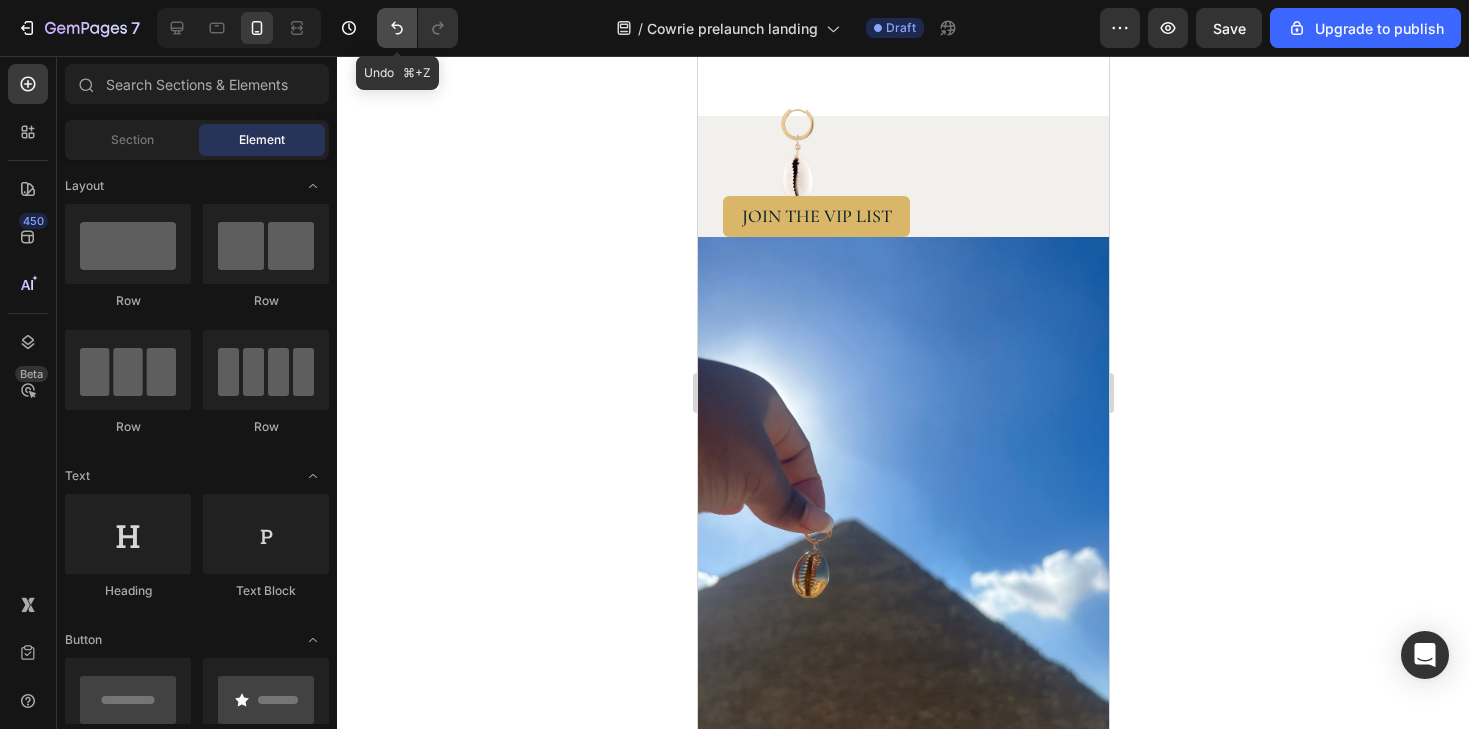 click 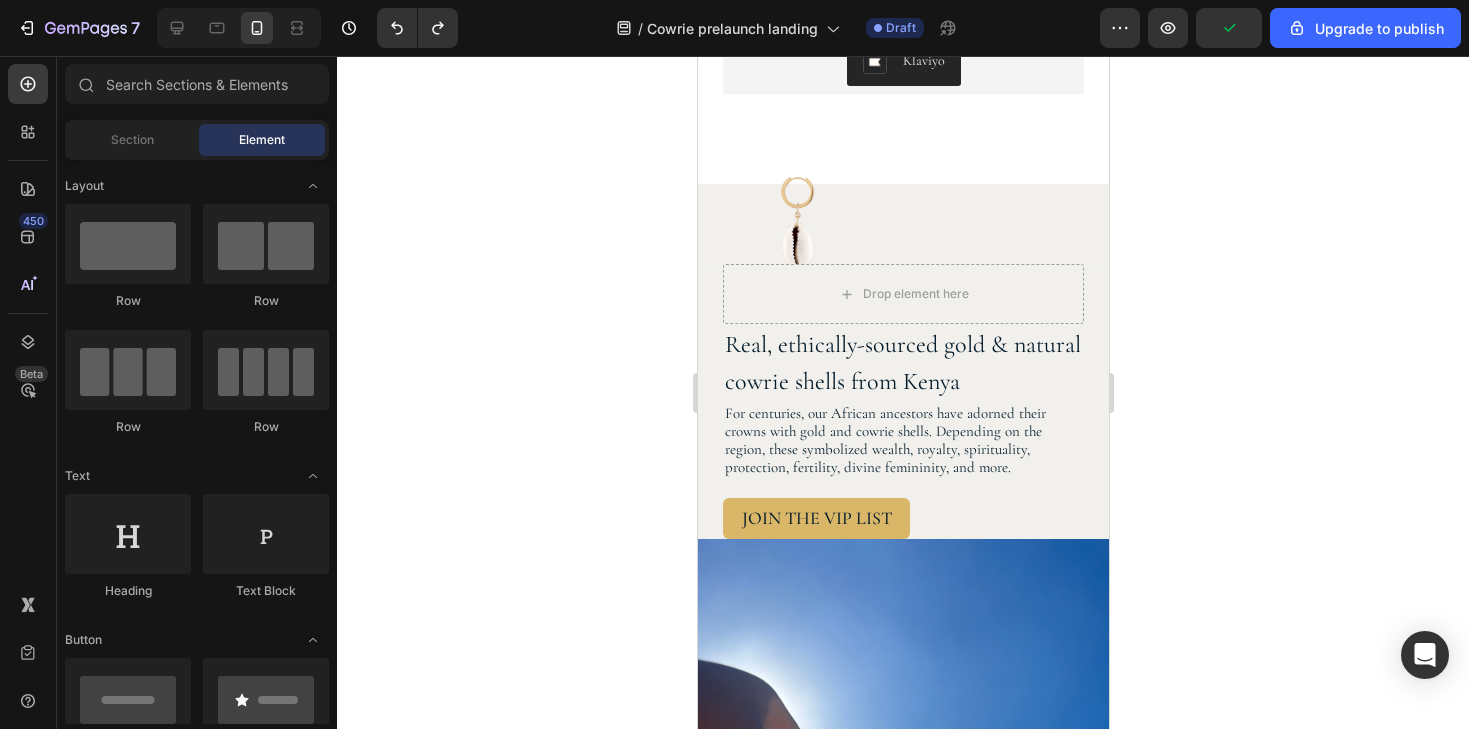 scroll, scrollTop: 1420, scrollLeft: 0, axis: vertical 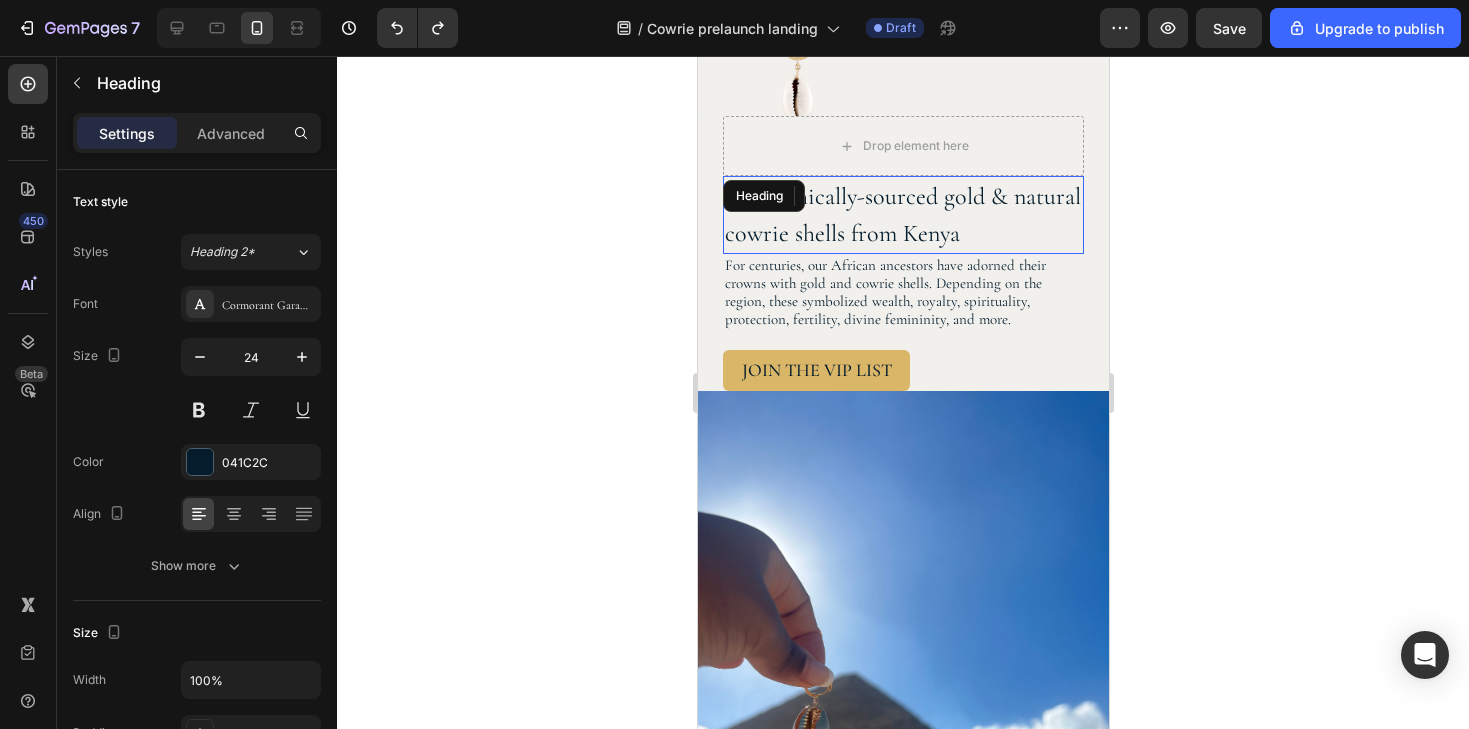 click on "Real, ethically-sourced gold & natural cowrie shells from Kenya" at bounding box center (902, 215) 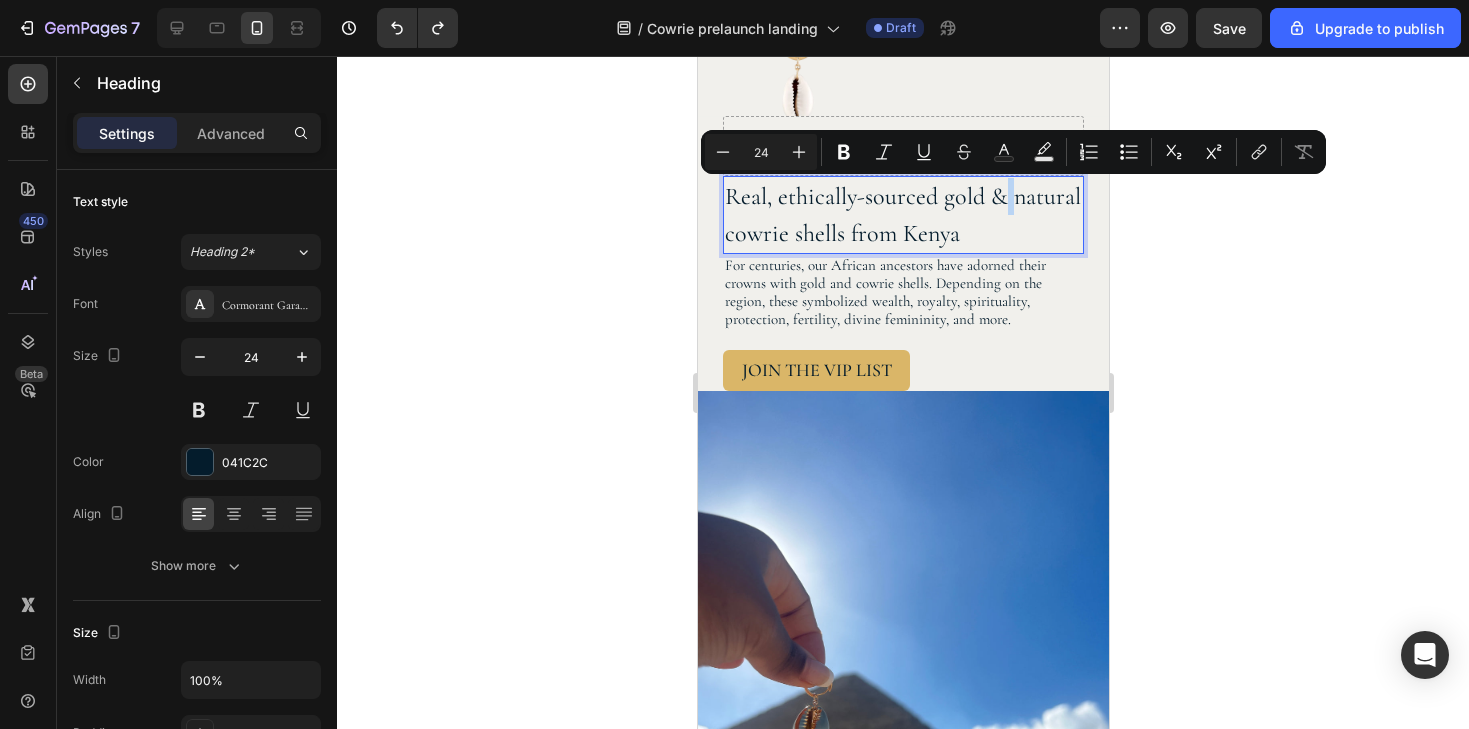 click on "Real, ethically-sourced gold & natural cowrie shells from Kenya" at bounding box center [902, 215] 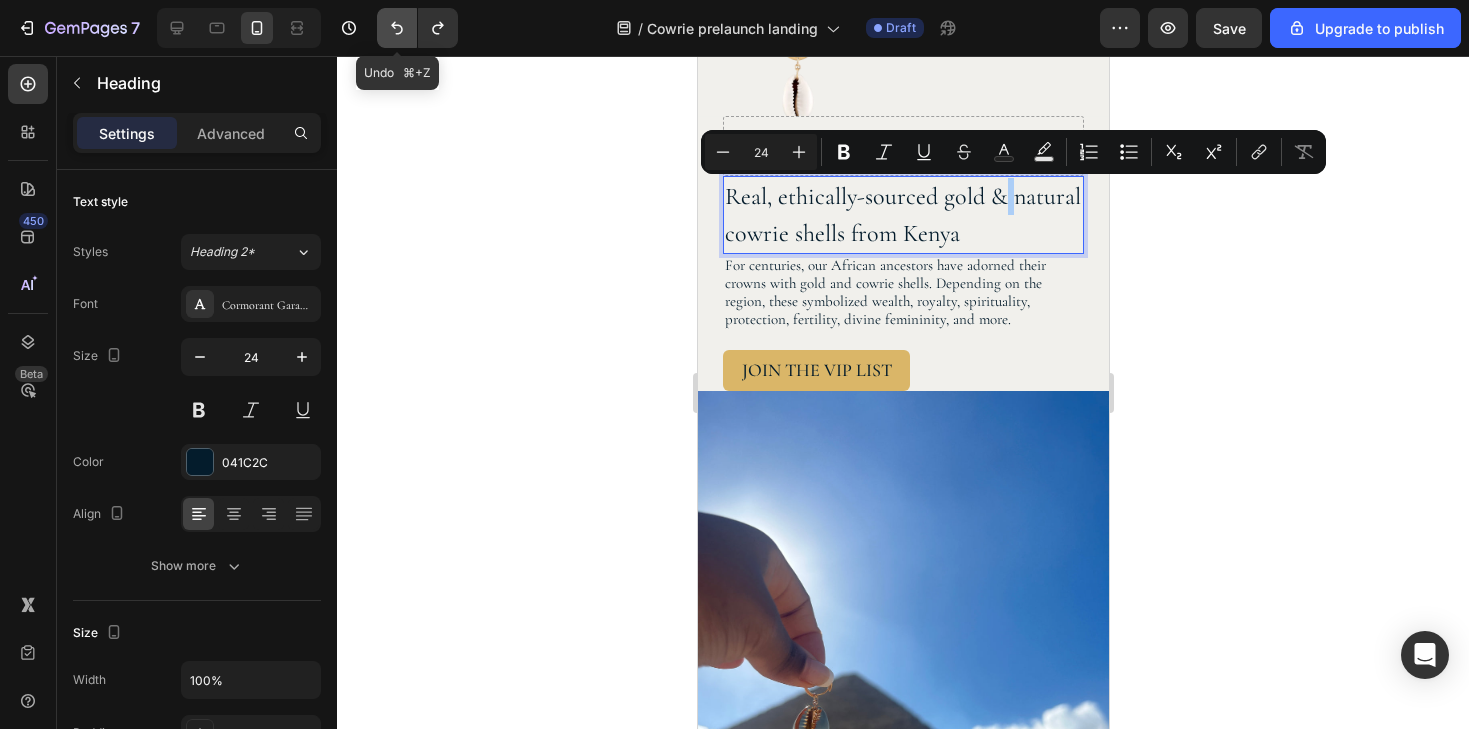 click 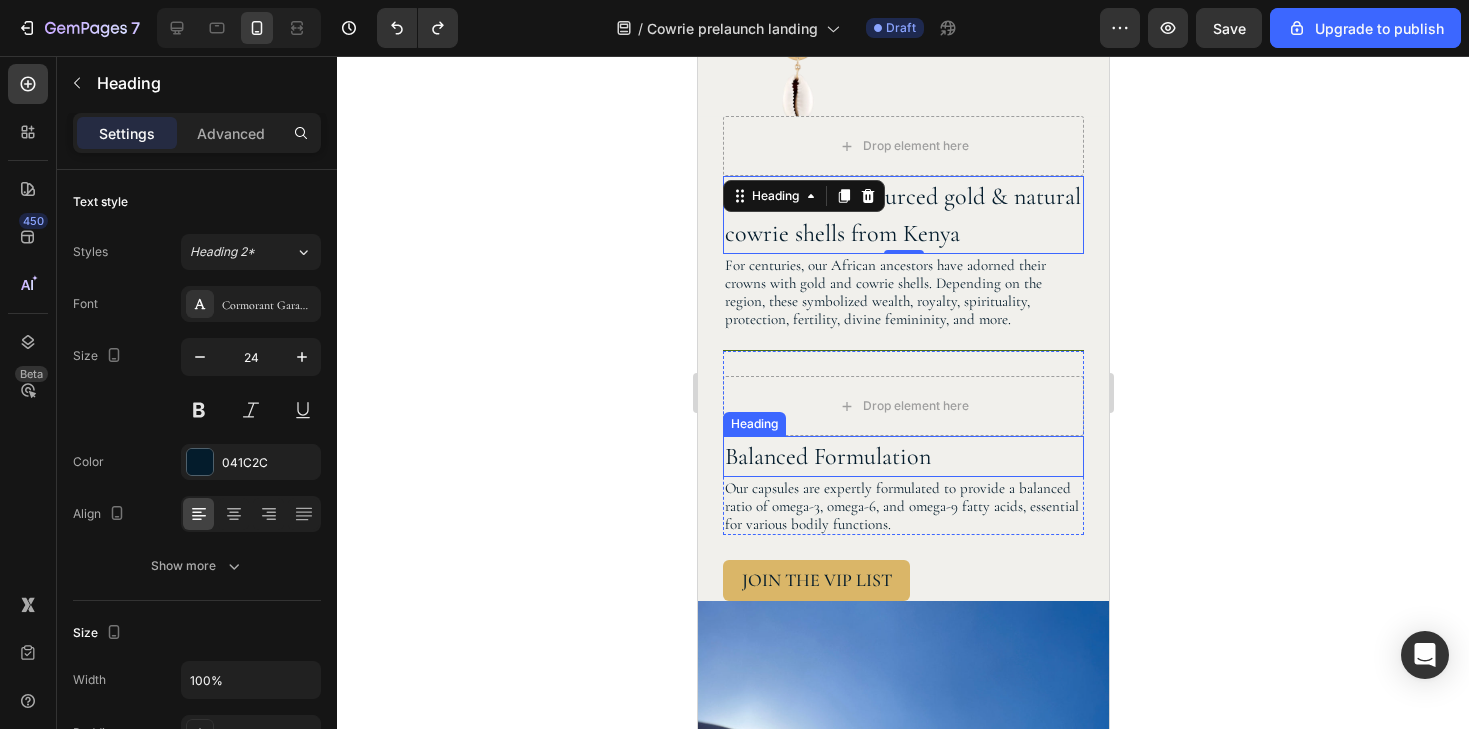 click on "Balanced Formulation" at bounding box center (902, 456) 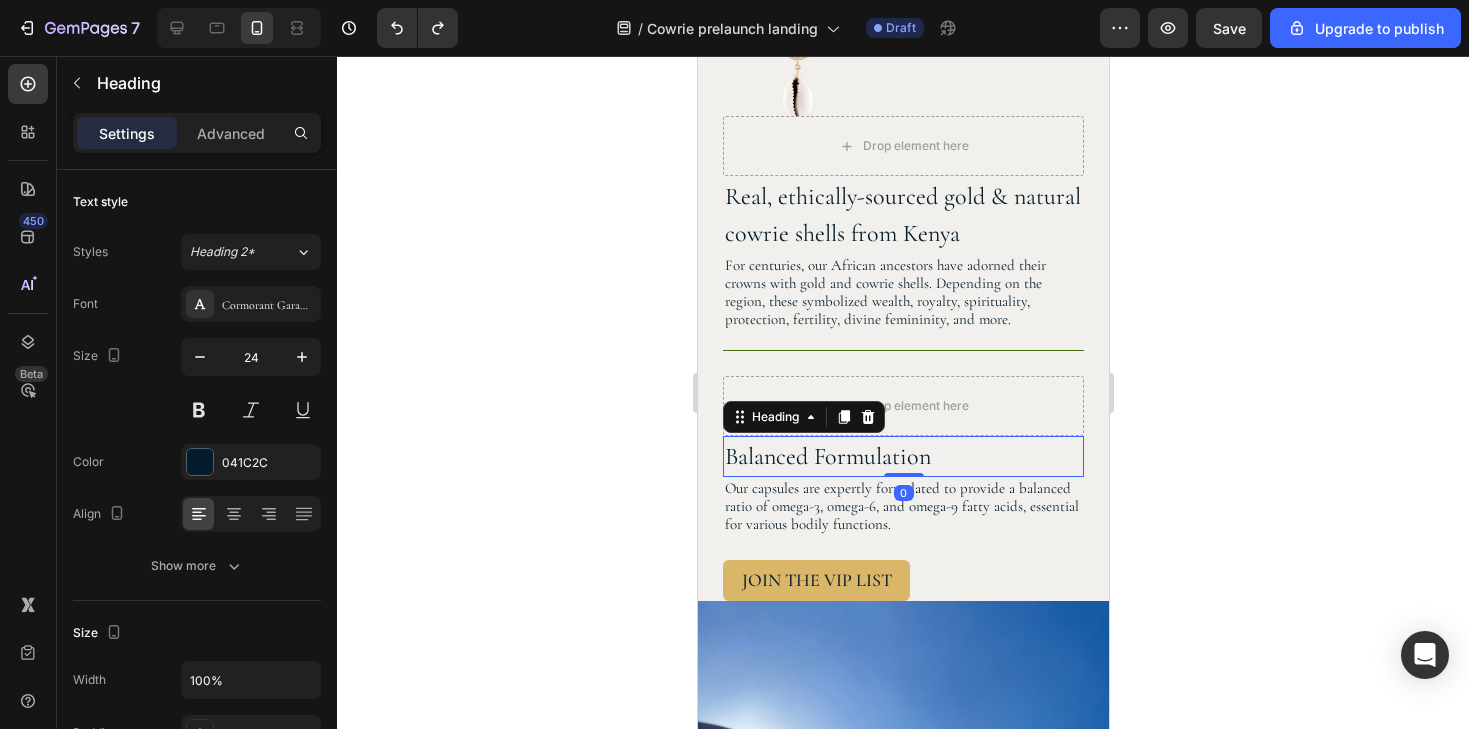 scroll, scrollTop: 441, scrollLeft: 0, axis: vertical 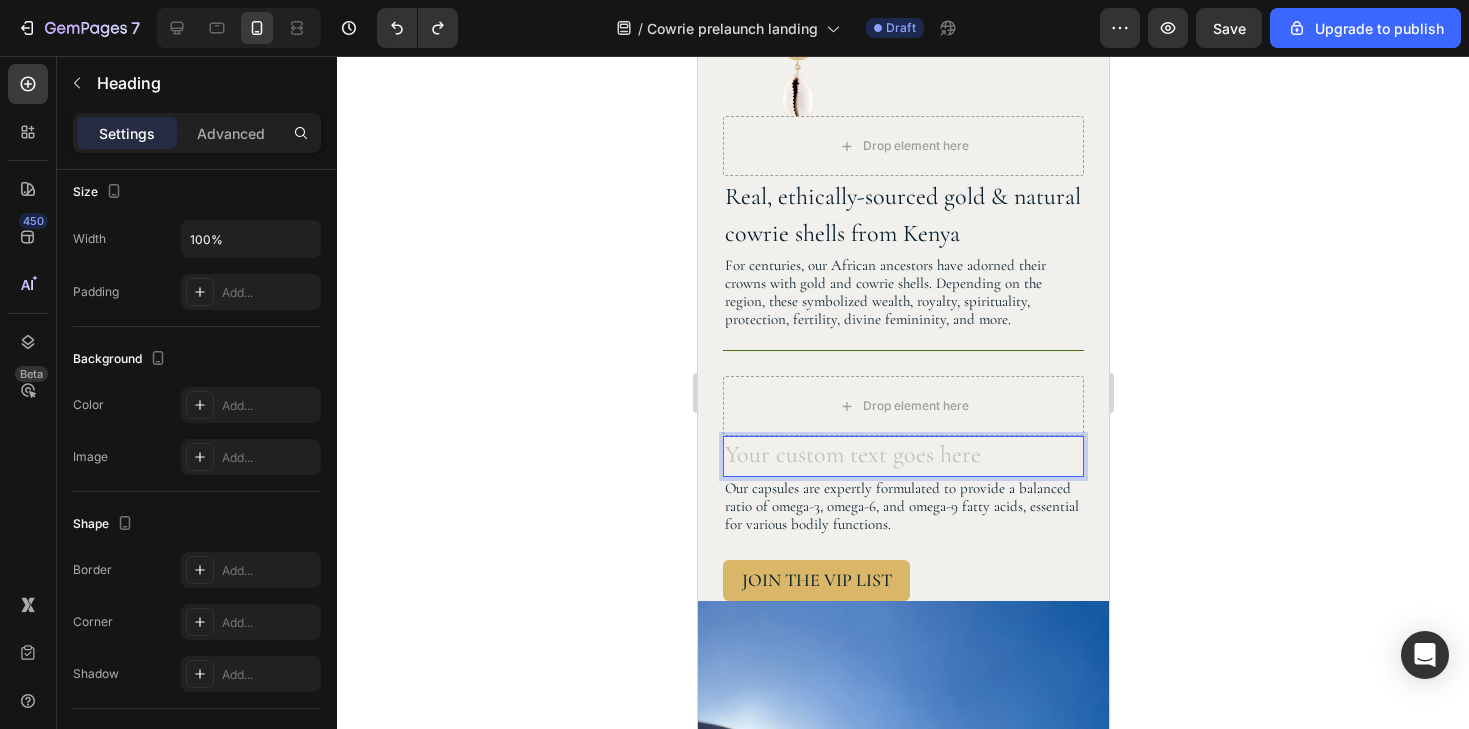 type 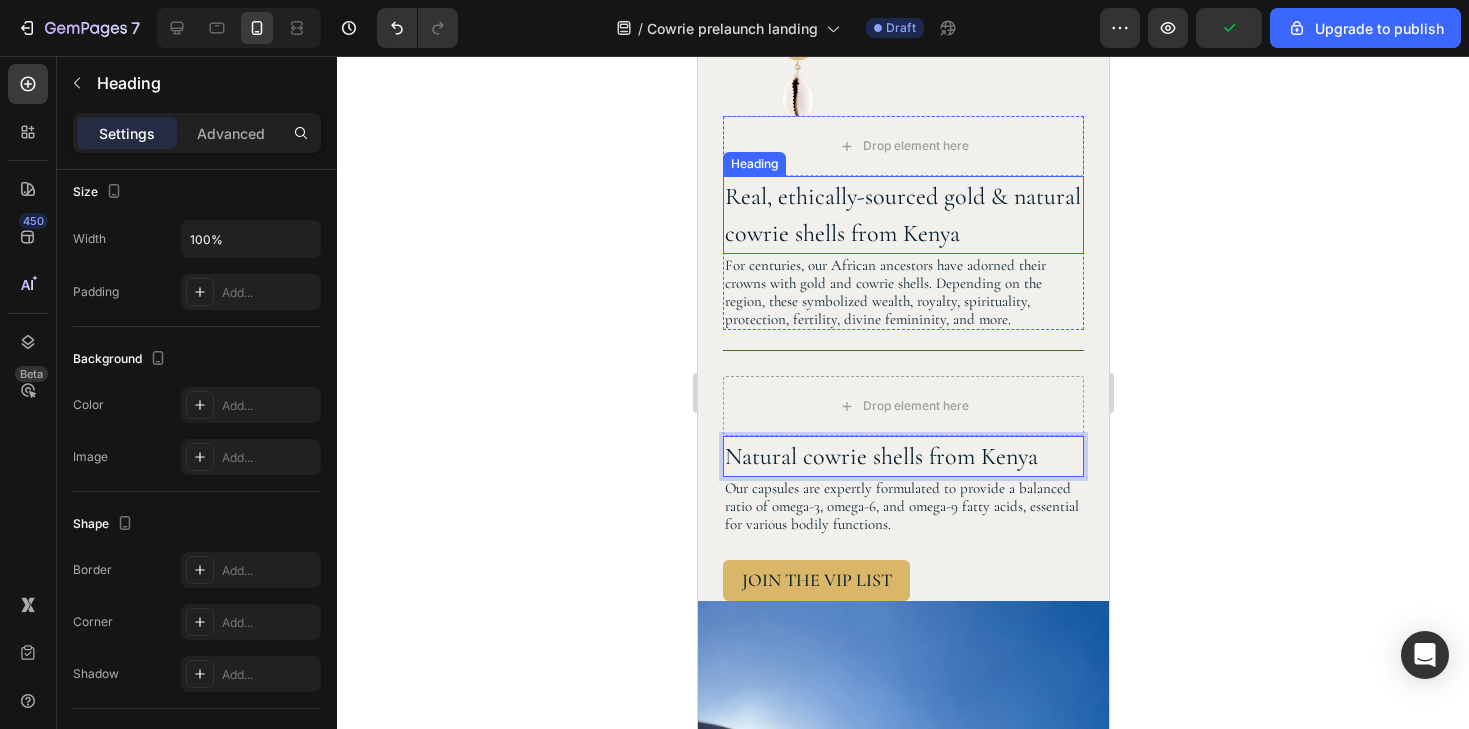 click on "Real, ethically-sourced gold & natural cowrie shells from Kenya" at bounding box center [902, 215] 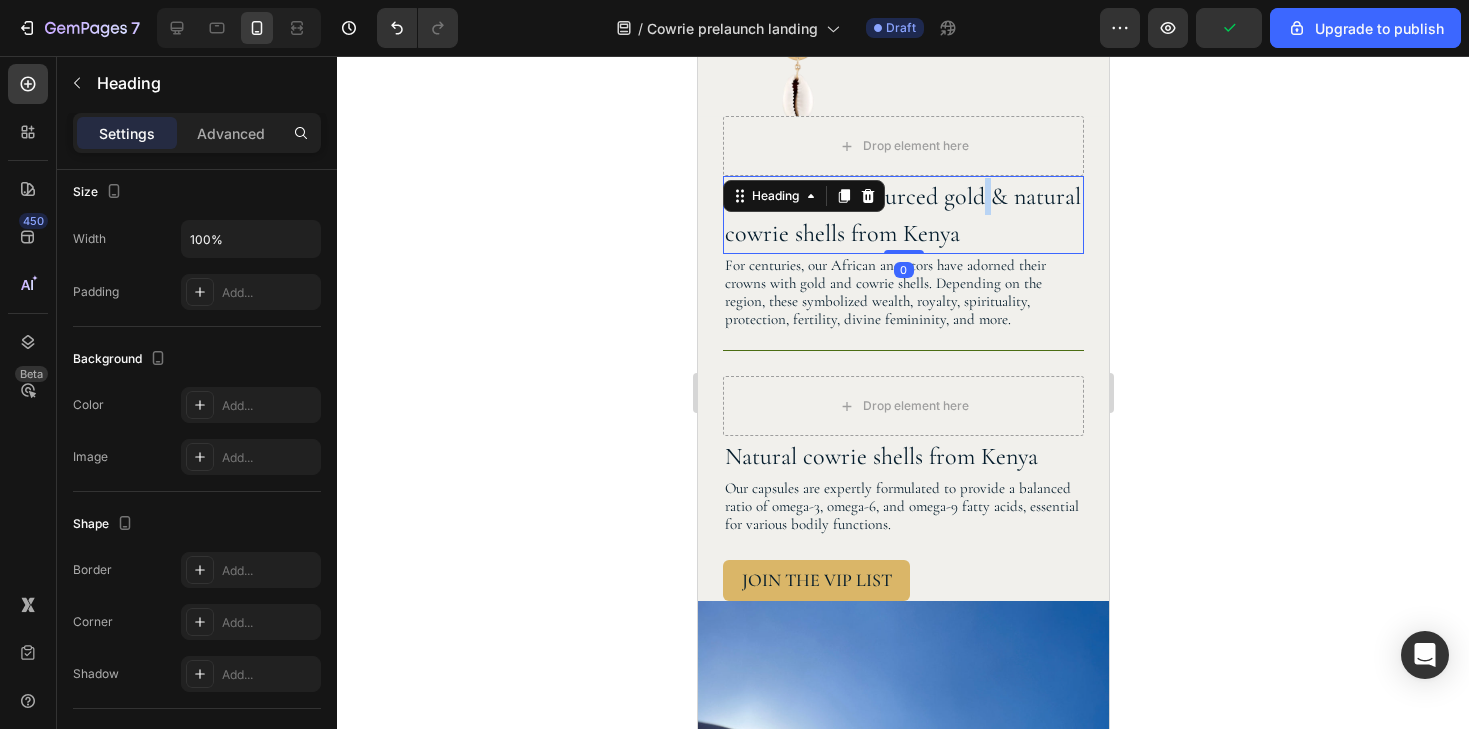 click on "Real, ethically-sourced gold & natural cowrie shells from Kenya" at bounding box center [902, 215] 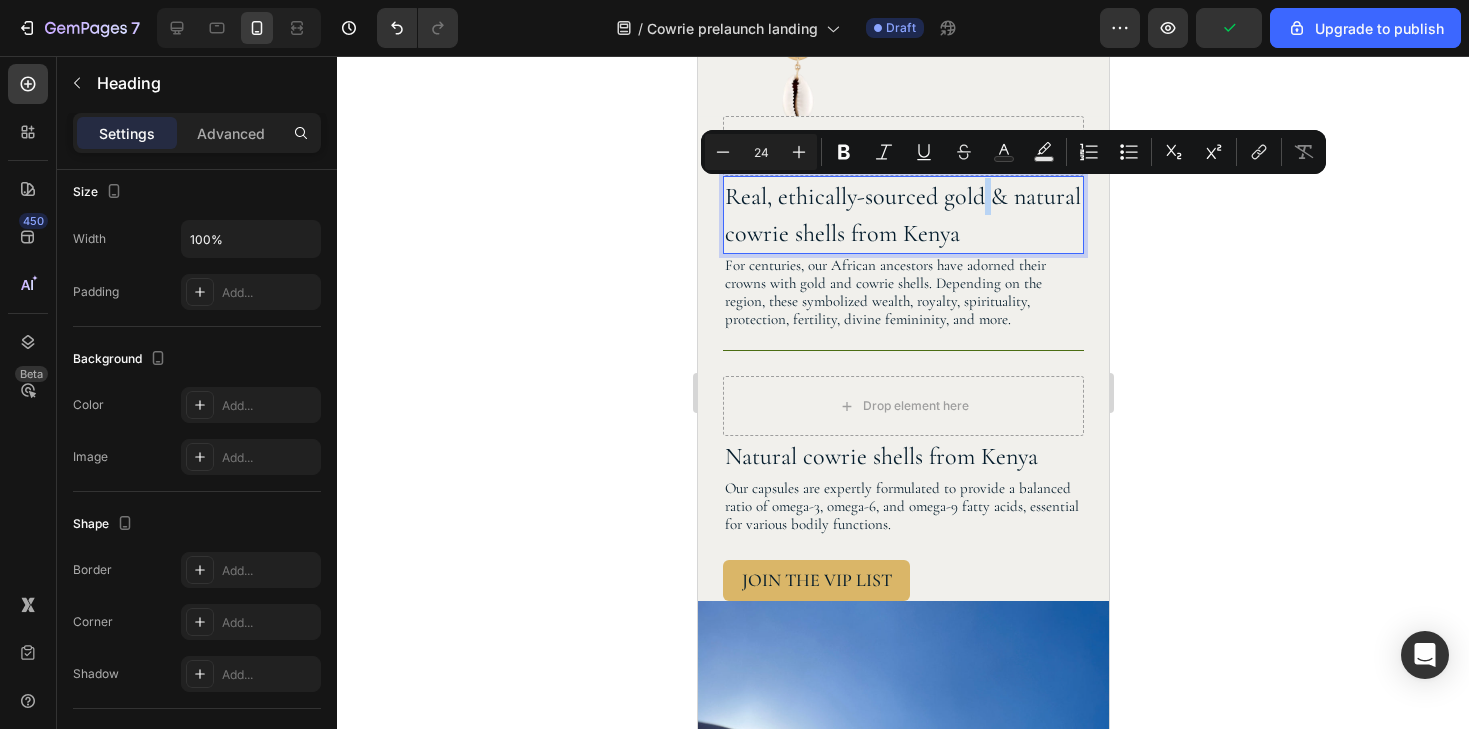 click on "Real, ethically-sourced gold & natural cowrie shells from Kenya" at bounding box center [902, 215] 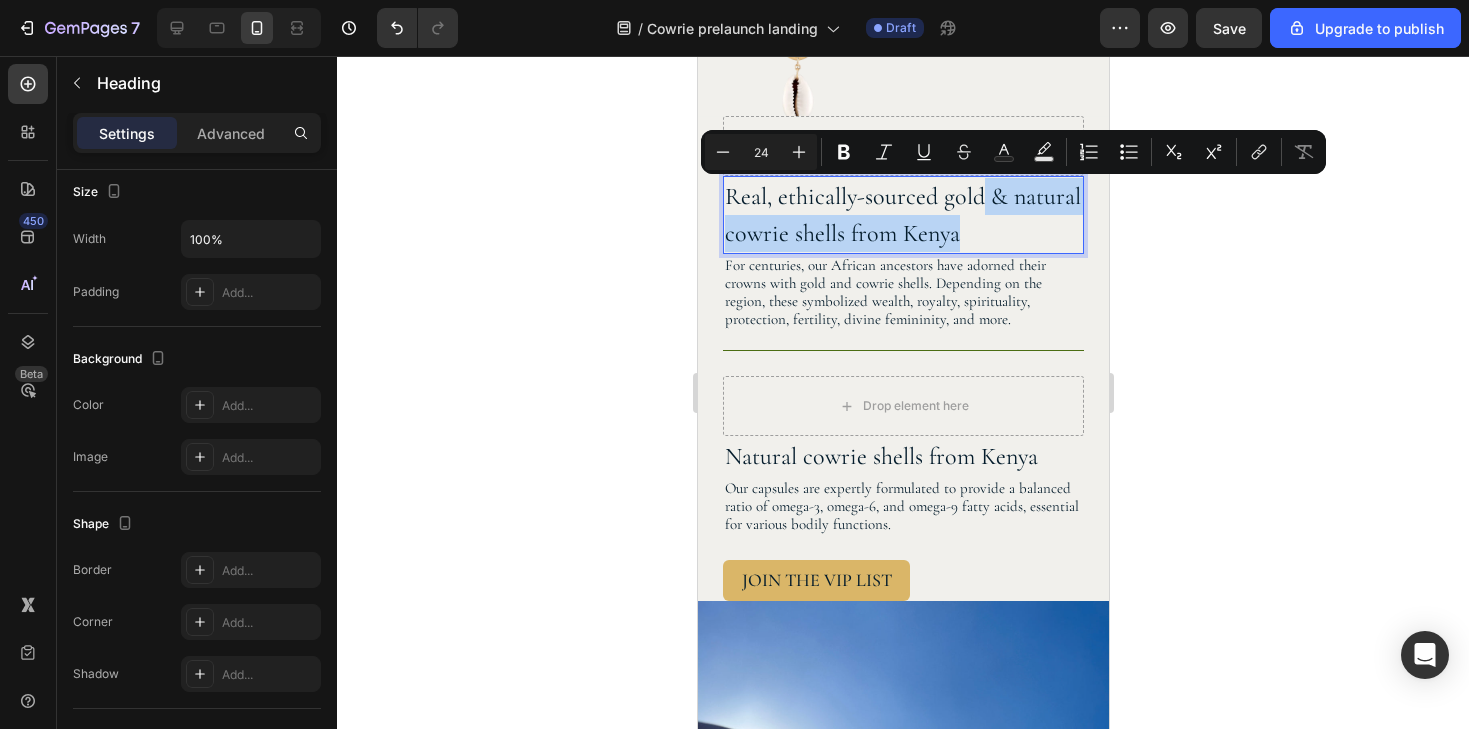 drag, startPoint x: 983, startPoint y: 199, endPoint x: 983, endPoint y: 230, distance: 31 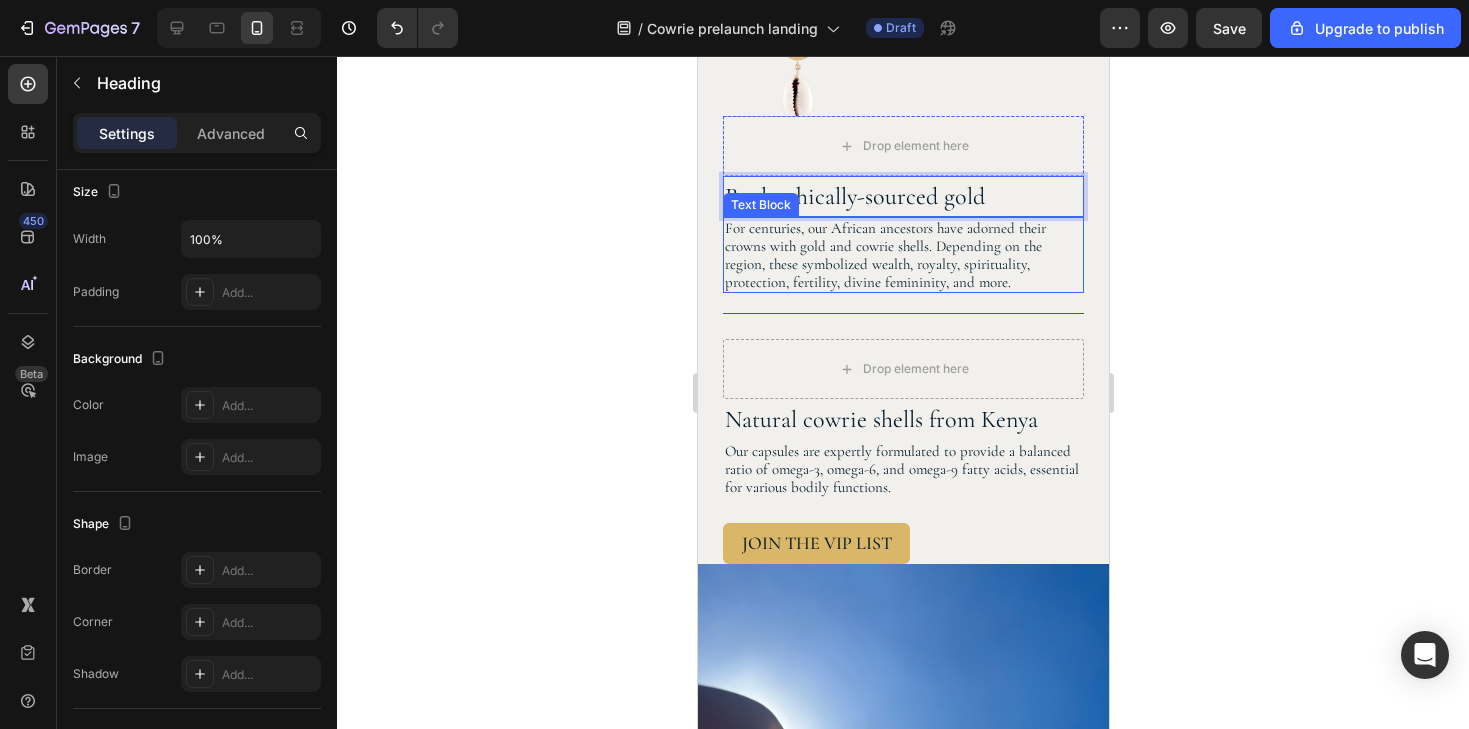 click on "For centuries, our African ancestors have adorned their crowns with gold and cowrie shells. Depending on the region, these symbolized wealth, royalty, spirituality, protection, fertility, divine femininity, and more." at bounding box center (902, 255) 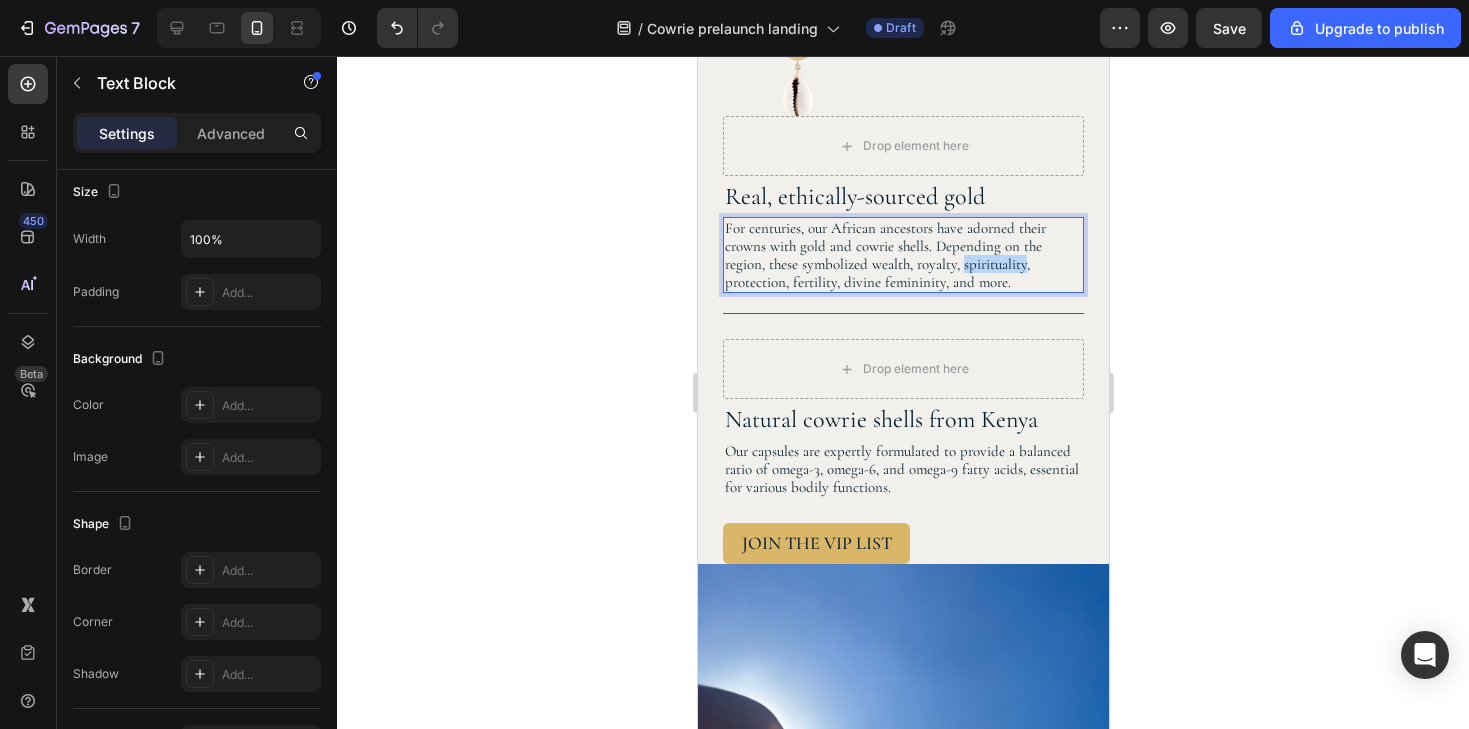 scroll, scrollTop: 0, scrollLeft: 0, axis: both 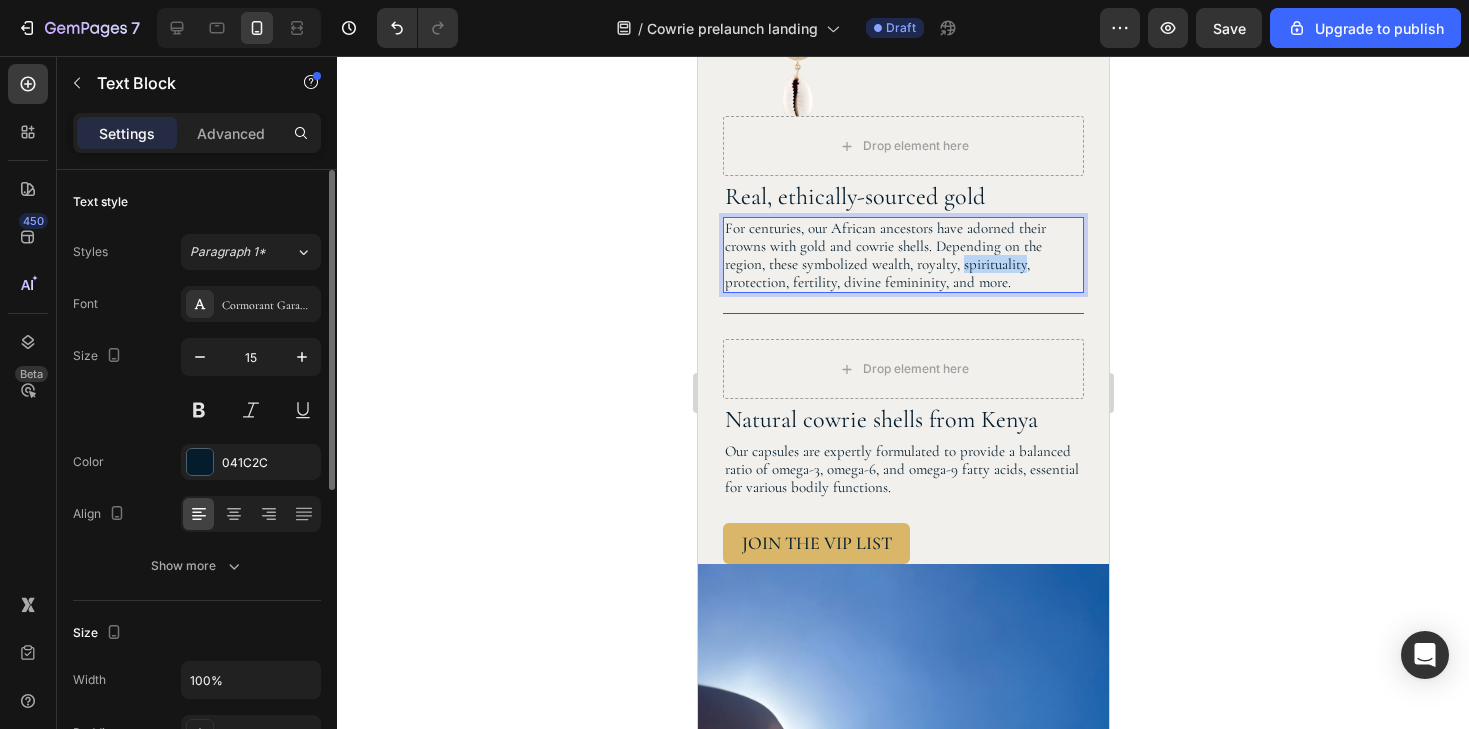 click on "For centuries, our African ancestors have adorned their crowns with gold and cowrie shells. Depending on the region, these symbolized wealth, royalty, spirituality, protection, fertility, divine femininity, and more." at bounding box center (902, 255) 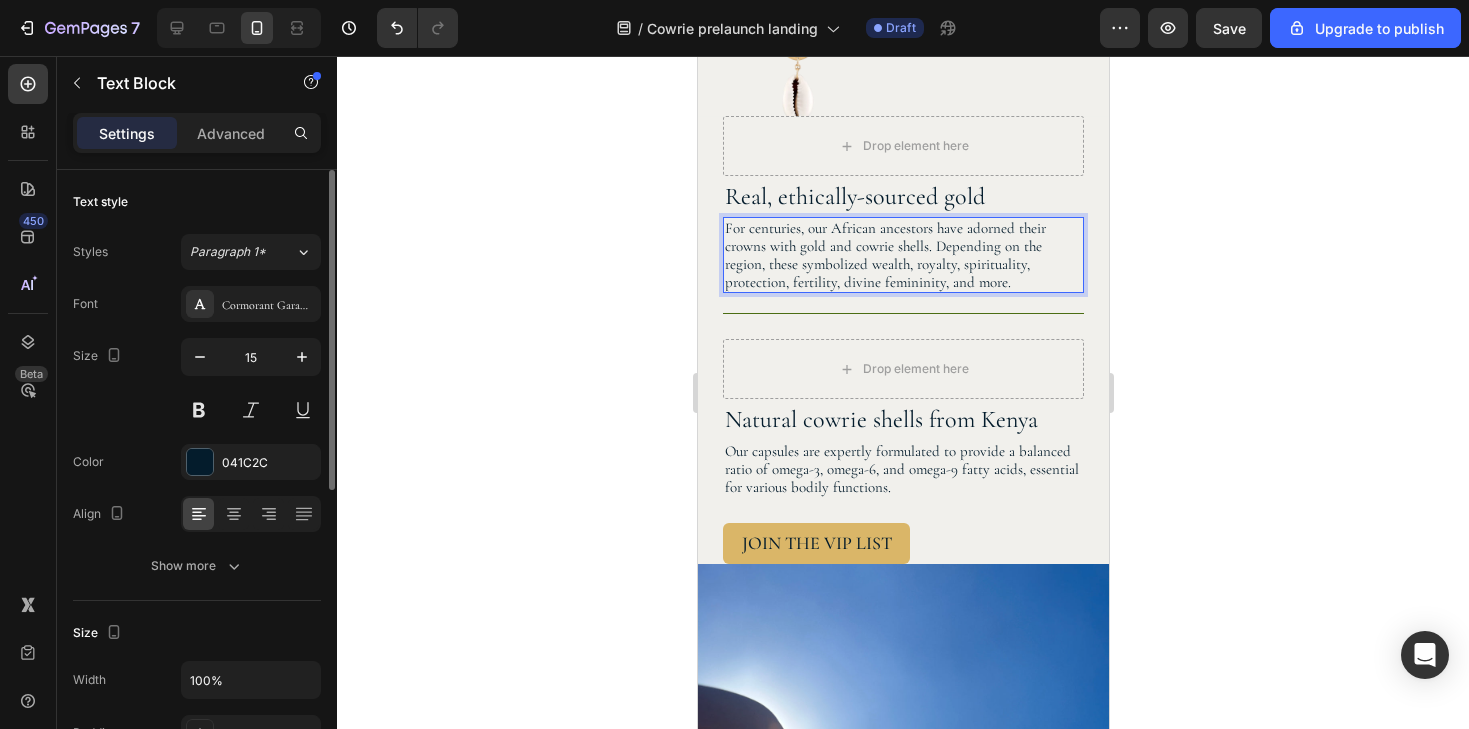 click on "For centuries, our African ancestors have adorned their crowns with gold and cowrie shells. Depending on the region, these symbolized wealth, royalty, spirituality, protection, fertility, divine femininity, and more." at bounding box center [902, 255] 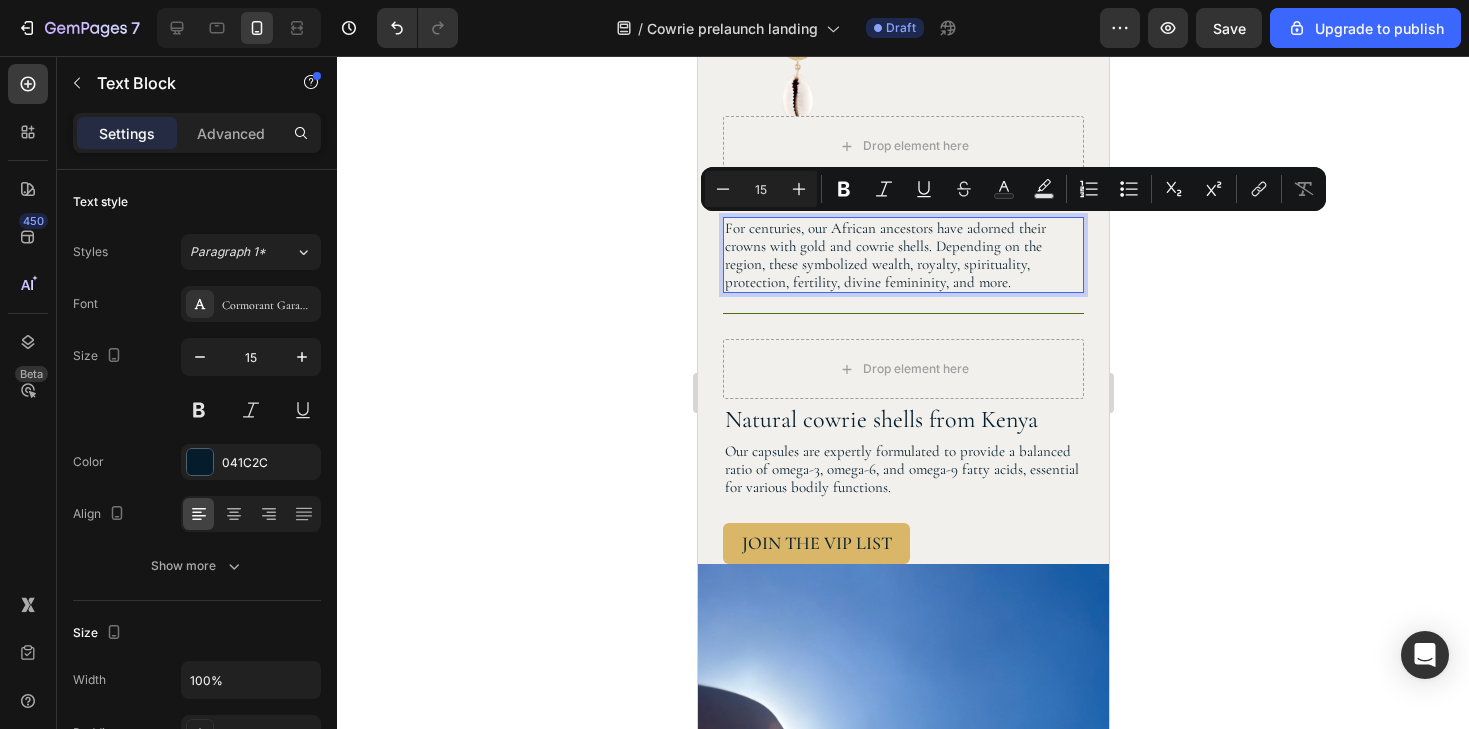 drag, startPoint x: 1039, startPoint y: 279, endPoint x: 837, endPoint y: 236, distance: 206.52603 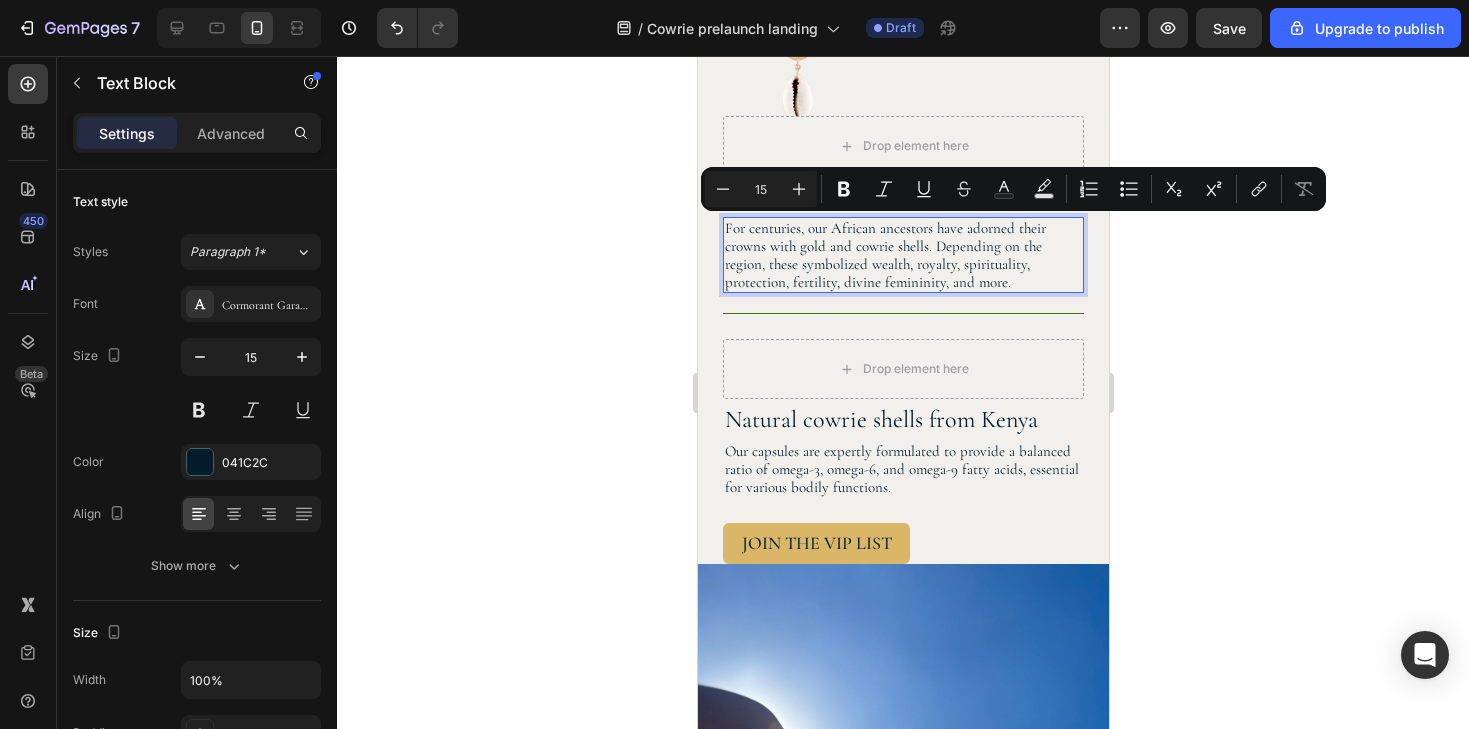 click on "For centuries, our African ancestors have adorned their crowns with gold and cowrie shells. Depending on the region, these symbolized wealth, royalty, spirituality, protection, fertility, divine femininity, and more." at bounding box center (902, 255) 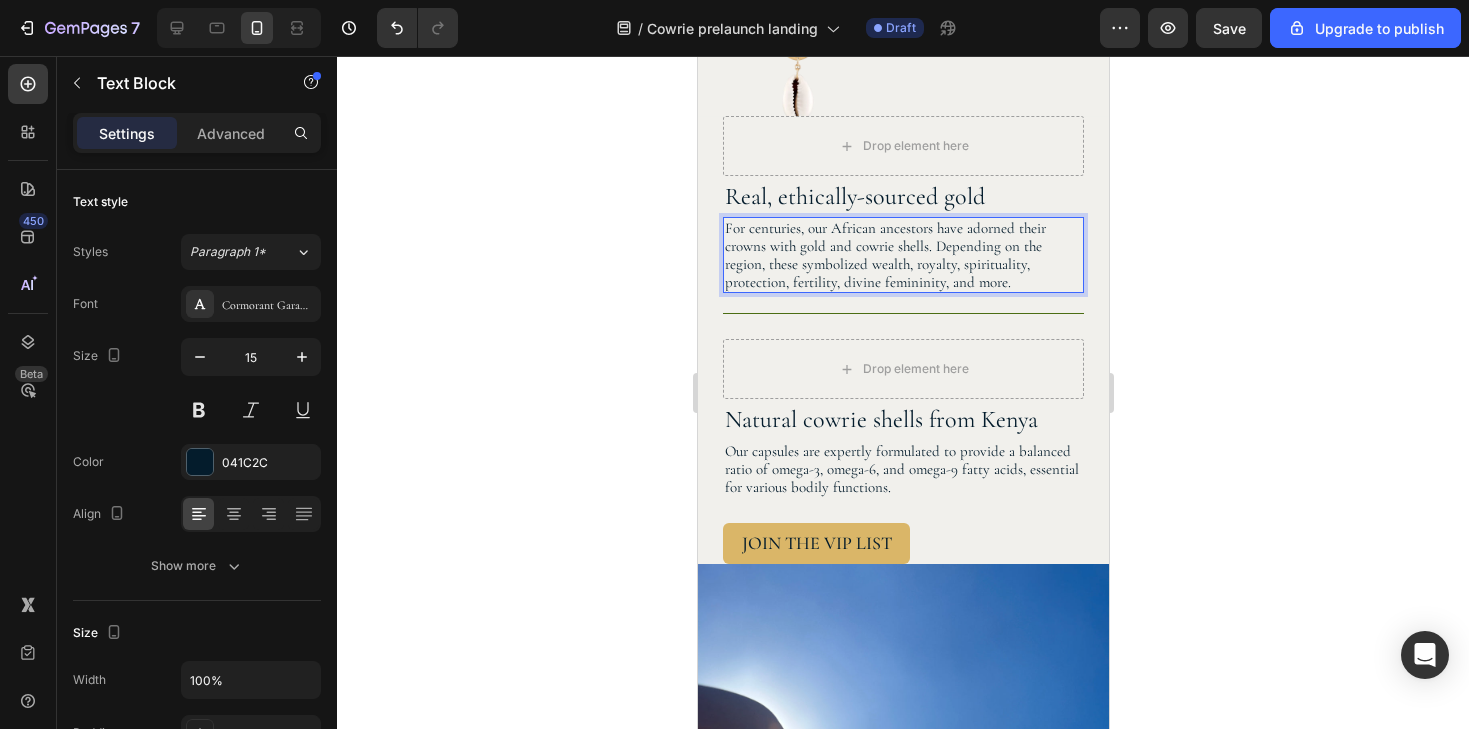 click on "For centuries, our African ancestors have adorned their crowns with gold and cowrie shells. Depending on the region, these symbolized wealth, royalty, spirituality, protection, fertility, divine femininity, and more." at bounding box center (902, 255) 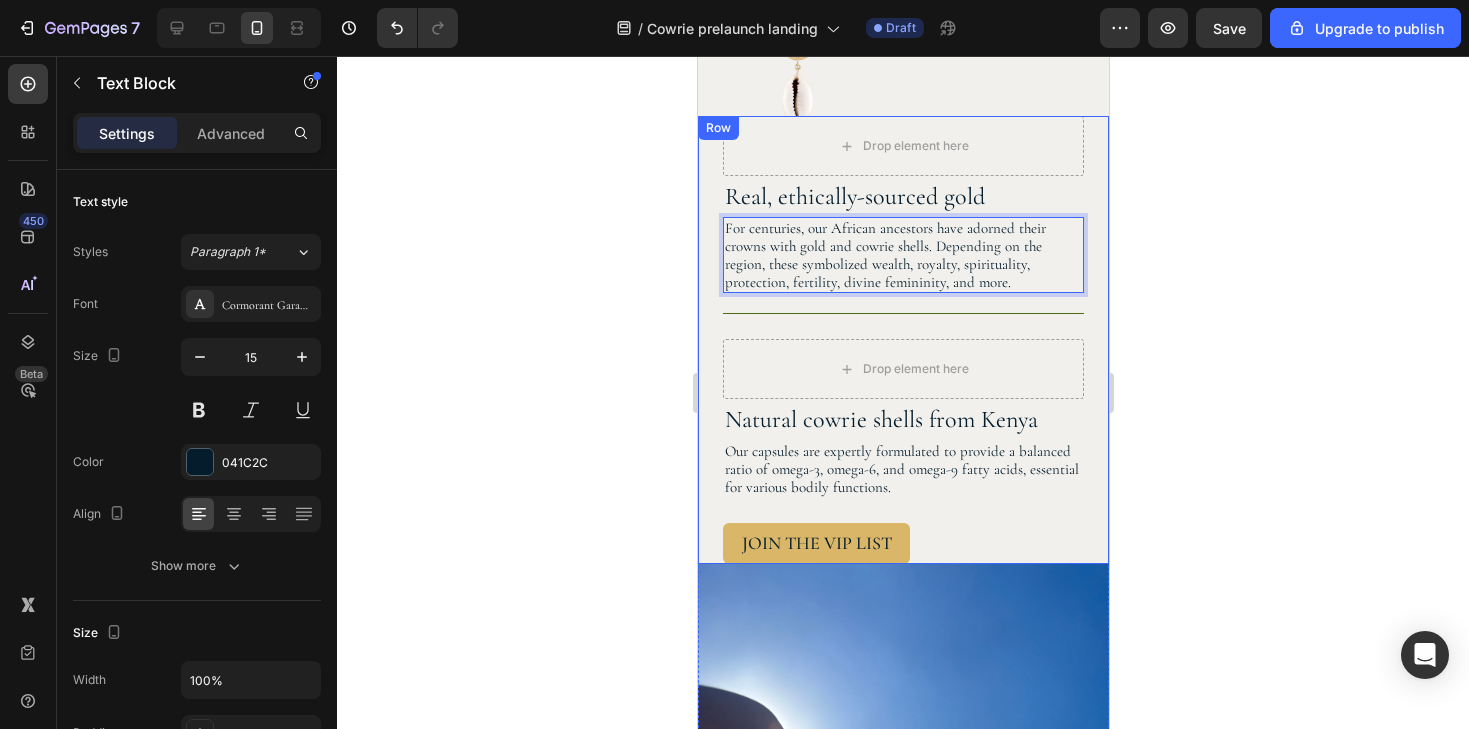 drag, startPoint x: 939, startPoint y: 243, endPoint x: 1021, endPoint y: 297, distance: 98.1835 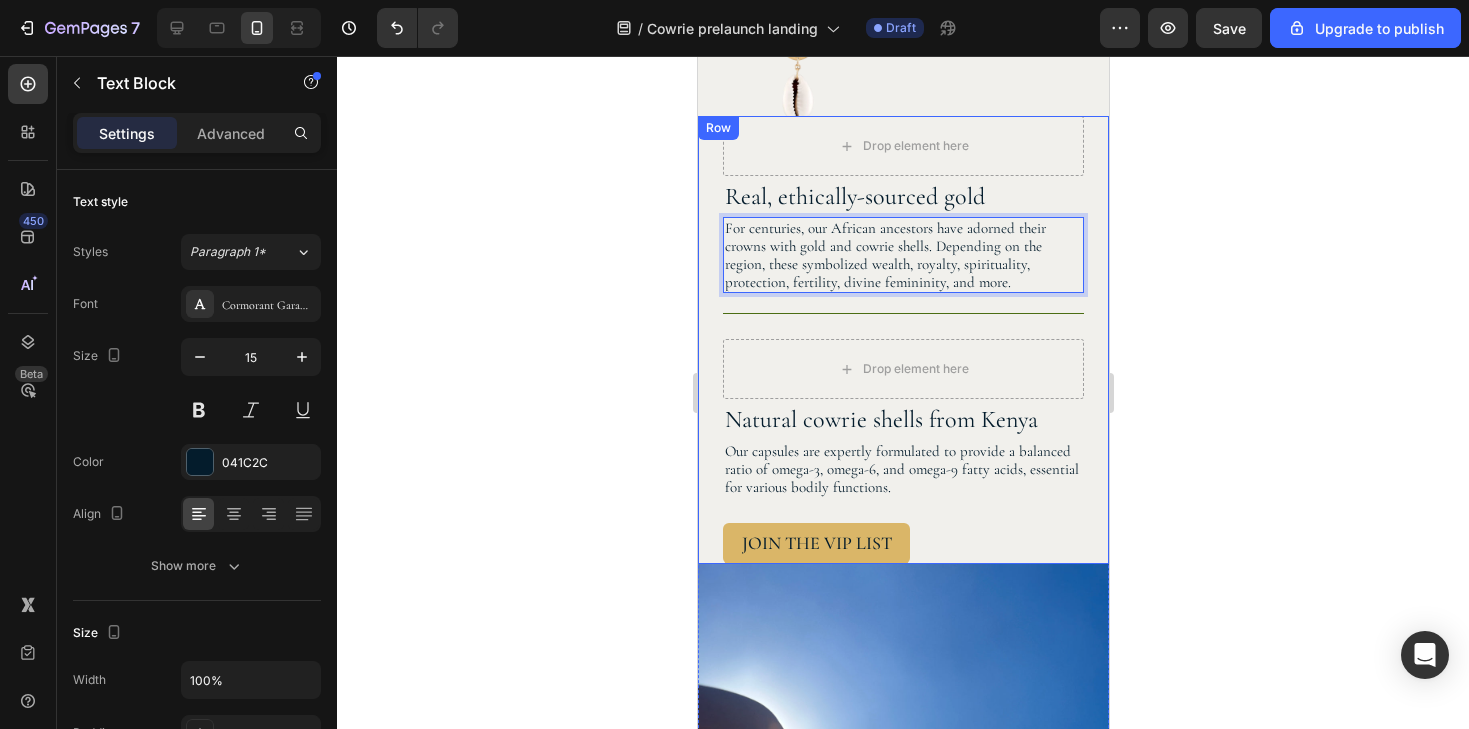 click on "Drop element here Real, ethically-sourced gold Heading For centuries, our African ancestors have adorned their crowns with gold and cowrie shells. Depending on the region, these symbolized wealth, royalty, spirituality, protection, fertility, divine femininity, and more.  Text Block   0 Row
Drop element here Natural cowrie shells from Kenya Heading Our capsules are expertly formulated to provide a balanced ratio of omega-3, omega-6, and omega-9 fatty acids, essential for various bodily functions. Text Block Row JOIN THE VIP LIST Button" at bounding box center (902, 340) 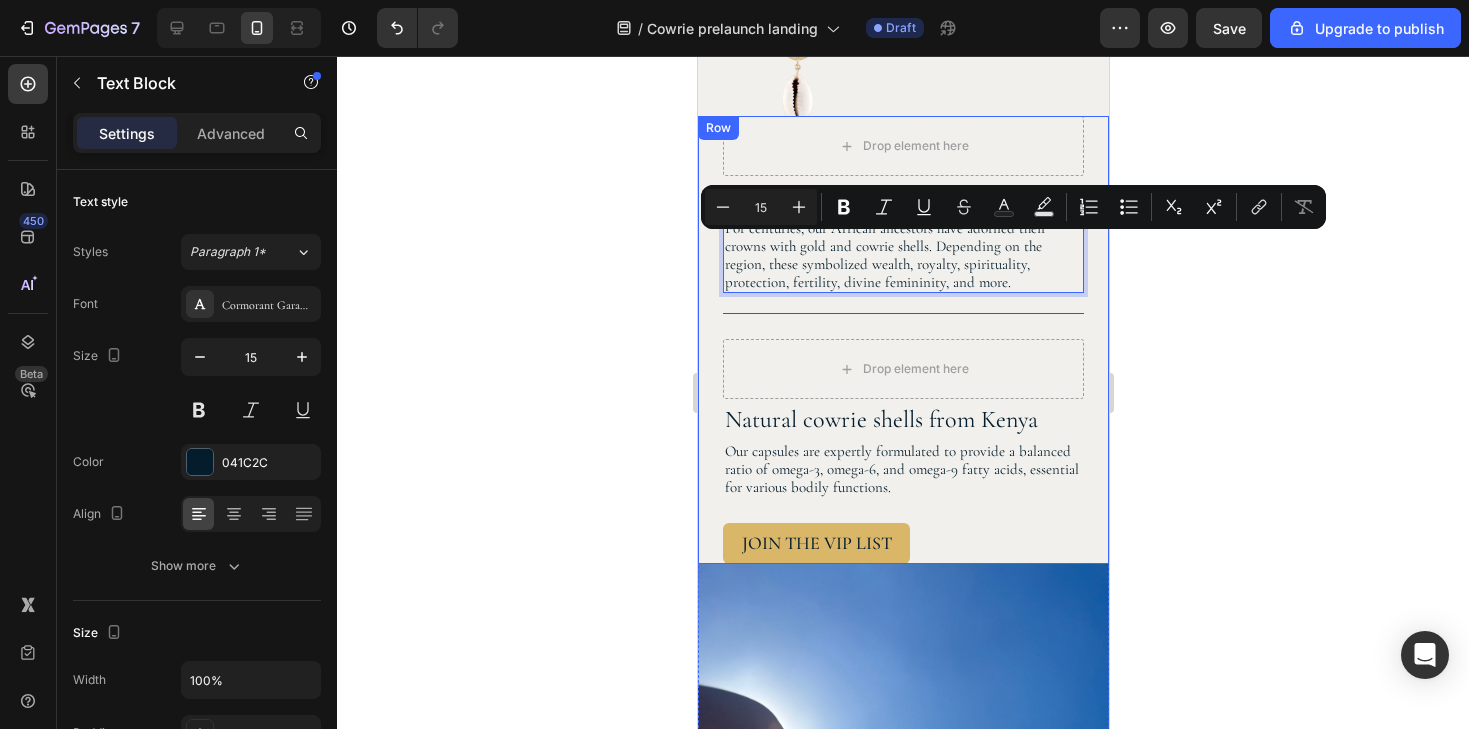 copy on "epending on the region, these symbolized wealth, royalty, spirituality, protection, fertility, divine femininity, and more." 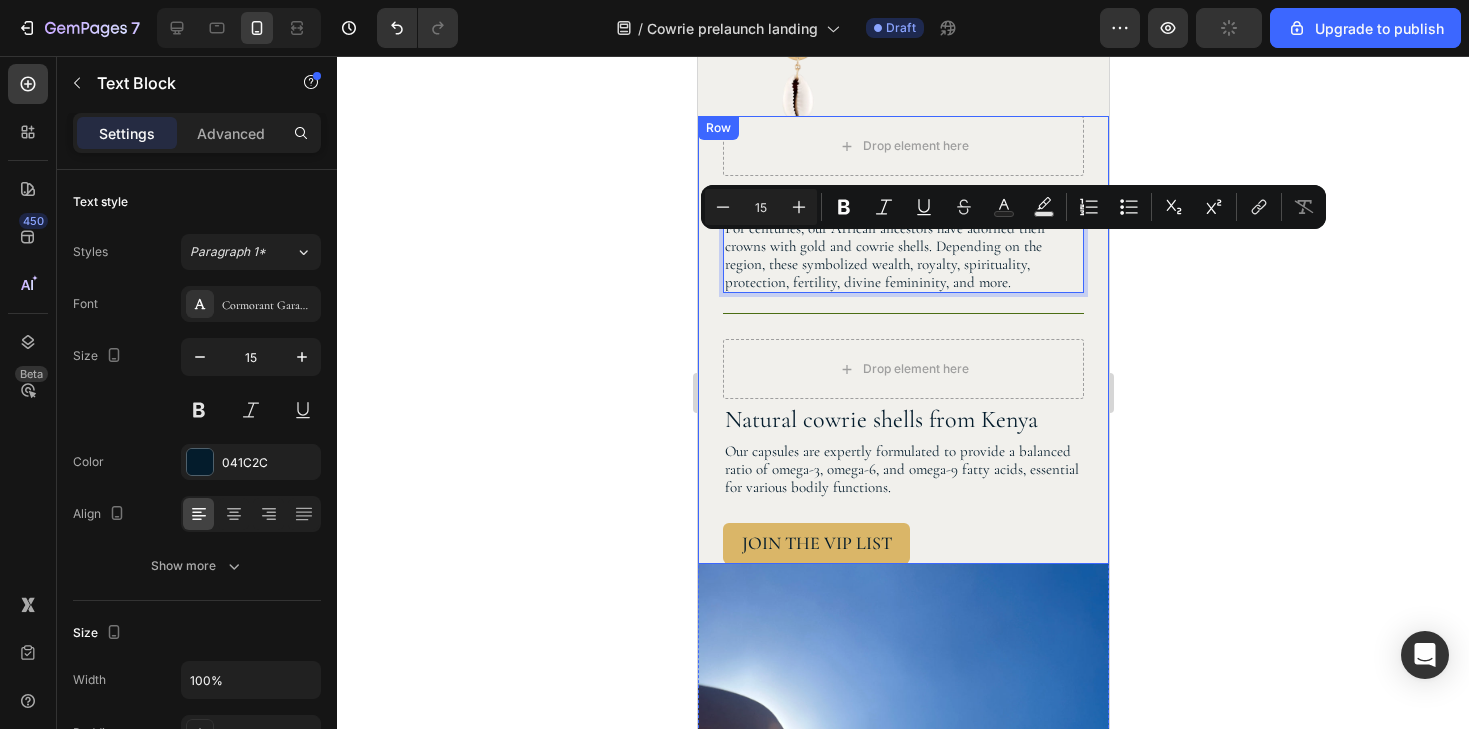 click on "Our capsules are expertly formulated to provide a balanced ratio of omega-3, omega-6, and omega-9 fatty acids, essential for various bodily functions." at bounding box center [902, 469] 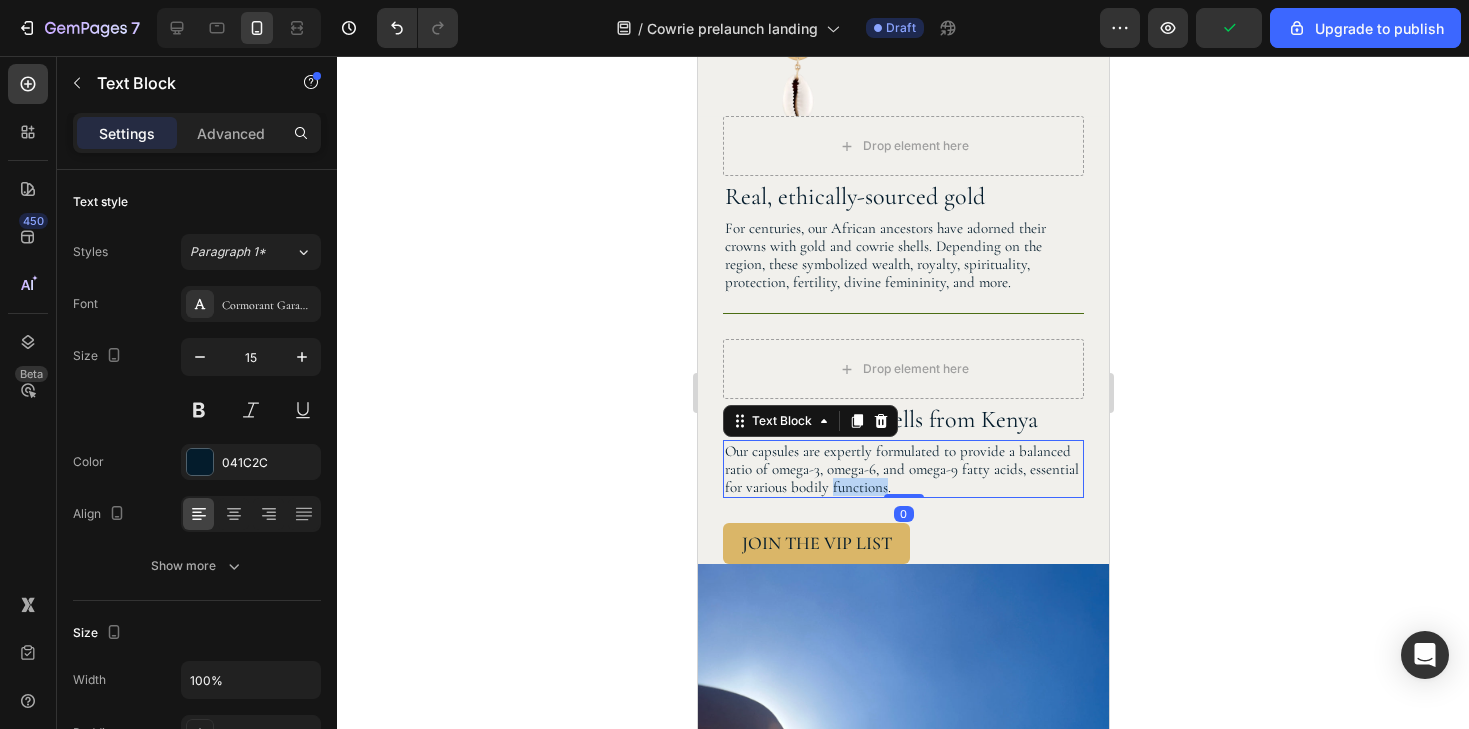 click on "Our capsules are expertly formulated to provide a balanced ratio of omega-3, omega-6, and omega-9 fatty acids, essential for various bodily functions." at bounding box center [902, 469] 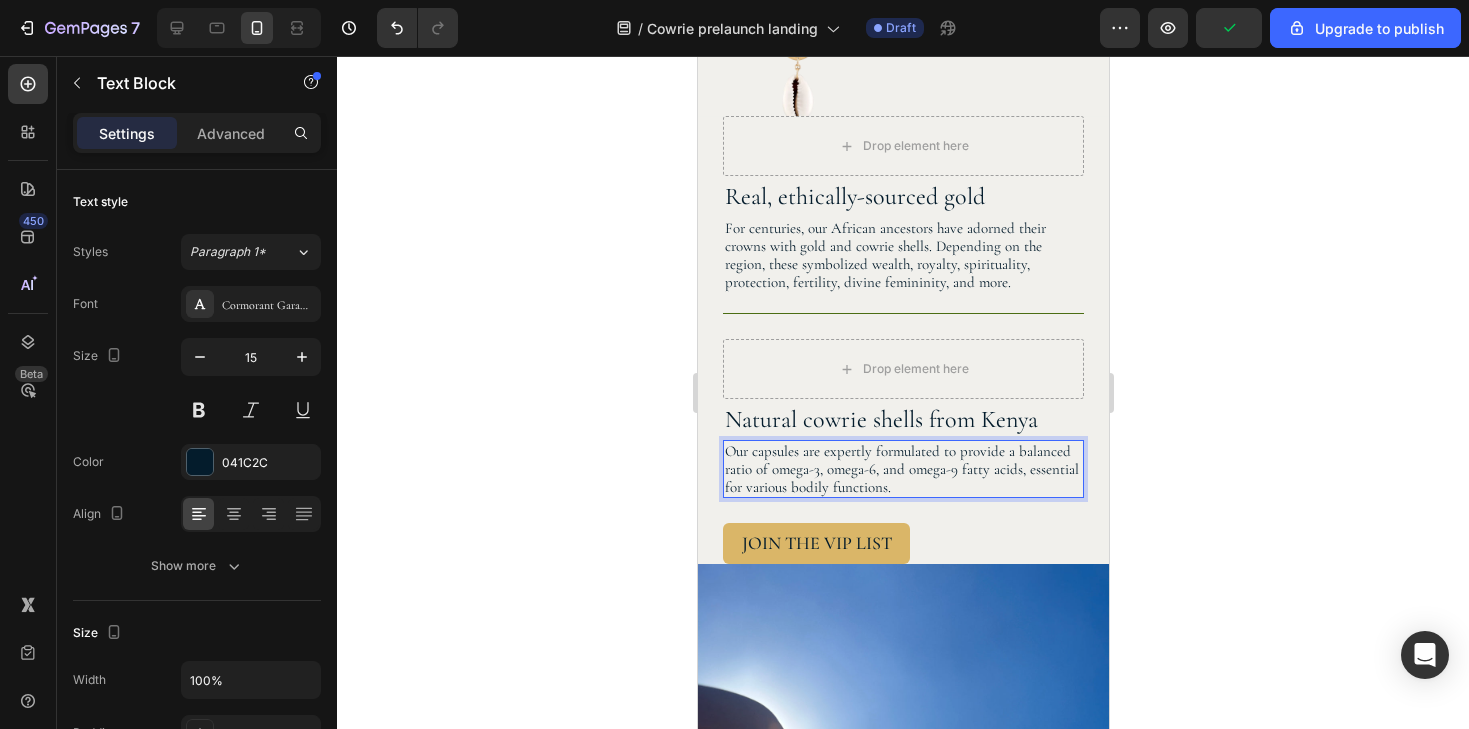 click on "Our capsules are expertly formulated to provide a balanced ratio of omega-3, omega-6, and omega-9 fatty acids, essential for various bodily functions." at bounding box center [902, 469] 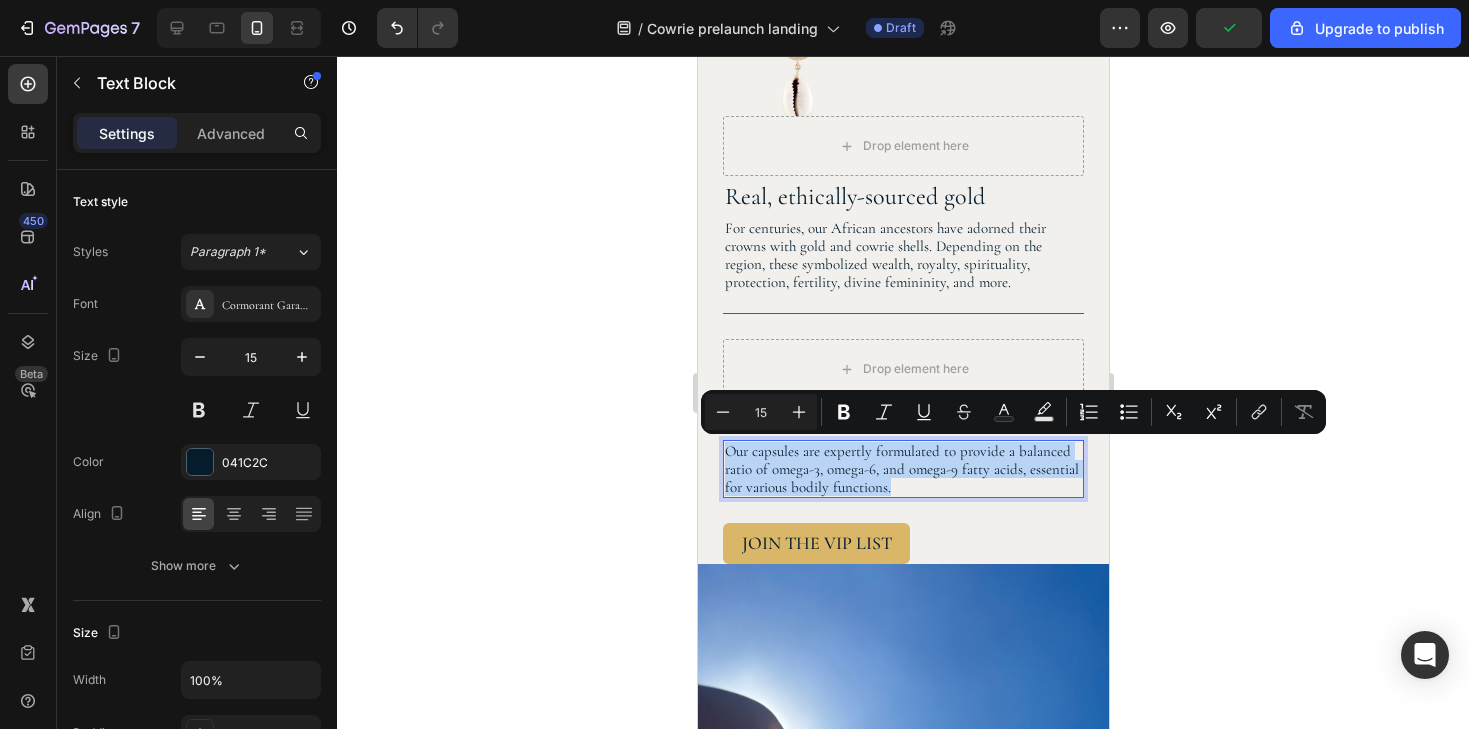 drag, startPoint x: 908, startPoint y: 483, endPoint x: 694, endPoint y: 437, distance: 218.88809 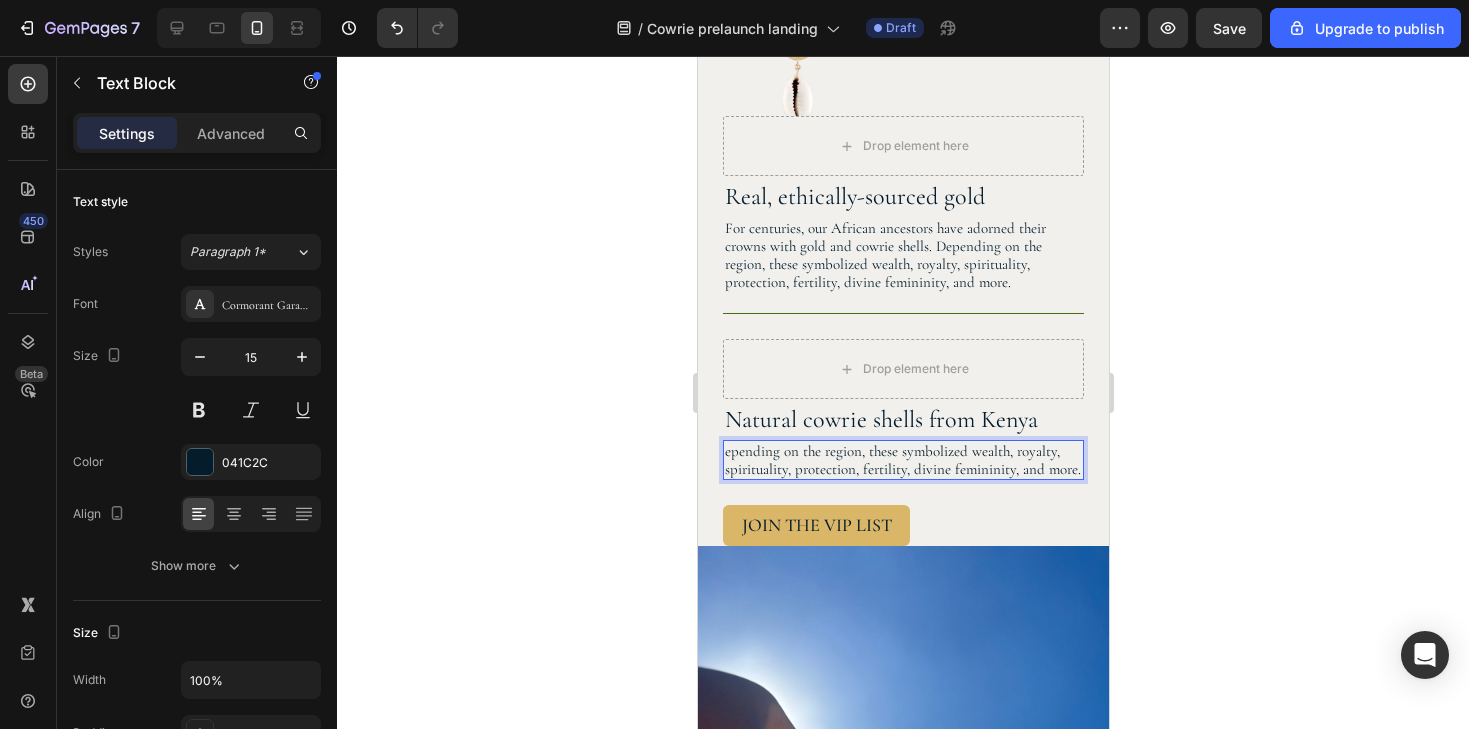click on "epending on the region, these symbolized wealth, royalty, spirituality, protection, fertility, divine femininity, and more." at bounding box center [902, 460] 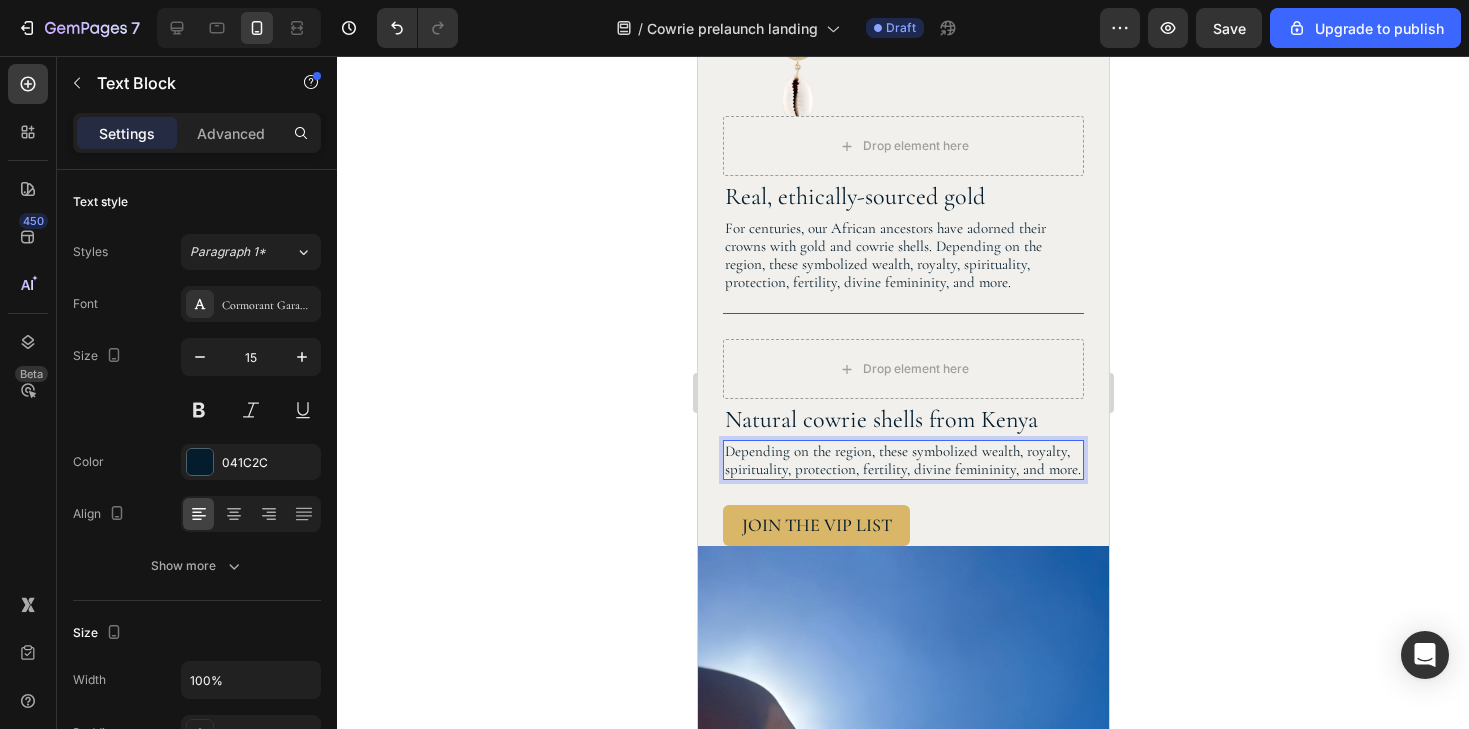 click on "Depending on the region, these symbolized wealth, royalty, spirituality, protection, fertility, divine femininity, and more." at bounding box center (902, 460) 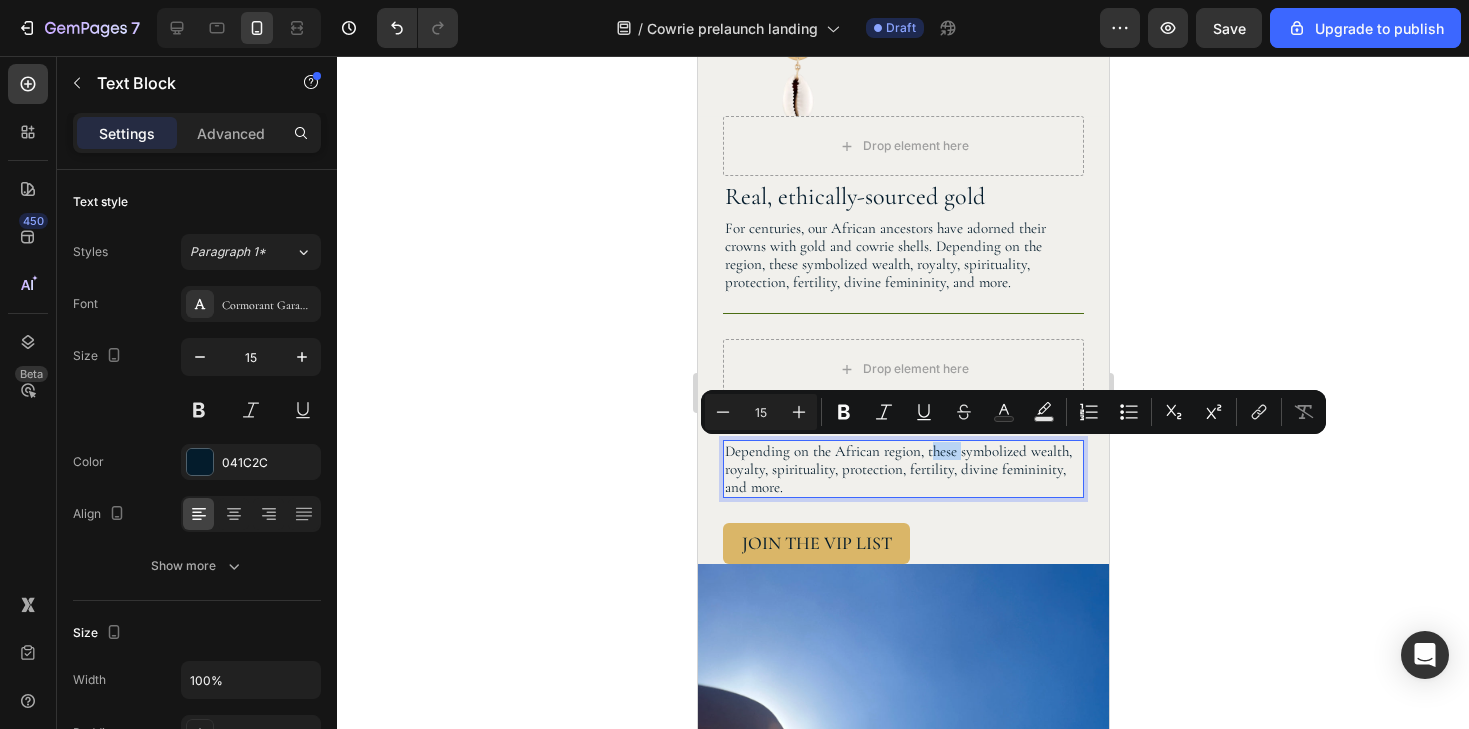 drag, startPoint x: 960, startPoint y: 450, endPoint x: 929, endPoint y: 451, distance: 31.016125 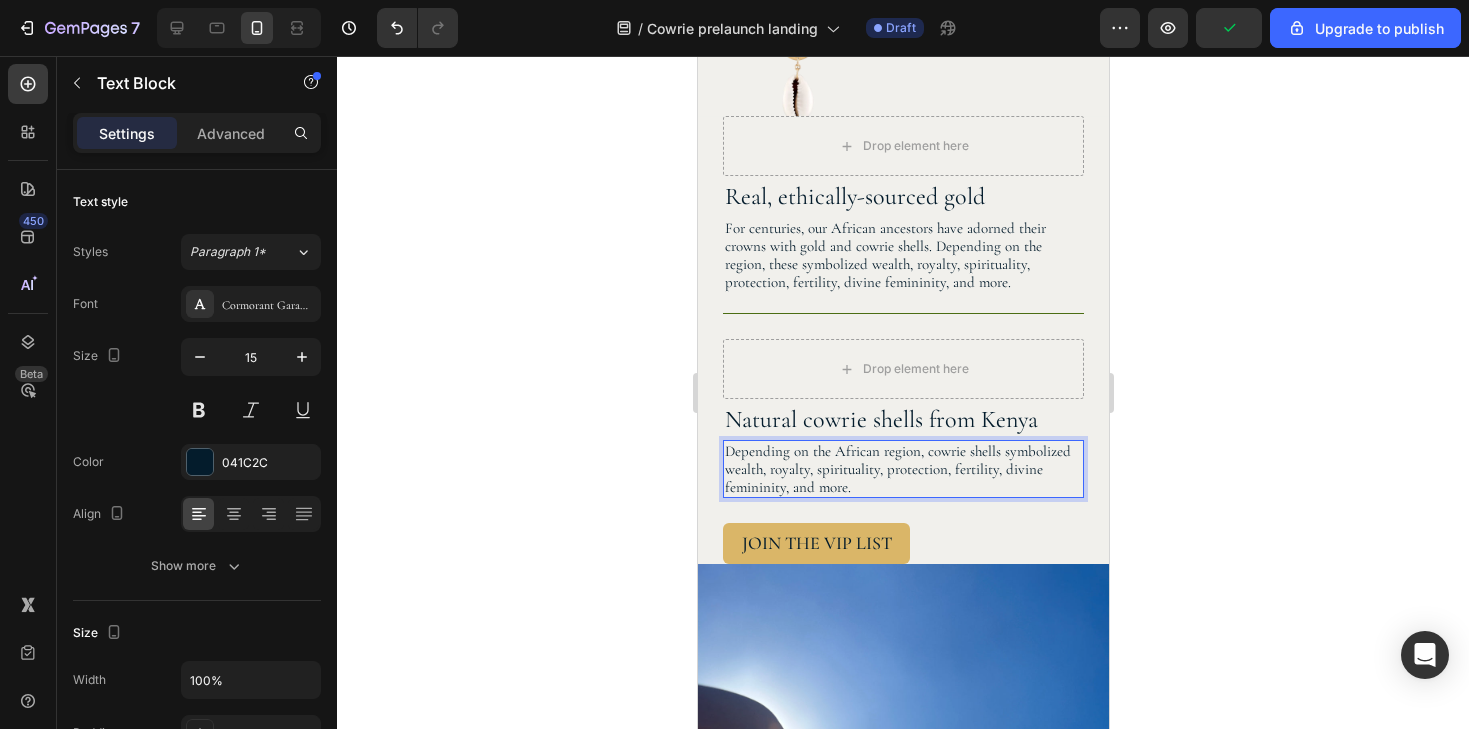 click on "Depending on the African region, cowrie shells symbolized wealth, royalty, spirituality, protection, fertility, divine femininity, and more." at bounding box center [902, 469] 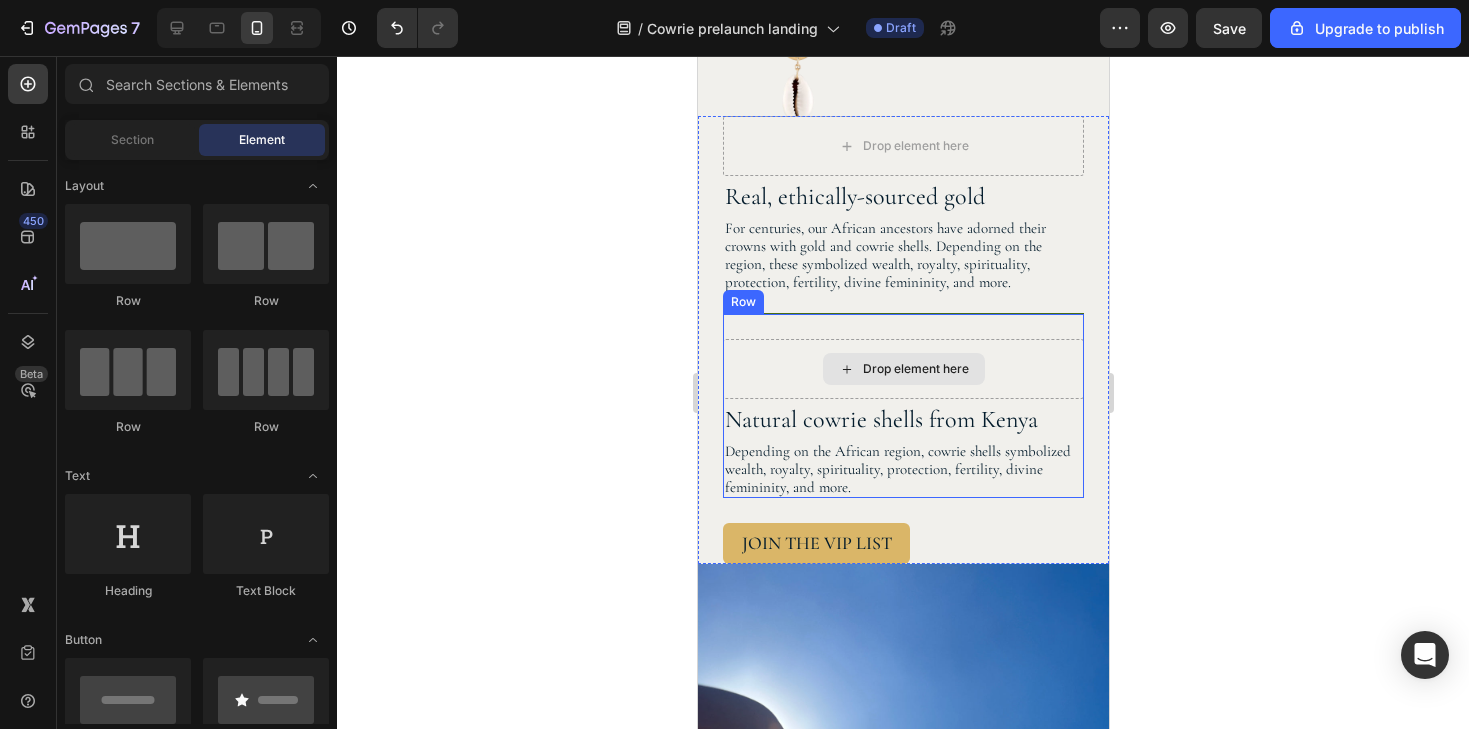 click on "Drop element here" at bounding box center [903, 369] 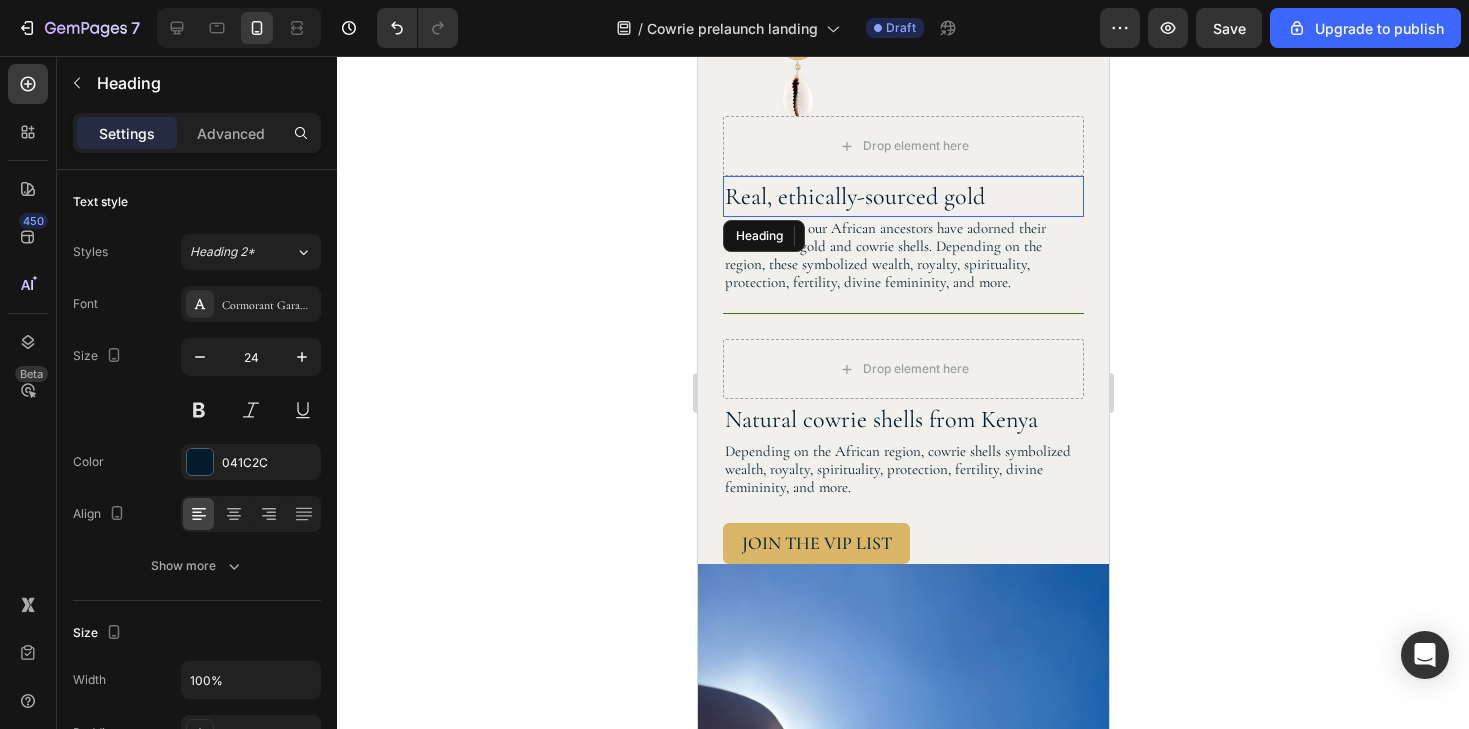 click on "Real, ethically-sourced gold" at bounding box center [902, 196] 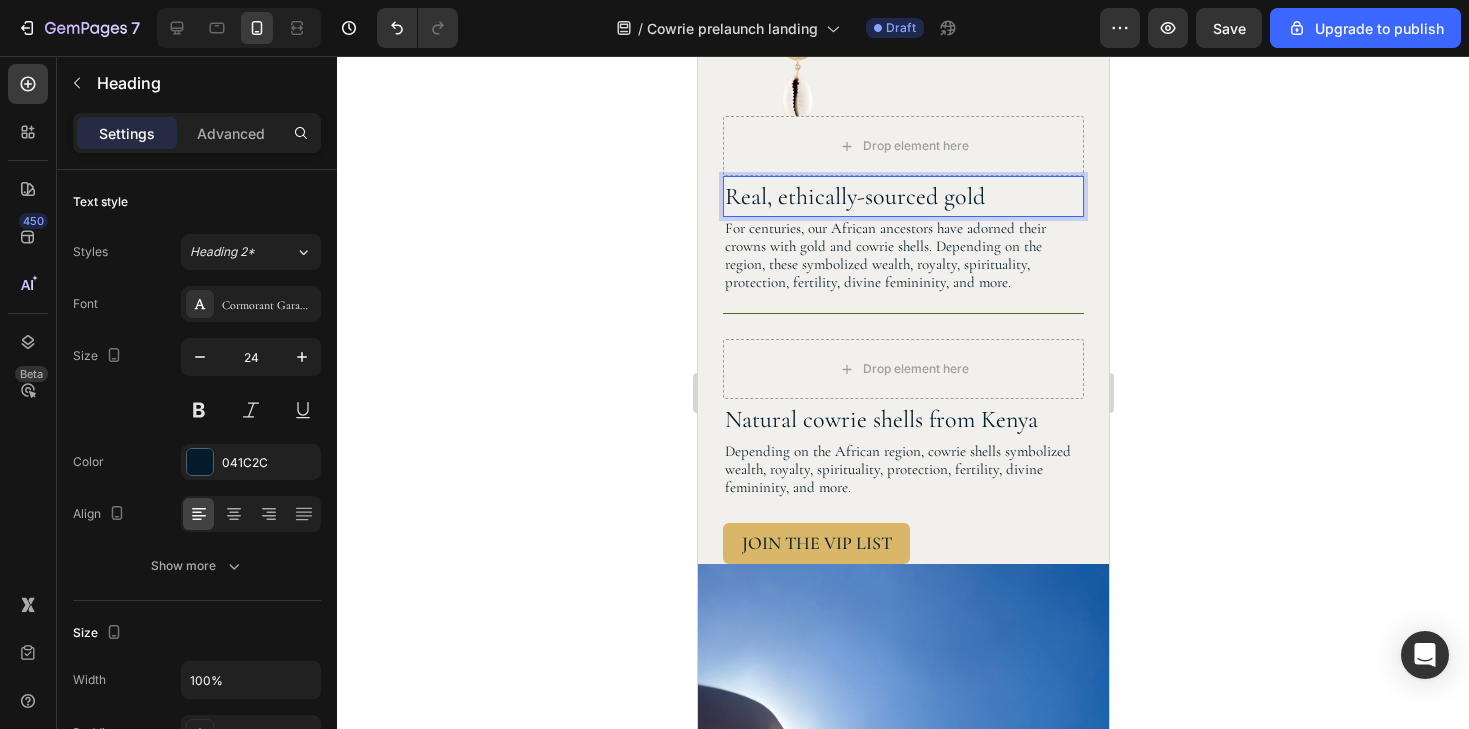 click on "Real, ethically-sourced gold" at bounding box center [902, 196] 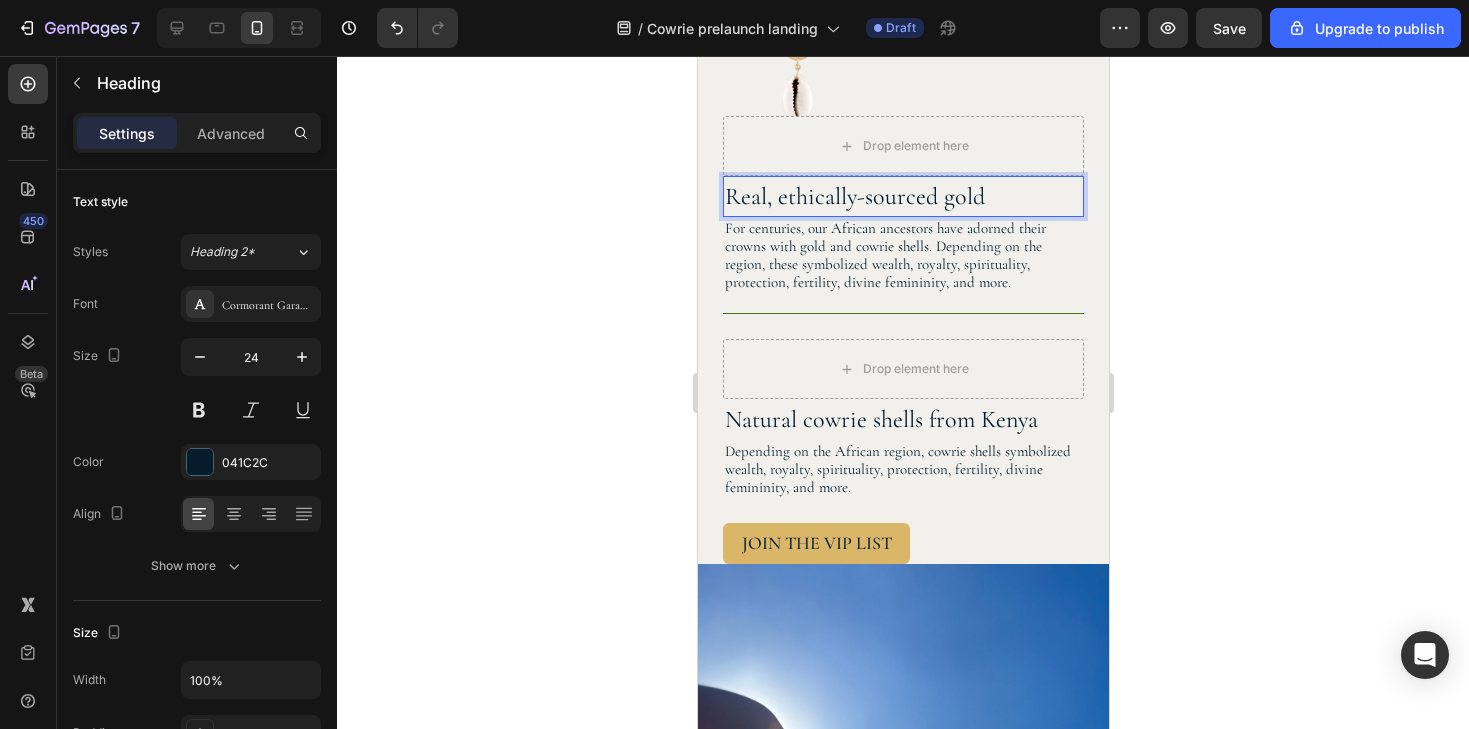 click on "Real, ethically-sourced gold" at bounding box center [902, 196] 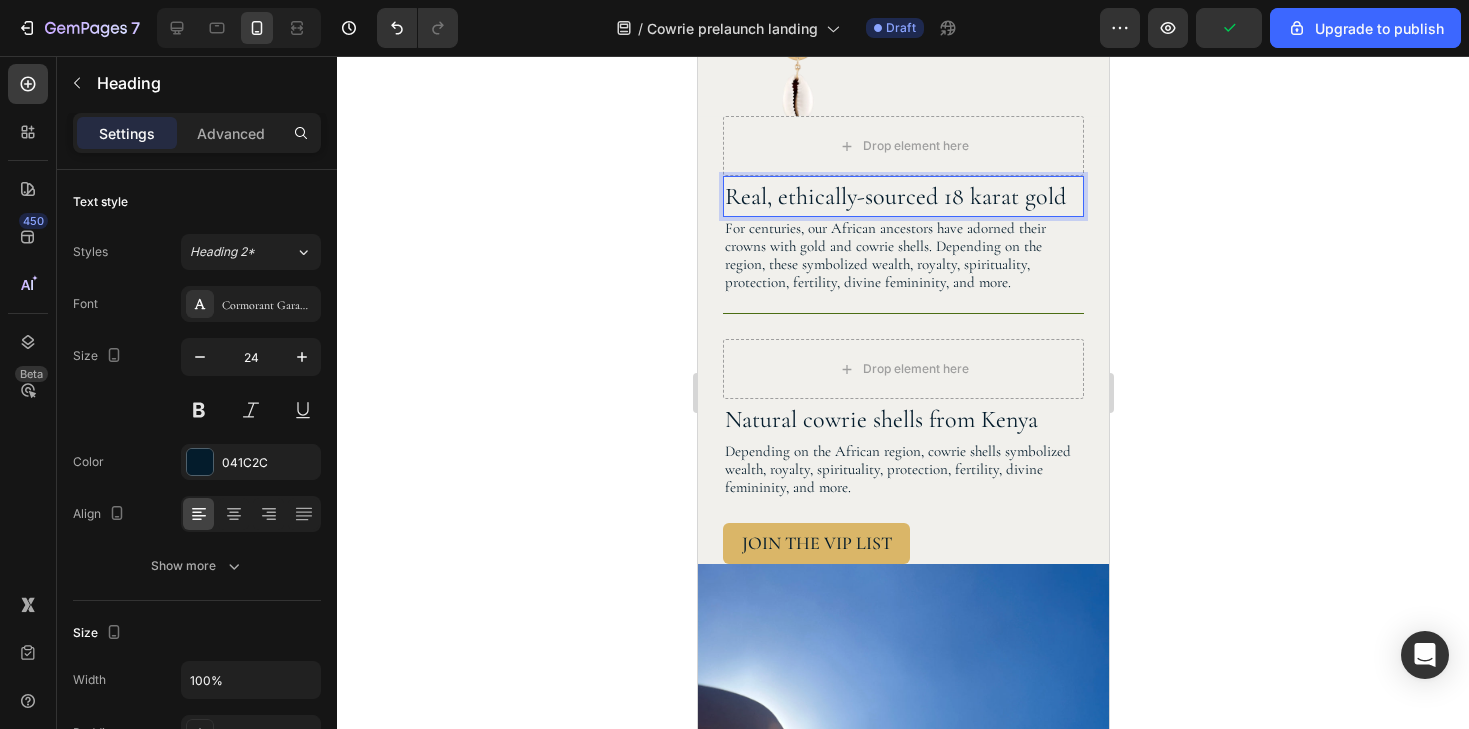 click on "Real, ethically-sourced 18 karat gold" at bounding box center (902, 196) 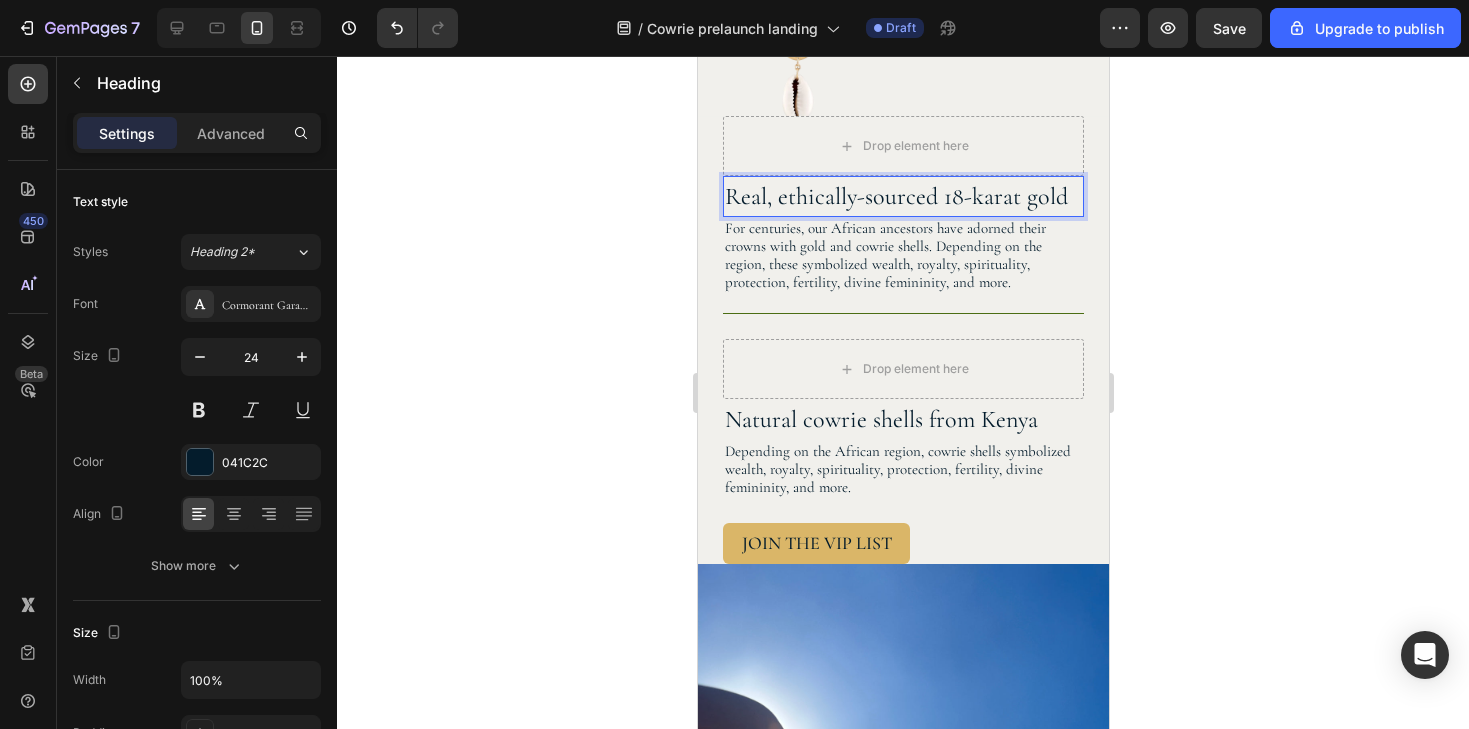 click 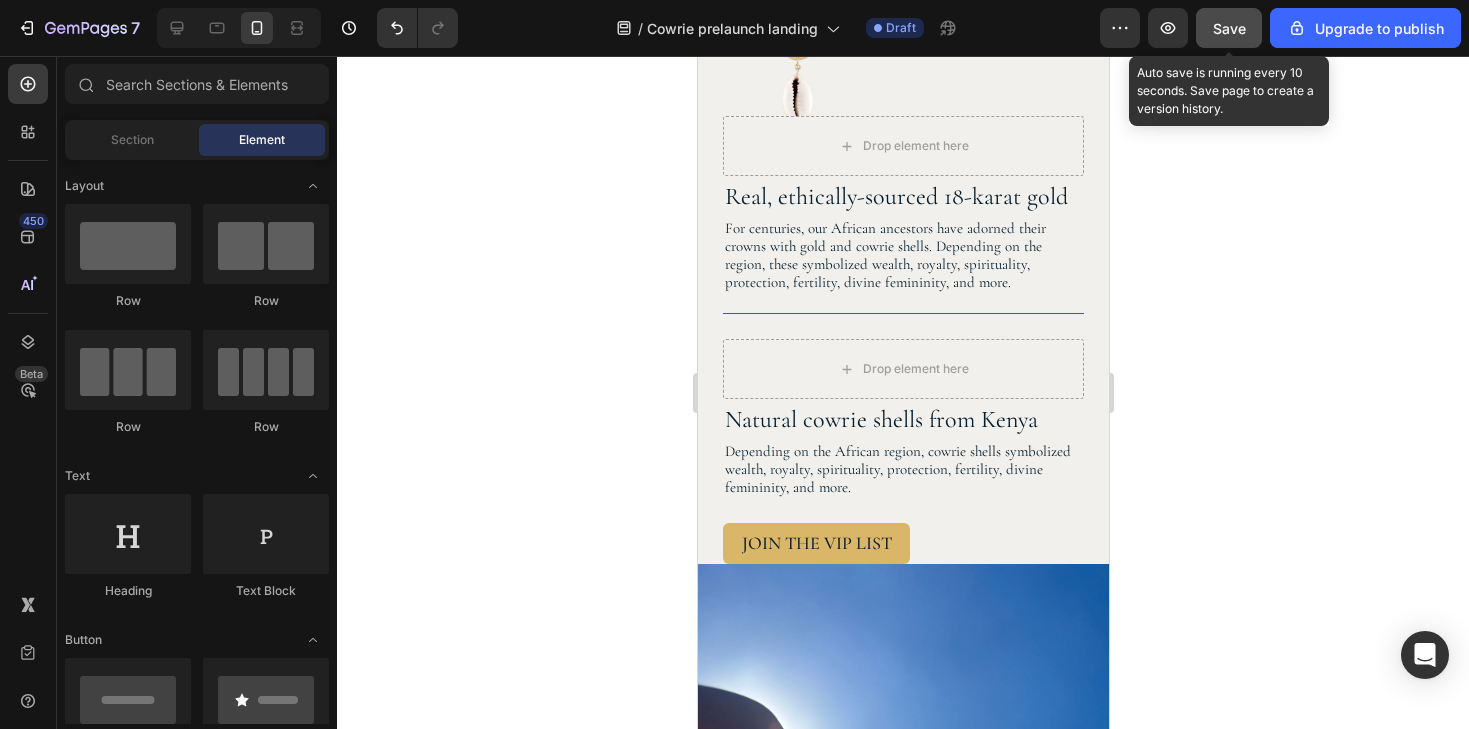 click on "Save" 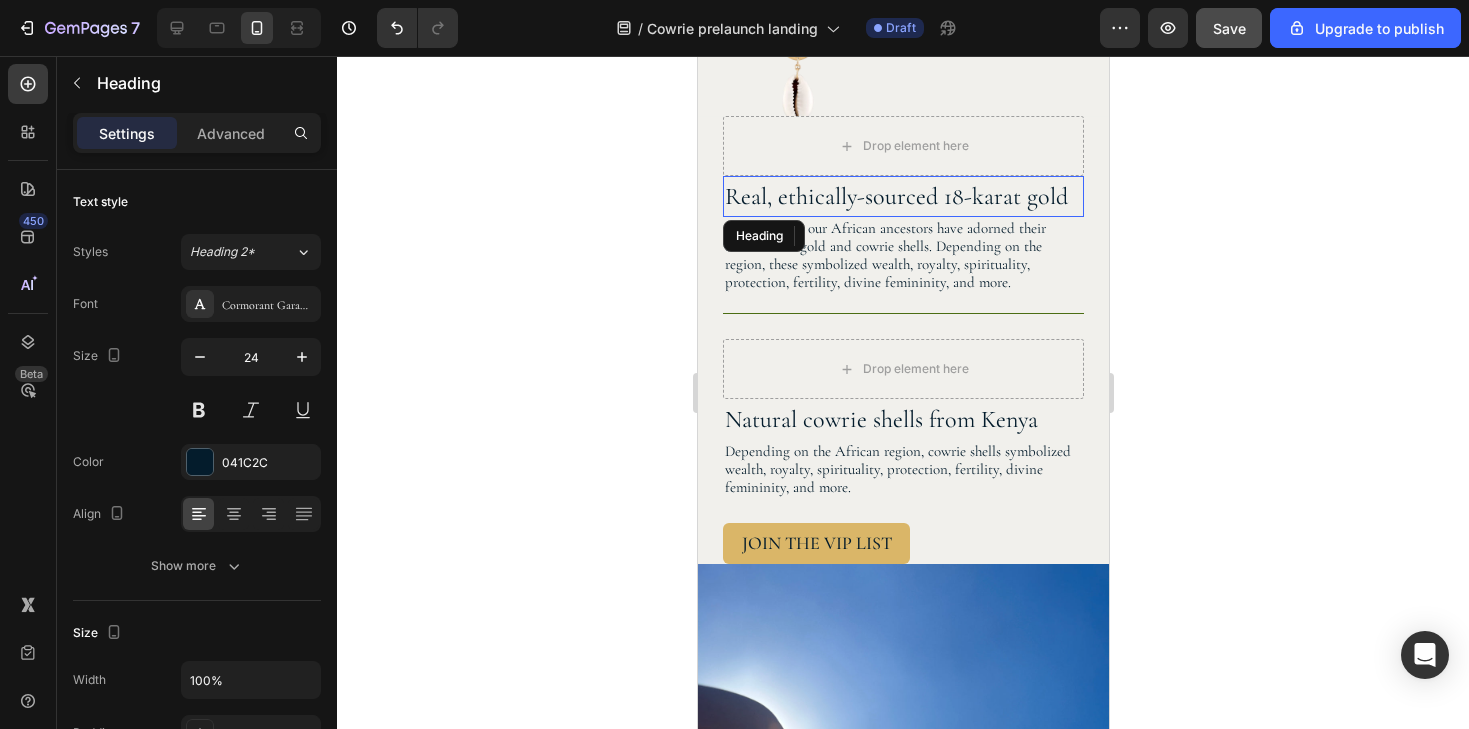 click on "Real, ethically-sourced 18-karat gold" at bounding box center (902, 196) 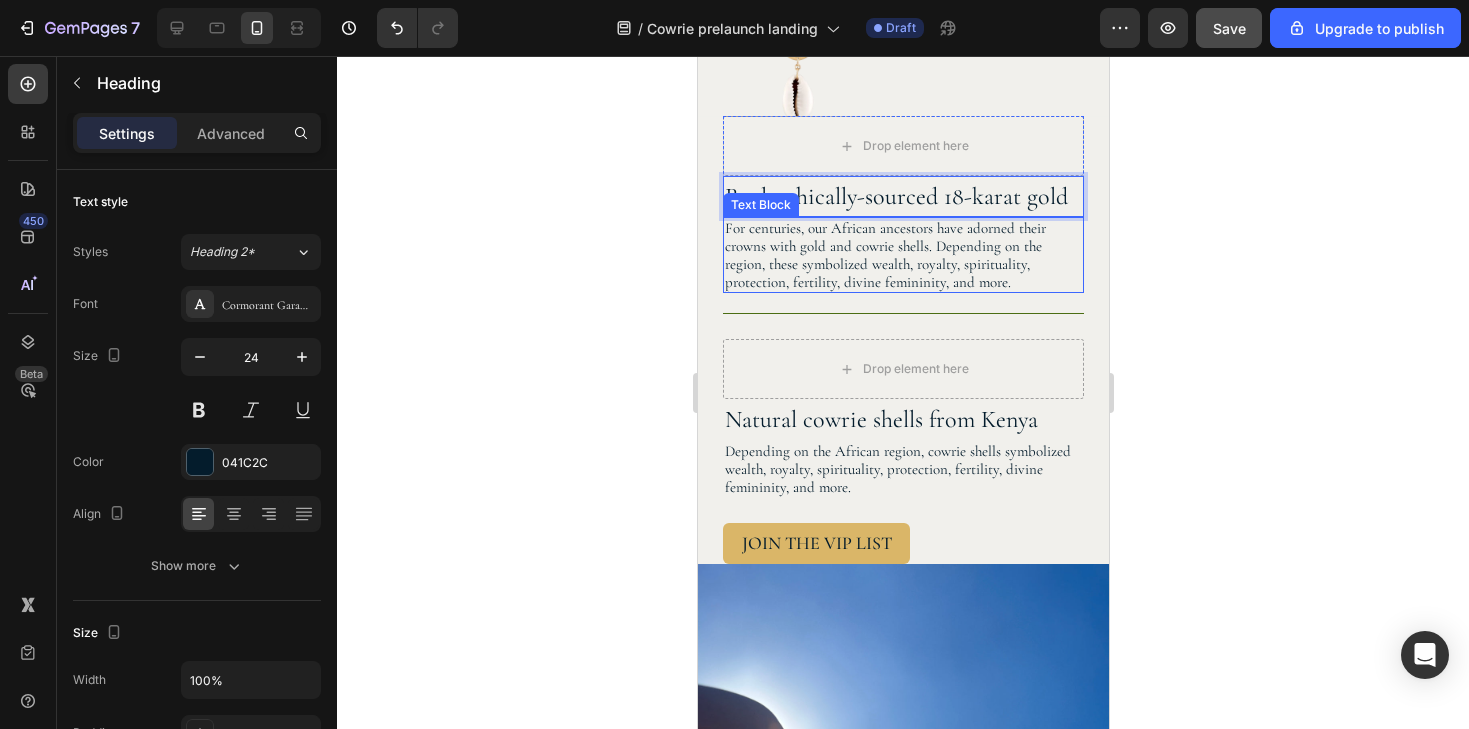 click on "For centuries, our African ancestors have adorned their crowns with gold and cowrie shells. Depending on the region, these symbolized wealth, royalty, spirituality, protection, fertility, divine femininity, and more." at bounding box center (902, 255) 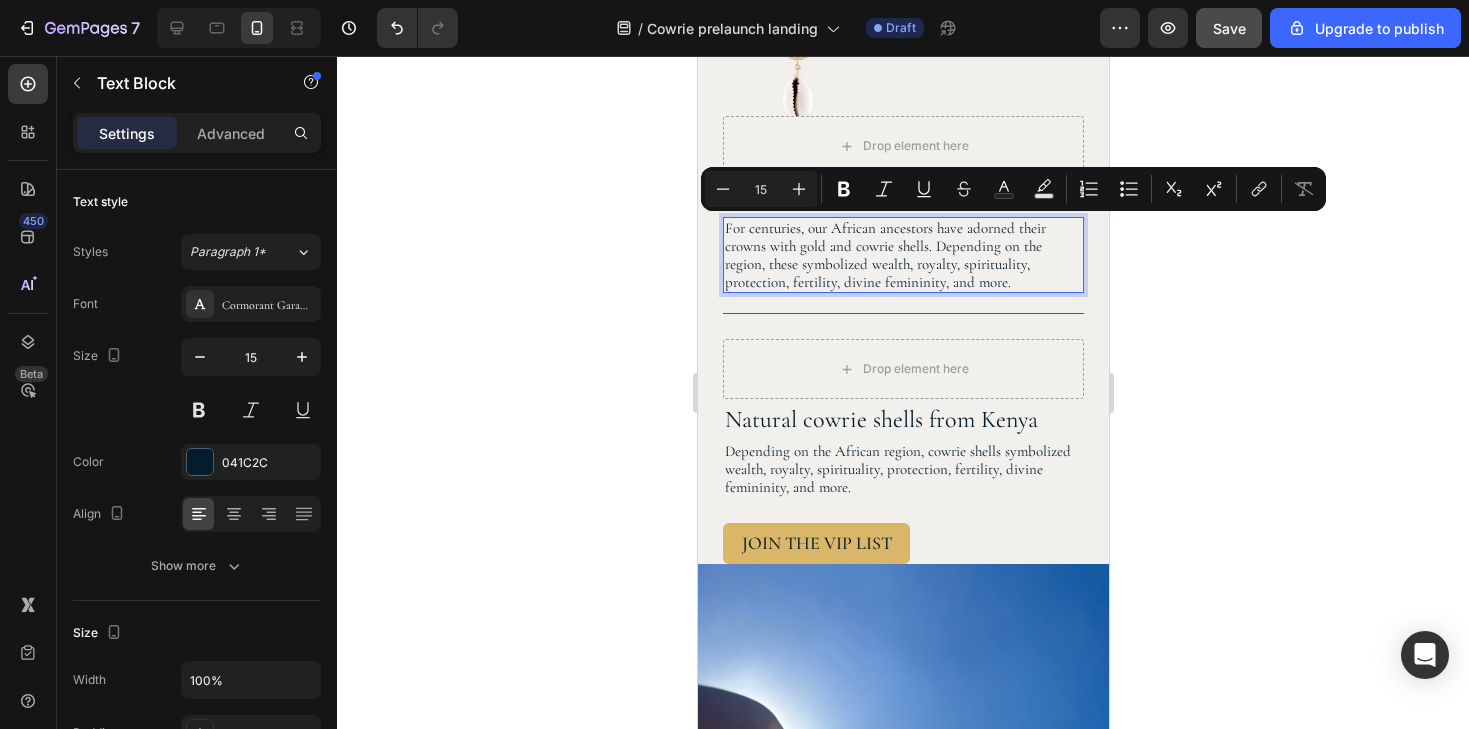 drag, startPoint x: 1030, startPoint y: 274, endPoint x: 726, endPoint y: 229, distance: 307.31253 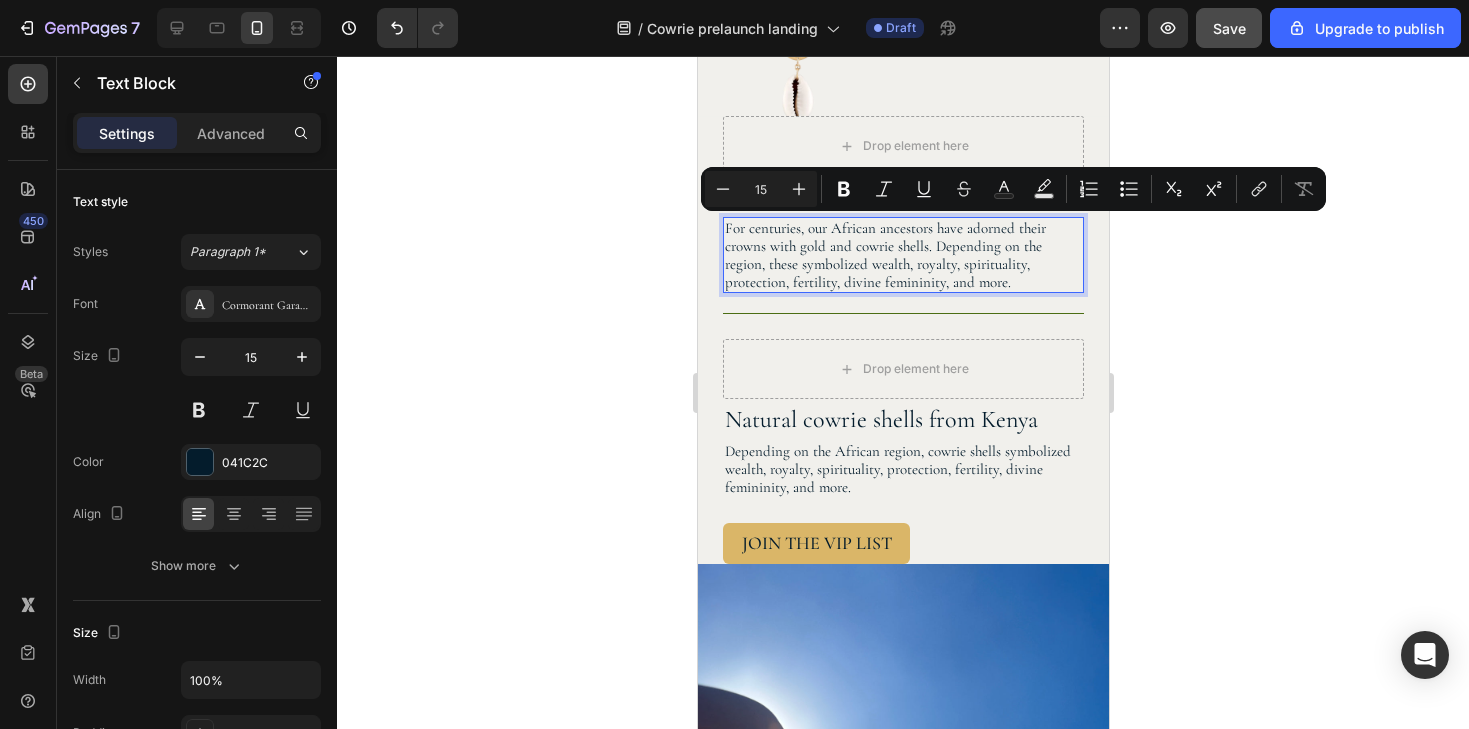 click on "For centuries, our African ancestors have adorned their crowns with gold and cowrie shells. Depending on the region, these symbolized wealth, royalty, spirituality, protection, fertility, divine femininity, and more." at bounding box center [902, 255] 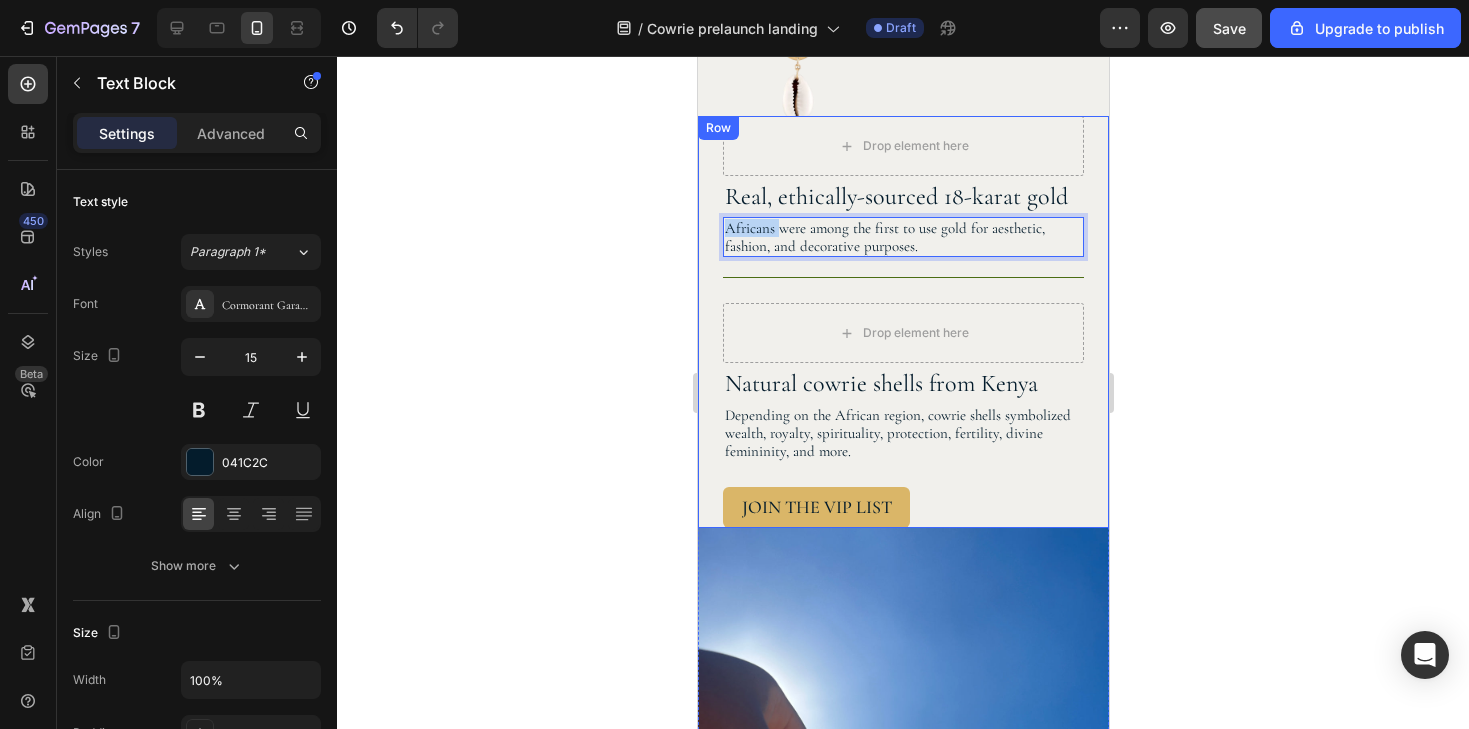 drag, startPoint x: 776, startPoint y: 222, endPoint x: 694, endPoint y: 222, distance: 82 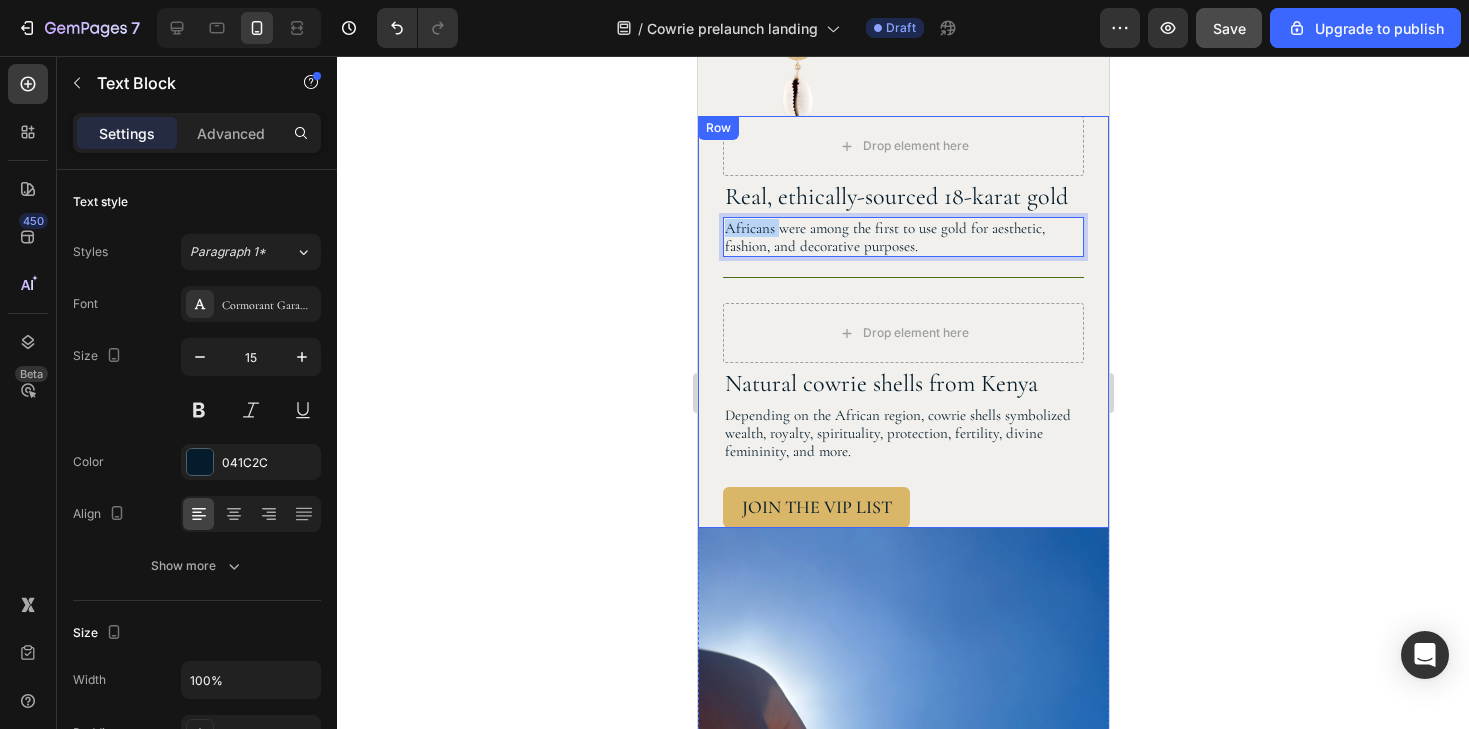 click on "Mobile  ( 411 px) iPhone 13 Mini iPhone 13 Pro iPhone 11 Pro Max iPhone 15 Pro Max Pixel 7 Galaxy S8+ Galaxy S20 Ultra iPad Mini iPad Air iPad Pro Header Image Rooted in ritual Worn with African pride Crafted for modern luxury Heading Row
Drop element here Real, ethically-sourced 18-karat gold Heading Africans were among the first to use gold for aesthetic, fashion, and decorative purposes.  Text Block   0 Row
Drop element here Natural cowrie shells from Kenya Heading Depending on the African region, cowrie shells symbolized wealth, royalty, spirituality, protection, fertility, divine femininity, and more.  Text Block Row JOIN THE VIP LIST Button Row Image Hero Banner Section 4 Root Start with Sections from sidebar Add sections Add elements Start with Generating from URL or image Add section Choose templates inspired by CRO experts Generate layout from URL or image Add blank section then drag & drop elements Footer" at bounding box center [902, 2201] 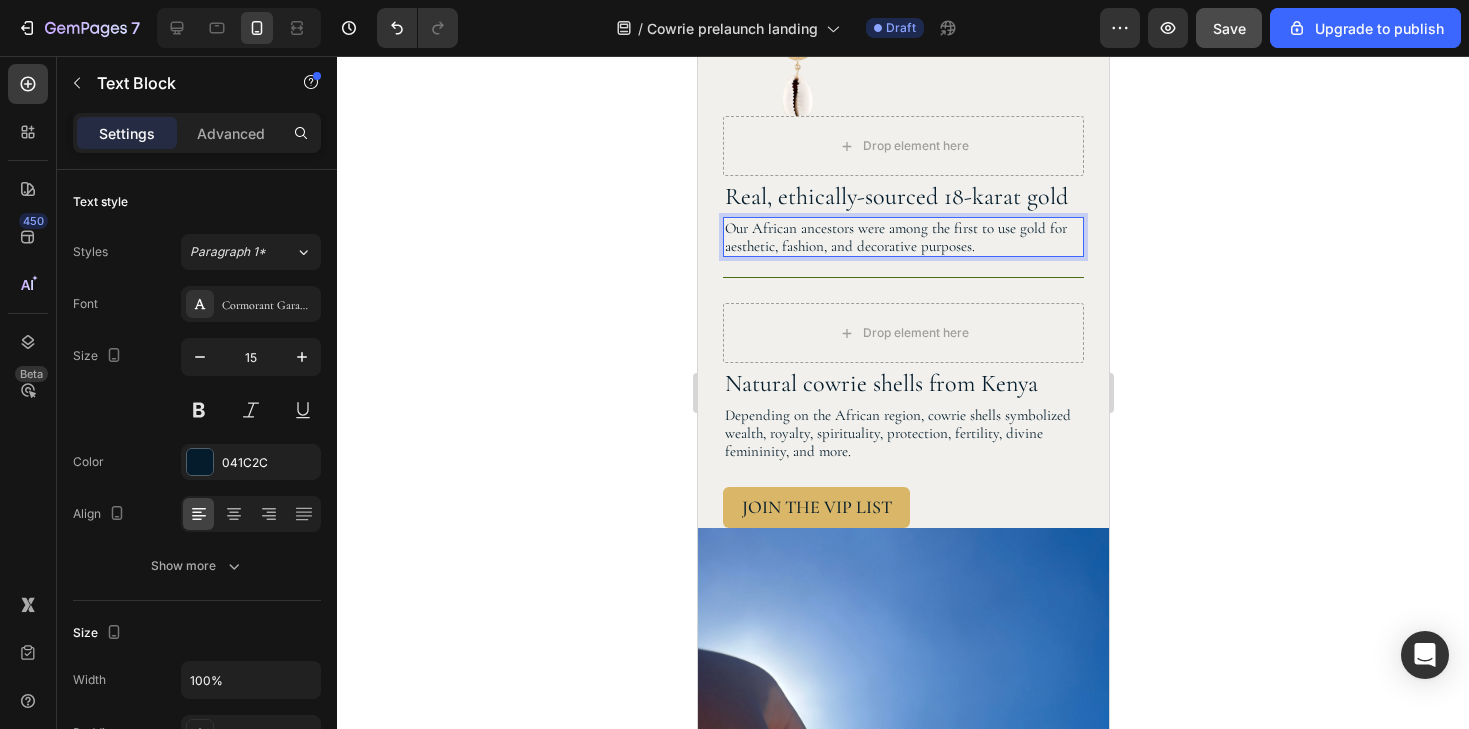 click on "Our African ancestors were among the first to use gold for aesthetic, fashion, and decorative purposes." at bounding box center (902, 237) 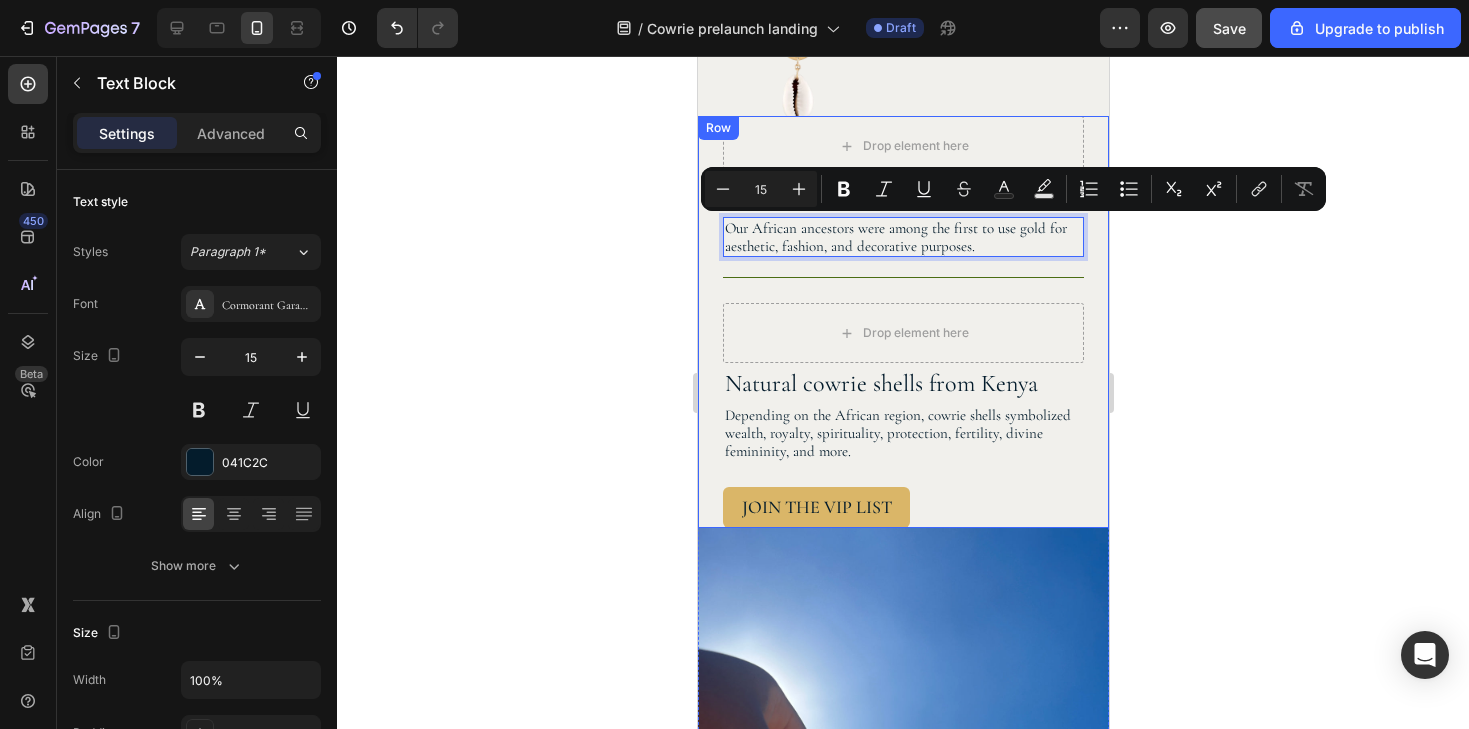 drag, startPoint x: 998, startPoint y: 243, endPoint x: 718, endPoint y: 218, distance: 281.11386 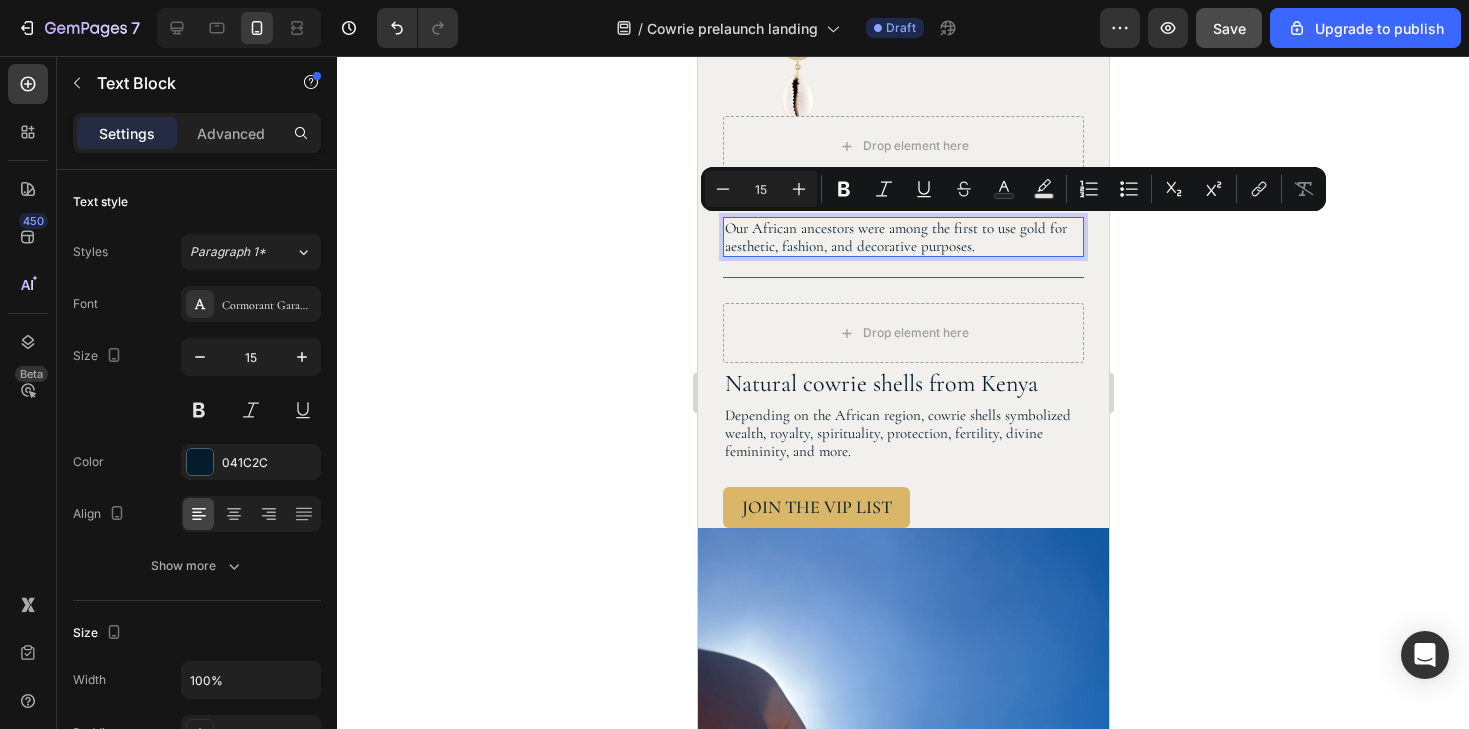 click on "Our African ancestors were among the first to use gold for aesthetic, fashion, and decorative purposes." at bounding box center (902, 237) 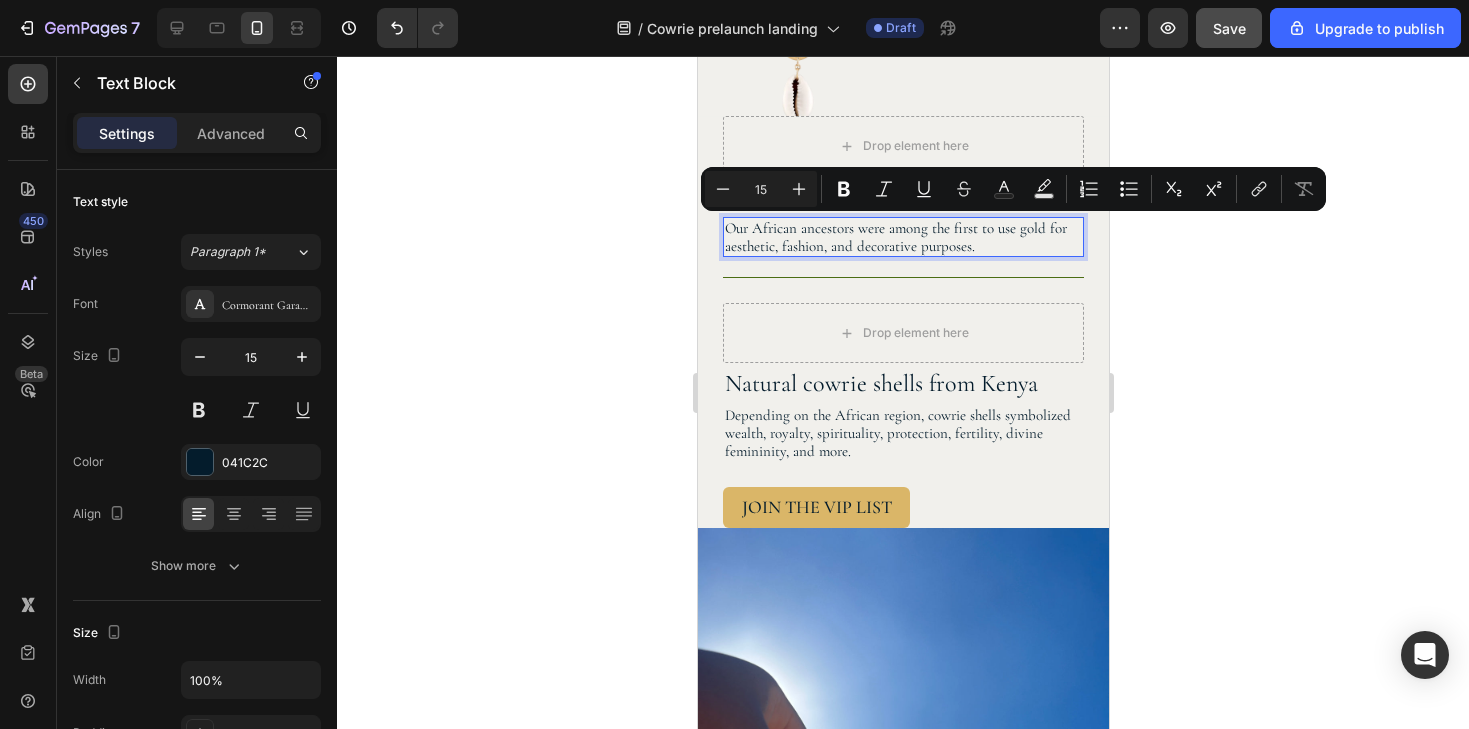 drag, startPoint x: 985, startPoint y: 245, endPoint x: 1047, endPoint y: 230, distance: 63.788715 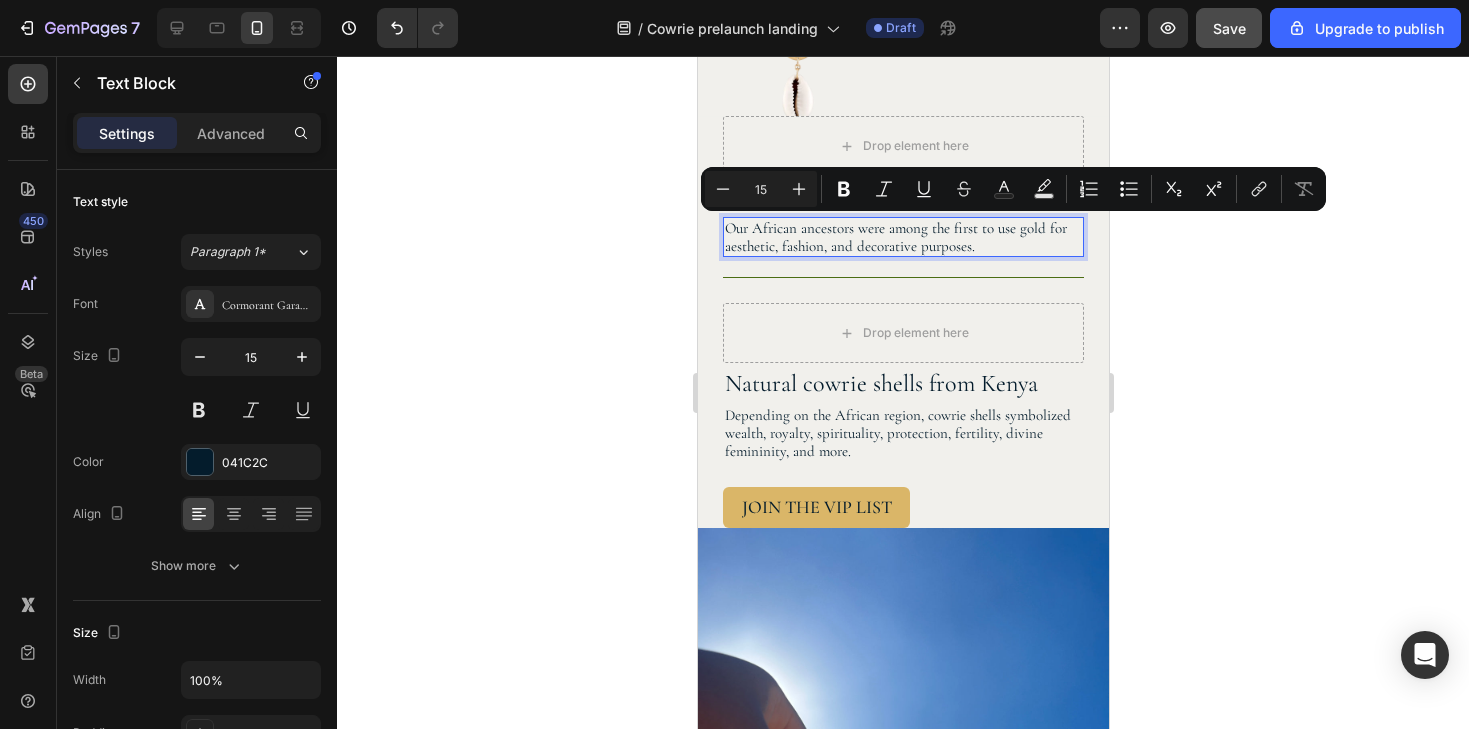 click on "Our African ancestors were among the first to use gold for aesthetic, fashion, and decorative purposes." at bounding box center [902, 237] 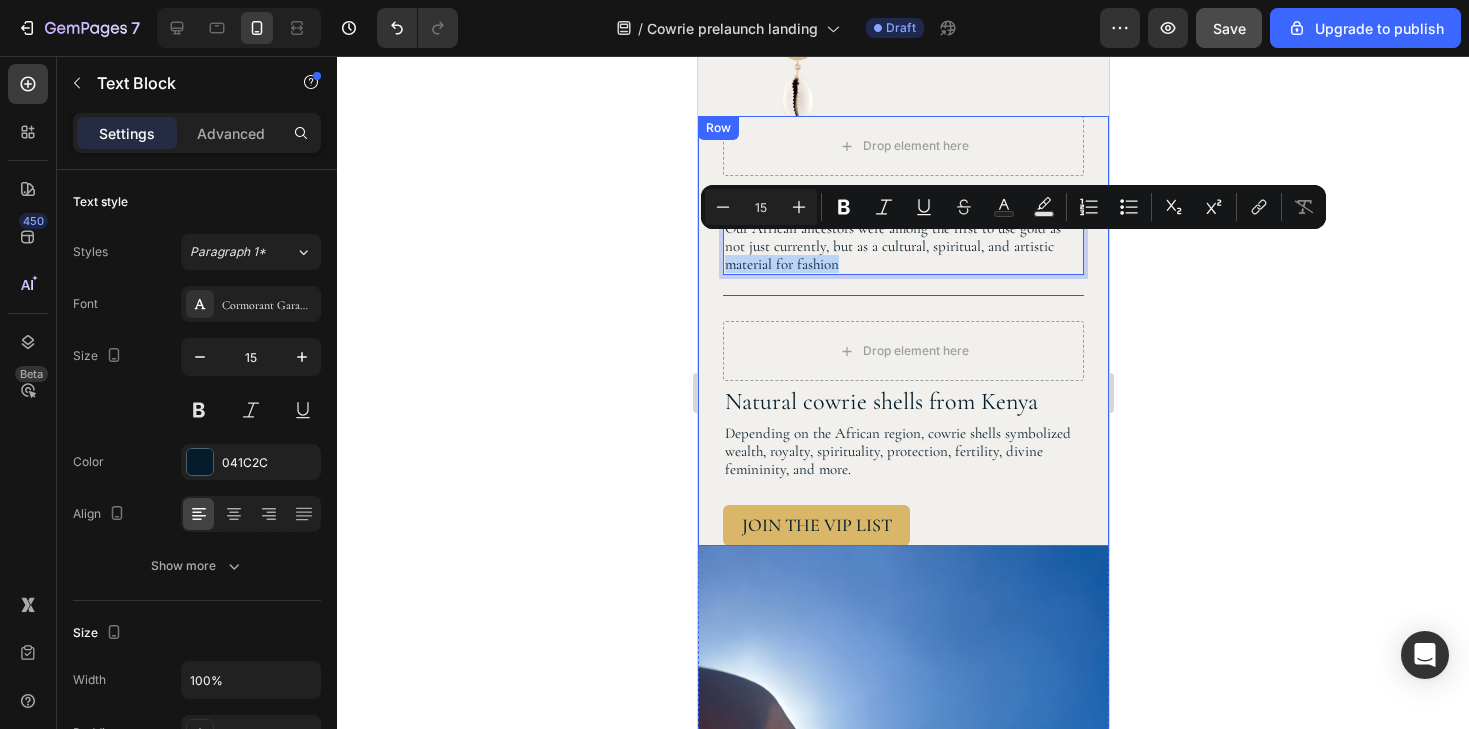 drag, startPoint x: 846, startPoint y: 262, endPoint x: 720, endPoint y: 263, distance: 126.00397 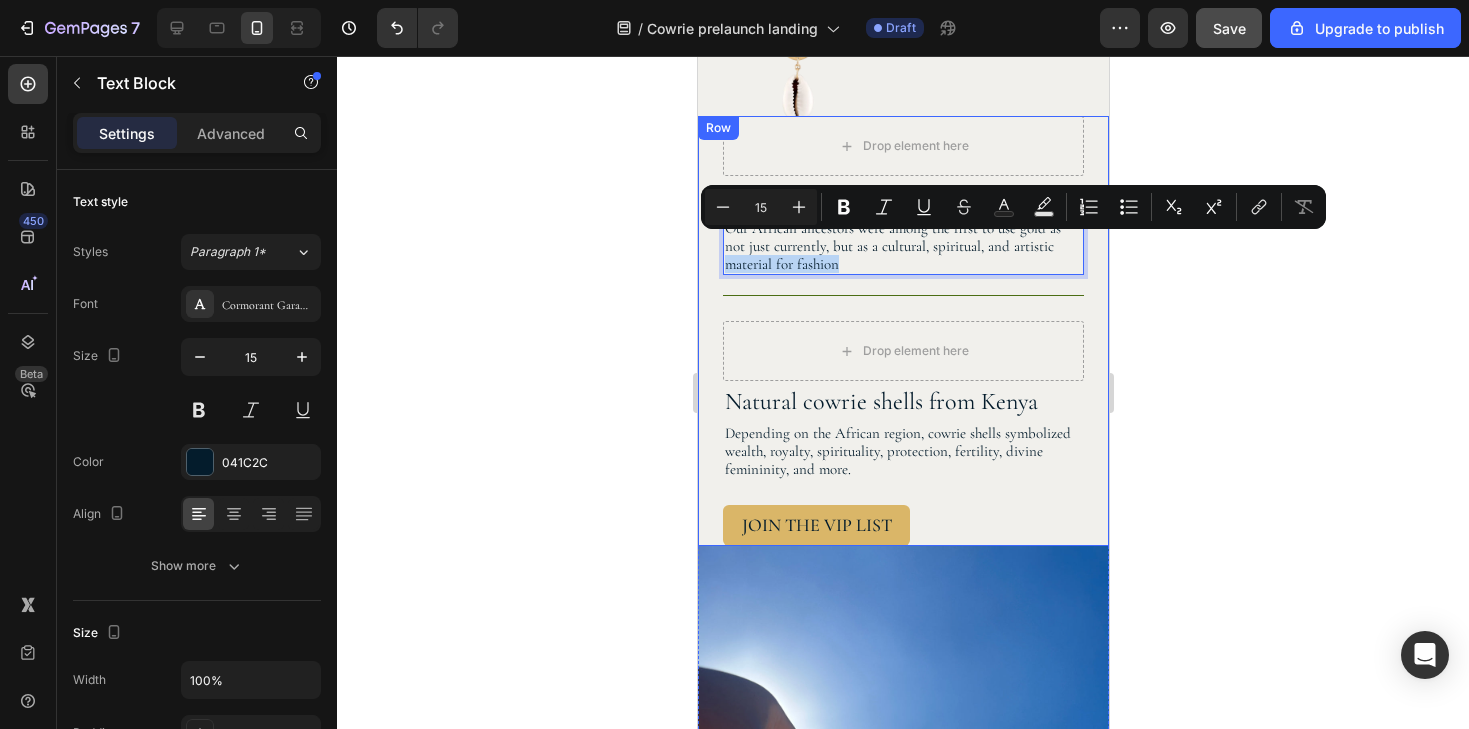 click on "Drop element here Real, ethically-sourced 18-karat gold Heading Our African ancestors were among the first to use gold as not just currently, but as a cultural, spiritual, and artistic material for fashion Text Block   0 Row
Drop element here Natural cowrie shells from Kenya Heading Depending on the African region, cowrie shells symbolized wealth, royalty, spirituality, protection, fertility, divine femininity, and more.  Text Block Row JOIN THE VIP LIST Button Row" at bounding box center [902, 331] 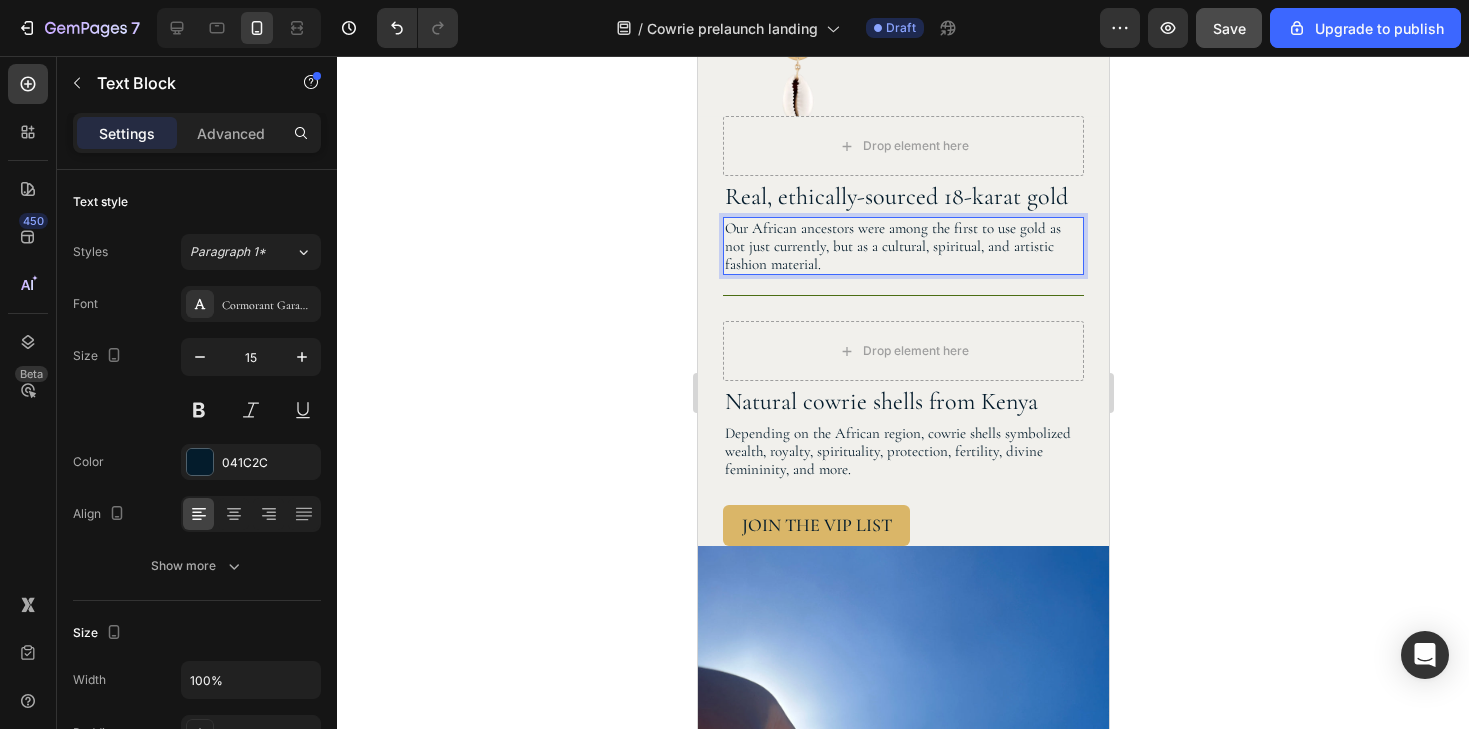 drag, startPoint x: 838, startPoint y: 264, endPoint x: 724, endPoint y: 224, distance: 120.8139 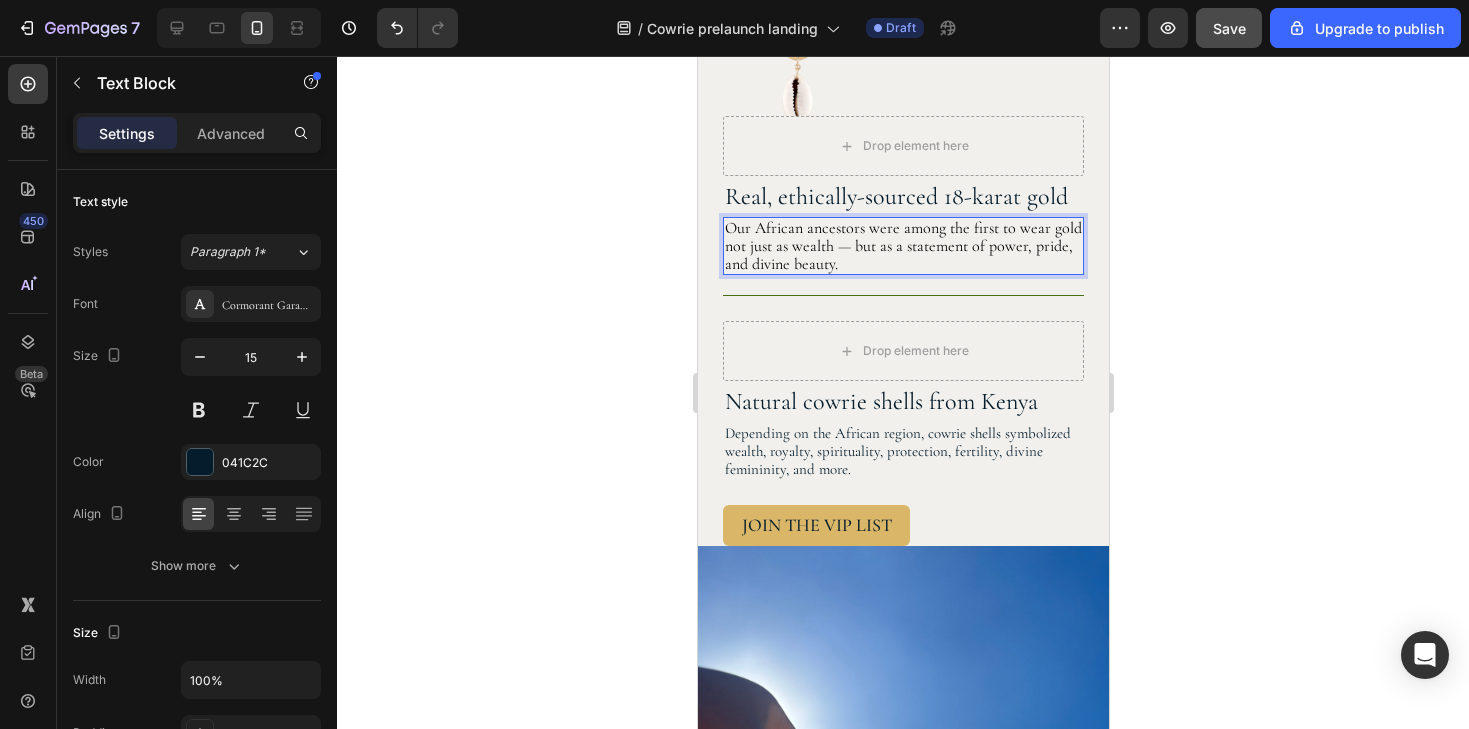 click on "Our African ancestors were among the first to wear gold not just as wealth — but as a statement of power, pride, and divine beauty." at bounding box center (902, 246) 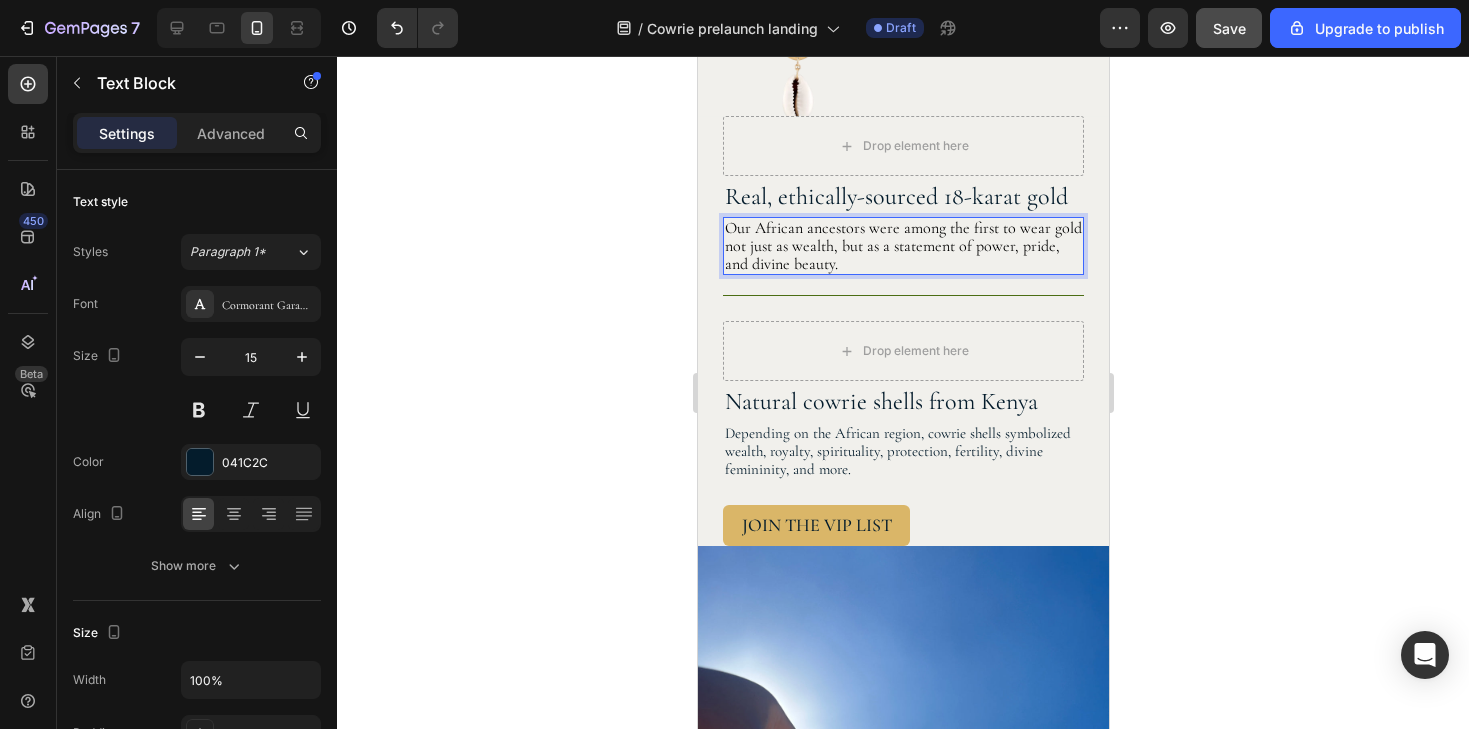 click on "Our African ancestors were among the first to wear gold not just as wealth, but as a statement of power, pride, and divine beauty." at bounding box center [902, 246] 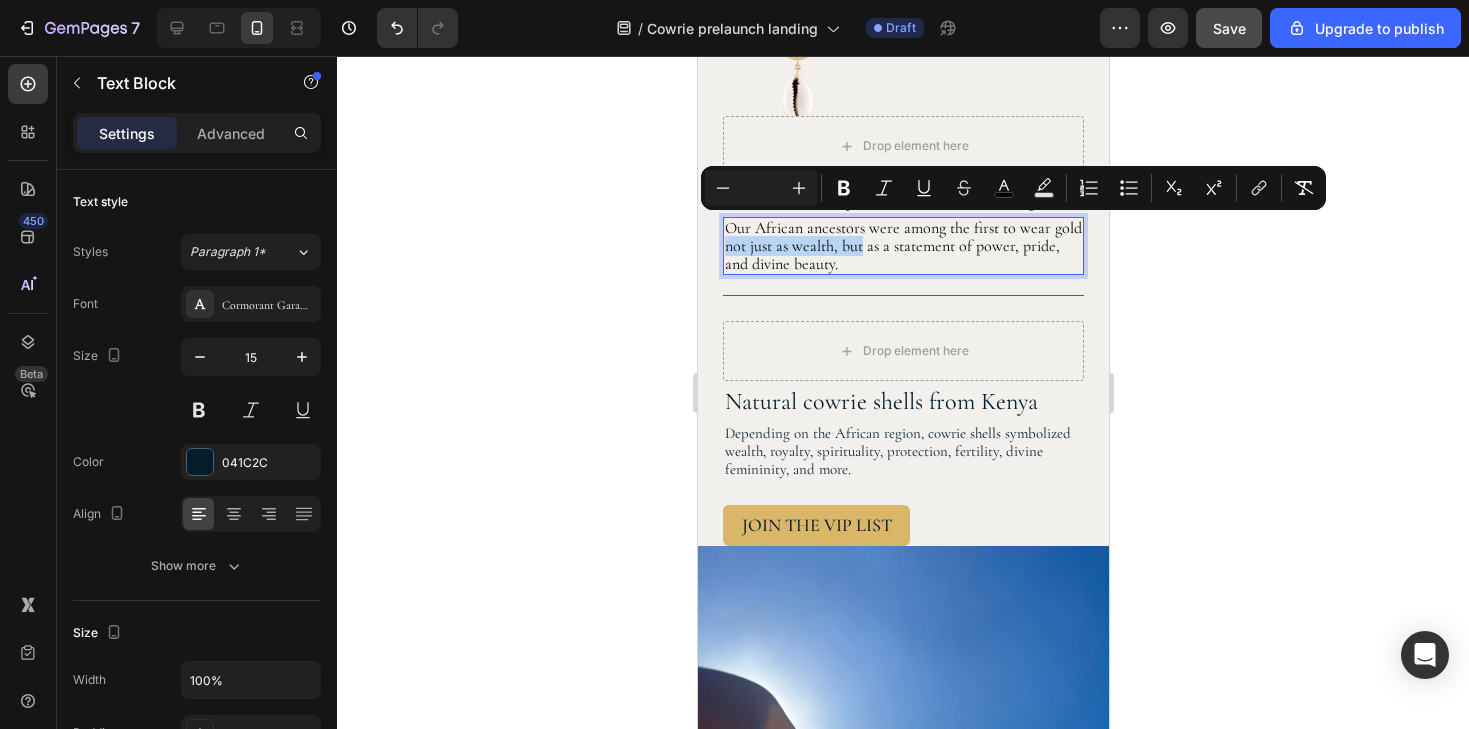 drag, startPoint x: 861, startPoint y: 248, endPoint x: 724, endPoint y: 245, distance: 137.03284 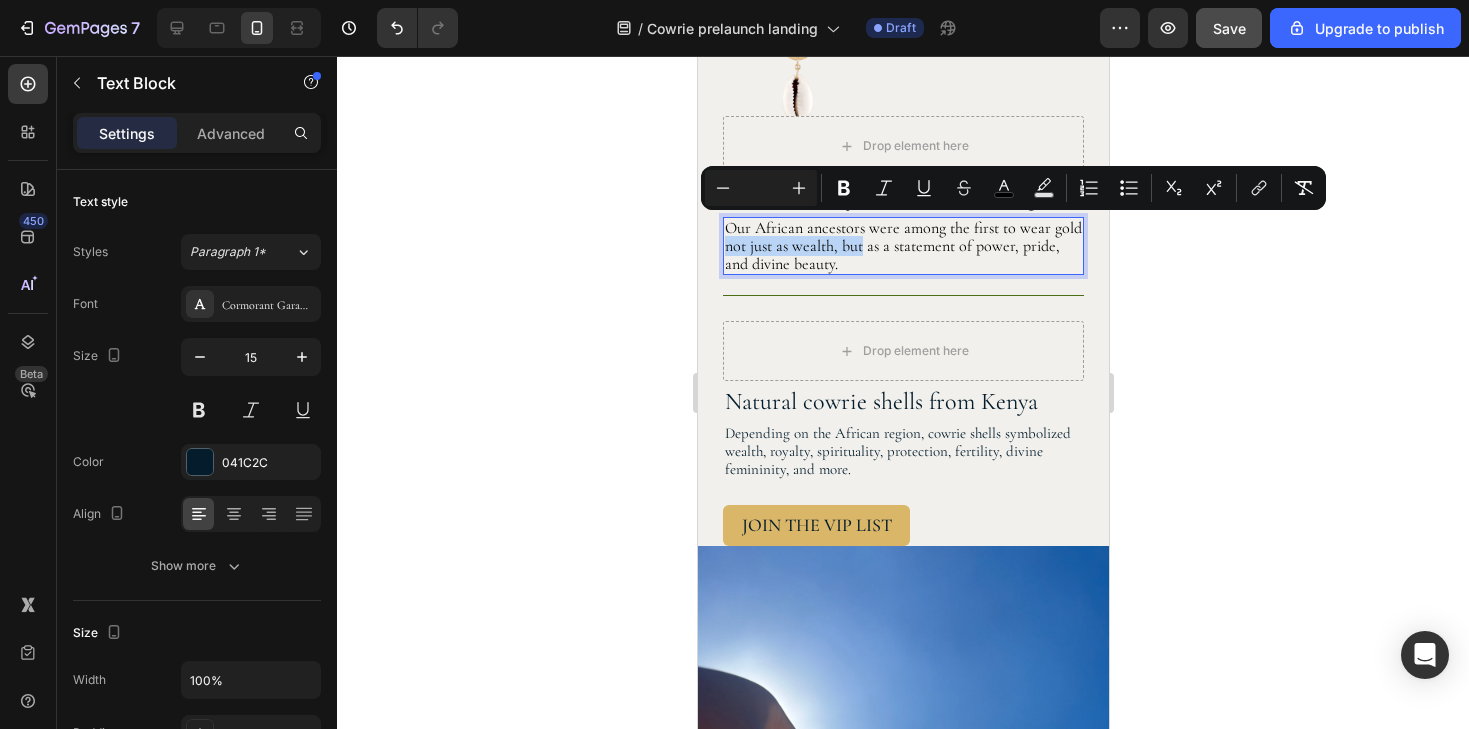 click on "Our African ancestors were among the first to wear gold not just as wealth, but as a statement of power, pride, and divine beauty." at bounding box center [902, 246] 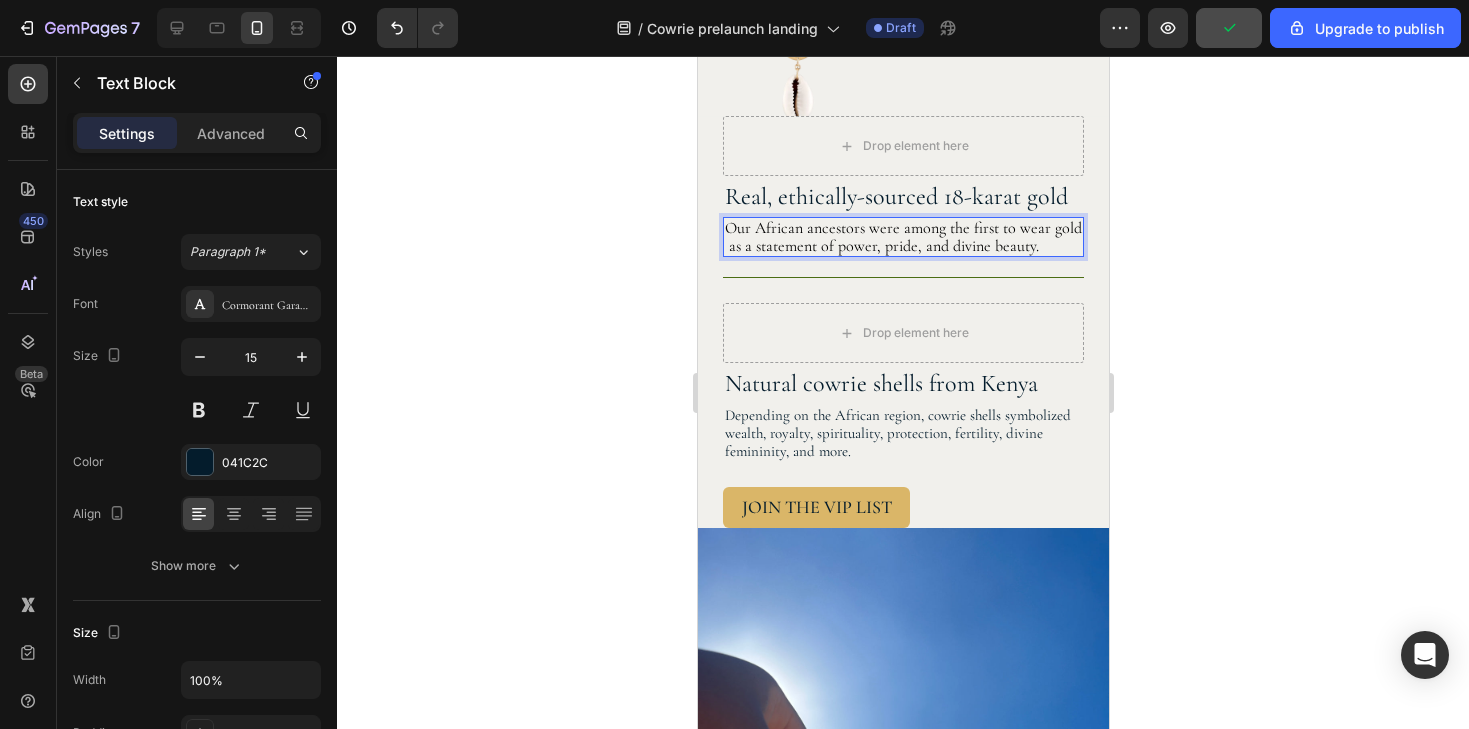 click on "Our African ancestors were among the first to wear gold  as a statement of power, pride, and divine beauty." at bounding box center [902, 237] 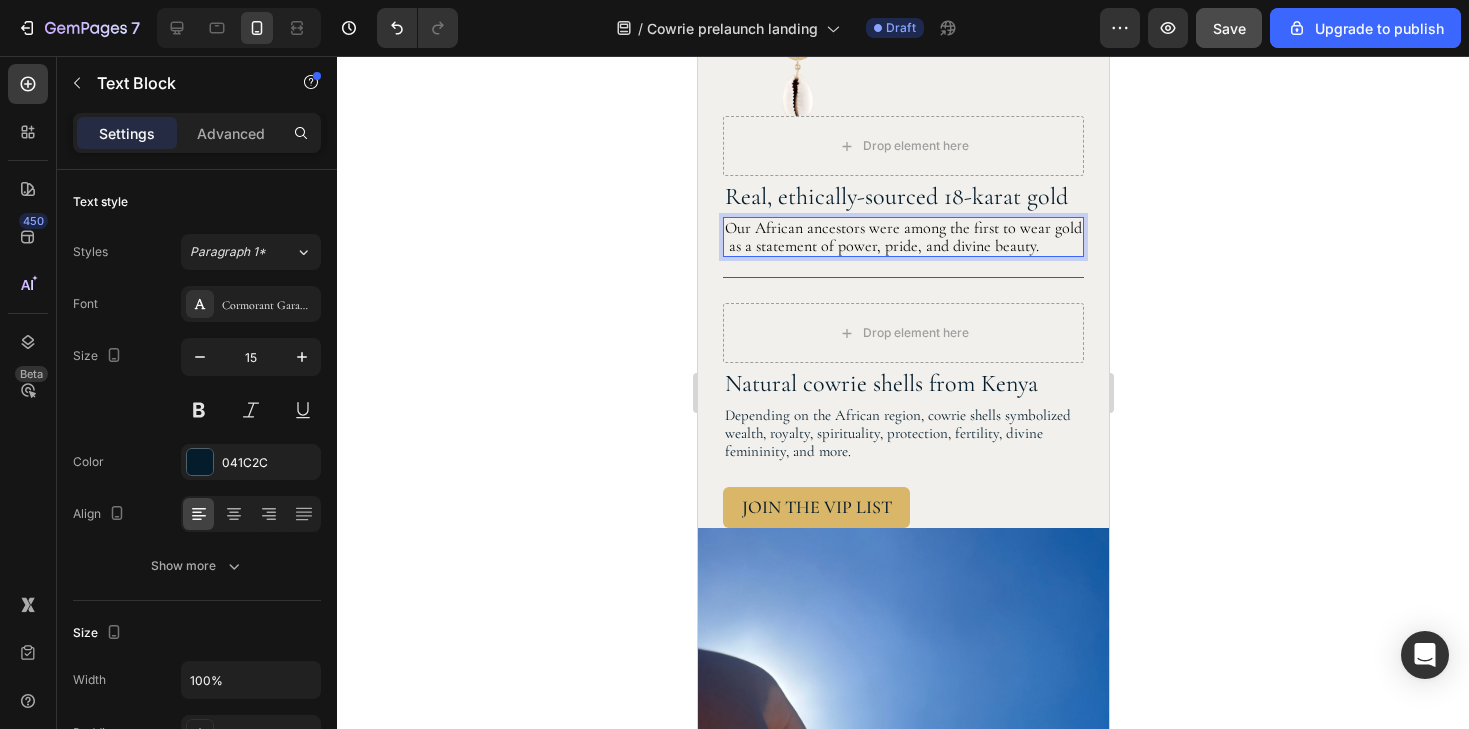 click on "Our African ancestors were among the first to wear gold  as a statement of power, pride, and divine beauty." at bounding box center [902, 237] 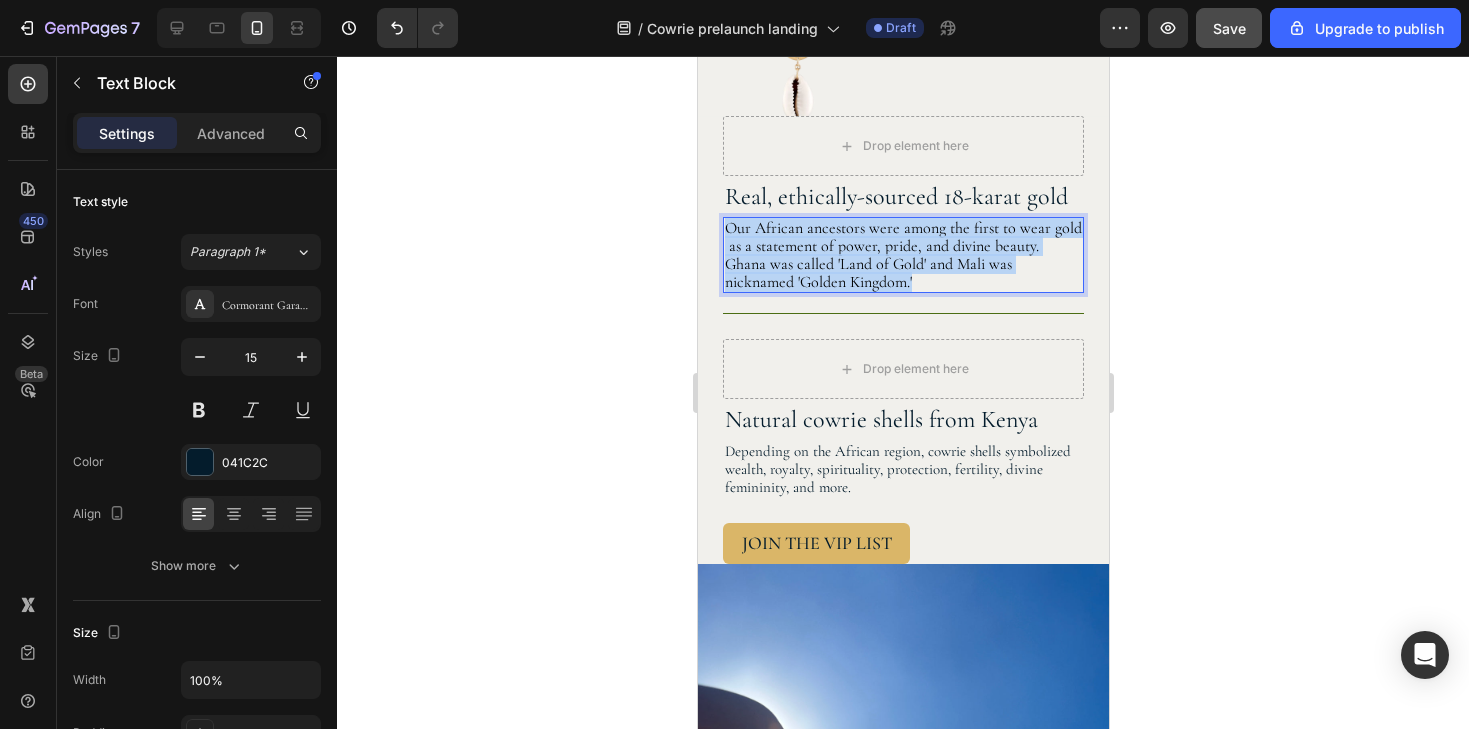 drag, startPoint x: 869, startPoint y: 280, endPoint x: 724, endPoint y: 225, distance: 155.08063 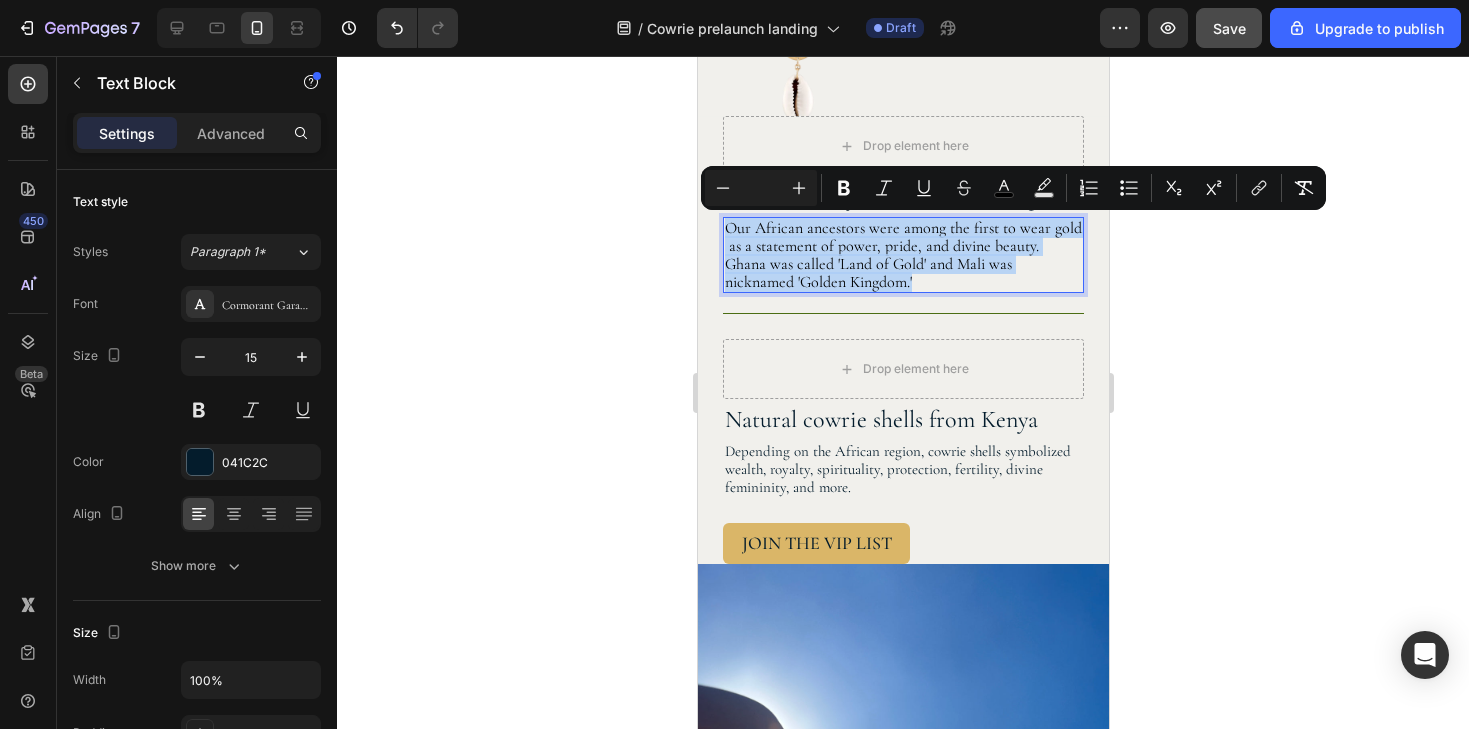 copy on "Our African ancestors were among the first to wear gold  as a statement of power, pride, and divine beauty. Ghana was called 'Land of Gold' and Mali was nicknamed 'Golden Kingdom.'" 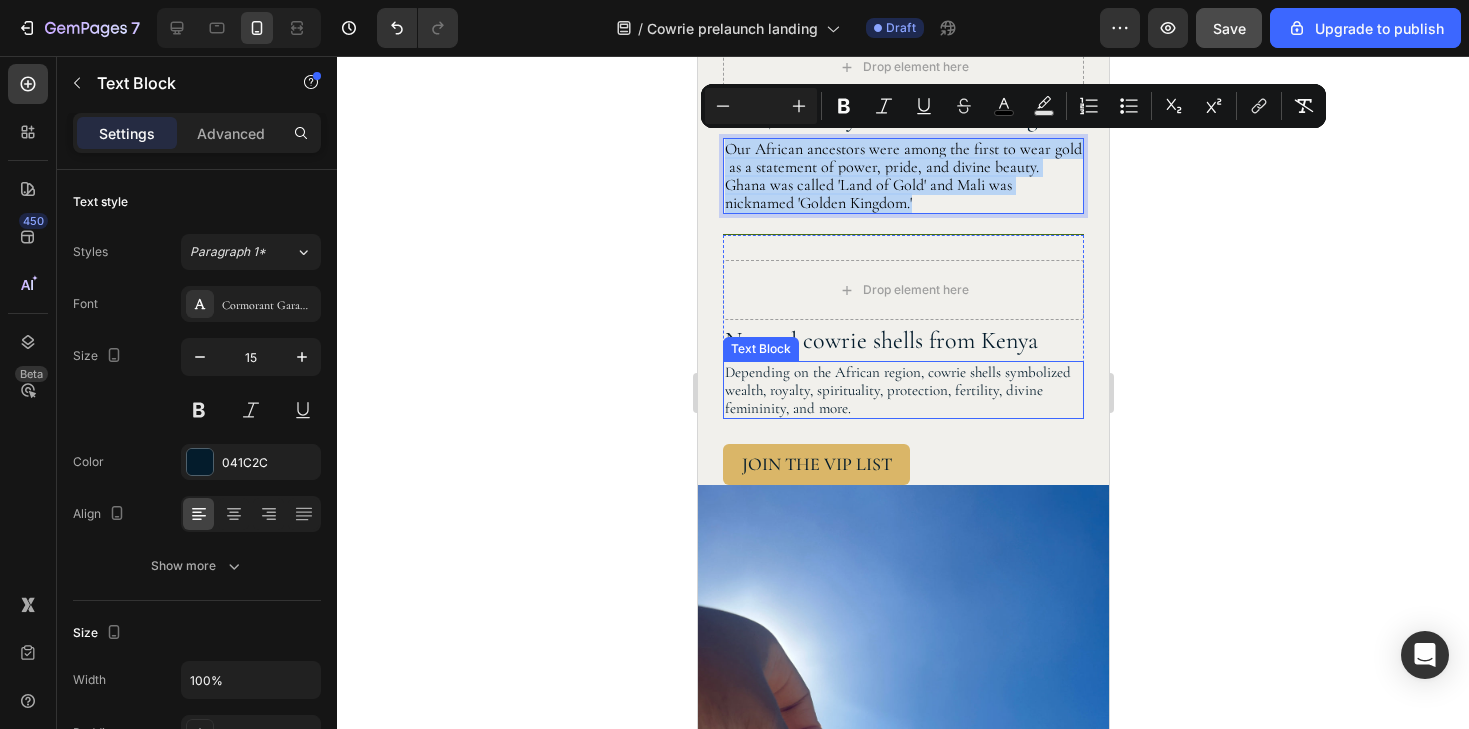 scroll, scrollTop: 1502, scrollLeft: 0, axis: vertical 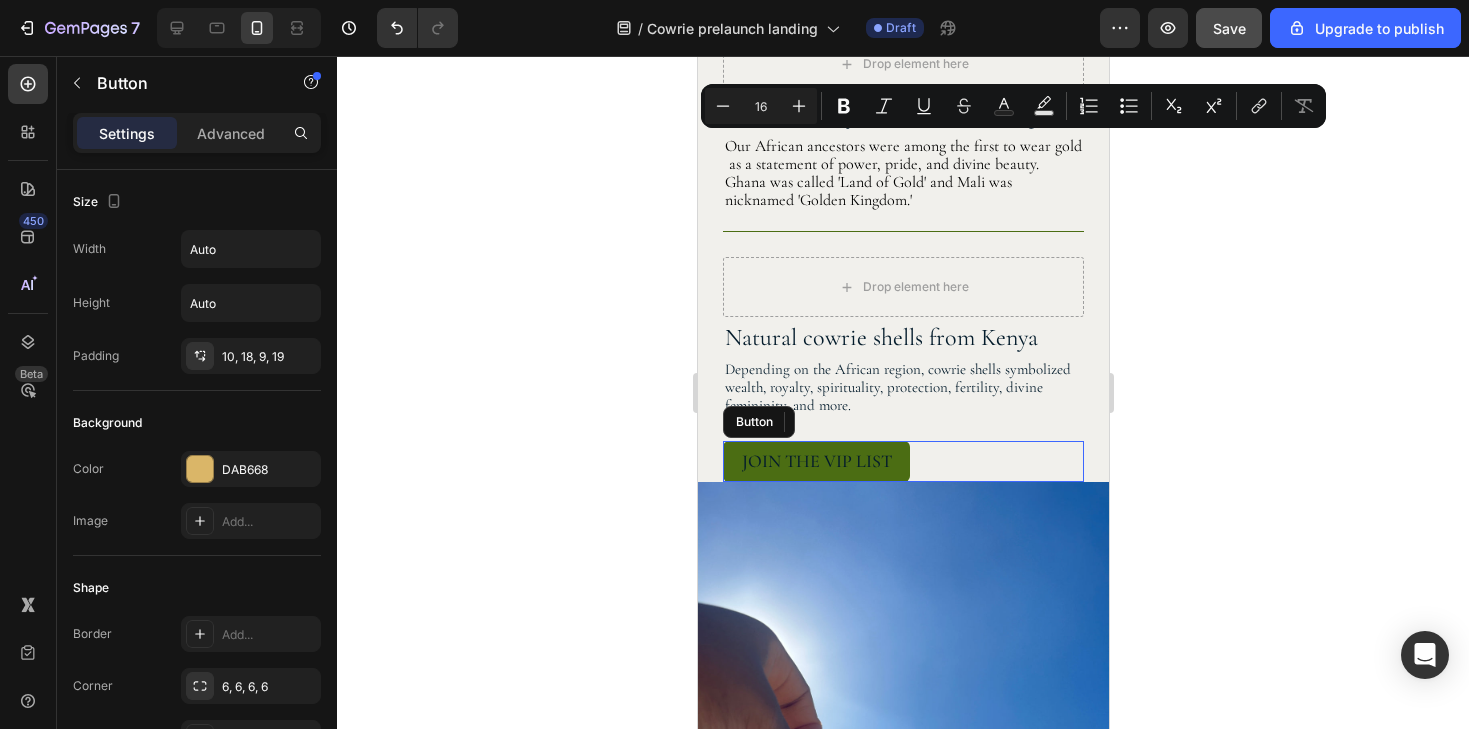 click on "JOIN THE VIP LIST" at bounding box center (815, 461) 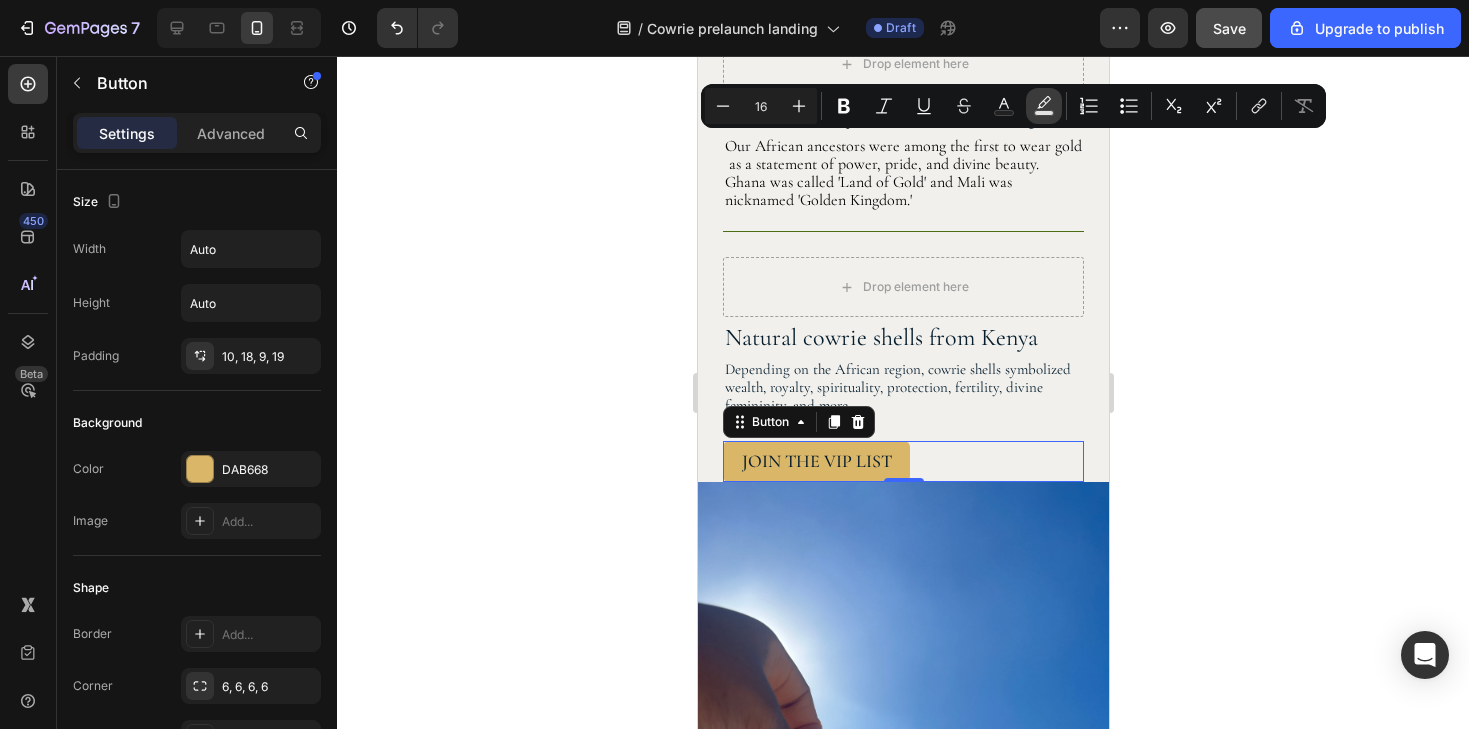 click 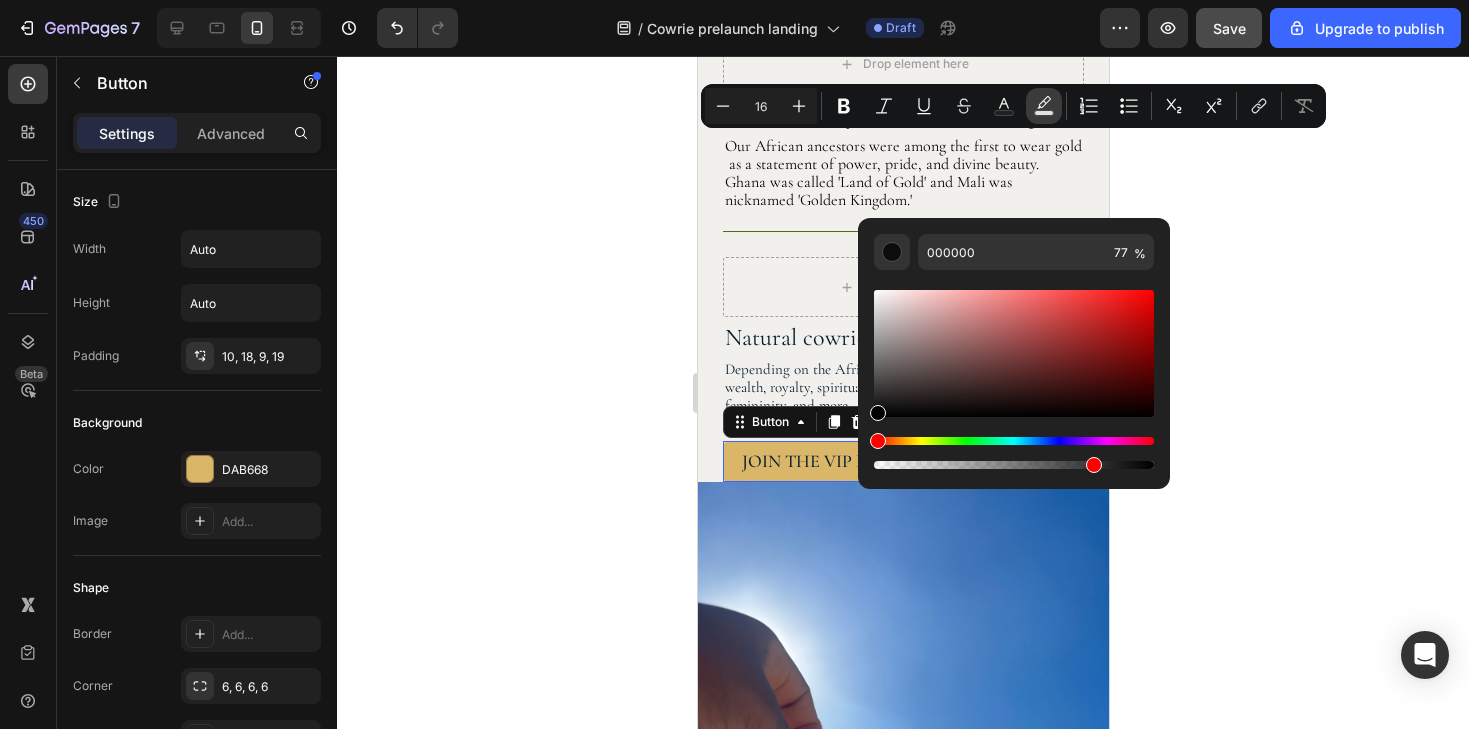 click 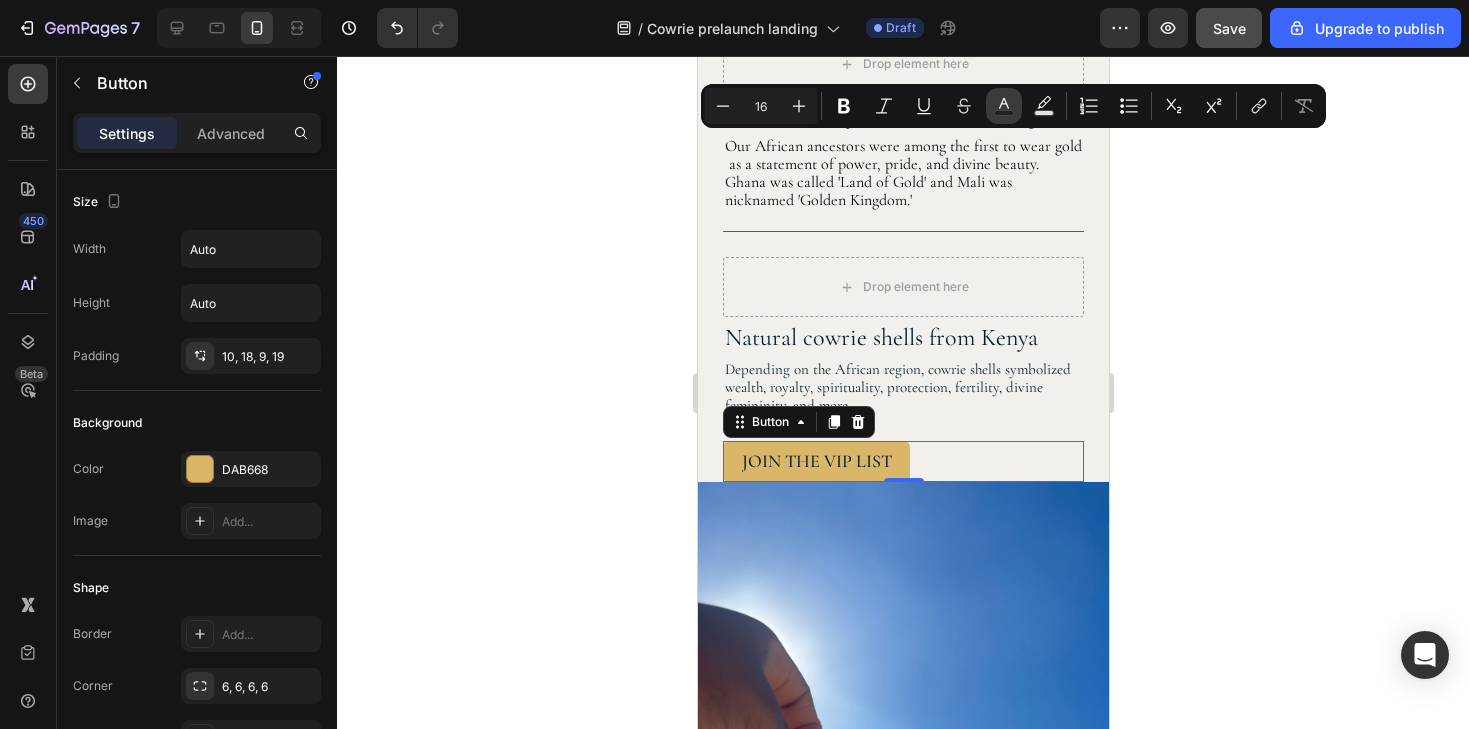 click on "Text Color" at bounding box center [1004, 106] 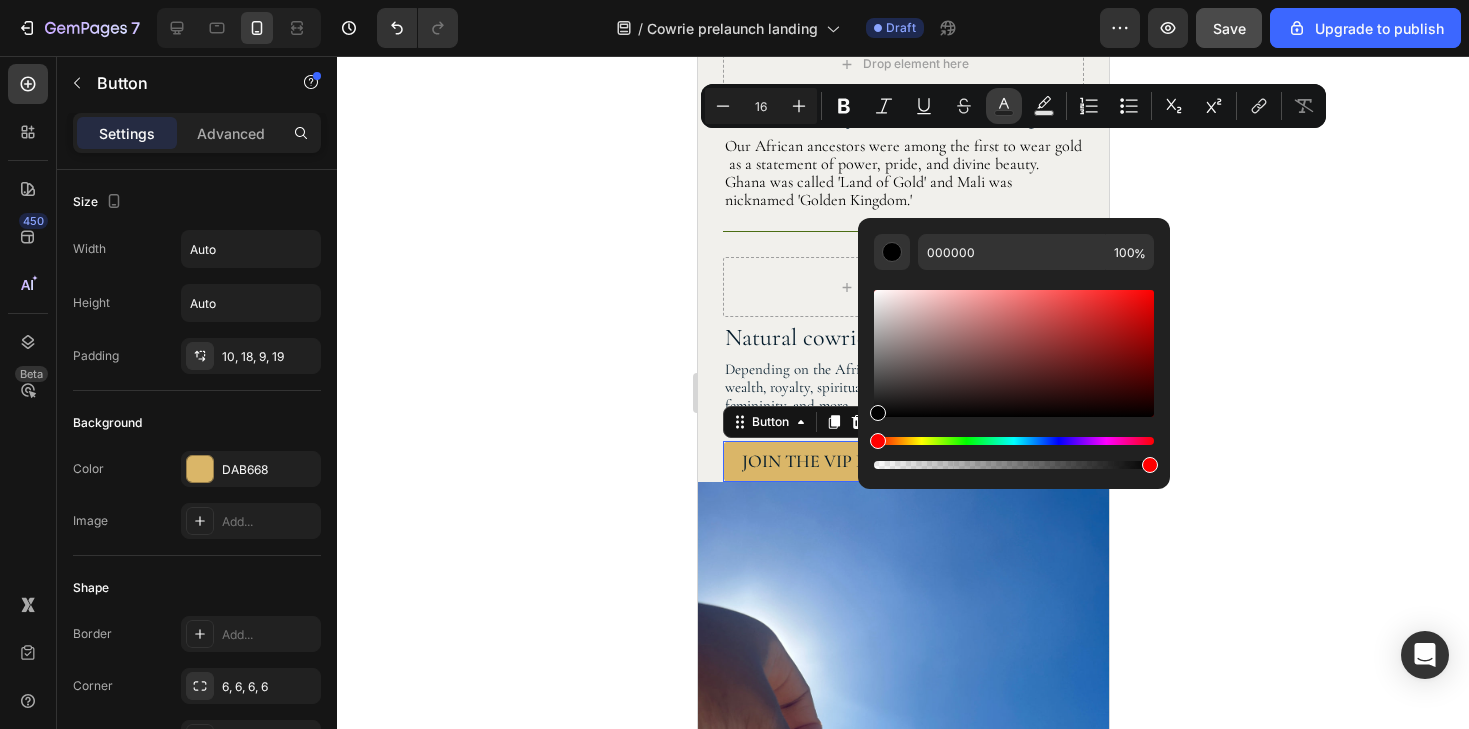 click on "Text Color" at bounding box center (1004, 106) 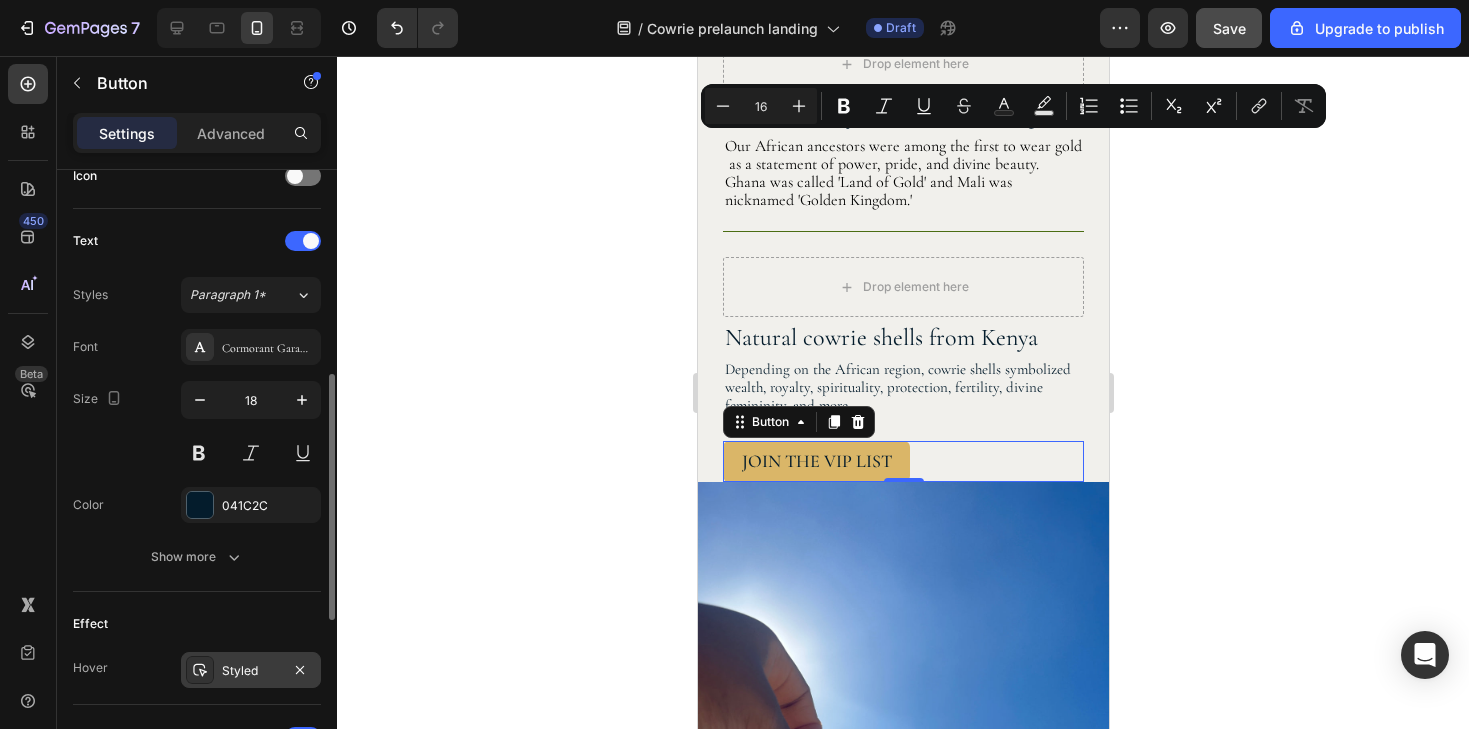 scroll, scrollTop: 586, scrollLeft: 0, axis: vertical 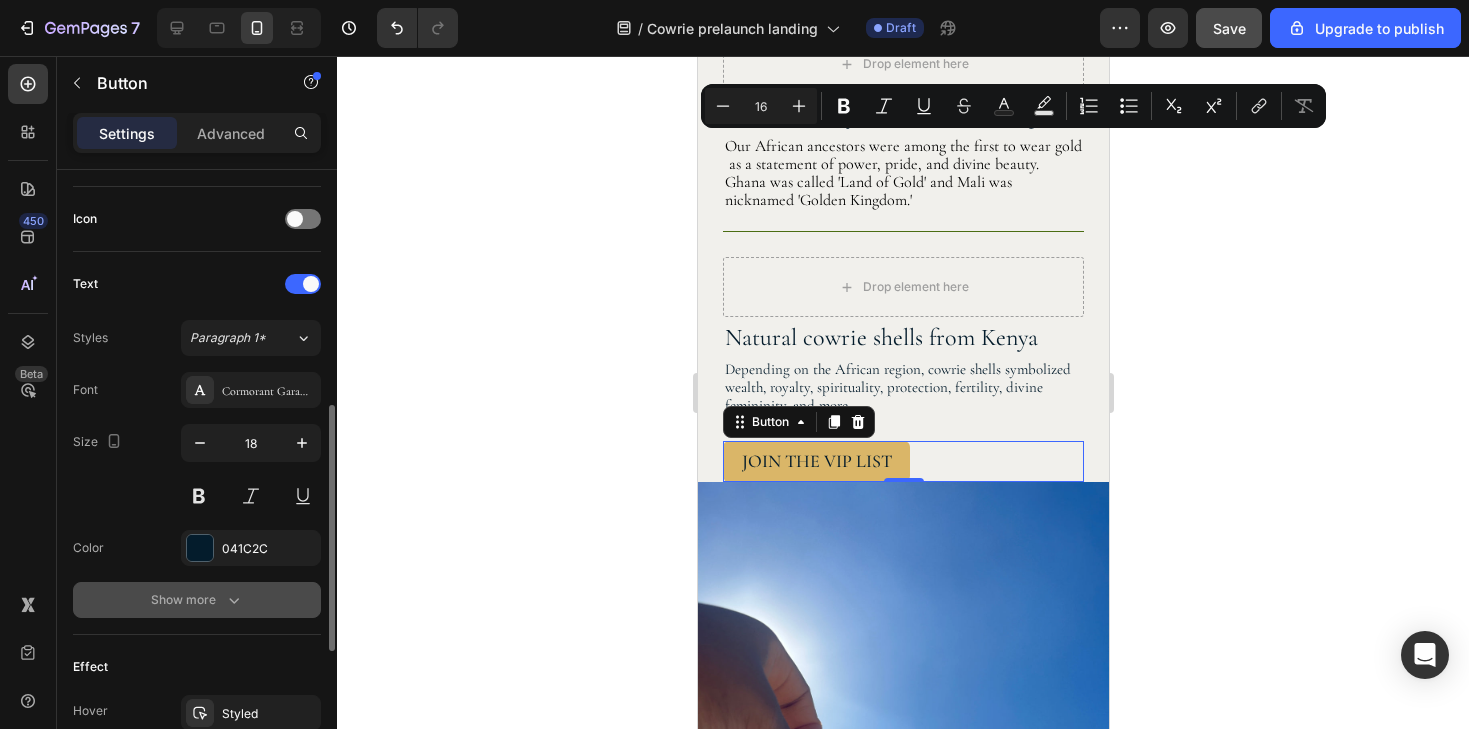 click on "Show more" at bounding box center (197, 600) 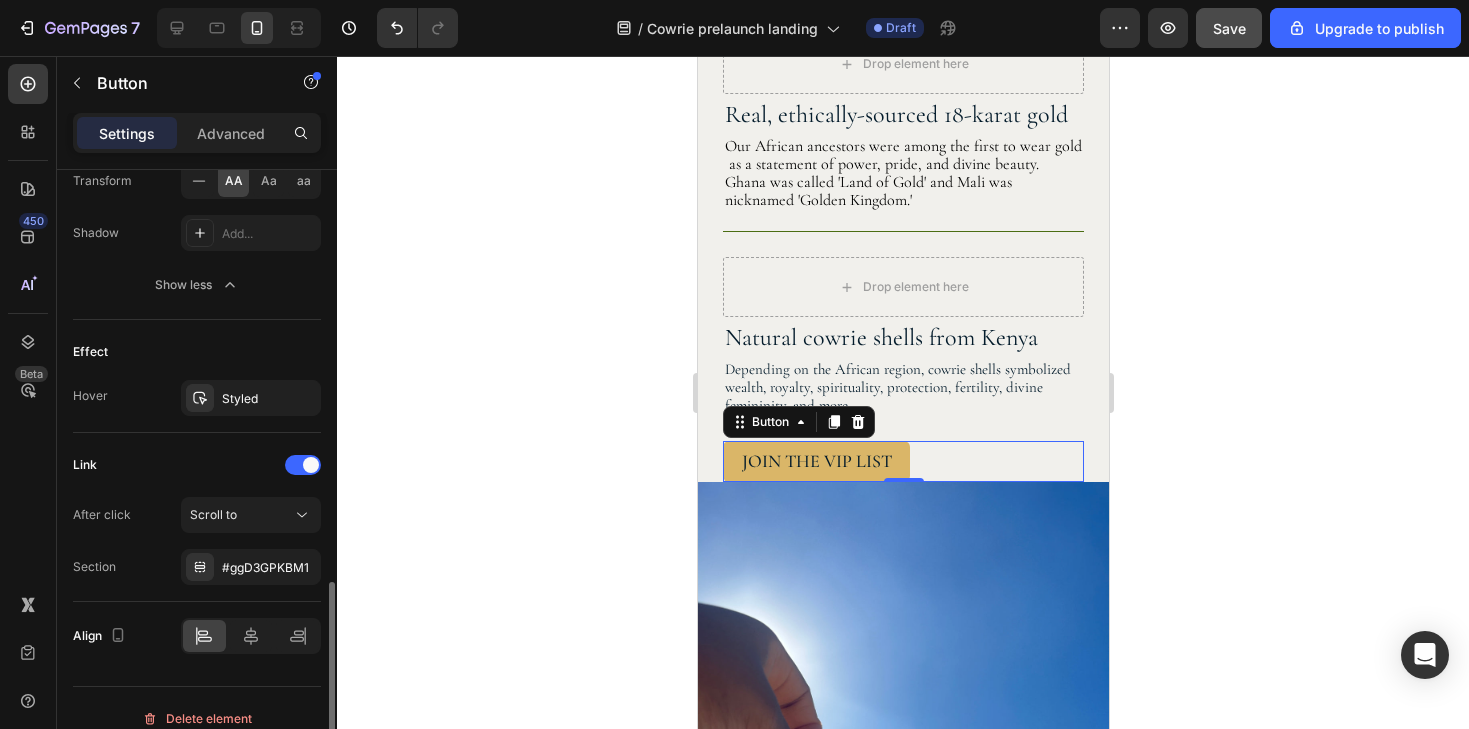 scroll, scrollTop: 1186, scrollLeft: 0, axis: vertical 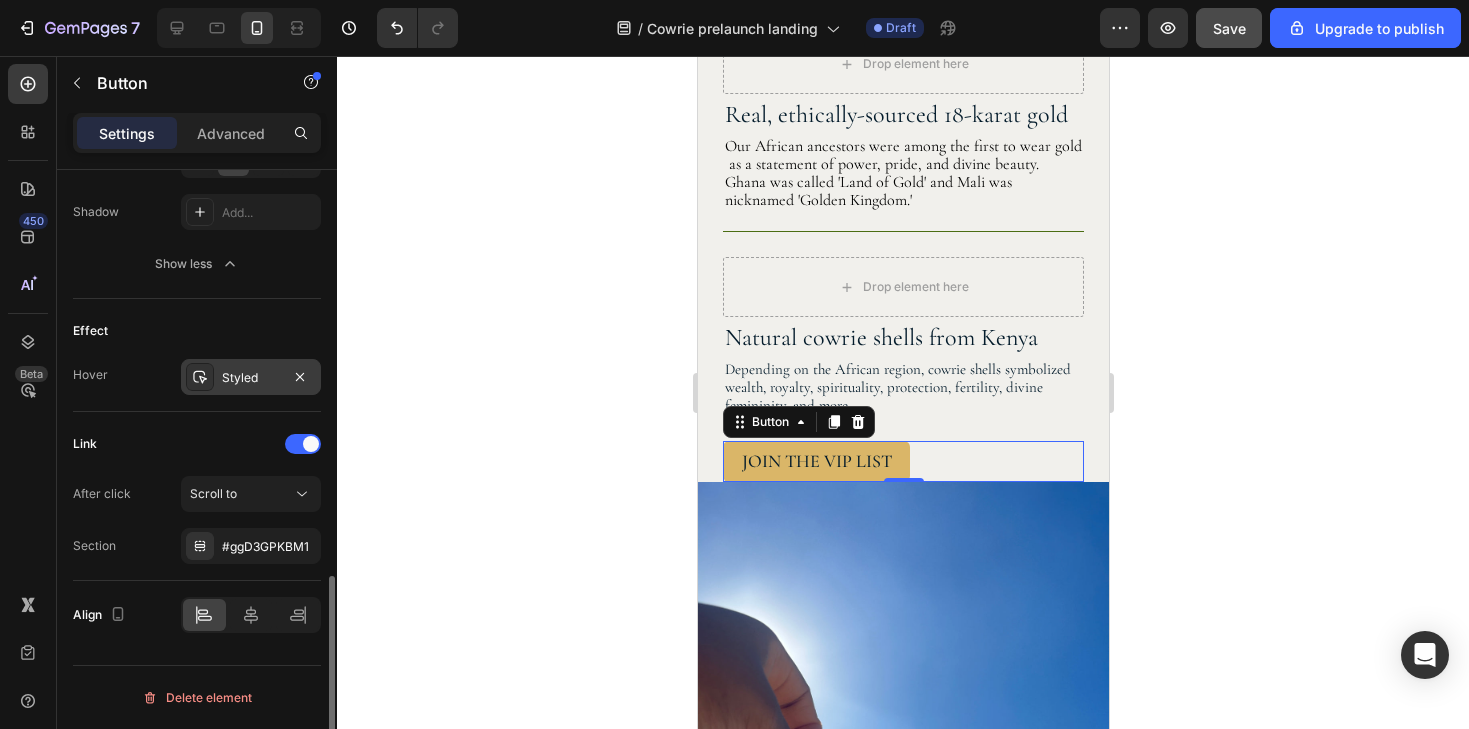 click on "Styled" at bounding box center (251, 378) 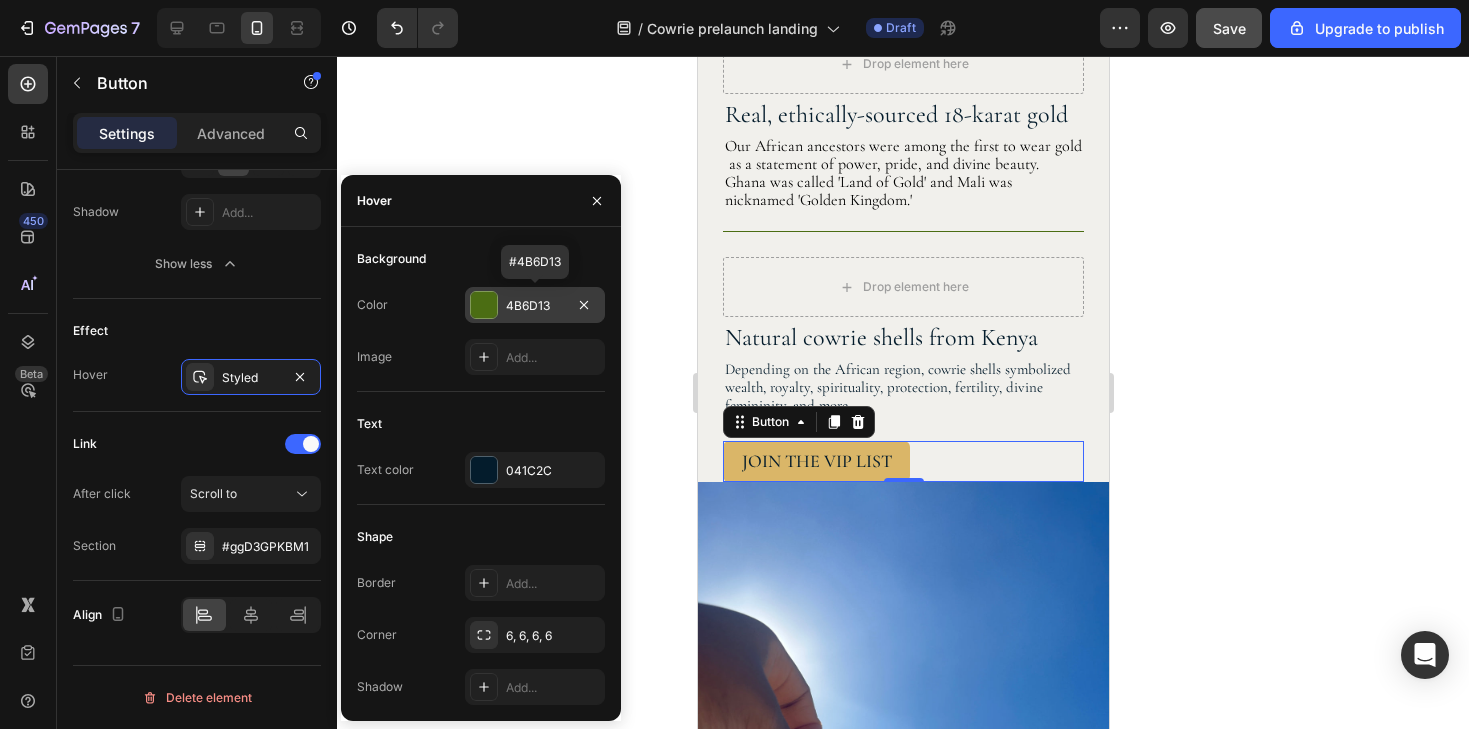 click at bounding box center [484, 305] 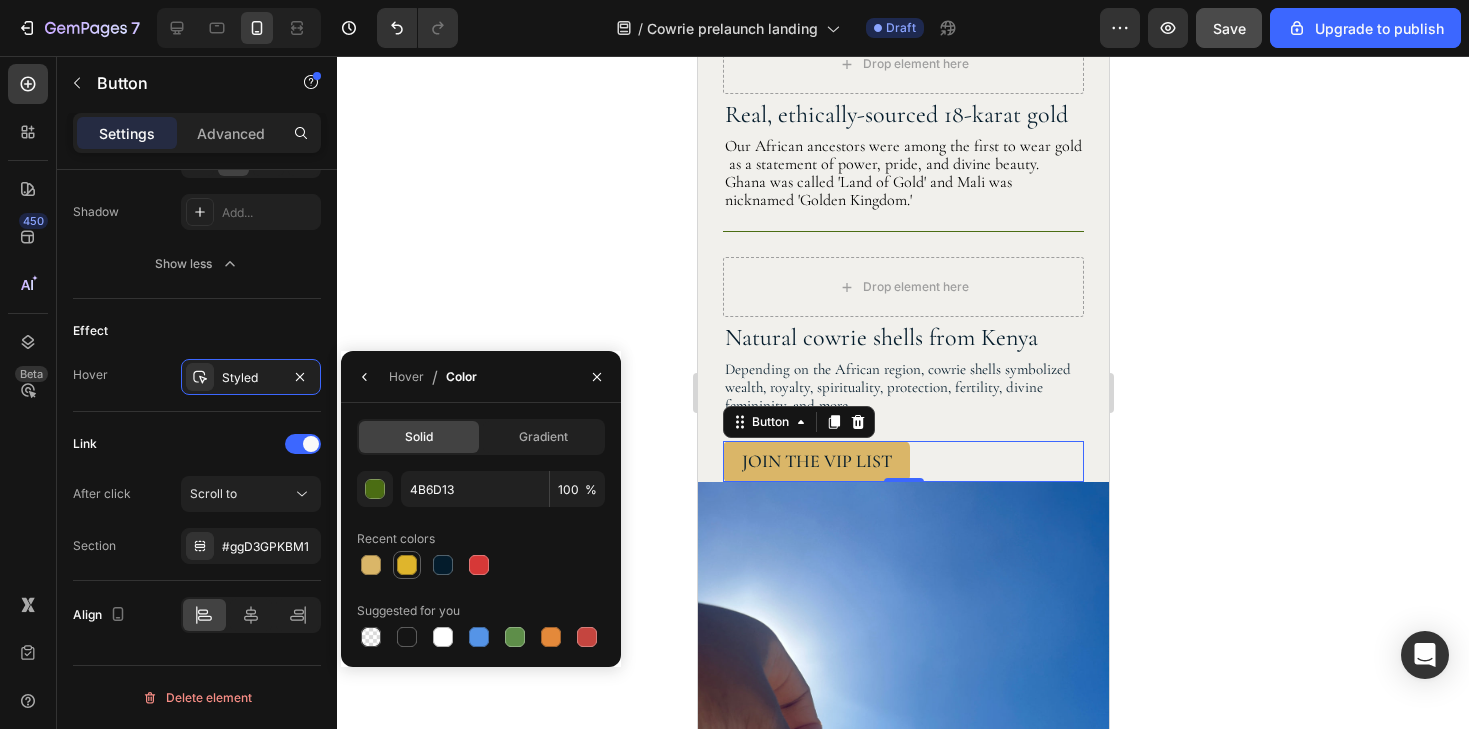 click at bounding box center [407, 565] 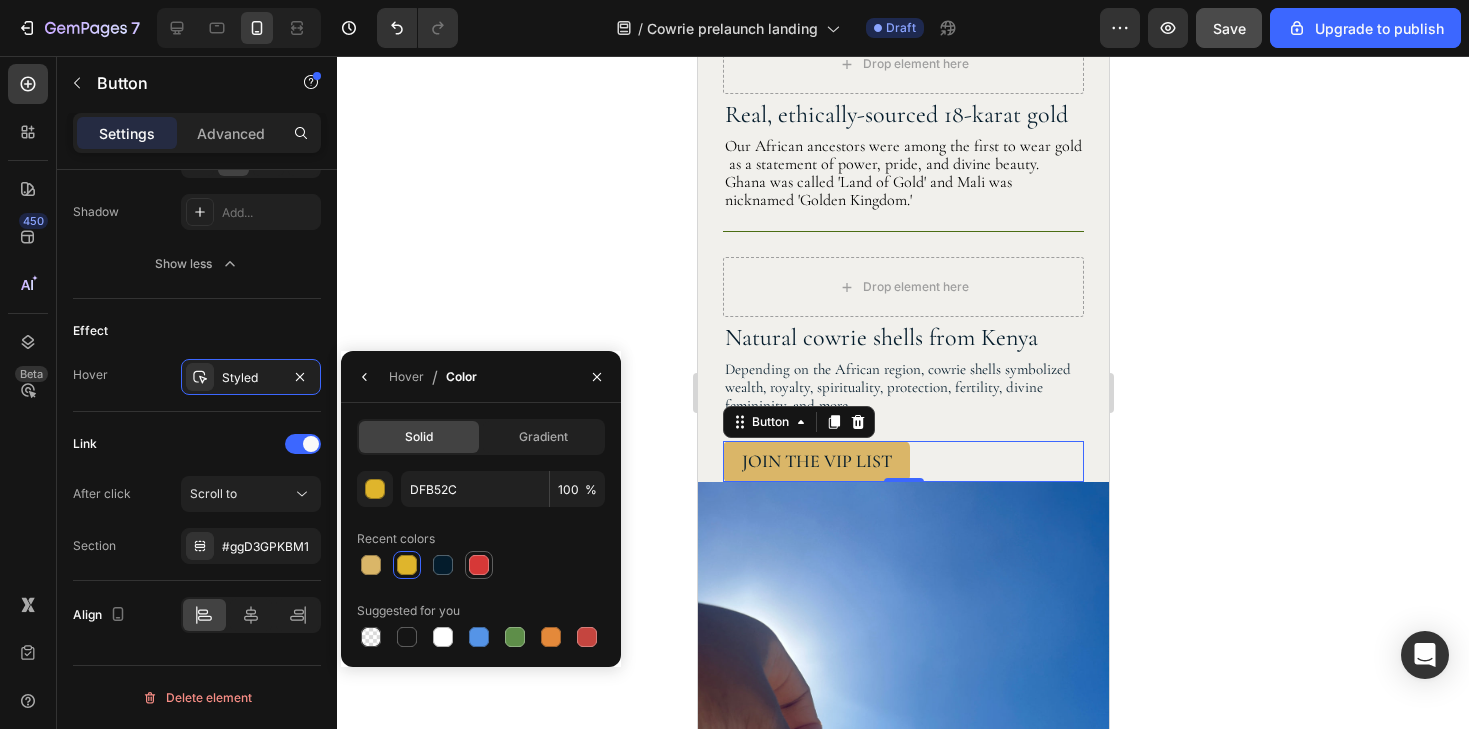 click at bounding box center (479, 565) 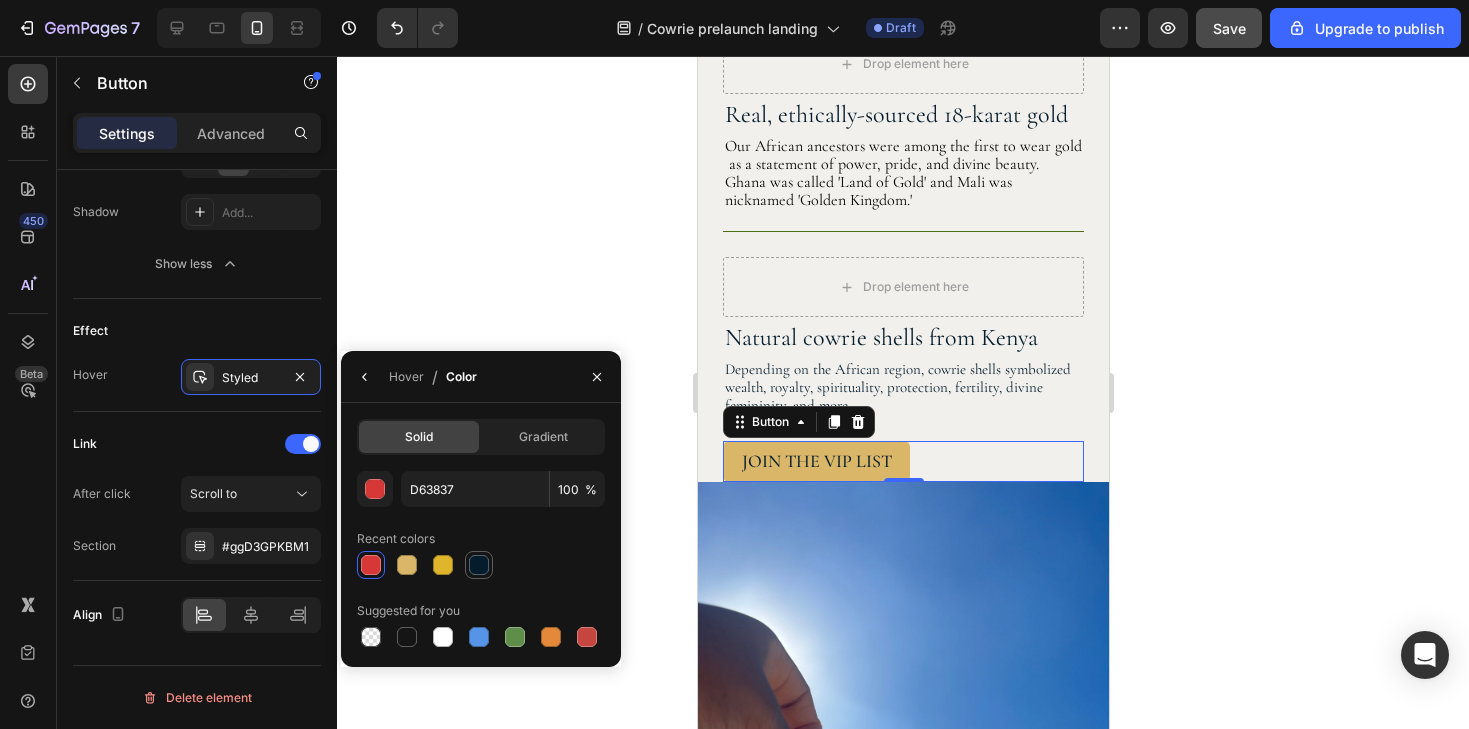 click at bounding box center [479, 565] 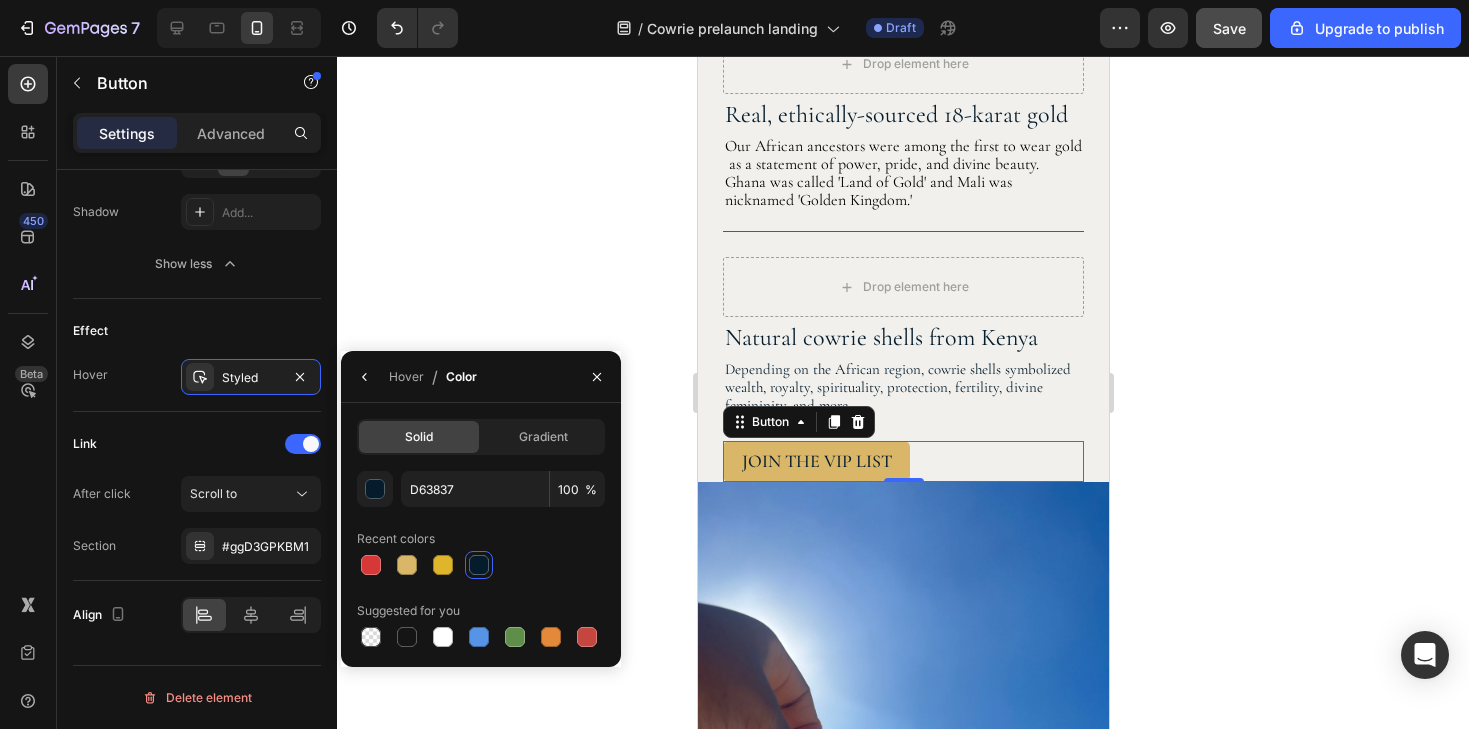 type on "041C2C" 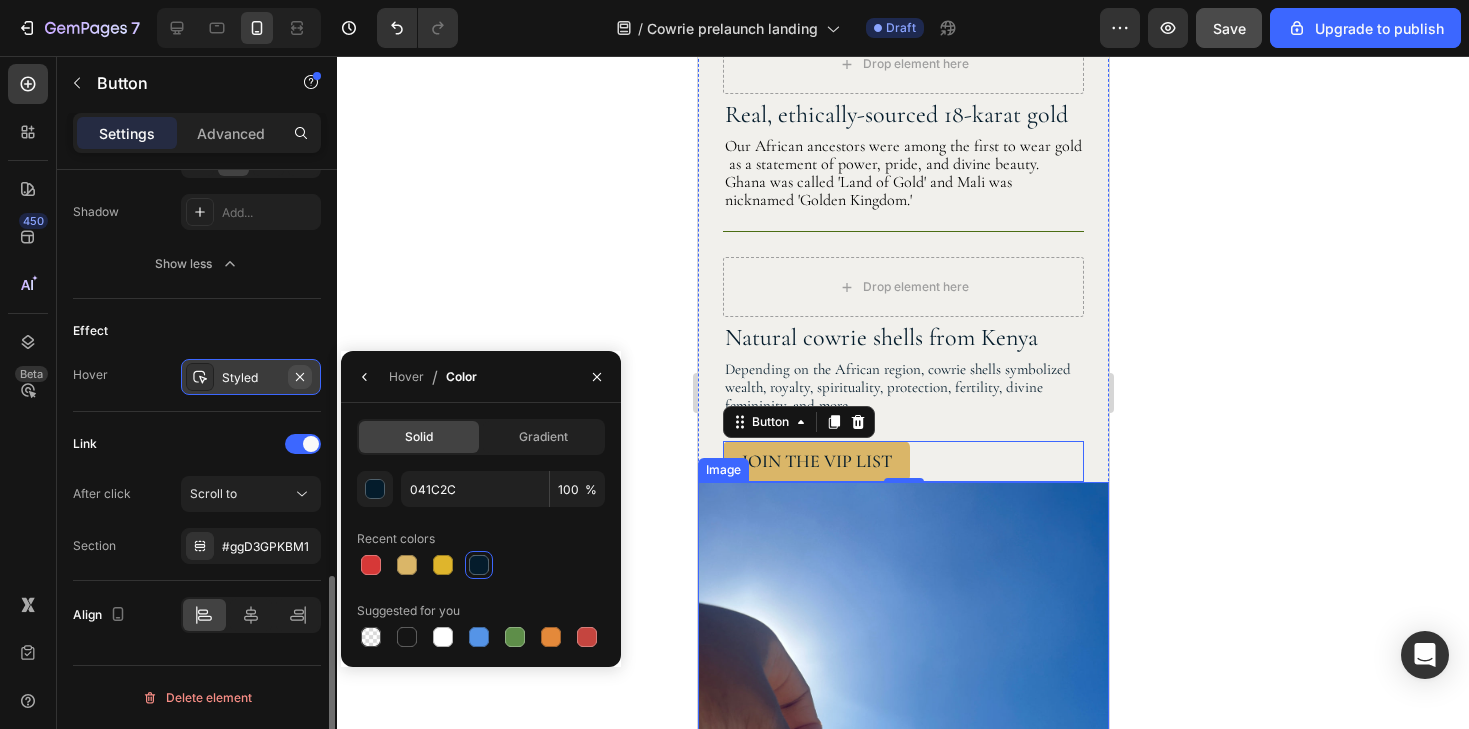 click 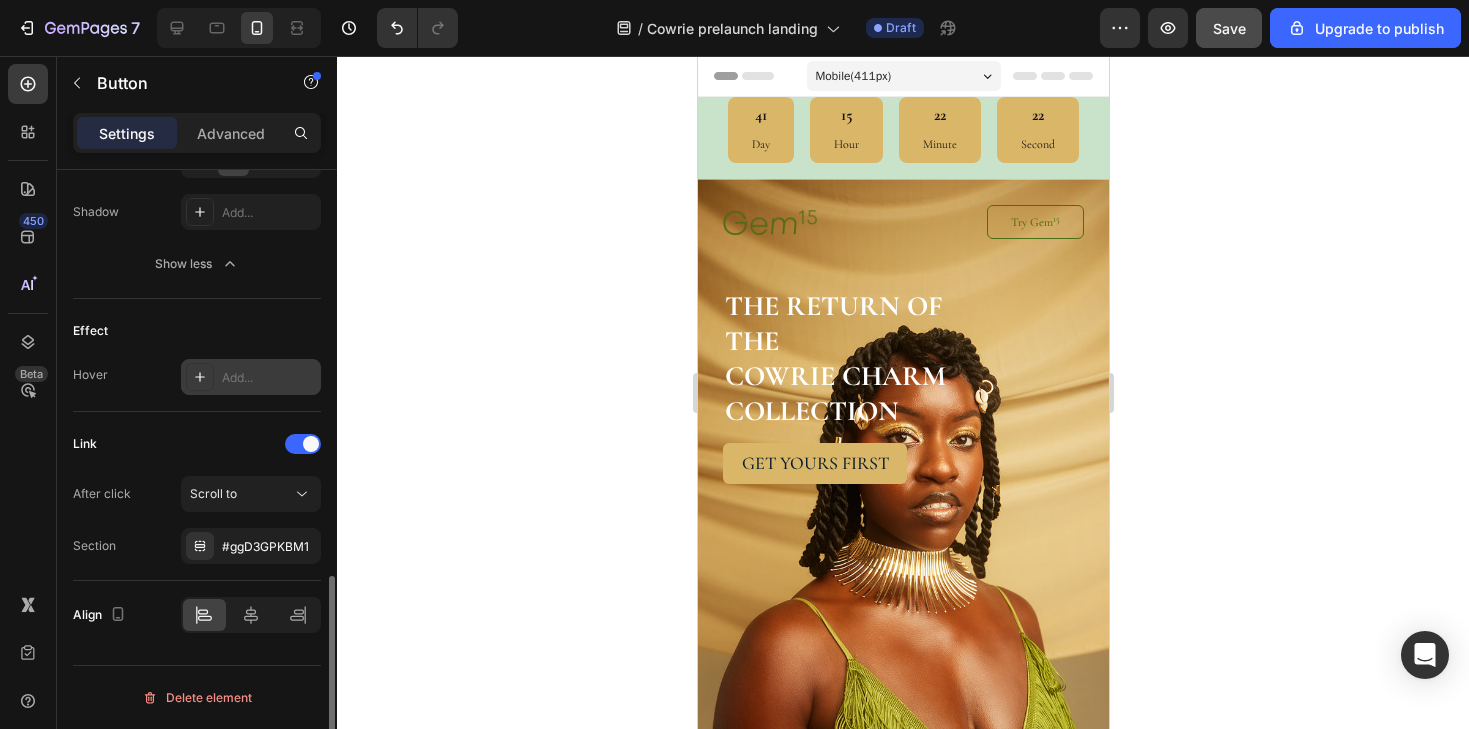 scroll, scrollTop: 0, scrollLeft: 0, axis: both 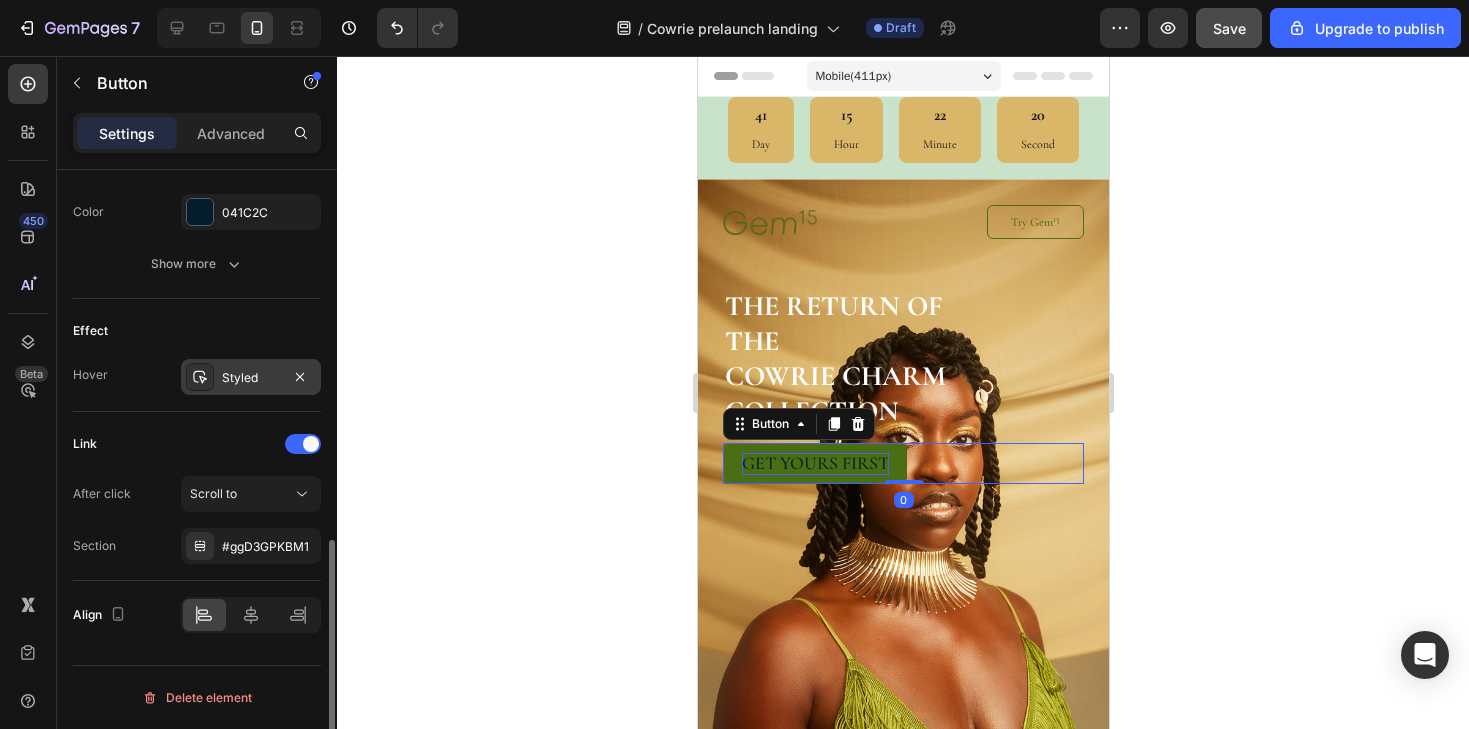 click on "get yours first" at bounding box center [814, 464] 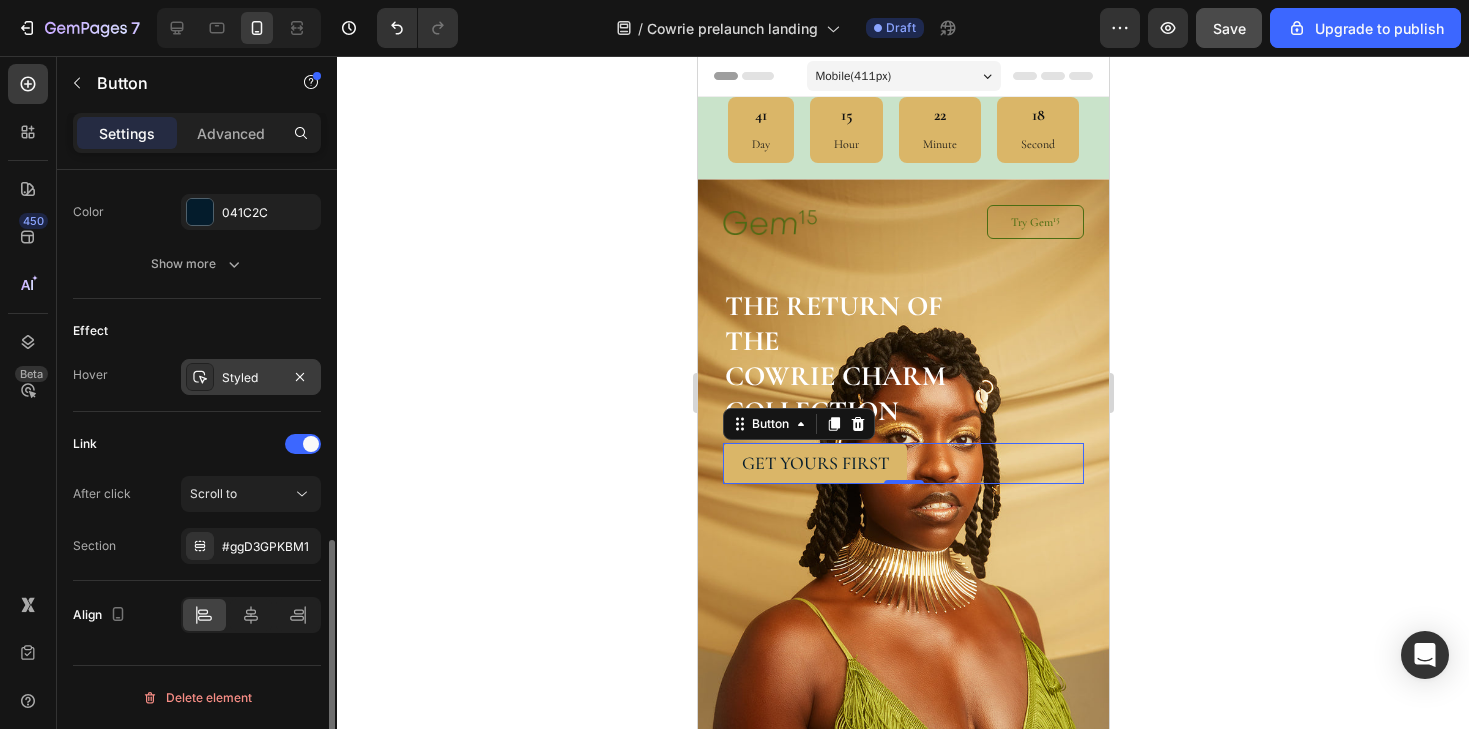click on "Styled" at bounding box center [251, 378] 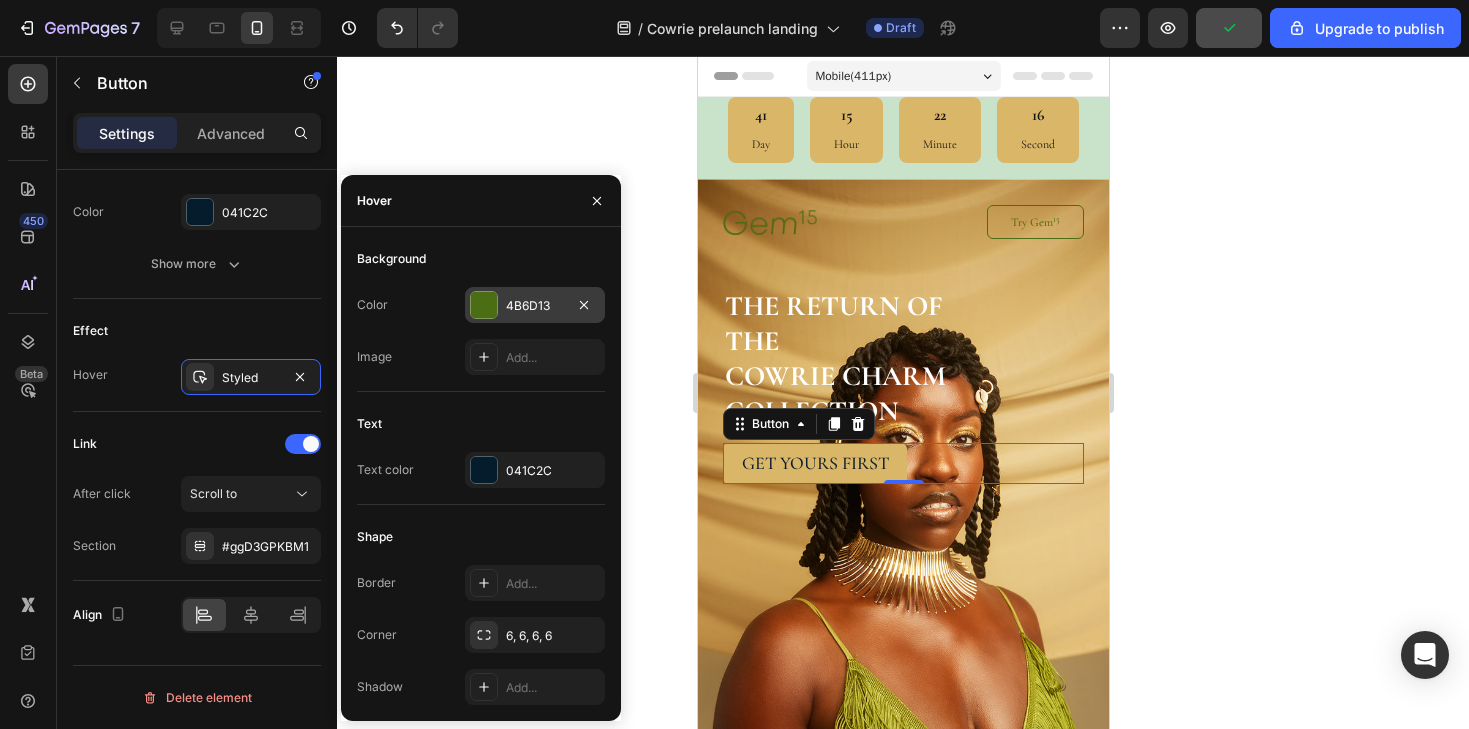 click at bounding box center [484, 305] 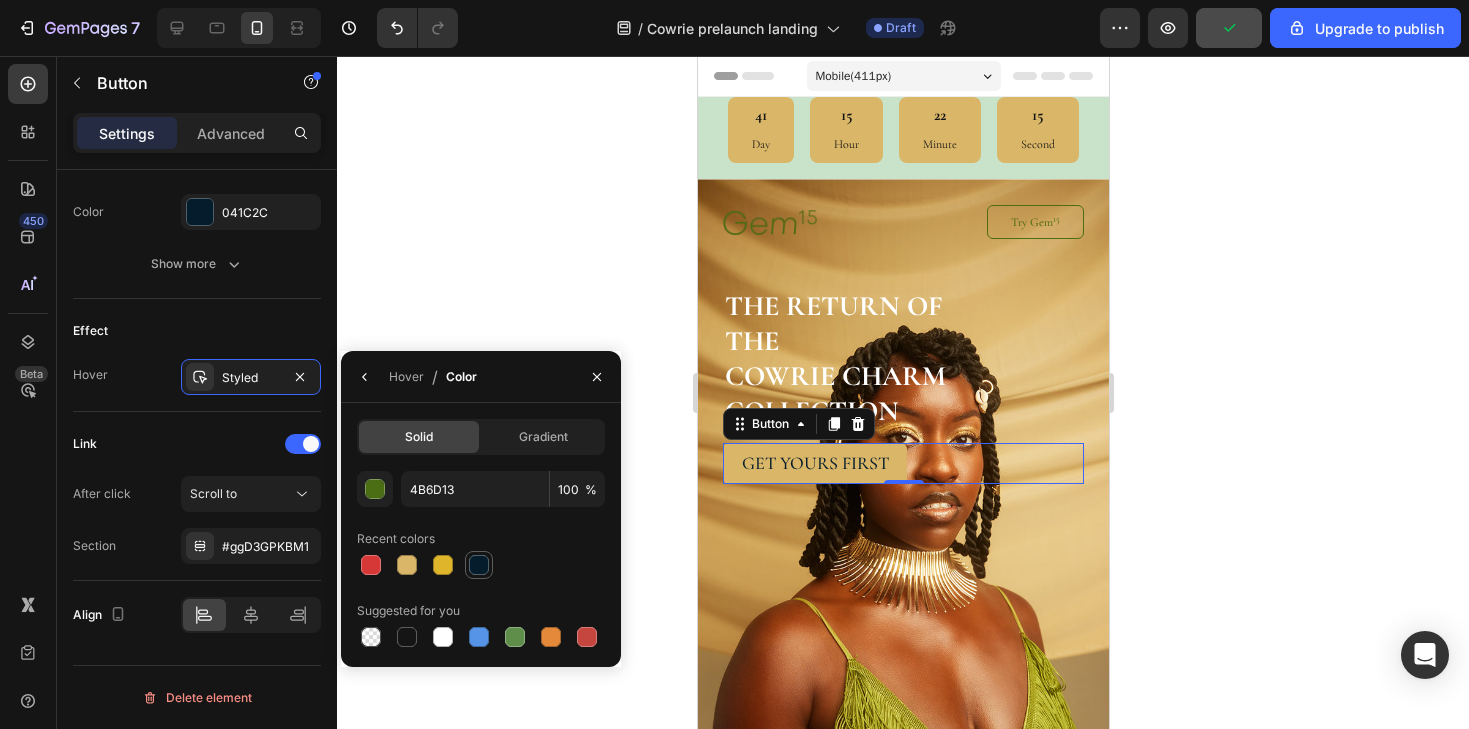 click at bounding box center (479, 565) 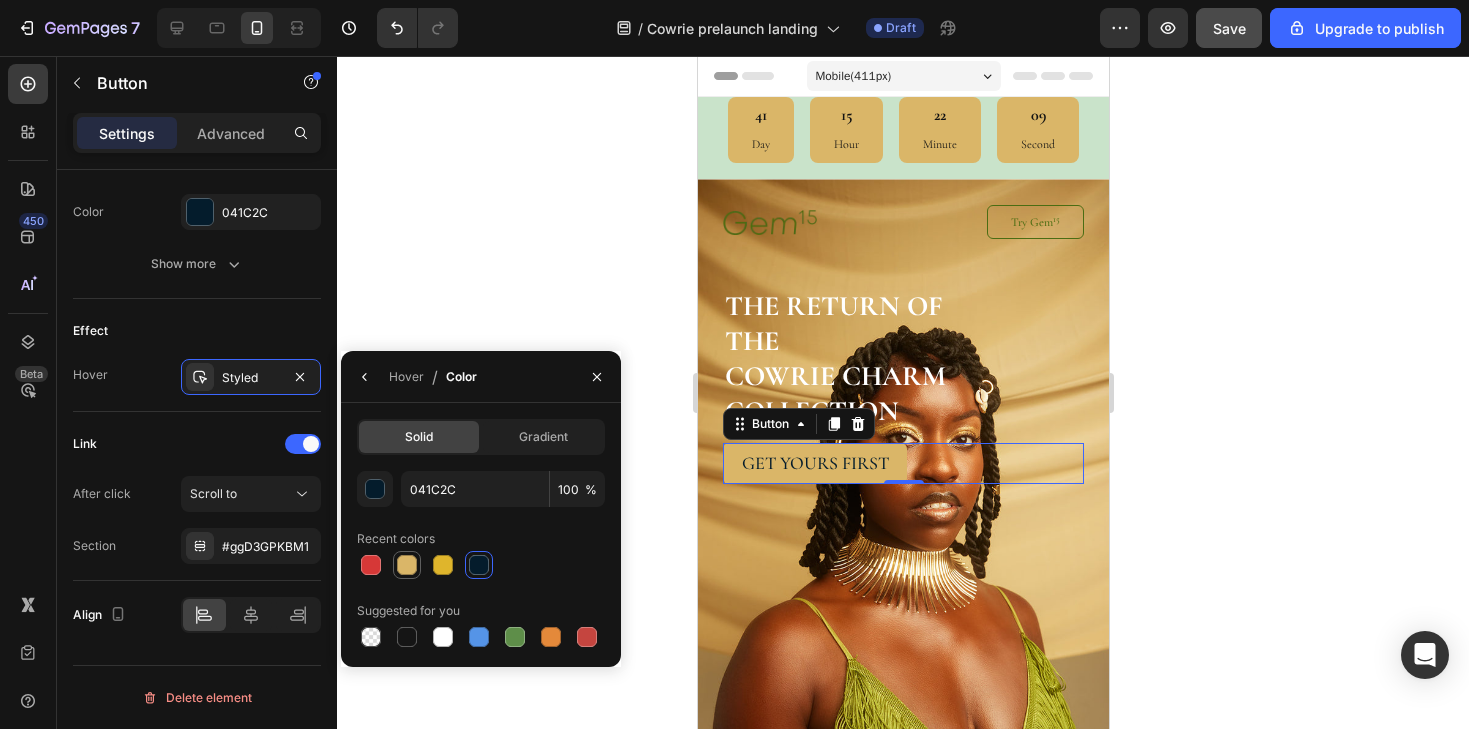 click at bounding box center (407, 565) 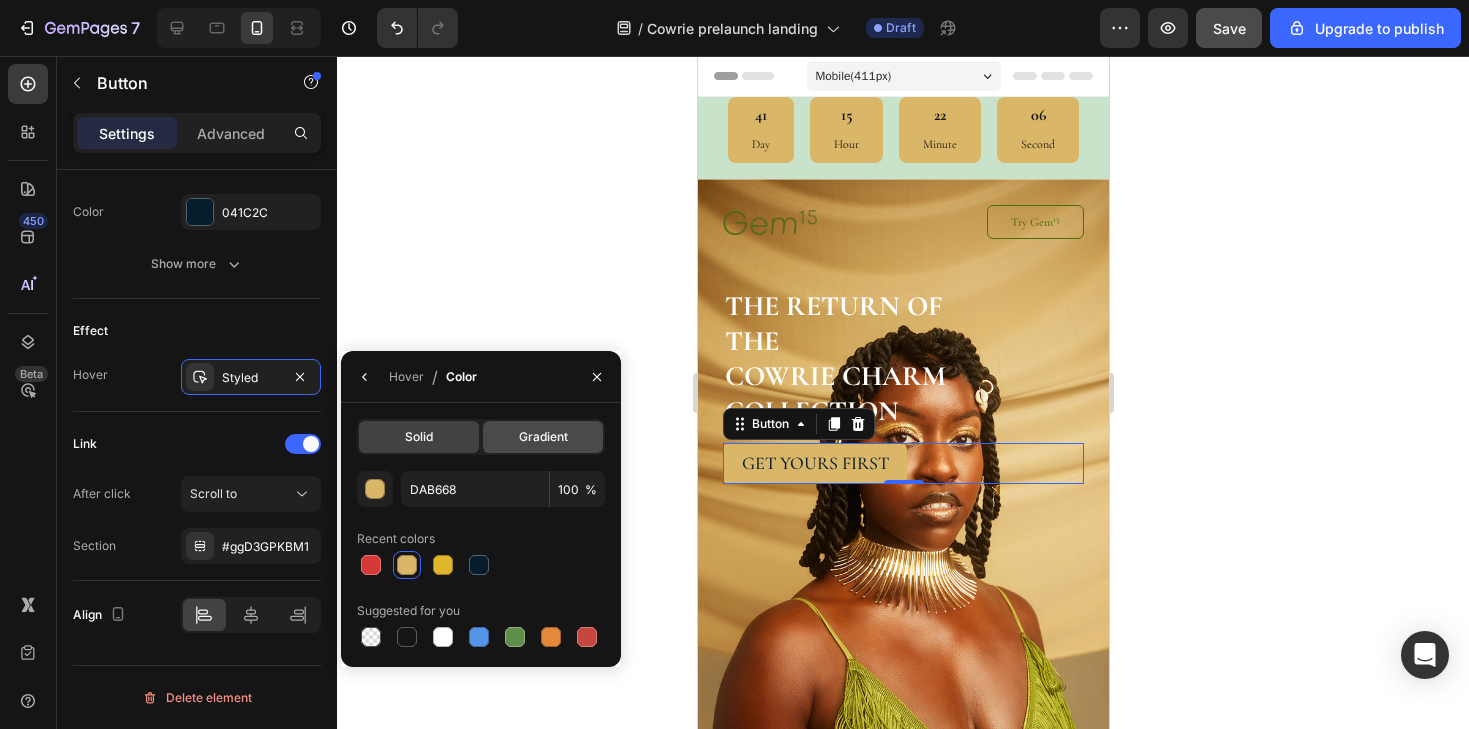 click on "Gradient" 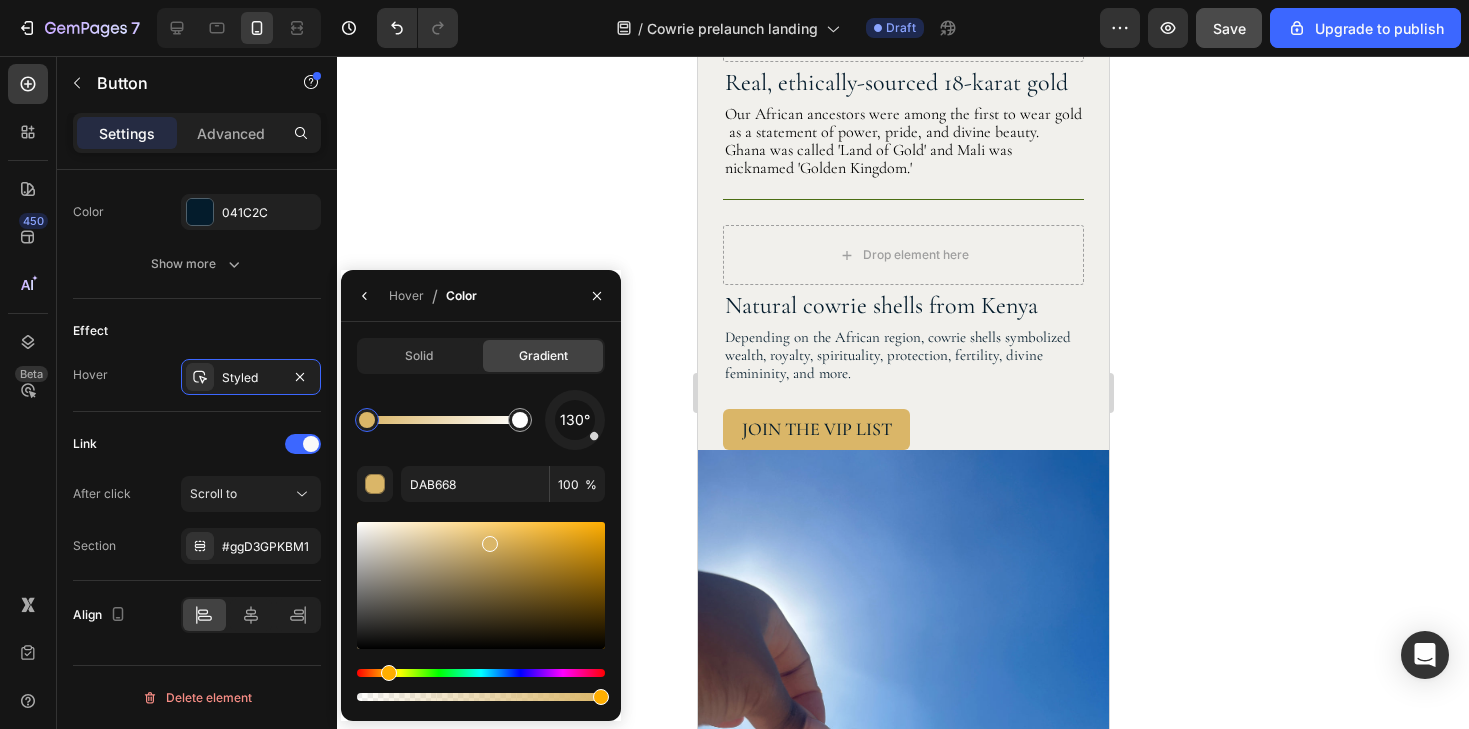 scroll, scrollTop: 1539, scrollLeft: 0, axis: vertical 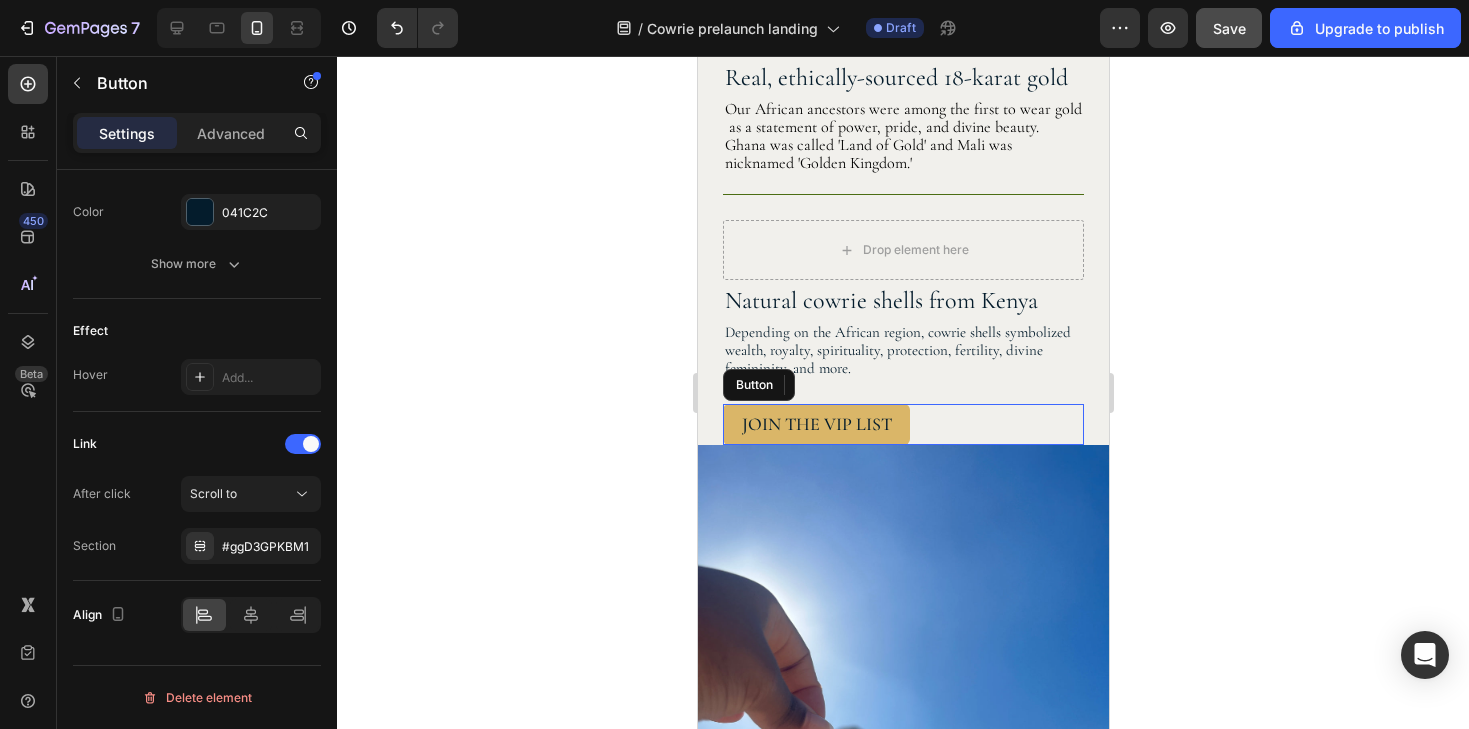 click on "JOIN THE VIP LIST" at bounding box center (815, 424) 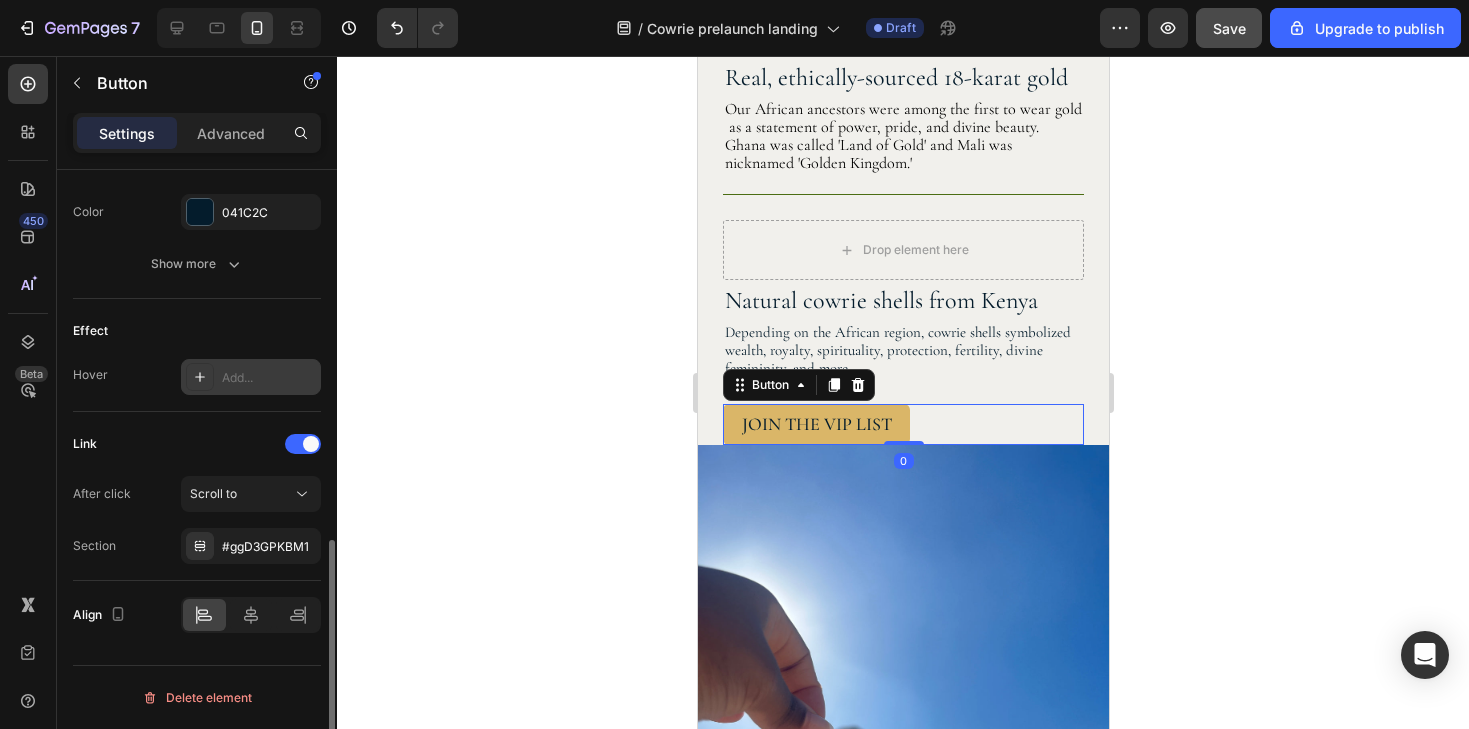 click at bounding box center (200, 377) 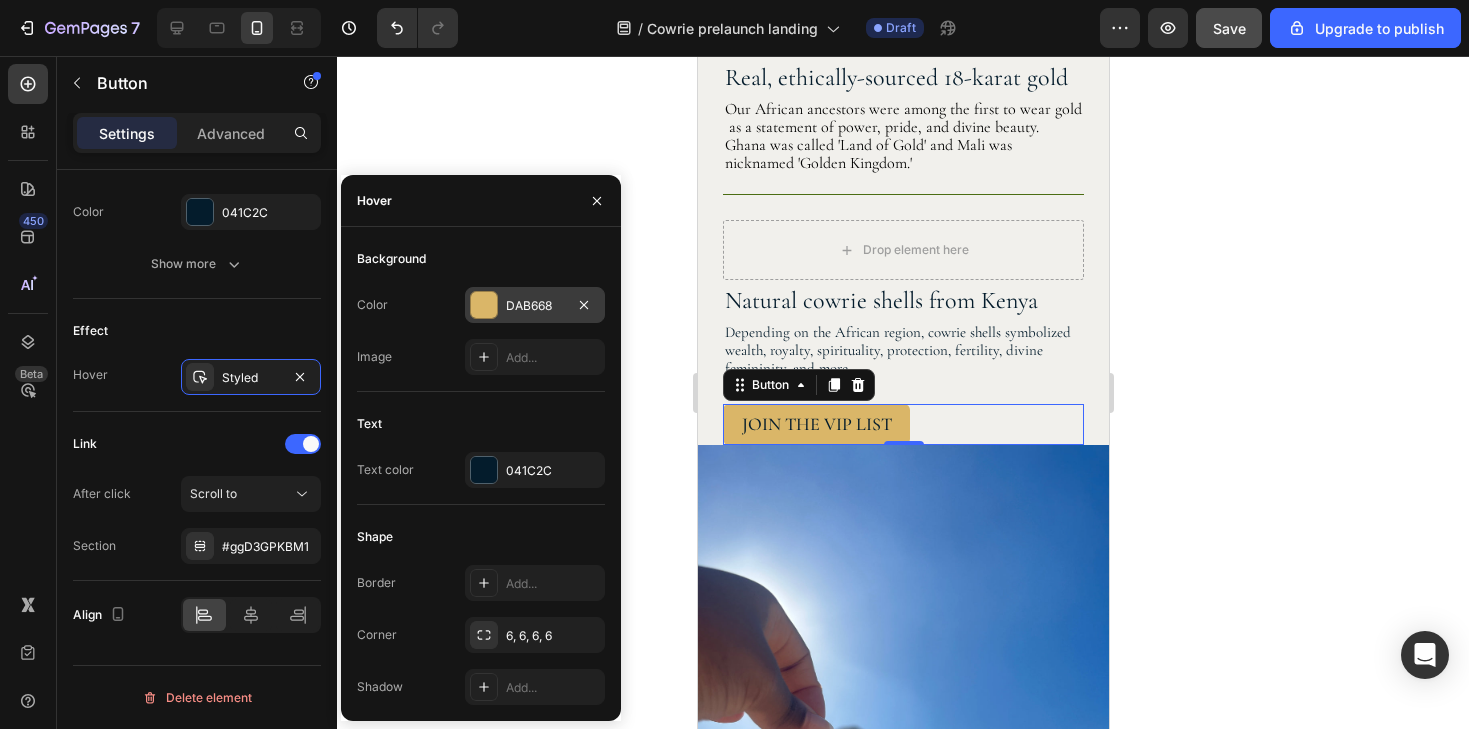 click at bounding box center [484, 305] 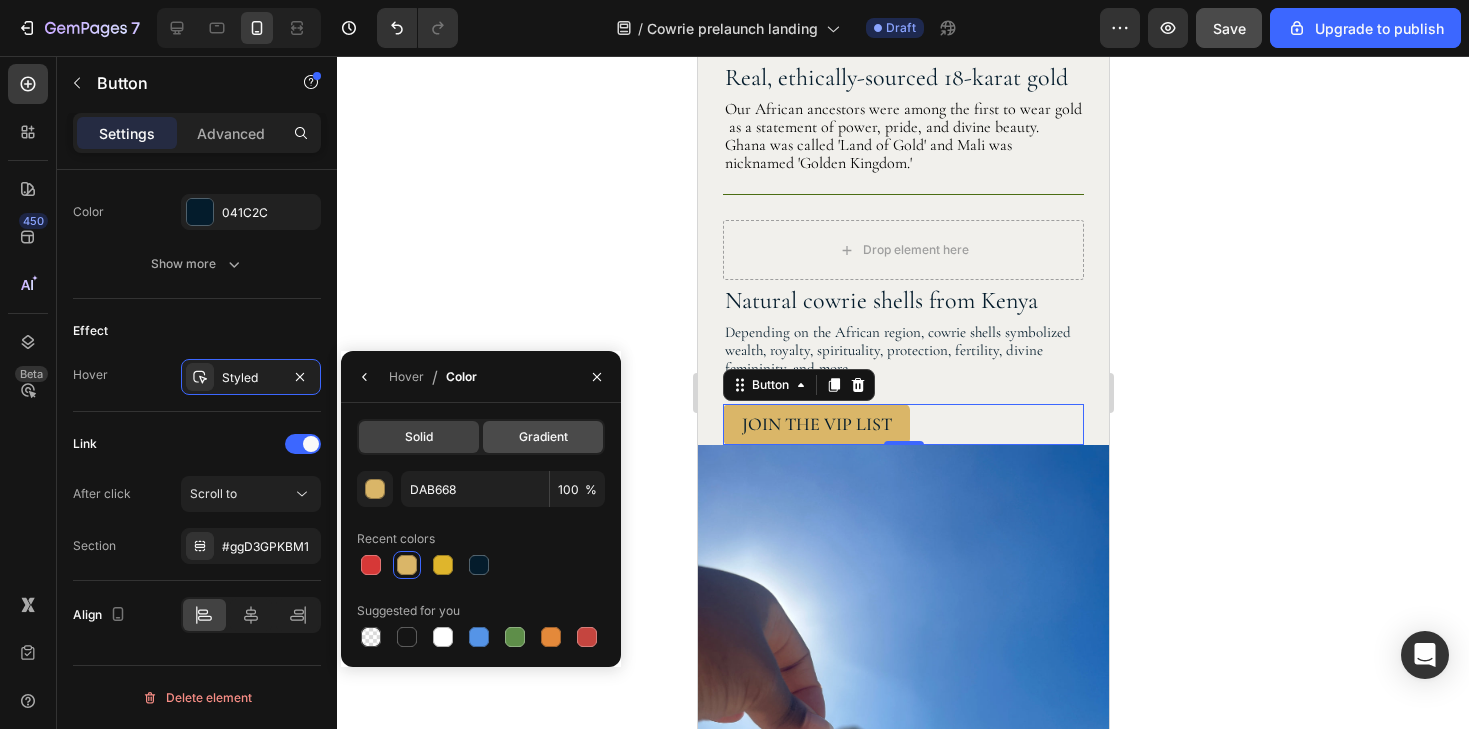 click on "Gradient" 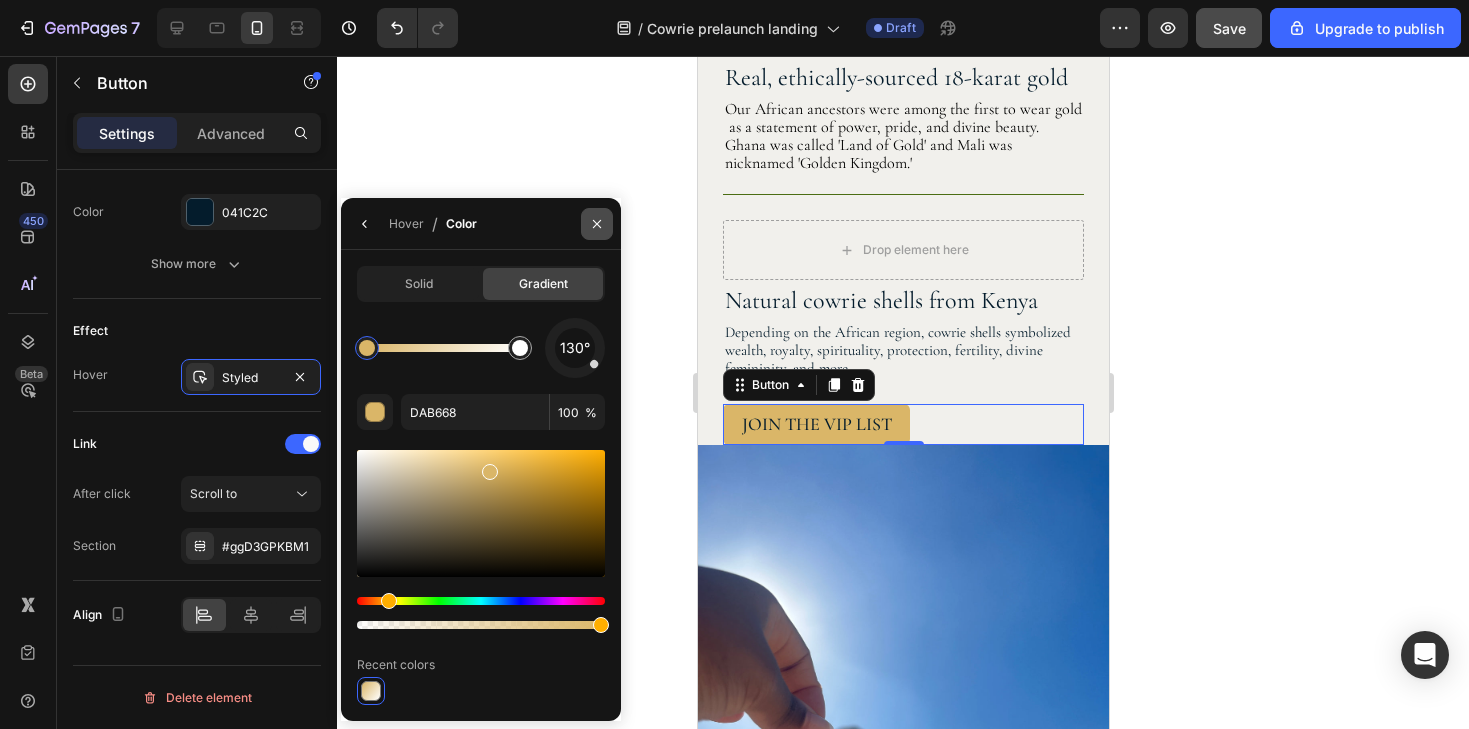 click 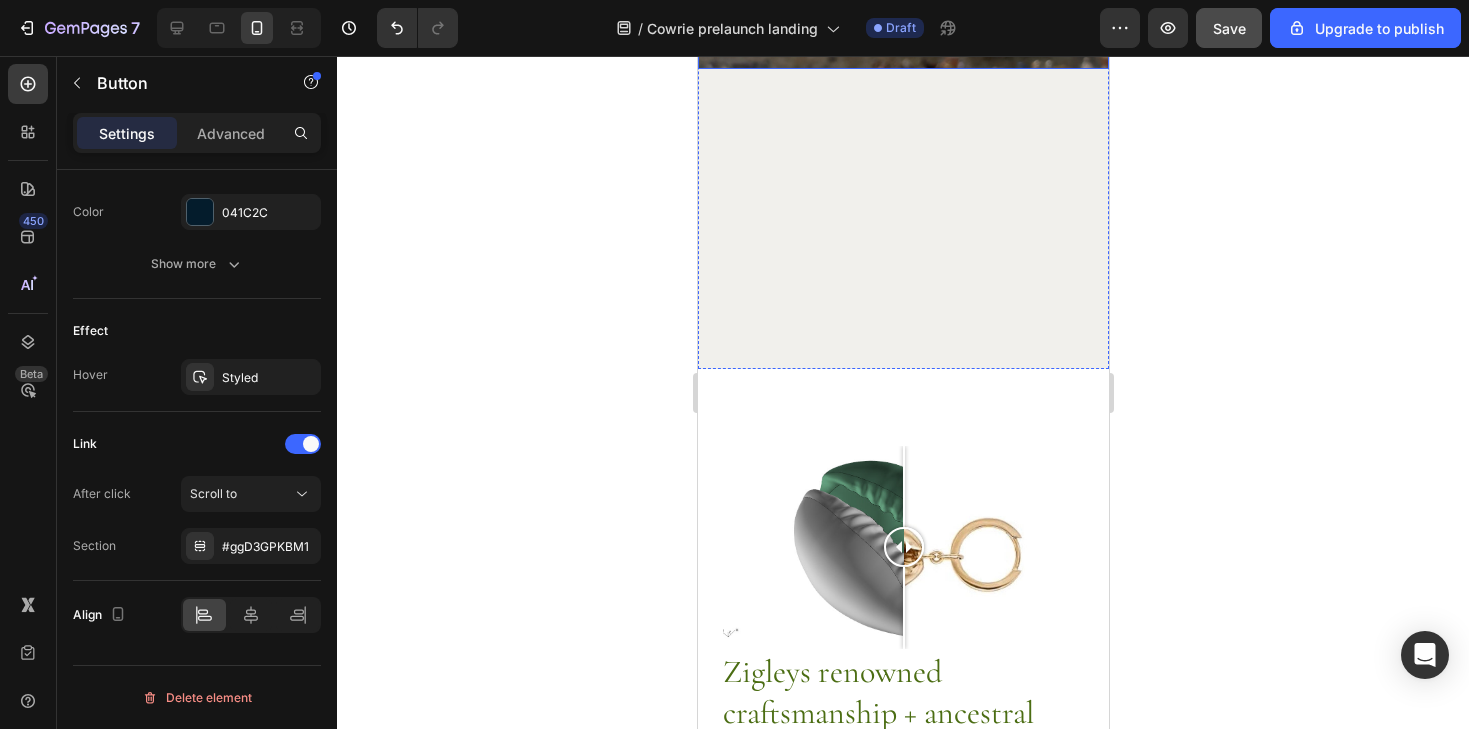 scroll, scrollTop: 2471, scrollLeft: 0, axis: vertical 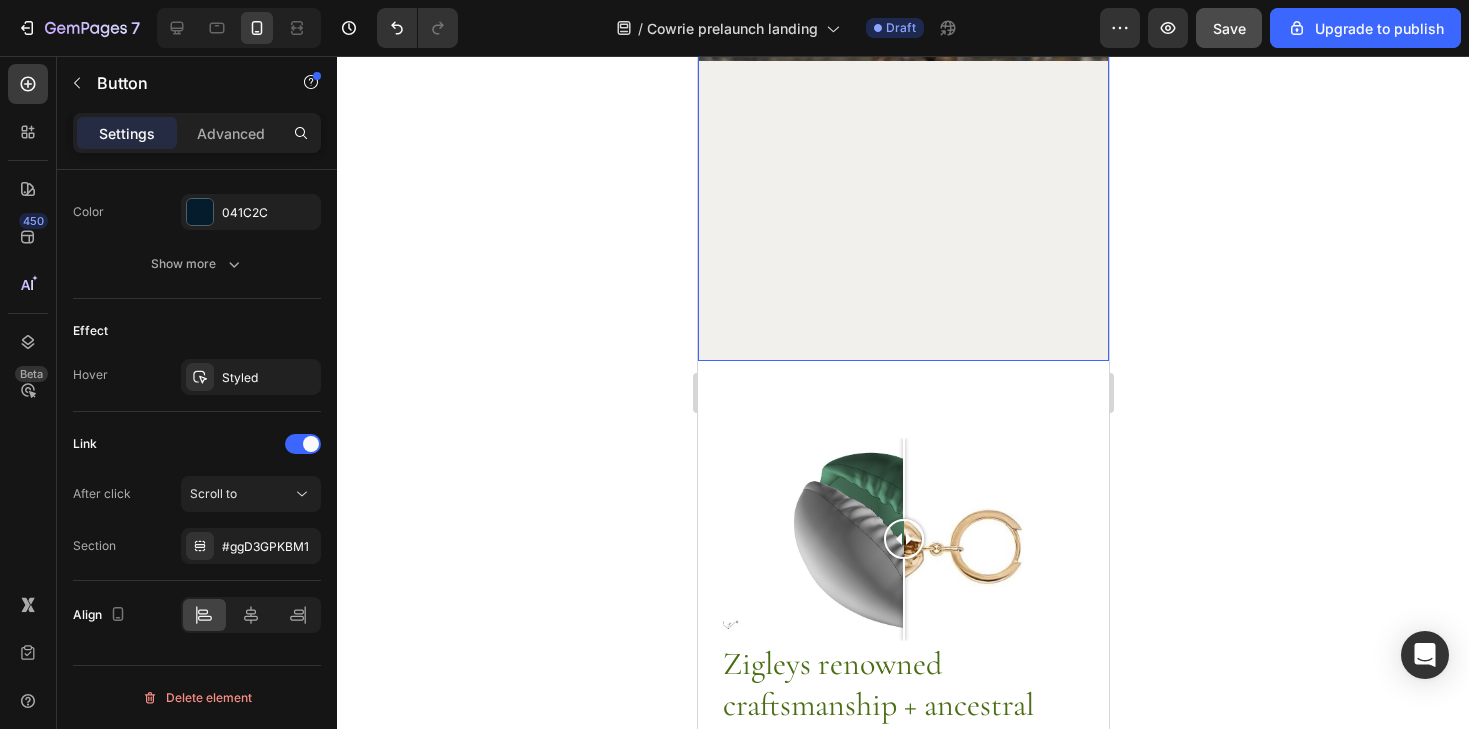 drag, startPoint x: 1688, startPoint y: 354, endPoint x: 991, endPoint y: 298, distance: 699.24603 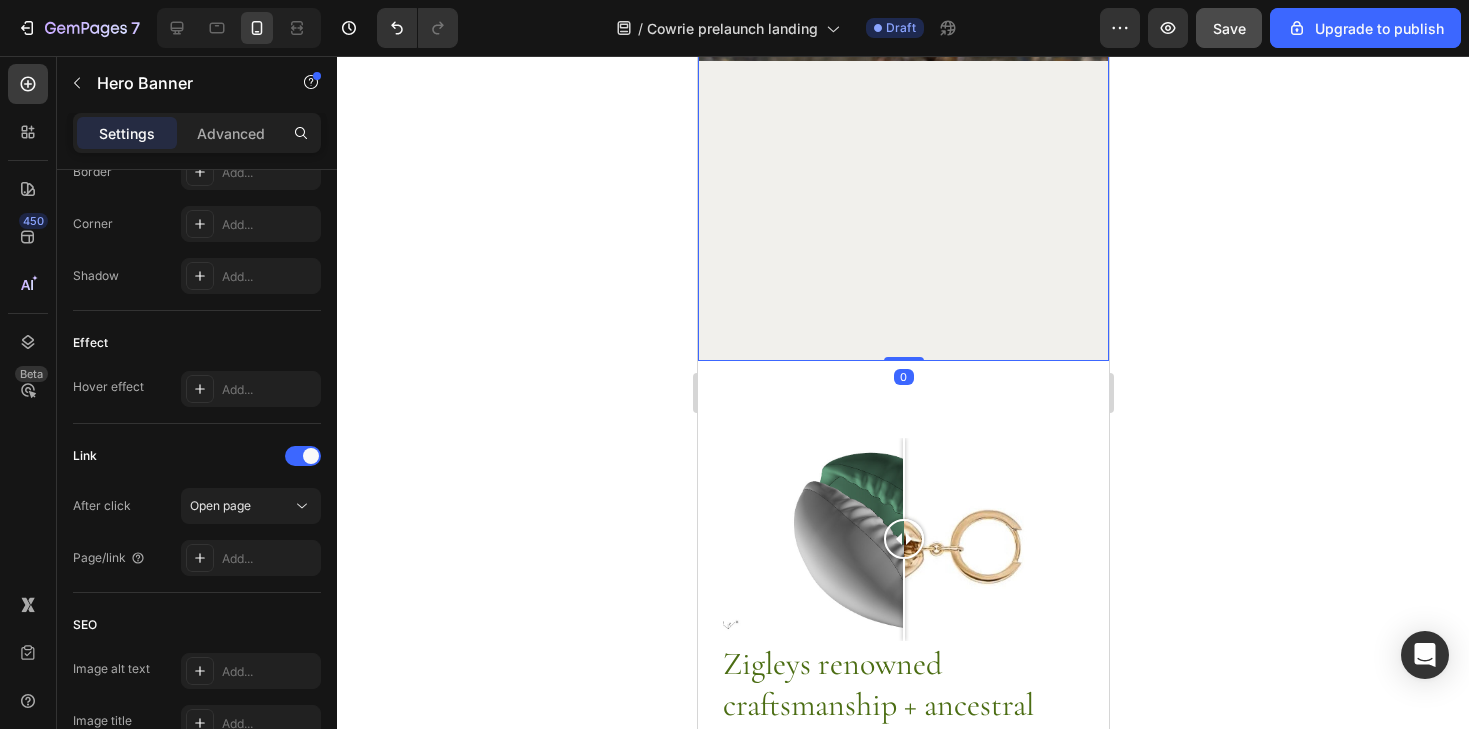 scroll, scrollTop: 0, scrollLeft: 0, axis: both 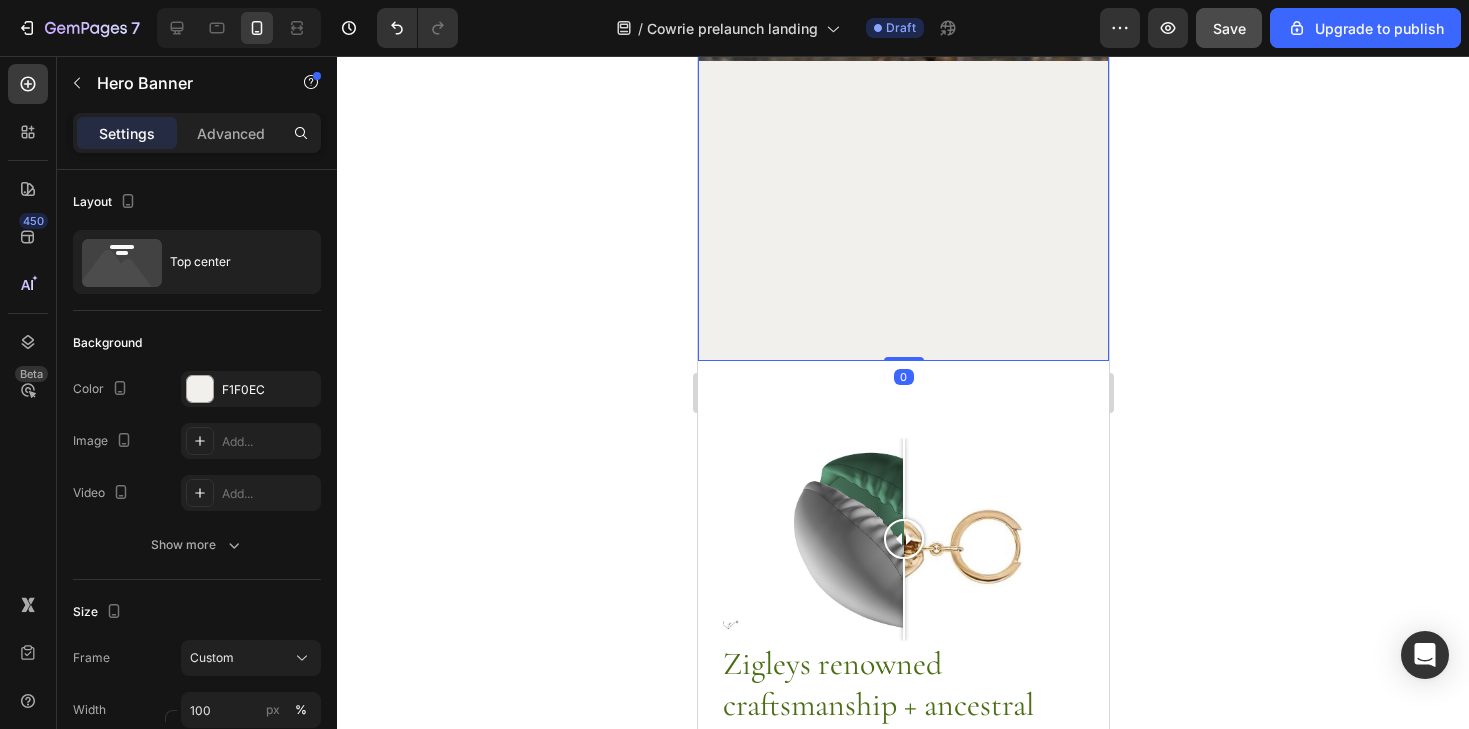 drag, startPoint x: 910, startPoint y: 356, endPoint x: 918, endPoint y: 99, distance: 257.12448 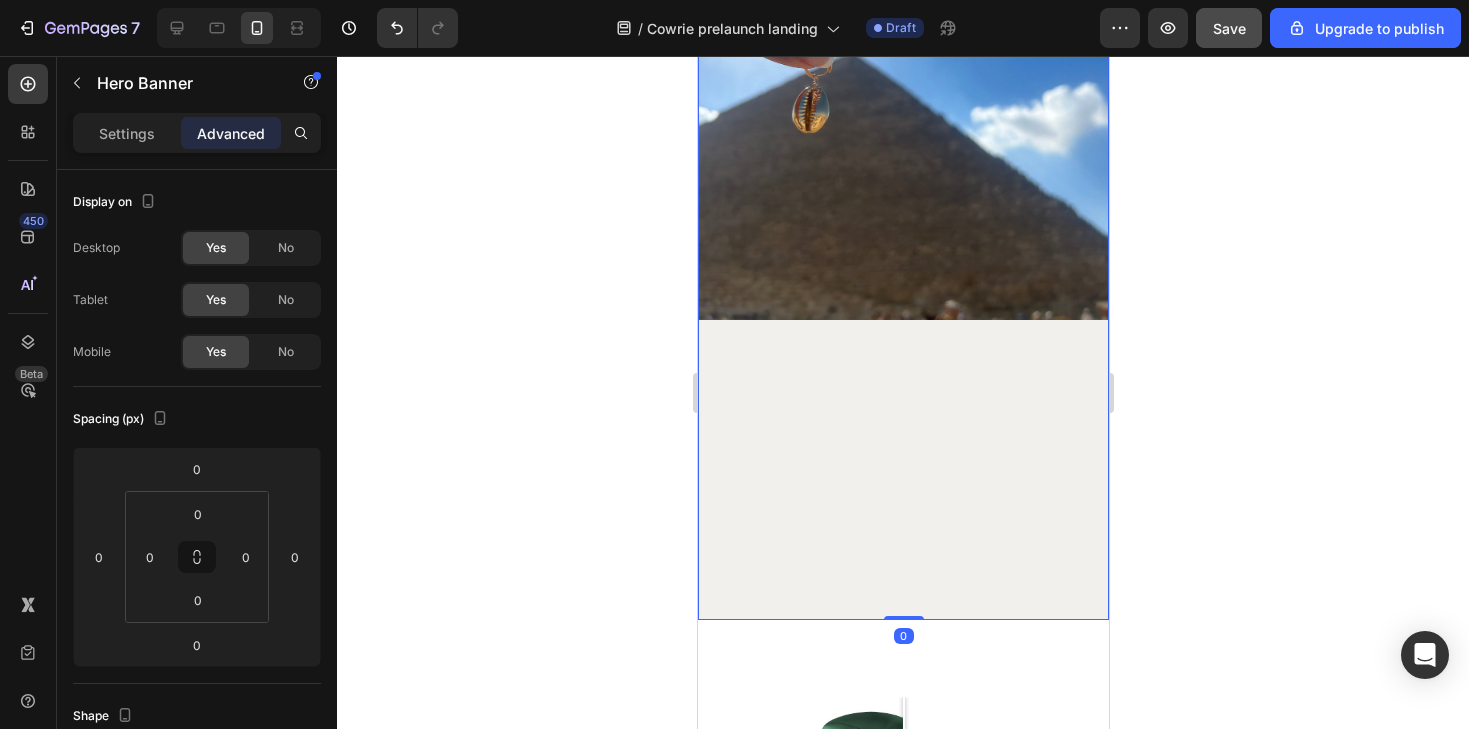 scroll, scrollTop: 2178, scrollLeft: 0, axis: vertical 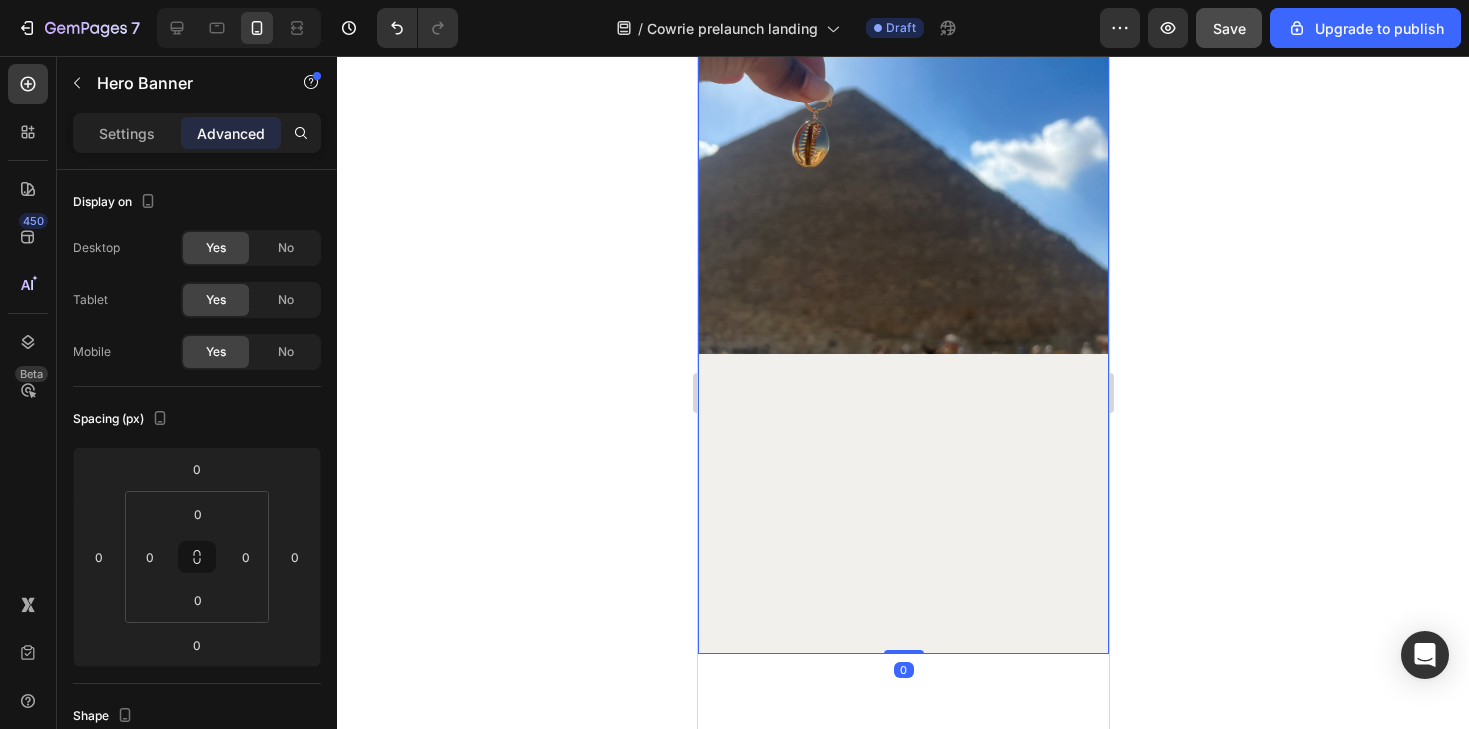 drag, startPoint x: 901, startPoint y: 651, endPoint x: 979, endPoint y: 417, distance: 246.65765 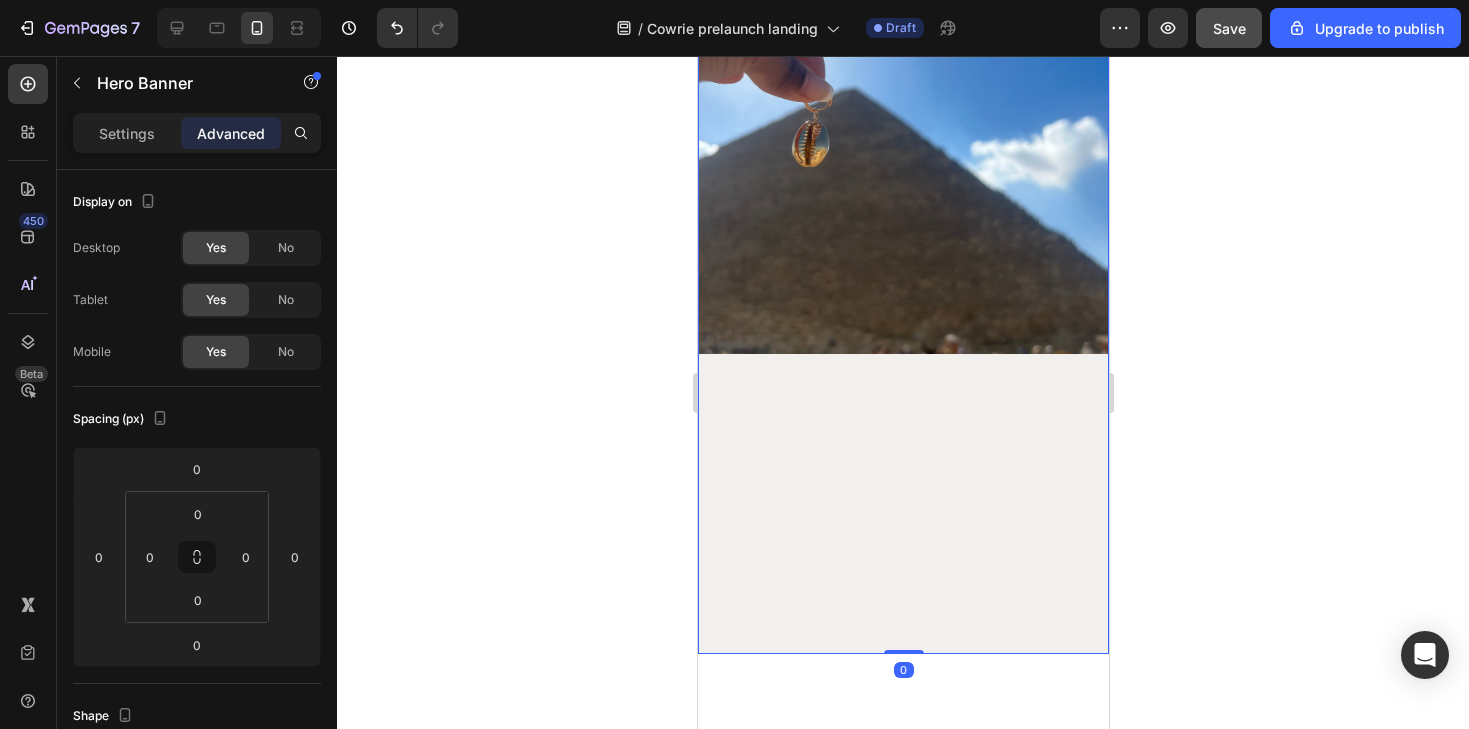 click on "Drop element here Real, ethically-sourced 18-karat gold Heading Our African ancestors were among the first to wear gold  as a statement of power, pride, and divine beauty. Ghana was called 'Land of Gold' and Mali was nicknamed 'Golden Kingdom.' Text Block Row
Drop element here Natural cowrie shells from Kenya Heading Depending on the African region, cowrie shells symbolized wealth, royalty, spirituality, protection, fertility, divine femininity, and more.  Text Block Row JOIN THE VIP LIST Button Row Image Hero Banner   0" at bounding box center [902, 5] 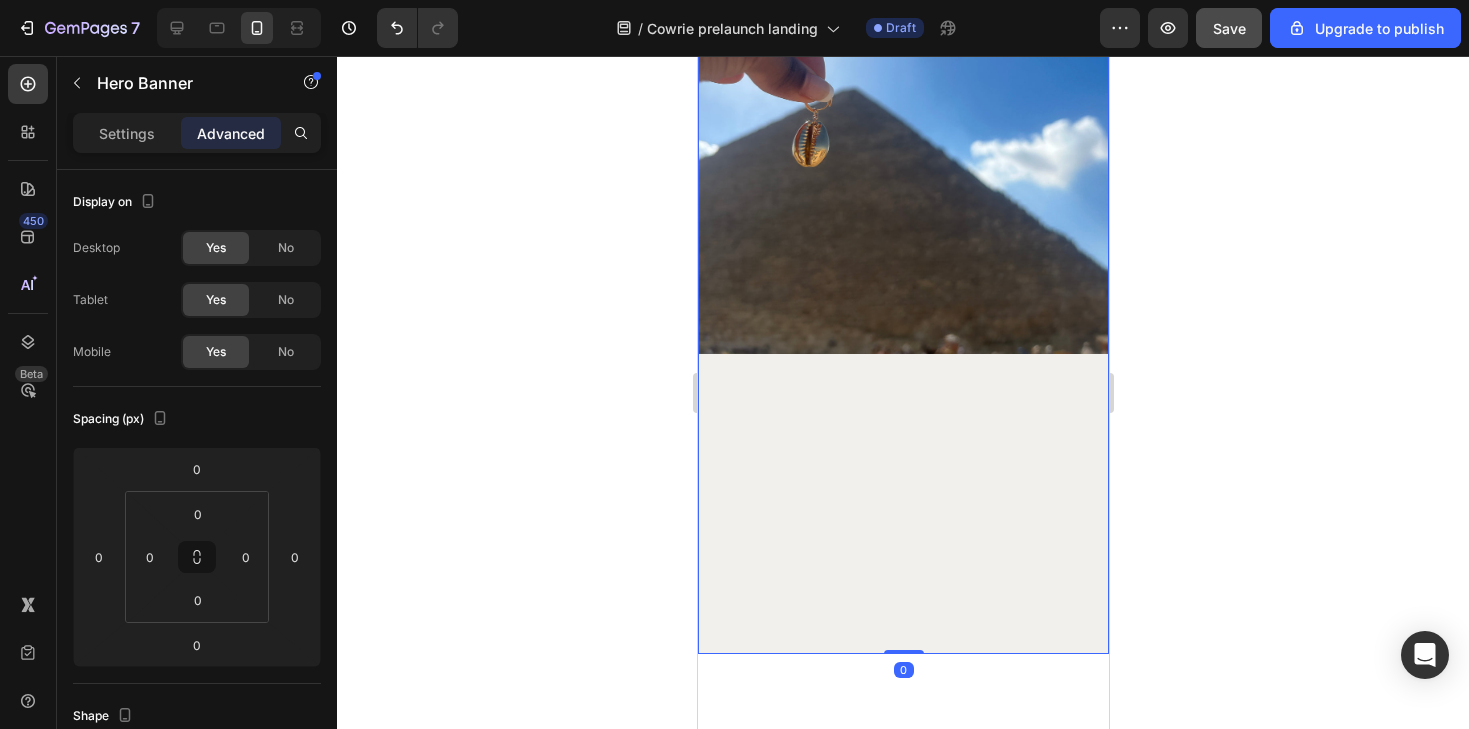 click on "Drop element here Real, ethically-sourced 18-karat gold Heading Our African ancestors were among the first to wear gold  as a statement of power, pride, and divine beauty. Ghana was called 'Land of Gold' and Mali was nicknamed 'Golden Kingdom.' Text Block Row
Drop element here Natural cowrie shells from Kenya Heading Depending on the African region, cowrie shells symbolized wealth, royalty, spirituality, protection, fertility, divine femininity, and more.  Text Block Row JOIN THE VIP LIST Button Row Image" at bounding box center [902, 5] 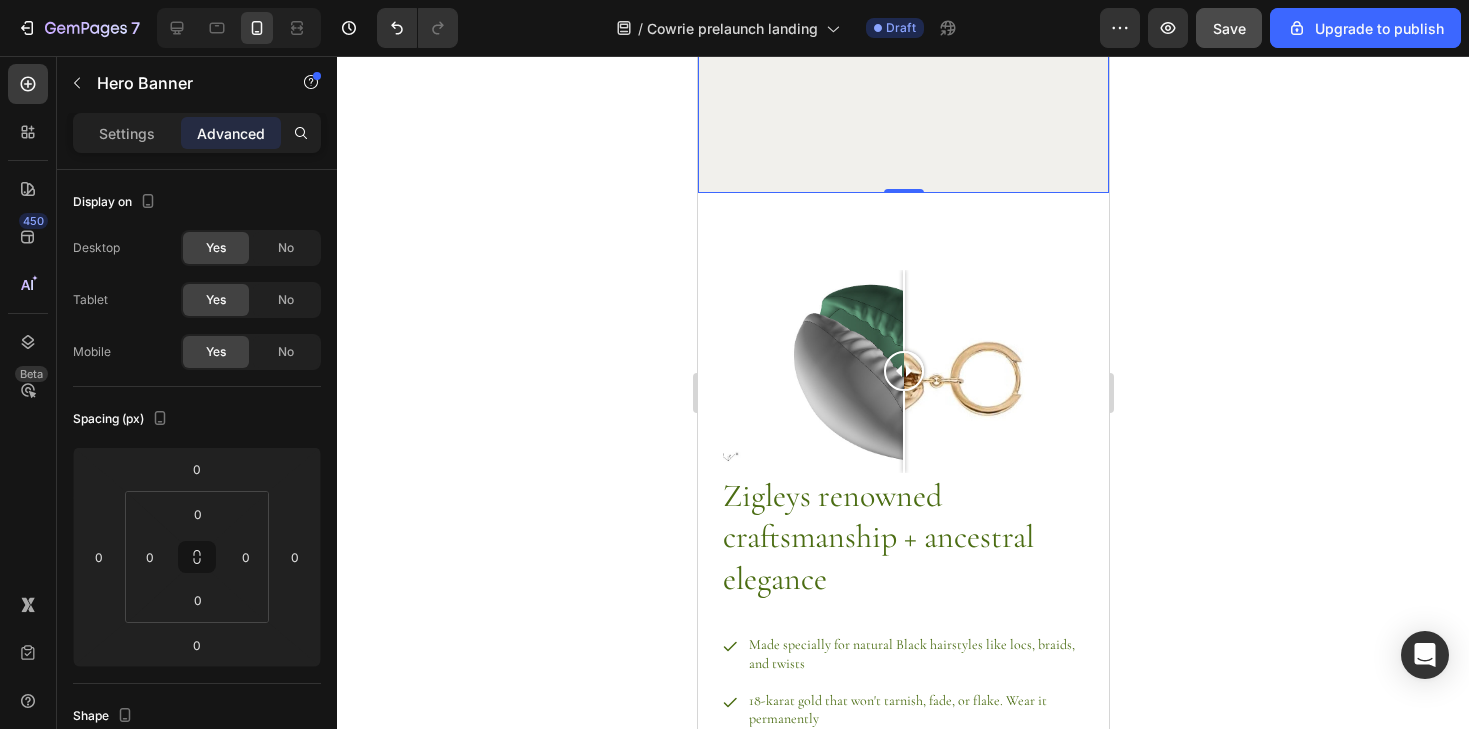 scroll, scrollTop: 2655, scrollLeft: 0, axis: vertical 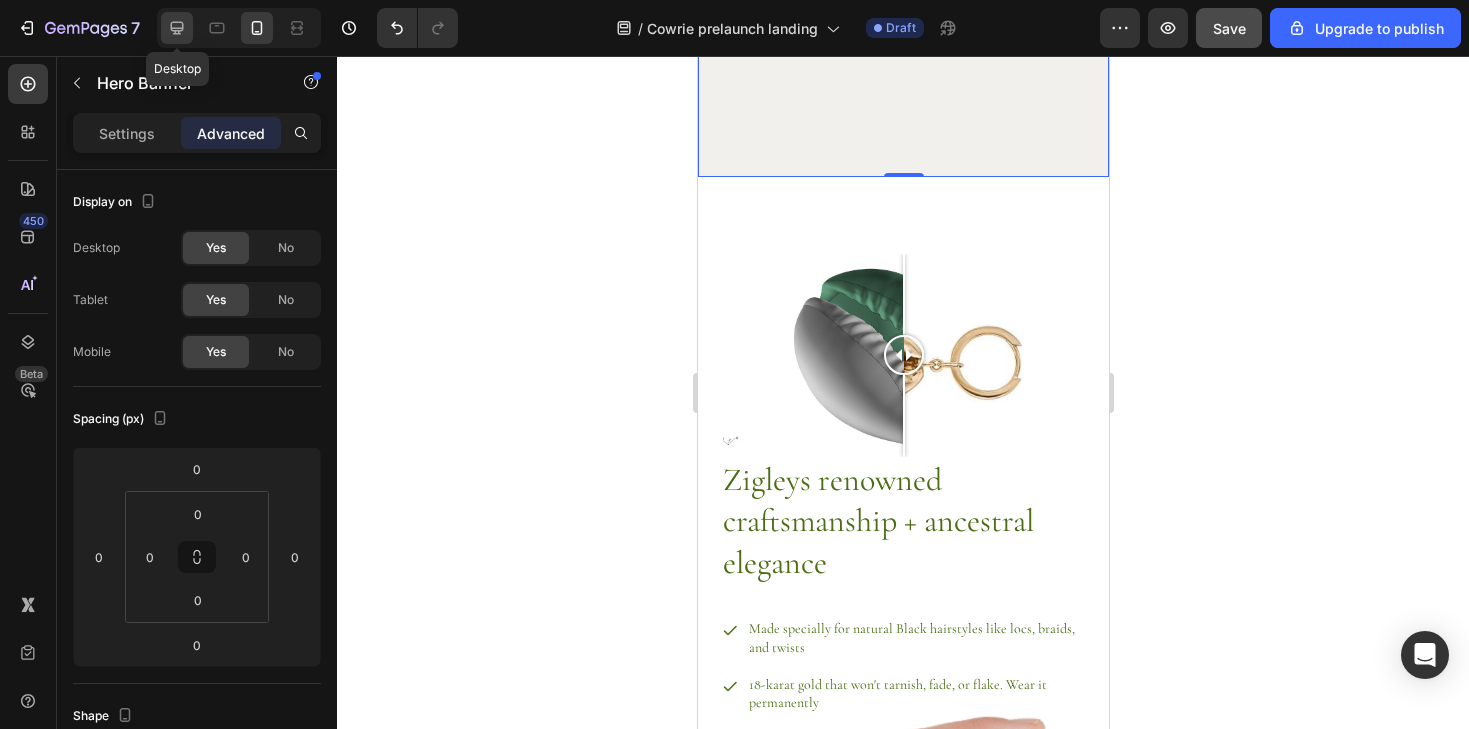 click 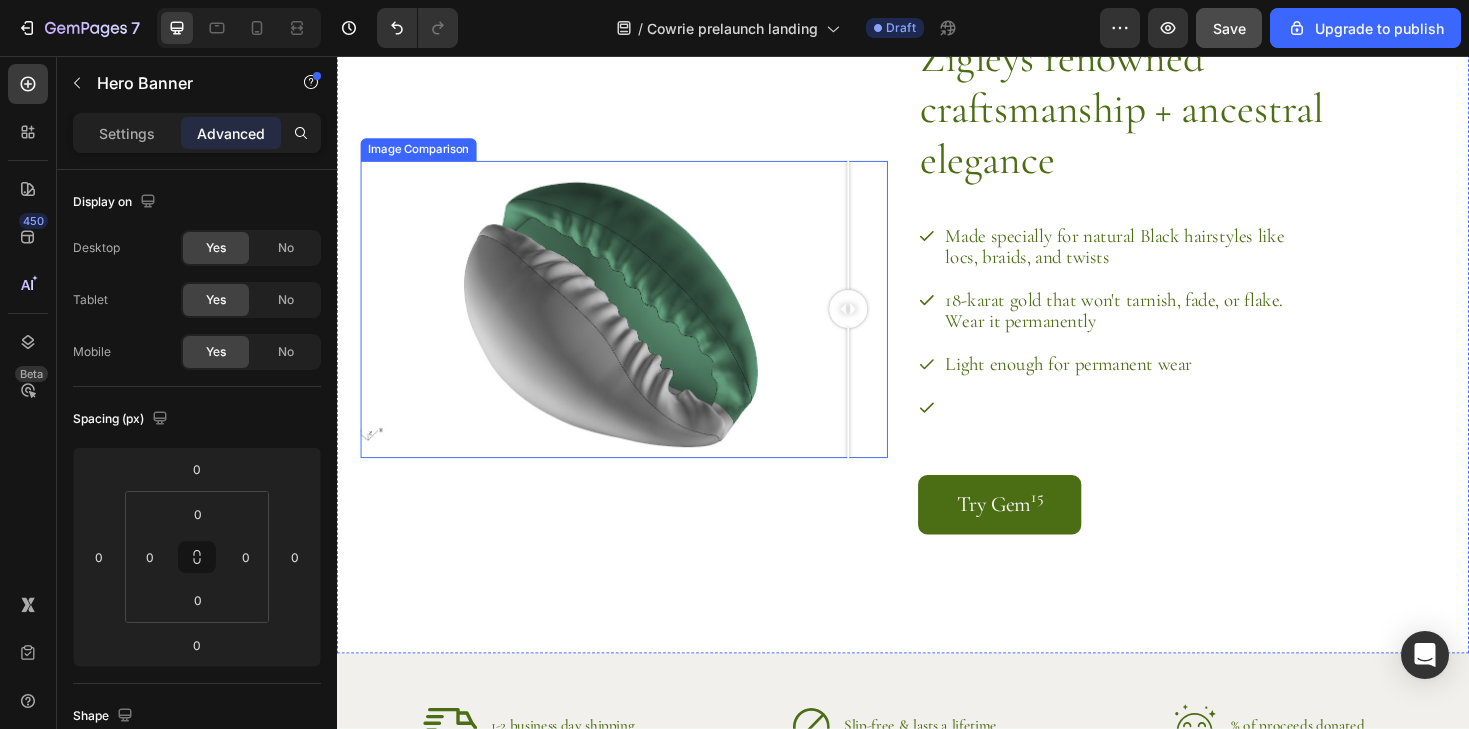 drag, startPoint x: 948, startPoint y: 362, endPoint x: 890, endPoint y: 339, distance: 62.39391 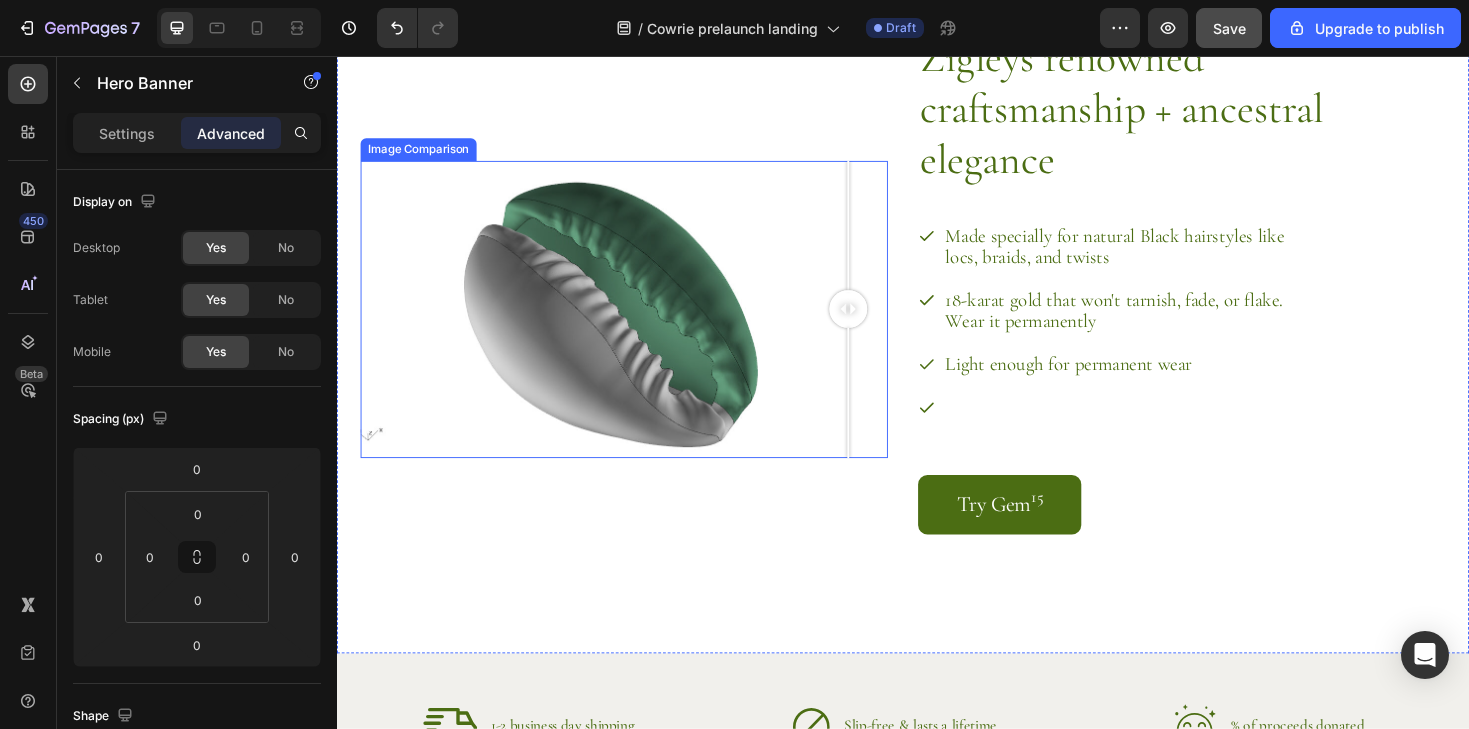 click at bounding box center (879, 324) 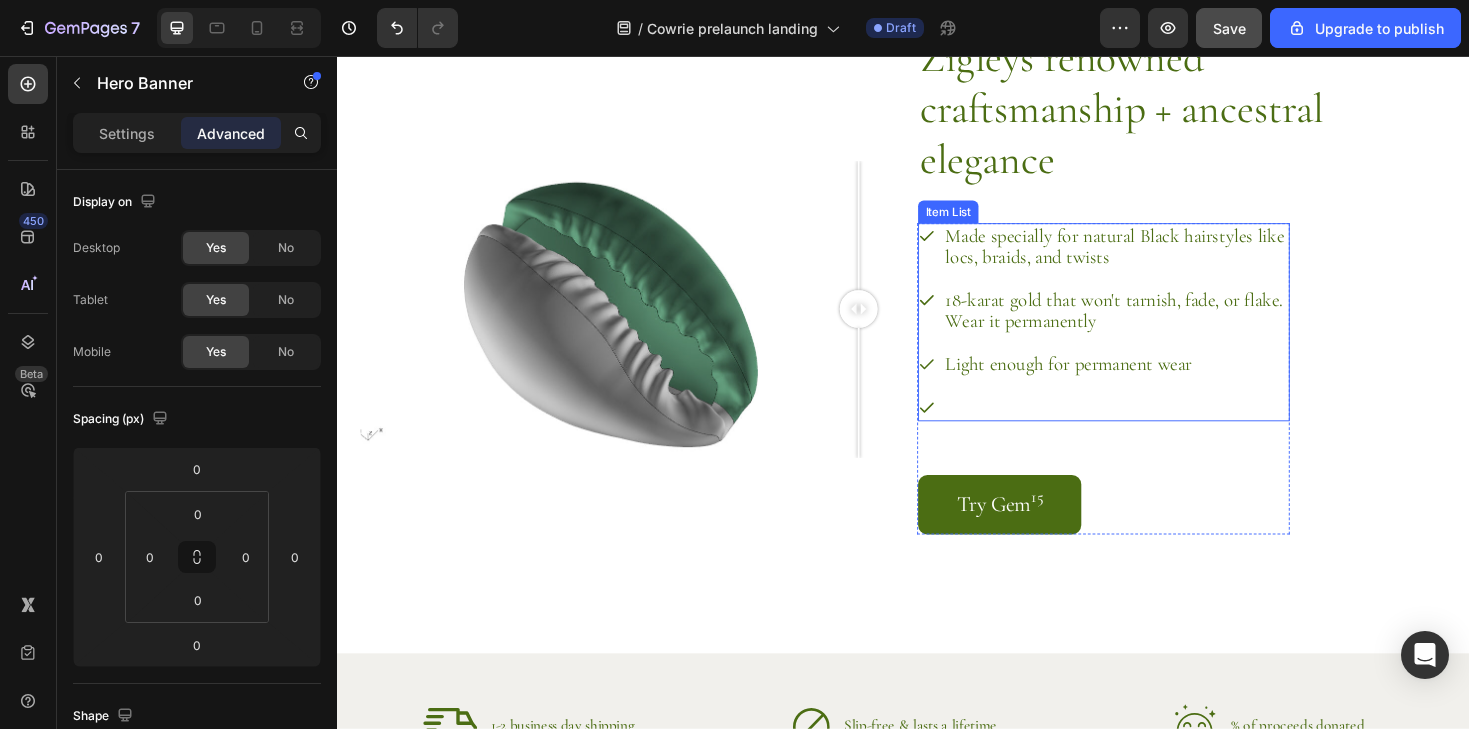 click on "Made specially for natural Black hairstyles like locs, braids, and twists" at bounding box center (1163, 258) 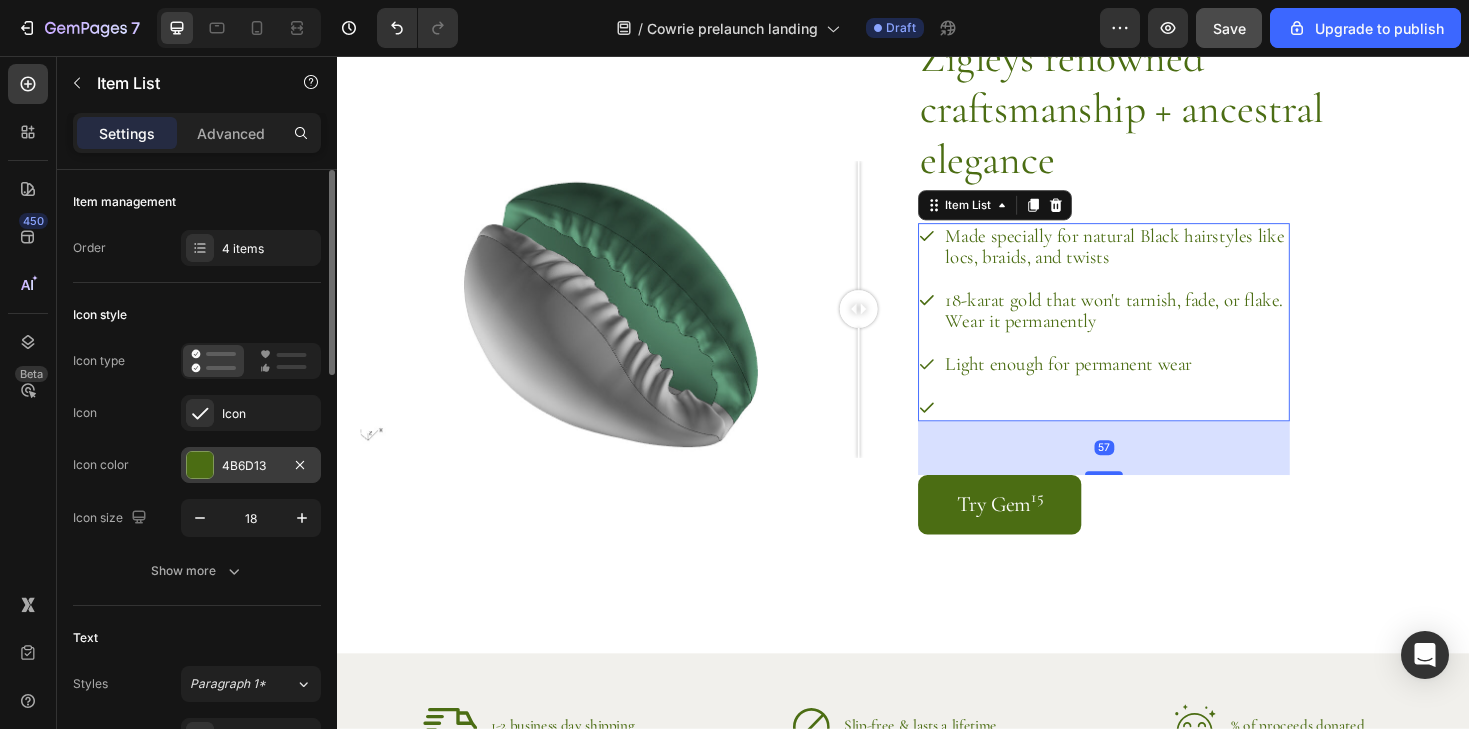 click at bounding box center [200, 465] 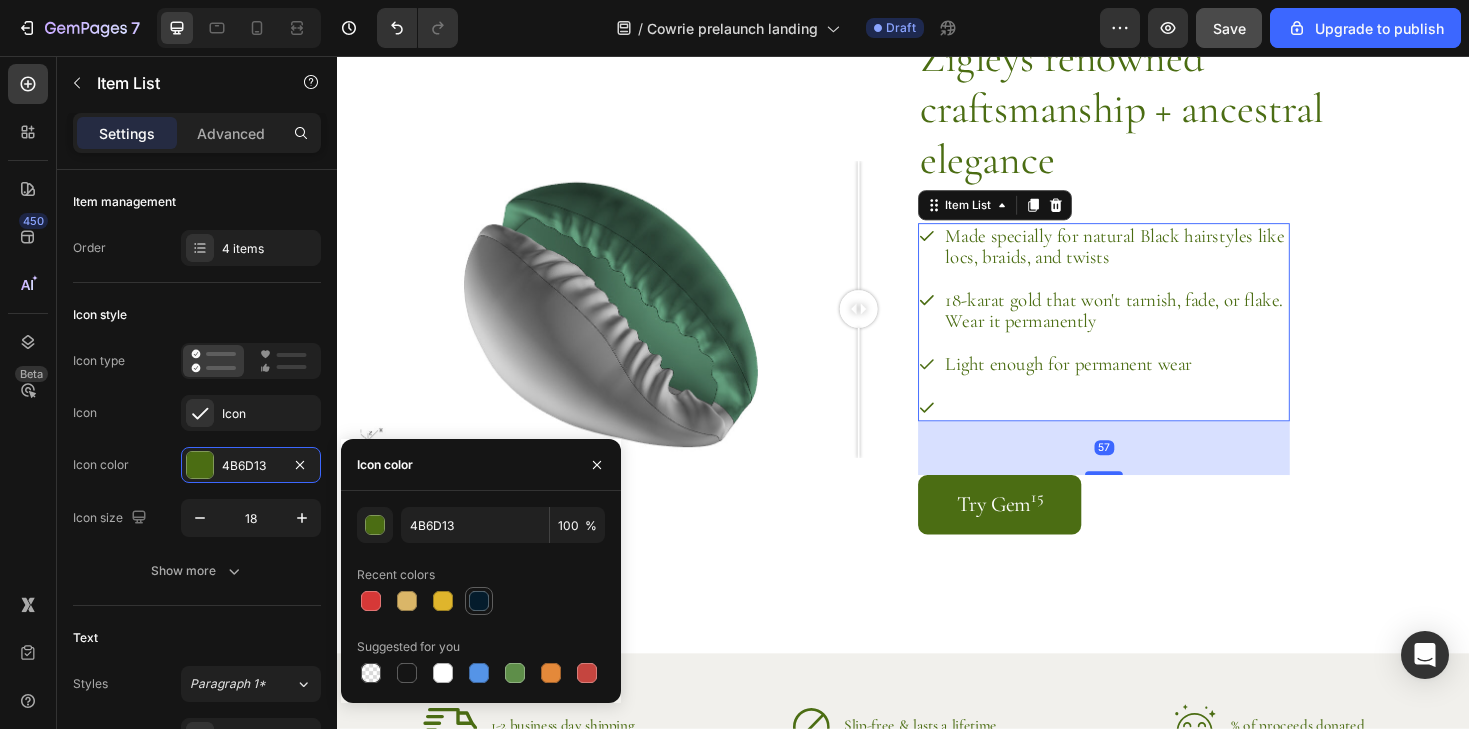click at bounding box center (479, 601) 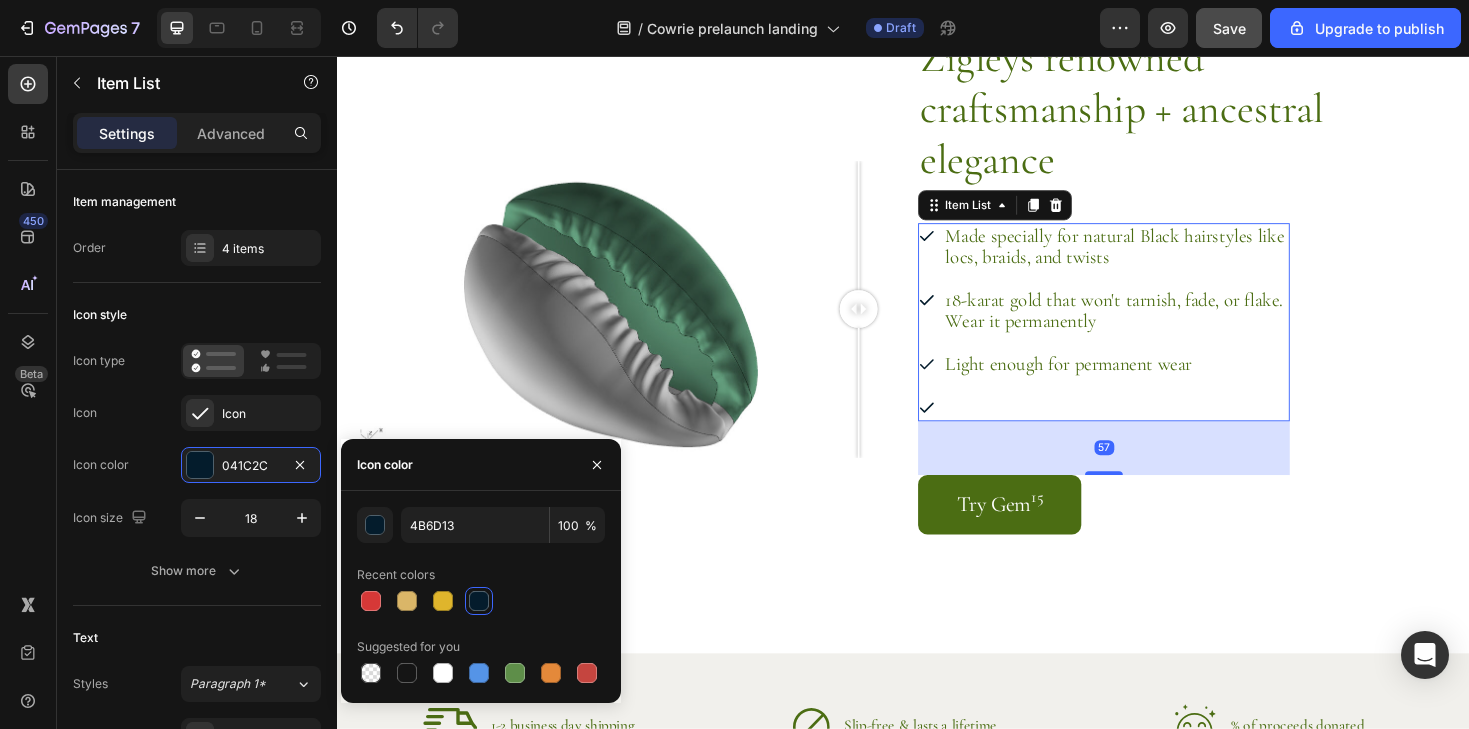 type on "041C2C" 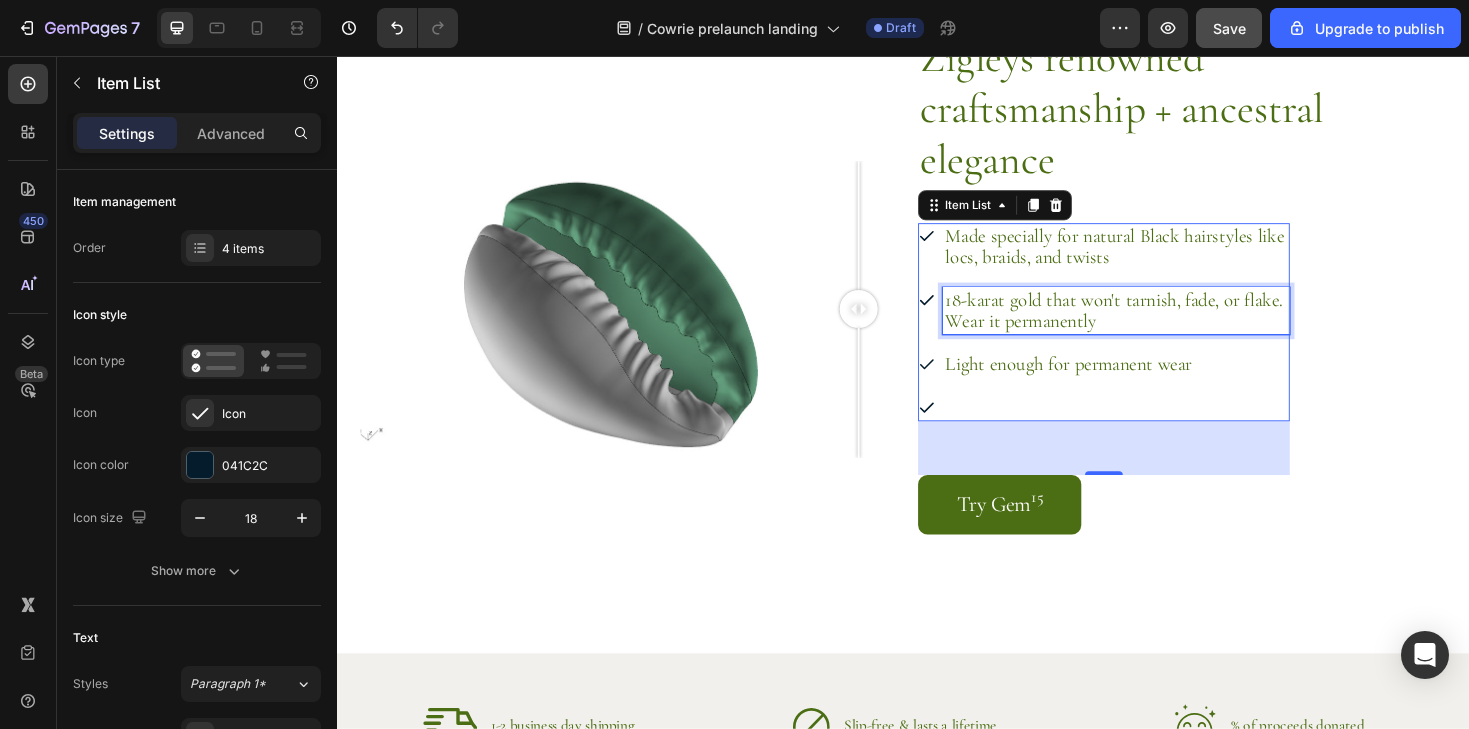 click on "18-karat gold that won't tarnish, fade, or flake. Wear it permanently" at bounding box center [1163, 326] 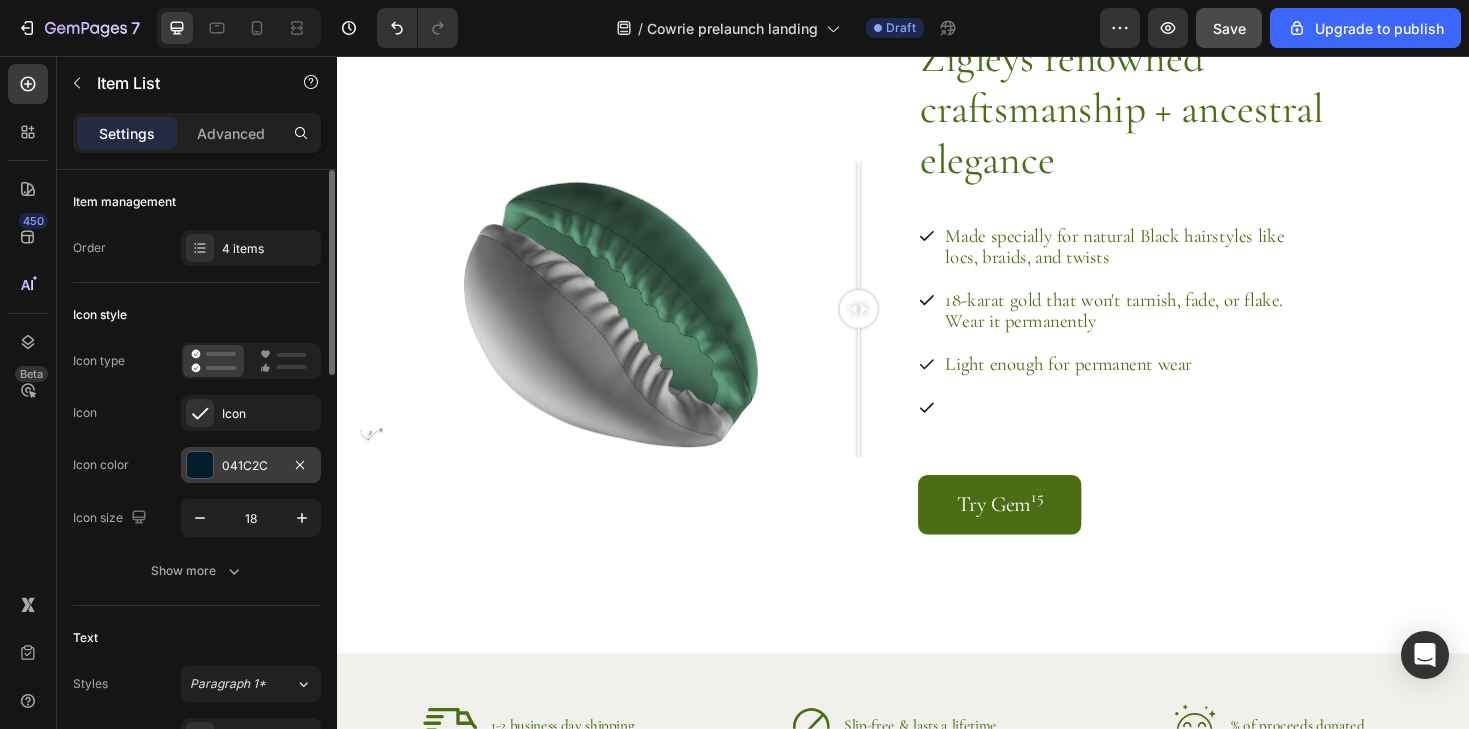click at bounding box center [200, 465] 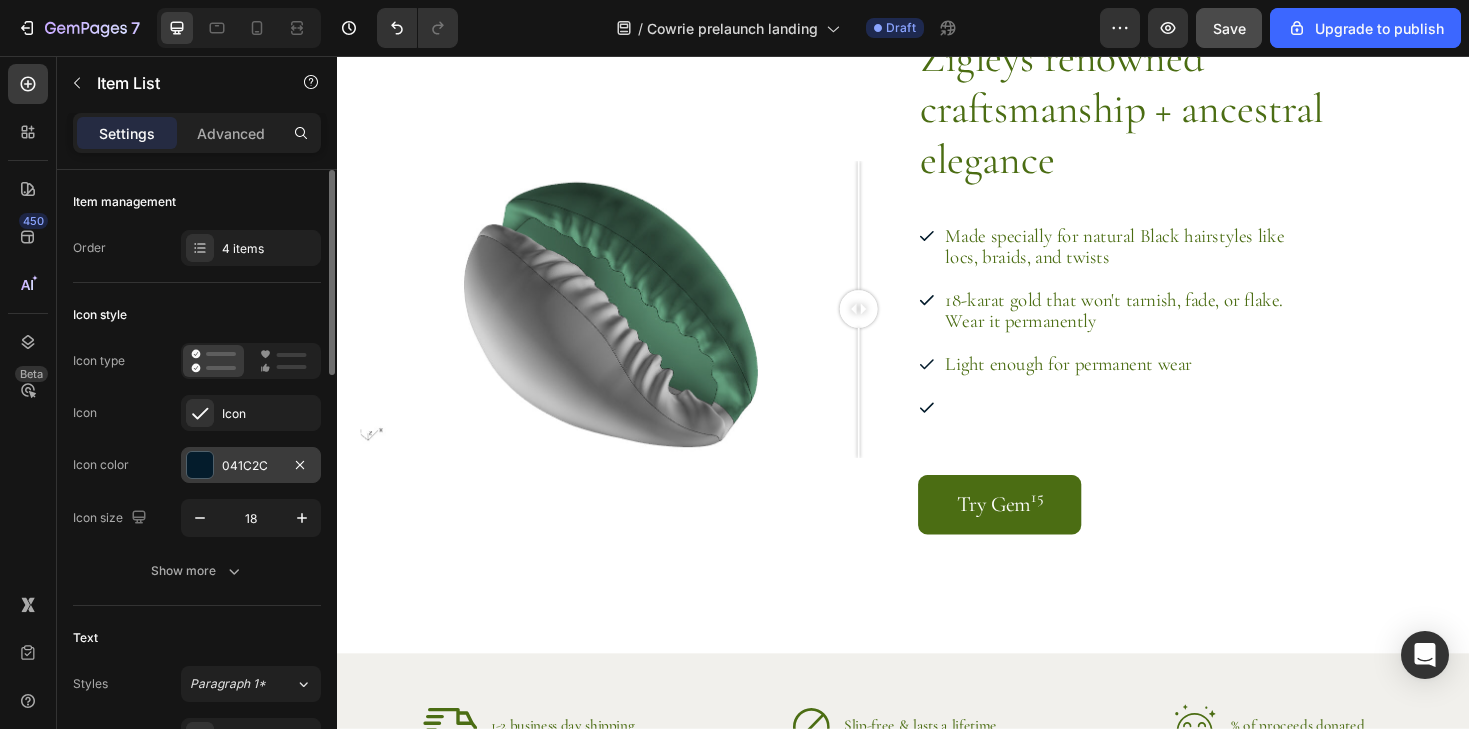 click at bounding box center [200, 465] 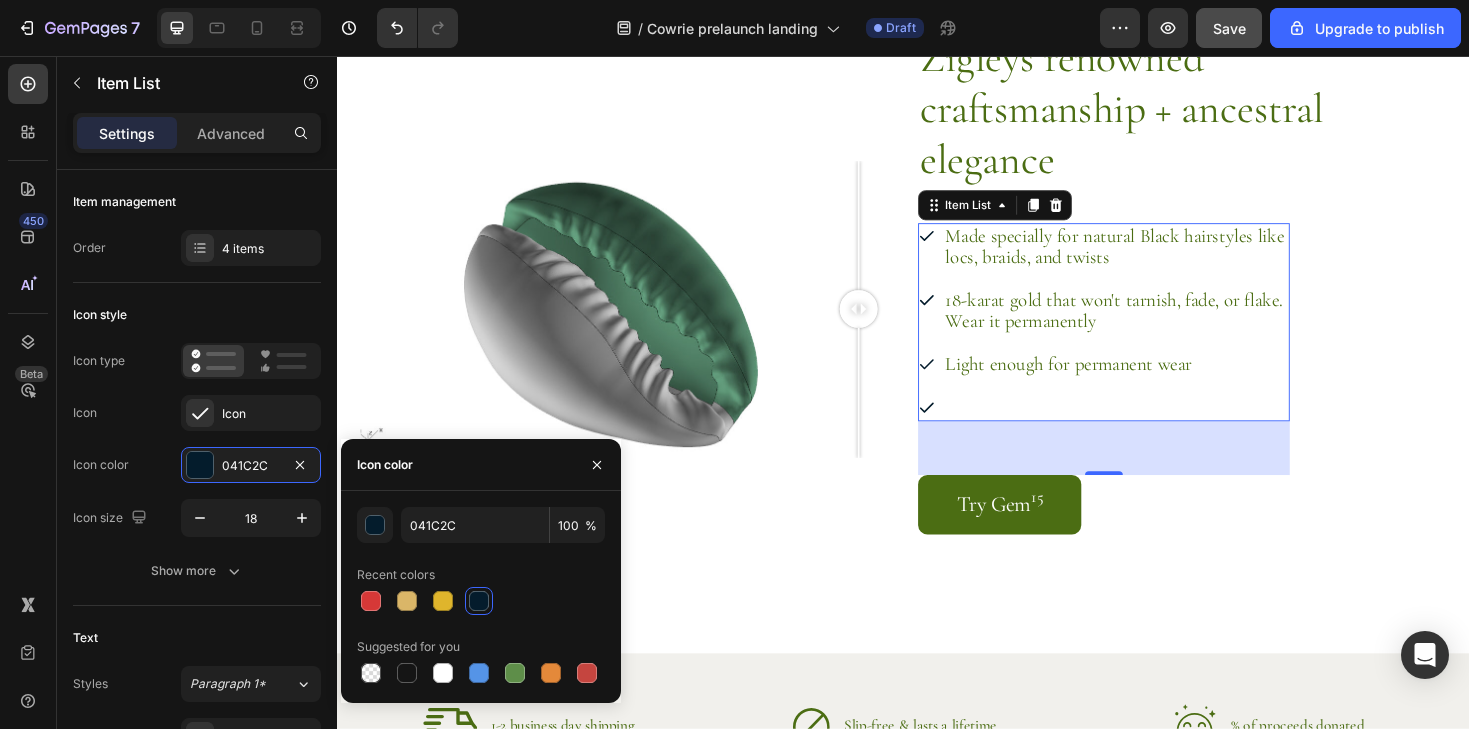 drag, startPoint x: 1376, startPoint y: 171, endPoint x: 1081, endPoint y: 119, distance: 299.548 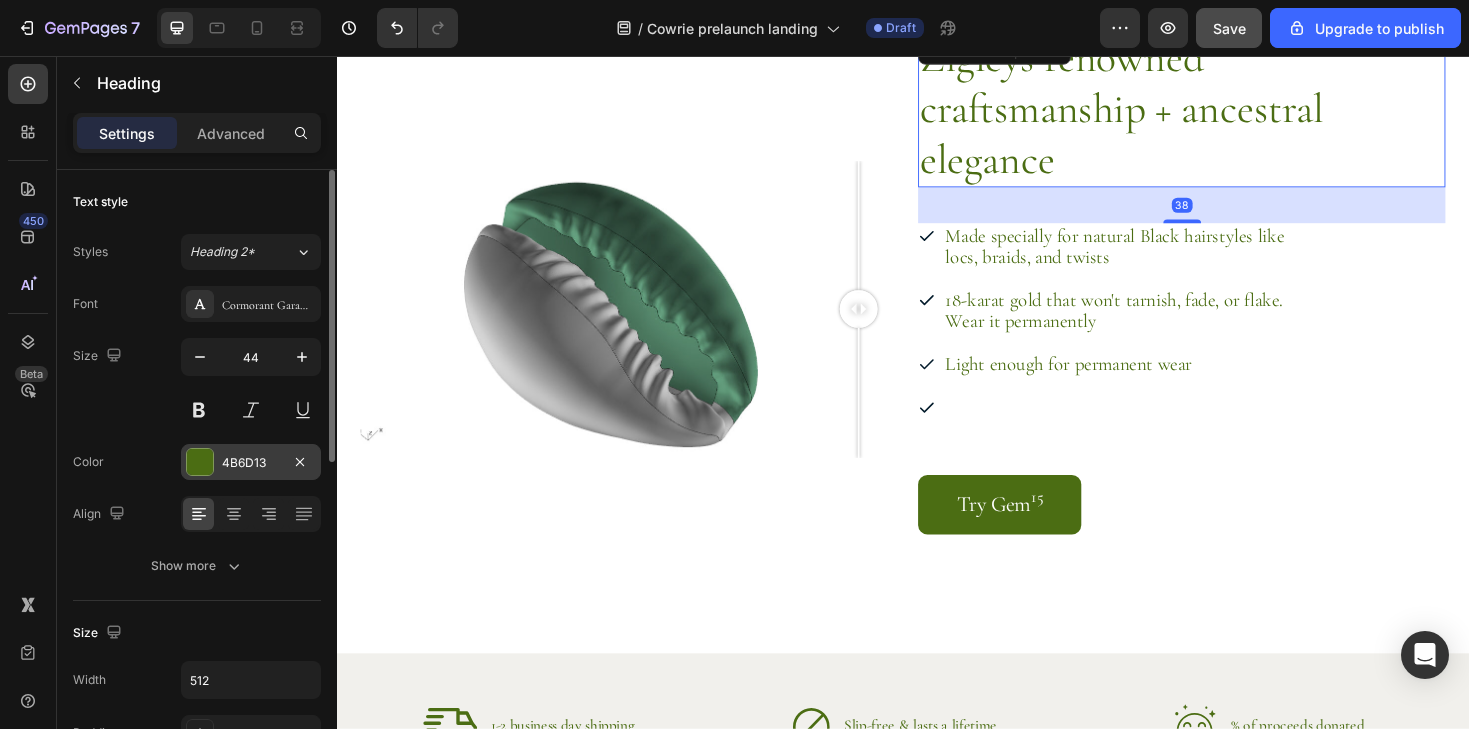 click at bounding box center (200, 462) 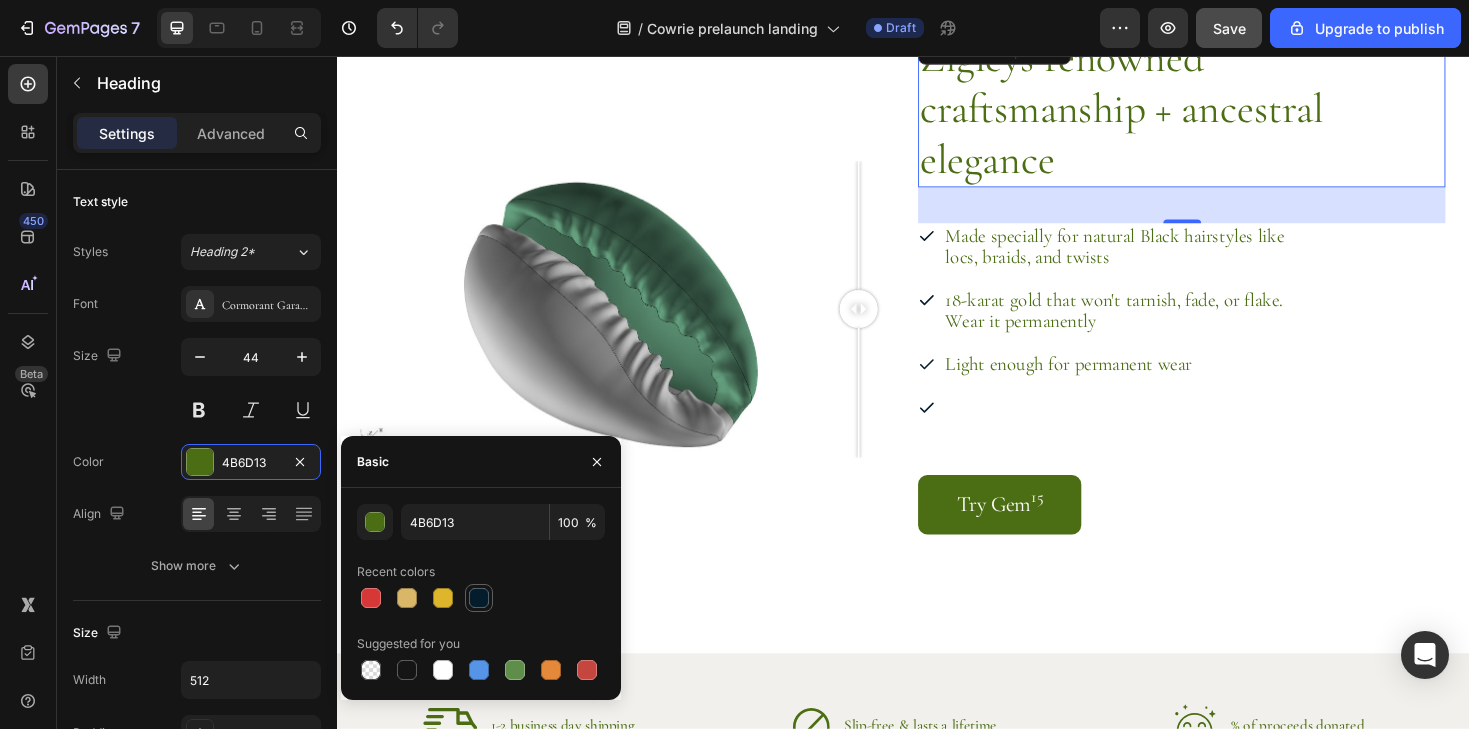 click at bounding box center [479, 598] 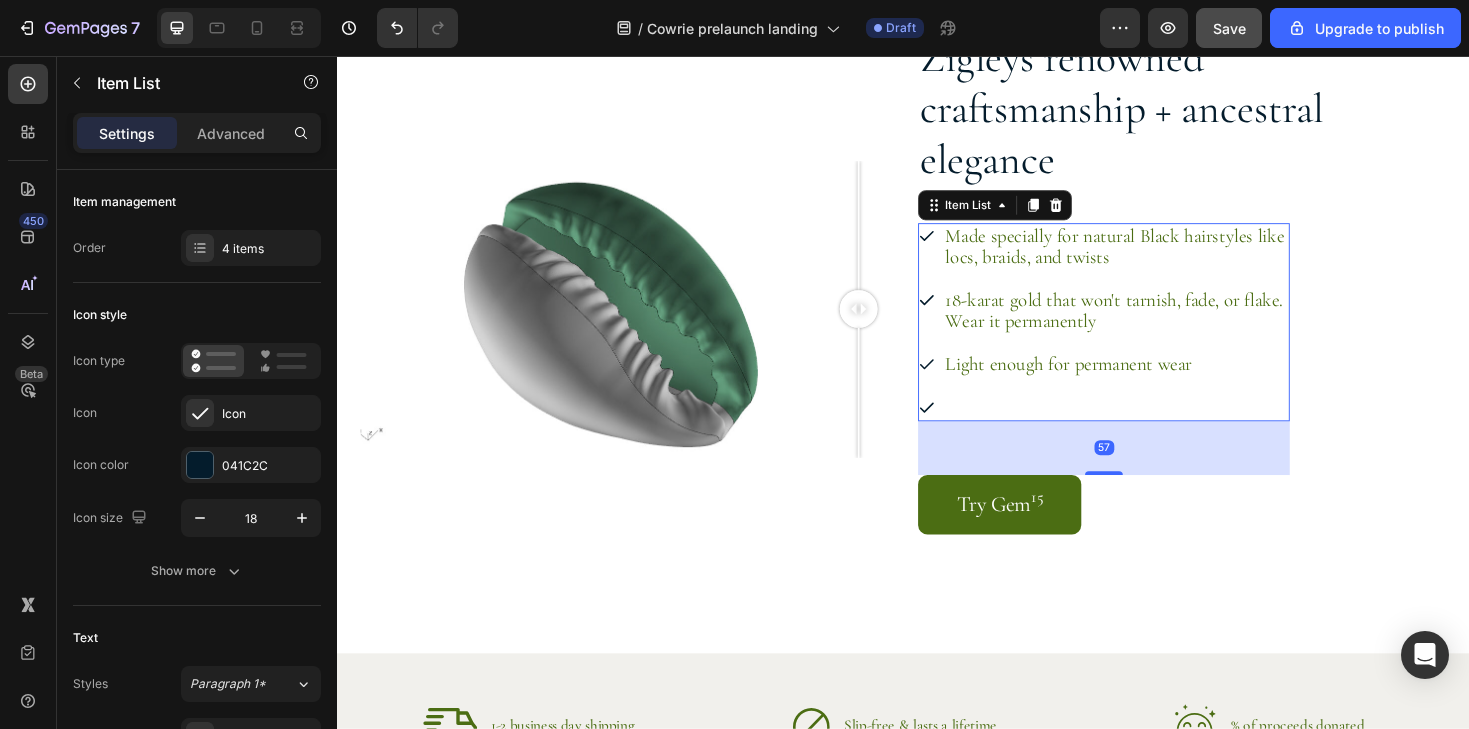 click on "Made specially for natural Black hairstyles like locs, braids, and twists
18-karat gold that won't tarnish, fade, or flake. Wear it permanently
Light enough for permanent wear" at bounding box center (1150, 338) 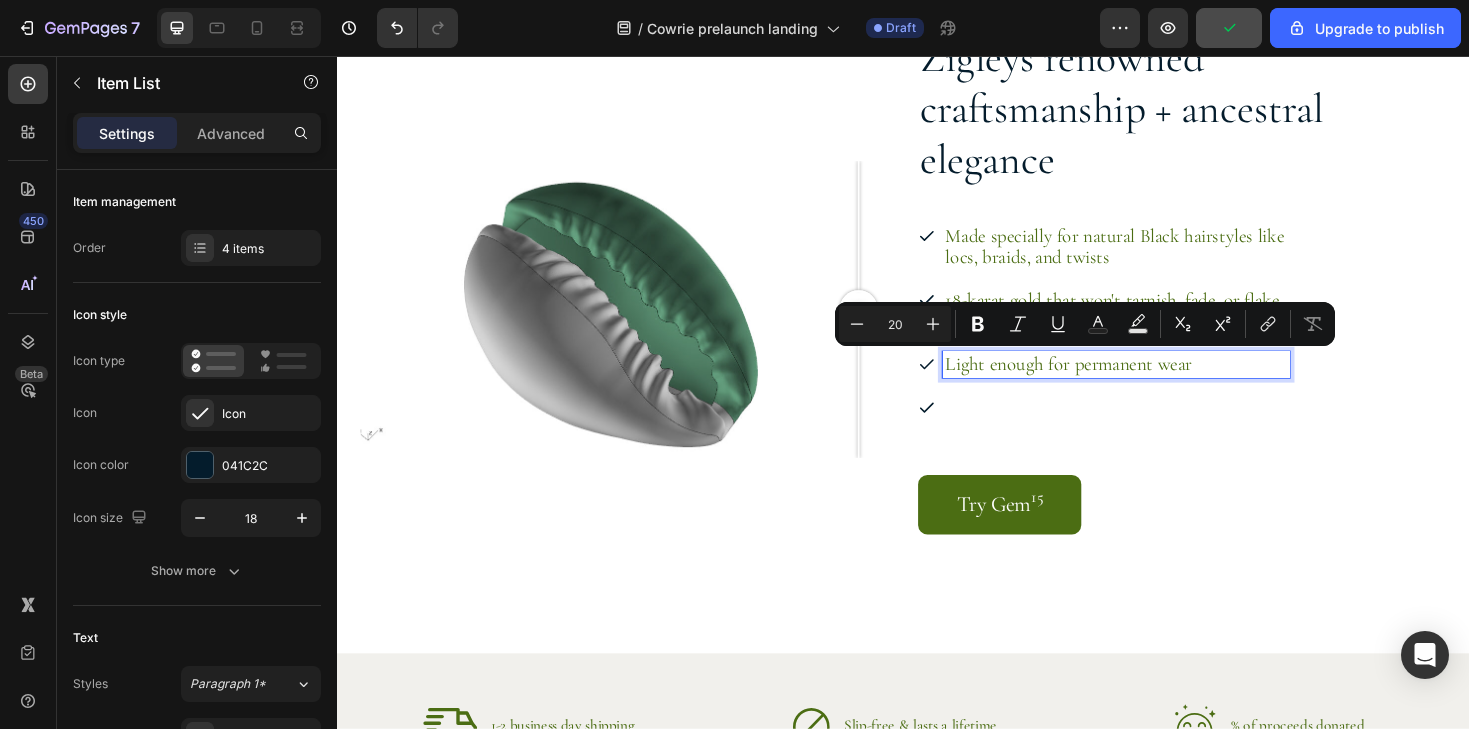 drag, startPoint x: 1259, startPoint y: 386, endPoint x: 960, endPoint y: 382, distance: 299.02676 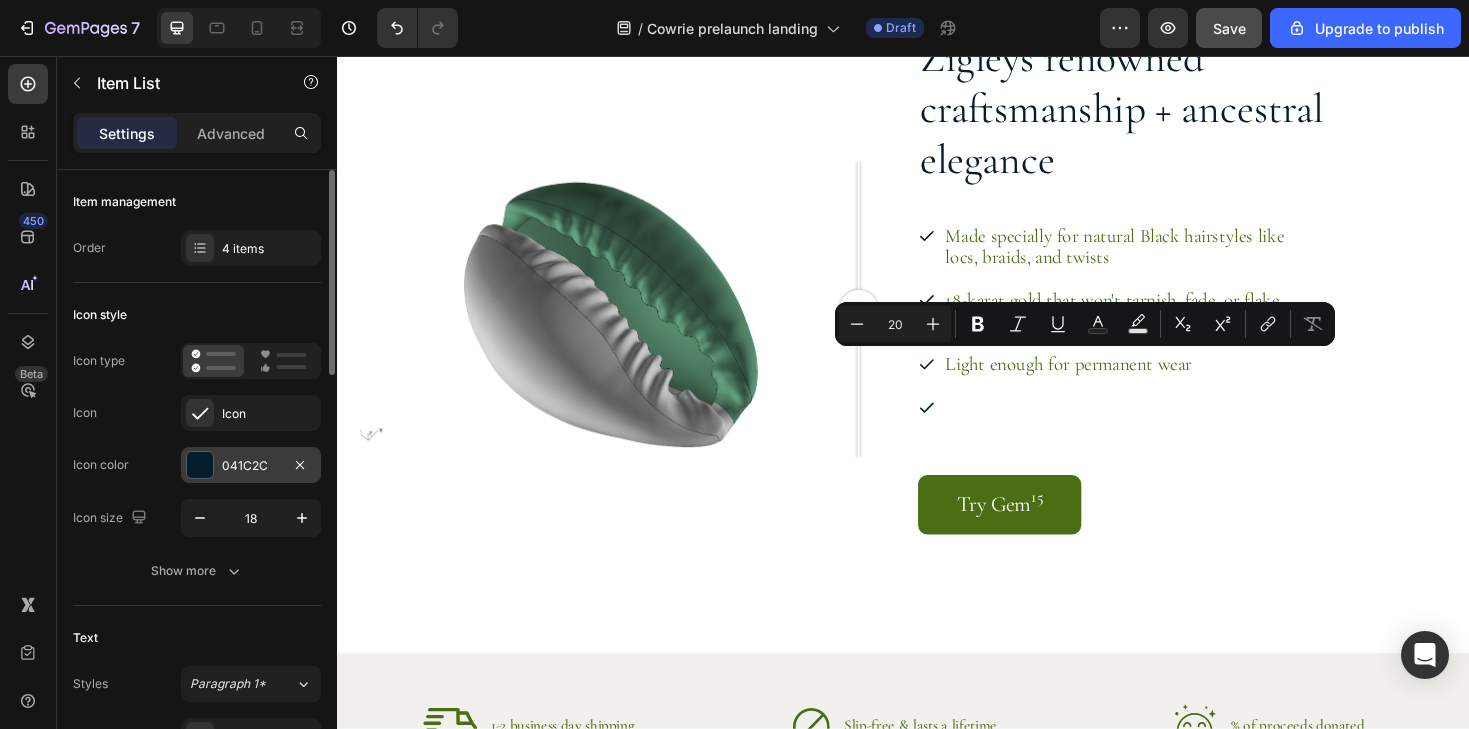 click at bounding box center (200, 465) 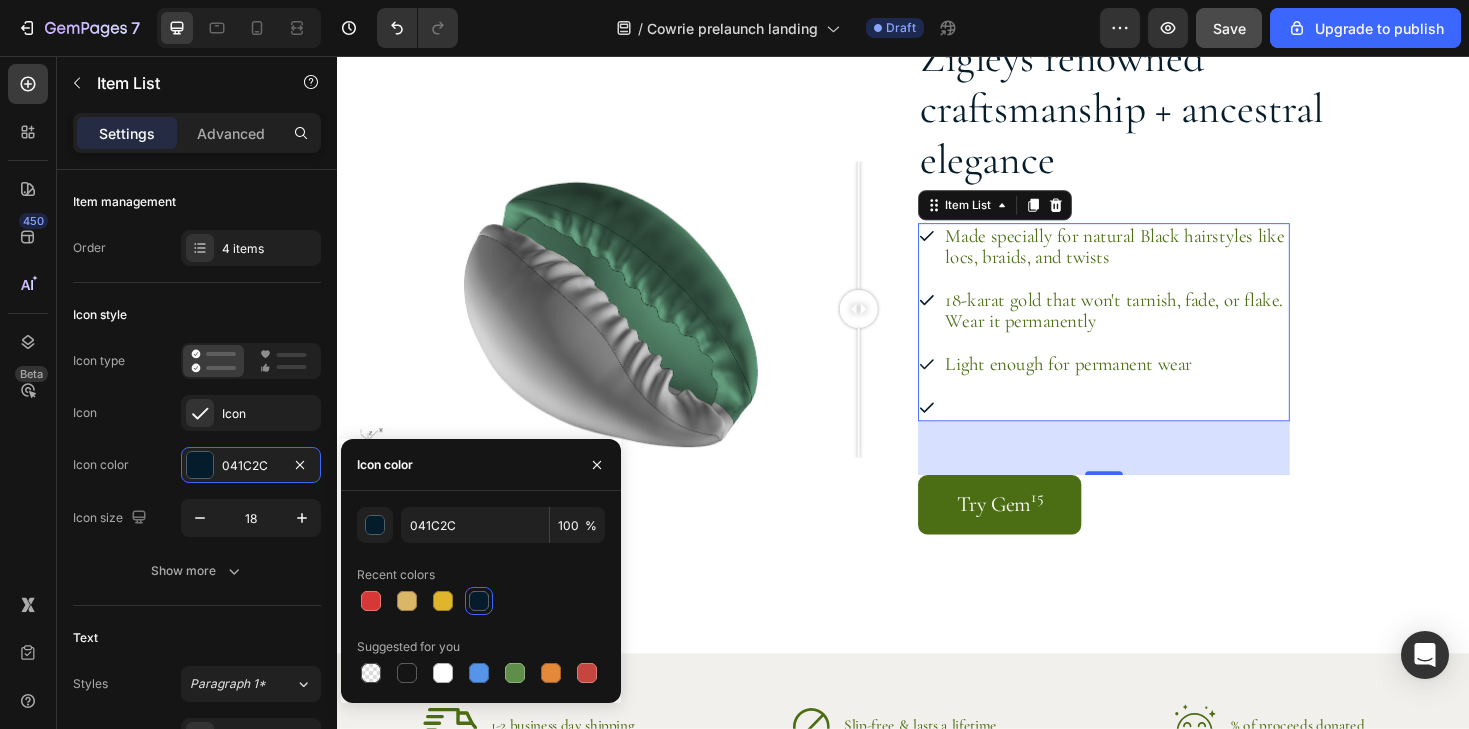 click at bounding box center (479, 601) 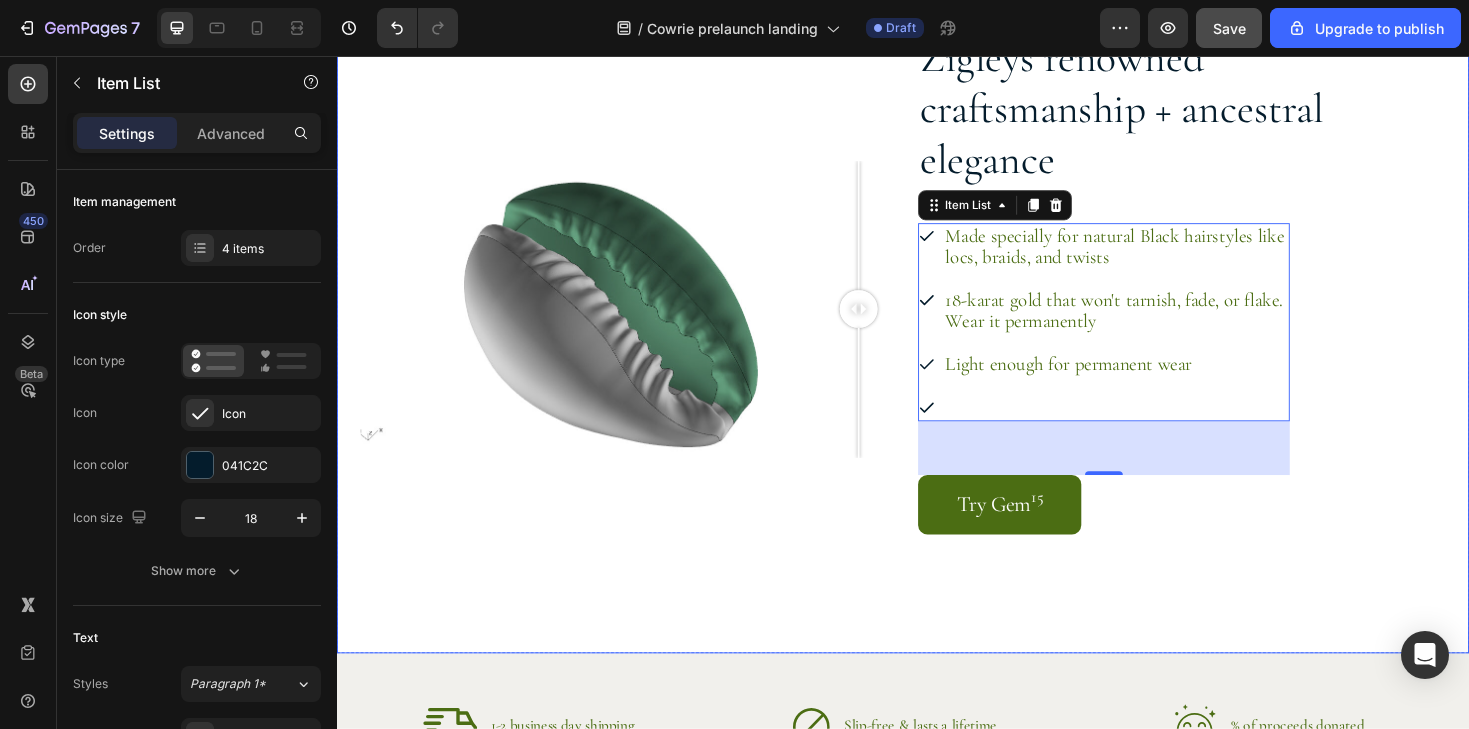 click on "Zigleys renowned craftsmanship + ancestral elegance Heading
Made specially for natural Black hairstyles like locs, braids, and twists
18-karat gold that won't tarnish, fade, or flake. Wear it permanently
Light enough for permanent wear
Item List   57 Try Gem 15 Button Row" at bounding box center (1232, 324) 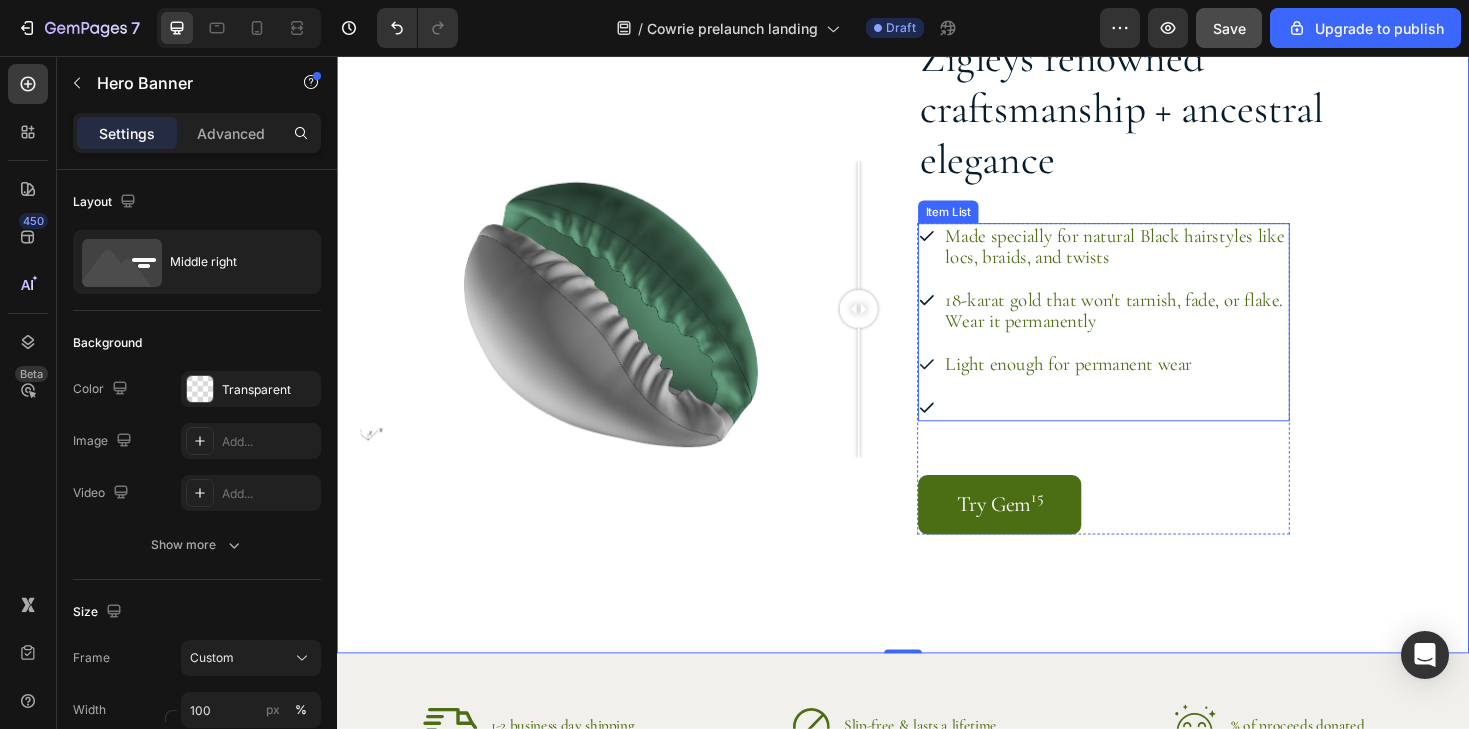 click on "Made specially for natural Black hairstyles like locs, braids, and twists" at bounding box center (1163, 258) 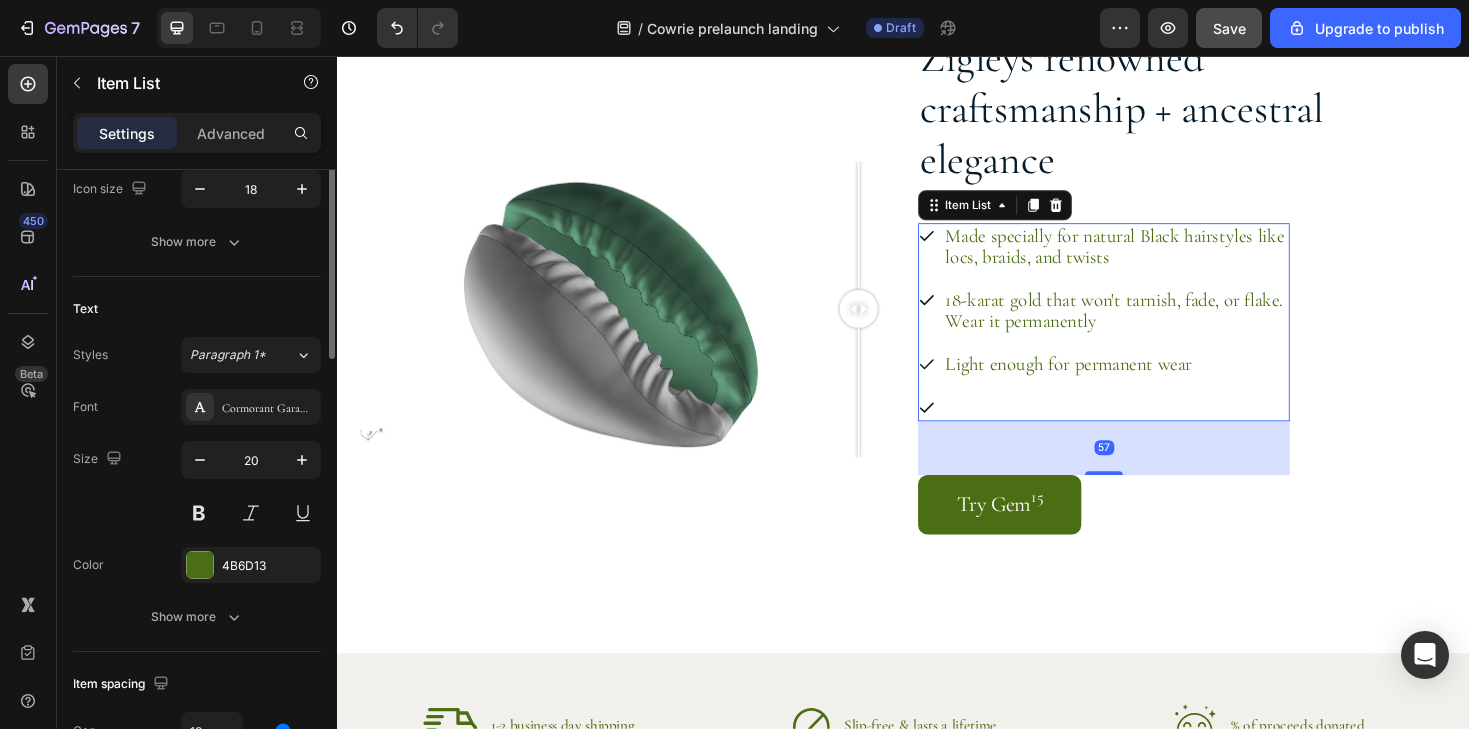 scroll, scrollTop: 348, scrollLeft: 0, axis: vertical 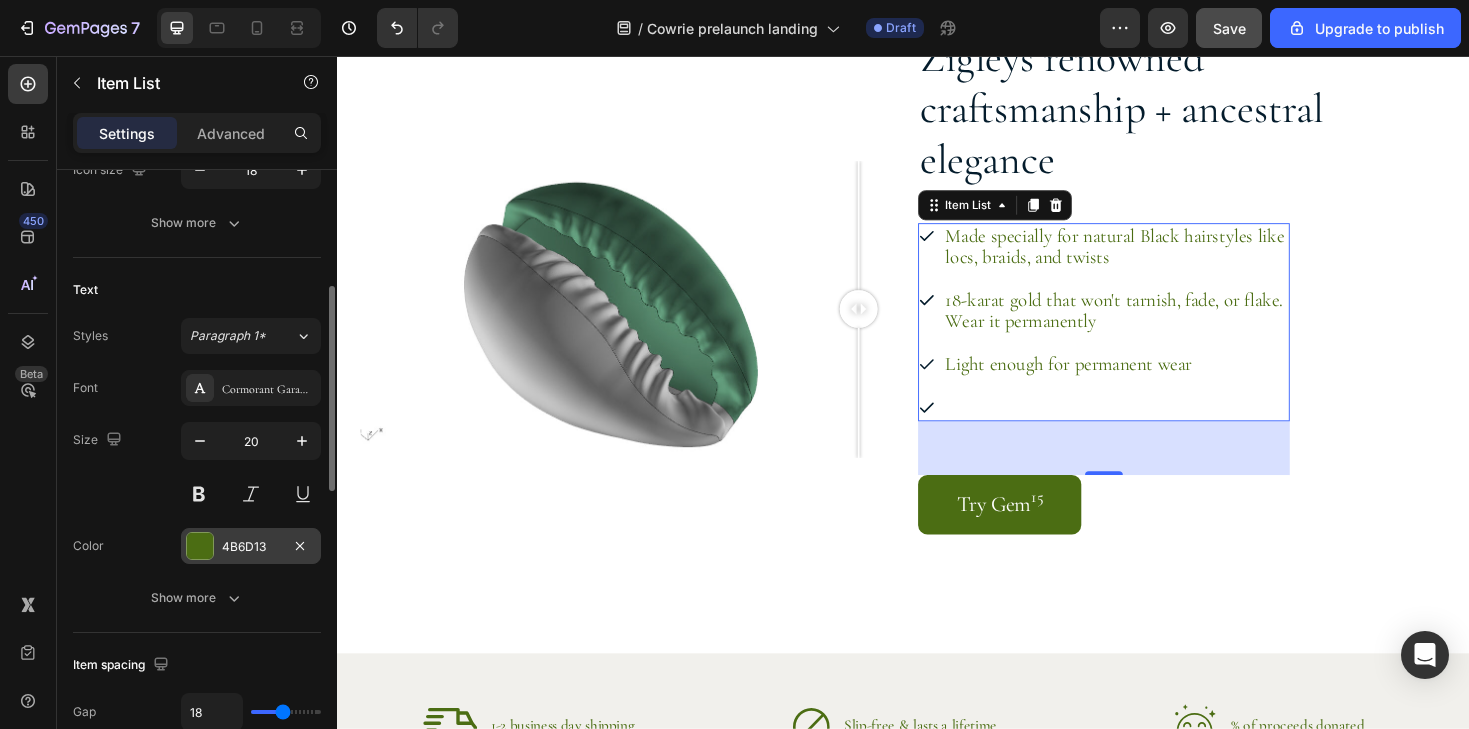 click at bounding box center [200, 546] 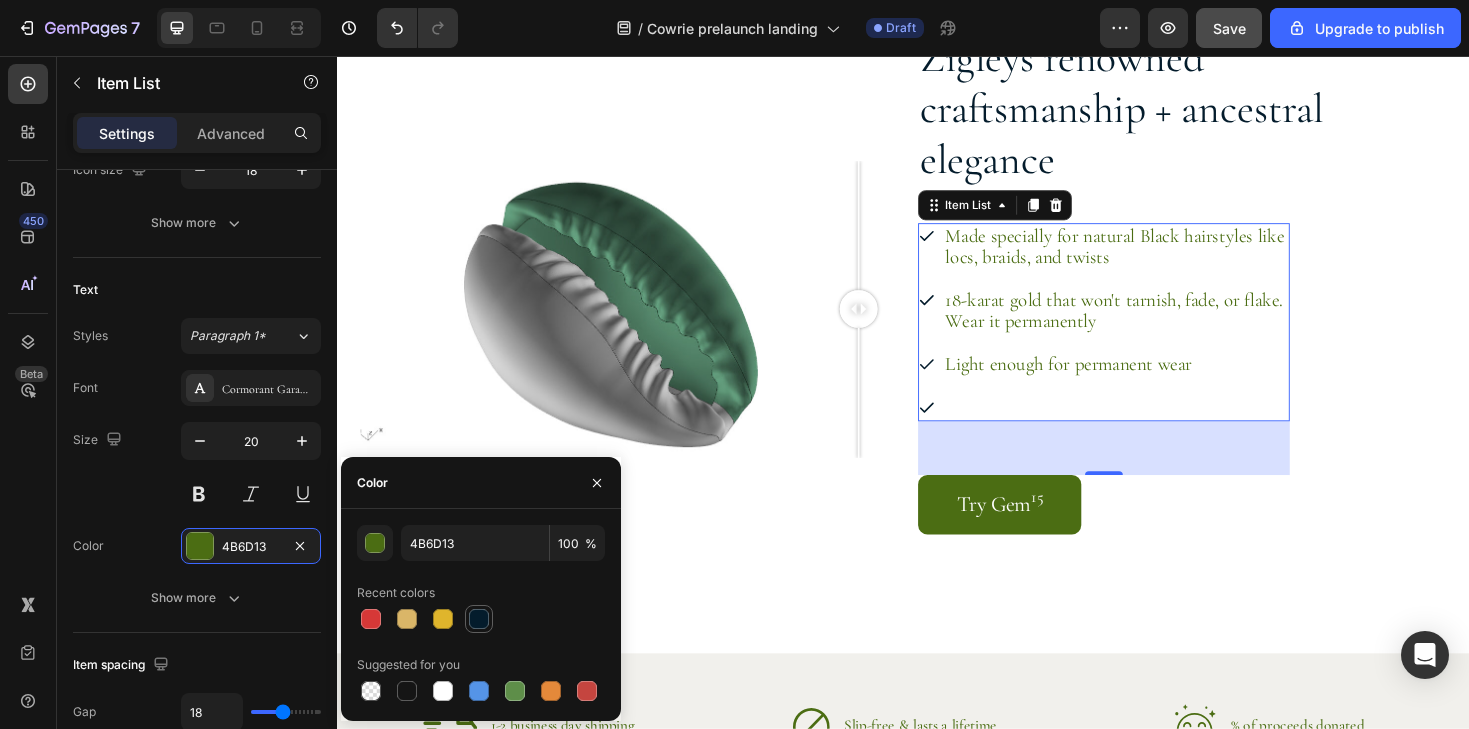 click at bounding box center (479, 619) 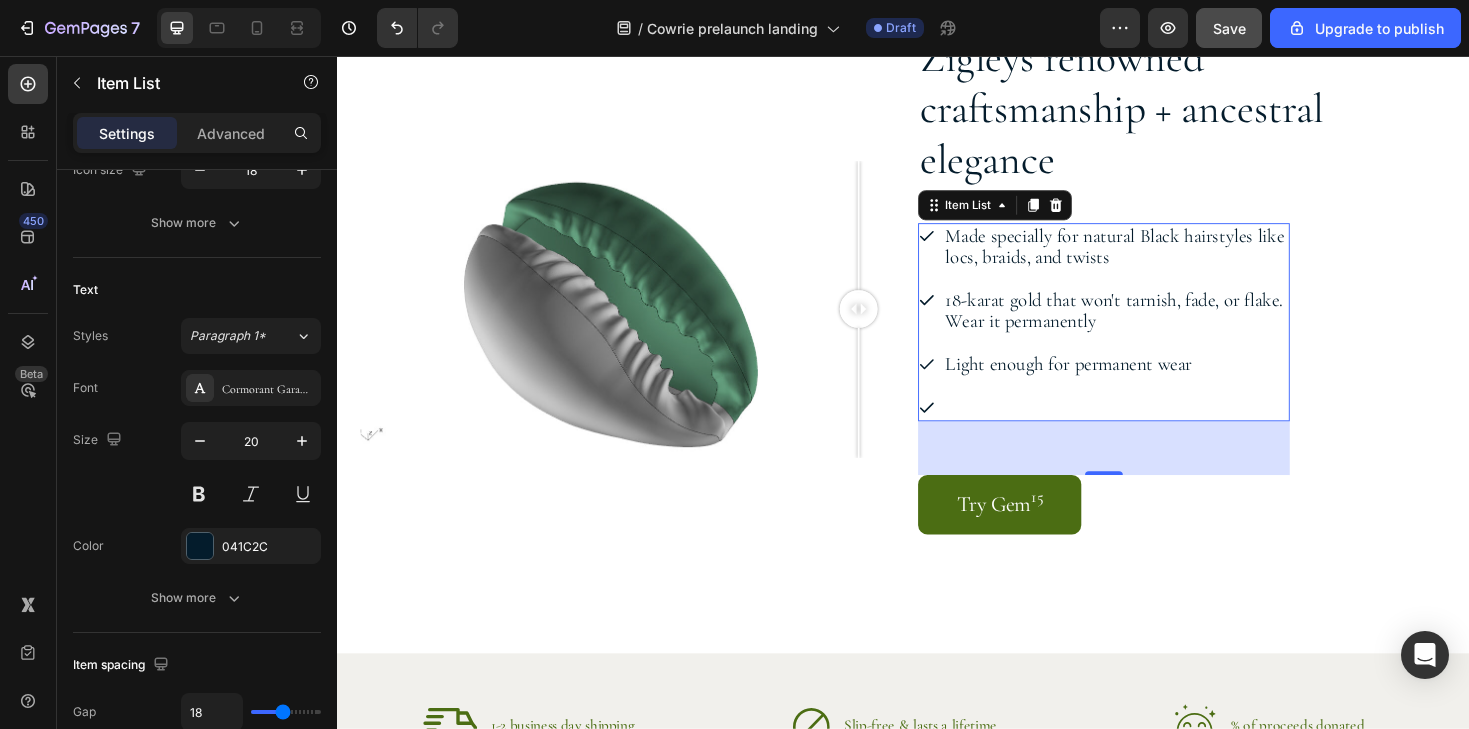 drag, startPoint x: 1476, startPoint y: 443, endPoint x: 1187, endPoint y: 407, distance: 291.23358 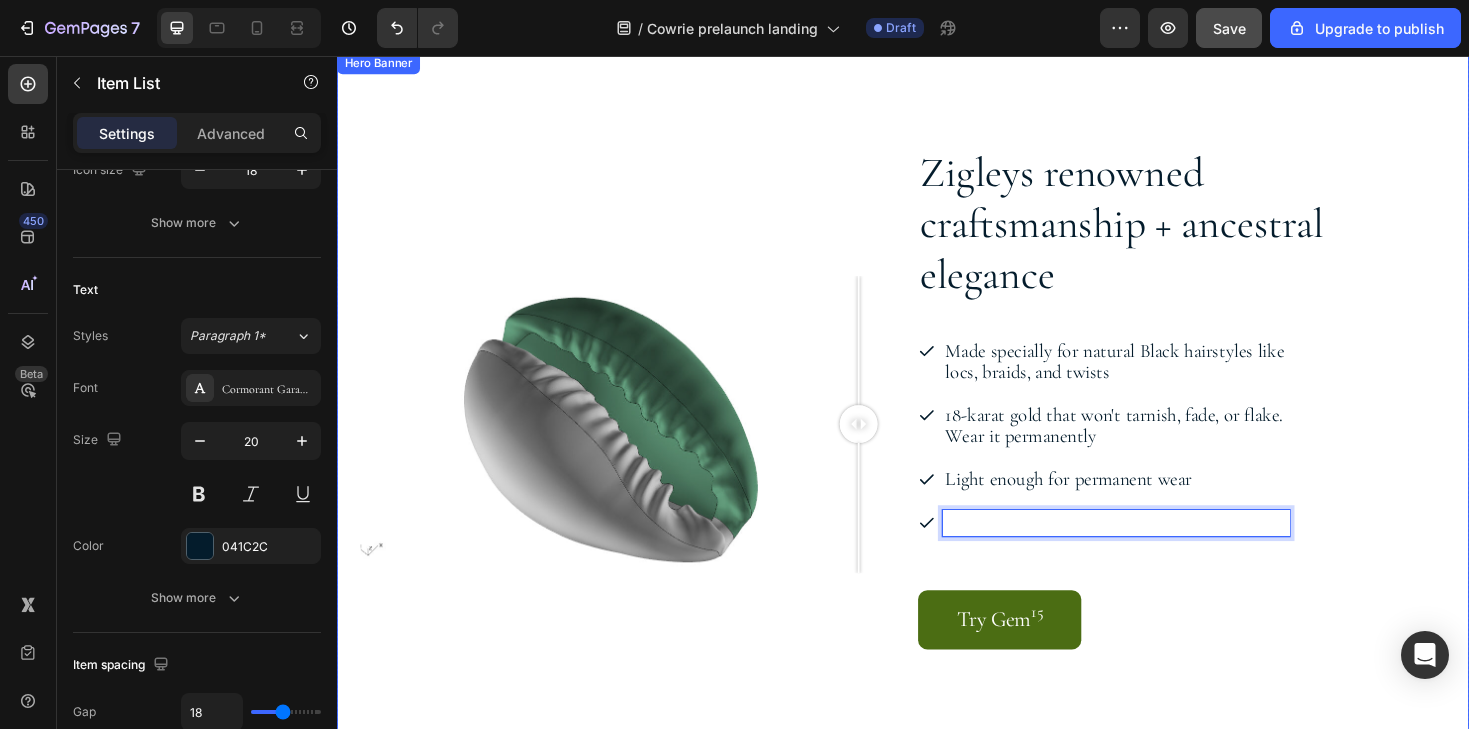 scroll, scrollTop: 2527, scrollLeft: 0, axis: vertical 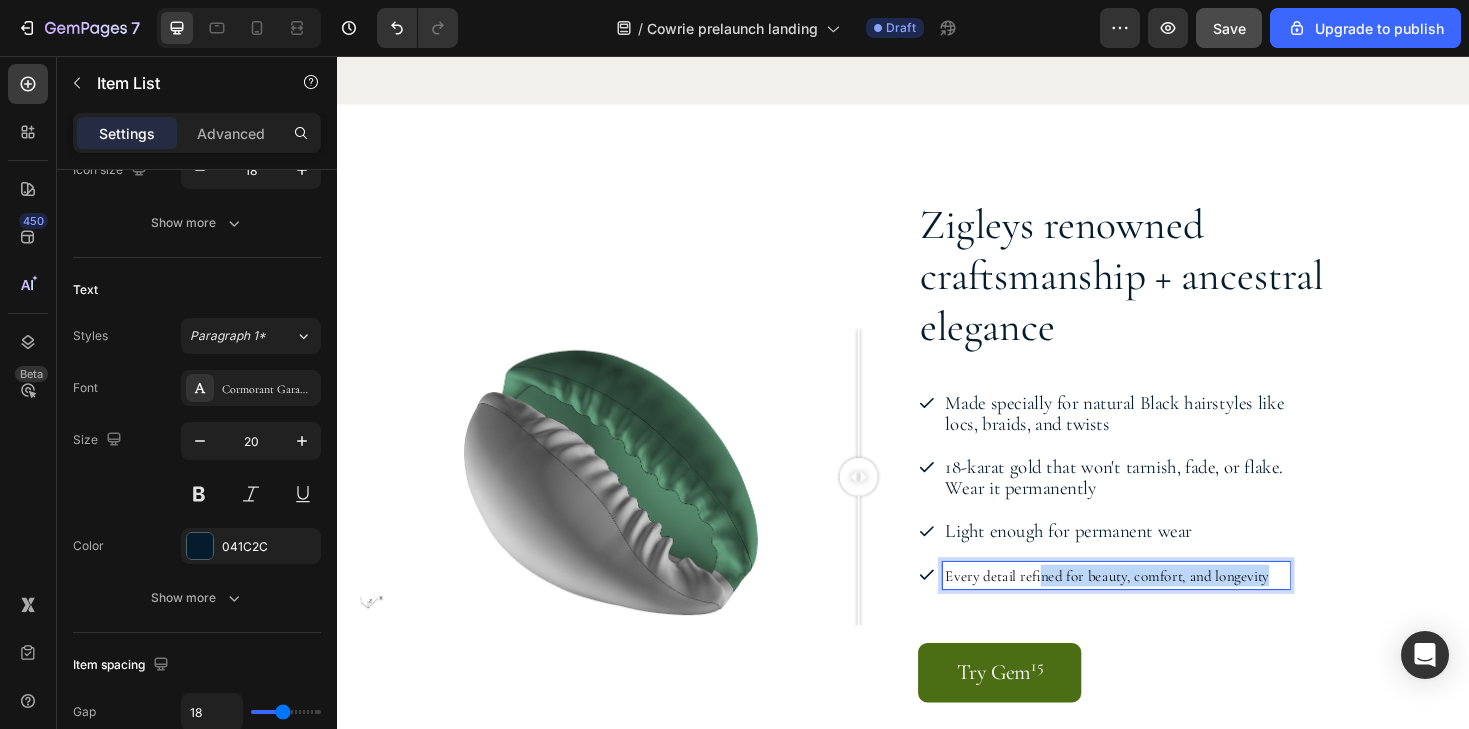 drag, startPoint x: 1331, startPoint y: 604, endPoint x: 906, endPoint y: 600, distance: 425.01883 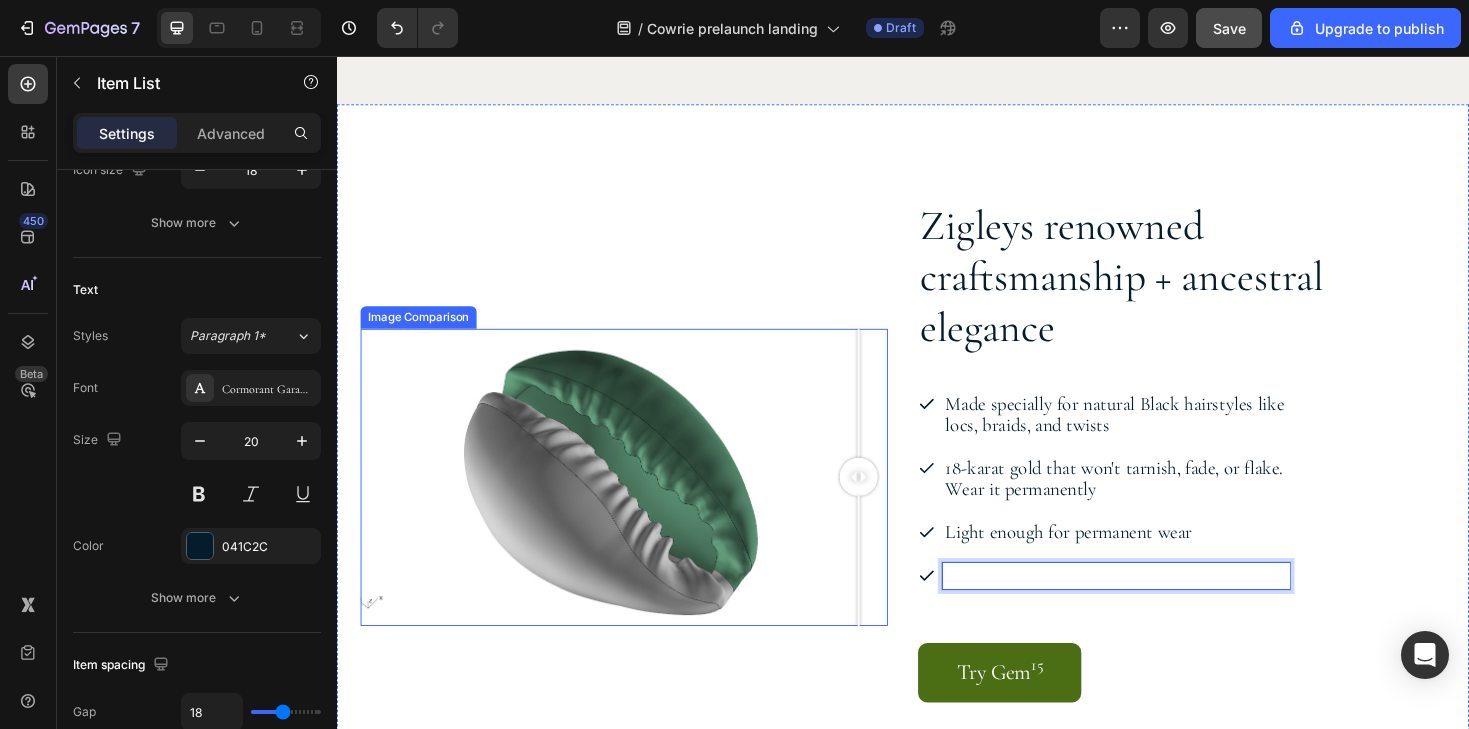 type 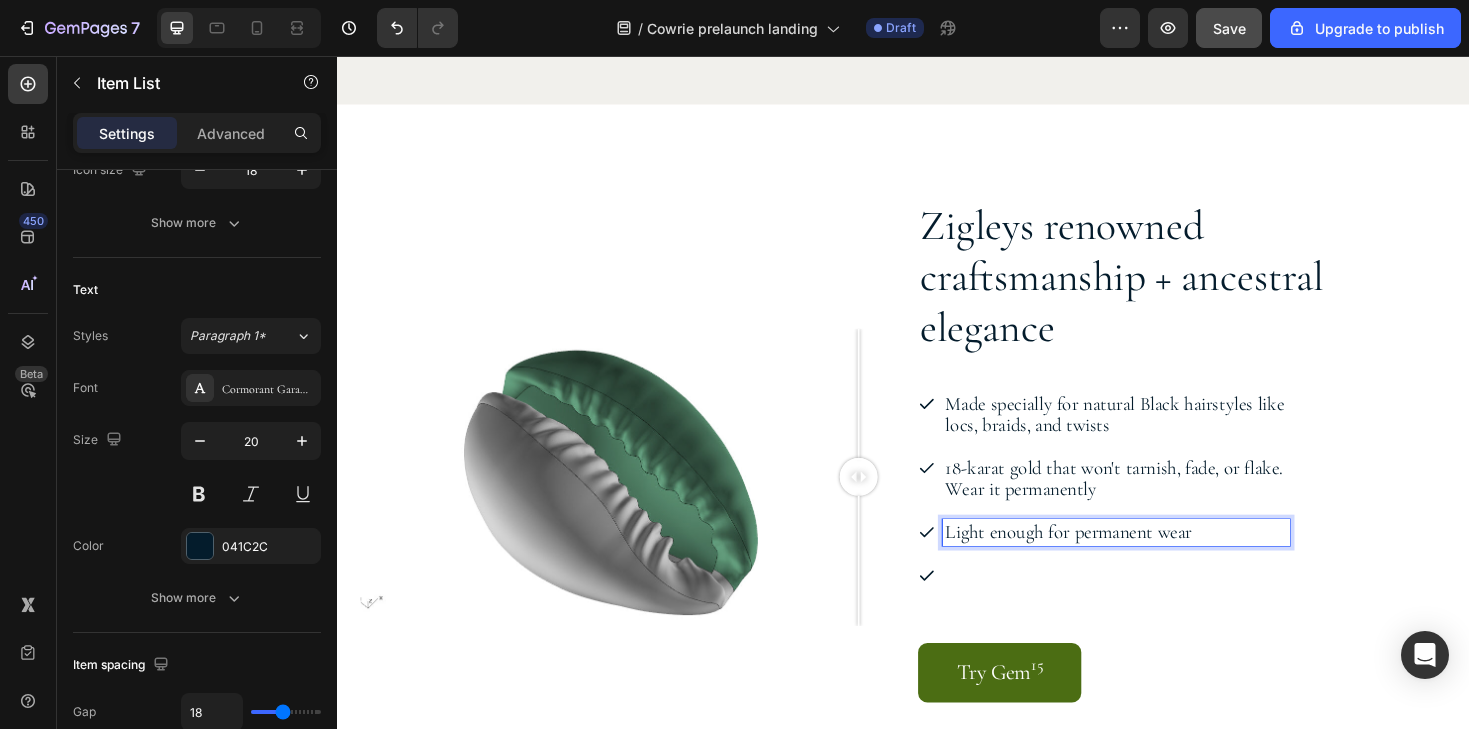click on "Light enough for permanent wear" at bounding box center (1163, 561) 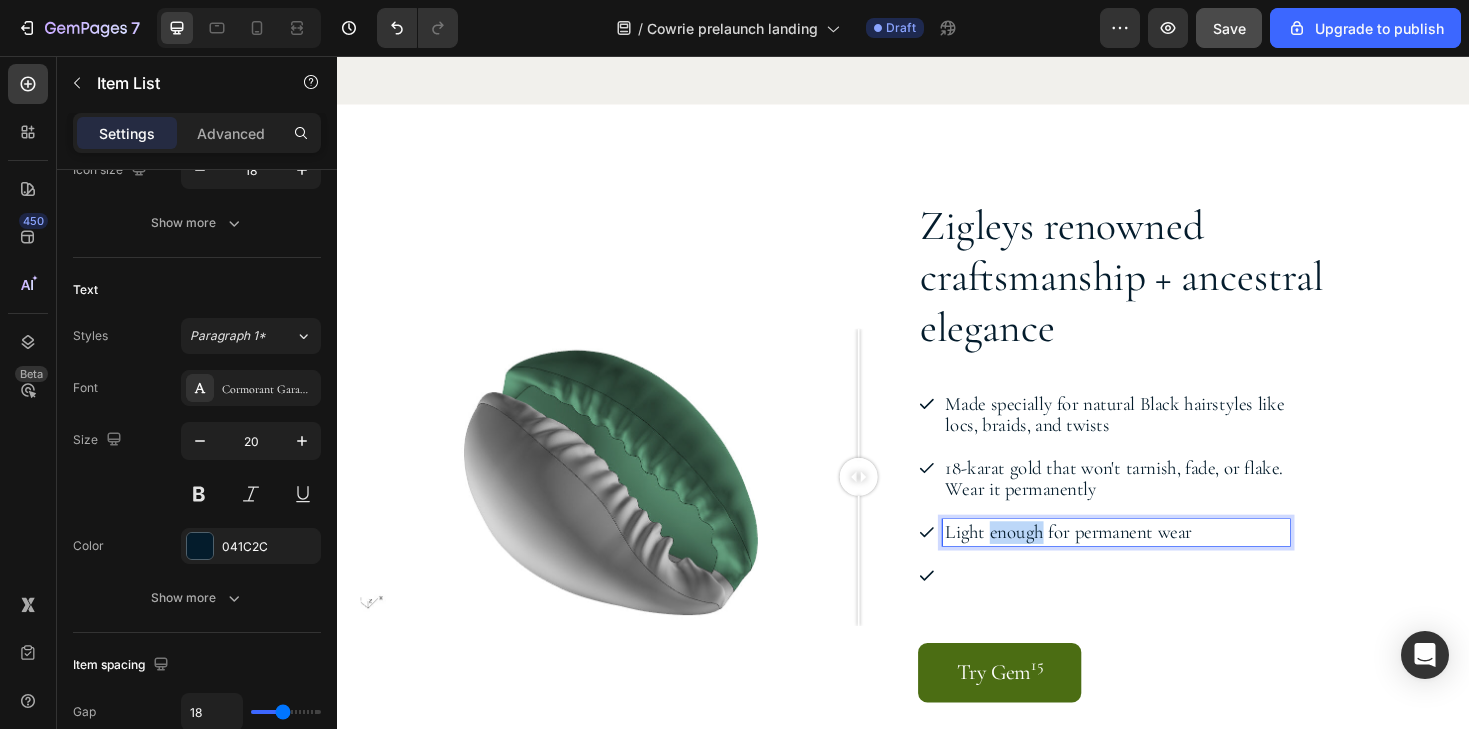 click on "Light enough for permanent wear" at bounding box center [1163, 561] 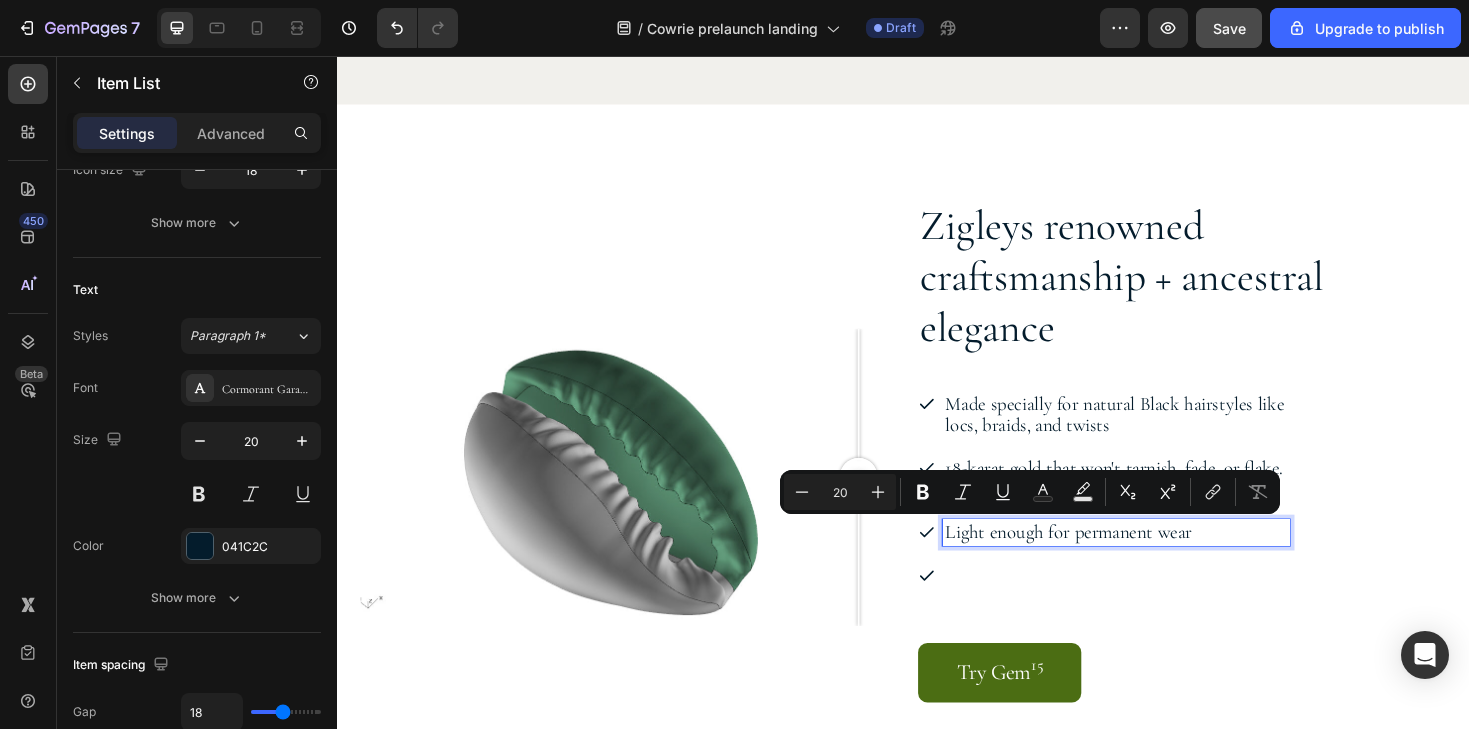 click at bounding box center (1163, 607) 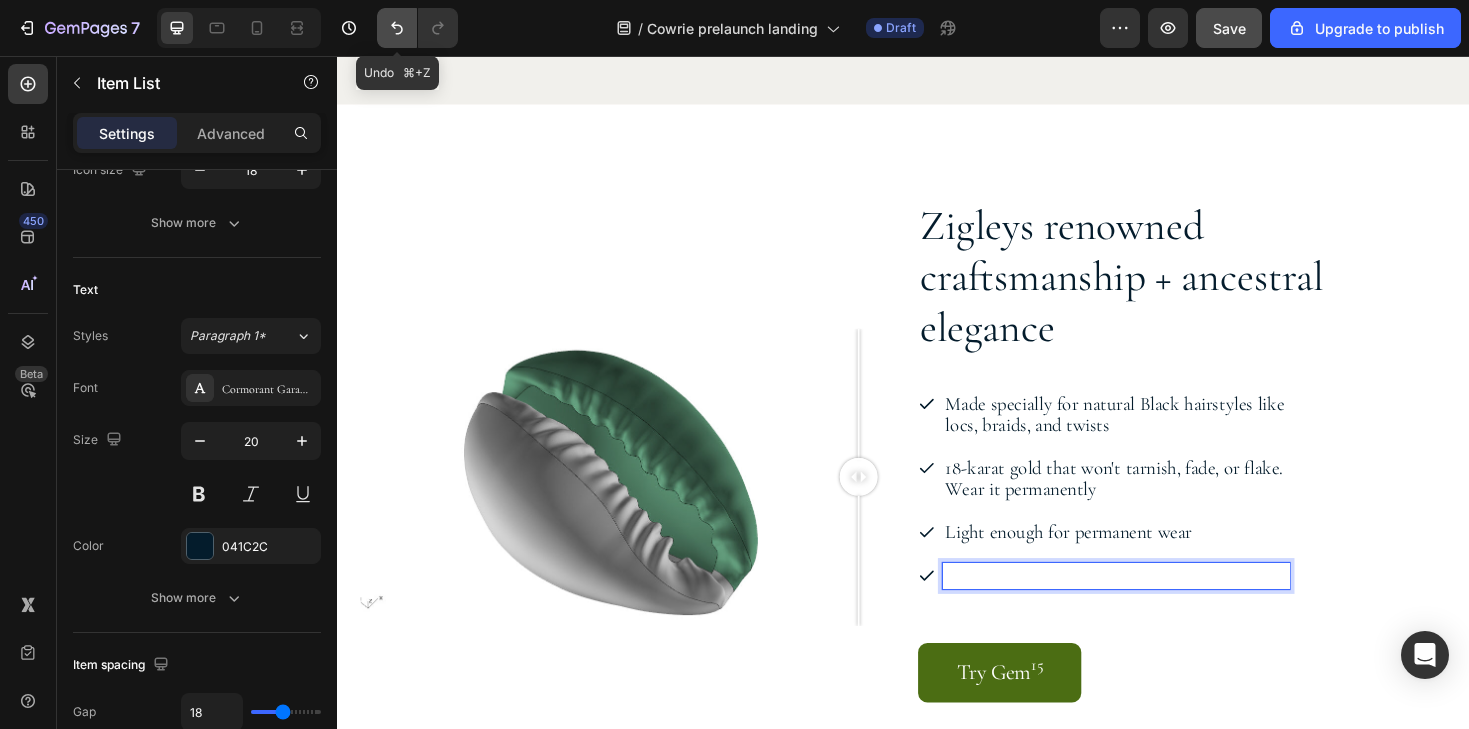 click 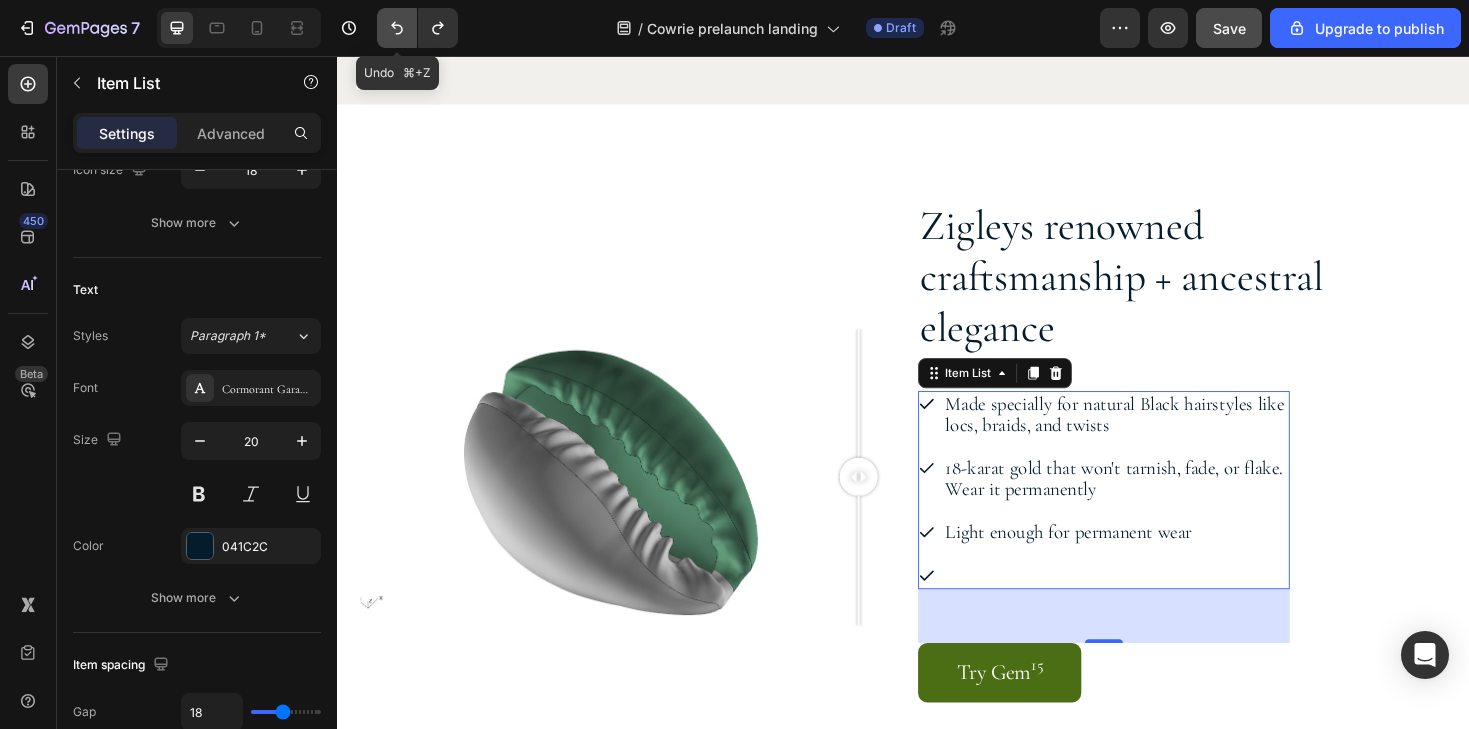 click 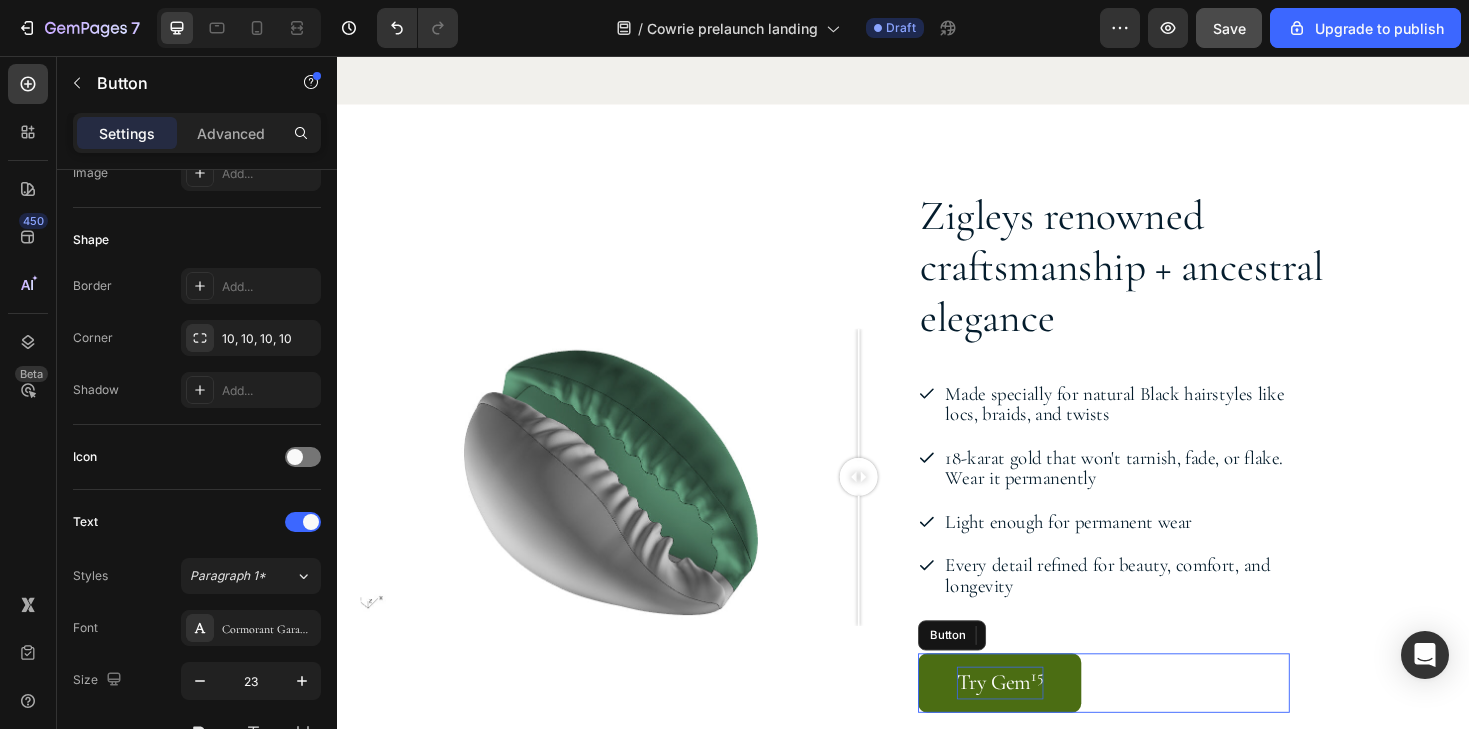 click on "Try Gem 15" at bounding box center (1040, 720) 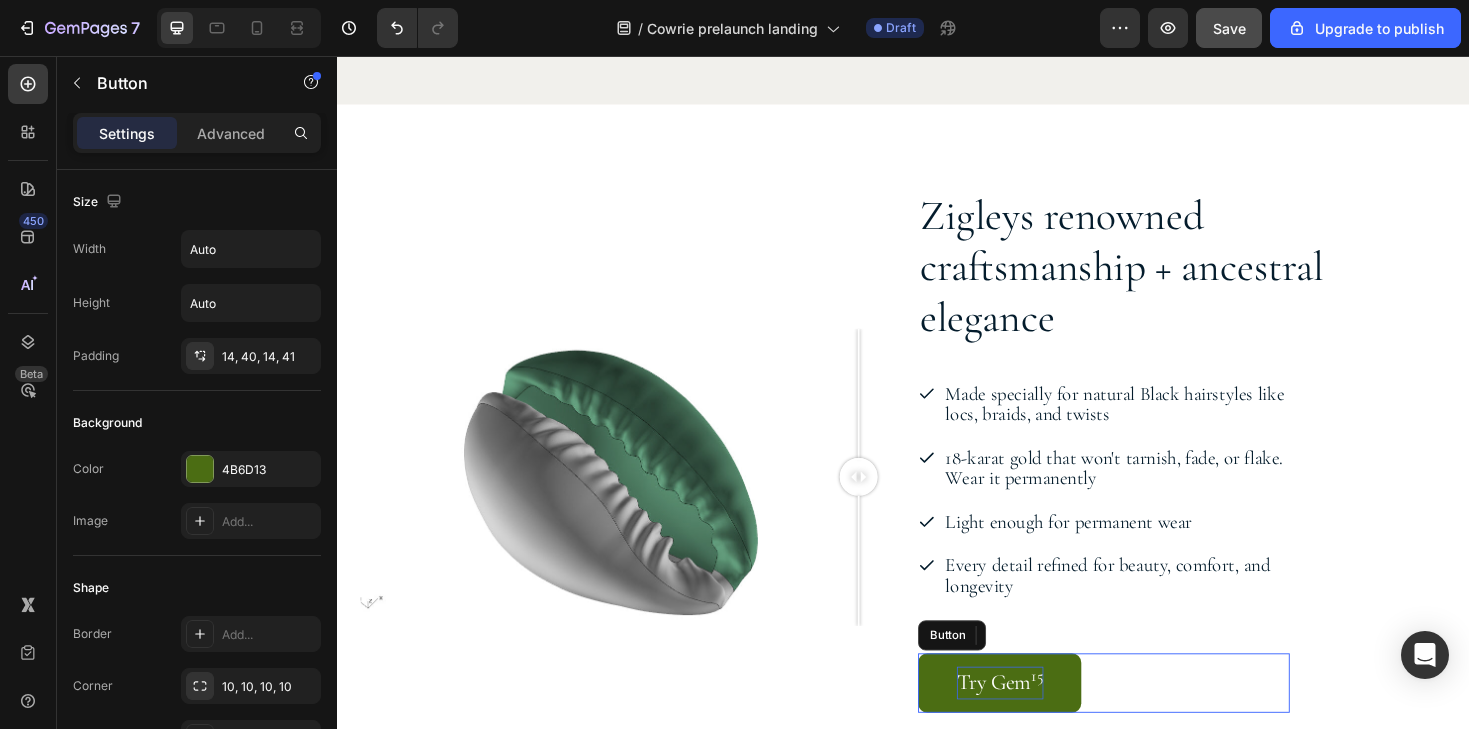 click on "Try Gem 15" at bounding box center (1040, 720) 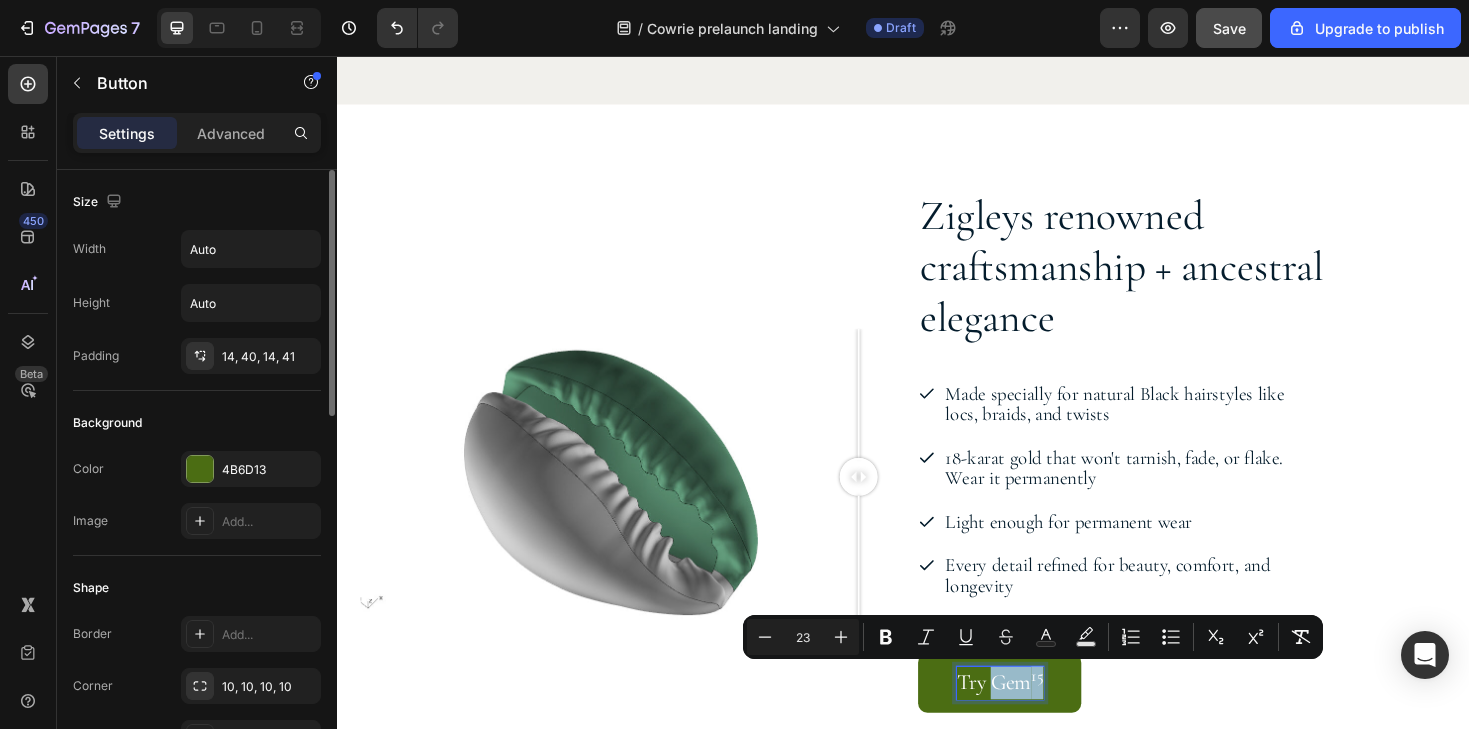 click on "Try Gem 15" at bounding box center [1040, 720] 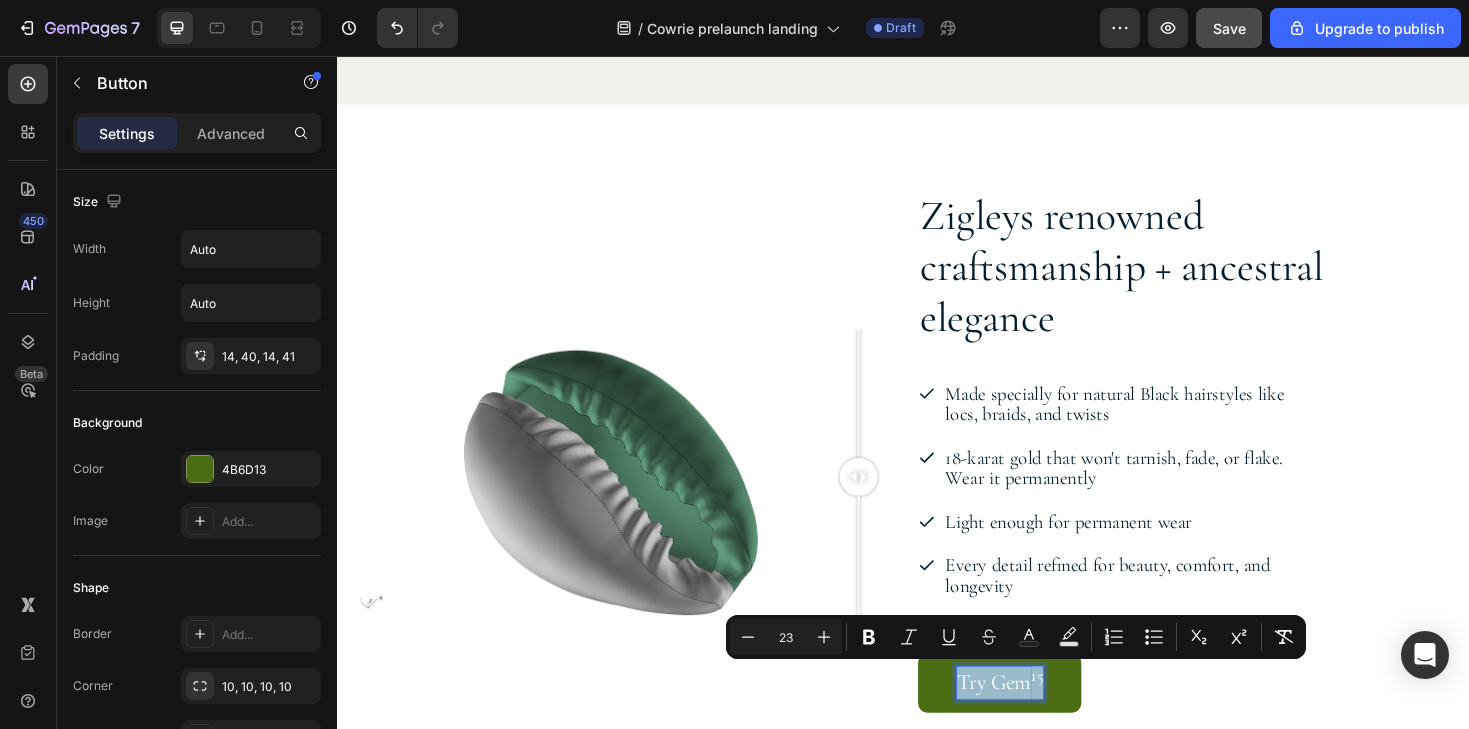 drag, startPoint x: 995, startPoint y: 721, endPoint x: 1085, endPoint y: 721, distance: 90 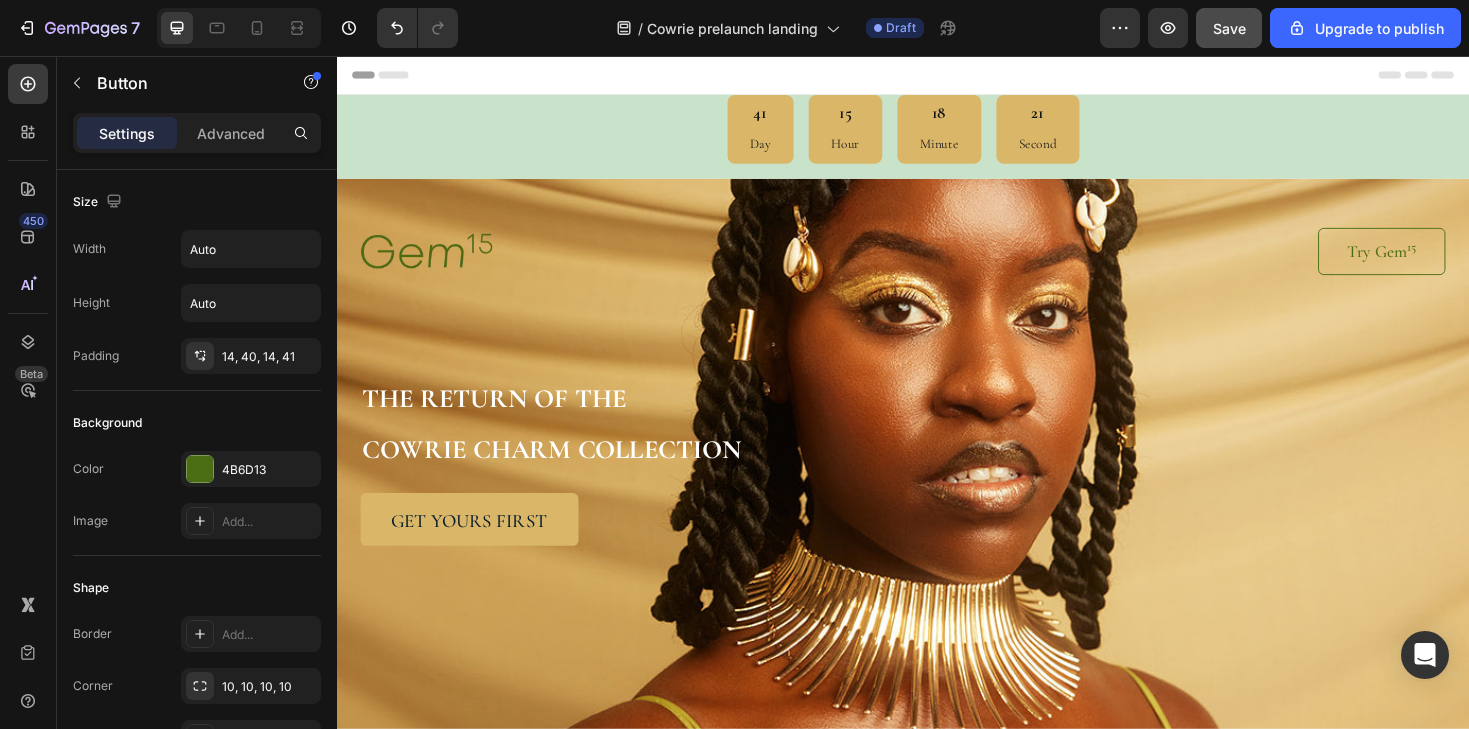 scroll, scrollTop: 0, scrollLeft: 0, axis: both 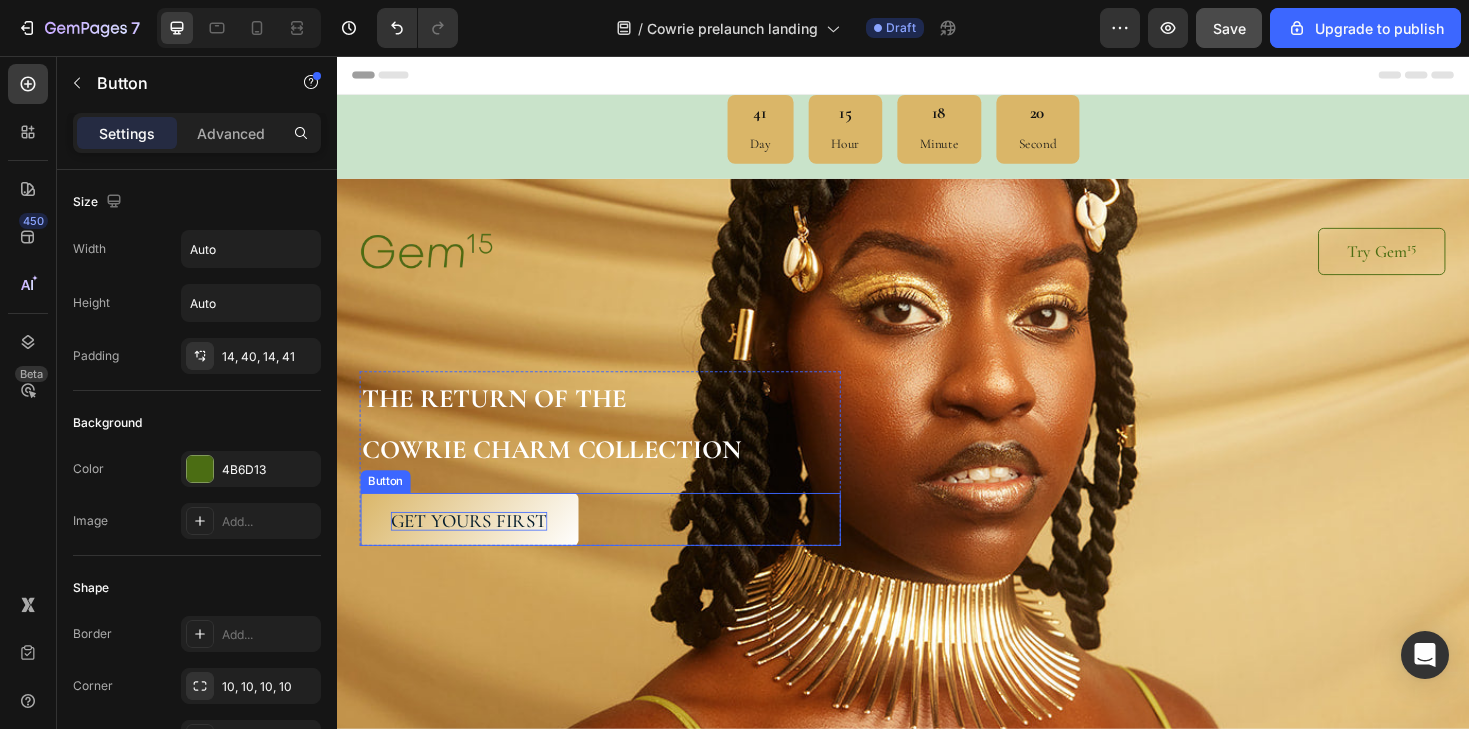 click on "get yours first" at bounding box center [477, 549] 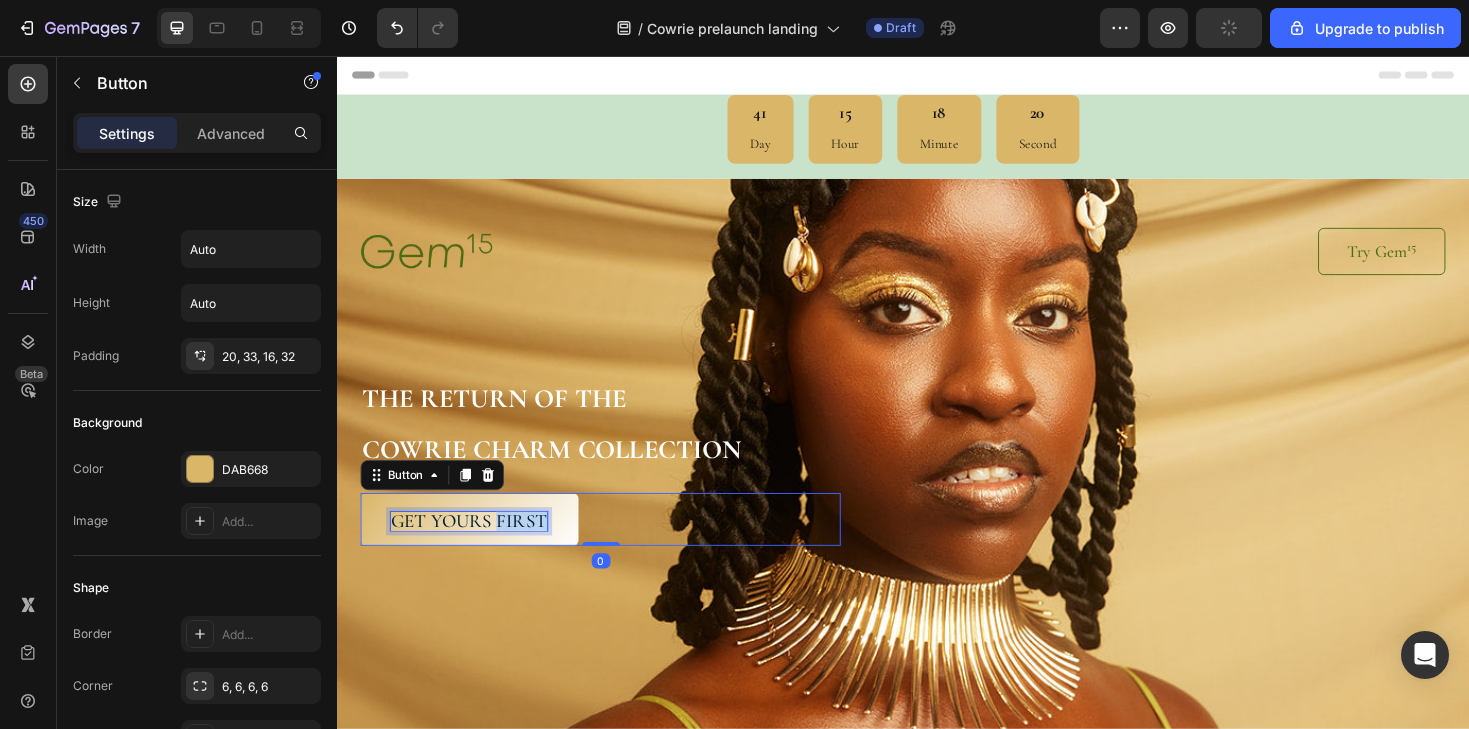 click on "get yours first" at bounding box center [477, 549] 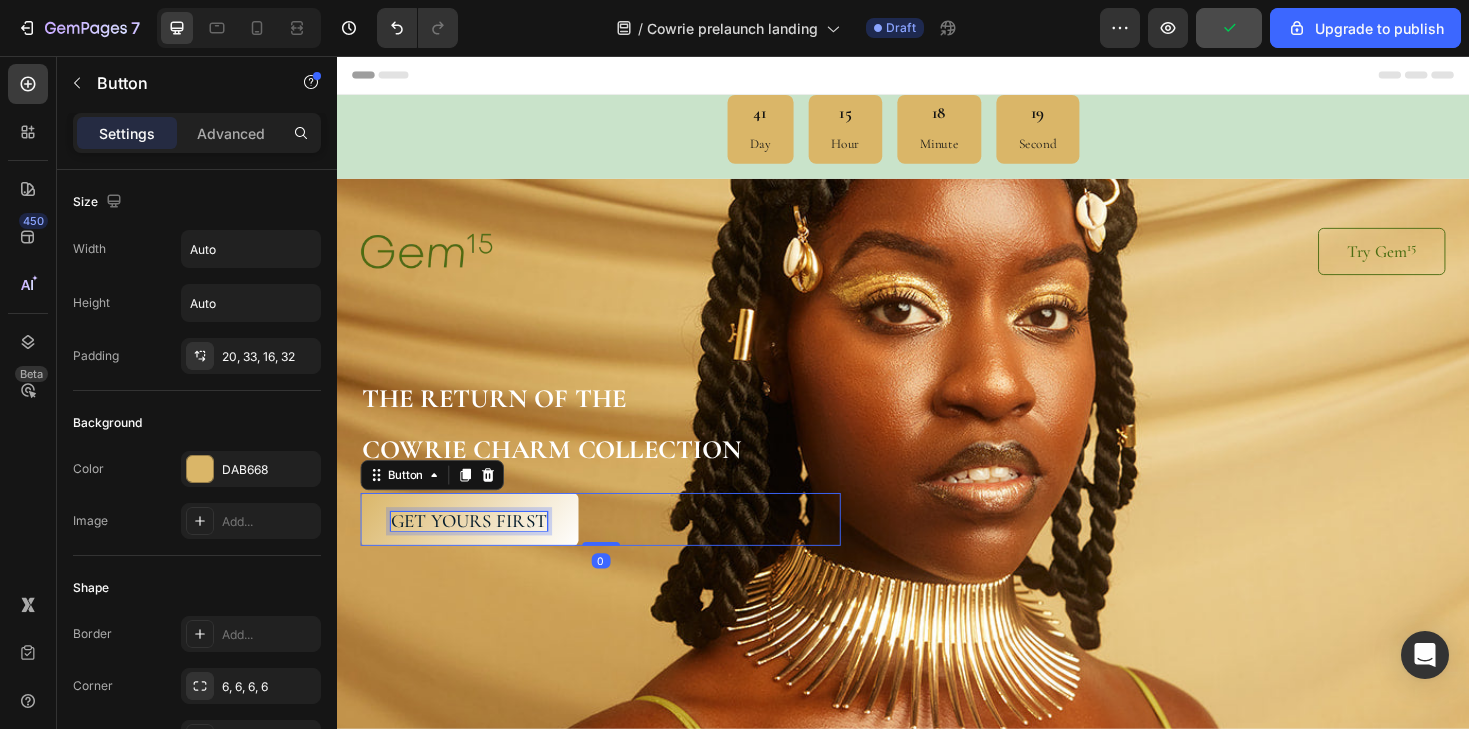 click on "get yours first" at bounding box center (477, 549) 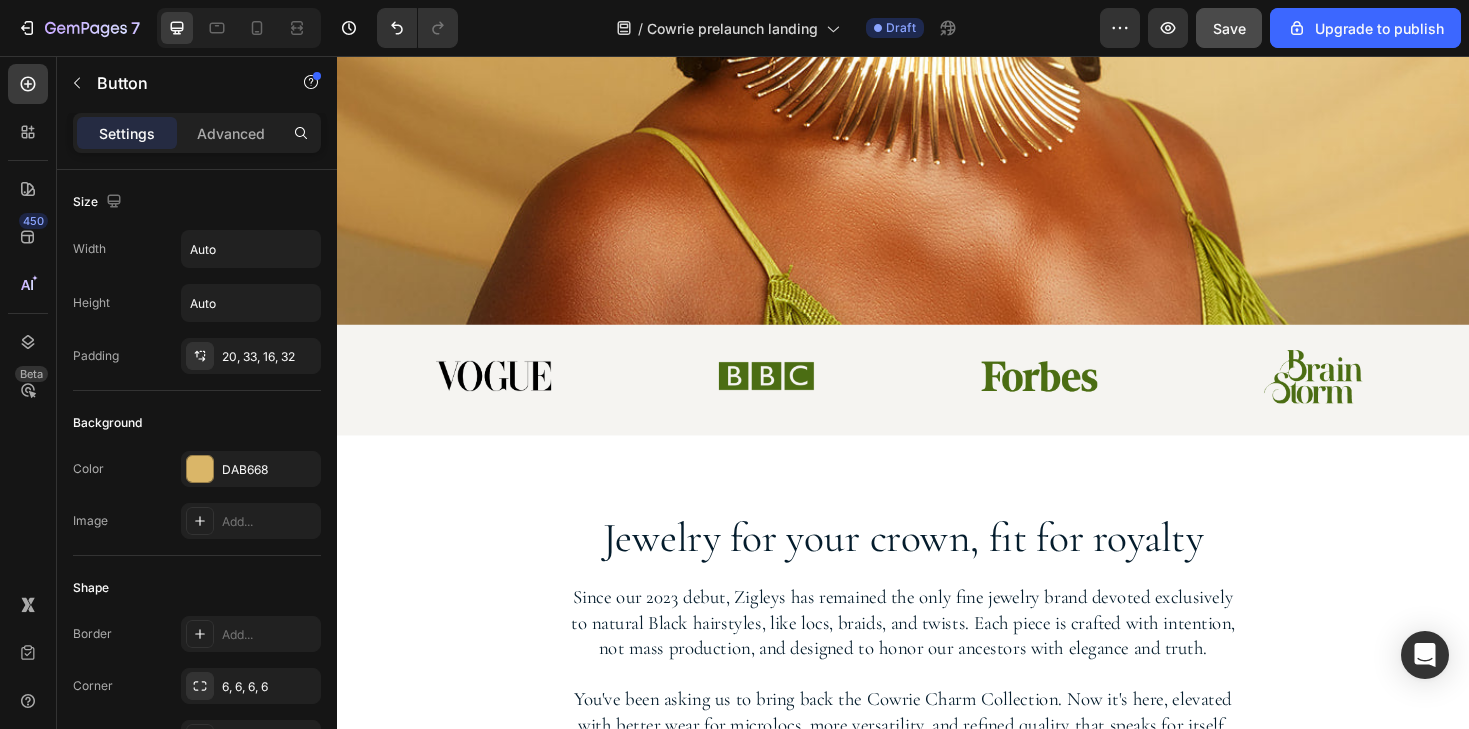 scroll, scrollTop: 771, scrollLeft: 0, axis: vertical 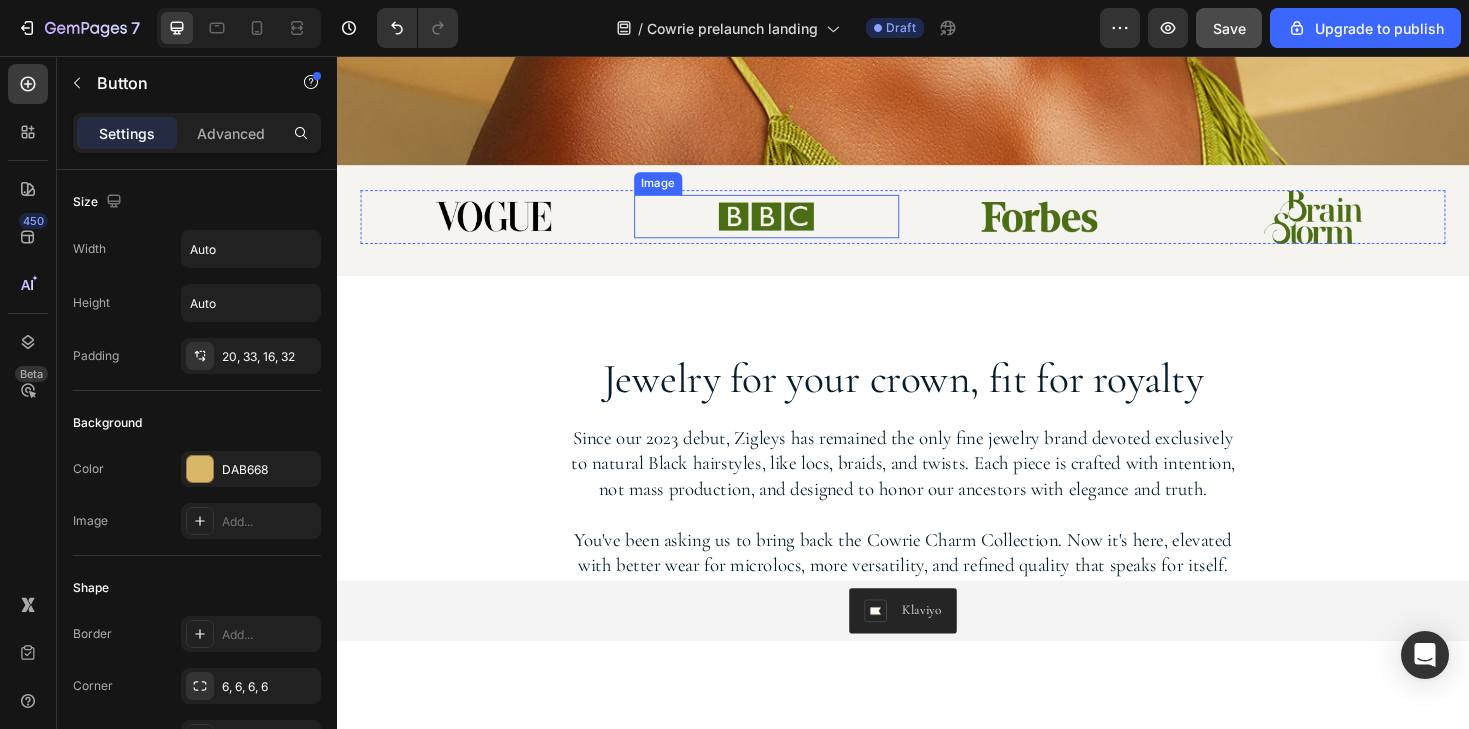 click at bounding box center (792, 226) 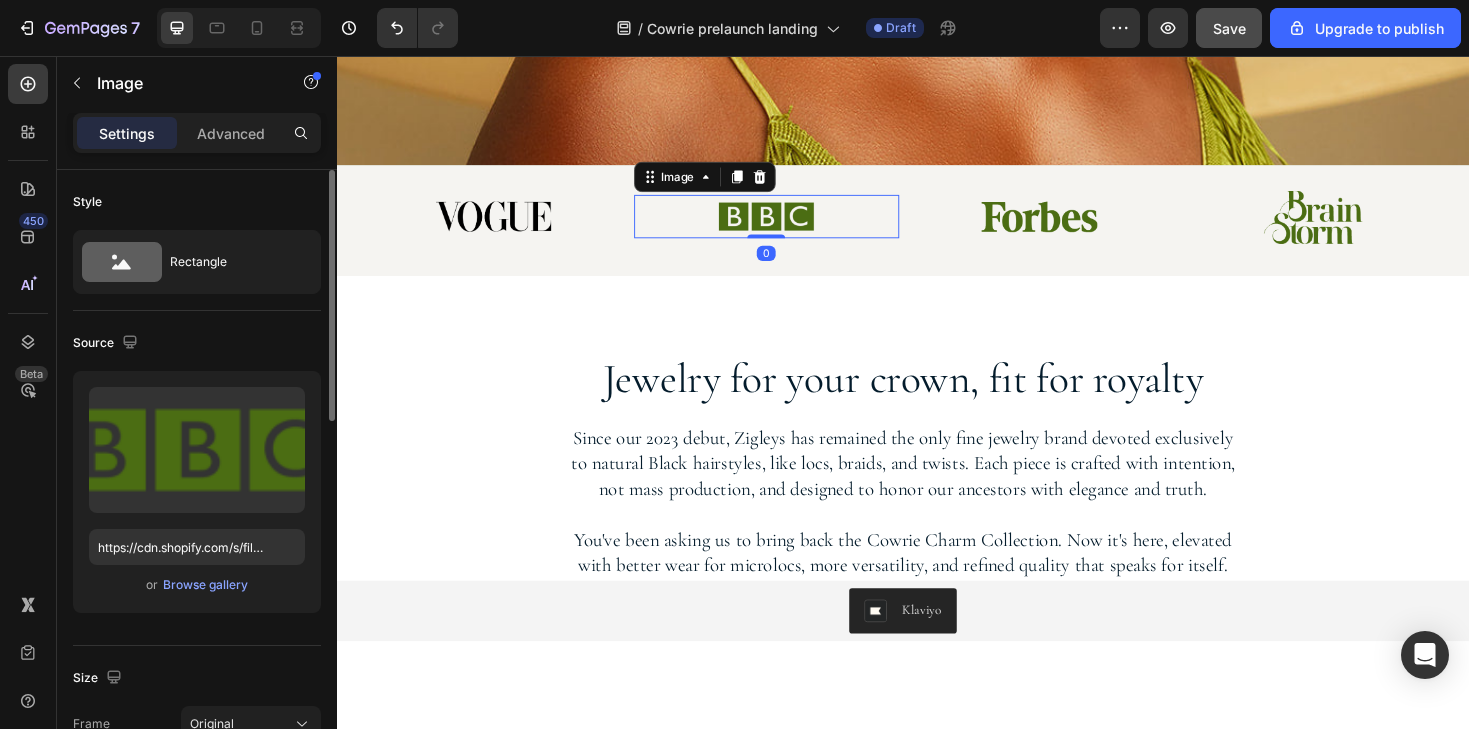 click on "Upload Image https://cdn.shopify.com/s/files/1/0563/7449/3246/files/gempages_534249811990283360-48f3708a-80af-4734-8089-3b5c2641e6c5.png or  Browse gallery" at bounding box center [197, 492] 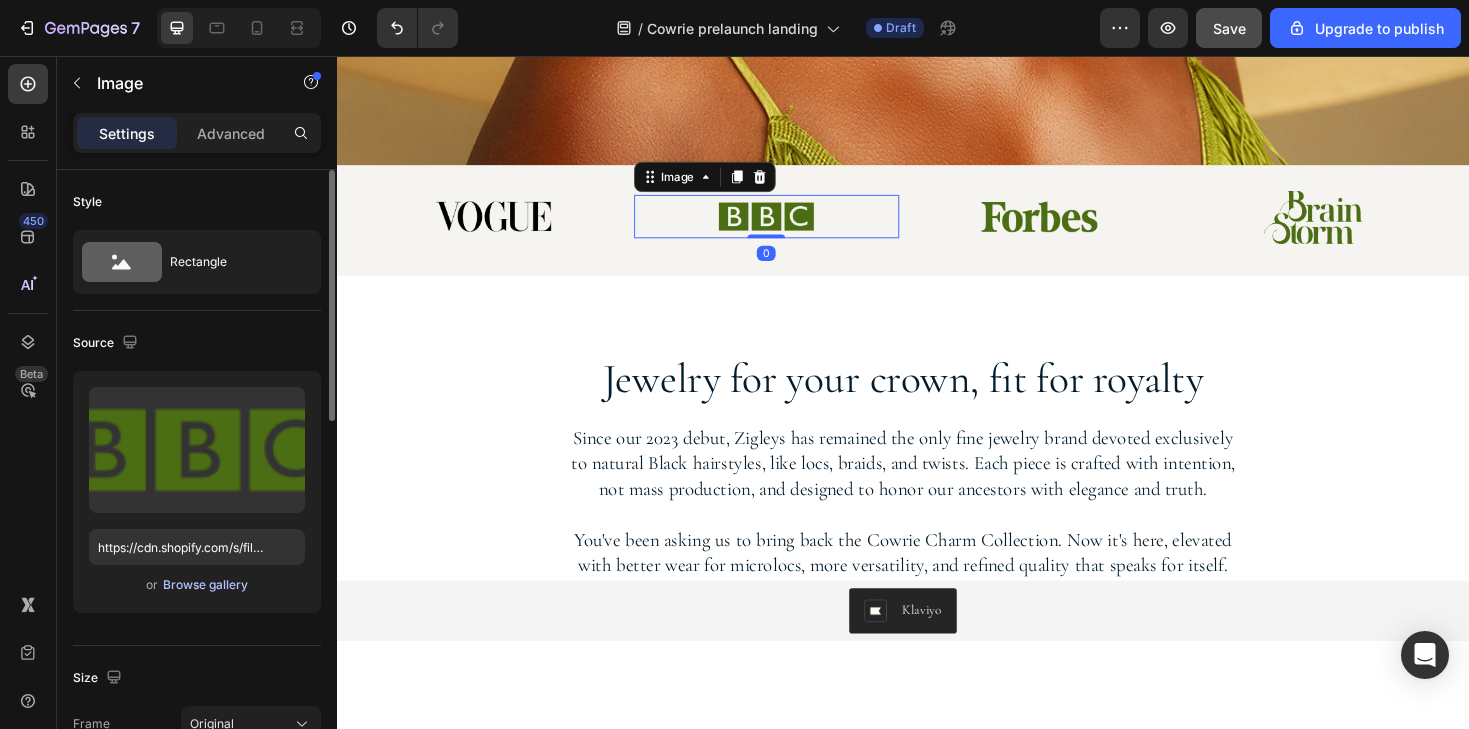 click on "Browse gallery" at bounding box center [205, 585] 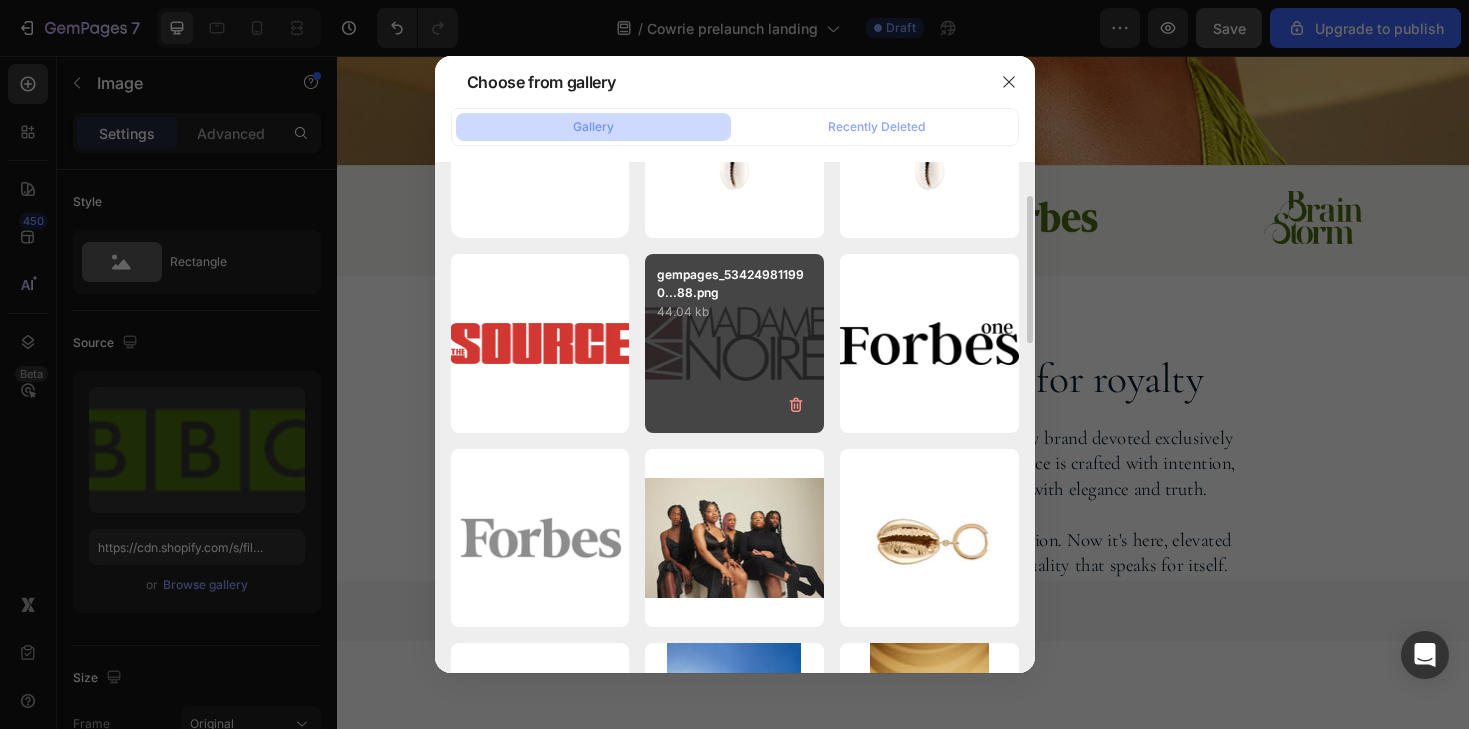 scroll, scrollTop: 120, scrollLeft: 0, axis: vertical 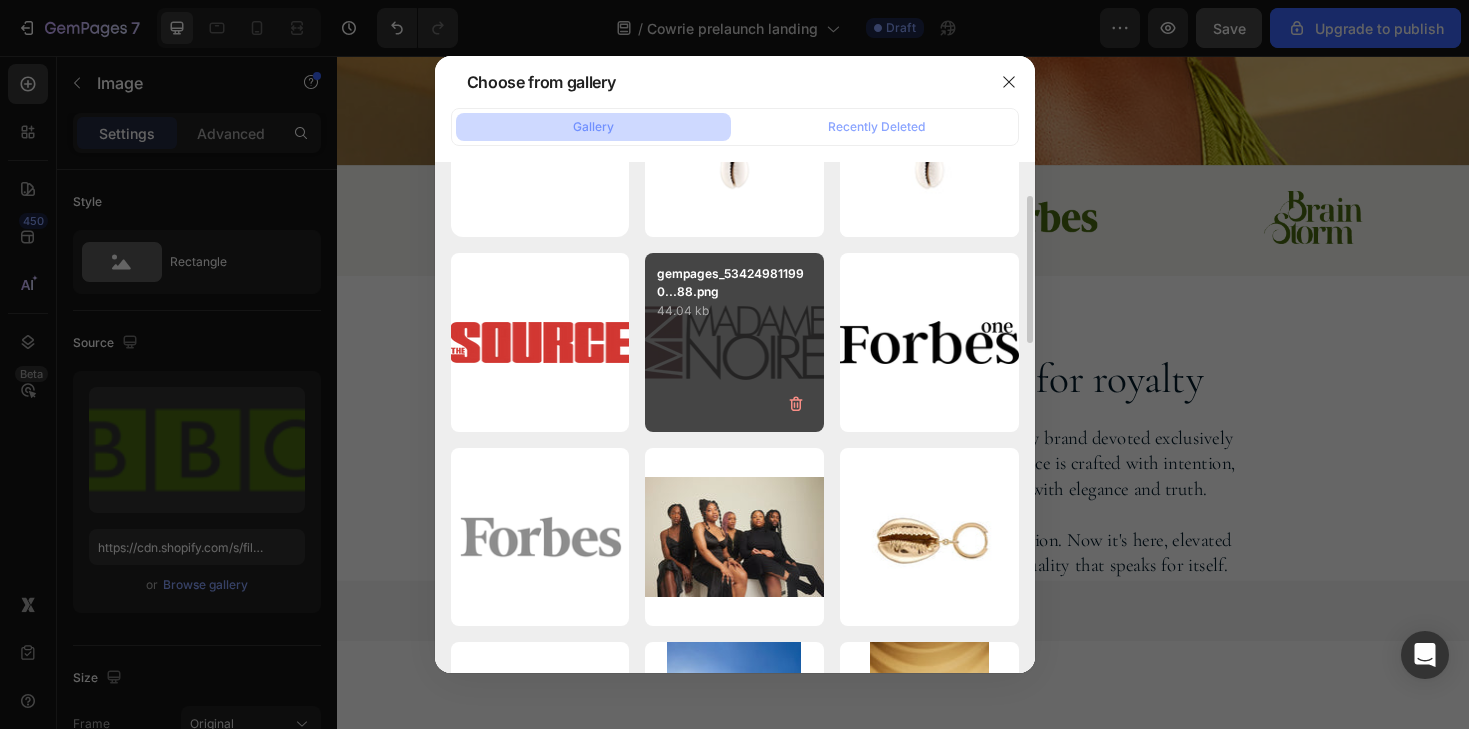 click on "gempages_534249811990...88.png 44.04 kb" at bounding box center (734, 342) 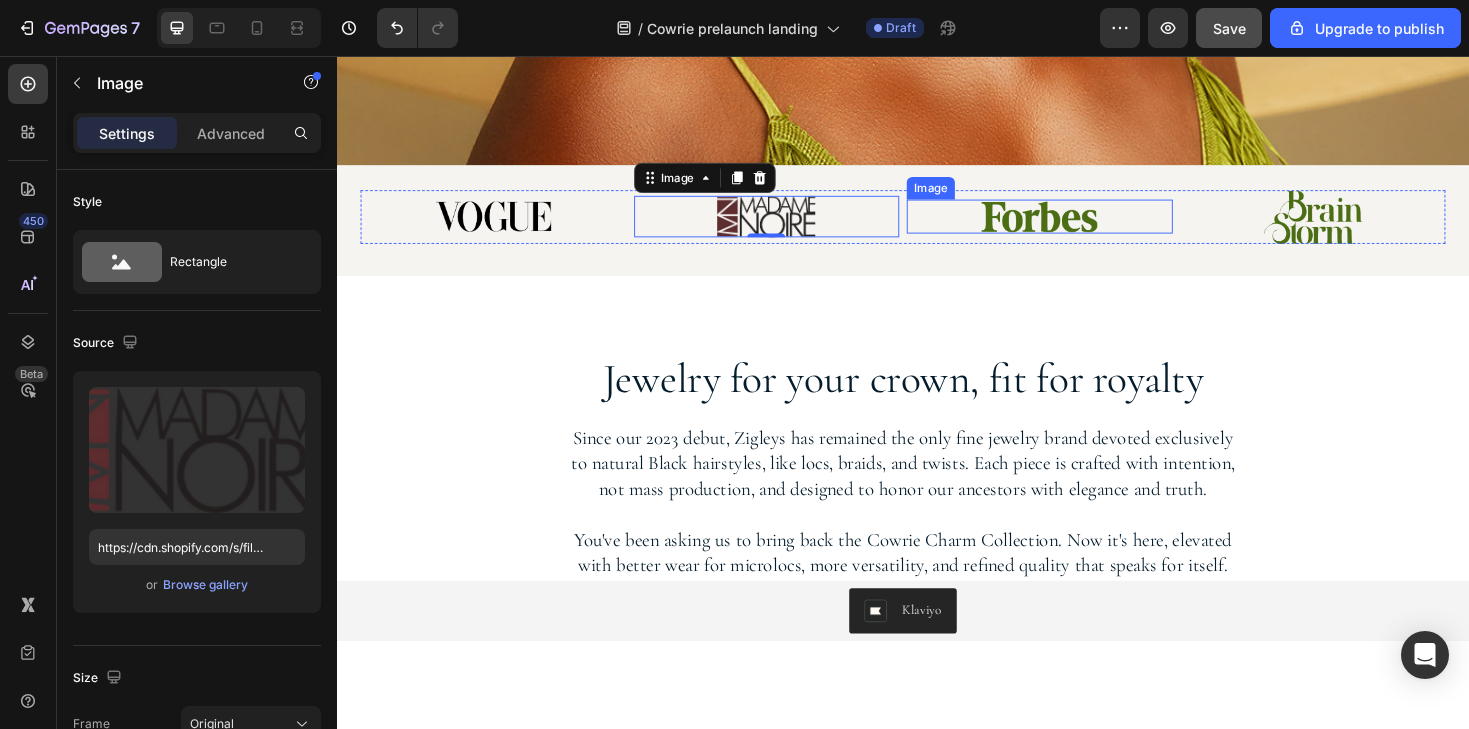 click at bounding box center [1081, 226] 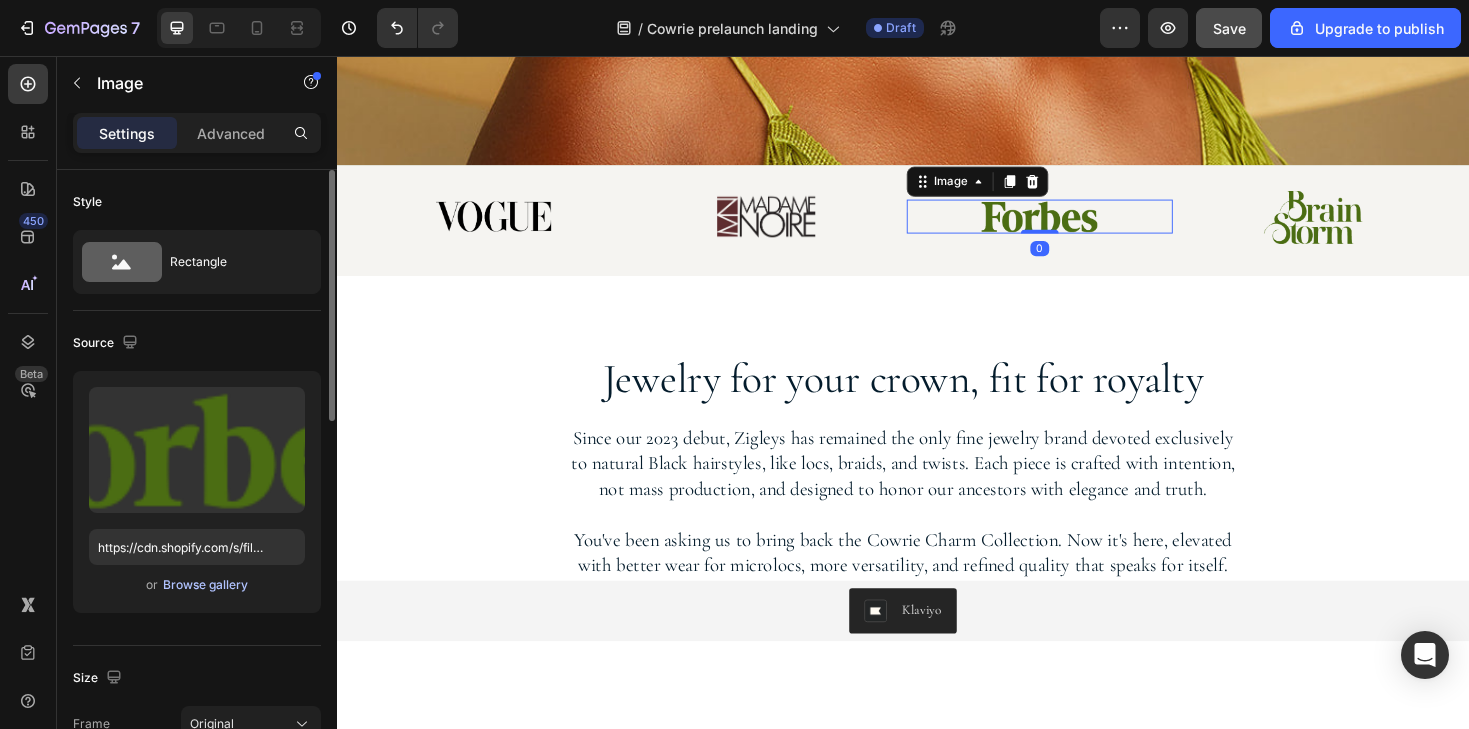 click on "Browse gallery" at bounding box center [205, 585] 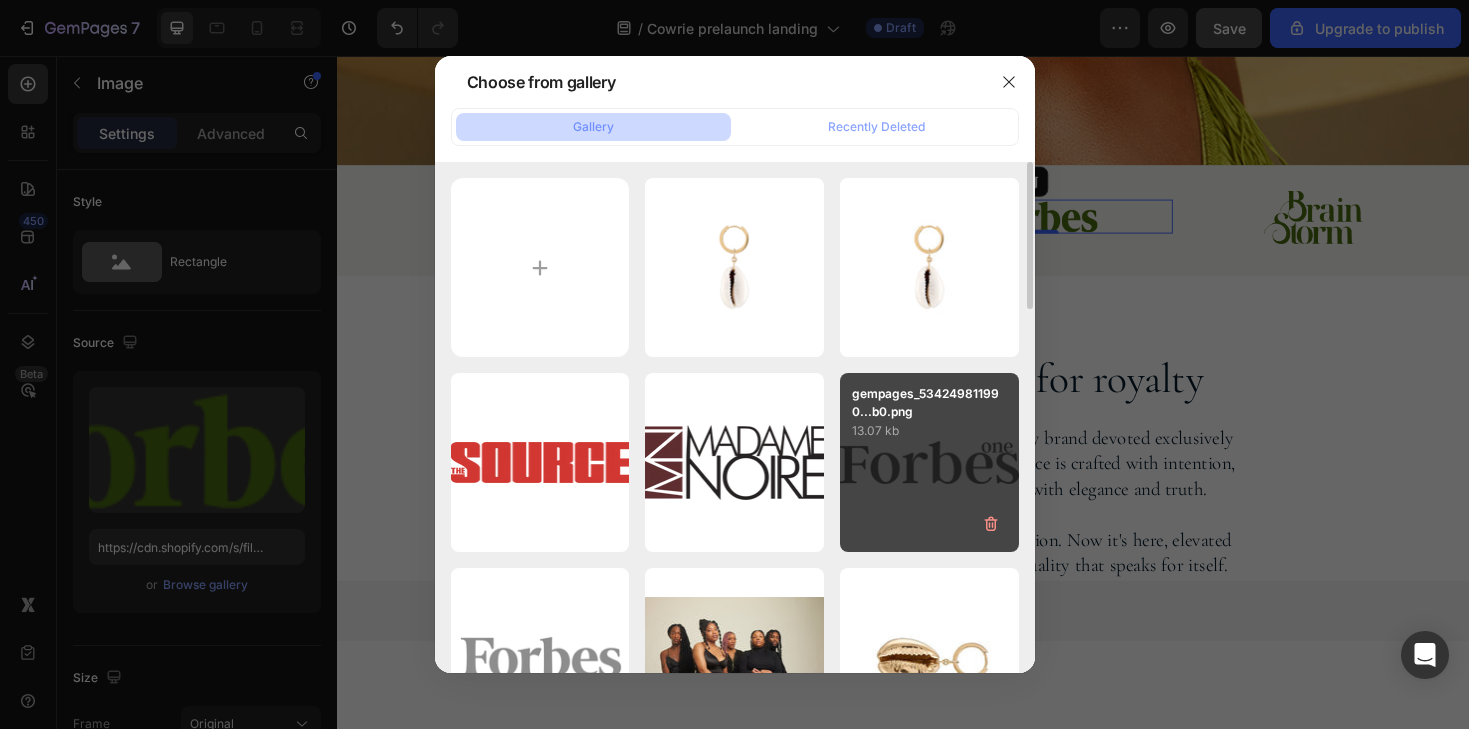 click on "gempages_534249811990...b0.png 13.07 kb" at bounding box center [929, 462] 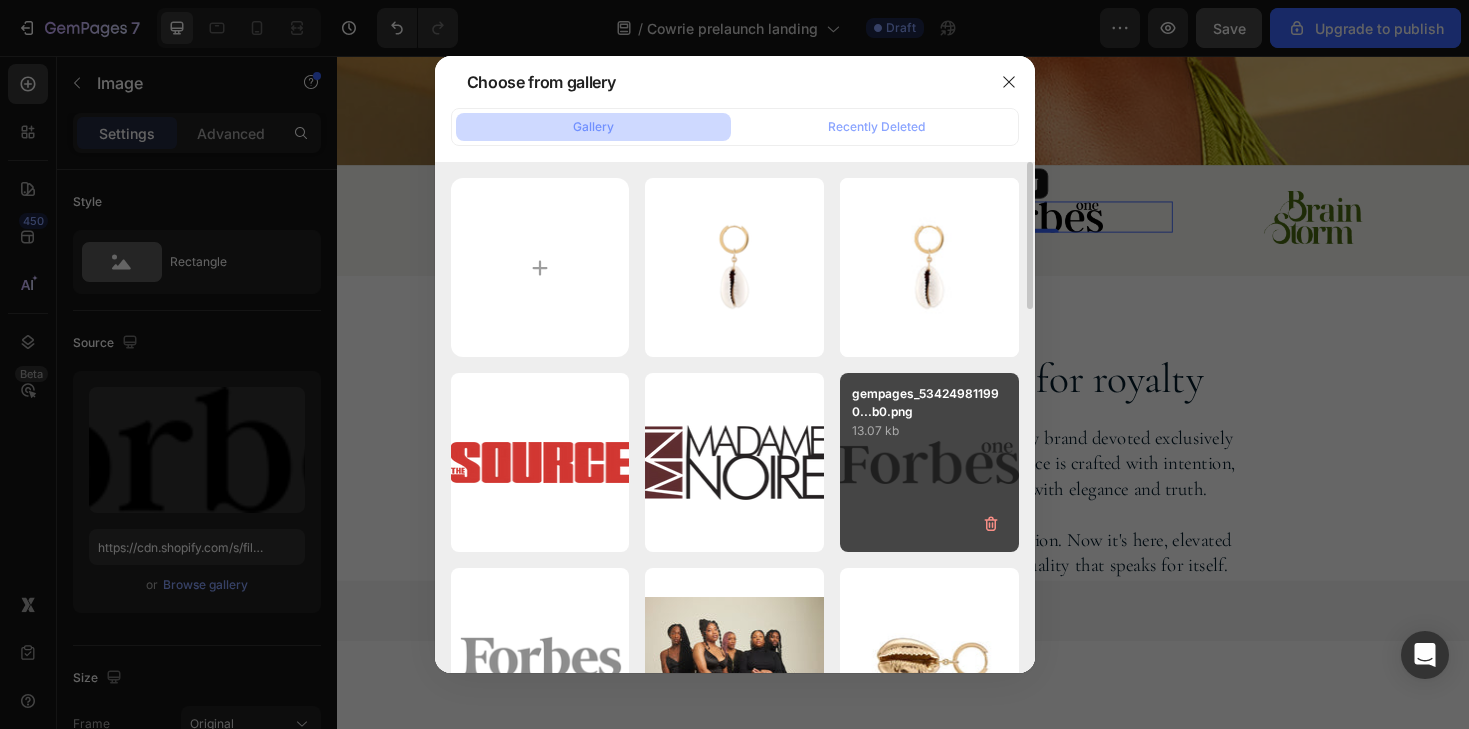 type on "https://cdn.shopify.com/s/files/1/0563/7449/3246/files/gempages_534249811990283360-1fba2755-4737-4e9b-af89-8e0c132c6dee.png" 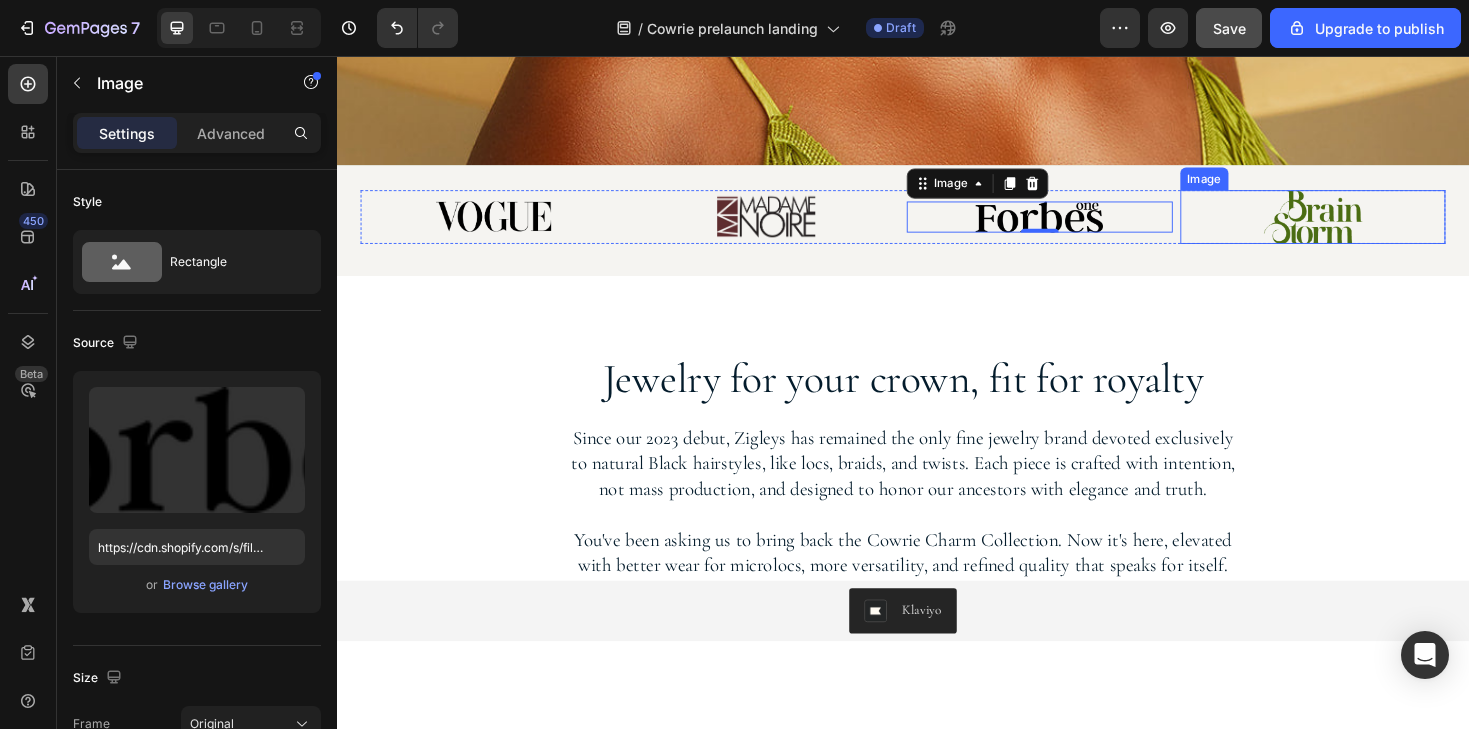 click at bounding box center (1371, 226) 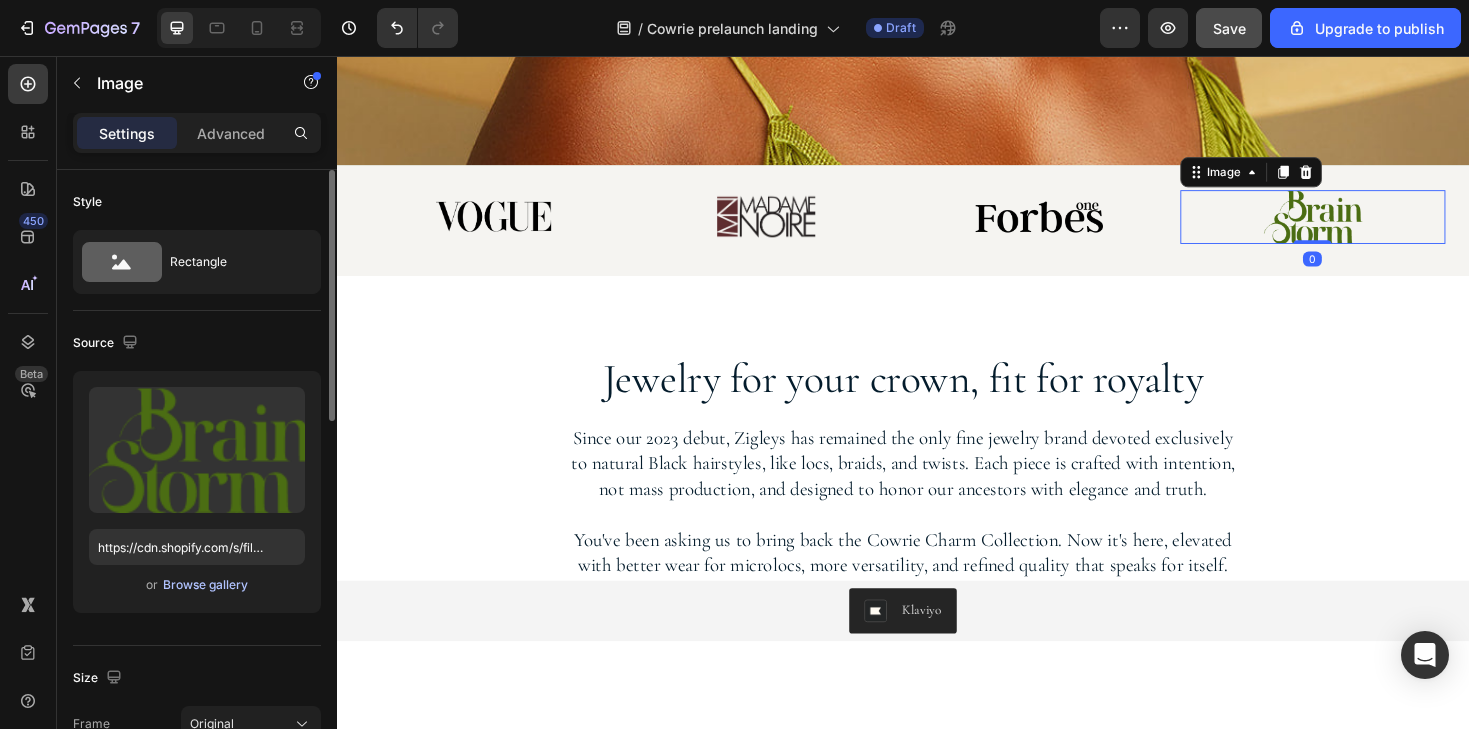click on "Browse gallery" at bounding box center (205, 585) 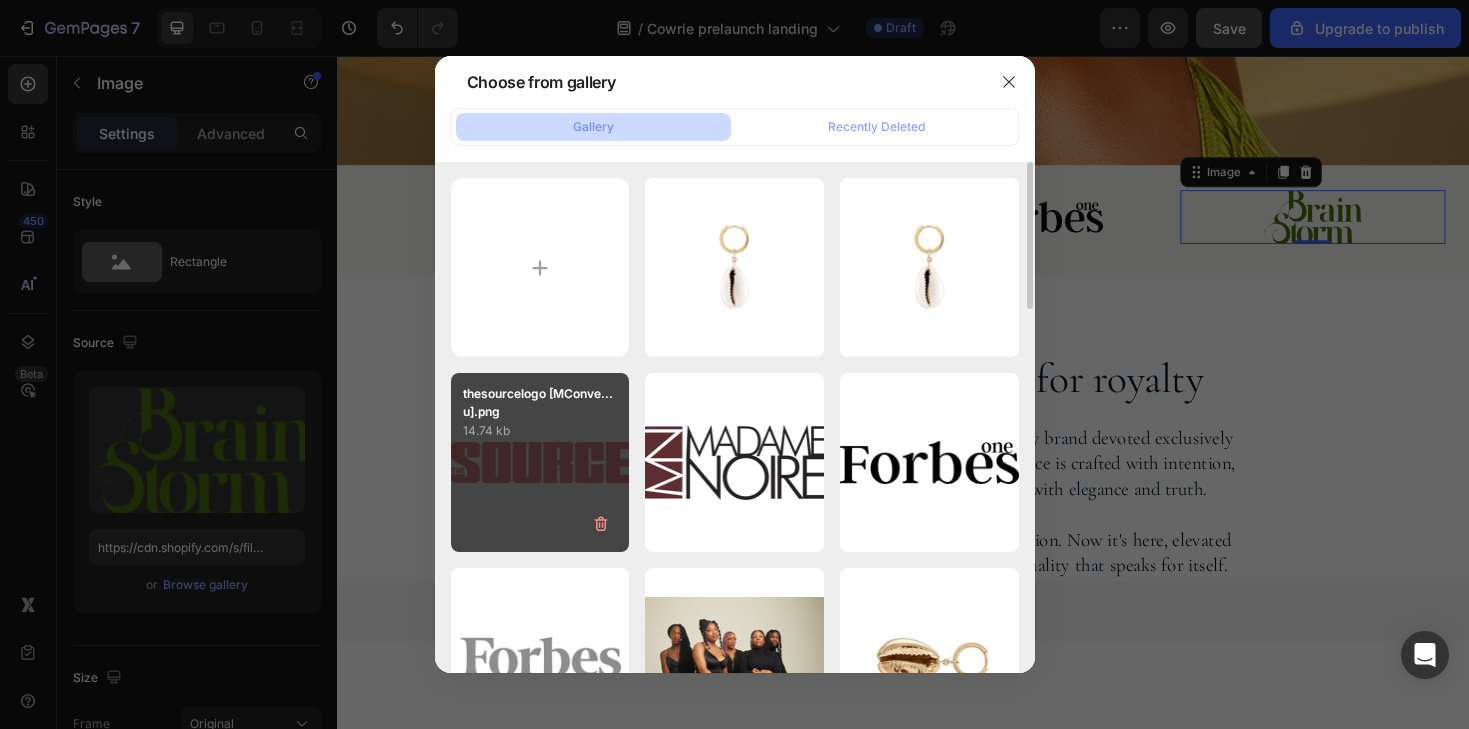 click on "thesourcelogo [MConve...u].png 14.74 kb" at bounding box center (540, 462) 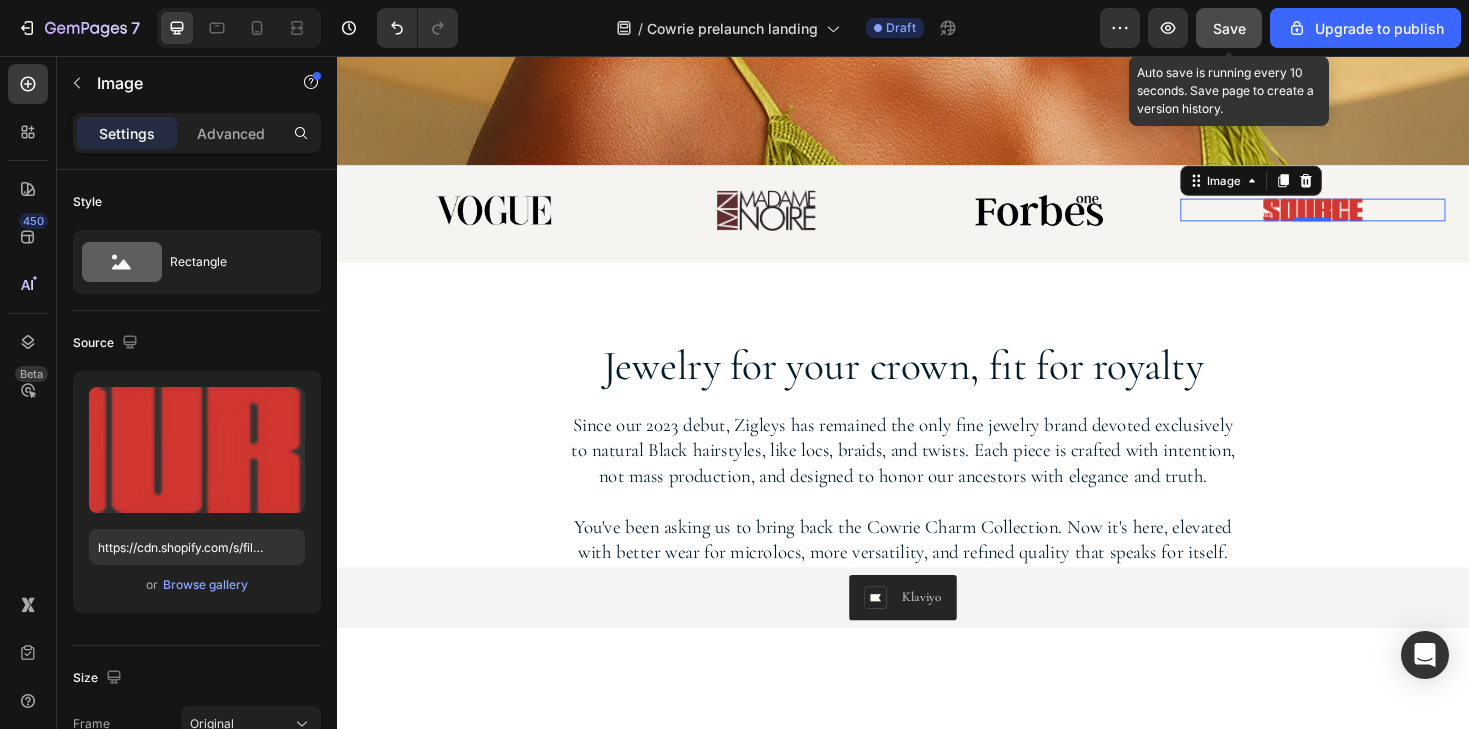 click on "Save" 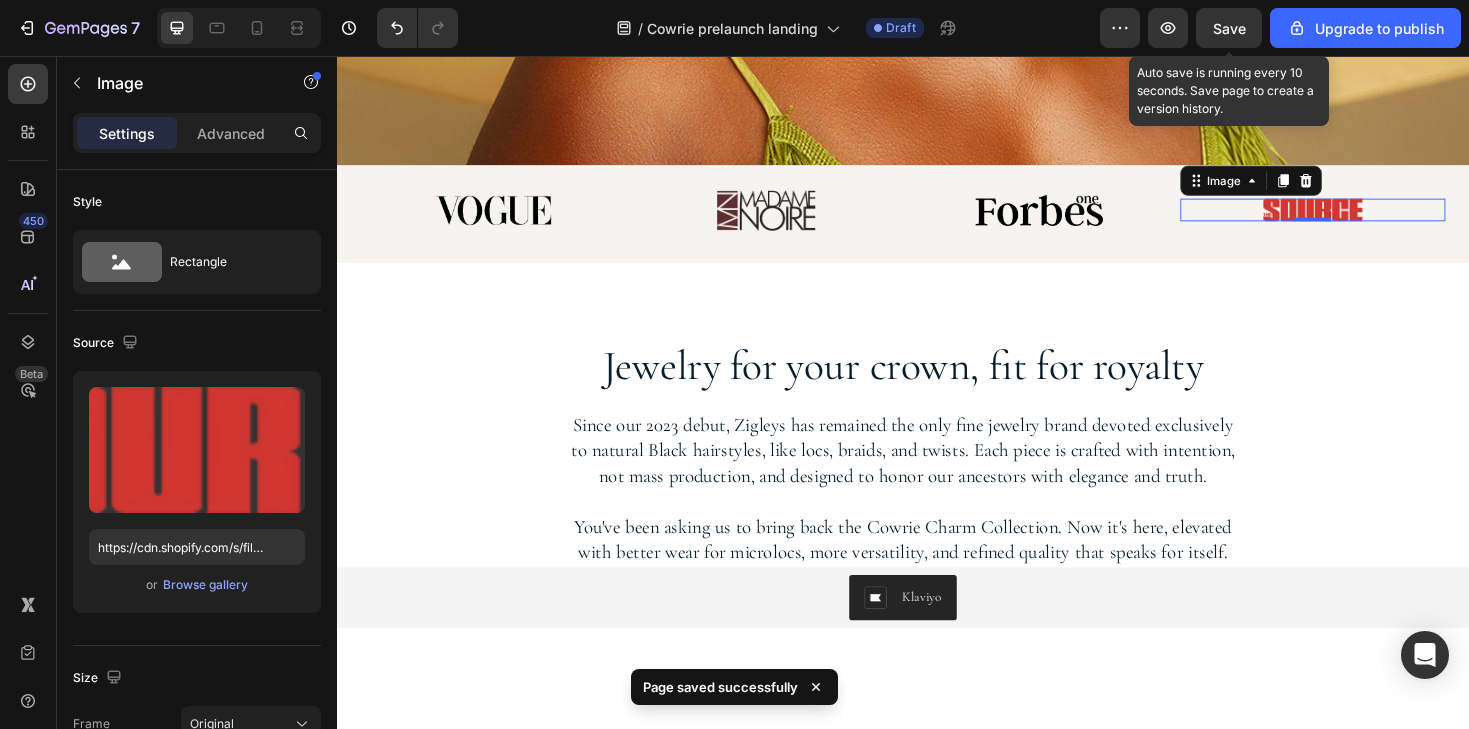 click on "Save" at bounding box center (1229, 28) 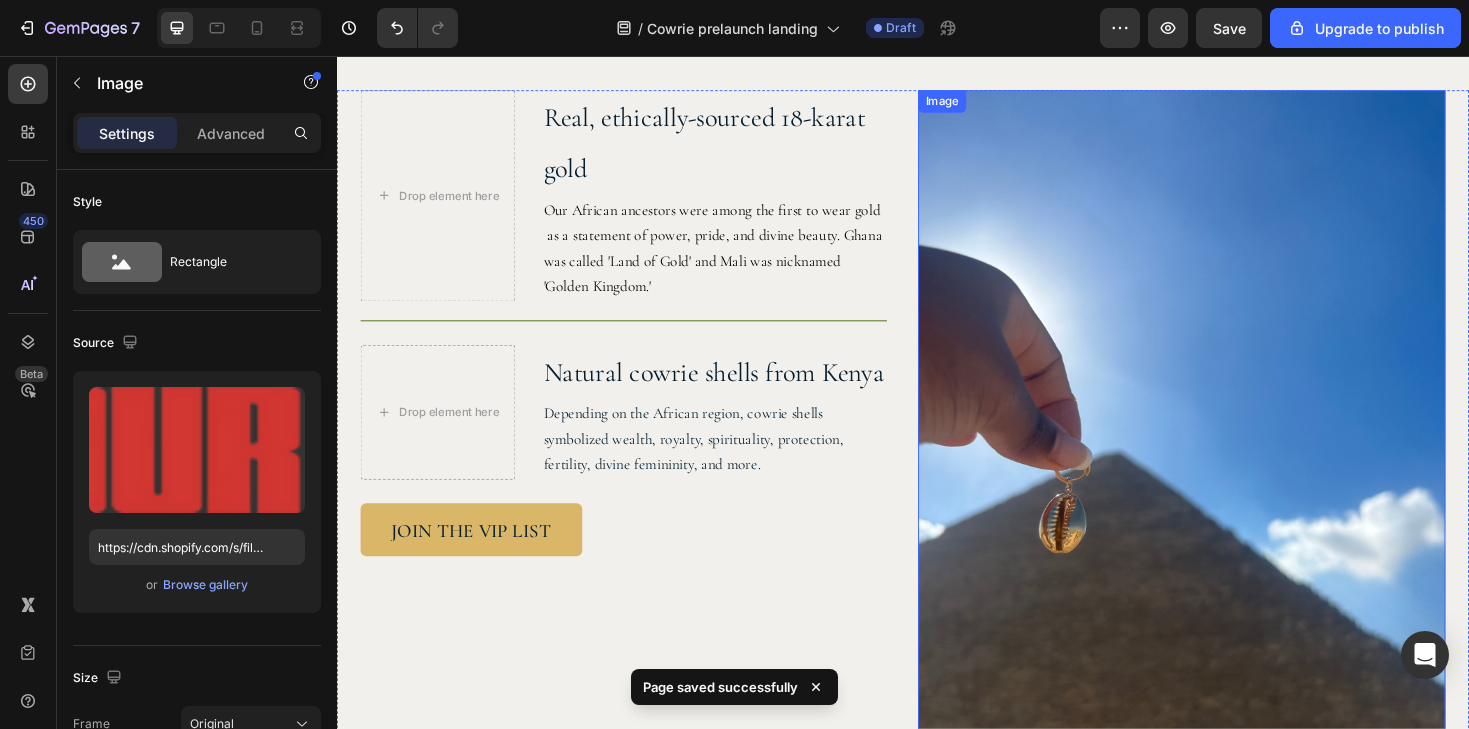 scroll, scrollTop: 1767, scrollLeft: 0, axis: vertical 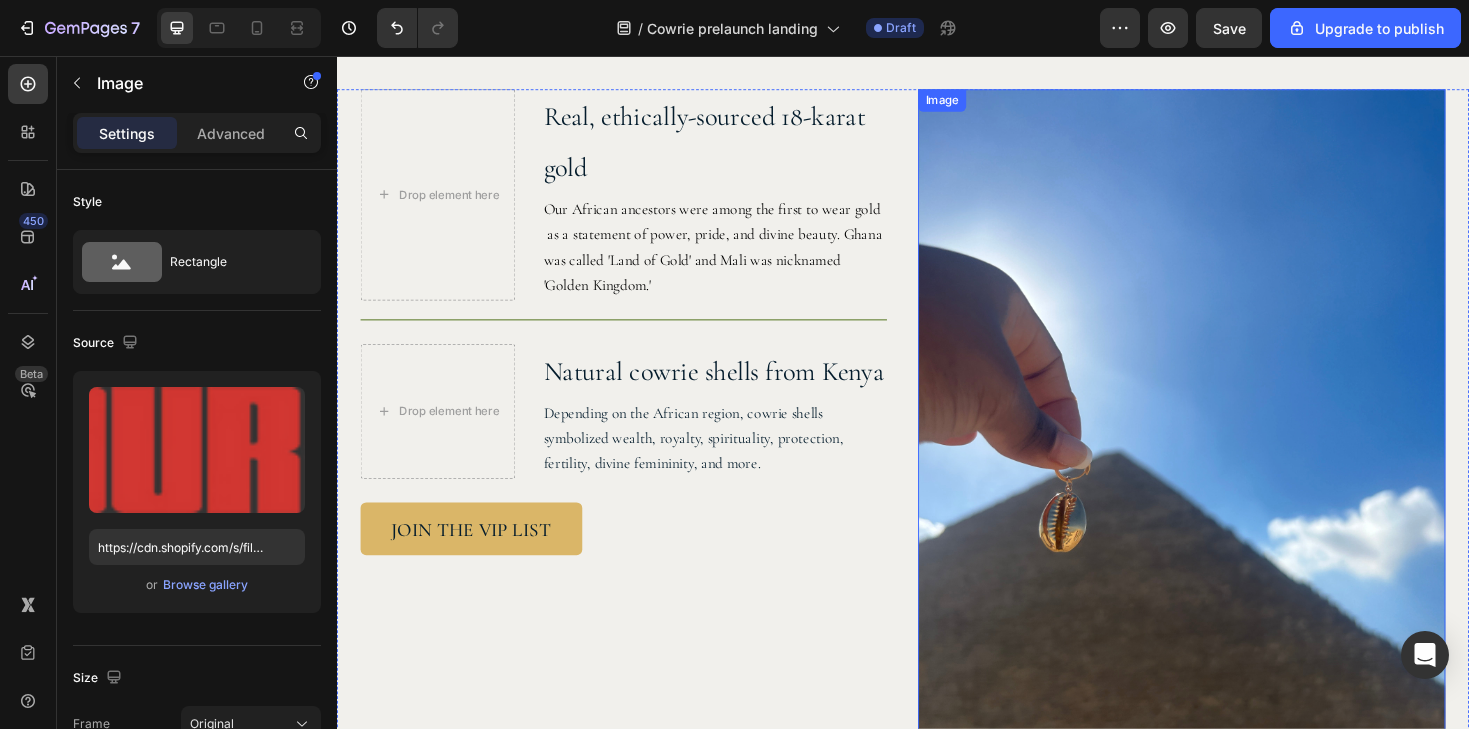 click on "Drop element here" at bounding box center [444, 432] 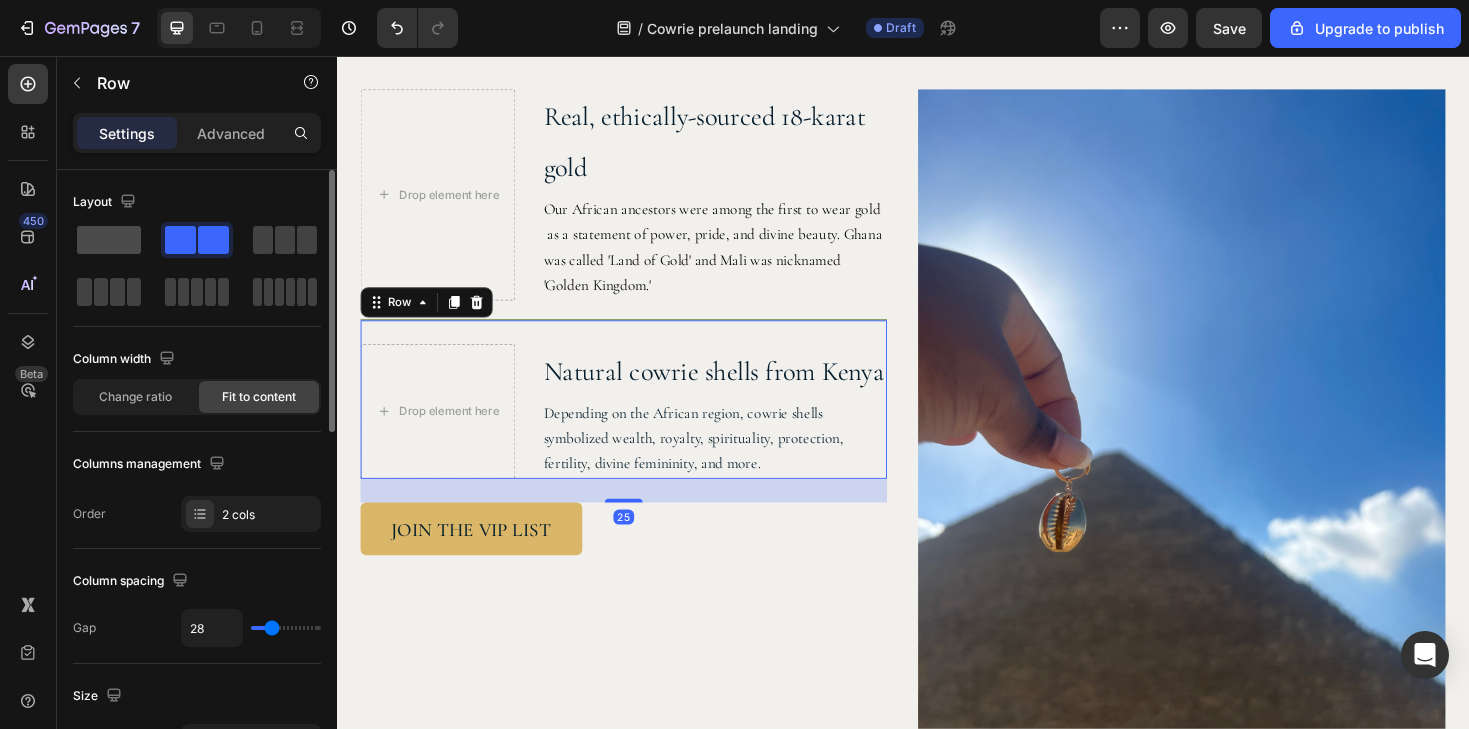 click 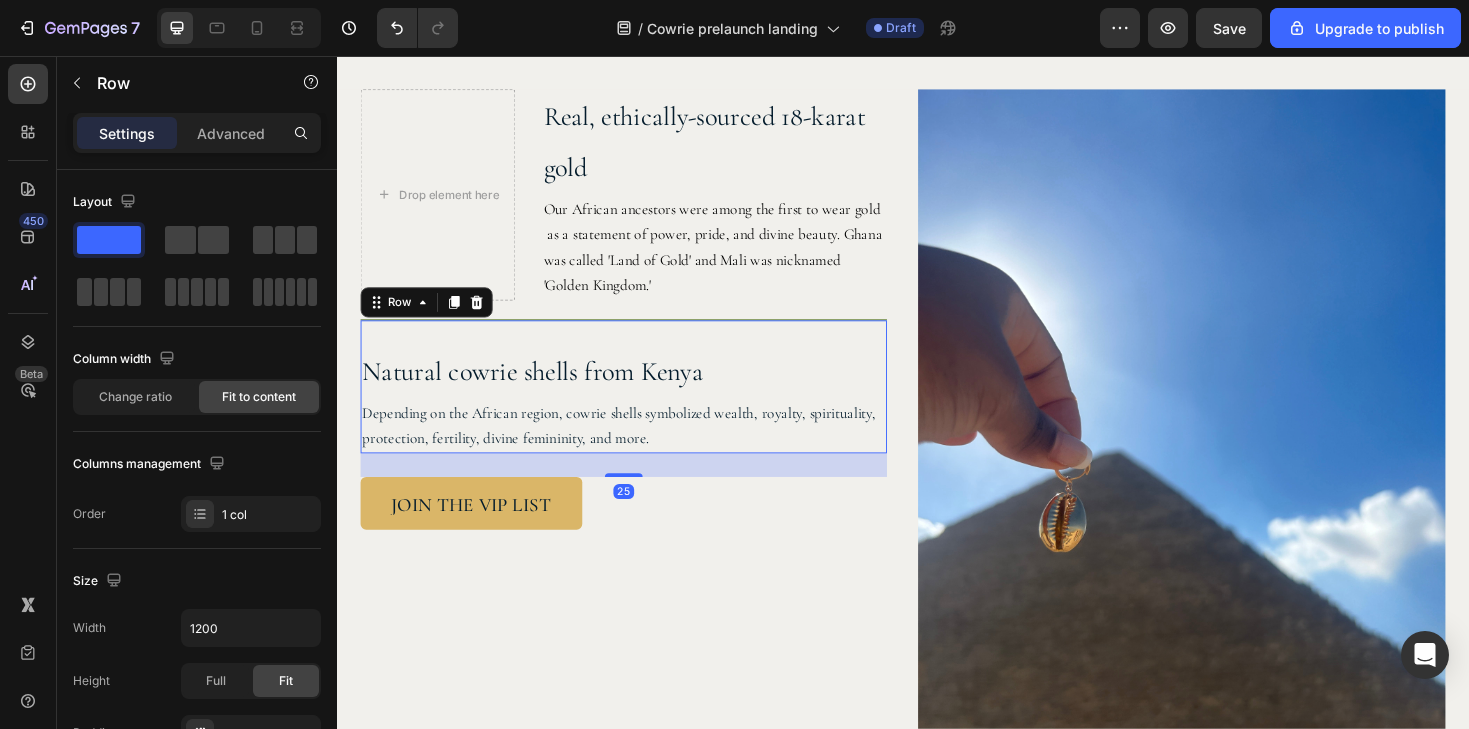 click on "Drop element here" at bounding box center (444, 203) 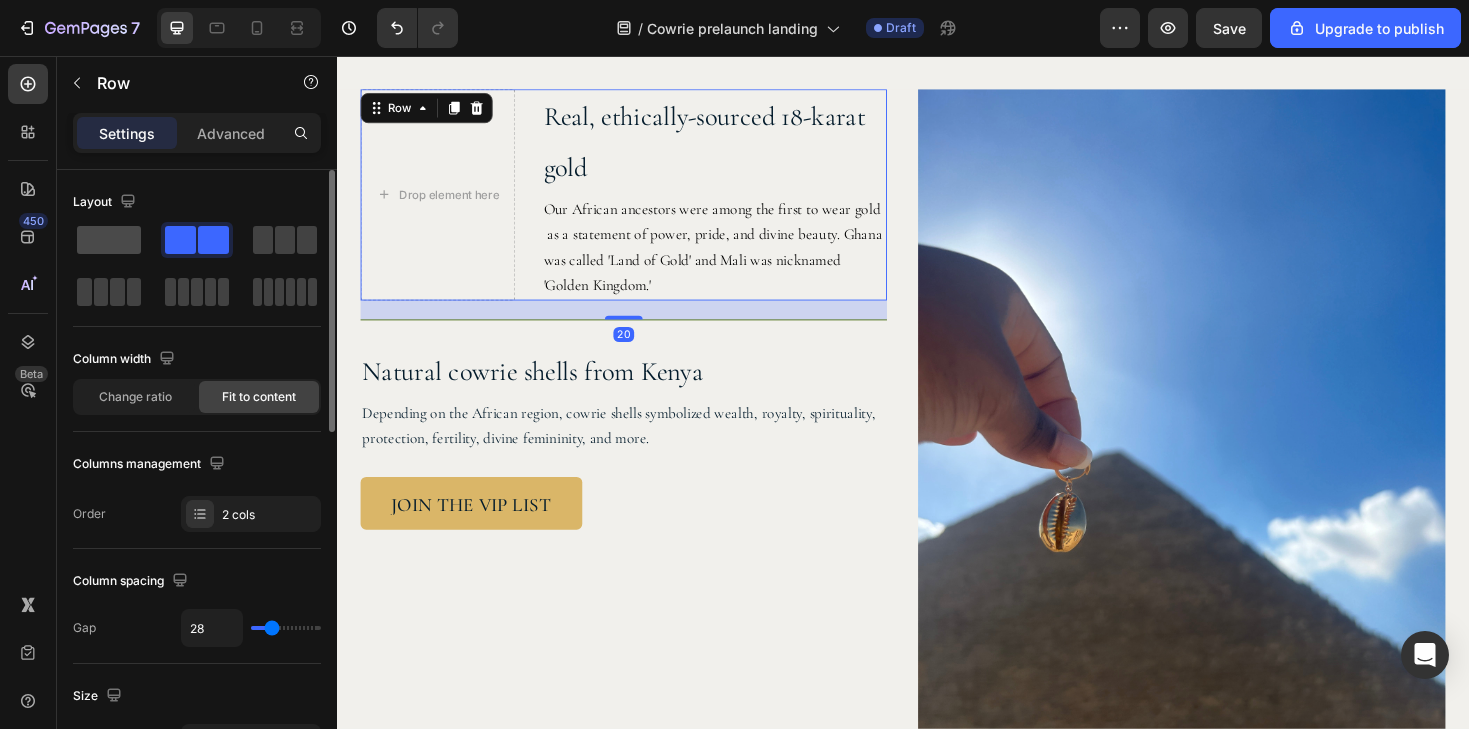 click 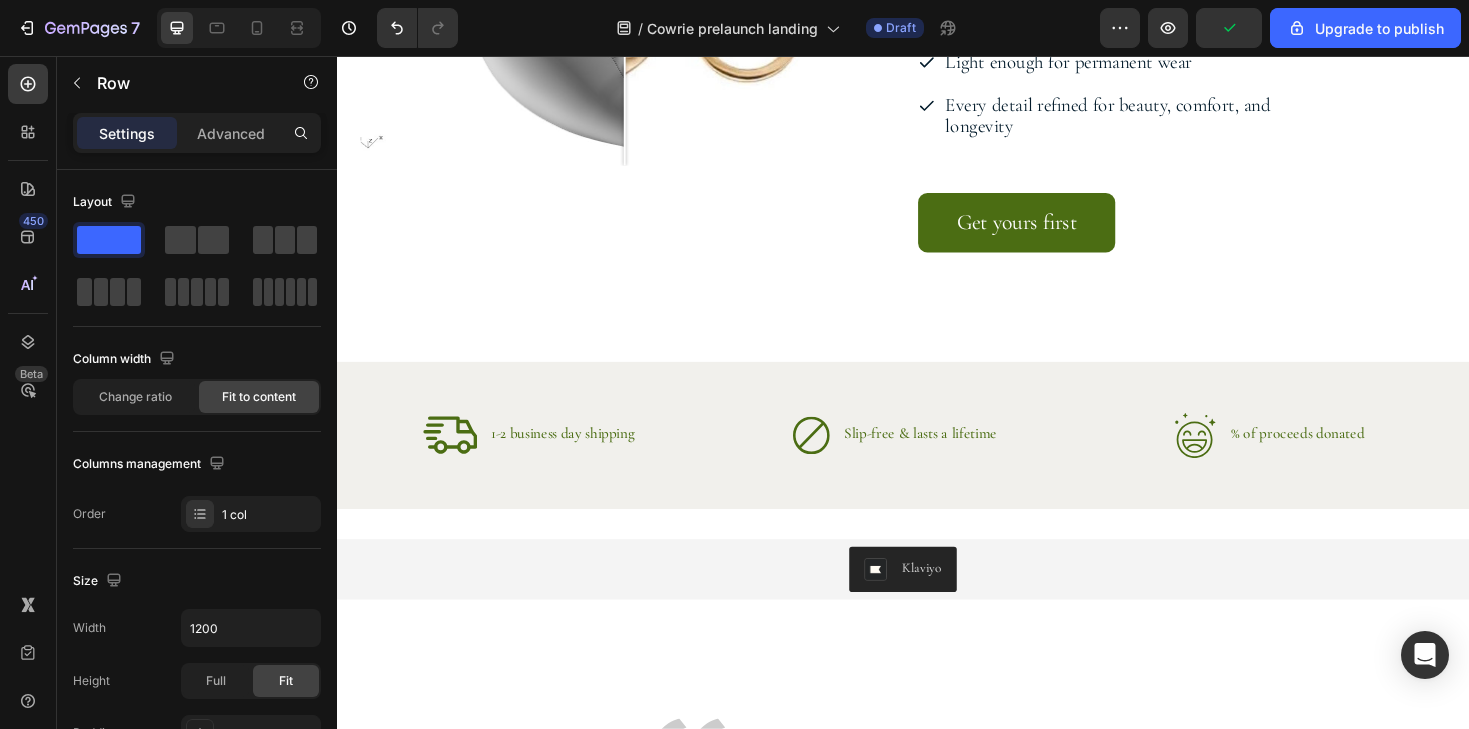 scroll, scrollTop: 3099, scrollLeft: 0, axis: vertical 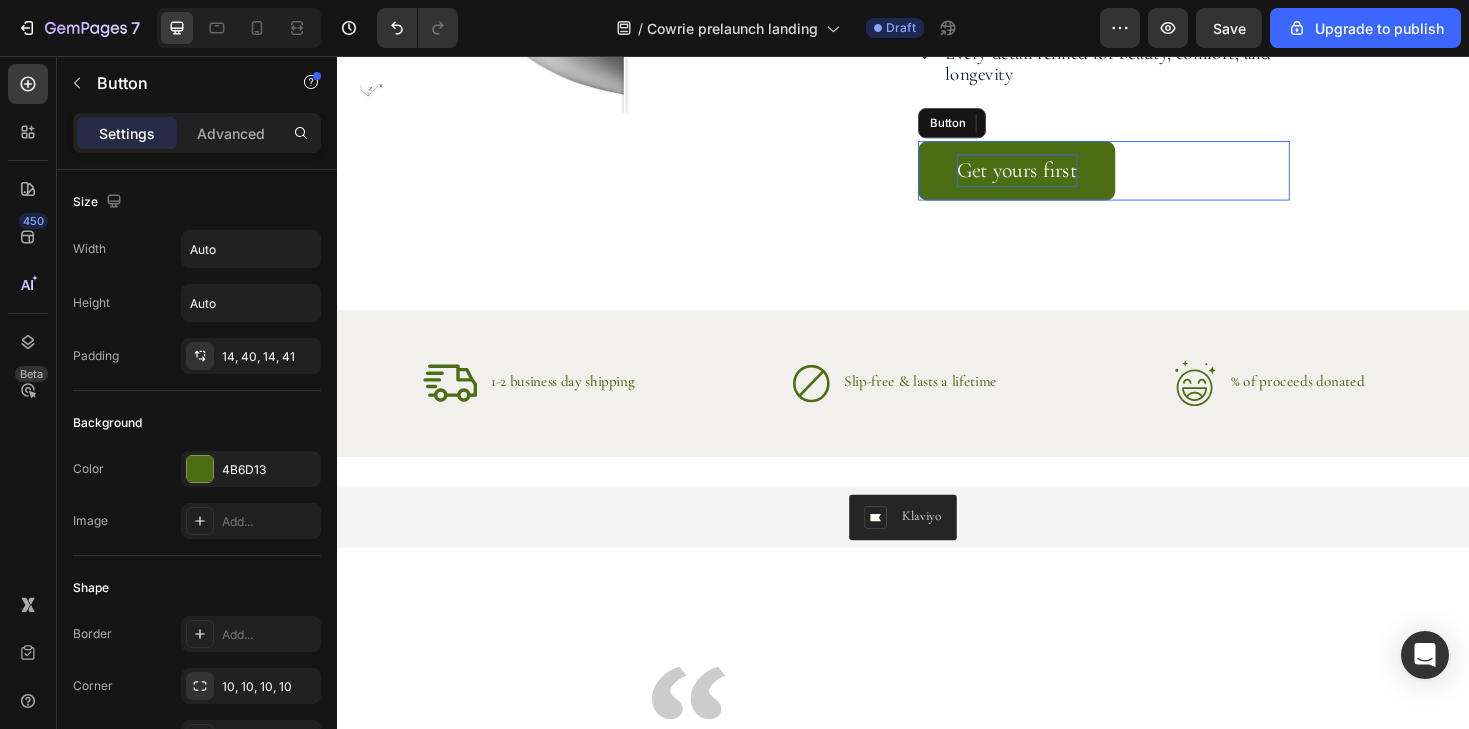 click on "Get yours first" at bounding box center [1058, 177] 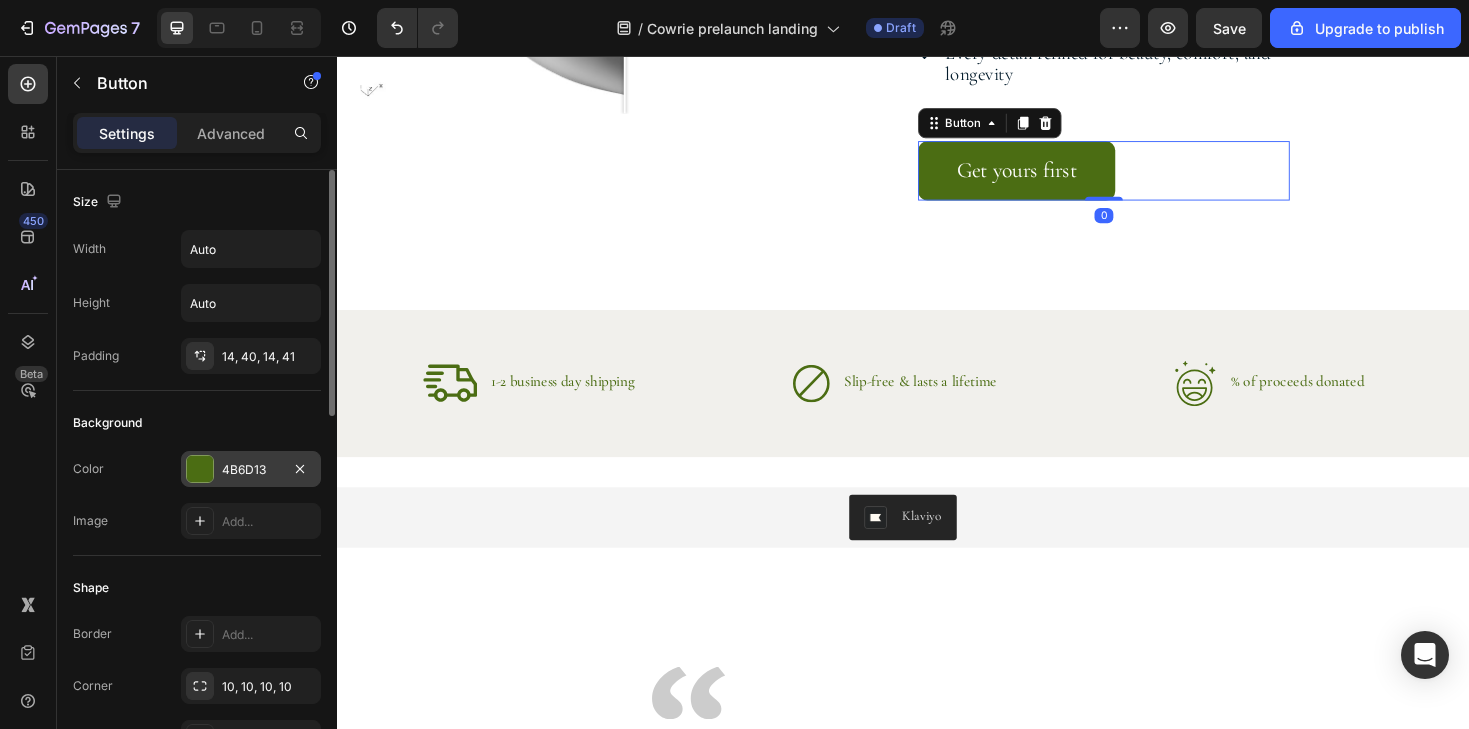 click at bounding box center [200, 469] 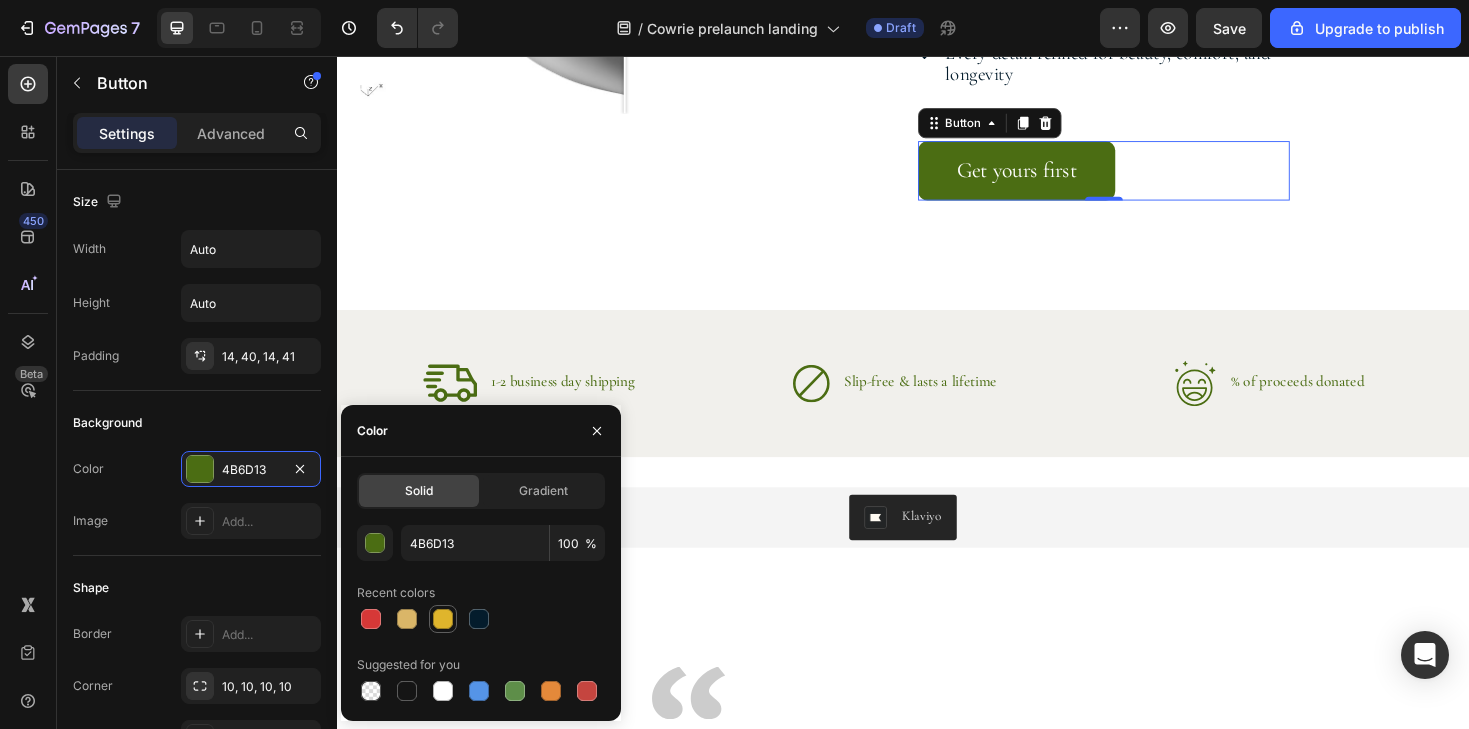 click at bounding box center (443, 619) 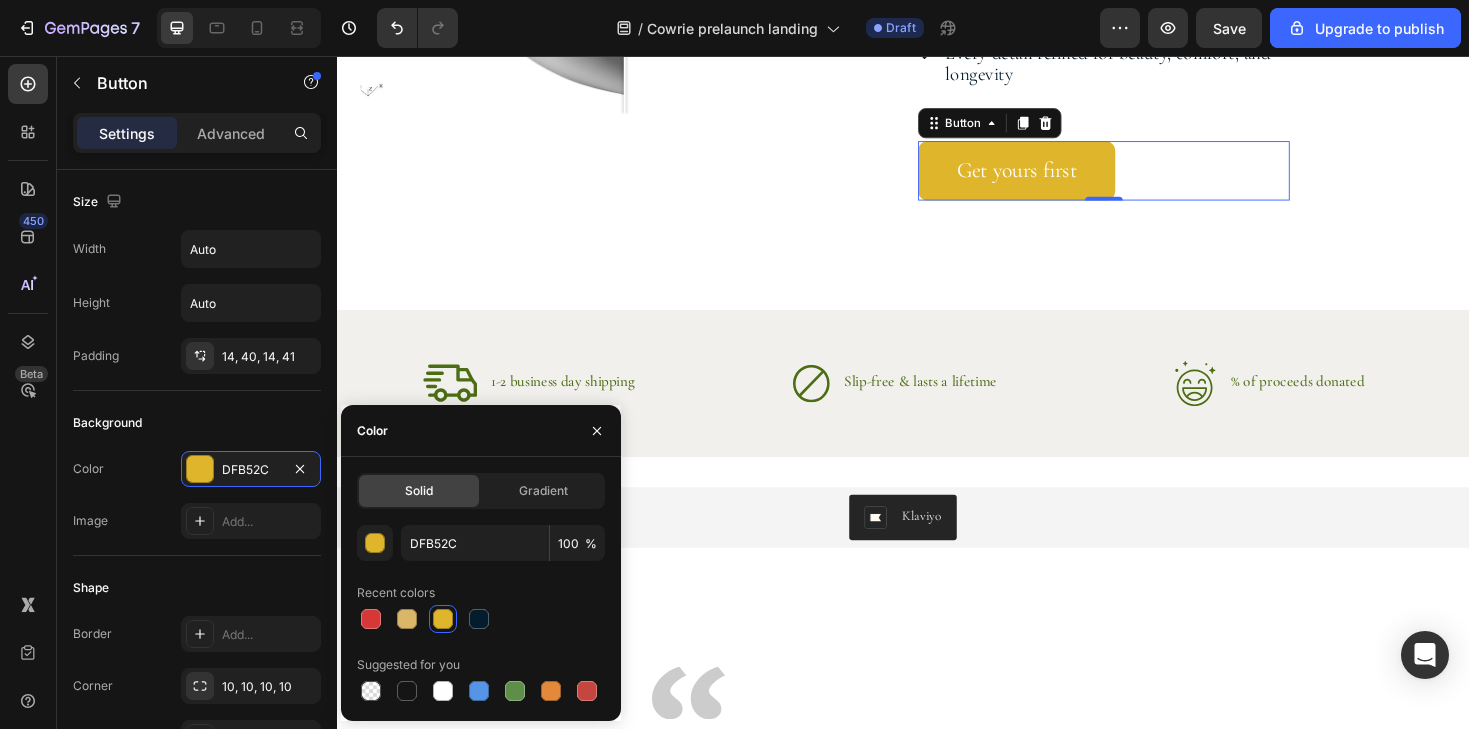 click on "DFB52C 100 % Recent colors Suggested for you" at bounding box center [481, 615] 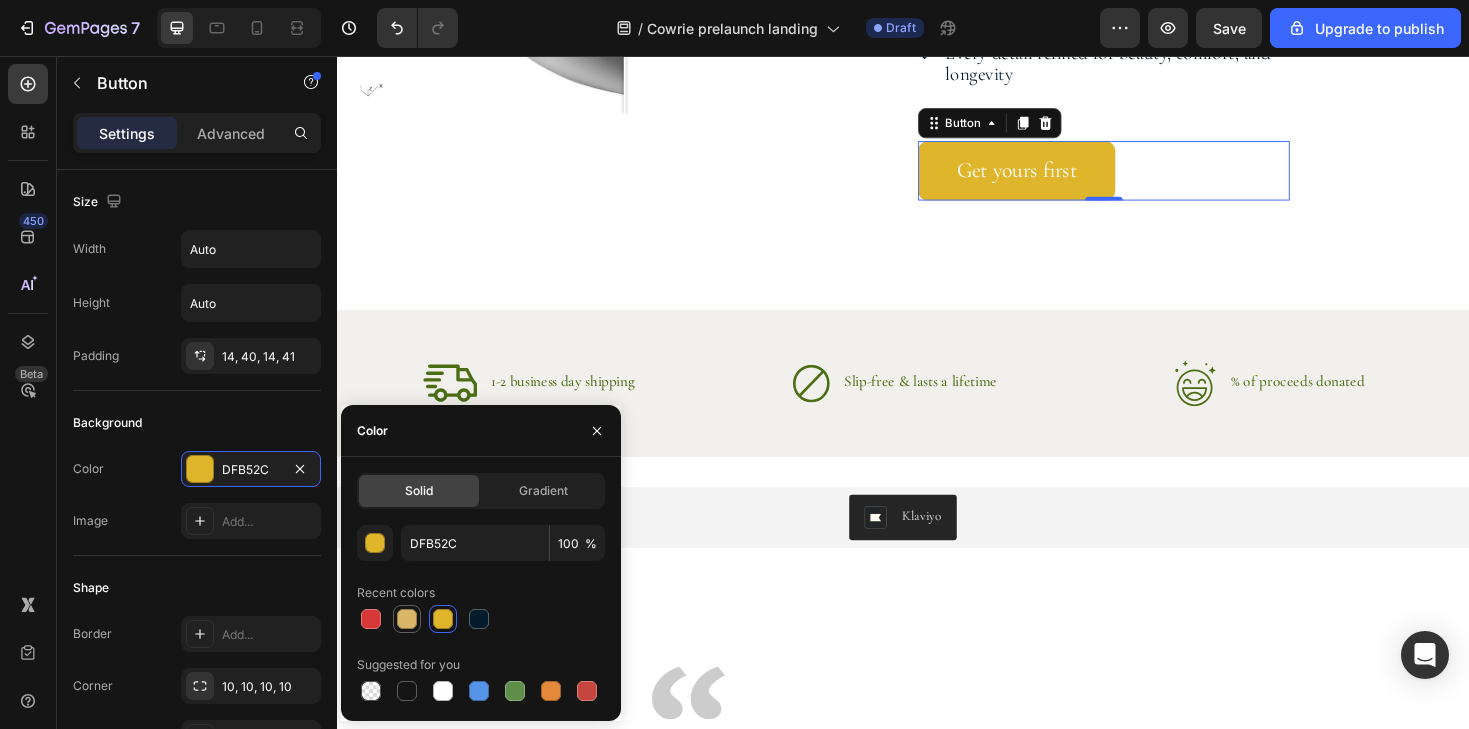 click at bounding box center [407, 619] 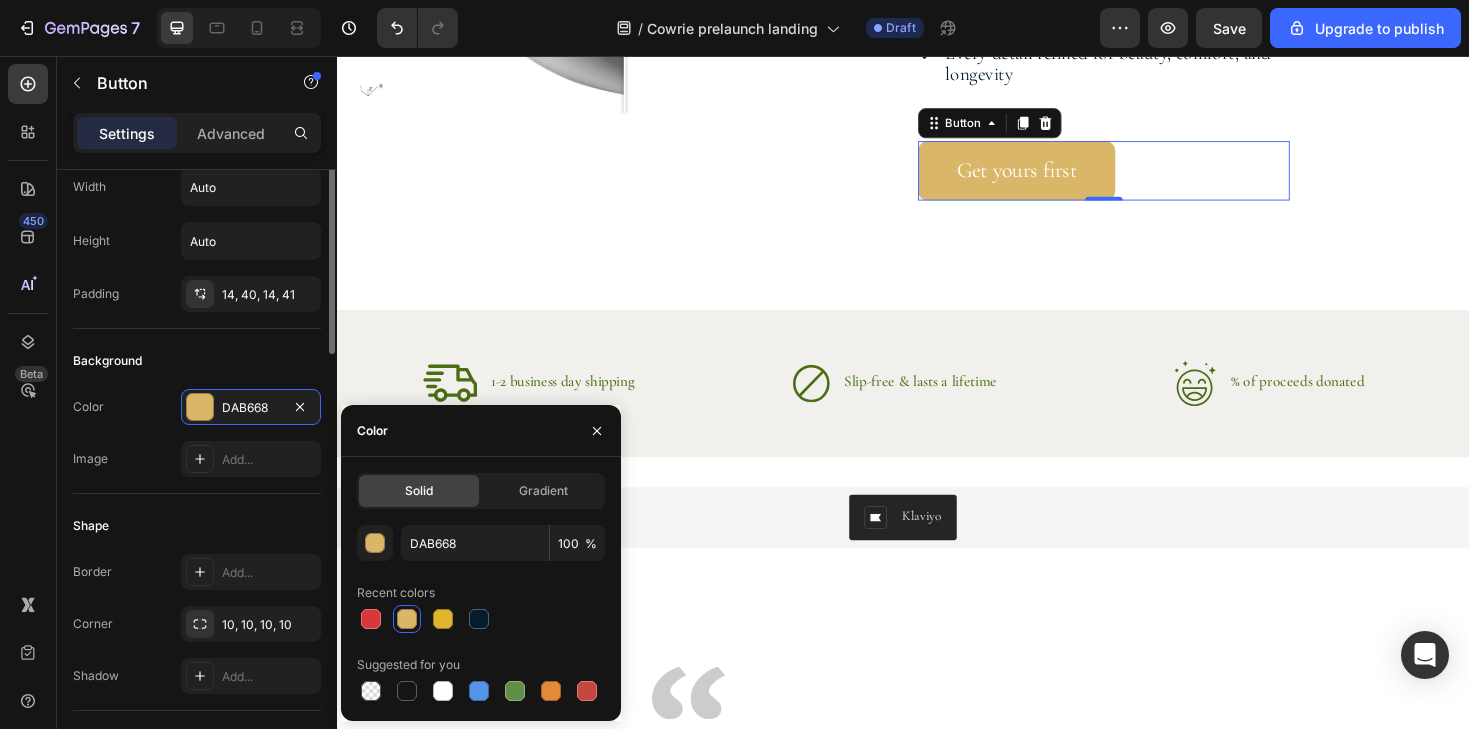 scroll, scrollTop: 0, scrollLeft: 0, axis: both 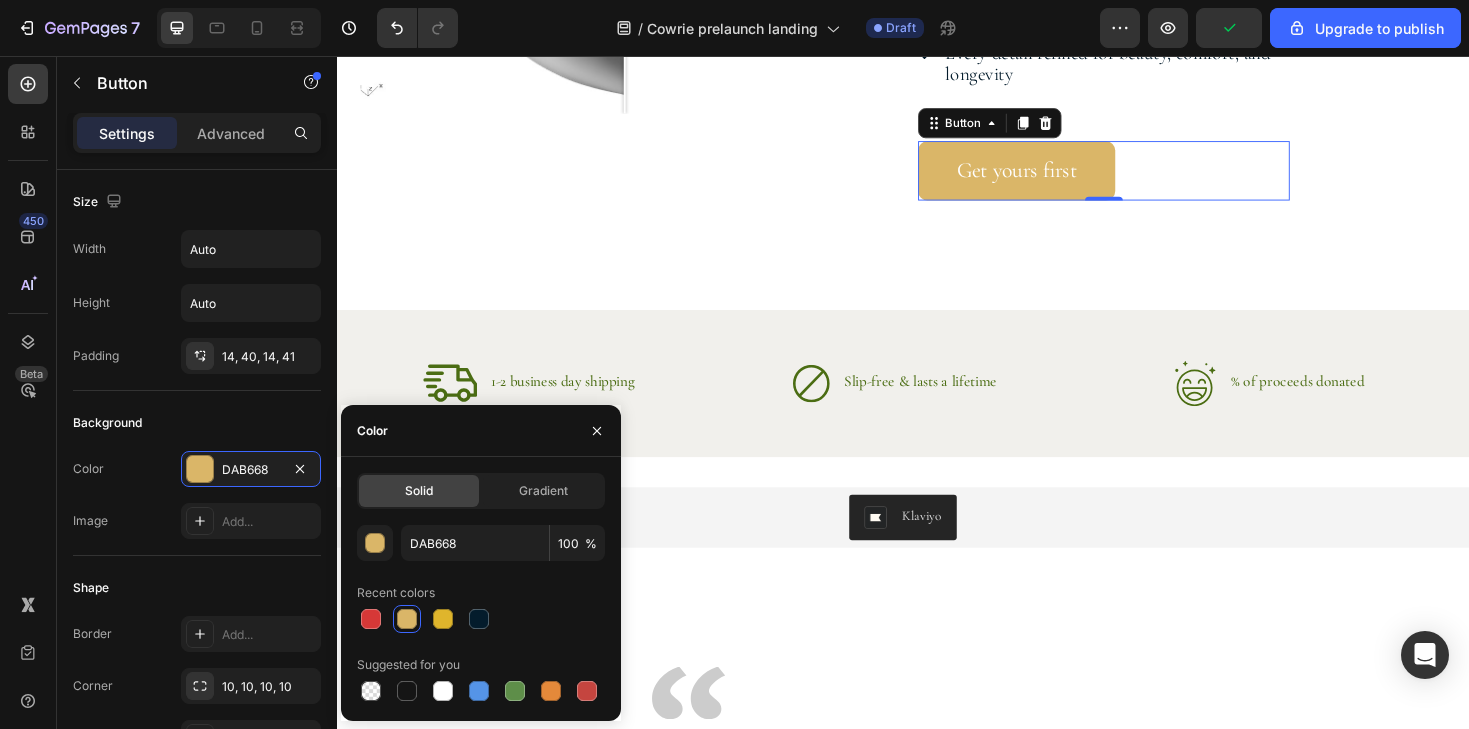 click on "Get yours first" at bounding box center [1058, 177] 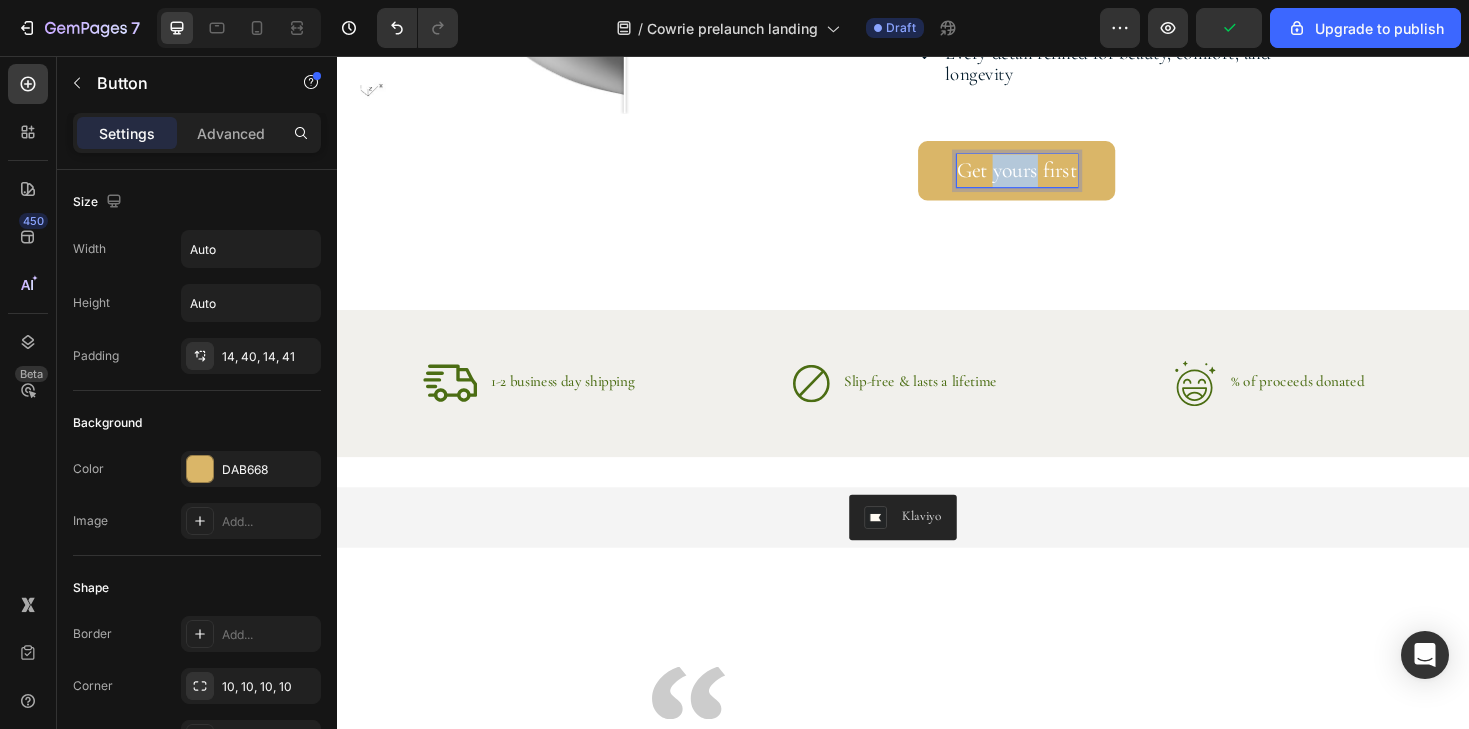 click on "Get yours first" at bounding box center [1058, 177] 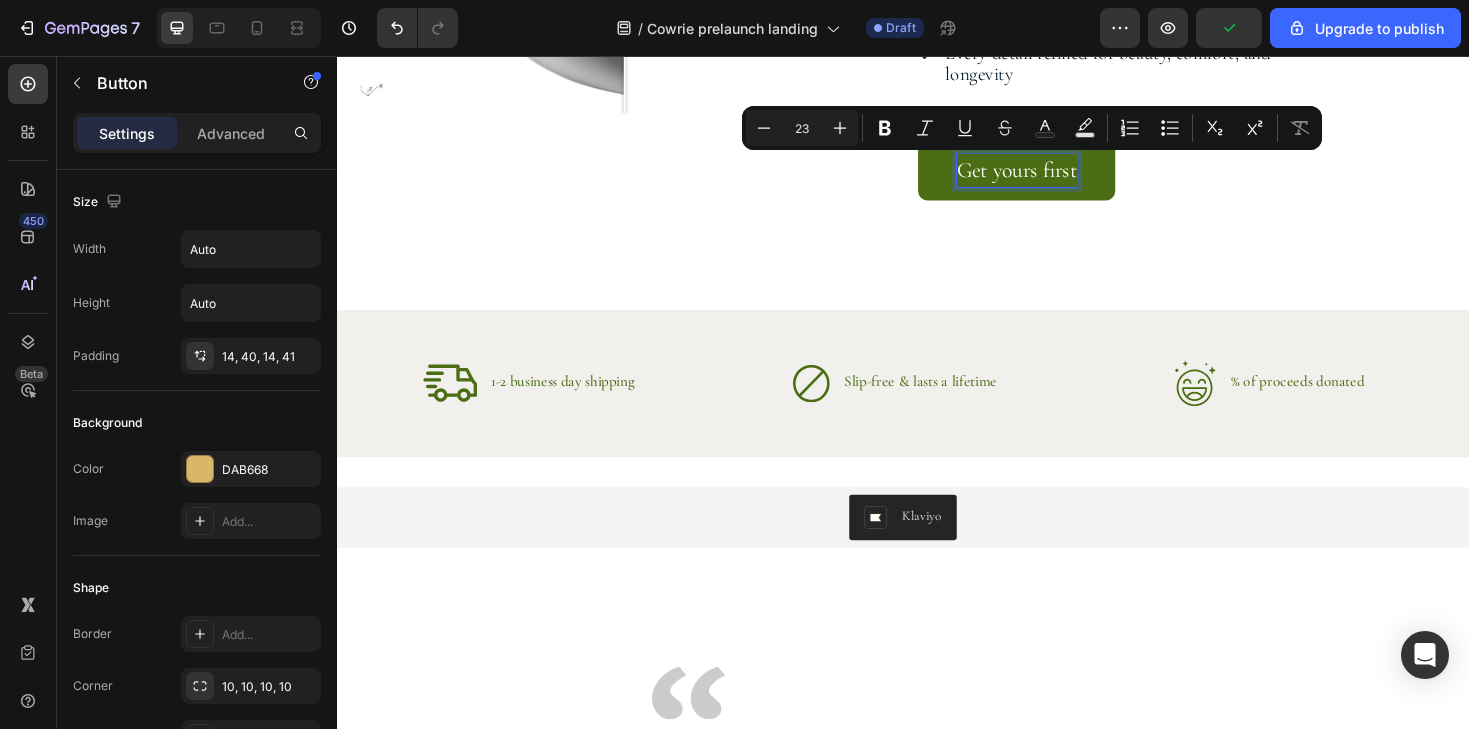 click on "Get yours first" at bounding box center (1058, 177) 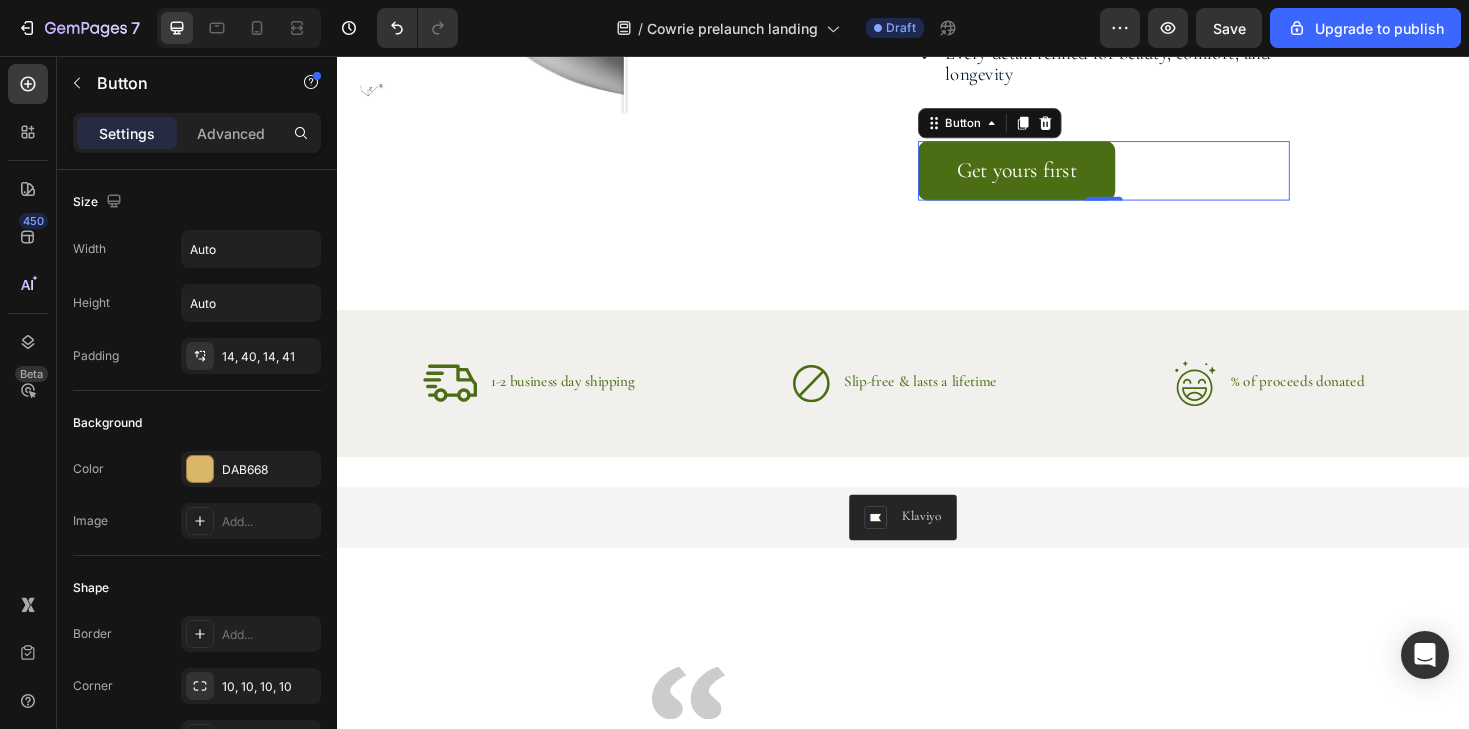 click on "Get yours first" at bounding box center [1057, 177] 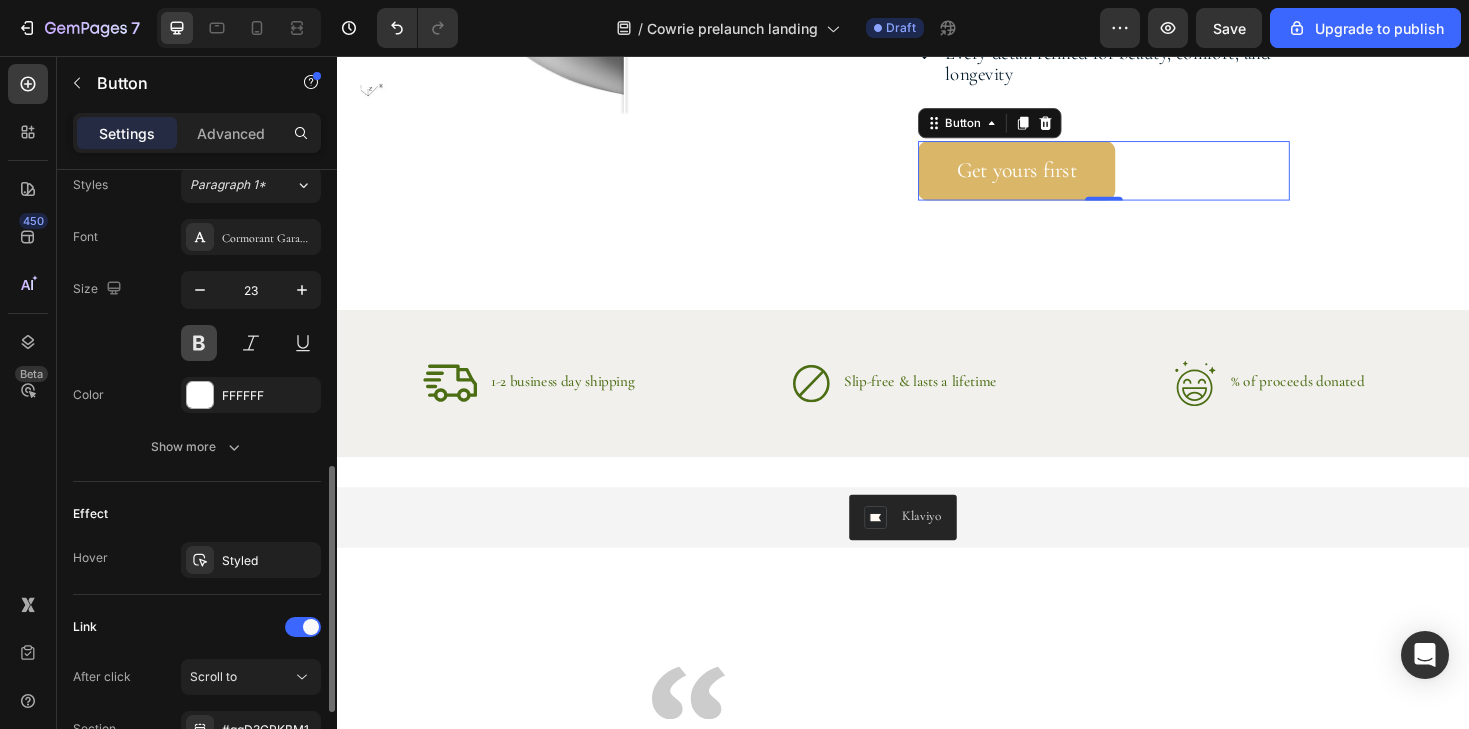 scroll, scrollTop: 739, scrollLeft: 0, axis: vertical 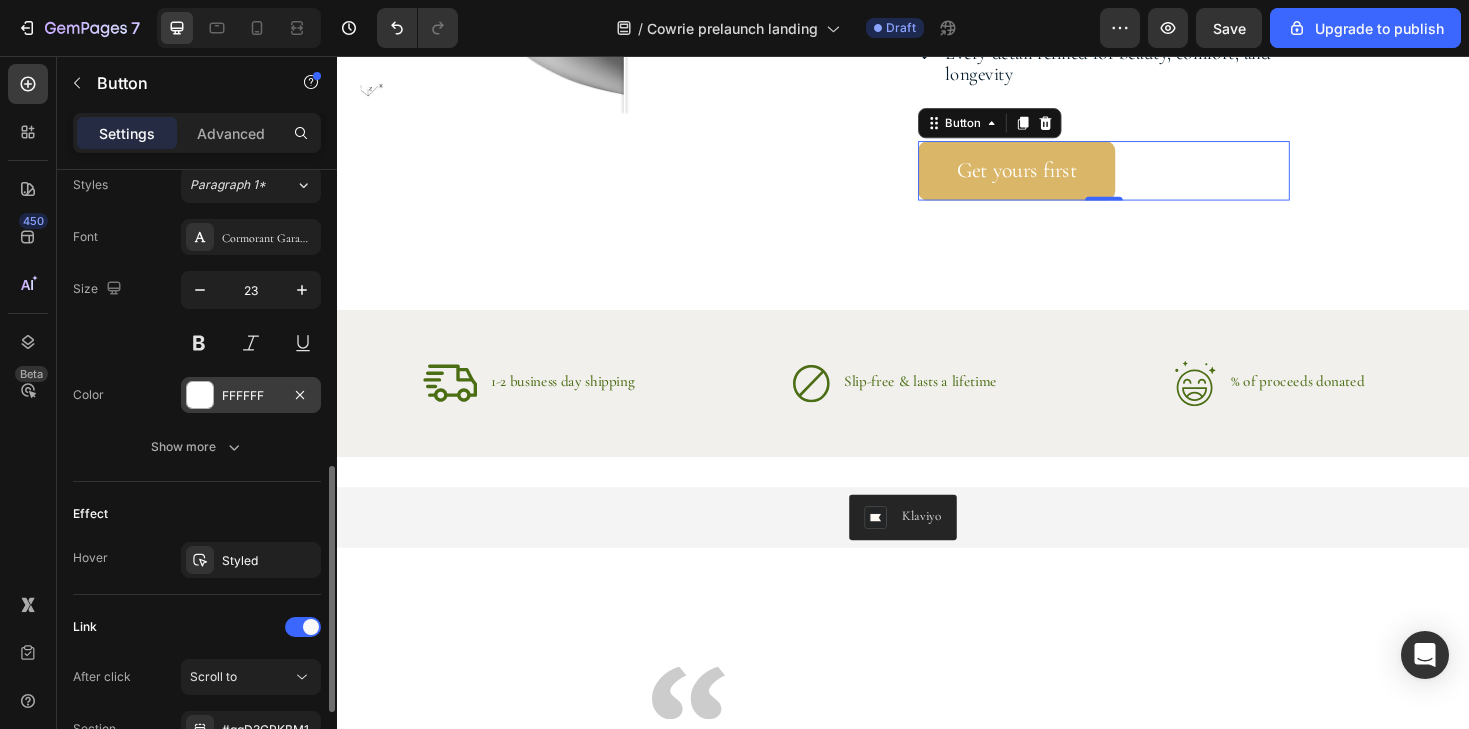 click at bounding box center (200, 395) 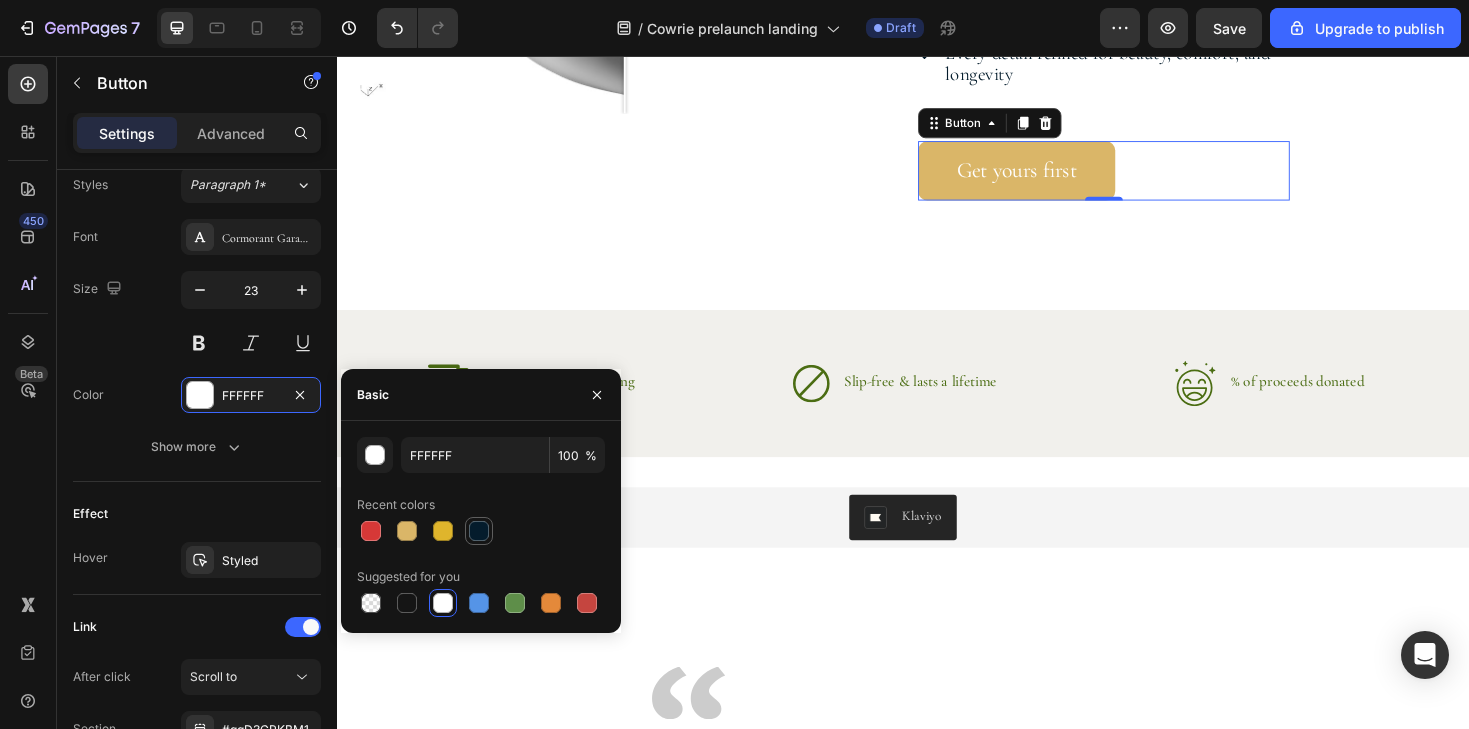 click at bounding box center (479, 531) 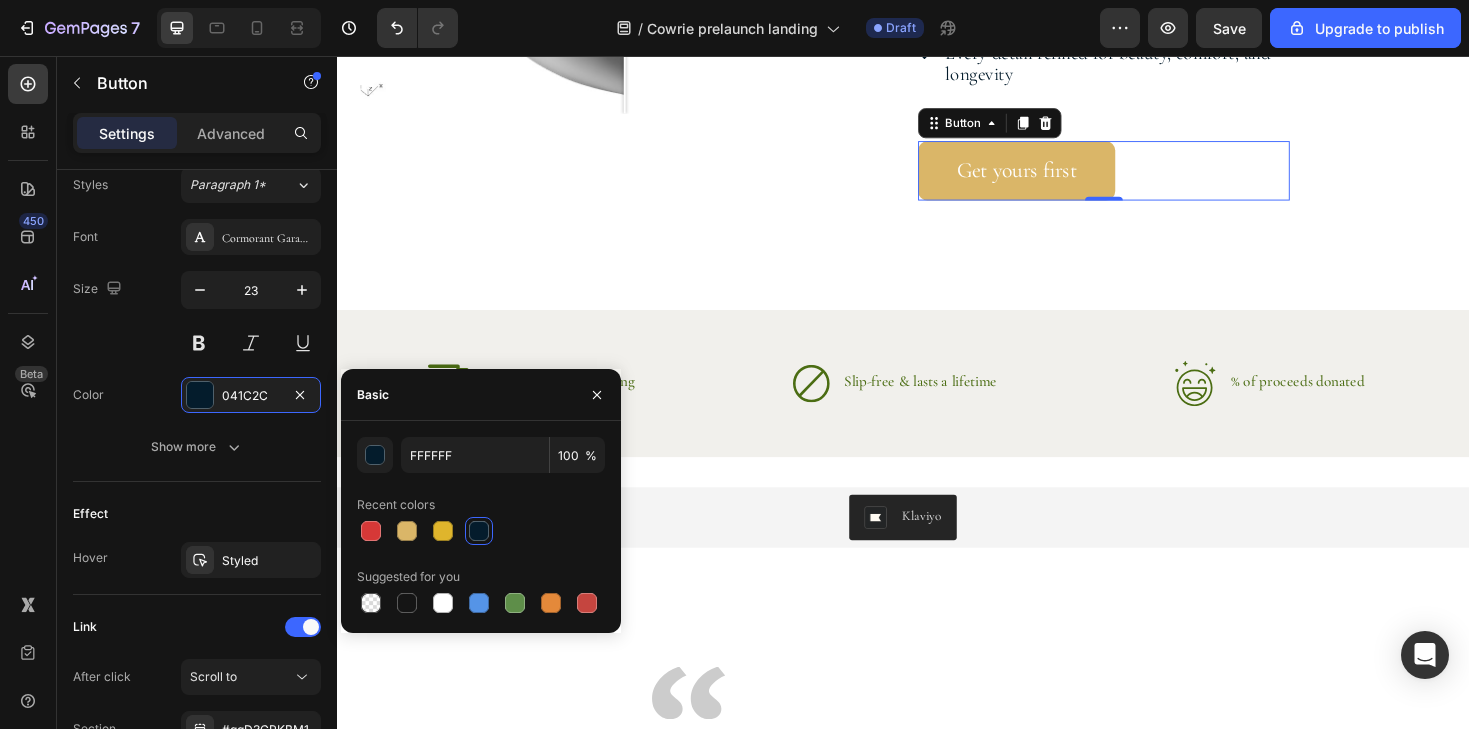 type on "041C2C" 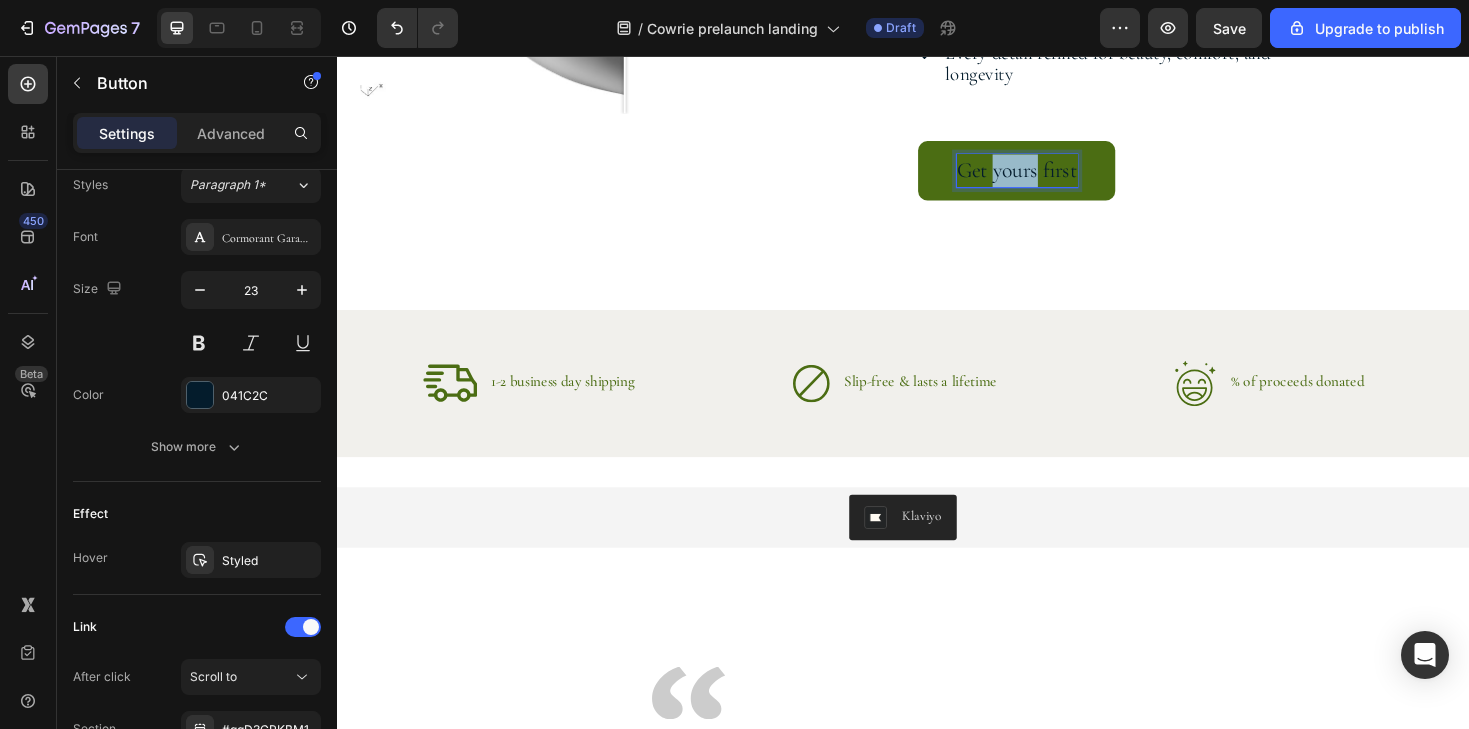 click on "Get yours first" at bounding box center [1058, 177] 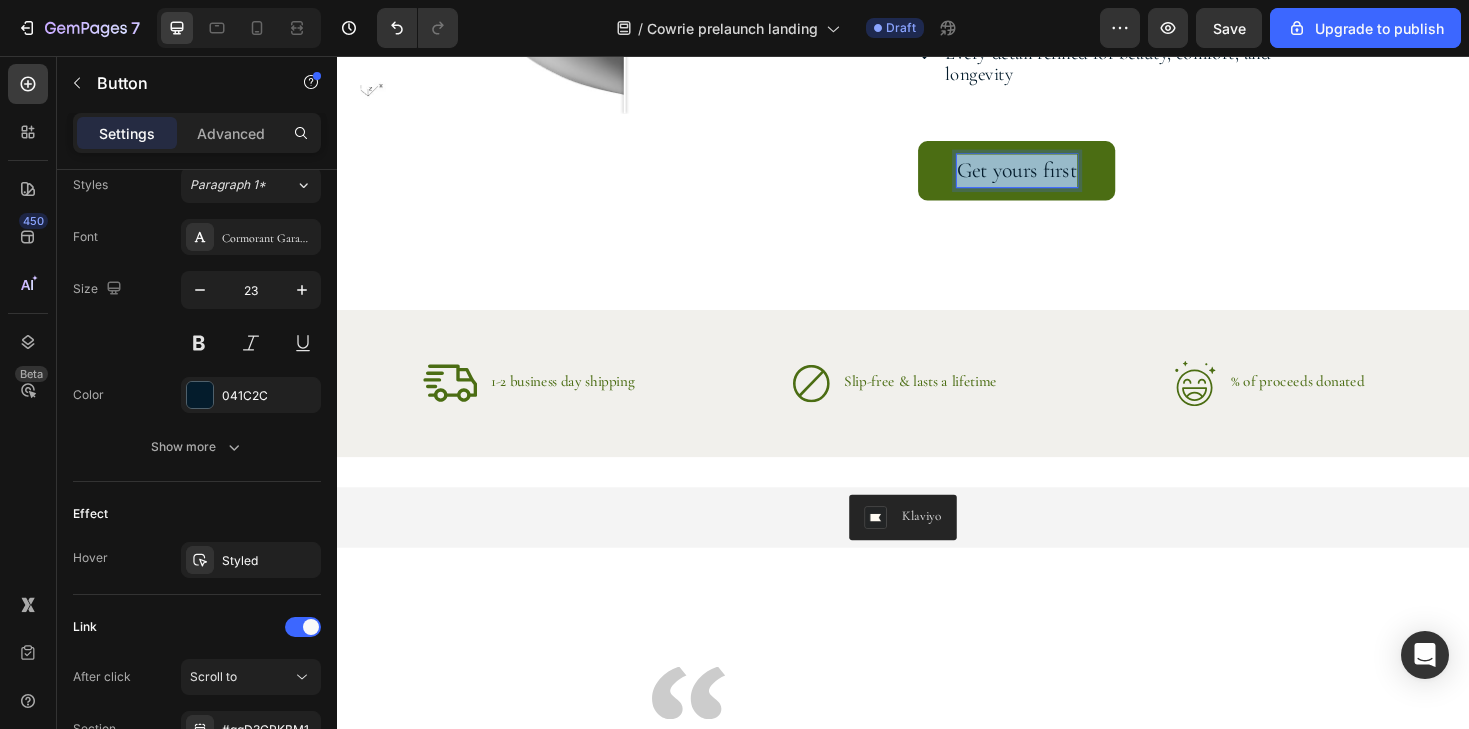 drag, startPoint x: 998, startPoint y: 175, endPoint x: 1134, endPoint y: 181, distance: 136.1323 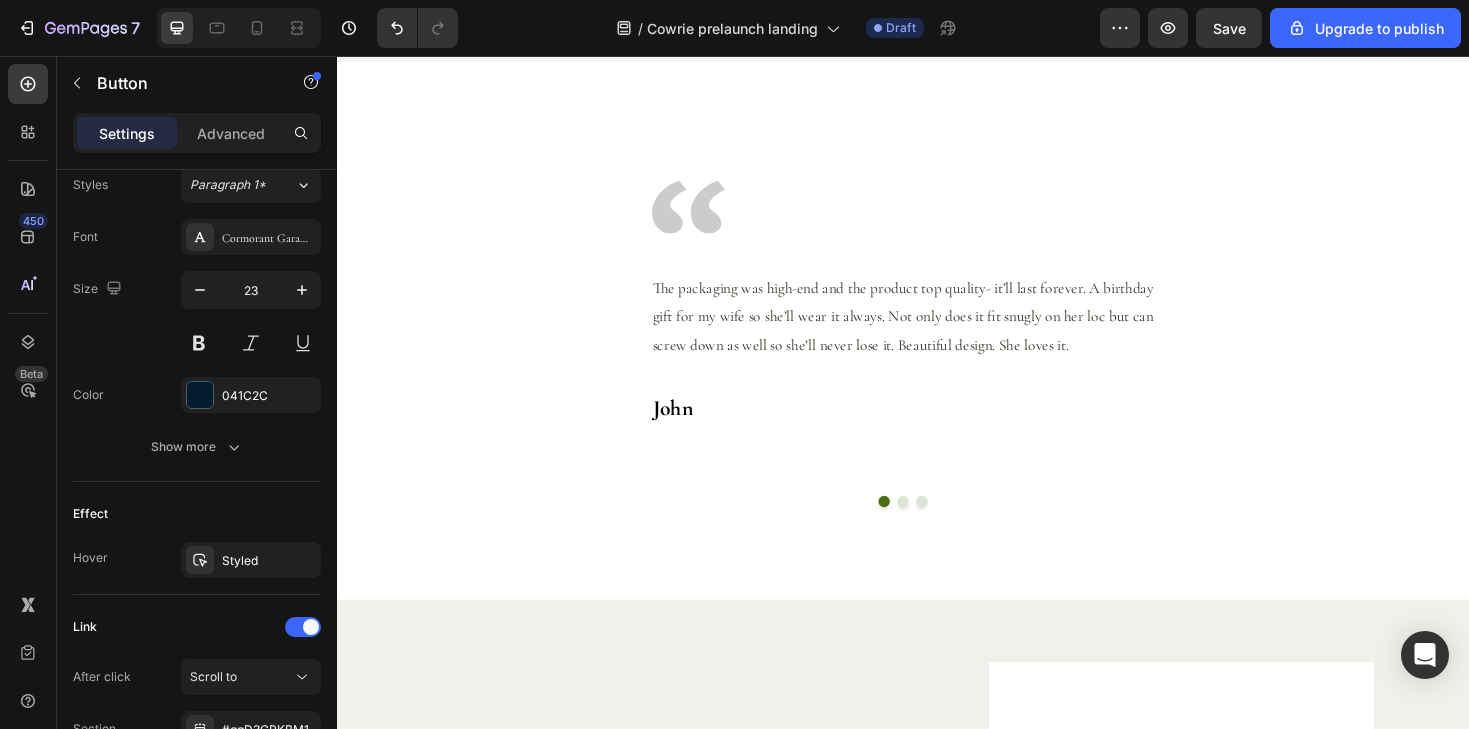 scroll, scrollTop: 2903, scrollLeft: 0, axis: vertical 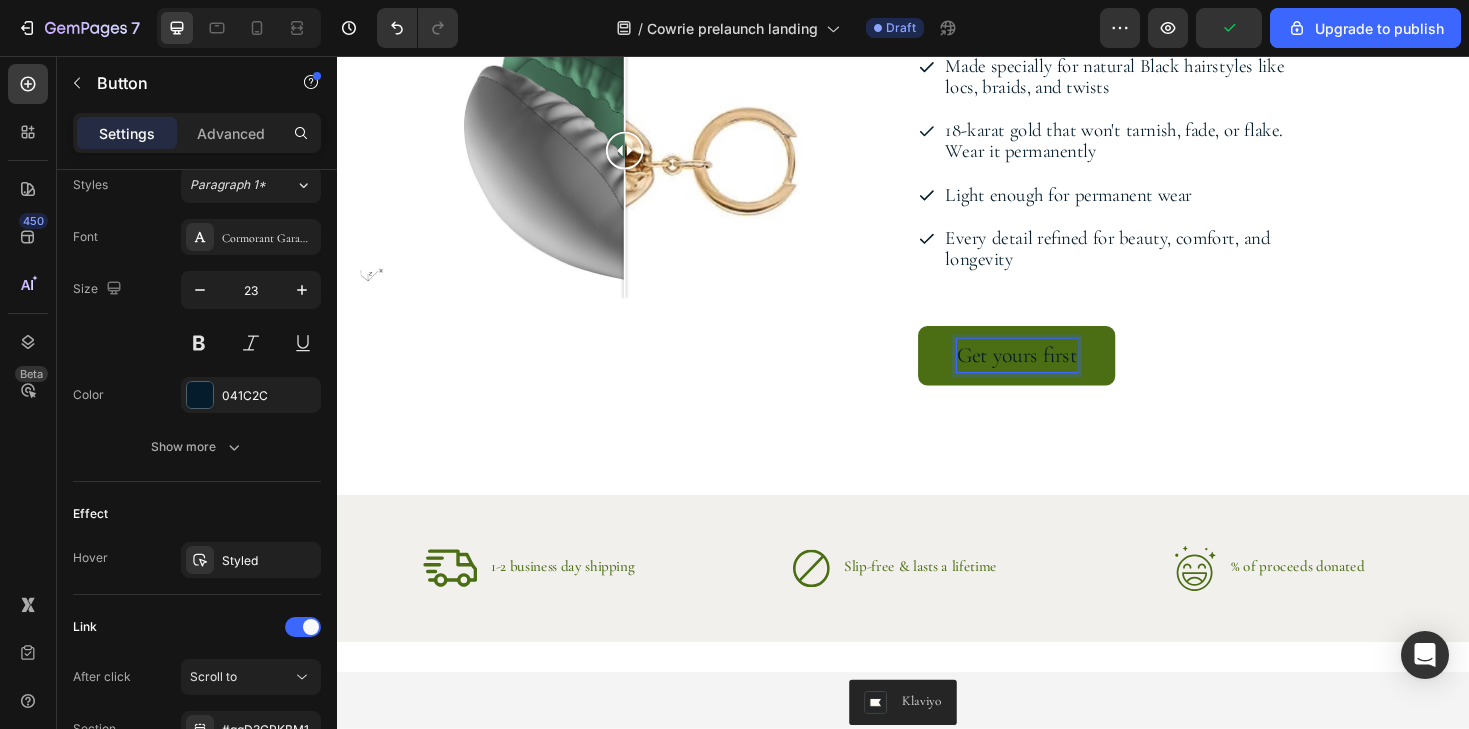click on "Get yours first" at bounding box center [1058, 373] 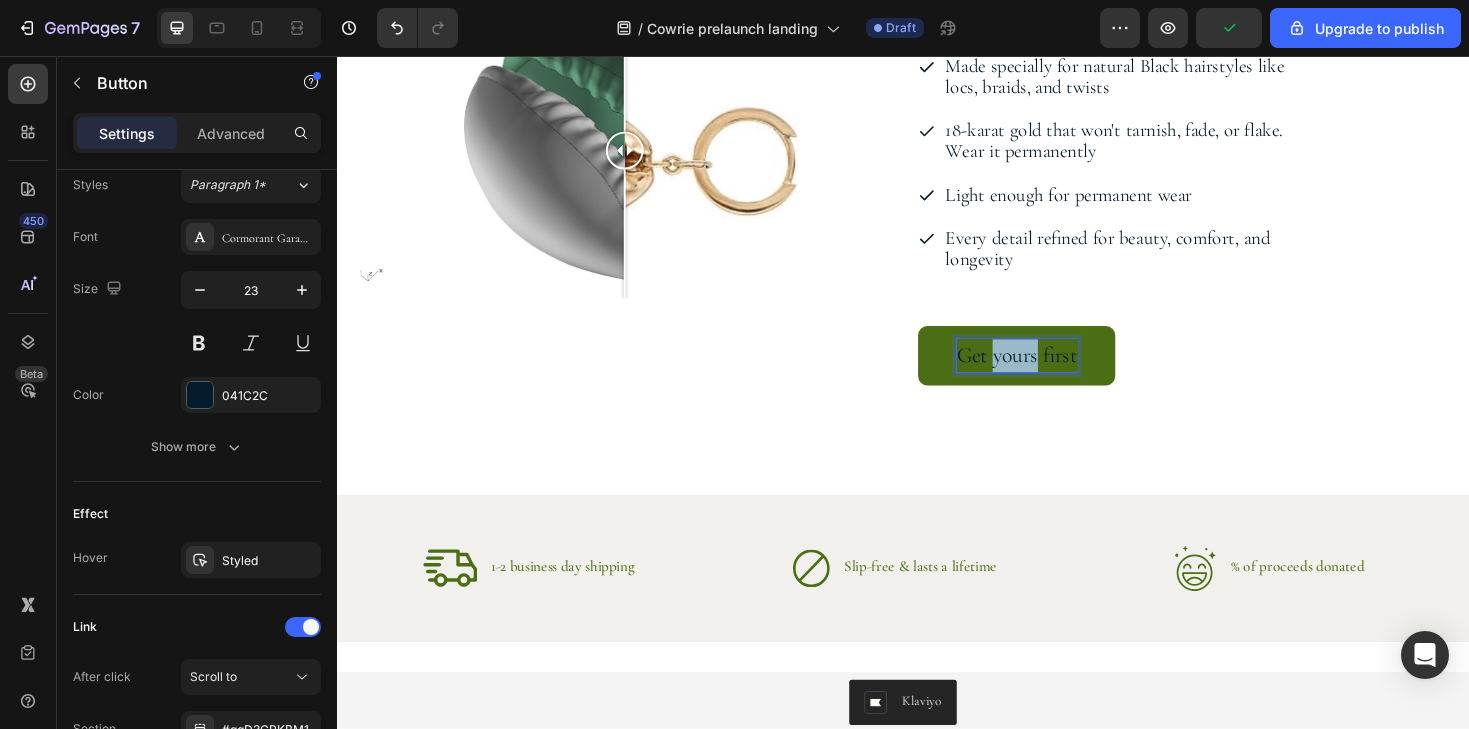 click on "Get yours first" at bounding box center [1058, 373] 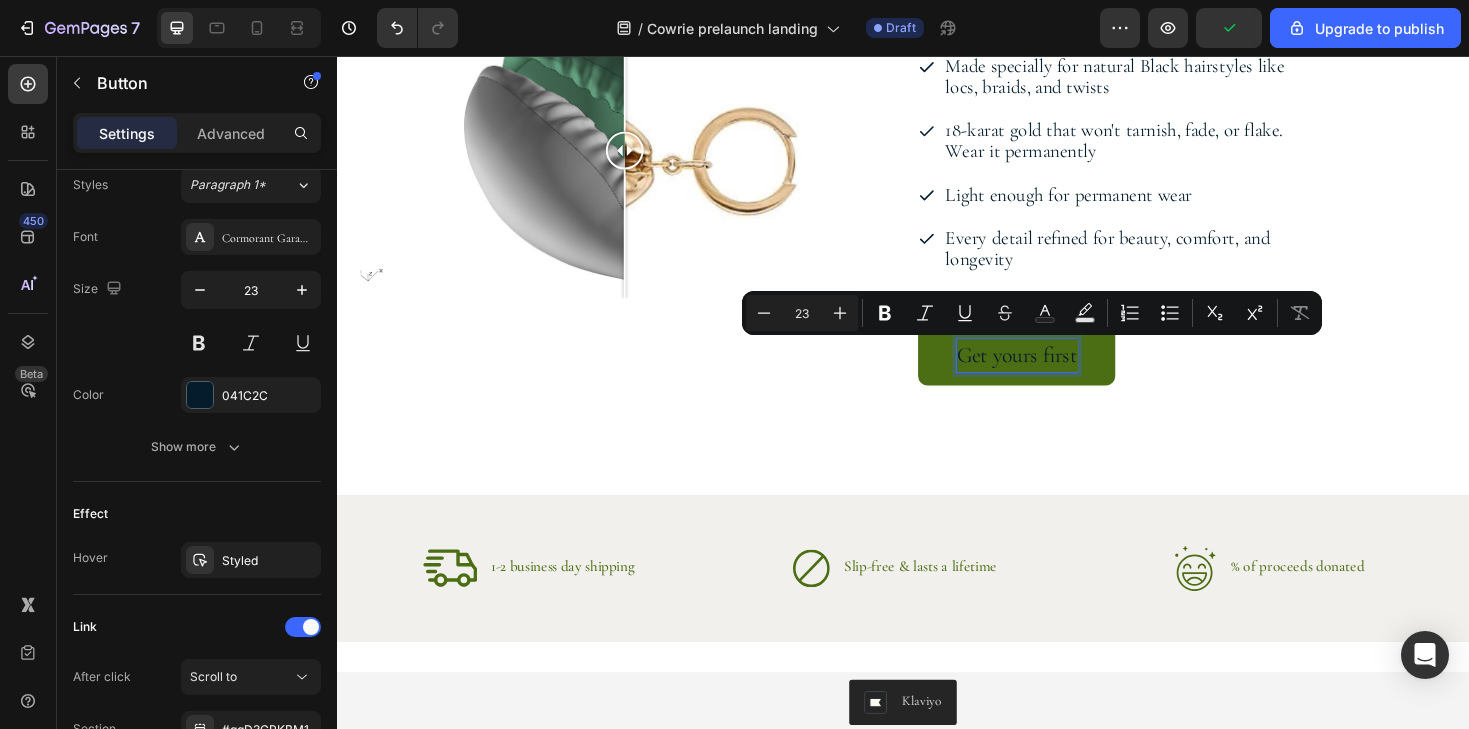 click on "Get yours first" at bounding box center (1058, 373) 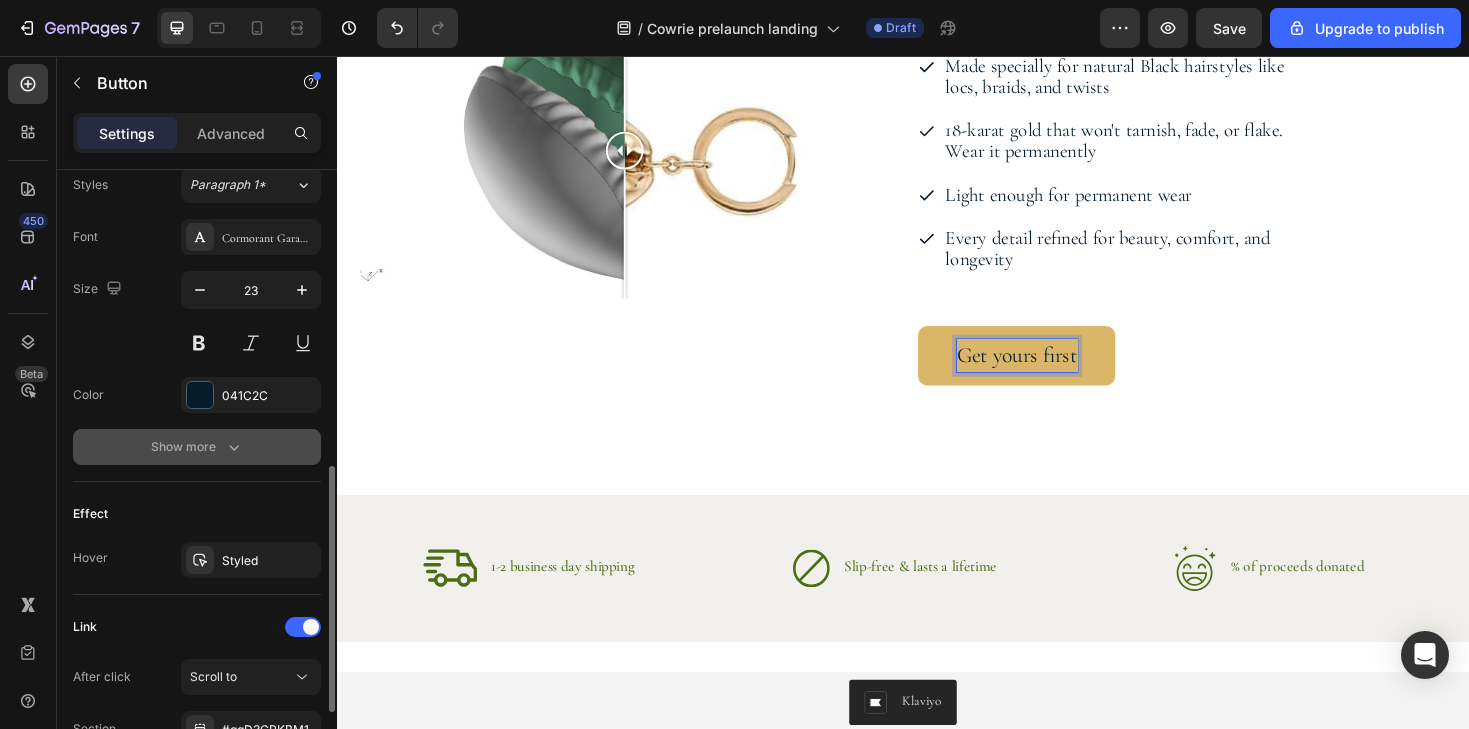 click on "Show more" at bounding box center (197, 447) 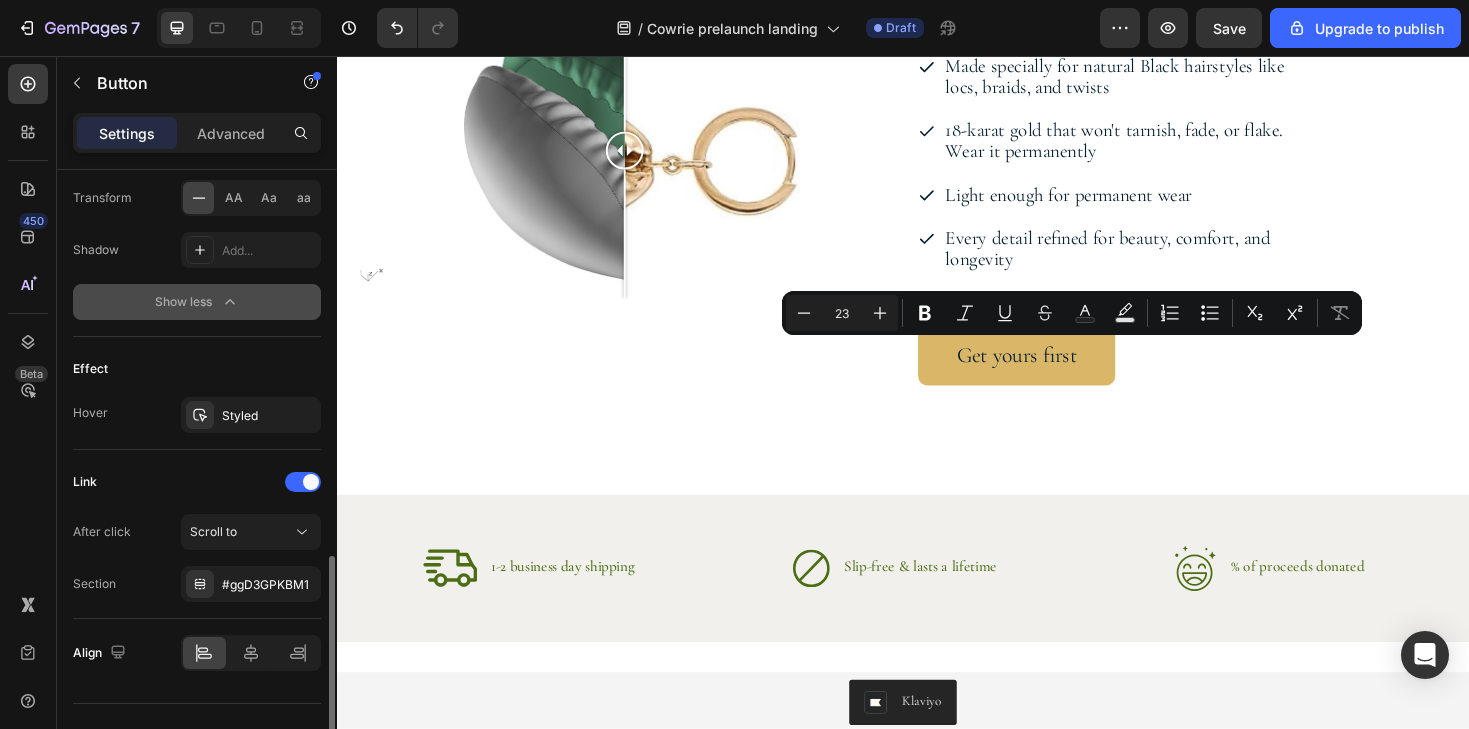 scroll, scrollTop: 1186, scrollLeft: 0, axis: vertical 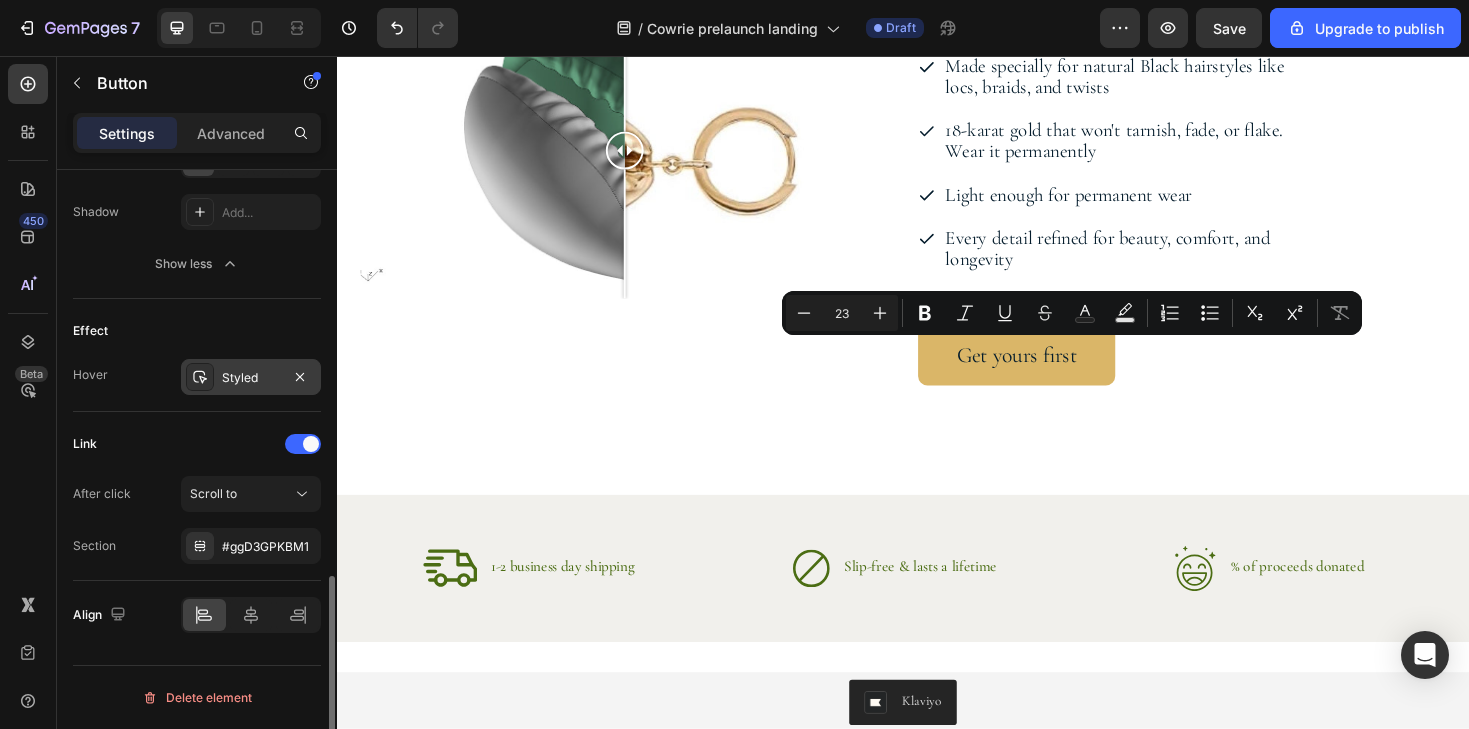 click on "Styled" at bounding box center [251, 378] 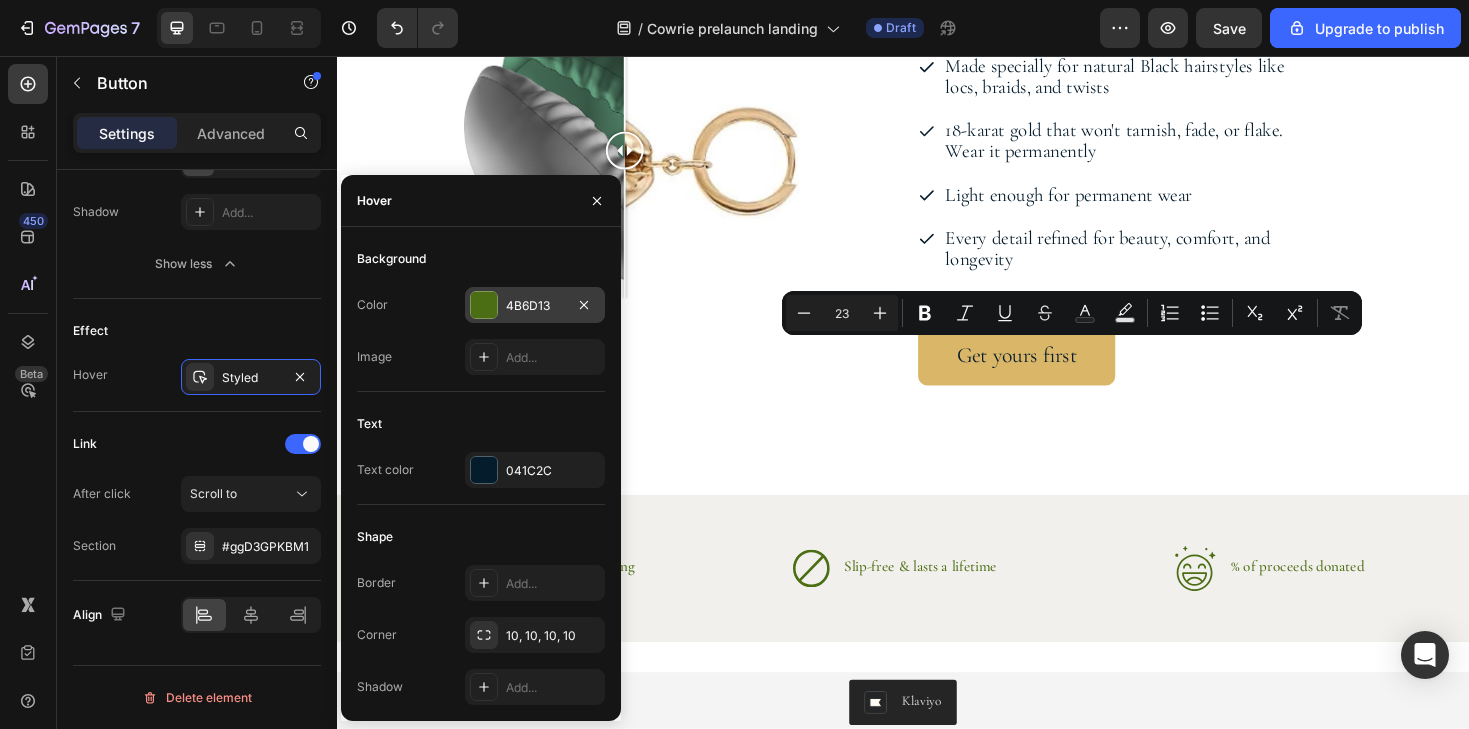 click on "4B6D13" at bounding box center [535, 305] 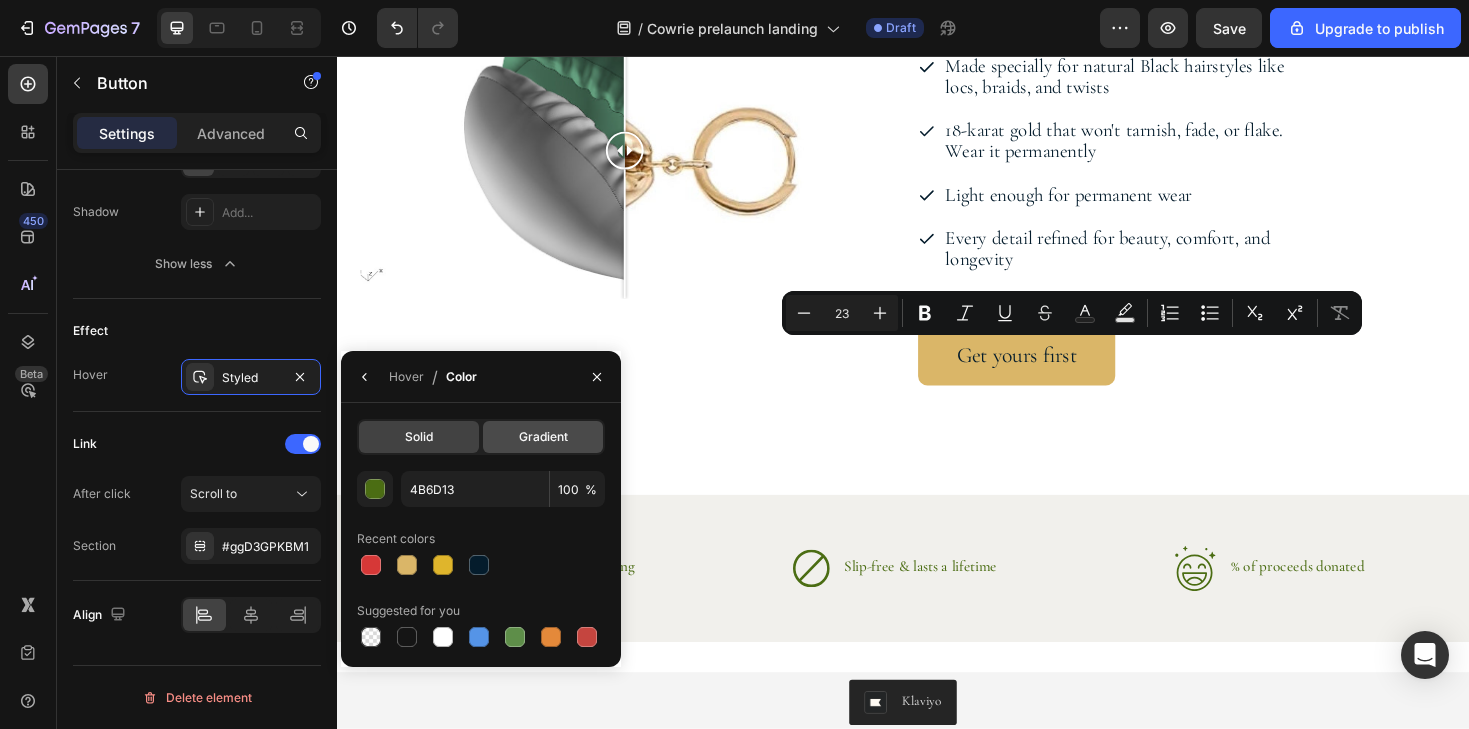 click on "Gradient" 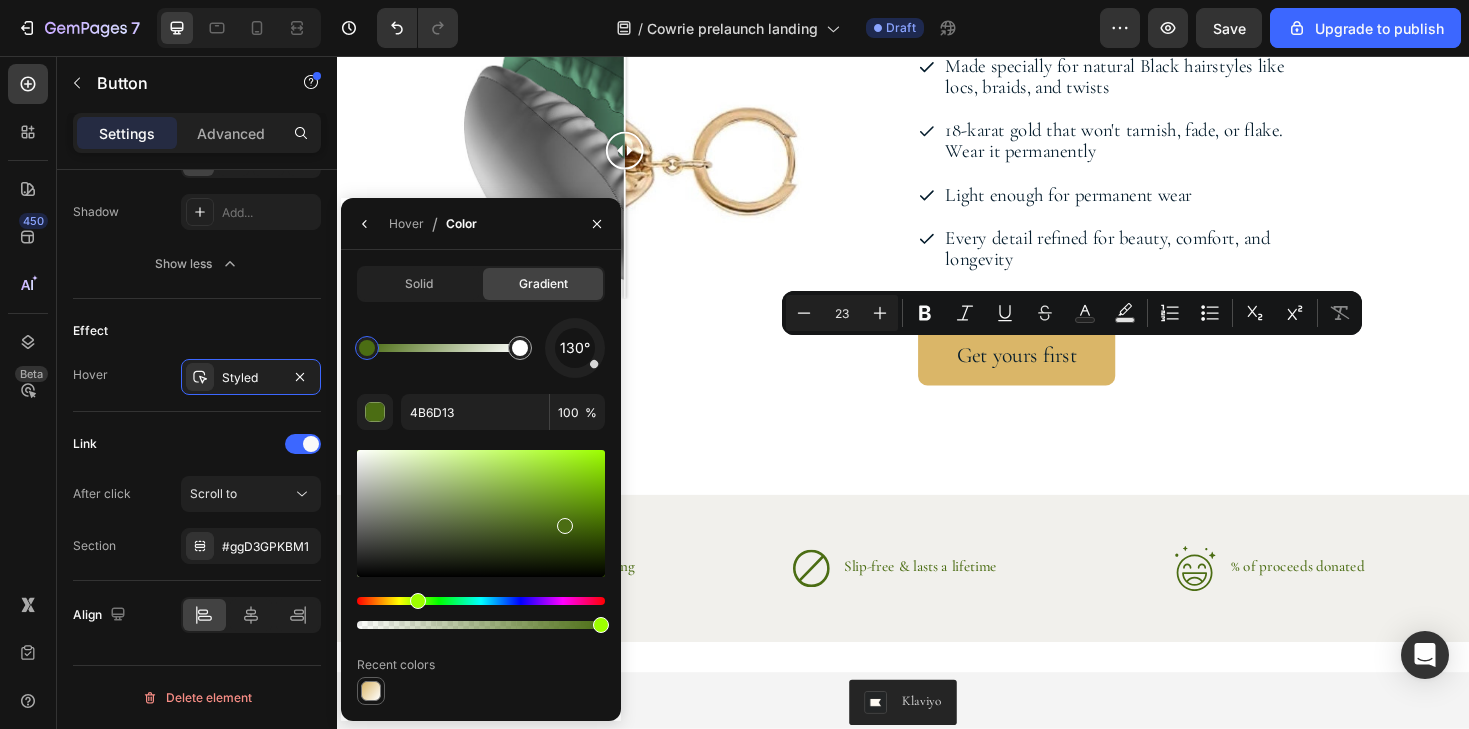 click at bounding box center [371, 691] 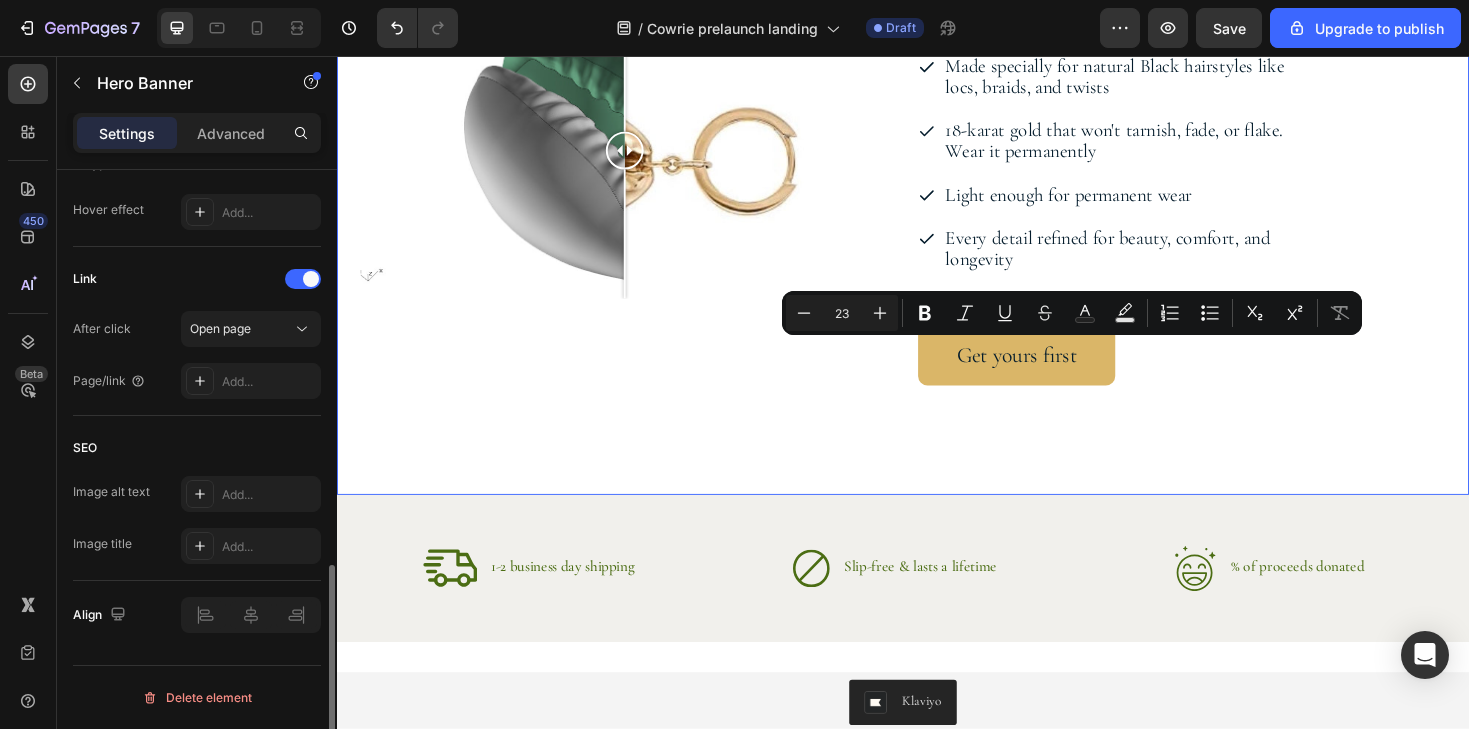 click on "Zigleys renowned craftsmanship + ancestral elegance Heading
Made specially for natural Black hairstyles like locs, braids, and twists
18-karat gold that won't tarnish, fade, or flake. Wear it permanently
Light enough for permanent wear
Every detail refined for beauty, comfort, and longevity Item List Get yours first Button Row Image Comparison" at bounding box center [937, 140] 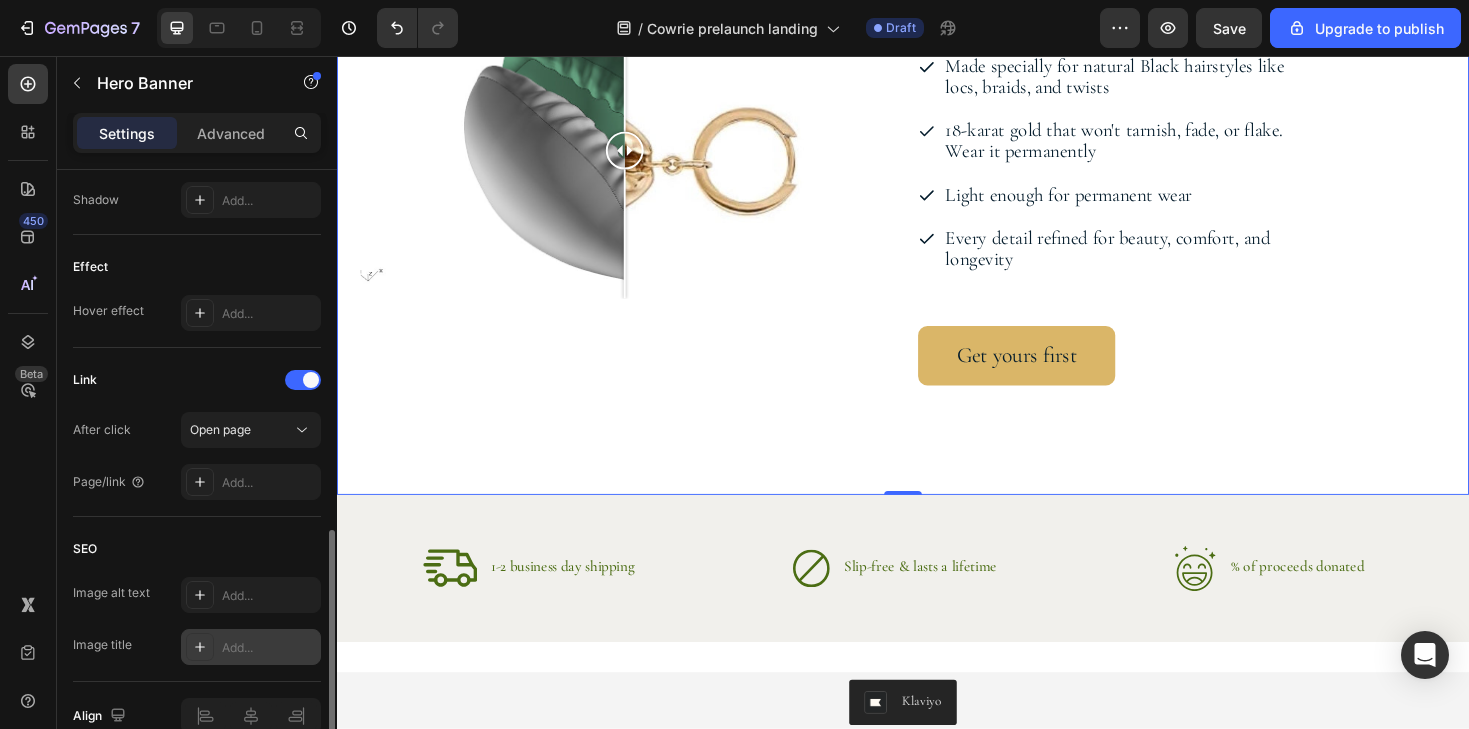 scroll, scrollTop: 1099, scrollLeft: 0, axis: vertical 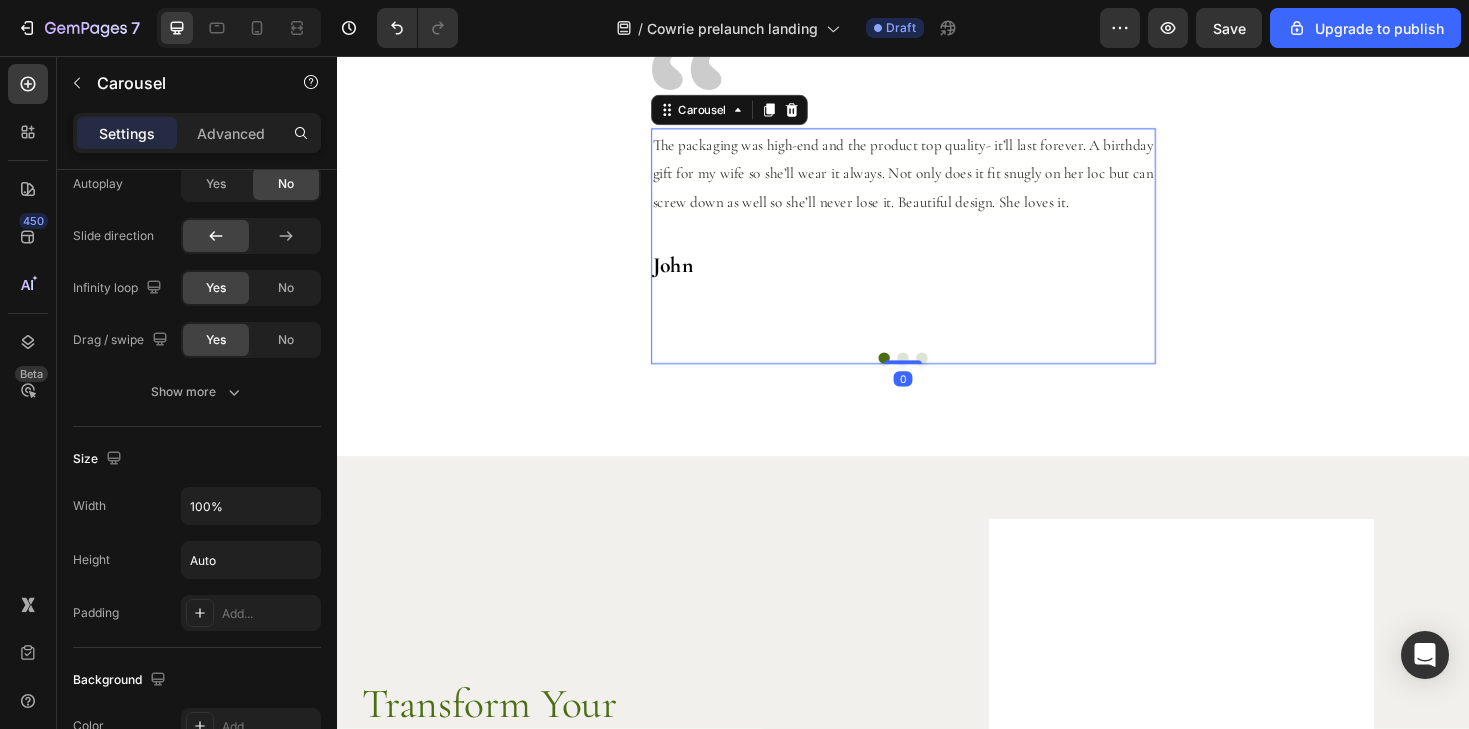 click on "The packaging was high-end and the product top quality- it’ll last forever. A birthday gift for my wife so she’ll wear it always. Not only does it fit snugly on her loc but can screw down as well so she’ll never lose it. Beautiful design. She loves it. Text Block John Text Block Exquisitve craftsmanship. Service is friendly and prompt, and the jewelry quality is outstanding. So happy to support this Black-owned company which celebrates our hair so beautifully! Text Block Erika R.  Text Block I’m turning 50 this year and this was the perfect gift to give to myself! It looks great and was so easy to apply securely. I have braids and the 10 mm was perfect! I look forward to the next collection! Text Block Adwoa Cooper Text Block Carousel   0" at bounding box center [937, 257] 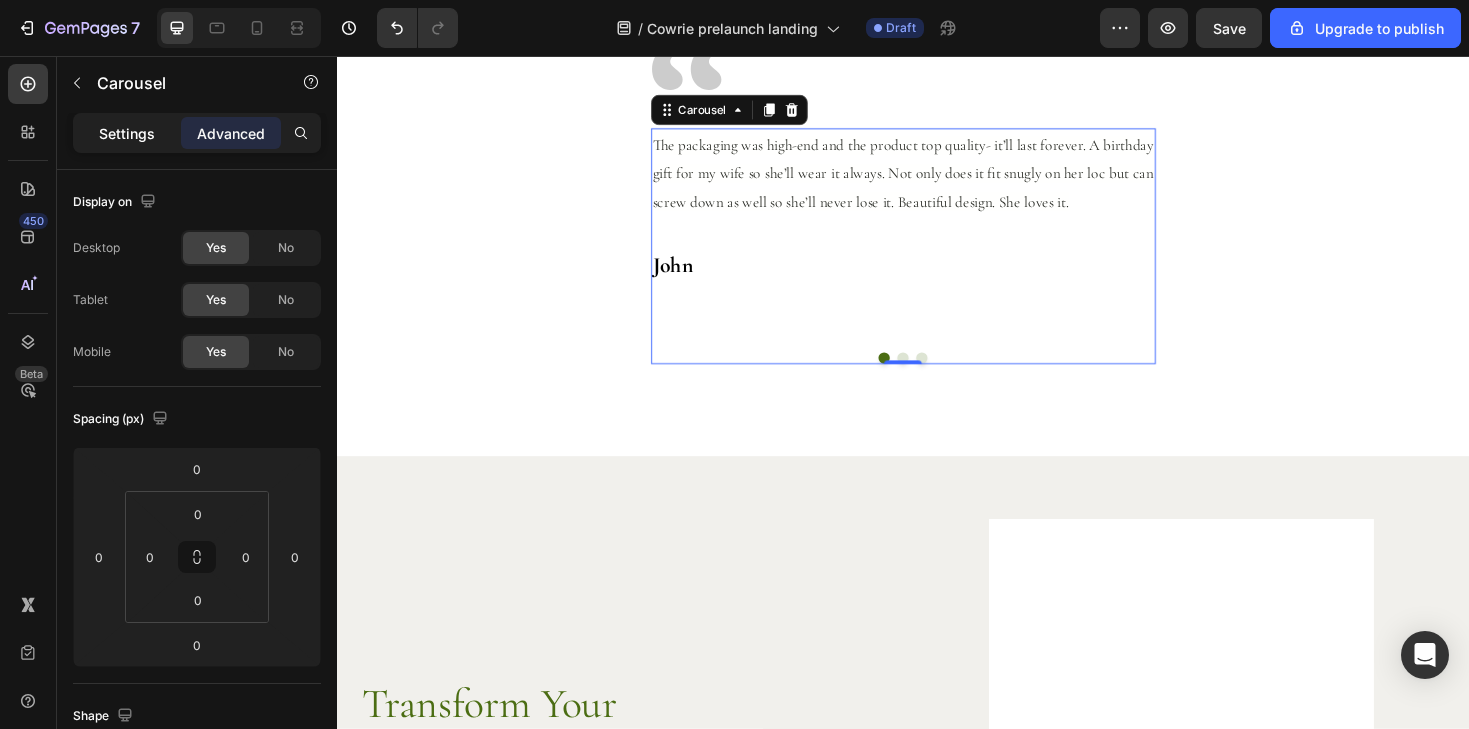 click on "Settings" at bounding box center [127, 133] 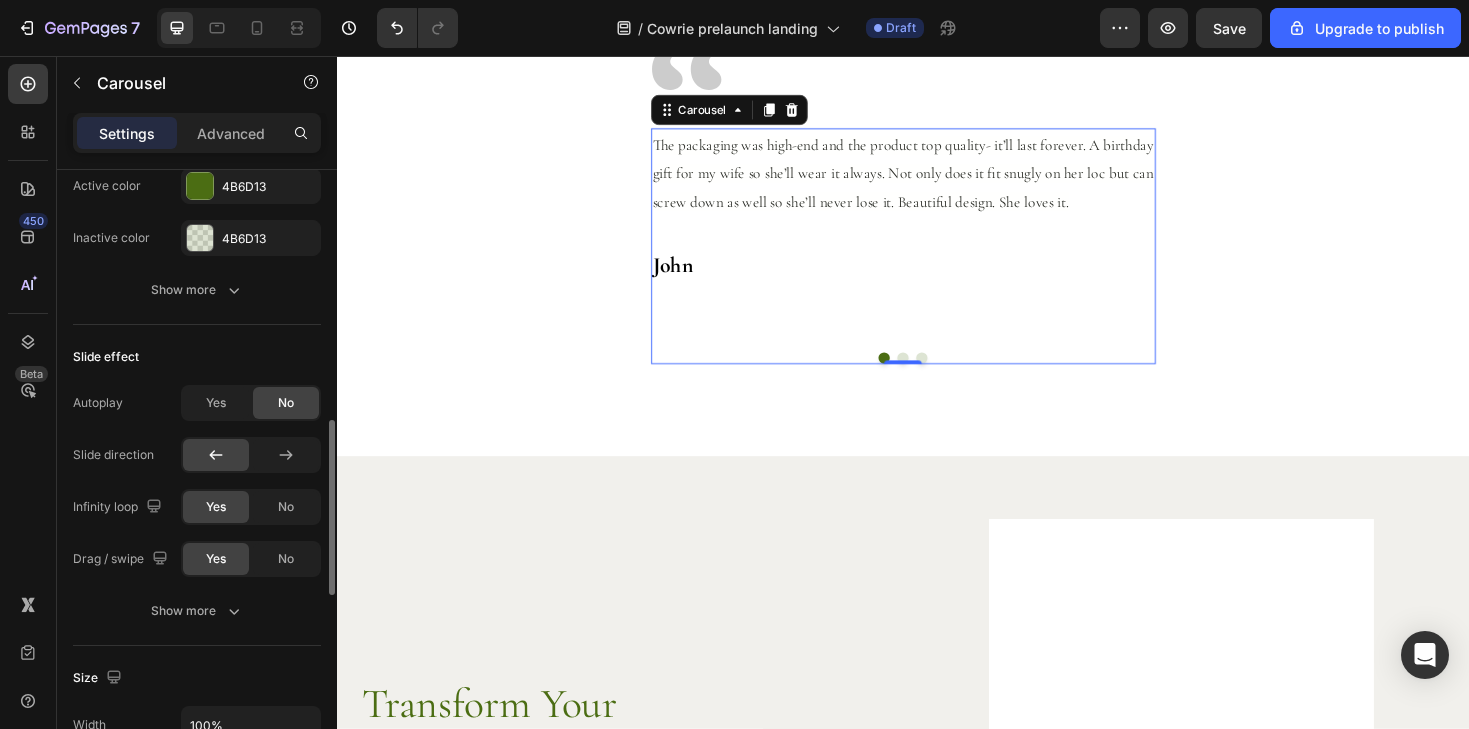 scroll, scrollTop: 743, scrollLeft: 0, axis: vertical 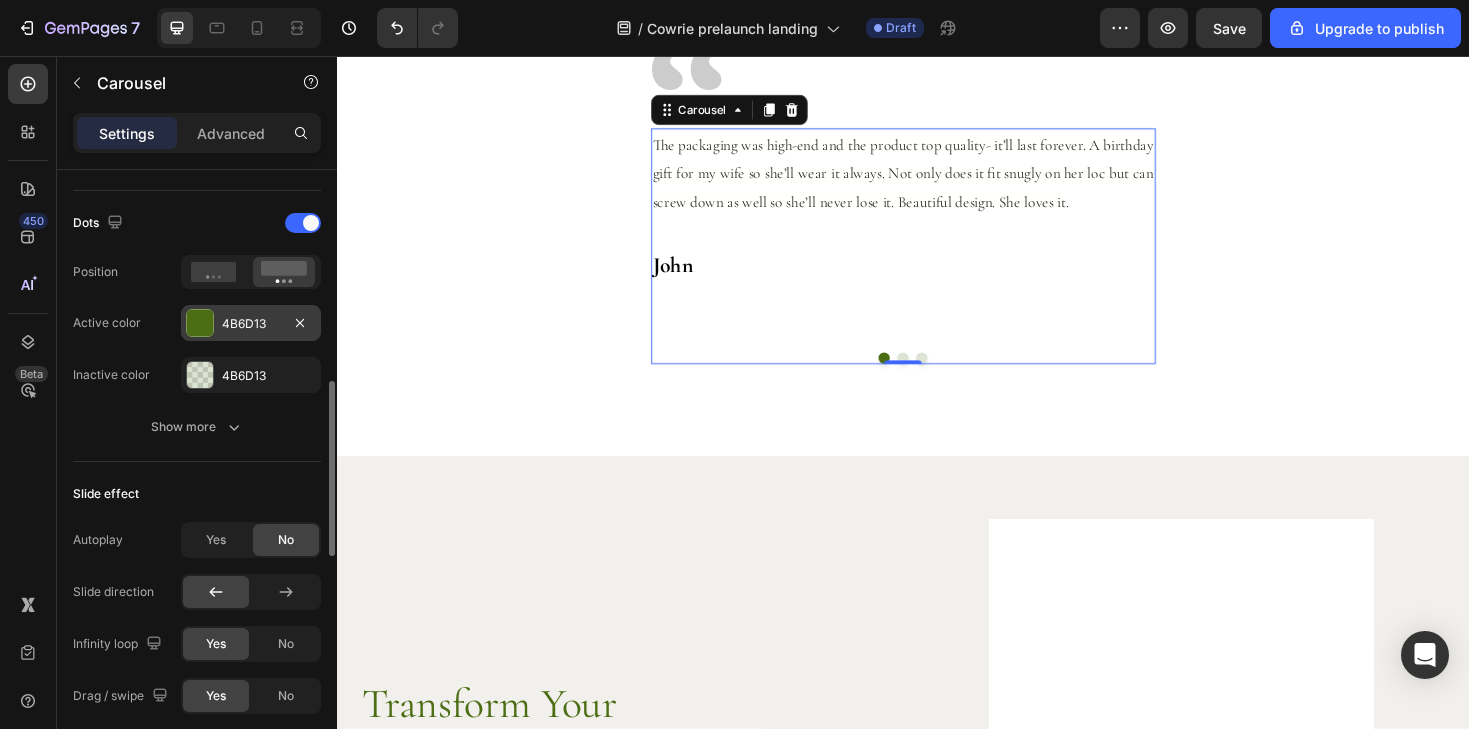 click at bounding box center (200, 323) 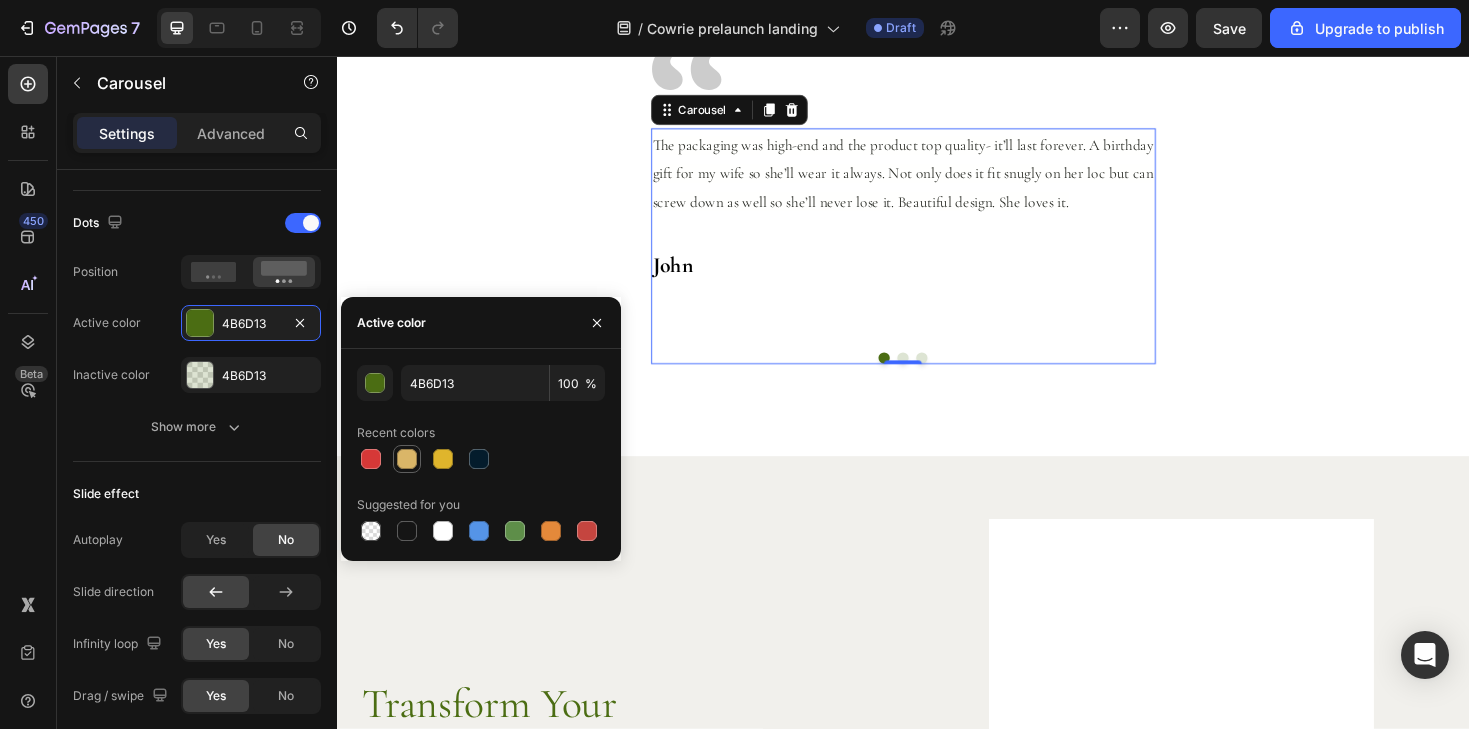 click at bounding box center [407, 459] 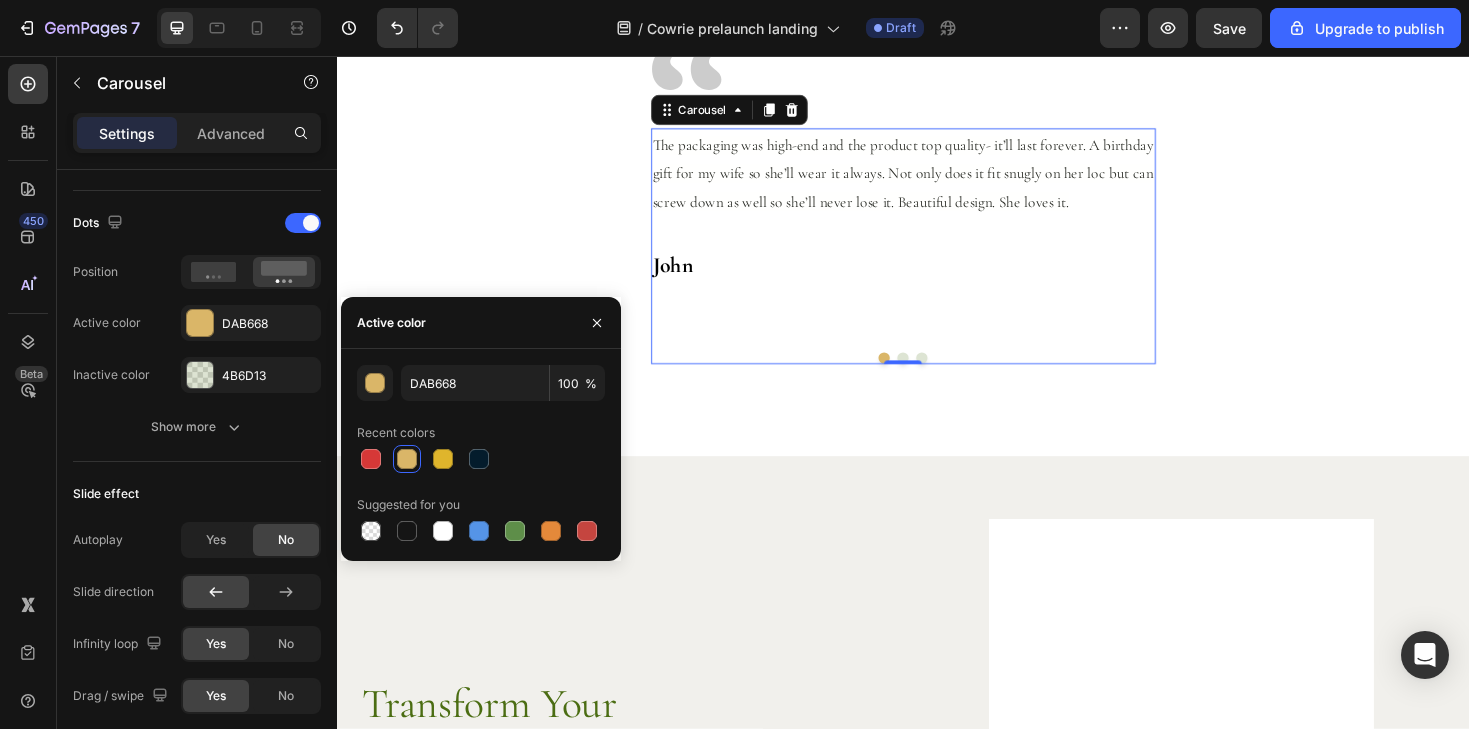 click at bounding box center (957, 376) 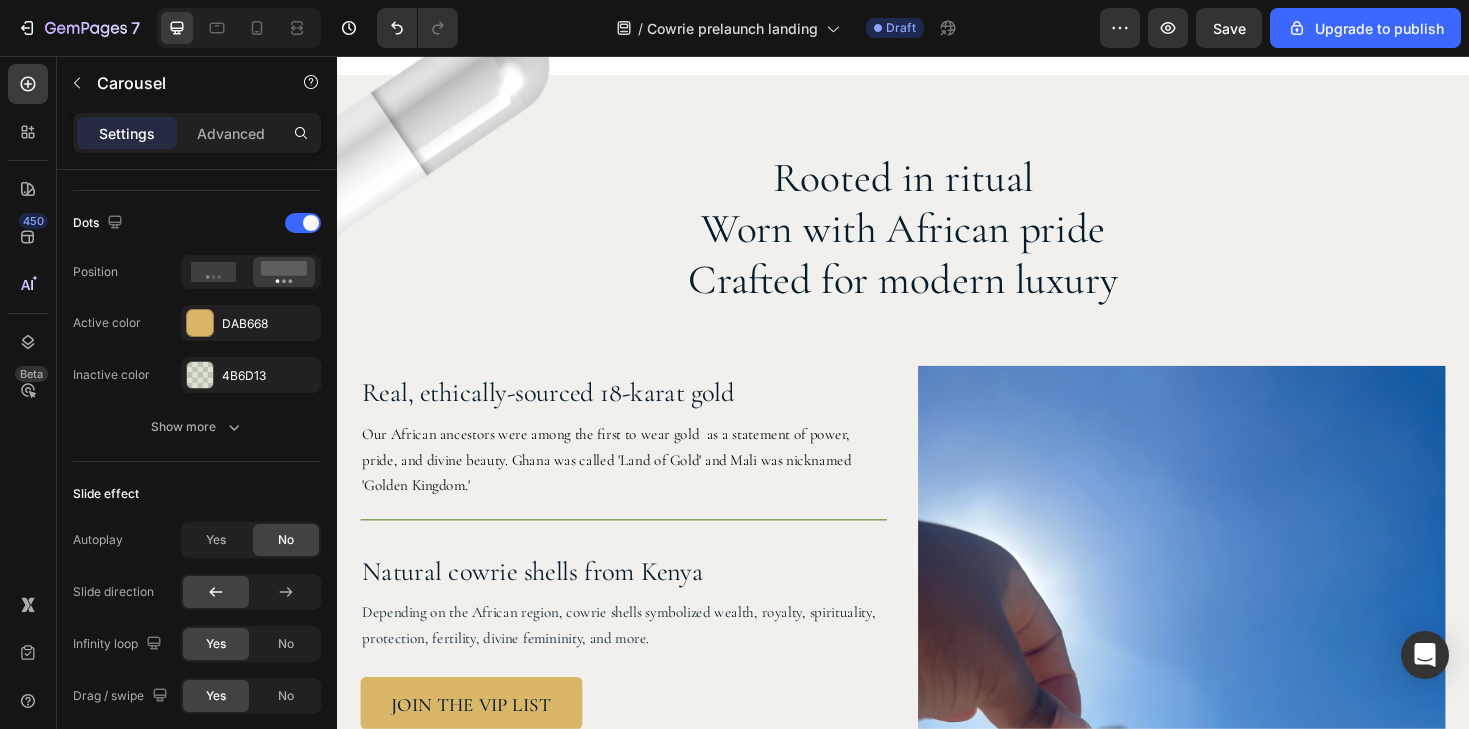 scroll, scrollTop: 1381, scrollLeft: 0, axis: vertical 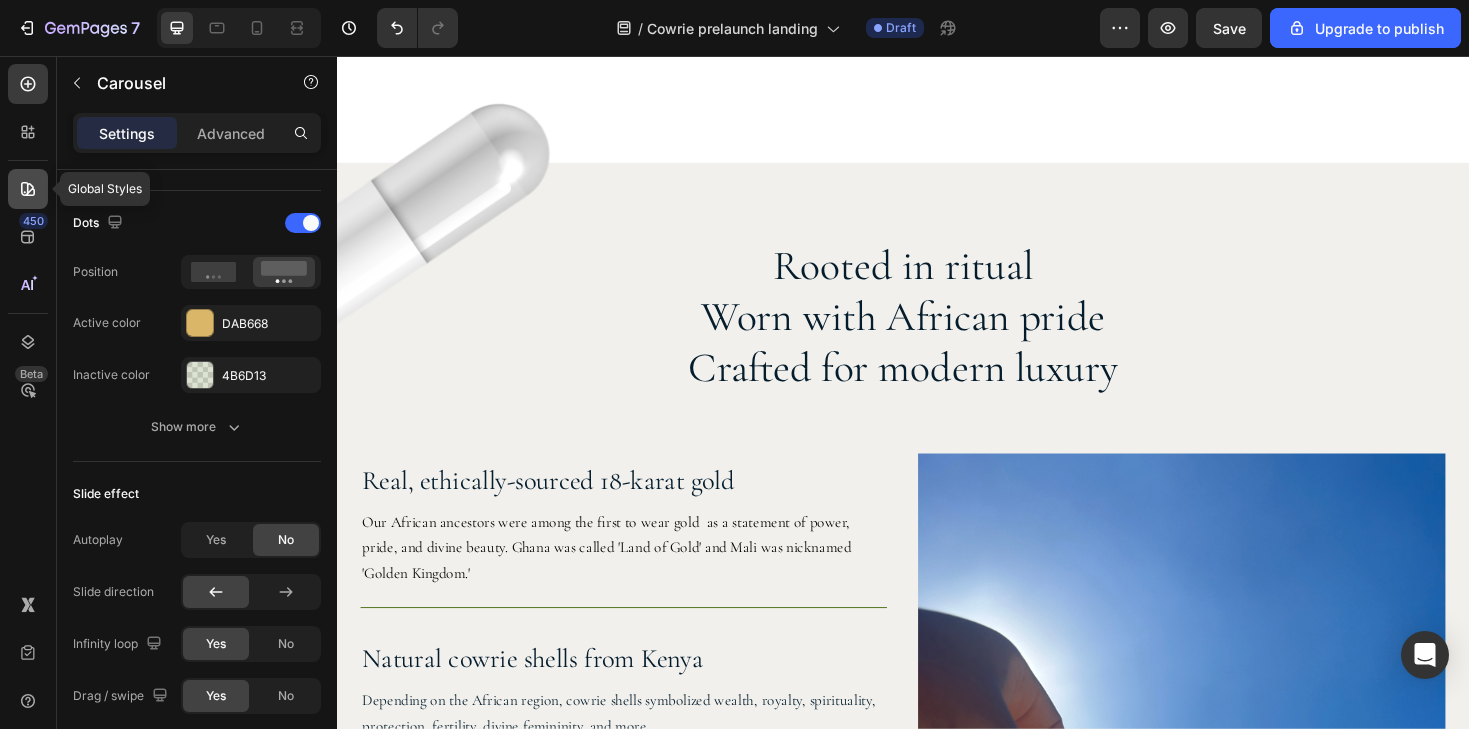 click 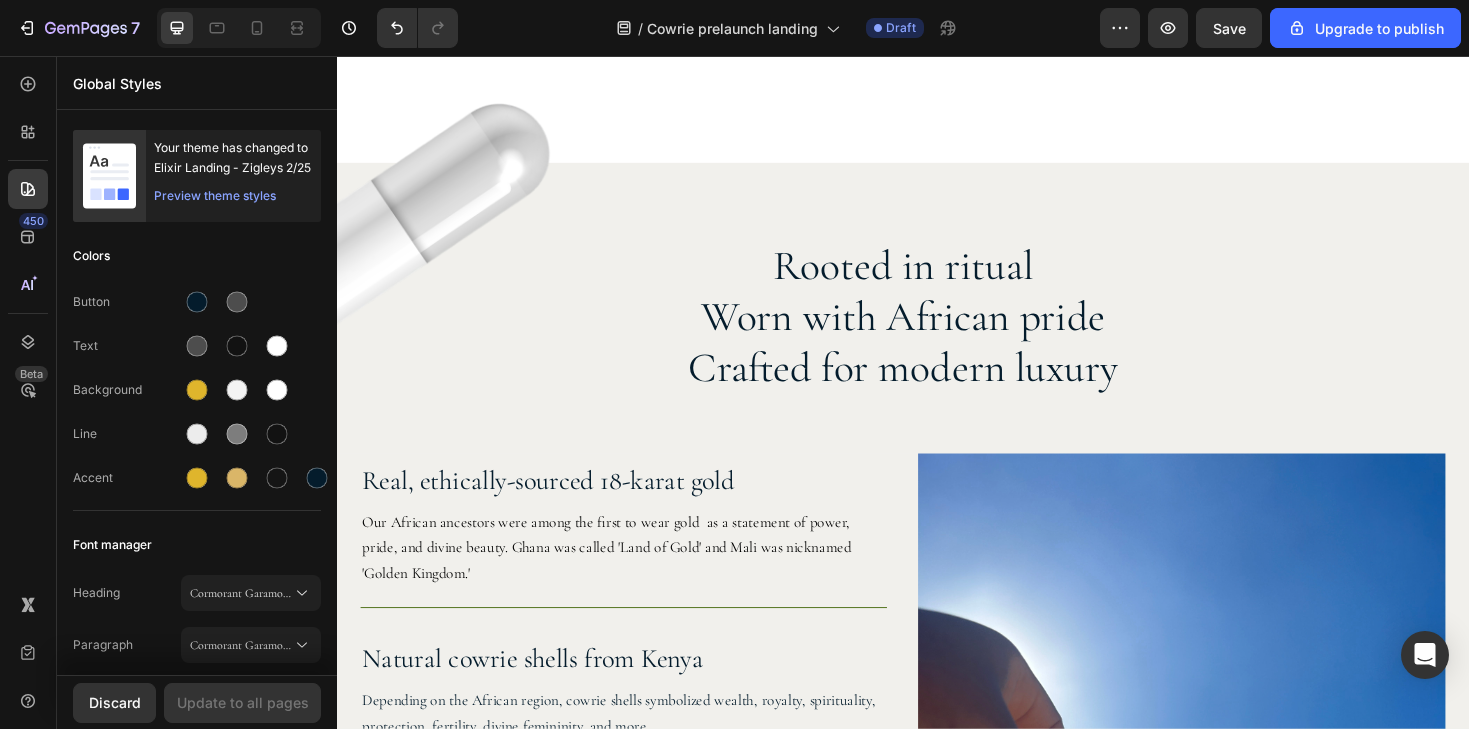 drag, startPoint x: 767, startPoint y: 208, endPoint x: 436, endPoint y: 159, distance: 334.60724 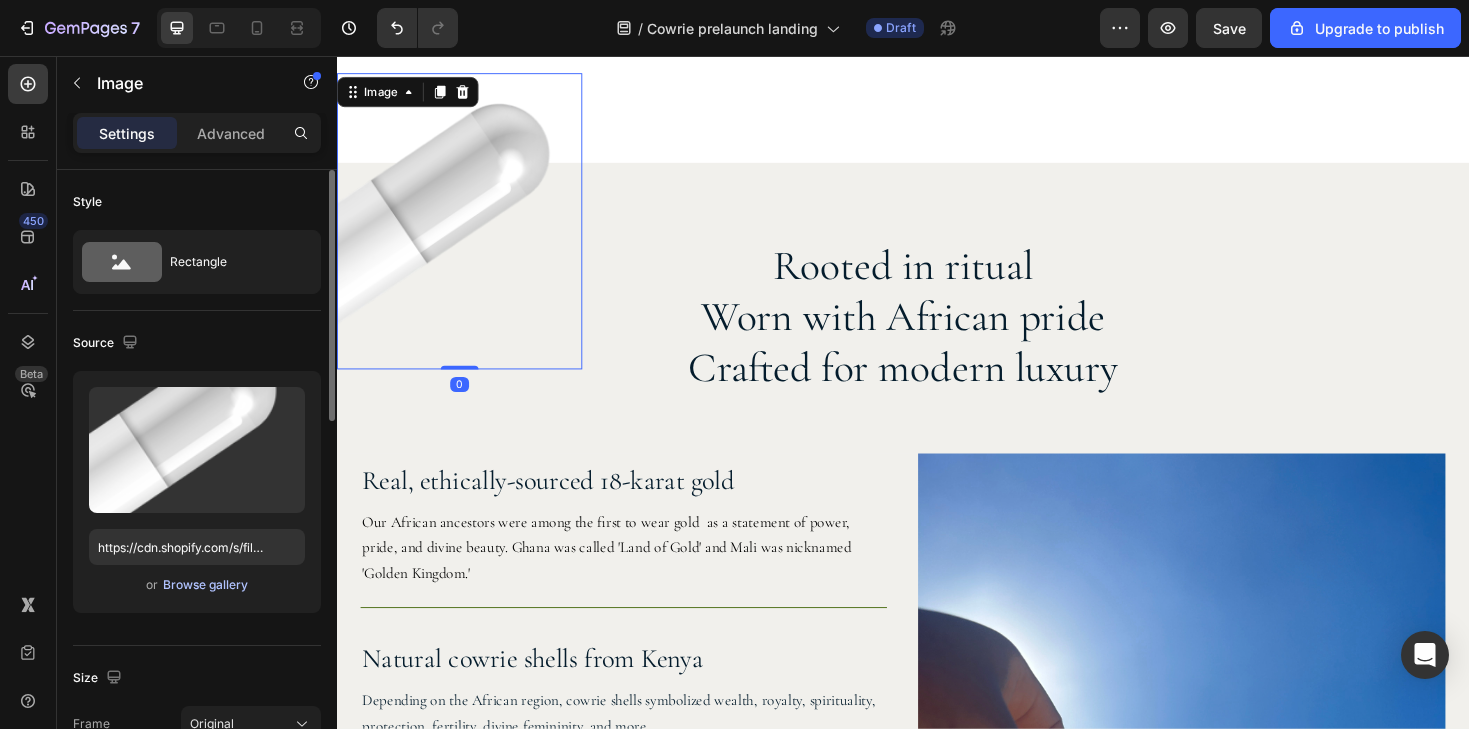 click on "Browse gallery" at bounding box center [205, 585] 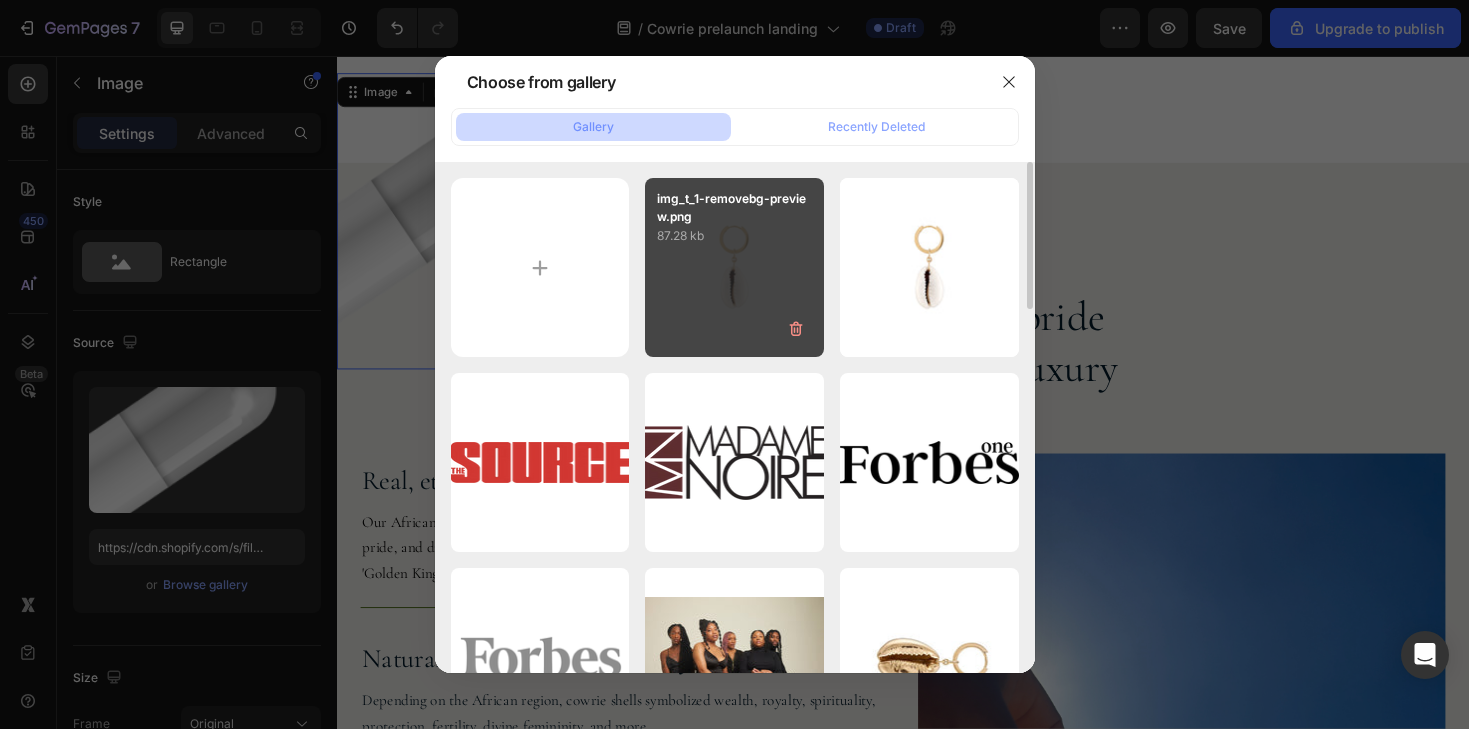 click on "img_t_1-removebg-preview.png 87.28 kb" at bounding box center (734, 267) 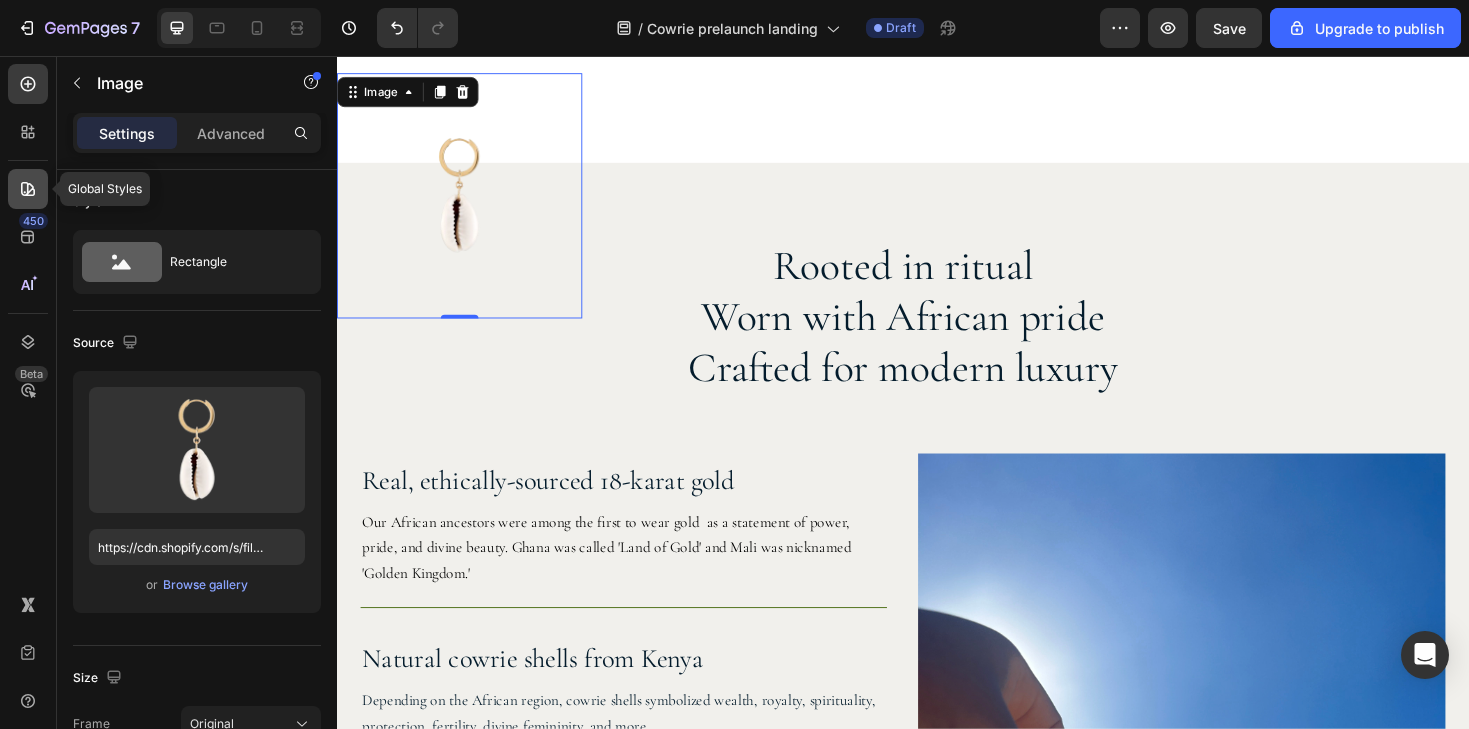 click 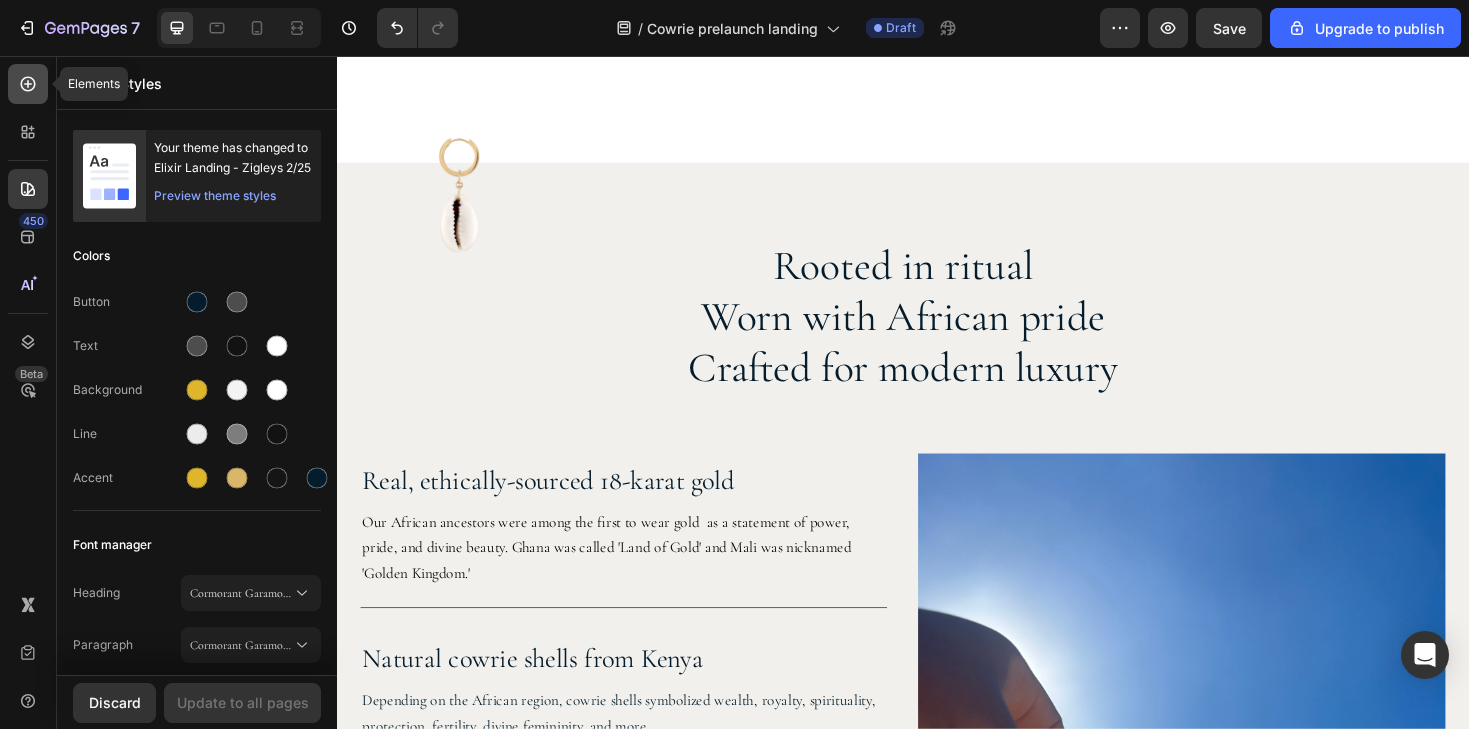 click 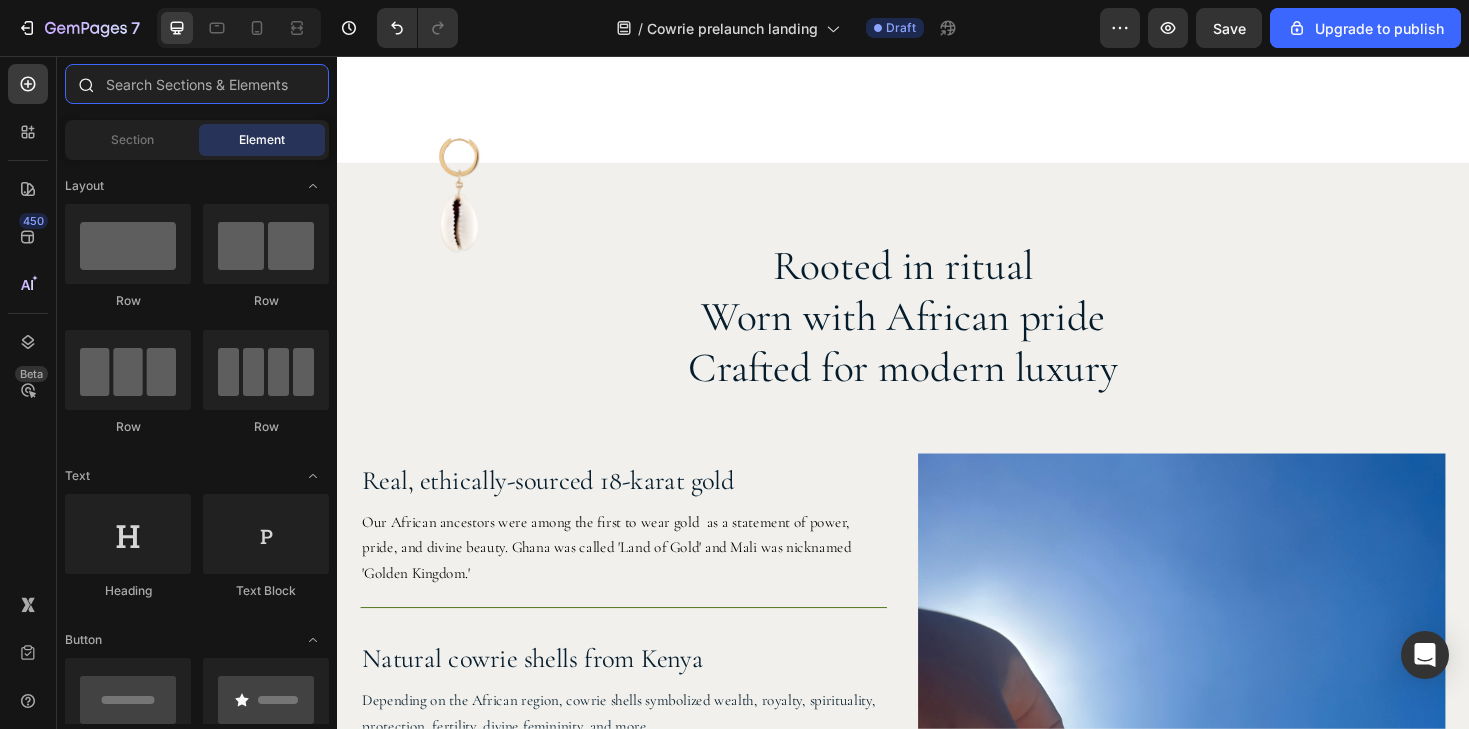 click at bounding box center (197, 84) 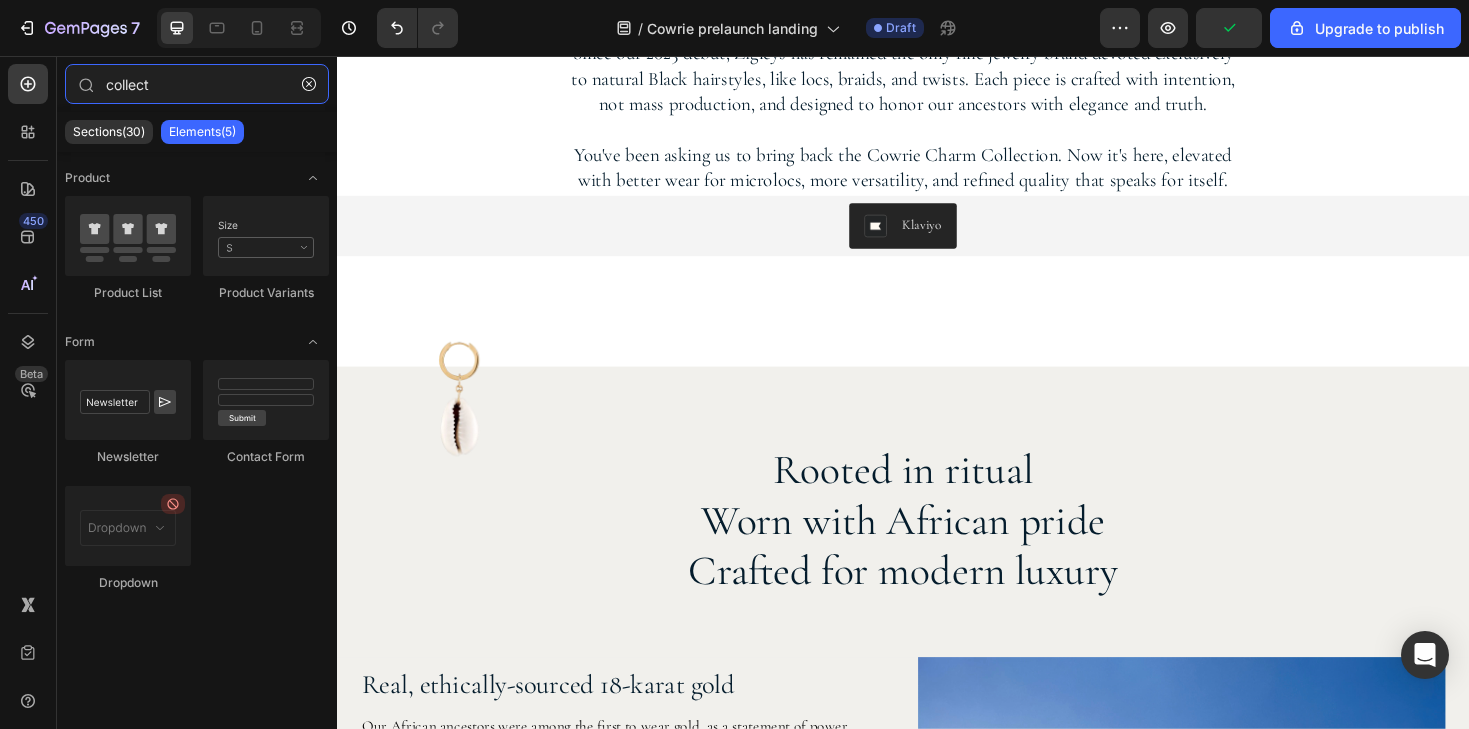 scroll, scrollTop: 1271, scrollLeft: 0, axis: vertical 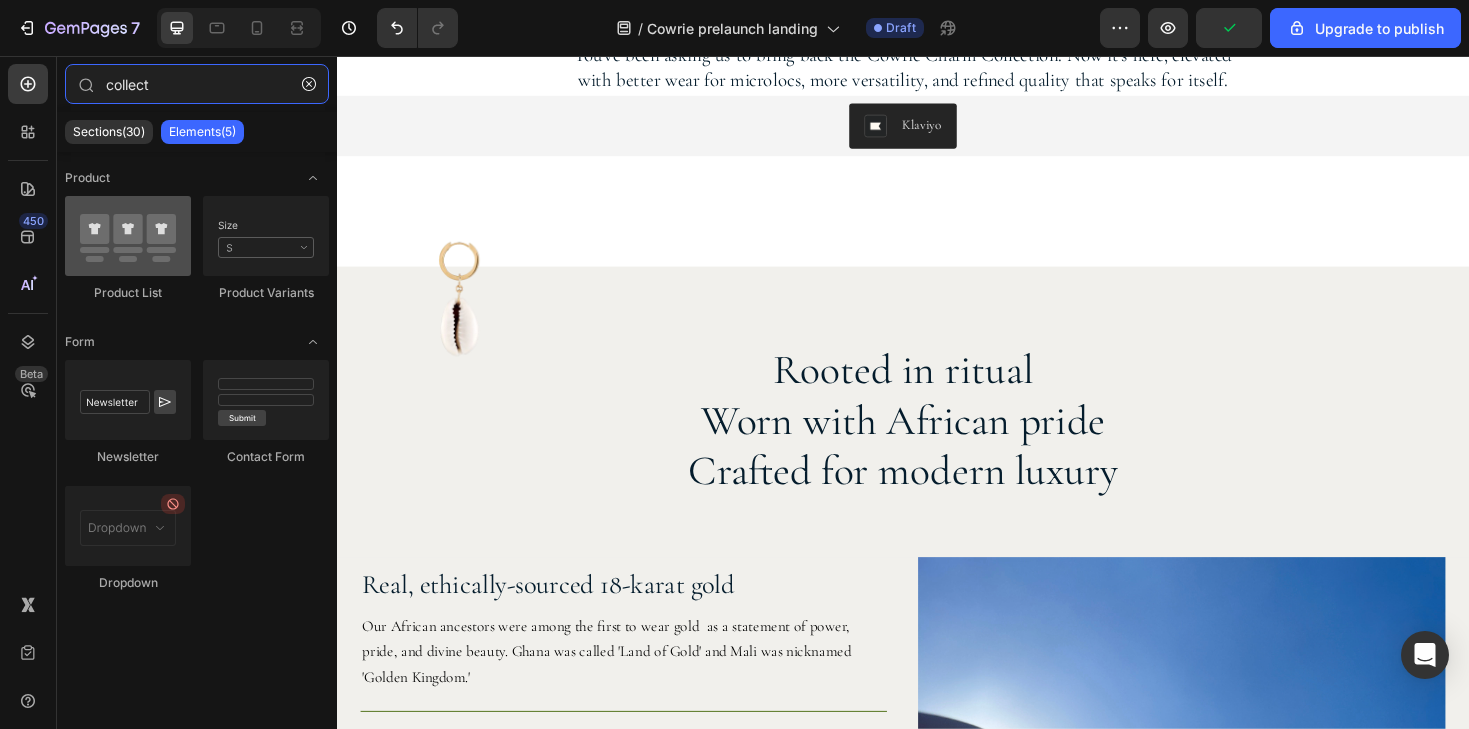 type on "collect" 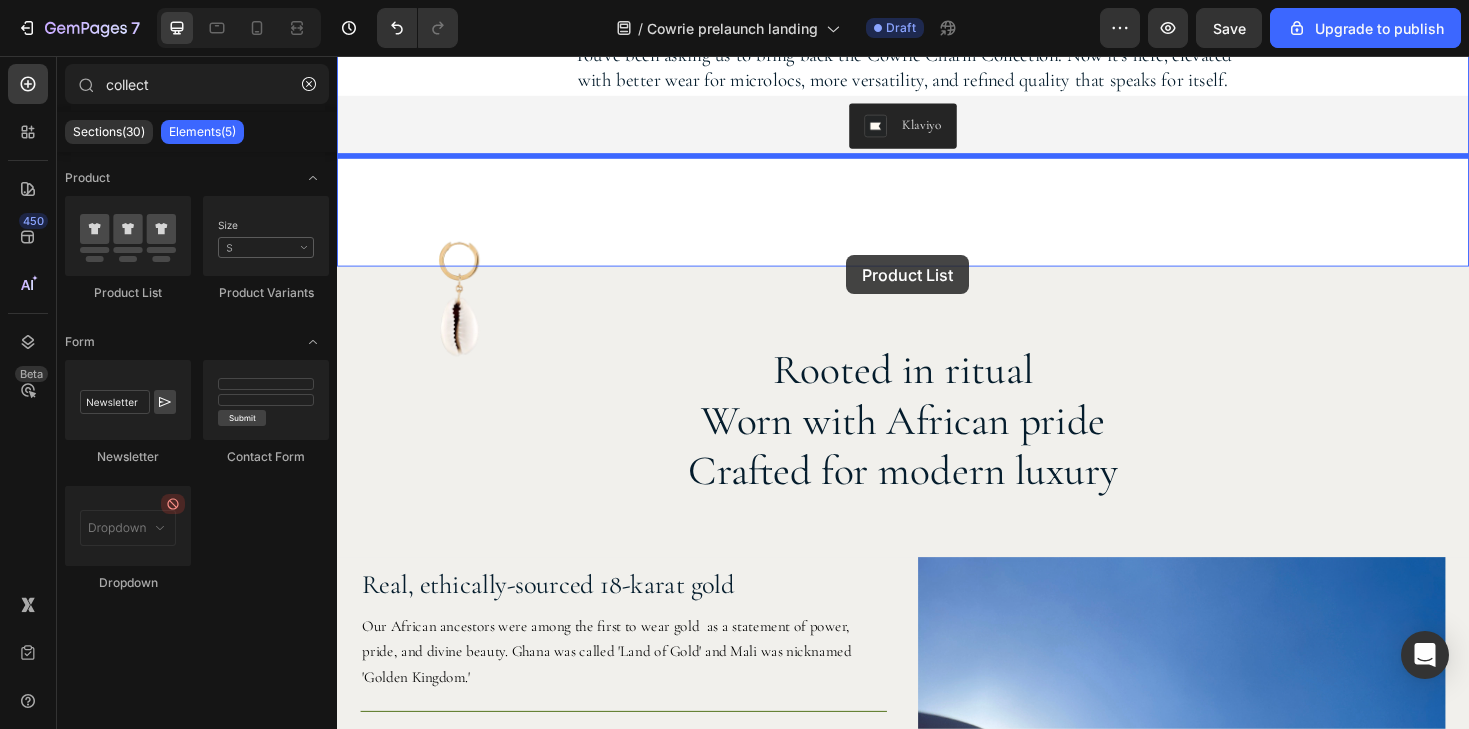 drag, startPoint x: 452, startPoint y: 307, endPoint x: 876, endPoint y: 266, distance: 425.9777 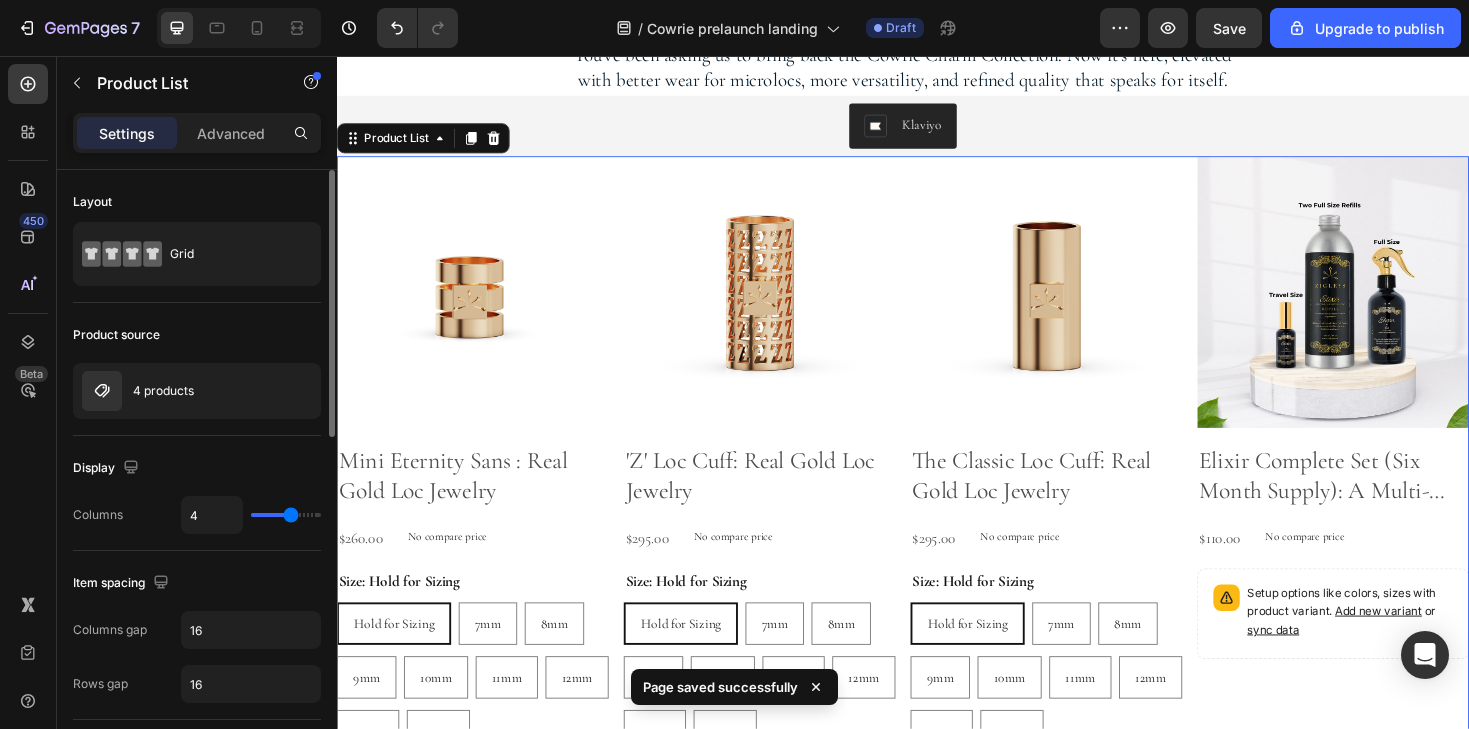 type on "3" 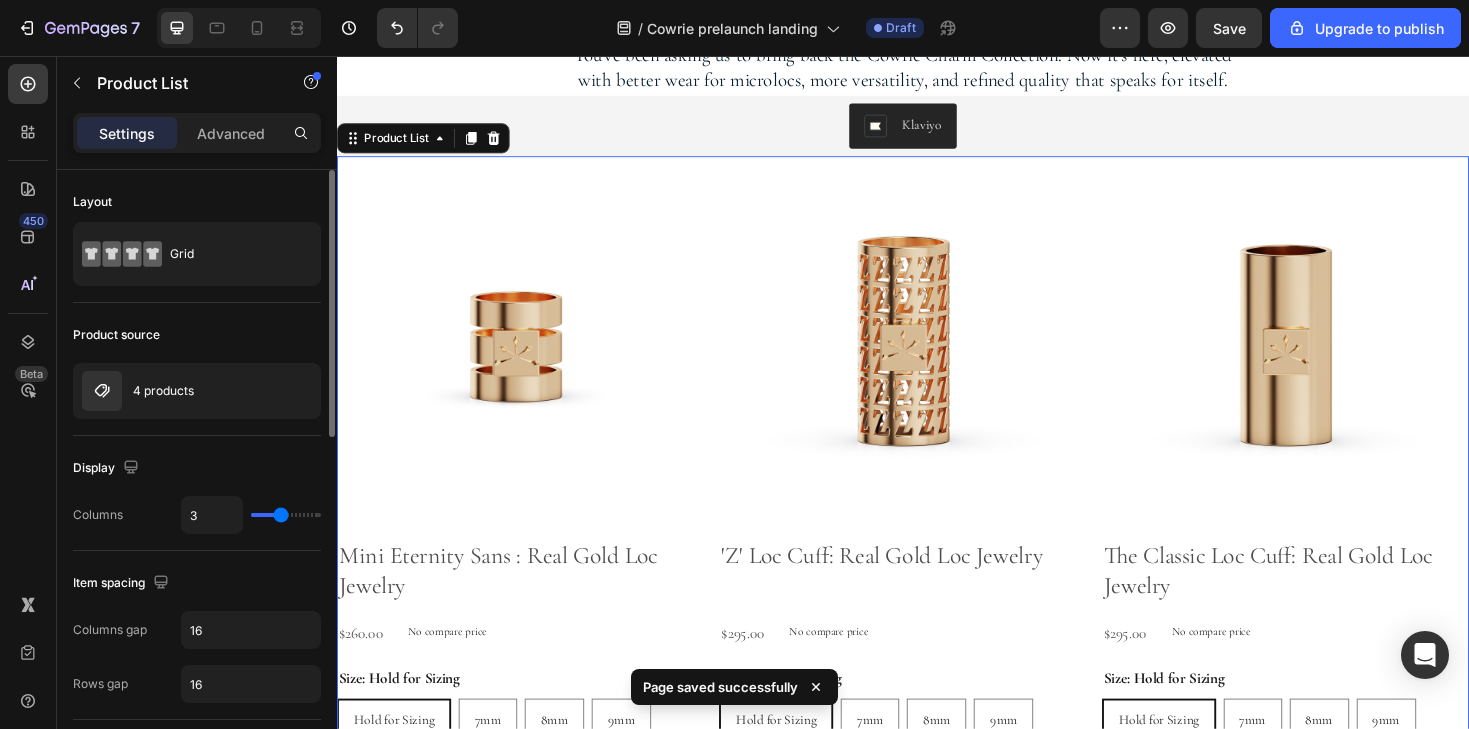 click at bounding box center [286, 515] 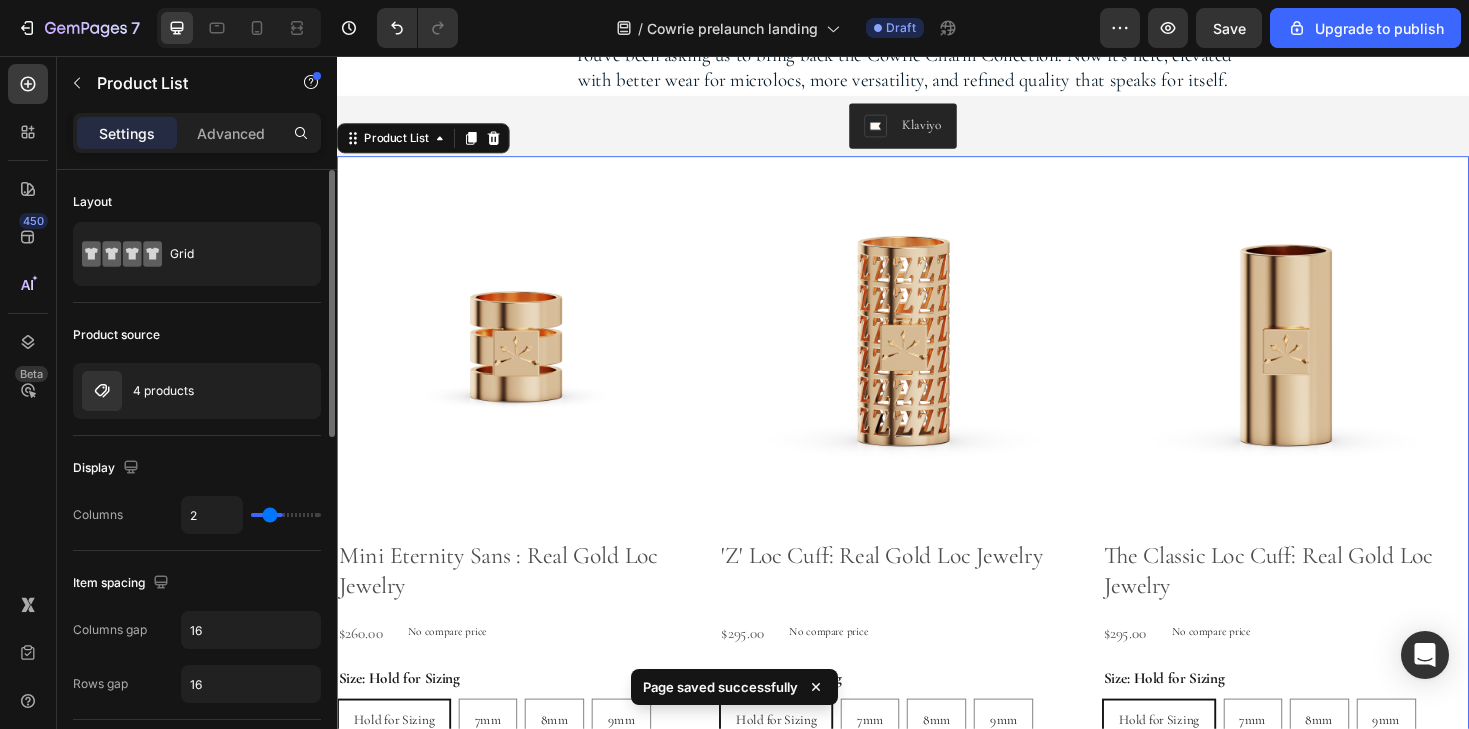 type on "1" 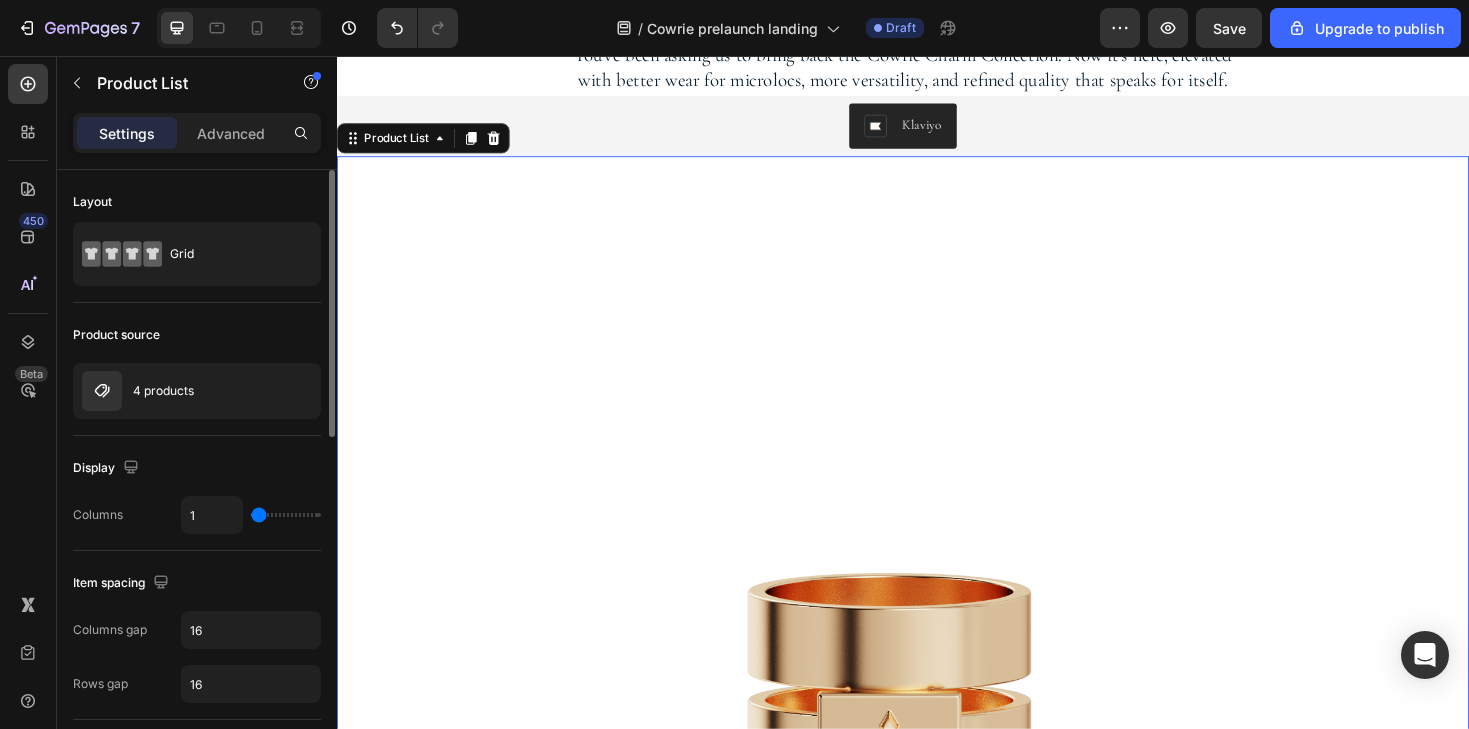 click at bounding box center [286, 515] 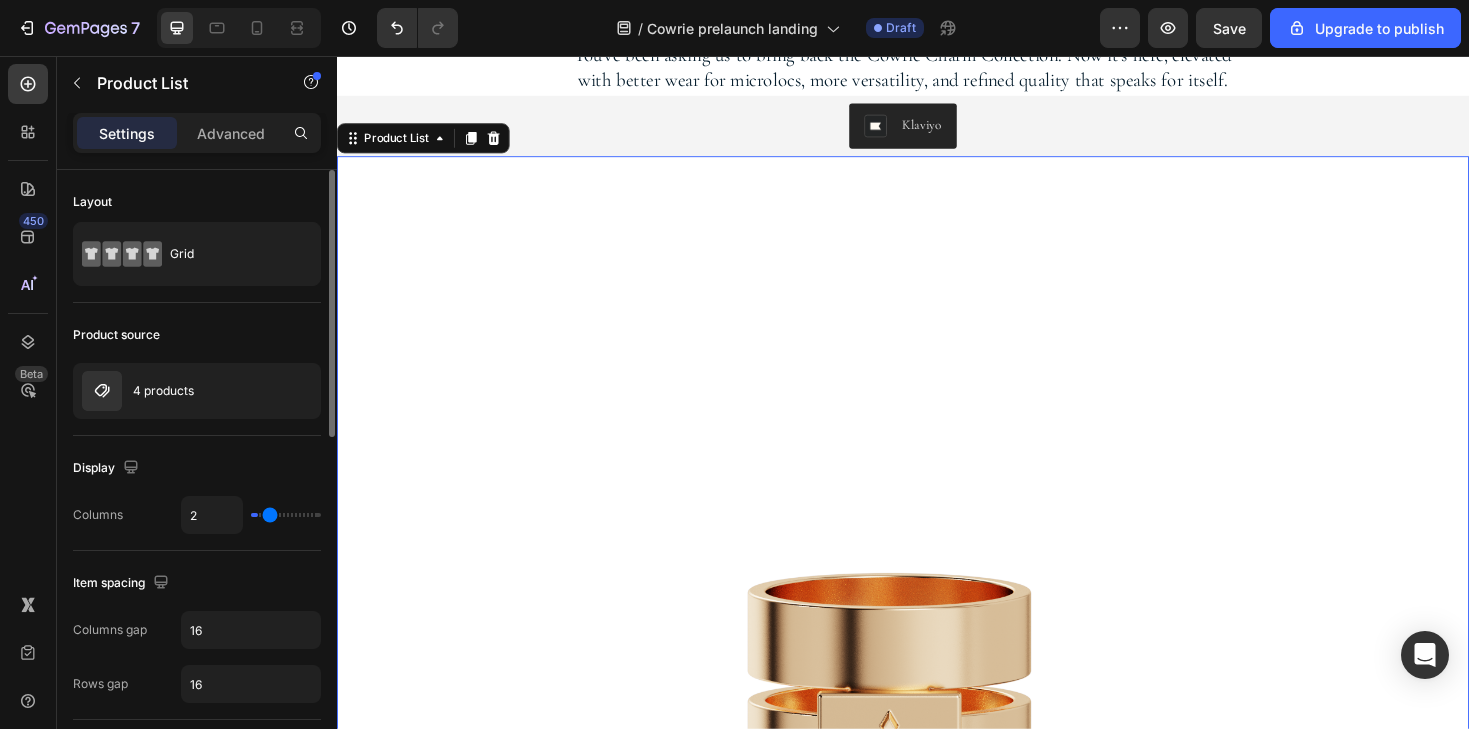 type on "4" 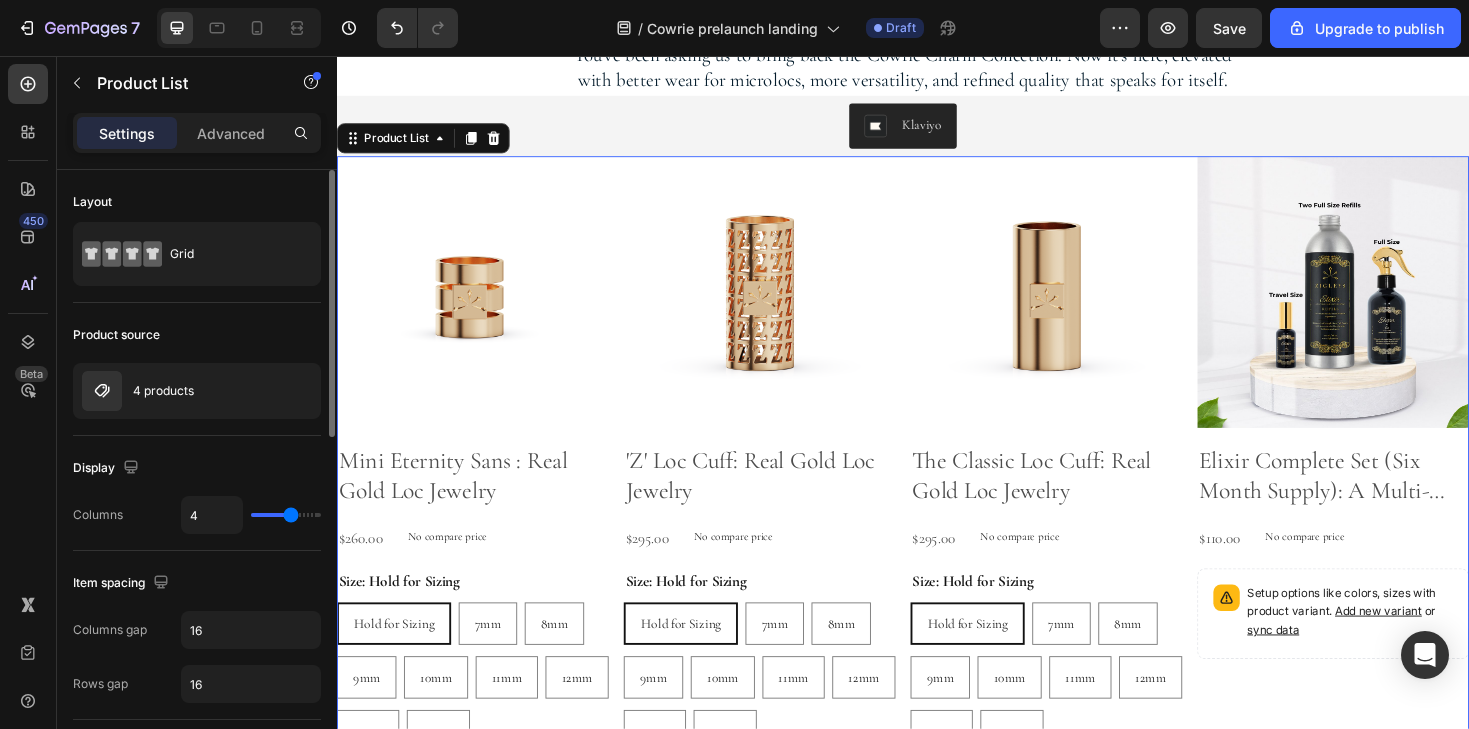 type on "5" 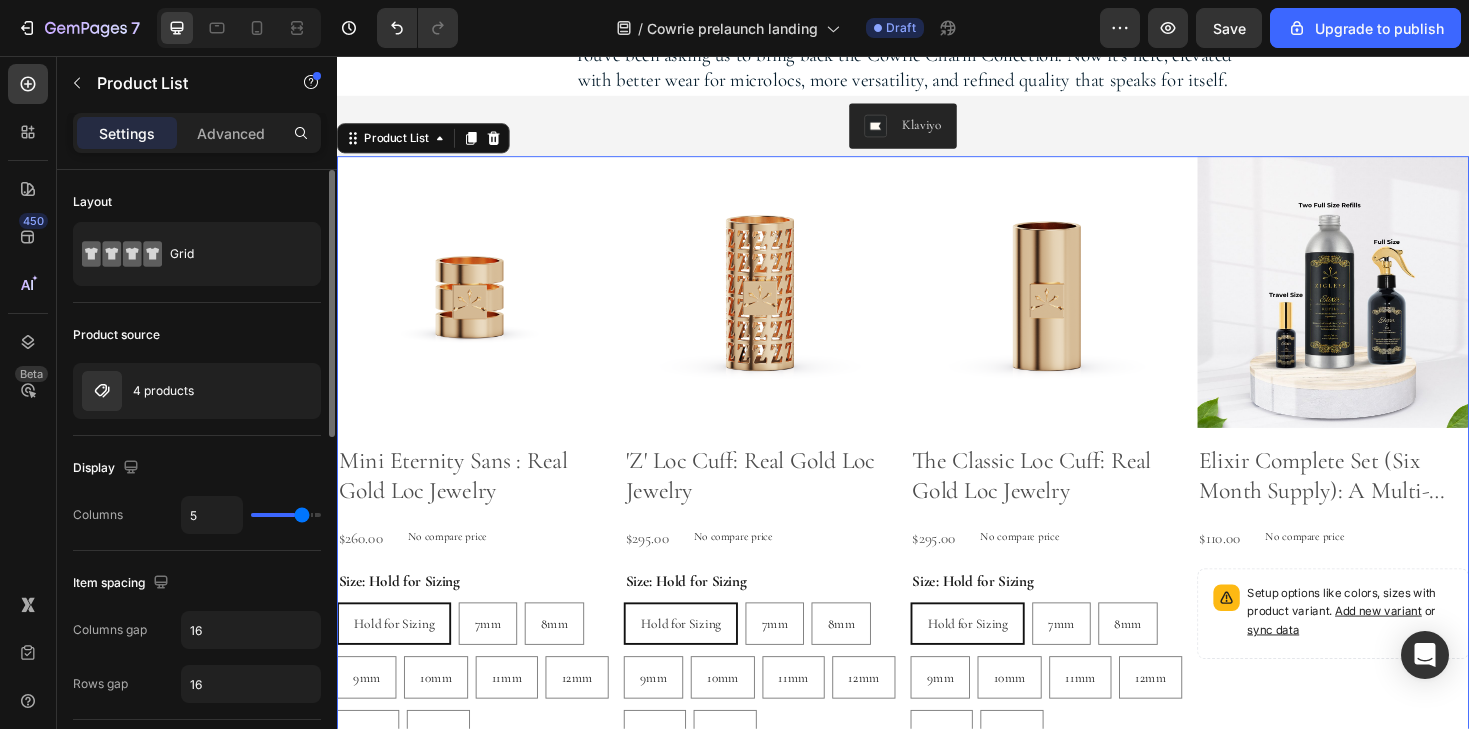 type on "6" 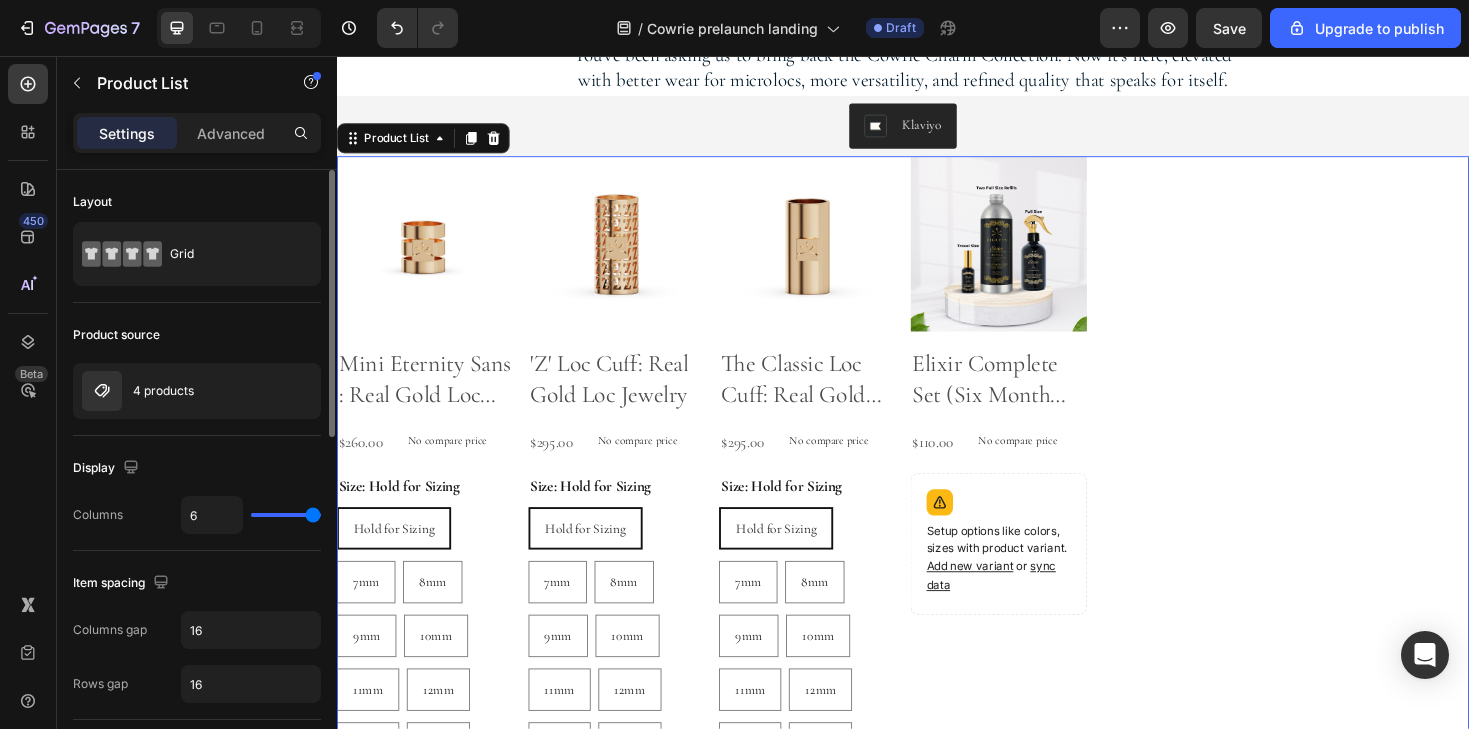 type on "5" 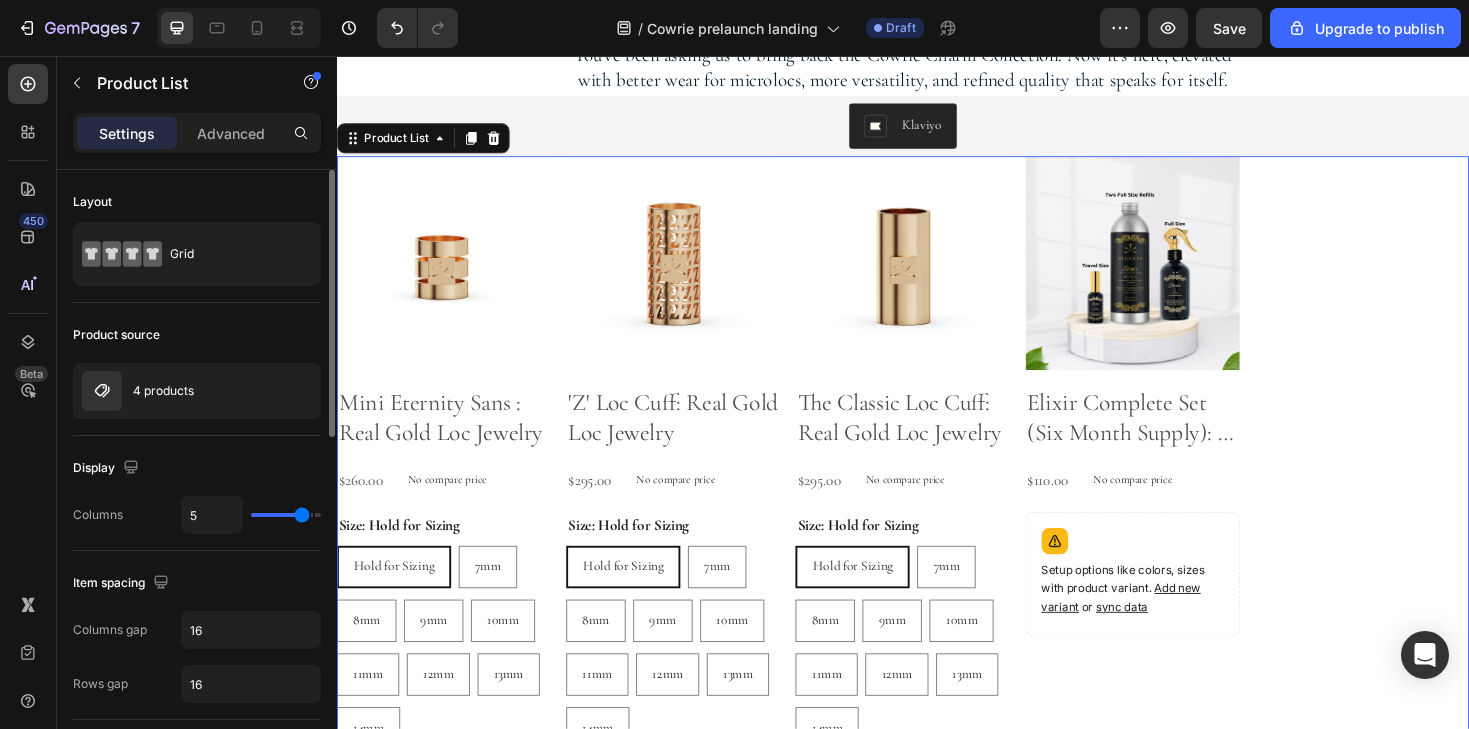 click at bounding box center [286, 515] 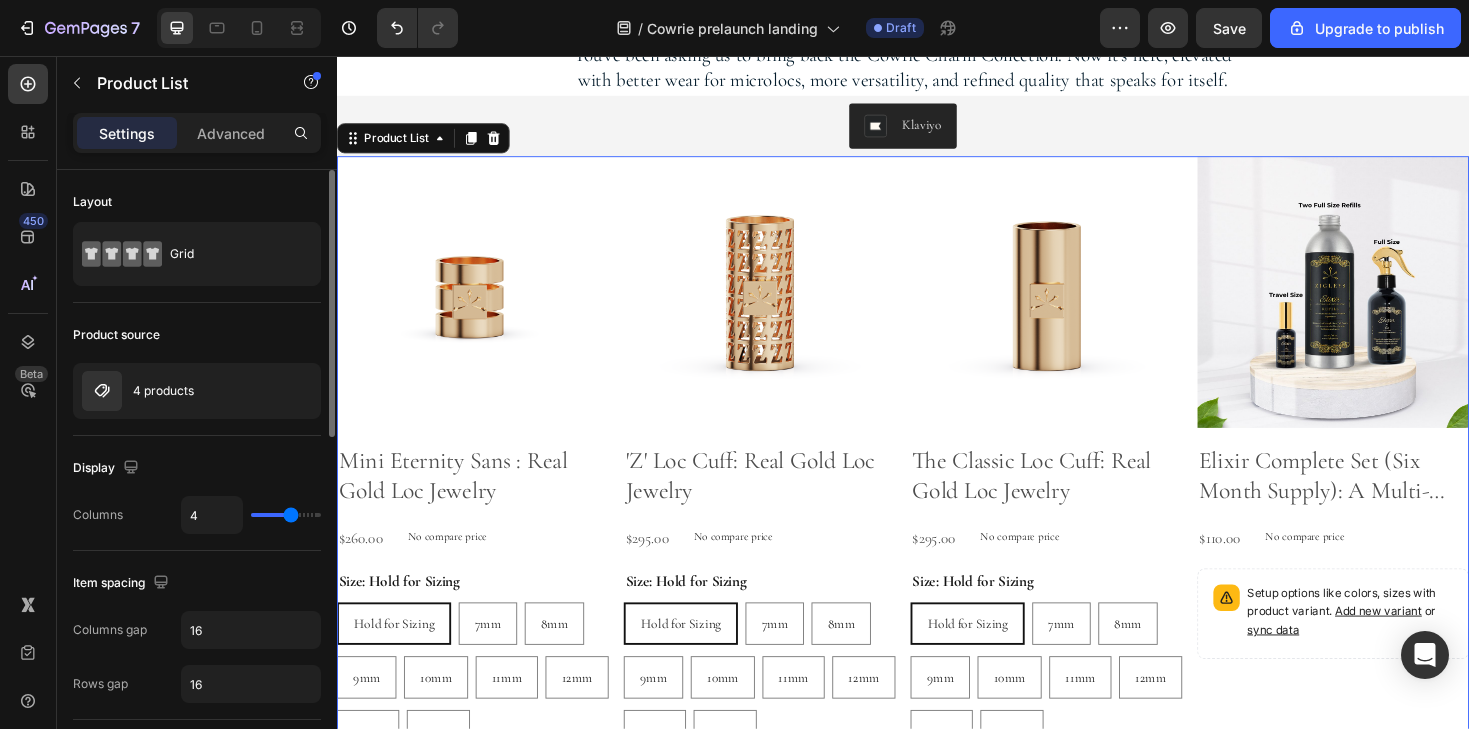 type on "3" 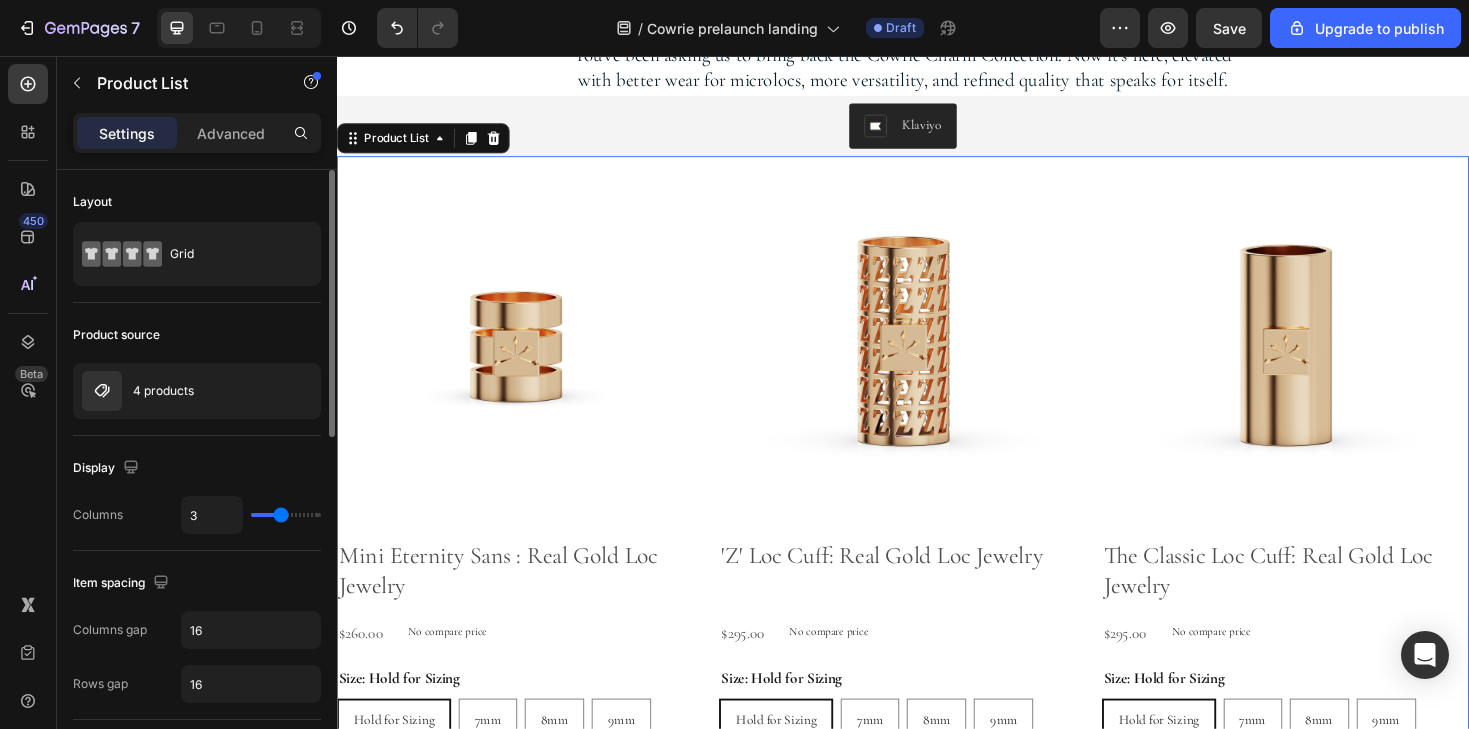 type on "2" 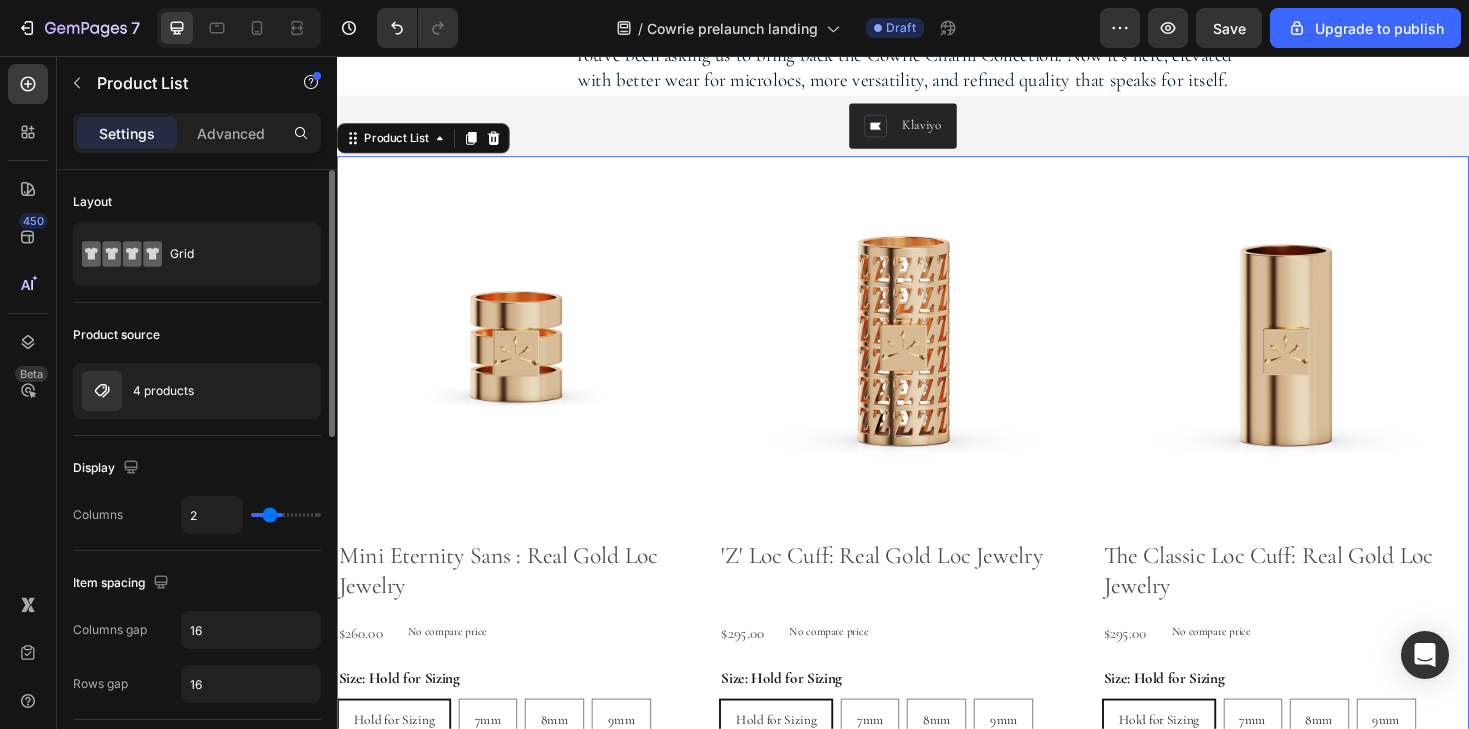type on "1" 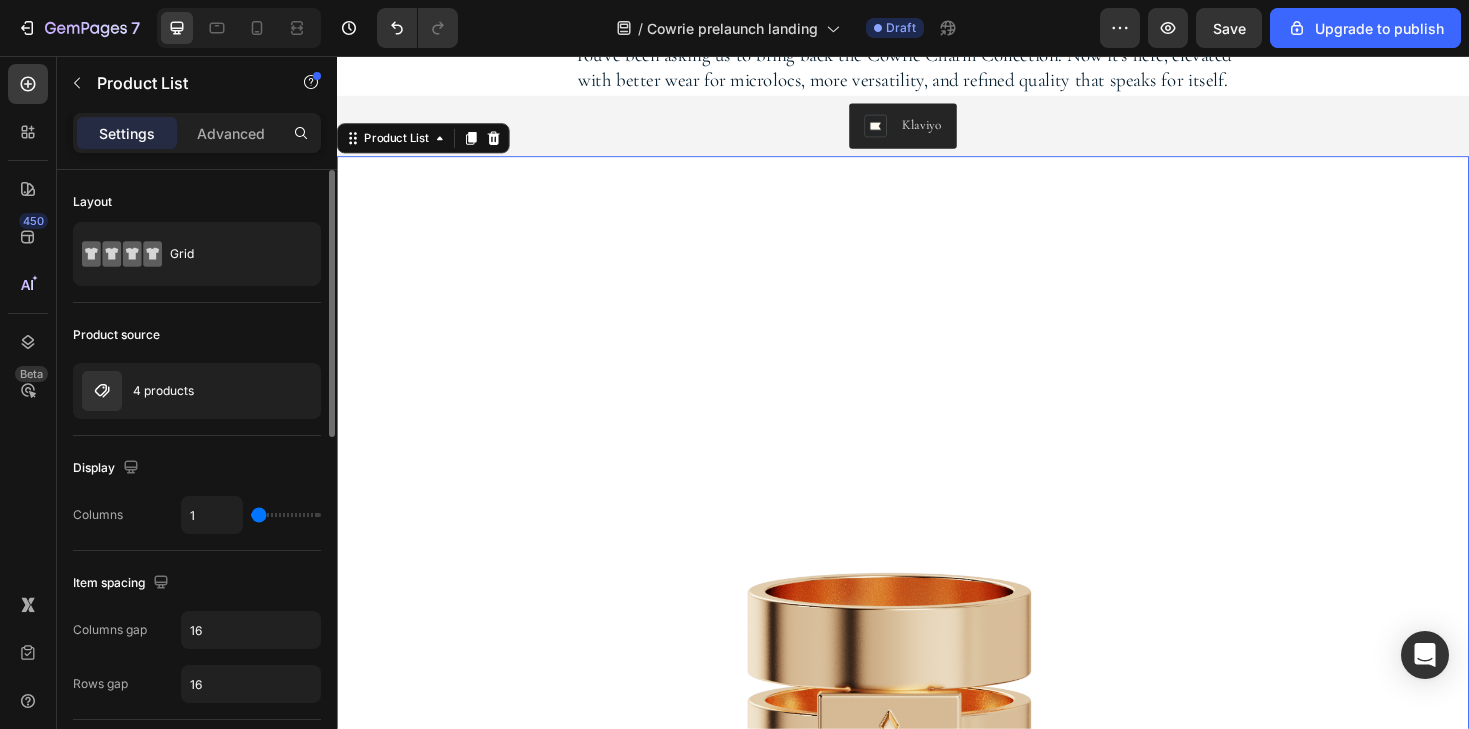 click at bounding box center [286, 515] 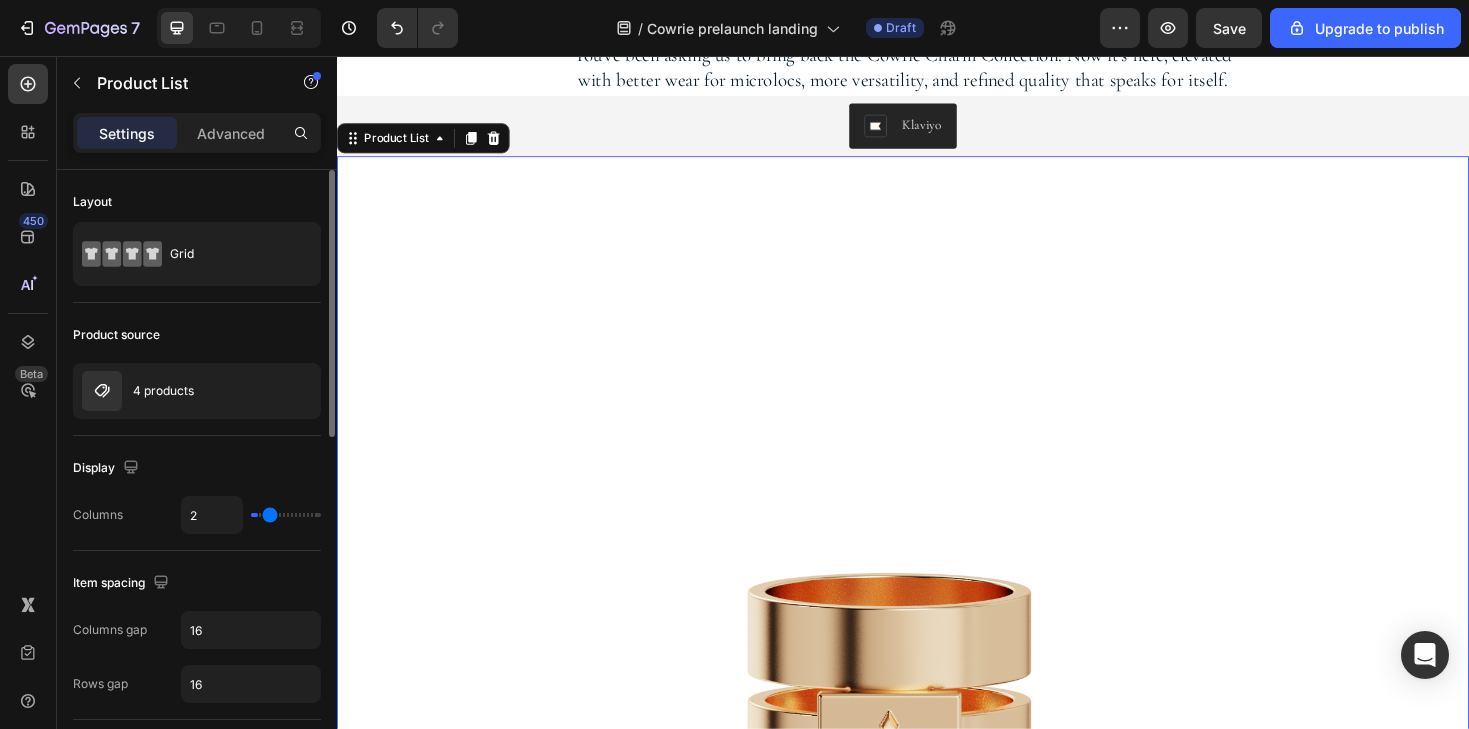 type on "4" 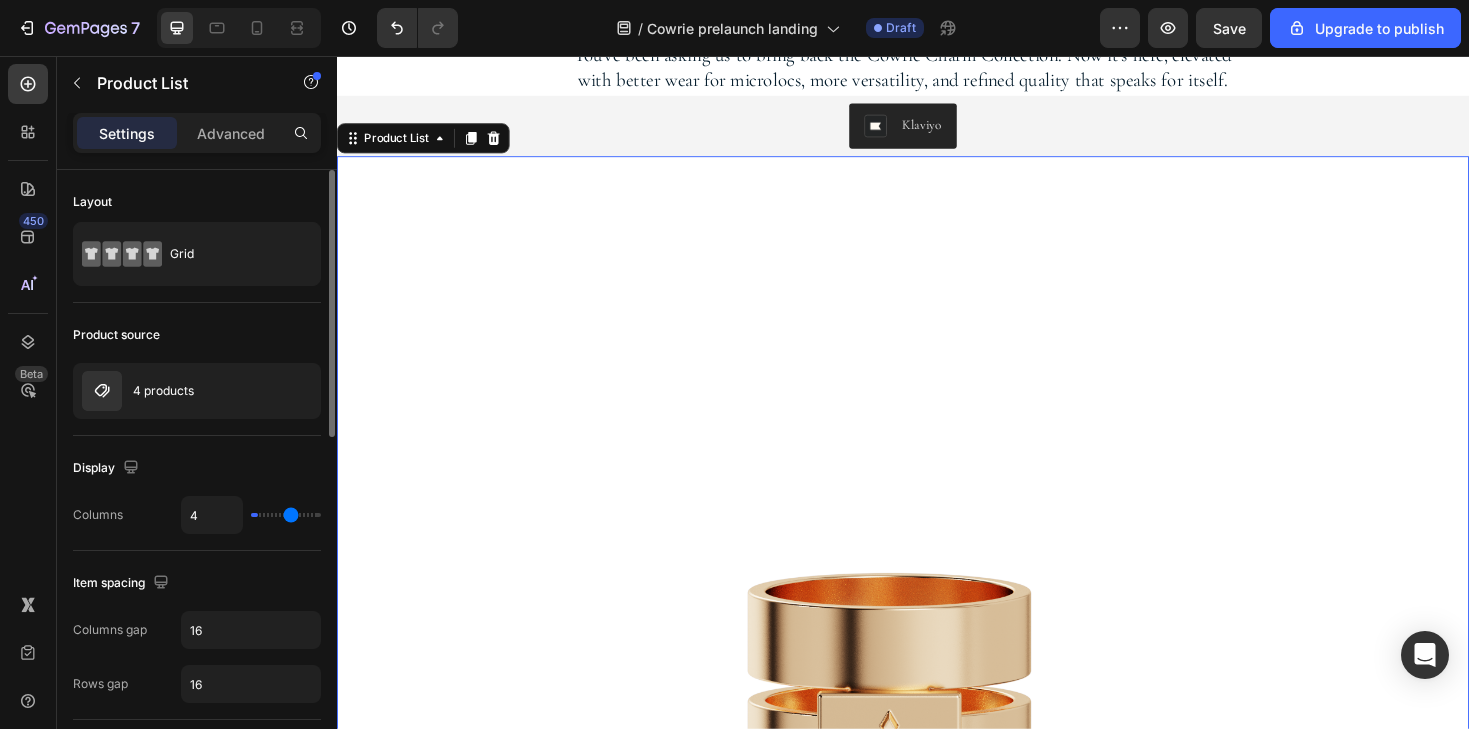 type on "5" 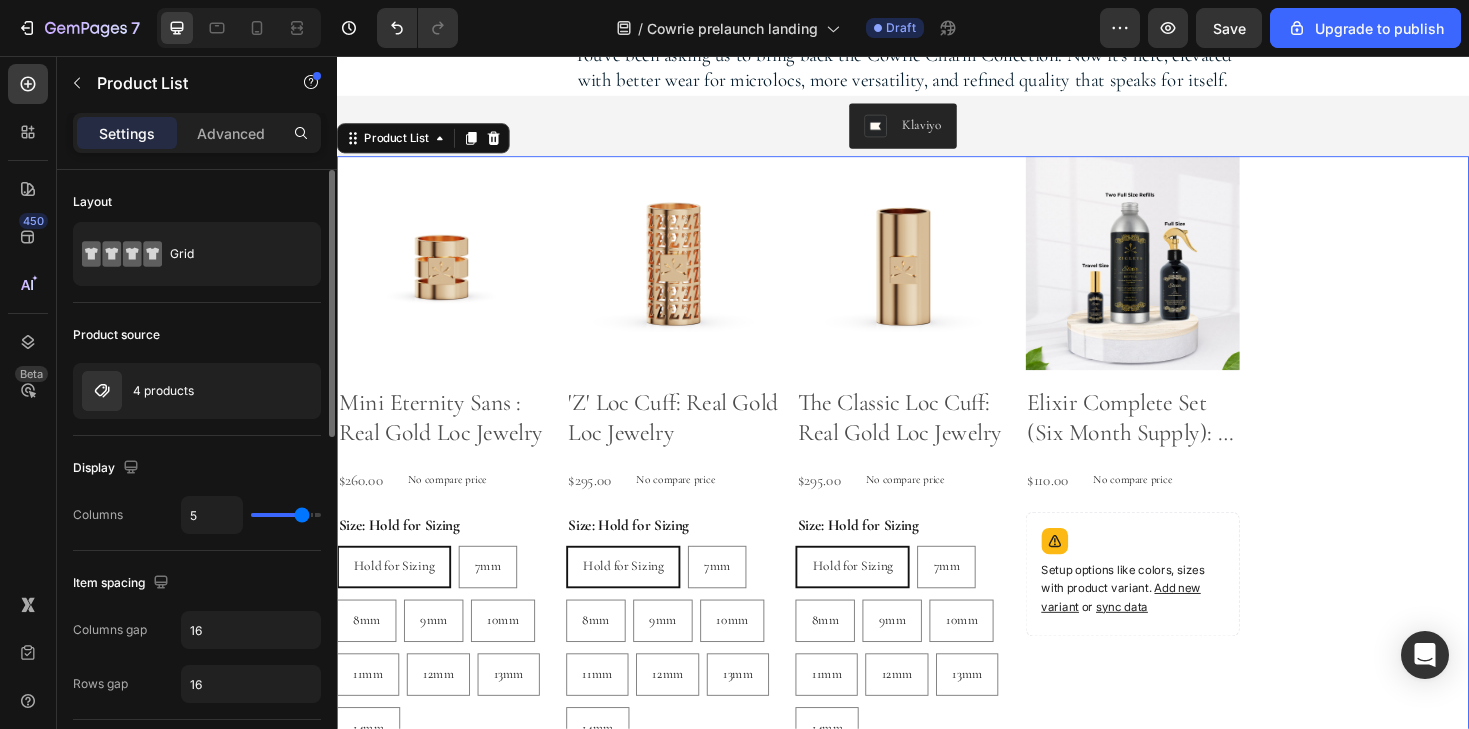 type on "6" 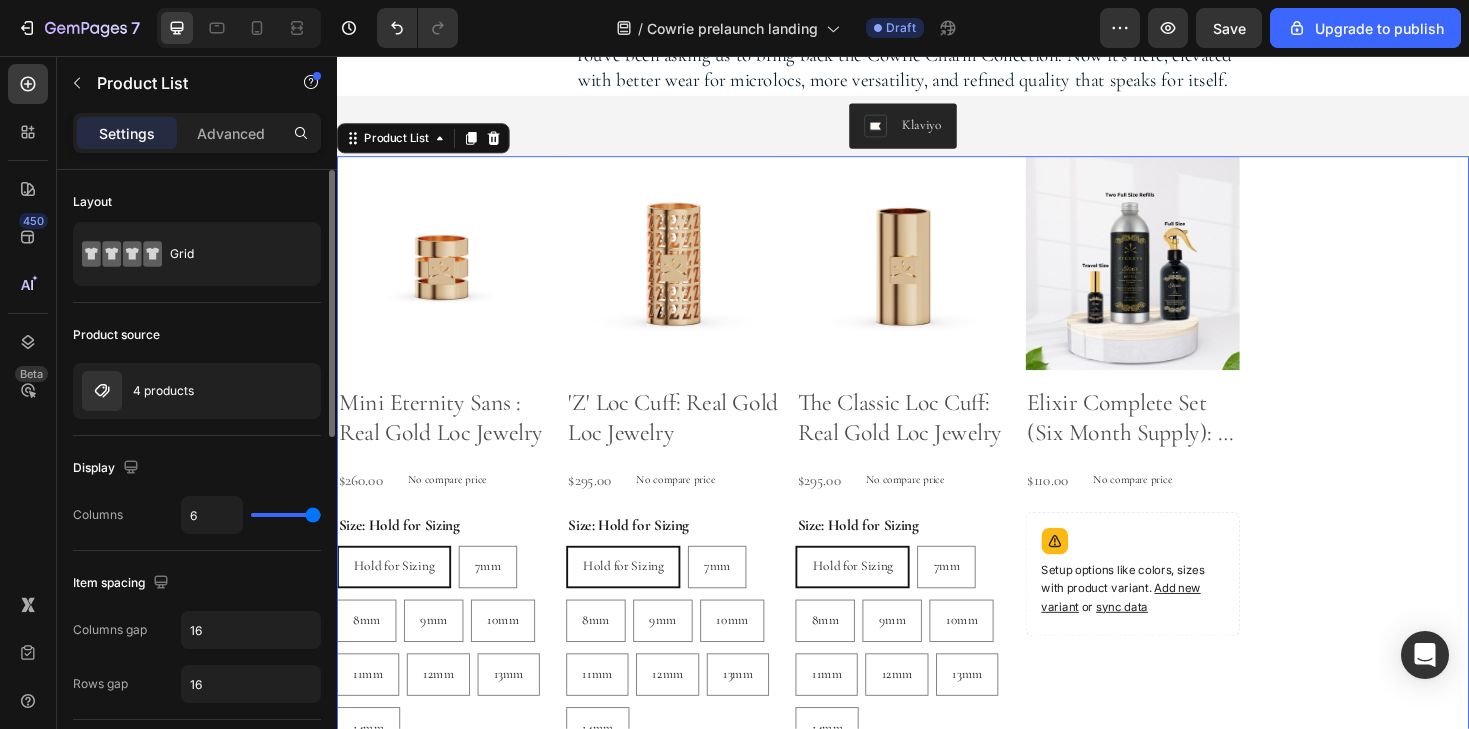 type on "5" 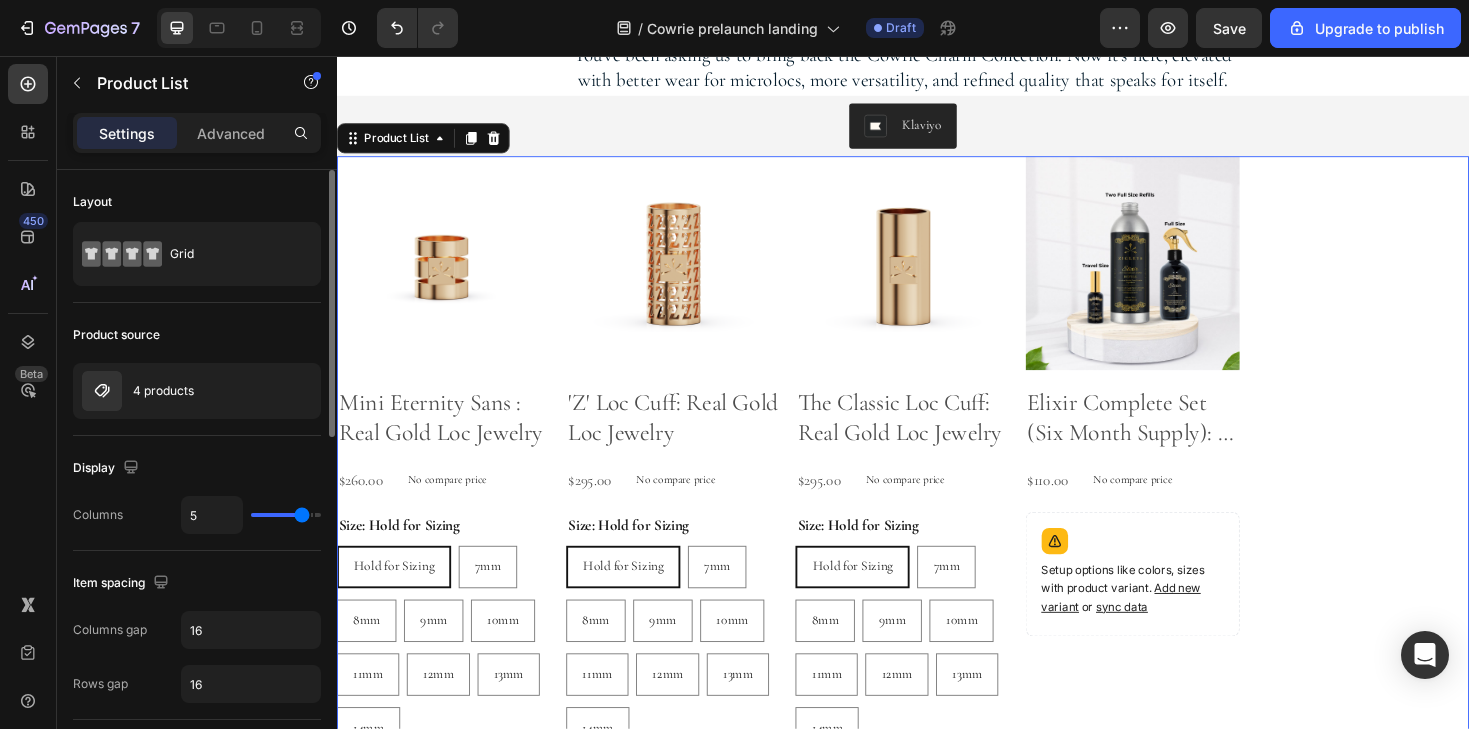 click at bounding box center [286, 515] 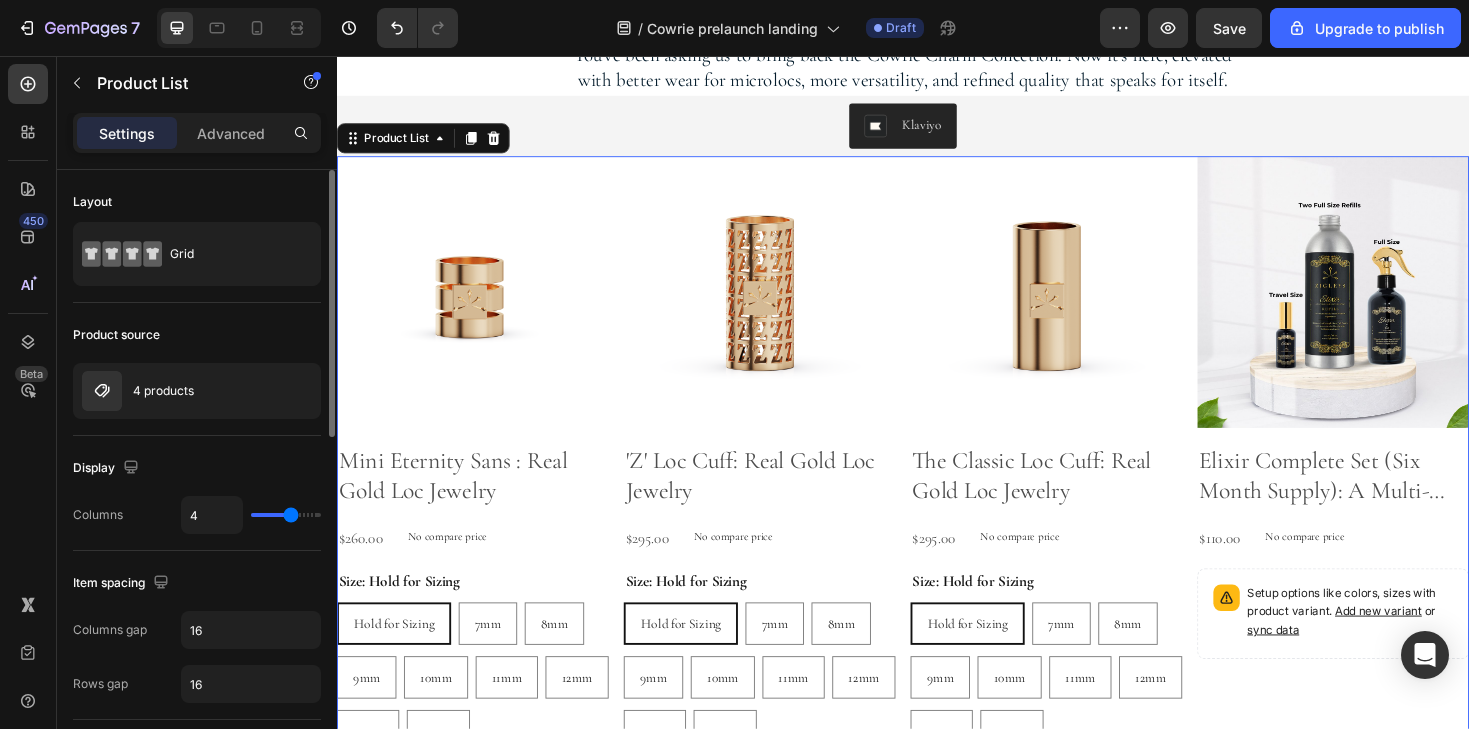type on "3" 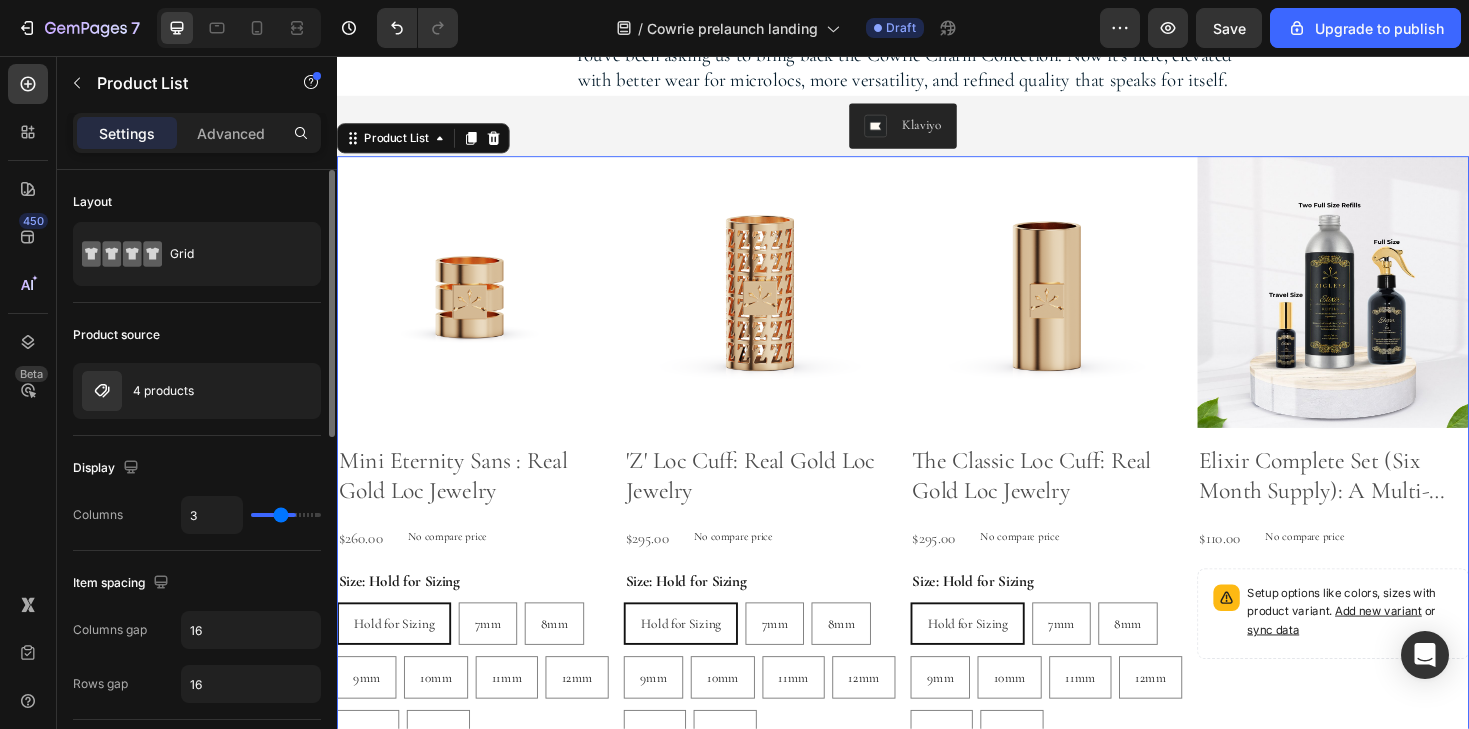 type on "2" 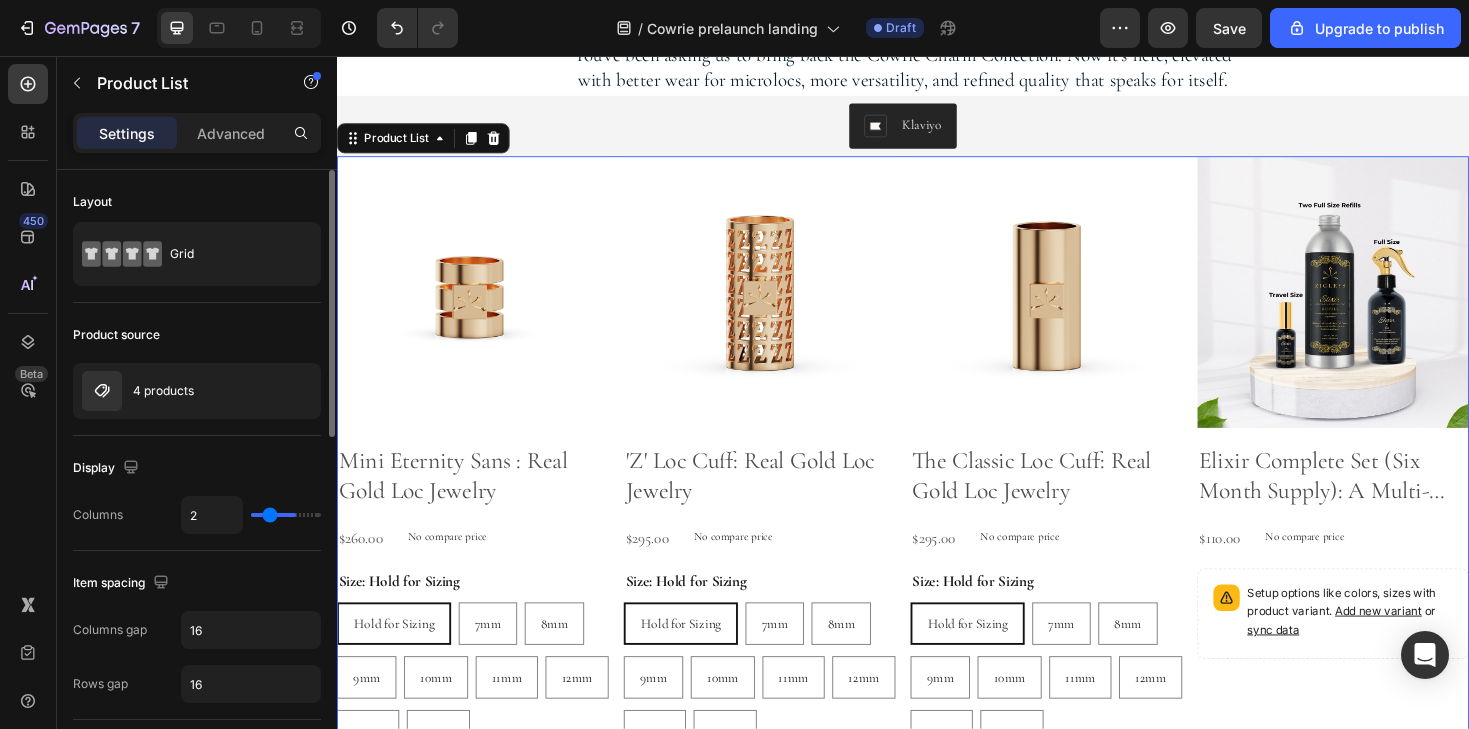 type on "1" 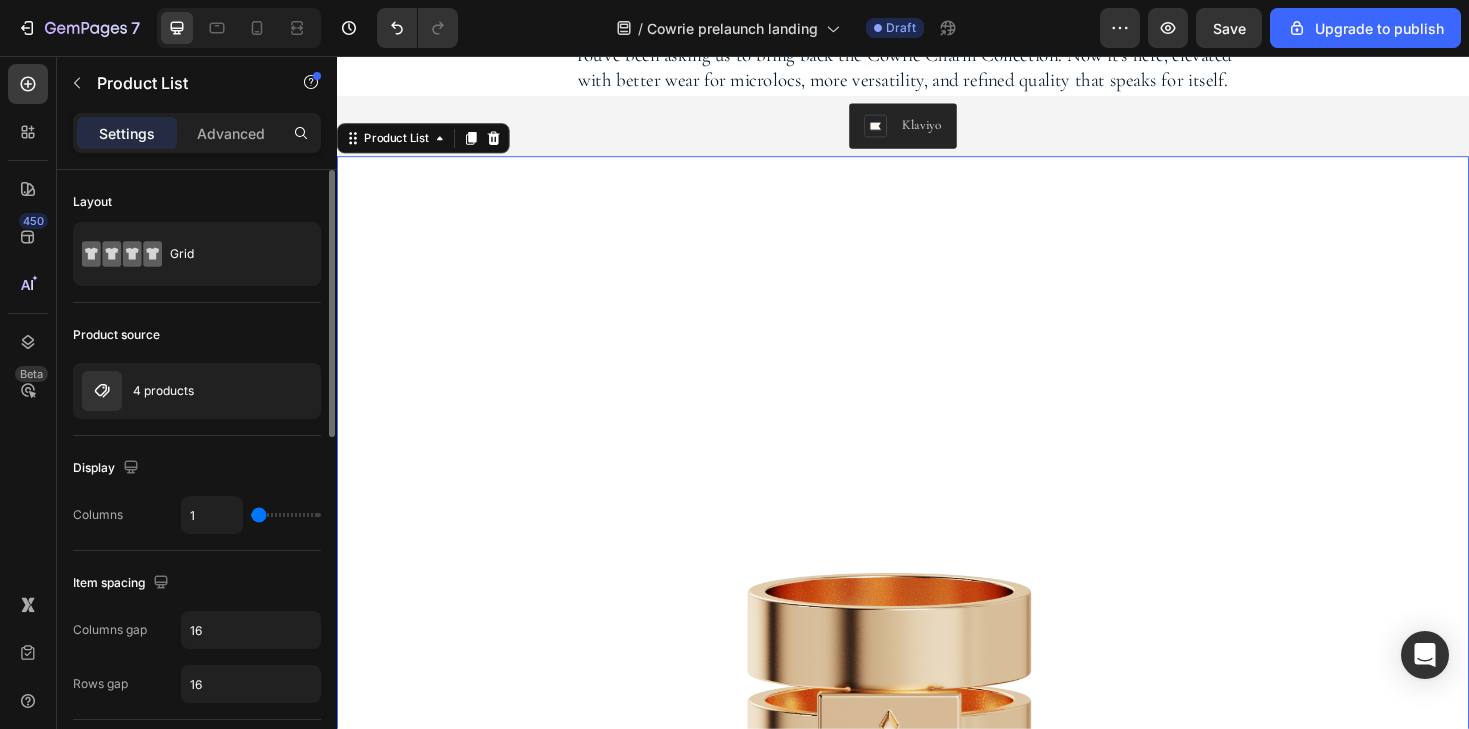 click at bounding box center (286, 515) 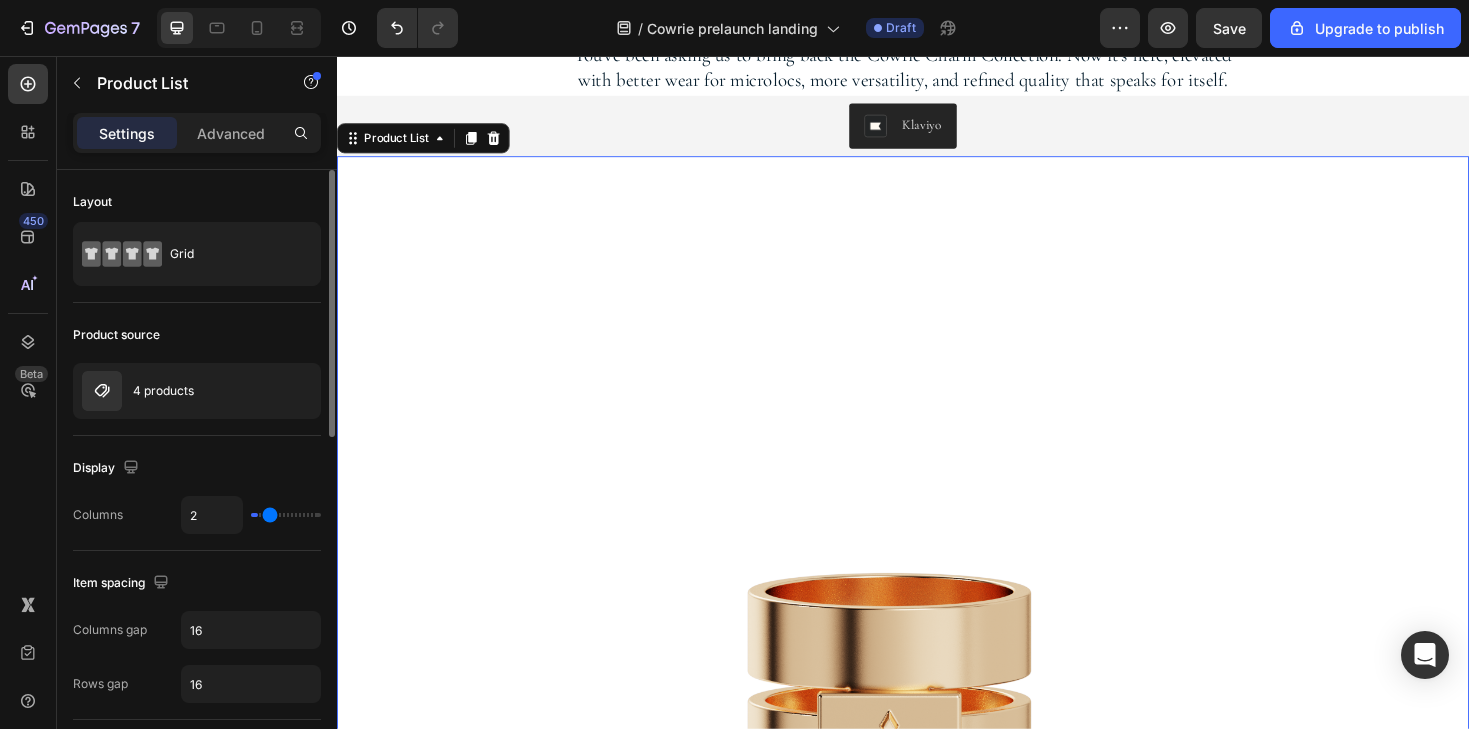 type on "3" 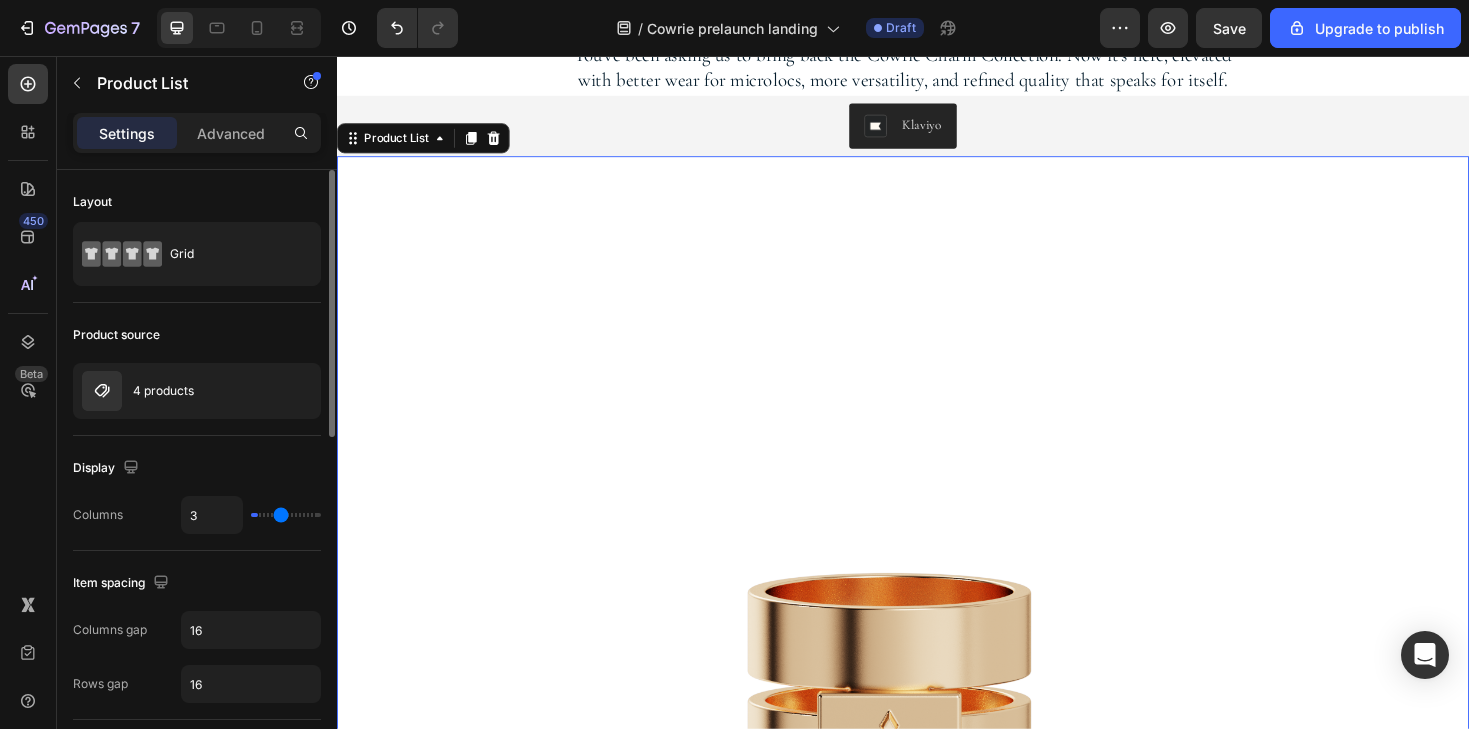 type on "4" 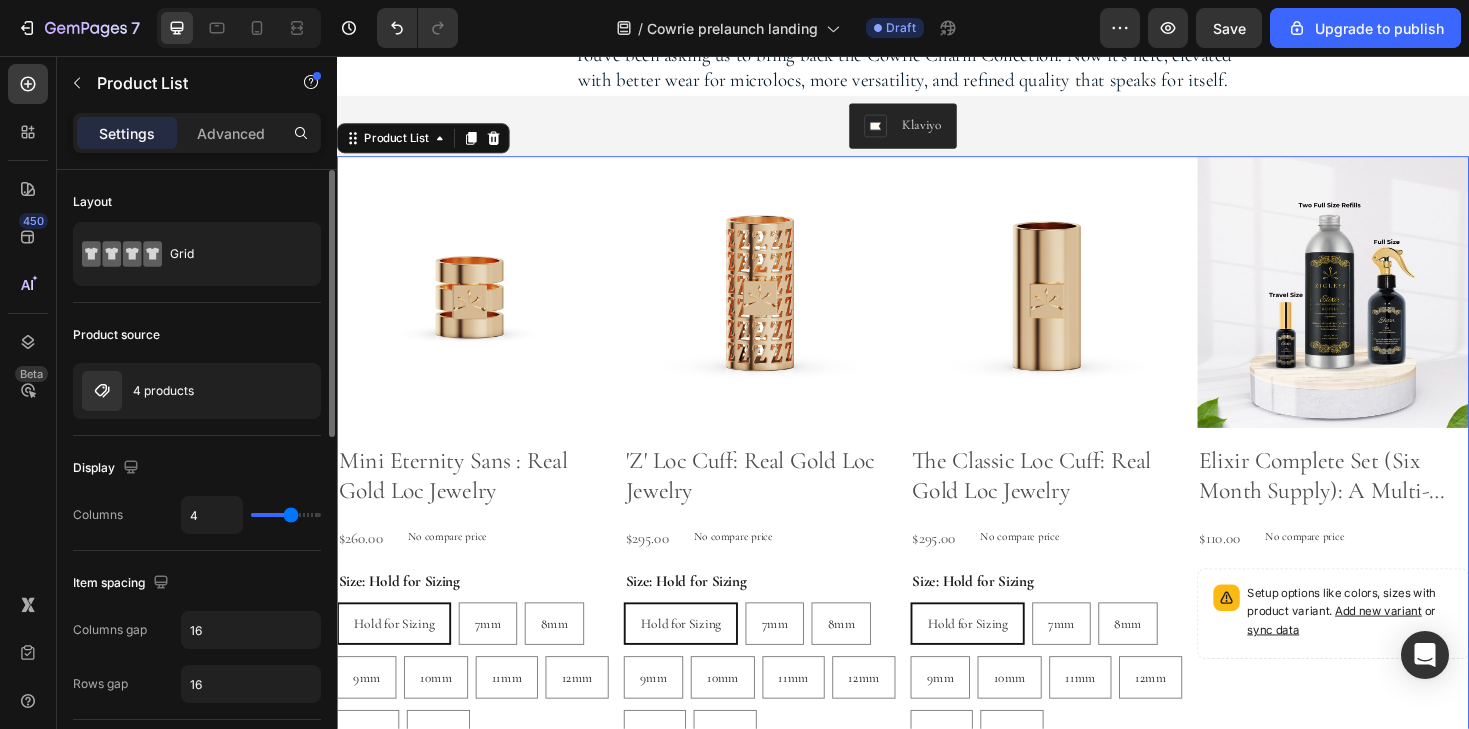 type on "5" 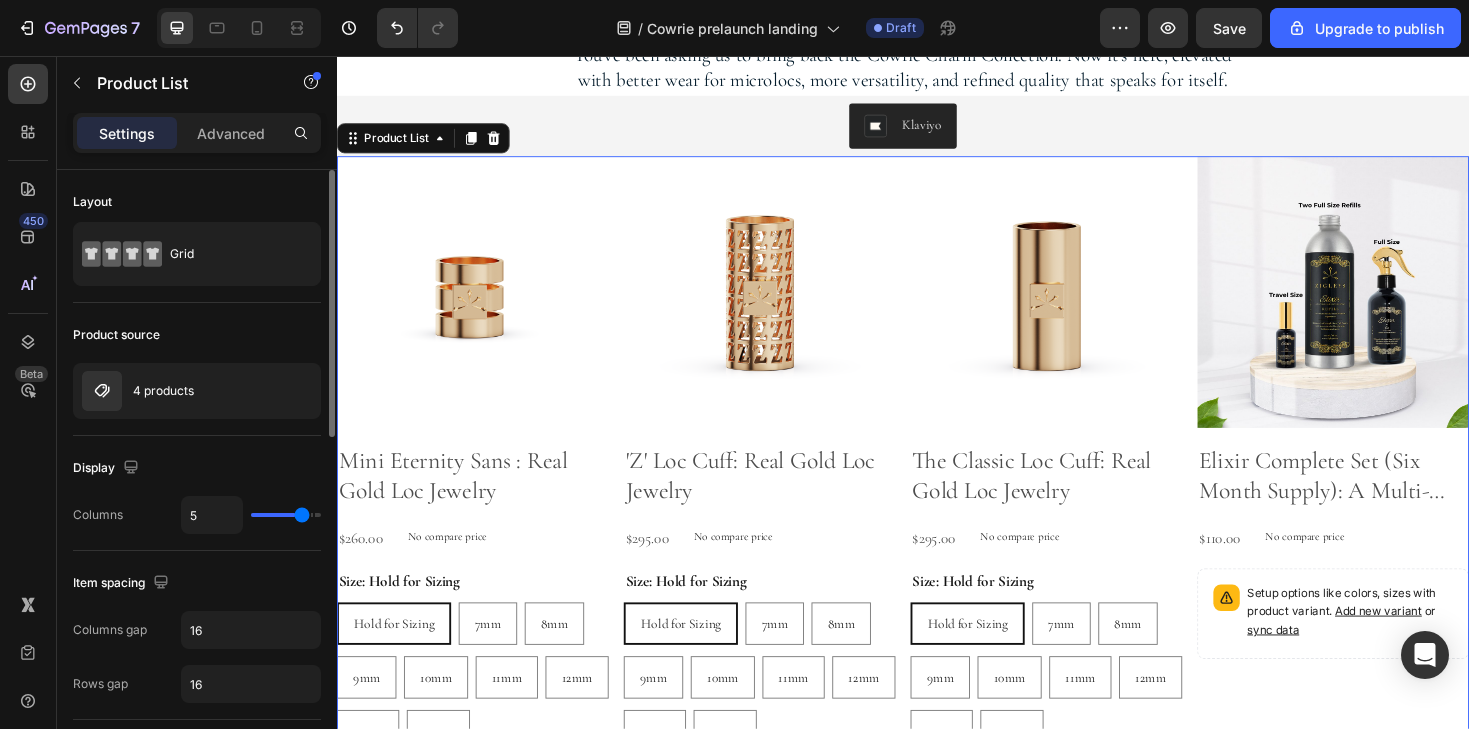 click at bounding box center [286, 515] 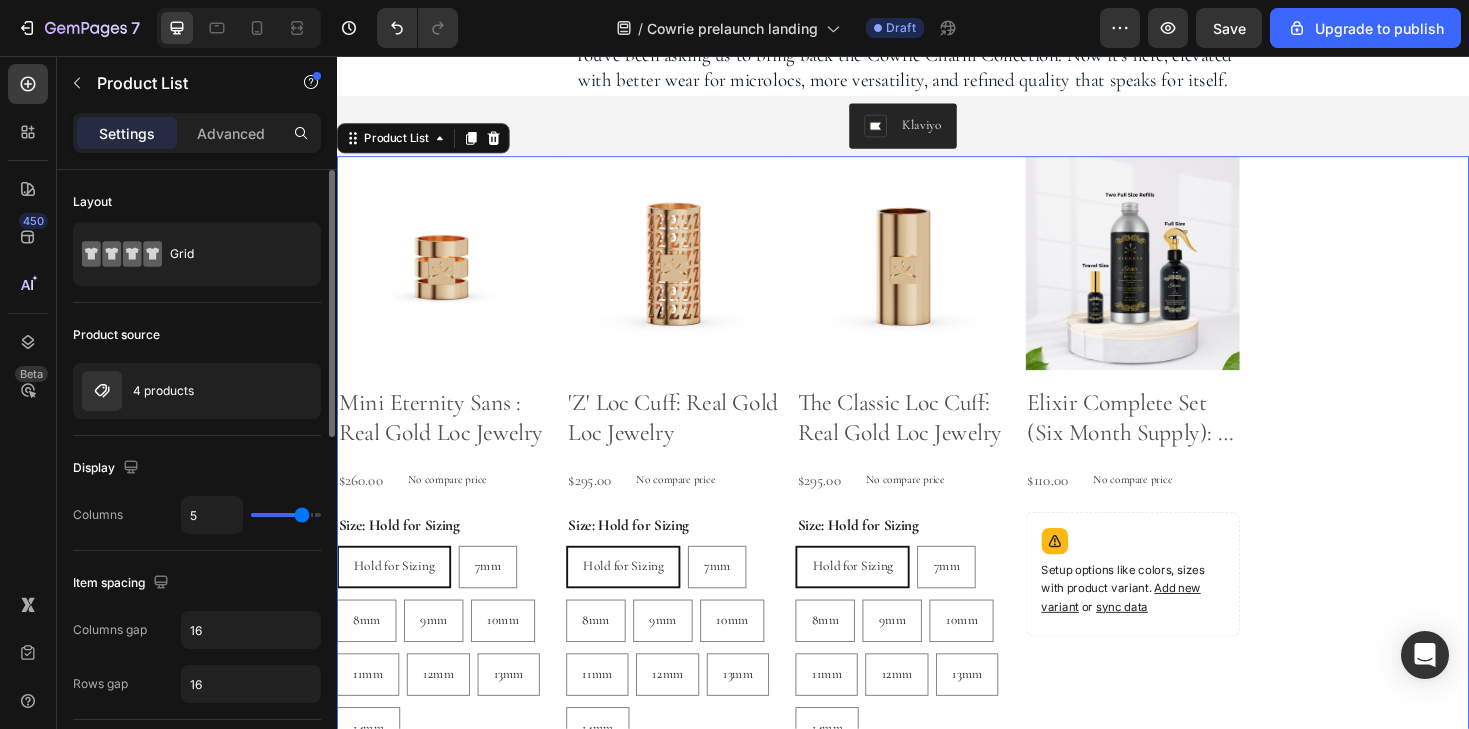 type on "4" 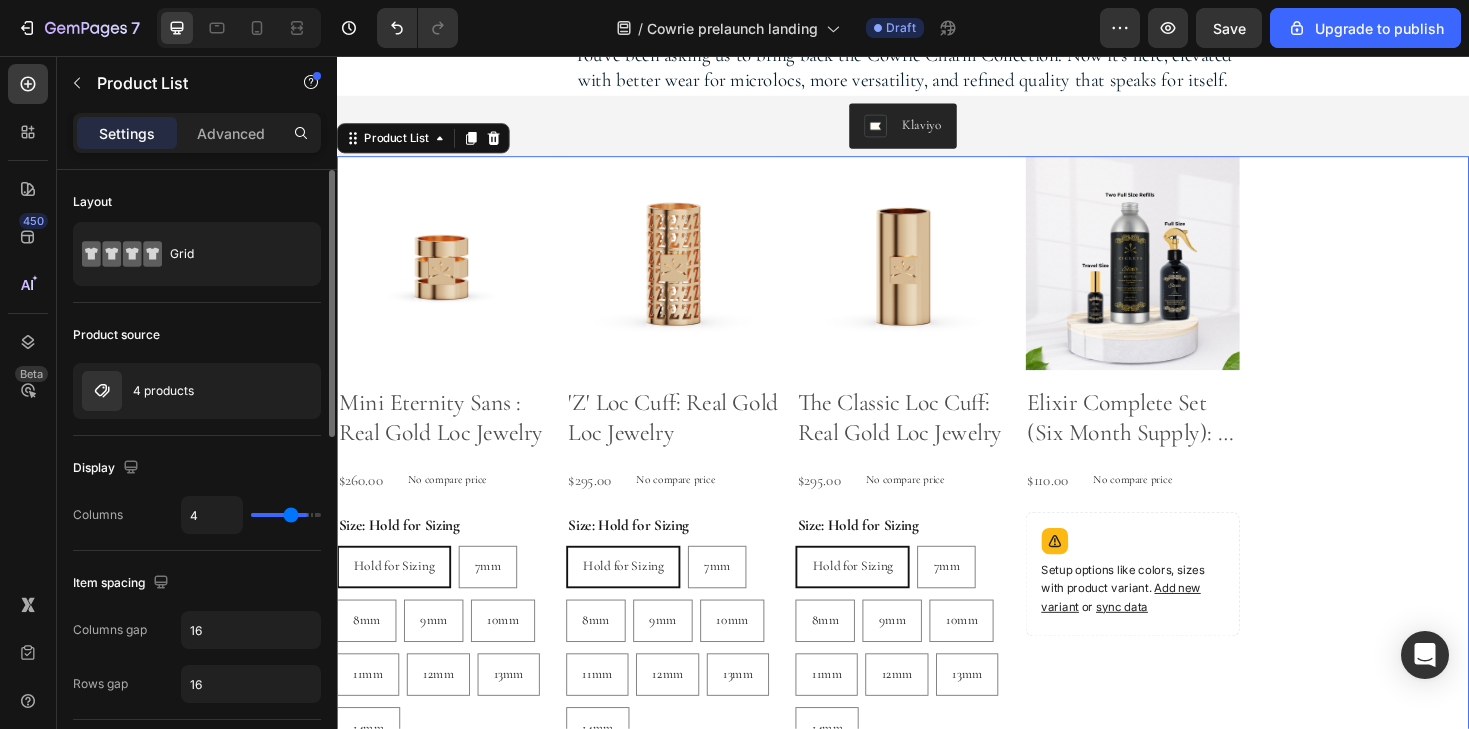 type on "3" 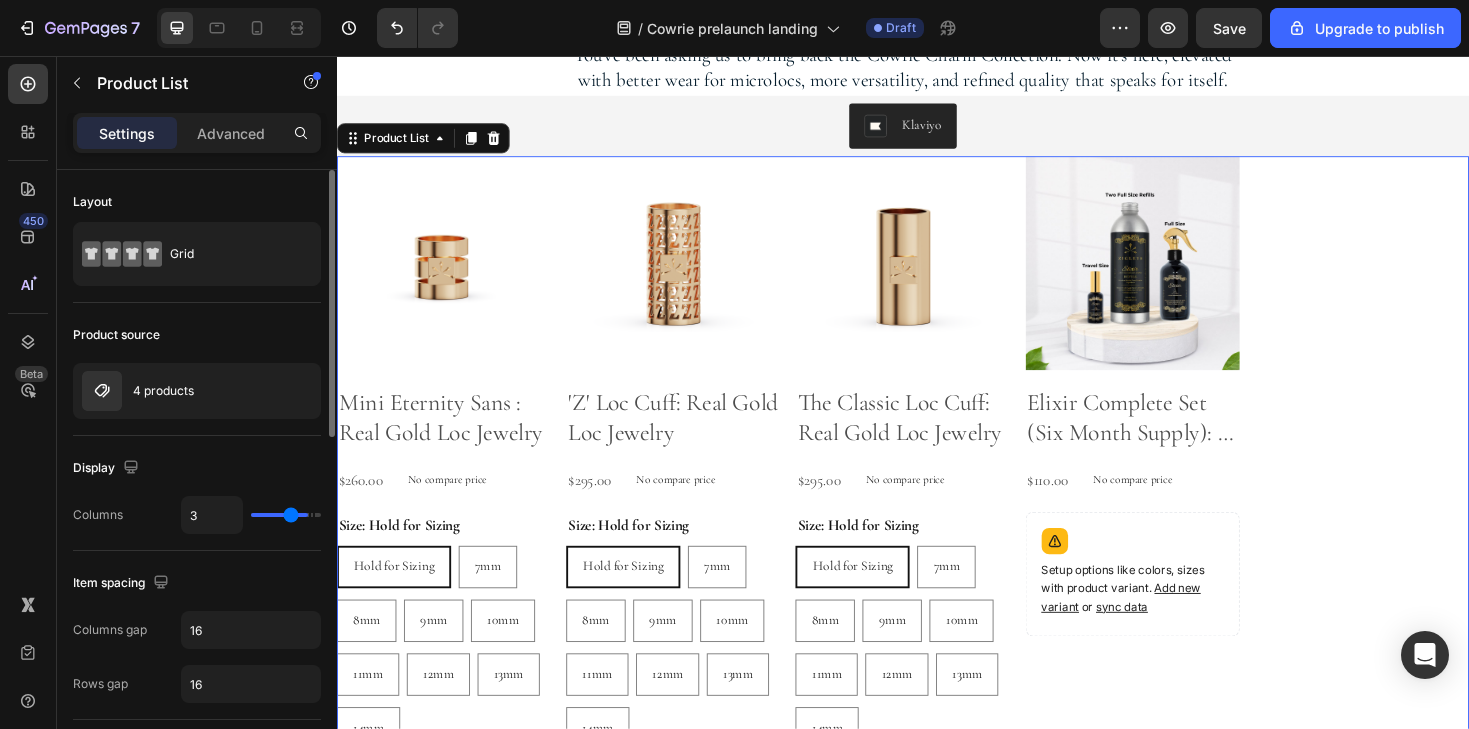 type on "3" 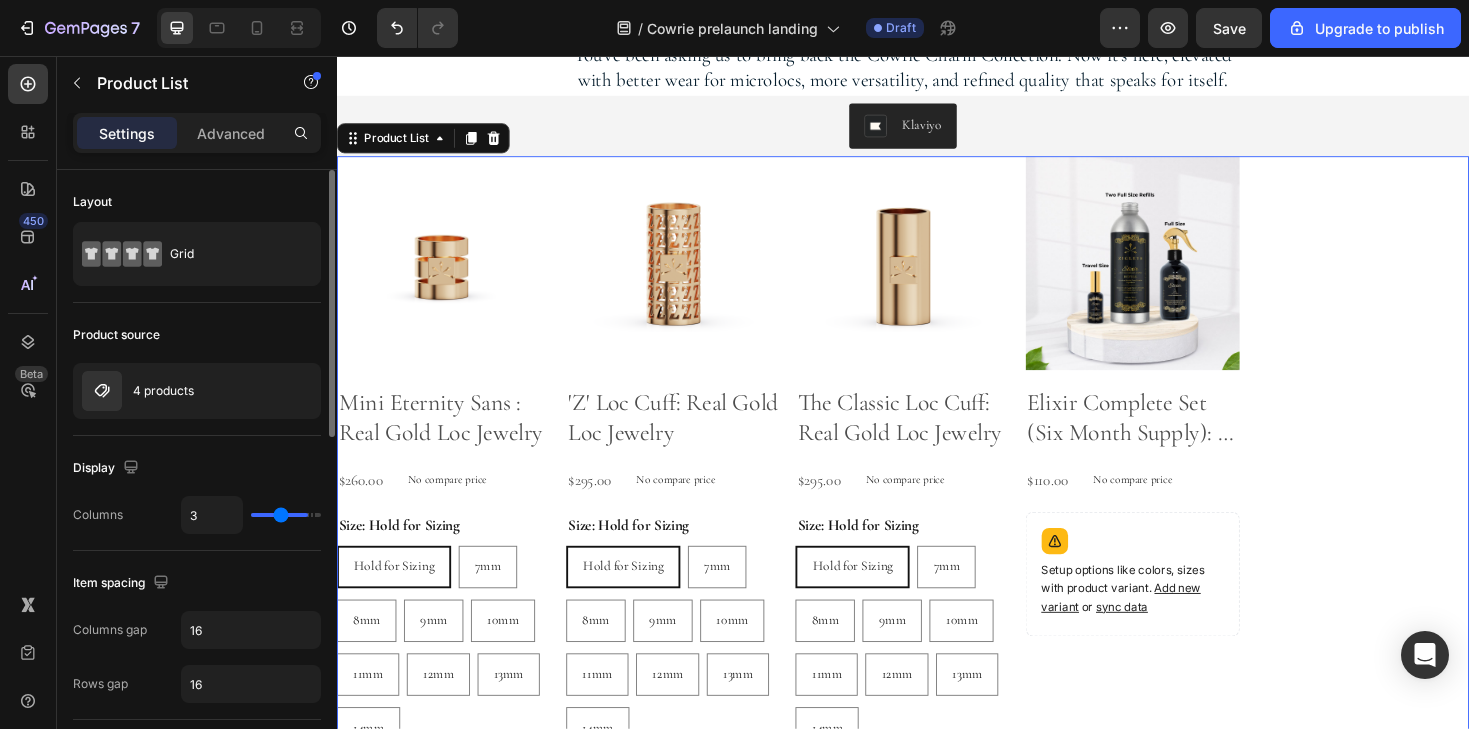 type on "1" 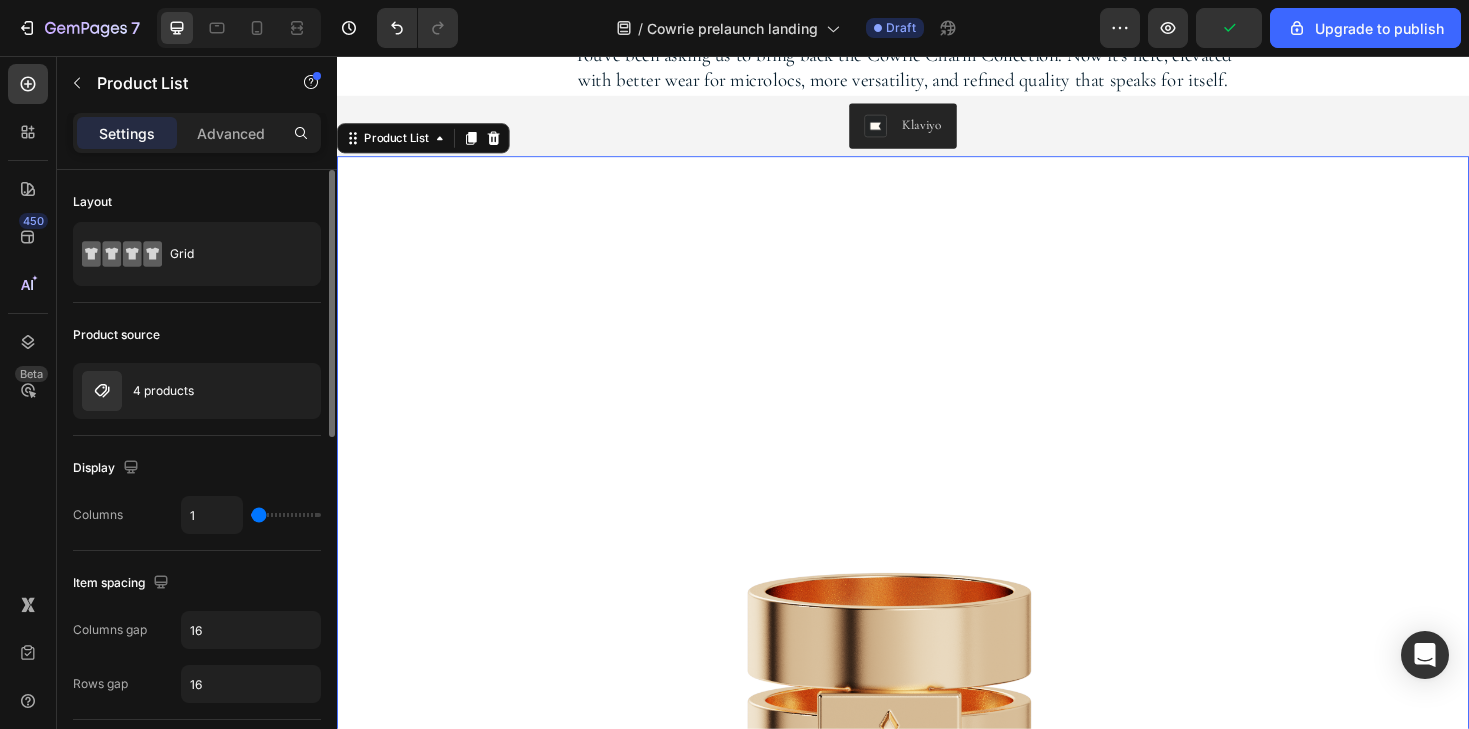 type on "2" 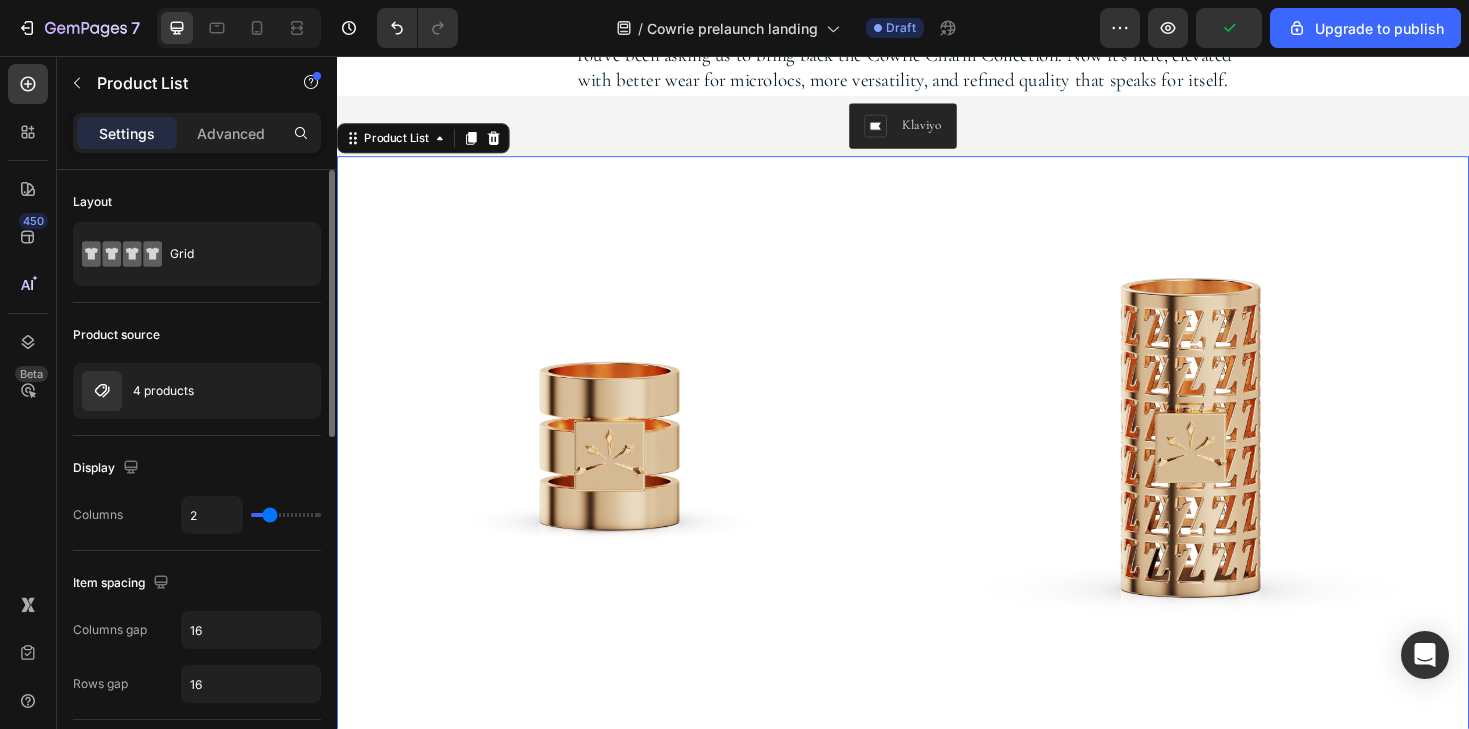 type on "3" 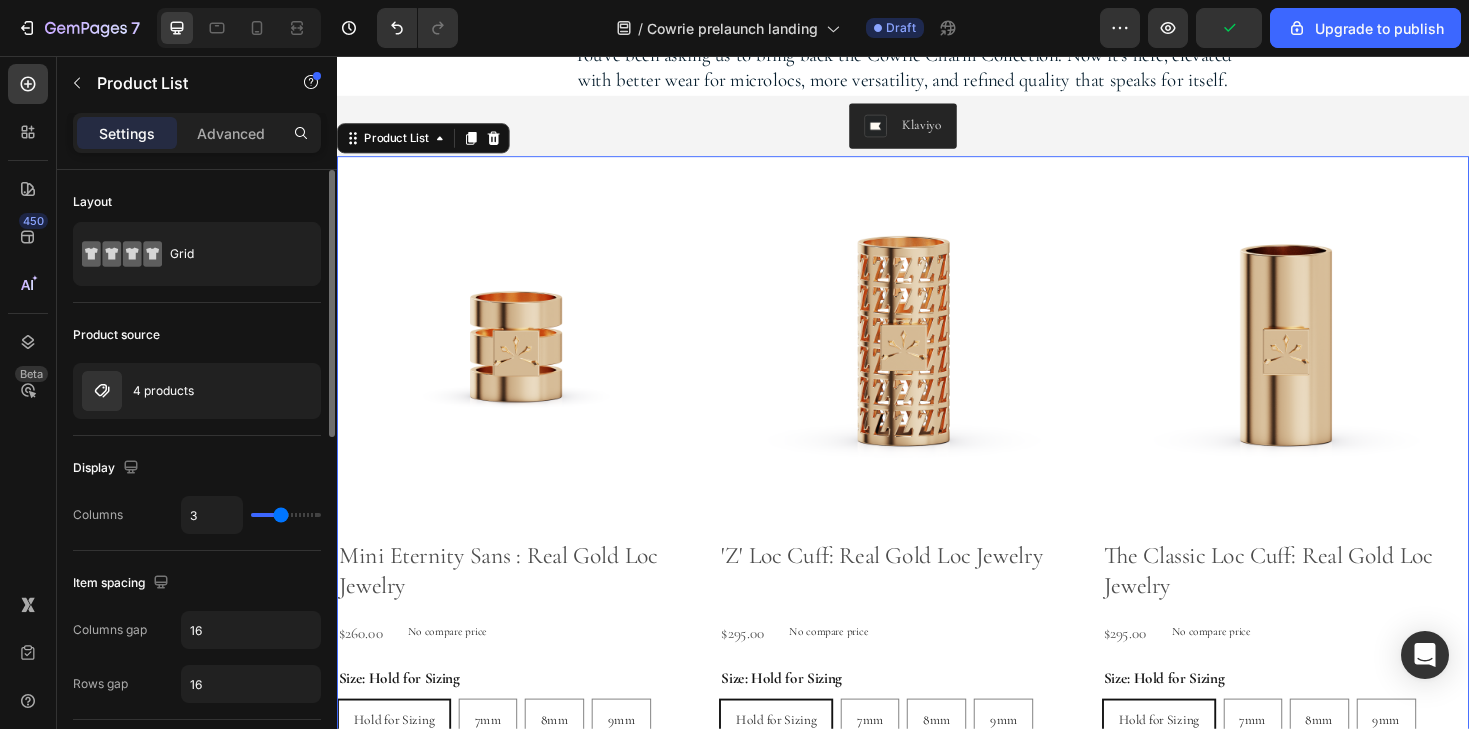 click at bounding box center (286, 515) 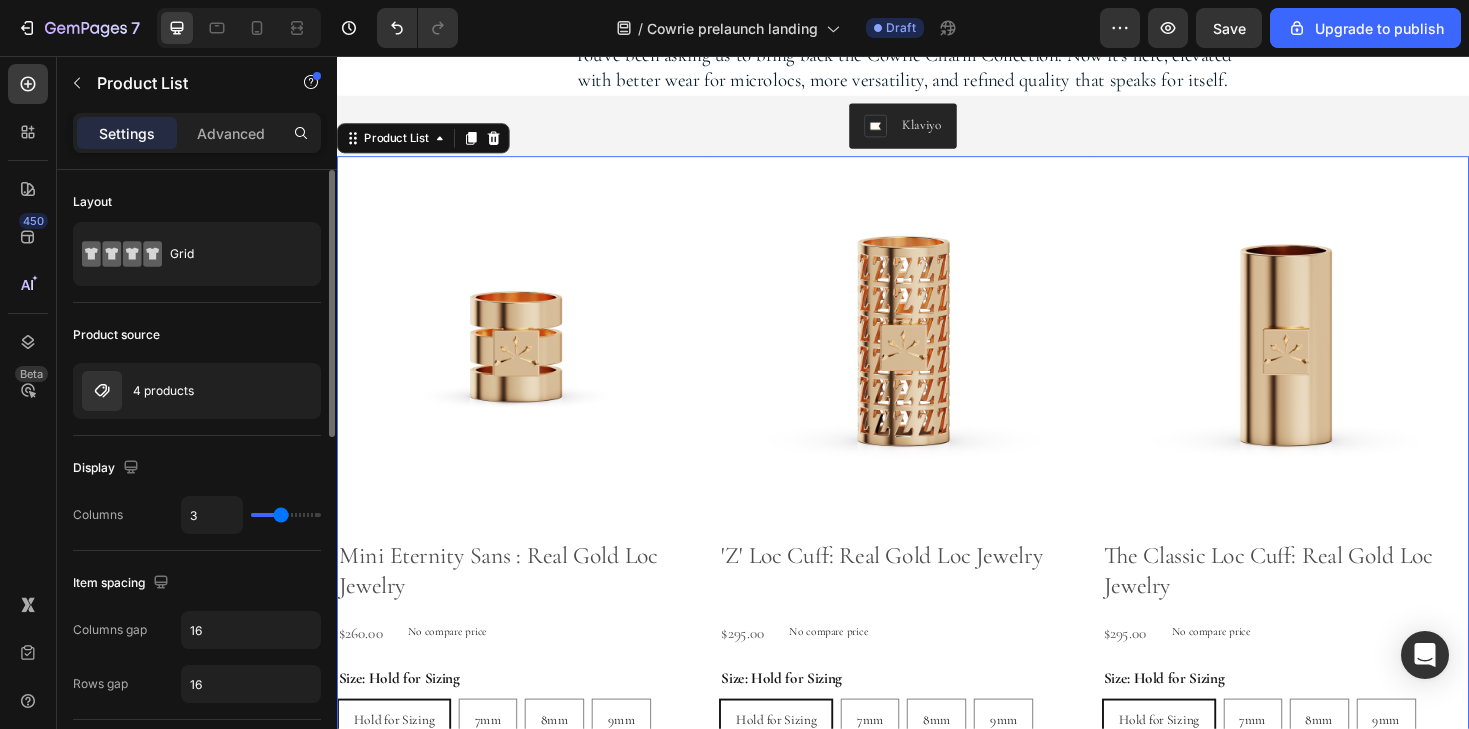 type on "2" 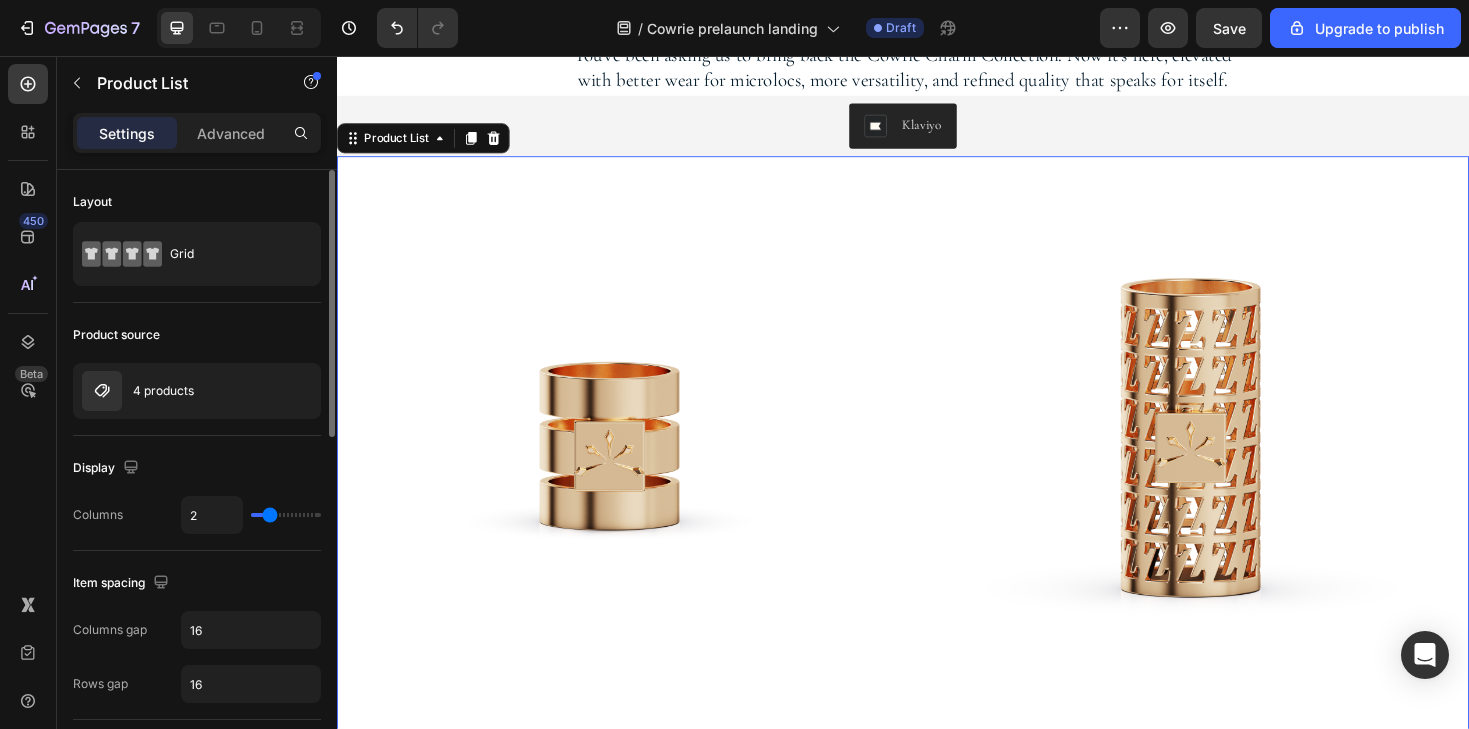 type on "1" 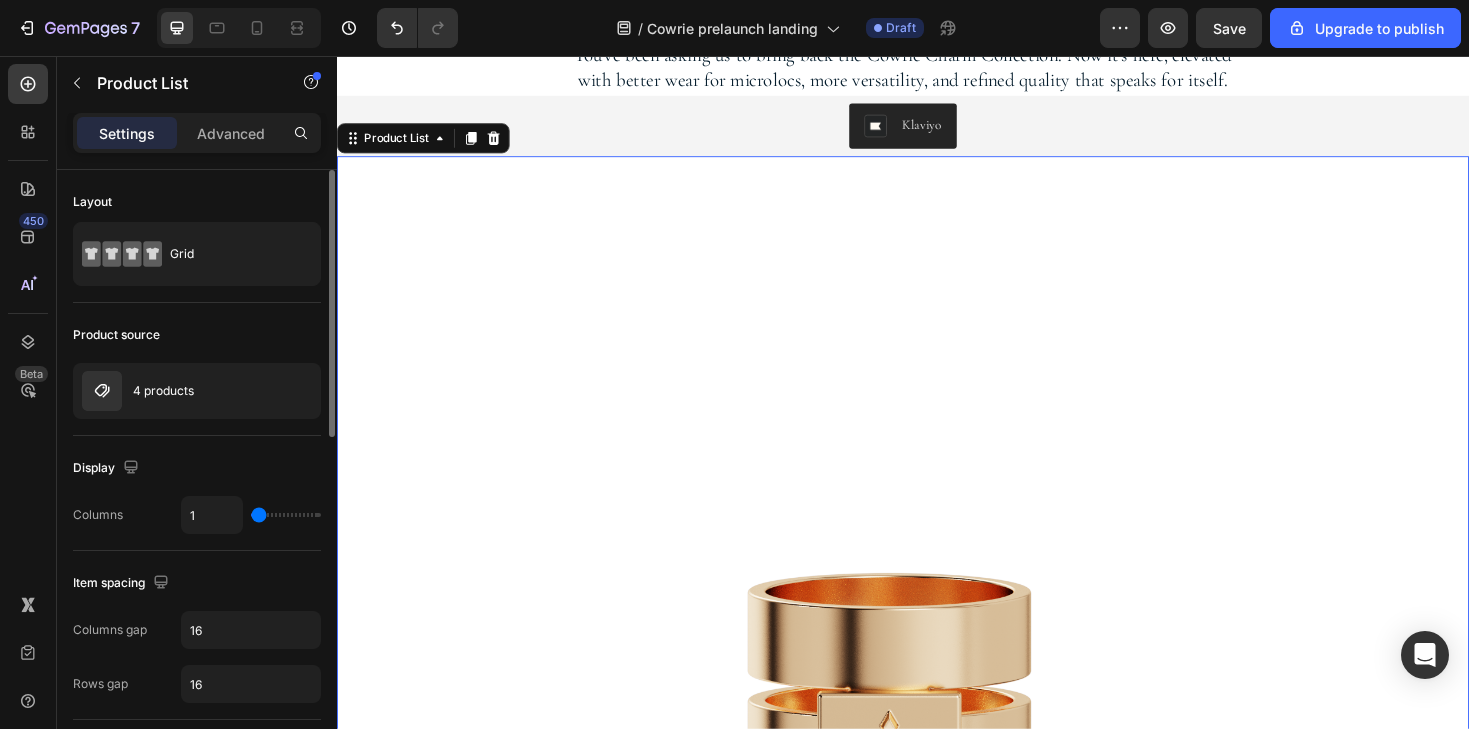 type on "2" 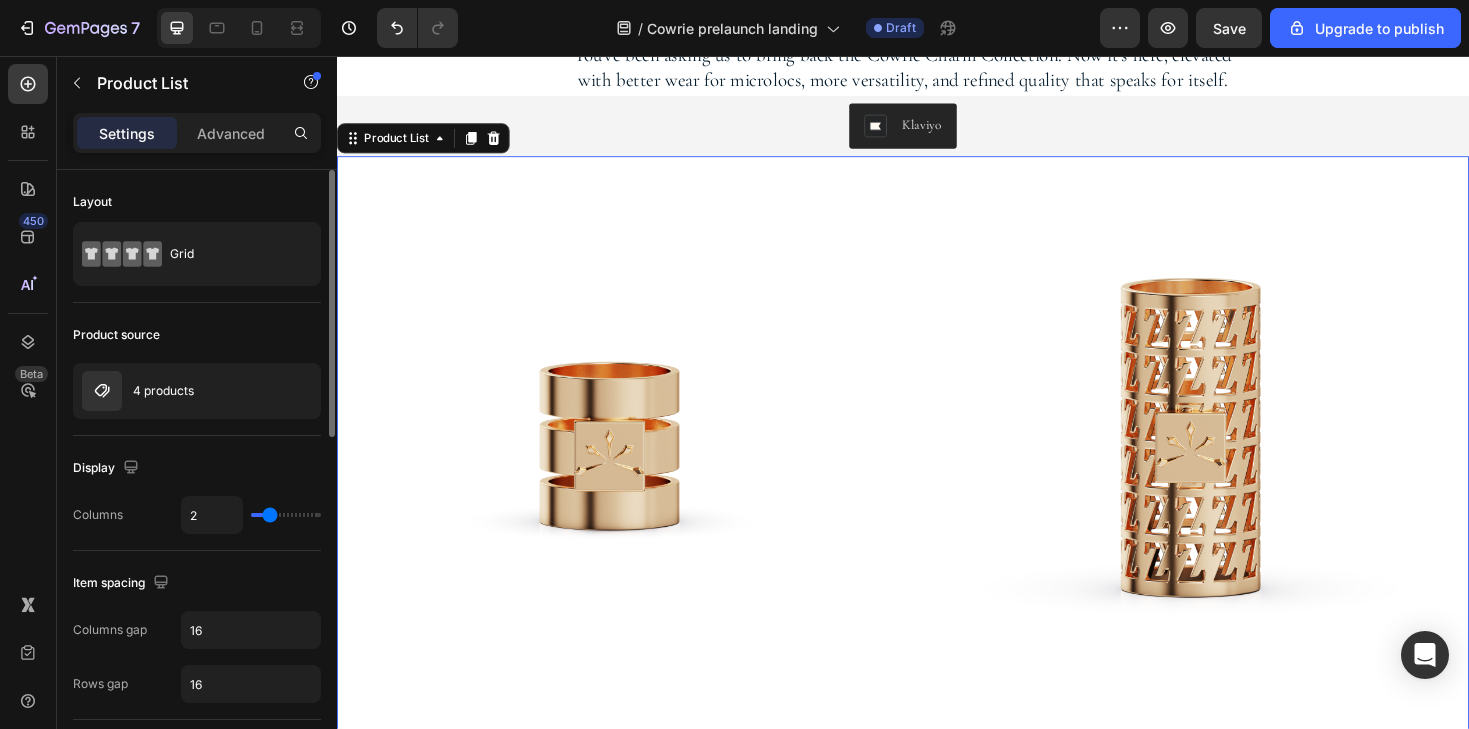 type on "1" 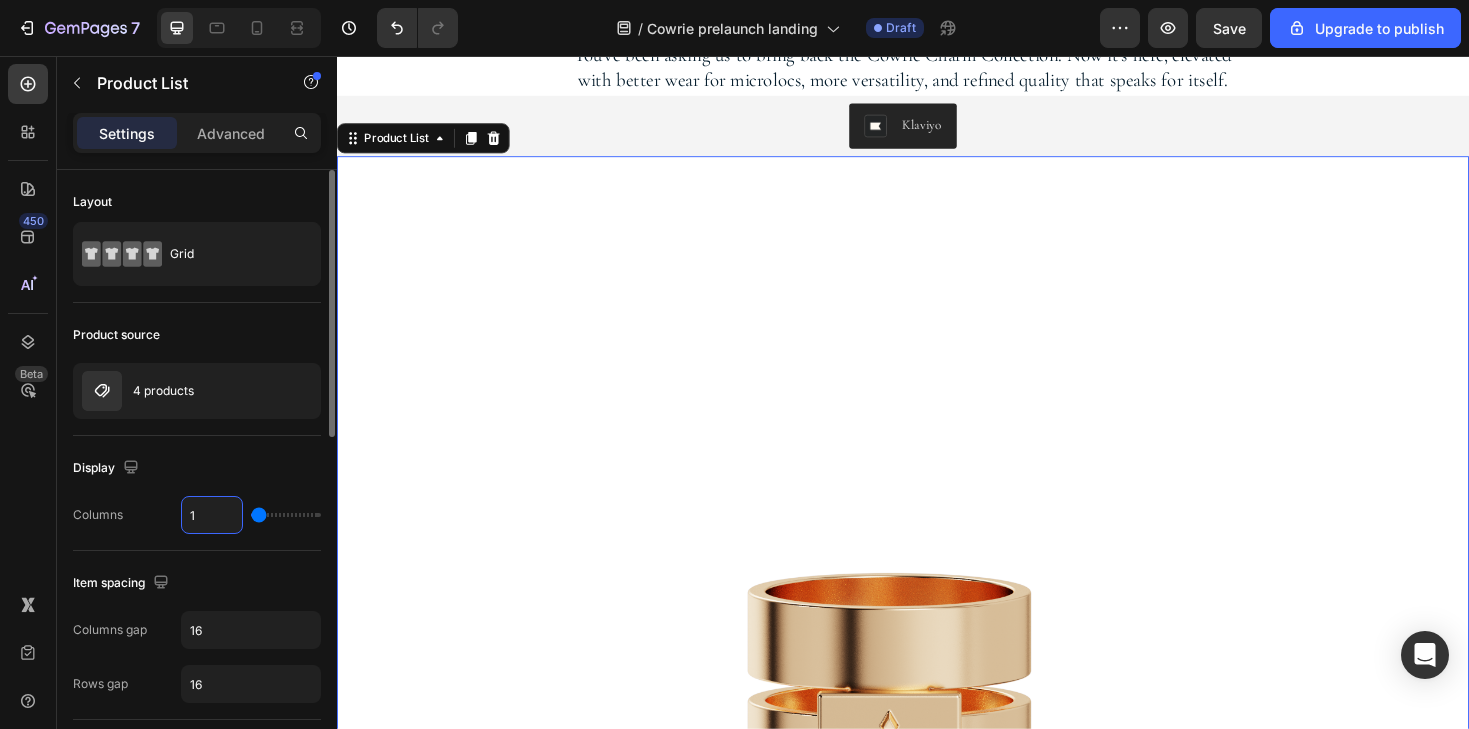 drag, startPoint x: 209, startPoint y: 525, endPoint x: 175, endPoint y: 525, distance: 34 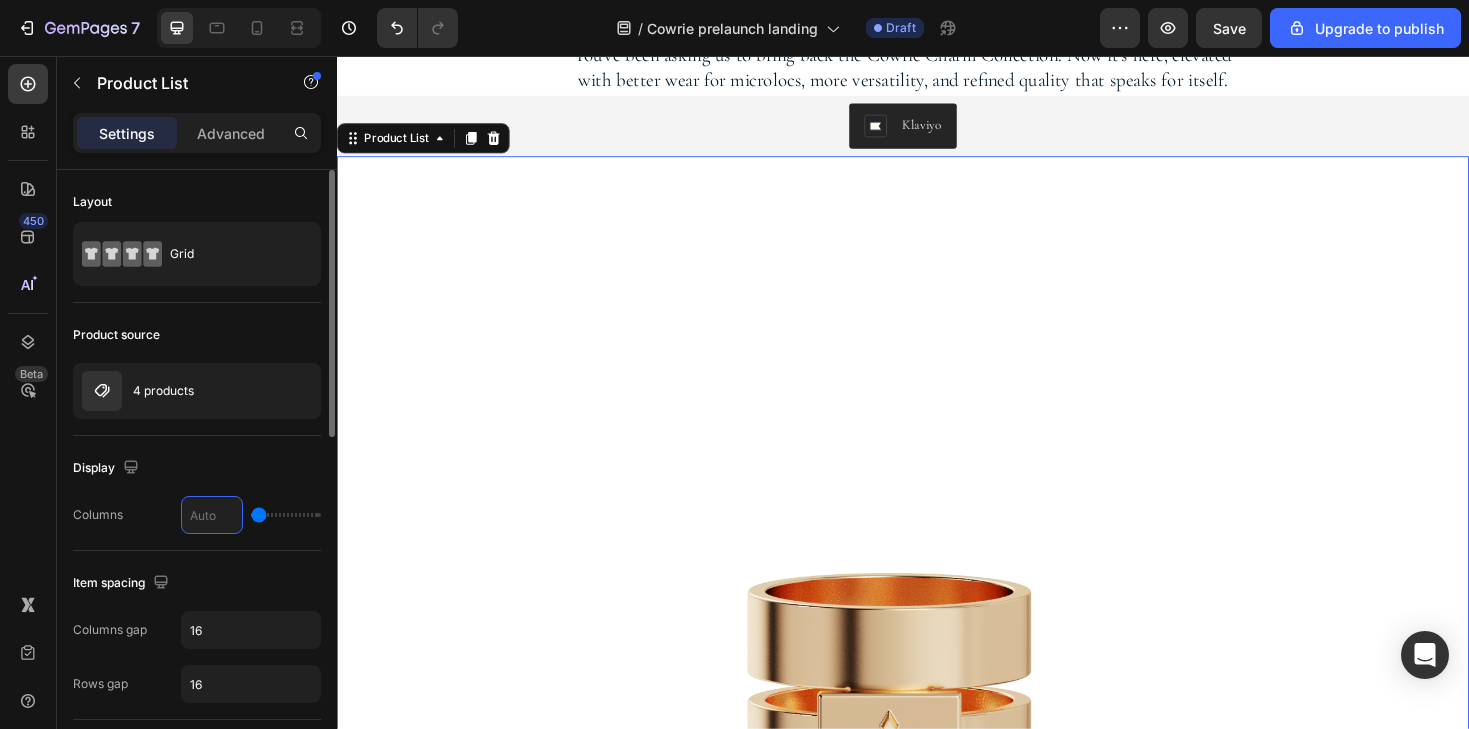type on "3" 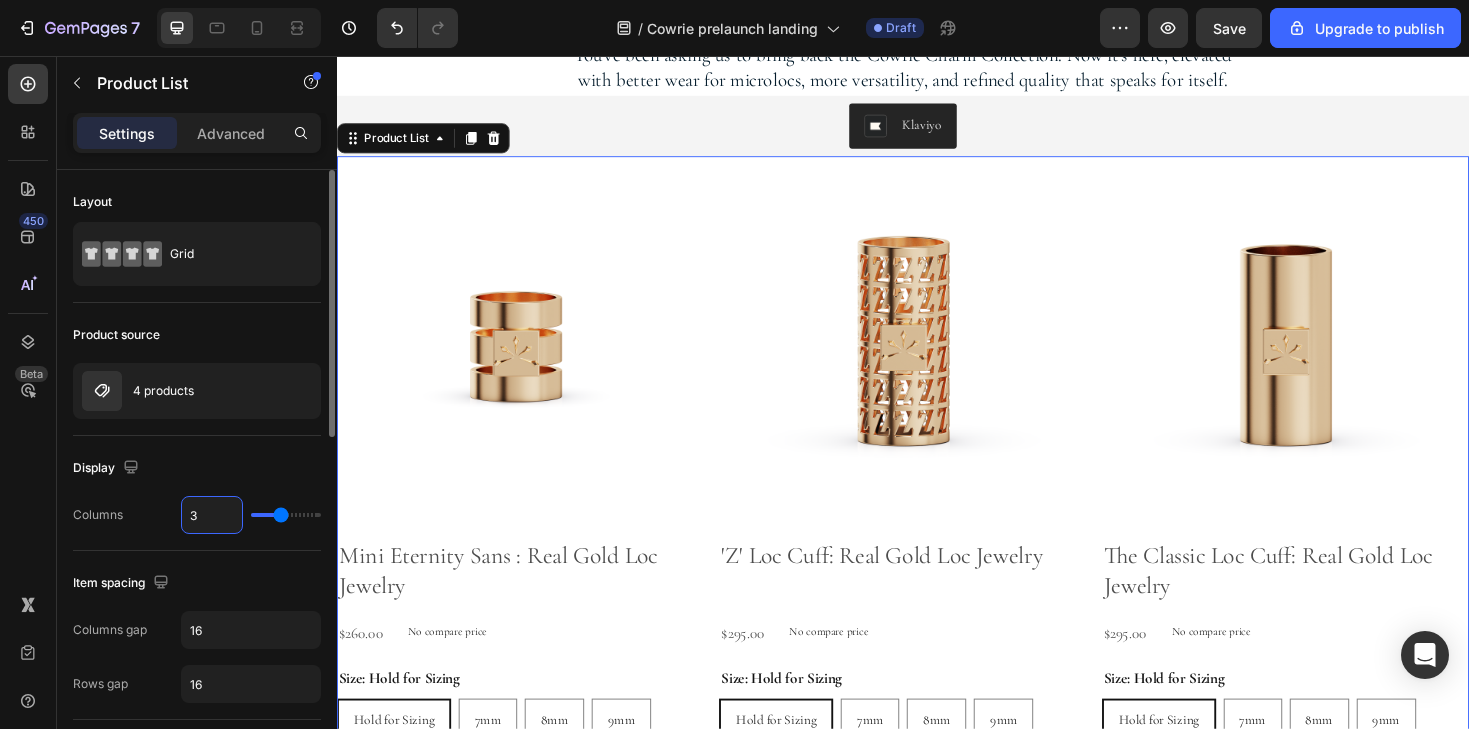 type on "1" 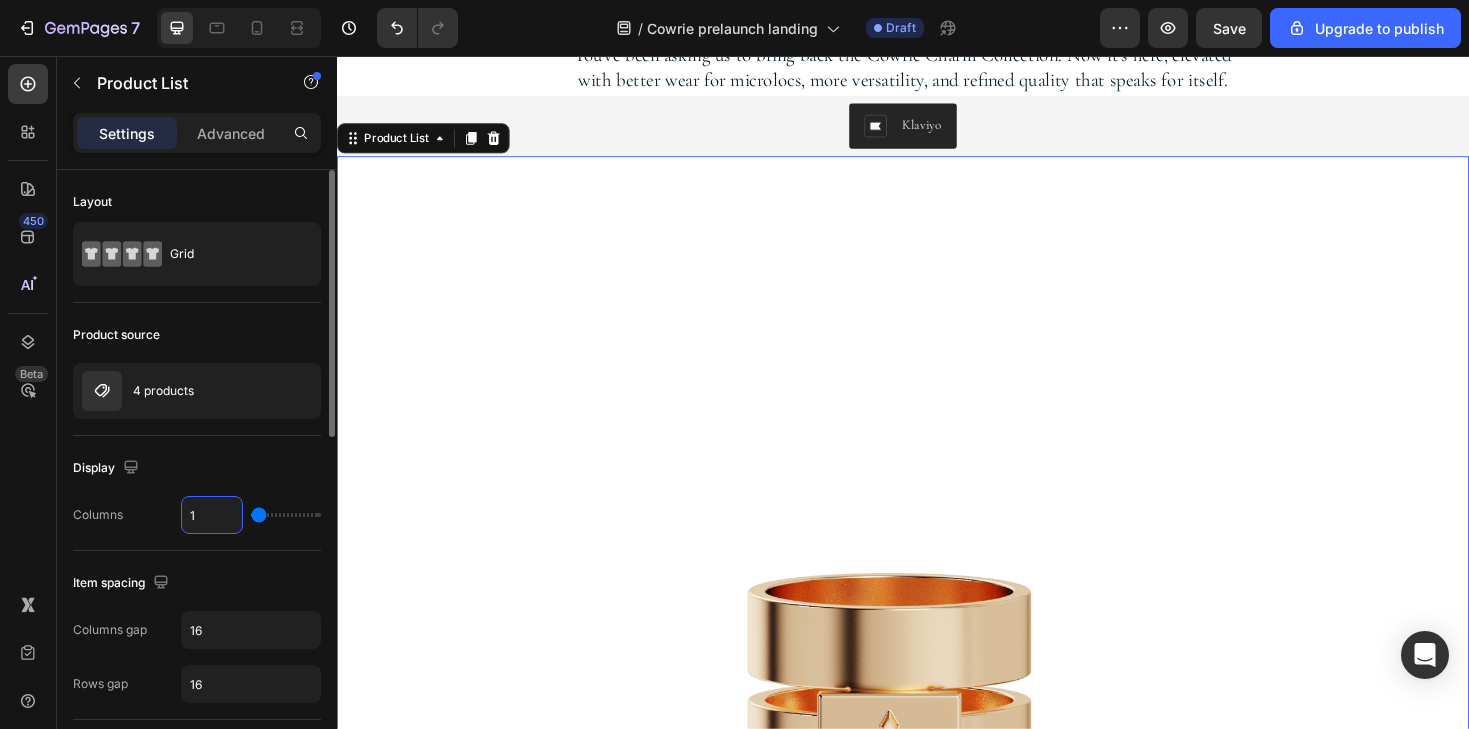 click at bounding box center (286, 515) 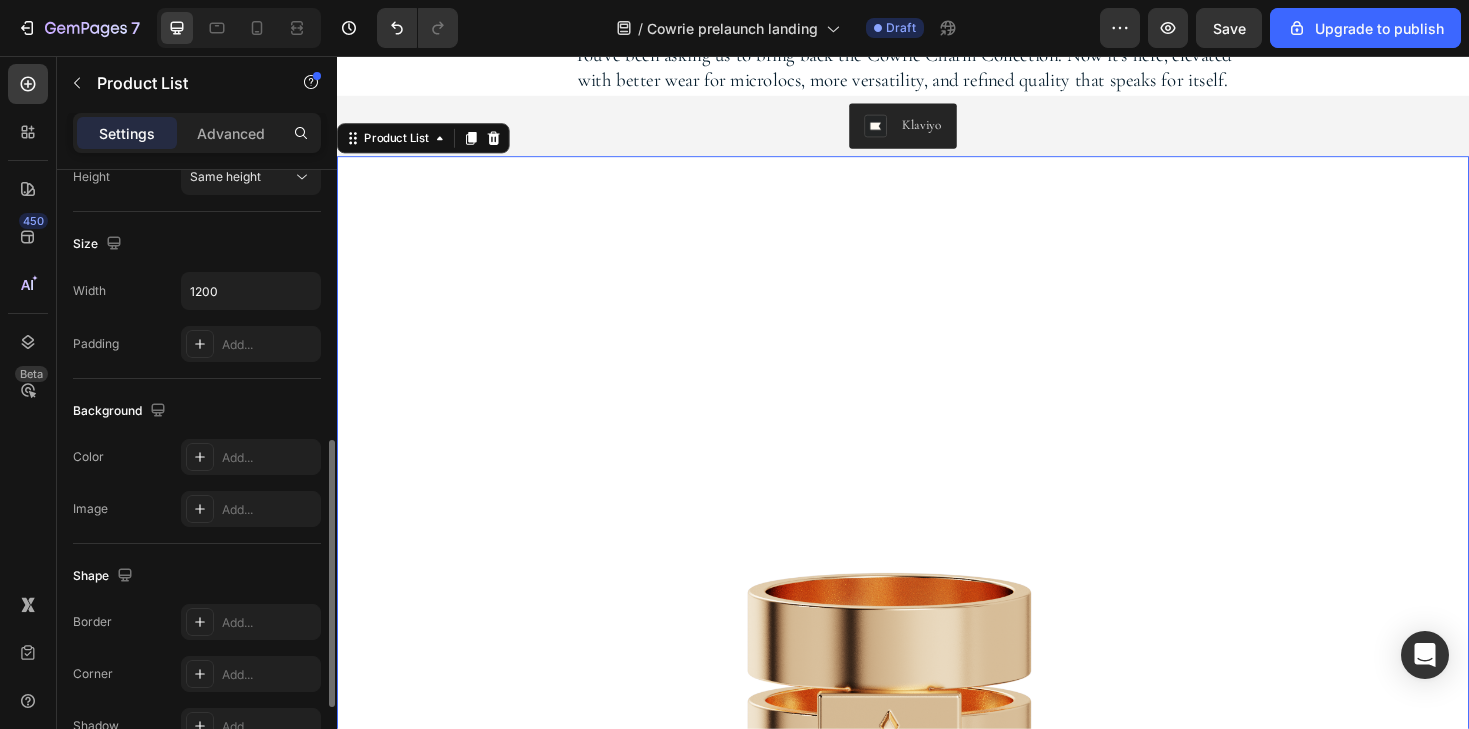 scroll, scrollTop: 0, scrollLeft: 0, axis: both 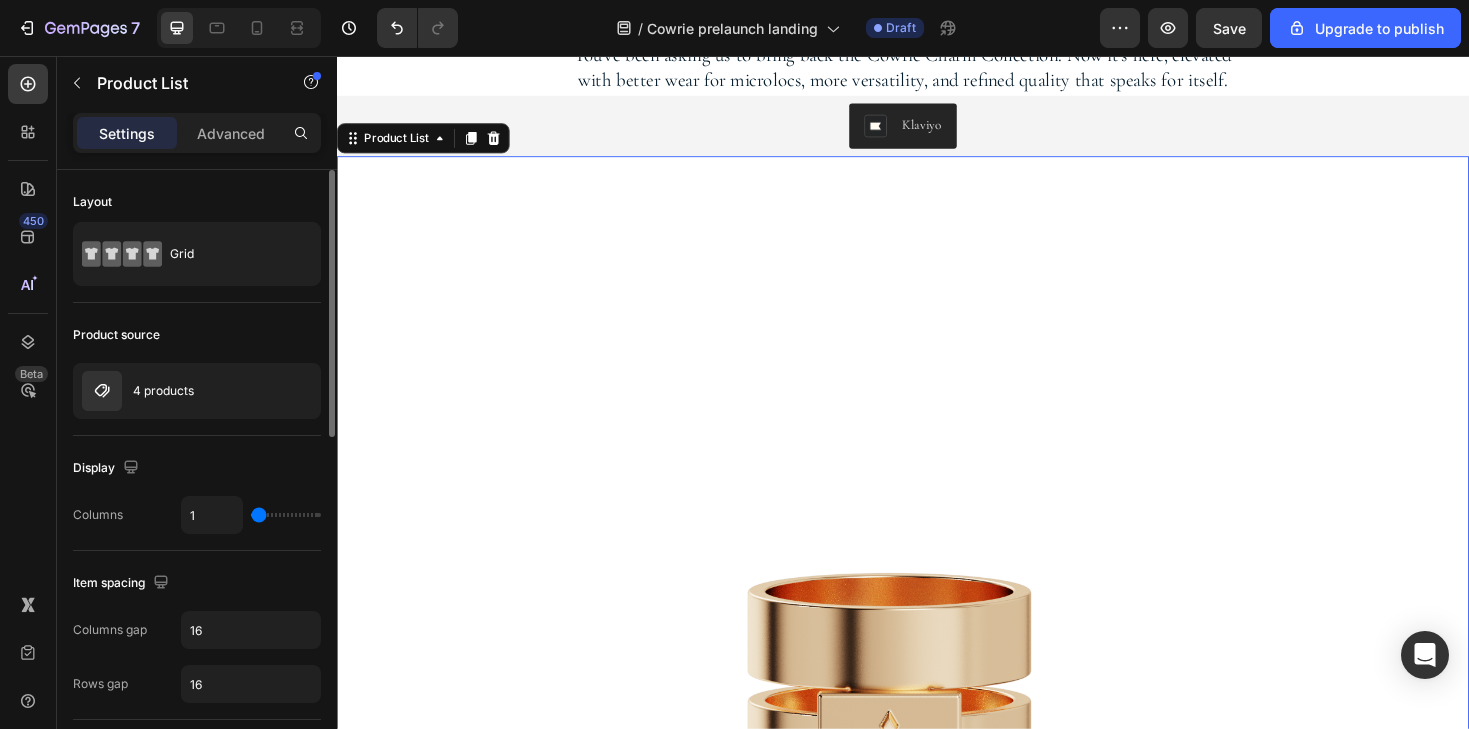 type on "6" 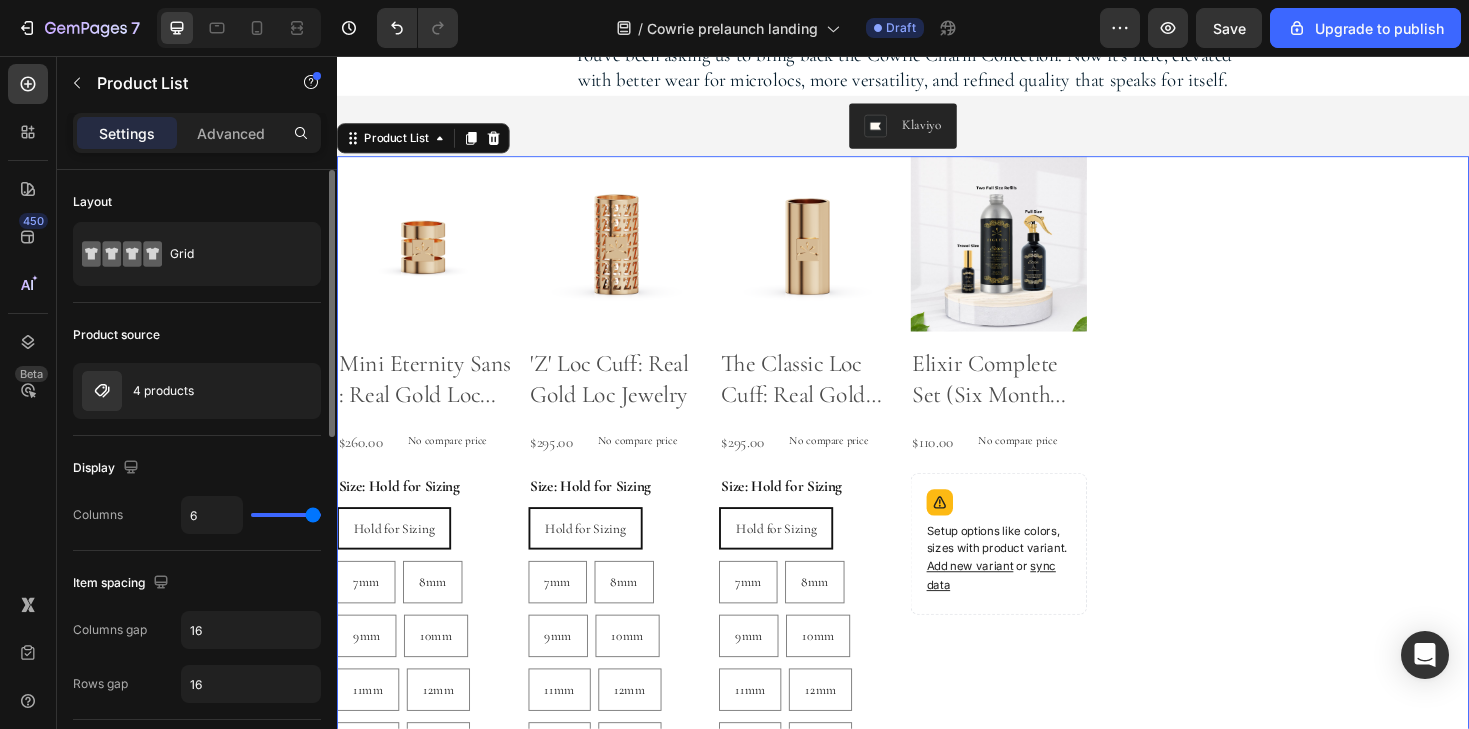type on "4" 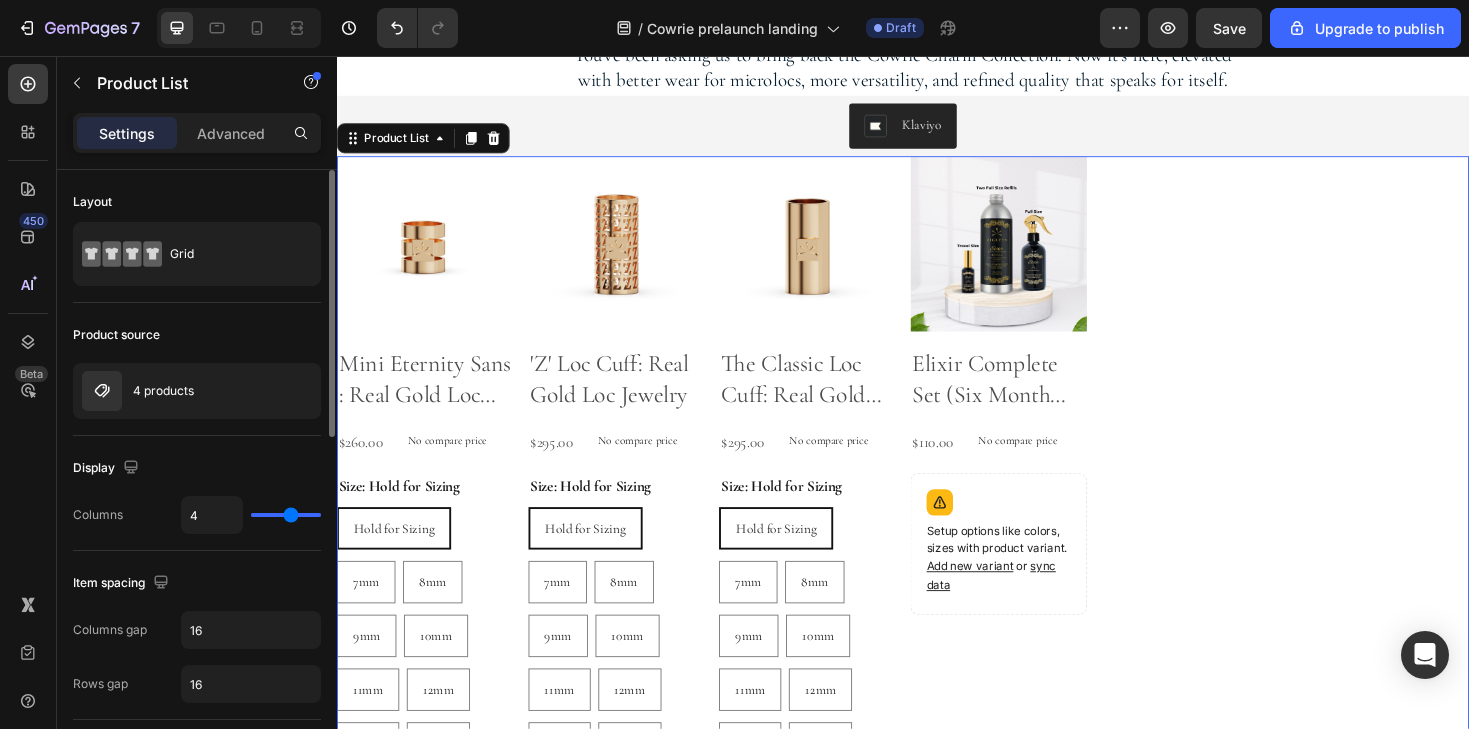 type on "1" 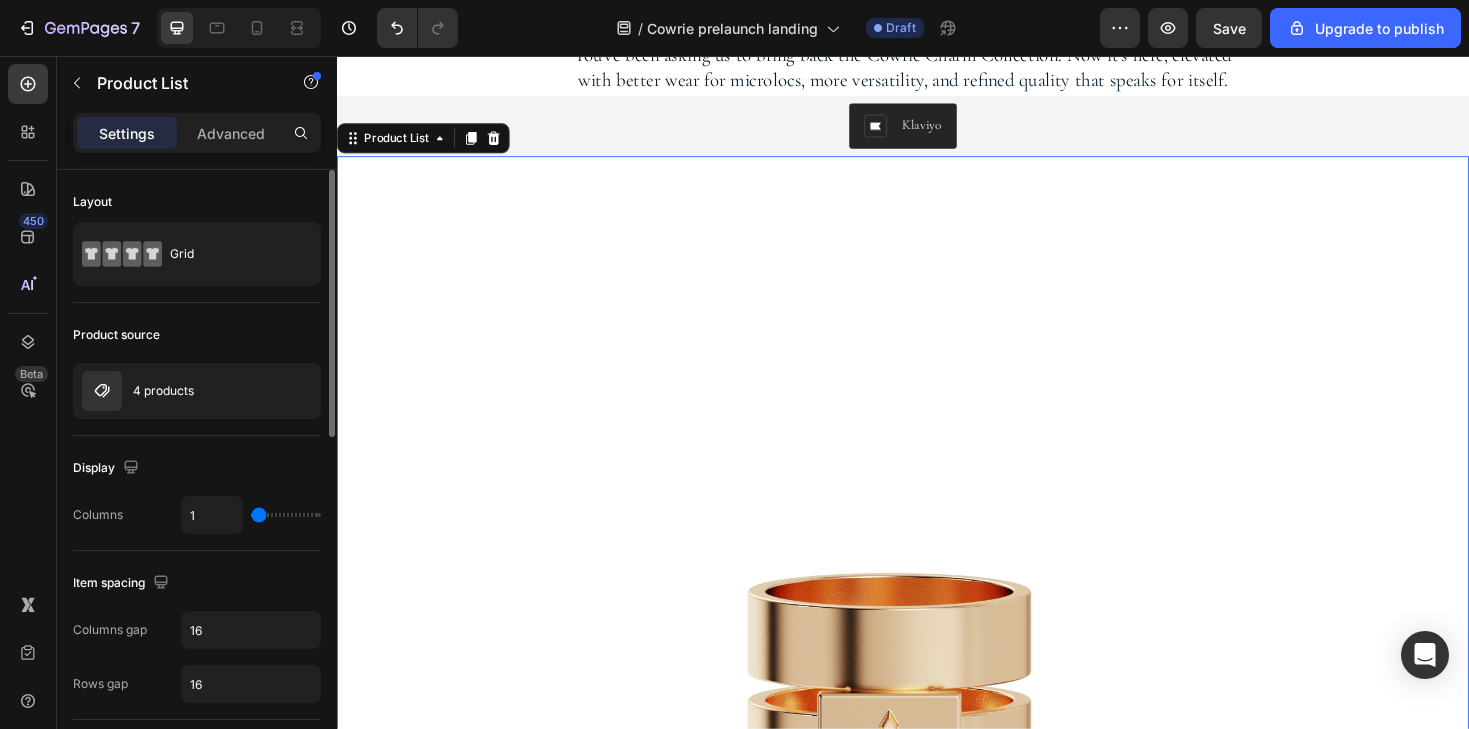 type on "2" 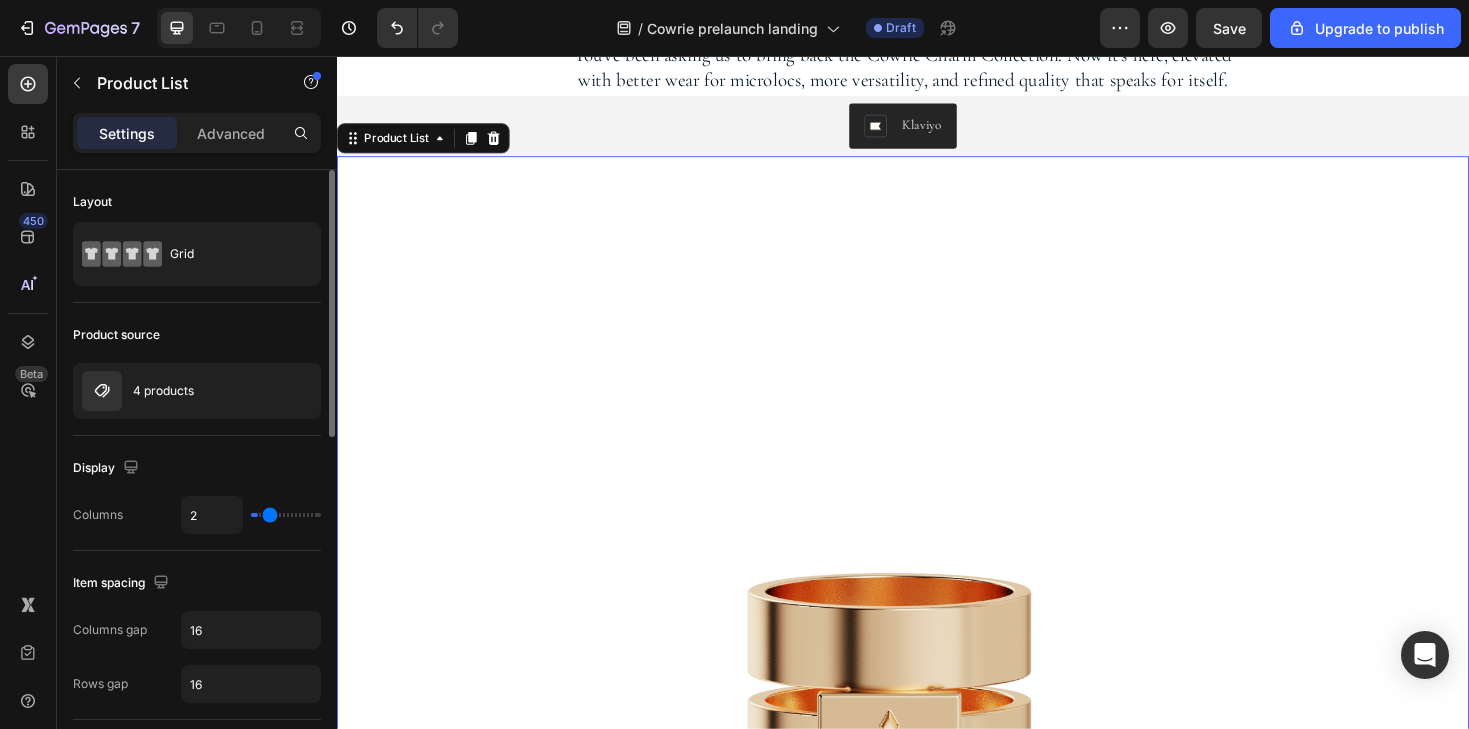 type on "3" 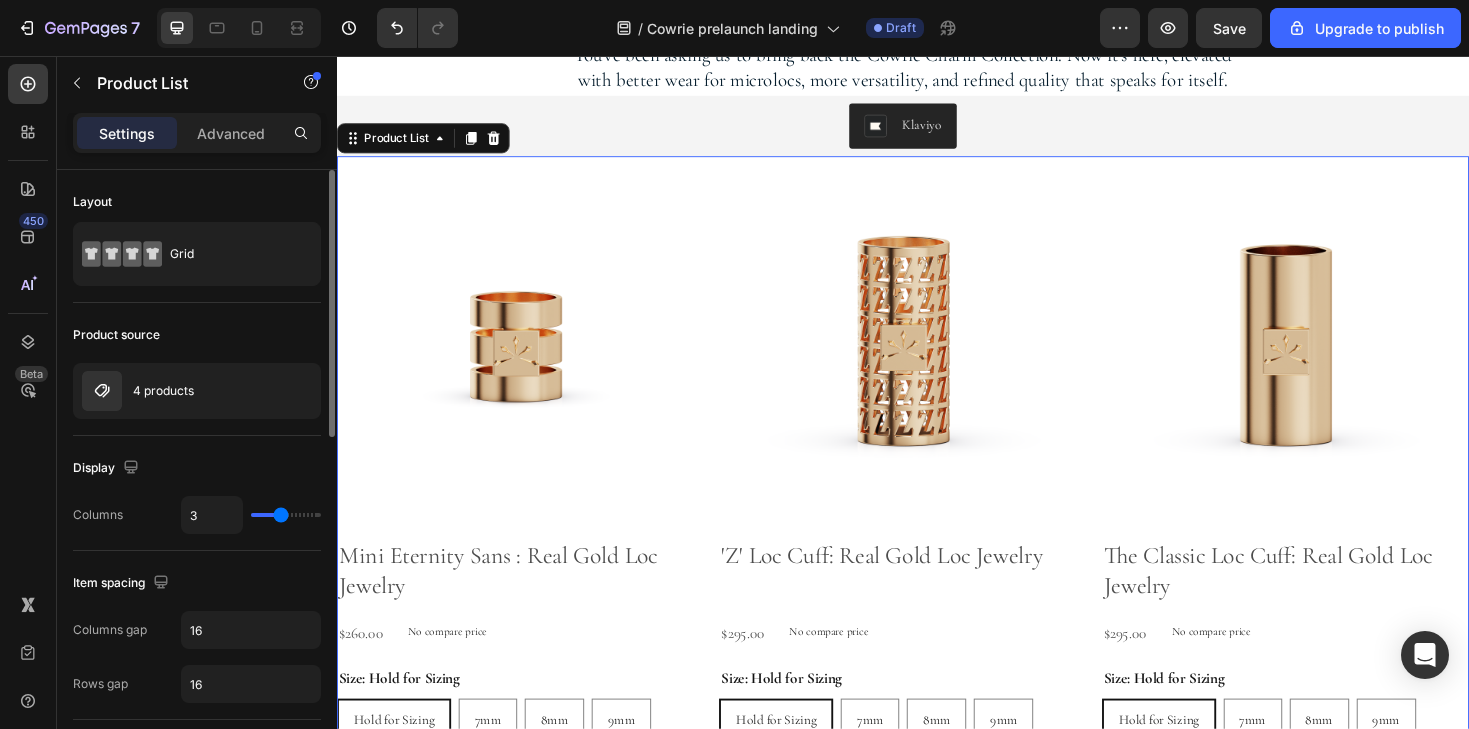 click at bounding box center (286, 515) 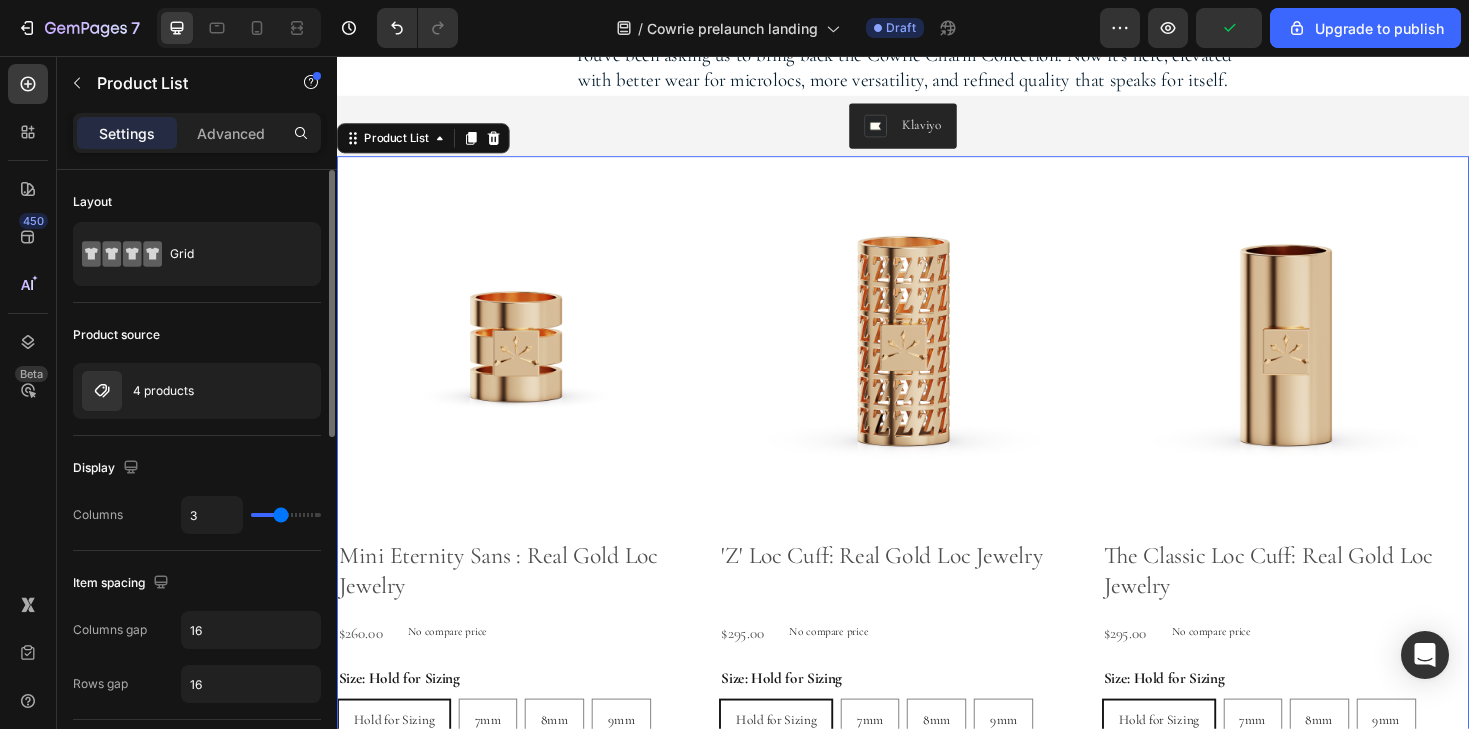 type on "2" 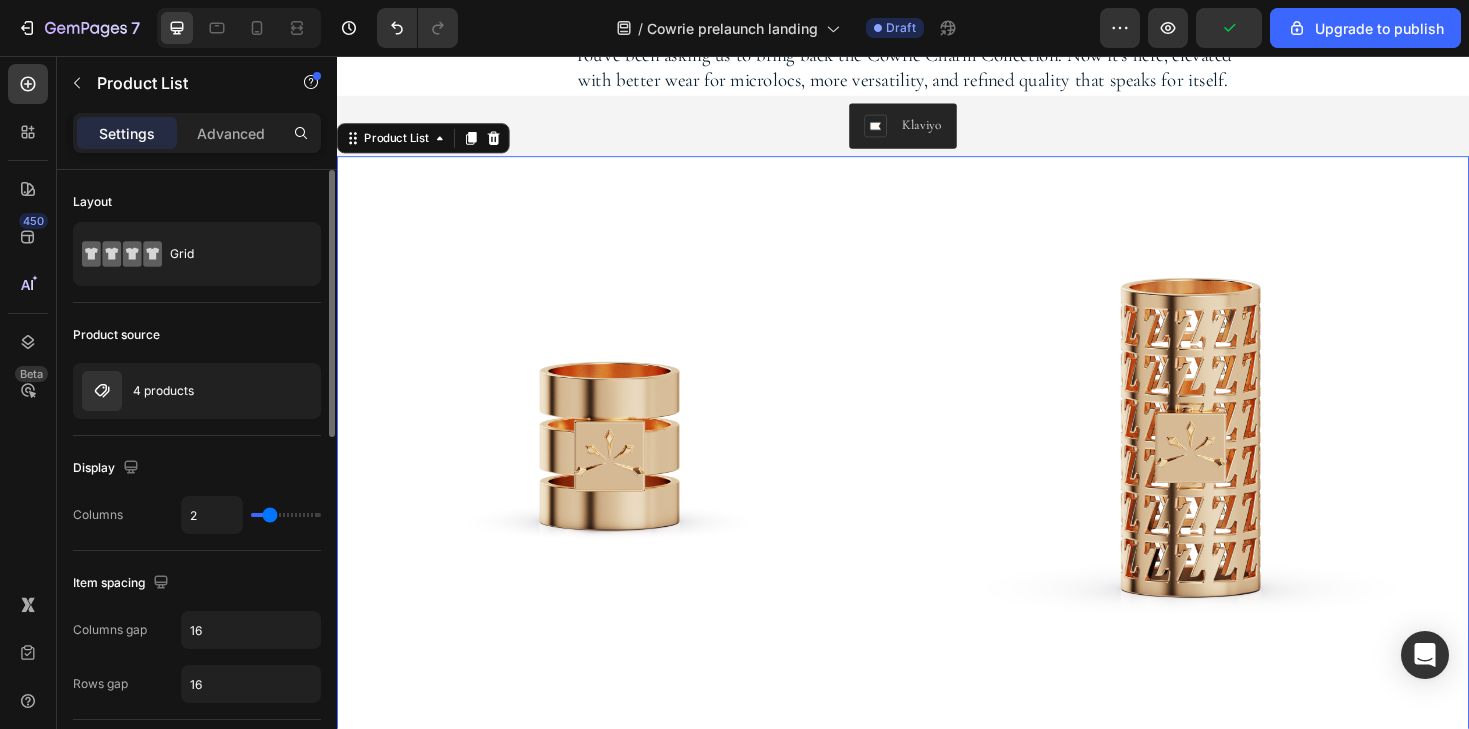 click at bounding box center (286, 515) 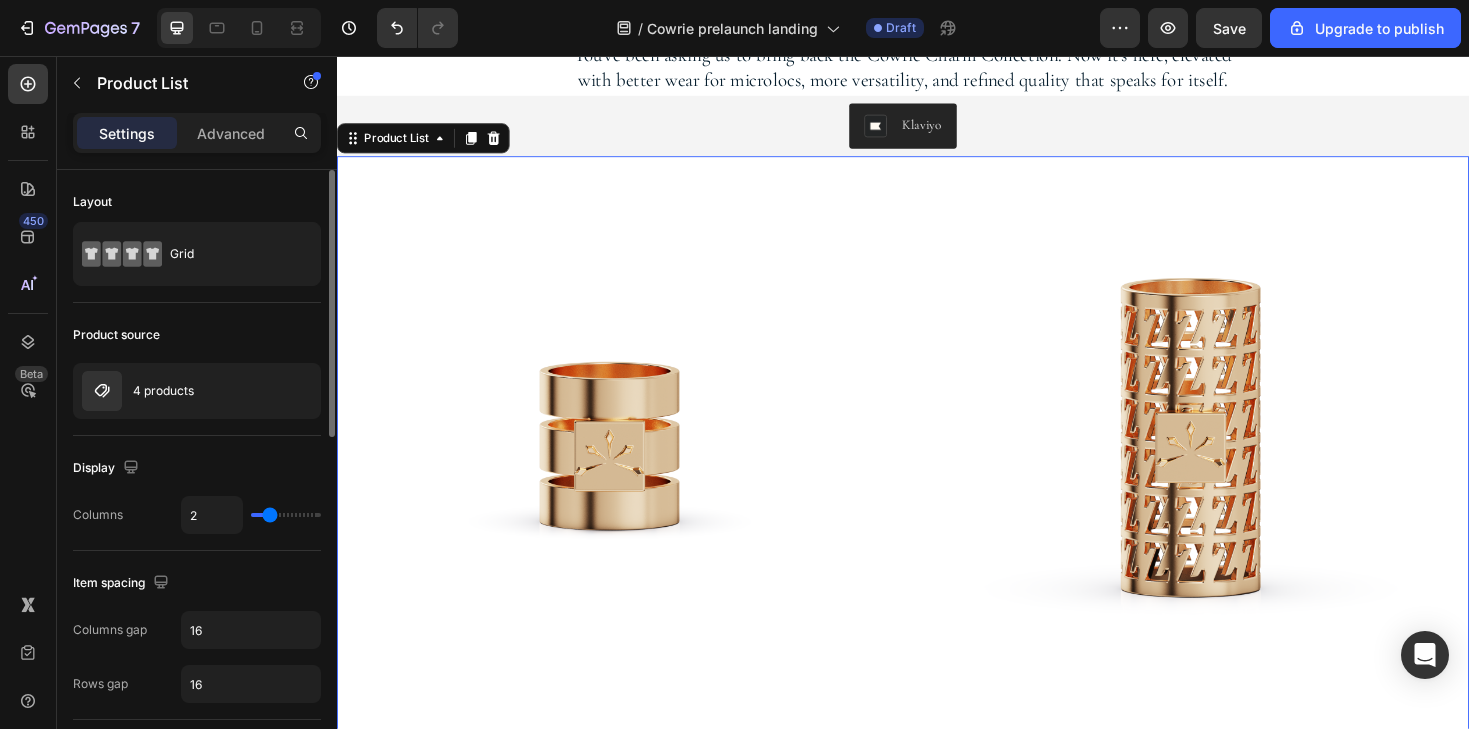 type on "1" 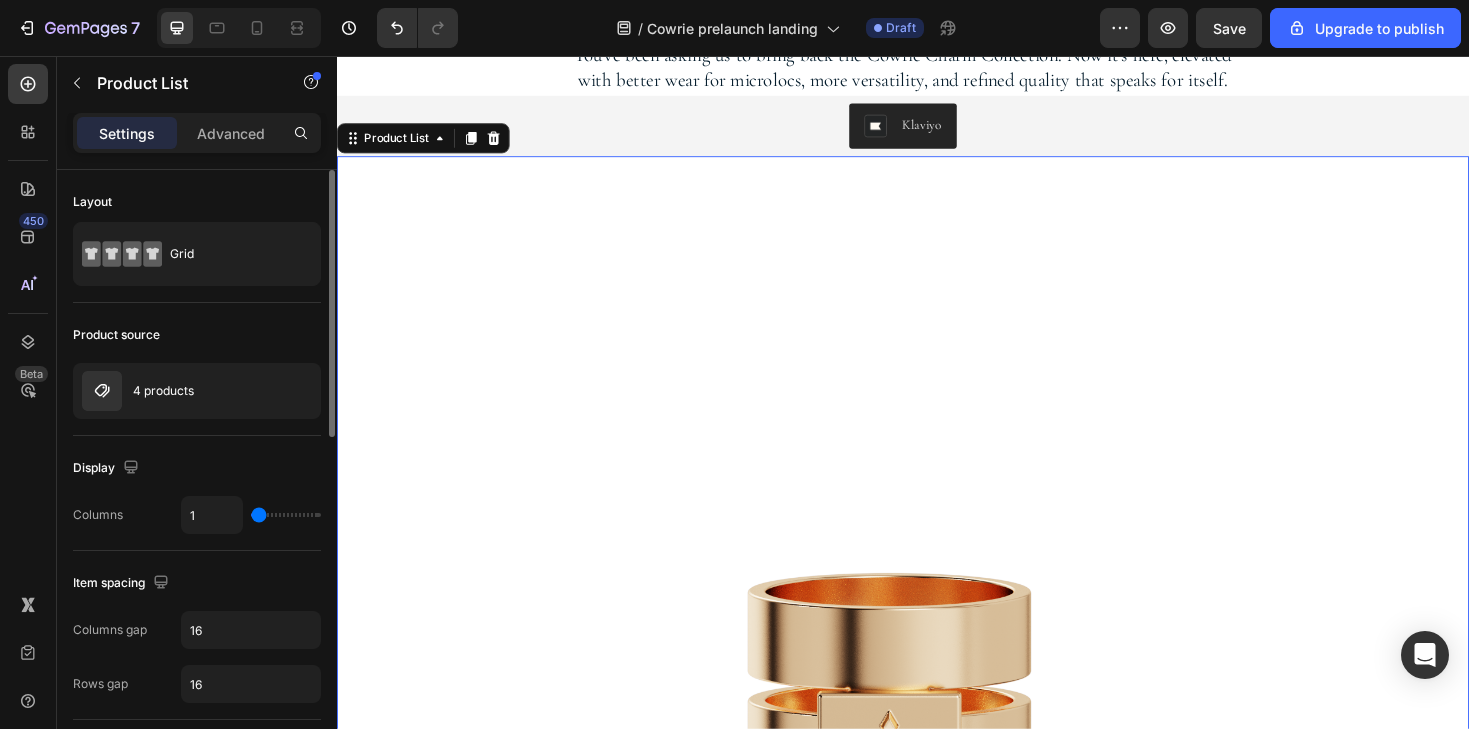 click at bounding box center (286, 515) 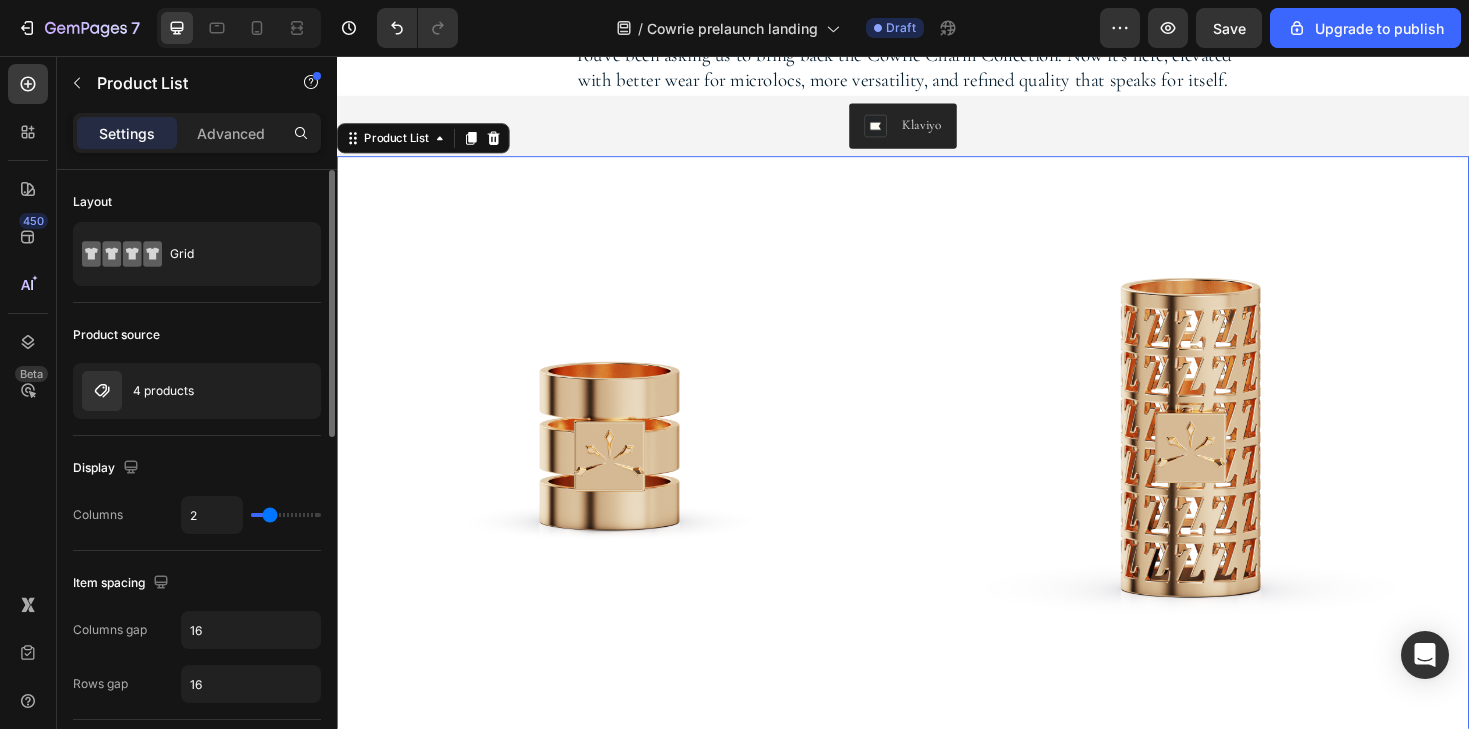 type on "3" 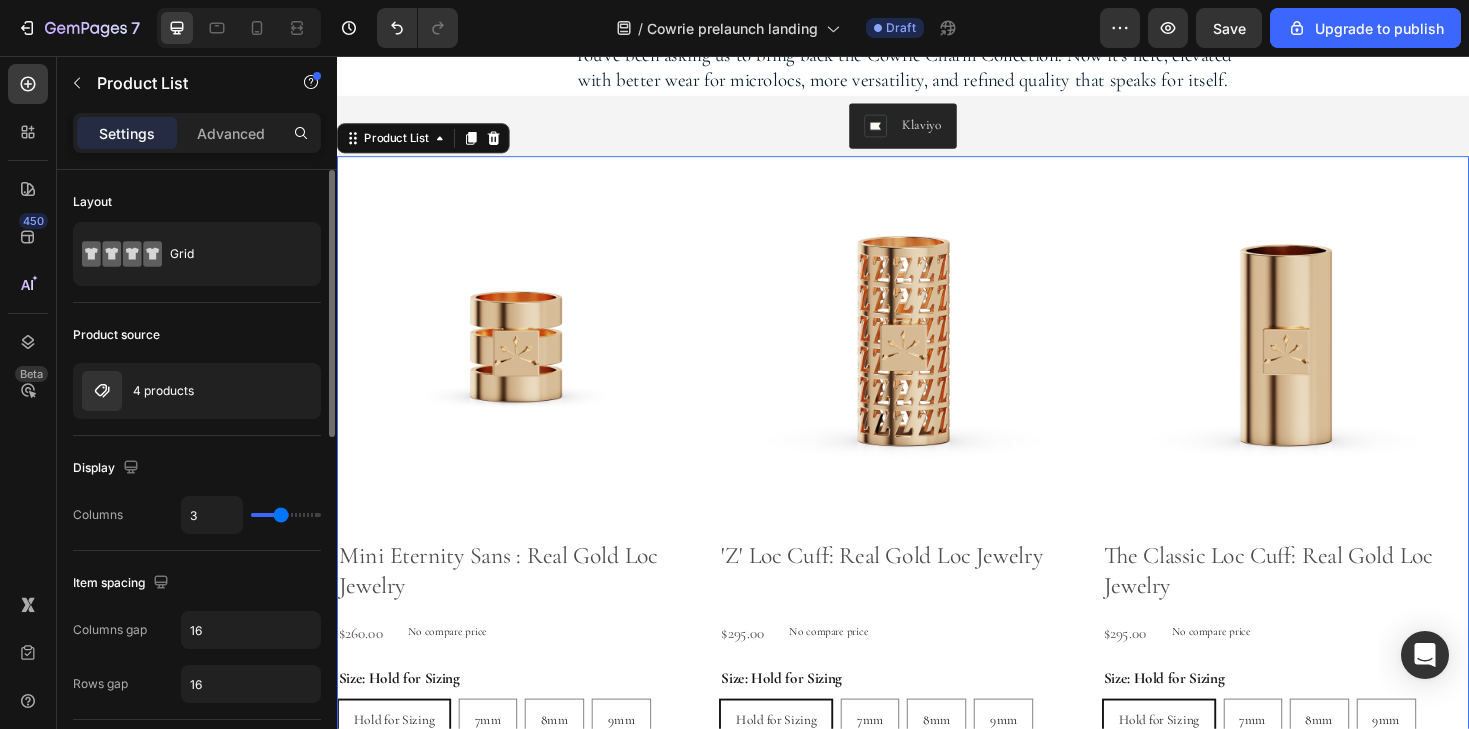 click at bounding box center (286, 515) 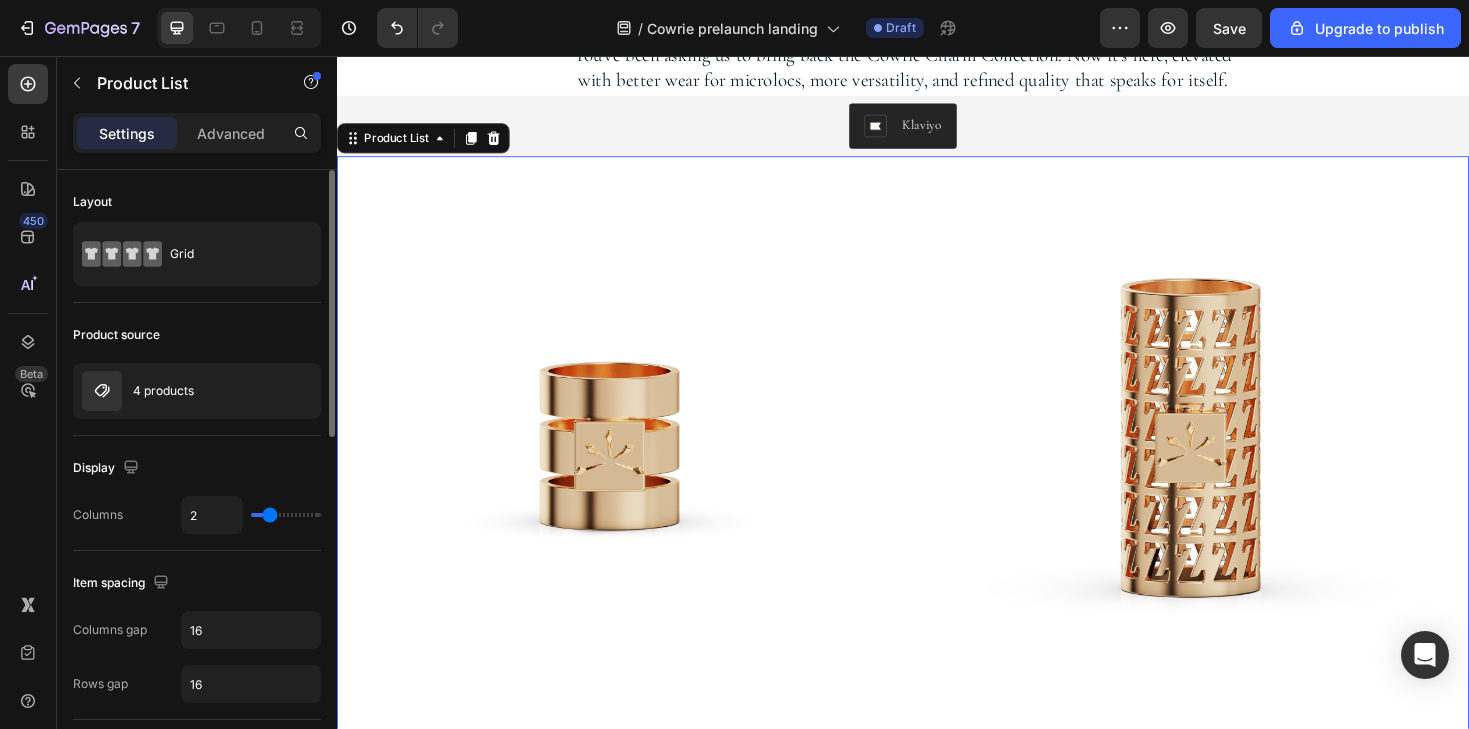 type on "1" 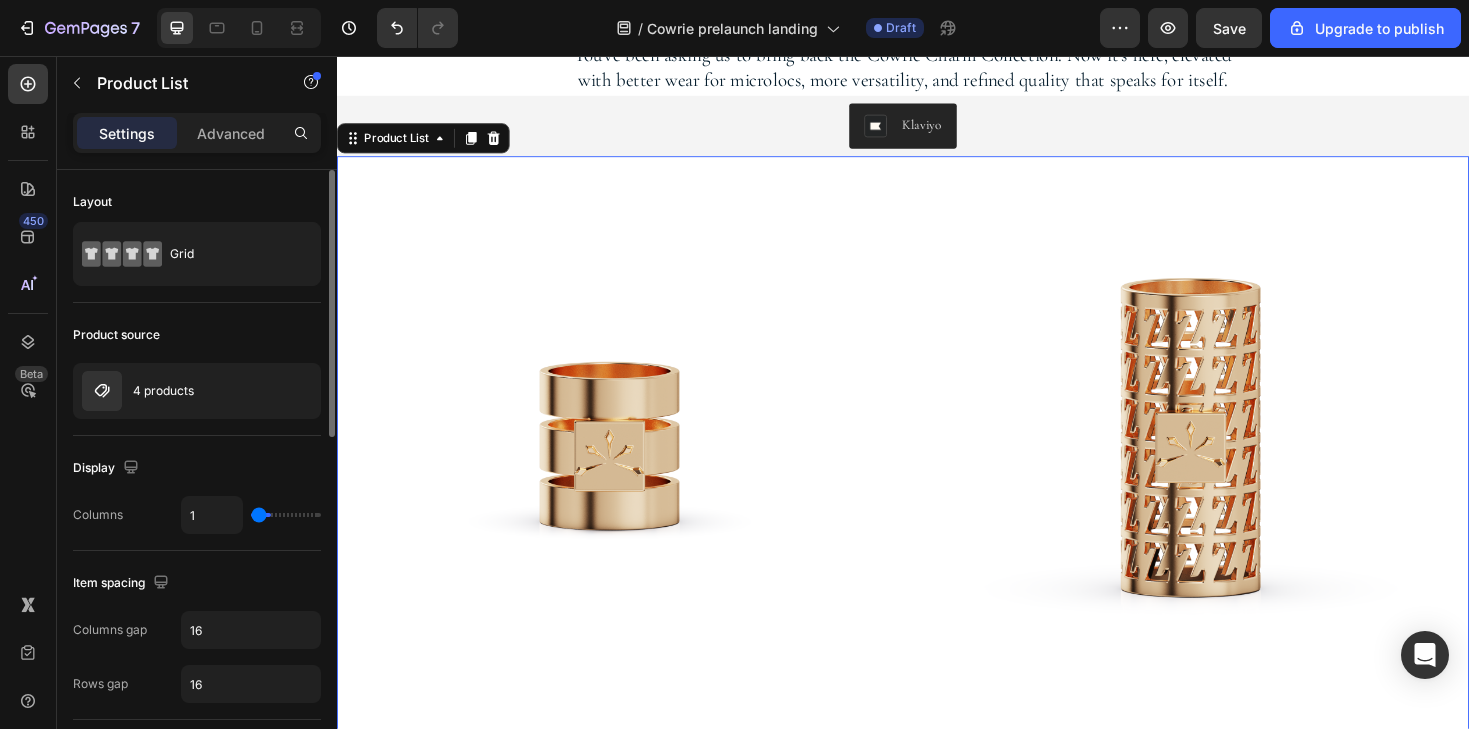 type on "2" 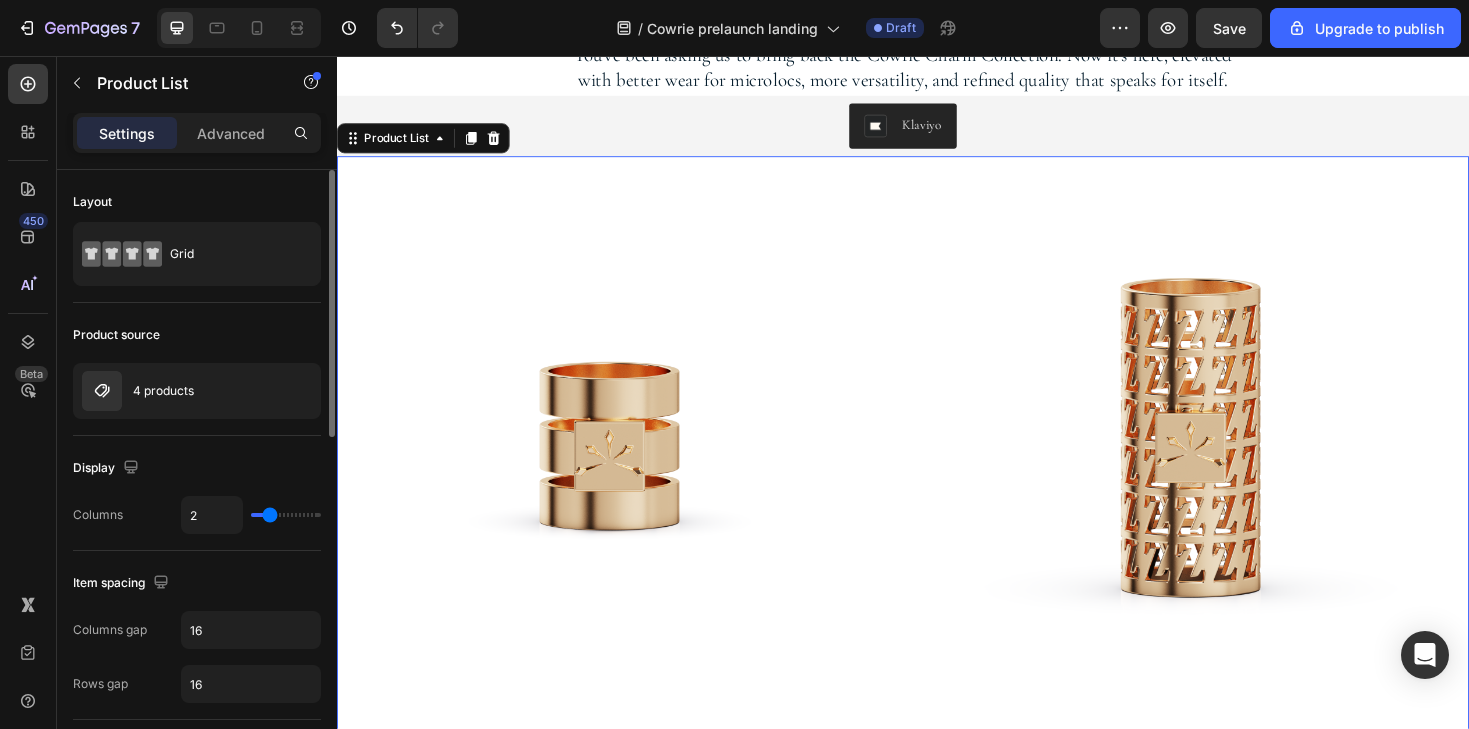 type on "3" 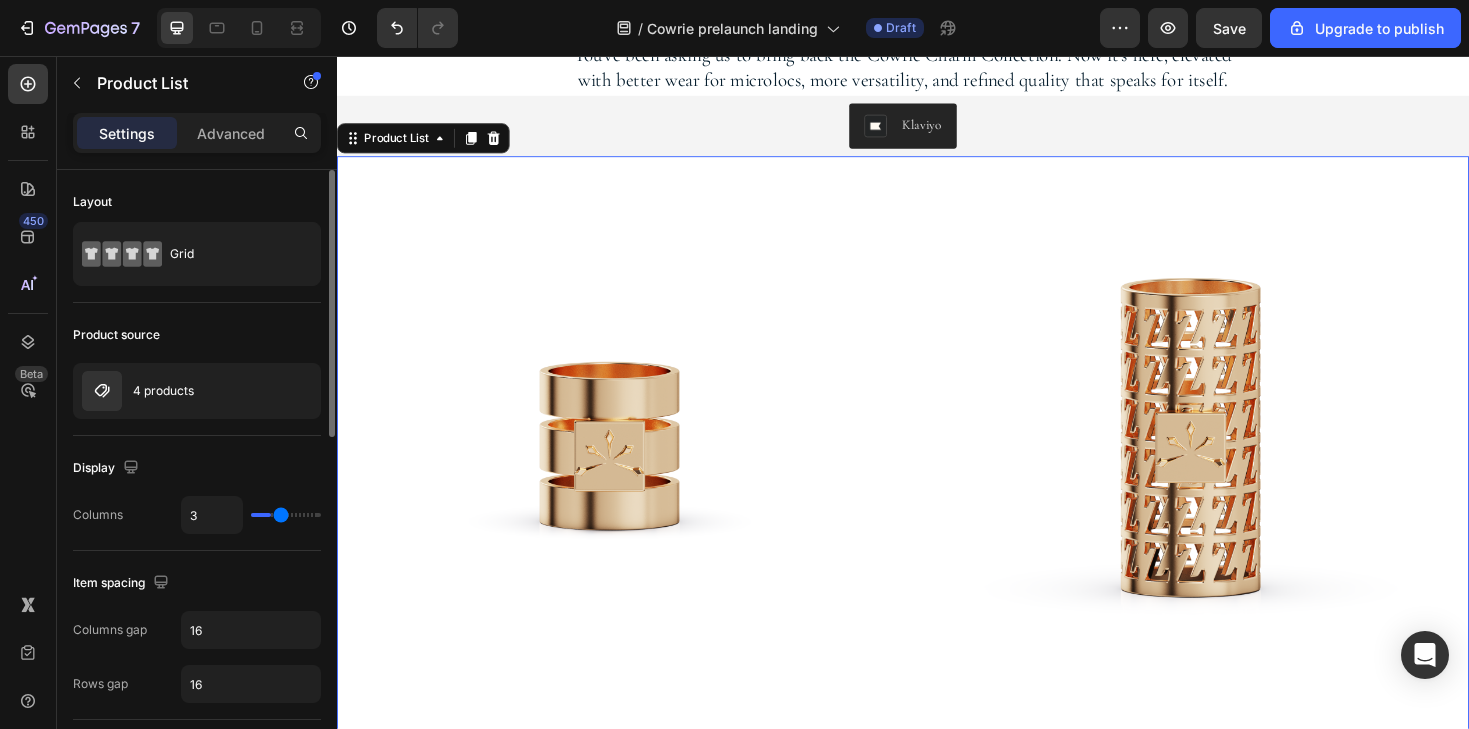 type on "2" 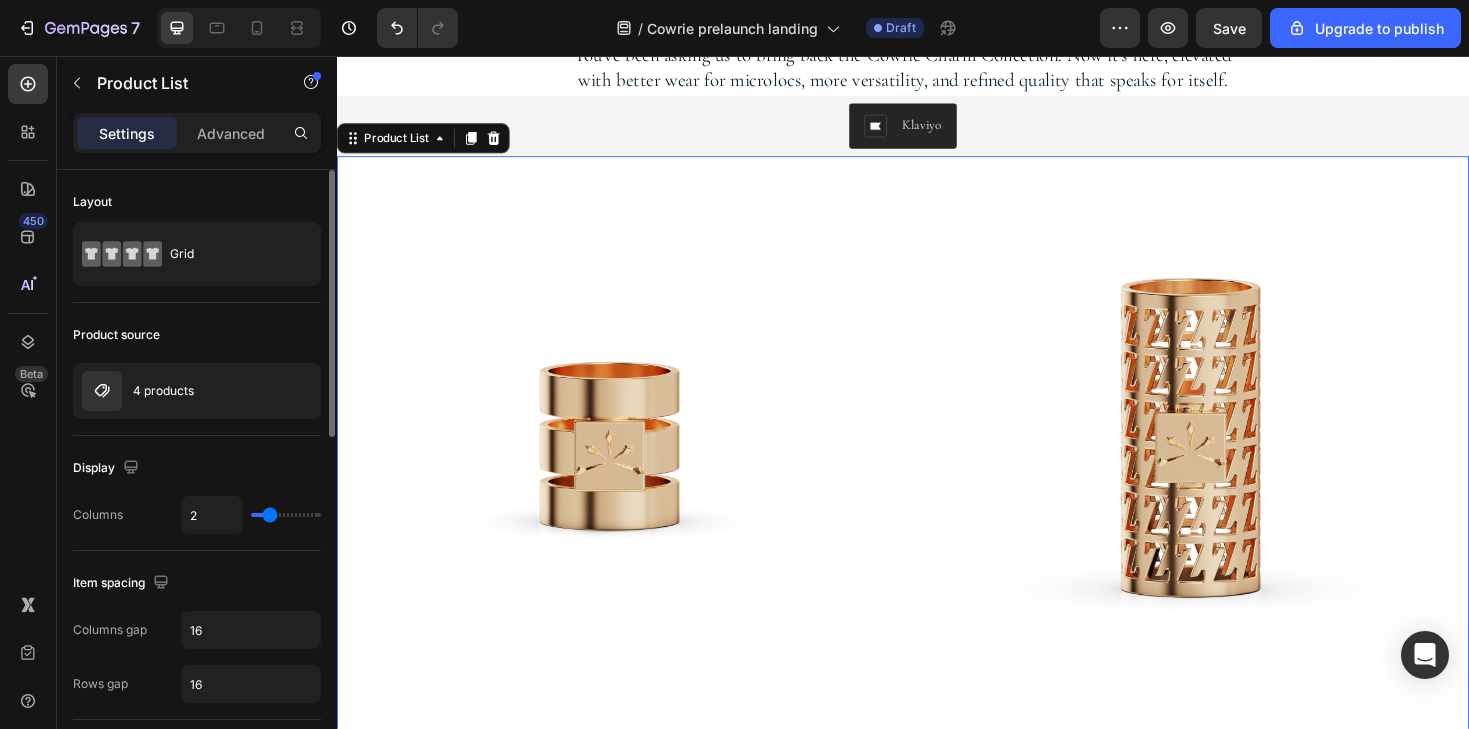 type on "3" 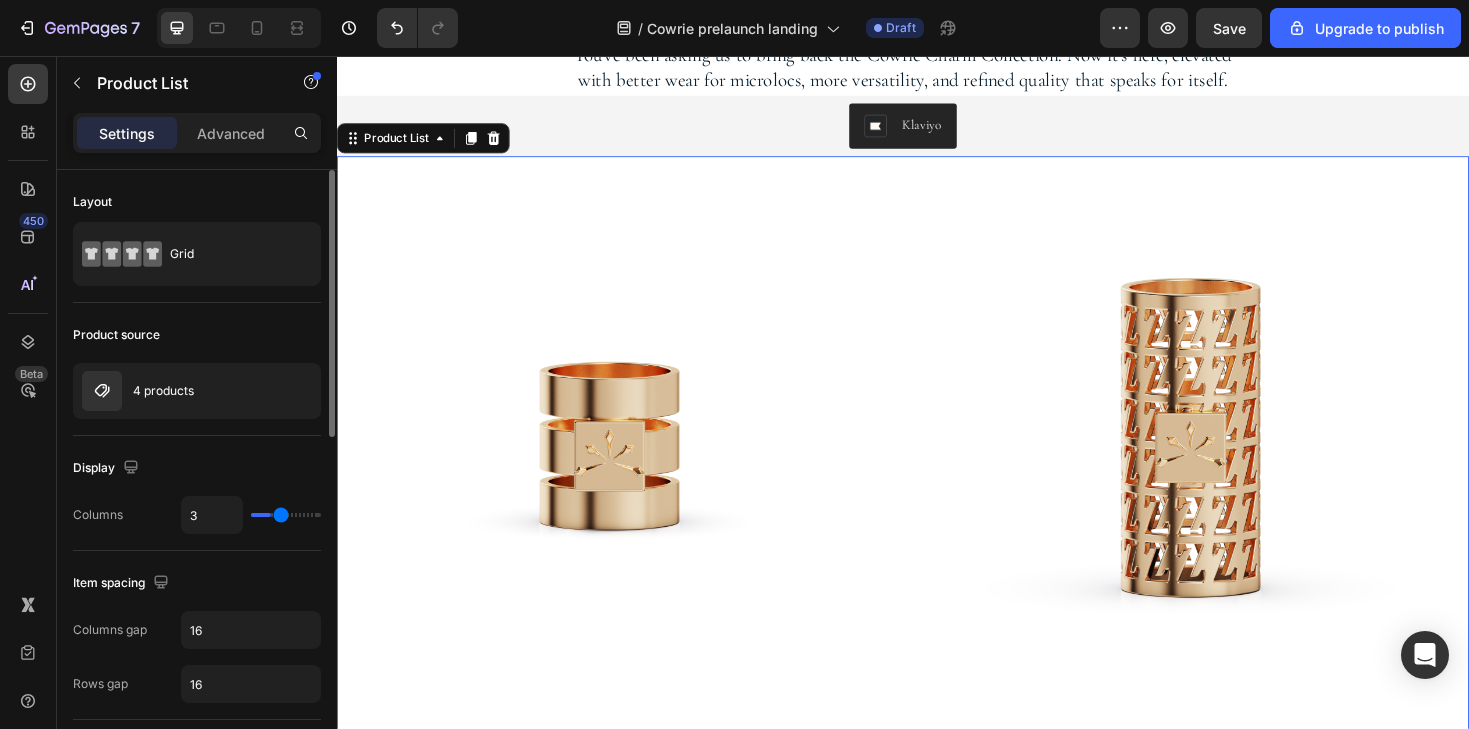 type on "4" 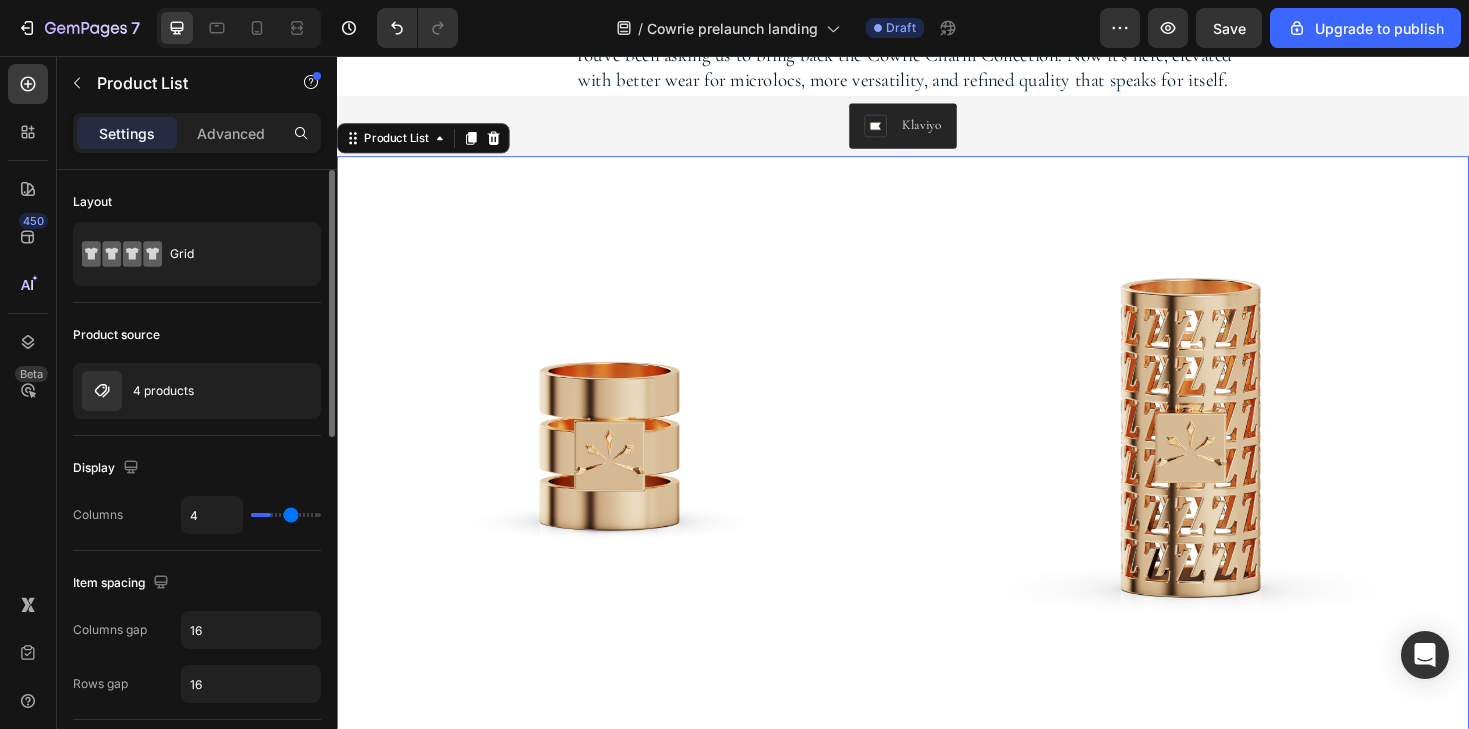 type on "5" 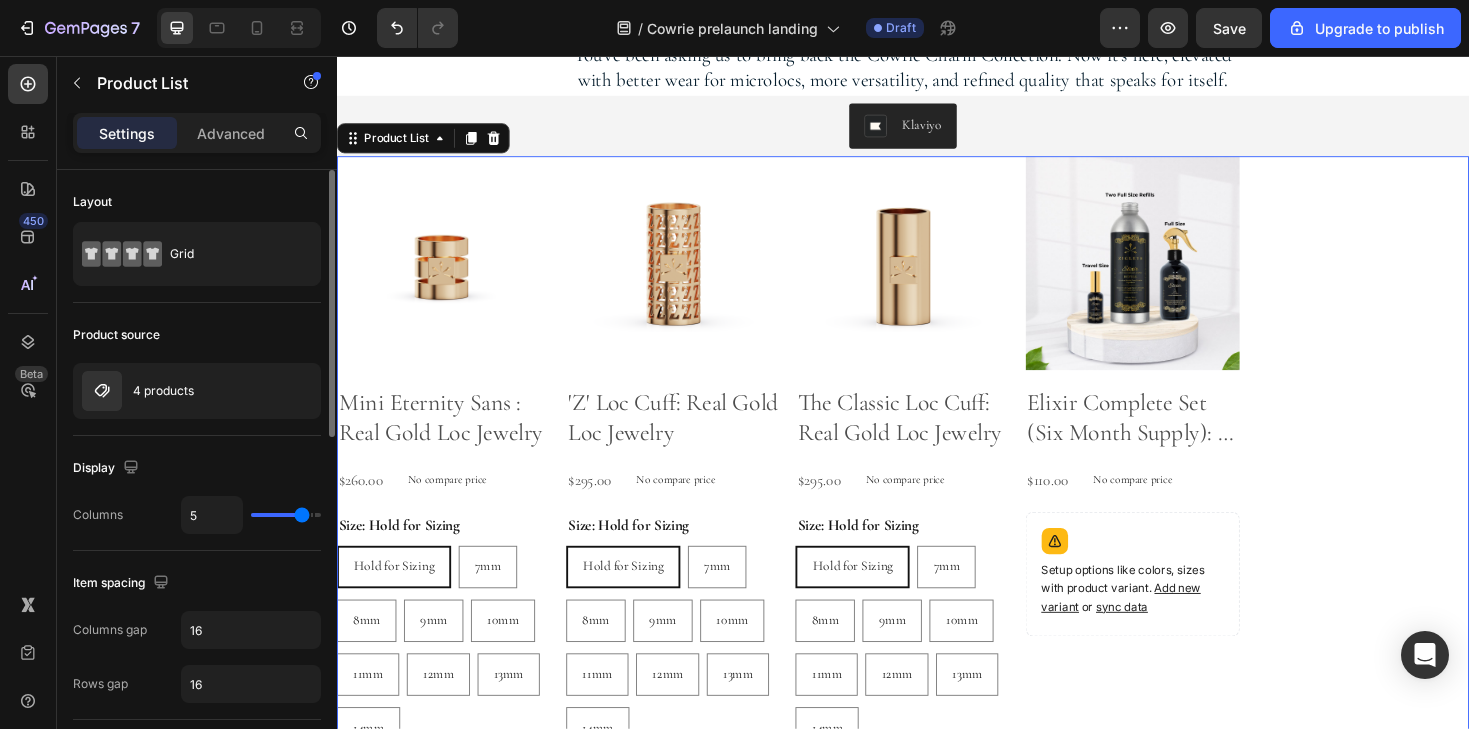 click at bounding box center (286, 515) 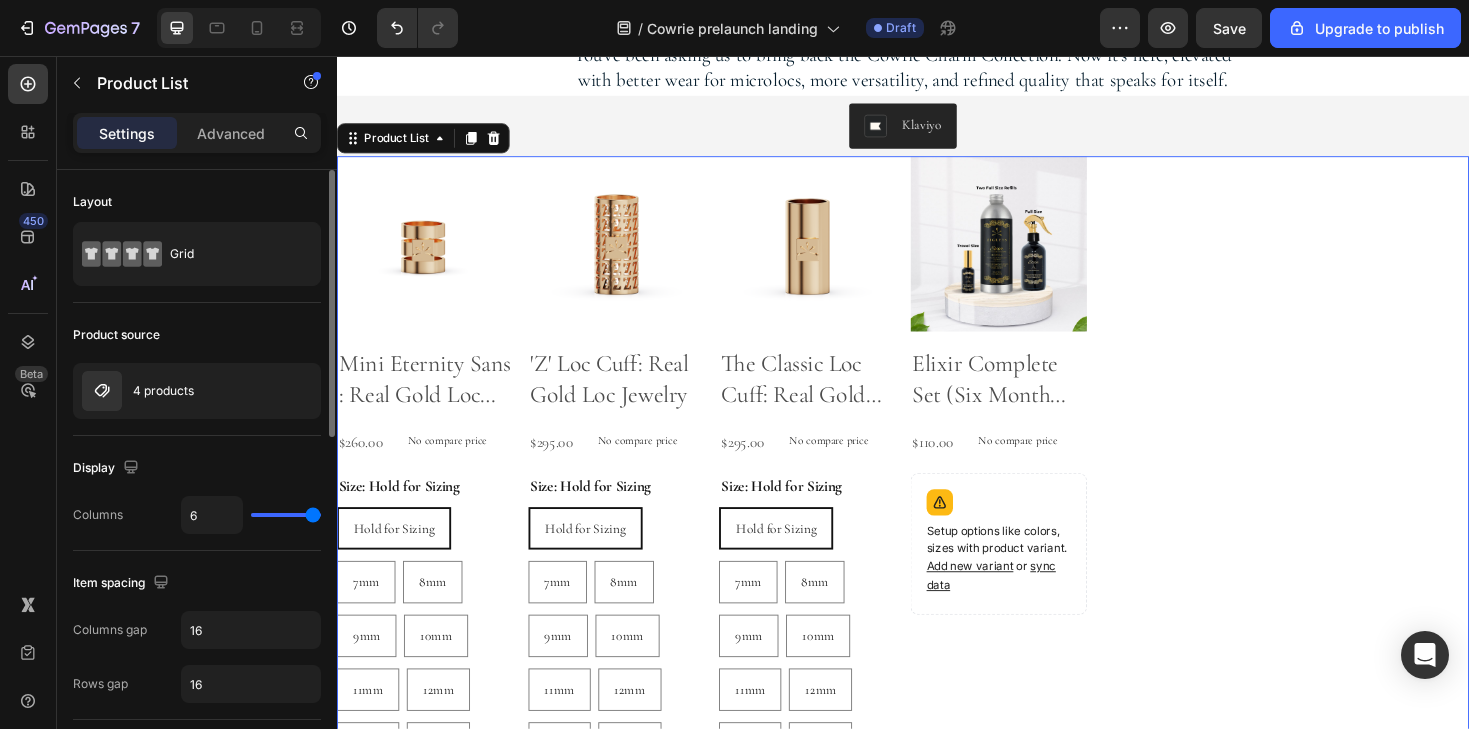 type on "3" 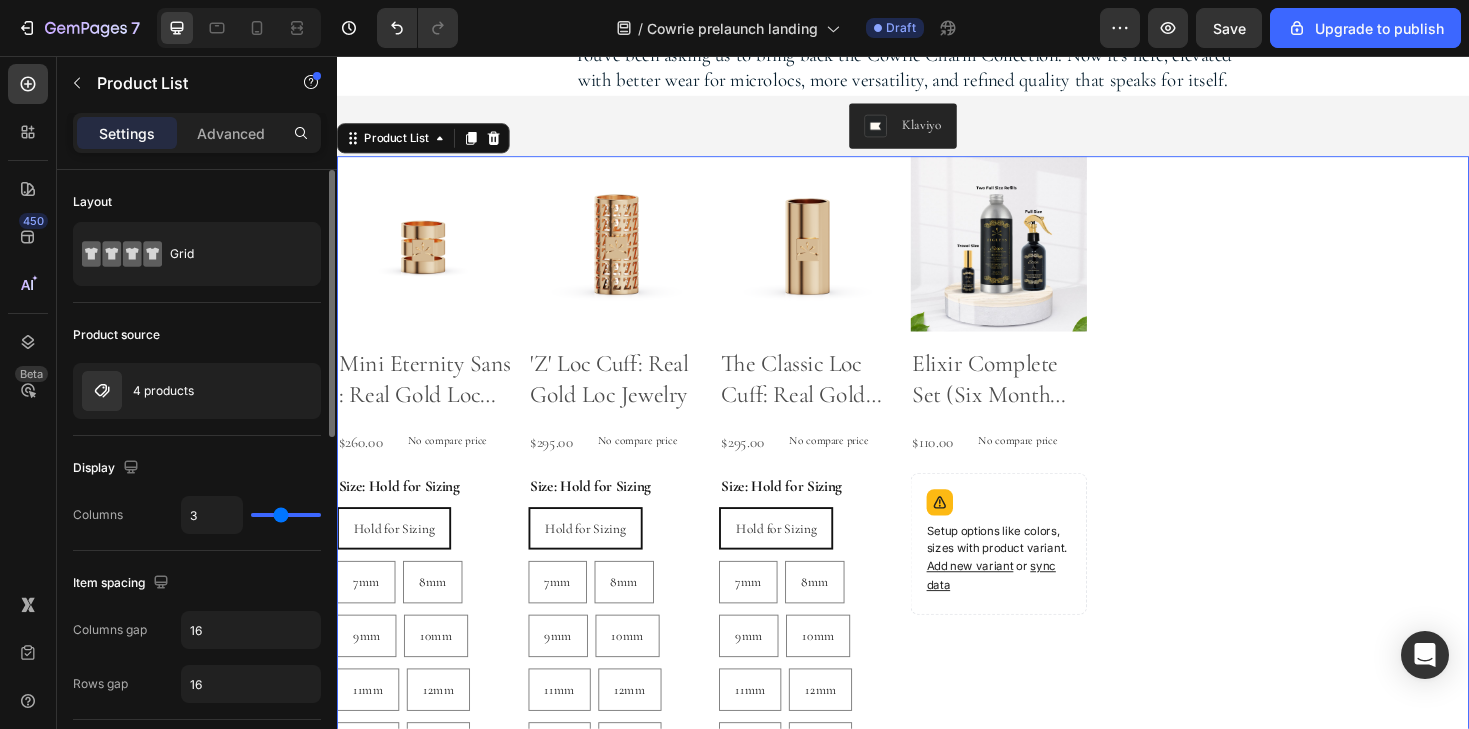 type on "1" 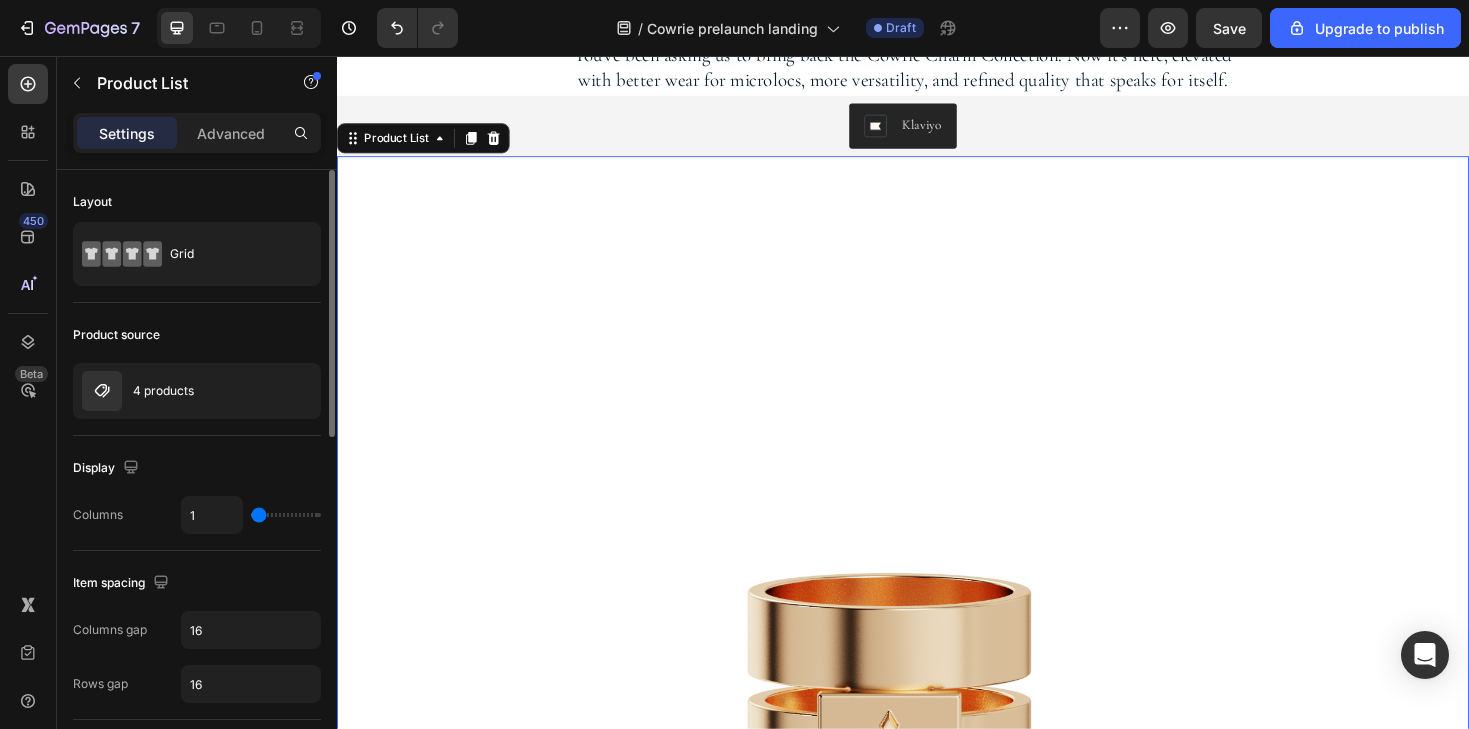 click at bounding box center [286, 515] 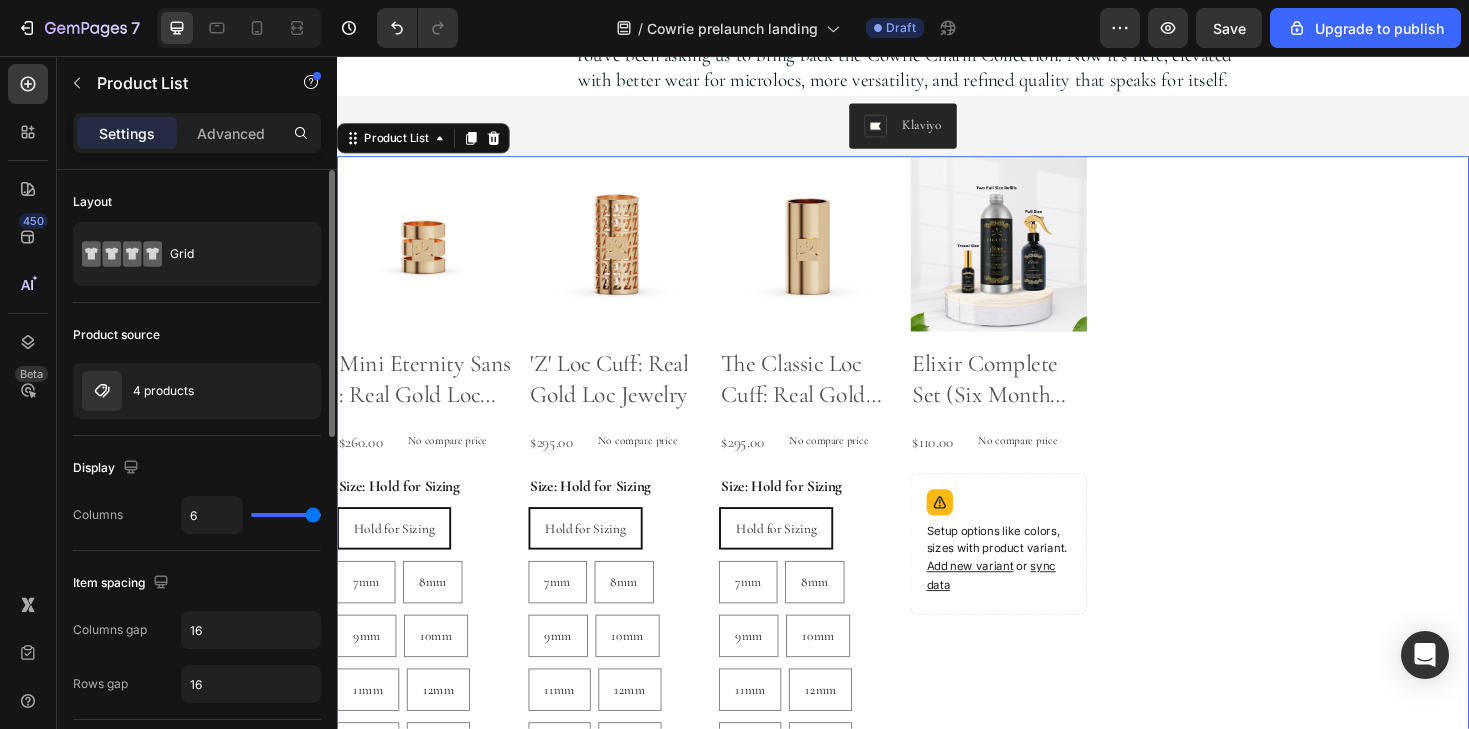 click 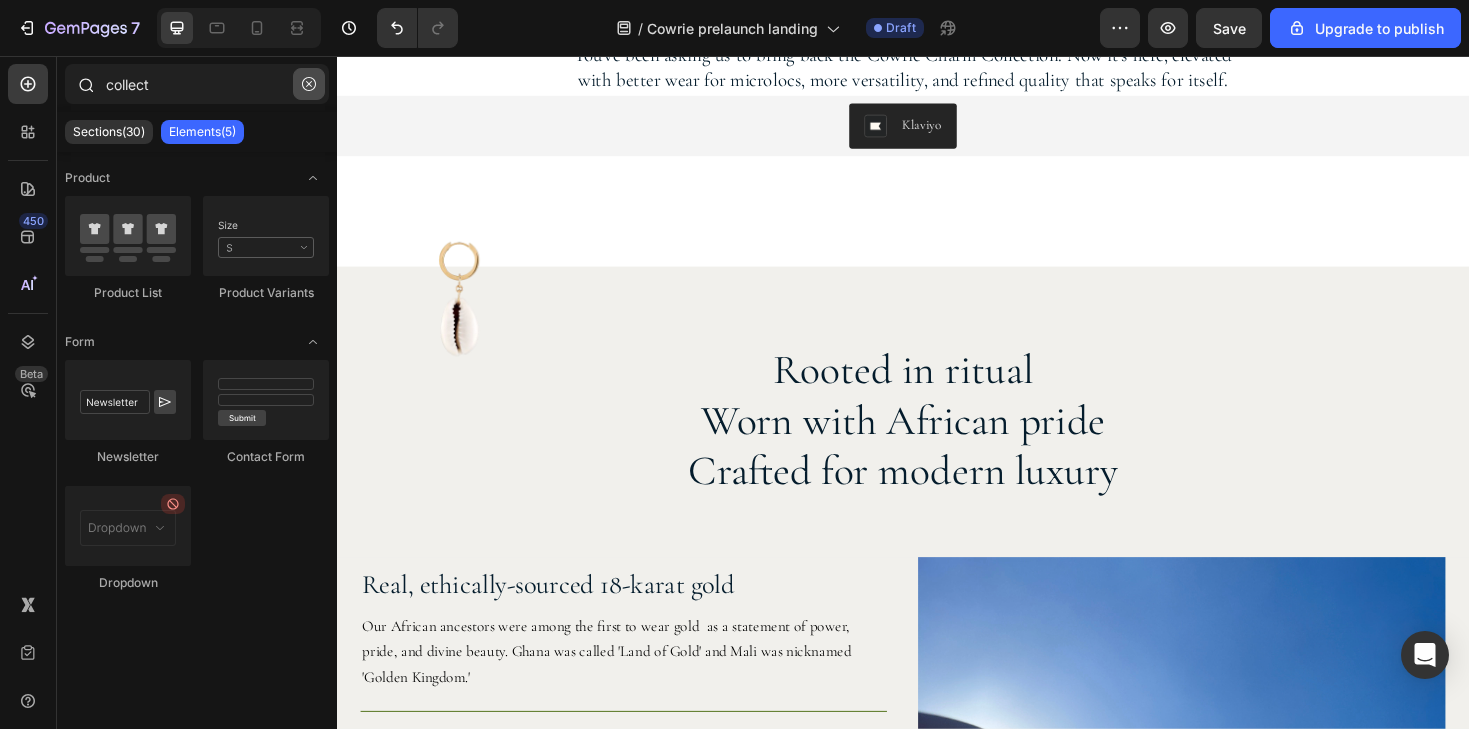 click 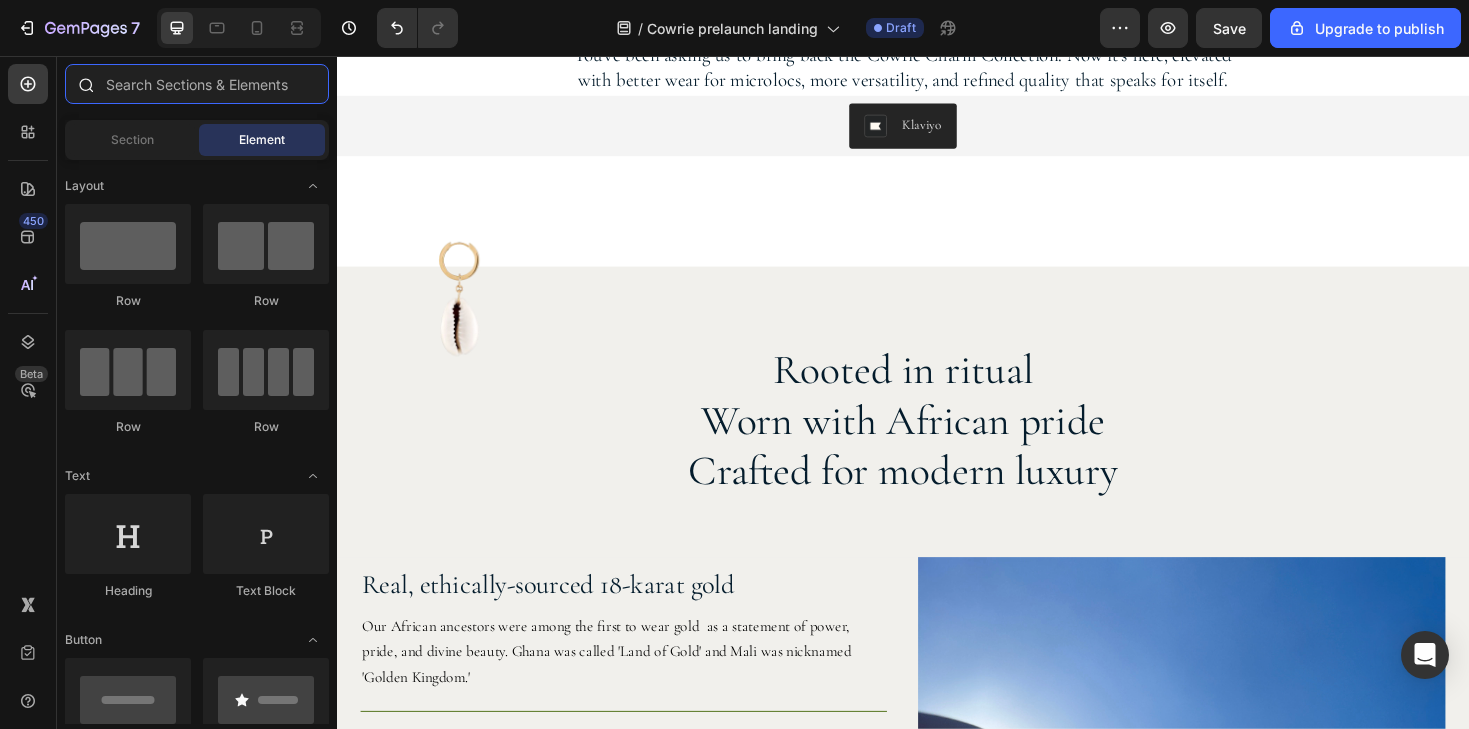 click at bounding box center (197, 84) 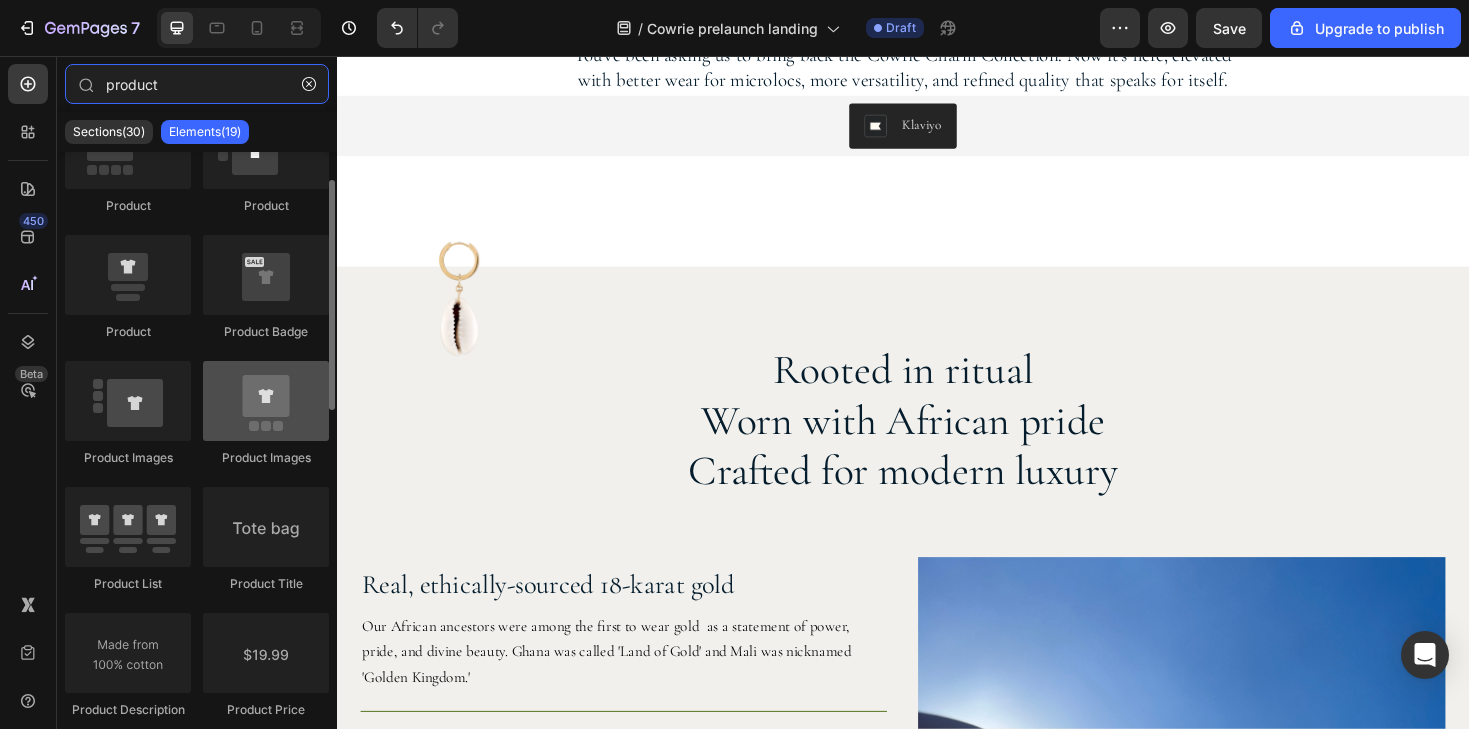scroll, scrollTop: 89, scrollLeft: 0, axis: vertical 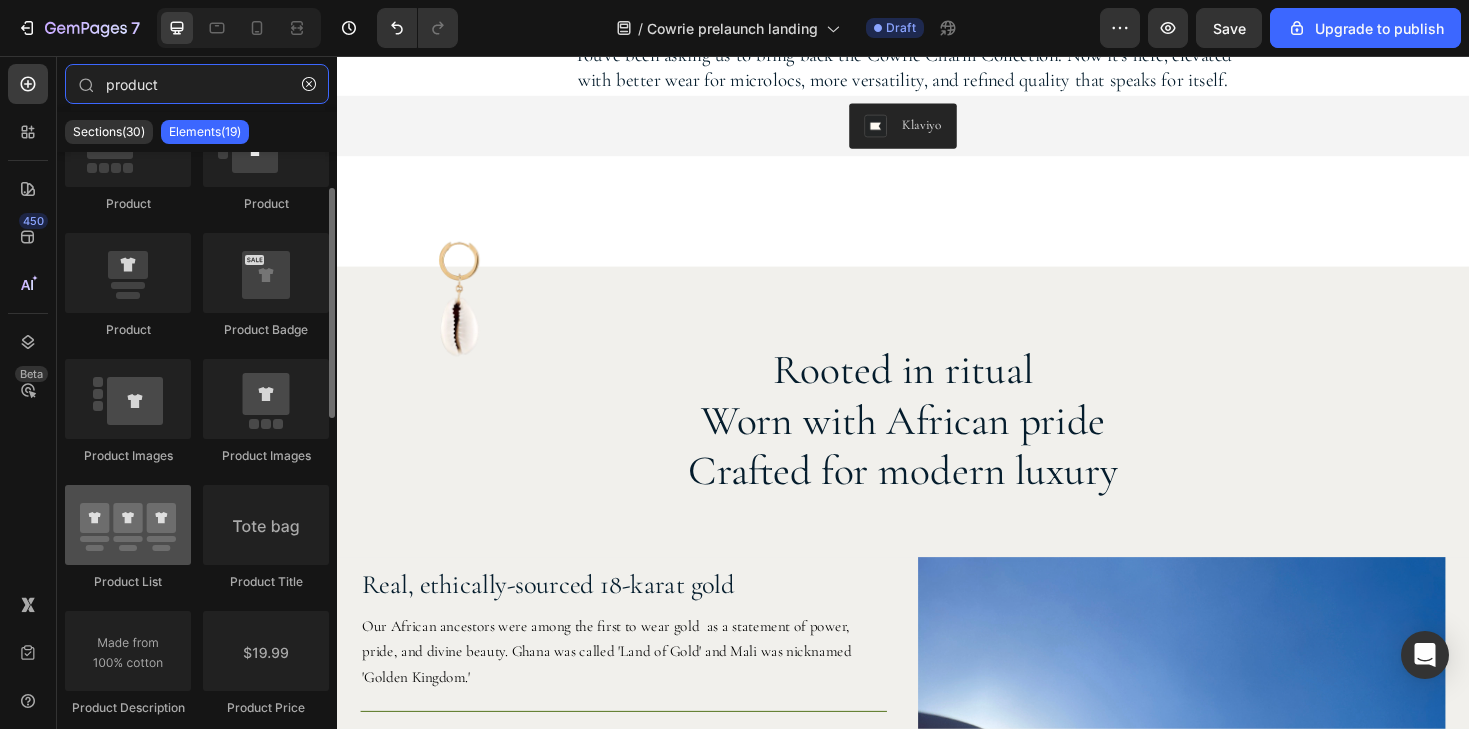 type on "product" 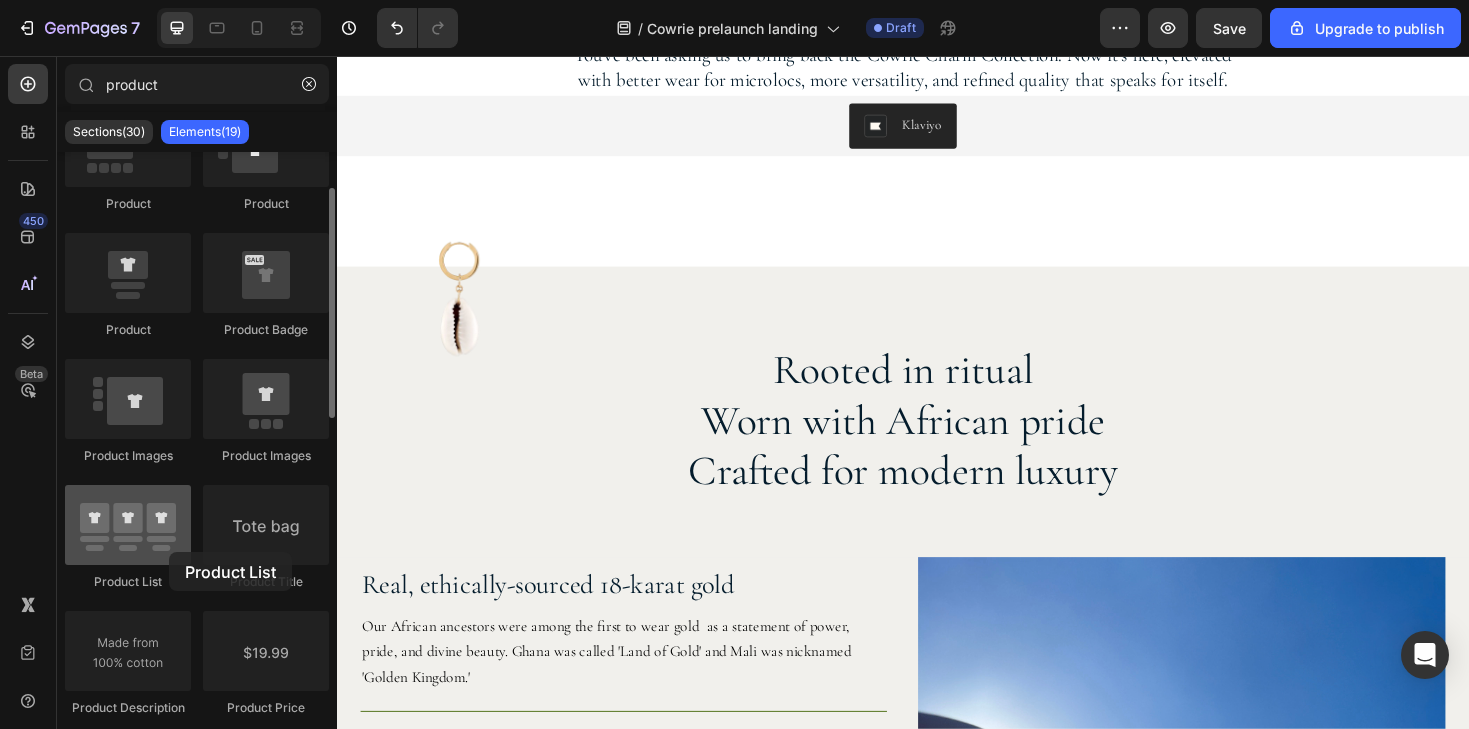 click at bounding box center (128, 525) 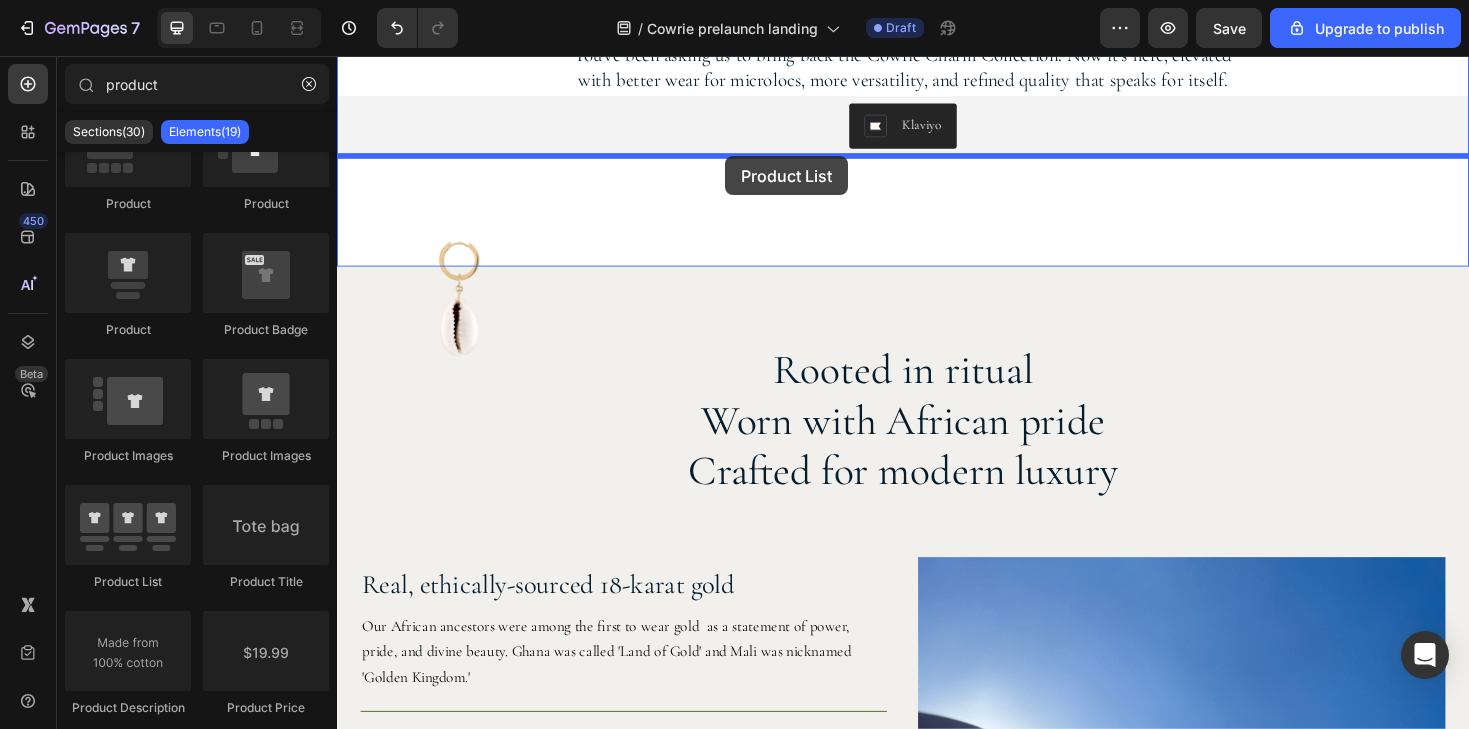drag, startPoint x: 506, startPoint y: 608, endPoint x: 748, endPoint y: 162, distance: 507.42487 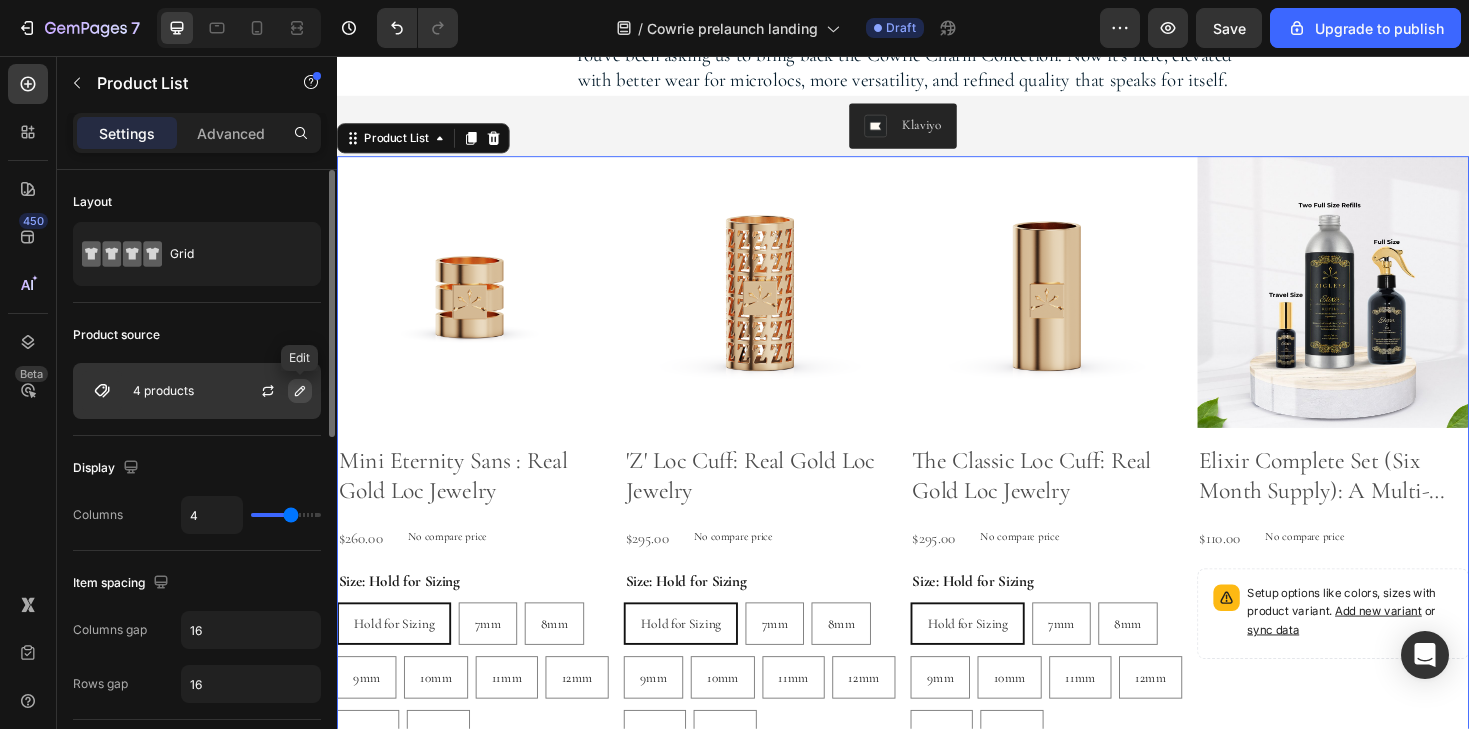 click 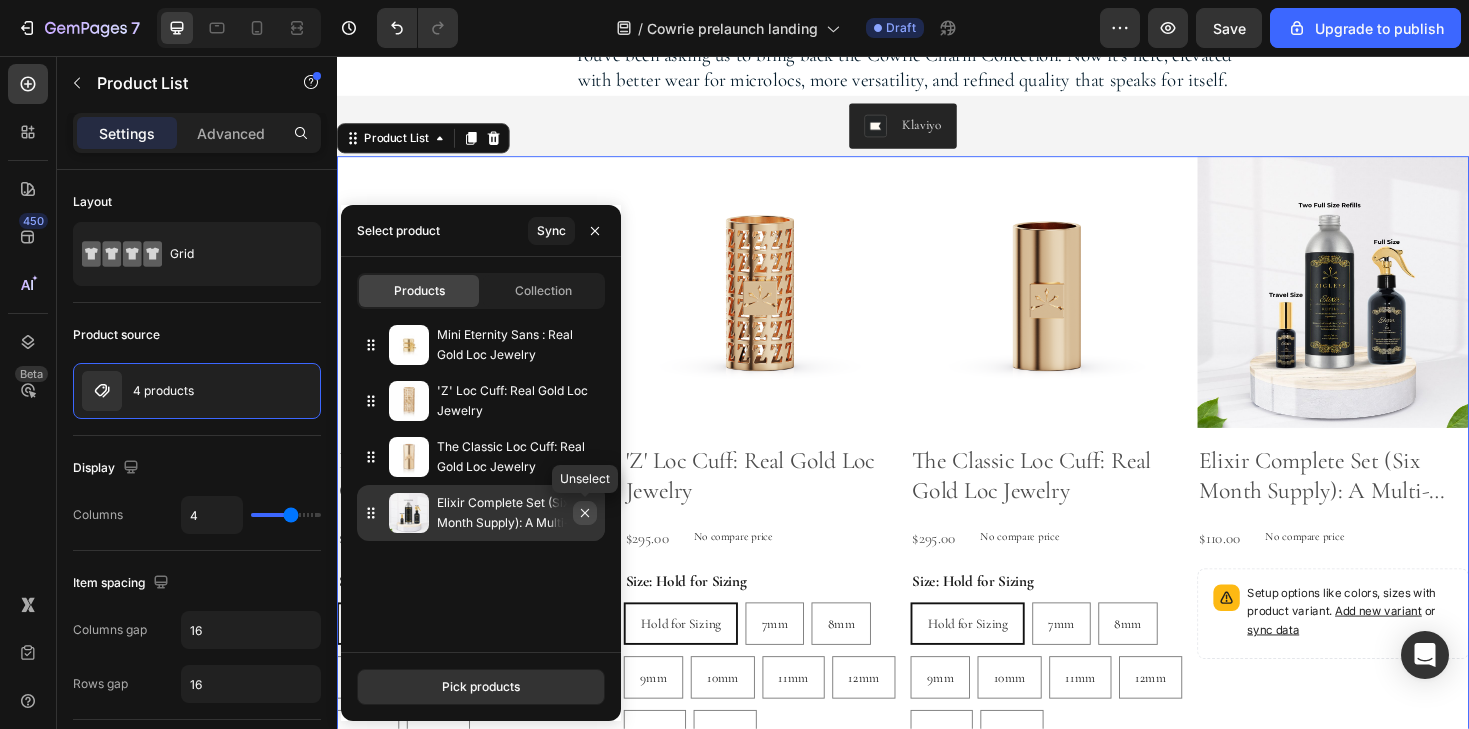 click 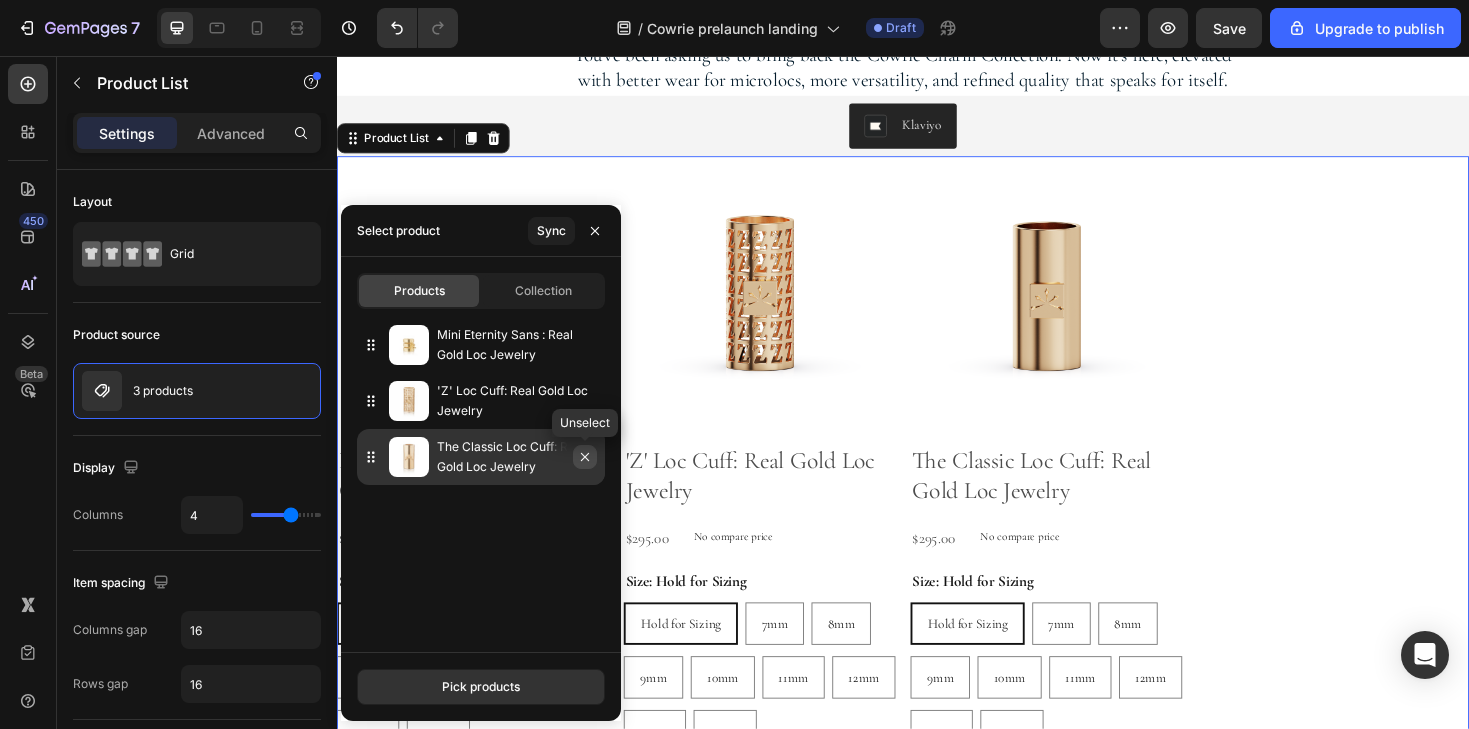 click 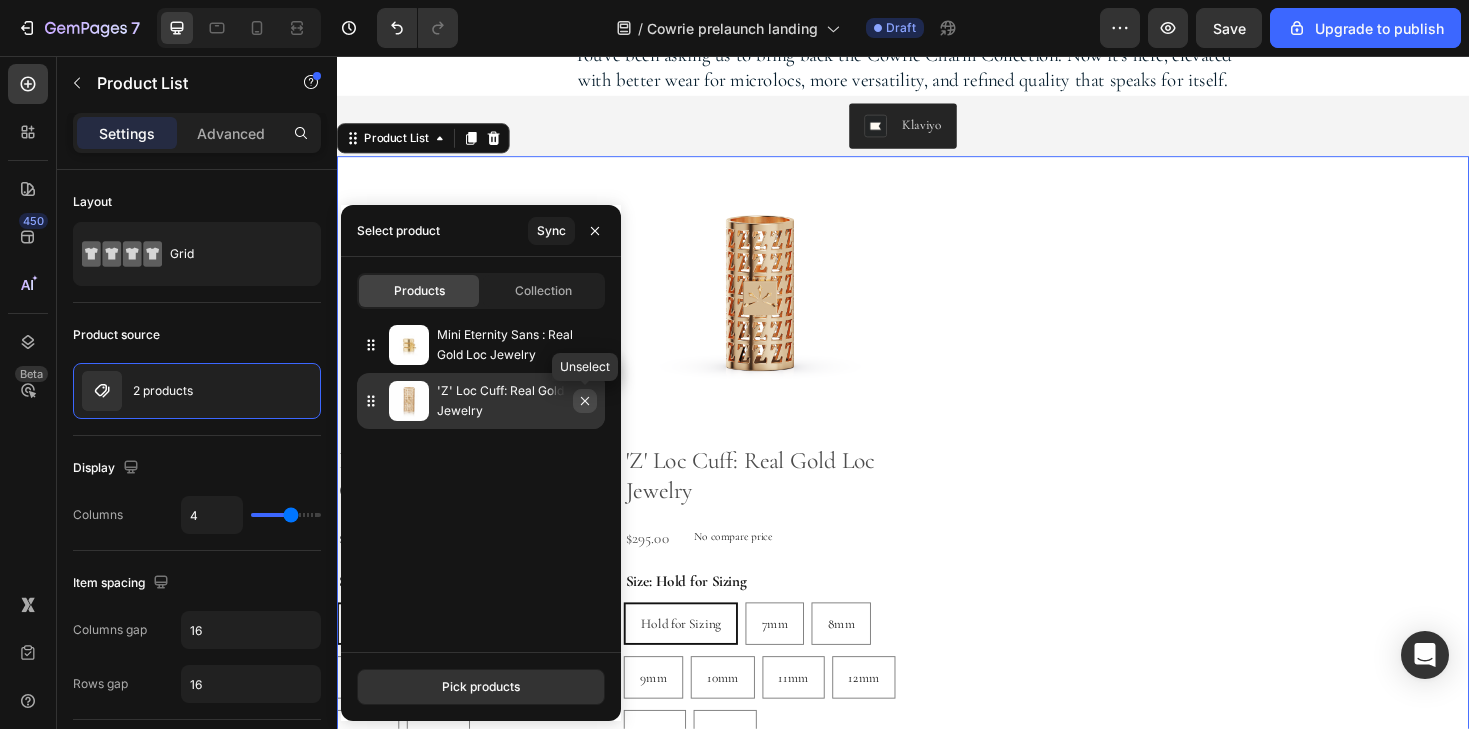 click 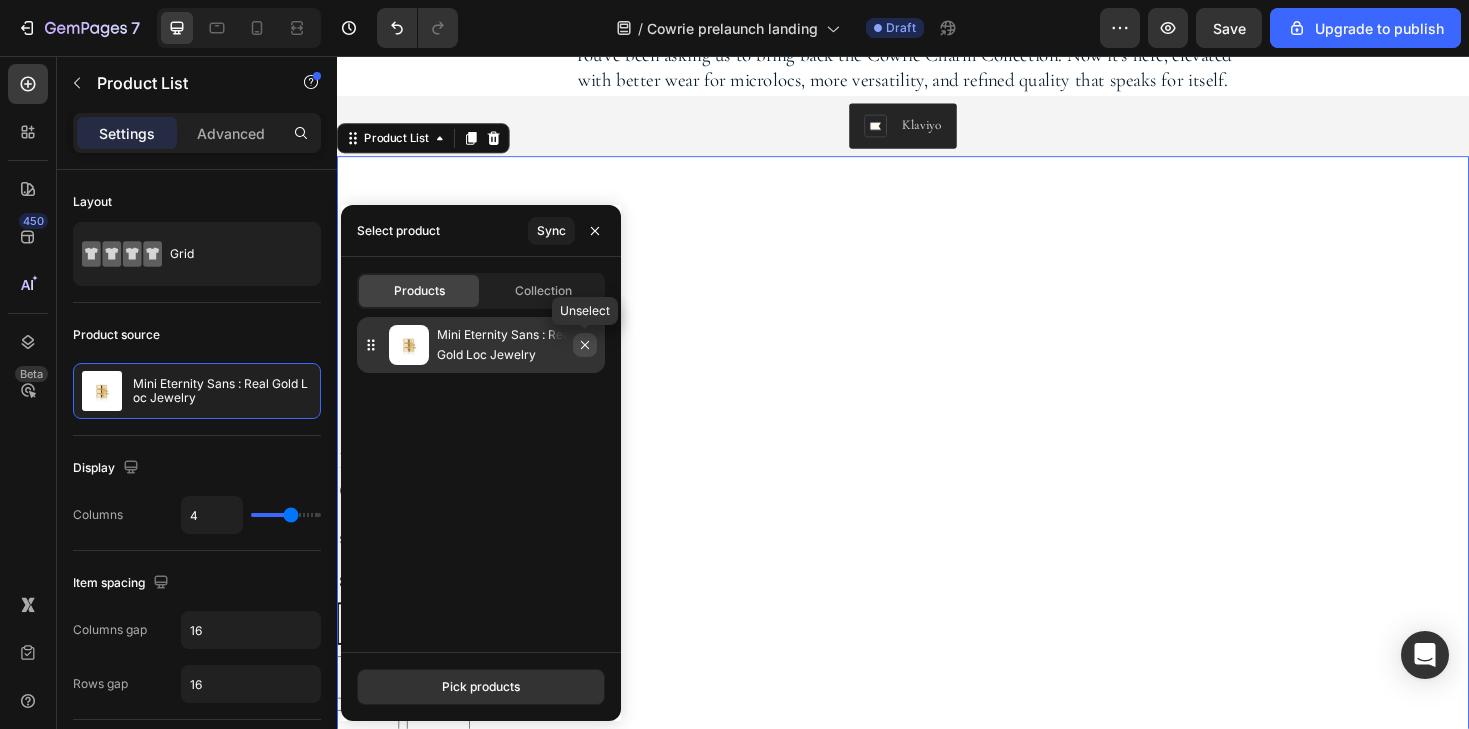 click 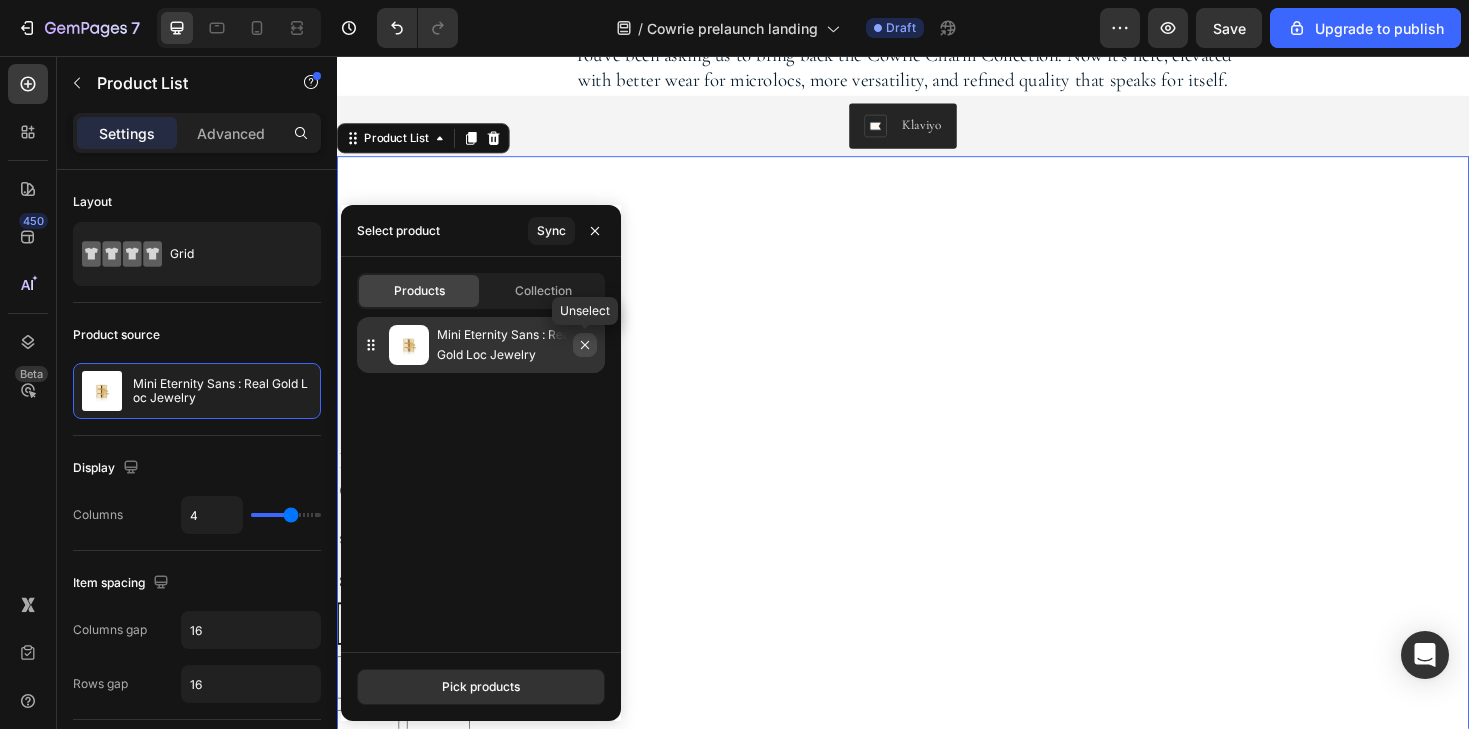 click 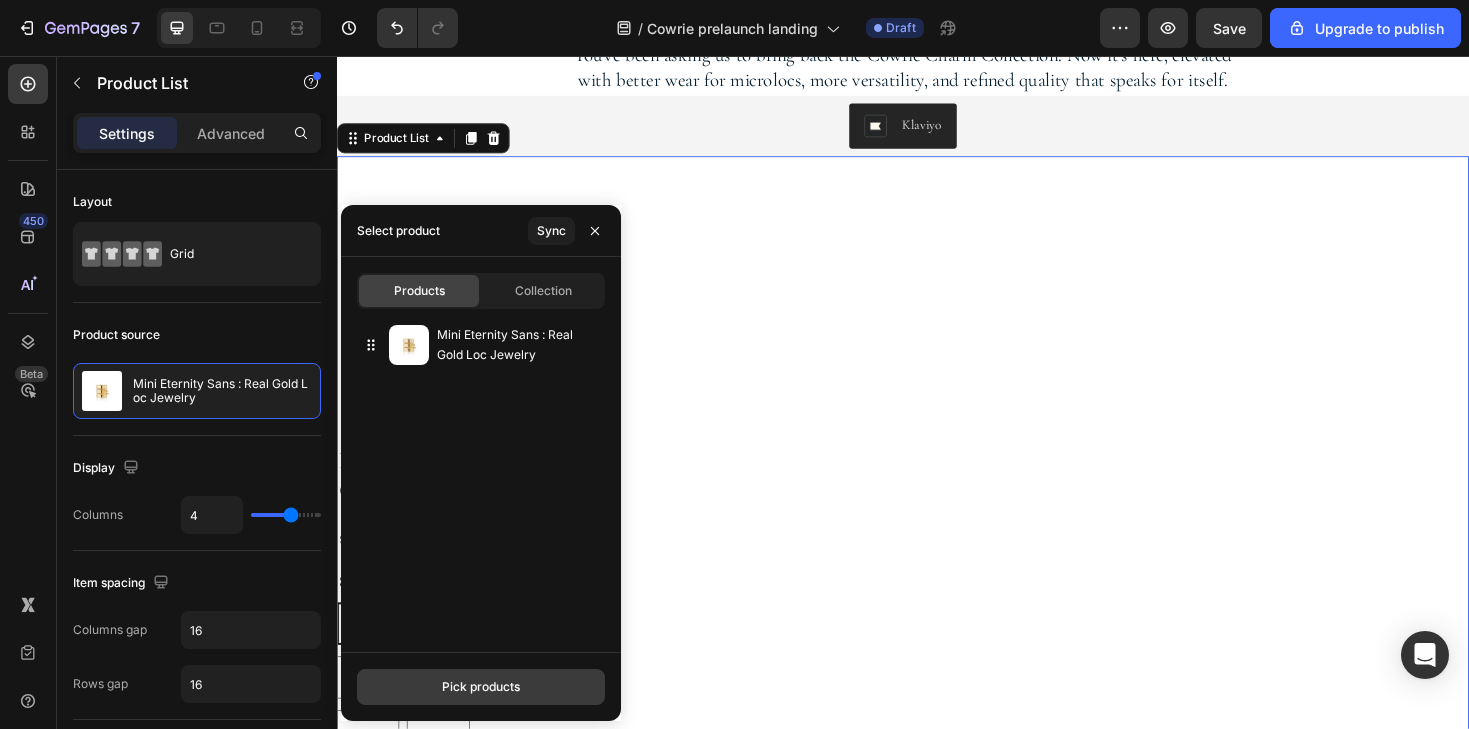 click on "Pick products" at bounding box center [481, 687] 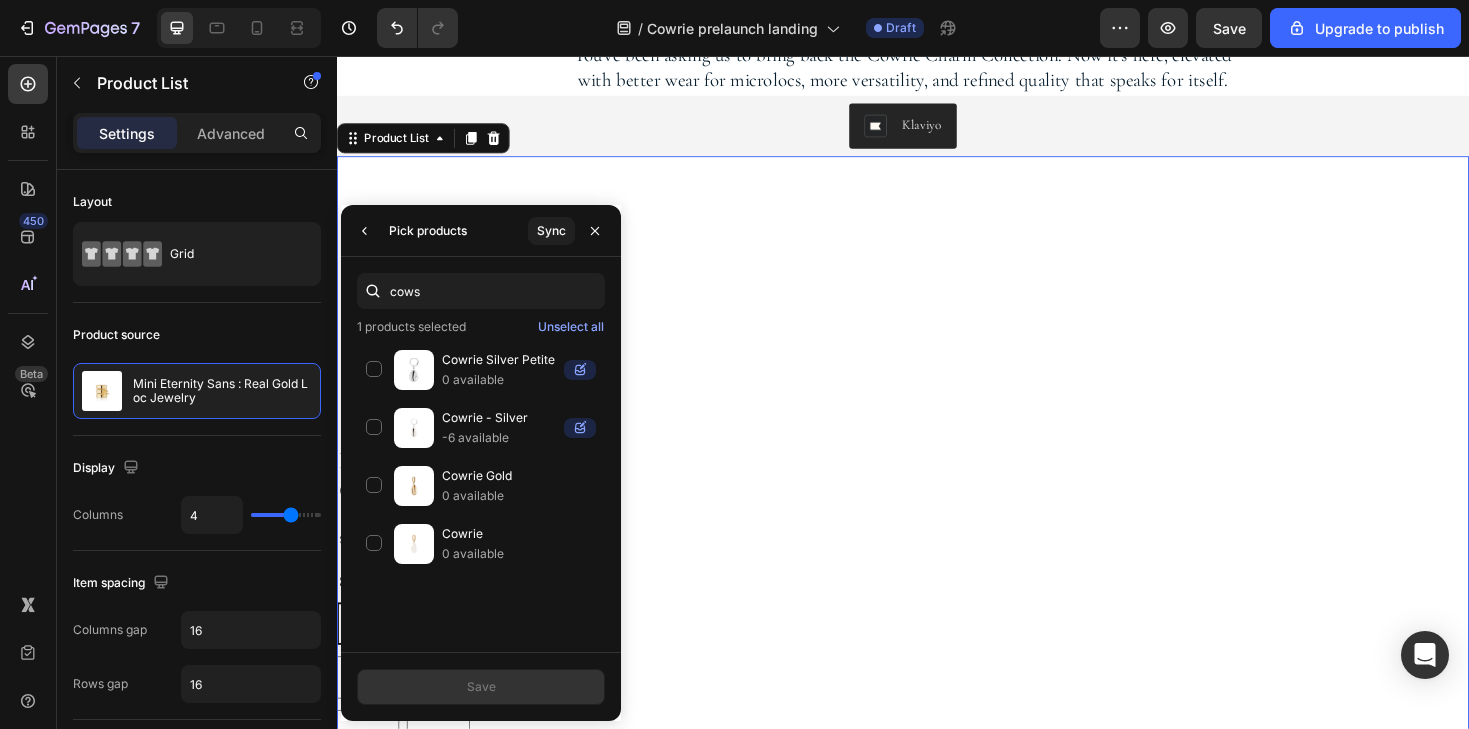 type on "cows" 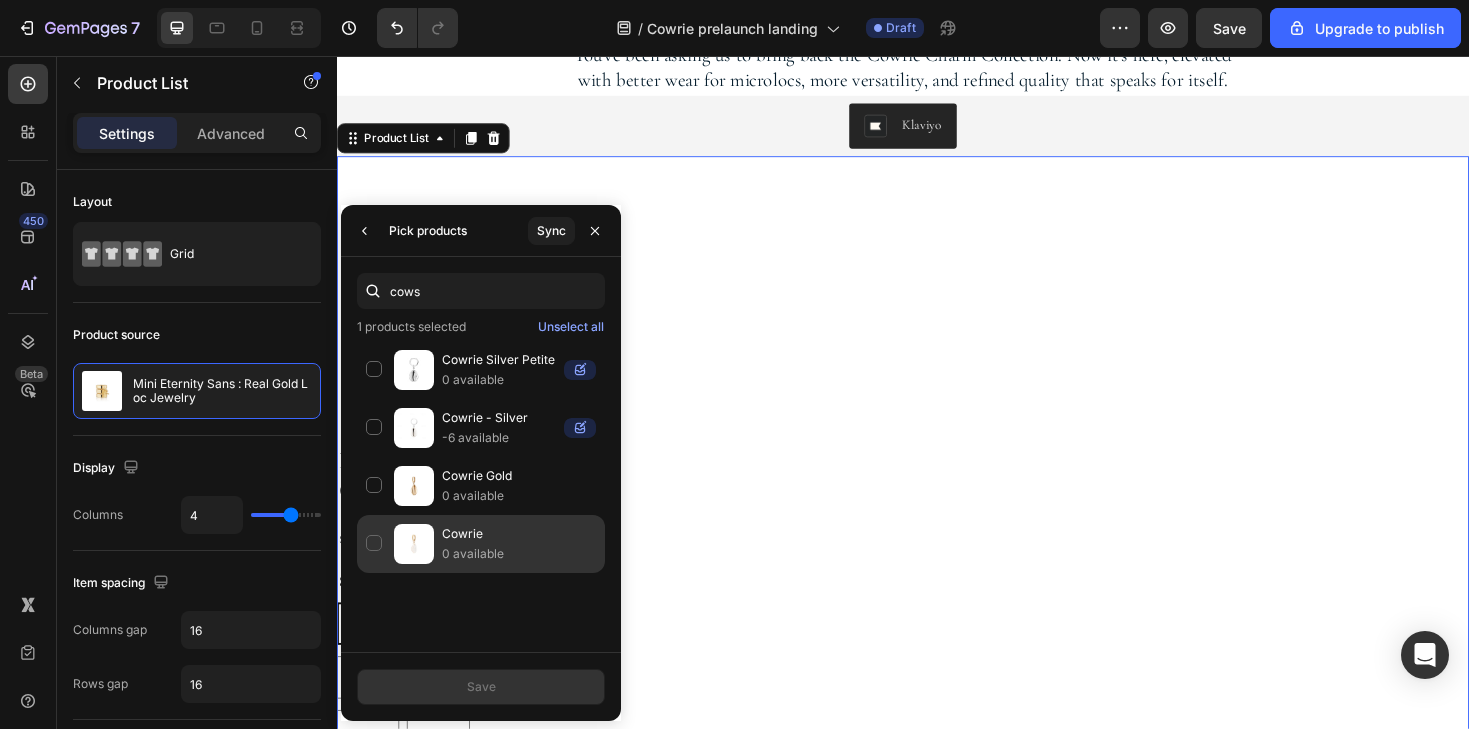 drag, startPoint x: 472, startPoint y: 325, endPoint x: 366, endPoint y: 542, distance: 241.50569 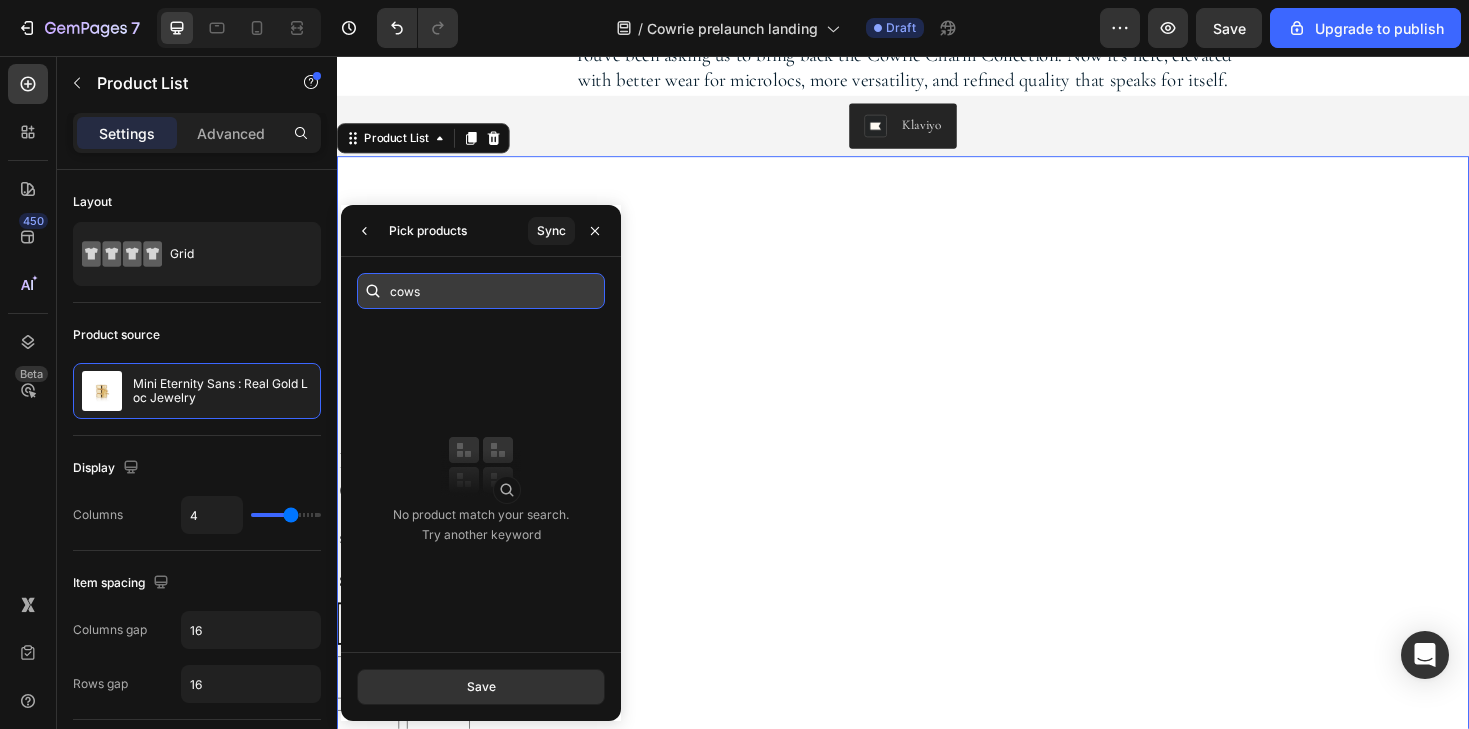 click on "cows" at bounding box center (481, 291) 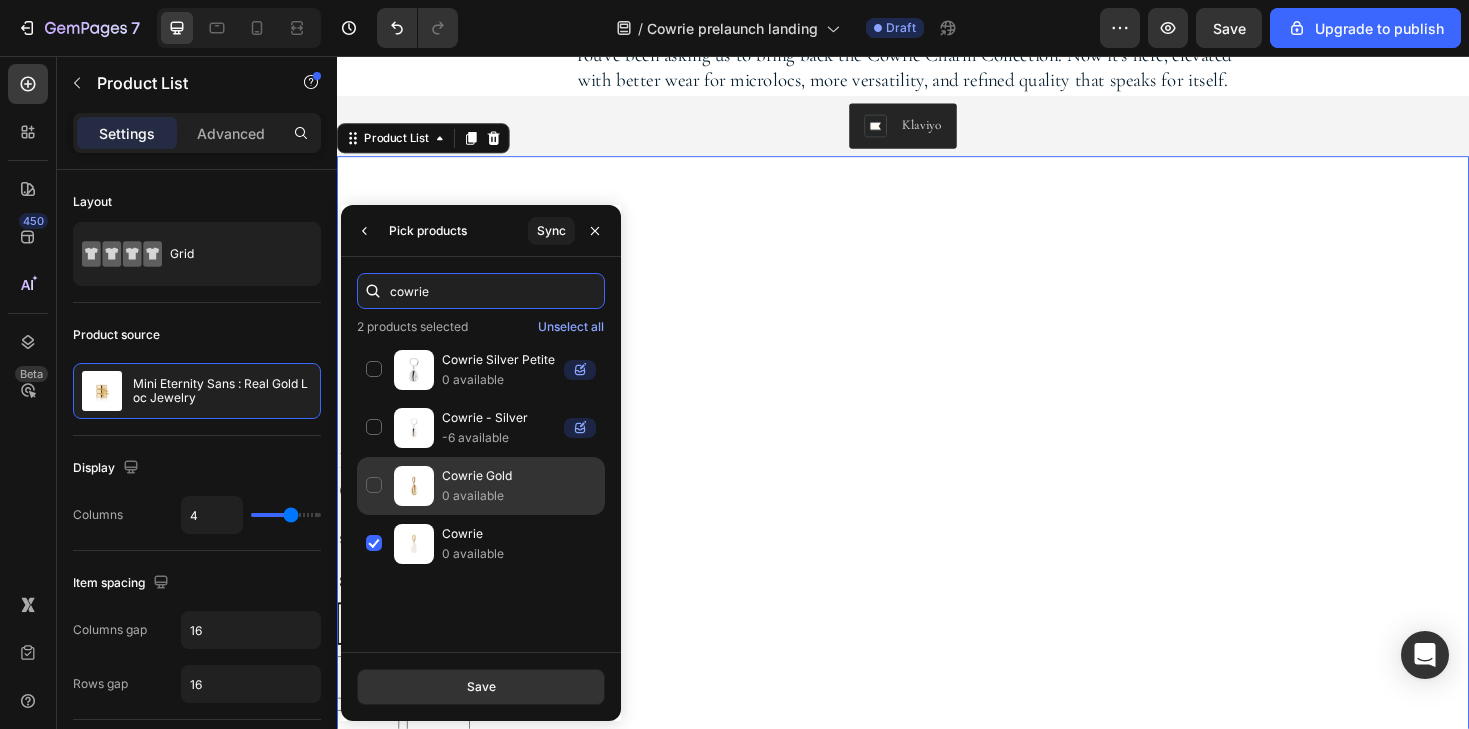 type on "cowrie" 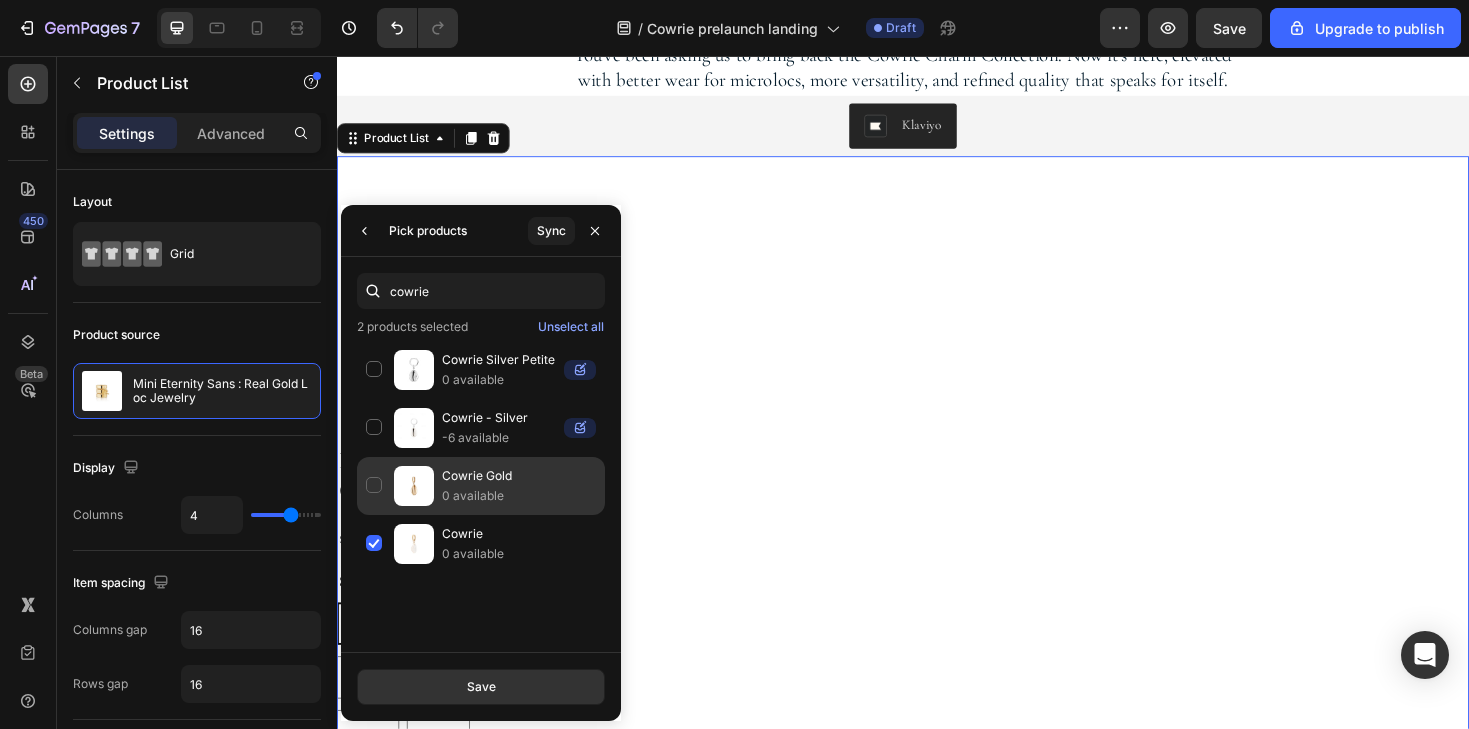 click on "Cowrie Gold 0 available" 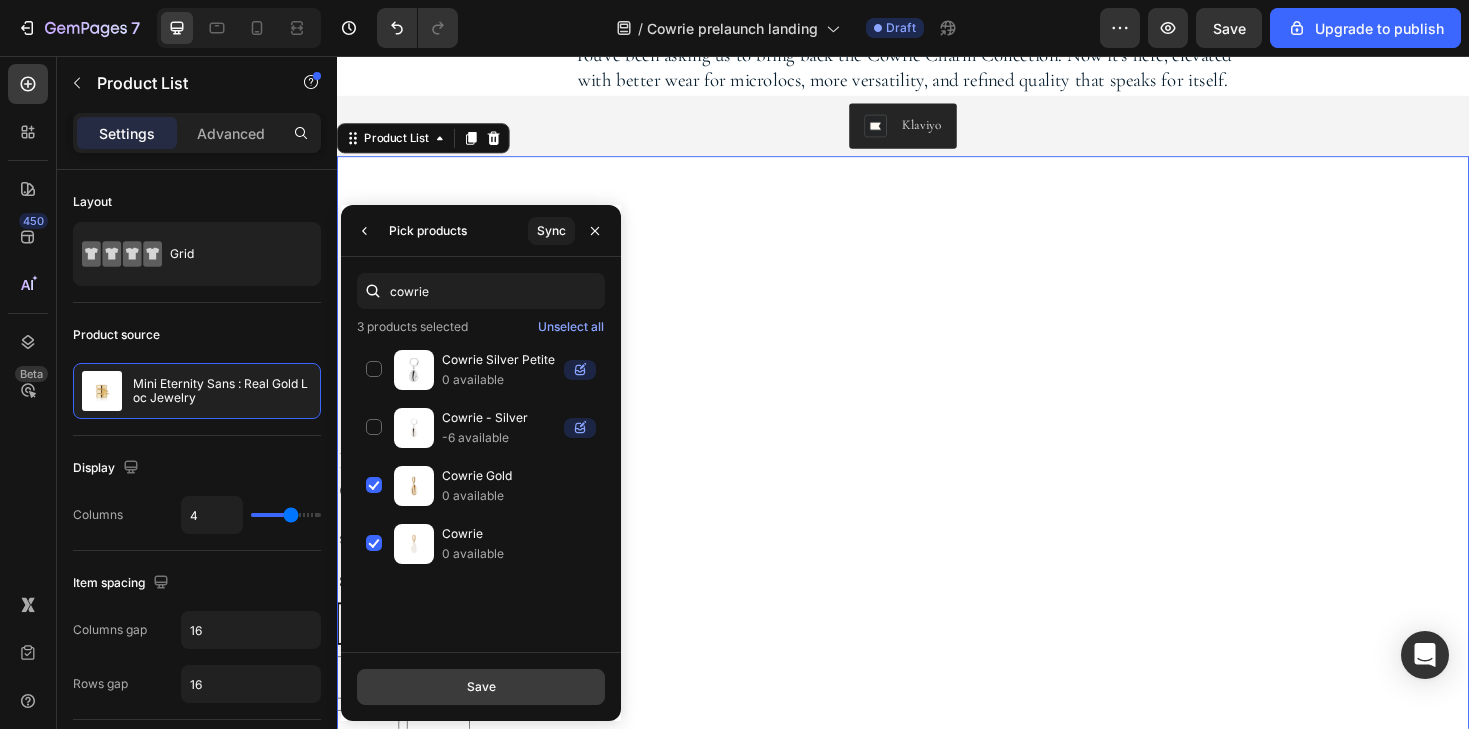 click on "Save" at bounding box center [481, 687] 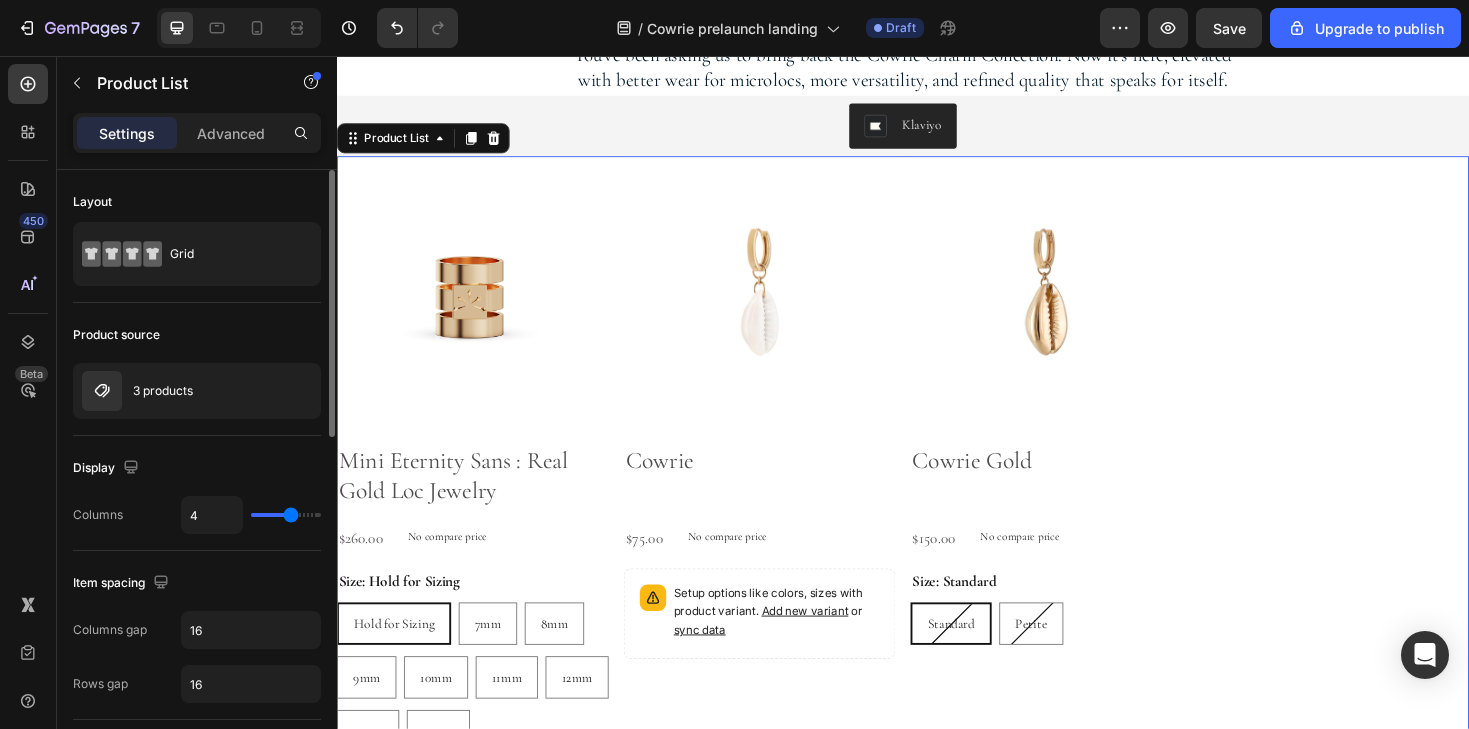 type on "3" 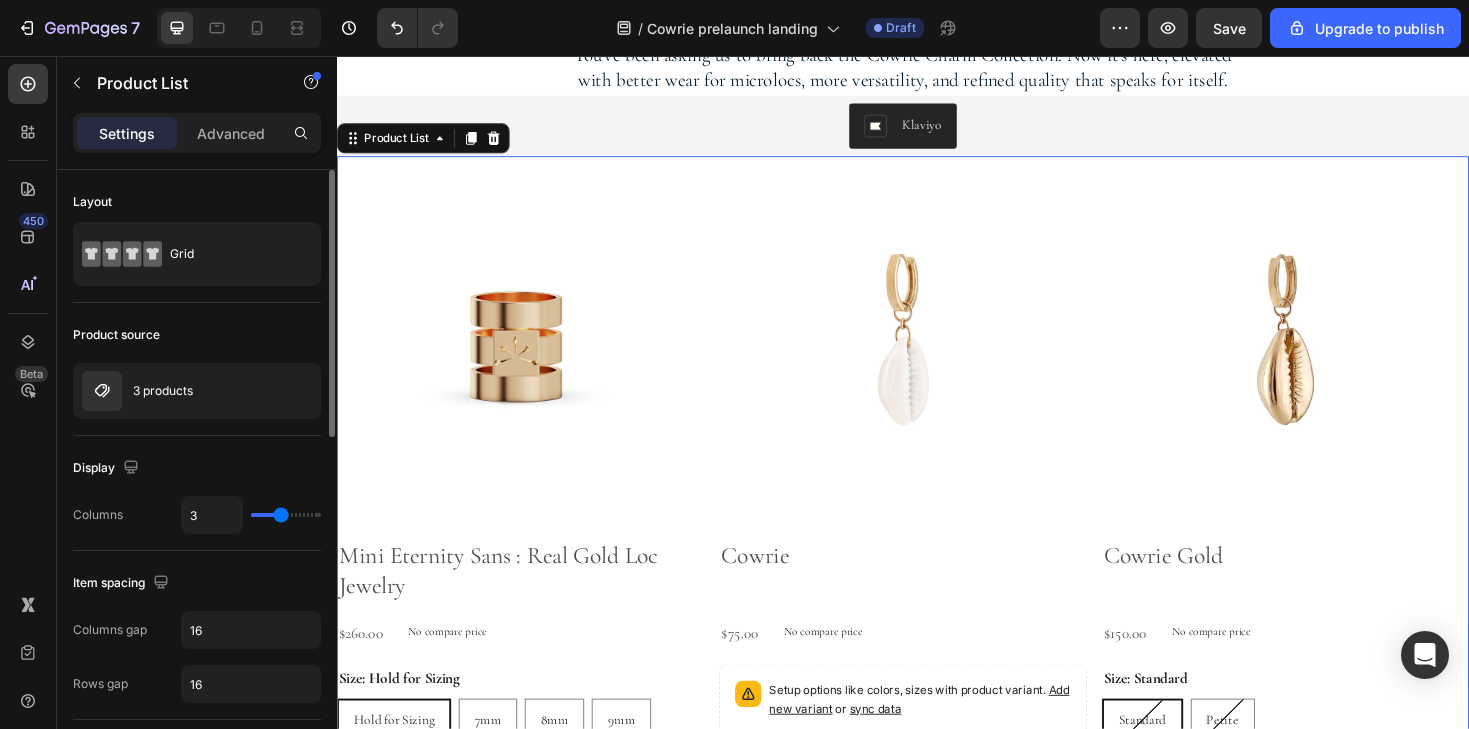 type on "2" 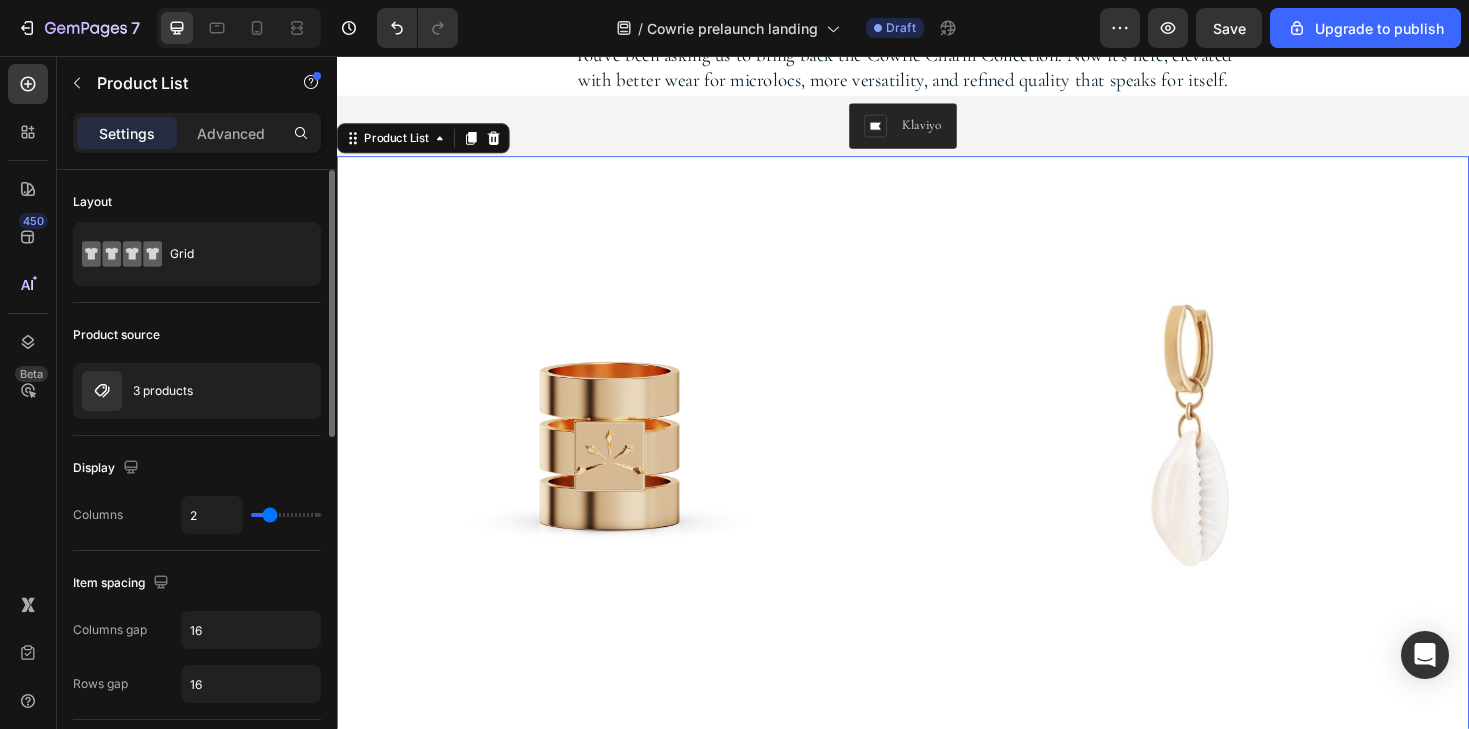 drag, startPoint x: 286, startPoint y: 519, endPoint x: 271, endPoint y: 518, distance: 15.033297 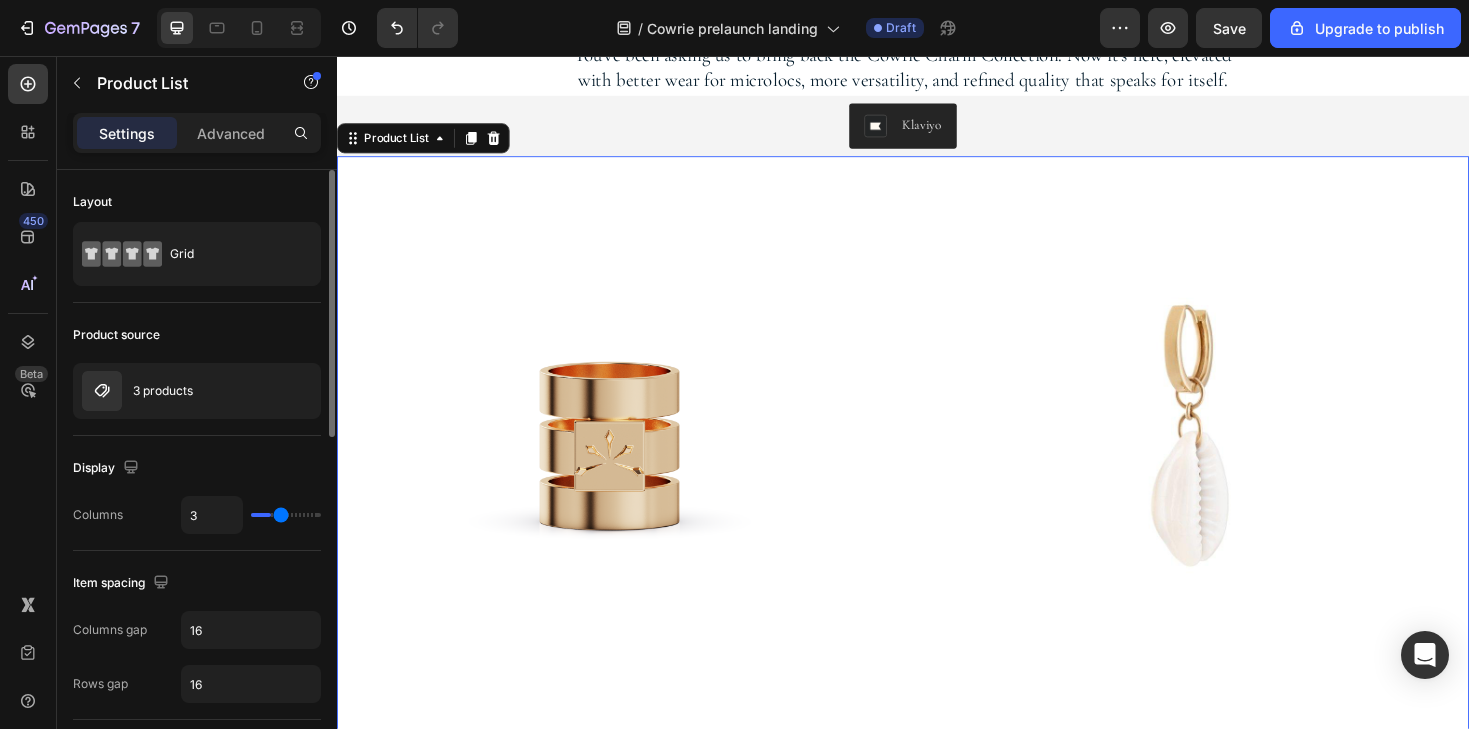 type on "4" 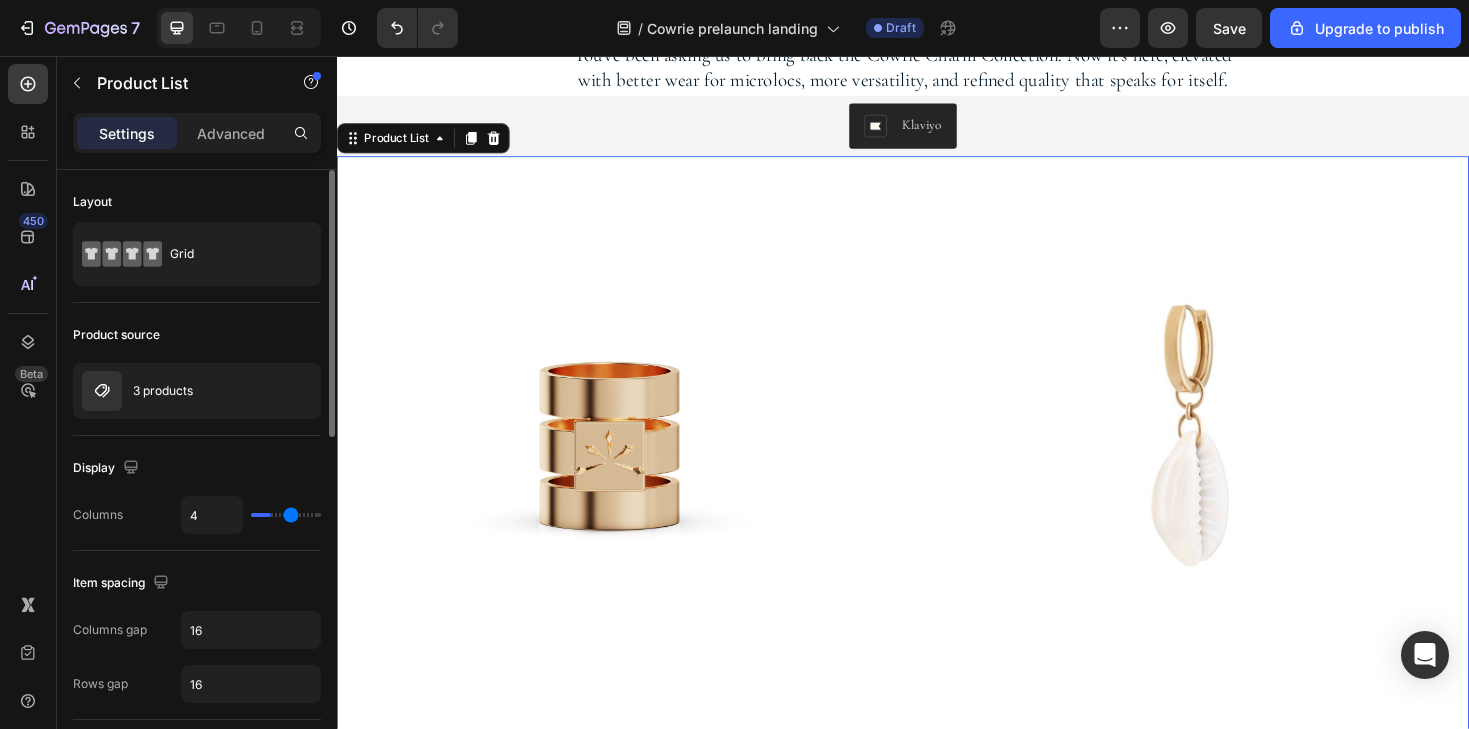 type on "5" 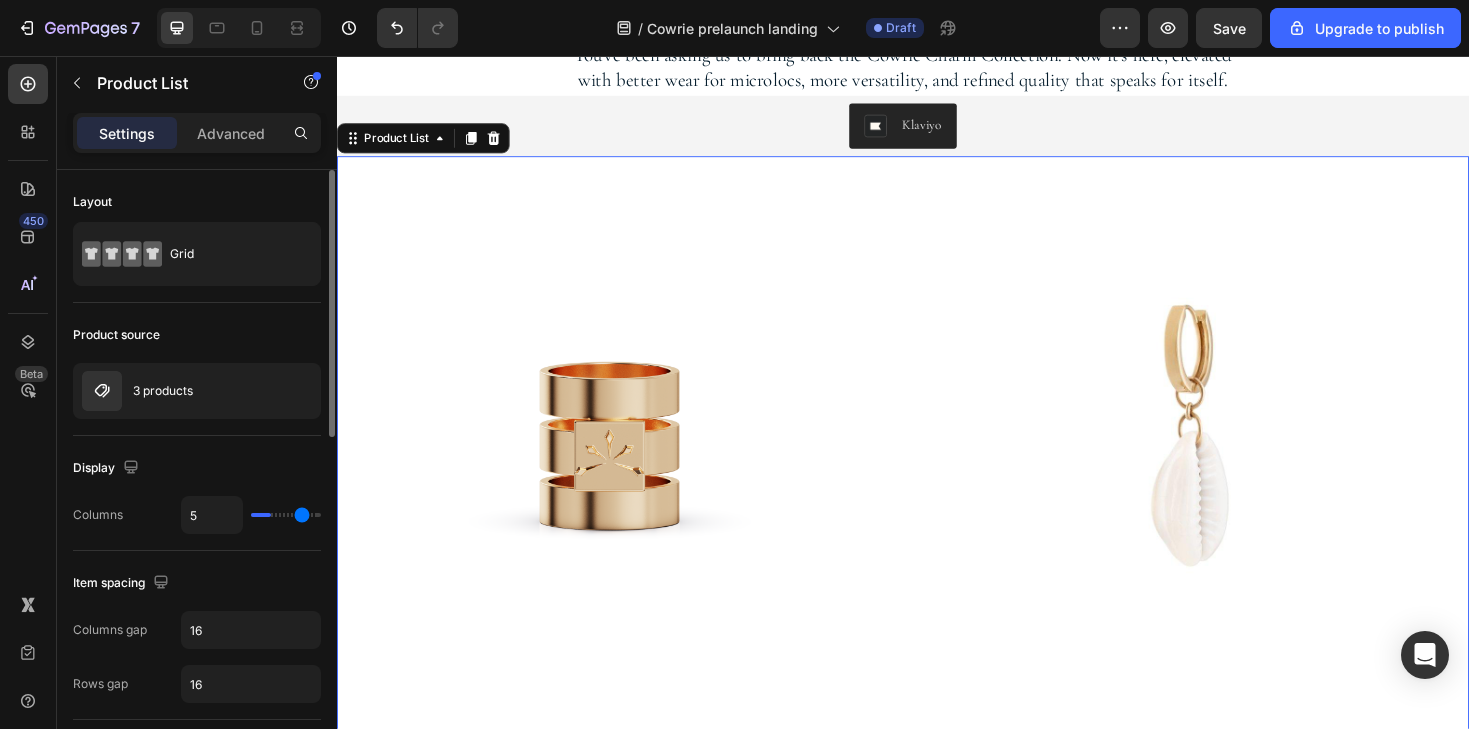 type on "6" 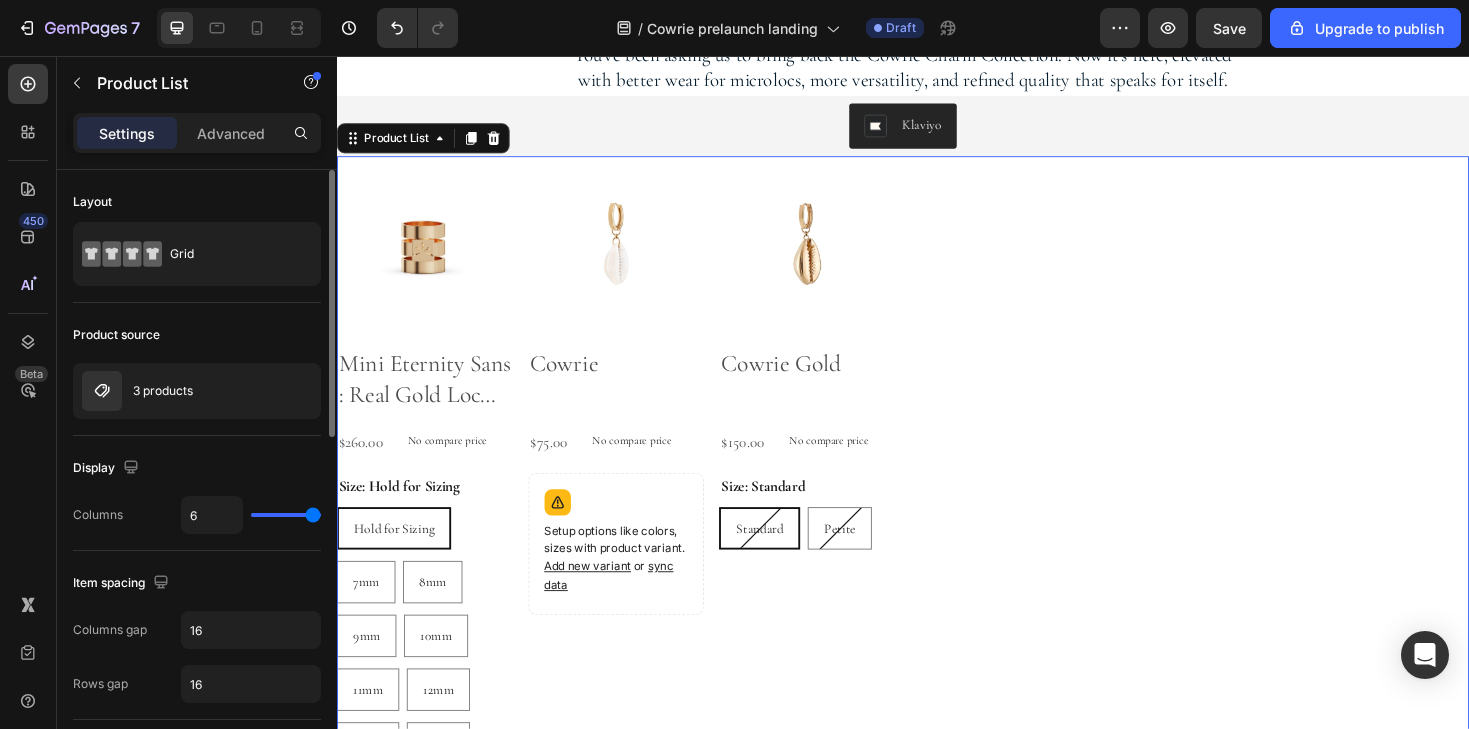 type on "5" 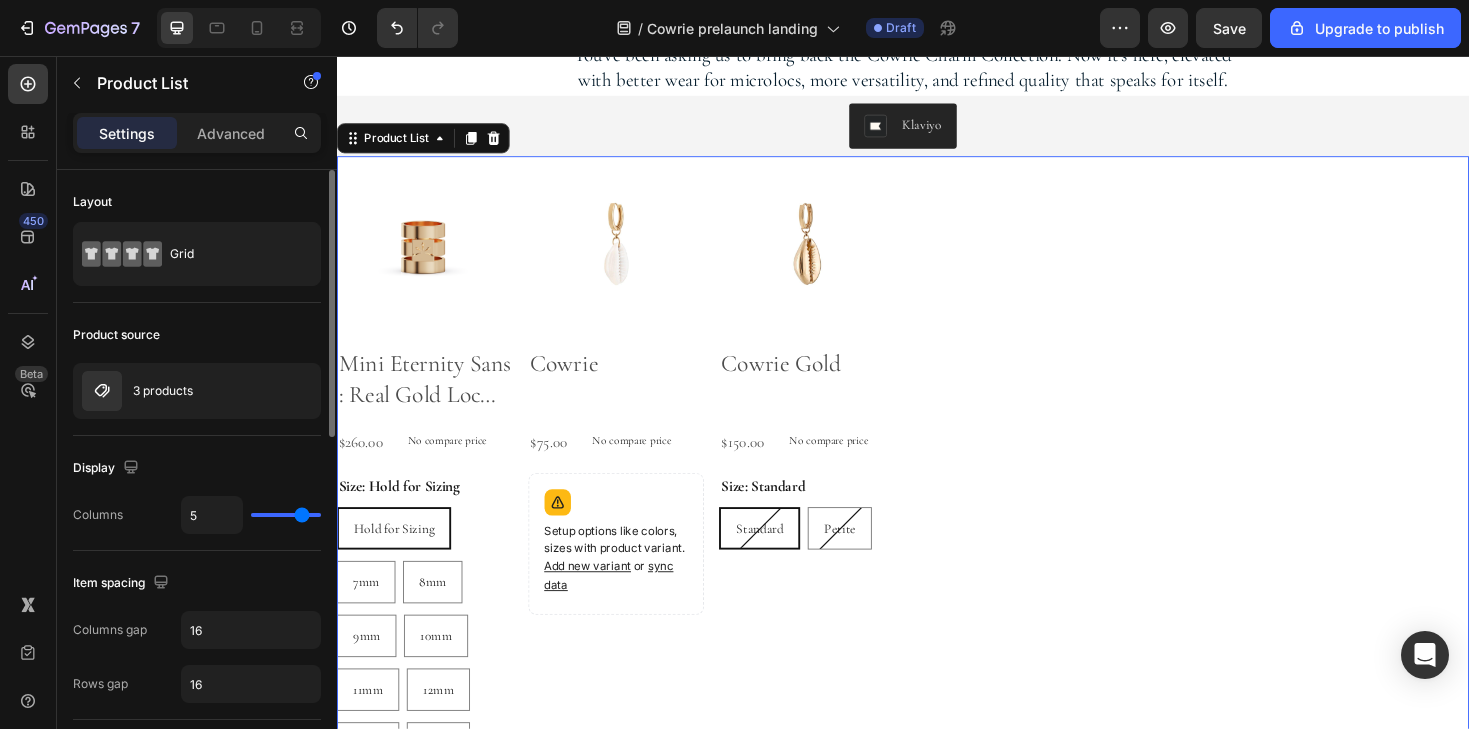 type on "4" 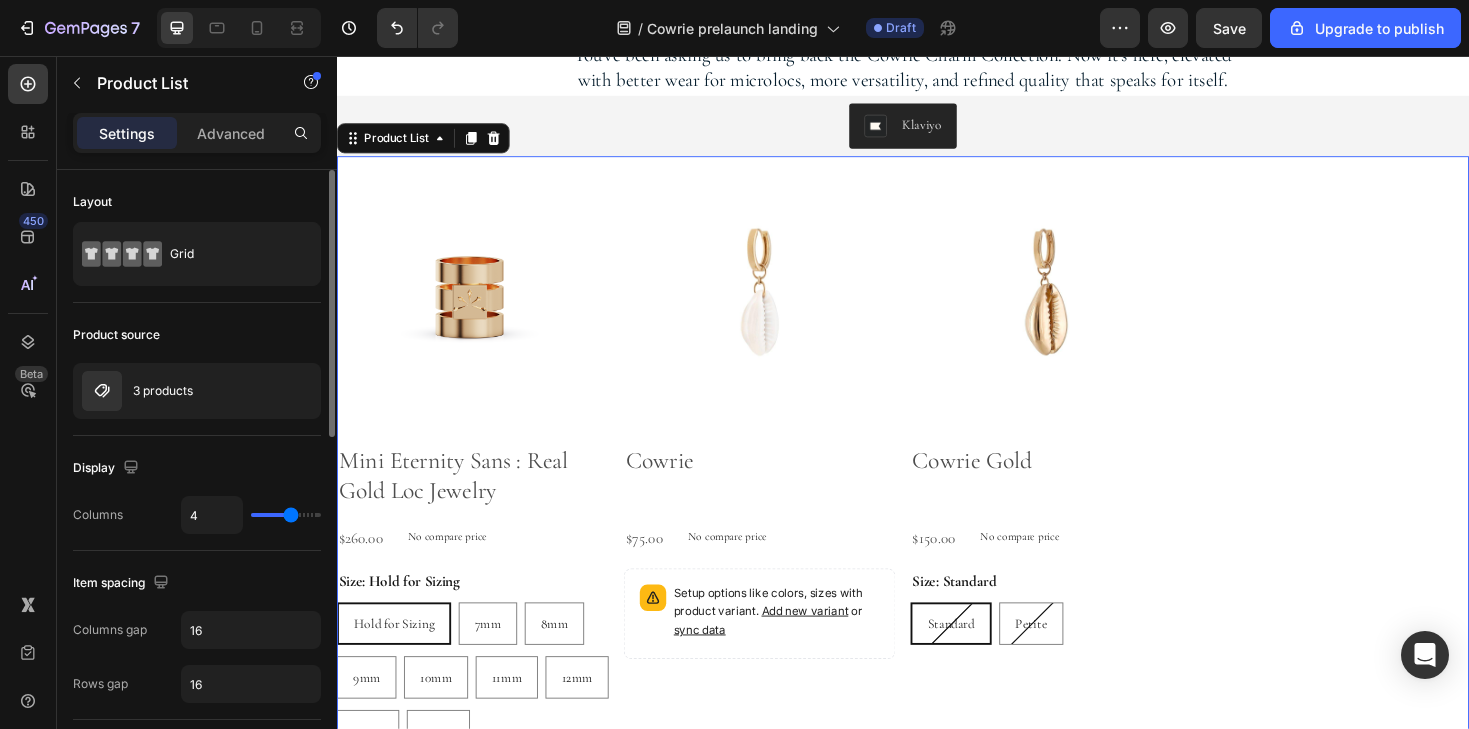 type on "3" 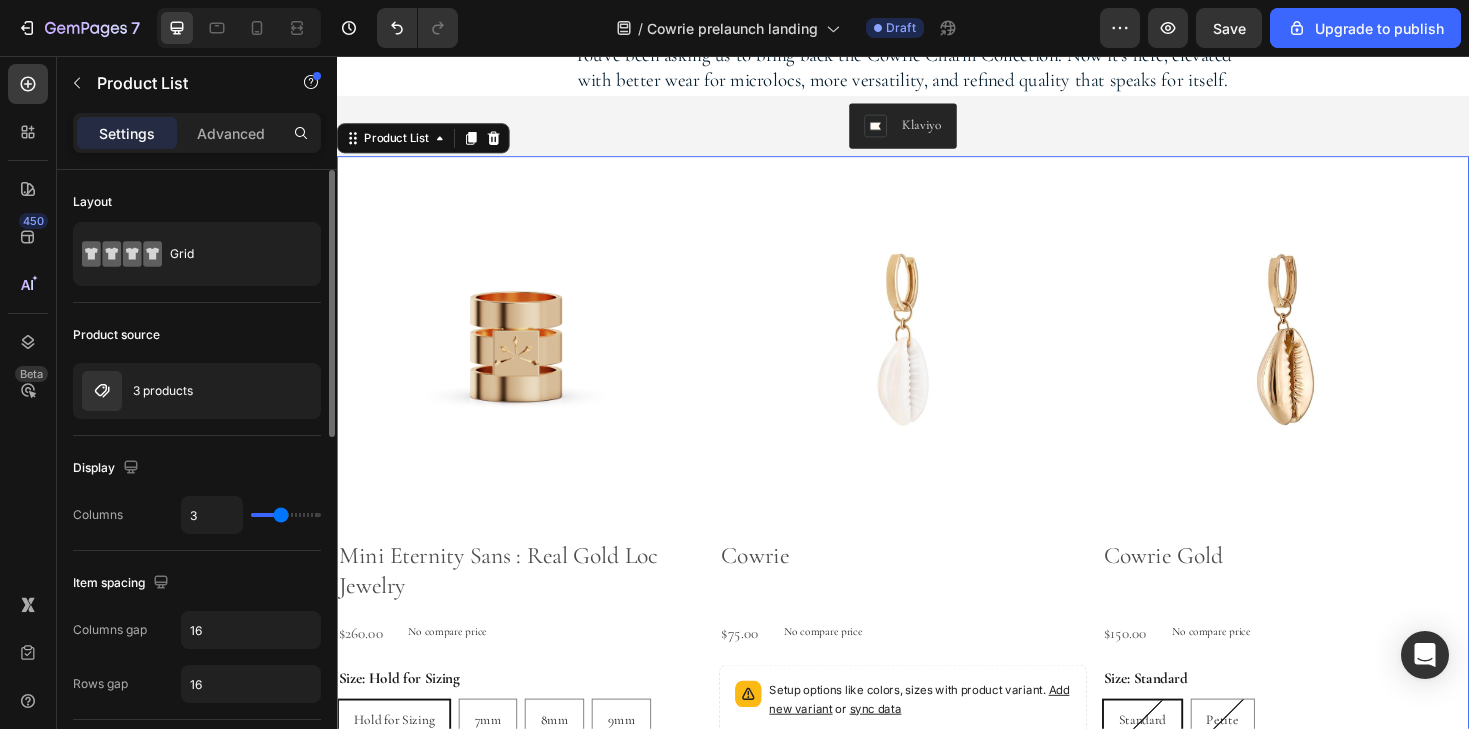 type on "2" 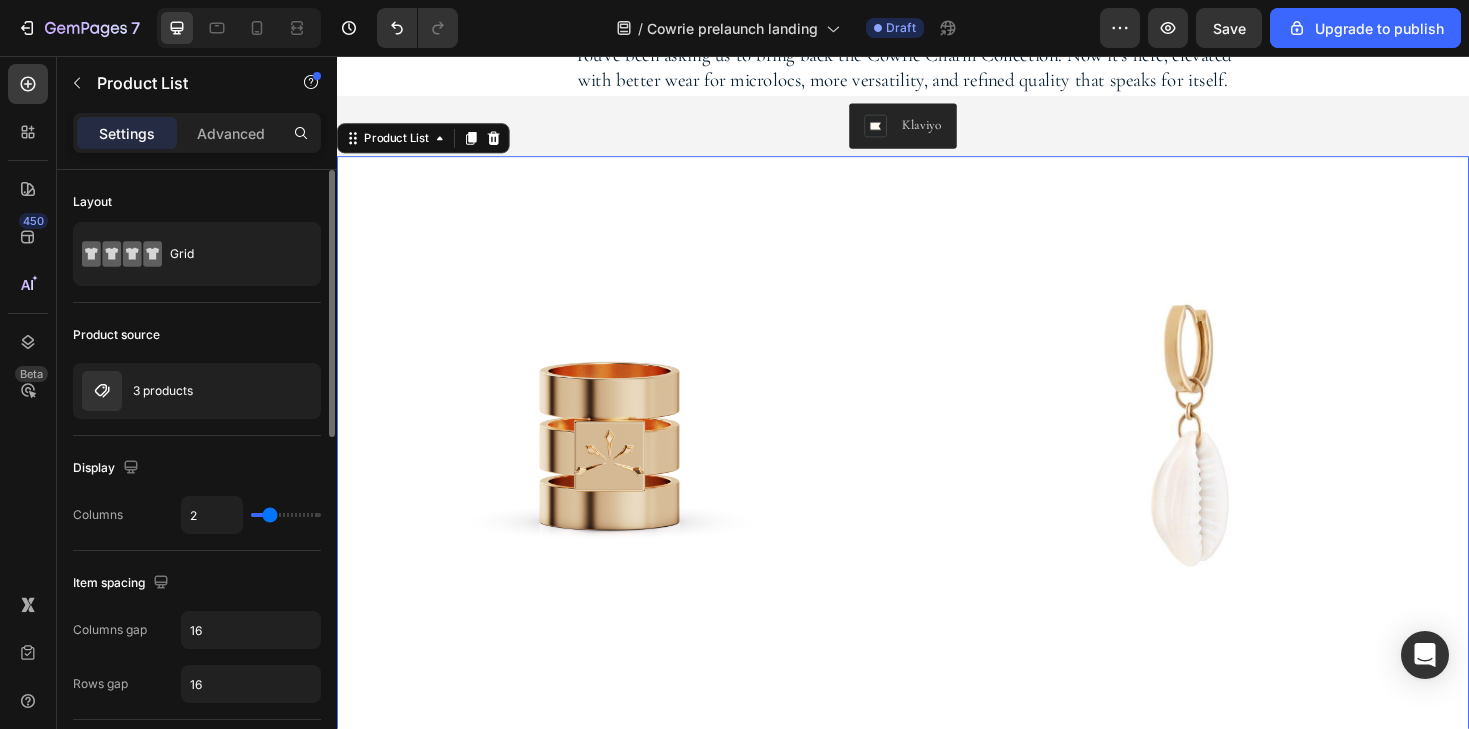 click at bounding box center (286, 515) 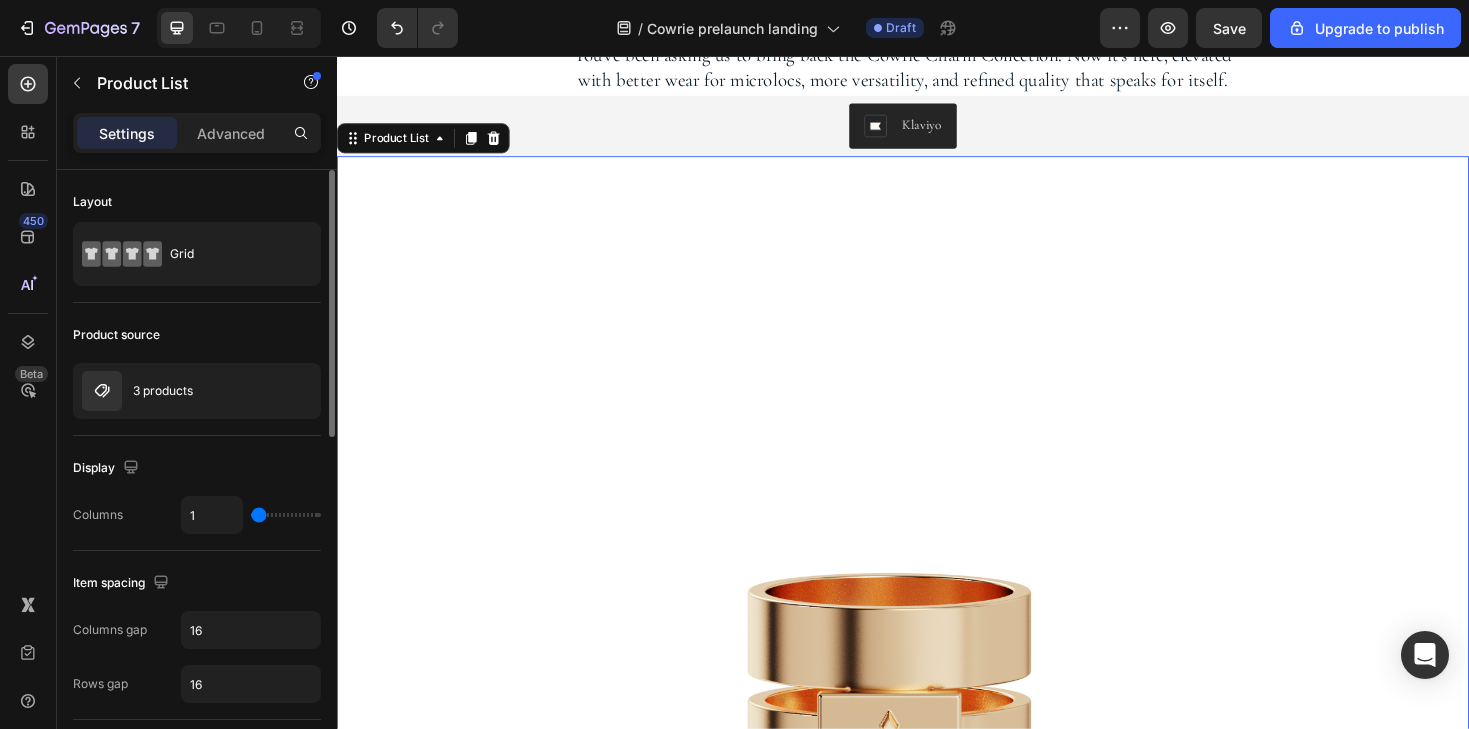 type on "3" 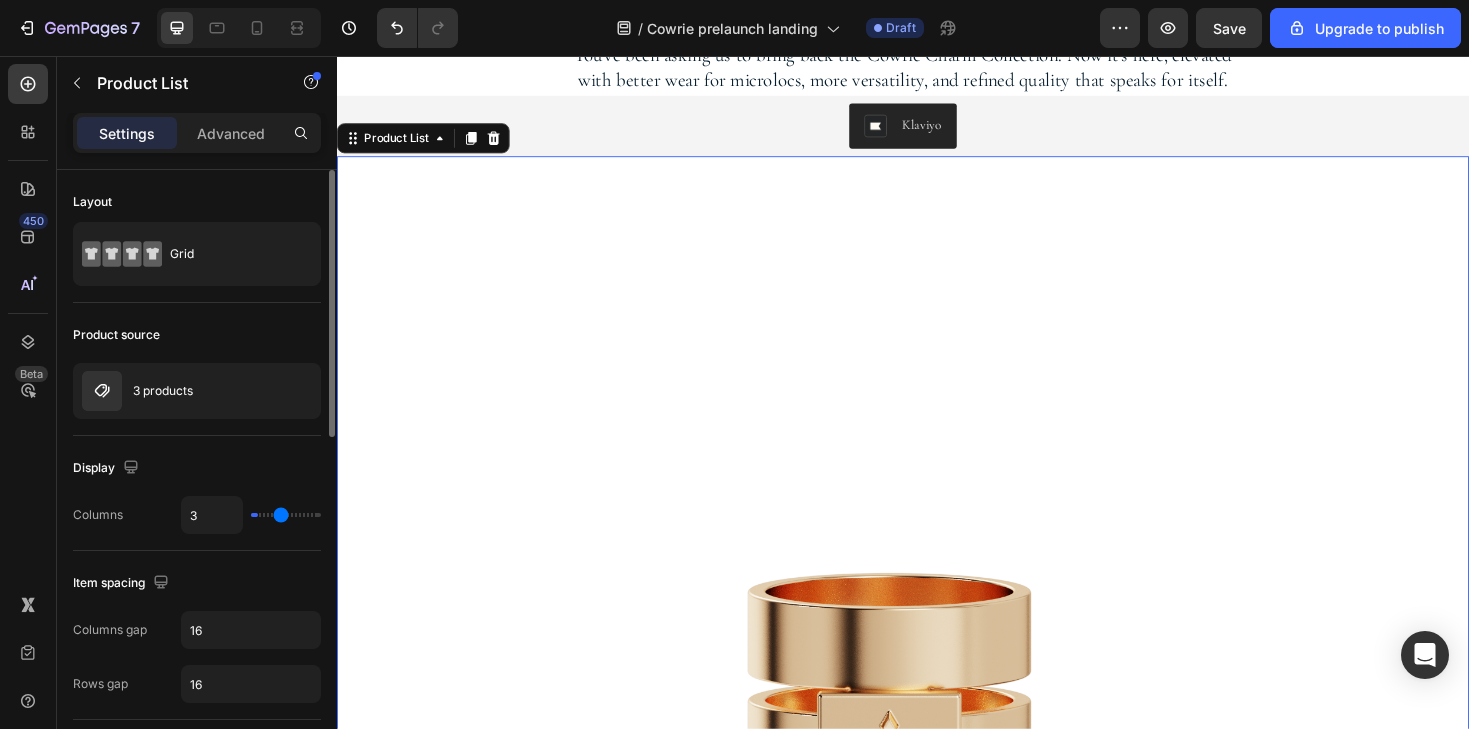 type on "4" 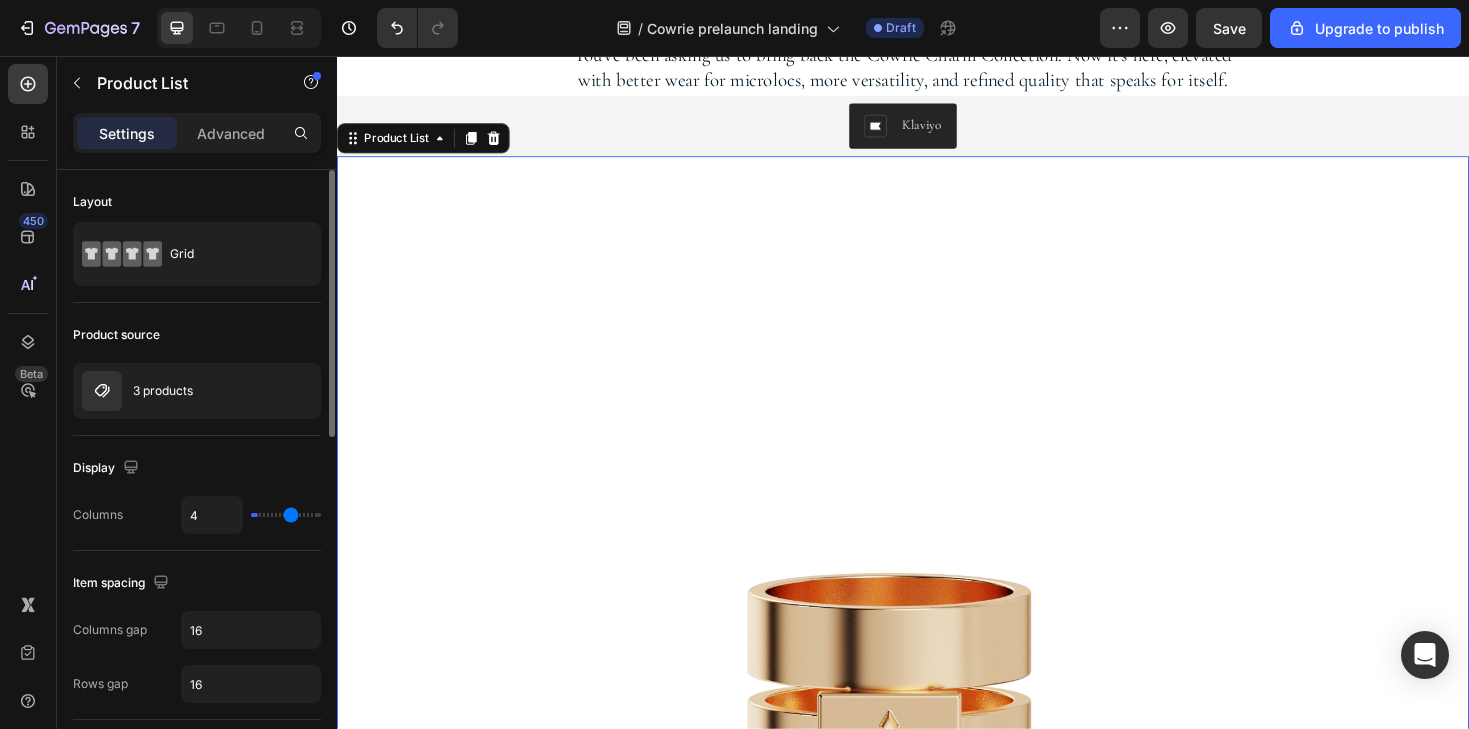 type on "5" 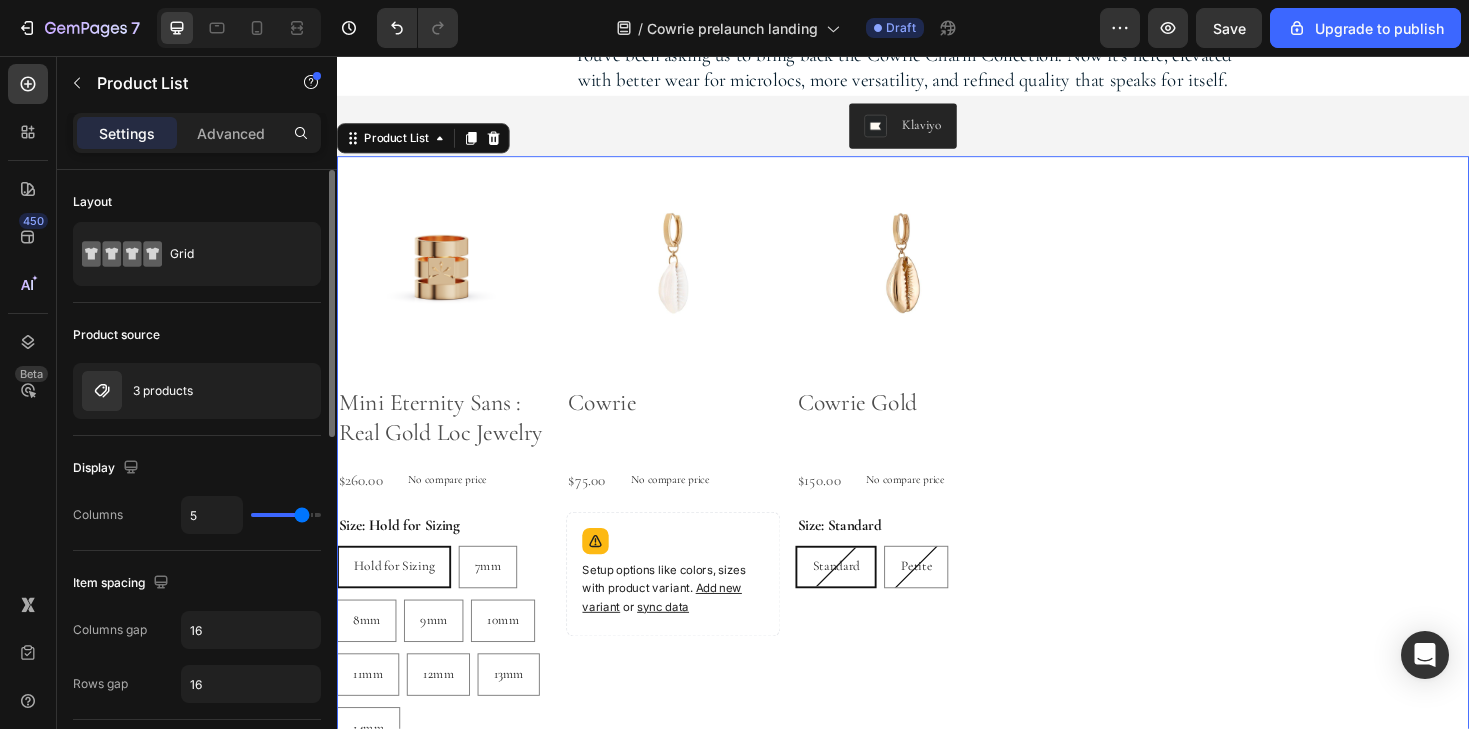 type on "6" 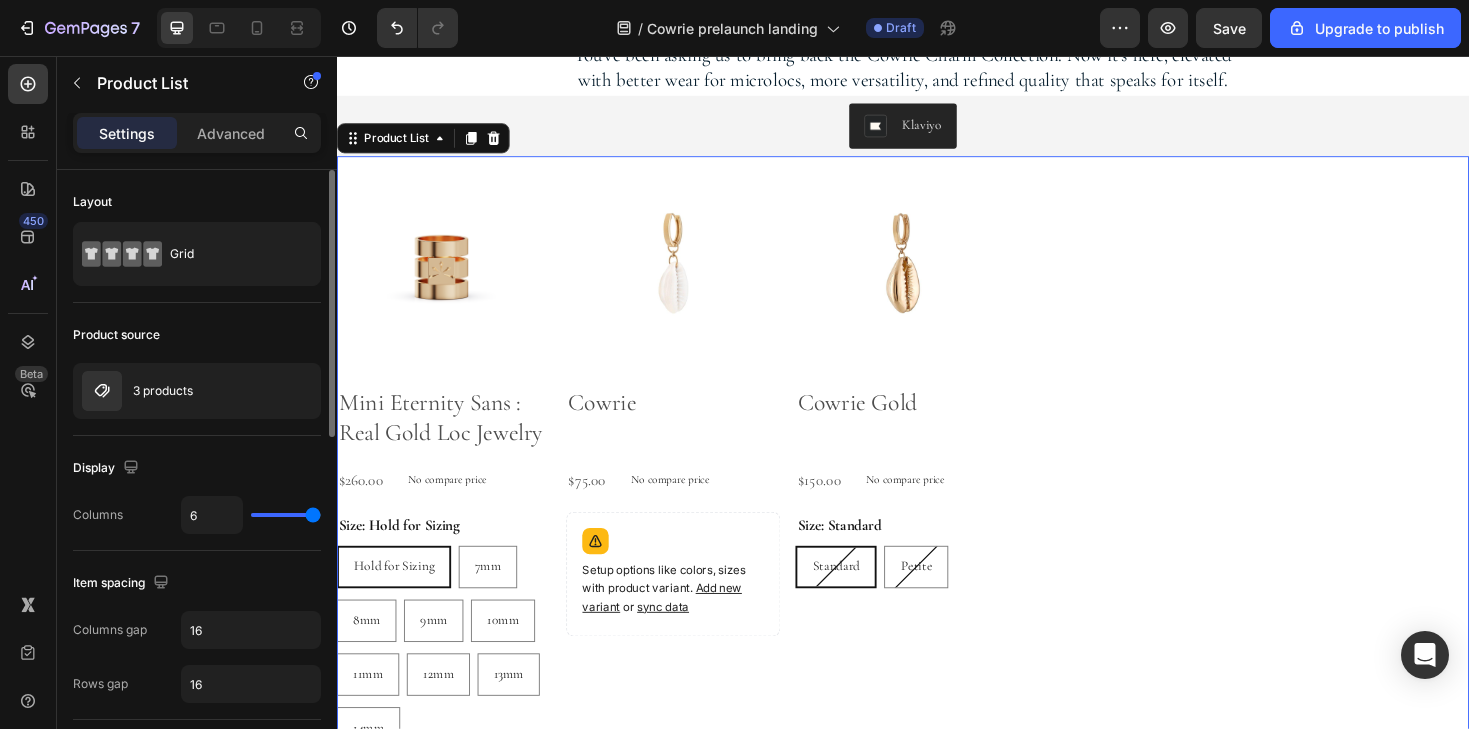 type on "5" 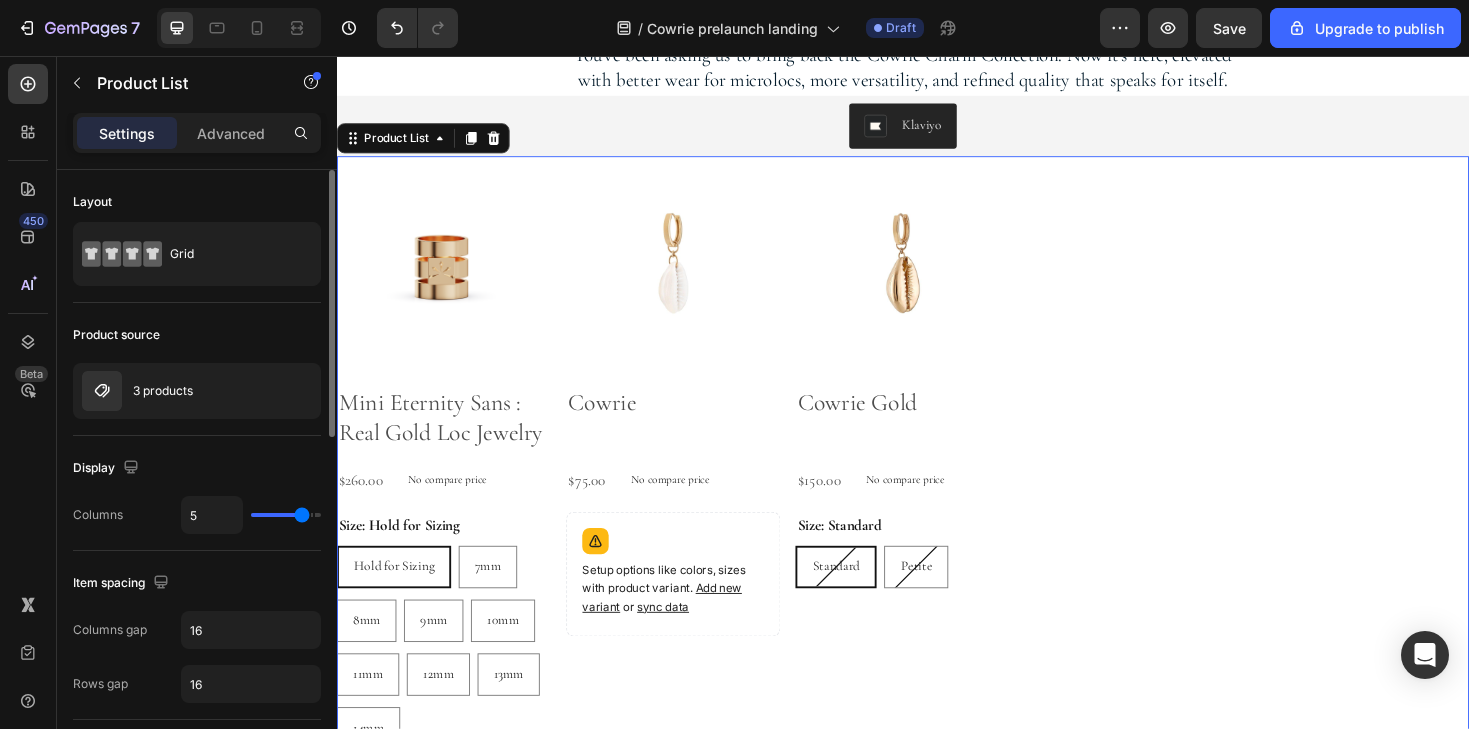 click at bounding box center [286, 515] 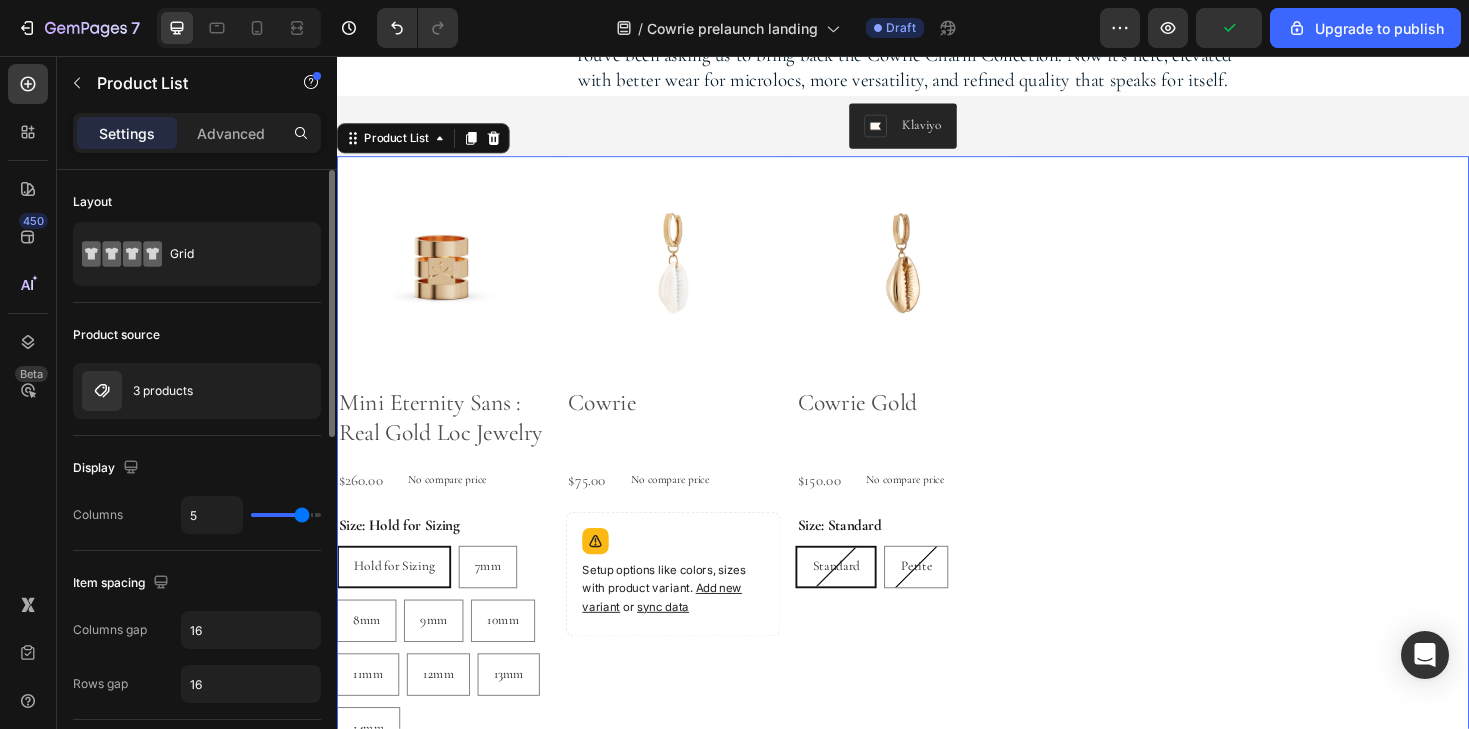click at bounding box center [286, 515] 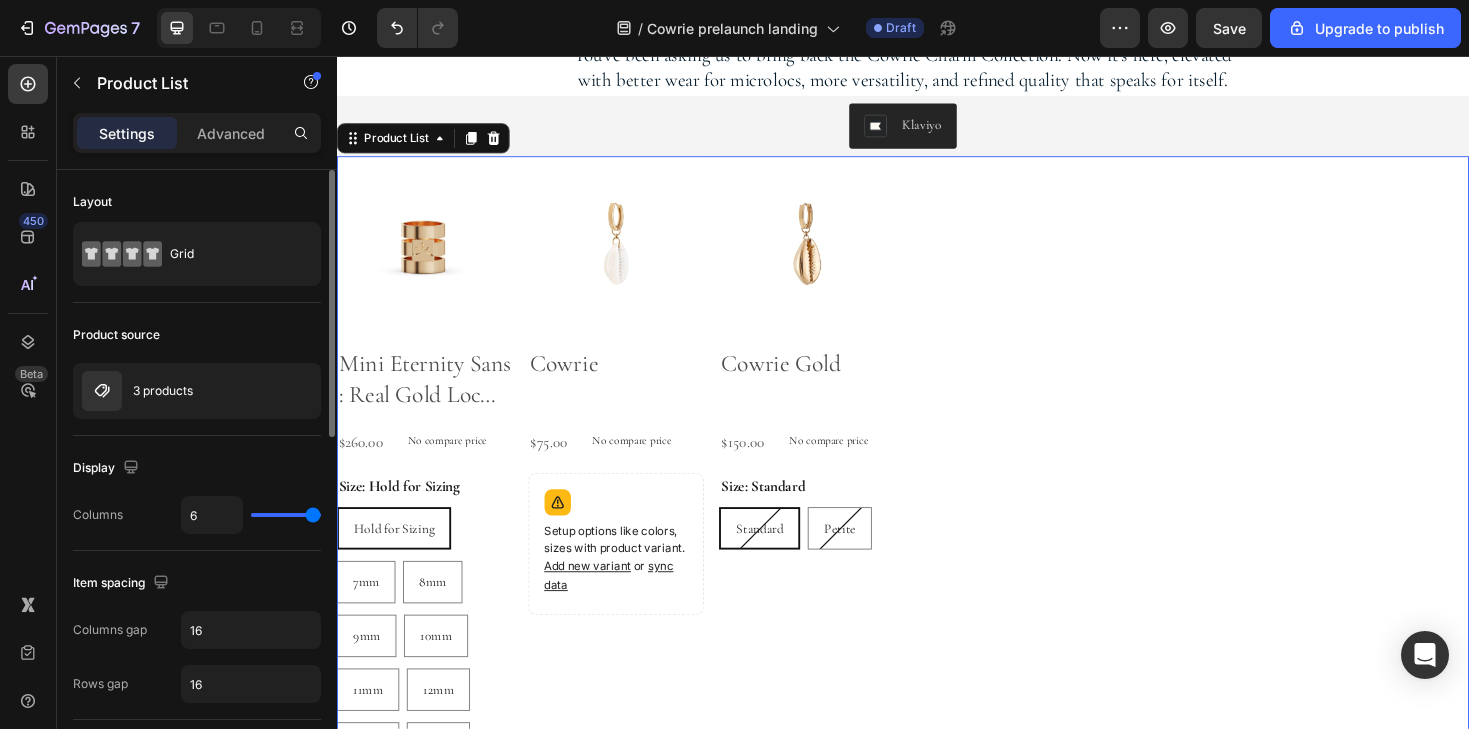 click on "Product List" at bounding box center (428, 143) 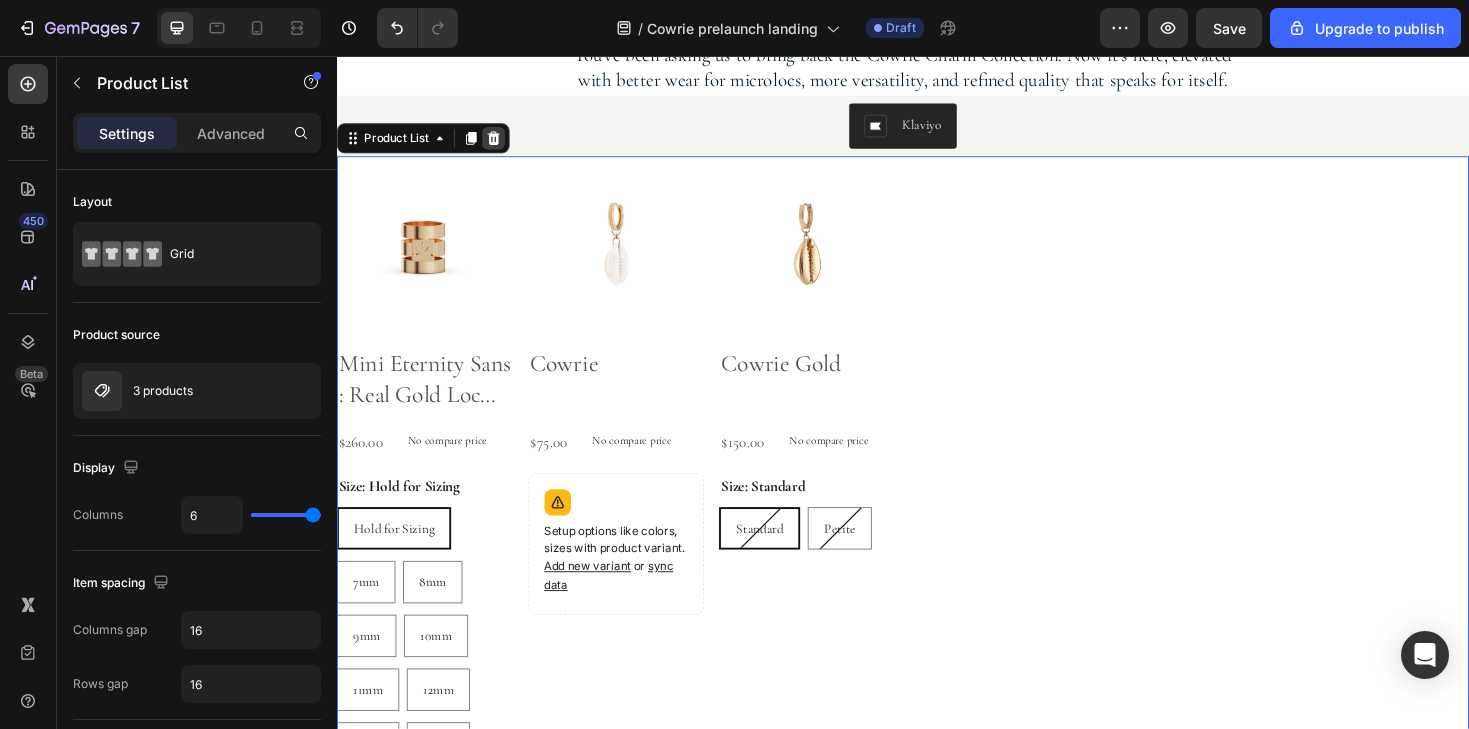 click 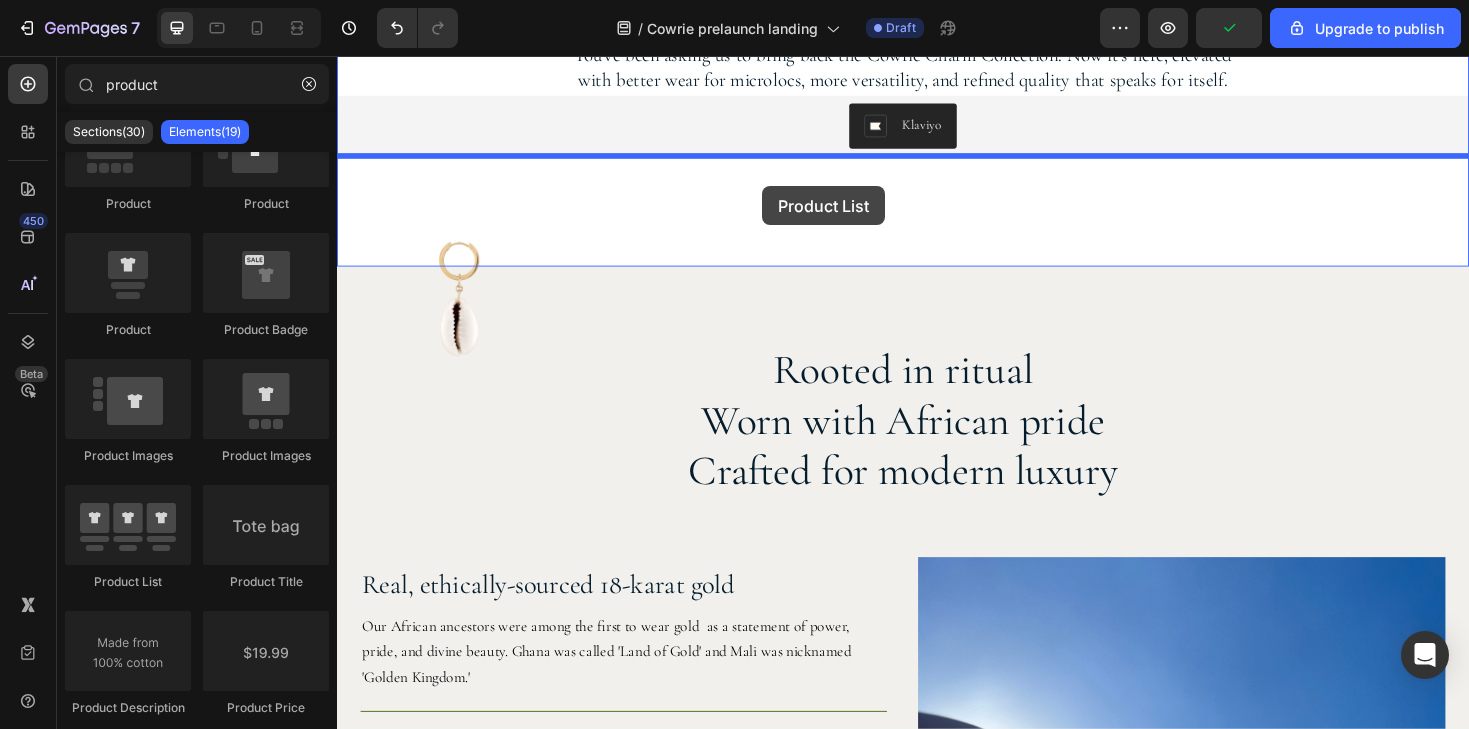 drag, startPoint x: 464, startPoint y: 593, endPoint x: 786, endPoint y: 193, distance: 513.5017 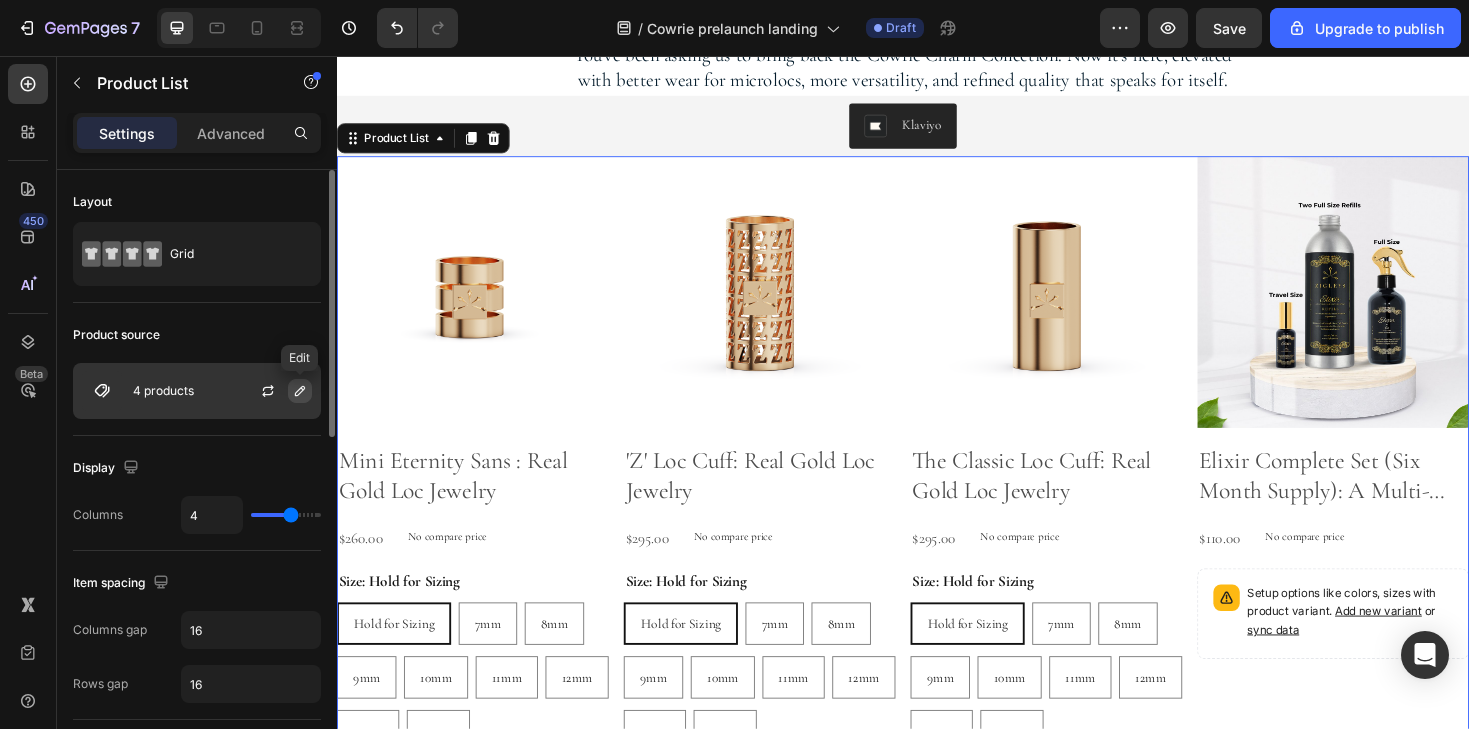 click 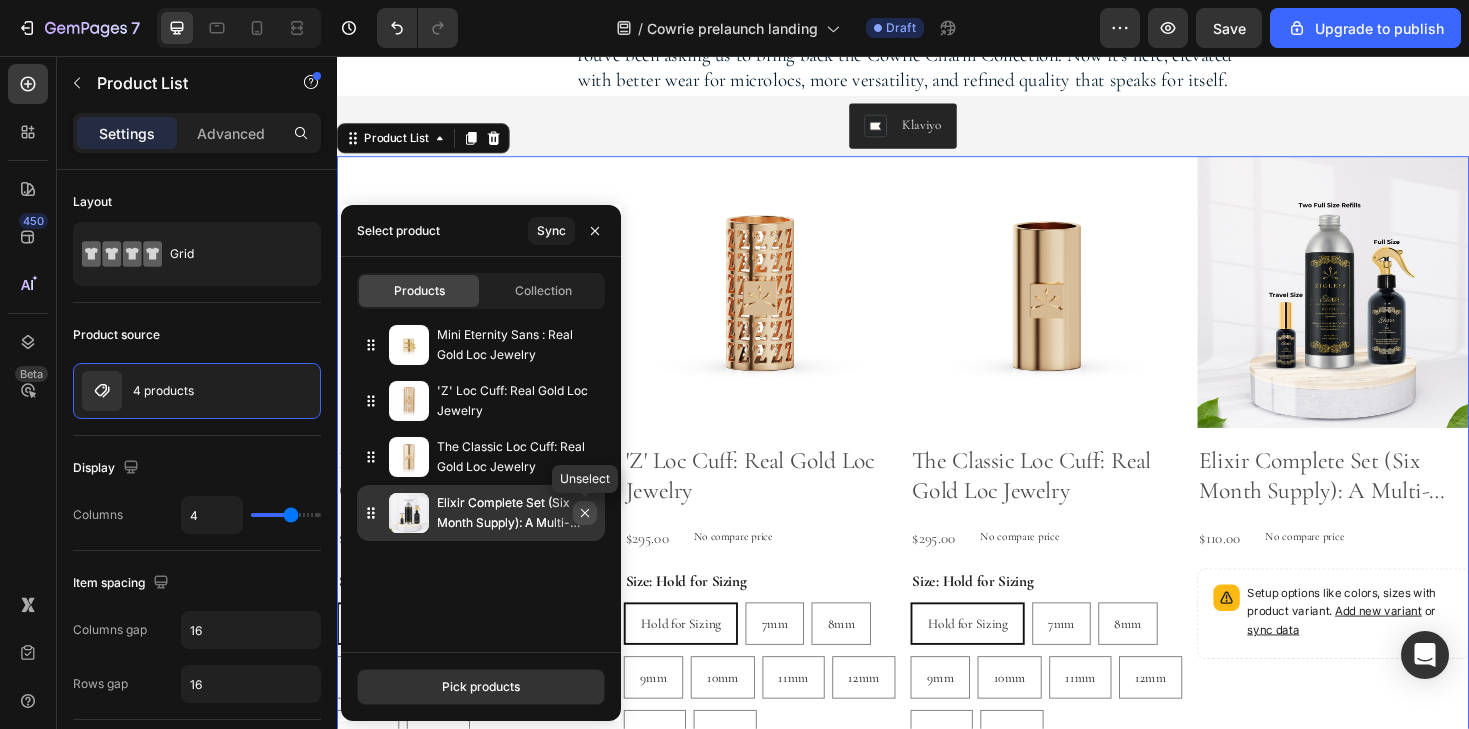 click 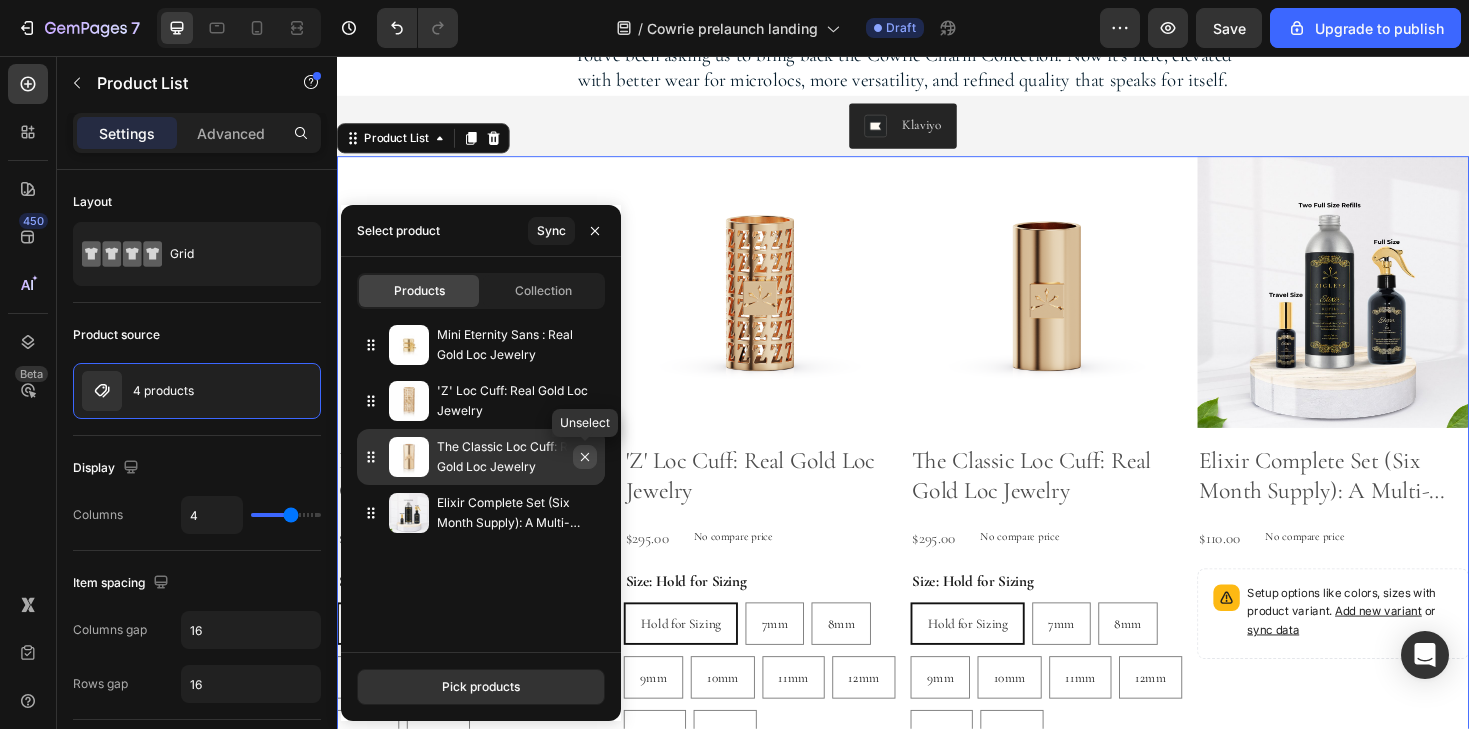 click 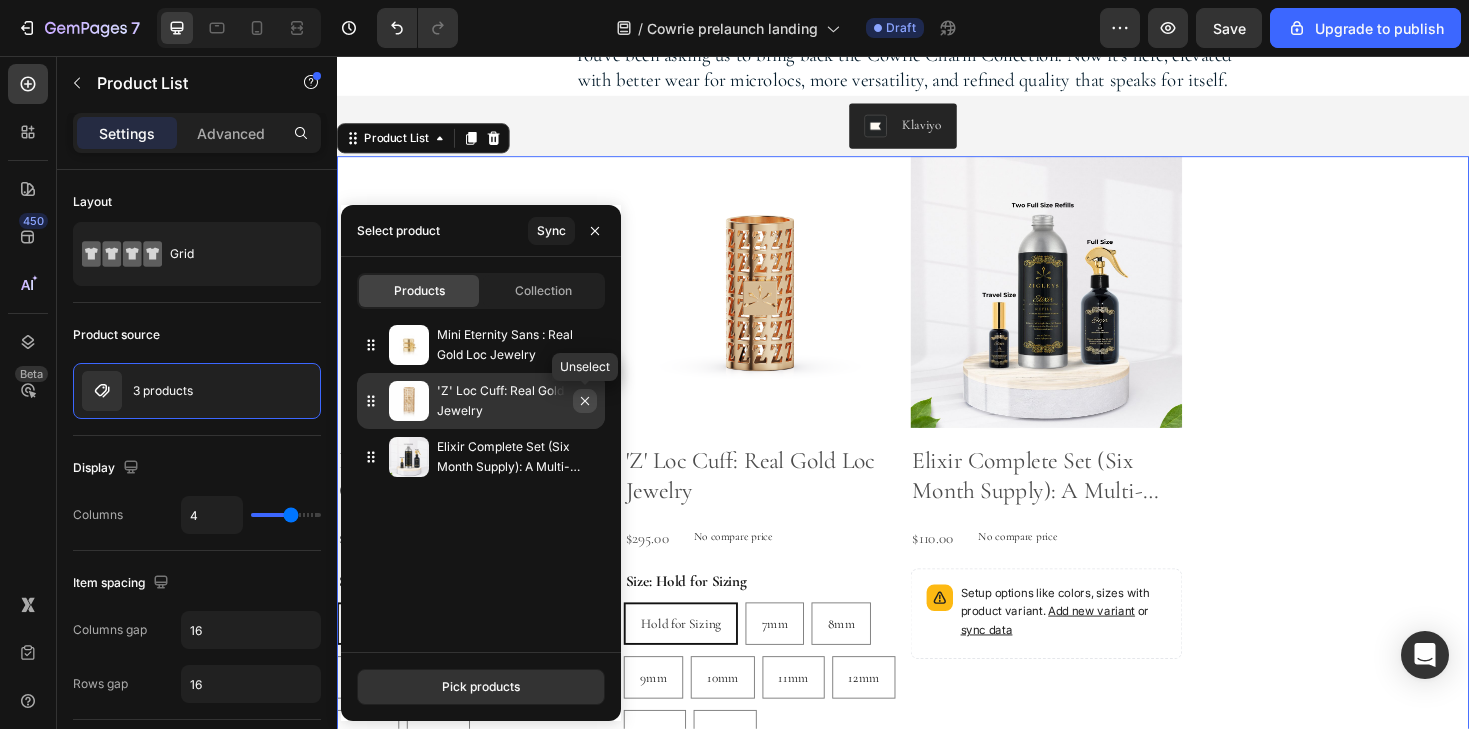 click 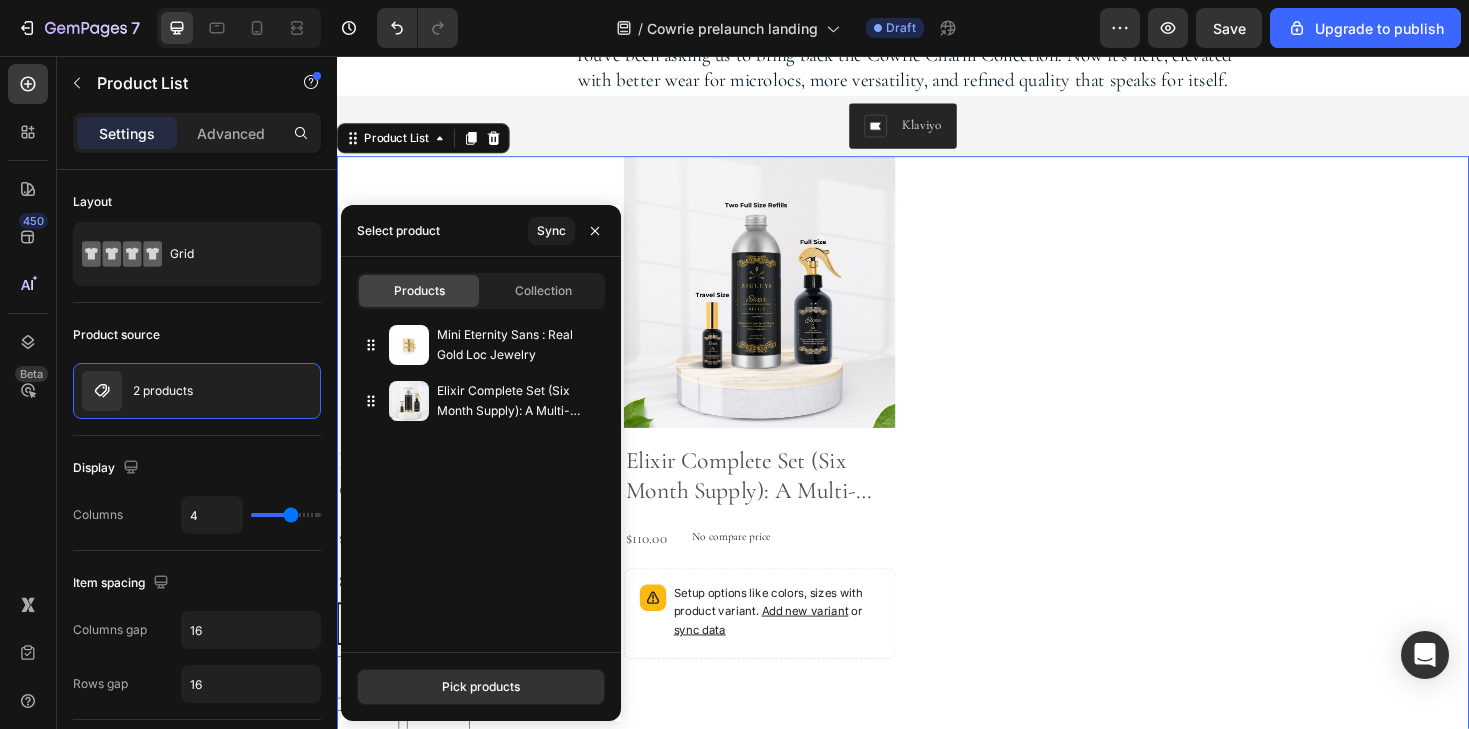 click 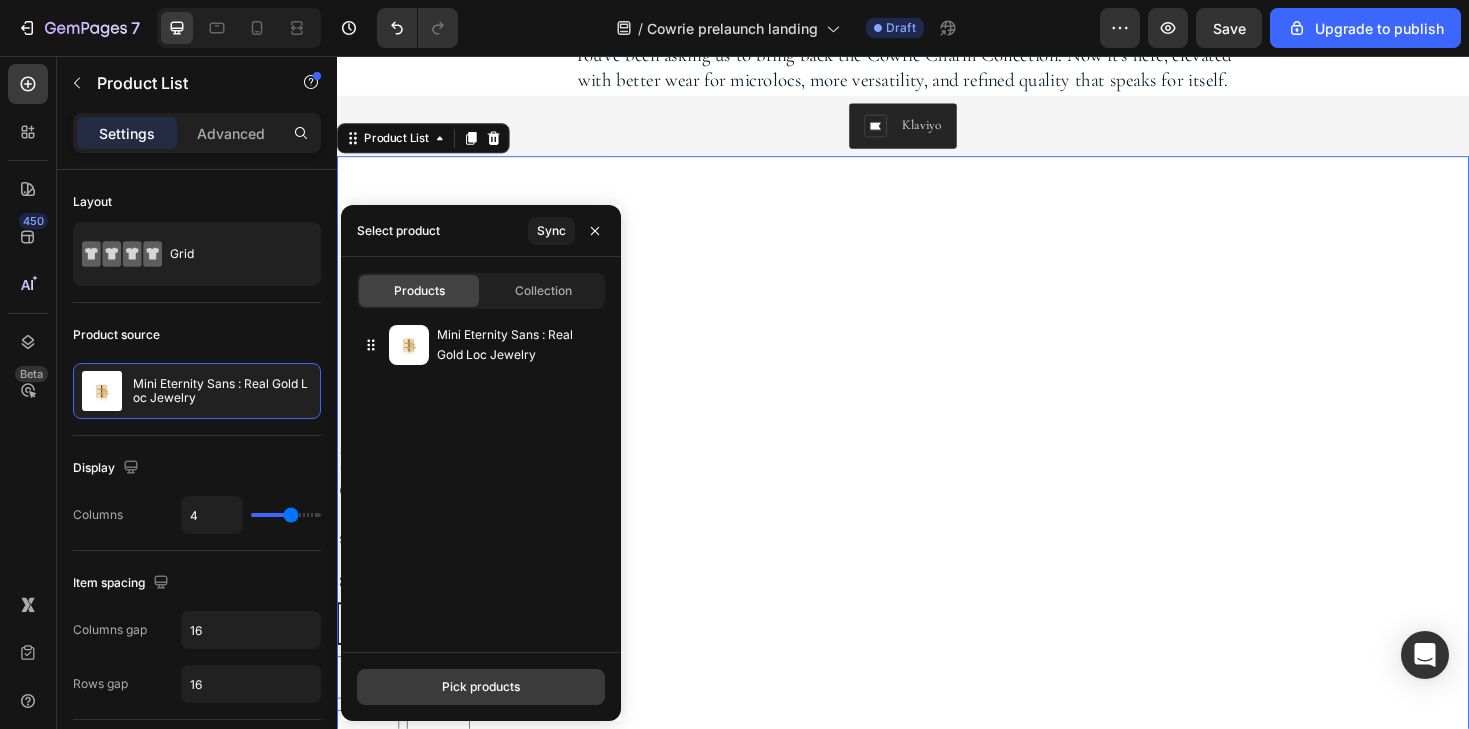 click on "Pick products" at bounding box center (481, 687) 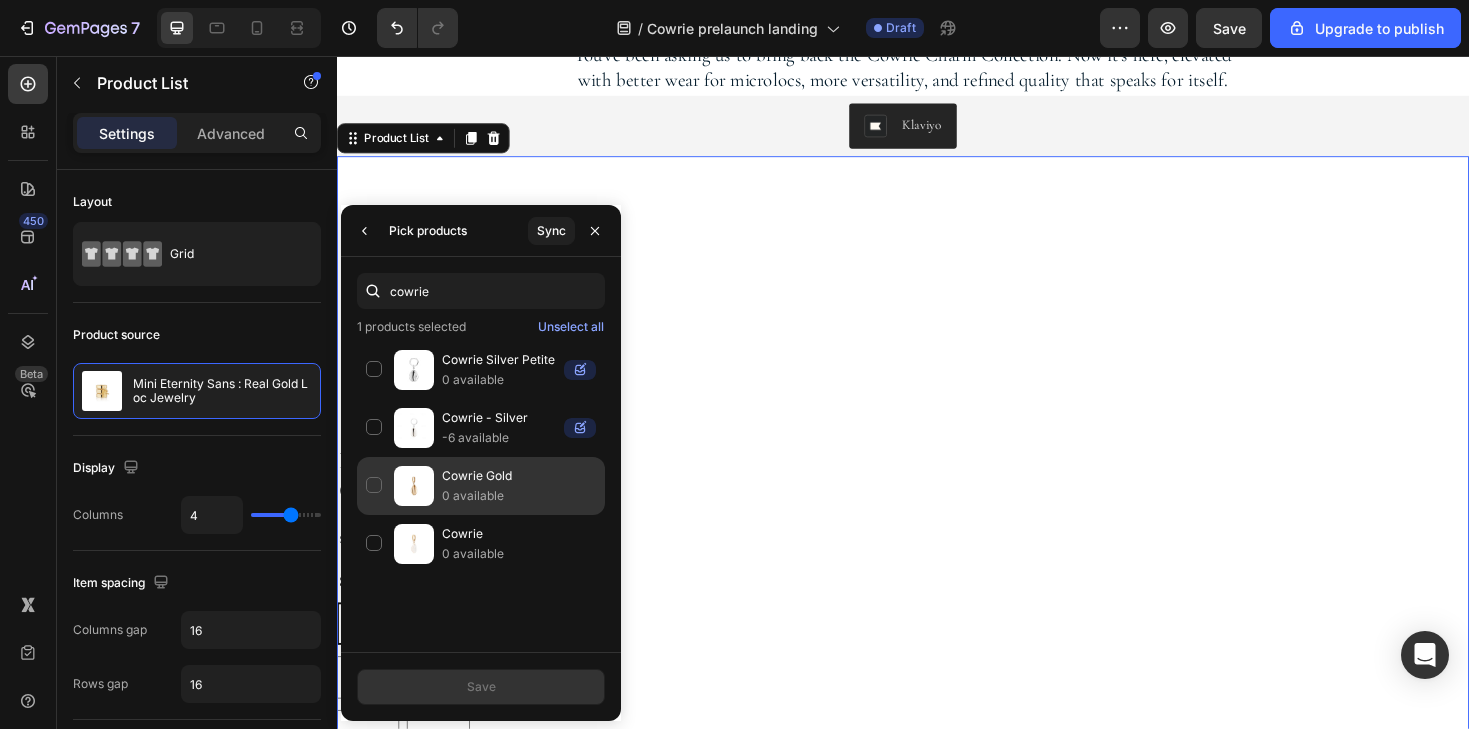 type on "cowrie" 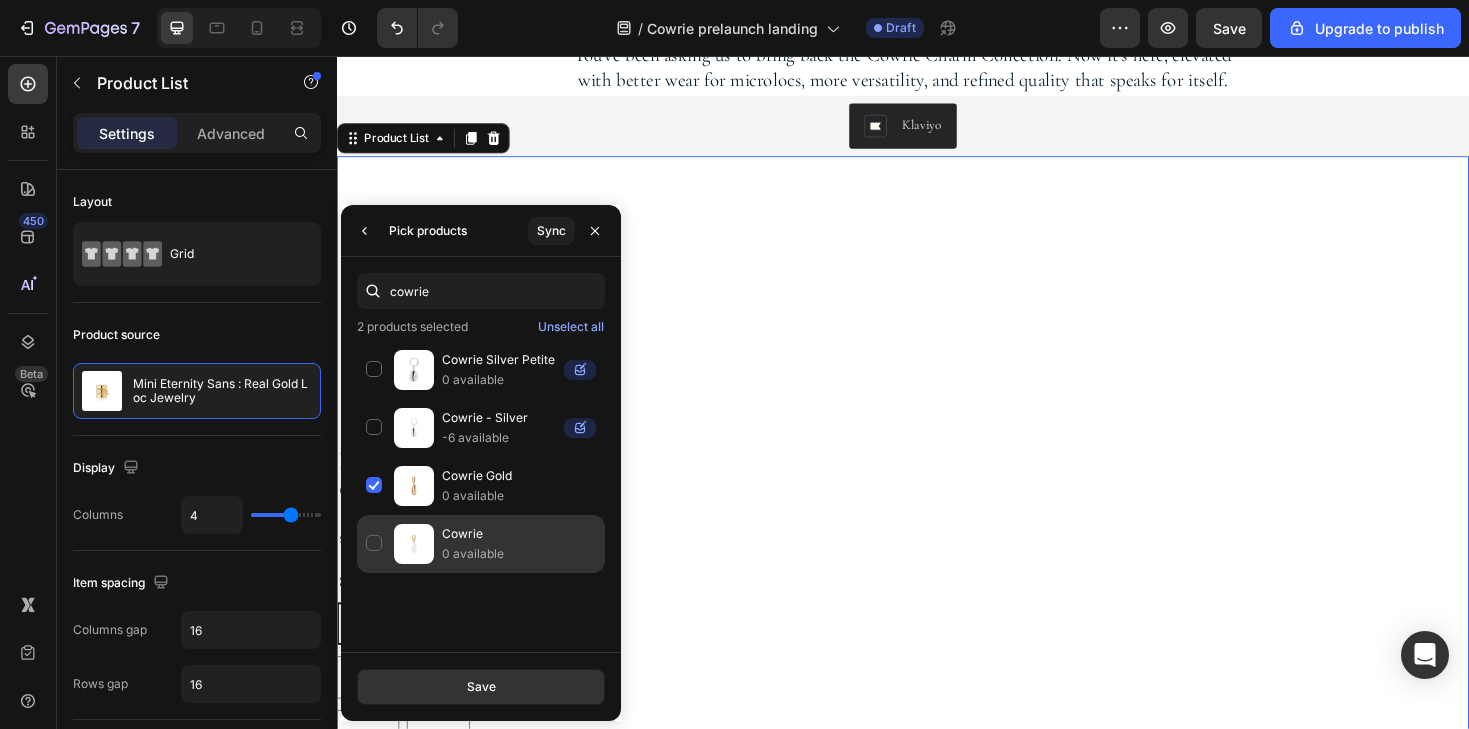 click on "Cowrie 0 available" 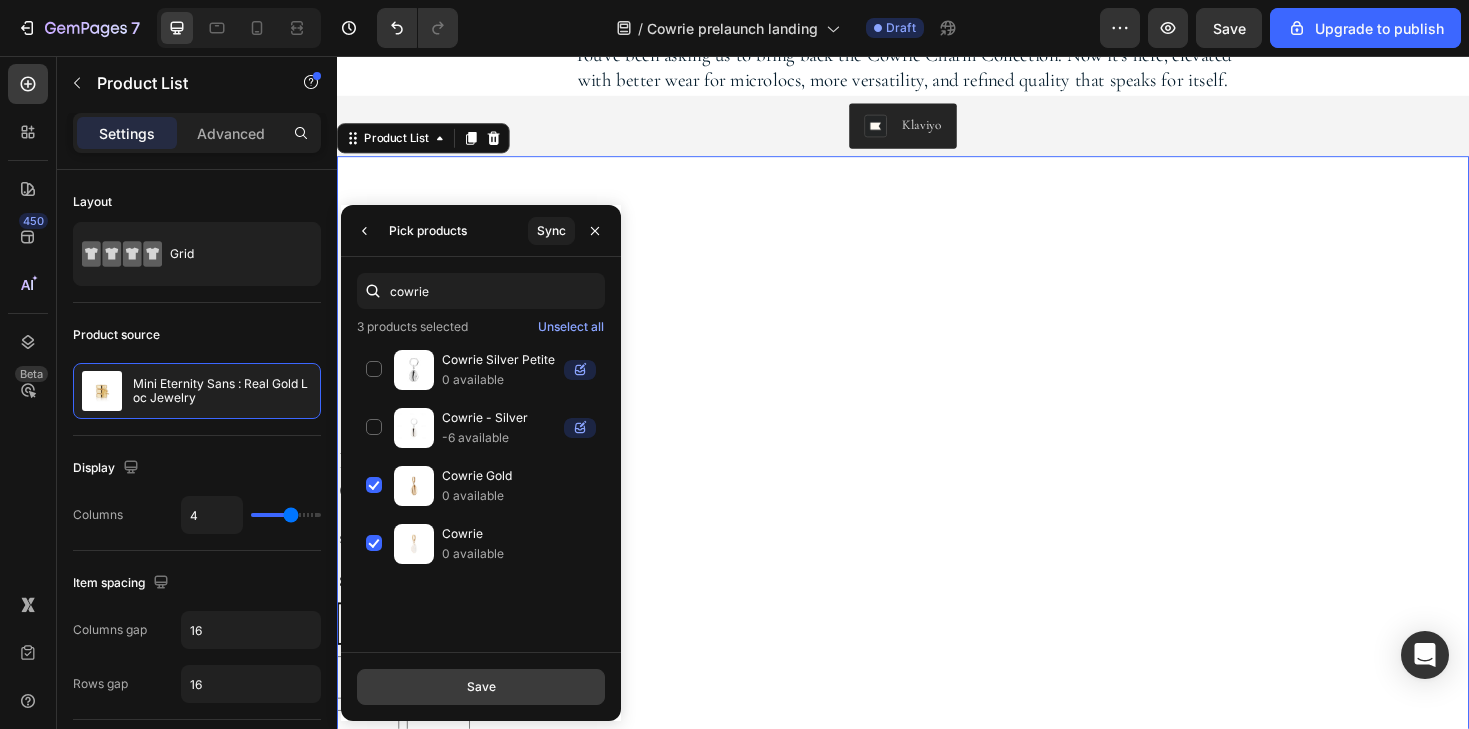 click on "Save" at bounding box center (481, 687) 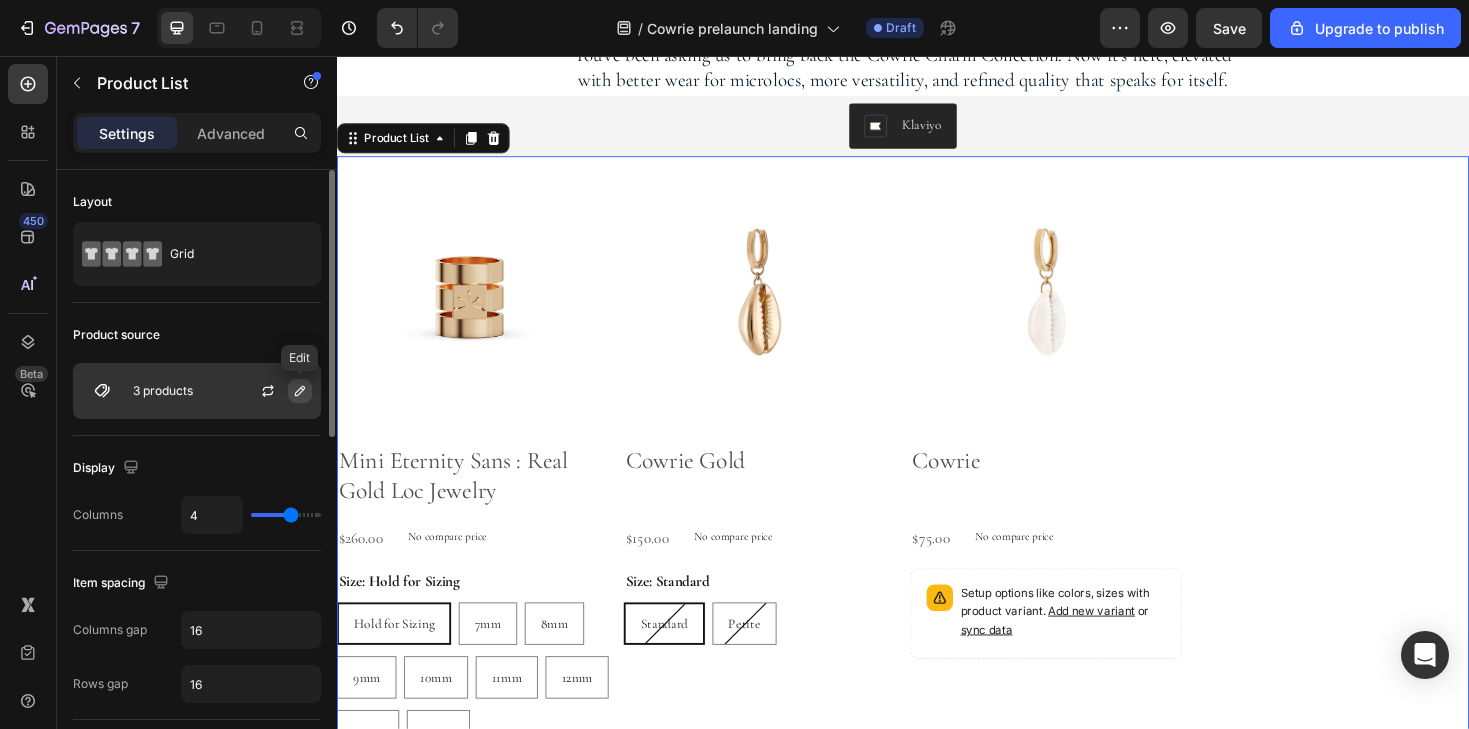 click 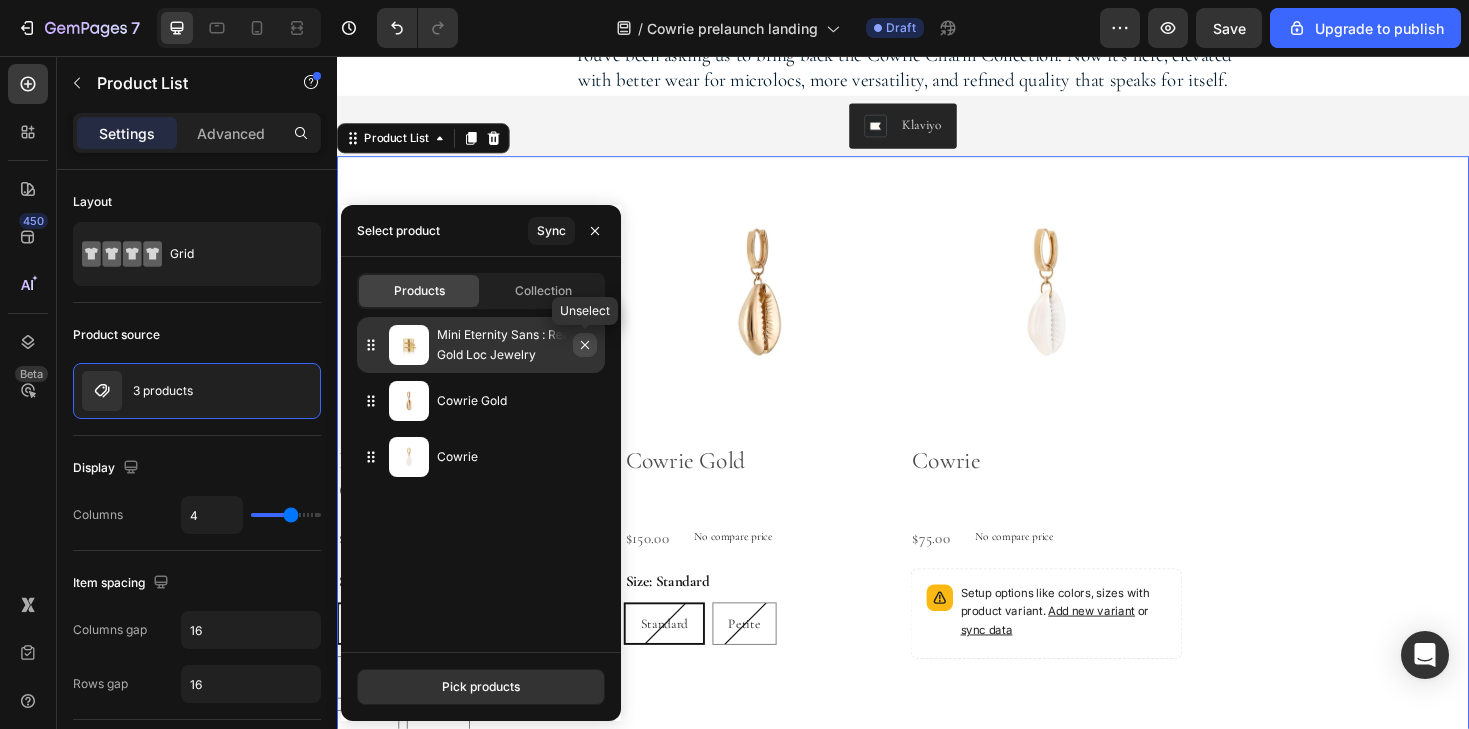 click 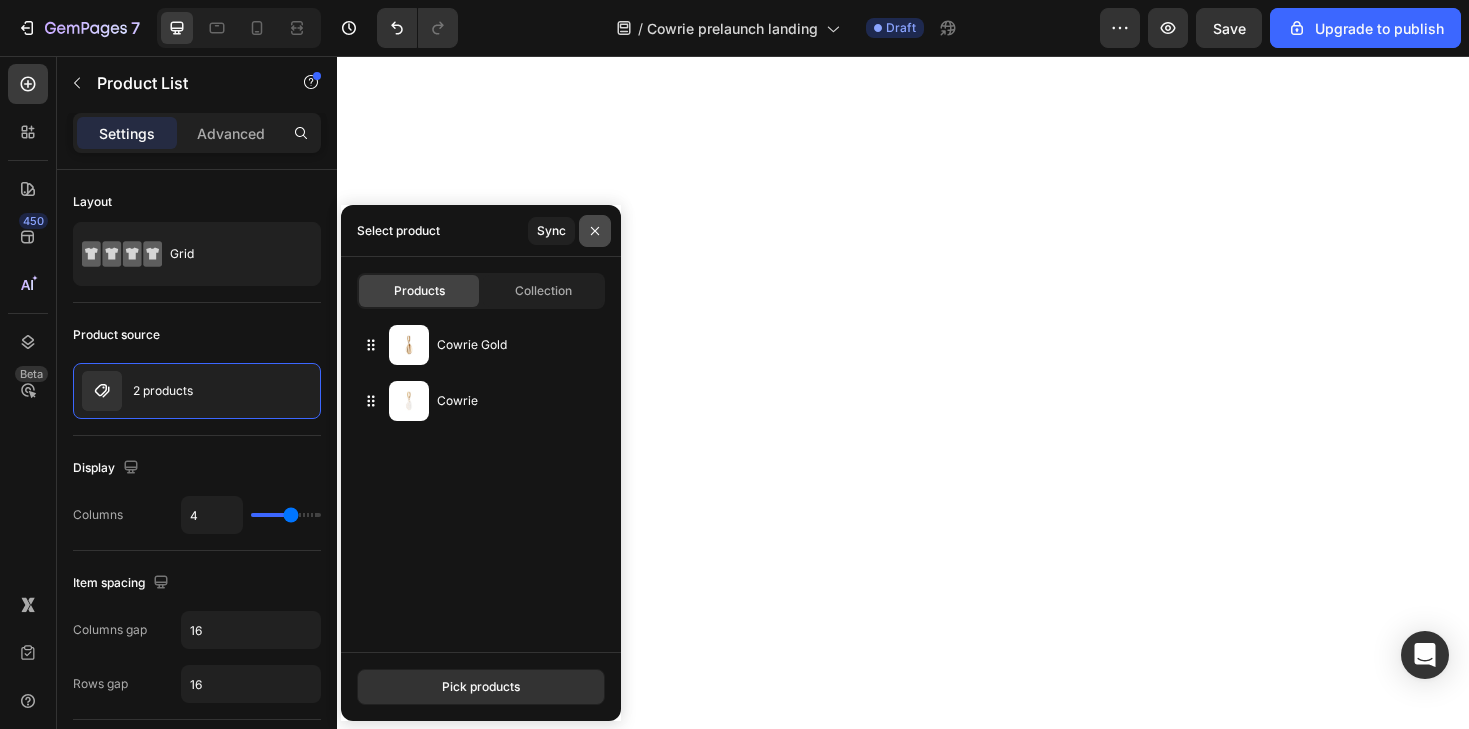 scroll, scrollTop: 0, scrollLeft: 0, axis: both 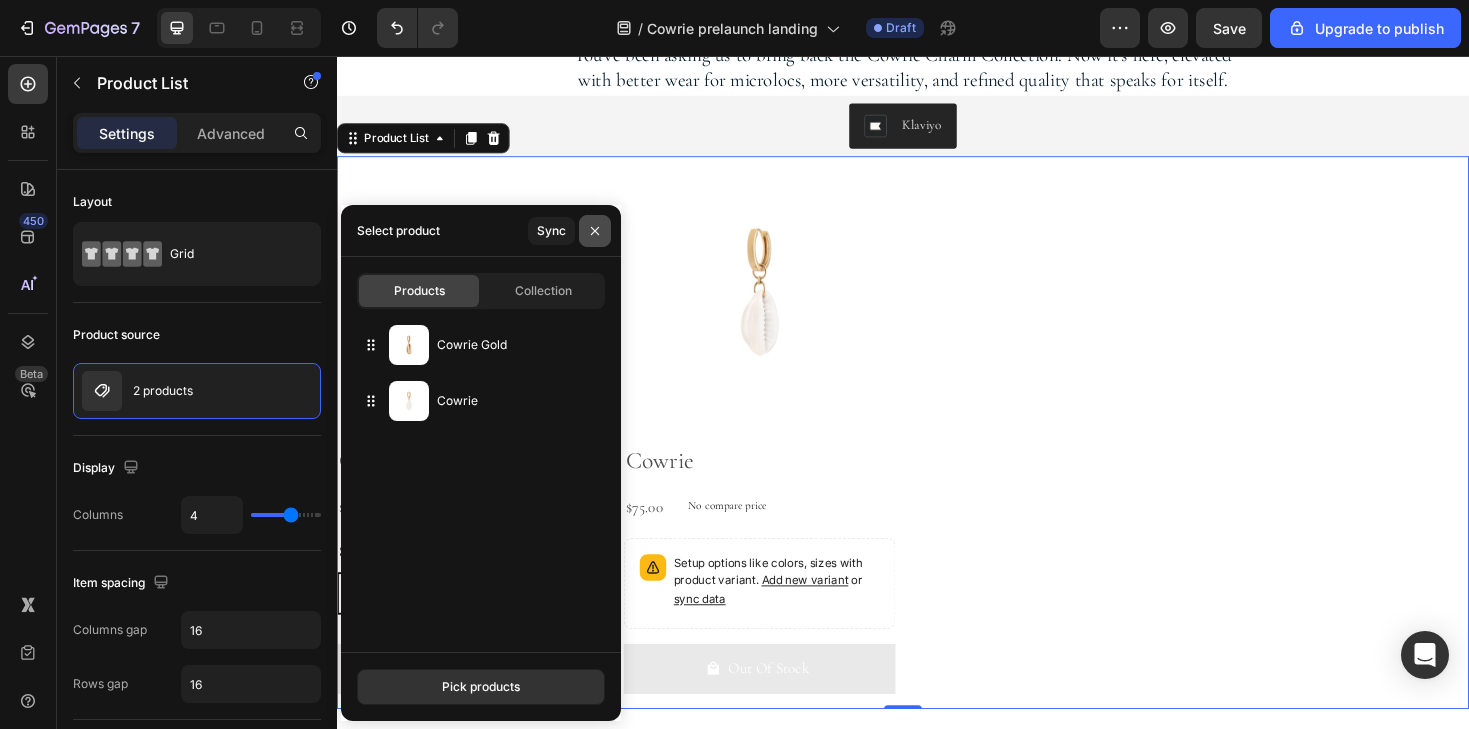 click 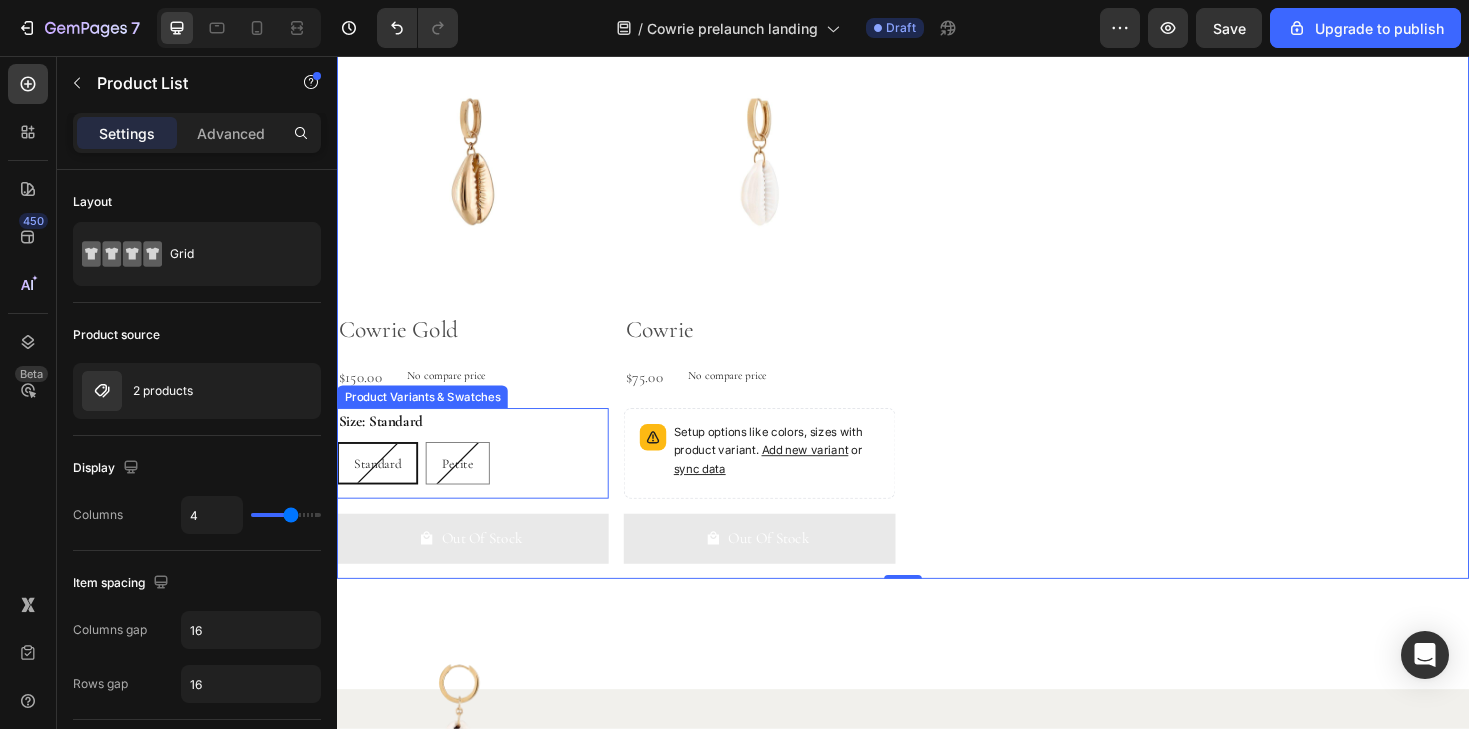 scroll, scrollTop: 1492, scrollLeft: 0, axis: vertical 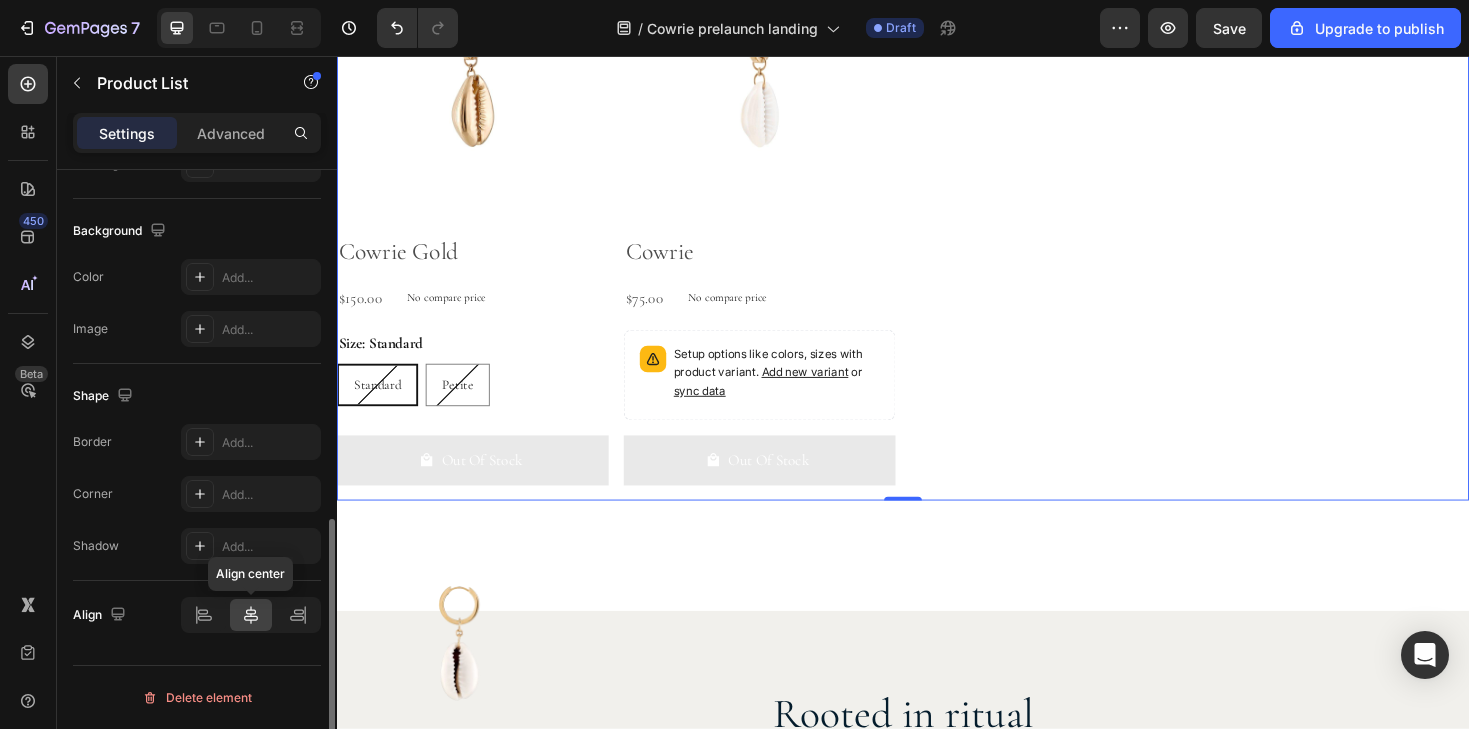 click 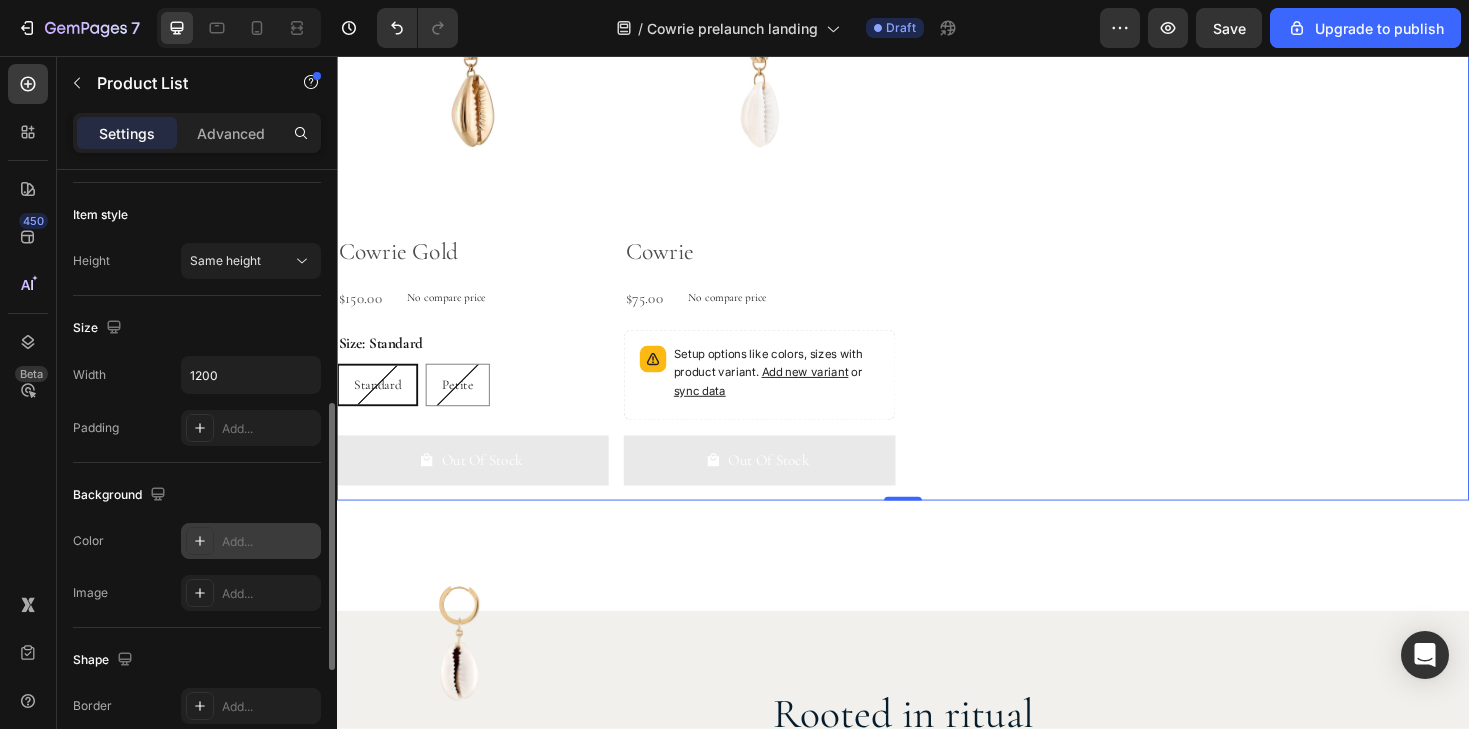 scroll, scrollTop: 523, scrollLeft: 0, axis: vertical 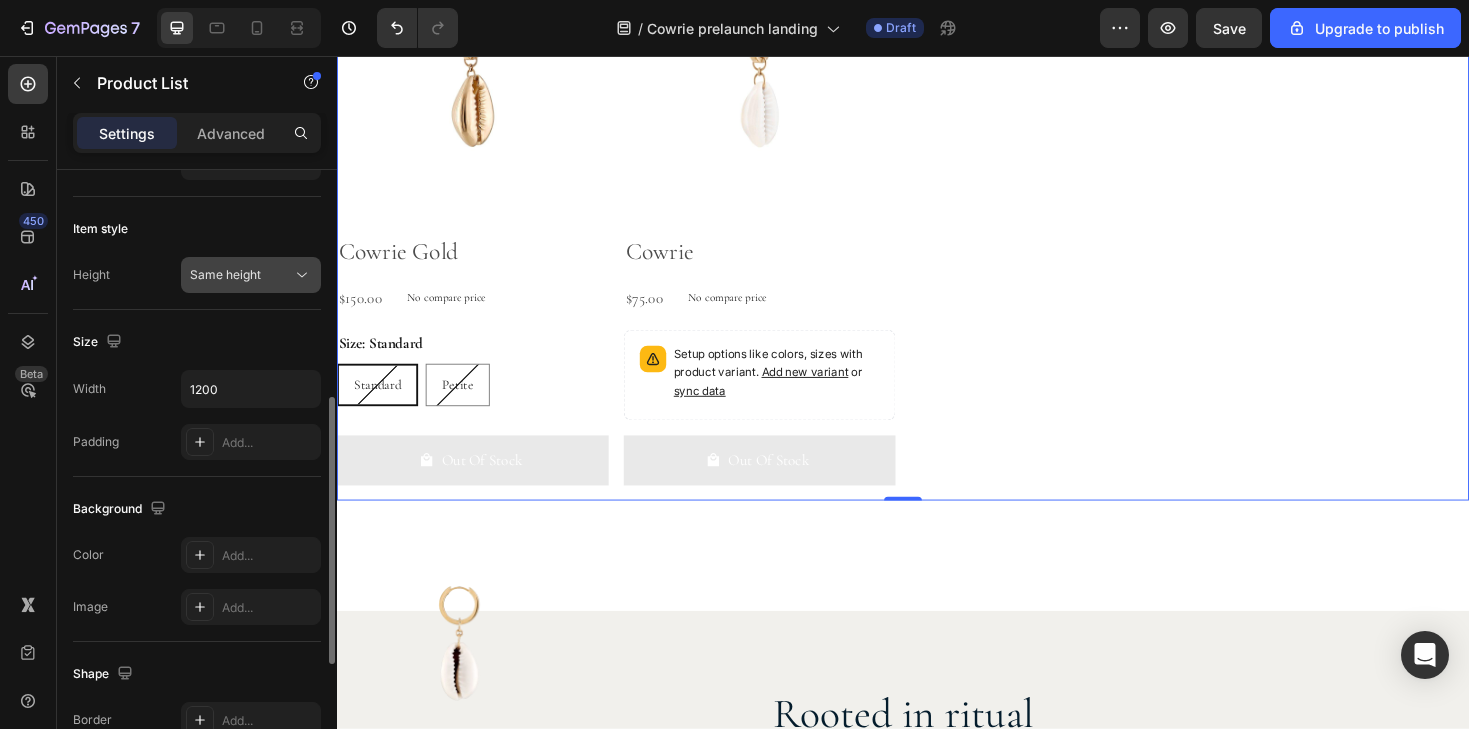 click on "Same height" 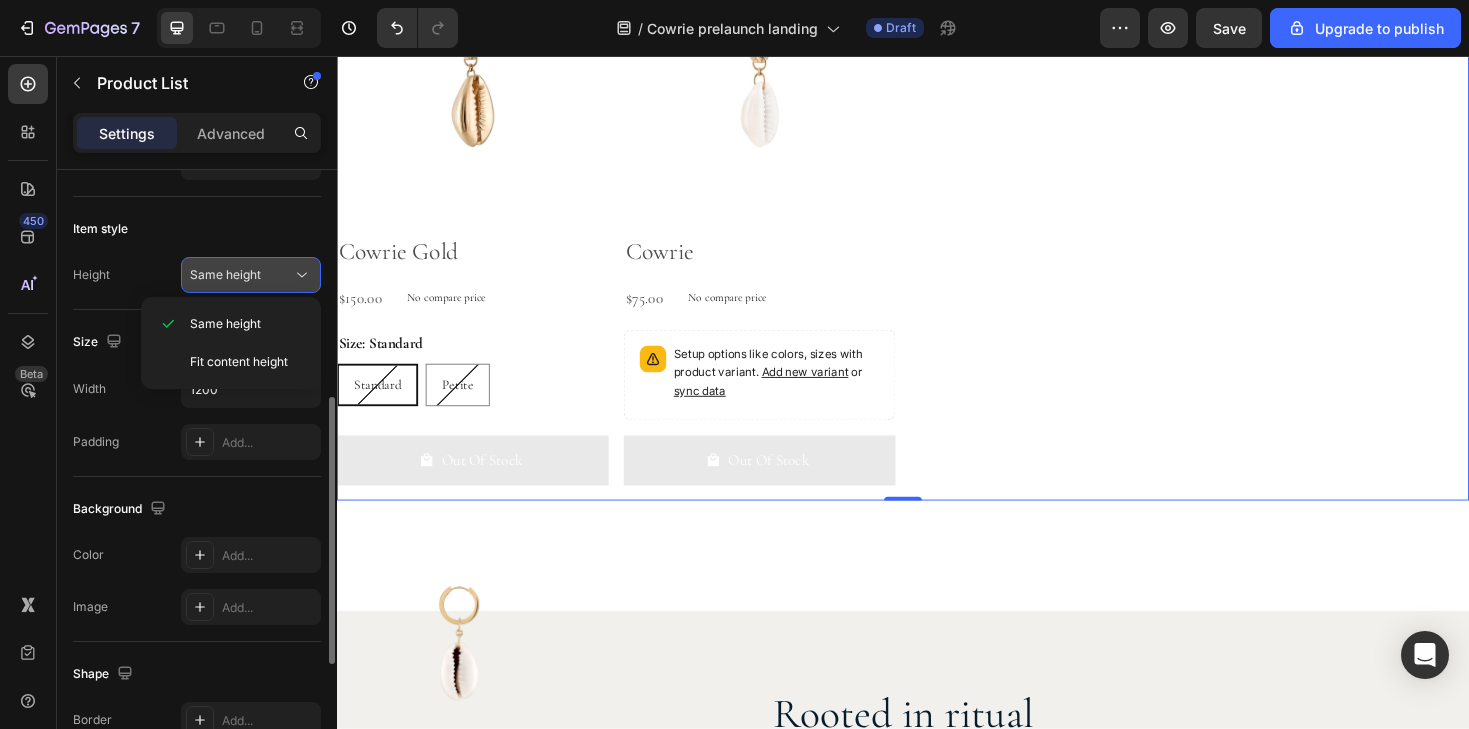 click on "Same height" at bounding box center (241, 275) 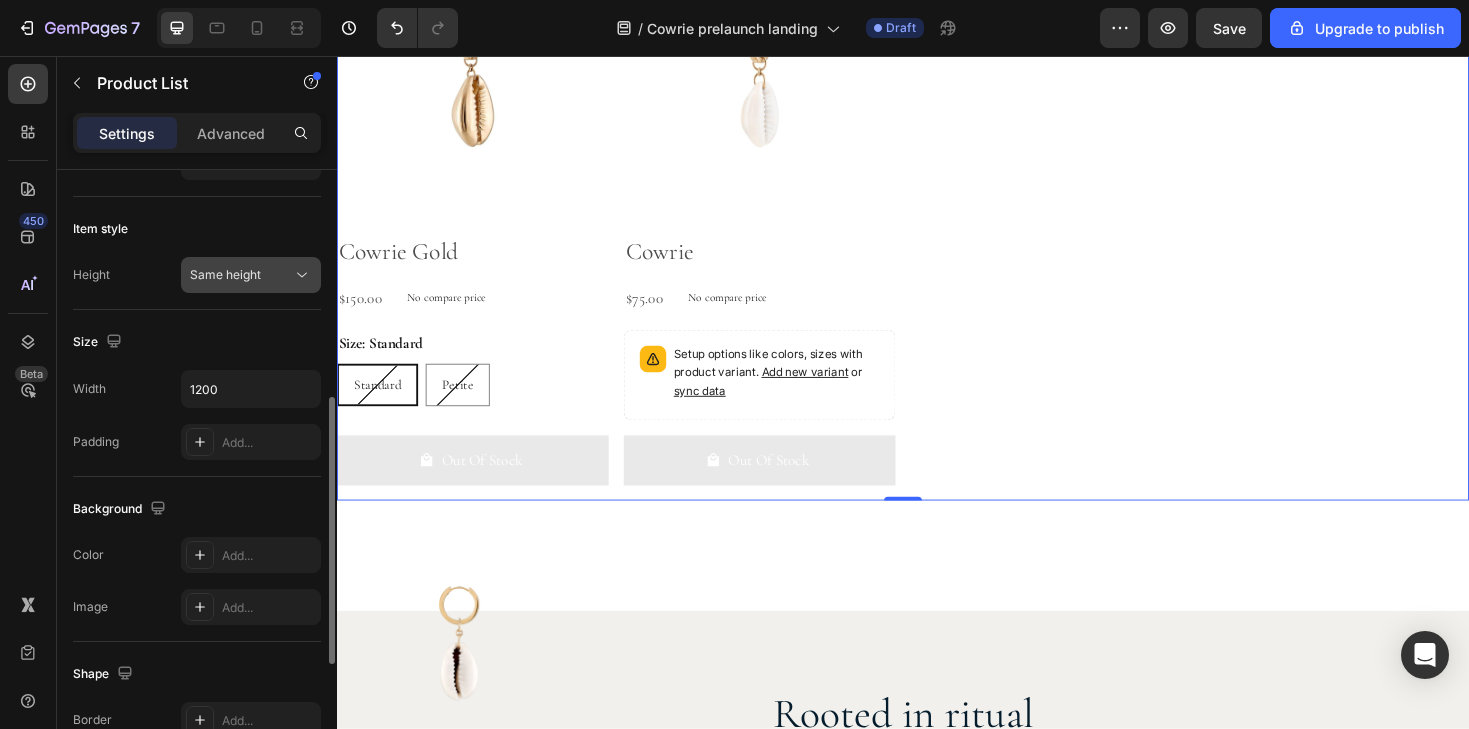 click on "Same height" at bounding box center (241, 275) 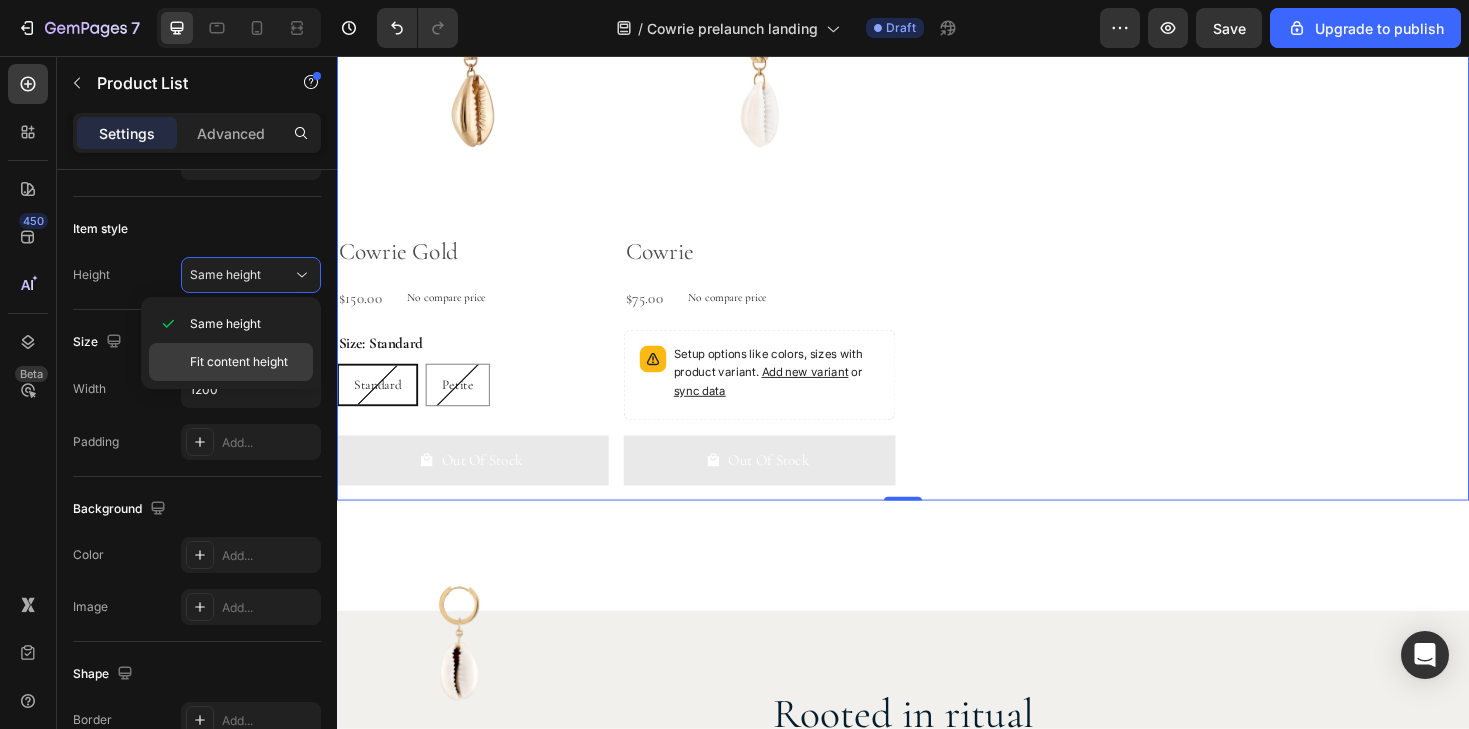 click on "Fit content height" 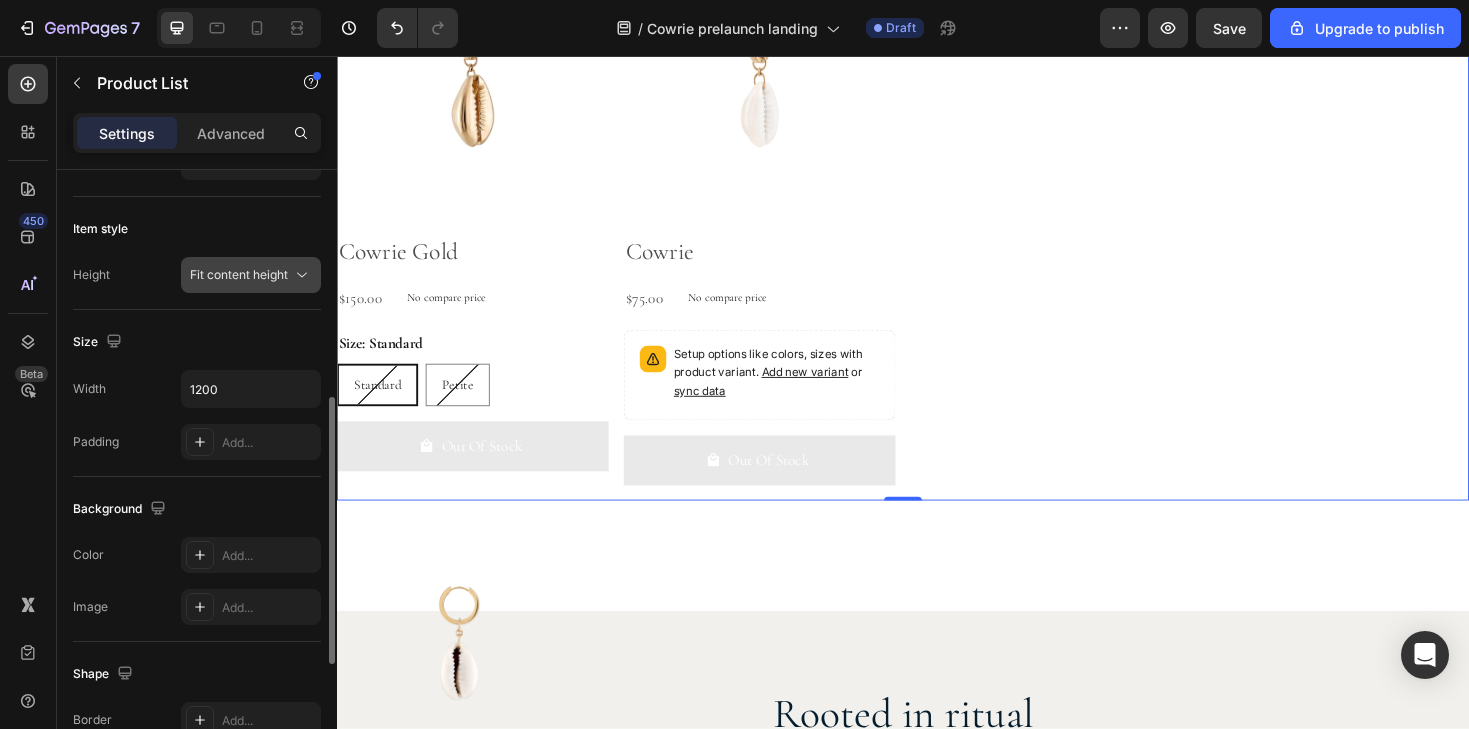 click on "Fit content height" at bounding box center (239, 274) 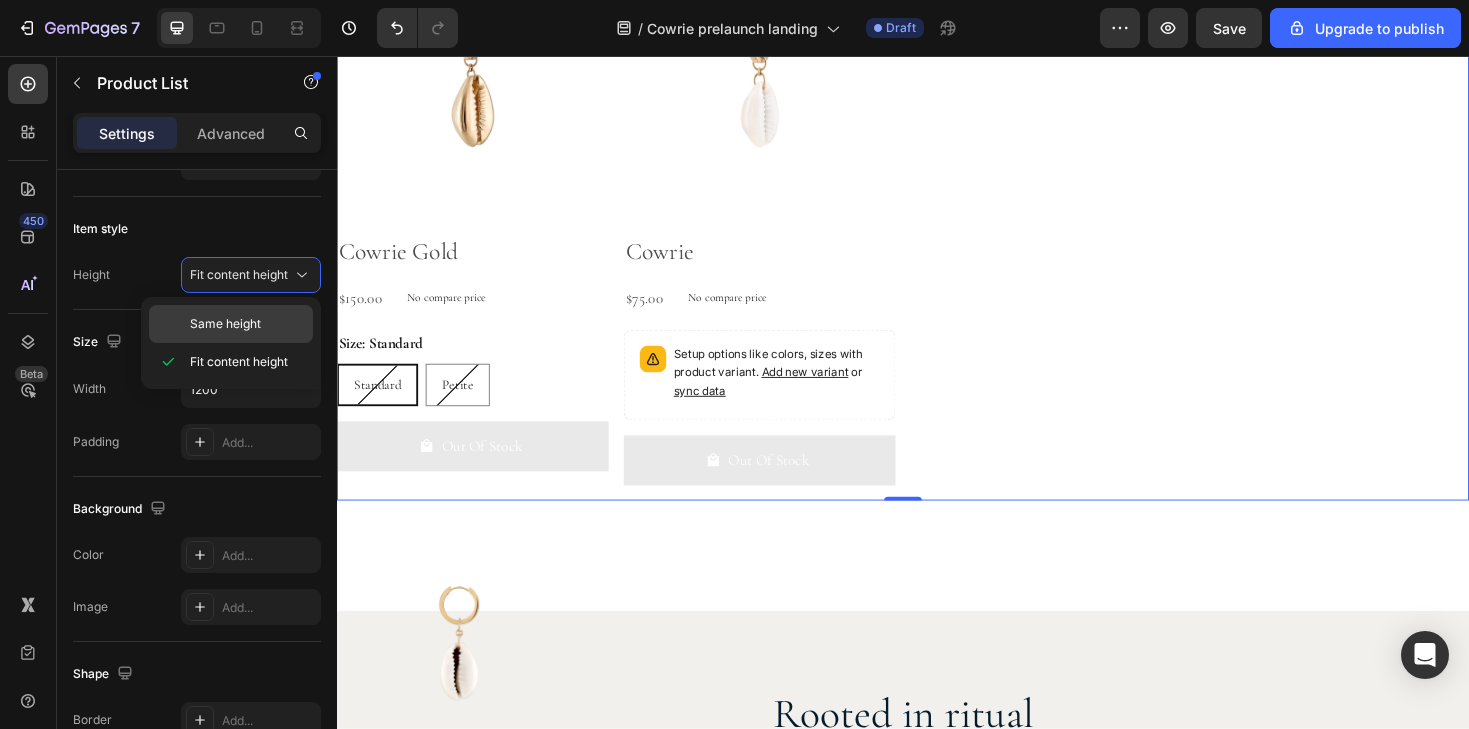 click on "Same height" at bounding box center [247, 324] 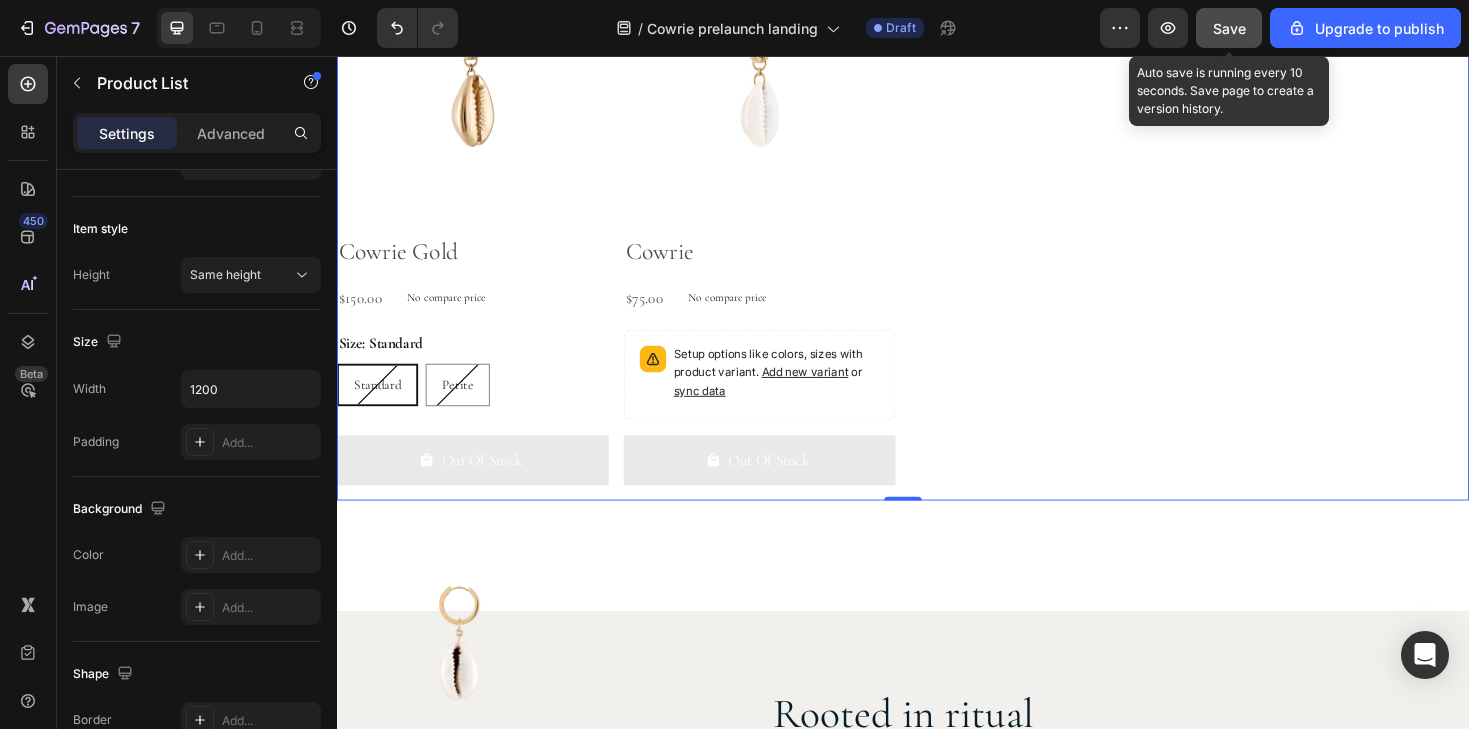 click on "Save" at bounding box center [1229, 28] 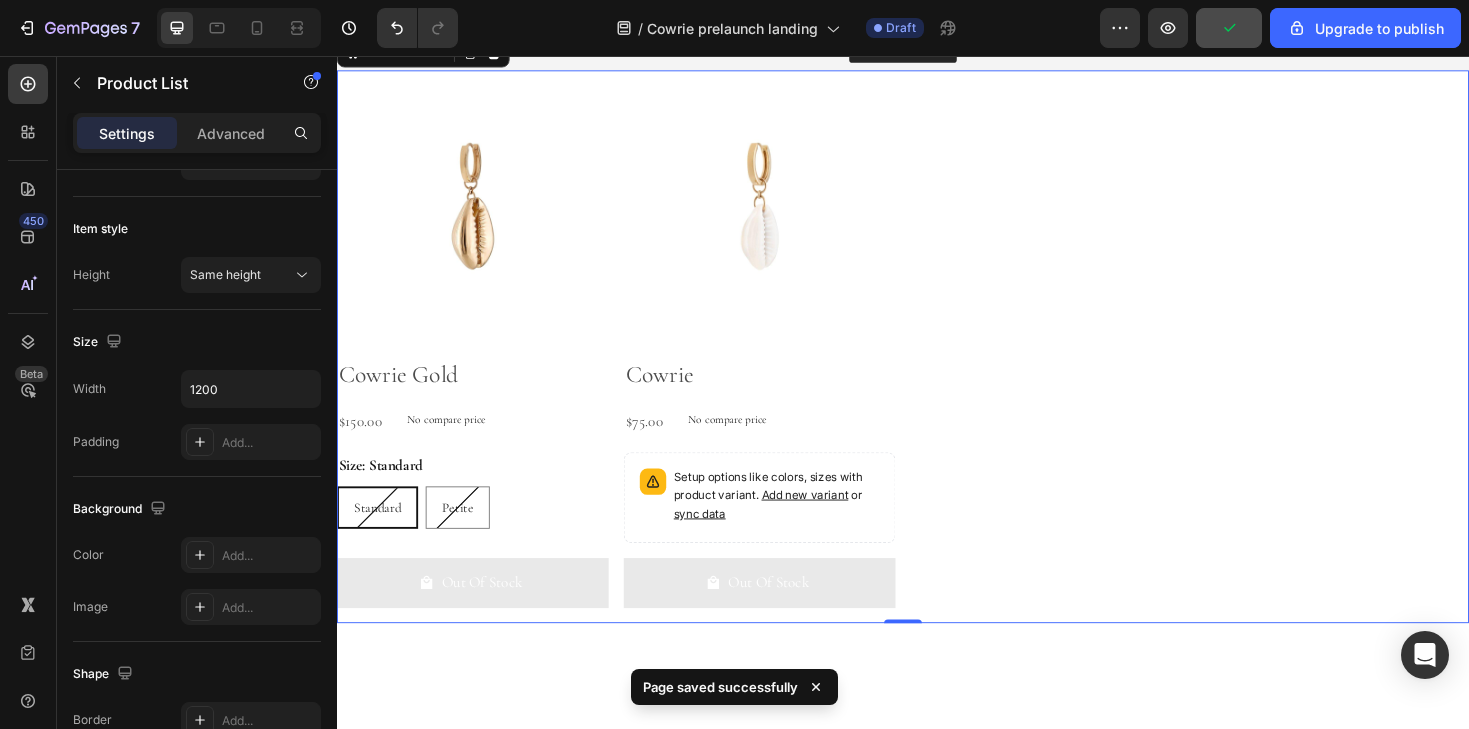 scroll, scrollTop: 1277, scrollLeft: 0, axis: vertical 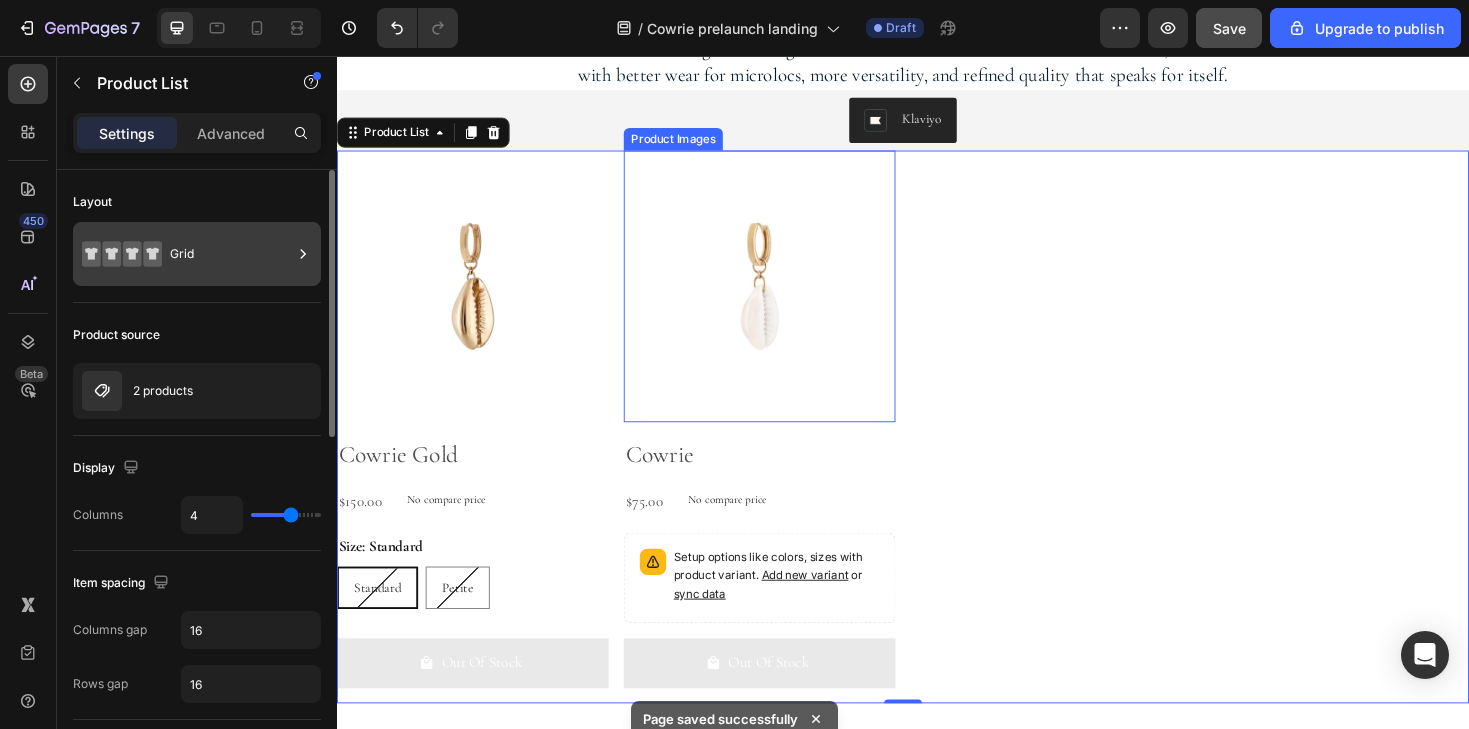 click on "Grid" at bounding box center (231, 254) 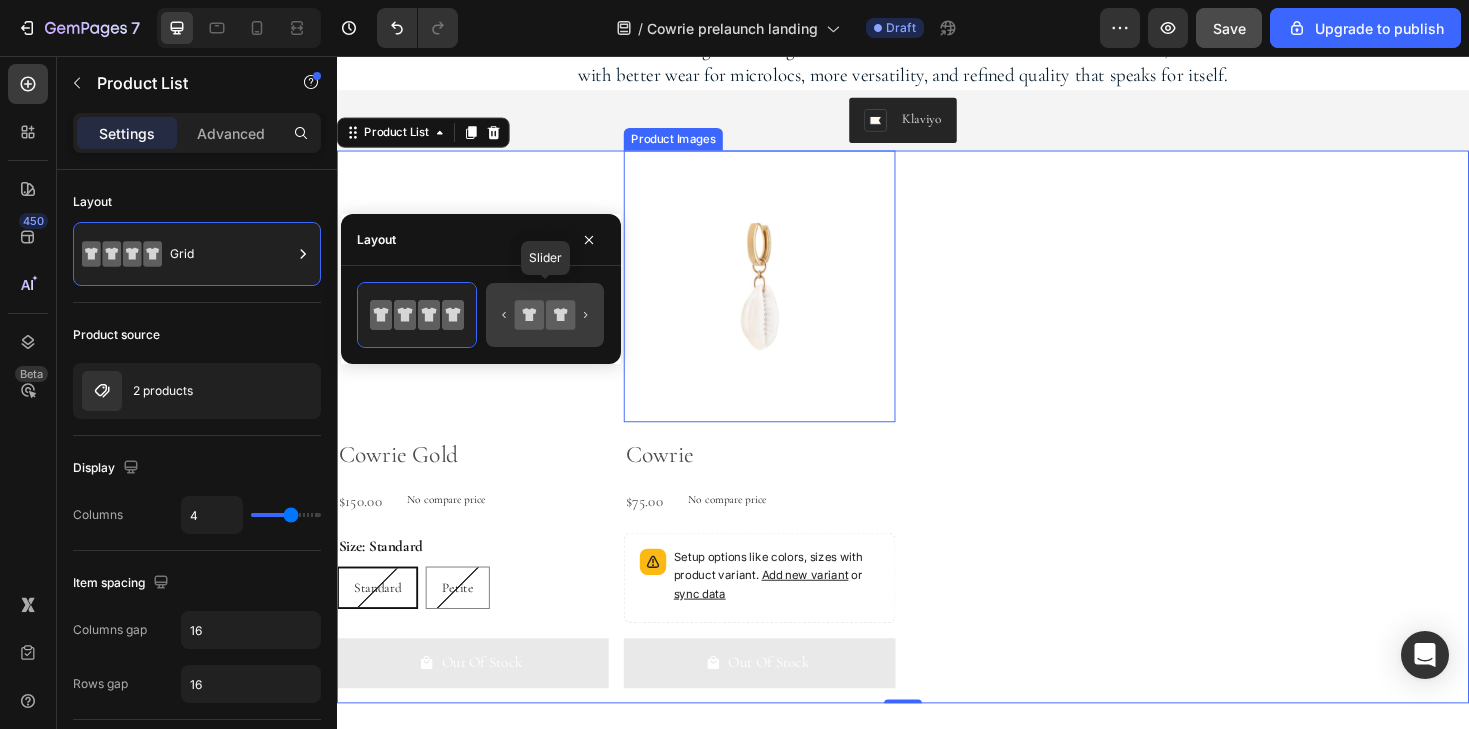 click 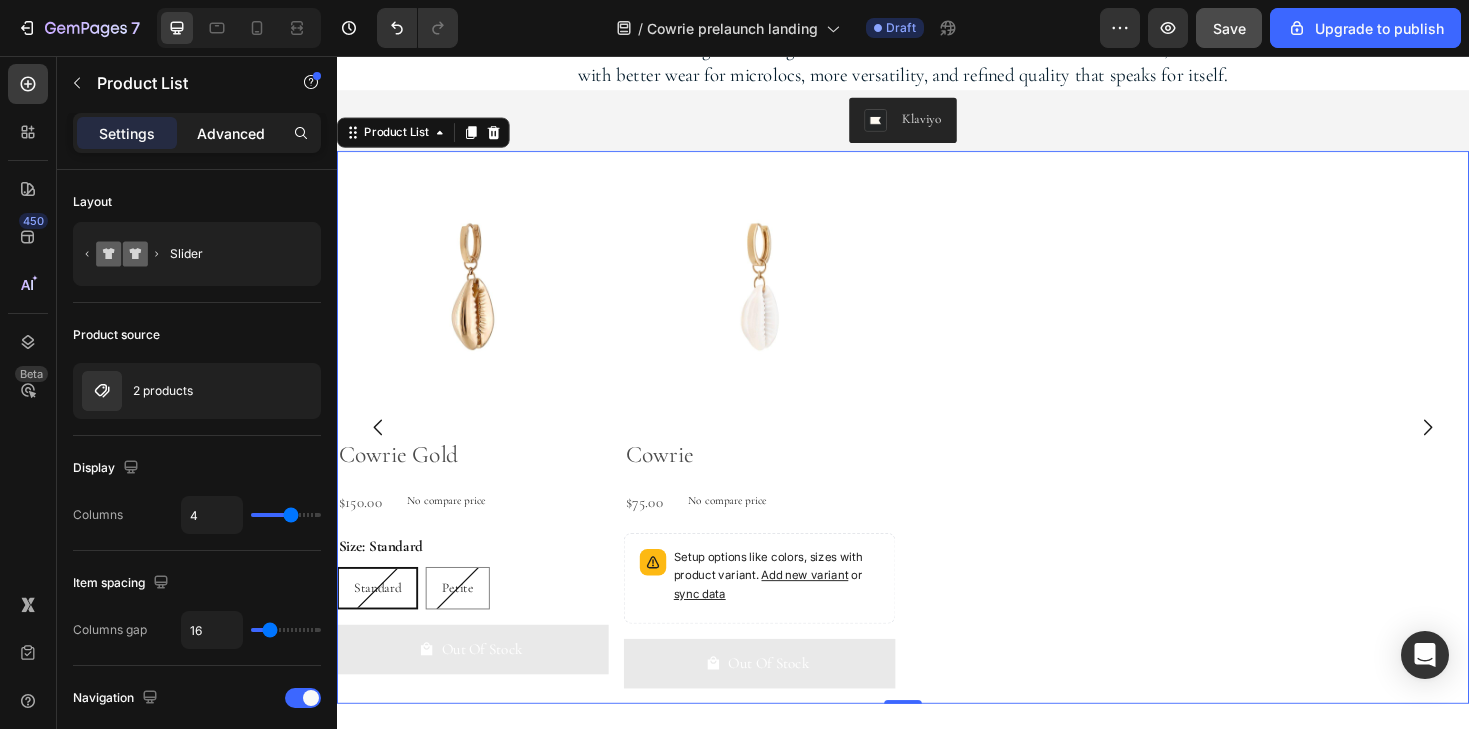 click on "Advanced" at bounding box center [231, 133] 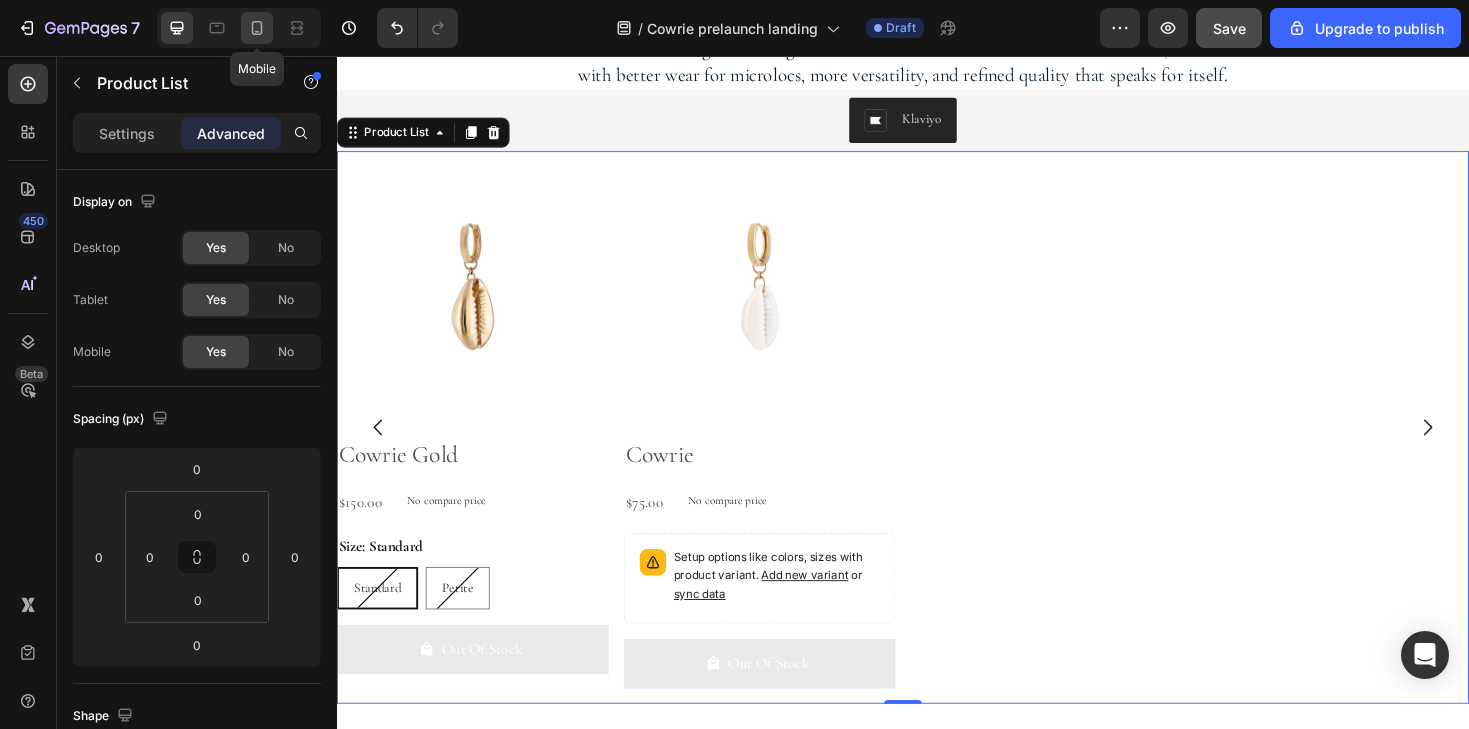 click 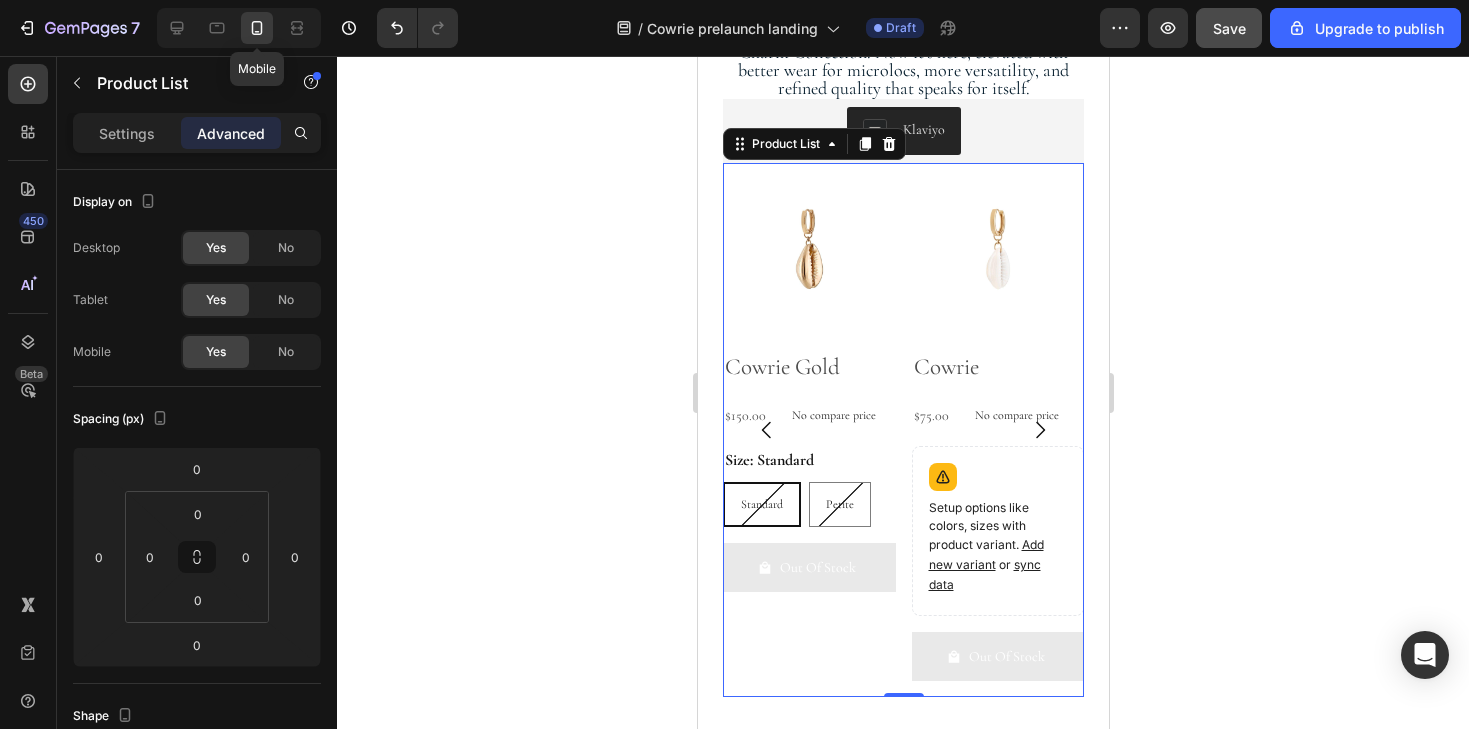 scroll, scrollTop: 1313, scrollLeft: 0, axis: vertical 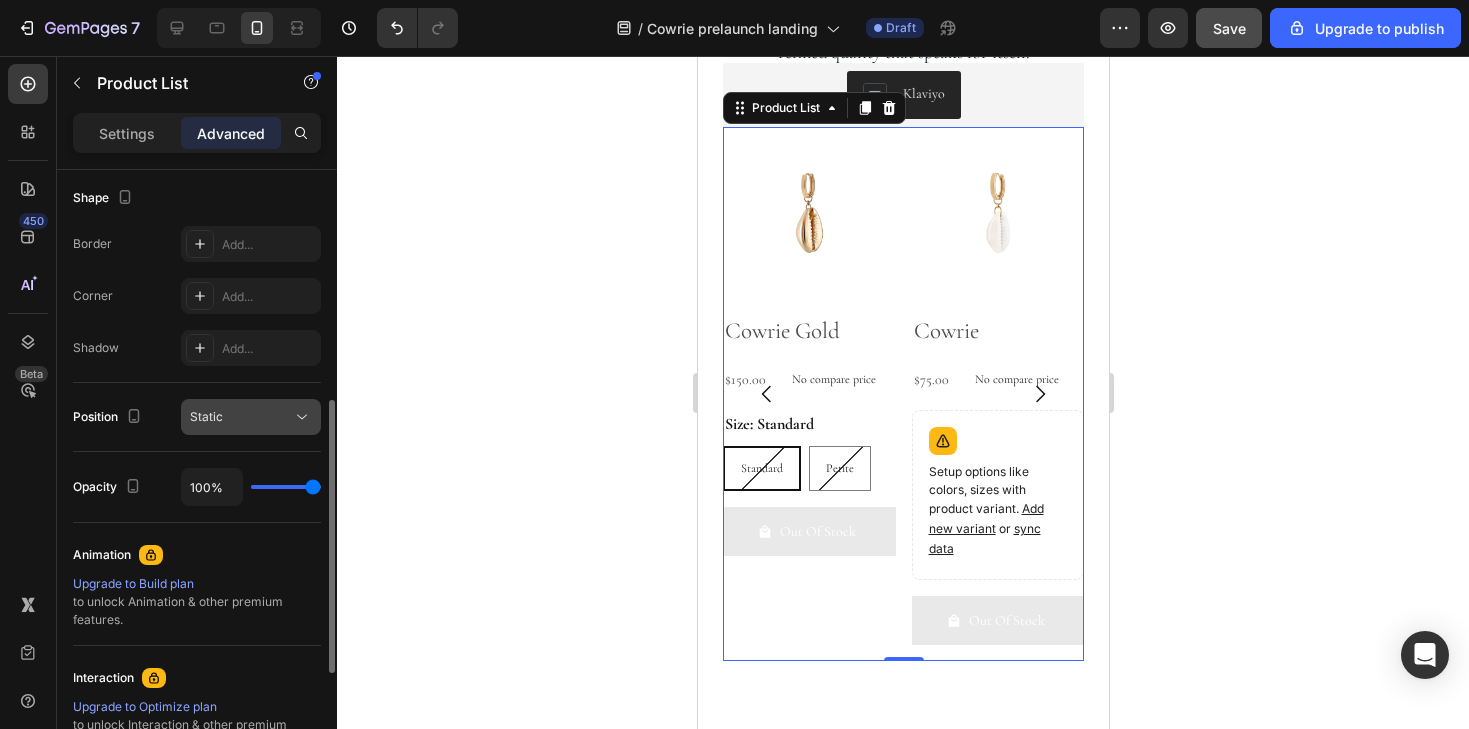 click on "Static" at bounding box center [241, 417] 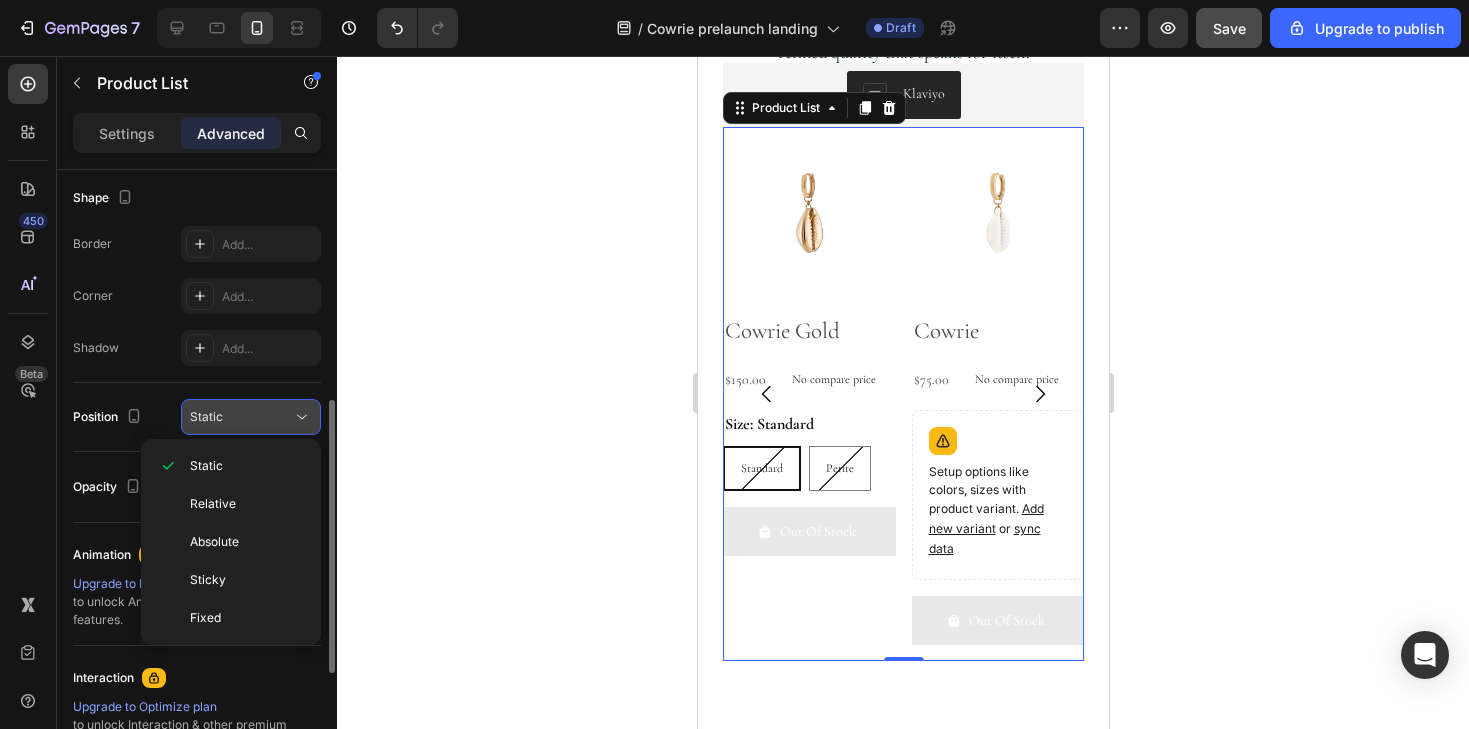 click on "Static" at bounding box center (241, 417) 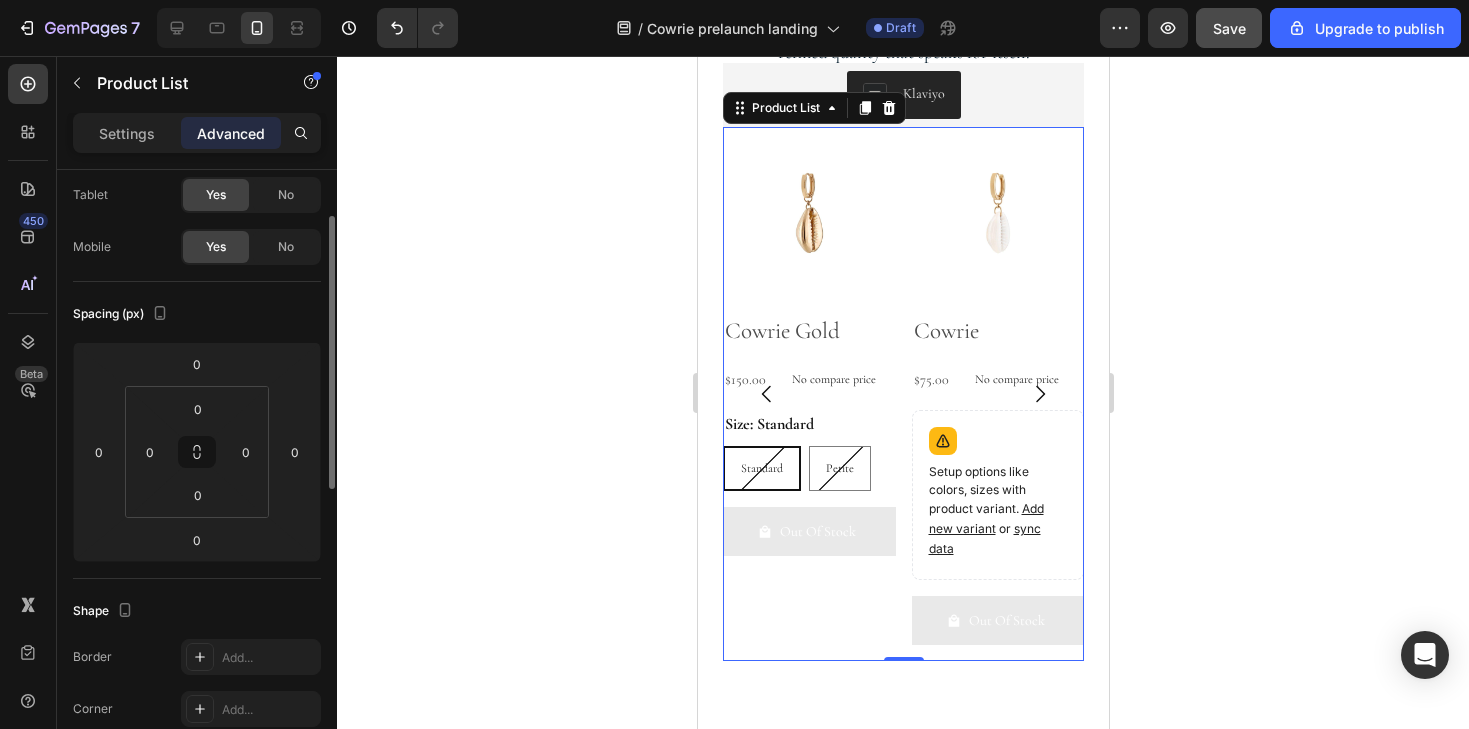 scroll, scrollTop: 0, scrollLeft: 0, axis: both 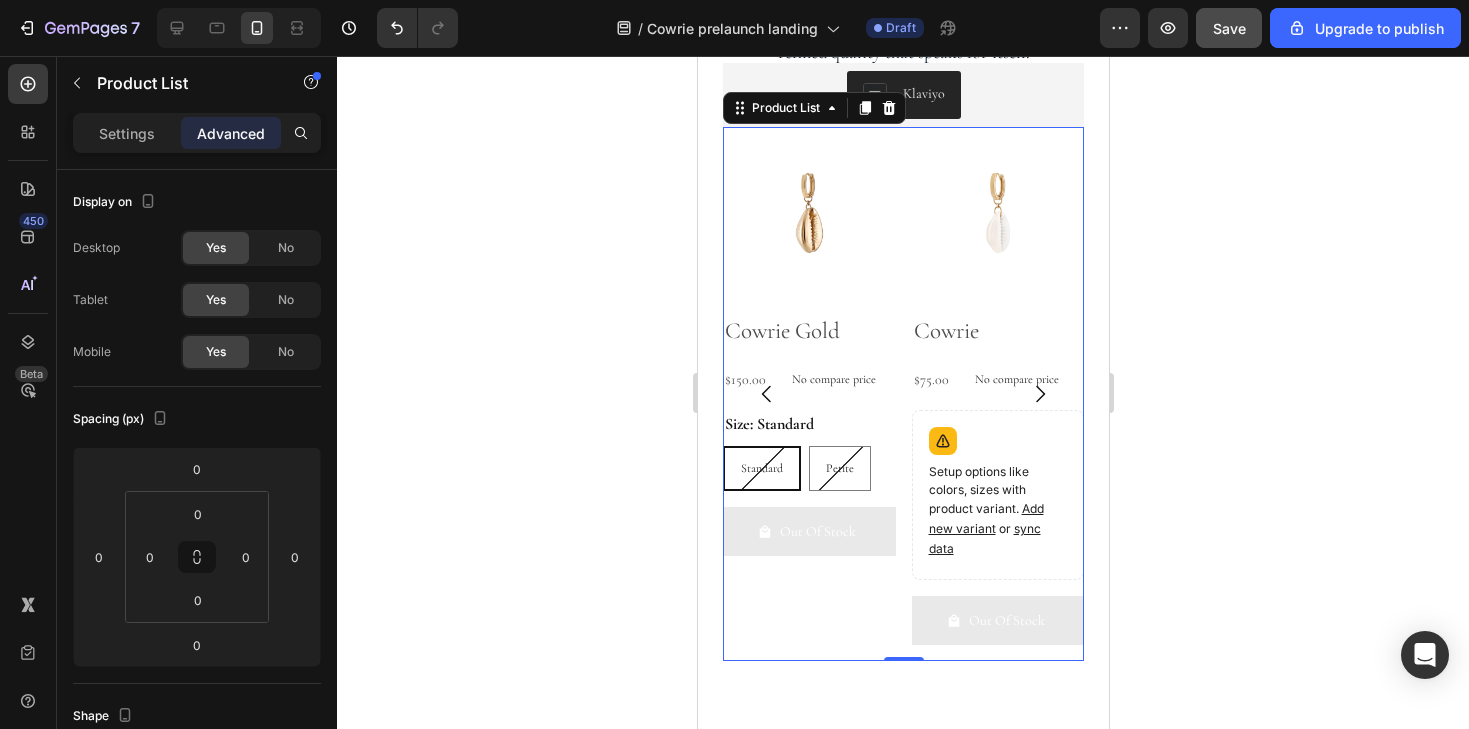 click on "Settings Advanced" at bounding box center (197, 141) 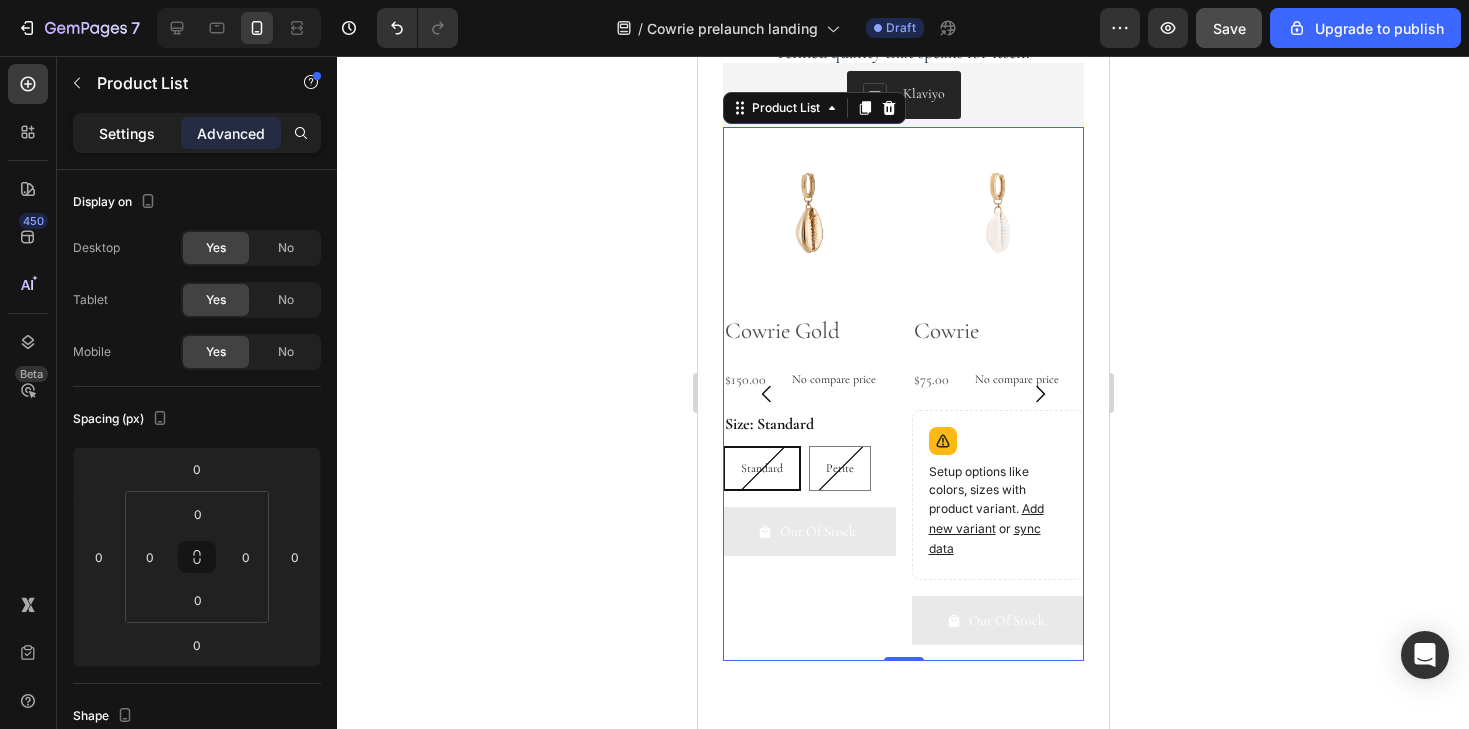 click on "Settings" 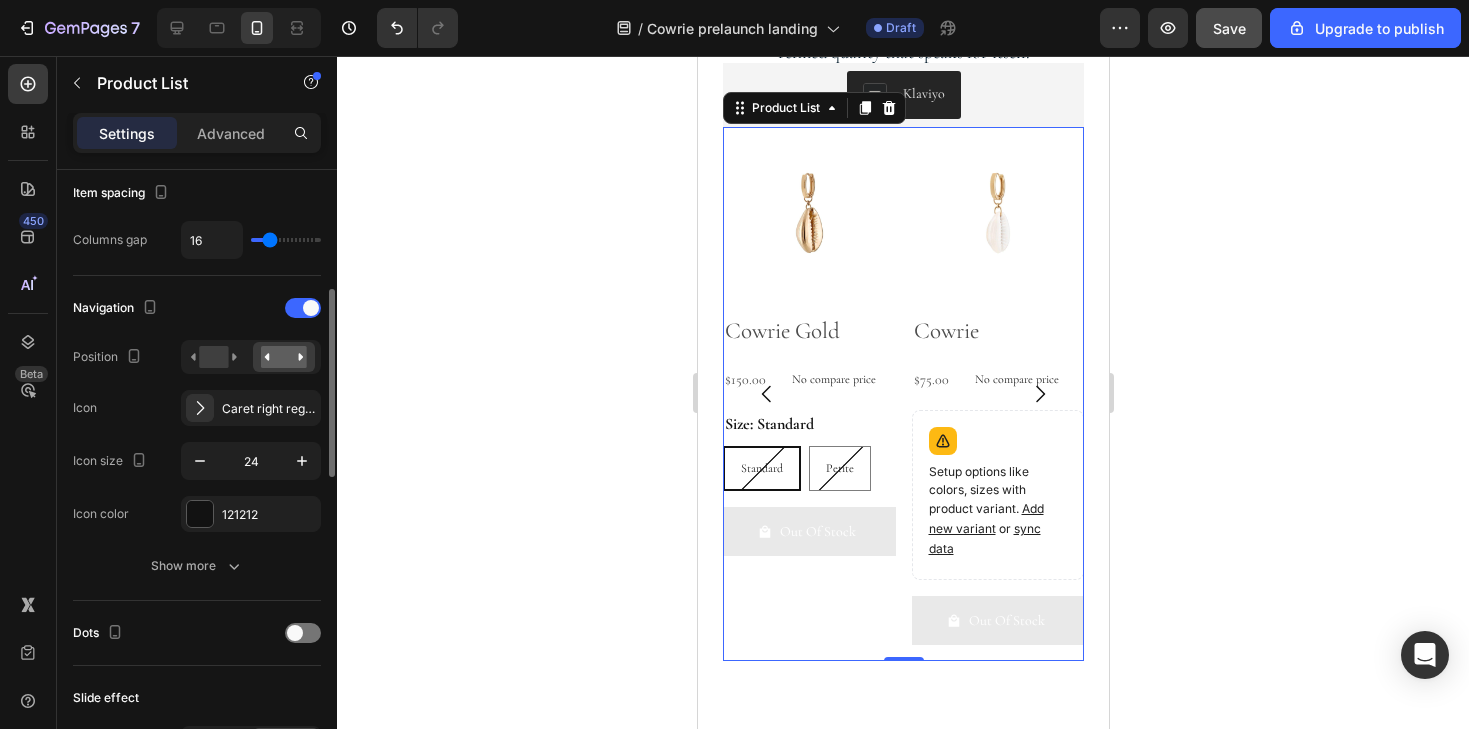 scroll, scrollTop: 396, scrollLeft: 0, axis: vertical 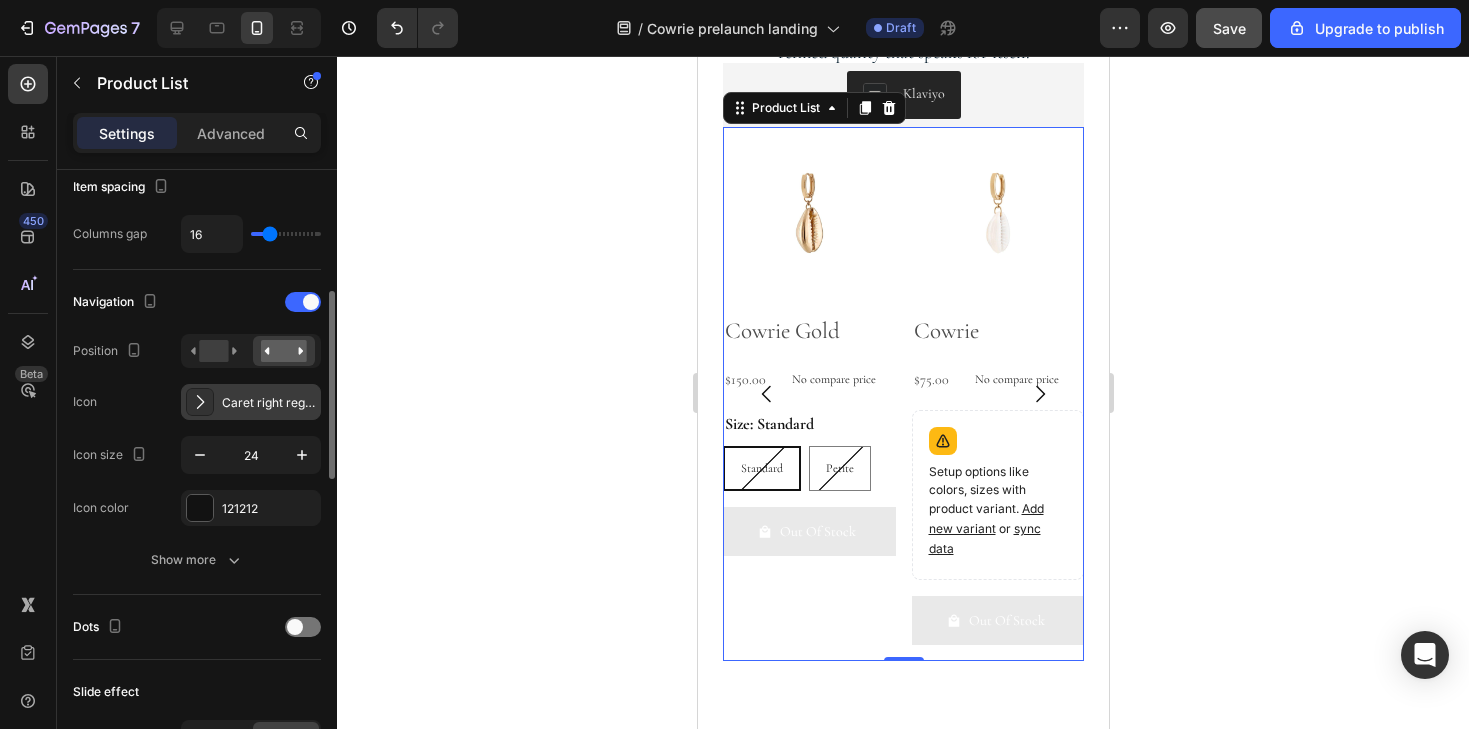 click 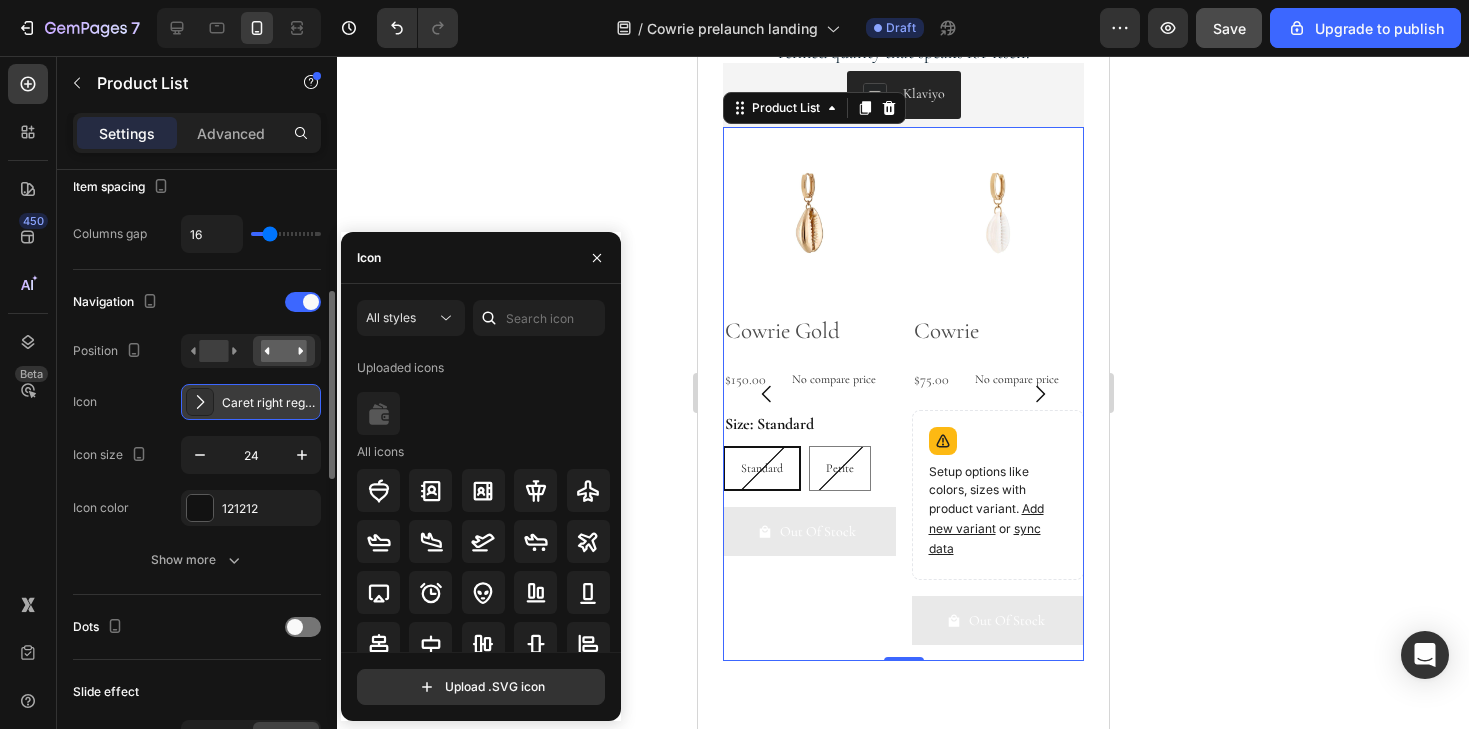 click 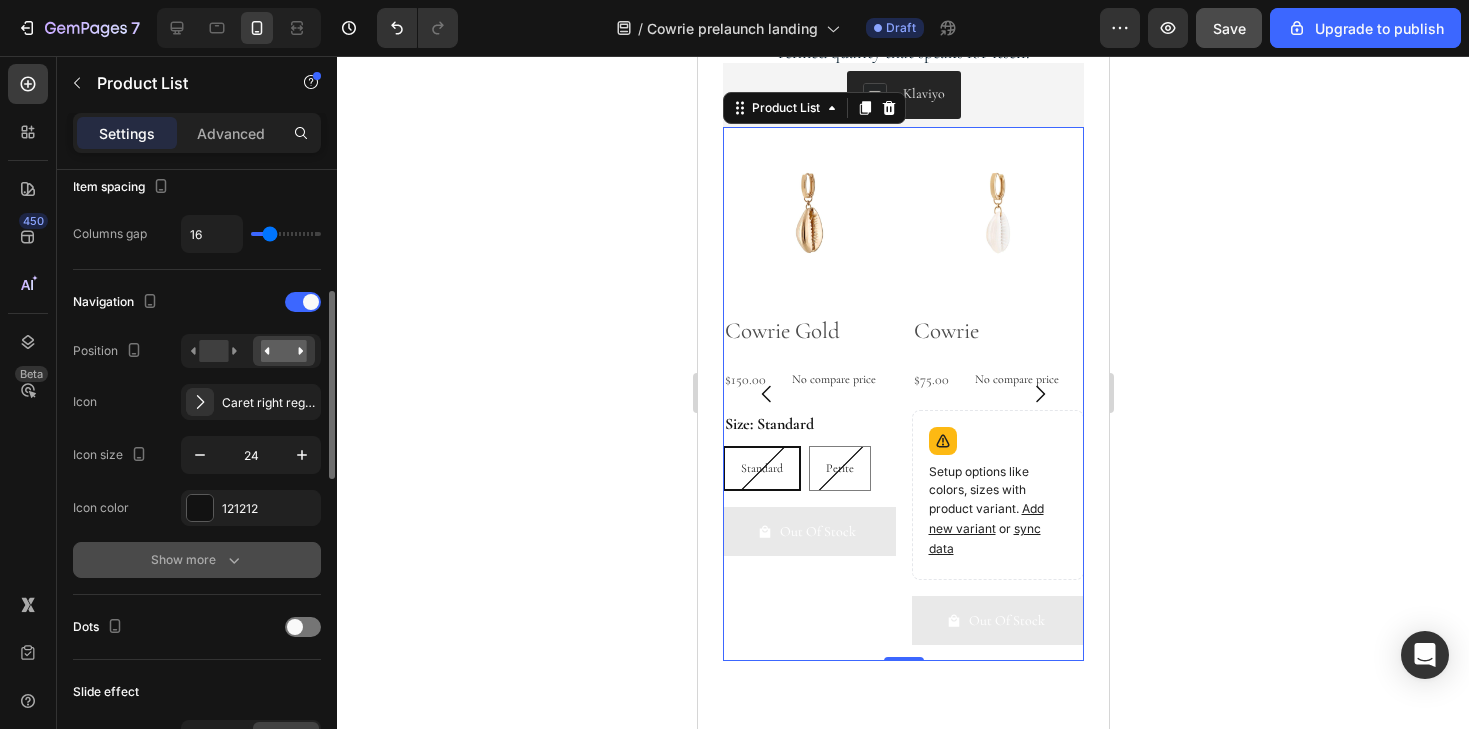 click on "Show more" at bounding box center [197, 560] 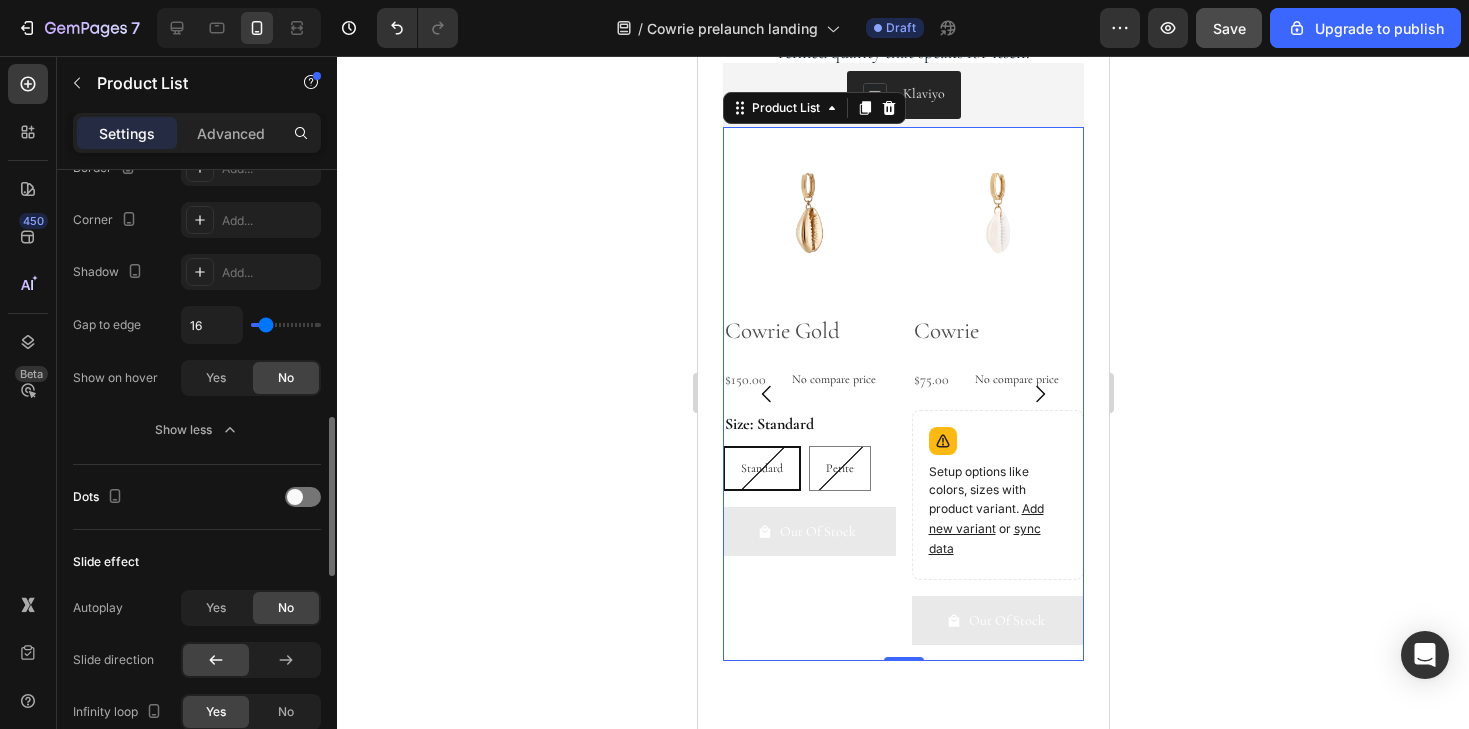 scroll, scrollTop: 905, scrollLeft: 0, axis: vertical 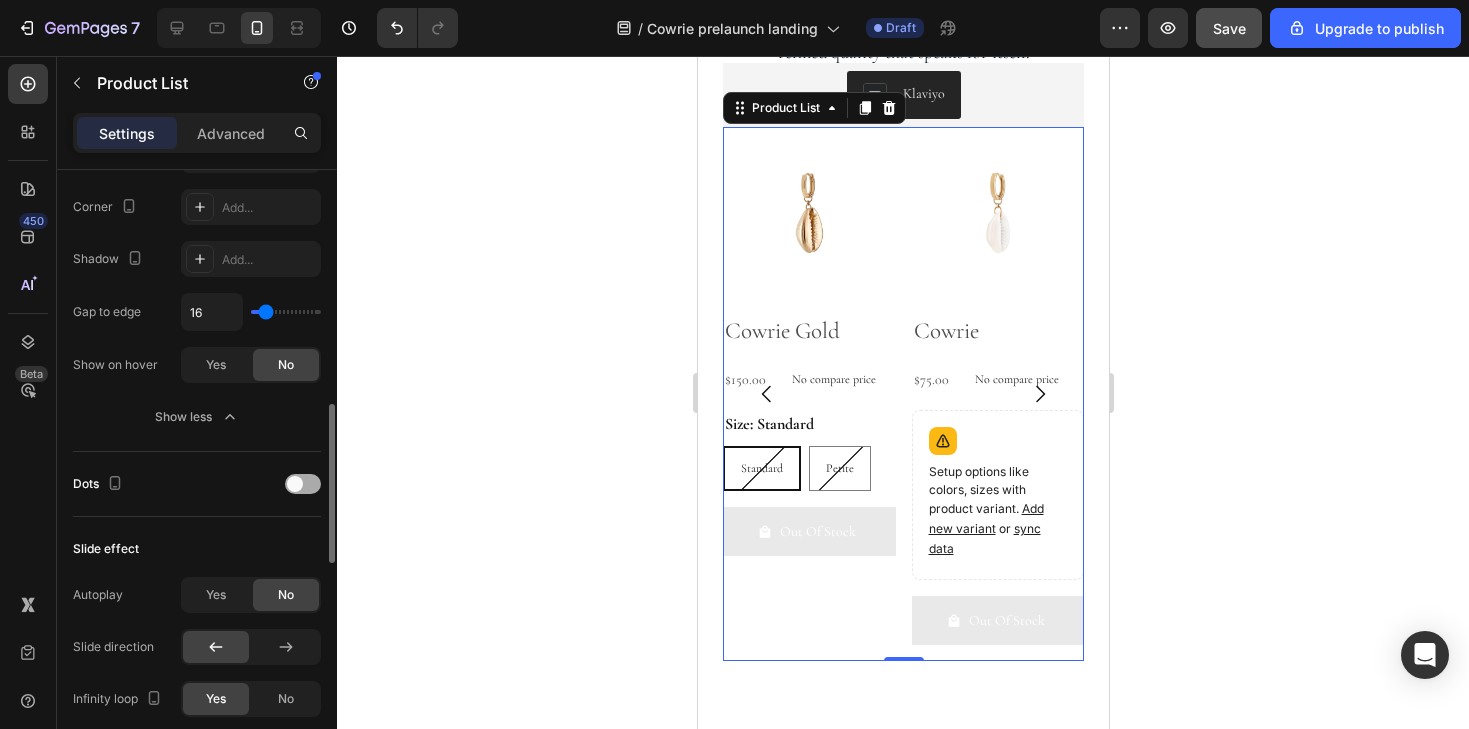 click at bounding box center [303, 484] 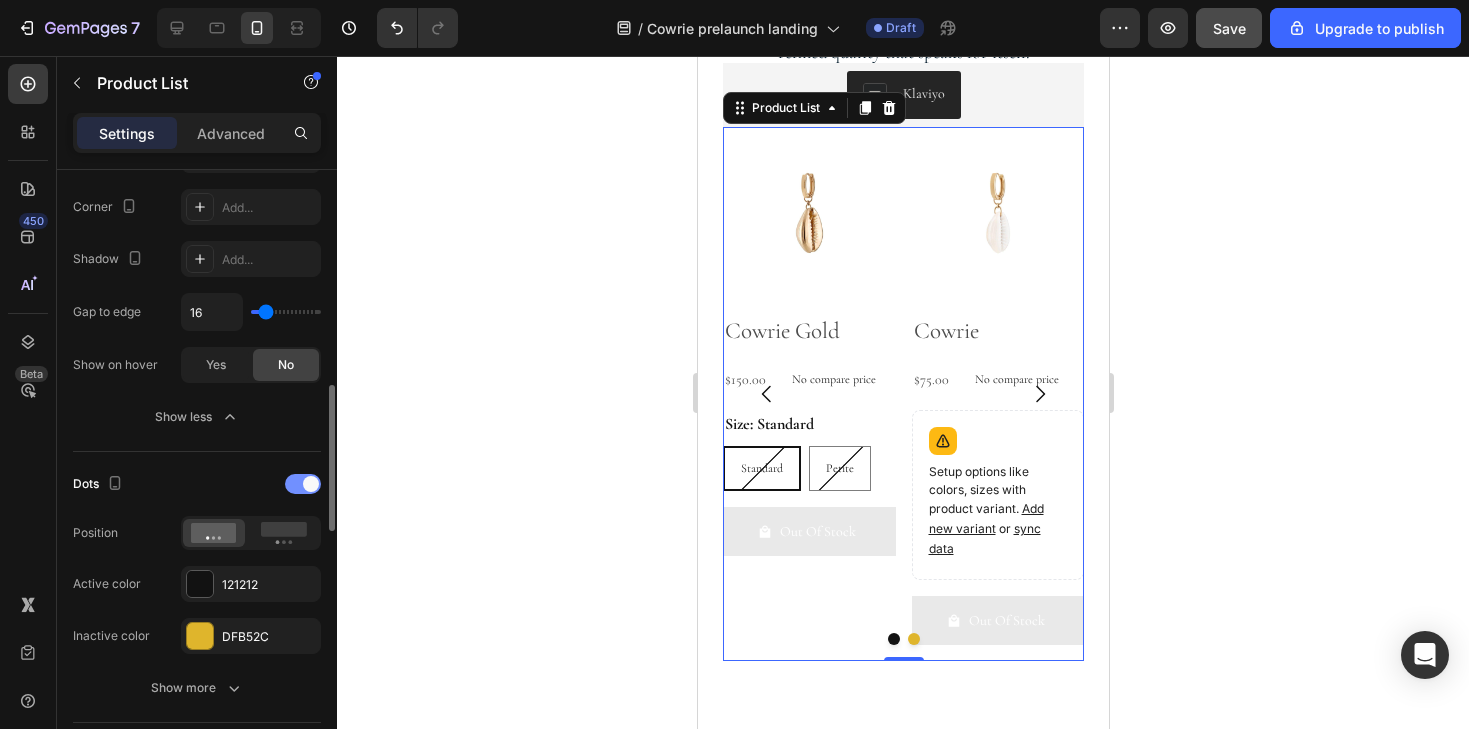 click at bounding box center [311, 484] 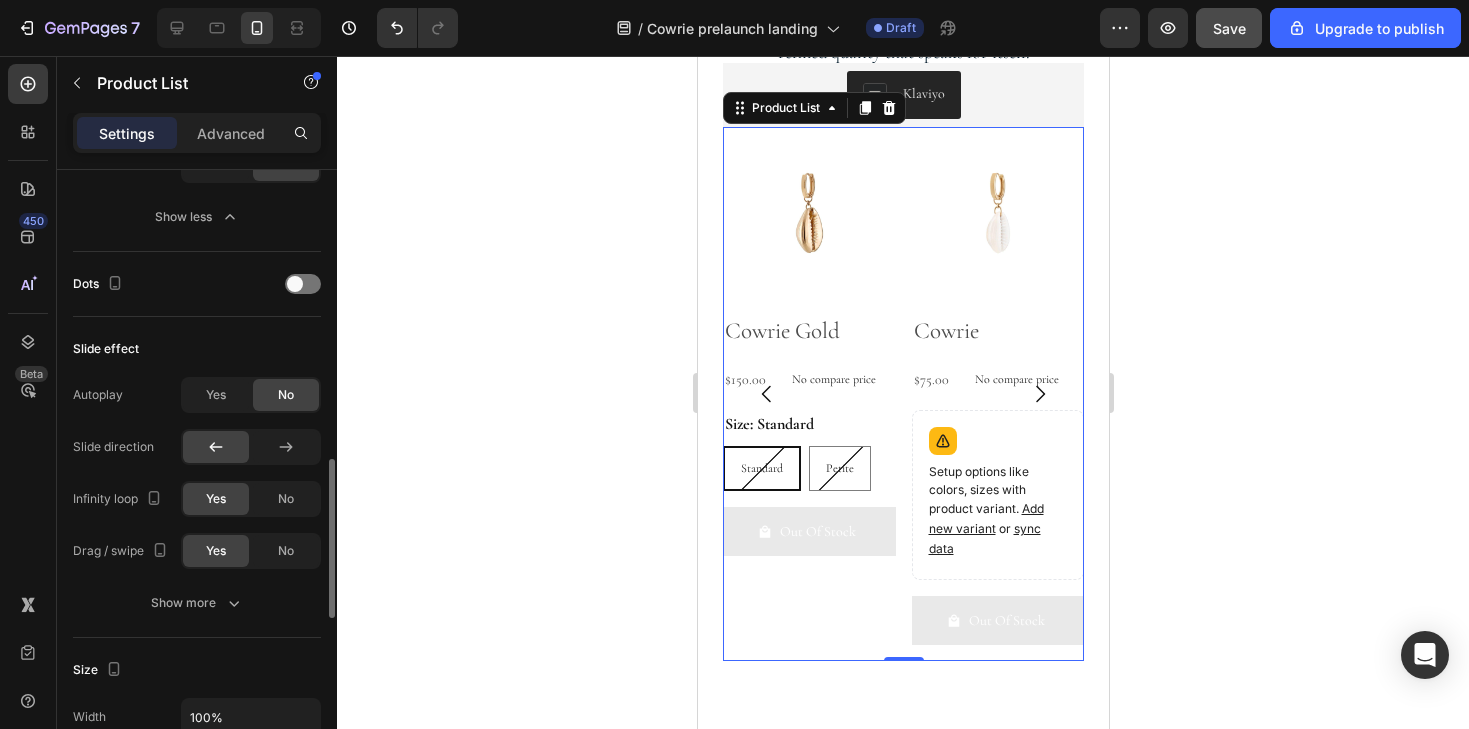 scroll, scrollTop: 1110, scrollLeft: 0, axis: vertical 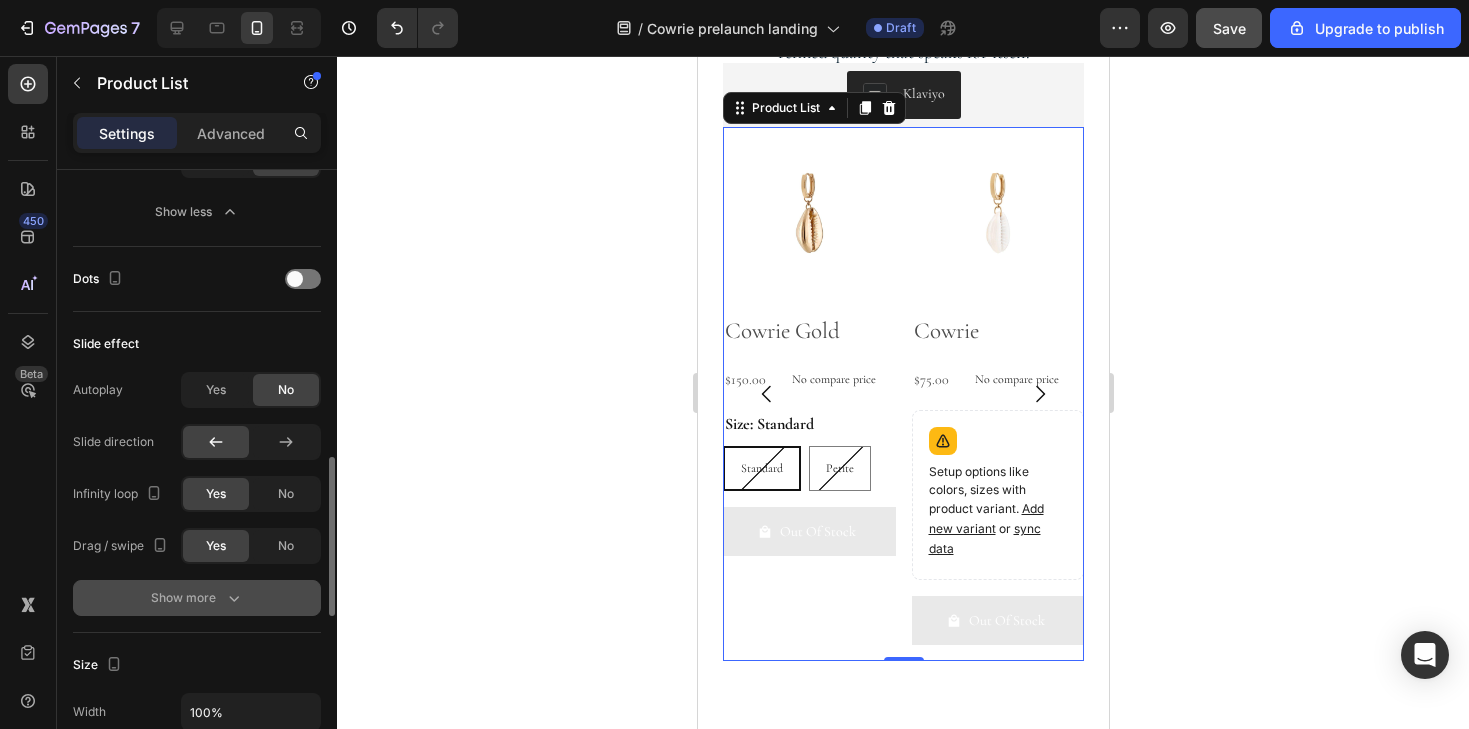 click on "Show more" at bounding box center [197, 598] 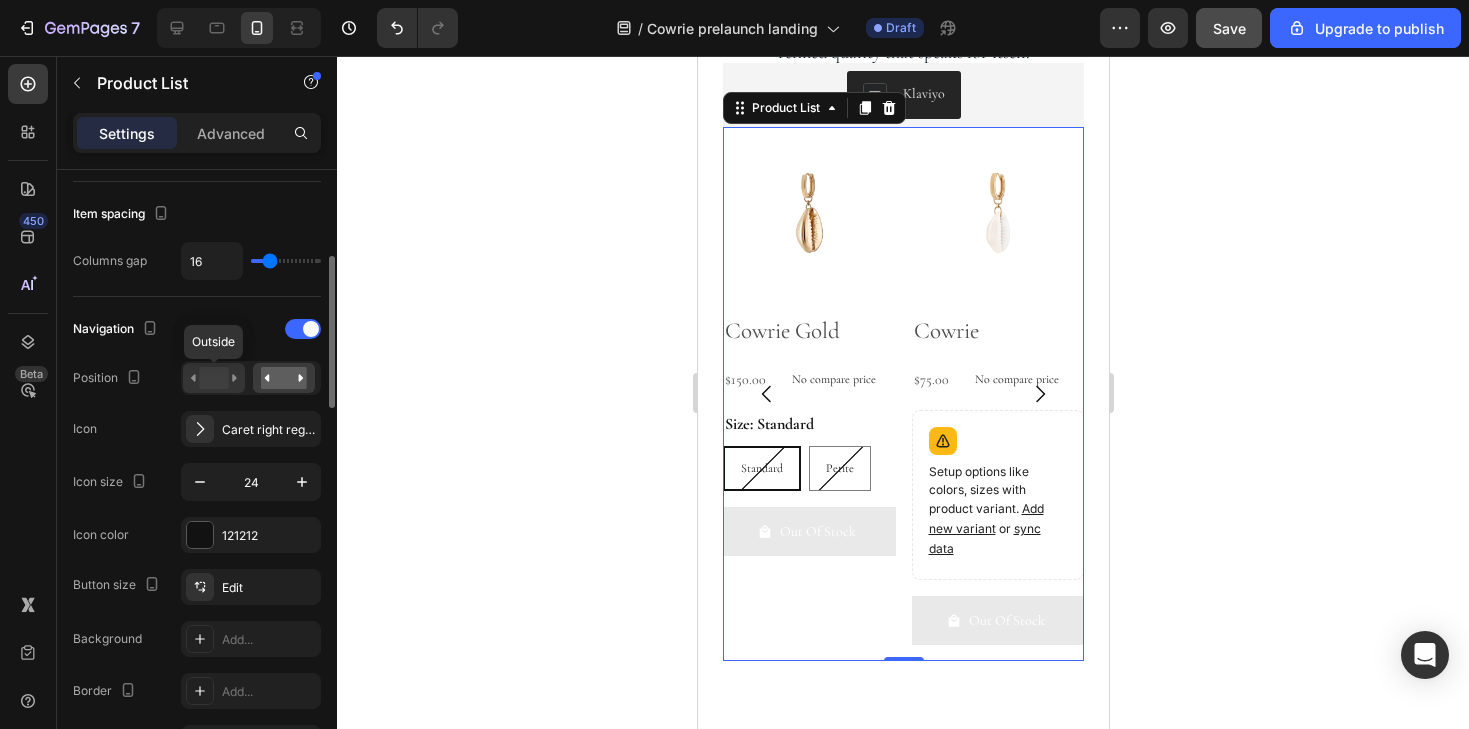 scroll, scrollTop: 359, scrollLeft: 0, axis: vertical 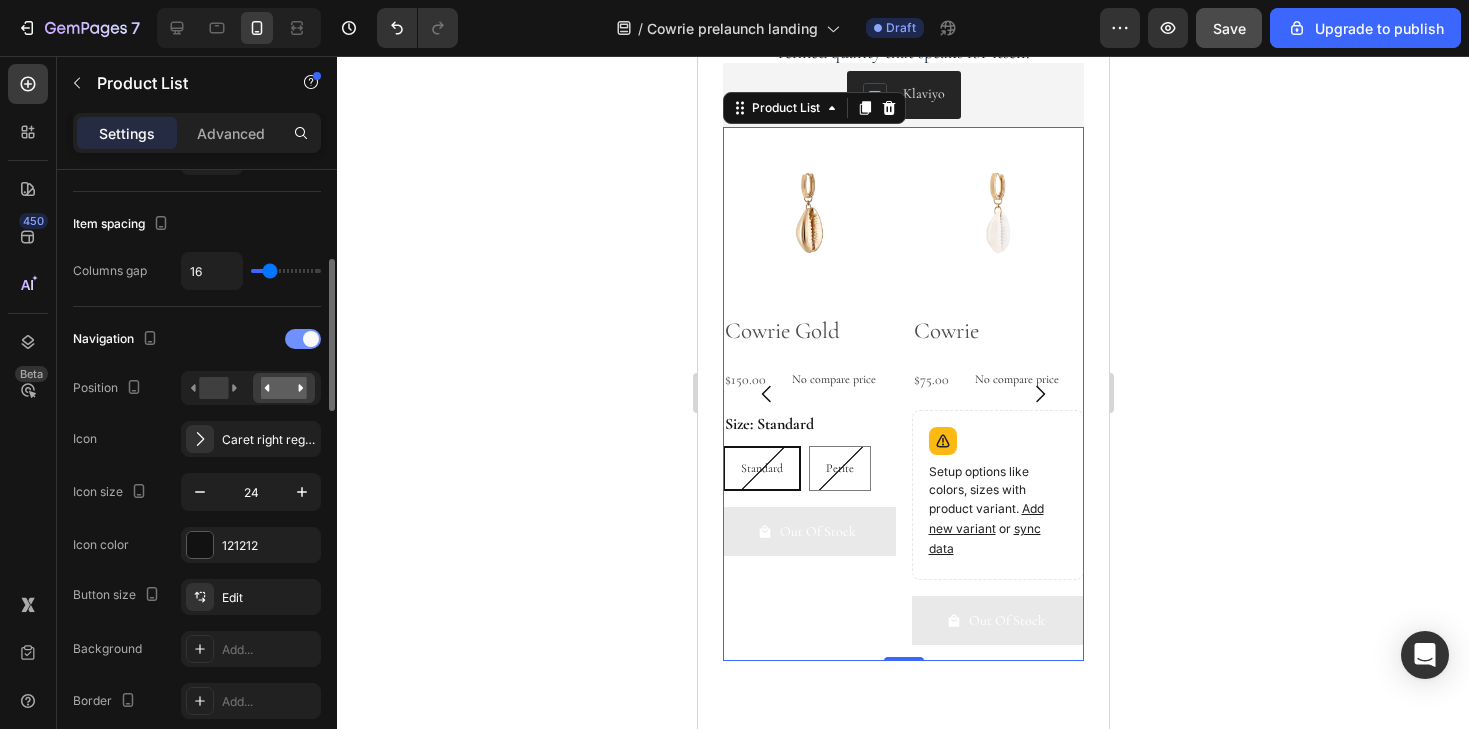 click at bounding box center (303, 339) 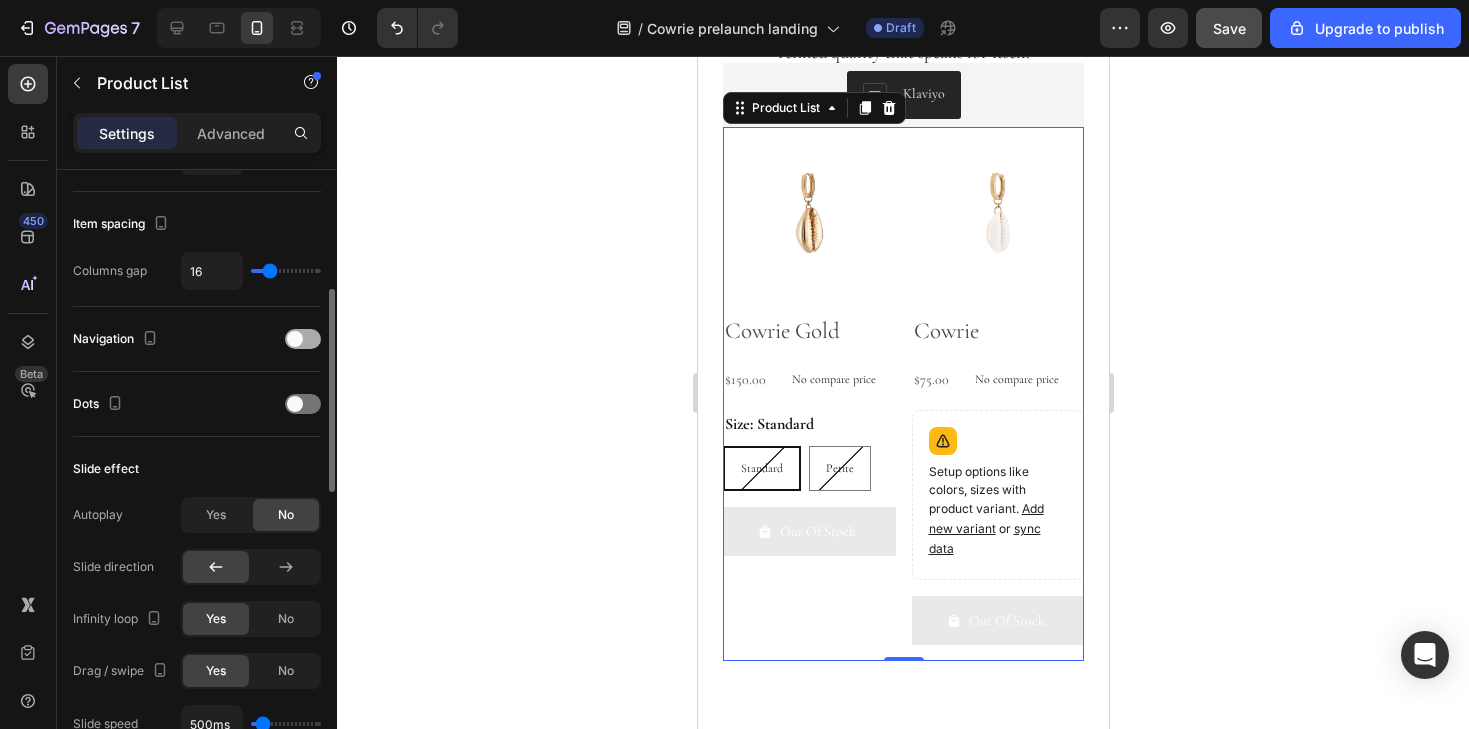 click at bounding box center (295, 339) 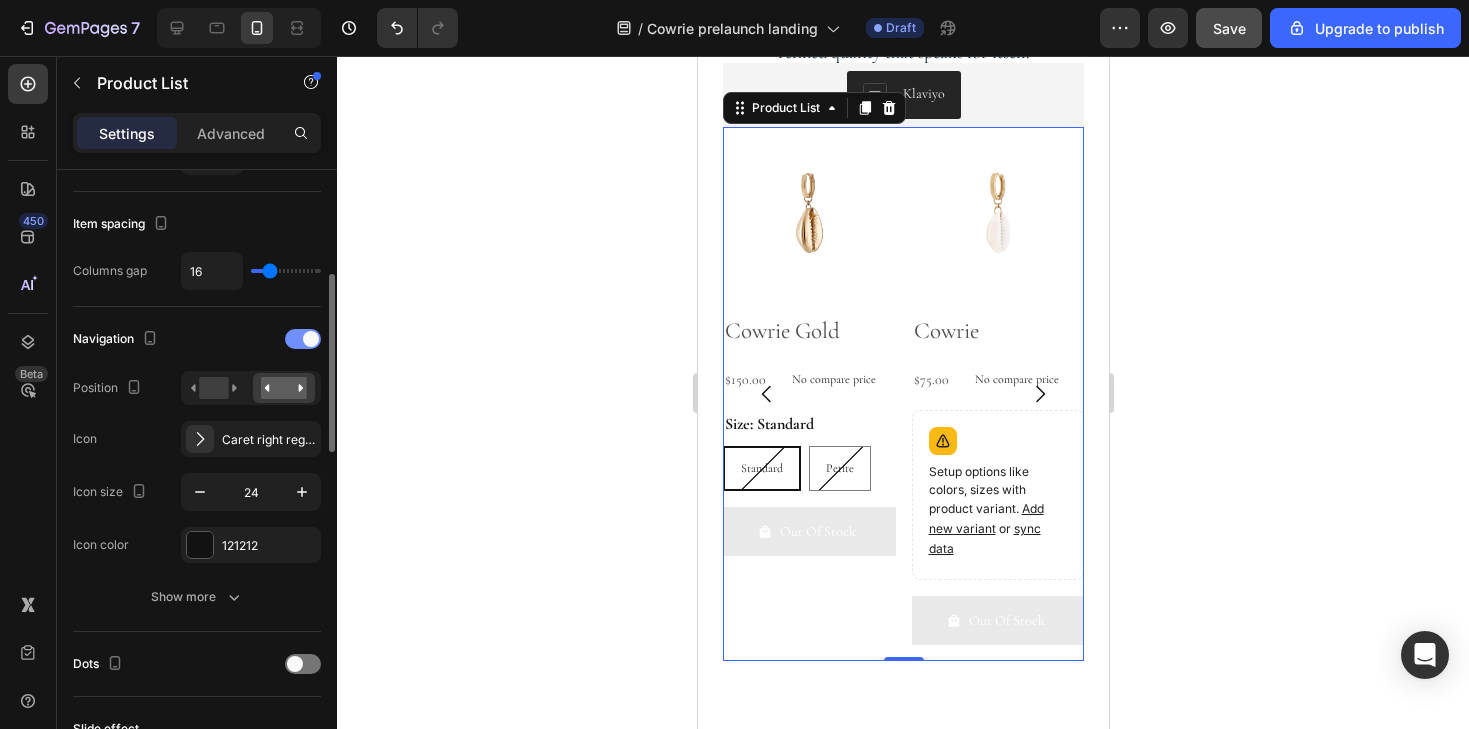 click at bounding box center [303, 339] 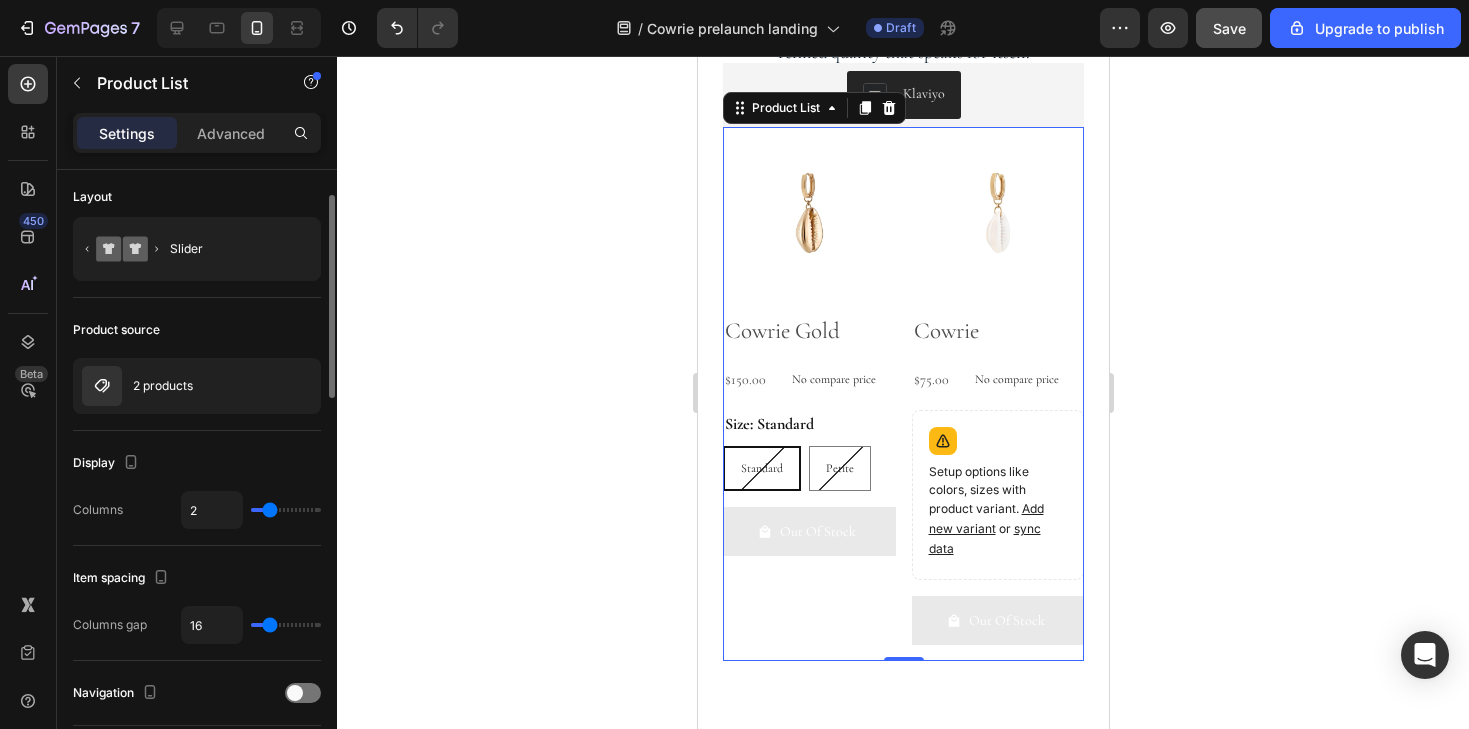 scroll, scrollTop: 0, scrollLeft: 0, axis: both 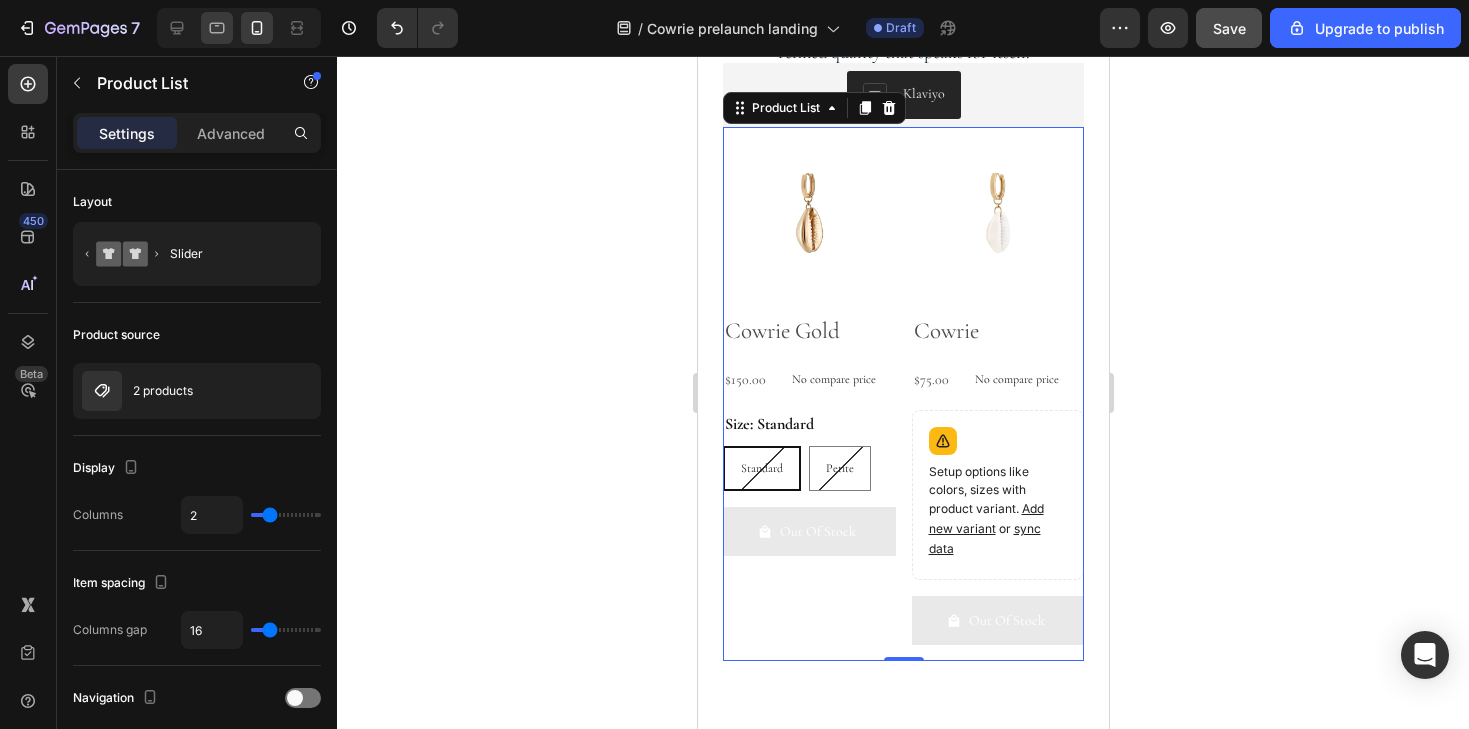 click 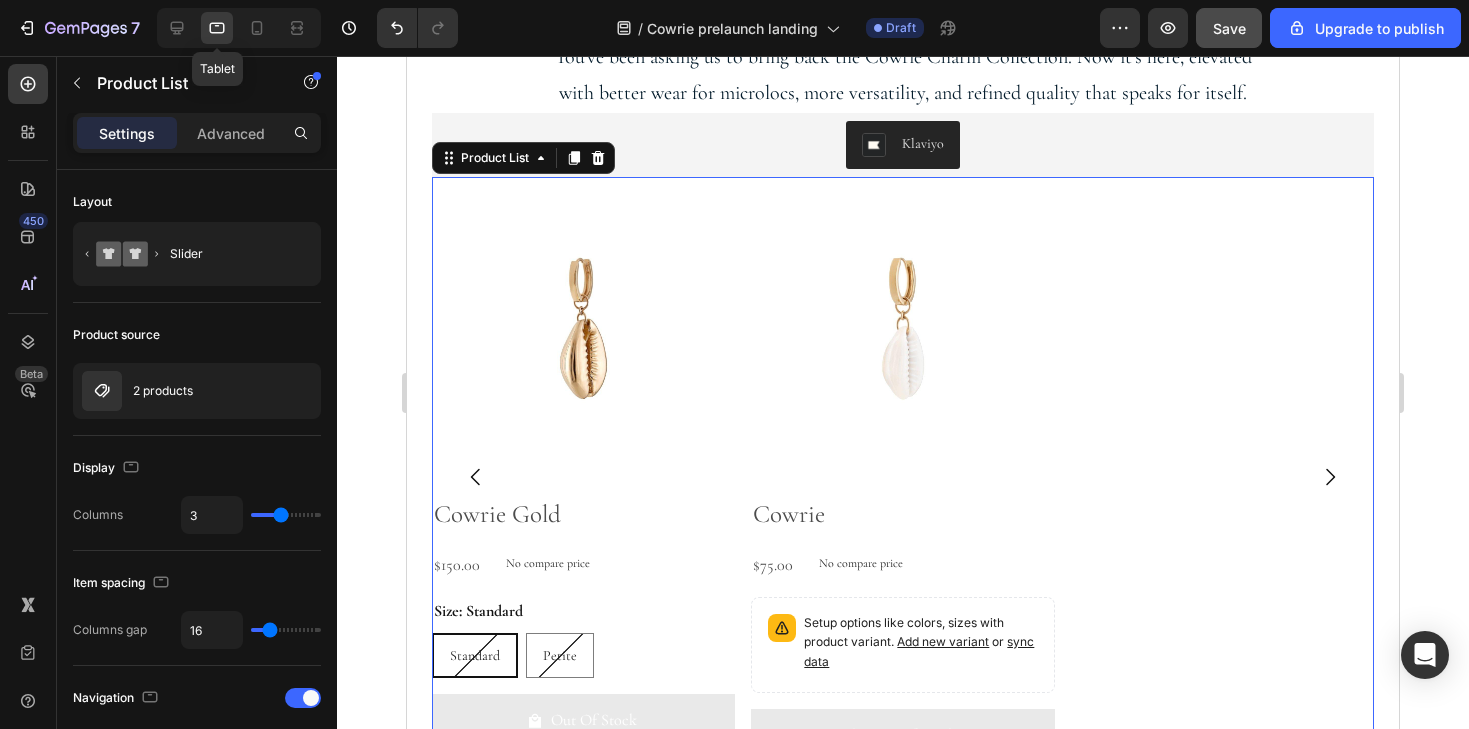scroll, scrollTop: 1363, scrollLeft: 0, axis: vertical 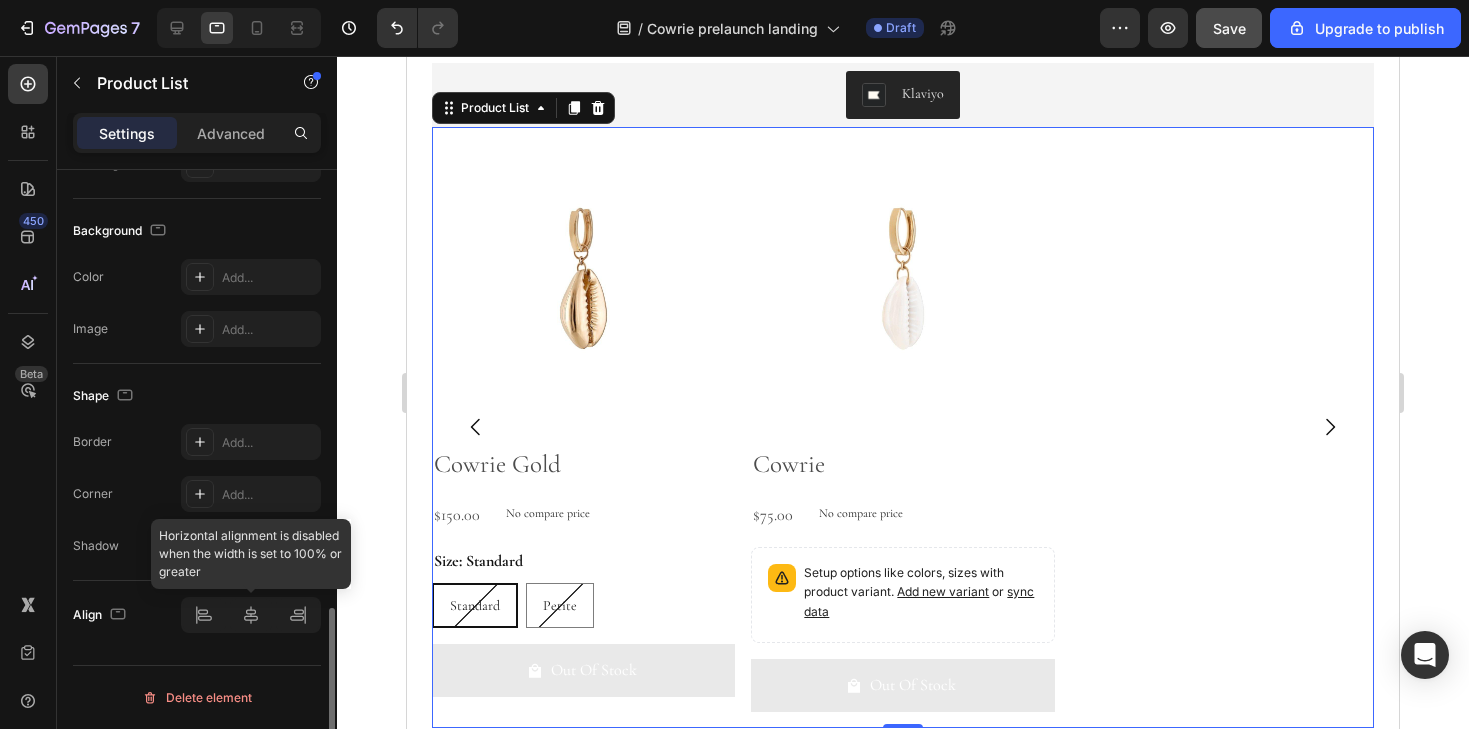 click 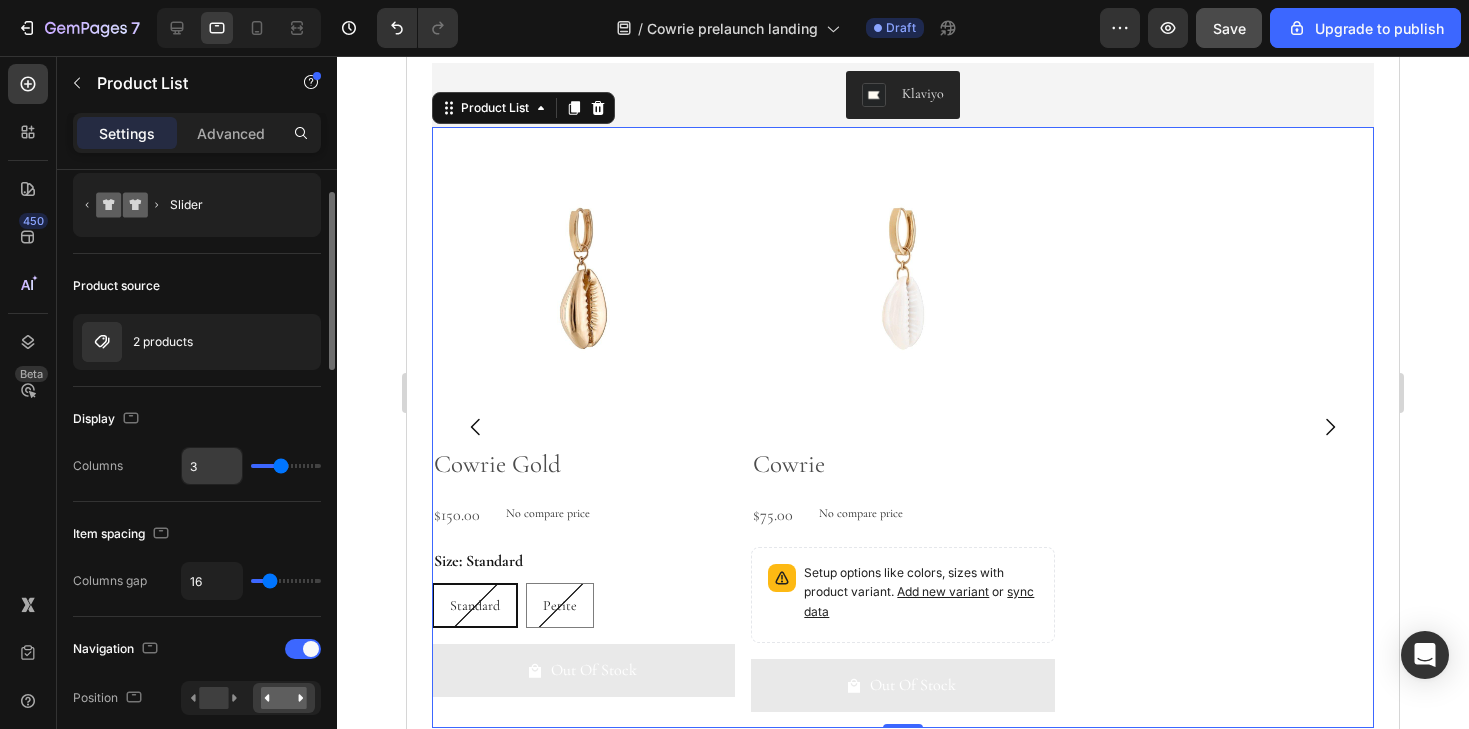 scroll, scrollTop: 48, scrollLeft: 0, axis: vertical 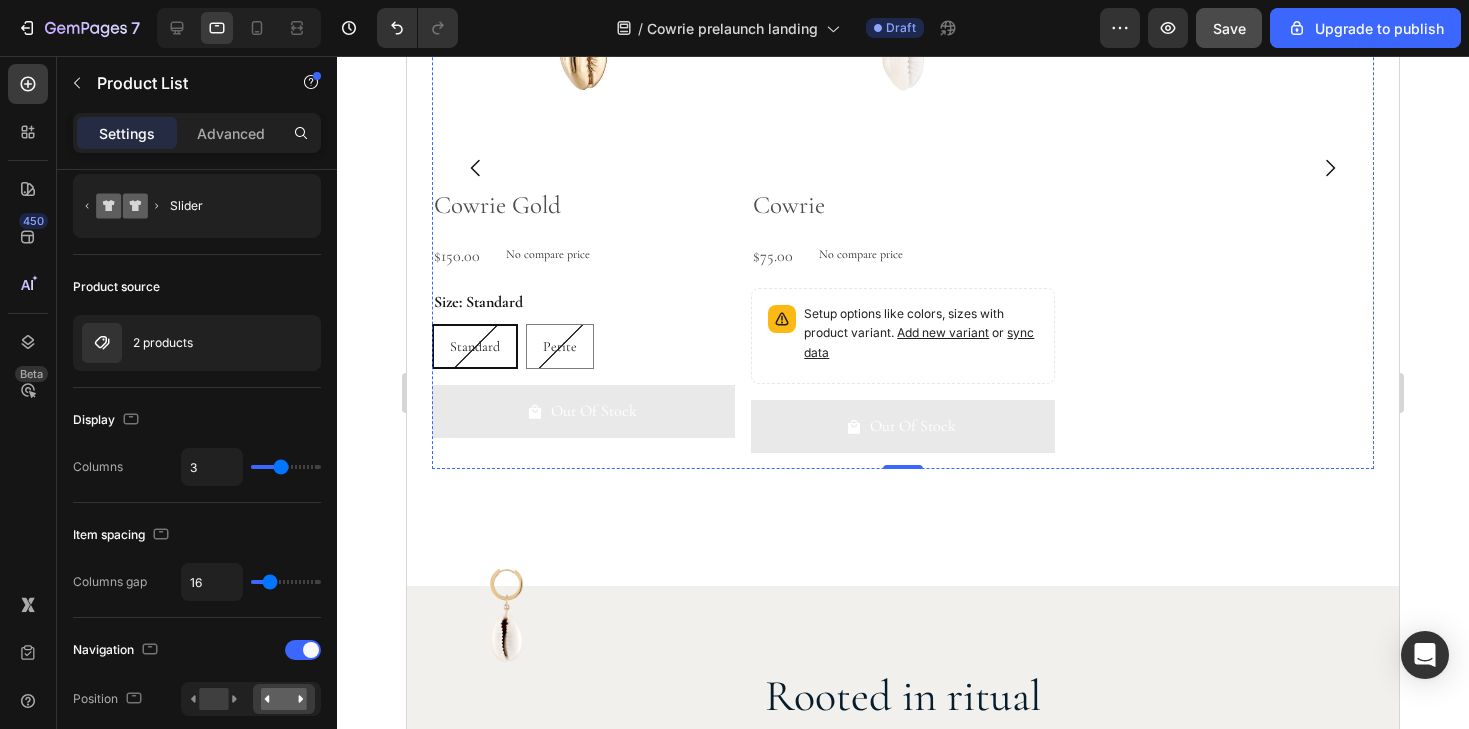 drag, startPoint x: 909, startPoint y: 463, endPoint x: 502, endPoint y: 408, distance: 410.6994 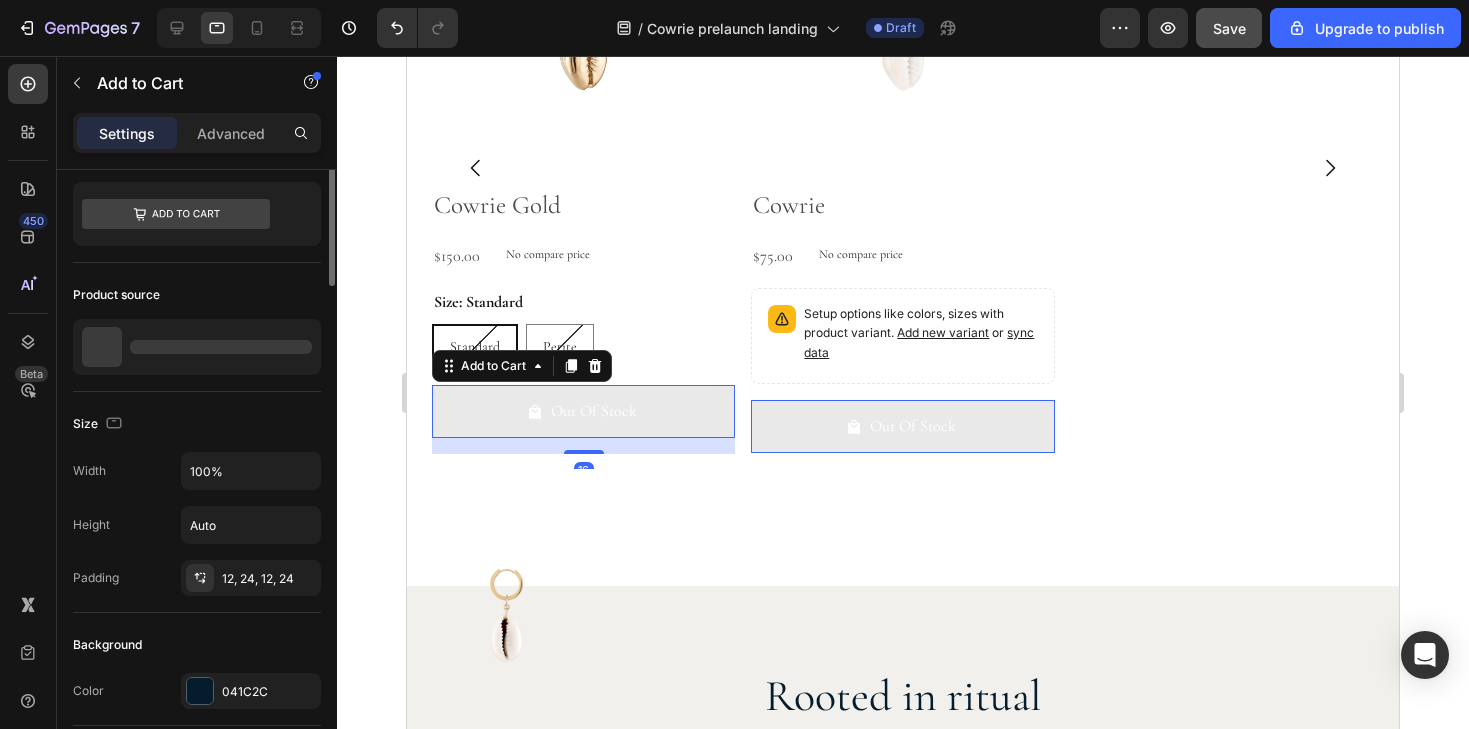 scroll, scrollTop: 0, scrollLeft: 0, axis: both 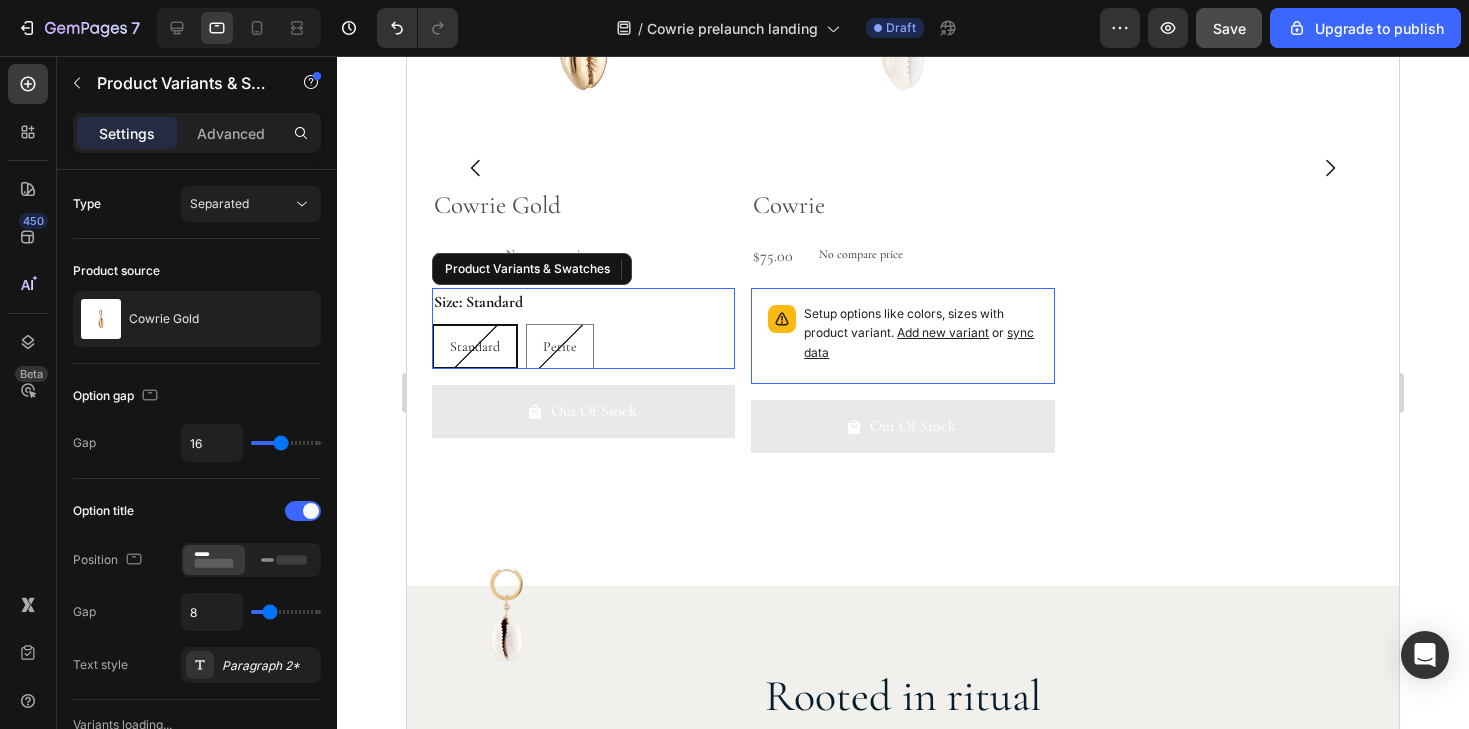 click on "Standard" at bounding box center (475, 346) 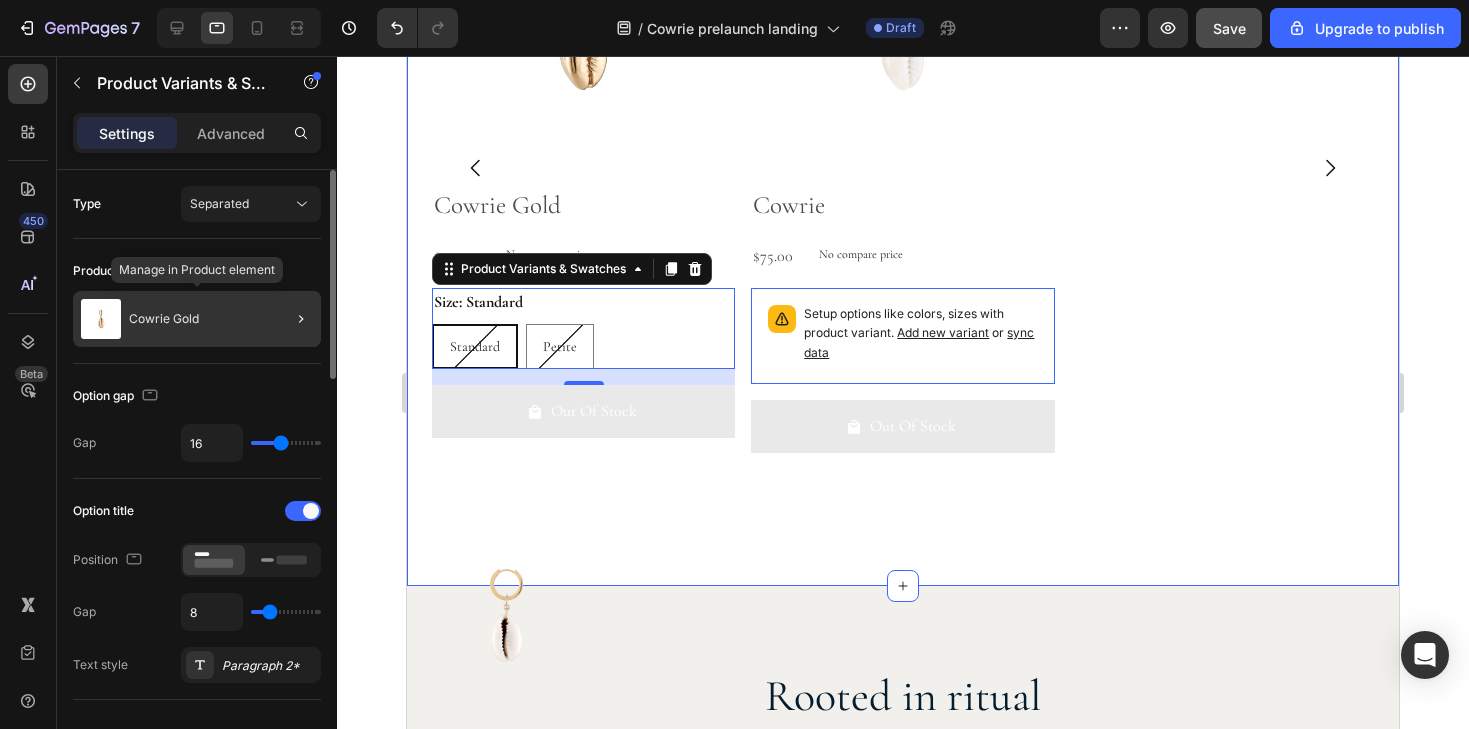 scroll, scrollTop: 0, scrollLeft: 0, axis: both 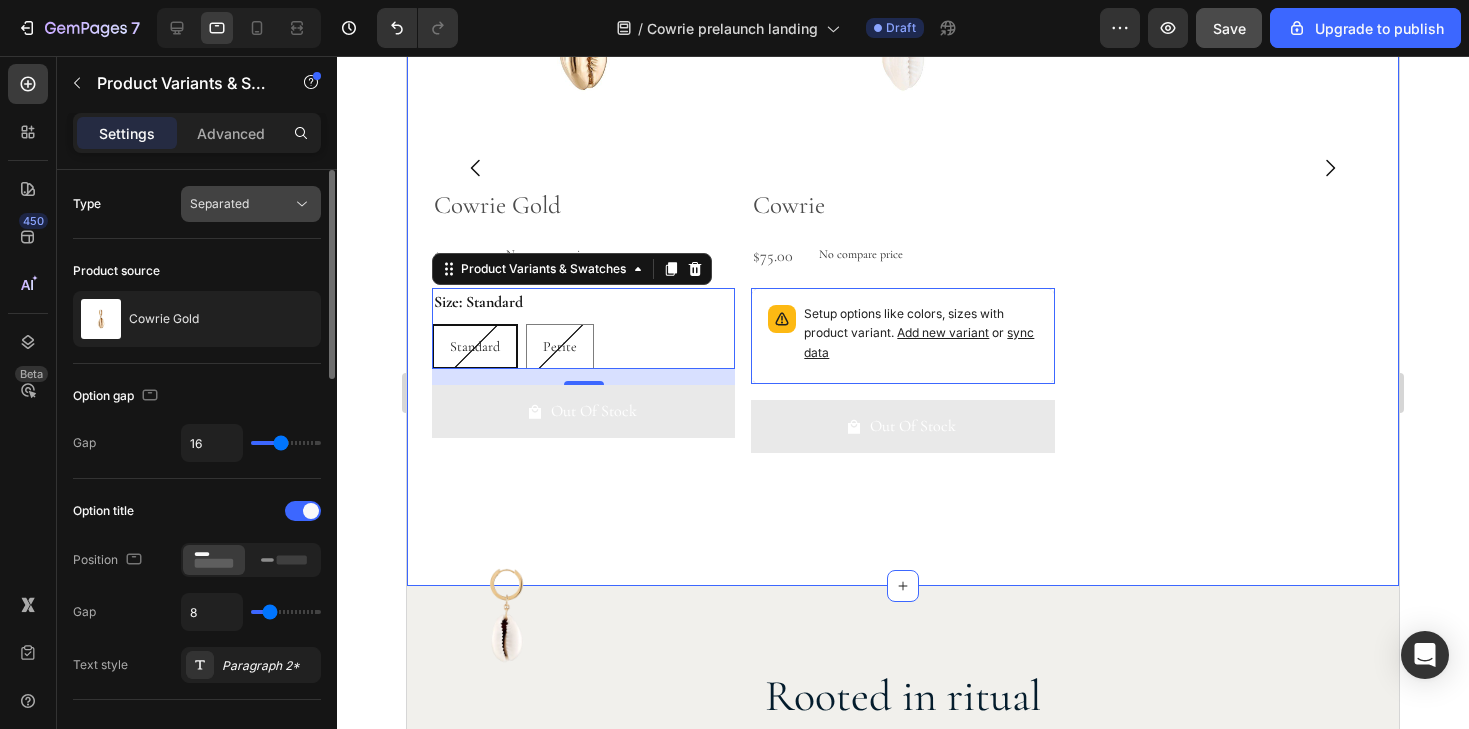 click on "Separated" 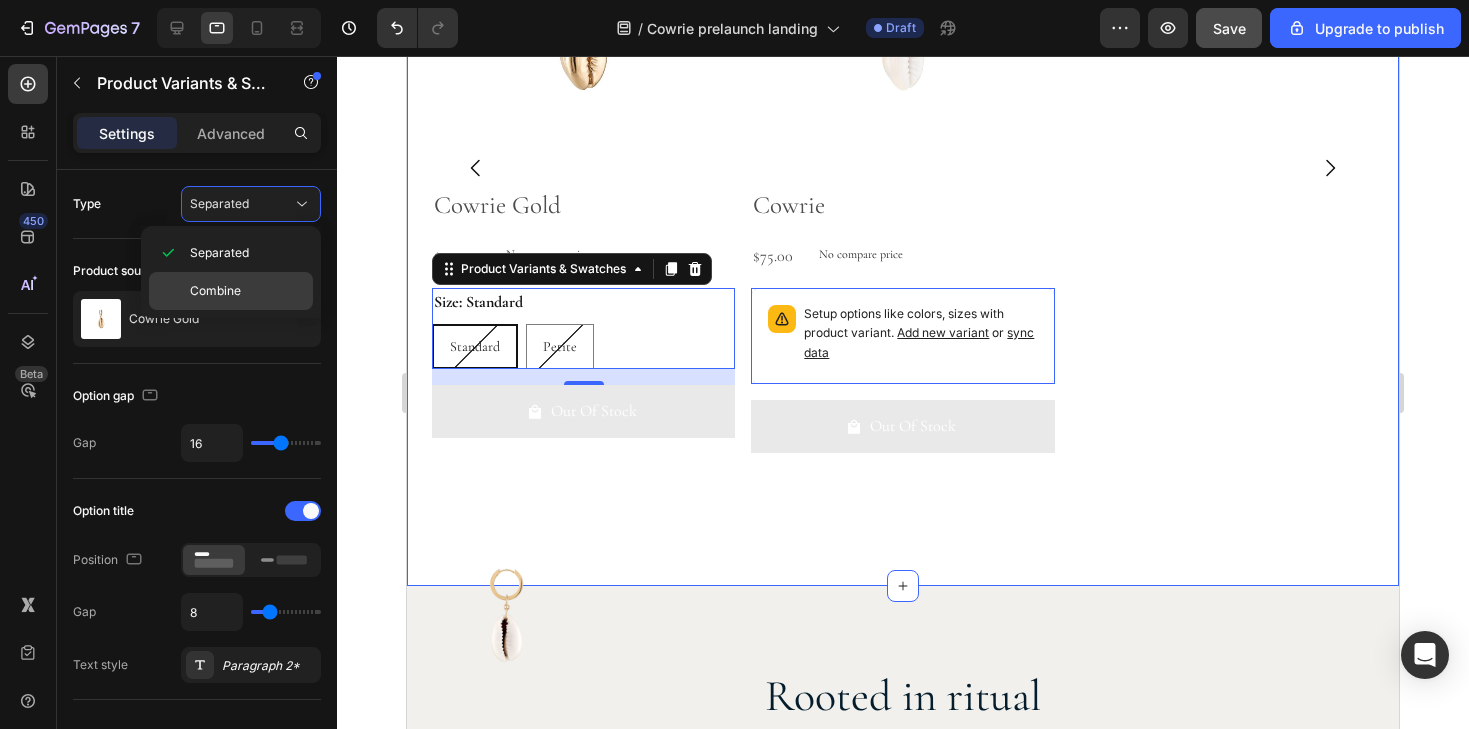 click on "Combine" at bounding box center (215, 291) 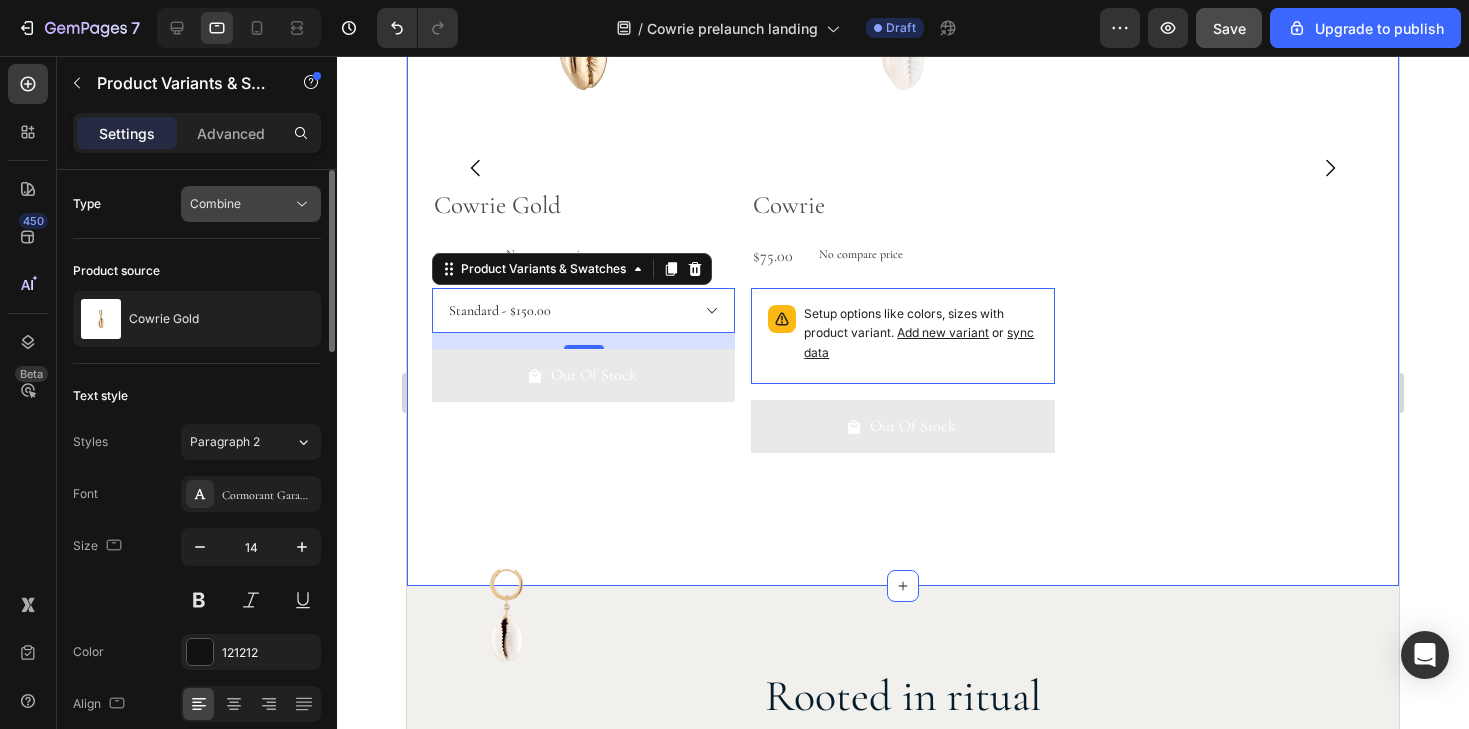 click on "Combine" at bounding box center [241, 204] 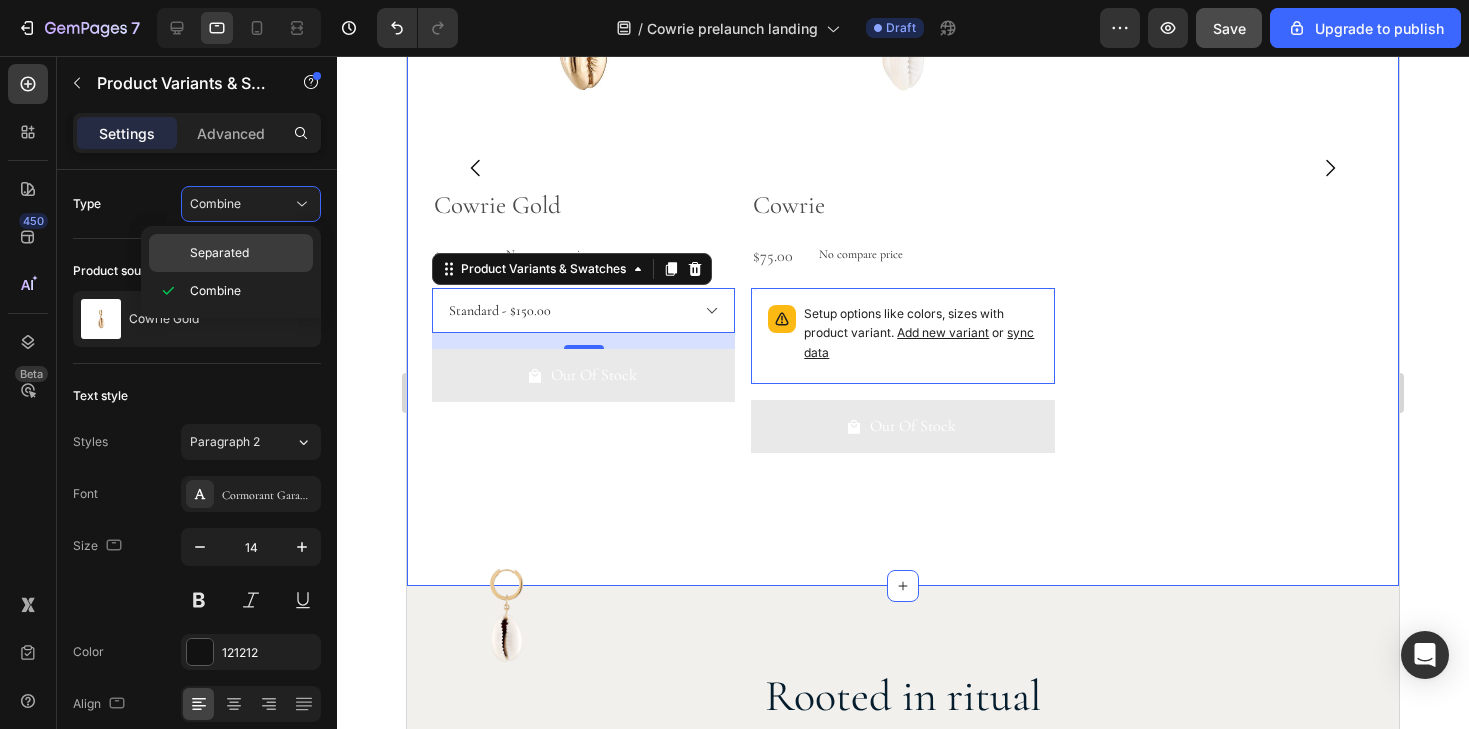 click on "Separated" at bounding box center (219, 253) 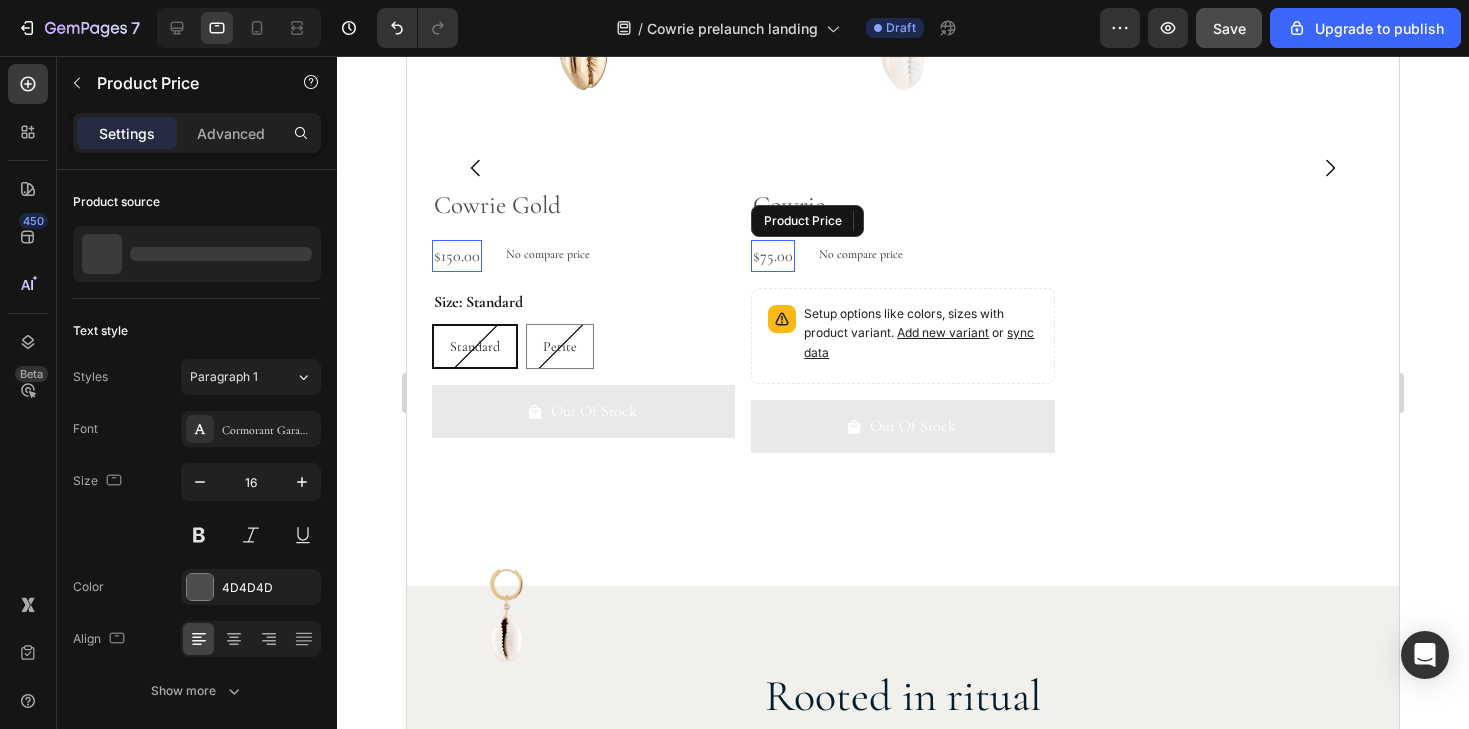 drag, startPoint x: 1175, startPoint y: 310, endPoint x: 768, endPoint y: 254, distance: 410.8345 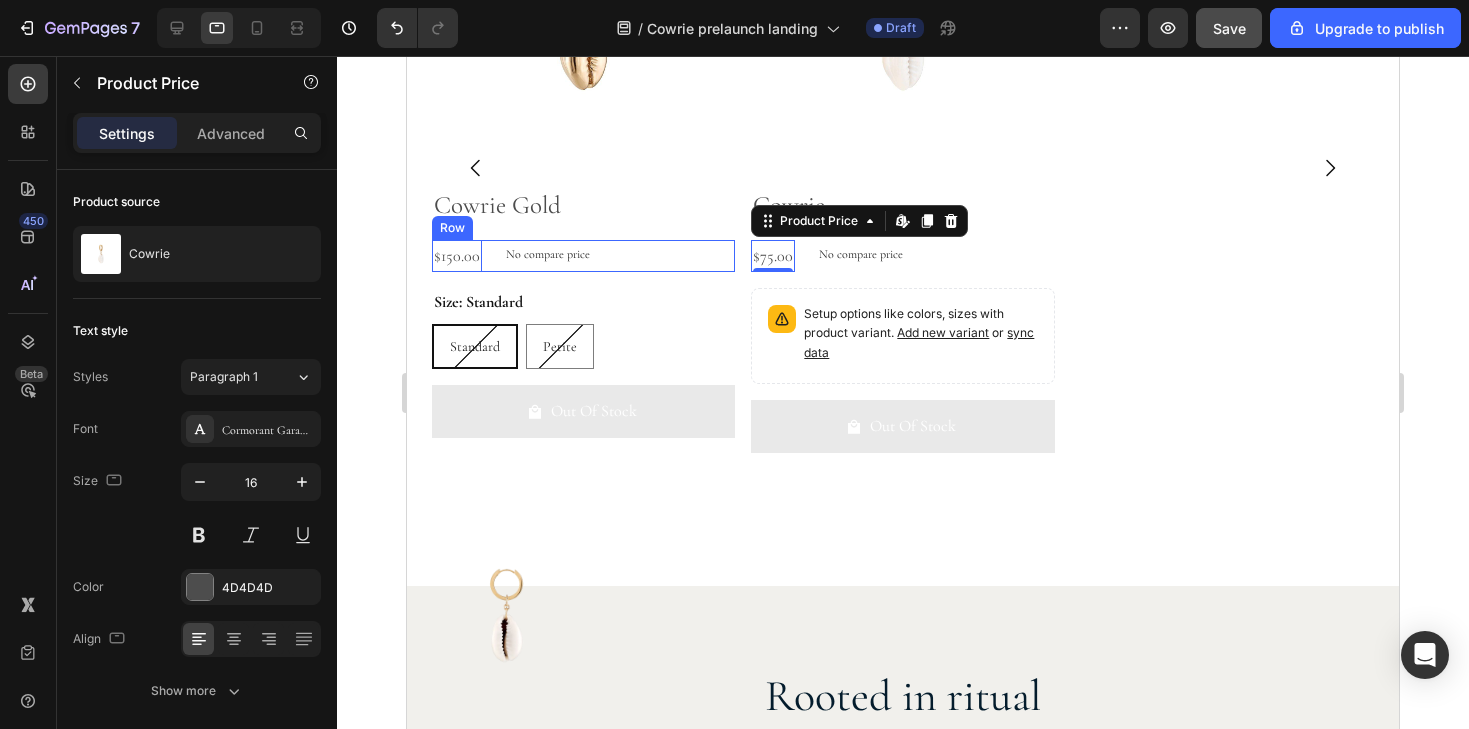 click on "$150.00" at bounding box center (457, 256) 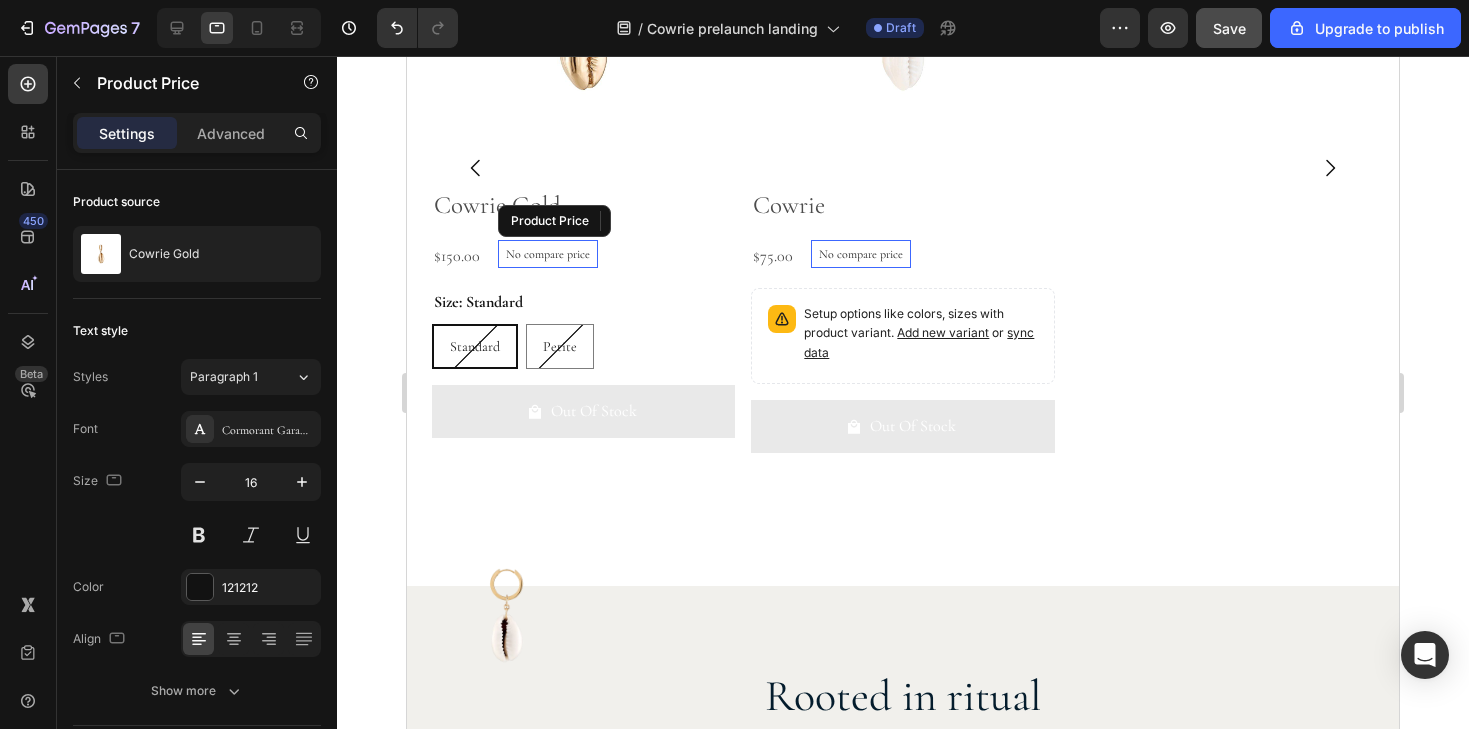 click on "No compare price" at bounding box center [548, 254] 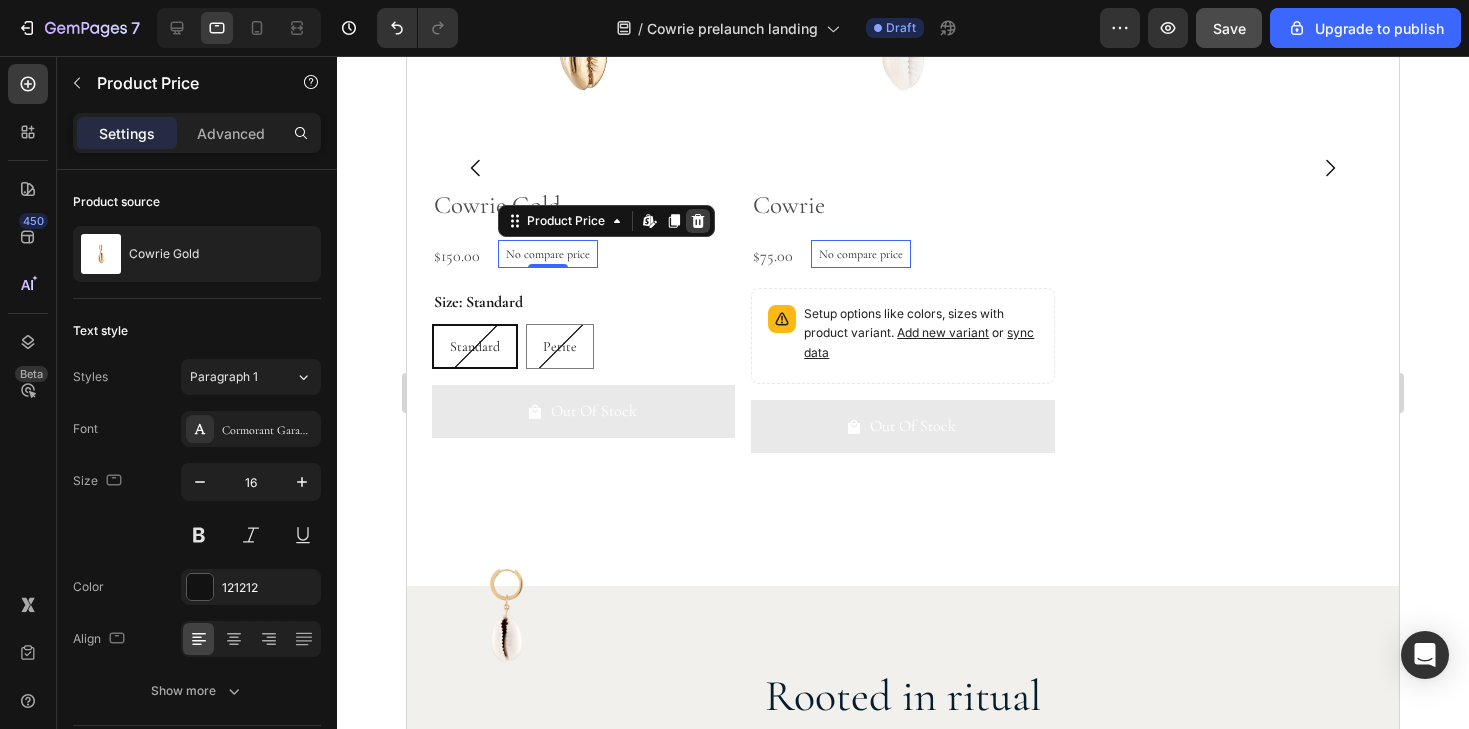 click 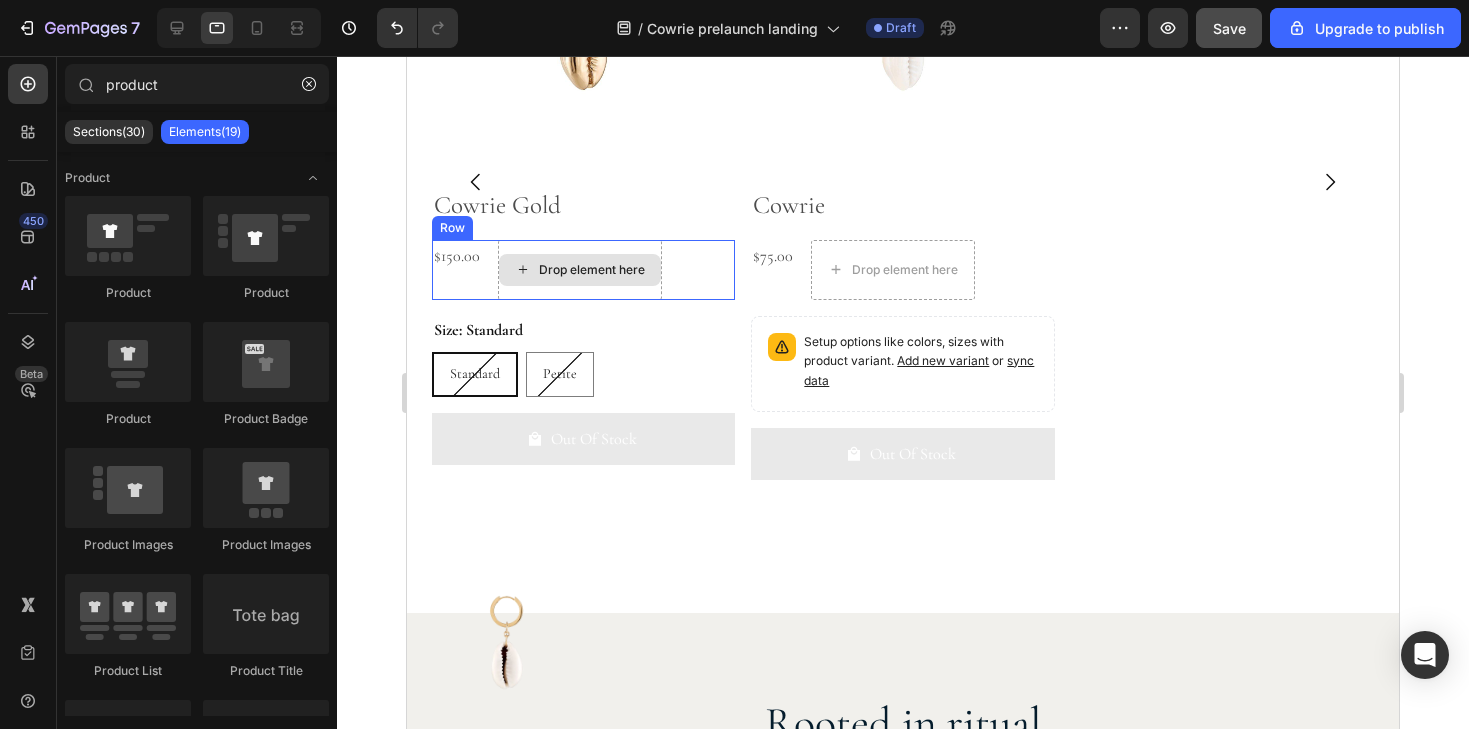 click on "Drop element here" at bounding box center [580, 270] 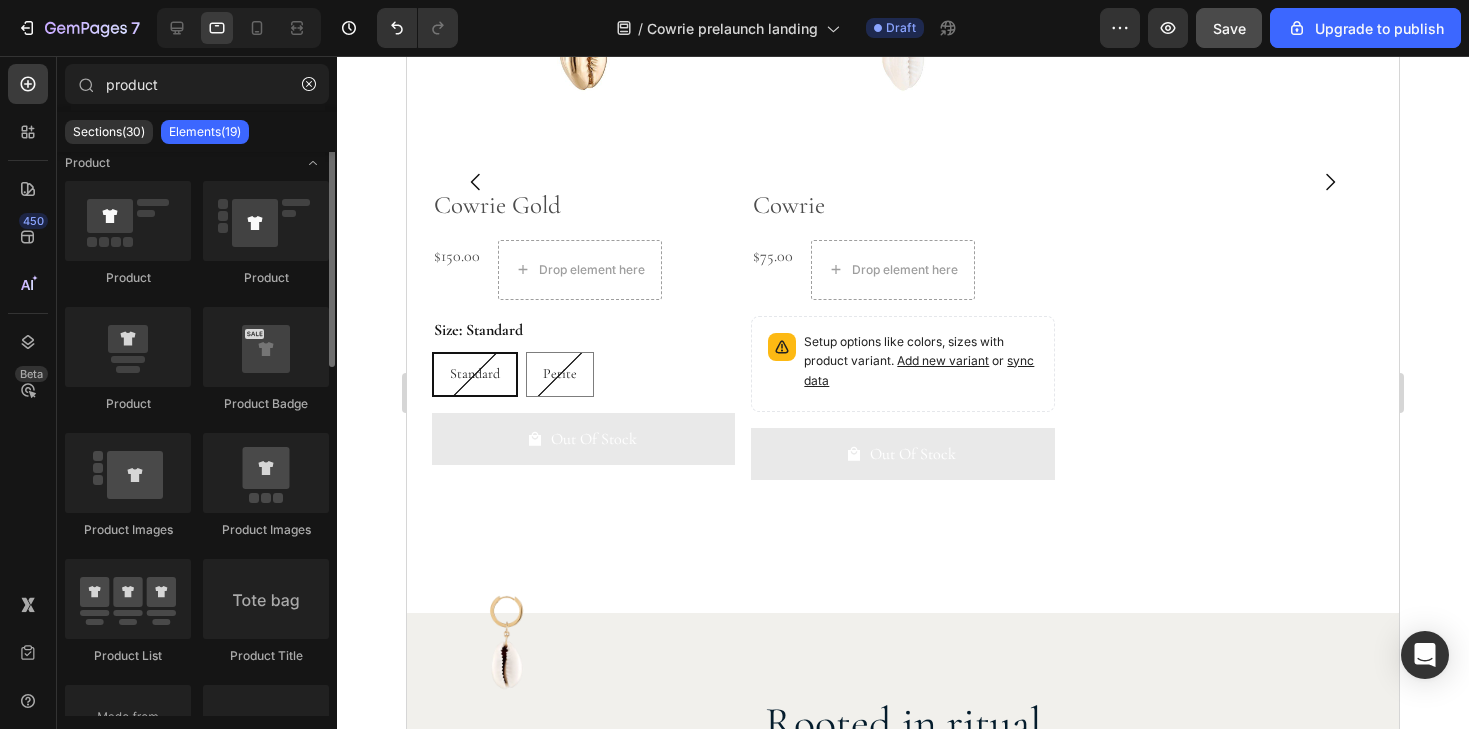 scroll, scrollTop: 0, scrollLeft: 0, axis: both 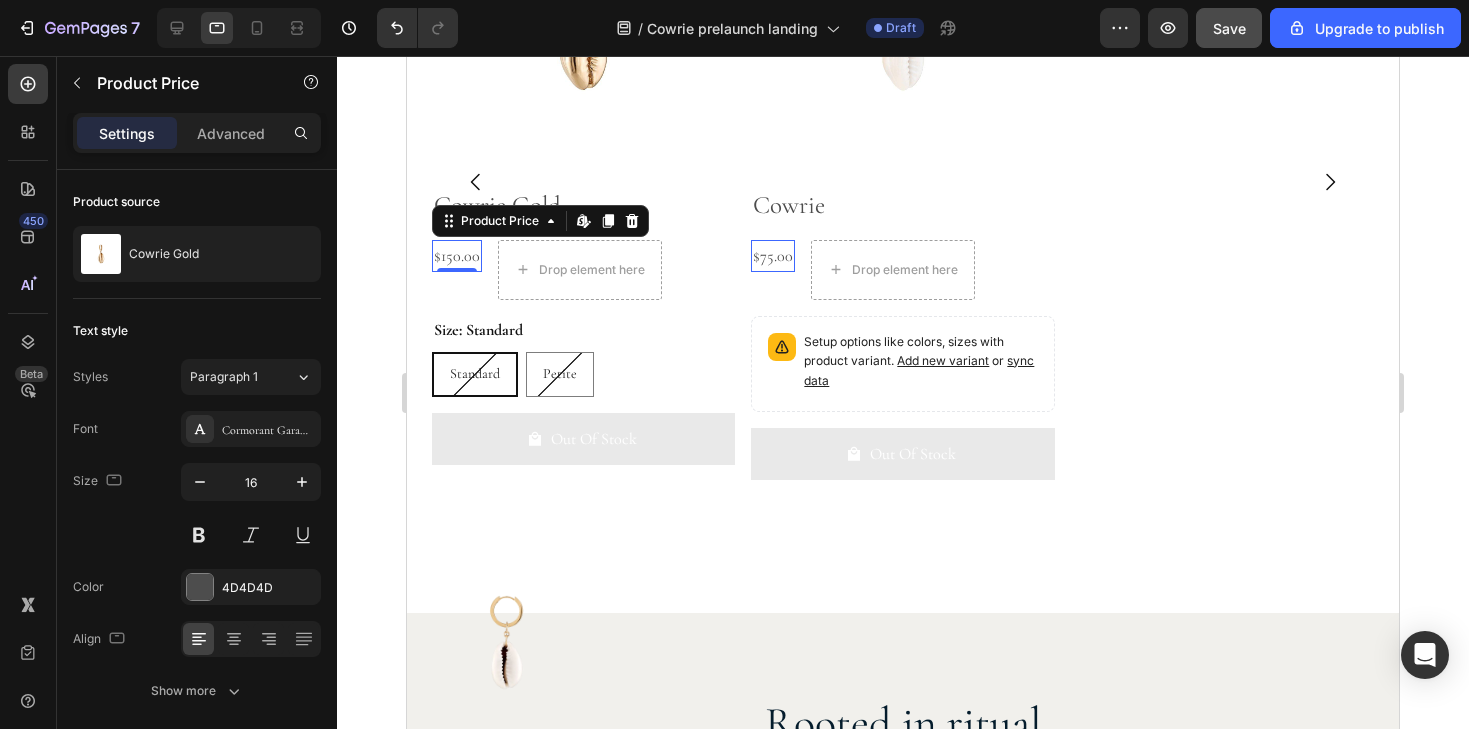 click on "$150.00" at bounding box center (457, 256) 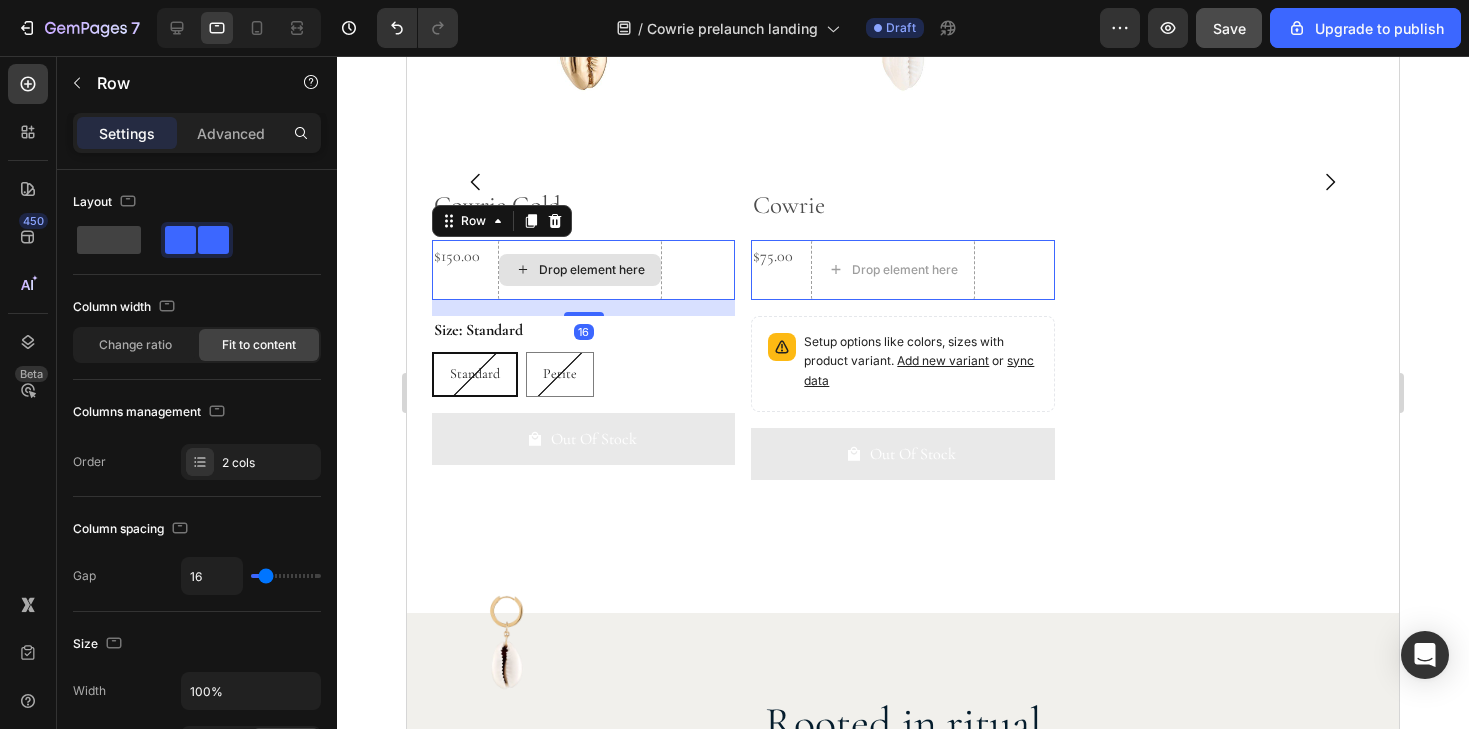 click on "Drop element here" at bounding box center (580, 270) 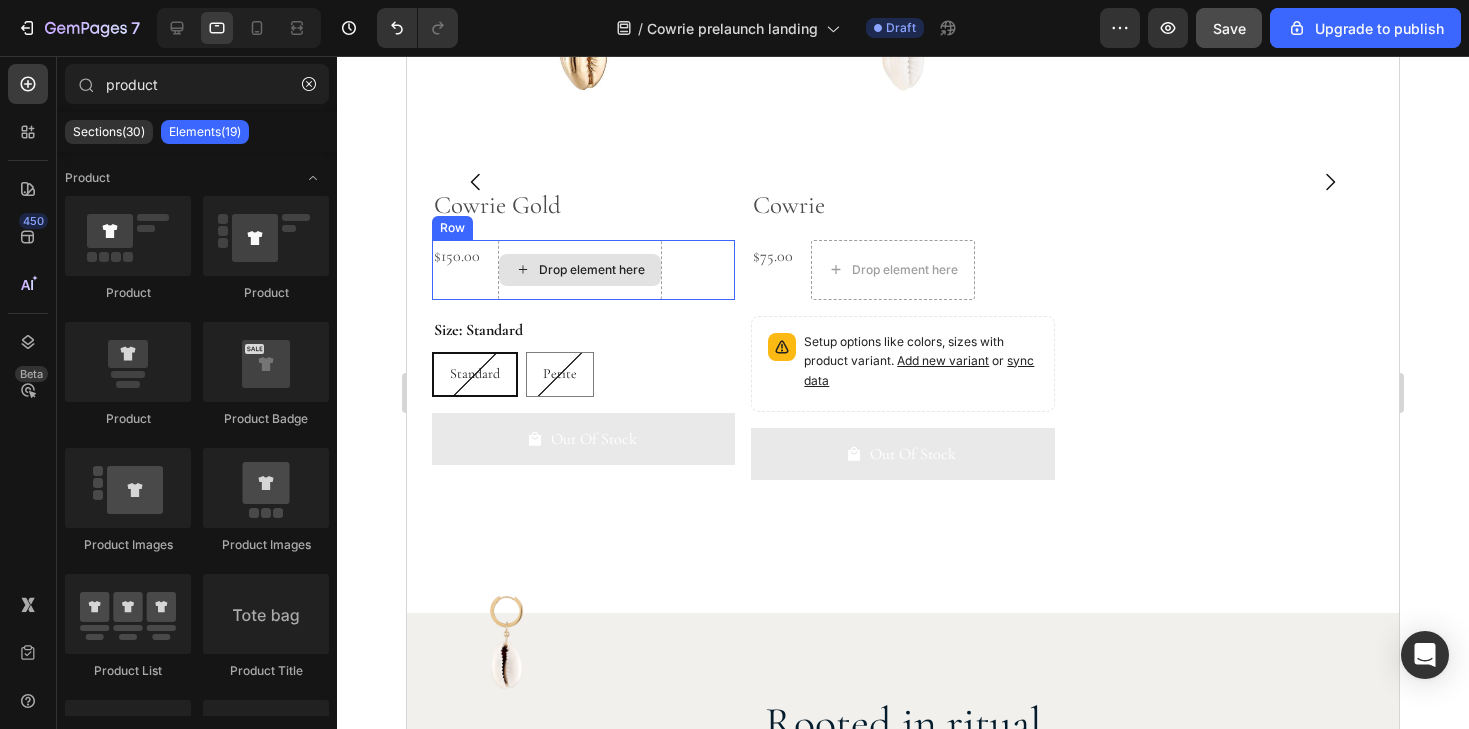 click on "Drop element here" at bounding box center [592, 270] 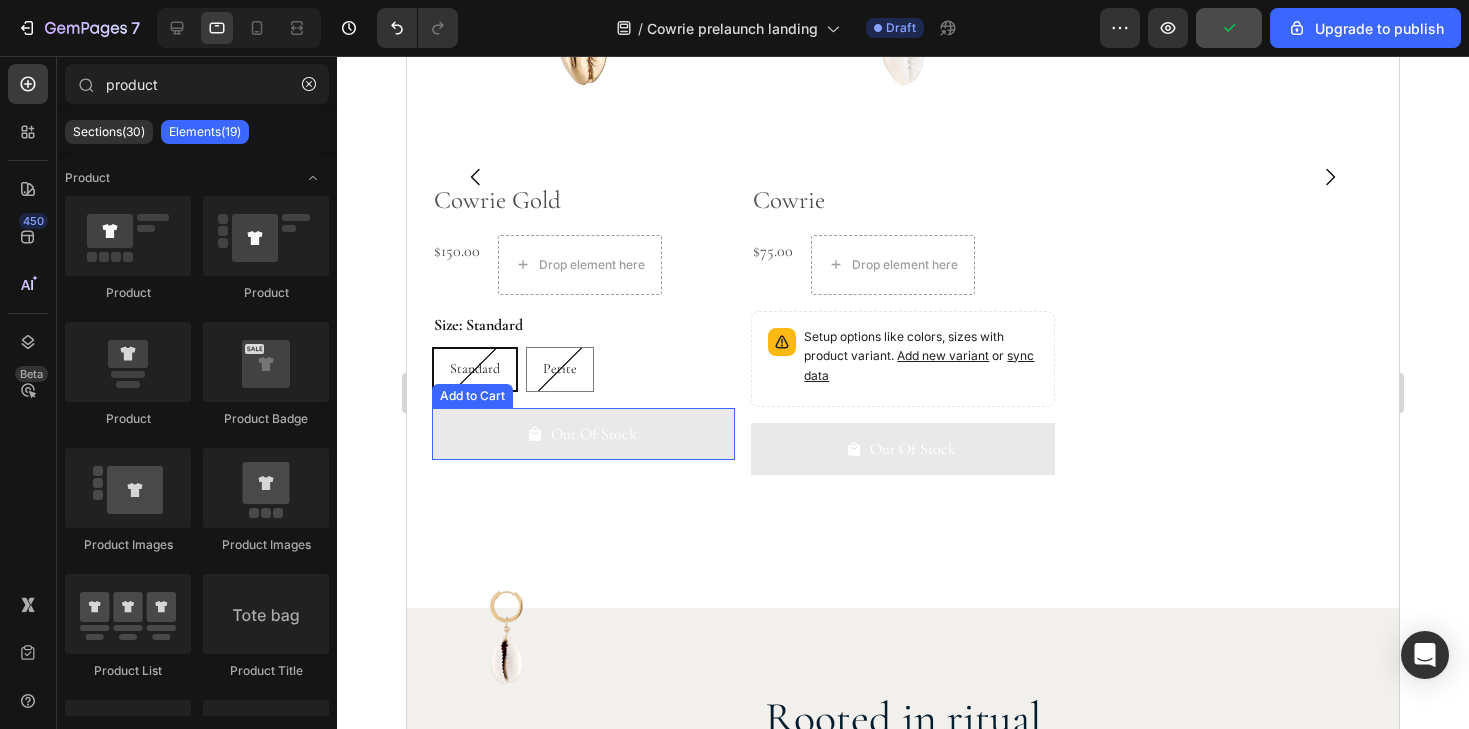 scroll, scrollTop: 1615, scrollLeft: 0, axis: vertical 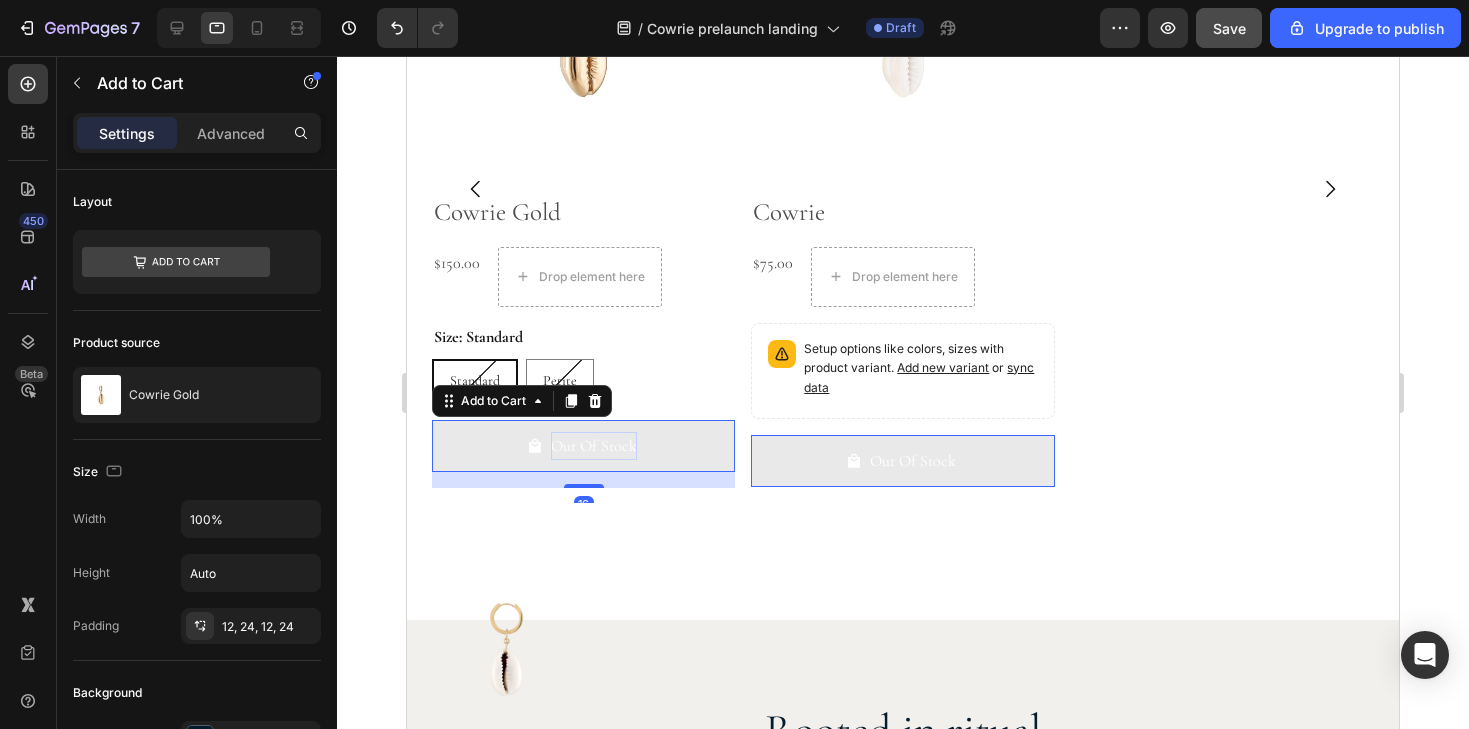 click on "Out Of Stock" at bounding box center [594, 446] 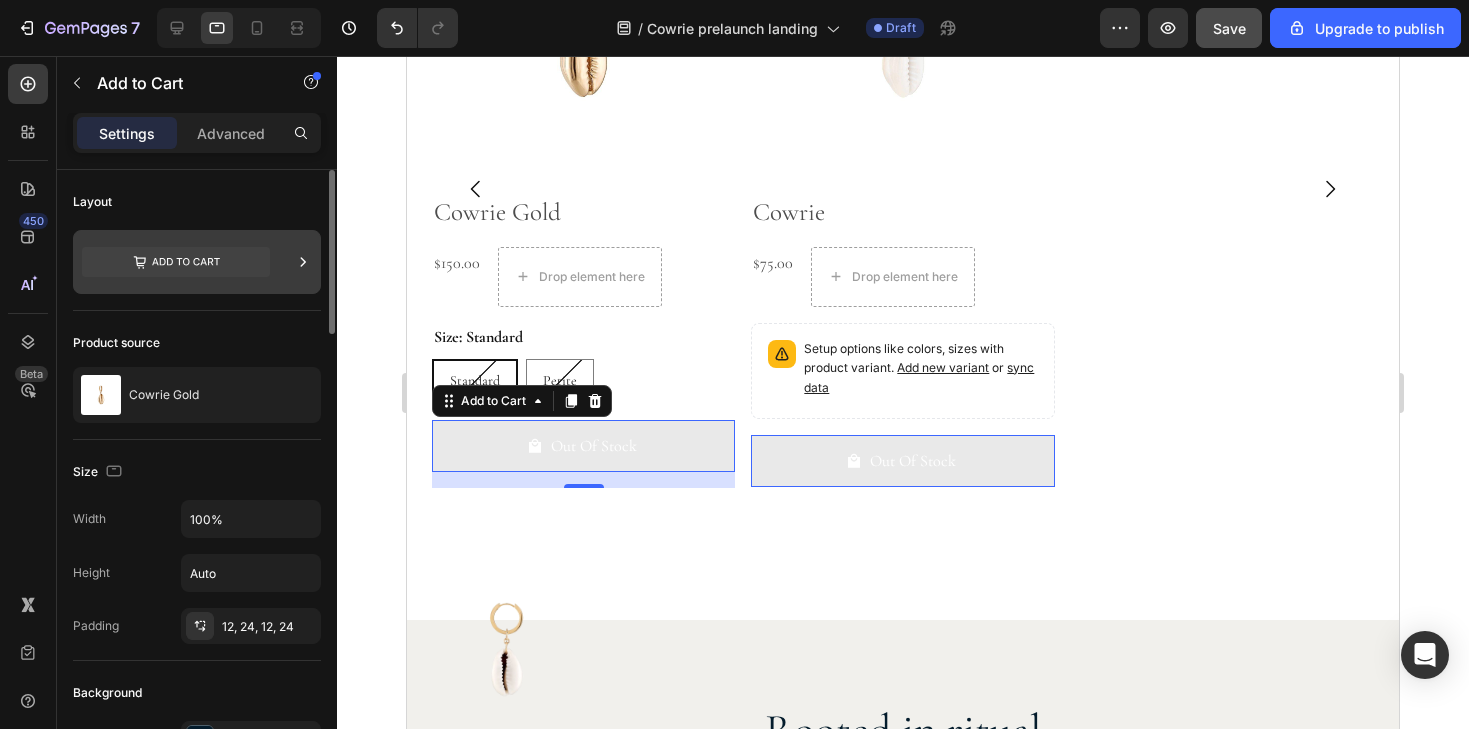click at bounding box center (197, 262) 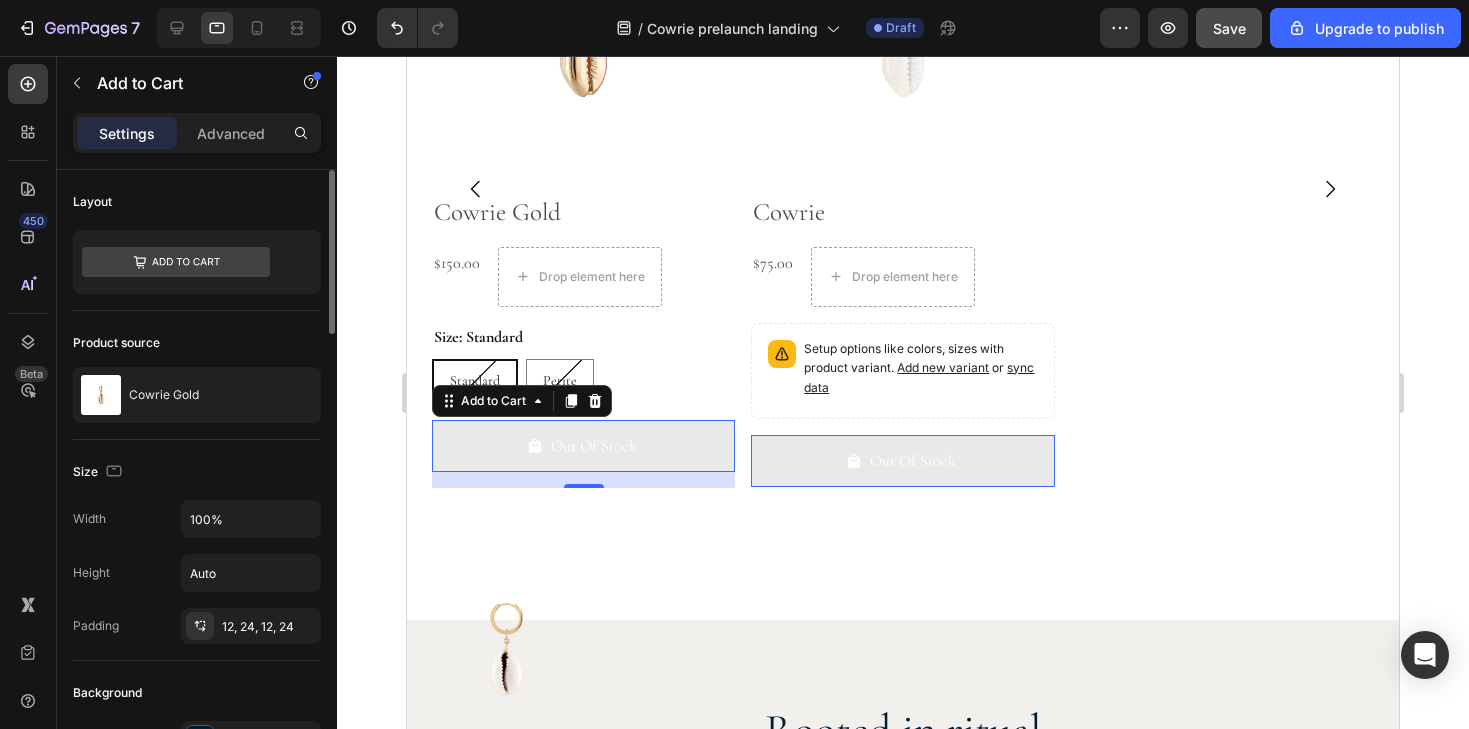 click on "Product source Cowrie Gold" 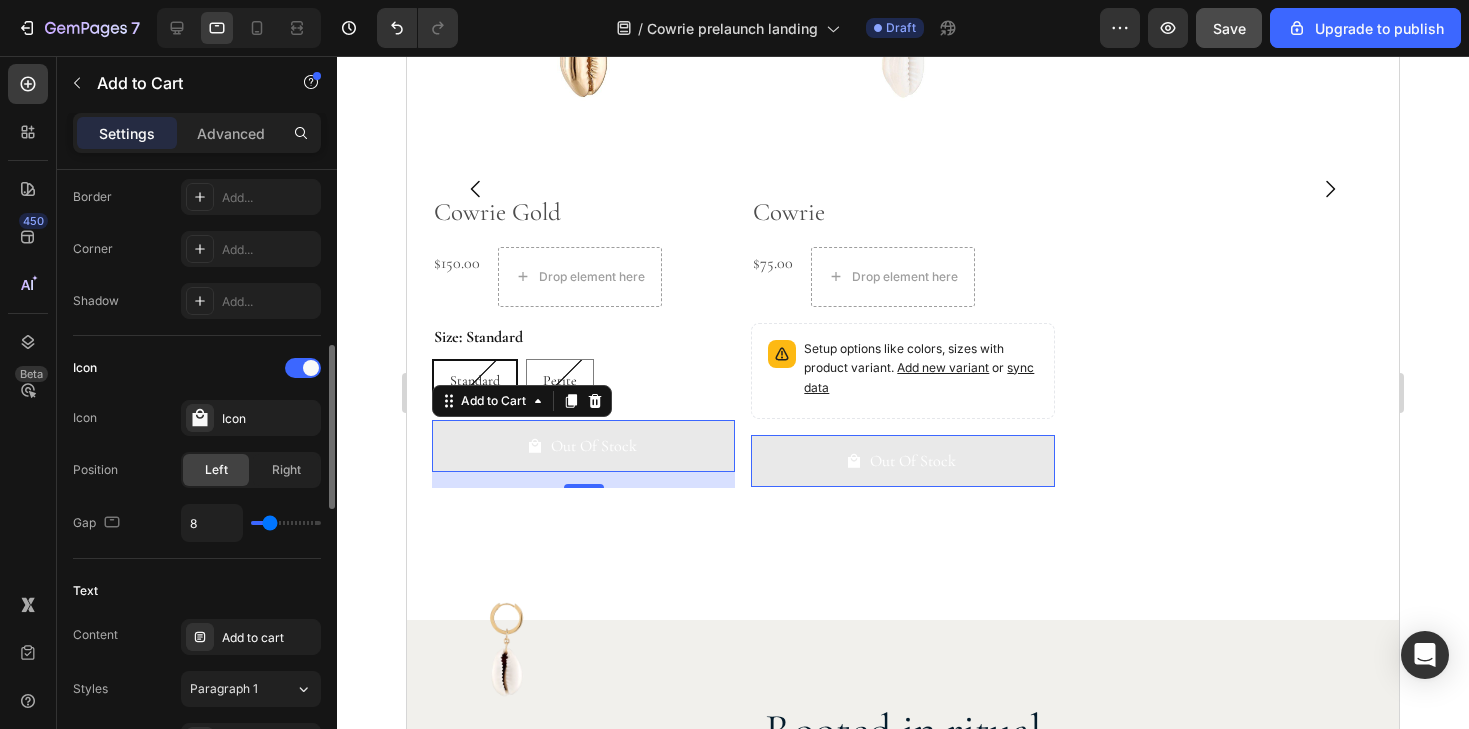 scroll, scrollTop: 654, scrollLeft: 0, axis: vertical 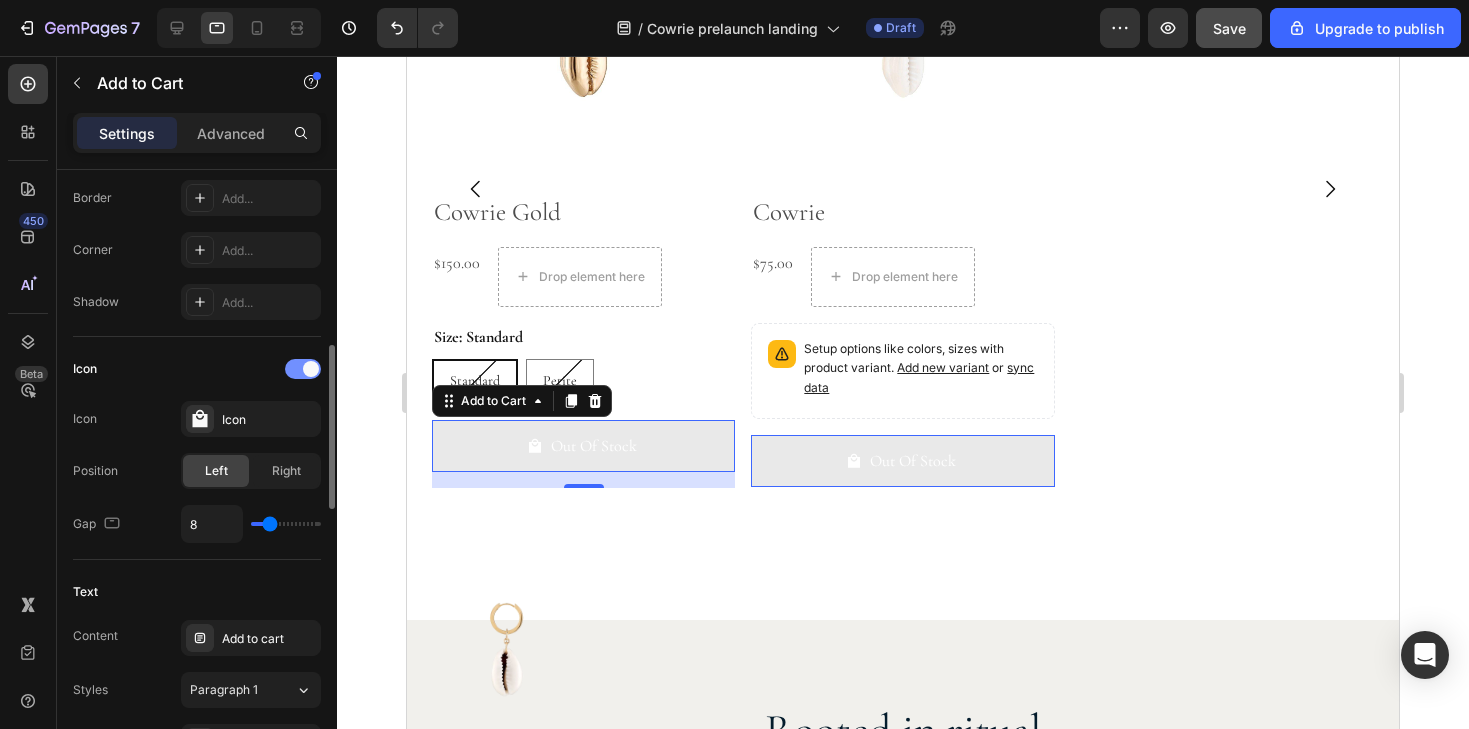 click at bounding box center (311, 369) 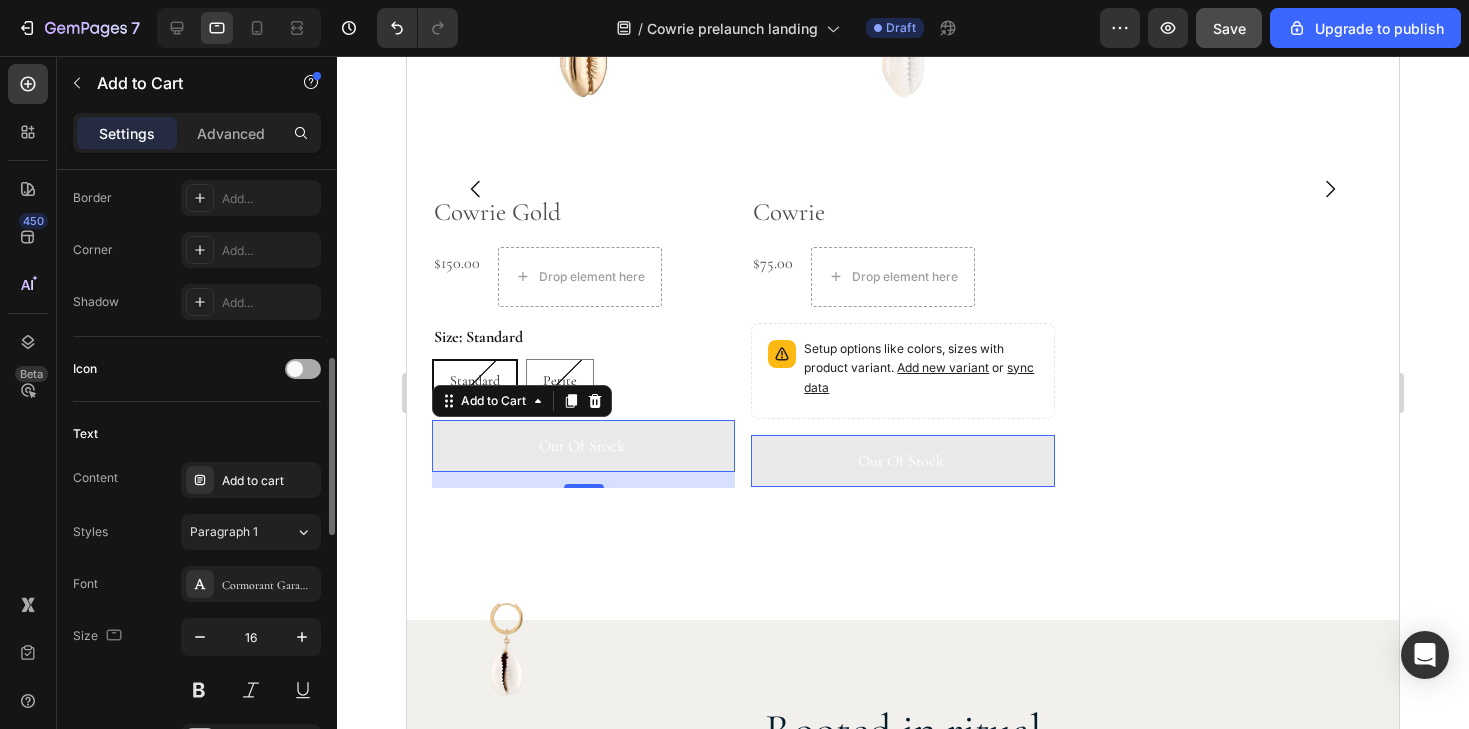 click at bounding box center [303, 369] 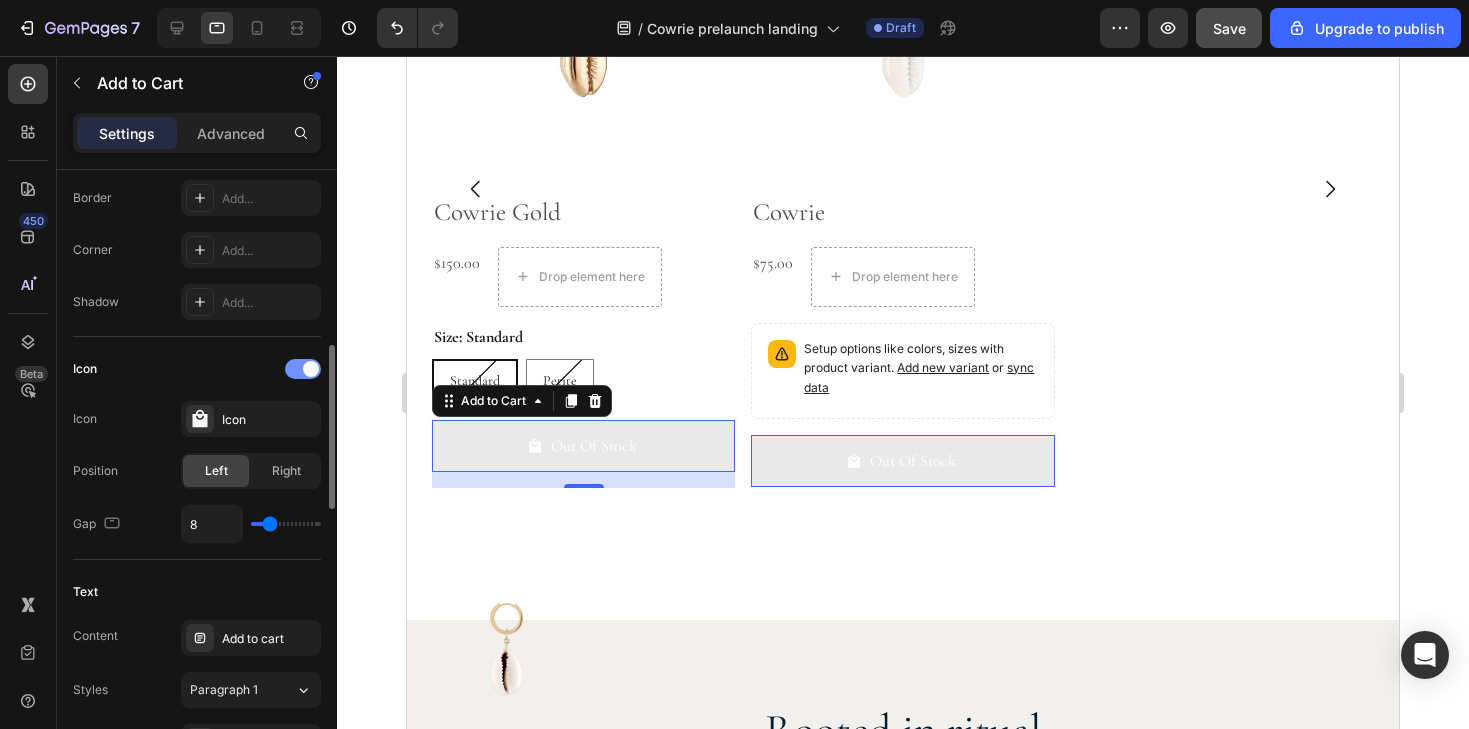click at bounding box center [311, 369] 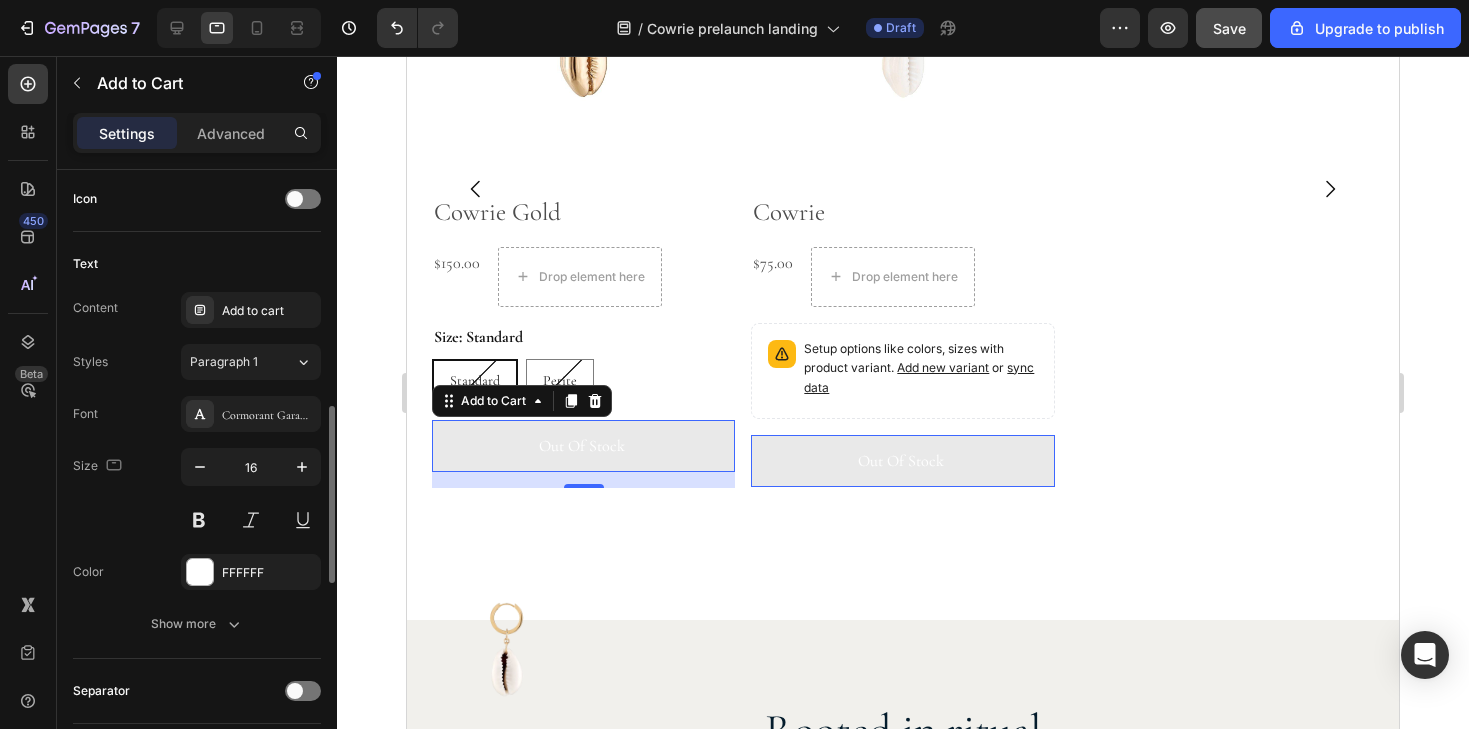 scroll, scrollTop: 0, scrollLeft: 0, axis: both 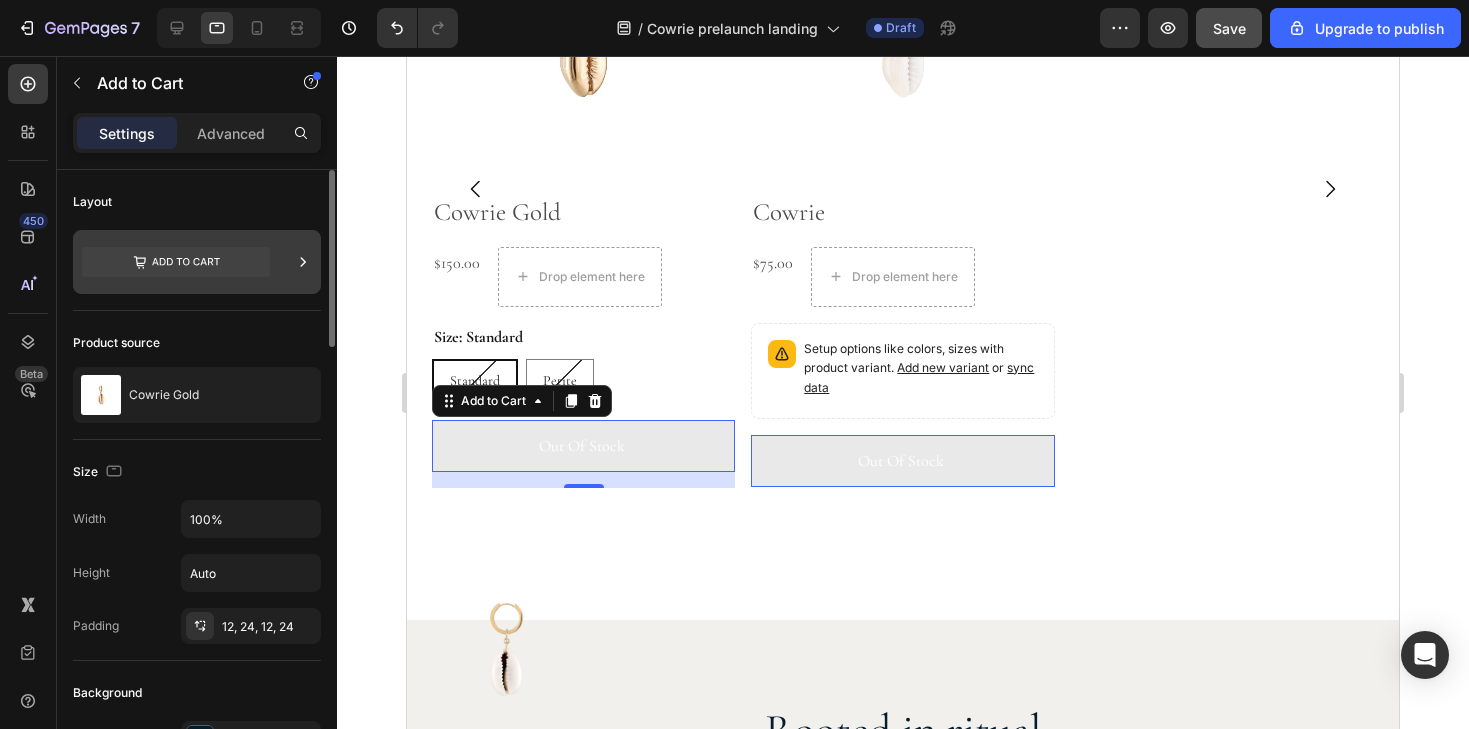 click 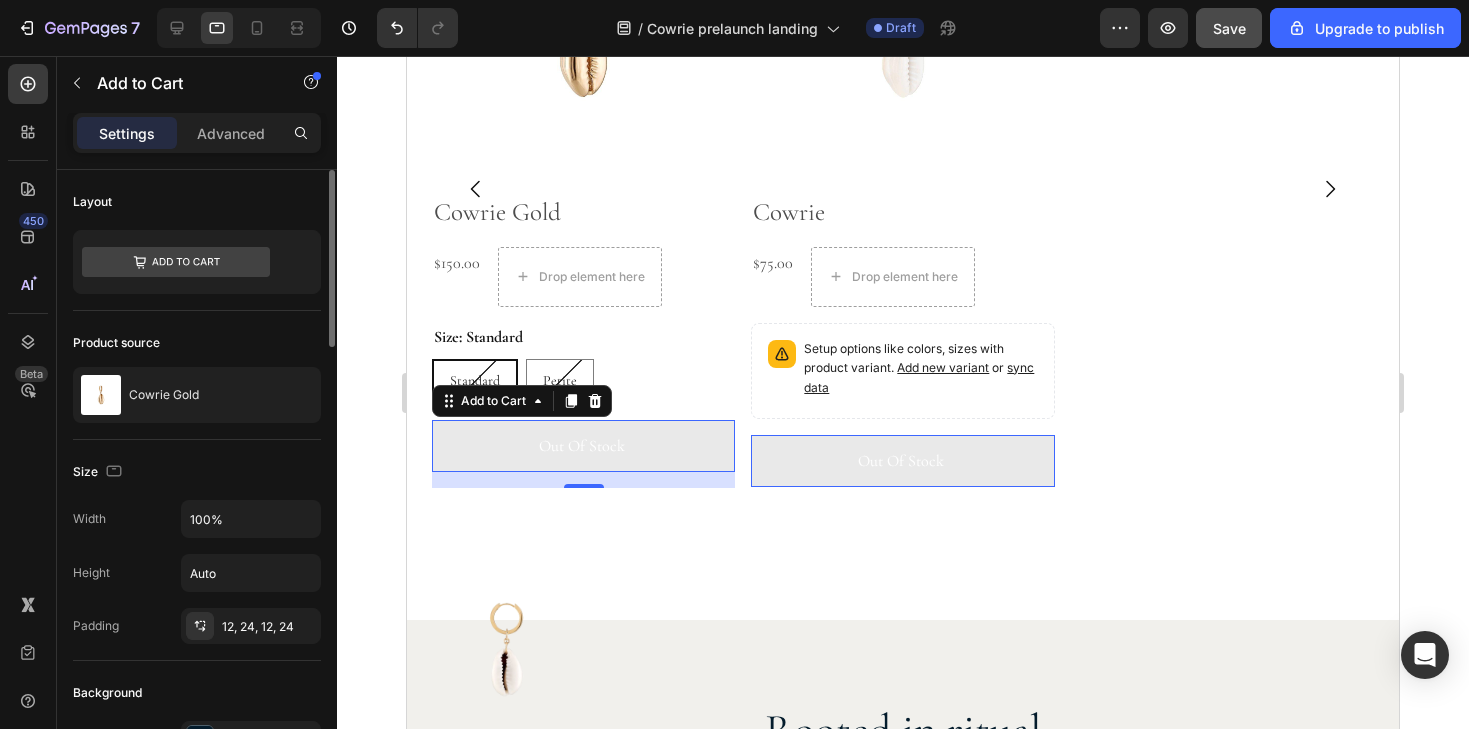 click on "Product source Cowrie Gold" 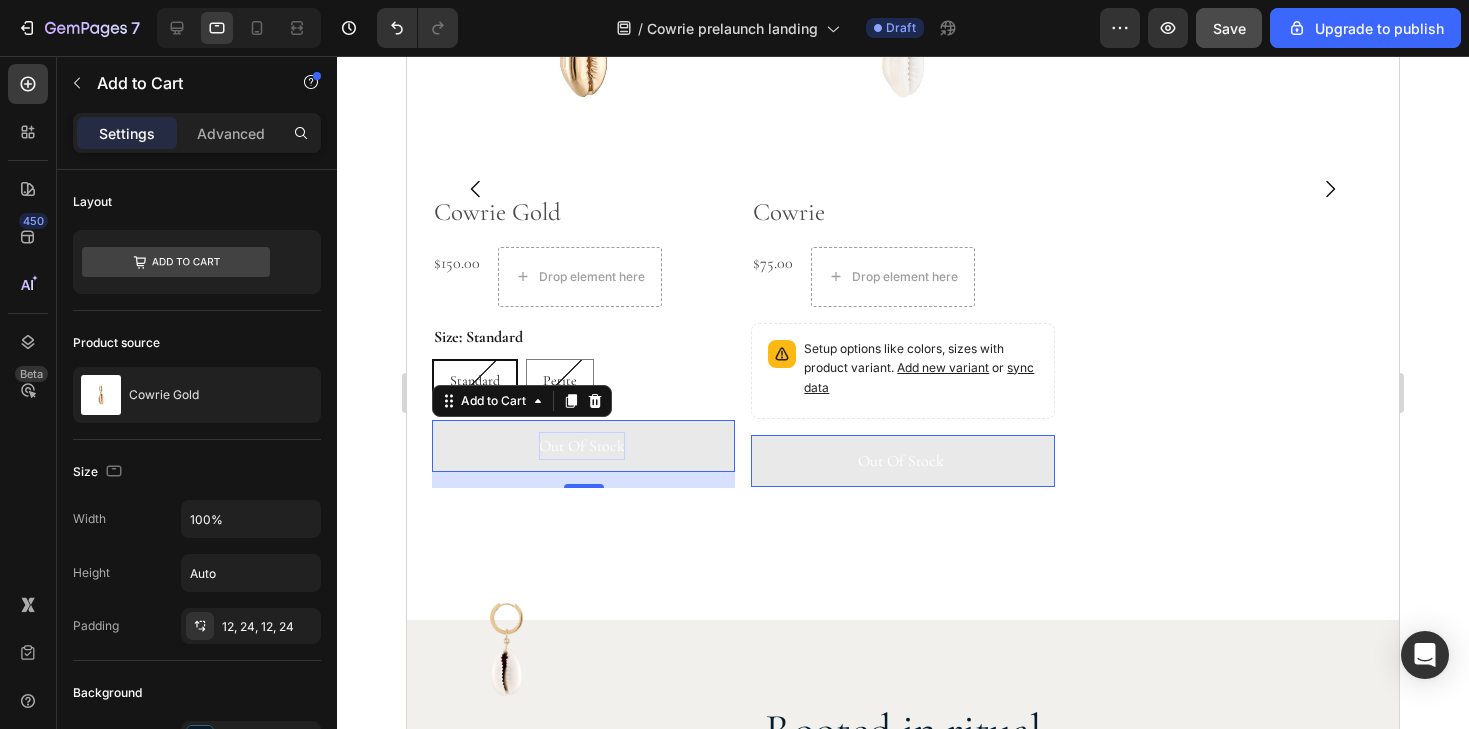 click on "Out Of Stock" at bounding box center [582, 446] 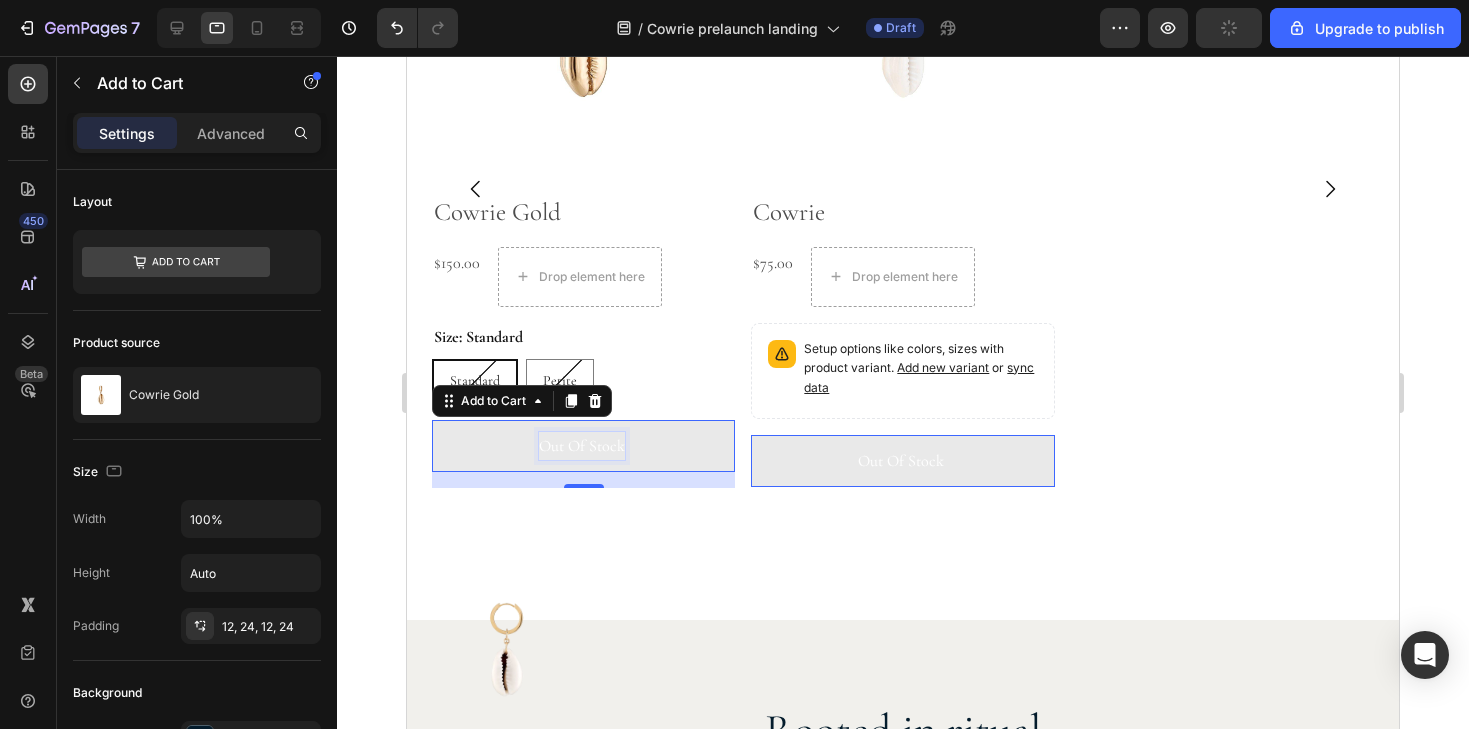 click on "Out Of Stock" at bounding box center [582, 446] 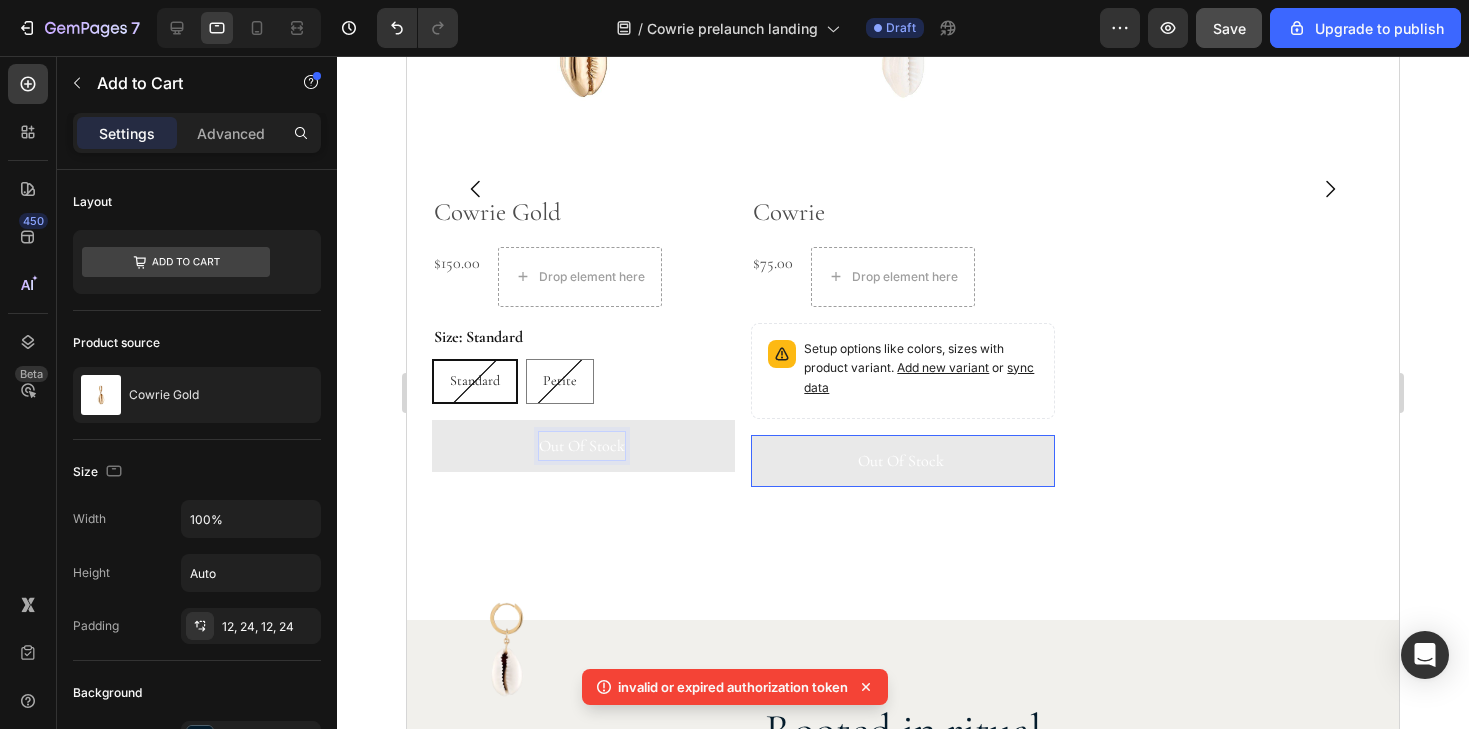 click on "Out Of Stock" at bounding box center (582, 446) 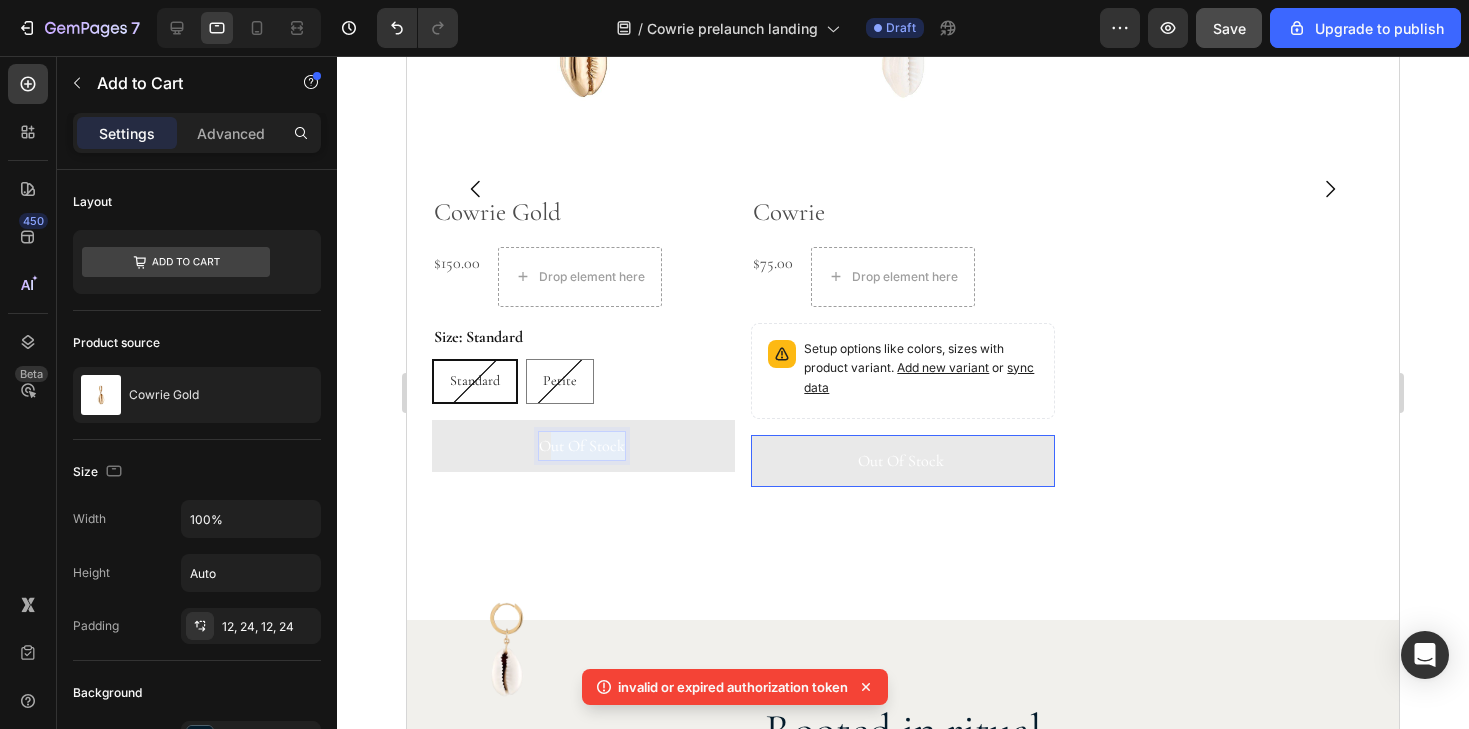 drag, startPoint x: 547, startPoint y: 445, endPoint x: 621, endPoint y: 447, distance: 74.02702 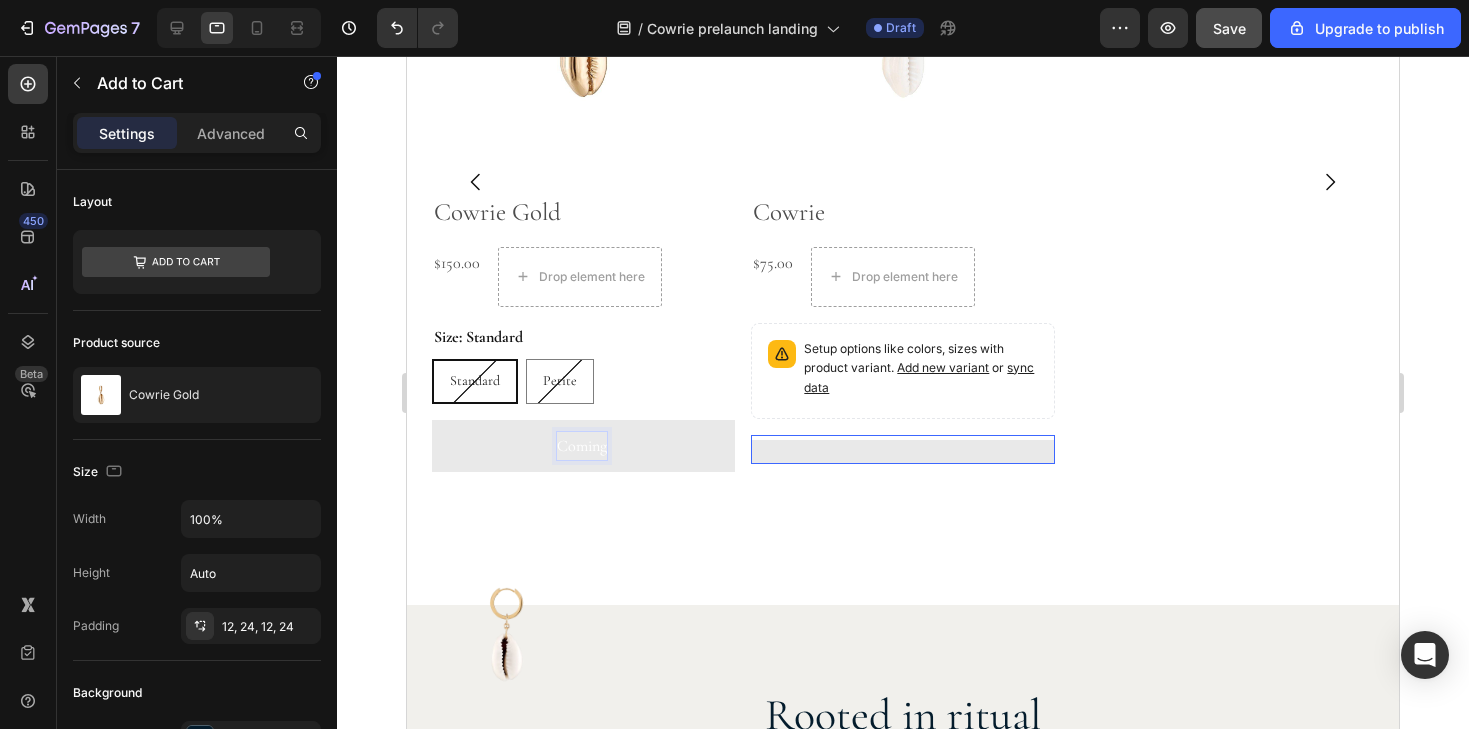 click on "Coming" at bounding box center (583, 446) 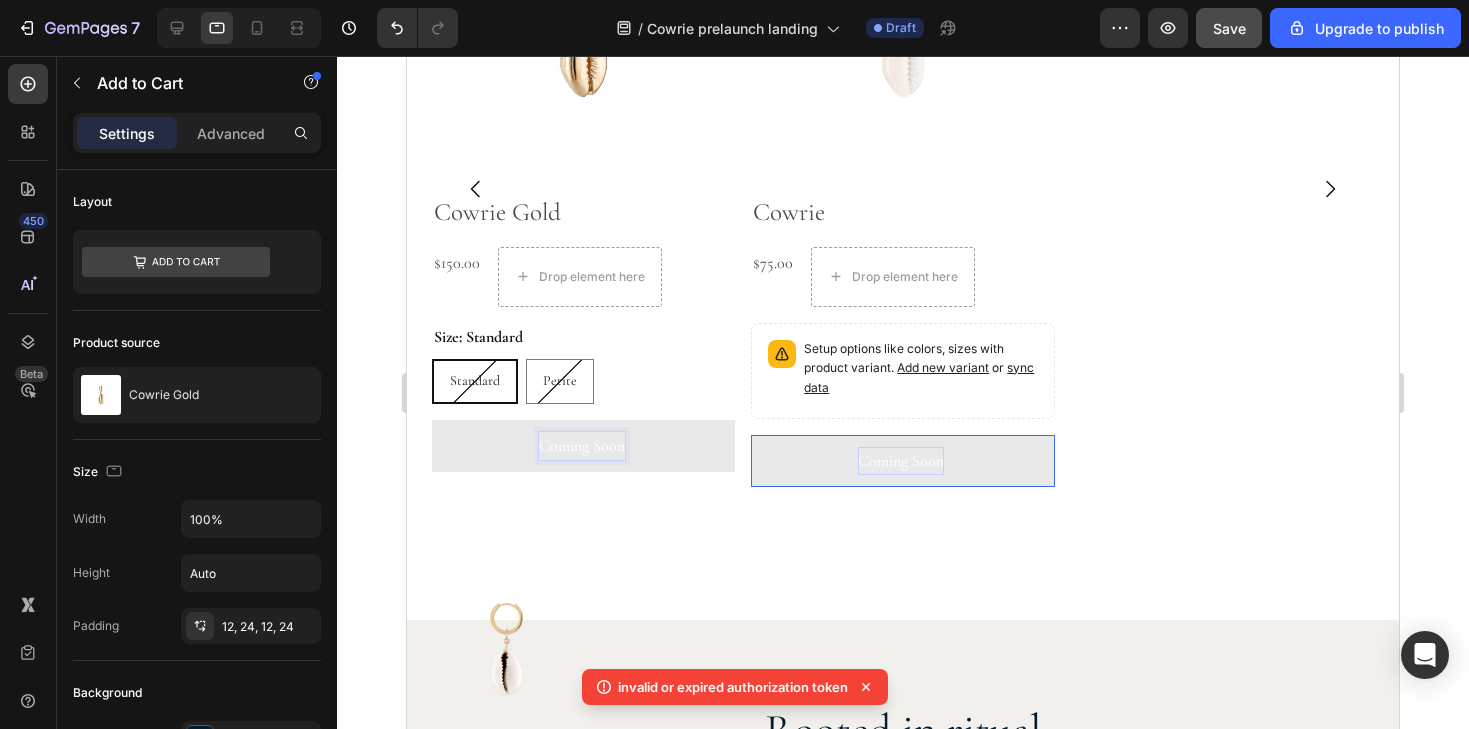 click on "Coming Soon" at bounding box center [582, 446] 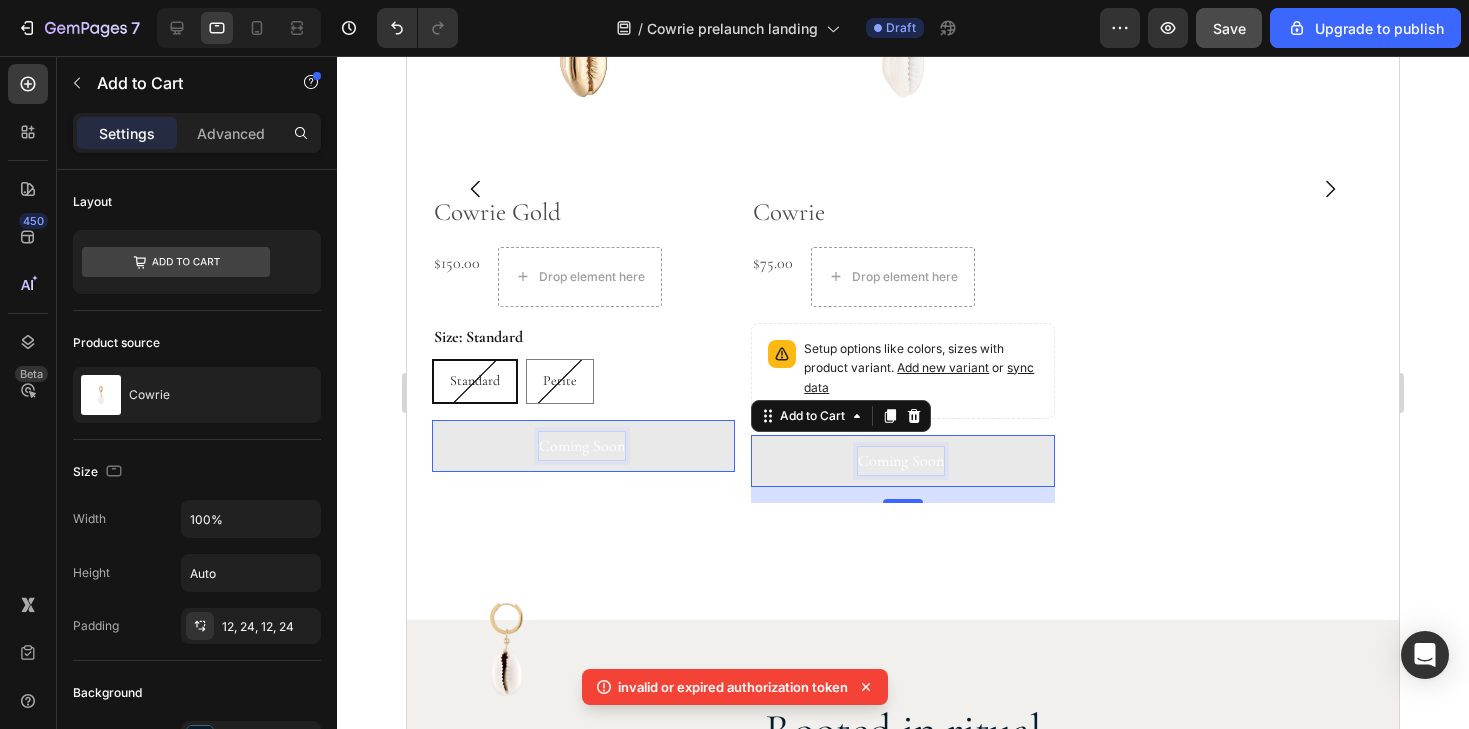 click on "Coming Soon" at bounding box center [582, 446] 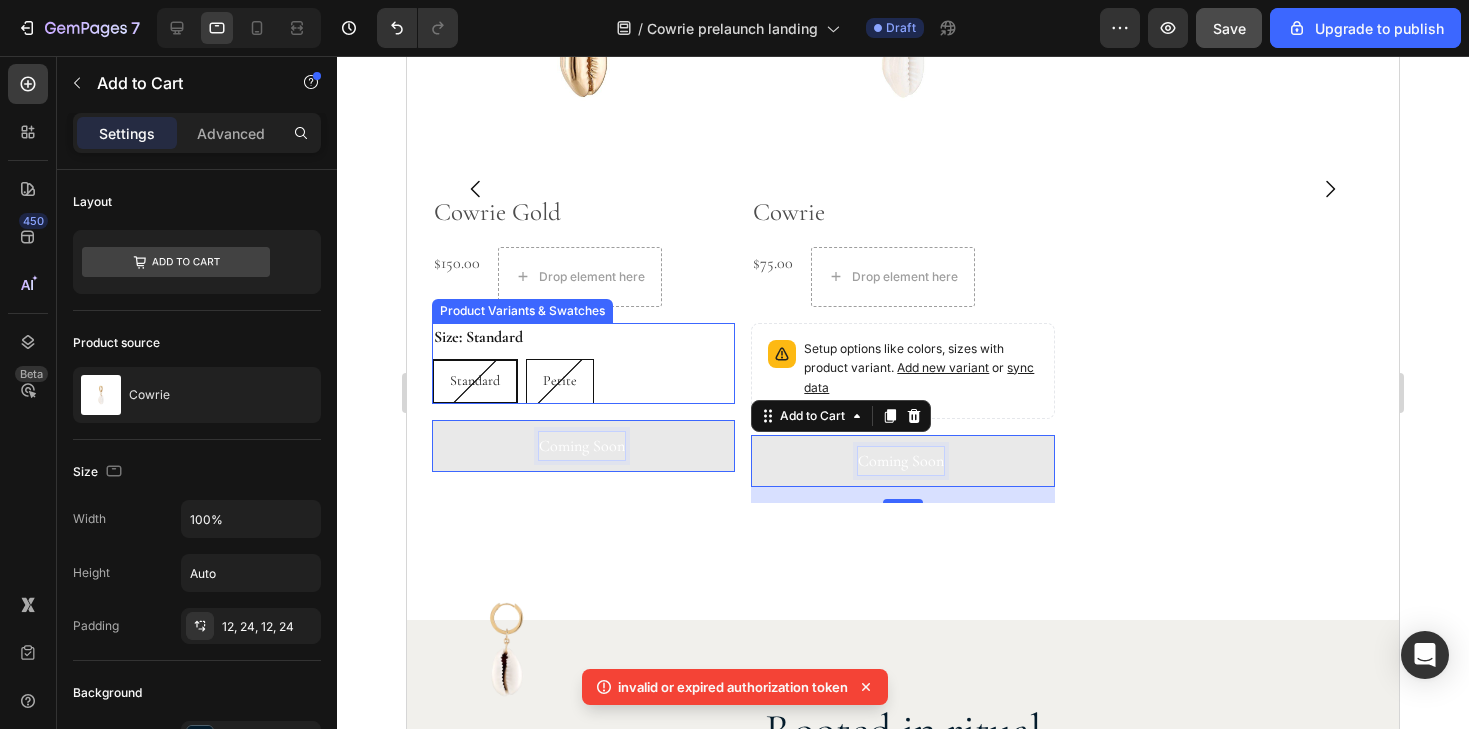 click on "Petite" at bounding box center (560, 380) 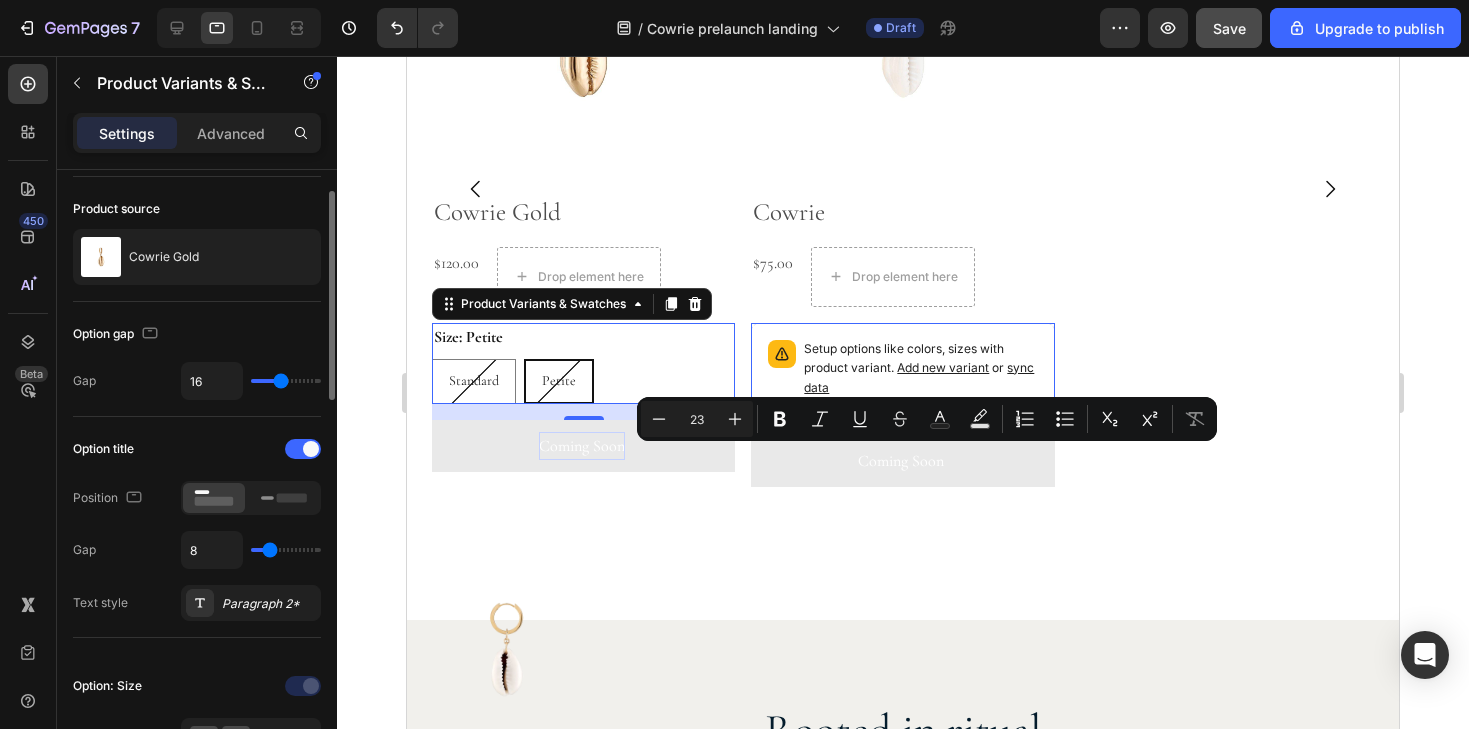 scroll, scrollTop: 65, scrollLeft: 0, axis: vertical 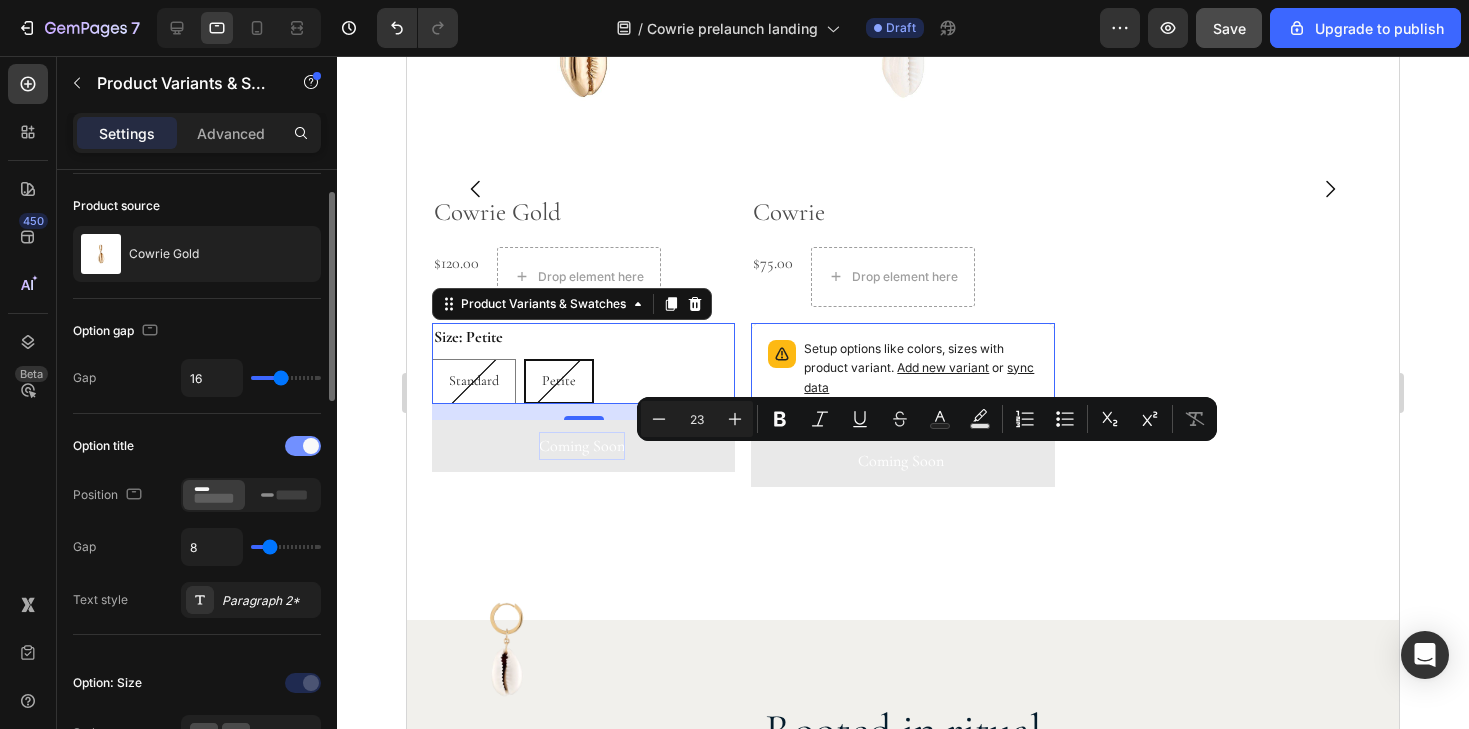 click at bounding box center [311, 446] 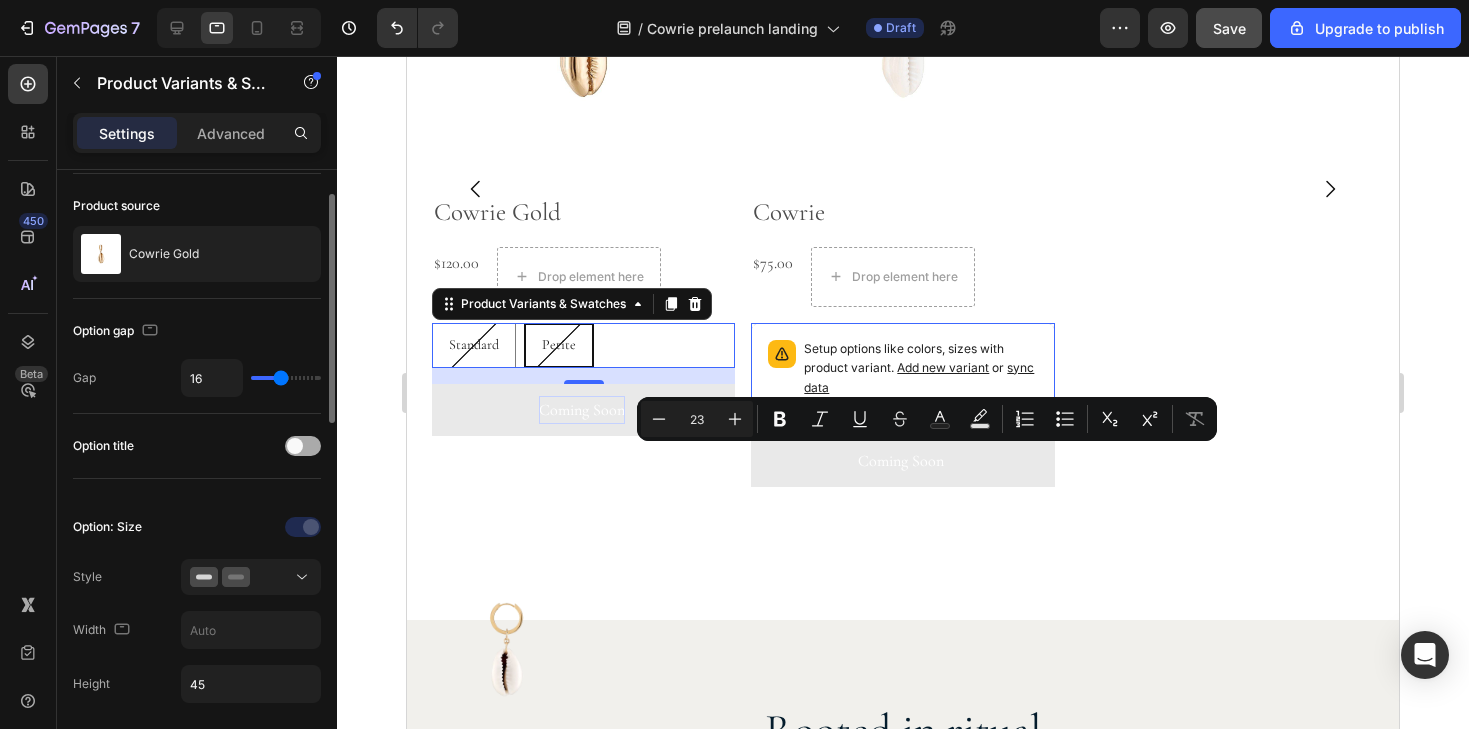 click at bounding box center (303, 446) 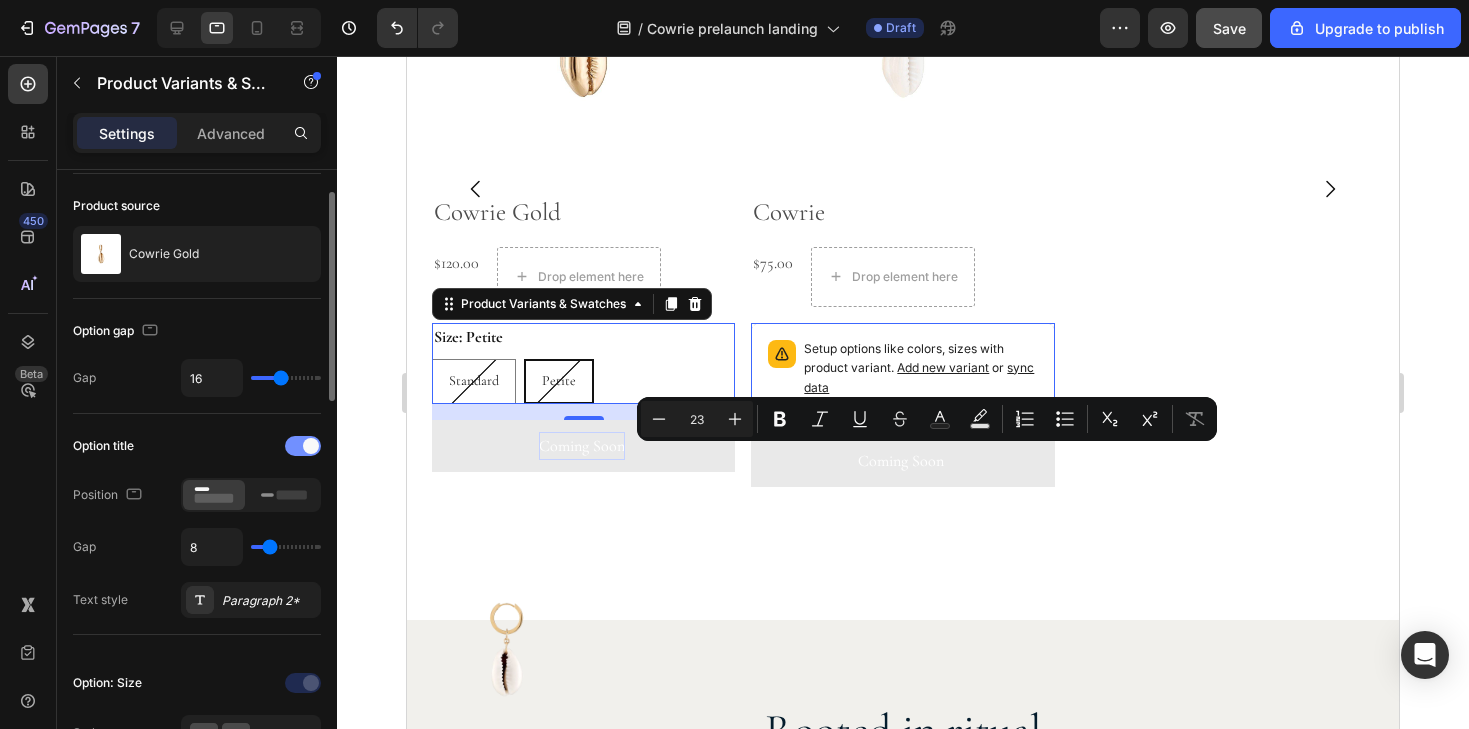 click at bounding box center (311, 446) 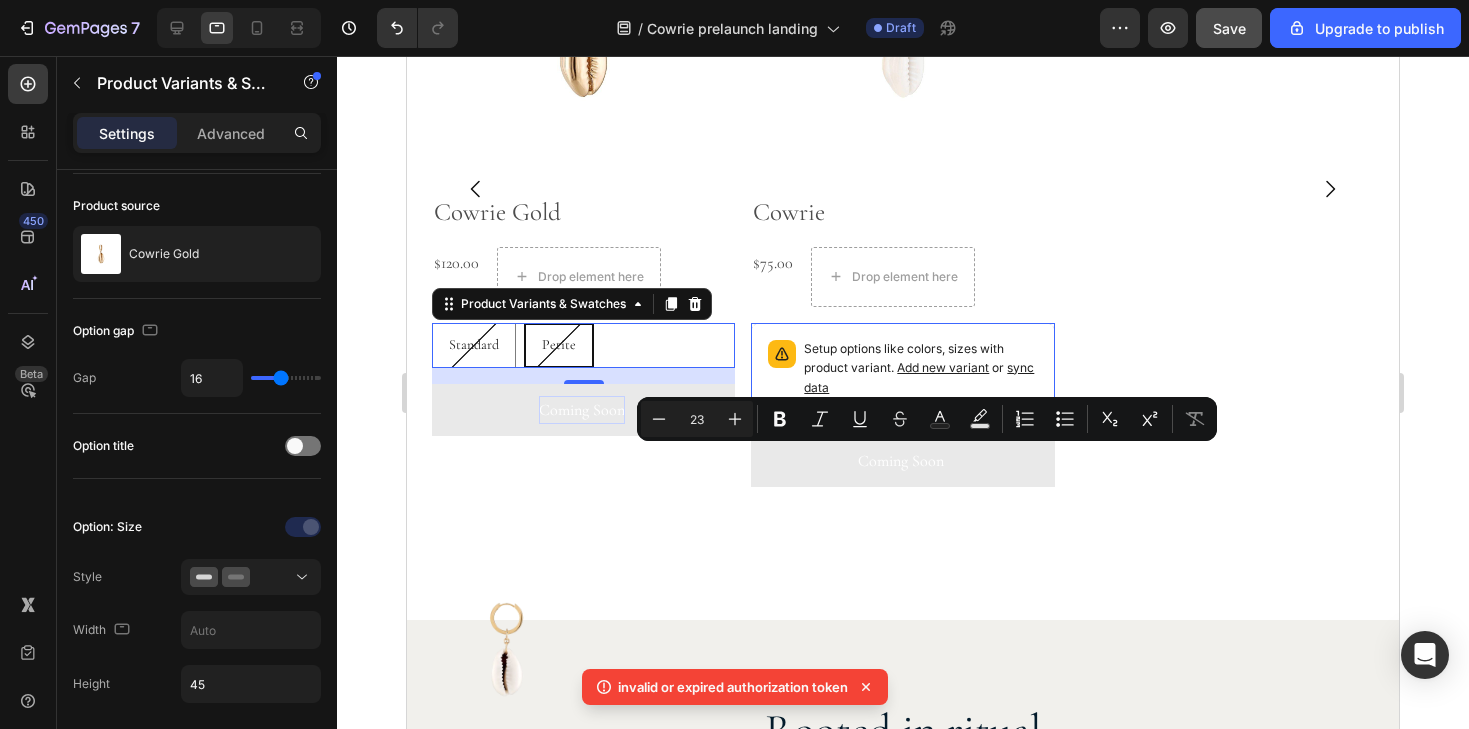drag, startPoint x: 1256, startPoint y: 395, endPoint x: 849, endPoint y: 339, distance: 410.8345 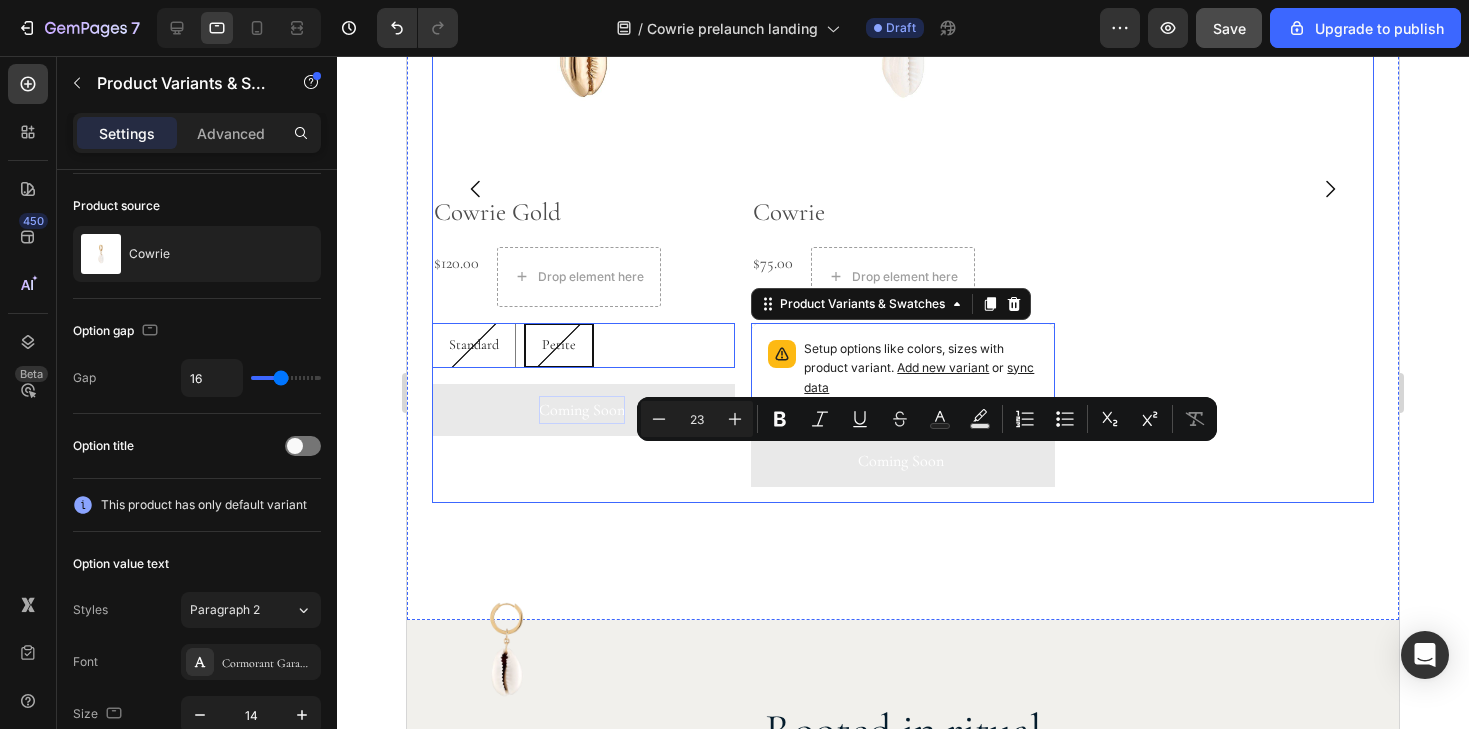 click on "Product Images Cowrie Gold Product Title $120.00 Product Price Product Price
Drop element here Row Standard Standard Standard Petite Petite Petite Product Variants & Swatches   16 Coming Soon Add to Cart Row Product List Product Images Cowrie Product Title $75.00 Product Price Product Price
Drop element here Row Setup options like colors, sizes with product variant.       Add new variant   or   sync data Product Variants & Swatches   0 Coming Soon Add to Cart Row Product List" at bounding box center (903, 189) 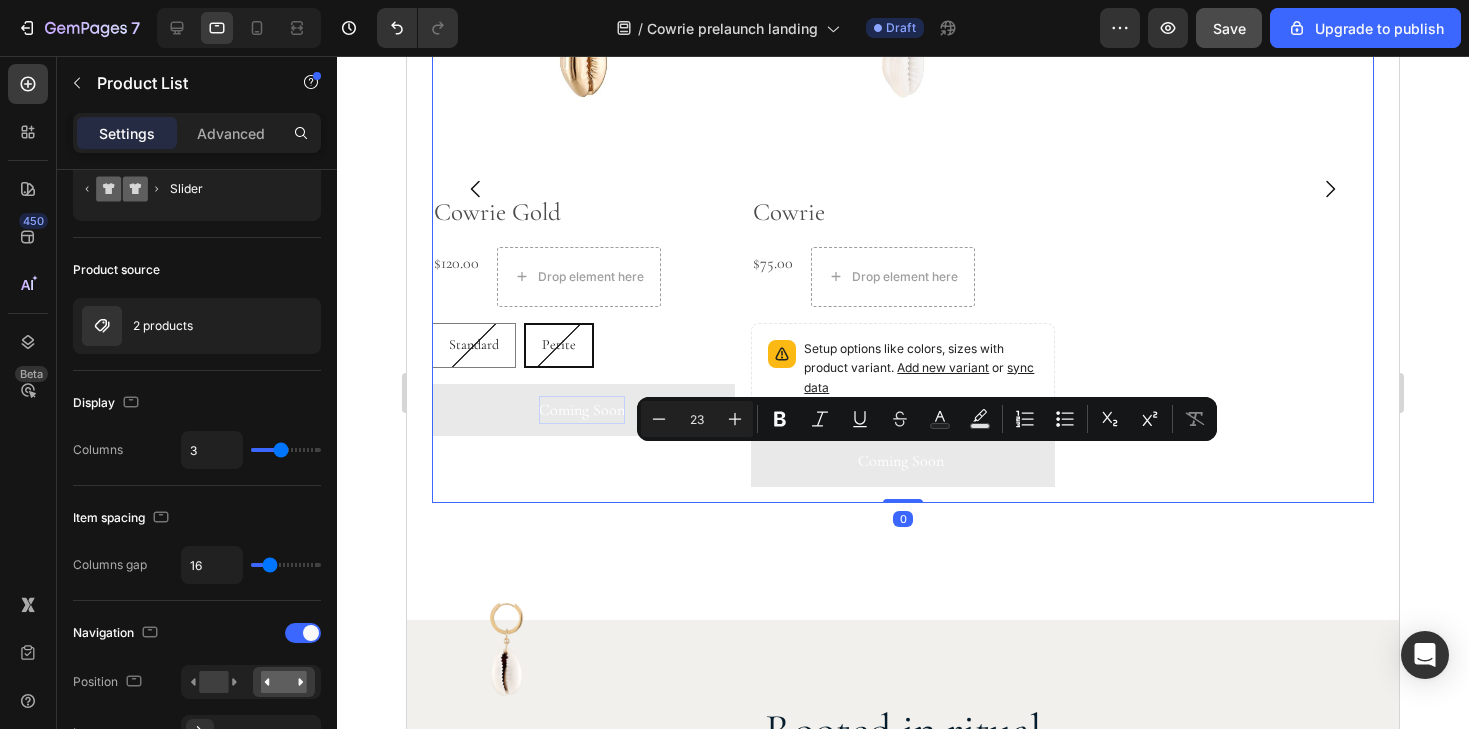 scroll, scrollTop: 0, scrollLeft: 0, axis: both 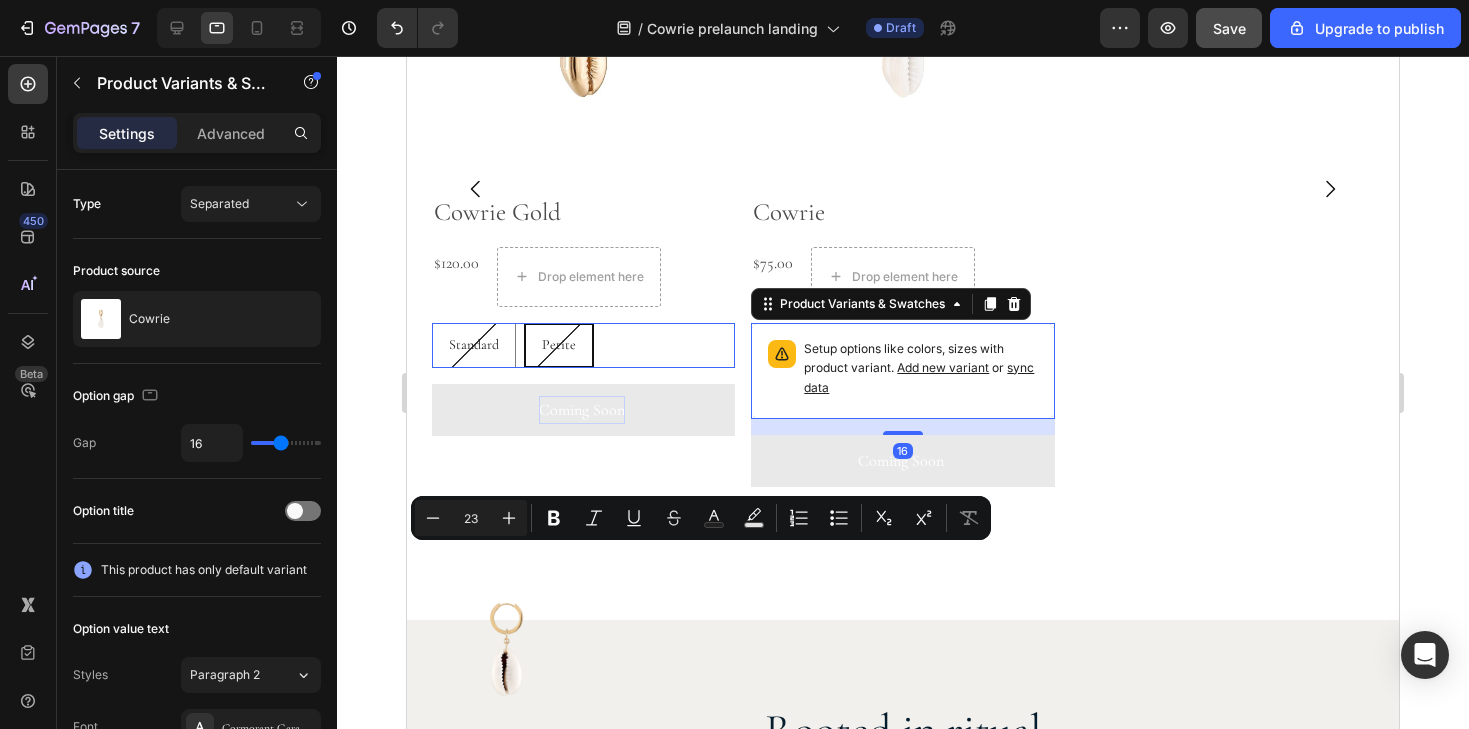 click on "Setup options like colors, sizes with product variant.       Add new variant   or   sync data" at bounding box center (920, 369) 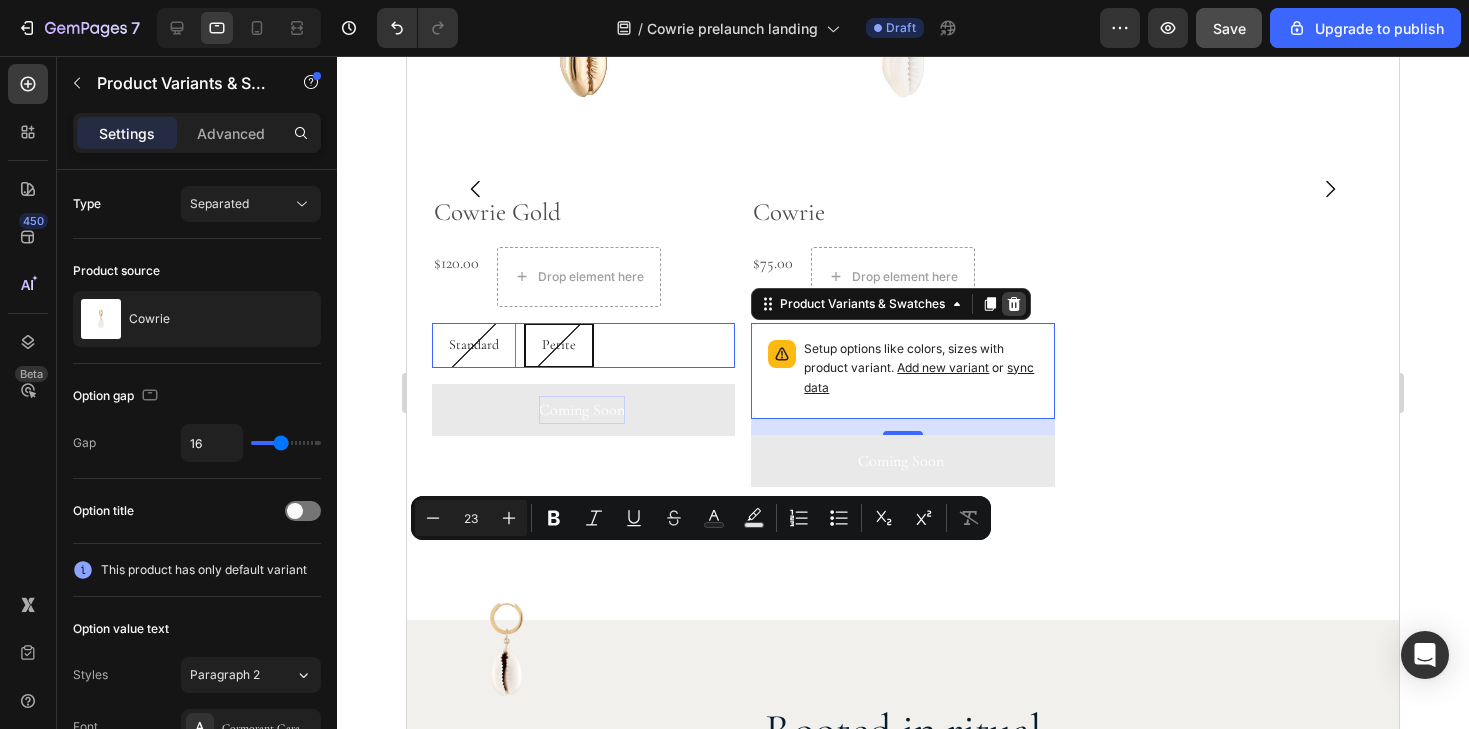 click at bounding box center (407, 56) 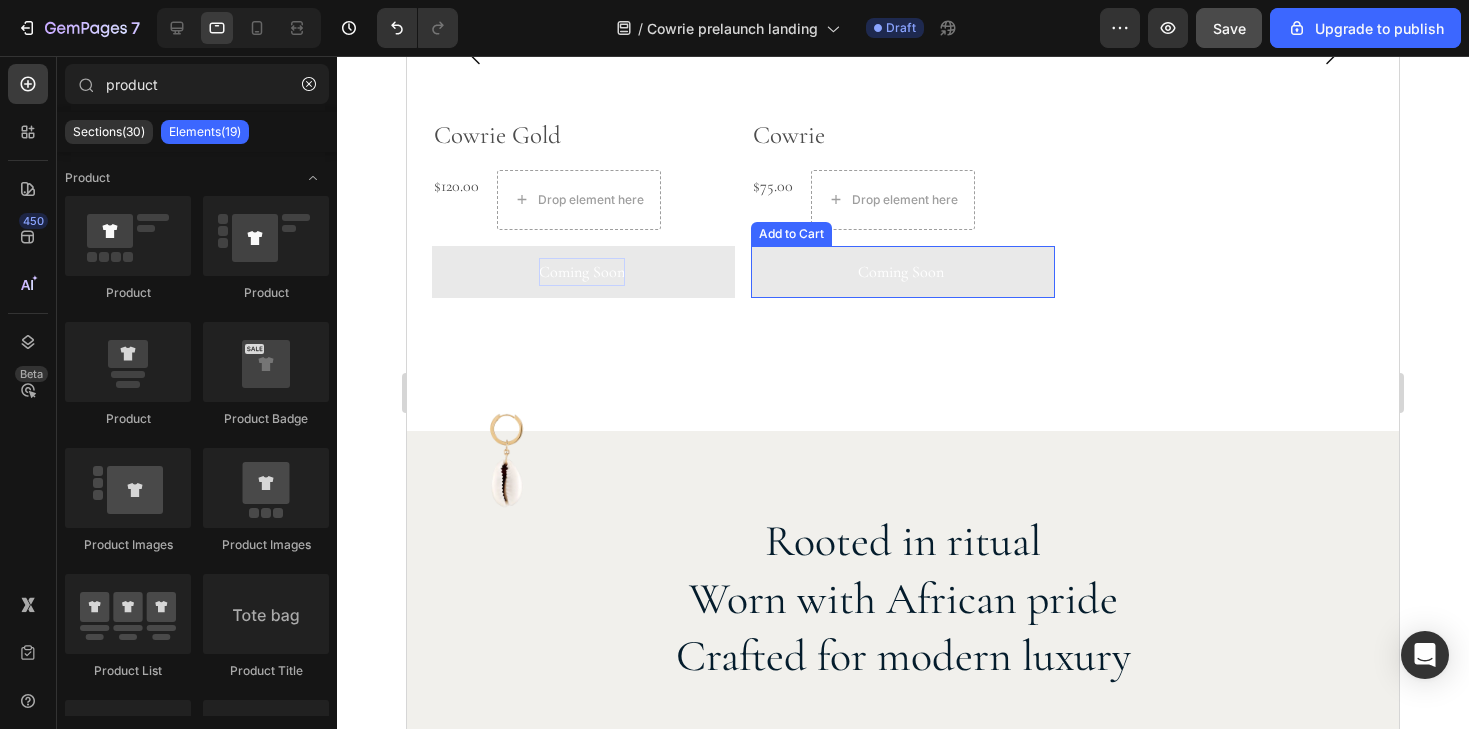 scroll, scrollTop: 1760, scrollLeft: 0, axis: vertical 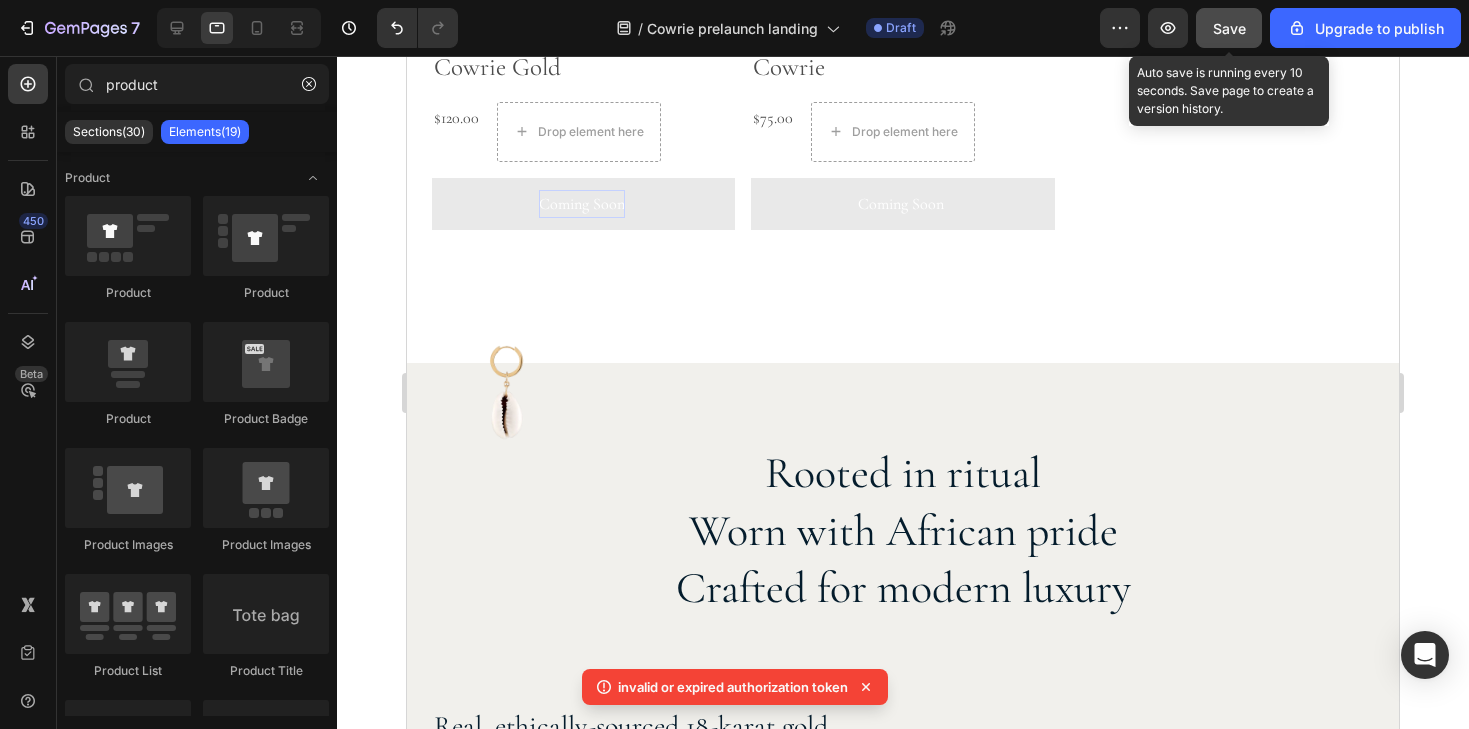 click on "Save" 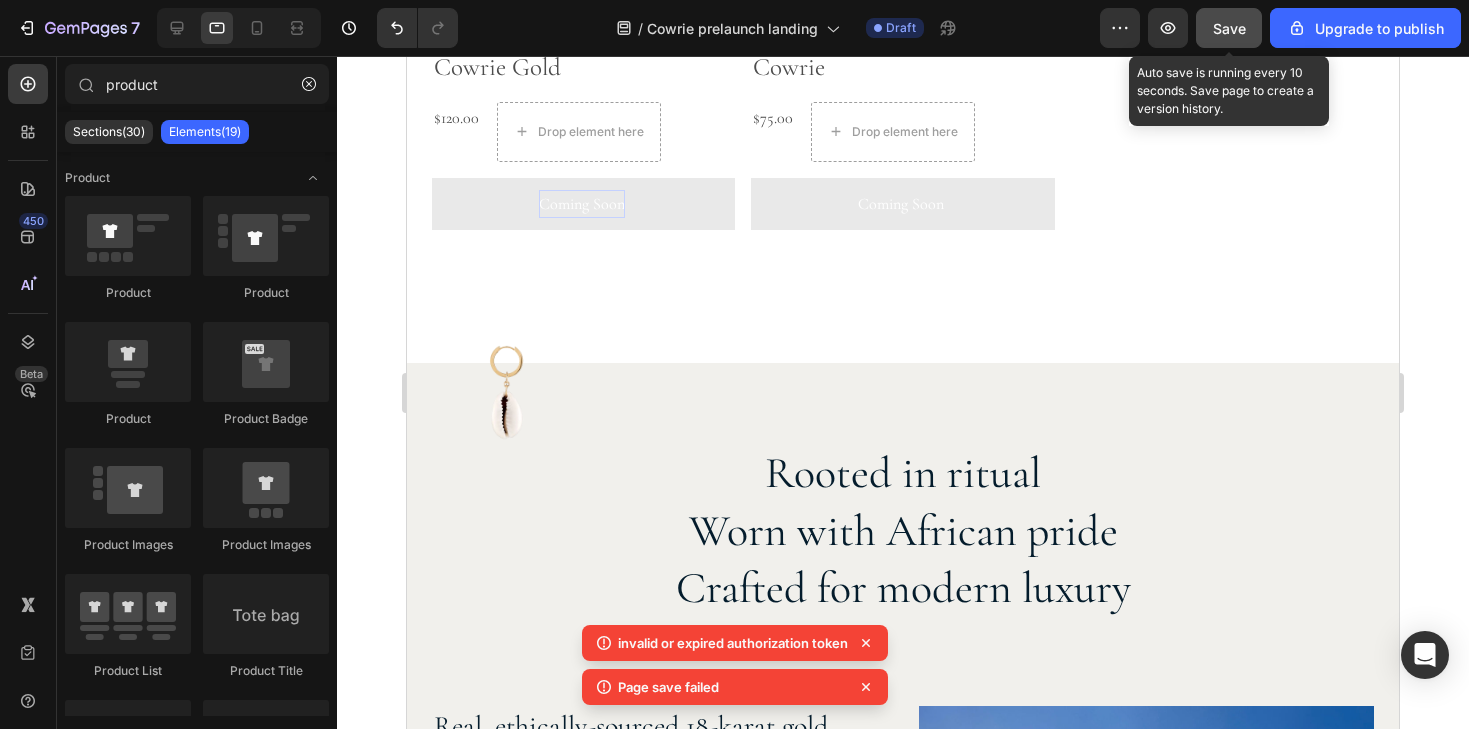 click on "Save" at bounding box center [1229, 28] 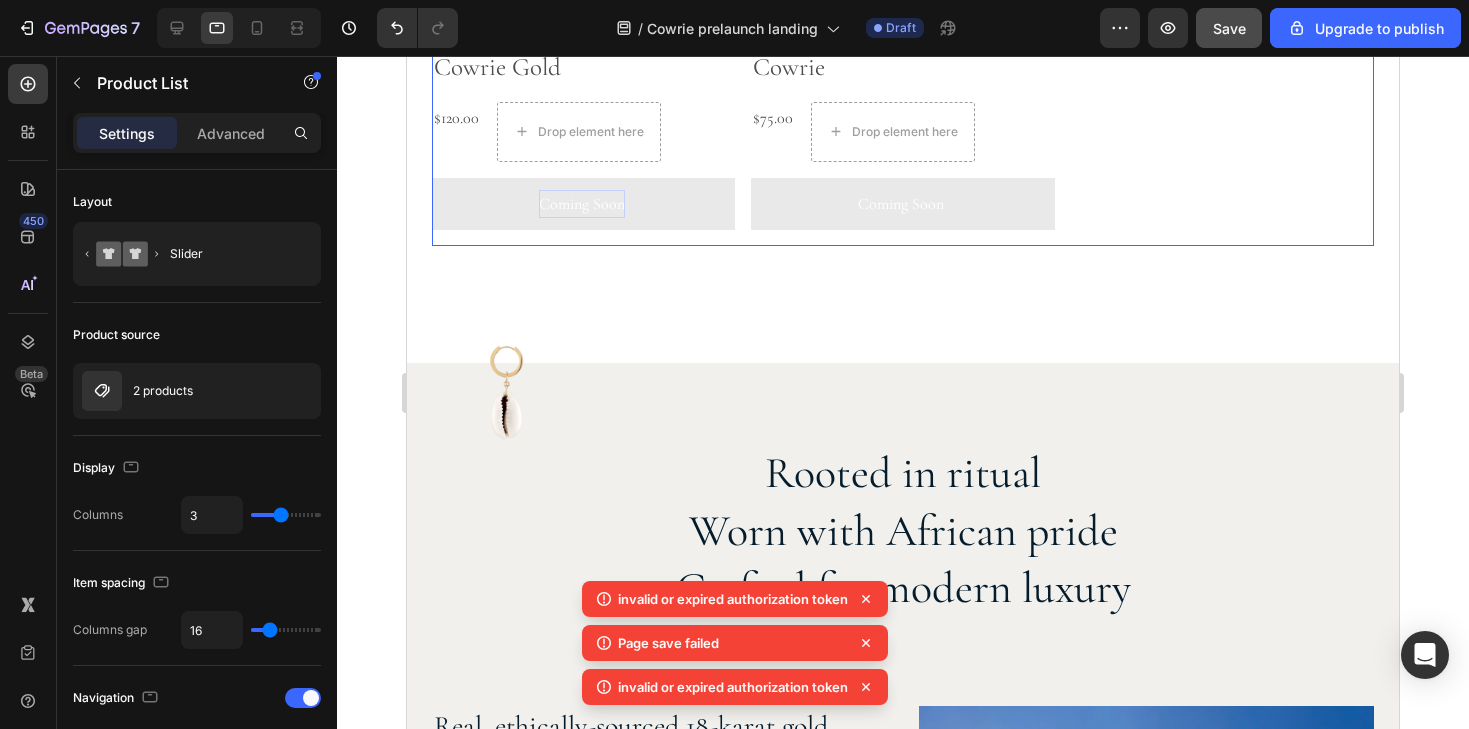 click on "Product Images Cowrie Gold Product Title $120.00 Product Price Product Price
Drop element here Row Coming Soon Add to Cart Row Product List Product Images Cowrie Product Title $75.00 Product Price Product Price
Drop element here Row Coming Soon Add to Cart Row Product List" at bounding box center (903, -12) 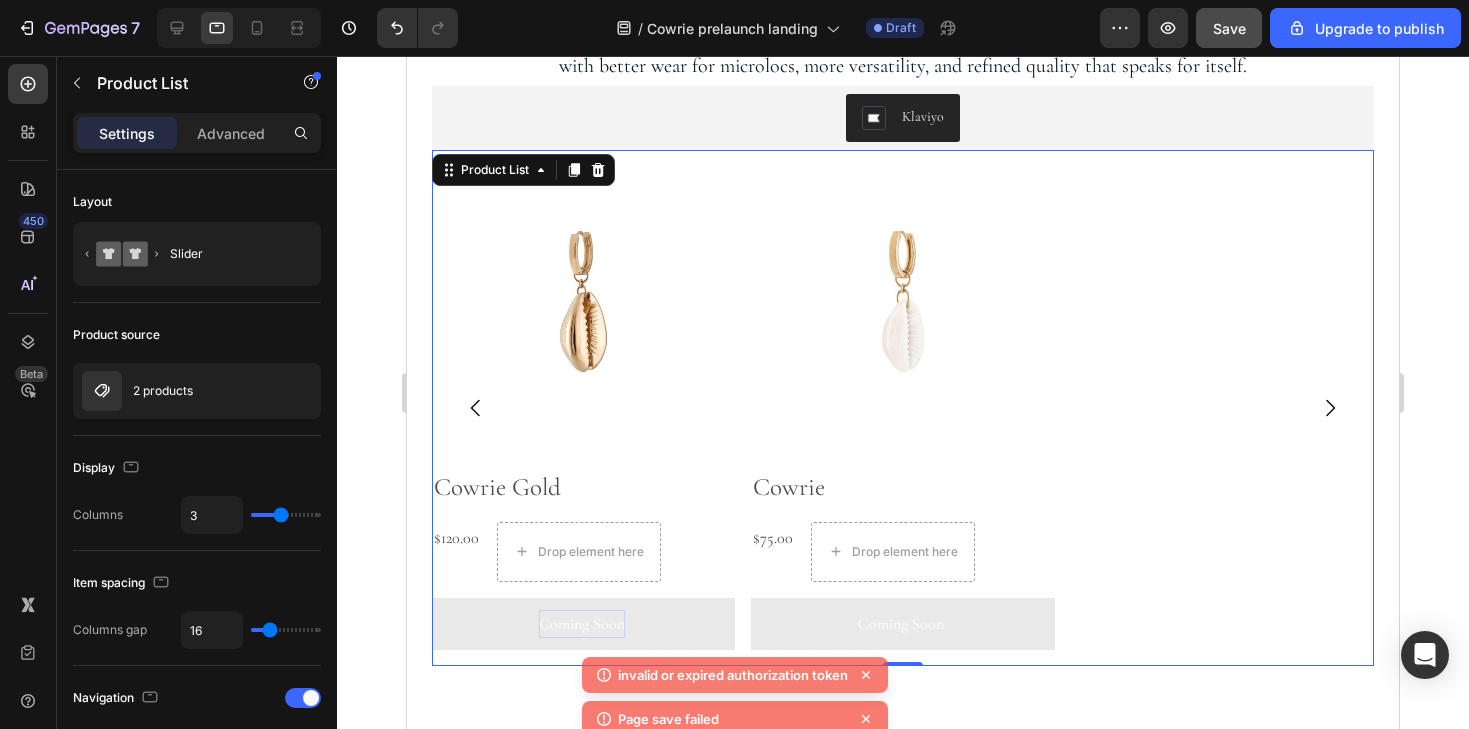 scroll, scrollTop: 1298, scrollLeft: 0, axis: vertical 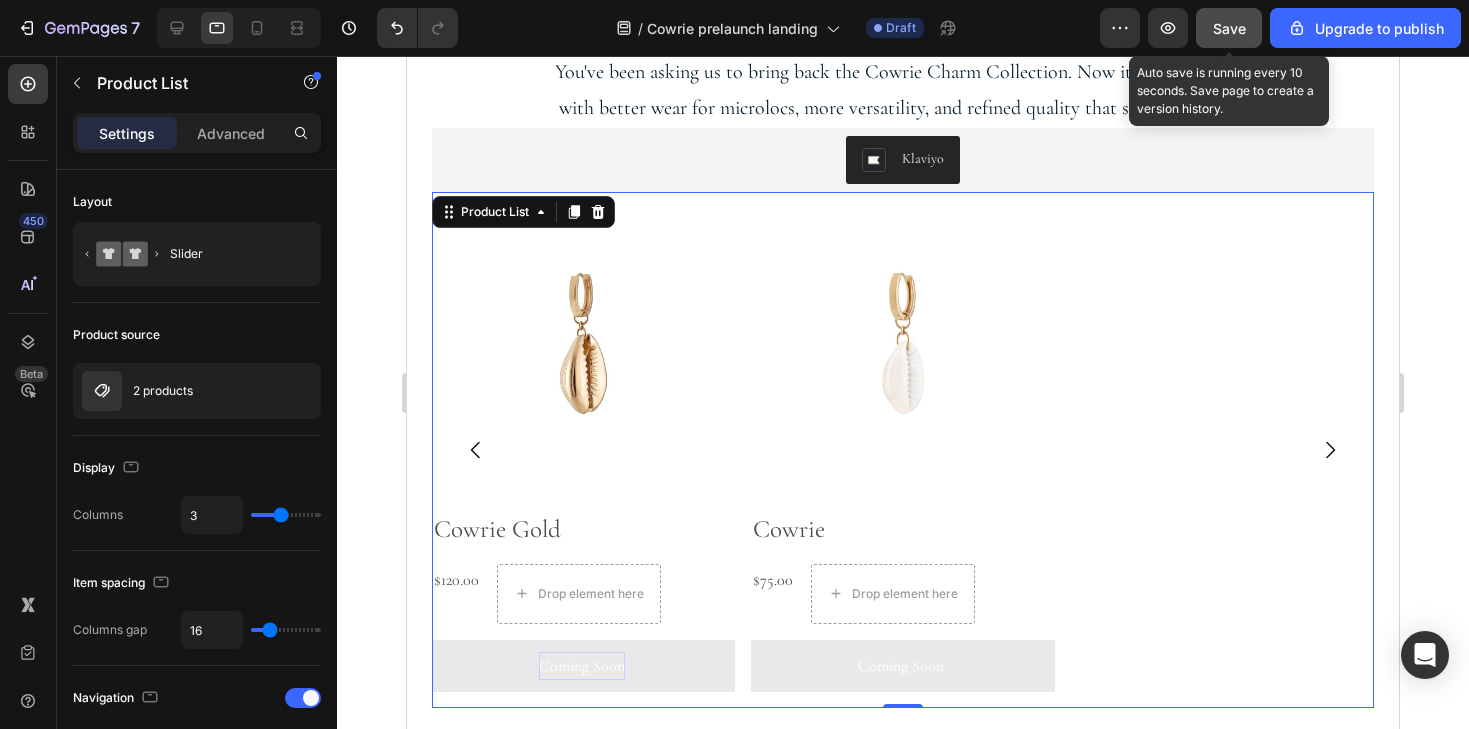 click on "Save" at bounding box center (1229, 28) 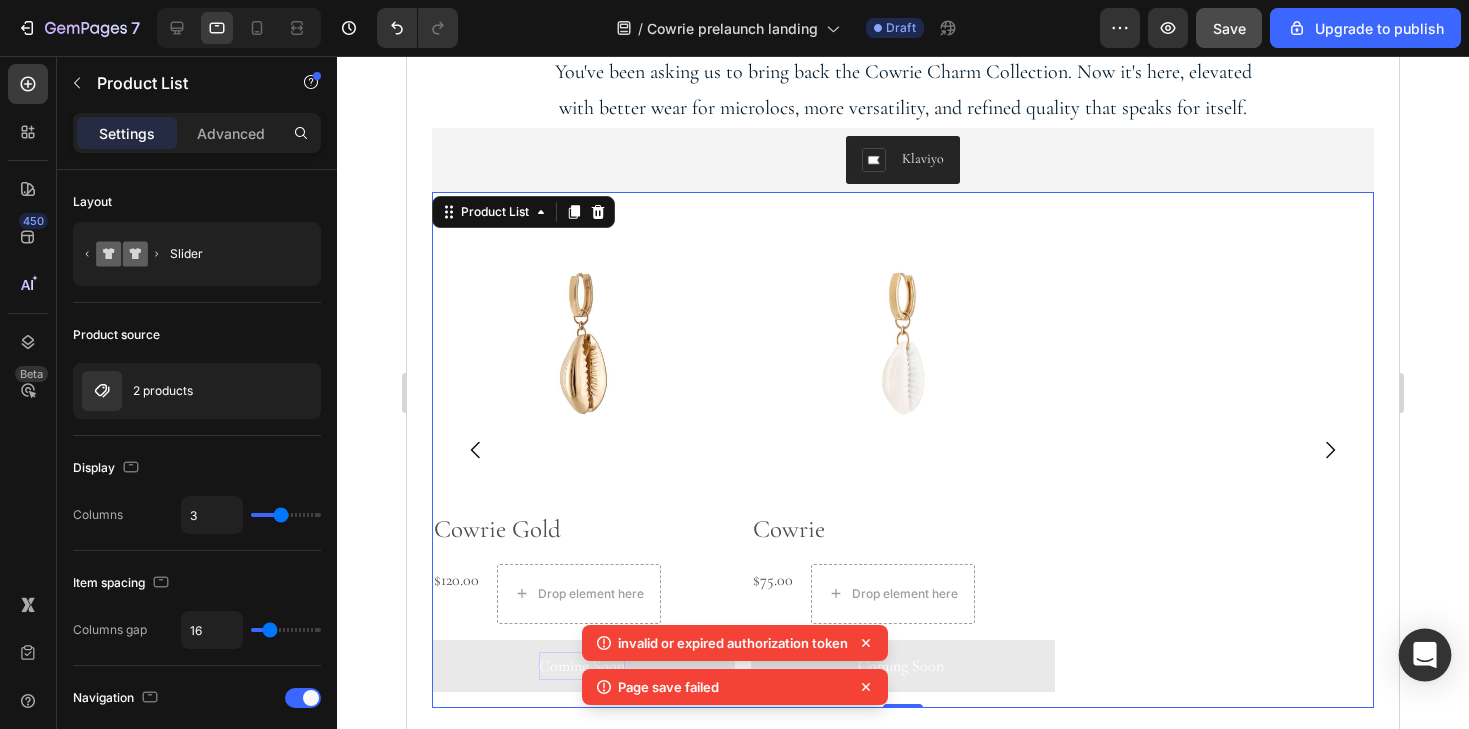 click at bounding box center [1425, 655] 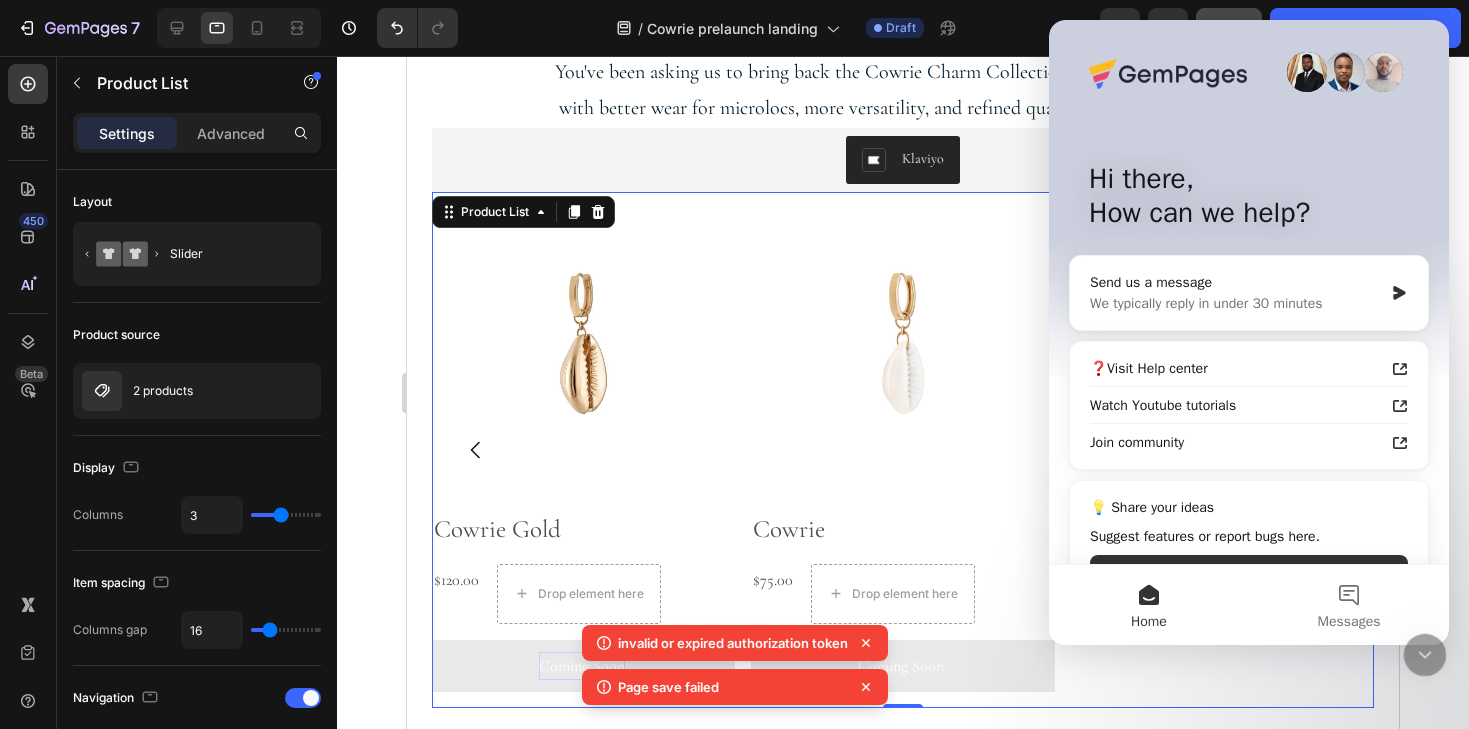 scroll, scrollTop: 0, scrollLeft: 0, axis: both 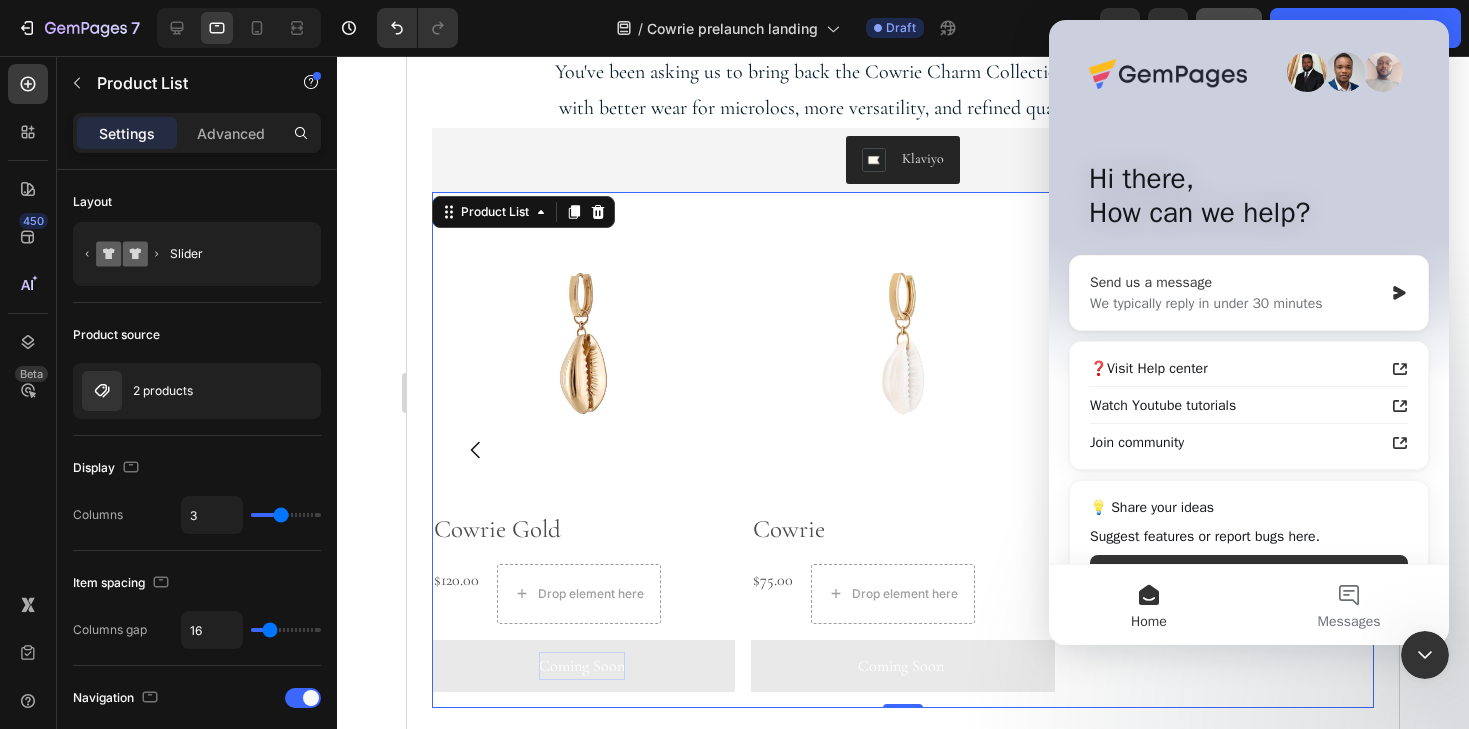click on "Send us a message We typically reply in under 30 minutes" at bounding box center (1249, 293) 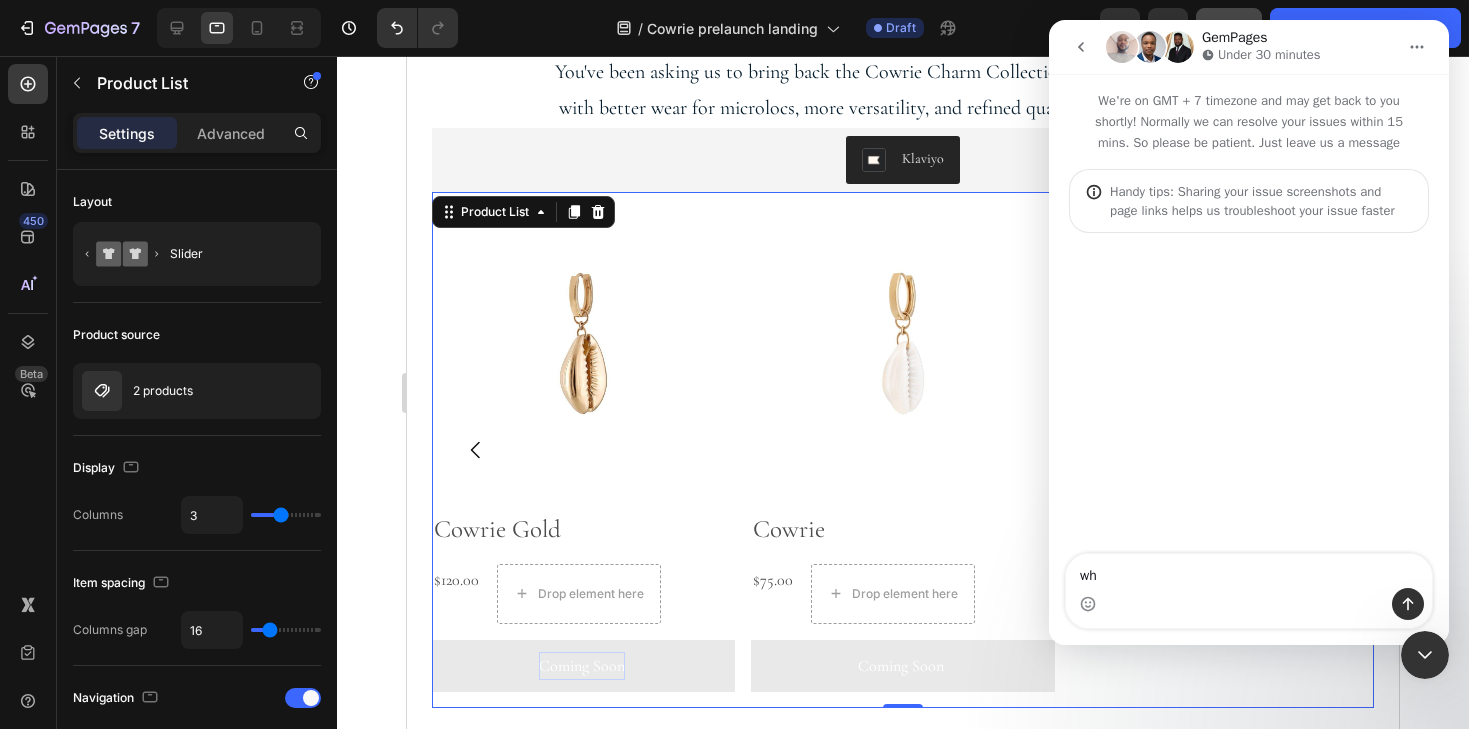 type on "w" 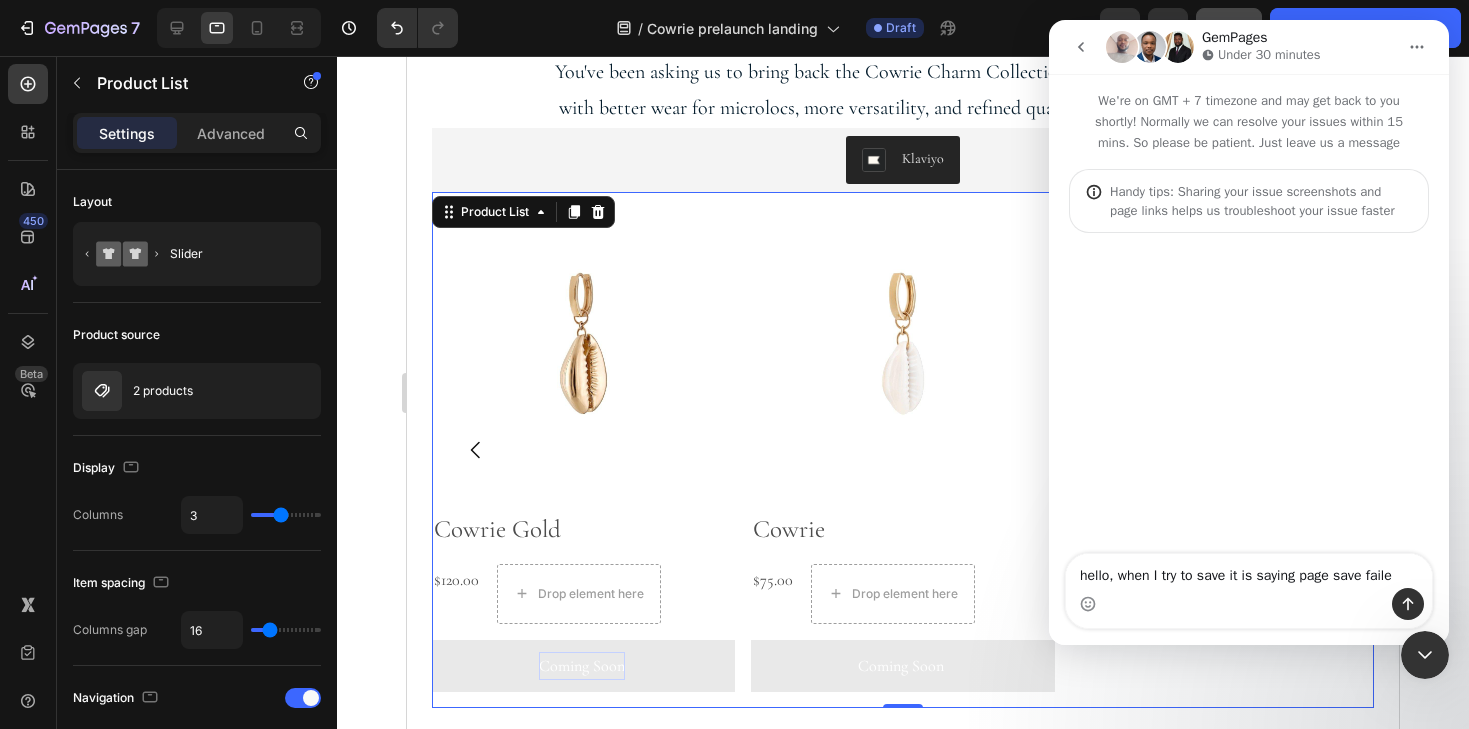 type on "hello, when I try to save it is saying page save failed" 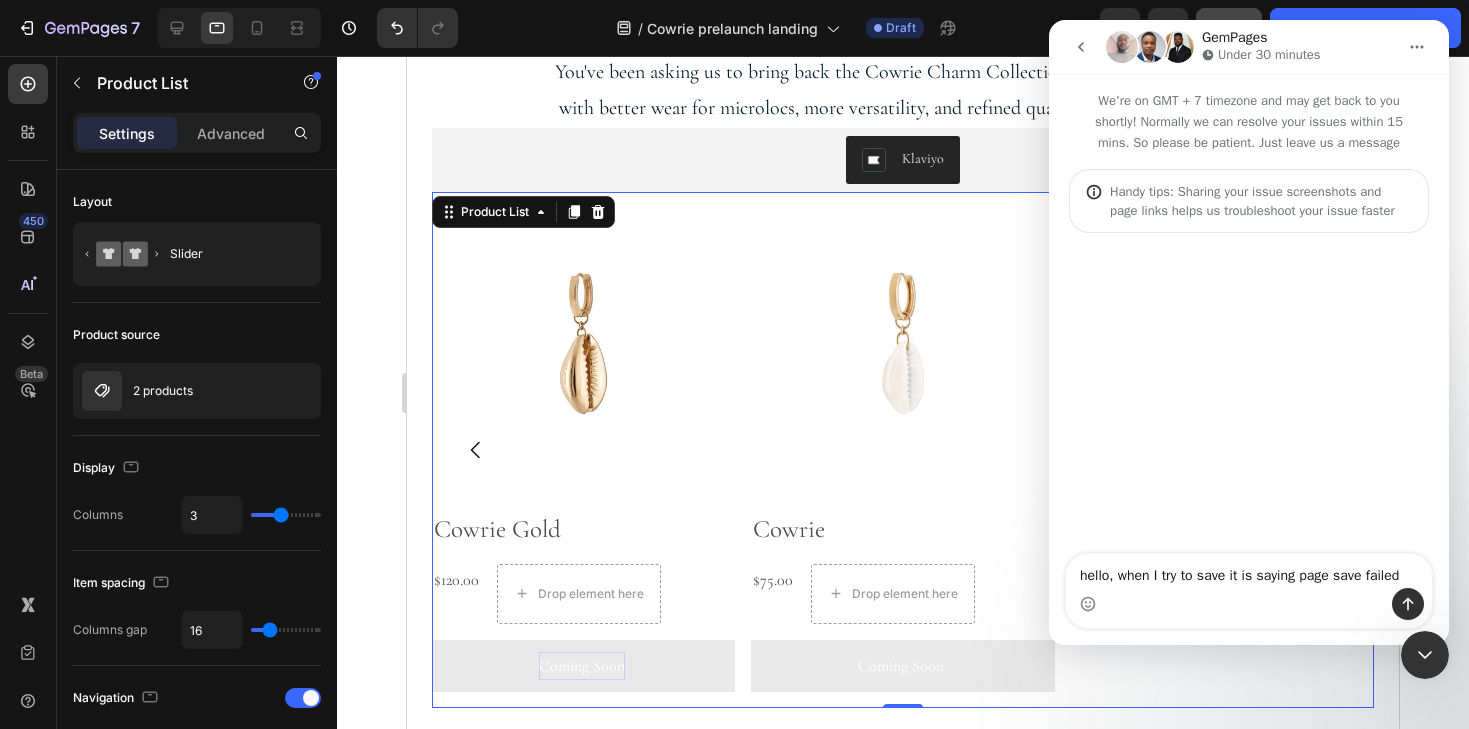 type 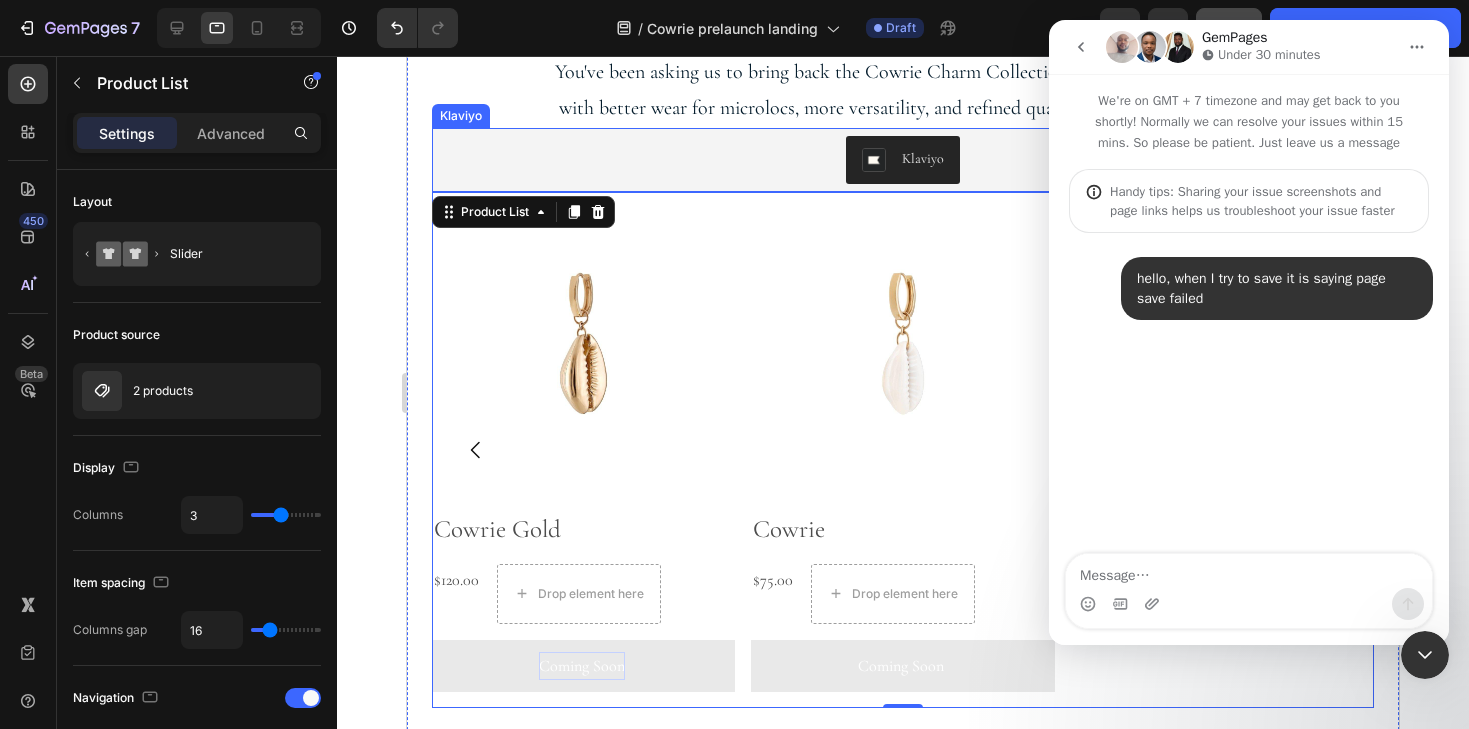 click on "Klaviyo" at bounding box center [903, 160] 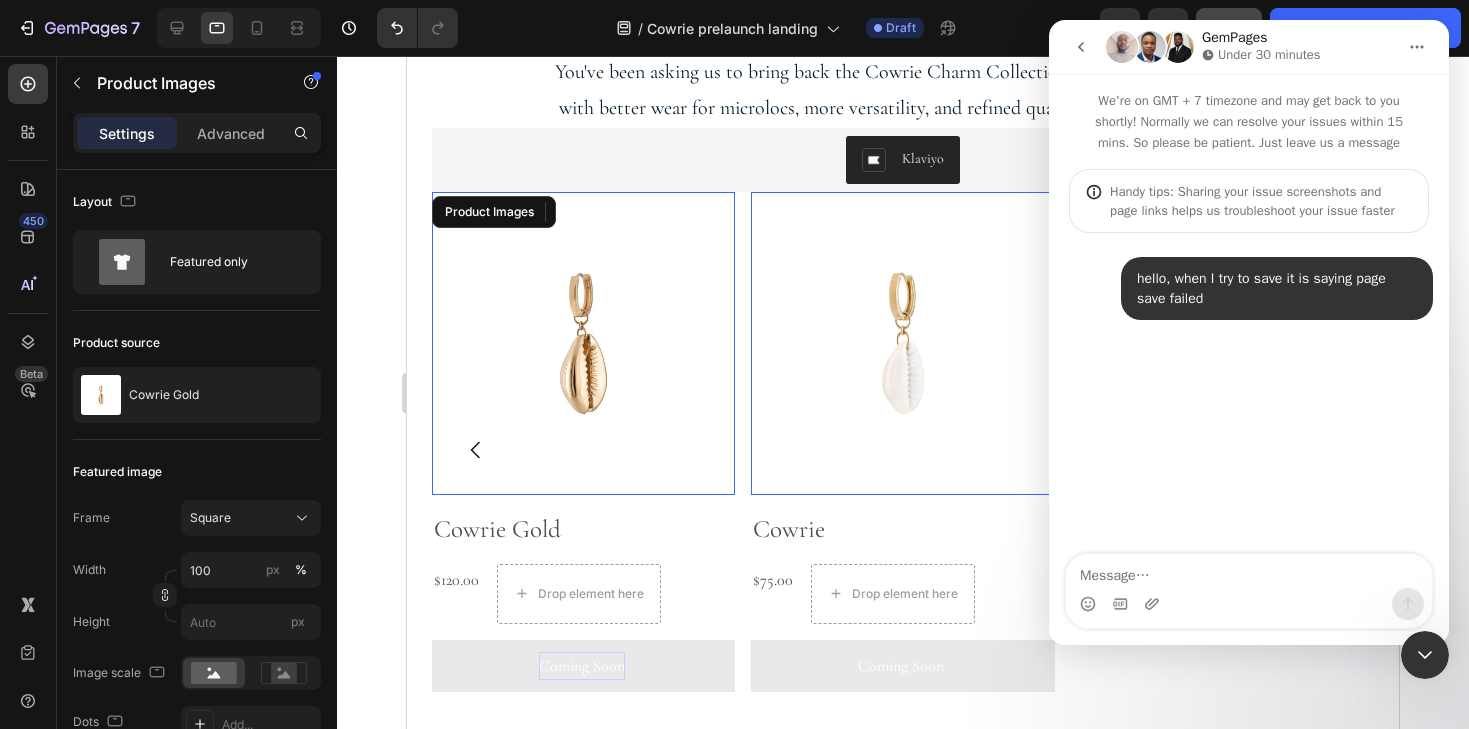 click at bounding box center [583, 343] 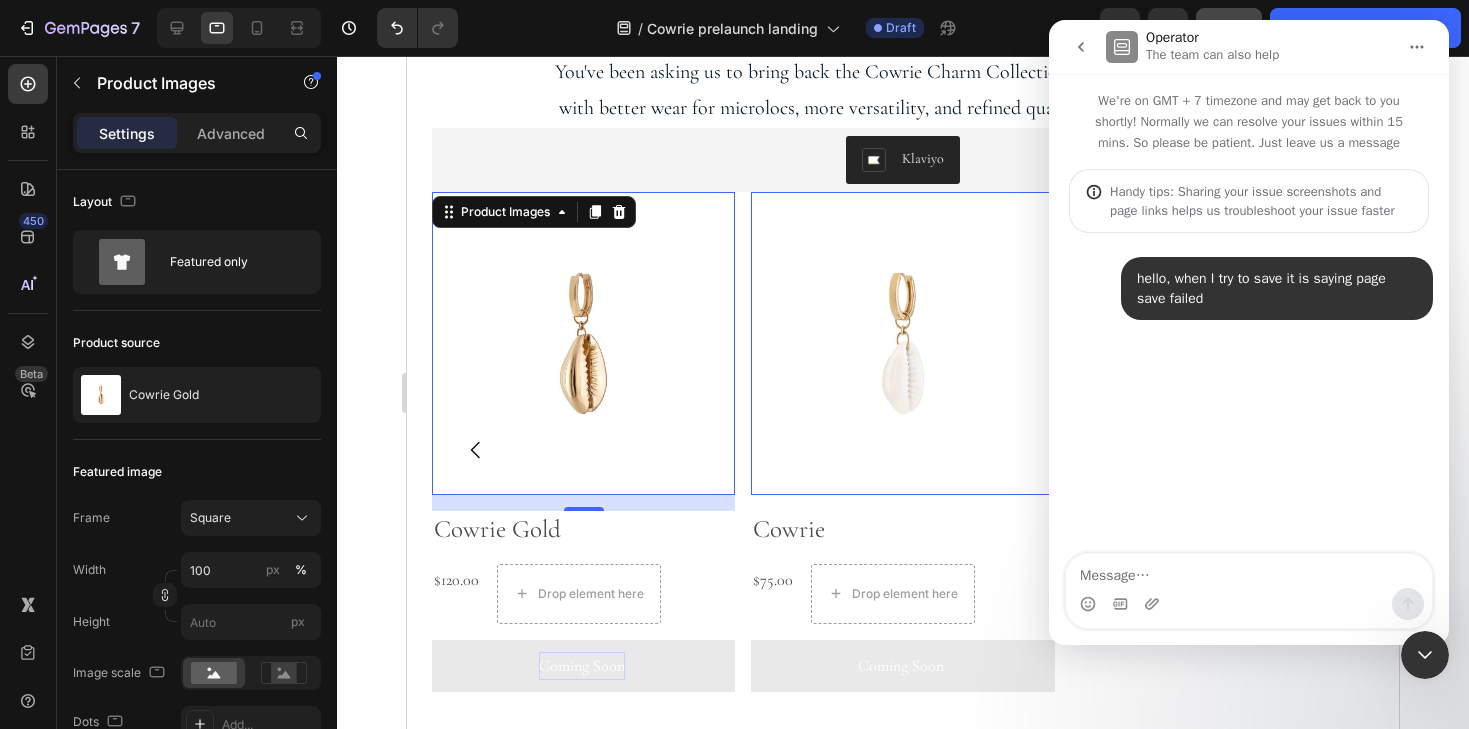 scroll, scrollTop: 10, scrollLeft: 0, axis: vertical 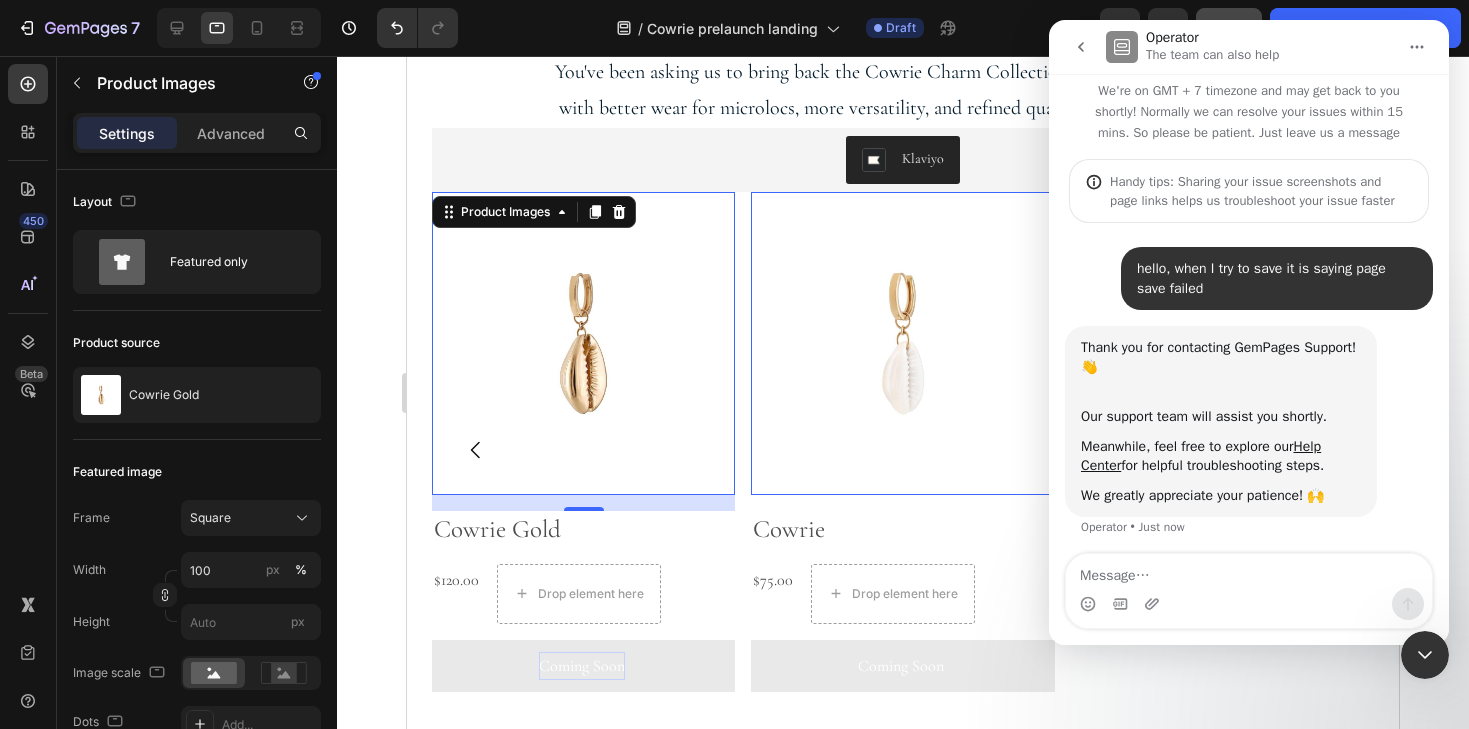 click at bounding box center (1425, 655) 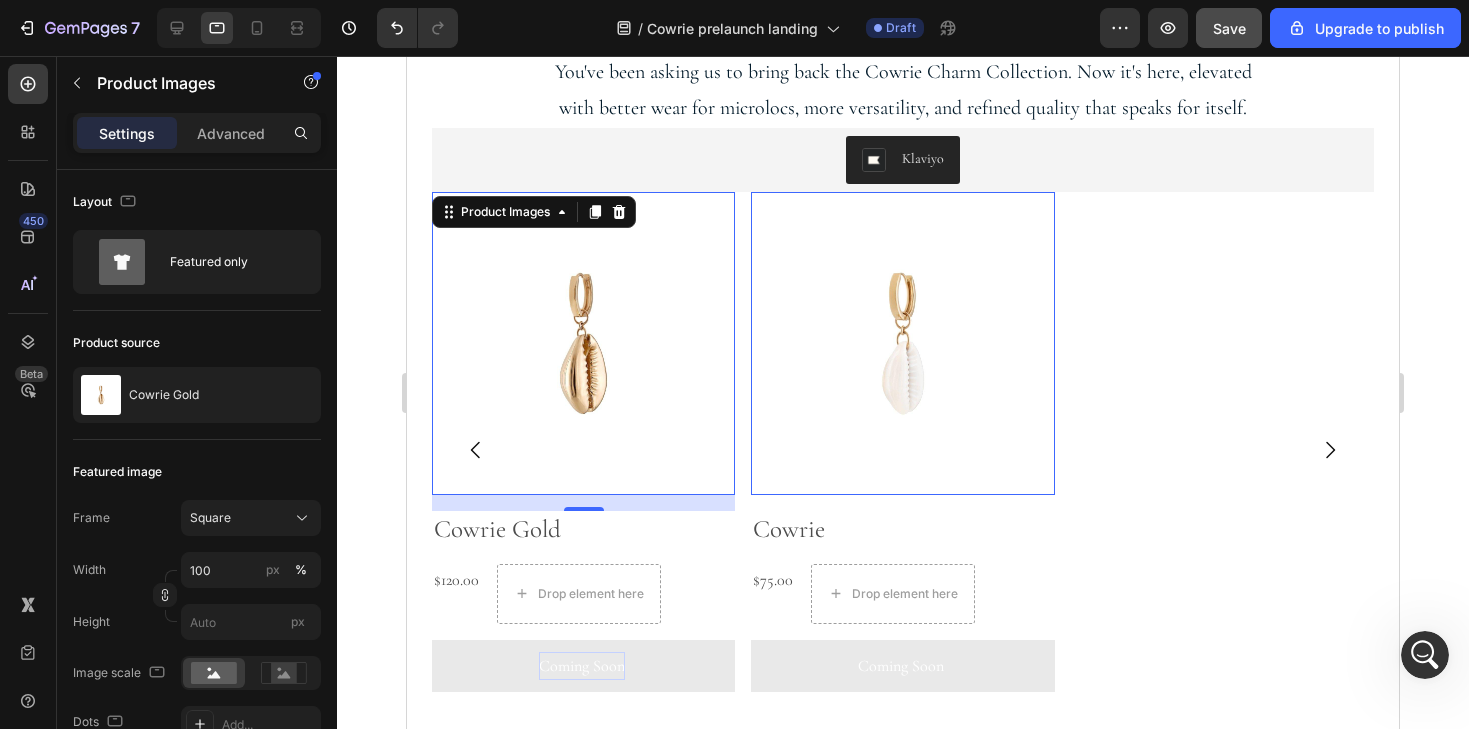 scroll, scrollTop: 0, scrollLeft: 0, axis: both 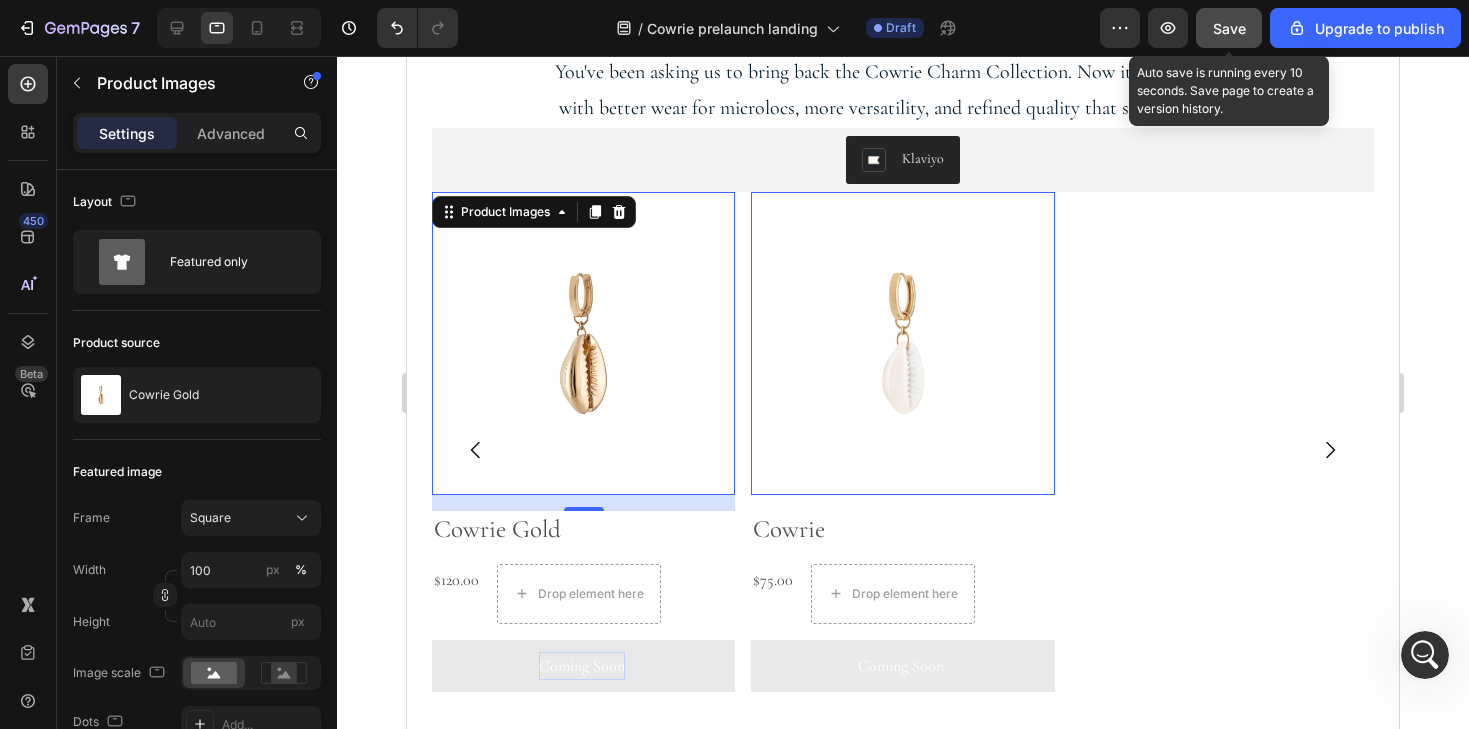 click on "Save" at bounding box center (1229, 28) 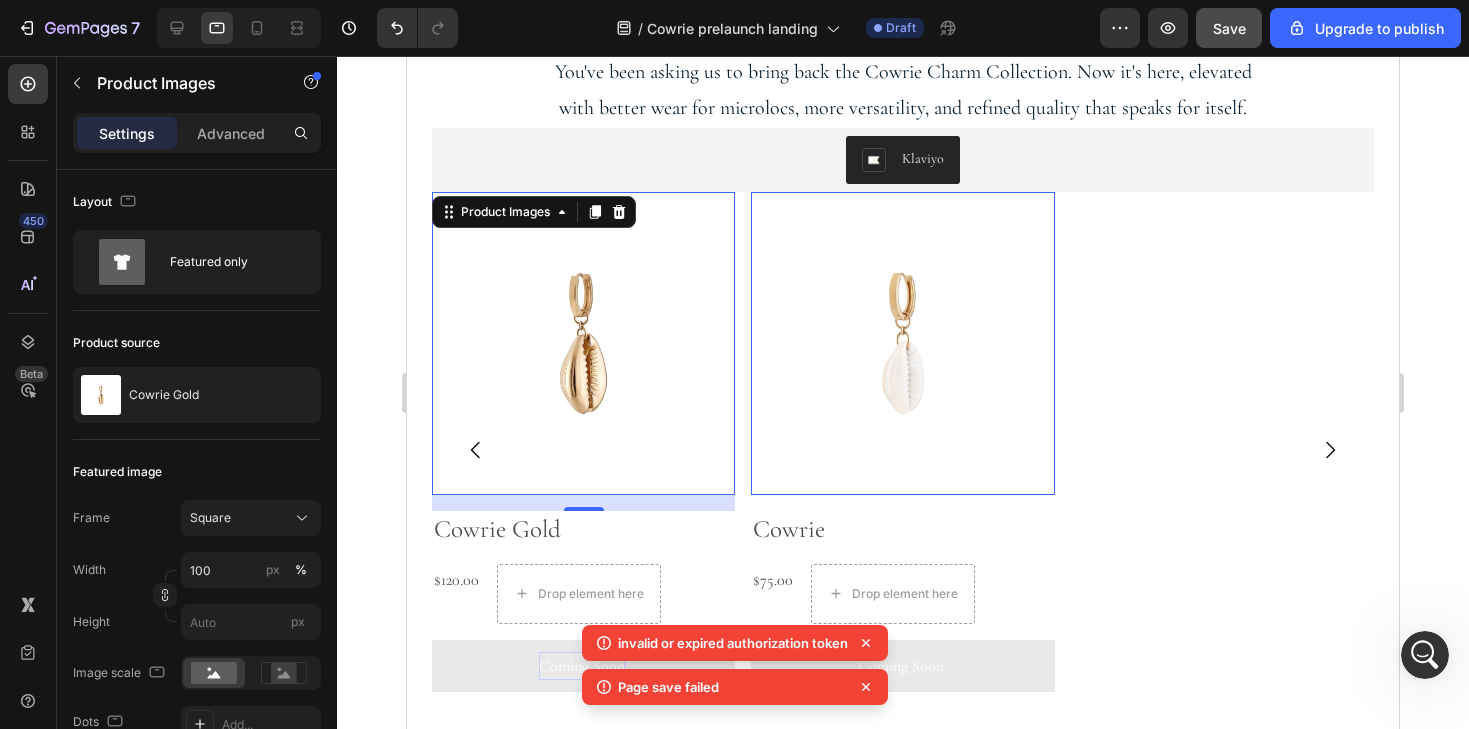 click 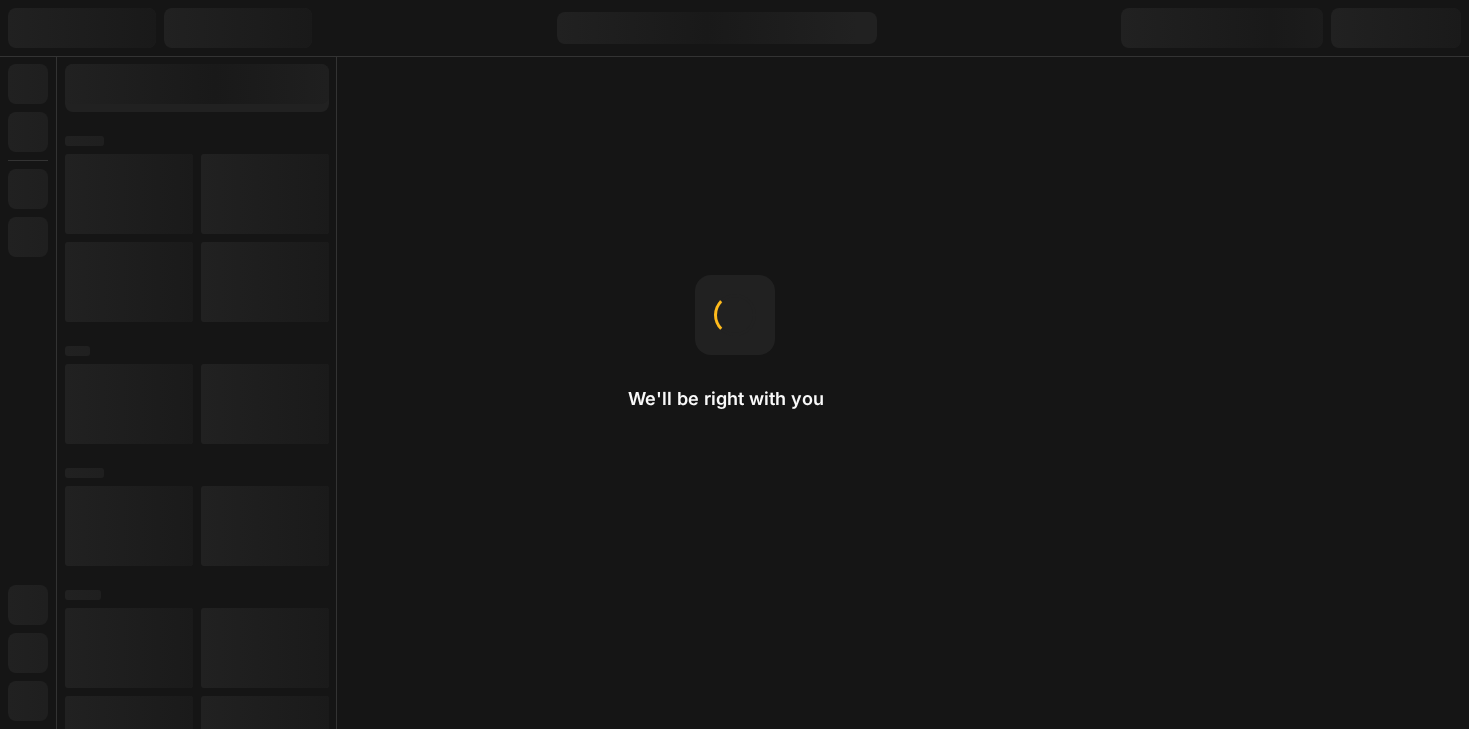scroll, scrollTop: 0, scrollLeft: 0, axis: both 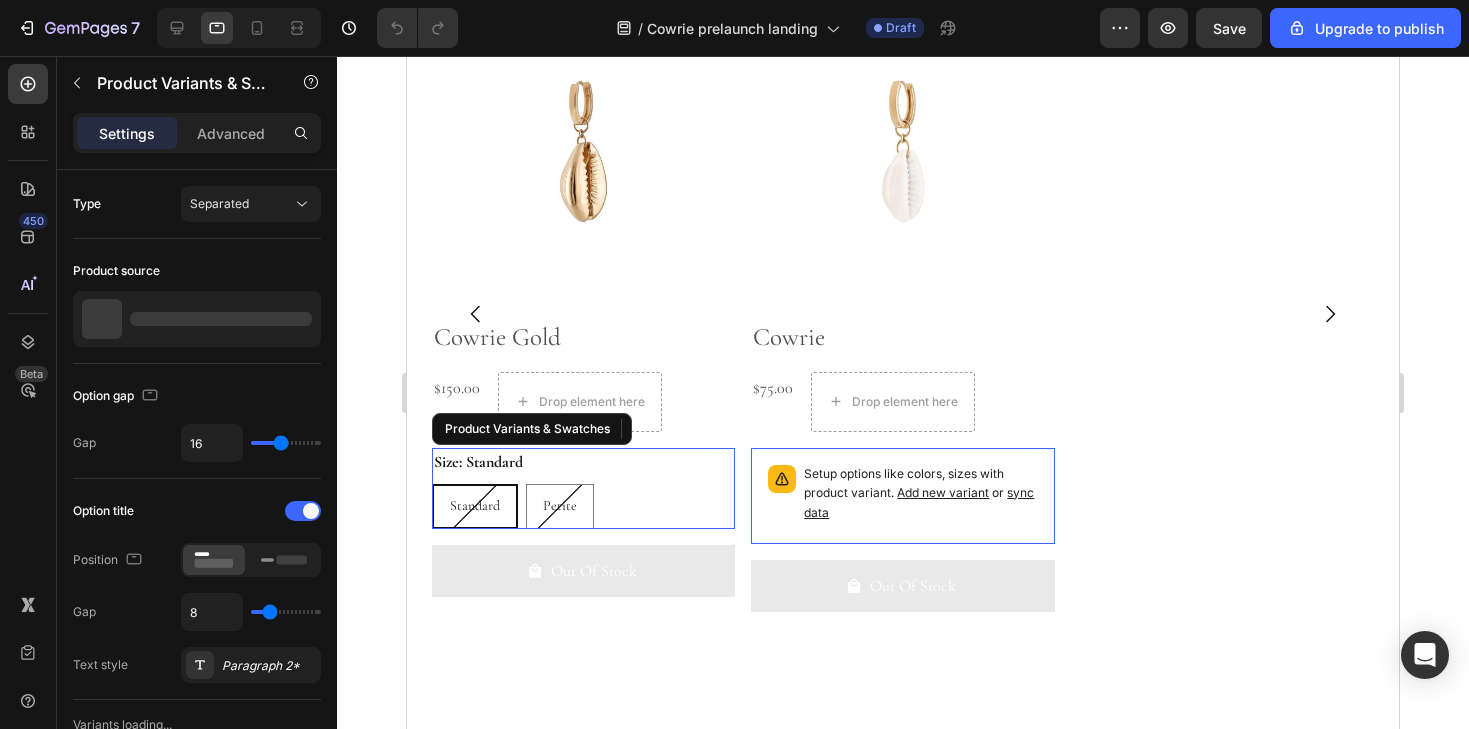 click on "Size: Standard Standard Standard Standard Petite Petite Petite" at bounding box center [583, 488] 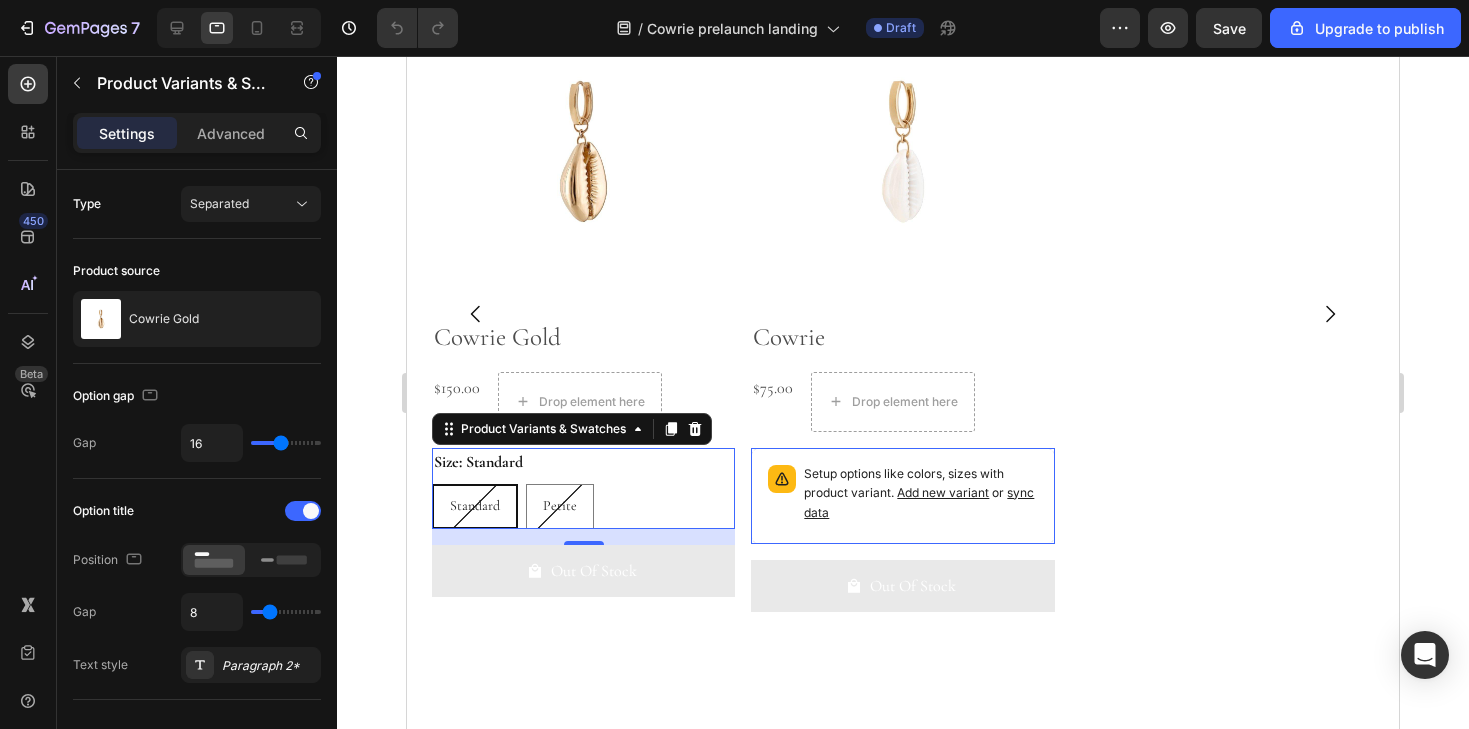 click on "Size: Standard" at bounding box center [478, 462] 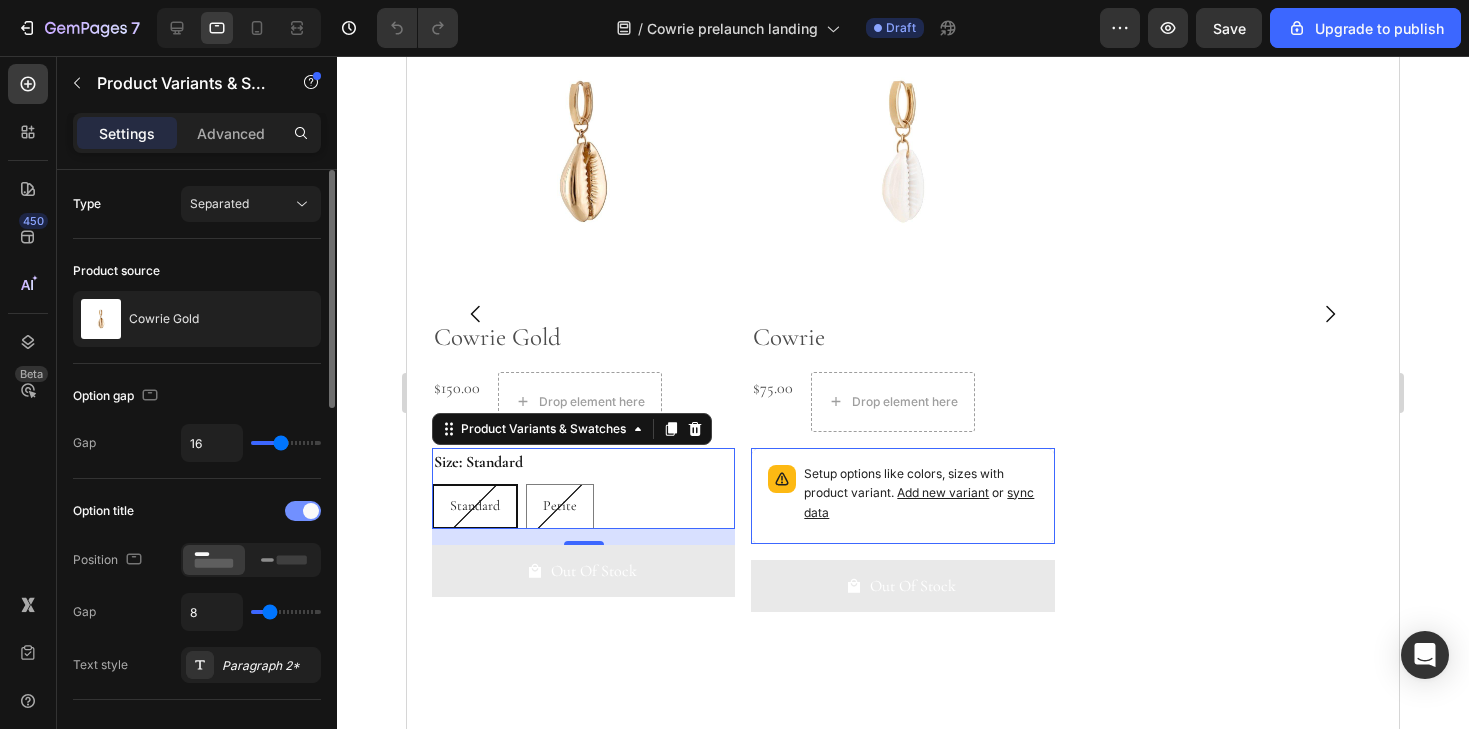 click at bounding box center [303, 511] 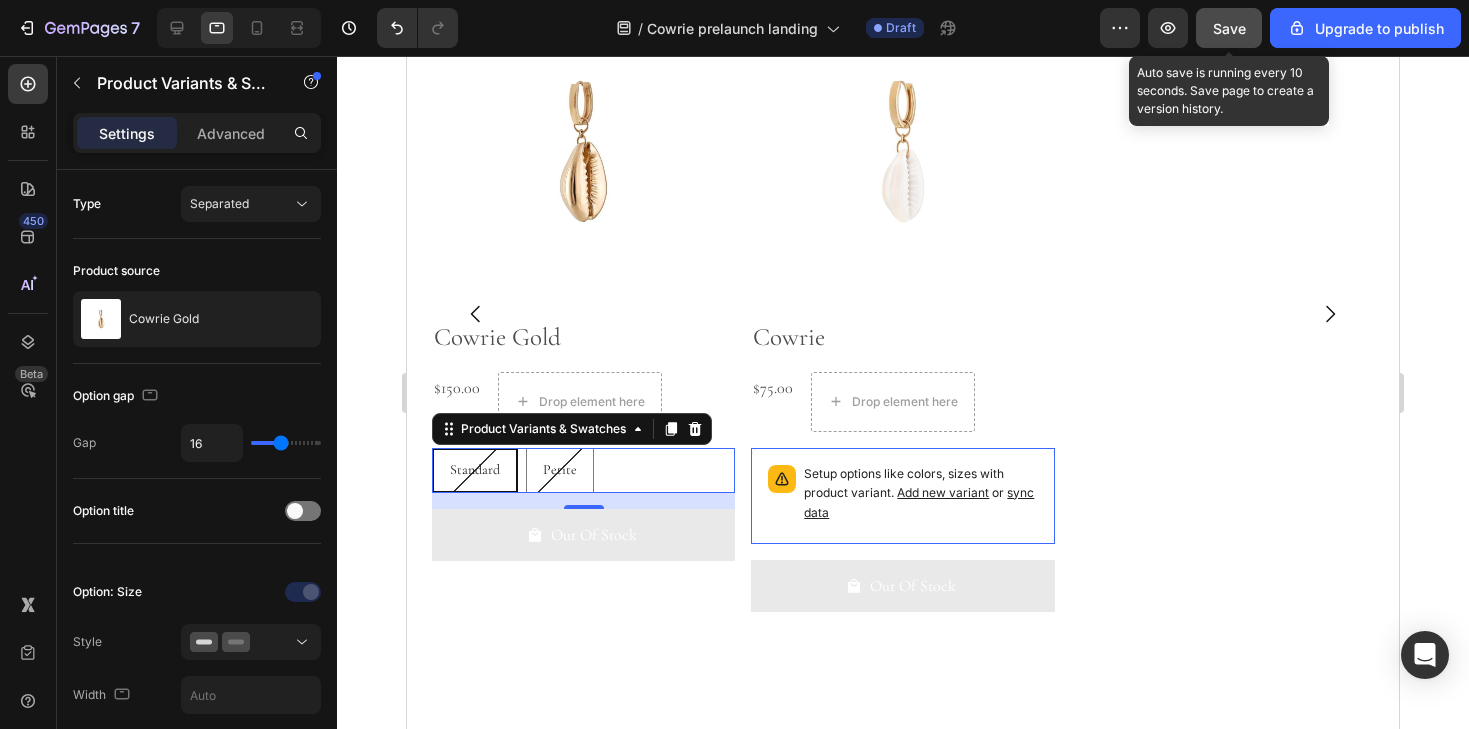 click on "Save" at bounding box center [1229, 28] 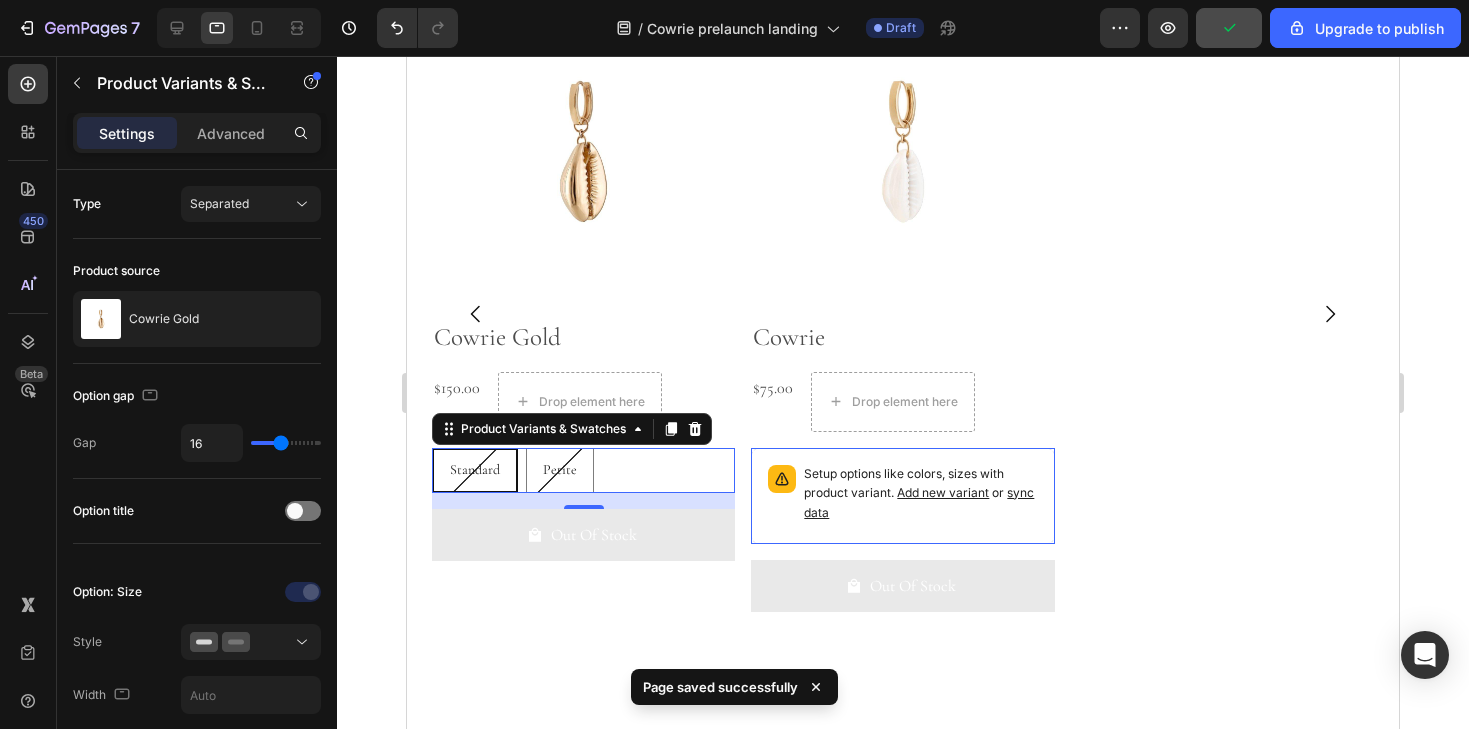 click on "Setup options like colors, sizes with product variant.       Add new variant   or   sync data" at bounding box center [920, 494] 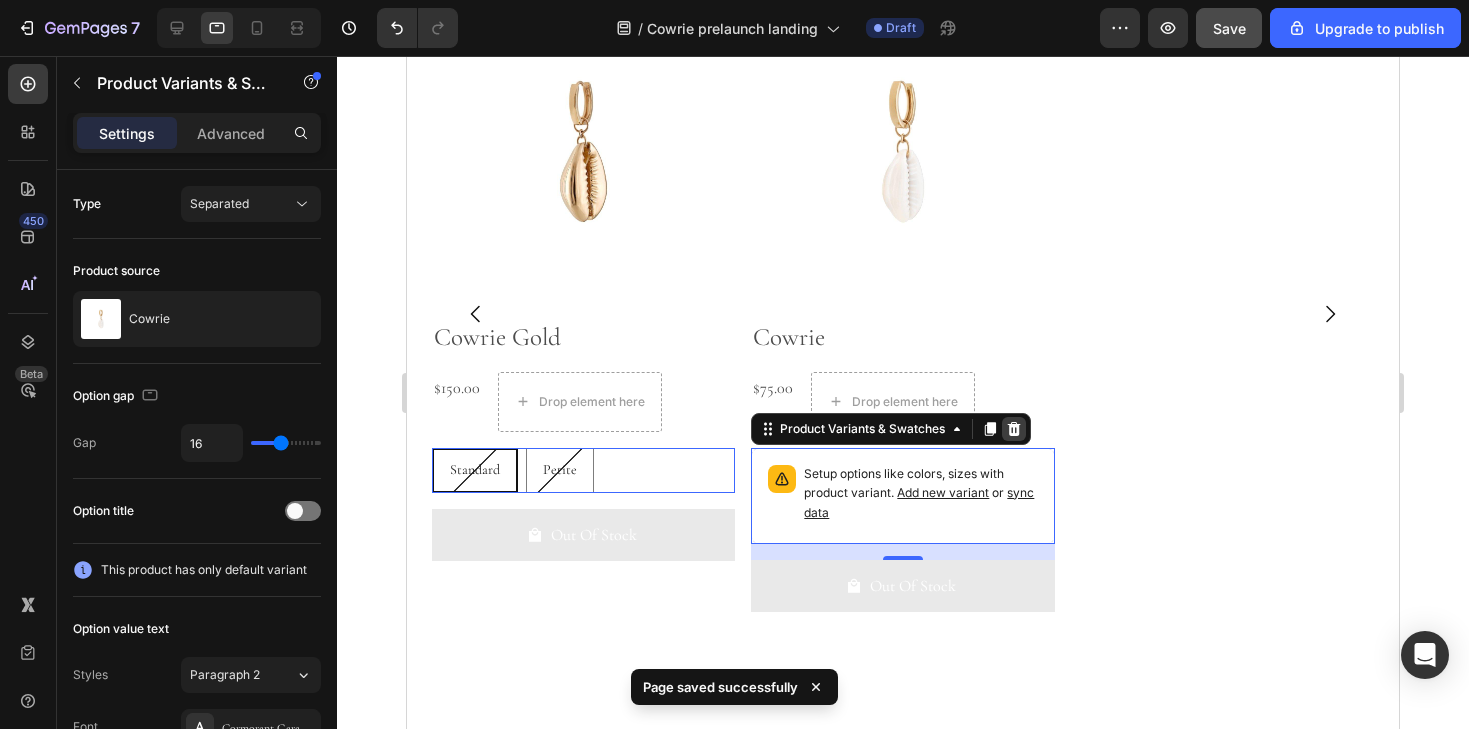 click 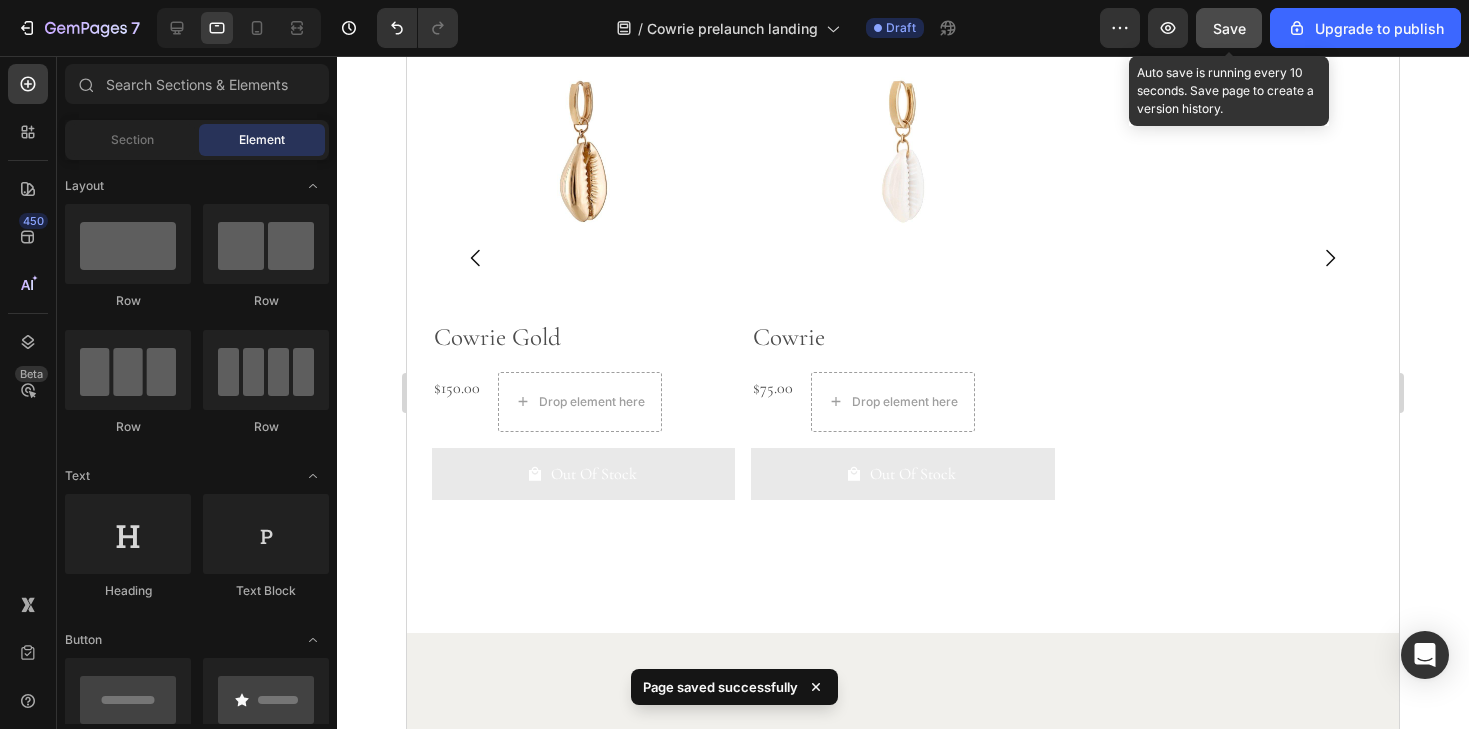 click on "Save" at bounding box center [1229, 28] 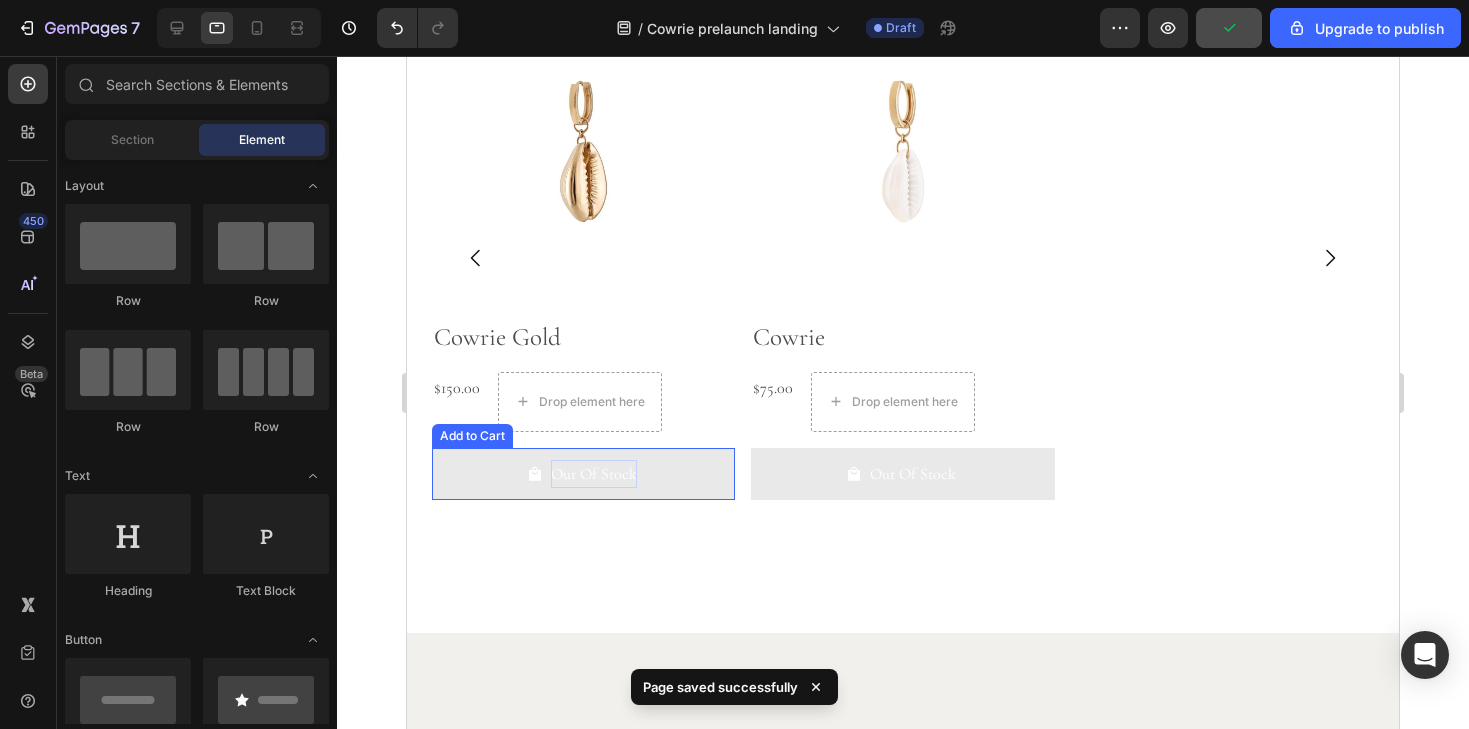 click on "Out Of Stock" at bounding box center [594, 474] 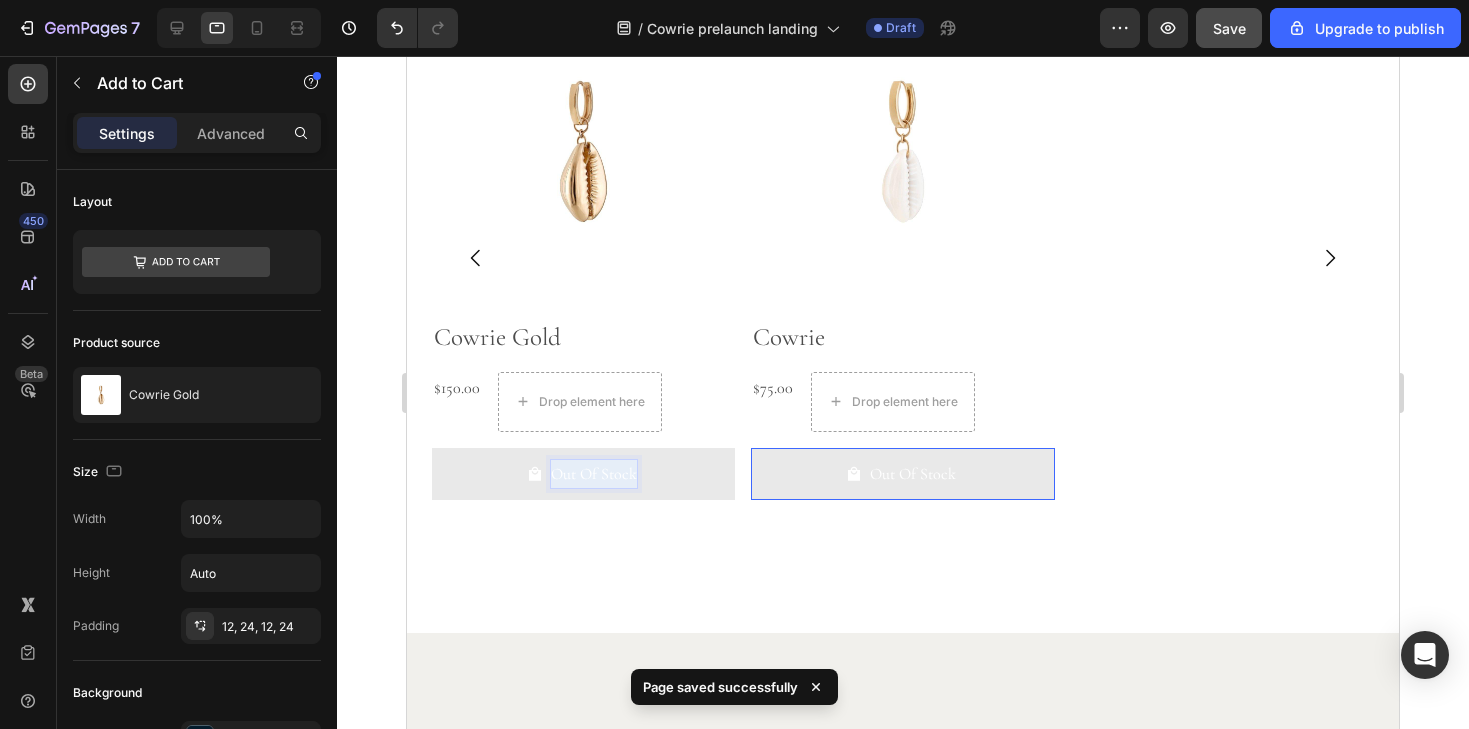 drag, startPoint x: 633, startPoint y: 471, endPoint x: 537, endPoint y: 472, distance: 96.00521 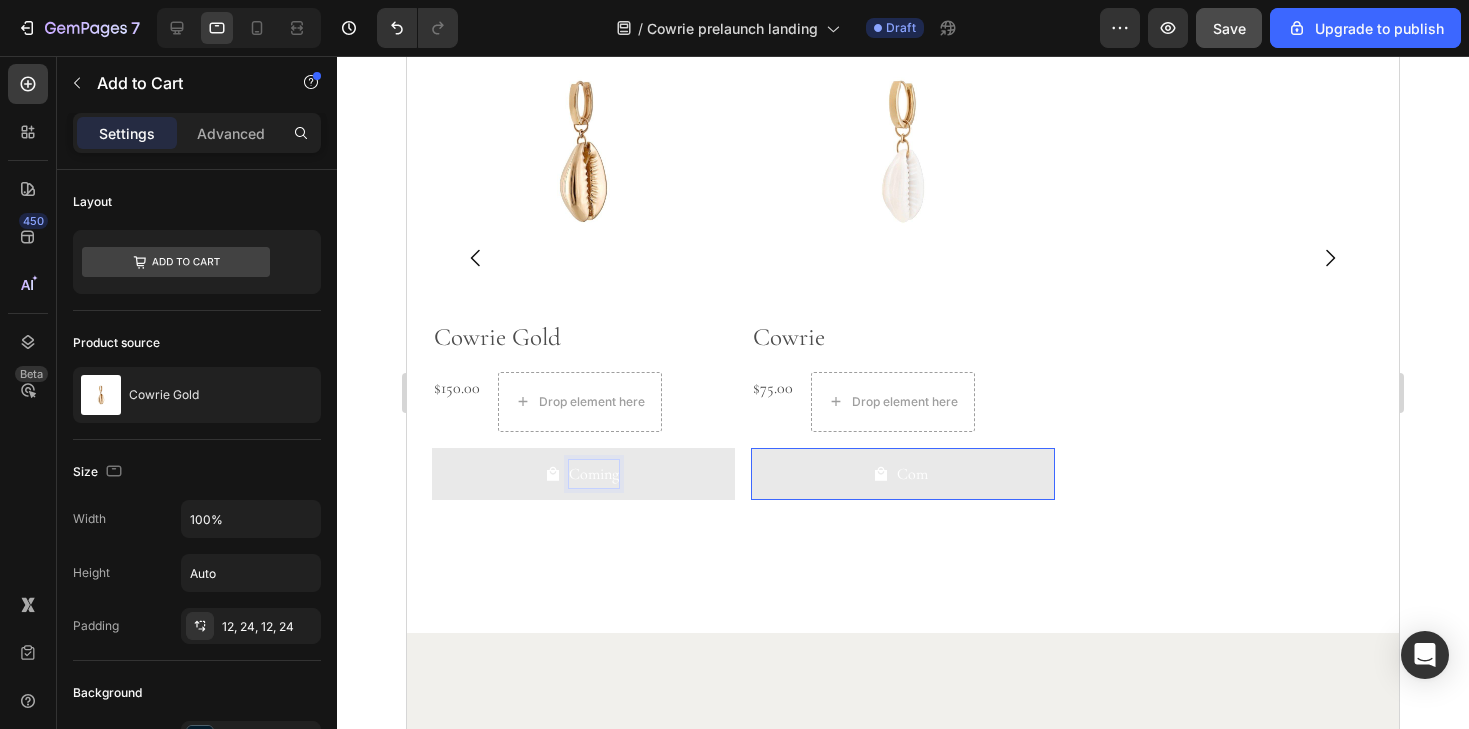 click on "Coming" at bounding box center [583, 474] 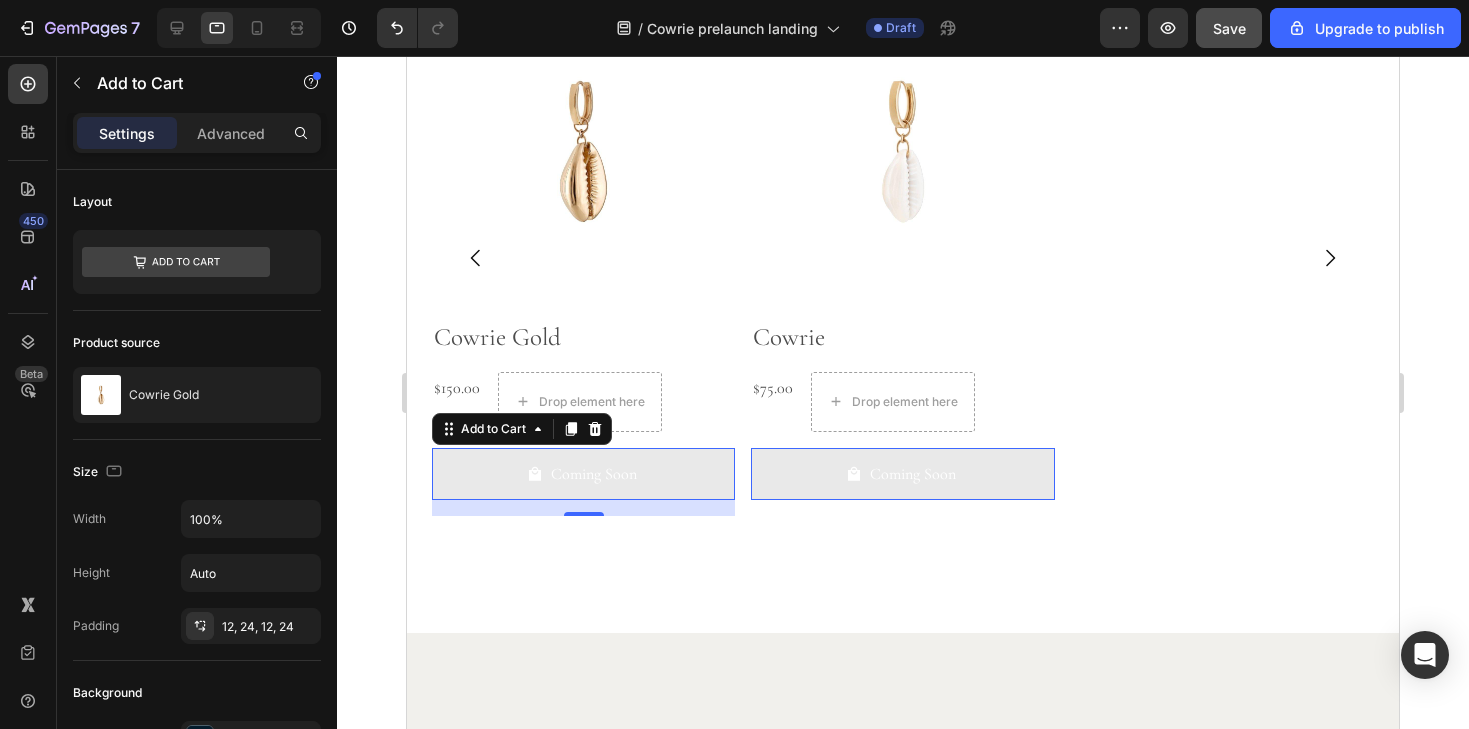click 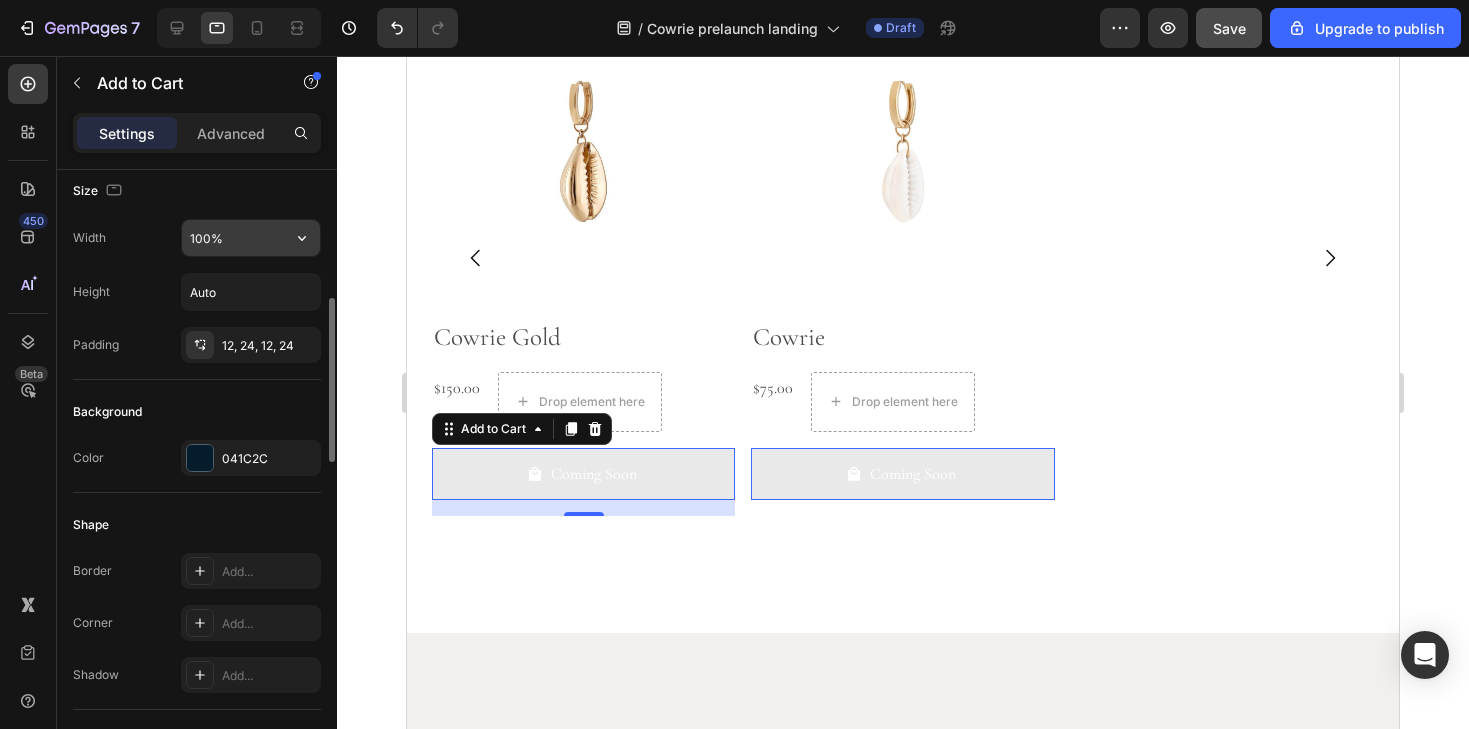 scroll, scrollTop: 460, scrollLeft: 0, axis: vertical 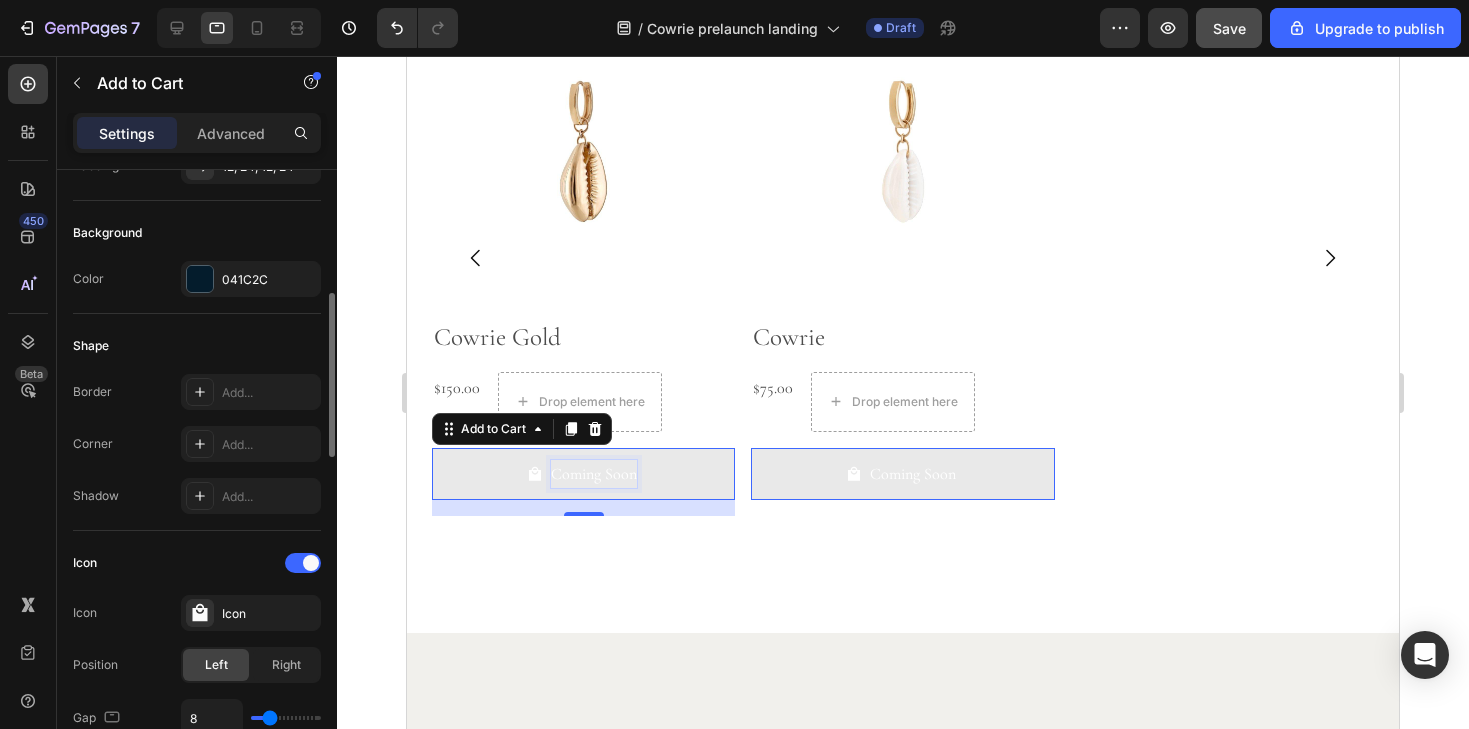 click on "Coming Soon" at bounding box center [594, 474] 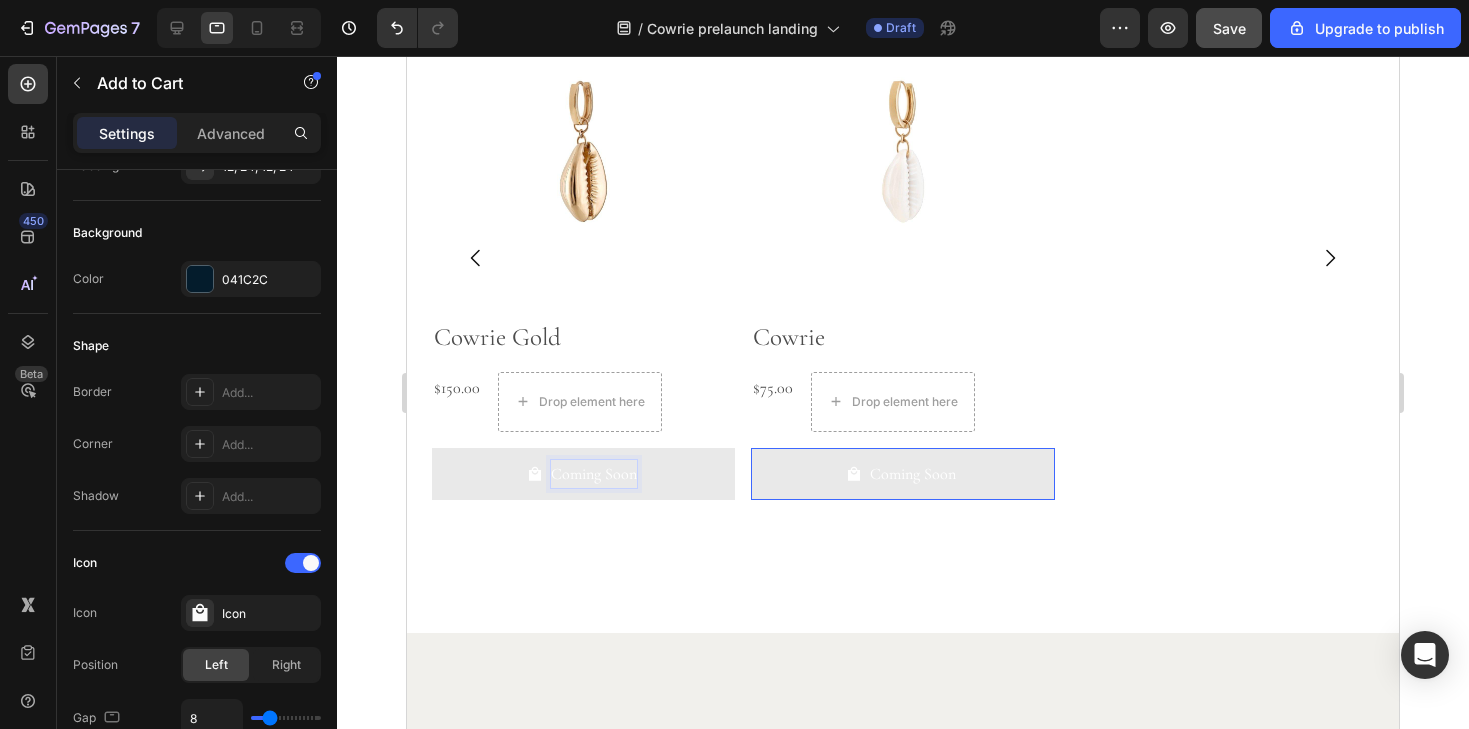 click on "Coming Soon" at bounding box center [583, 474] 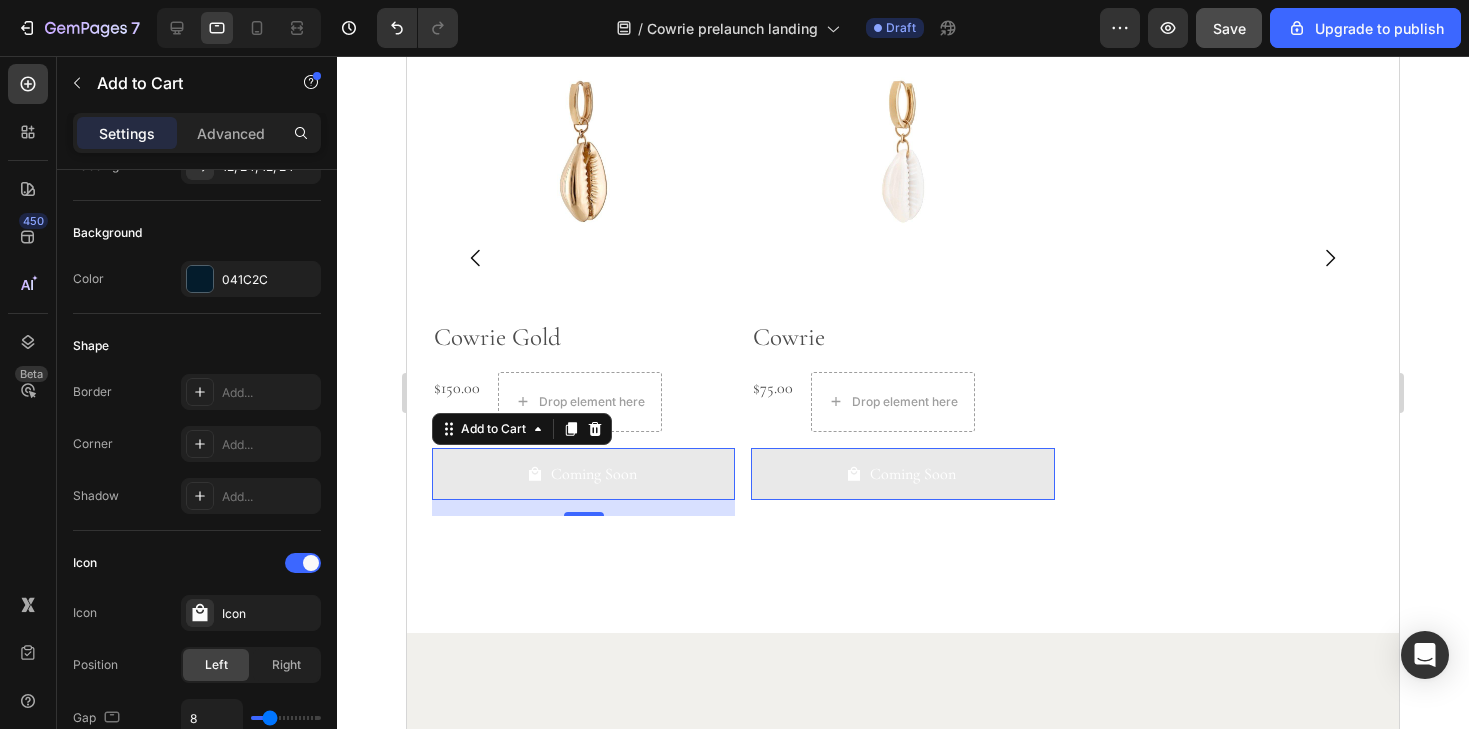 click on "Coming Soon" at bounding box center (583, 474) 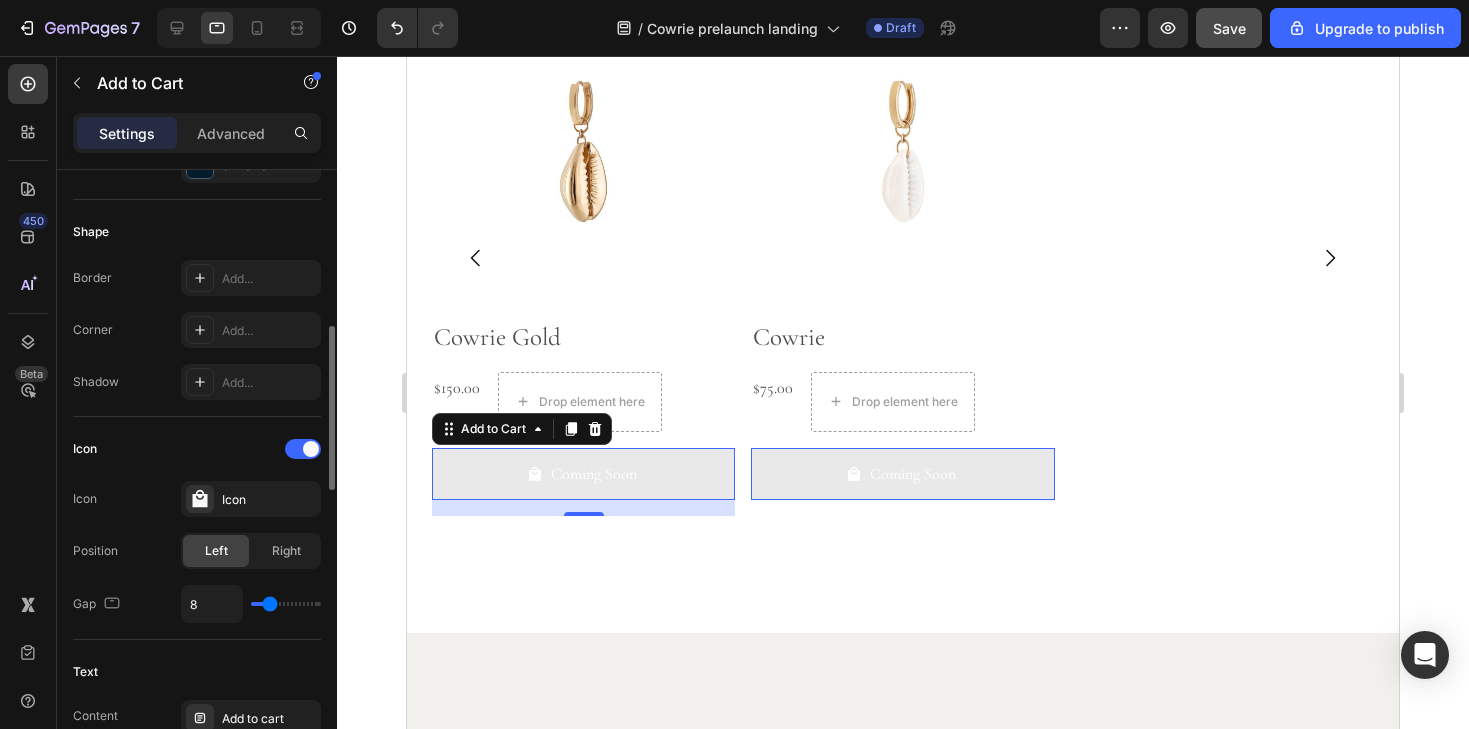 scroll, scrollTop: 579, scrollLeft: 0, axis: vertical 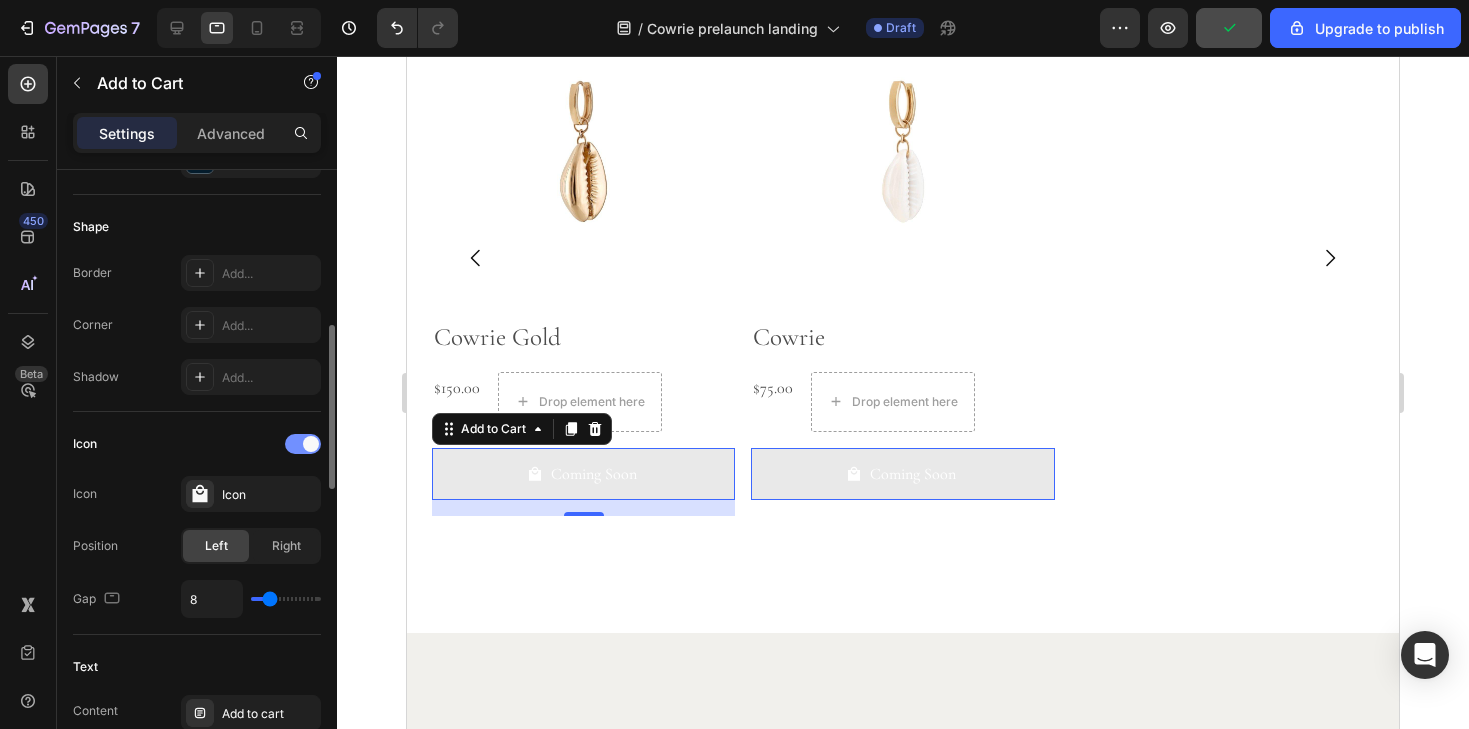 click at bounding box center [311, 444] 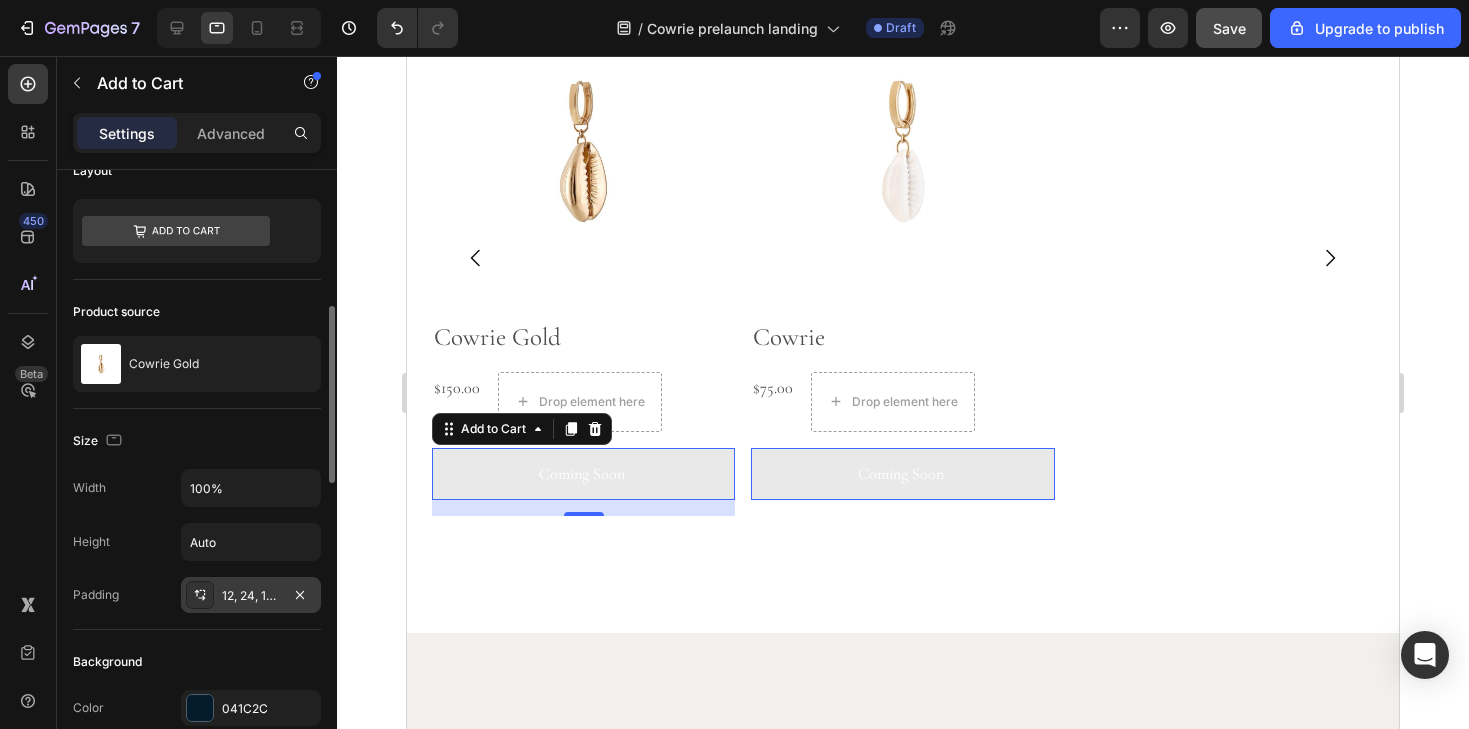 scroll, scrollTop: 0, scrollLeft: 0, axis: both 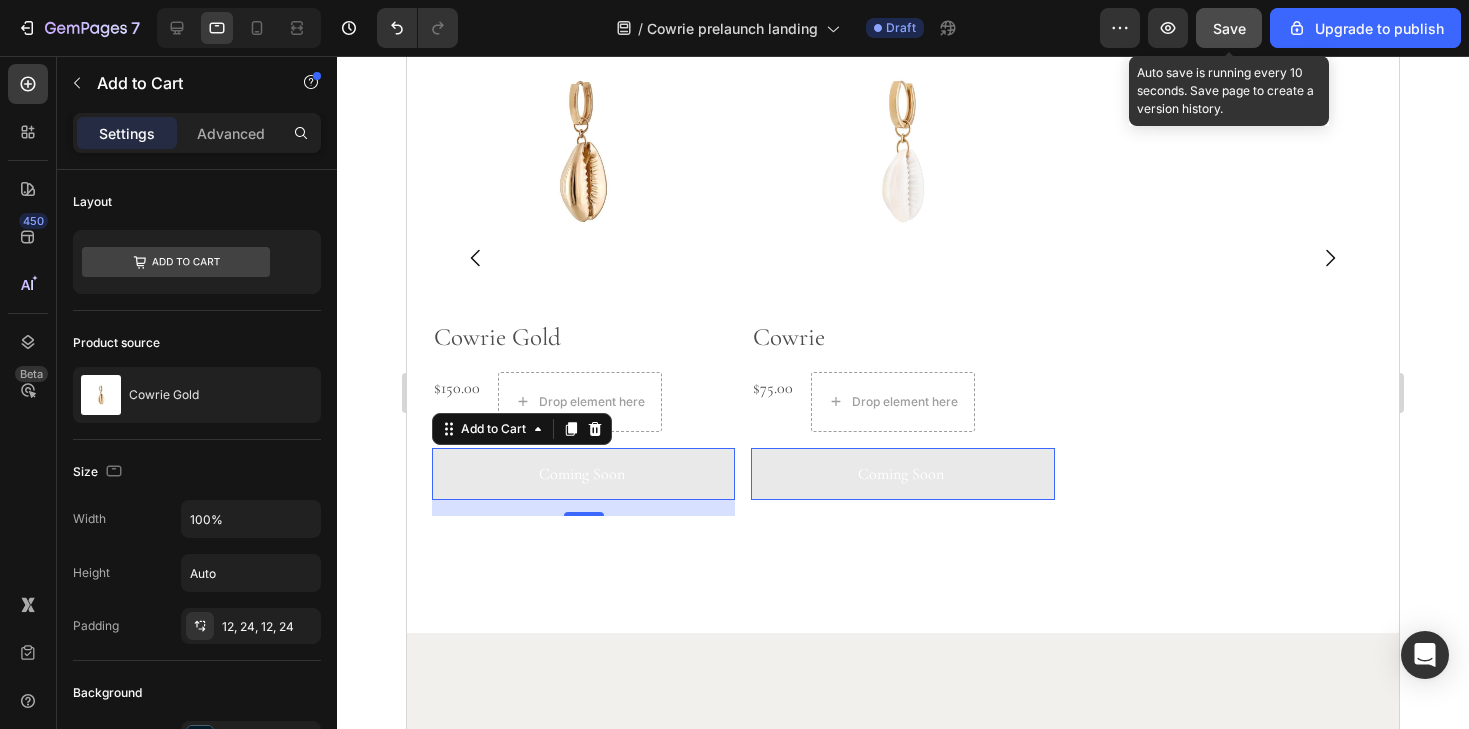 click on "Save" 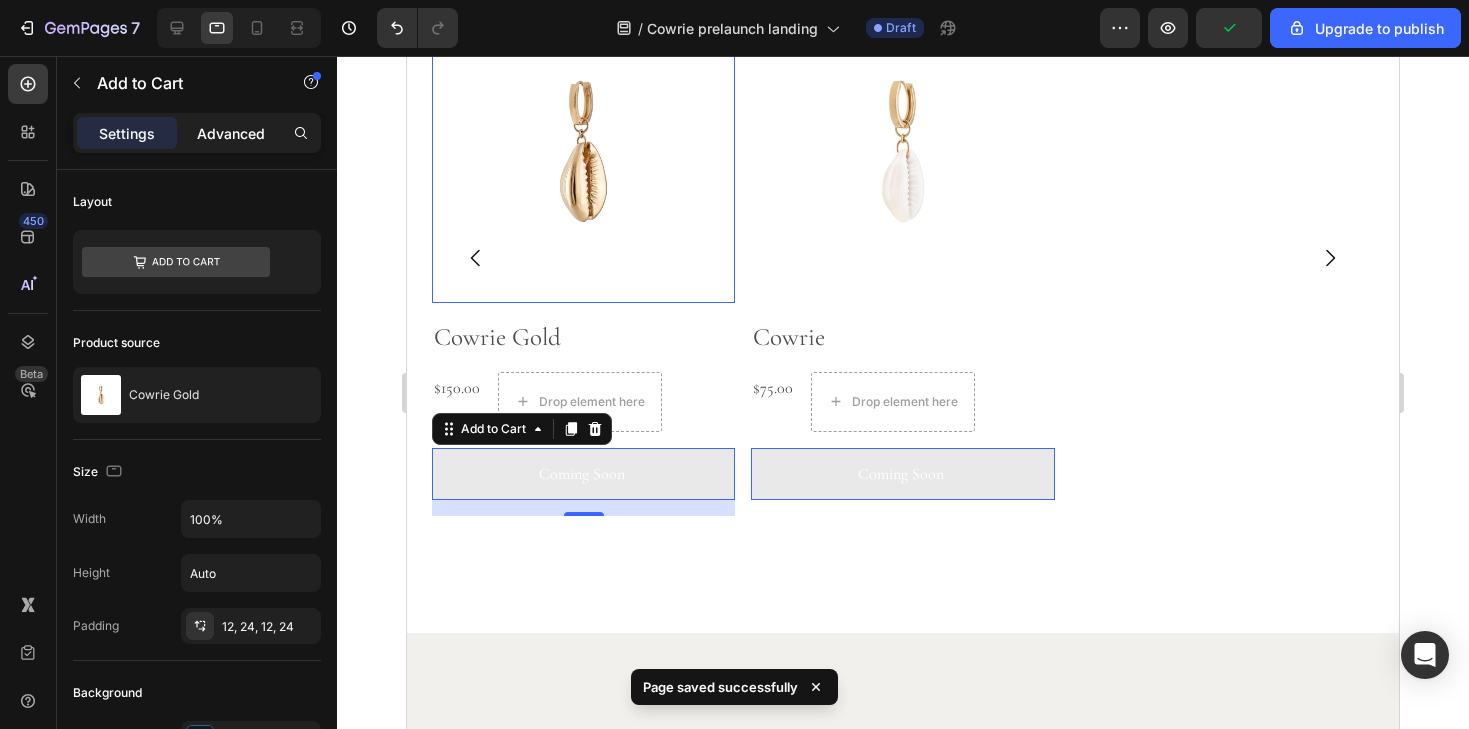 click on "Advanced" at bounding box center [231, 133] 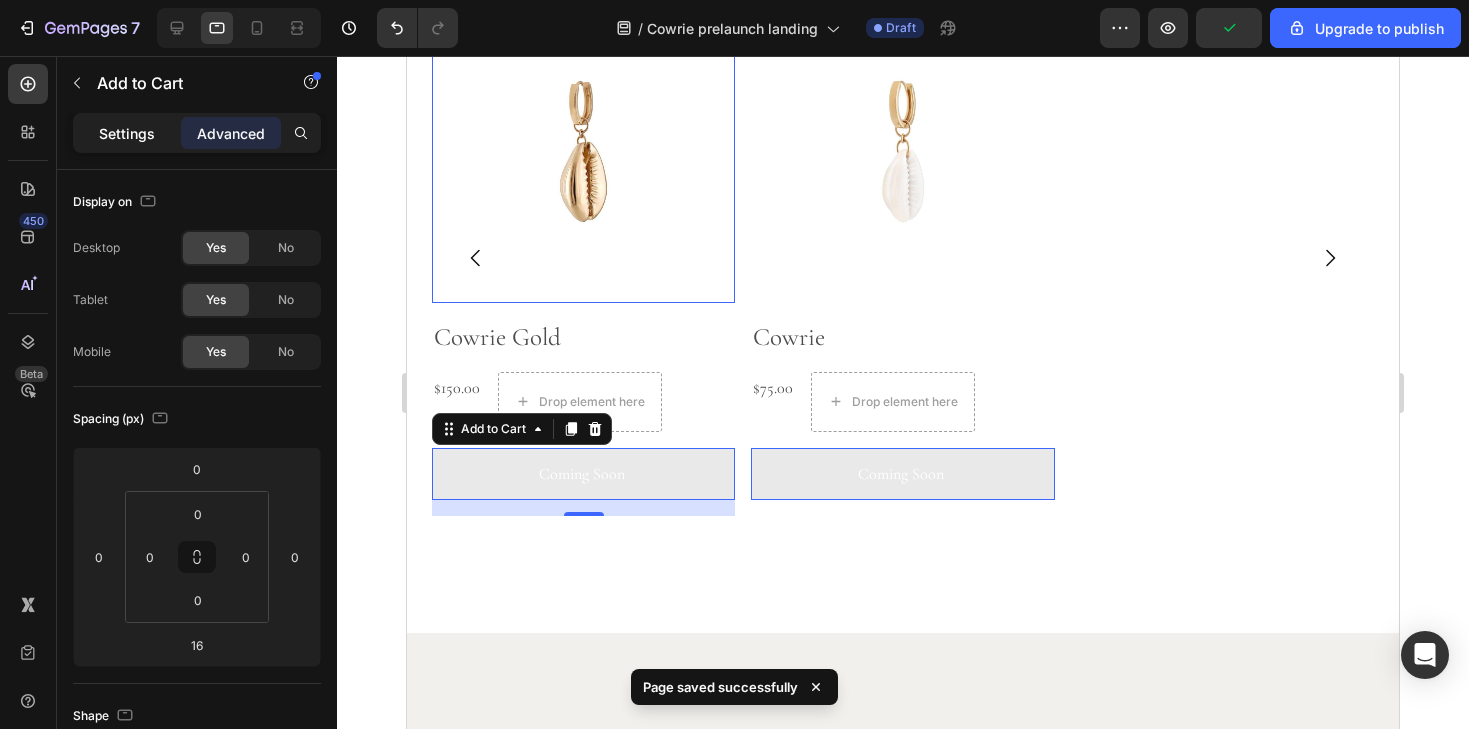 click on "Settings" at bounding box center (127, 133) 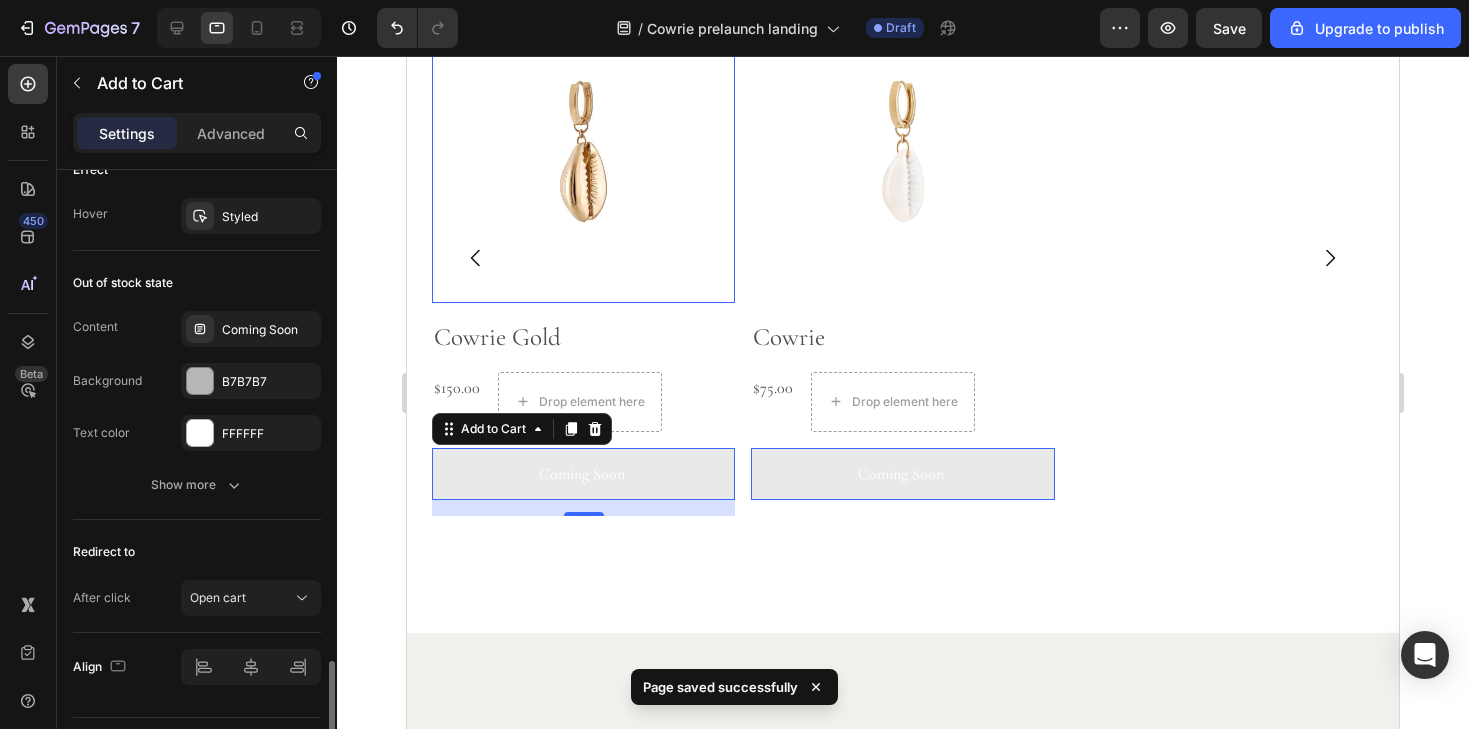 scroll, scrollTop: 1527, scrollLeft: 0, axis: vertical 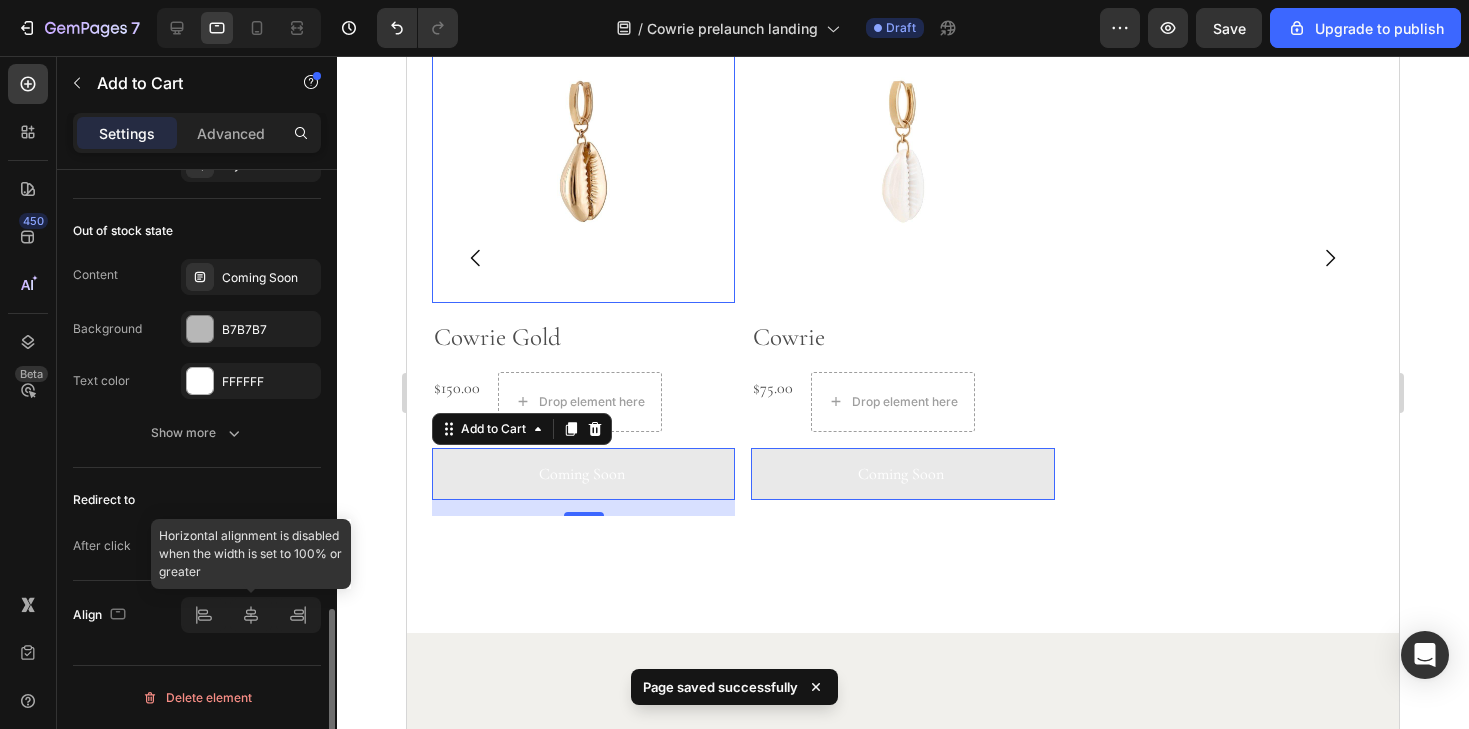 click 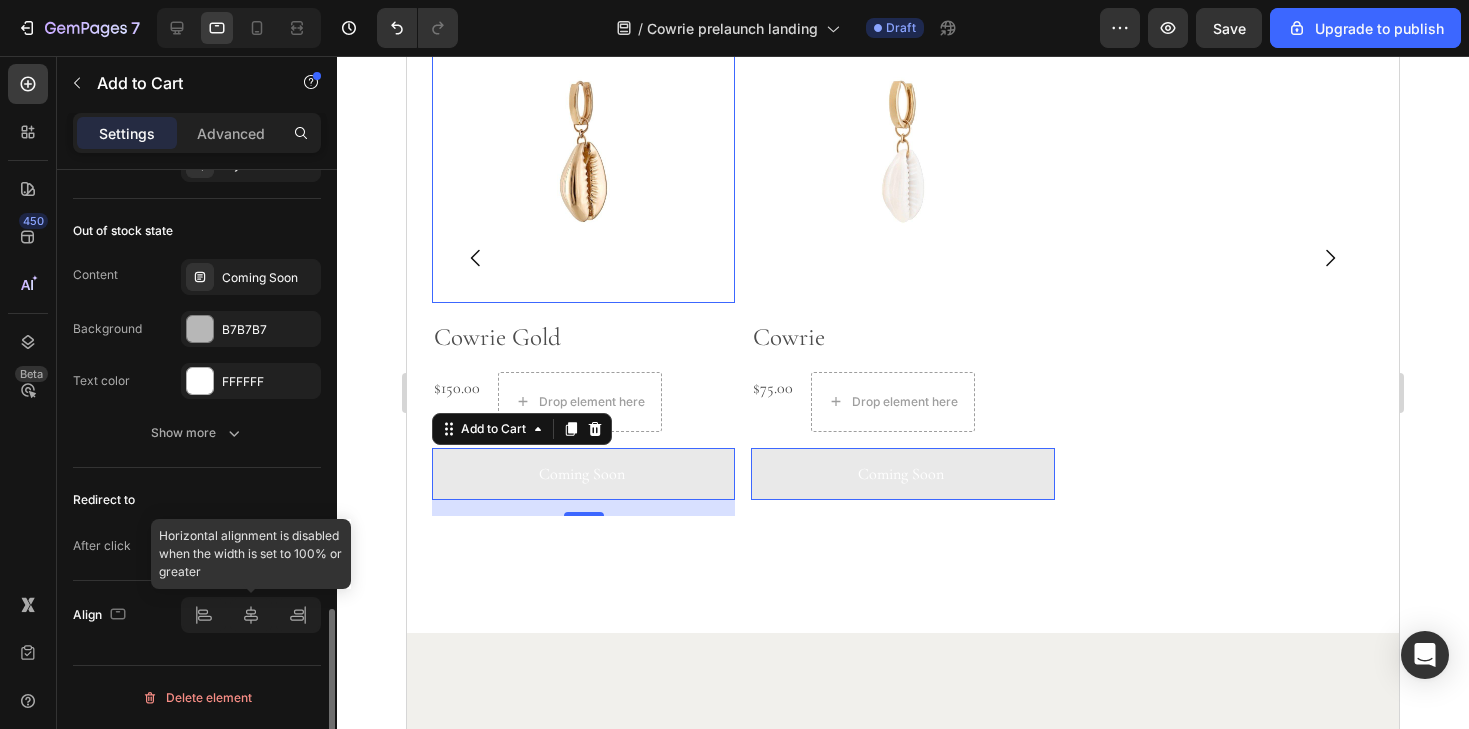 click 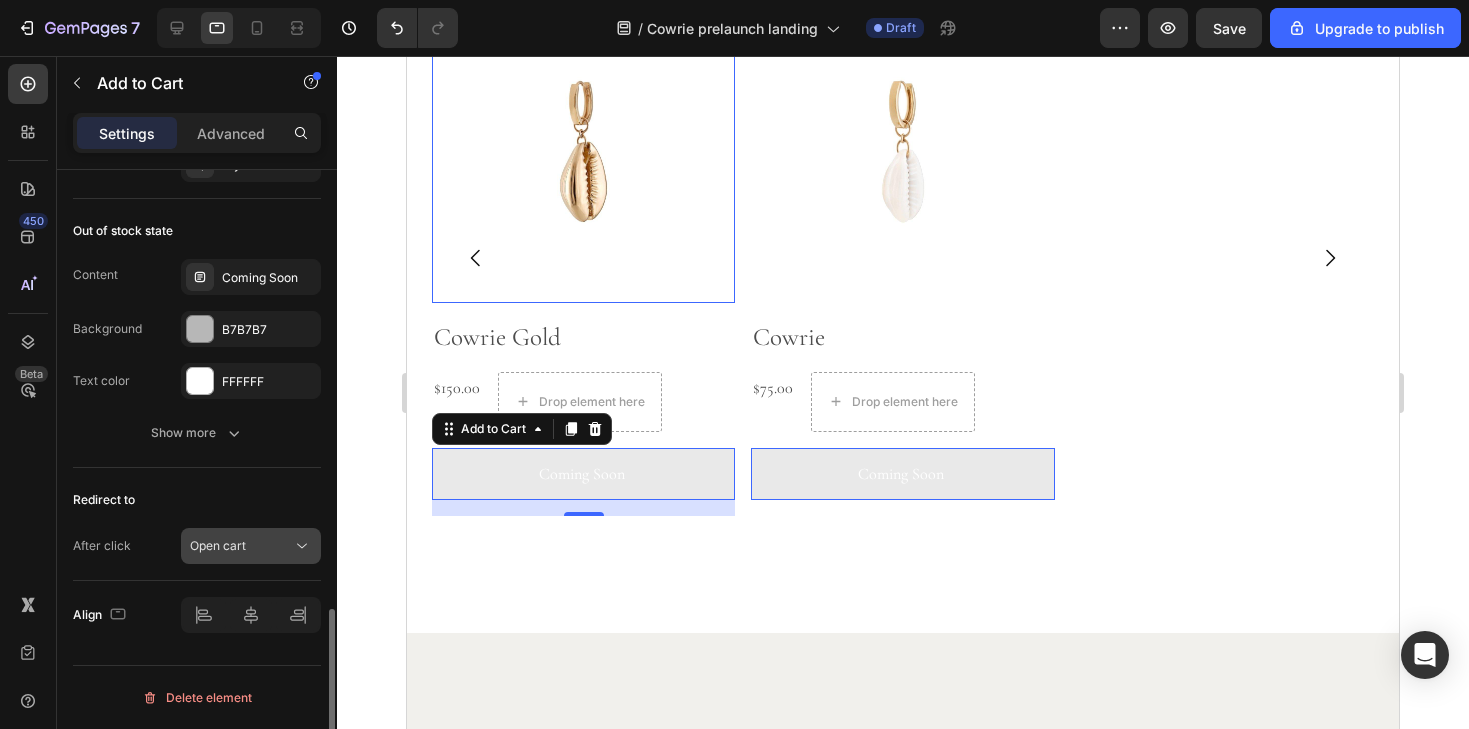 click on "Open cart" at bounding box center [218, 546] 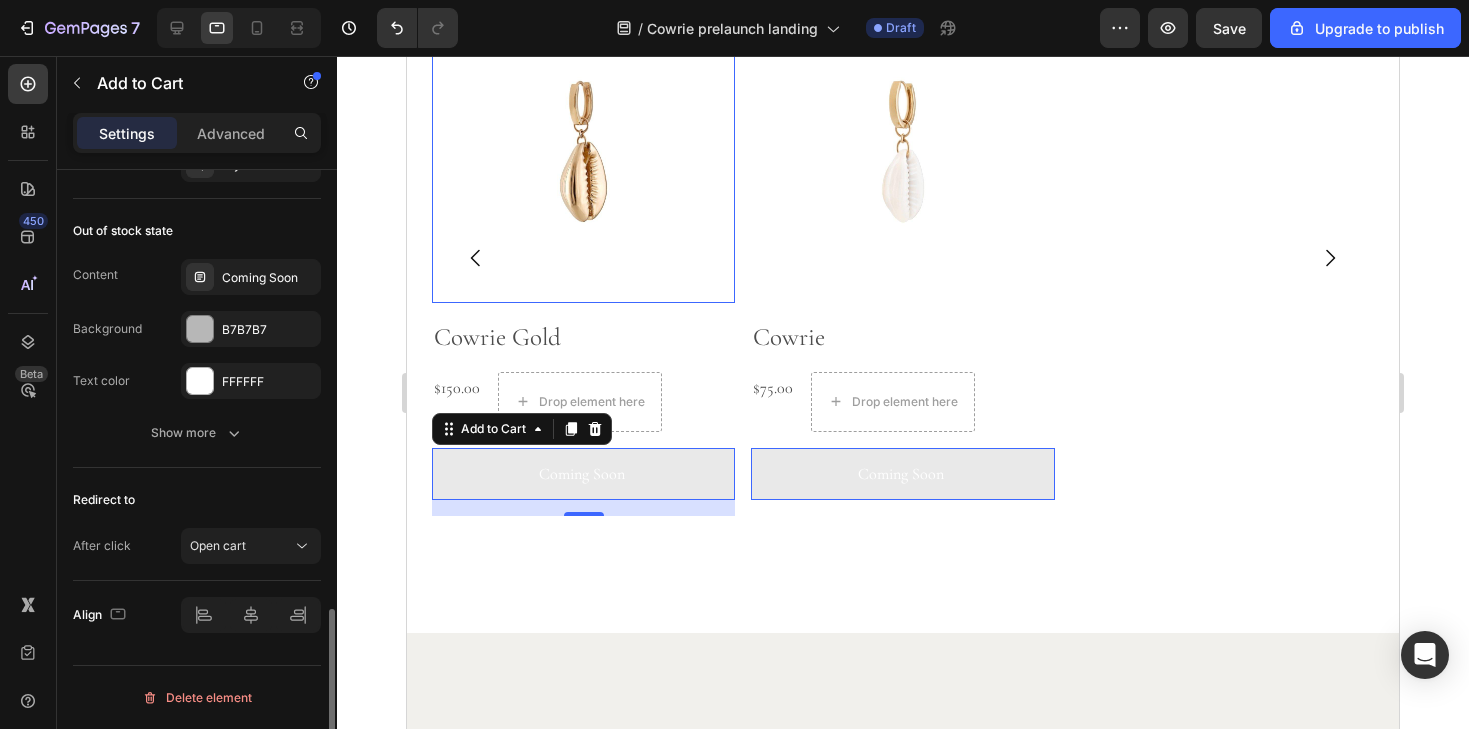 click on "Redirect to After click Open cart" 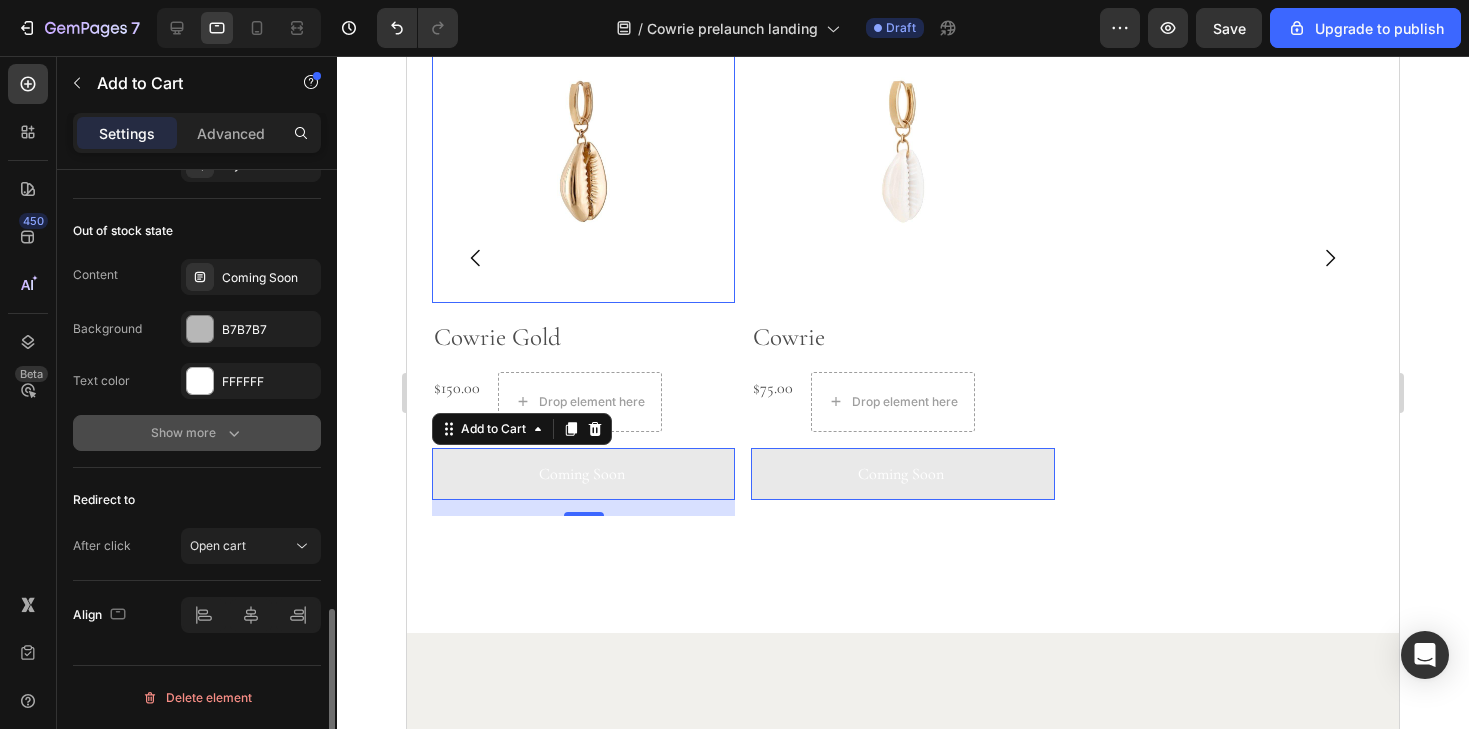 click on "Show more" at bounding box center (197, 433) 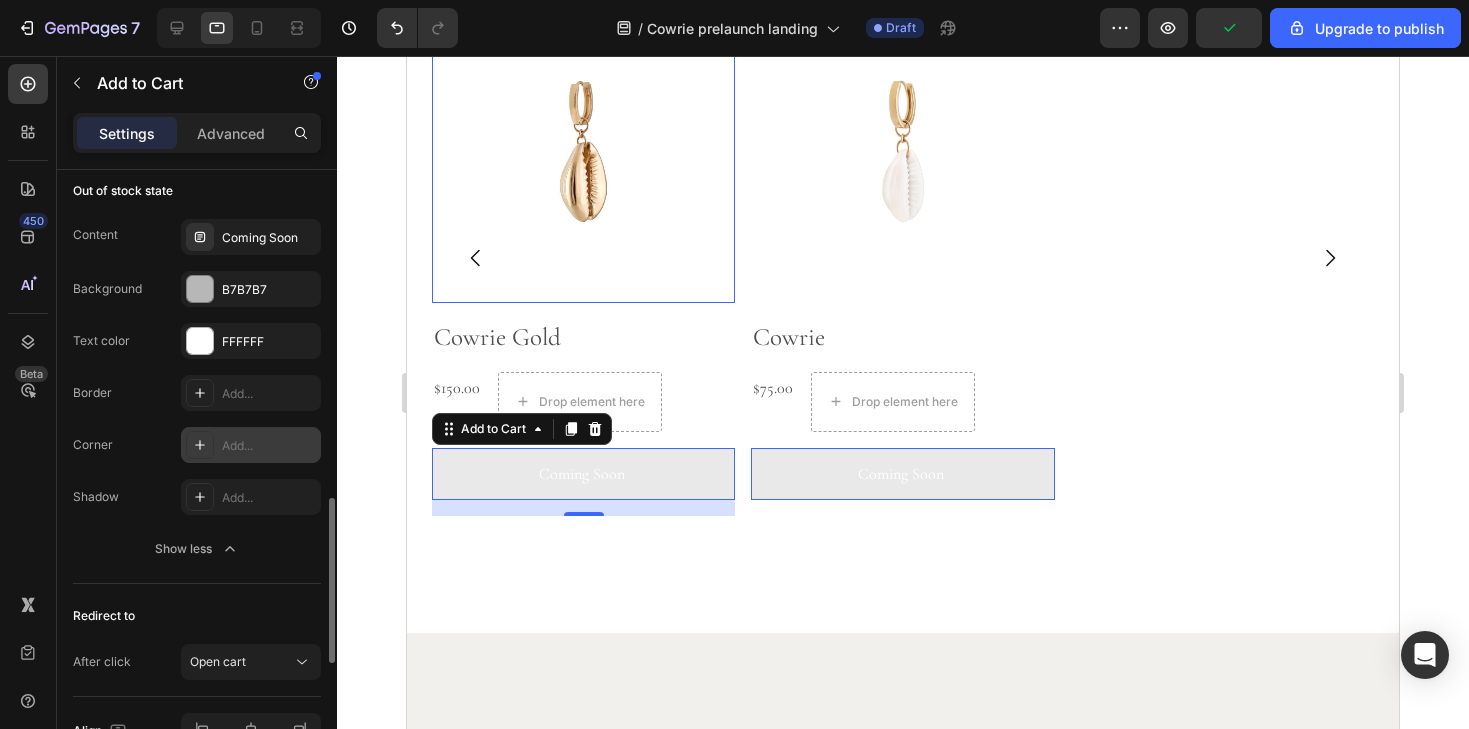 scroll, scrollTop: 1479, scrollLeft: 0, axis: vertical 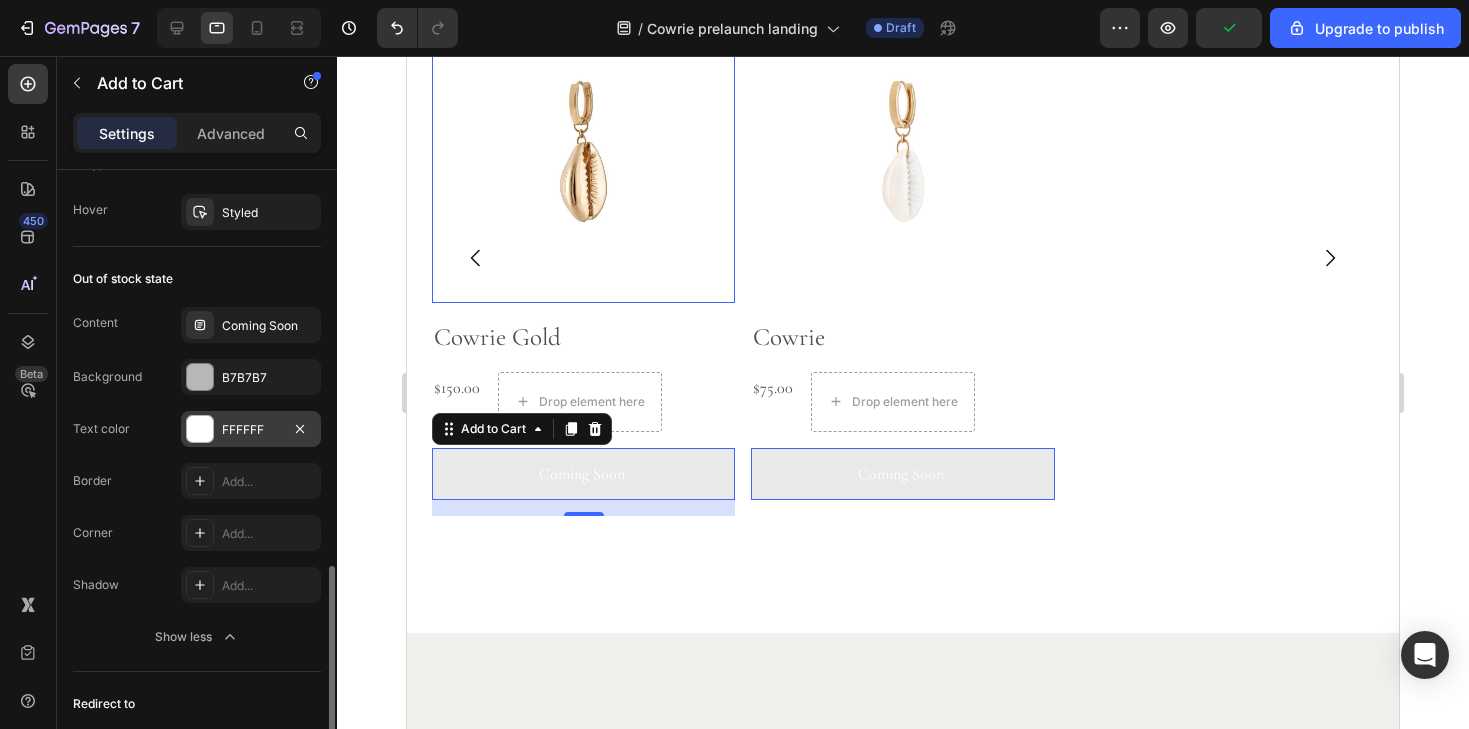 click at bounding box center (200, 429) 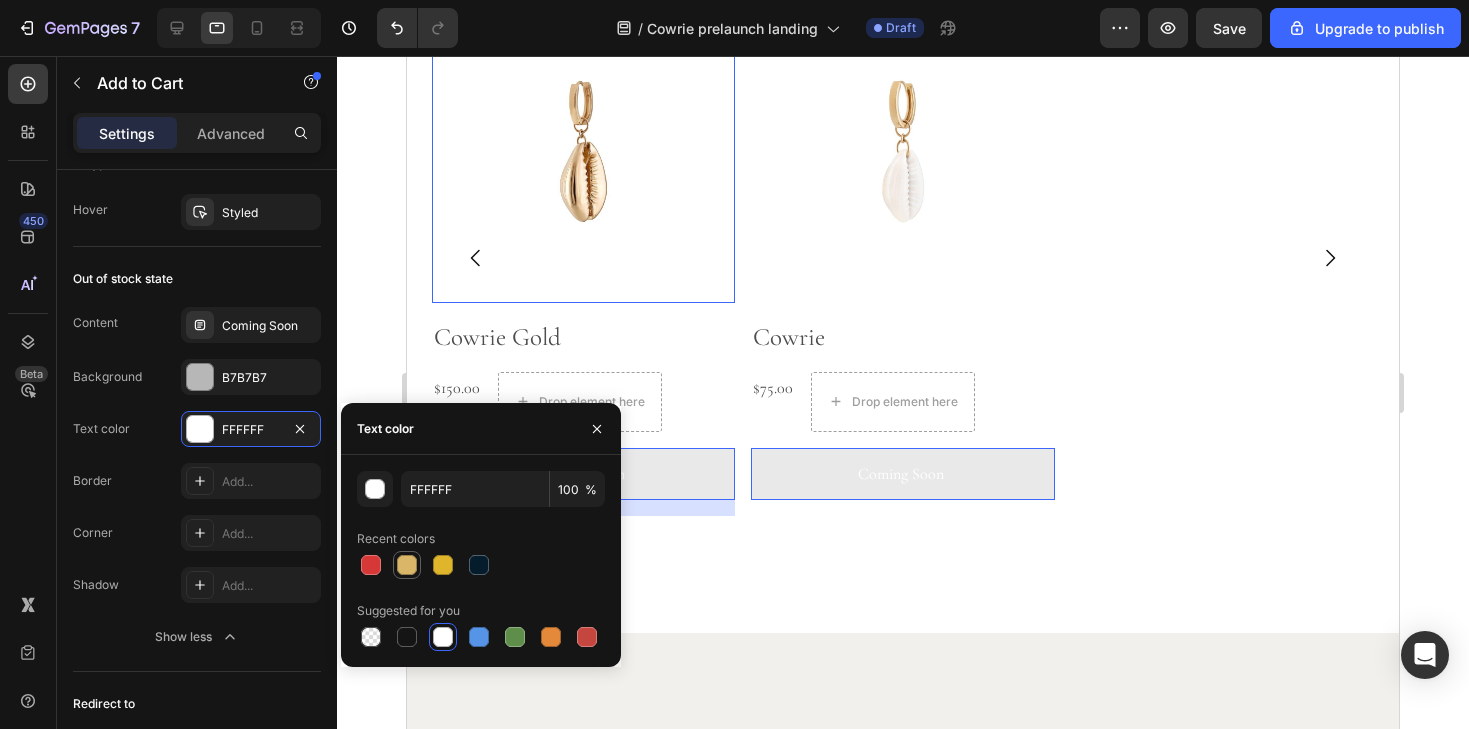 click at bounding box center (407, 565) 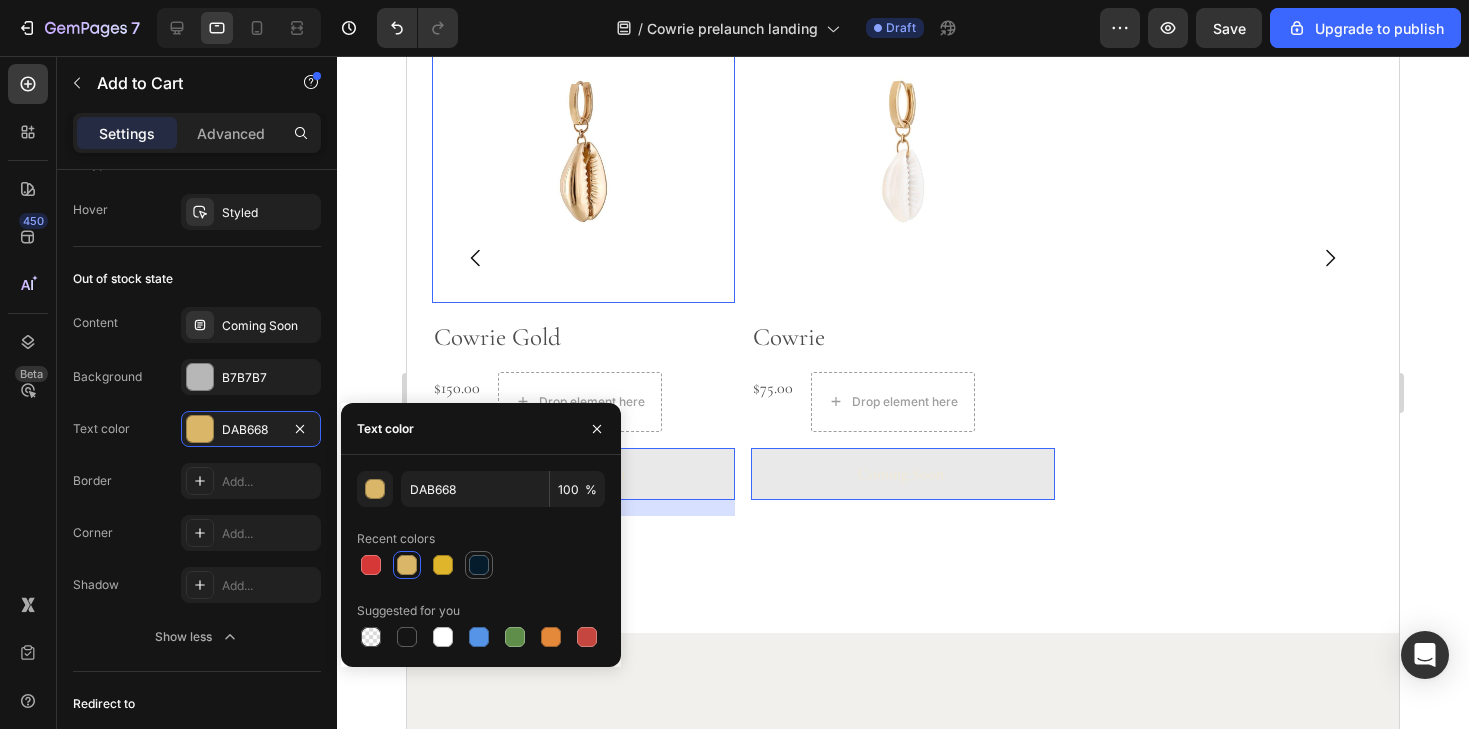 click at bounding box center [479, 565] 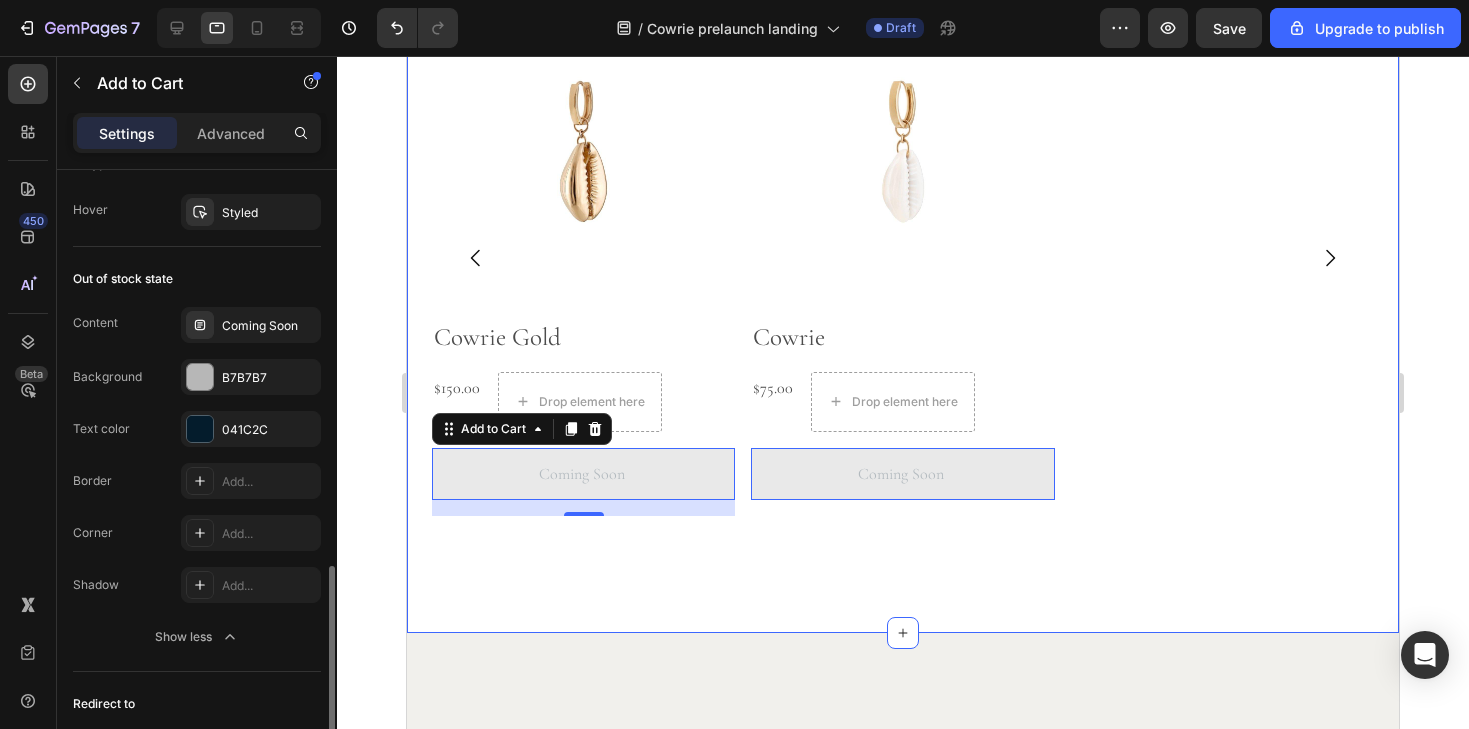click on "Out of stock state" at bounding box center (197, 279) 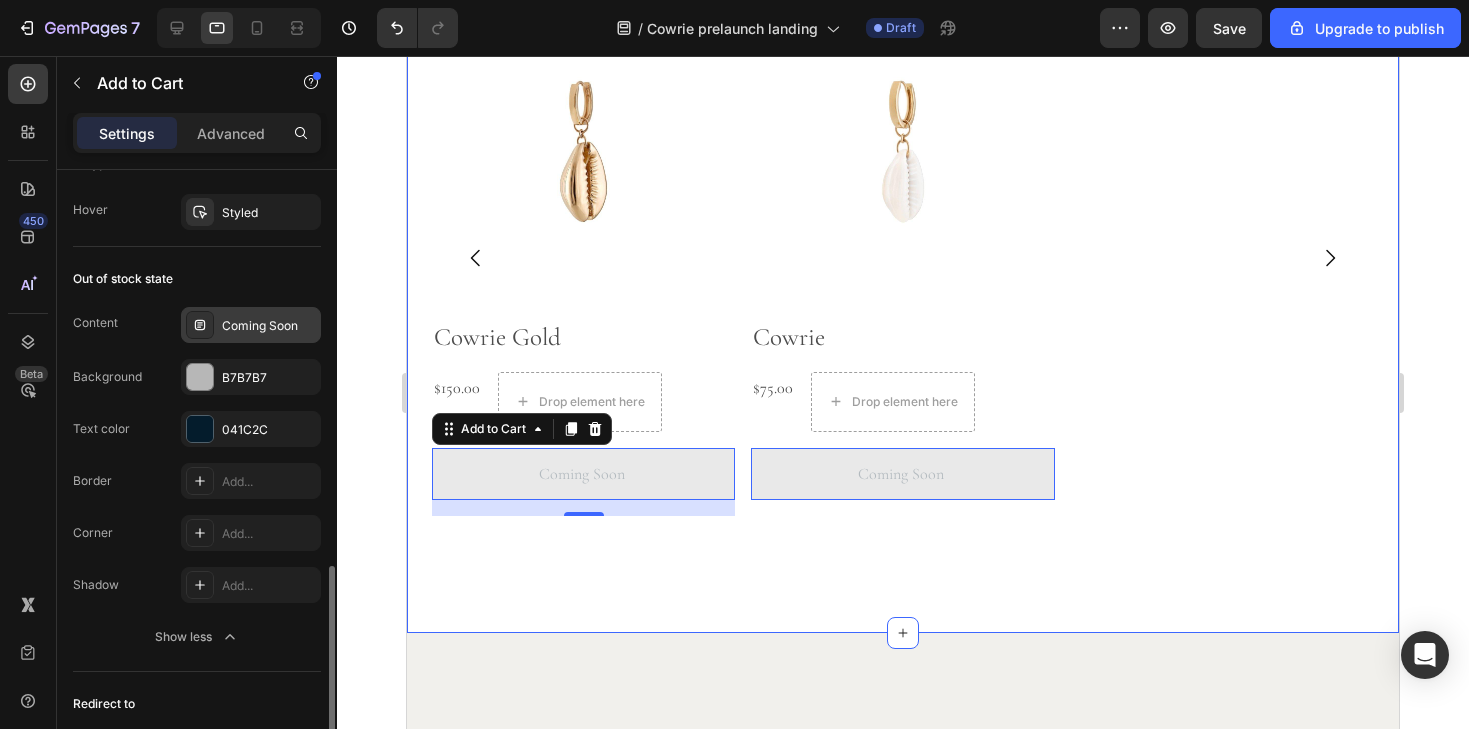 click on "Coming Soon" at bounding box center [269, 326] 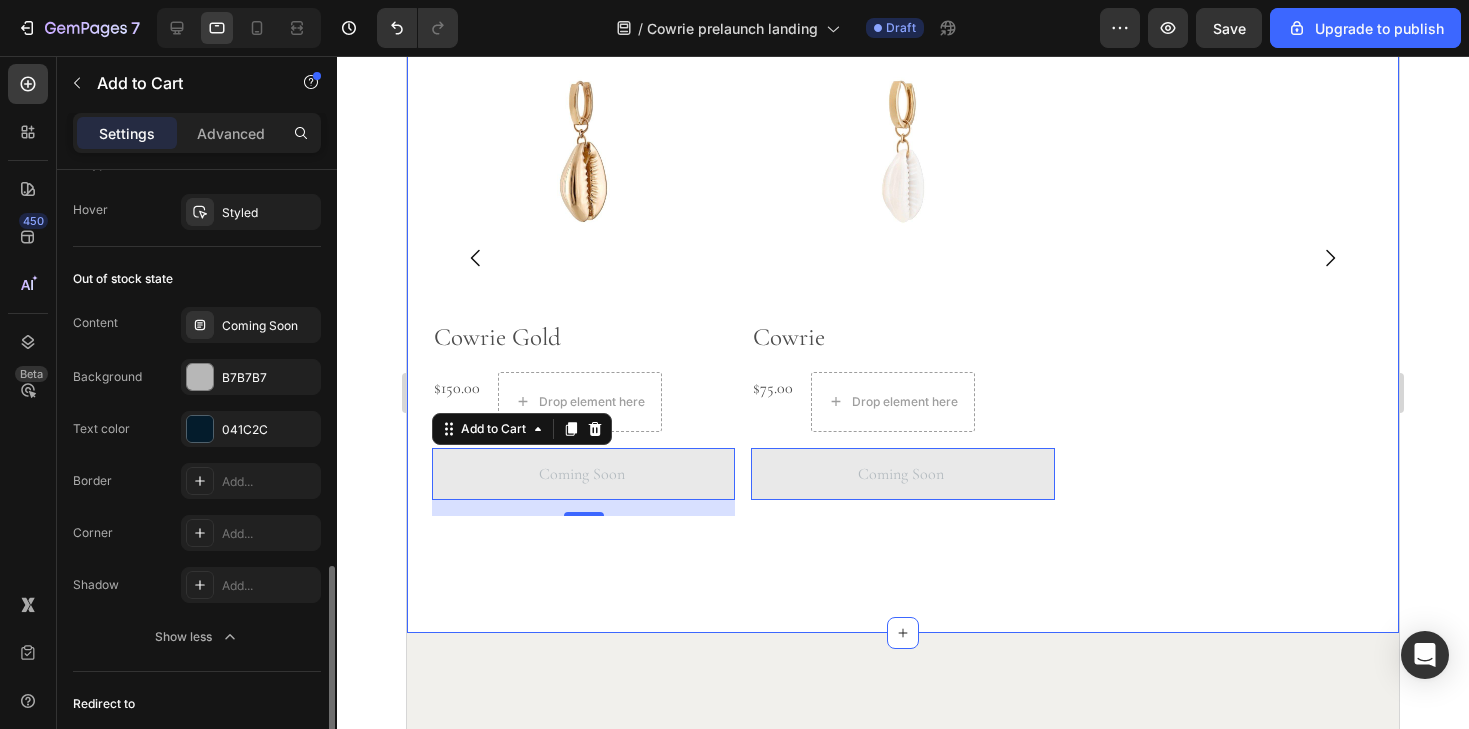 click on "Out of stock state Content Coming Soon Background B7B7B7 Text color 041C2C Border Add... Corner Add... Shadow Add... Show less" 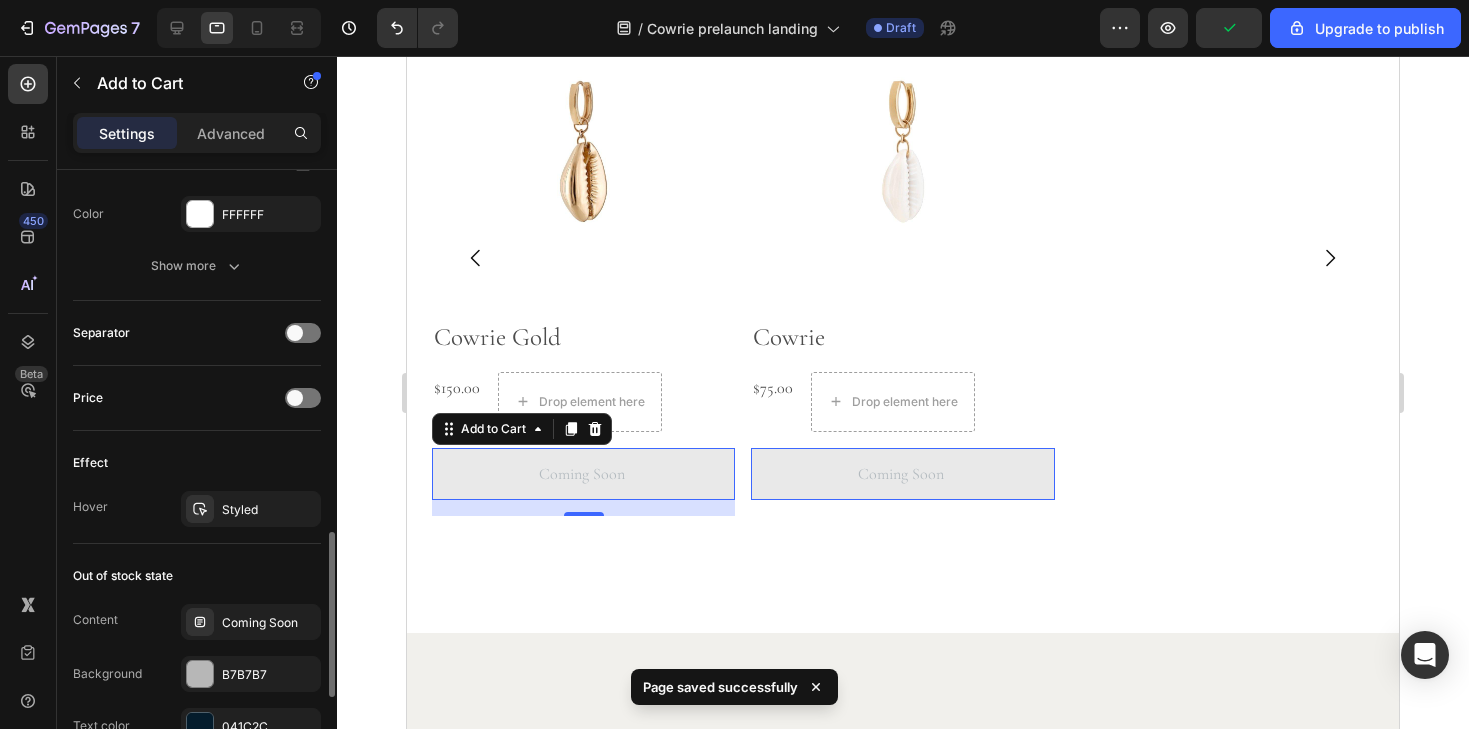 scroll, scrollTop: 1181, scrollLeft: 0, axis: vertical 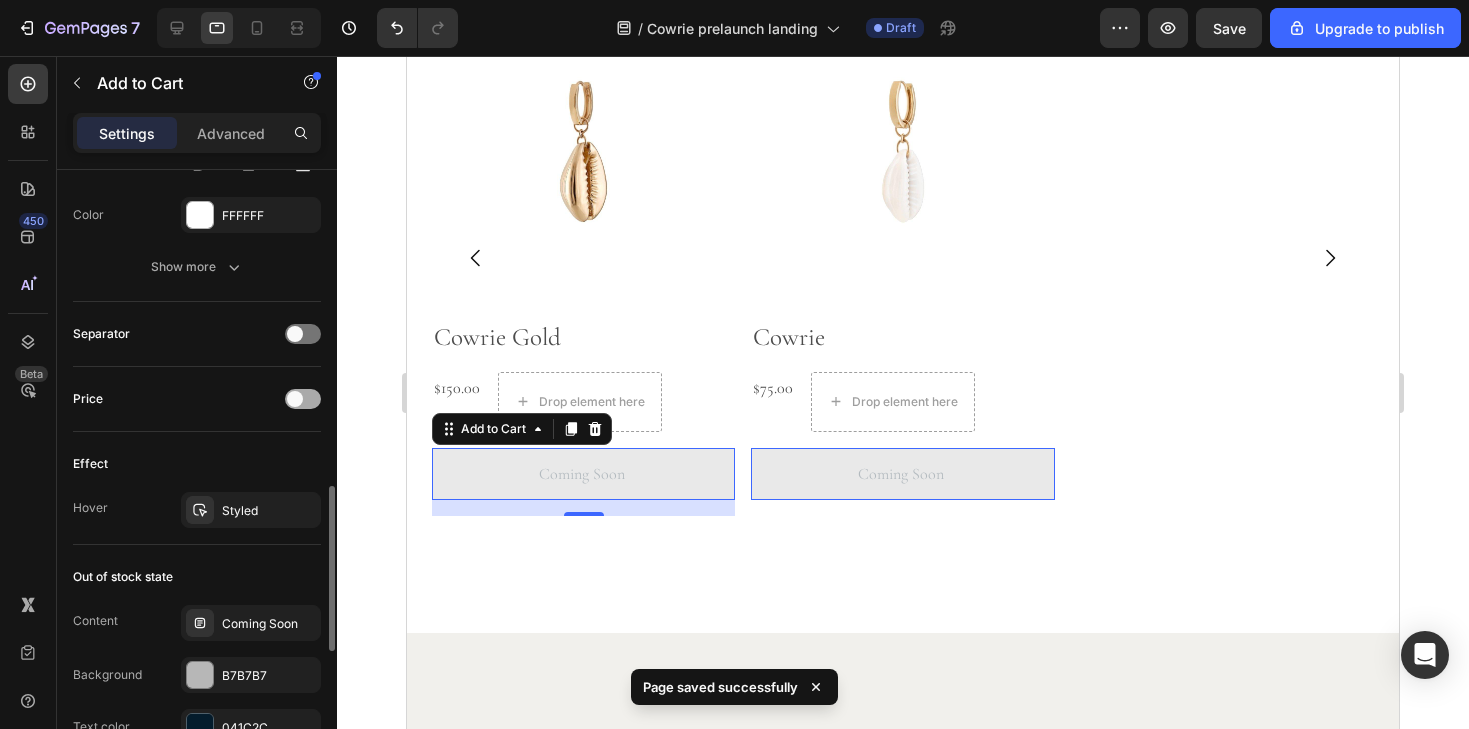 click at bounding box center (295, 399) 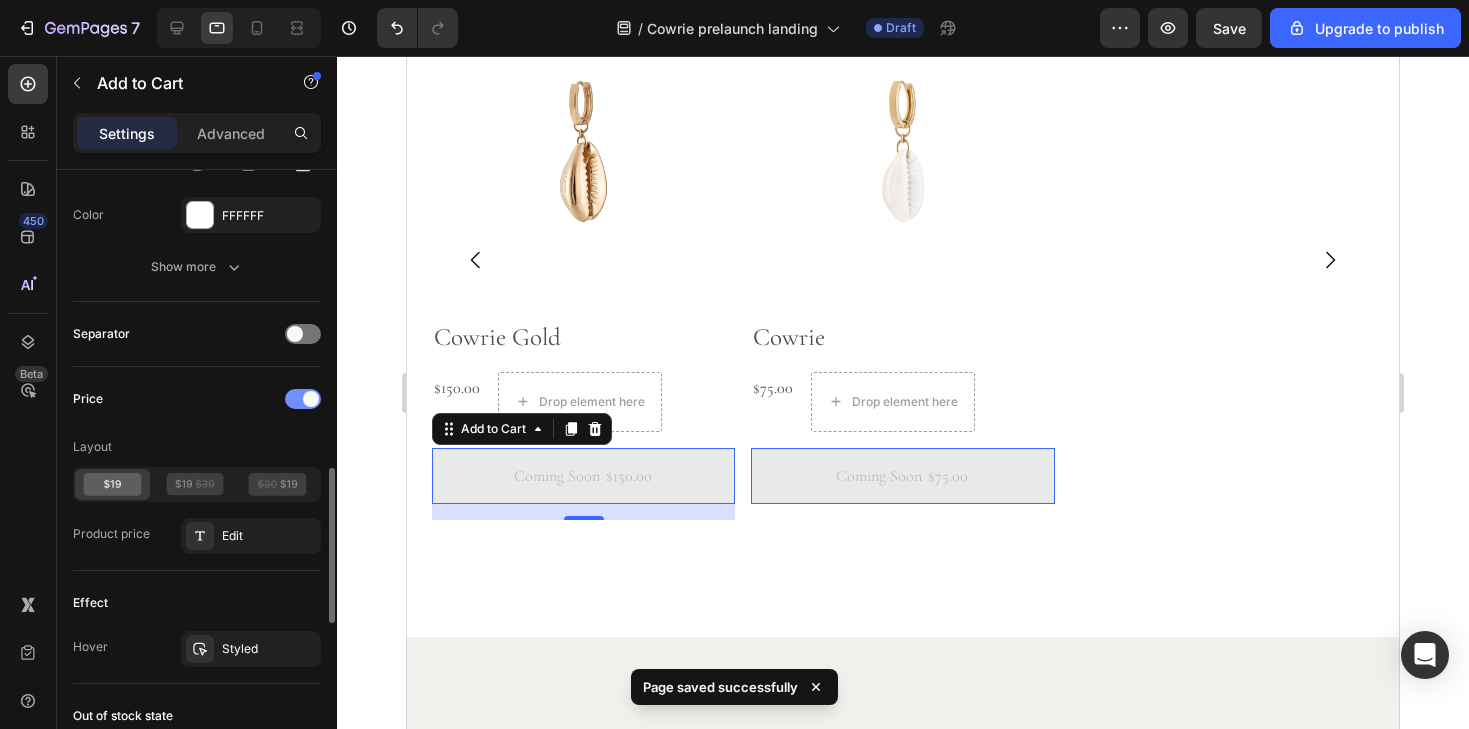 click at bounding box center (303, 399) 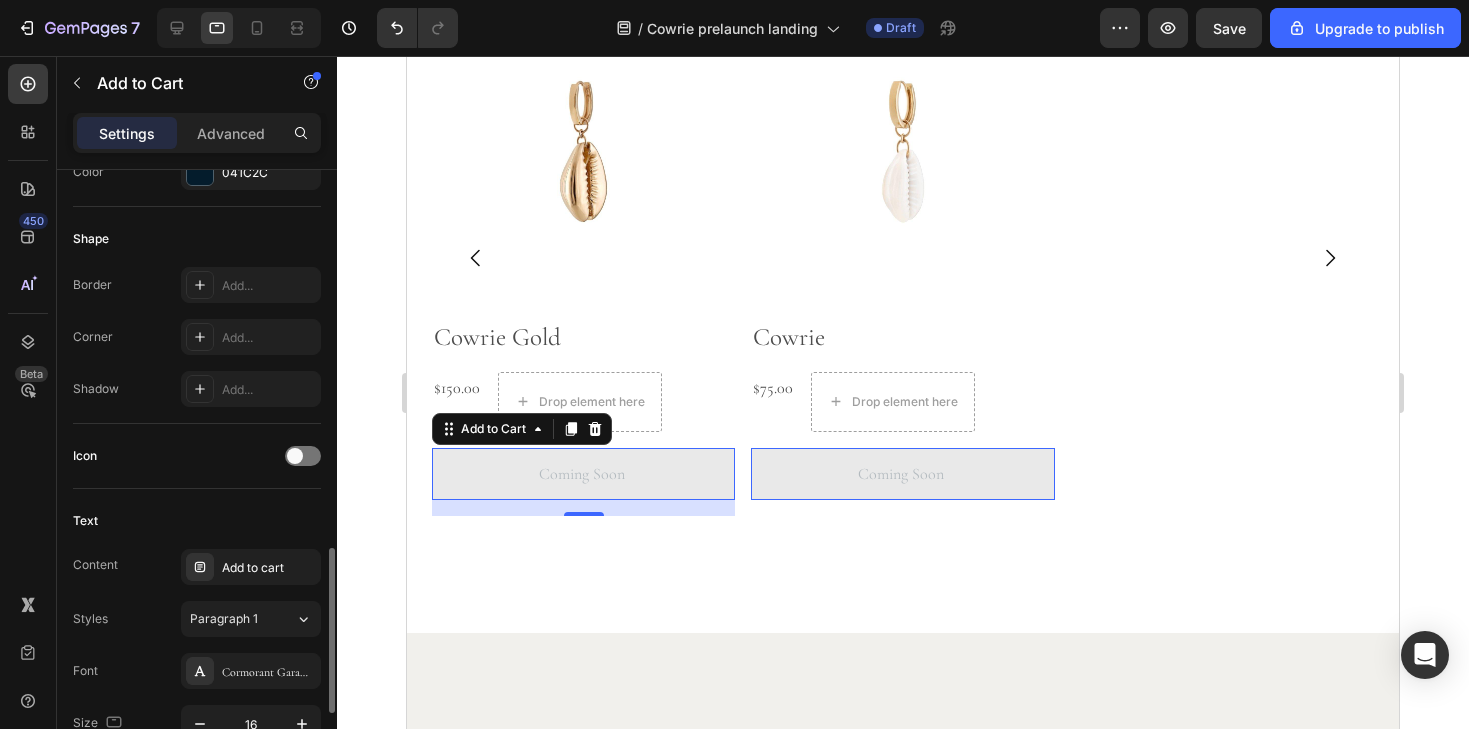 scroll, scrollTop: 0, scrollLeft: 0, axis: both 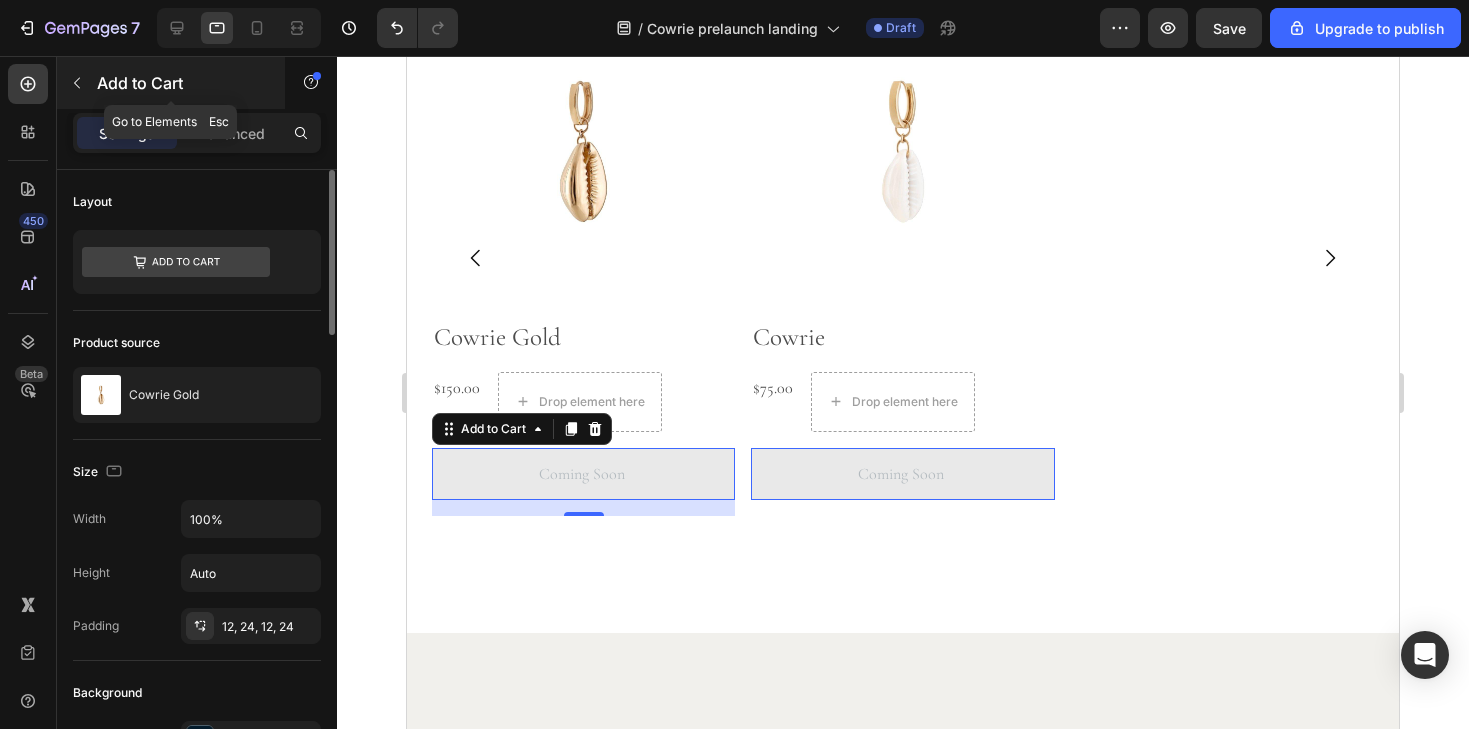 click 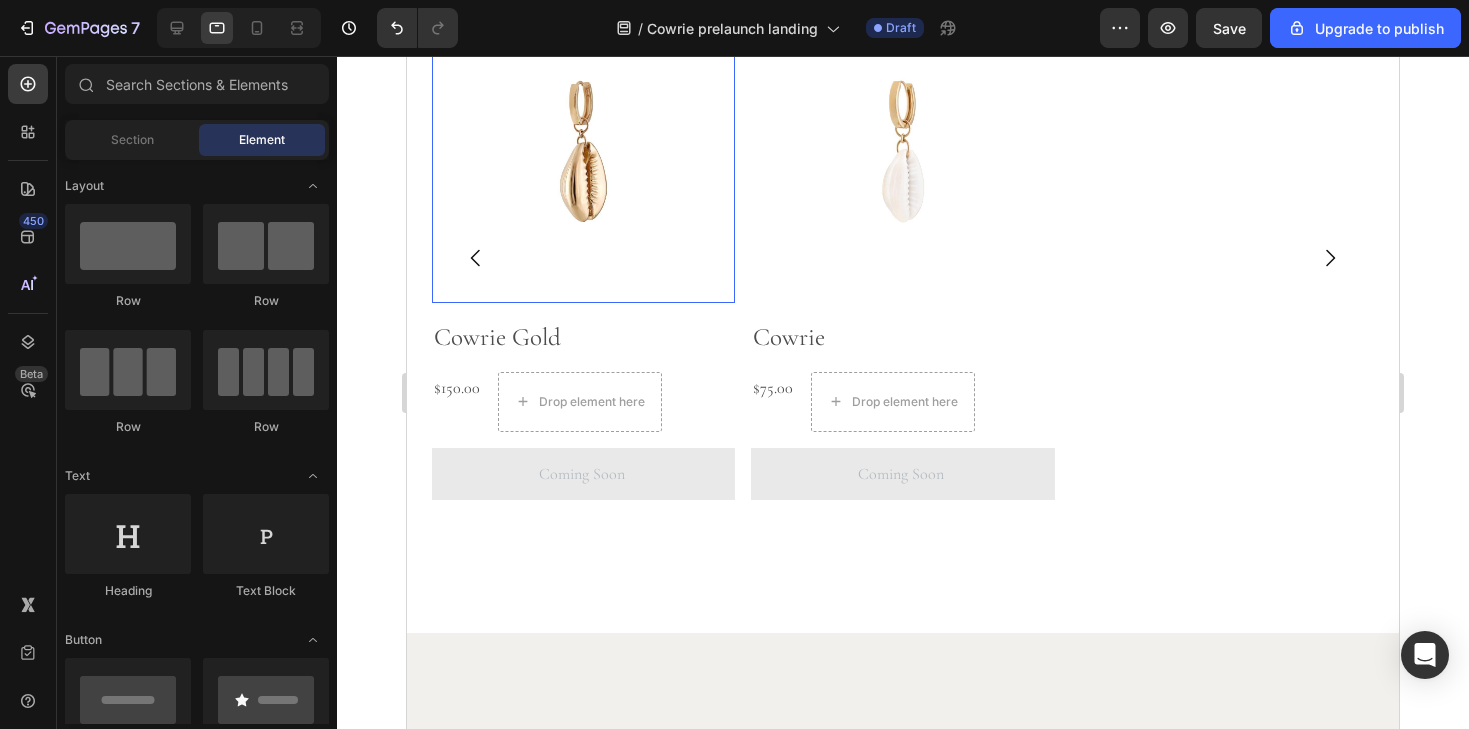 click at bounding box center (583, 151) 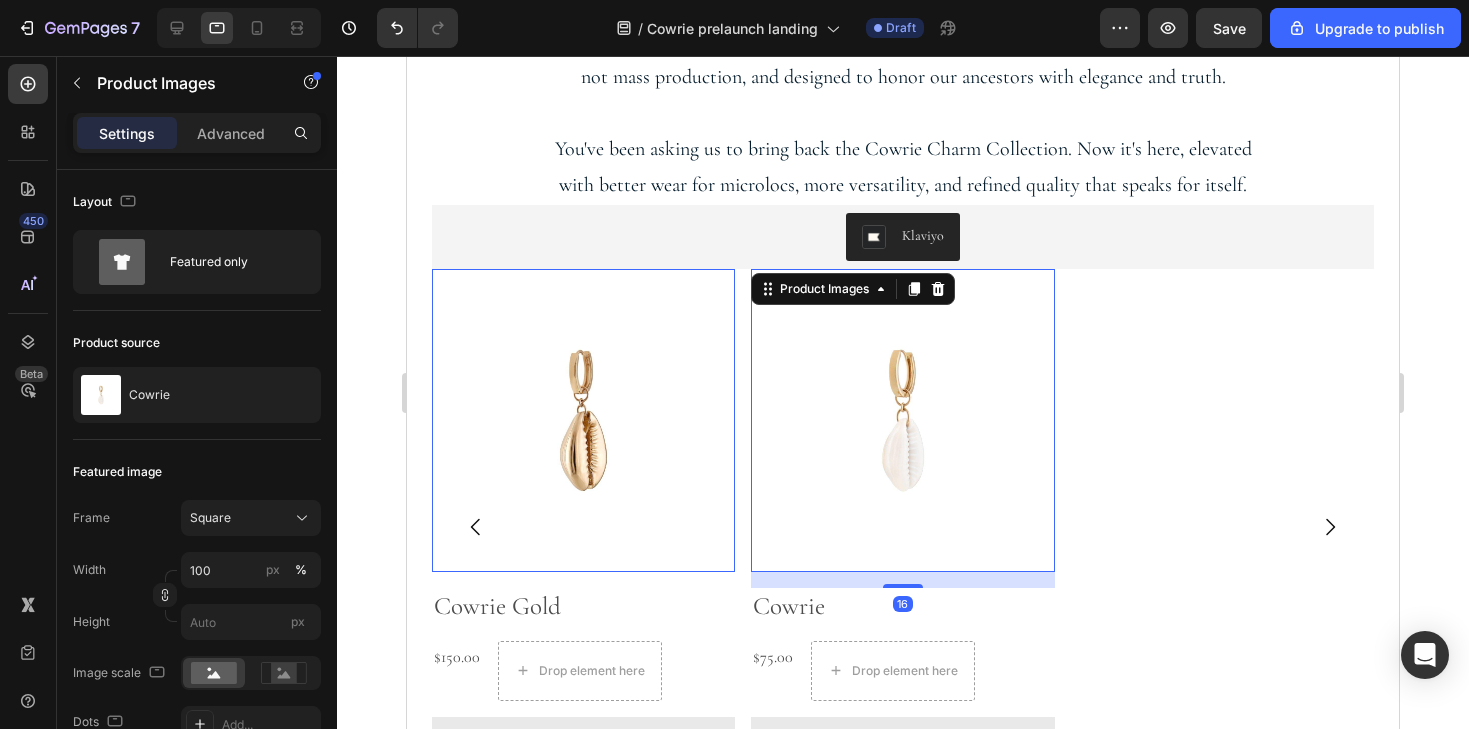 scroll, scrollTop: 907, scrollLeft: 0, axis: vertical 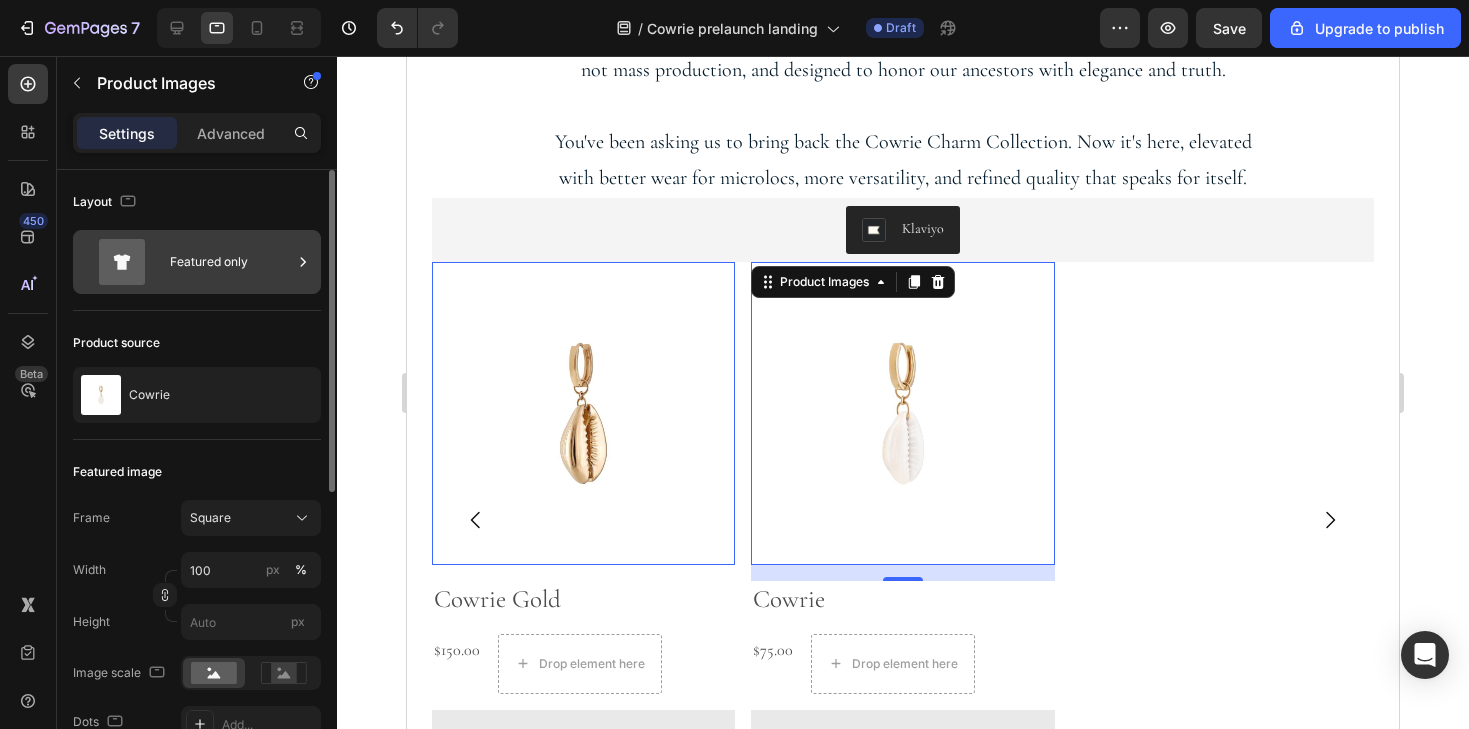 click on "Featured only" at bounding box center [231, 262] 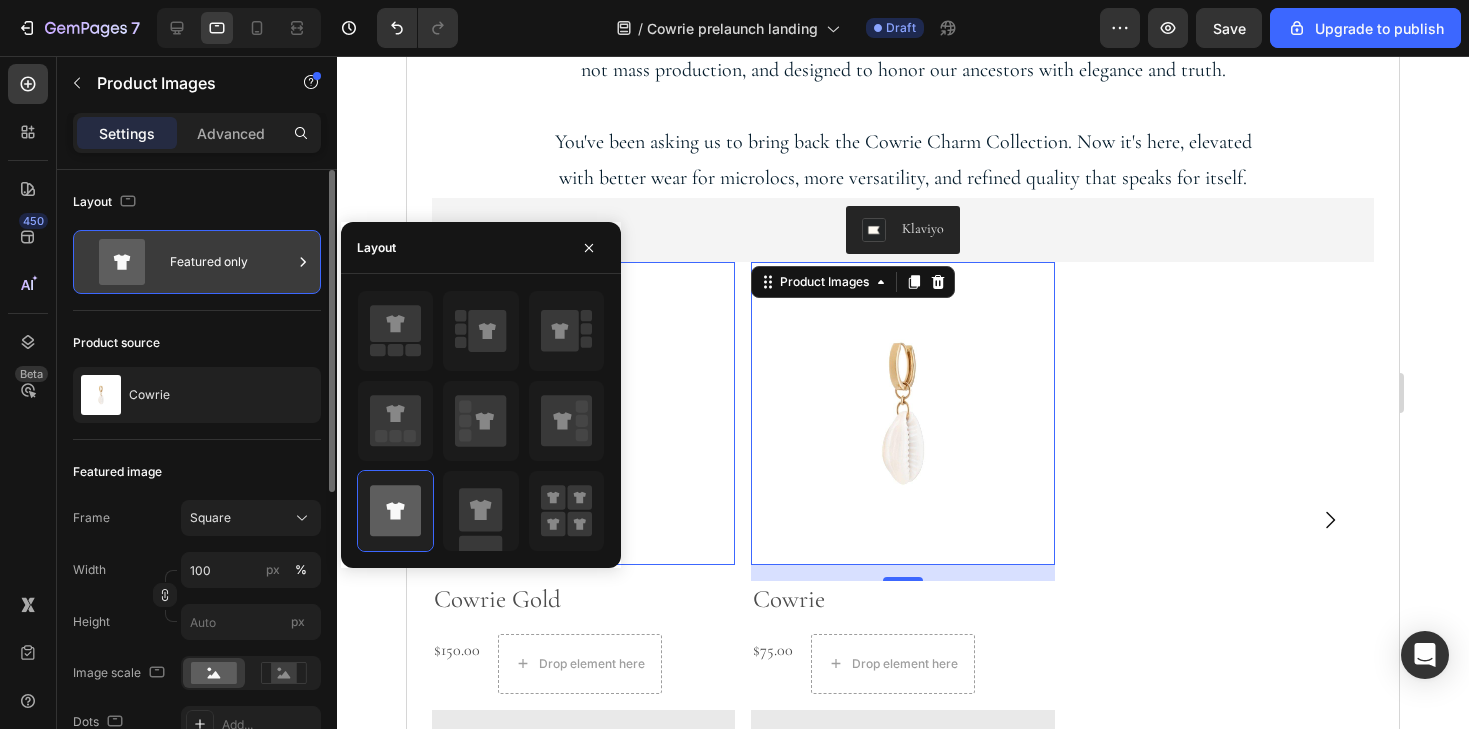 click on "Featured only" at bounding box center [231, 262] 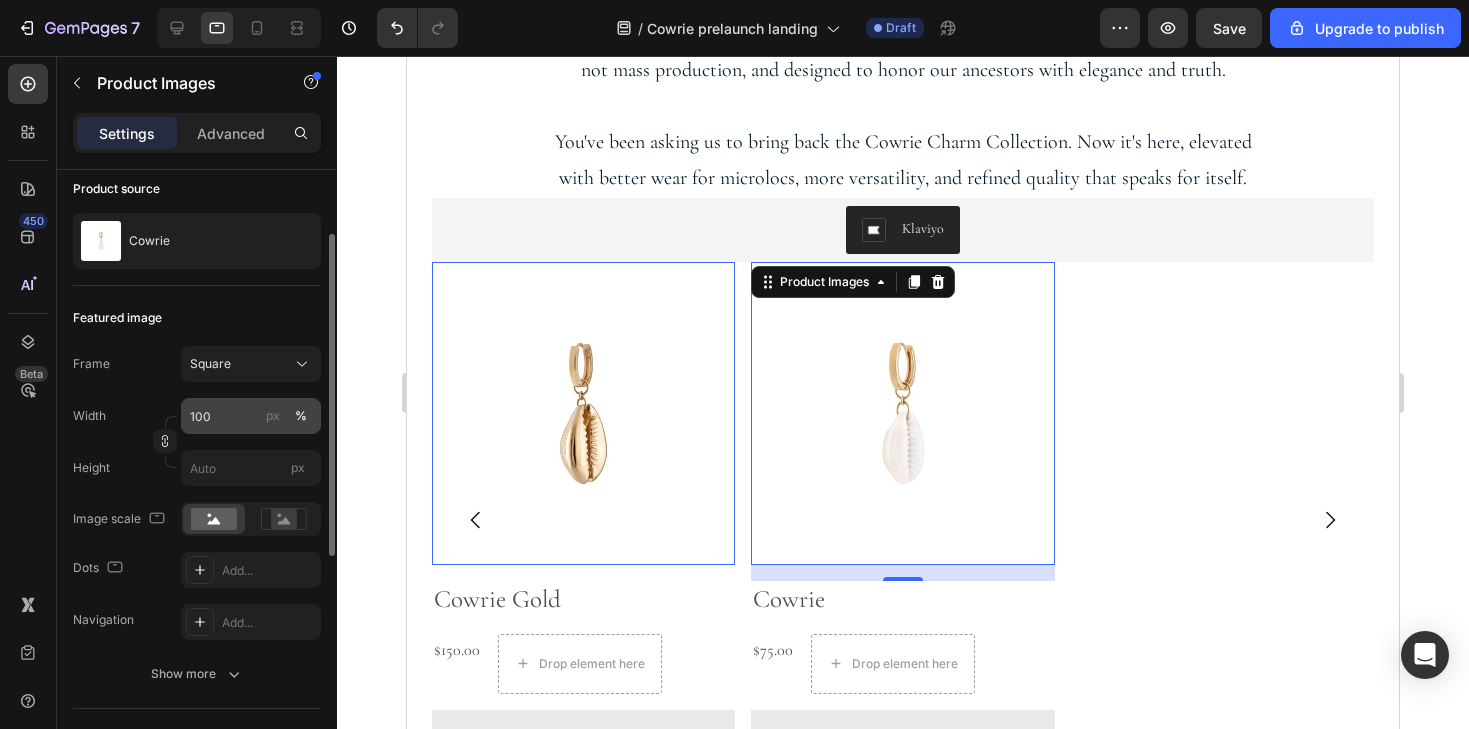 scroll, scrollTop: 154, scrollLeft: 0, axis: vertical 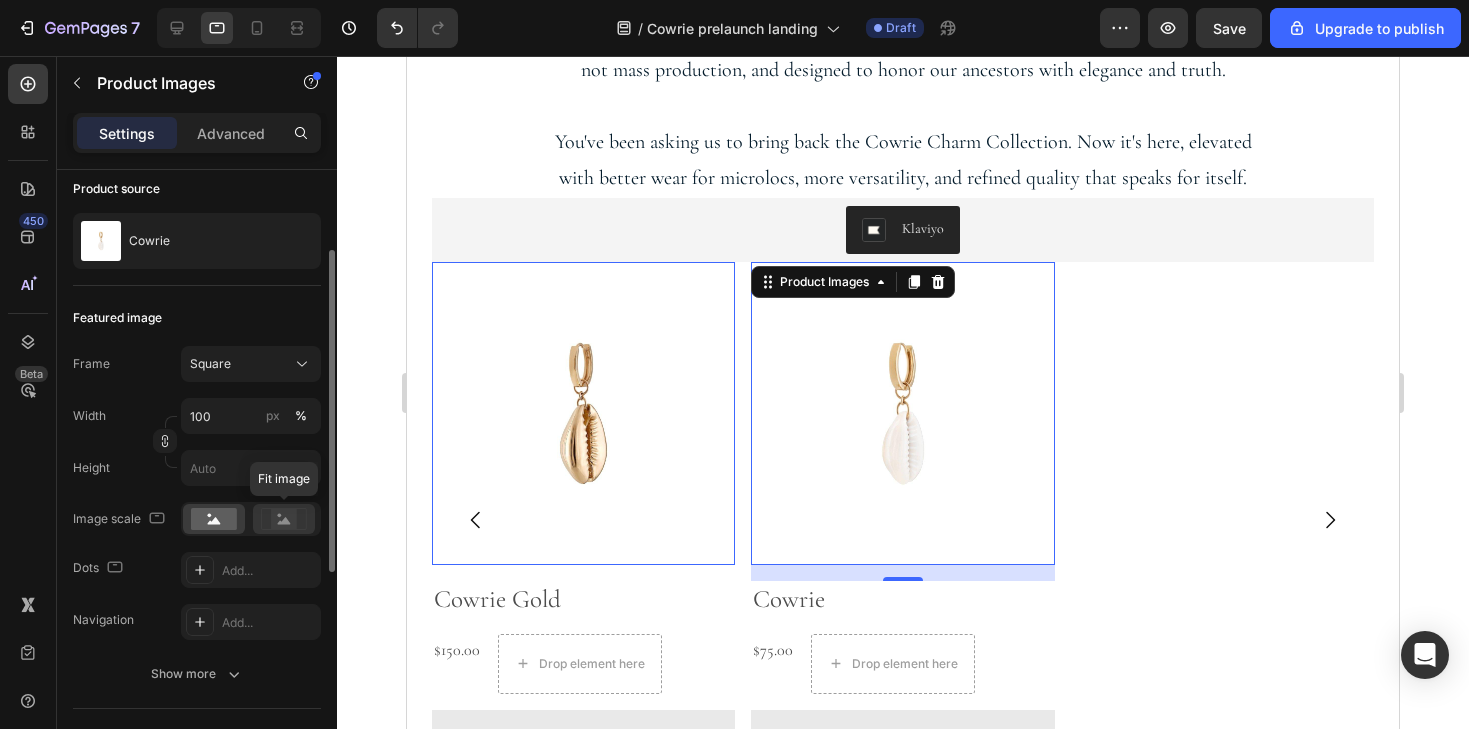 click 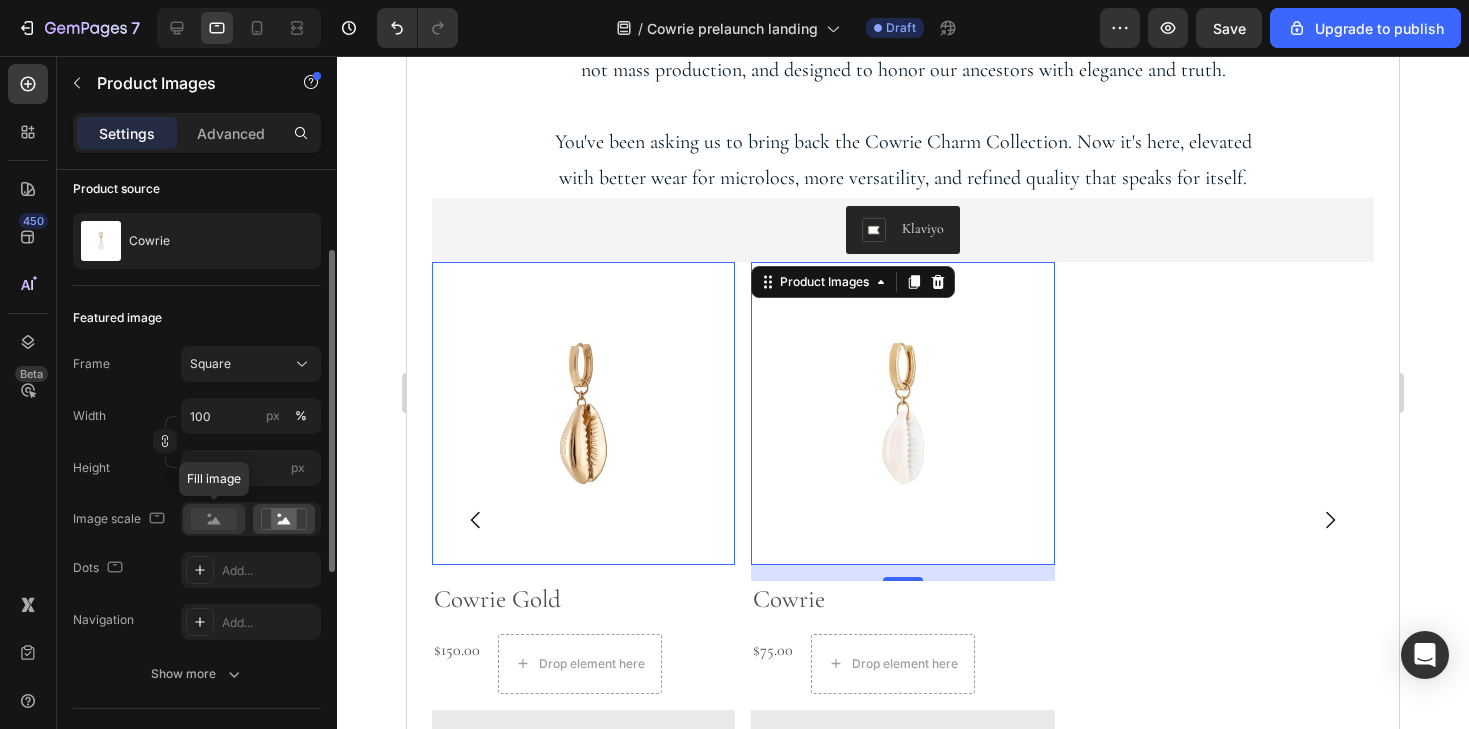 click 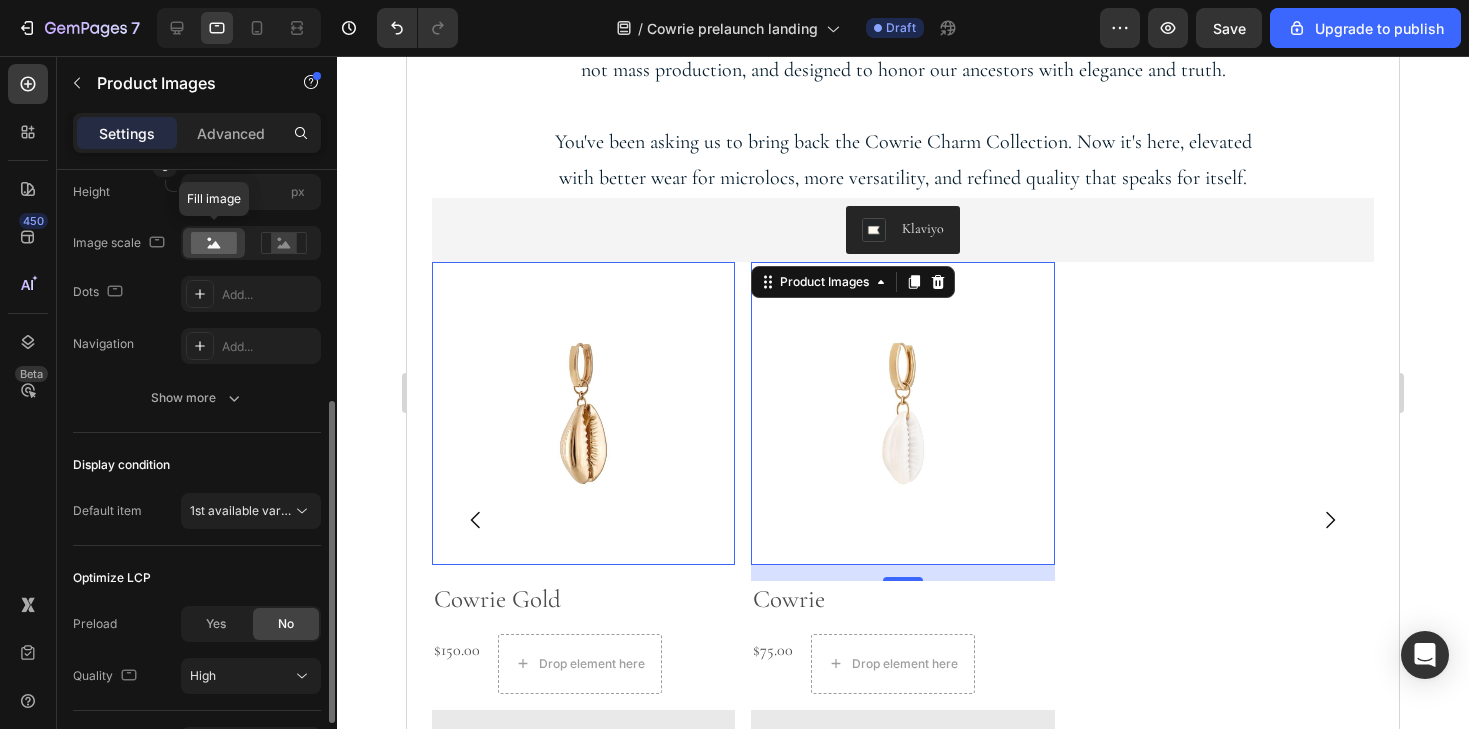 scroll, scrollTop: 434, scrollLeft: 0, axis: vertical 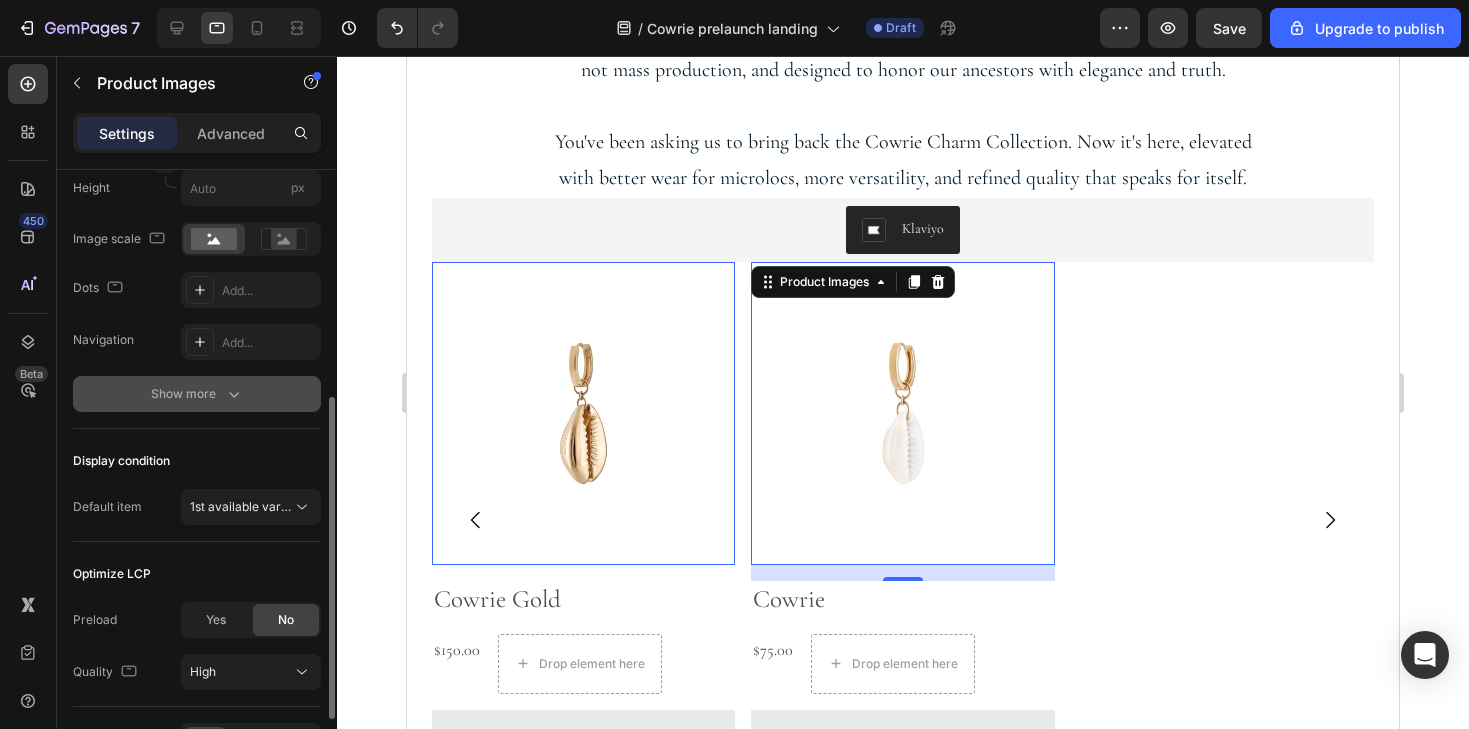 click on "Show more" at bounding box center [197, 394] 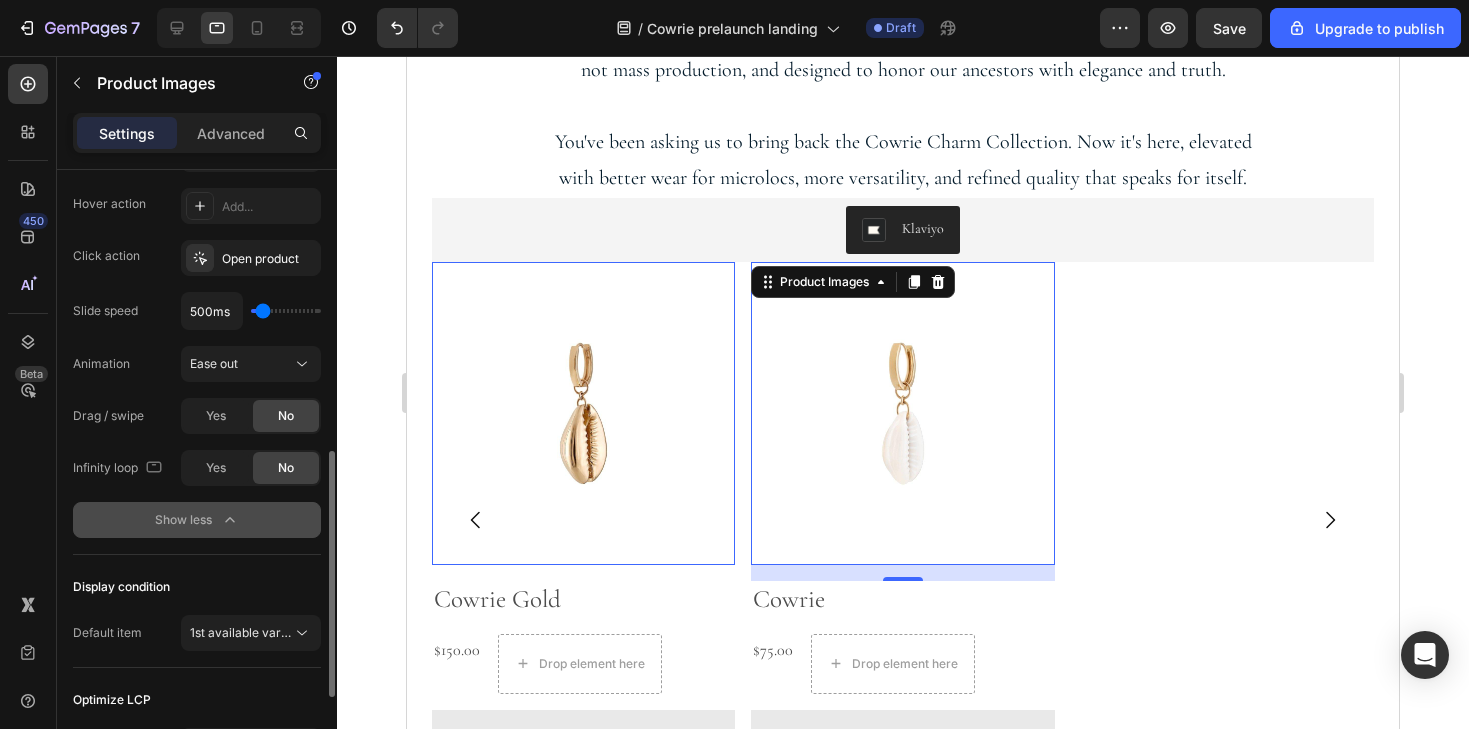 scroll, scrollTop: 699, scrollLeft: 0, axis: vertical 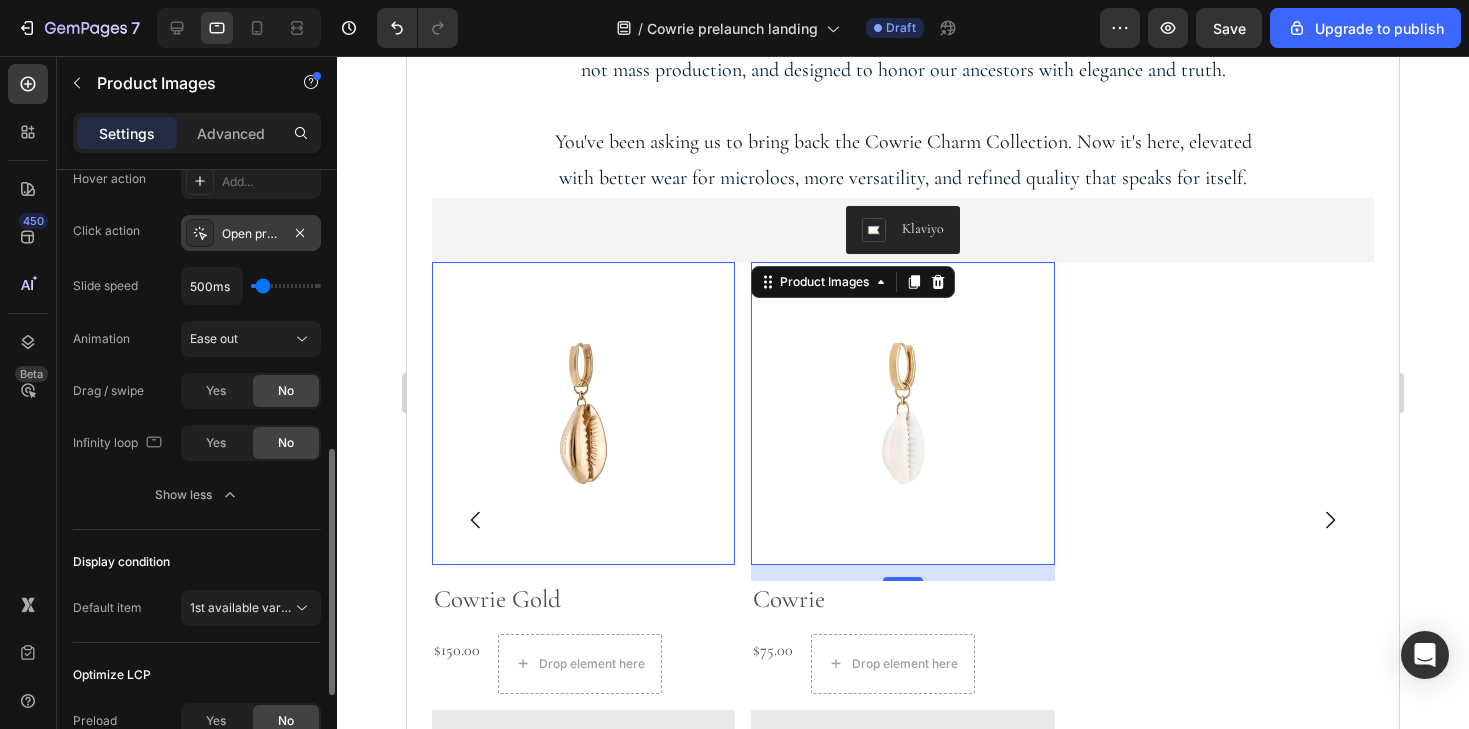 click on "Open product" at bounding box center [251, 234] 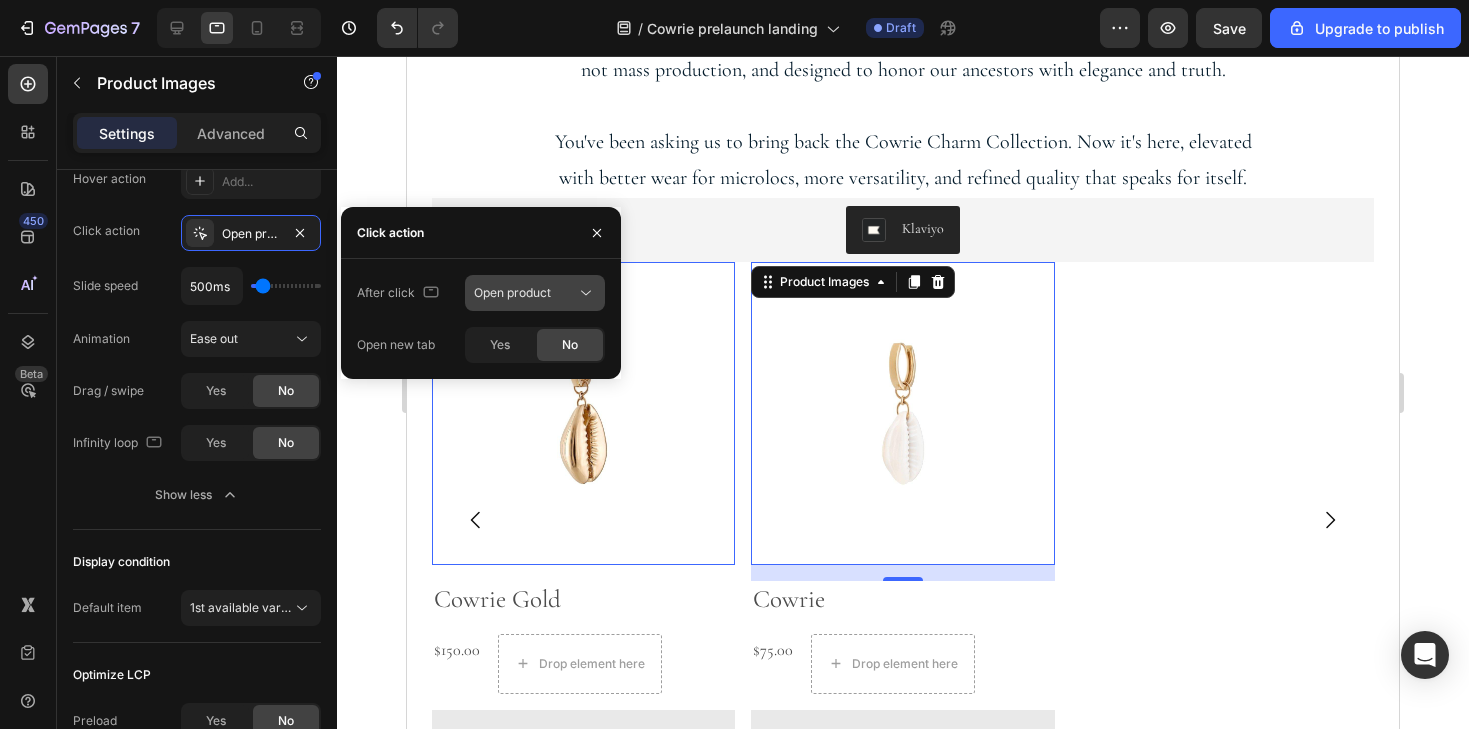 click on "Open product" at bounding box center (535, 293) 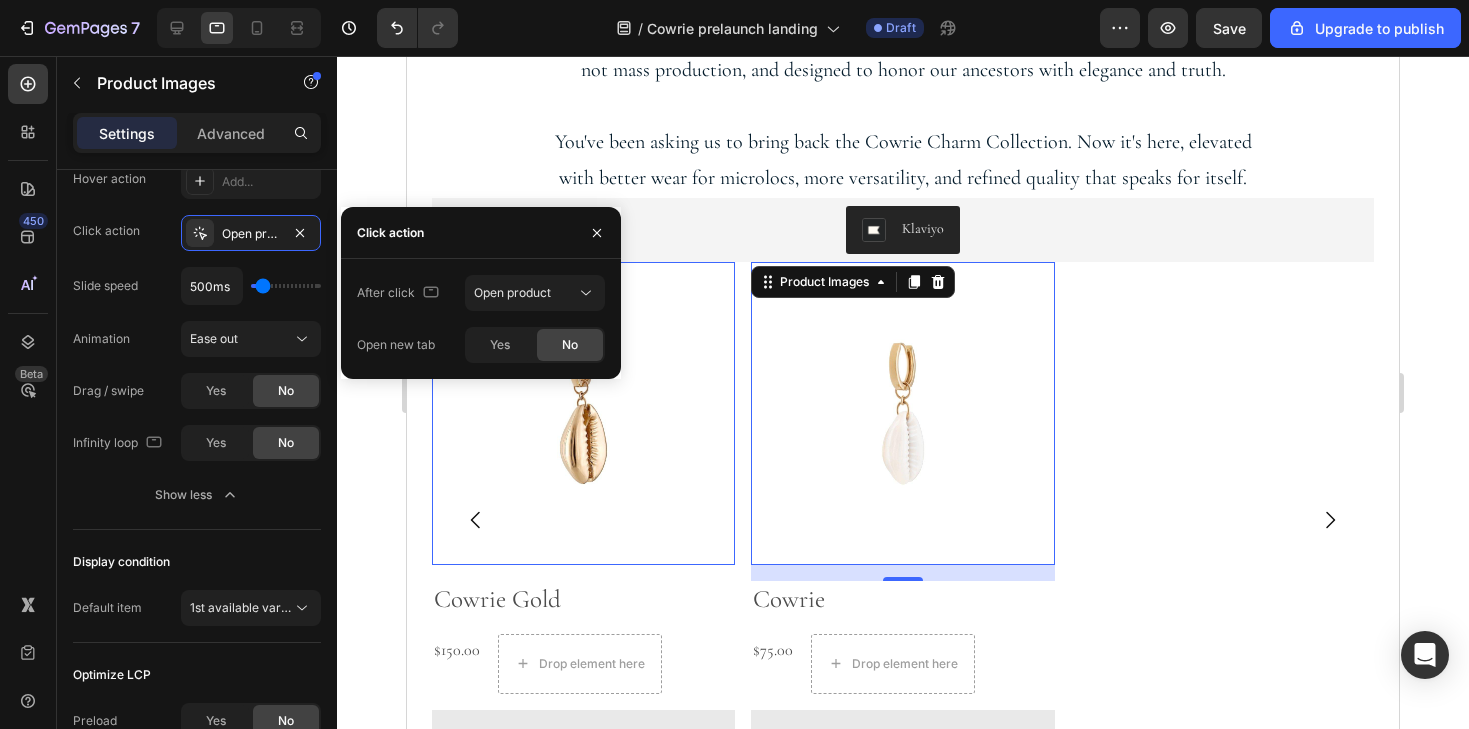 click on "Click action" at bounding box center (481, 233) 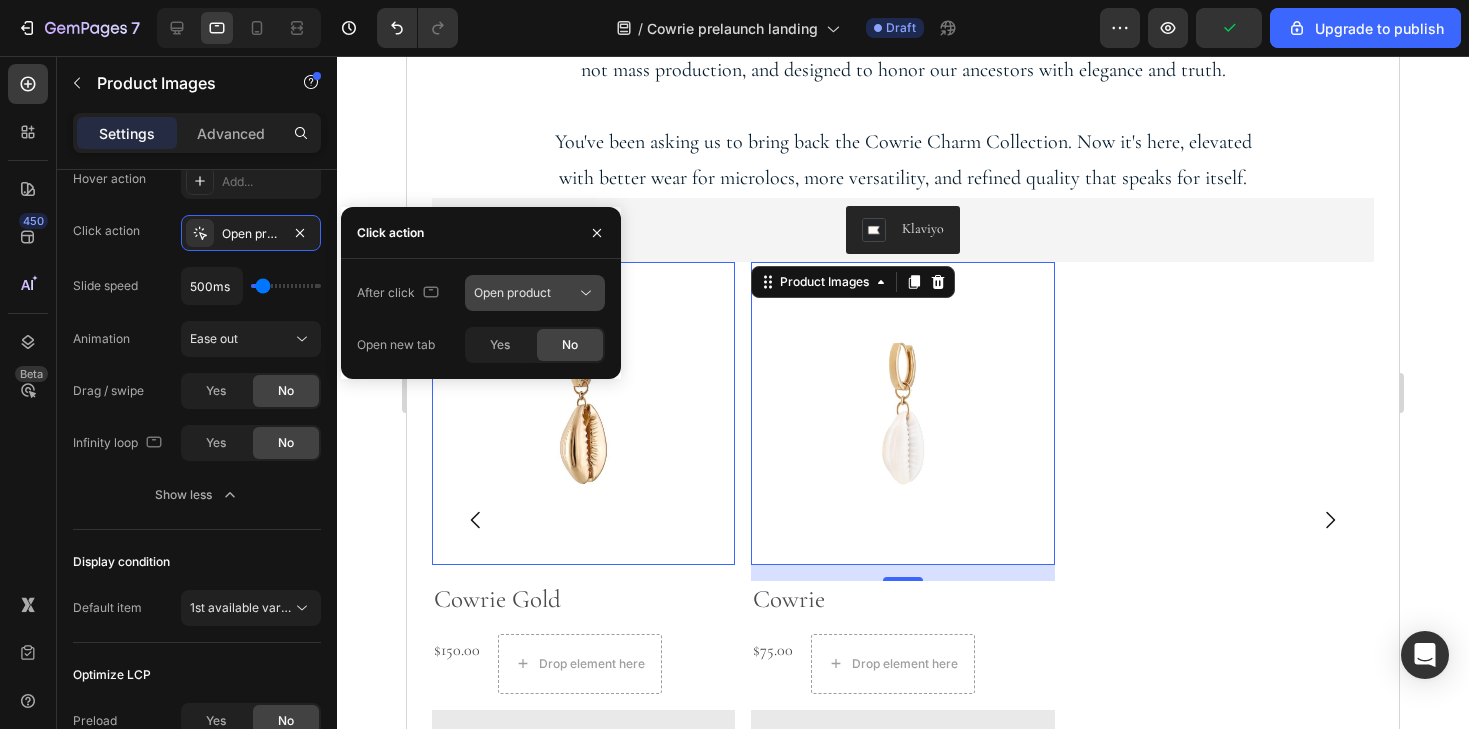 click on "Open product" 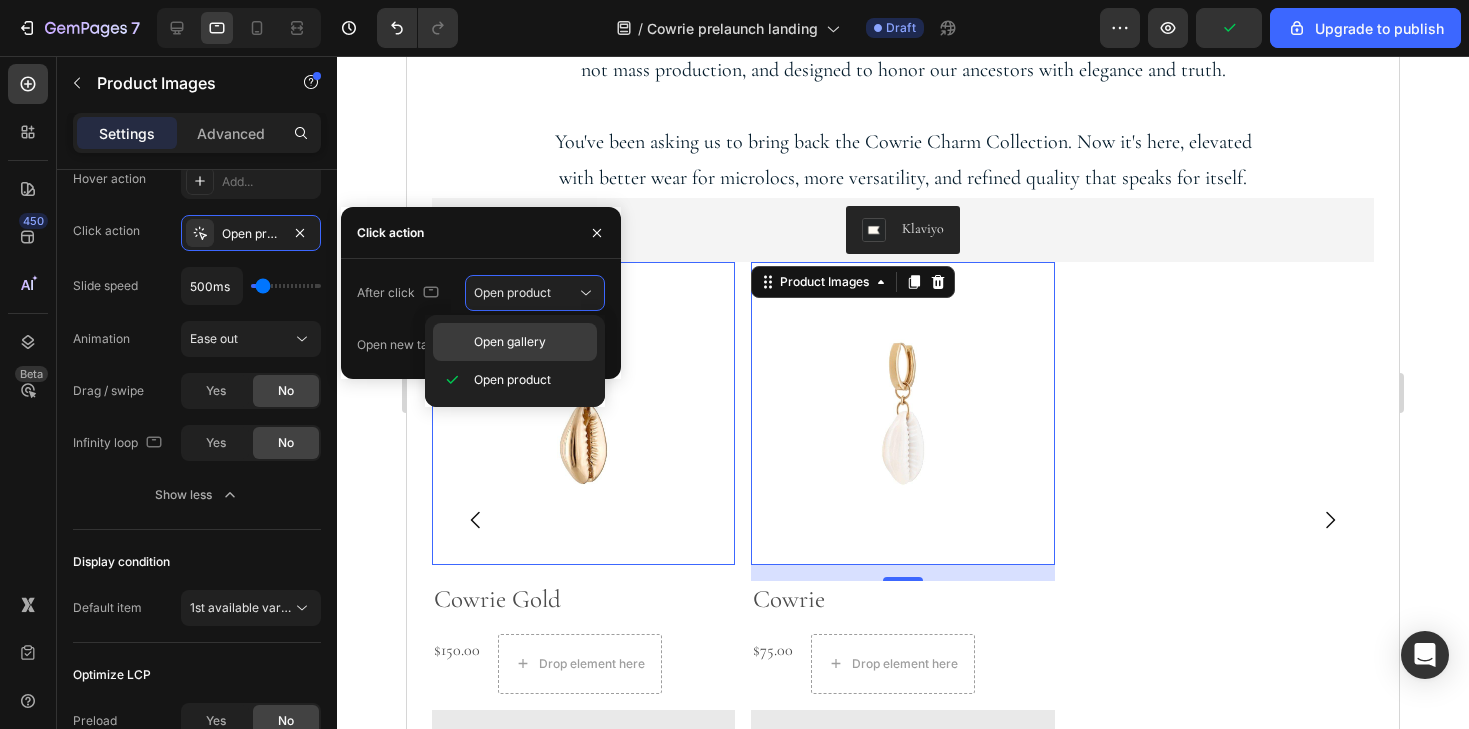 click on "Open gallery" at bounding box center (510, 342) 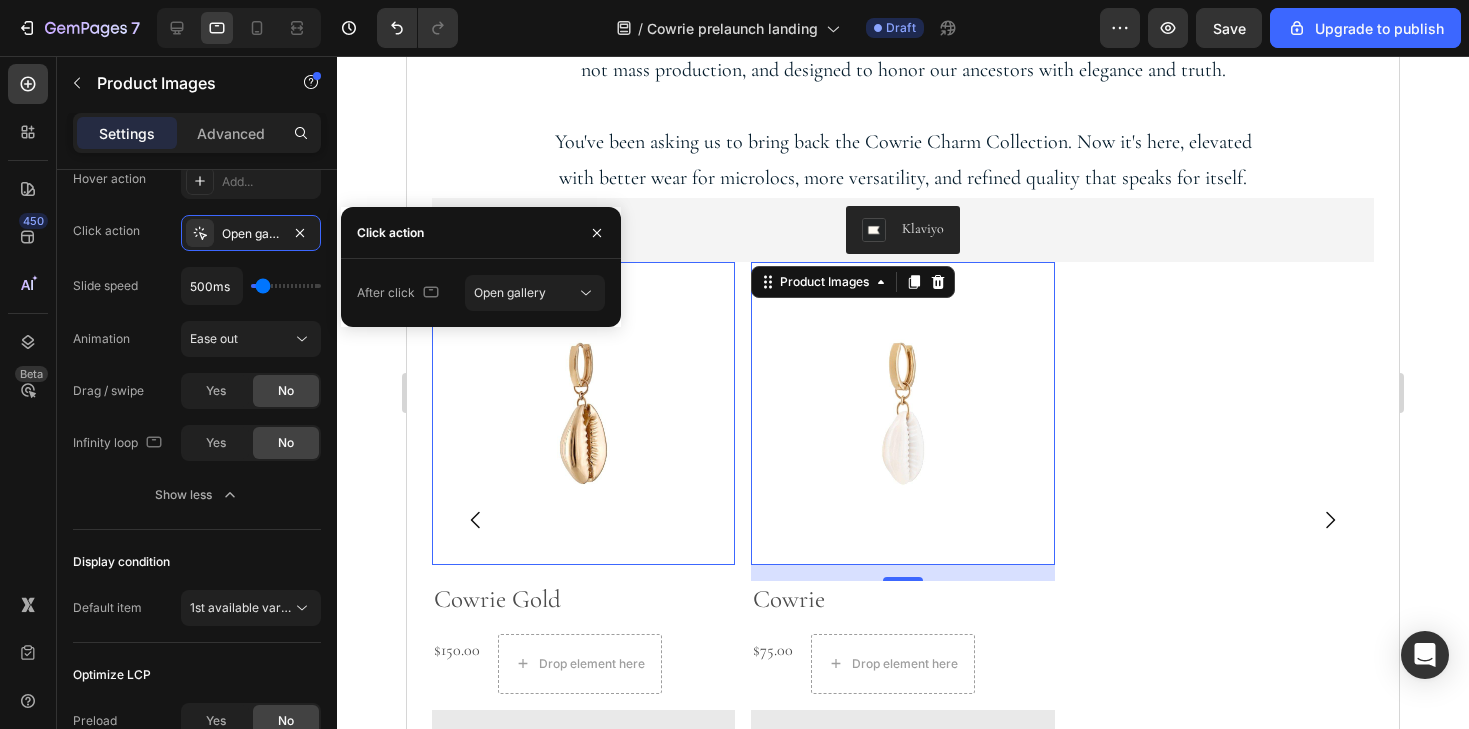 click at bounding box center [597, 232] 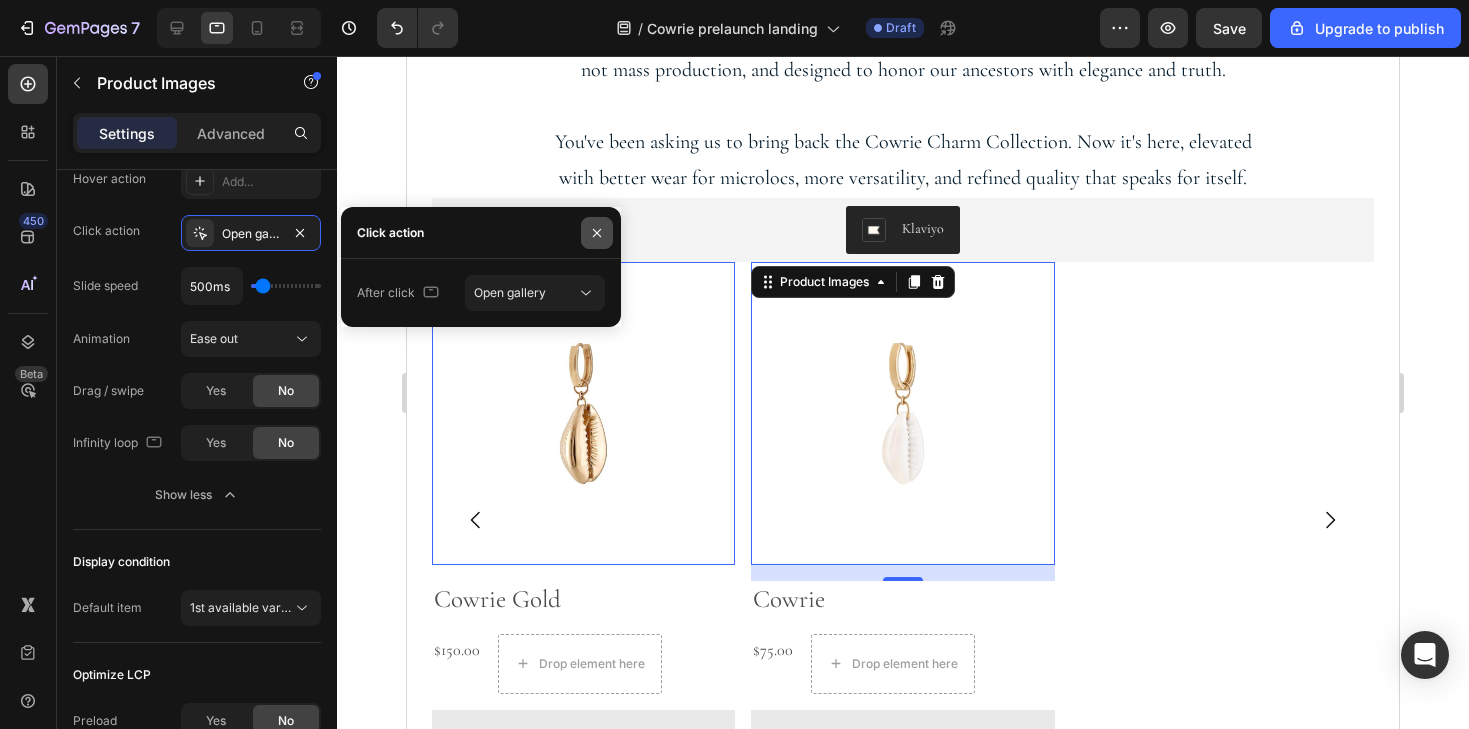 click 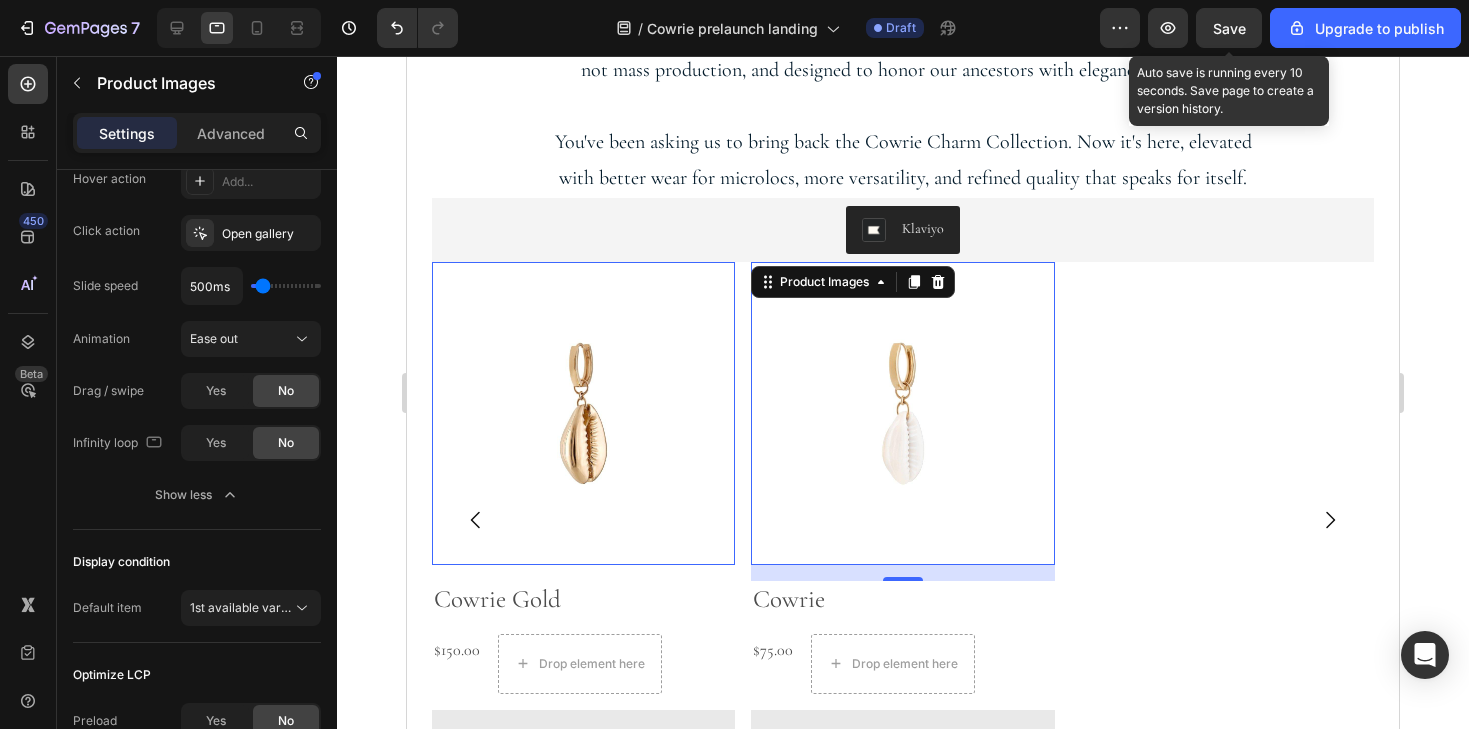 click on "Save" 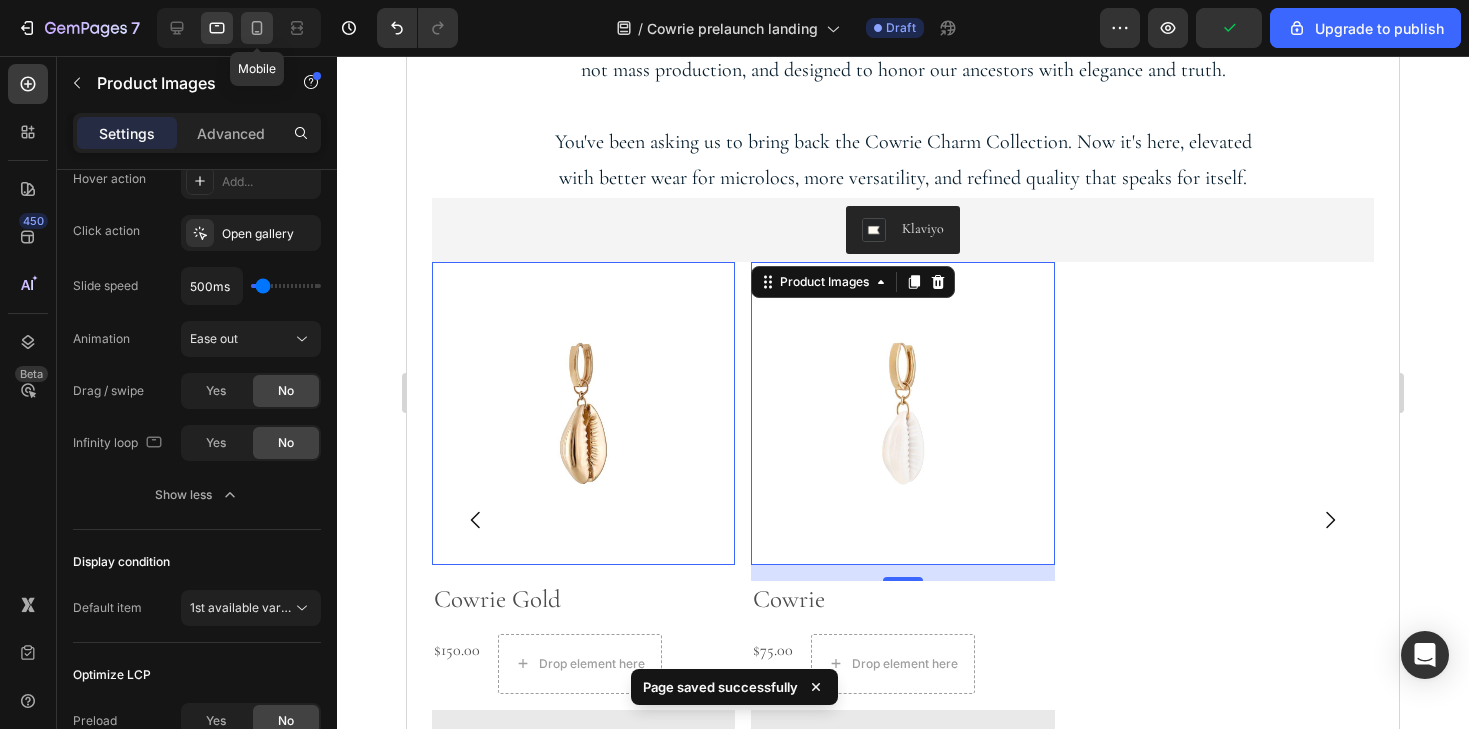 click 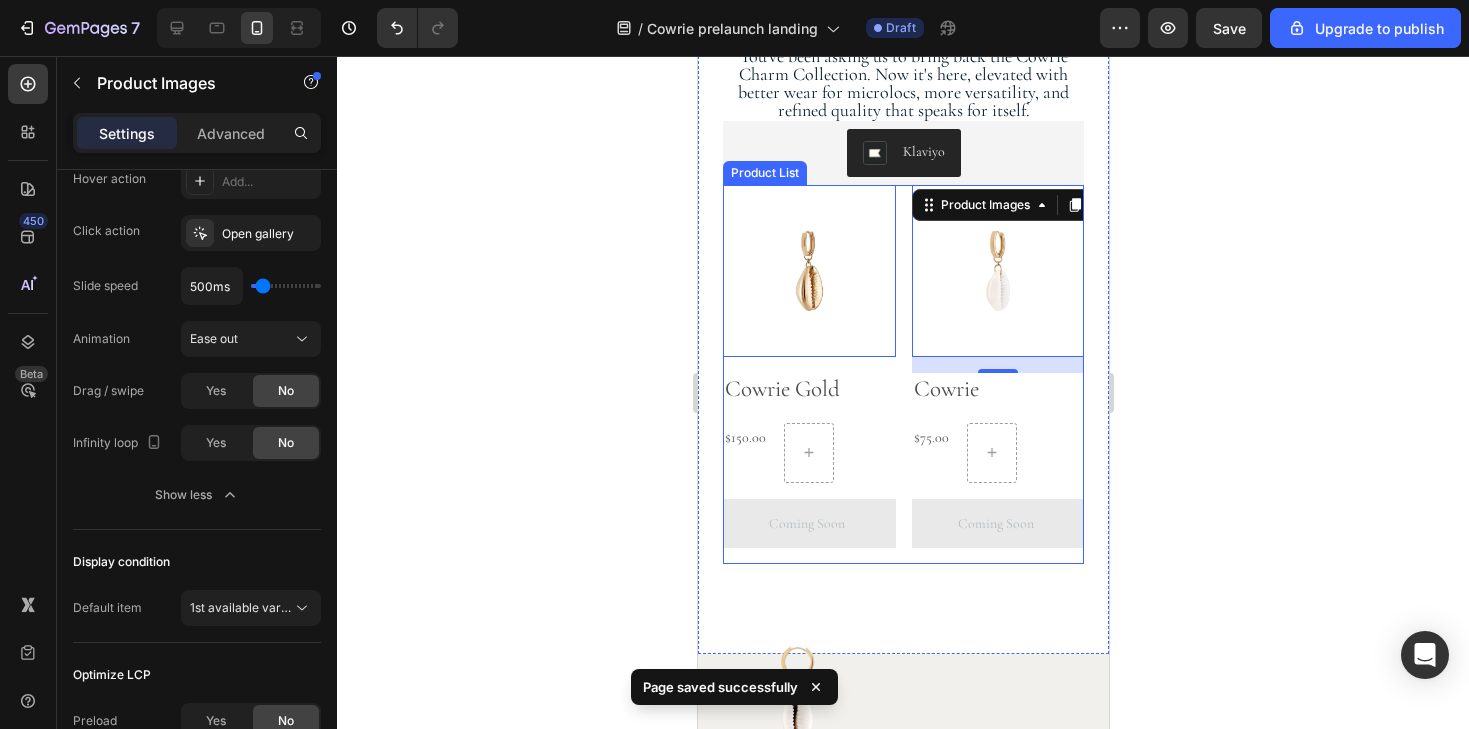 scroll, scrollTop: 922, scrollLeft: 0, axis: vertical 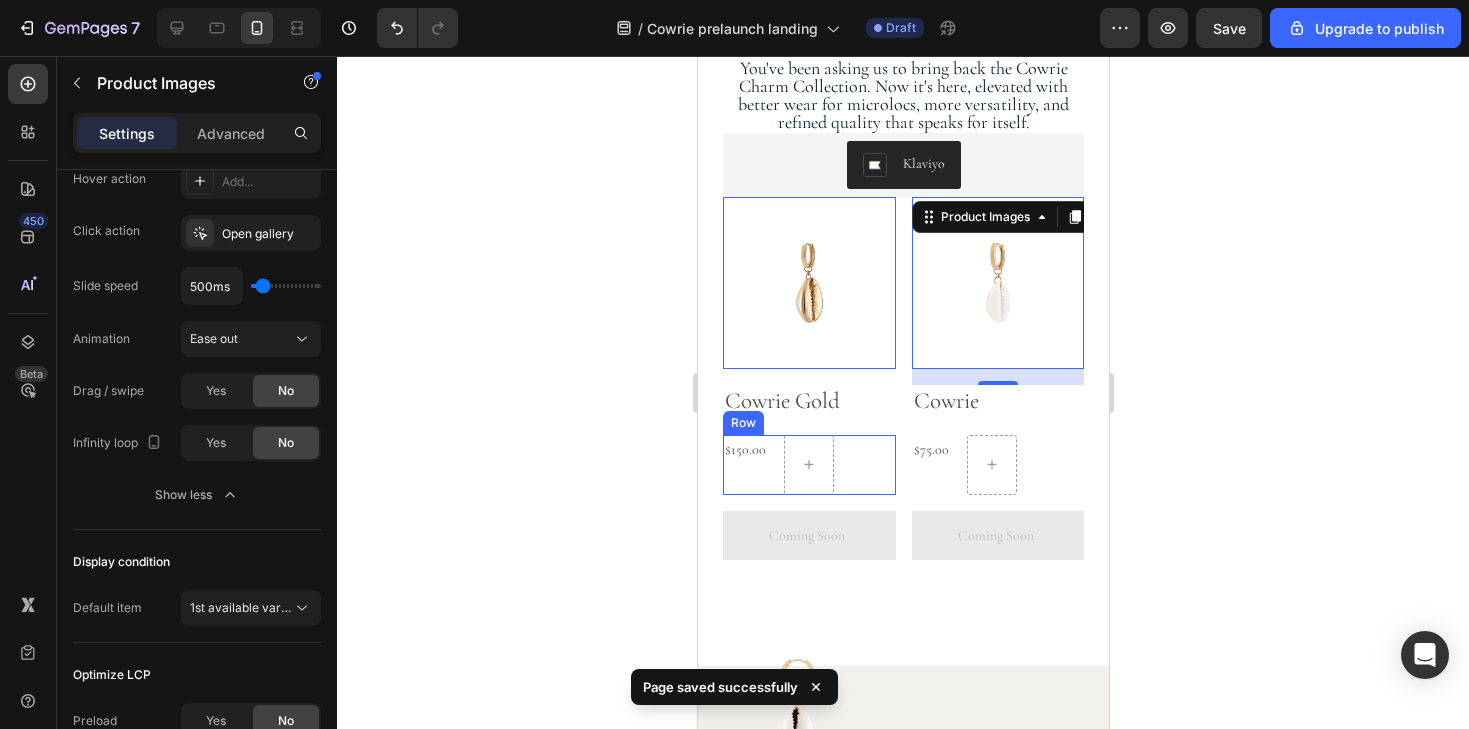 click on "$150.00 Product Price Product Price
Row" at bounding box center (808, 465) 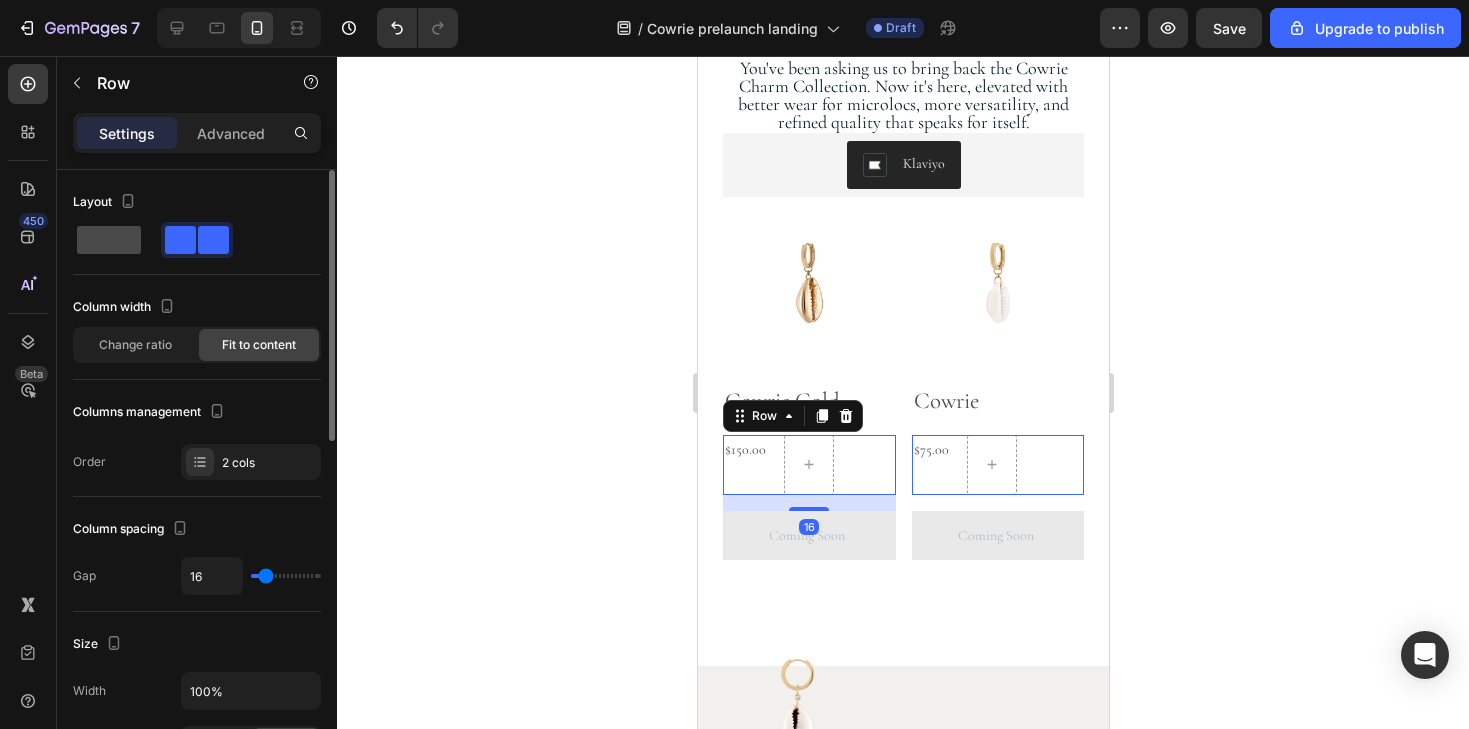 click 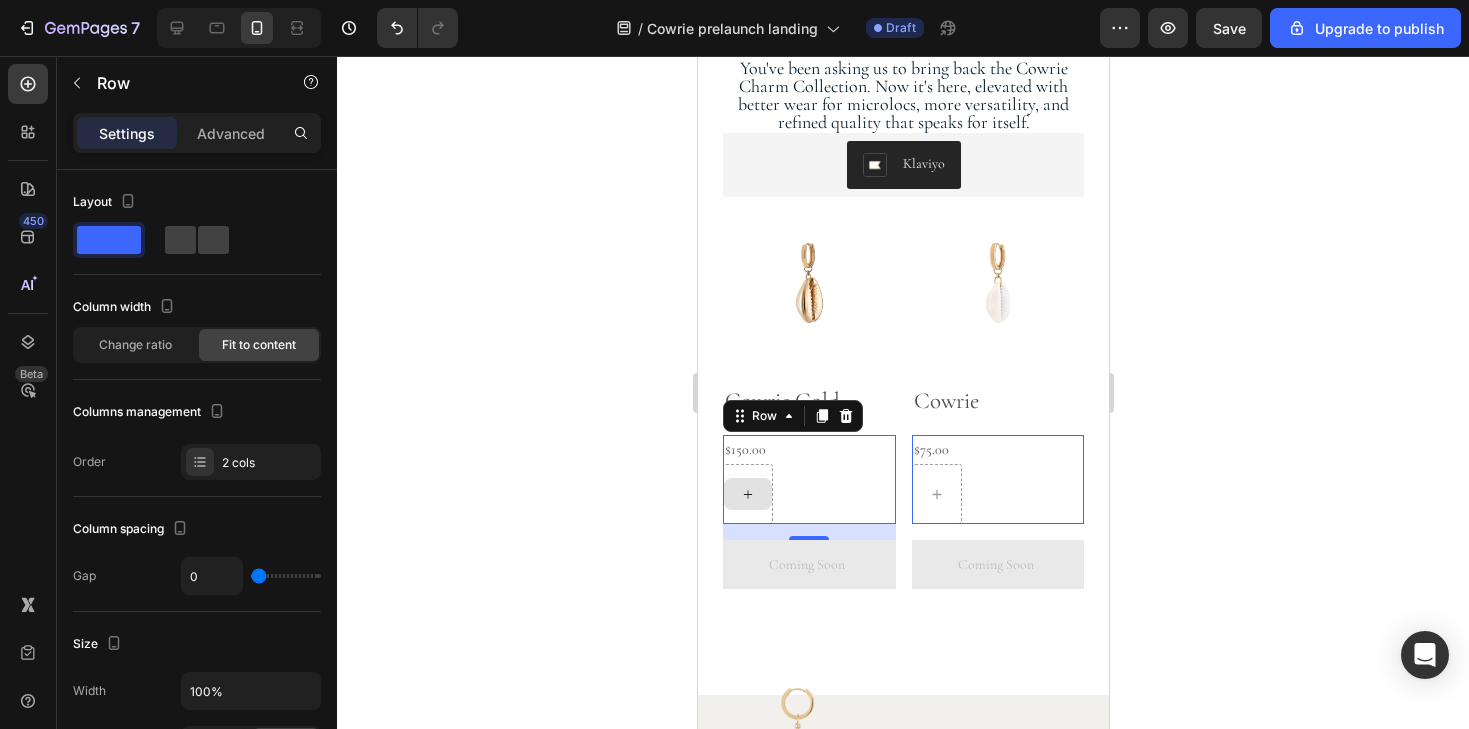 click 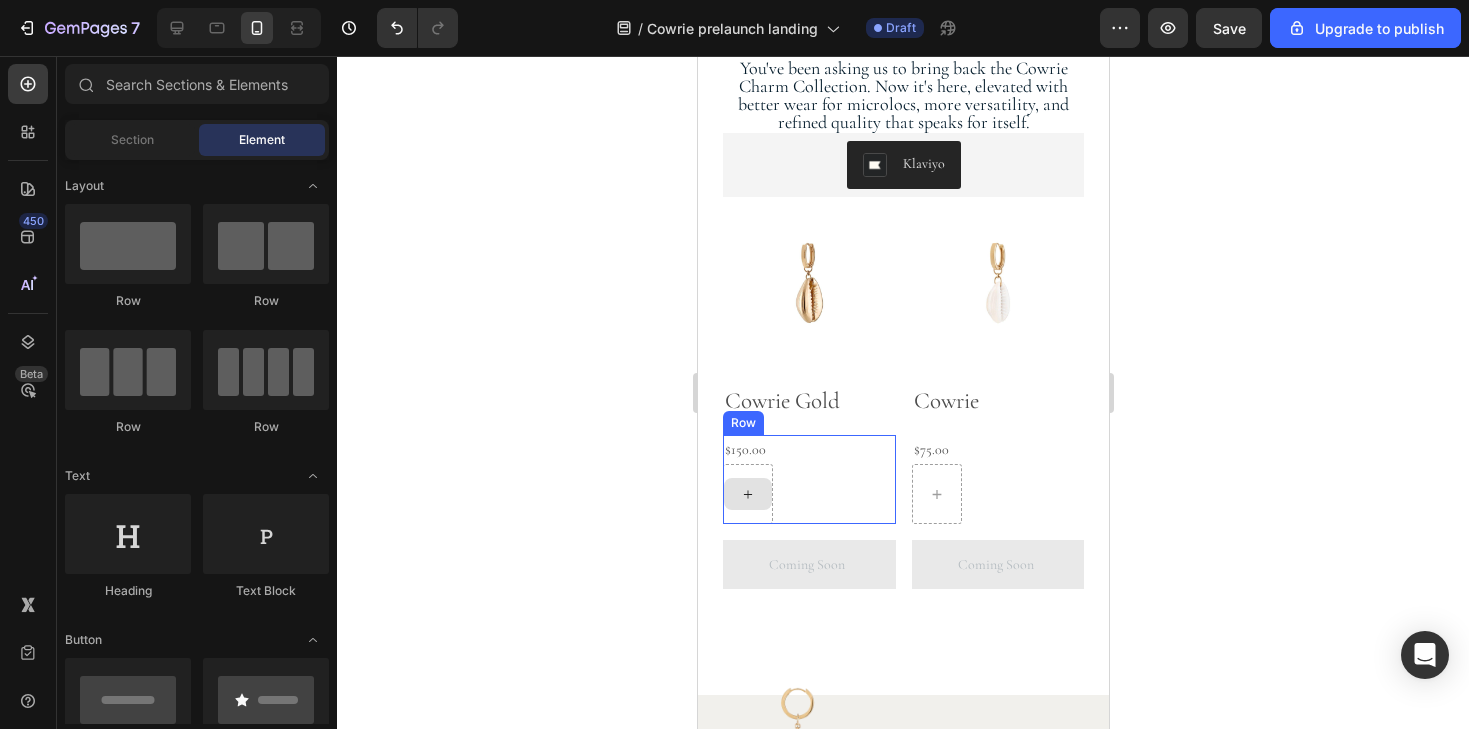 click at bounding box center [747, 494] 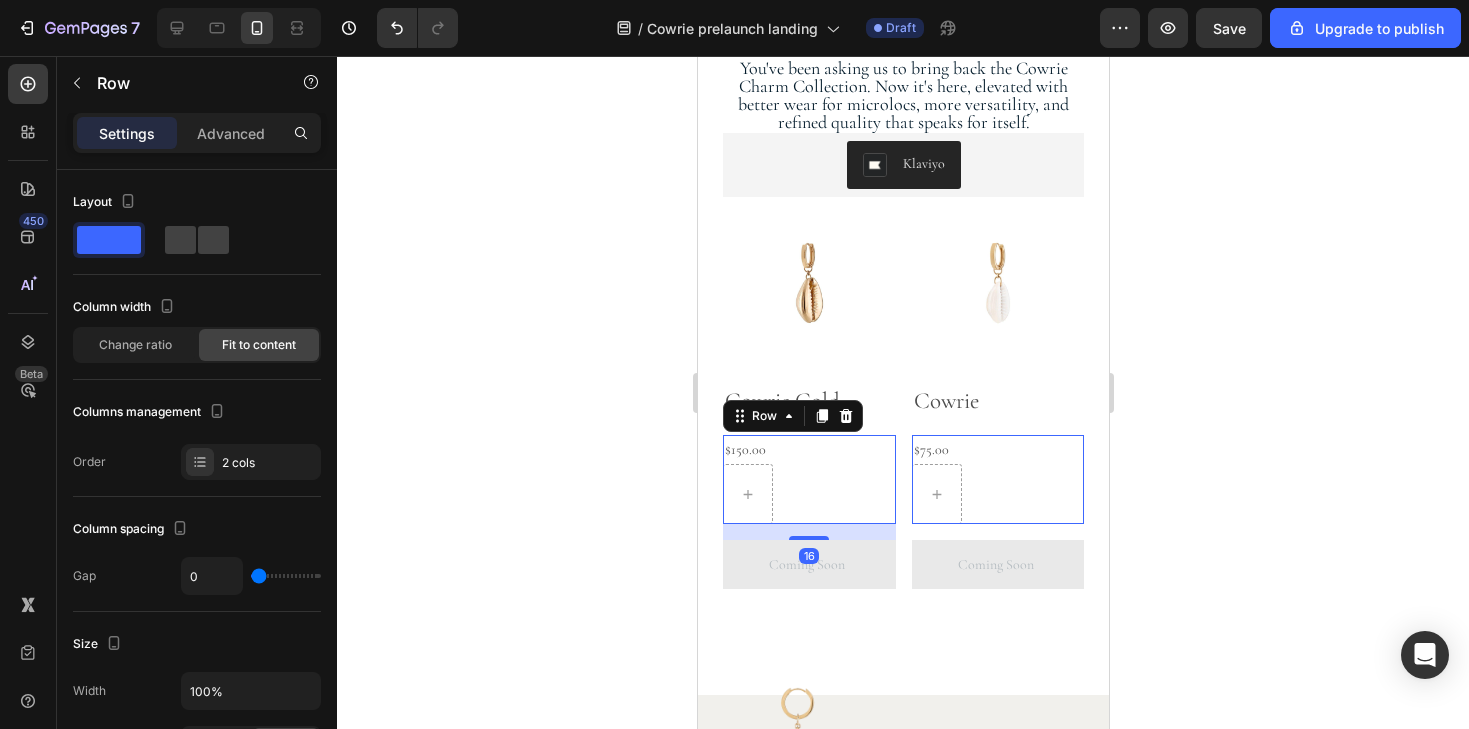click on "$150.00 Product Price Product Price
Row   16" at bounding box center (808, 479) 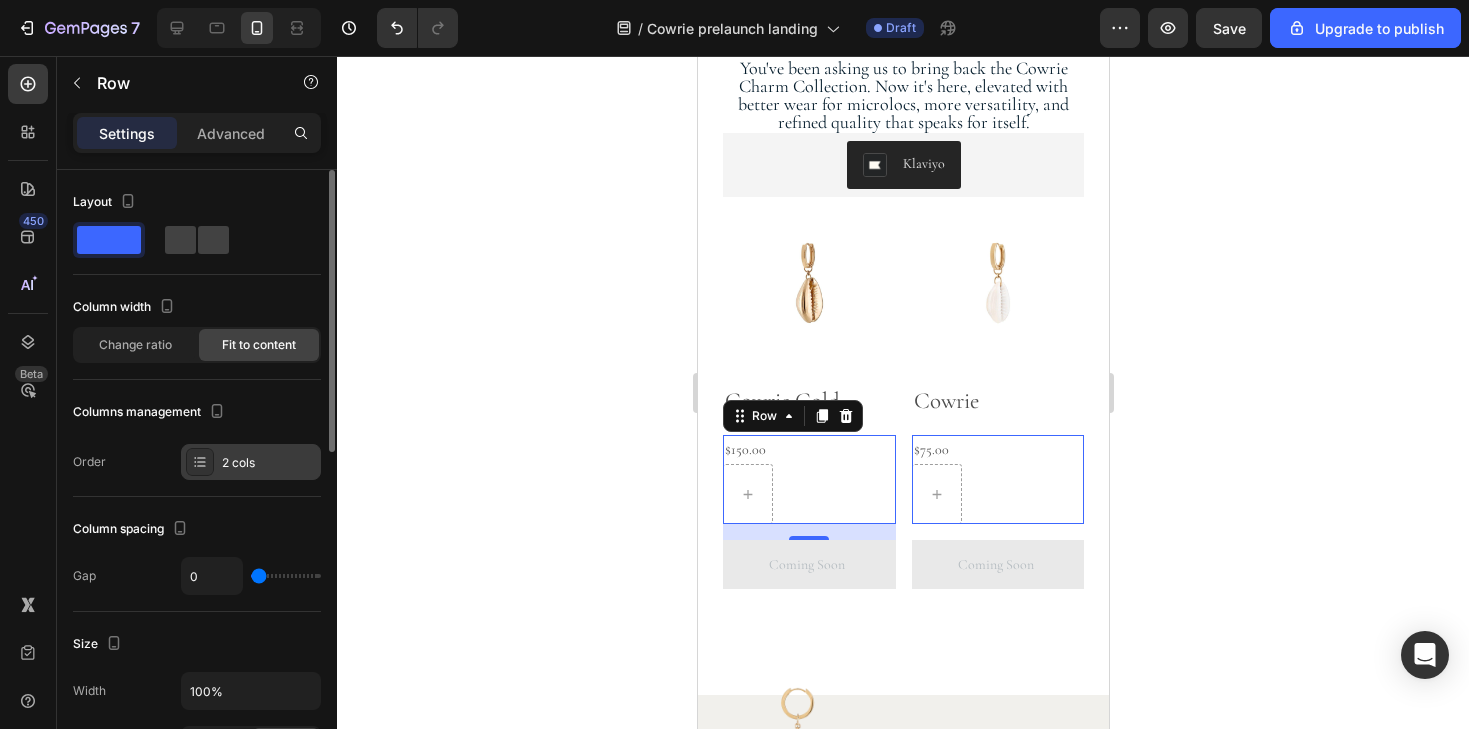 click at bounding box center (200, 462) 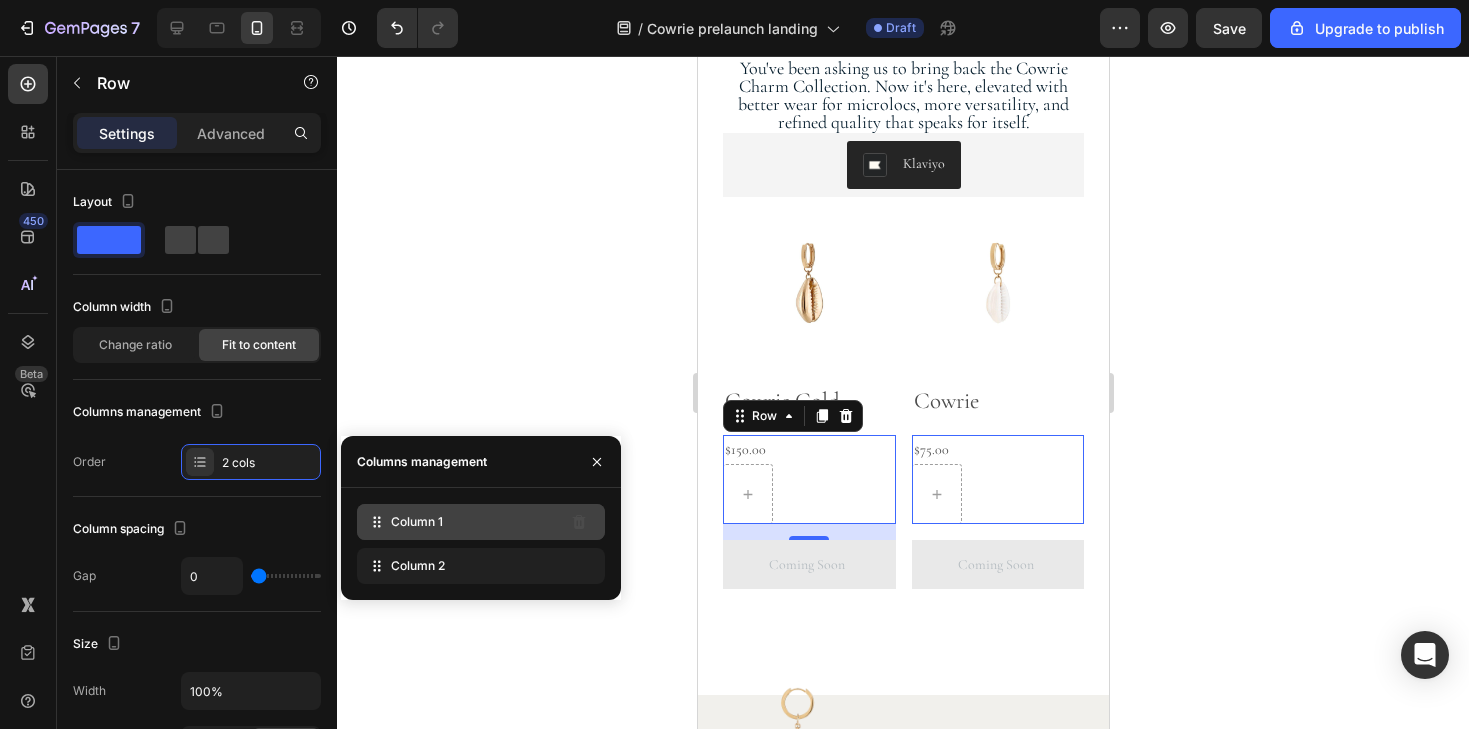click on "Column 1" at bounding box center (417, 522) 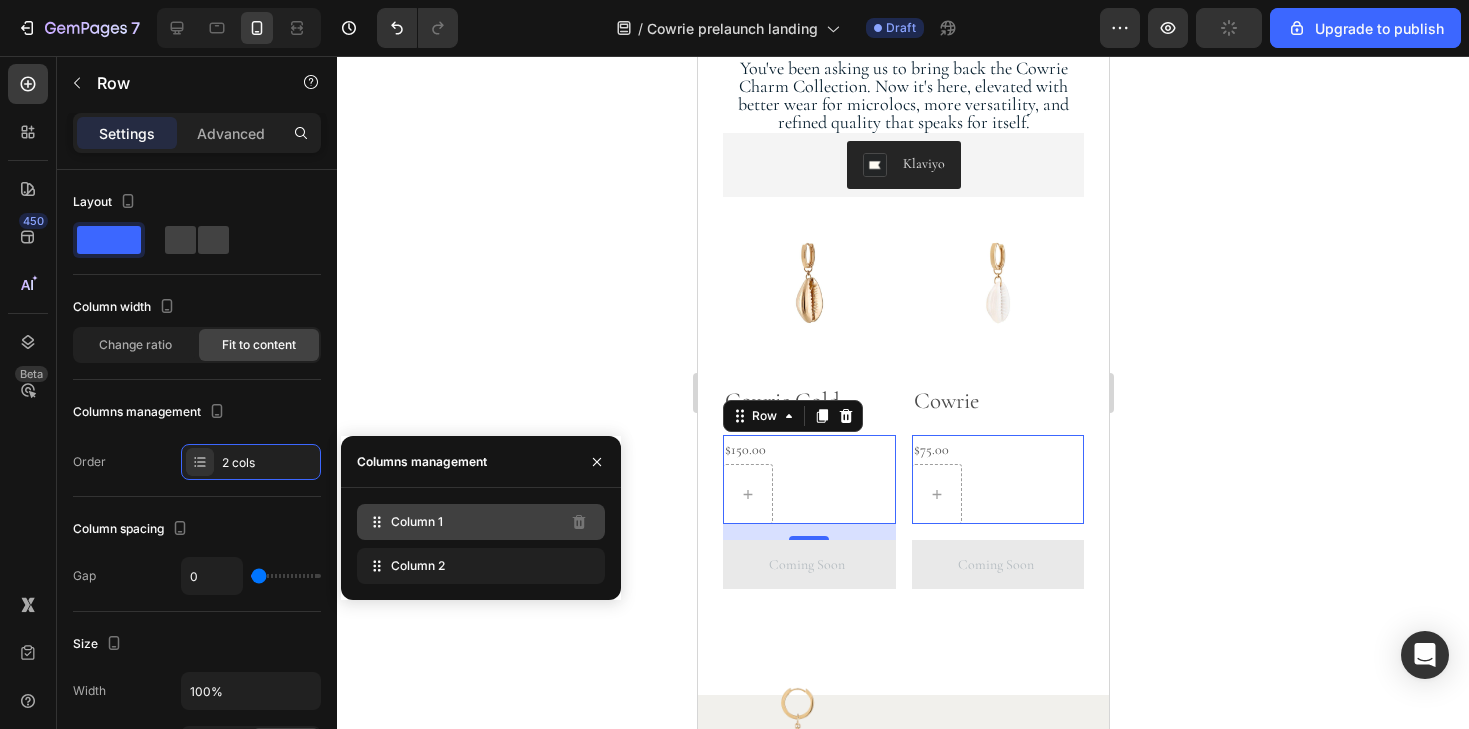 click on "Column 1" 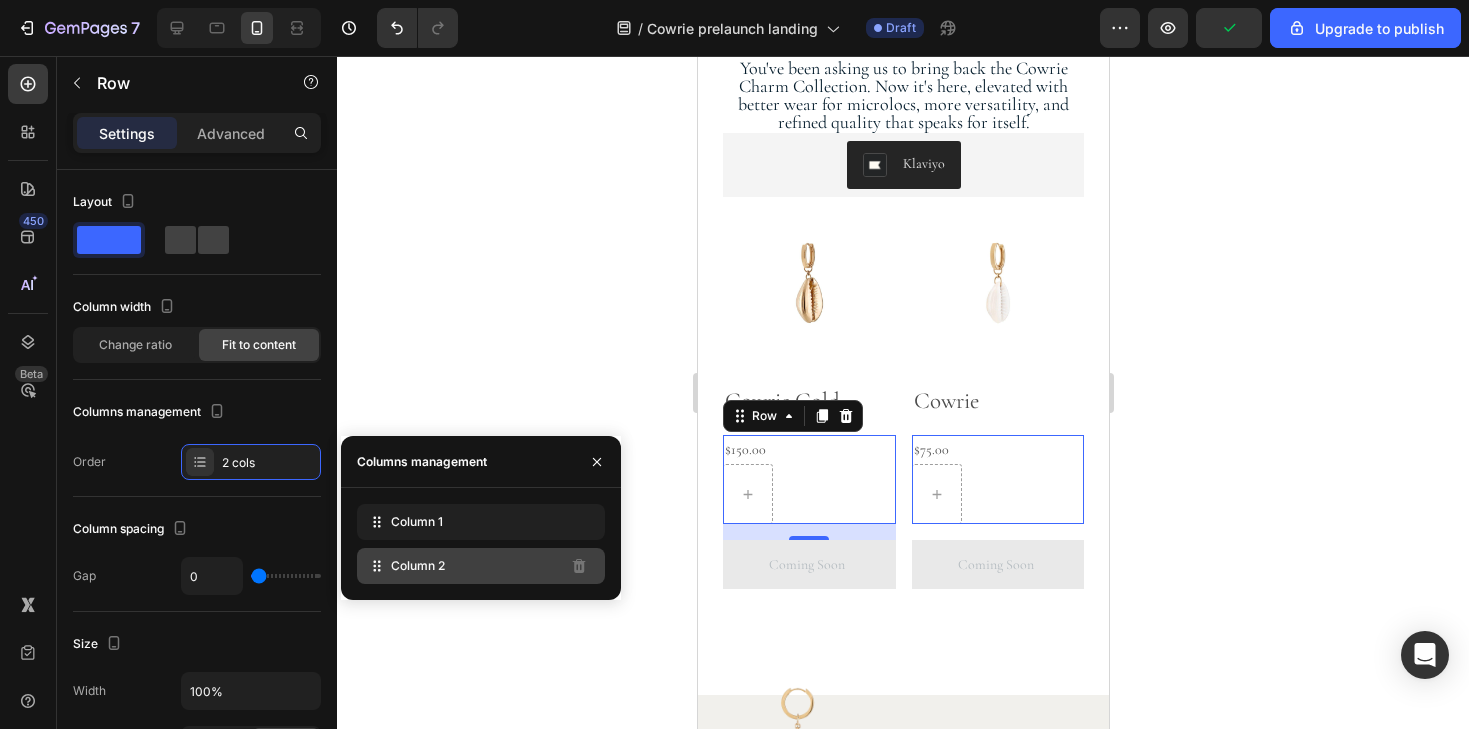 click on "Column 2" 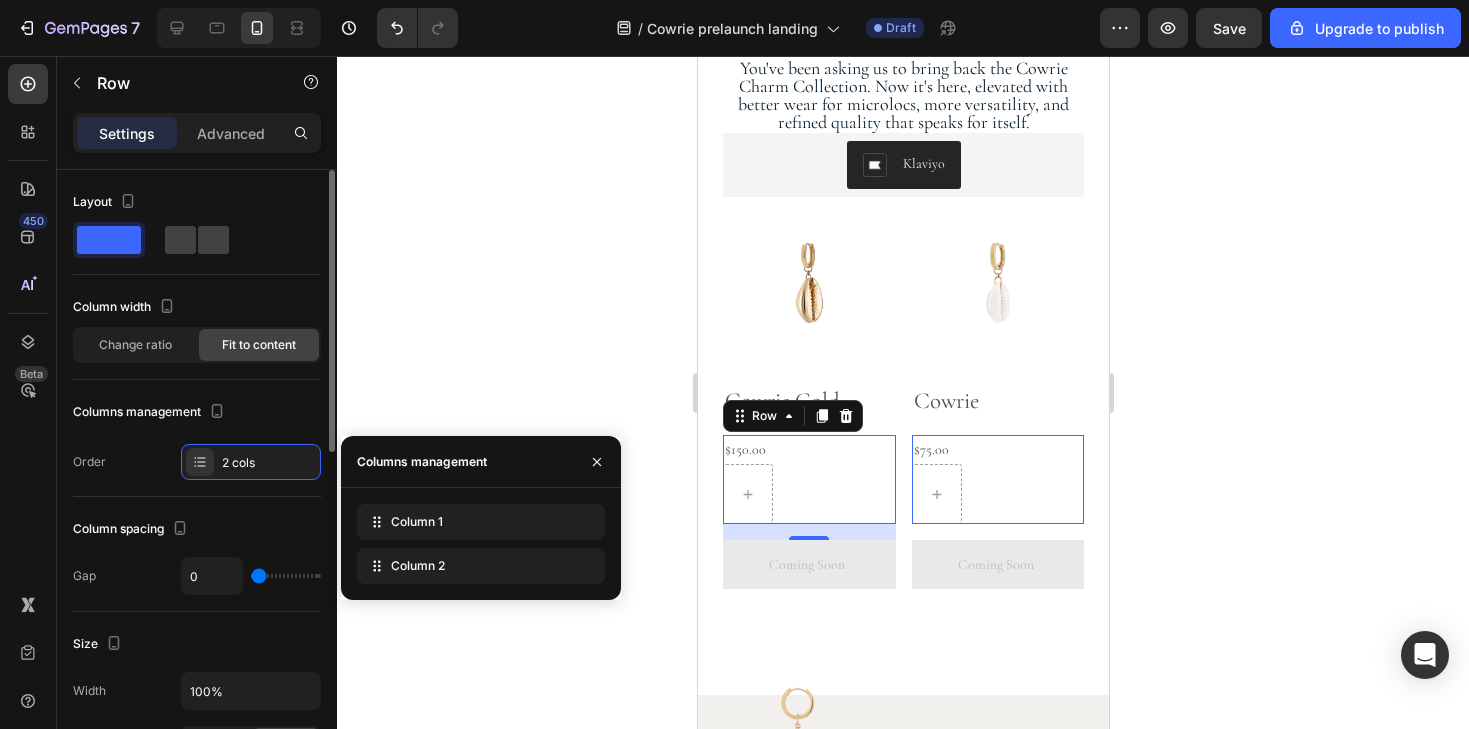 click on "Order 2 cols" at bounding box center (197, 462) 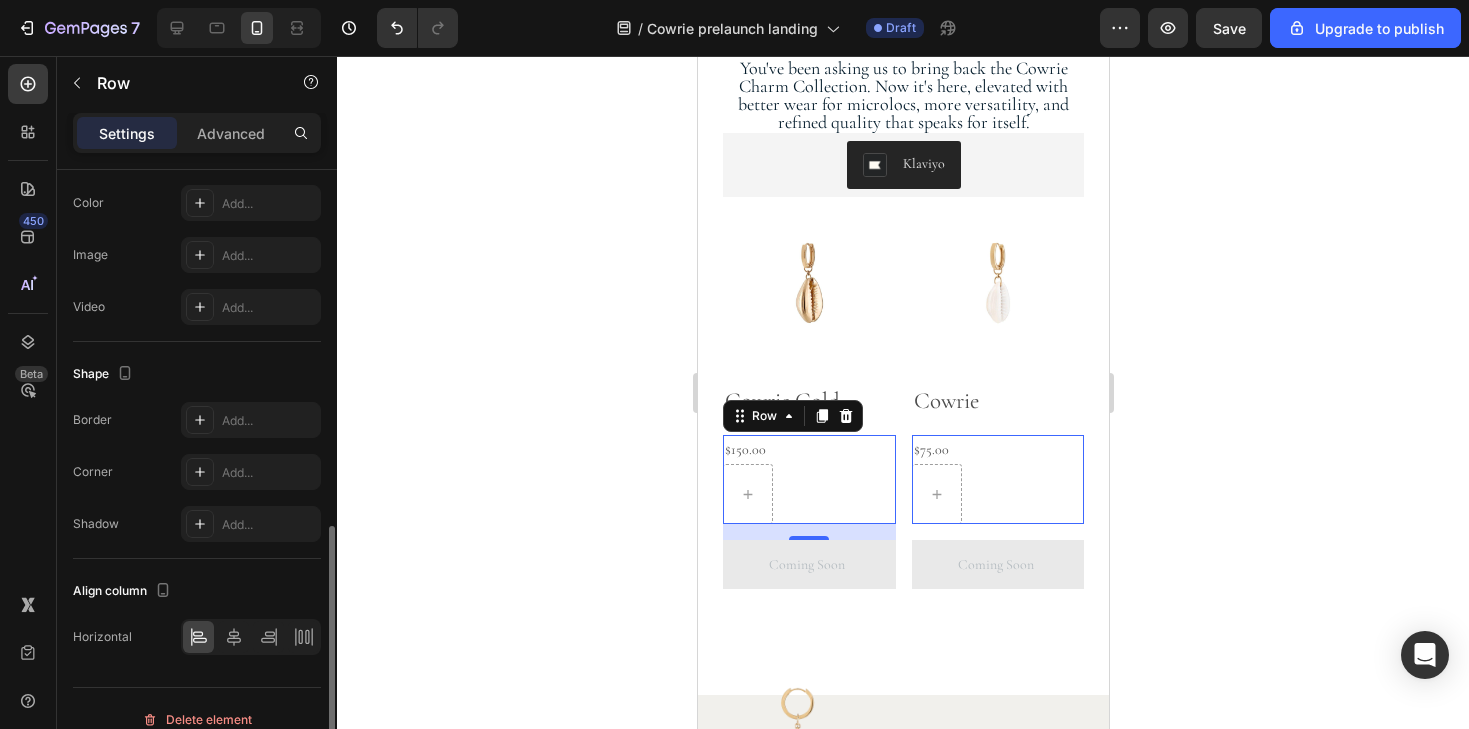 scroll, scrollTop: 728, scrollLeft: 0, axis: vertical 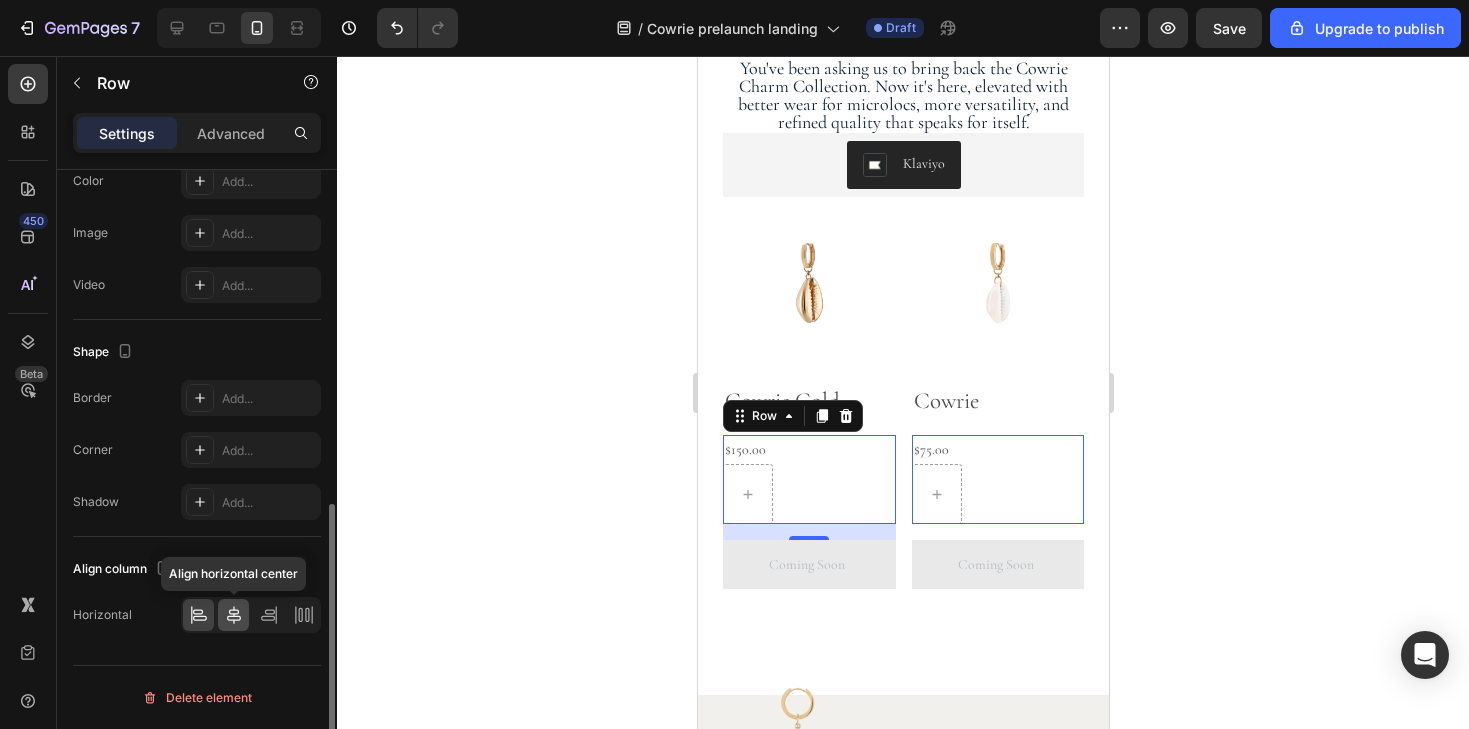 click 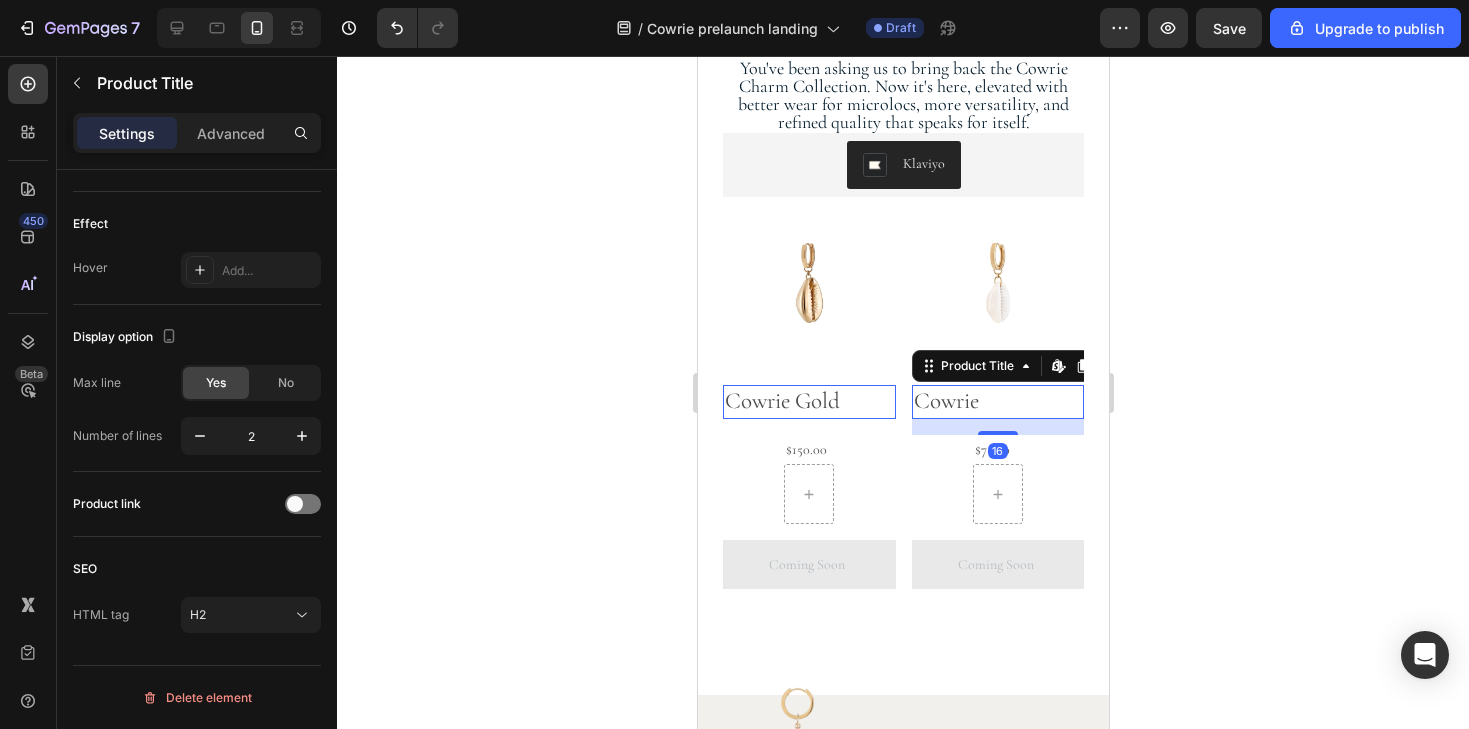 click on "Cowrie" at bounding box center [808, 402] 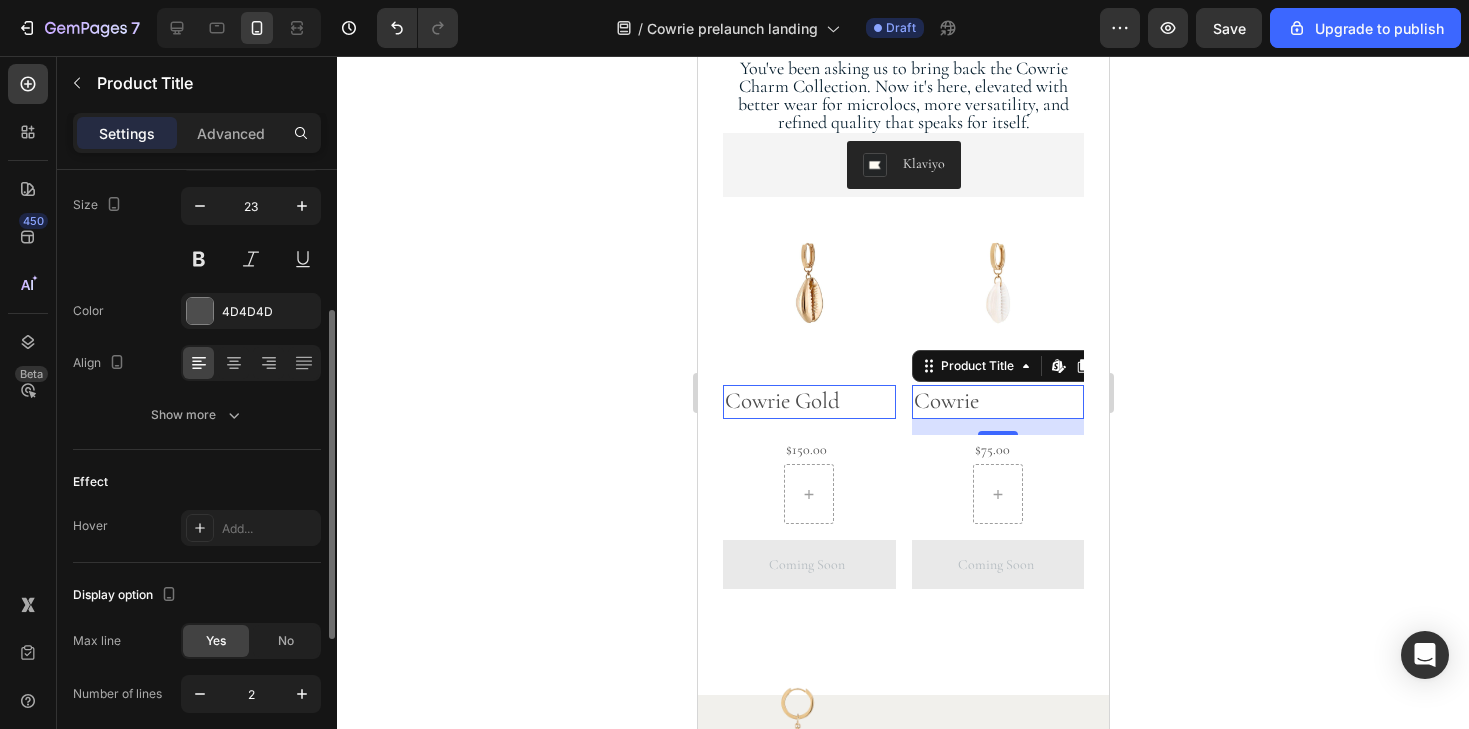 scroll, scrollTop: 271, scrollLeft: 0, axis: vertical 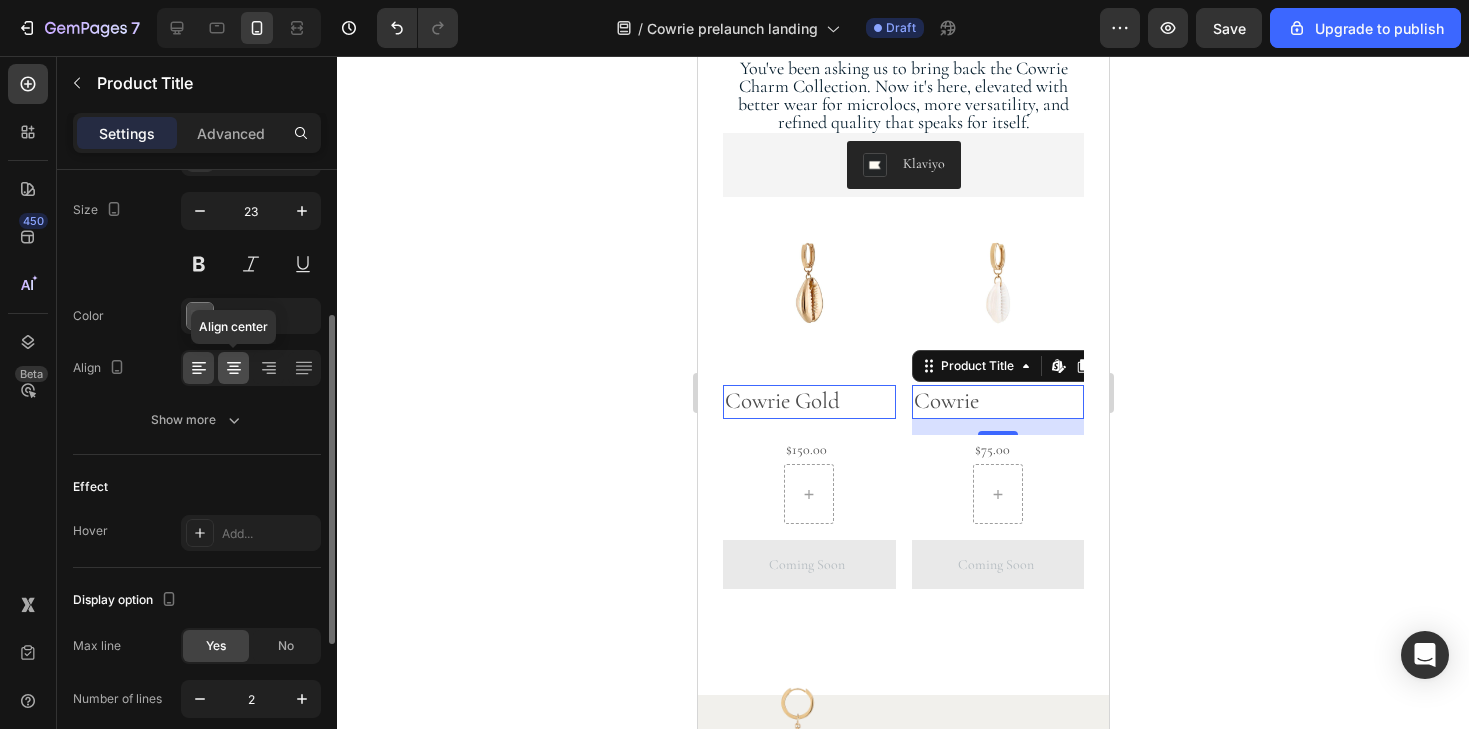 click 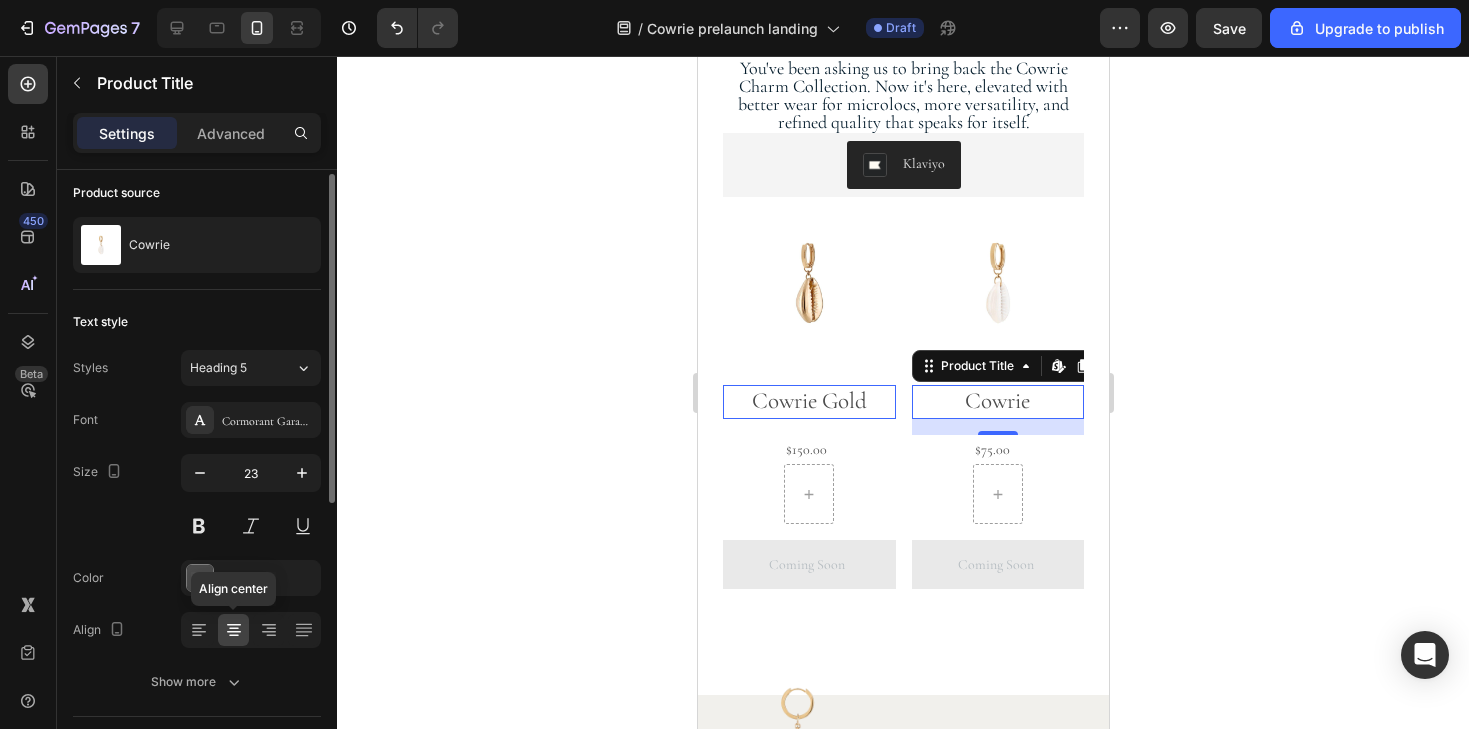 scroll, scrollTop: 6, scrollLeft: 0, axis: vertical 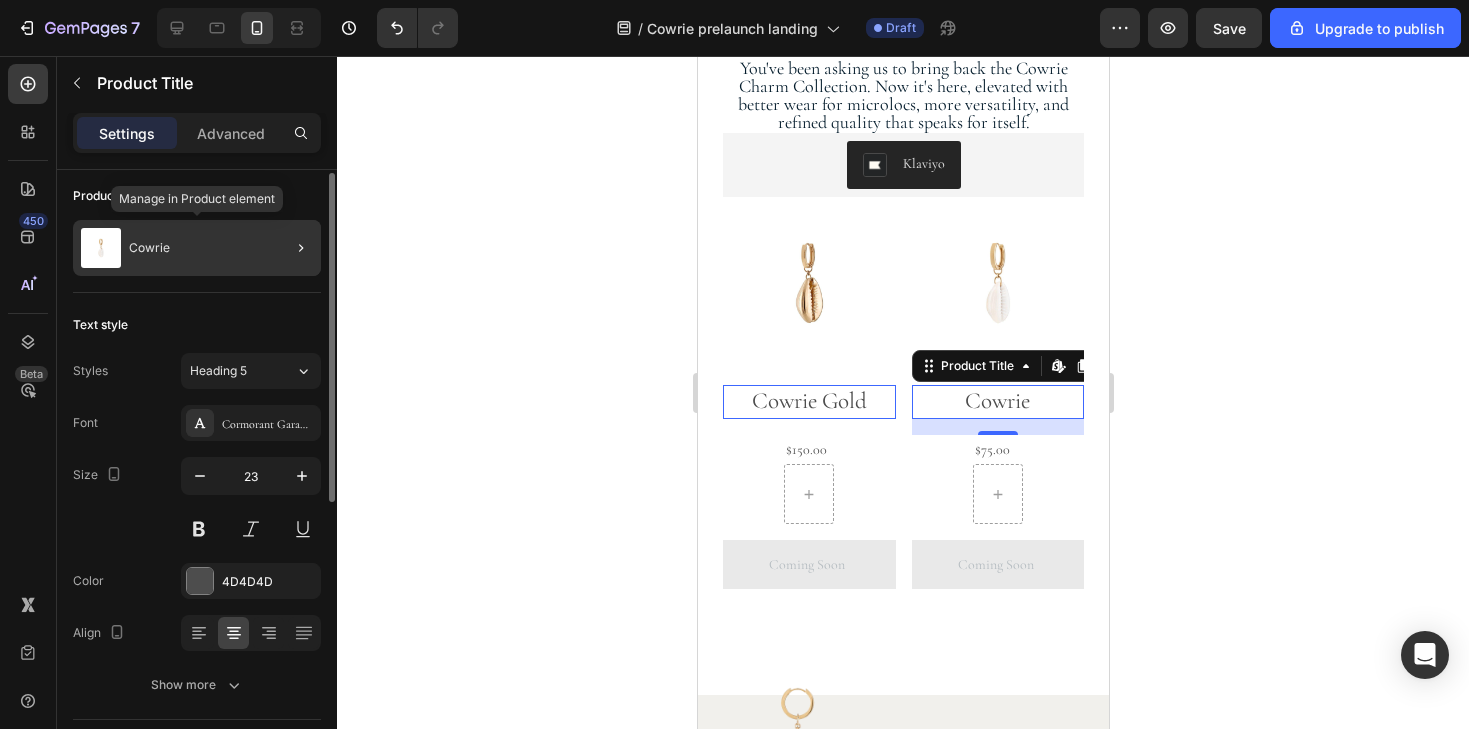 click on "Cowrie" 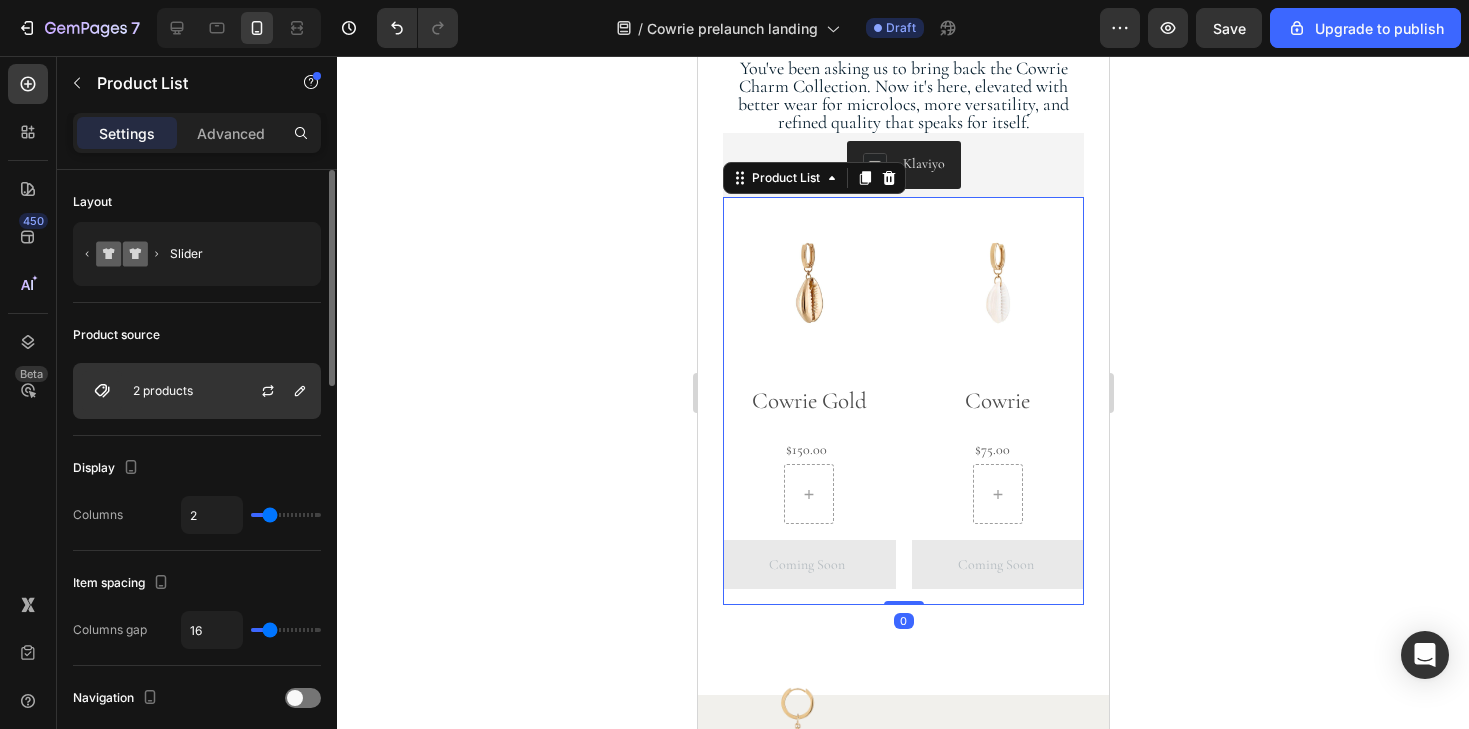click on "2 products" at bounding box center (197, 391) 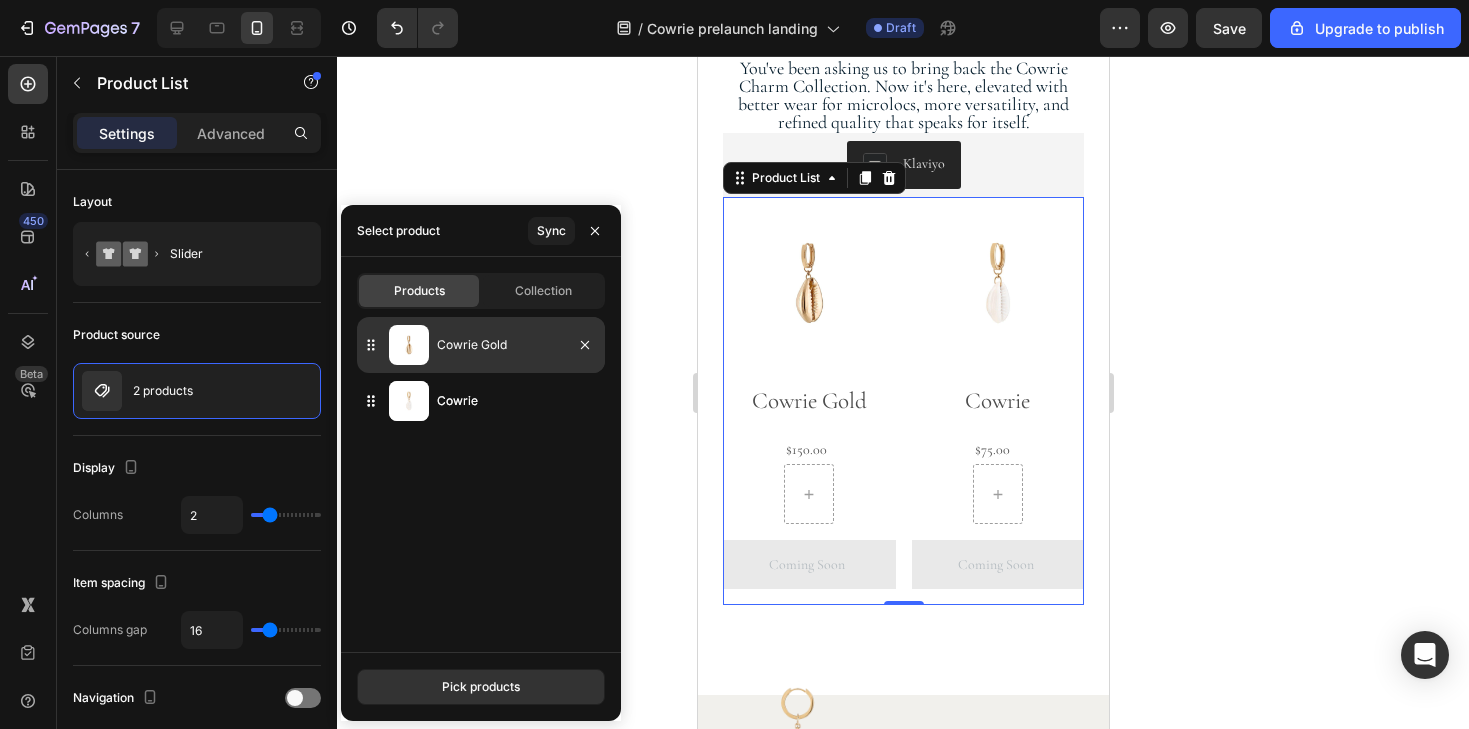 type 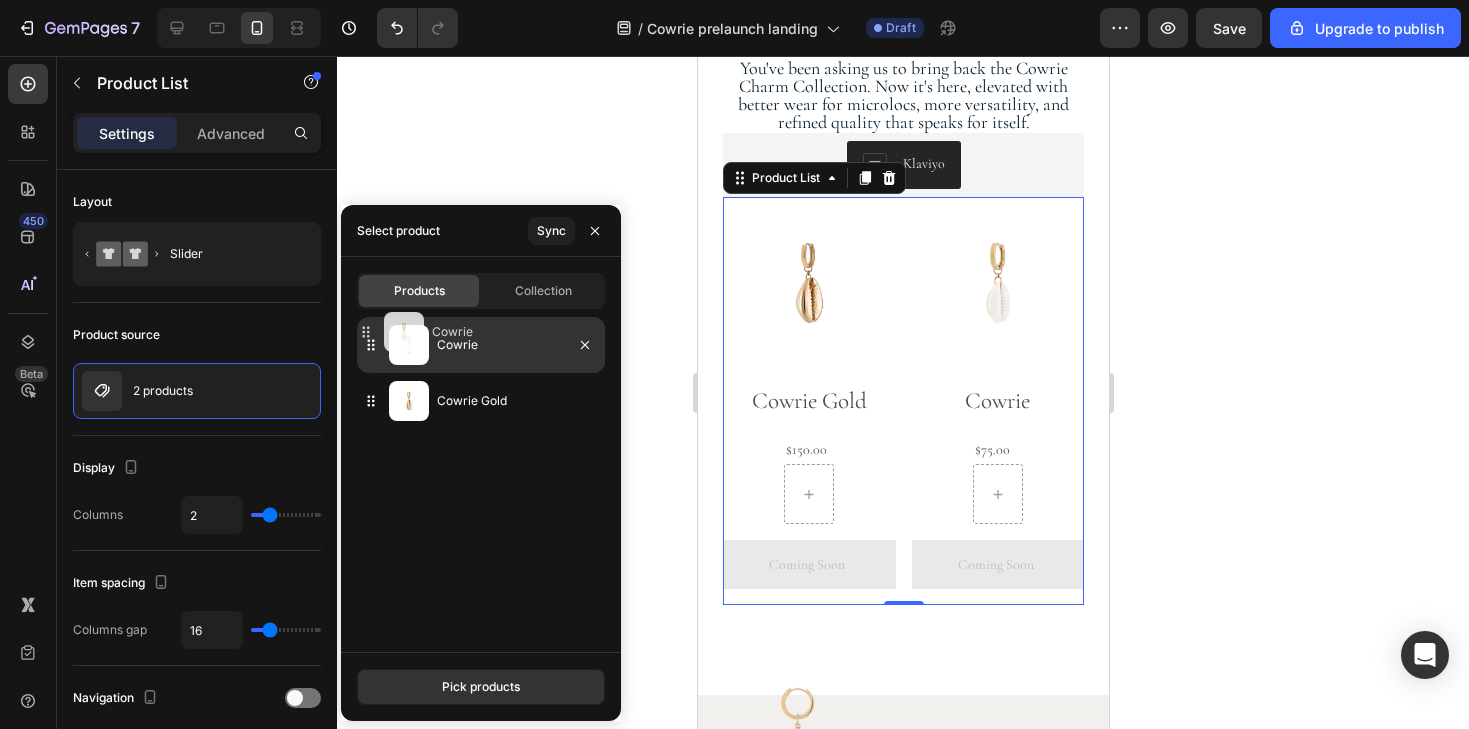 drag, startPoint x: 370, startPoint y: 404, endPoint x: 365, endPoint y: 335, distance: 69.18092 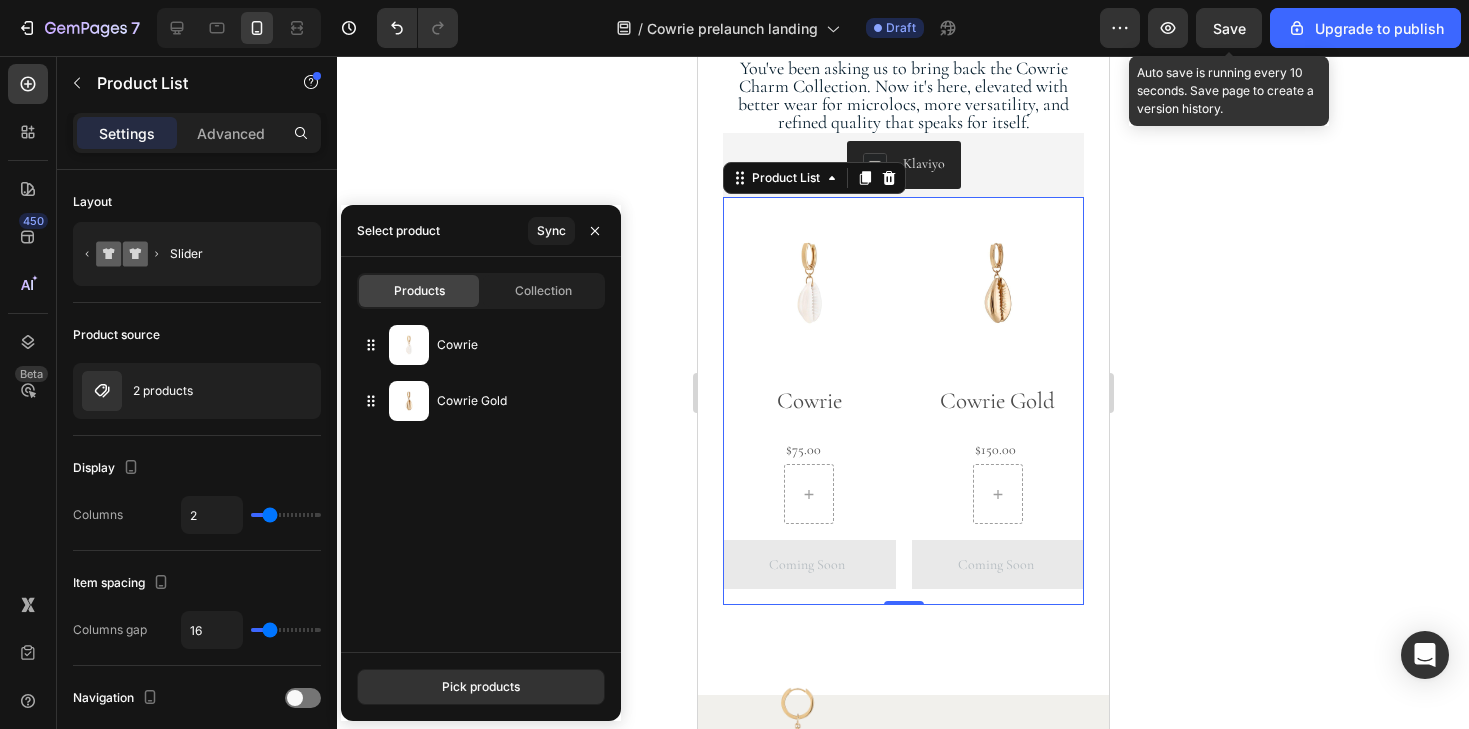 click on "Save" at bounding box center [1229, 28] 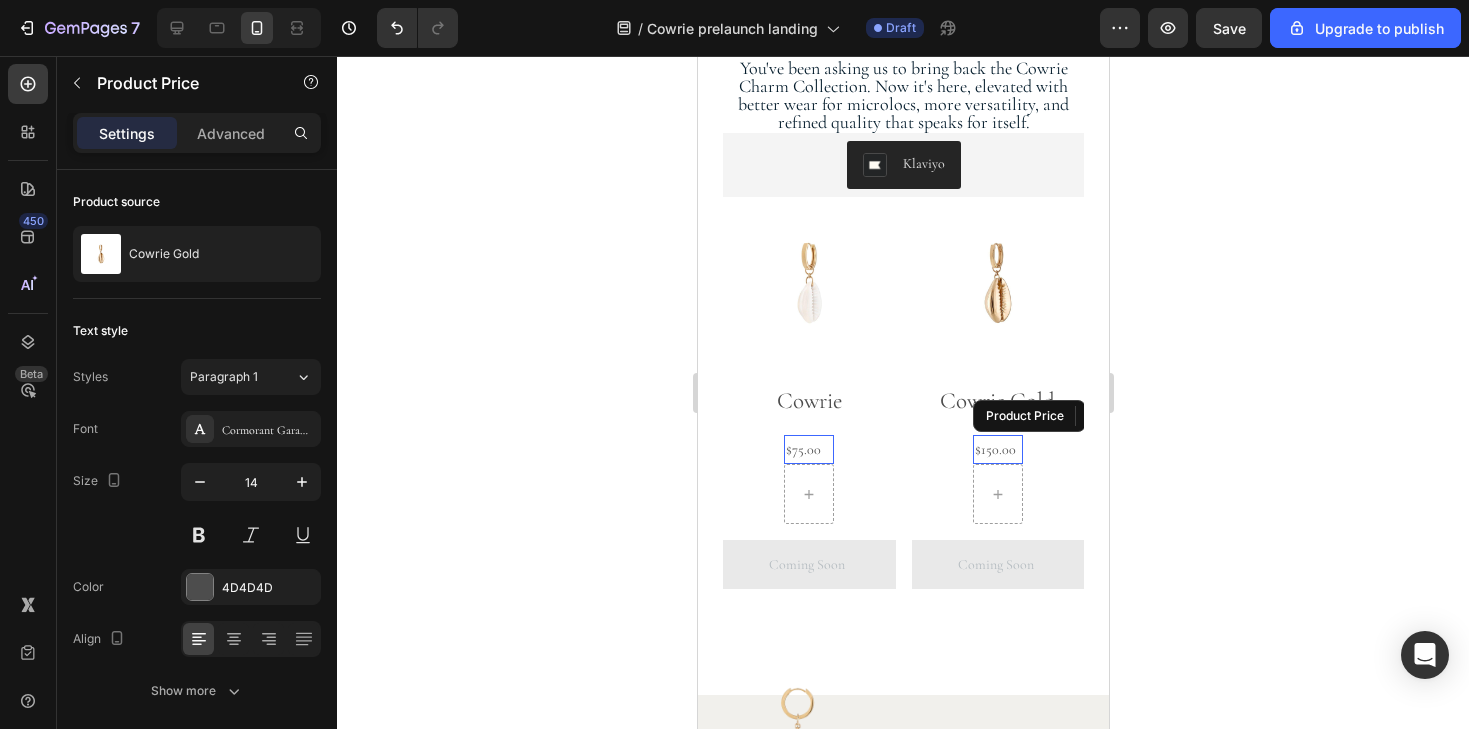 click on "$150.00" at bounding box center (808, 449) 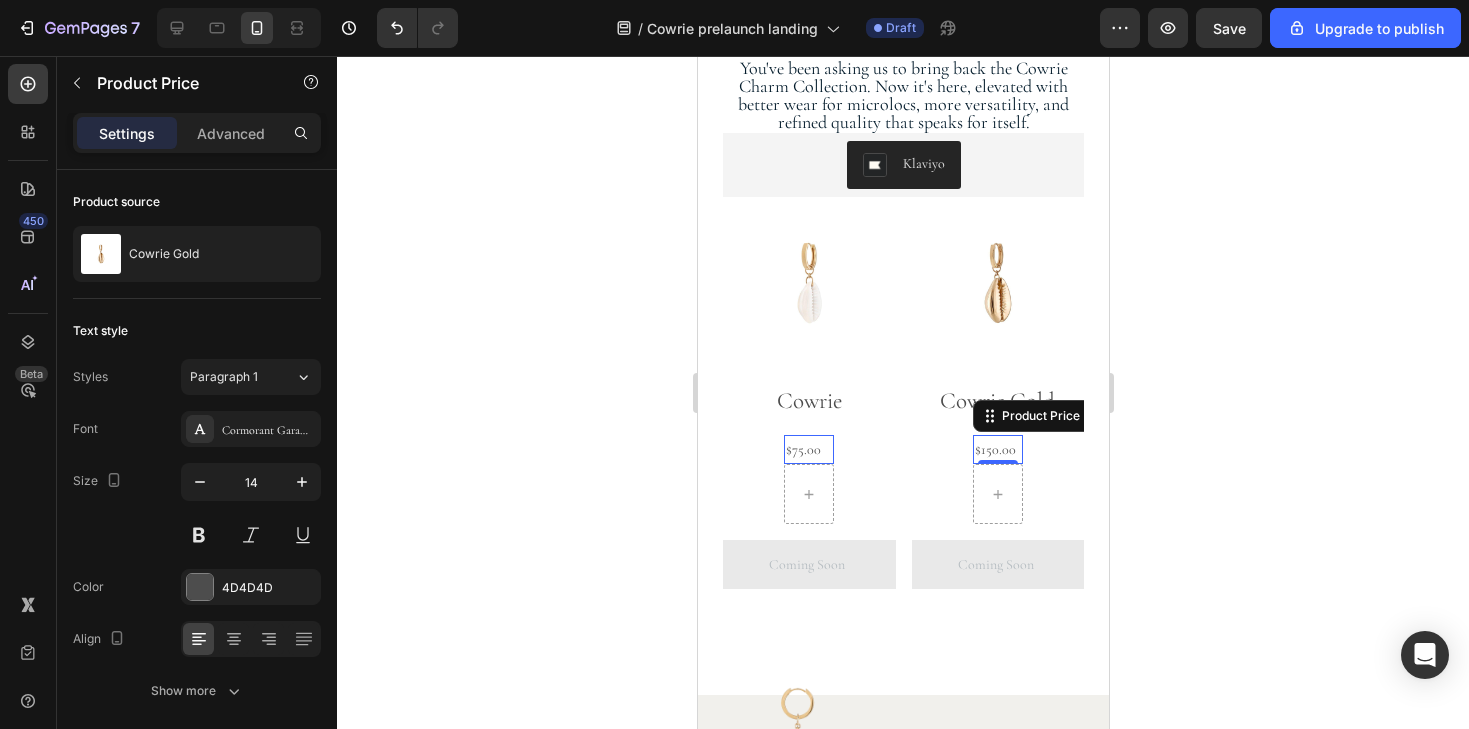 click on "$150.00" at bounding box center [808, 449] 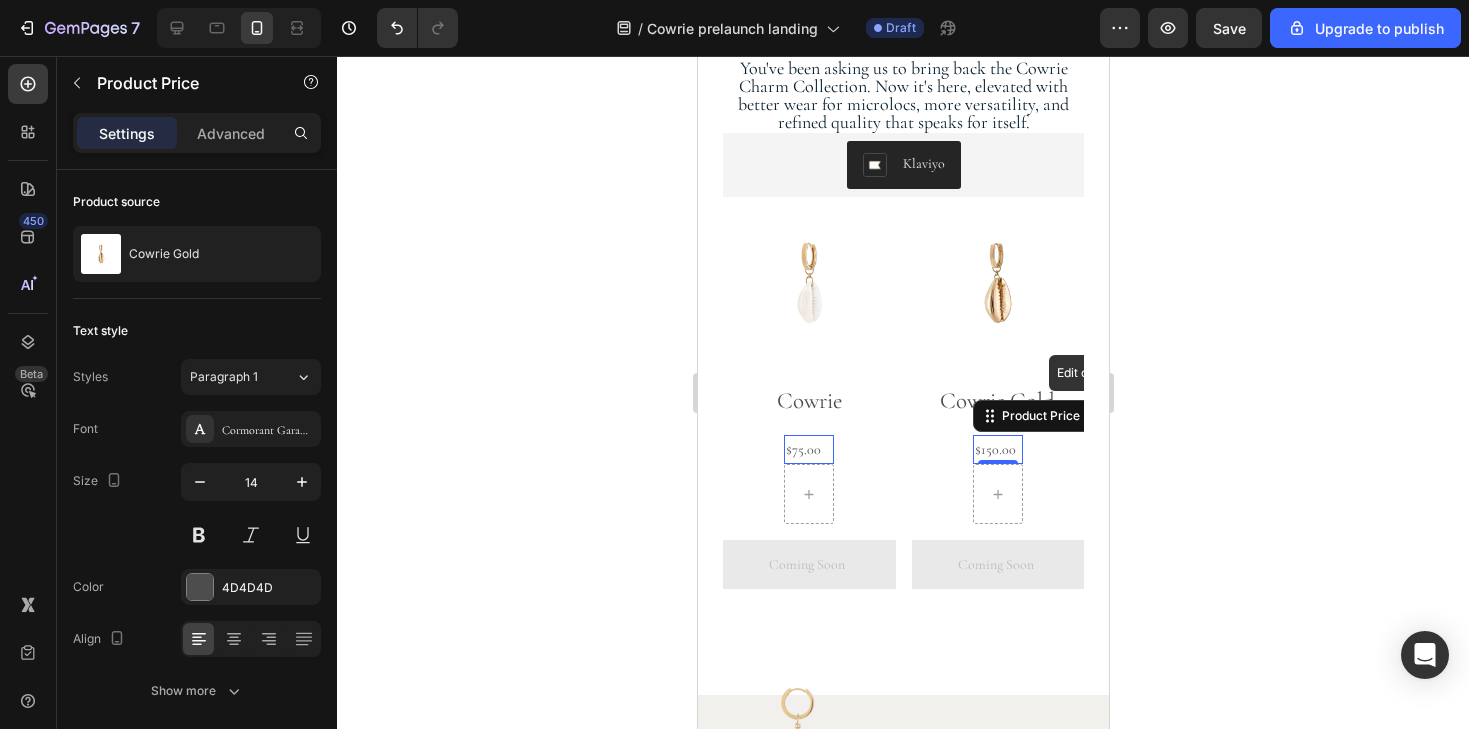 click on "$150.00" at bounding box center [808, 449] 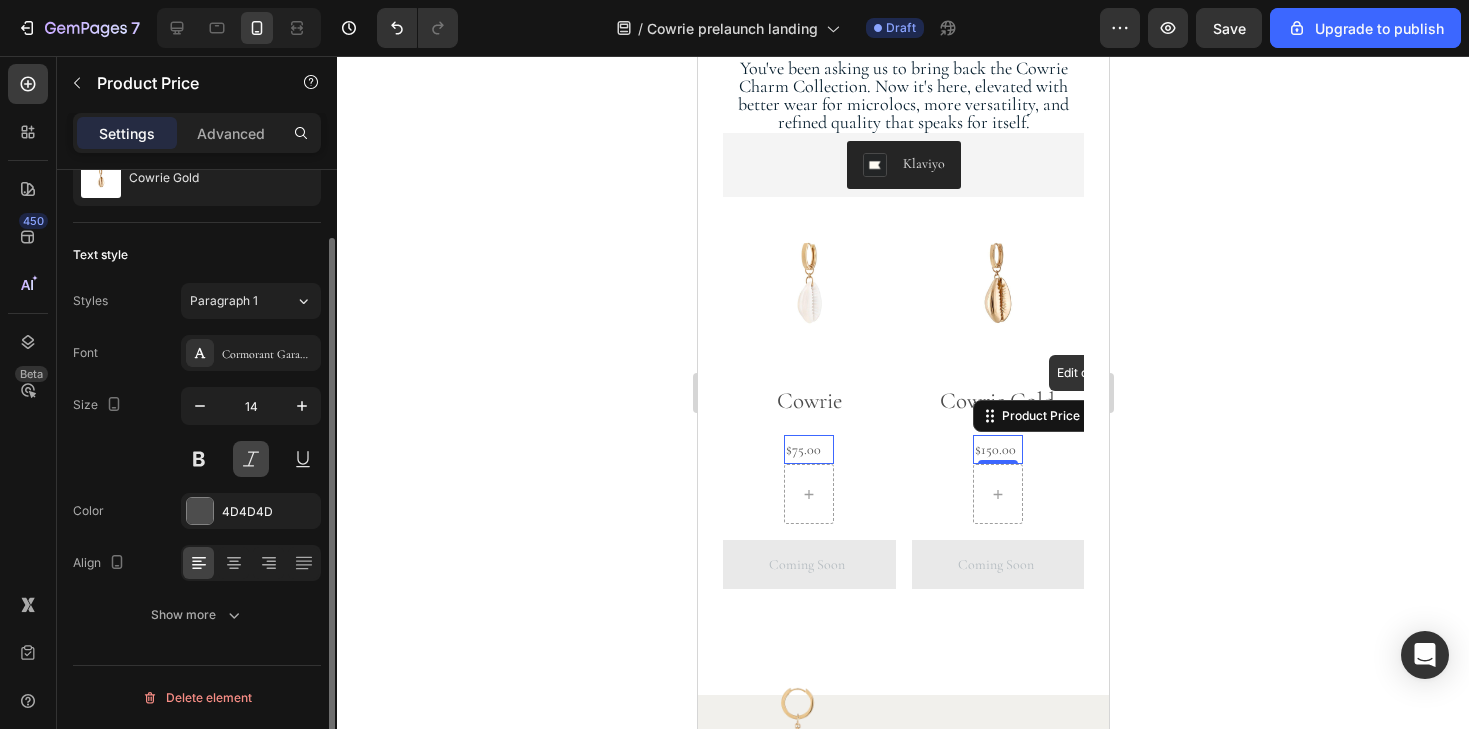 scroll, scrollTop: 76, scrollLeft: 0, axis: vertical 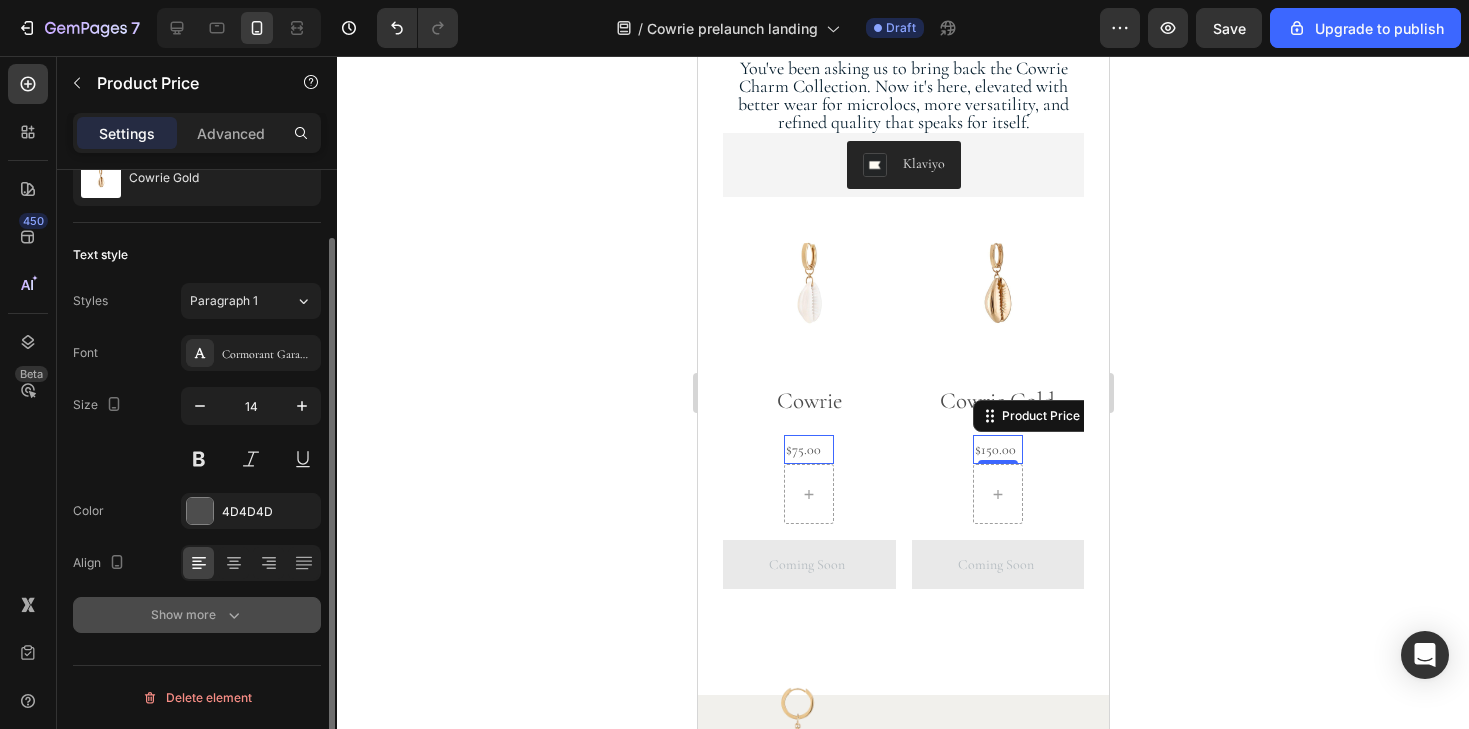 click on "Show more" at bounding box center [197, 615] 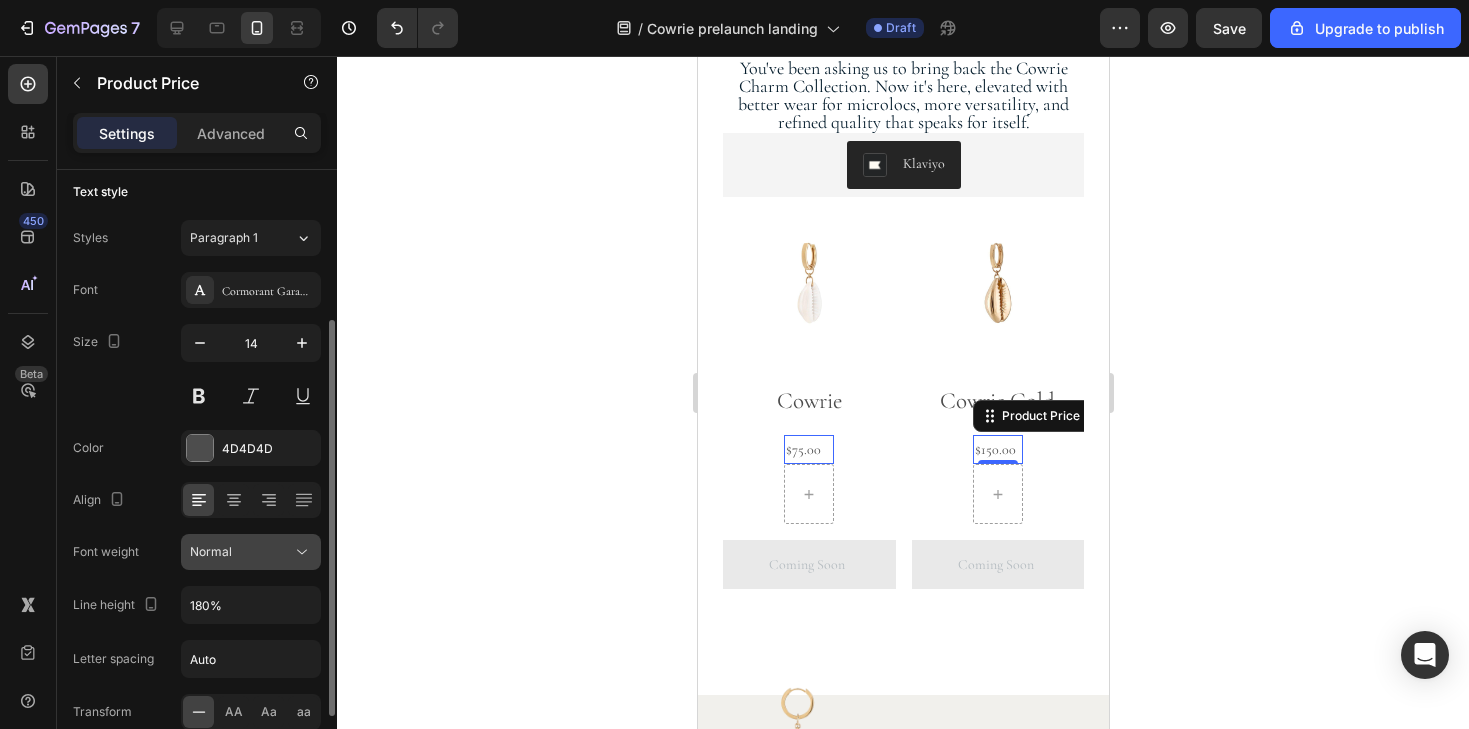 scroll, scrollTop: 0, scrollLeft: 0, axis: both 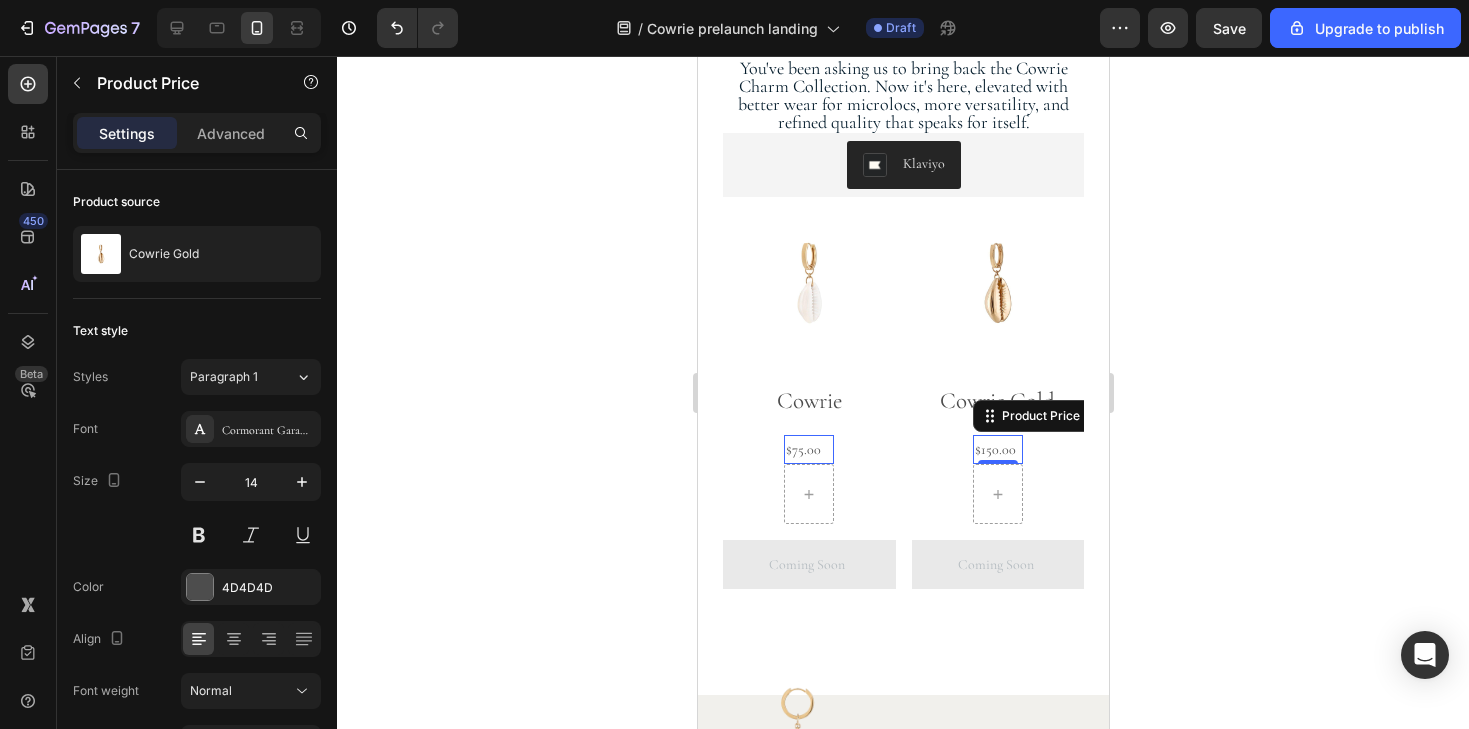 click 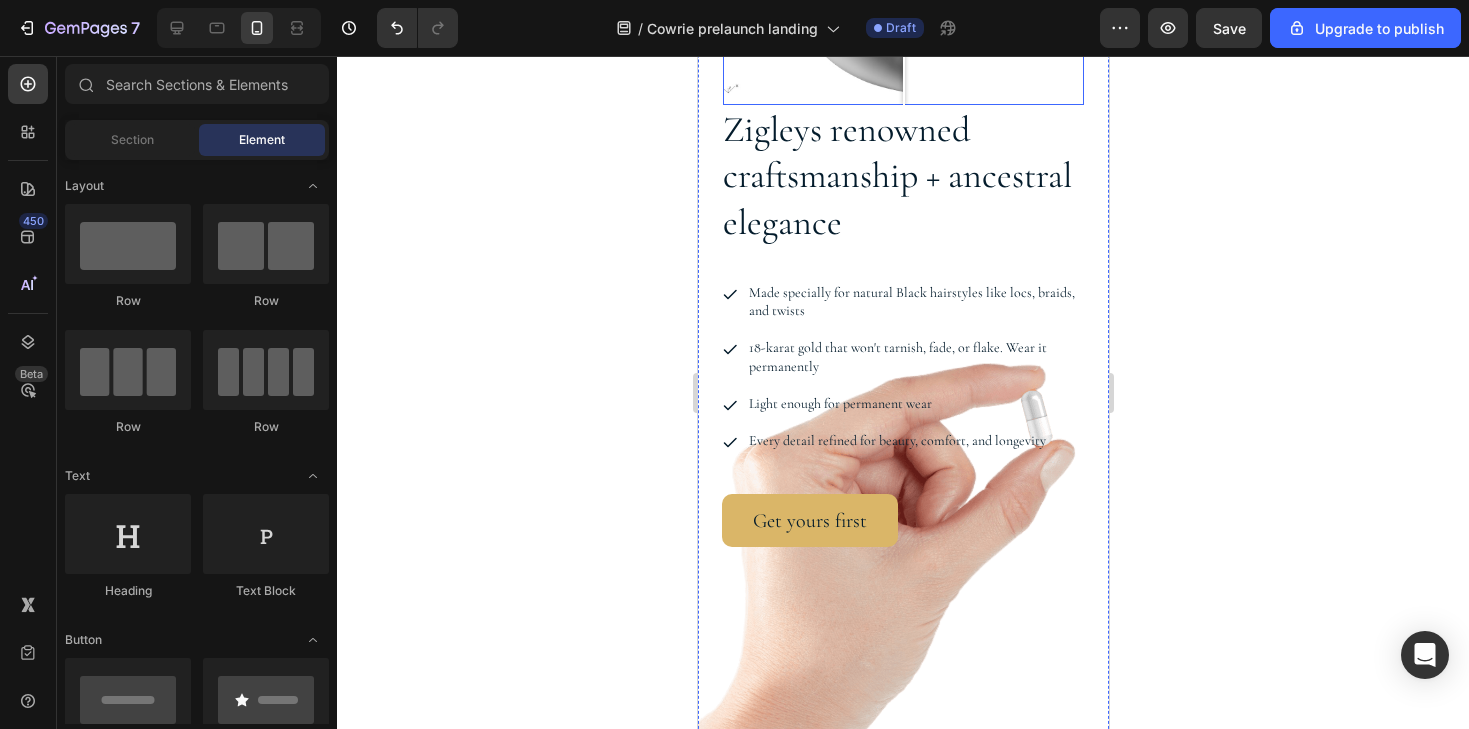scroll, scrollTop: 3297, scrollLeft: 0, axis: vertical 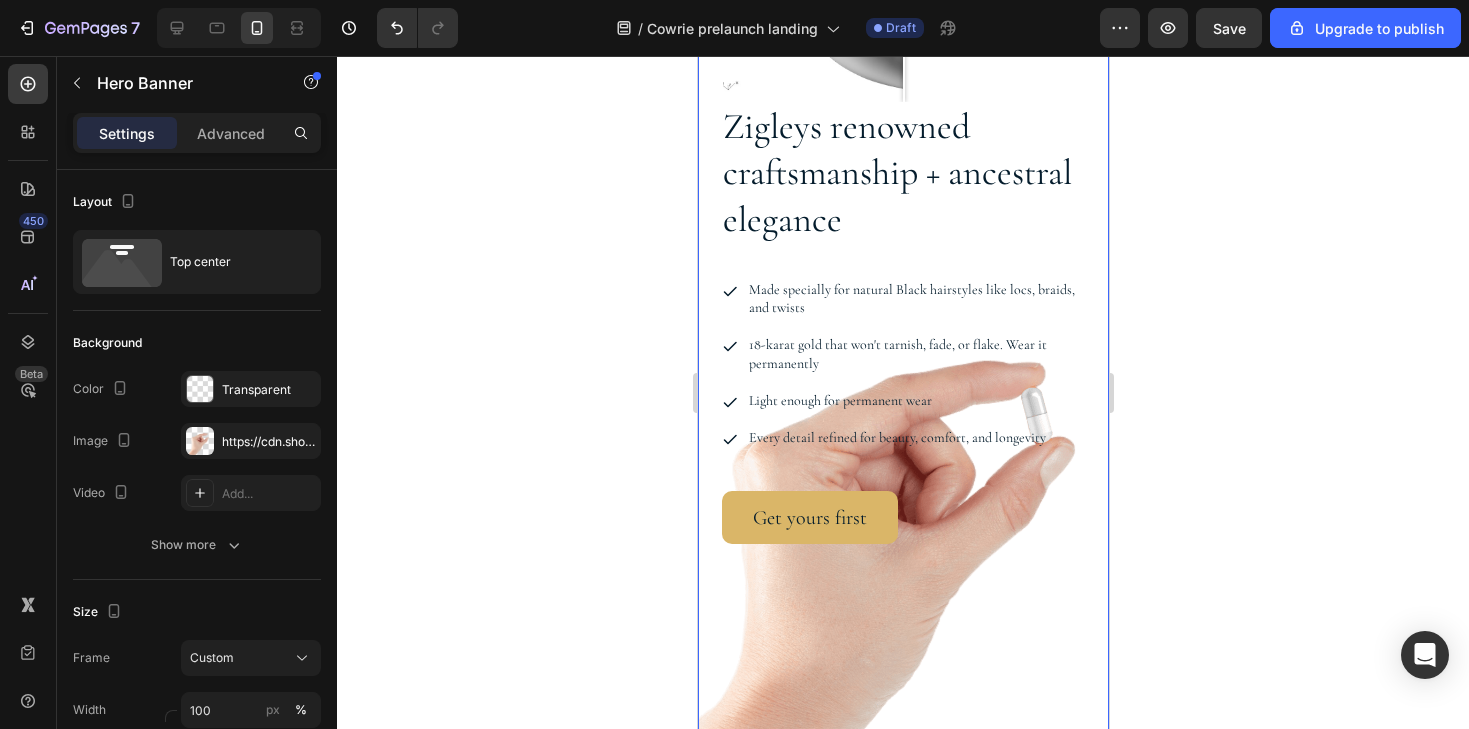 click at bounding box center [902, 296] 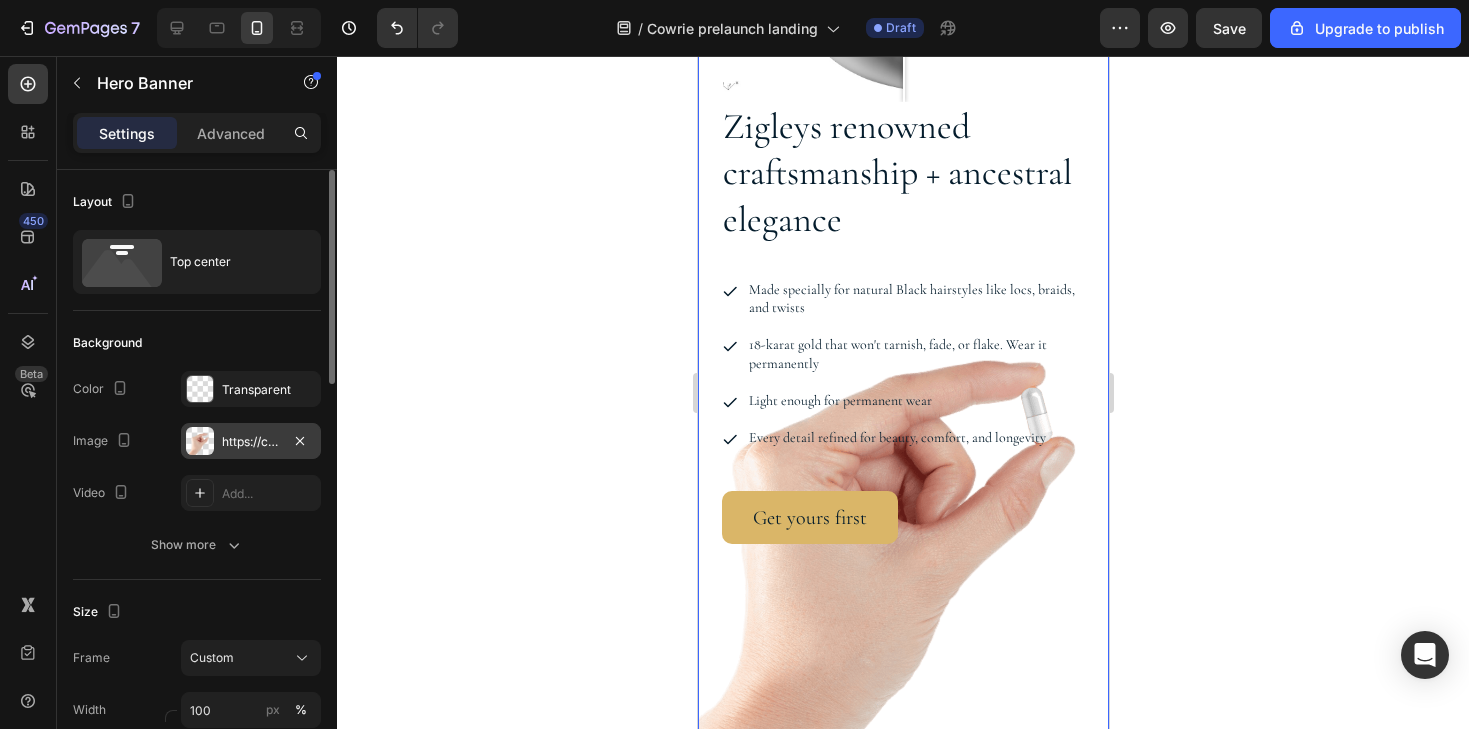 click on "https://cdn.shopify.com/s/files/1/0563/7449/3246/files/gempages_534249811990283360-3bf5fcff-2174-463e-bb29-120e446c1b68.png" at bounding box center [251, 442] 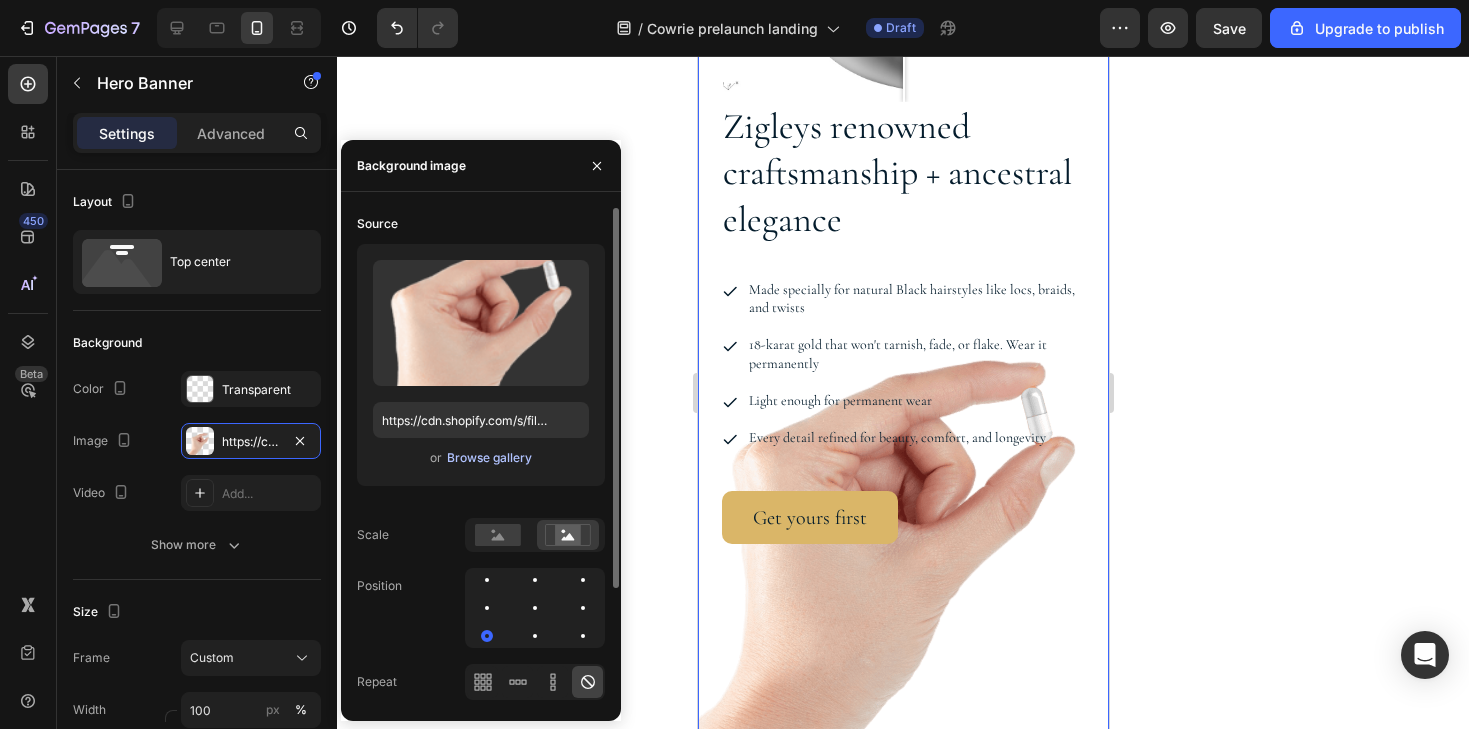 click on "Browse gallery" at bounding box center (489, 458) 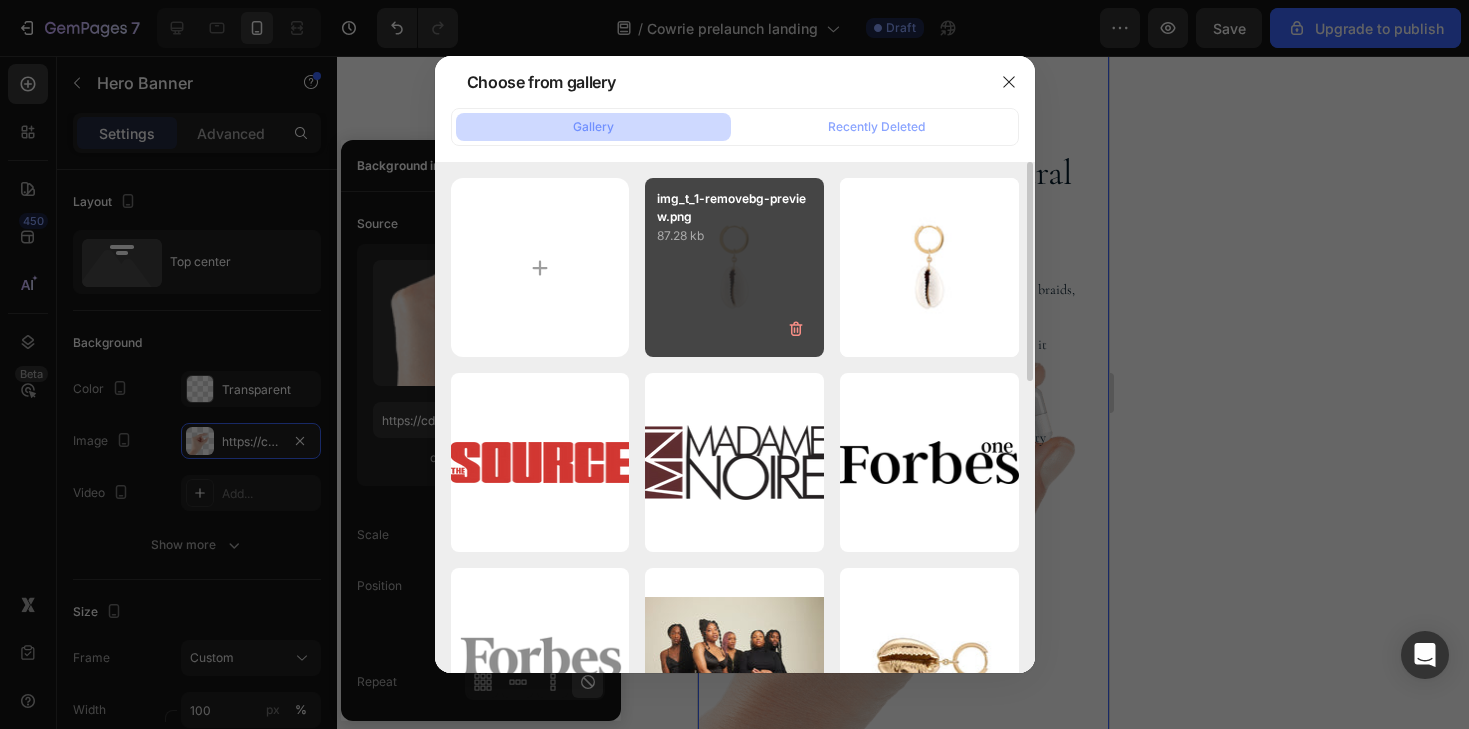 click on "img_t_1-removebg-preview.png 87.28 kb" at bounding box center [734, 267] 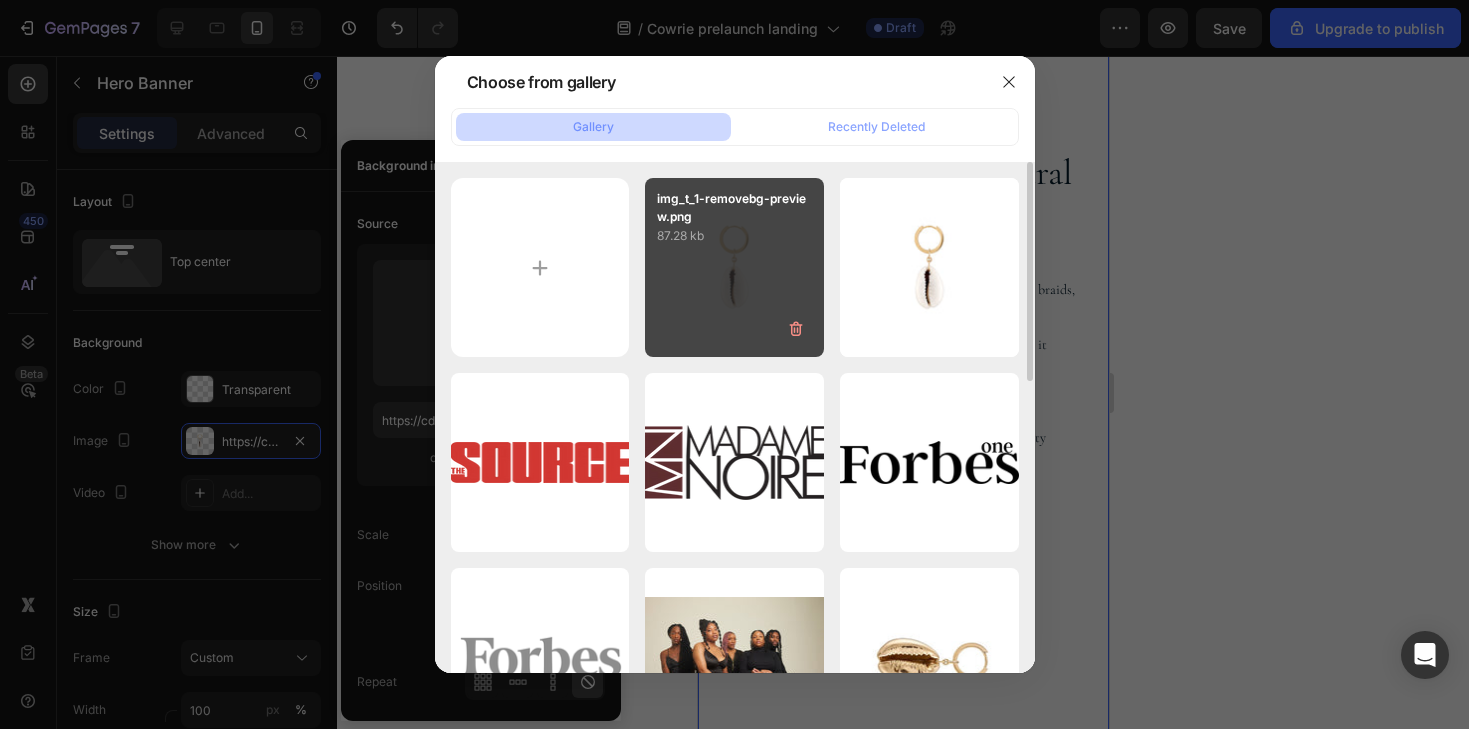 type on "https://cdn.shopify.com/s/files/1/0563/7449/3246/files/gempages_534249811990283360-39083207-8537-44af-abc1-45aaa8421c4d.png" 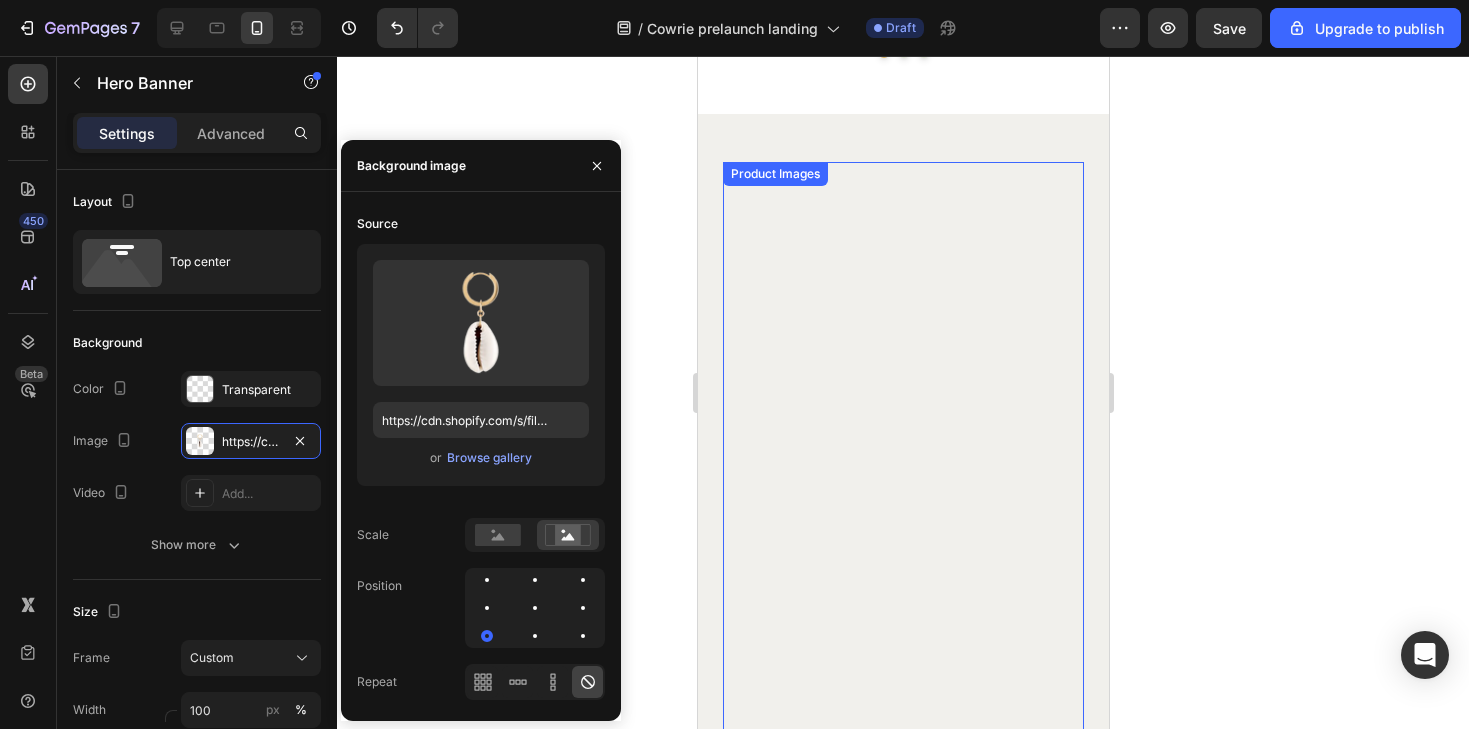 scroll, scrollTop: 4550, scrollLeft: 0, axis: vertical 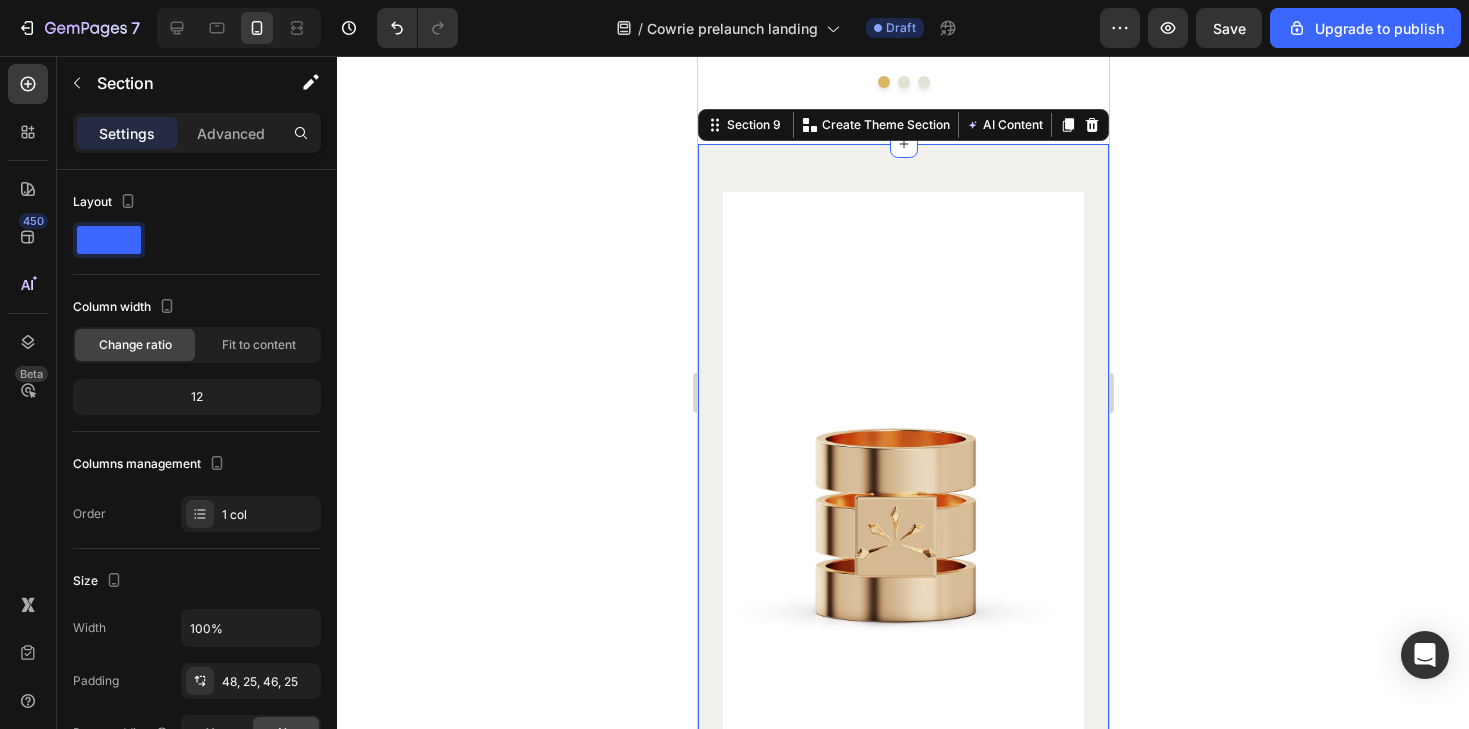 click on "Transform Your Health Today Heading Experience the difference with our Essential Fatty Acid capsules. Enhance your well-being, support your body's vital functions, and take a proactive step towards a healthier lifestyle. Text Block $260.00 Product Price Product Price Try Gem 15 Add to Cart Row Delivered to your doorsteps every 3 months Text Block Row
Product Images Product Section 9   You can create reusable sections Create Theme Section AI Content Write with GemAI What would you like to describe here? Tone and Voice Persuasive Product Getting products... Show more Generate" at bounding box center (902, 727) 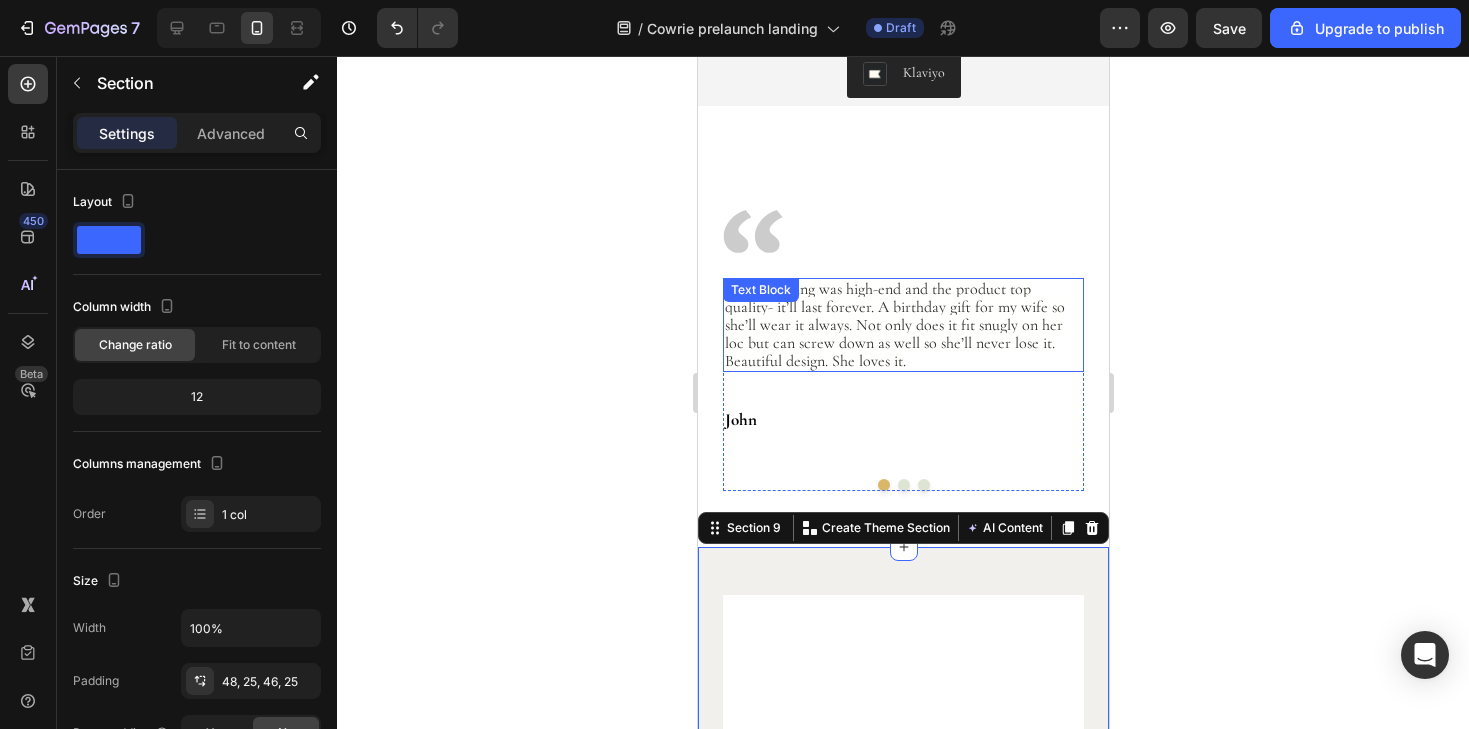 scroll, scrollTop: 4197, scrollLeft: 0, axis: vertical 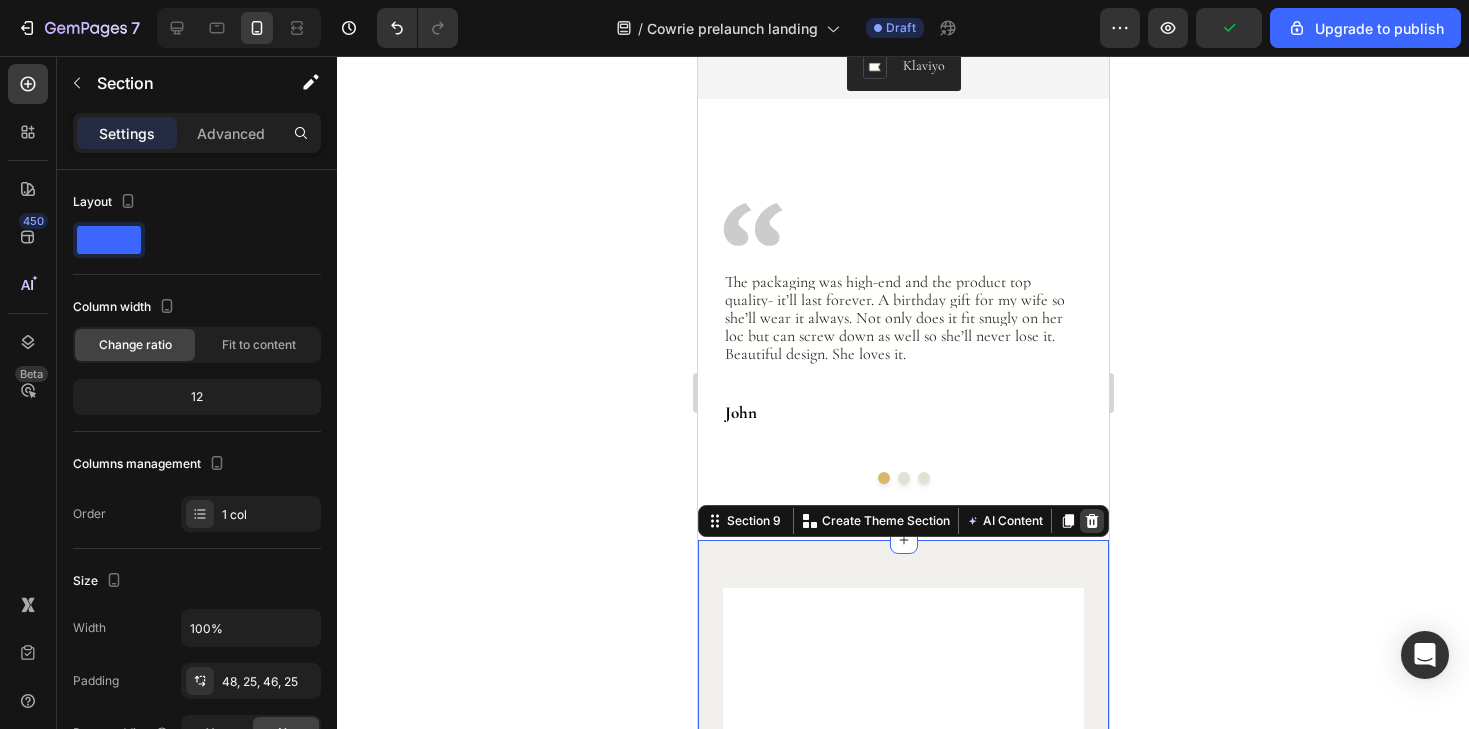 click 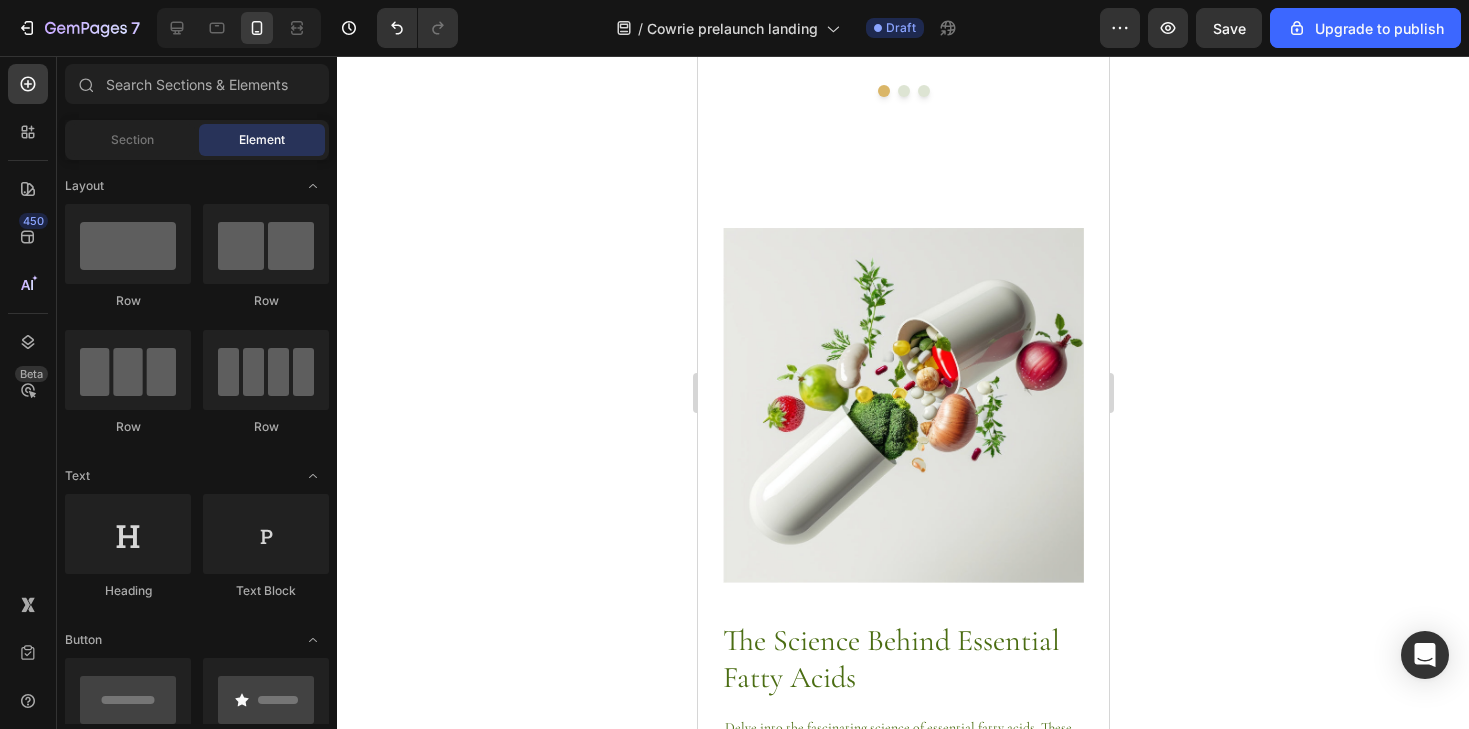 scroll, scrollTop: 4612, scrollLeft: 0, axis: vertical 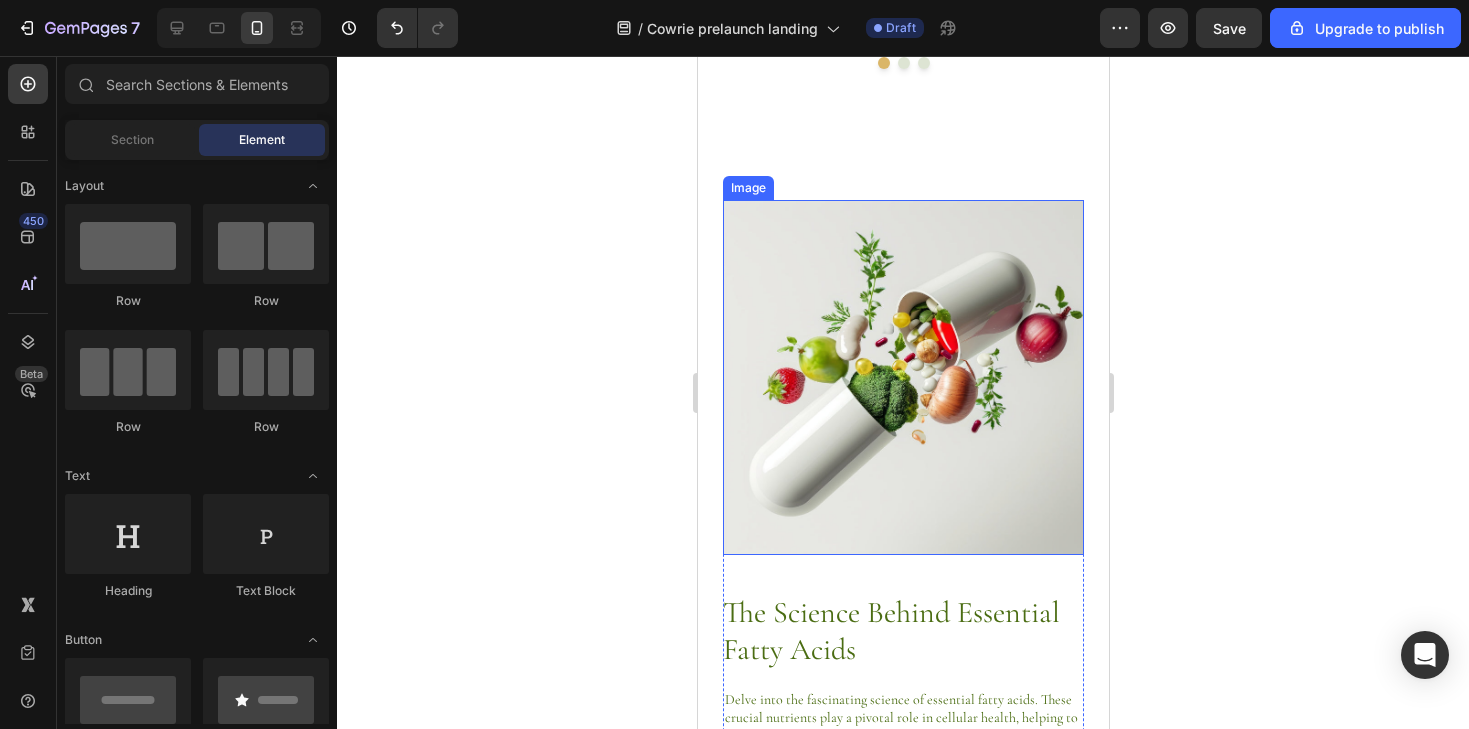 click at bounding box center [902, 377] 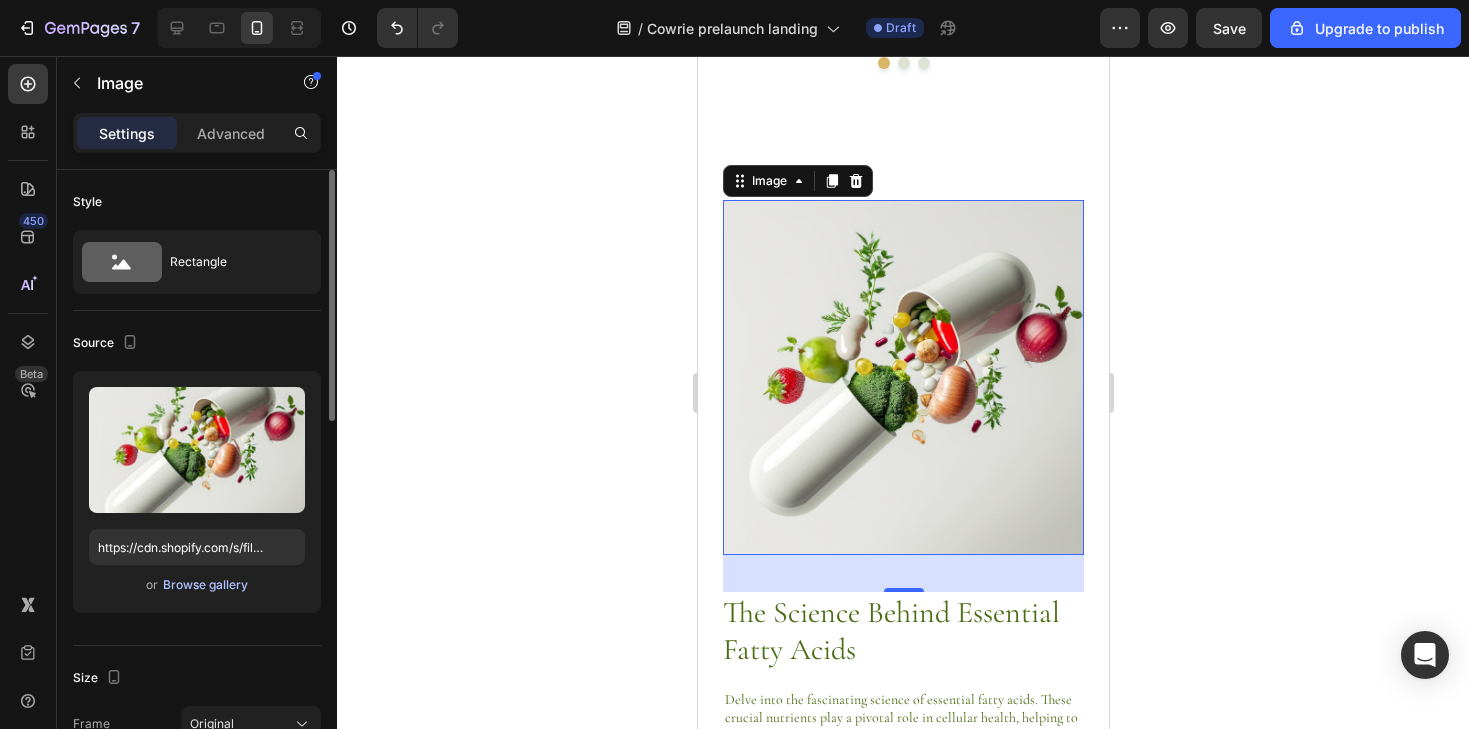 click on "Browse gallery" at bounding box center [205, 585] 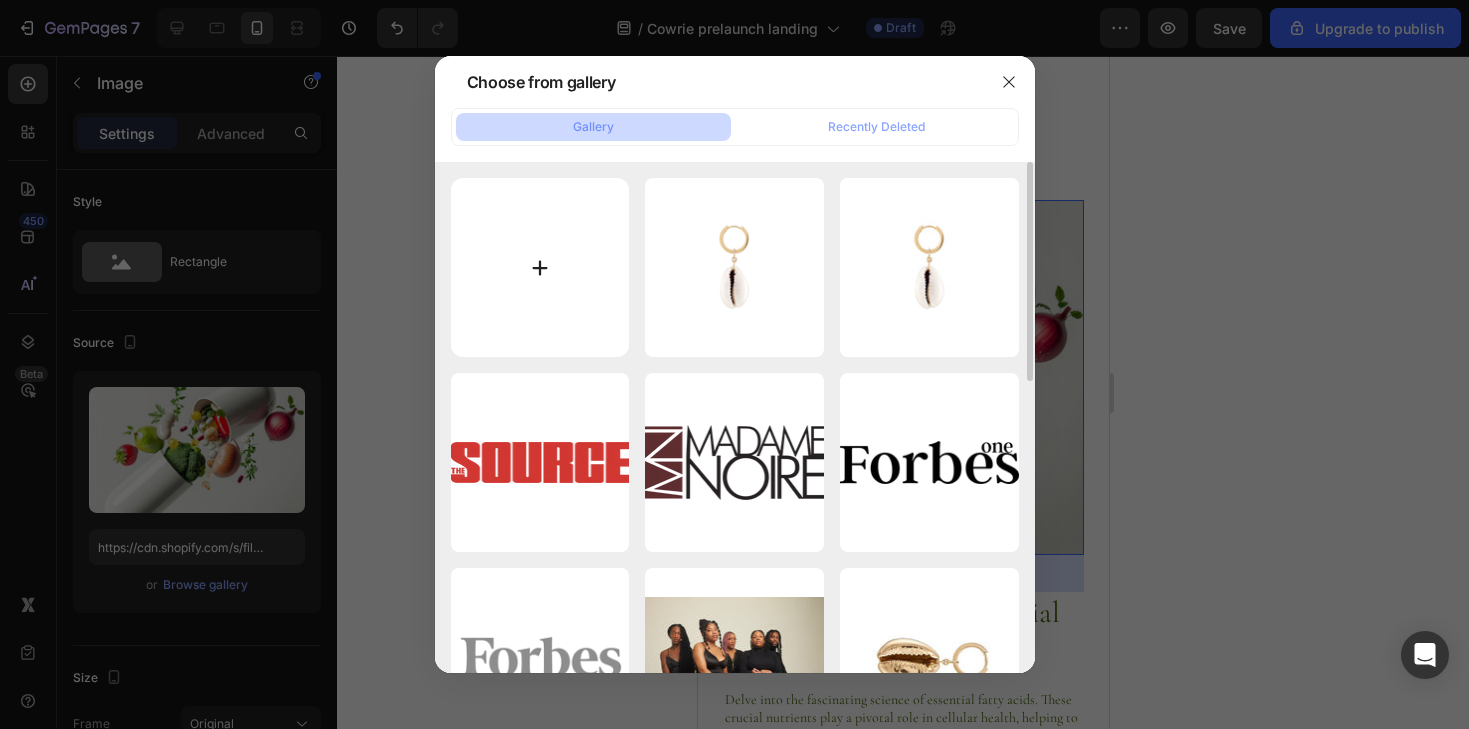 click at bounding box center (540, 267) 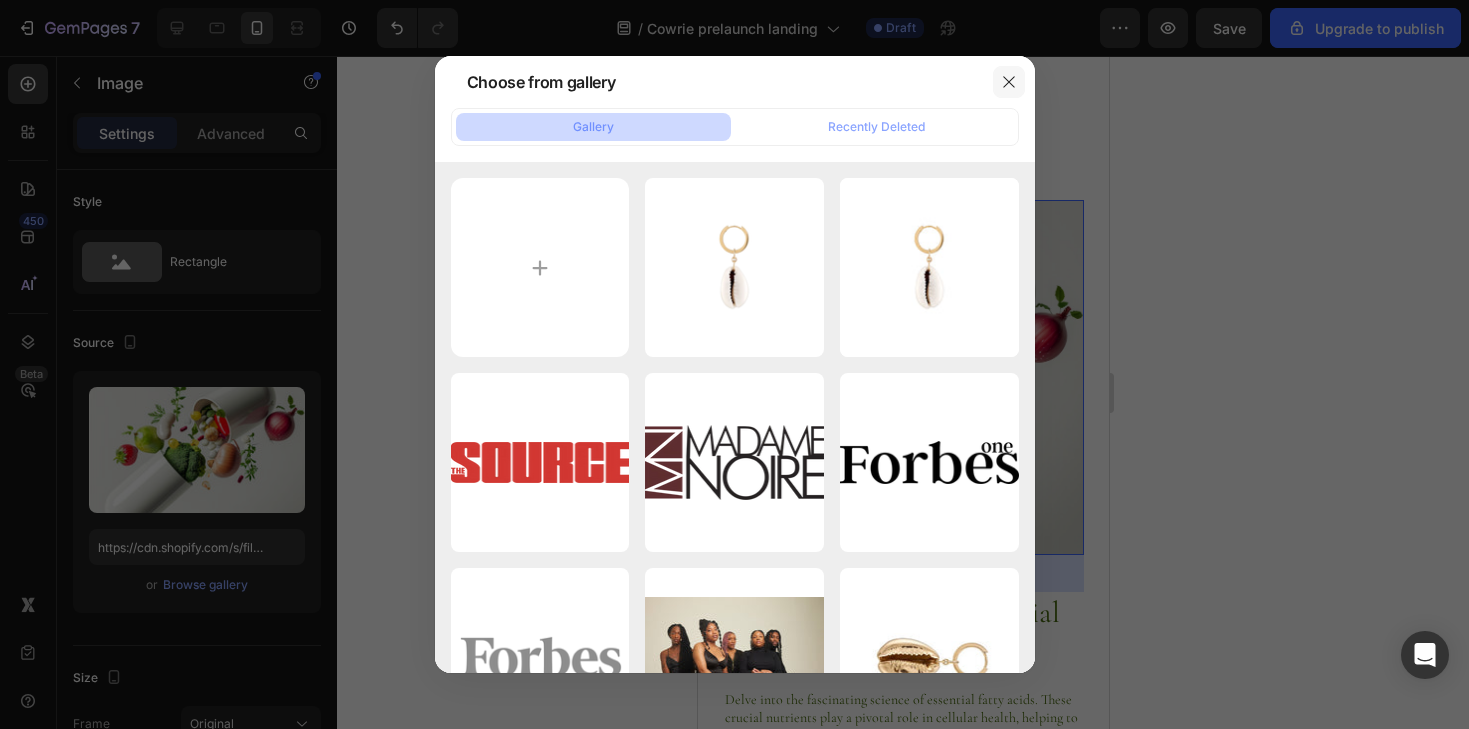 click 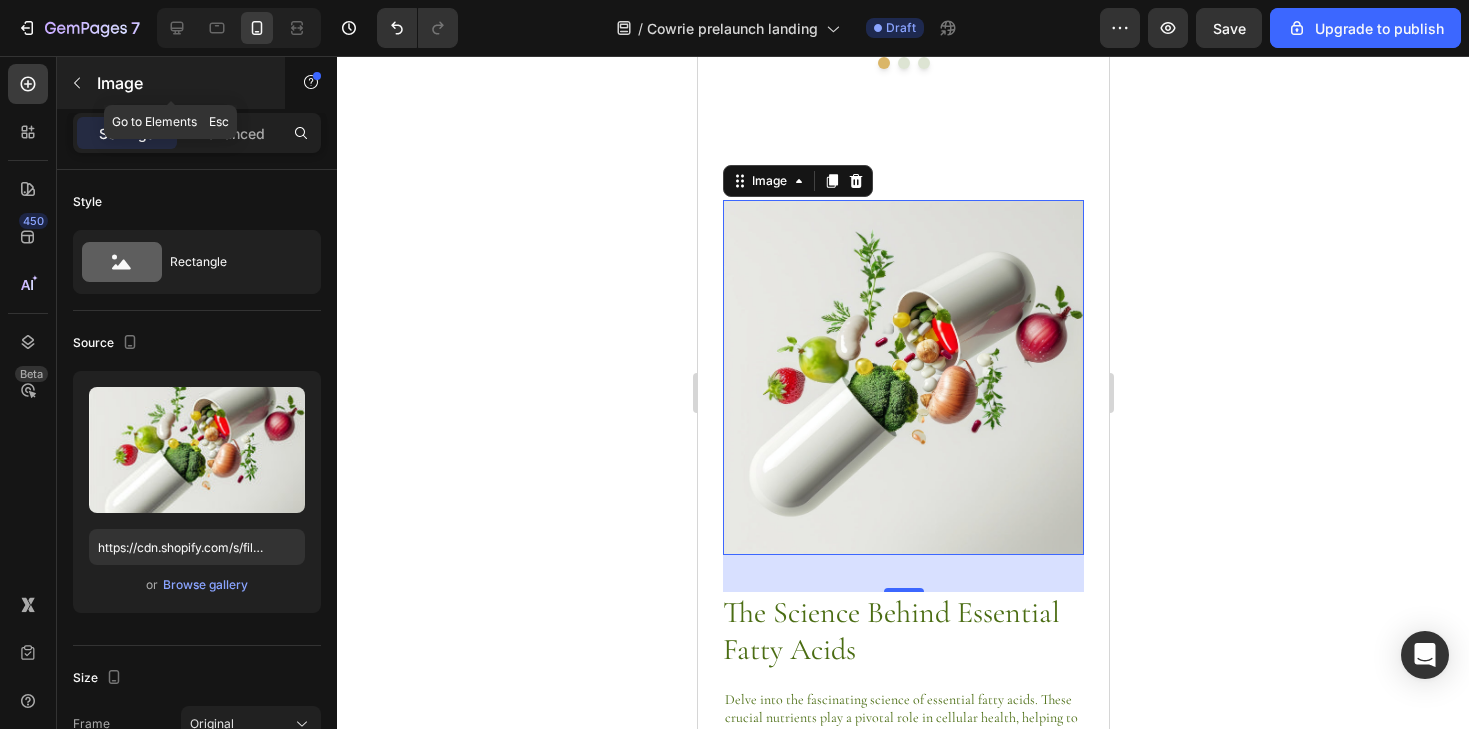 click 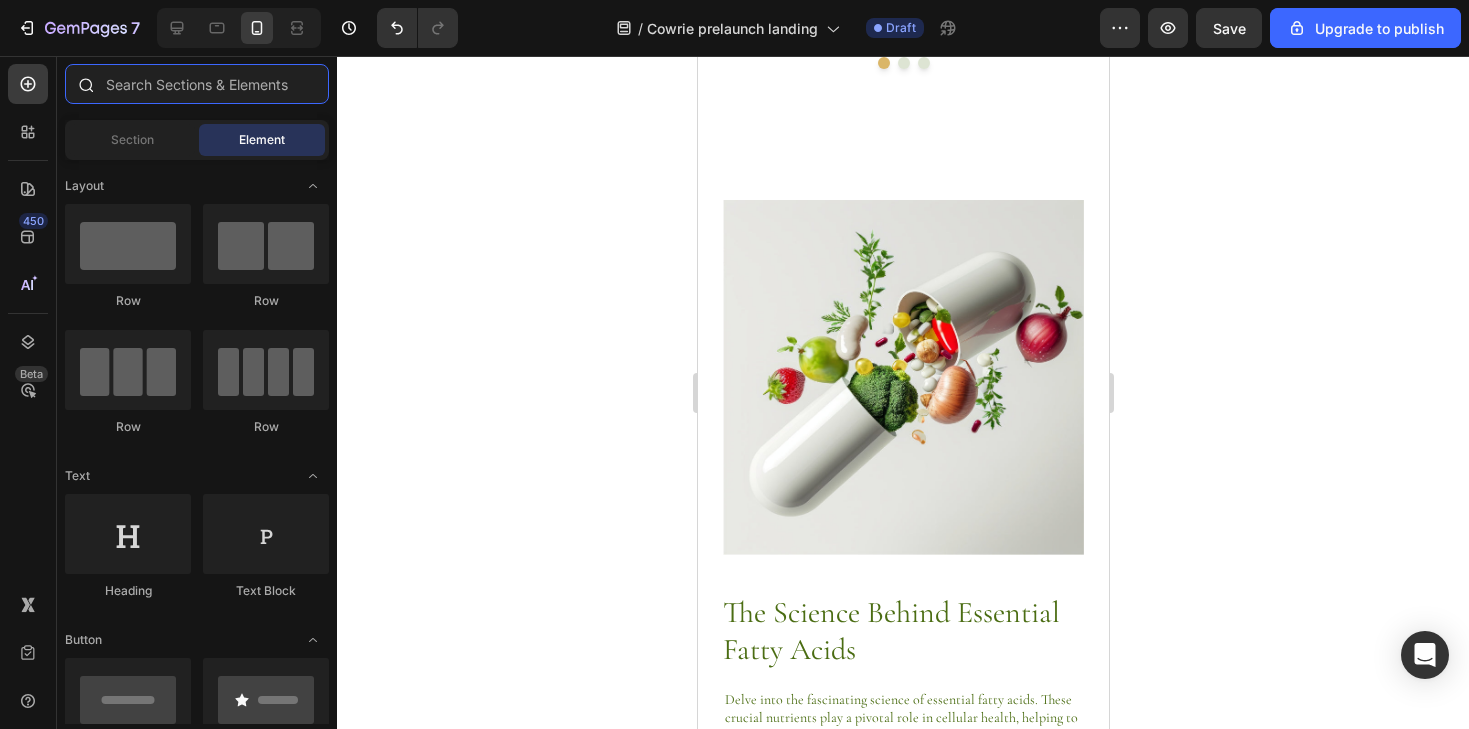 click at bounding box center [197, 84] 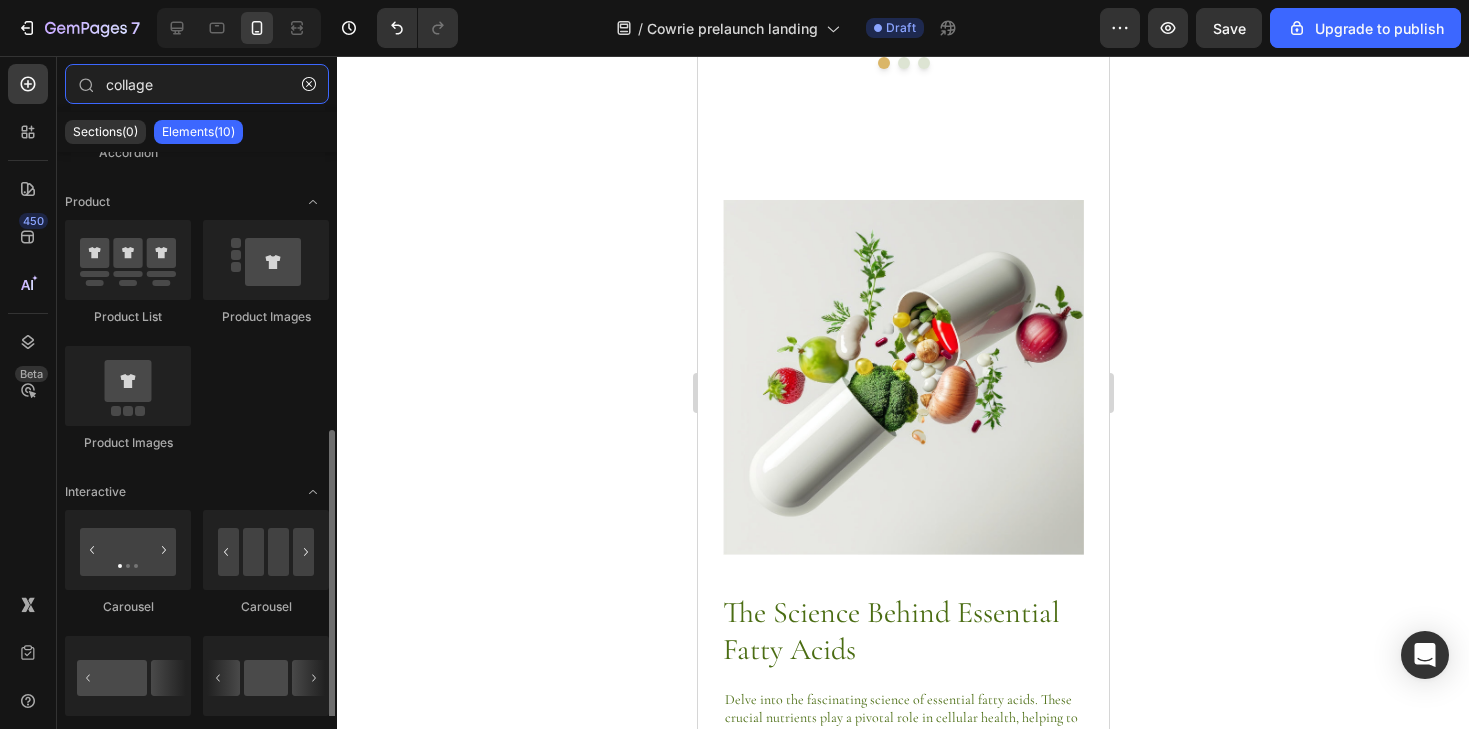scroll, scrollTop: 334, scrollLeft: 0, axis: vertical 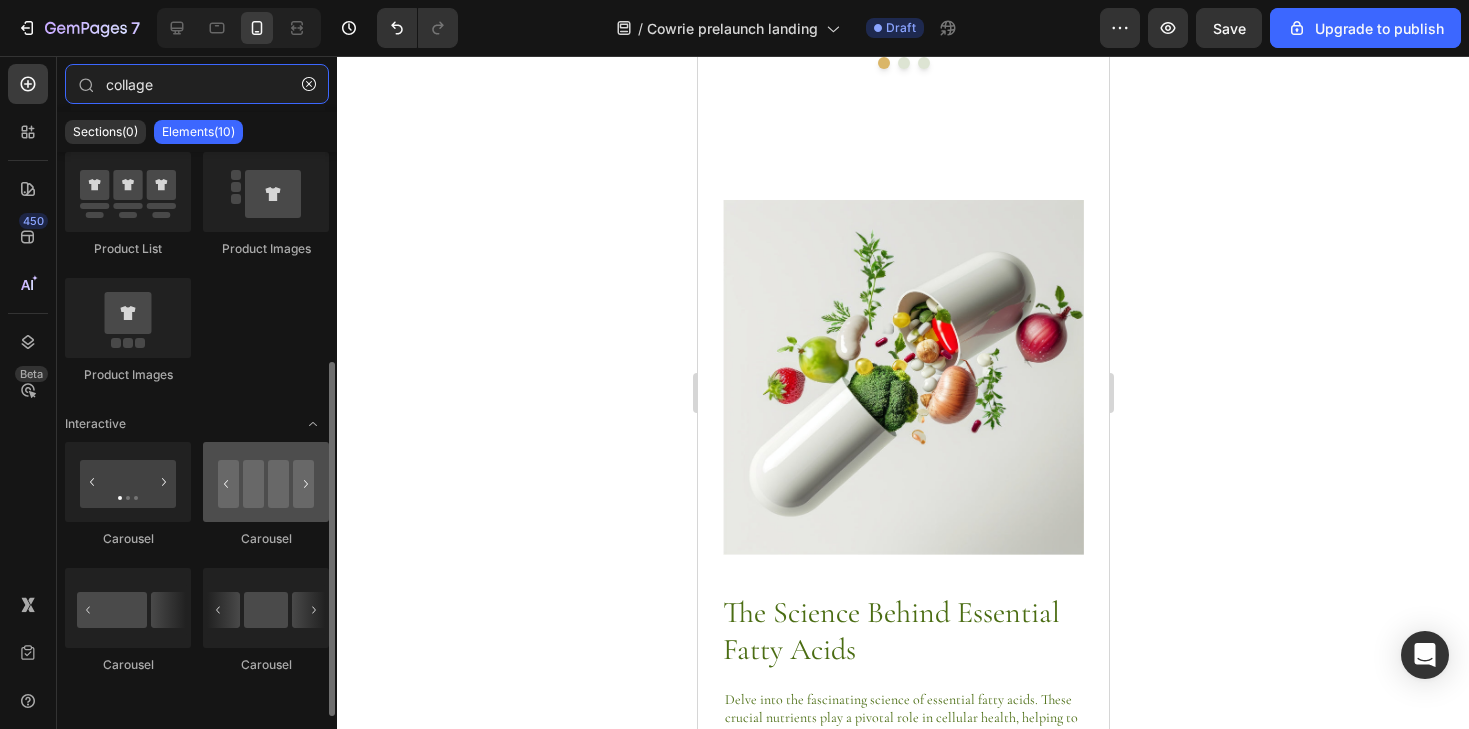 type on "collage" 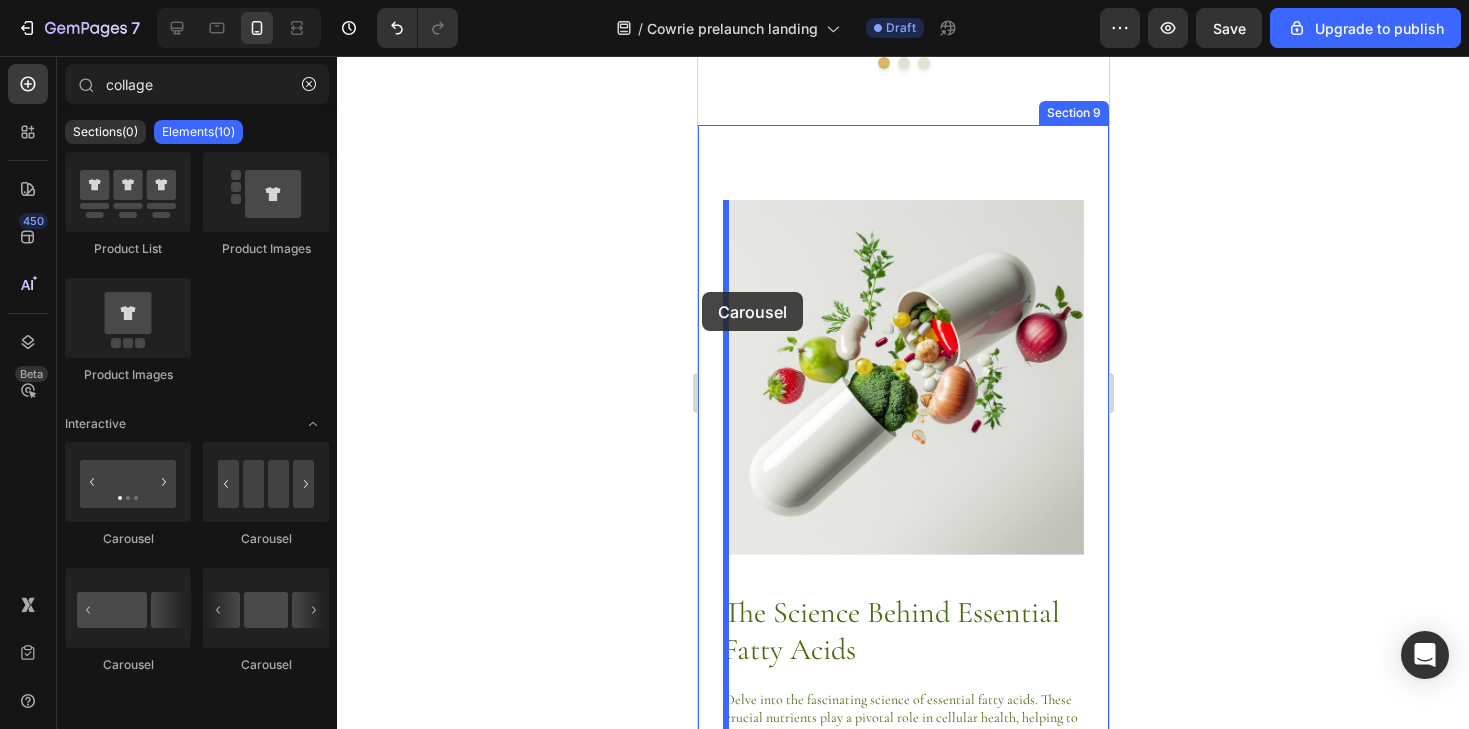 drag, startPoint x: 948, startPoint y: 574, endPoint x: 701, endPoint y: 290, distance: 376.38412 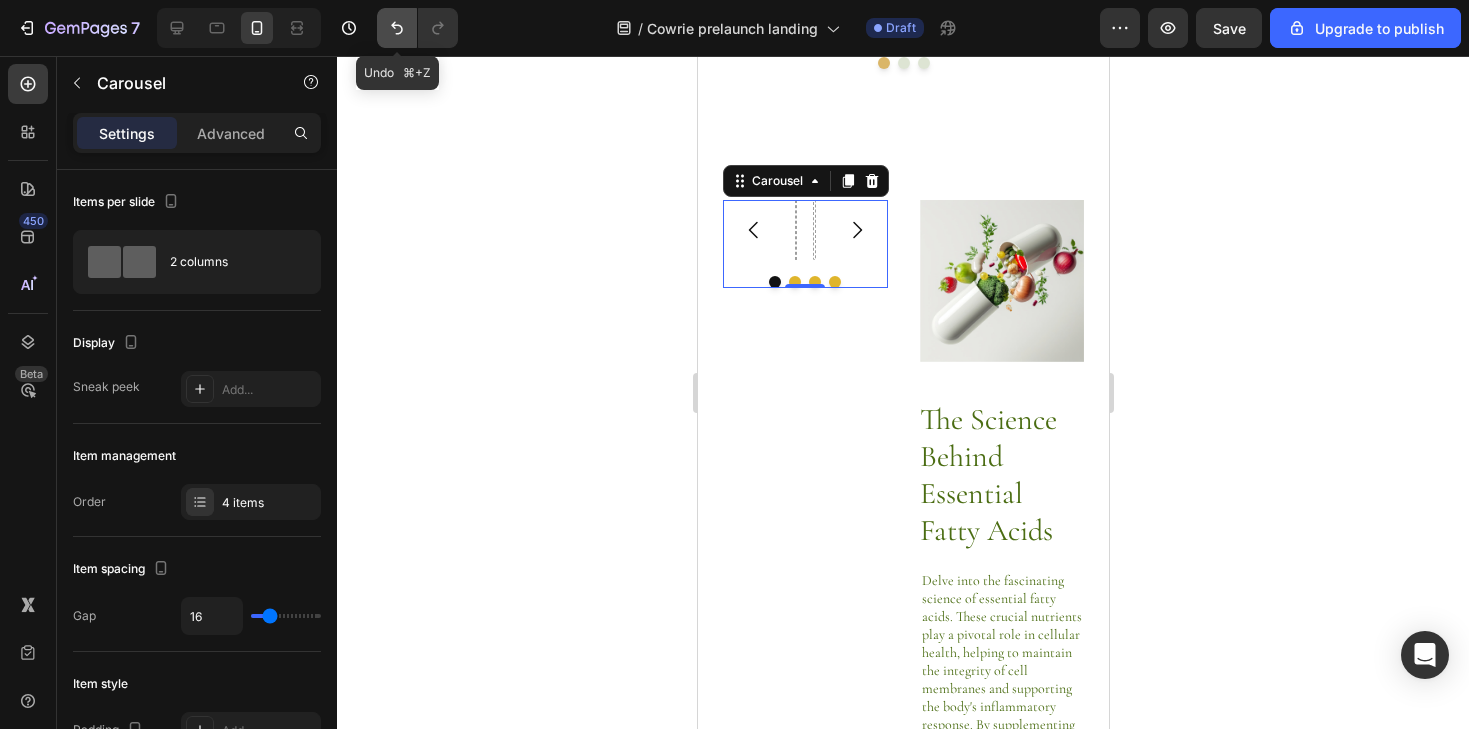click 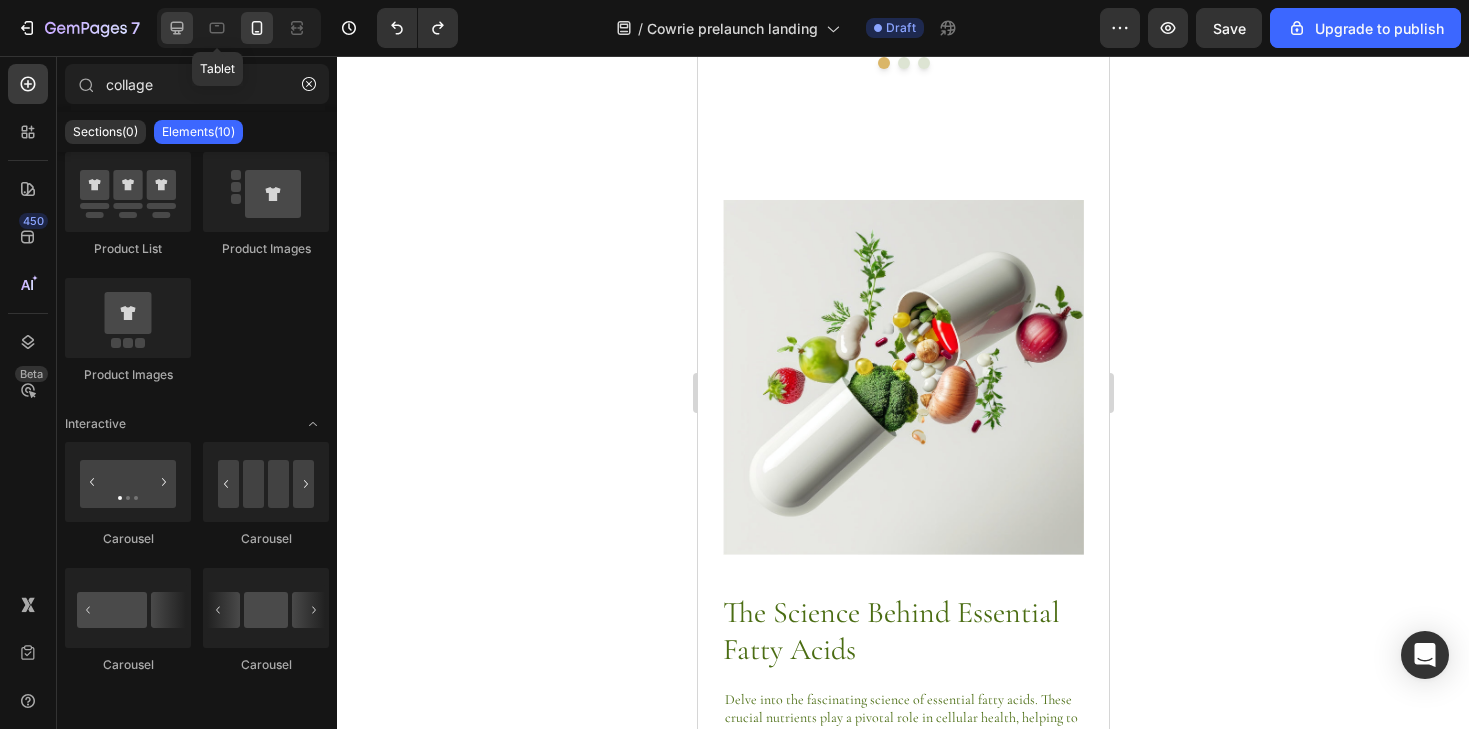 click 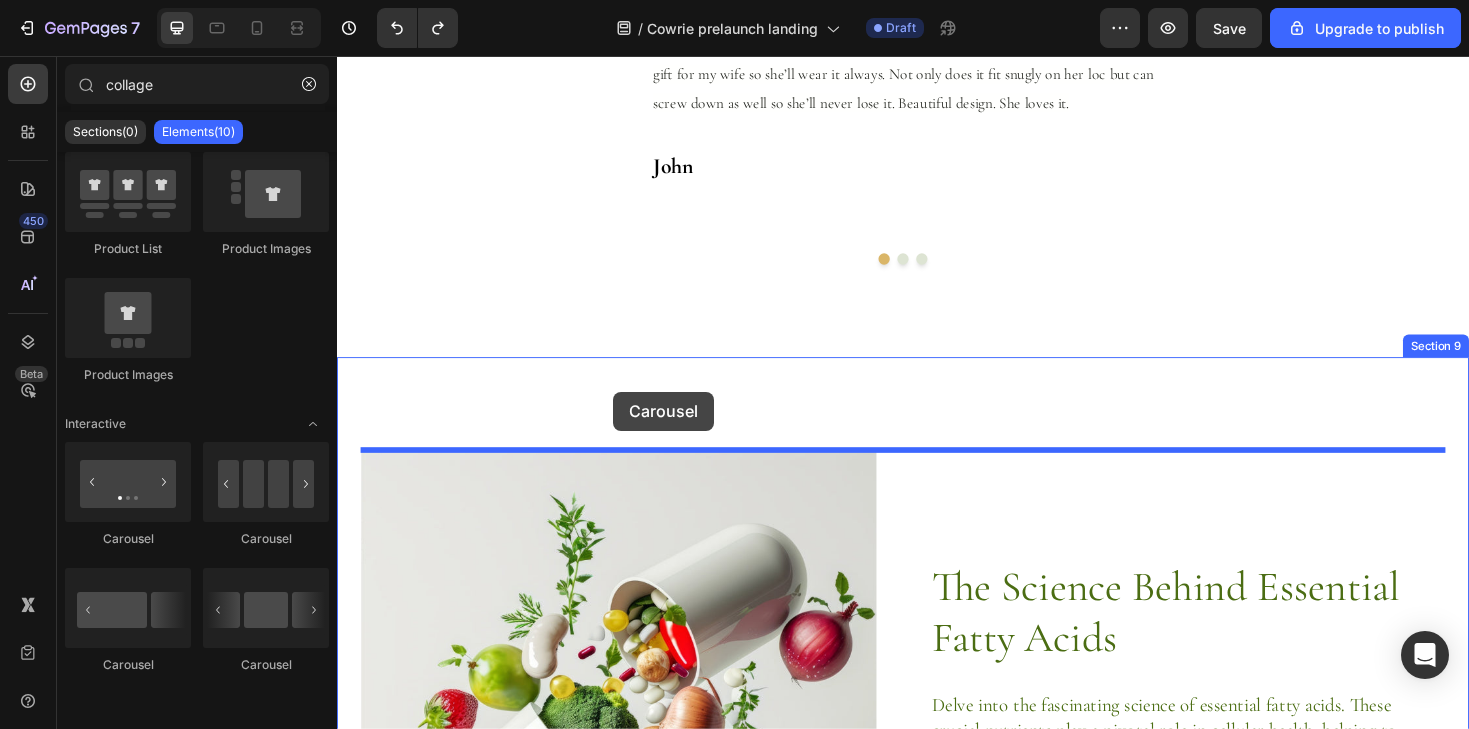 drag, startPoint x: 592, startPoint y: 566, endPoint x: 630, endPoint y: 412, distance: 158.61903 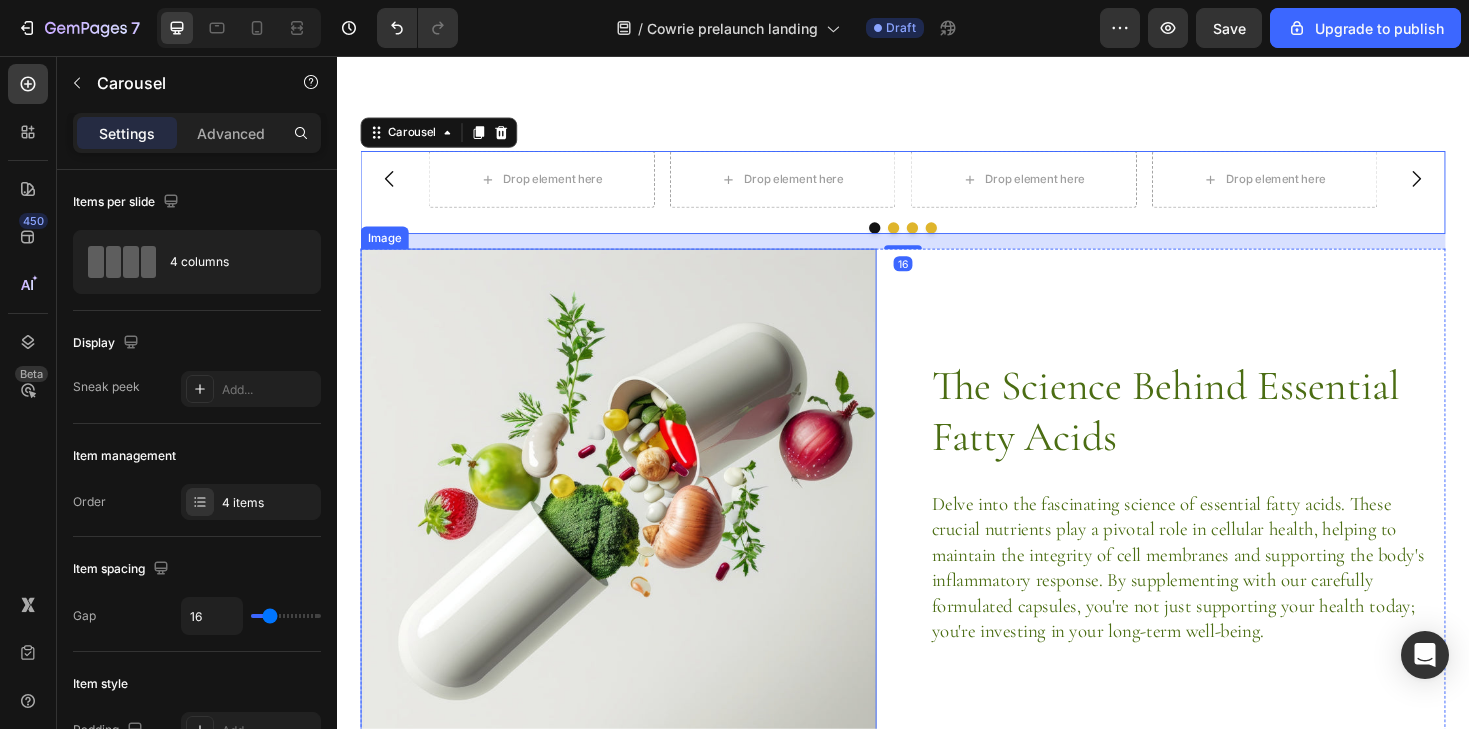 scroll, scrollTop: 4970, scrollLeft: 0, axis: vertical 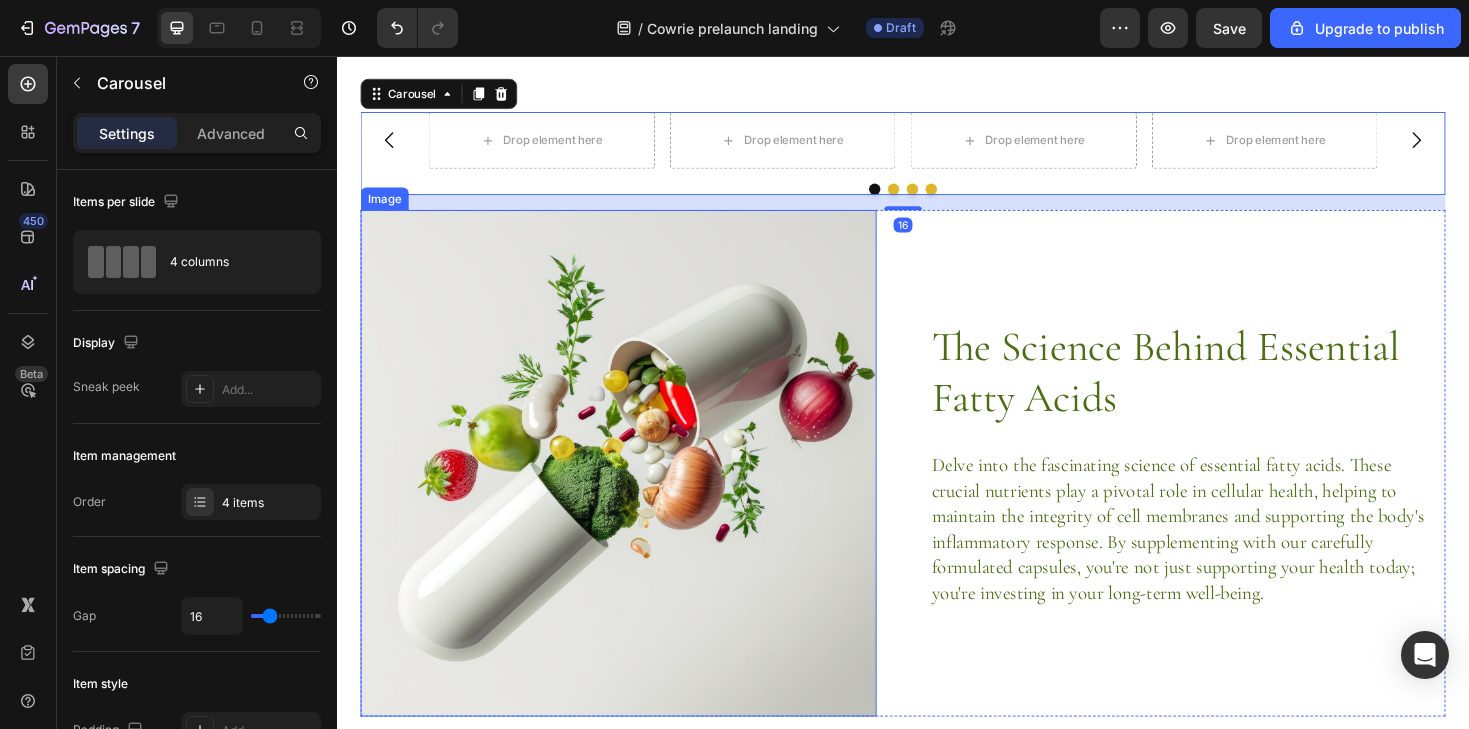 click at bounding box center (635, 487) 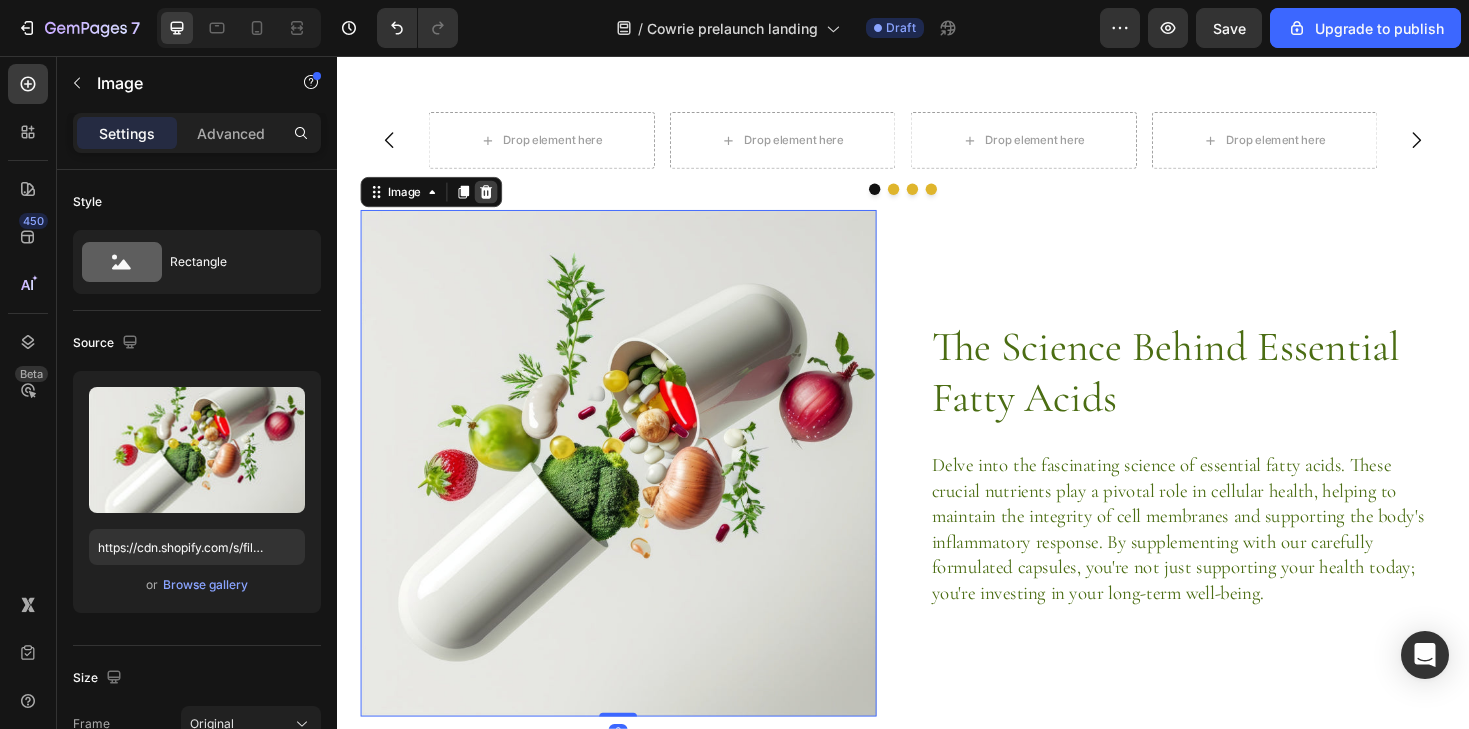 click 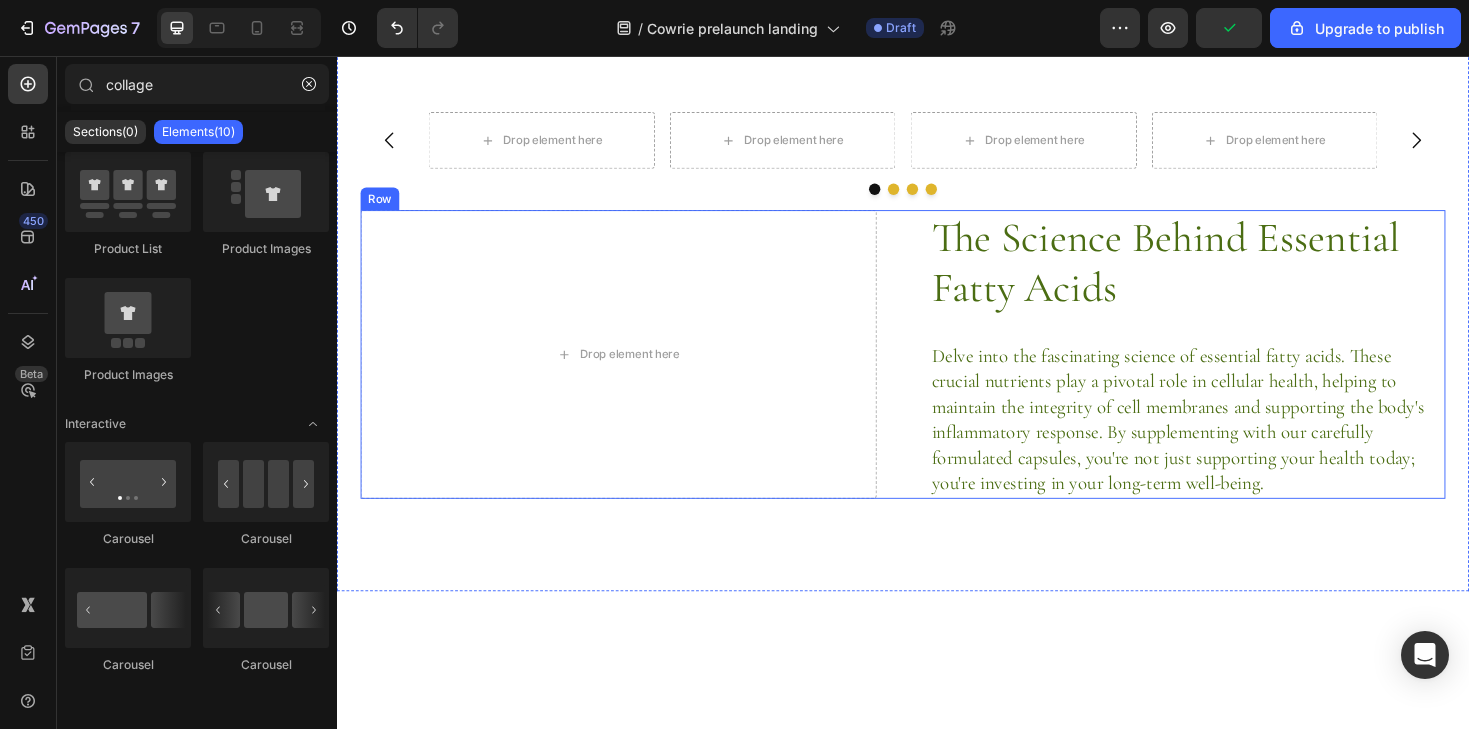 click on "Drop element here" at bounding box center [635, 372] 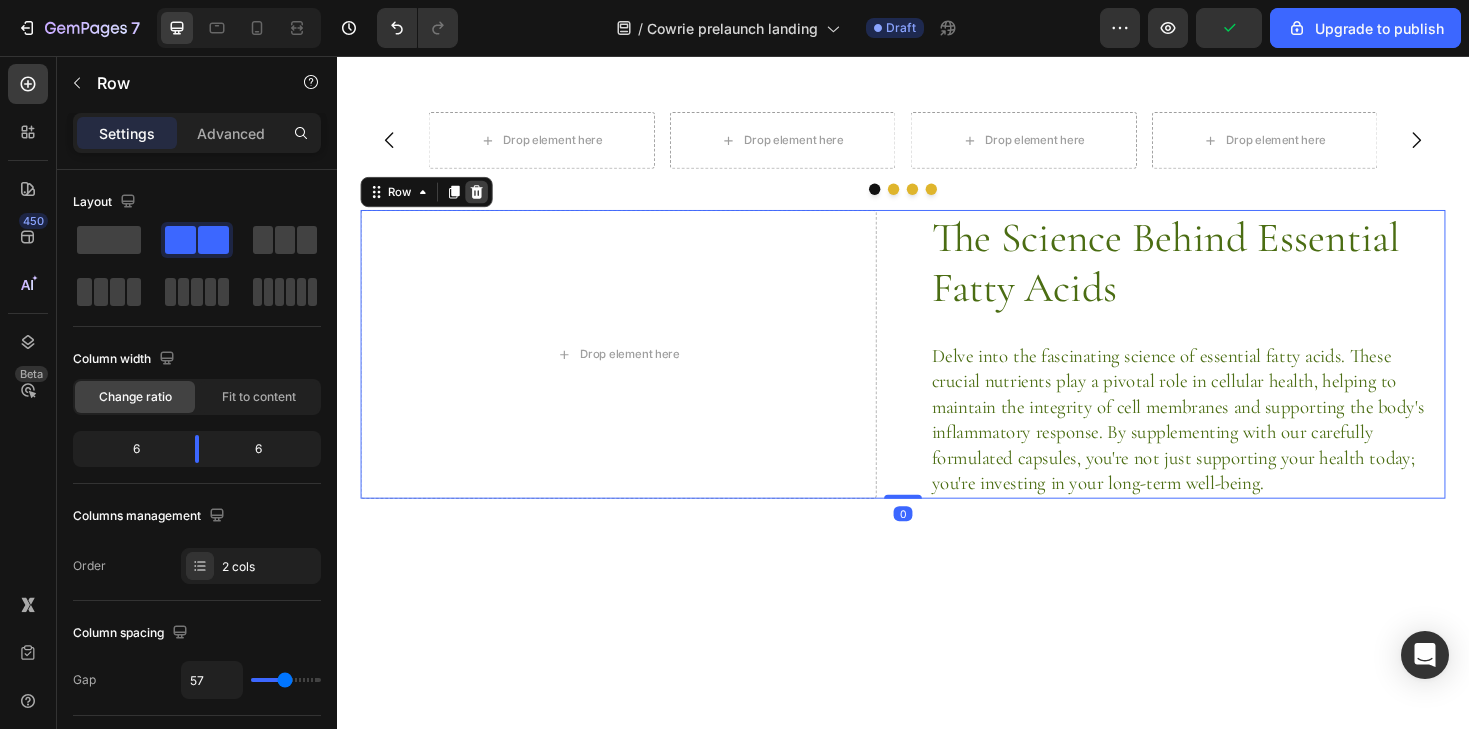 click 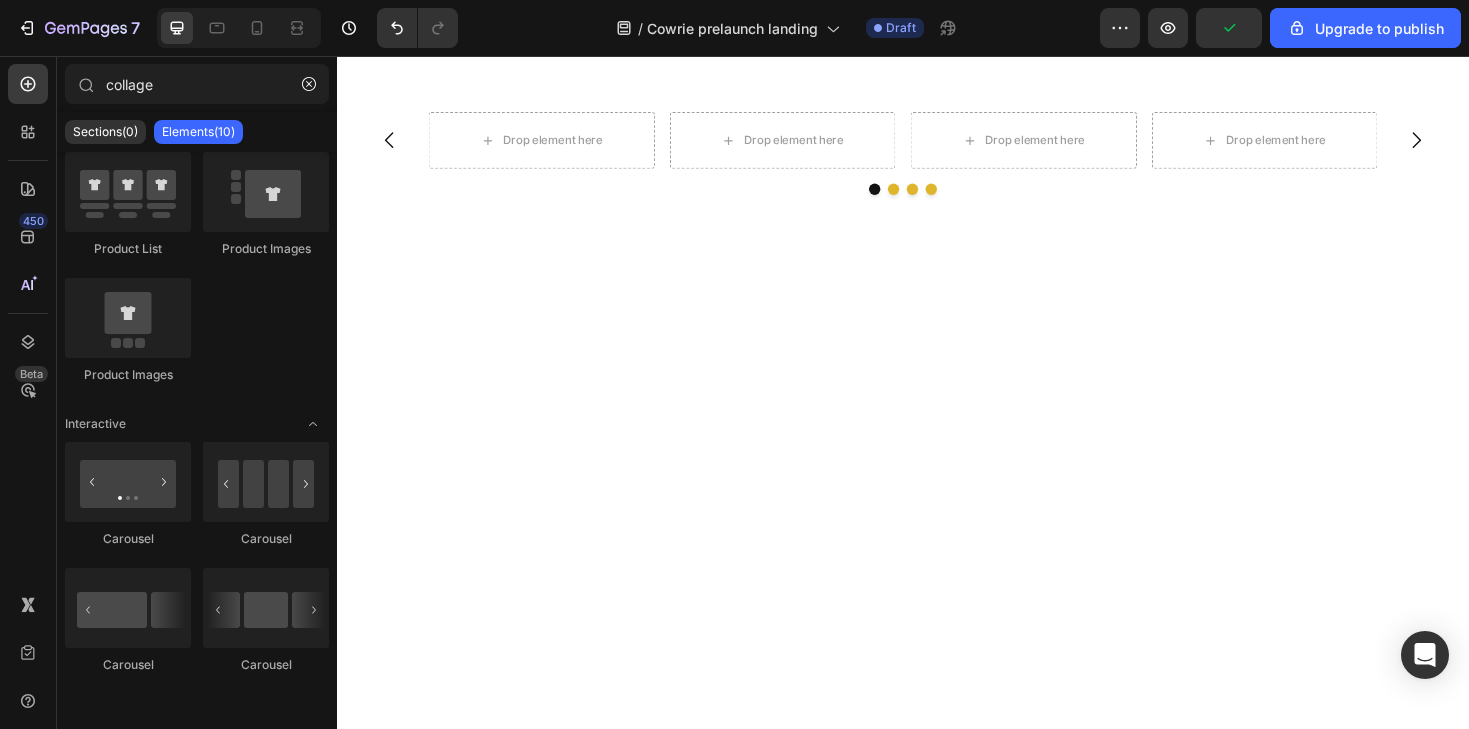 click at bounding box center [937, 494] 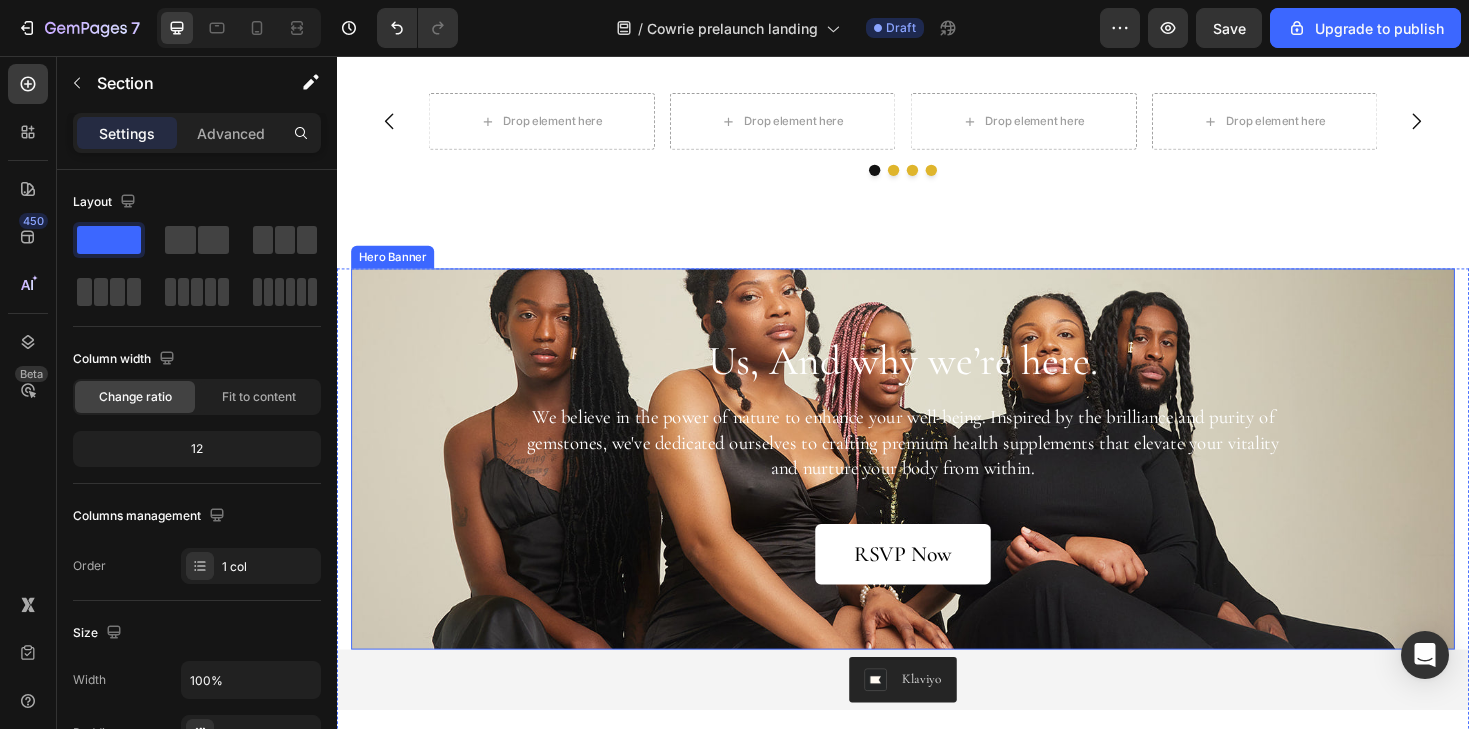 scroll, scrollTop: 5080, scrollLeft: 0, axis: vertical 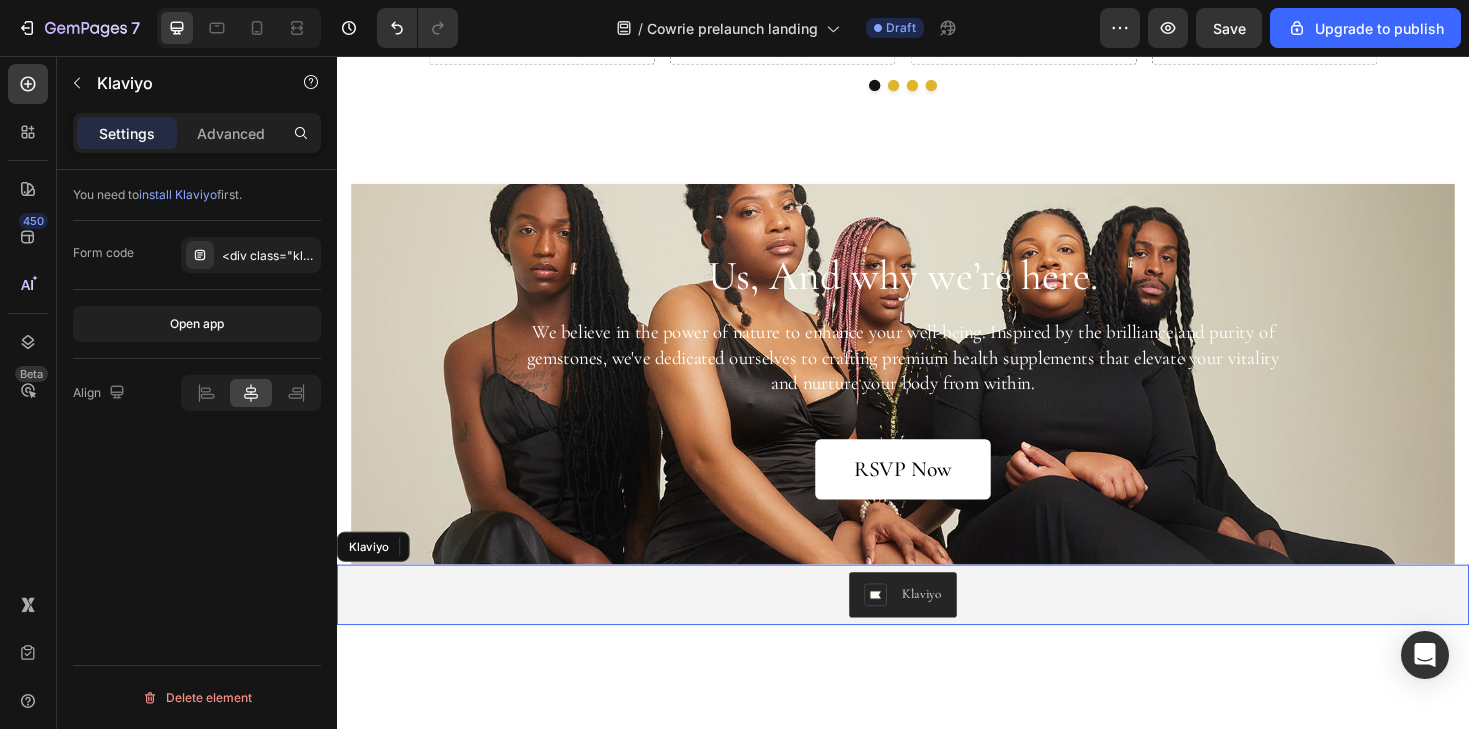 click on "Klaviyo" at bounding box center [937, 627] 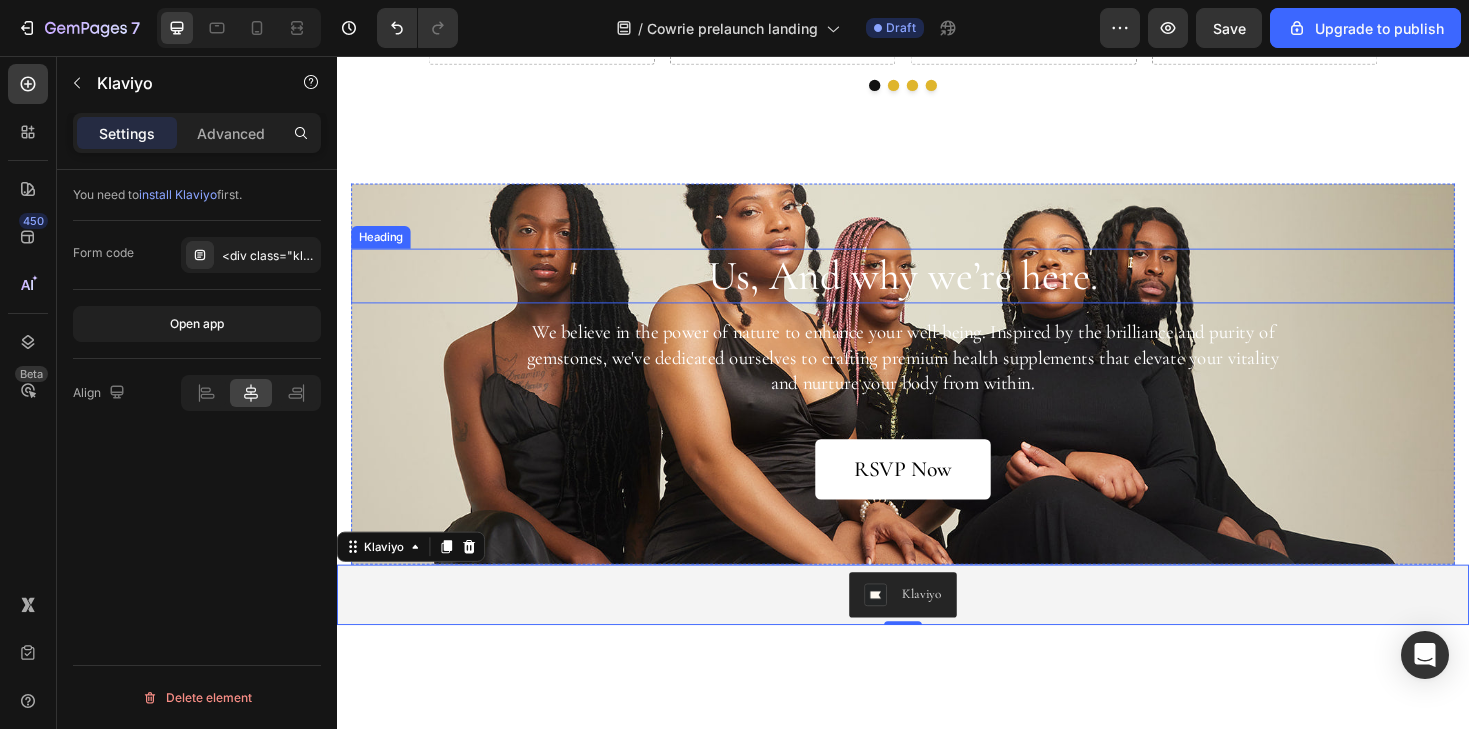 drag, startPoint x: 454, startPoint y: 581, endPoint x: 486, endPoint y: 295, distance: 287.78464 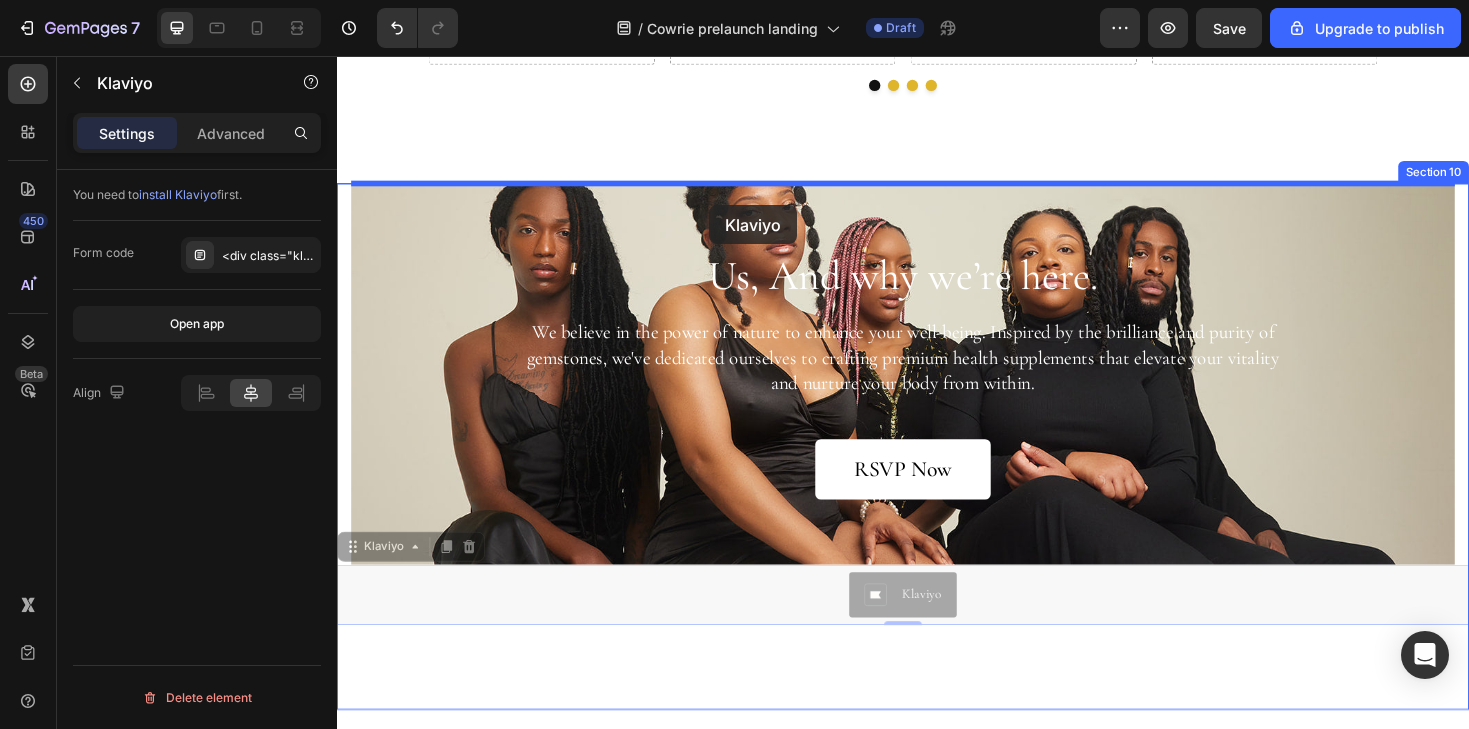 drag, startPoint x: 783, startPoint y: 613, endPoint x: 732, endPoint y: 209, distance: 407.20633 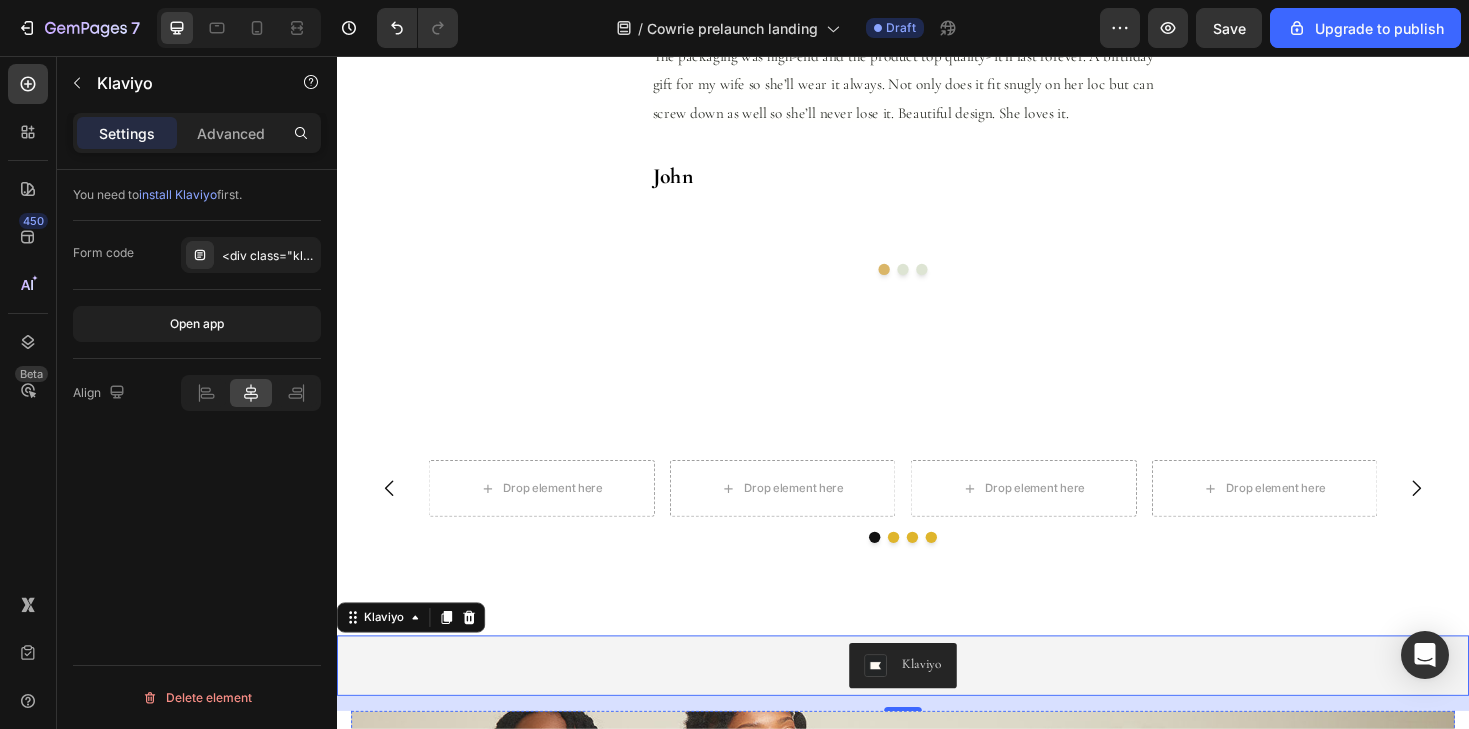 scroll, scrollTop: 4592, scrollLeft: 0, axis: vertical 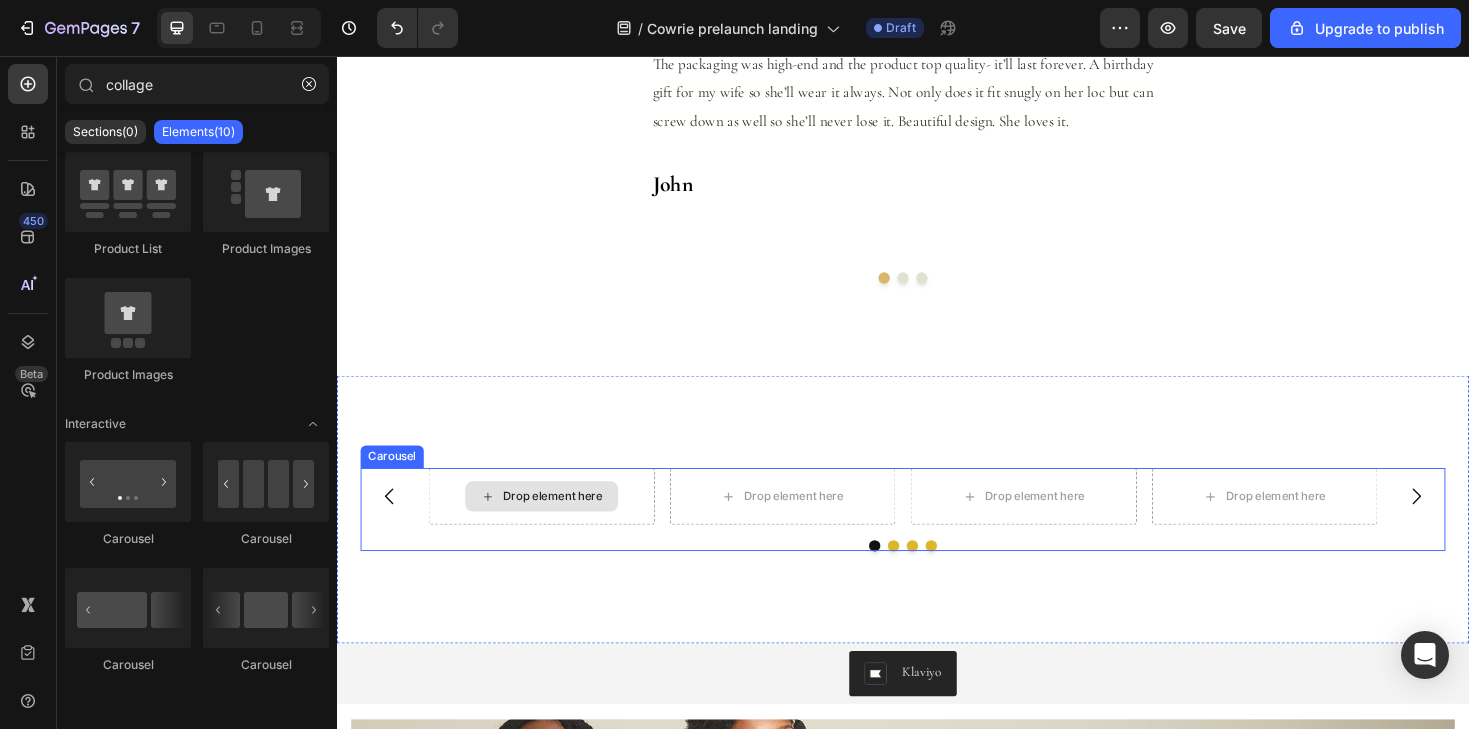 click on "Drop element here" at bounding box center [554, 523] 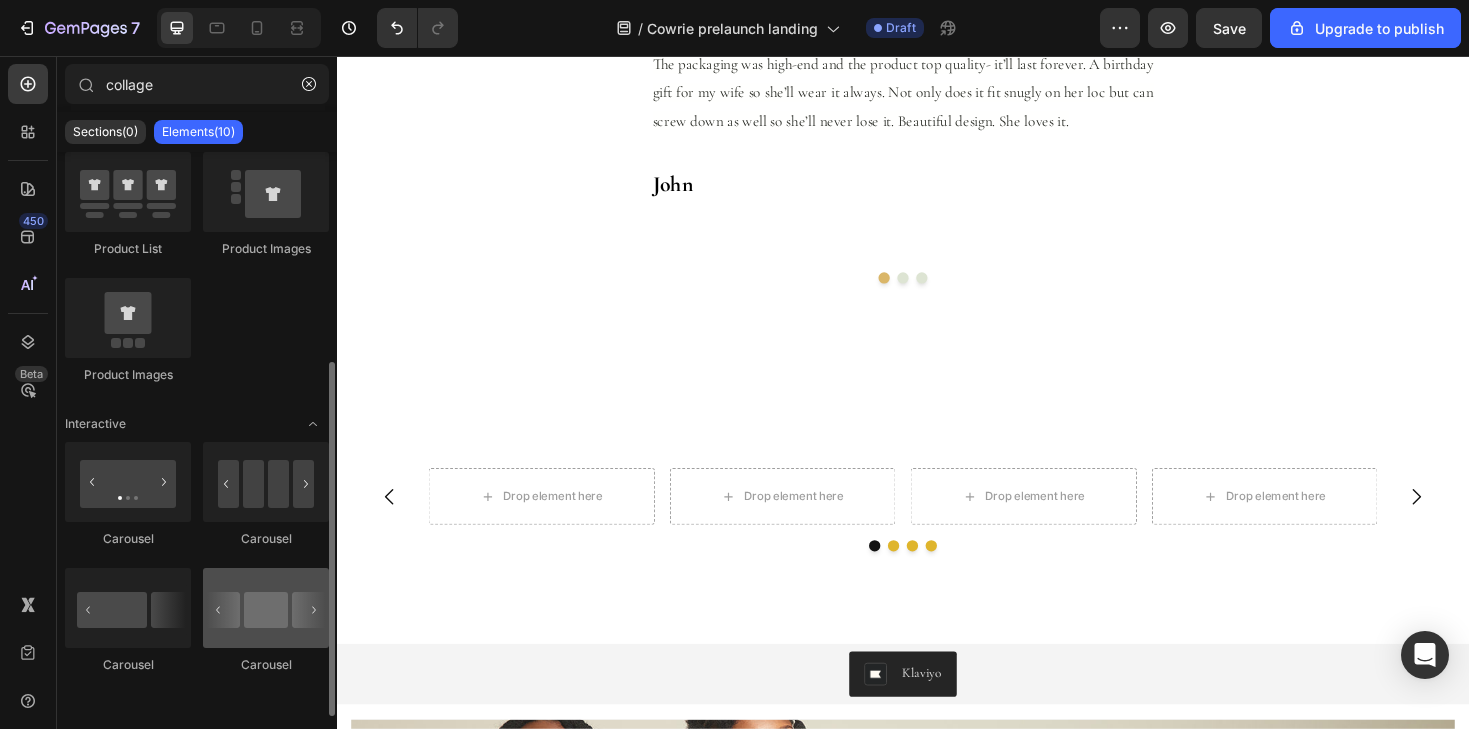 scroll, scrollTop: 0, scrollLeft: 0, axis: both 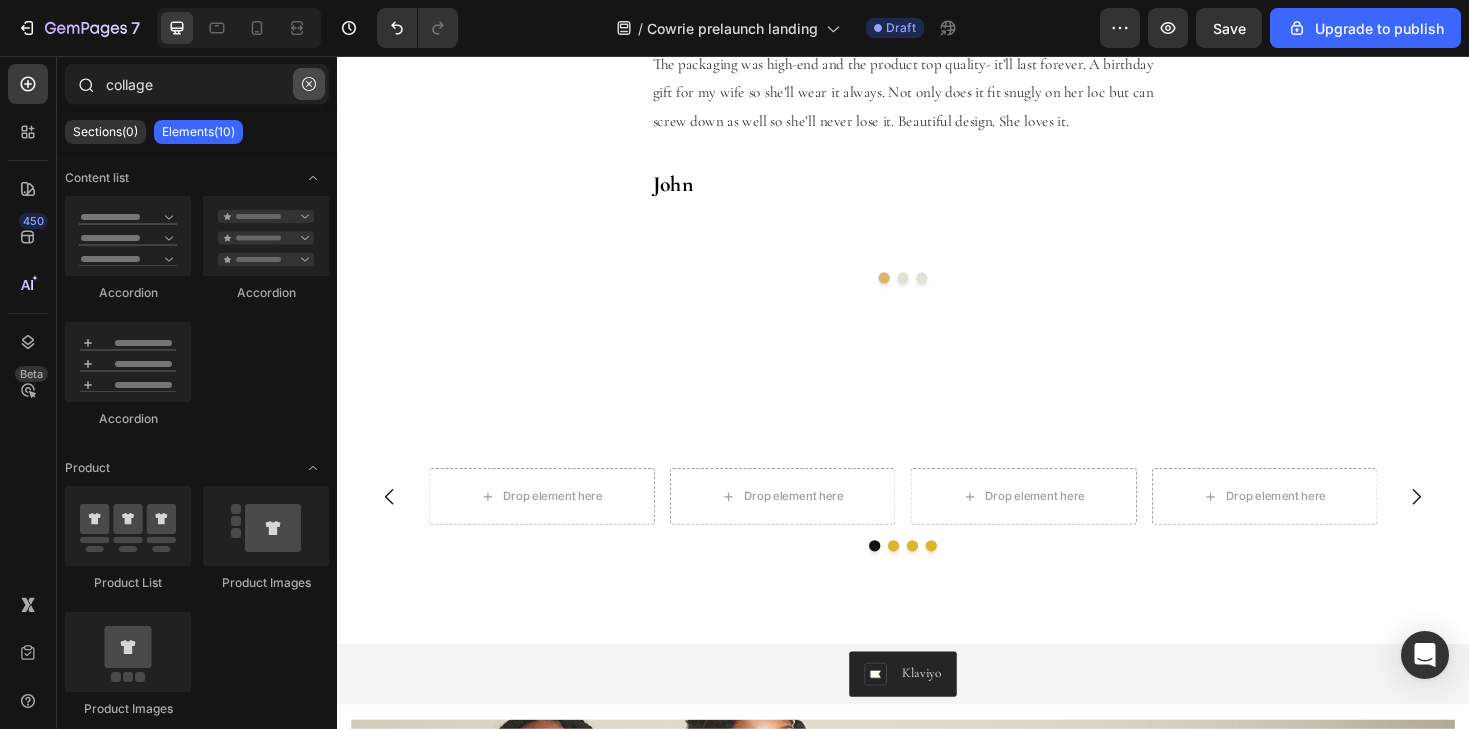 click at bounding box center (309, 84) 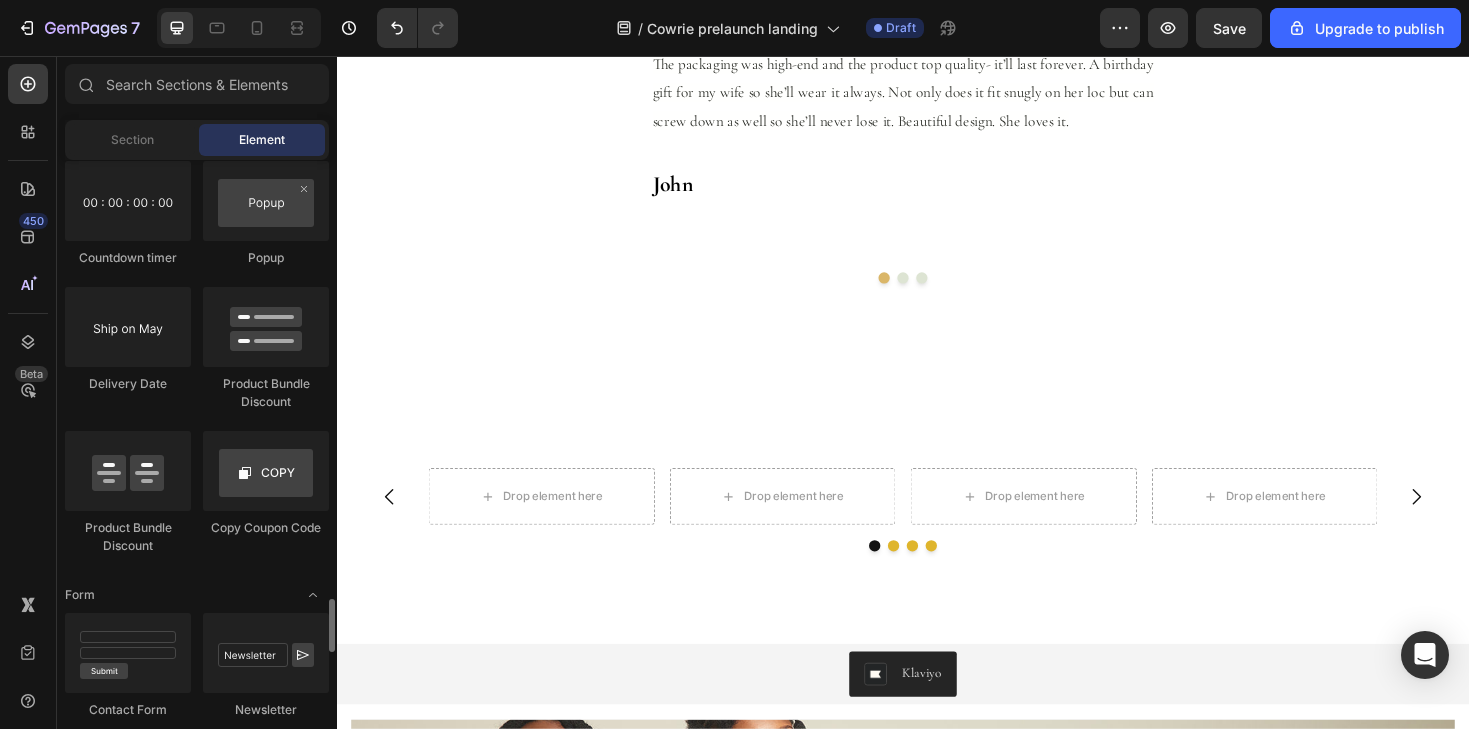 scroll, scrollTop: 4127, scrollLeft: 0, axis: vertical 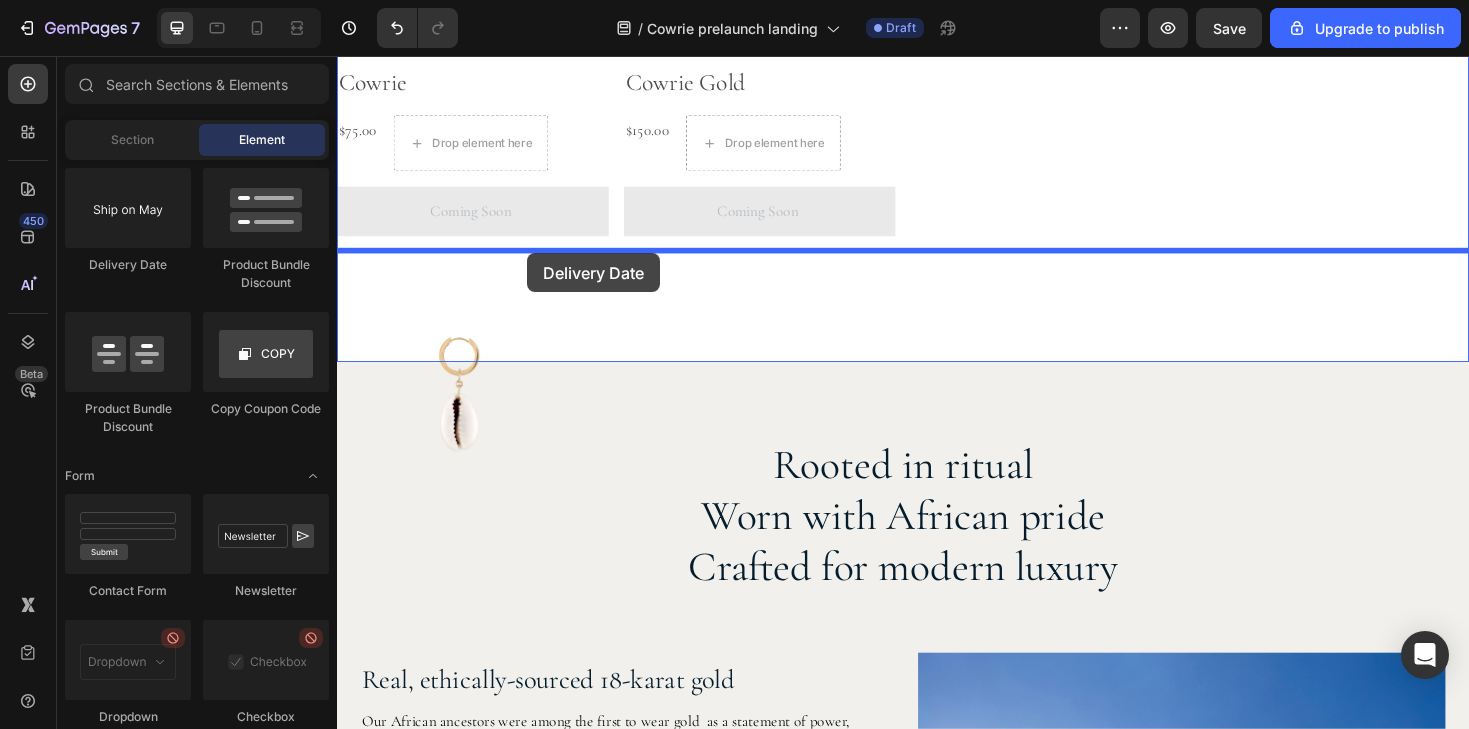 drag, startPoint x: 455, startPoint y: 283, endPoint x: 538, endPoint y: 265, distance: 84.92938 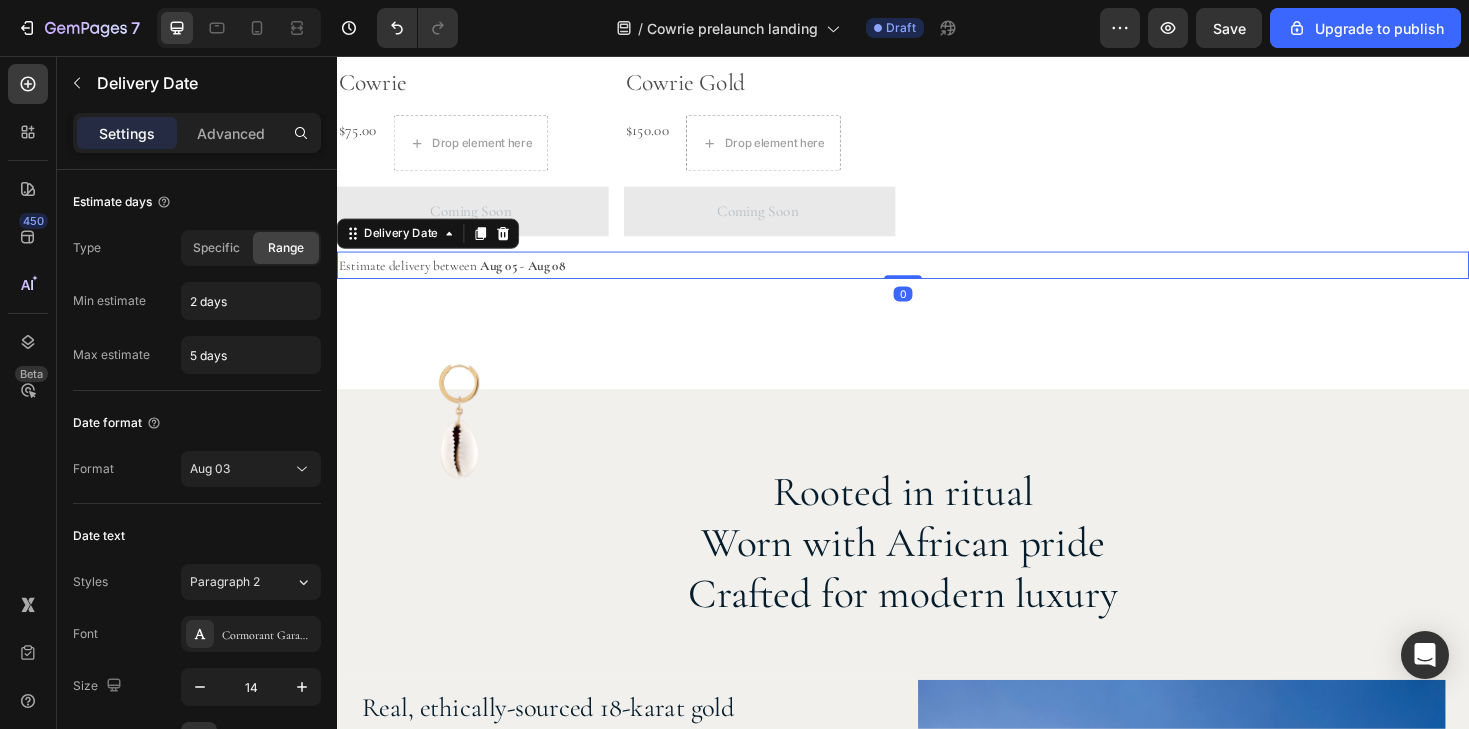 click on "Aug 05 - Aug 08" at bounding box center (534, 277) 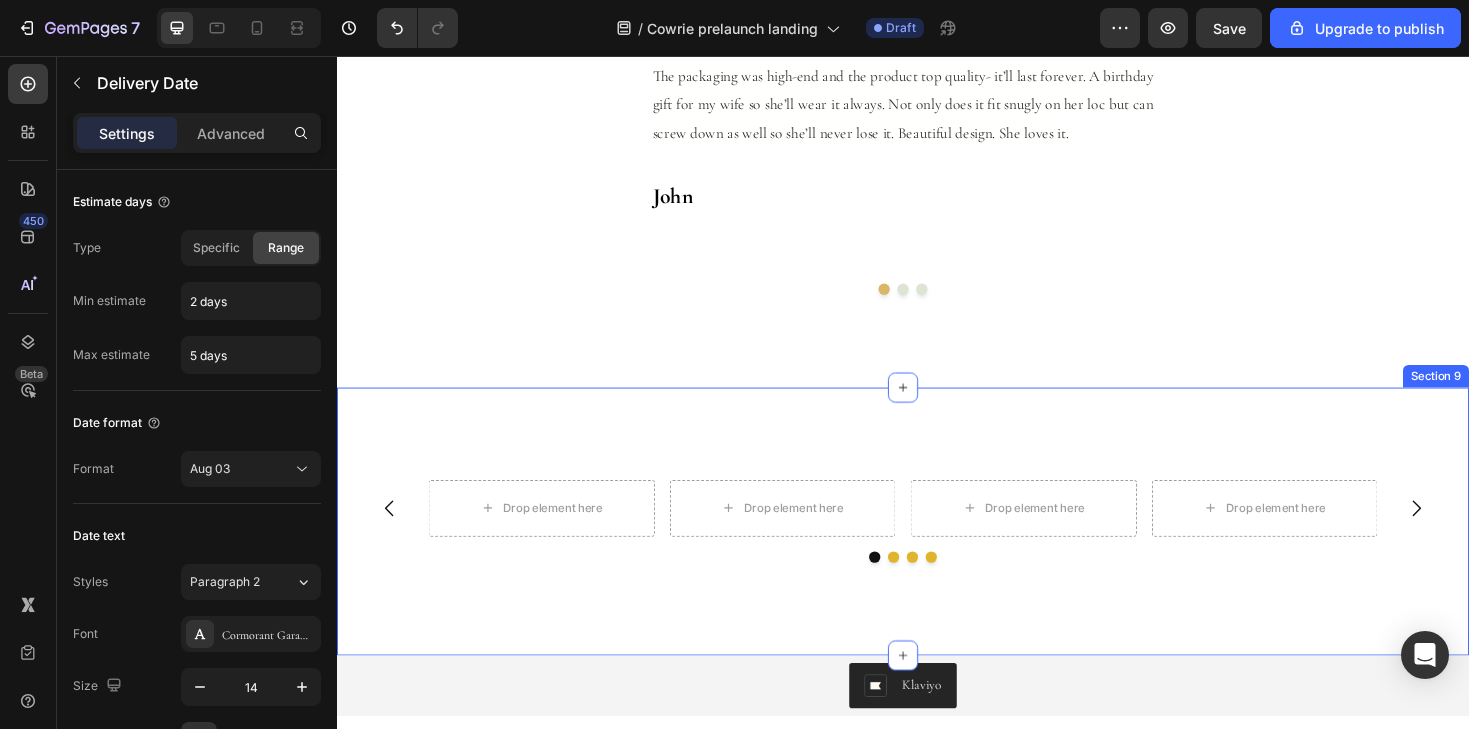 scroll, scrollTop: 4369, scrollLeft: 0, axis: vertical 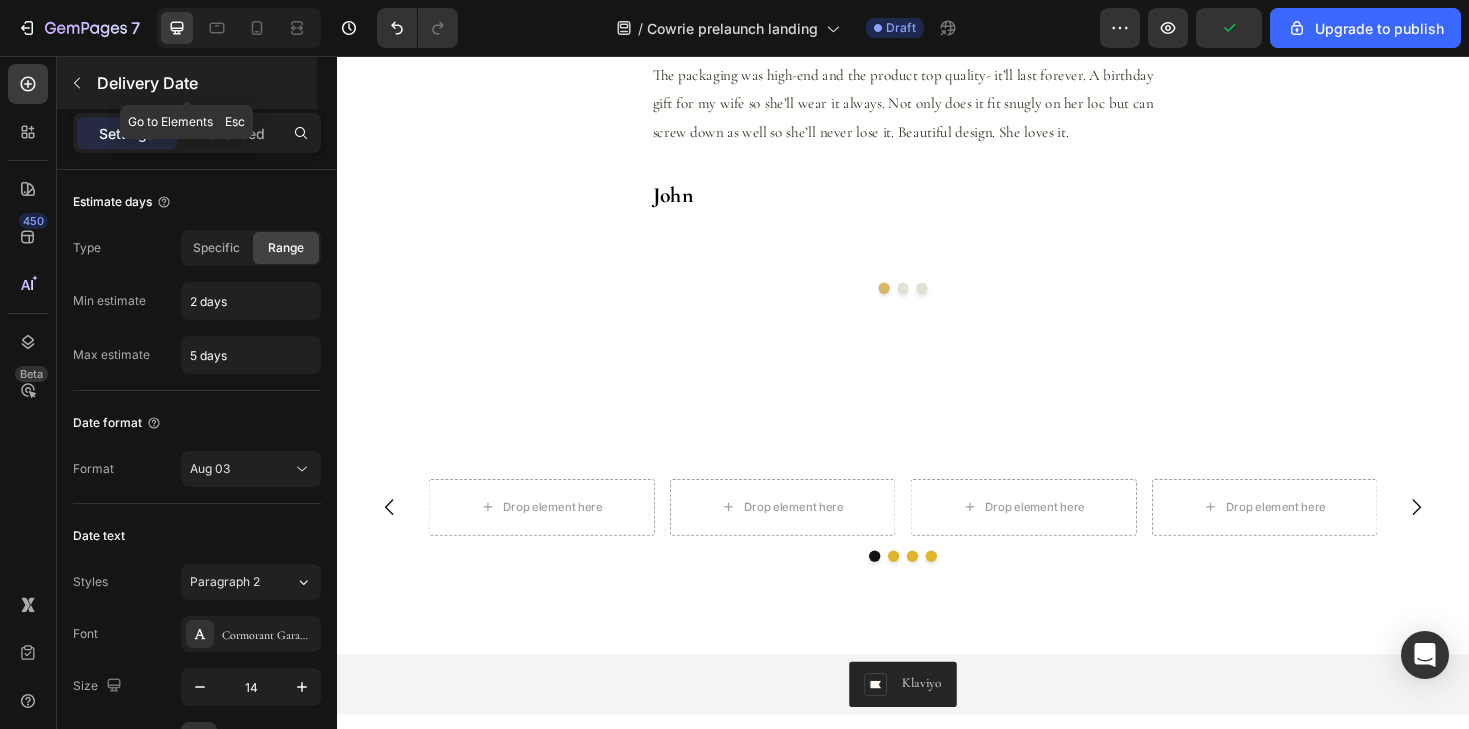 click 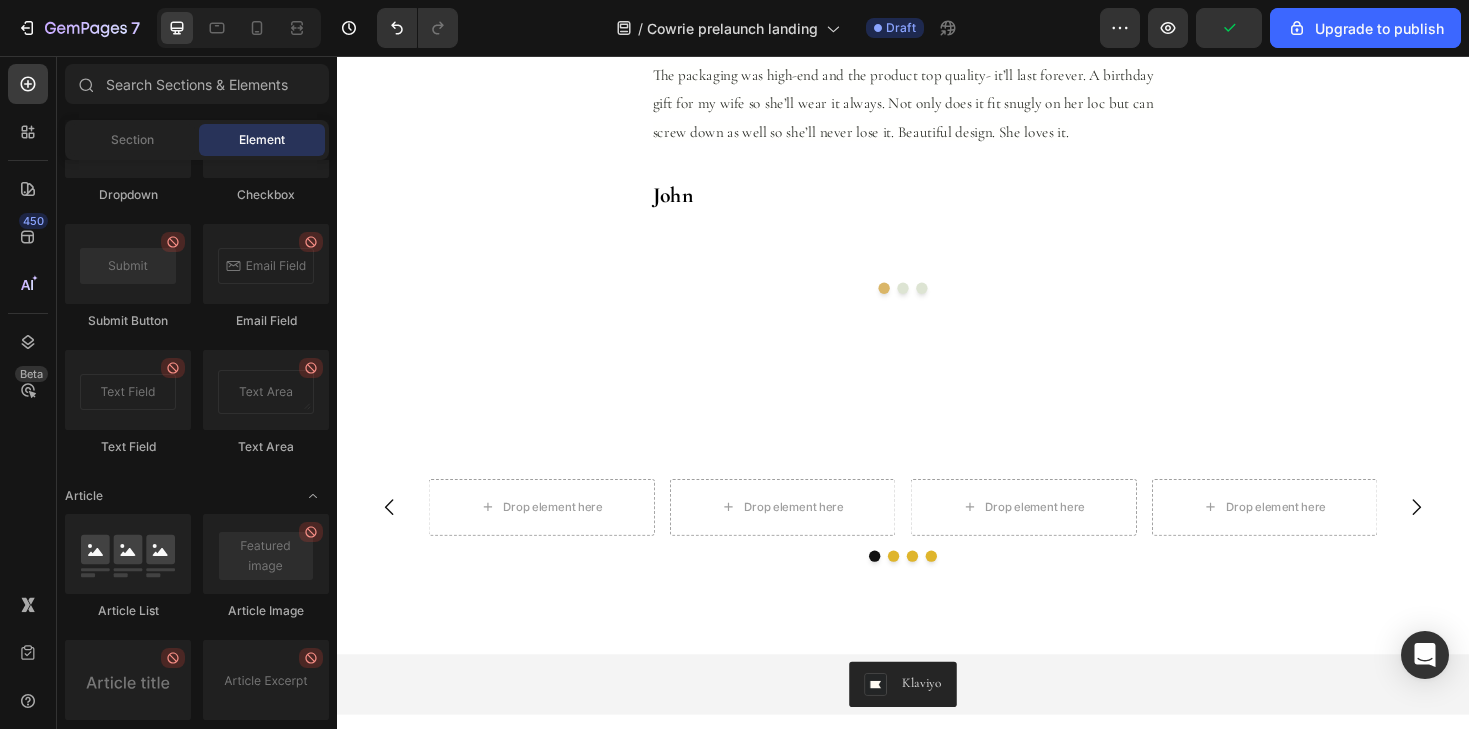 scroll, scrollTop: 5366, scrollLeft: 0, axis: vertical 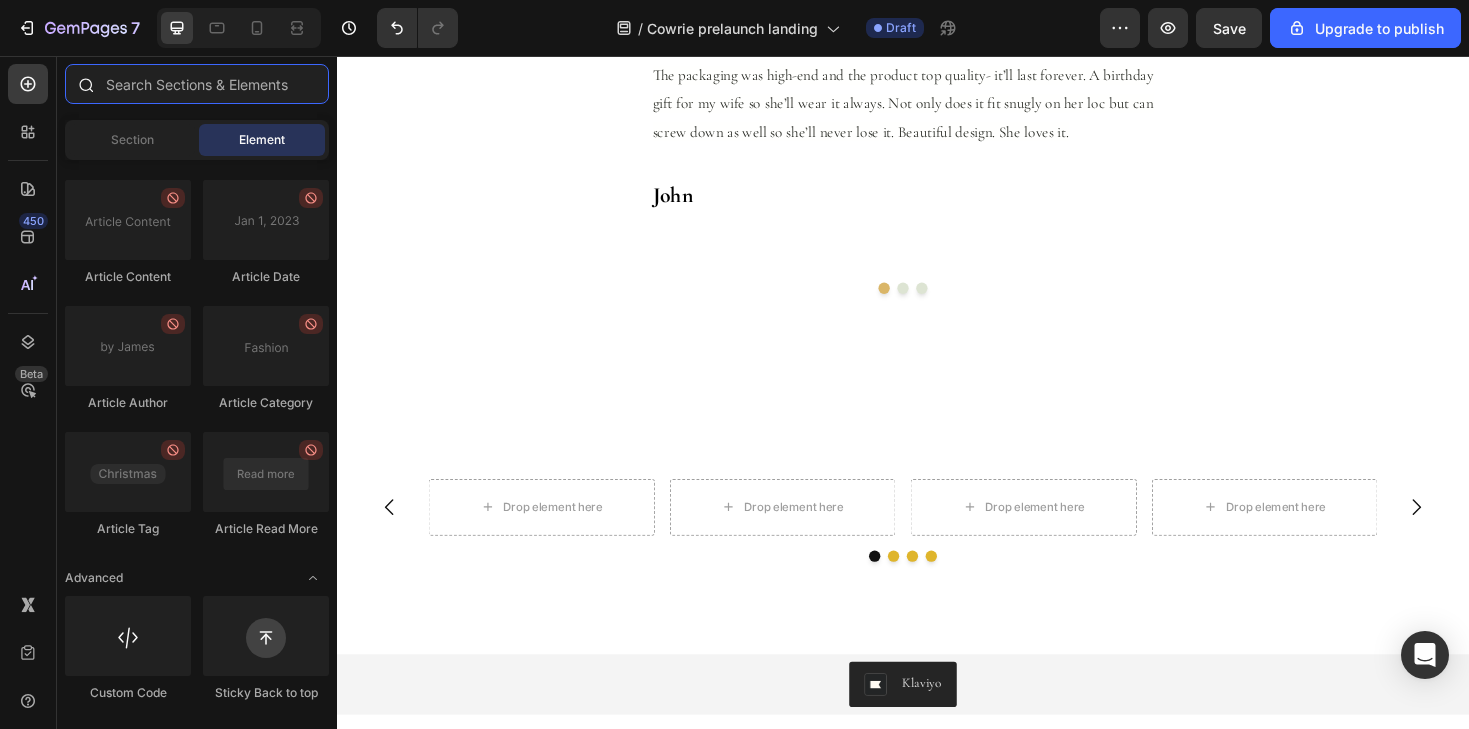 click at bounding box center [197, 84] 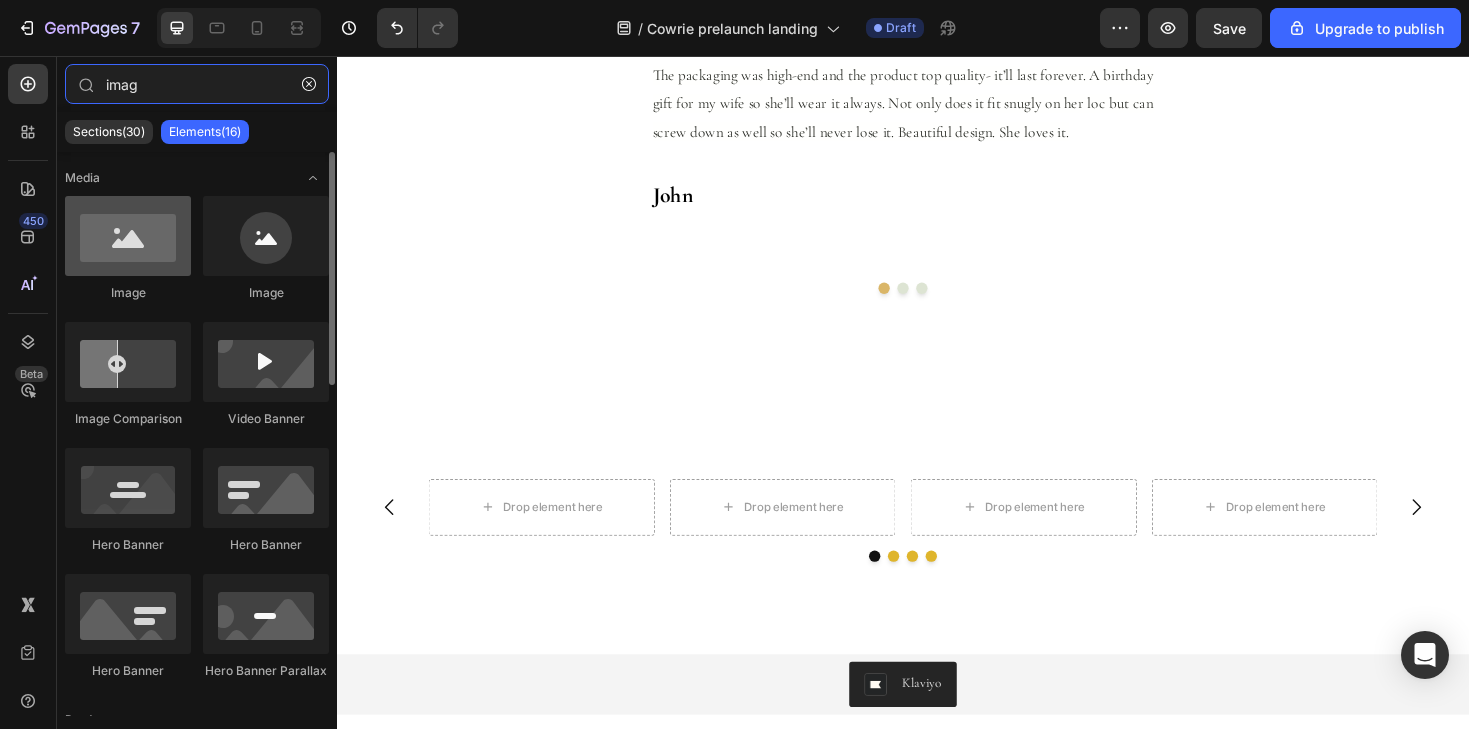 type on "imag" 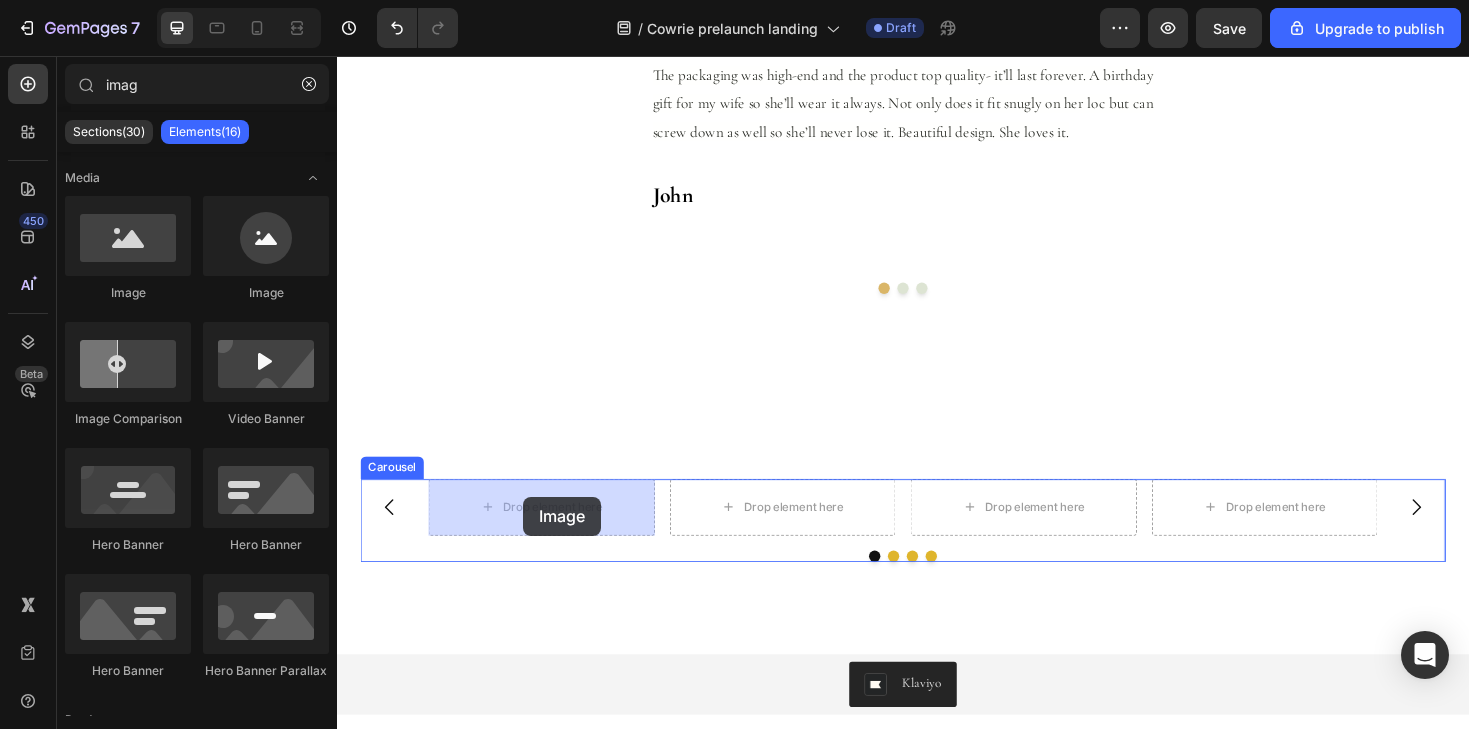 drag, startPoint x: 518, startPoint y: 281, endPoint x: 534, endPoint y: 520, distance: 239.53497 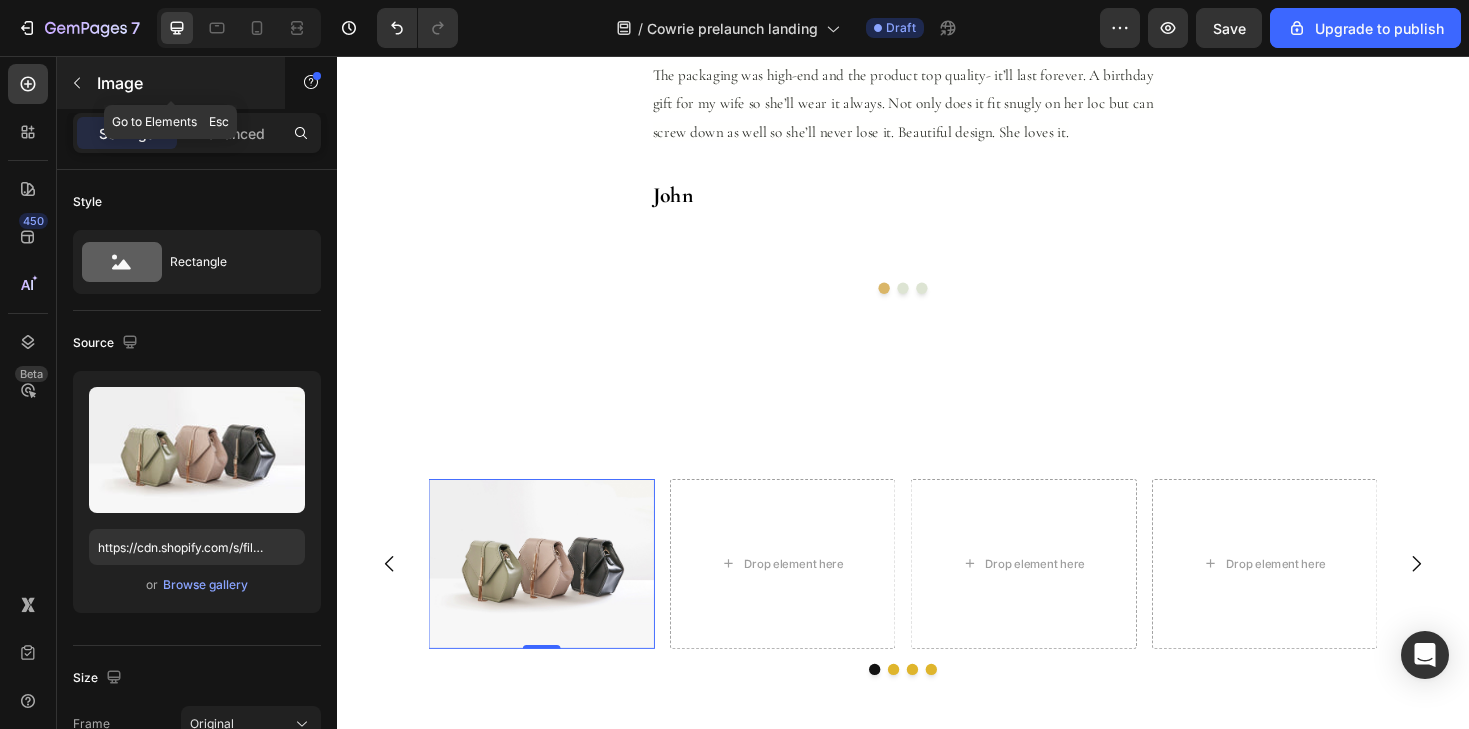 click at bounding box center (77, 83) 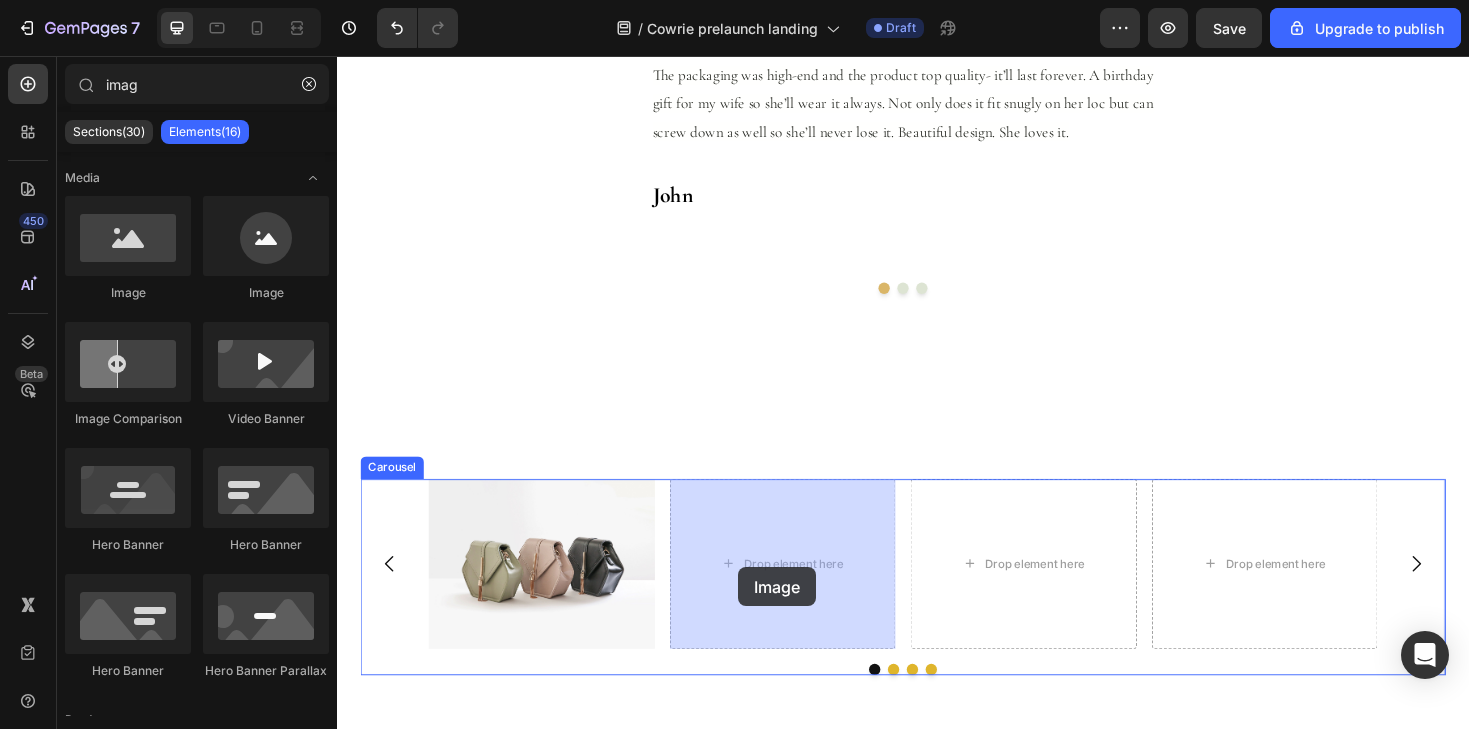 drag, startPoint x: 469, startPoint y: 292, endPoint x: 785, endPoint y: 591, distance: 435.03677 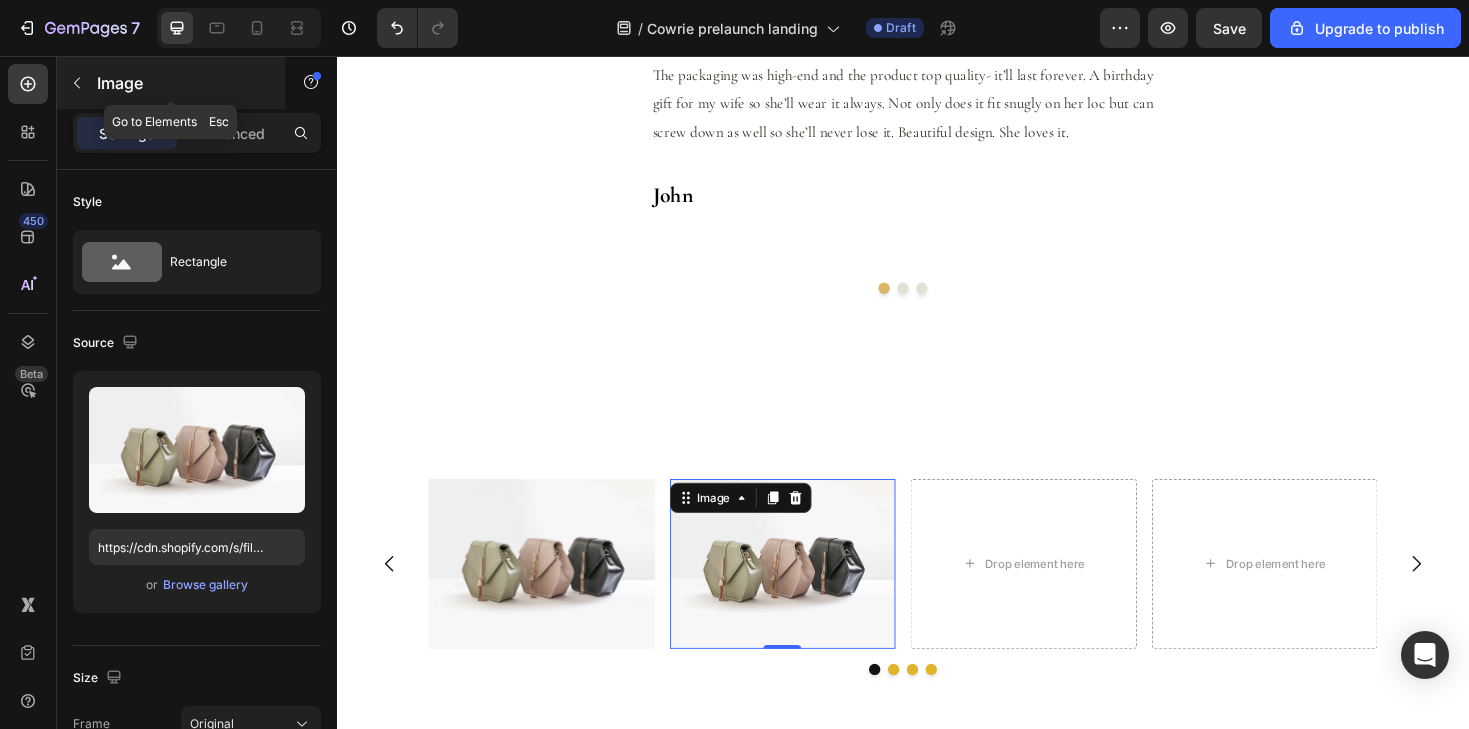 click at bounding box center (77, 83) 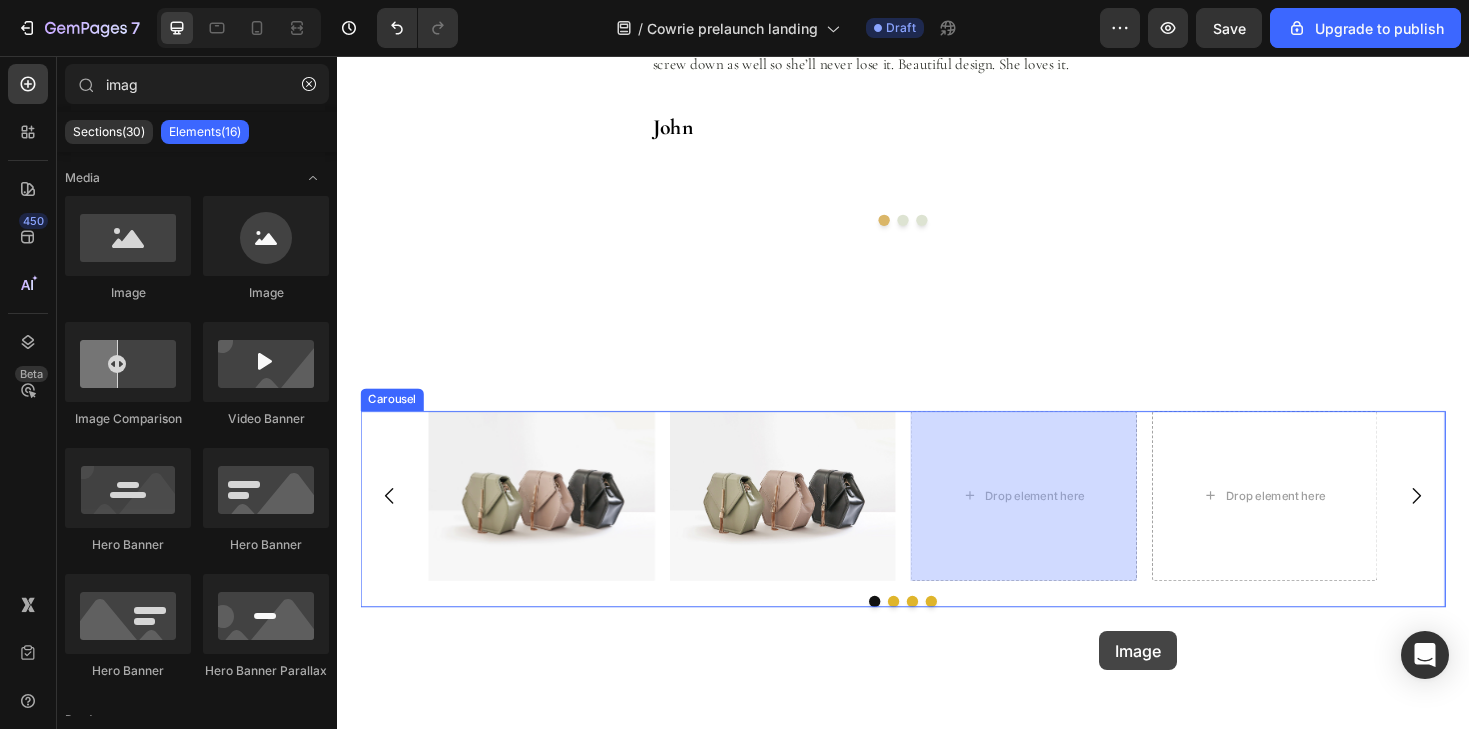 scroll, scrollTop: 4465, scrollLeft: 0, axis: vertical 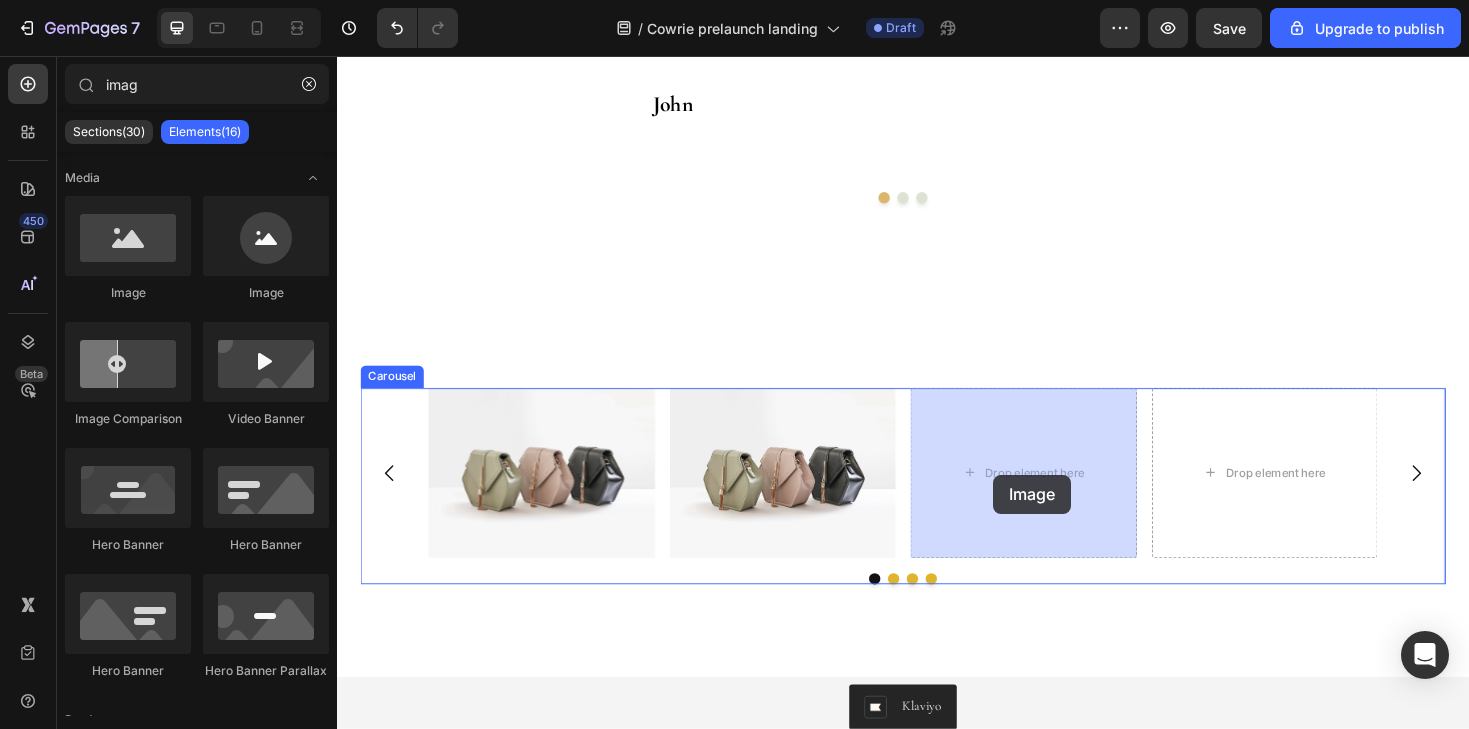 drag, startPoint x: 474, startPoint y: 318, endPoint x: 1032, endPoint y: 500, distance: 586.931 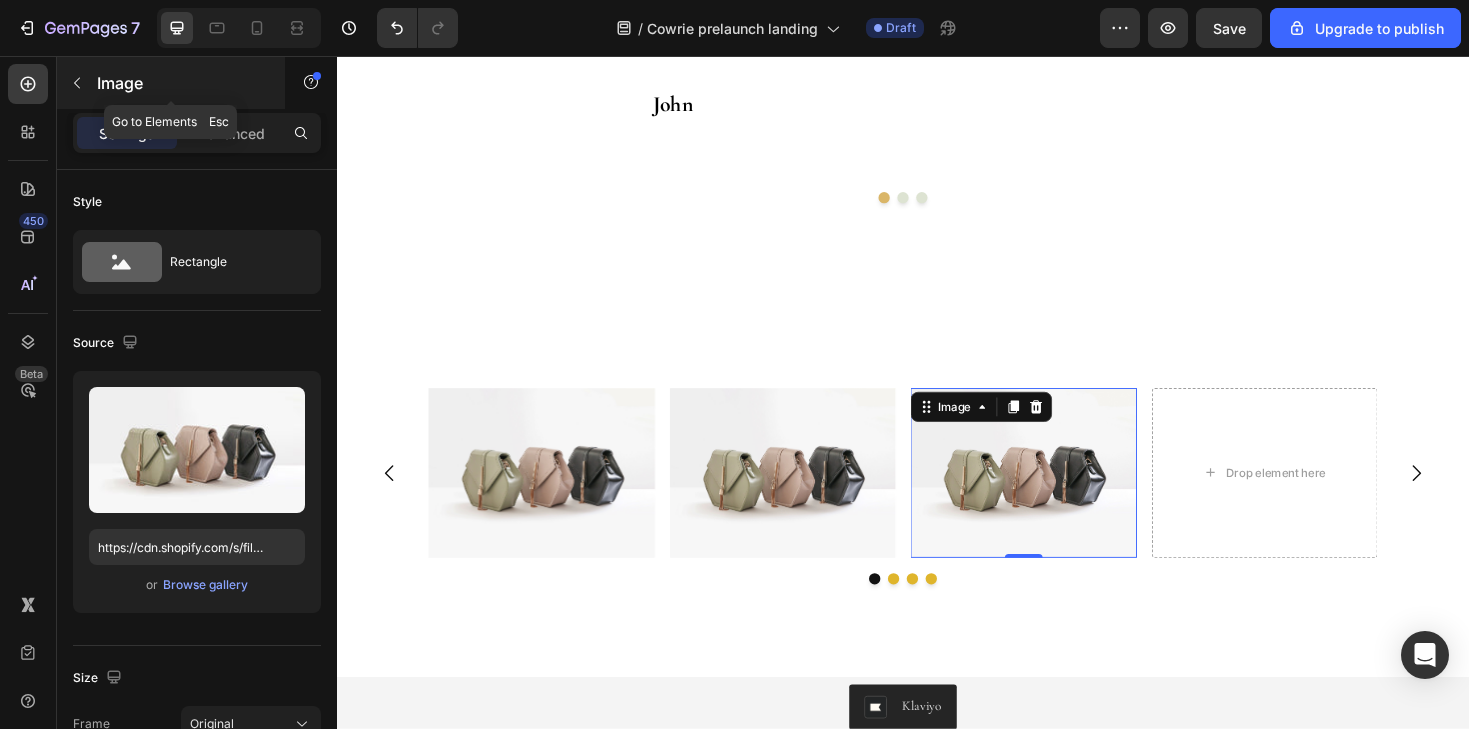 click 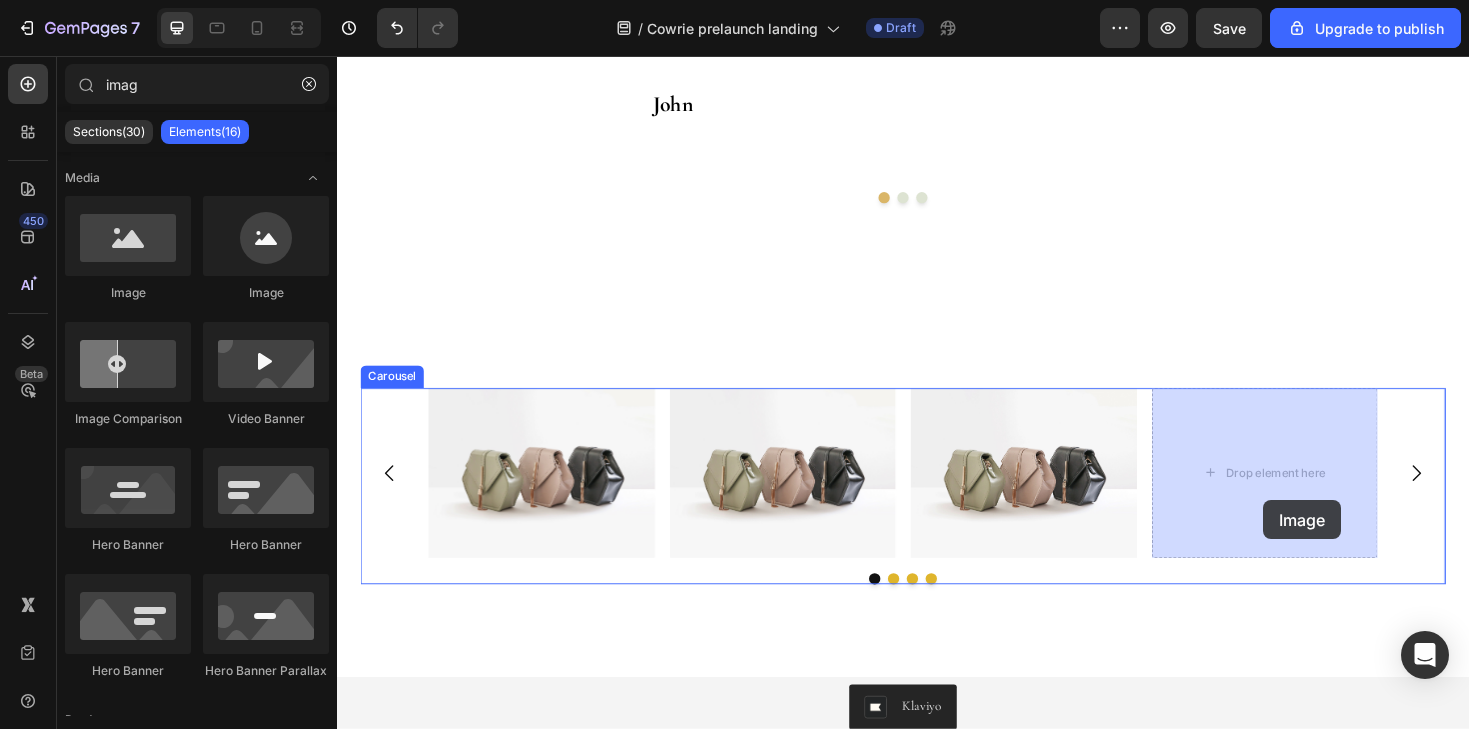 drag, startPoint x: 502, startPoint y: 309, endPoint x: 1318, endPoint y: 526, distance: 844.3607 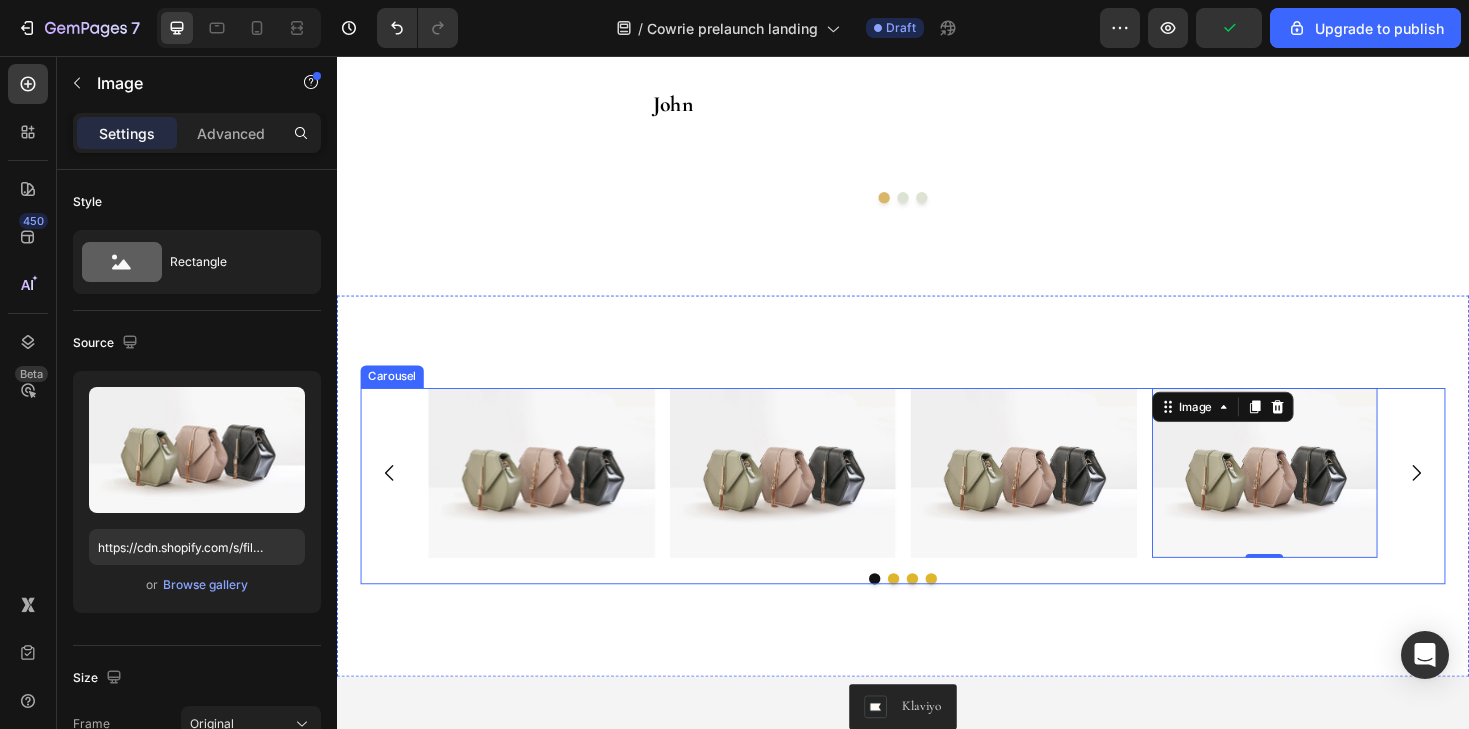 click at bounding box center (393, 498) 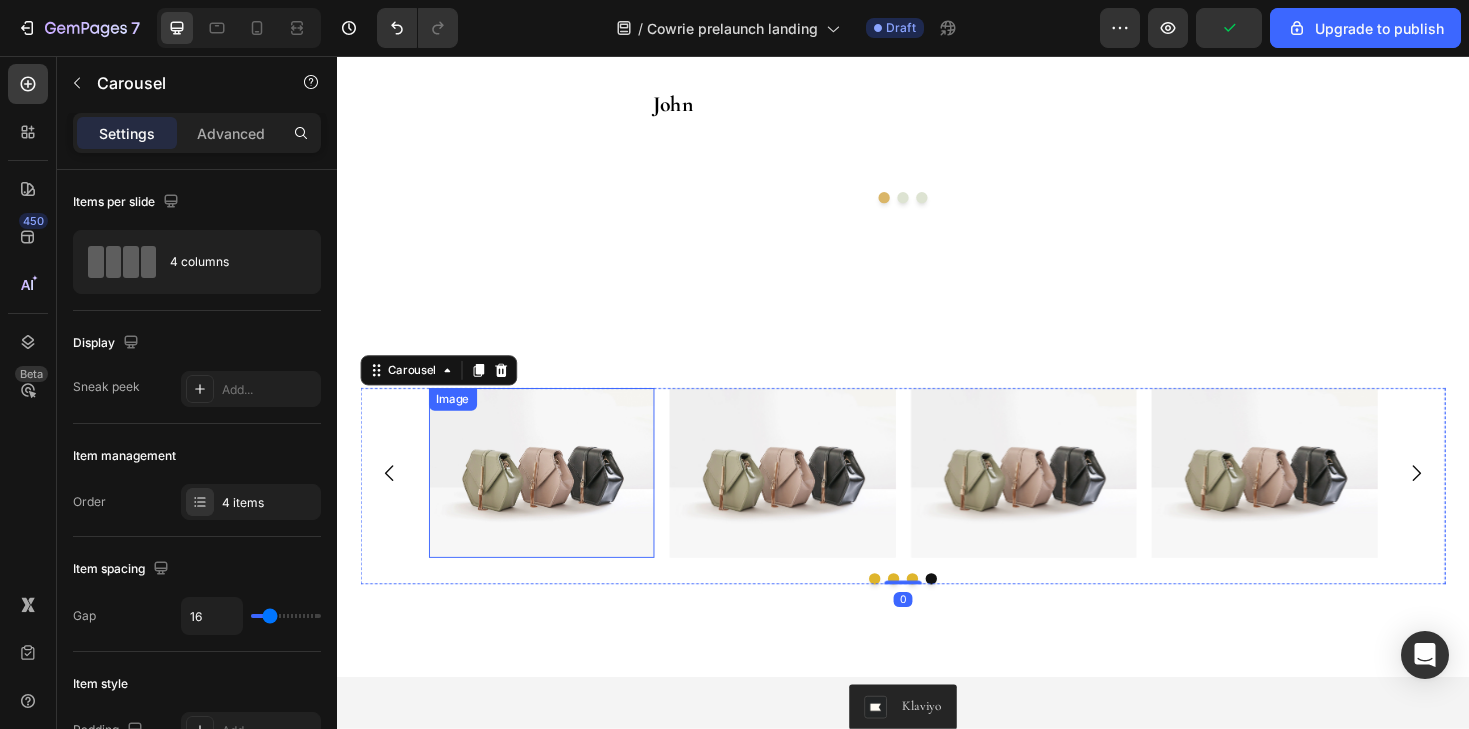 click at bounding box center [554, 498] 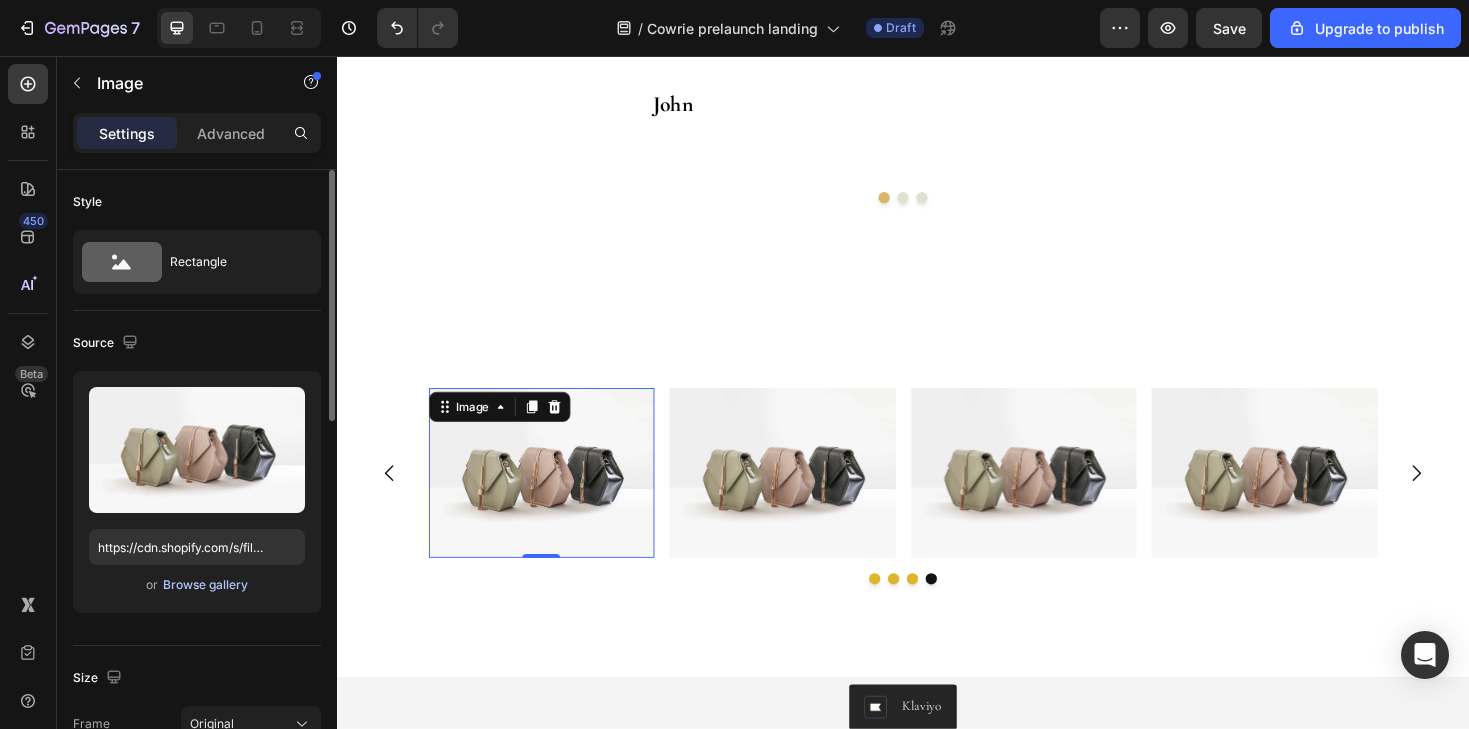 click on "Browse gallery" at bounding box center (205, 585) 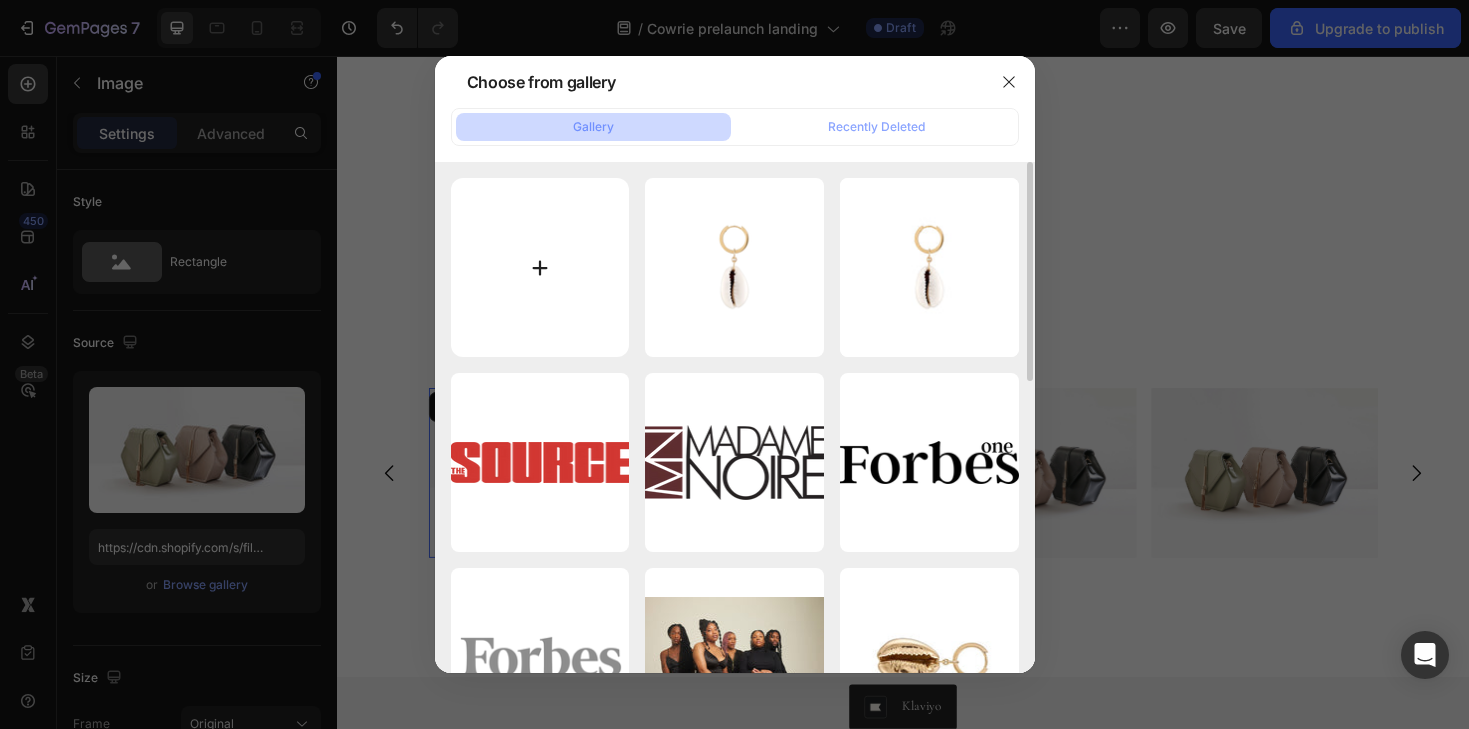click at bounding box center [540, 267] 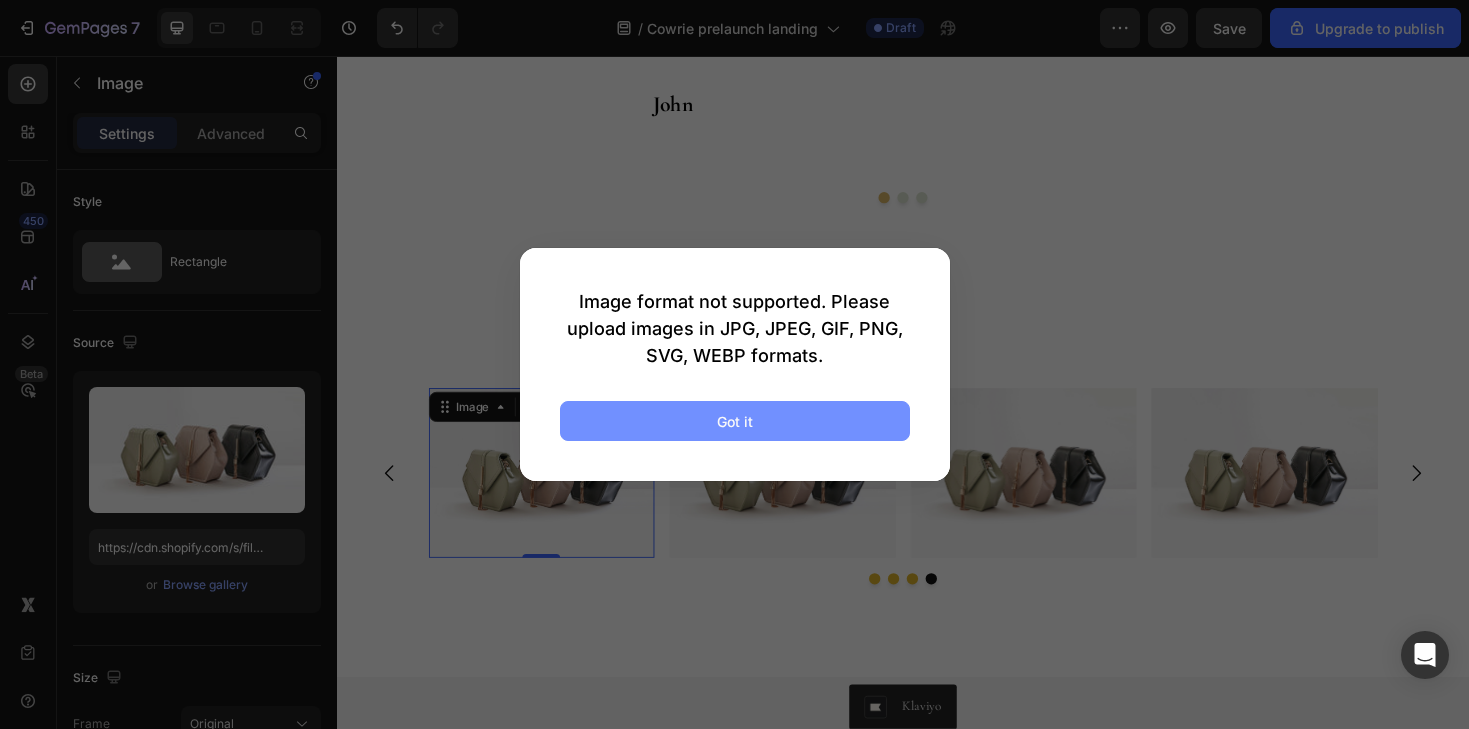 click on "Got it" at bounding box center [735, 421] 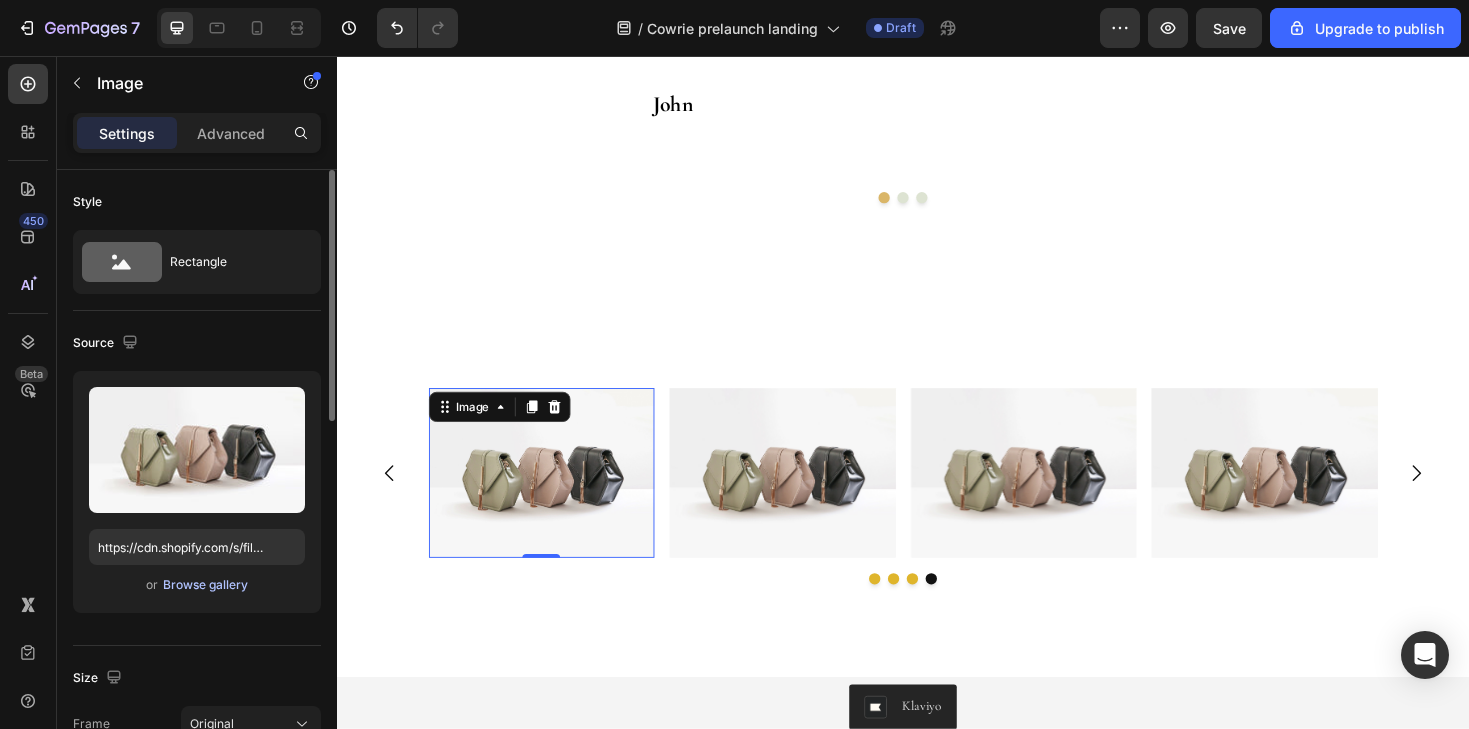 click on "Browse gallery" at bounding box center [205, 585] 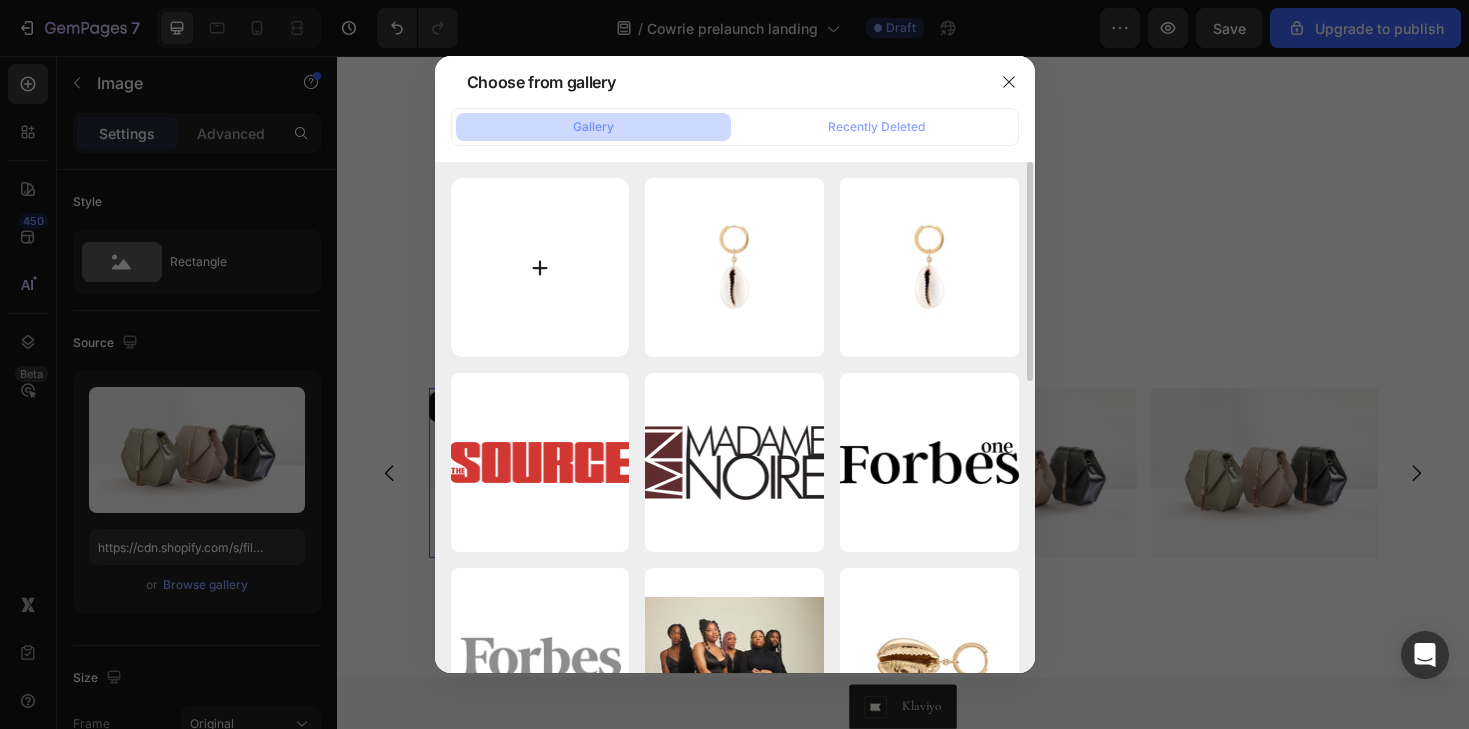 click at bounding box center (540, 267) 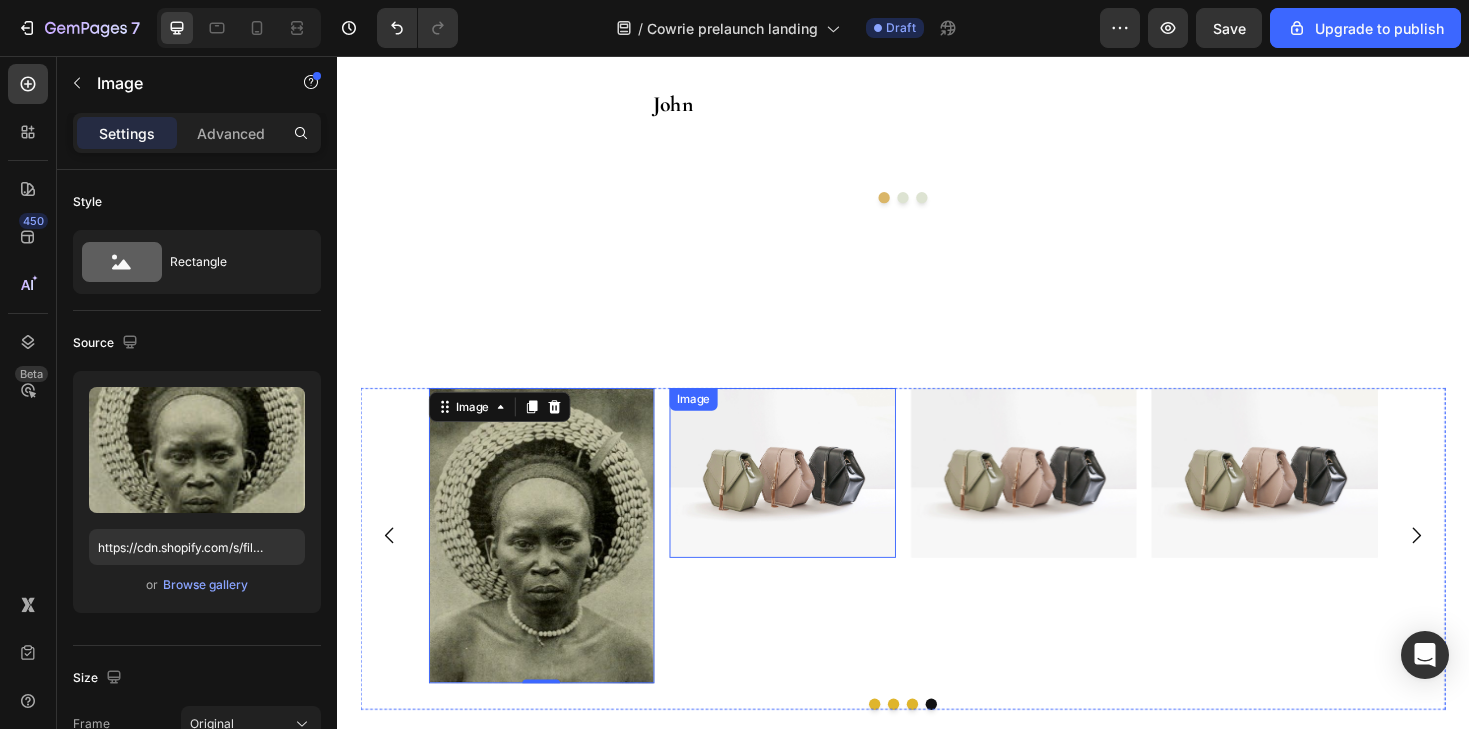 type on "https://cdn.shopify.com/s/files/1/0563/7449/3246/files/gempages_534249811990283360-4ef8ab97-8c4a-49bc-8129-c21d58a4b35f.jpg" 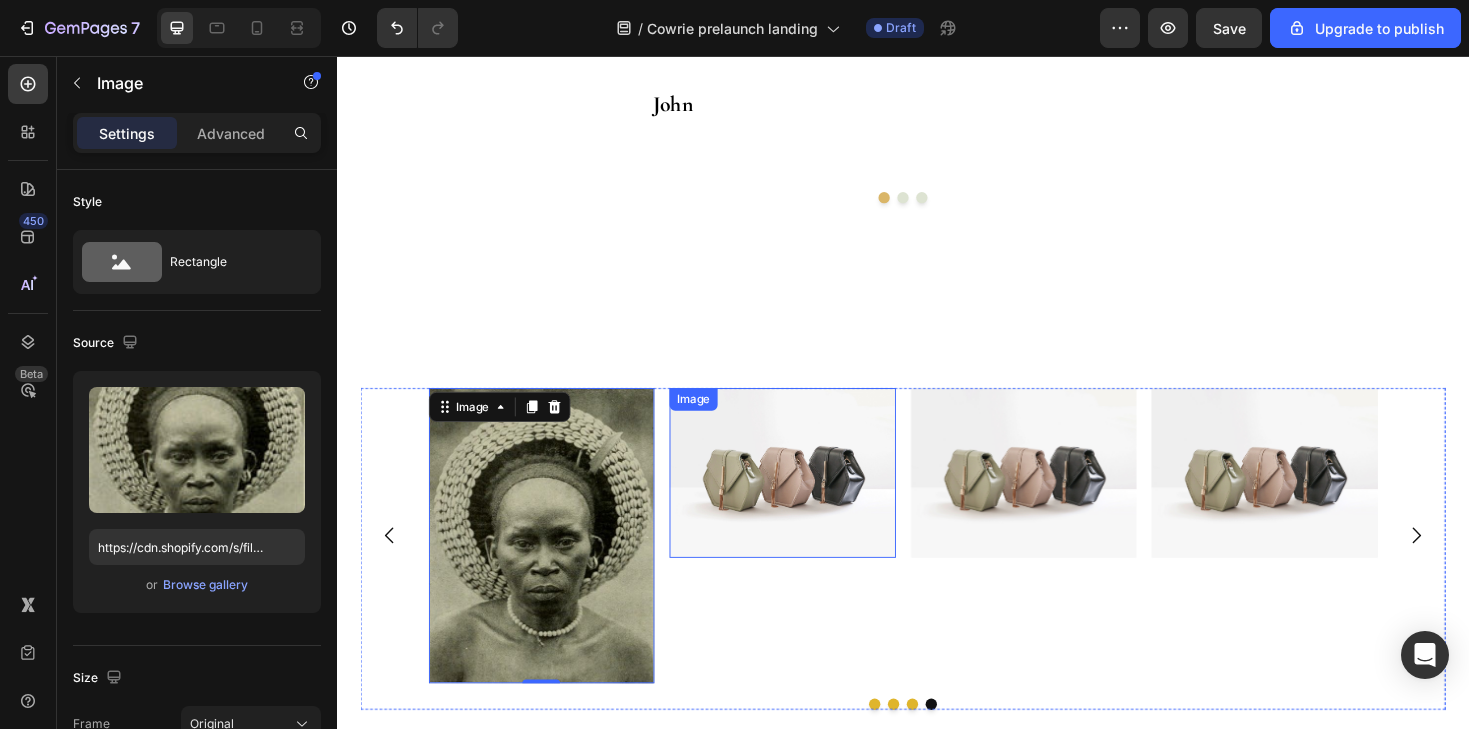 click at bounding box center (810, 498) 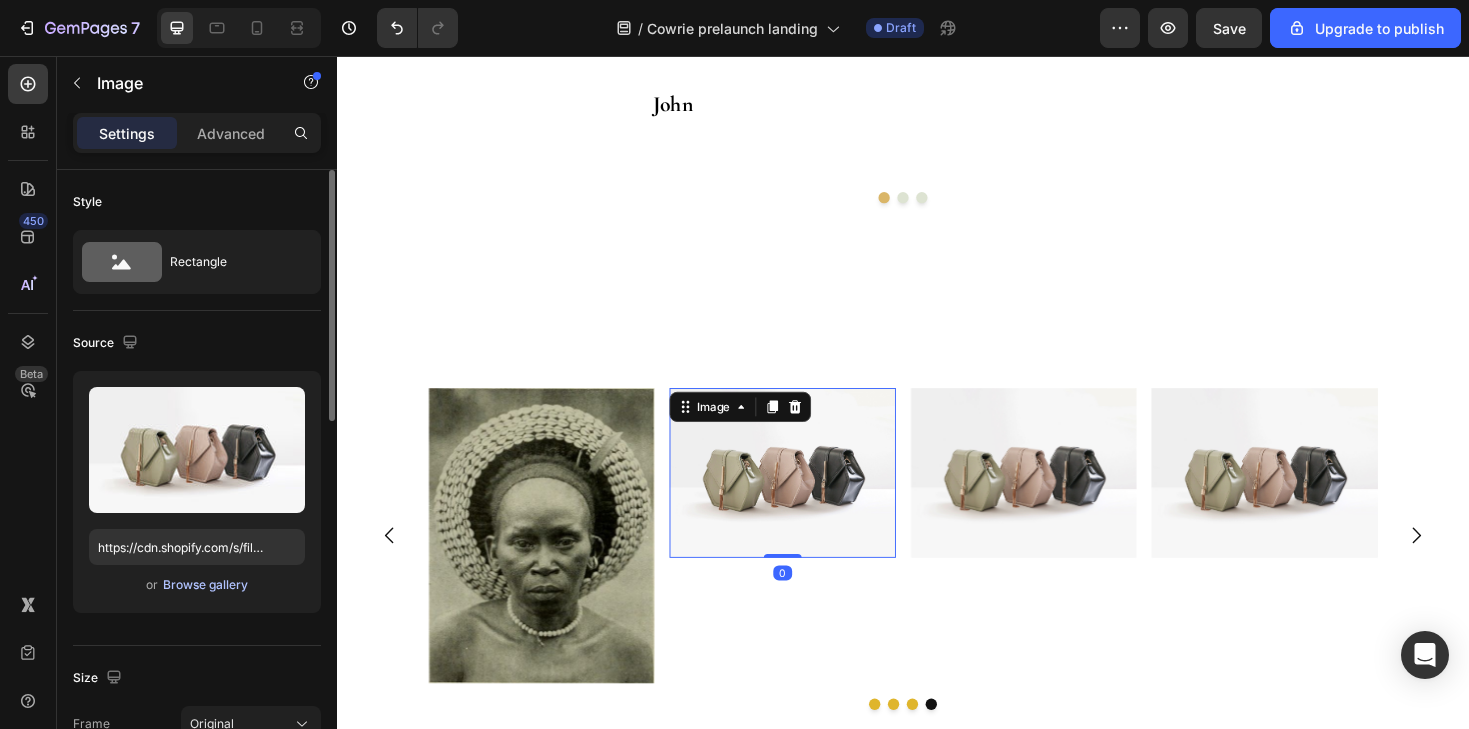 click on "Browse gallery" at bounding box center [205, 585] 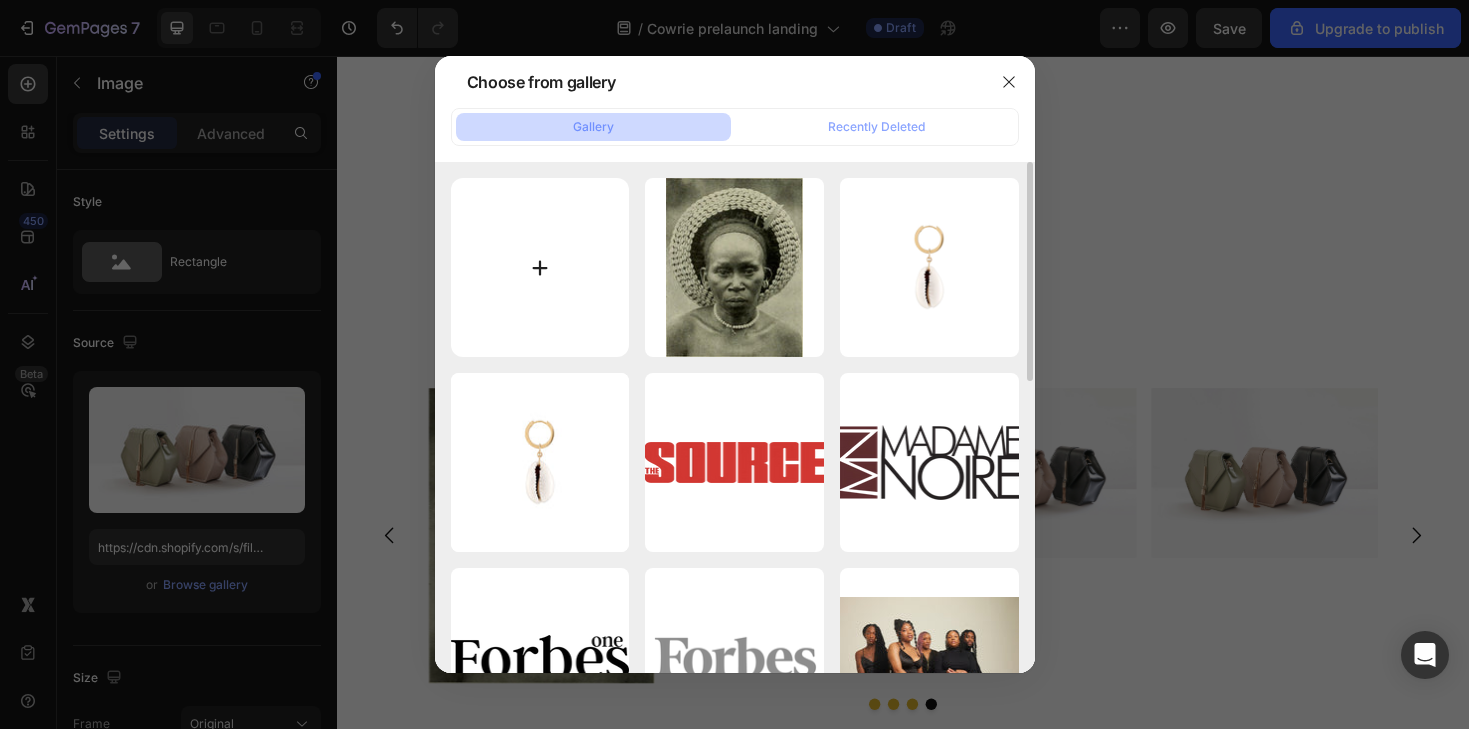 click at bounding box center [540, 267] 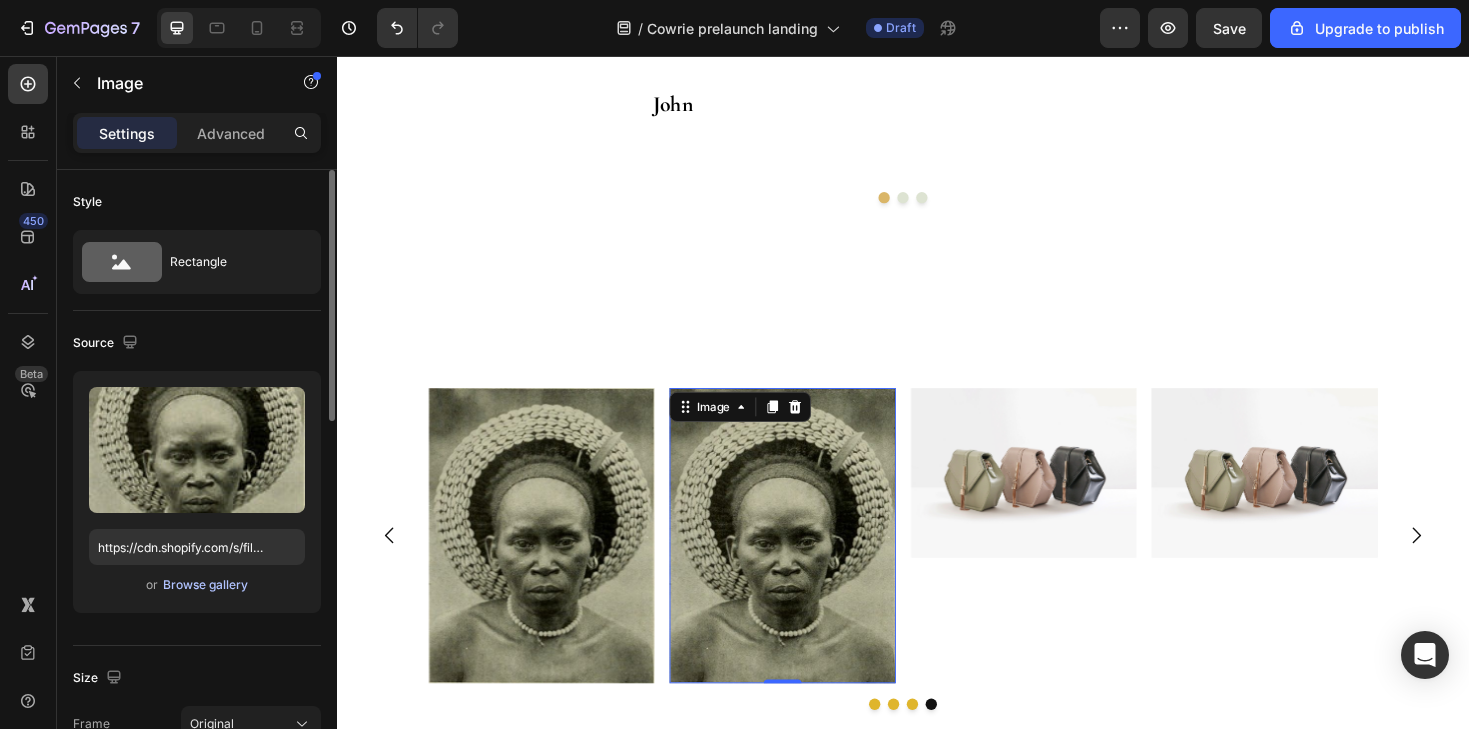 click on "Browse gallery" at bounding box center [205, 585] 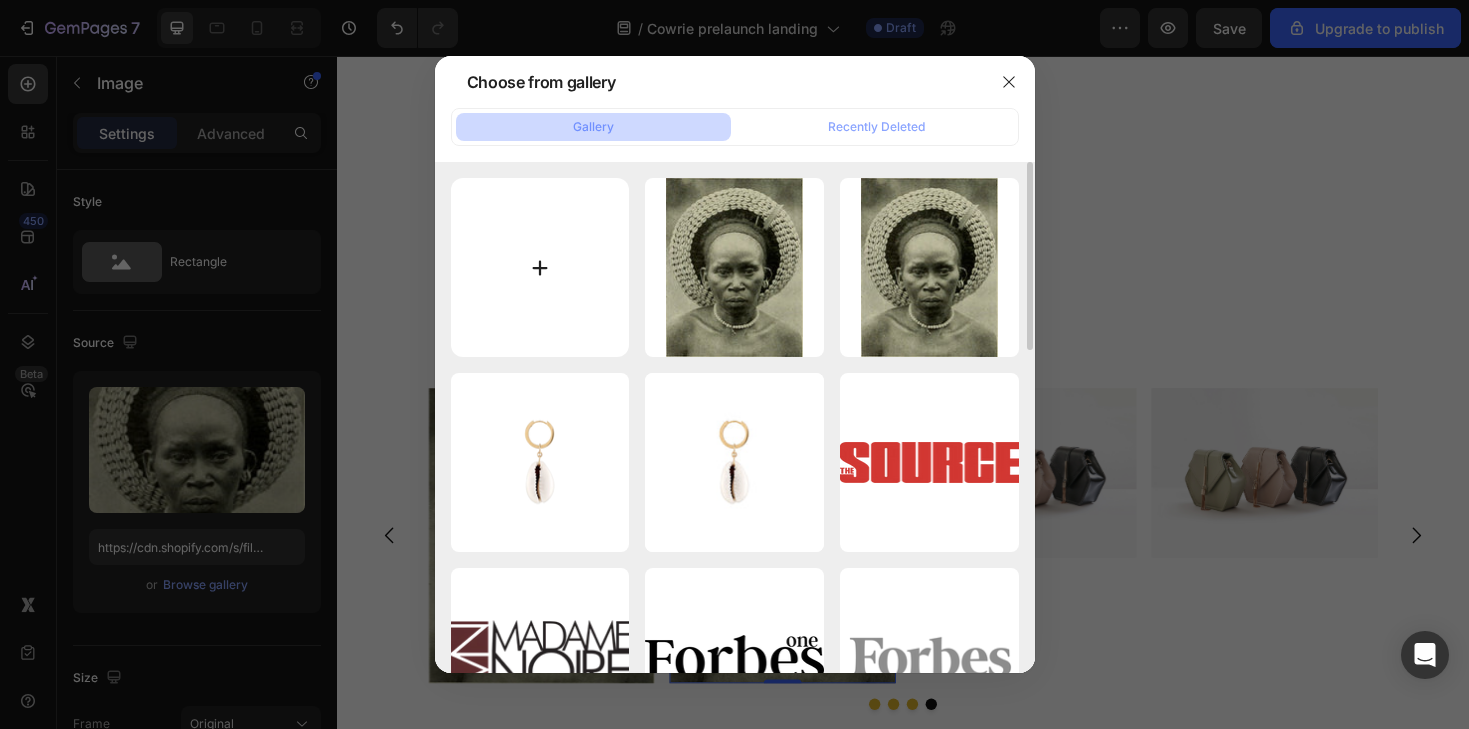 click at bounding box center [540, 267] 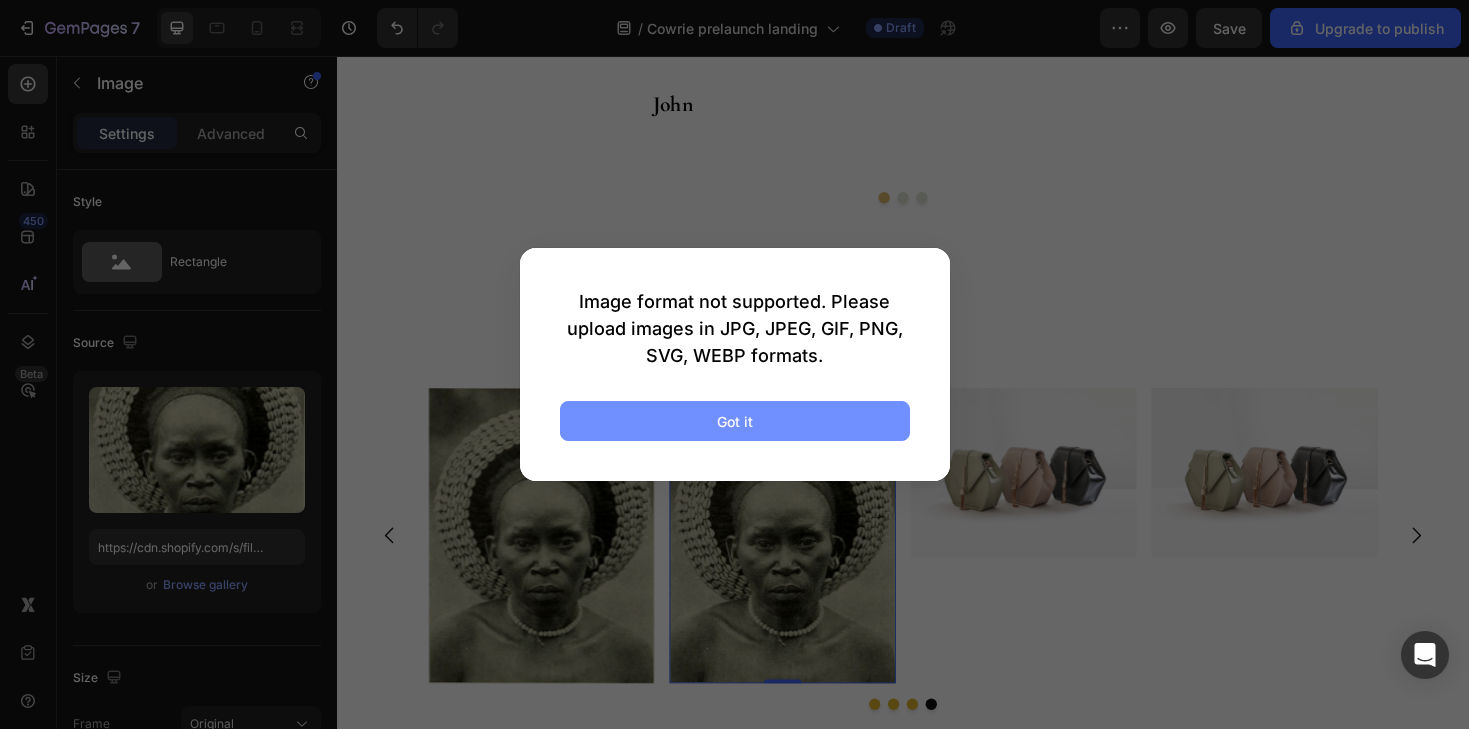 click on "Got it" at bounding box center (735, 421) 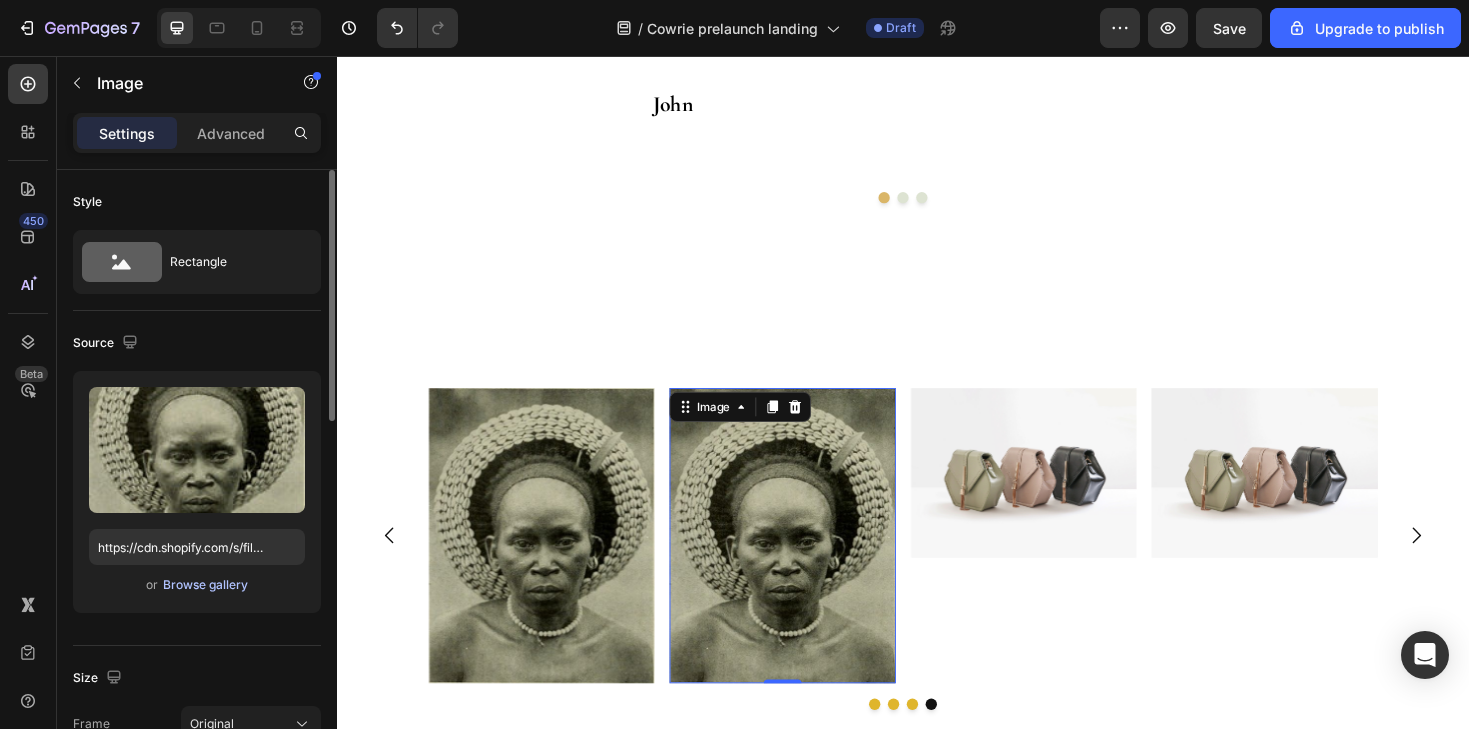 click on "Browse gallery" at bounding box center [205, 585] 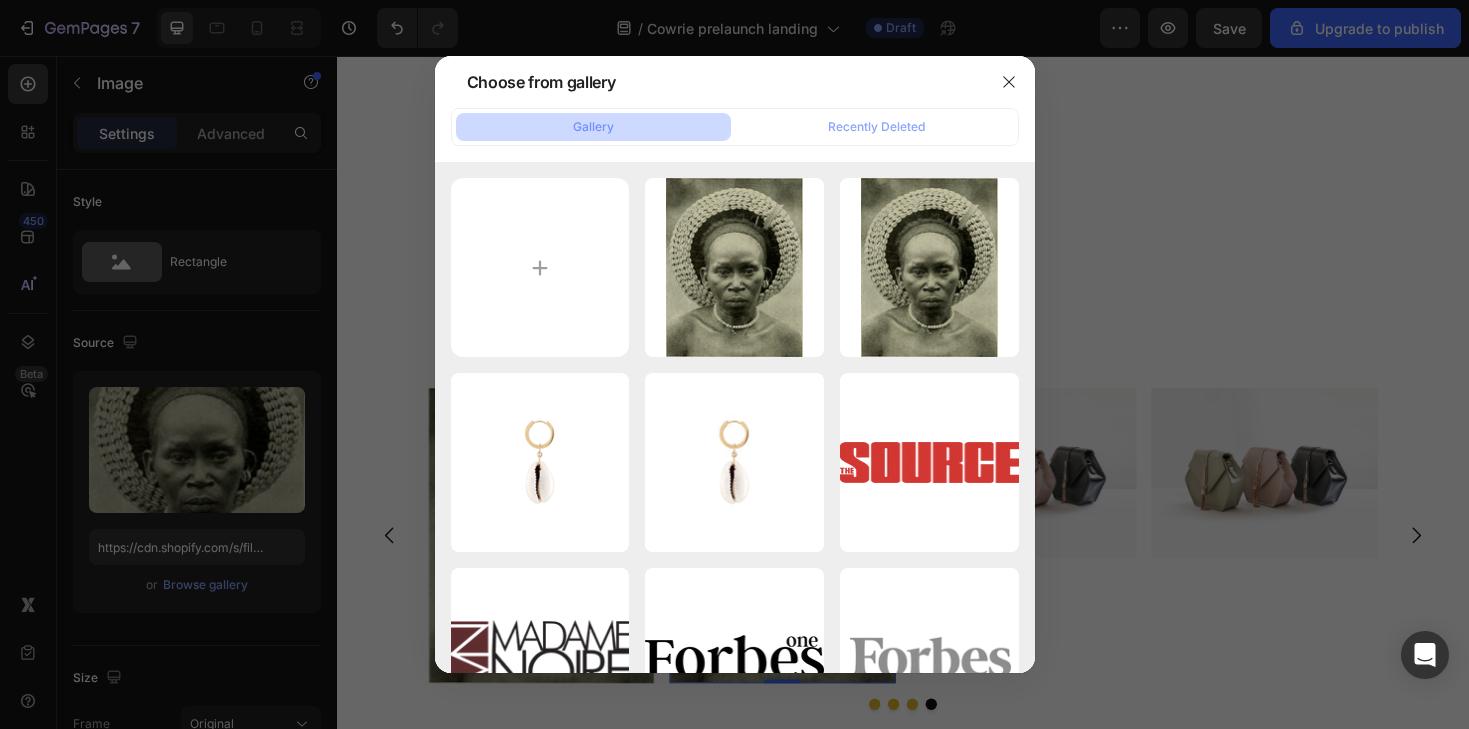 type on "C:\fakepath\Screenshot 2025-08-03 at 5.58.13 PM.png" 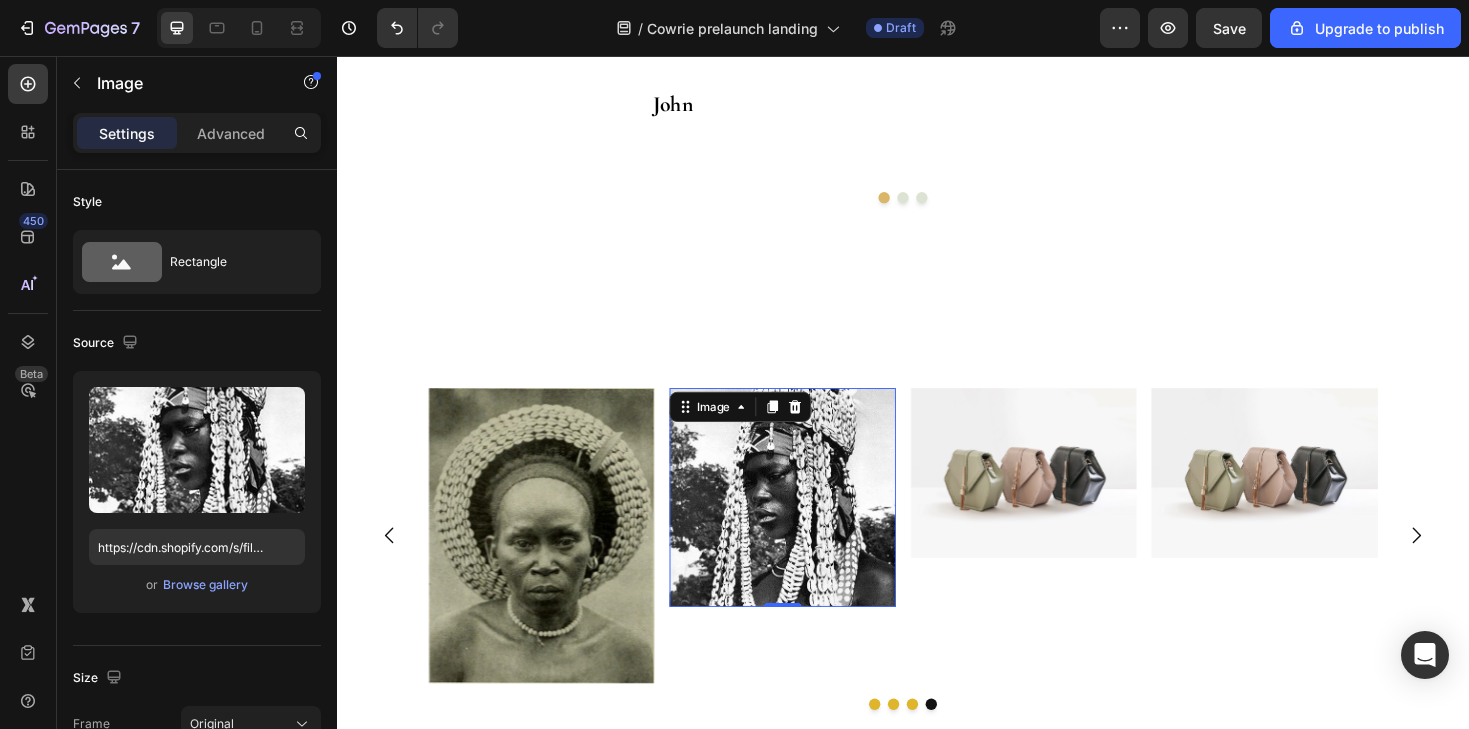 type on "https://cdn.shopify.com/s/files/1/0563/7449/3246/files/gempages_534249811990283360-e6cf5461-f02e-4849-ae2b-eba7ffe39dc7.png" 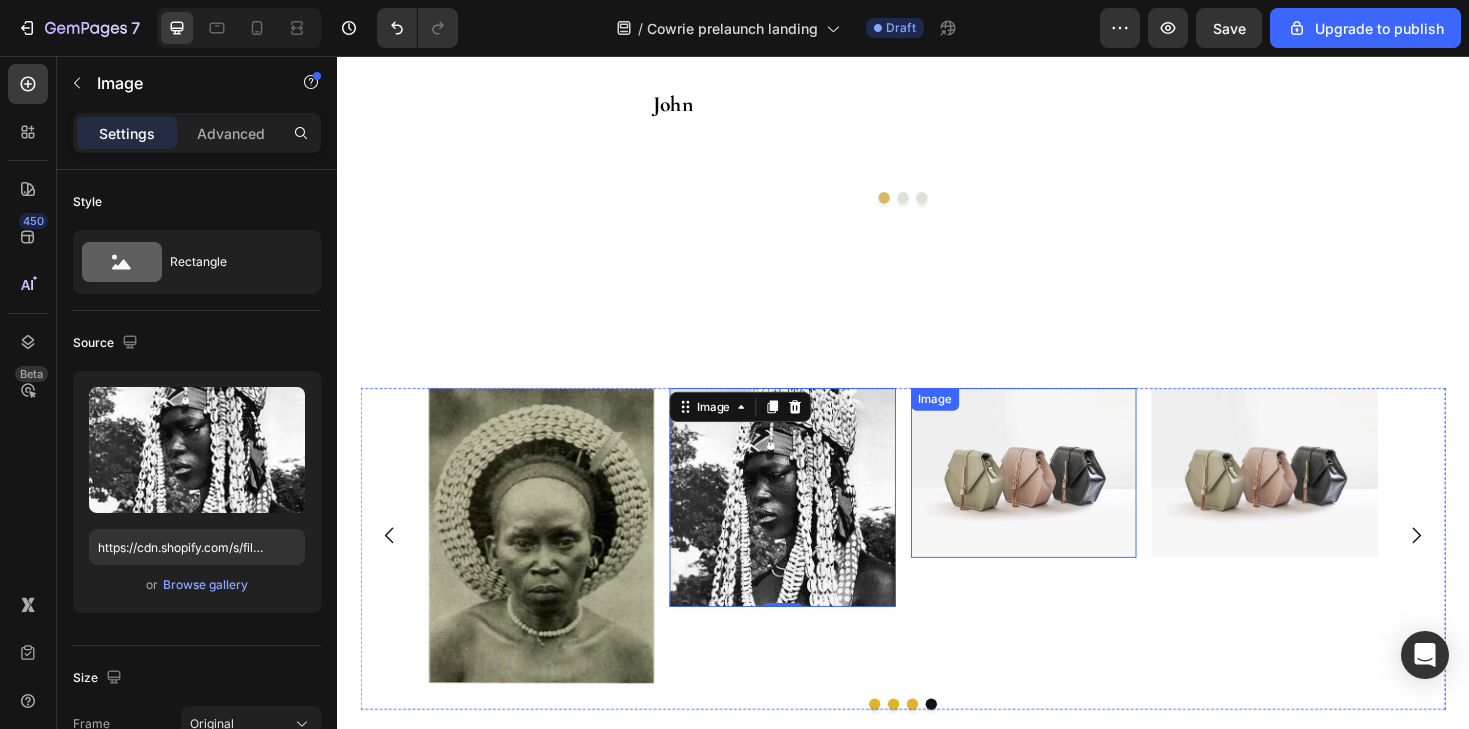 click at bounding box center (1065, 498) 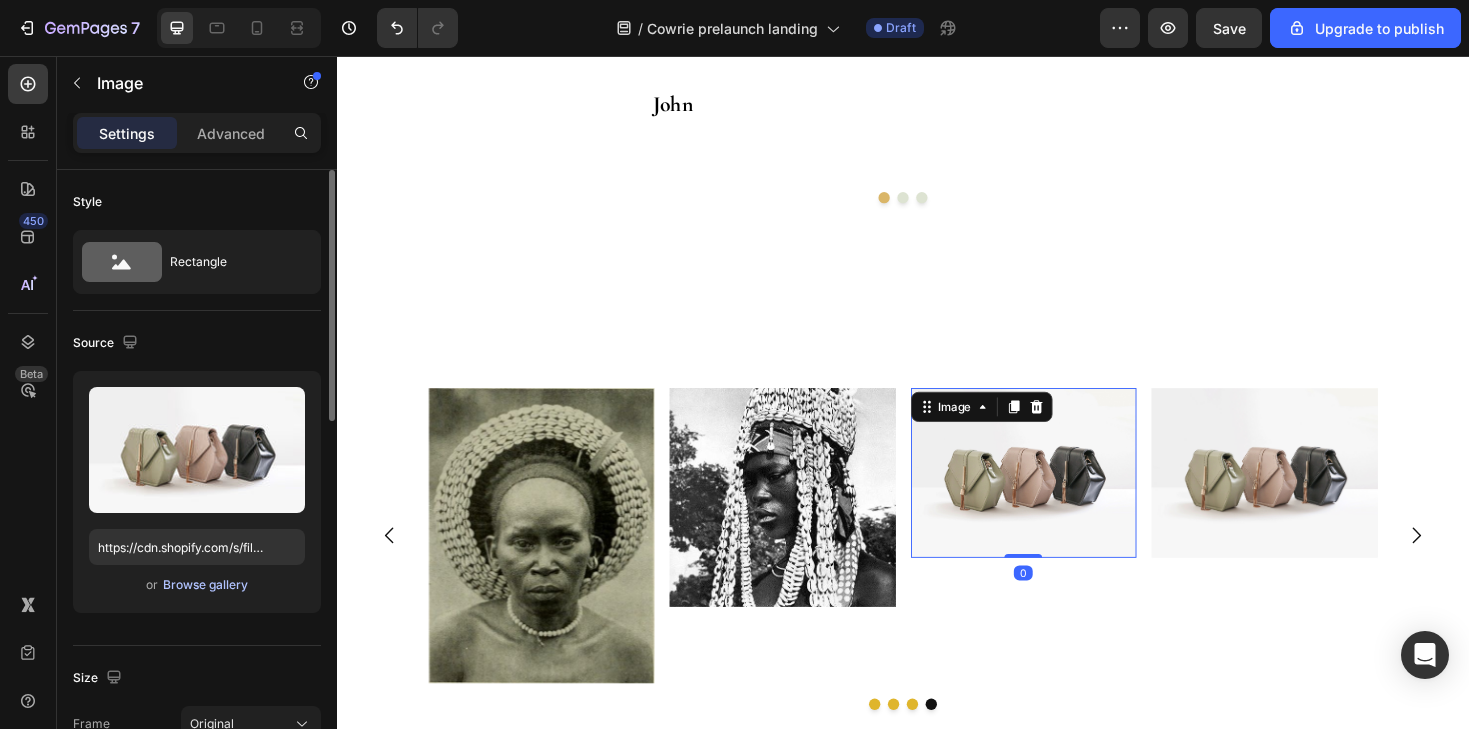 click on "Browse gallery" at bounding box center (205, 585) 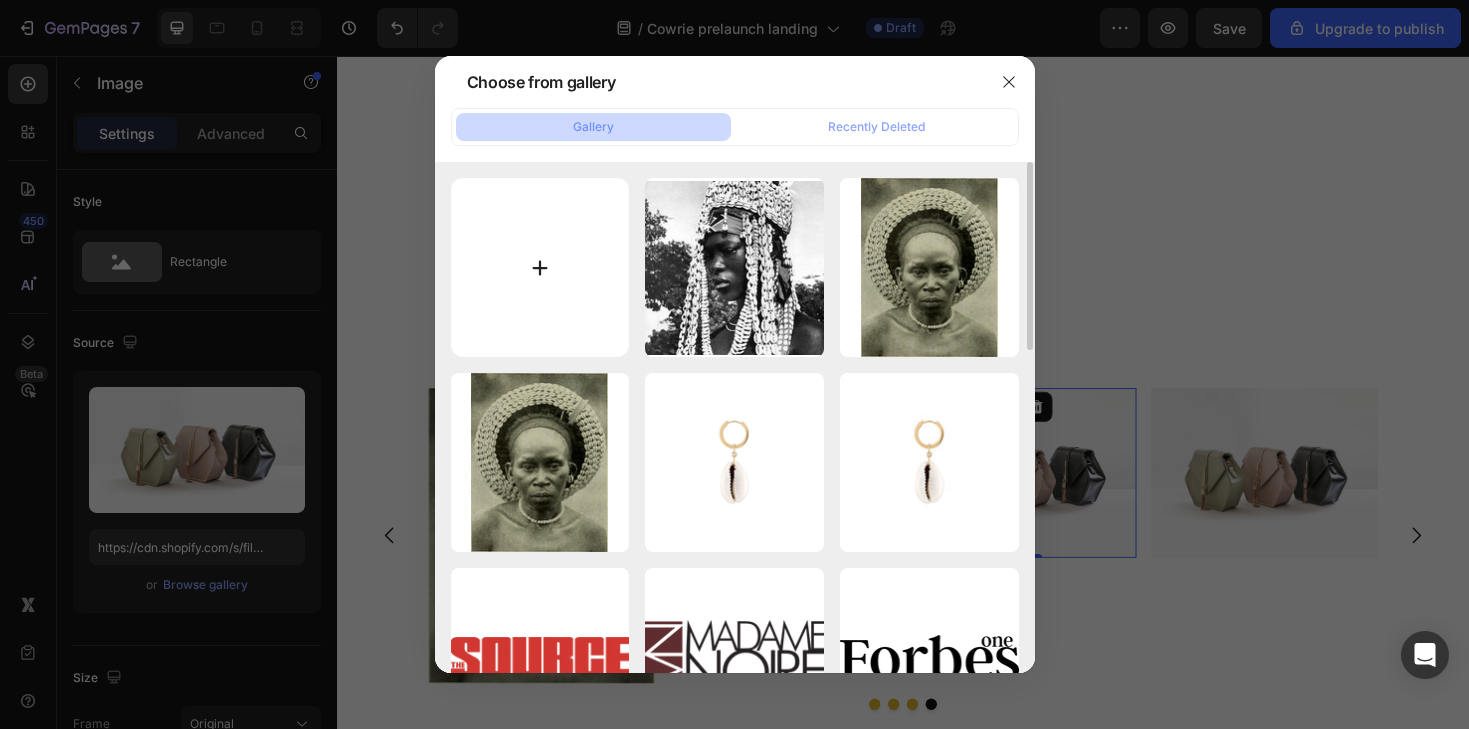 click at bounding box center [540, 267] 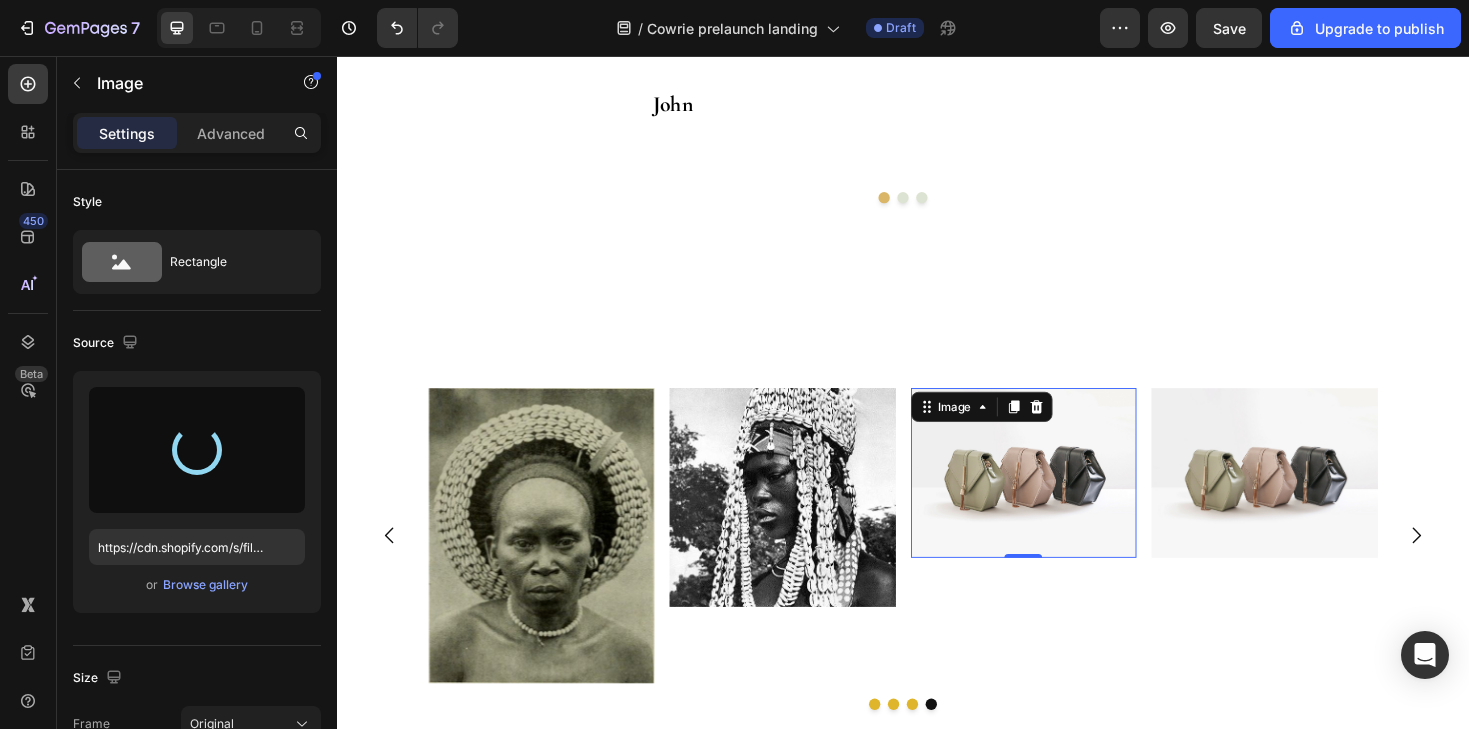type on "https://cdn.shopify.com/s/files/1/0563/7449/3246/files/gempages_534249811990283360-d40de35c-dc07-4859-87cb-fa755de27adb.jpg" 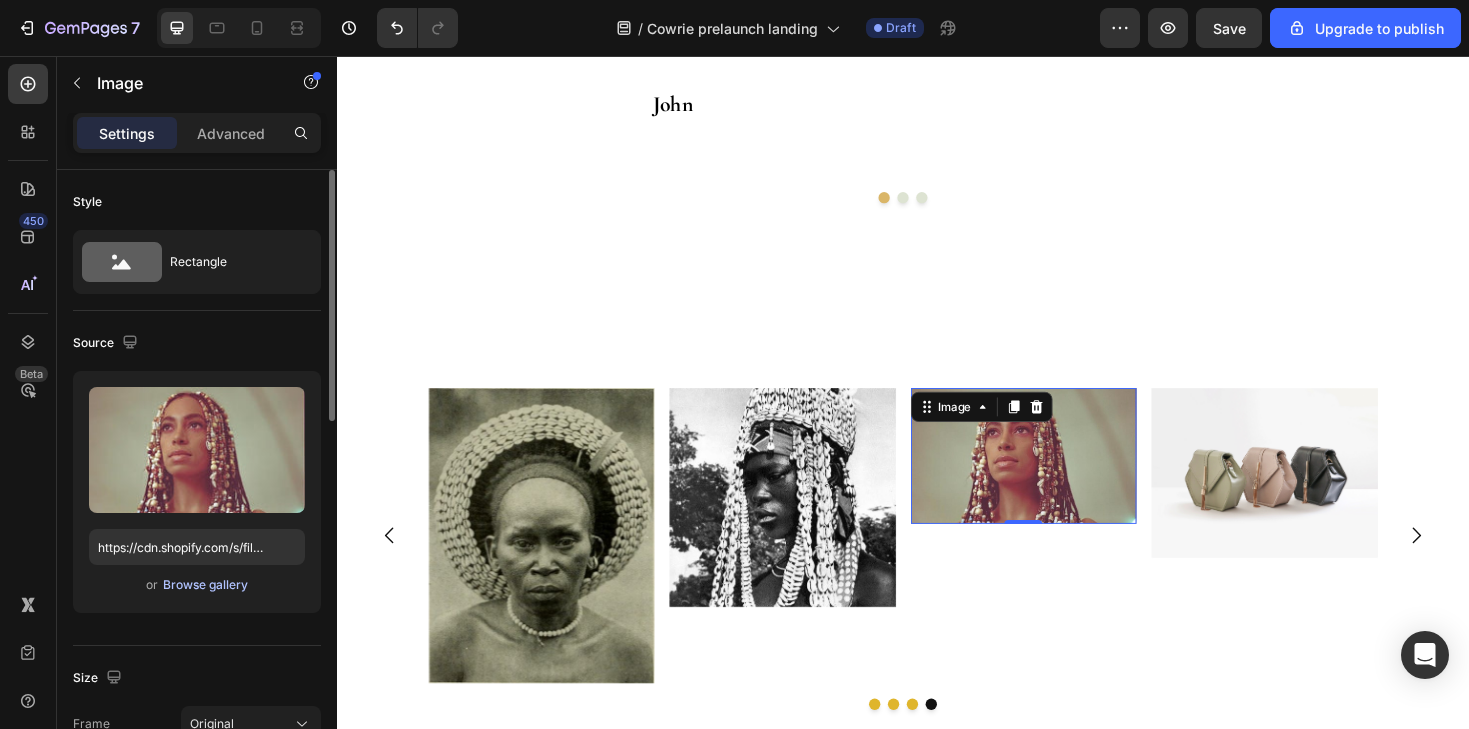 click on "Browse gallery" at bounding box center [205, 585] 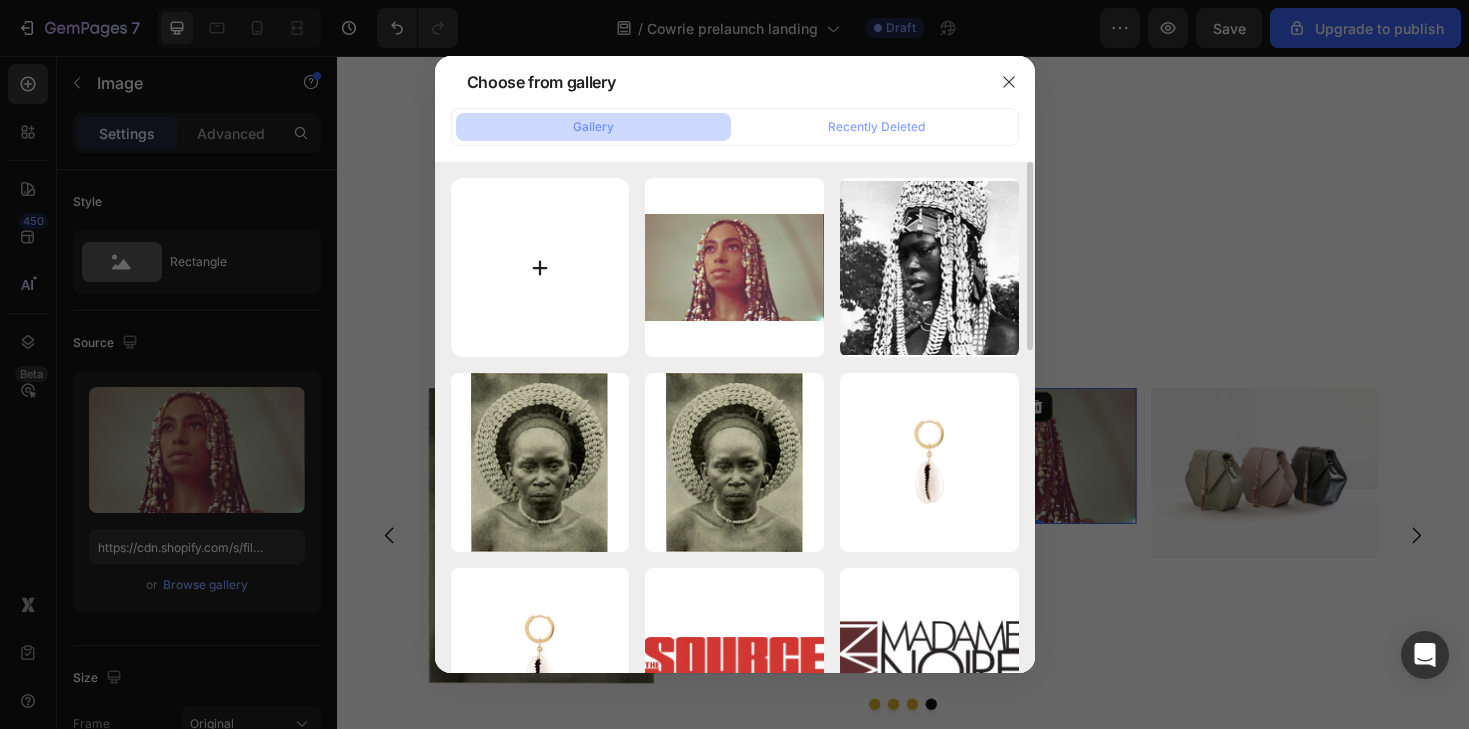 click at bounding box center (540, 267) 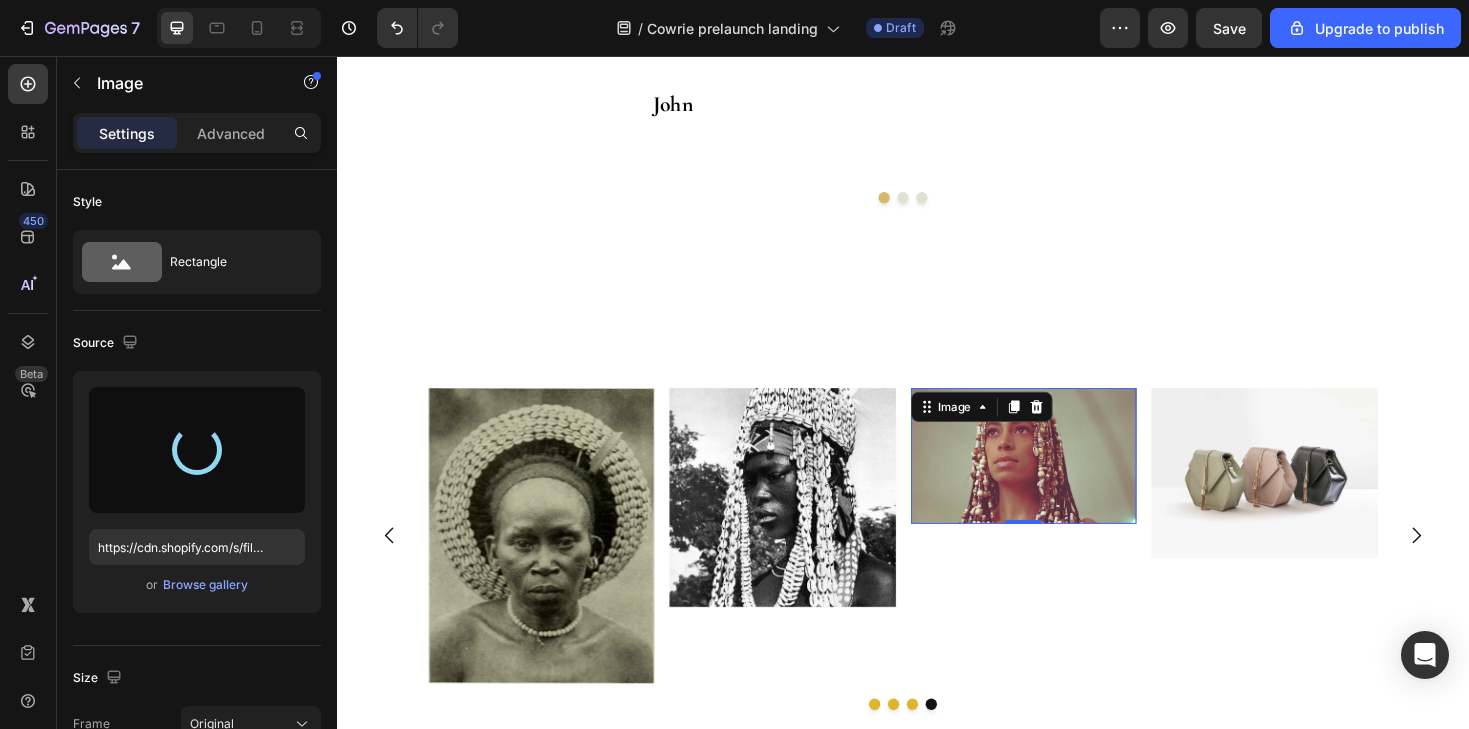 type on "https://cdn.shopify.com/s/files/1/0563/7449/3246/files/gempages_534249811990283360-ec5772ad-e78a-461d-bad5-52b8187df414.webp" 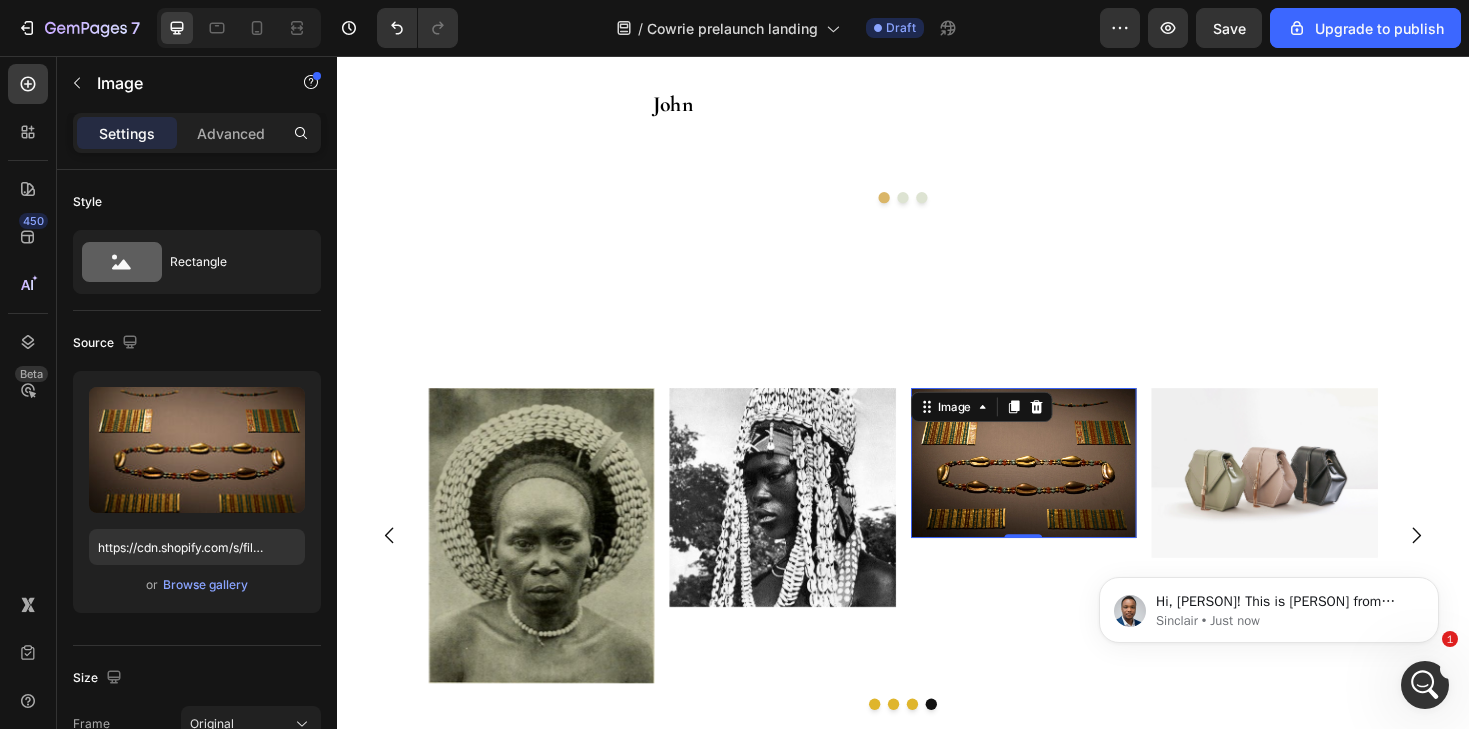 scroll, scrollTop: 0, scrollLeft: 0, axis: both 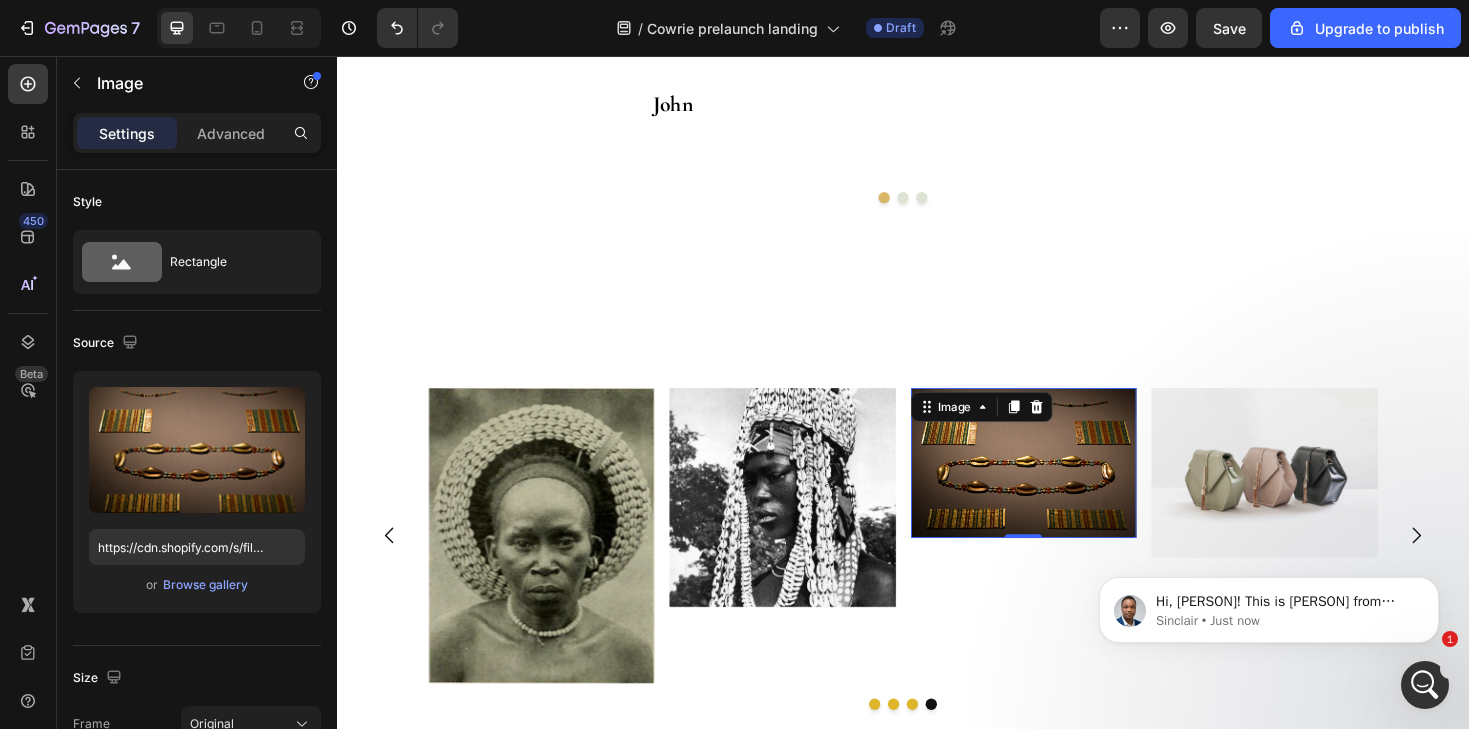 click on "Hi, Daria! This is Sinclair from Gempages, and I am here to assist you with your issues. Sinclair • Just now" at bounding box center (1269, 518) 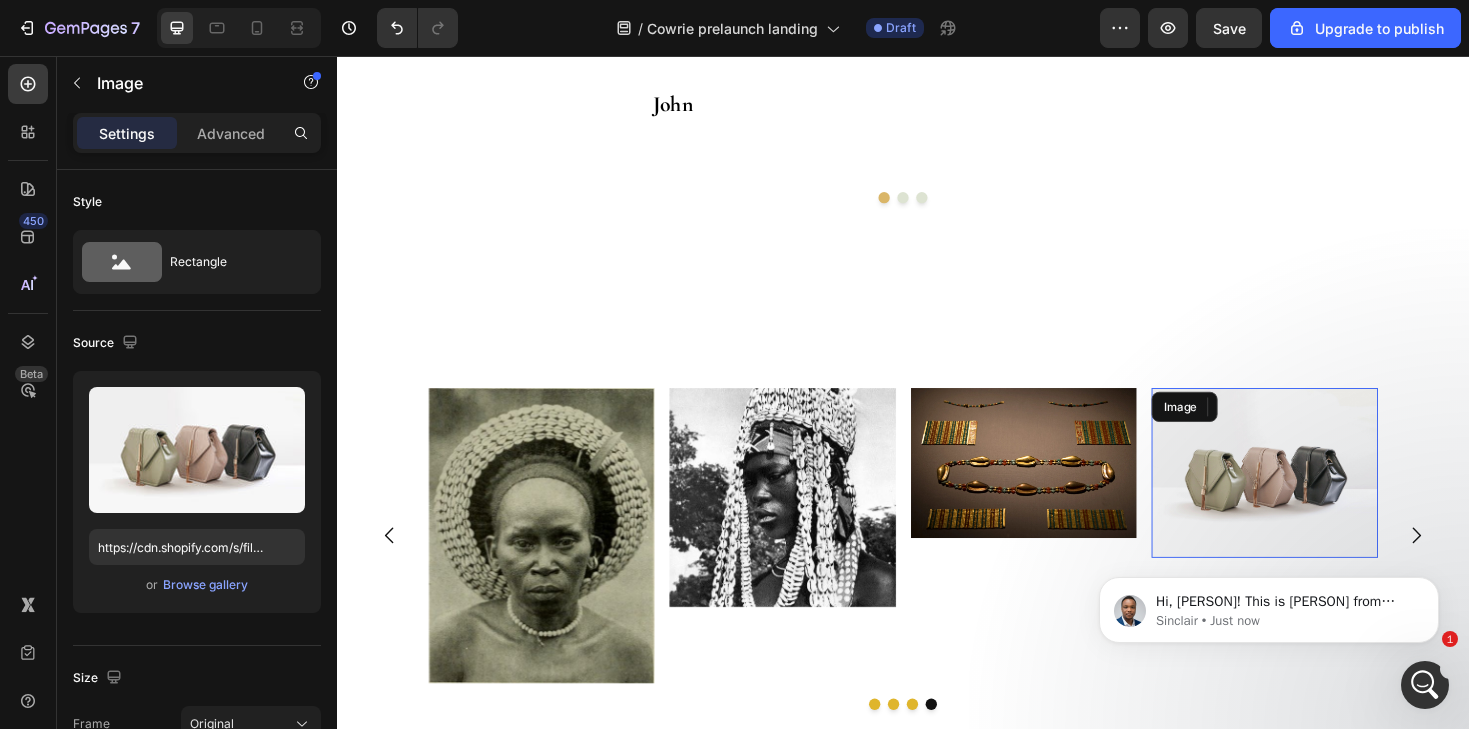 click at bounding box center [1321, 498] 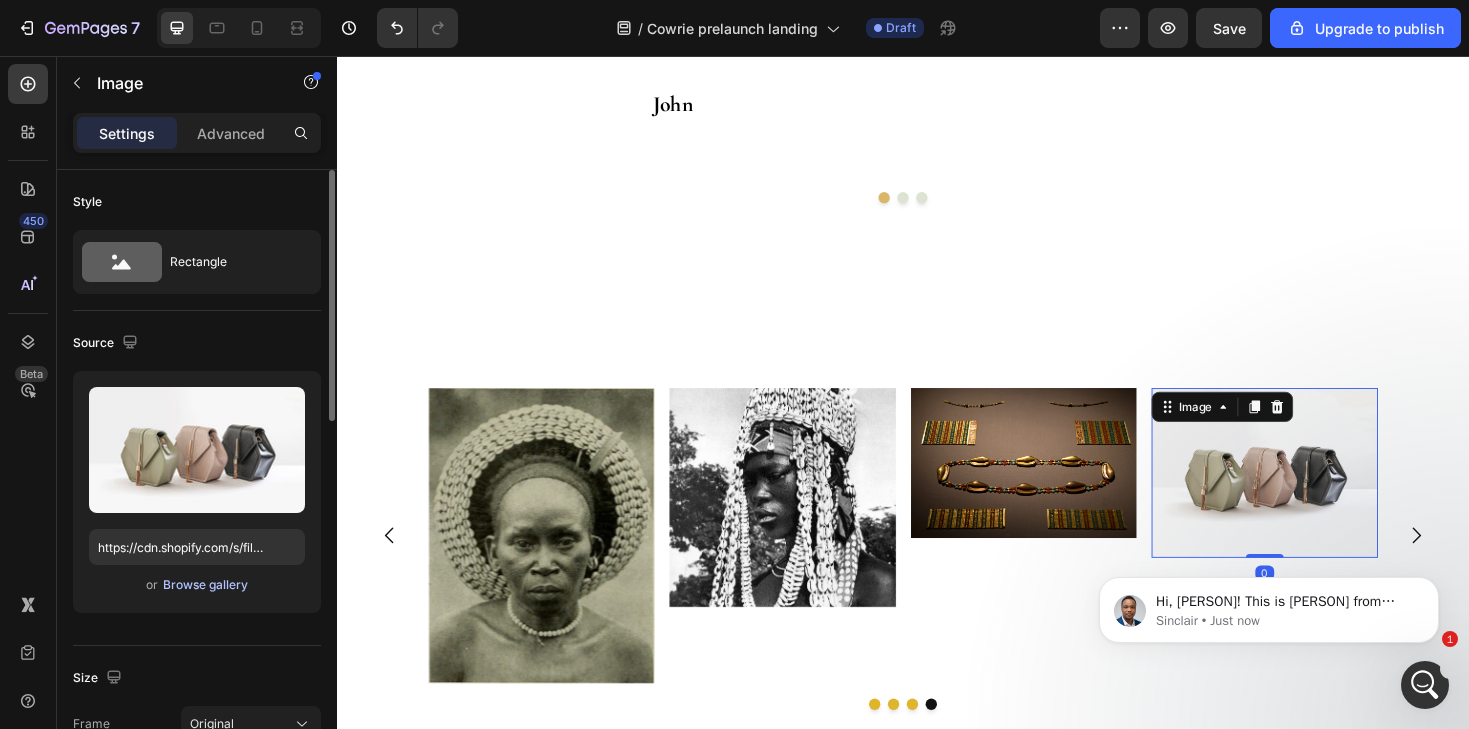 click on "Browse gallery" at bounding box center [205, 585] 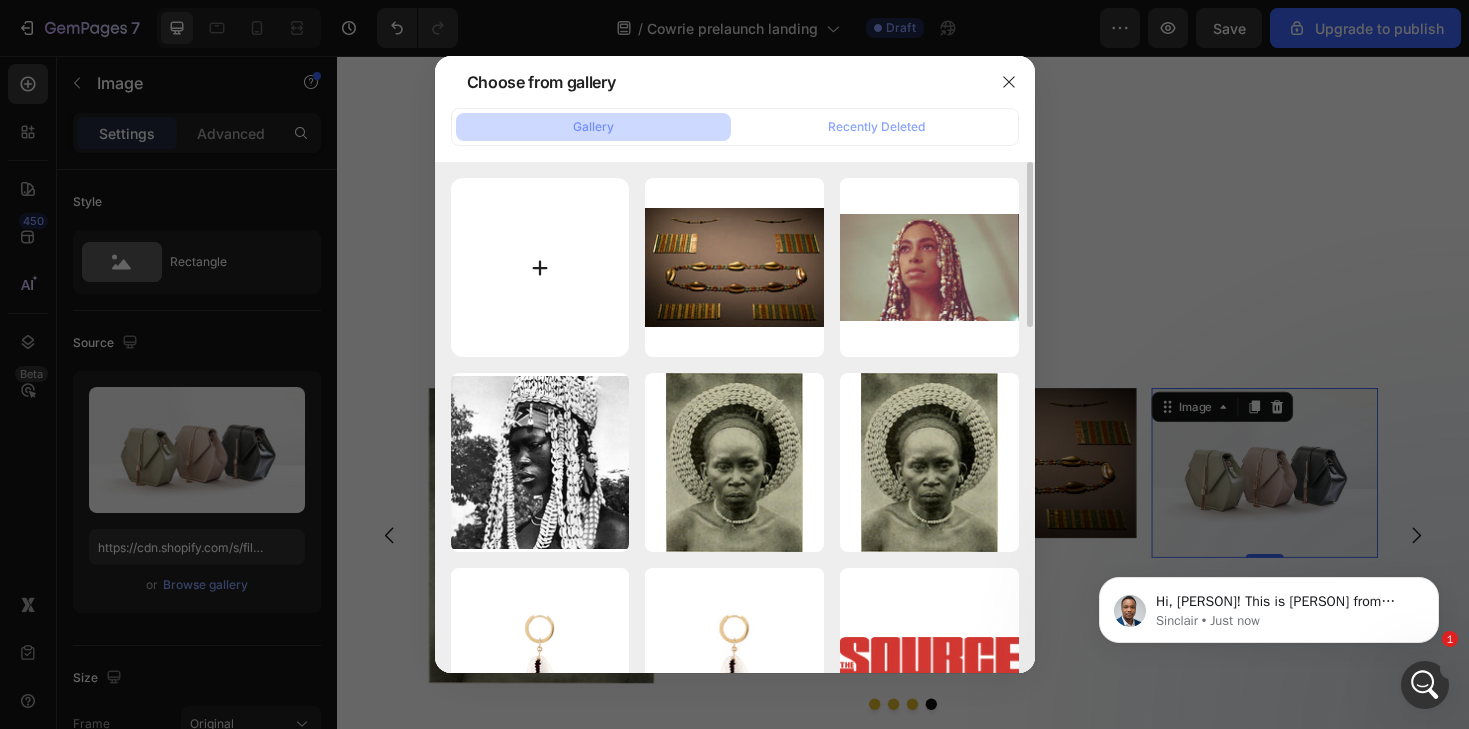click at bounding box center [540, 267] 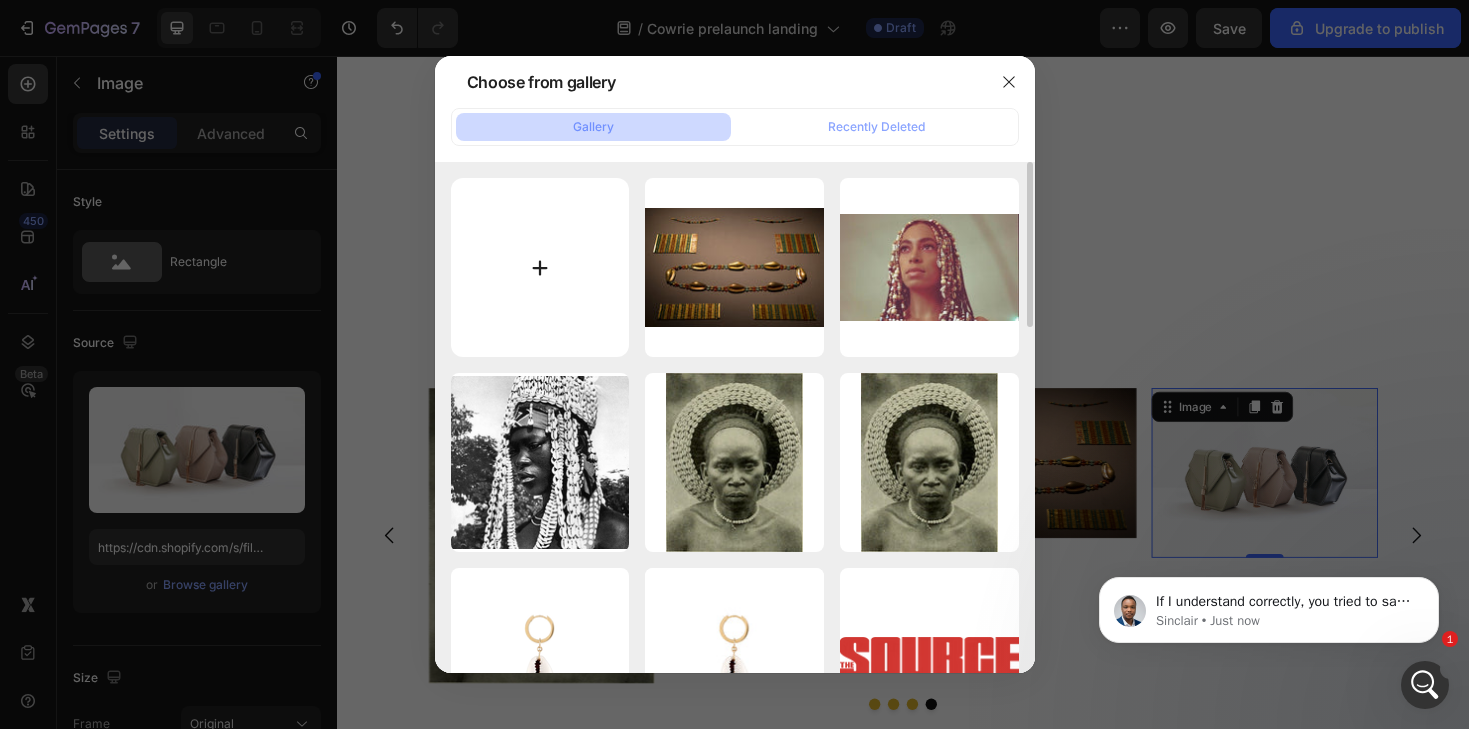 type on "C:\fakepath\cowieshell.jpg" 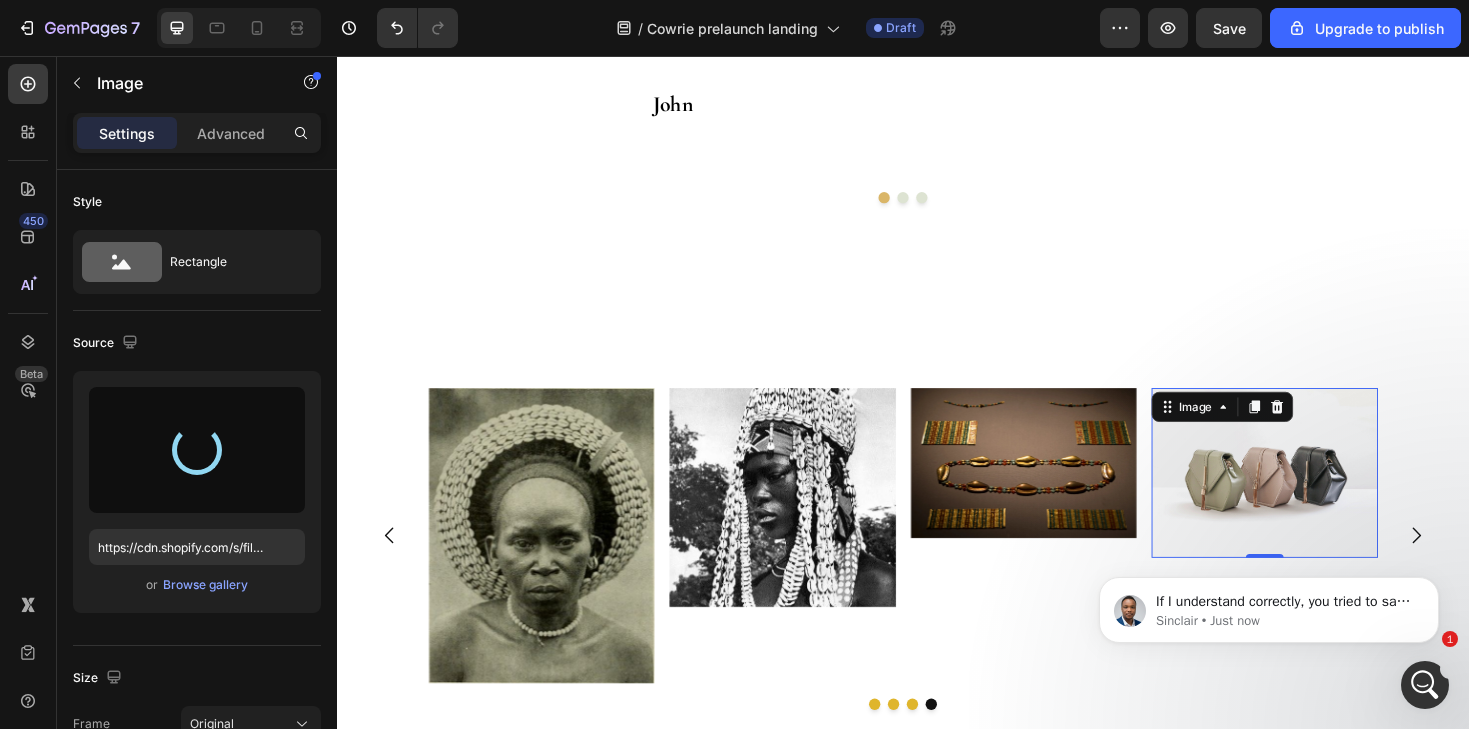 type on "https://cdn.shopify.com/s/files/1/0563/7449/3246/files/gempages_534249811990283360-56105821-d484-48e2-aa68-b55303b1947f.jpg" 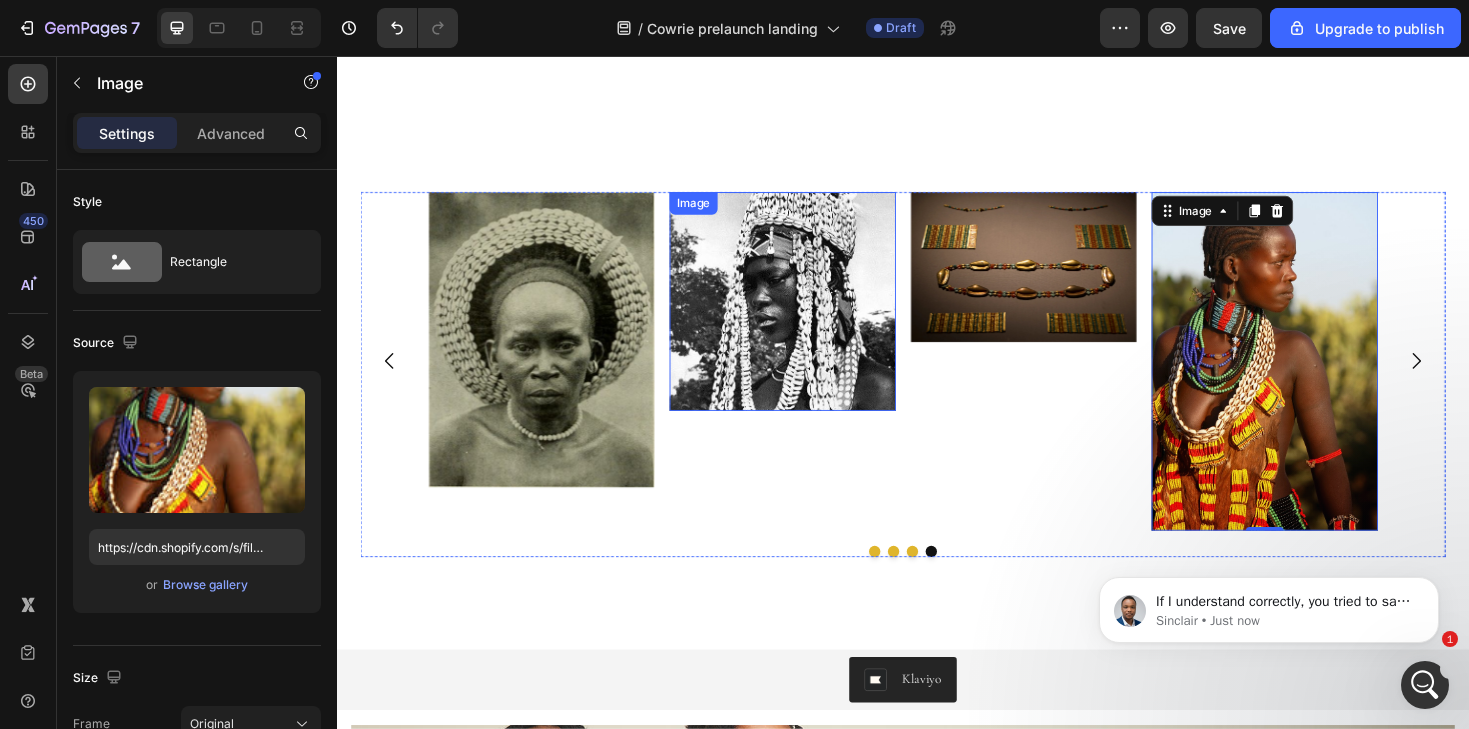 scroll, scrollTop: 4677, scrollLeft: 0, axis: vertical 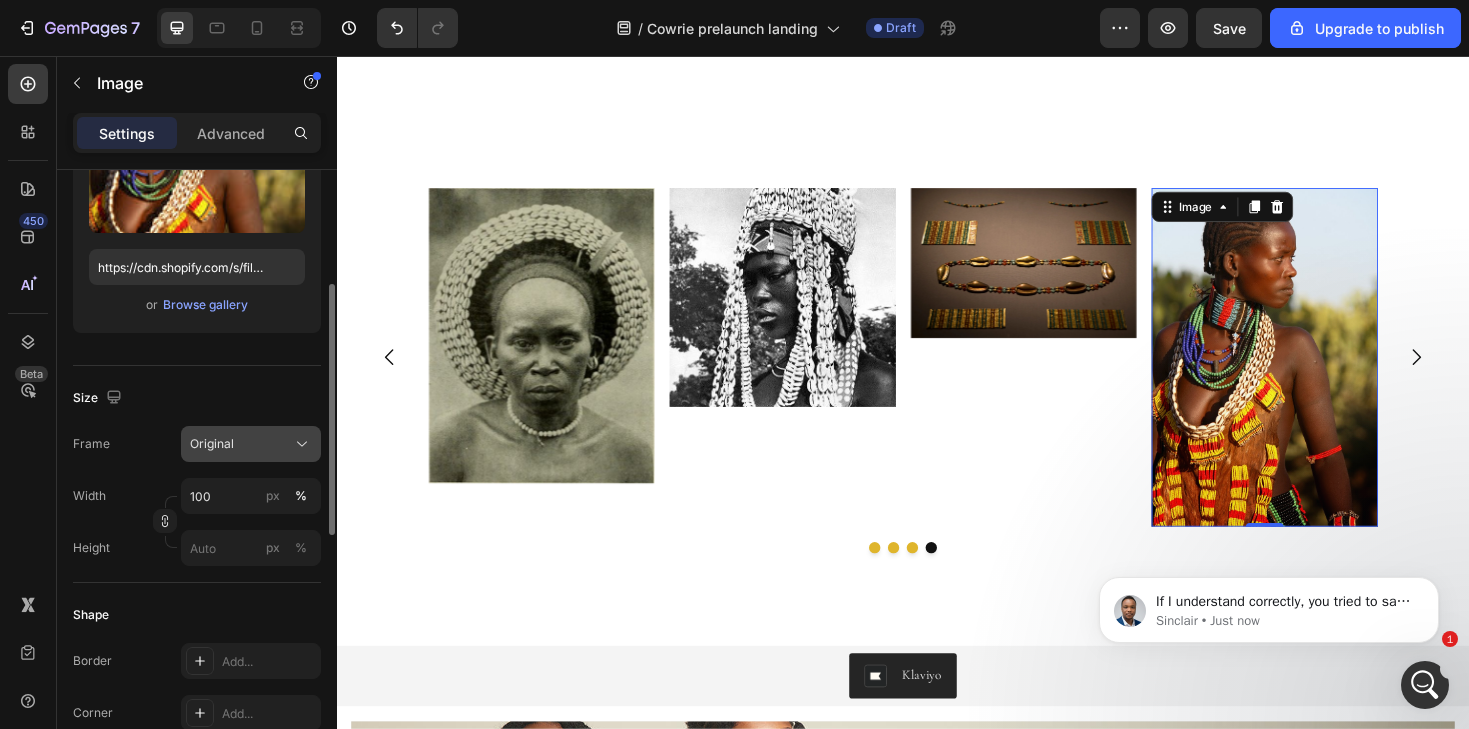 click on "Original" 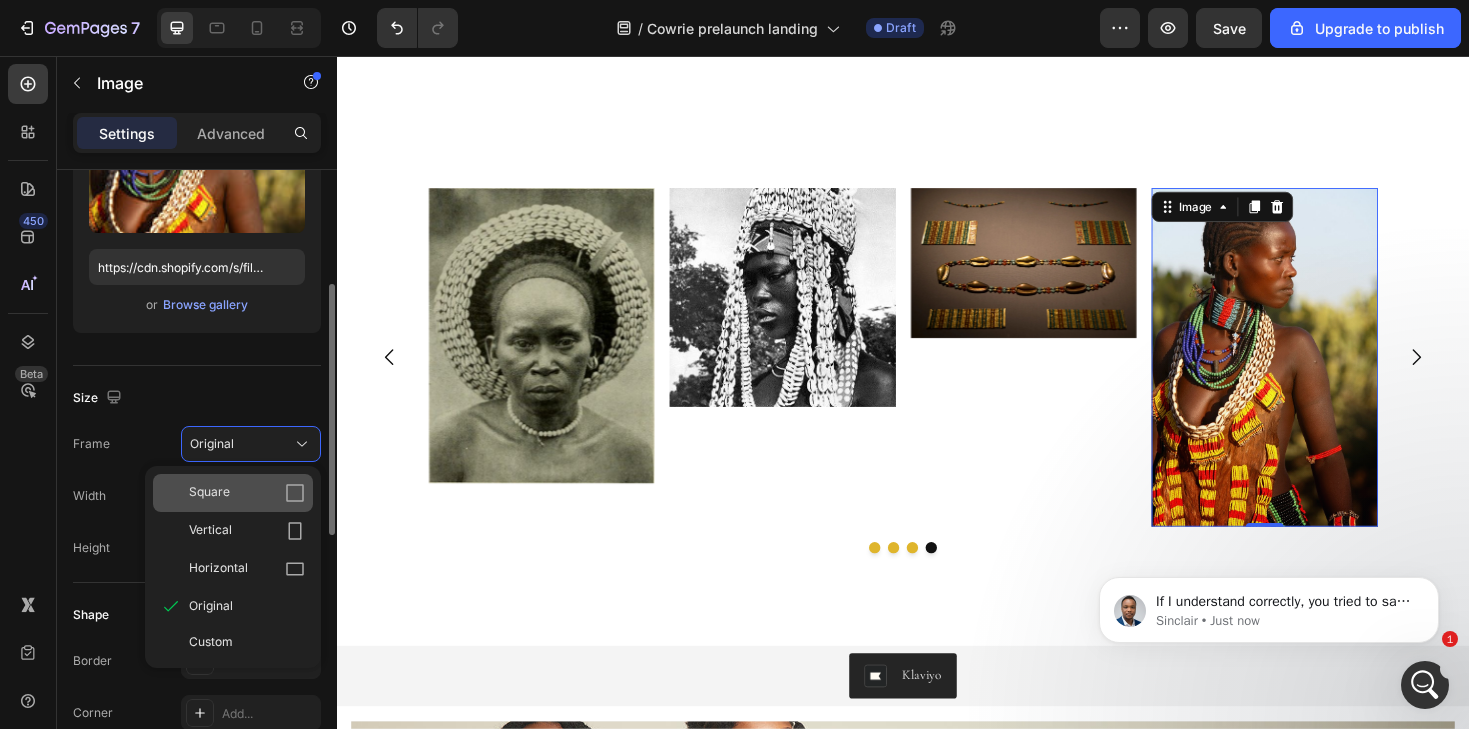 click on "Square" at bounding box center [247, 493] 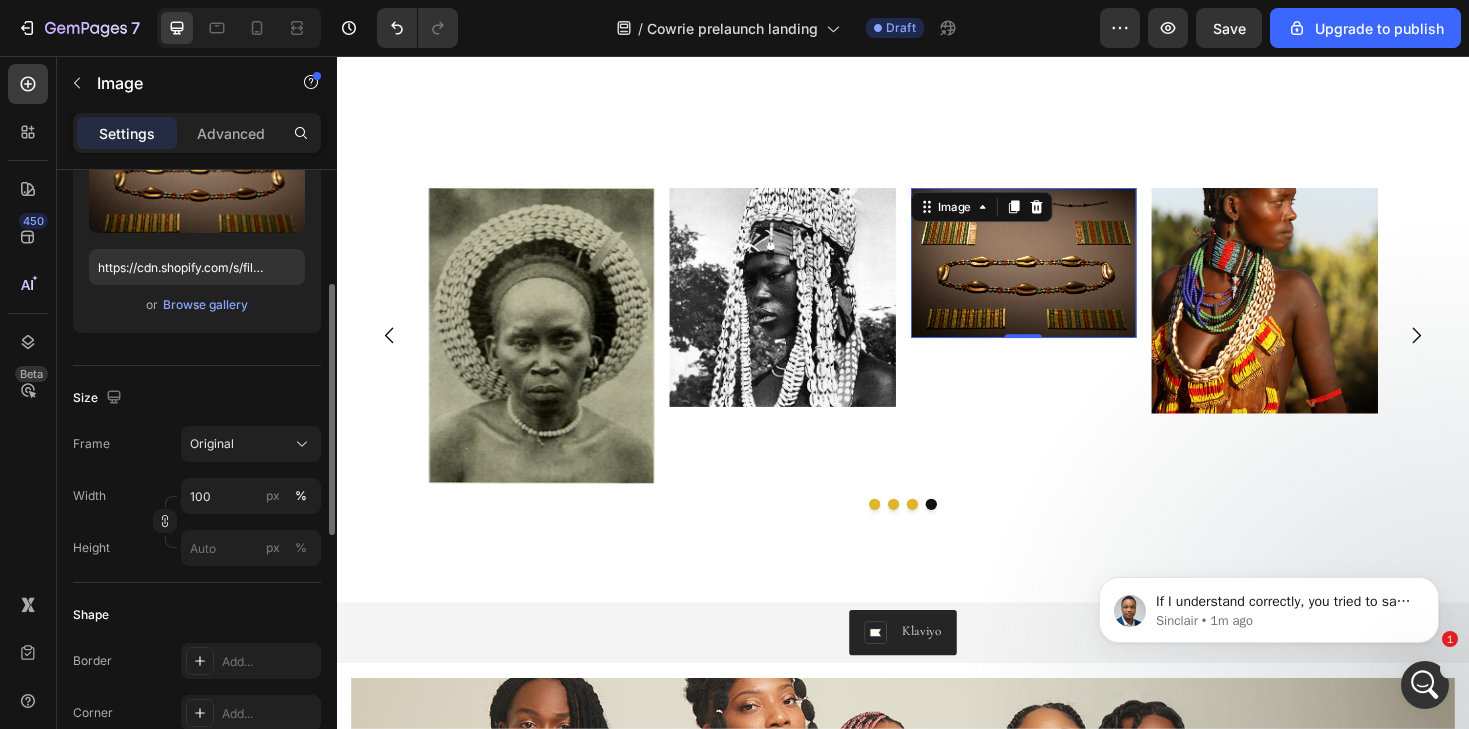 click at bounding box center [1065, 276] 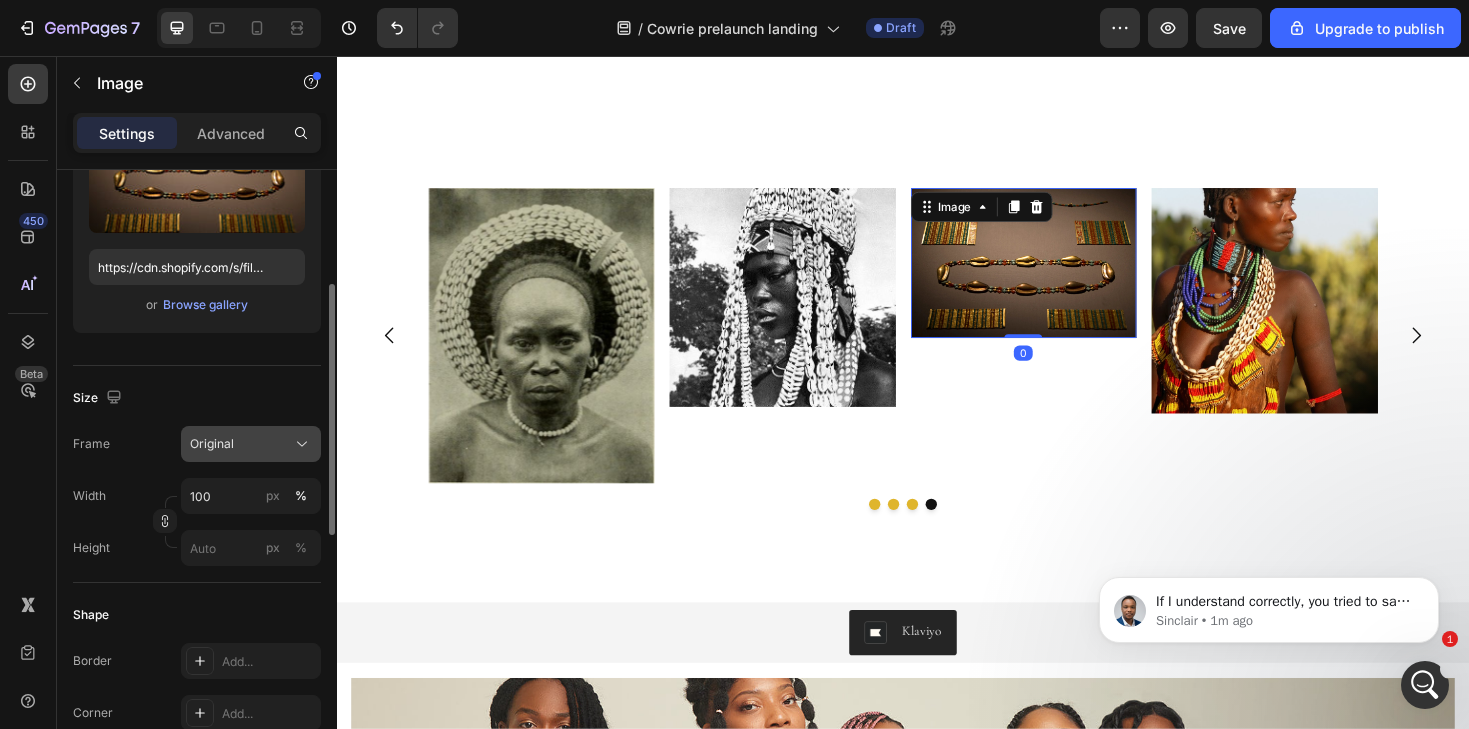 click on "Original" at bounding box center (212, 444) 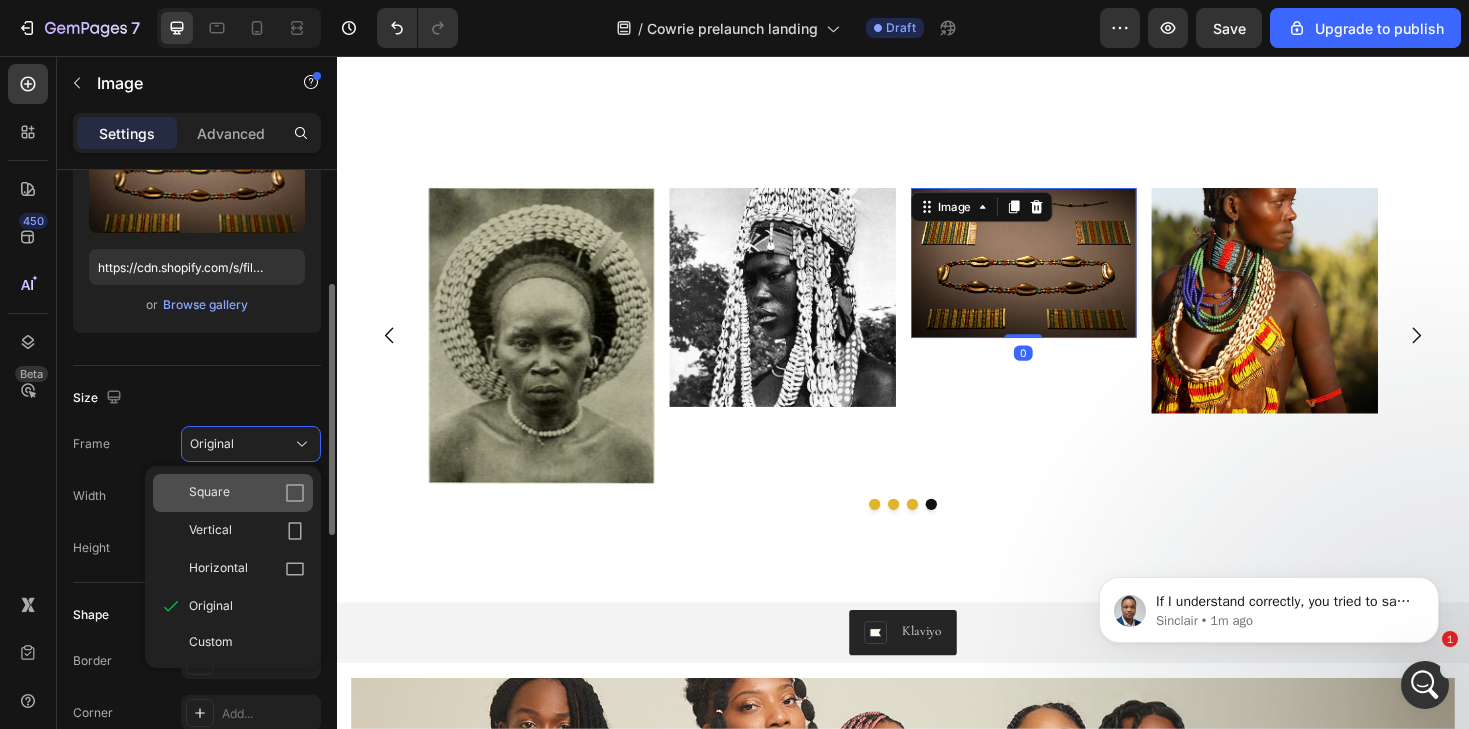 click on "Square" at bounding box center (247, 493) 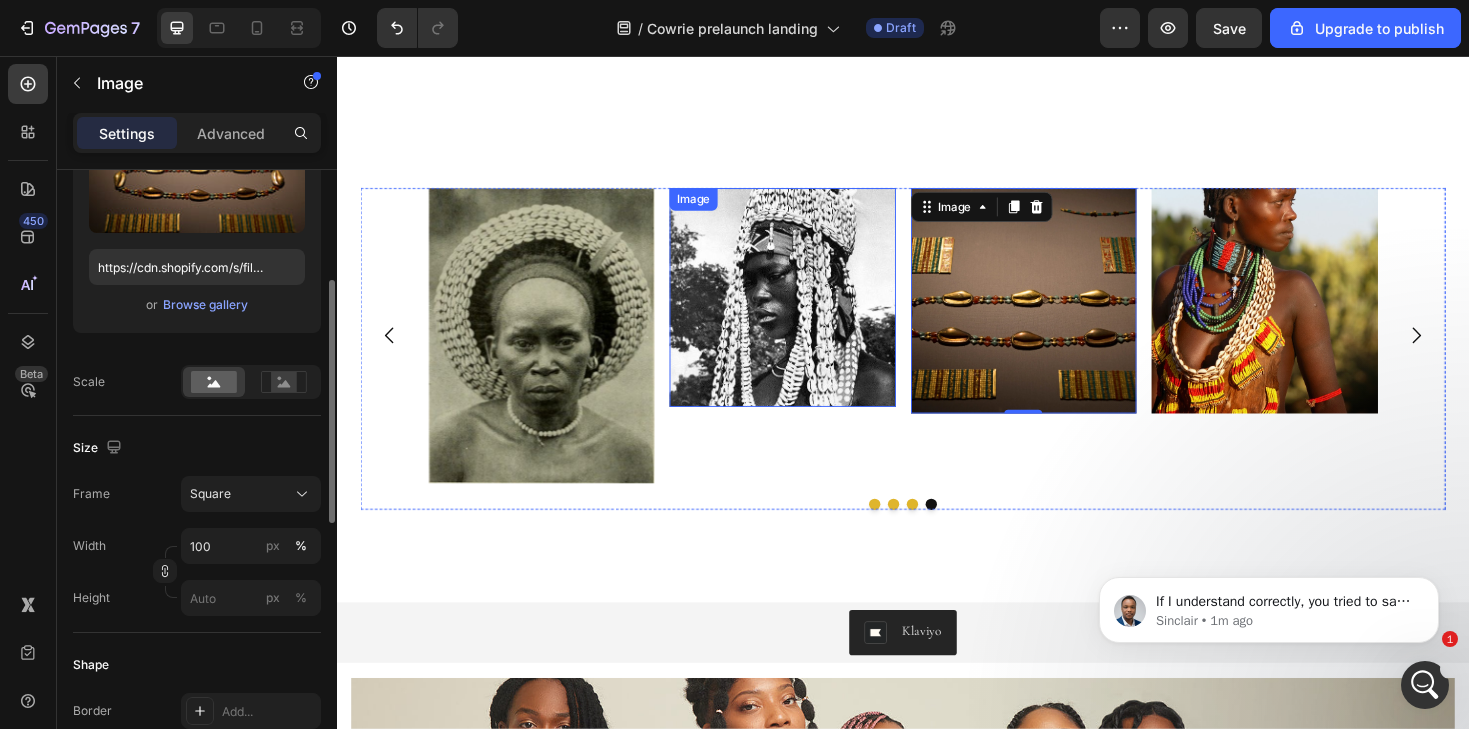 click at bounding box center [810, 312] 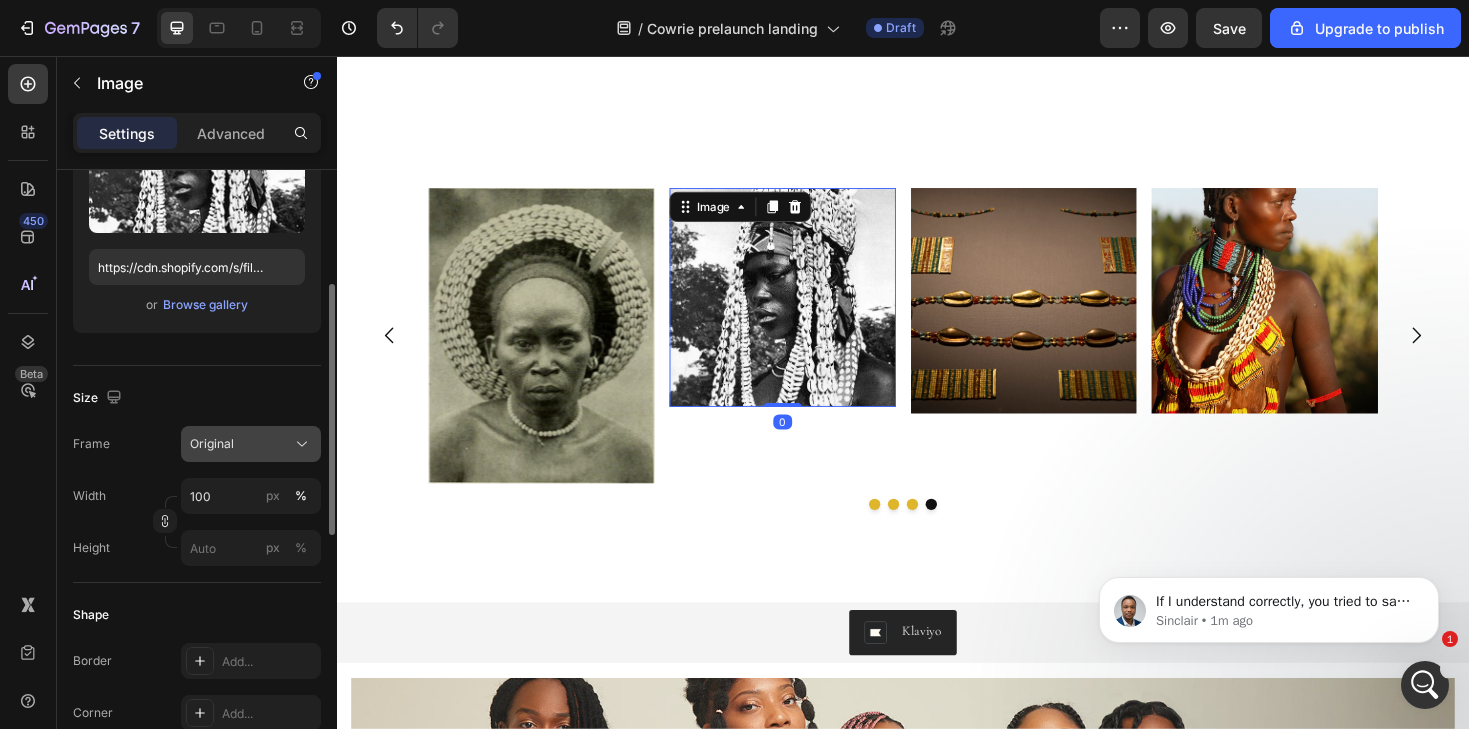 click on "Original" 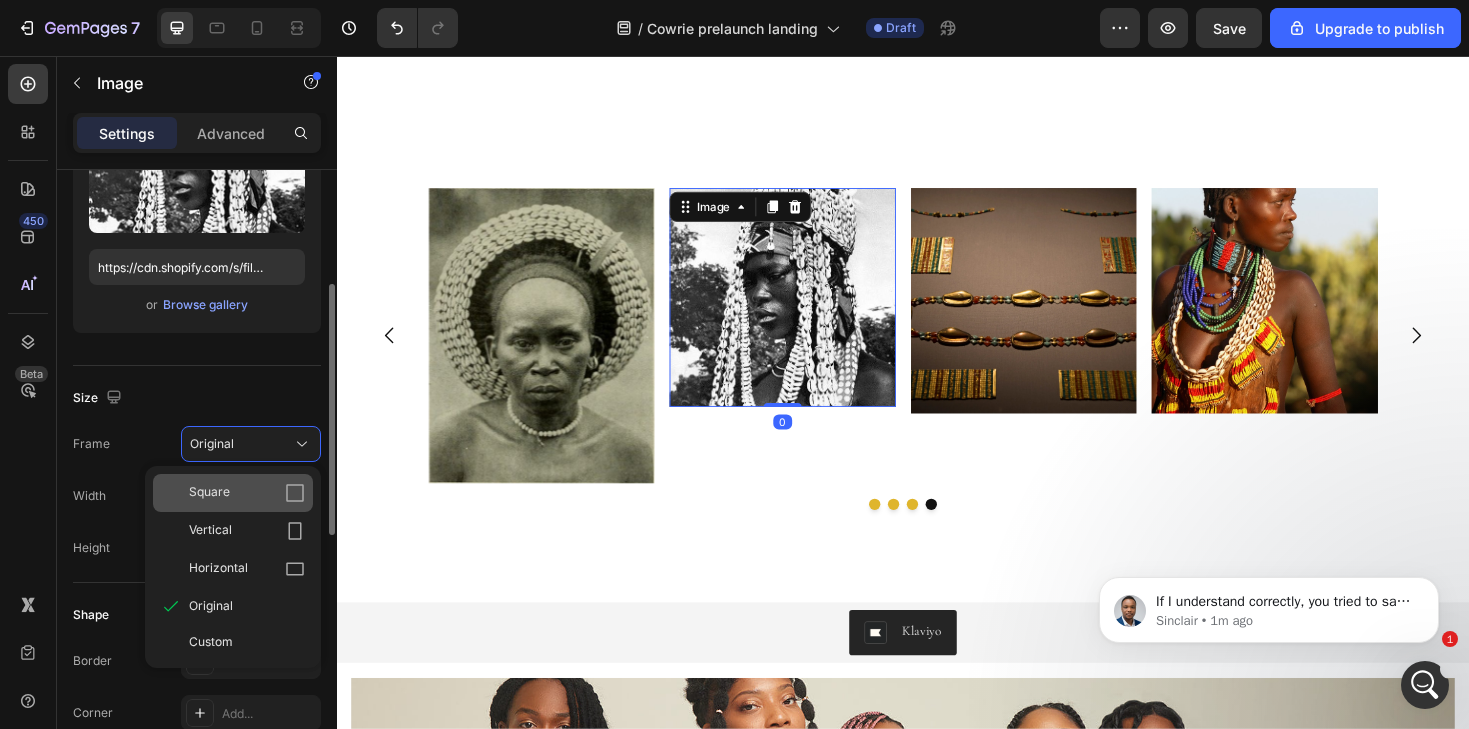 click on "Square" at bounding box center [247, 493] 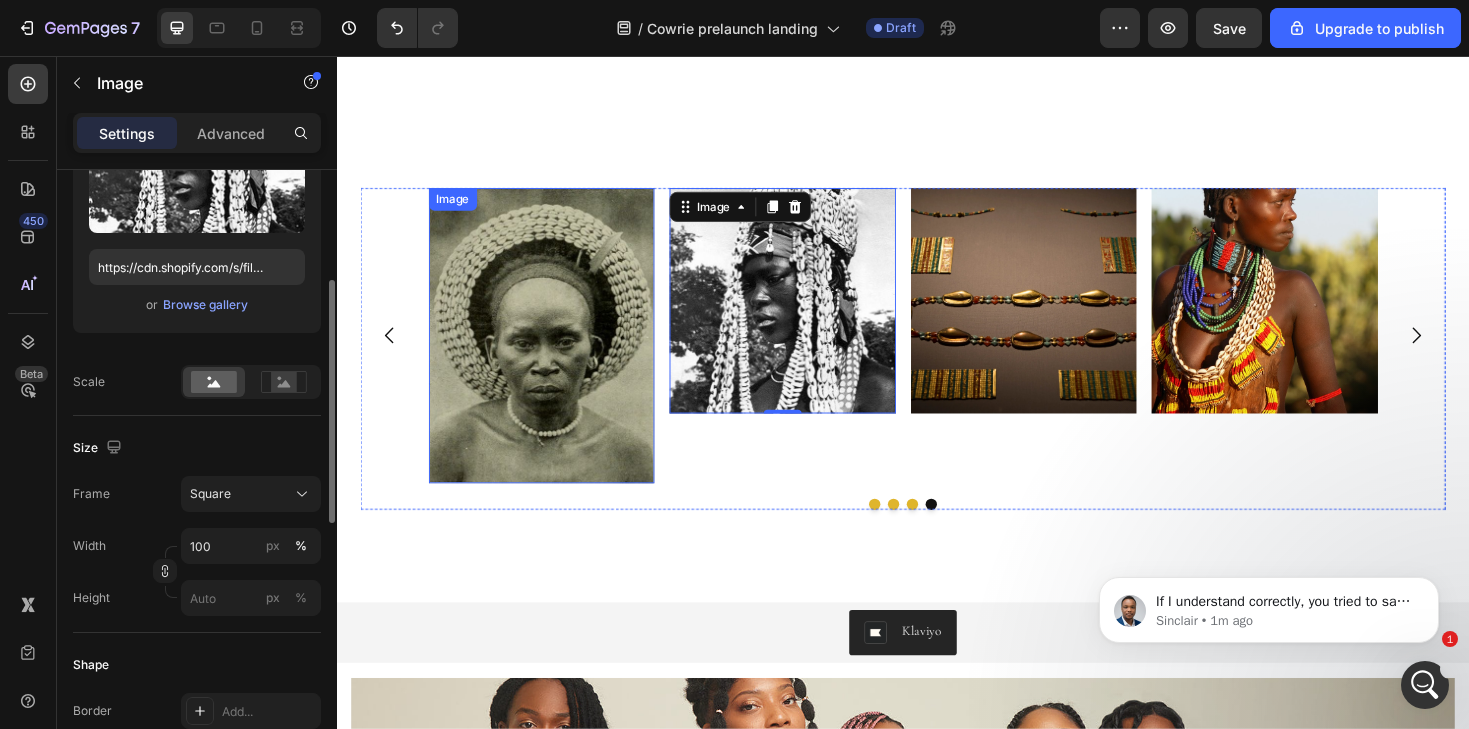 click at bounding box center [554, 352] 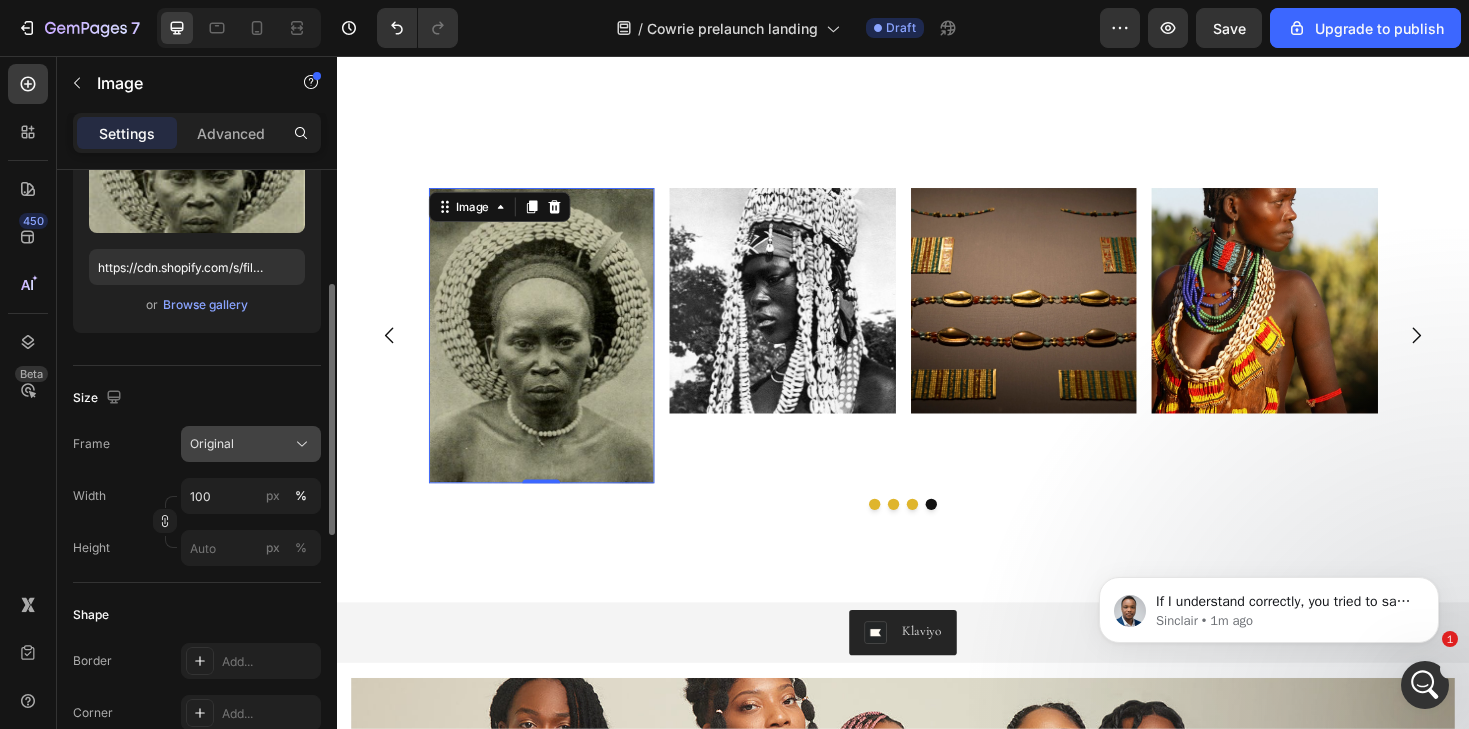 click on "Original" 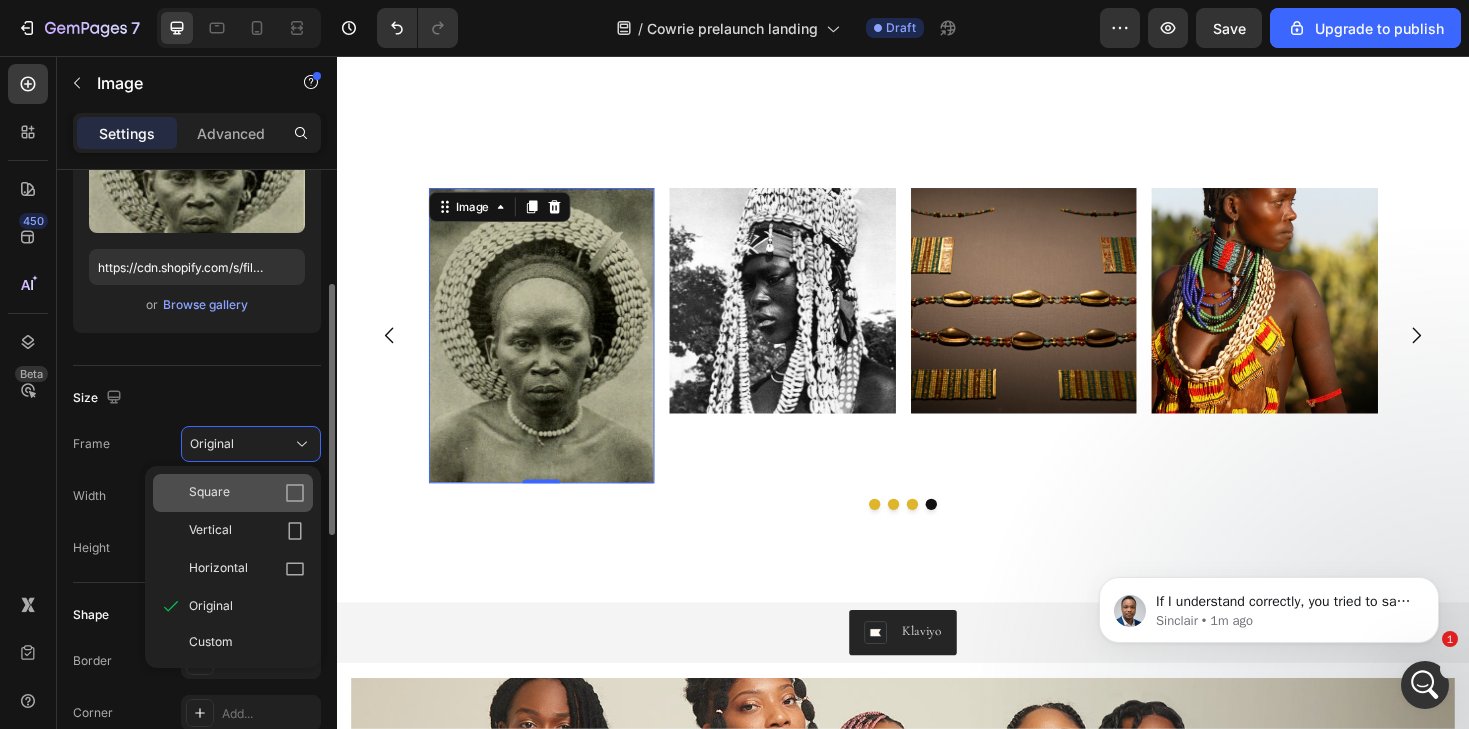 click on "Square" at bounding box center (247, 493) 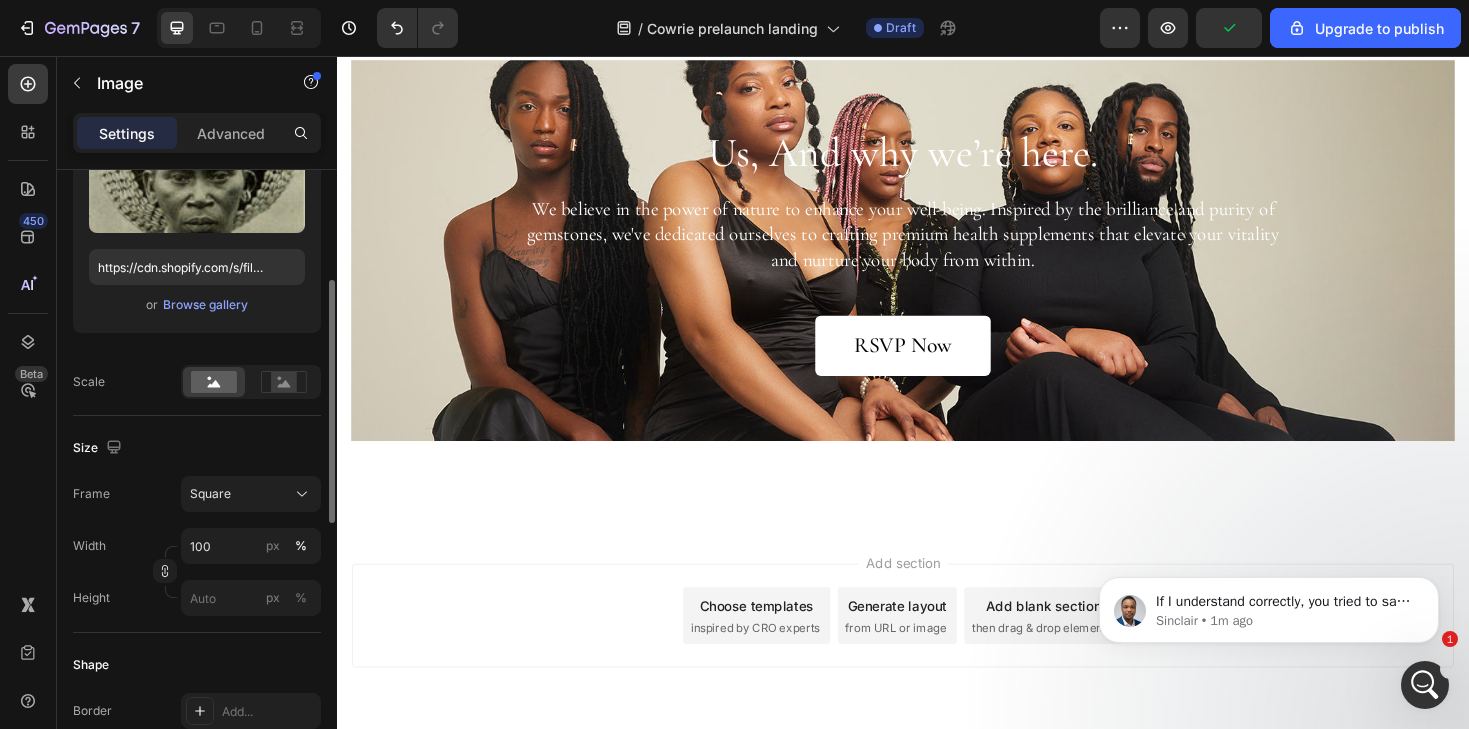 scroll, scrollTop: 5259, scrollLeft: 0, axis: vertical 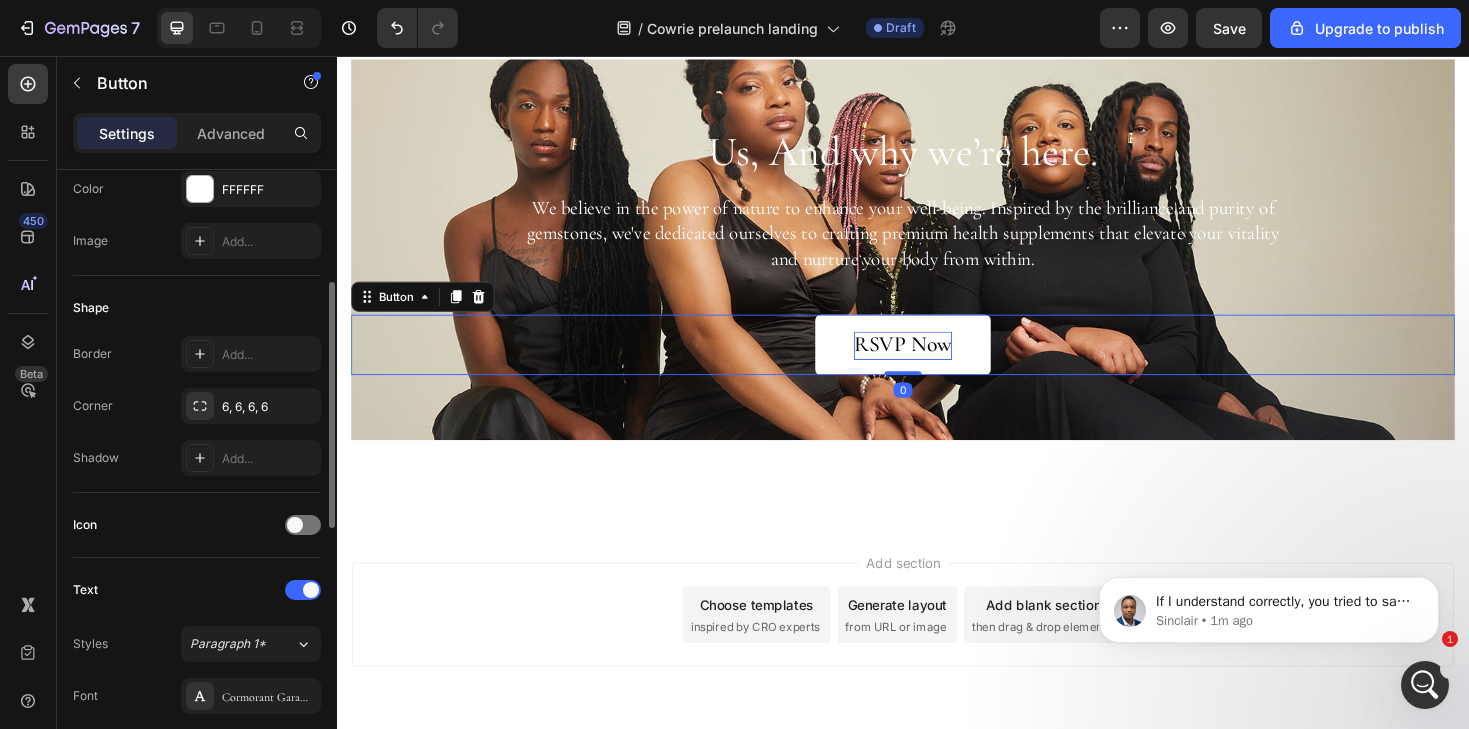click on "RSVP Now" at bounding box center [937, 363] 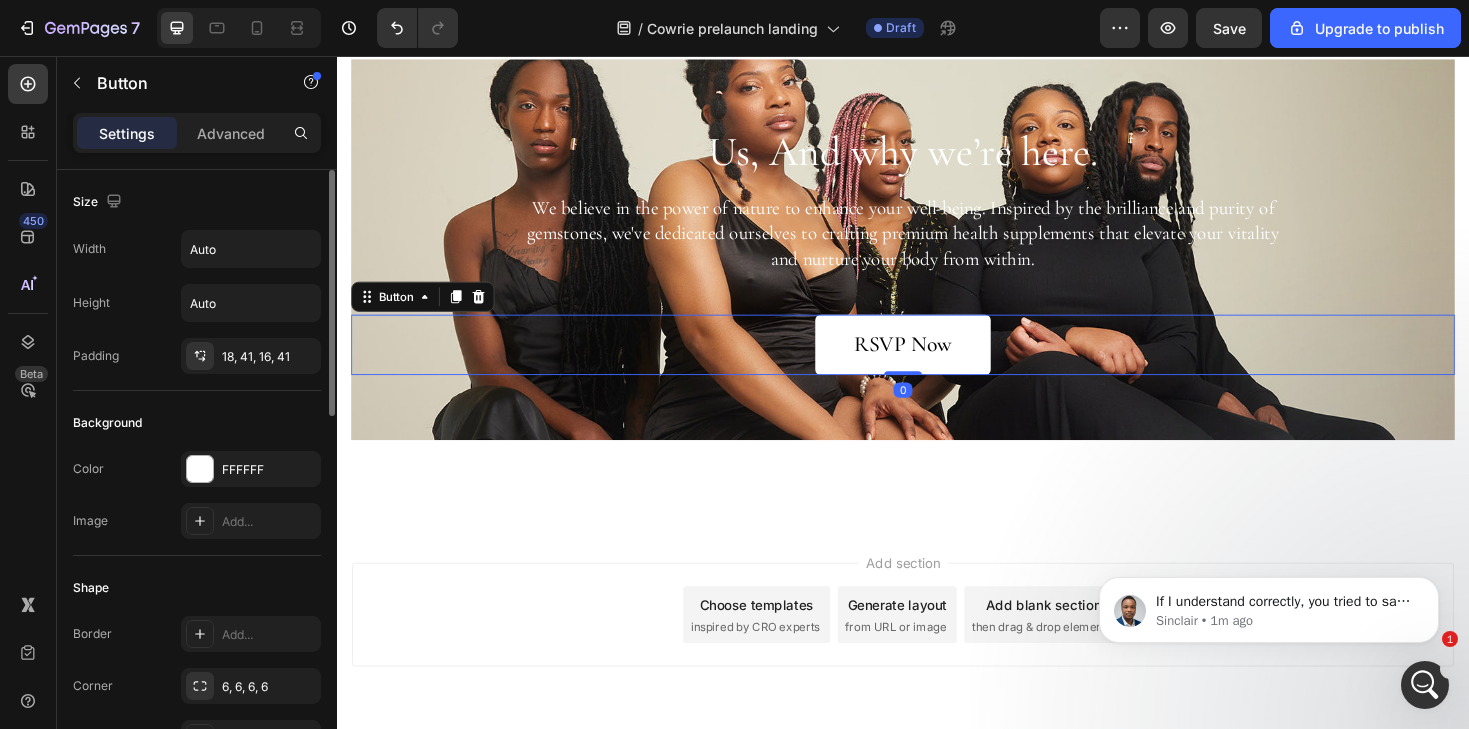 click on "RSVP Now" at bounding box center [937, 362] 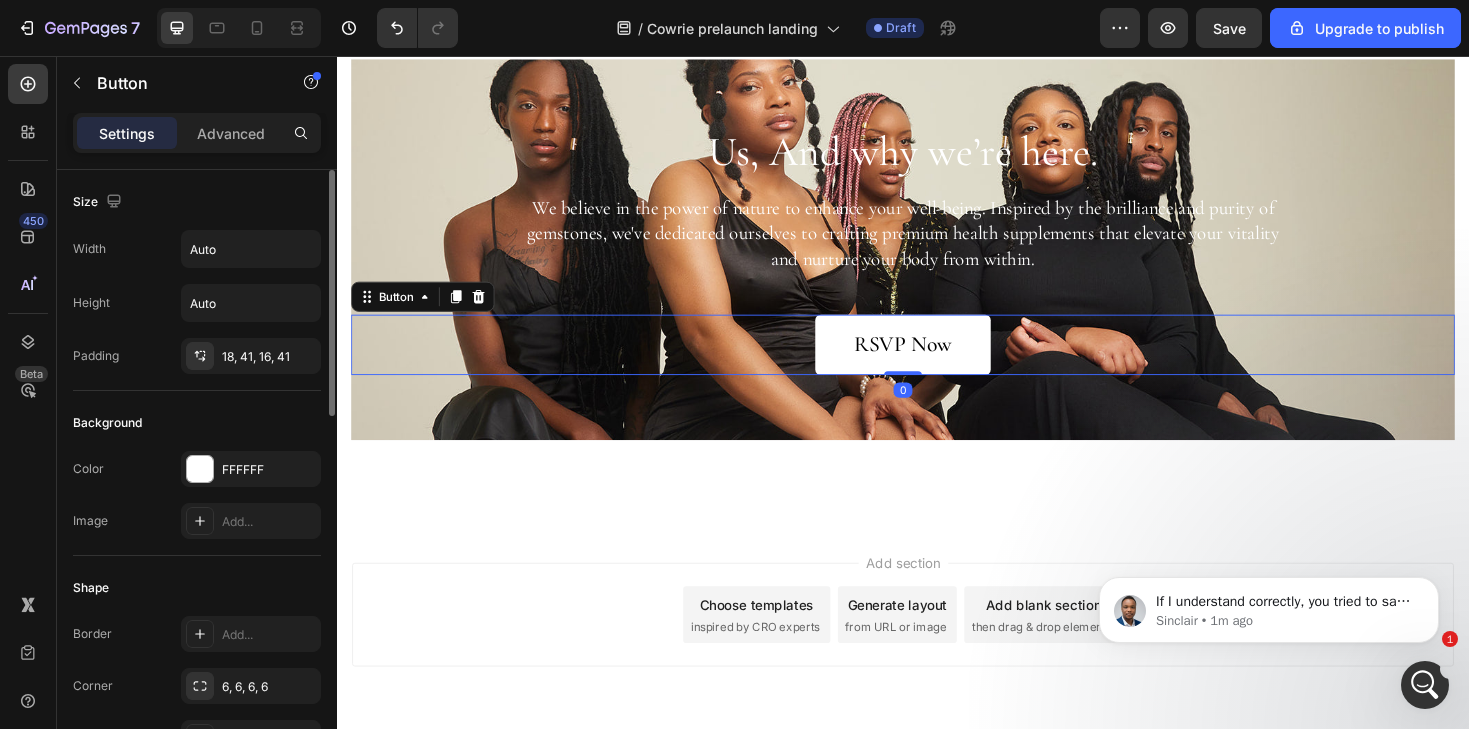 click on "RSVP Now" at bounding box center (937, 362) 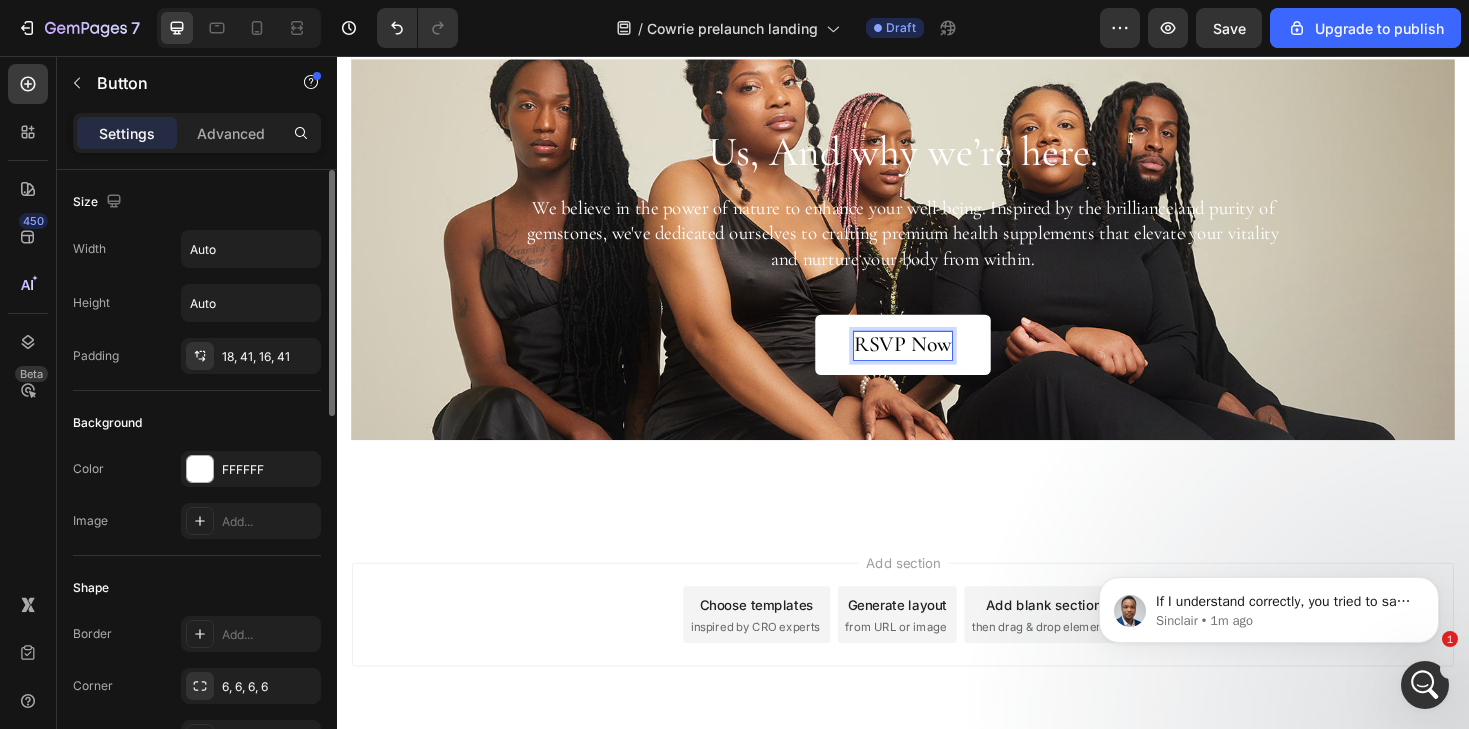 click on "RSVP Now" at bounding box center (937, 363) 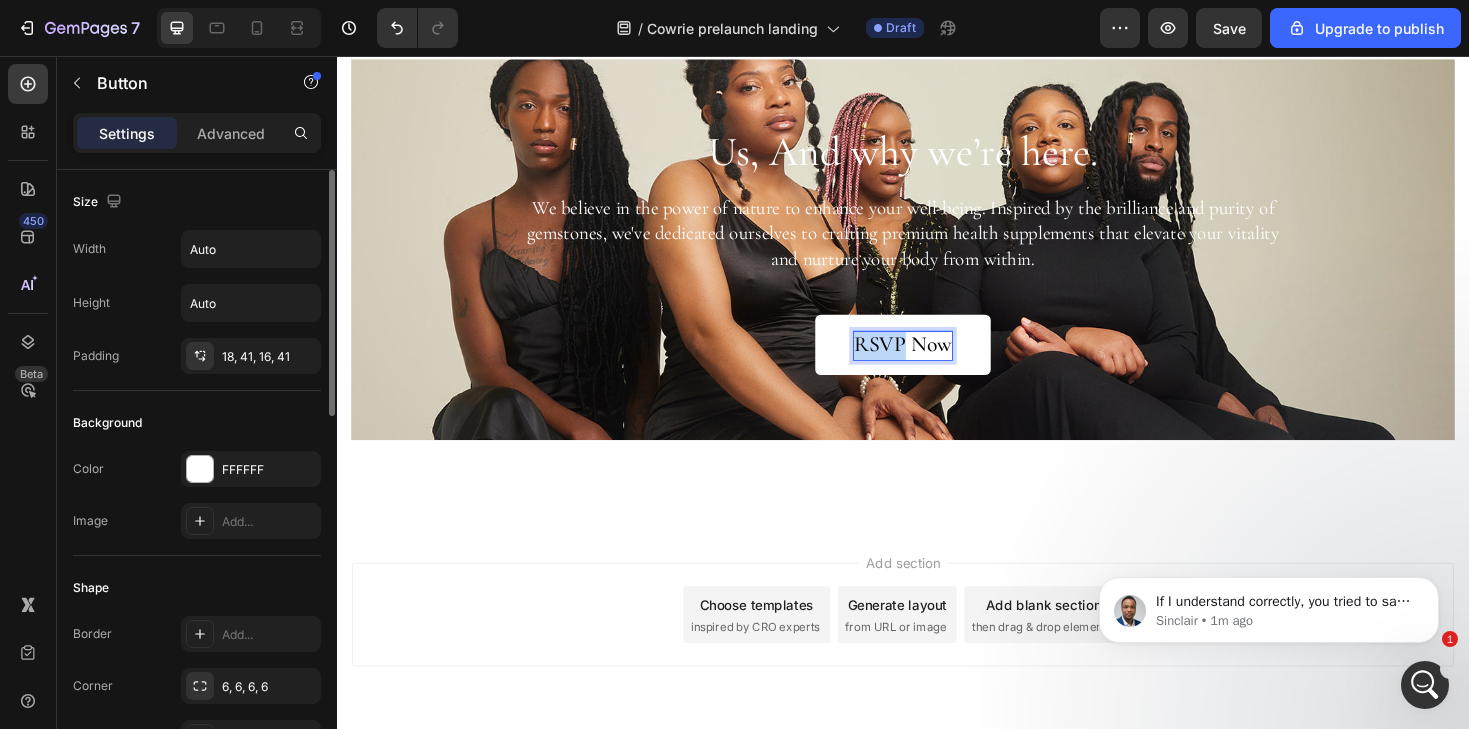 click on "RSVP Now" at bounding box center (937, 363) 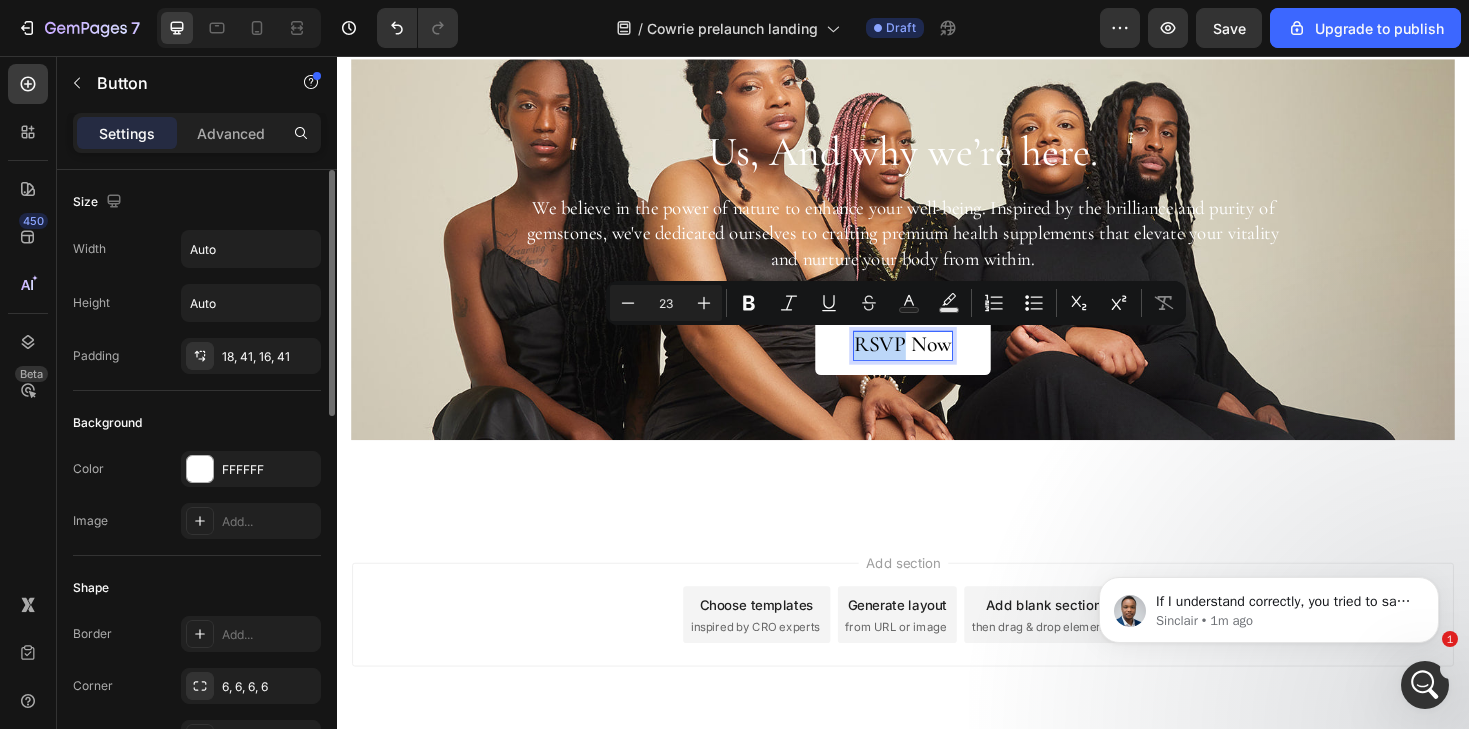 click on "RSVP Now" at bounding box center [937, 363] 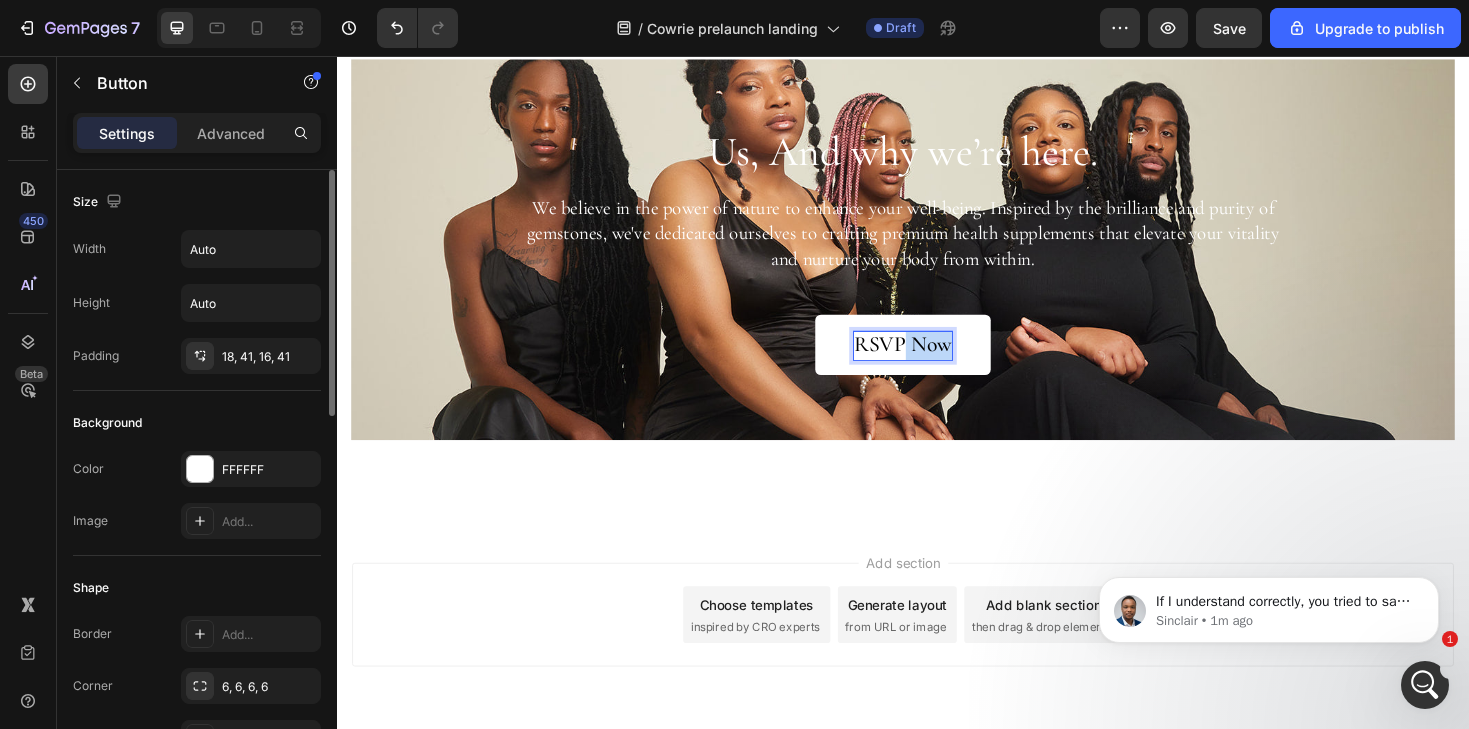 drag, startPoint x: 942, startPoint y: 363, endPoint x: 994, endPoint y: 363, distance: 52 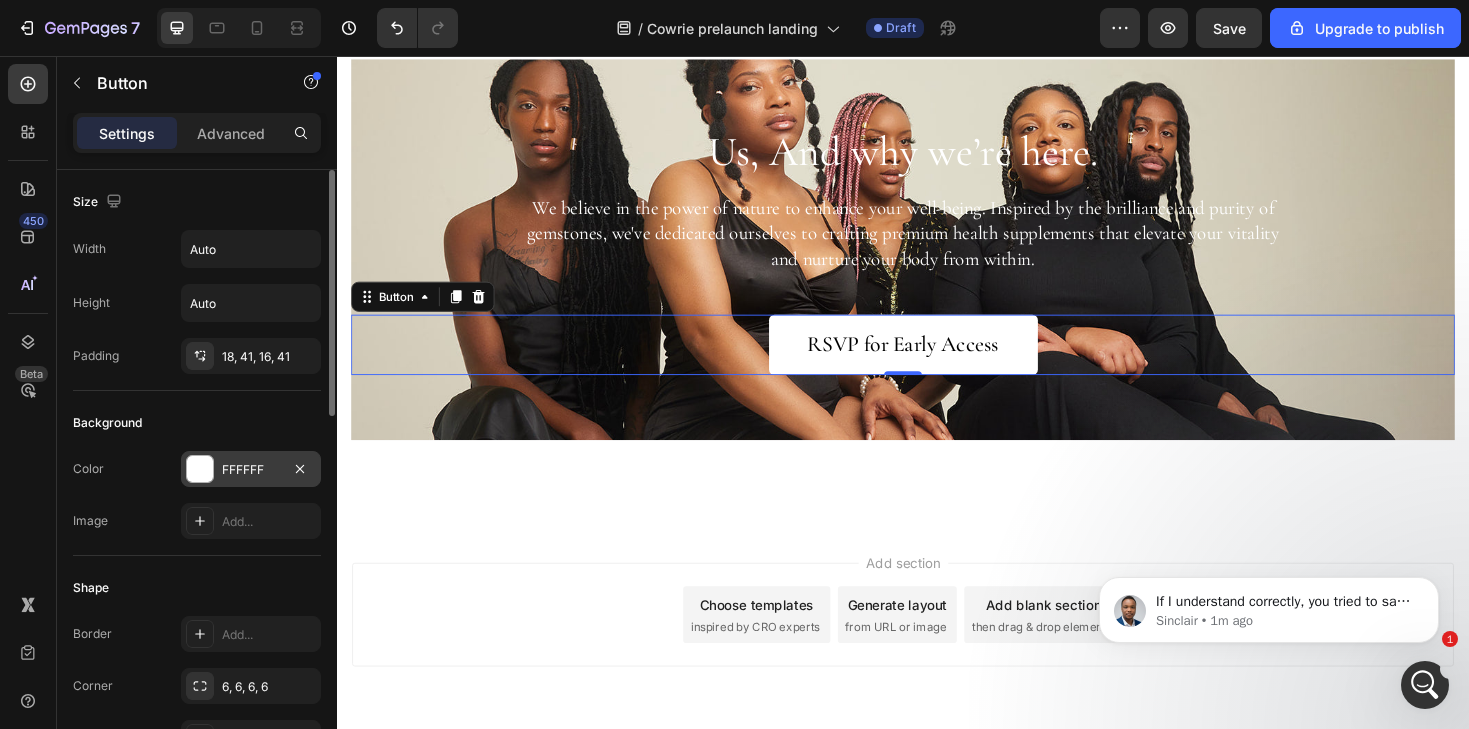 click at bounding box center (200, 469) 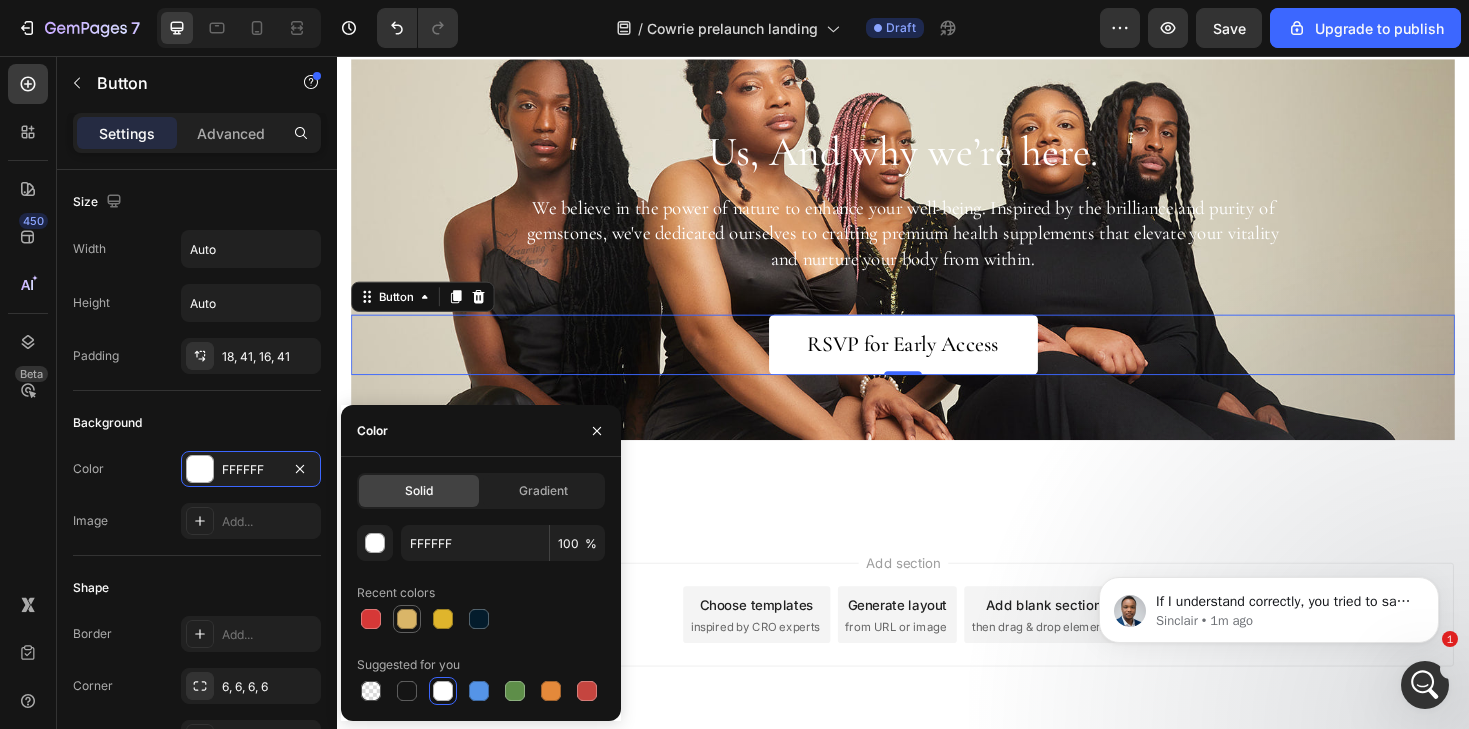 click at bounding box center (407, 619) 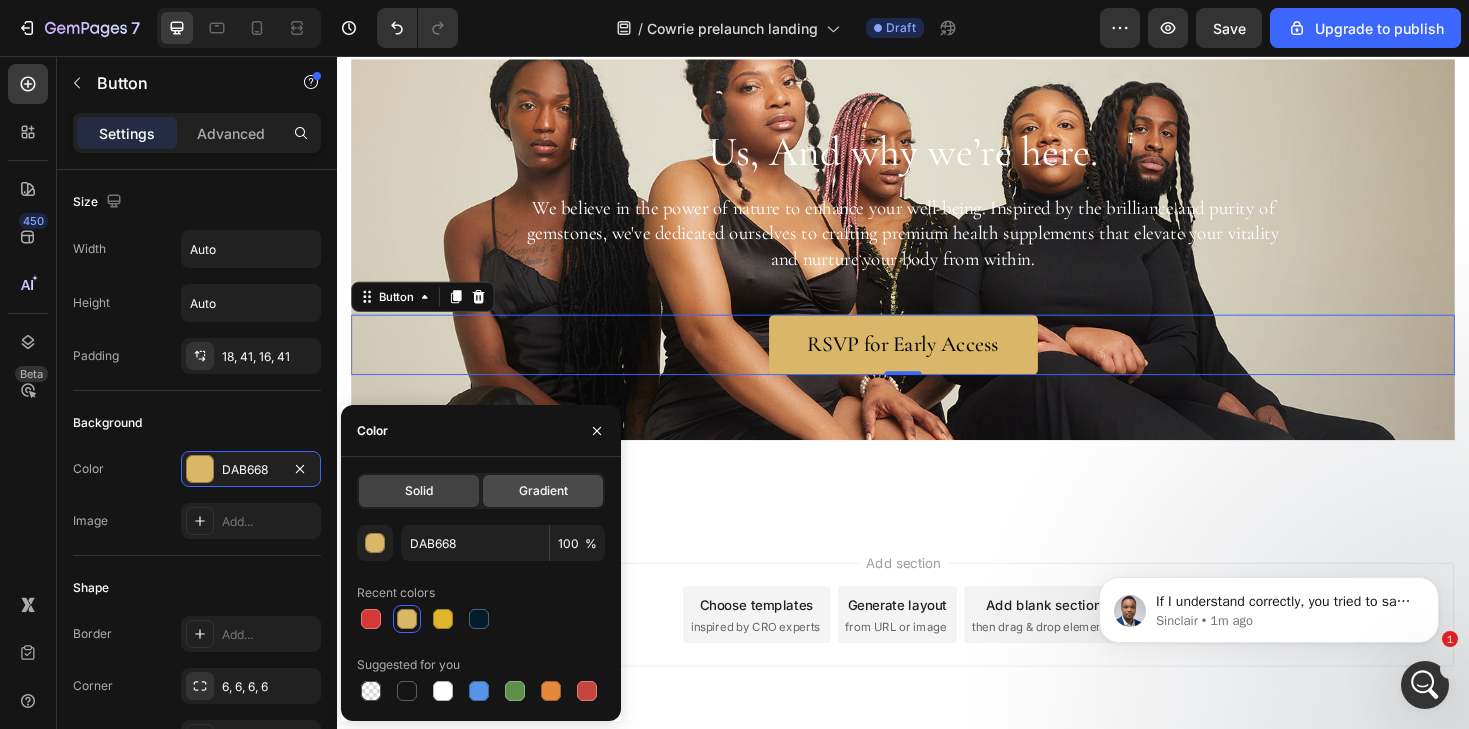 click on "Gradient" 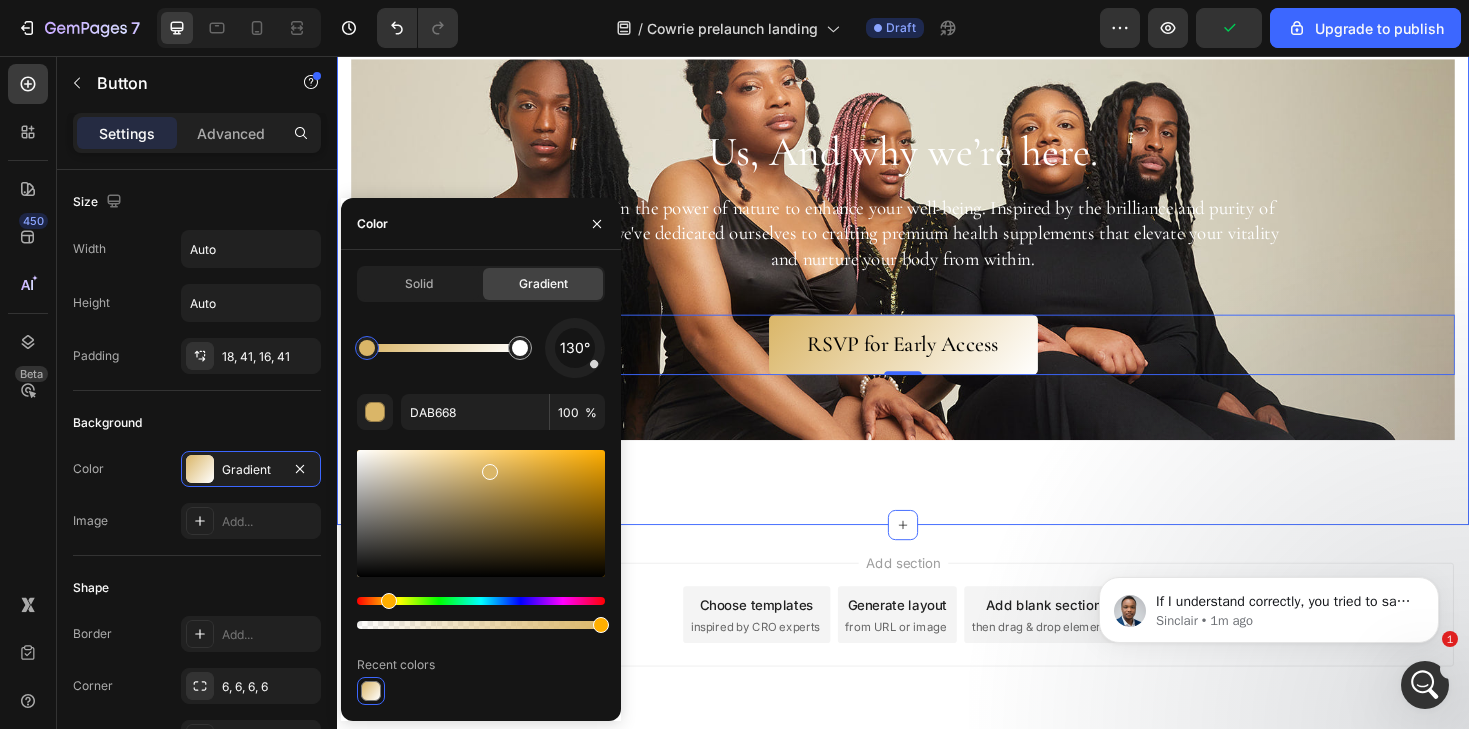 click on "Klaviyo Klaviyo Us, And why we’re here. Heading We believe in the power of nature to enhance your well-being. Inspired by the brilliance and purity of gemstones, we've dedicated ourselves to crafting premium health supplements that elevate your vitality and nurture your body from within. Text Block RSVP for Early Access Button   0 Hero Banner Section 10" at bounding box center [937, 266] 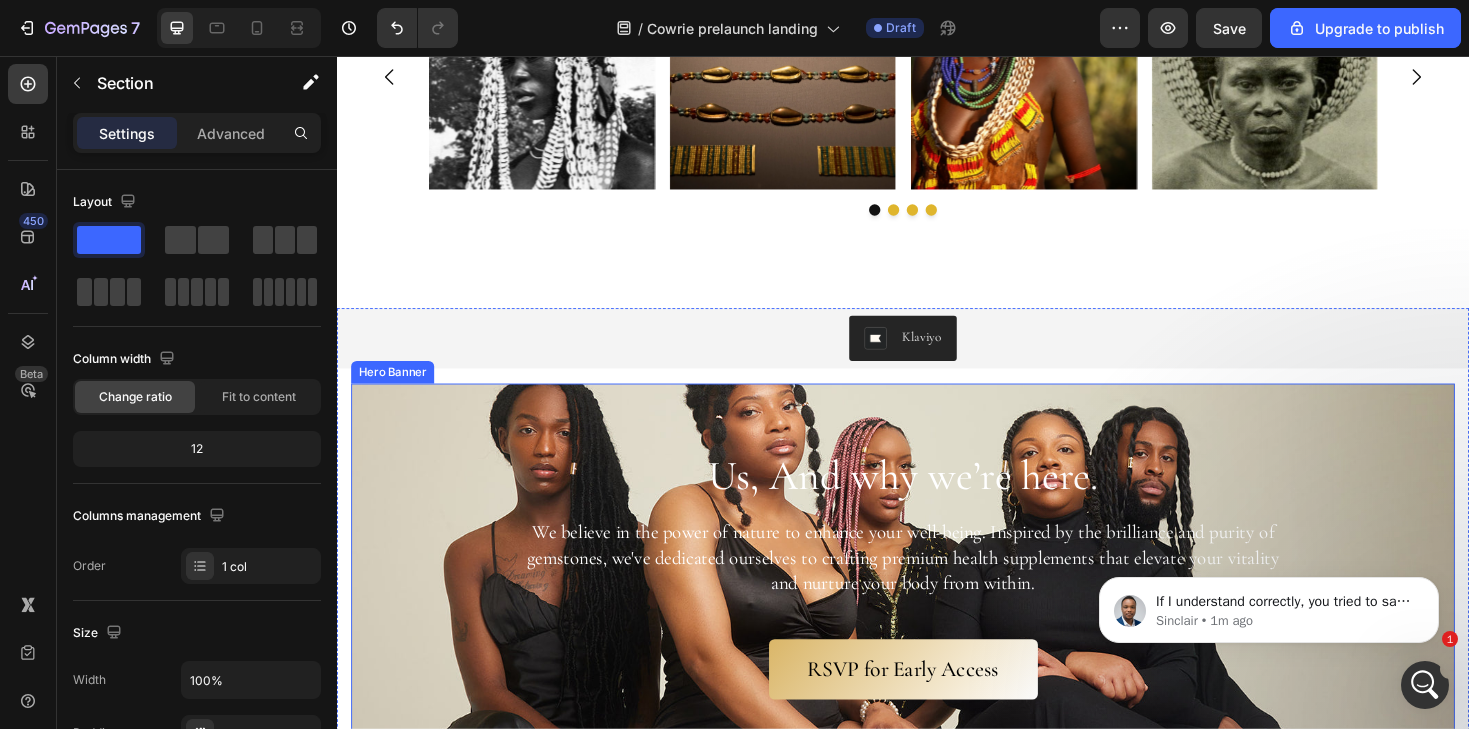 scroll, scrollTop: 4922, scrollLeft: 0, axis: vertical 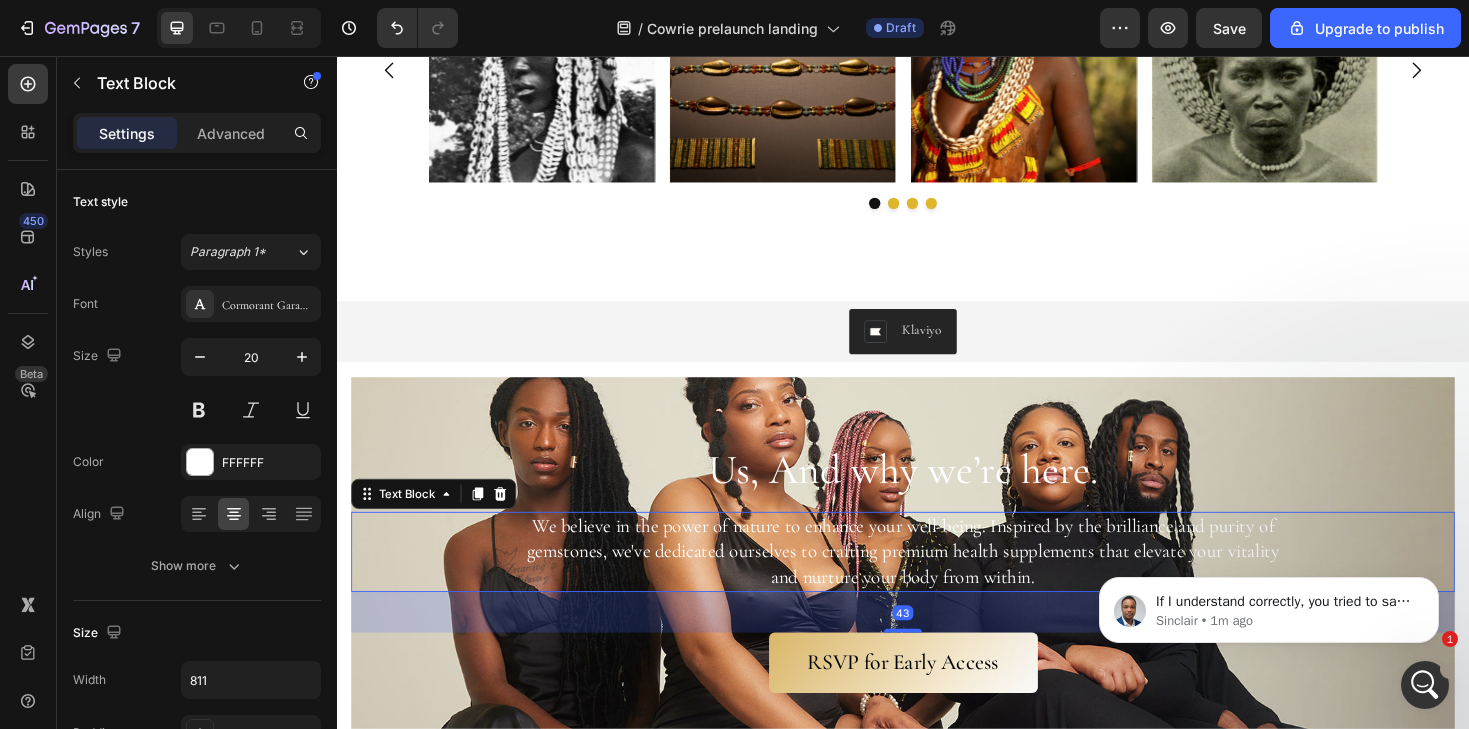 click on "We believe in the power of nature to enhance your well-being. Inspired by the brilliance and purity of gemstones, we've dedicated ourselves to crafting premium health supplements that elevate your vitality and nurture your body from within." at bounding box center [937, 581] 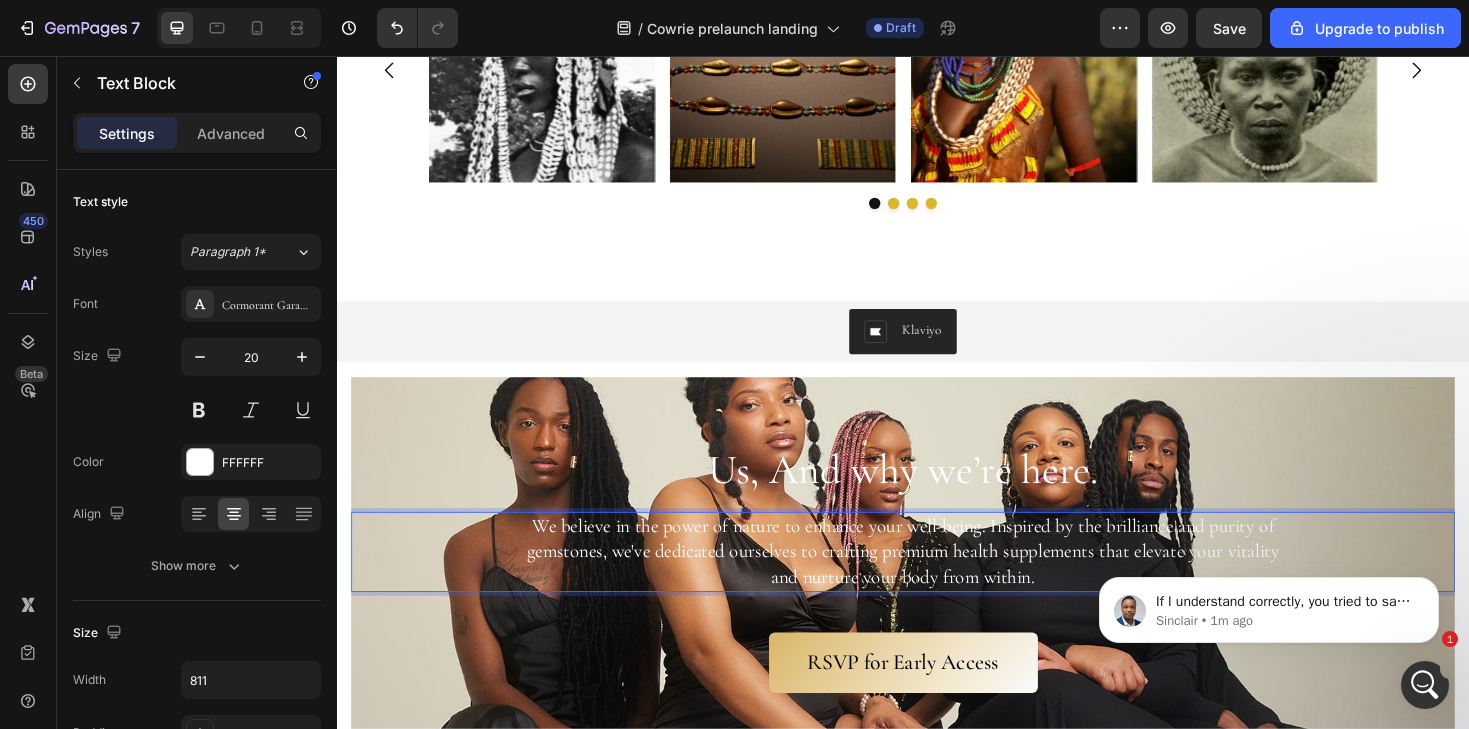 click on "We believe in the power of nature to enhance your well-being. Inspired by the brilliance and purity of gemstones, we've dedicated ourselves to crafting premium health supplements that elevate your vitality and nurture your body from within." at bounding box center [937, 581] 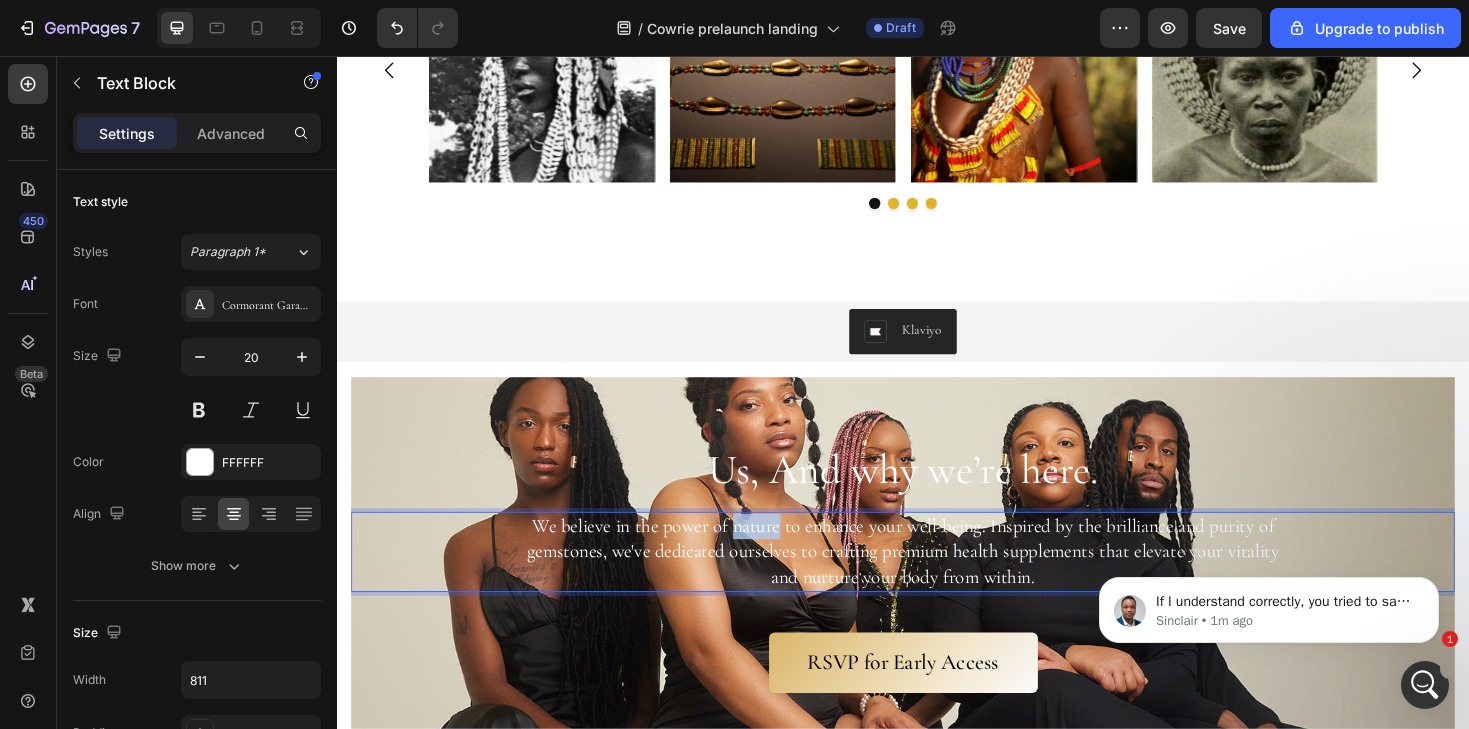 click on "We believe in the power of nature to enhance your well-being. Inspired by the brilliance and purity of gemstones, we've dedicated ourselves to crafting premium health supplements that elevate your vitality and nurture your body from within." at bounding box center (937, 581) 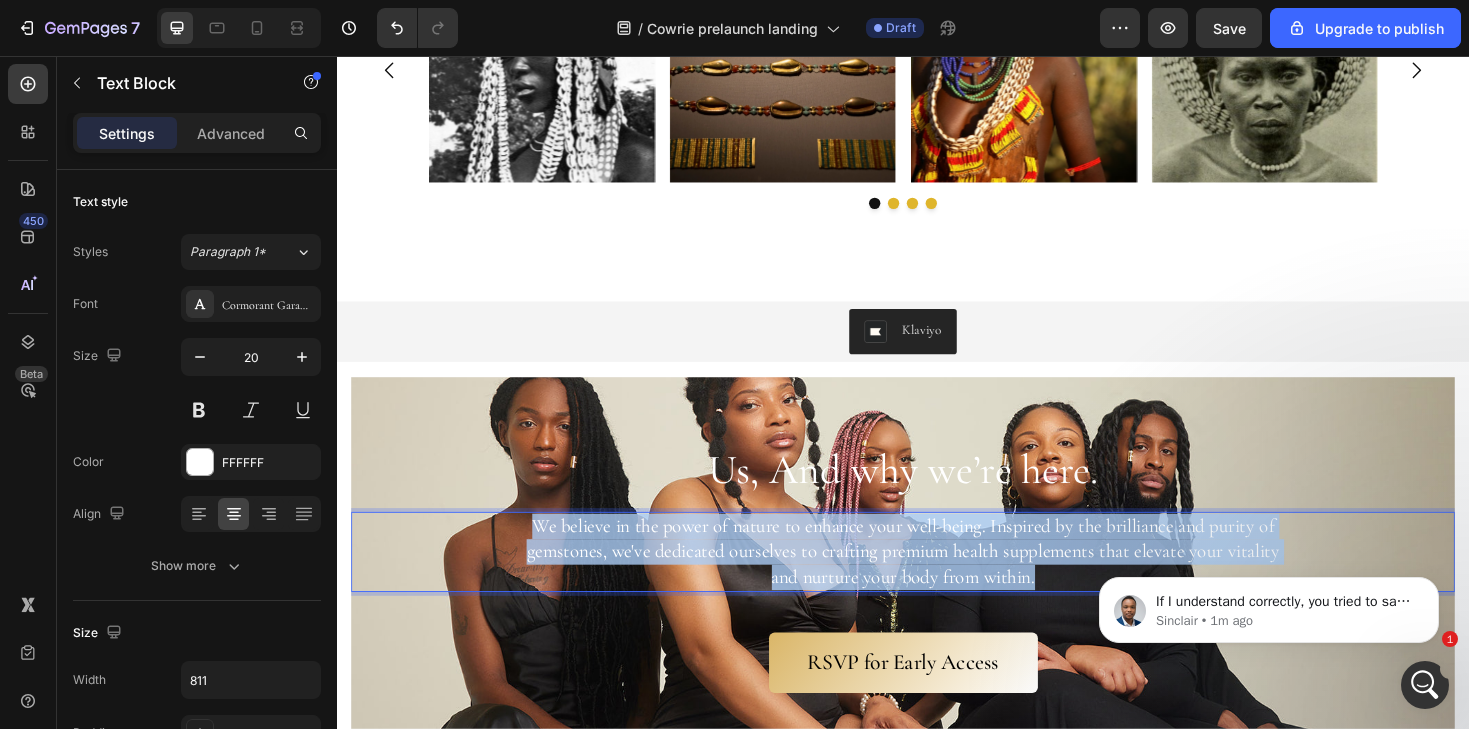 drag, startPoint x: 1121, startPoint y: 619, endPoint x: 527, endPoint y: 549, distance: 598.11035 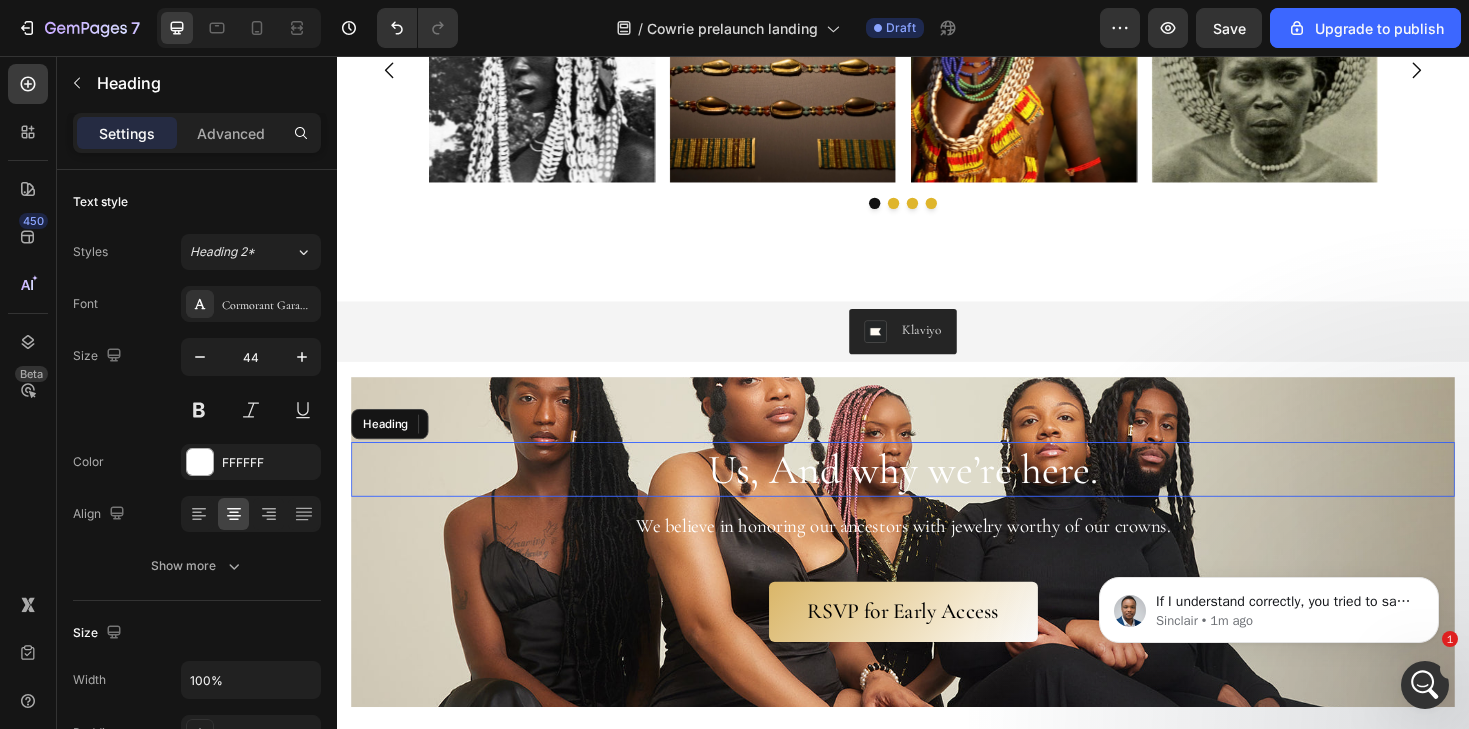 click on "Us, And why we’re here." at bounding box center (937, 494) 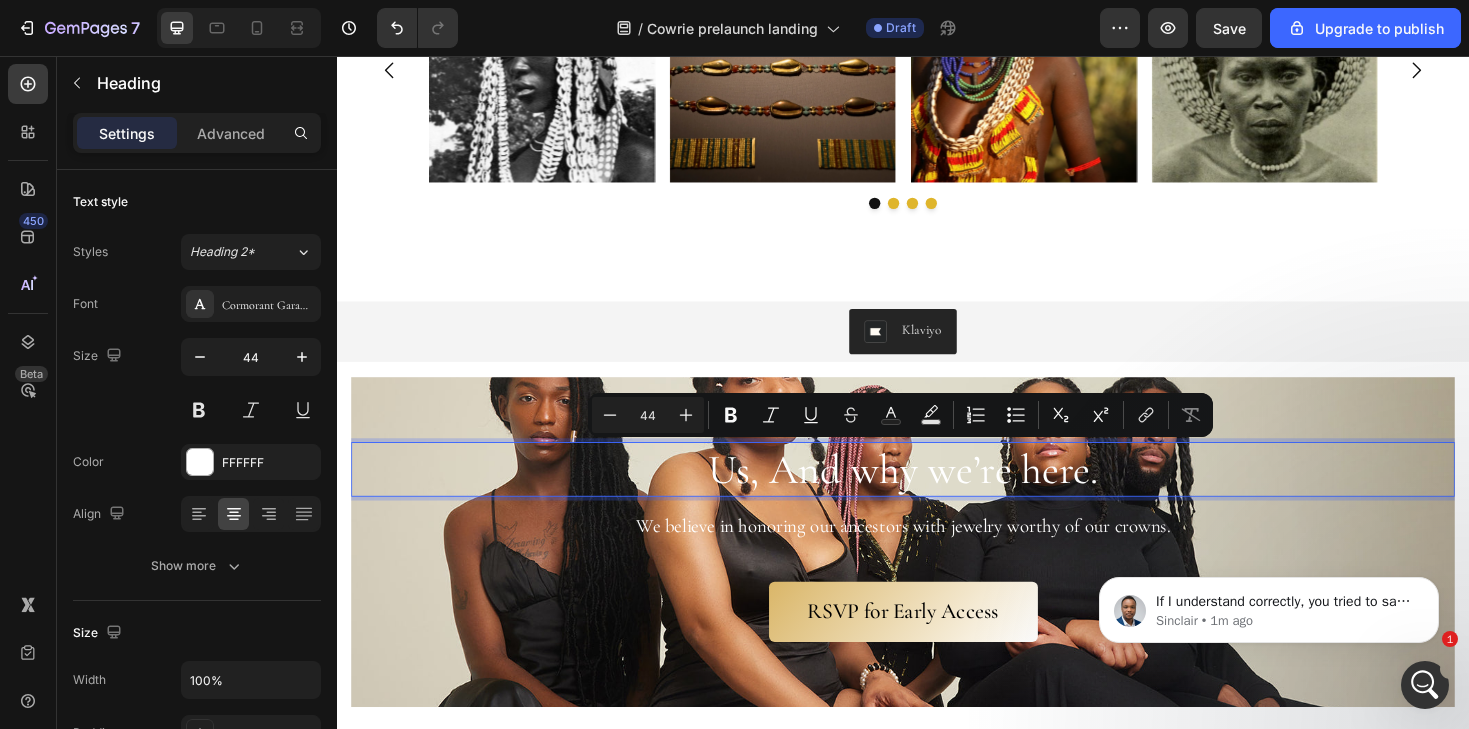 click on "Us, And why we’re here." at bounding box center (937, 494) 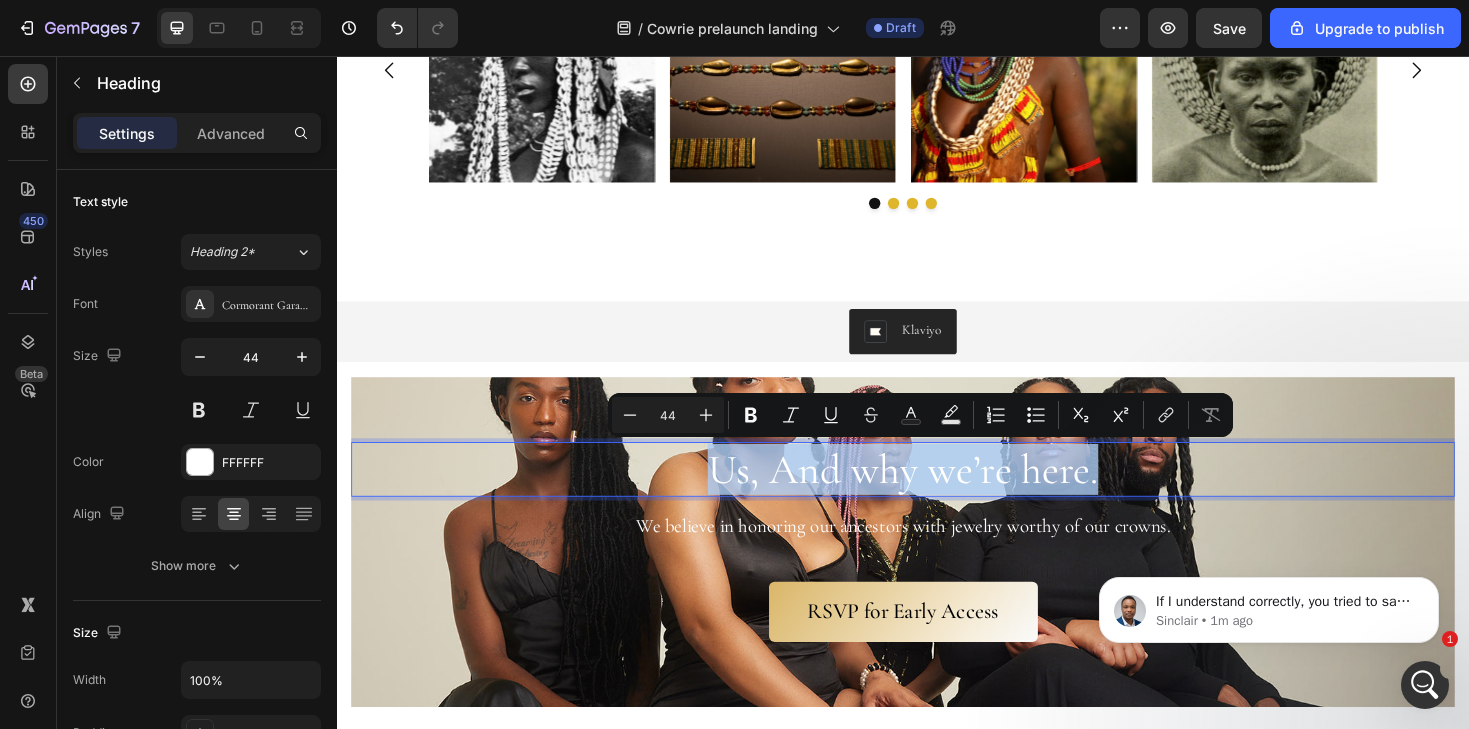 drag, startPoint x: 1194, startPoint y: 505, endPoint x: 610, endPoint y: 483, distance: 584.41425 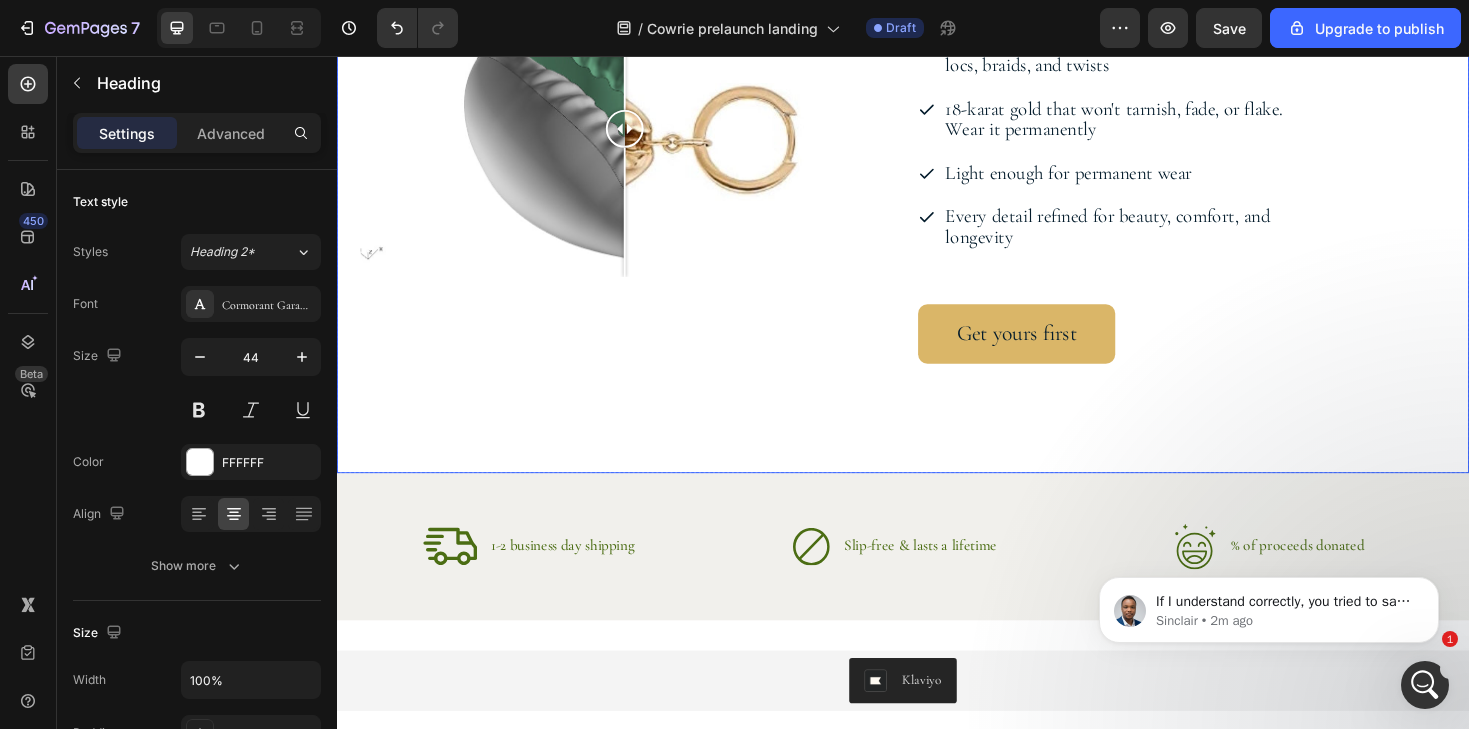 scroll, scrollTop: 3465, scrollLeft: 0, axis: vertical 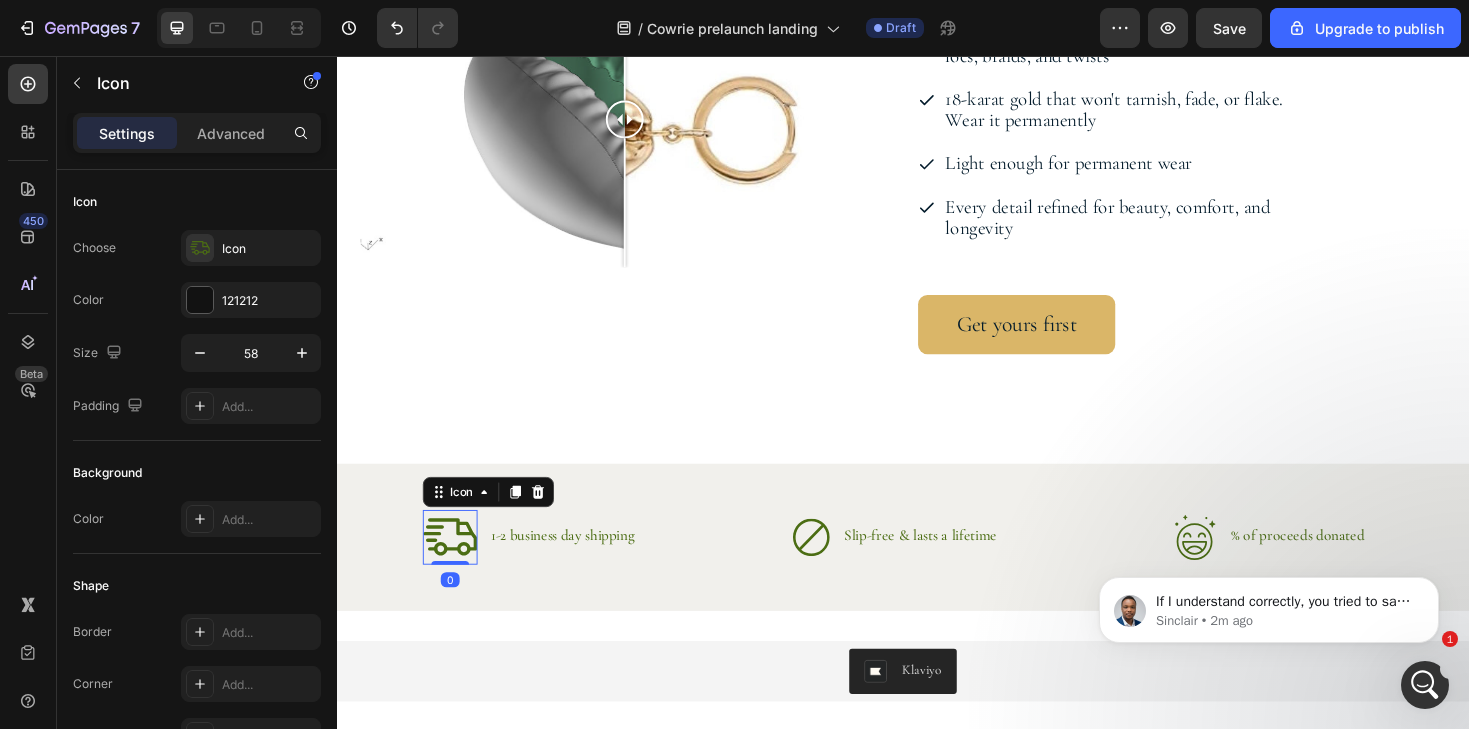 click 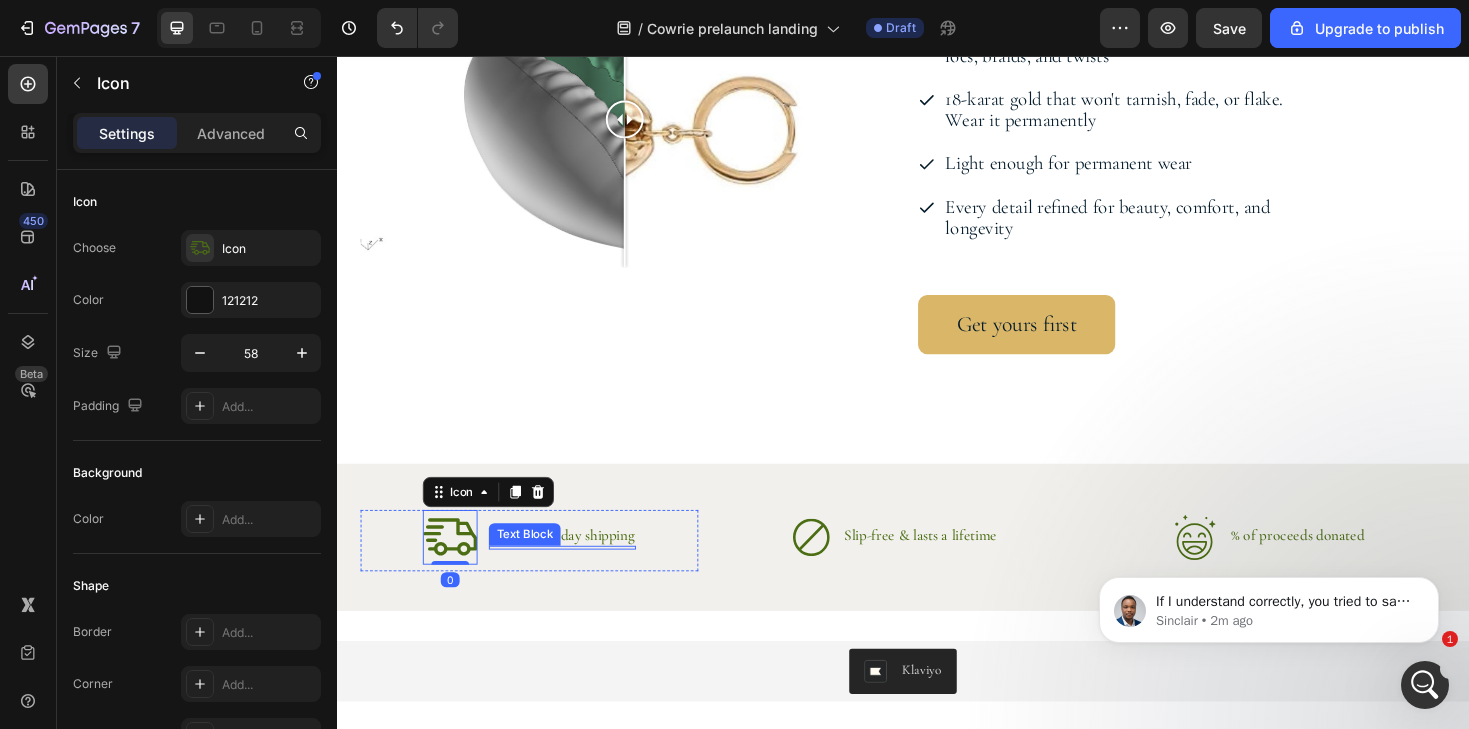 click on "1-2 business day shipping Text Block" at bounding box center [576, 564] 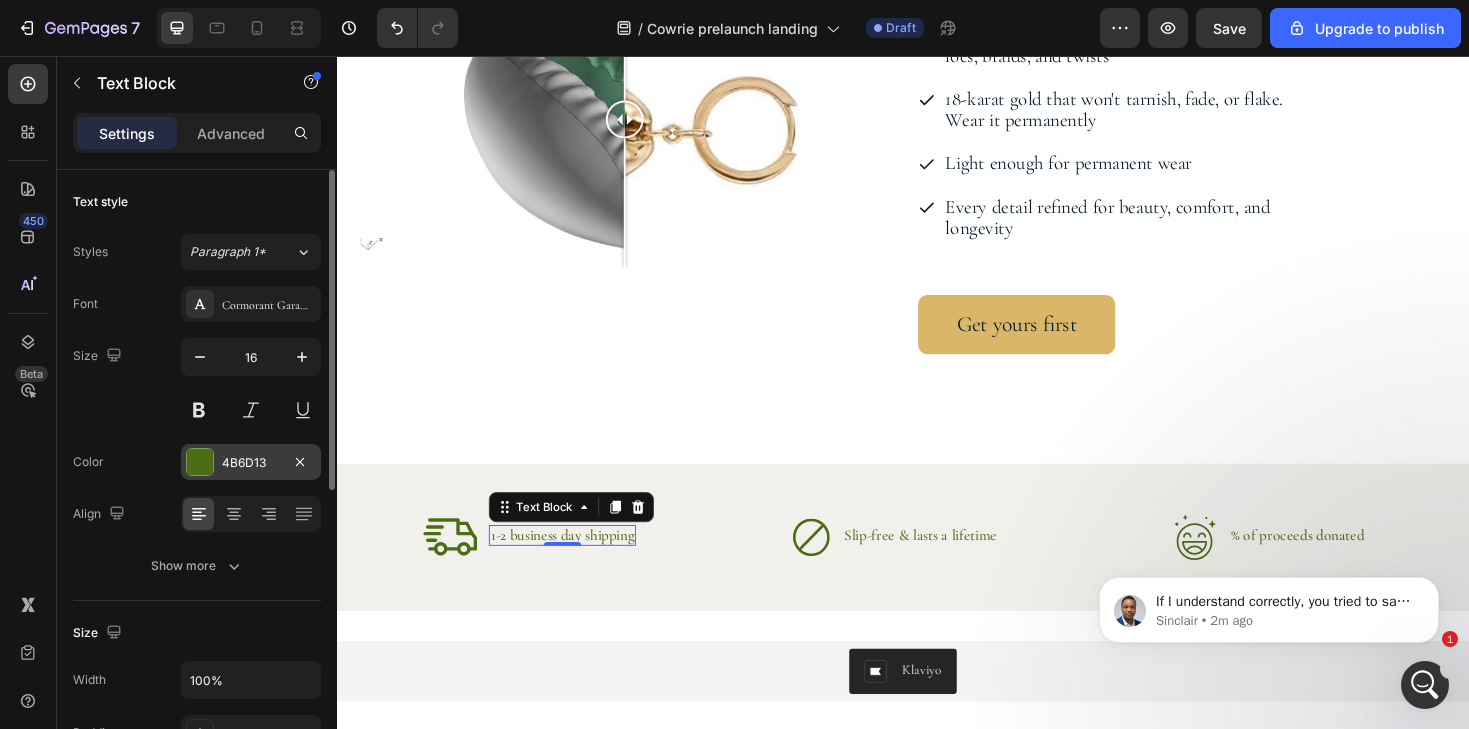 click at bounding box center (200, 462) 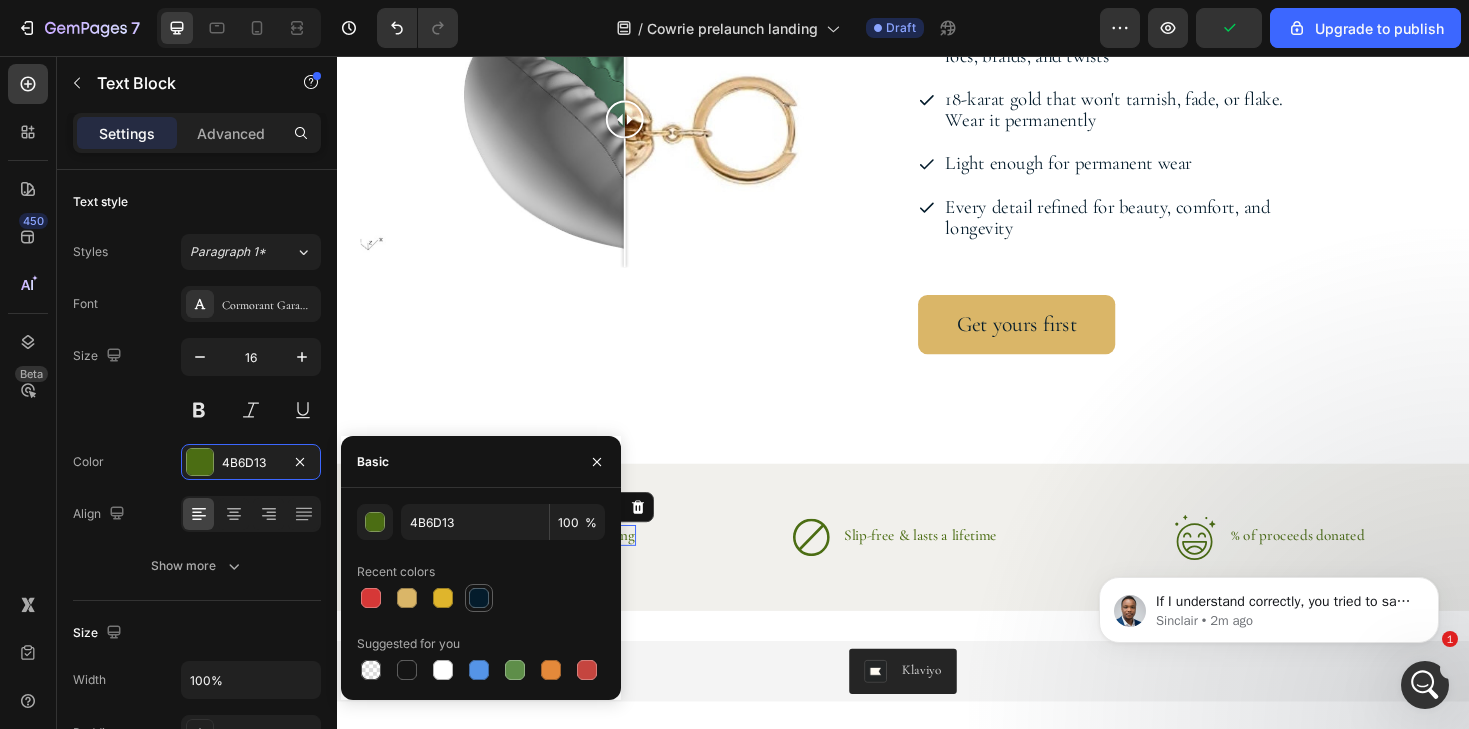 click at bounding box center (479, 598) 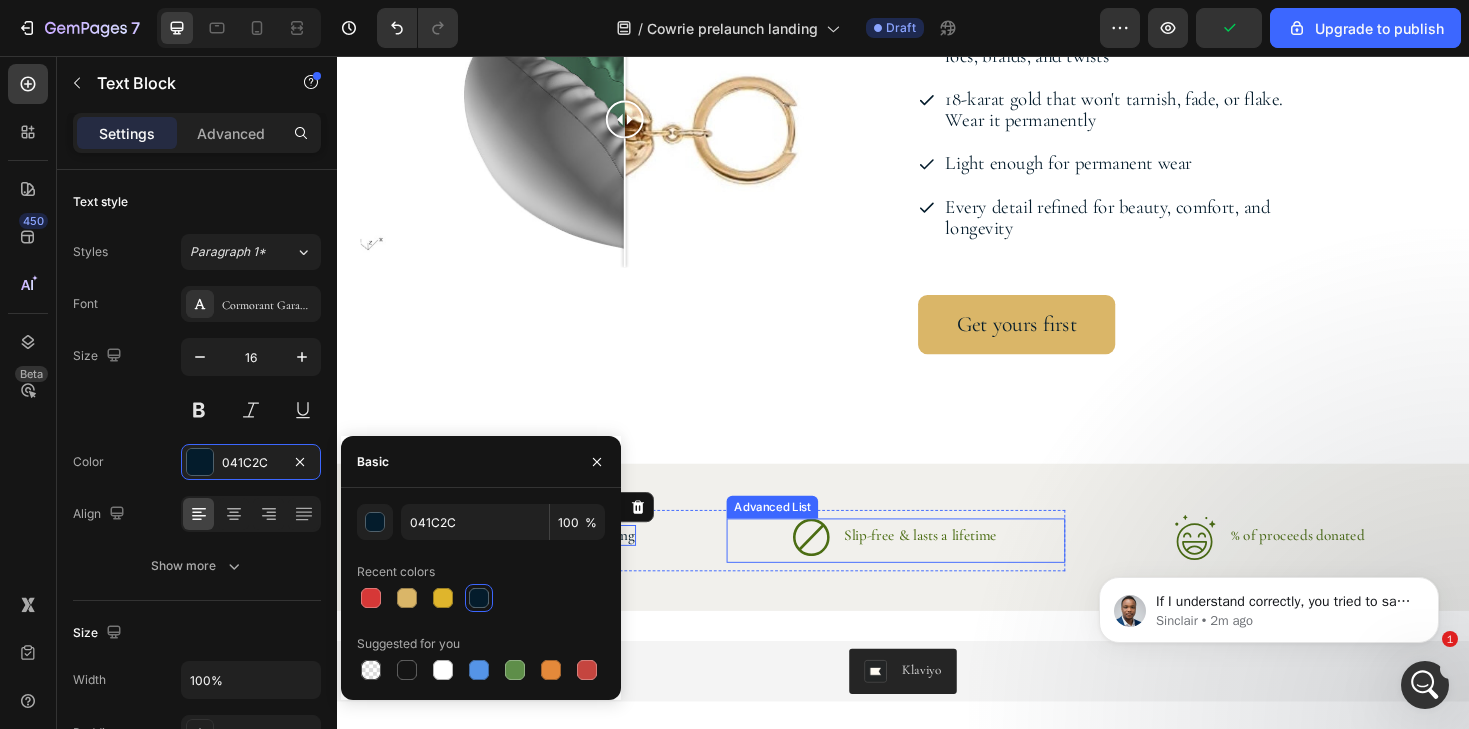 click on "Icon Slip-free & lasts a lifetime Text Block Text Block" at bounding box center (929, 566) 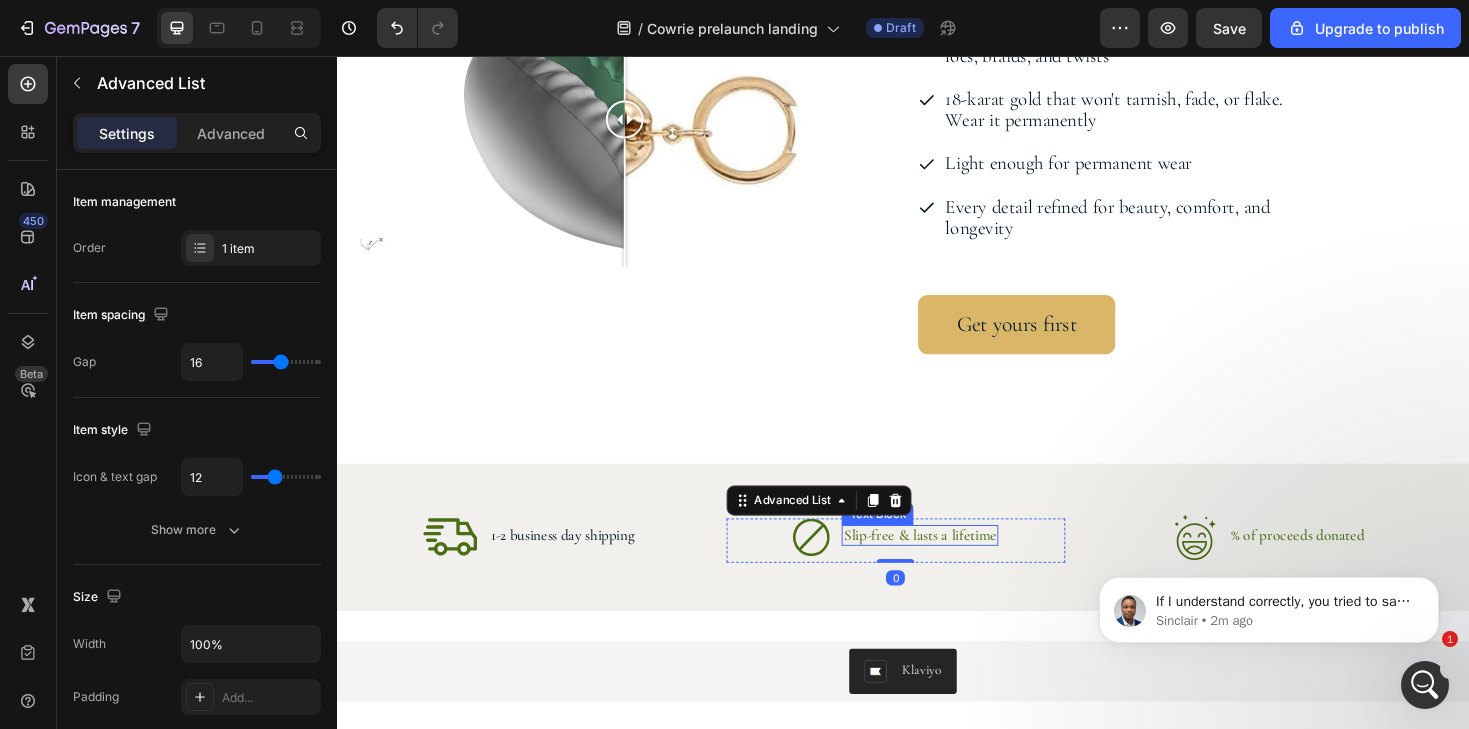 click on "Slip-free & lasts a lifetime Text Block" at bounding box center (955, 564) 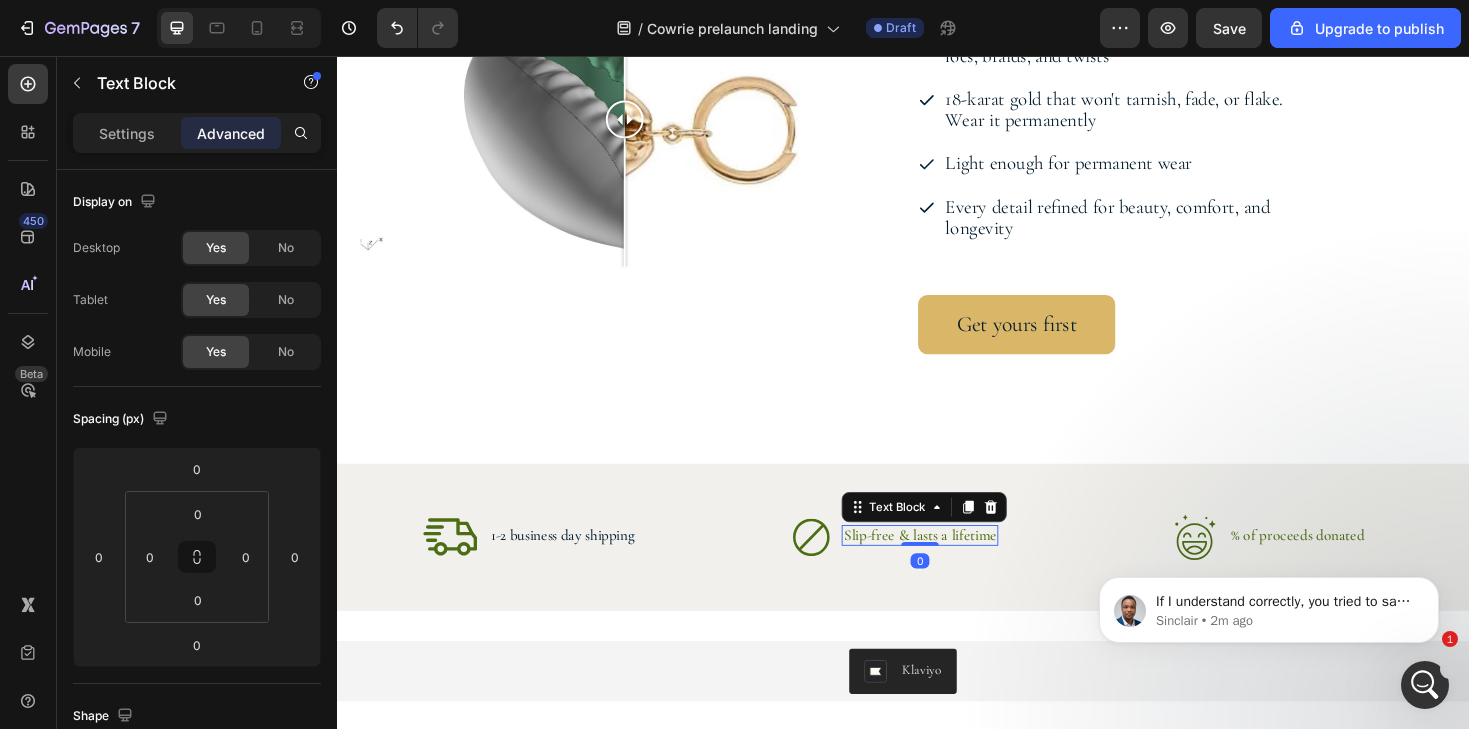 click on "Slip-free & lasts a lifetime" at bounding box center [955, 564] 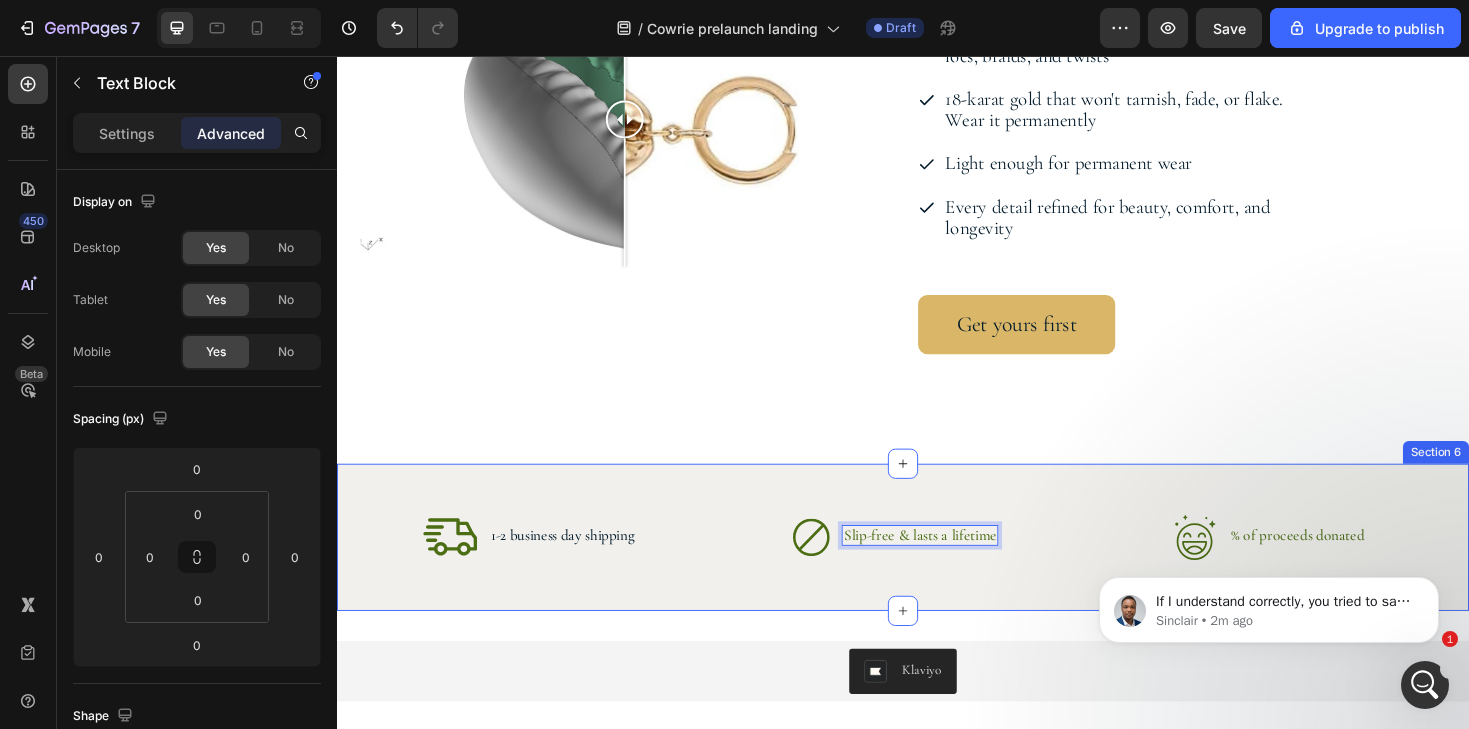 click on "Icon 1-2 business day shipping Text Block Text Block Advanced List
Icon Slip-free & lasts a lifetime Text Block   0 Text Block Advanced List Row
Icon % of proceeds donated Text Block Text Block Advanced List Row Section 6" at bounding box center (937, 566) 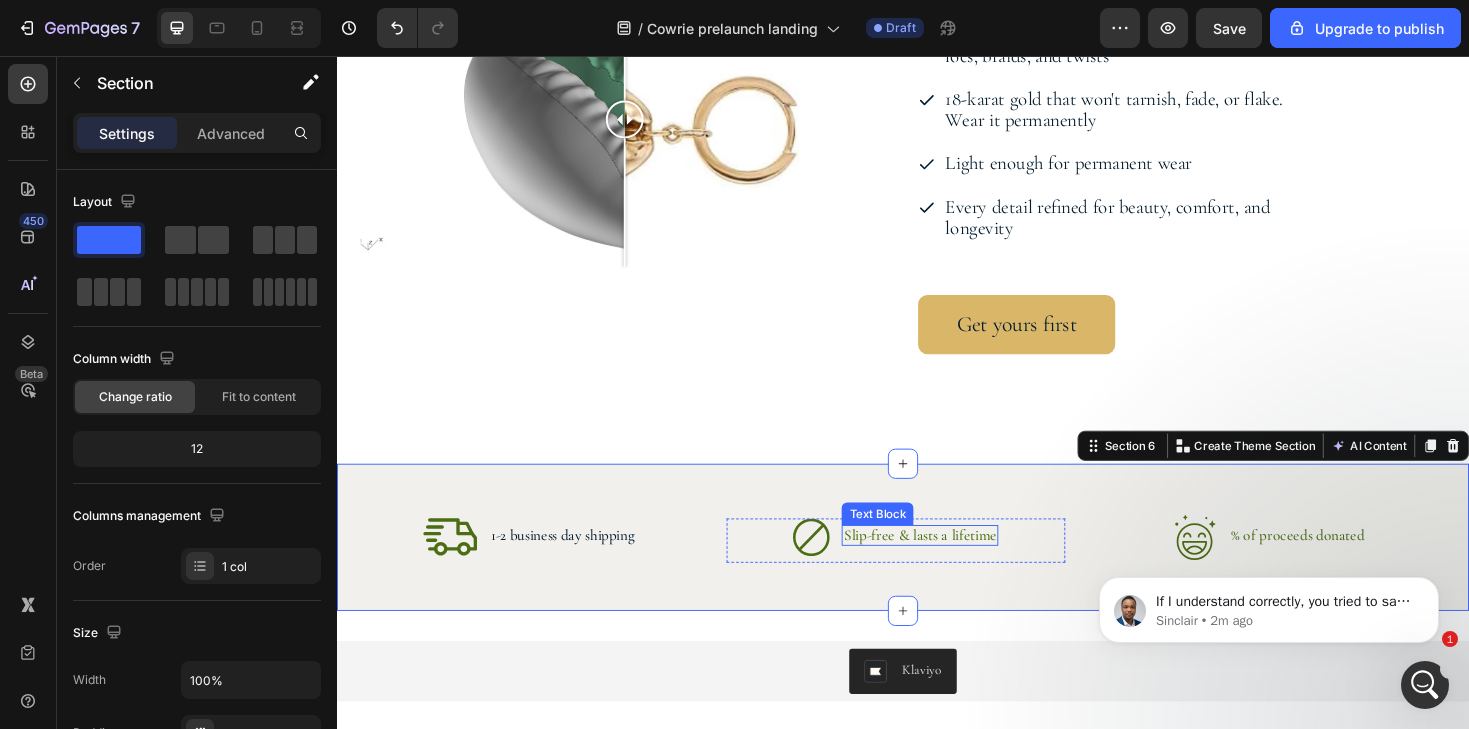 click on "Slip-free & lasts a lifetime Text Block" at bounding box center [955, 564] 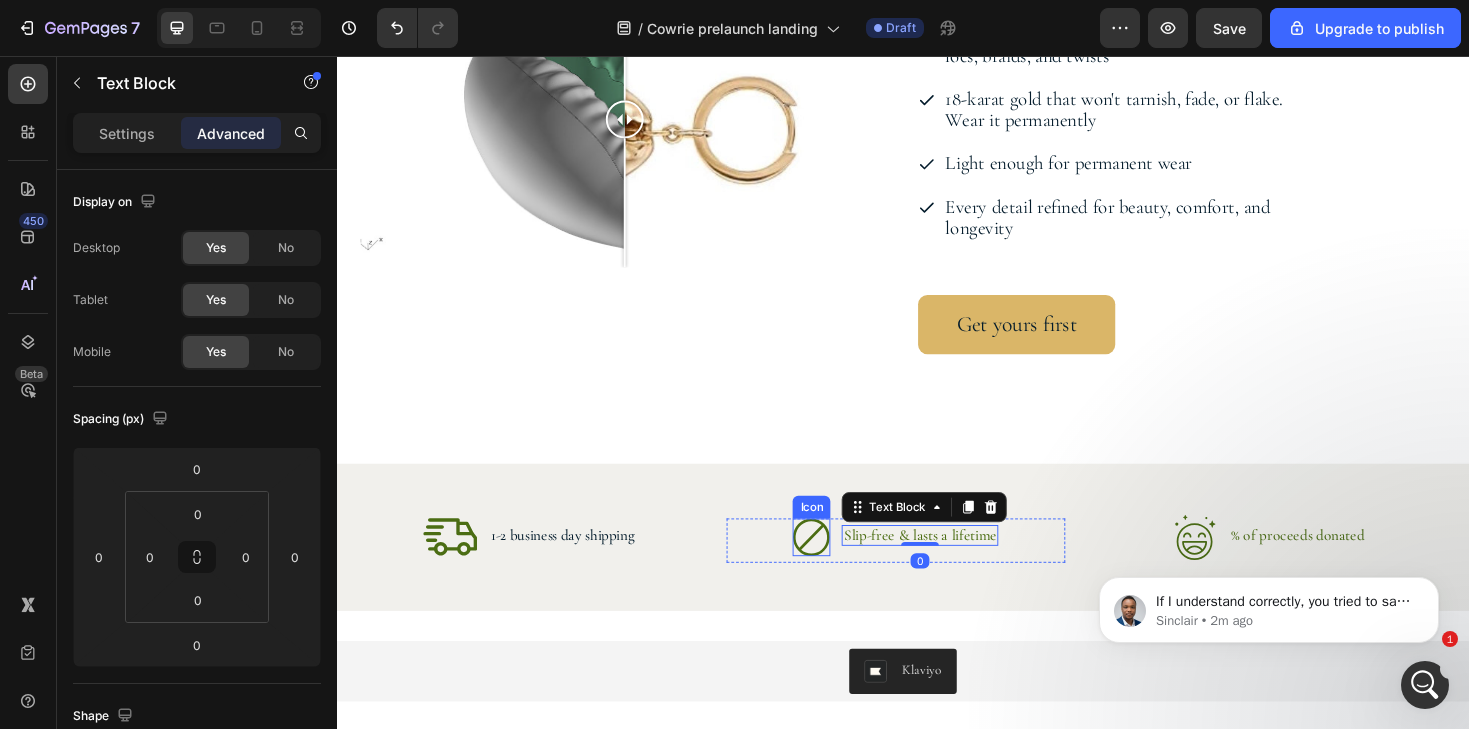click on "Icon" at bounding box center [840, 566] 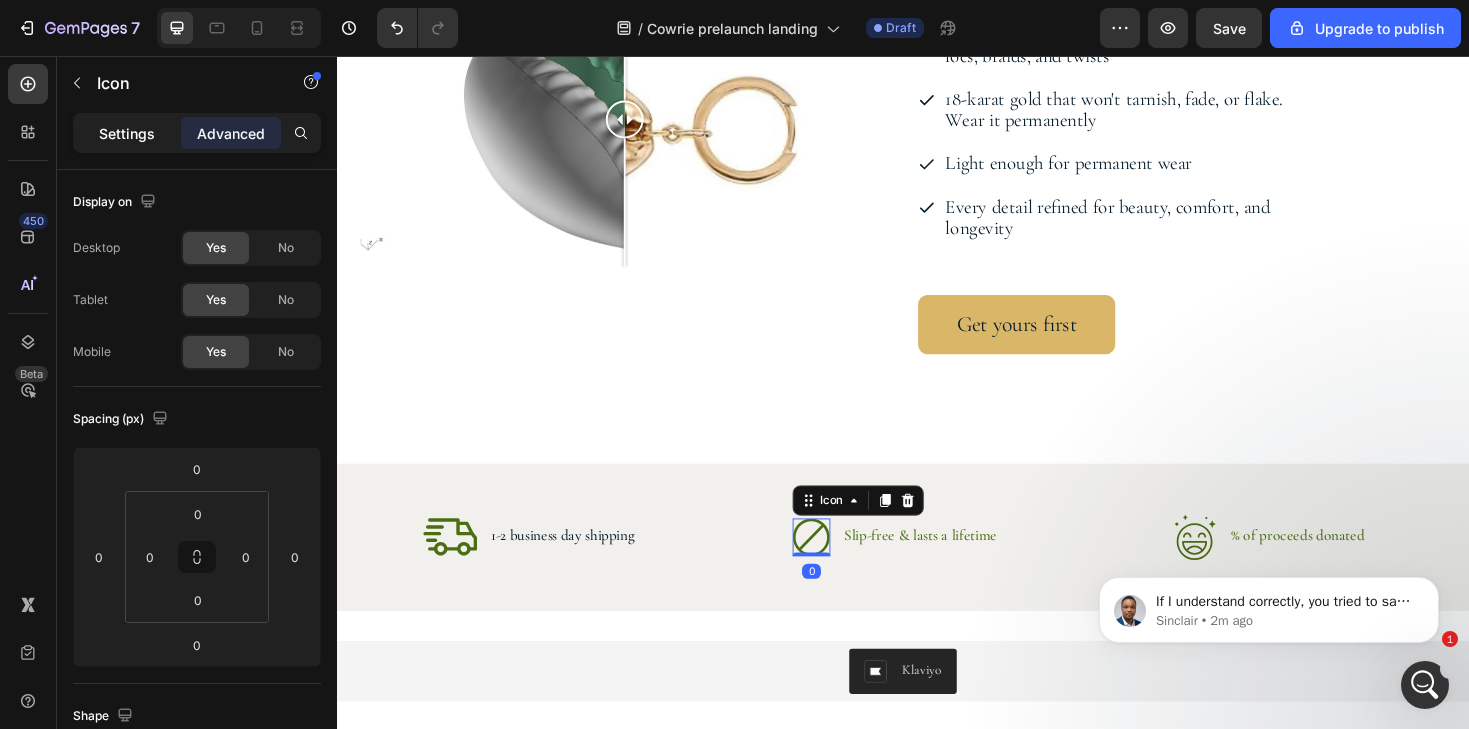 click on "Settings" at bounding box center [127, 133] 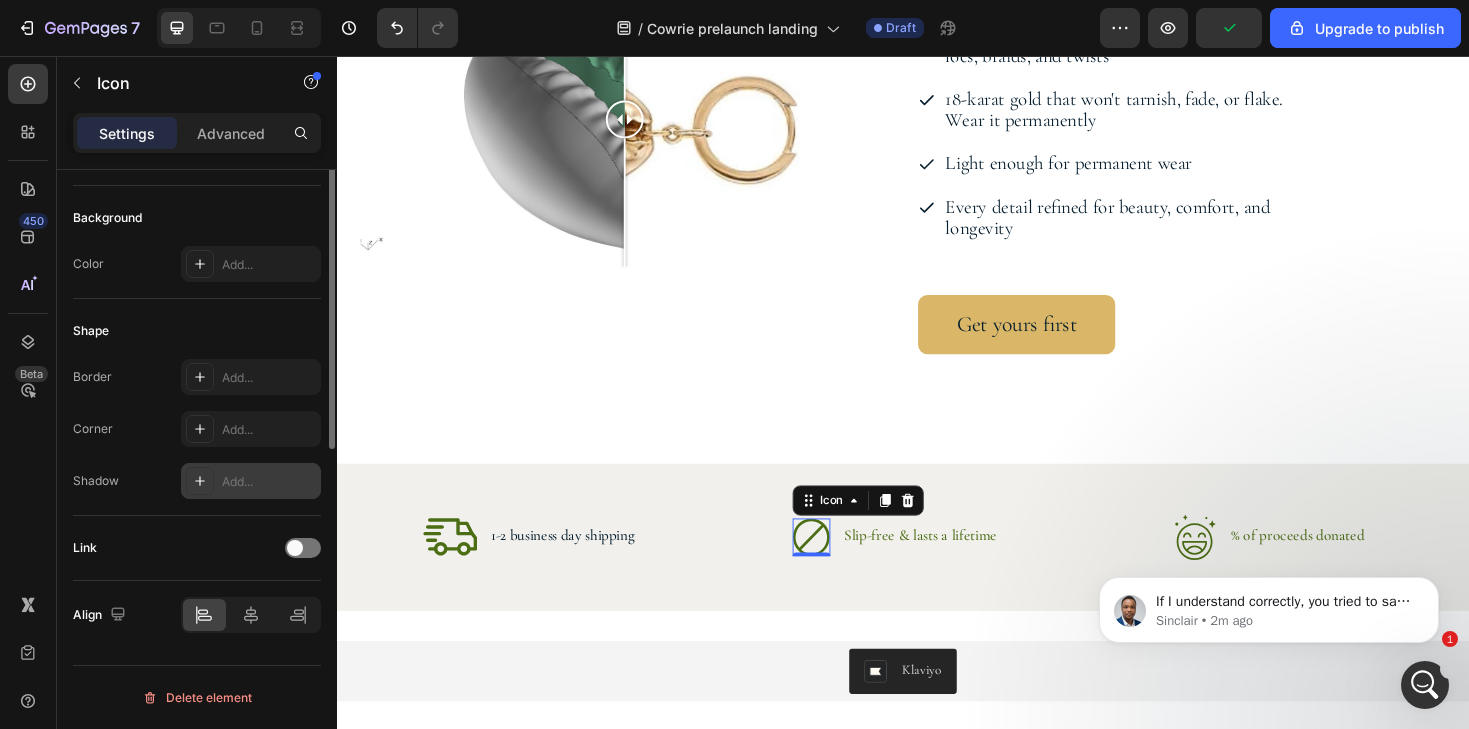 scroll, scrollTop: 0, scrollLeft: 0, axis: both 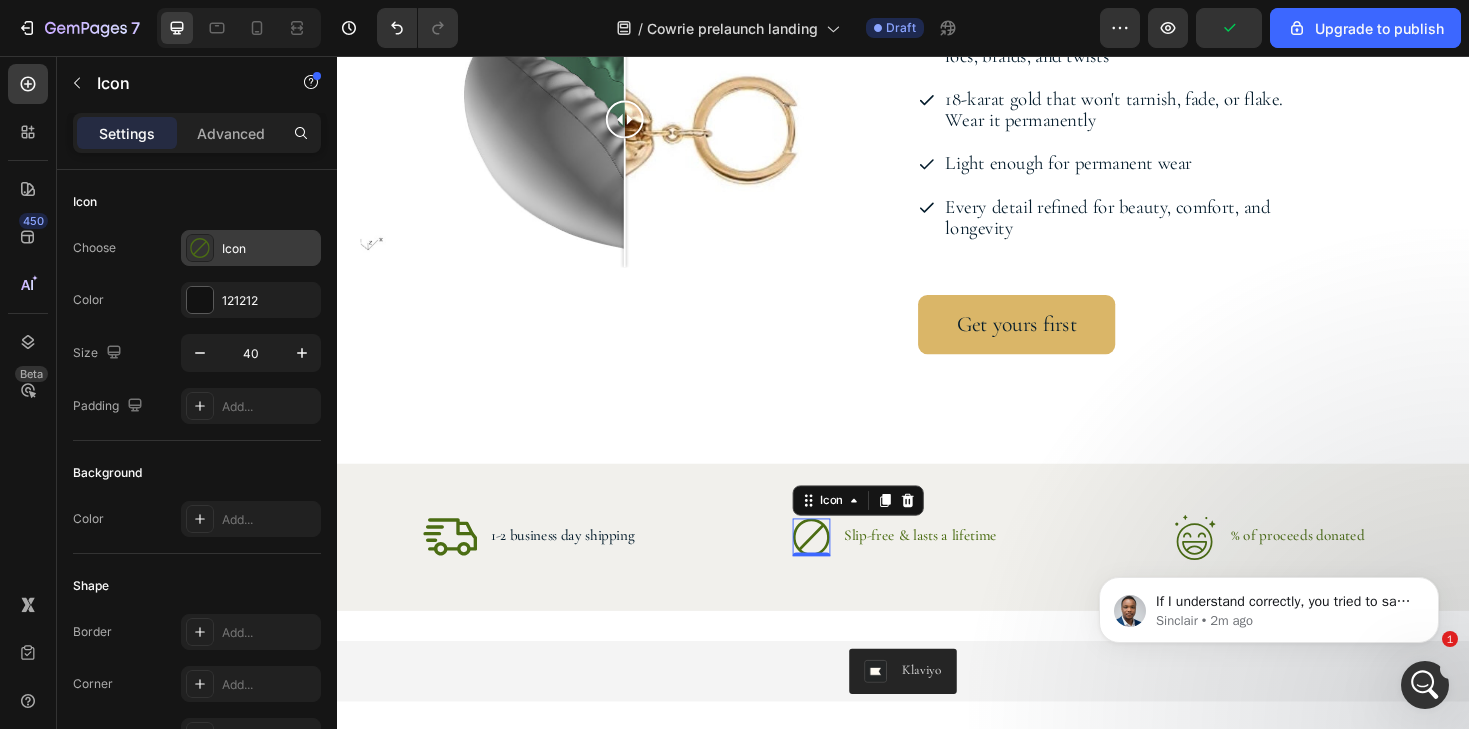click 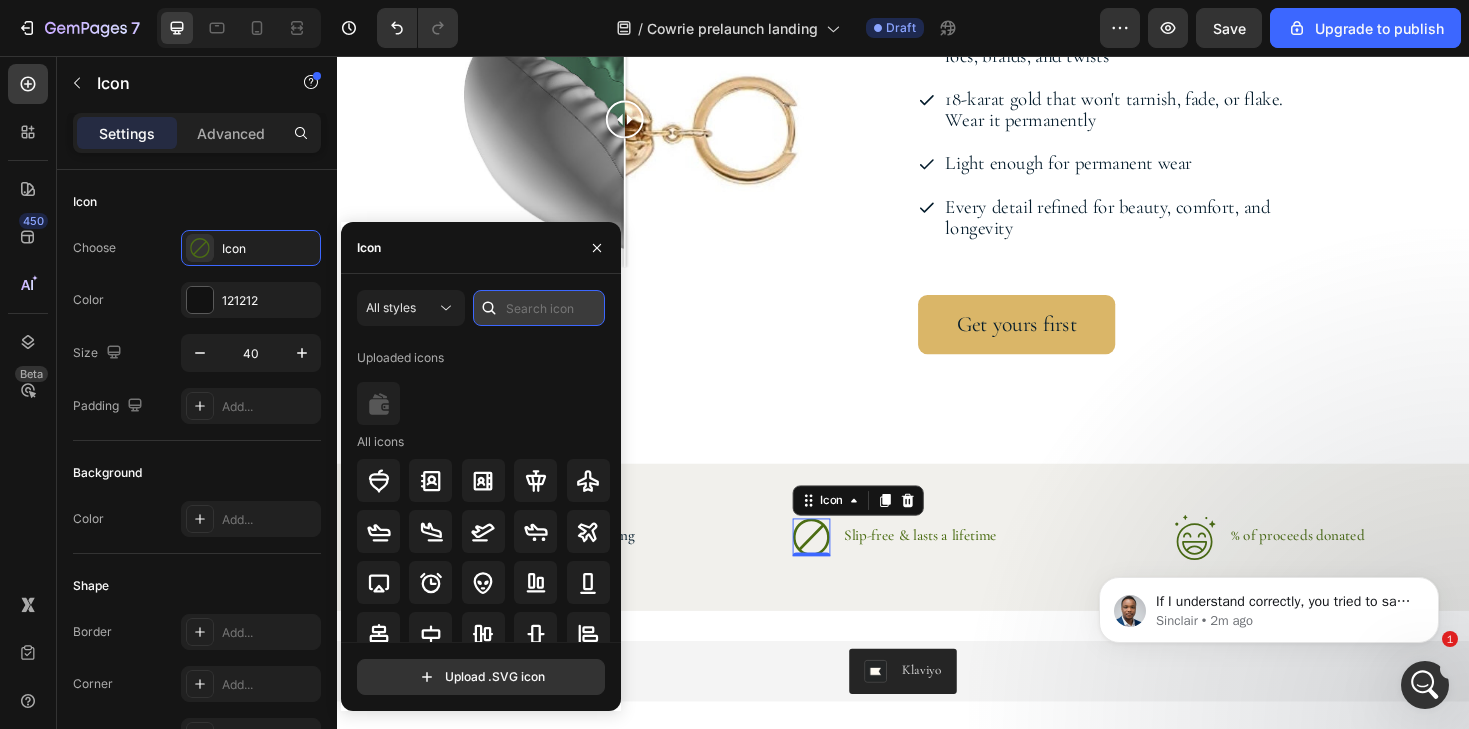 click at bounding box center [539, 308] 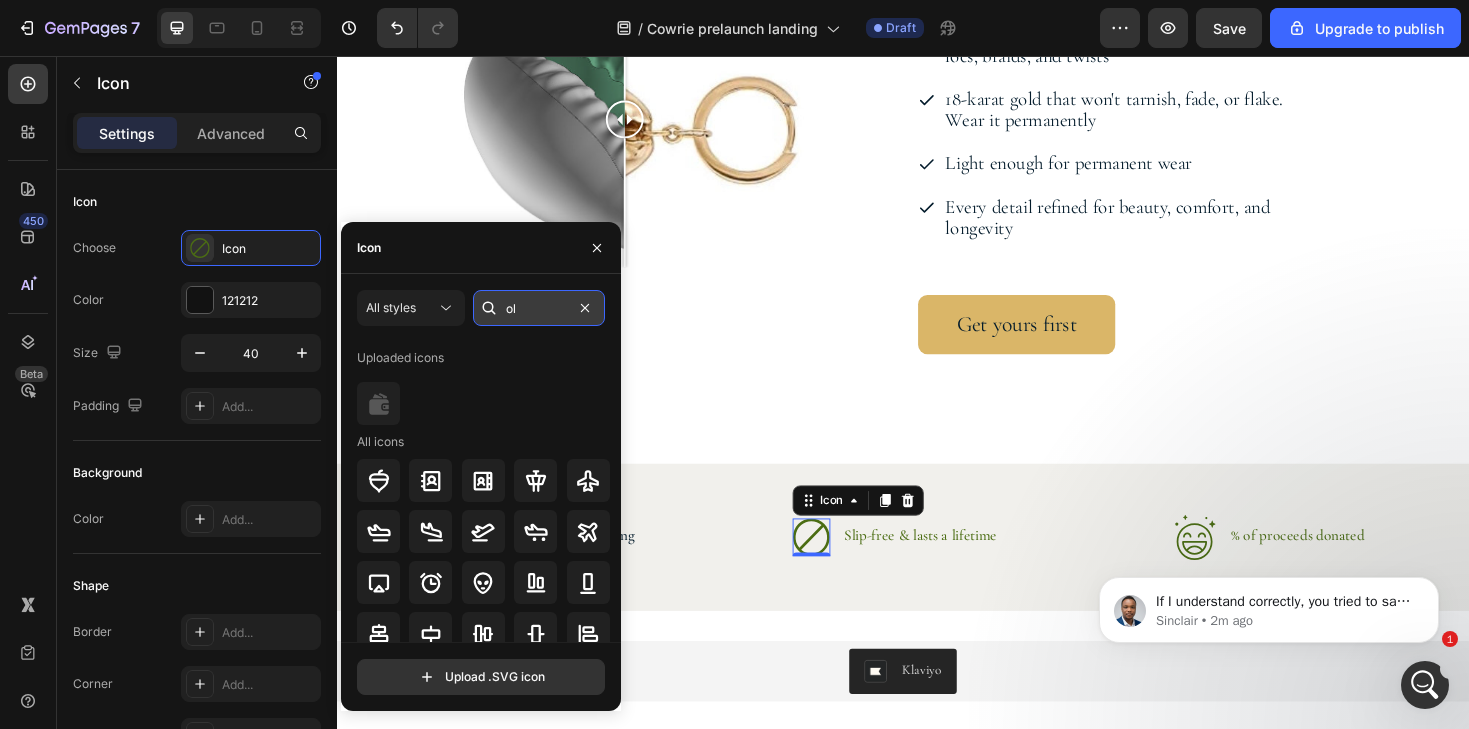type on "o" 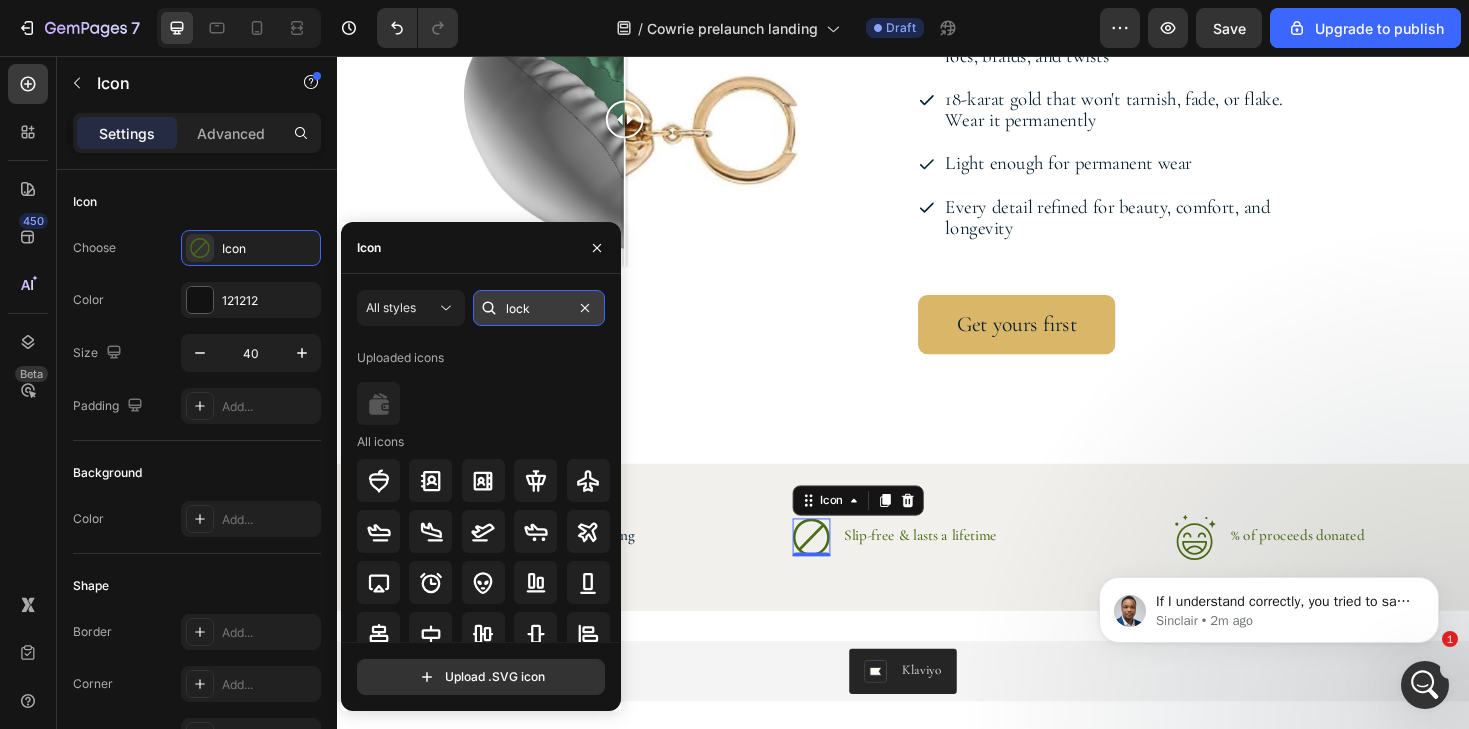 type on "lock" 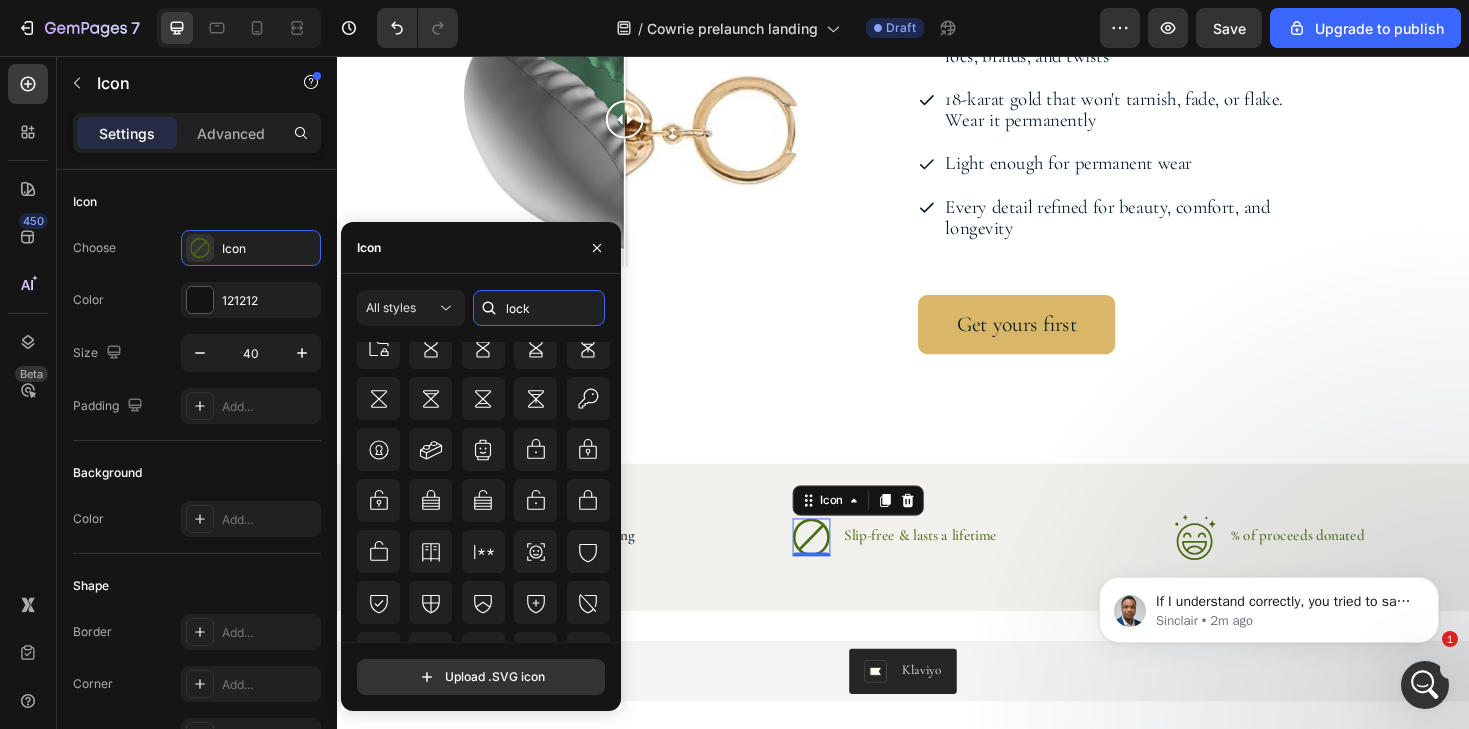 scroll, scrollTop: 842, scrollLeft: 0, axis: vertical 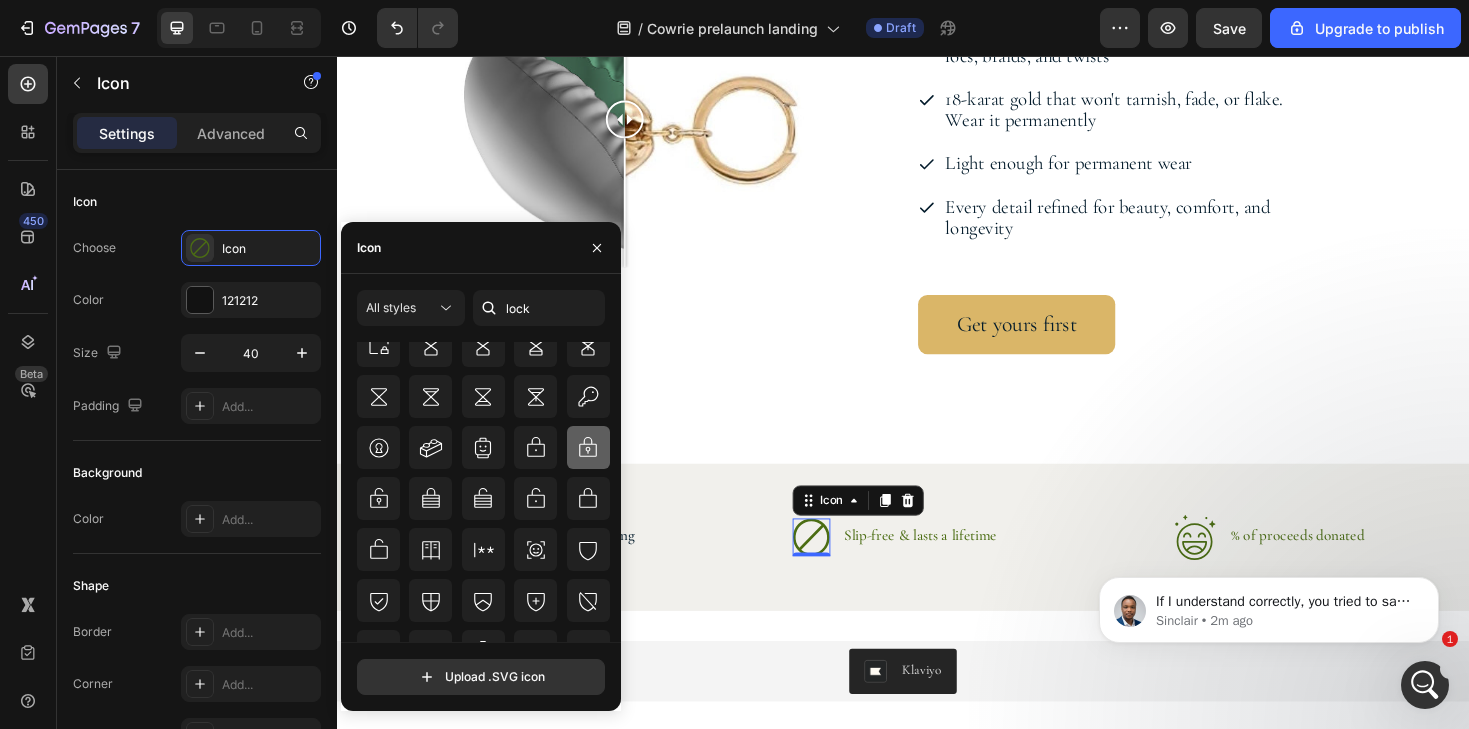 click 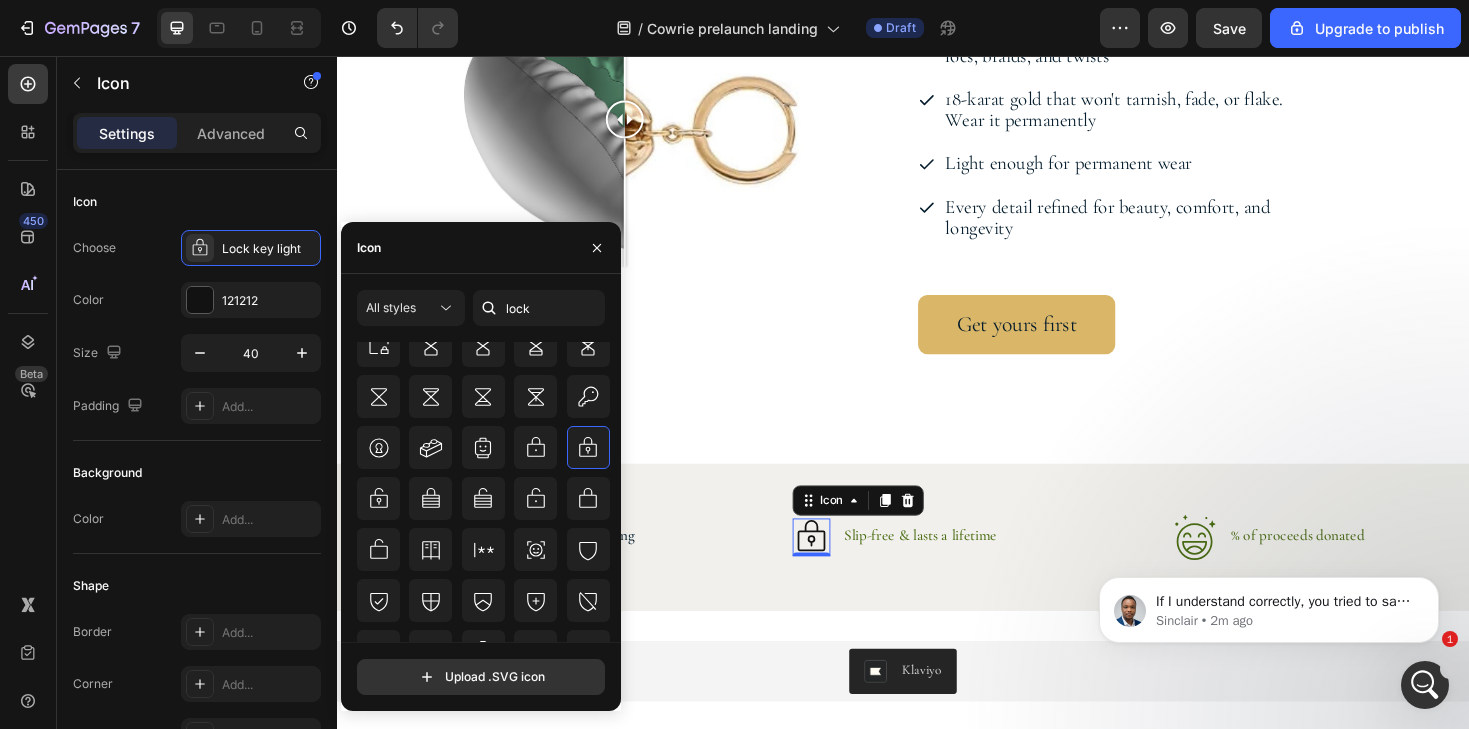 click on "If I understand correctly, you tried to save your work, and you were unable to save your page, is that correct? Sinclair • 2m ago" 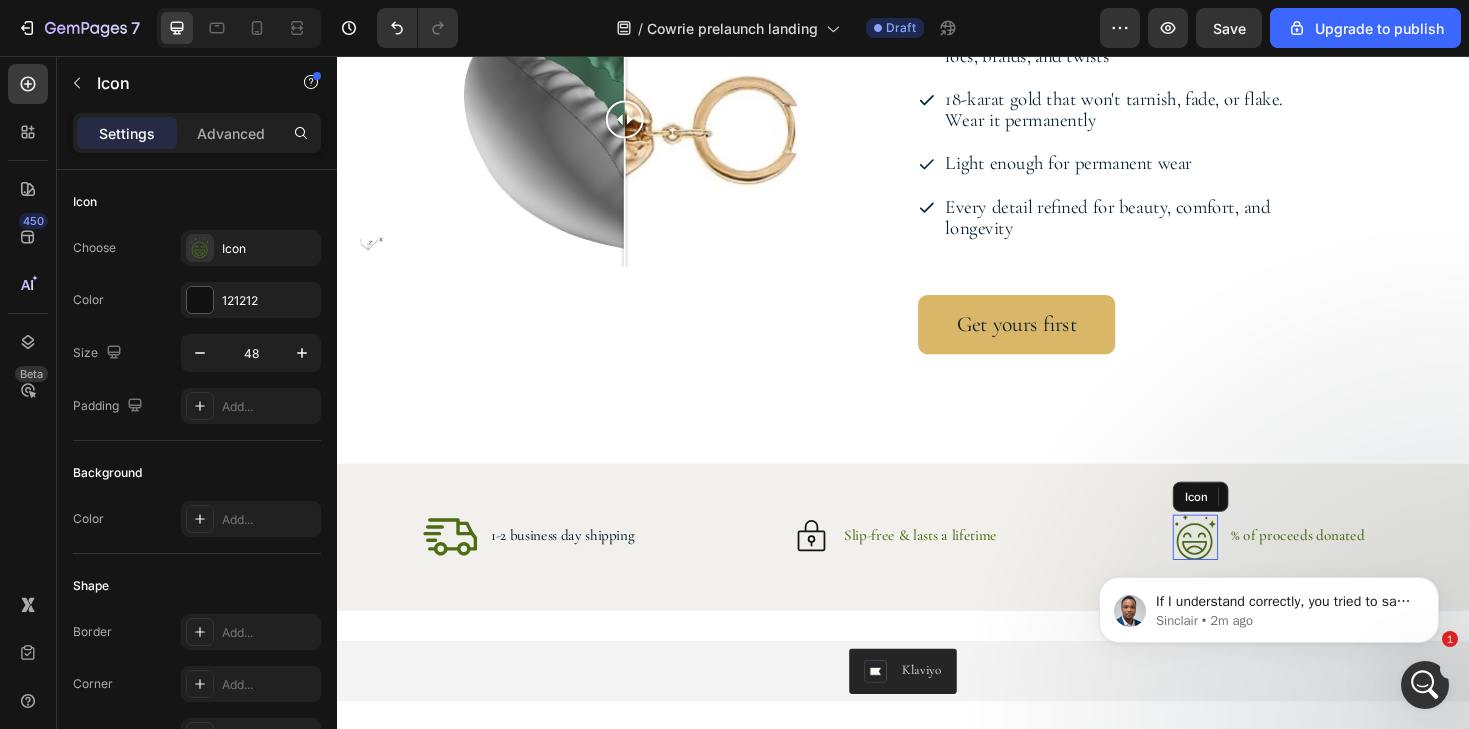 click 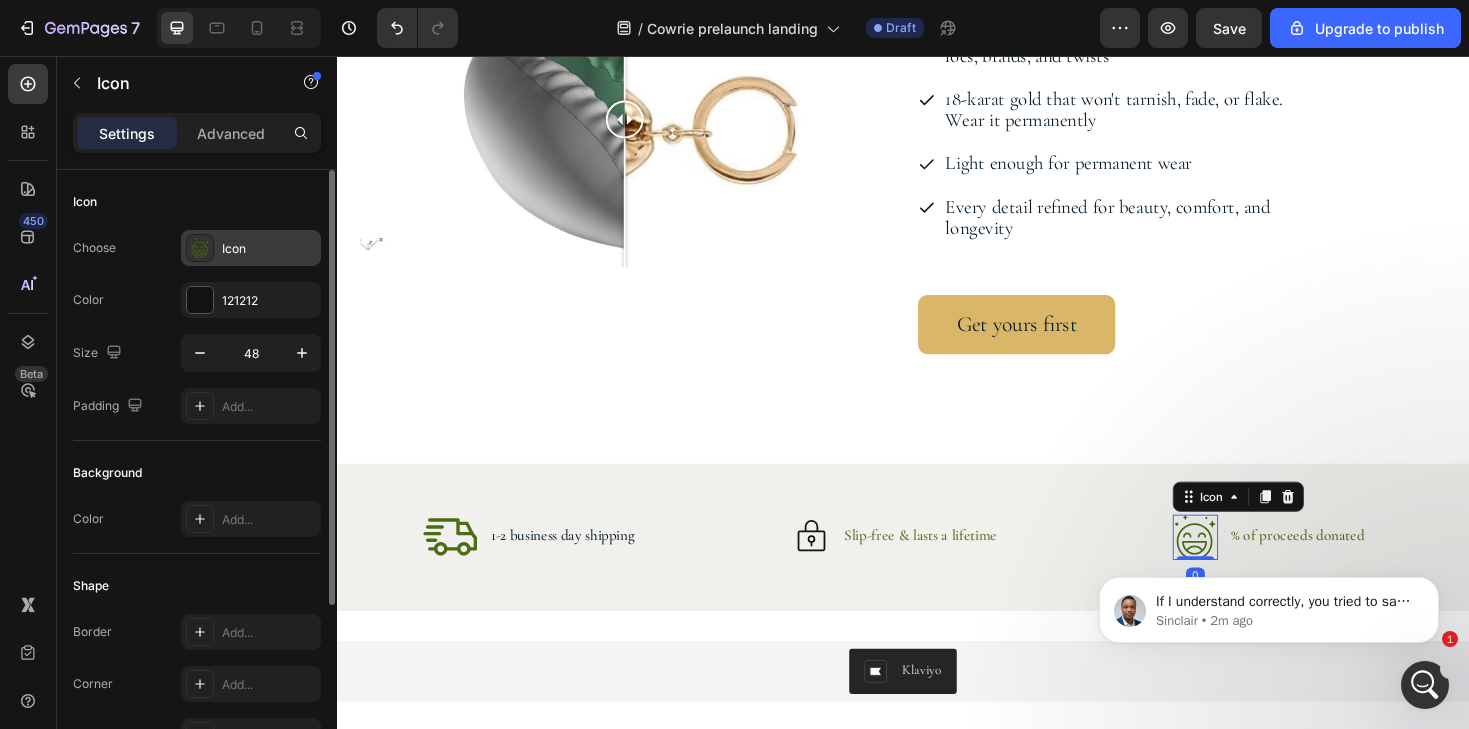 click on "Icon" at bounding box center (269, 249) 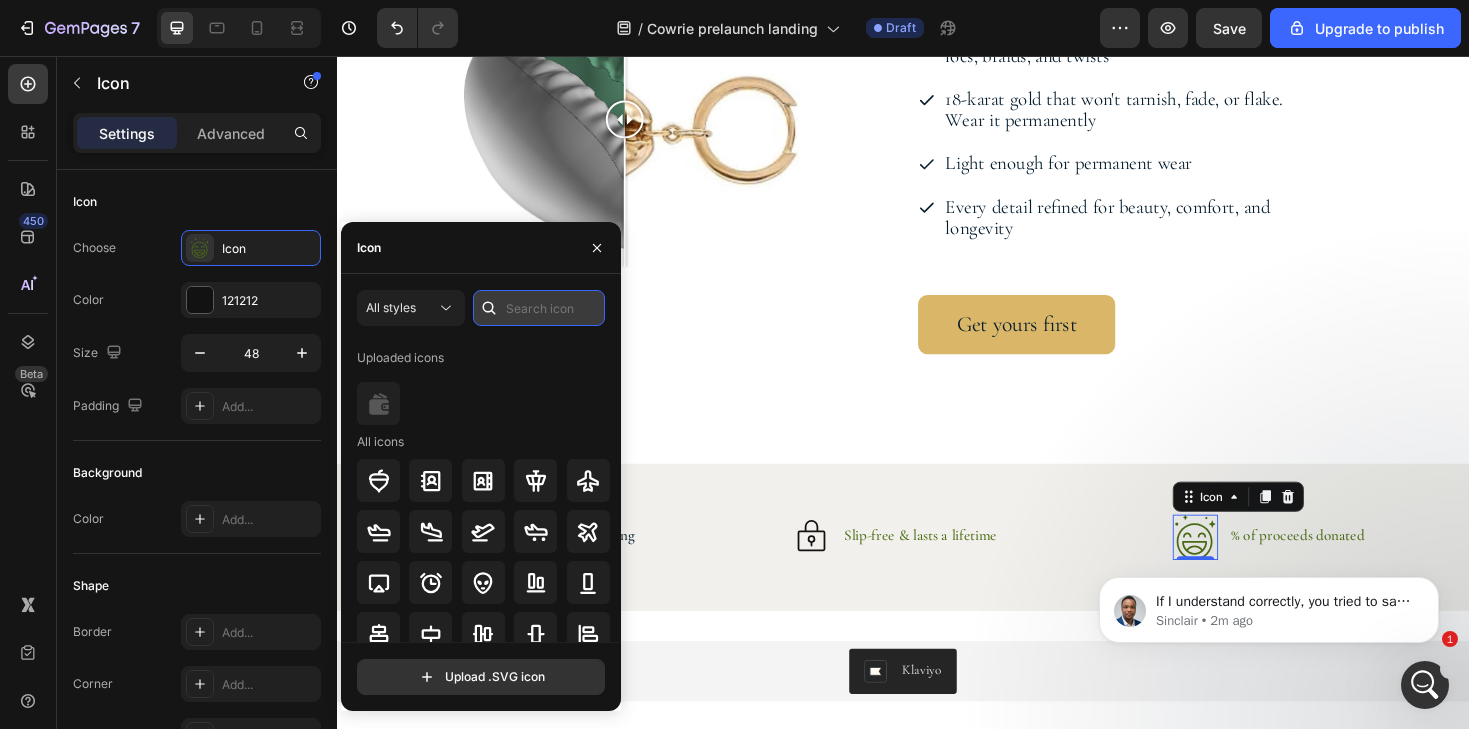 click at bounding box center [539, 308] 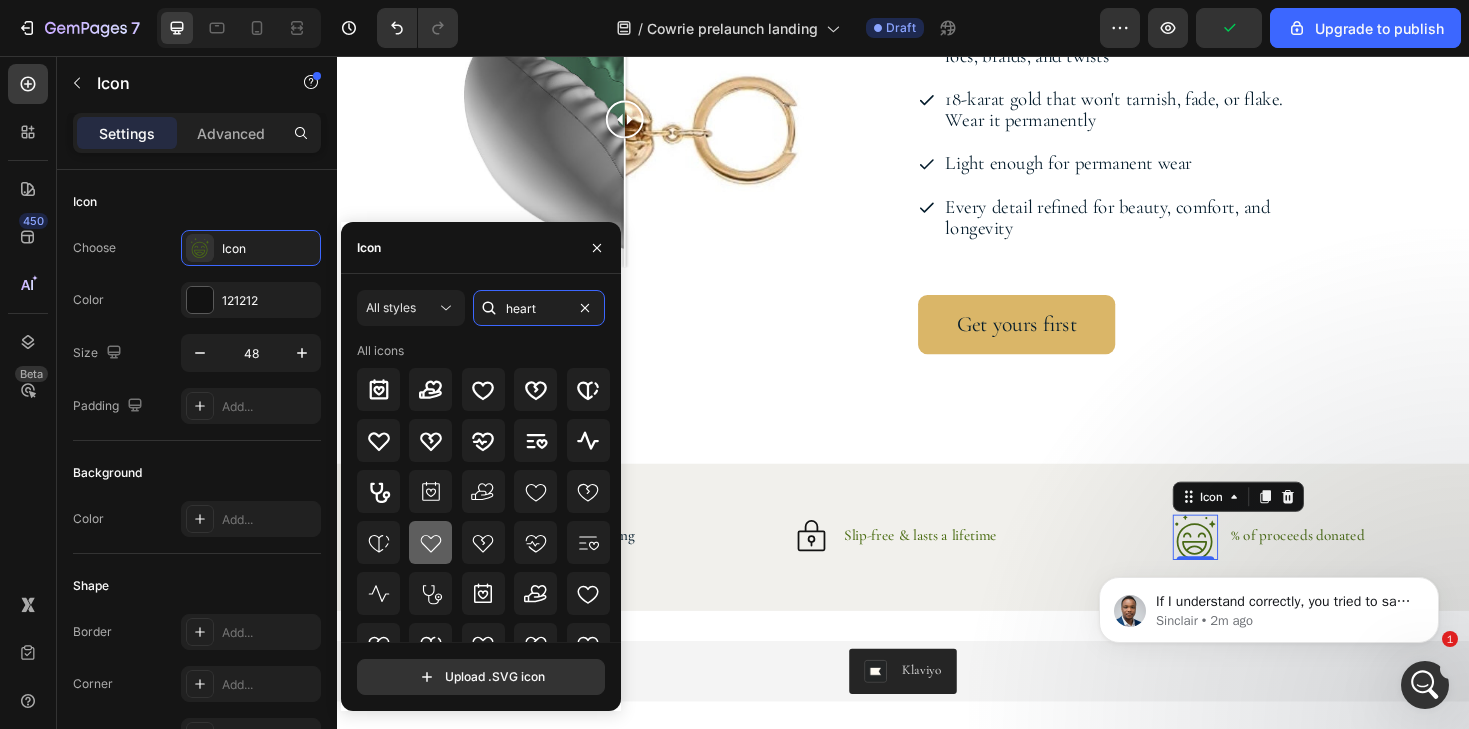 type on "heart" 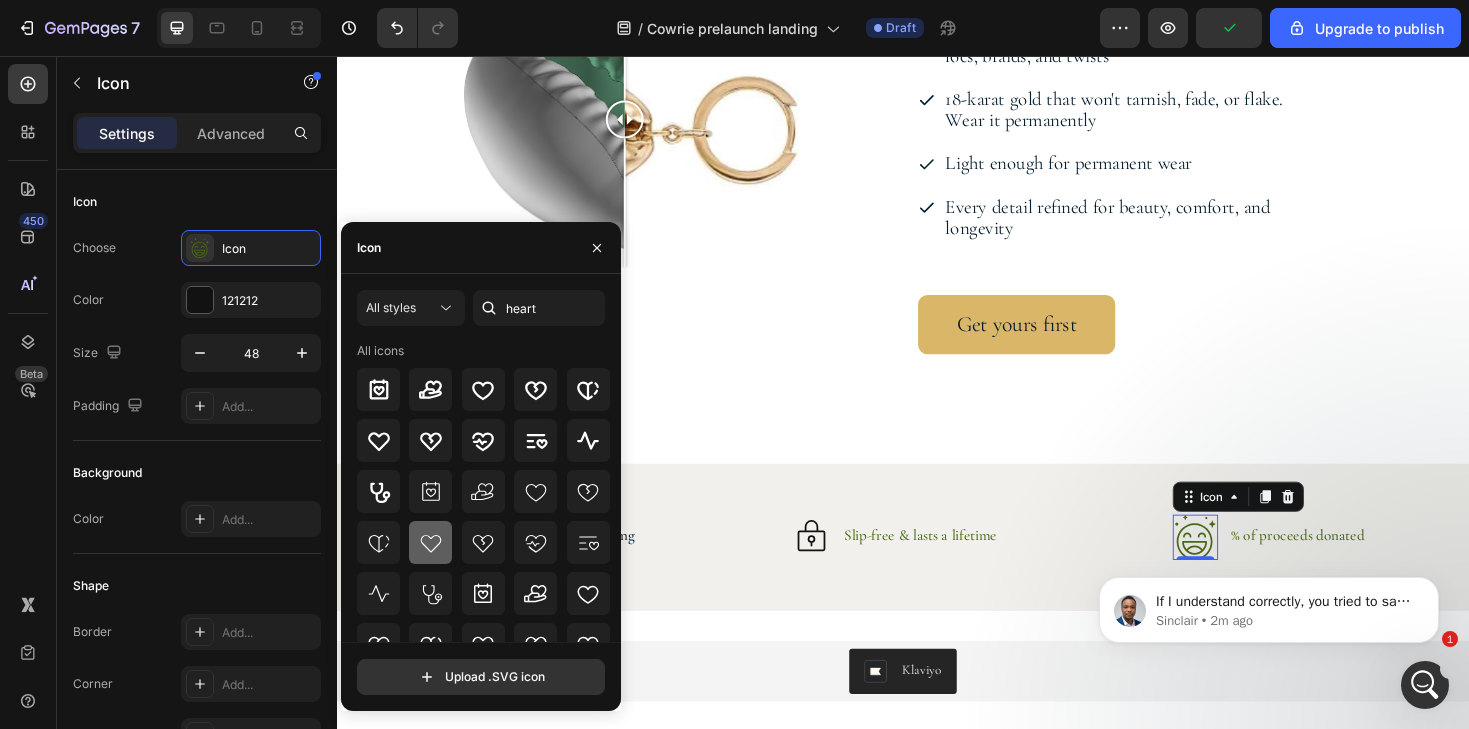 click 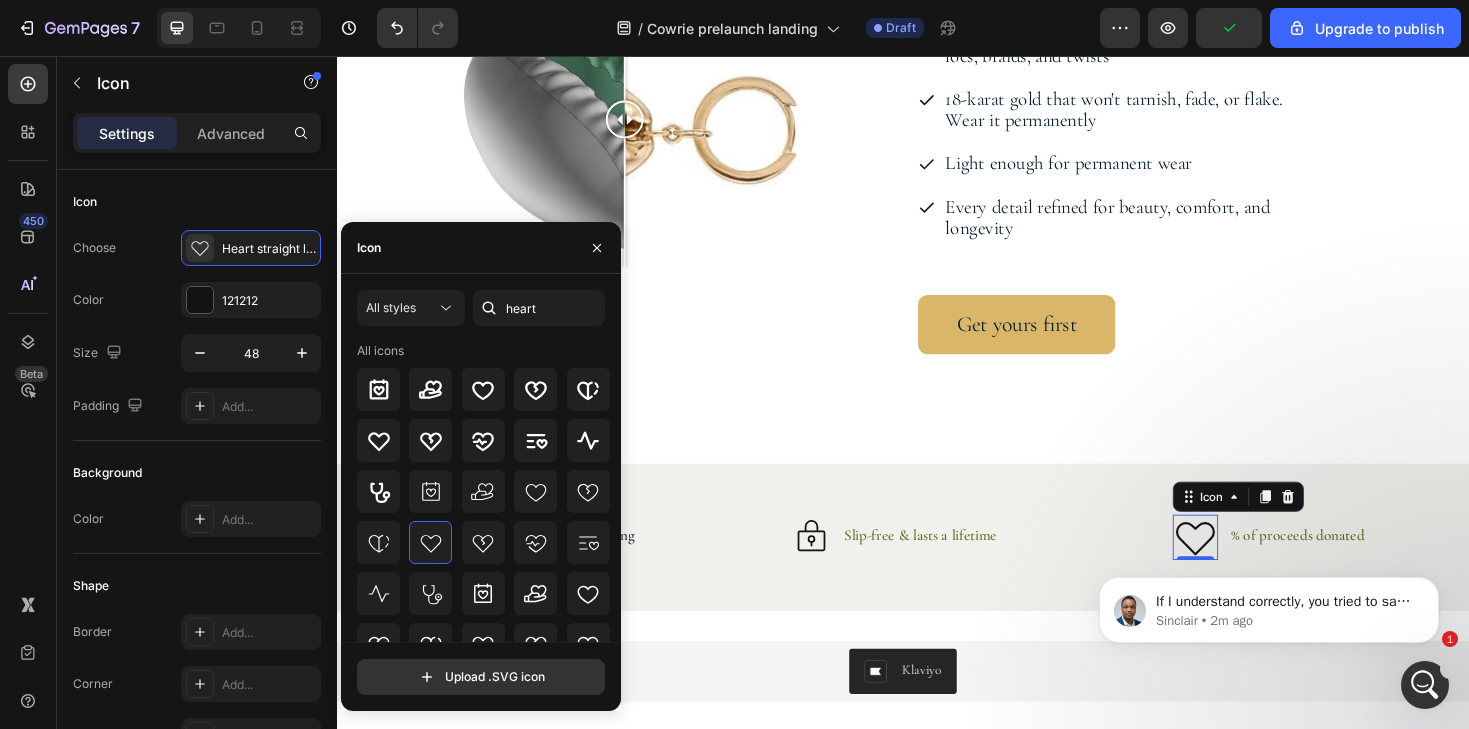drag, startPoint x: 1087, startPoint y: 515, endPoint x: 776, endPoint y: 483, distance: 312.64197 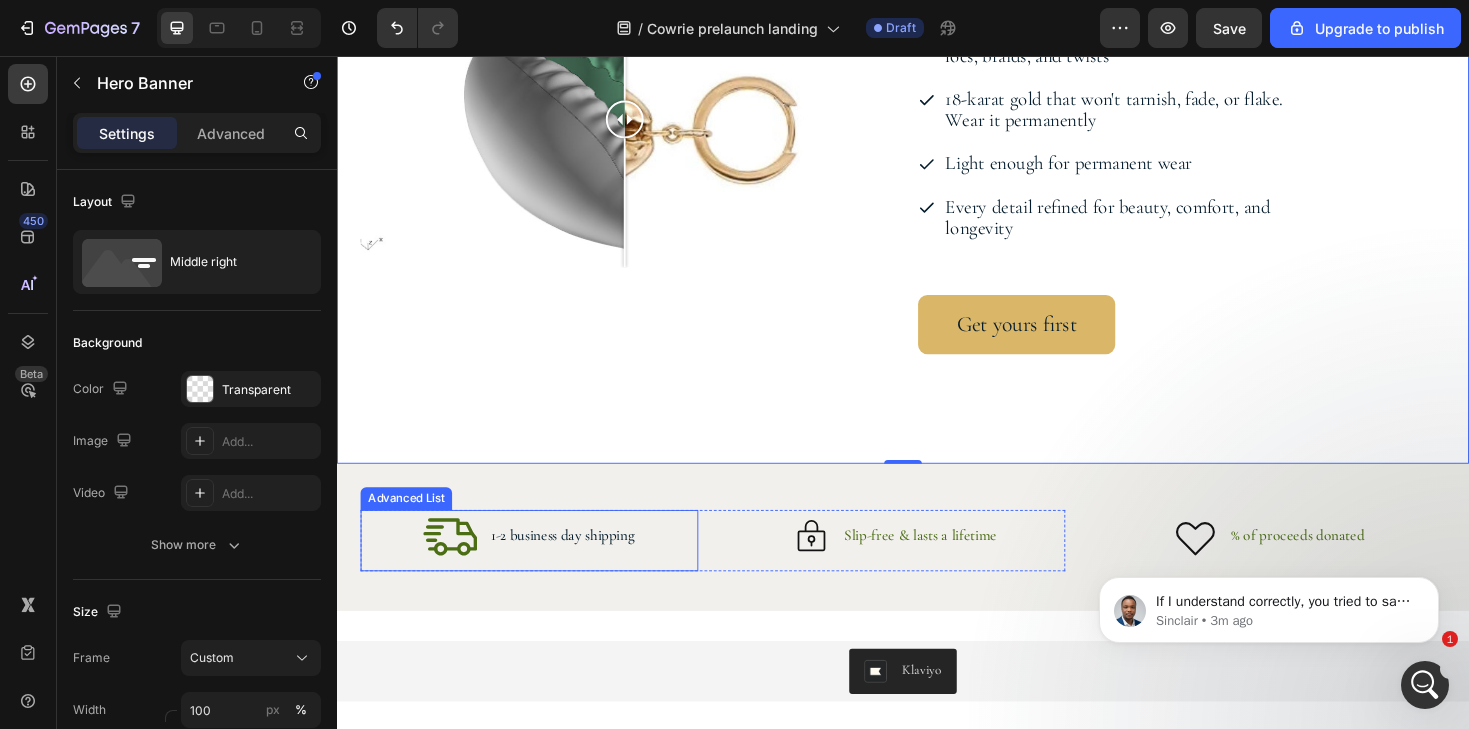 click on "Icon 1-2 business day shipping Text Block Text Block" at bounding box center [541, 569] 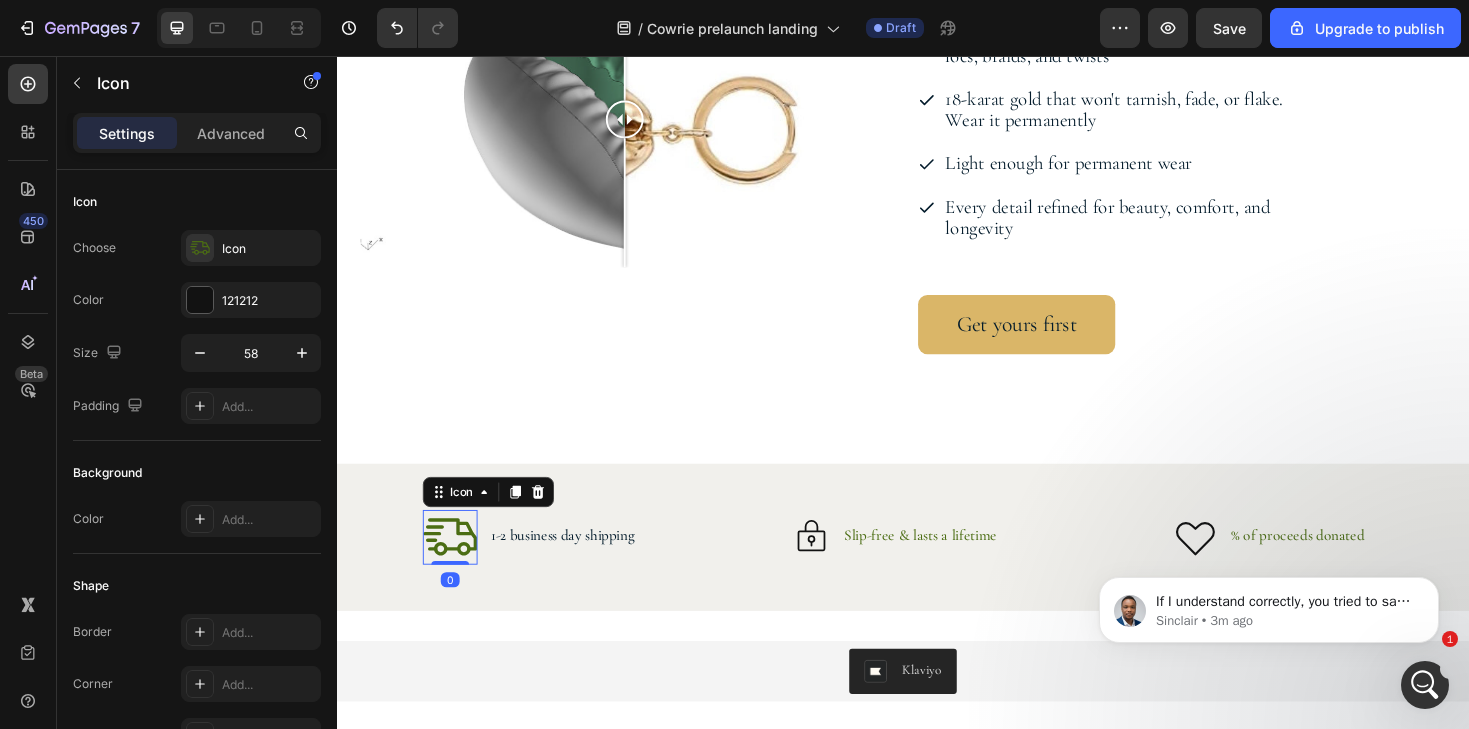 click 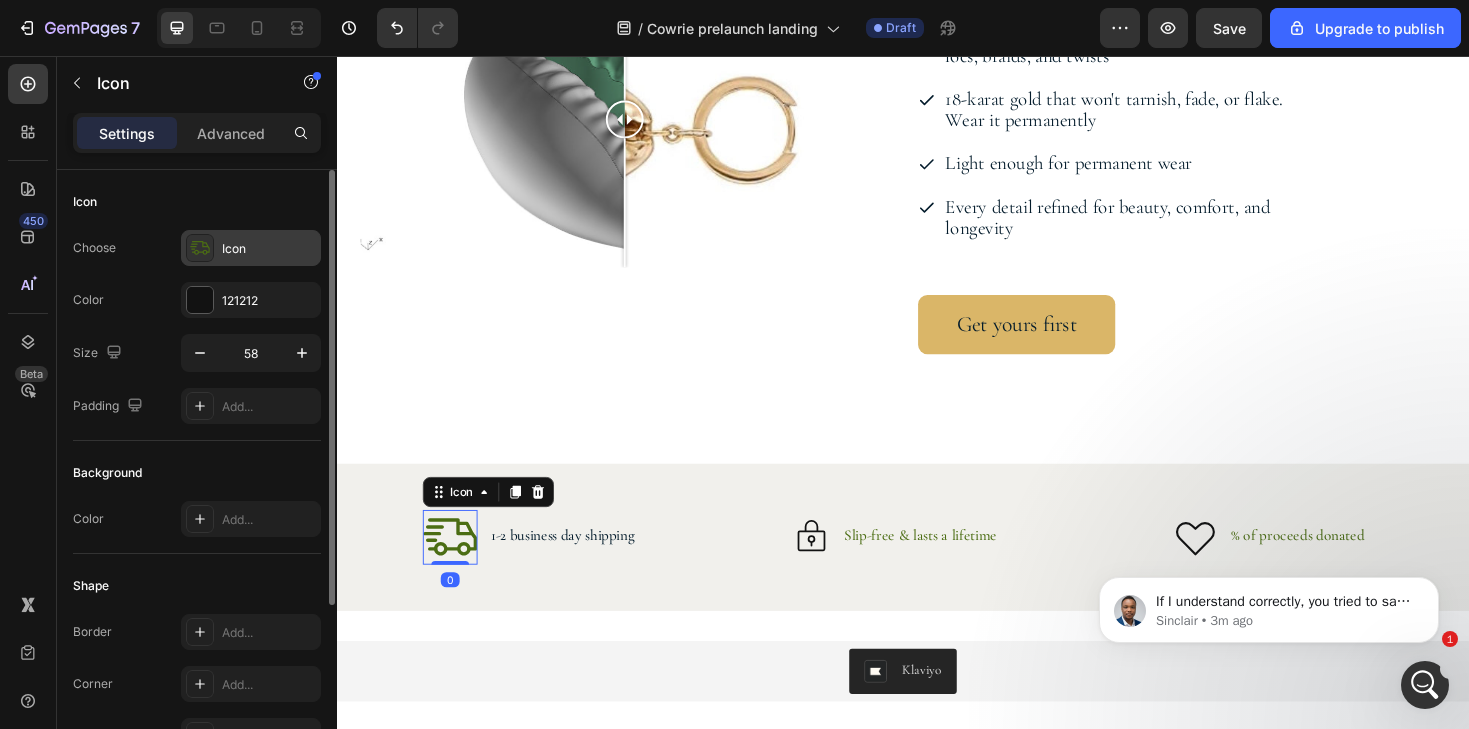 click on "Icon" at bounding box center (251, 248) 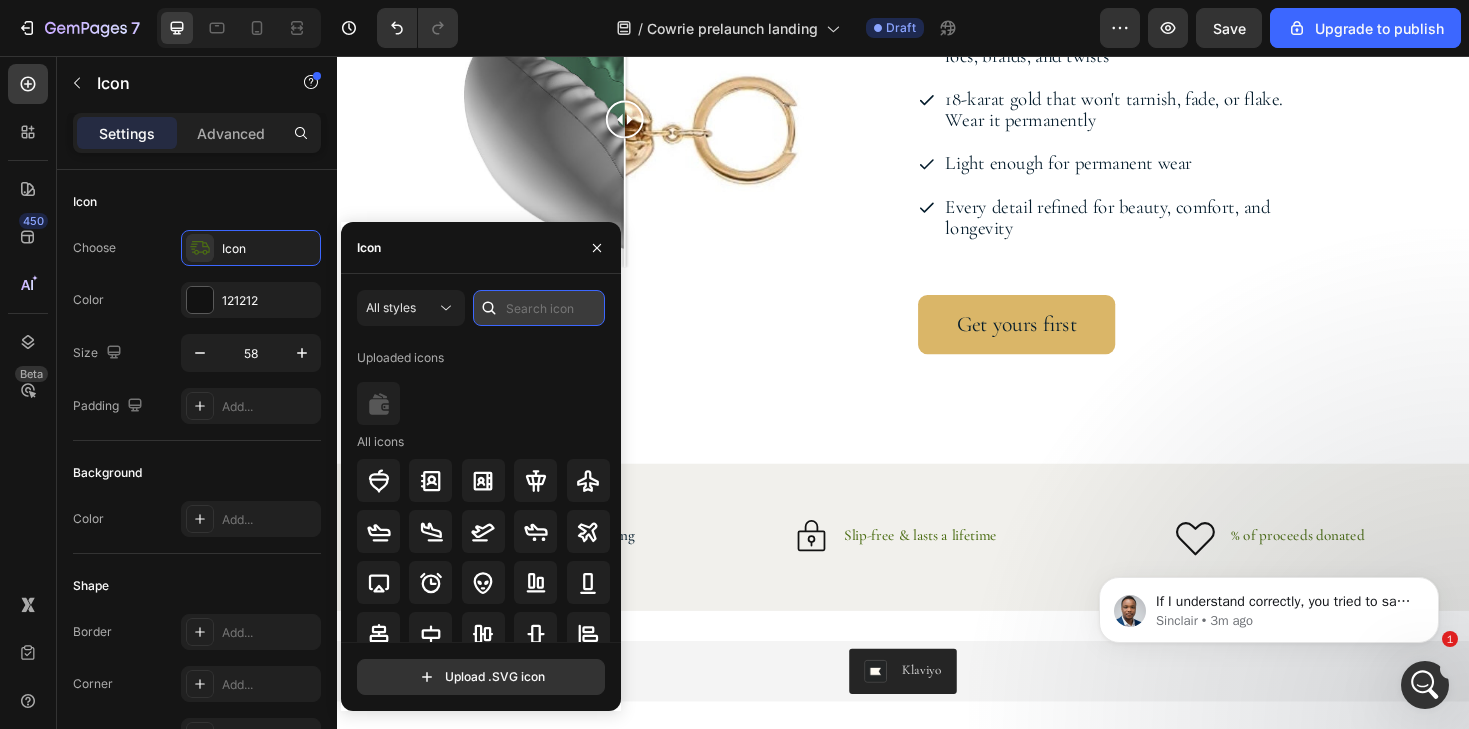 click at bounding box center [539, 308] 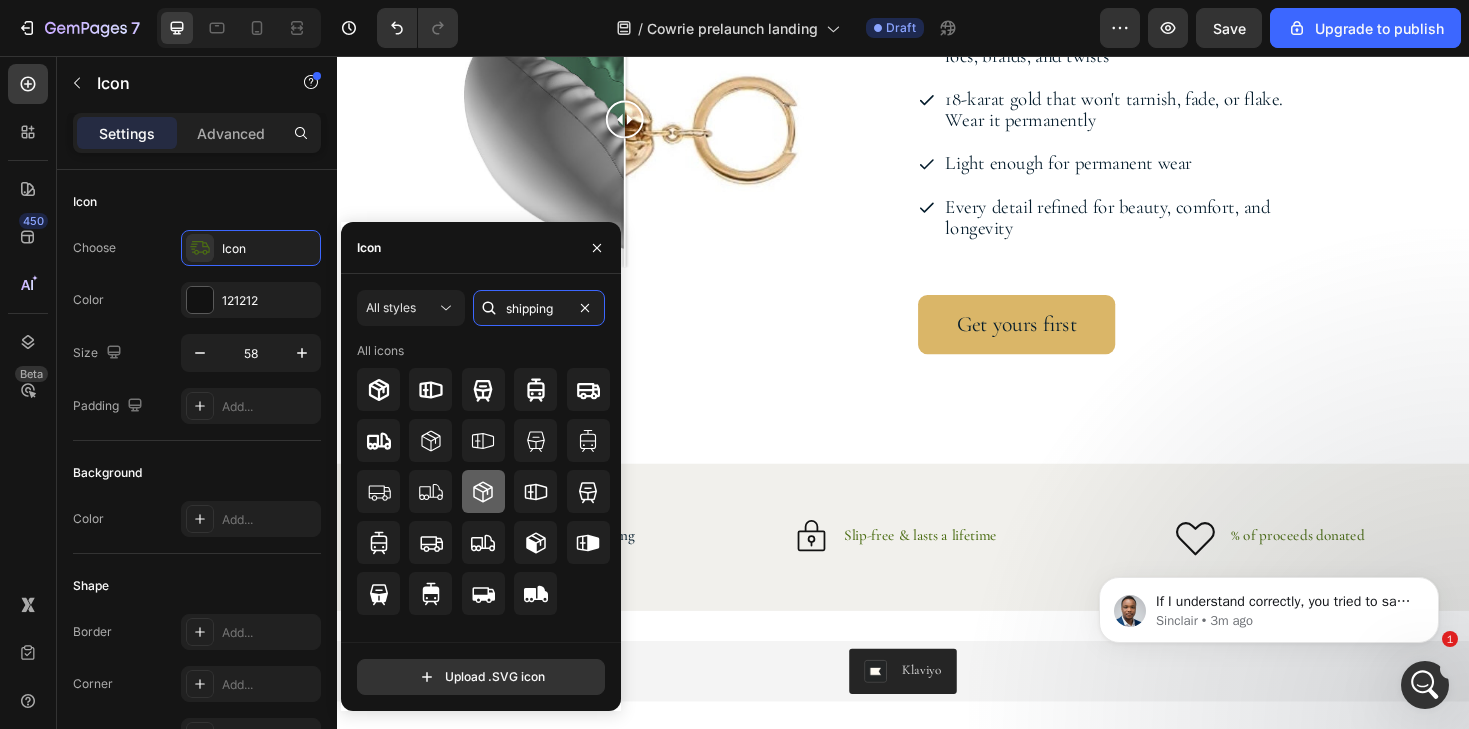 type on "shipping" 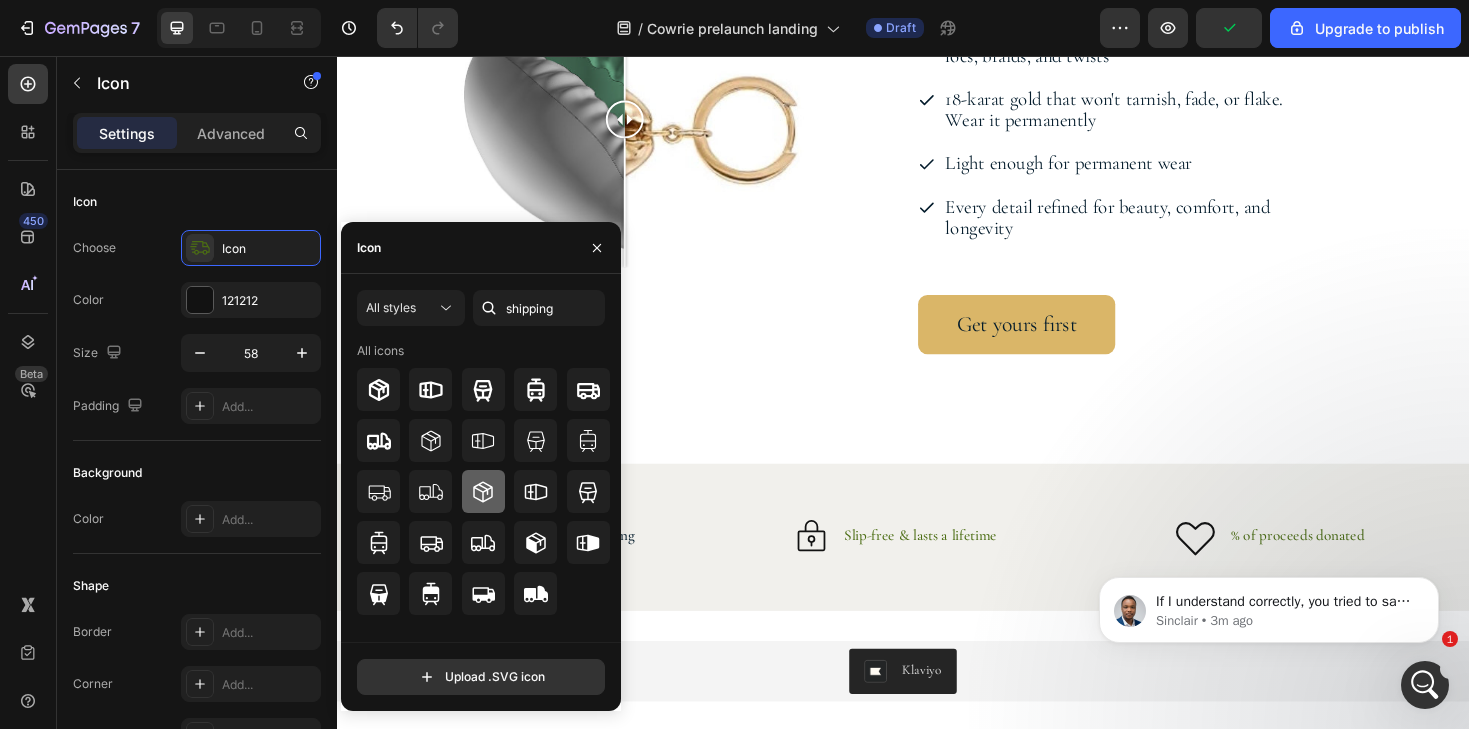 click 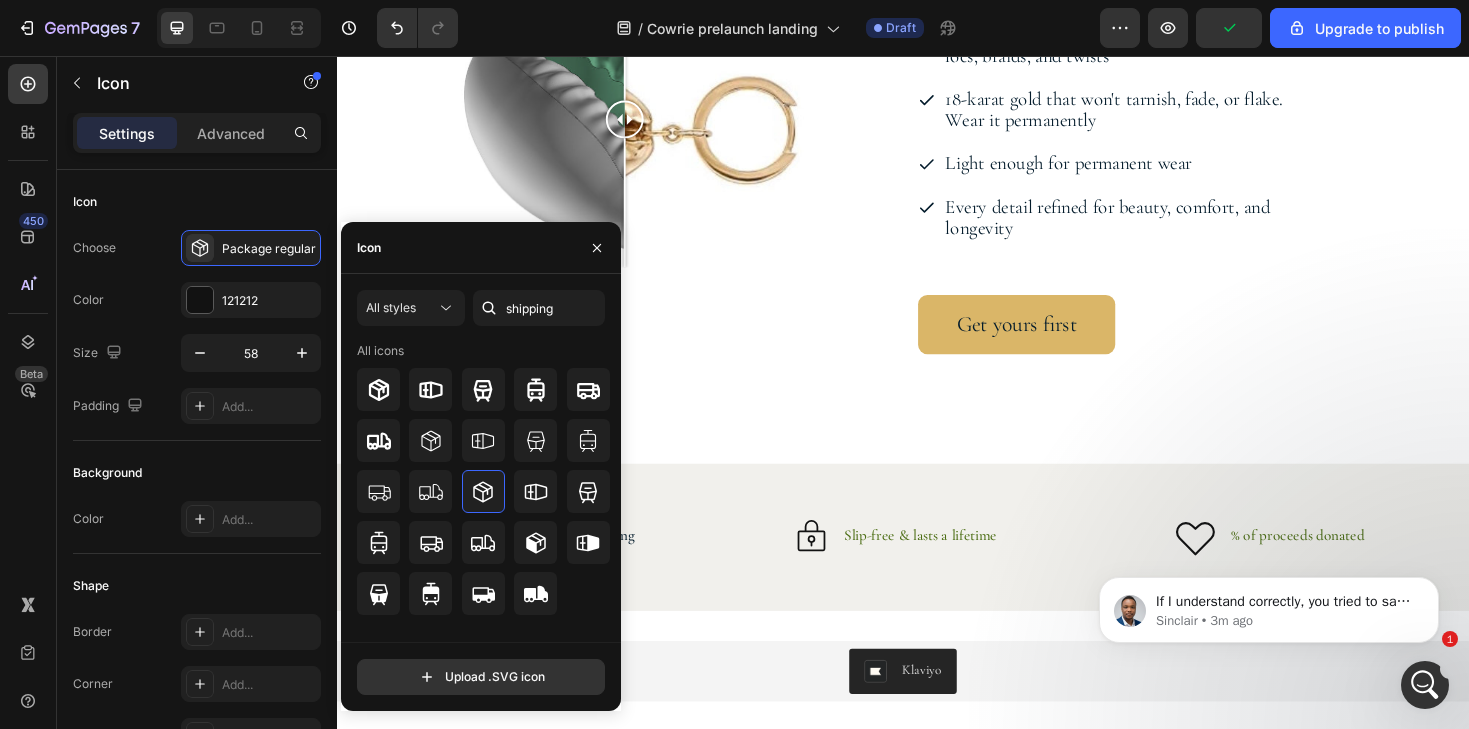 drag, startPoint x: 995, startPoint y: 541, endPoint x: 677, endPoint y: 511, distance: 319.41196 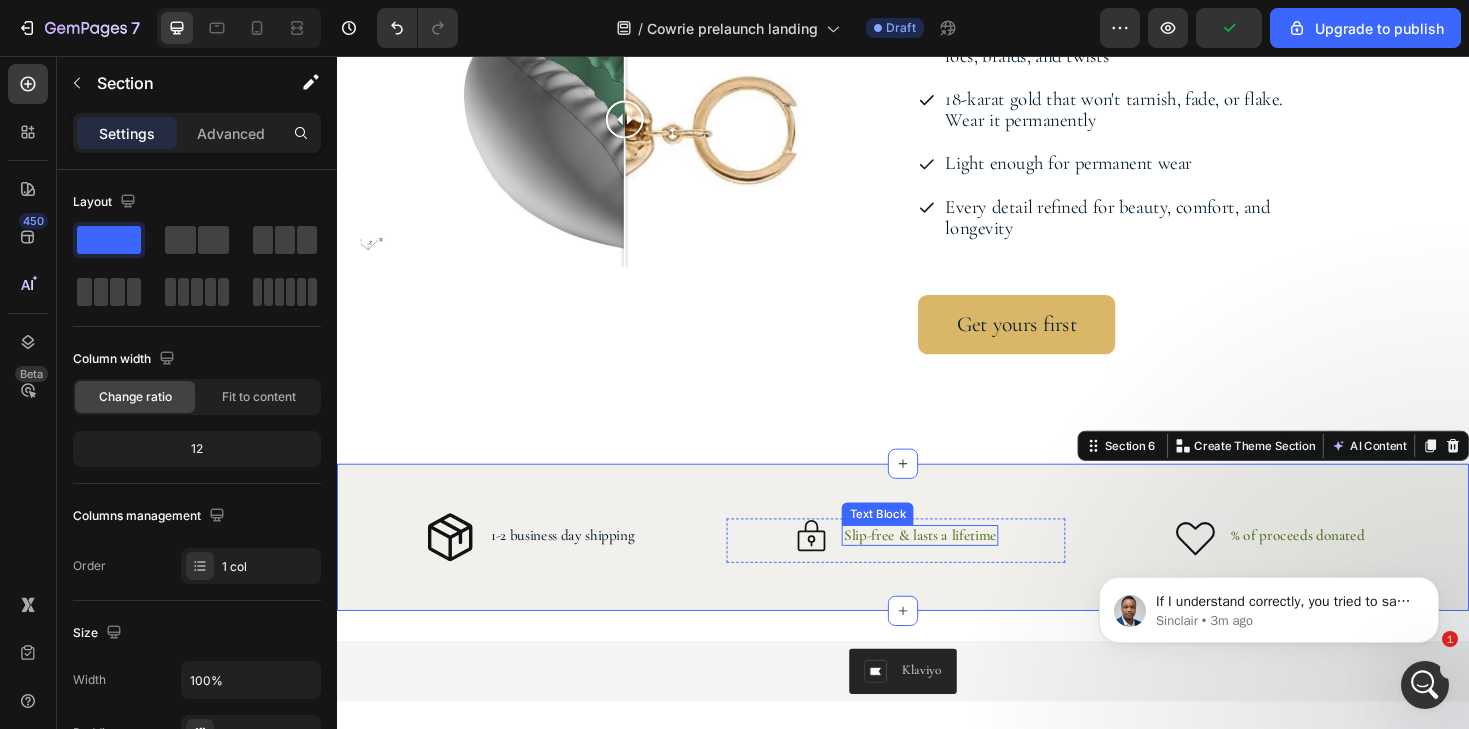 click on "Slip-free & lasts a lifetime" at bounding box center [955, 564] 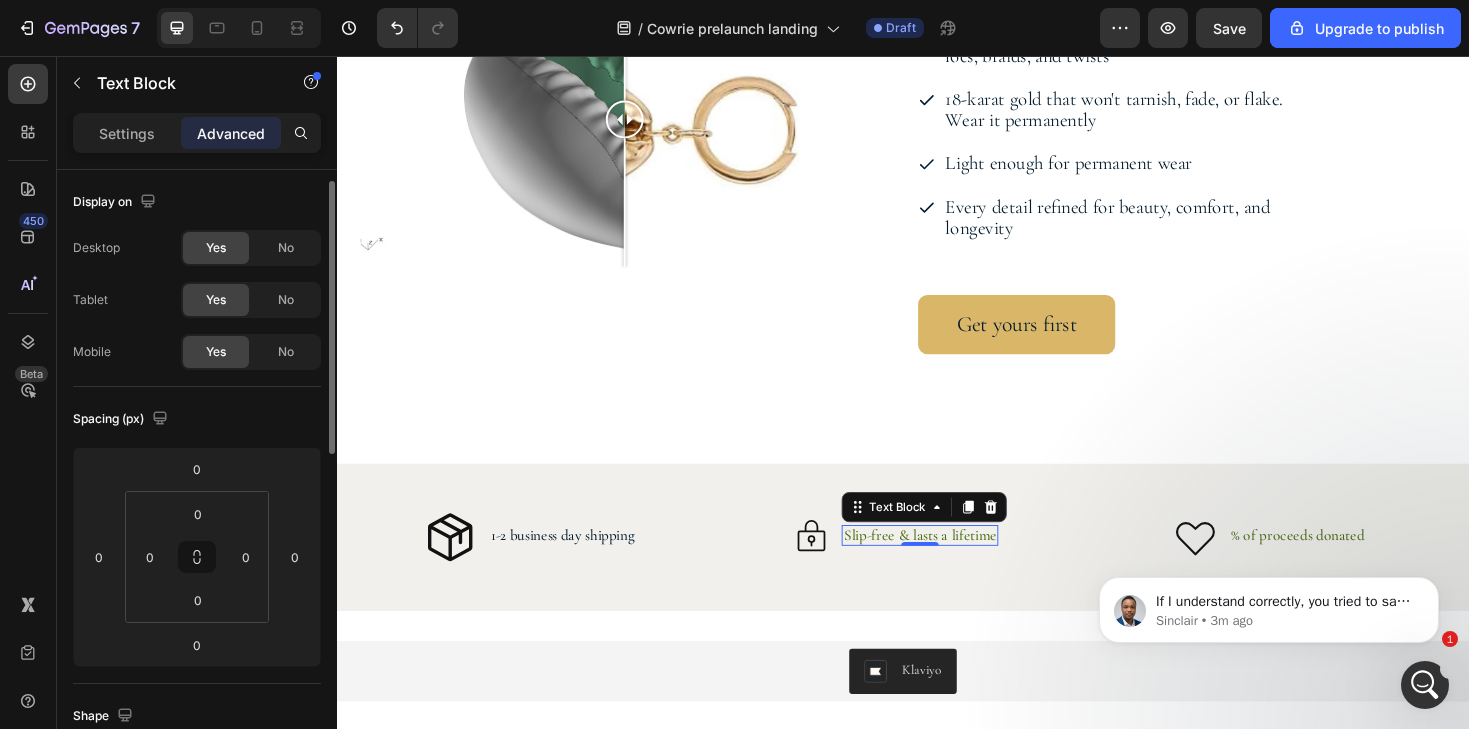 scroll, scrollTop: 0, scrollLeft: 0, axis: both 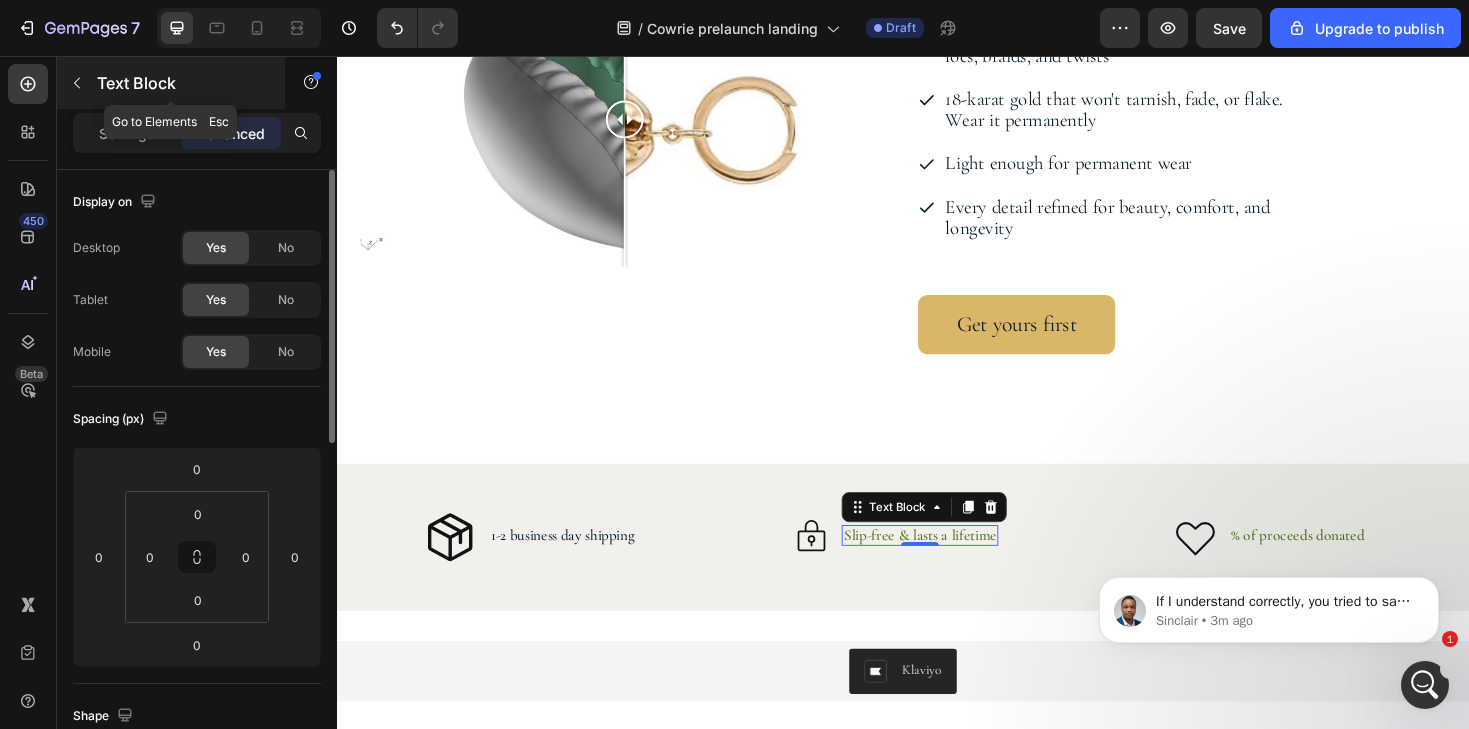 click on "Text Block" at bounding box center [171, 83] 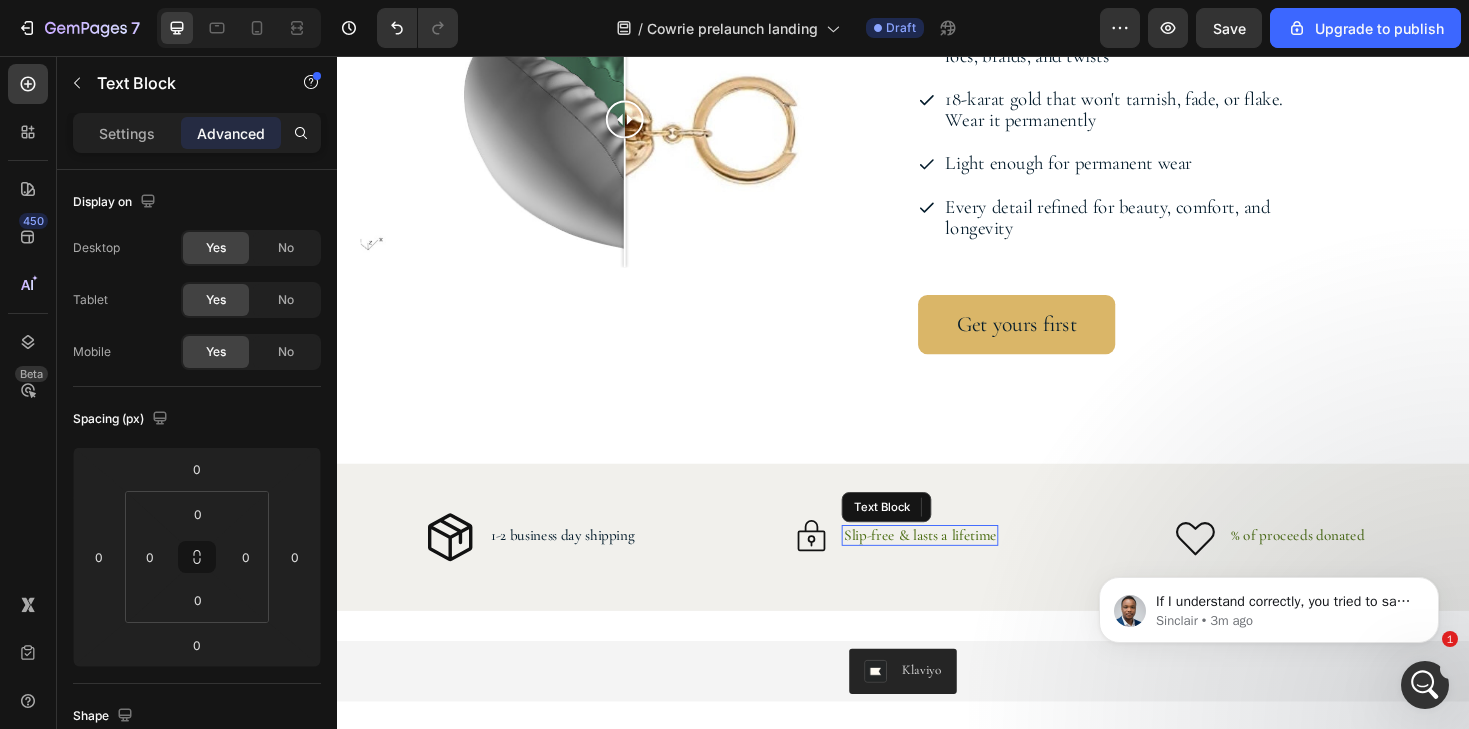 click on "Slip-free & lasts a lifetime" at bounding box center [955, 564] 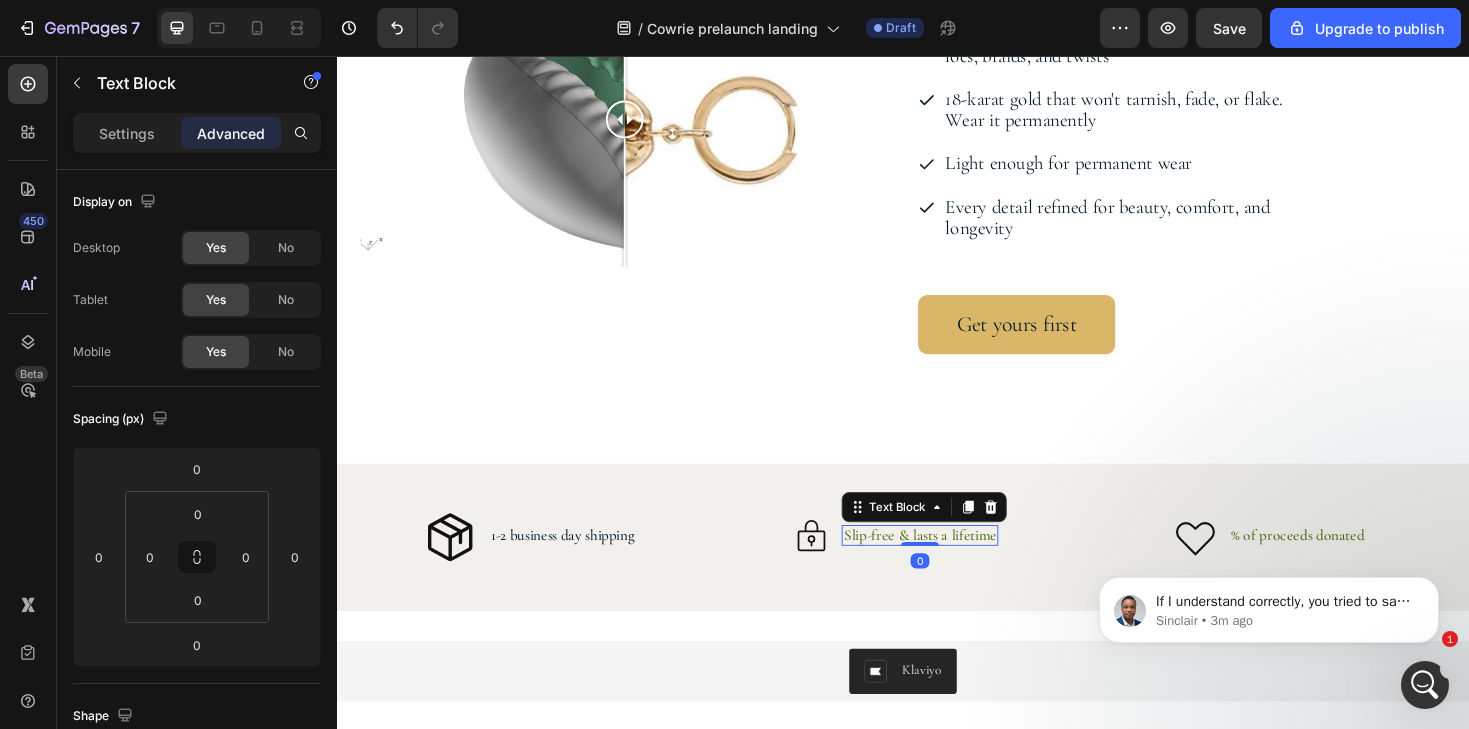 click on "Settings Advanced" at bounding box center [197, 133] 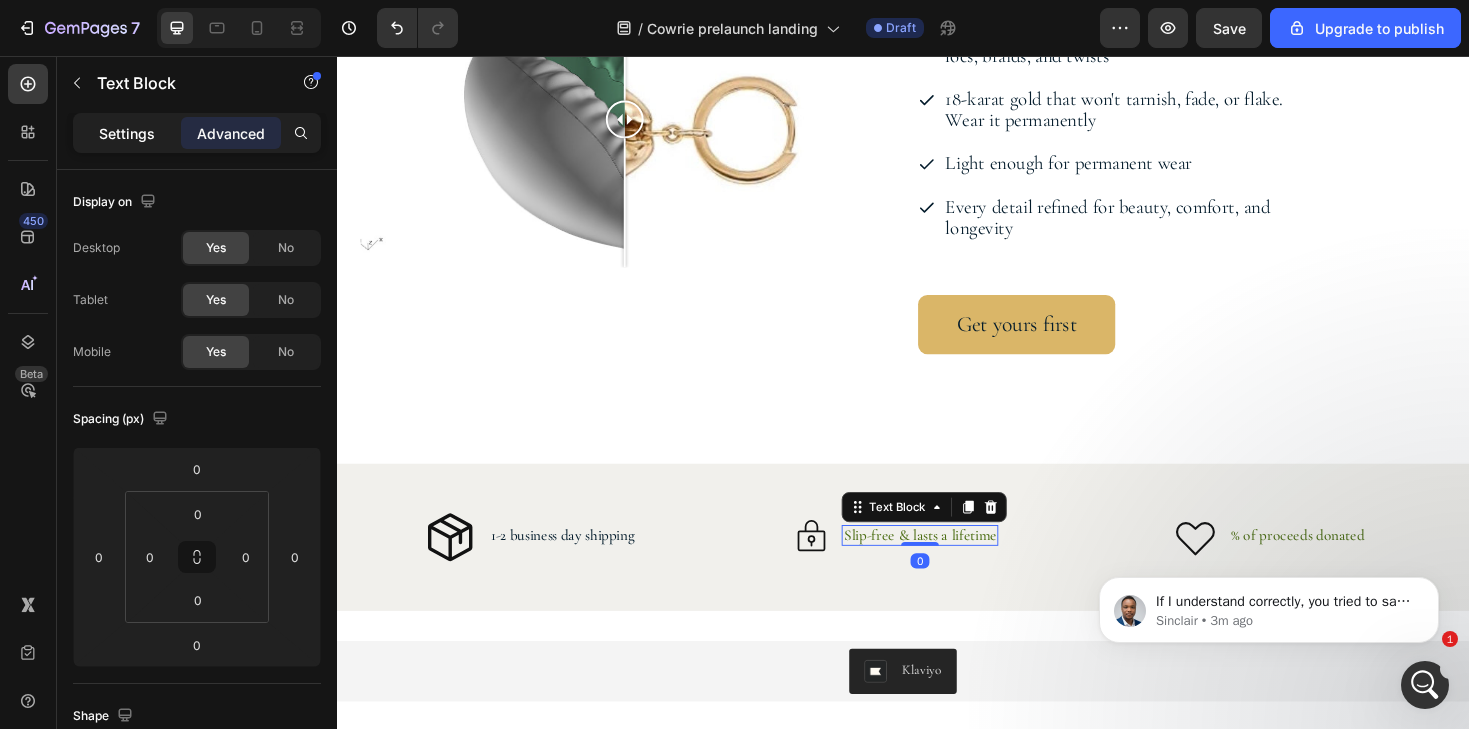 click on "Settings" at bounding box center (127, 133) 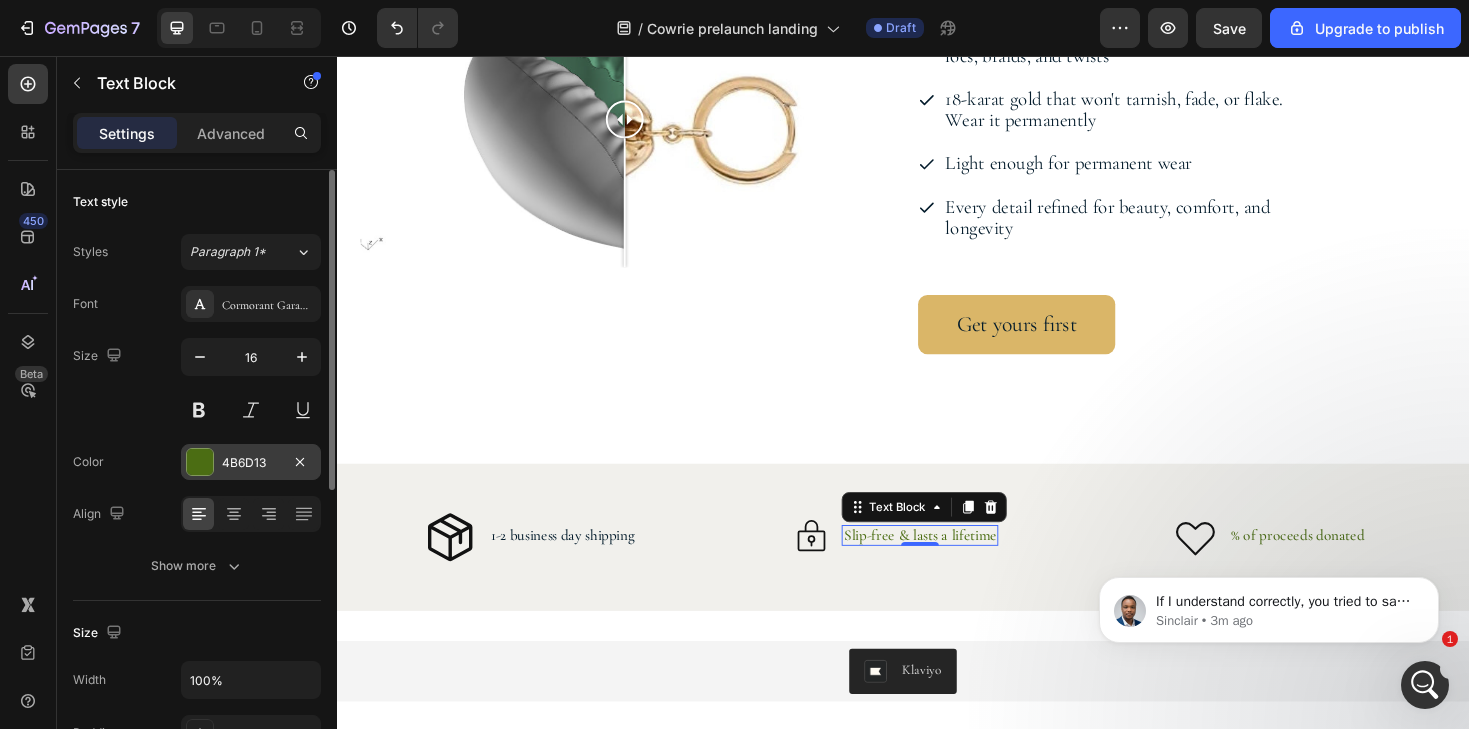 click at bounding box center [200, 462] 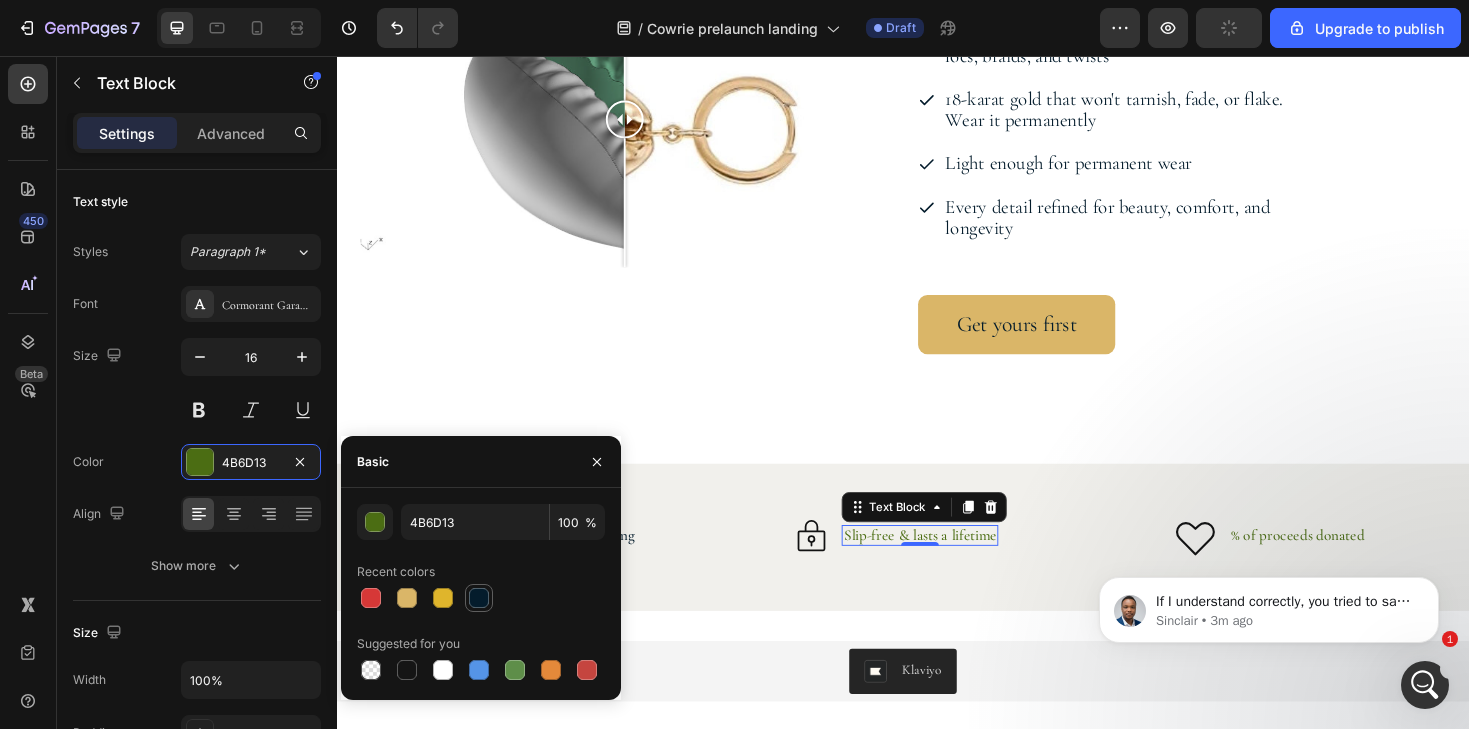 click at bounding box center (479, 598) 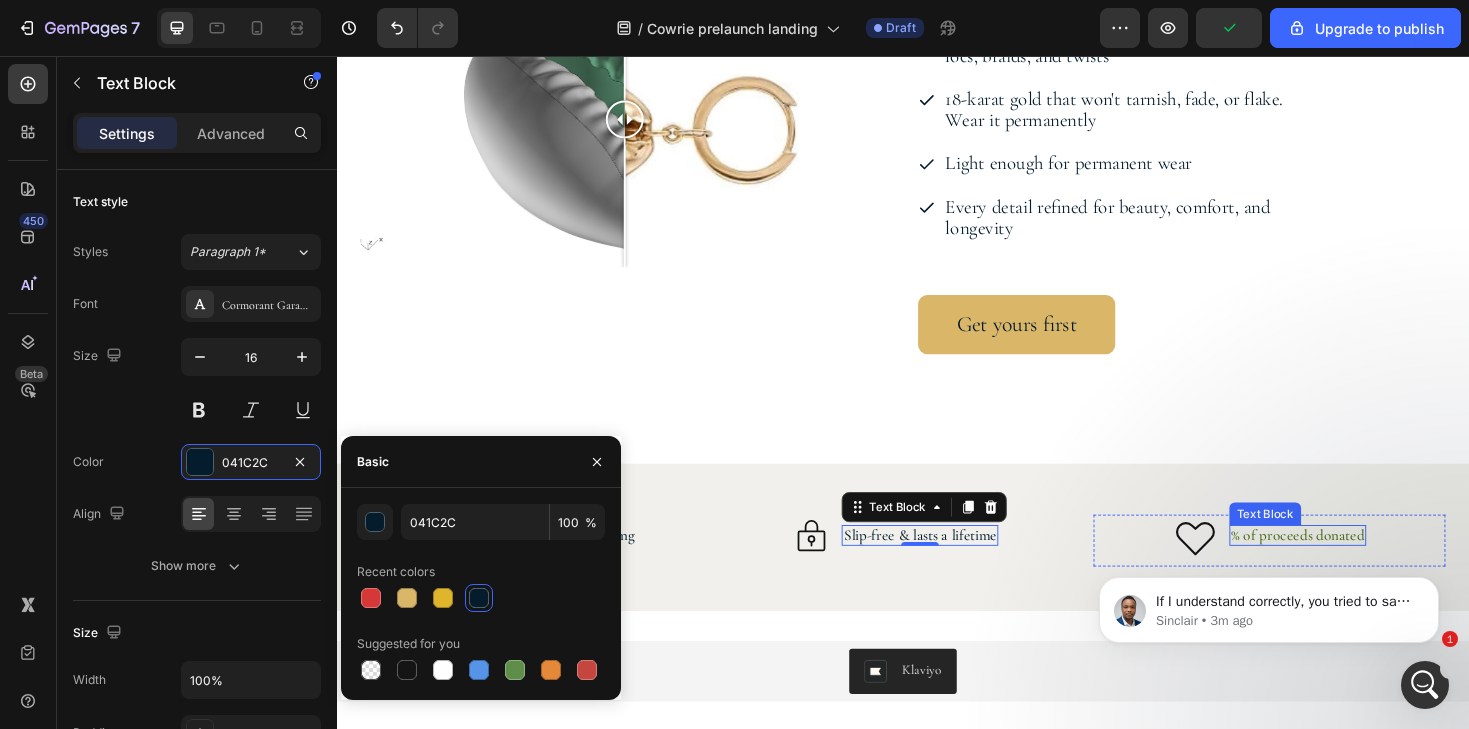click on "Icon % of proceeds donated Text Block Text Block" at bounding box center (1325, 566) 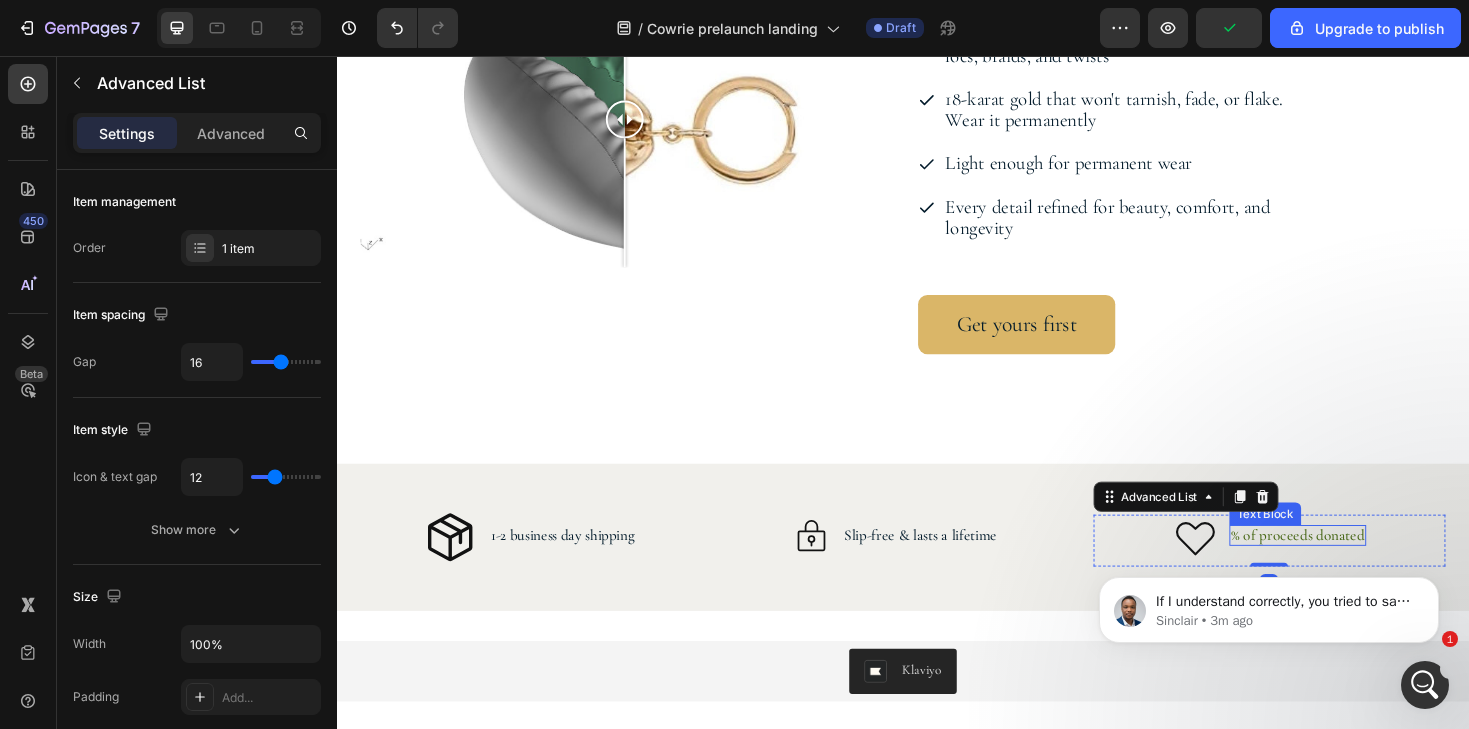 click on "% of proceeds donated" at bounding box center [1355, 564] 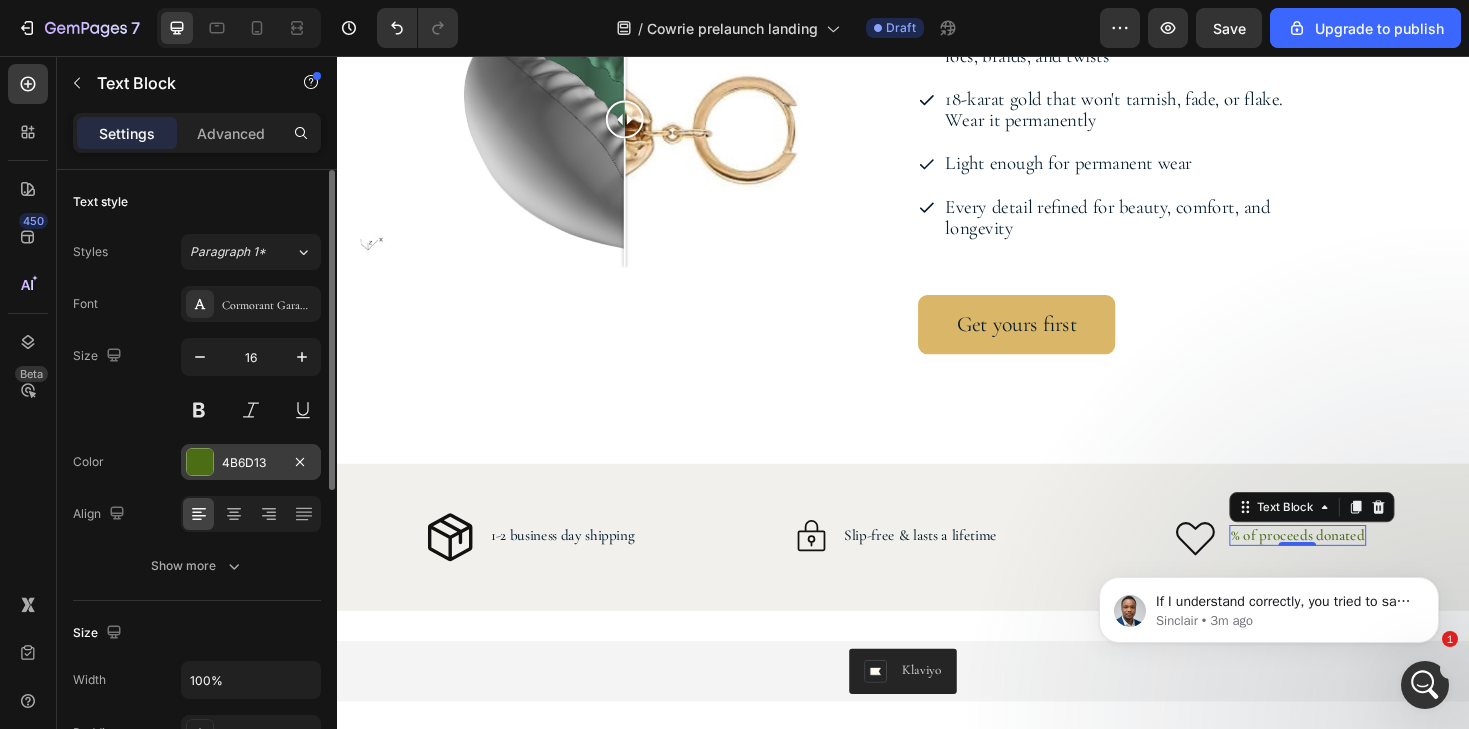 click at bounding box center [200, 462] 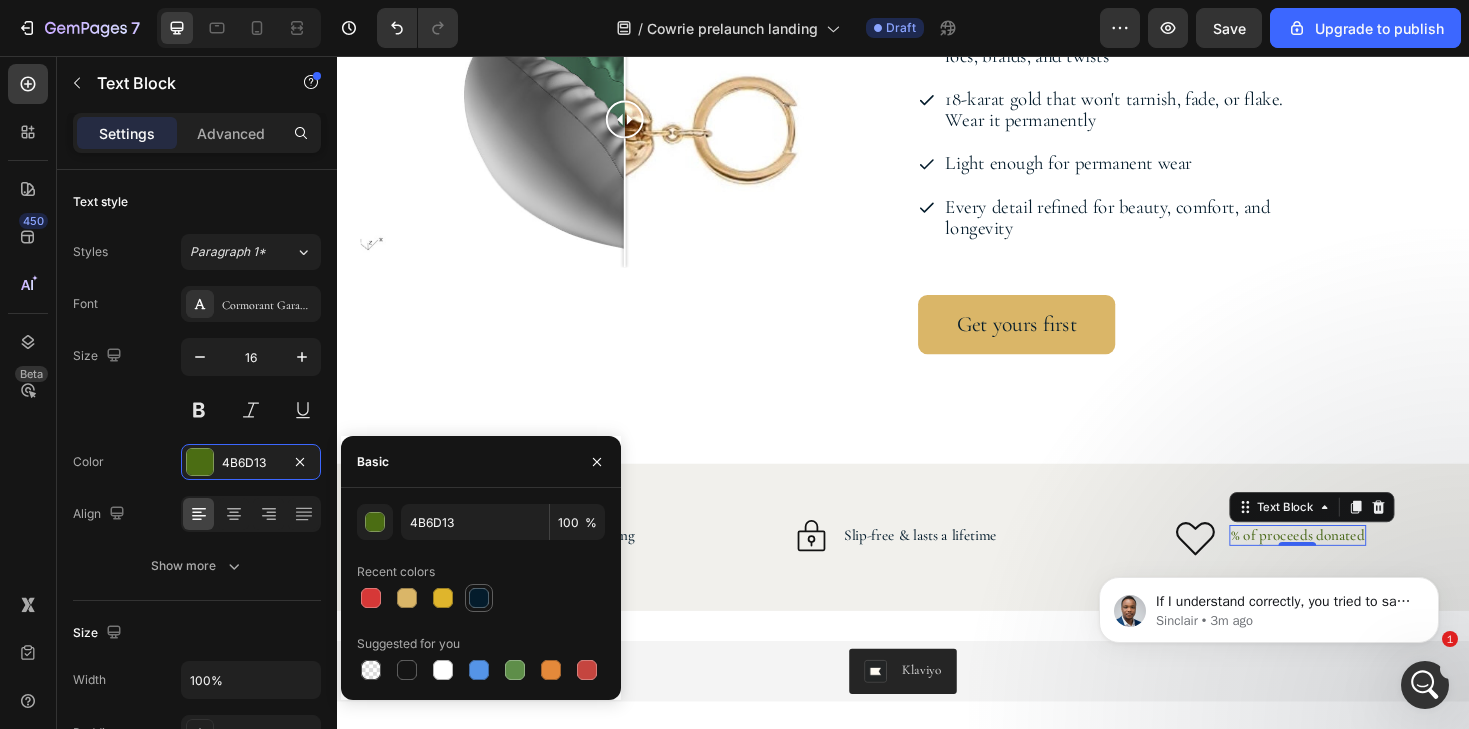 click at bounding box center [479, 598] 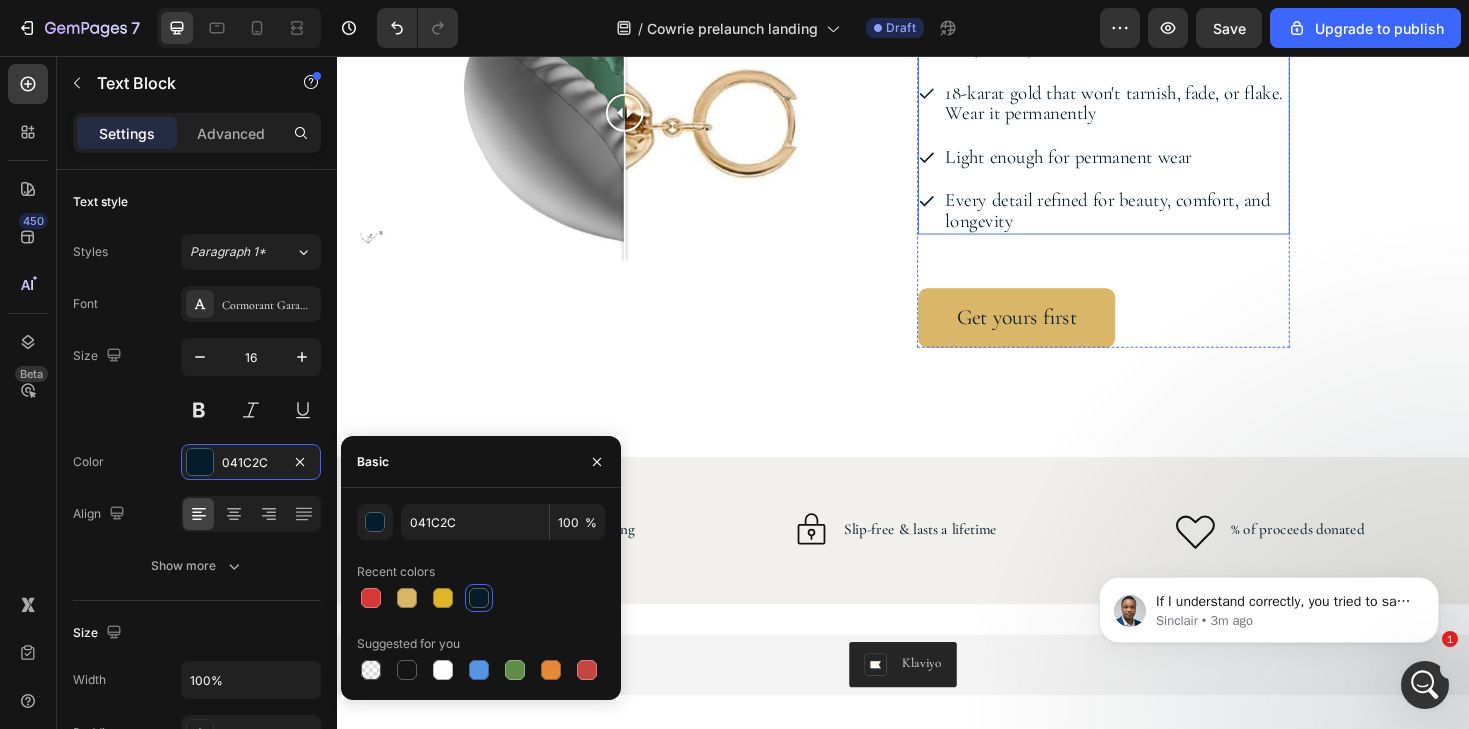 scroll, scrollTop: 3075, scrollLeft: 0, axis: vertical 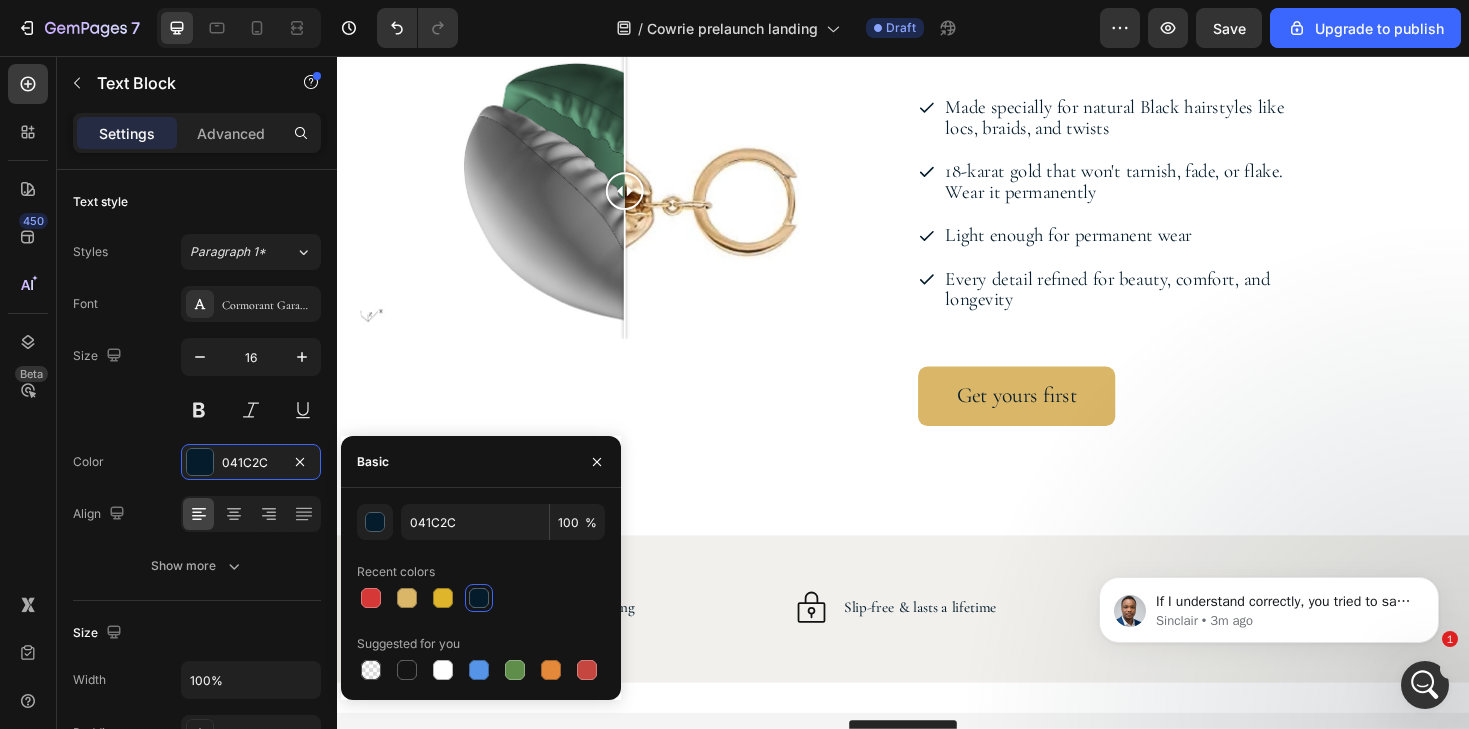 click at bounding box center [1425, 685] 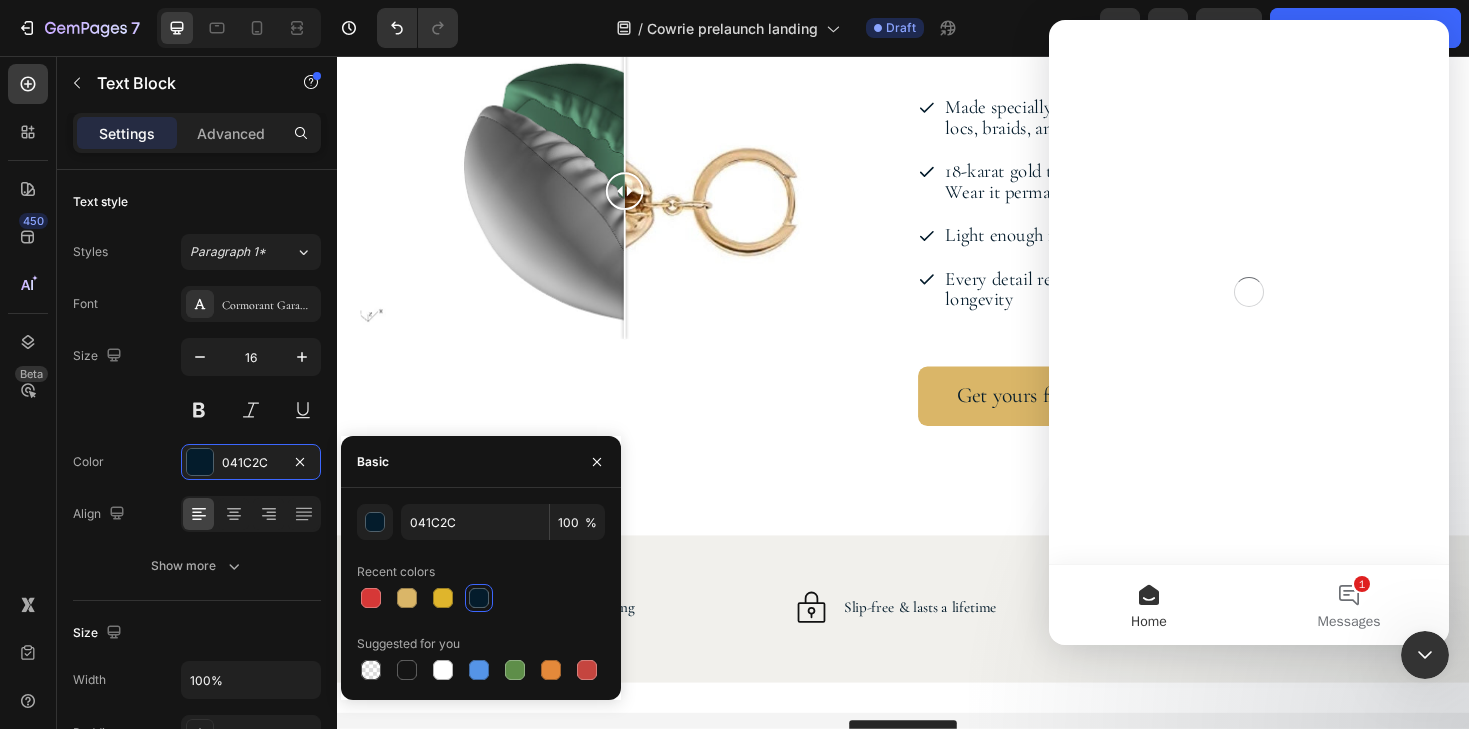 scroll, scrollTop: 0, scrollLeft: 0, axis: both 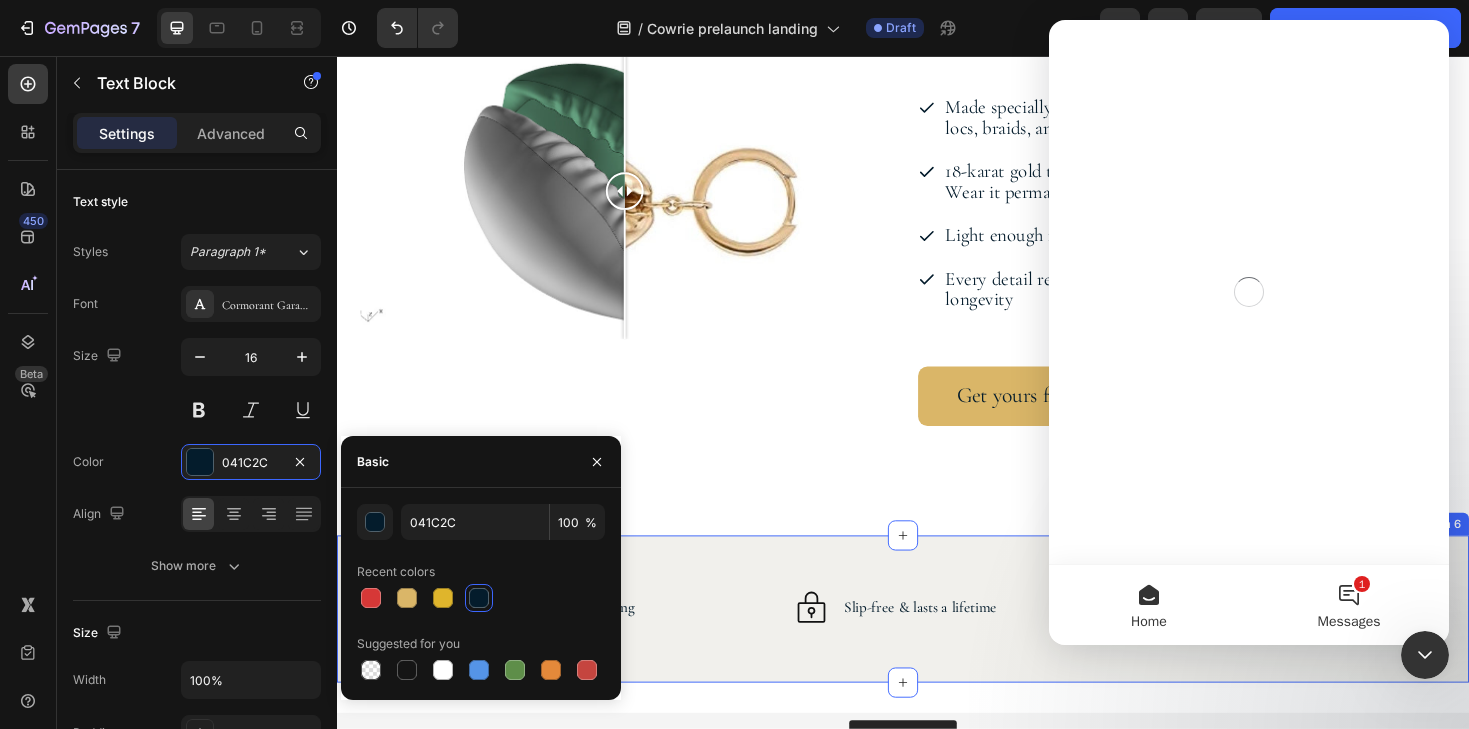 click on "1 Messages" at bounding box center (1349, 605) 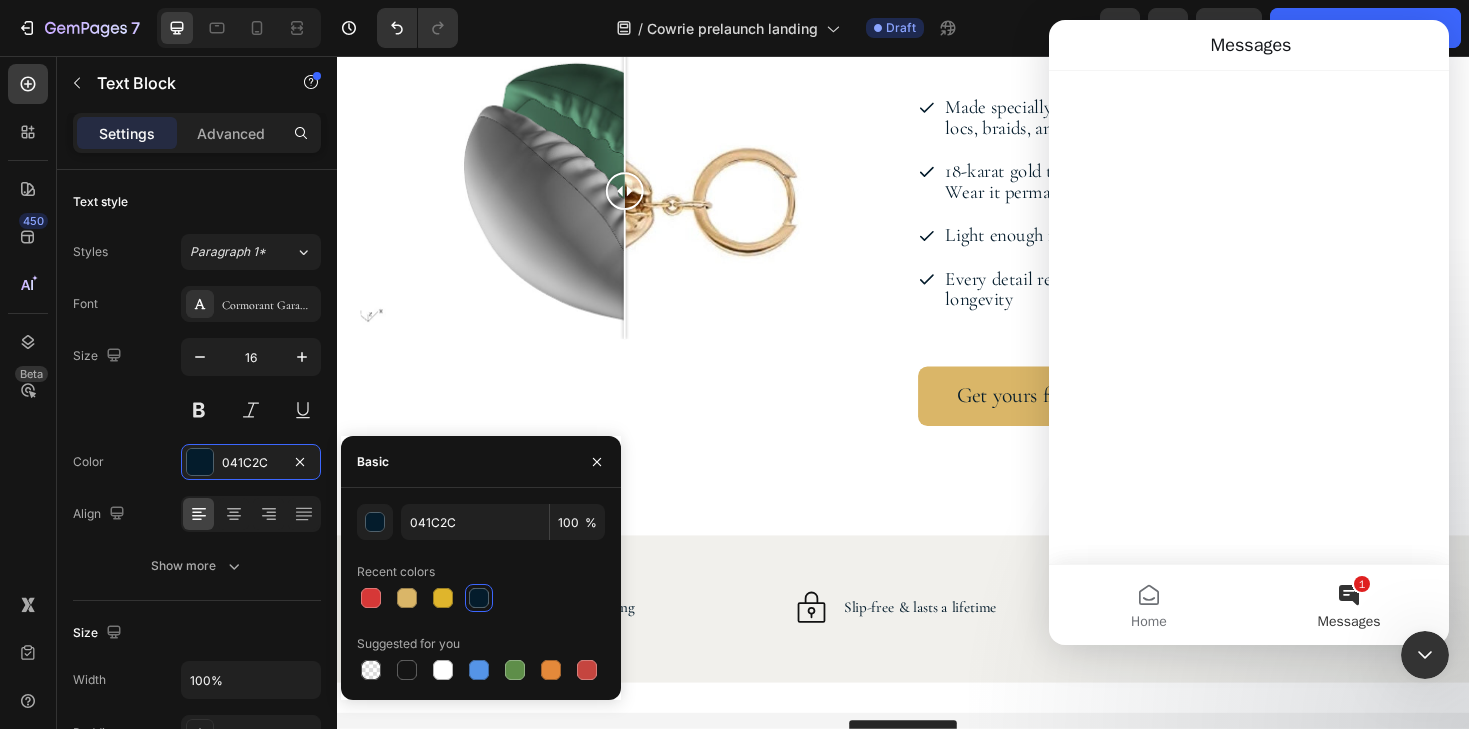 click on "1 Messages" at bounding box center [1349, 605] 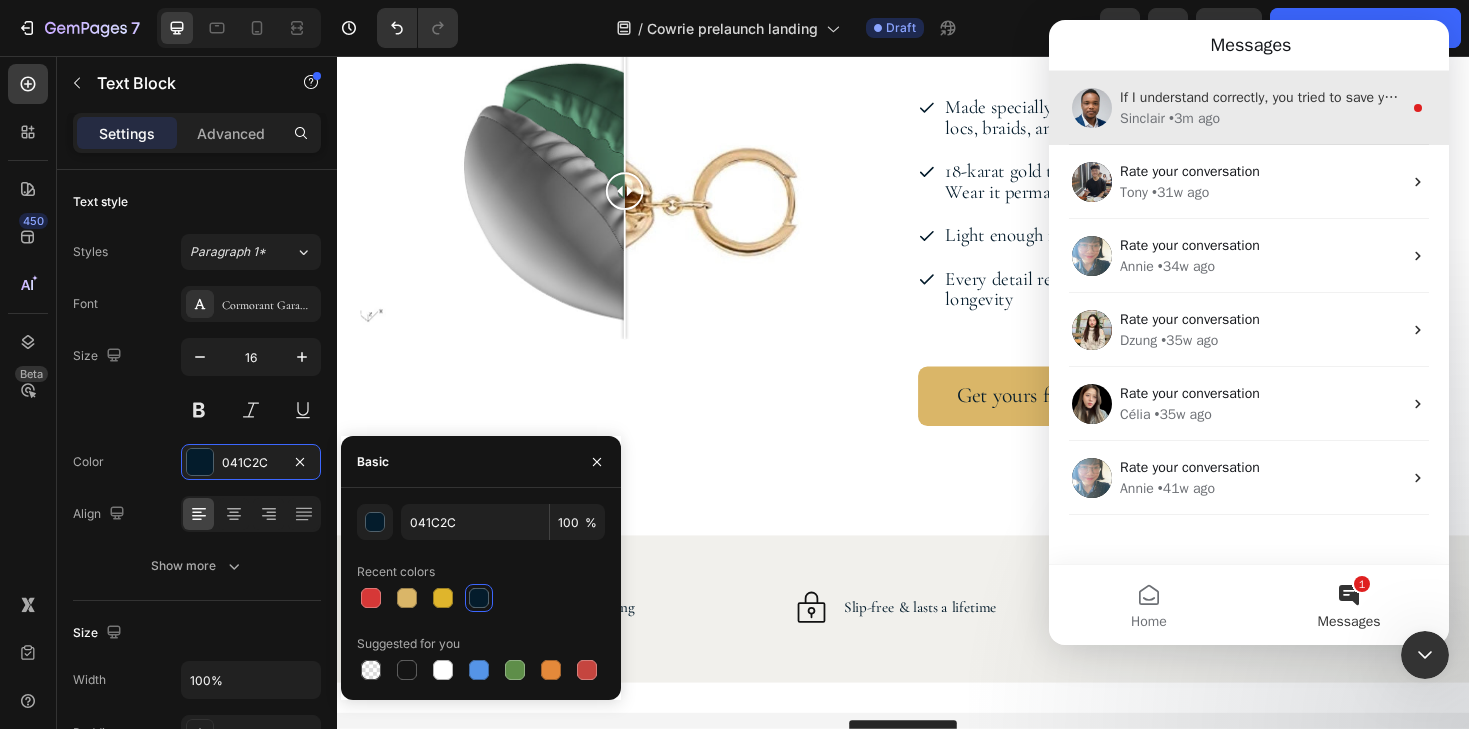 click on "If I understand correctly, you tried to save your work, and you were unable to save your page, is that correct? Sinclair •  3m ago" at bounding box center [1249, 108] 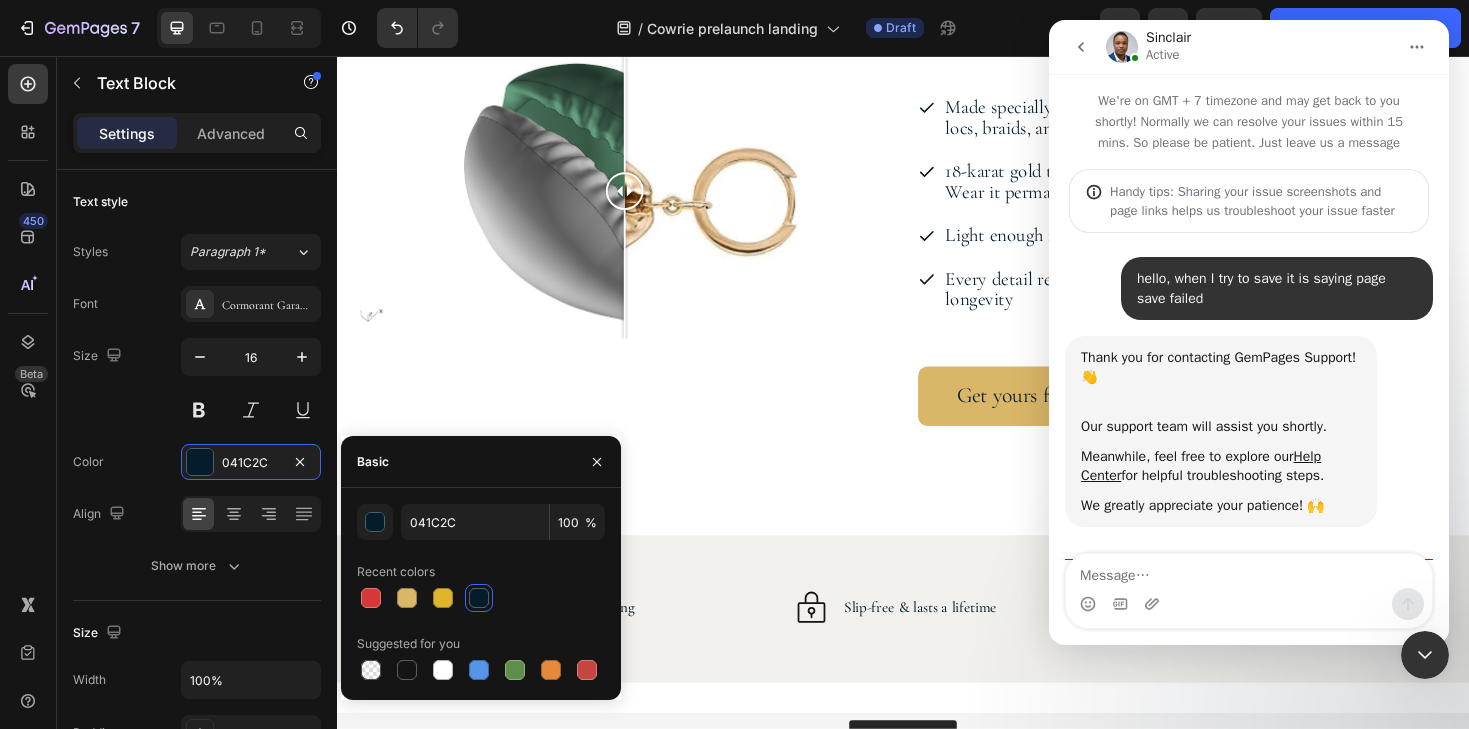 scroll, scrollTop: 3, scrollLeft: 0, axis: vertical 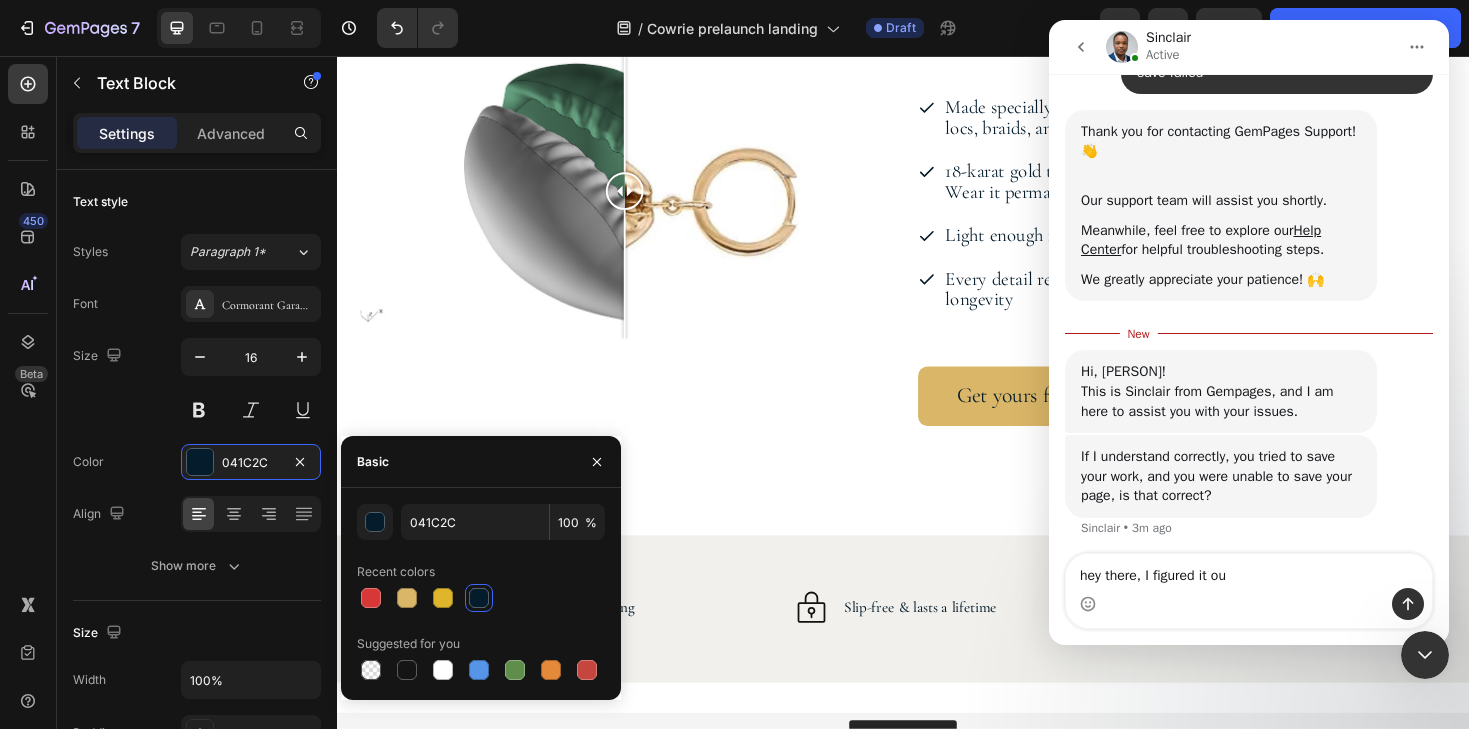 type on "hey there, I figured it out" 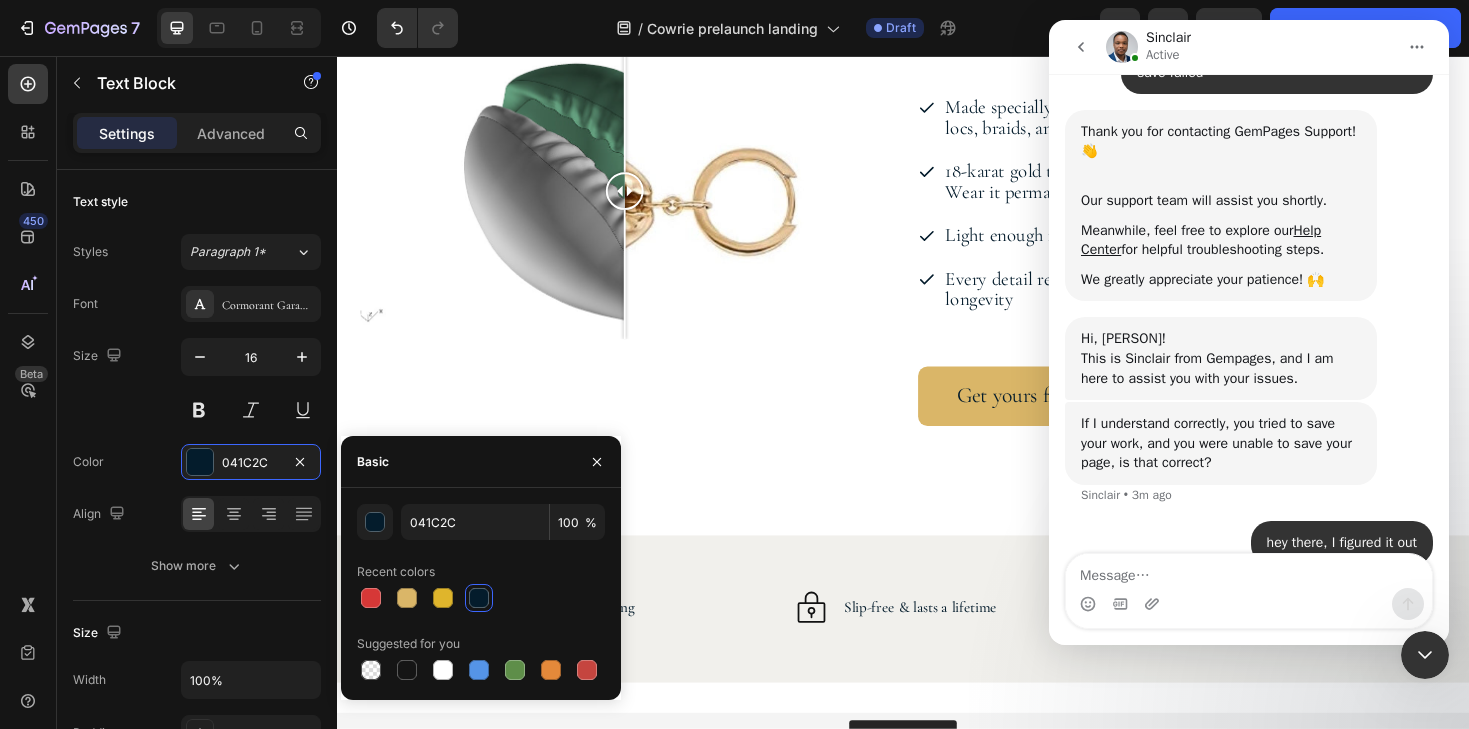 scroll, scrollTop: 249, scrollLeft: 0, axis: vertical 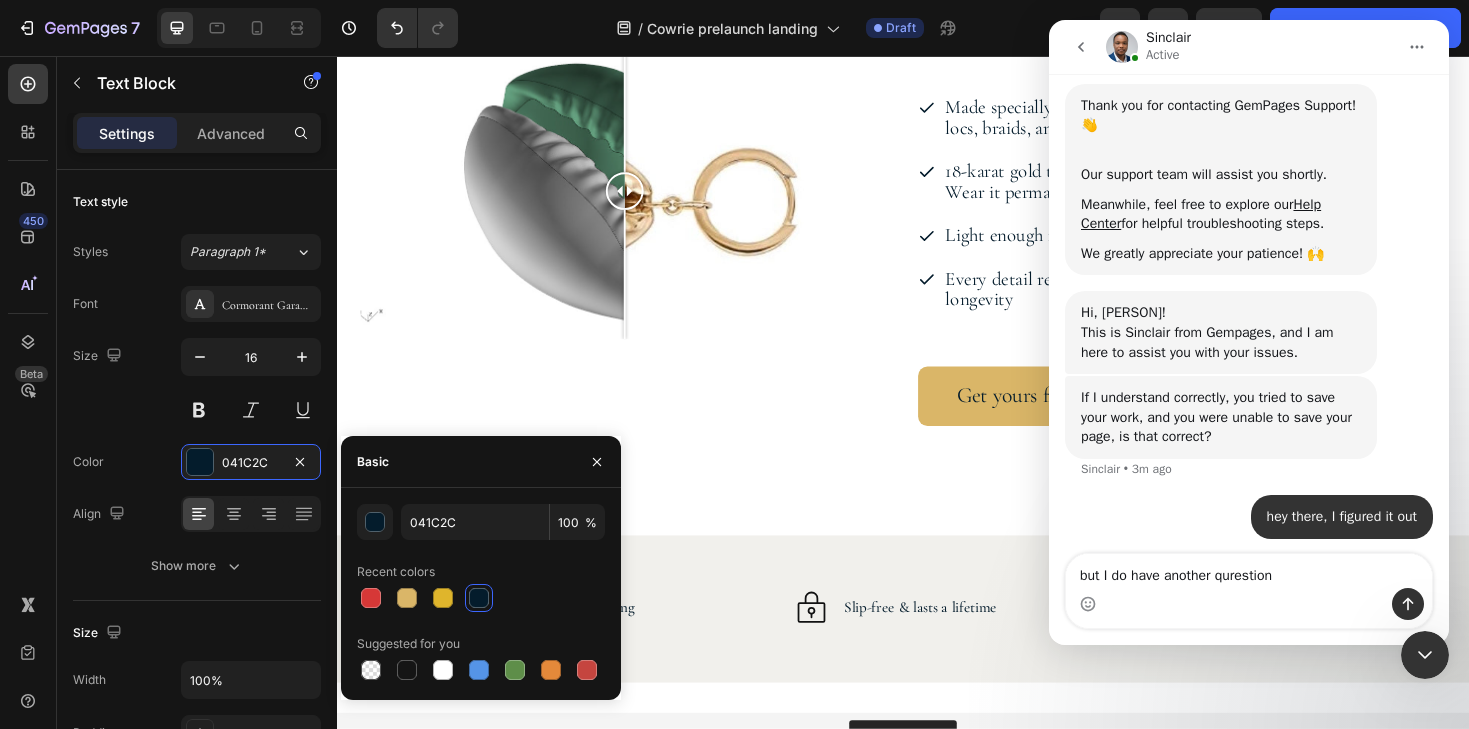 type on "but I do have another question" 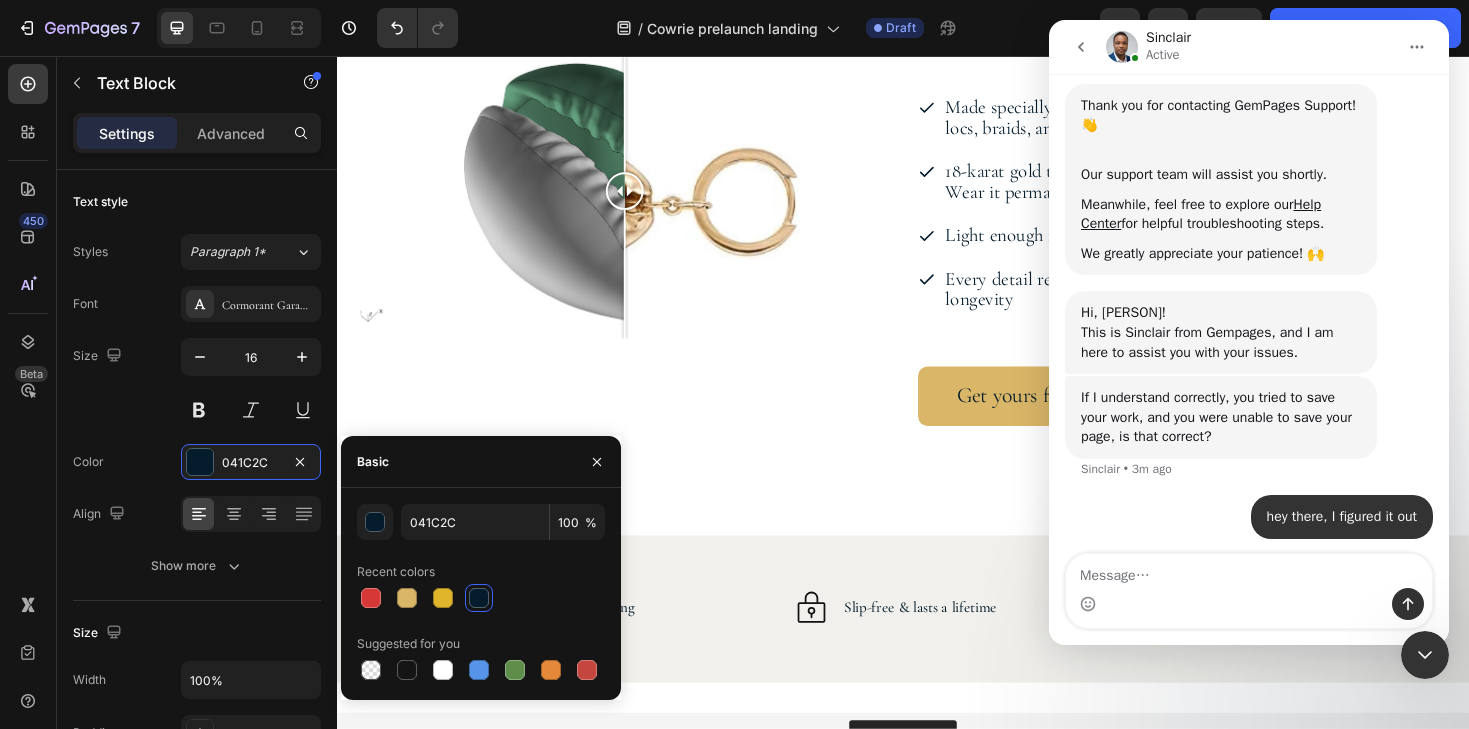 scroll, scrollTop: 294, scrollLeft: 0, axis: vertical 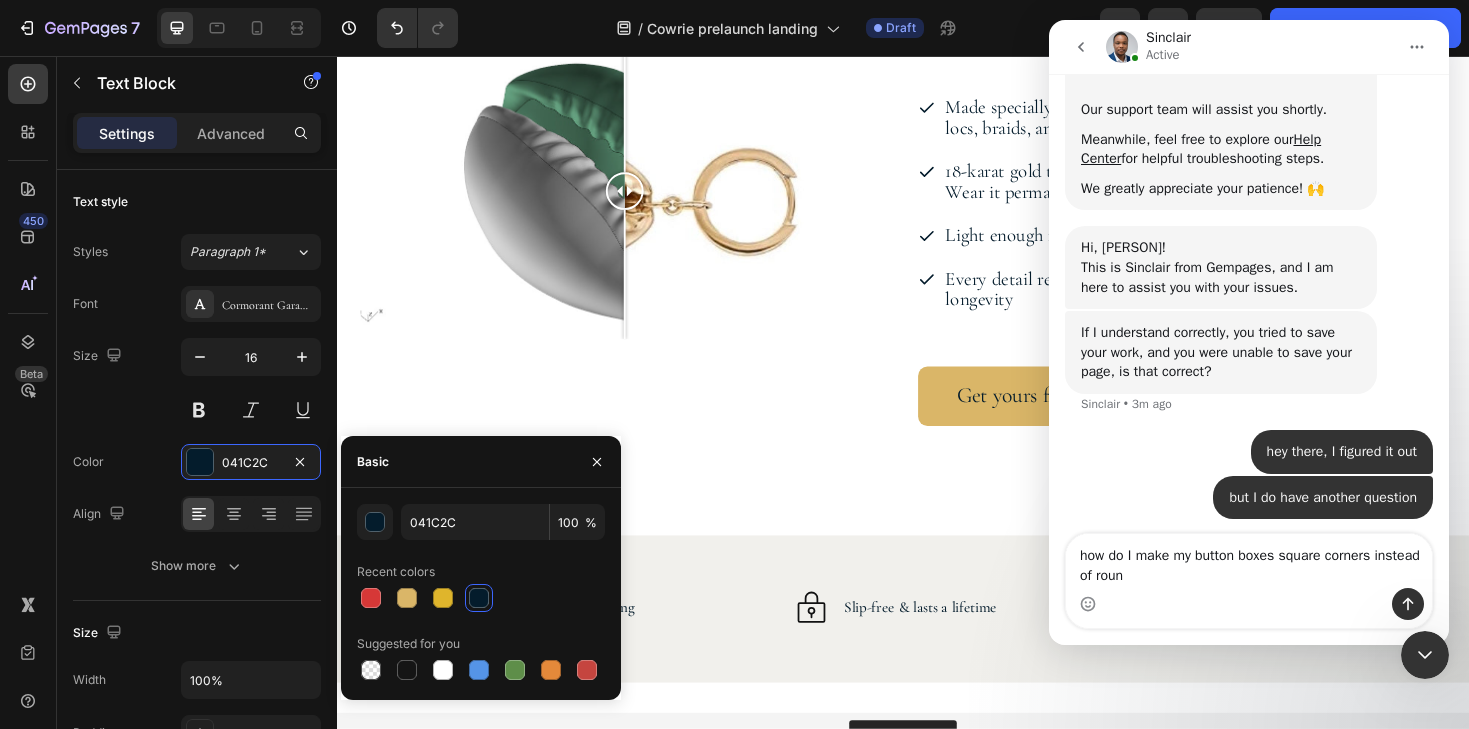 type on "how do I make my button boxes square corners instead of round" 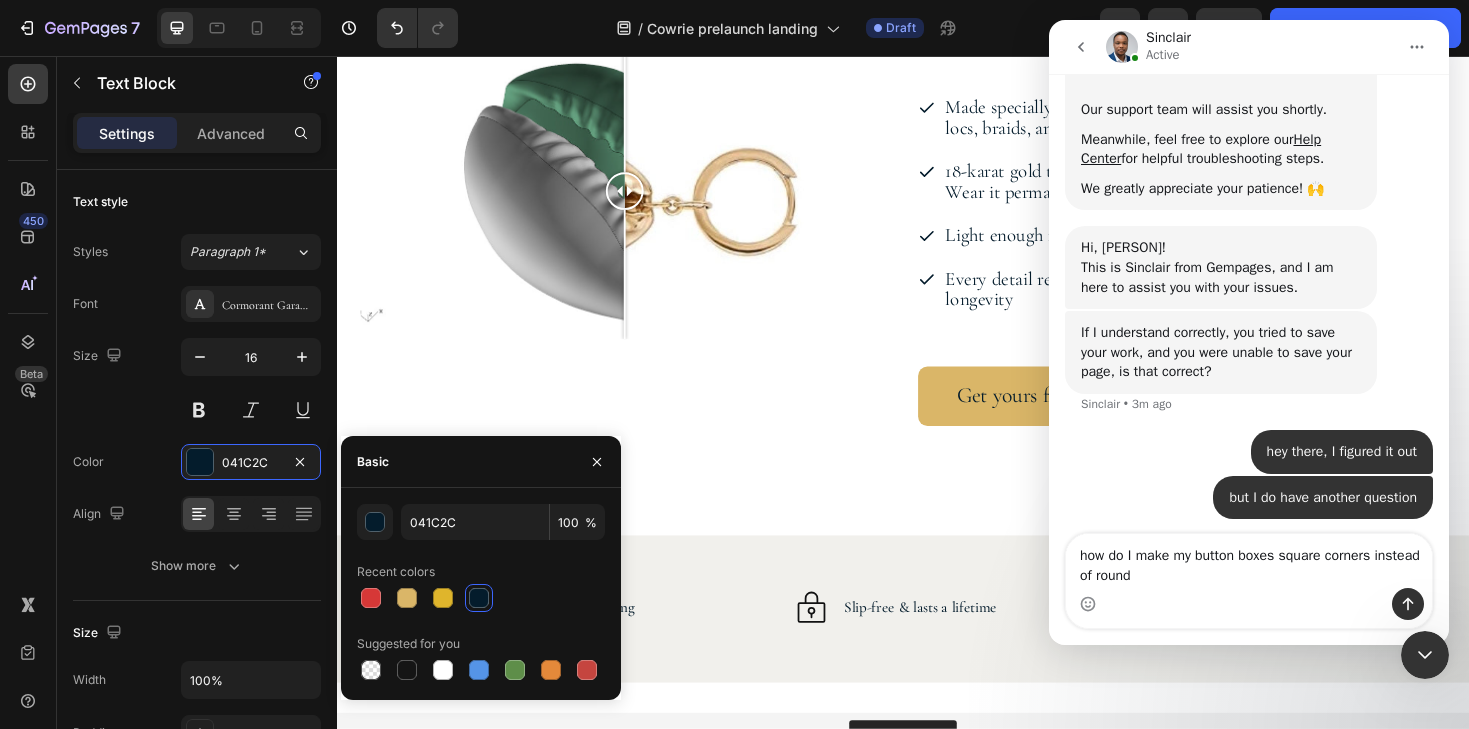 type 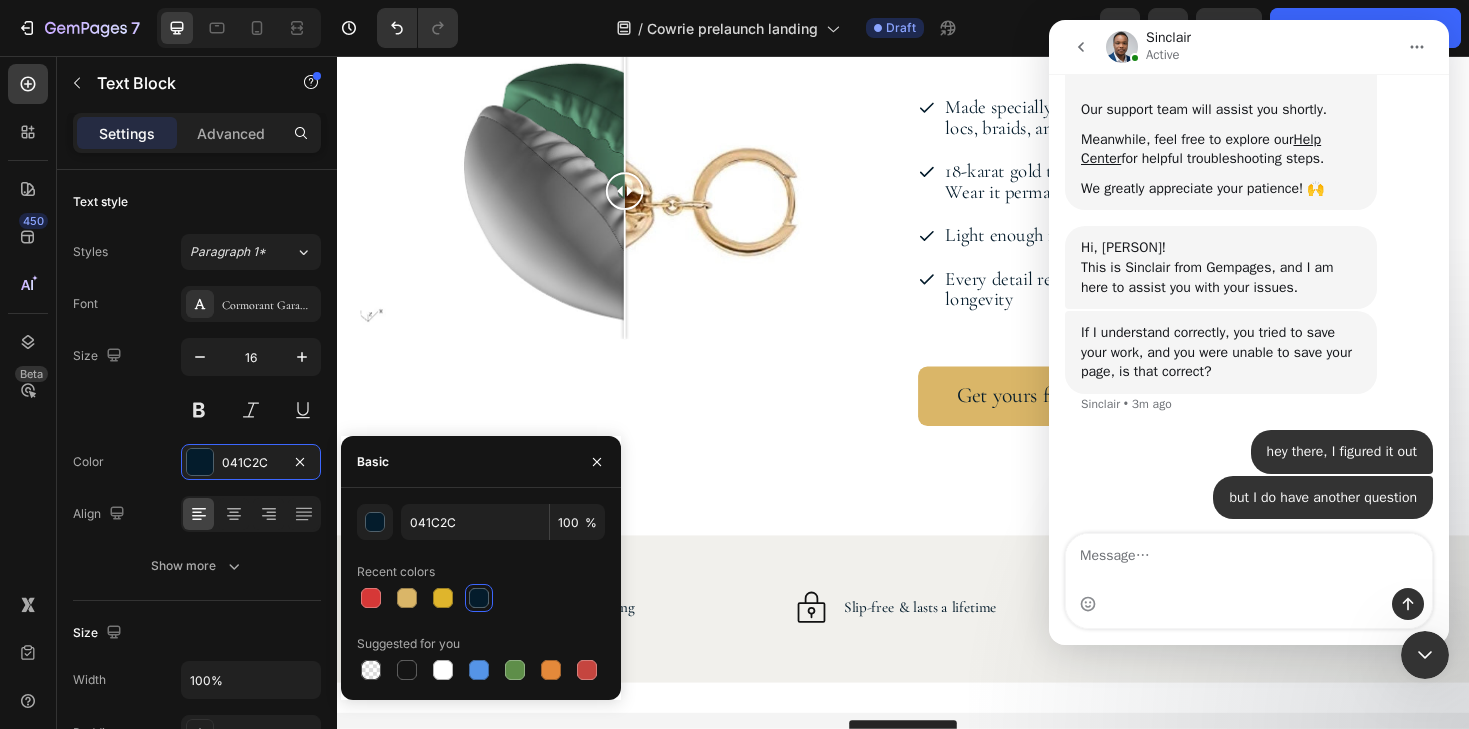 scroll, scrollTop: 358, scrollLeft: 0, axis: vertical 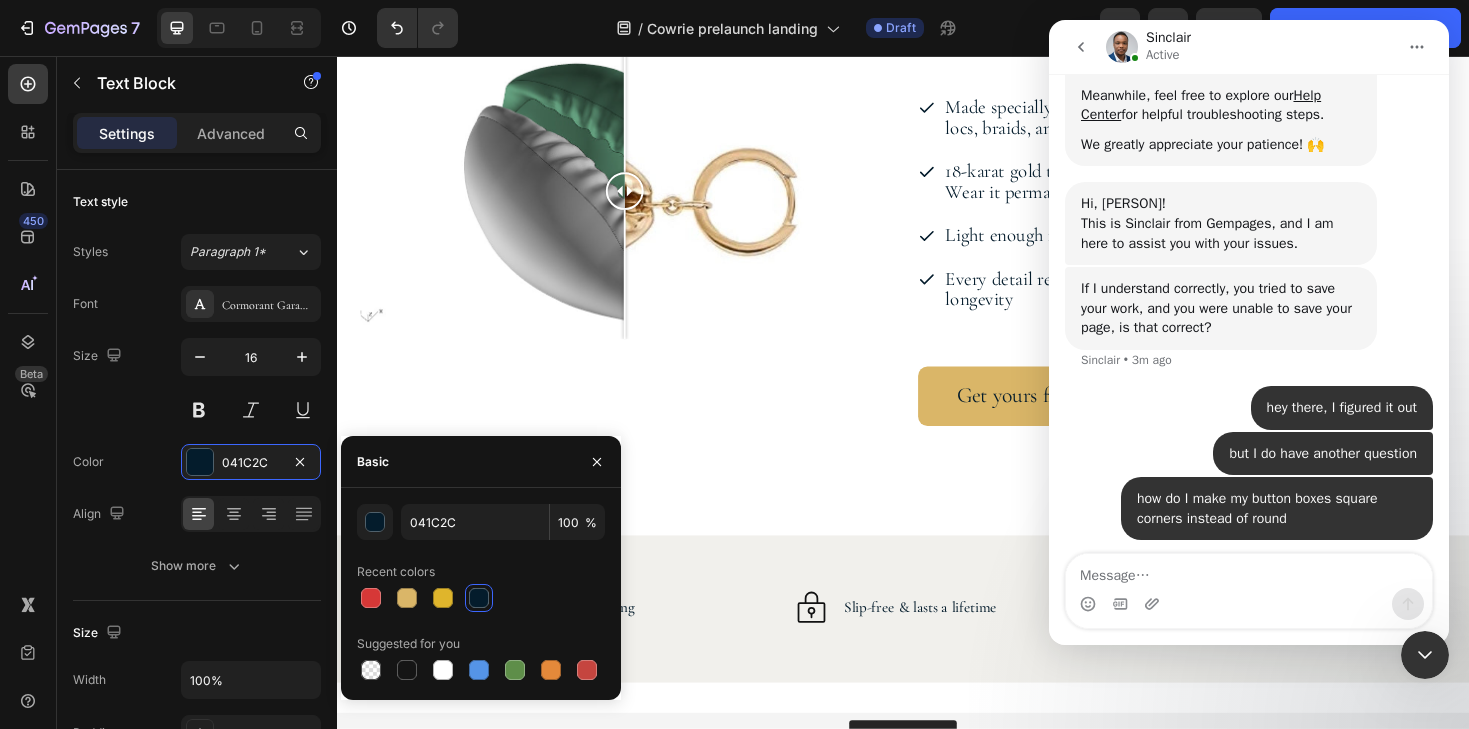 click 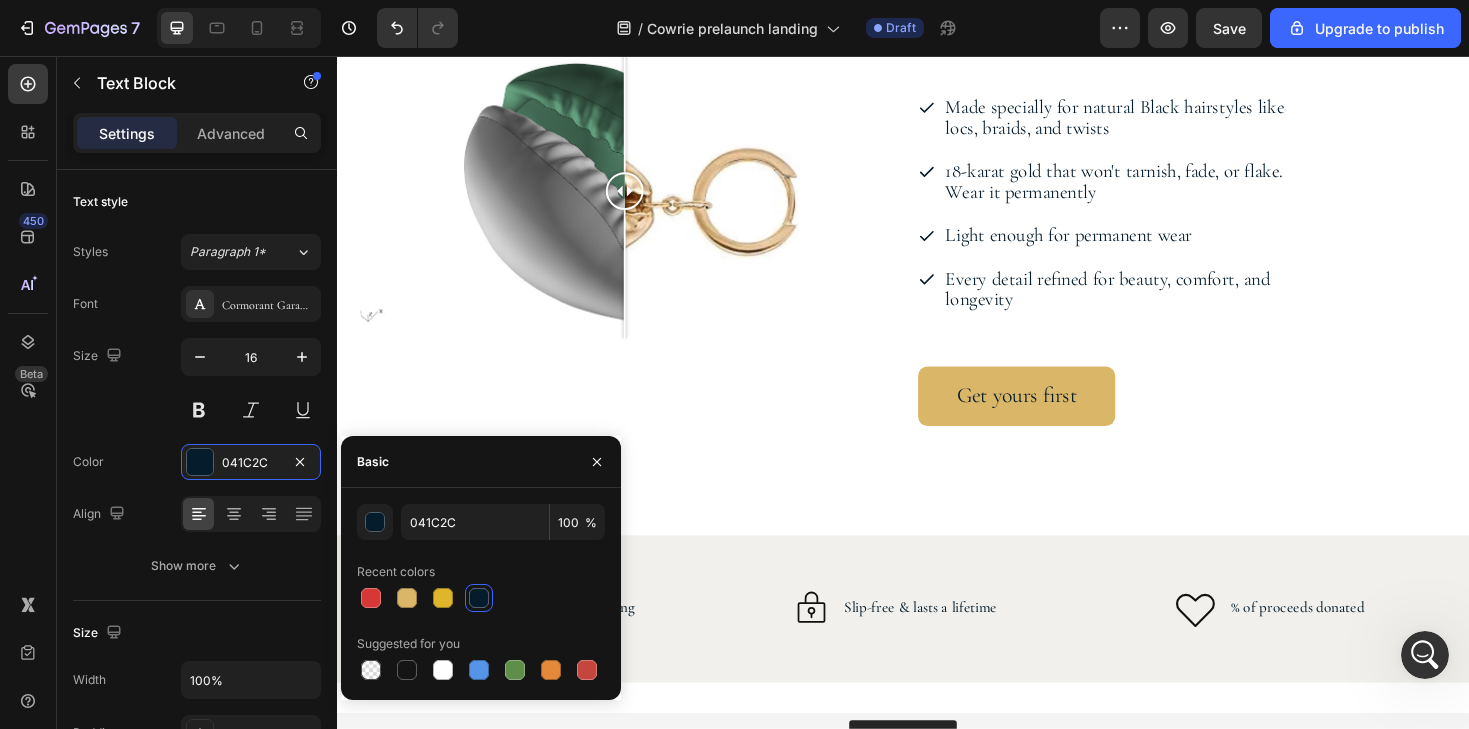 scroll, scrollTop: 0, scrollLeft: 0, axis: both 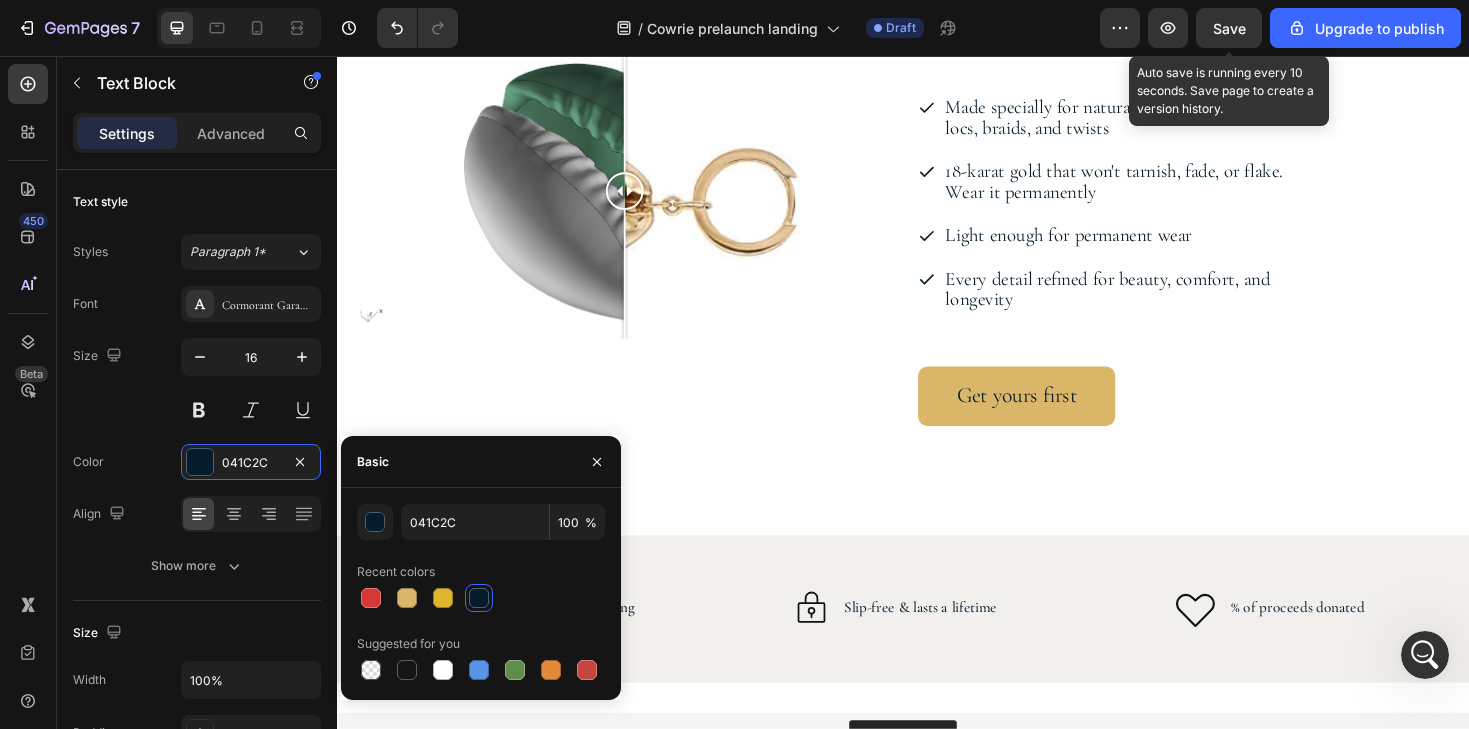 click on "Save" at bounding box center (1229, 28) 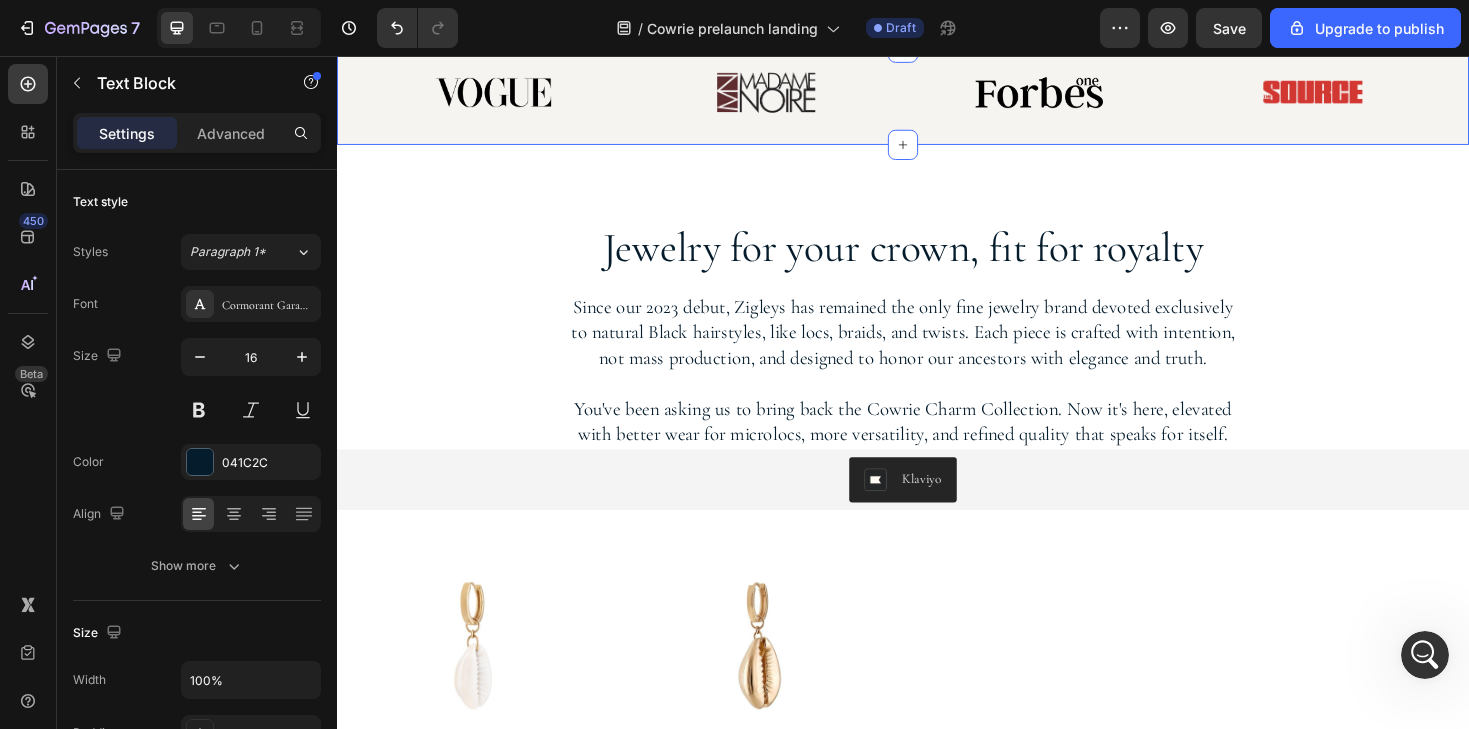 scroll, scrollTop: 931, scrollLeft: 0, axis: vertical 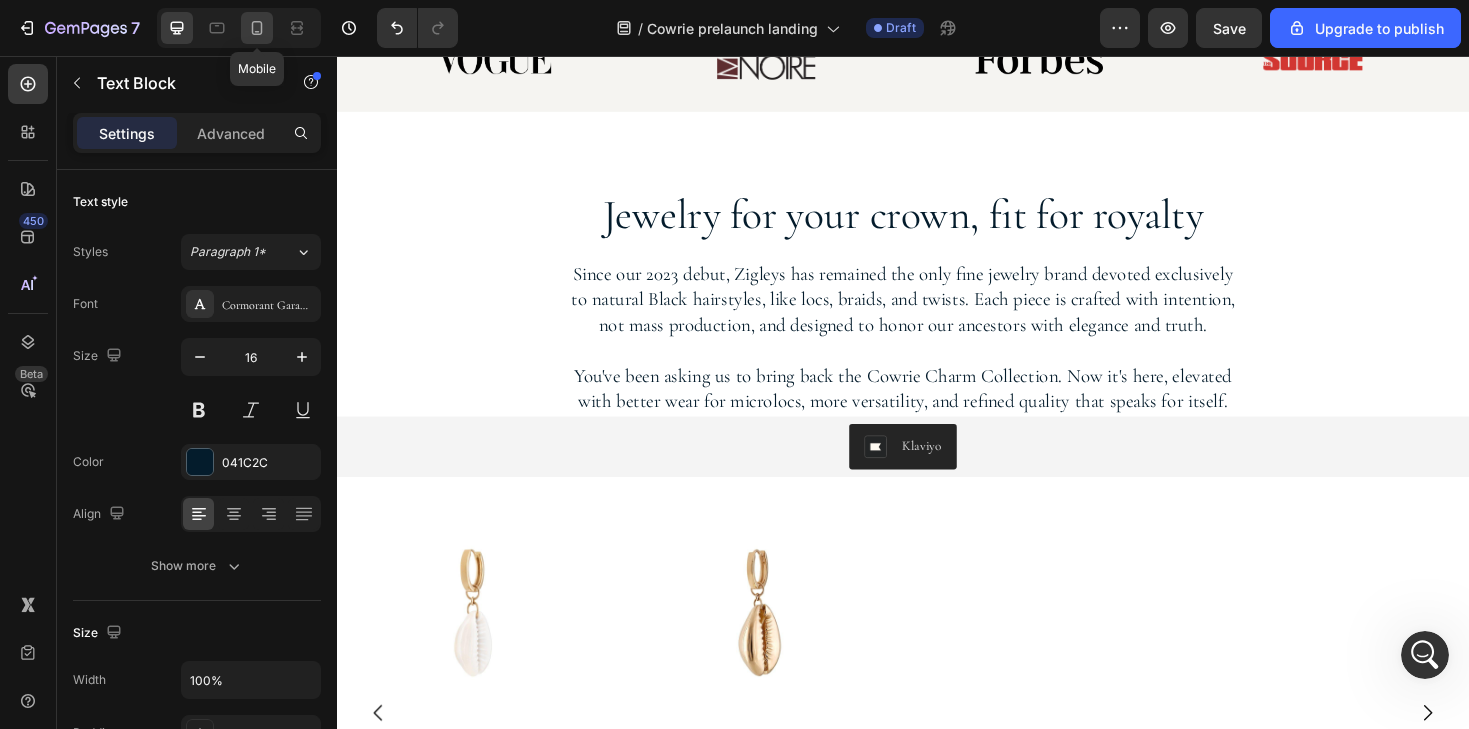 click 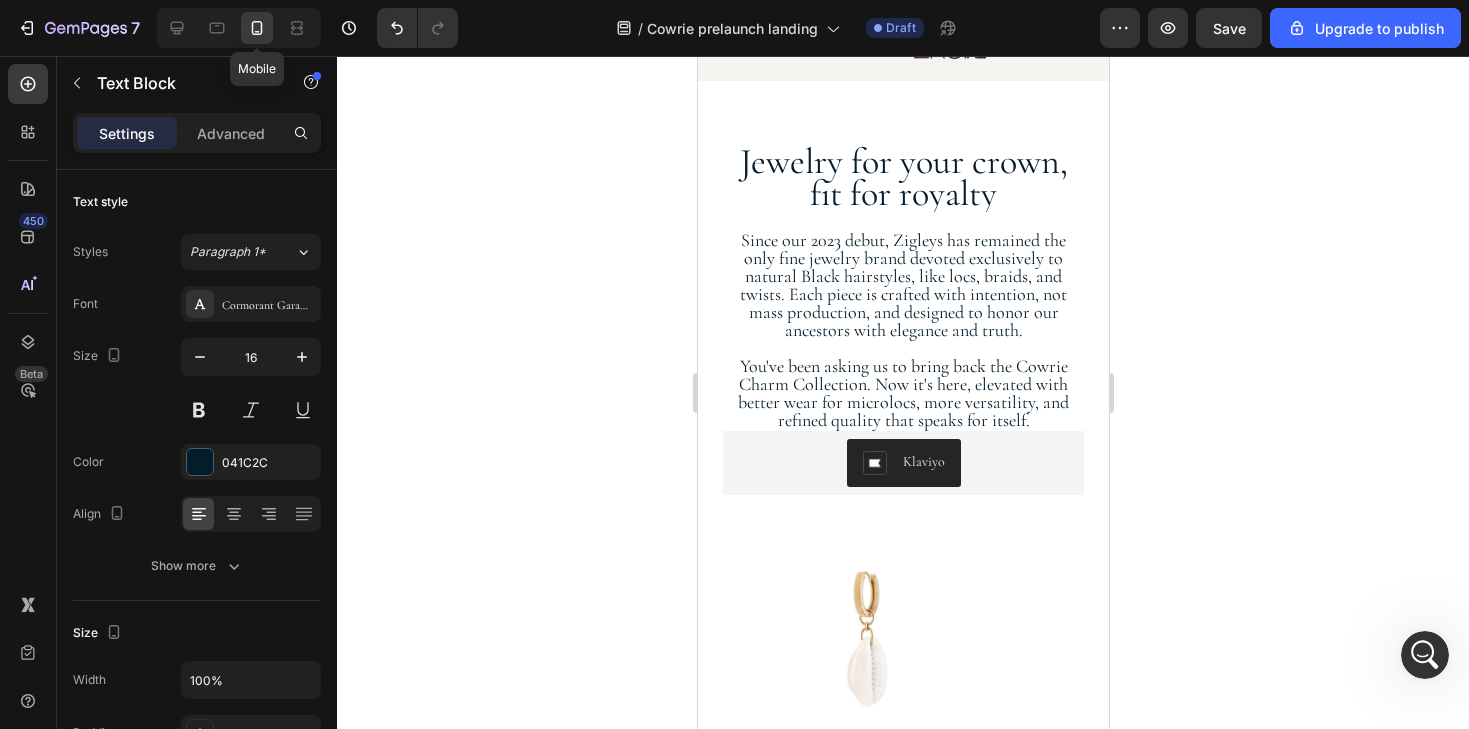 type on "15" 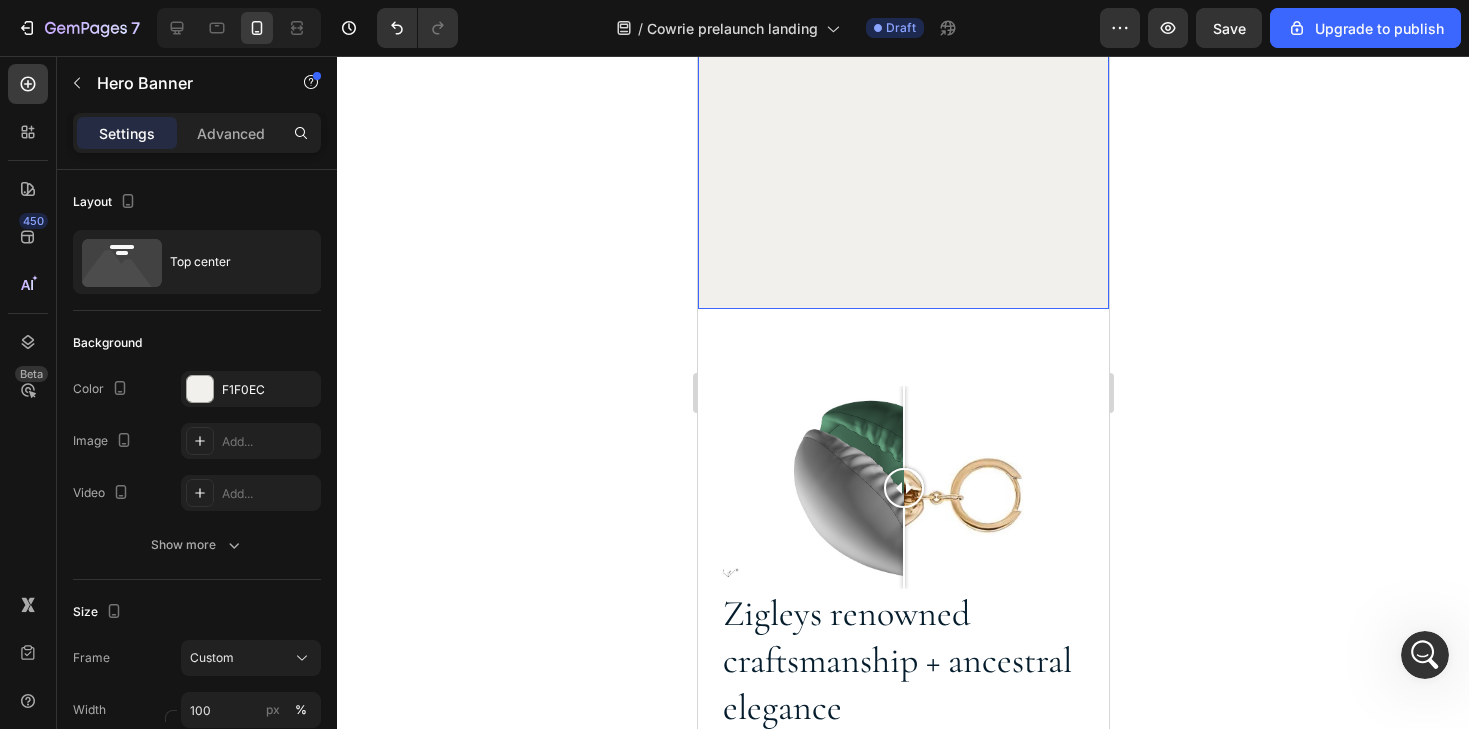drag, startPoint x: 846, startPoint y: 386, endPoint x: 812, endPoint y: 237, distance: 152.82997 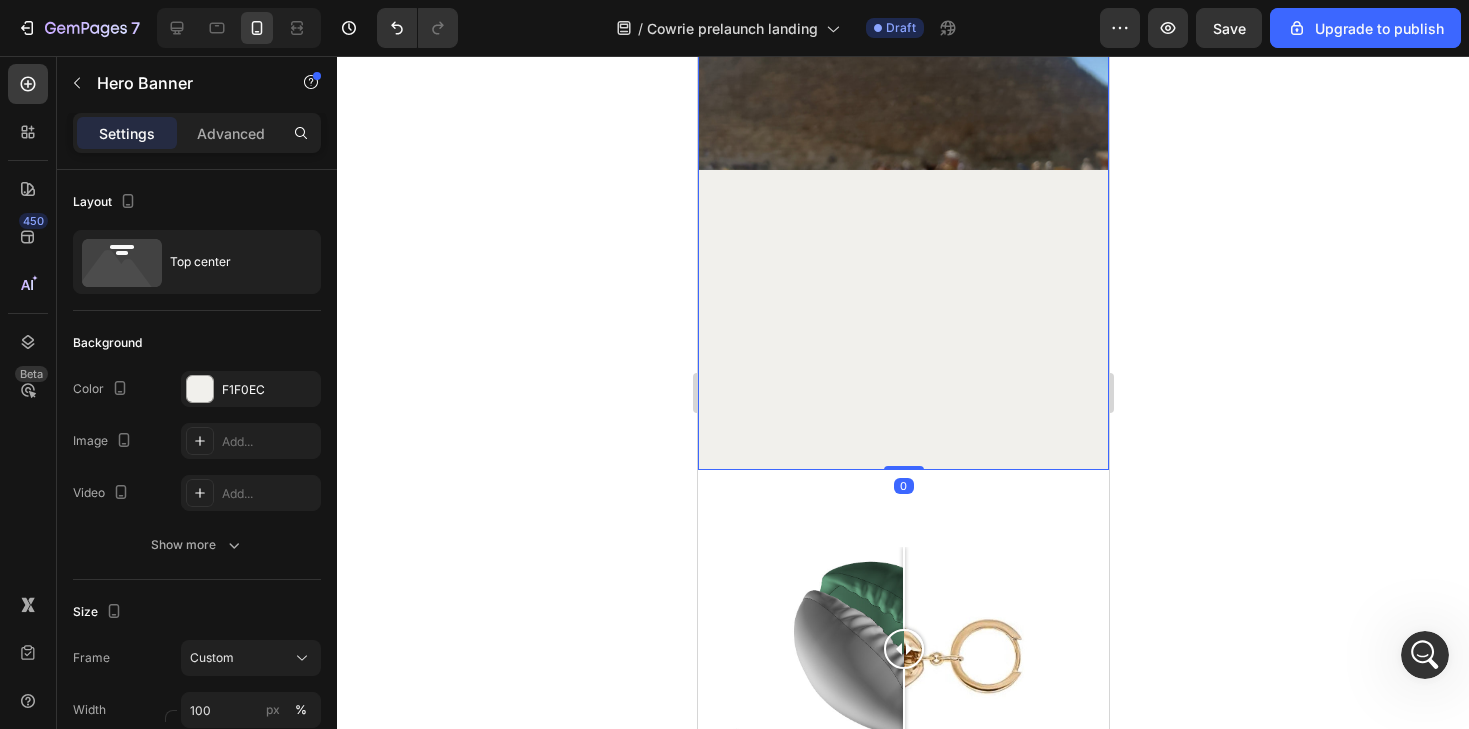 scroll, scrollTop: 2731, scrollLeft: 0, axis: vertical 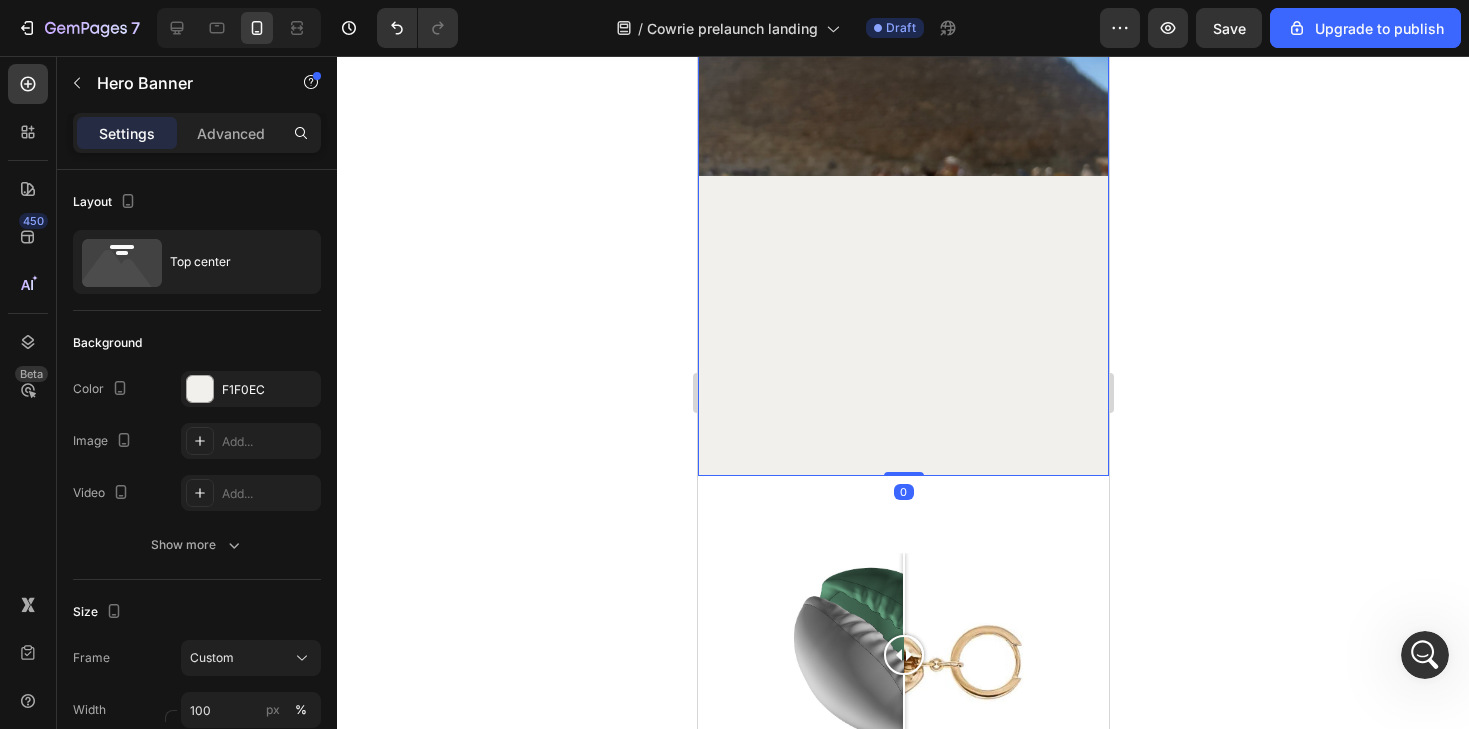 drag, startPoint x: 906, startPoint y: 472, endPoint x: 927, endPoint y: 316, distance: 157.40712 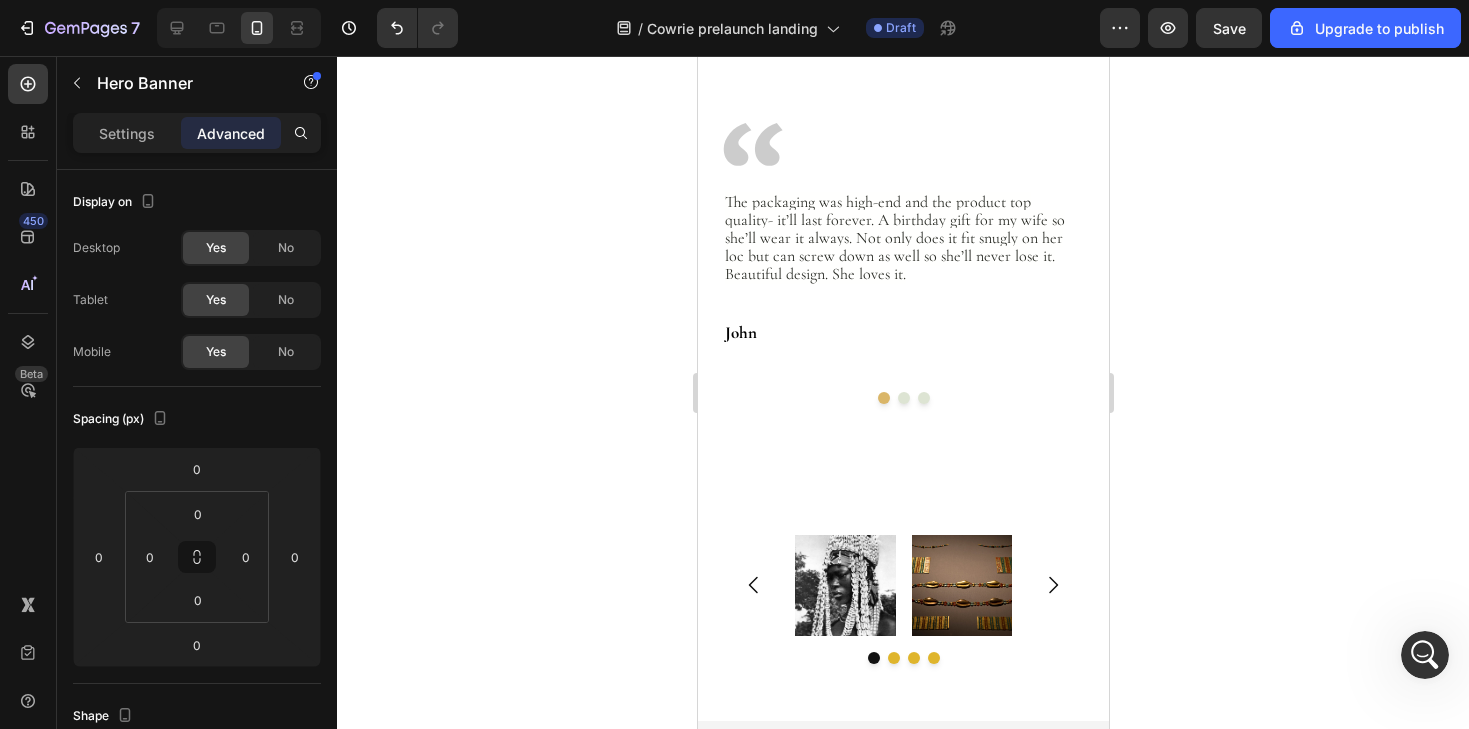 scroll, scrollTop: 4358, scrollLeft: 0, axis: vertical 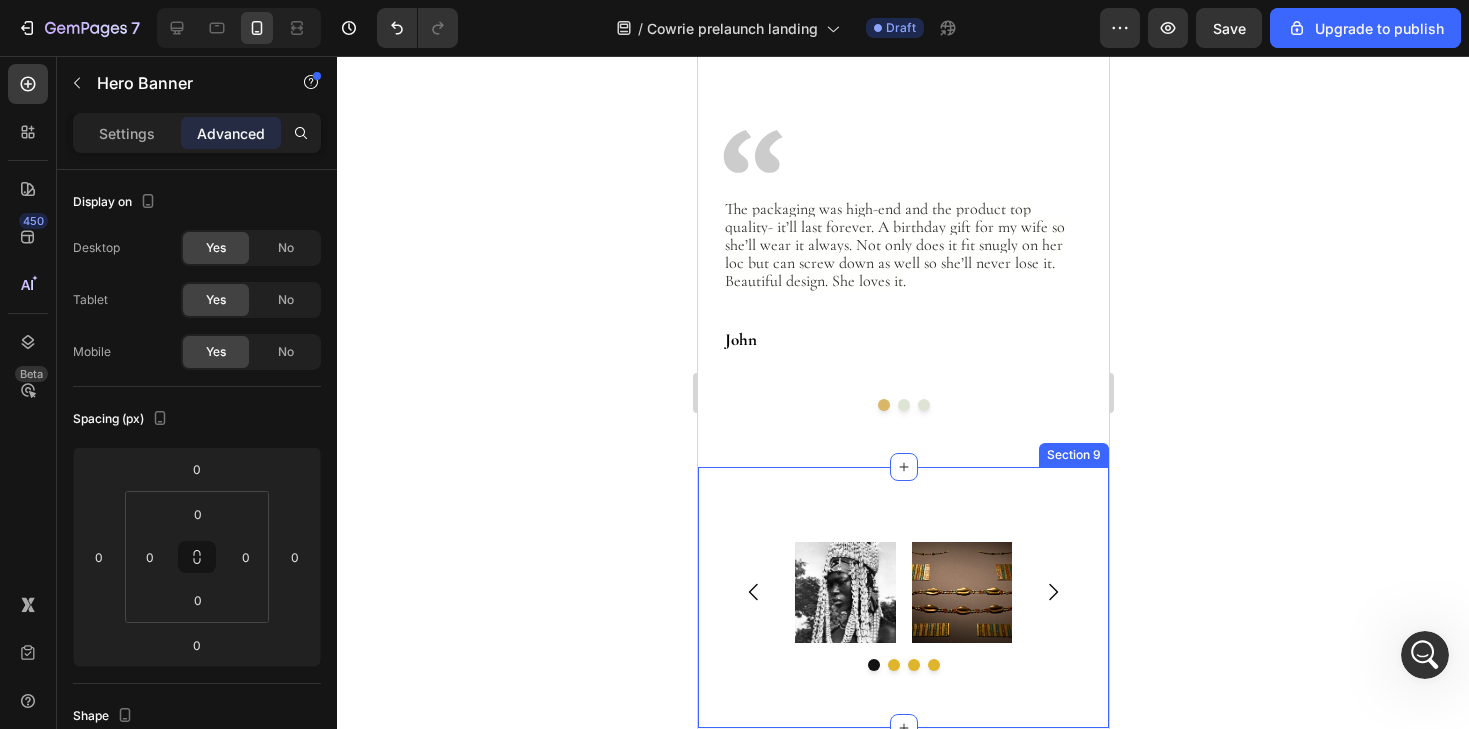 click on "Image Image Image Image
Carousel Section 9" at bounding box center (902, 597) 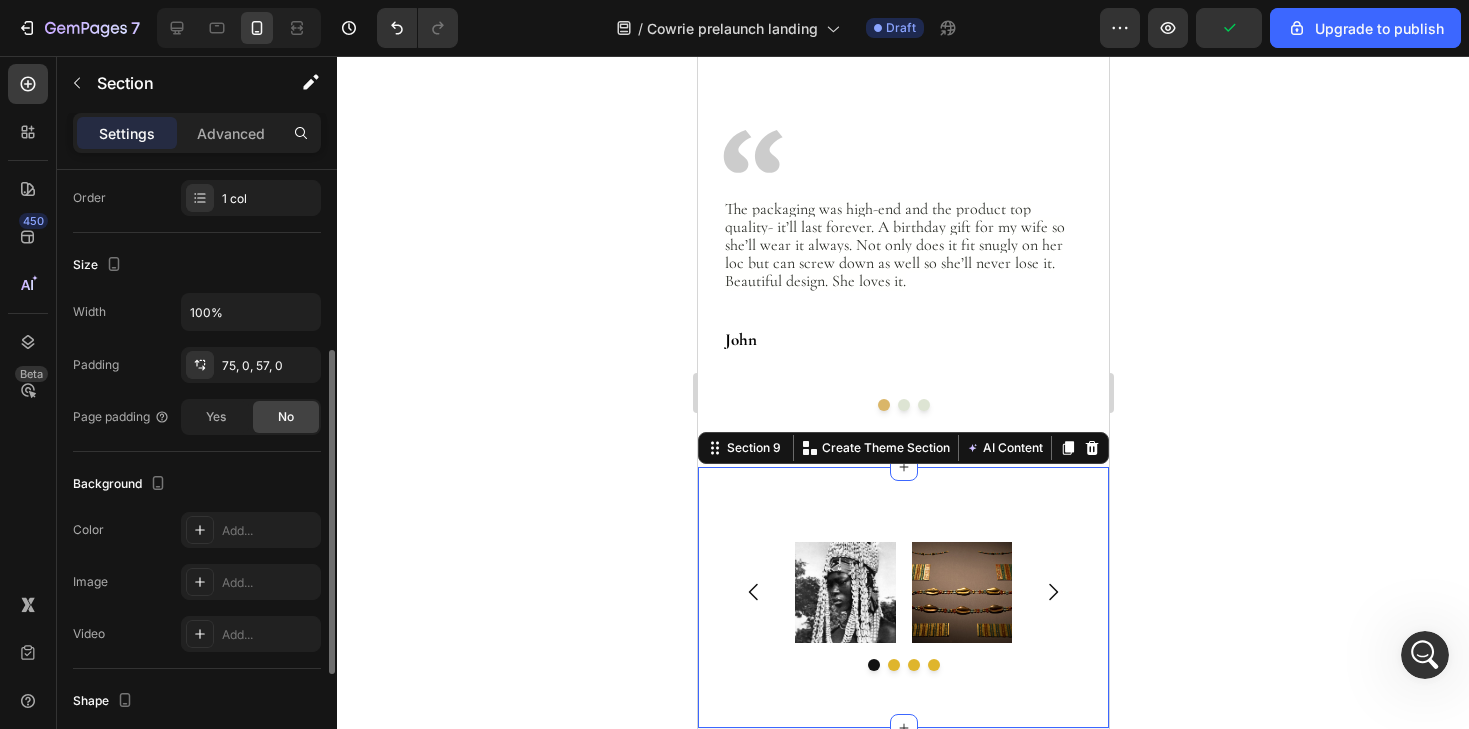 scroll, scrollTop: 325, scrollLeft: 0, axis: vertical 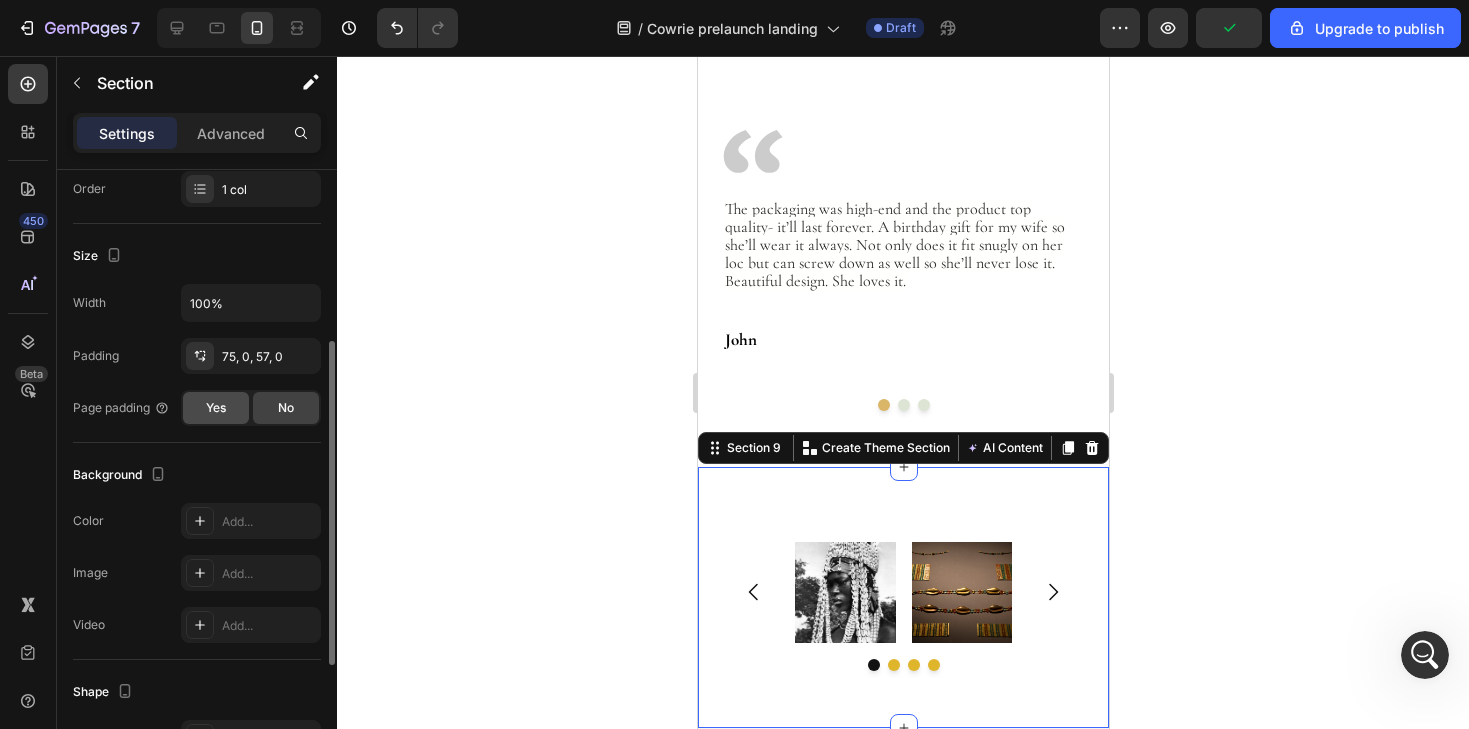 click on "Yes" 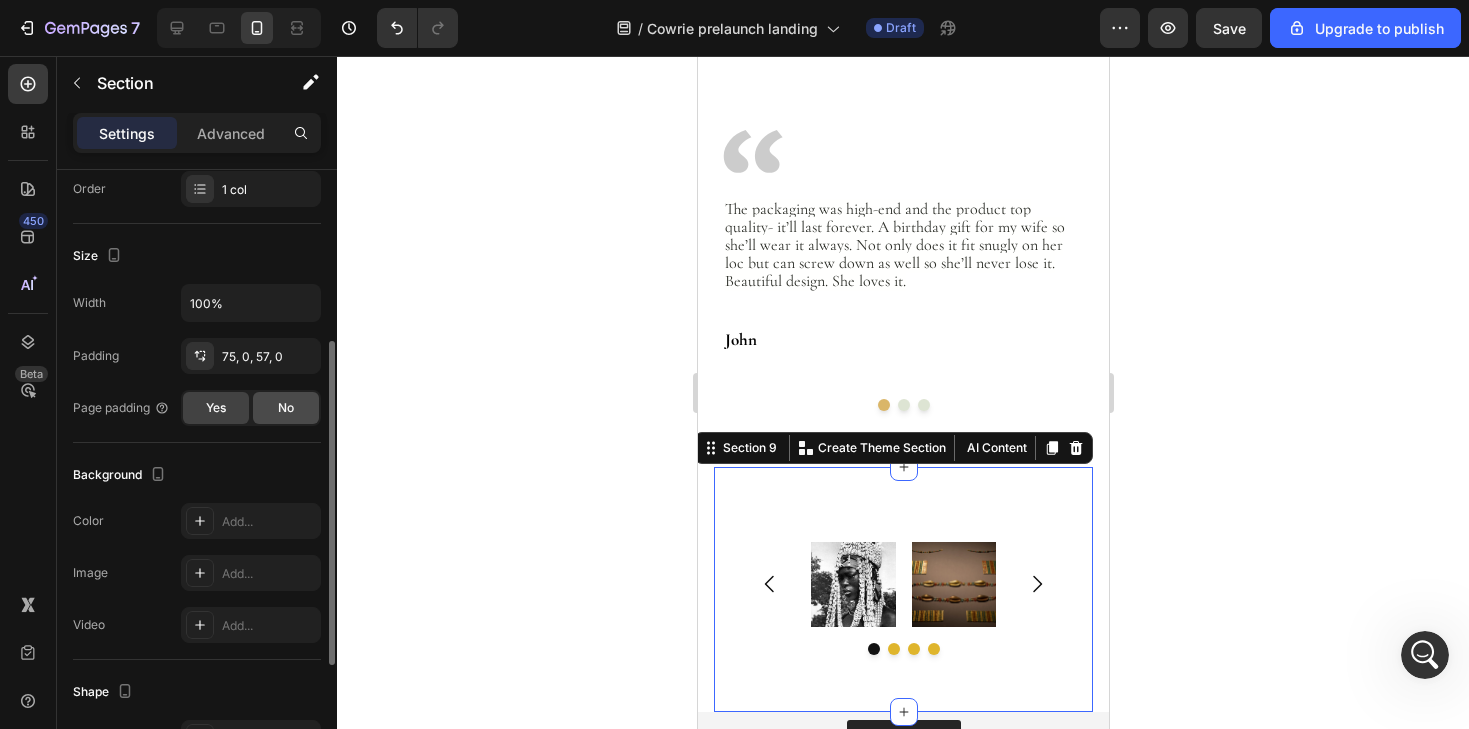 click on "No" 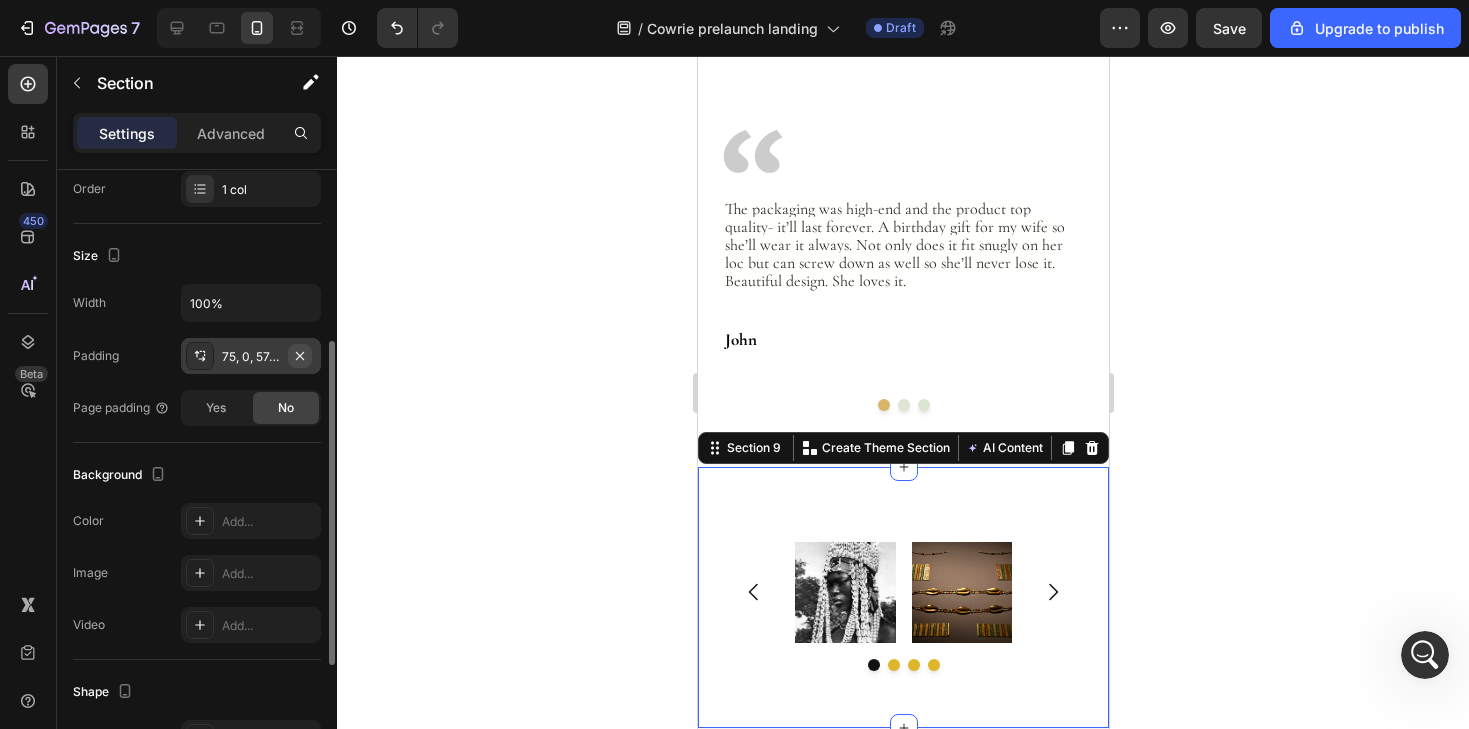 click 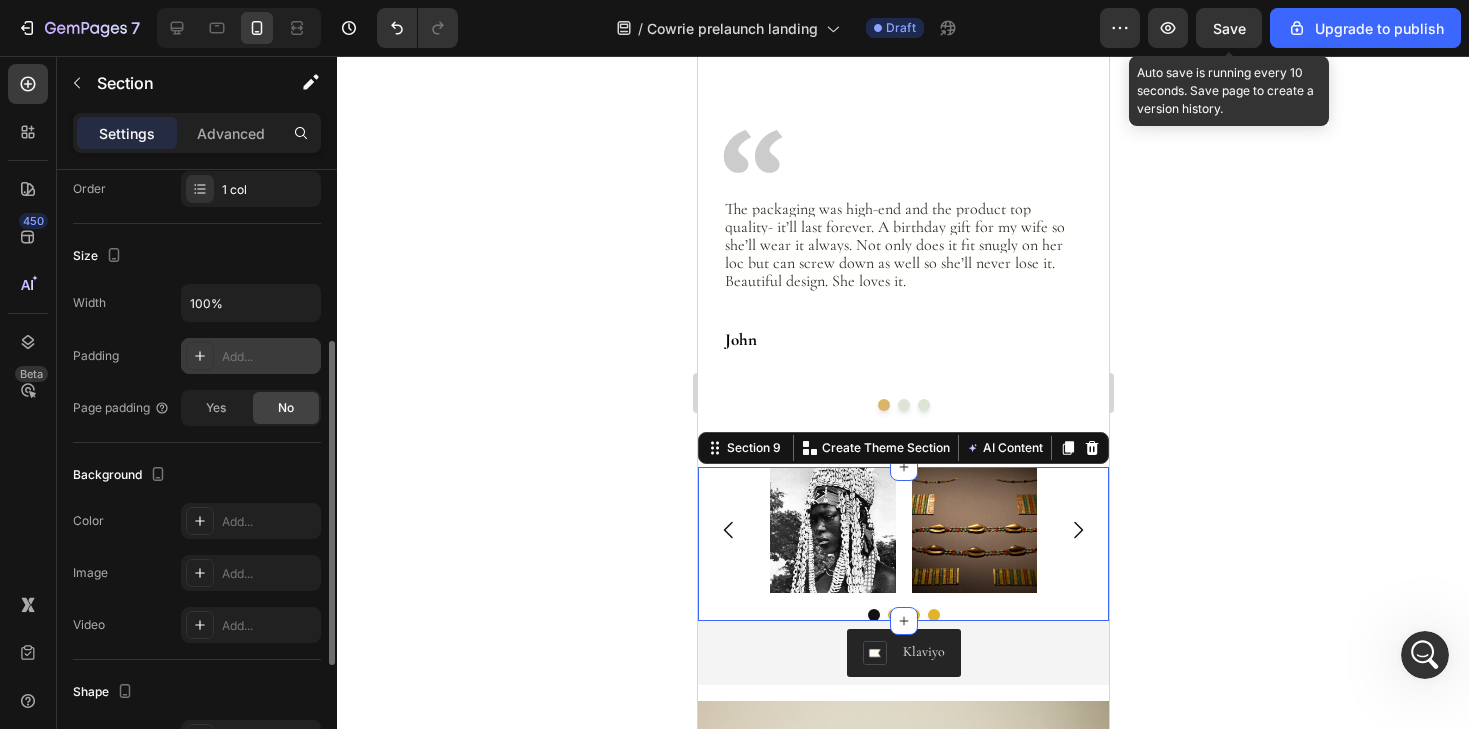 click on "Save" at bounding box center [1229, 28] 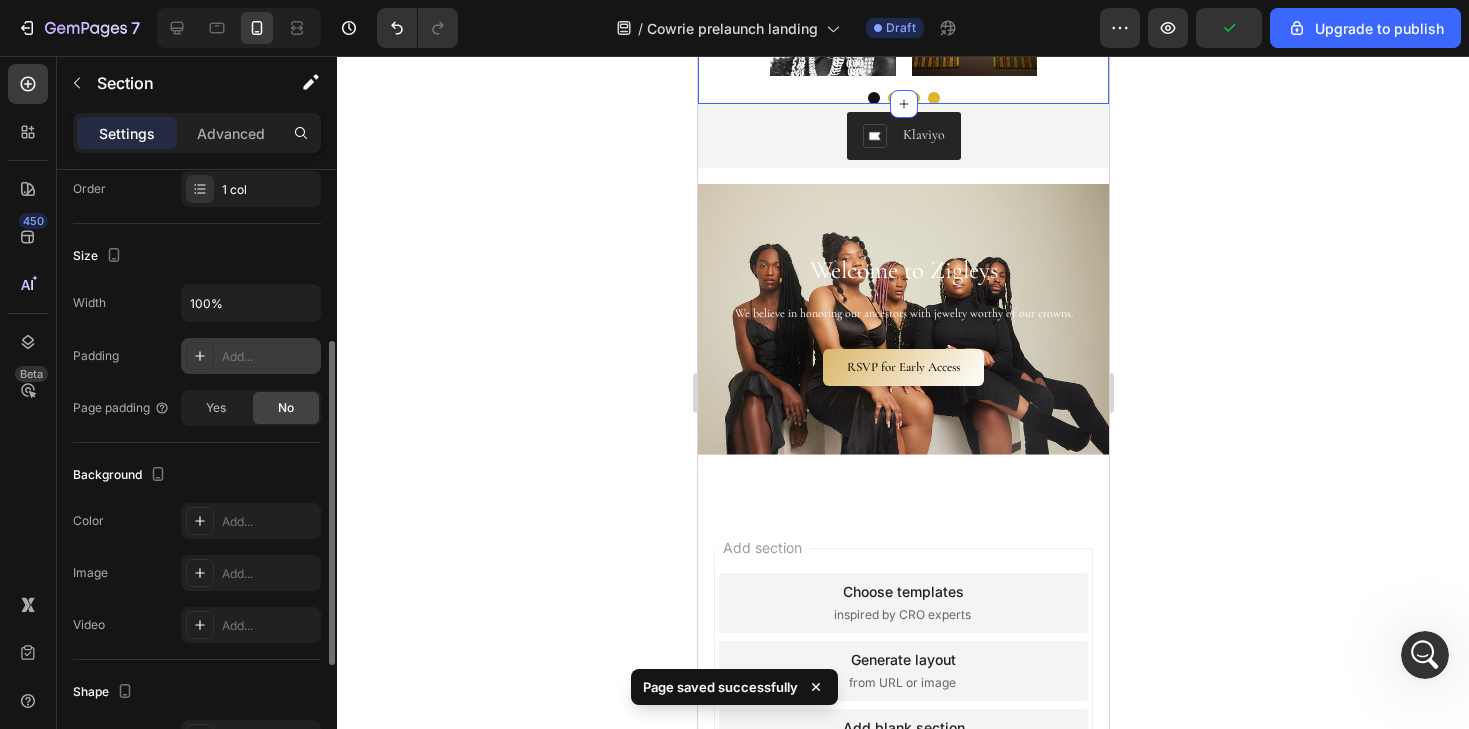 scroll, scrollTop: 4880, scrollLeft: 0, axis: vertical 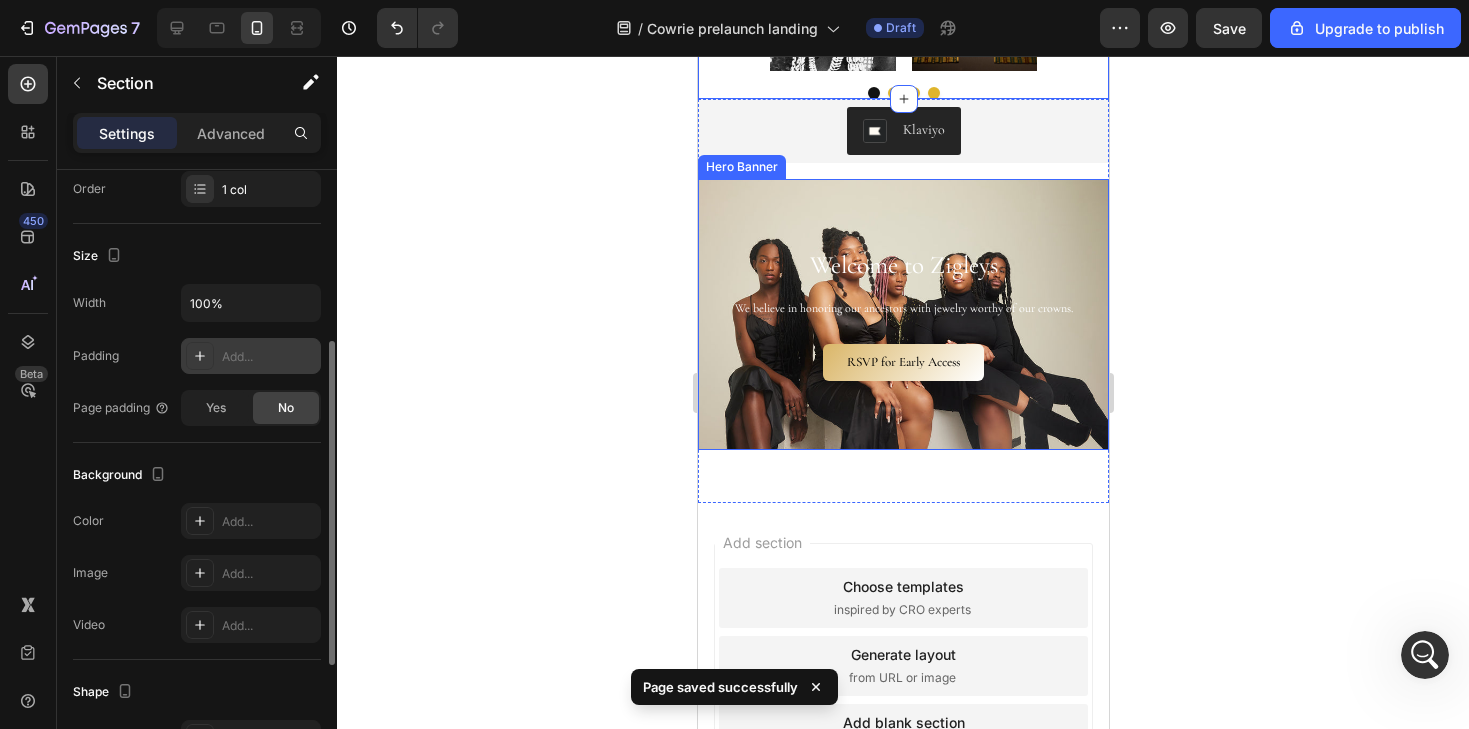 drag, startPoint x: 1600, startPoint y: 319, endPoint x: 903, endPoint y: 263, distance: 699.24603 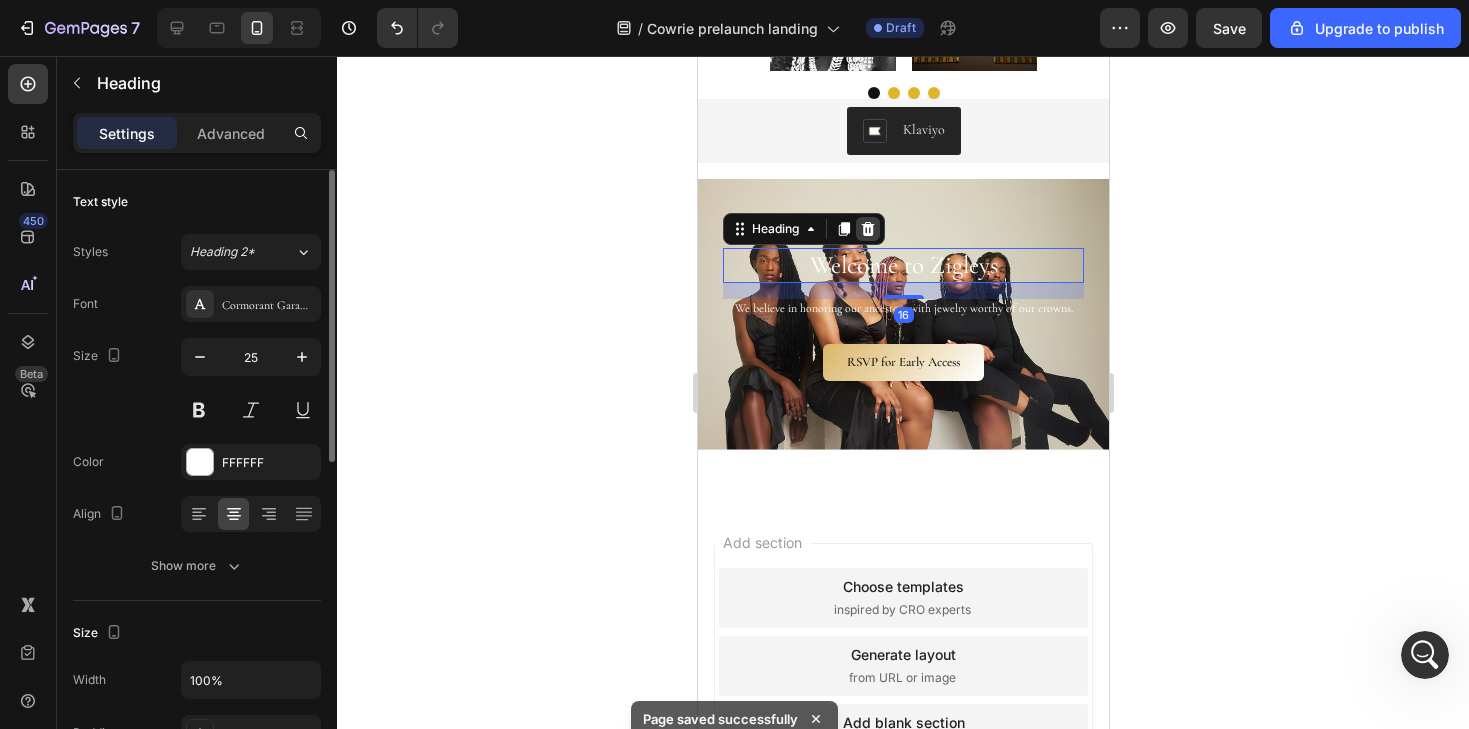 click at bounding box center (867, 229) 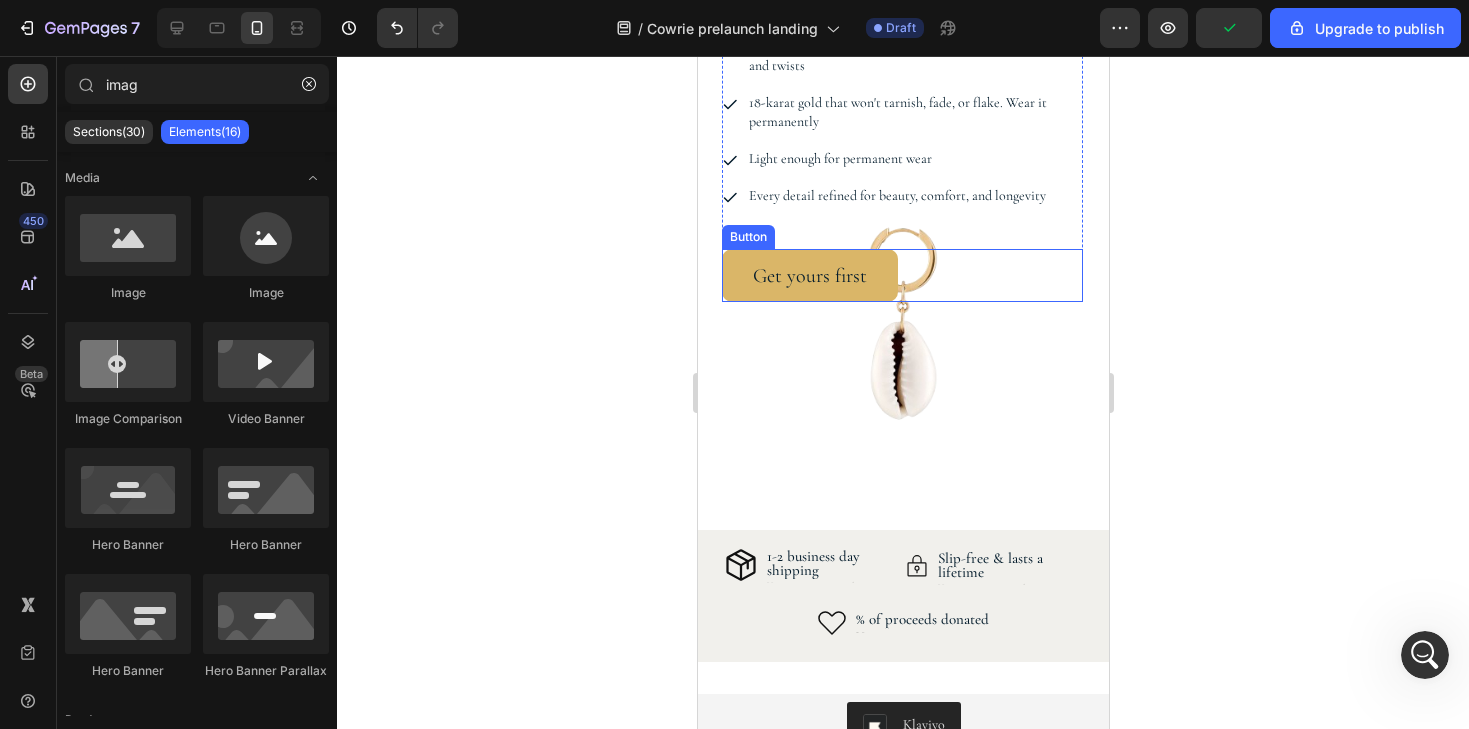scroll, scrollTop: 3080, scrollLeft: 0, axis: vertical 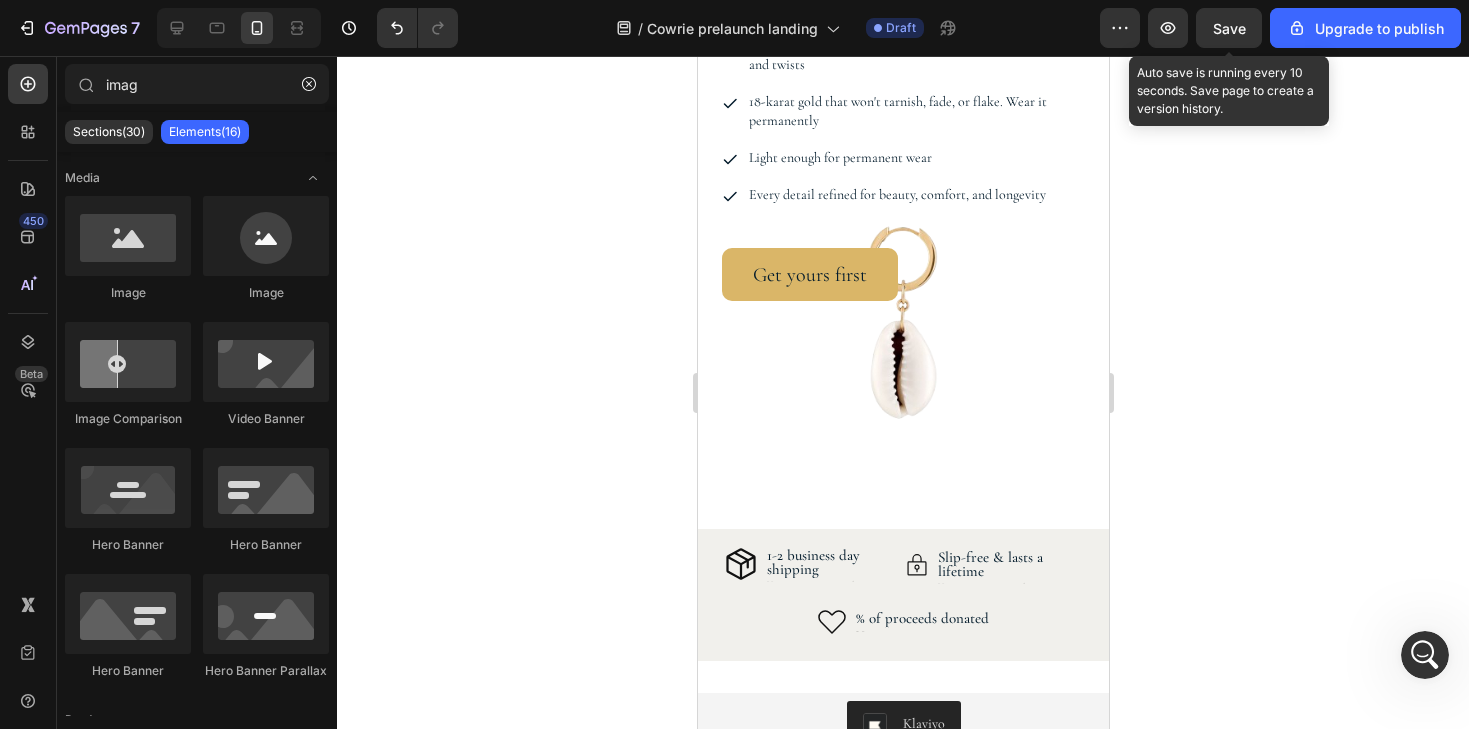 click on "Save" 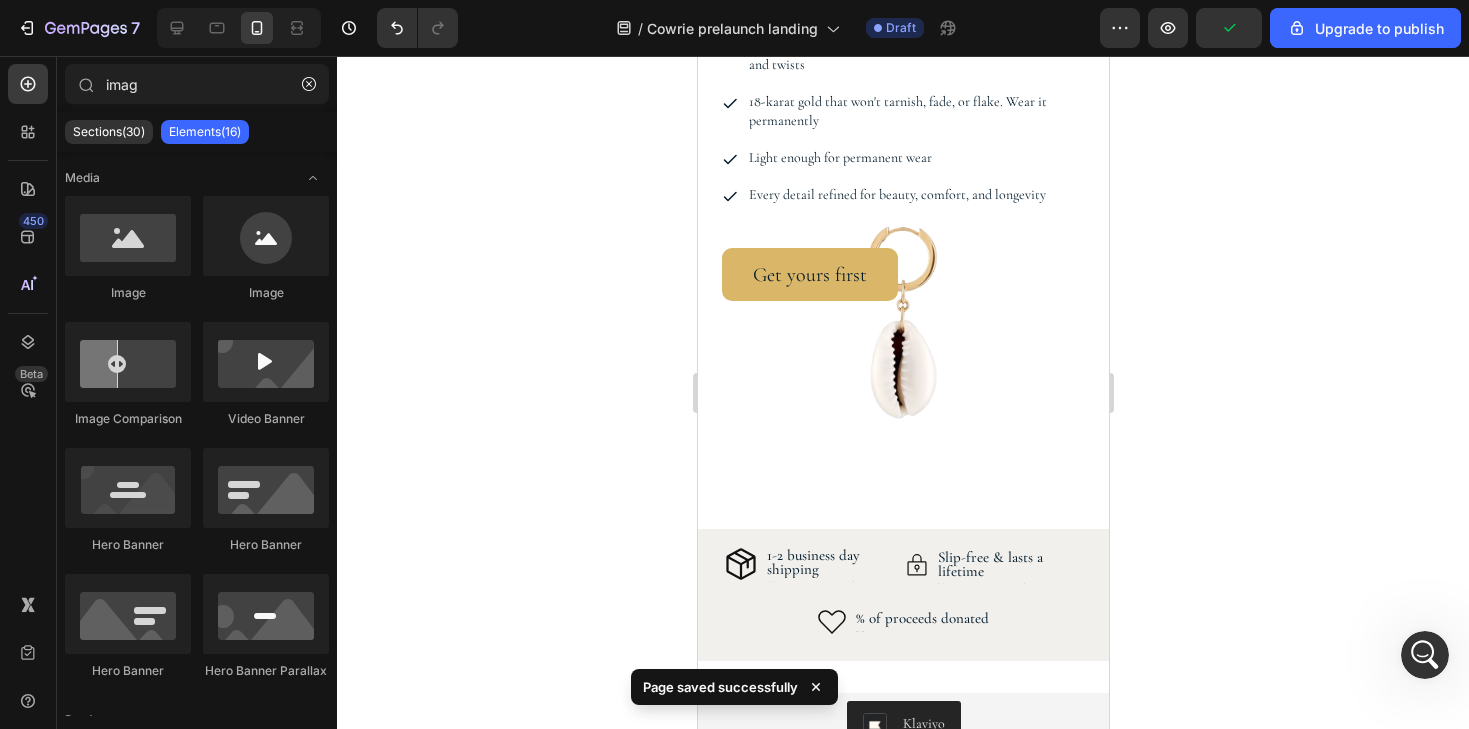 click 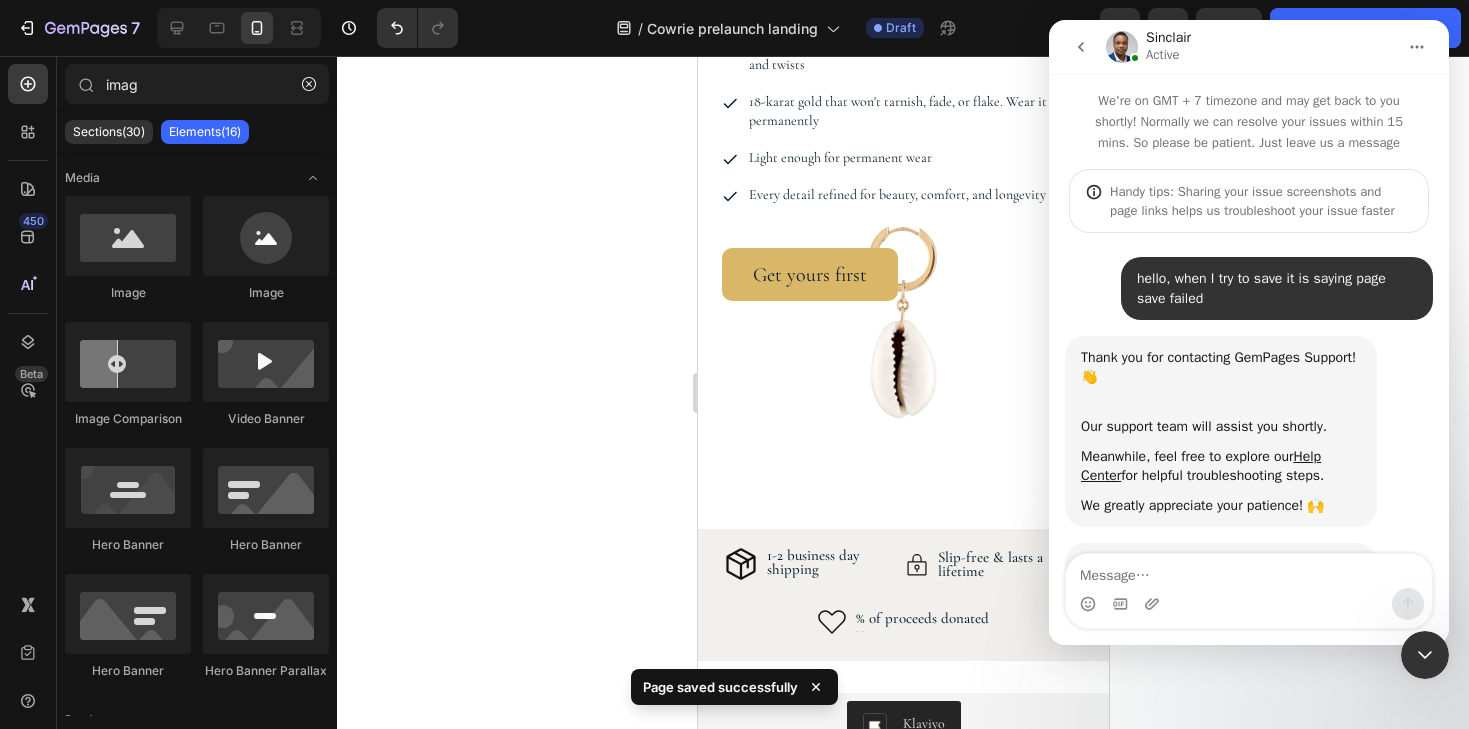 scroll, scrollTop: 358, scrollLeft: 0, axis: vertical 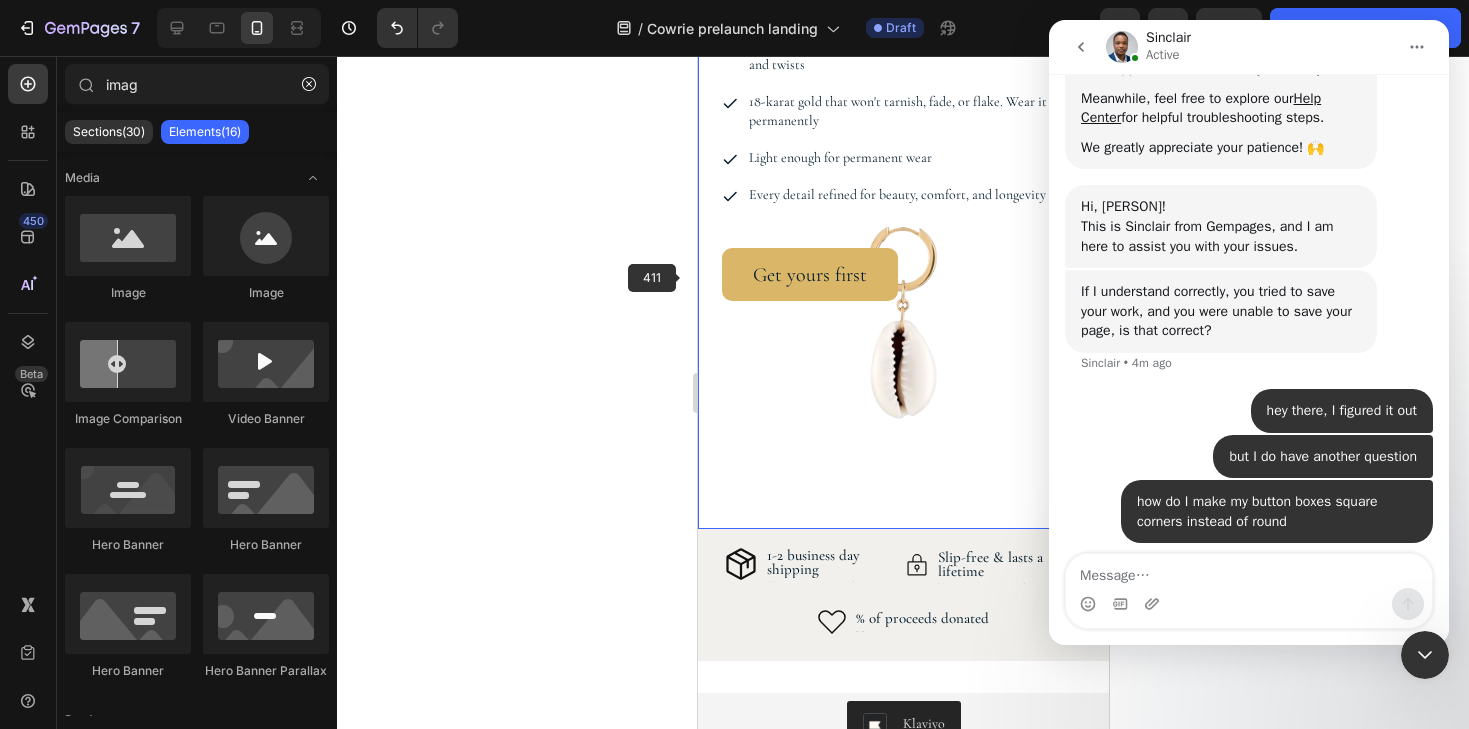 click 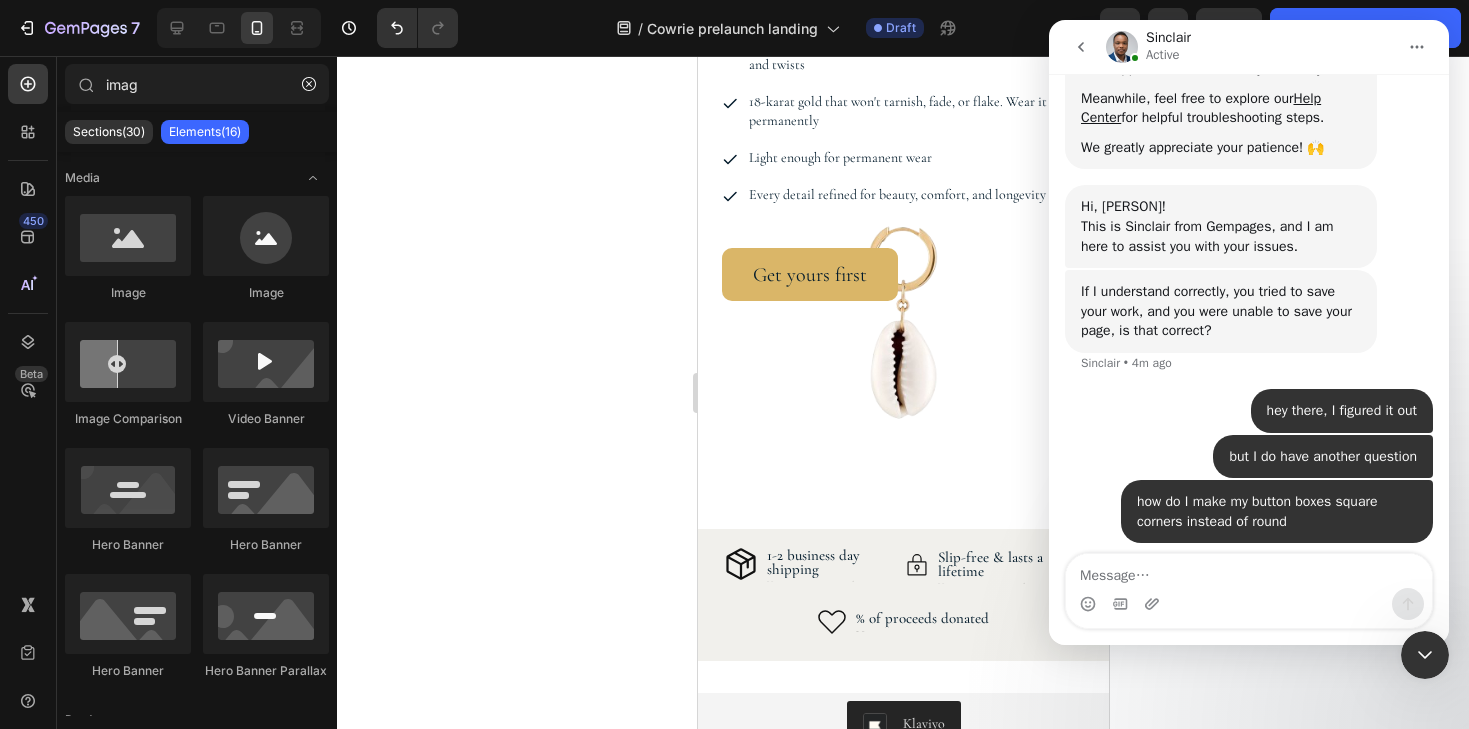 click 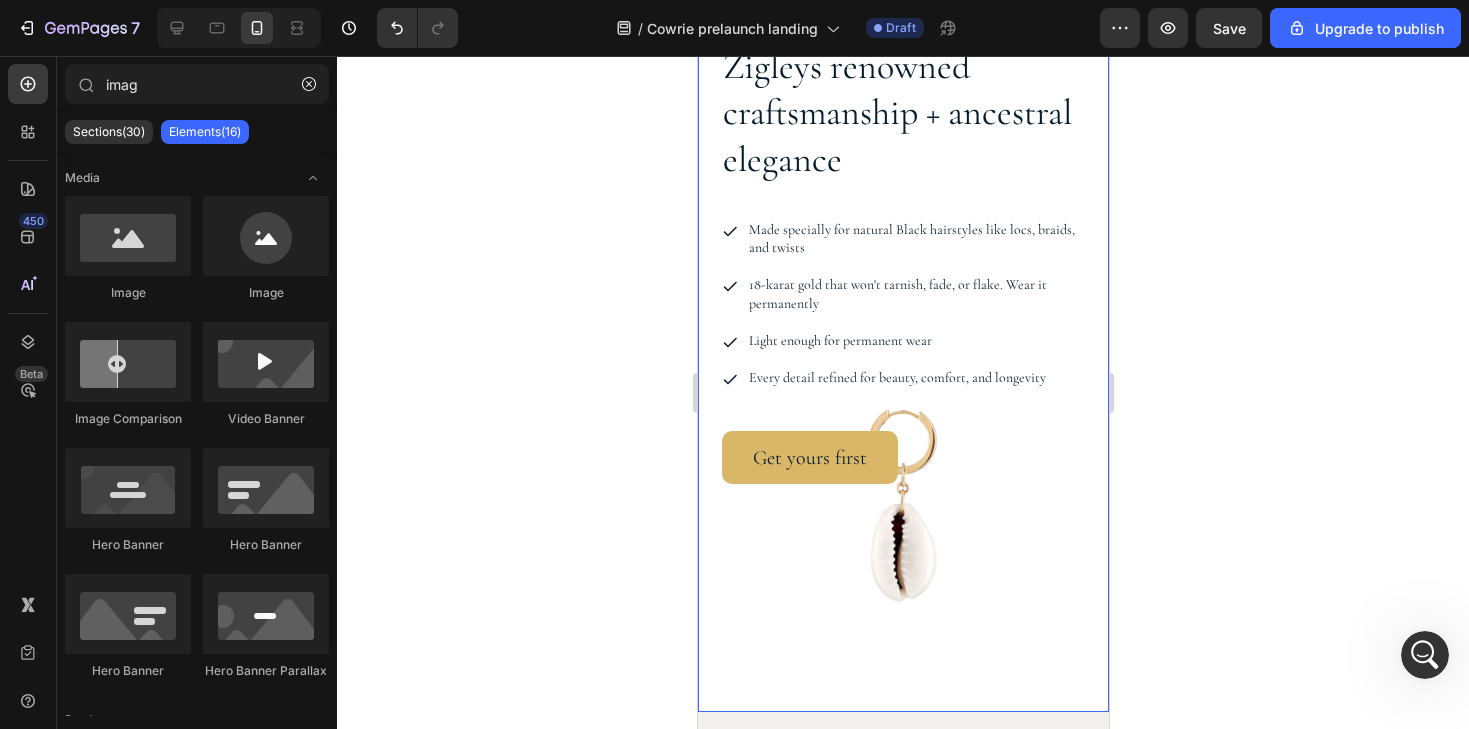 scroll, scrollTop: 2896, scrollLeft: 0, axis: vertical 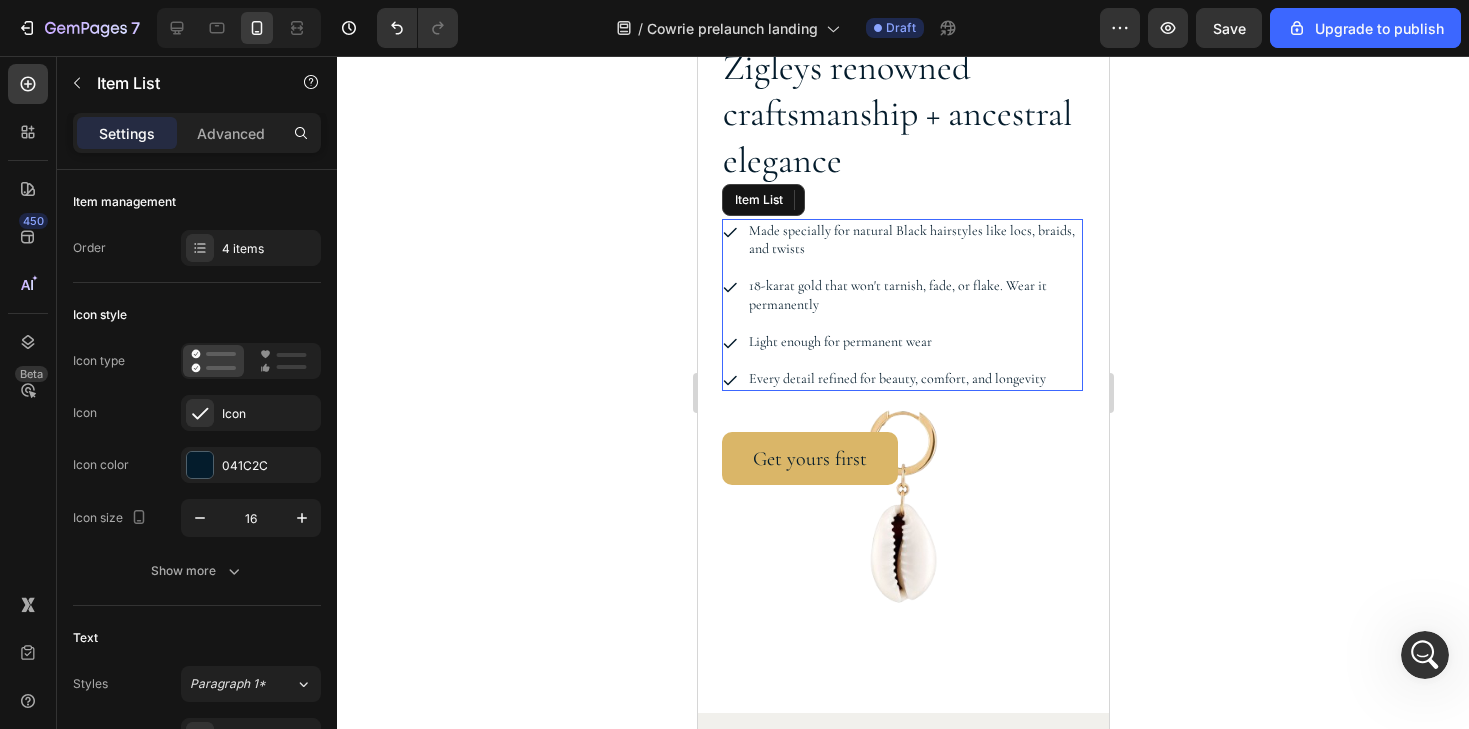 click on "Light enough for permanent wear" at bounding box center (913, 342) 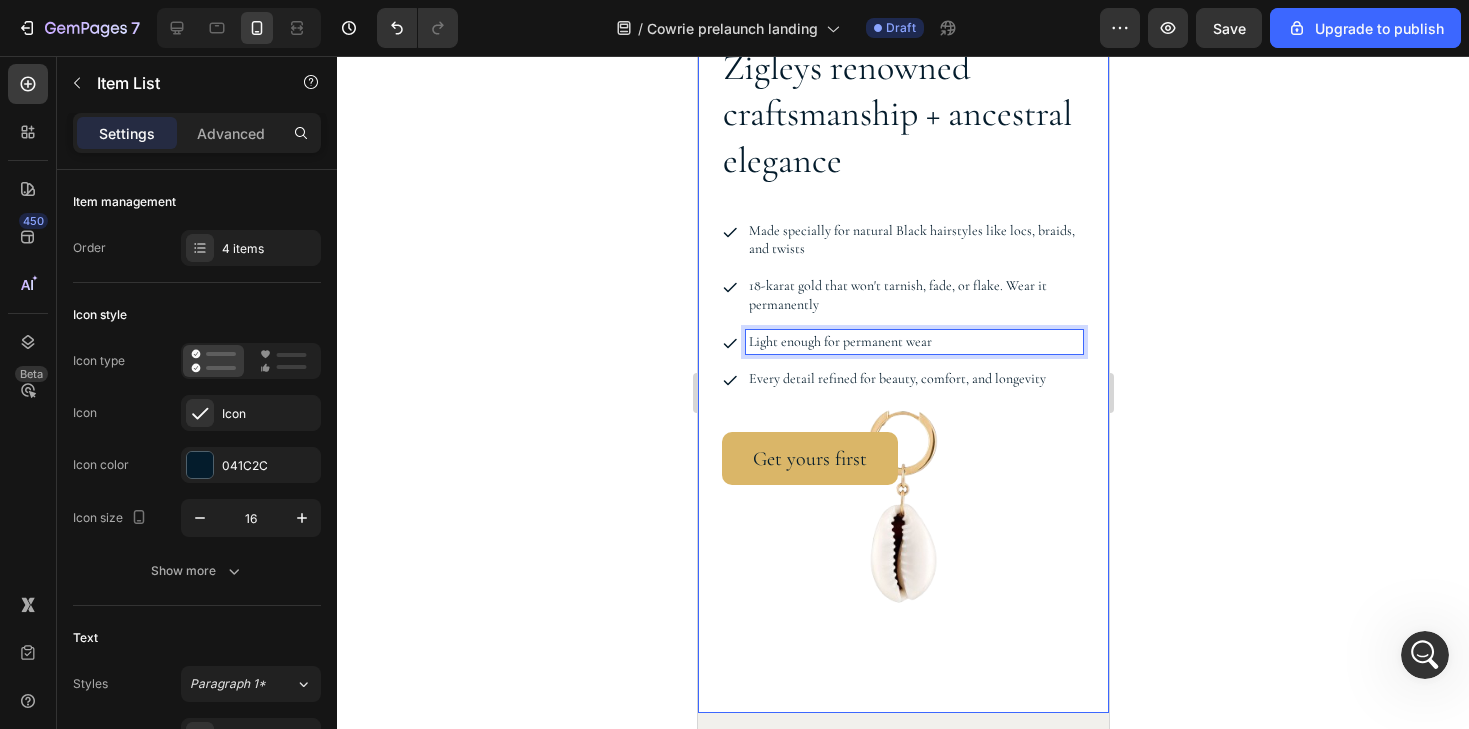 drag, startPoint x: 953, startPoint y: 345, endPoint x: 708, endPoint y: 345, distance: 245 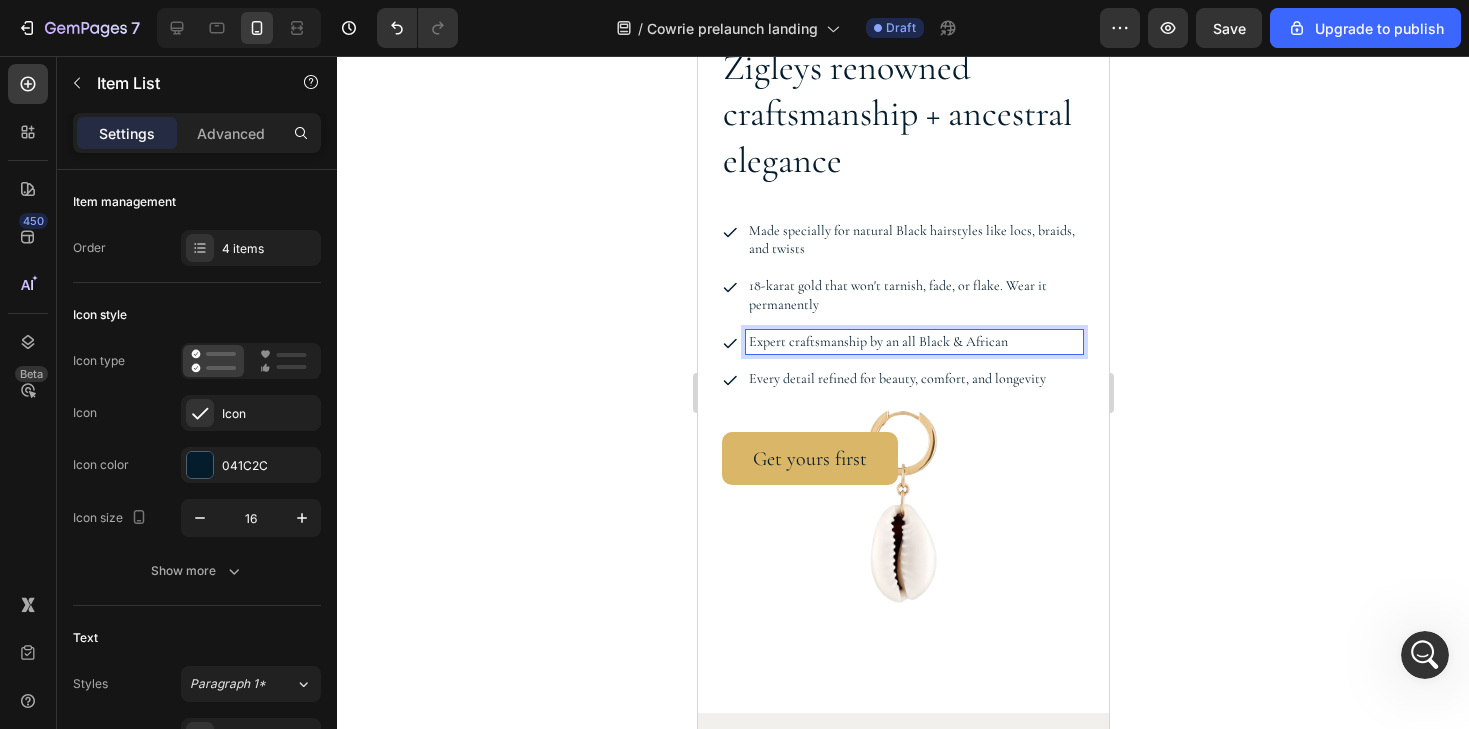click on "Expert craftsmanship by an all Black & African" at bounding box center [913, 342] 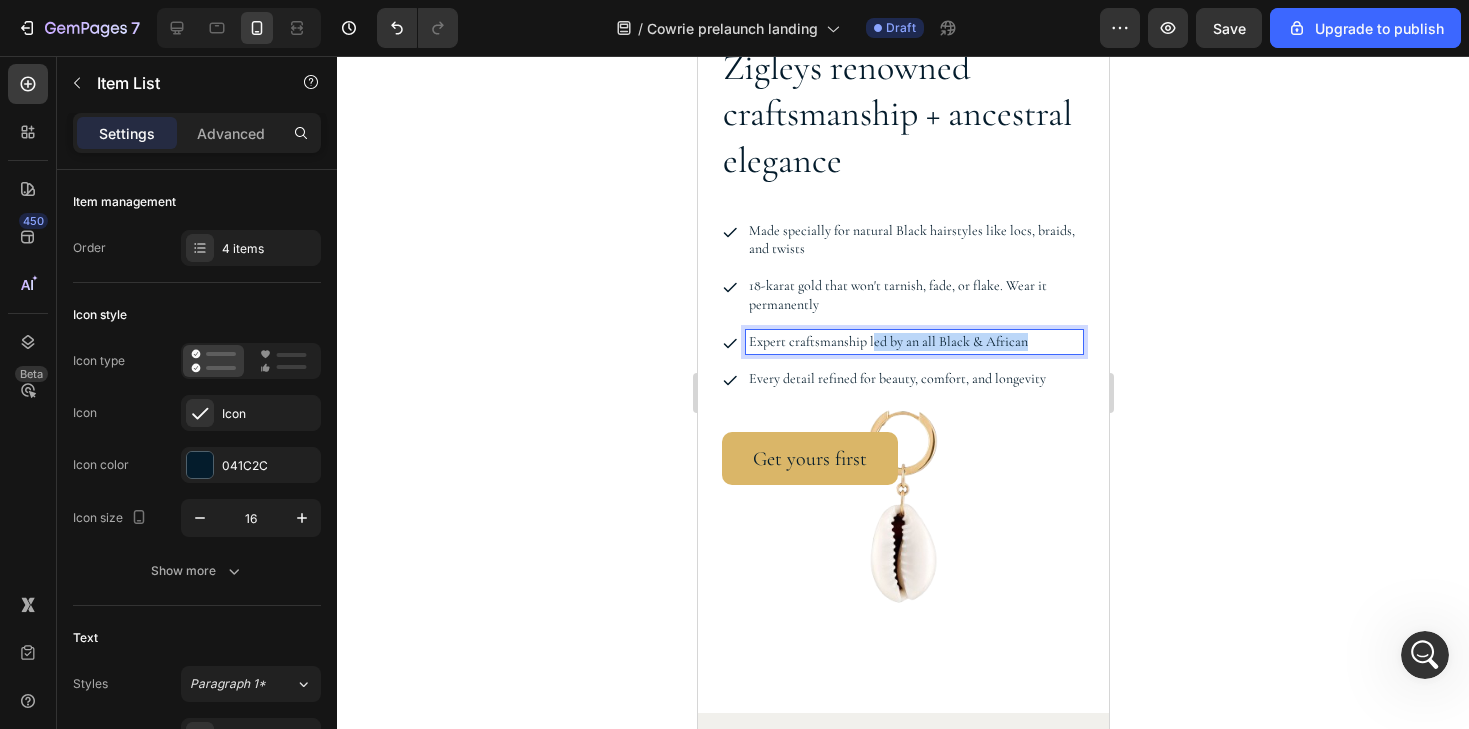 drag, startPoint x: 1043, startPoint y: 333, endPoint x: 870, endPoint y: 337, distance: 173.04623 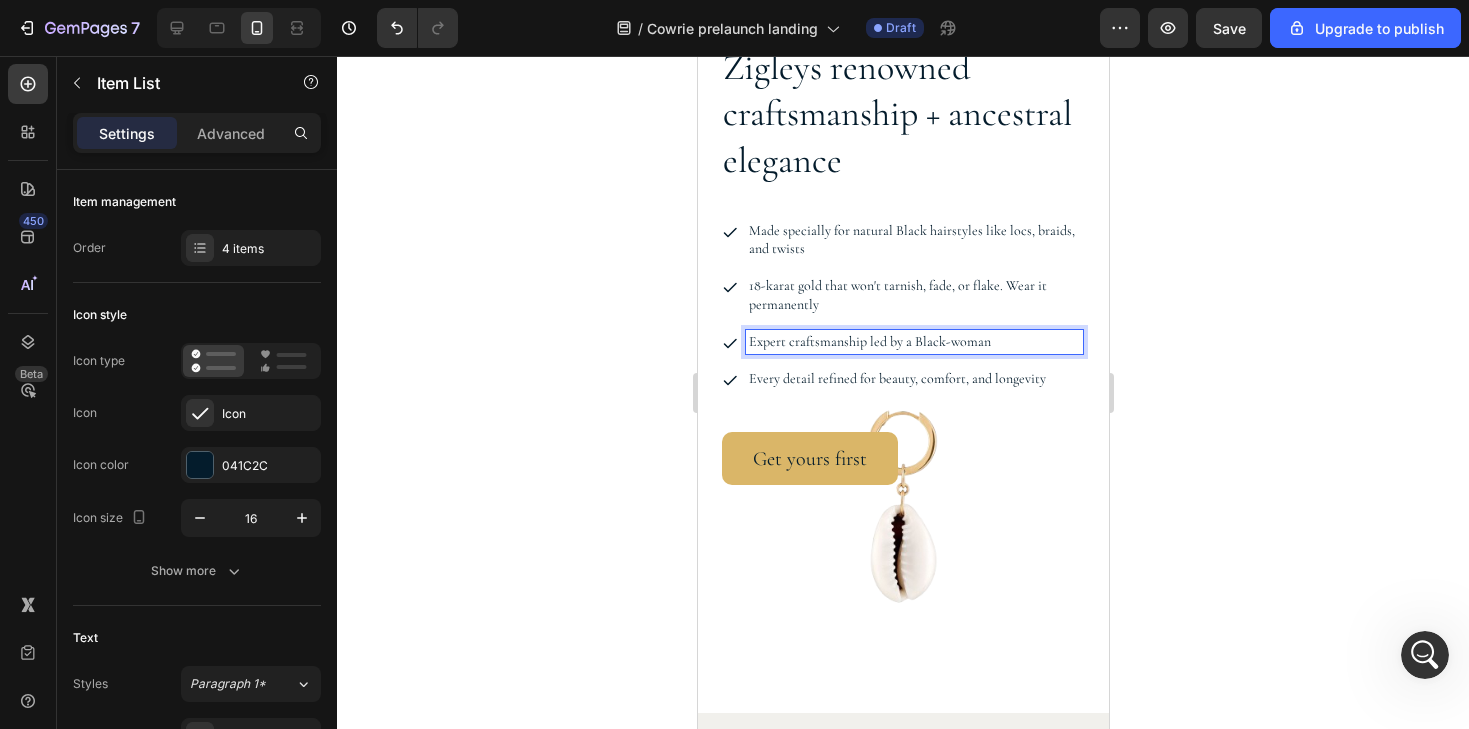 click on "Expert craftsmanship led by a Black-woman" at bounding box center (913, 342) 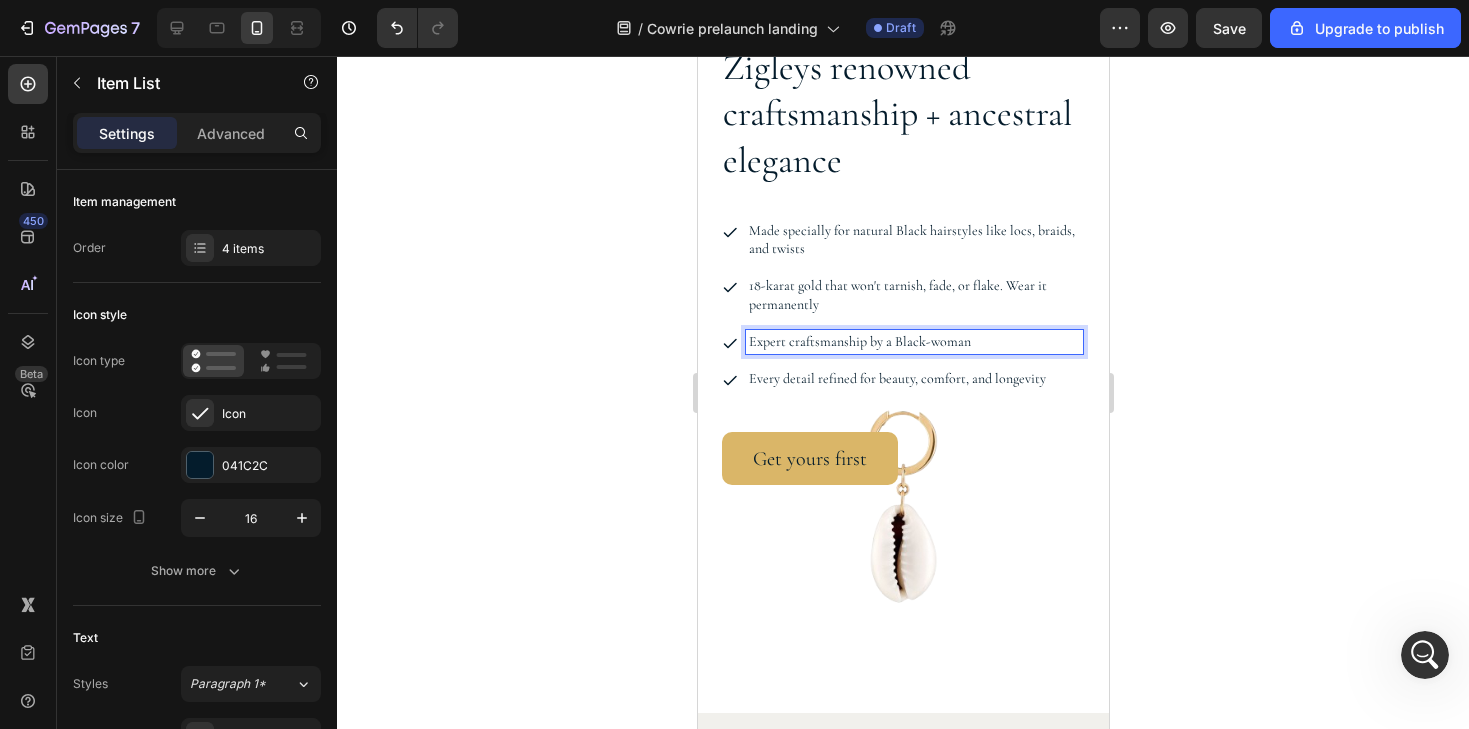 click on "Expert craftsmanship by a Black-woman" at bounding box center [913, 342] 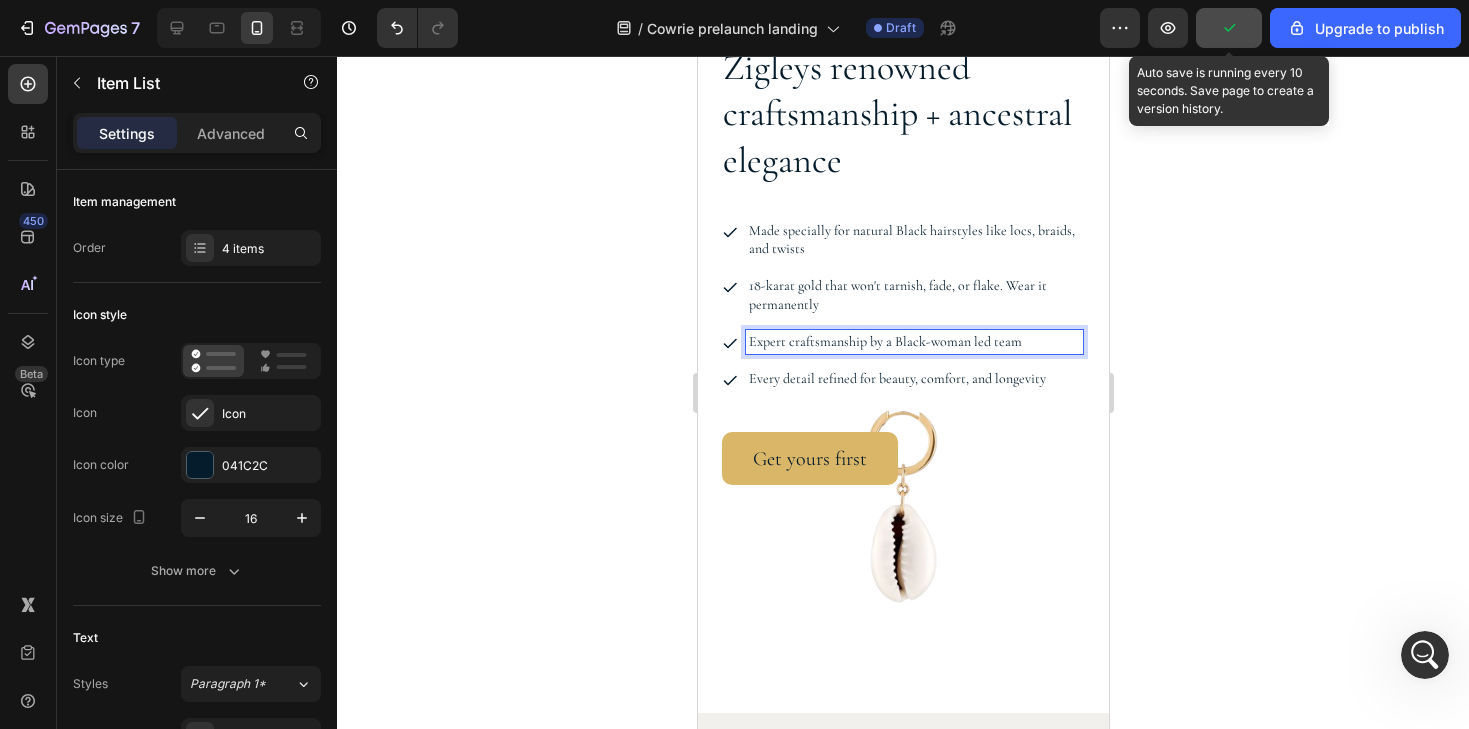 click 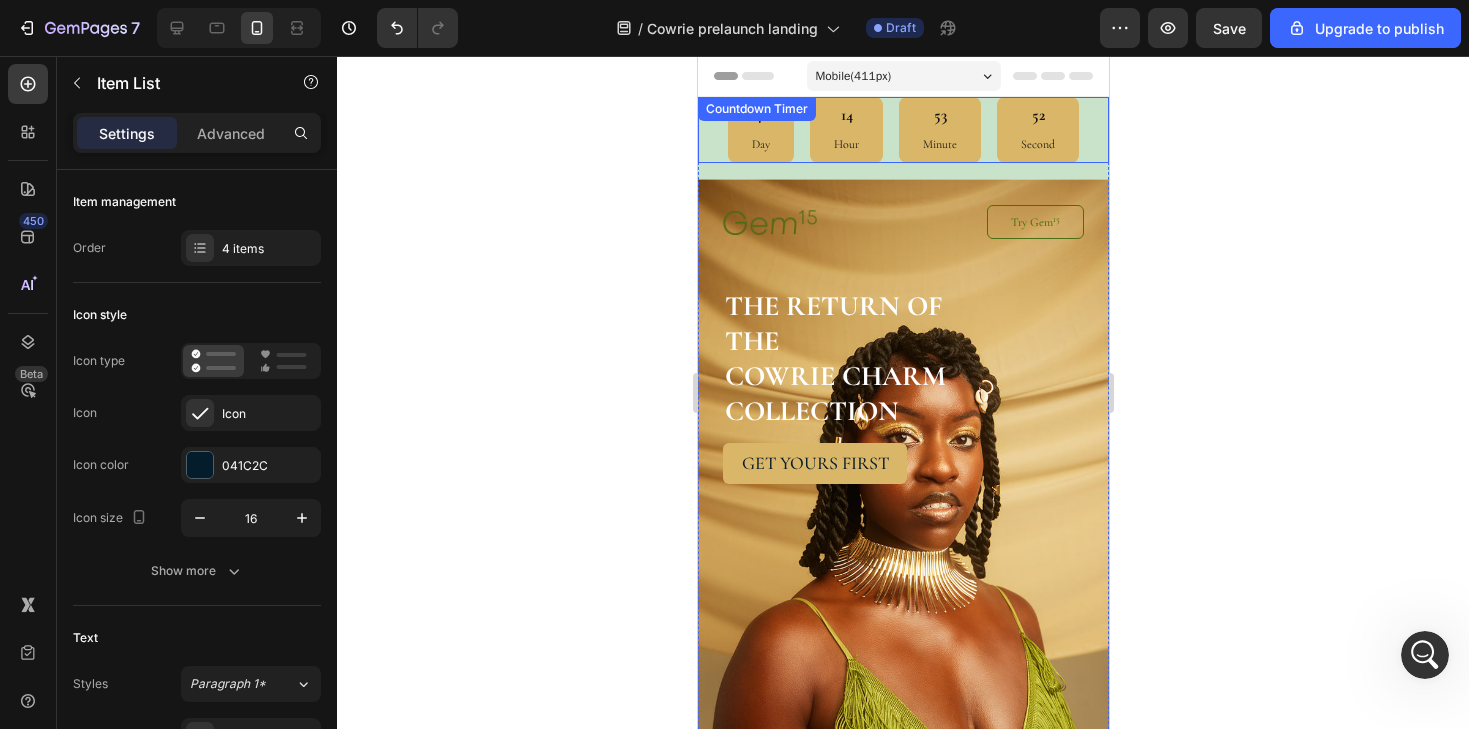 scroll, scrollTop: 0, scrollLeft: 0, axis: both 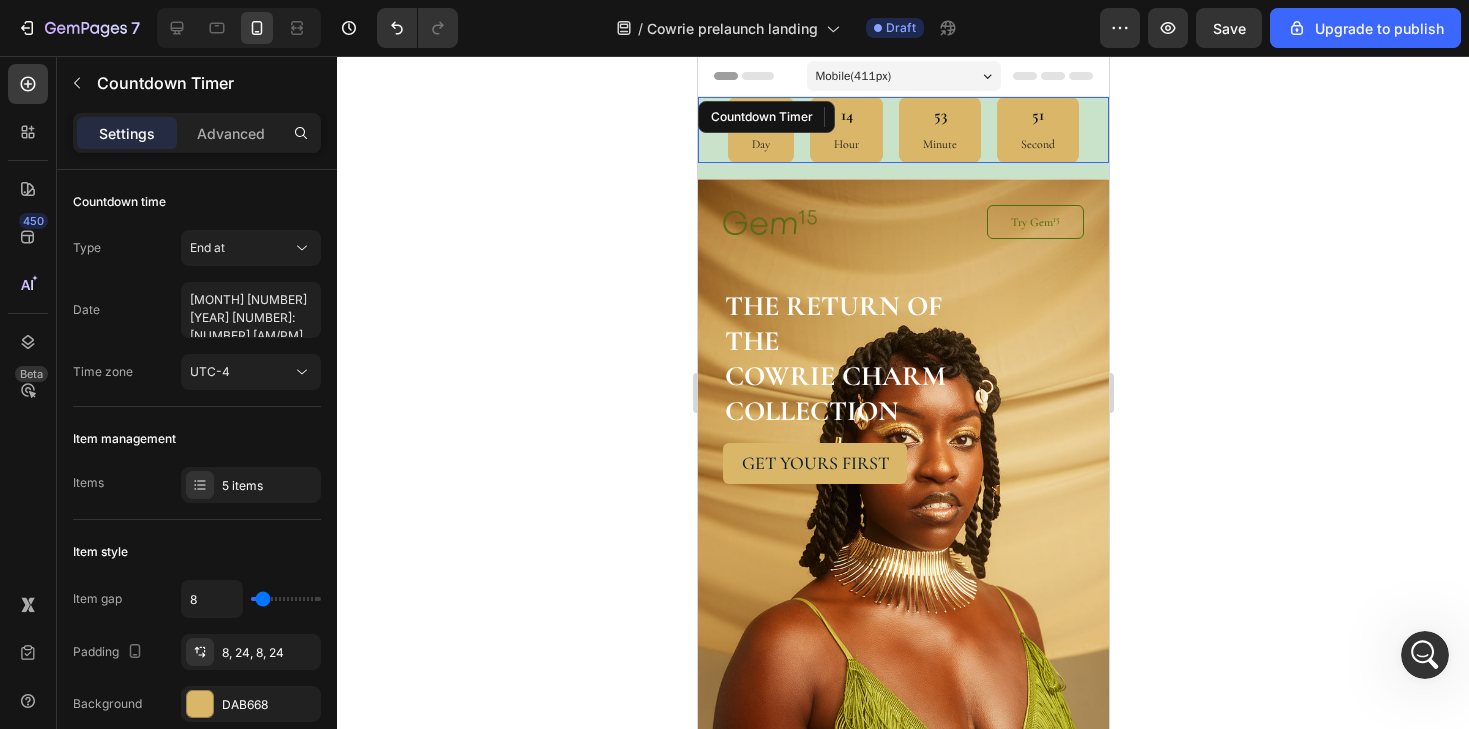 click on "41 Day 14 Hour 53 Minute 51 Second" at bounding box center [902, 130] 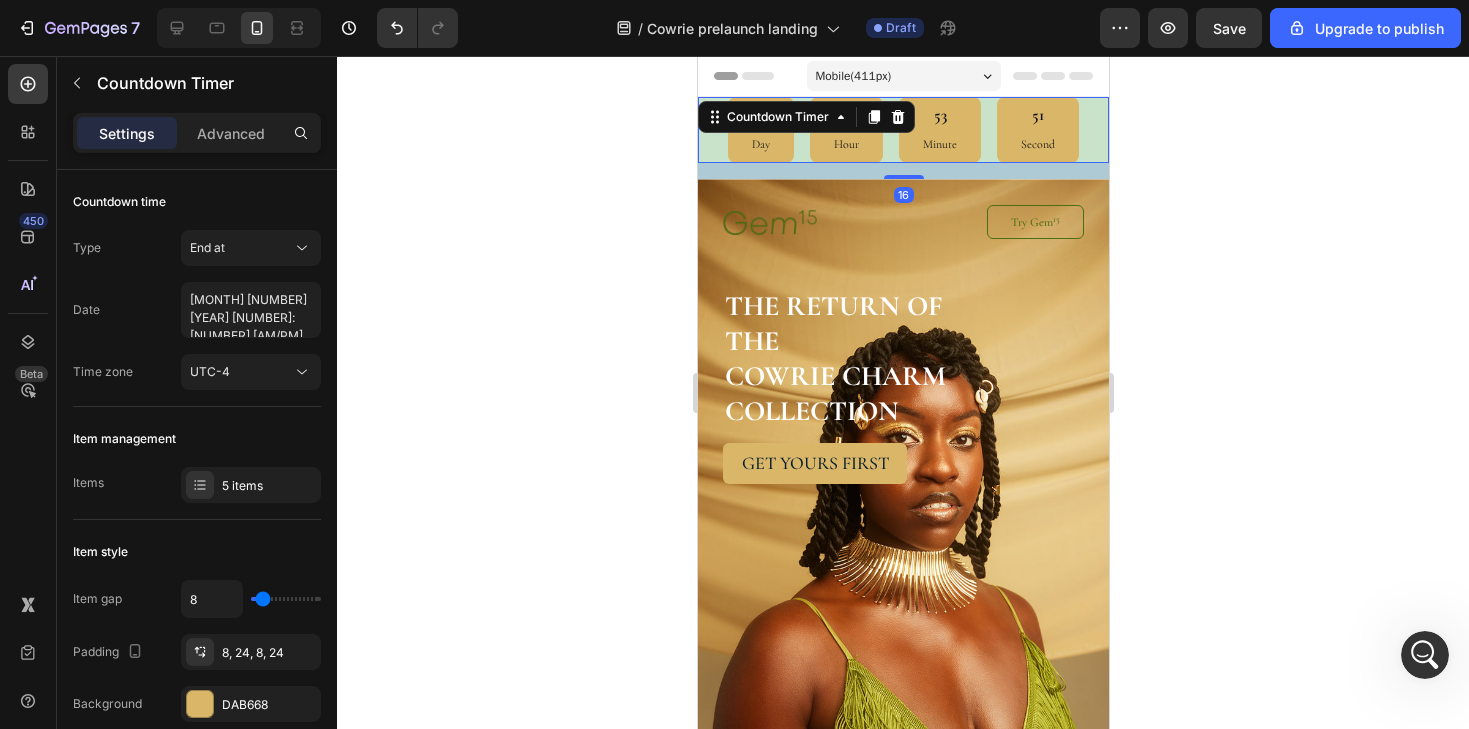 click on "16" at bounding box center [902, 171] 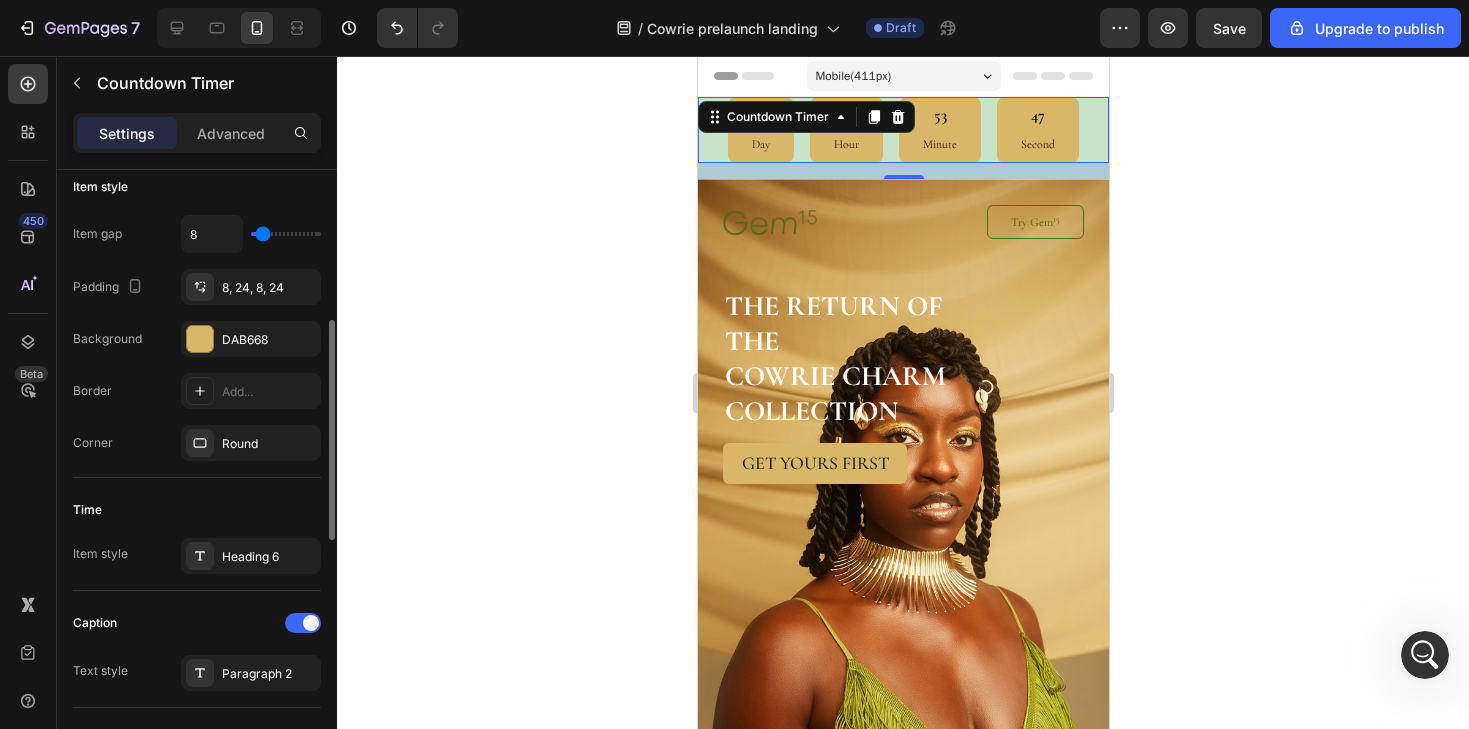 scroll, scrollTop: 401, scrollLeft: 0, axis: vertical 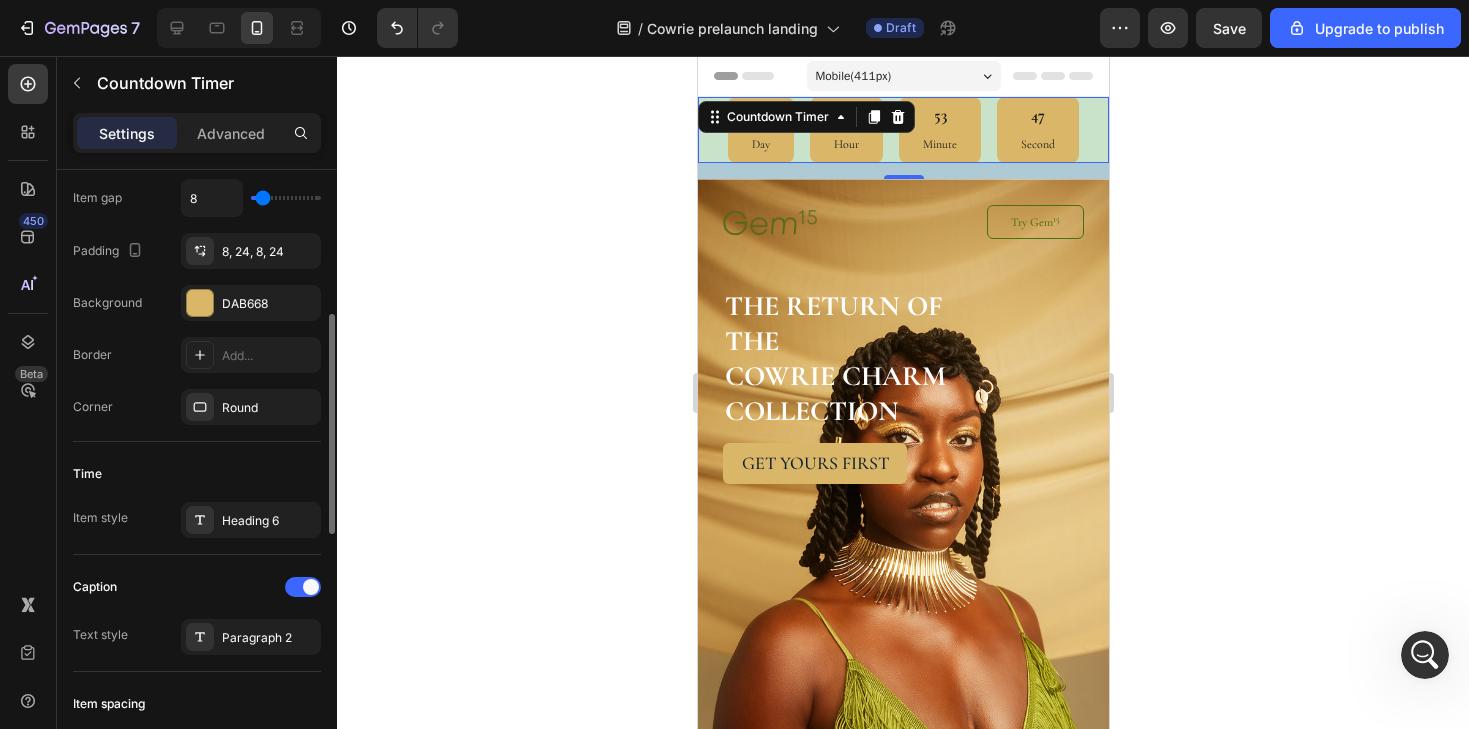click on "Item gap 8 Padding 8, 24, 8, 24 Background DAB668 Border Add... Corner Round" at bounding box center (197, 302) 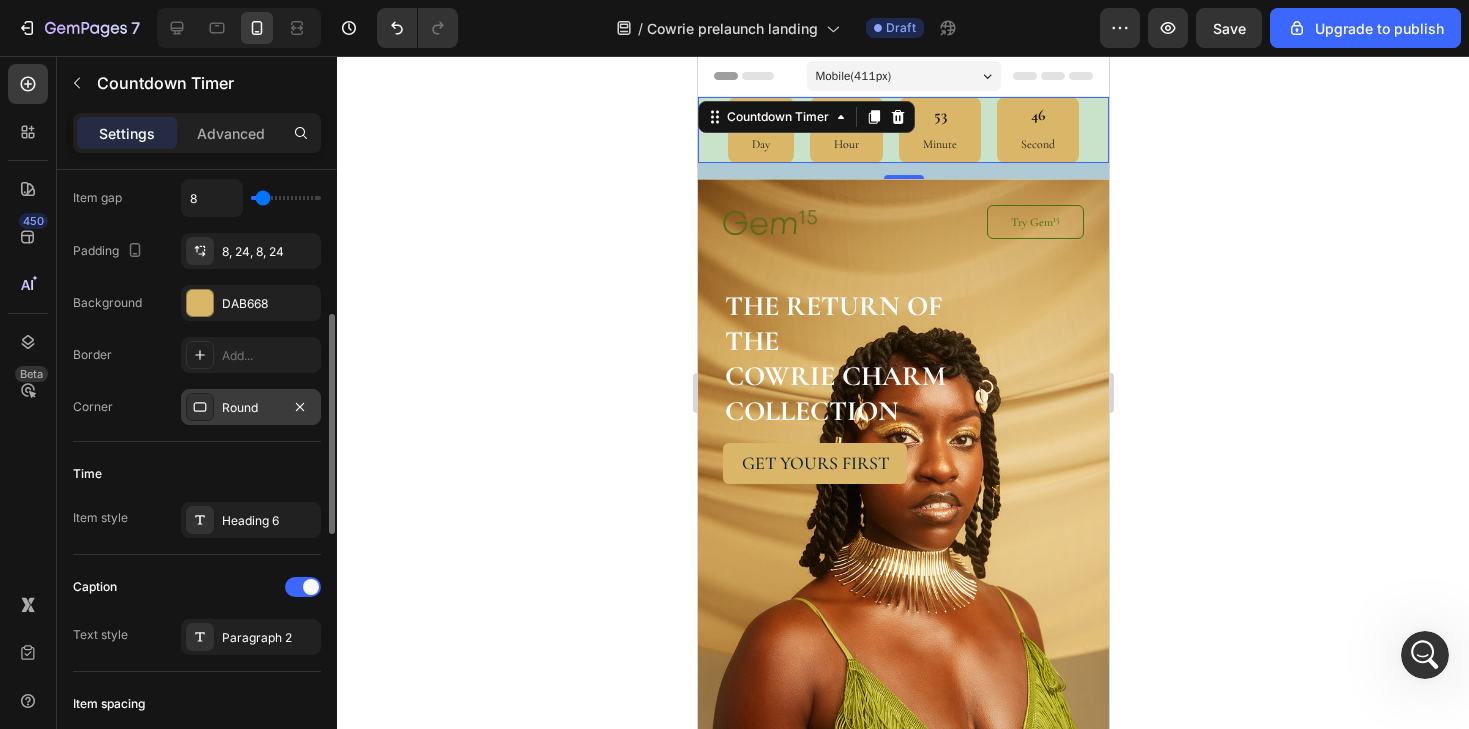 click 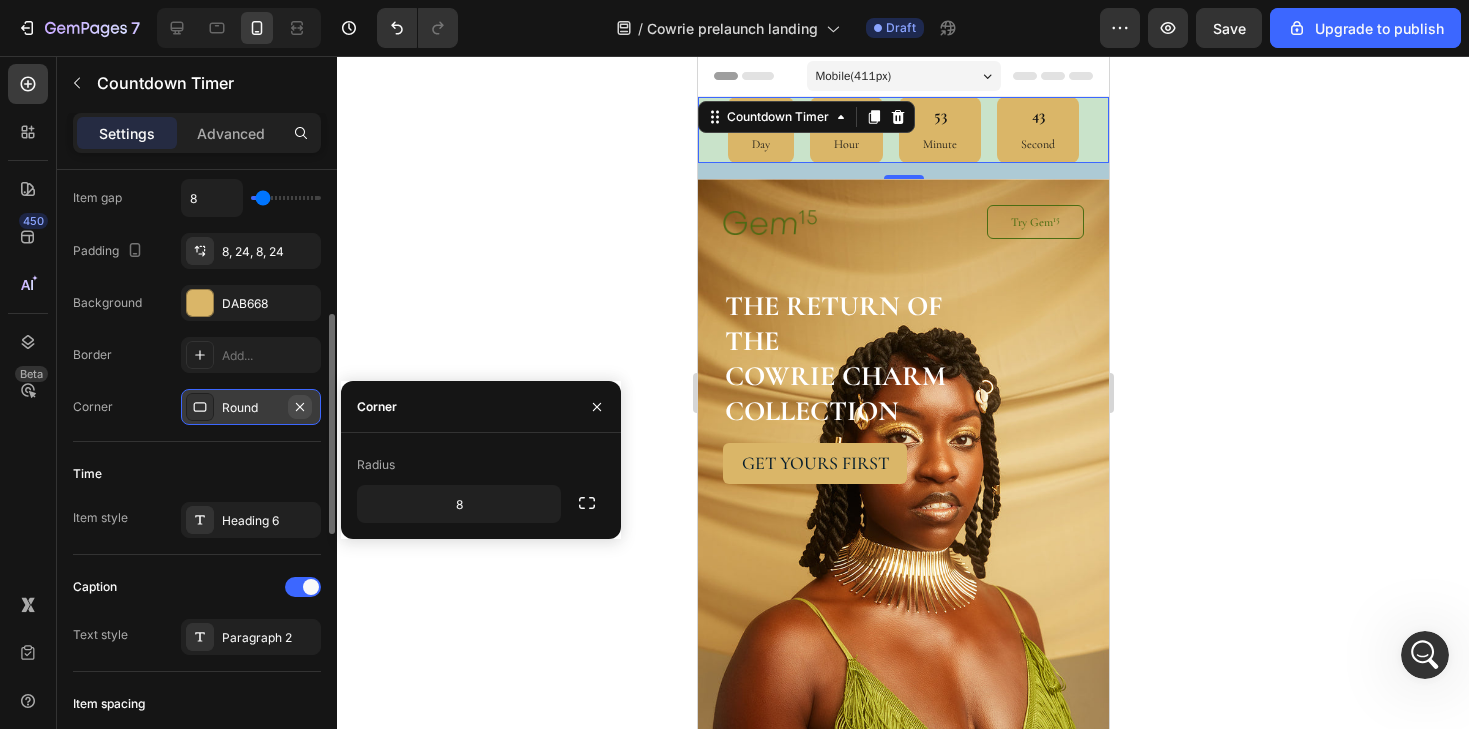 click 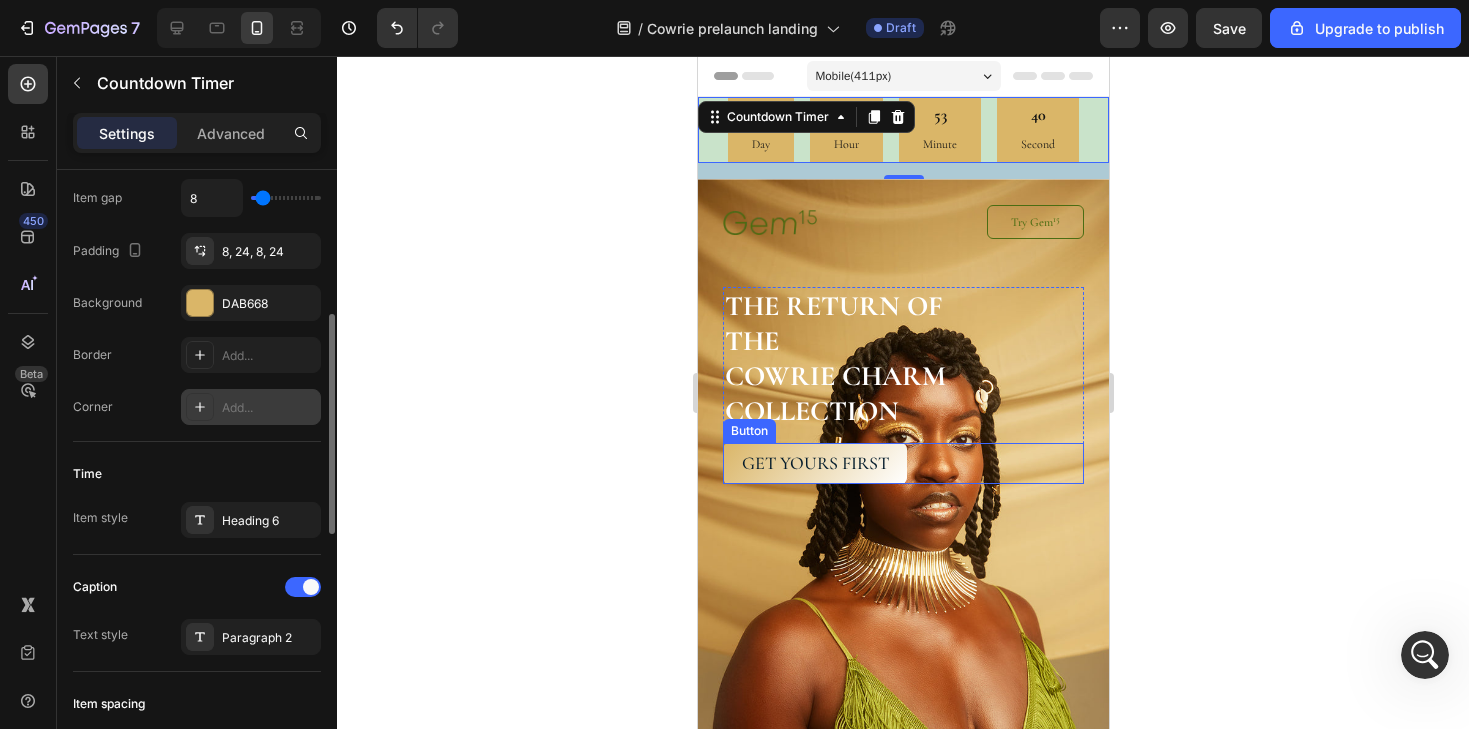 click on "get yours first" at bounding box center [814, 463] 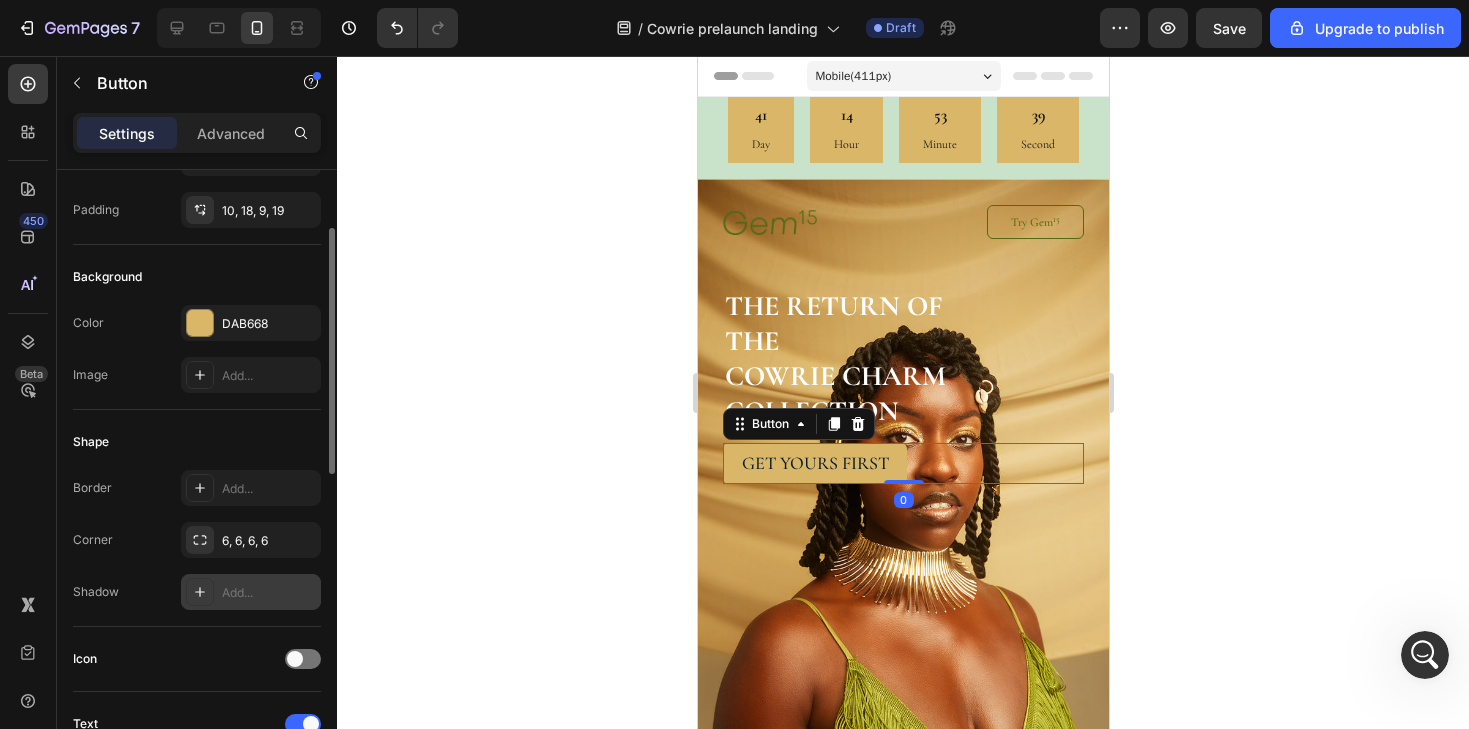 scroll, scrollTop: 147, scrollLeft: 0, axis: vertical 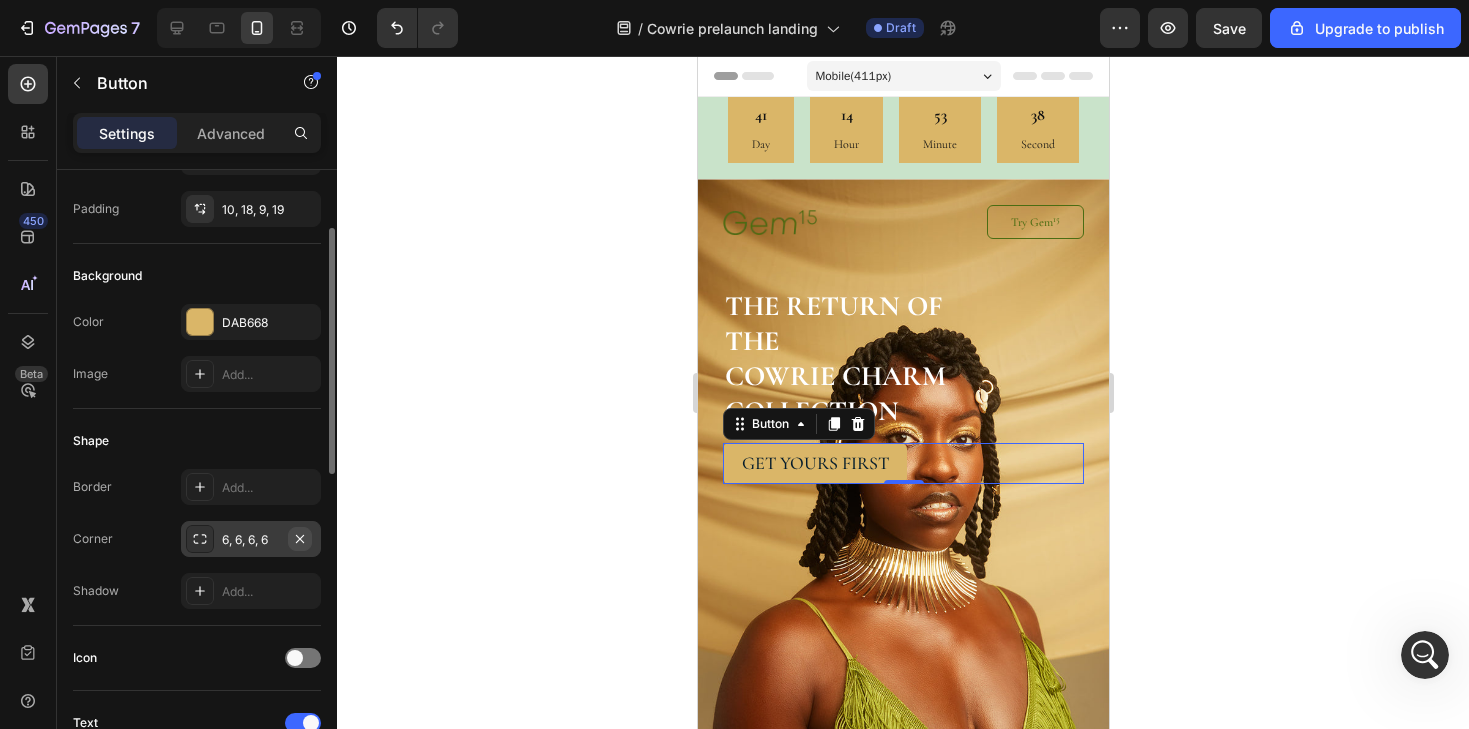 click 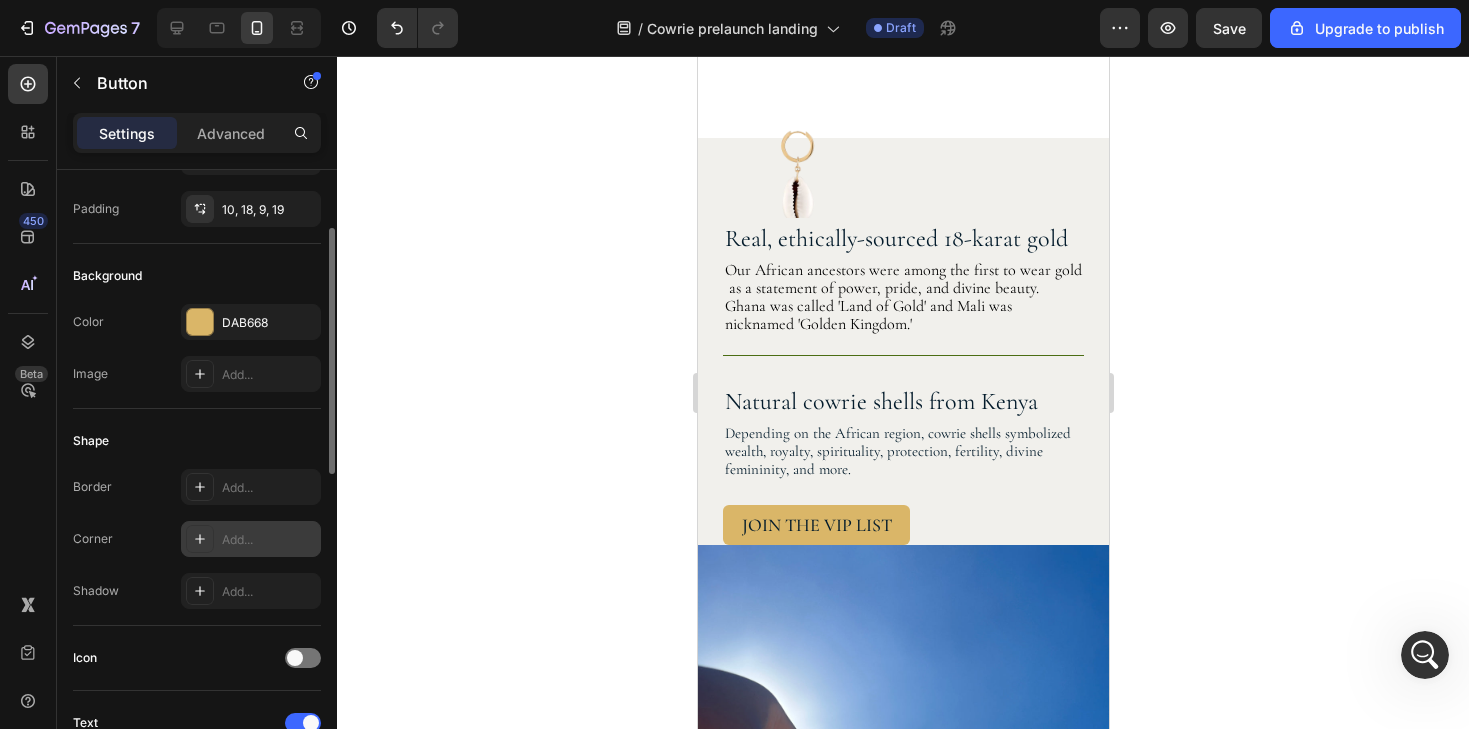 scroll, scrollTop: 1796, scrollLeft: 0, axis: vertical 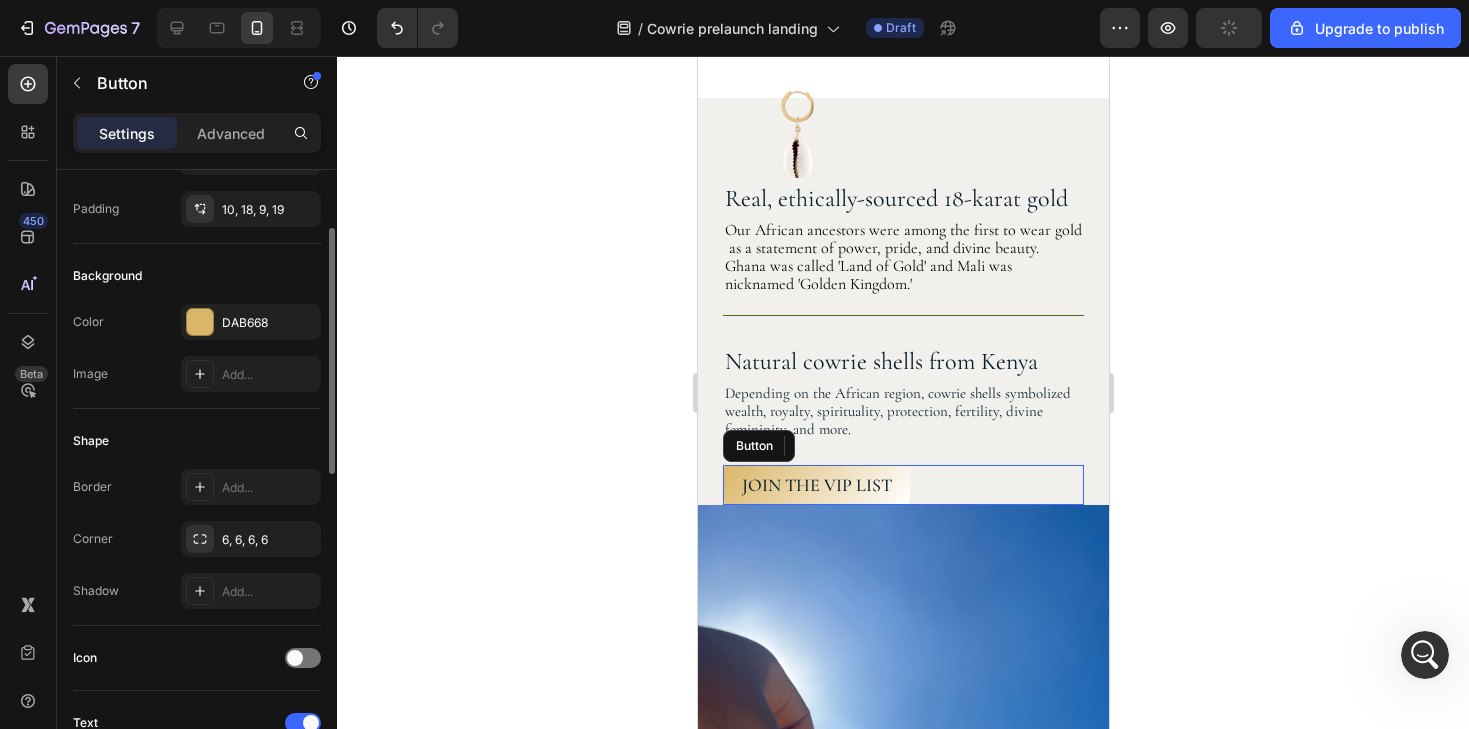 drag, startPoint x: 1422, startPoint y: 520, endPoint x: 727, endPoint y: 467, distance: 697.01794 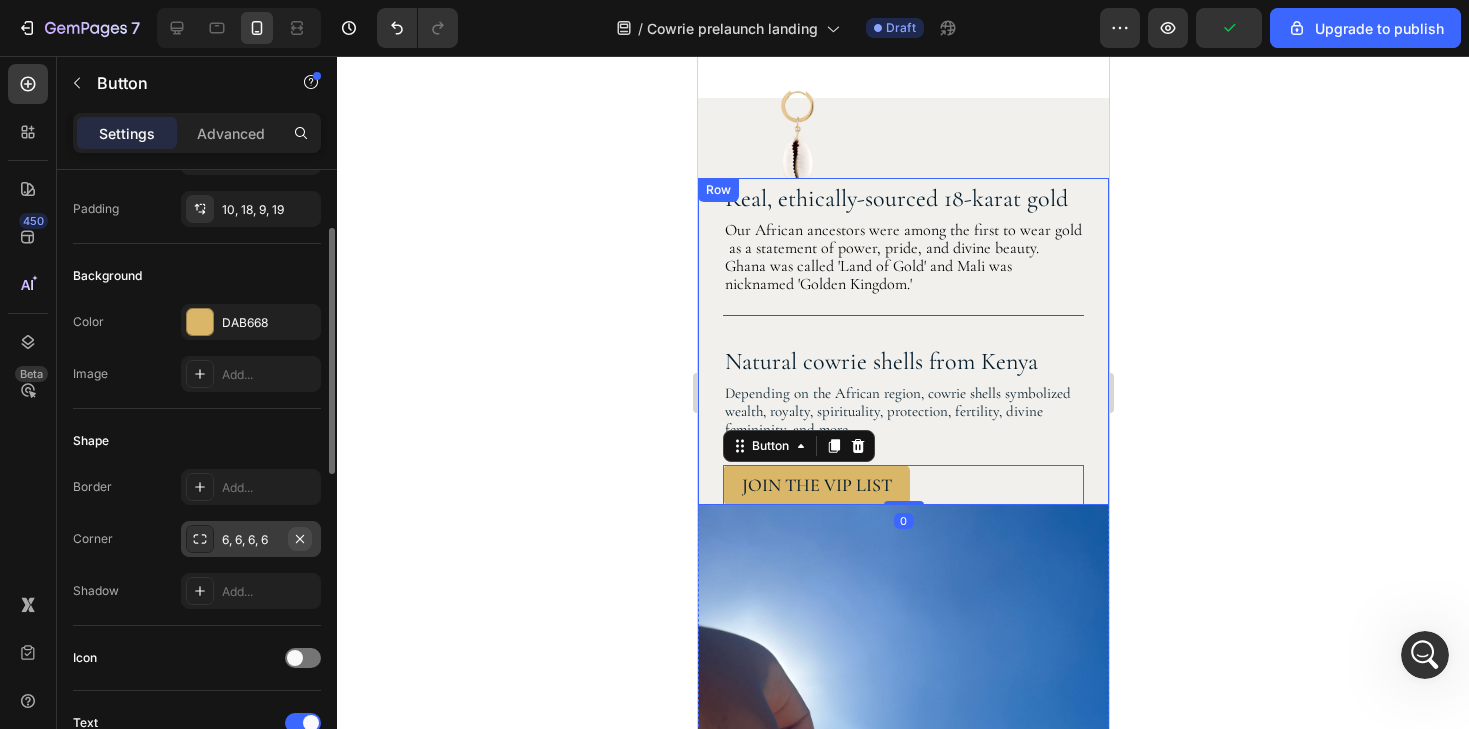 click 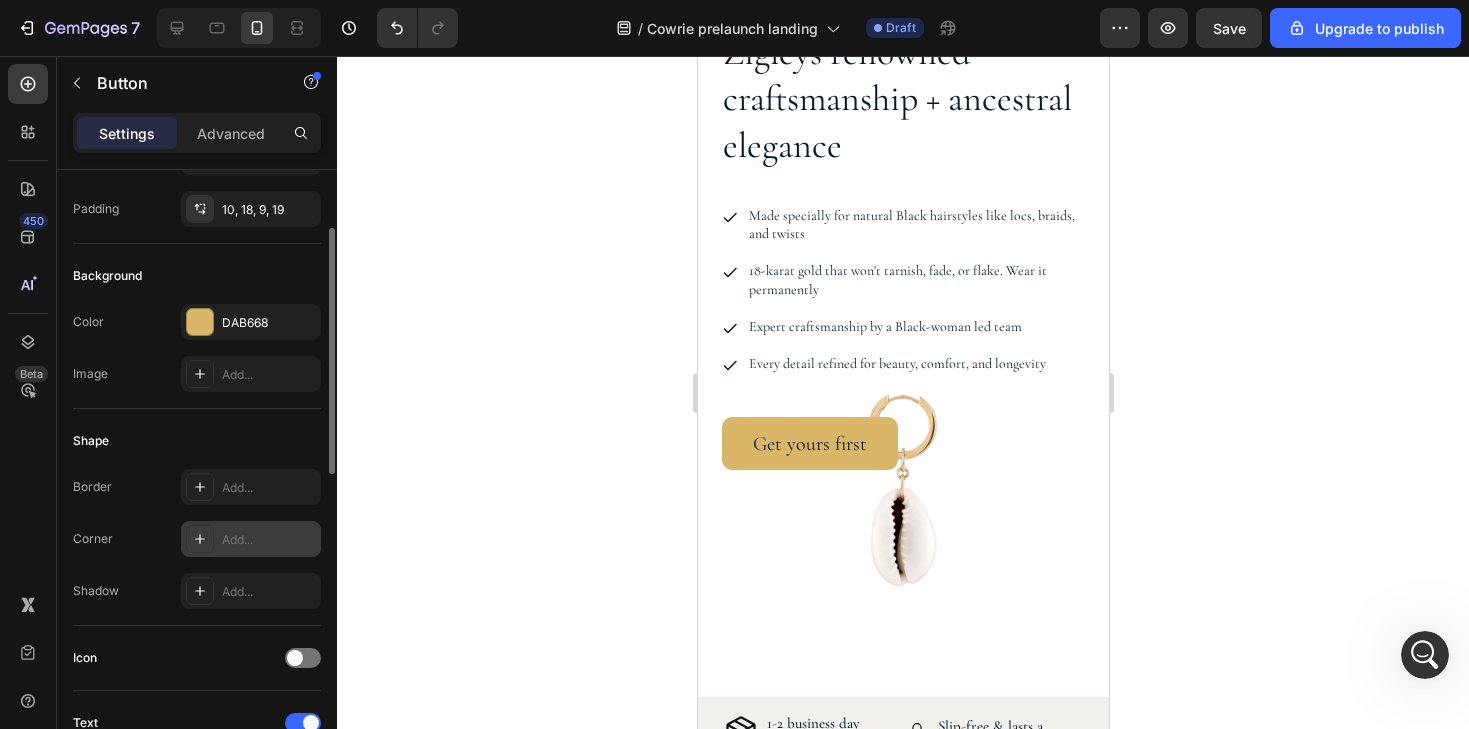 scroll, scrollTop: 3432, scrollLeft: 0, axis: vertical 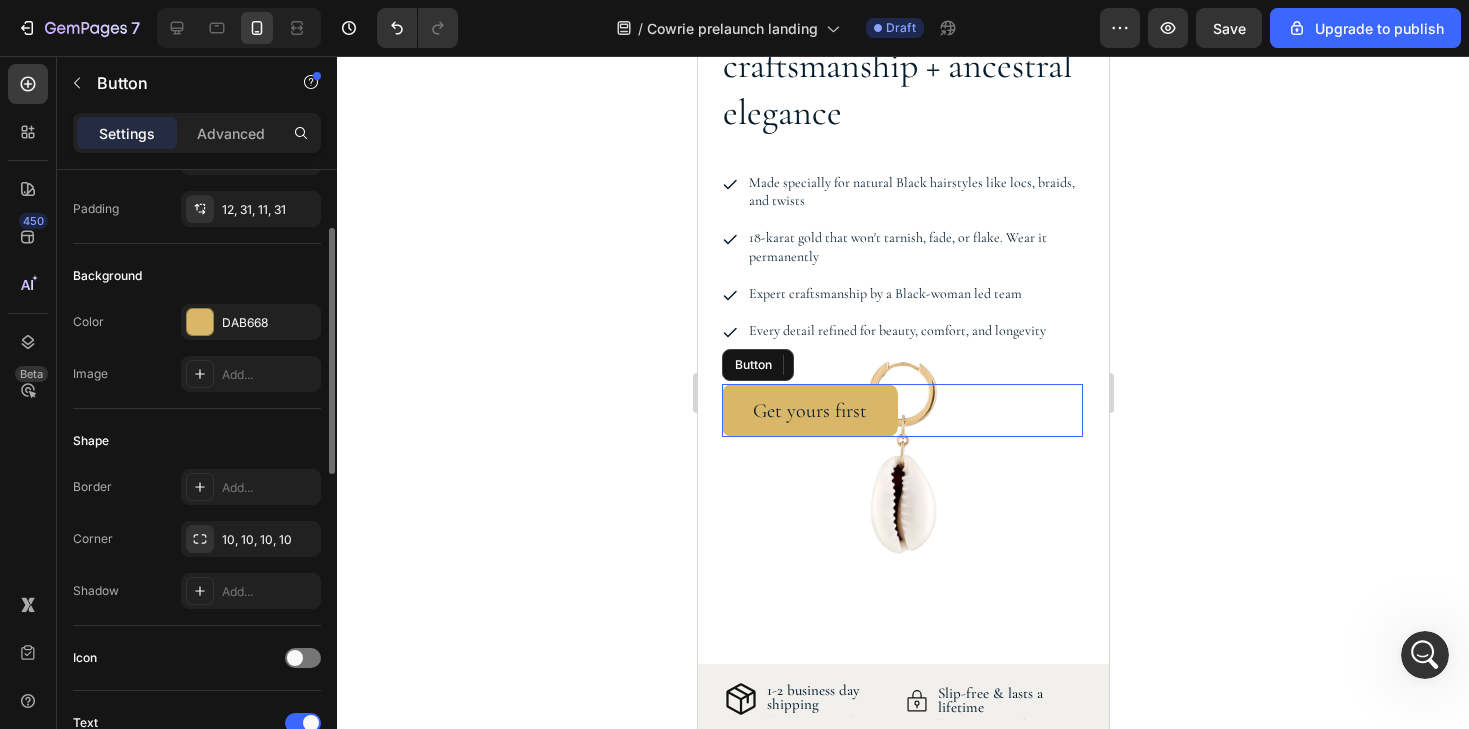 click on "Get yours first" at bounding box center [809, 410] 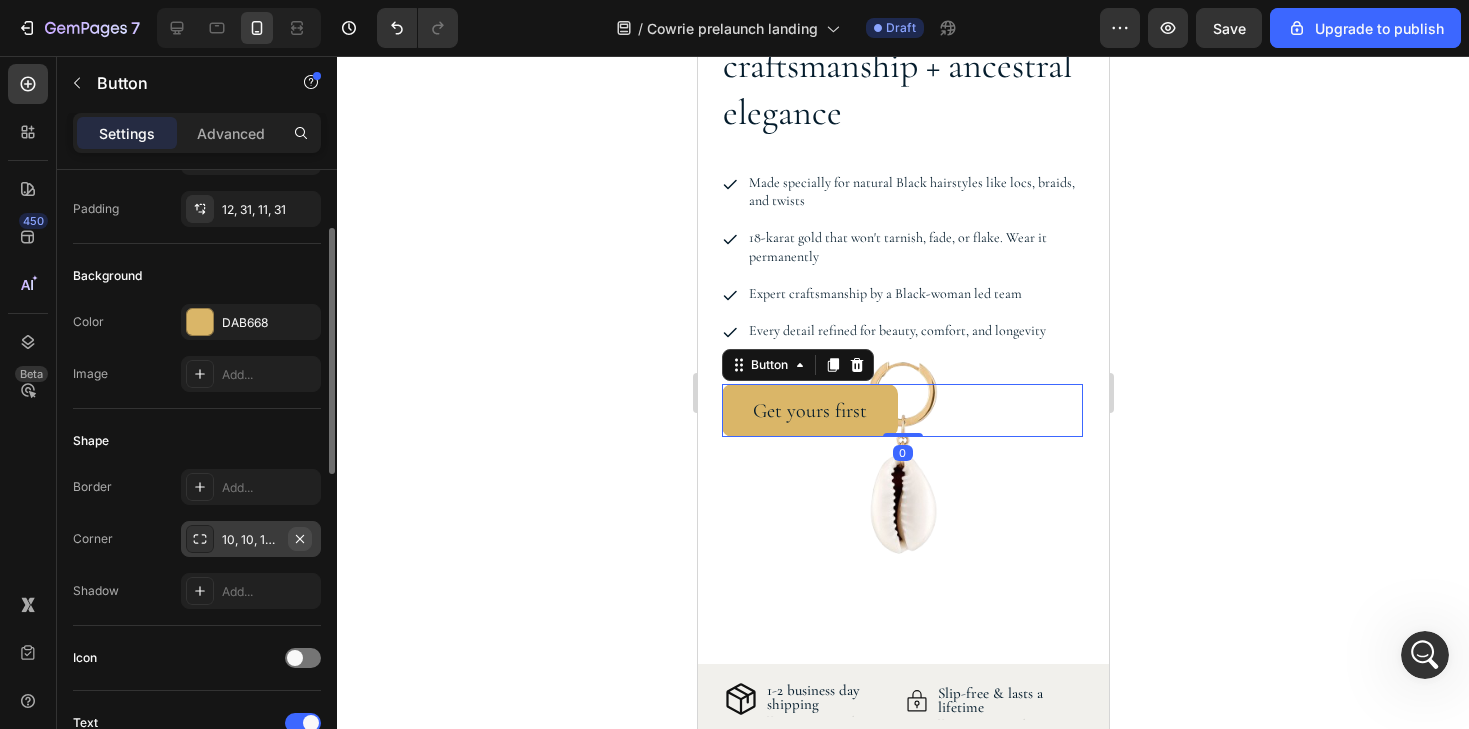 click 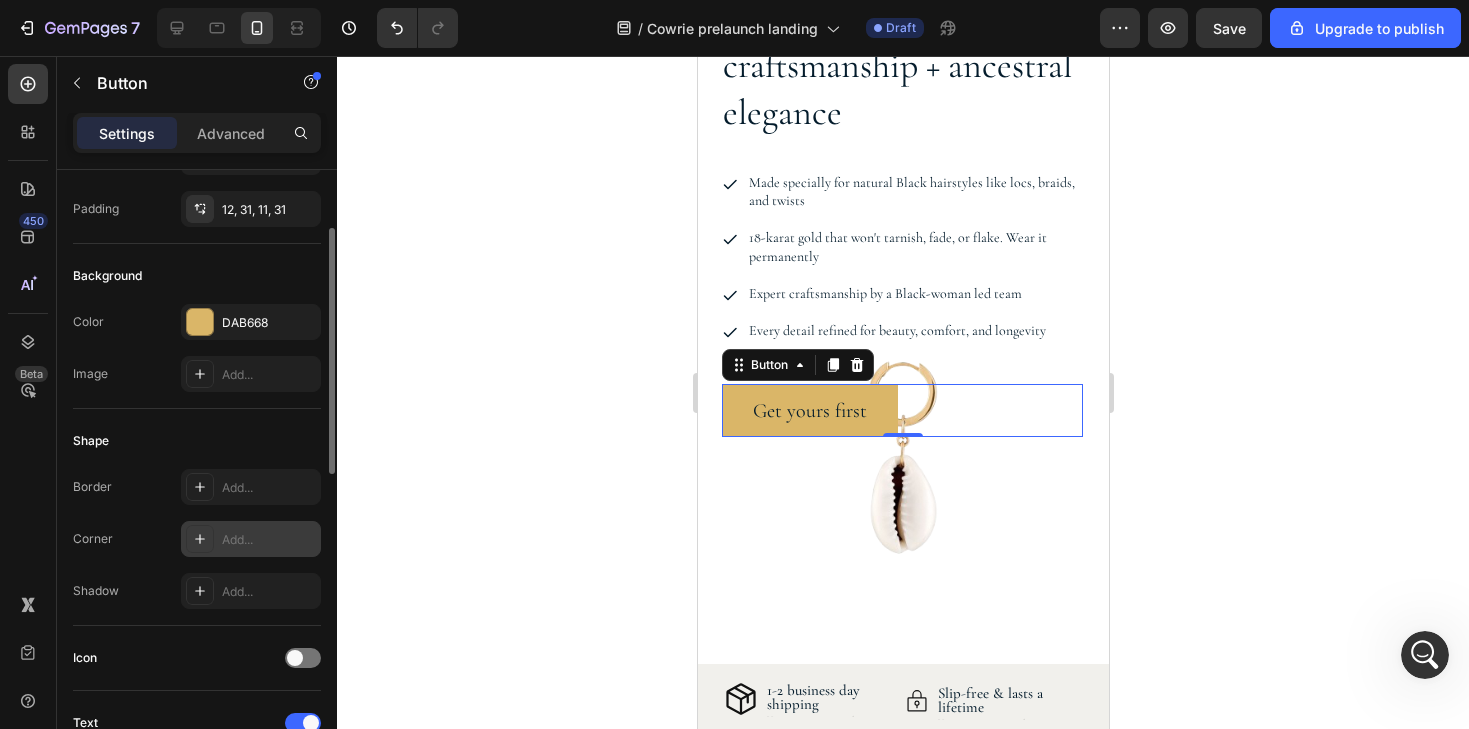 click 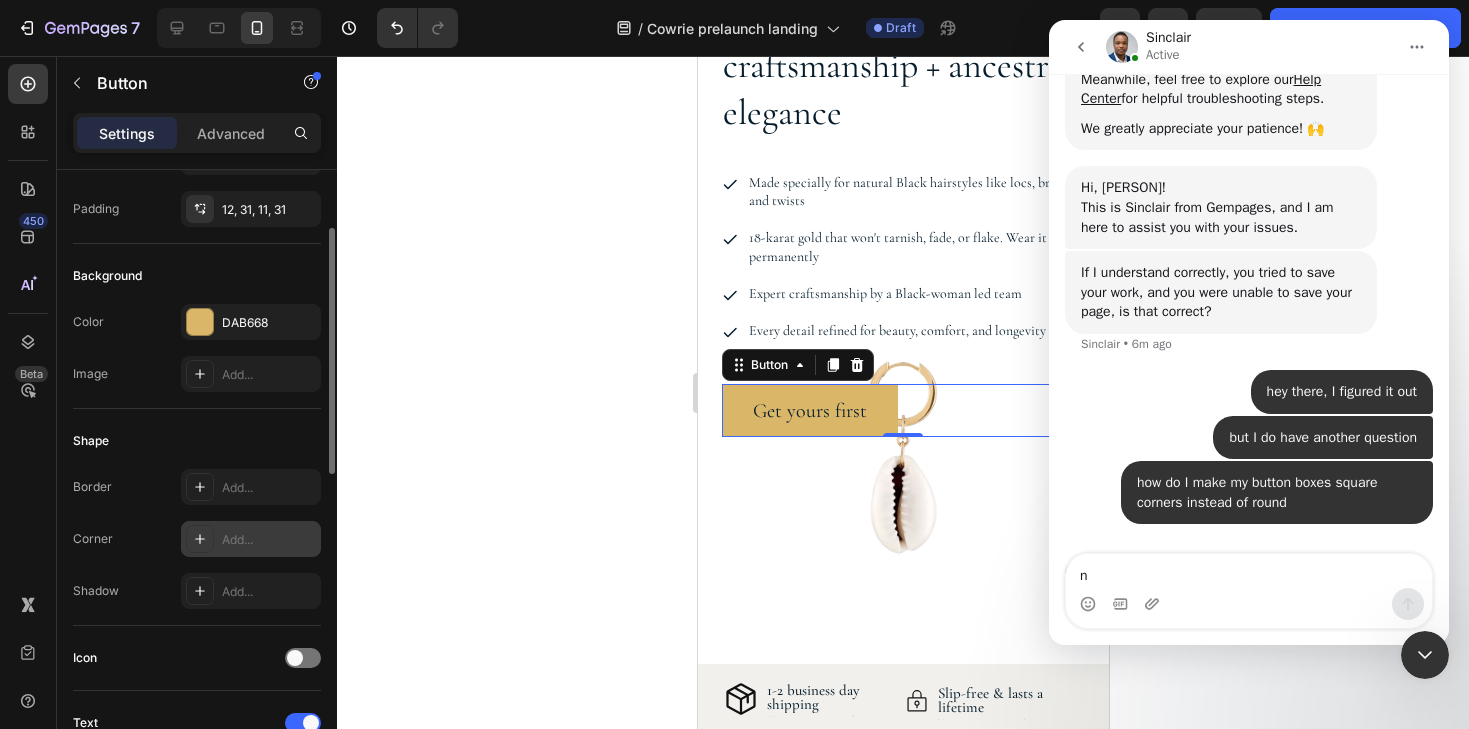 scroll, scrollTop: 435, scrollLeft: 0, axis: vertical 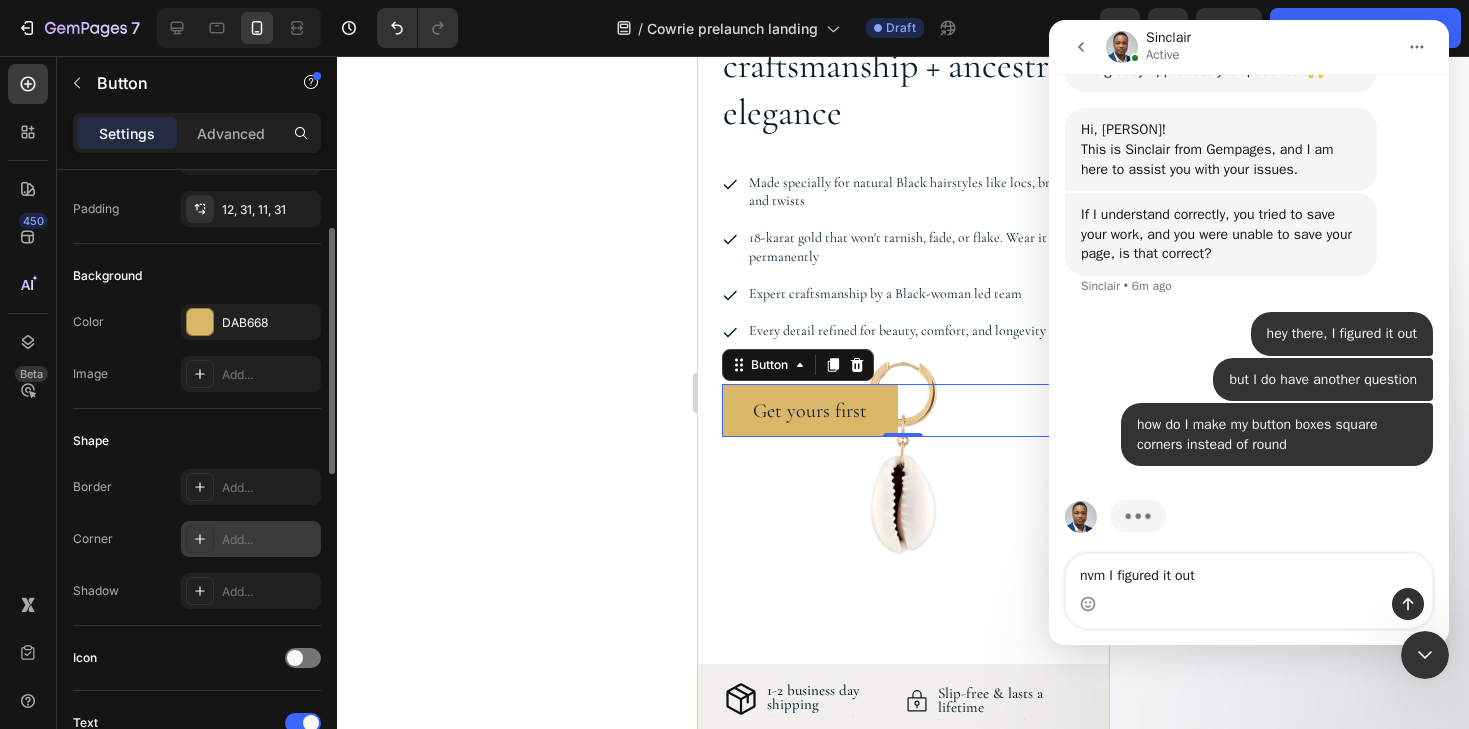 type on "nvm I figured it out!" 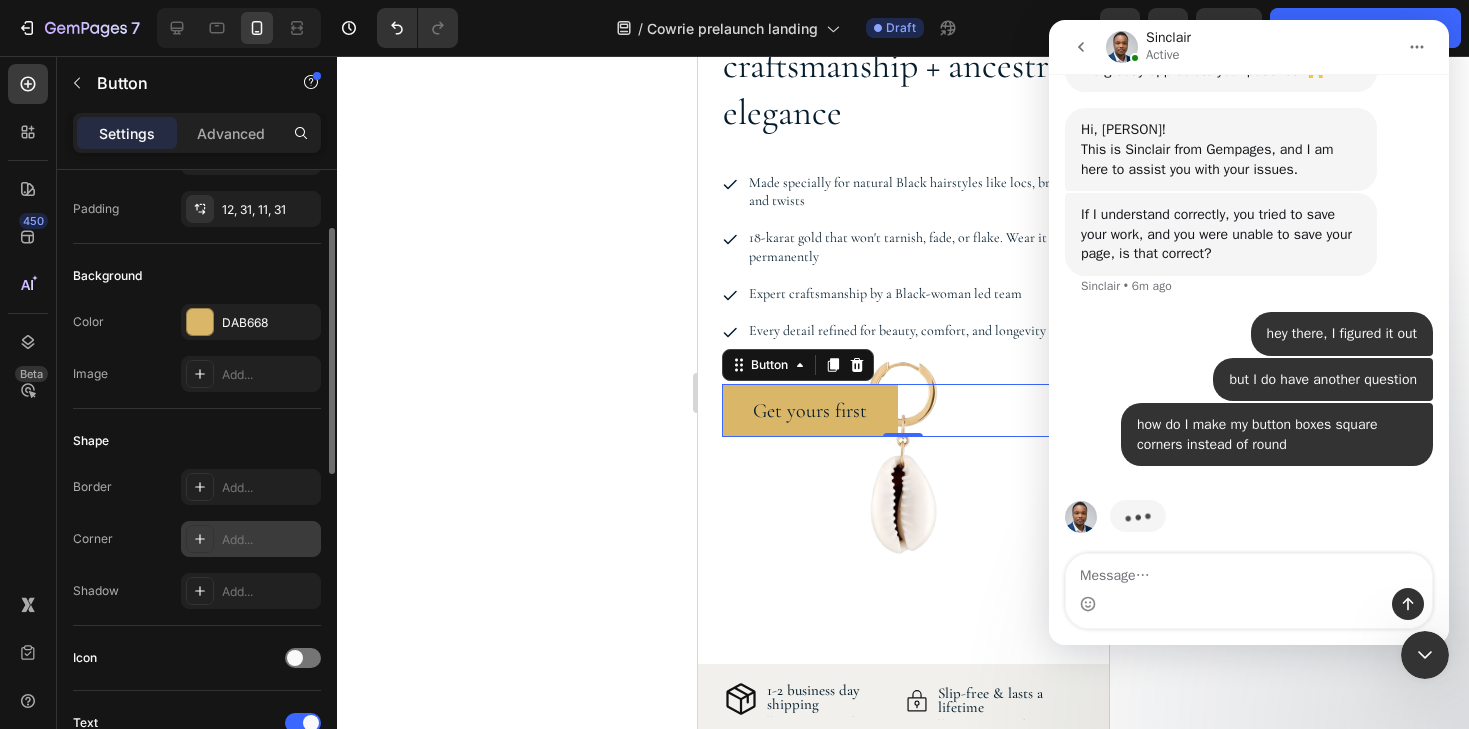 scroll, scrollTop: 480, scrollLeft: 0, axis: vertical 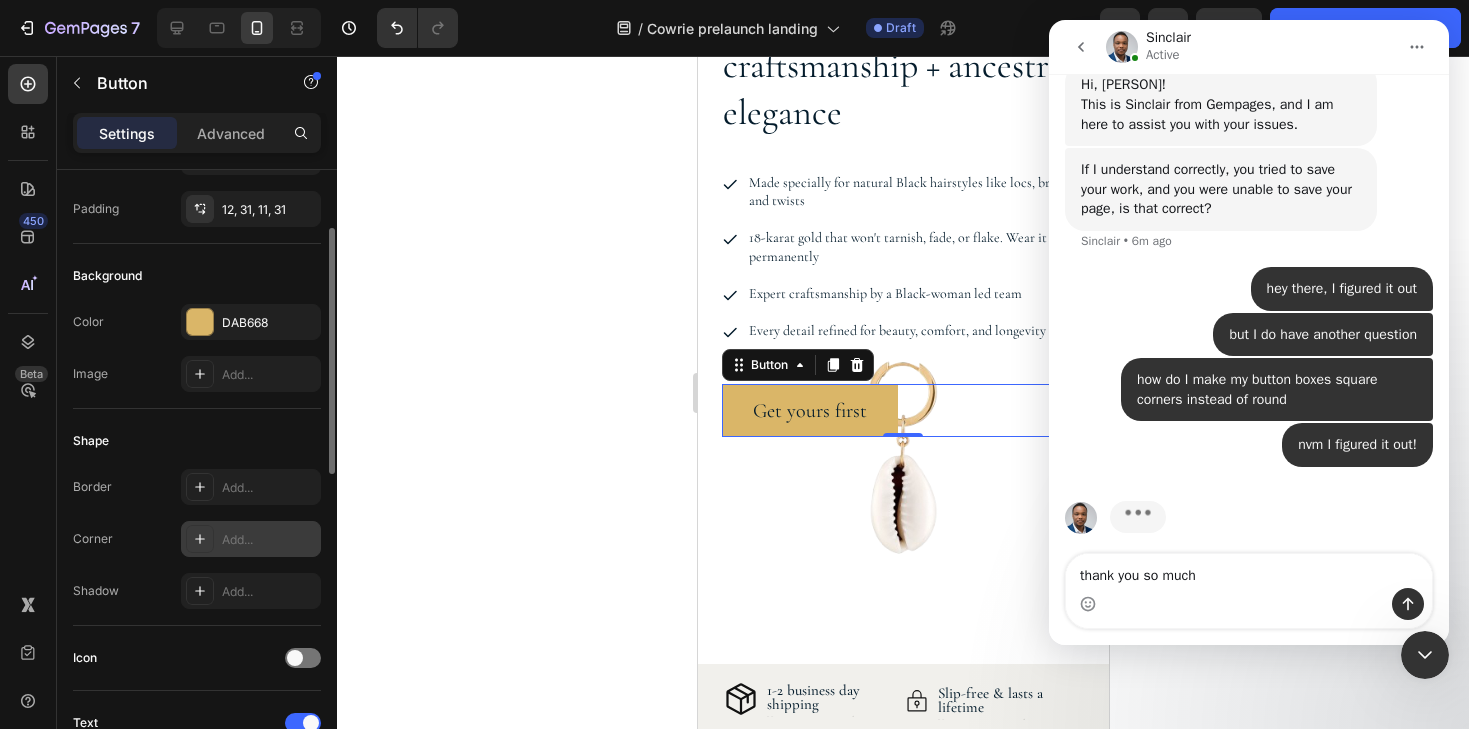 type on "thank you so much!" 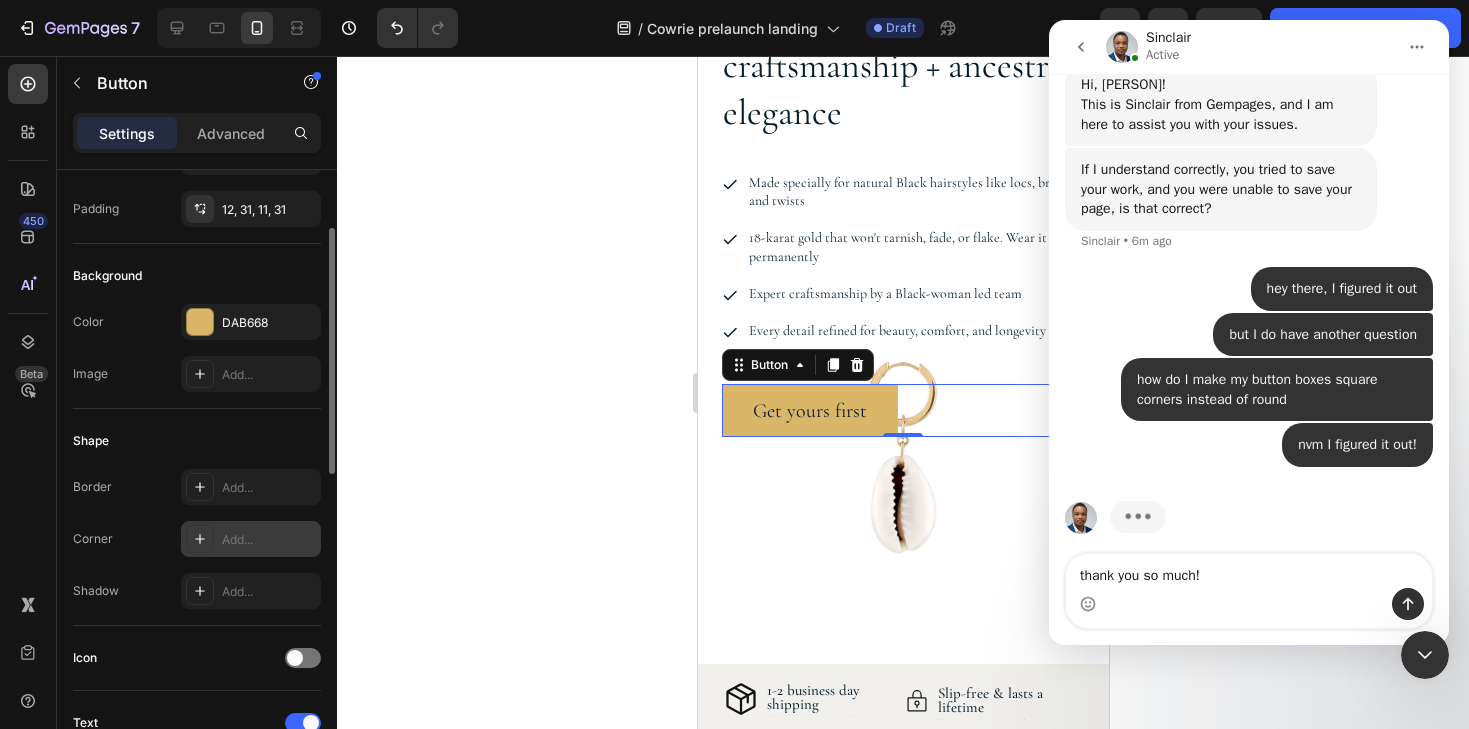 type 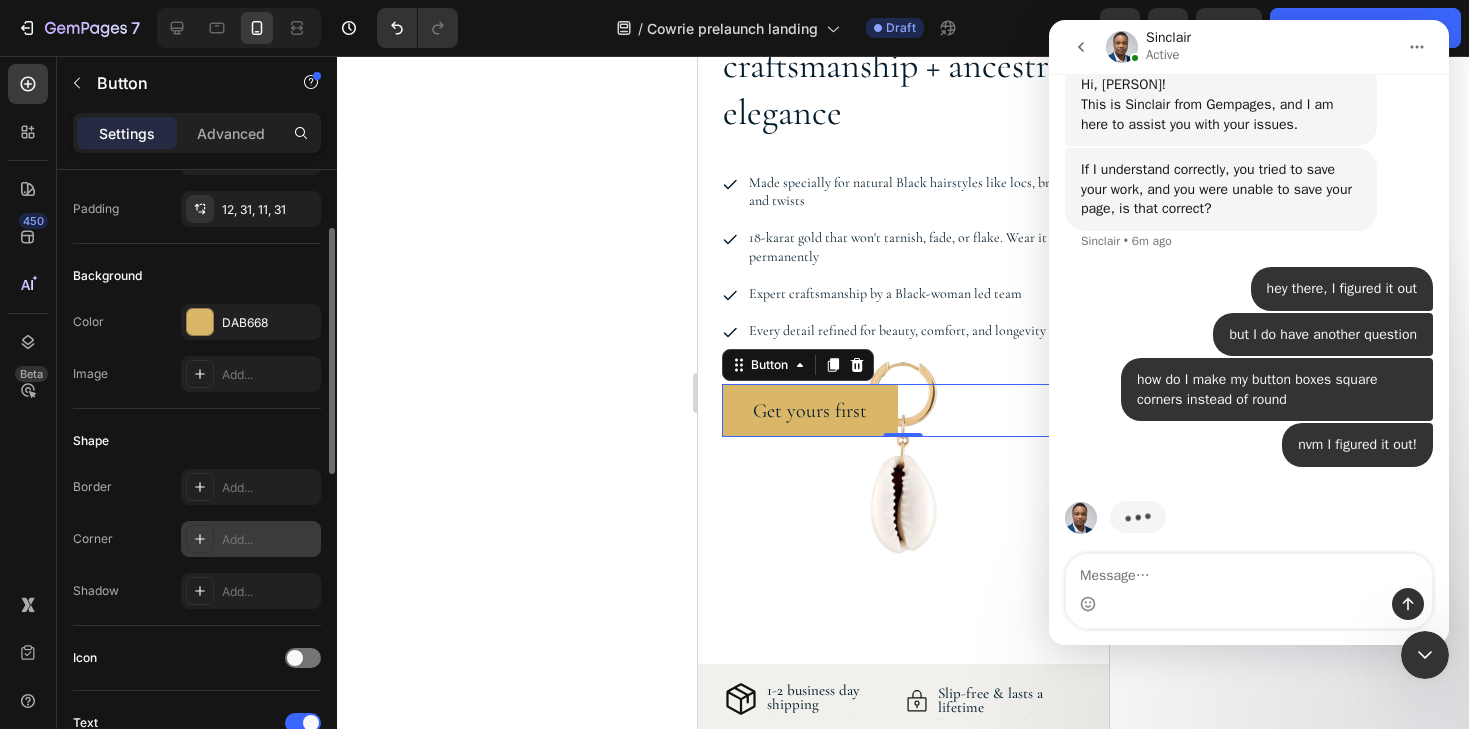 scroll, scrollTop: 525, scrollLeft: 0, axis: vertical 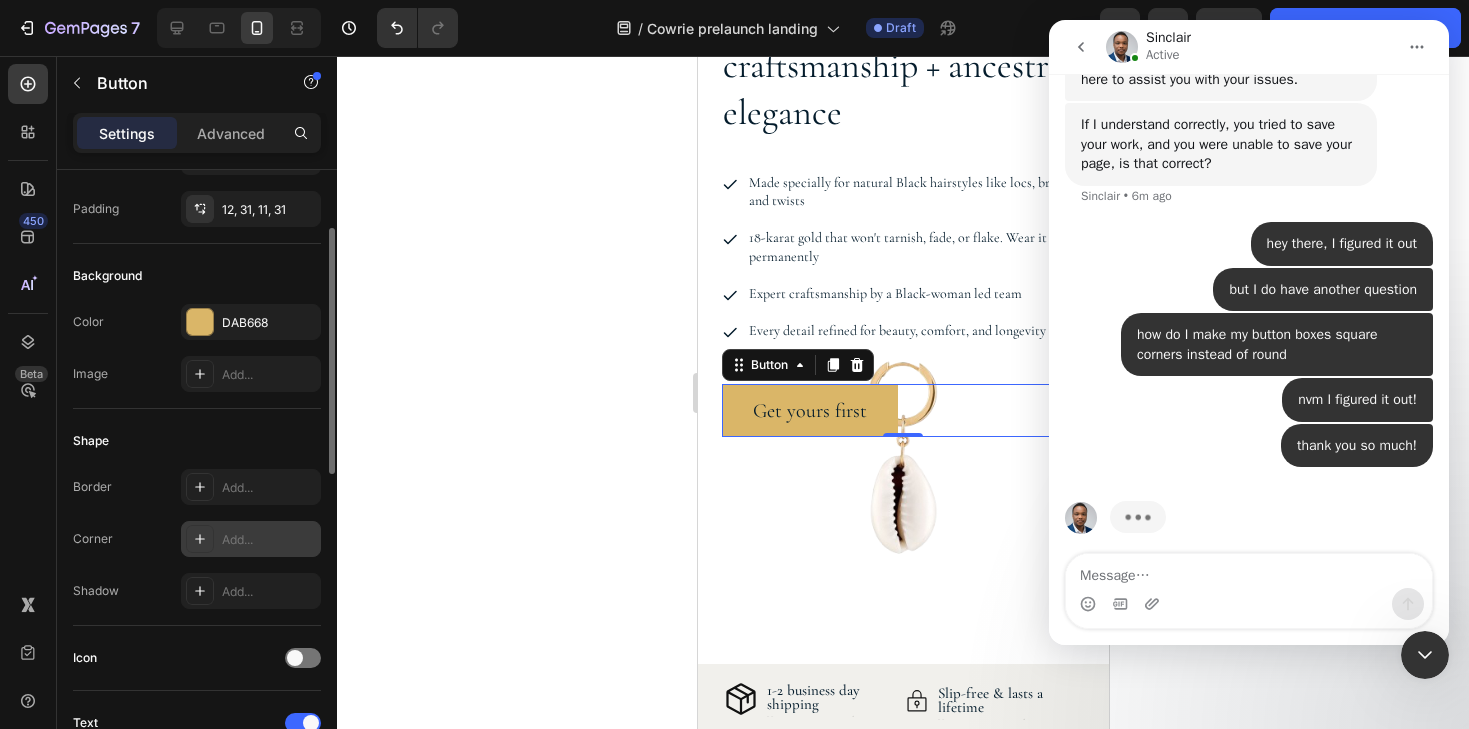 click 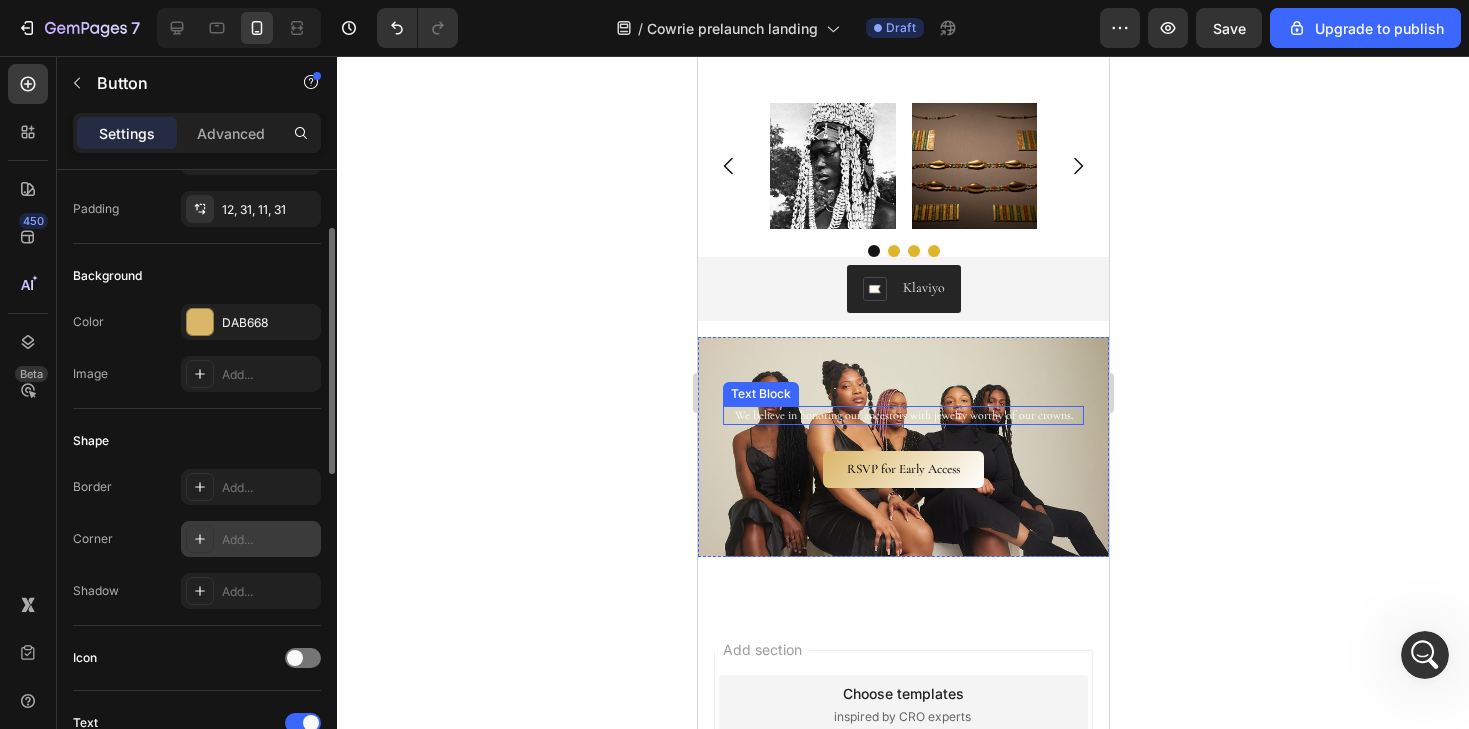 scroll, scrollTop: 4669, scrollLeft: 0, axis: vertical 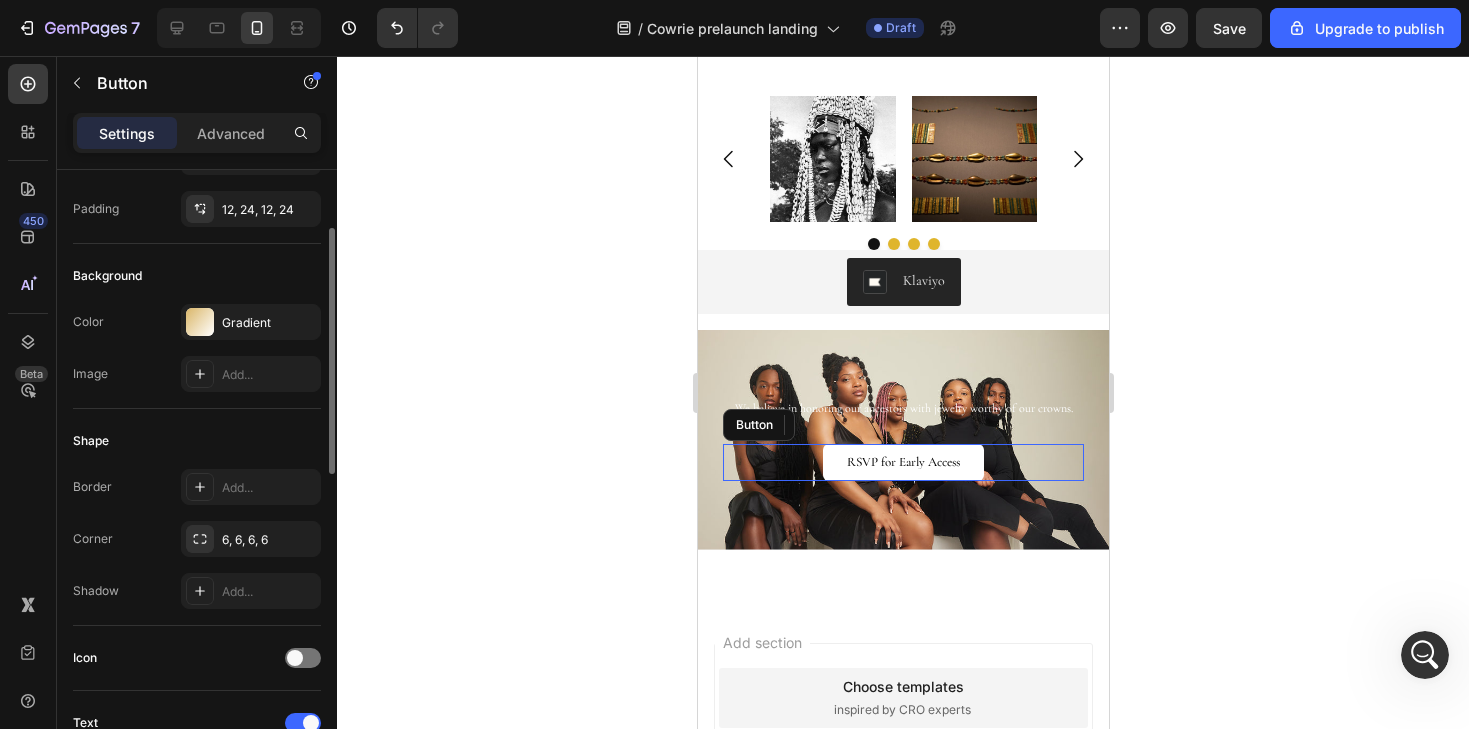 click on "RSVP for Early Access" at bounding box center (902, 462) 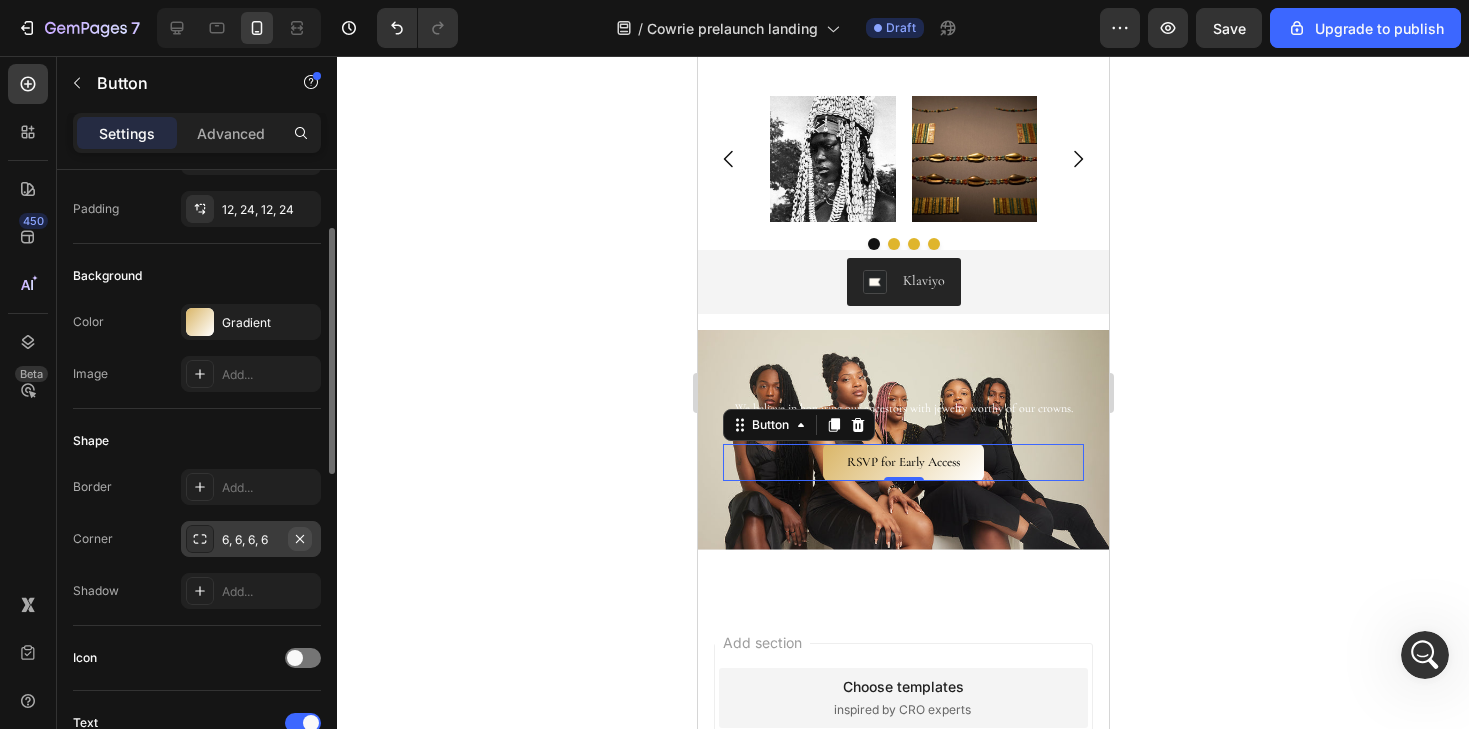 click 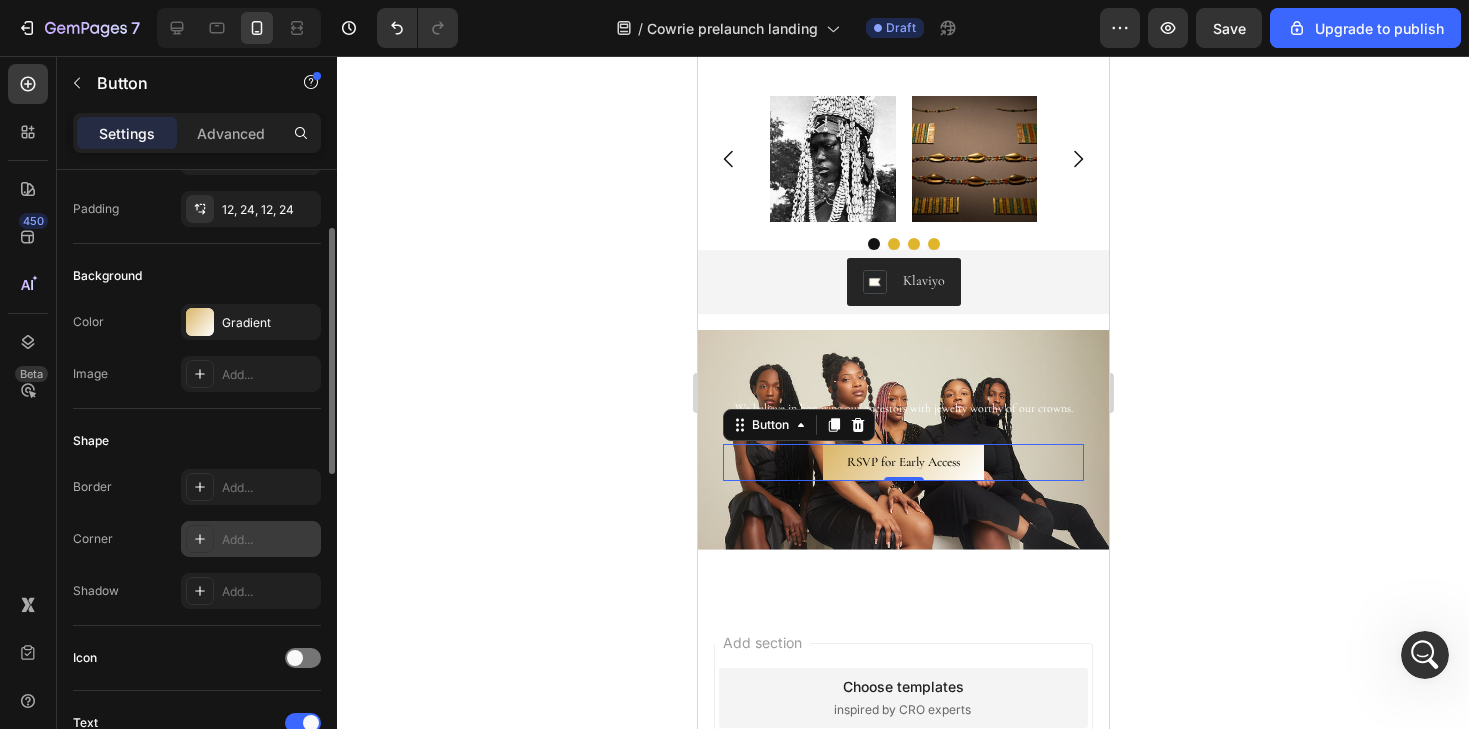 click 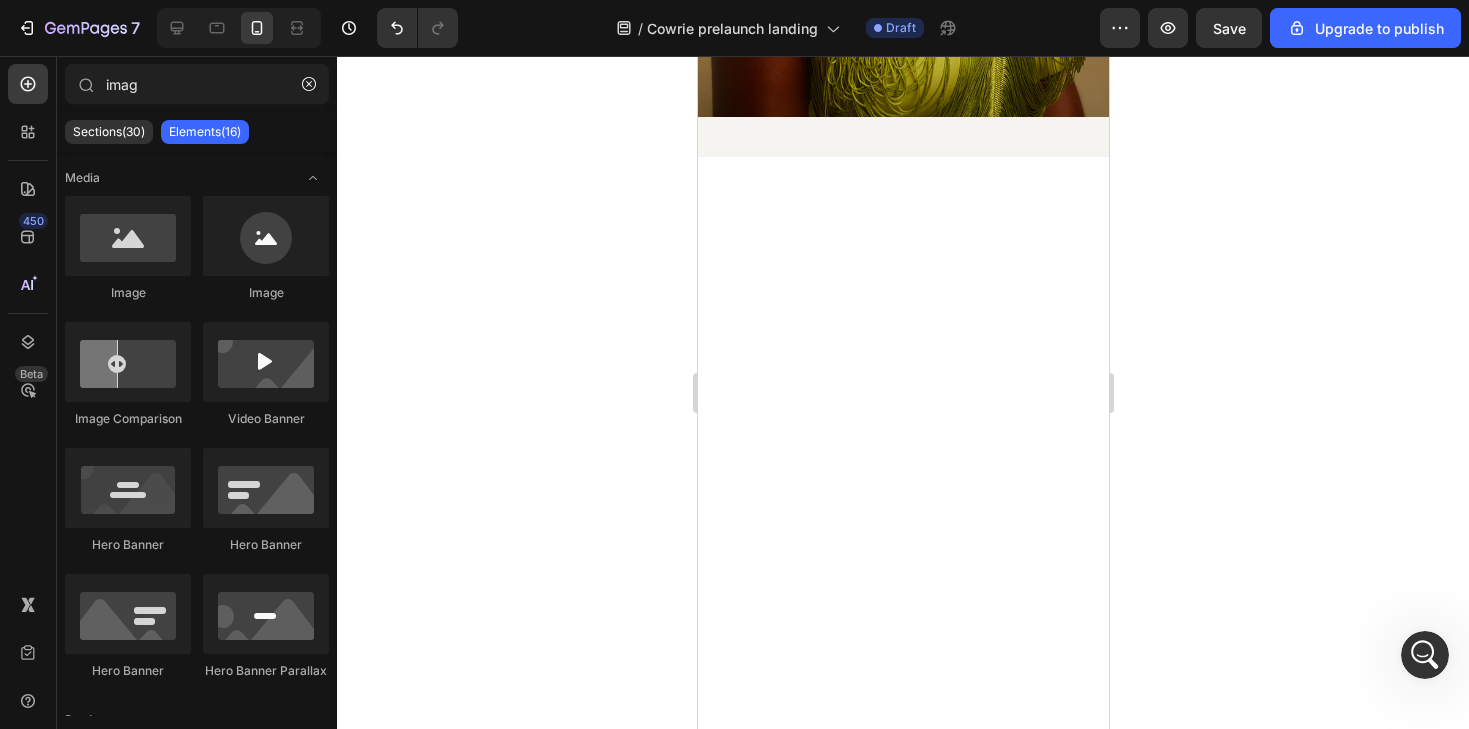 scroll, scrollTop: 0, scrollLeft: 0, axis: both 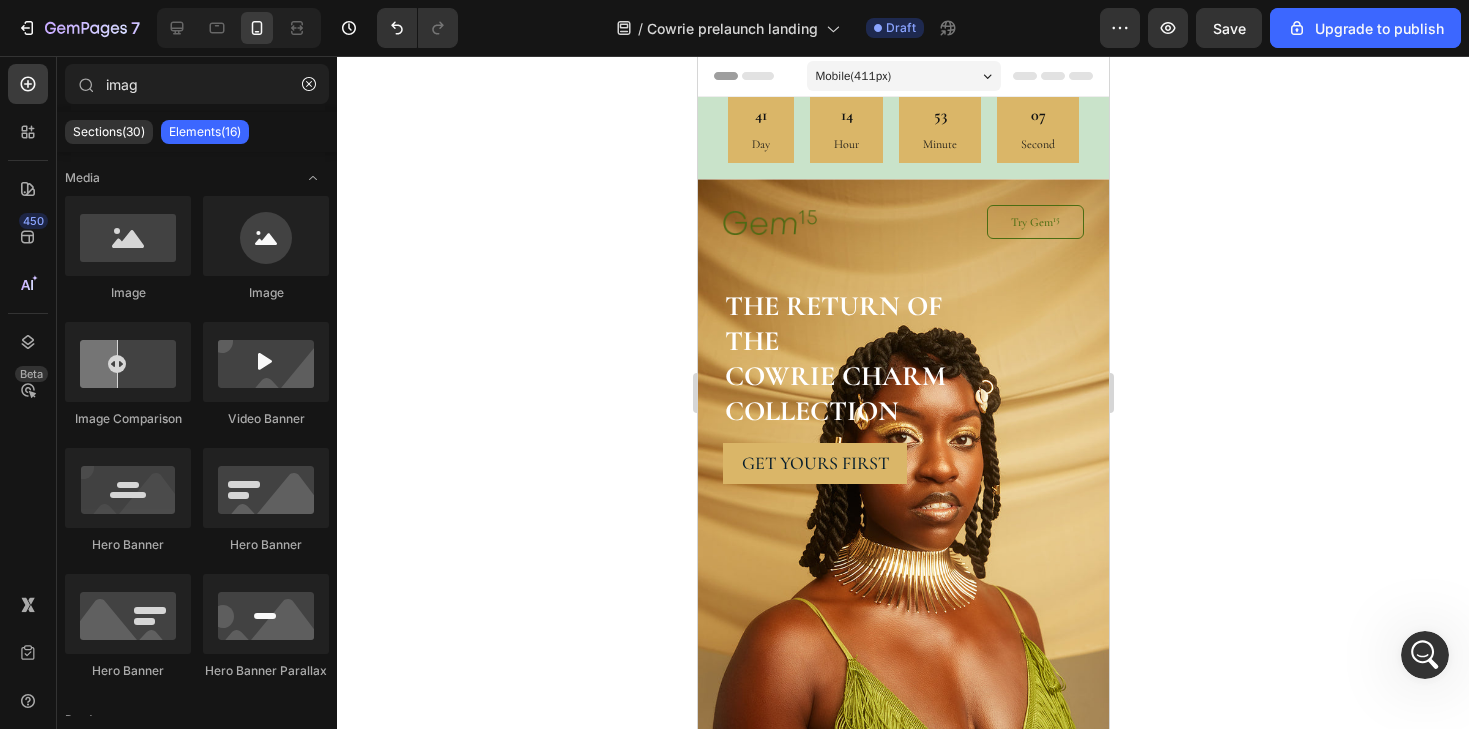 click at bounding box center (239, 28) 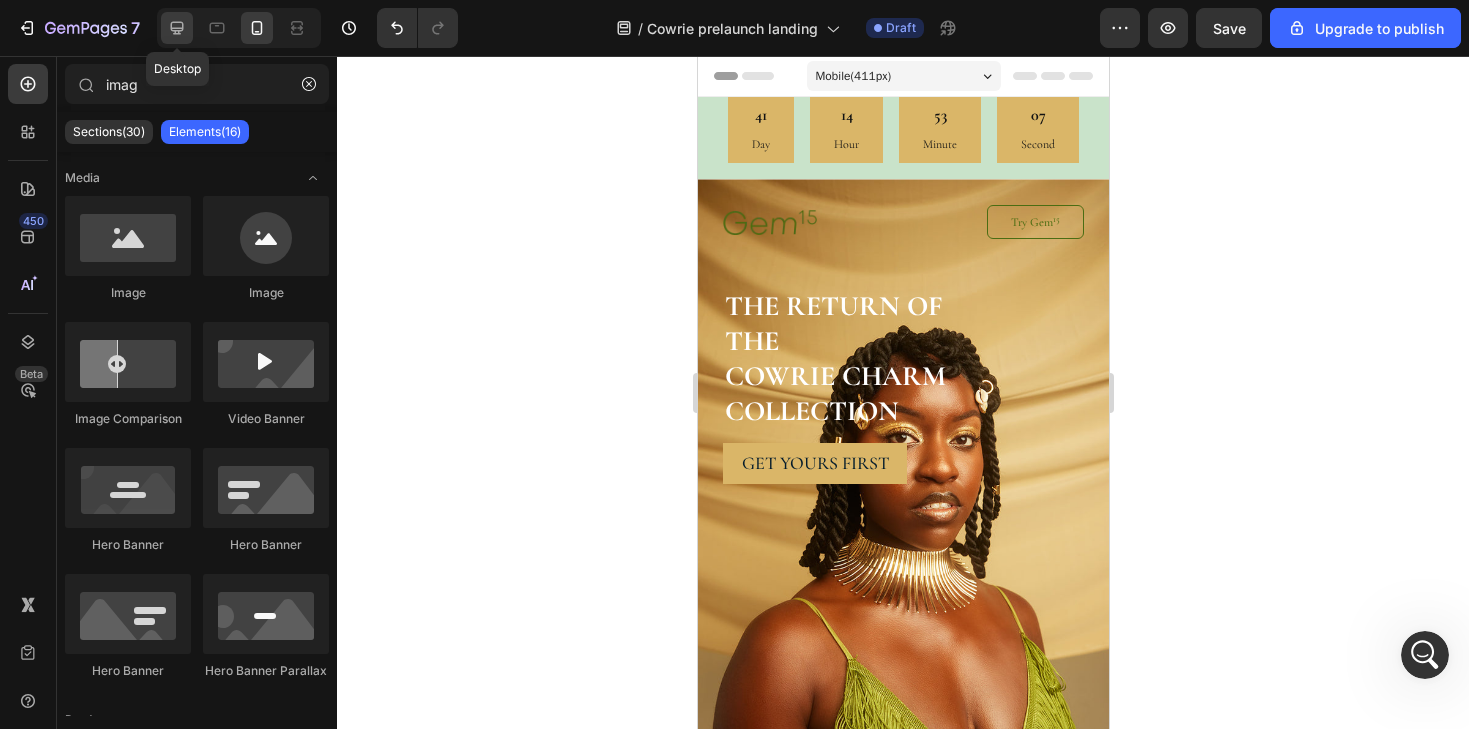 click 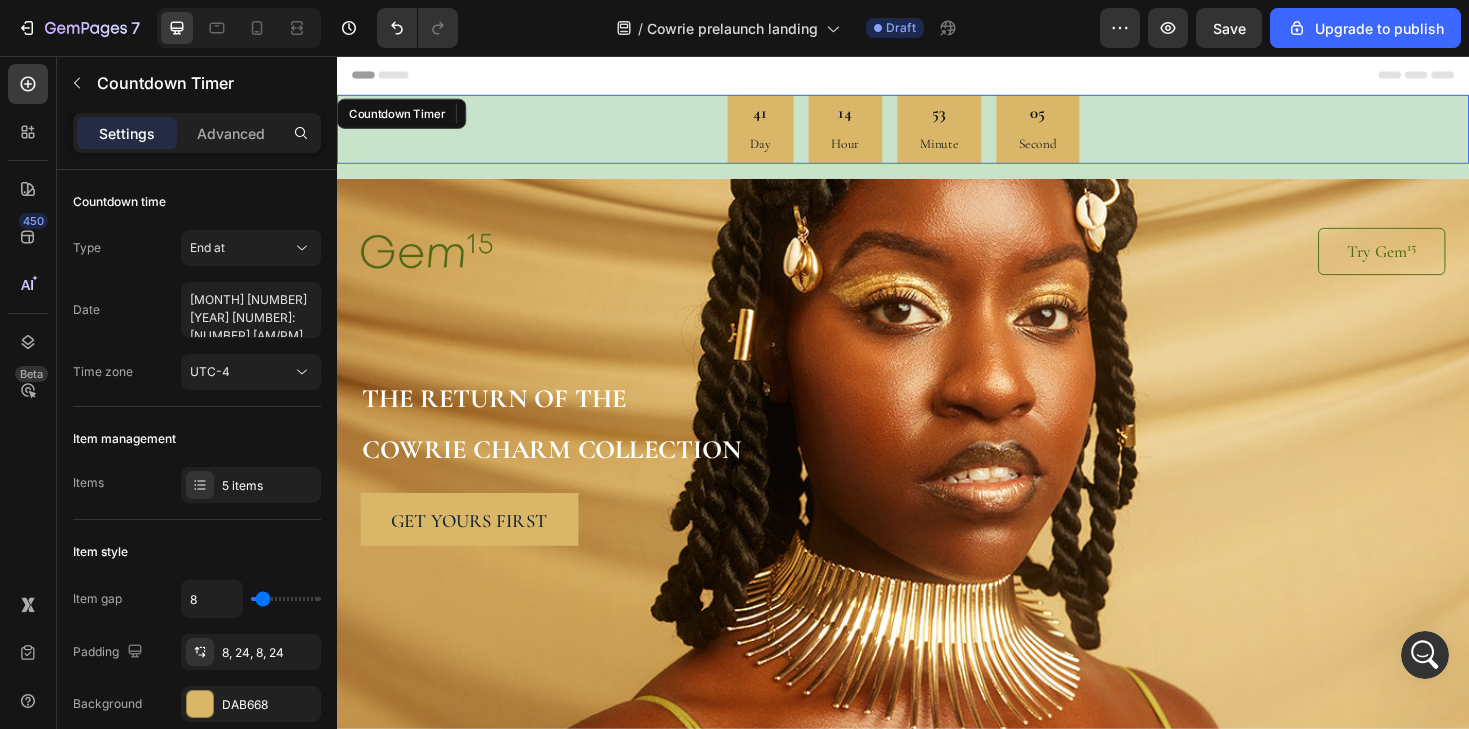 click on "41 Day 14 Hour 53 Minute 05 Second" at bounding box center [937, 133] 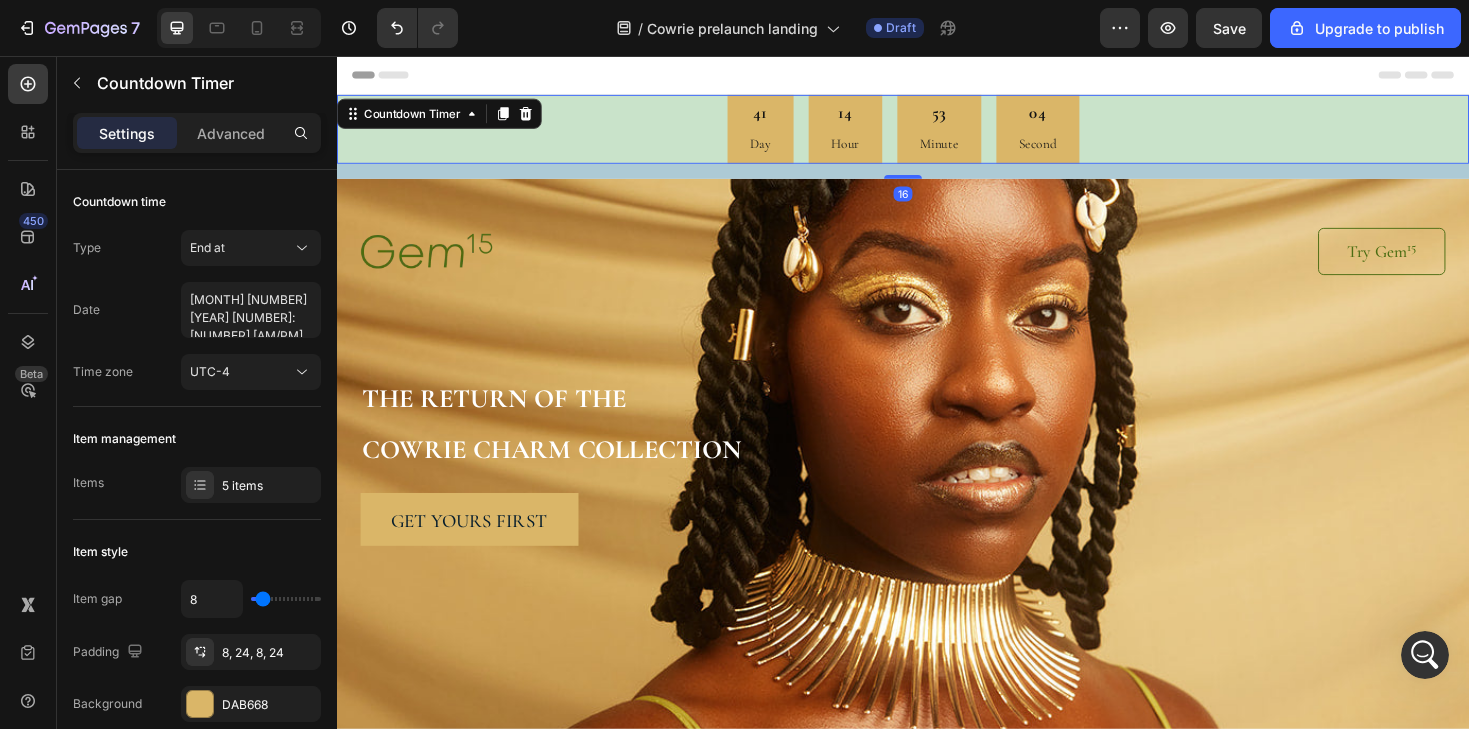 click on "16" at bounding box center (937, 178) 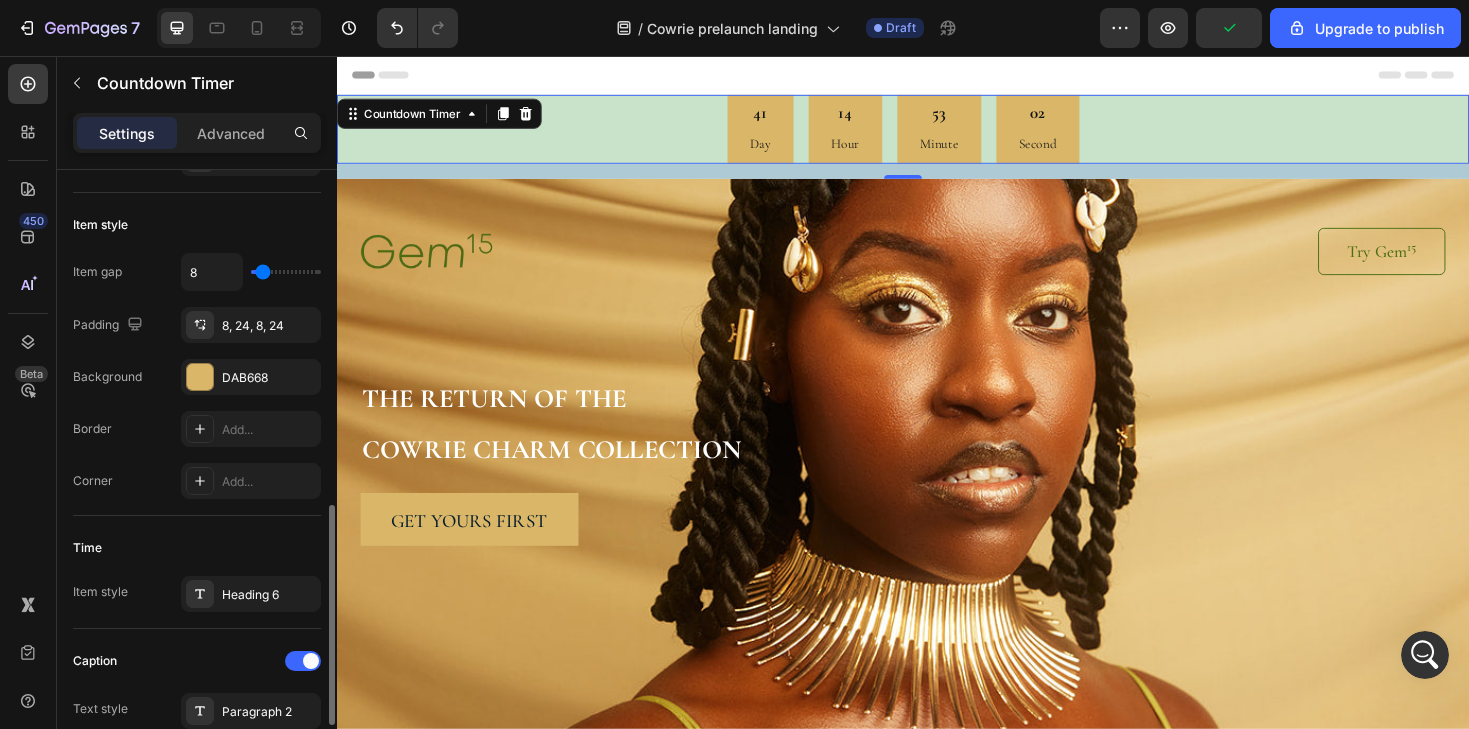 scroll, scrollTop: 0, scrollLeft: 0, axis: both 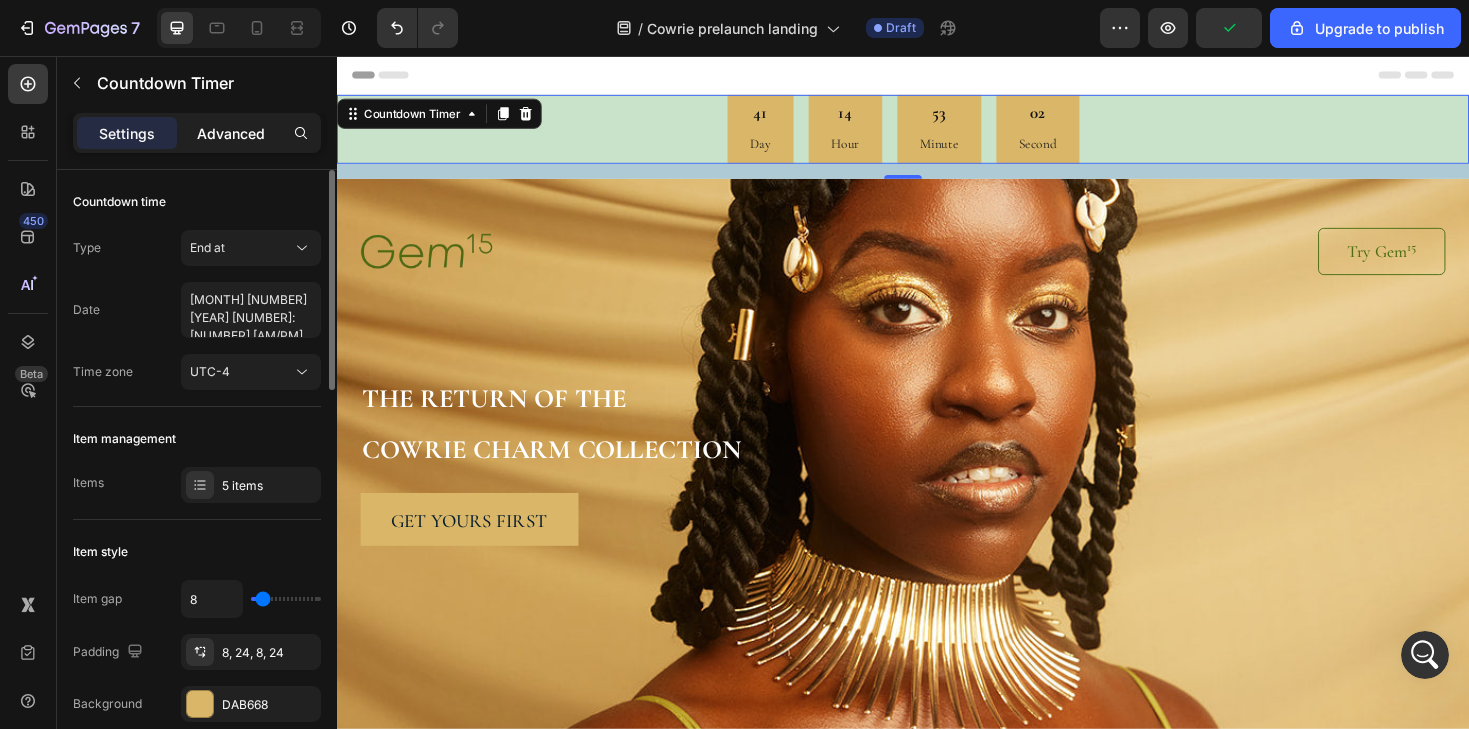 click on "Advanced" at bounding box center [231, 133] 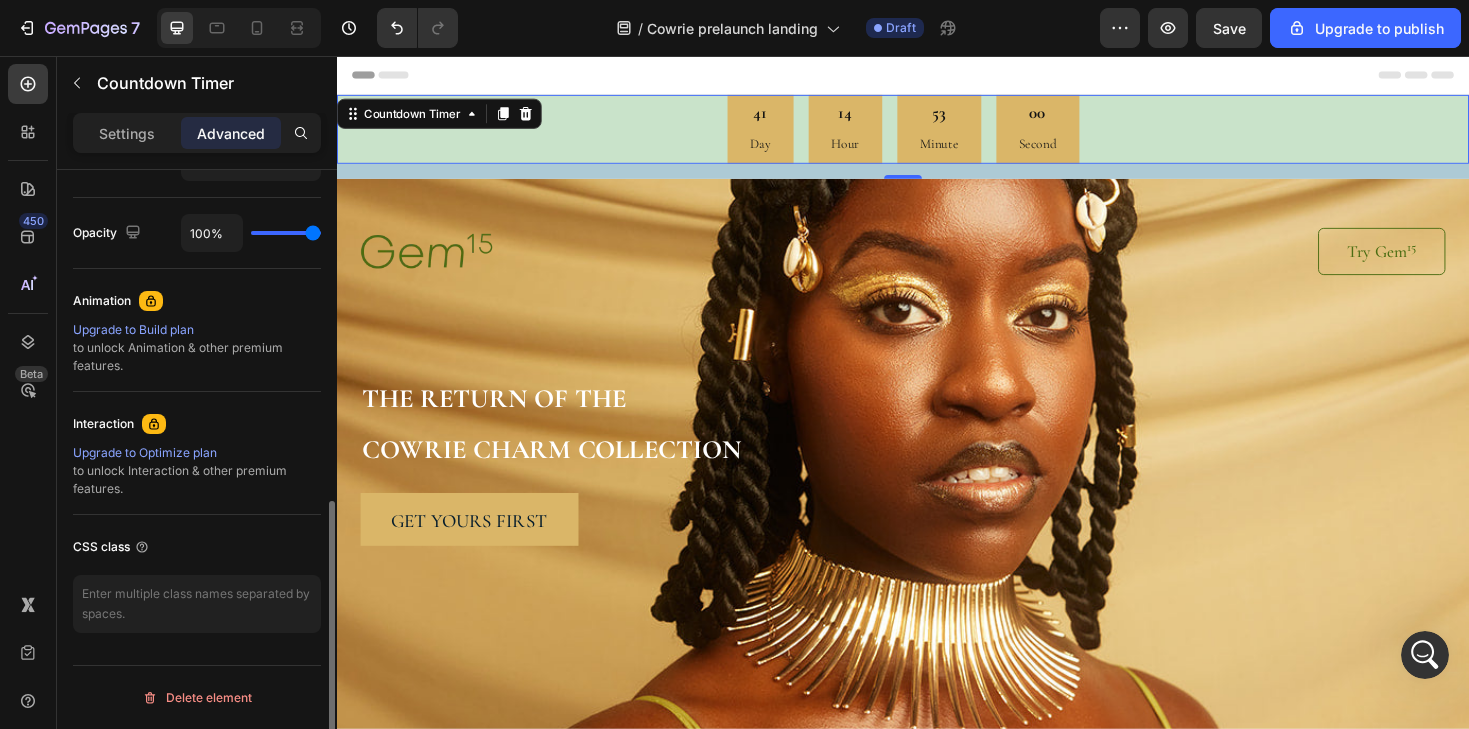 scroll, scrollTop: 0, scrollLeft: 0, axis: both 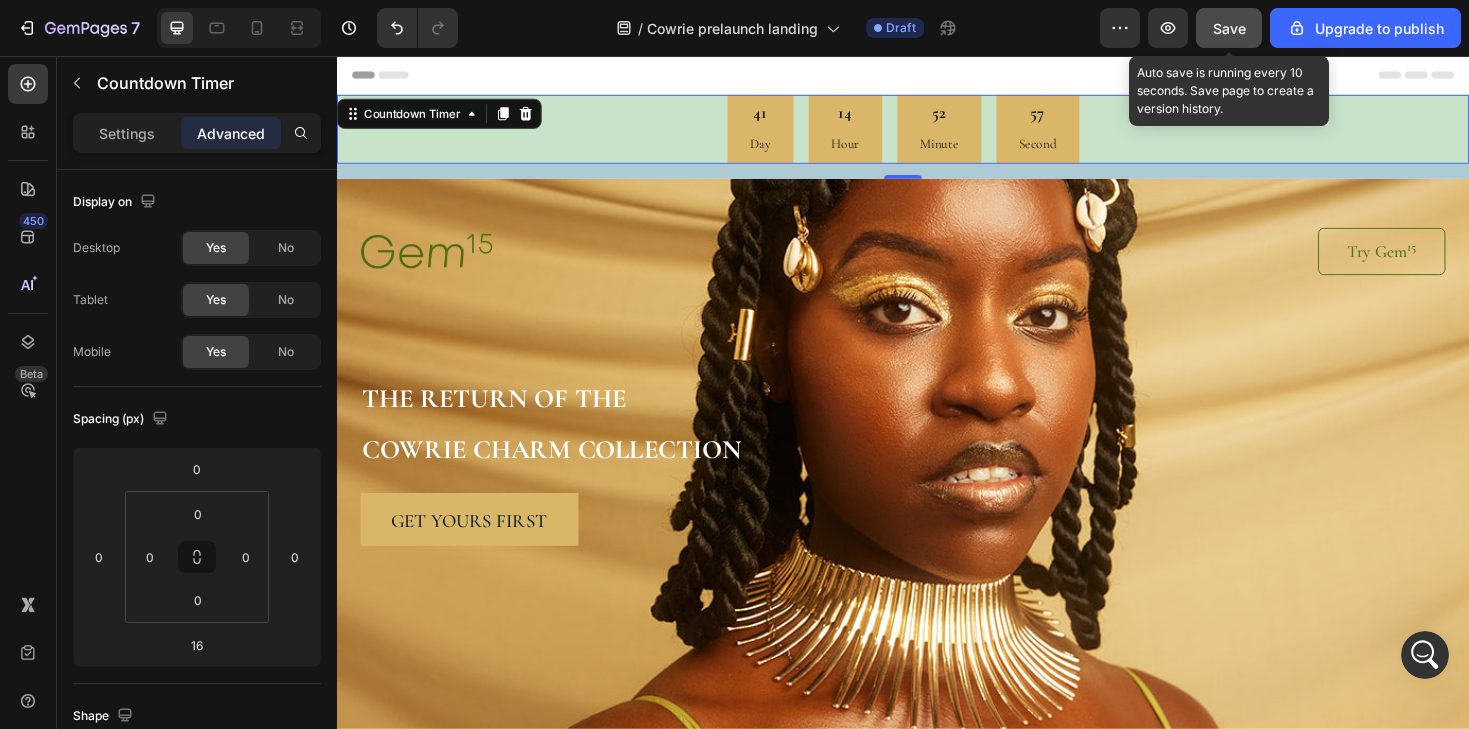 click on "Save" at bounding box center (1229, 28) 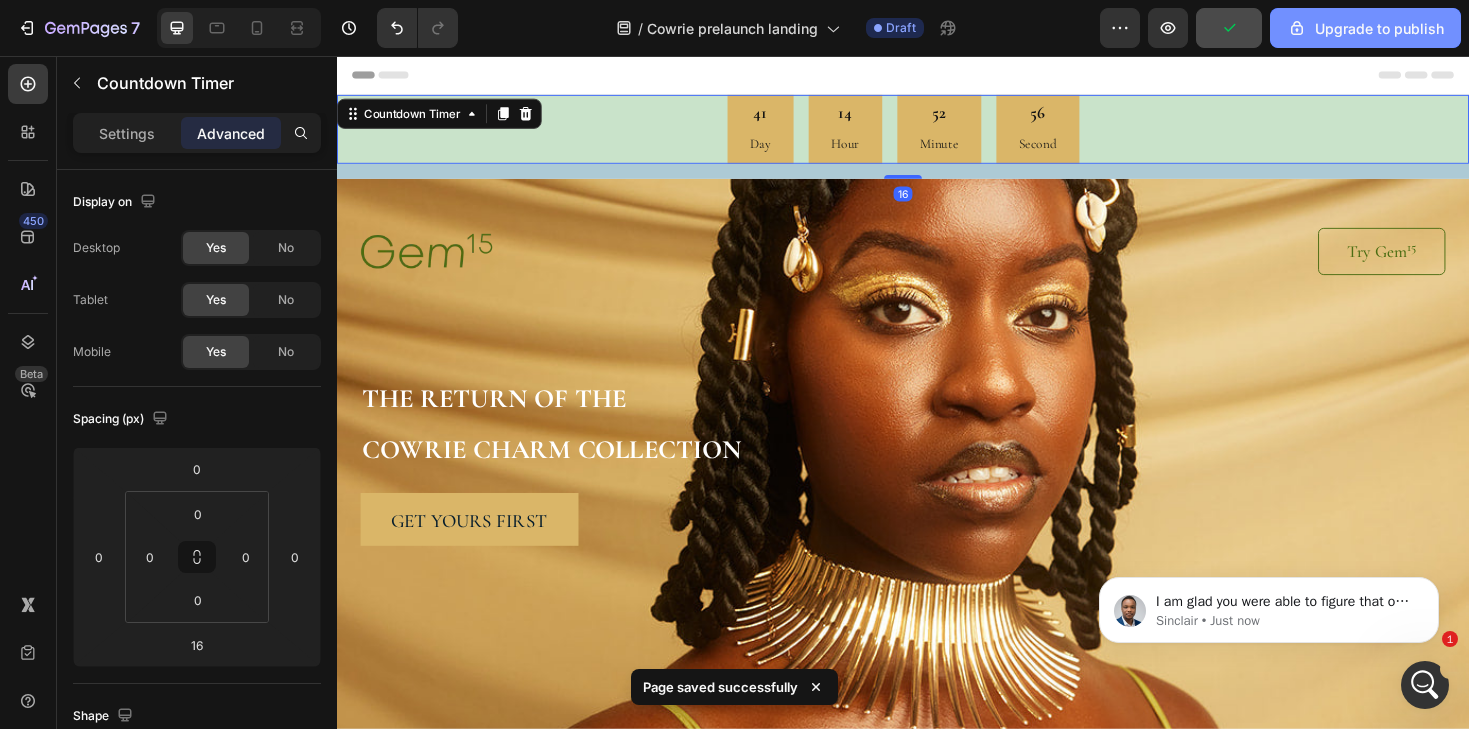 scroll, scrollTop: 0, scrollLeft: 0, axis: both 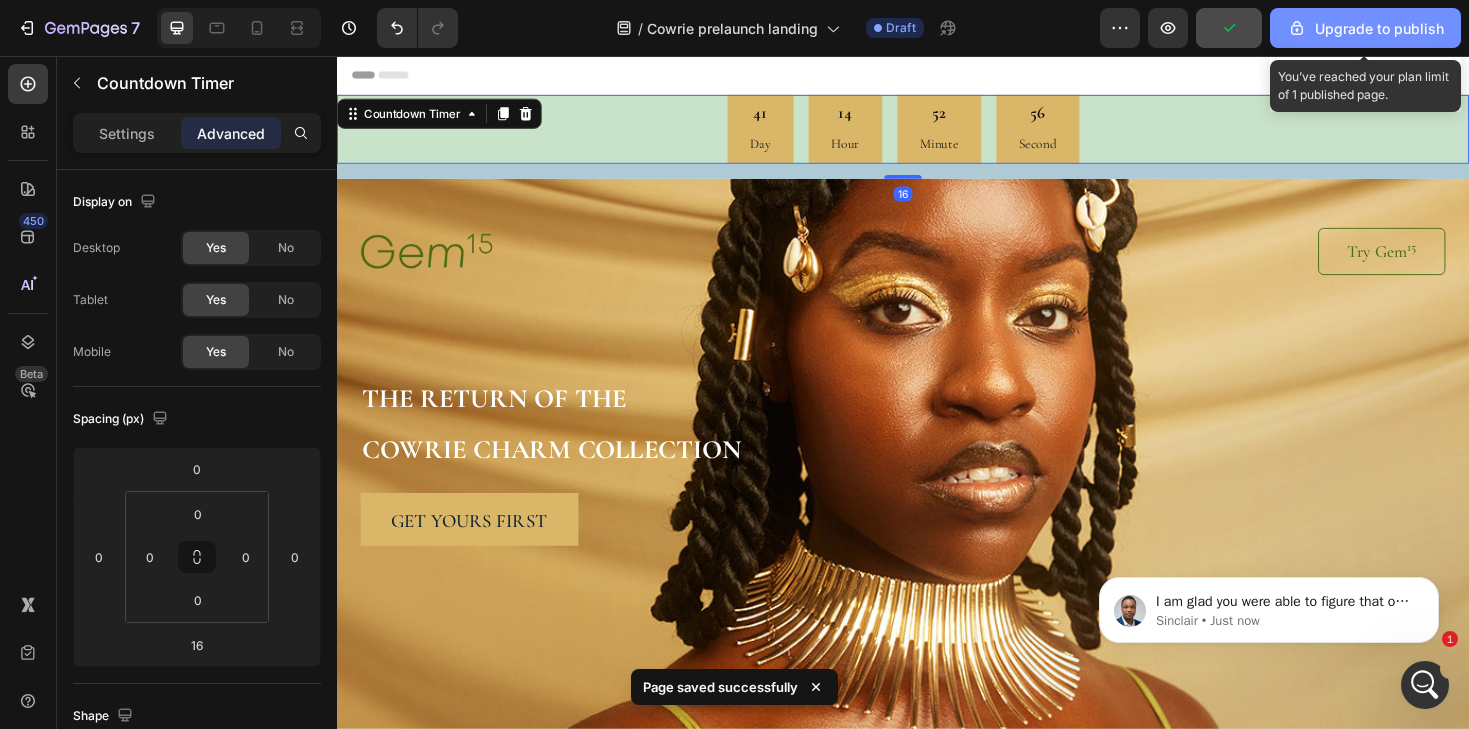 click on "Upgrade to publish" 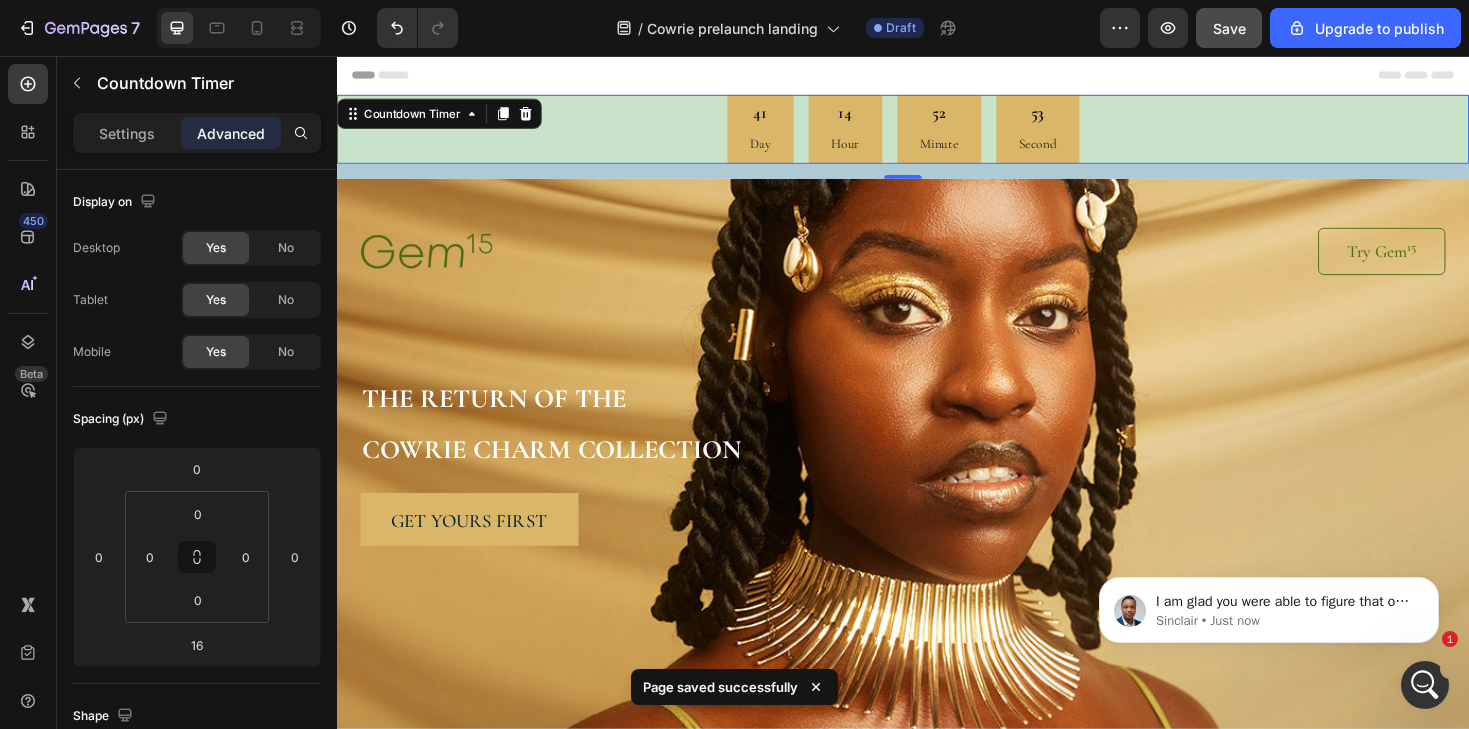 click on "I am glad you were able to figure that out. Would that be all for now? Sinclair • Just now" at bounding box center (1269, 610) 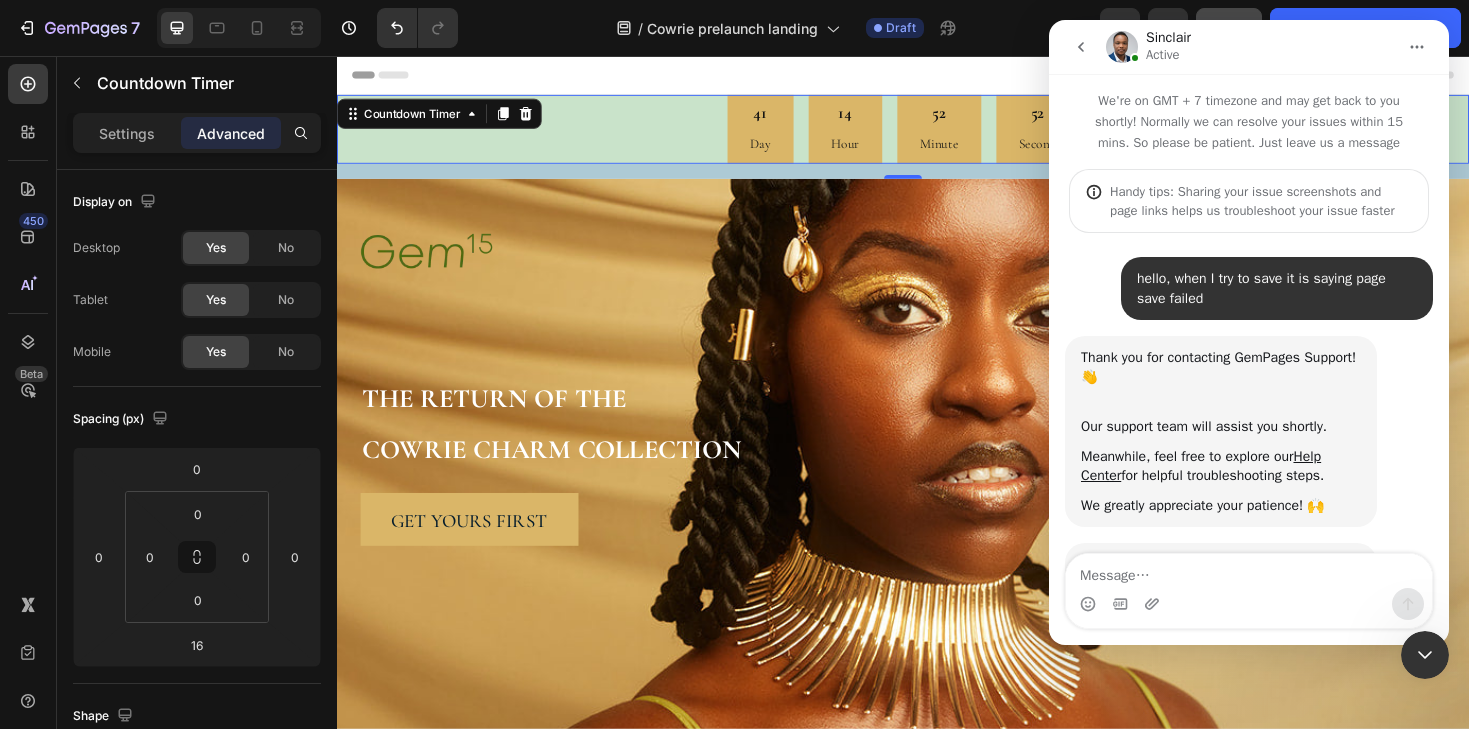 scroll, scrollTop: 559, scrollLeft: 0, axis: vertical 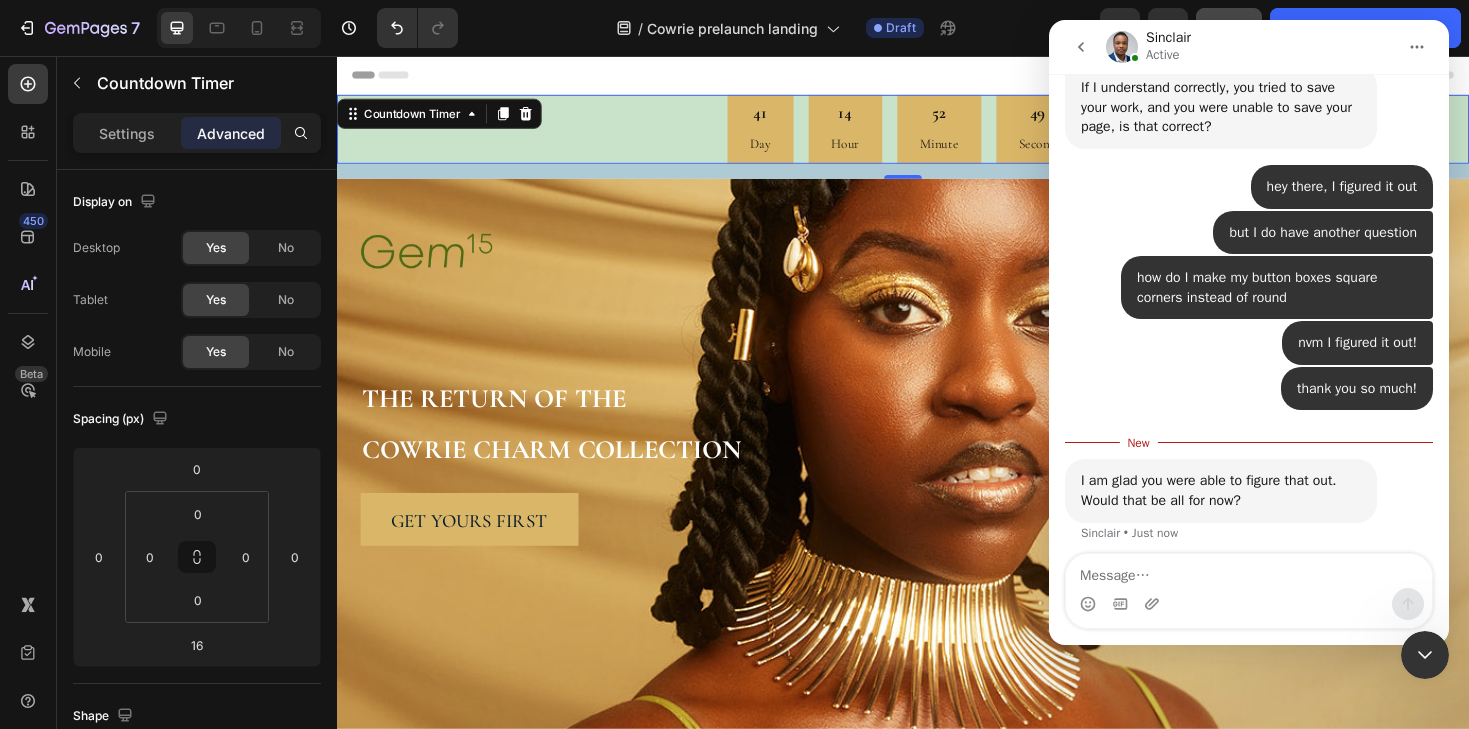 click at bounding box center [1249, 571] 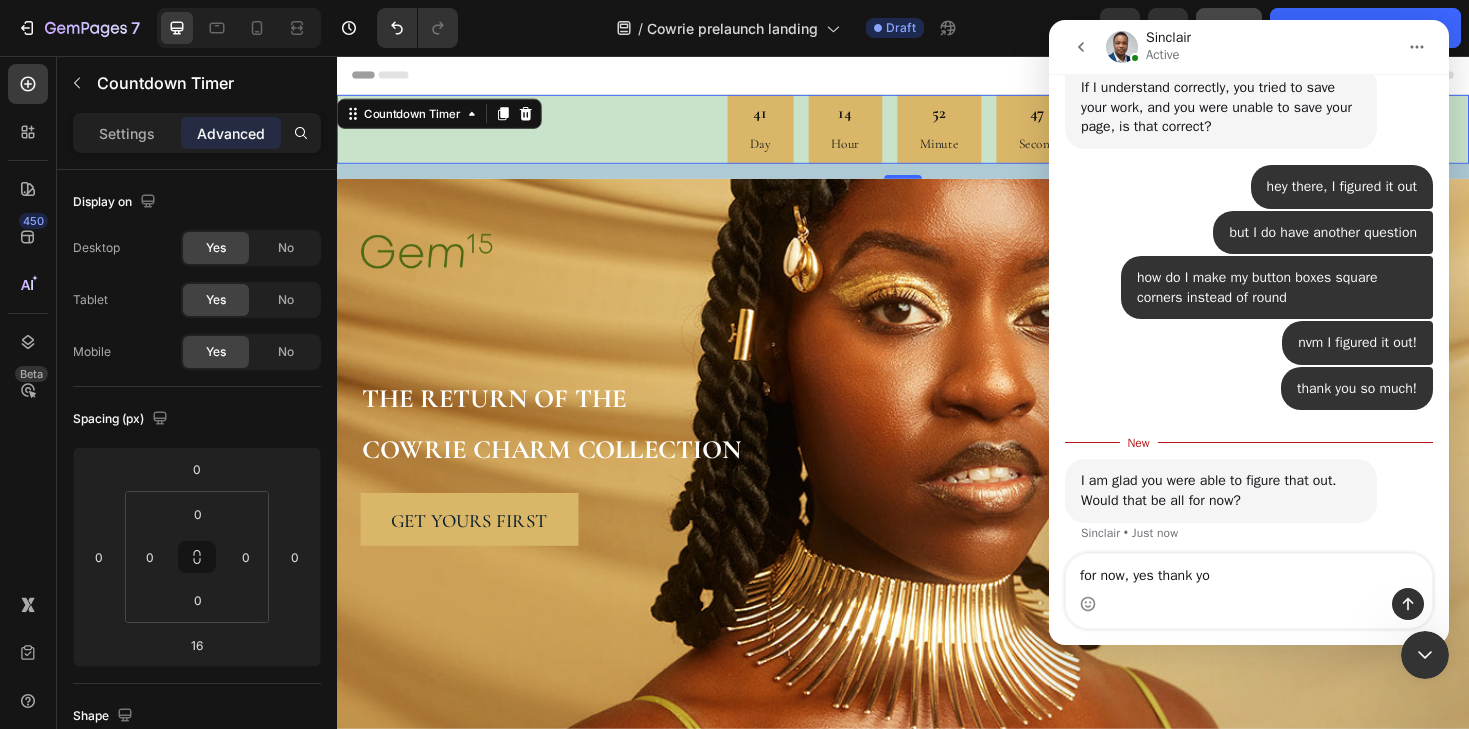 type on "for now, yes thank you" 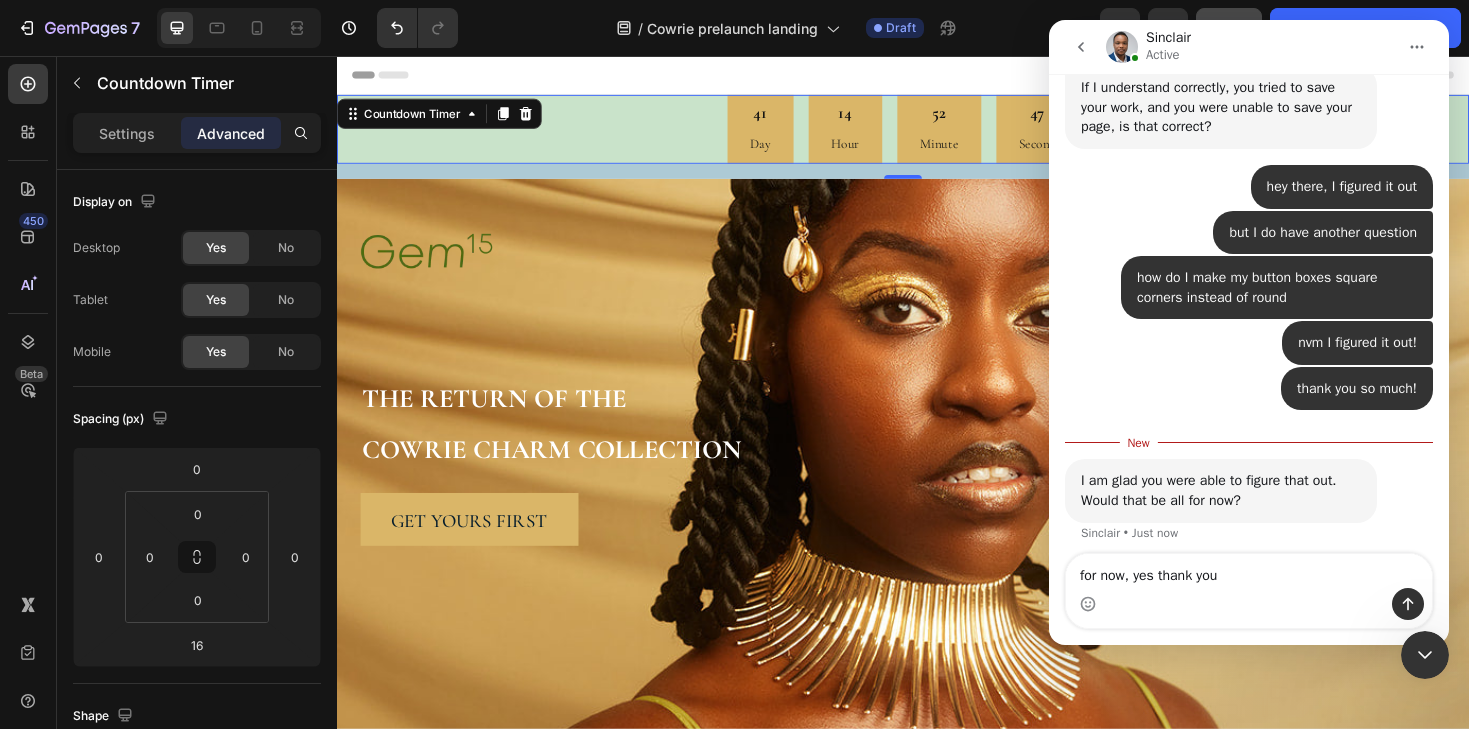 type 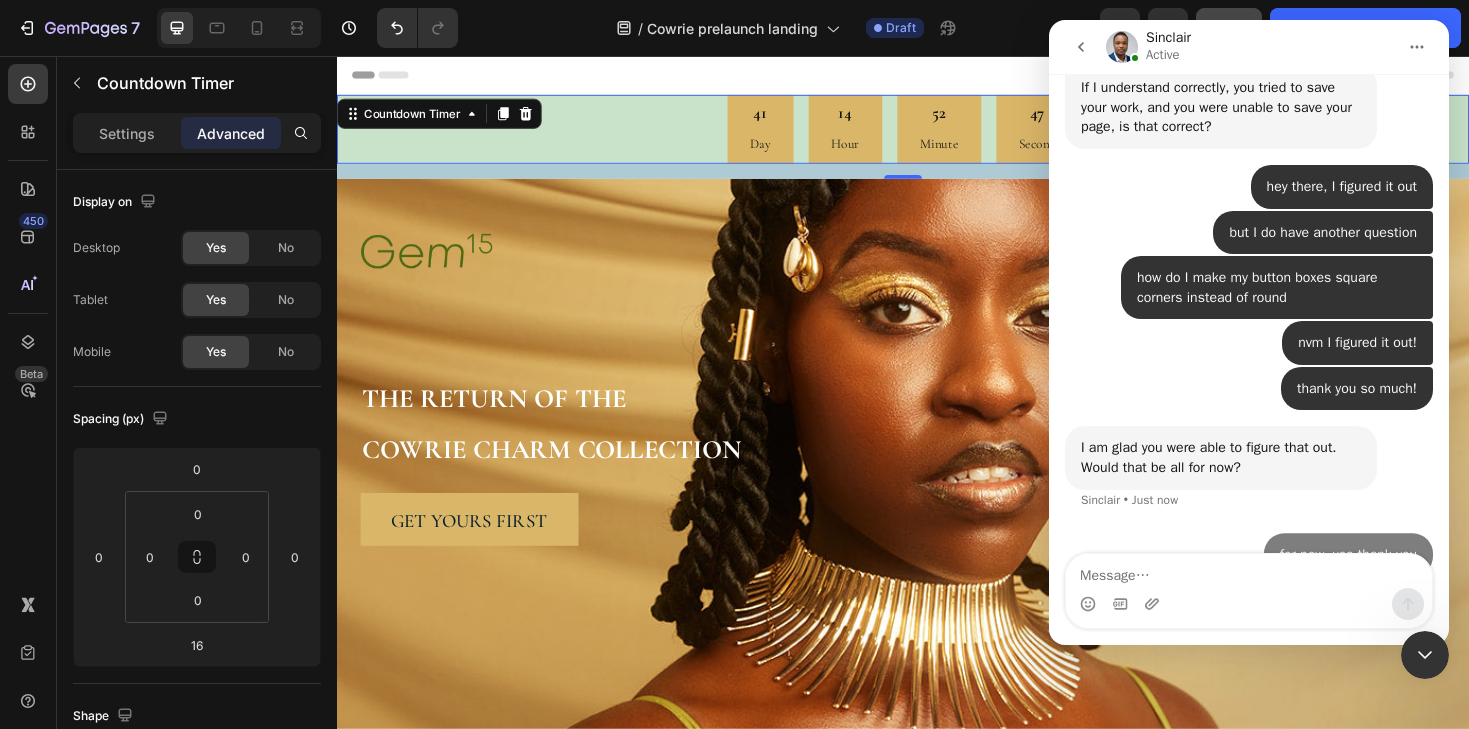 scroll, scrollTop: 585, scrollLeft: 0, axis: vertical 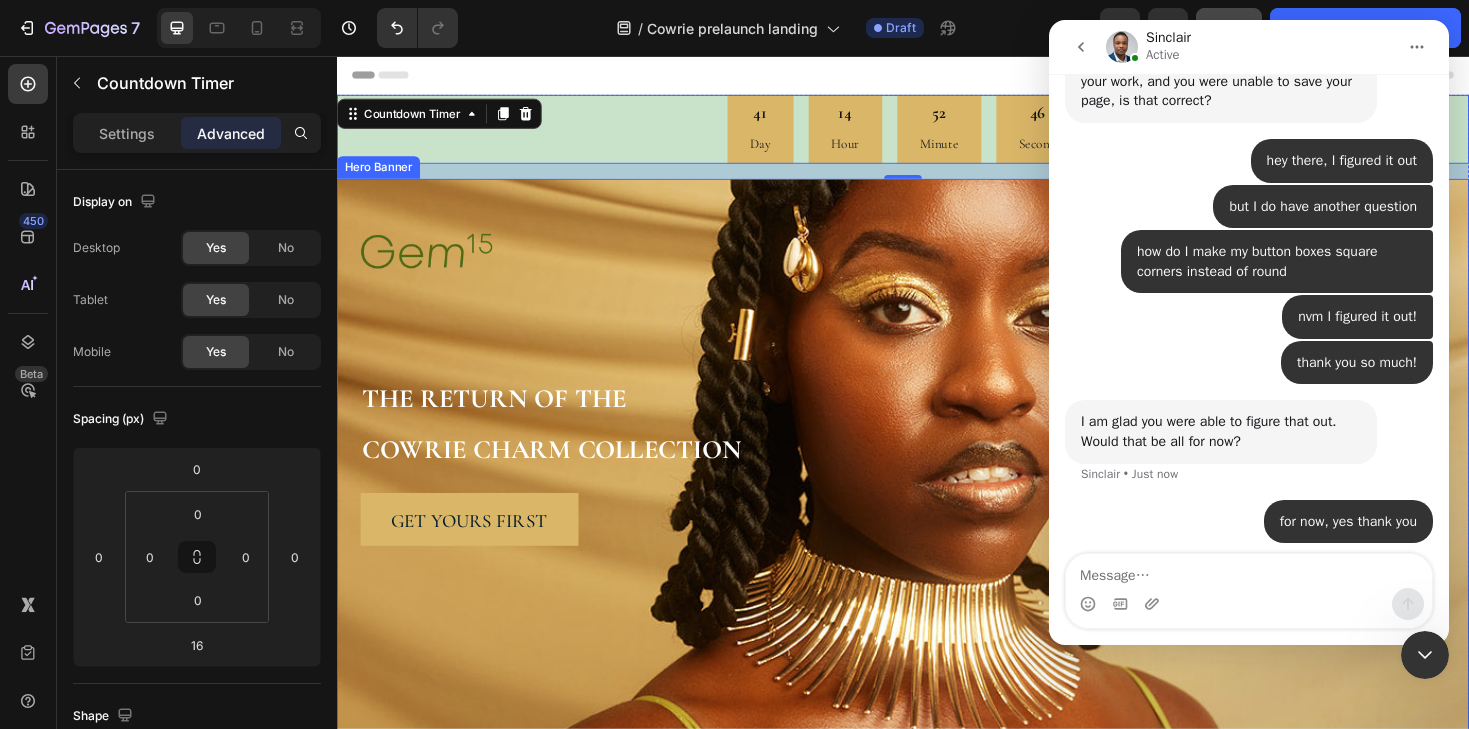 click on "Image Try Gem 15 Button Row THE RETURN OF THE COWRIE CHARM COLLECTION Heading get yours first Button Row Row" at bounding box center [937, 380] 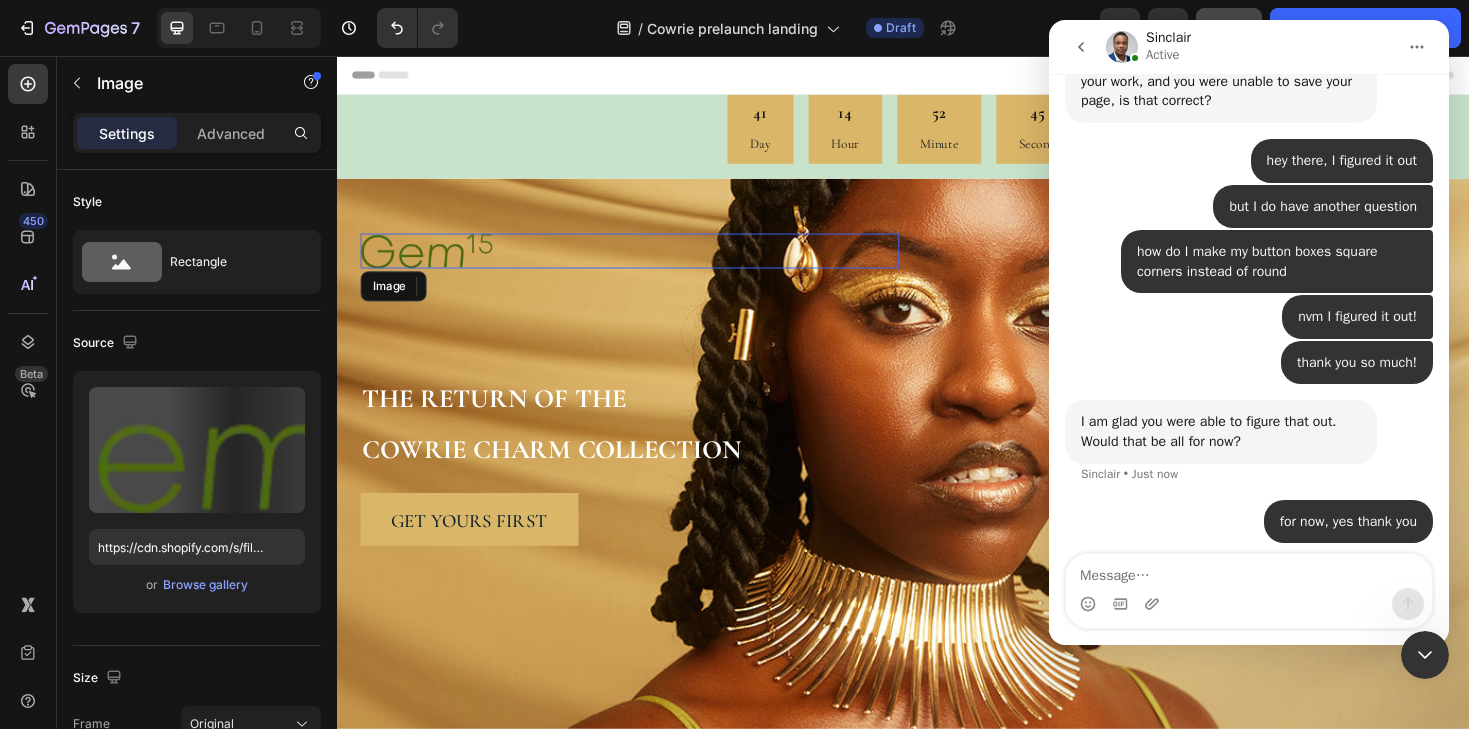 click at bounding box center (432, 262) 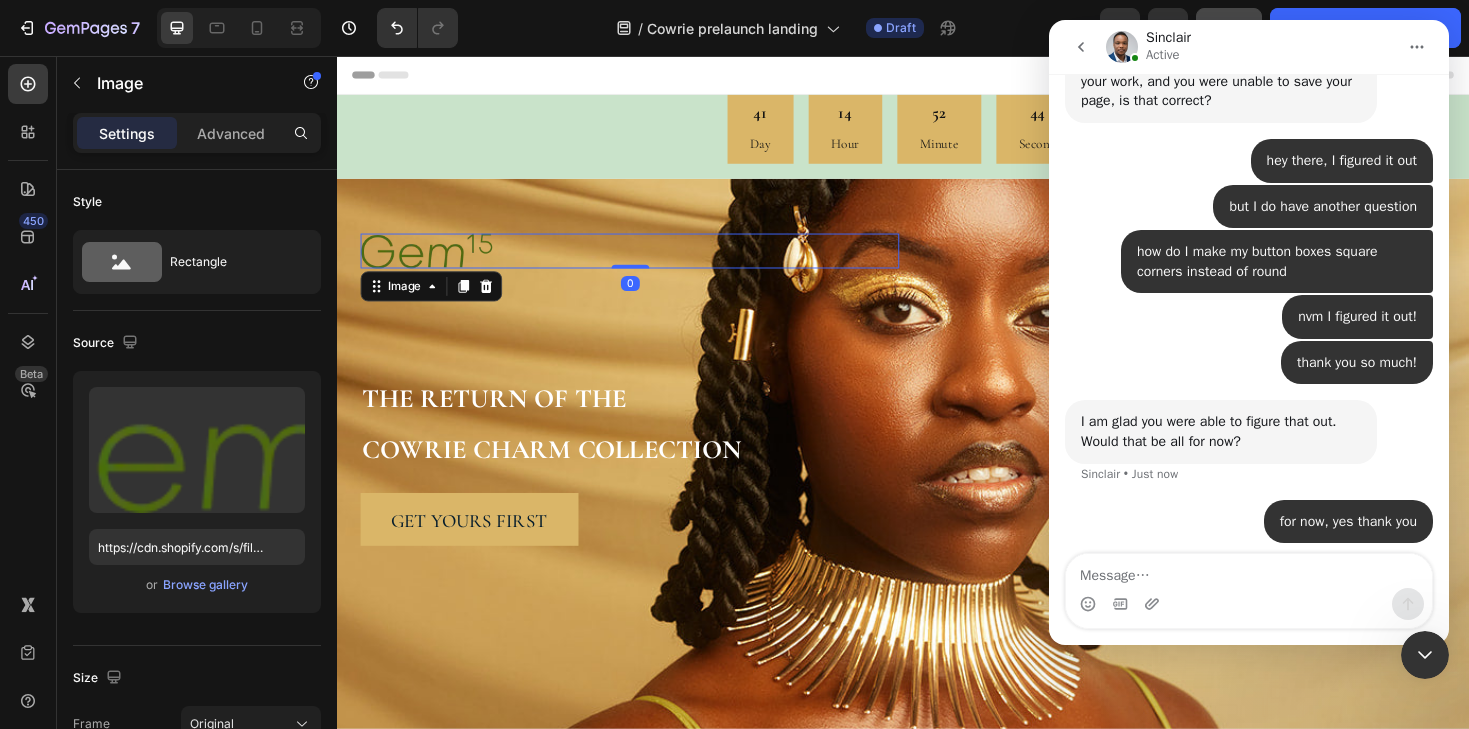 click 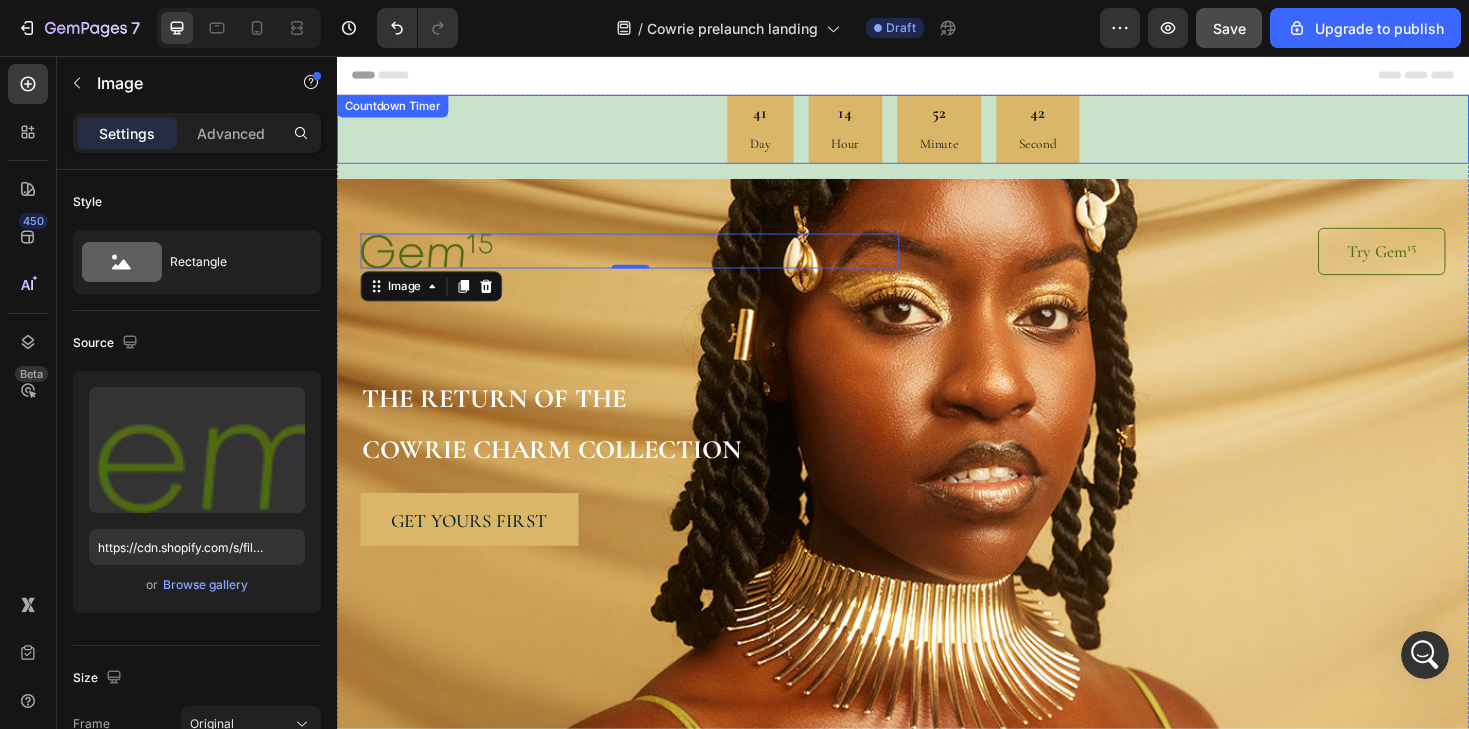 click on "41 Day 14 Hour 52 Minute 42 Second Countdown Timer" at bounding box center [937, 133] 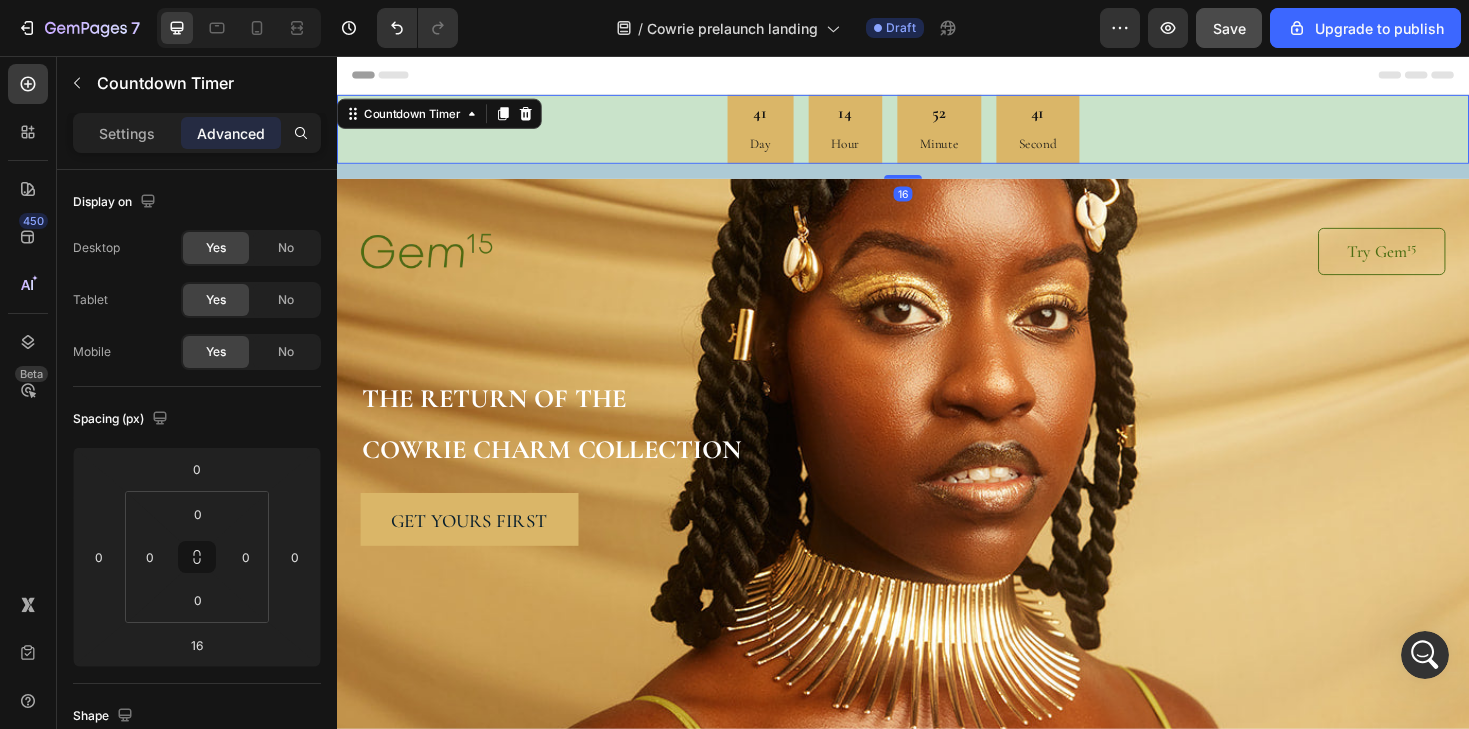 click on "16" at bounding box center [937, 178] 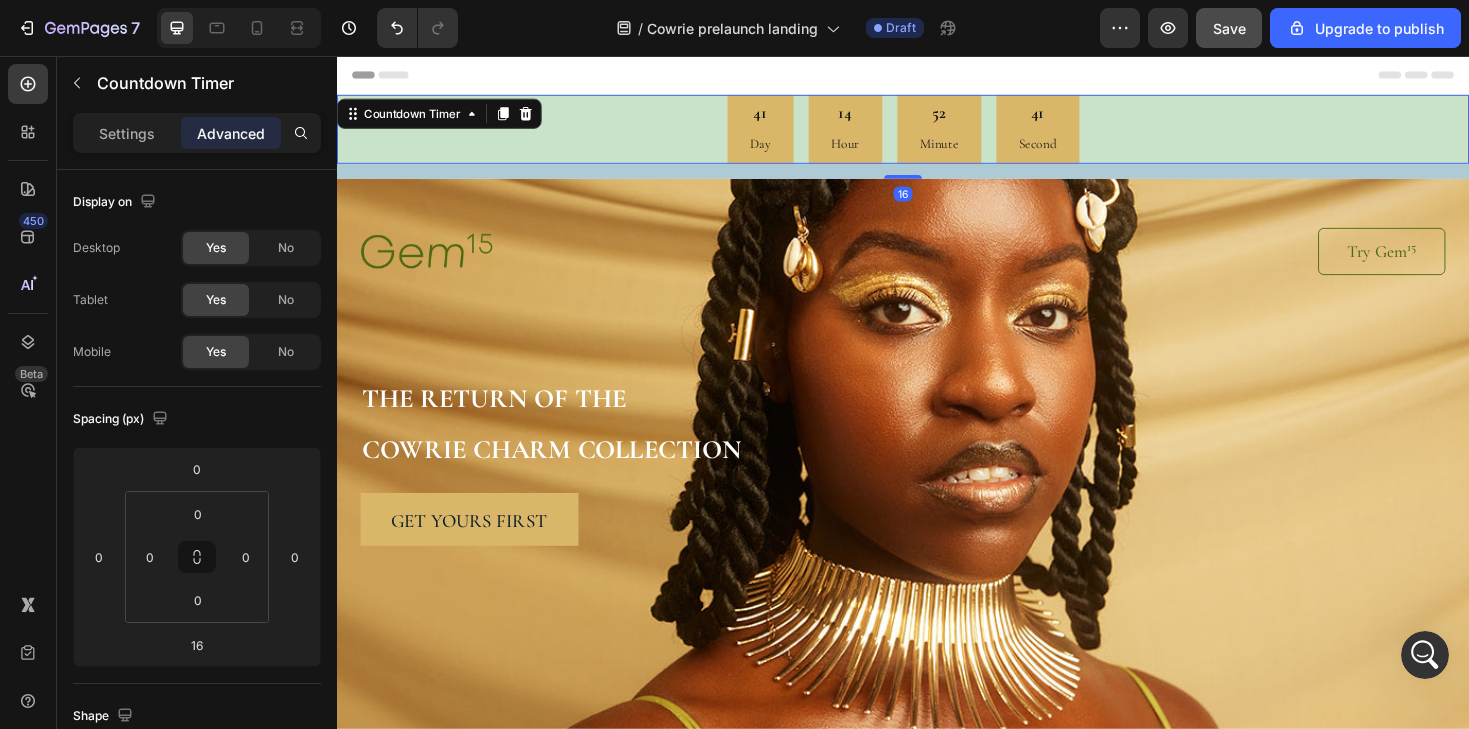 click on "16" at bounding box center (937, 178) 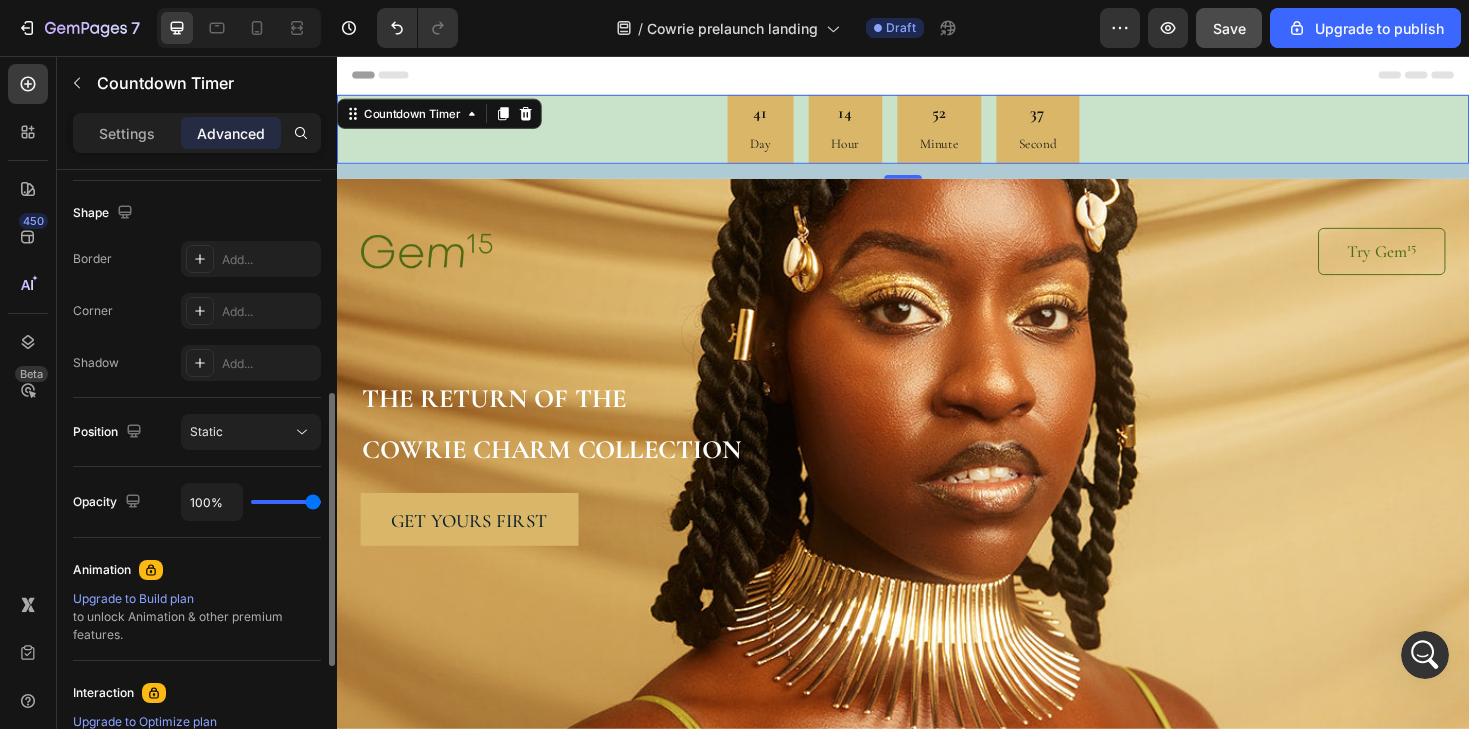 scroll, scrollTop: 506, scrollLeft: 0, axis: vertical 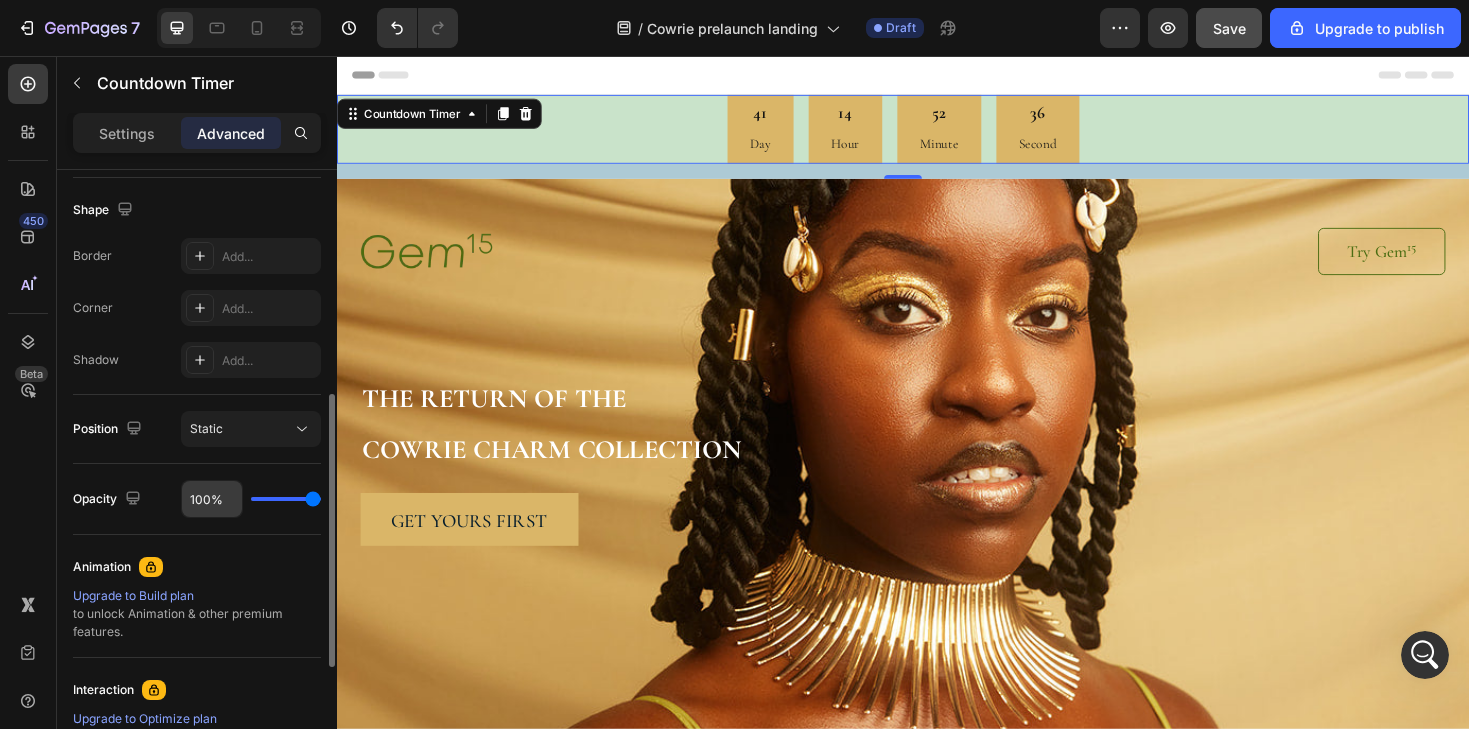 drag, startPoint x: 289, startPoint y: 504, endPoint x: 217, endPoint y: 500, distance: 72.11102 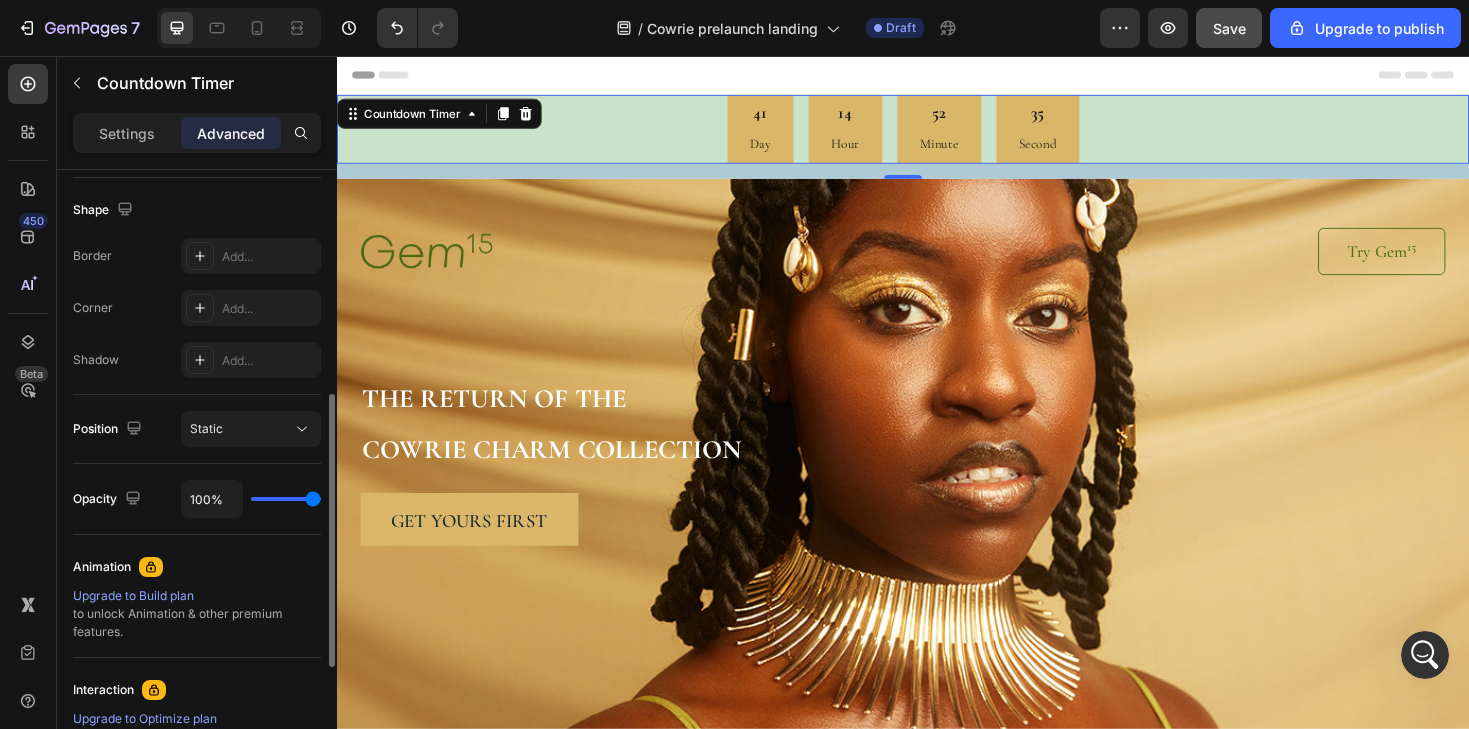 drag, startPoint x: 269, startPoint y: 492, endPoint x: 255, endPoint y: 493, distance: 14.035668 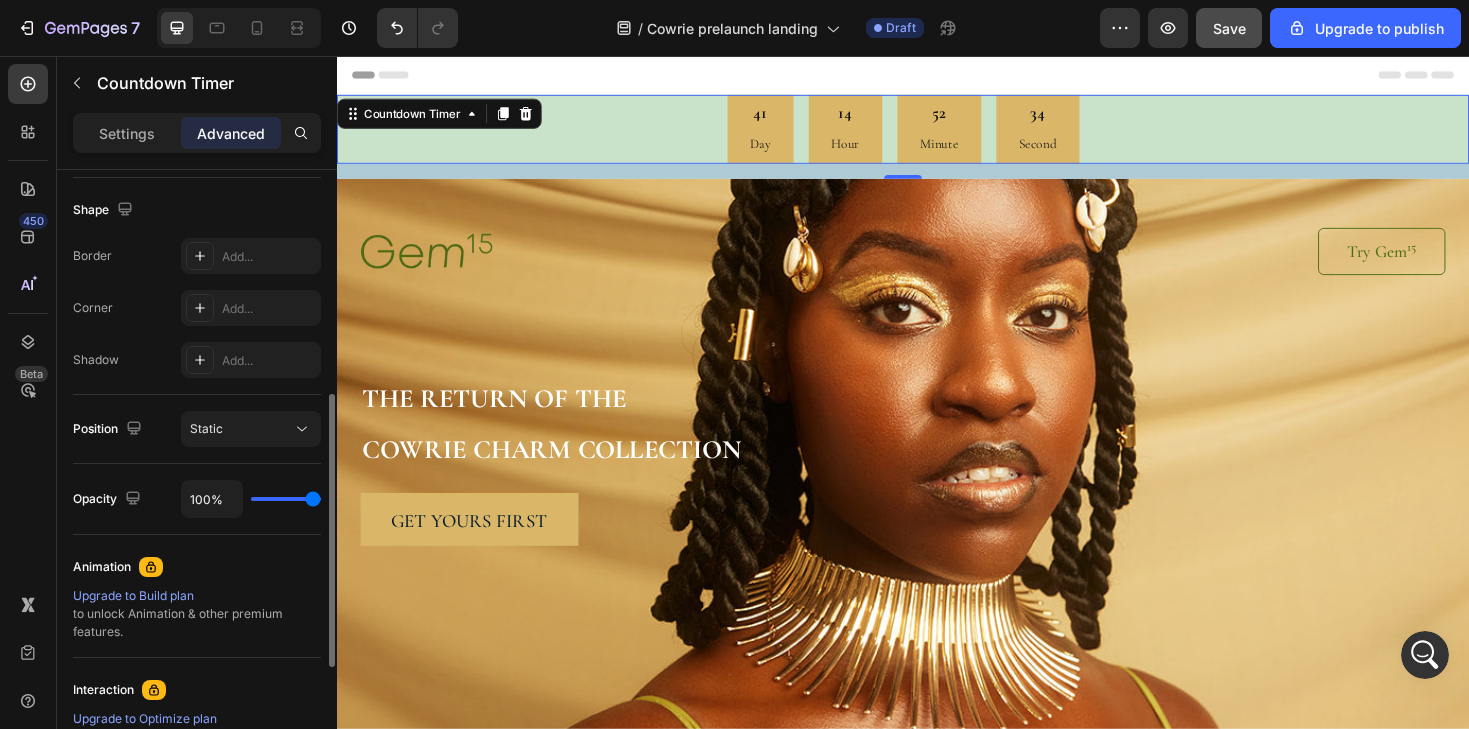 type on "94%" 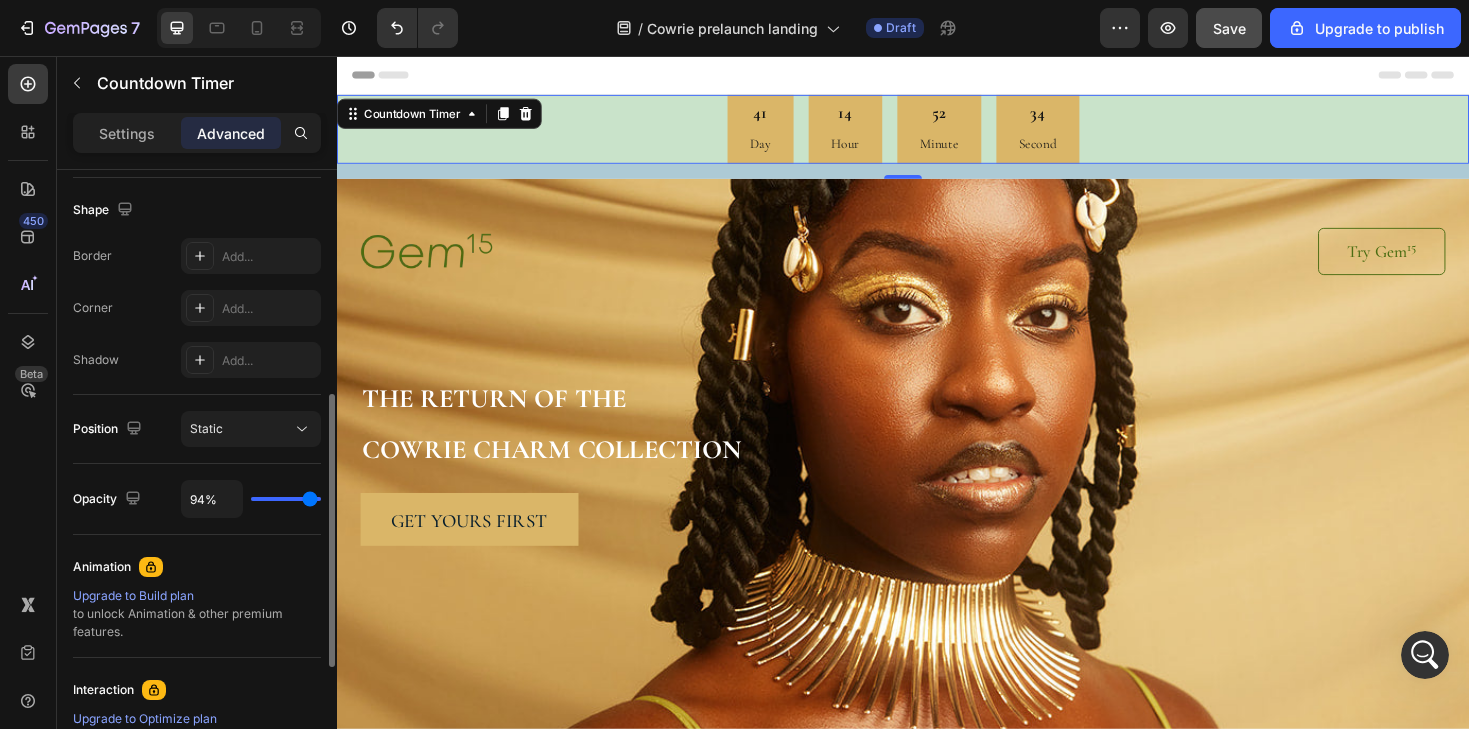 type on "82%" 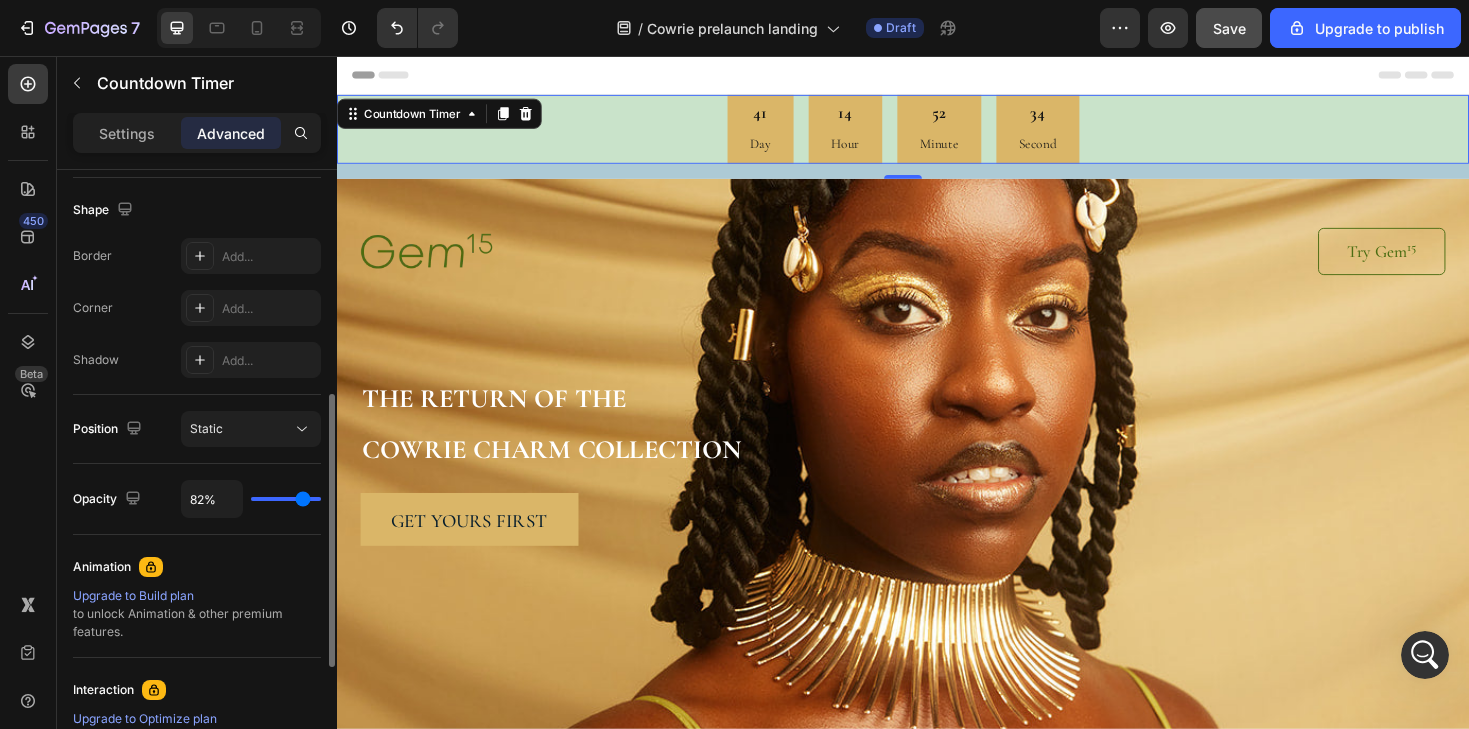 type on "68%" 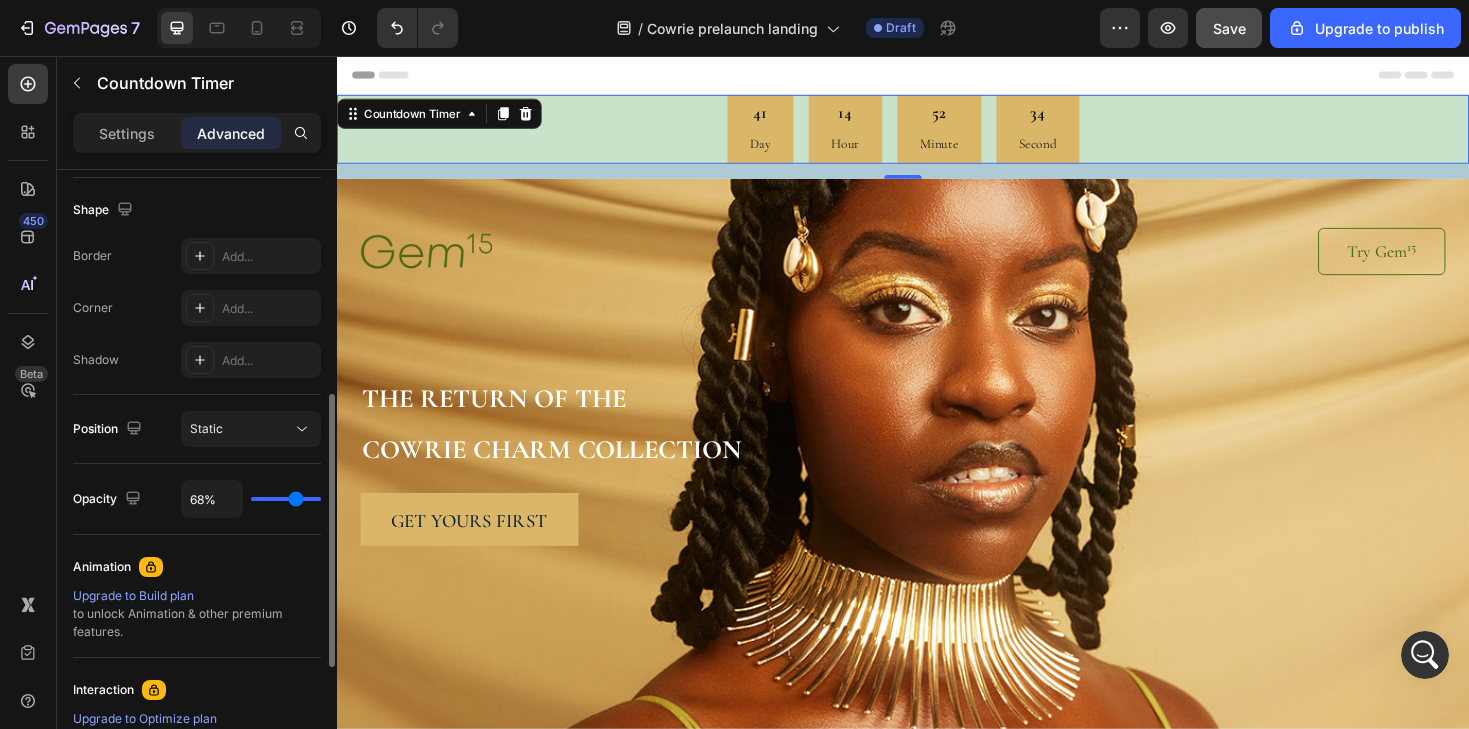 type on "50%" 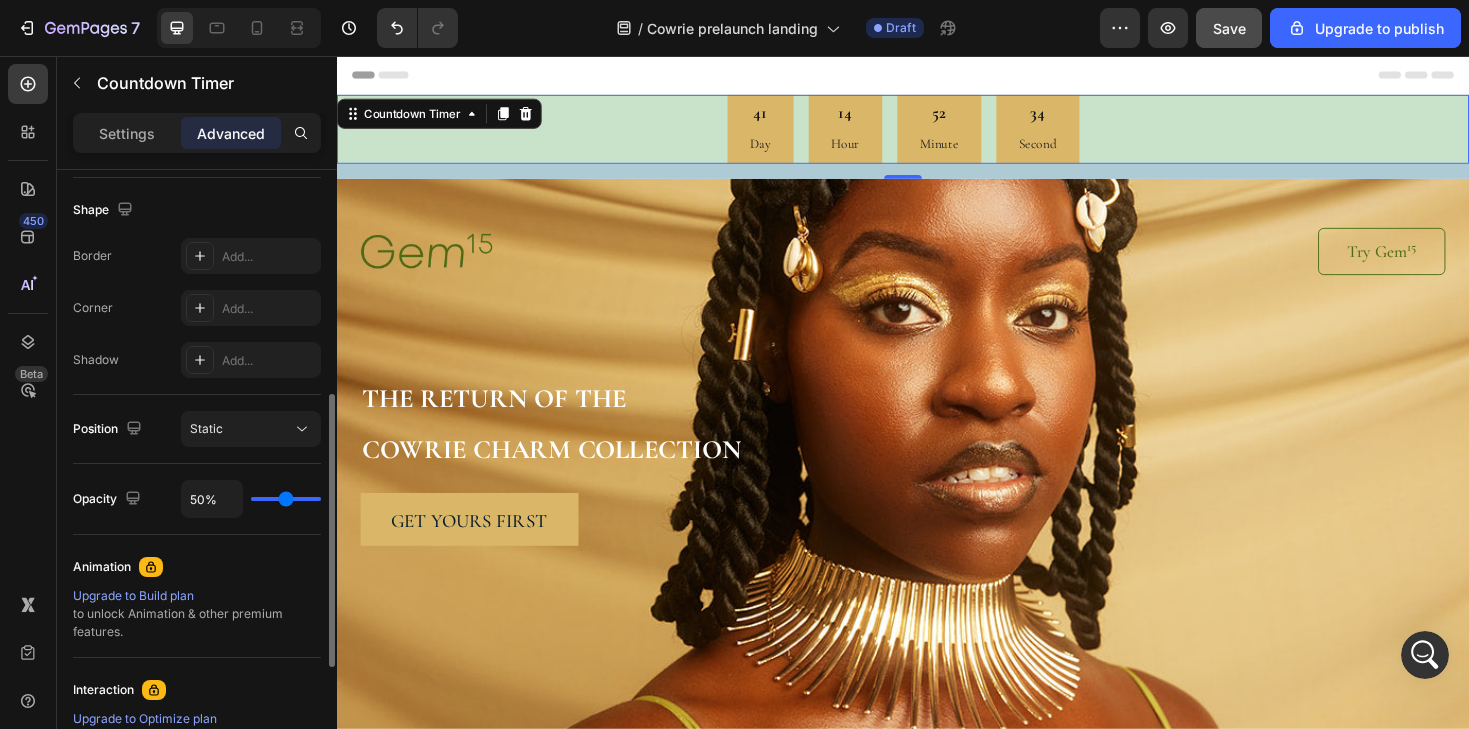 type on "36%" 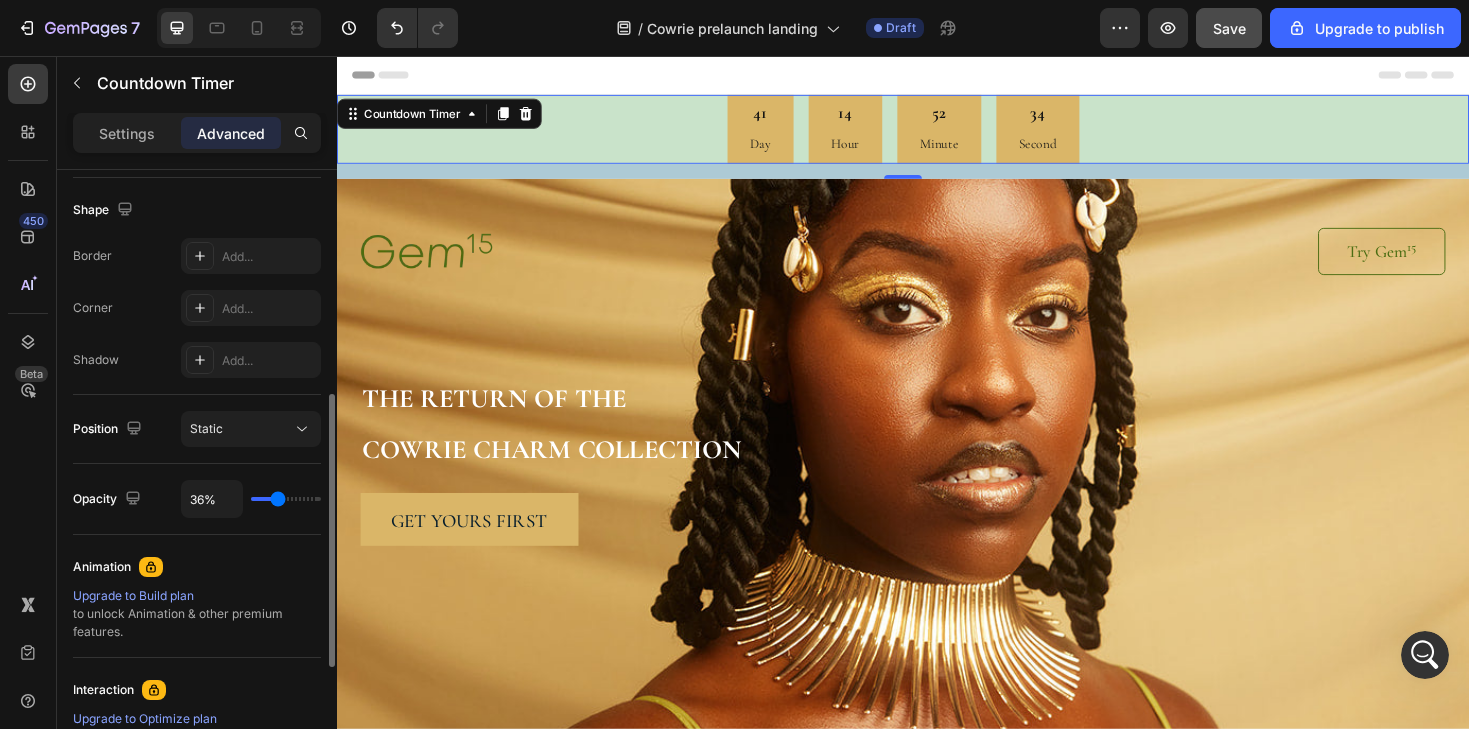type on "24%" 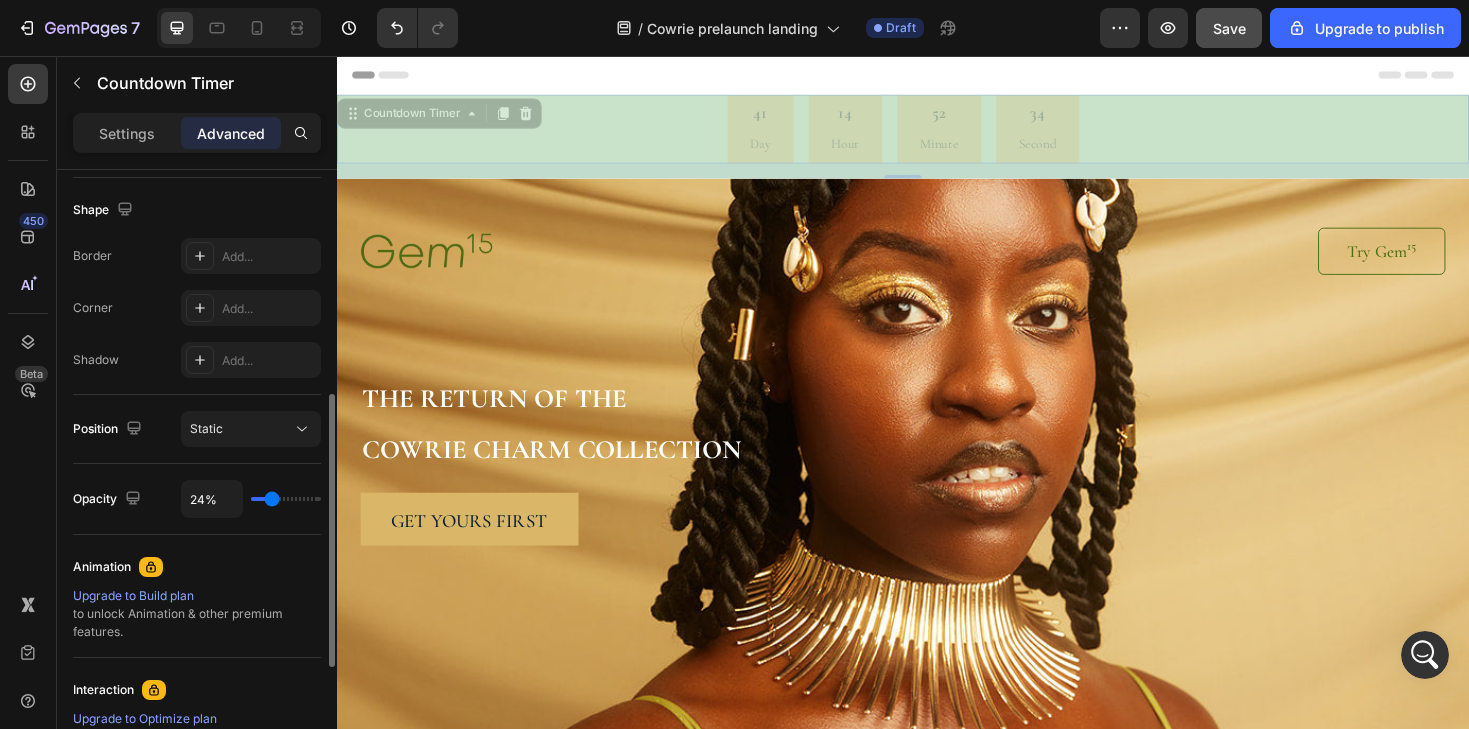 type on "13%" 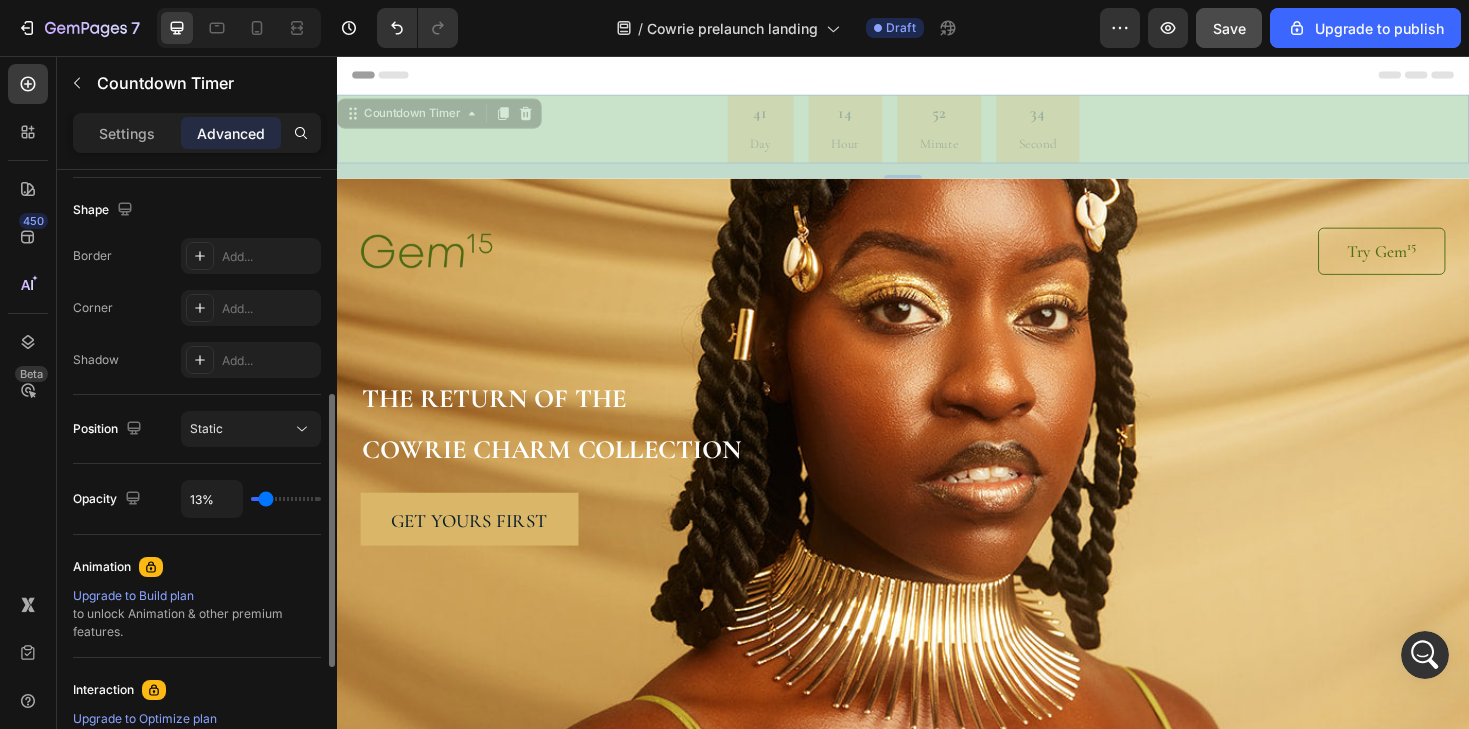 type on "3%" 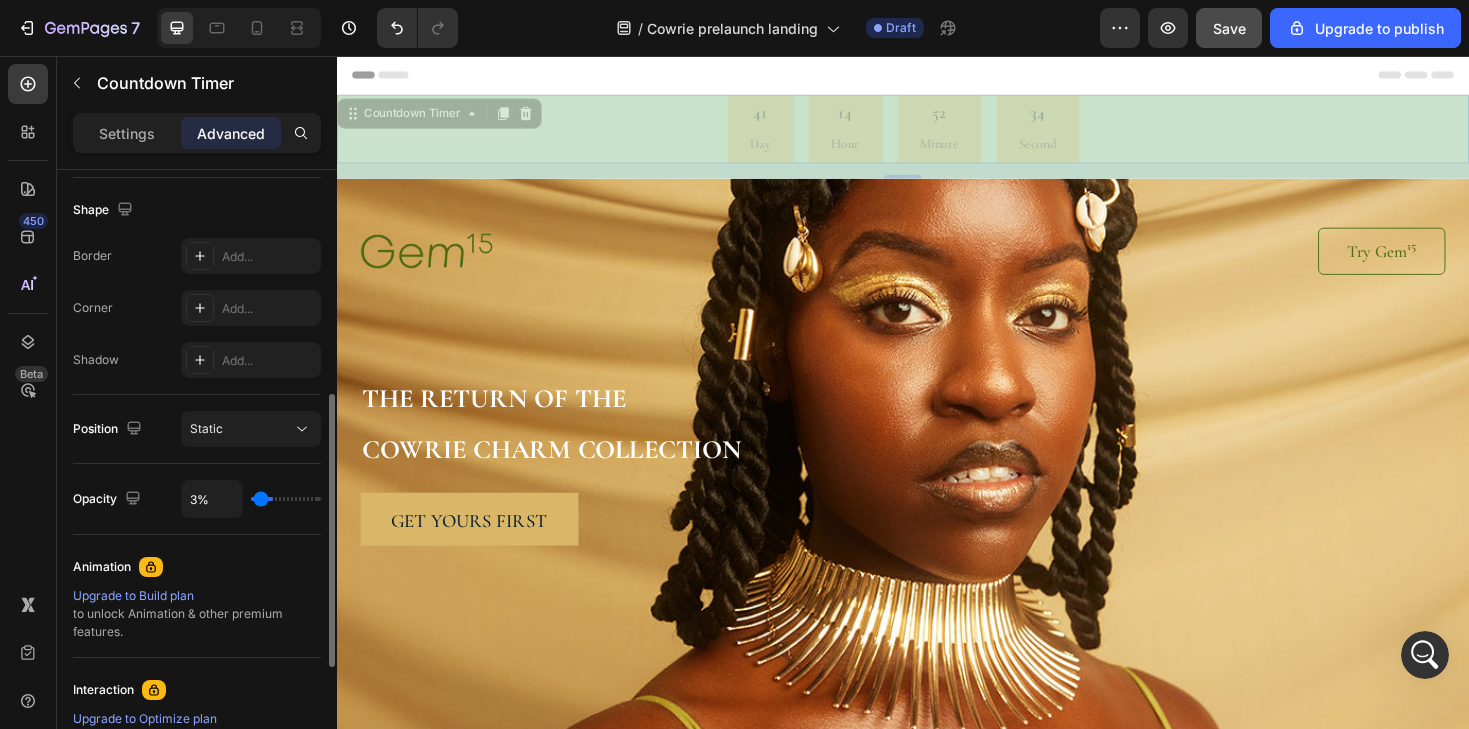 type on "0%" 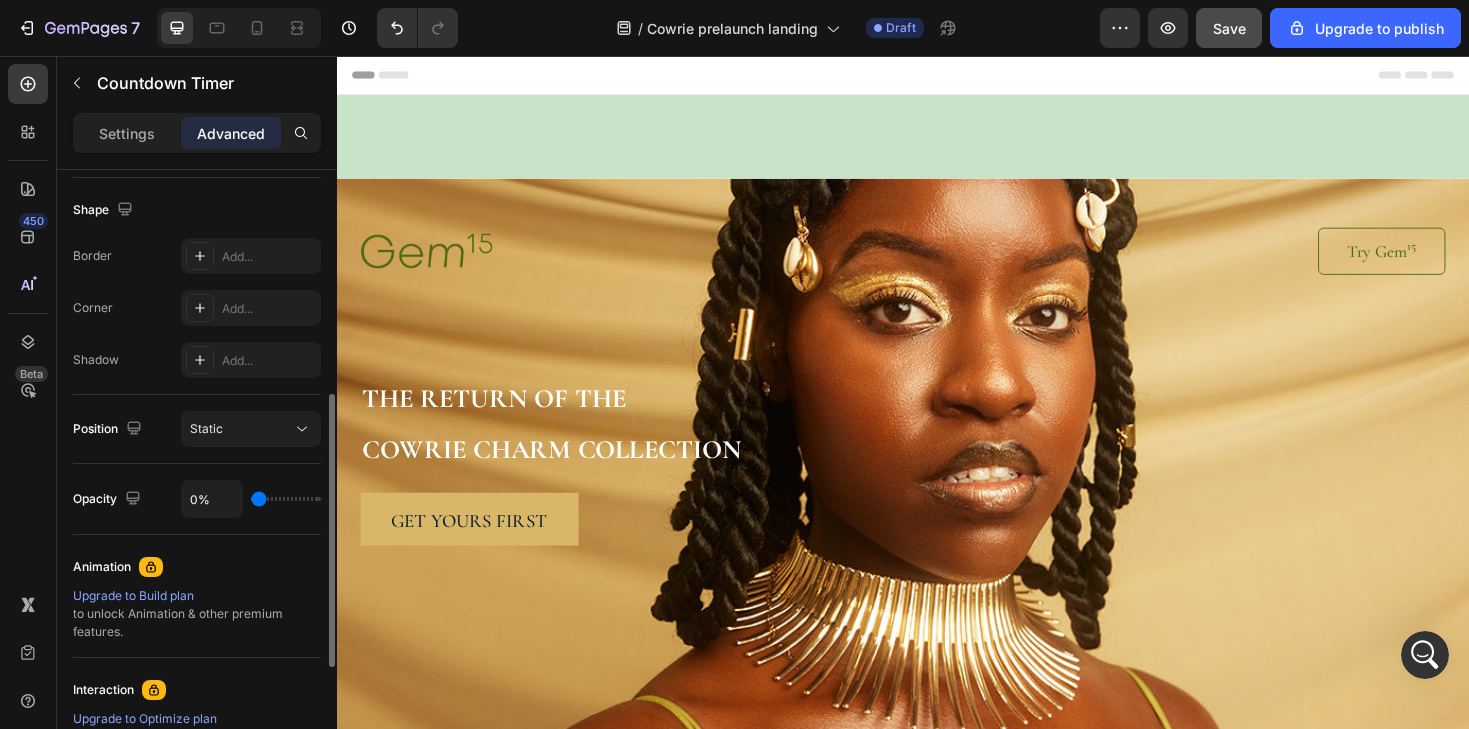 type on "6%" 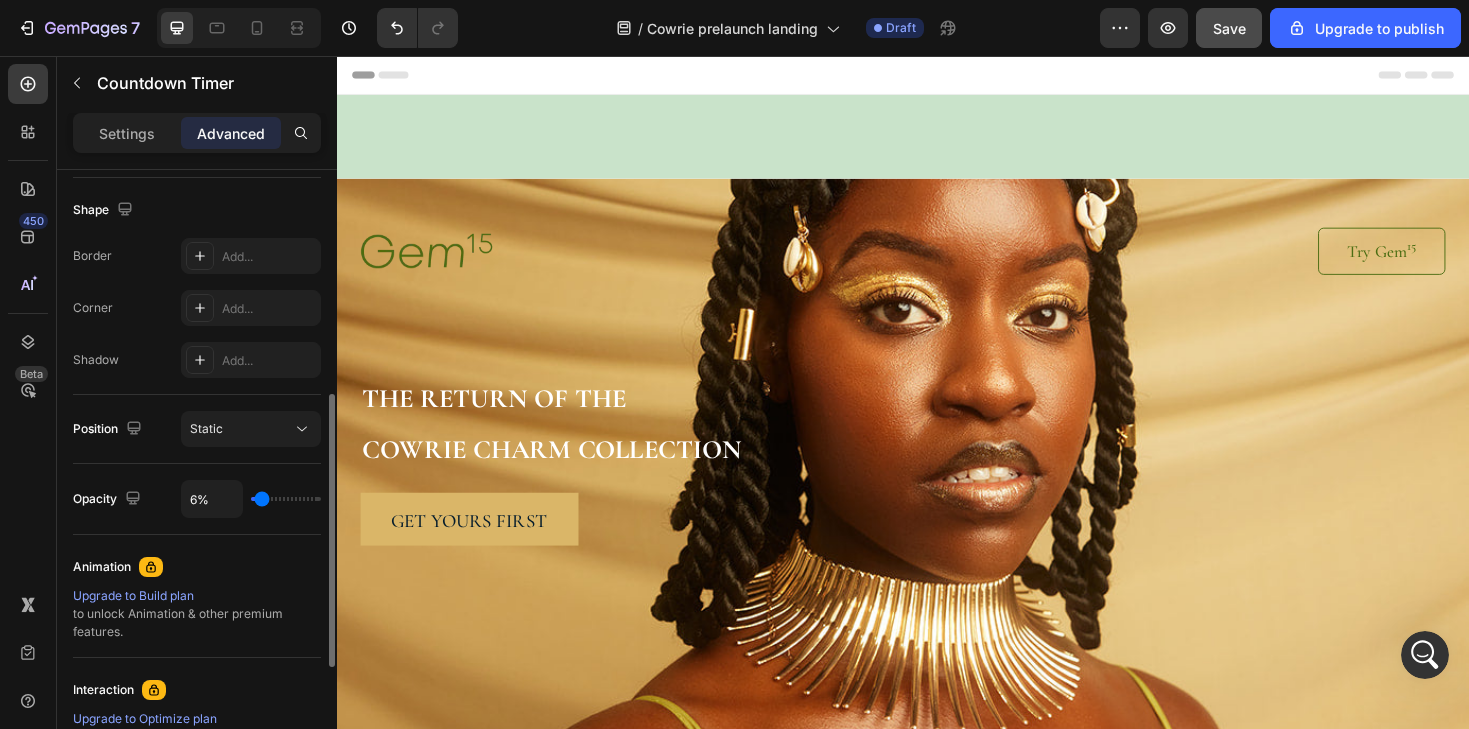 type on "31%" 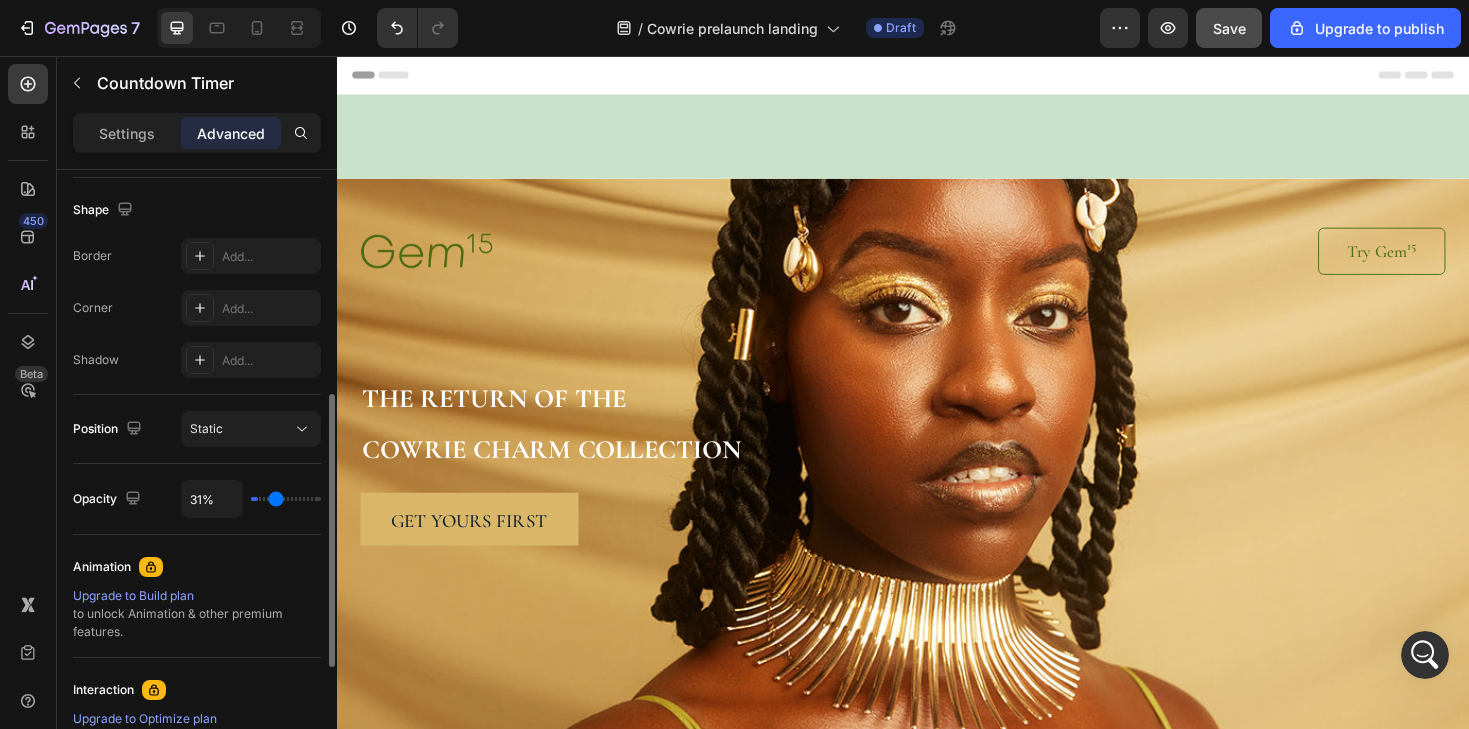 type on "54%" 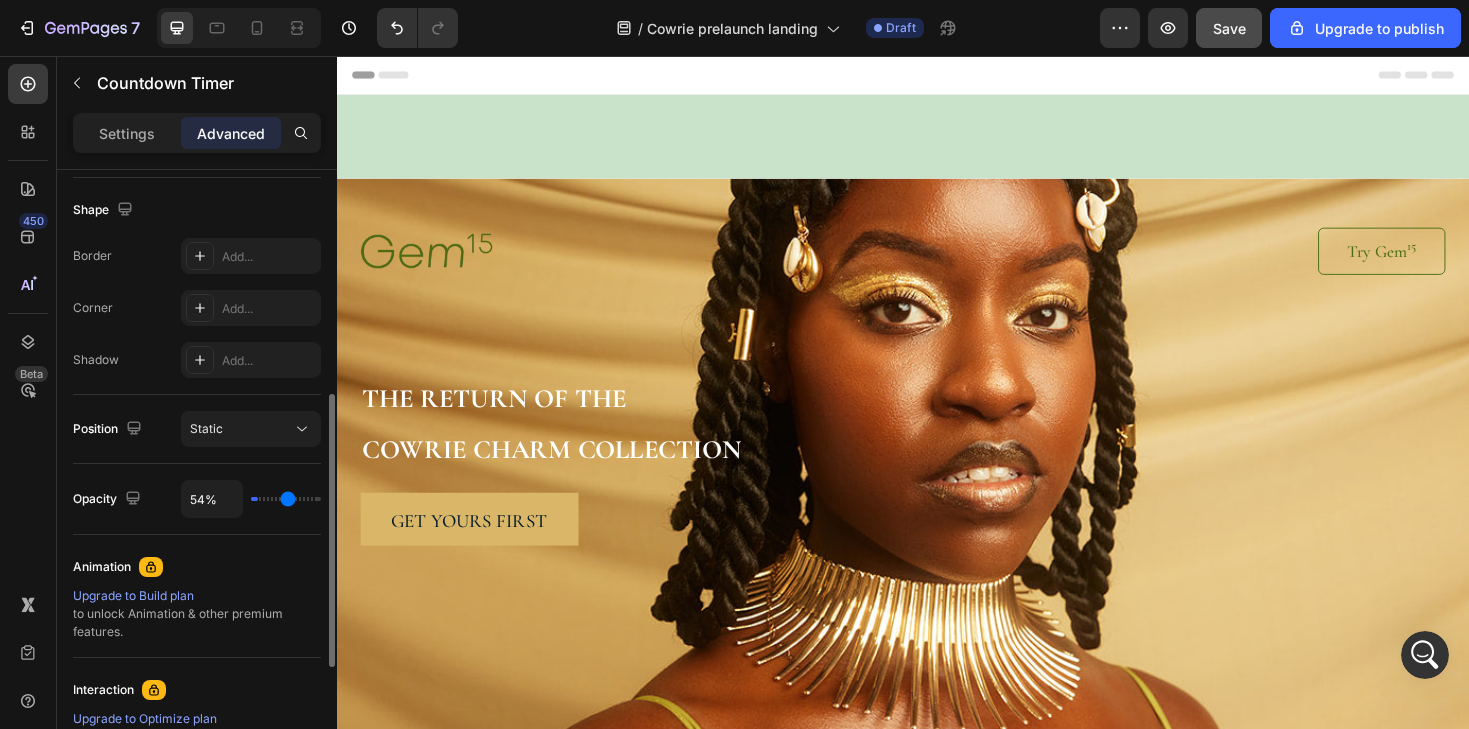 type on "73%" 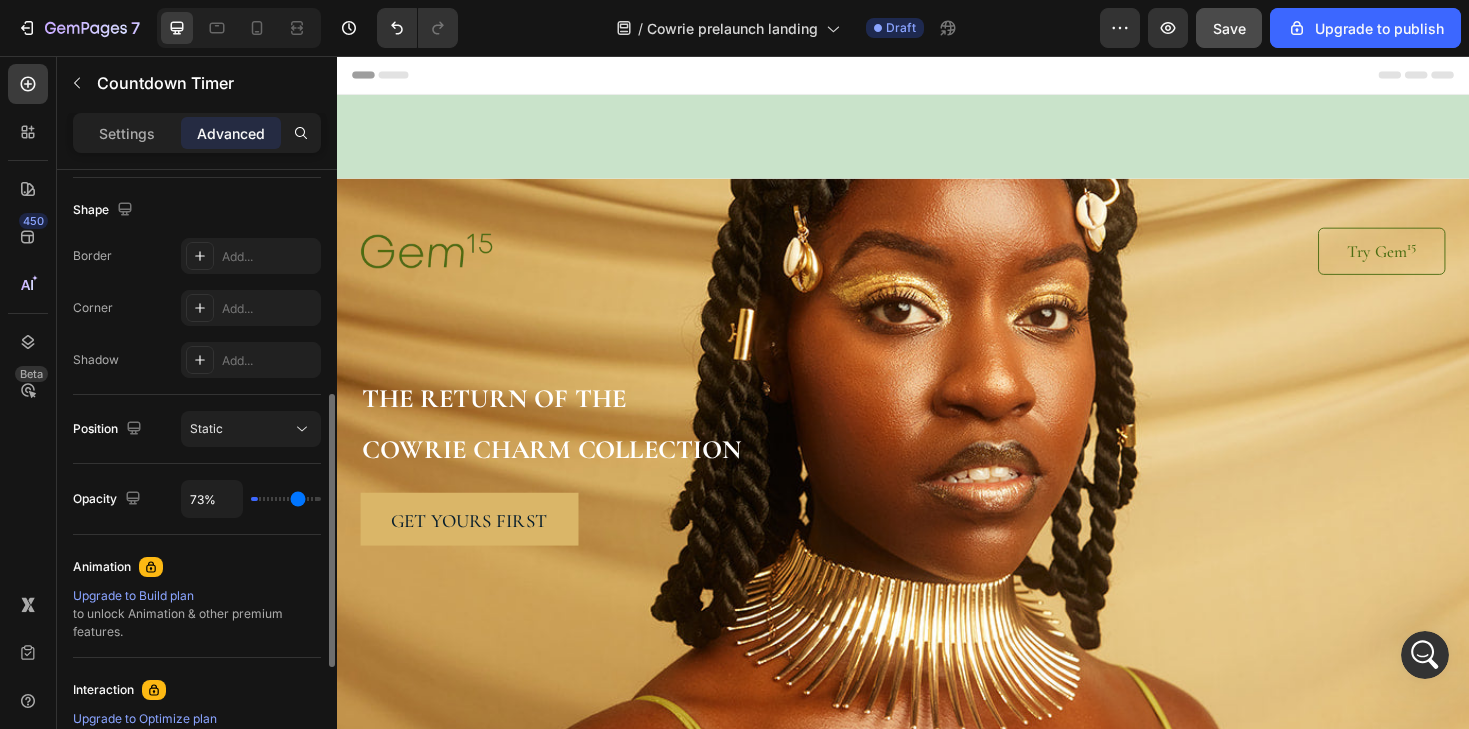 type on "87%" 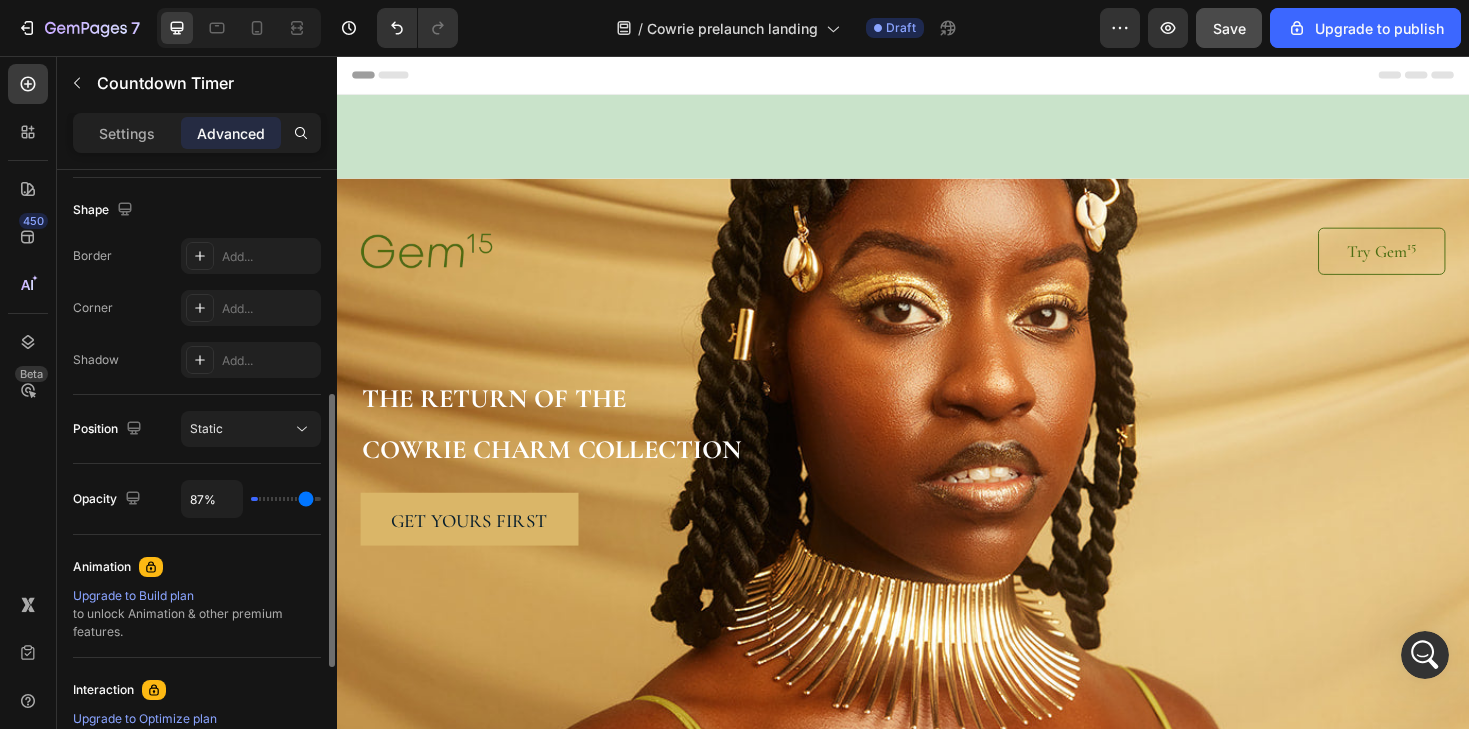 type on "100%" 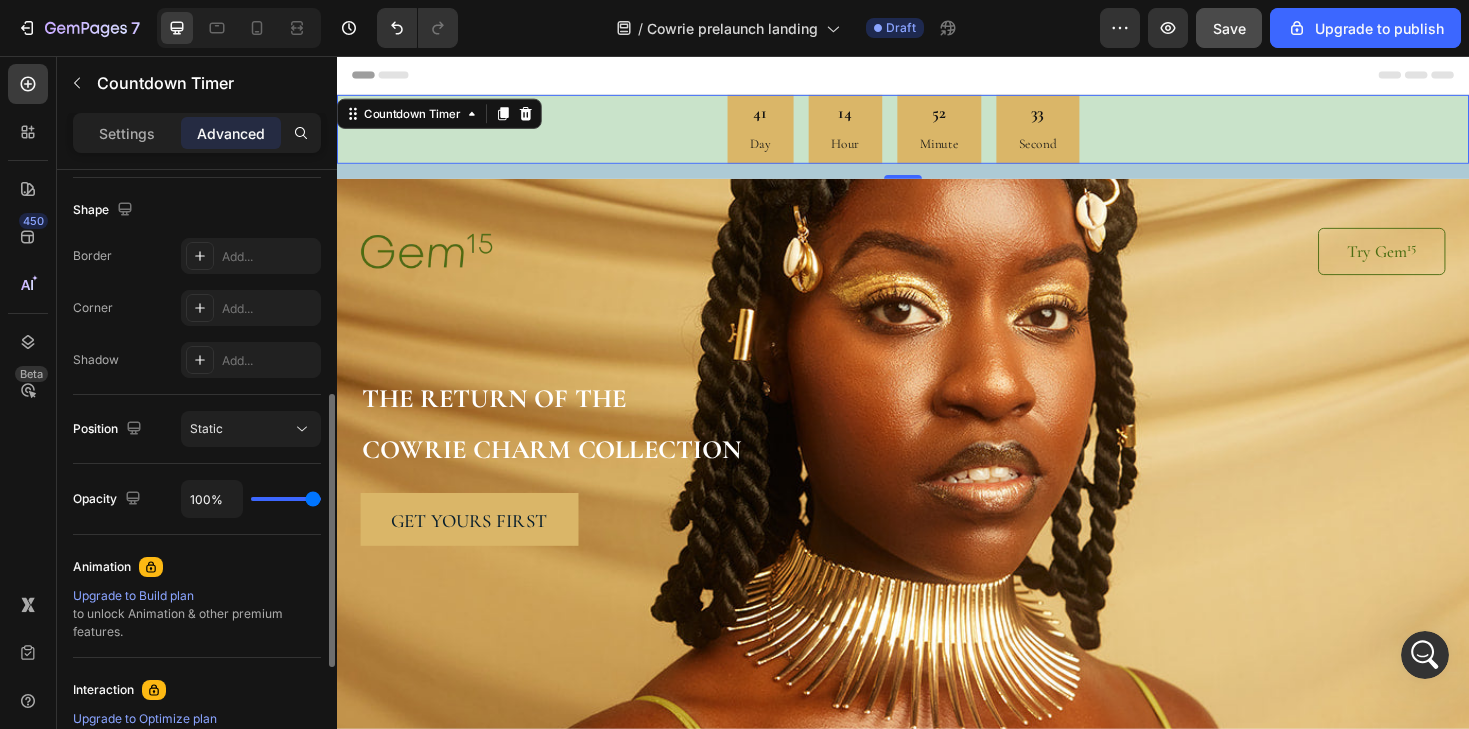 type on "96%" 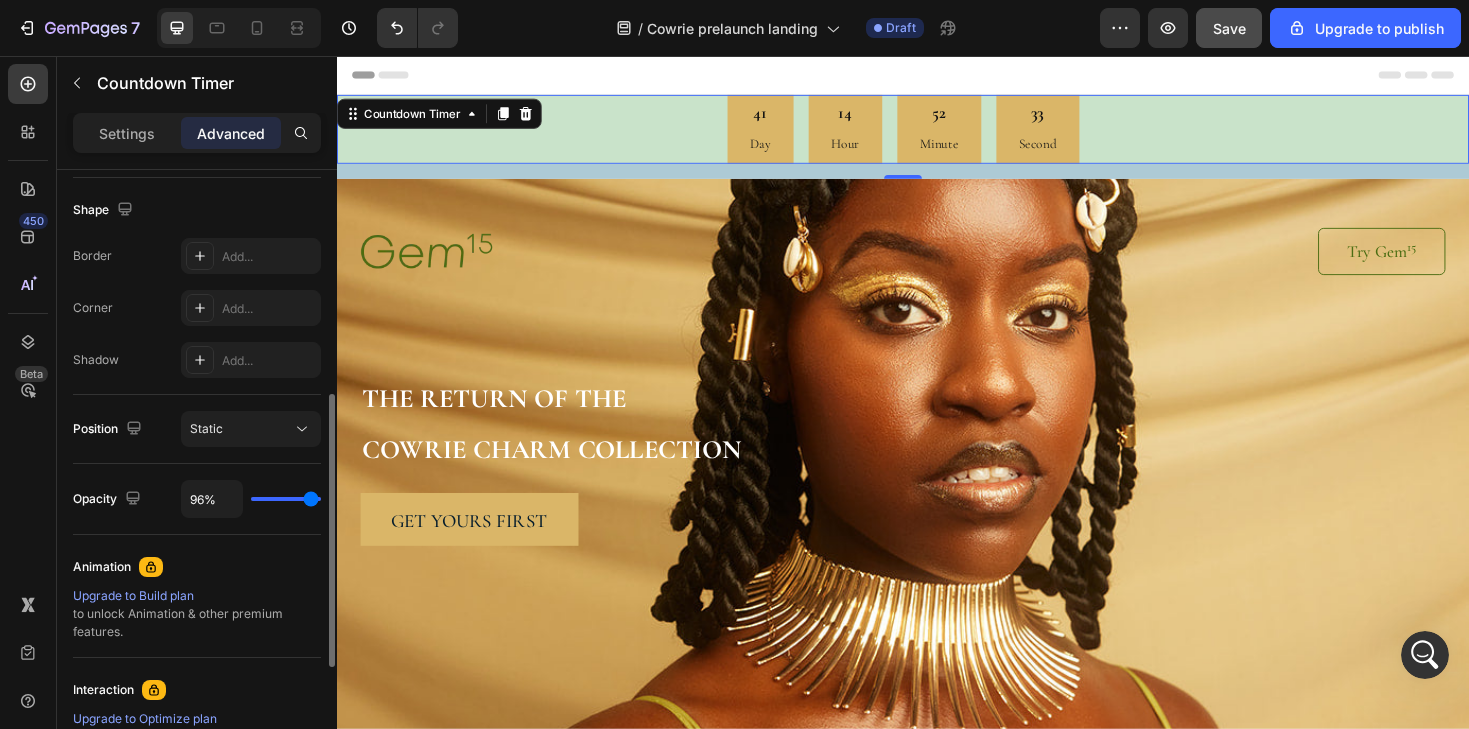 type on "83%" 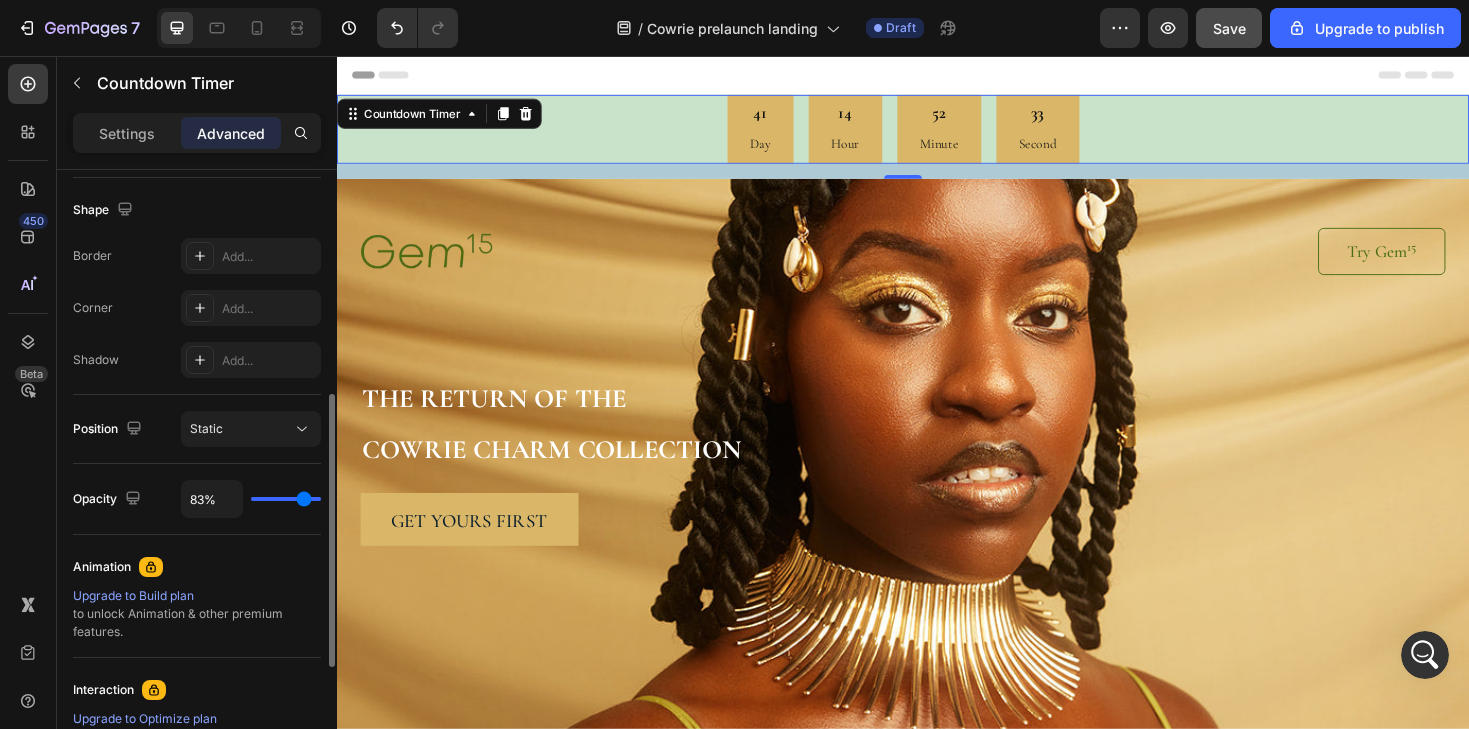 type on "73%" 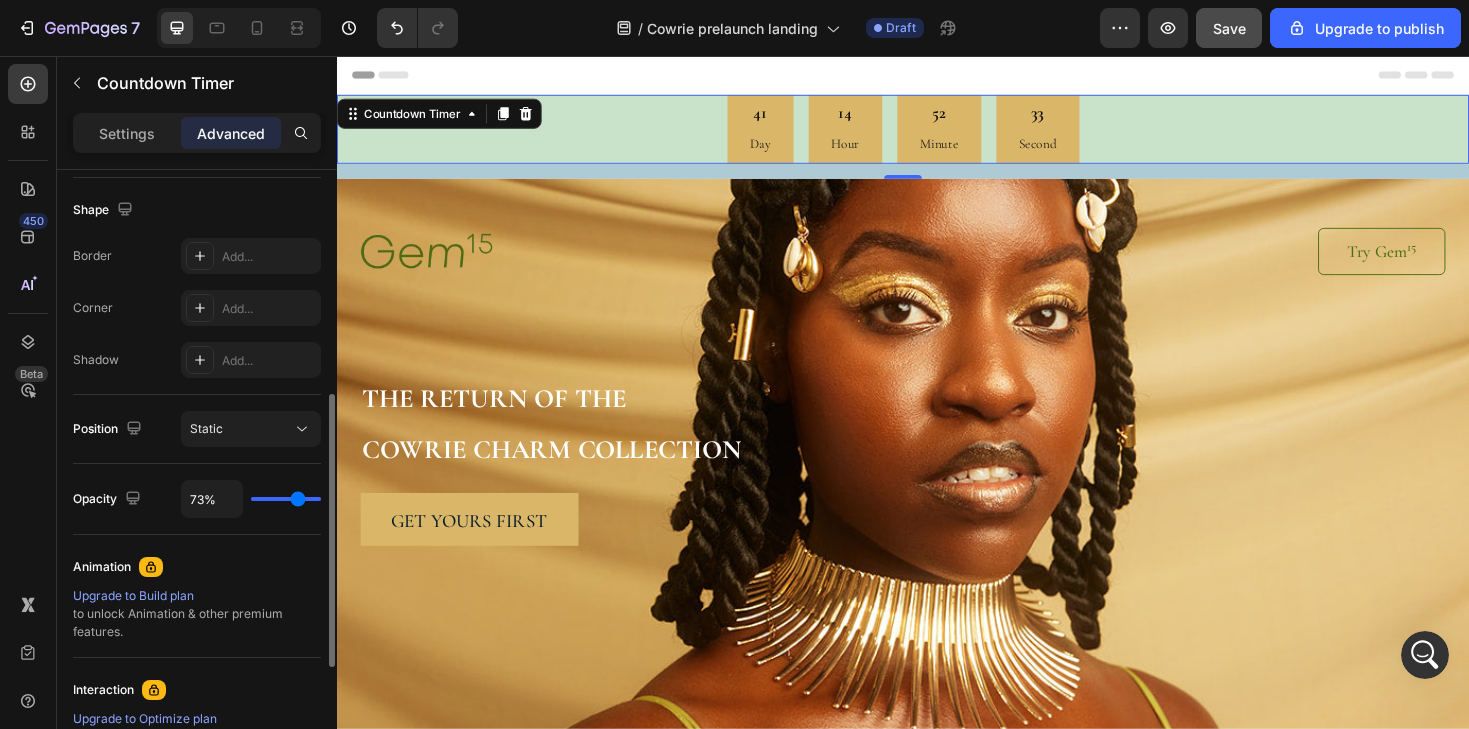 type on "62%" 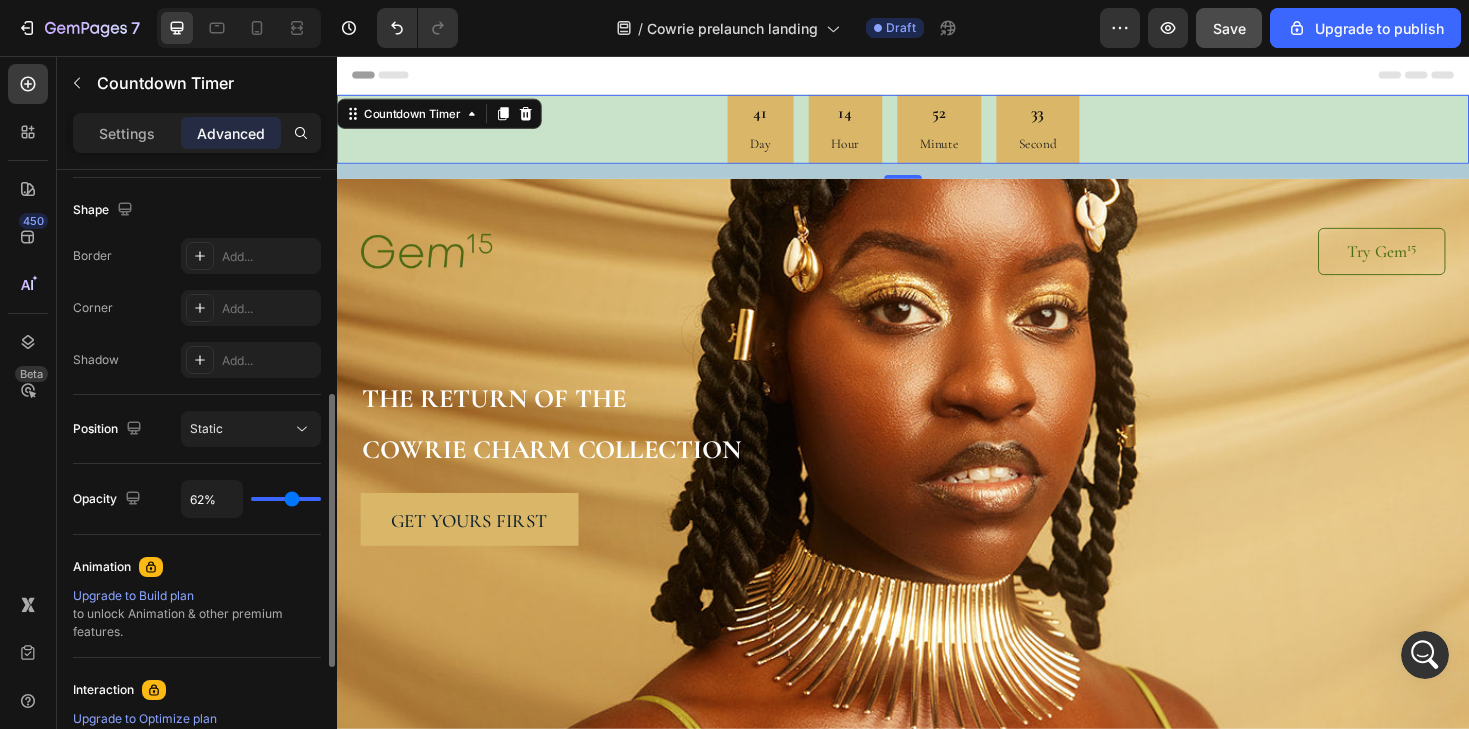 type on "52%" 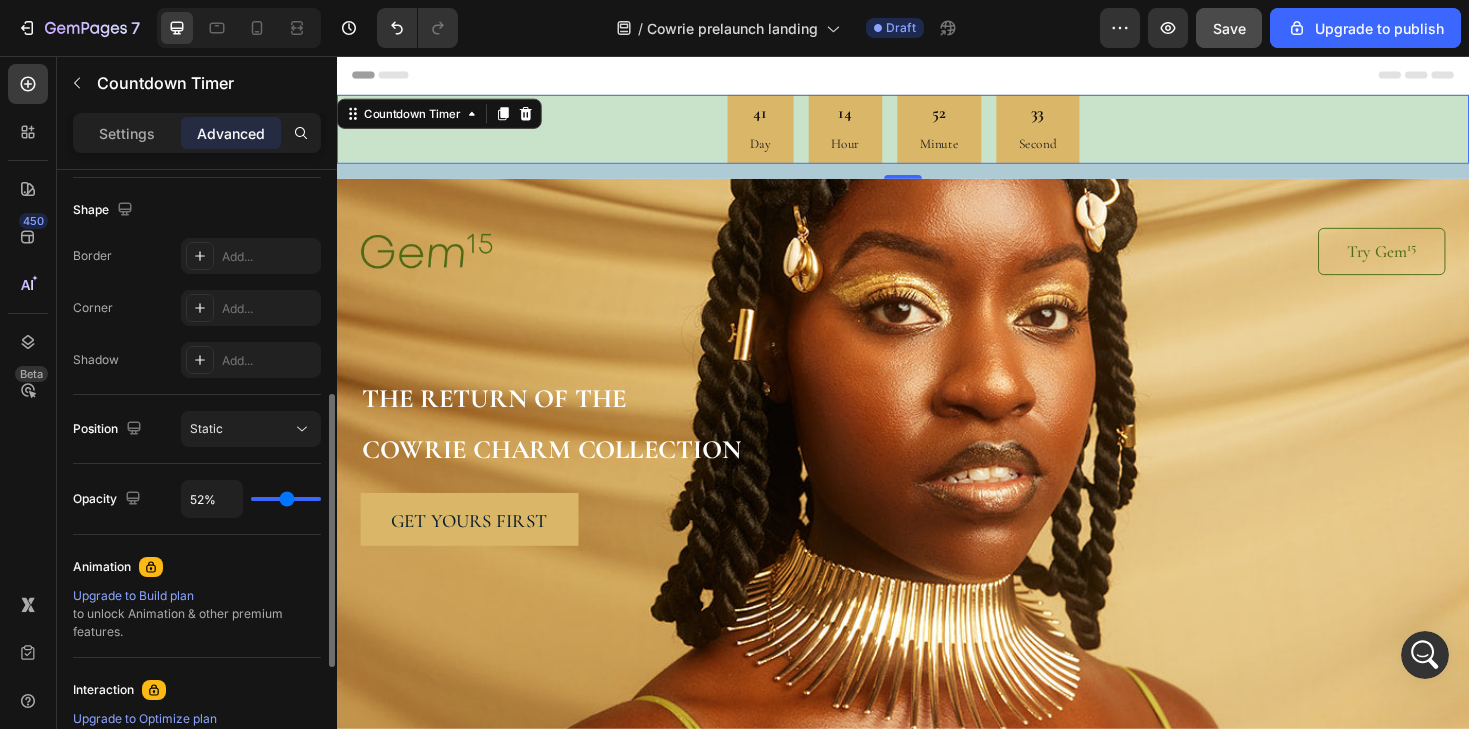 type on "41%" 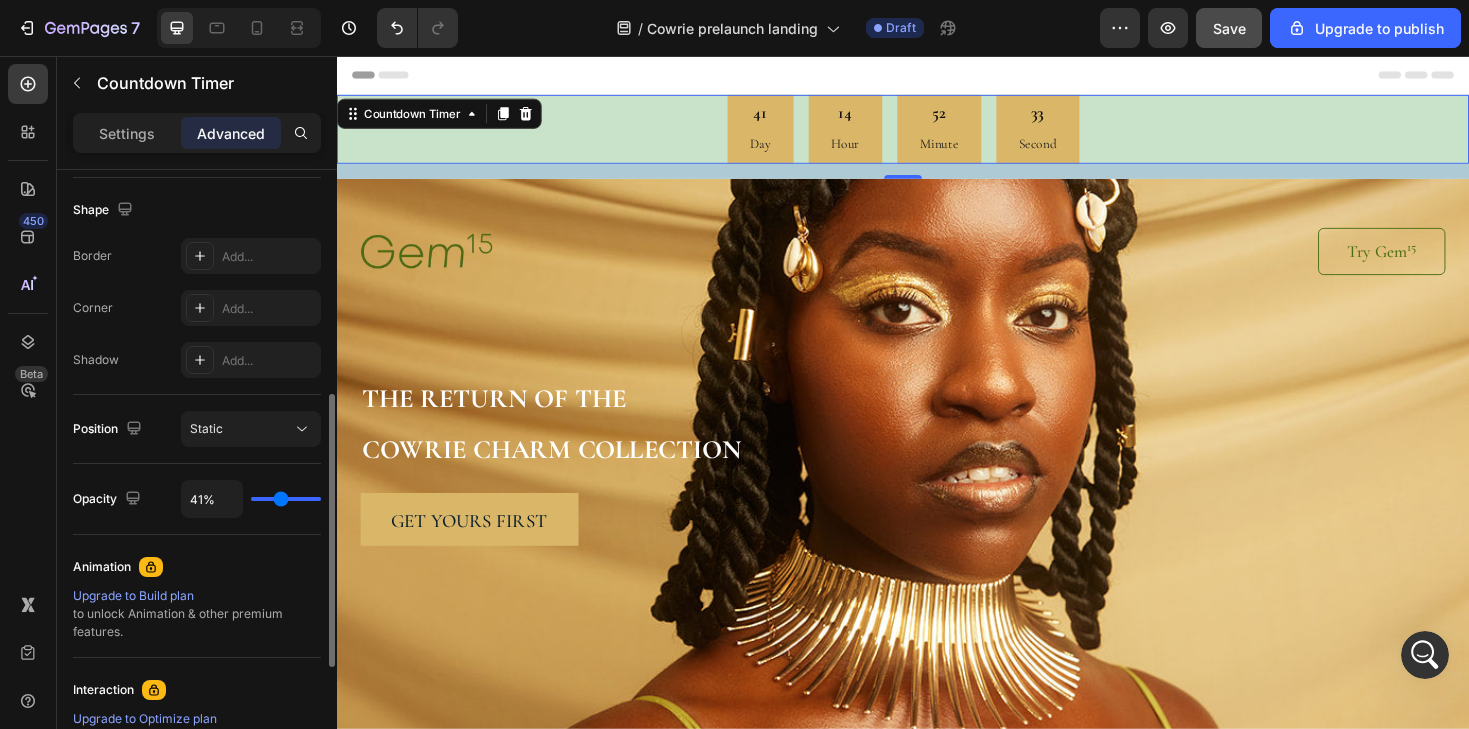type on "34%" 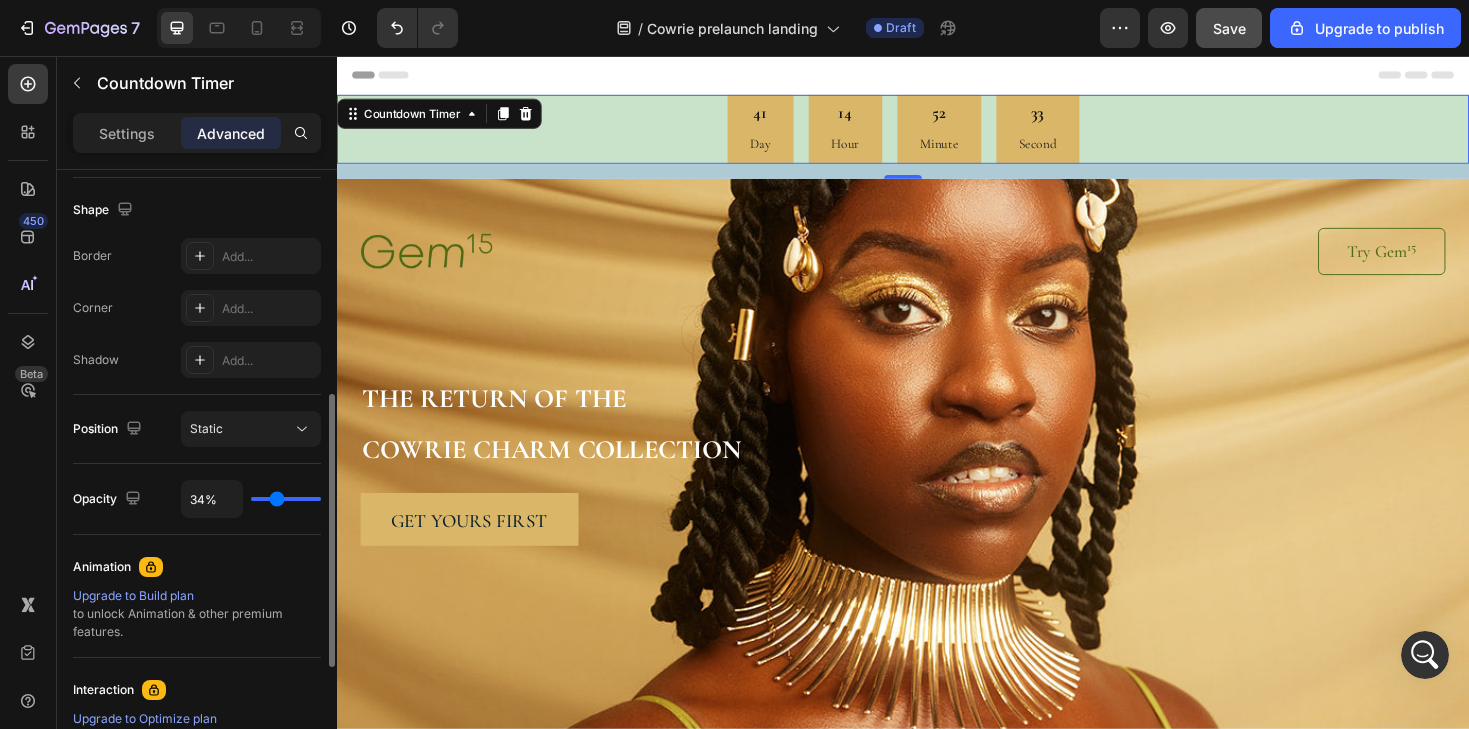 type on "29%" 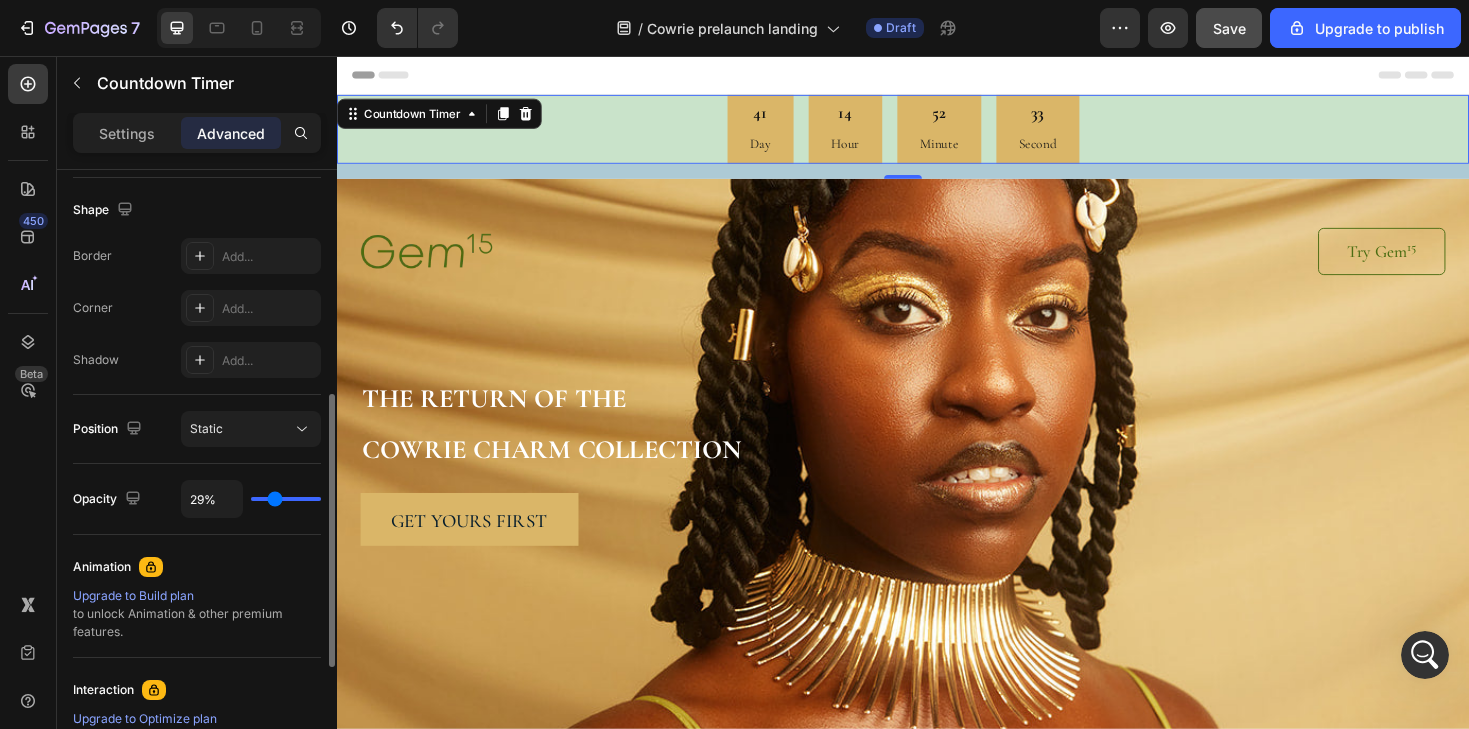type on "24%" 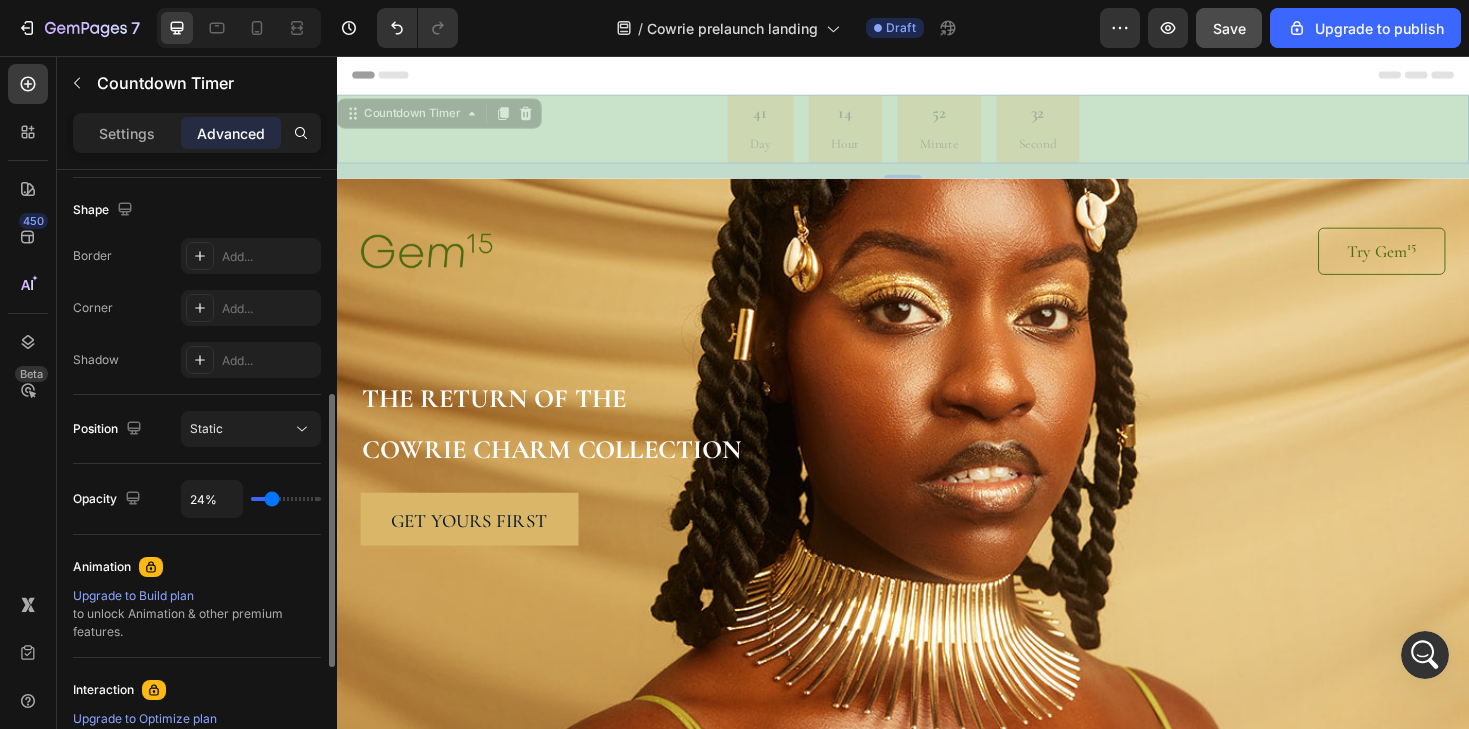 type on "18%" 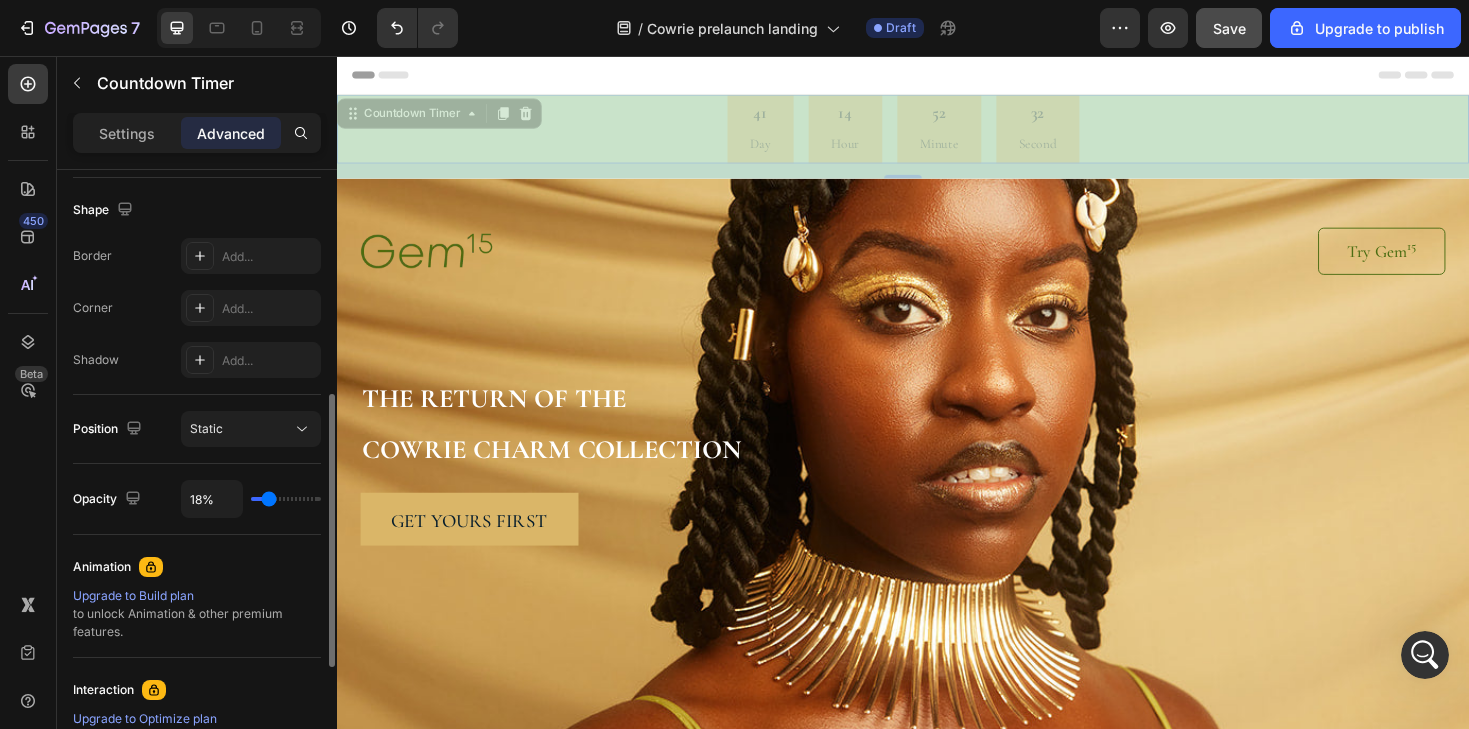 type on "13%" 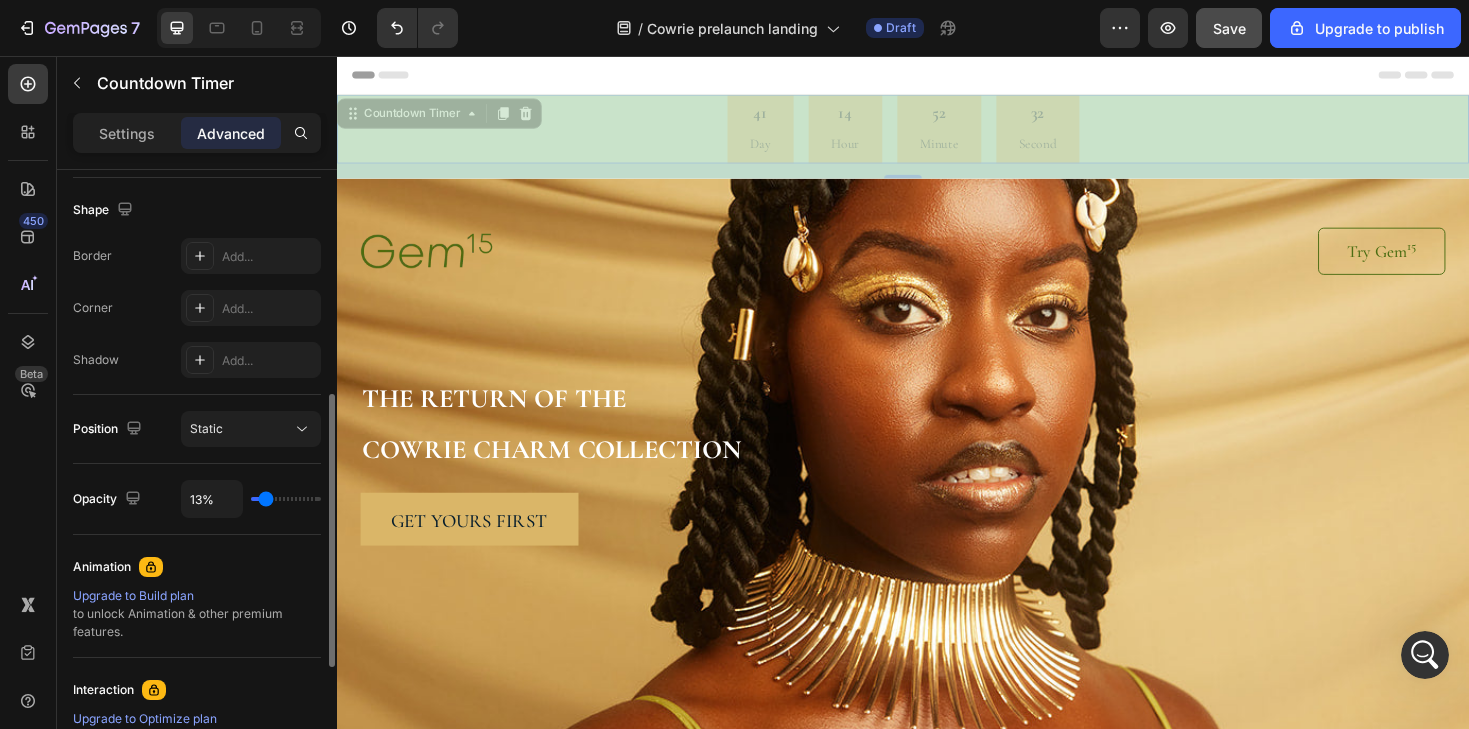 type on "6%" 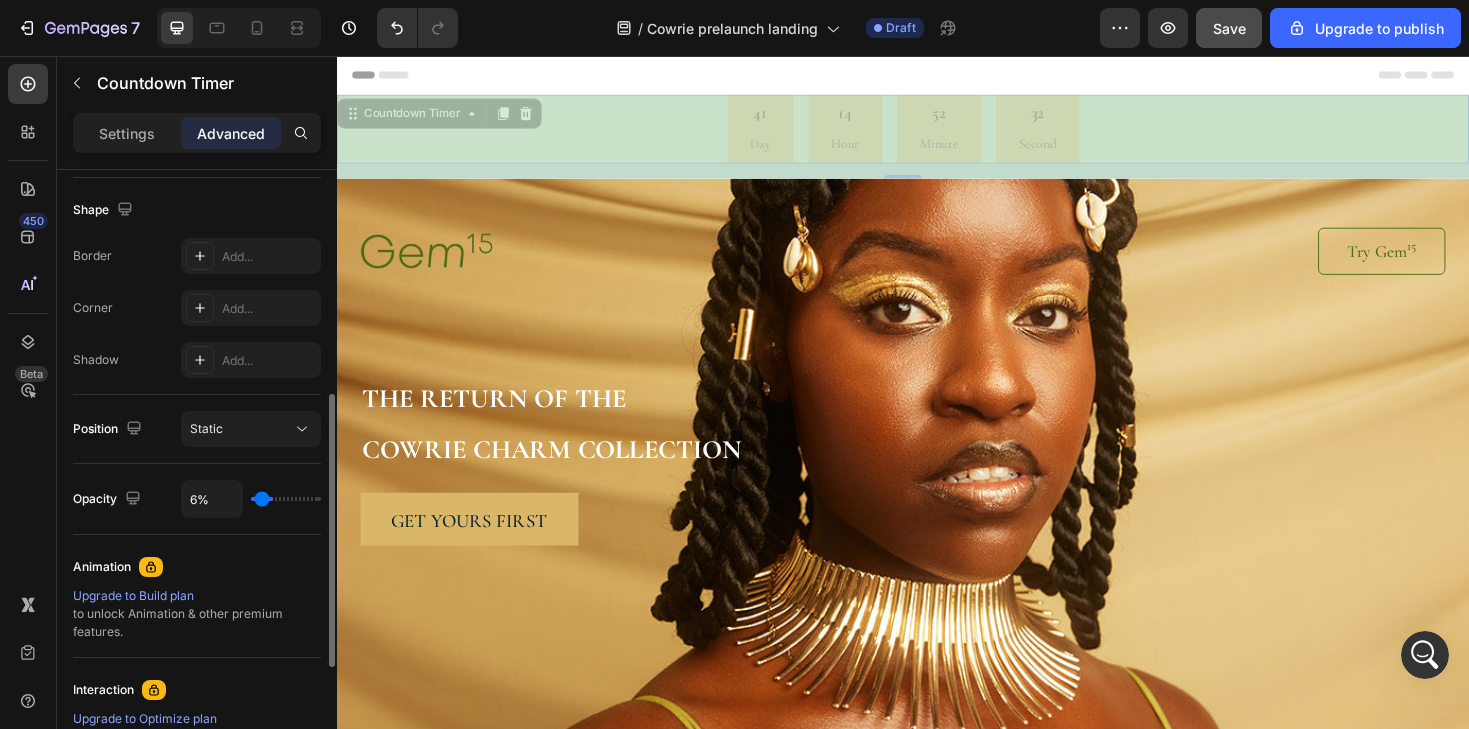type on "0%" 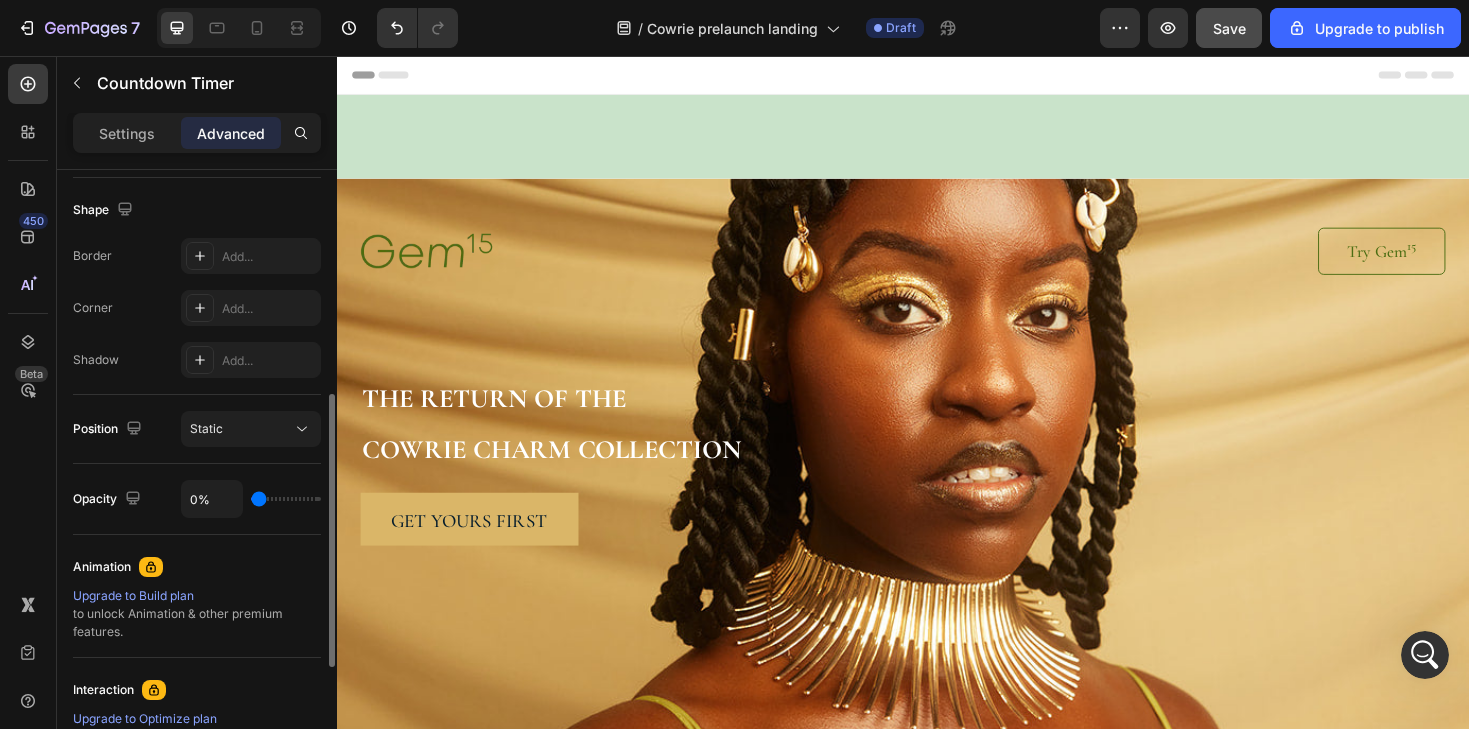 type on "24%" 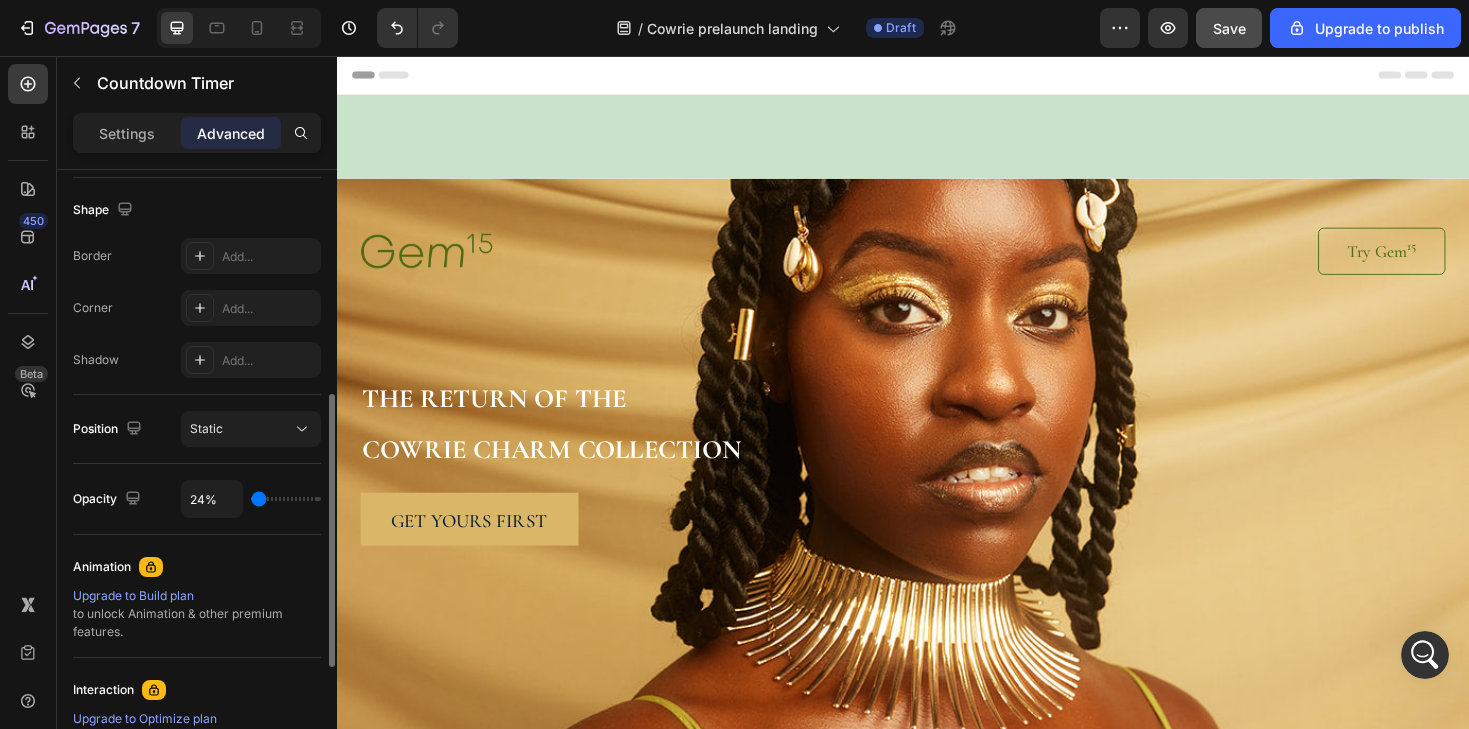 type on "24" 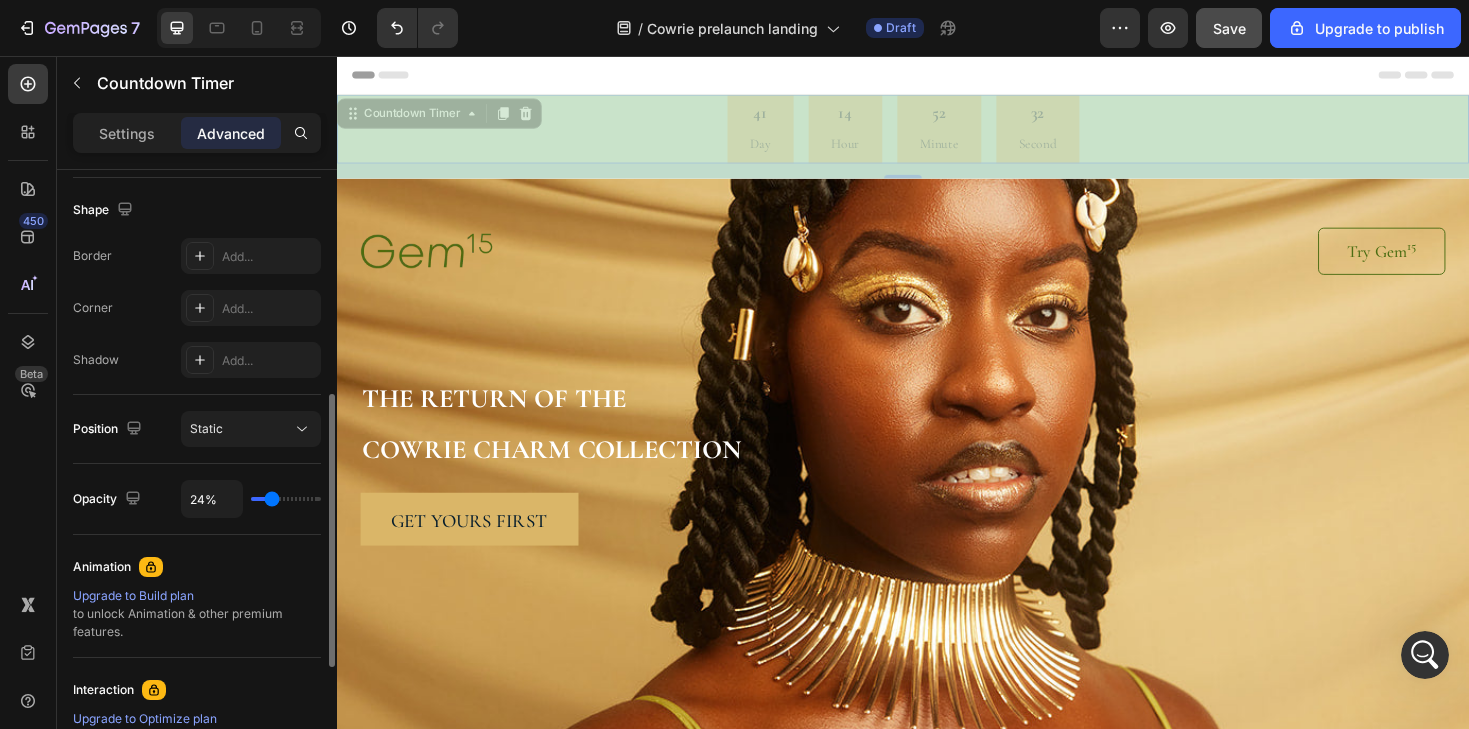 type on "100%" 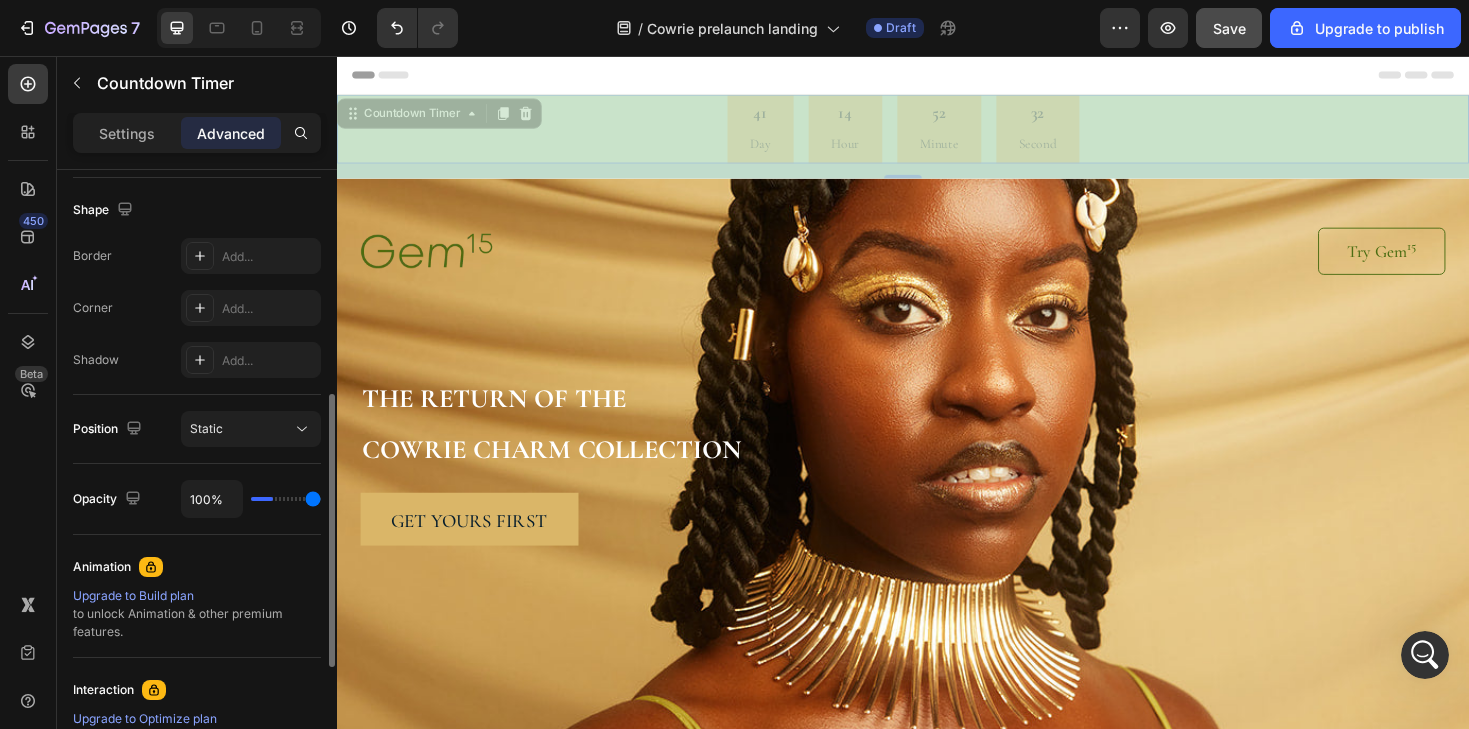 drag, startPoint x: 313, startPoint y: 500, endPoint x: 503, endPoint y: 524, distance: 191.5098 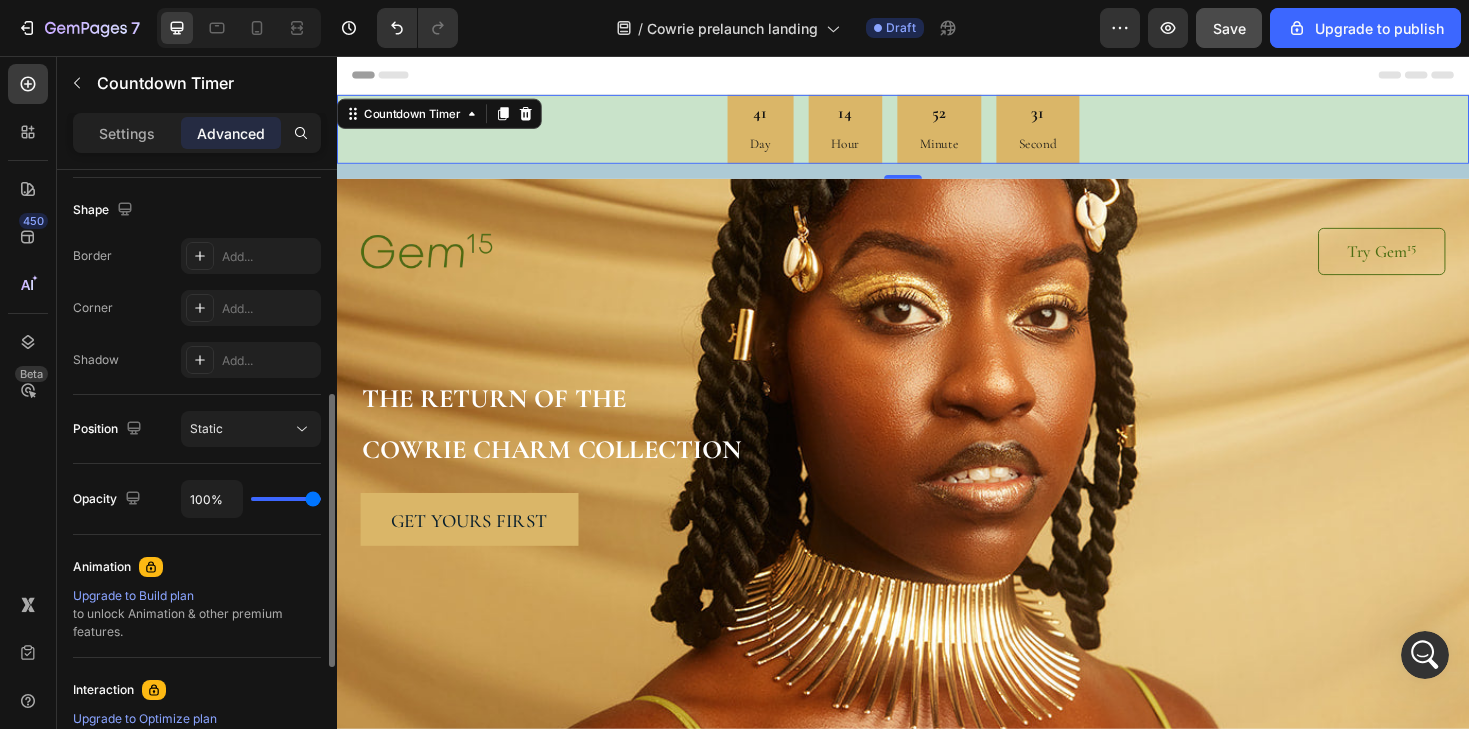 type on "36%" 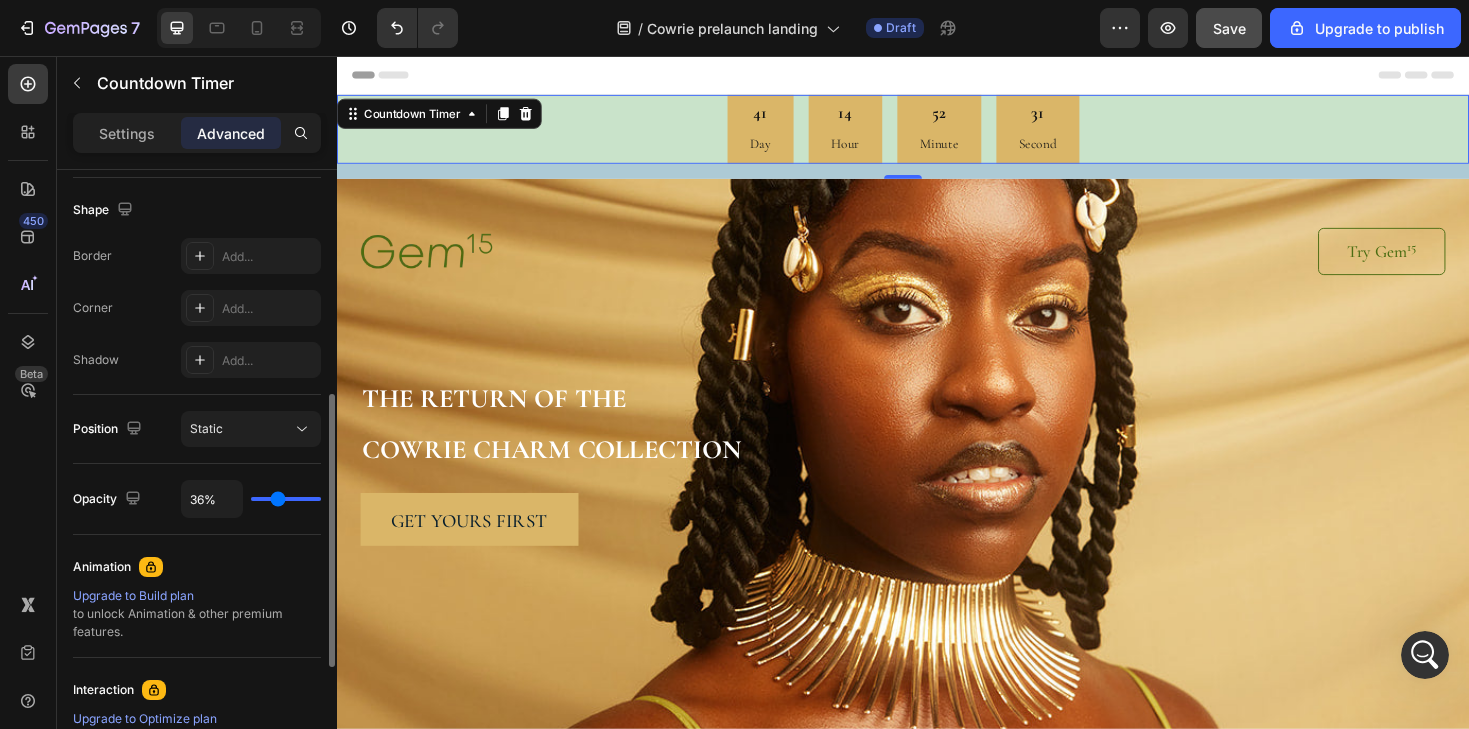 type on "0%" 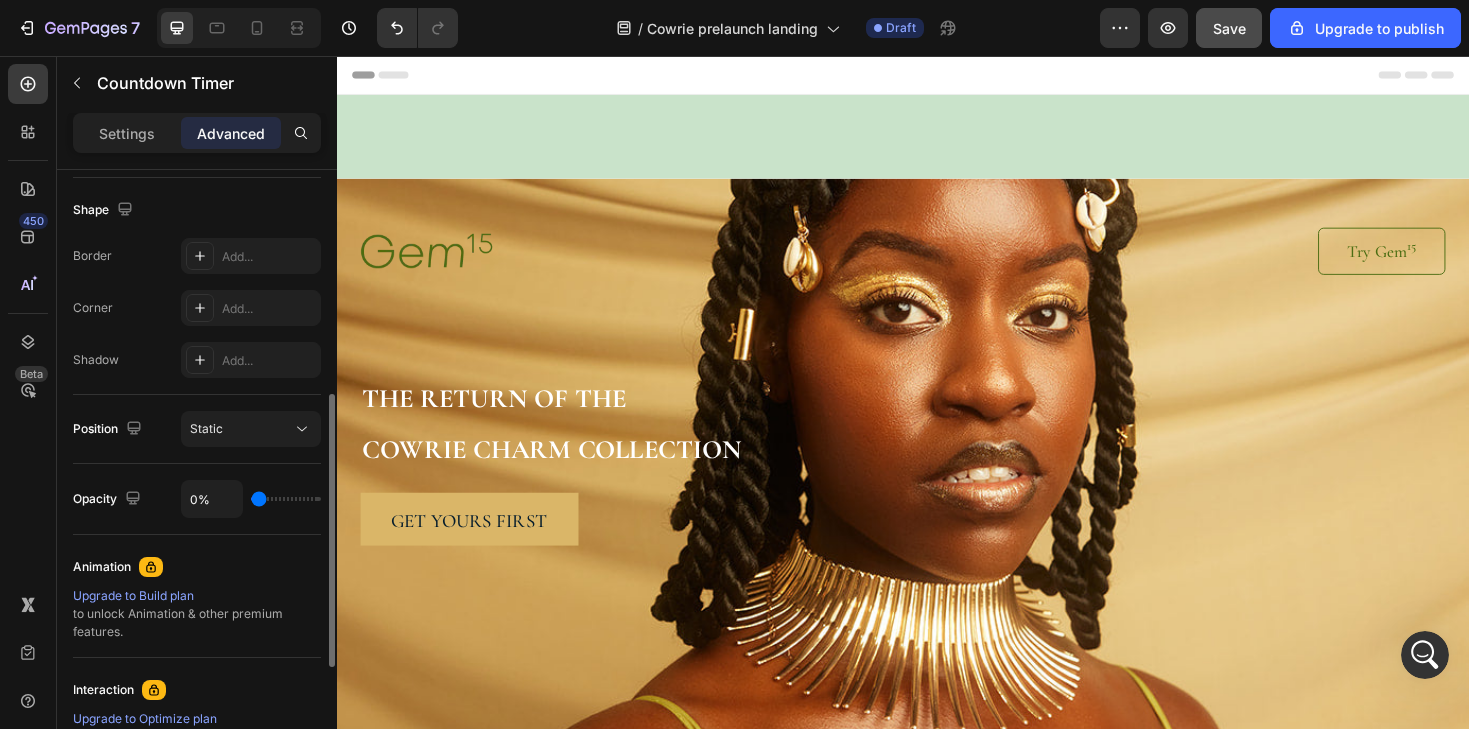 type on "11%" 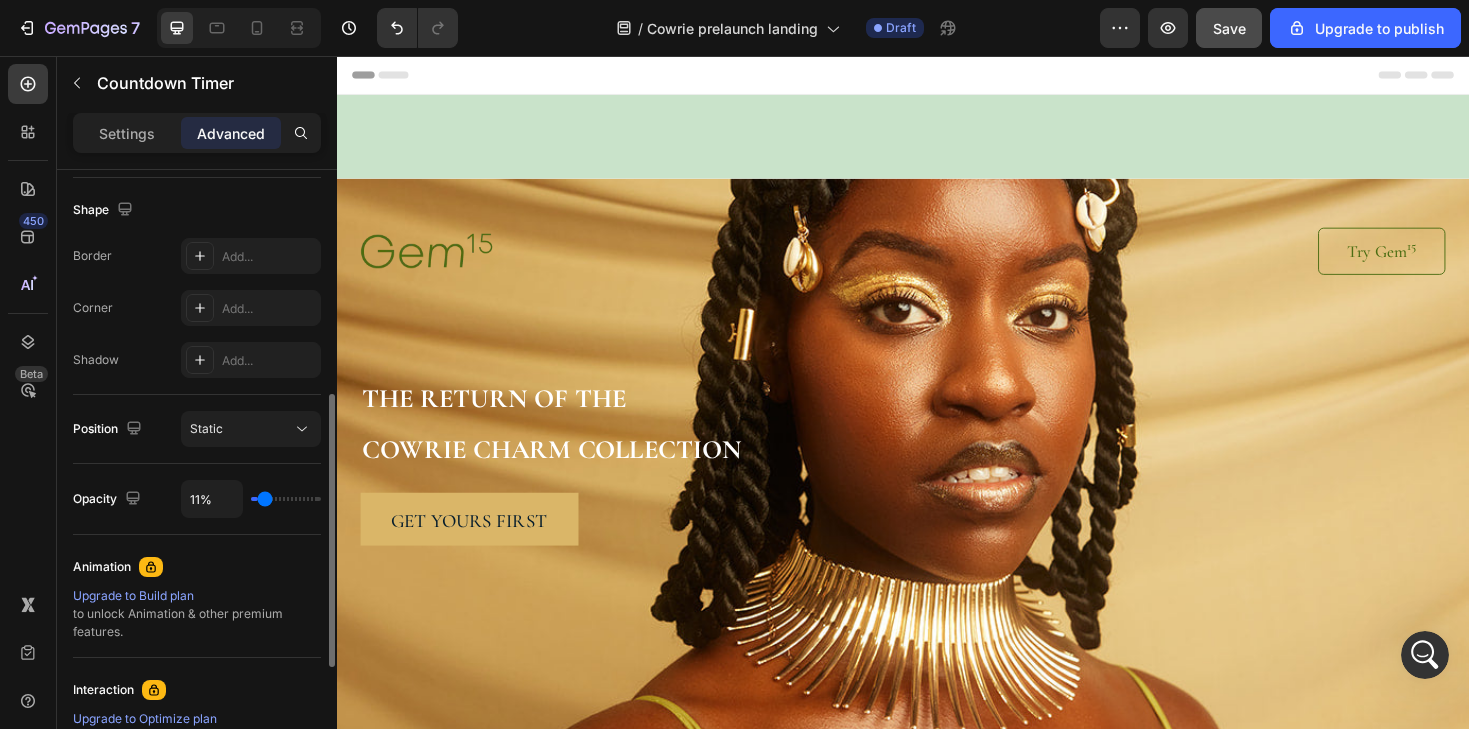 type on "18%" 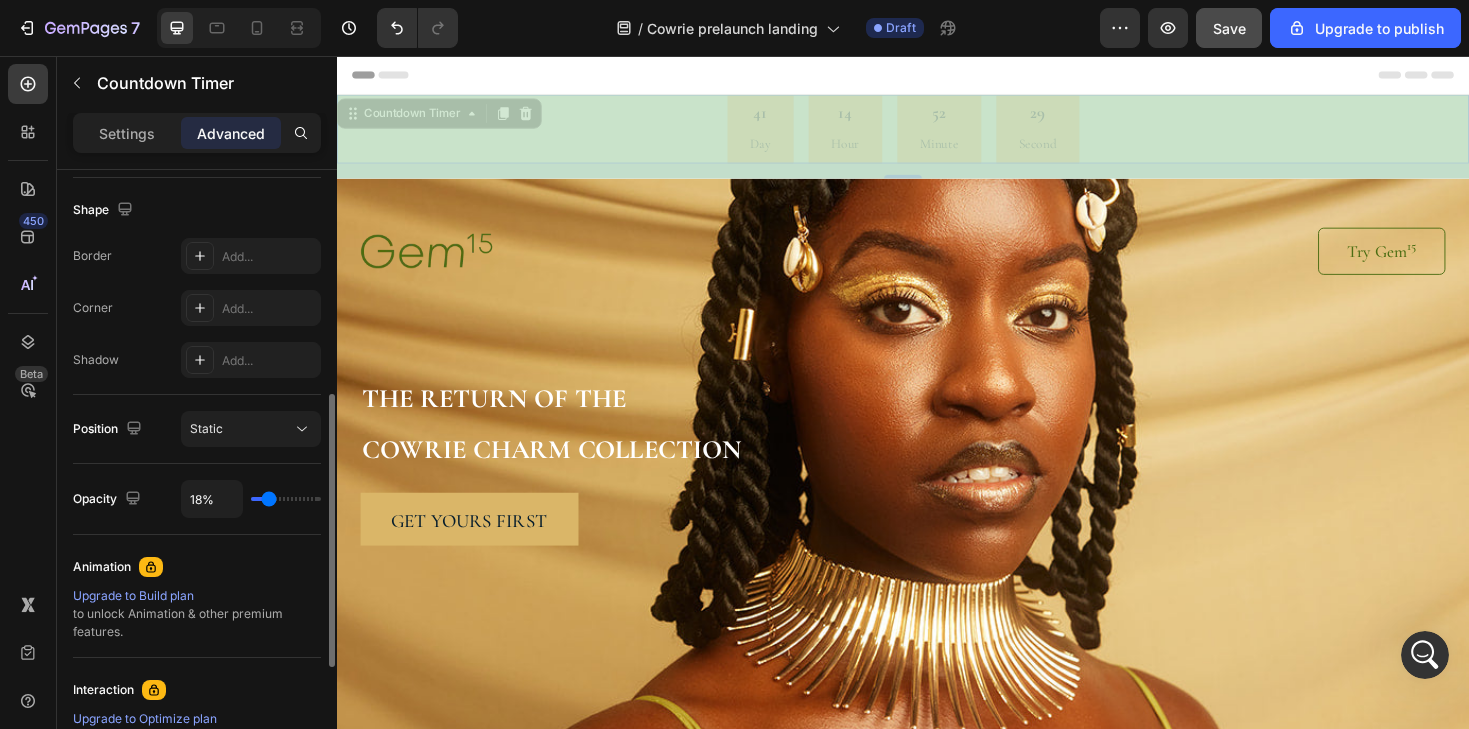type on "20%" 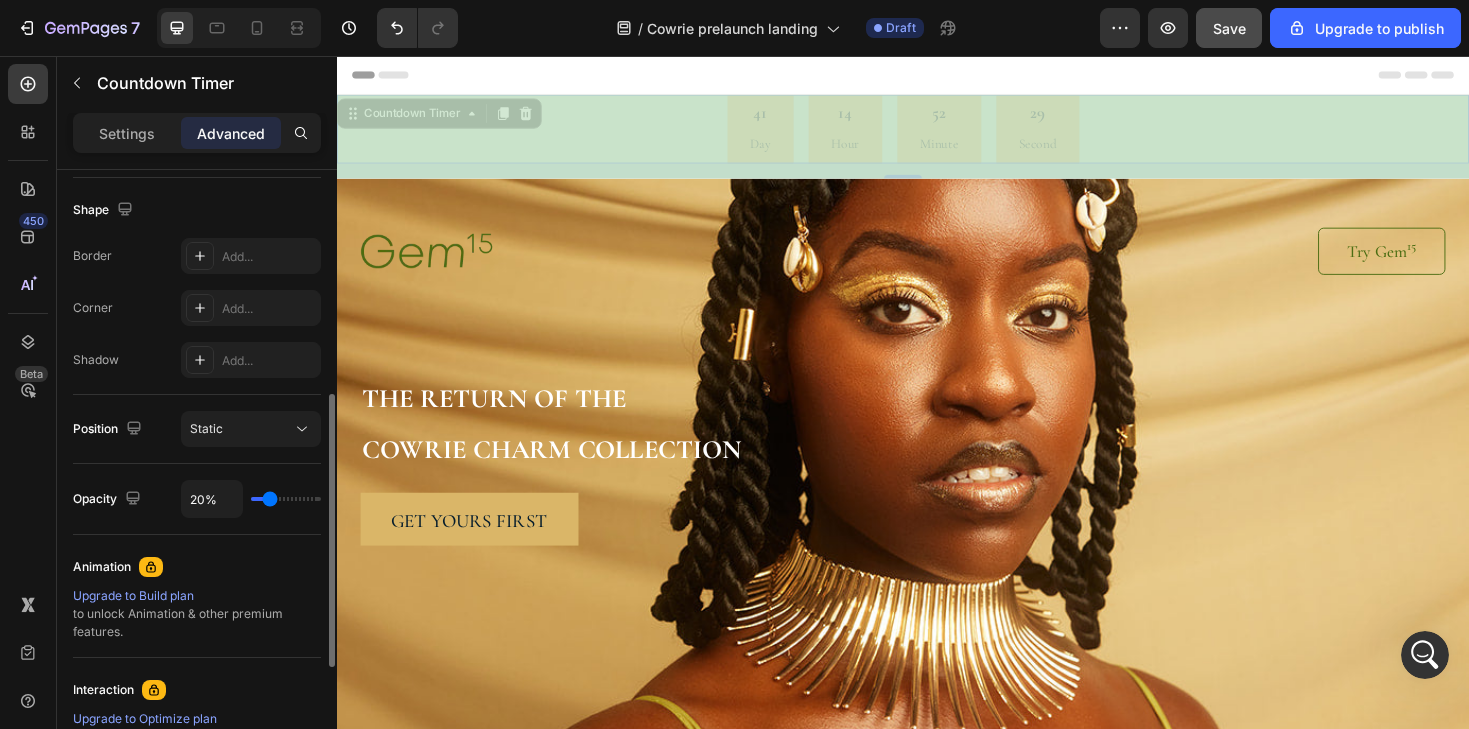 type on "25%" 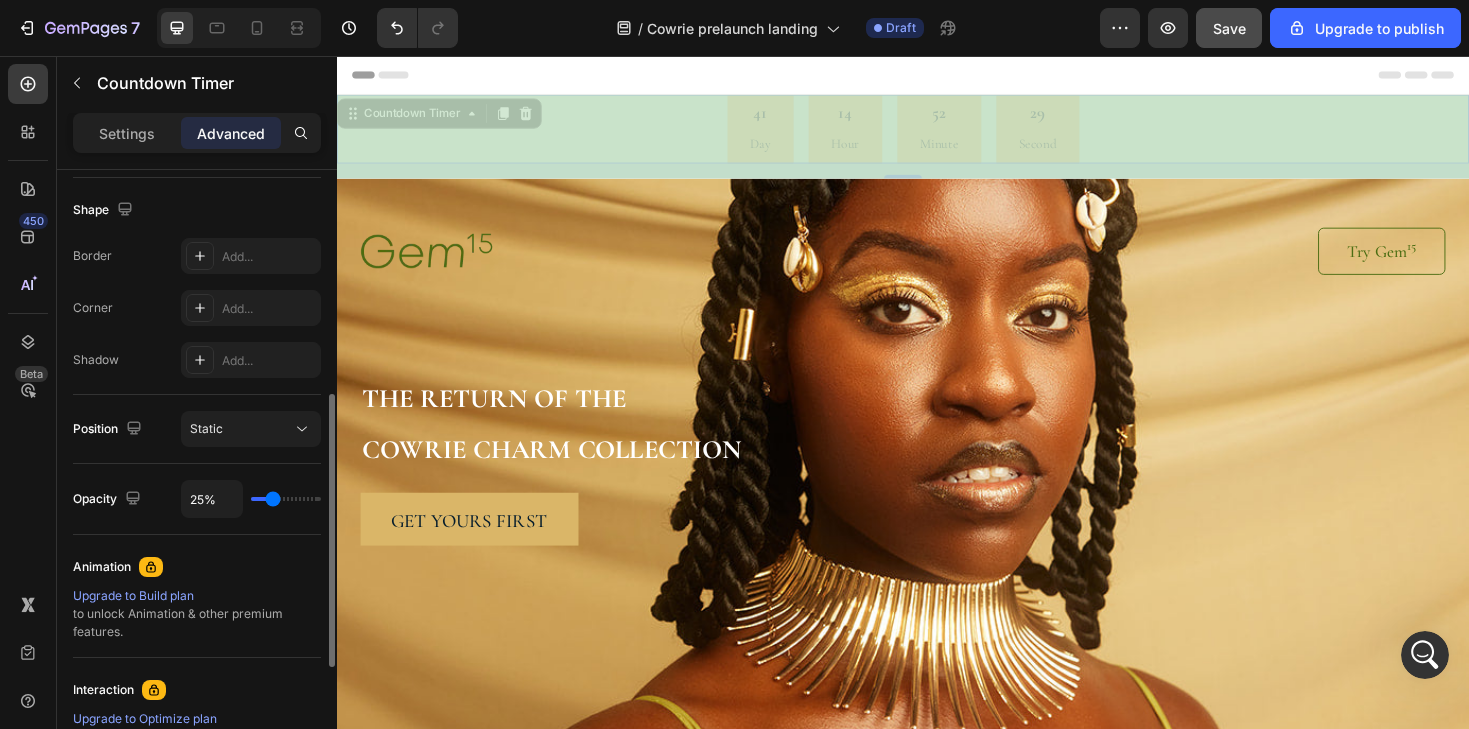 type on "52%" 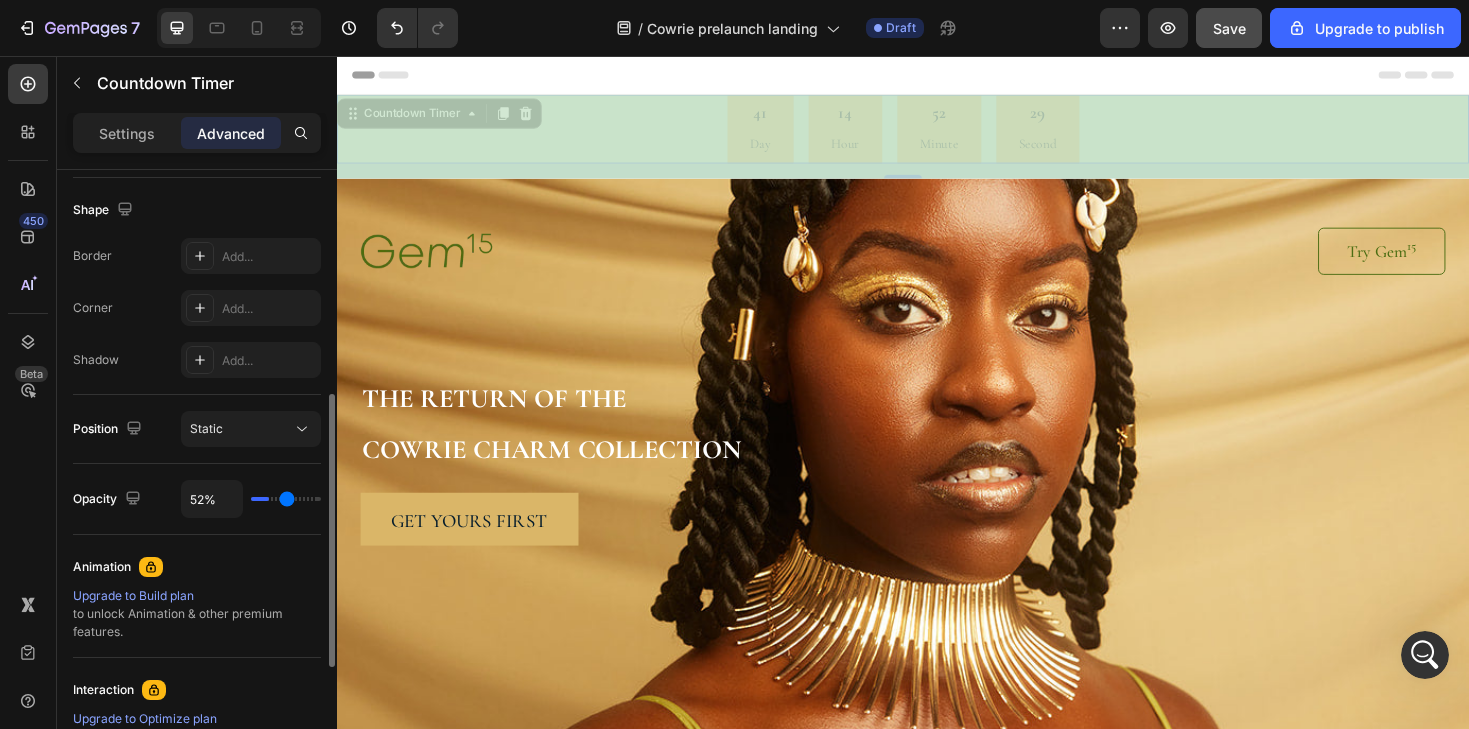 type on "100%" 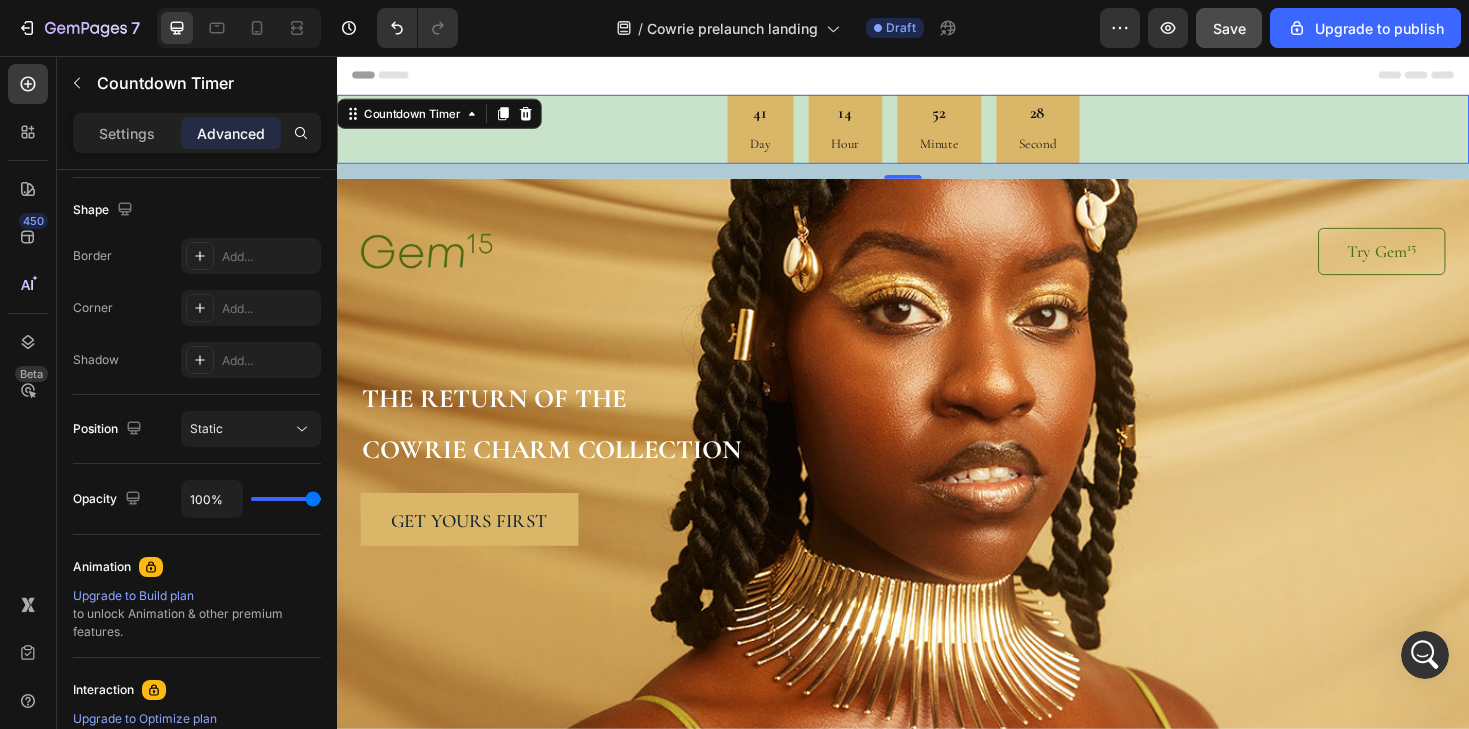 drag, startPoint x: 2832, startPoint y: 1300, endPoint x: 1431, endPoint y: 669, distance: 1536.5422 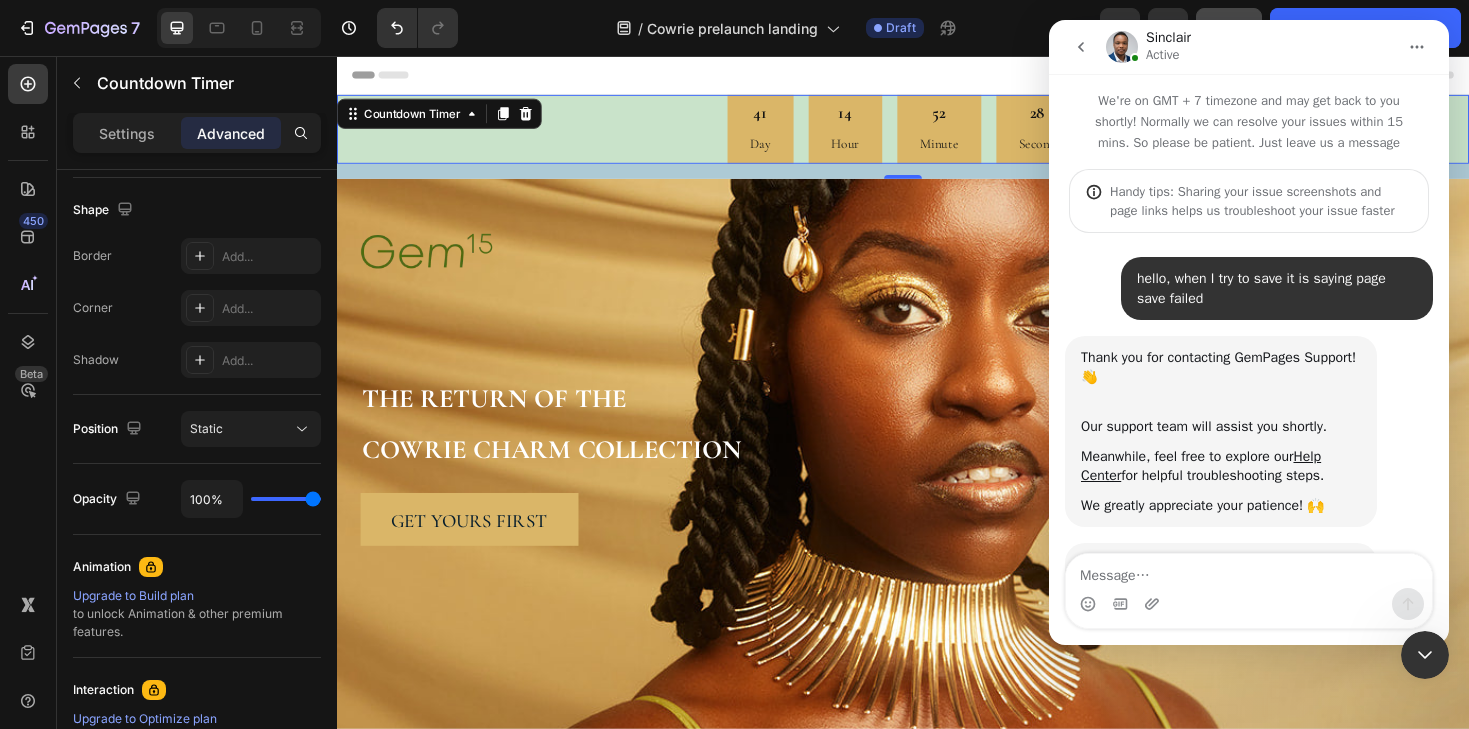 scroll, scrollTop: 585, scrollLeft: 0, axis: vertical 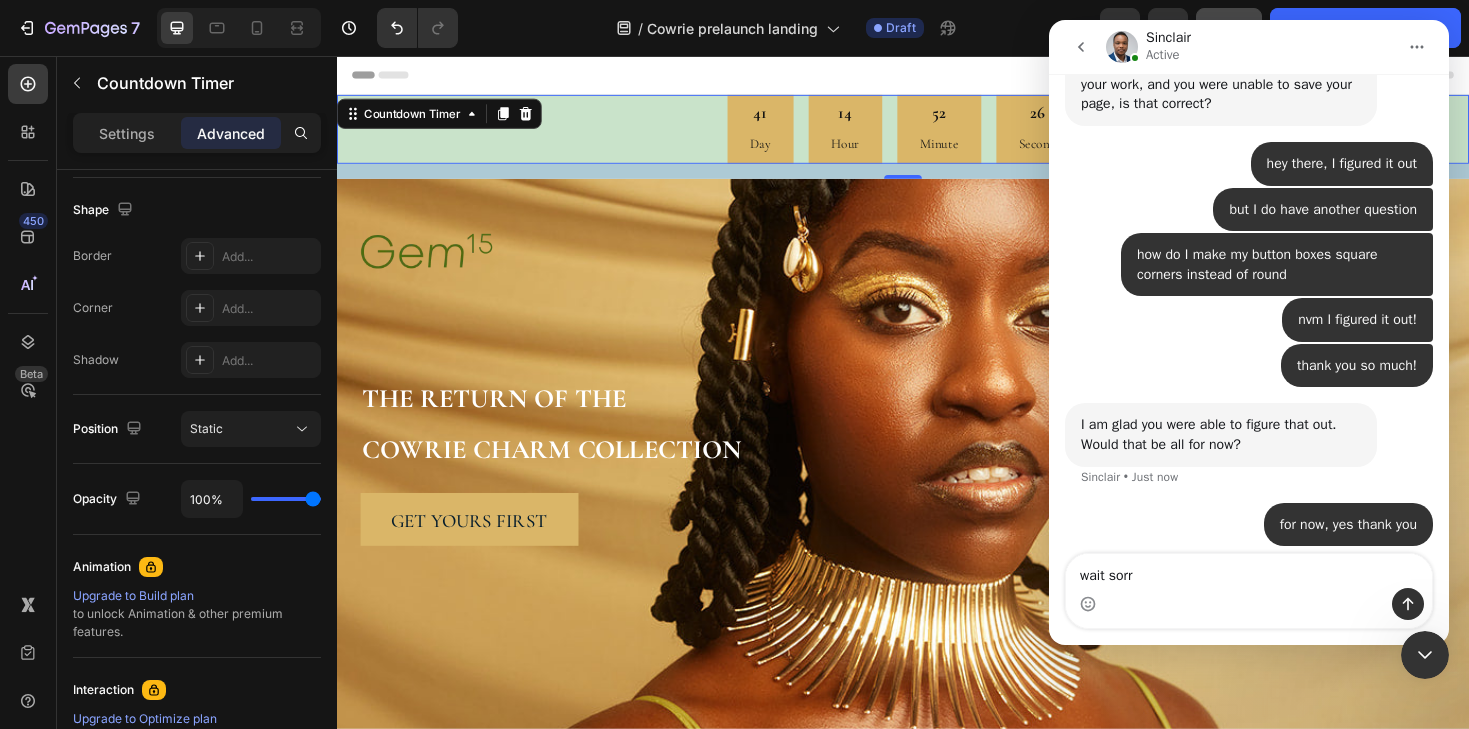 type on "wait sorry" 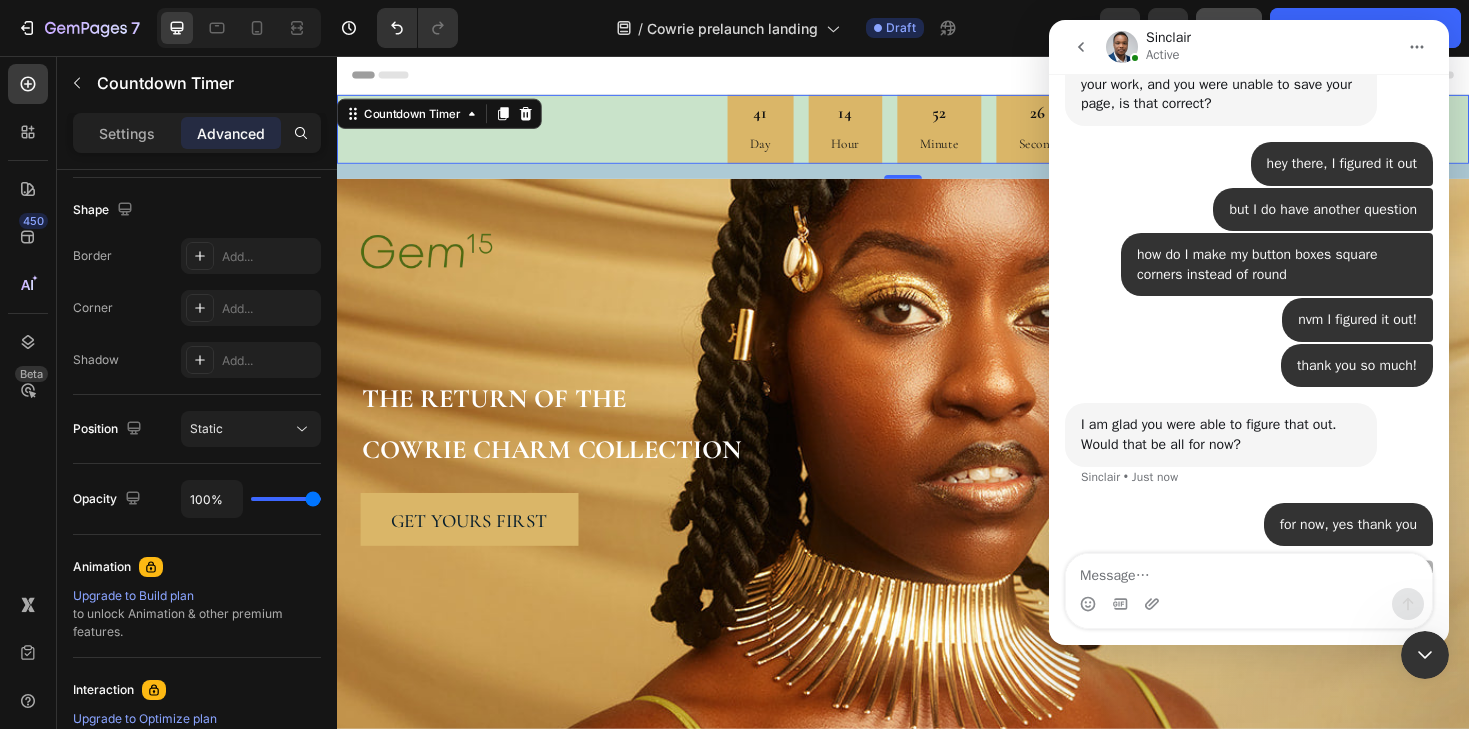 scroll, scrollTop: 630, scrollLeft: 0, axis: vertical 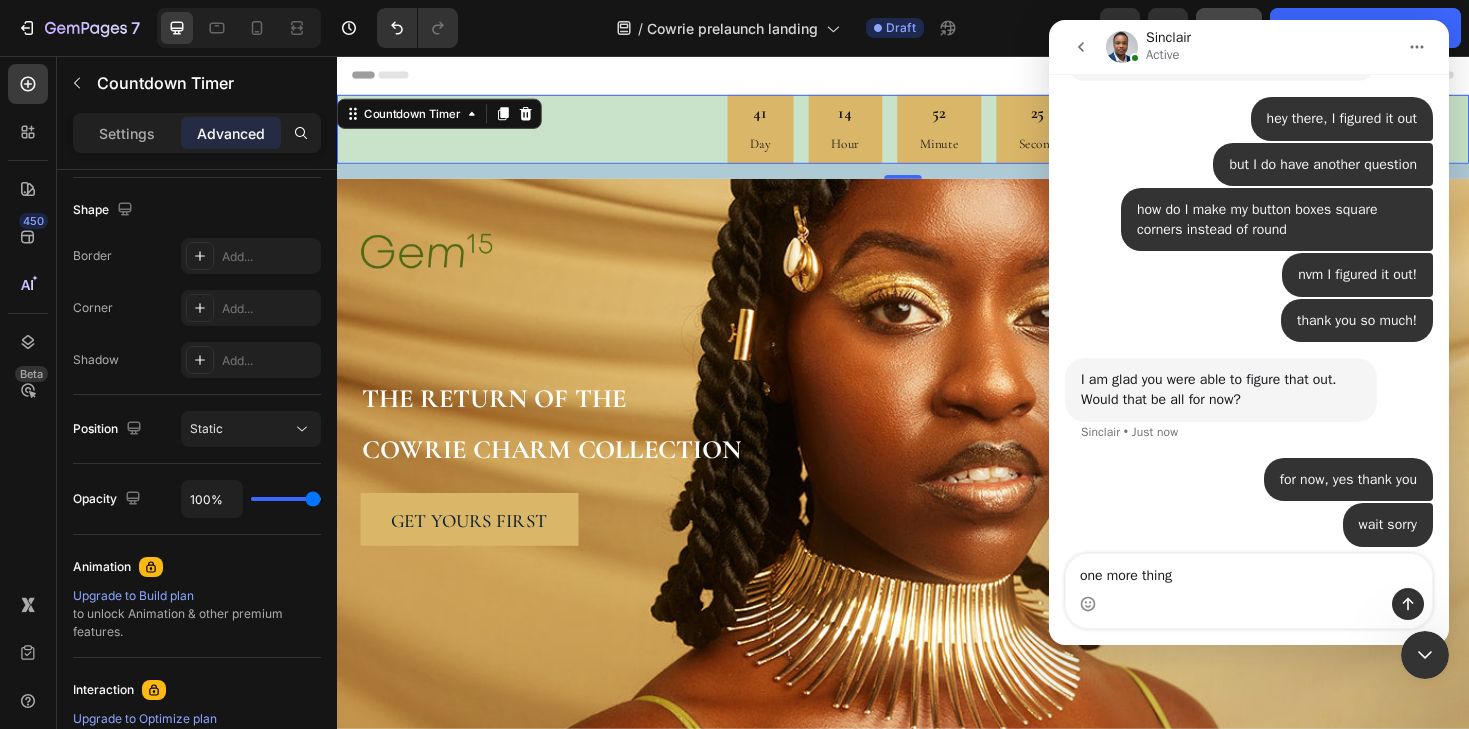 type on "one more thing" 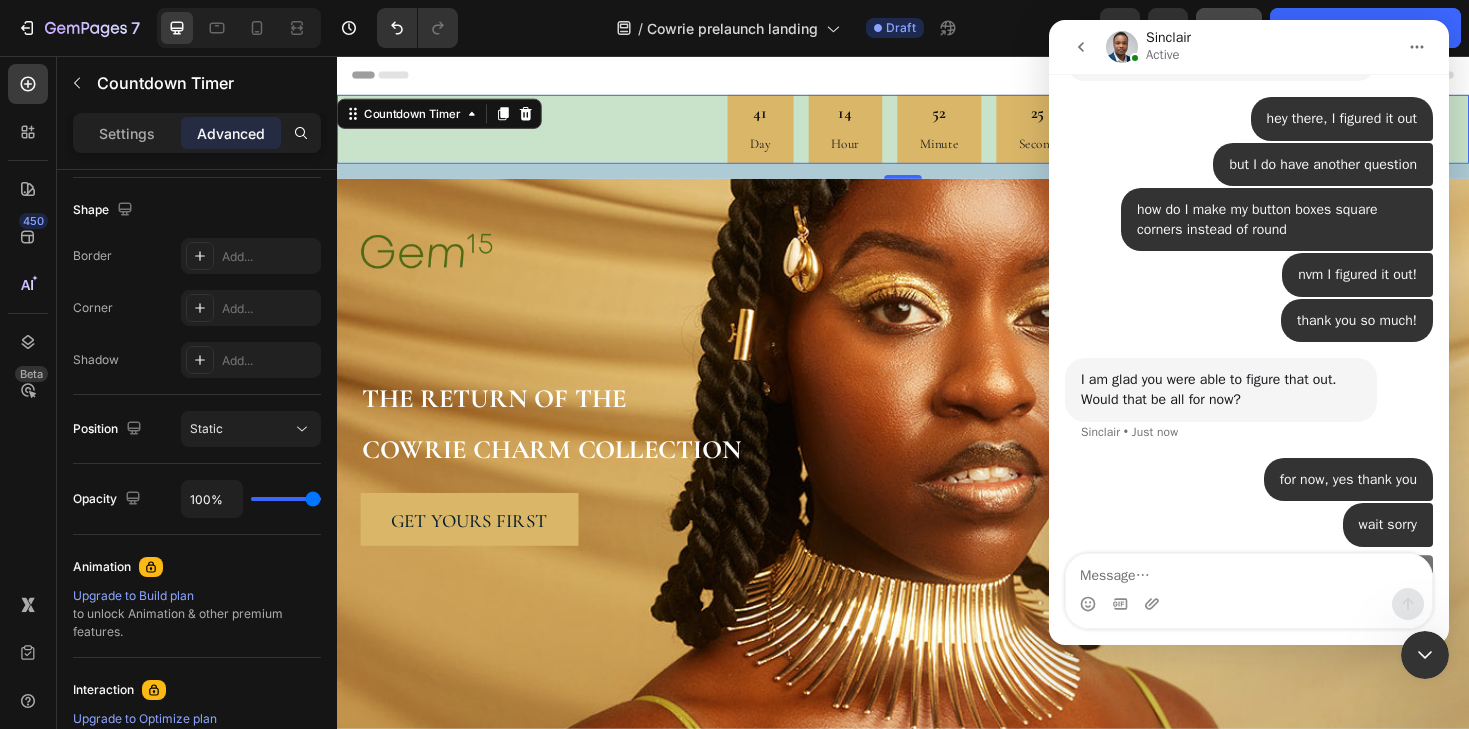 scroll, scrollTop: 675, scrollLeft: 0, axis: vertical 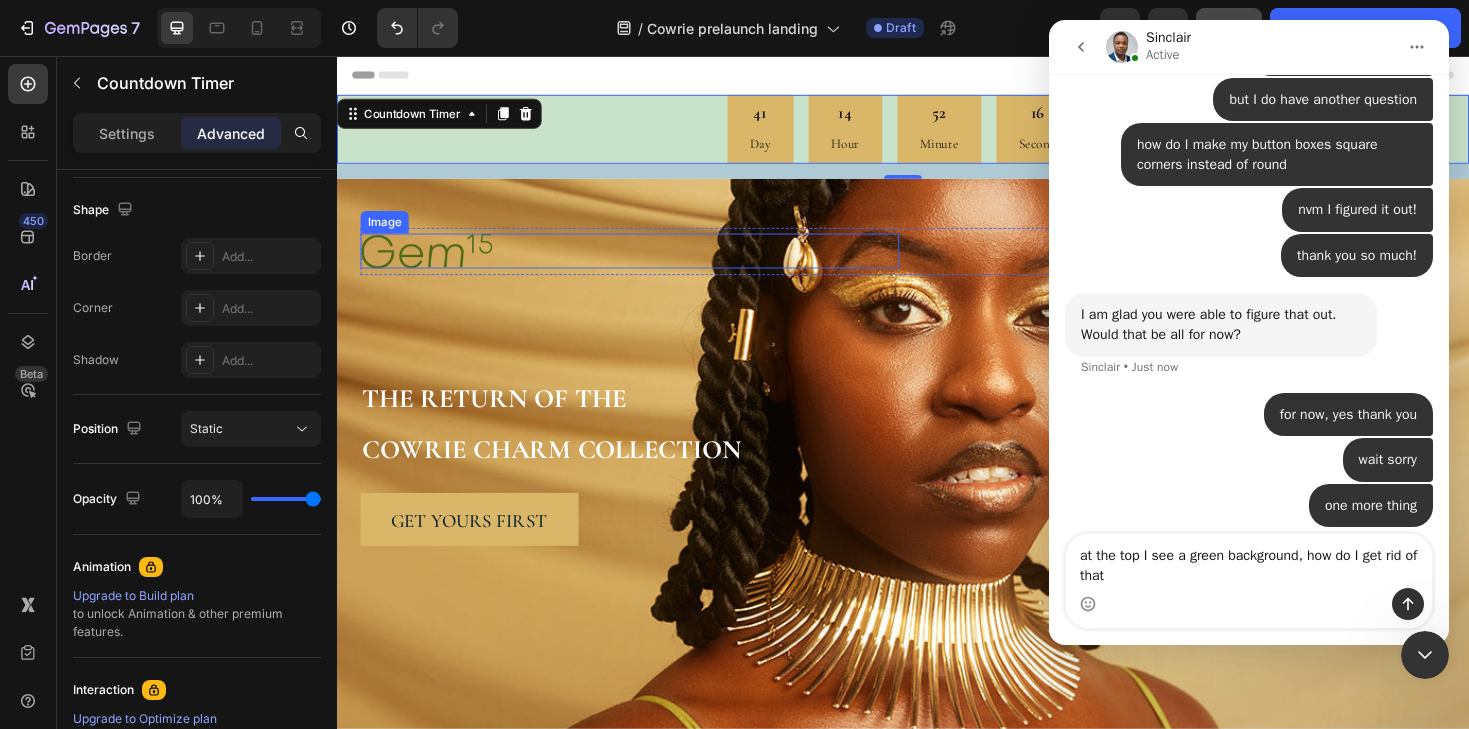 type on "at the top I see a green background, how do I get rid of that?" 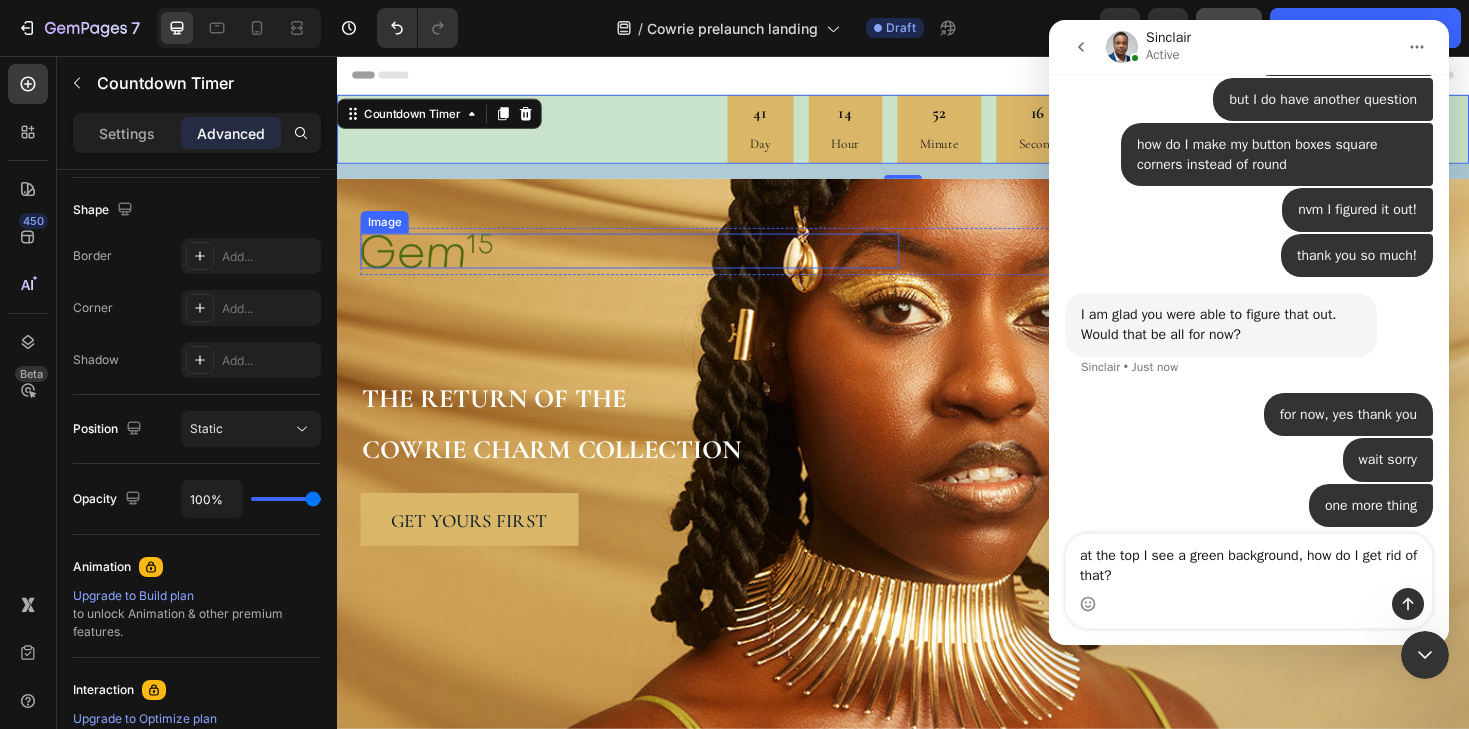 type 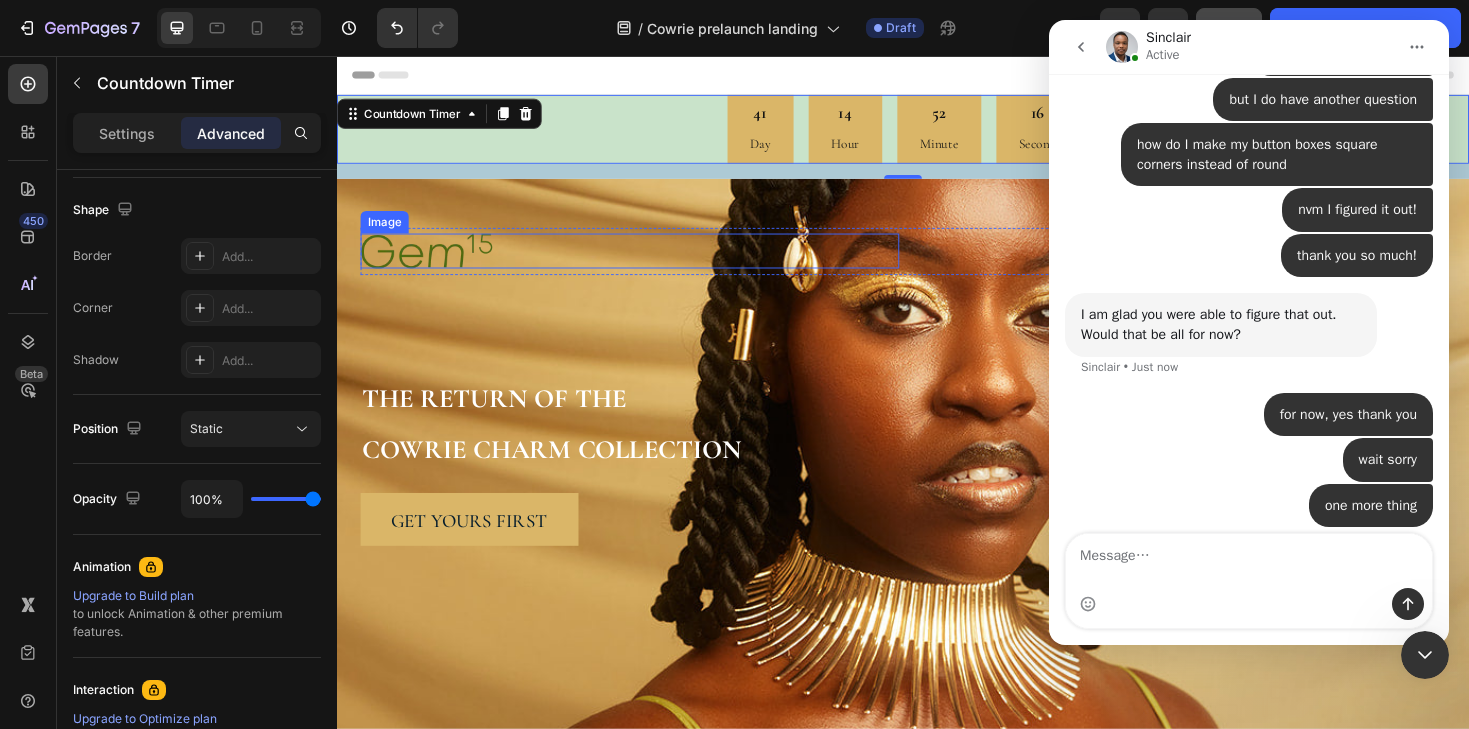 scroll, scrollTop: 739, scrollLeft: 0, axis: vertical 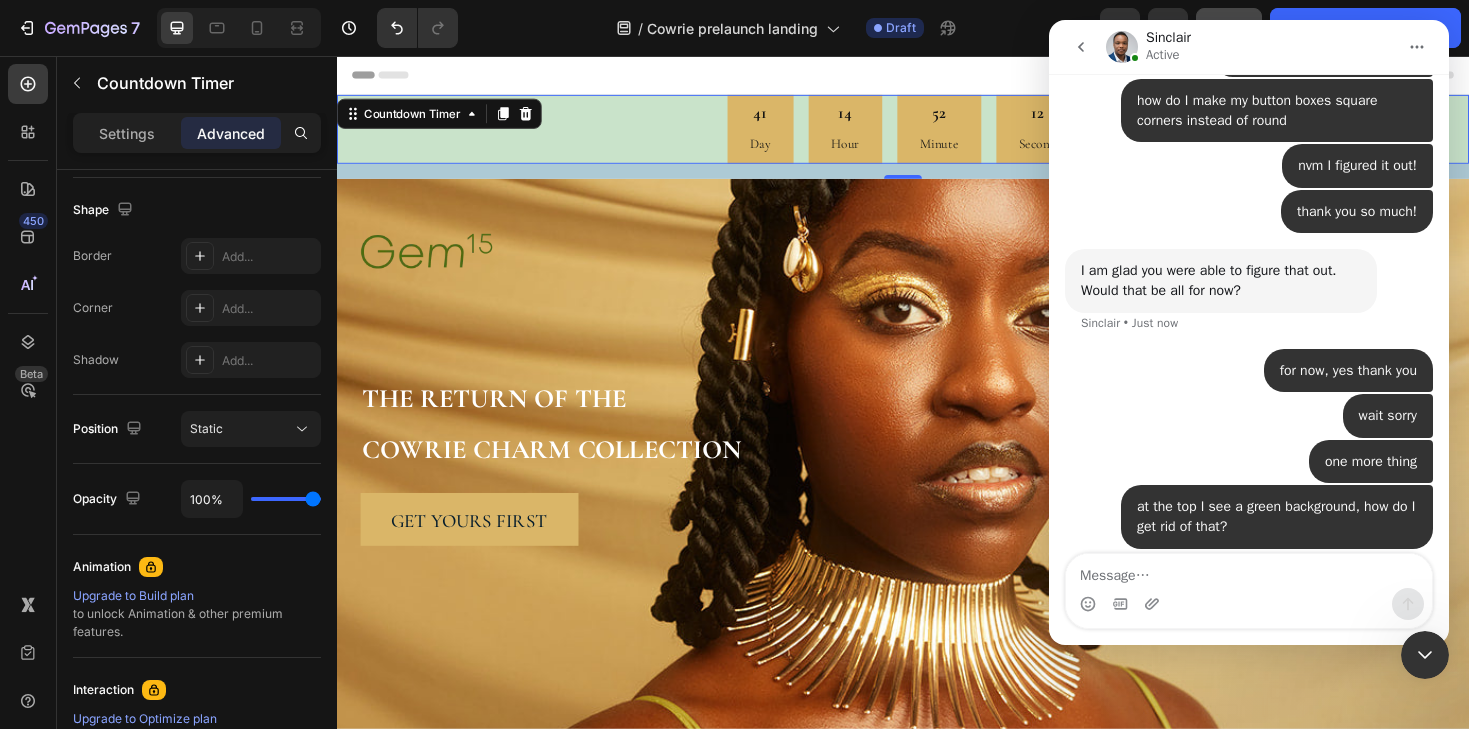 click 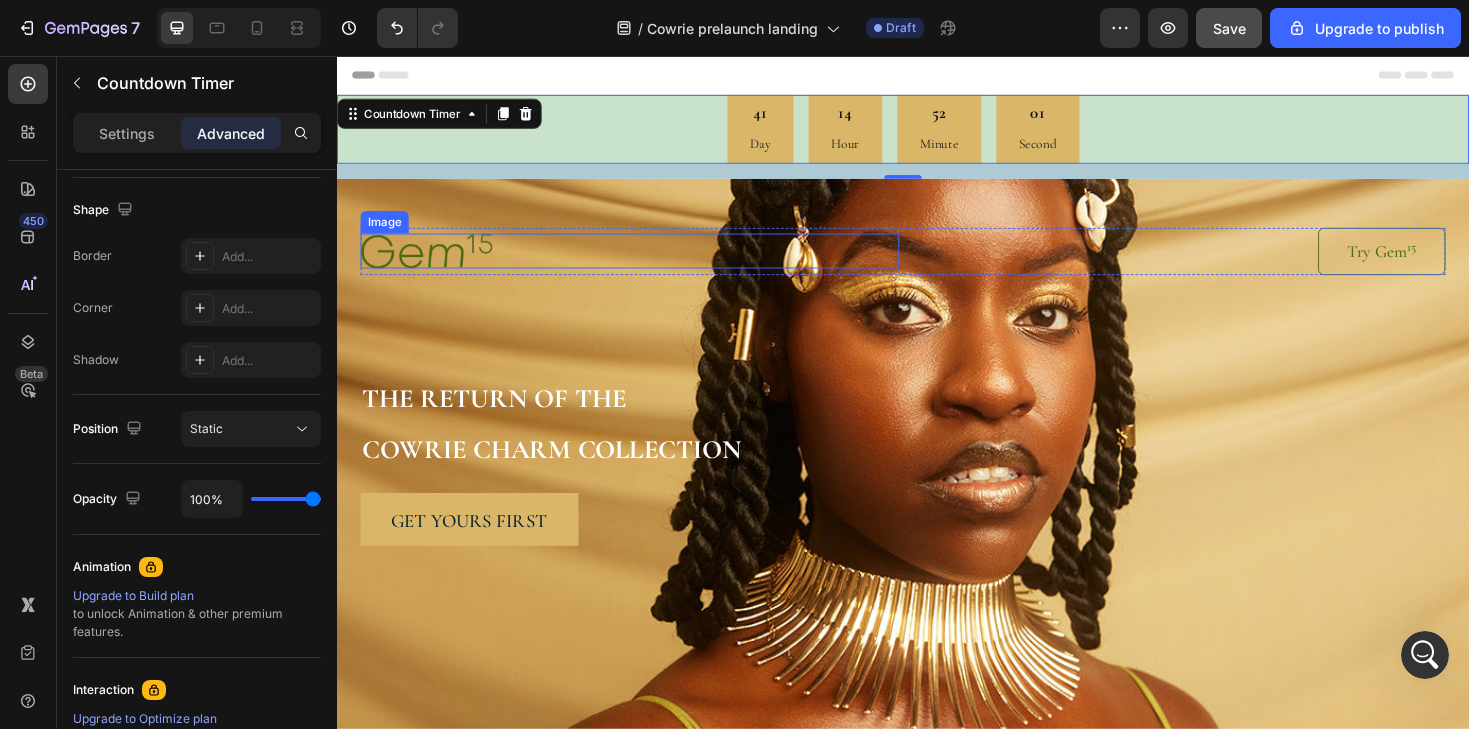 click at bounding box center [432, 262] 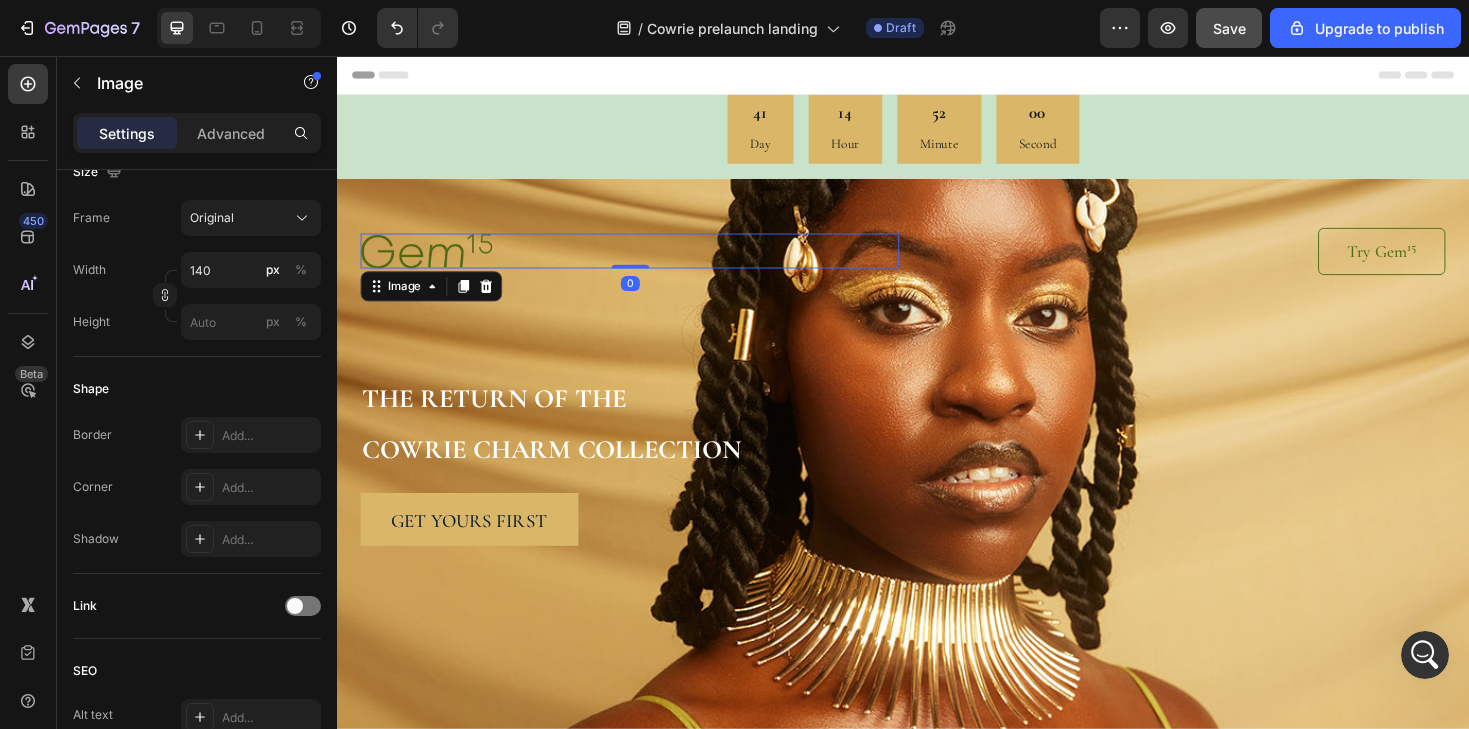 scroll, scrollTop: 0, scrollLeft: 0, axis: both 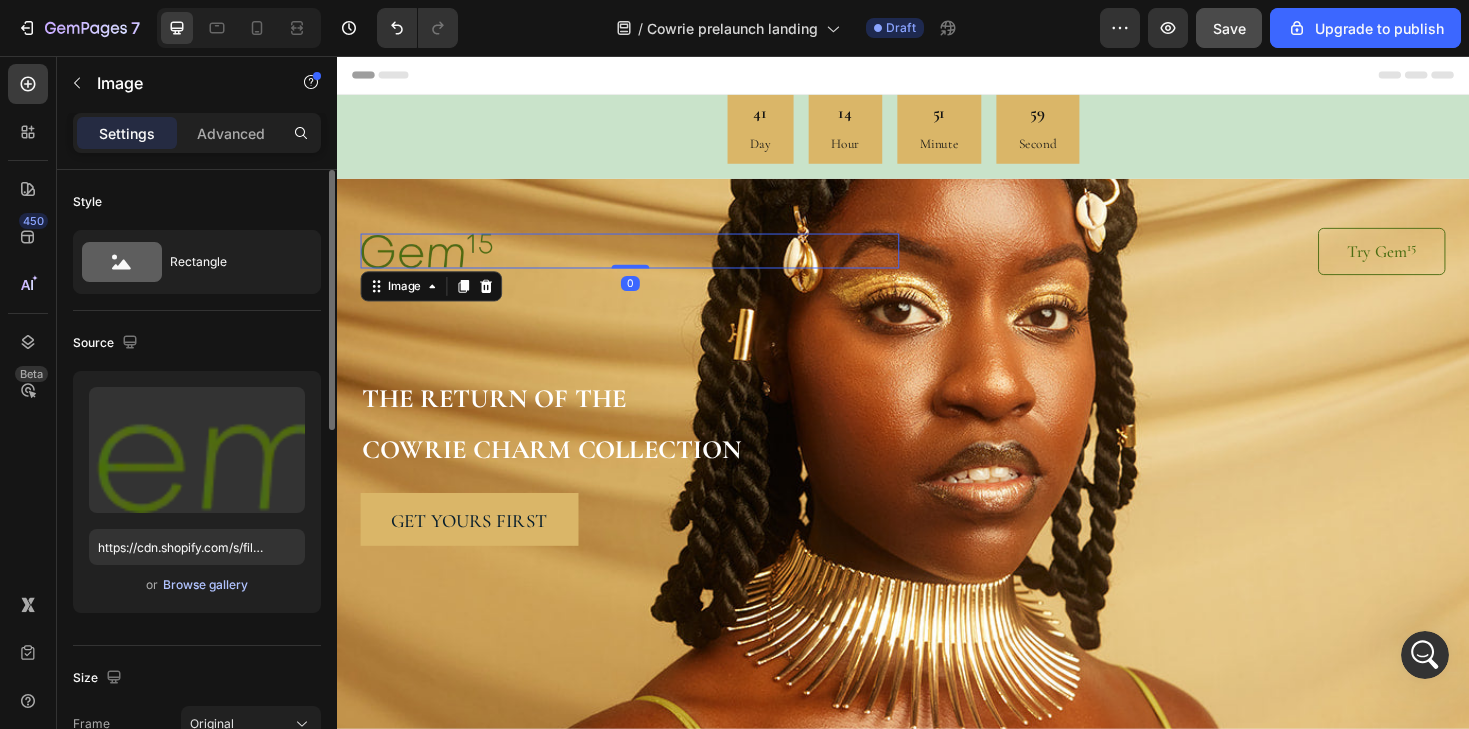 click on "Browse gallery" at bounding box center (205, 585) 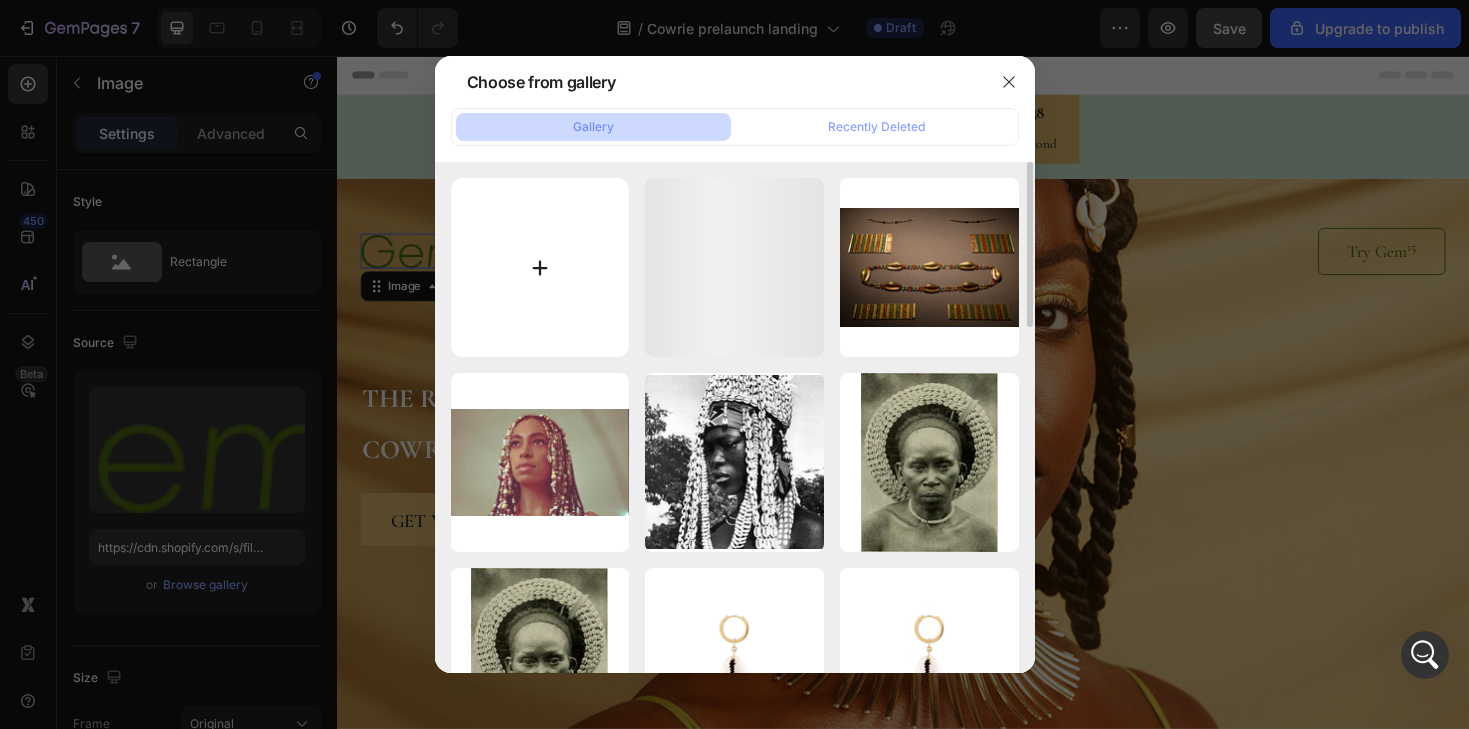 click at bounding box center [540, 267] 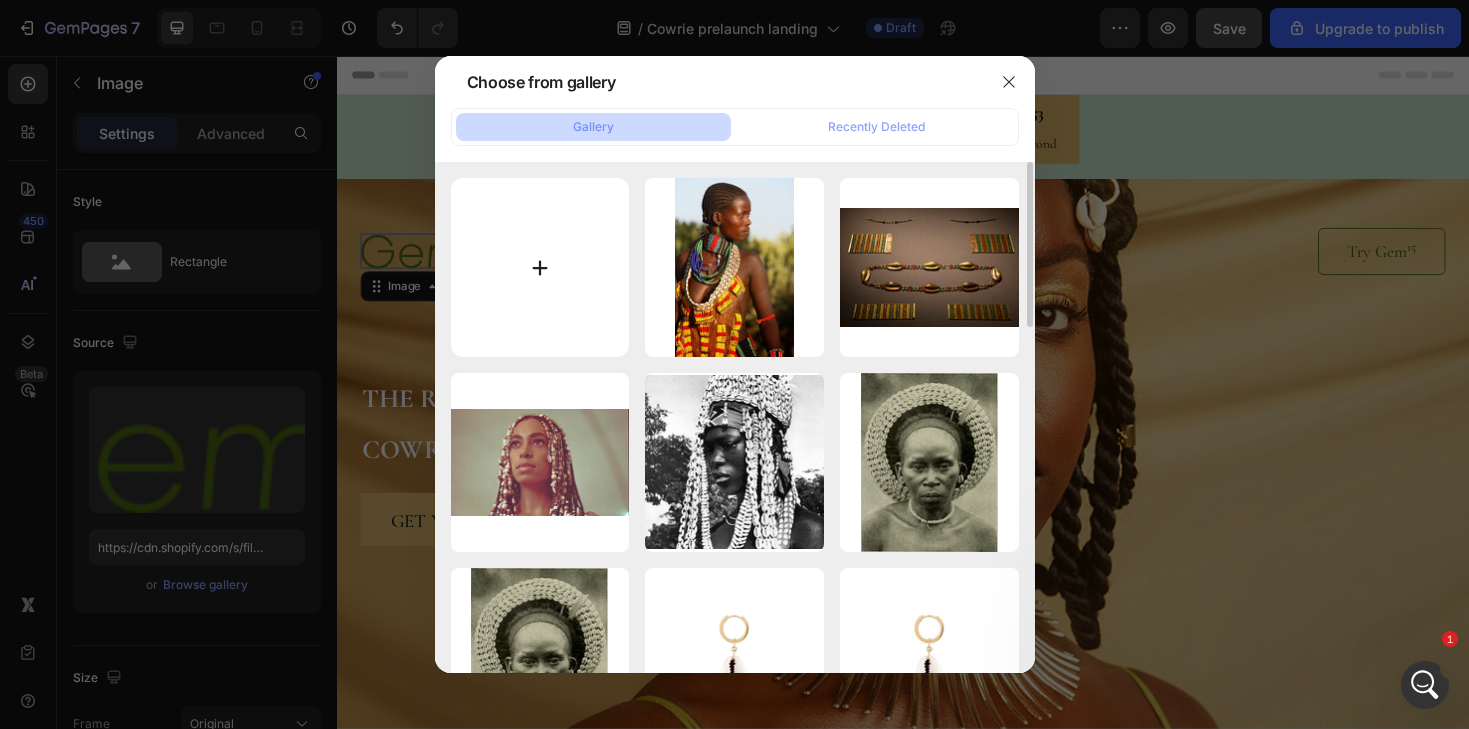 type on "C:\fakepath\JPG-04-removebg-preview.png" 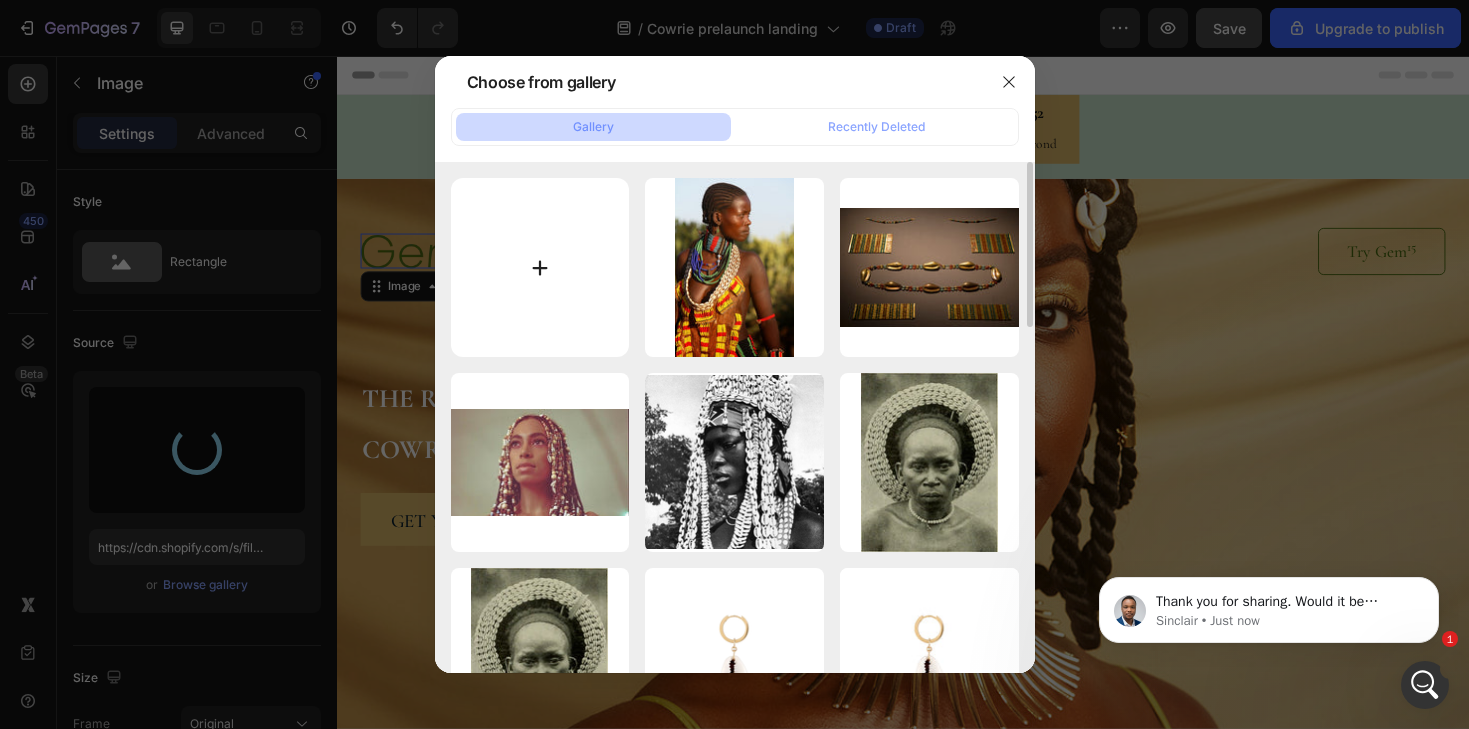 scroll, scrollTop: 0, scrollLeft: 0, axis: both 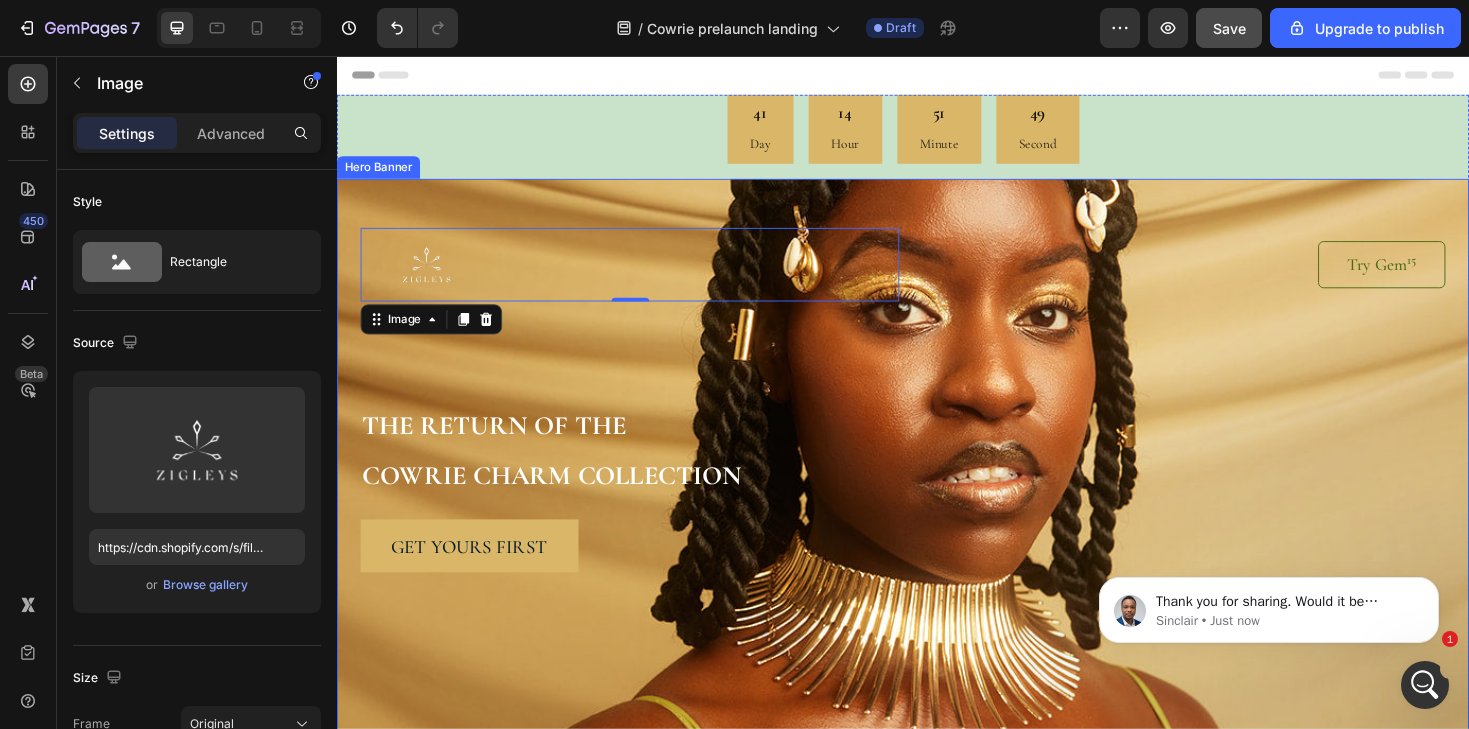 type on "https://cdn.shopify.com/s/files/1/0563/7449/3246/files/gempages_534249811990283360-bd80f347-6d0f-4b99-9fc6-bf947fe45ea8.png" 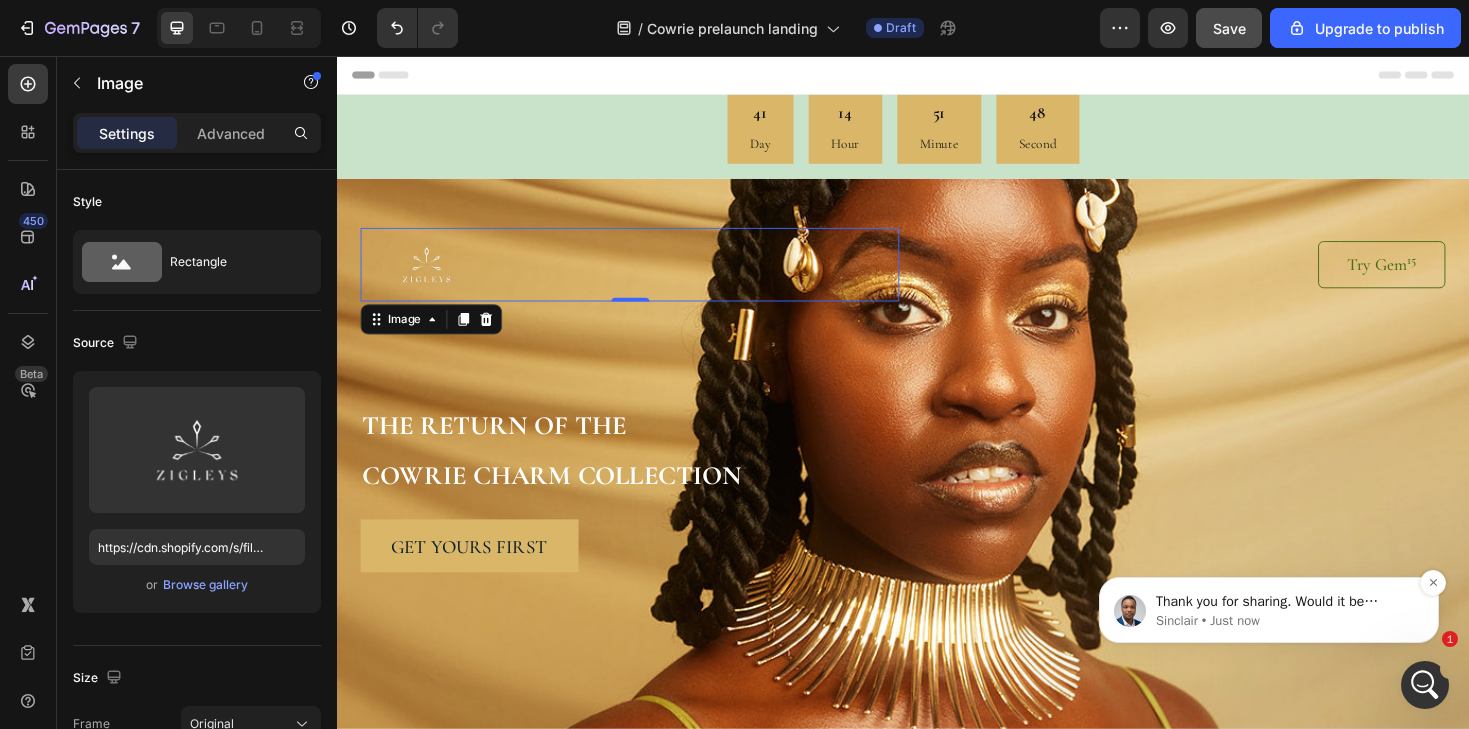 click on "Sinclair • Just now" at bounding box center [1285, 621] 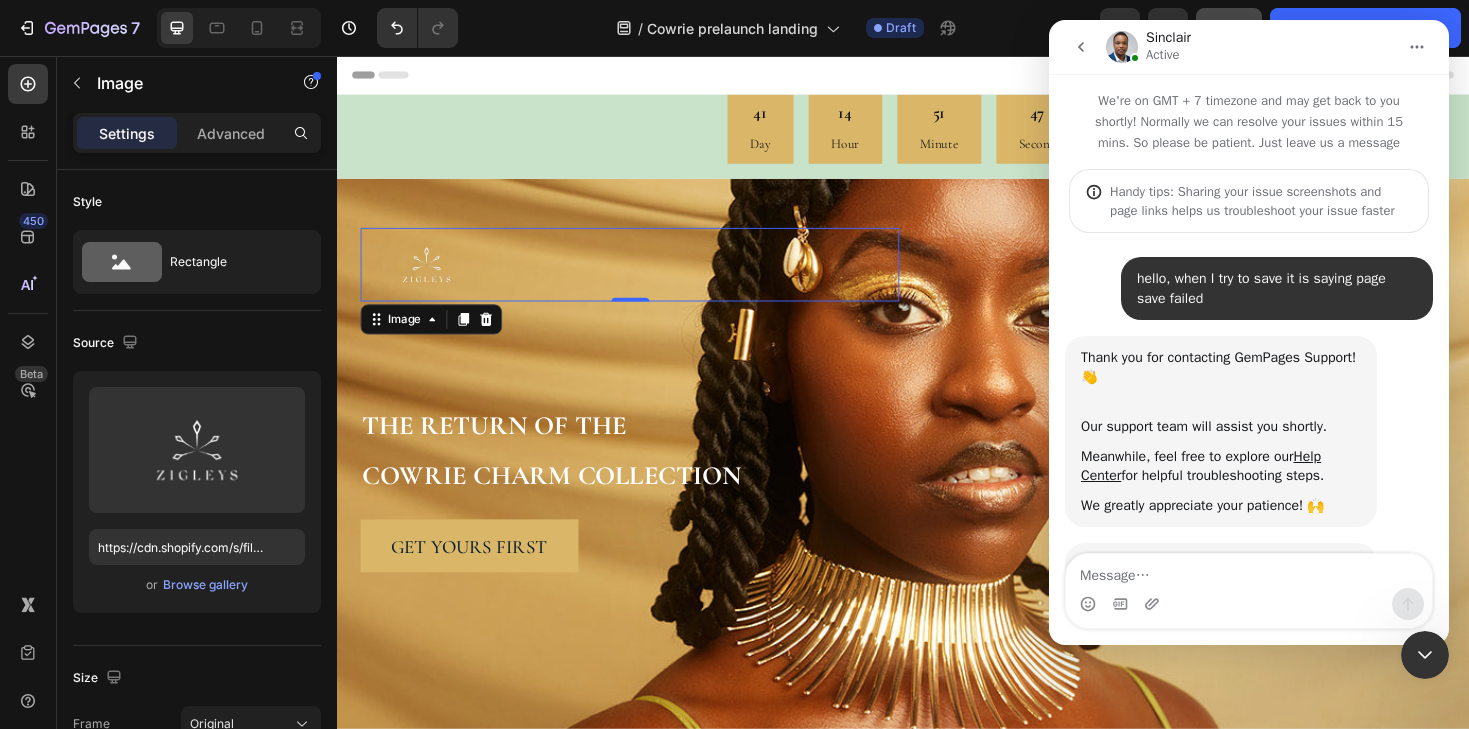 scroll, scrollTop: 778, scrollLeft: 0, axis: vertical 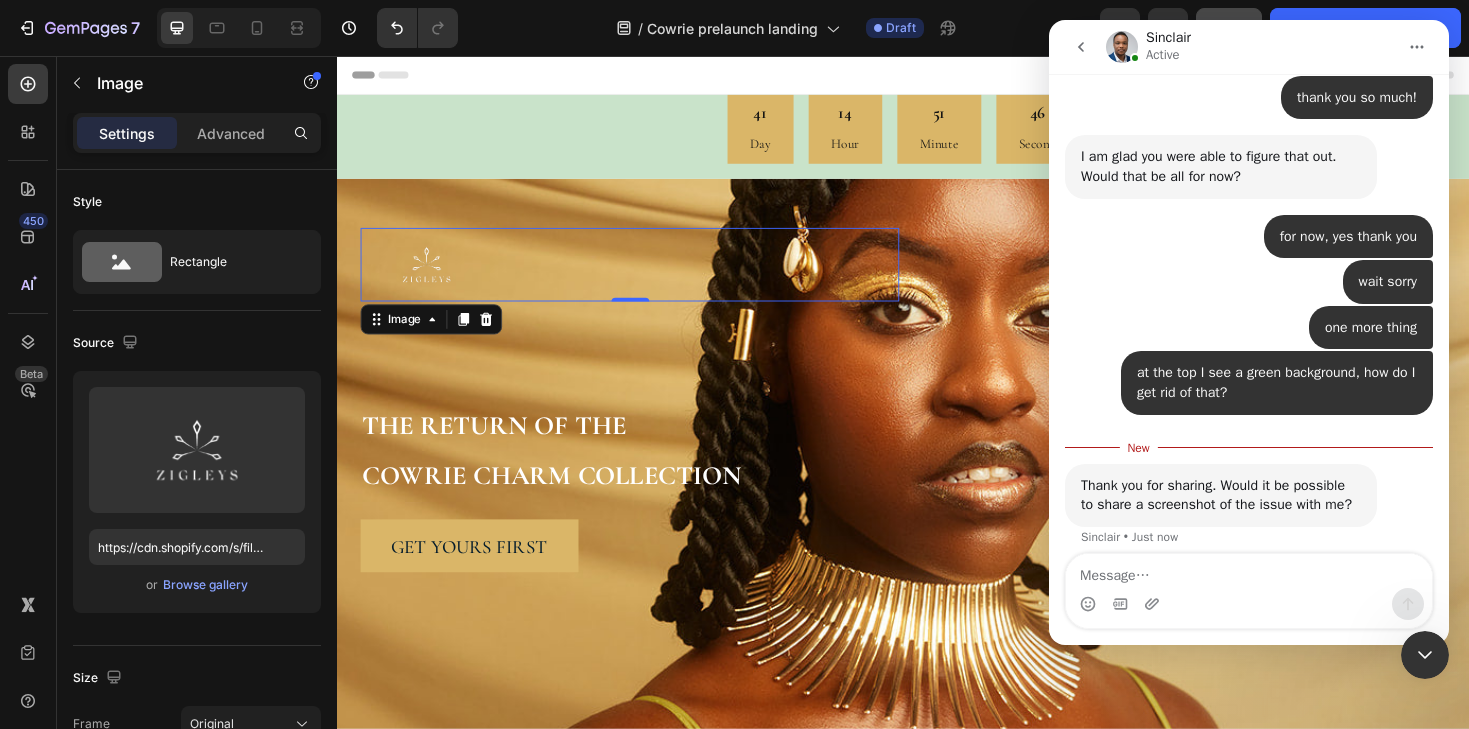 click at bounding box center (1249, 571) 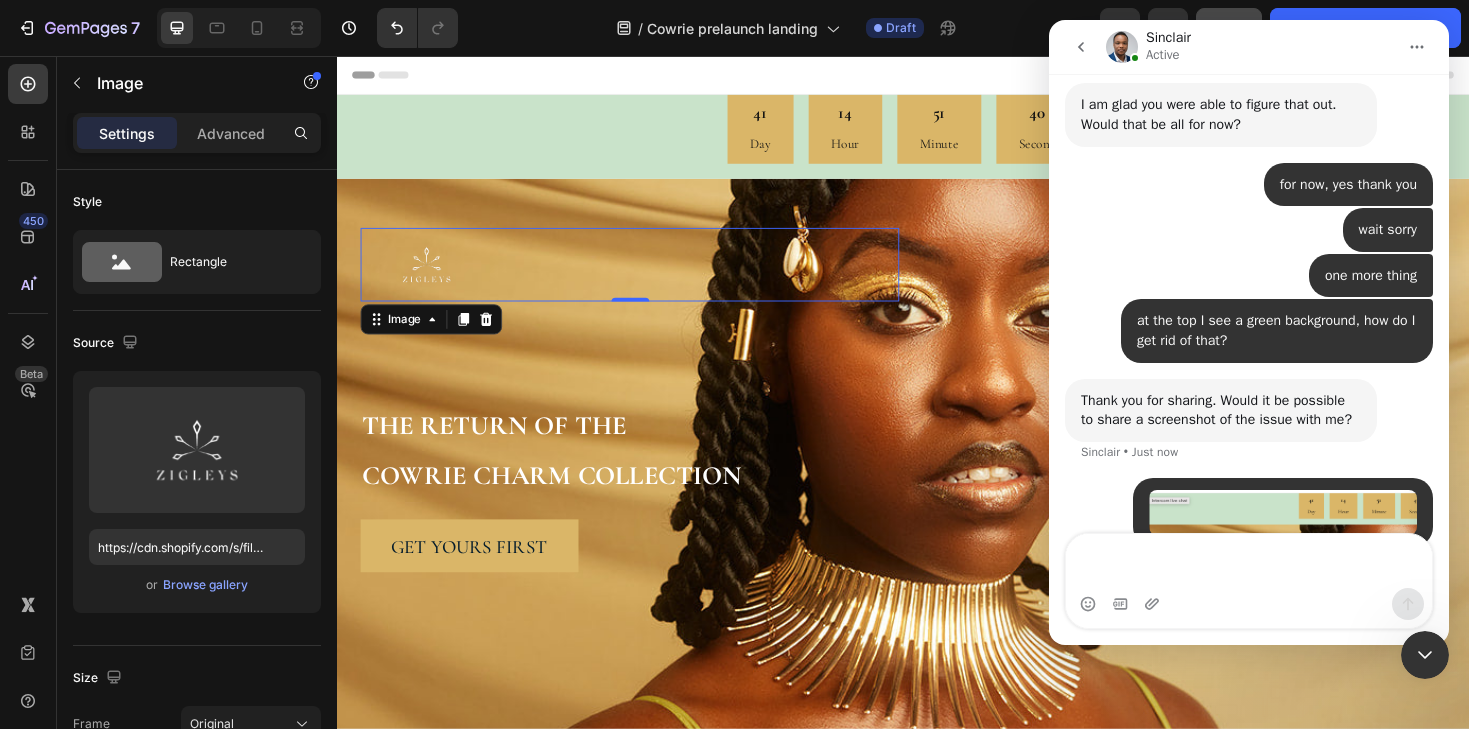 scroll, scrollTop: 922, scrollLeft: 0, axis: vertical 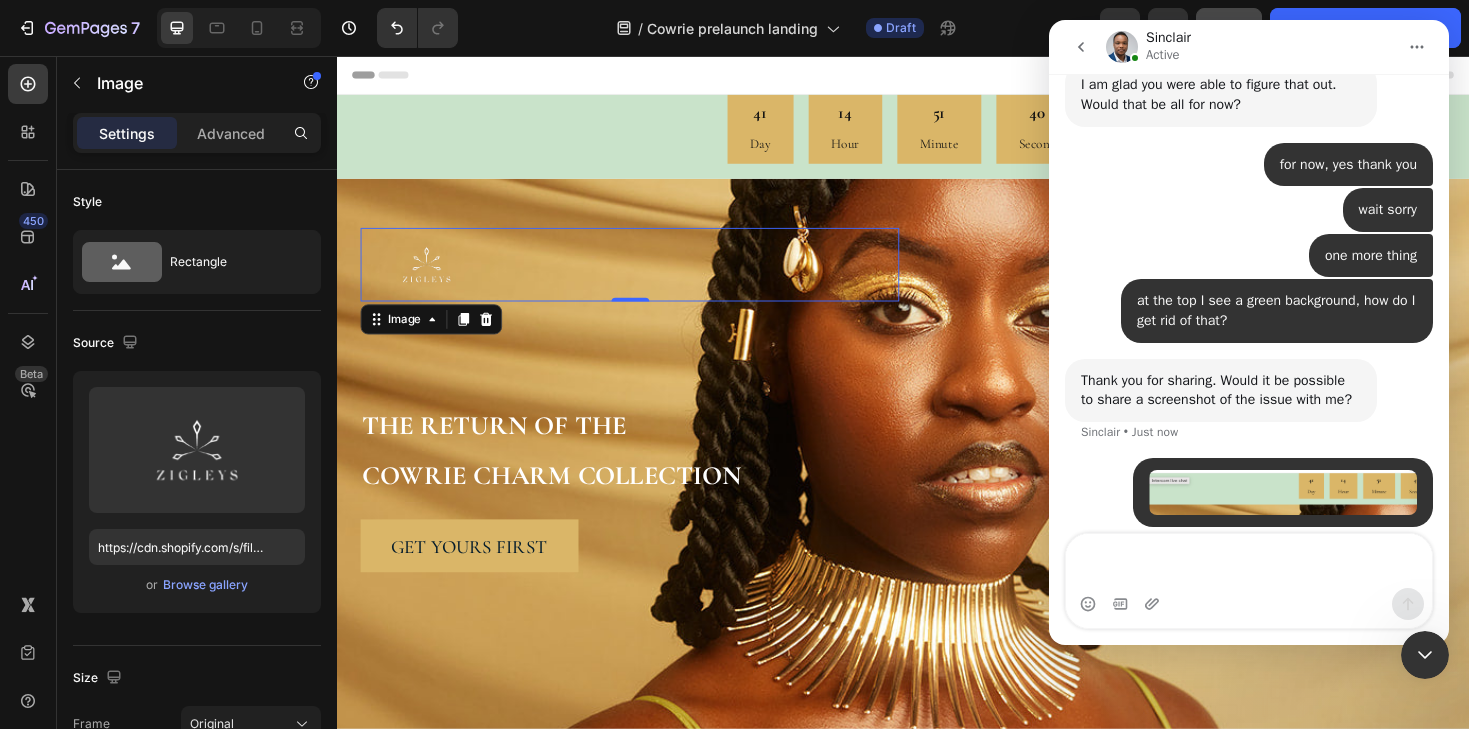 type 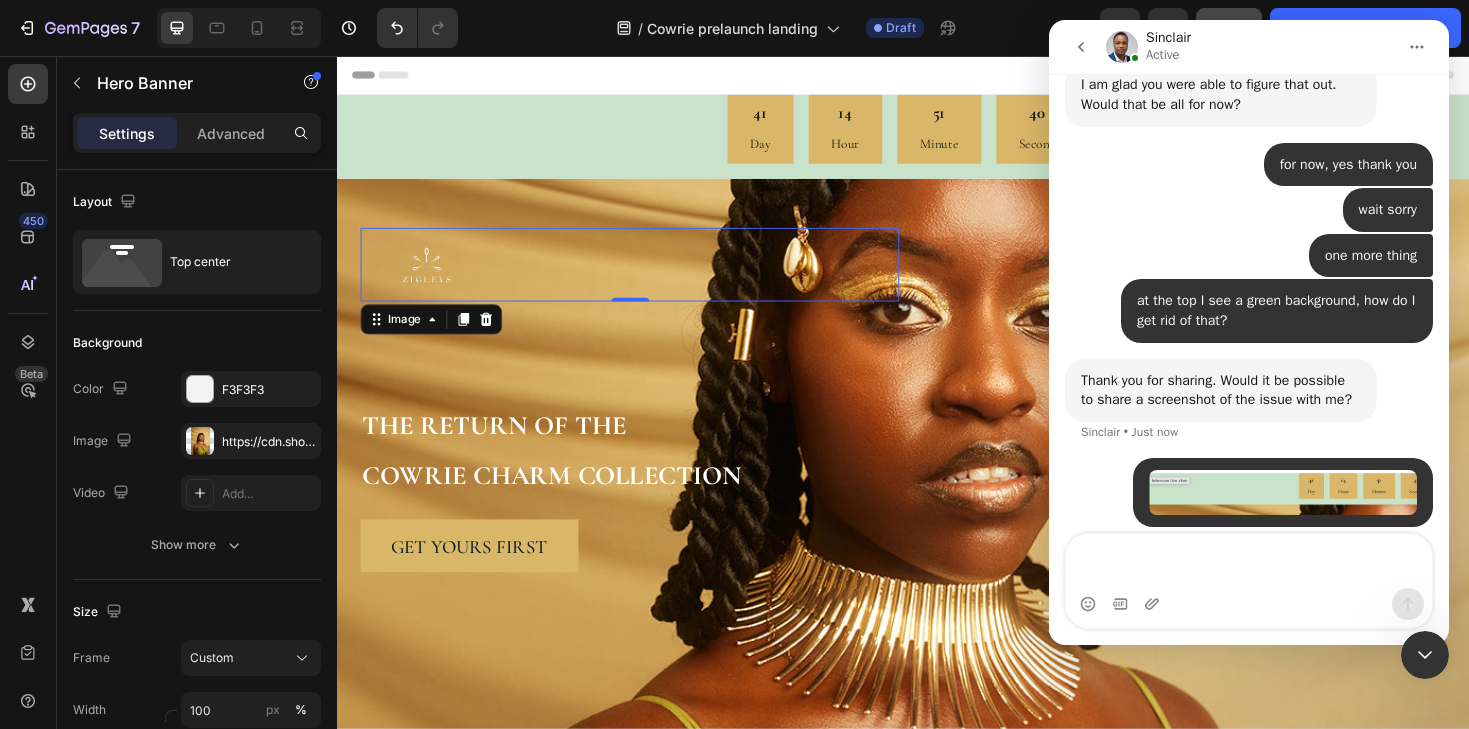 click on "Image   0 Try Gem 15 Button Row THE RETURN OF THE COWRIE CHARM COLLECTION Heading get yours first Button Row Row" at bounding box center (937, 395) 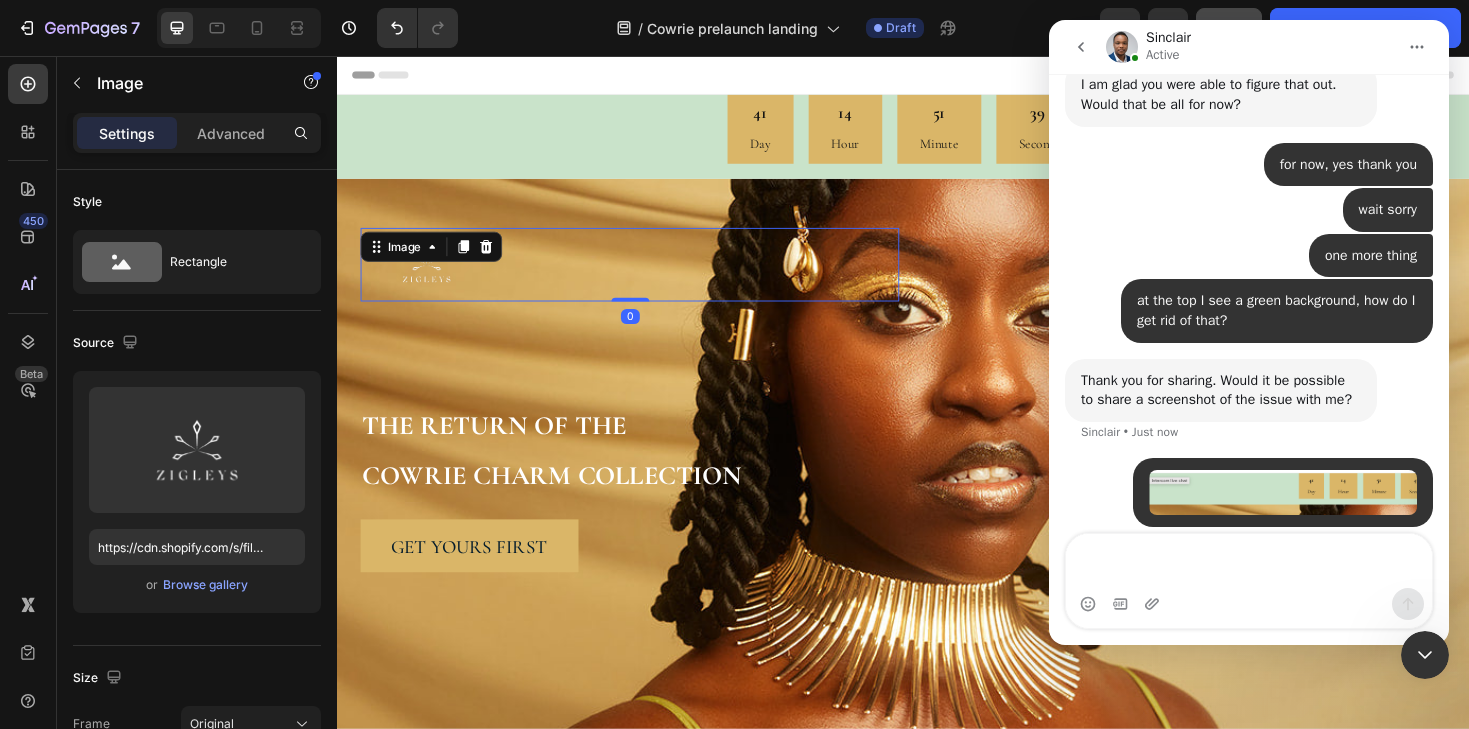 click at bounding box center (432, 277) 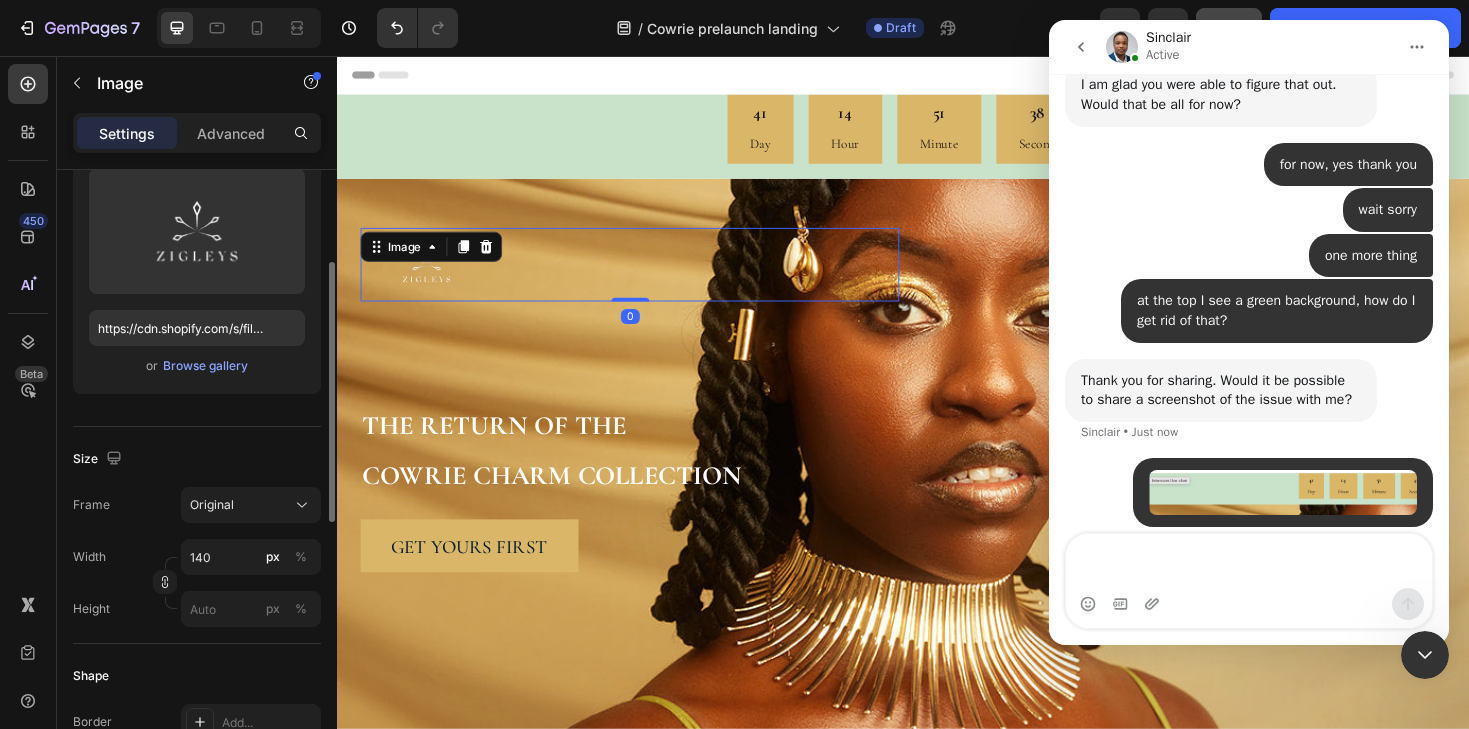 scroll, scrollTop: 242, scrollLeft: 0, axis: vertical 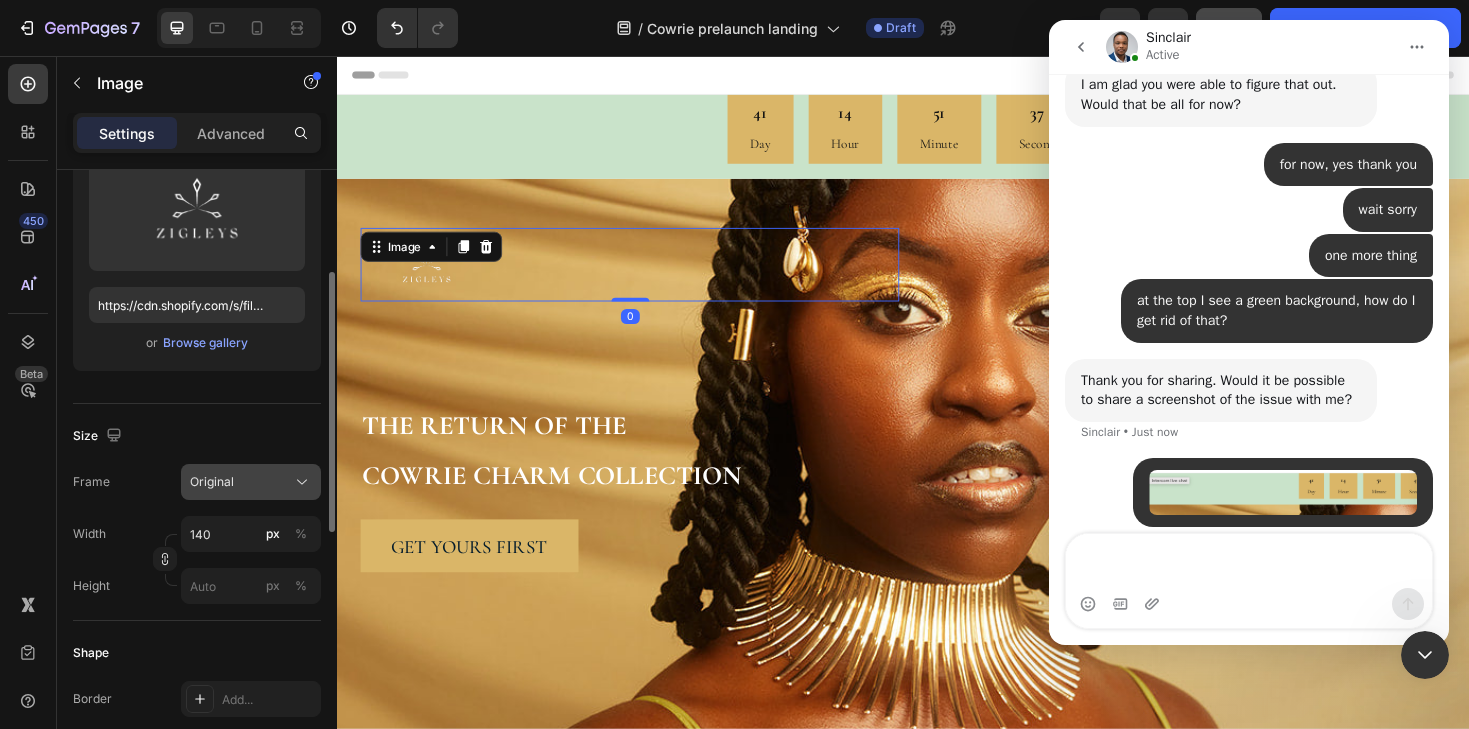 click on "Original" at bounding box center [251, 482] 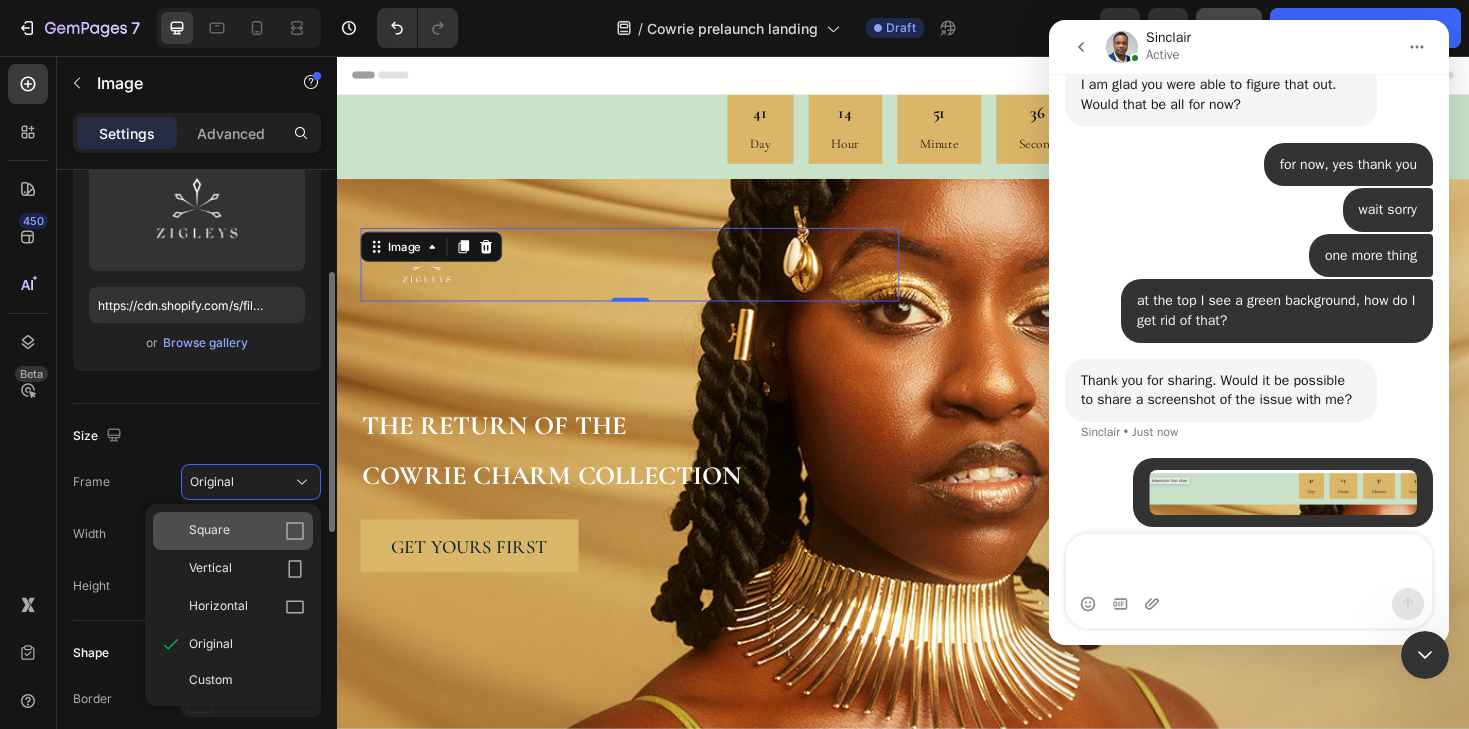 click on "Square" 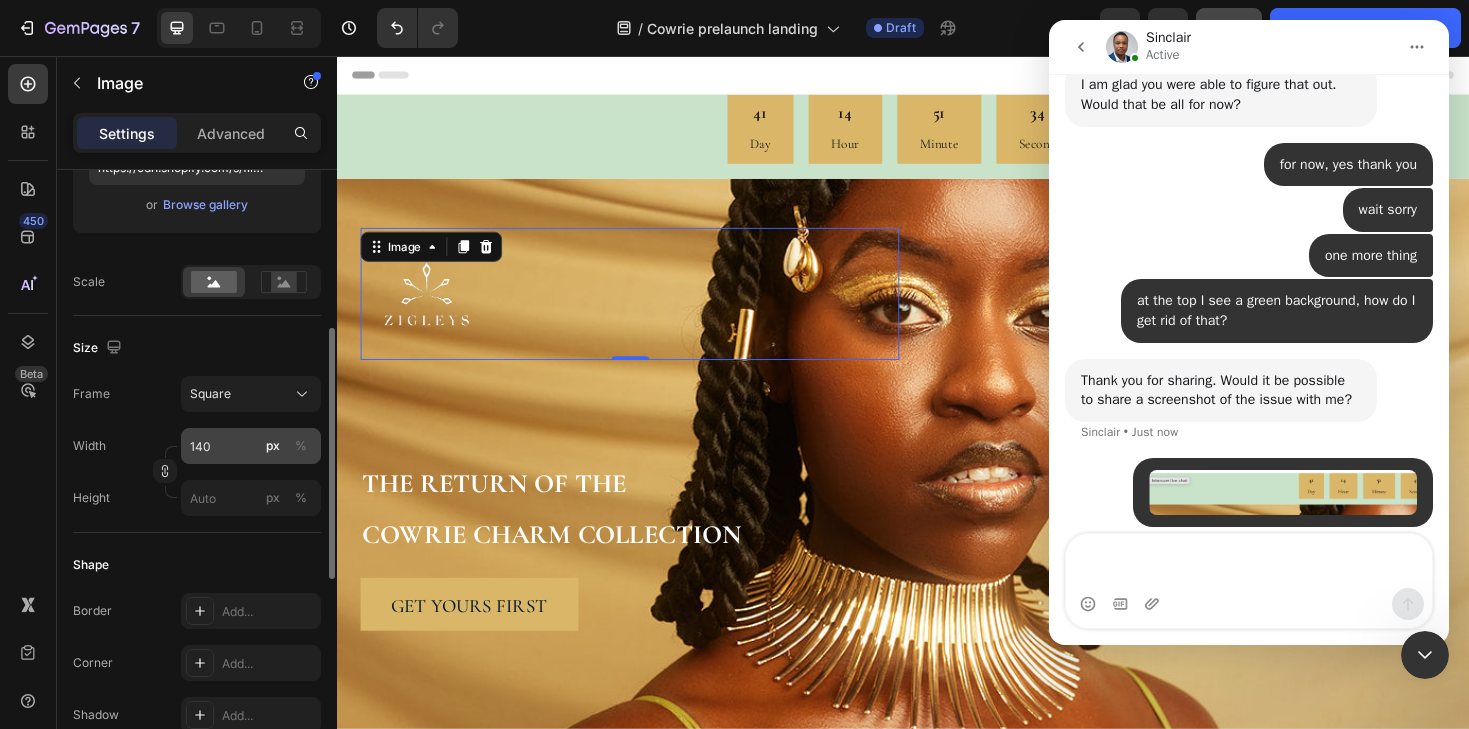 scroll, scrollTop: 382, scrollLeft: 0, axis: vertical 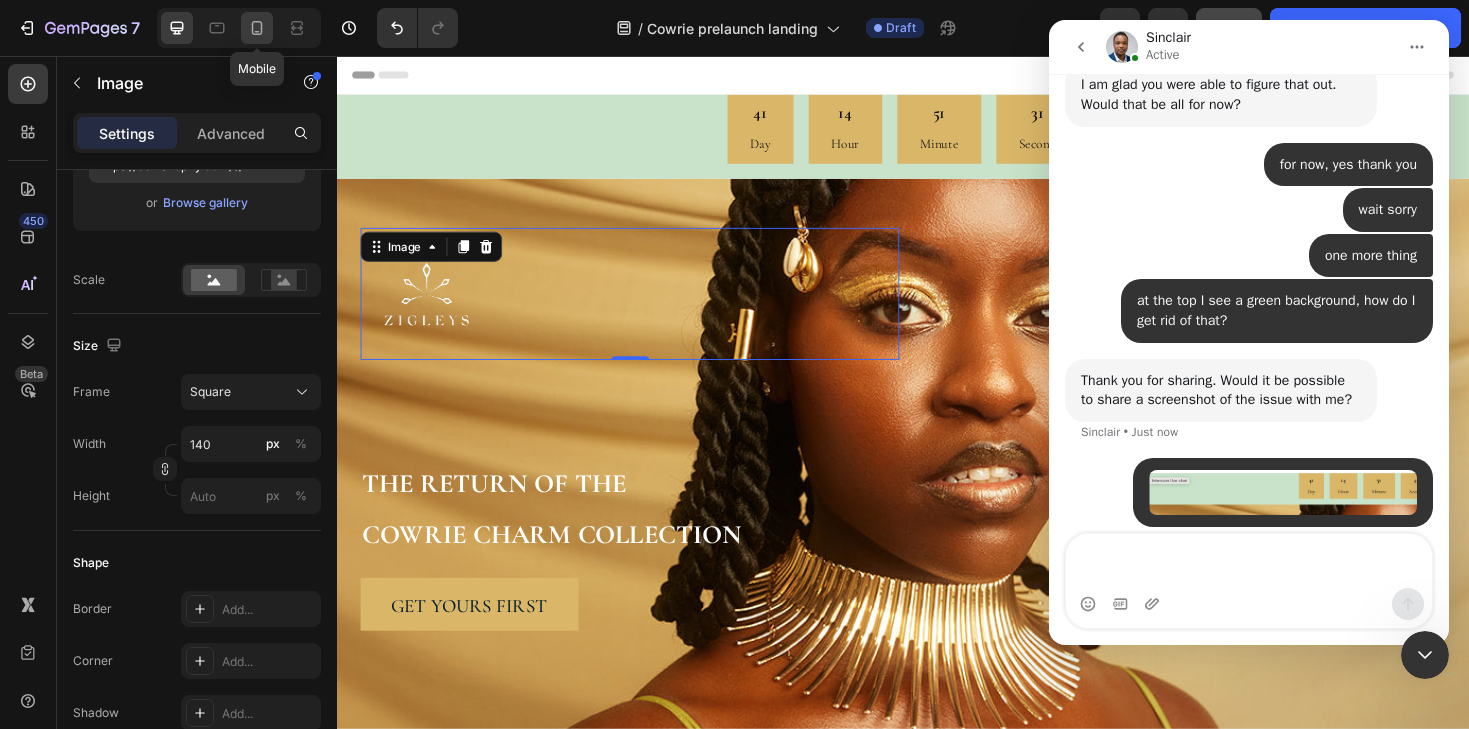 click 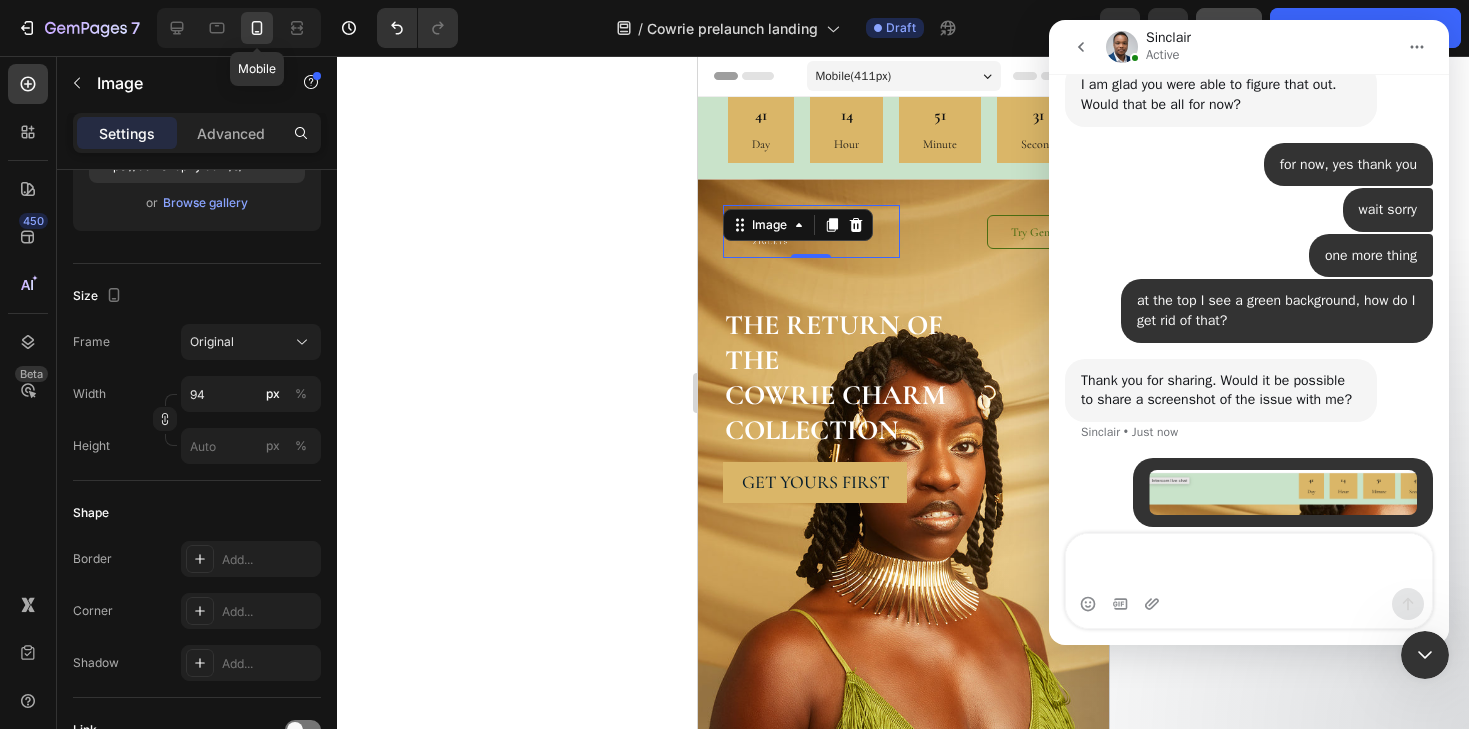 scroll, scrollTop: 78, scrollLeft: 0, axis: vertical 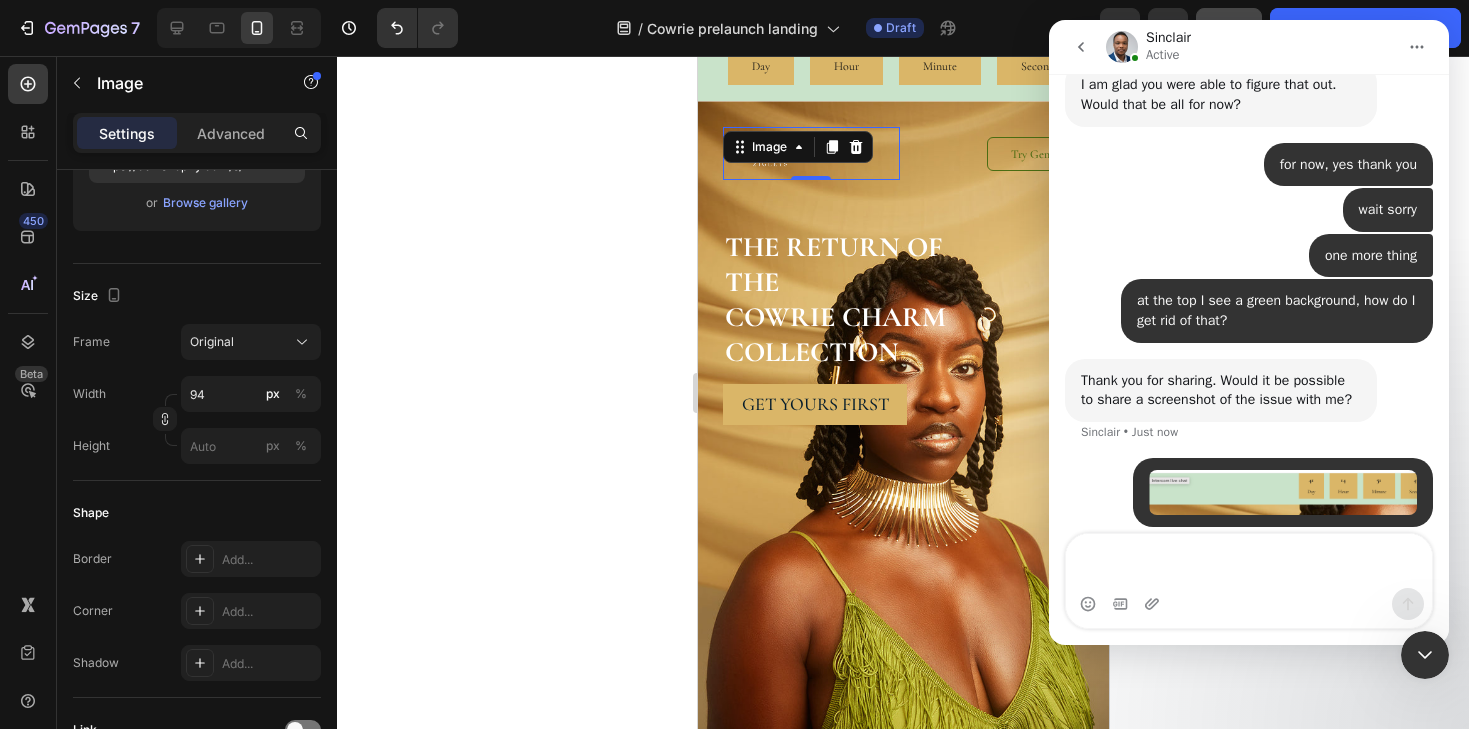 click 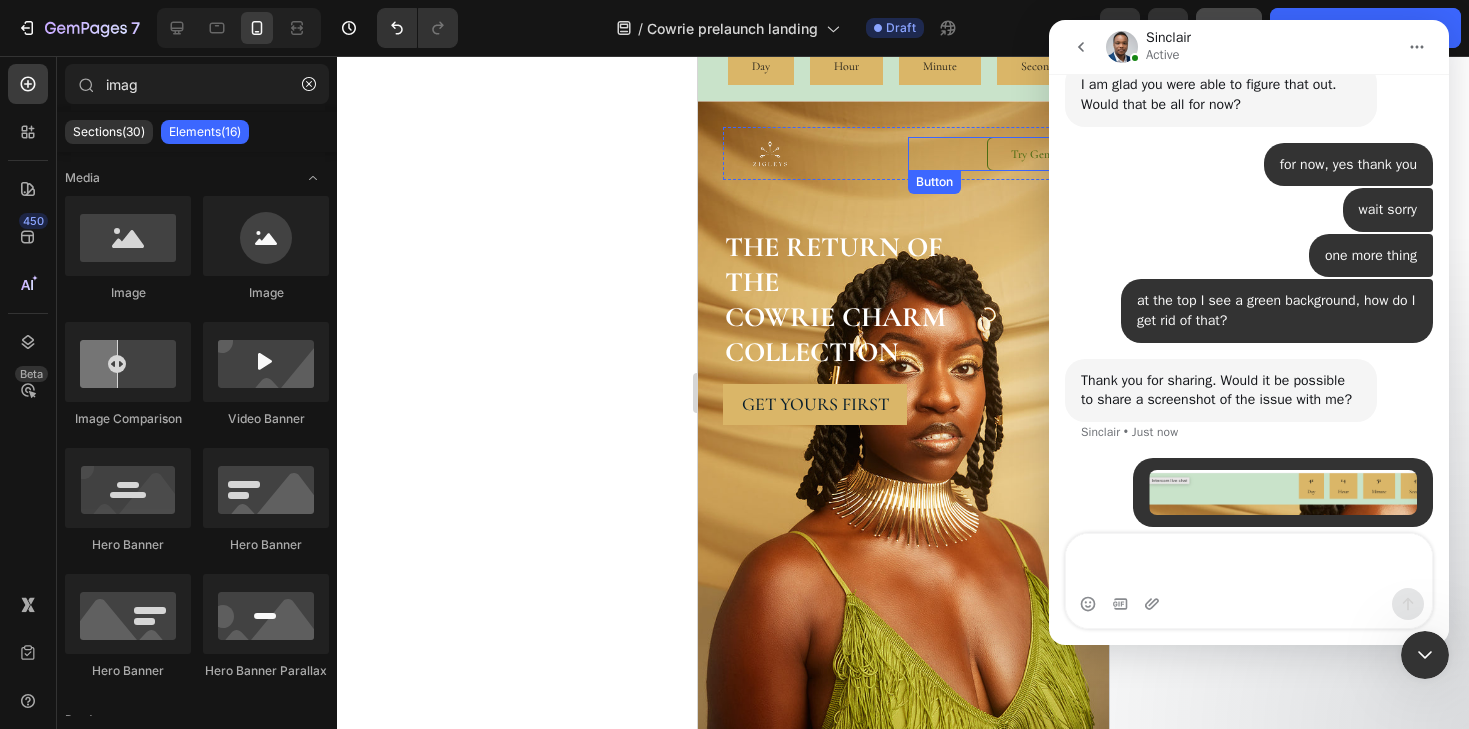 click on "Try Gem 15" at bounding box center [1034, 154] 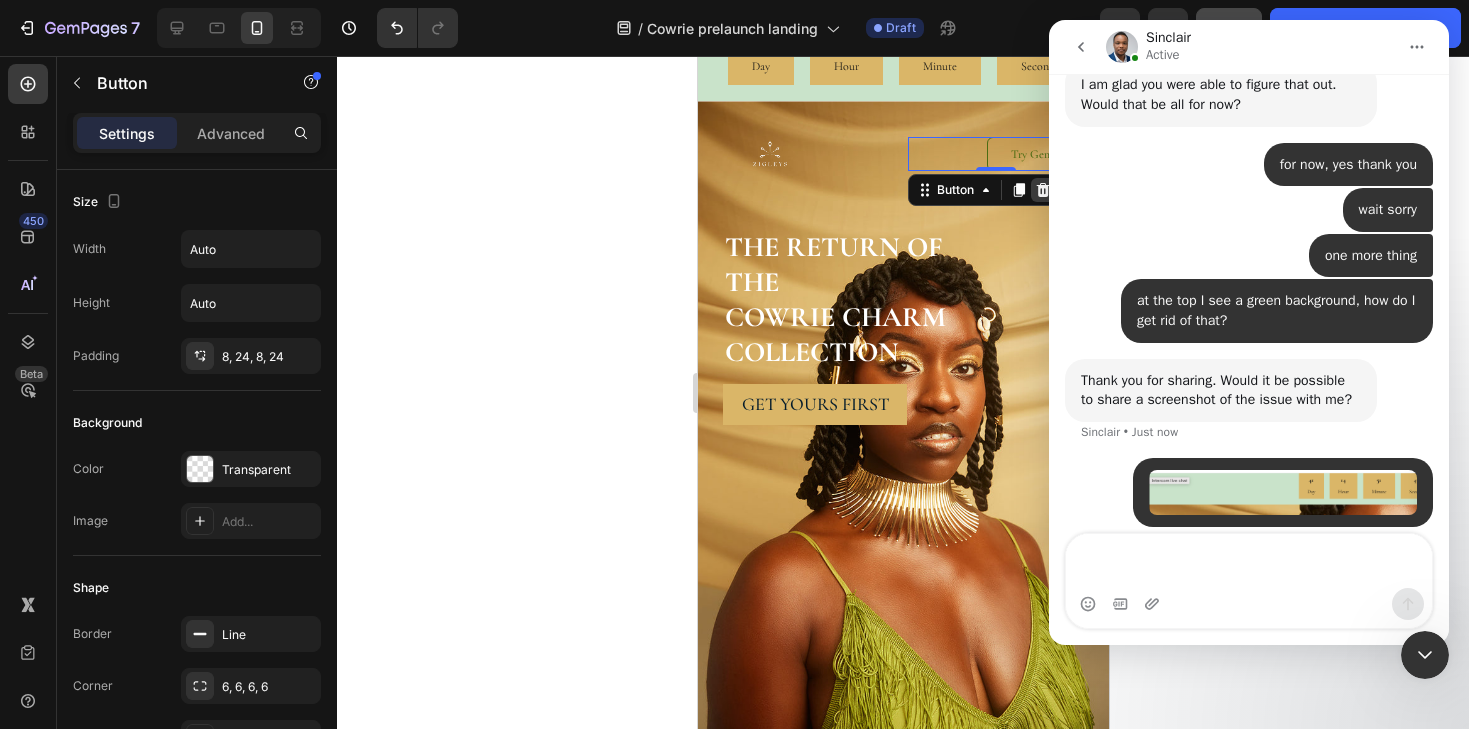 click 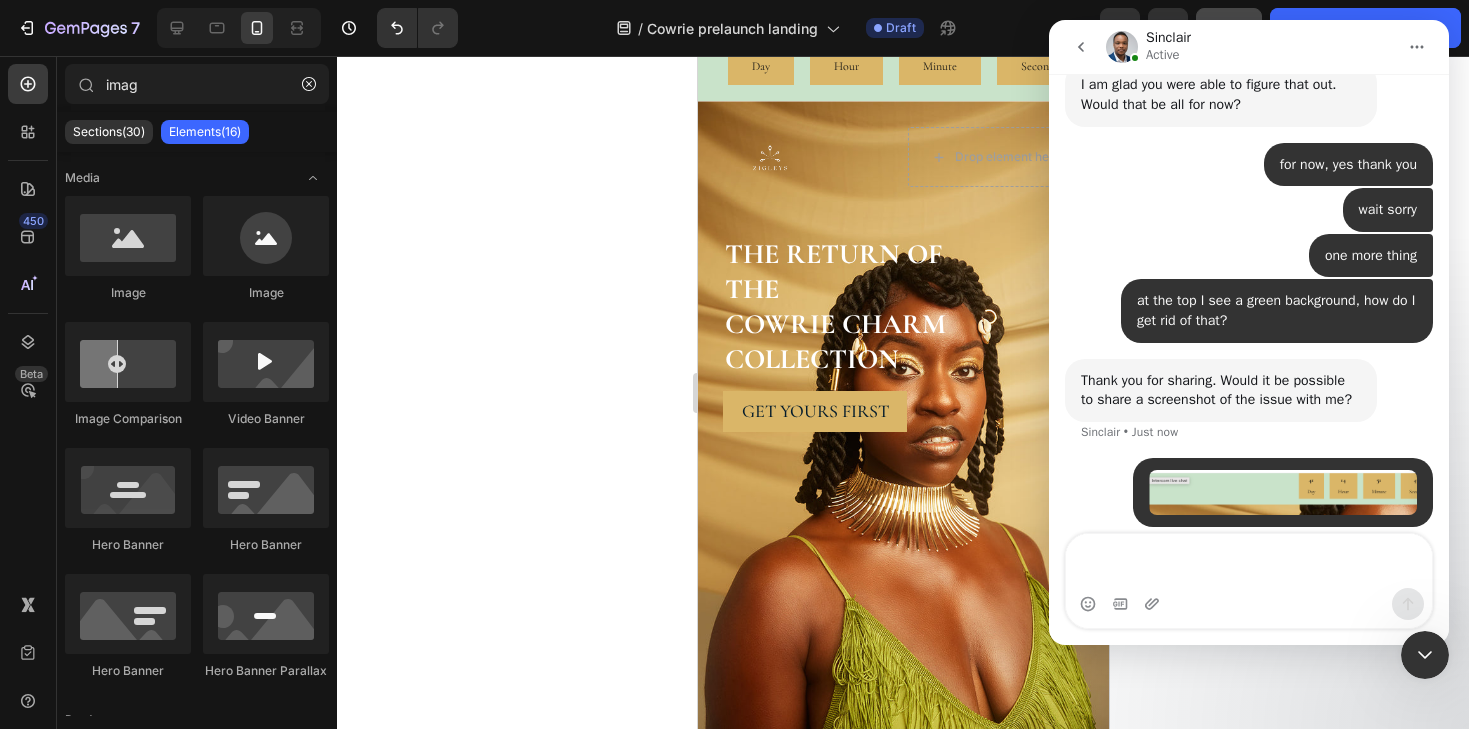 click 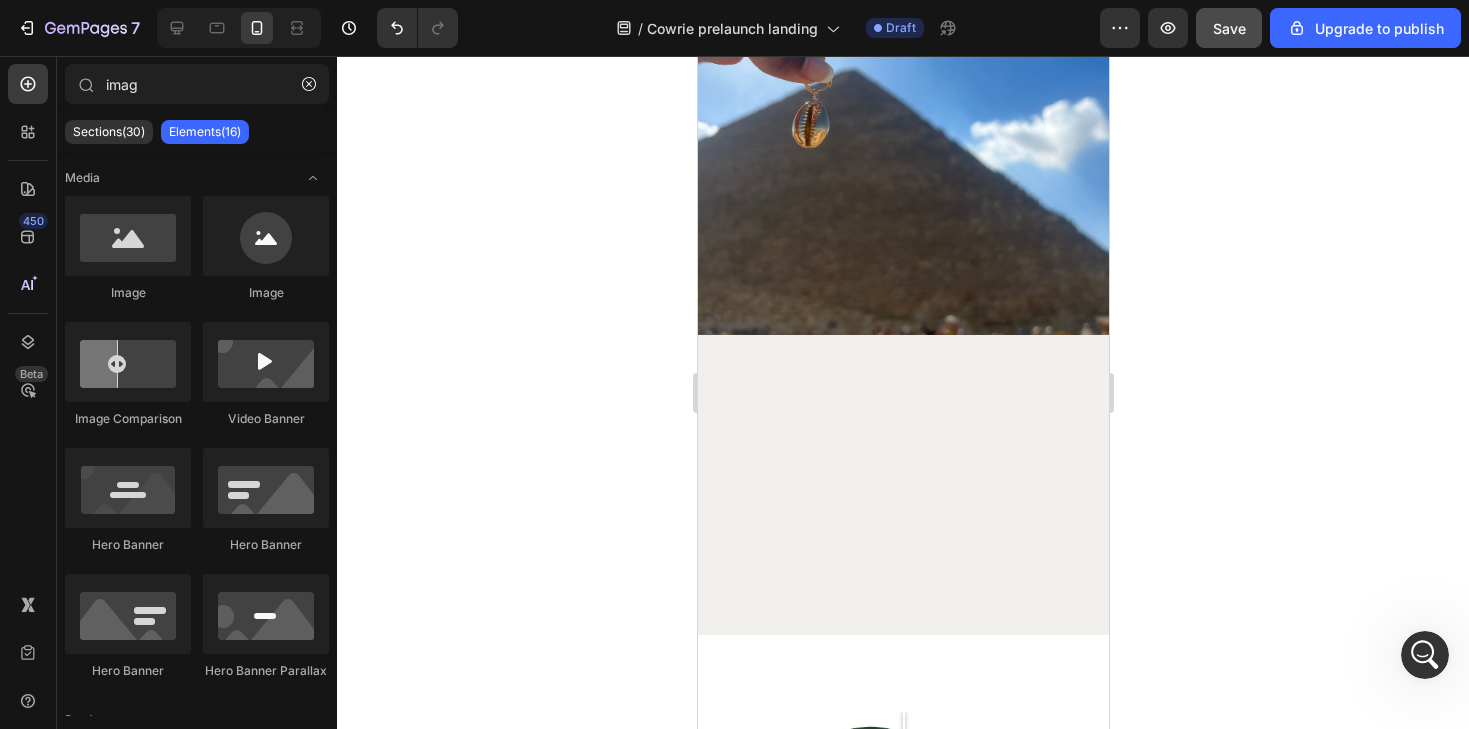 scroll, scrollTop: 2542, scrollLeft: 0, axis: vertical 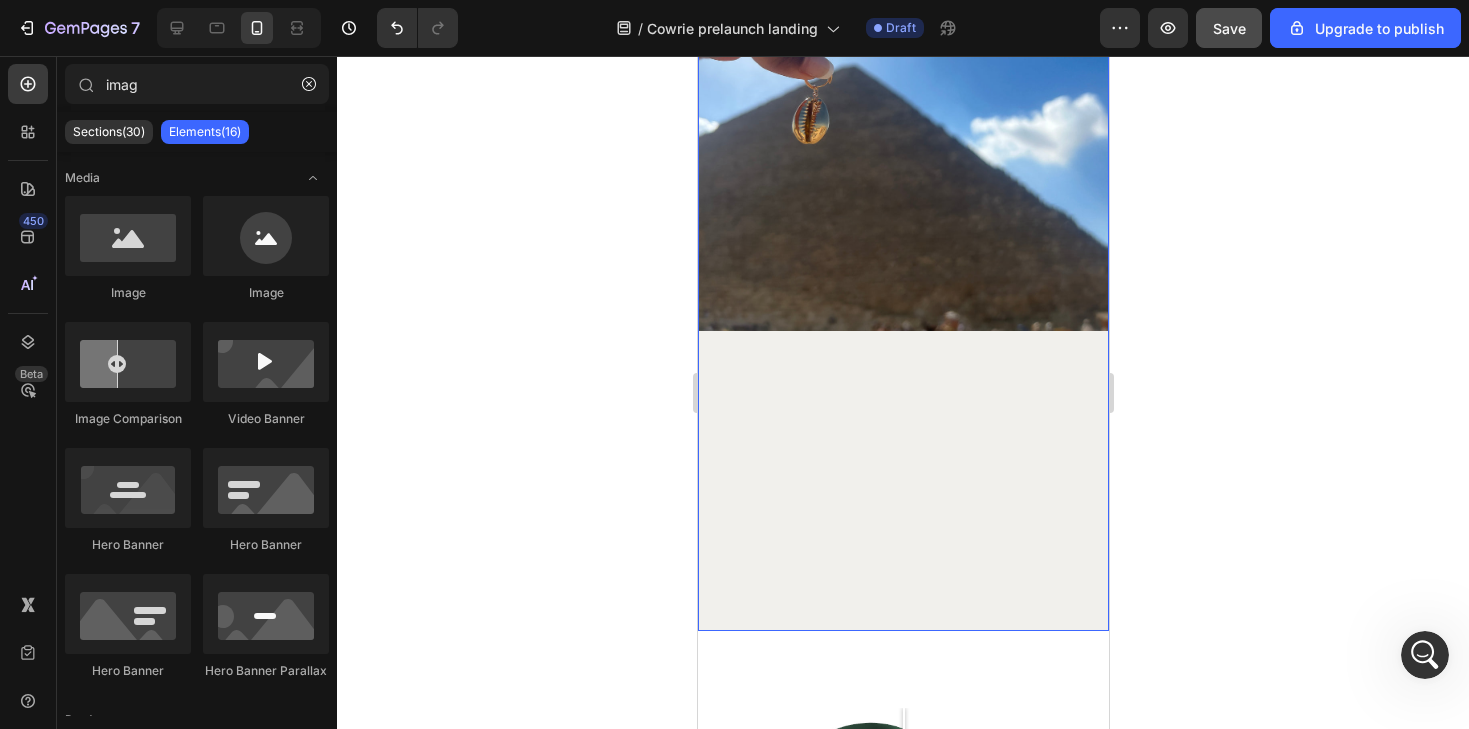click on "Real, ethically-sourced 18-karat gold Heading Our African ancestors were among the first to wear gold  as a statement of power, pride, and divine beauty. Ghana was called 'Land of Gold' and Mali was nicknamed 'Golden Kingdom.' Text Block Row Natural cowrie shells from Kenya Heading Depending on the African region, cowrie shells symbolized wealth, royalty, spirituality, protection, fertility, divine femininity, and more.  Text Block Row JOIN THE VIP LIST Button Row Image" at bounding box center (902, 43) 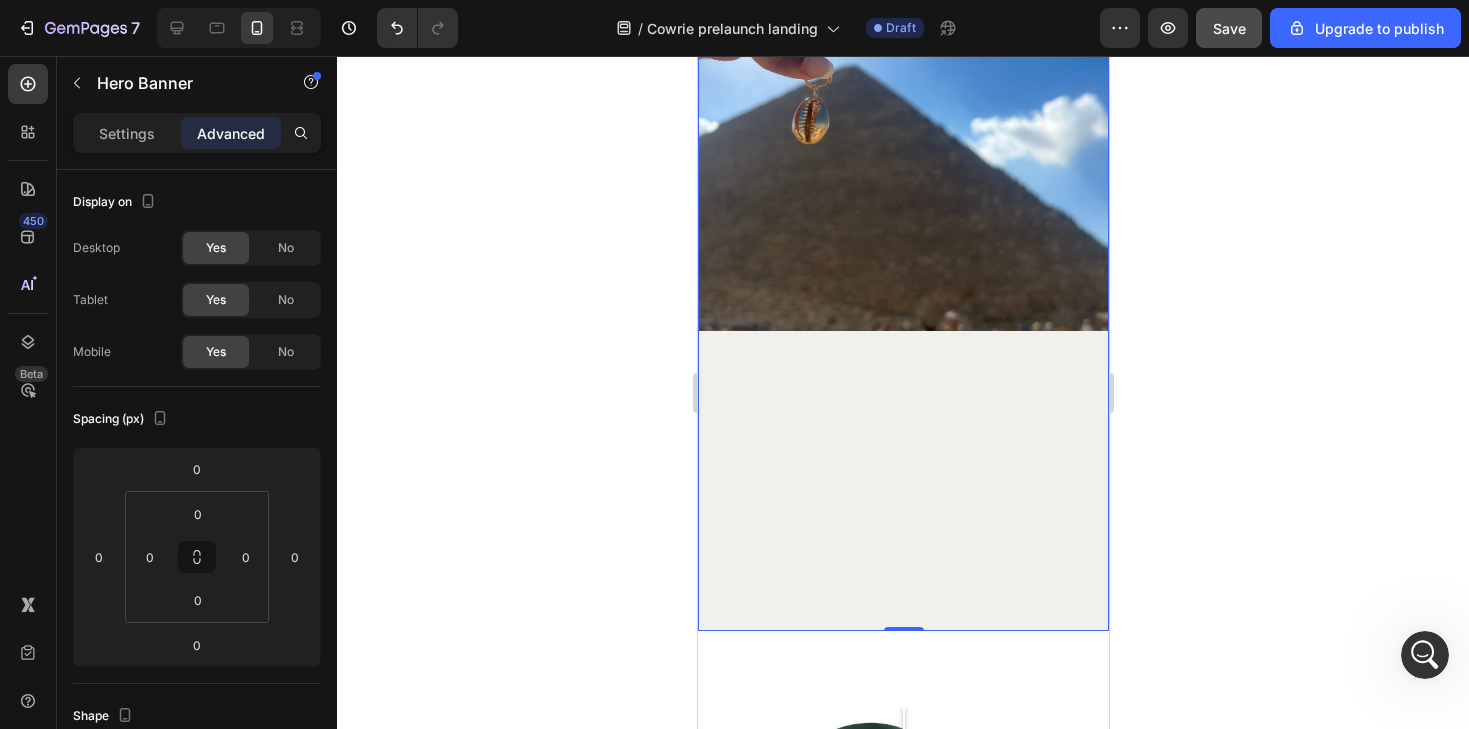 drag, startPoint x: 1430, startPoint y: 662, endPoint x: 2818, endPoint y: 1314, distance: 1533.5084 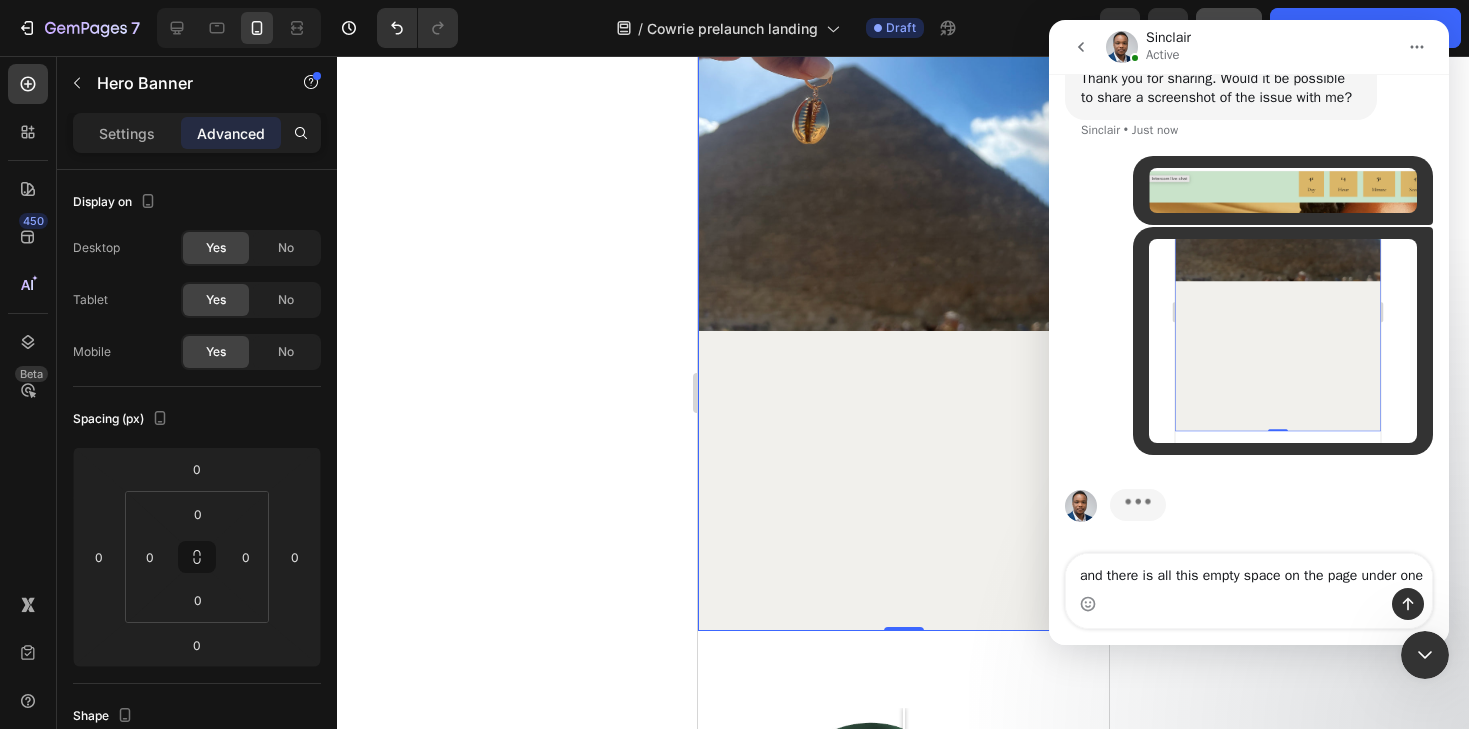 scroll, scrollTop: 1249, scrollLeft: 0, axis: vertical 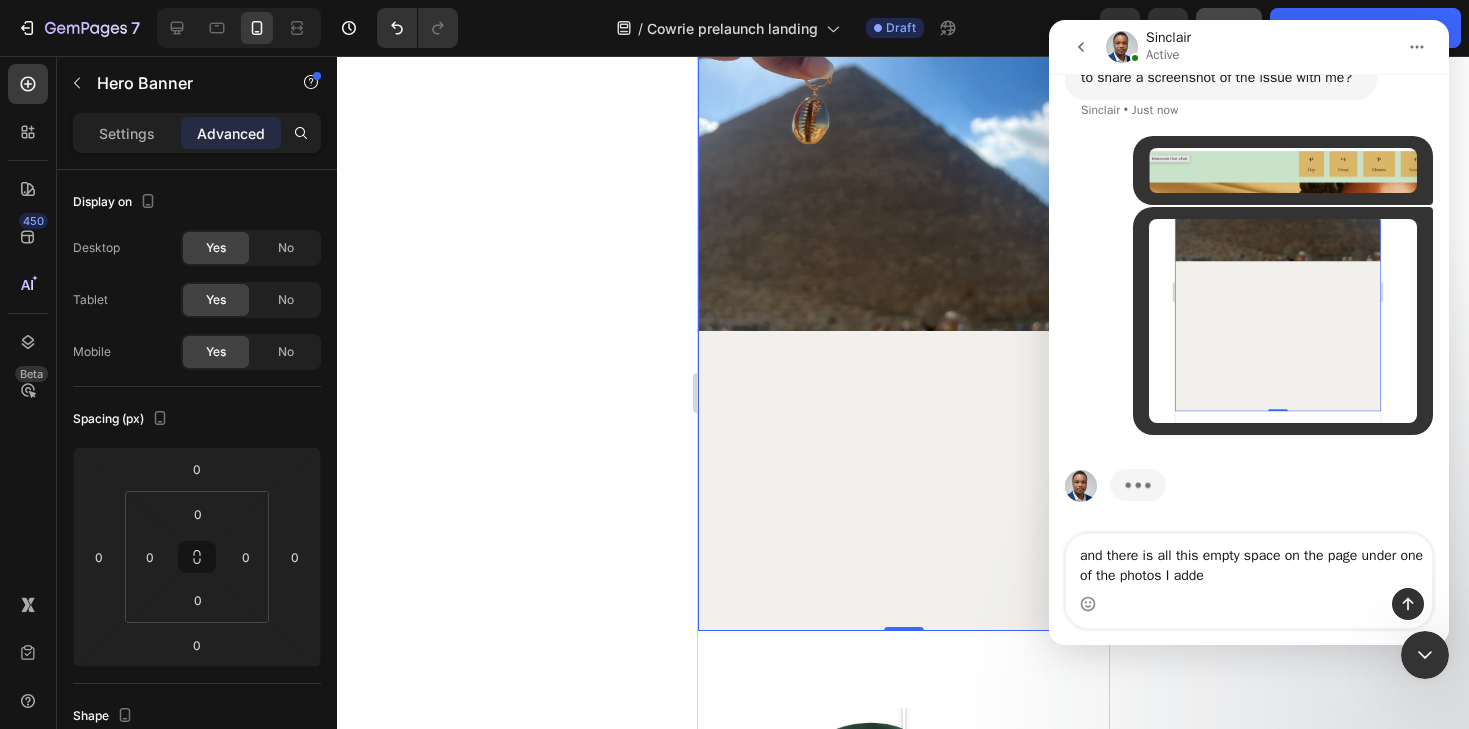 type on "and there is all this empty space on the page under one of the photos I added" 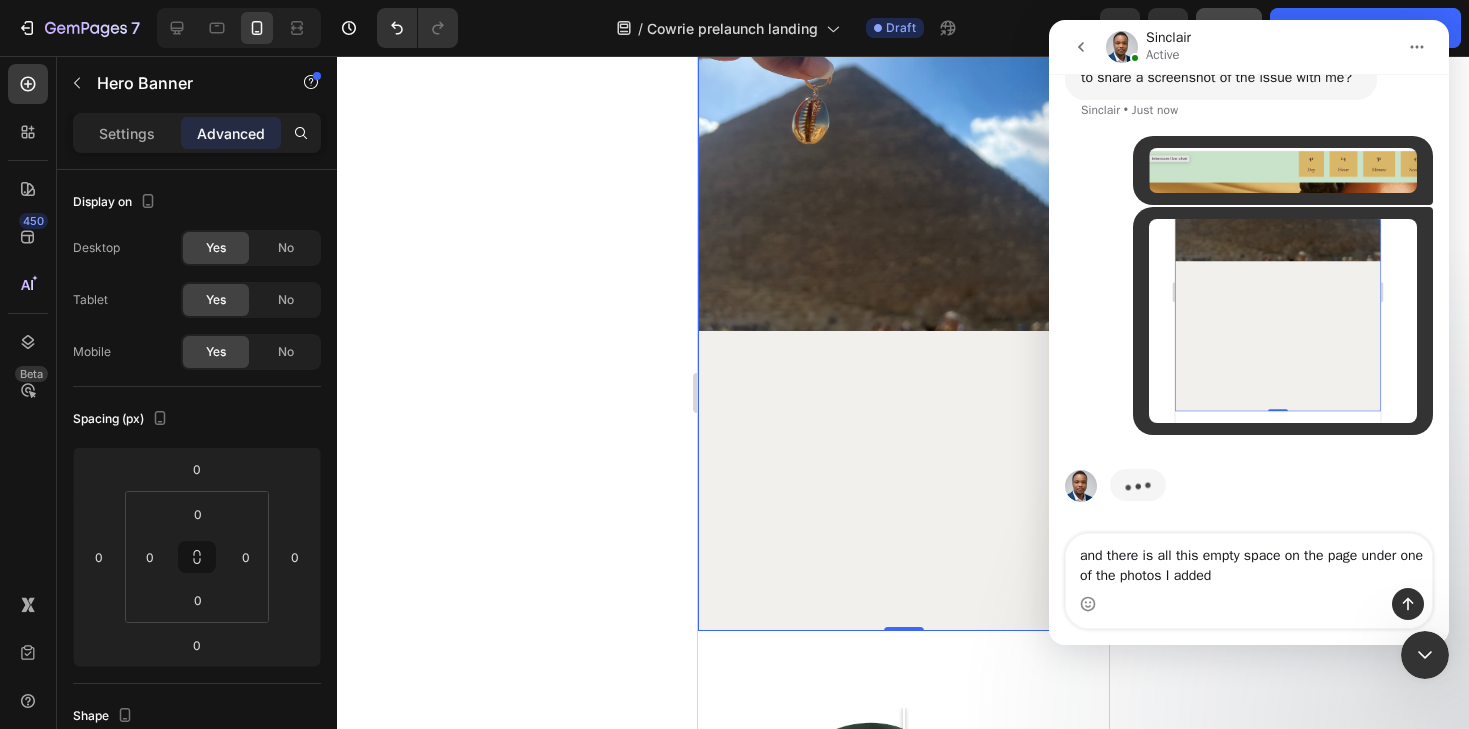 type 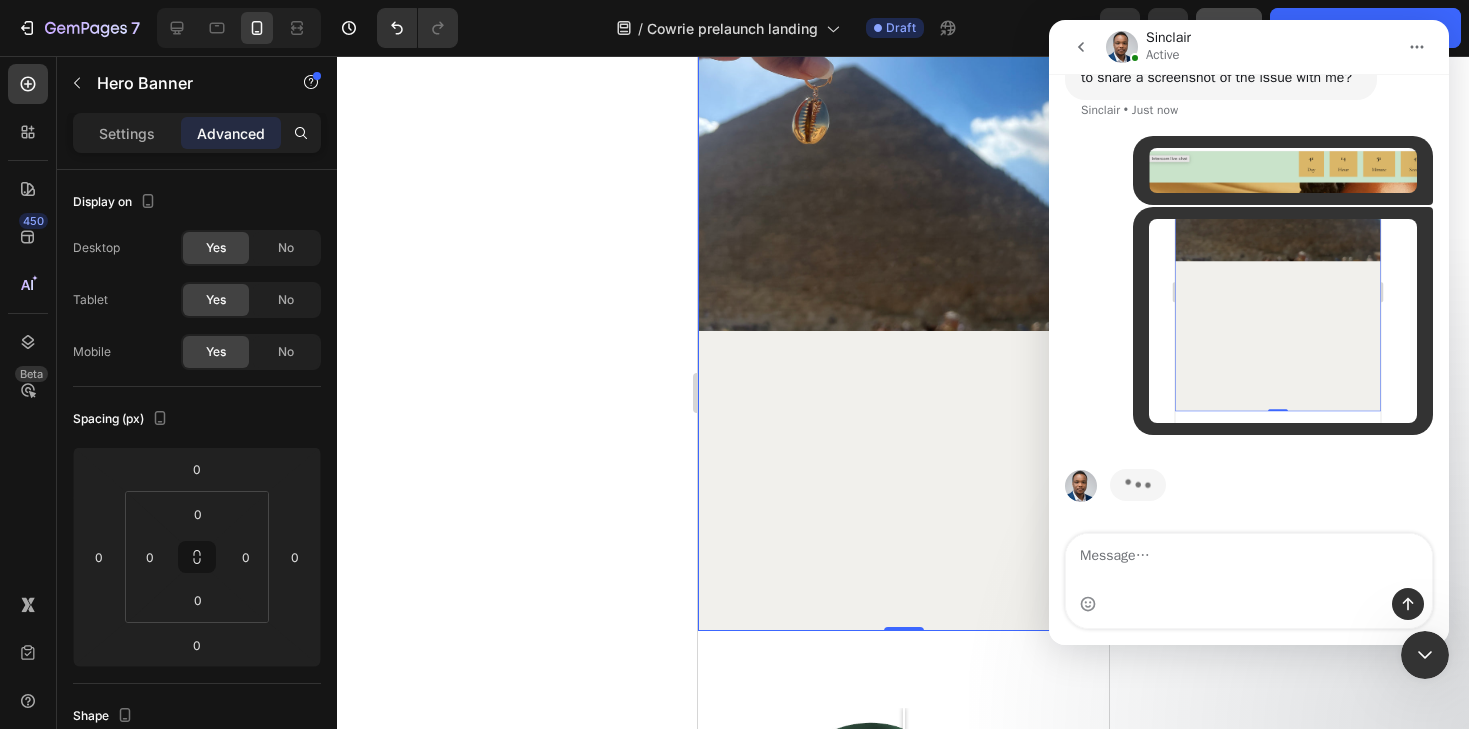 scroll, scrollTop: 1292, scrollLeft: 0, axis: vertical 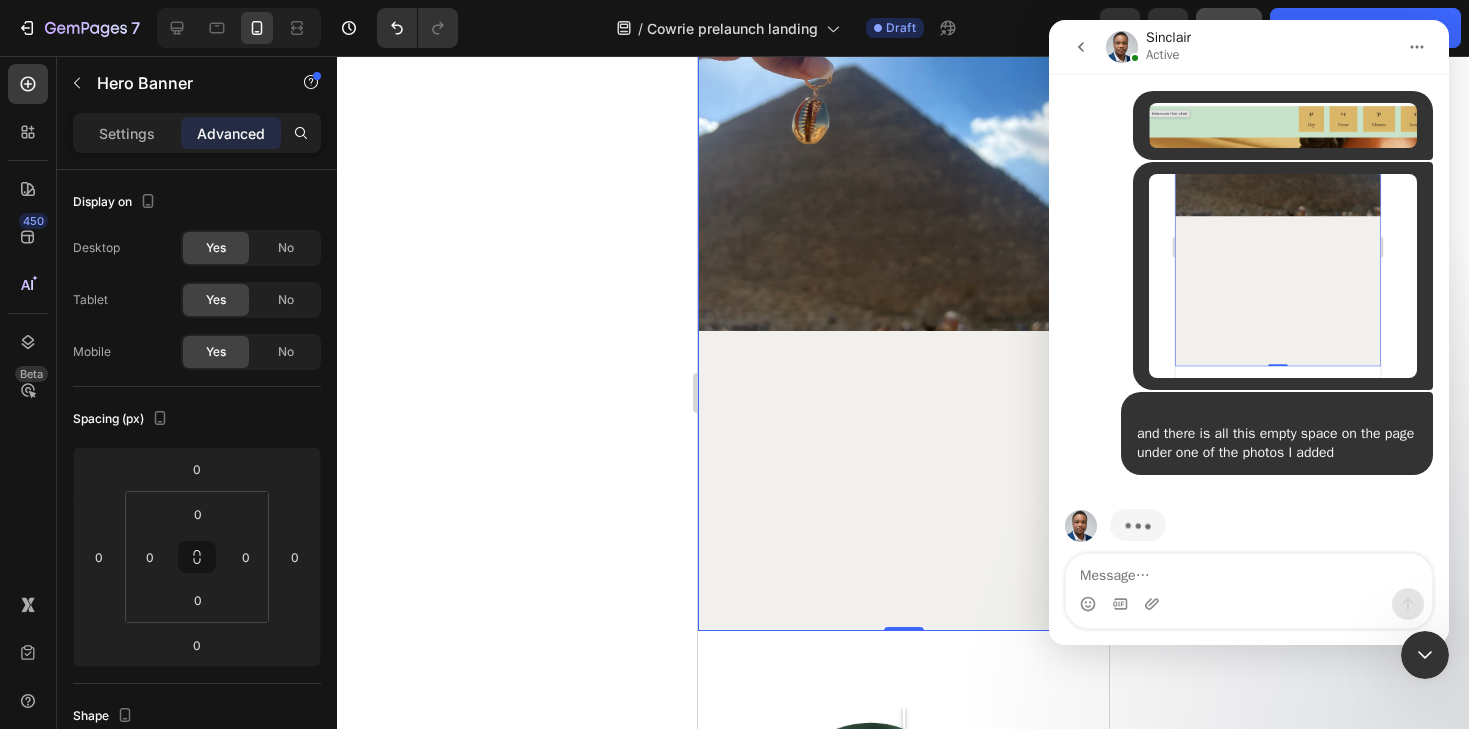 click 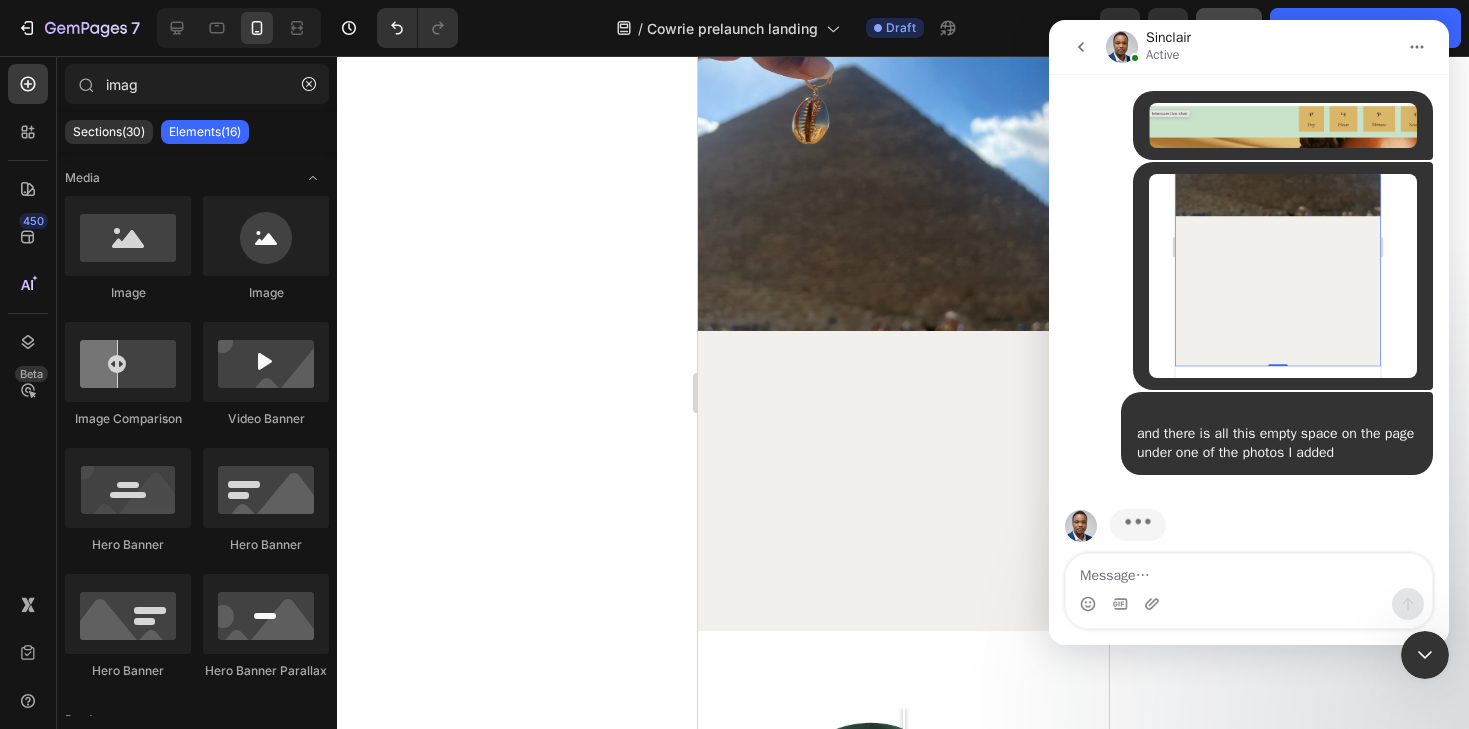 click 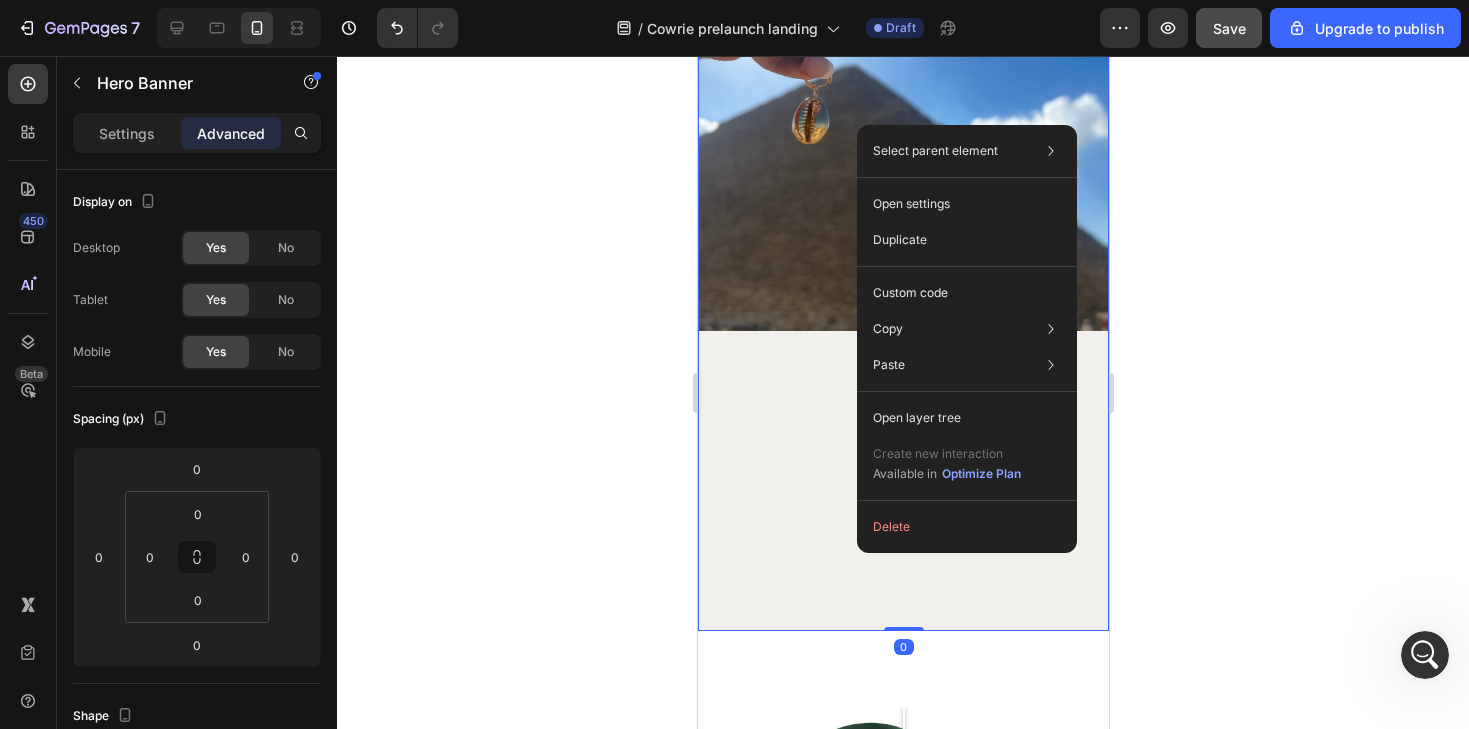 click on "Real, ethically-sourced 18-karat gold Heading Our African ancestors were among the first to wear gold  as a statement of power, pride, and divine beauty. Ghana was called 'Land of Gold' and Mali was nicknamed 'Golden Kingdom.' Text Block Row Natural cowrie shells from Kenya Heading Depending on the African region, cowrie shells symbolized wealth, royalty, spirituality, protection, fertility, divine femininity, and more.  Text Block Row JOIN THE VIP LIST Button Row Image" at bounding box center [902, 43] 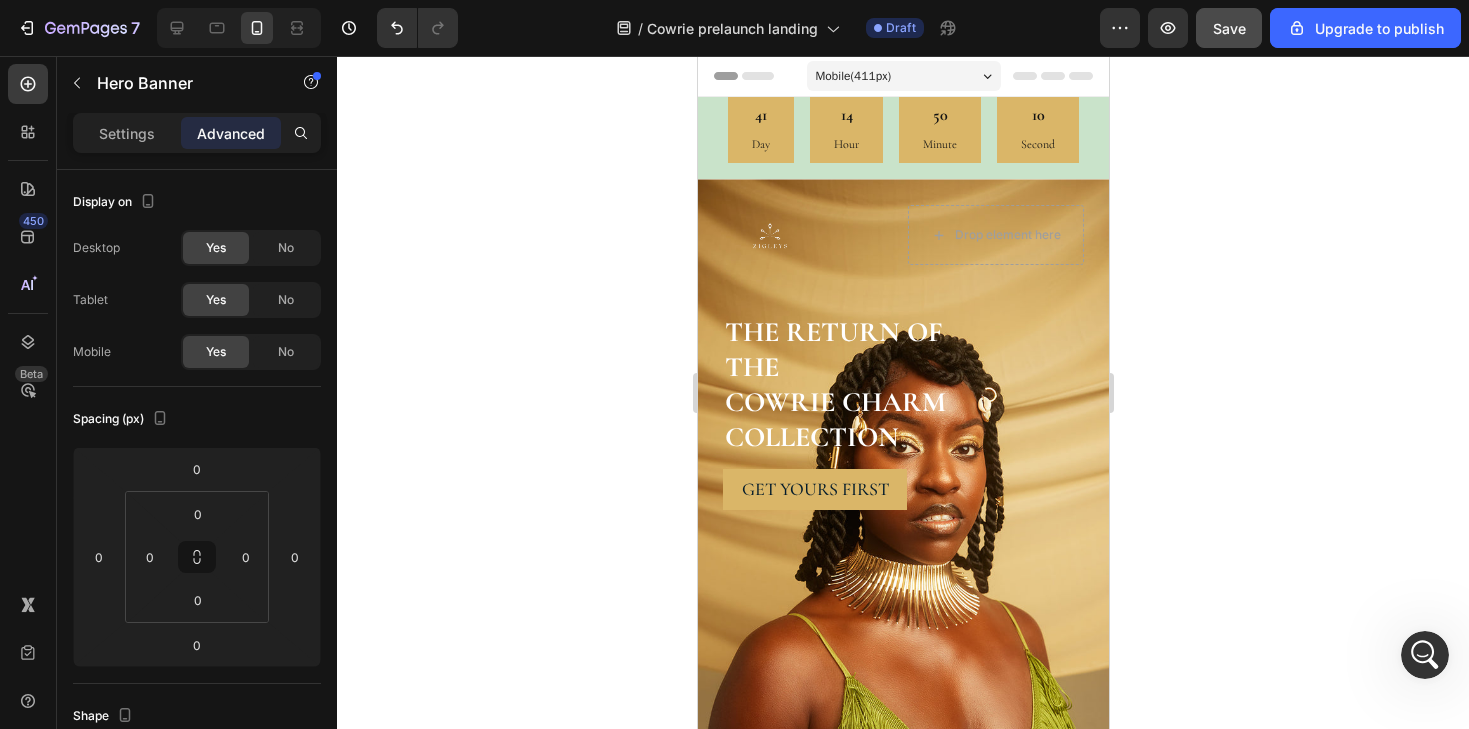 scroll, scrollTop: 0, scrollLeft: 0, axis: both 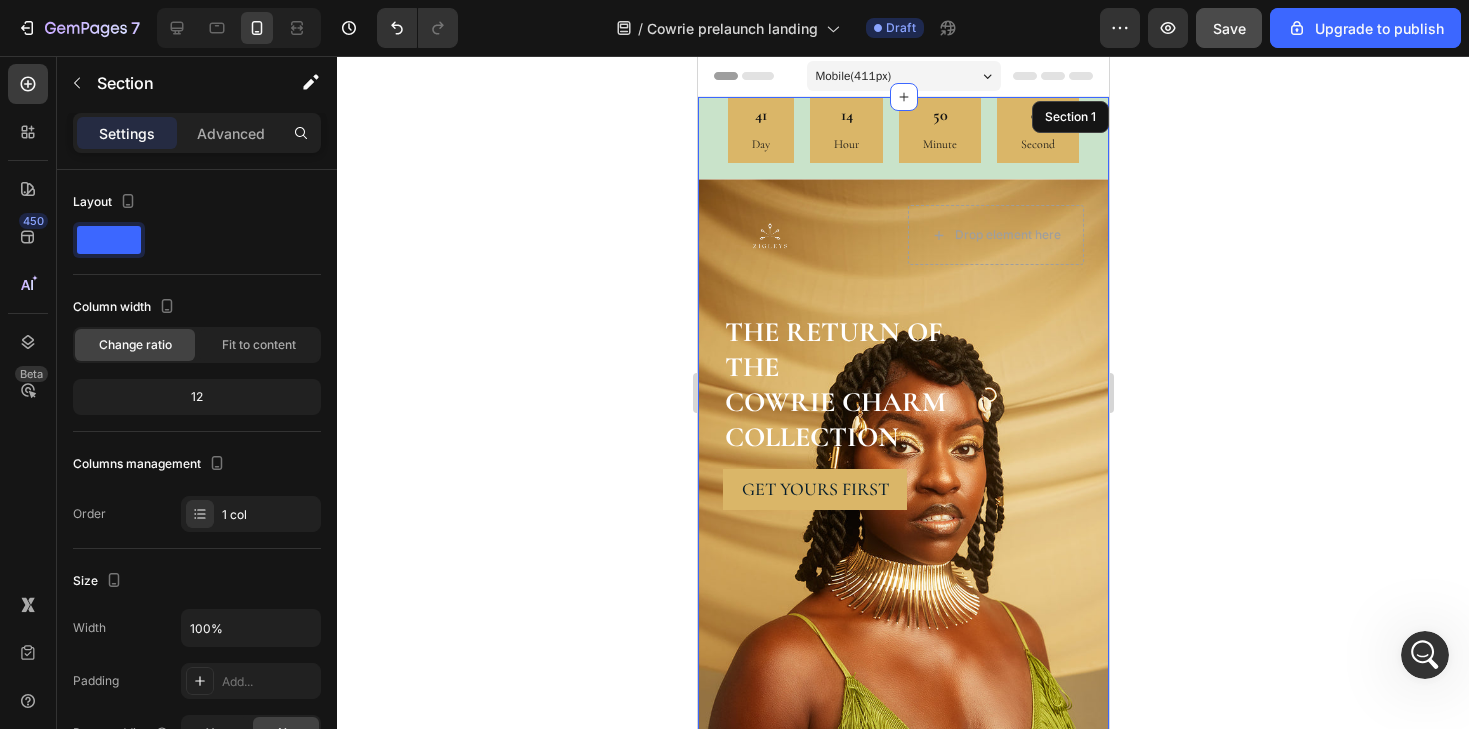 click on "41 Day 14 Hour 50 Minute 07 Second Countdown Timer Image
Drop element here Row THE RETURN OF THE COWRIE CHARM COLLECTION Heading get yours first Button Row Row Hero Banner" at bounding box center [902, 503] 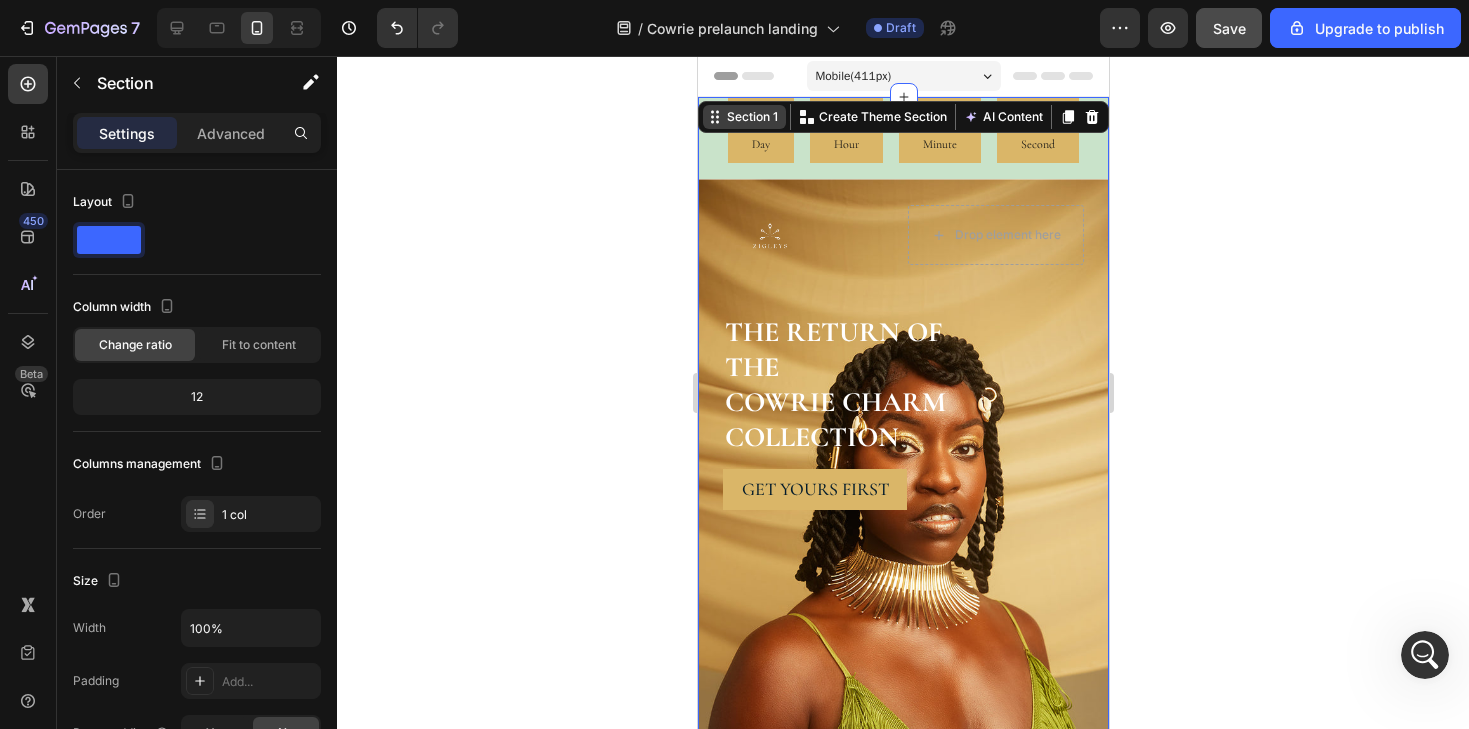 click on "Section 1" at bounding box center (751, 117) 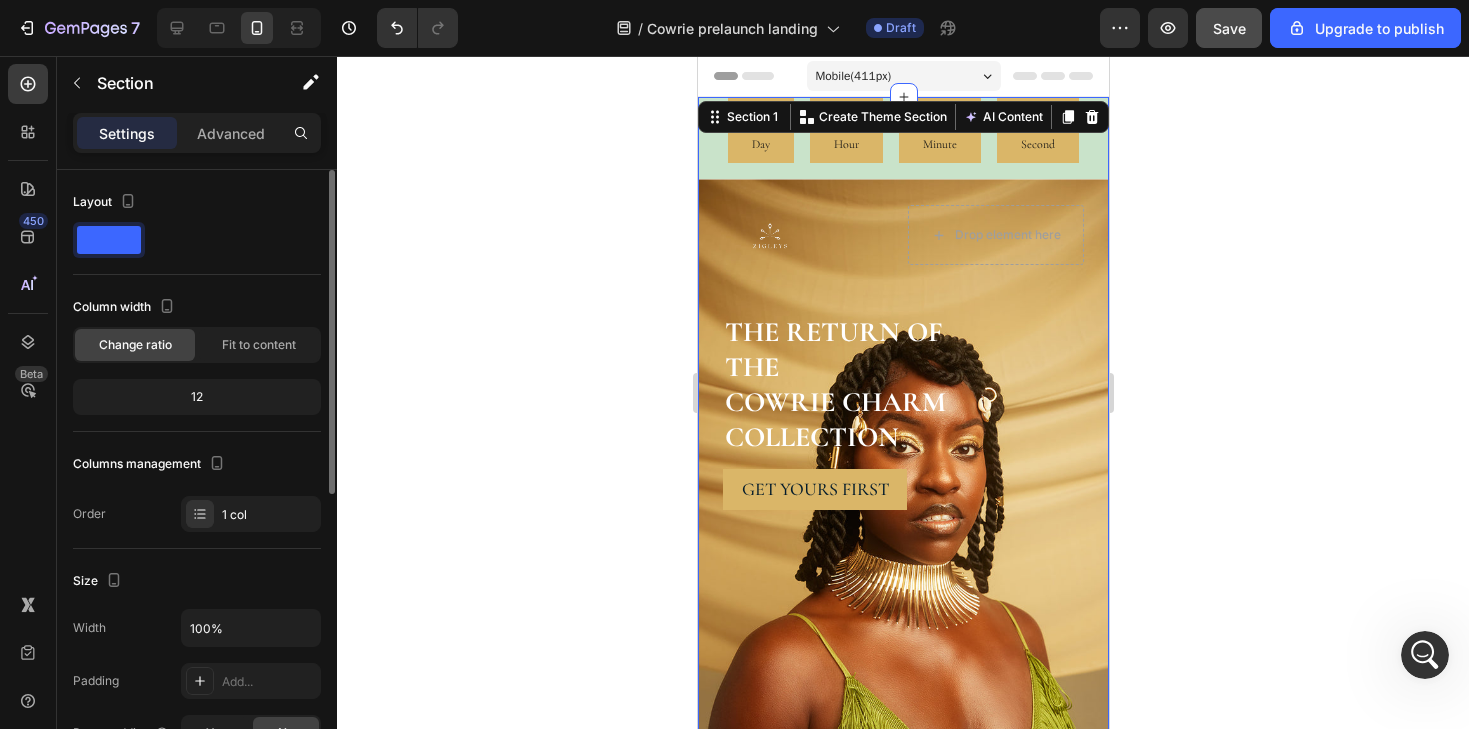 scroll, scrollTop: 1215, scrollLeft: 0, axis: vertical 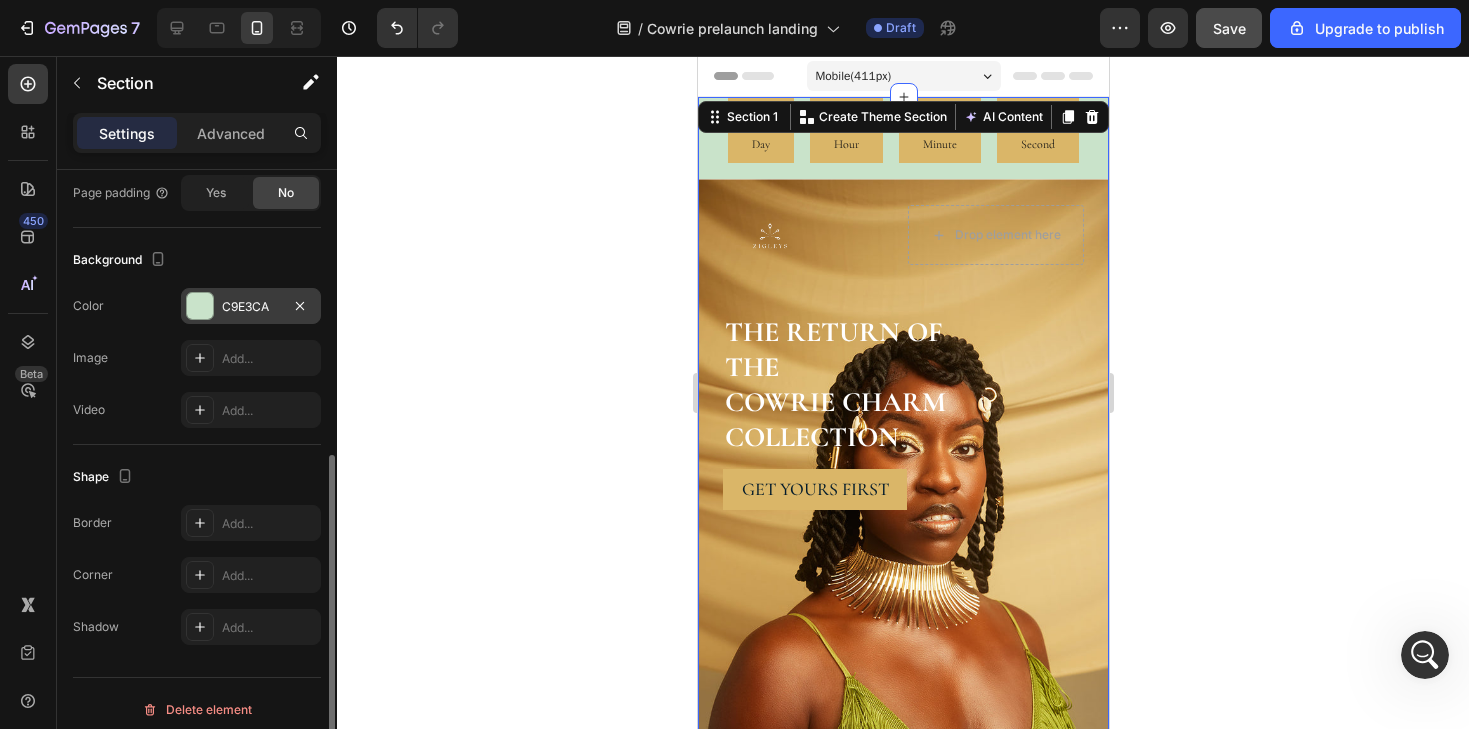 click at bounding box center [200, 306] 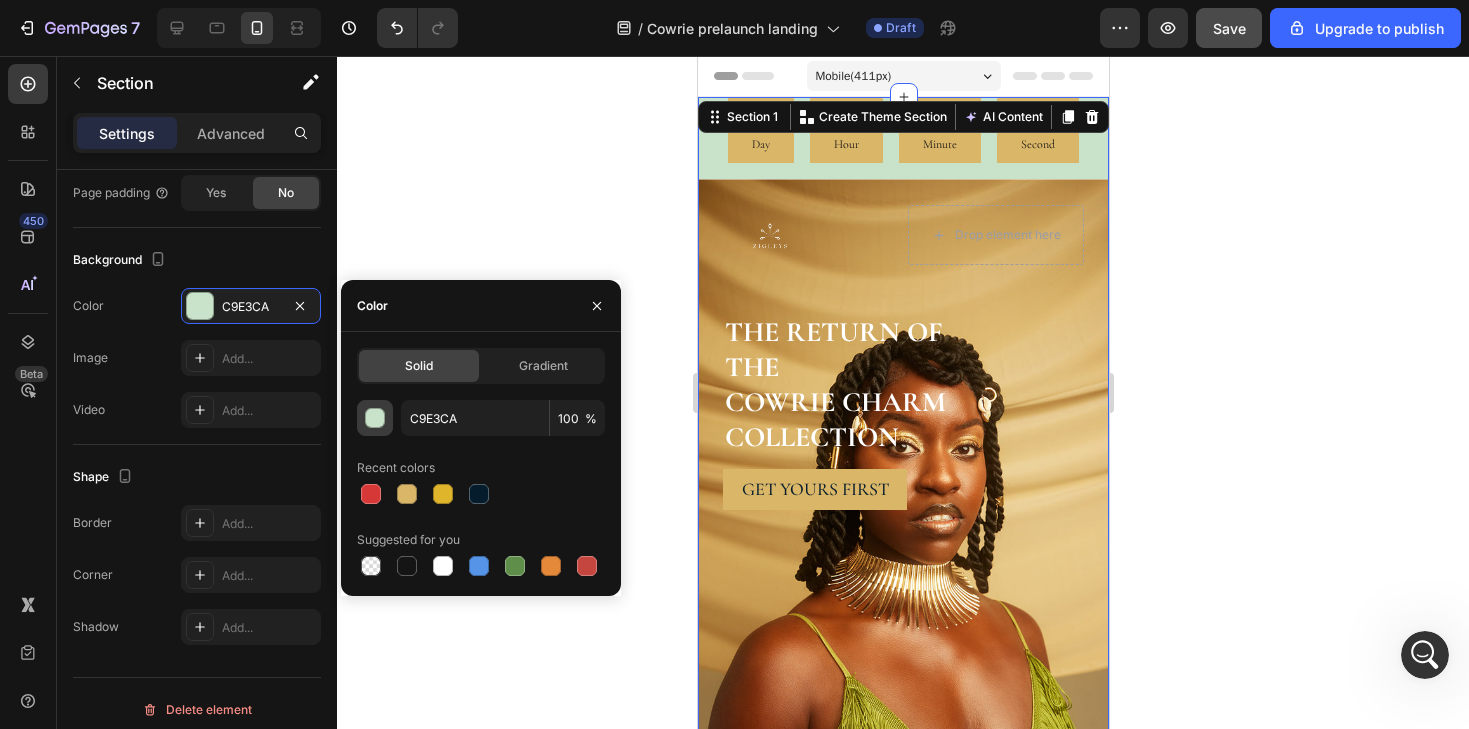 click at bounding box center [376, 419] 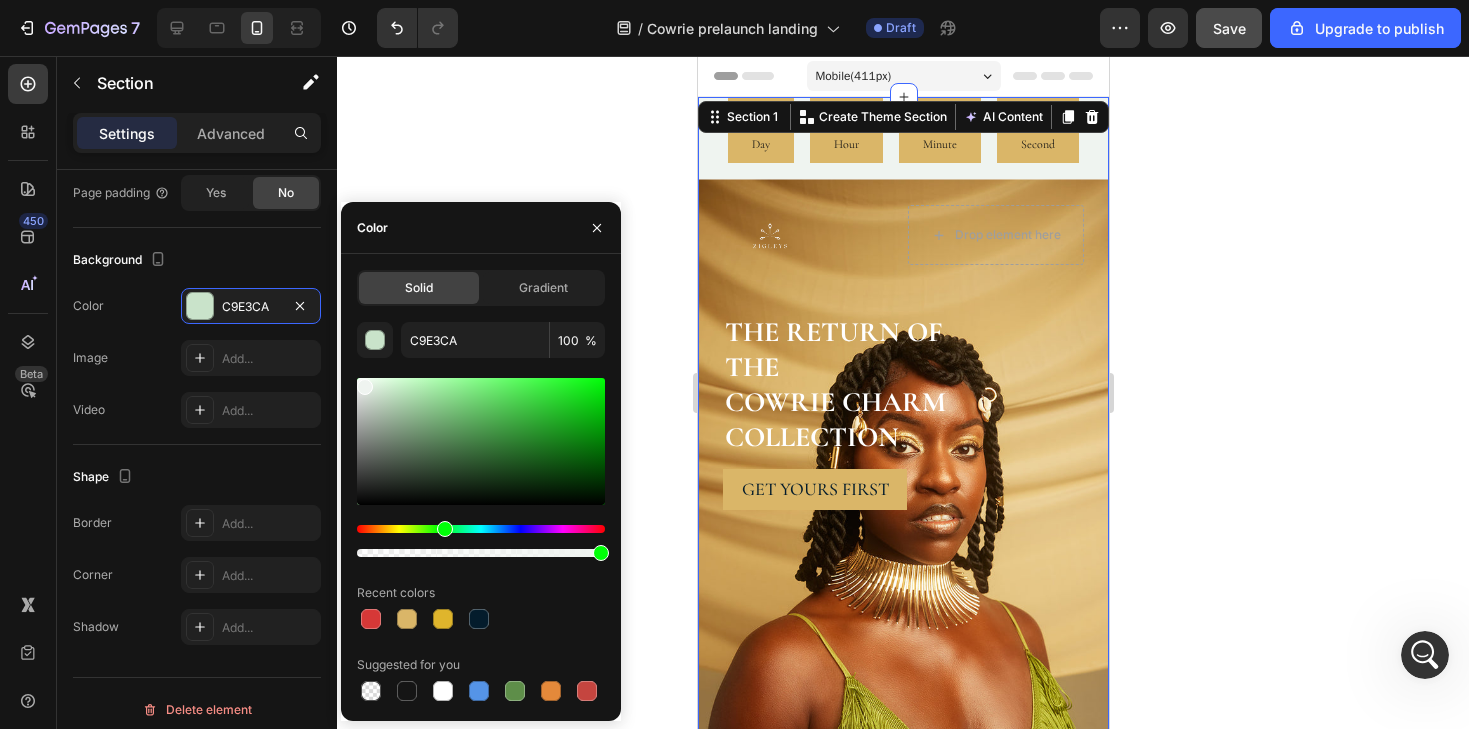 drag, startPoint x: 392, startPoint y: 426, endPoint x: 361, endPoint y: 381, distance: 54.644306 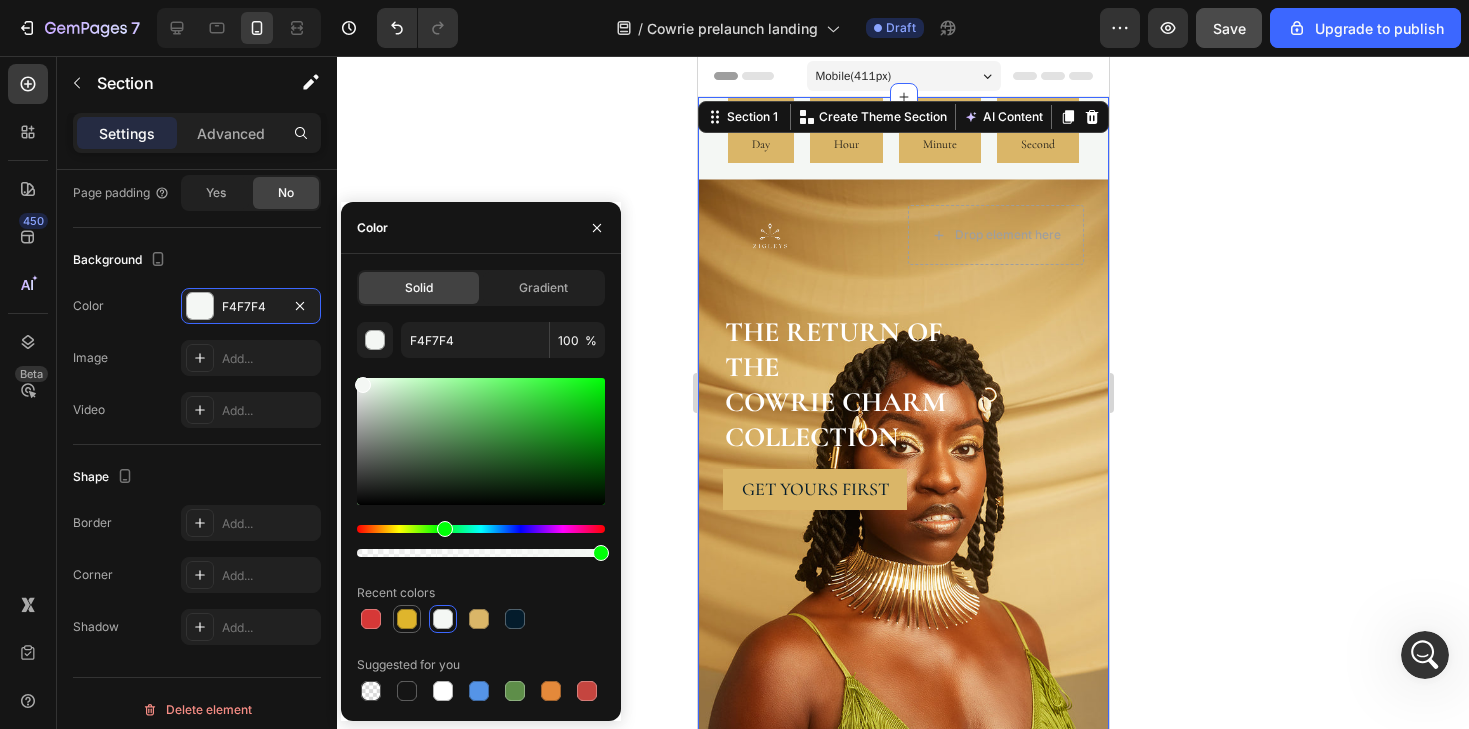 click at bounding box center [407, 619] 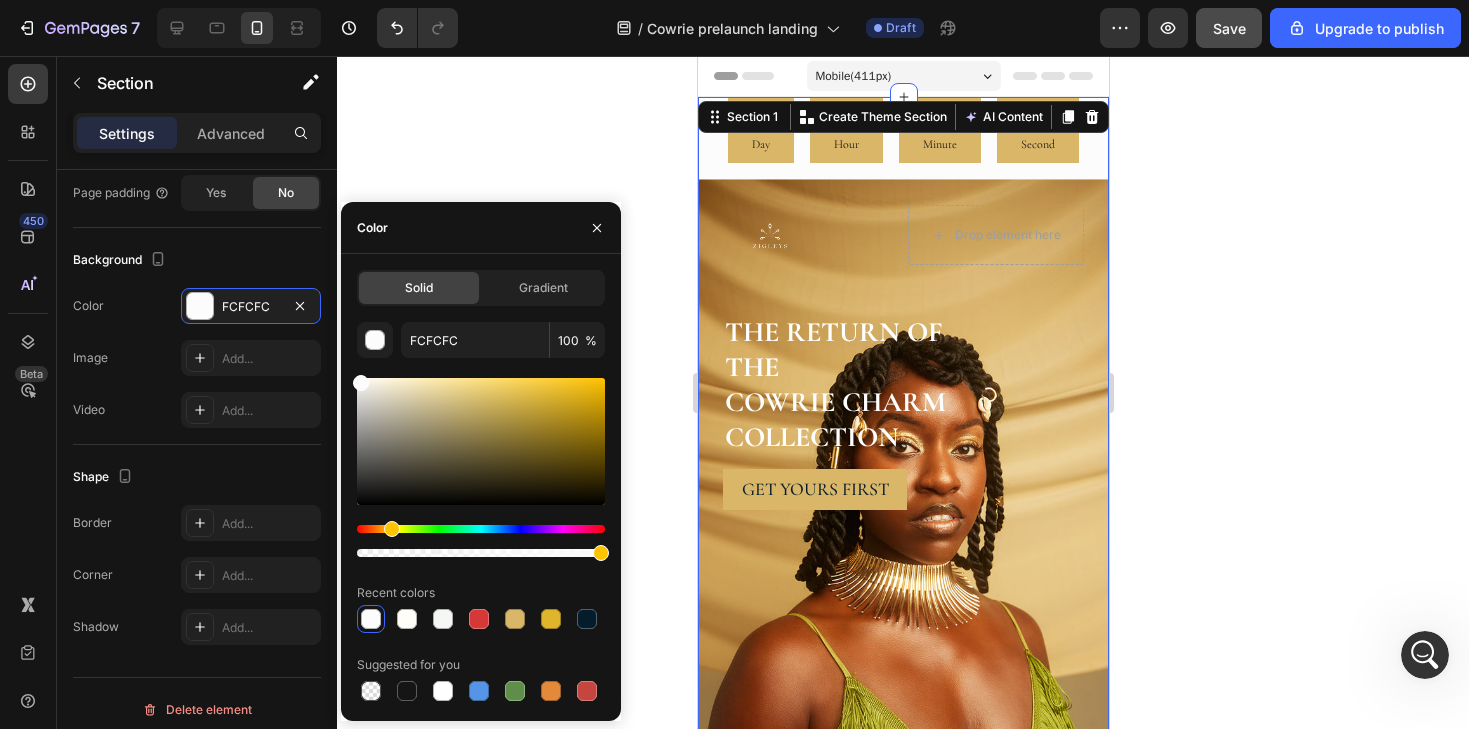 drag, startPoint x: 390, startPoint y: 404, endPoint x: 359, endPoint y: 379, distance: 39.824615 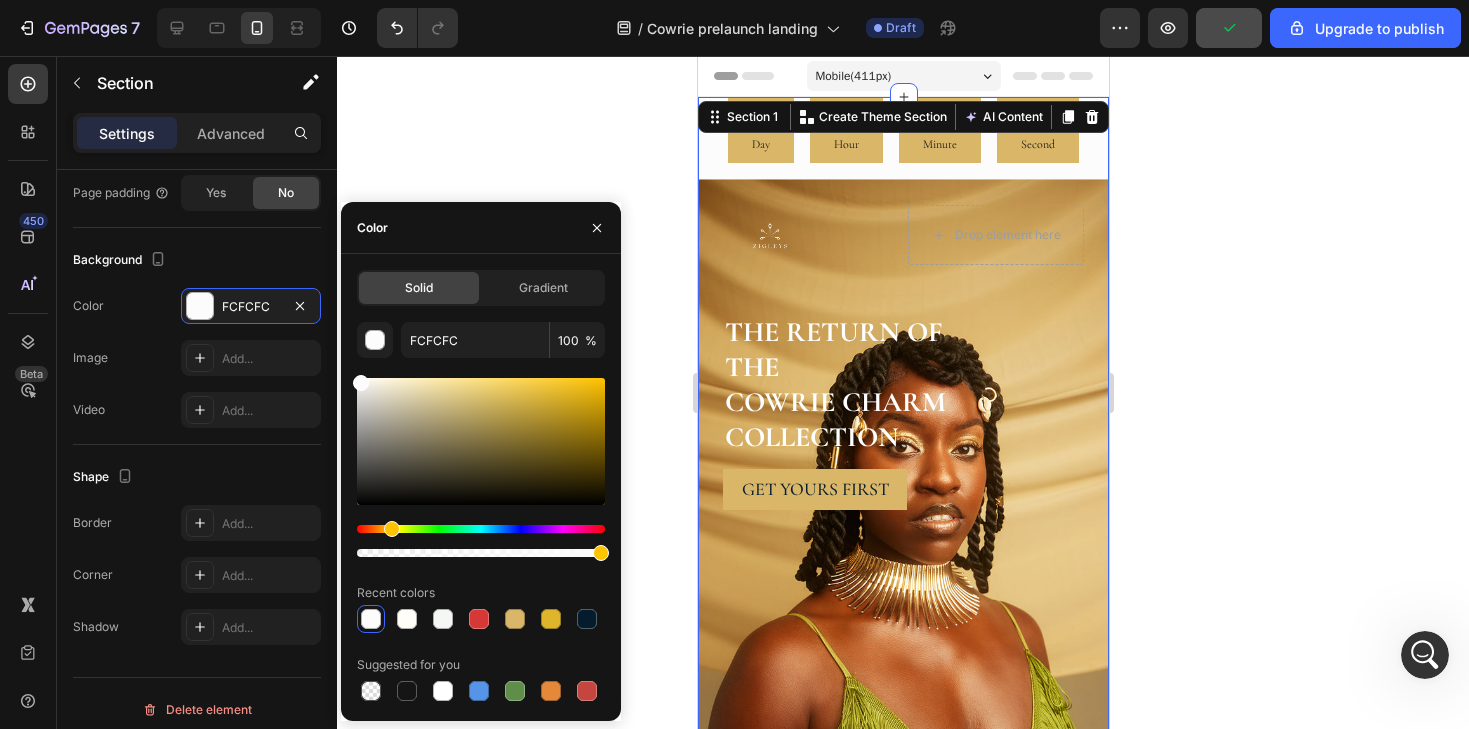 click 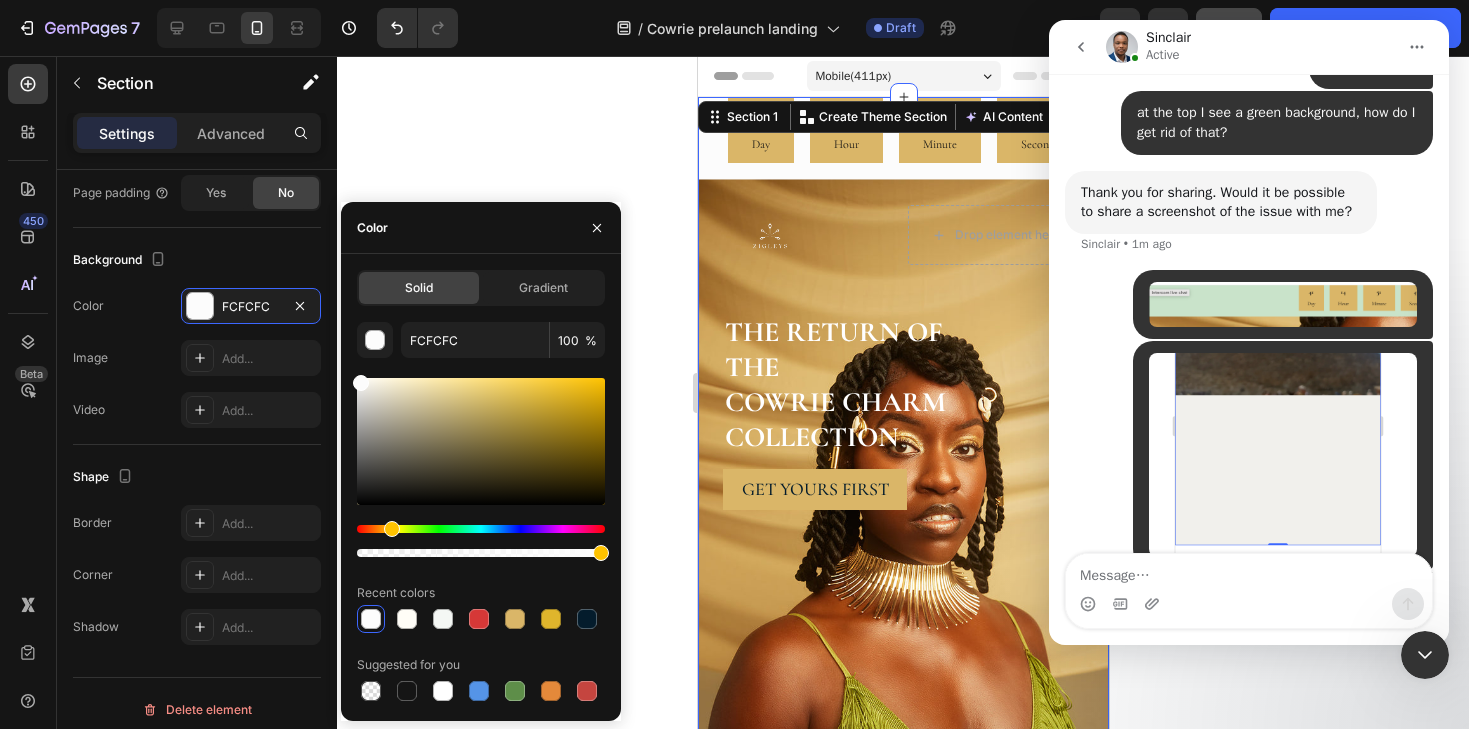 scroll, scrollTop: 1292, scrollLeft: 0, axis: vertical 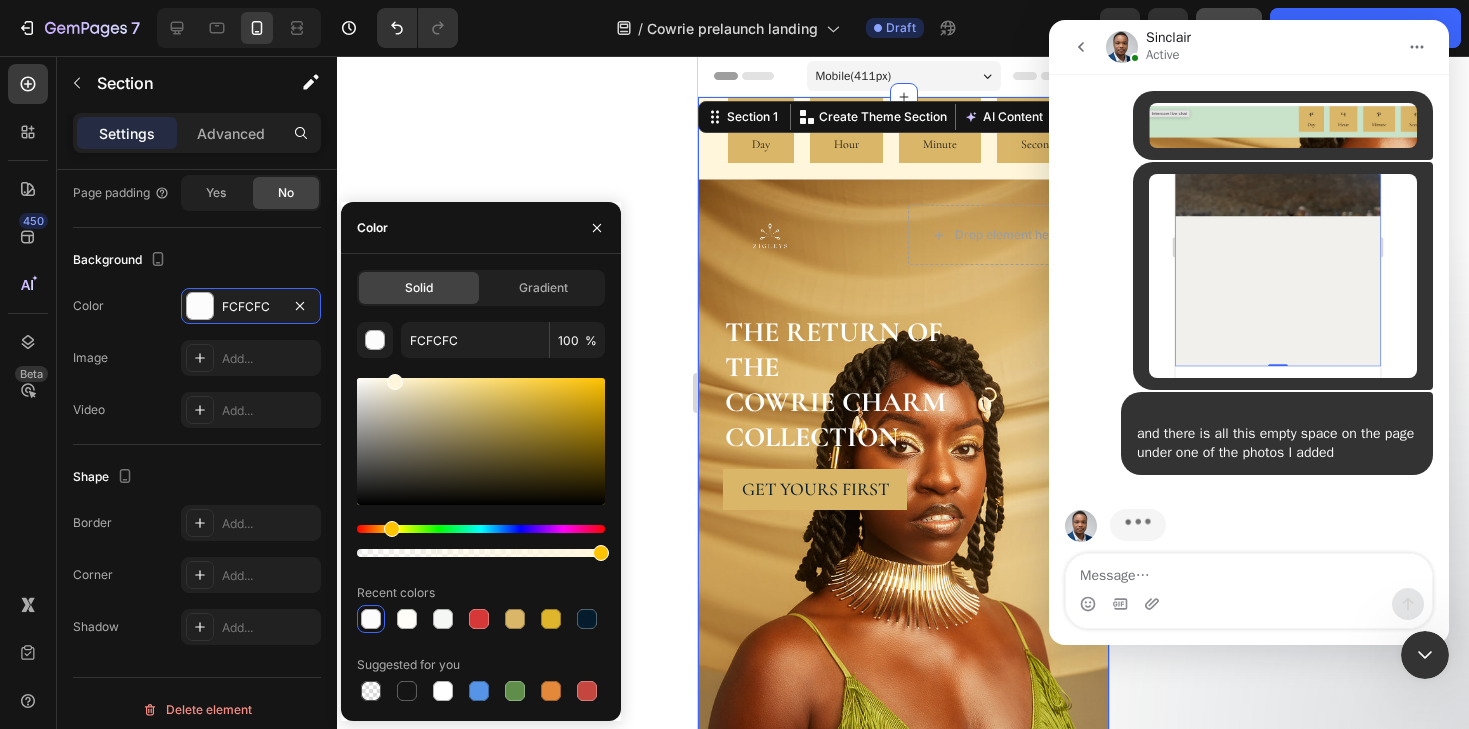 drag, startPoint x: 395, startPoint y: 395, endPoint x: 393, endPoint y: 371, distance: 24.083189 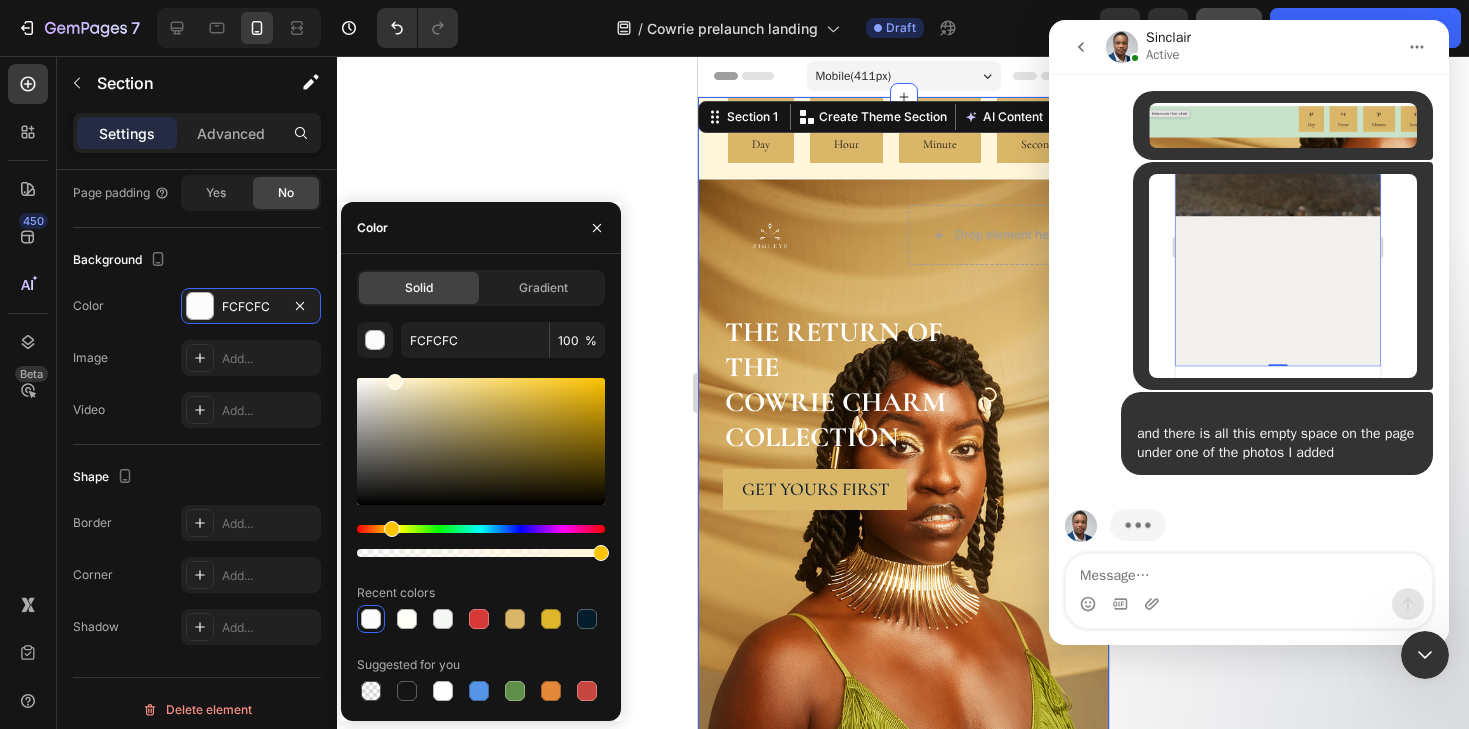 click on "FCFCFC 100 % Recent colors Suggested for you" at bounding box center (481, 513) 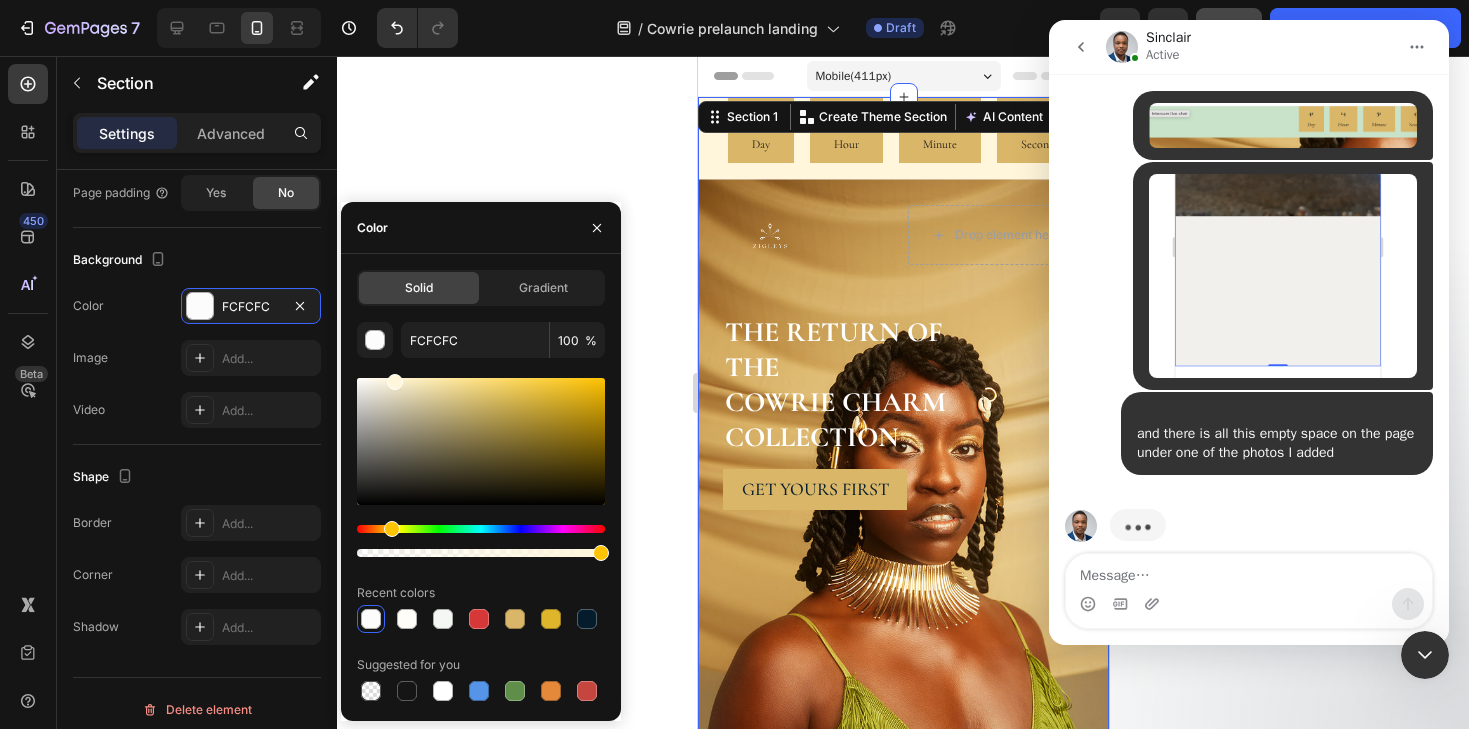 type on "FFF6DB" 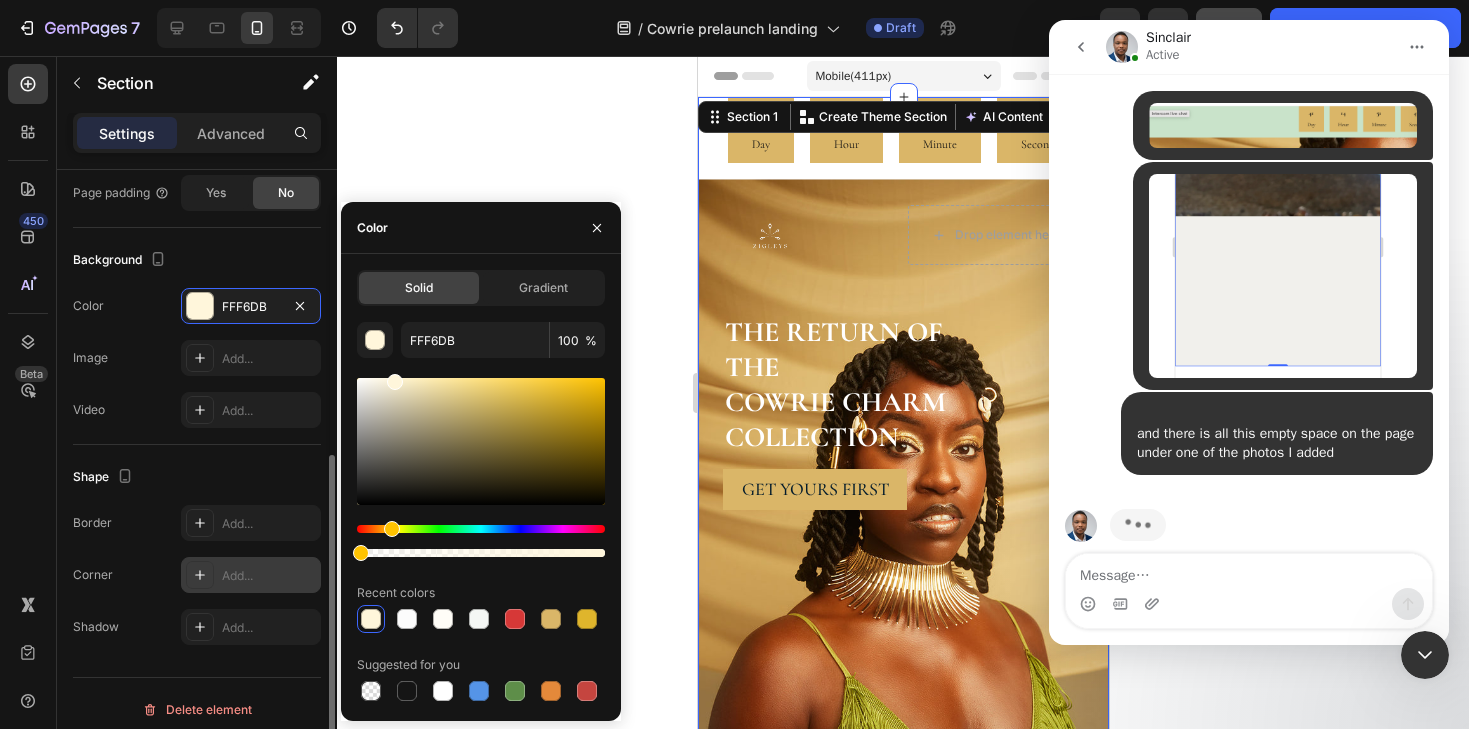 drag, startPoint x: 601, startPoint y: 557, endPoint x: 223, endPoint y: 571, distance: 378.25916 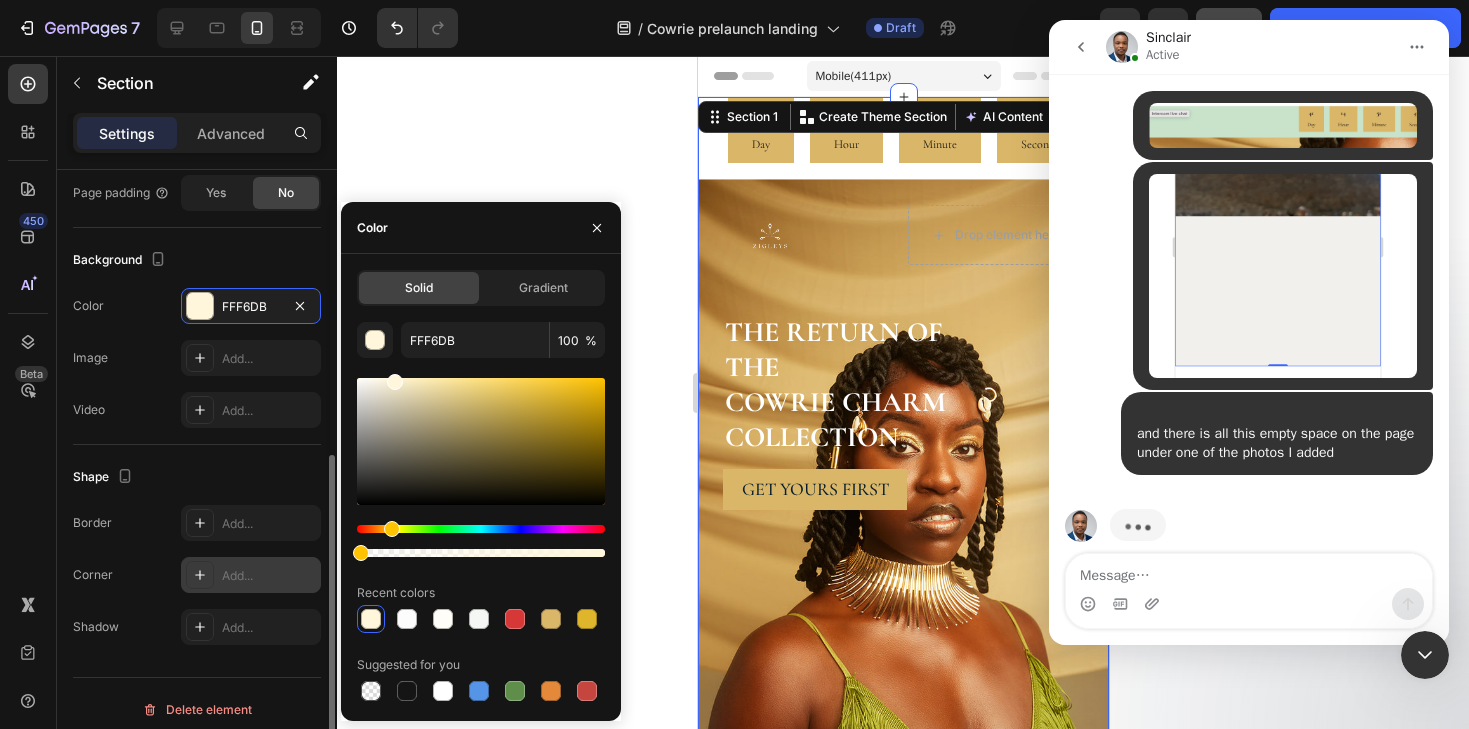 click on "450 Beta imag Sections(30) Elements(16) Media
Image
Image
Image Comparison
Video Banner
Hero Banner
Hero Banner
Hero Banner
Hero Banner Parallax Product
Product Images" 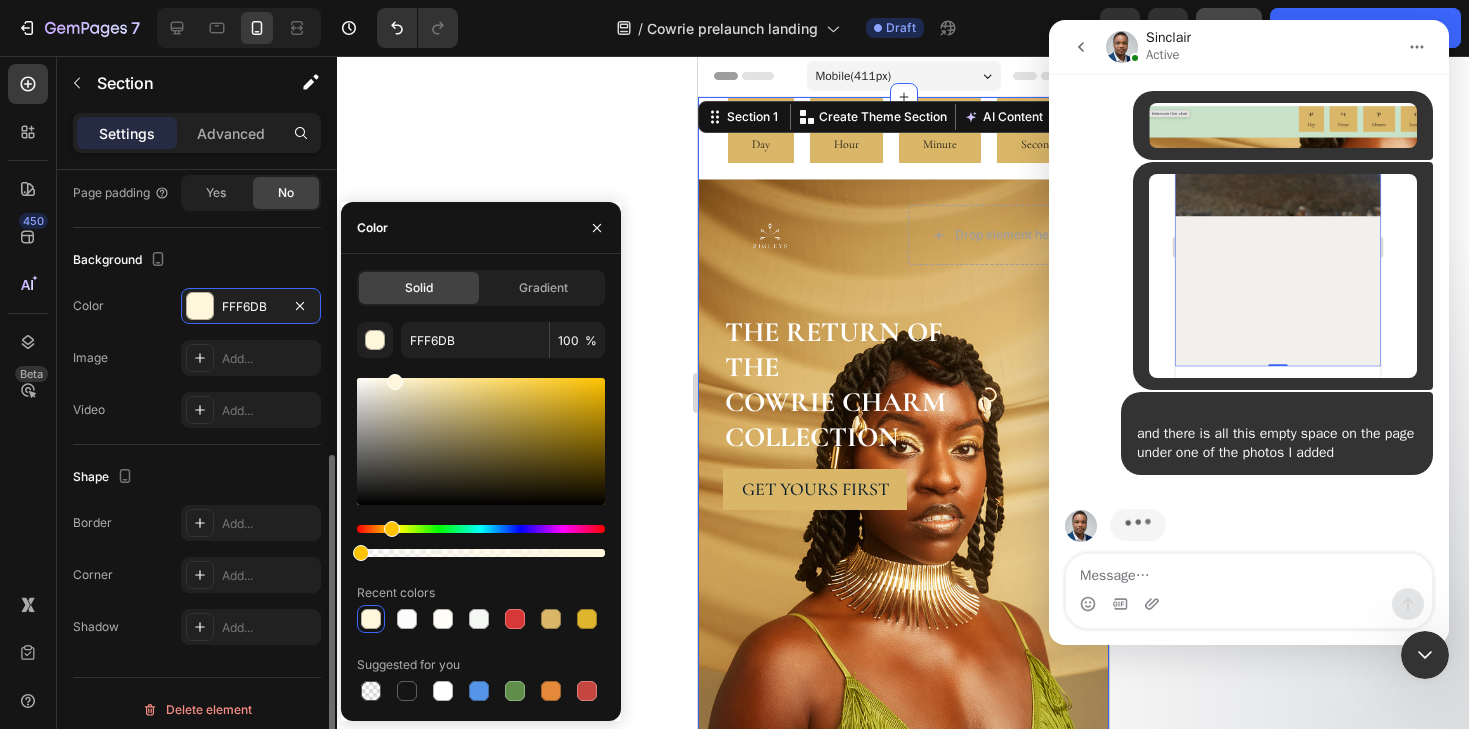 type on "0" 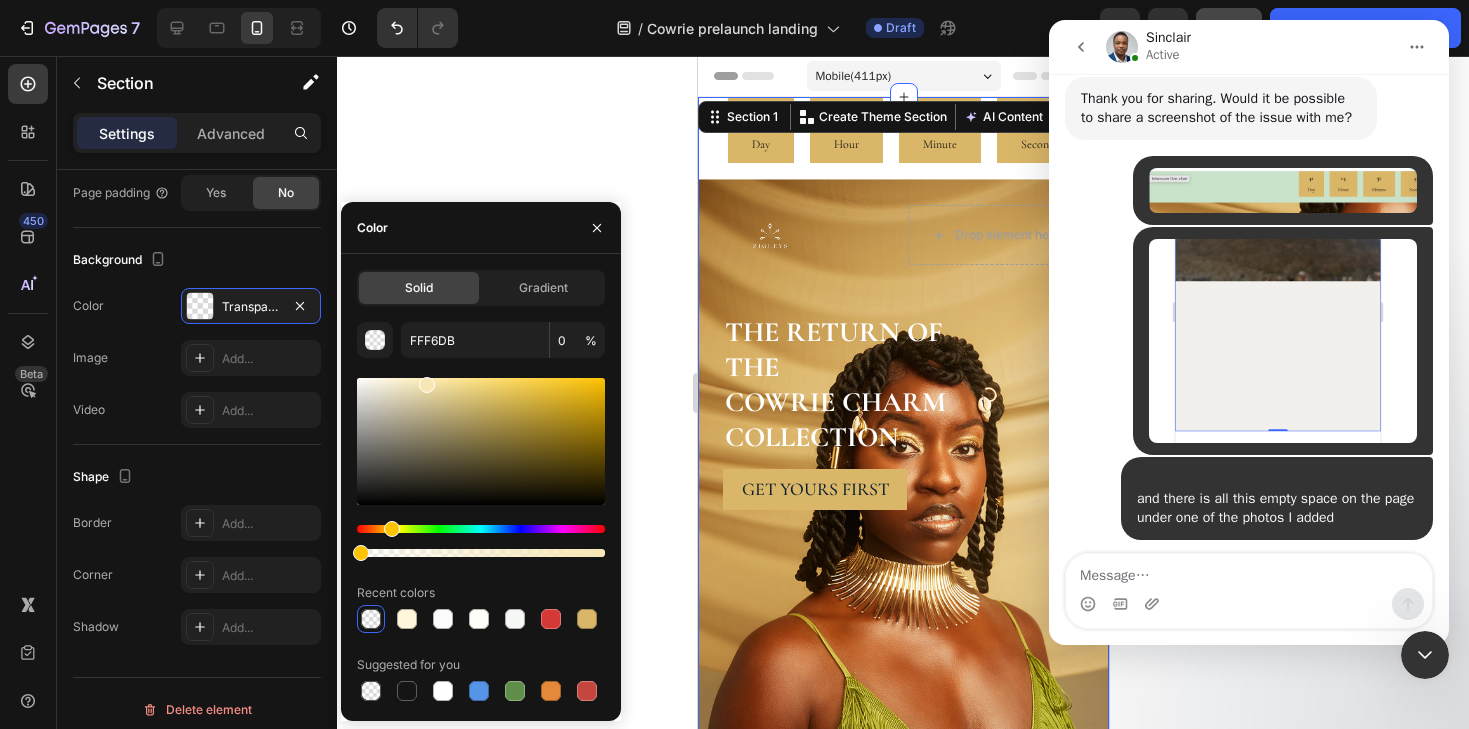 scroll, scrollTop: 1618, scrollLeft: 0, axis: vertical 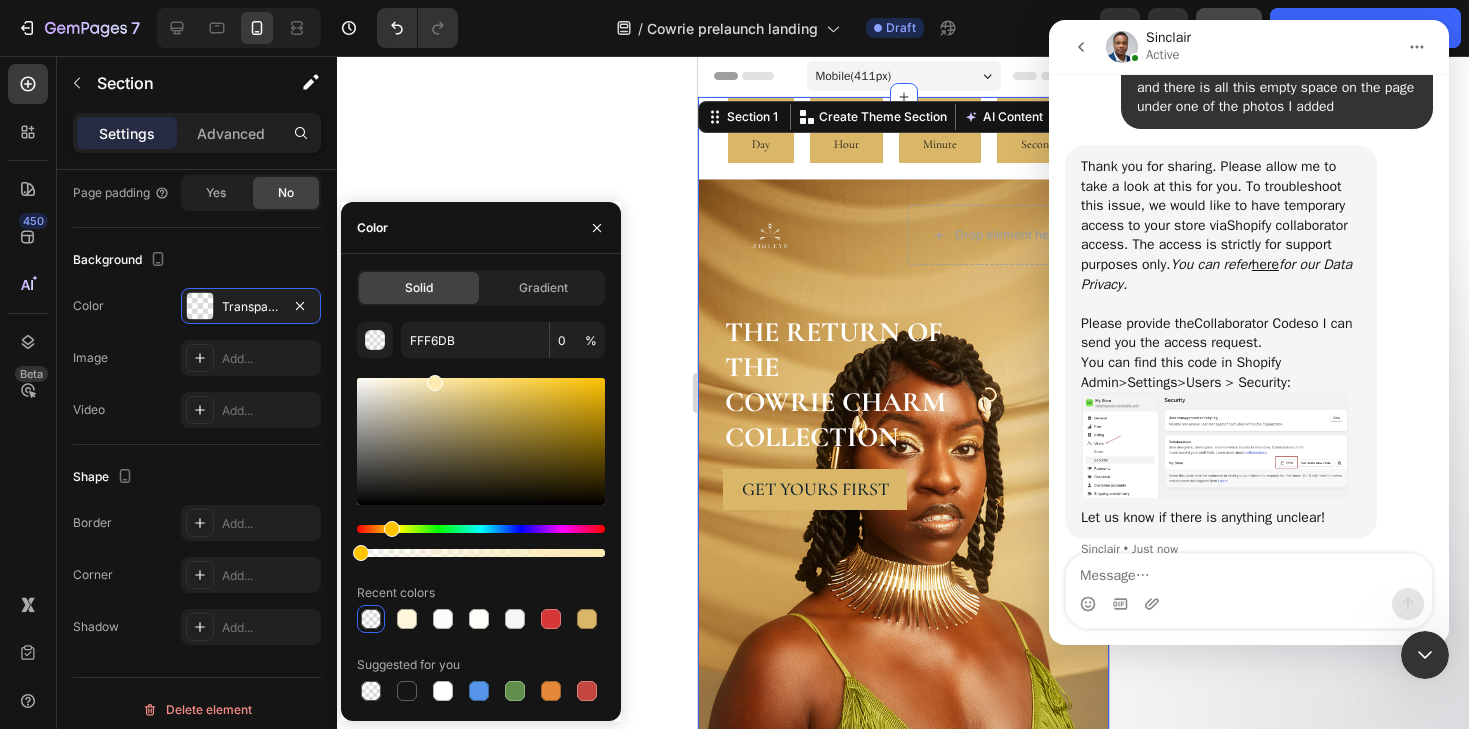 drag, startPoint x: 396, startPoint y: 380, endPoint x: 432, endPoint y: 379, distance: 36.013885 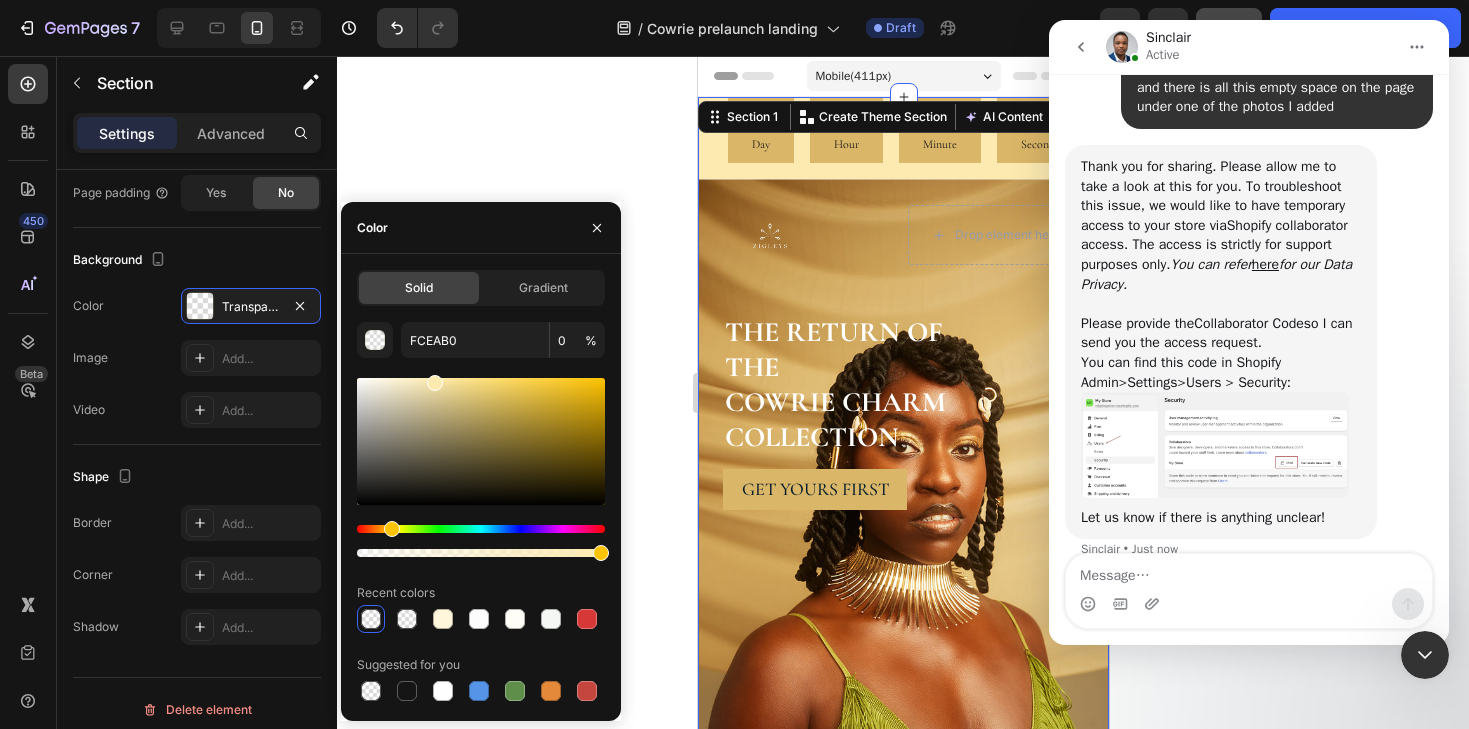 drag, startPoint x: 363, startPoint y: 554, endPoint x: 663, endPoint y: 579, distance: 301.03986 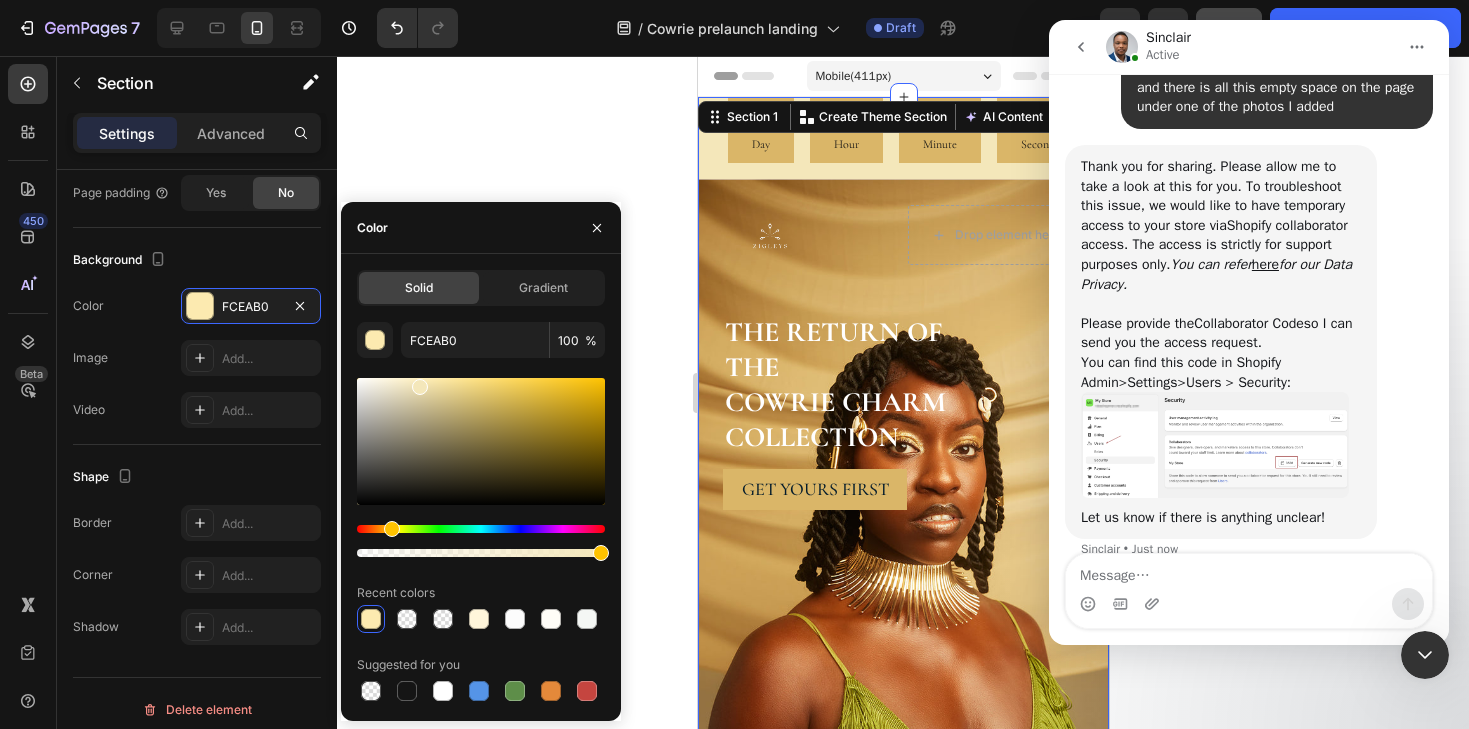 drag, startPoint x: 435, startPoint y: 384, endPoint x: 417, endPoint y: 383, distance: 18.027756 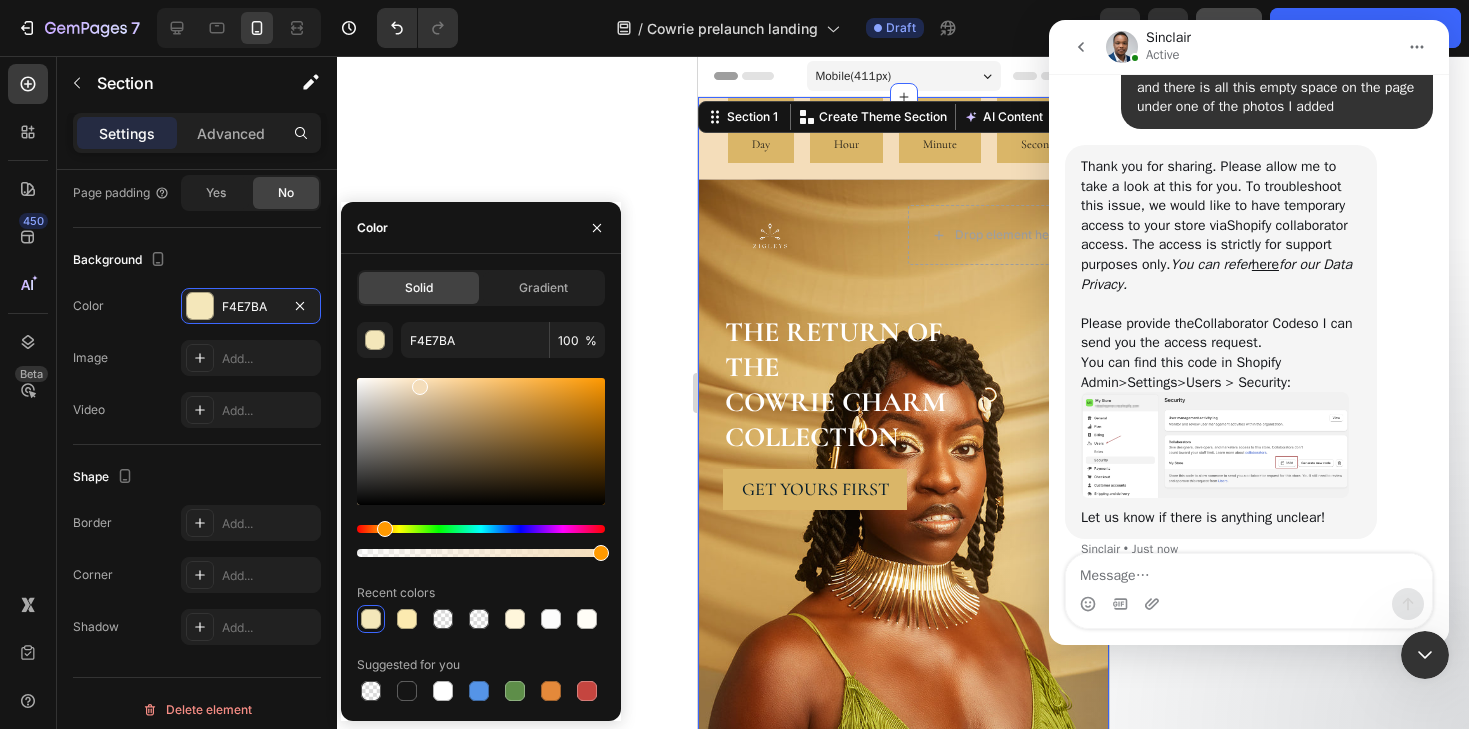 click at bounding box center (385, 529) 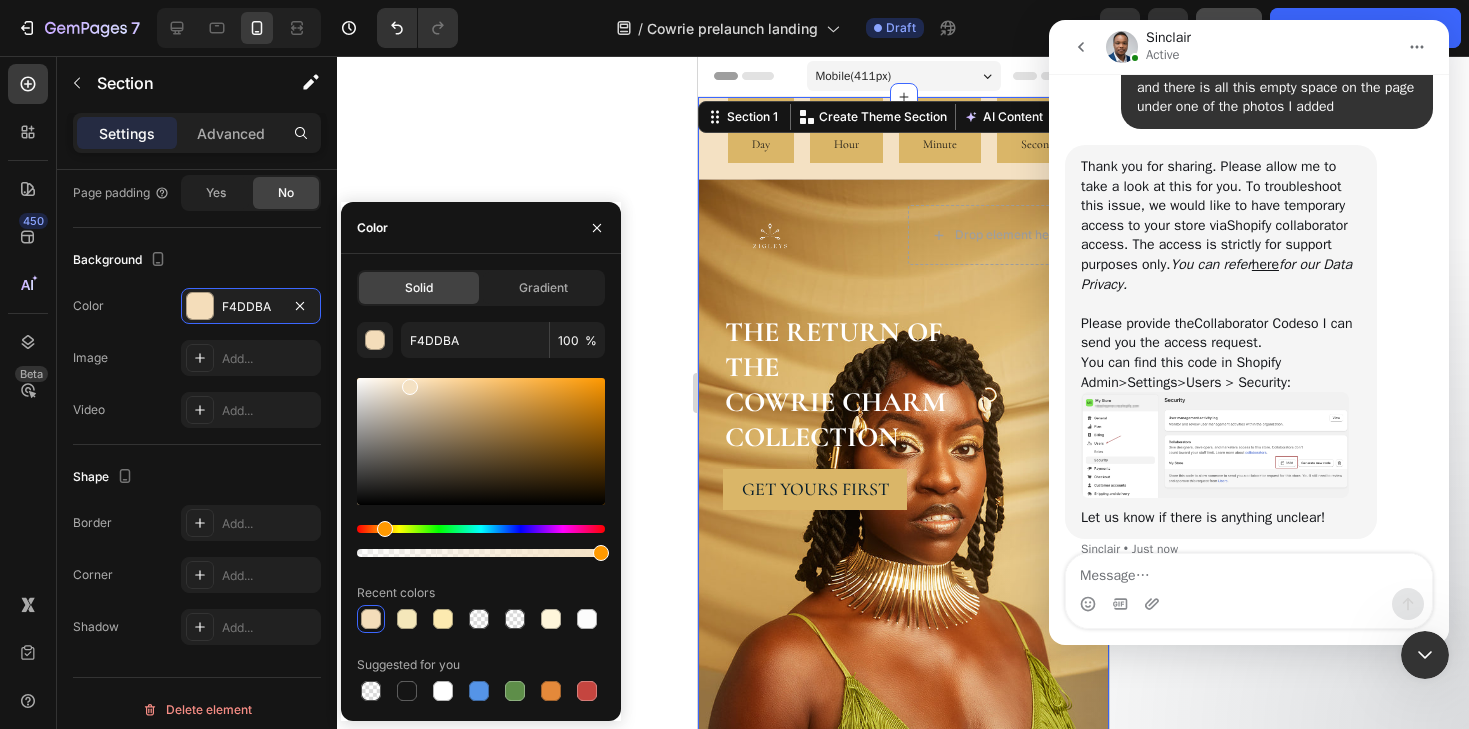 drag, startPoint x: 423, startPoint y: 383, endPoint x: 407, endPoint y: 383, distance: 16 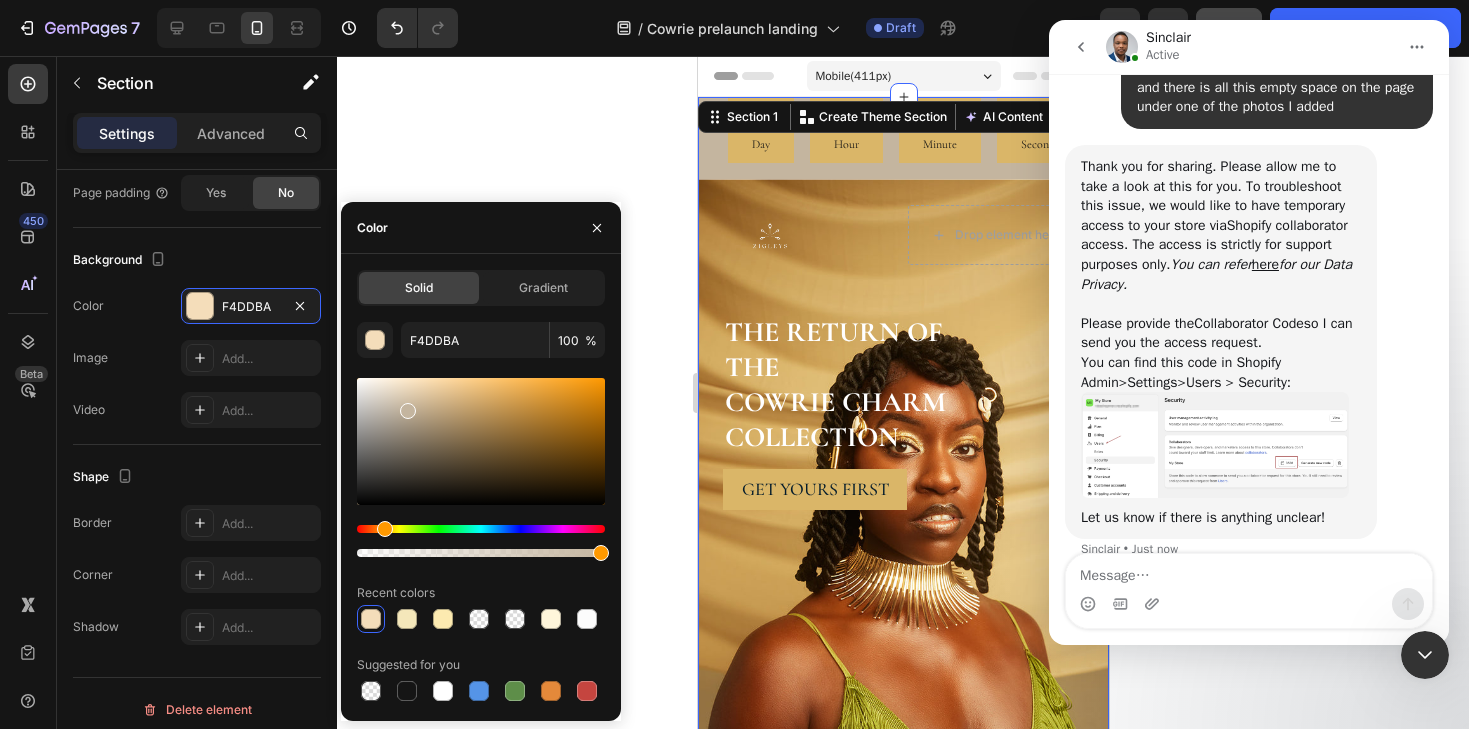 drag, startPoint x: 408, startPoint y: 388, endPoint x: 406, endPoint y: 406, distance: 18.110771 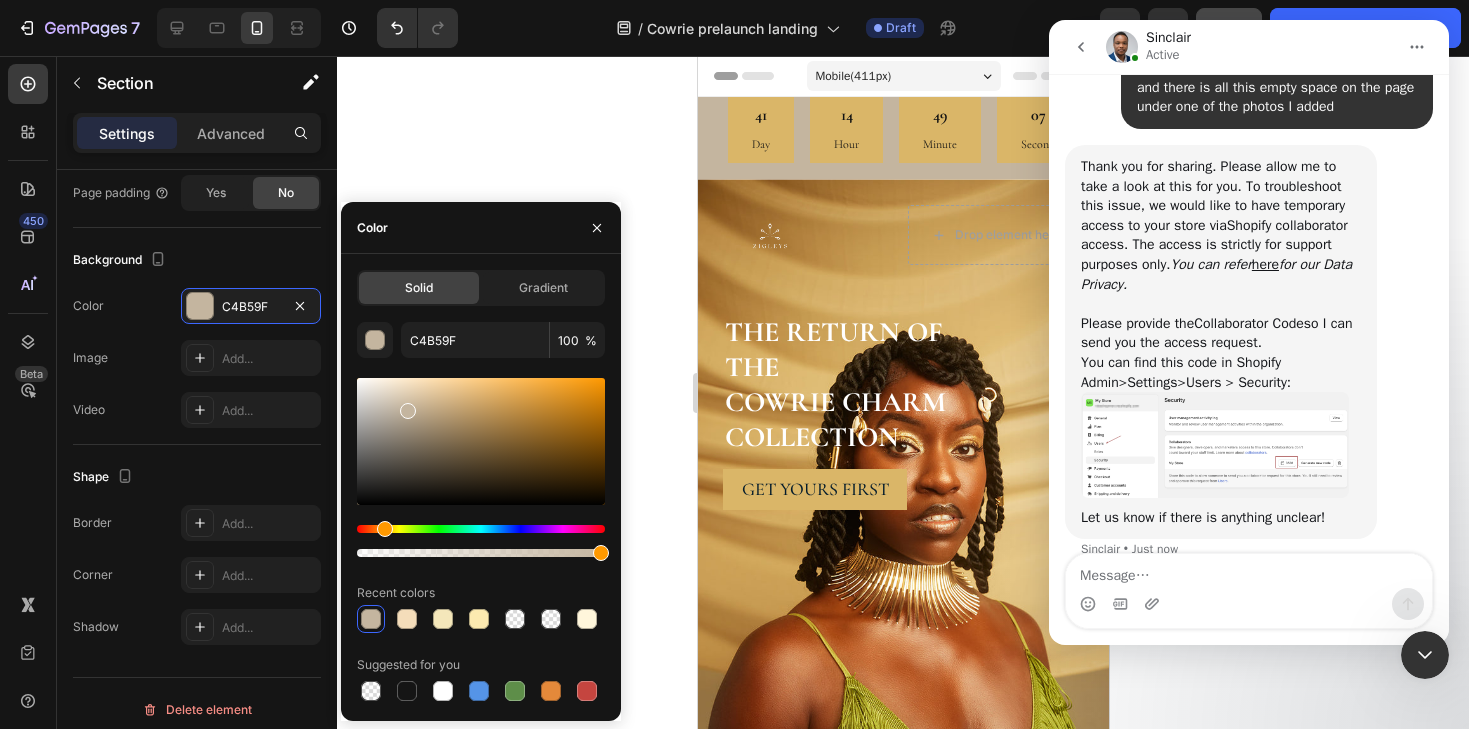 scroll, scrollTop: 0, scrollLeft: 0, axis: both 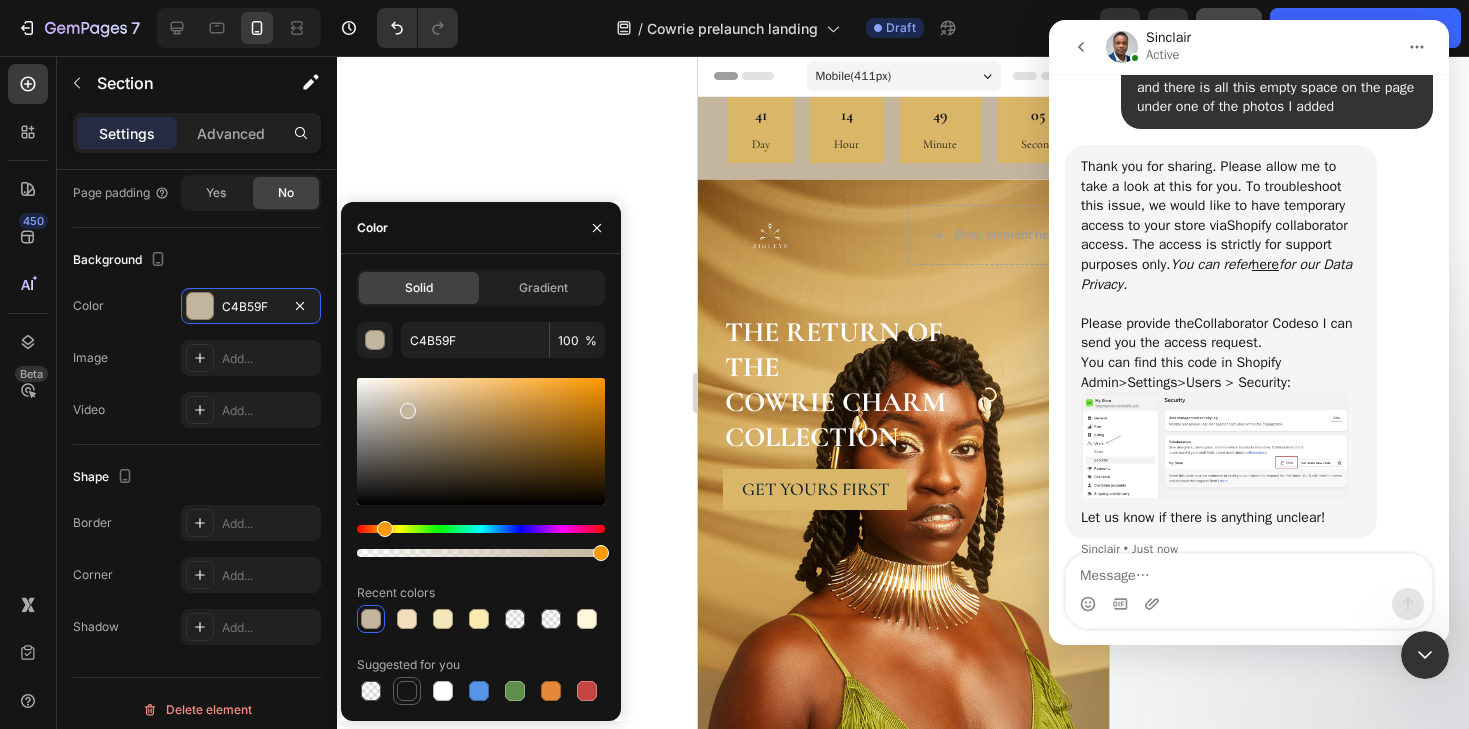 click at bounding box center (407, 691) 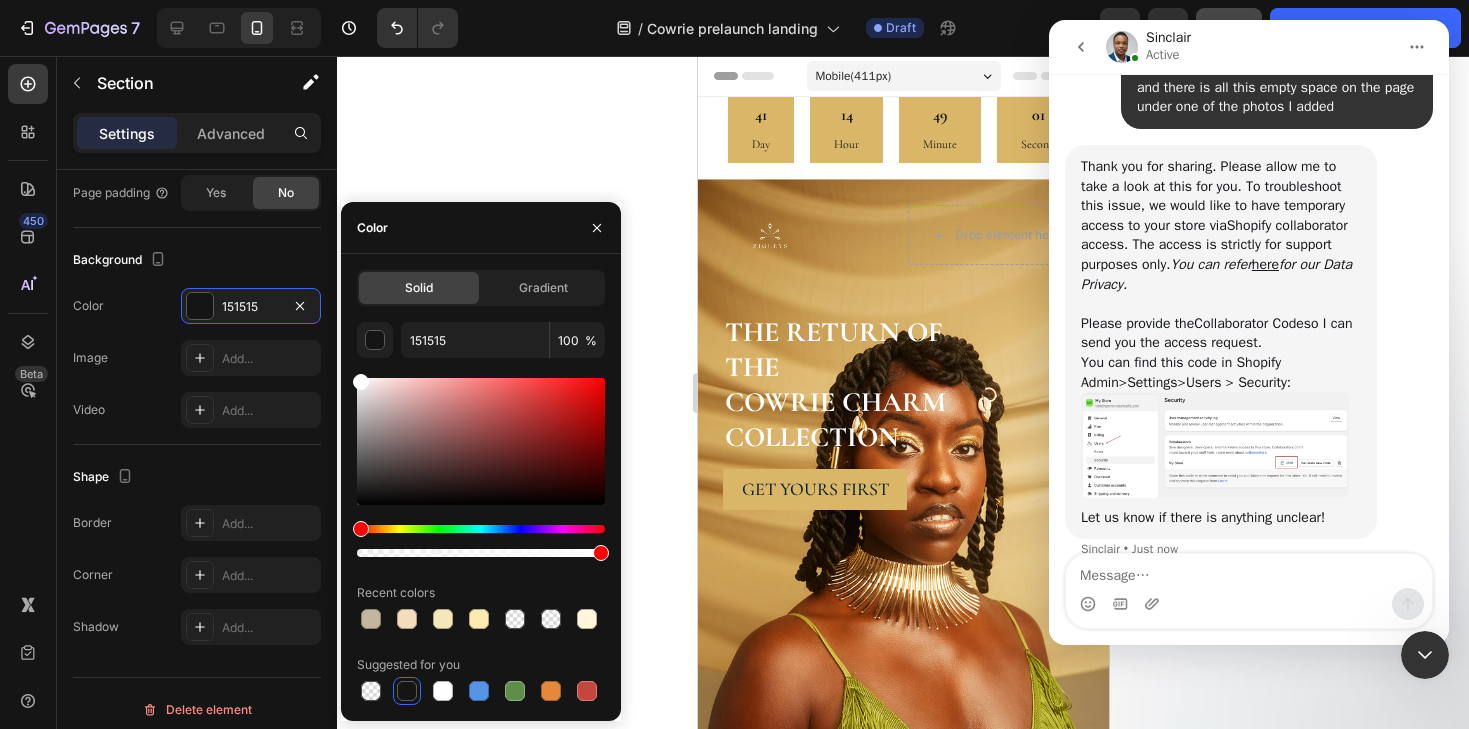 drag, startPoint x: 392, startPoint y: 472, endPoint x: 352, endPoint y: 363, distance: 116.10771 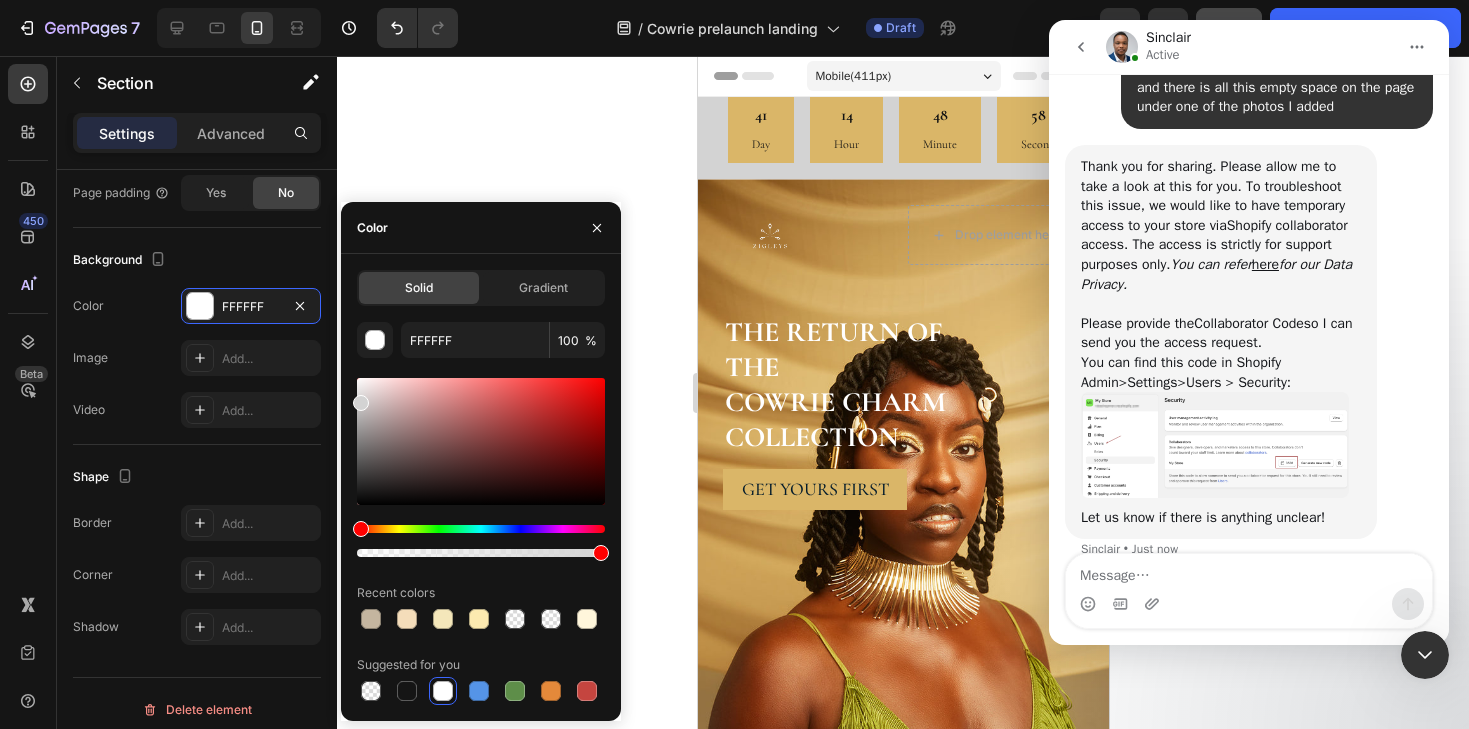drag, startPoint x: 360, startPoint y: 387, endPoint x: 358, endPoint y: 399, distance: 12.165525 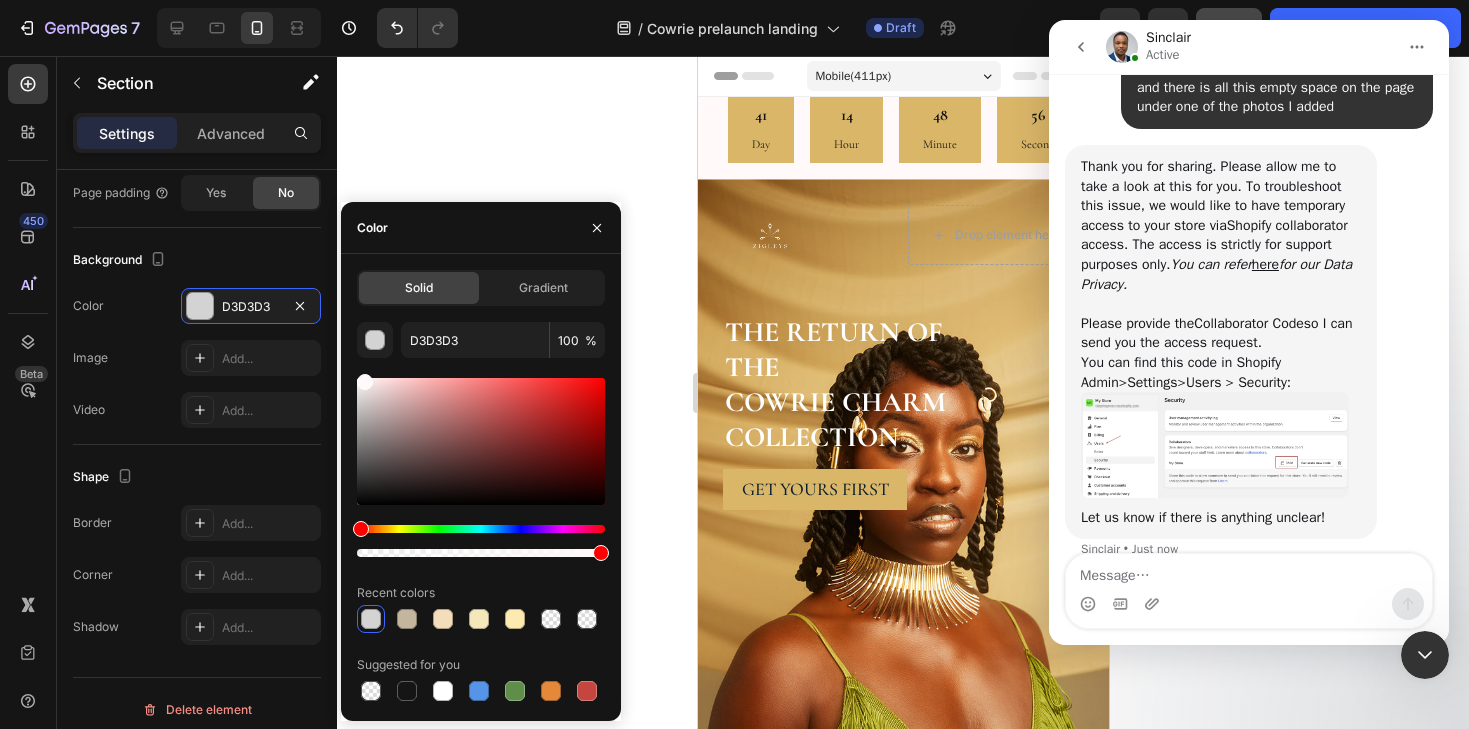drag, startPoint x: 362, startPoint y: 393, endPoint x: 358, endPoint y: 365, distance: 28.284271 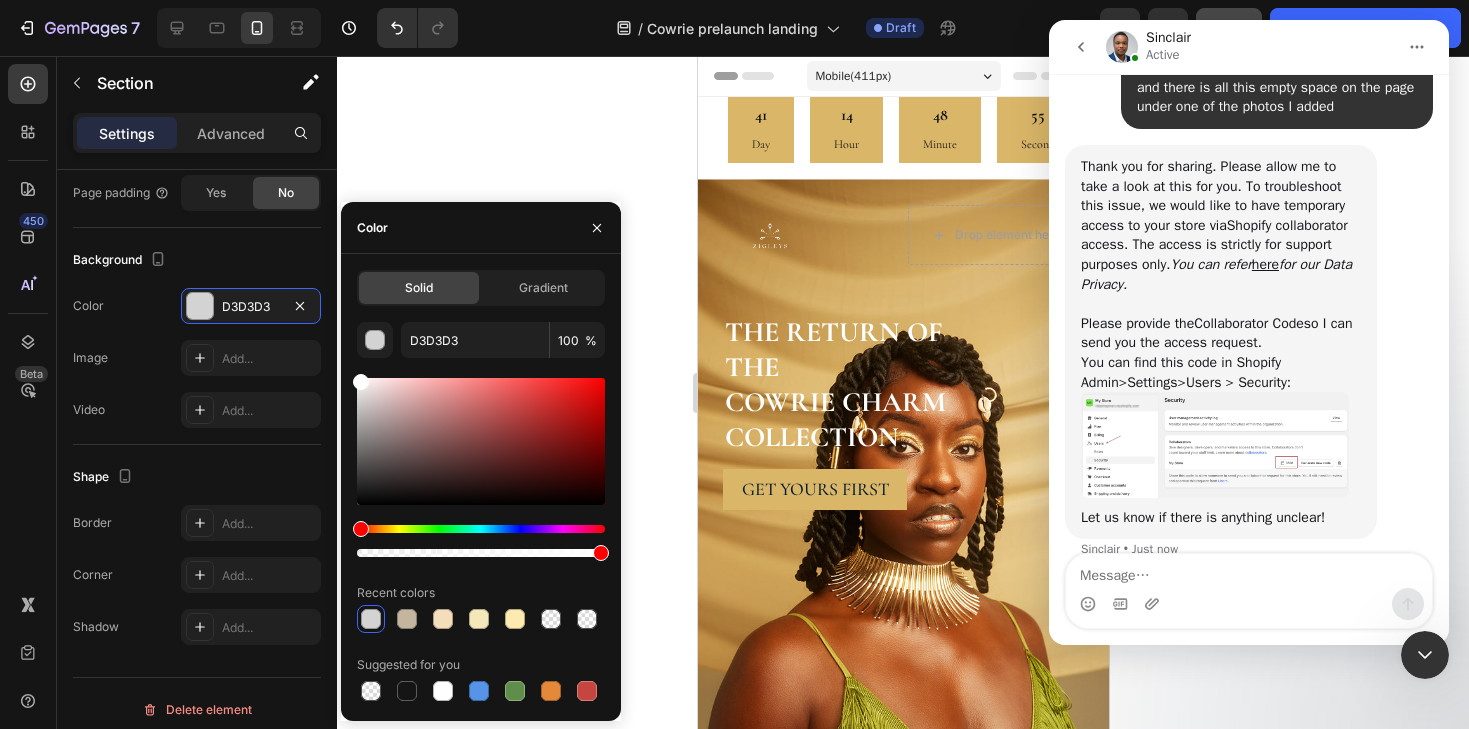 type on "FFFFFF" 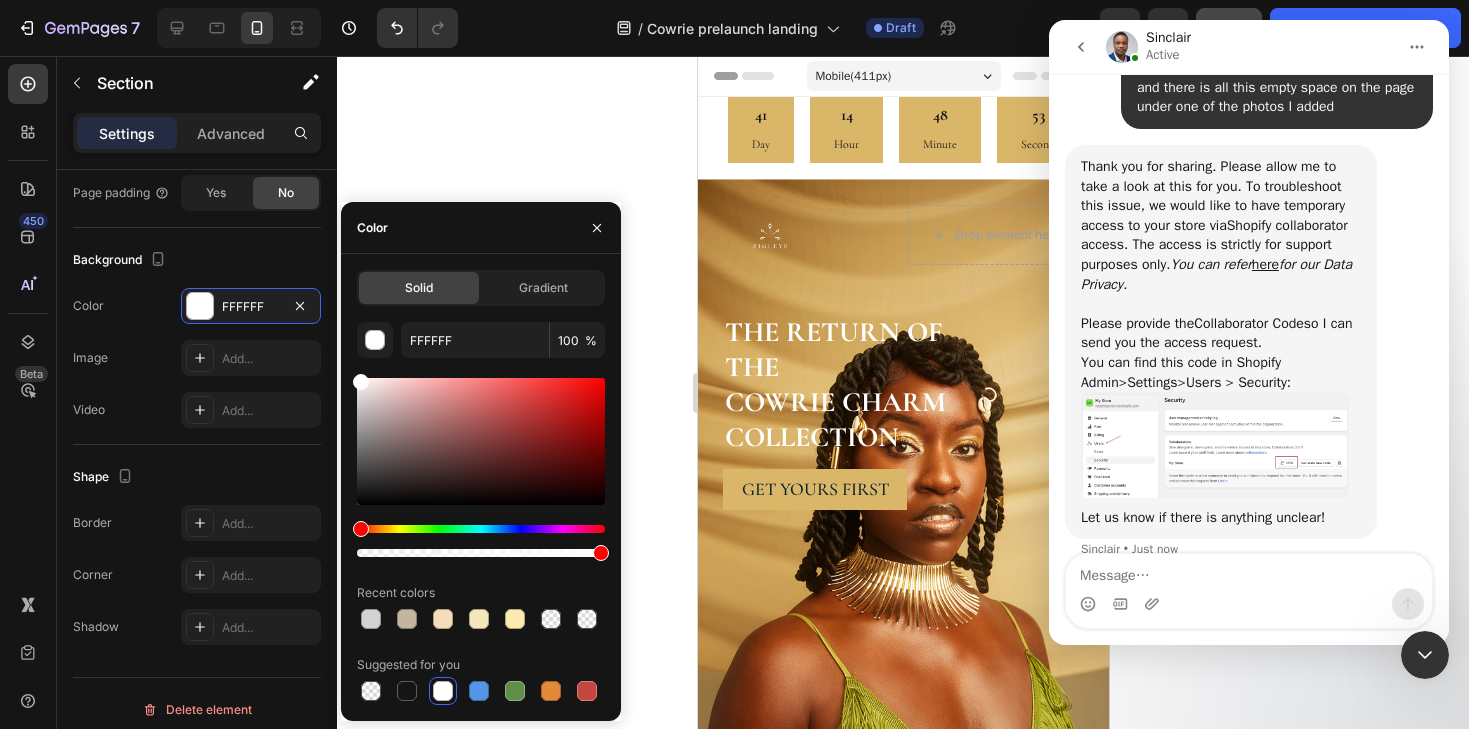 click 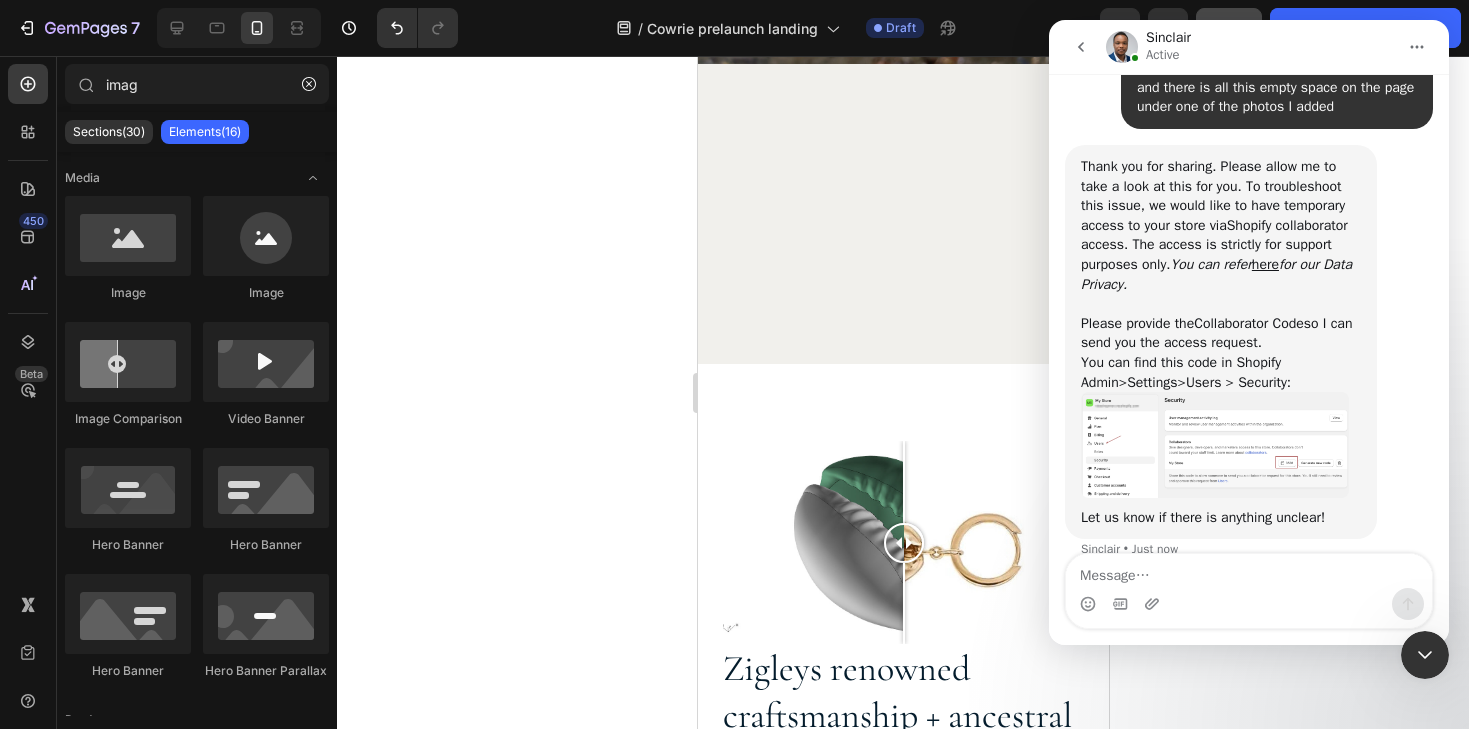 scroll, scrollTop: 2813, scrollLeft: 0, axis: vertical 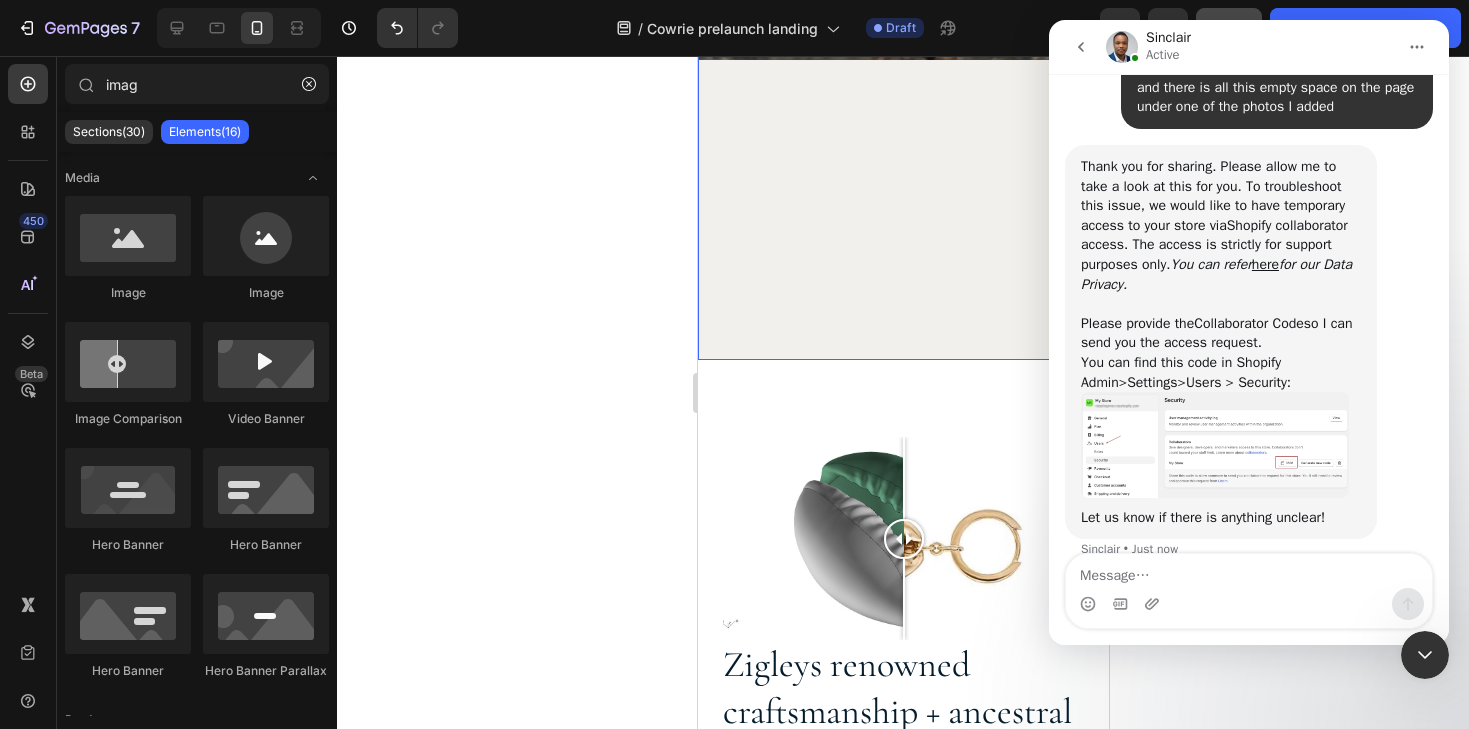 click on "Real, ethically-sourced 18-karat gold Heading Our African ancestors were among the first to wear gold  as a statement of power, pride, and divine beauty. Ghana was called 'Land of Gold' and Mali was nicknamed 'Golden Kingdom.' Text Block Row Natural cowrie shells from Kenya Heading Depending on the African region, cowrie shells symbolized wealth, royalty, spirituality, protection, fertility, divine femininity, and more.  Text Block Row JOIN THE VIP LIST Button Row Image" at bounding box center (902, -228) 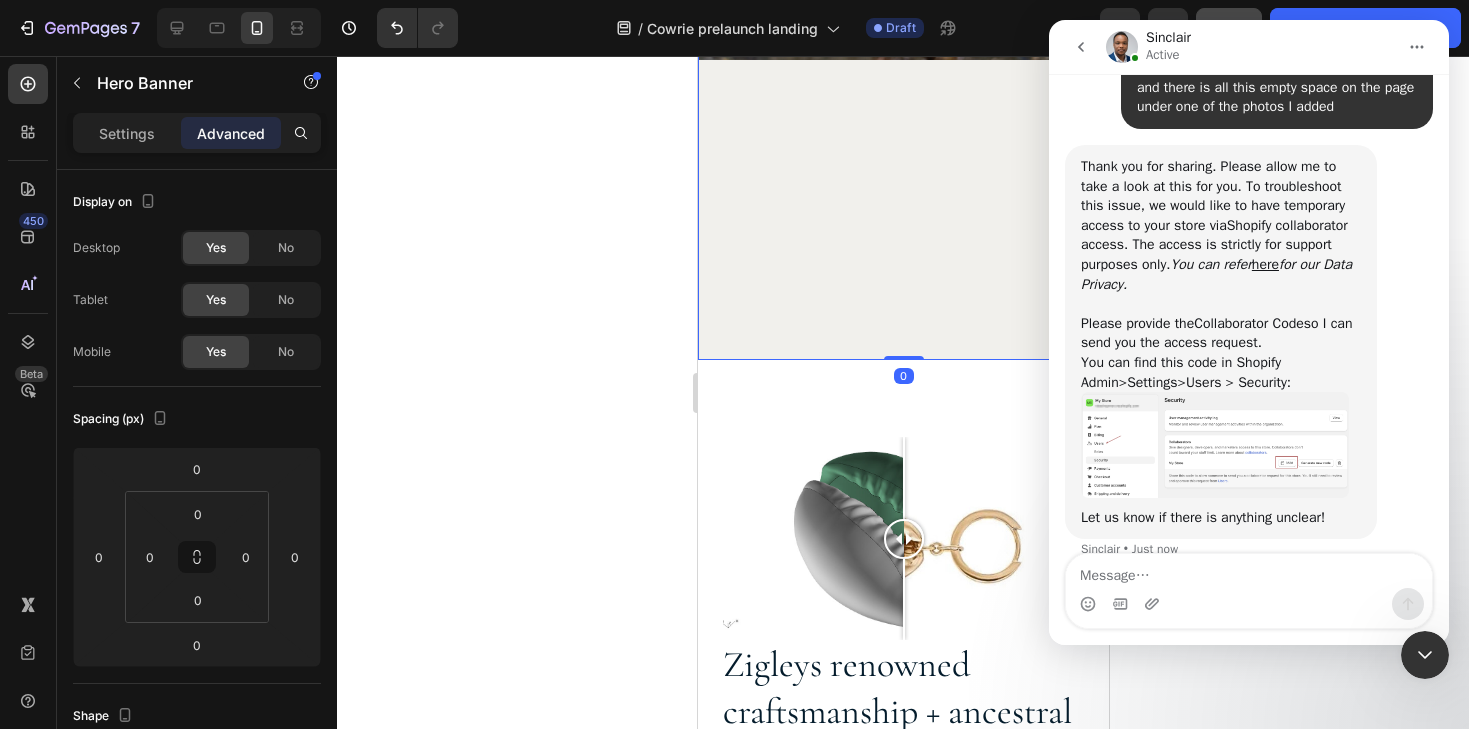 drag, startPoint x: 901, startPoint y: 357, endPoint x: 908, endPoint y: 236, distance: 121.20231 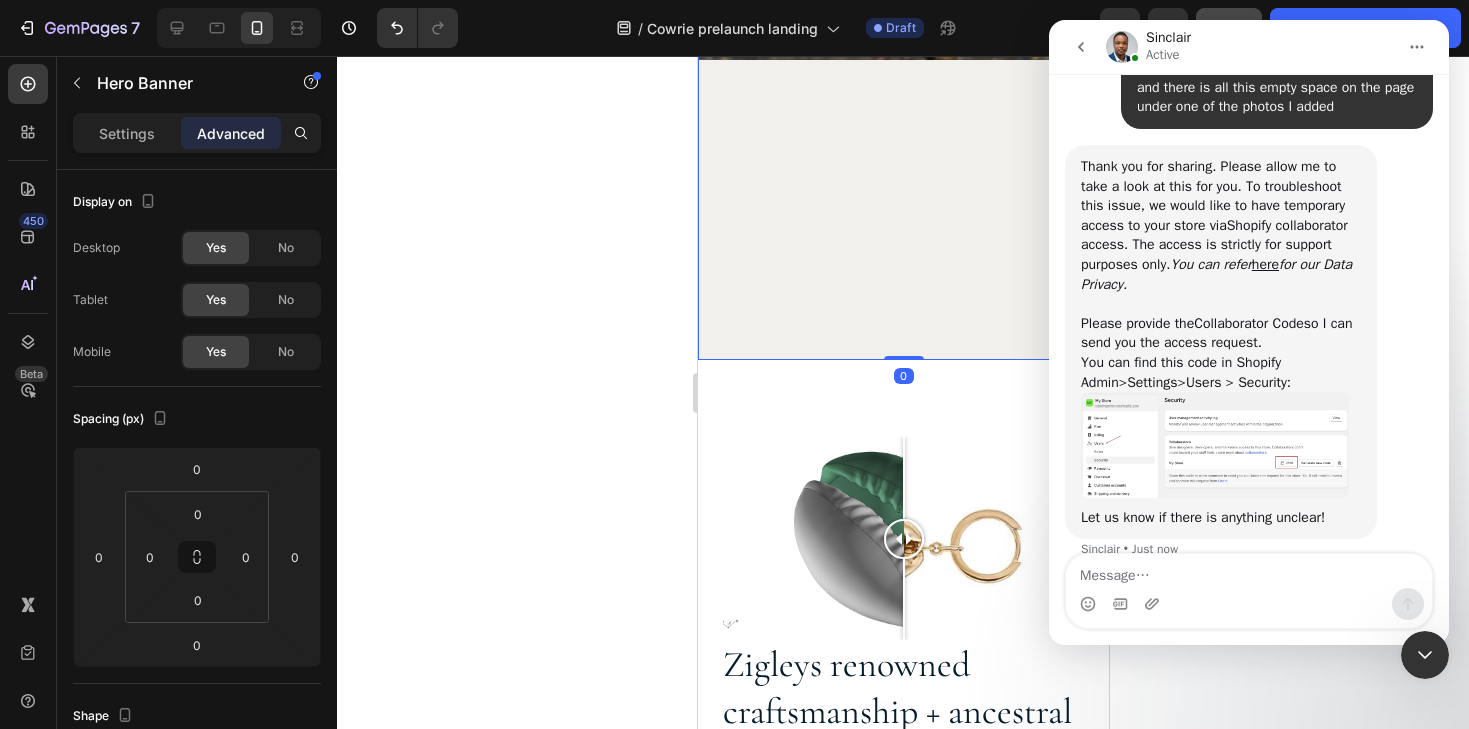 click on "Real, ethically-sourced 18-karat gold Heading Our African ancestors were among the first to wear gold  as a statement of power, pride, and divine beauty. Ghana was called 'Land of Gold' and Mali was nicknamed 'Golden Kingdom.' Text Block Row Natural cowrie shells from Kenya Heading Depending on the African region, cowrie shells symbolized wealth, royalty, spirituality, protection, fertility, divine femininity, and more.  Text Block Row JOIN THE VIP LIST Button Row Image Hero Banner   0" at bounding box center [902, -228] 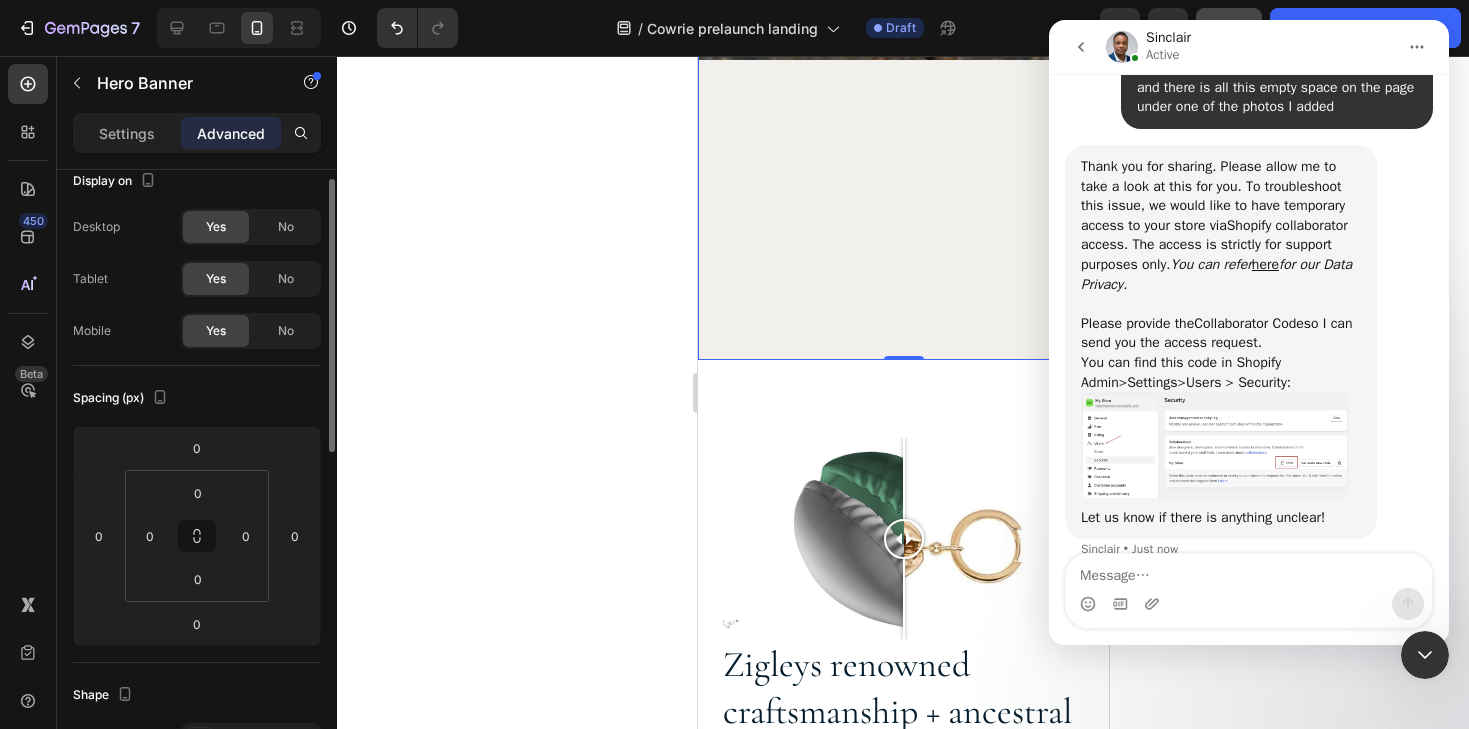 scroll, scrollTop: 0, scrollLeft: 0, axis: both 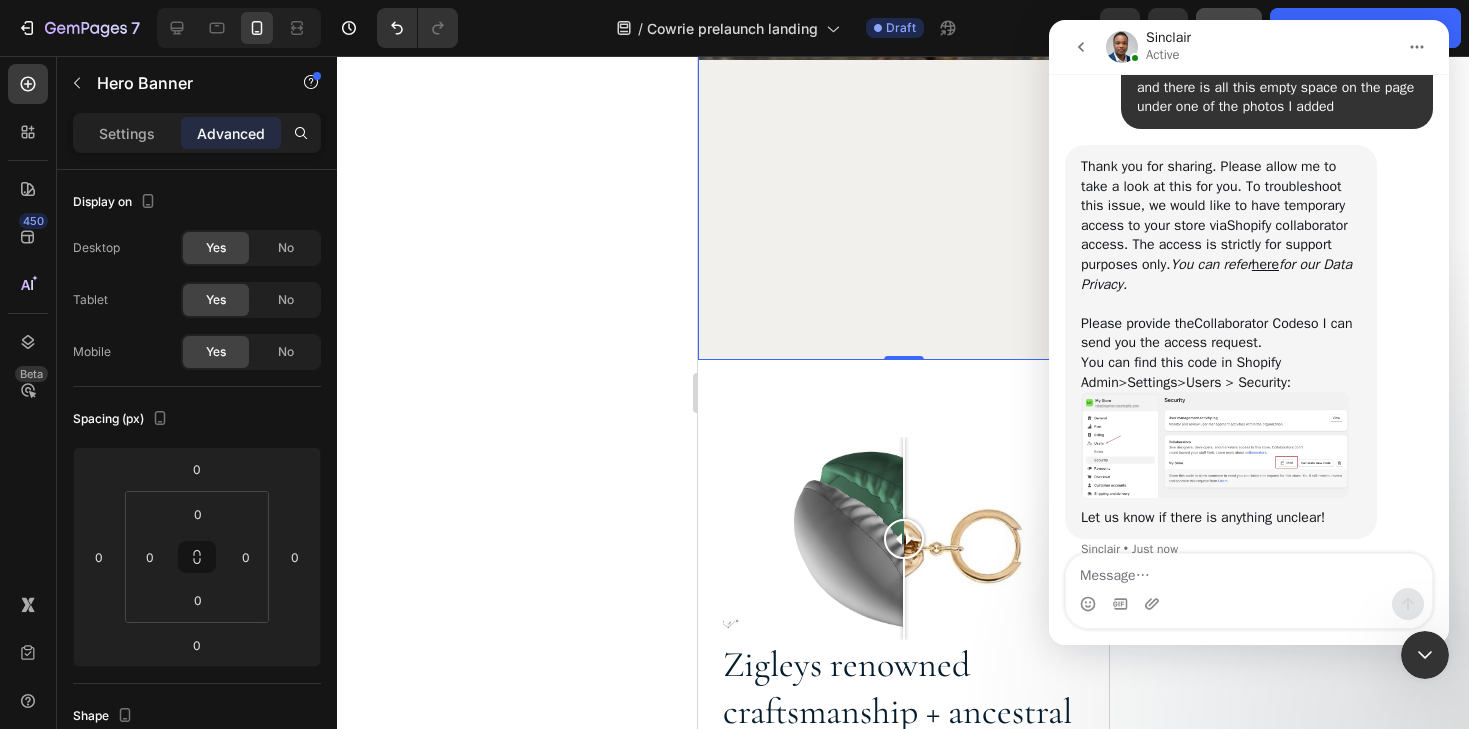 click on "Real, ethically-sourced 18-karat gold Heading Our African ancestors were among the first to wear gold  as a statement of power, pride, and divine beauty. Ghana was called 'Land of Gold' and Mali was nicknamed 'Golden Kingdom.' Text Block Row Natural cowrie shells from Kenya Heading Depending on the African region, cowrie shells symbolized wealth, royalty, spirituality, protection, fertility, divine femininity, and more.  Text Block Row JOIN THE VIP LIST Button Row Image" at bounding box center [902, -228] 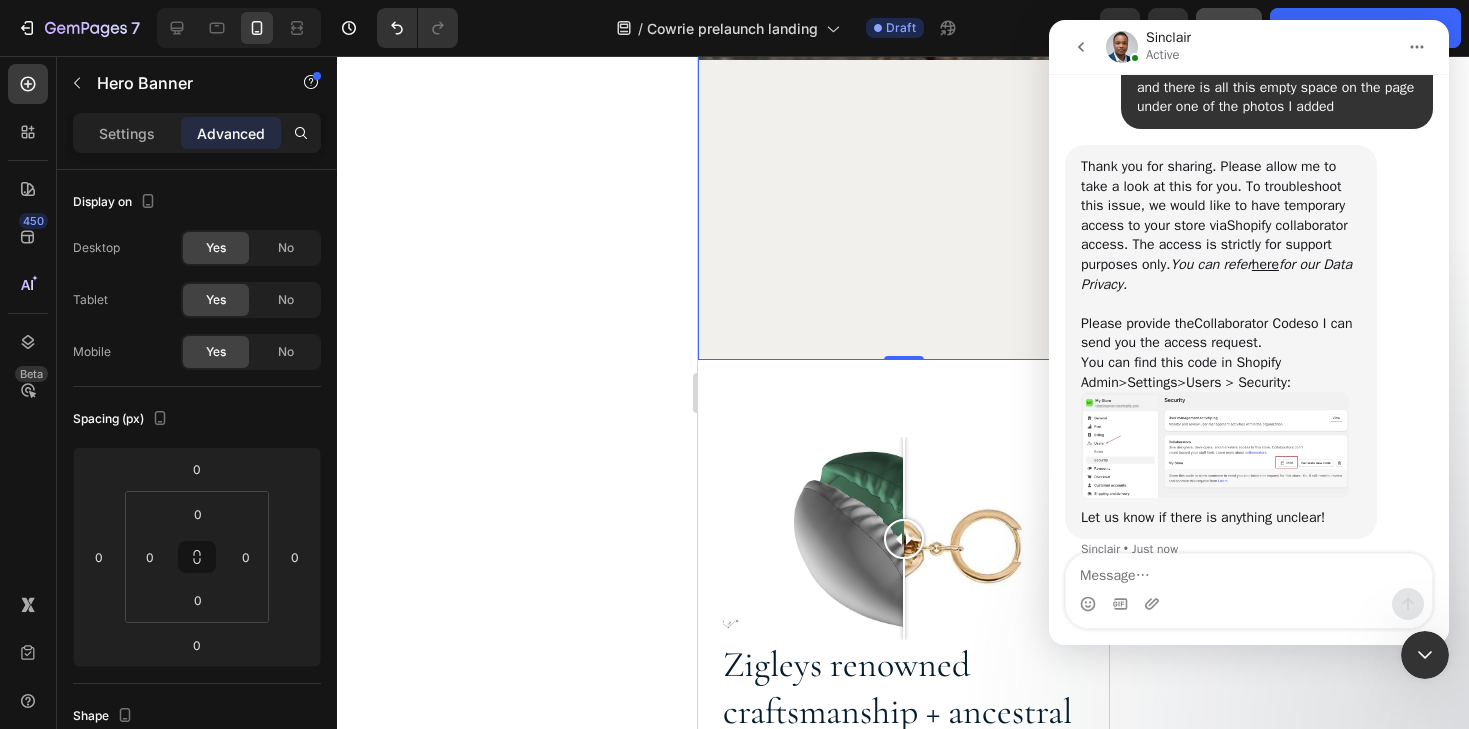 click on "Real, ethically-sourced 18-karat gold Heading Our African ancestors were among the first to wear gold  as a statement of power, pride, and divine beauty. Ghana was called 'Land of Gold' and Mali was nicknamed 'Golden Kingdom.' Text Block Row Natural cowrie shells from Kenya Heading Depending on the African region, cowrie shells symbolized wealth, royalty, spirituality, protection, fertility, divine femininity, and more.  Text Block Row JOIN THE VIP LIST Button Row Image" at bounding box center [902, -228] 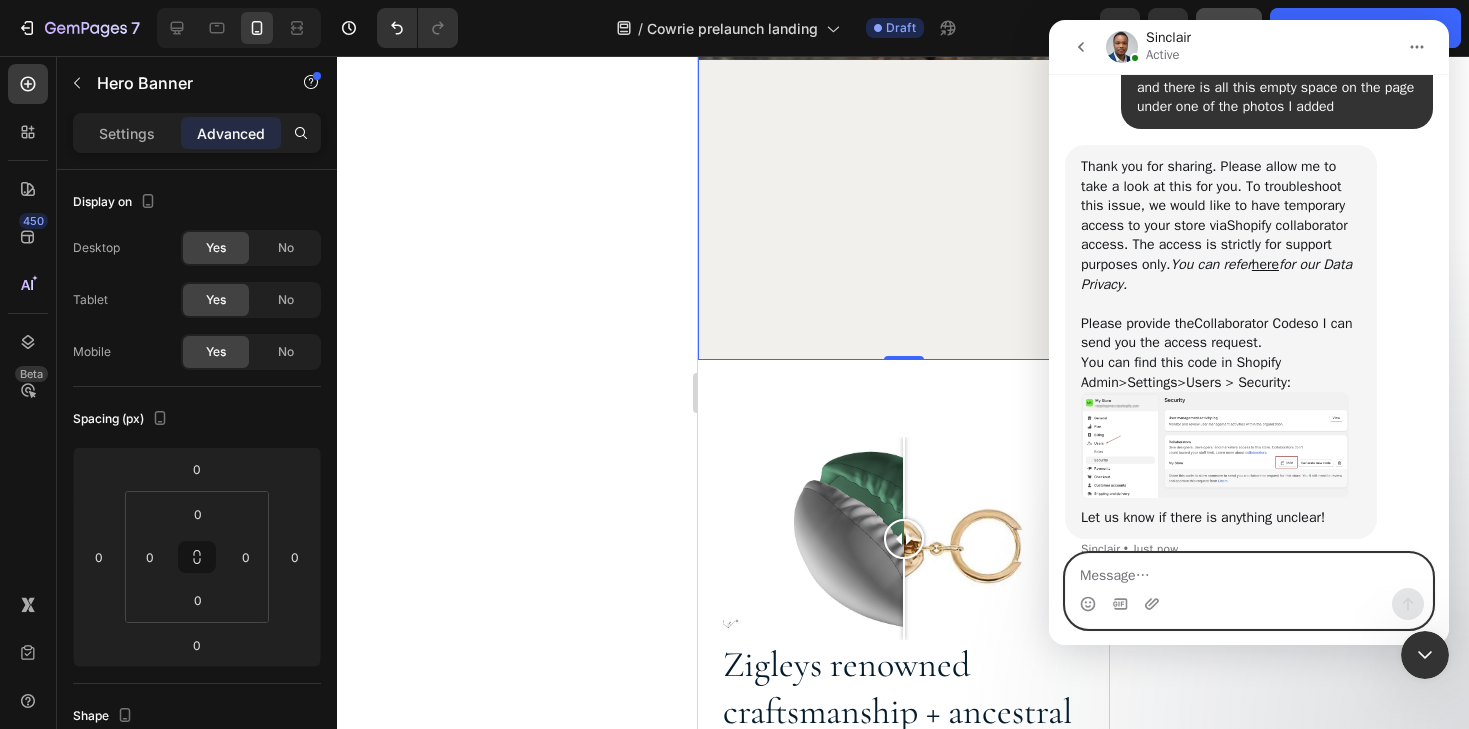 click at bounding box center [1249, 571] 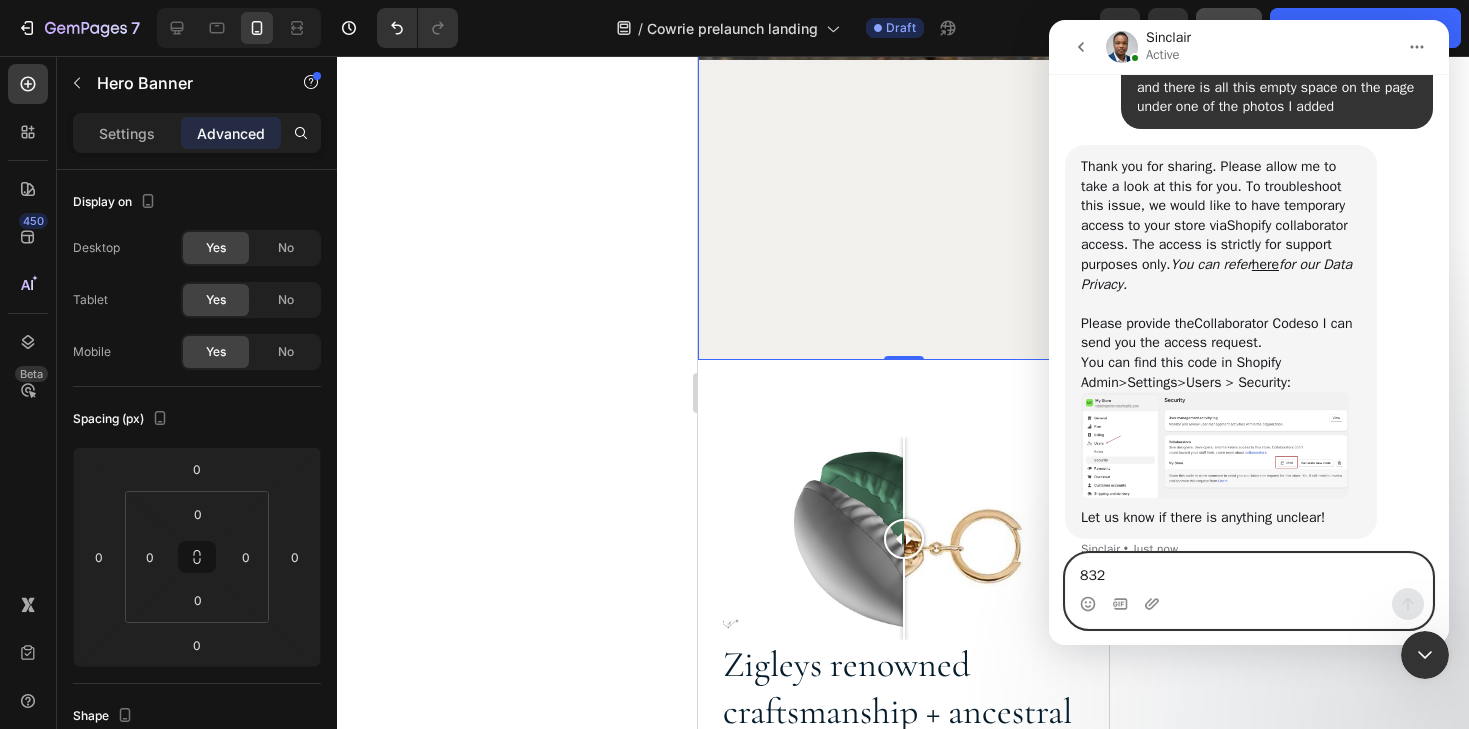type on "8323" 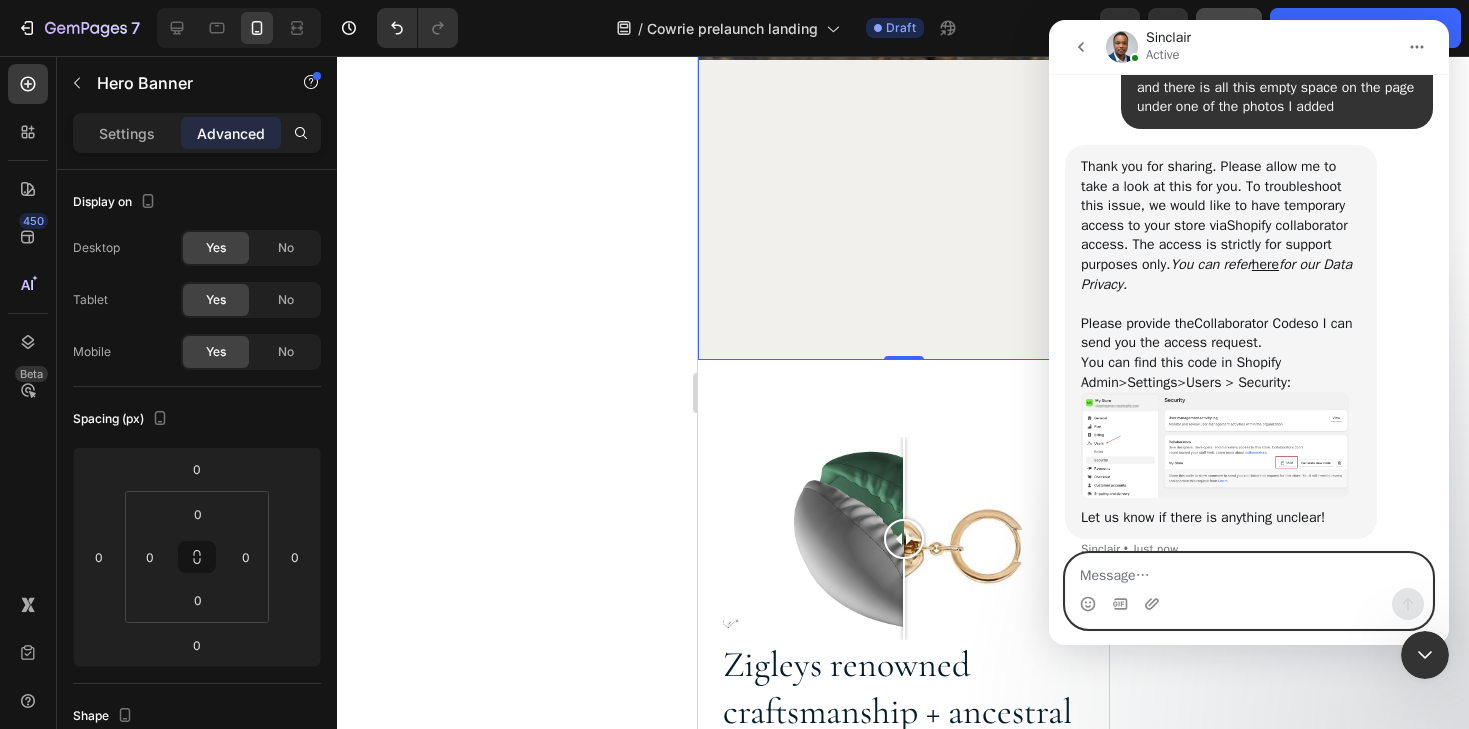 scroll, scrollTop: 1677, scrollLeft: 0, axis: vertical 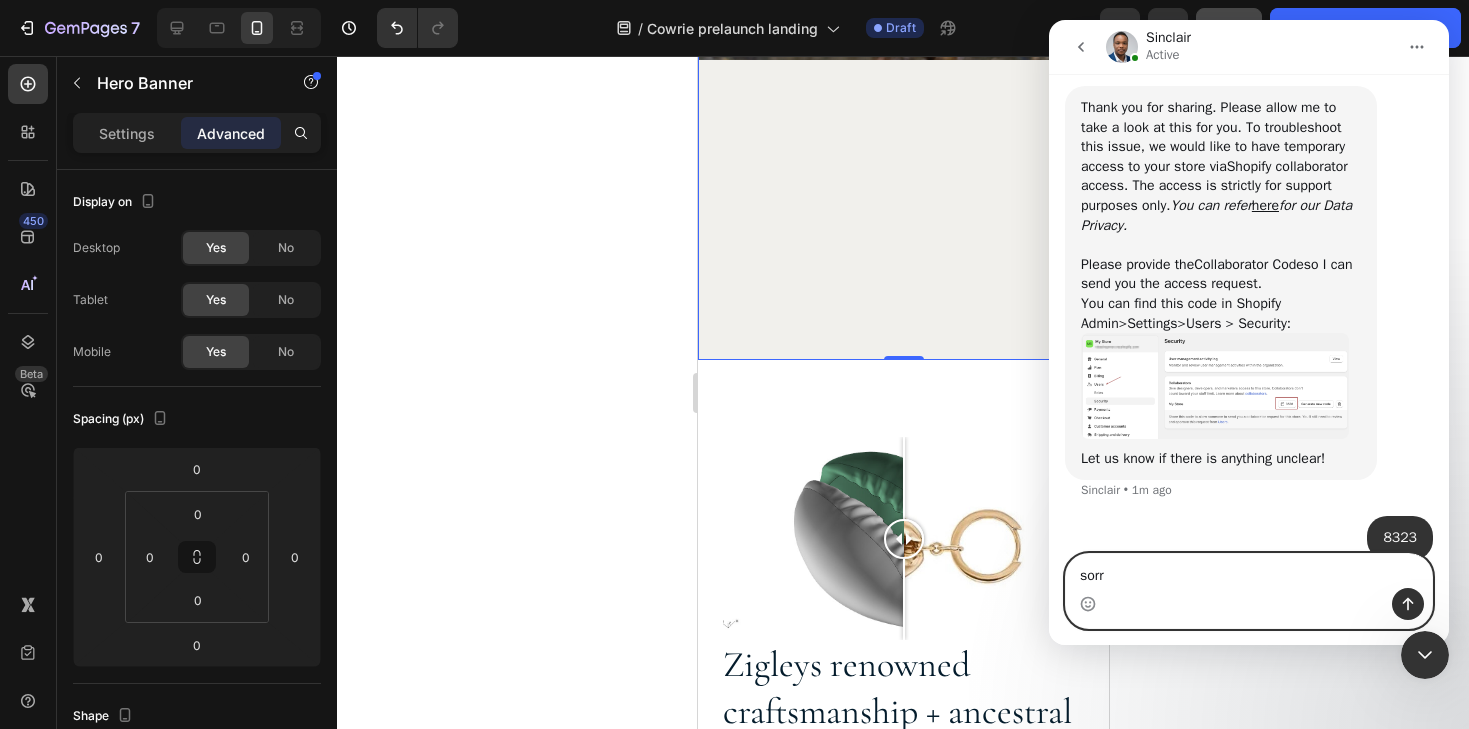type on "sorry" 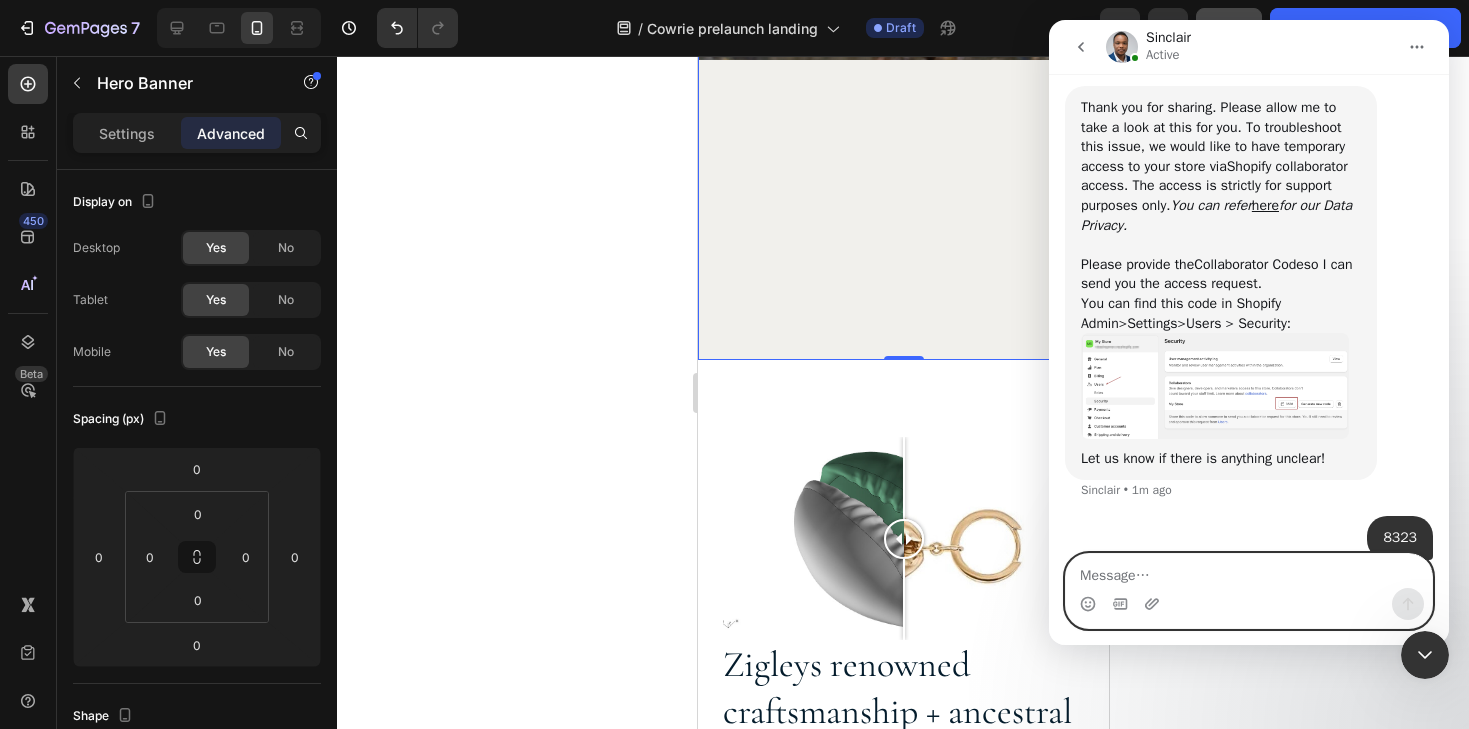 scroll, scrollTop: 1722, scrollLeft: 0, axis: vertical 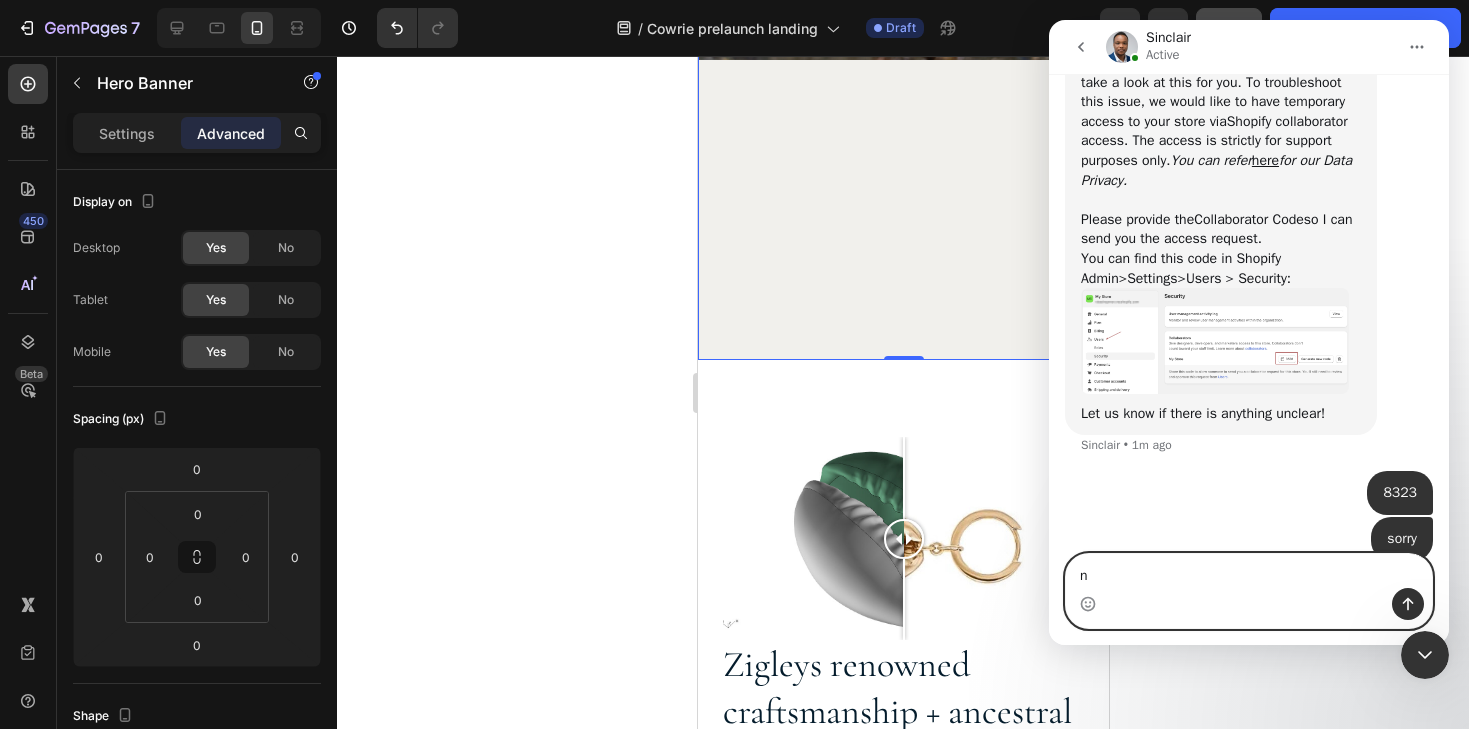 type on "no" 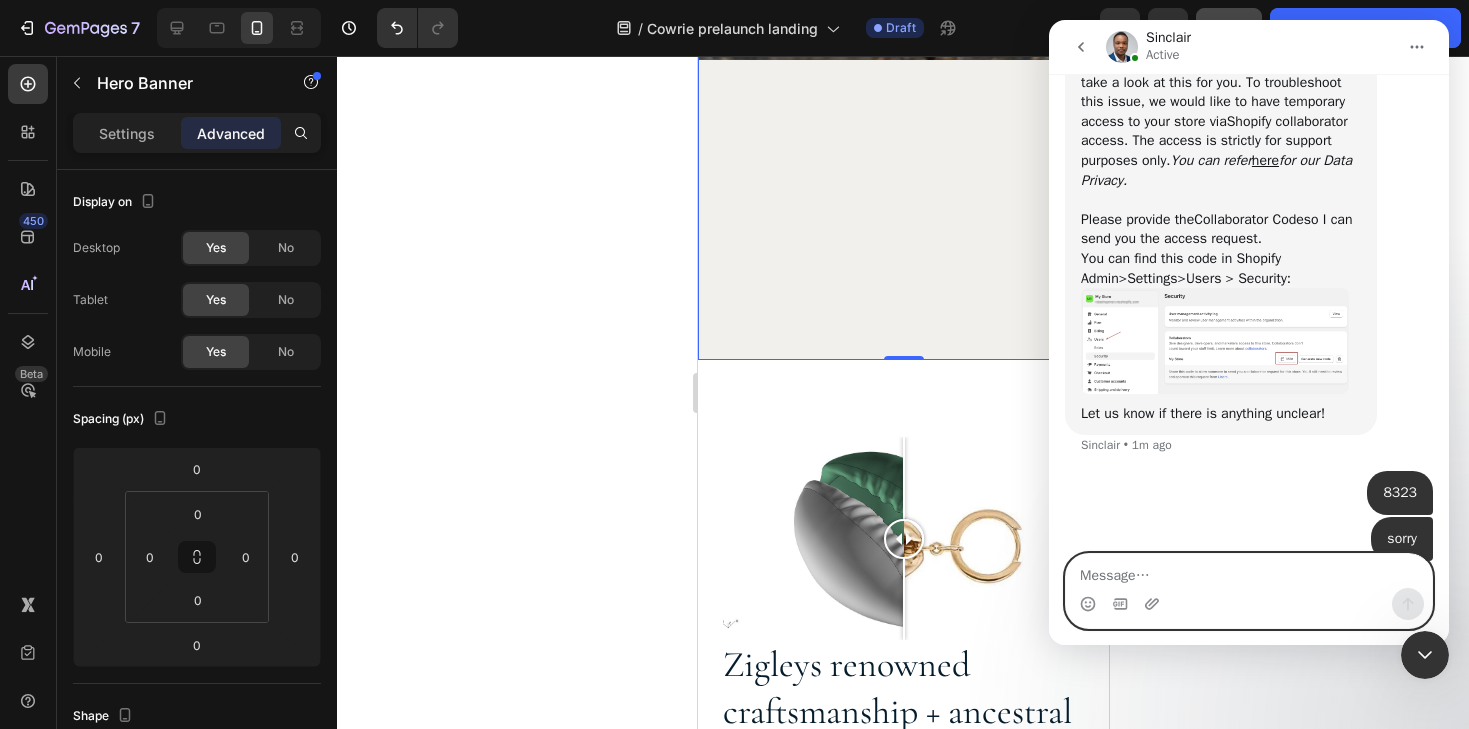 scroll, scrollTop: 1767, scrollLeft: 0, axis: vertical 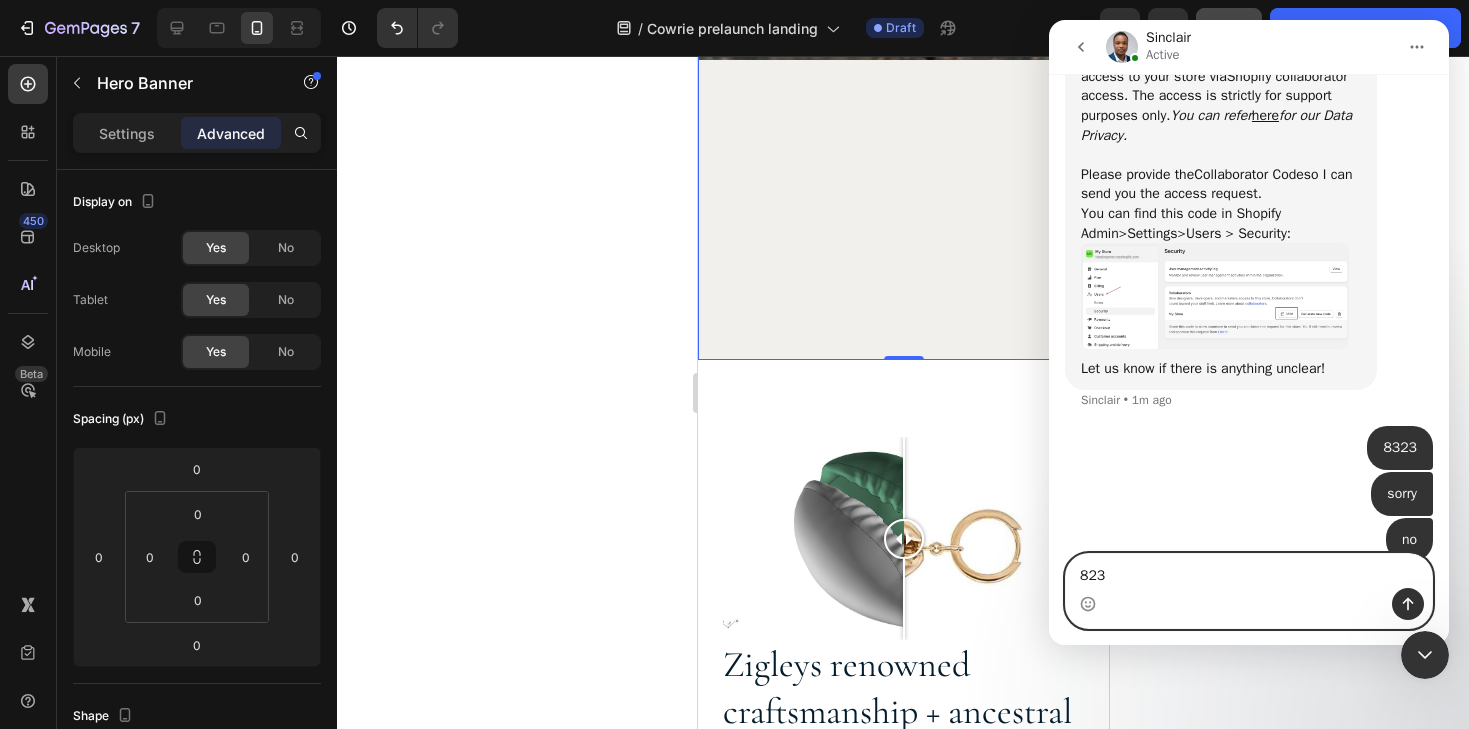 type on "8232" 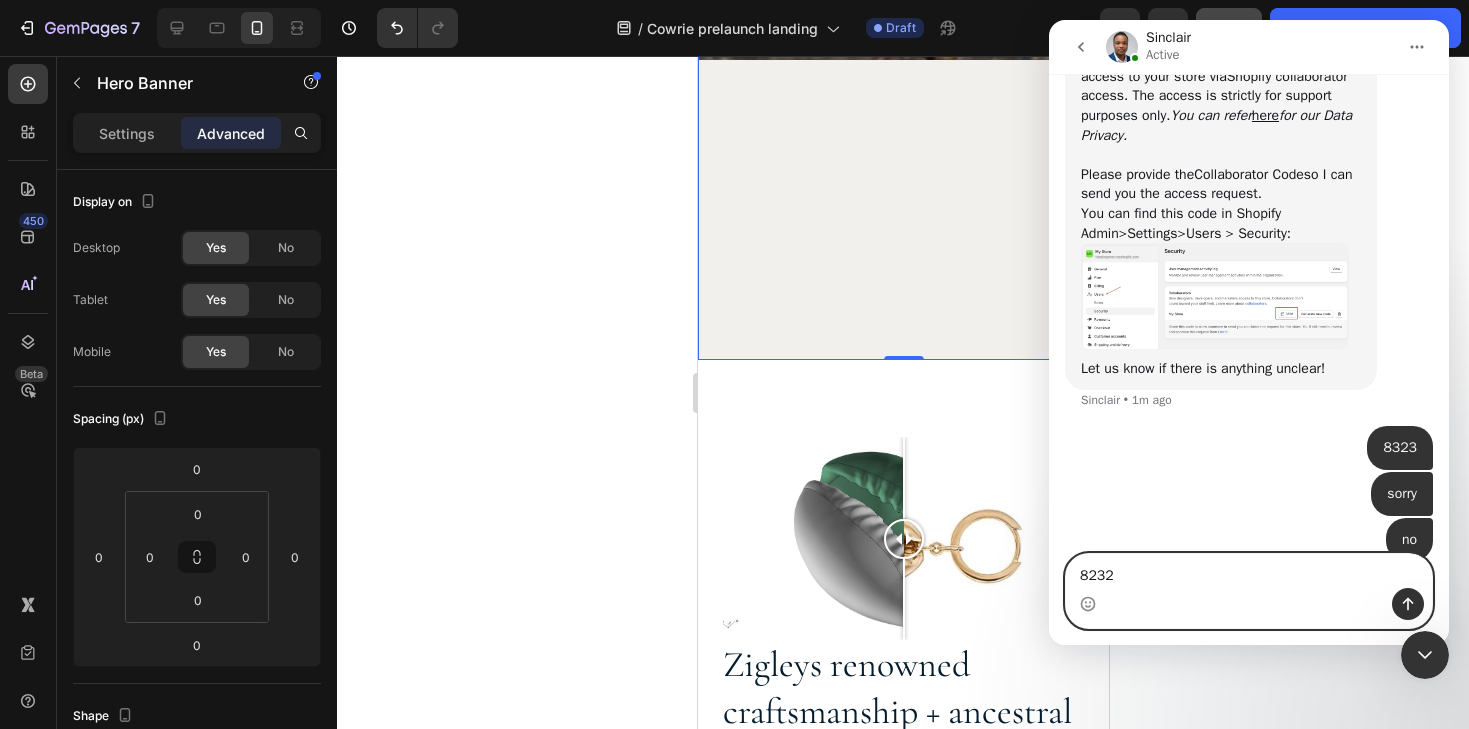 type 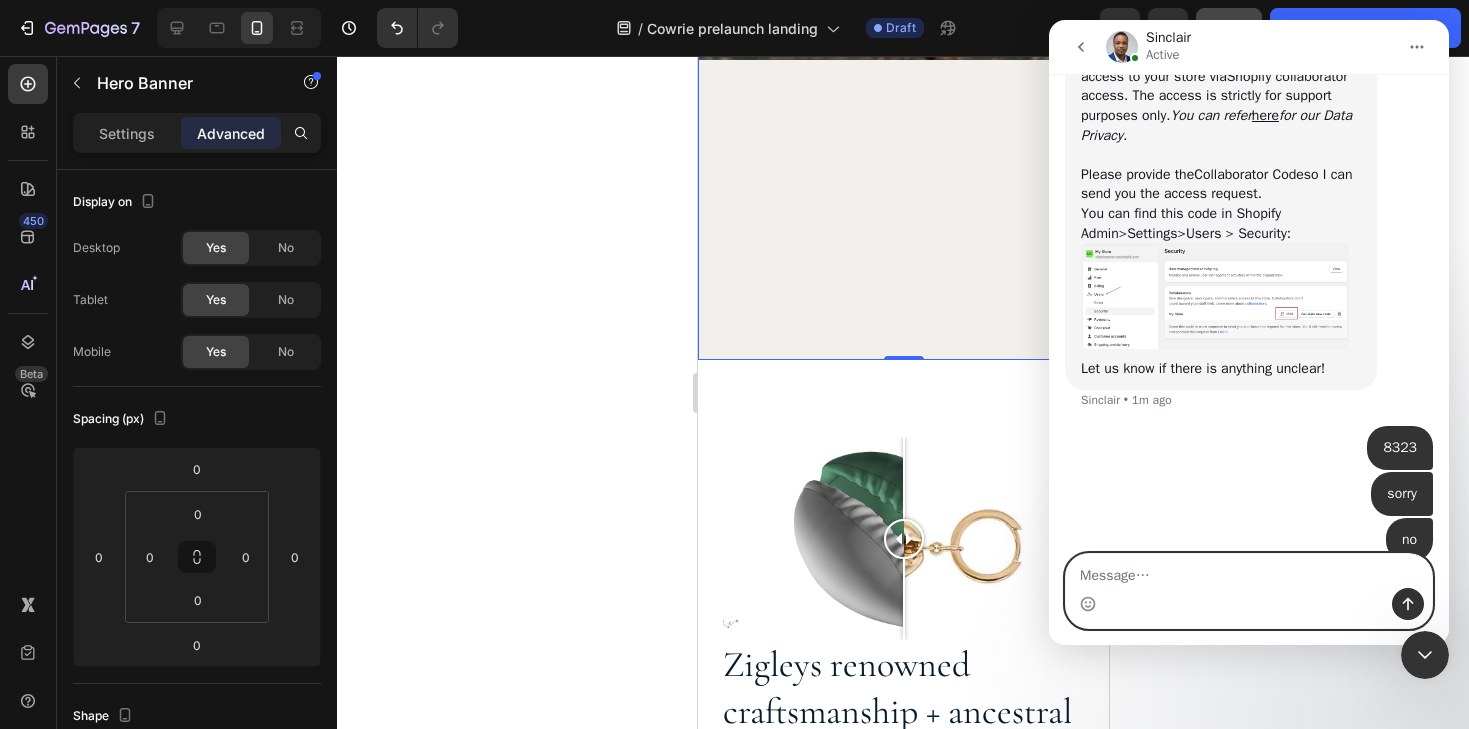 scroll, scrollTop: 1812, scrollLeft: 0, axis: vertical 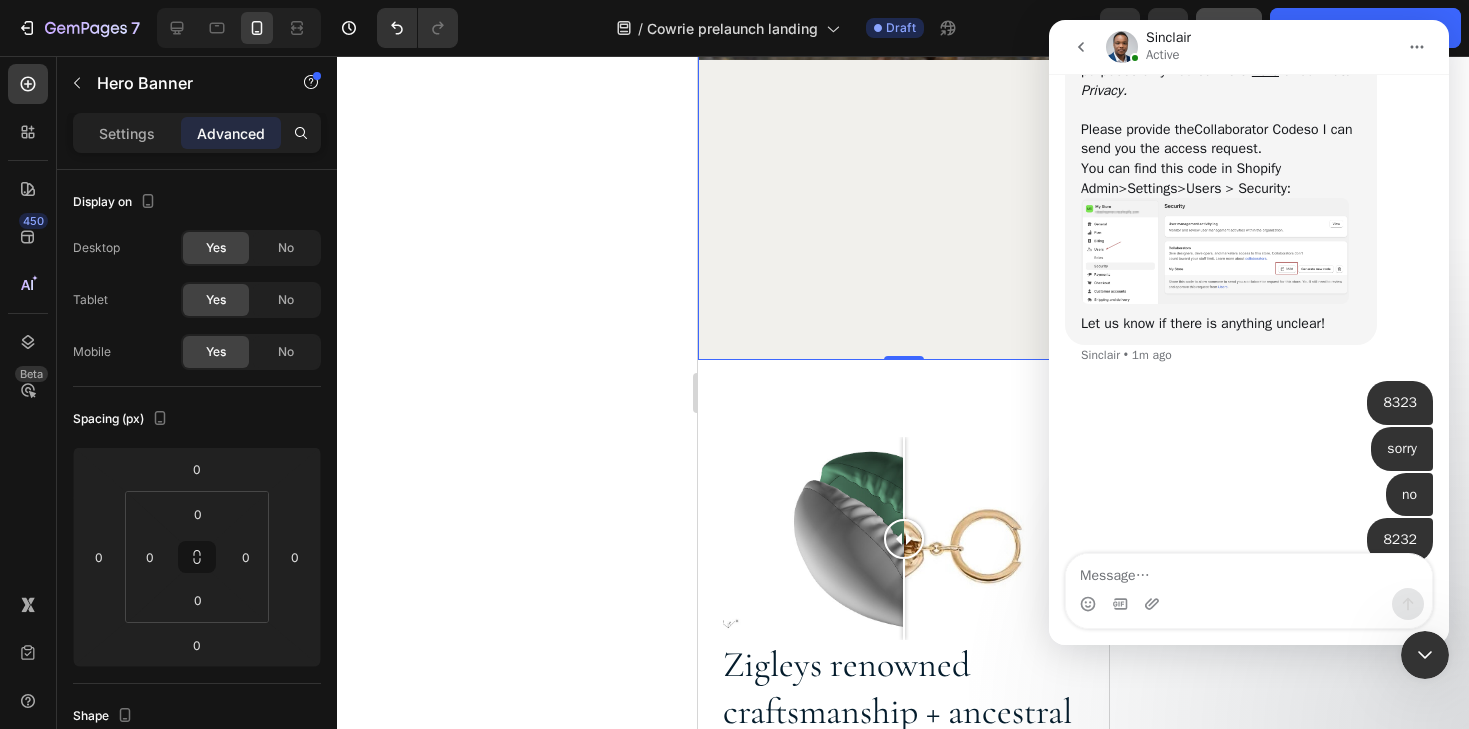 click at bounding box center [1425, 655] 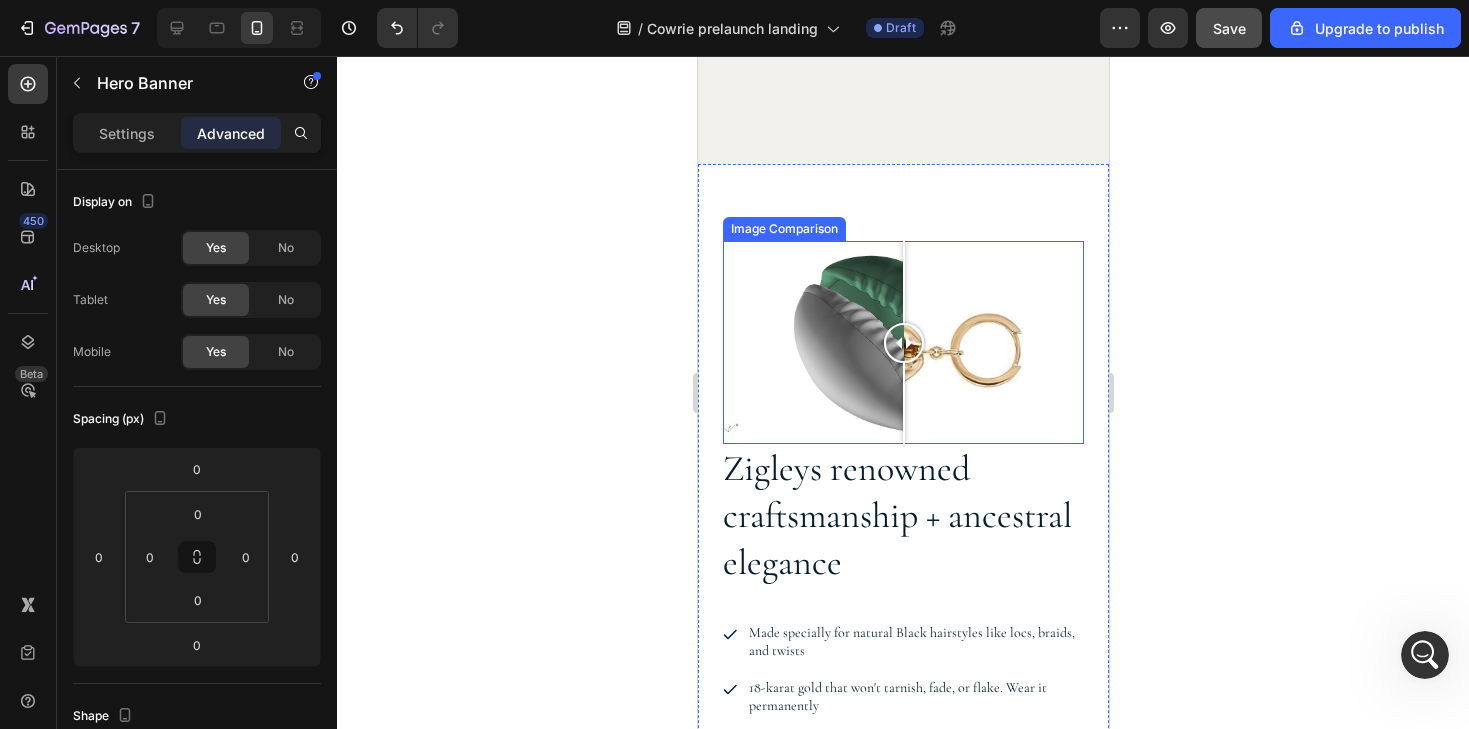 scroll, scrollTop: 2494, scrollLeft: 0, axis: vertical 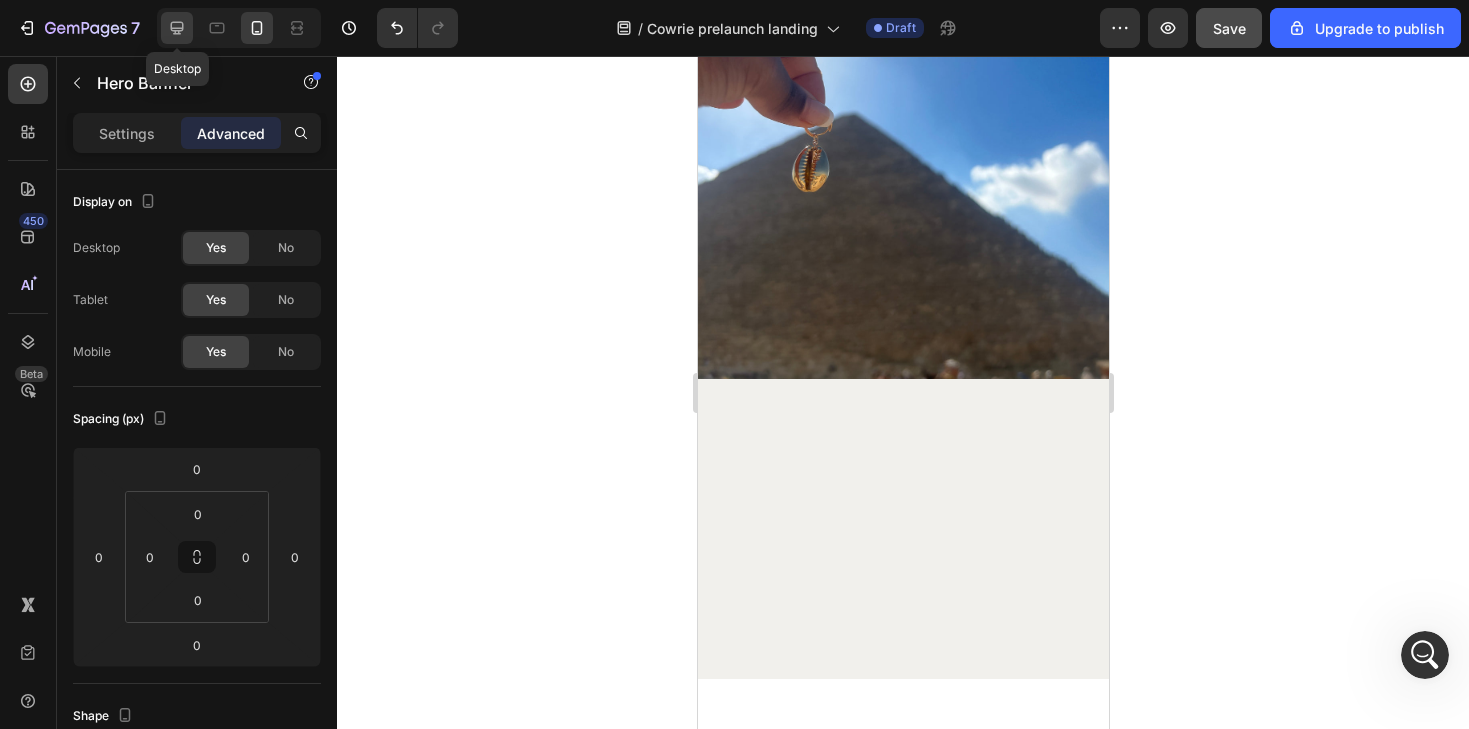 click 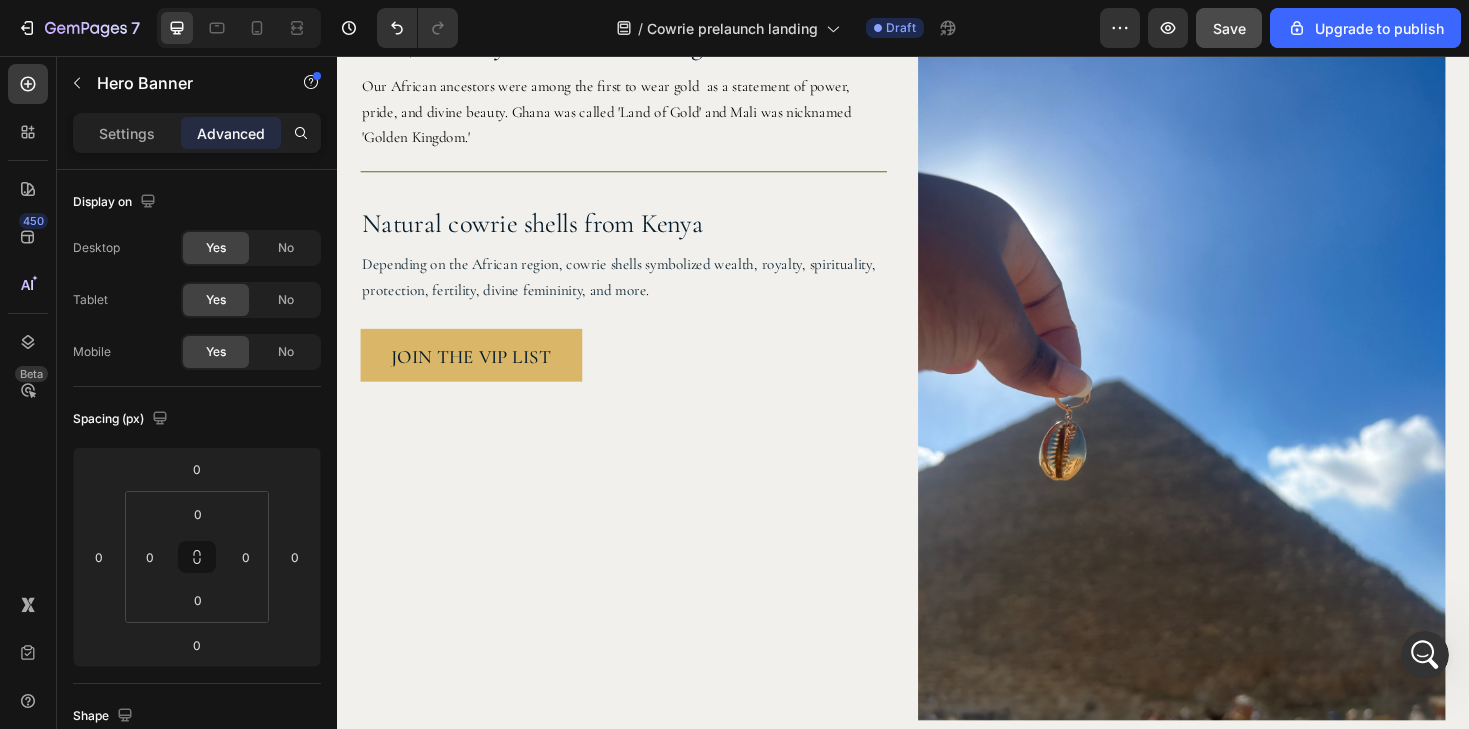 scroll, scrollTop: 2187, scrollLeft: 0, axis: vertical 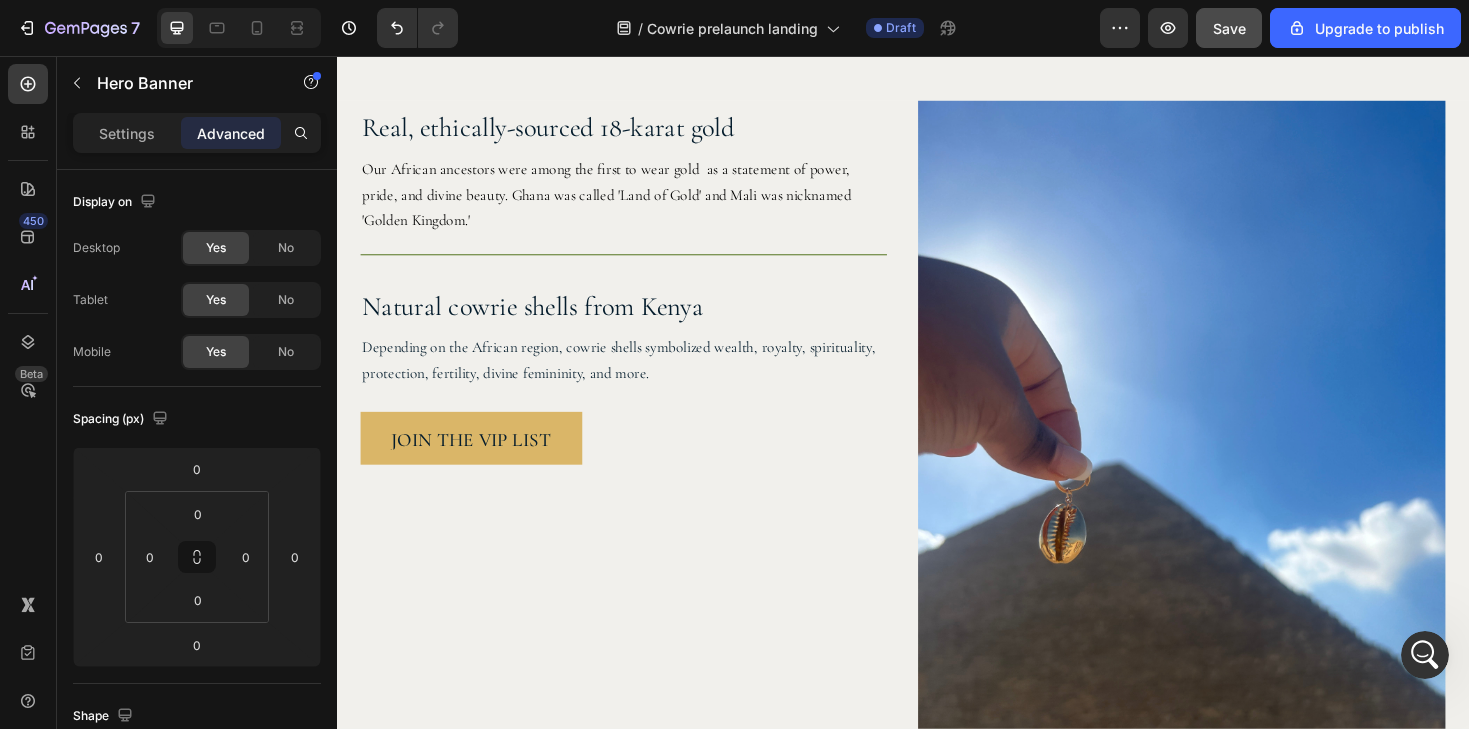 click on "Real, ethically-sourced 18-karat gold Heading Our African ancestors were among the first to wear gold  as a statement of power, pride, and divine beauty. Ghana was called 'Land of Gold' and Mali was nicknamed 'Golden Kingdom.' Text Block Row Natural cowrie shells from Kenya Heading Depending on the African region, cowrie shells symbolized wealth, royalty, spirituality, protection, fertility, divine femininity, and more.  Text Block Row JOIN THE VIP LIST Button Row" at bounding box center (641, 475) 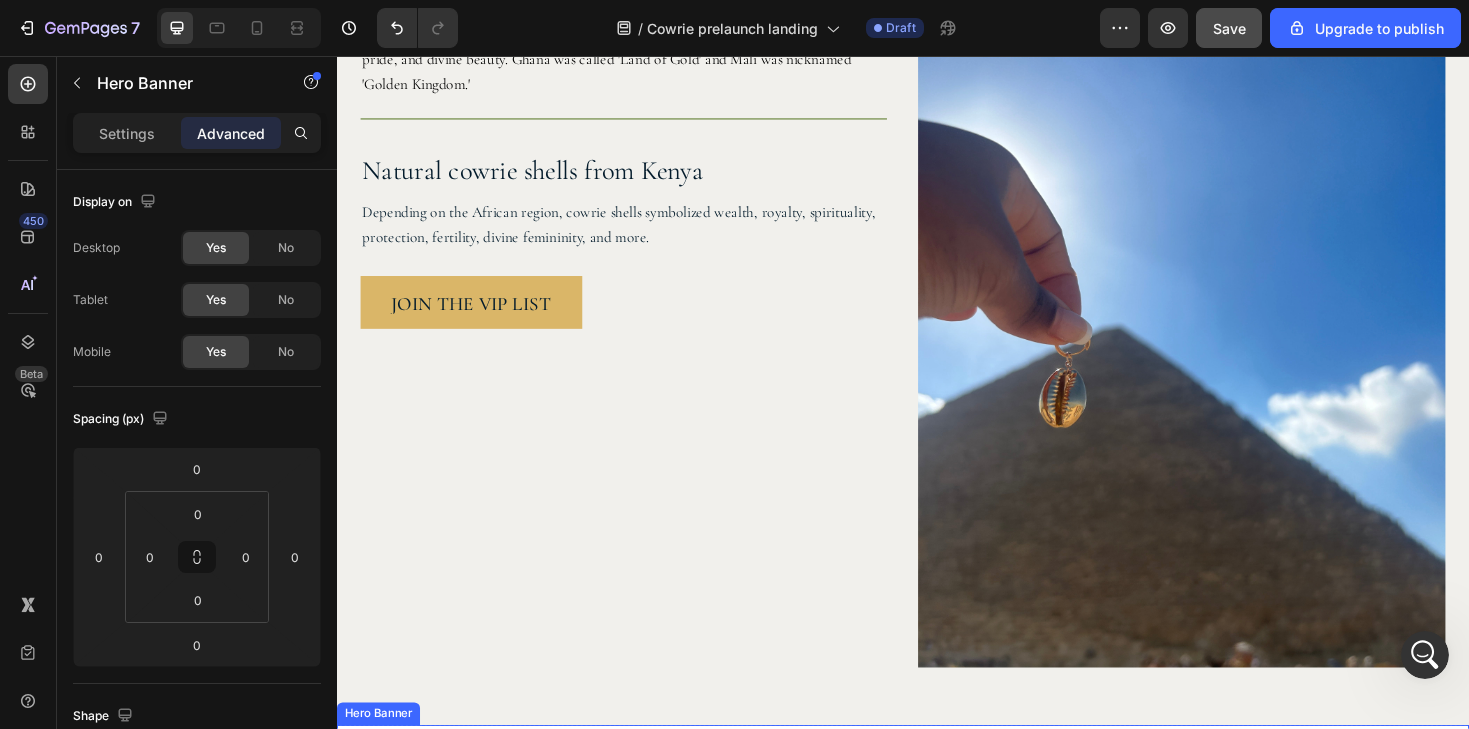 scroll, scrollTop: 2239, scrollLeft: 0, axis: vertical 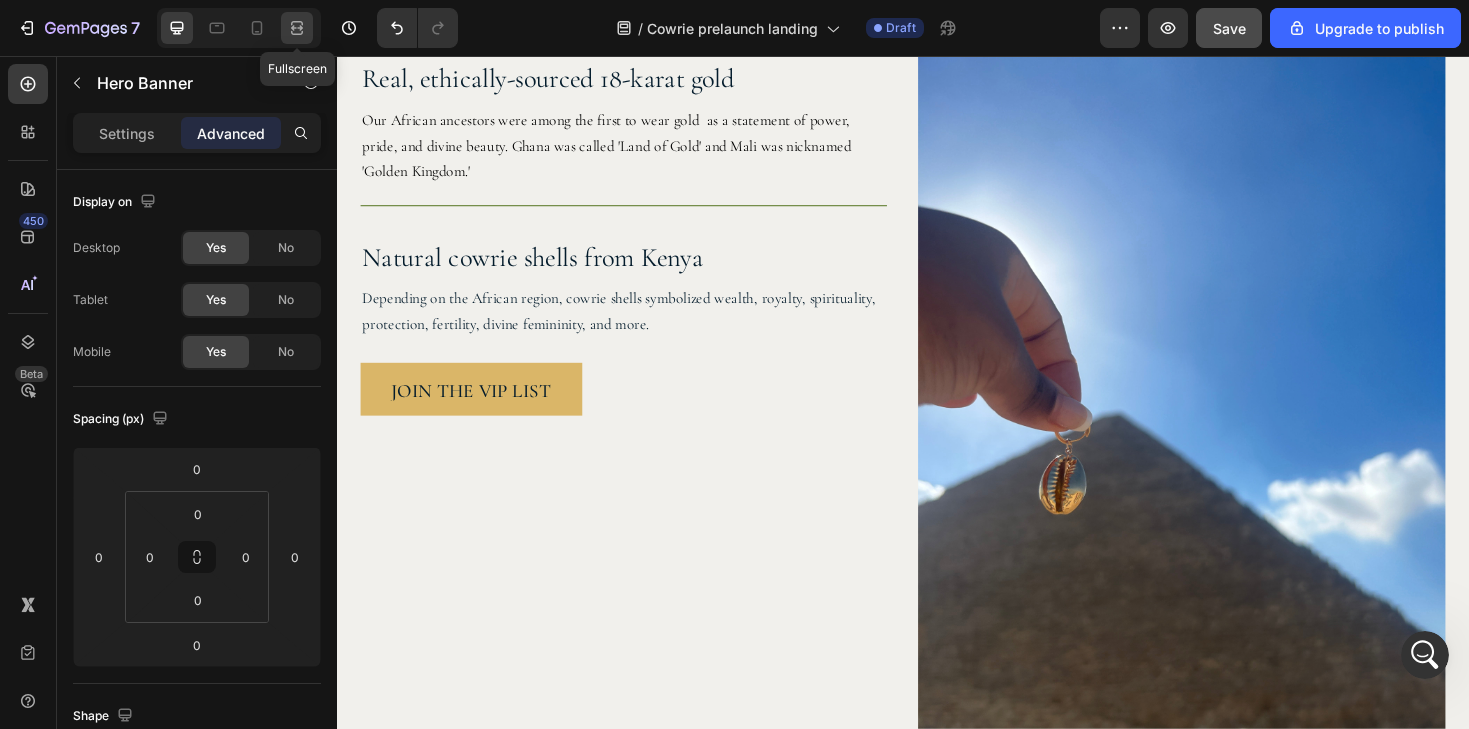 click 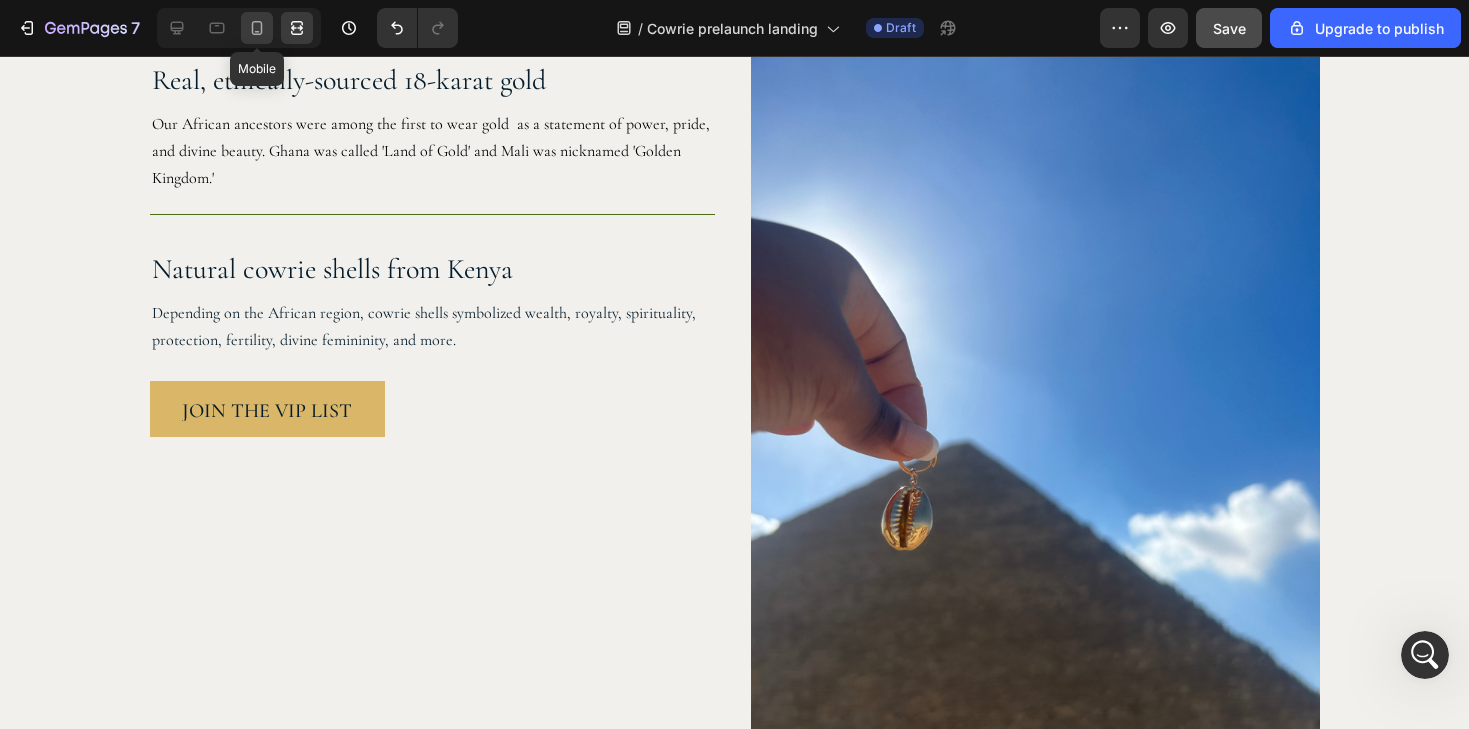 click 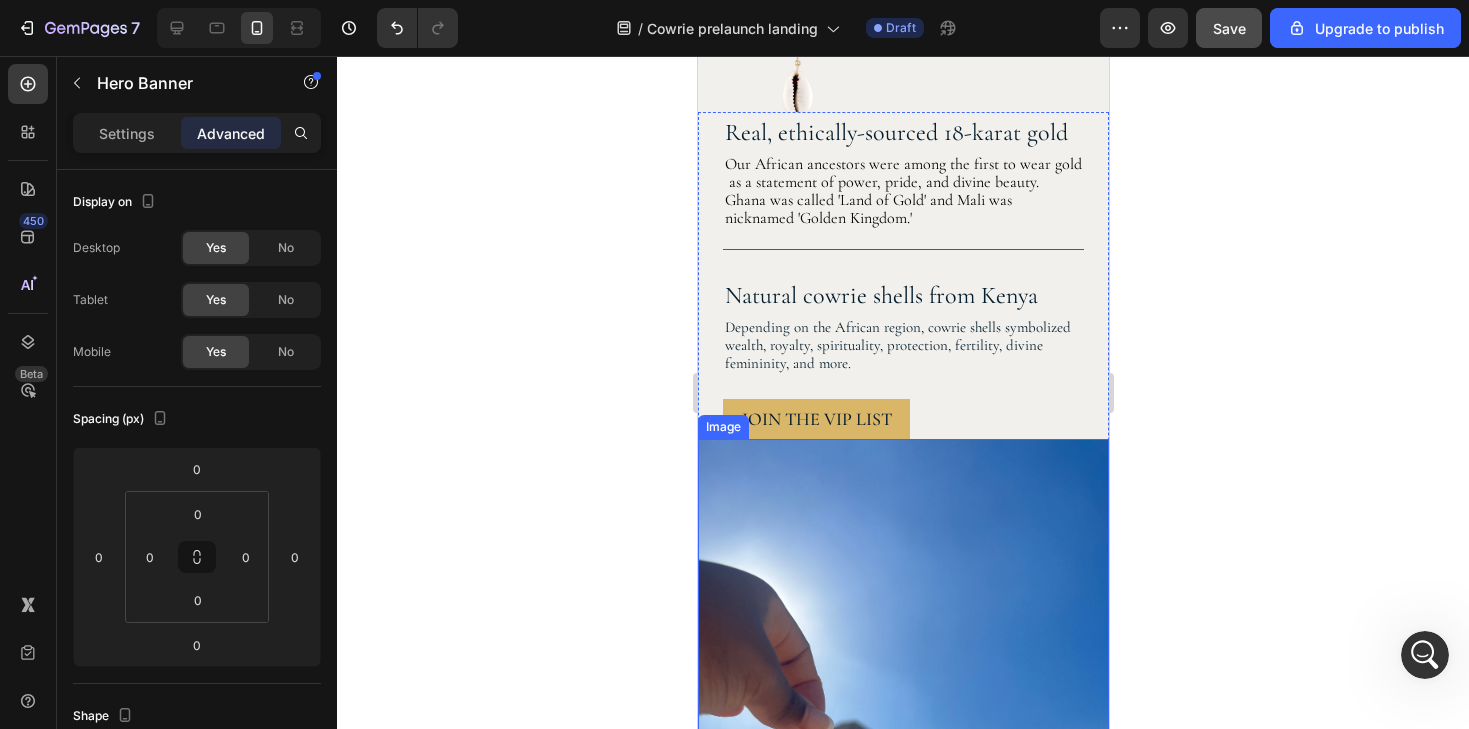 scroll, scrollTop: 1619, scrollLeft: 0, axis: vertical 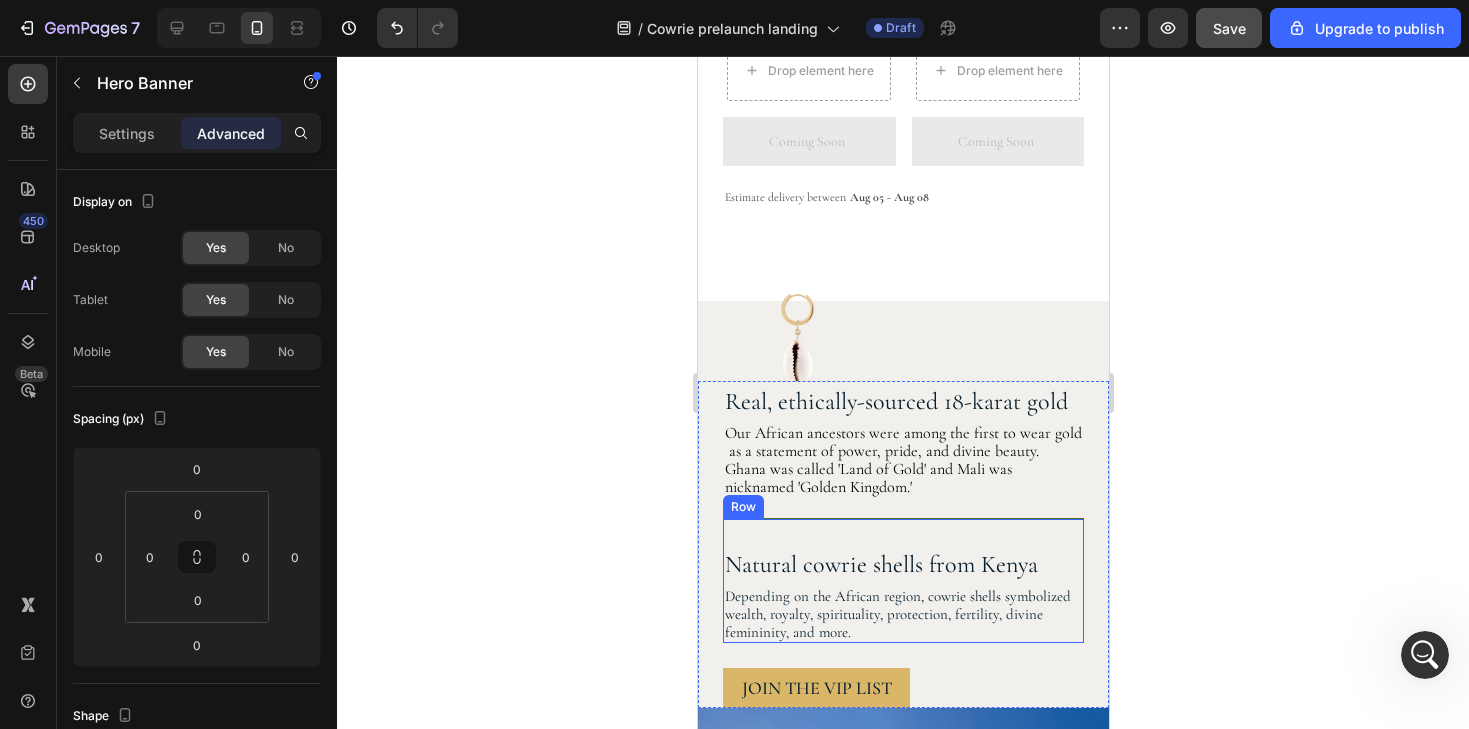 click on "Image Rooted in ritual Worn with African pride Crafted for modern luxury Heading Row Real, ethically-sourced 18-karat gold Heading Our African ancestors were among the first to wear gold  as a statement of power, pride, and divine beauty. Ghana was called 'Land of Gold' and Mali was nicknamed 'Golden Kingdom.' Text Block Row Natural cowrie shells from Kenya Heading Depending on the African region, cowrie shells symbolized wealth, royalty, spirituality, protection, fertility, divine femininity, and more.  Text Block Row JOIN THE VIP LIST Button Row Image Hero Banner Section 4" at bounding box center (902, 928) 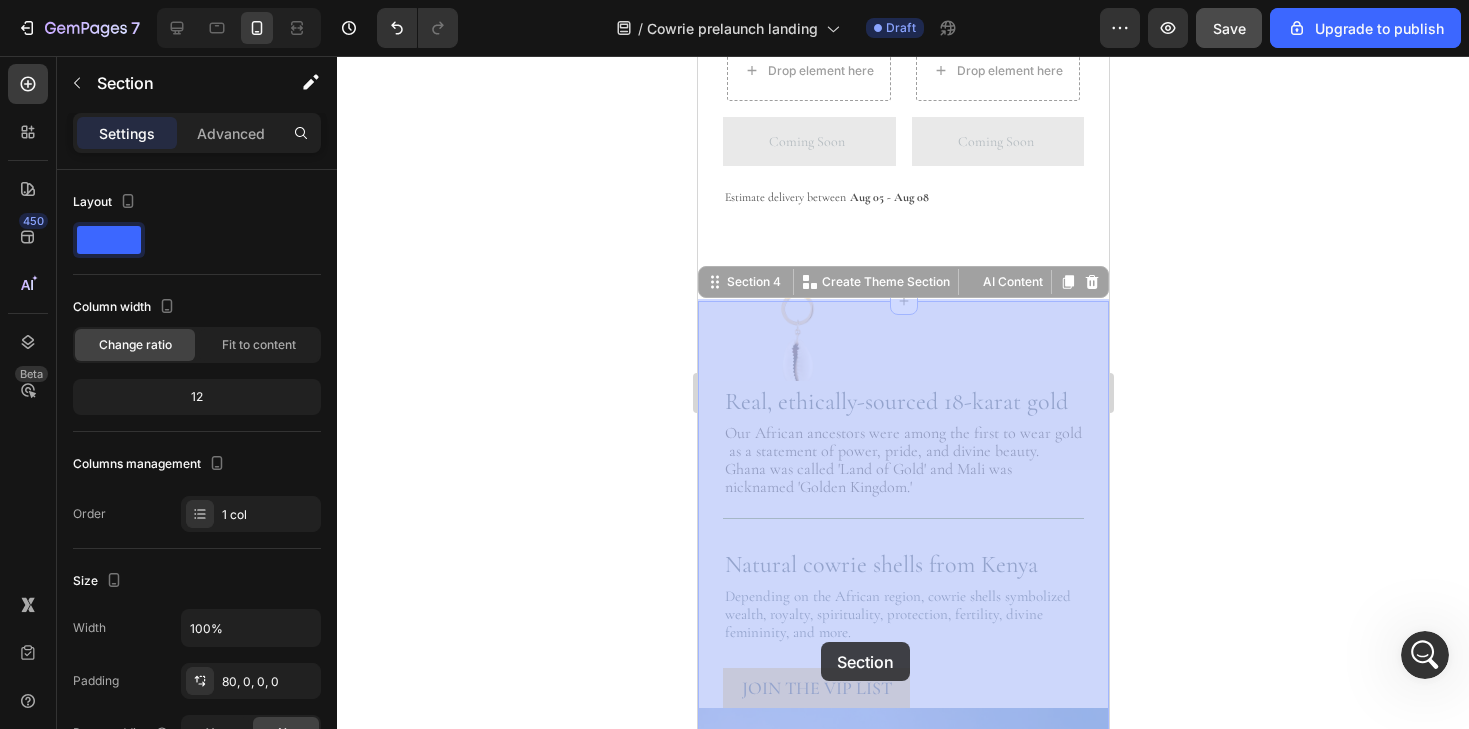 scroll, scrollTop: 1620, scrollLeft: 0, axis: vertical 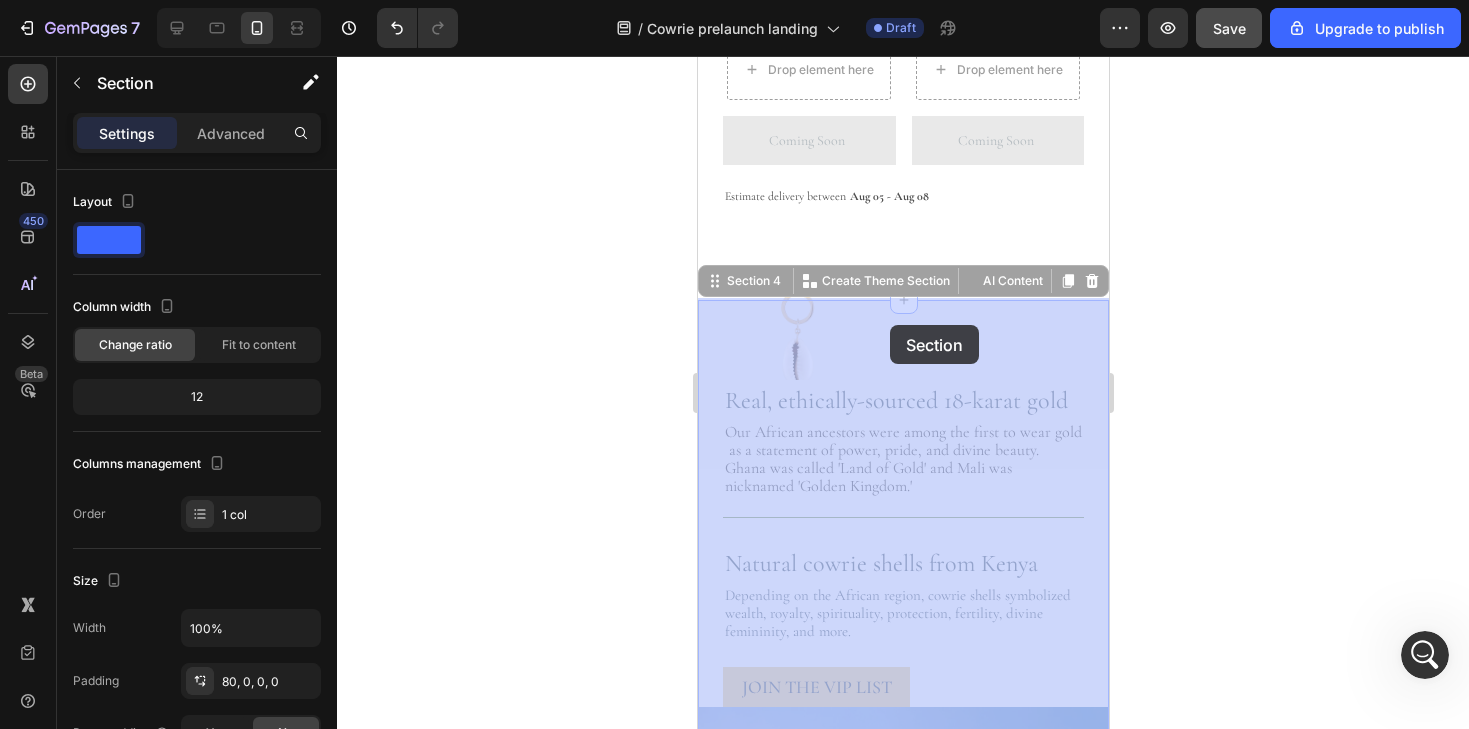 drag, startPoint x: 989, startPoint y: 320, endPoint x: 886, endPoint y: 329, distance: 103.392456 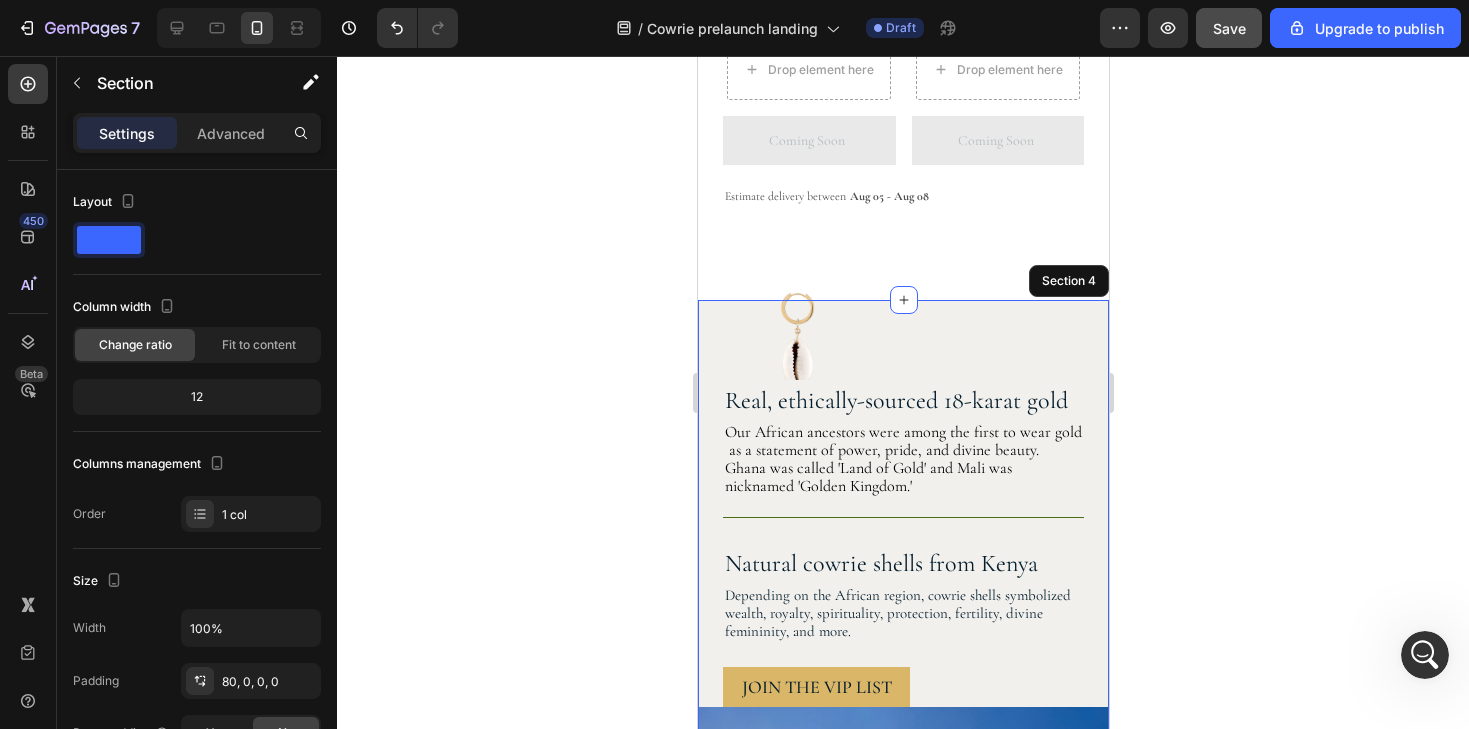 click on "Image Rooted in ritual Worn with African pride Crafted for modern luxury Heading Row Real, ethically-sourced 18-karat gold Heading Our African ancestors were among the first to wear gold  as a statement of power, pride, and divine beauty. Ghana was called 'Land of Gold' and Mali was nicknamed 'Golden Kingdom.' Text Block Row Natural cowrie shells from Kenya Heading Depending on the African region, cowrie shells symbolized wealth, royalty, spirituality, protection, fertility, divine femininity, and more.  Text Block Row JOIN THE VIP LIST Button Row Image Hero Banner Section 4" at bounding box center (902, 927) 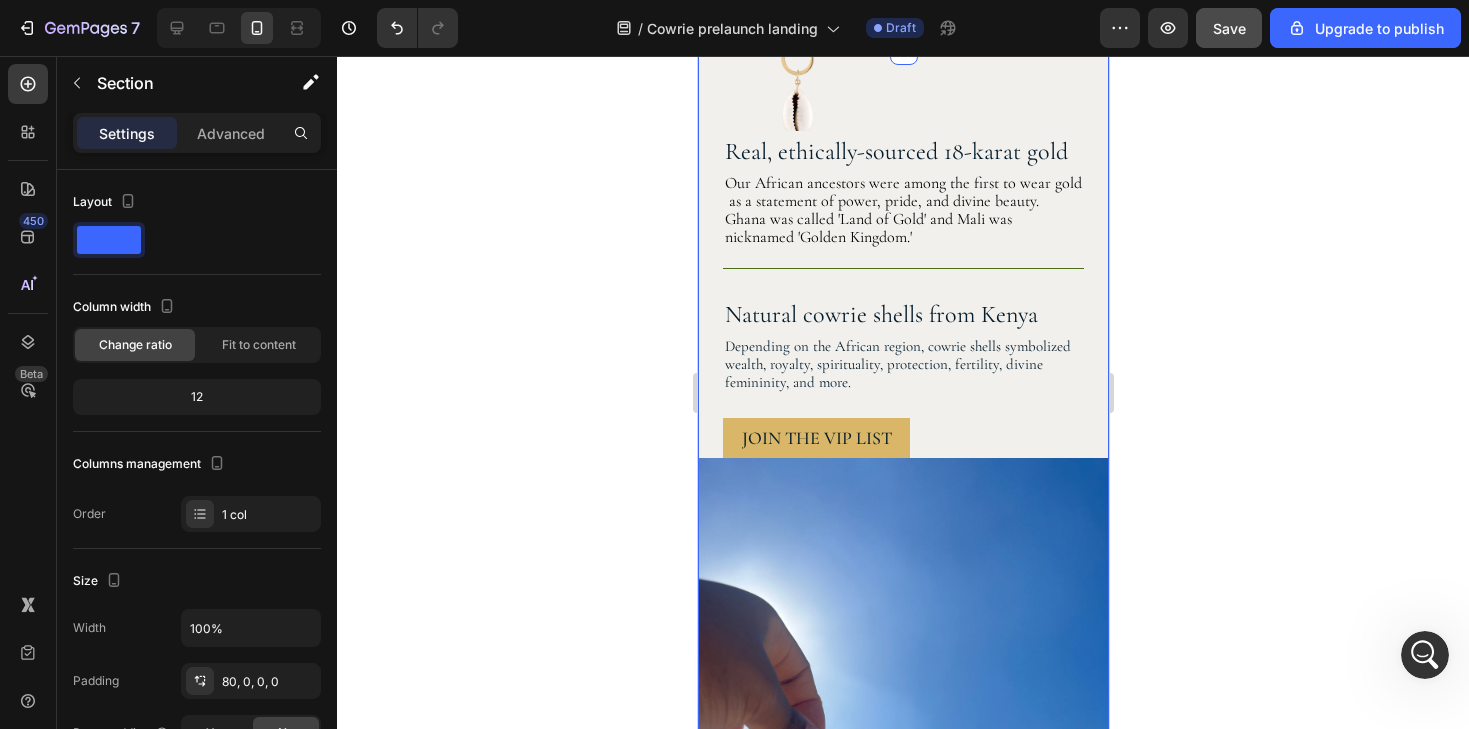 scroll, scrollTop: 1802, scrollLeft: 0, axis: vertical 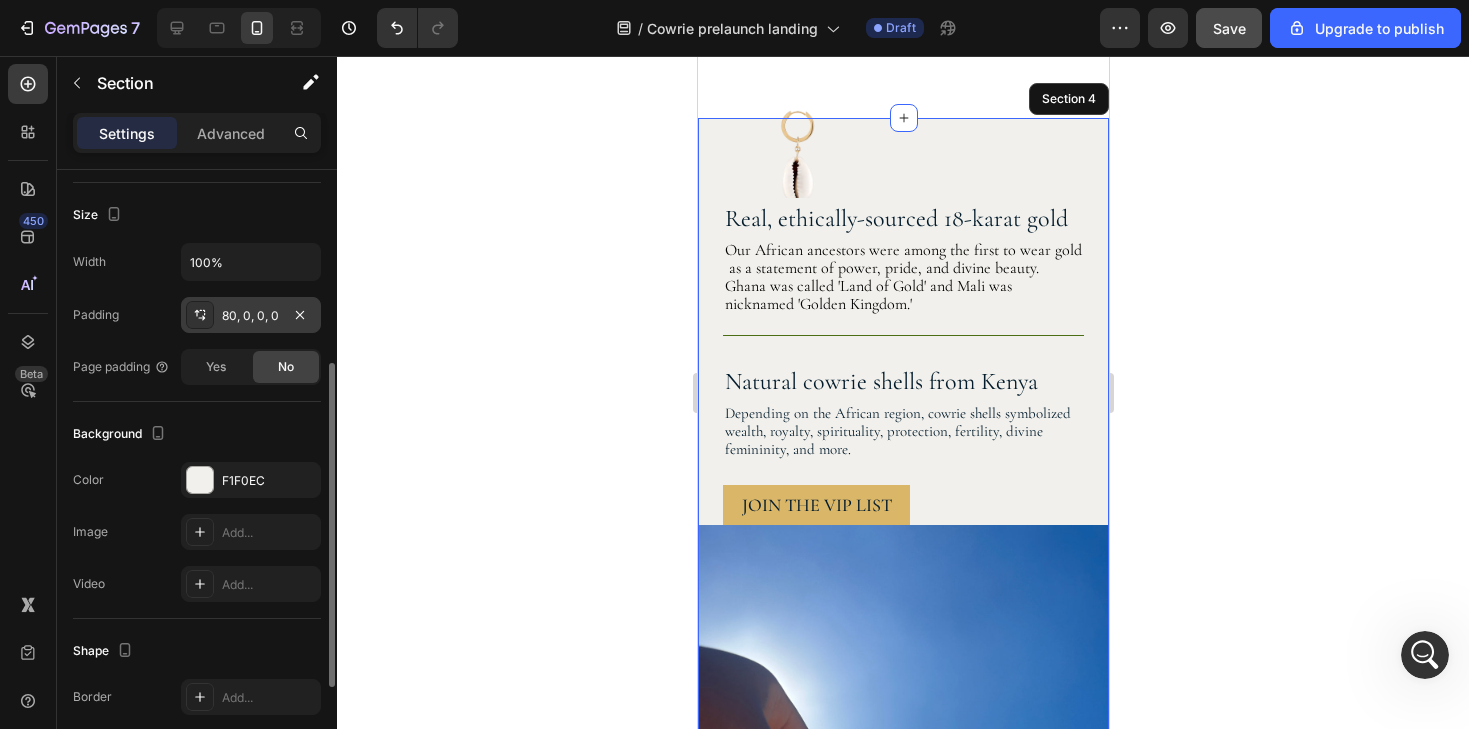 click on "80, 0, 0, 0" at bounding box center (251, 316) 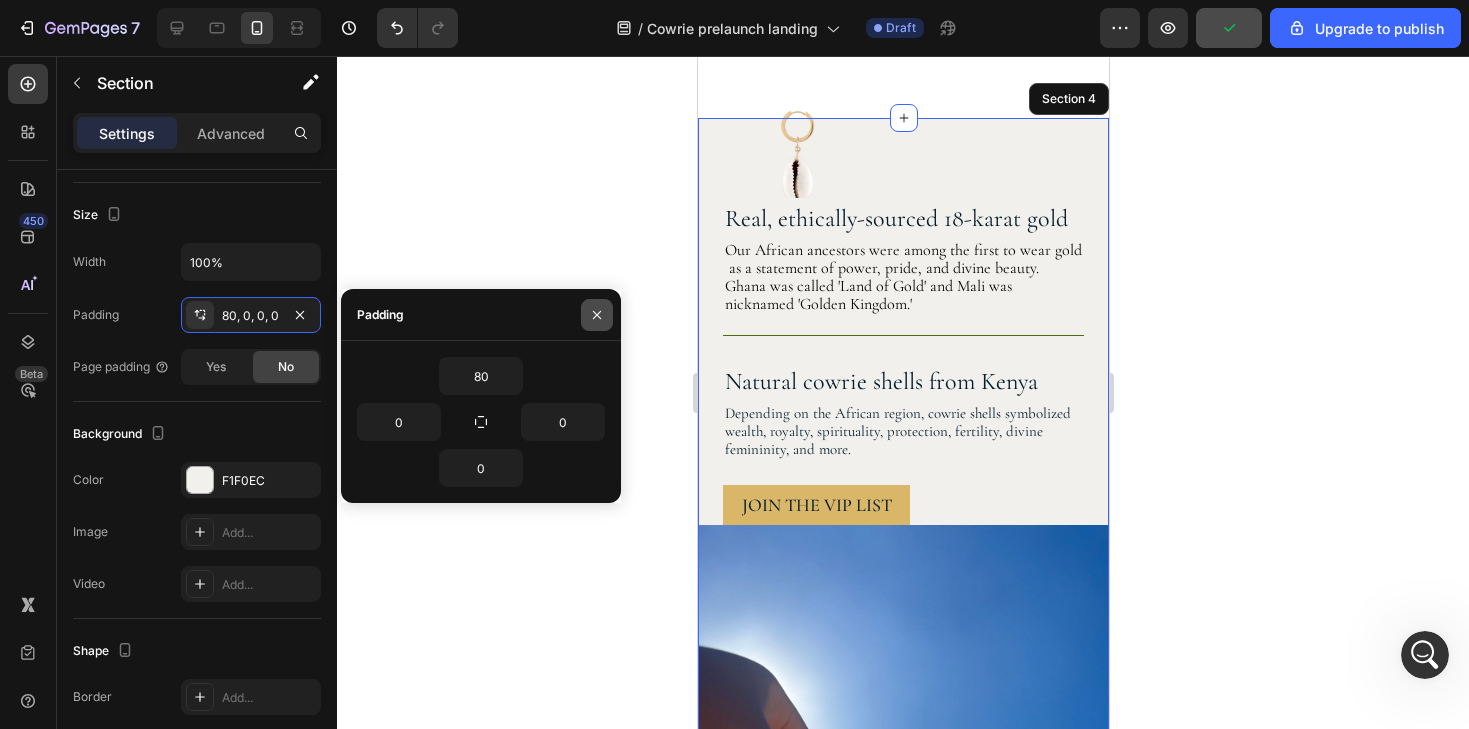 click 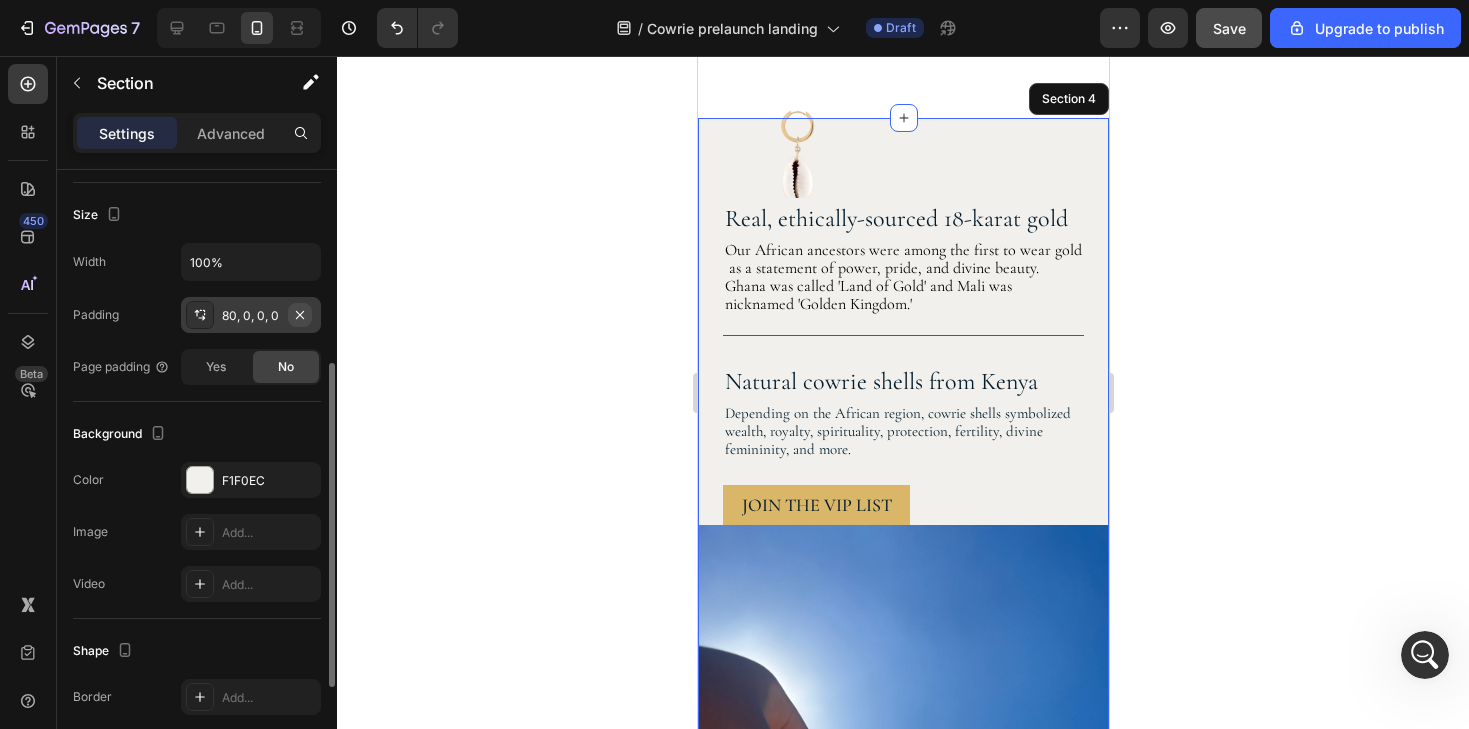 click 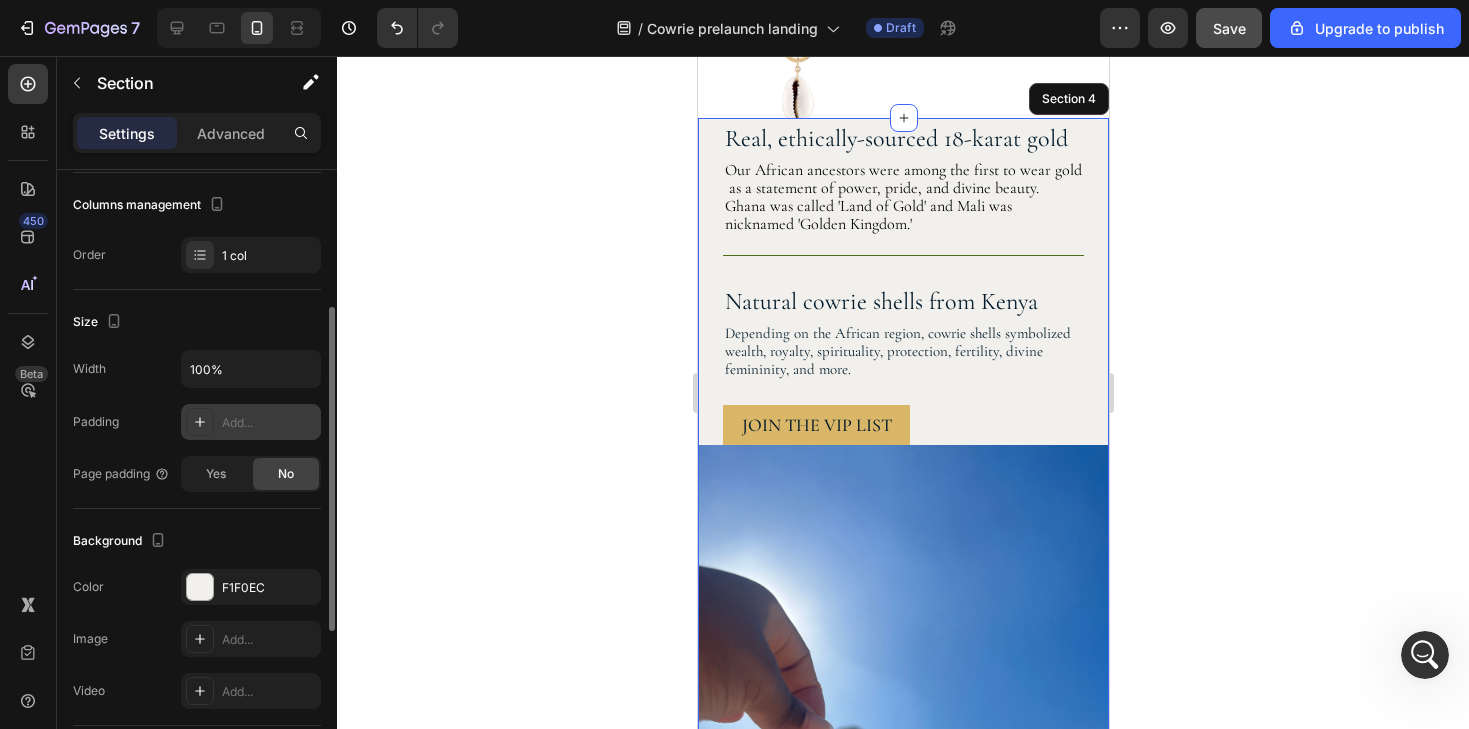 scroll, scrollTop: 259, scrollLeft: 0, axis: vertical 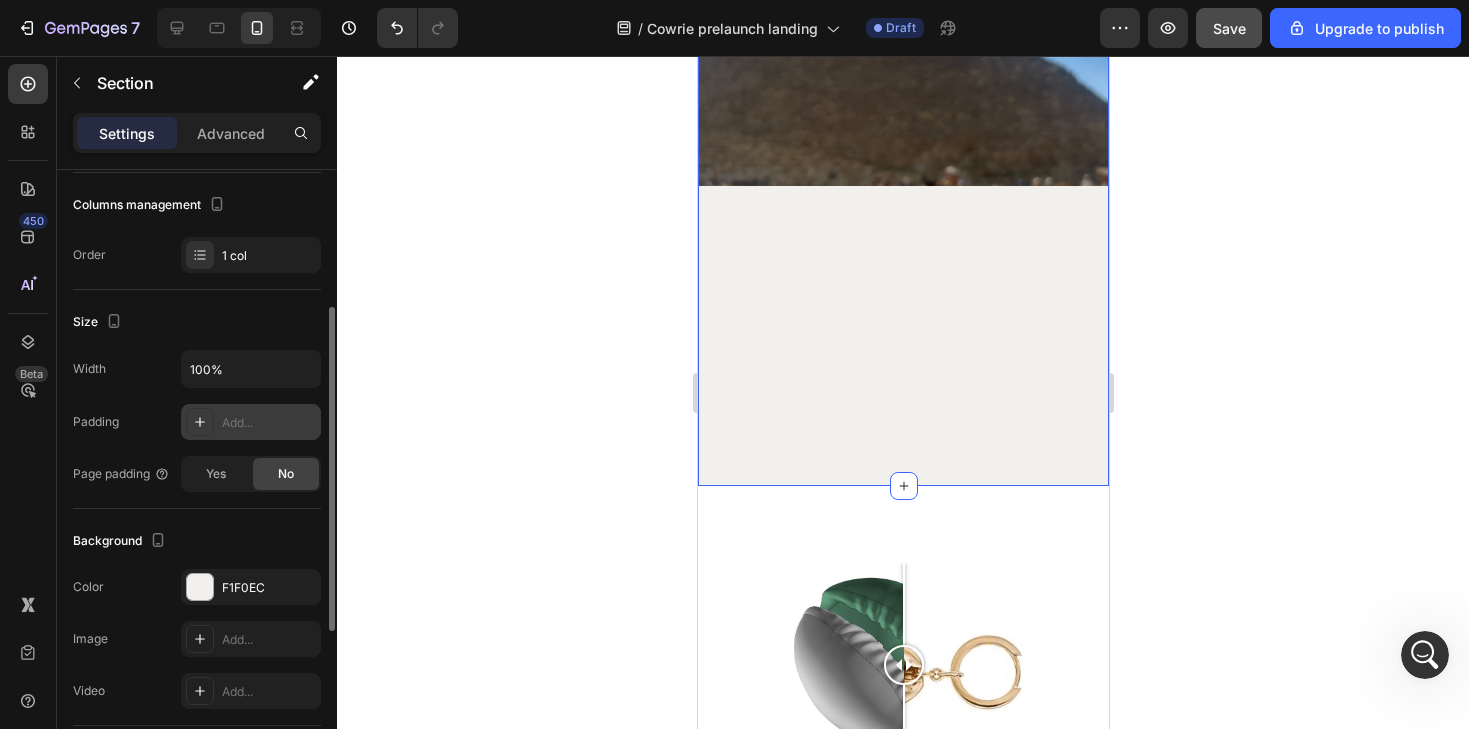 drag, startPoint x: 799, startPoint y: 223, endPoint x: 785, endPoint y: 363, distance: 140.69826 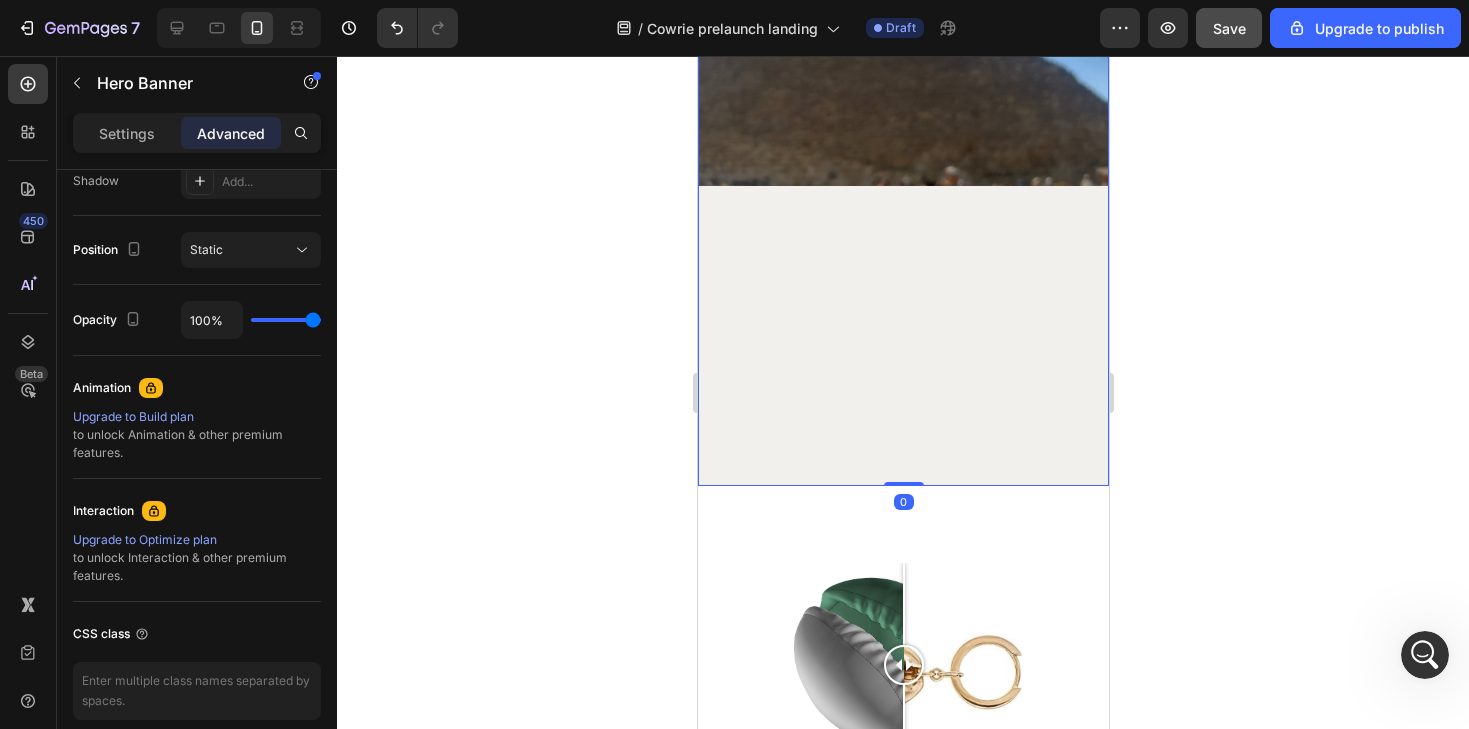 scroll, scrollTop: 772, scrollLeft: 0, axis: vertical 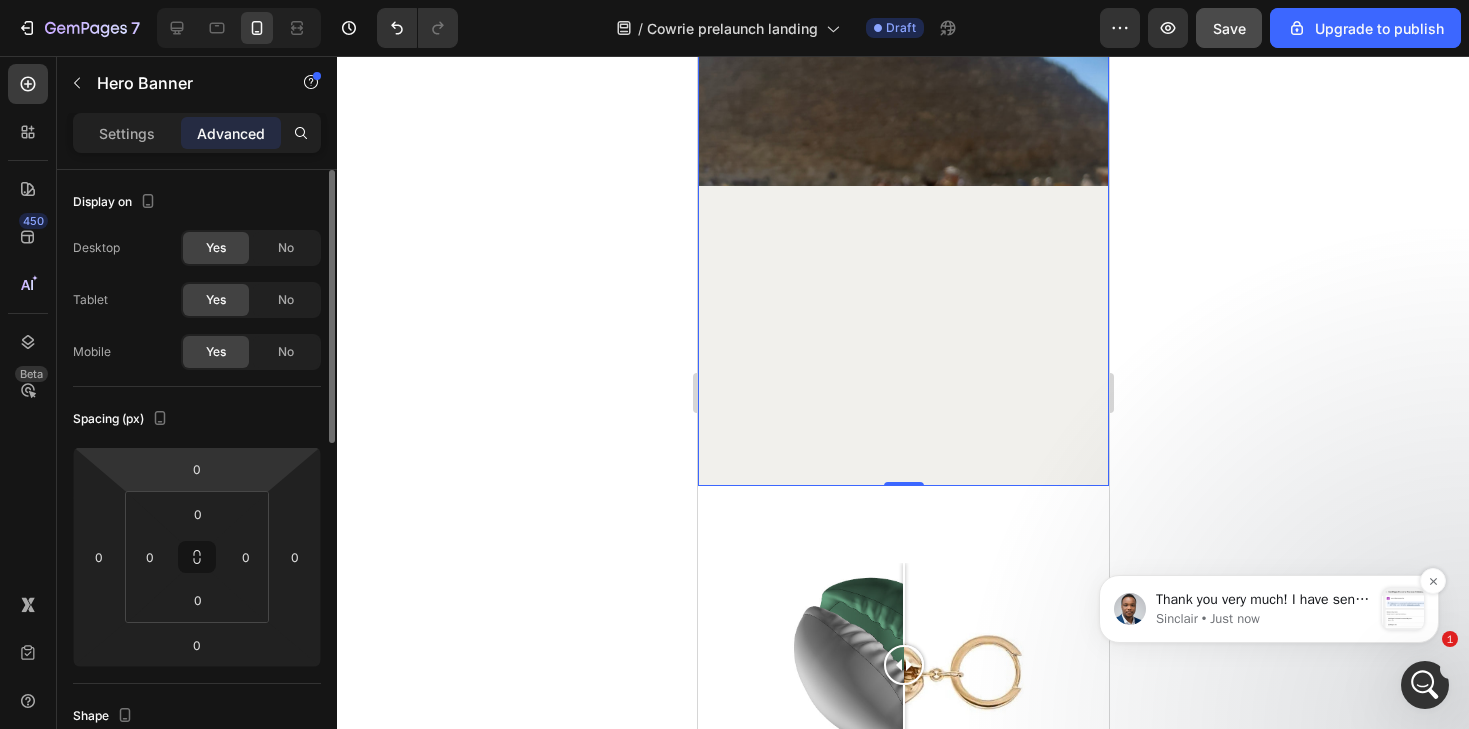 click on "Sinclair • Just now" at bounding box center [1264, 619] 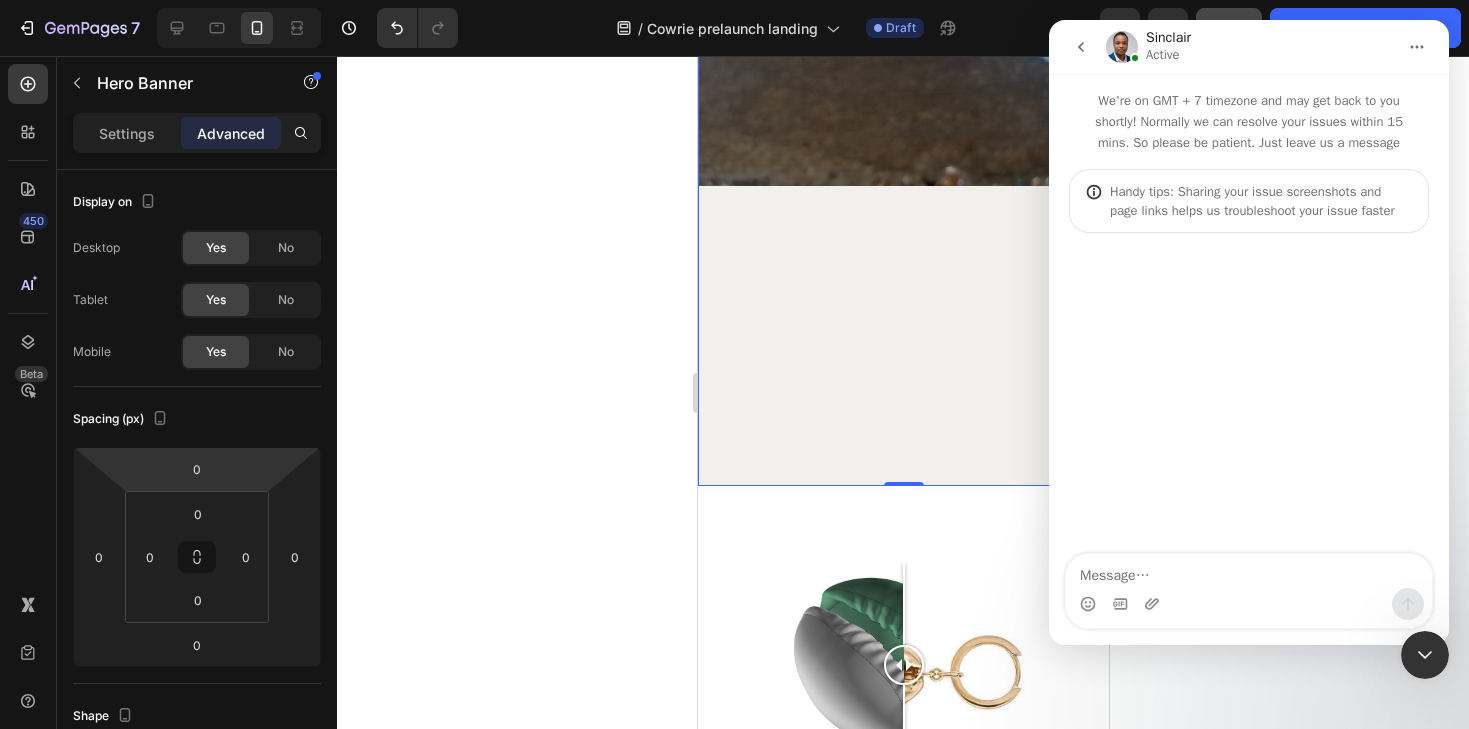 scroll, scrollTop: 3, scrollLeft: 0, axis: vertical 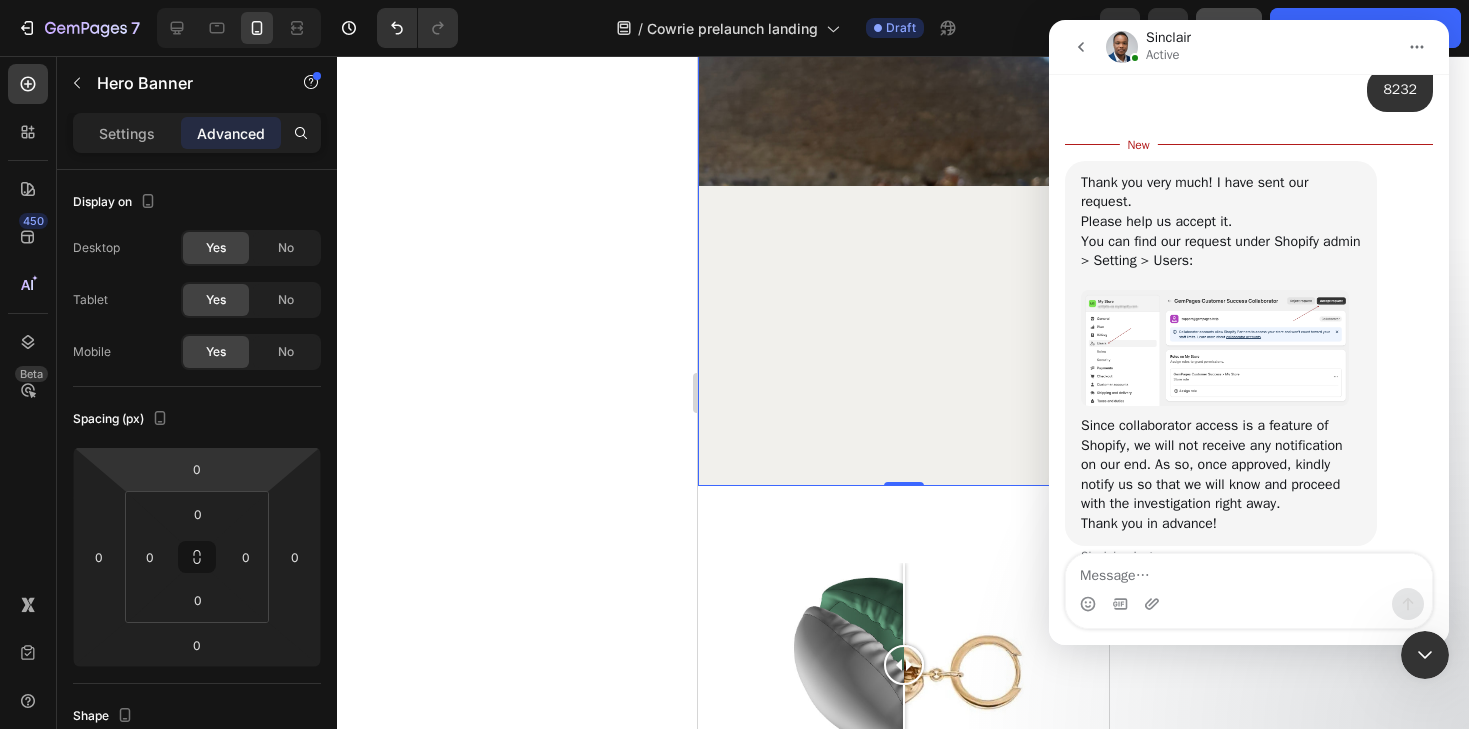 click at bounding box center (1425, 655) 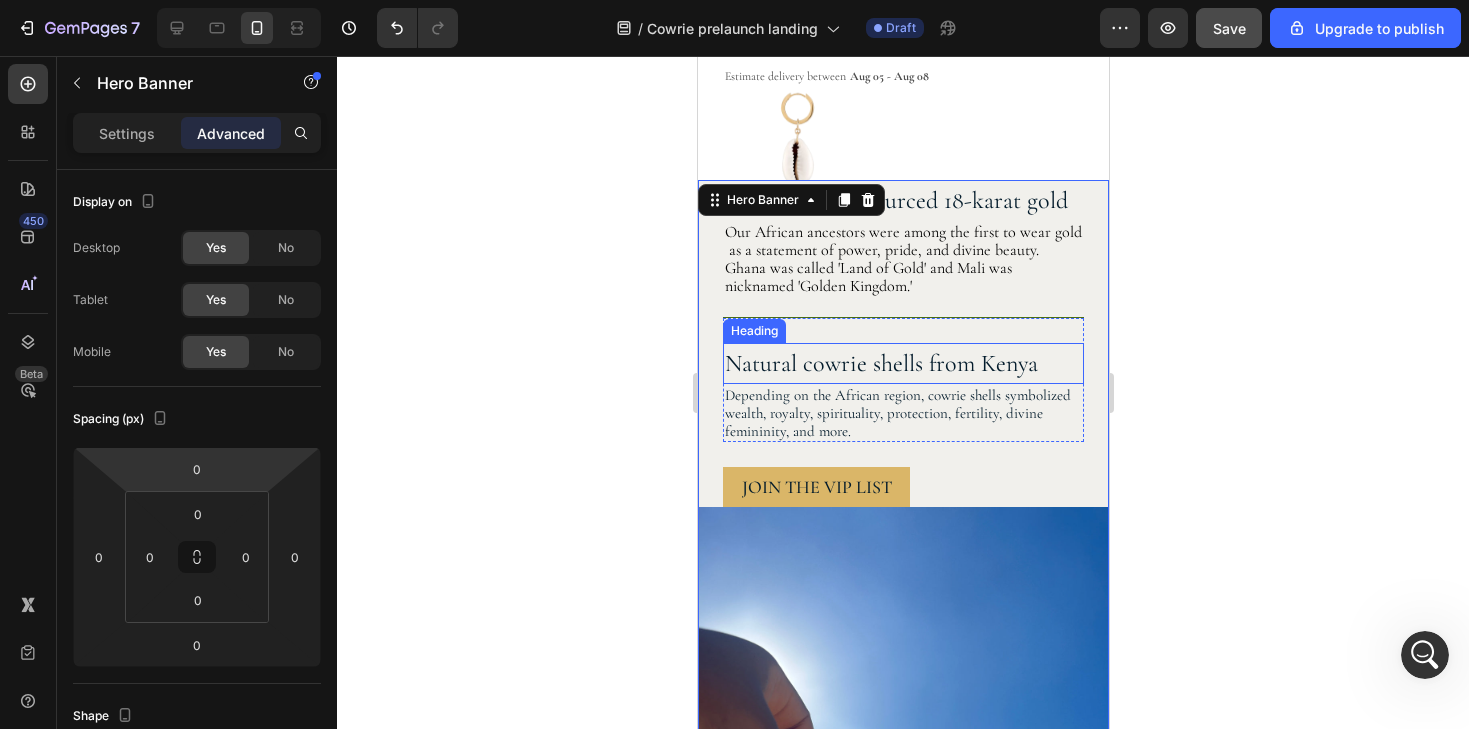 scroll, scrollTop: 1747, scrollLeft: 0, axis: vertical 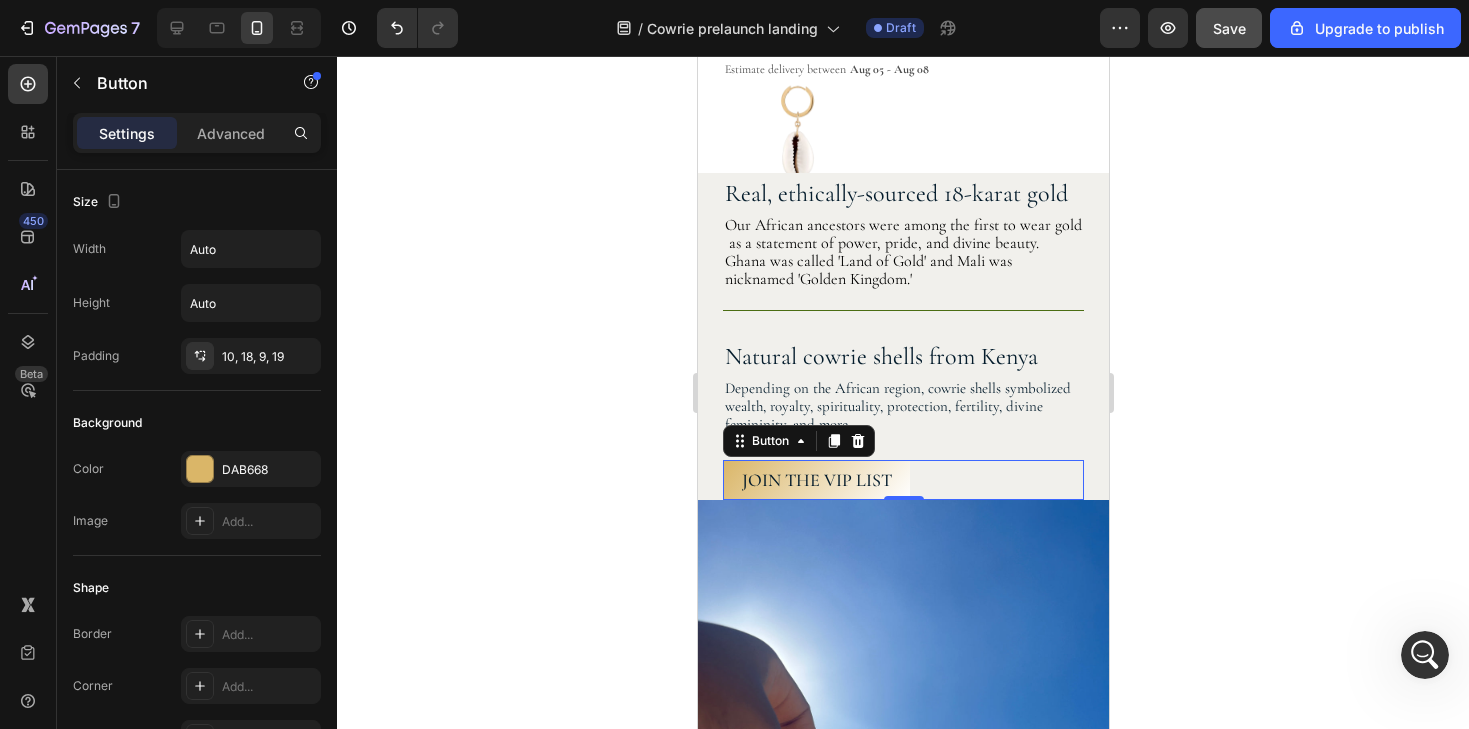 click on "JOIN THE VIP LIST" at bounding box center [815, 480] 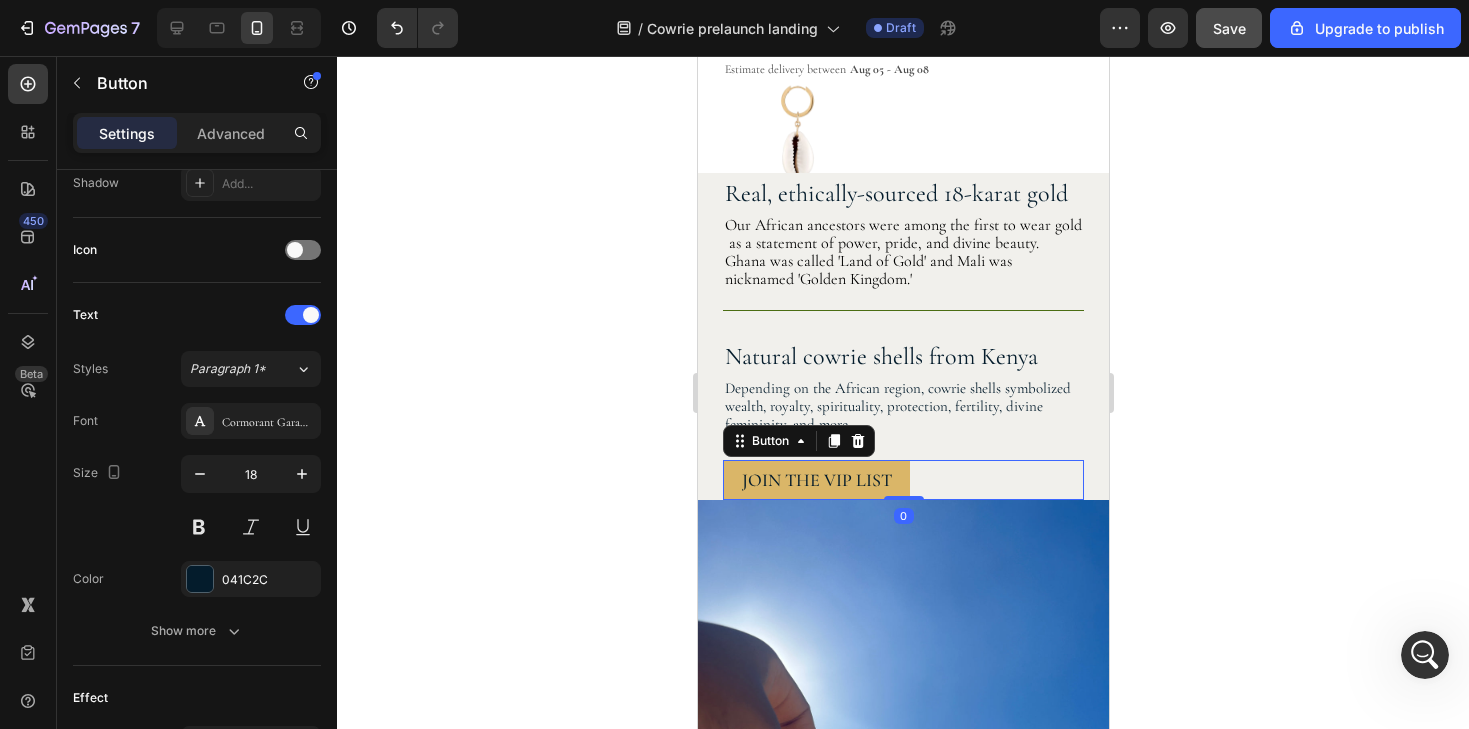 scroll, scrollTop: 922, scrollLeft: 0, axis: vertical 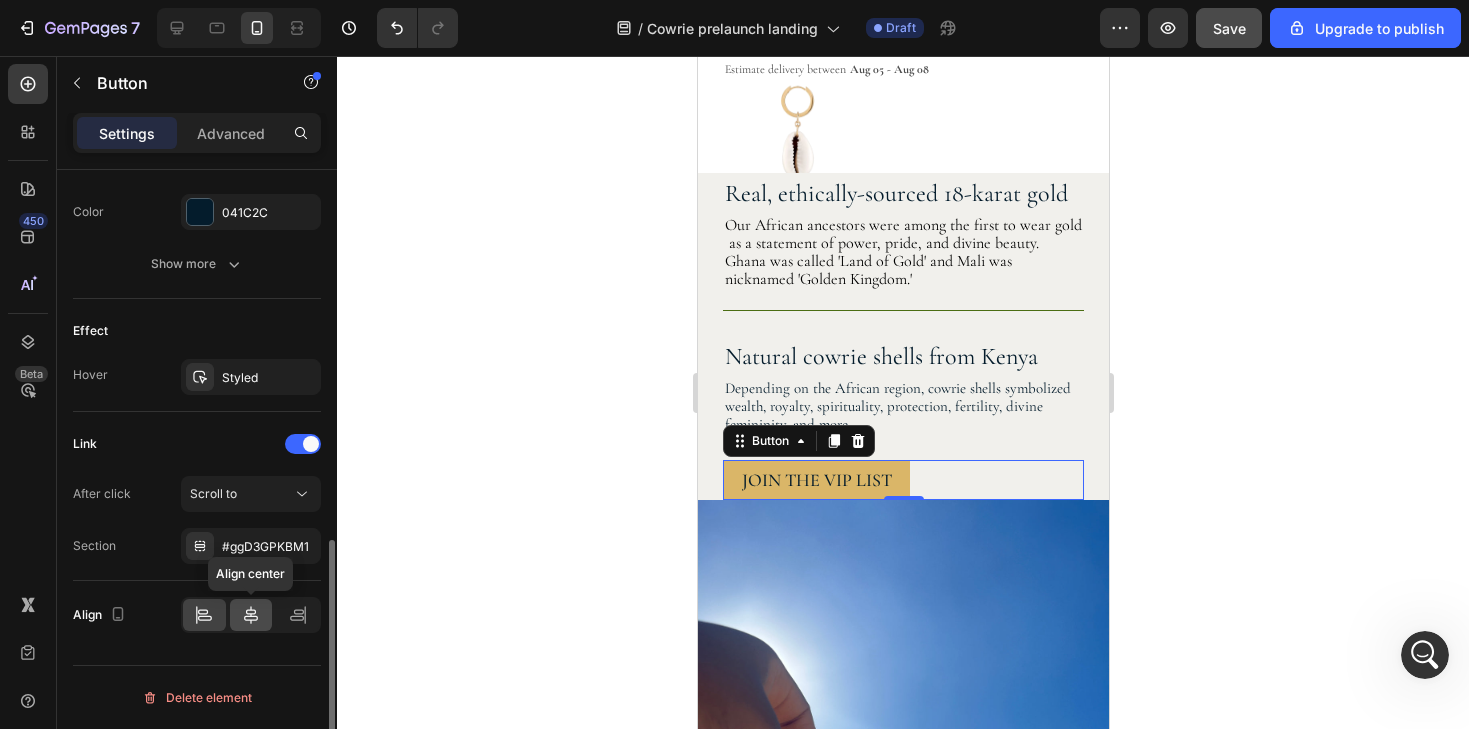 click 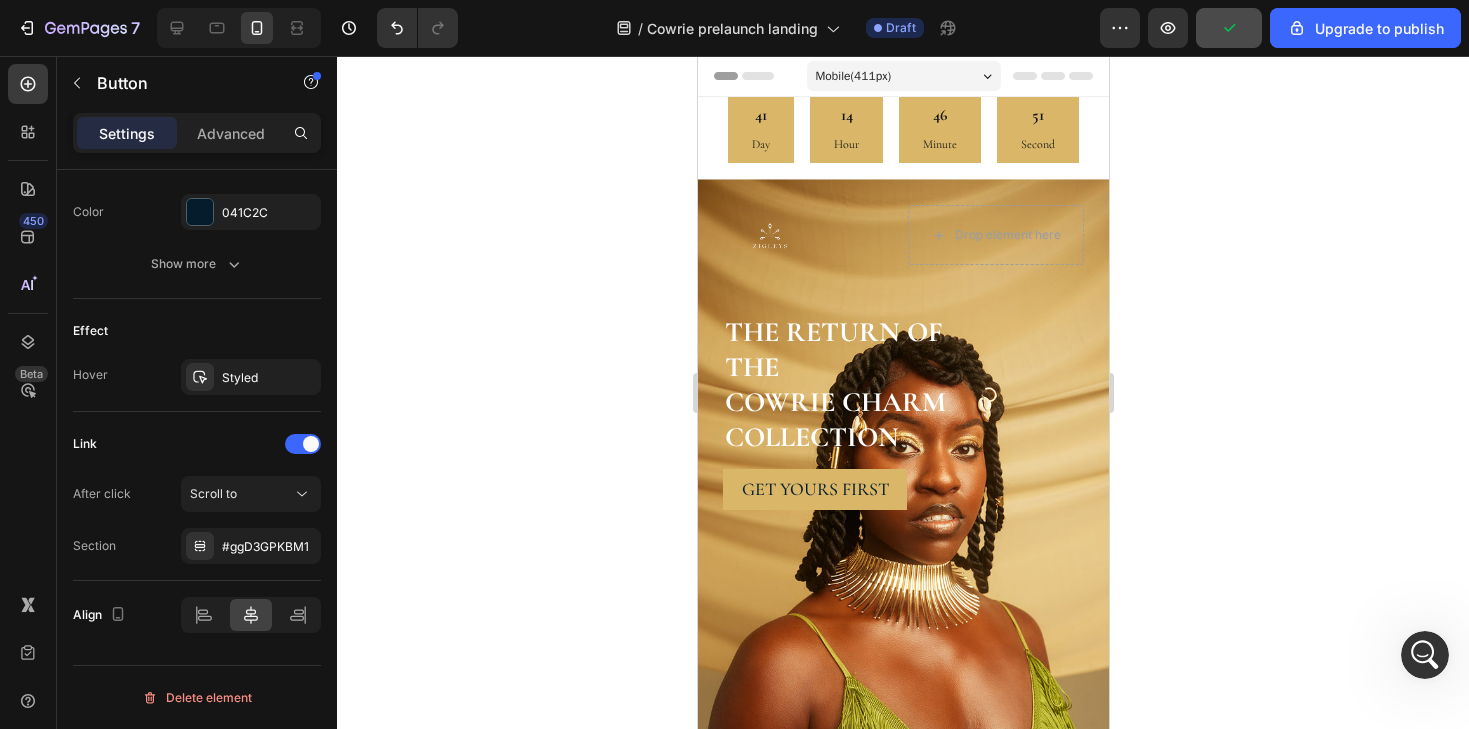 scroll, scrollTop: 0, scrollLeft: 0, axis: both 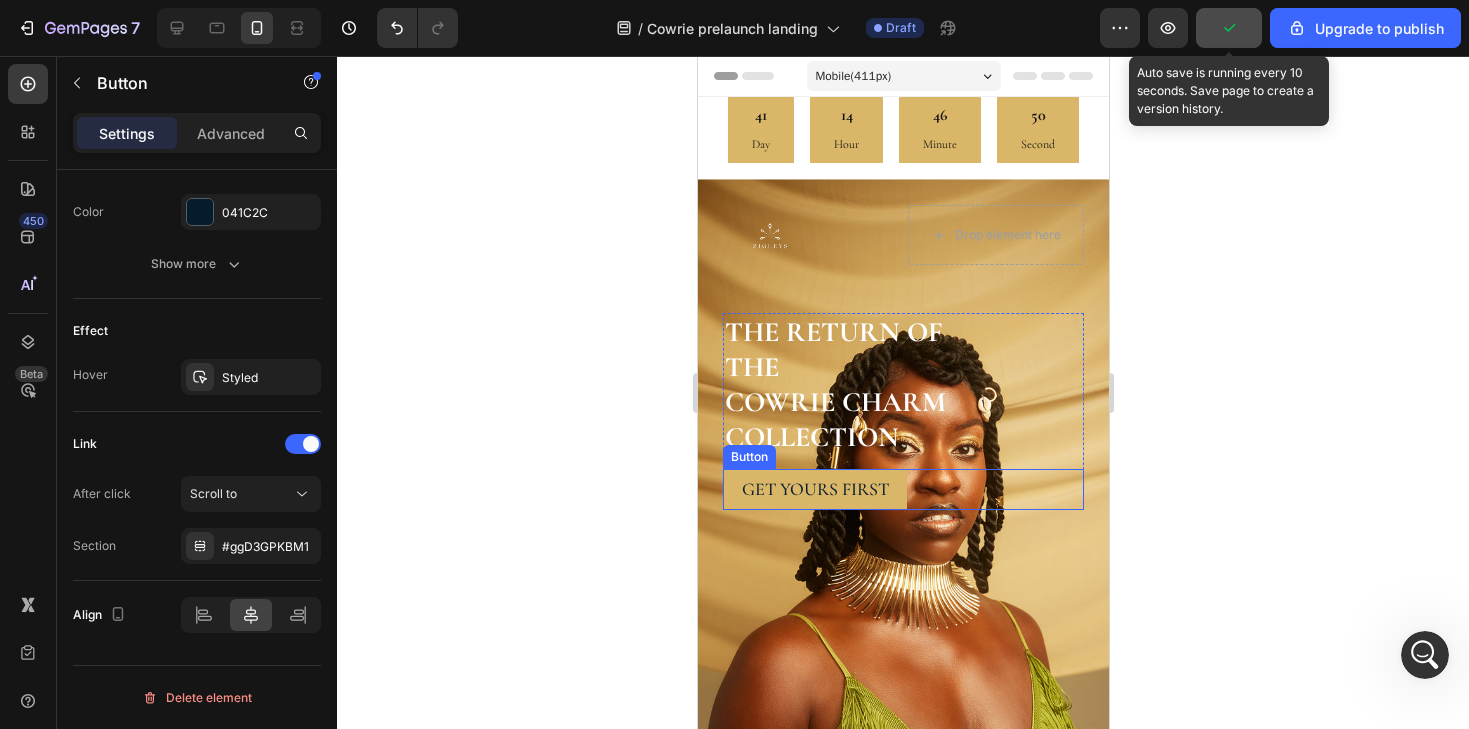 click 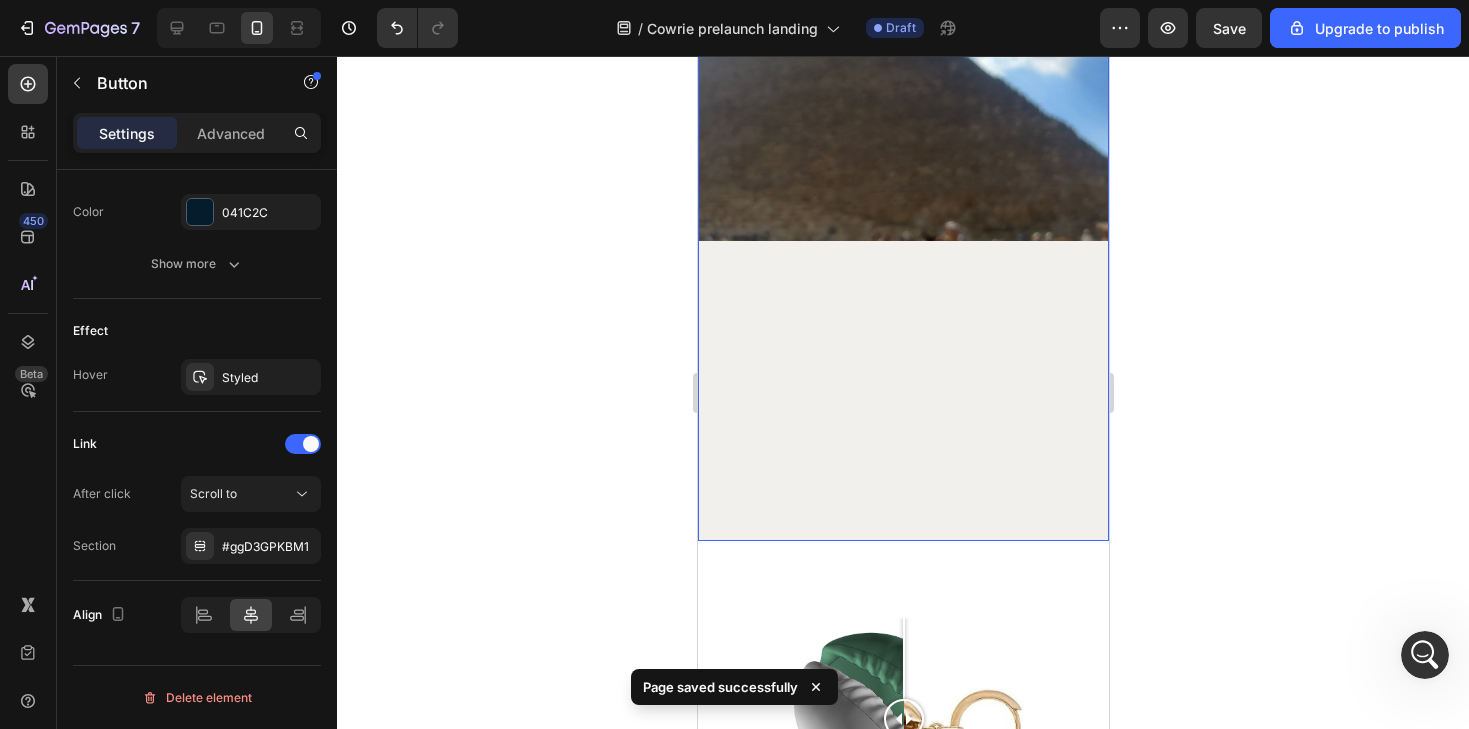 scroll, scrollTop: 2174, scrollLeft: 0, axis: vertical 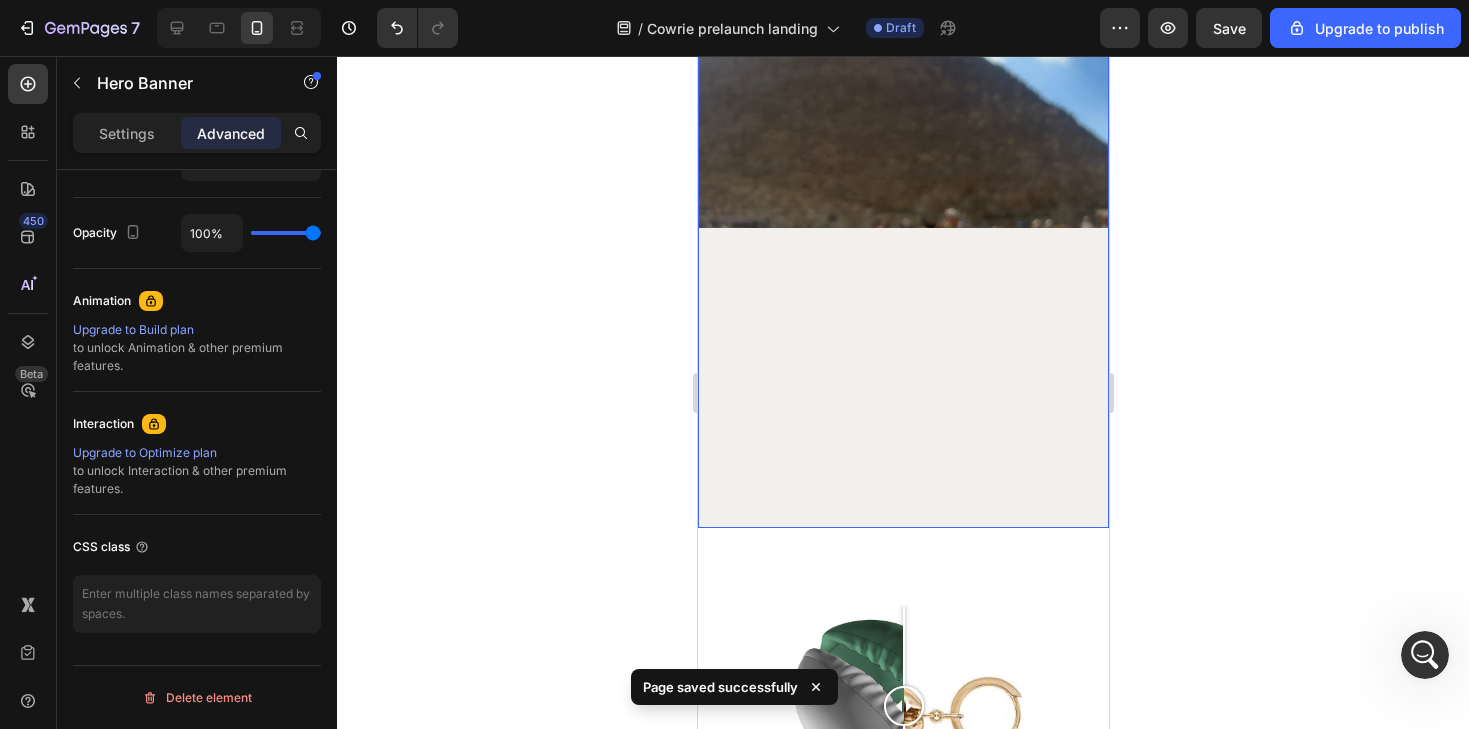 click on "Real, ethically-sourced 18-karat gold Heading Our African ancestors were among the first to wear gold  as a statement of power, pride, and divine beauty. Ghana was called 'Land of Gold' and Mali was nicknamed 'Golden Kingdom.' Text Block Row Natural cowrie shells from Kenya Heading Depending on the African region, cowrie shells symbolized wealth, royalty, spirituality, protection, fertility, divine femininity, and more.  Text Block Row JOIN THE VIP LIST Button Row Image" at bounding box center (902, -61) 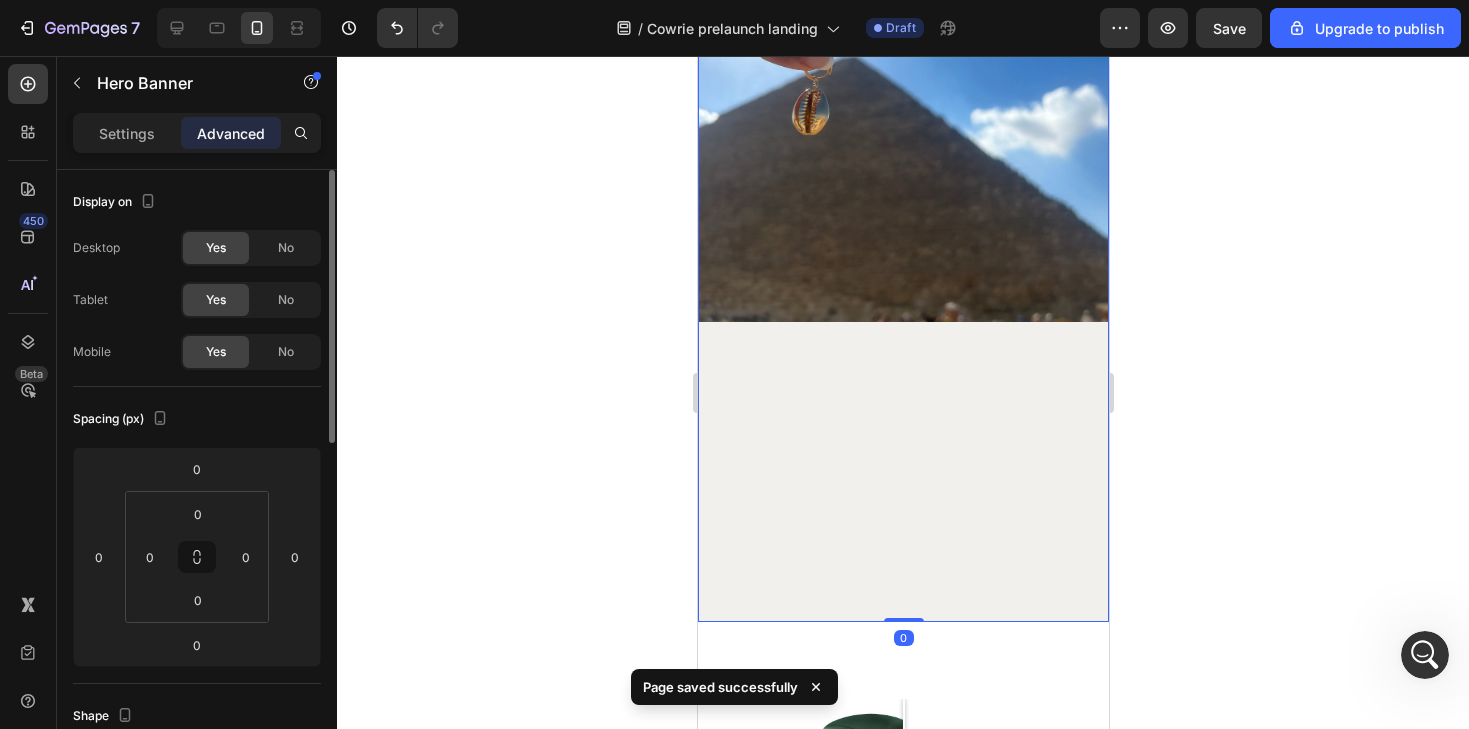 scroll, scrollTop: 2068, scrollLeft: 0, axis: vertical 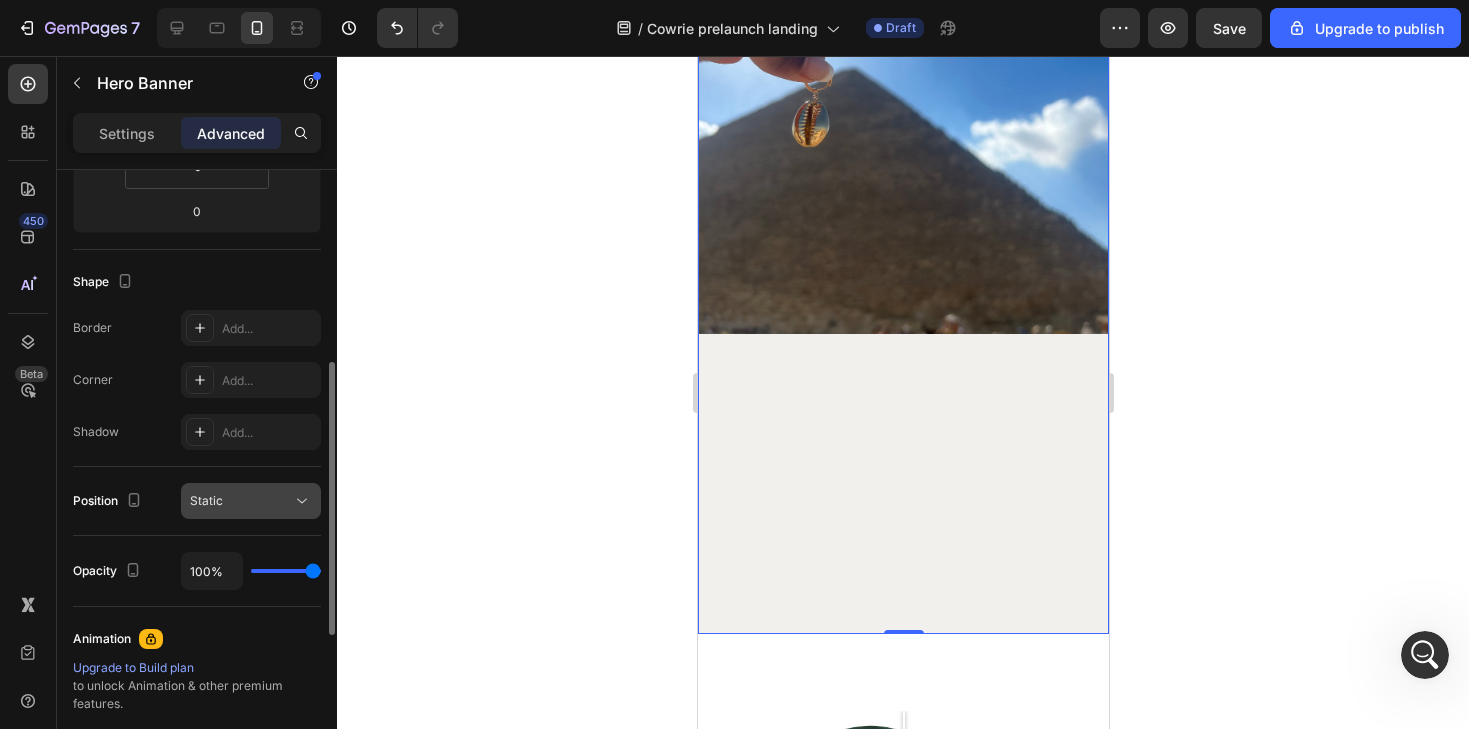 click on "Static" 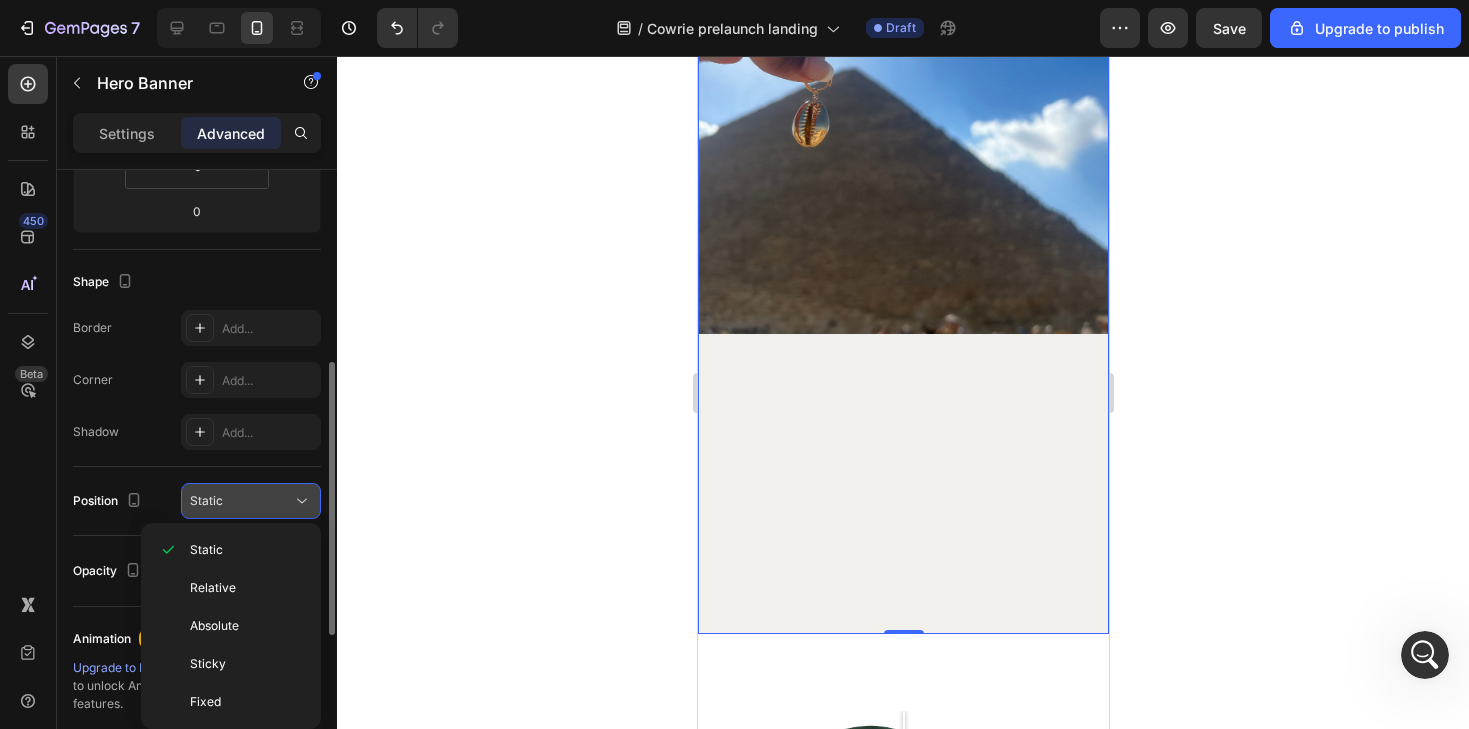 click on "Static" 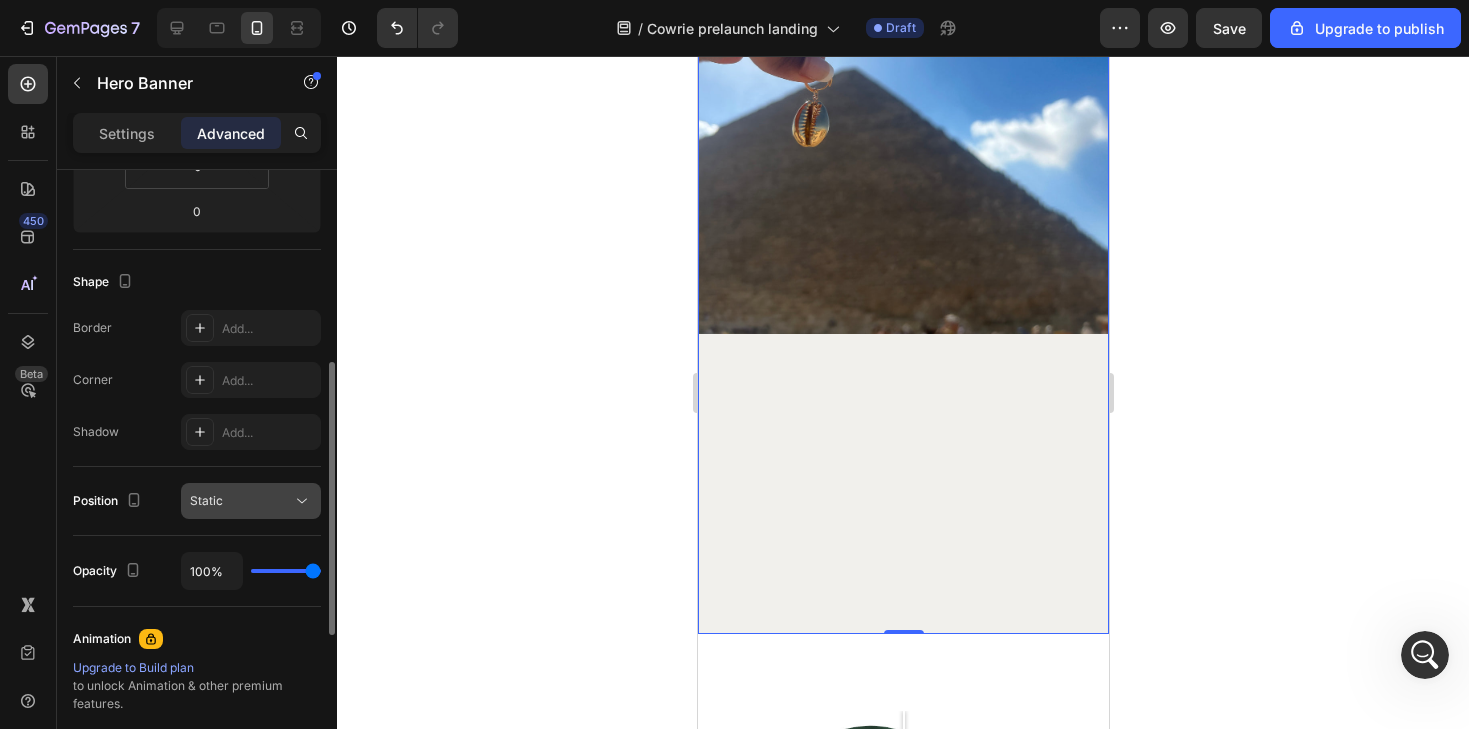 click on "Static" 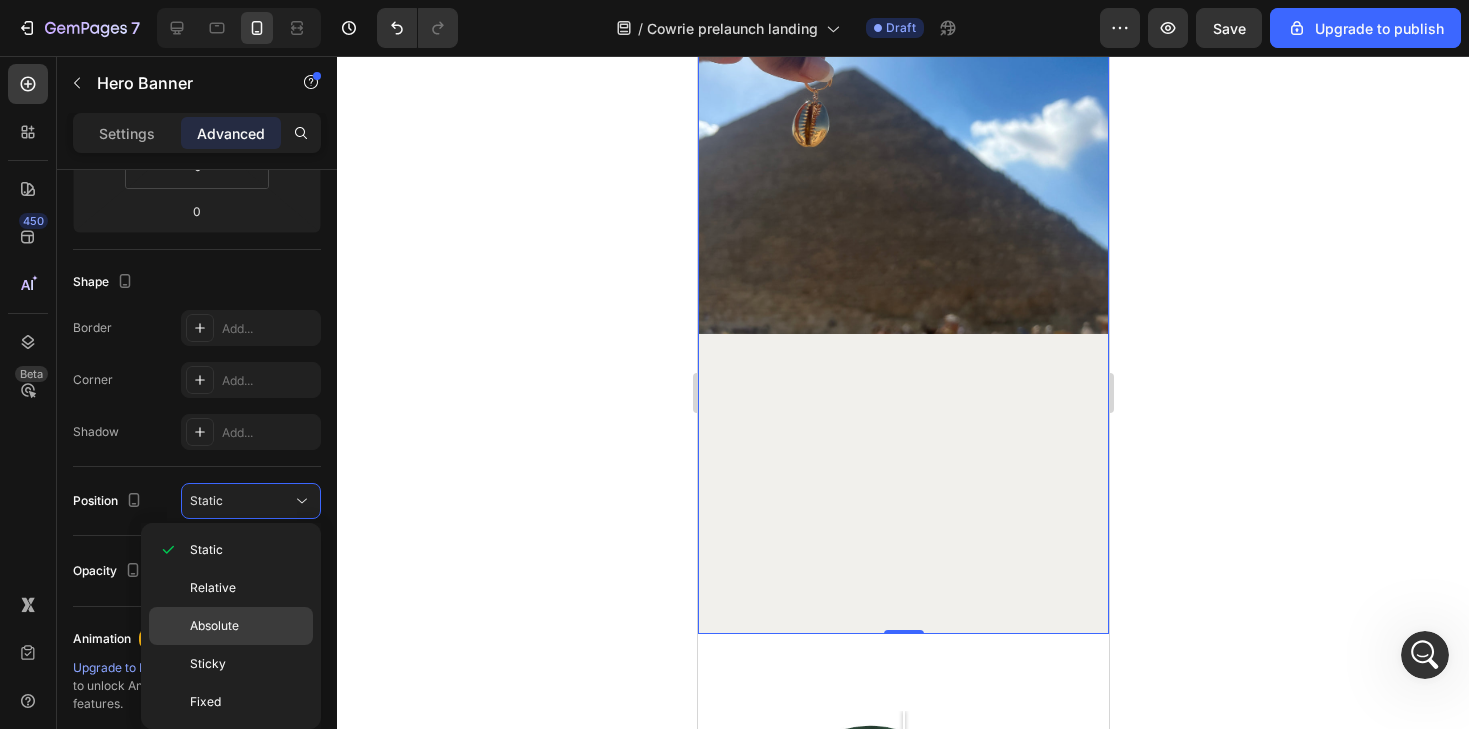 click on "Absolute" at bounding box center [214, 626] 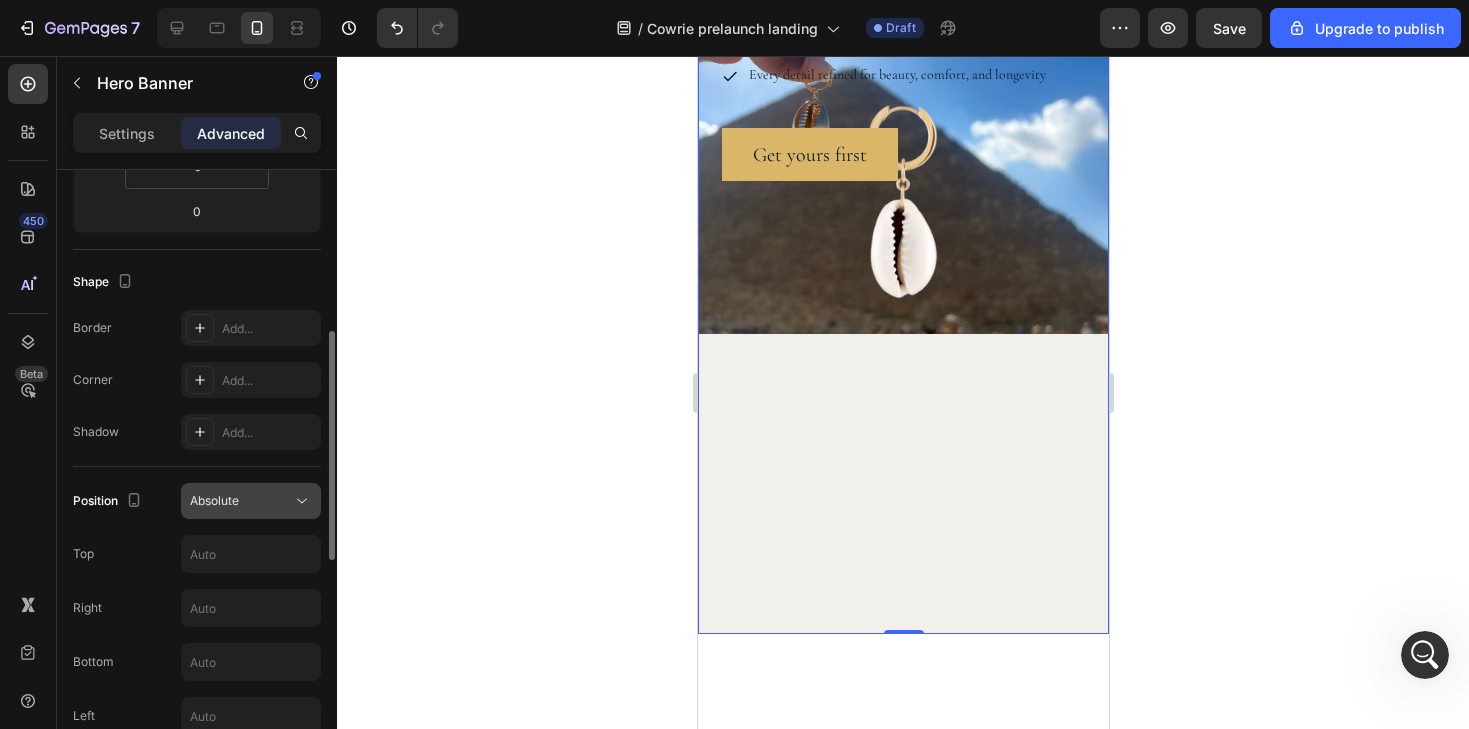 click on "Absolute" 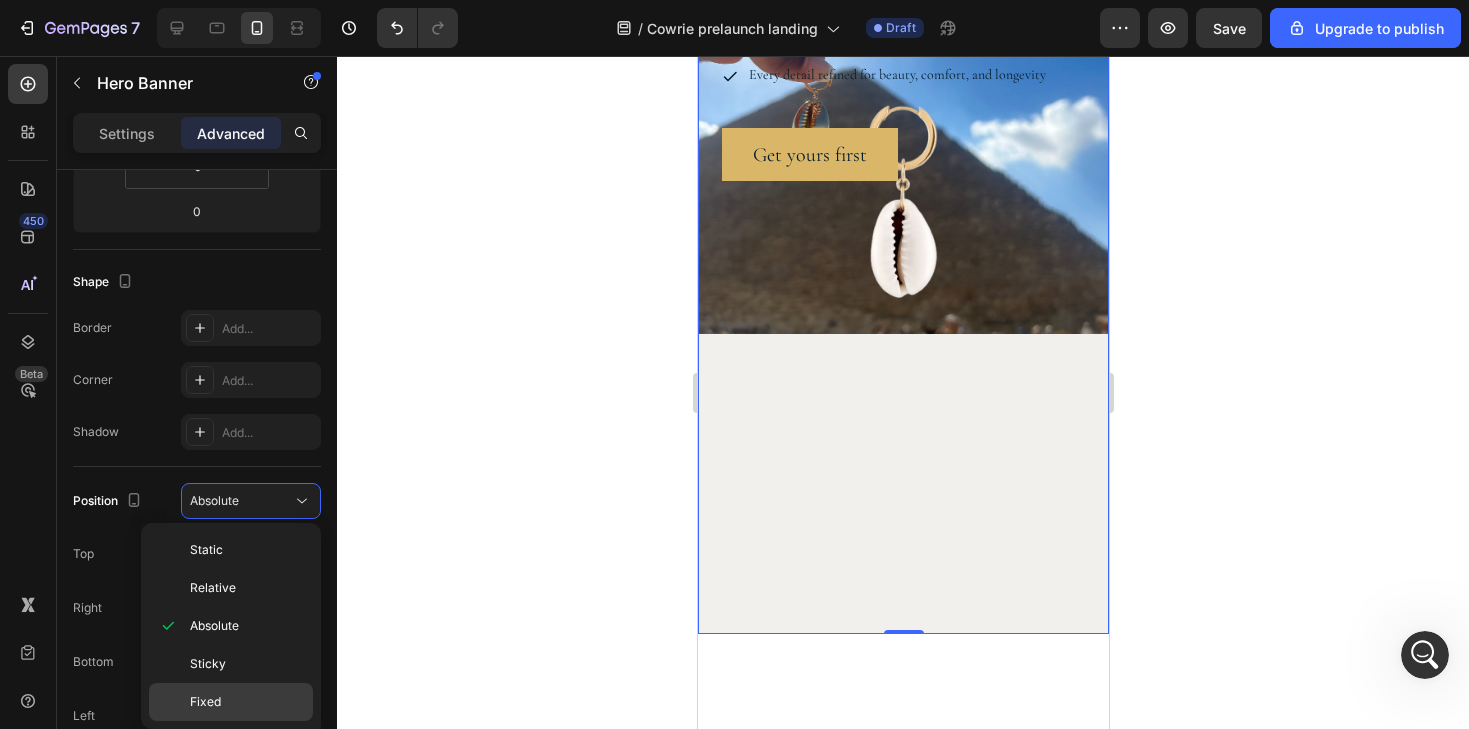 click on "Fixed" at bounding box center [247, 702] 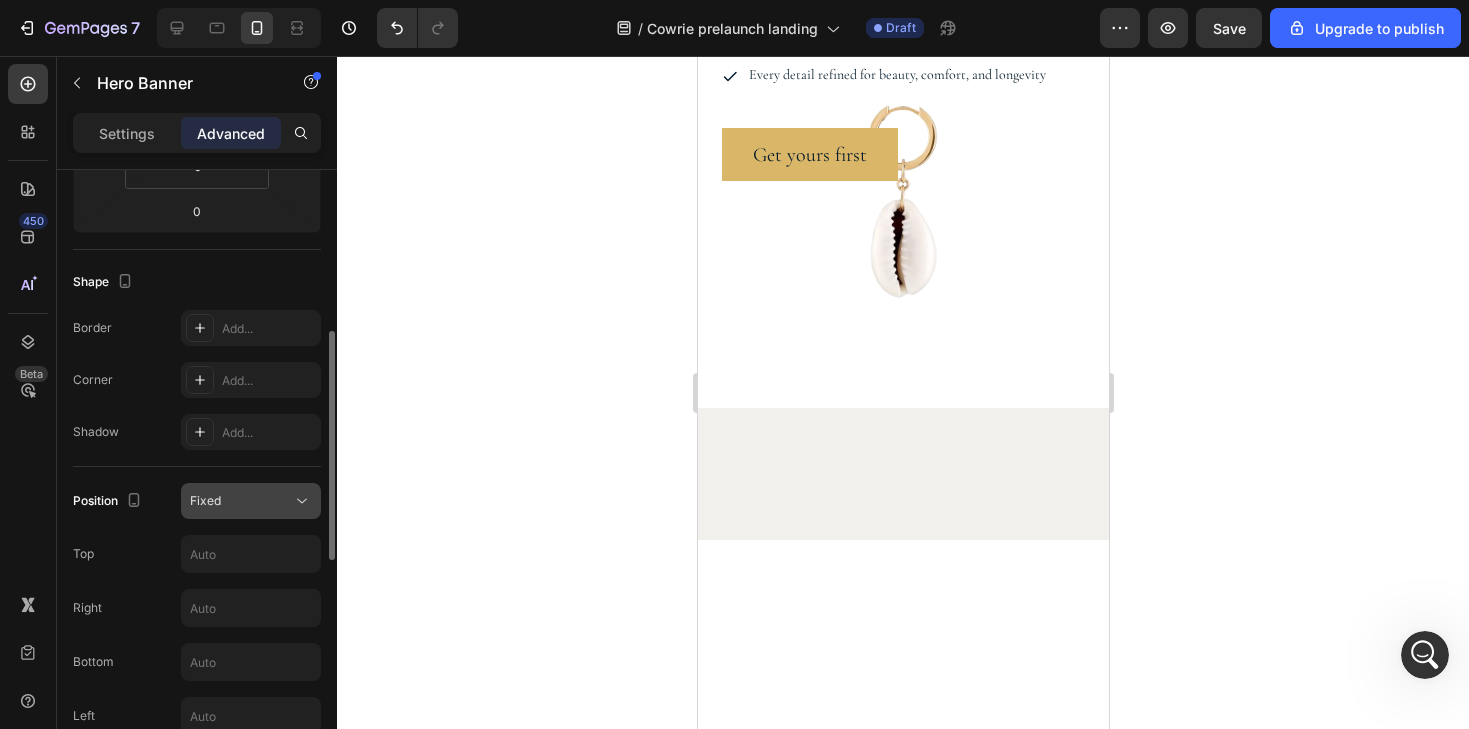 click on "Fixed" at bounding box center (241, 501) 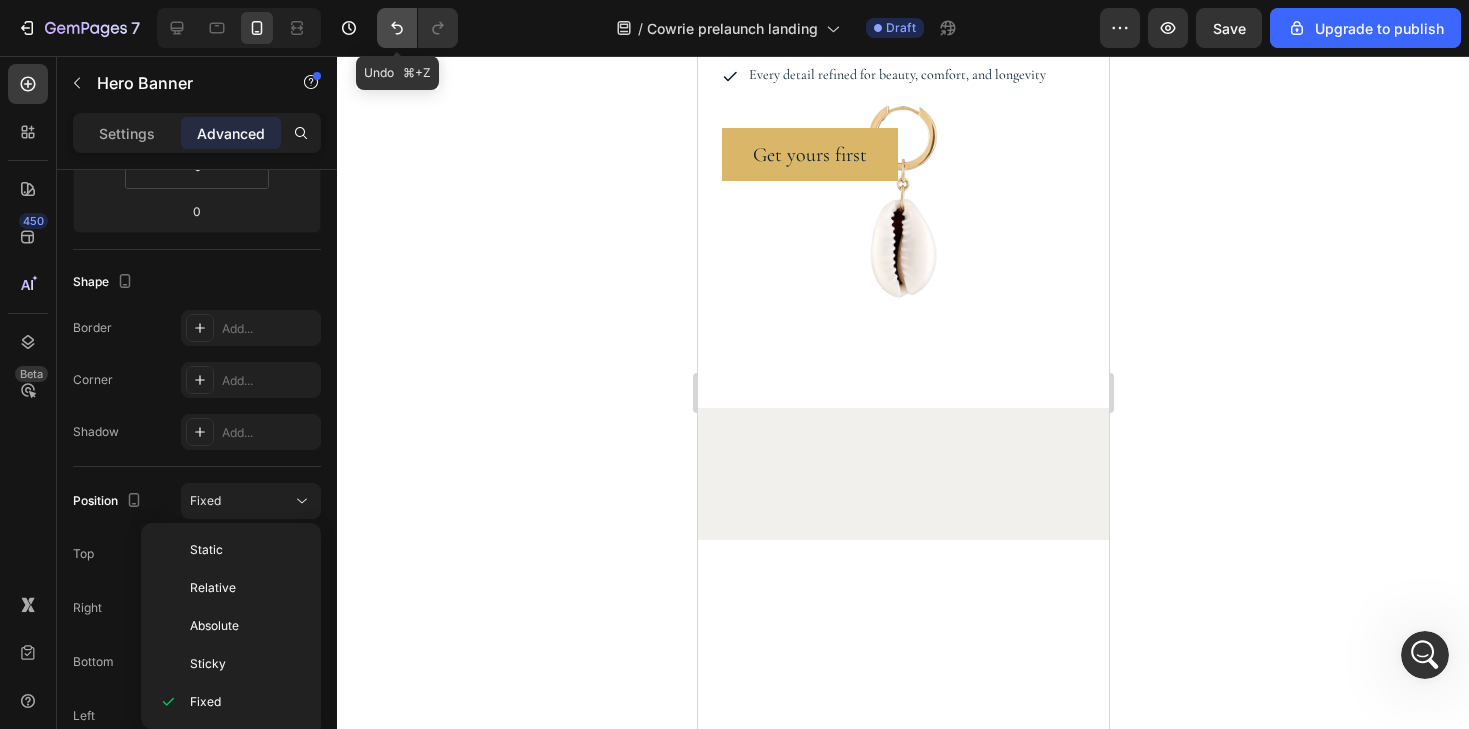 click 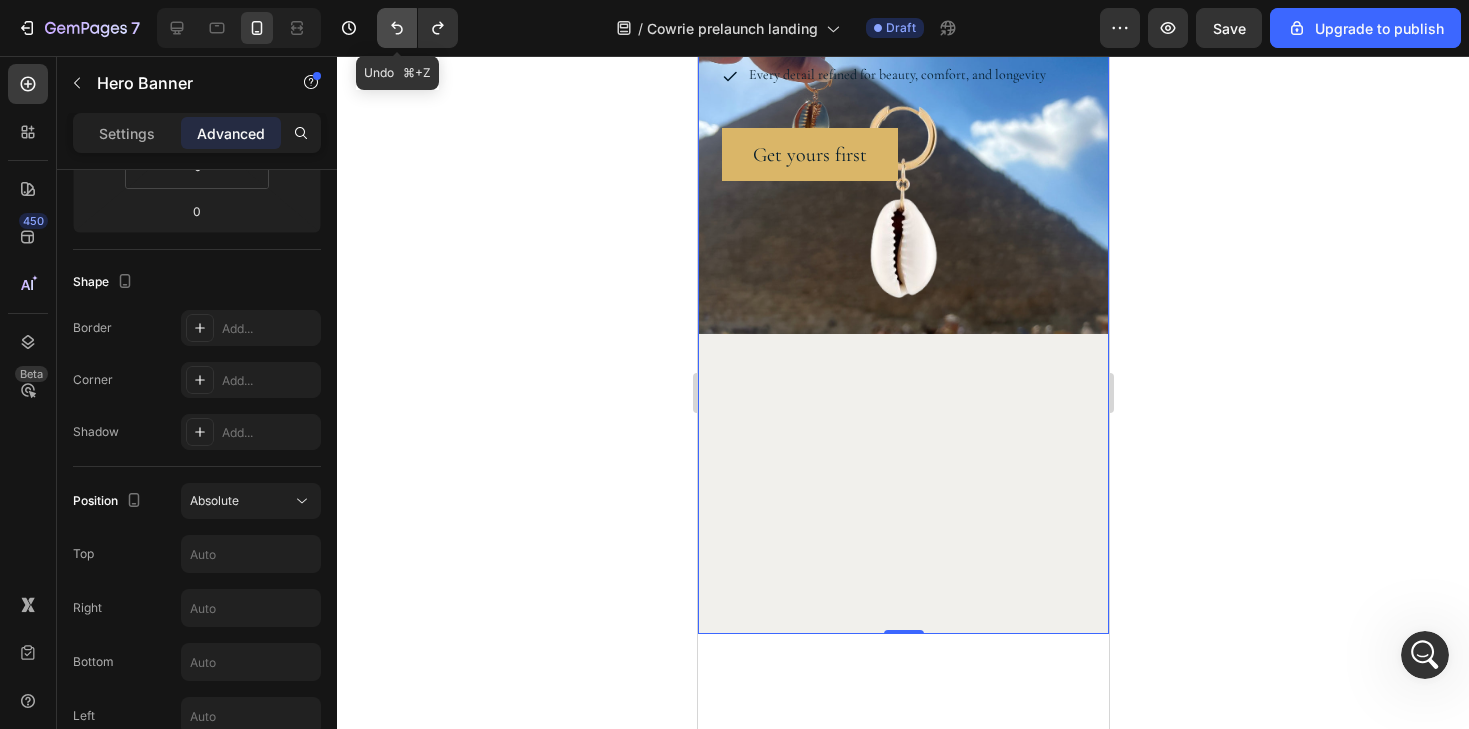 click 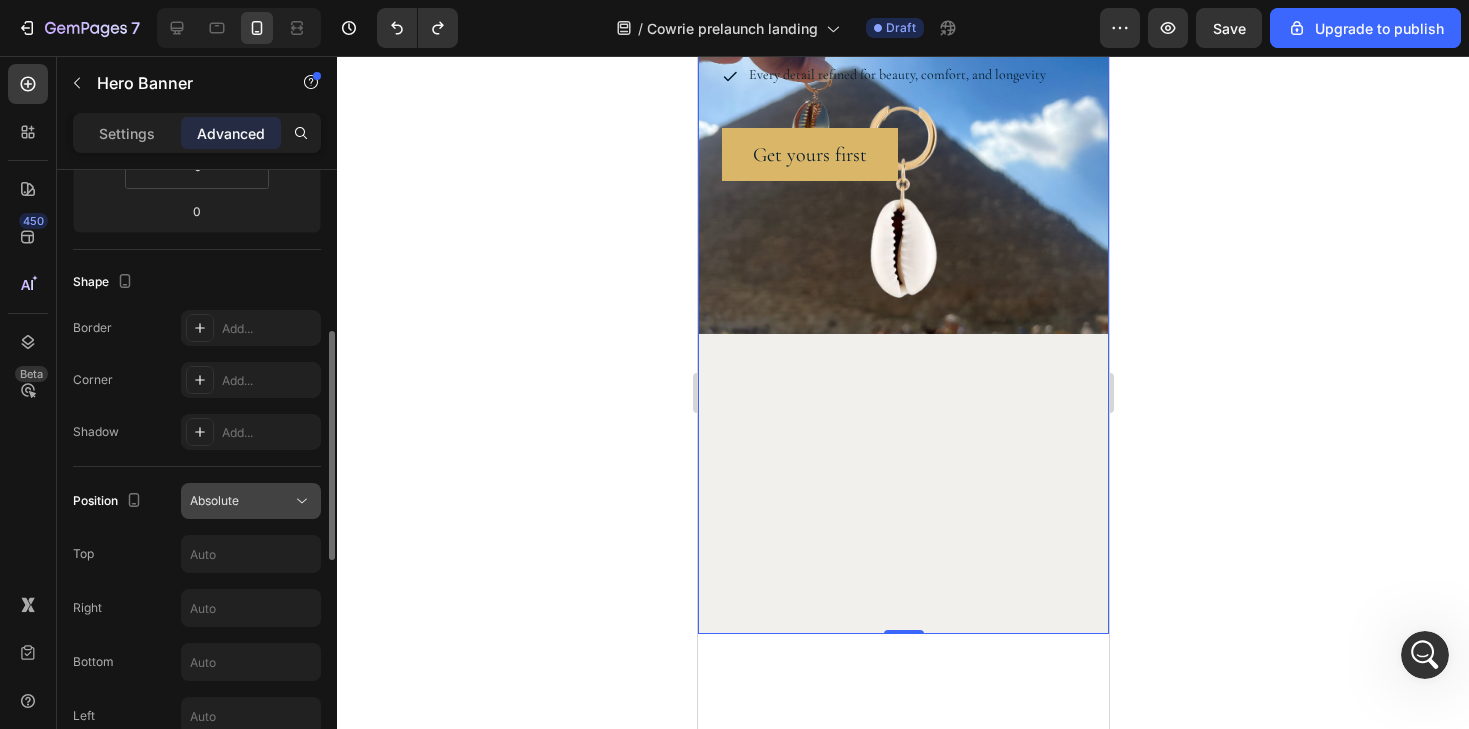 click on "Absolute" at bounding box center [241, 501] 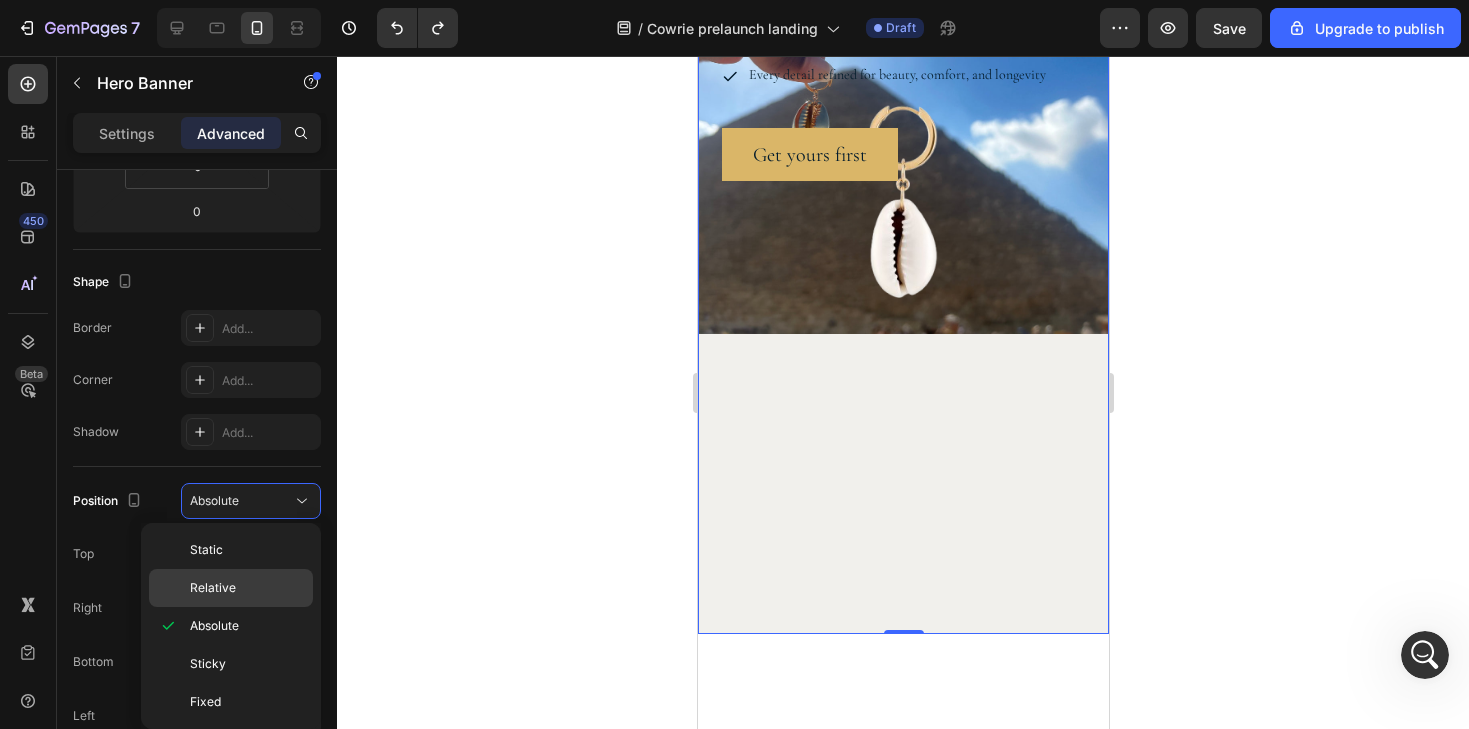 click on "Relative" 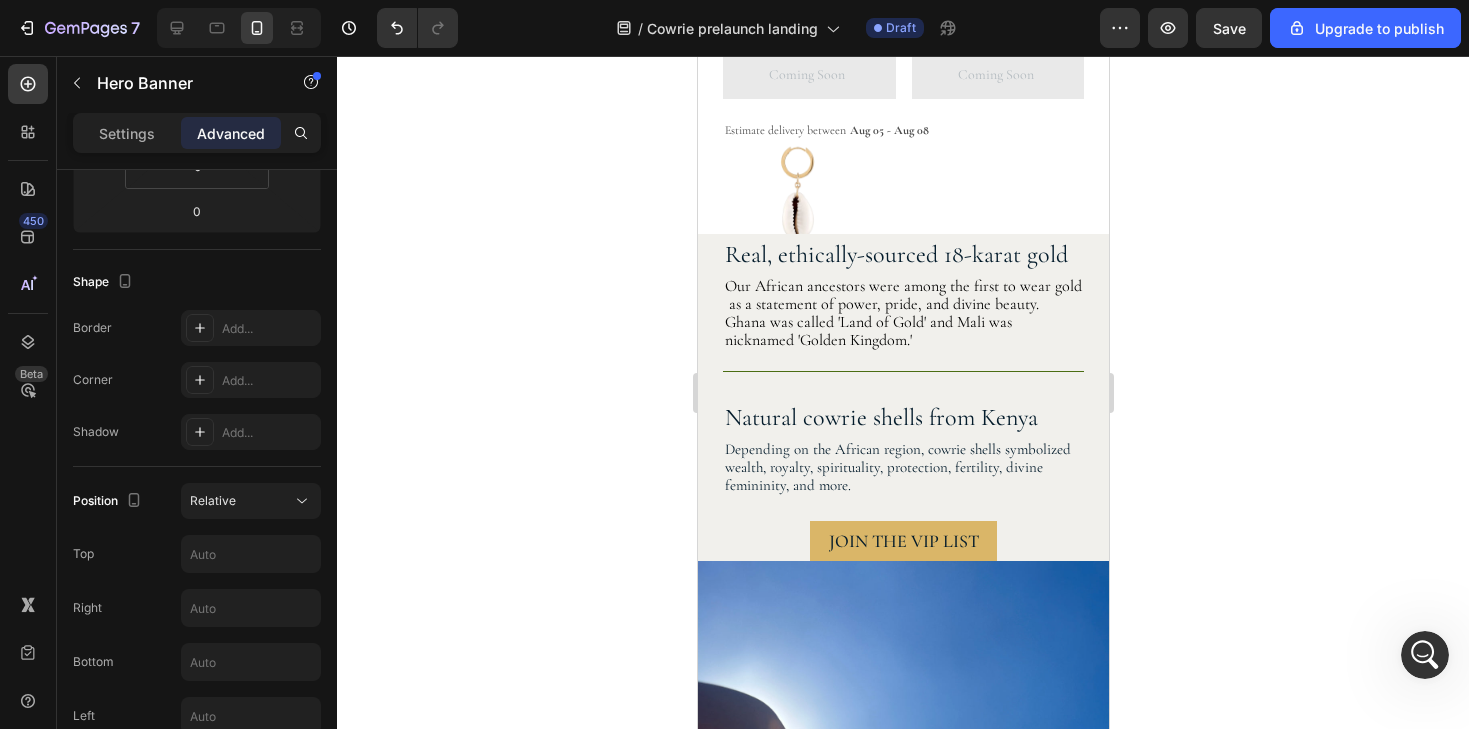 scroll, scrollTop: 1689, scrollLeft: 0, axis: vertical 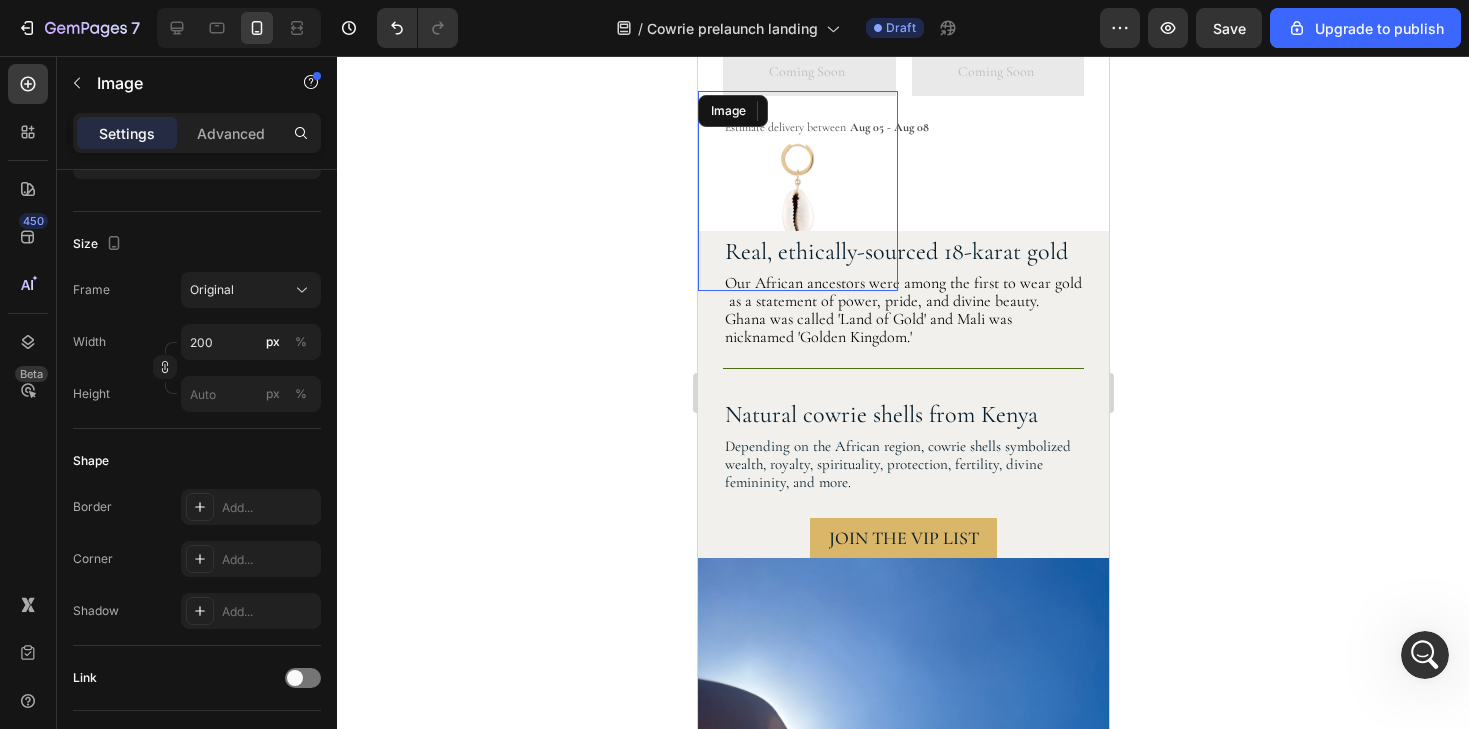 drag, startPoint x: 1586, startPoint y: 172, endPoint x: 882, endPoint y: 119, distance: 705.9922 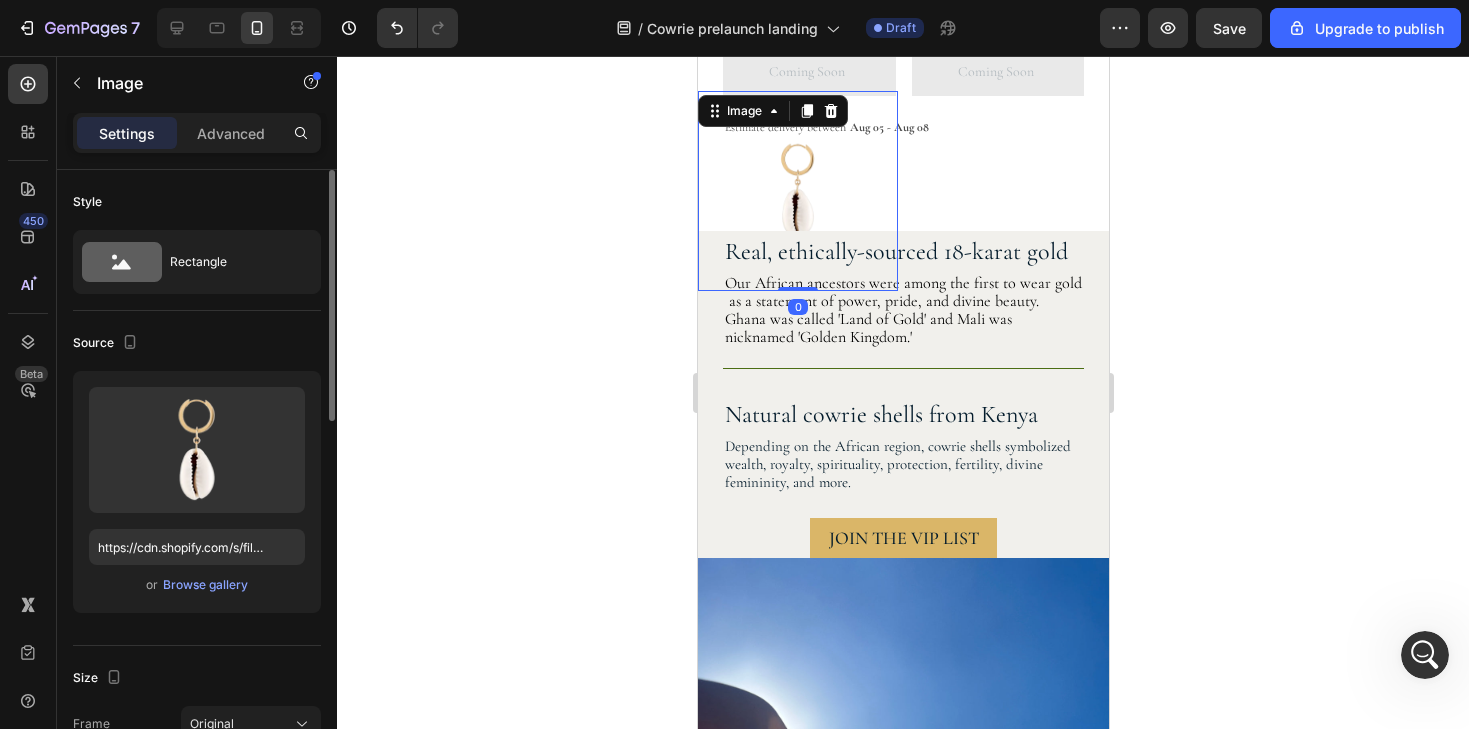 click at bounding box center (797, 191) 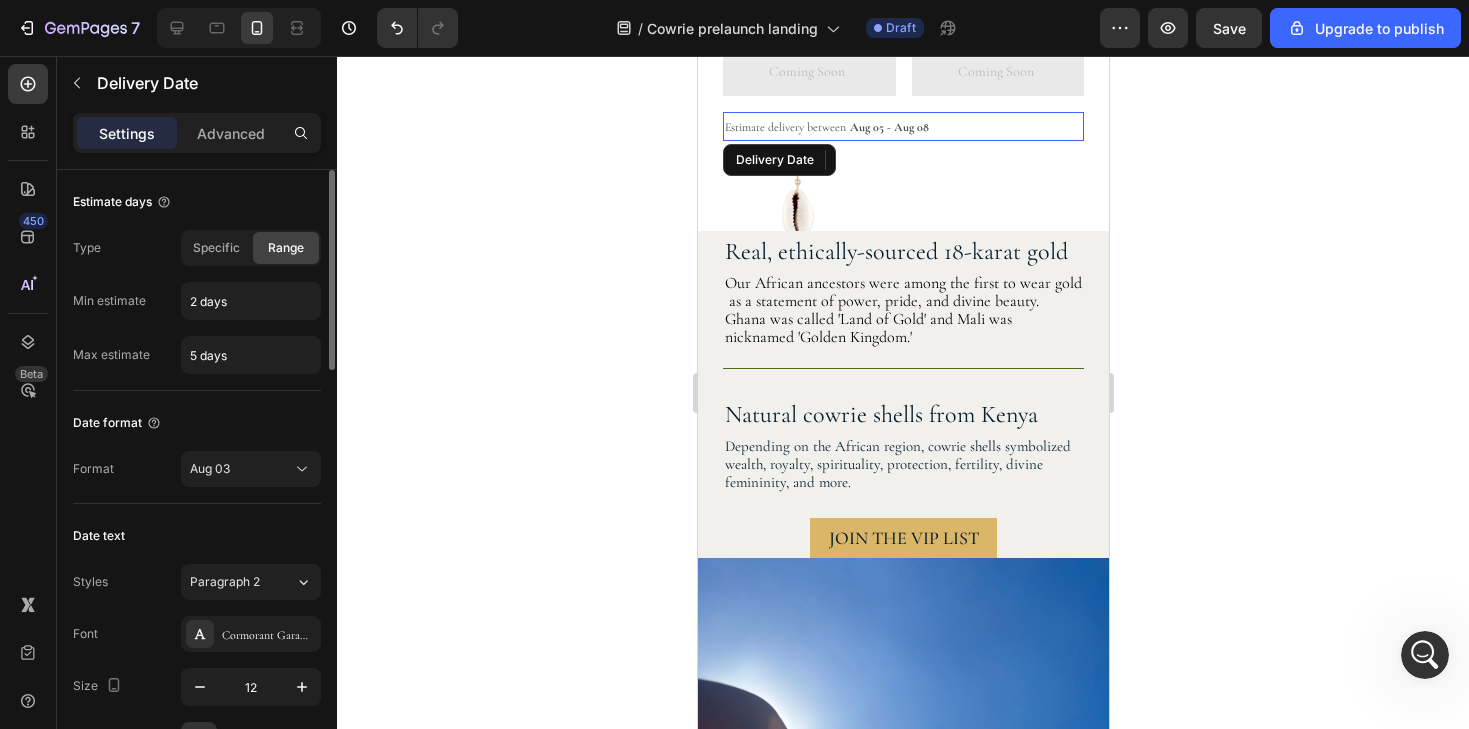 click on "Aug 05 - Aug 08" at bounding box center (888, 127) 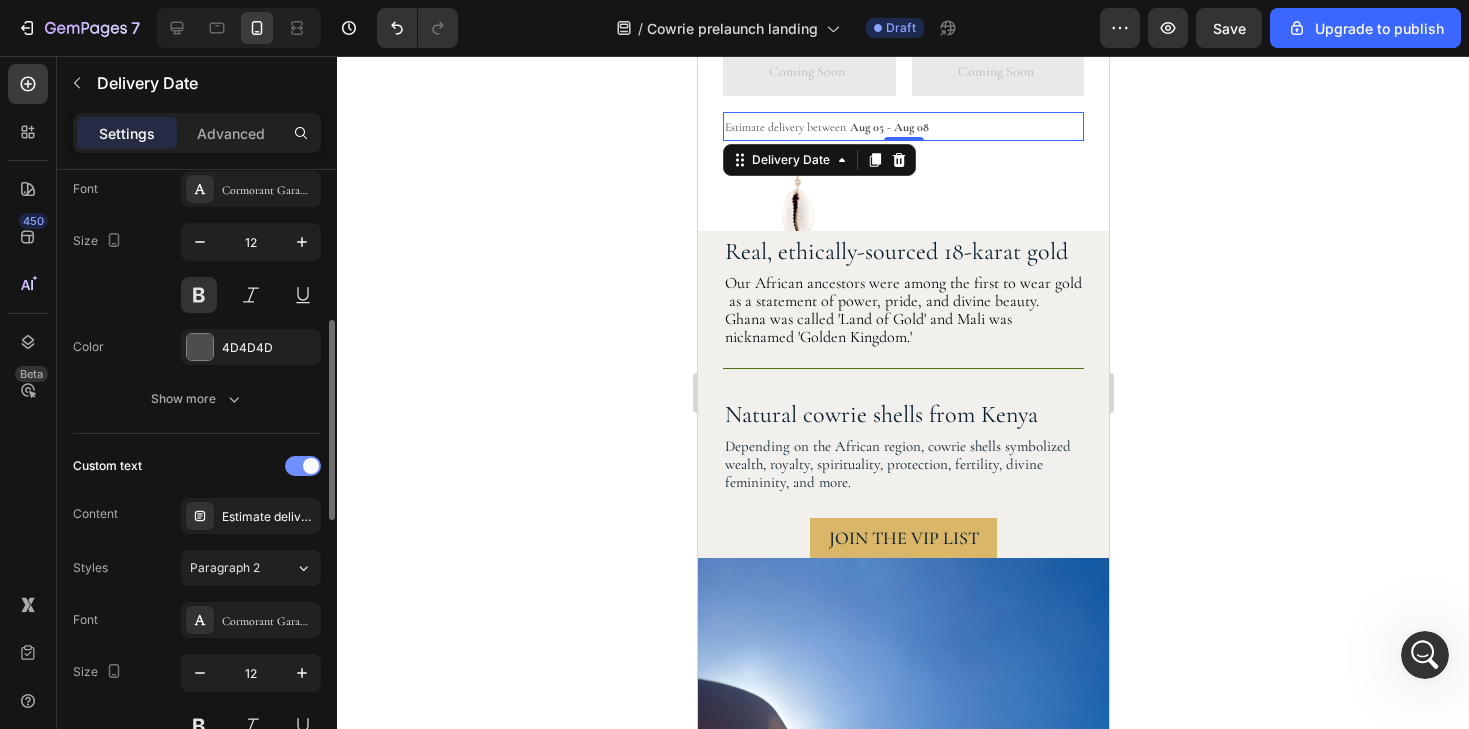scroll, scrollTop: 449, scrollLeft: 0, axis: vertical 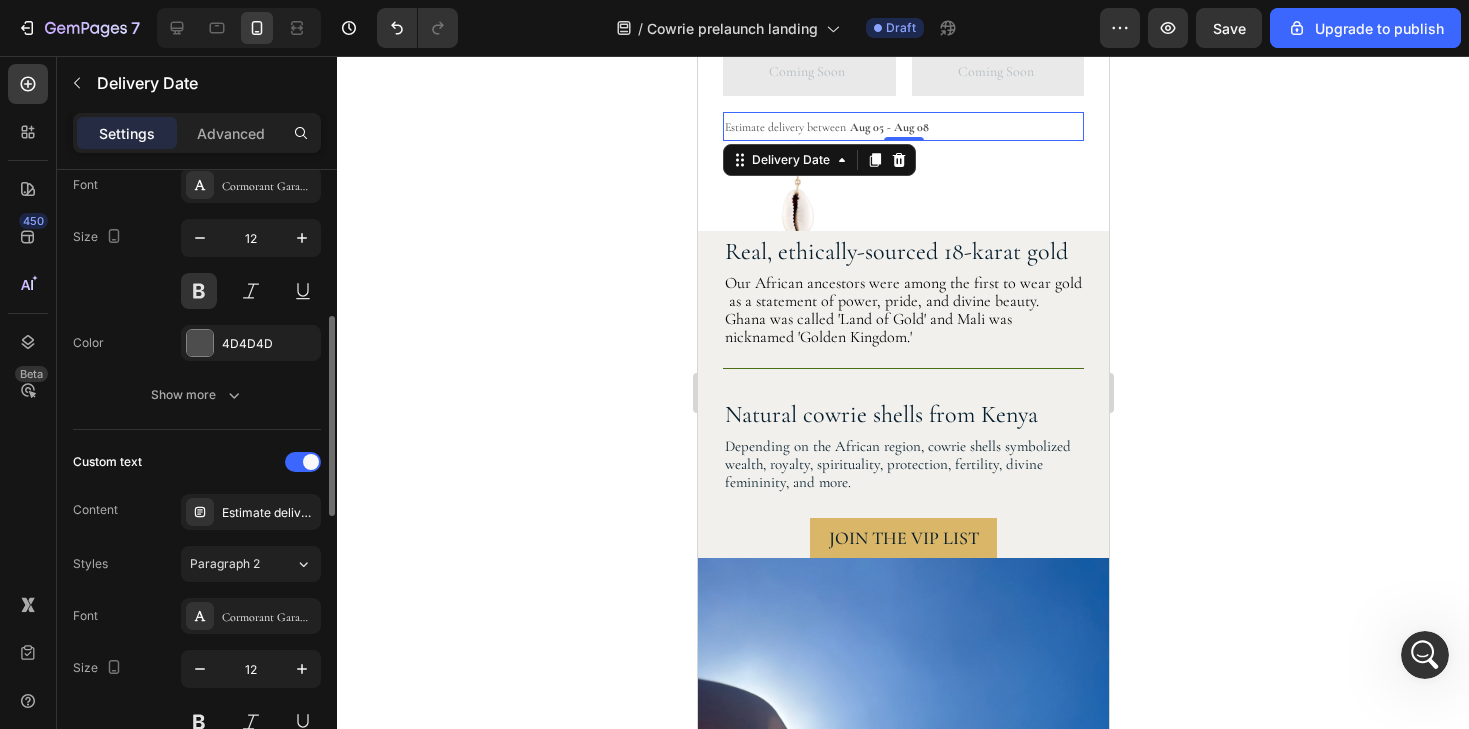 click on "Aug 05 - Aug 08" at bounding box center (888, 127) 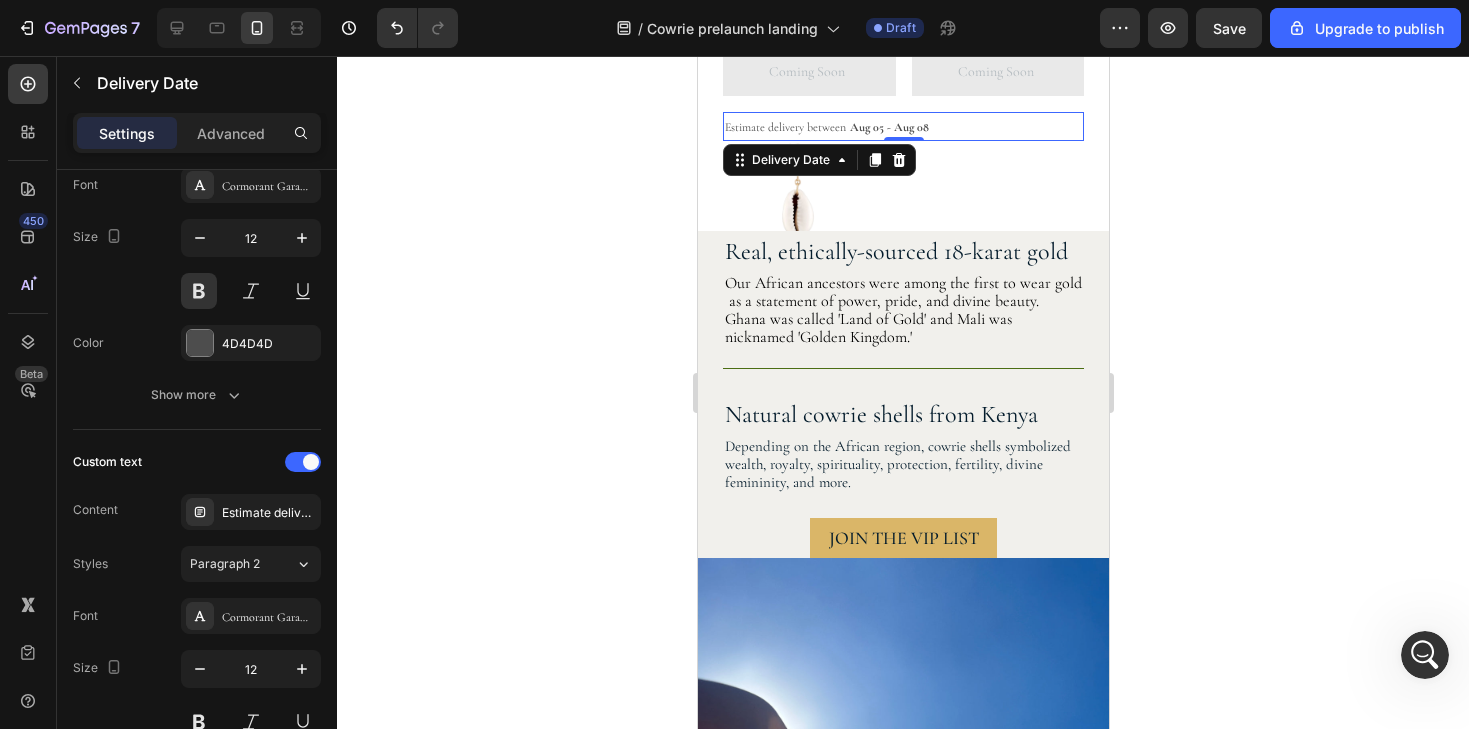 click on "Aug 05 - Aug 08" at bounding box center (888, 127) 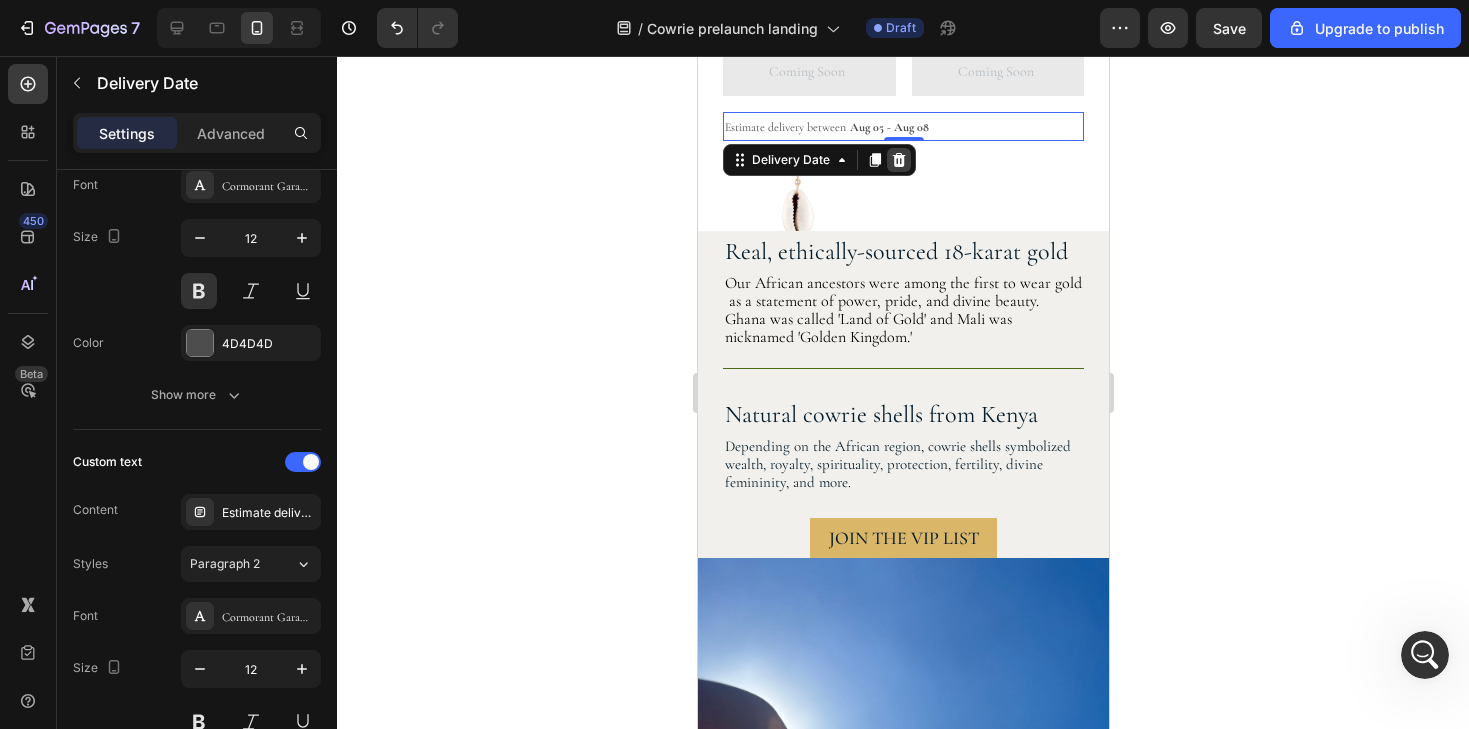 click 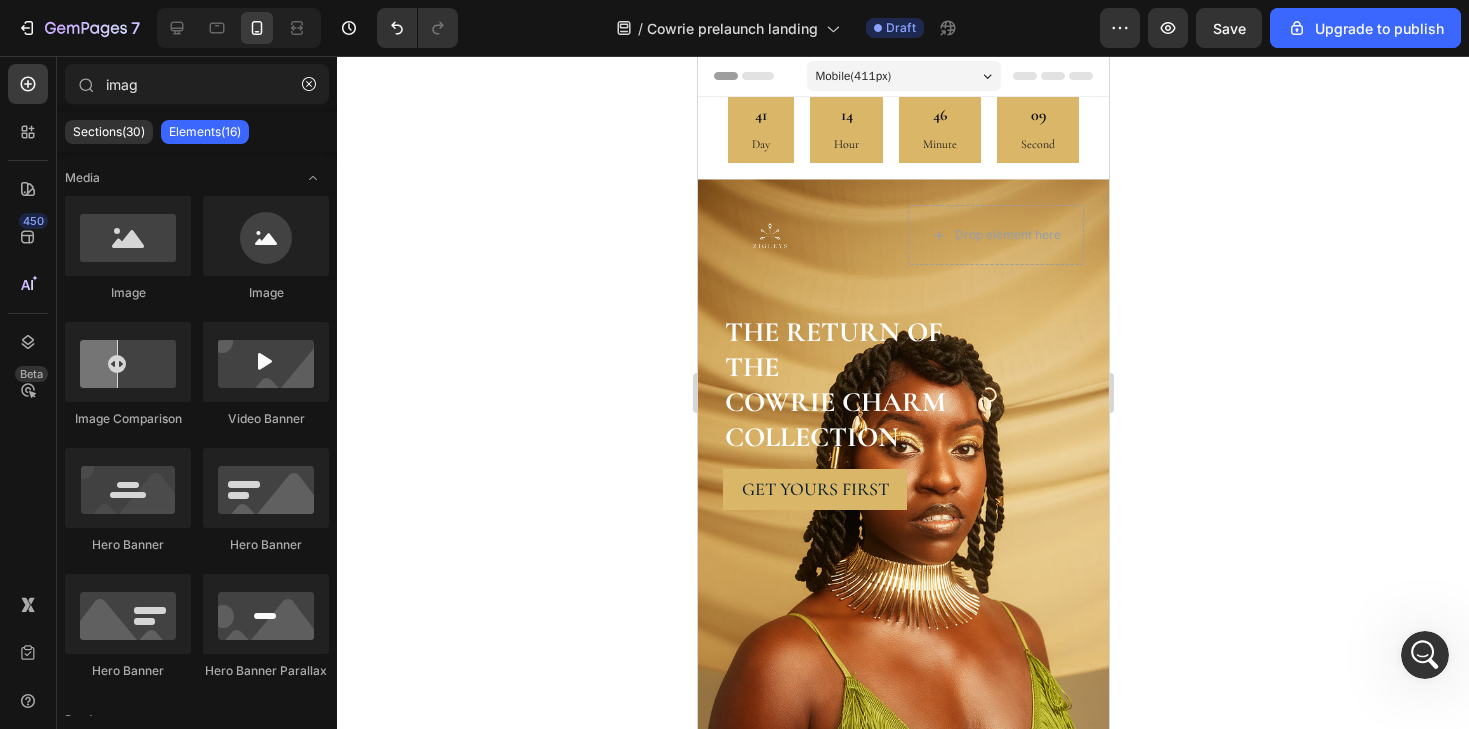 scroll, scrollTop: 0, scrollLeft: 0, axis: both 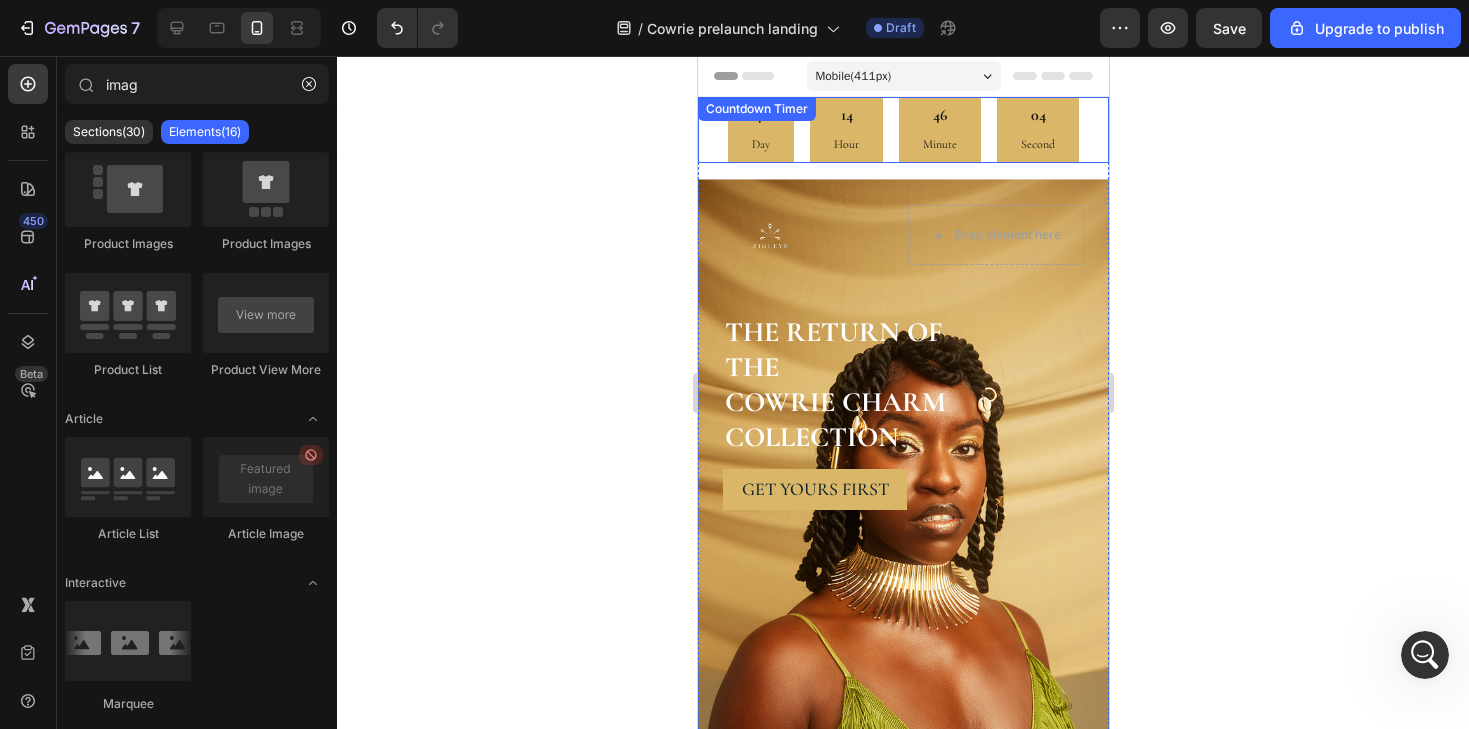 click on "41 Day 14 Hour 46 Minute 04 Second Countdown Timer" at bounding box center (902, 130) 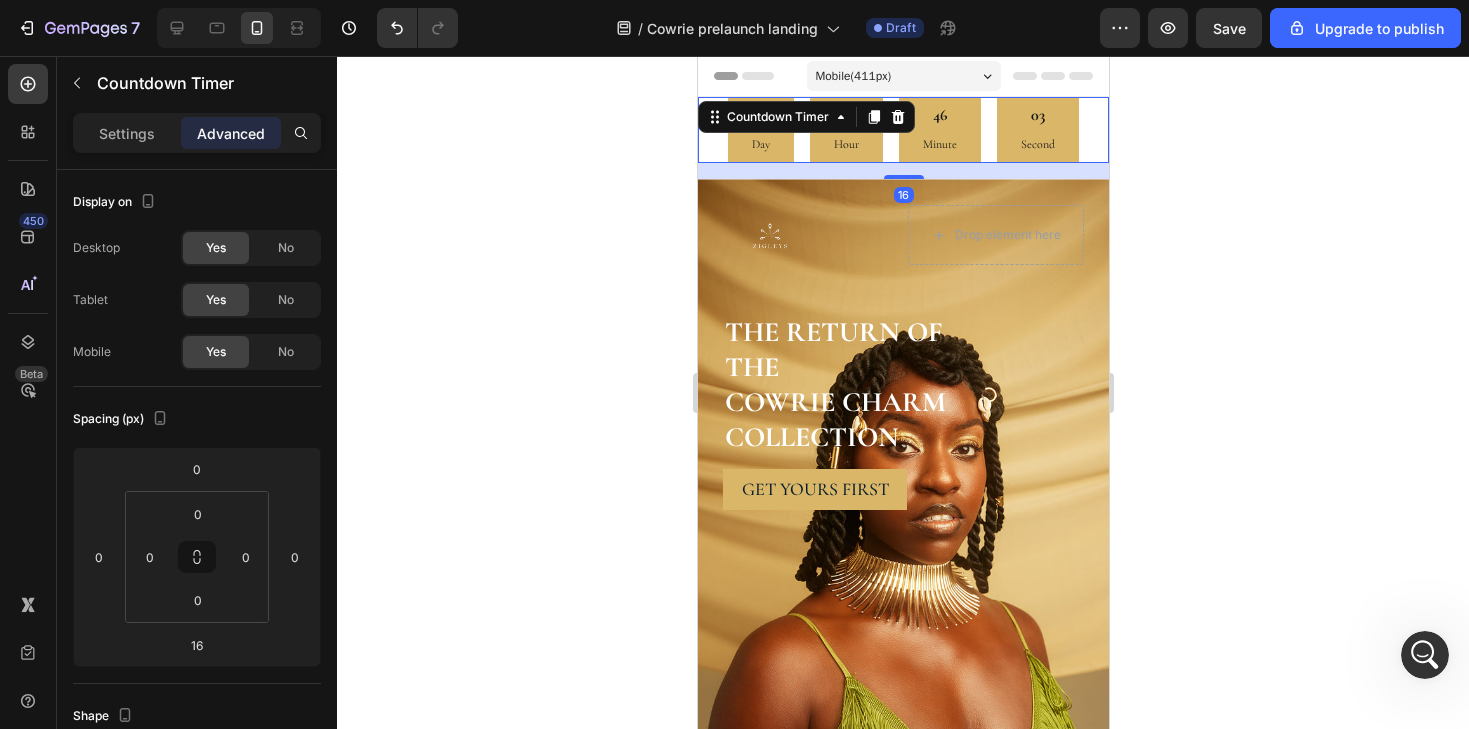 click on "16" at bounding box center [902, 171] 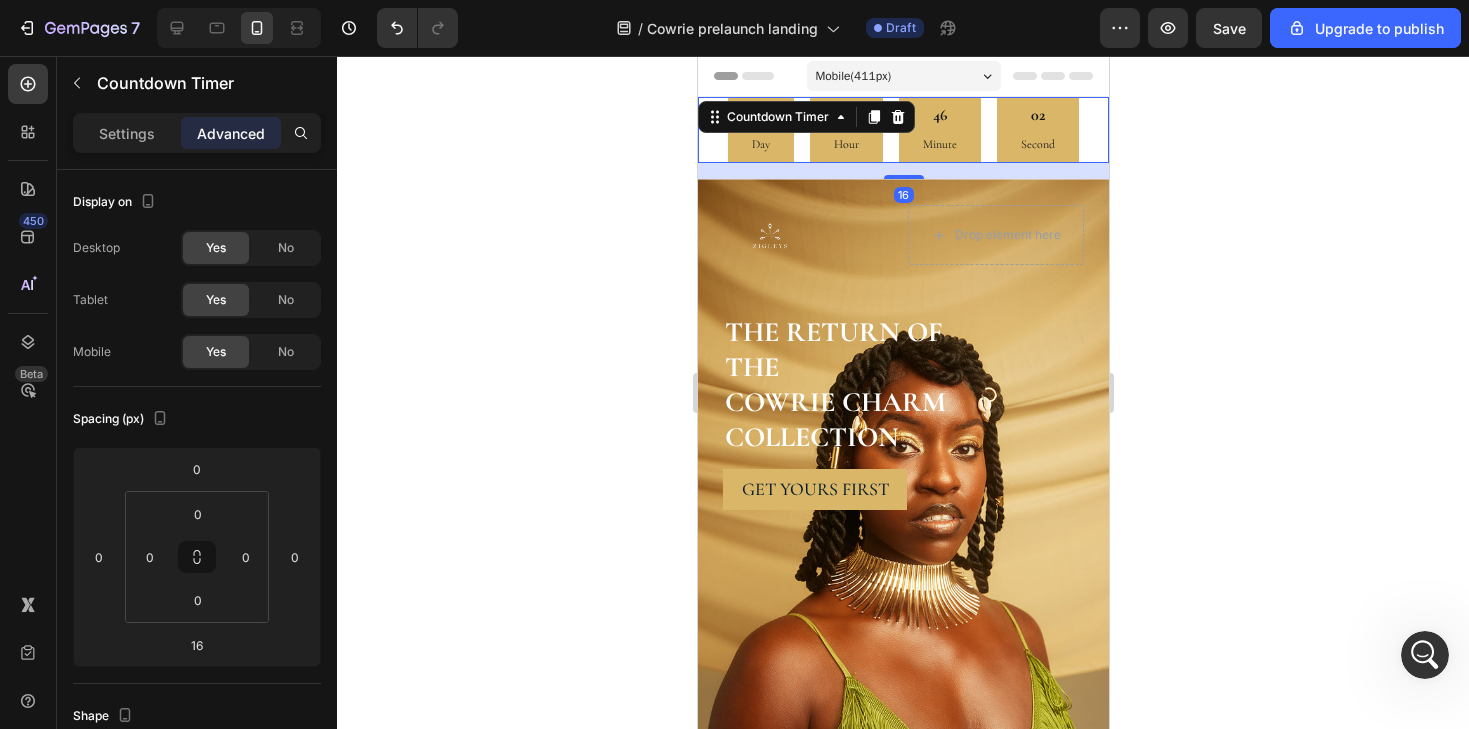 click 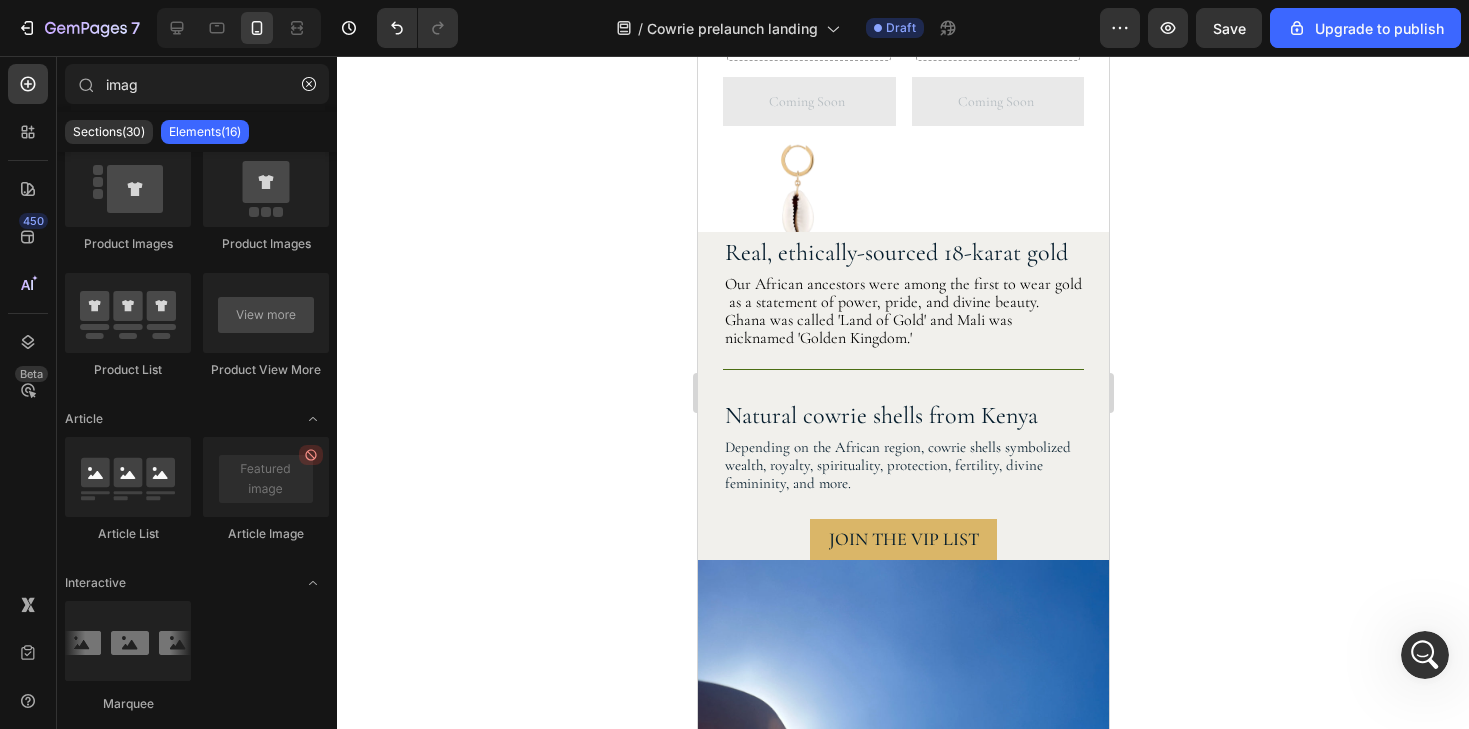 scroll, scrollTop: 1691, scrollLeft: 0, axis: vertical 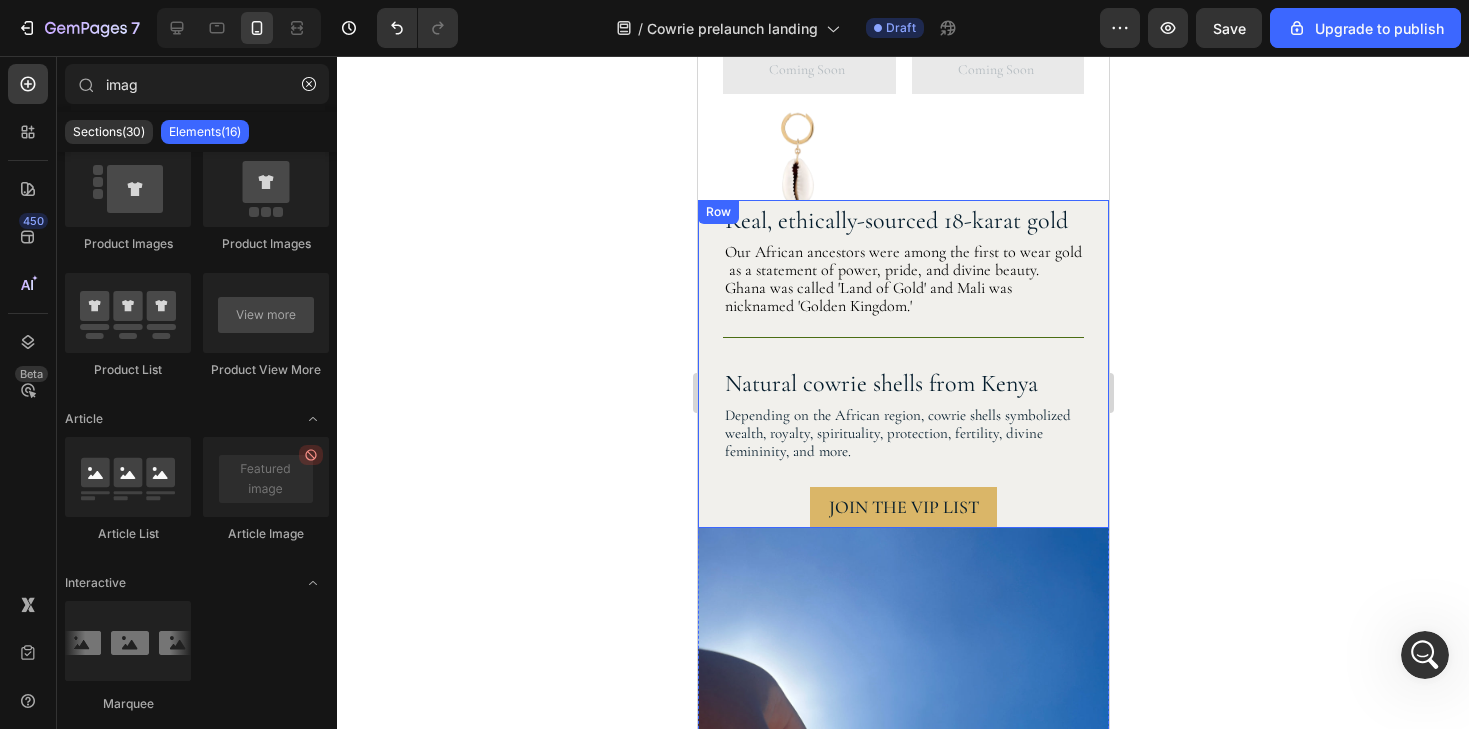 click on "Real, ethically-sourced 18-karat gold Heading Our African ancestors were among the first to wear gold  as a statement of power, pride, and divine beauty. Ghana was called 'Land of Gold' and Mali was nicknamed 'Golden Kingdom.' Text Block Row Natural cowrie shells from Kenya Heading Depending on the African region, cowrie shells symbolized wealth, royalty, spirituality, protection, fertility, divine femininity, and more.  Text Block Row JOIN THE VIP LIST Button Row" at bounding box center (902, 364) 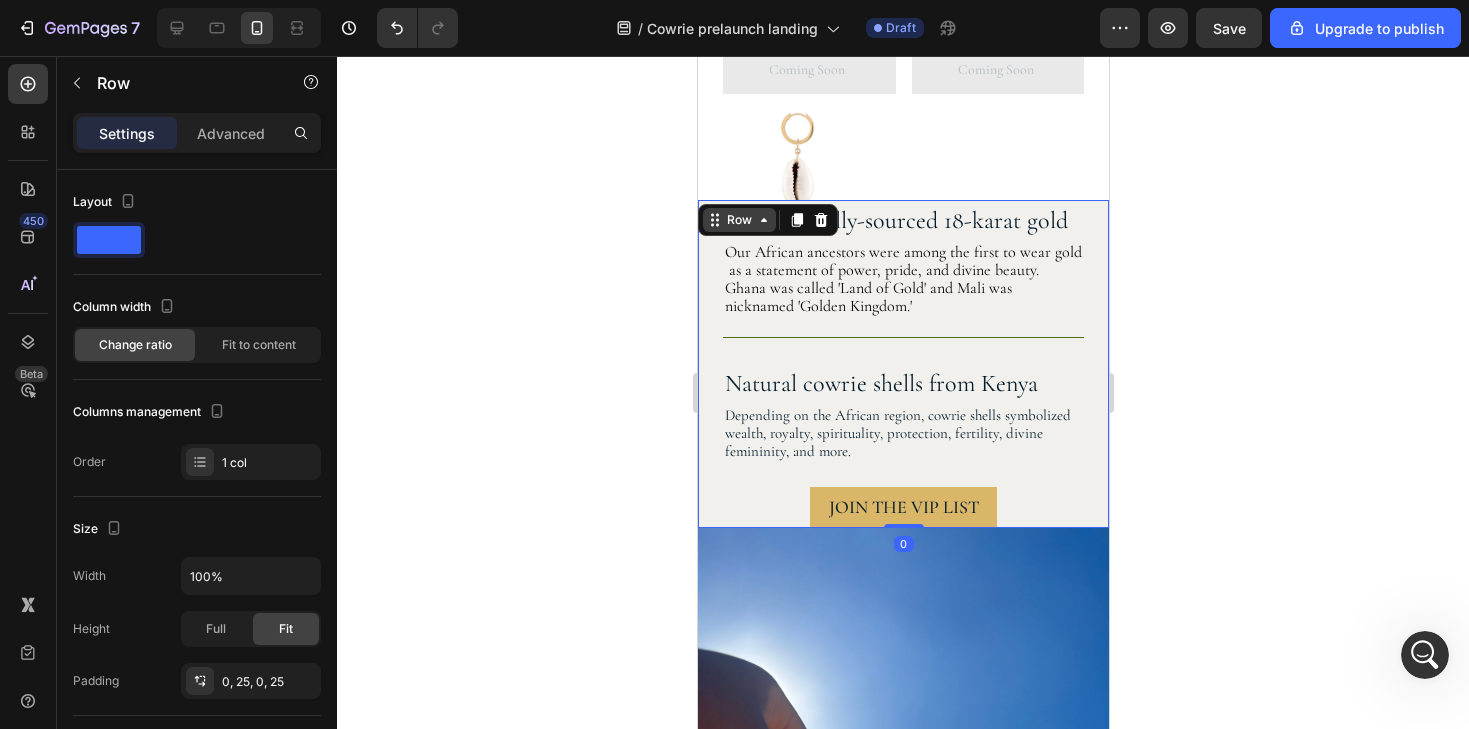 click on "Row" at bounding box center [738, 220] 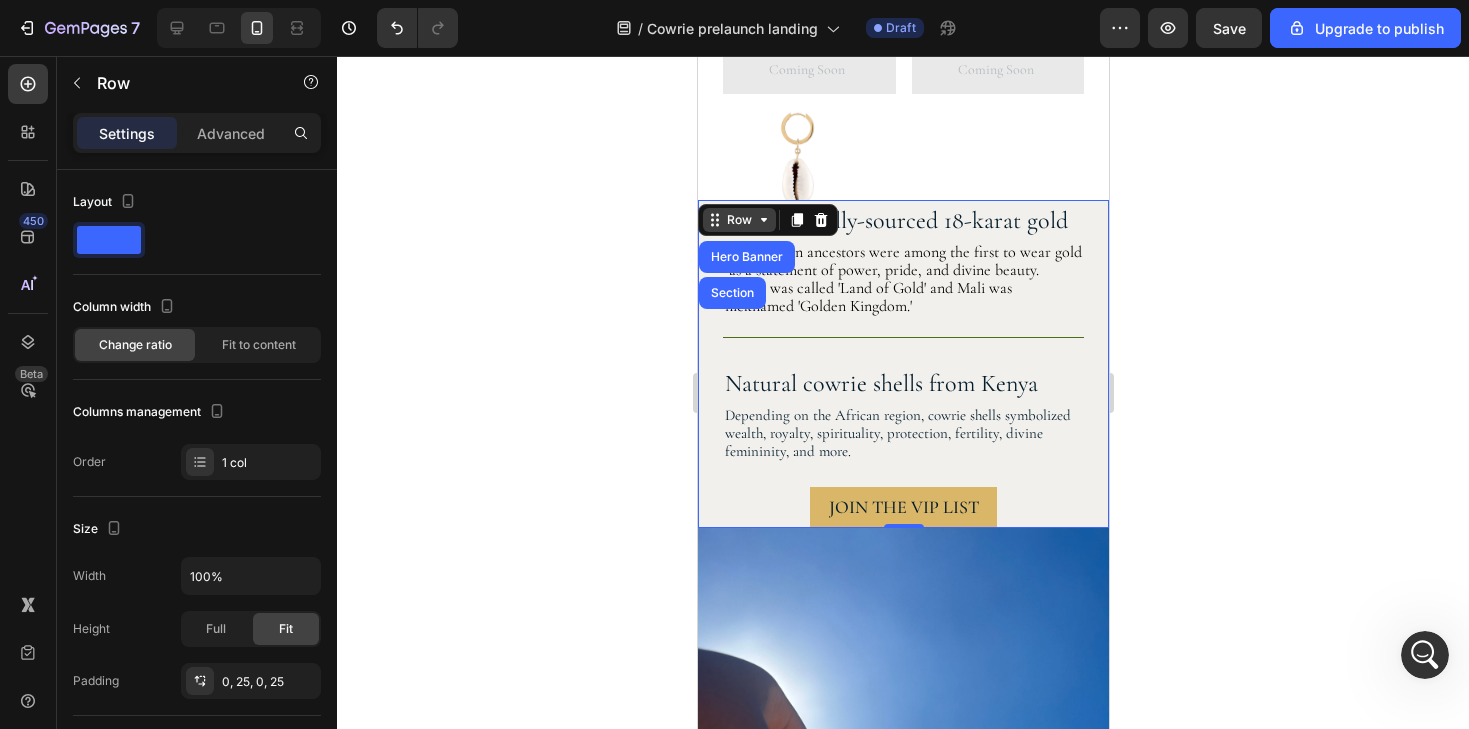 click on "Row" at bounding box center [738, 220] 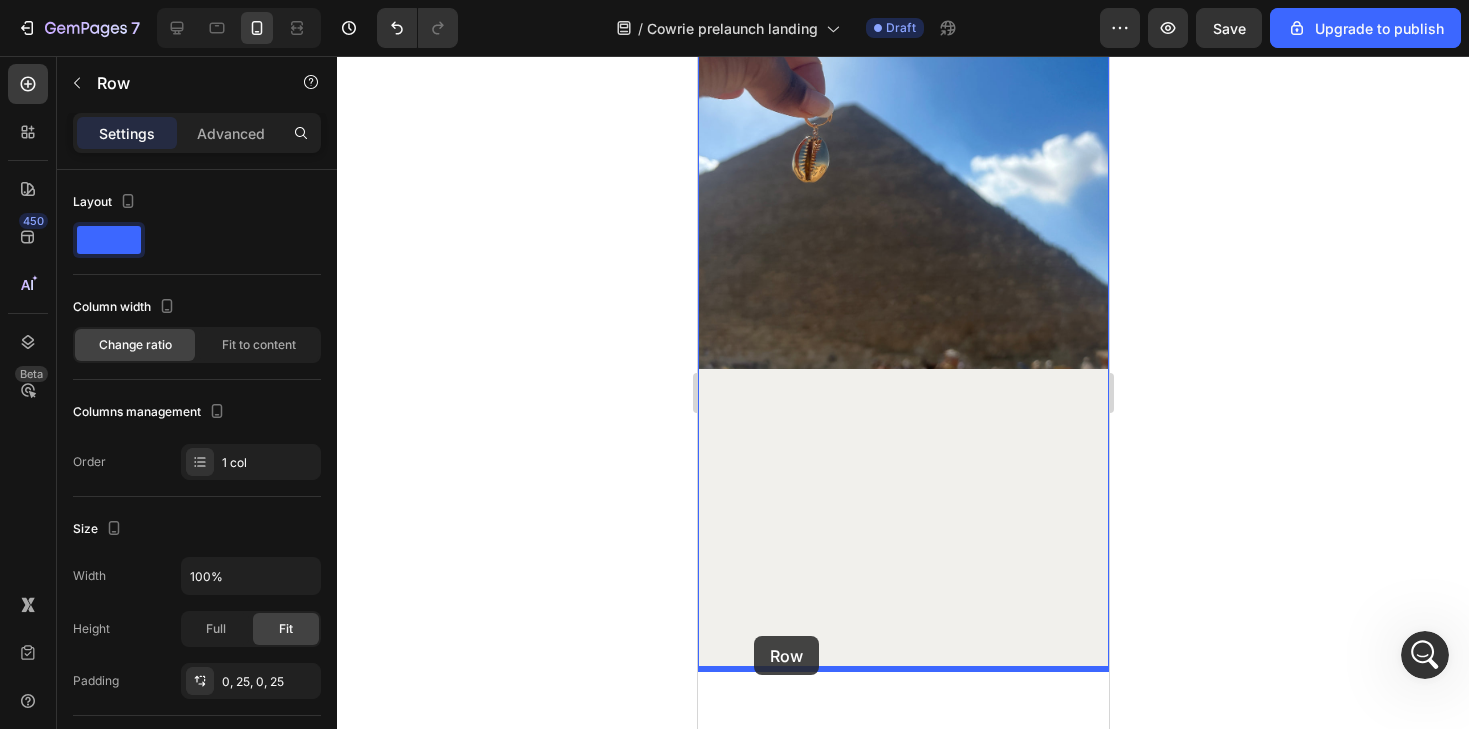 scroll, scrollTop: 2400, scrollLeft: 0, axis: vertical 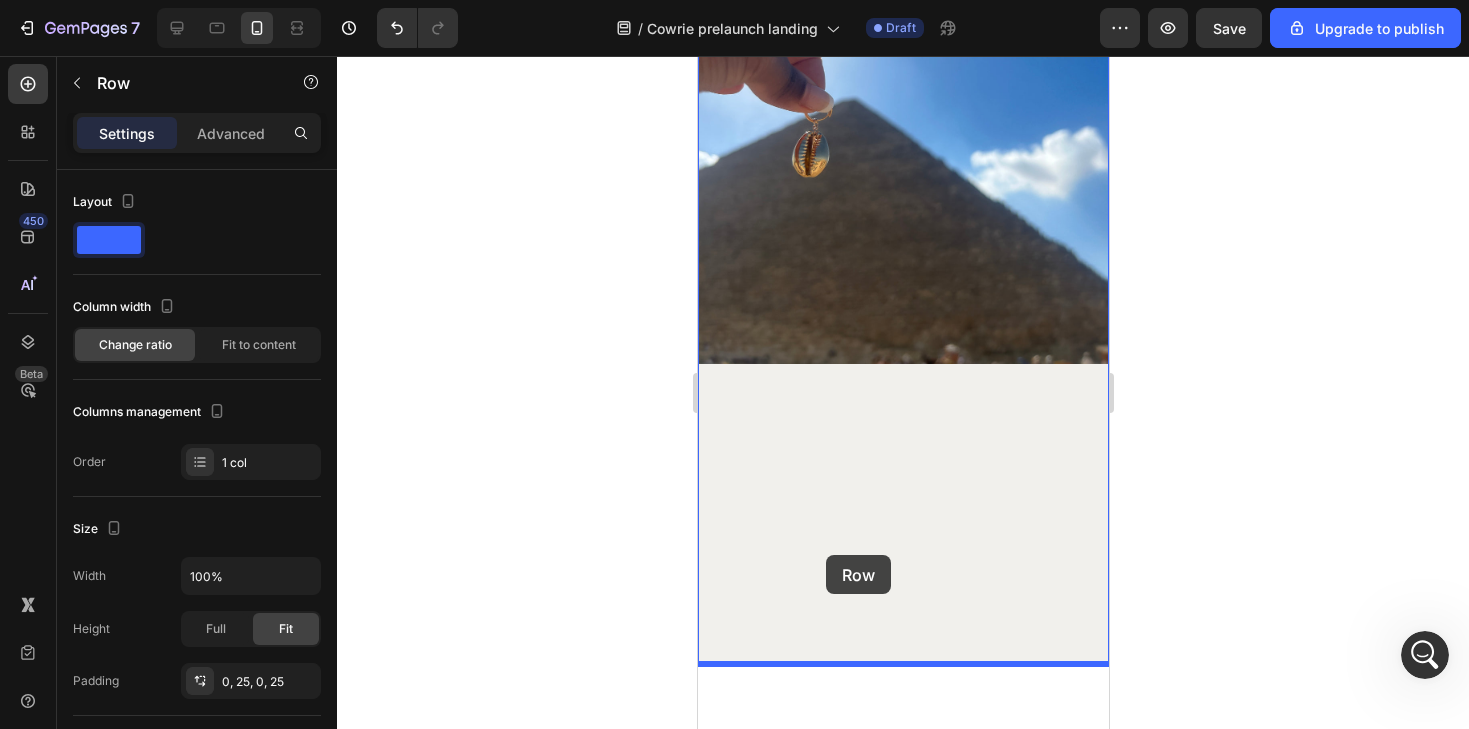 drag, startPoint x: 716, startPoint y: 224, endPoint x: 825, endPoint y: 555, distance: 348.4853 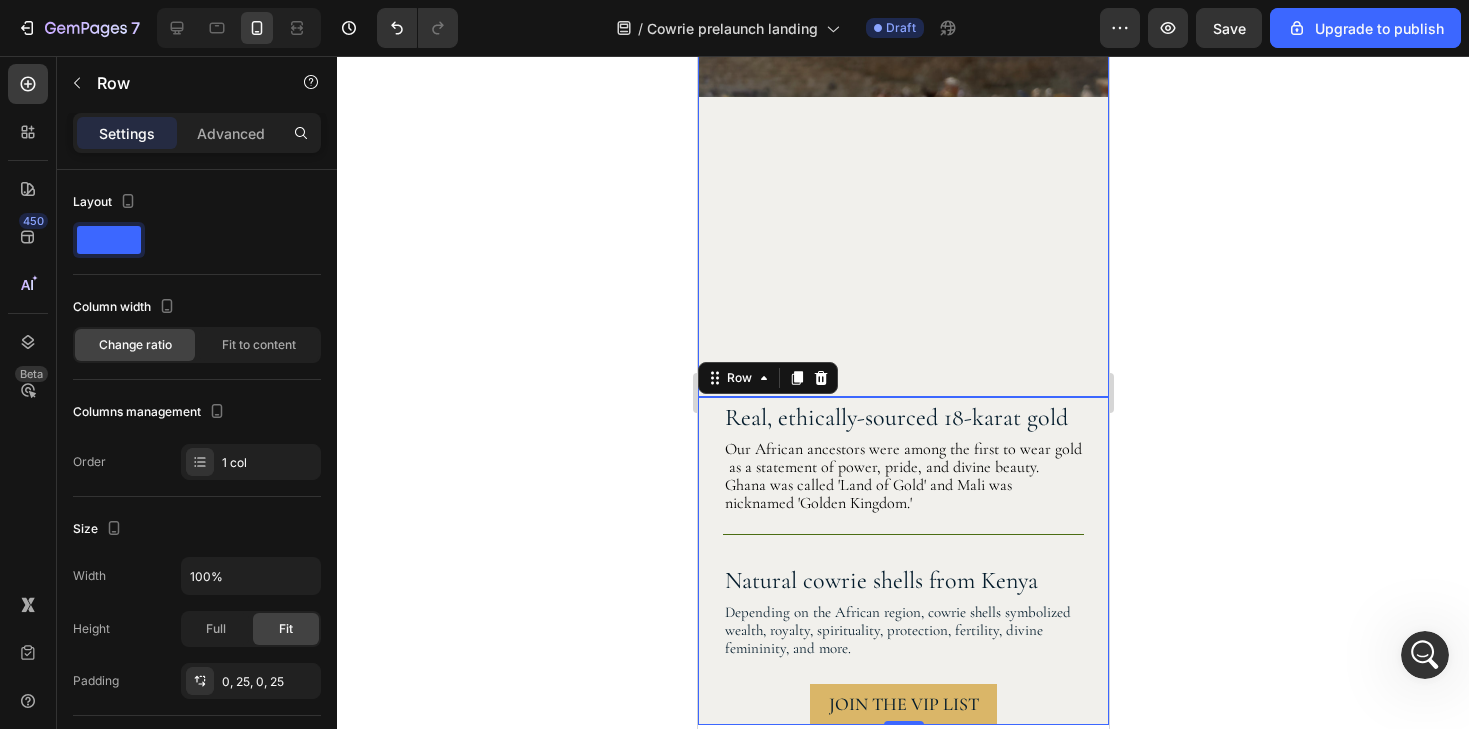 click on "Drop element here Image" at bounding box center (902, -56) 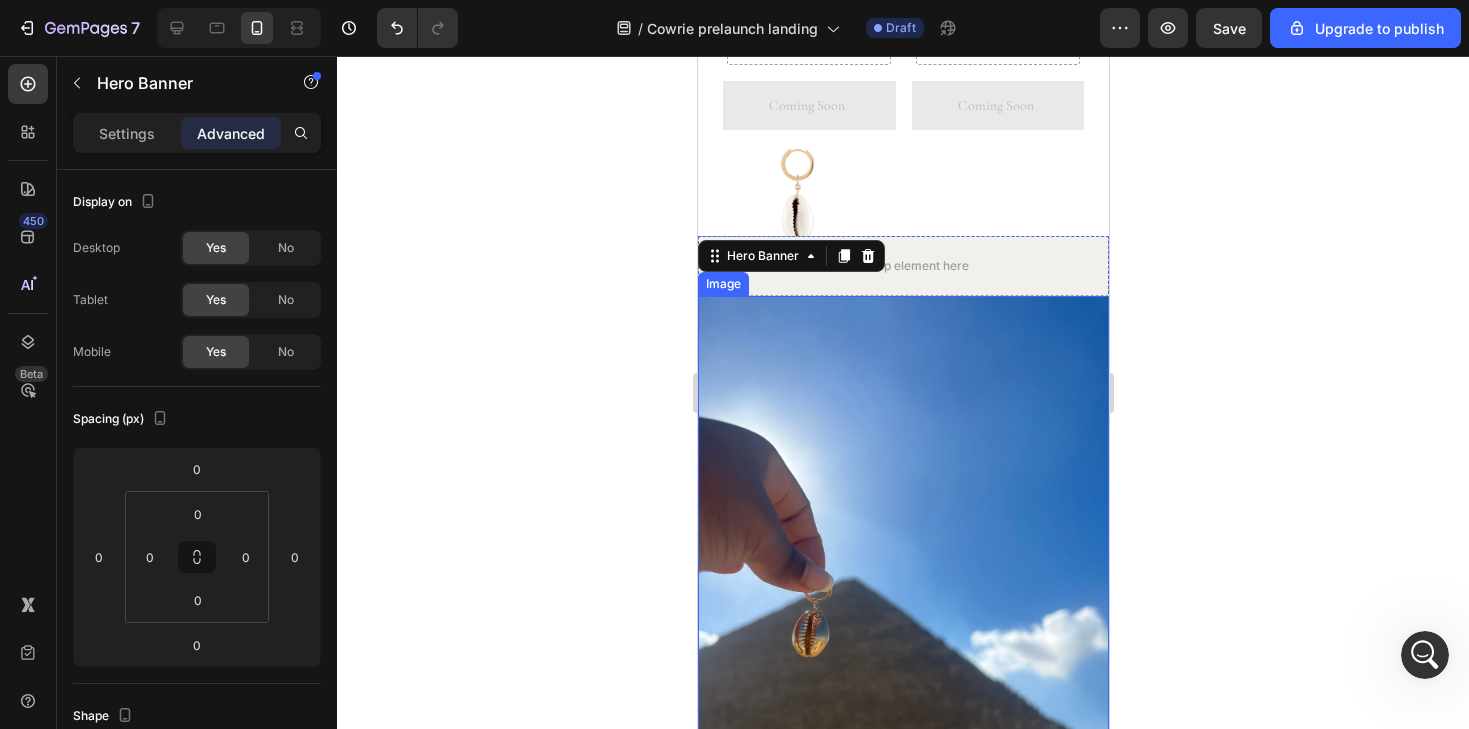 scroll, scrollTop: 2251, scrollLeft: 0, axis: vertical 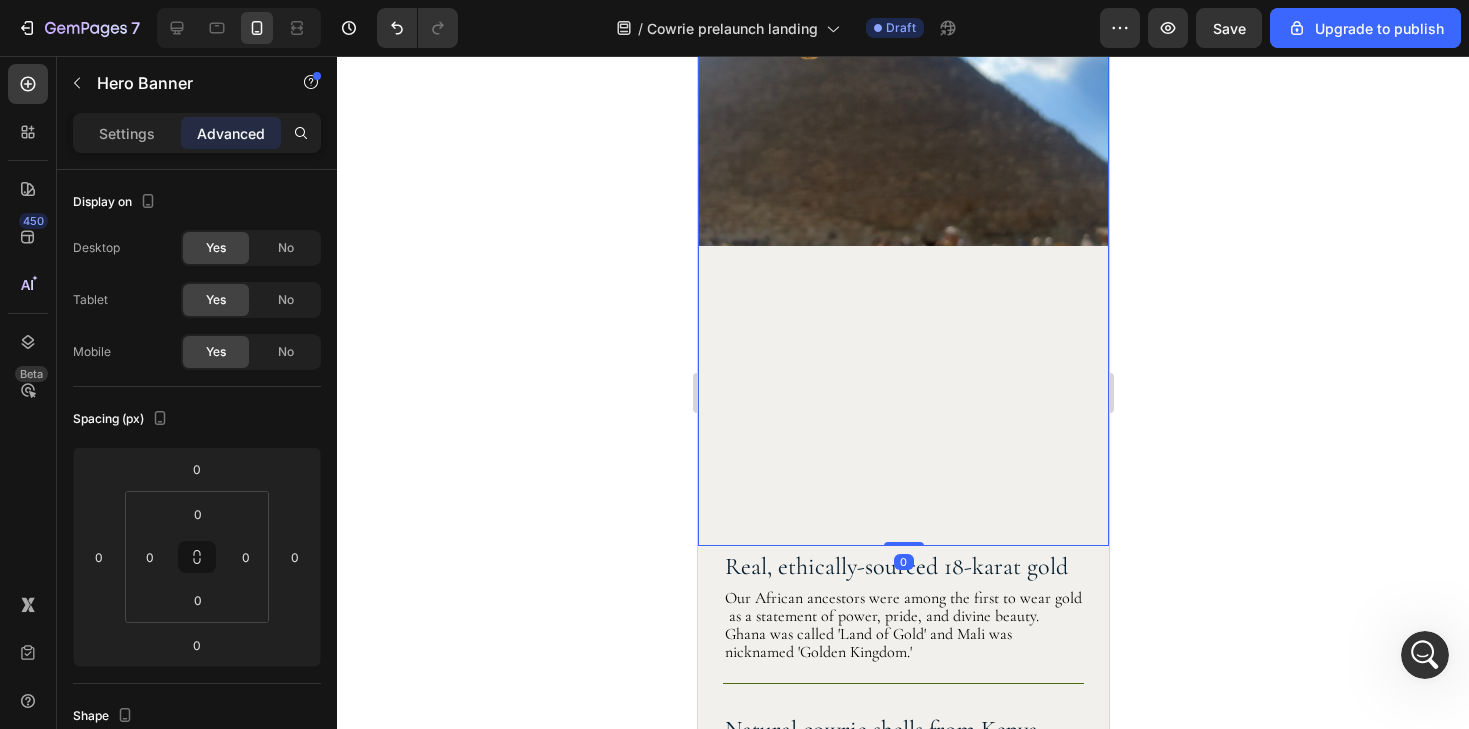 drag, startPoint x: 902, startPoint y: 543, endPoint x: 947, endPoint y: 382, distance: 167.17058 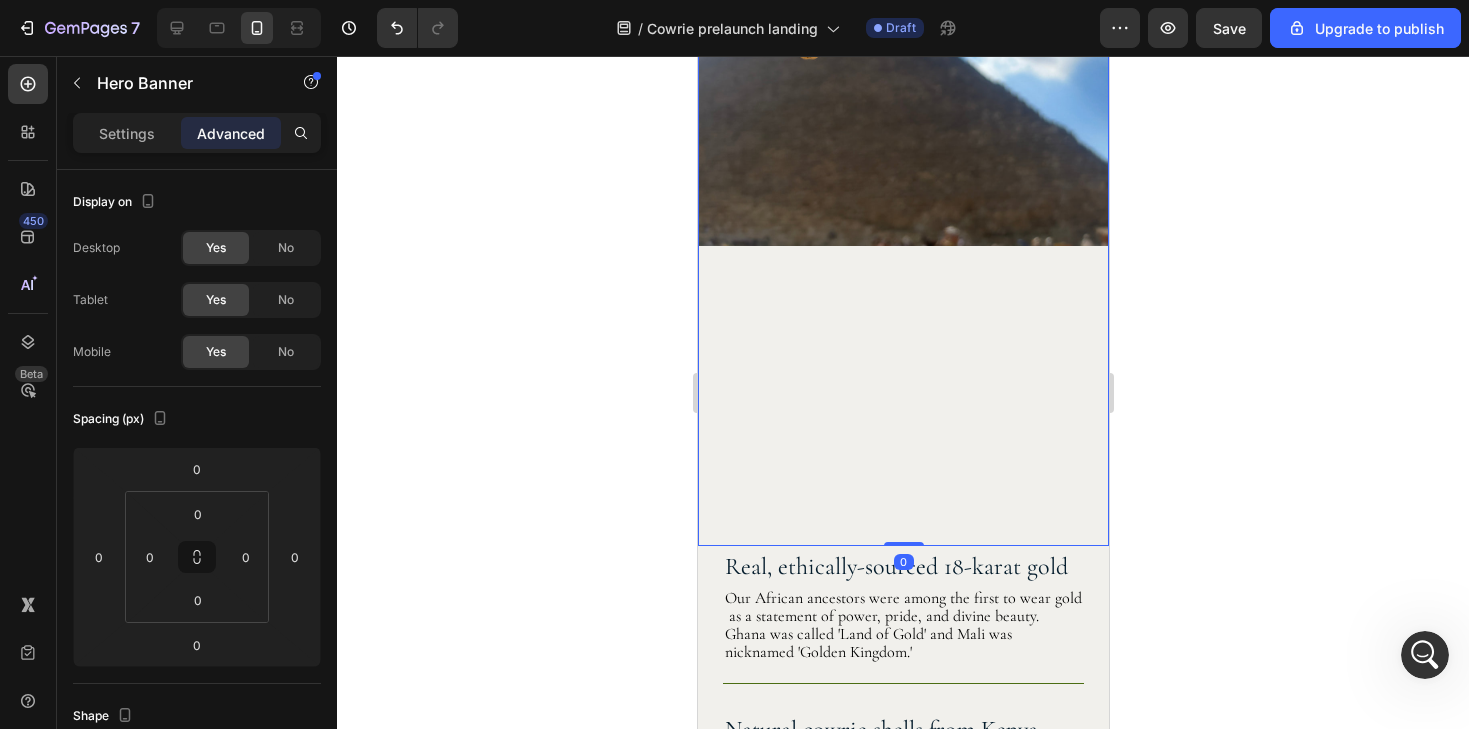 click on "Drop element here Image Hero Banner   0" at bounding box center [902, 93] 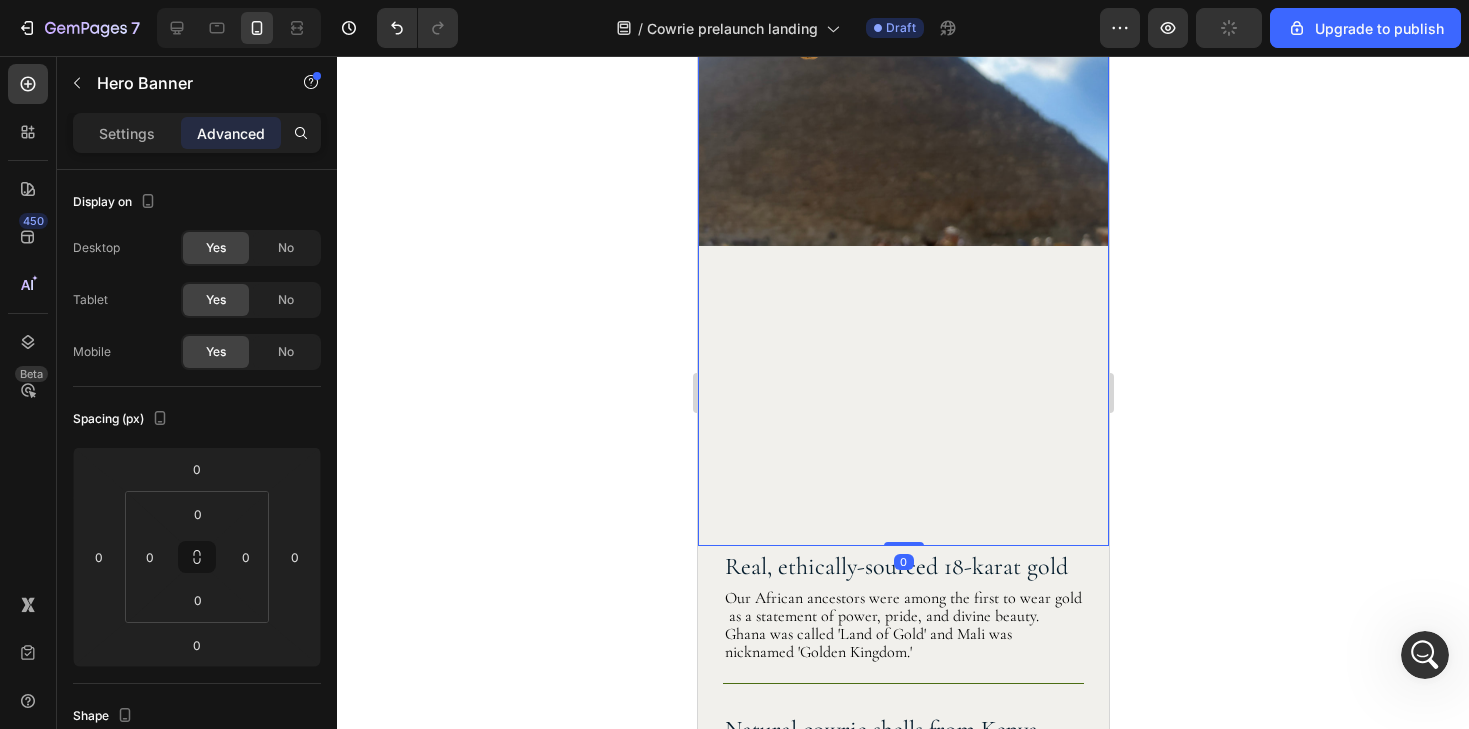 click on "Drop element here Image" at bounding box center (902, 93) 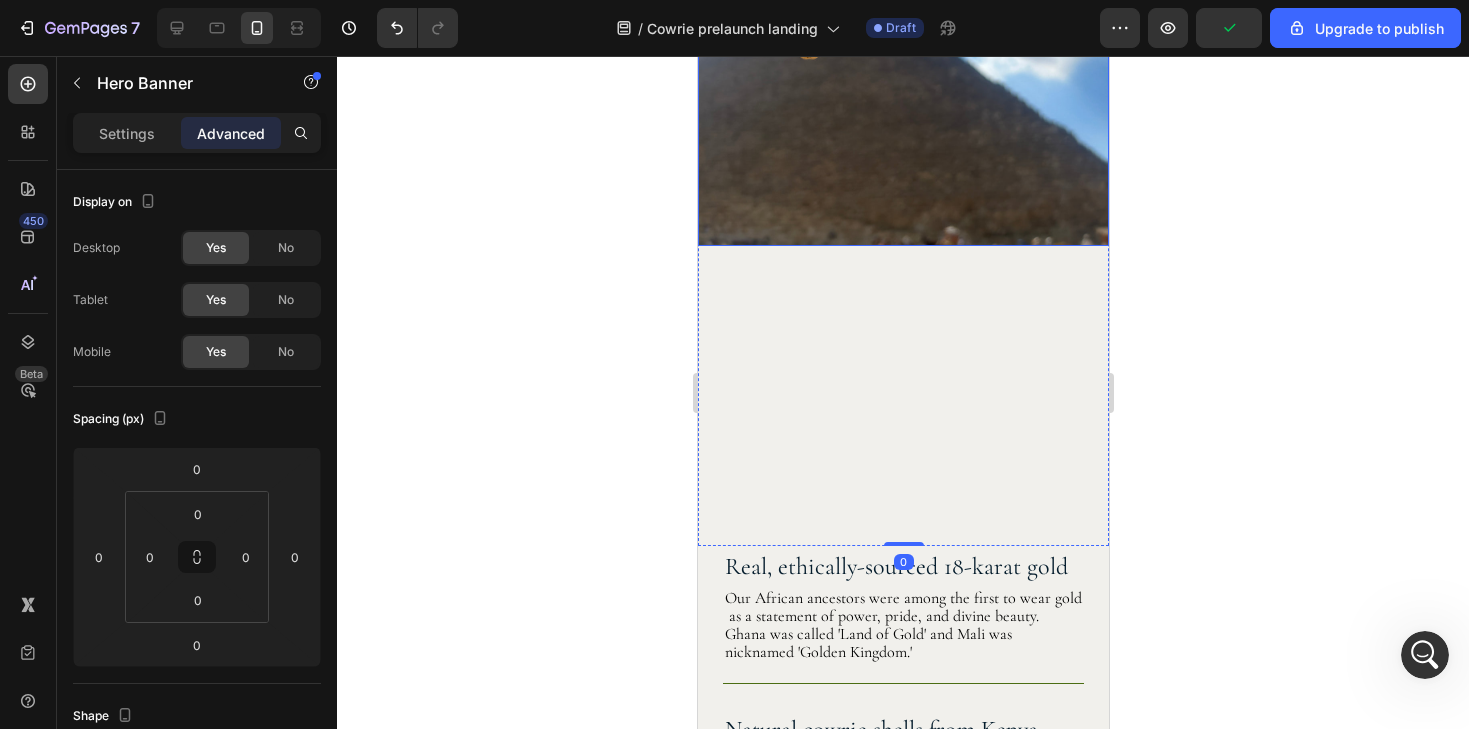 click at bounding box center (902, -27) 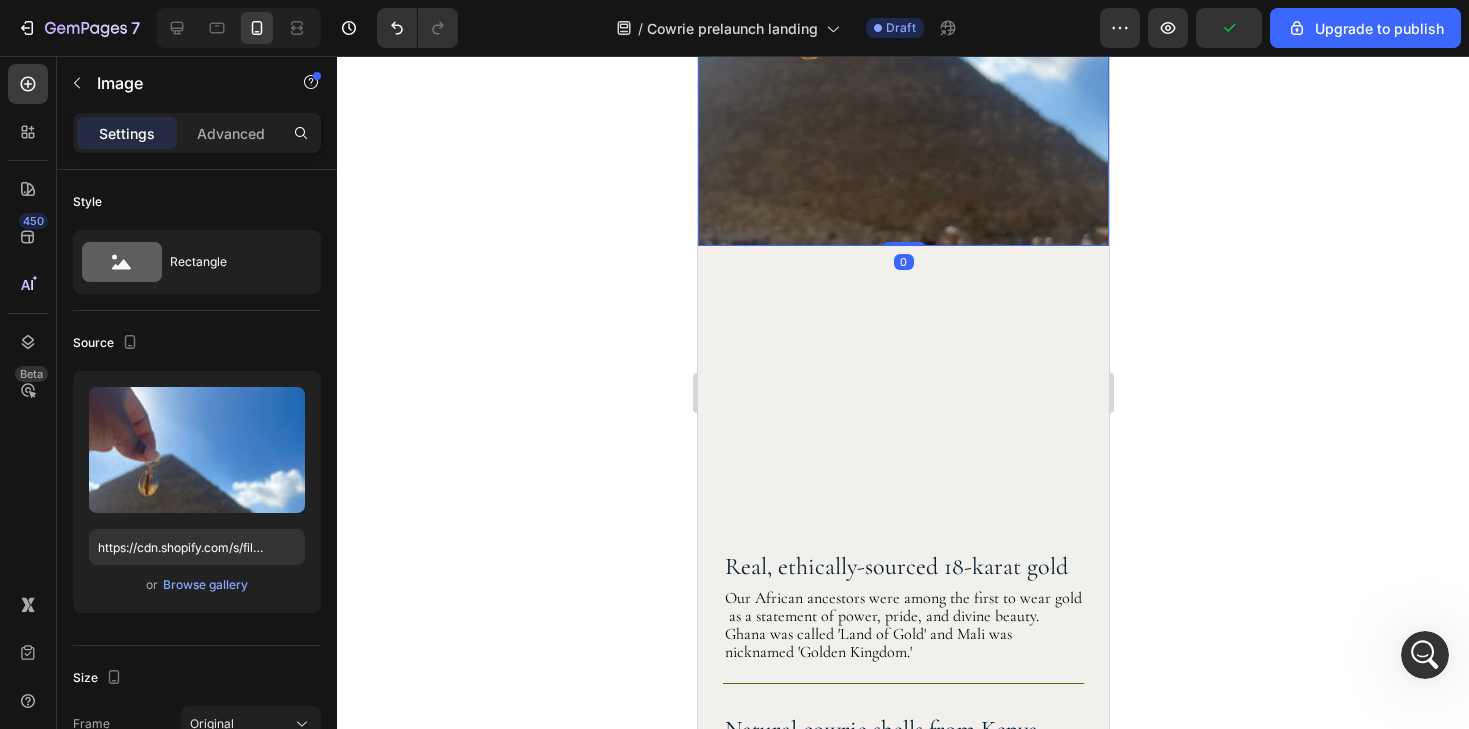 click at bounding box center (902, -27) 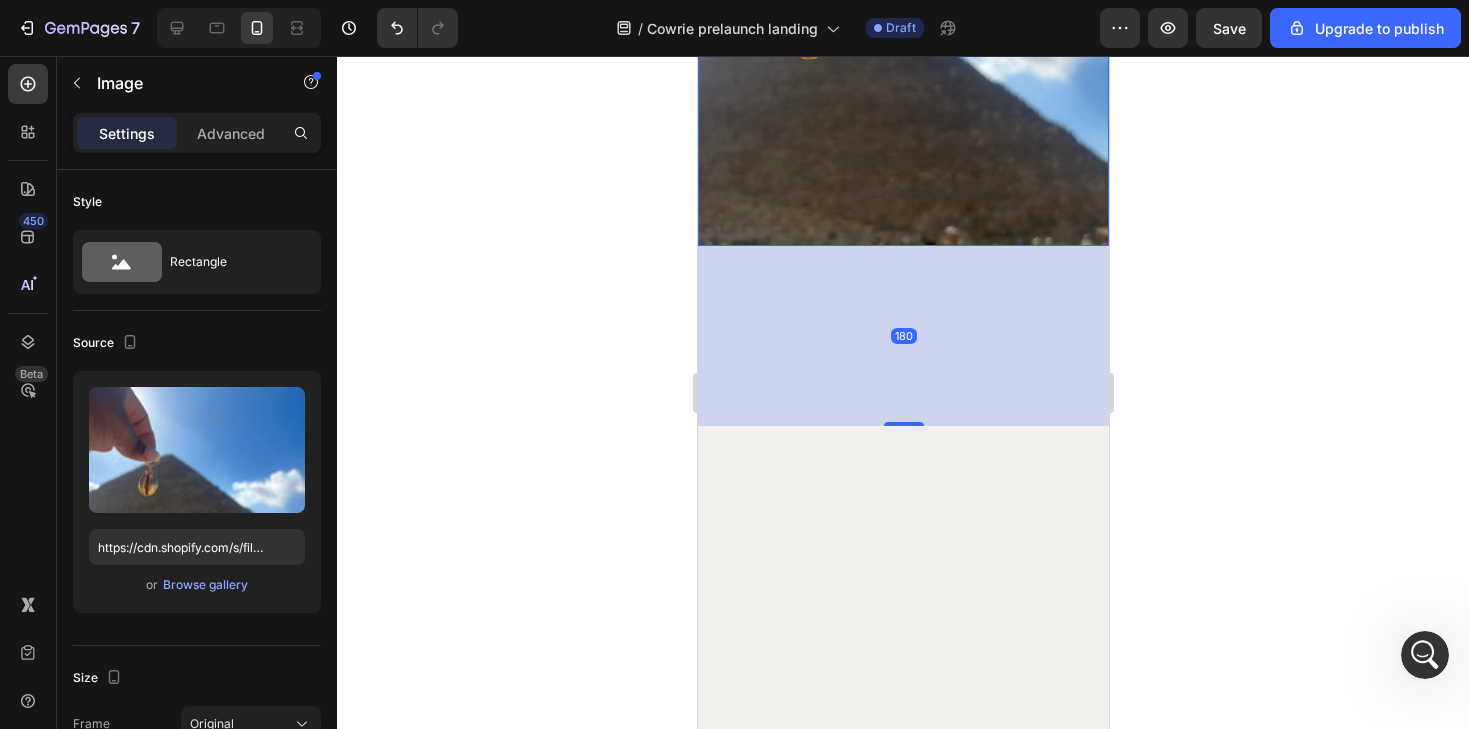 drag, startPoint x: 903, startPoint y: 246, endPoint x: 878, endPoint y: 426, distance: 181.72781 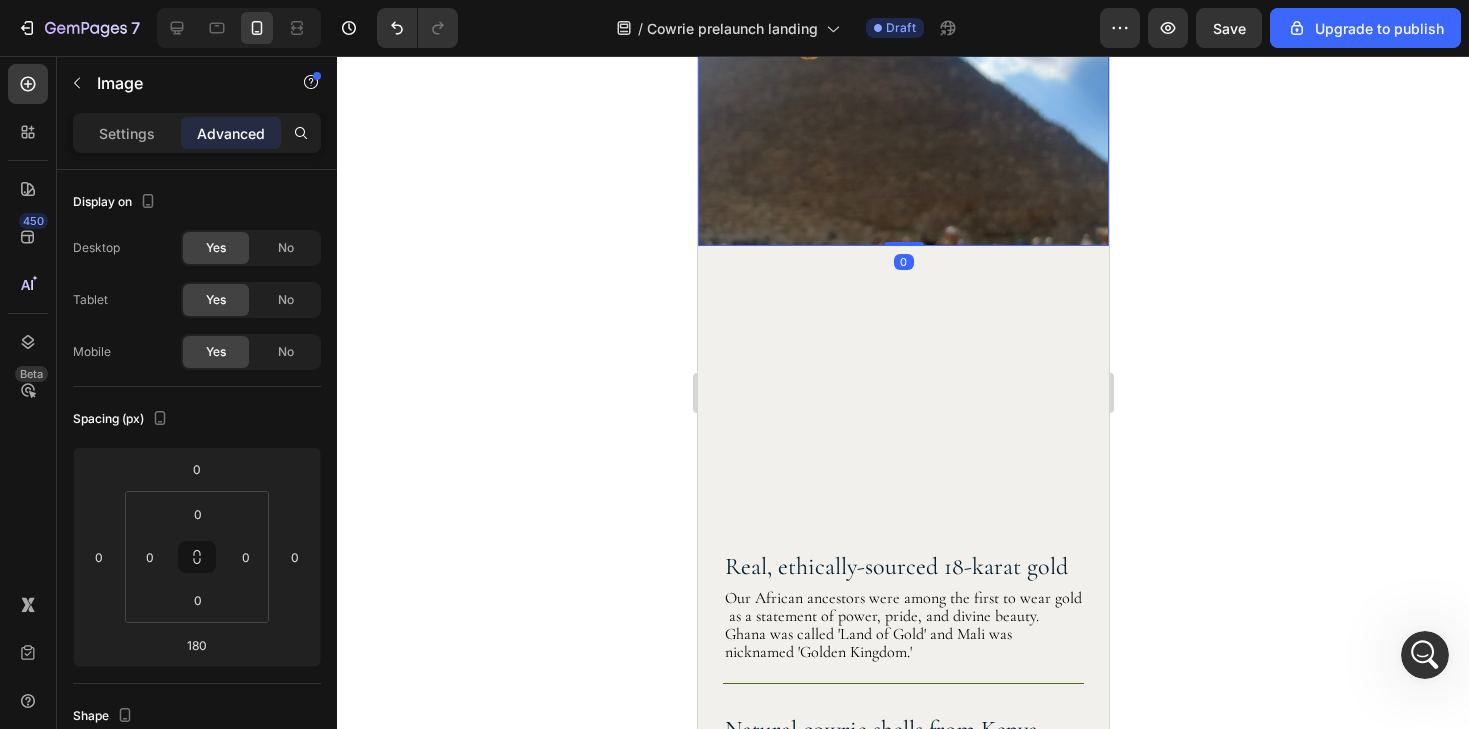 drag, startPoint x: 906, startPoint y: 421, endPoint x: 947, endPoint y: 216, distance: 209.0598 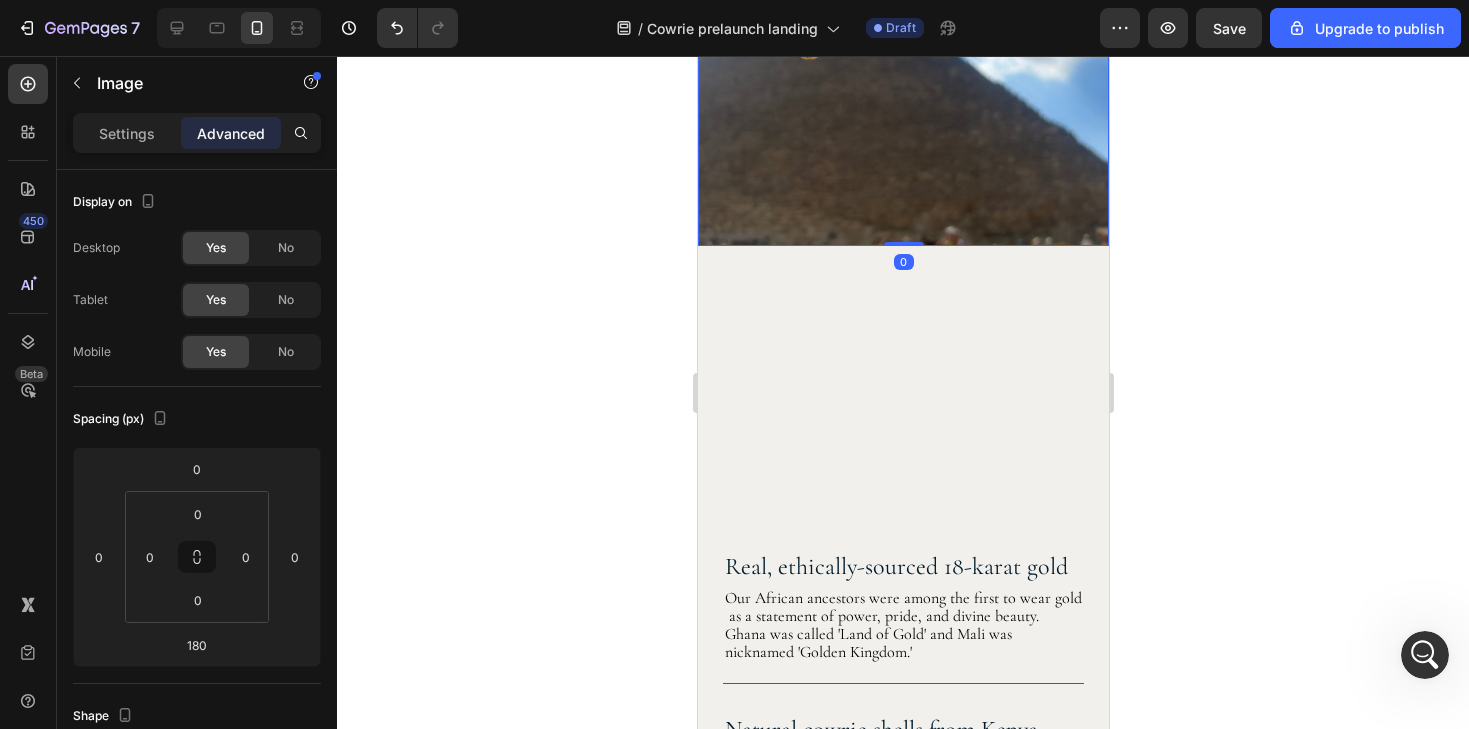 type on "0" 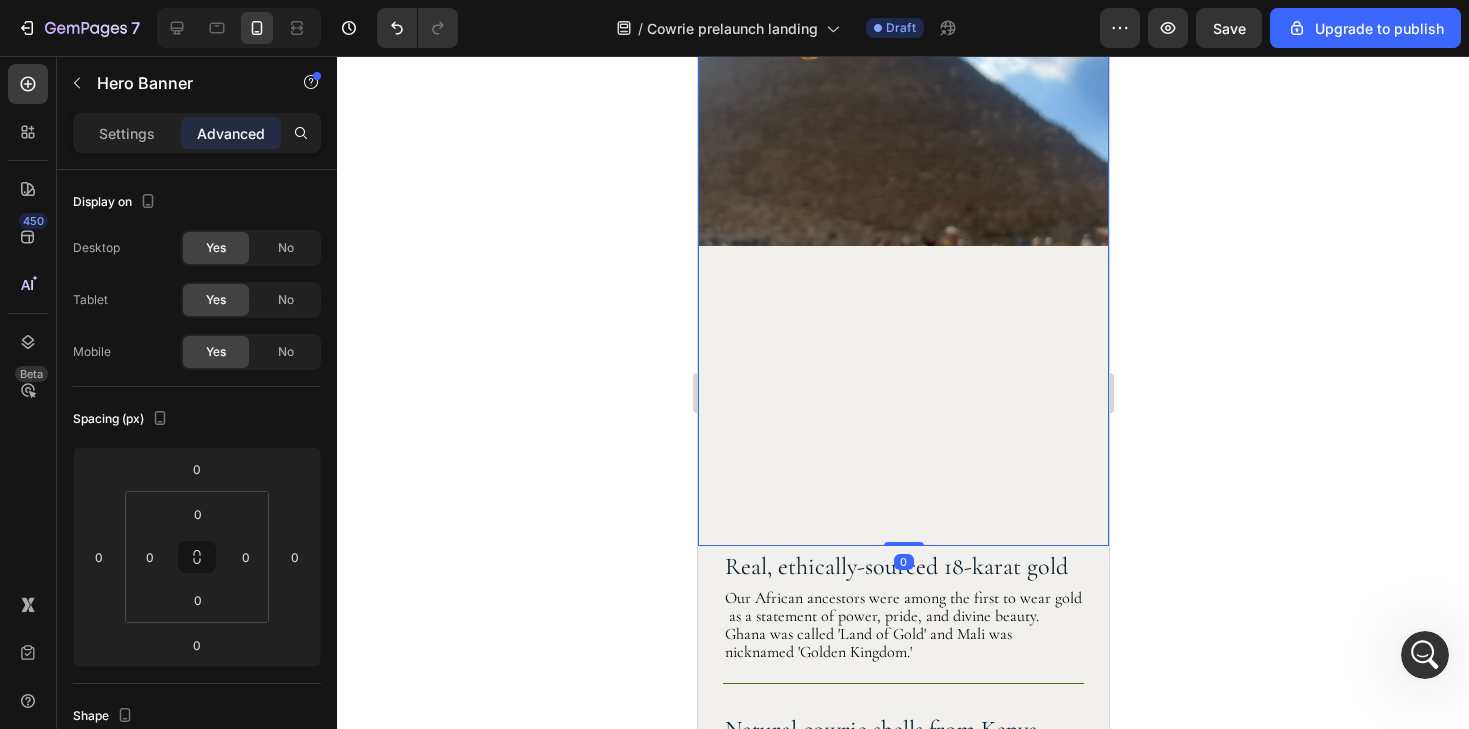 click on "Drop element here Image" at bounding box center [902, 93] 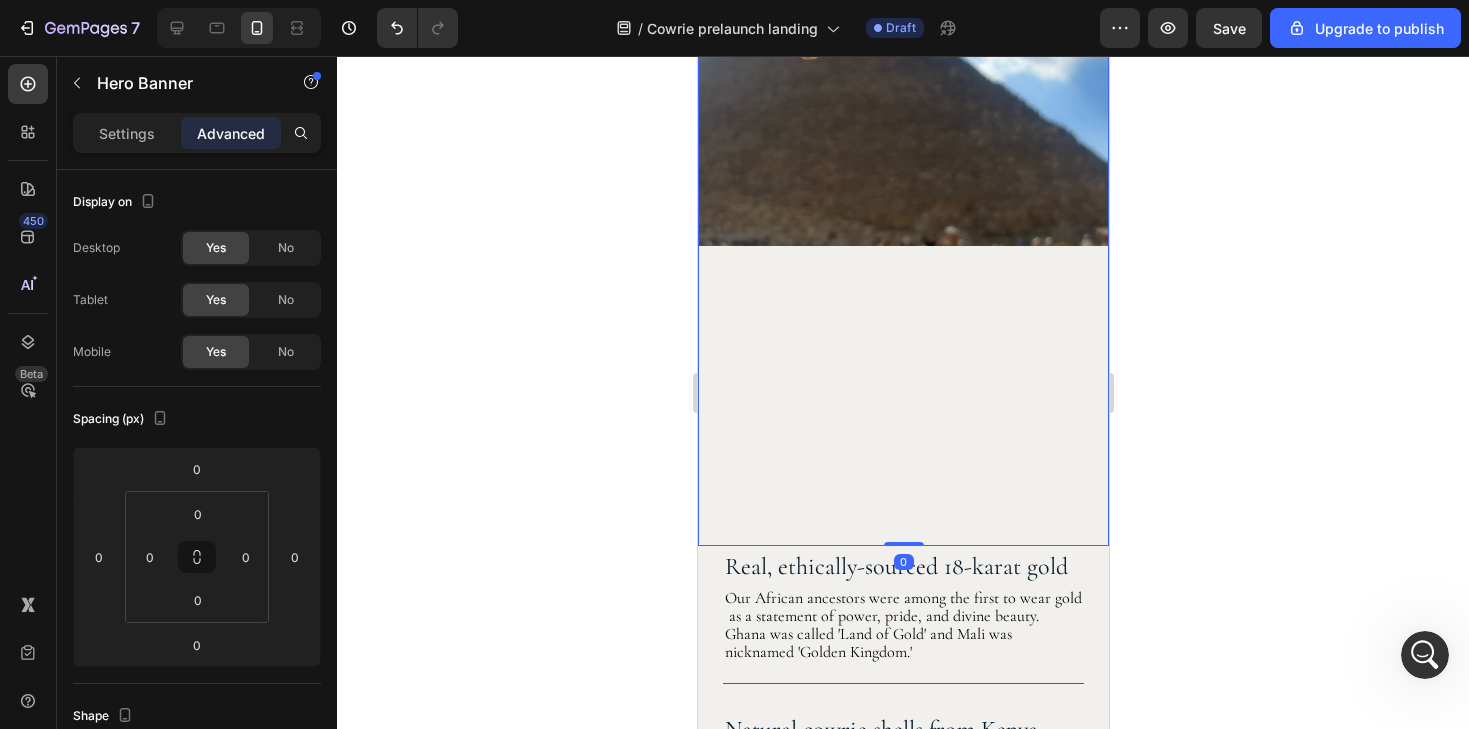 click on "Drop element here Image" at bounding box center [902, 93] 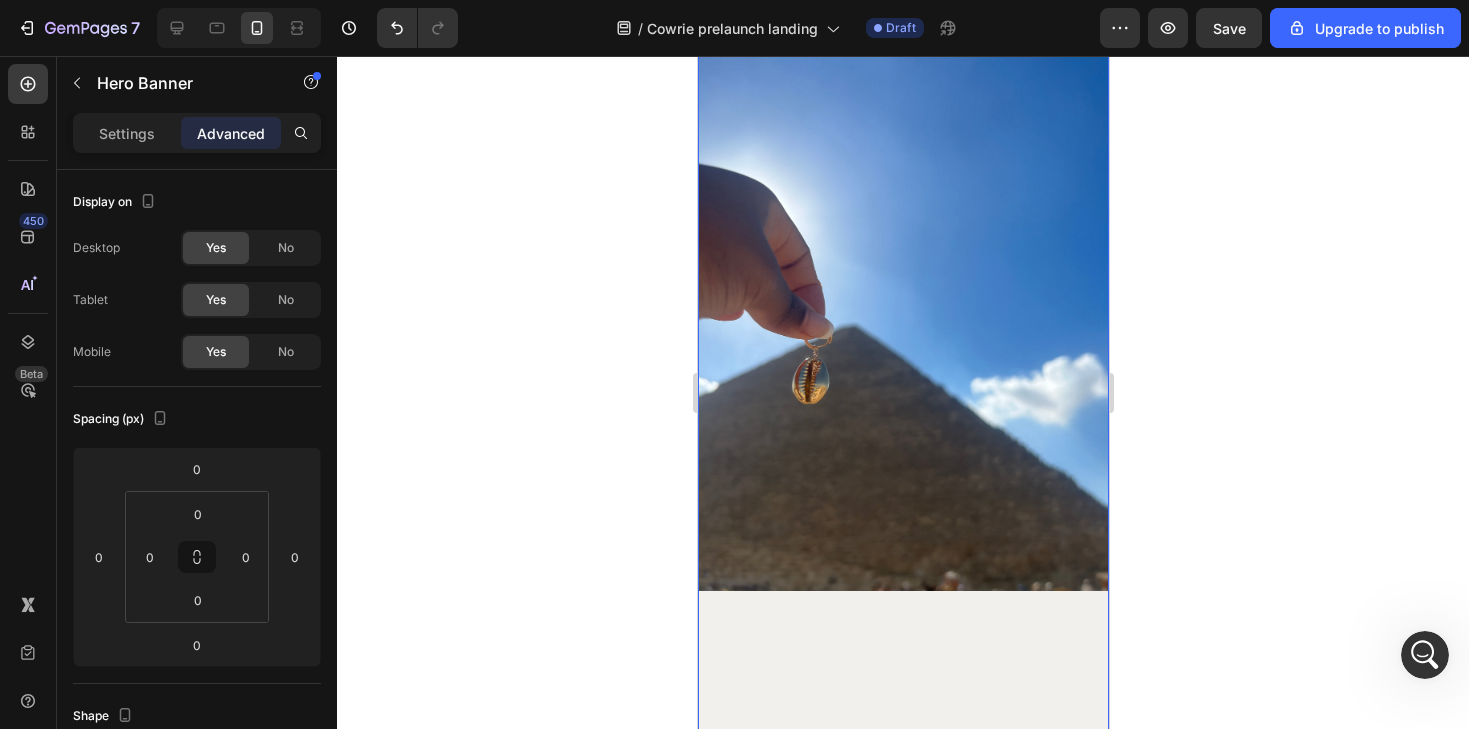 scroll, scrollTop: 1635, scrollLeft: 0, axis: vertical 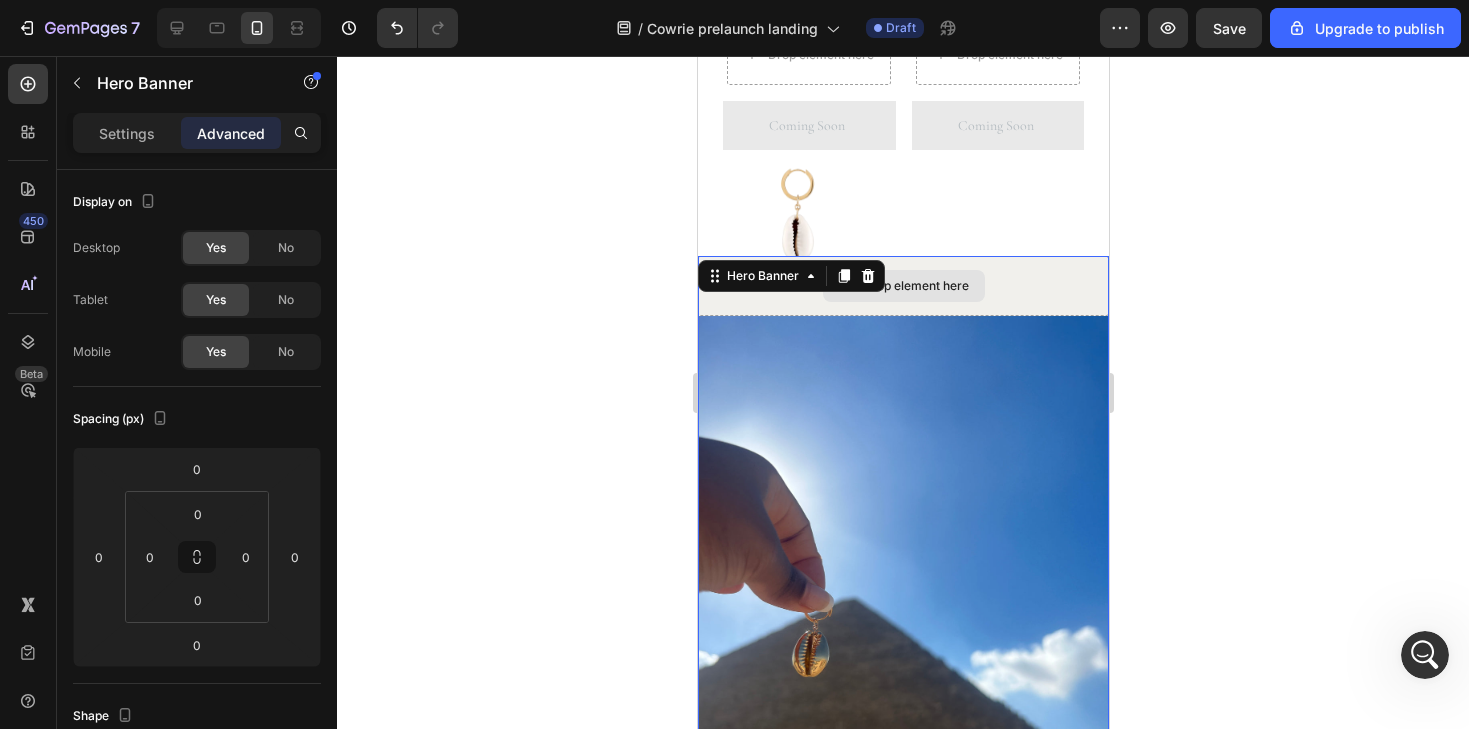 click on "Drop element here" at bounding box center (915, 286) 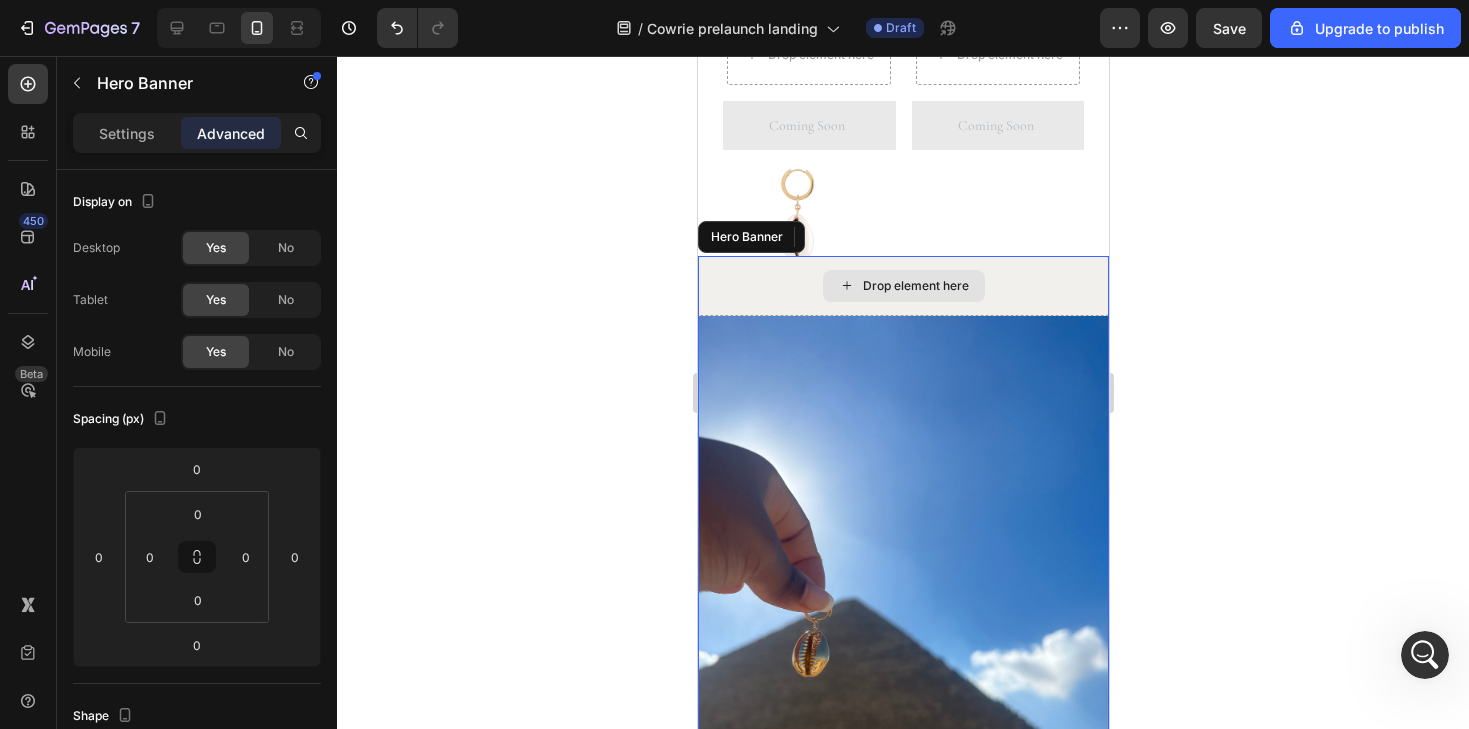 click on "Drop element here" at bounding box center [902, 286] 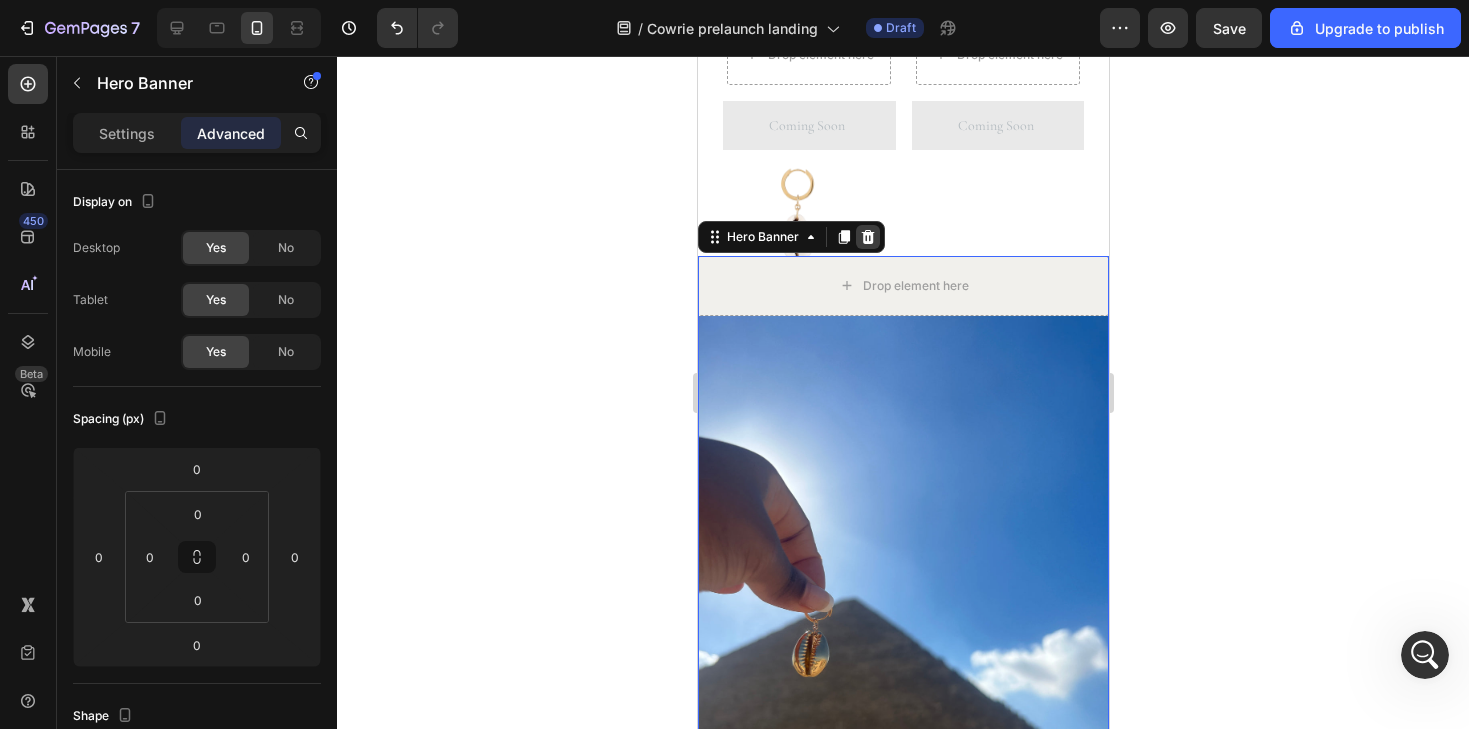 click 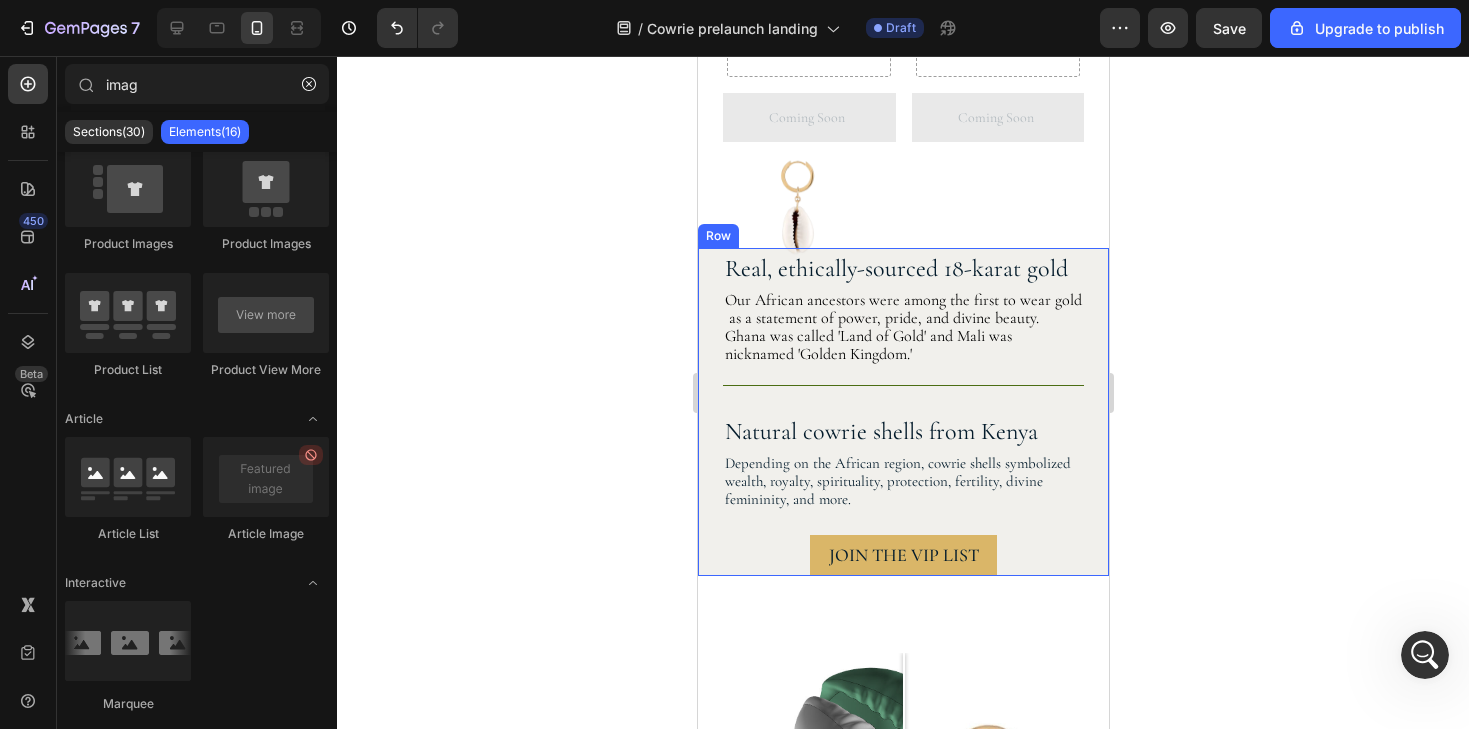 scroll, scrollTop: 1652, scrollLeft: 0, axis: vertical 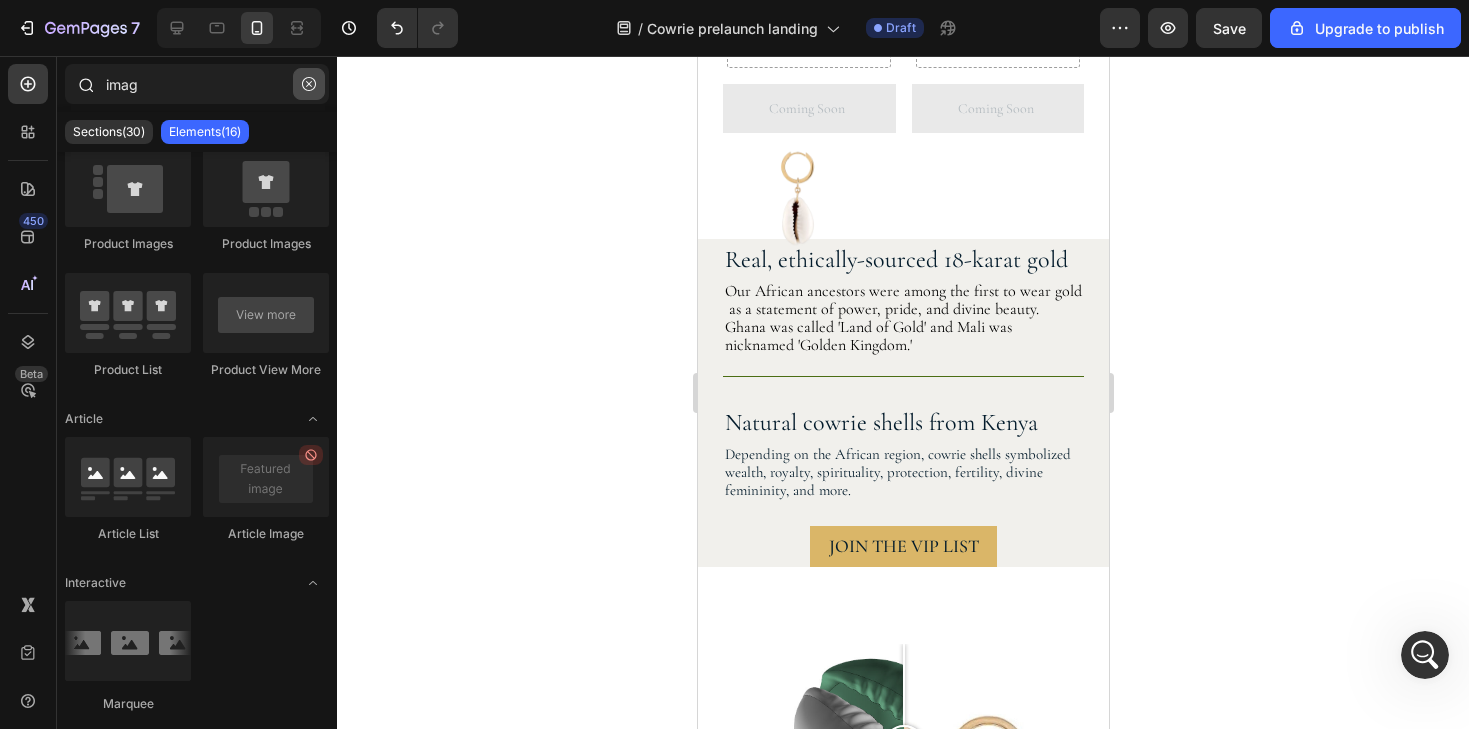 click 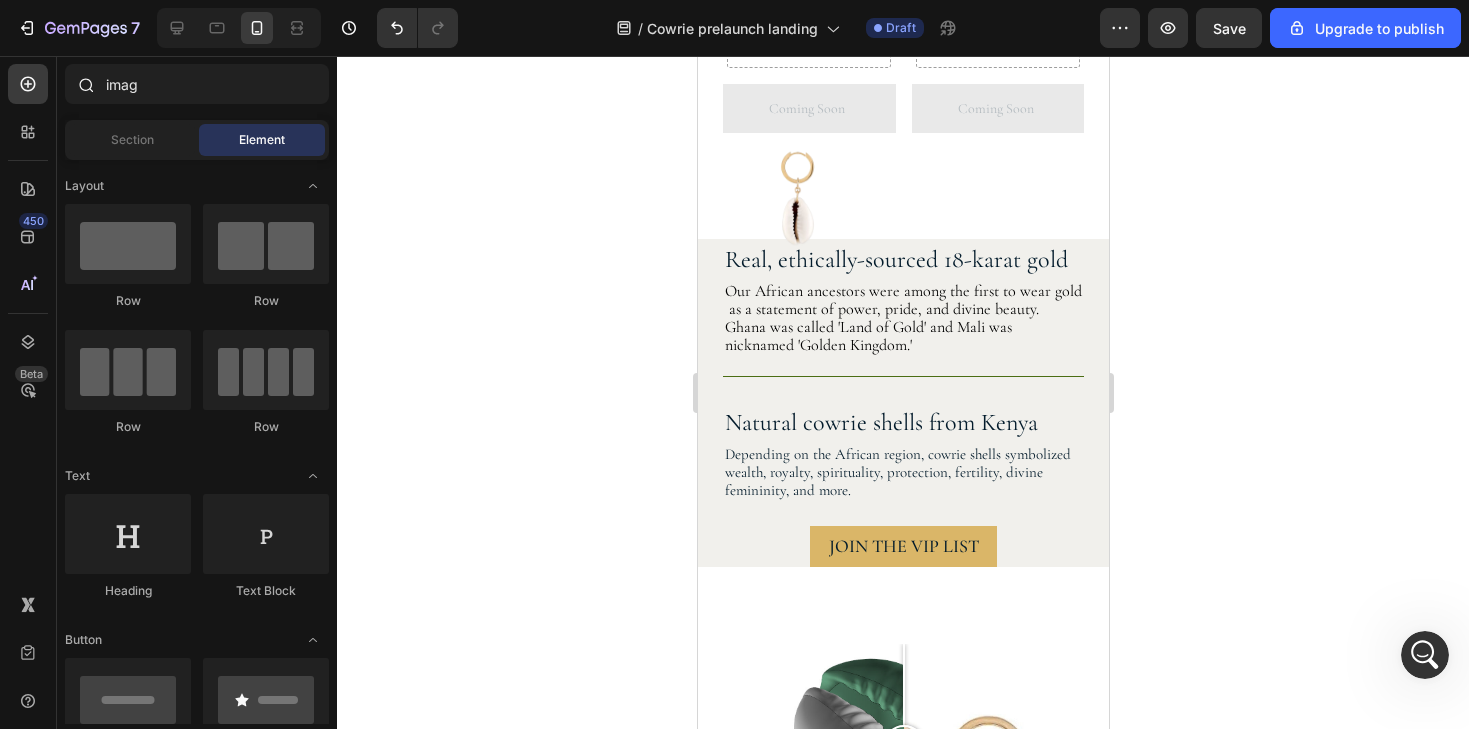 type 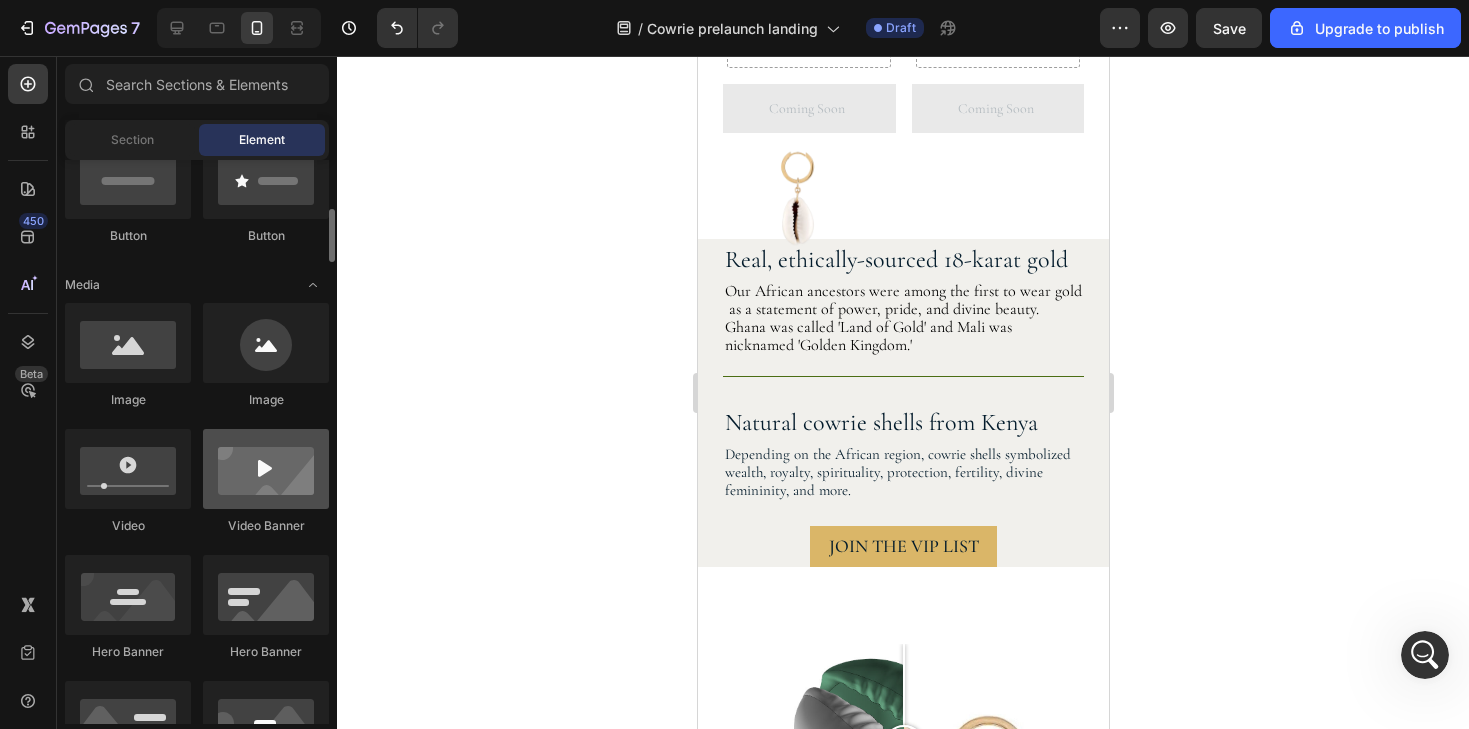 scroll, scrollTop: 524, scrollLeft: 0, axis: vertical 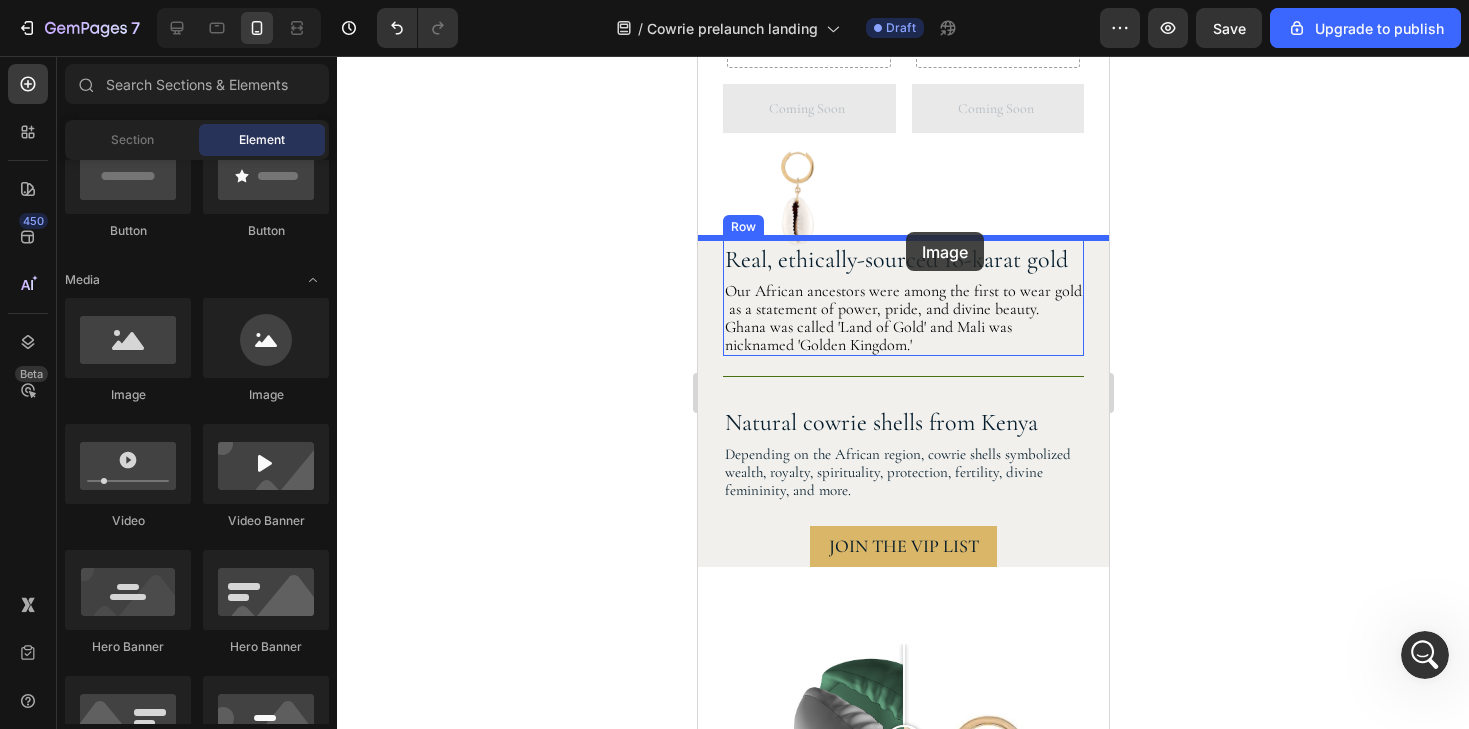 drag, startPoint x: 831, startPoint y: 412, endPoint x: 905, endPoint y: 229, distance: 197.39554 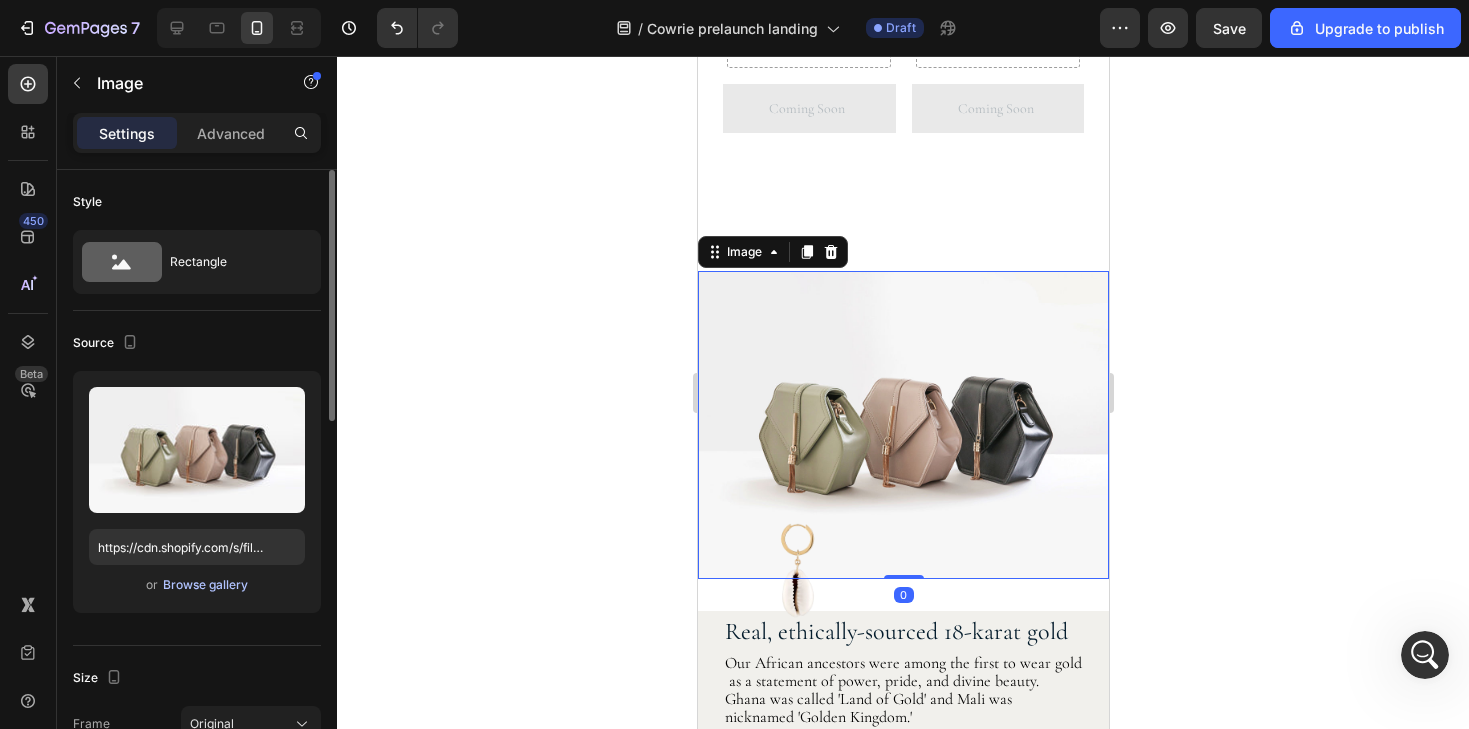 click on "Browse gallery" at bounding box center (205, 585) 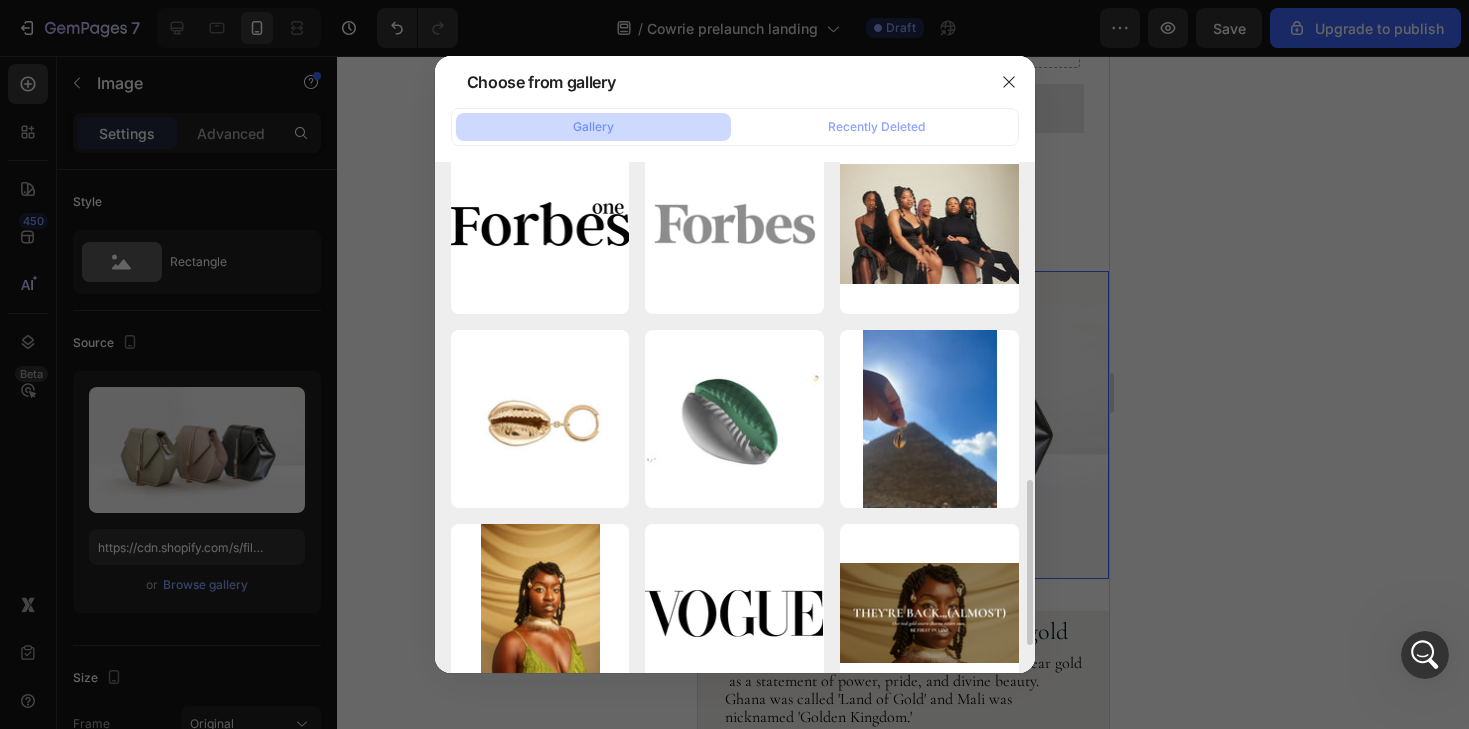 scroll, scrollTop: 861, scrollLeft: 0, axis: vertical 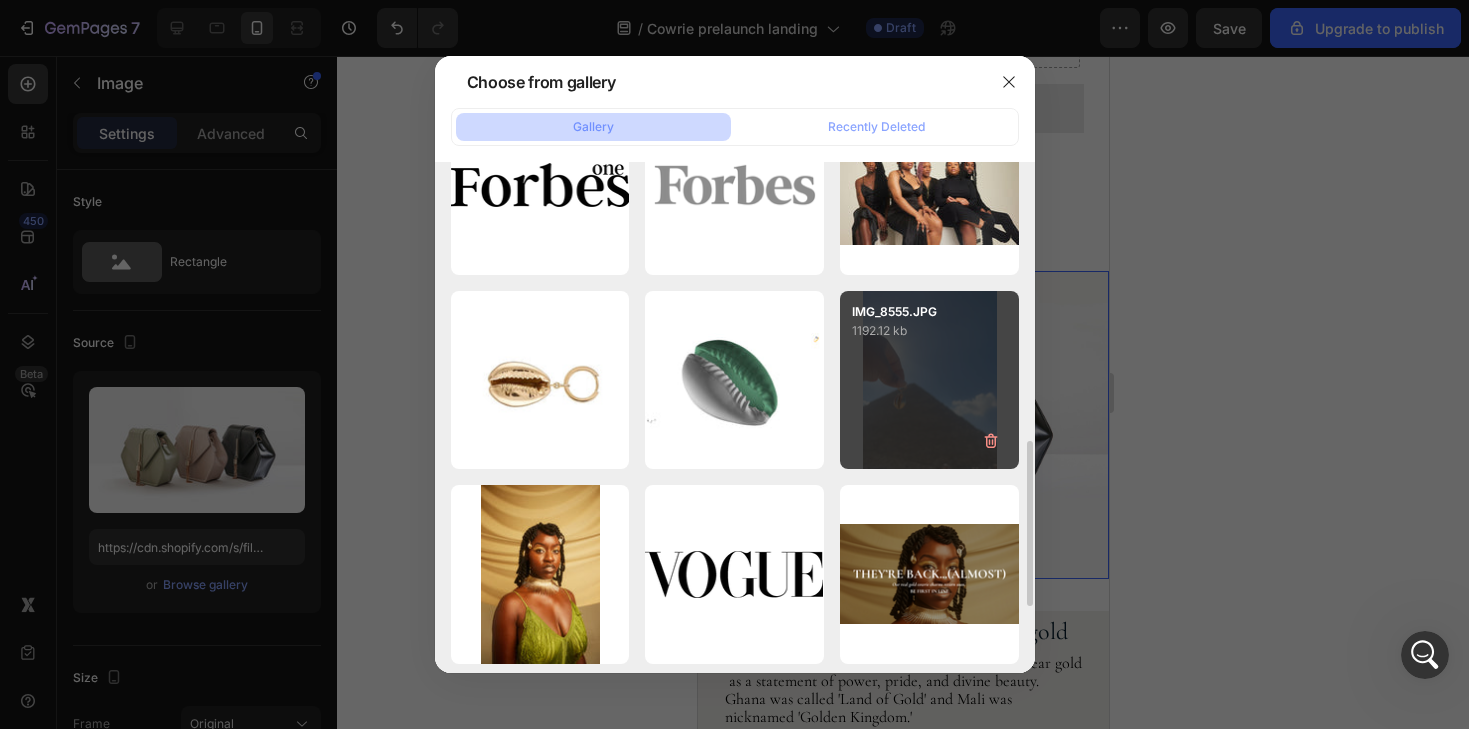 click on "IMG_8555.JPG 1192.12 kb" at bounding box center (929, 380) 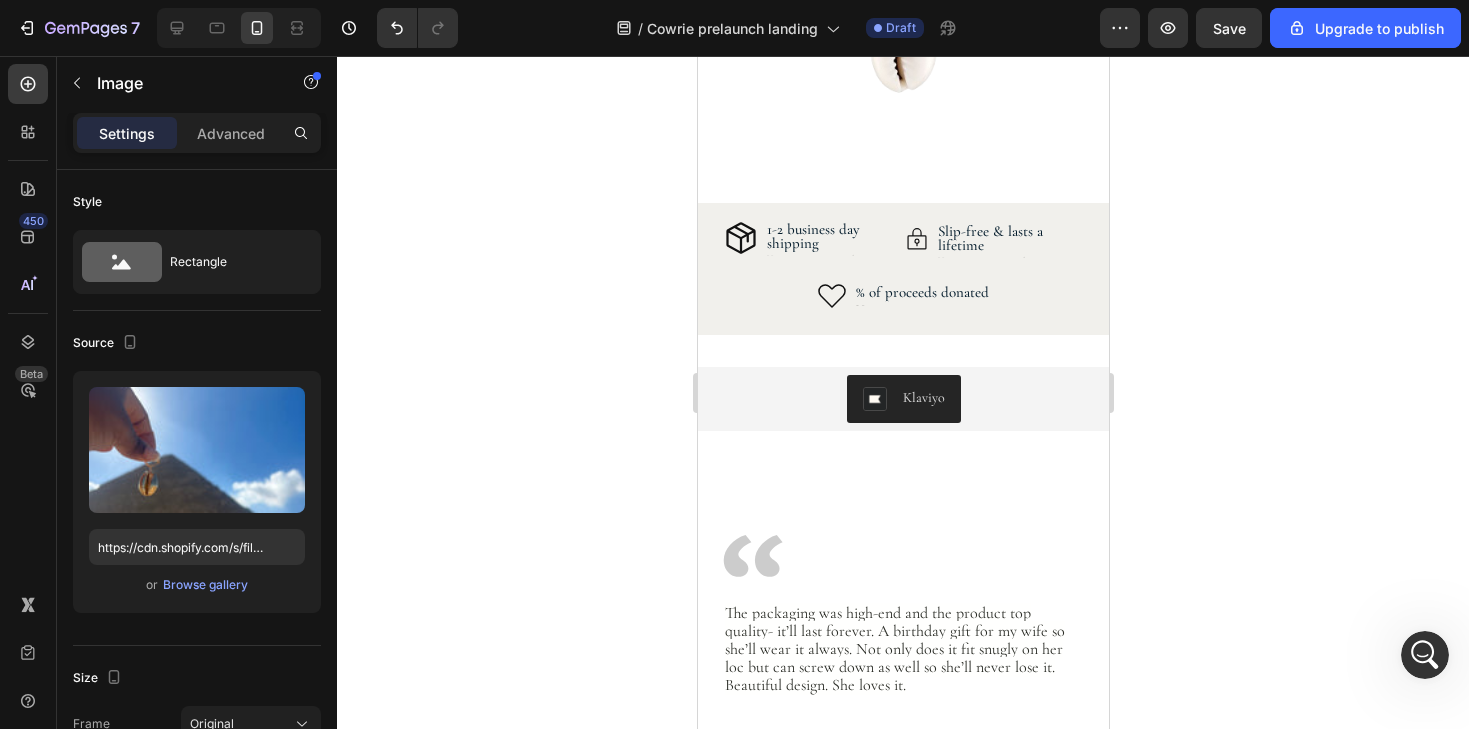scroll, scrollTop: 3585, scrollLeft: 0, axis: vertical 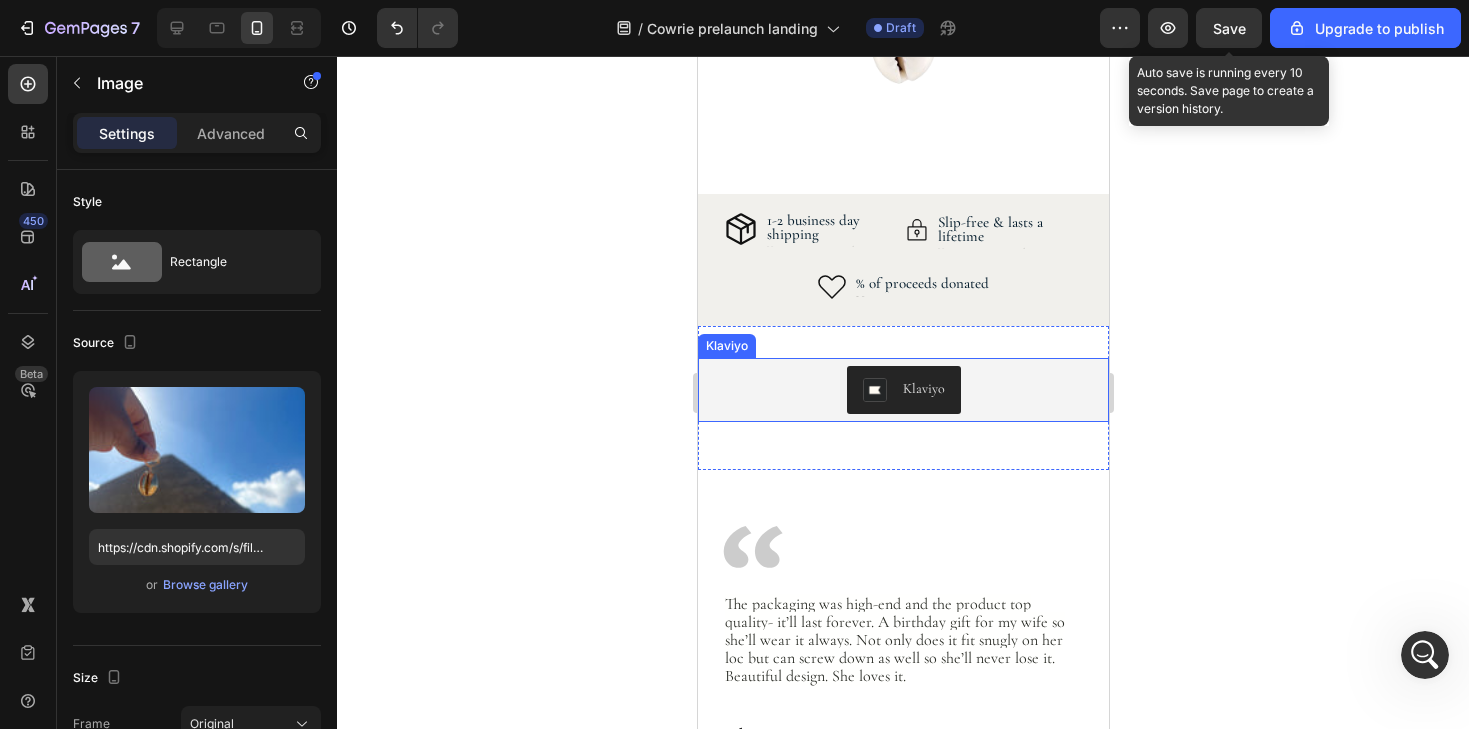 click on "Save" 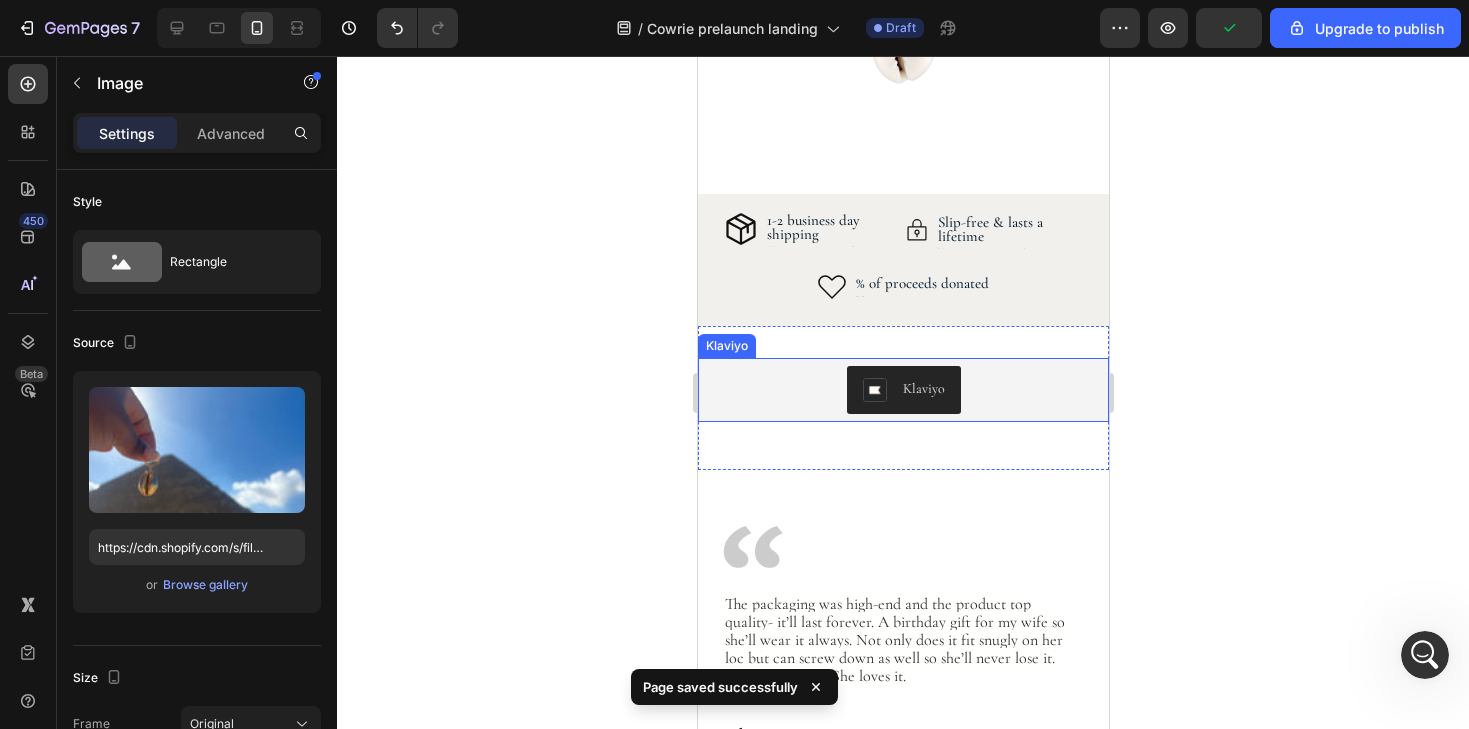 click 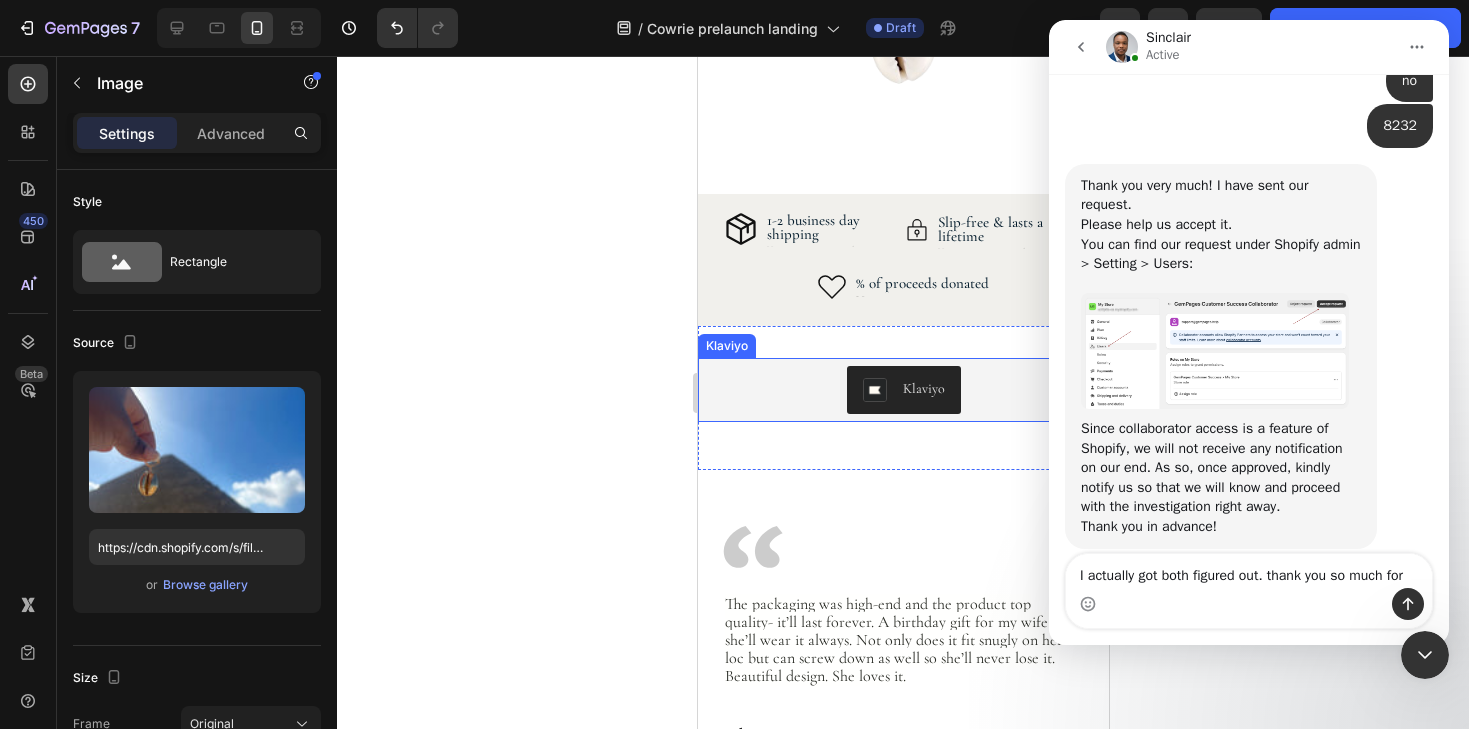 scroll, scrollTop: 2226, scrollLeft: 0, axis: vertical 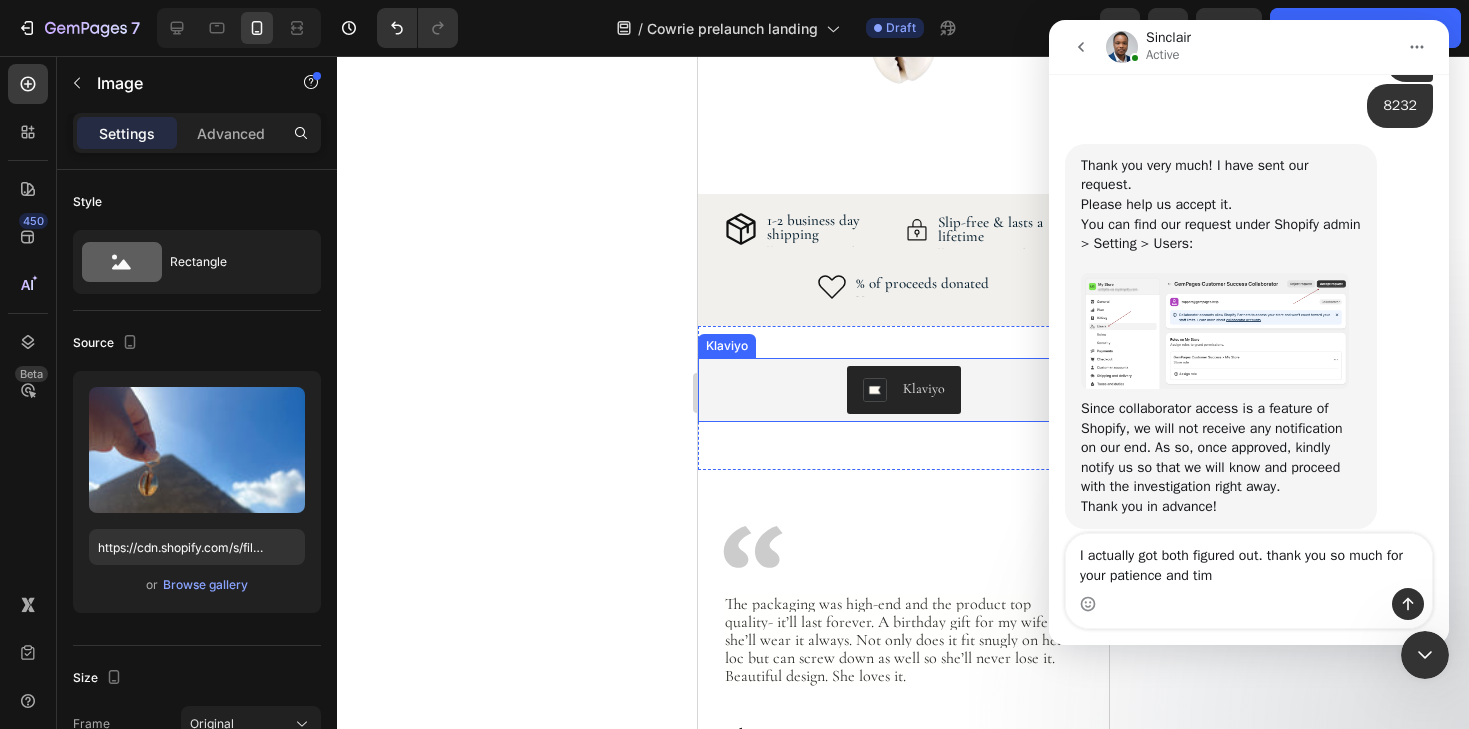 type on "I actually got both figured out. thank you so much for your patience and time" 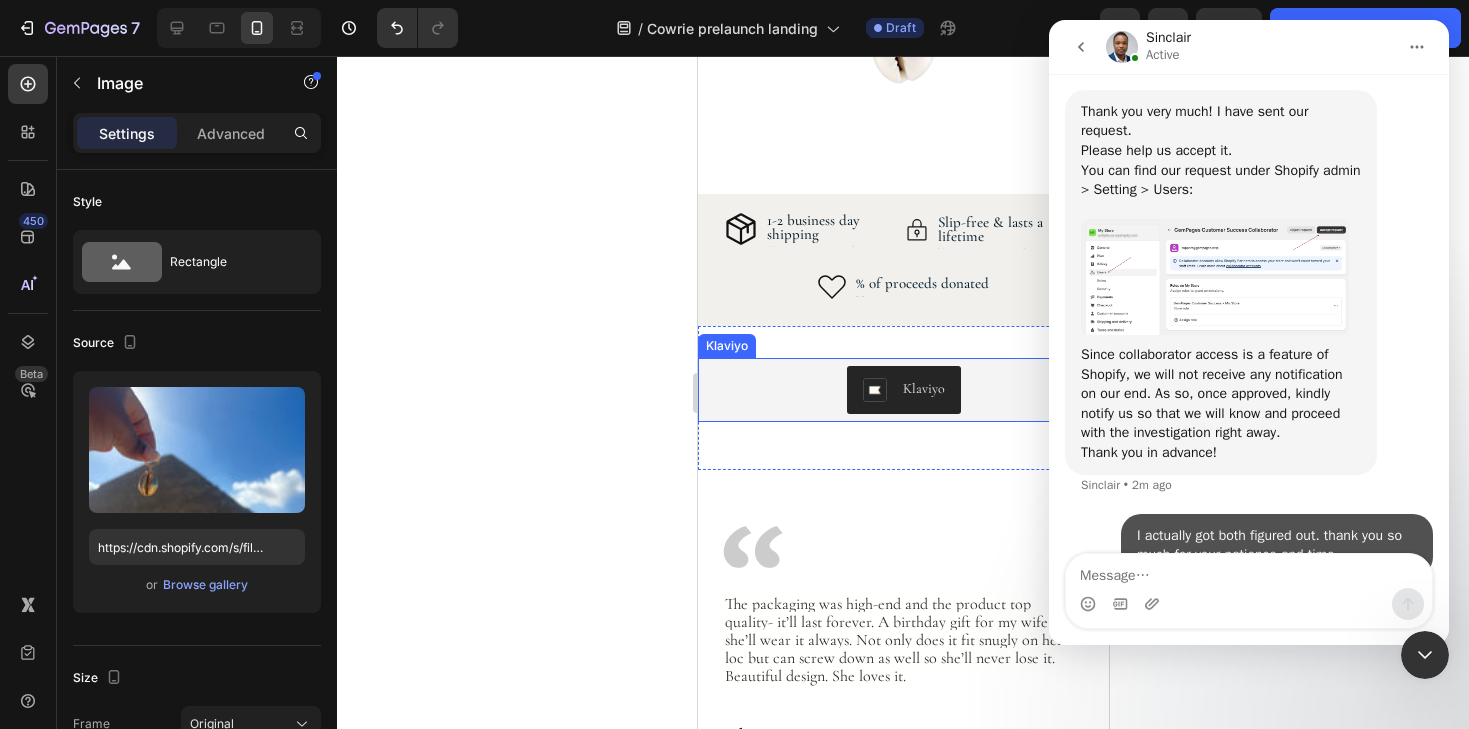 scroll, scrollTop: 2284, scrollLeft: 0, axis: vertical 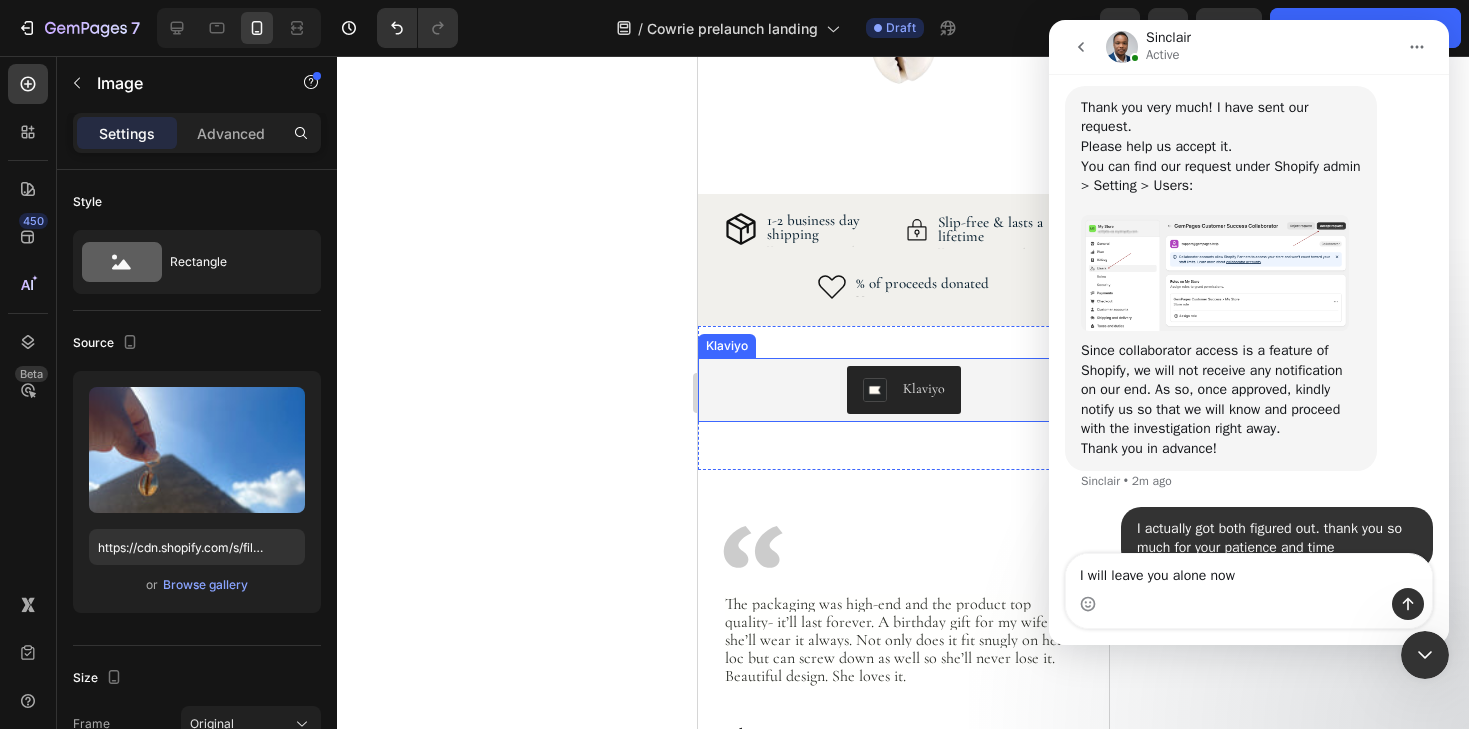 type on "I will leave you alone now" 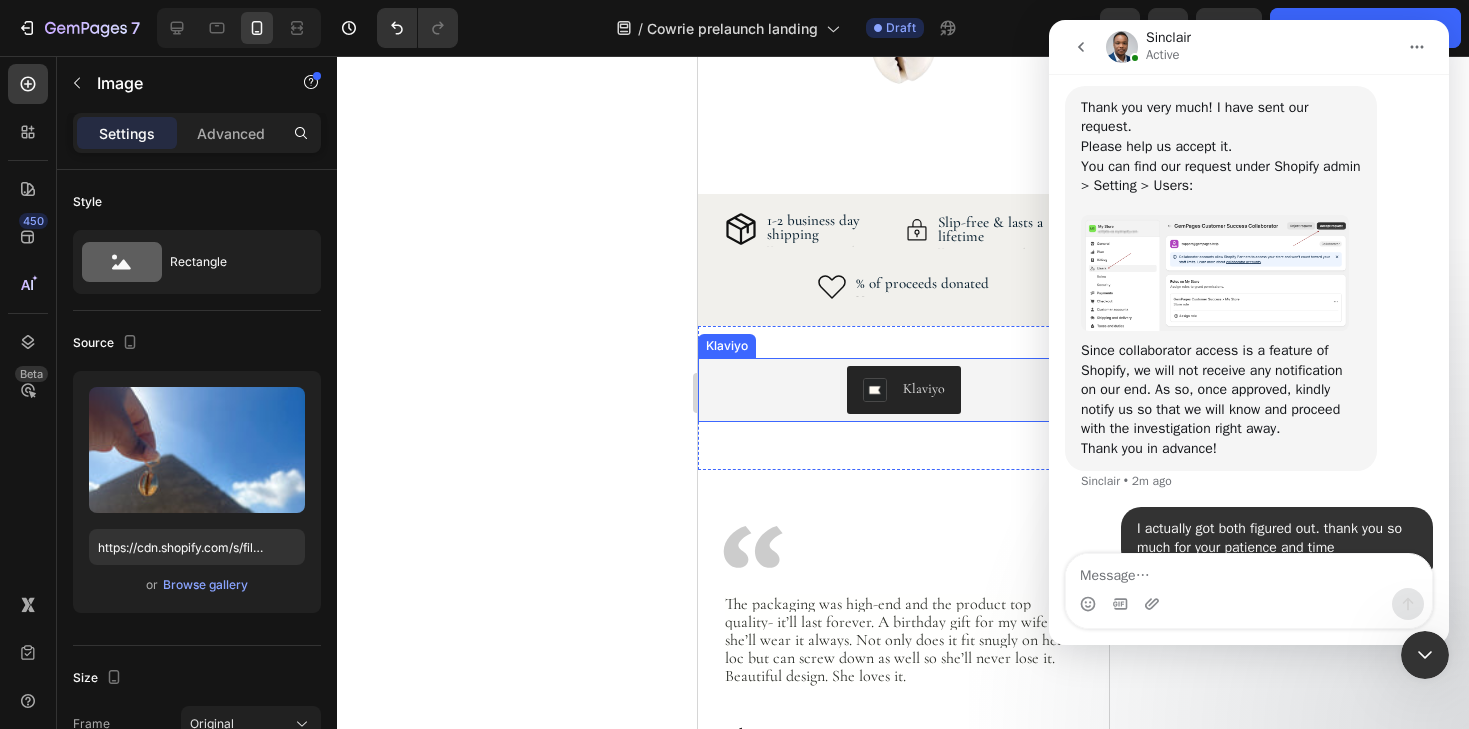 scroll, scrollTop: 2329, scrollLeft: 0, axis: vertical 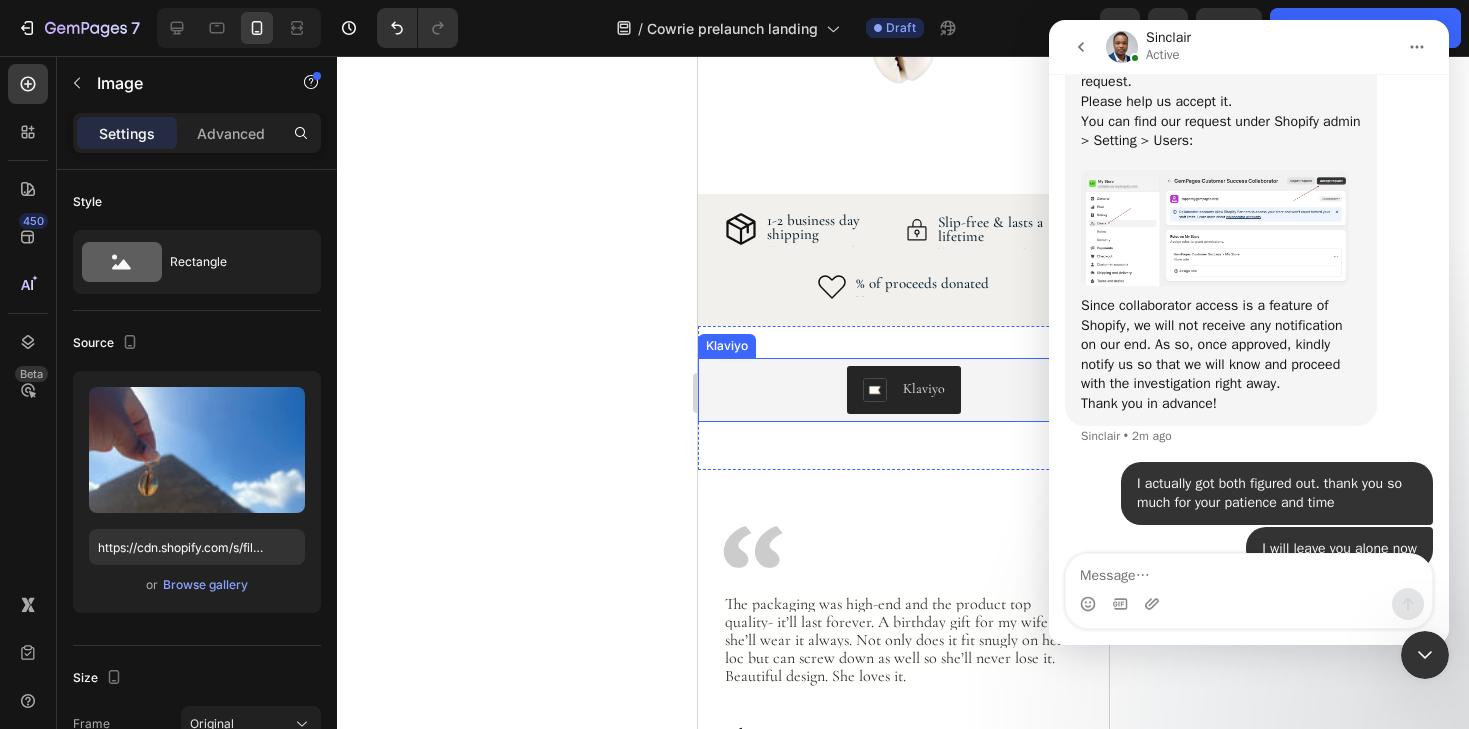 click 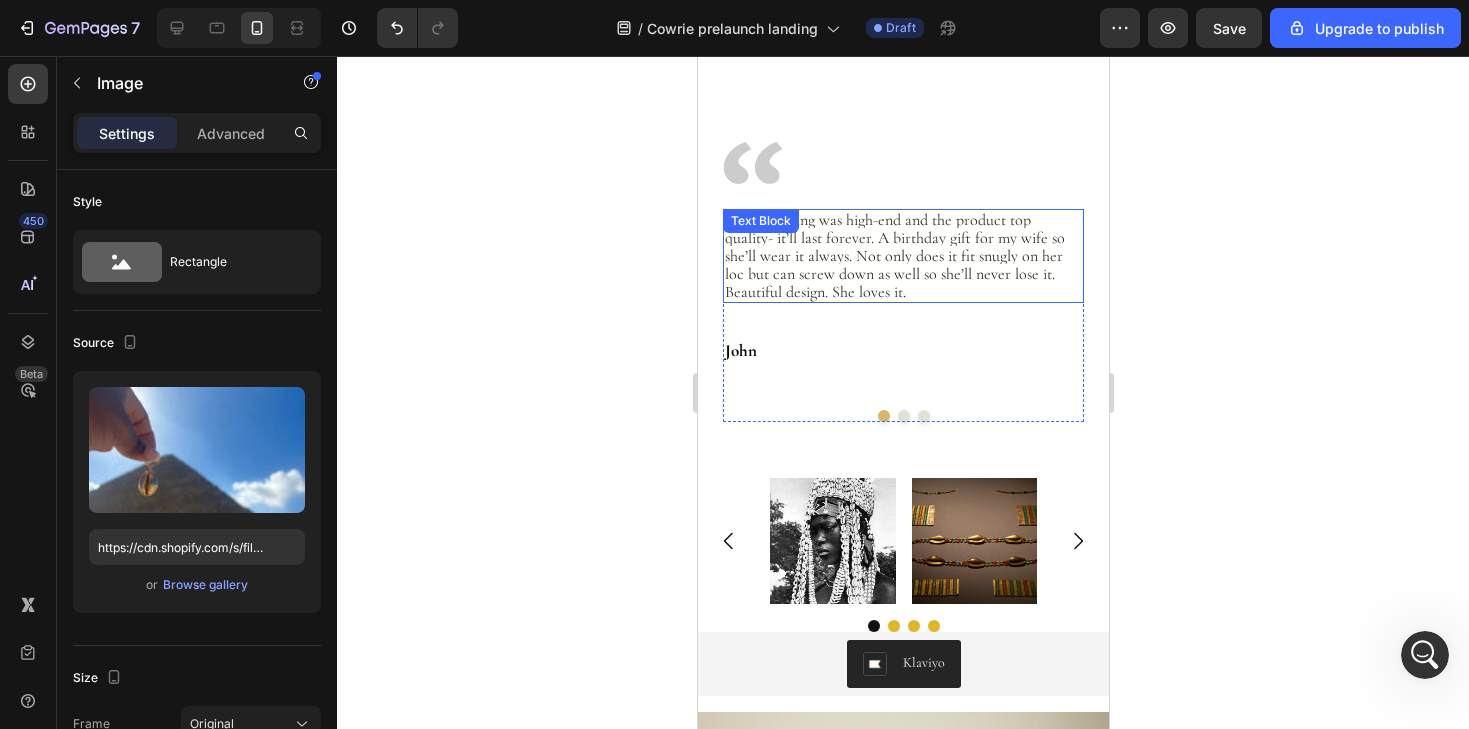 scroll, scrollTop: 3981, scrollLeft: 0, axis: vertical 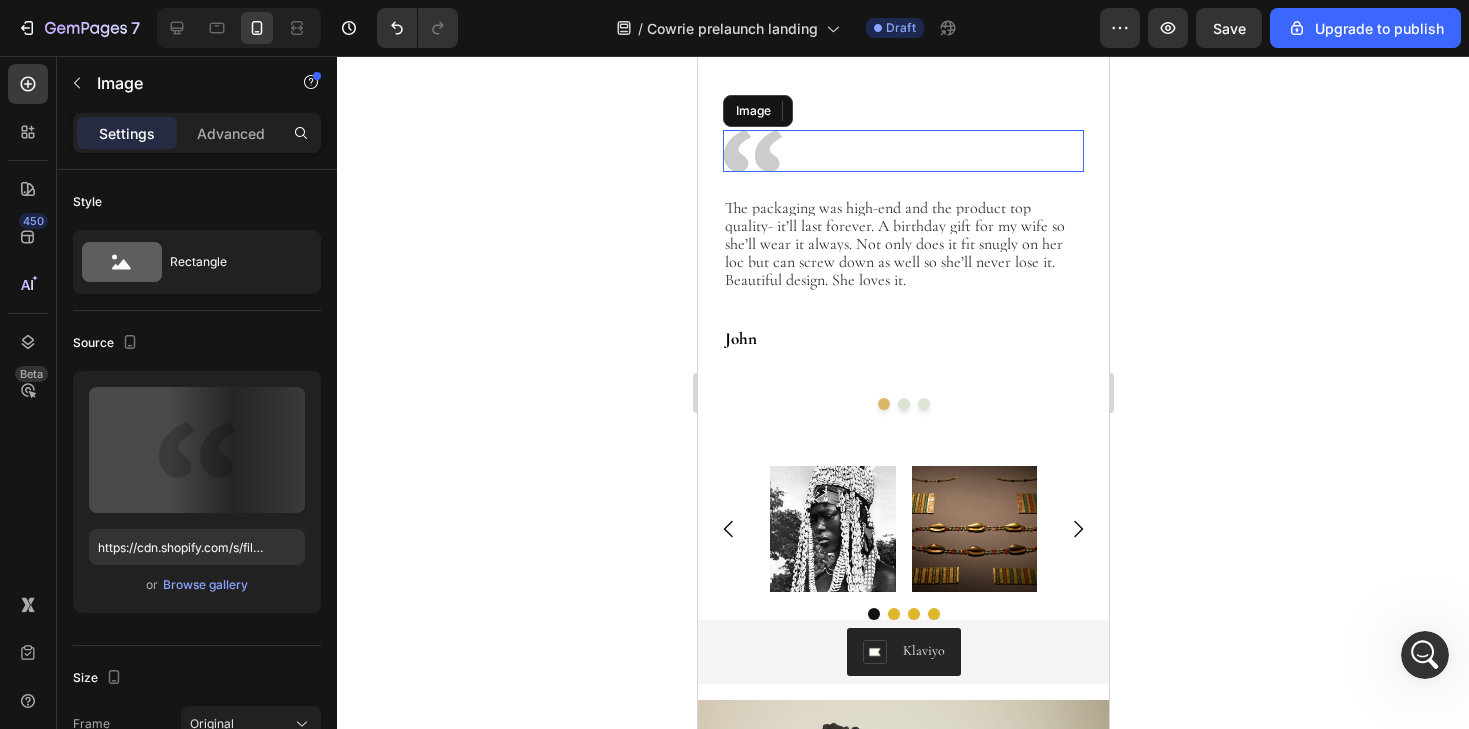 click at bounding box center [752, 151] 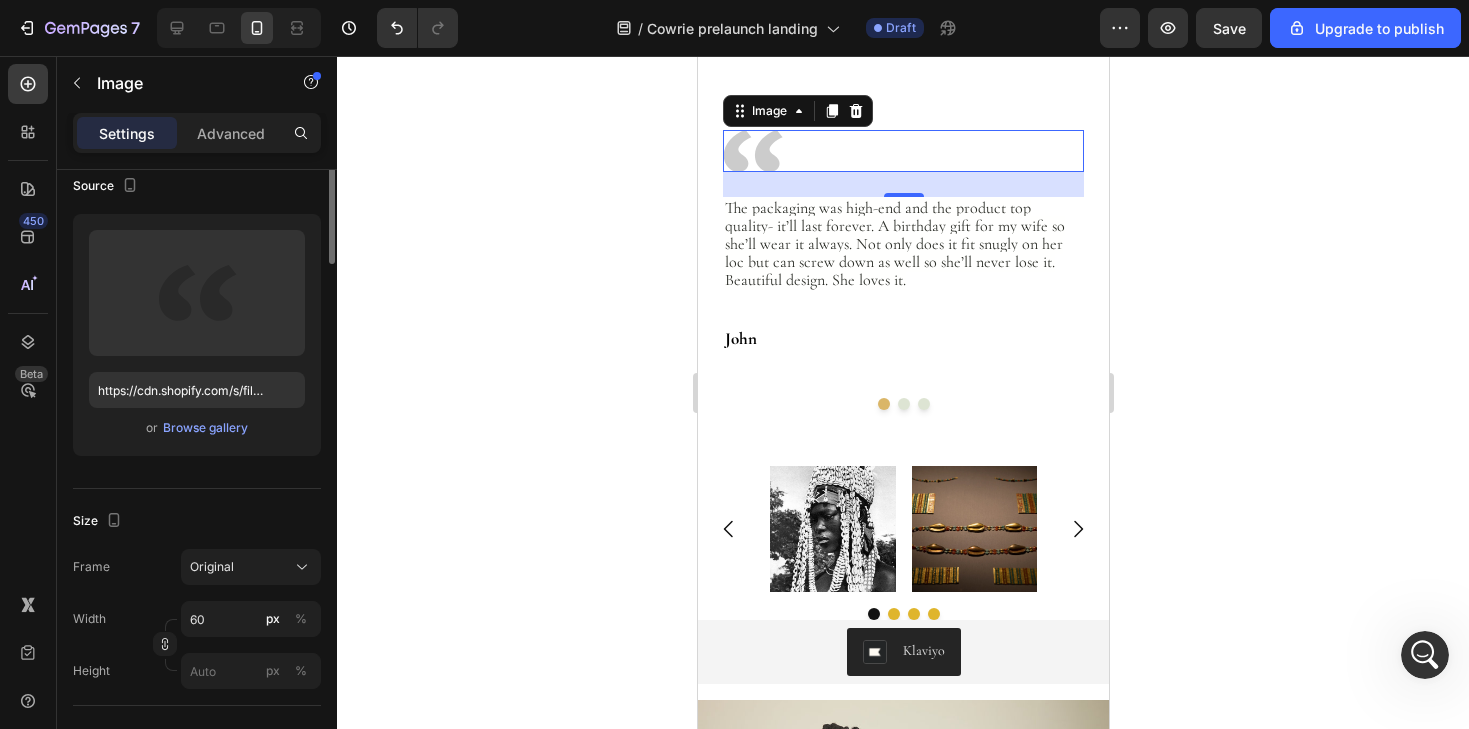scroll, scrollTop: 0, scrollLeft: 0, axis: both 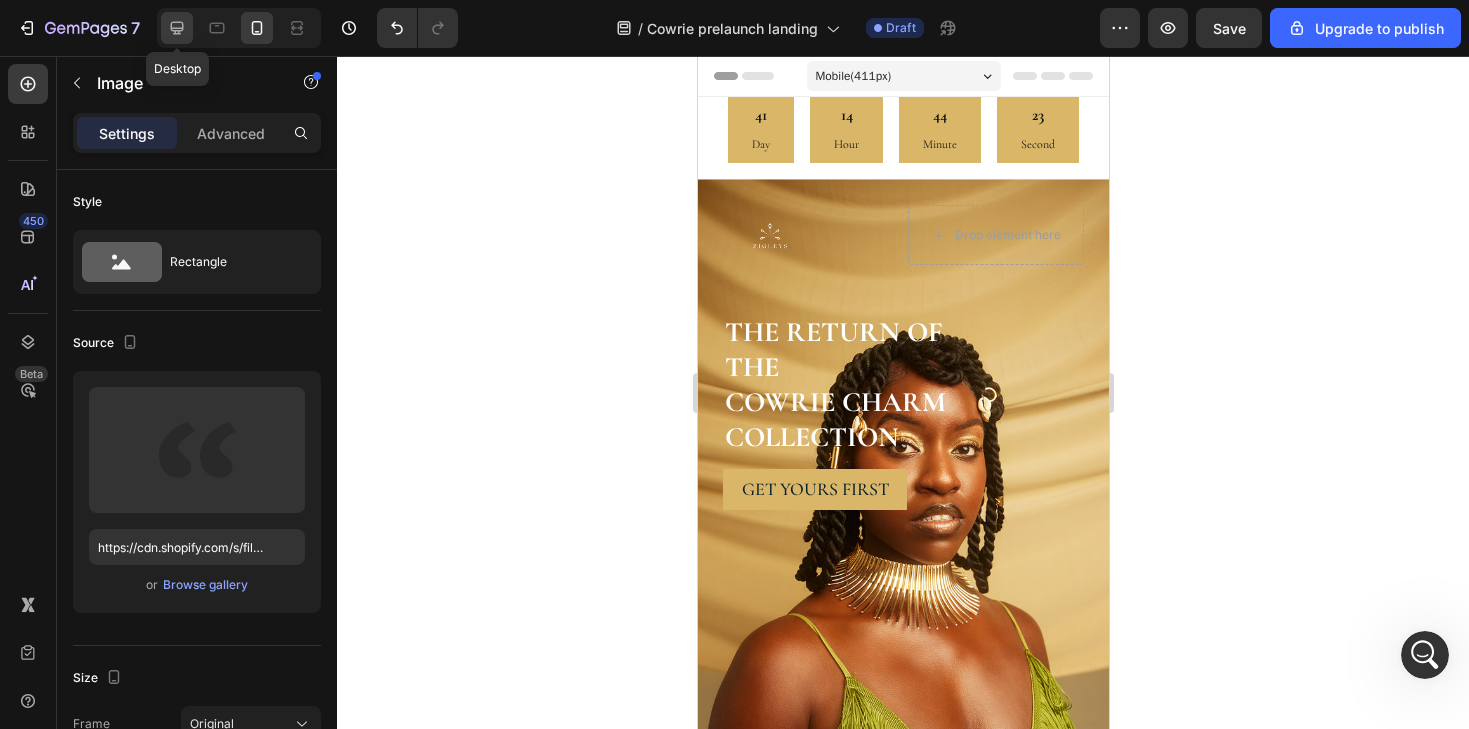 click 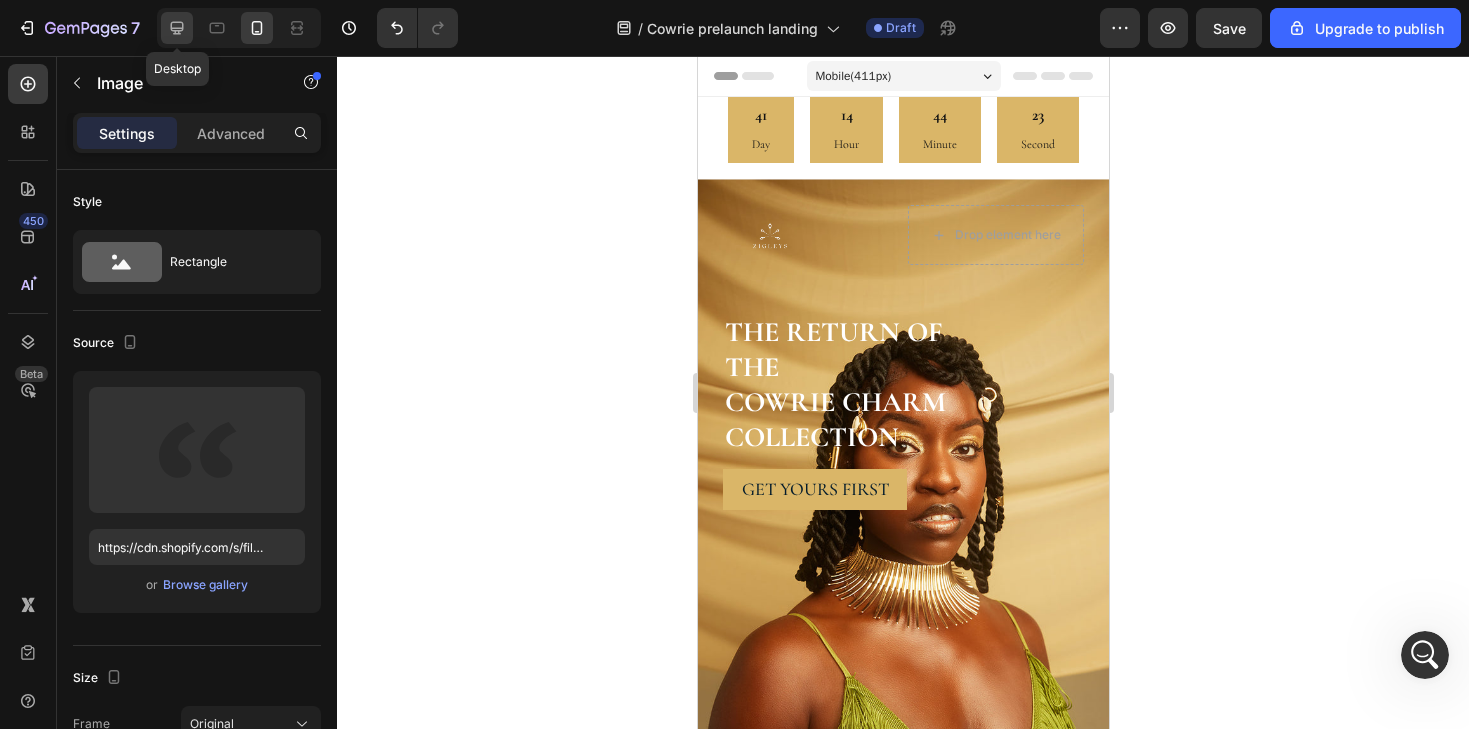 type on "79" 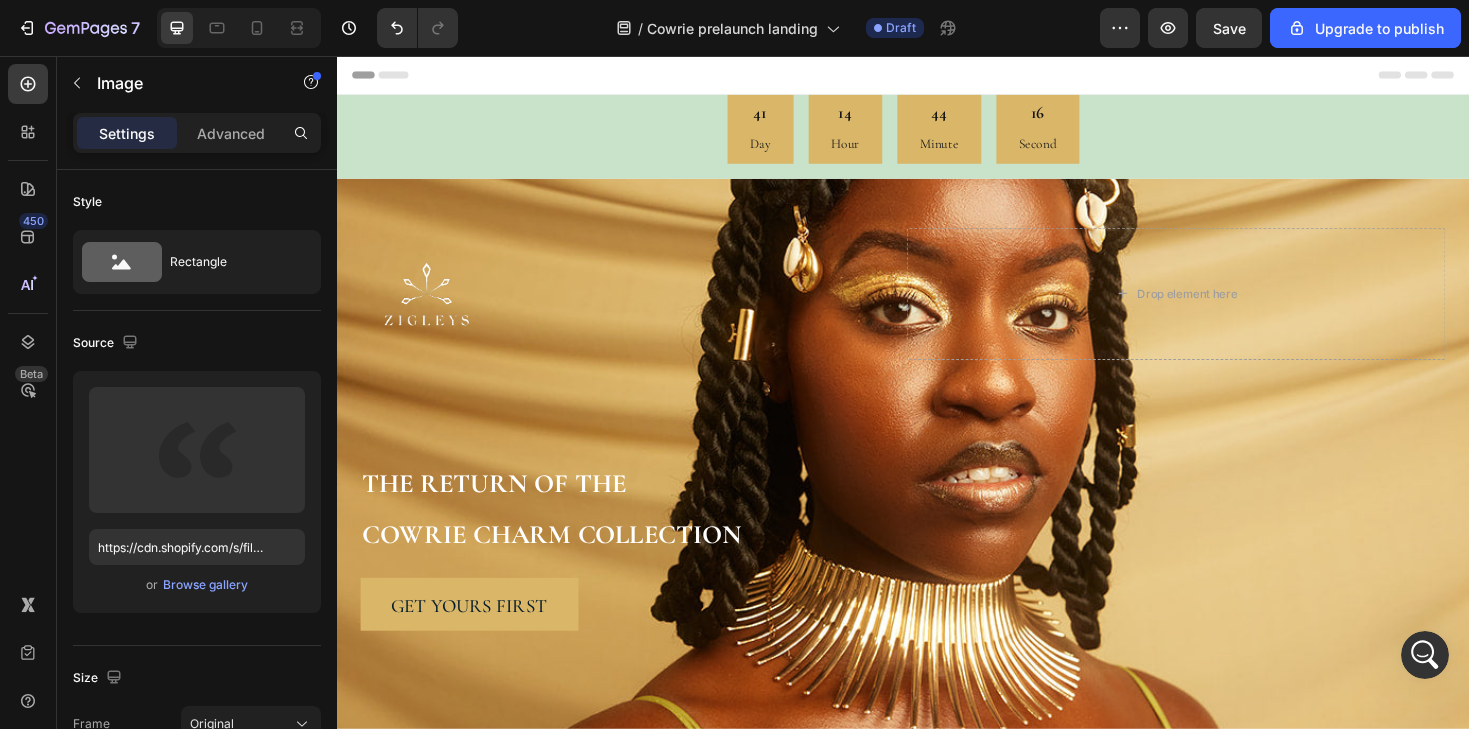 click on "41 Day 14 Hour 44 Minute 16 Second" at bounding box center [937, 133] 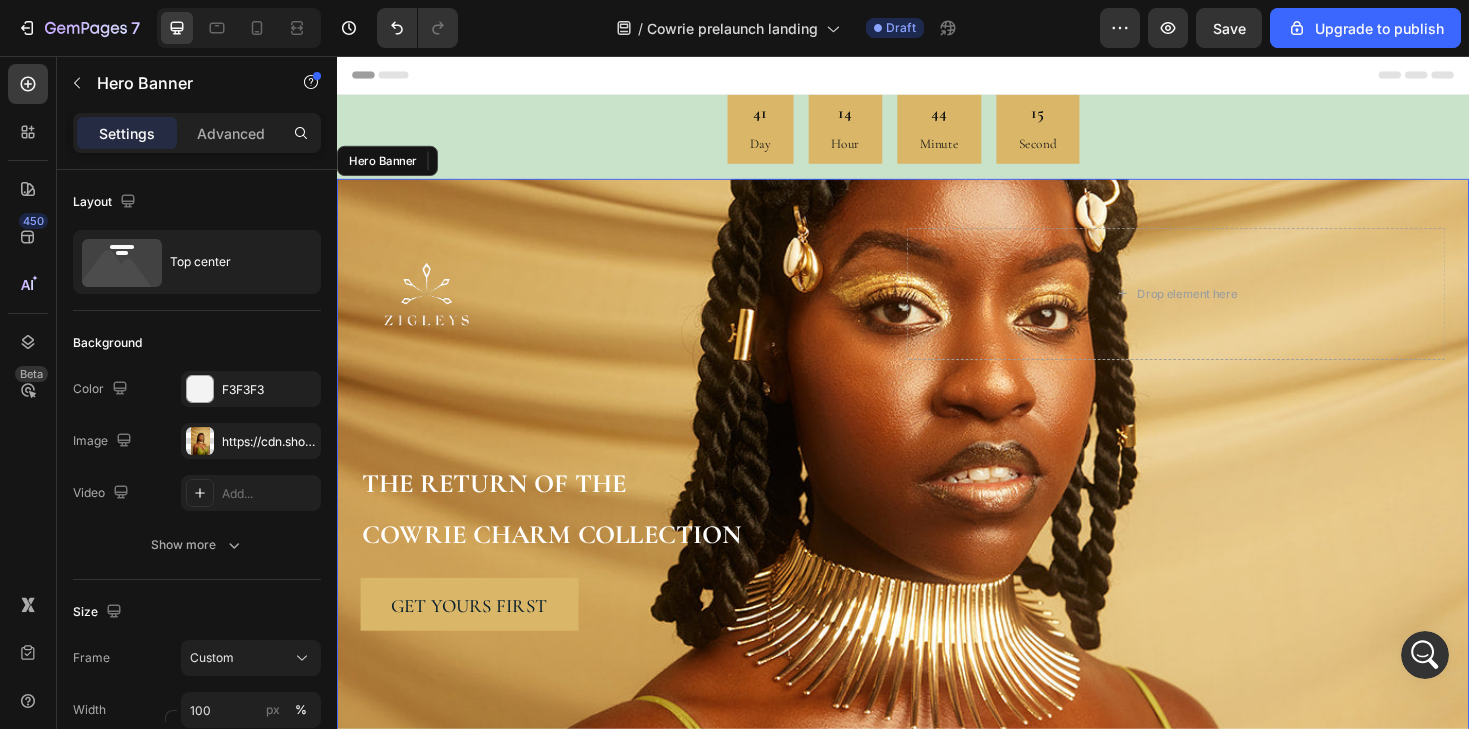 click on "41 Day 14 Hour 44 Minute 15 Second Countdown Timer   16 Image
Drop element here Row THE RETURN OF THE COWRIE CHARM COLLECTION Heading get yours first Button Row Row Hero Banner" at bounding box center [937, 520] 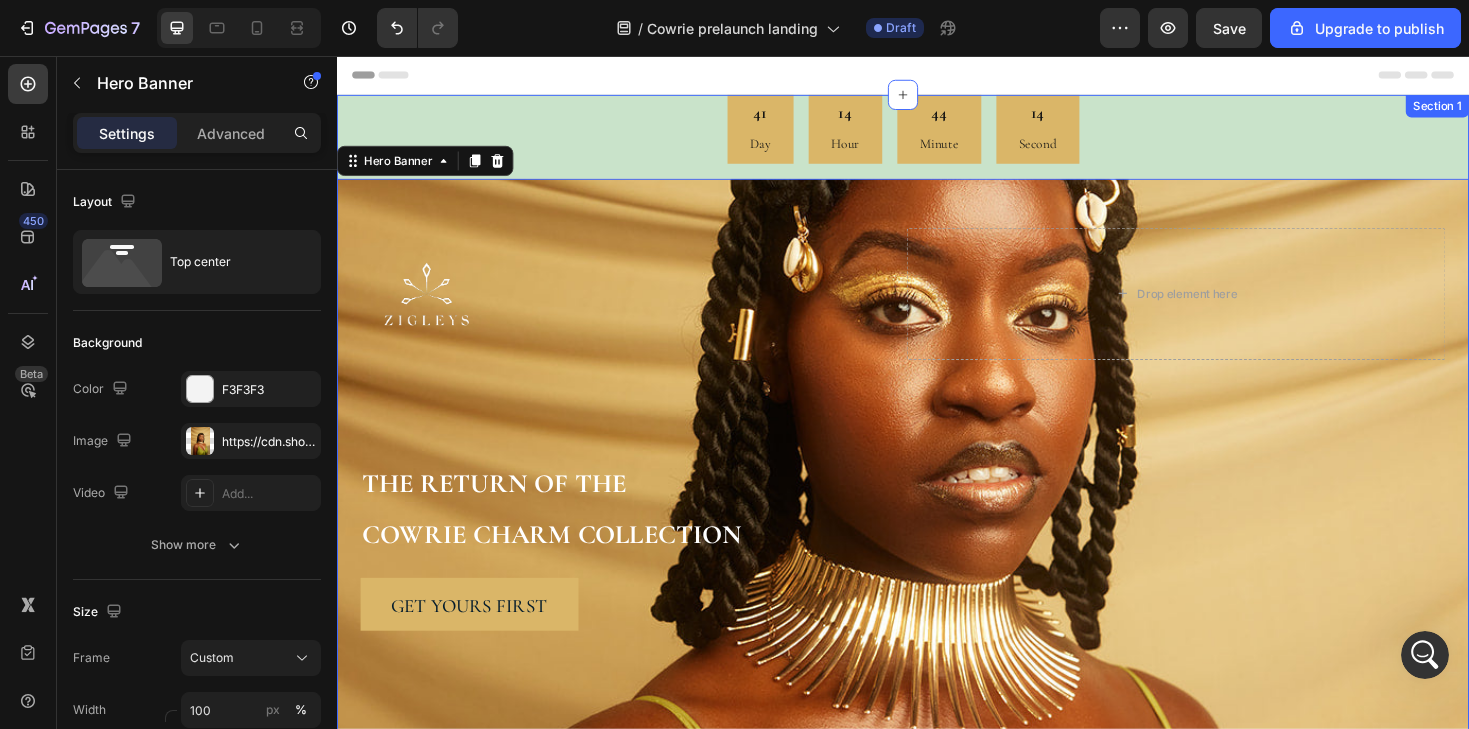 click on "41 Day 14 Hour 44 Minute 14 Second Countdown Timer Image
Drop element here Row THE RETURN OF THE COWRIE CHARM COLLECTION Heading get yours first Button Row Row Hero Banner   0" at bounding box center [937, 520] 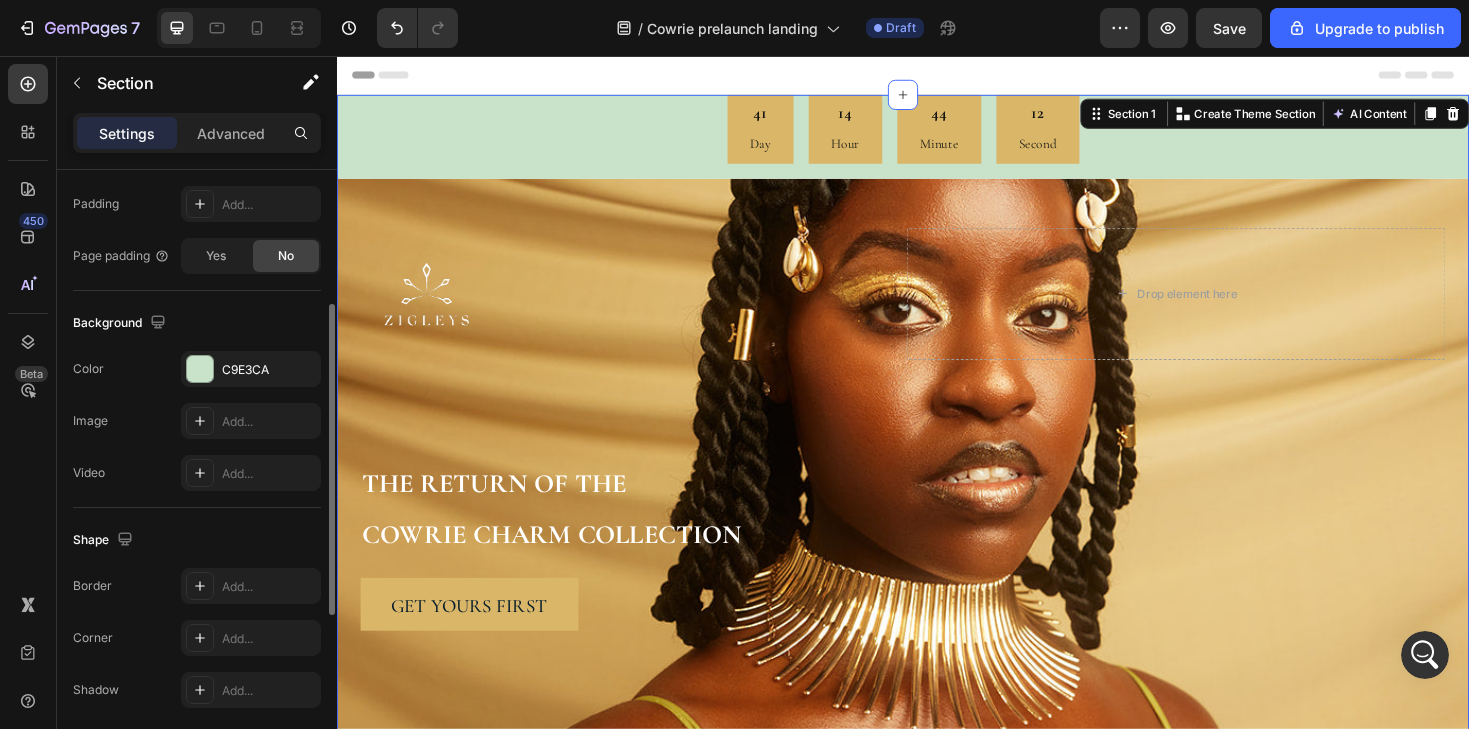 scroll, scrollTop: 531, scrollLeft: 0, axis: vertical 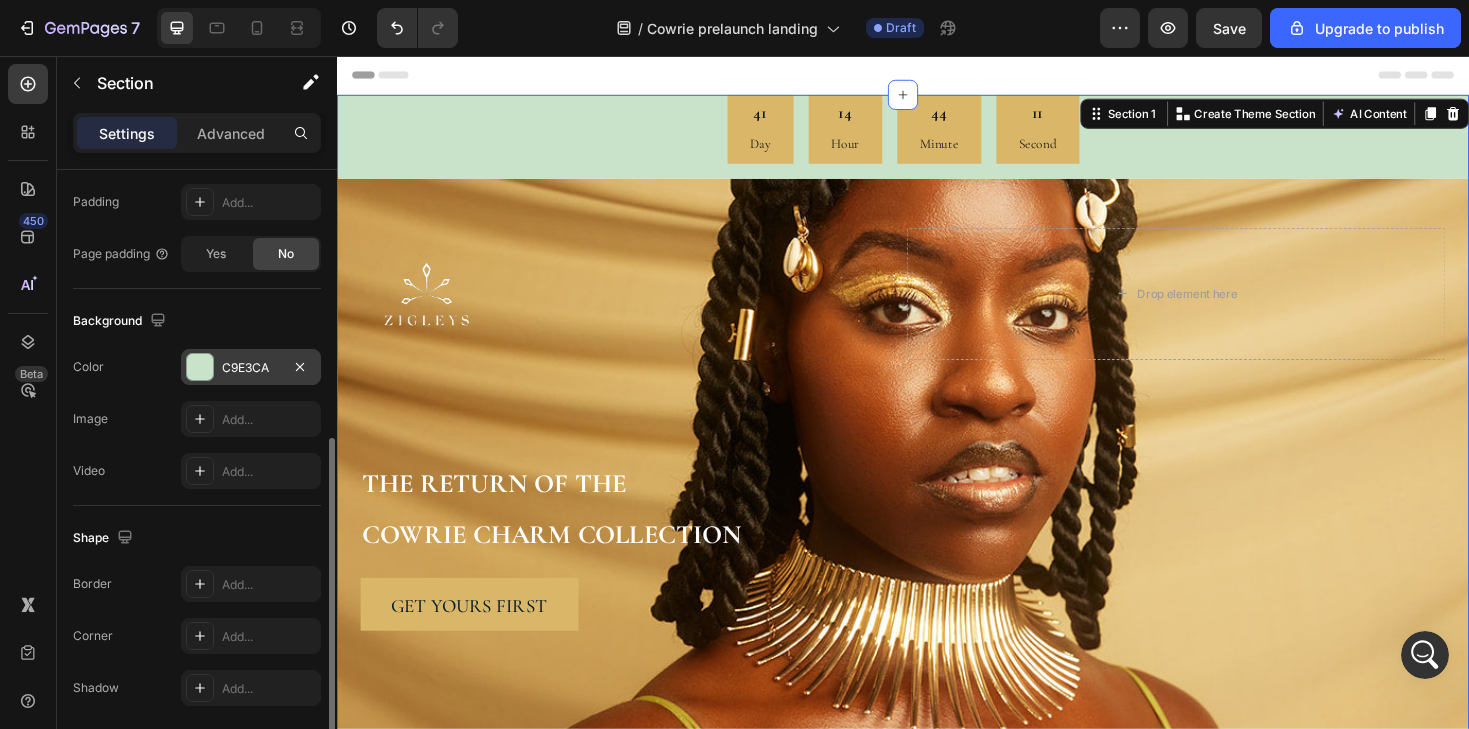 click at bounding box center (200, 367) 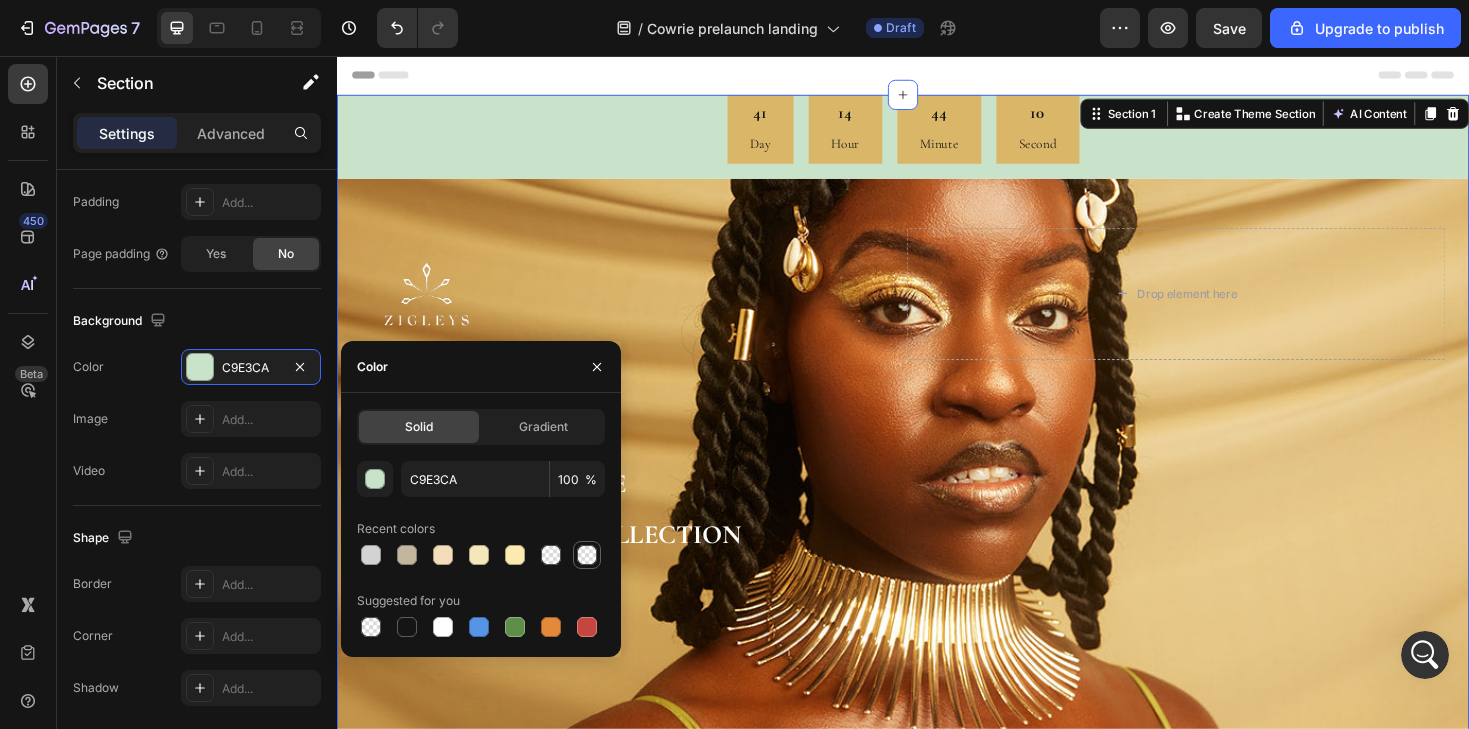 click at bounding box center (587, 555) 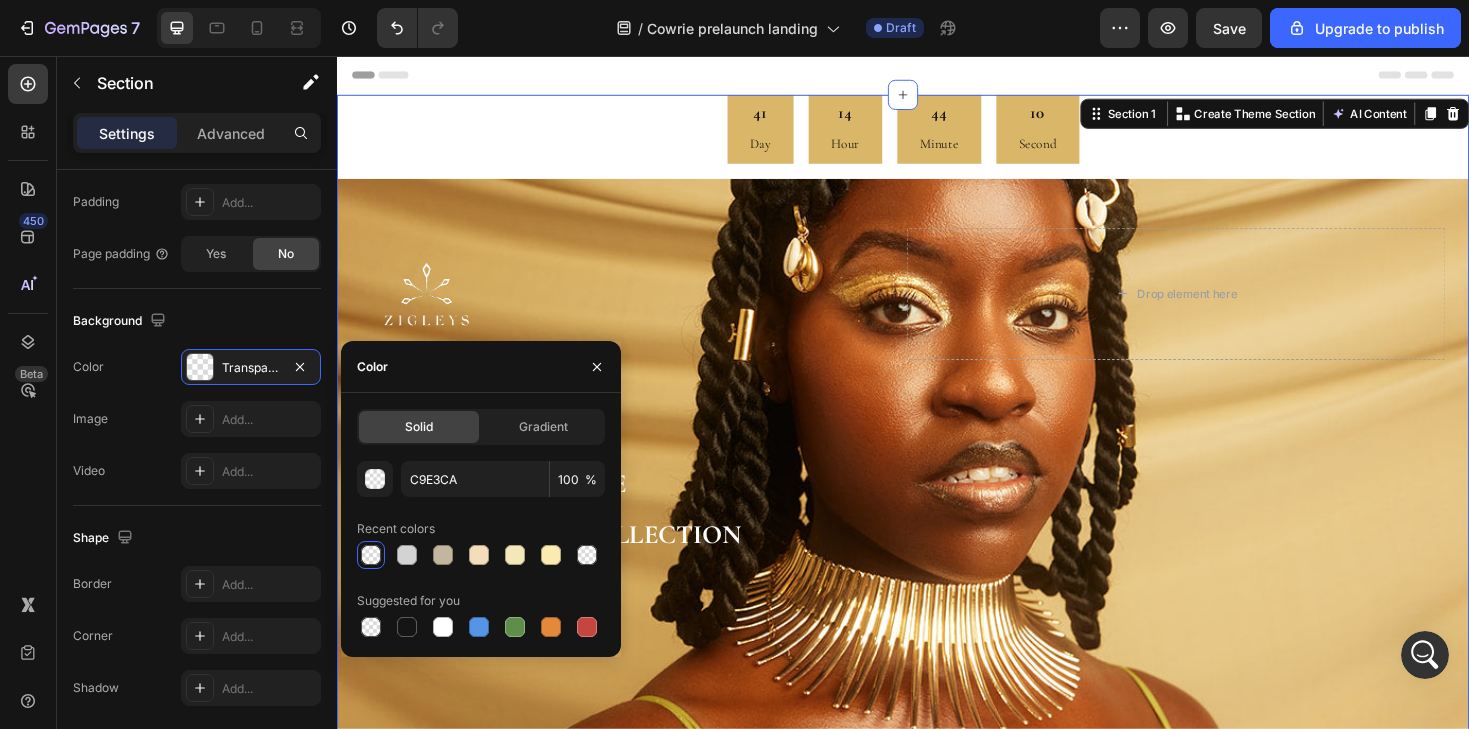 type on "FFF6DB" 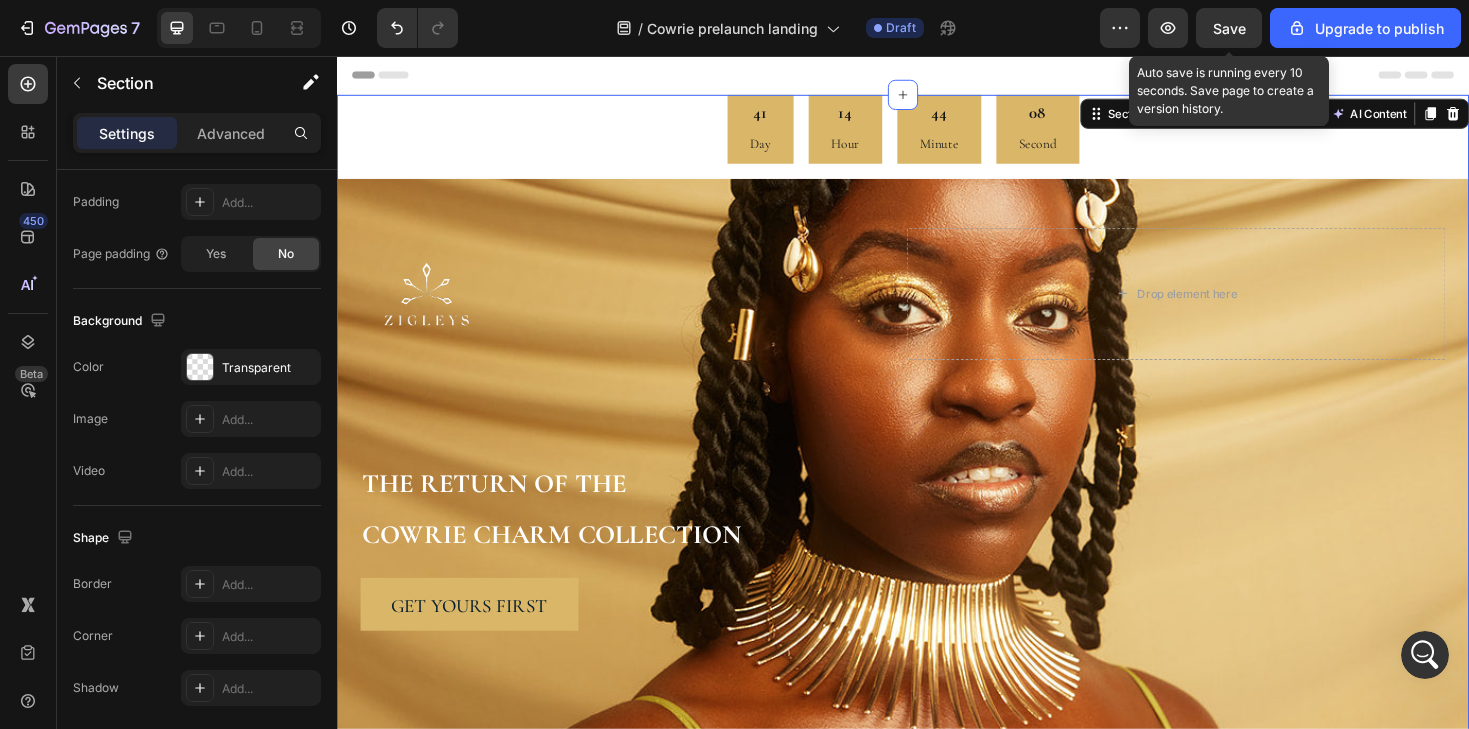 click on "Save" at bounding box center [1229, 28] 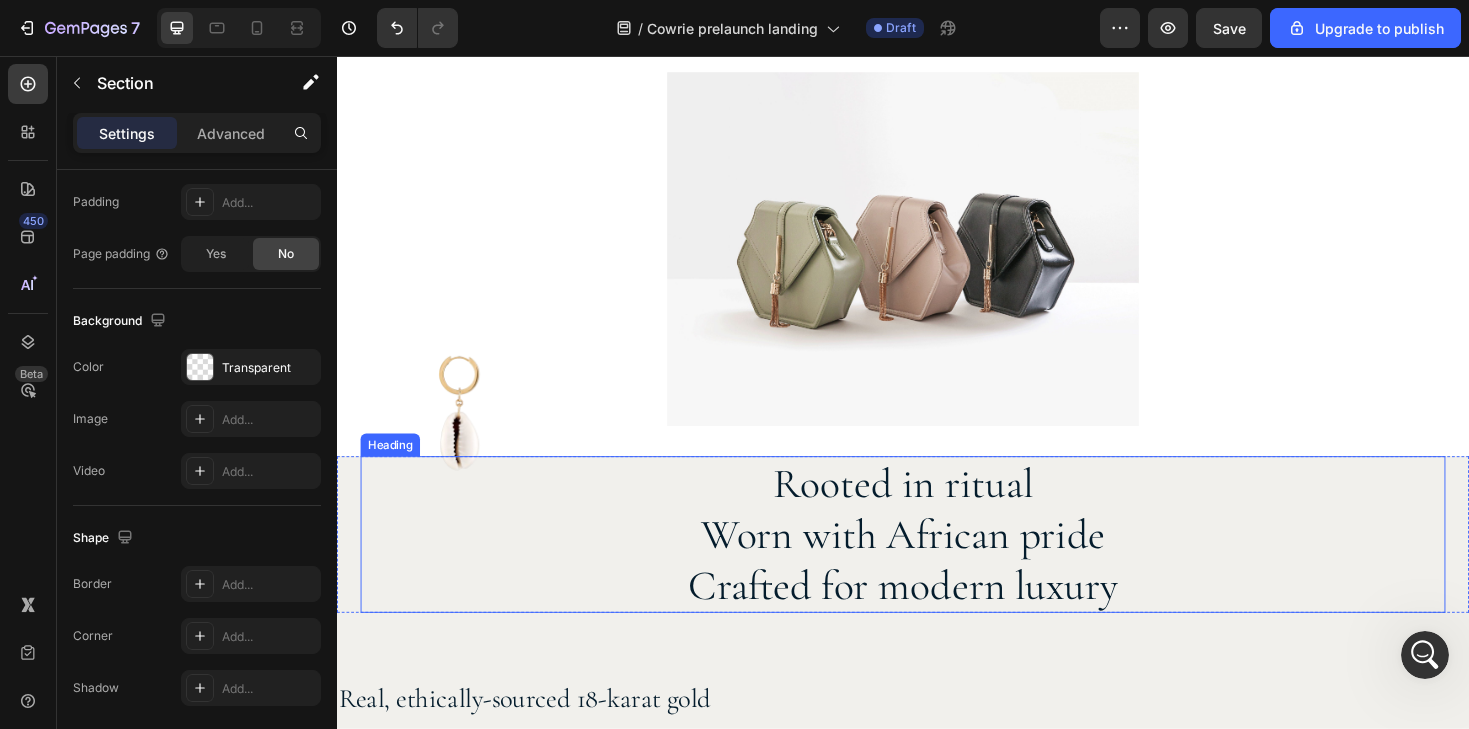 scroll, scrollTop: 1987, scrollLeft: 0, axis: vertical 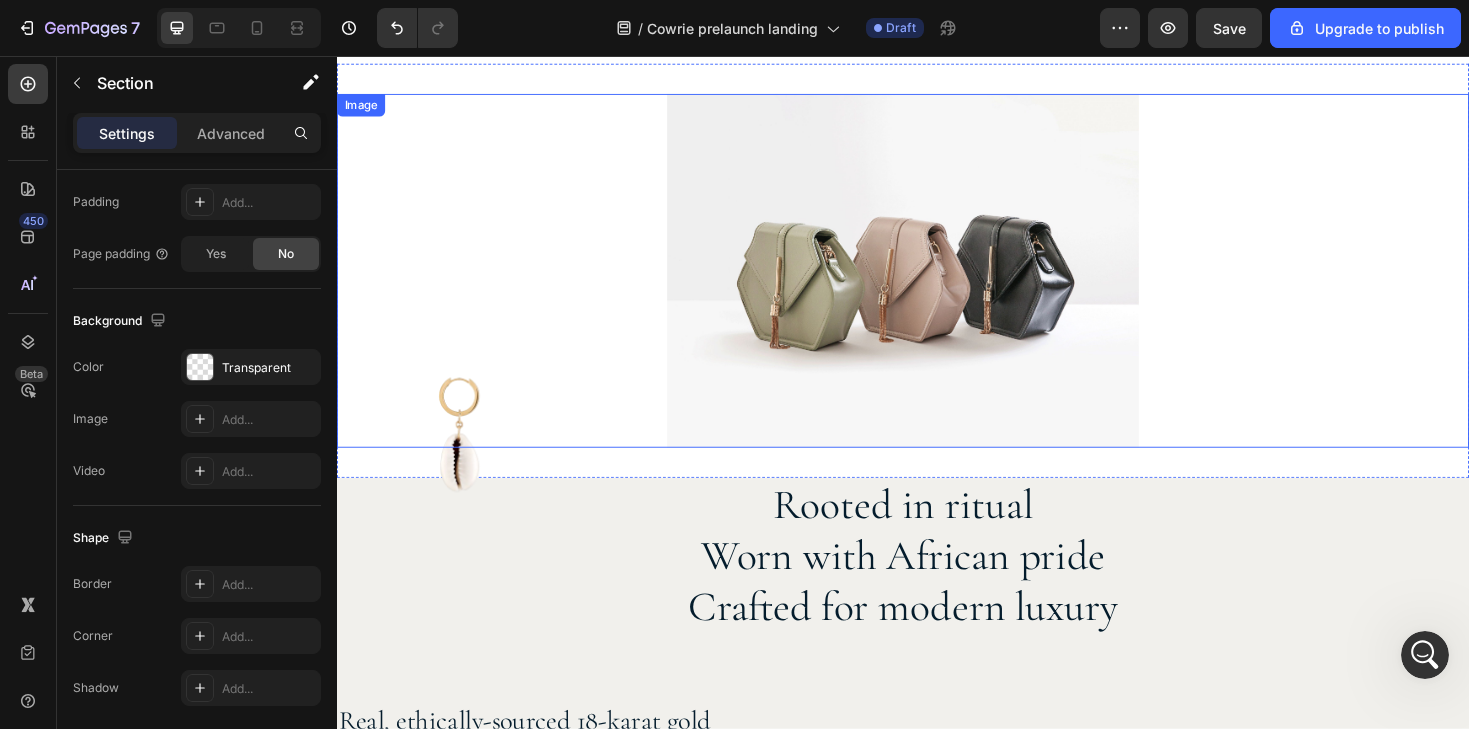 click at bounding box center (937, 283) 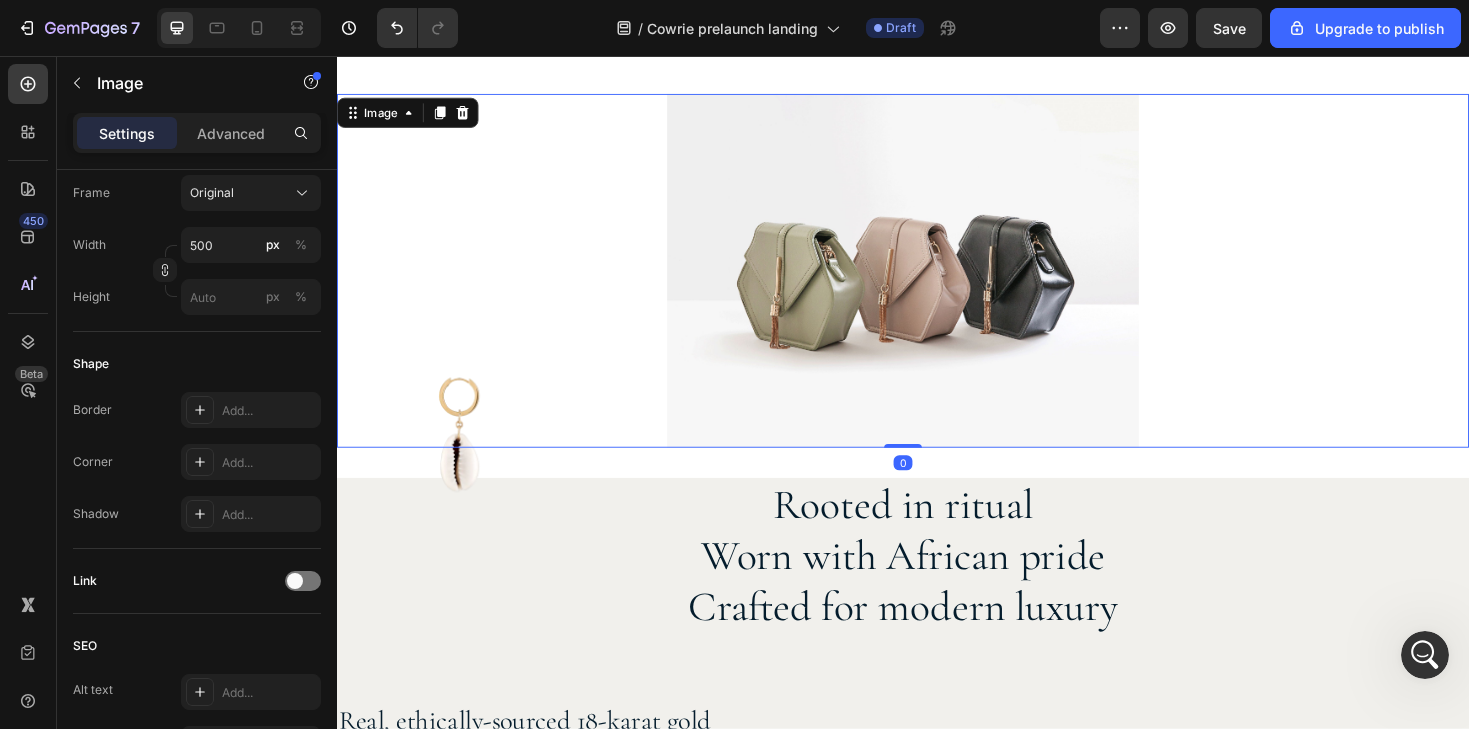 scroll, scrollTop: 0, scrollLeft: 0, axis: both 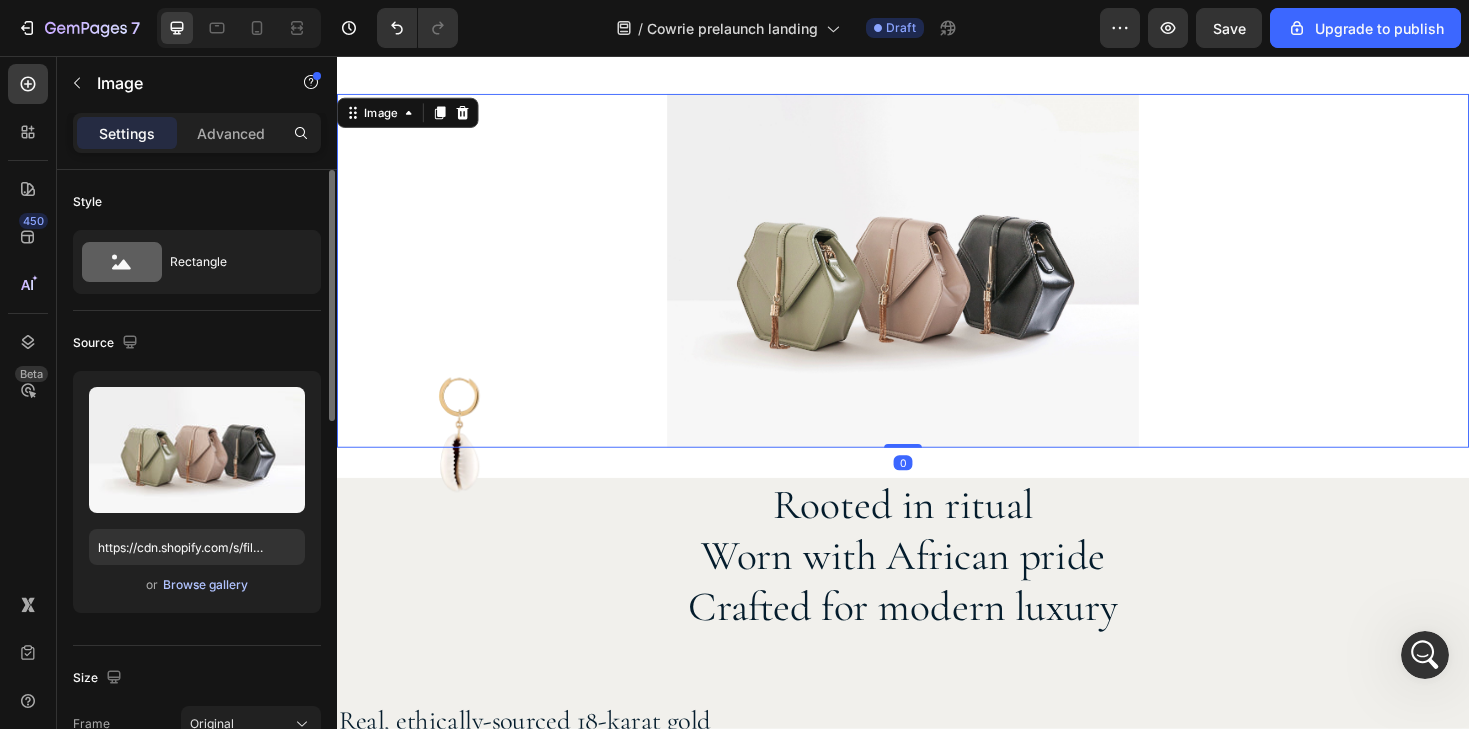 click on "Browse gallery" at bounding box center (205, 585) 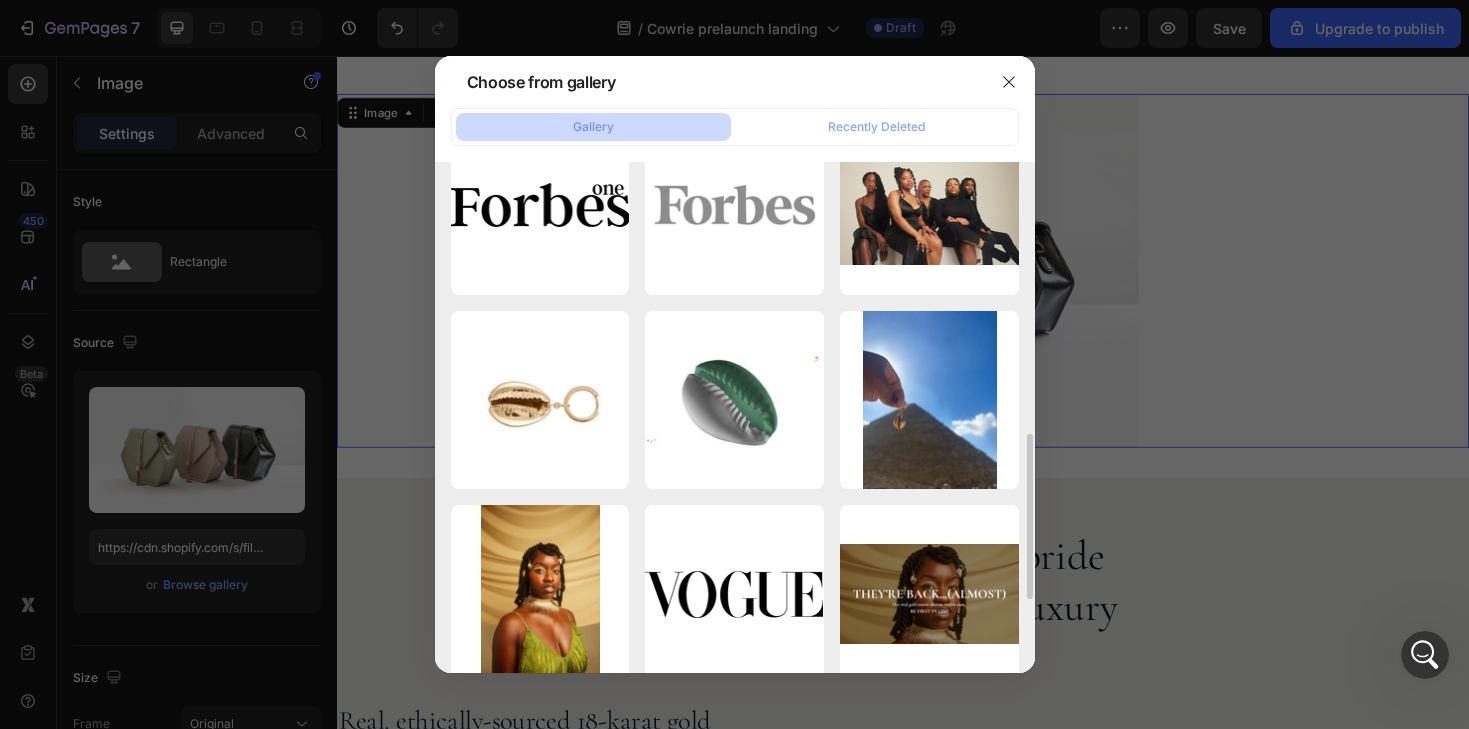 scroll, scrollTop: 841, scrollLeft: 0, axis: vertical 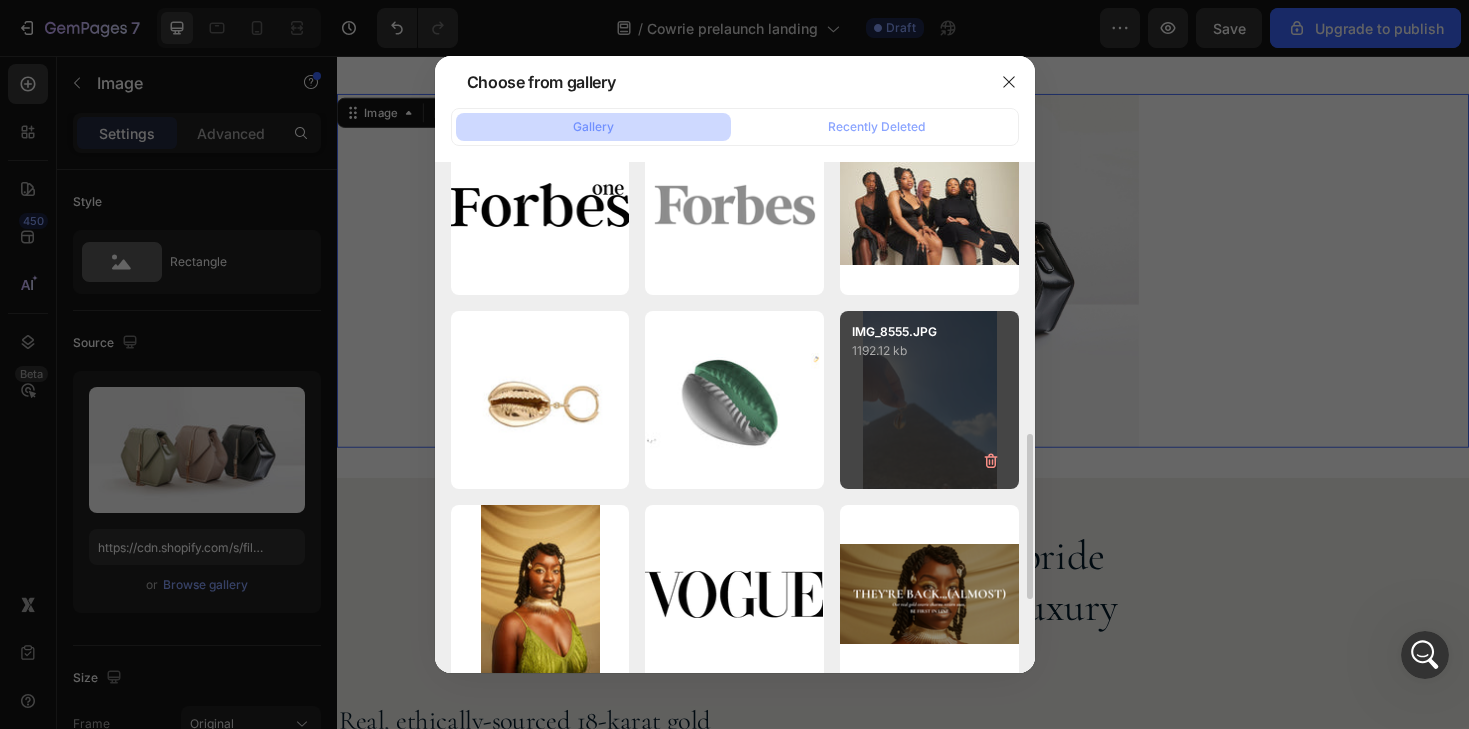 click on "IMG_8555.JPG 1192.12 kb" at bounding box center (929, 400) 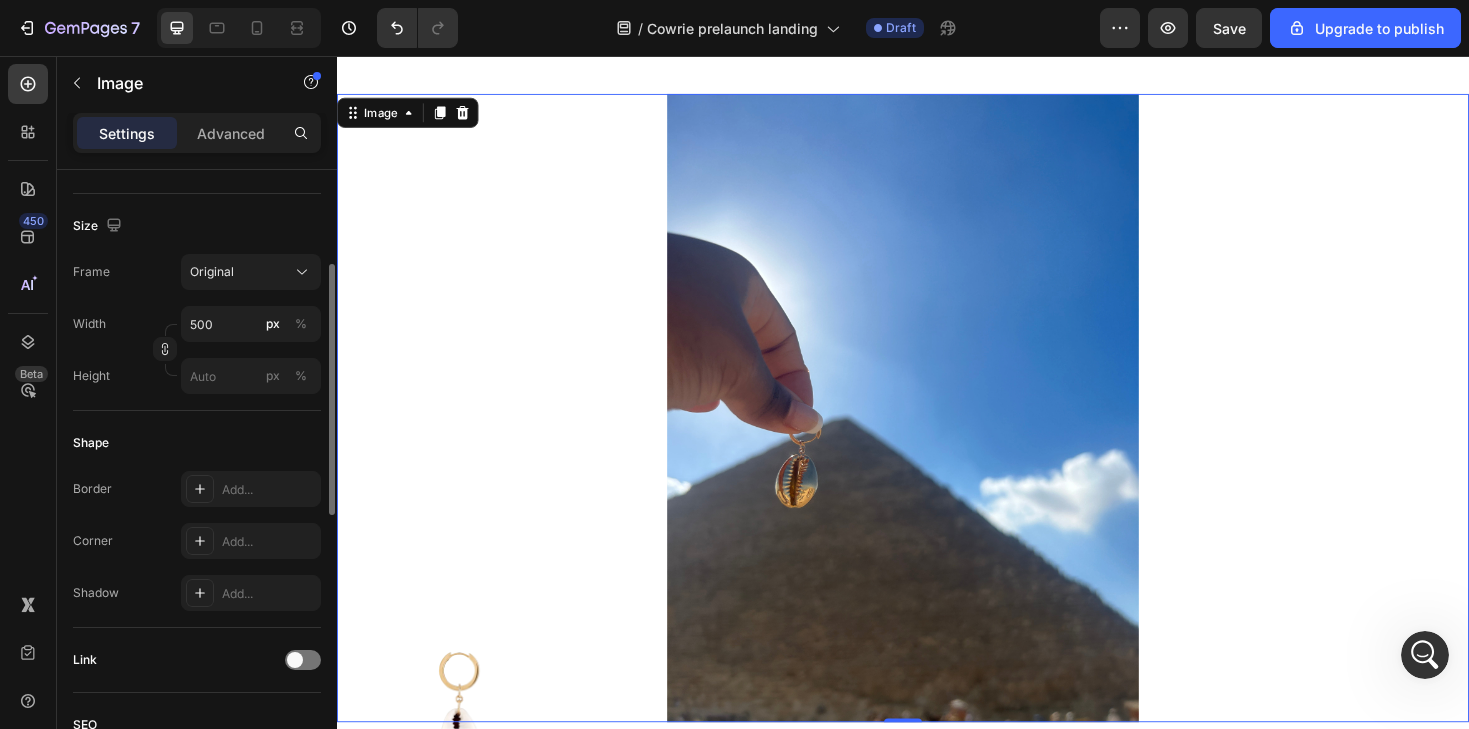 scroll, scrollTop: 546, scrollLeft: 0, axis: vertical 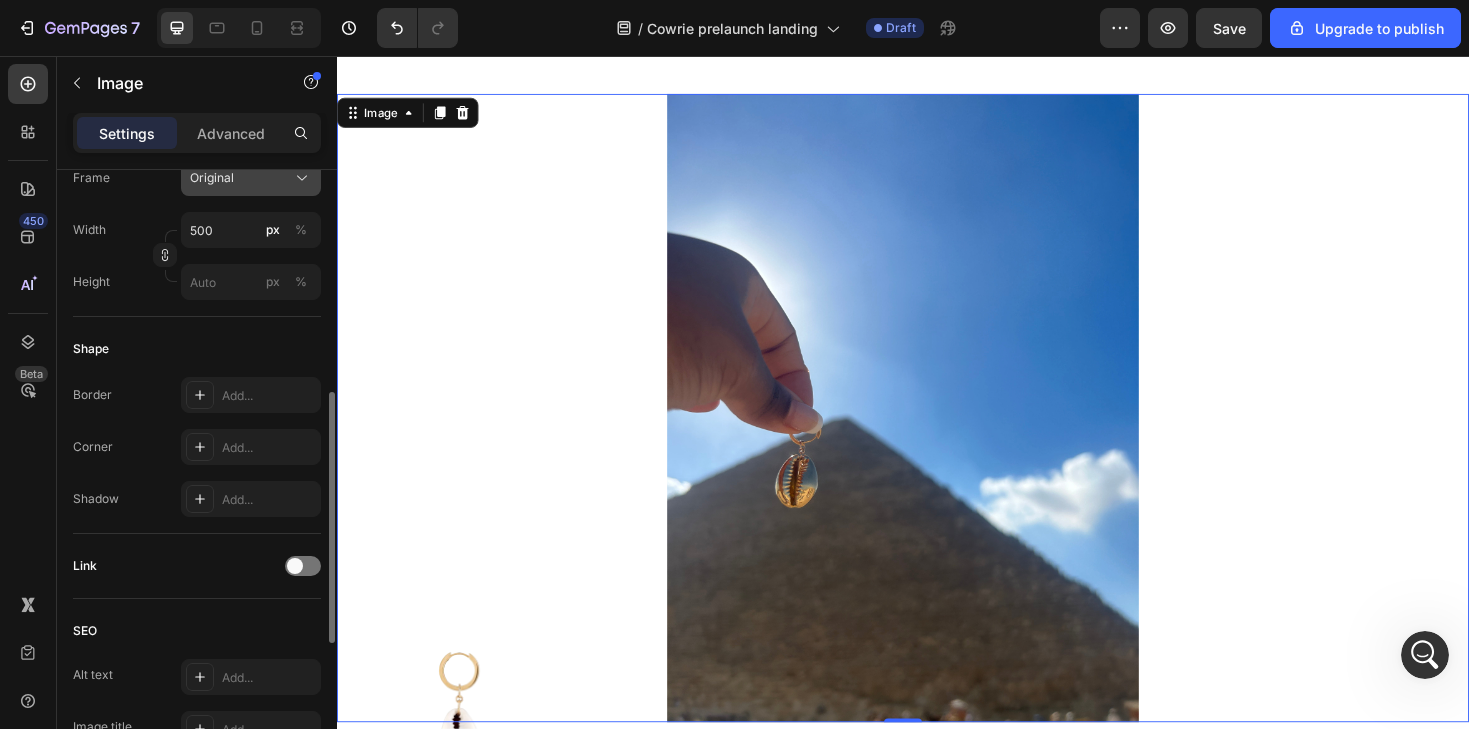 click on "Original" 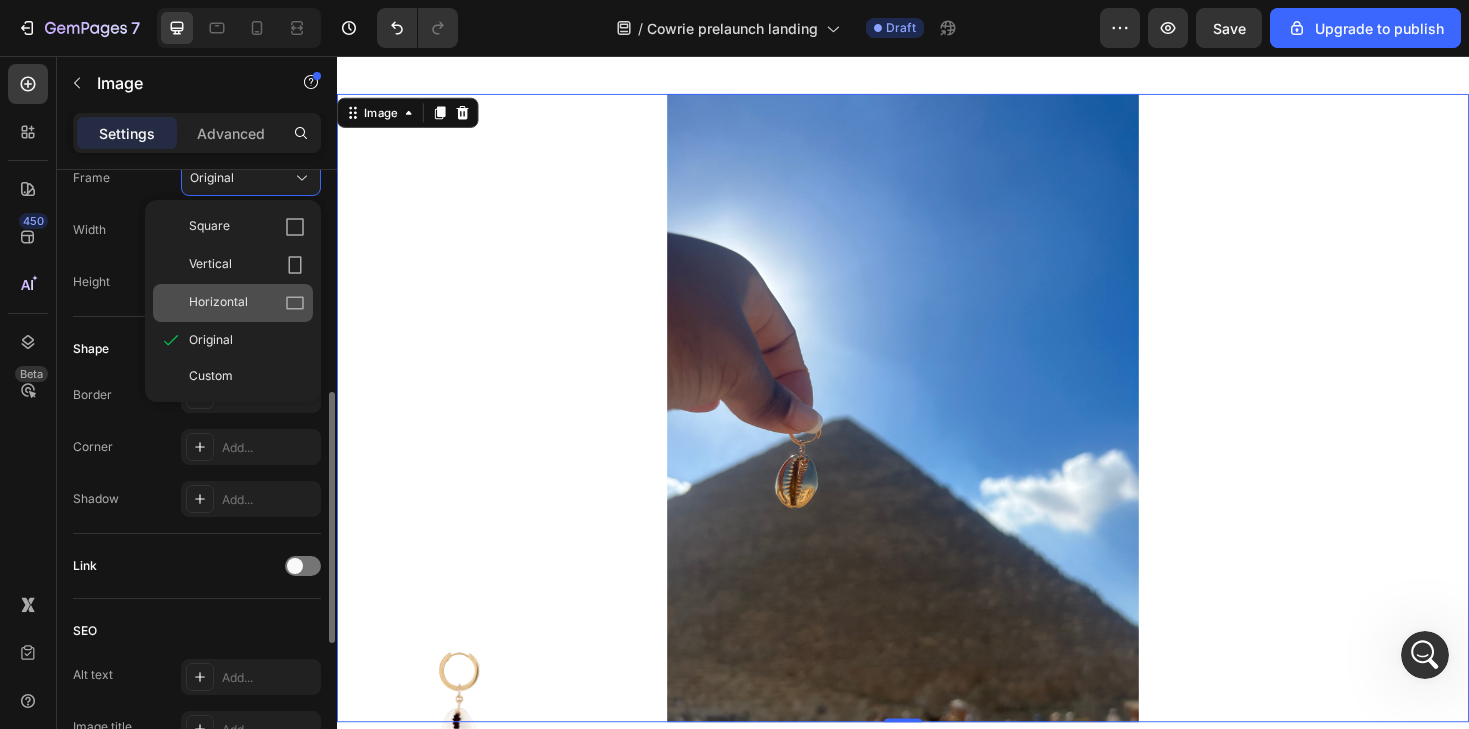 click on "Horizontal" at bounding box center [247, 303] 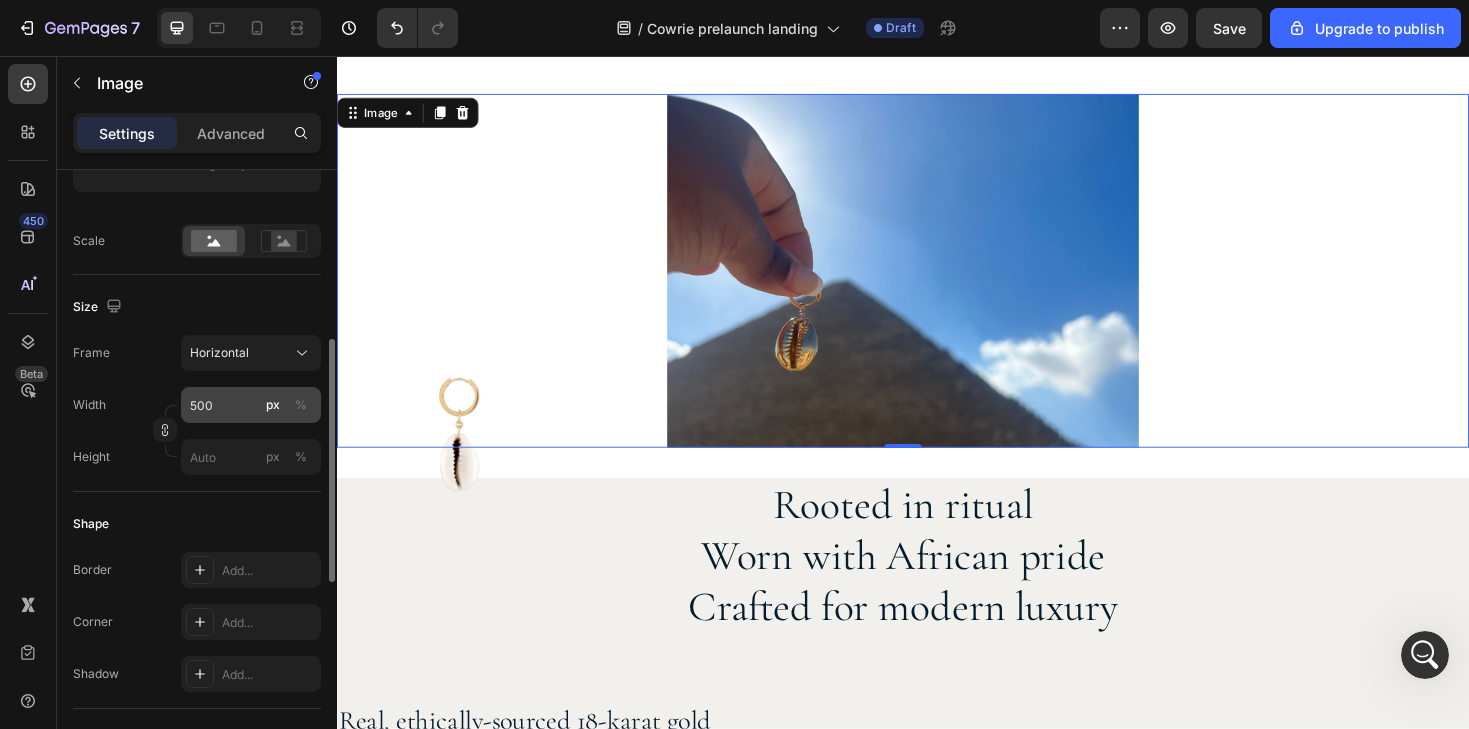 scroll, scrollTop: 419, scrollLeft: 0, axis: vertical 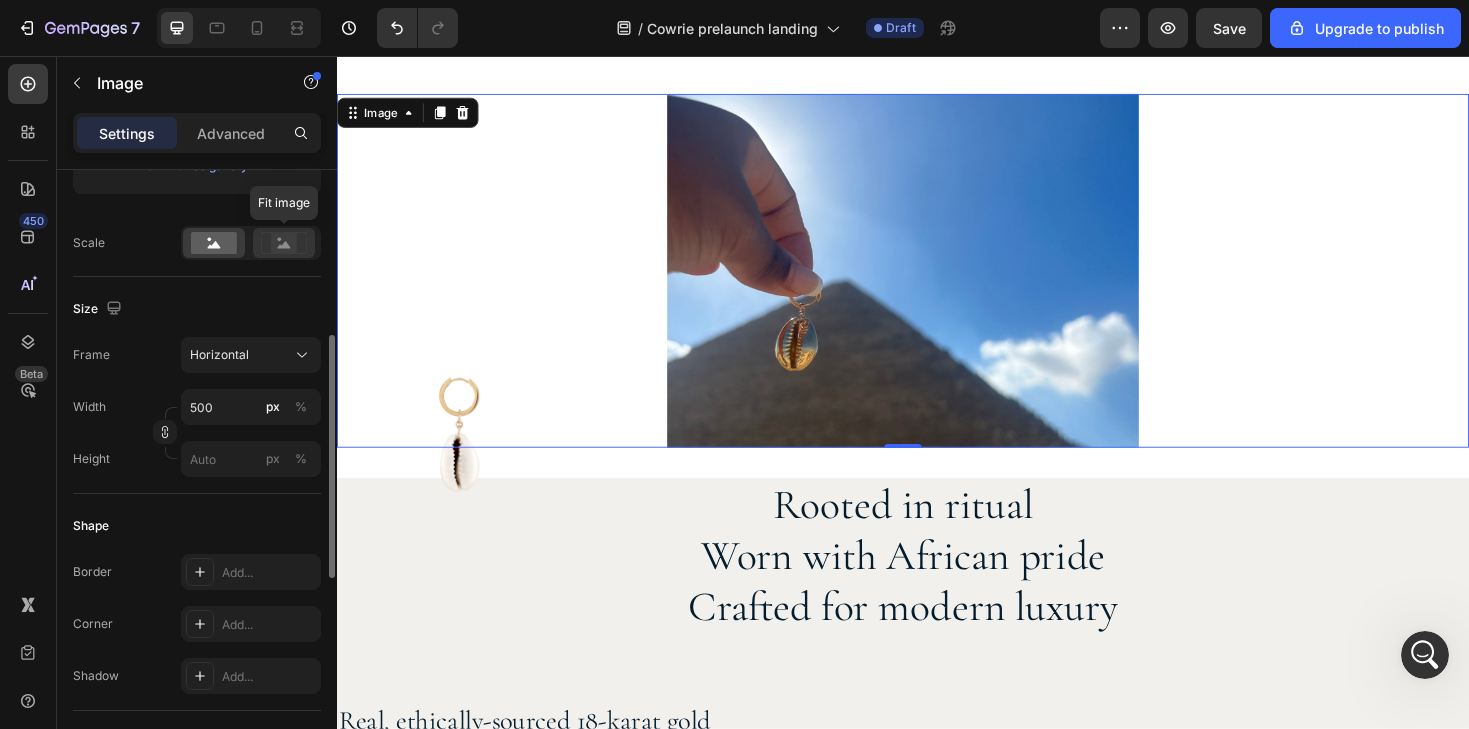 click 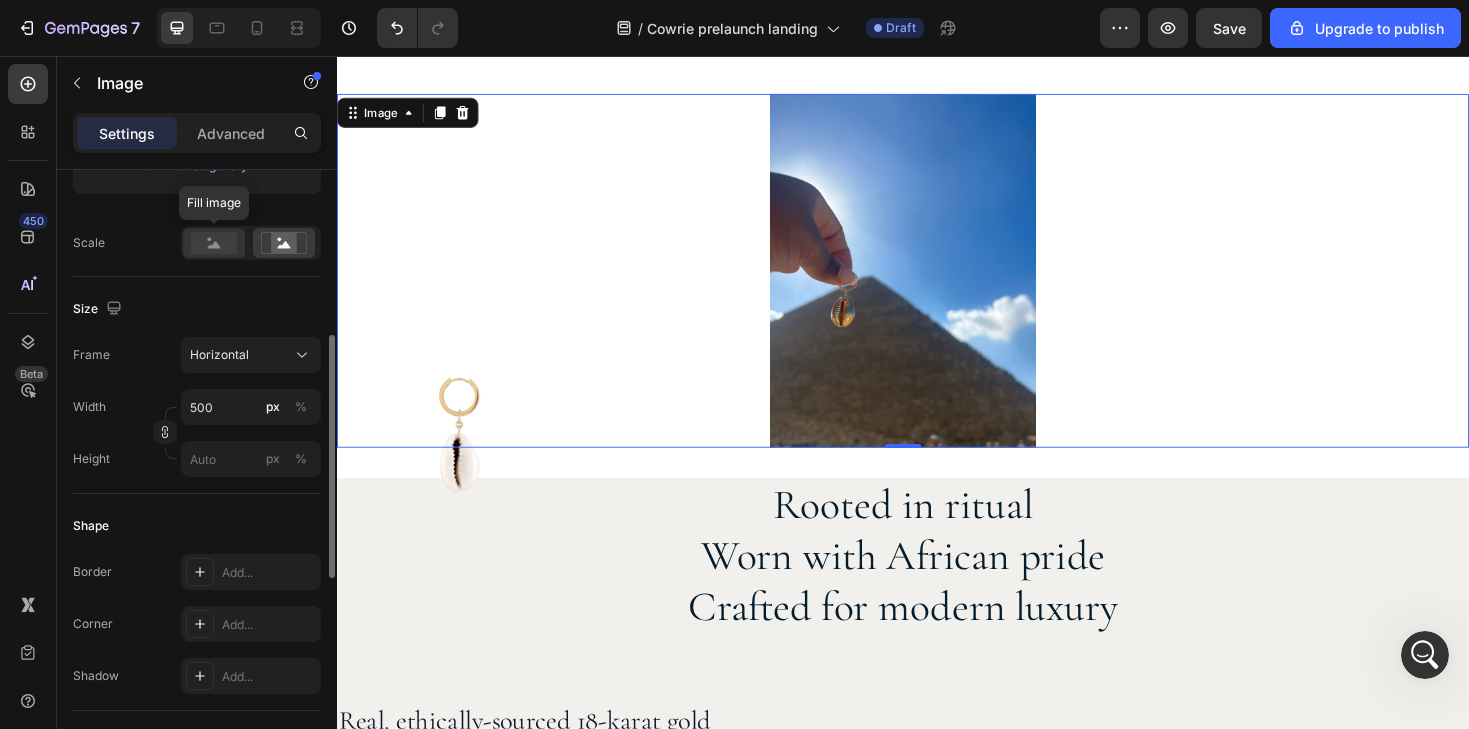 click 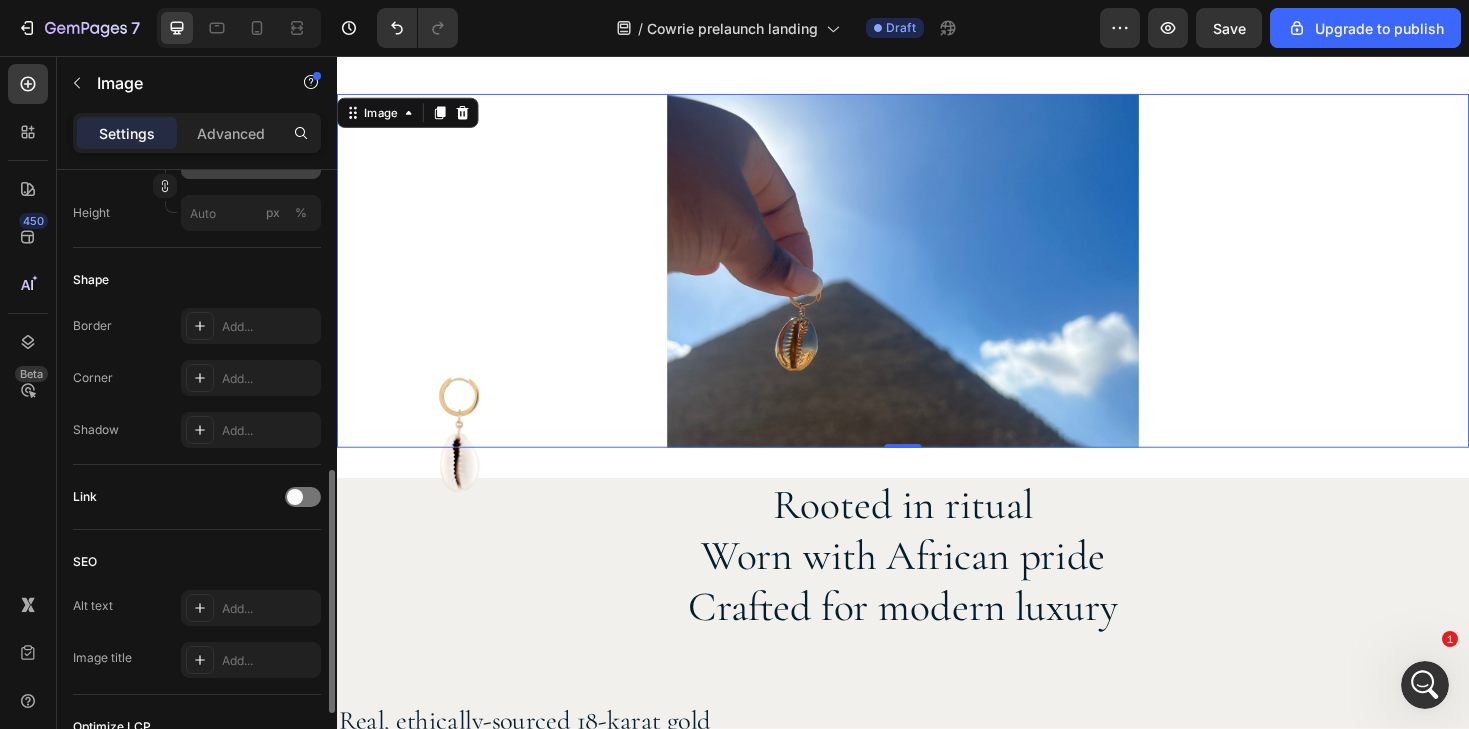 scroll, scrollTop: 692, scrollLeft: 0, axis: vertical 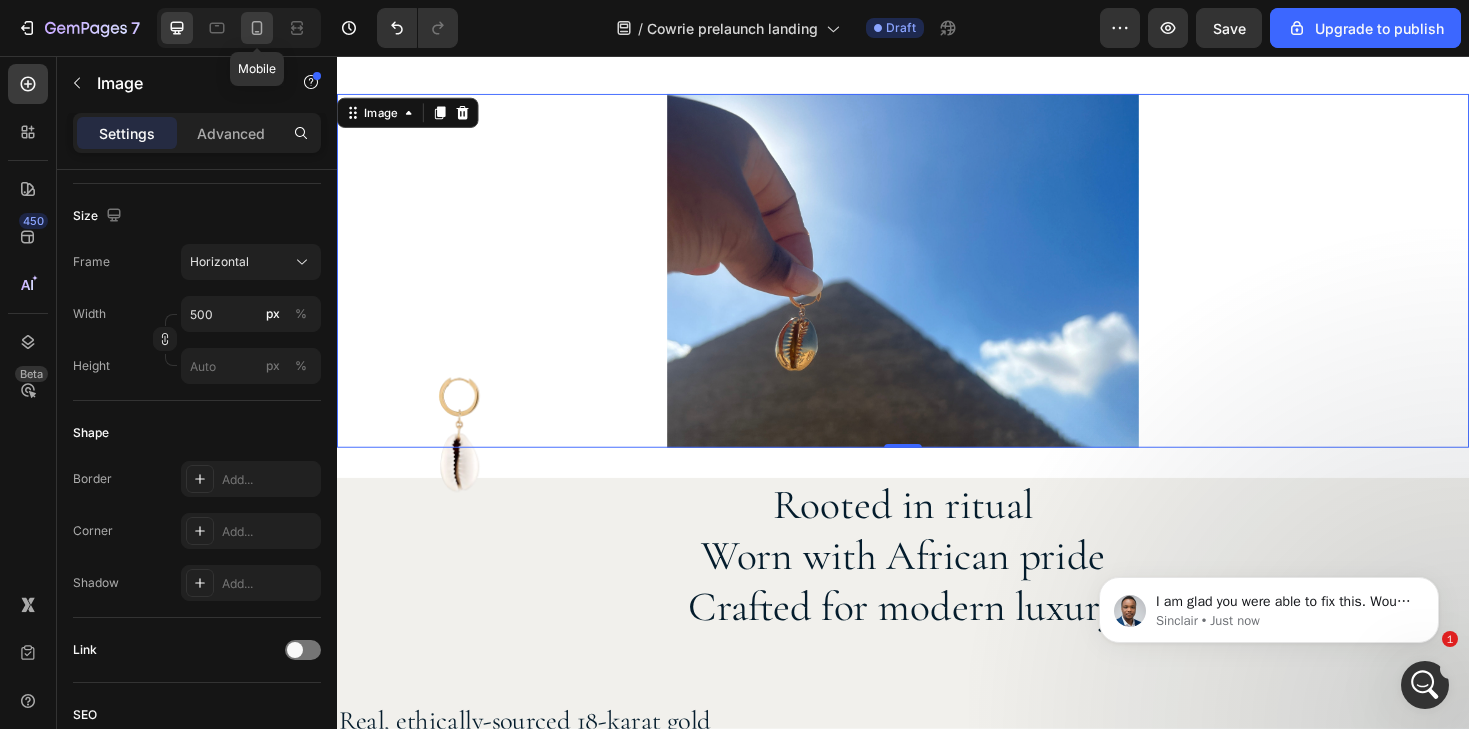 click 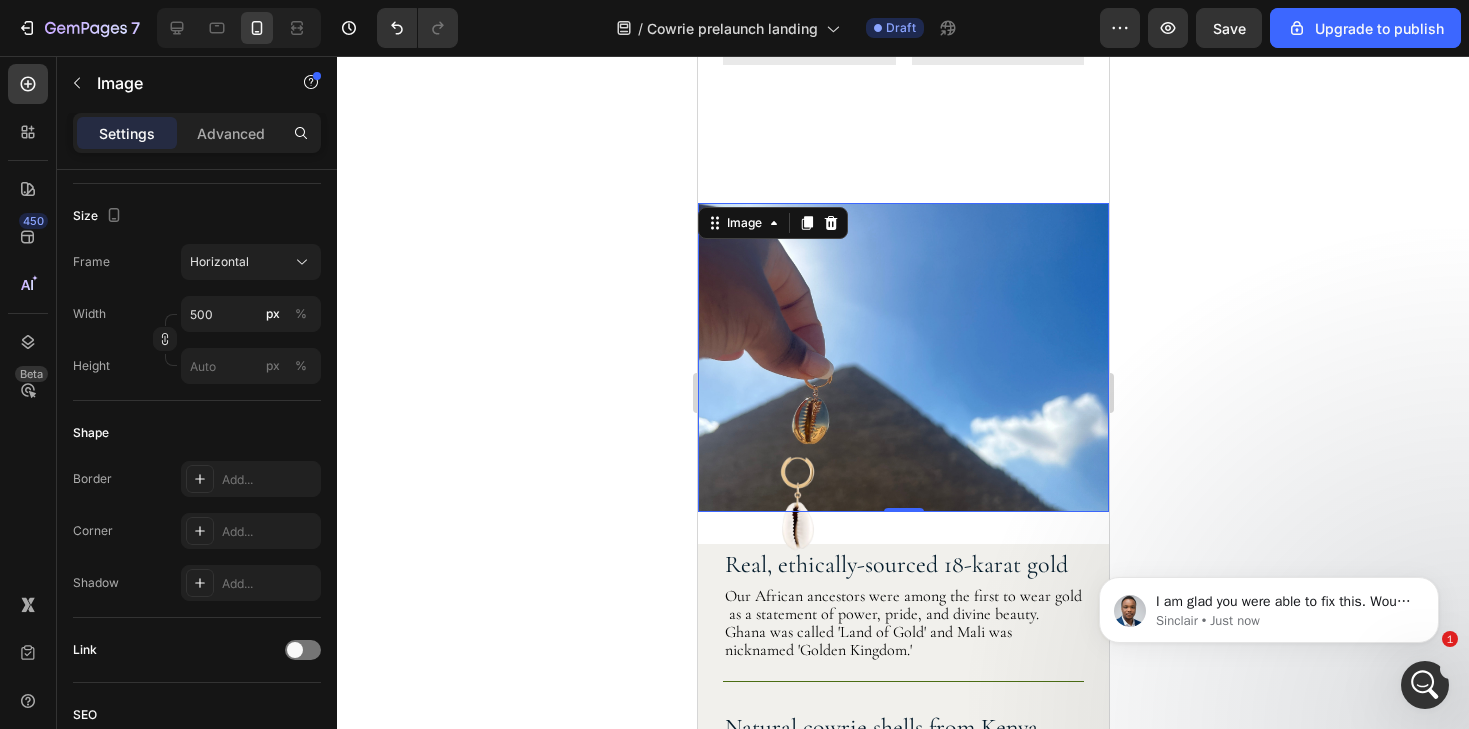 scroll, scrollTop: 1764, scrollLeft: 0, axis: vertical 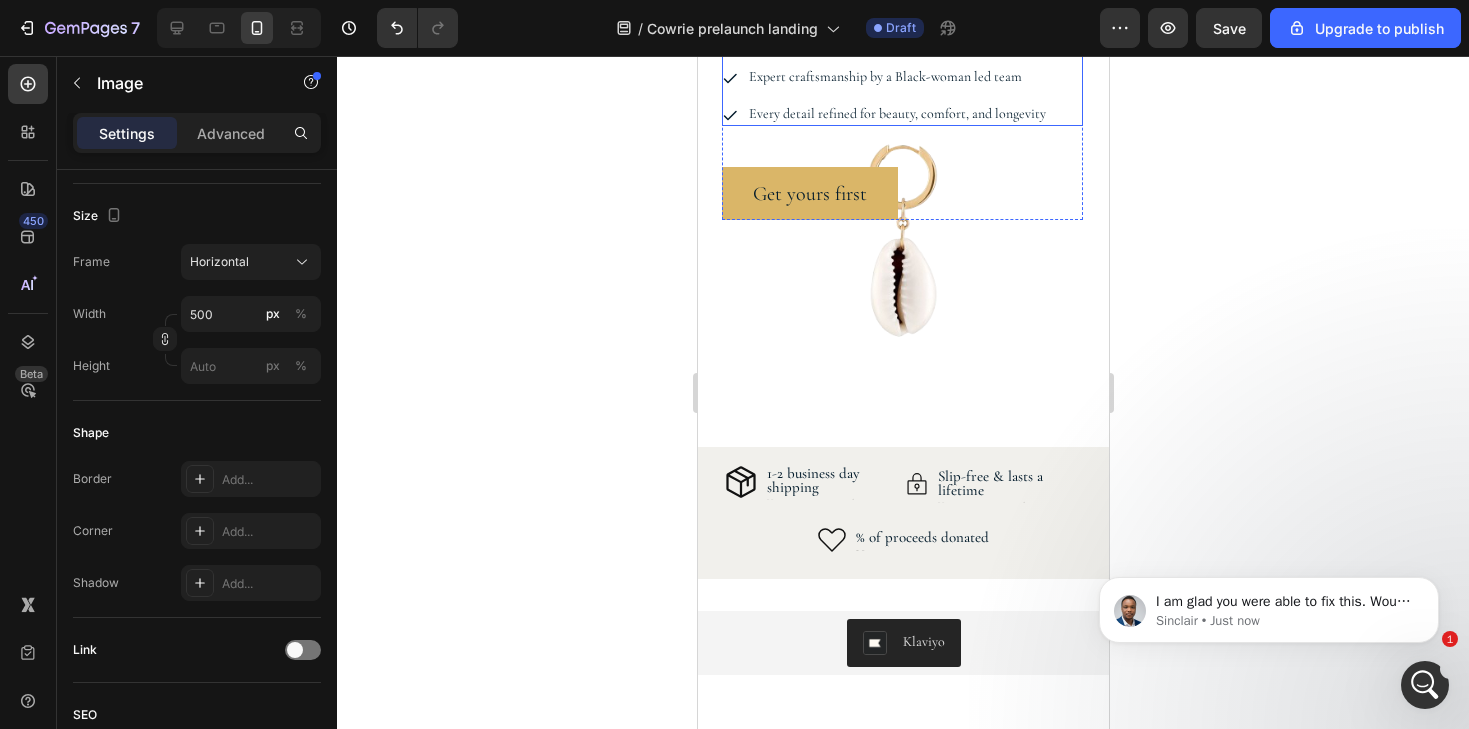 drag, startPoint x: 1514, startPoint y: 476, endPoint x: 817, endPoint y: 420, distance: 699.24603 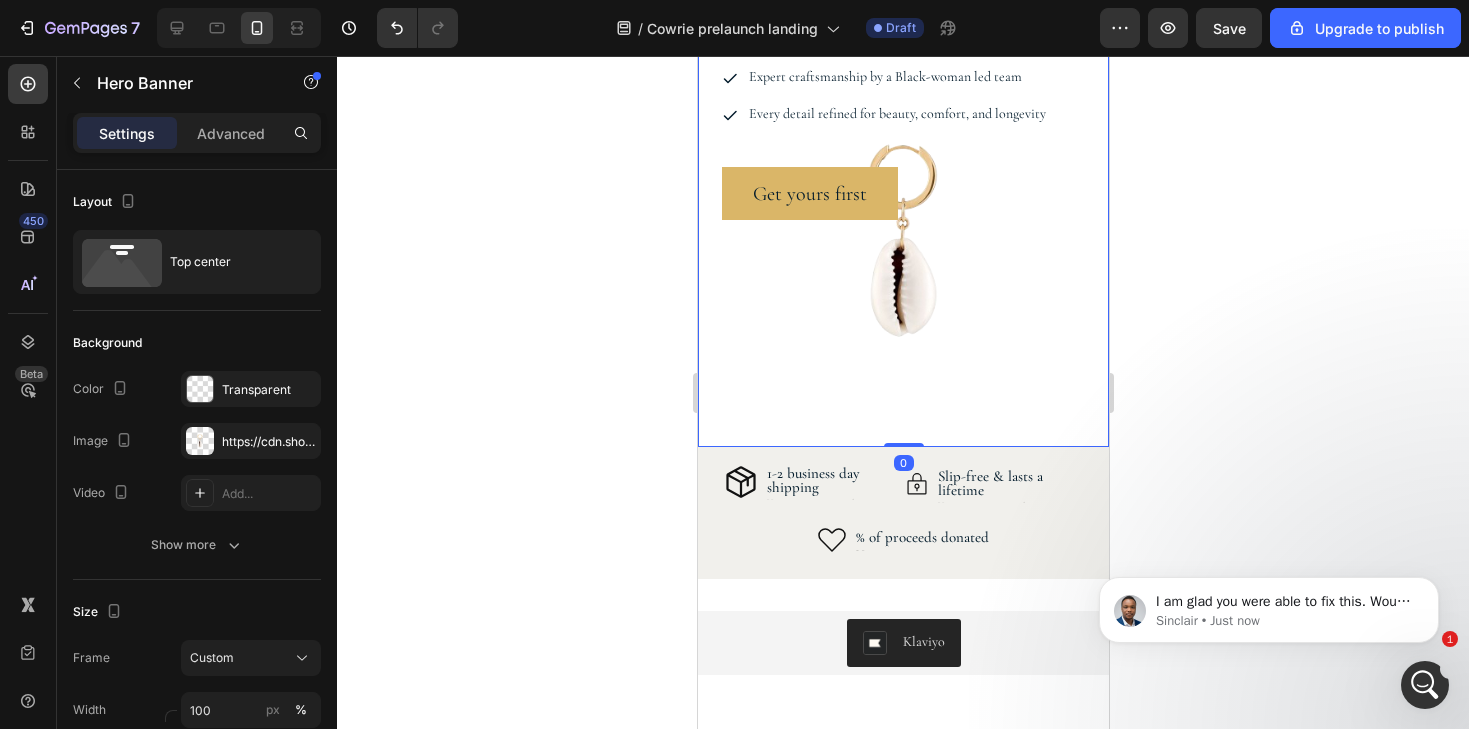 drag, startPoint x: 909, startPoint y: 445, endPoint x: 928, endPoint y: 392, distance: 56.302753 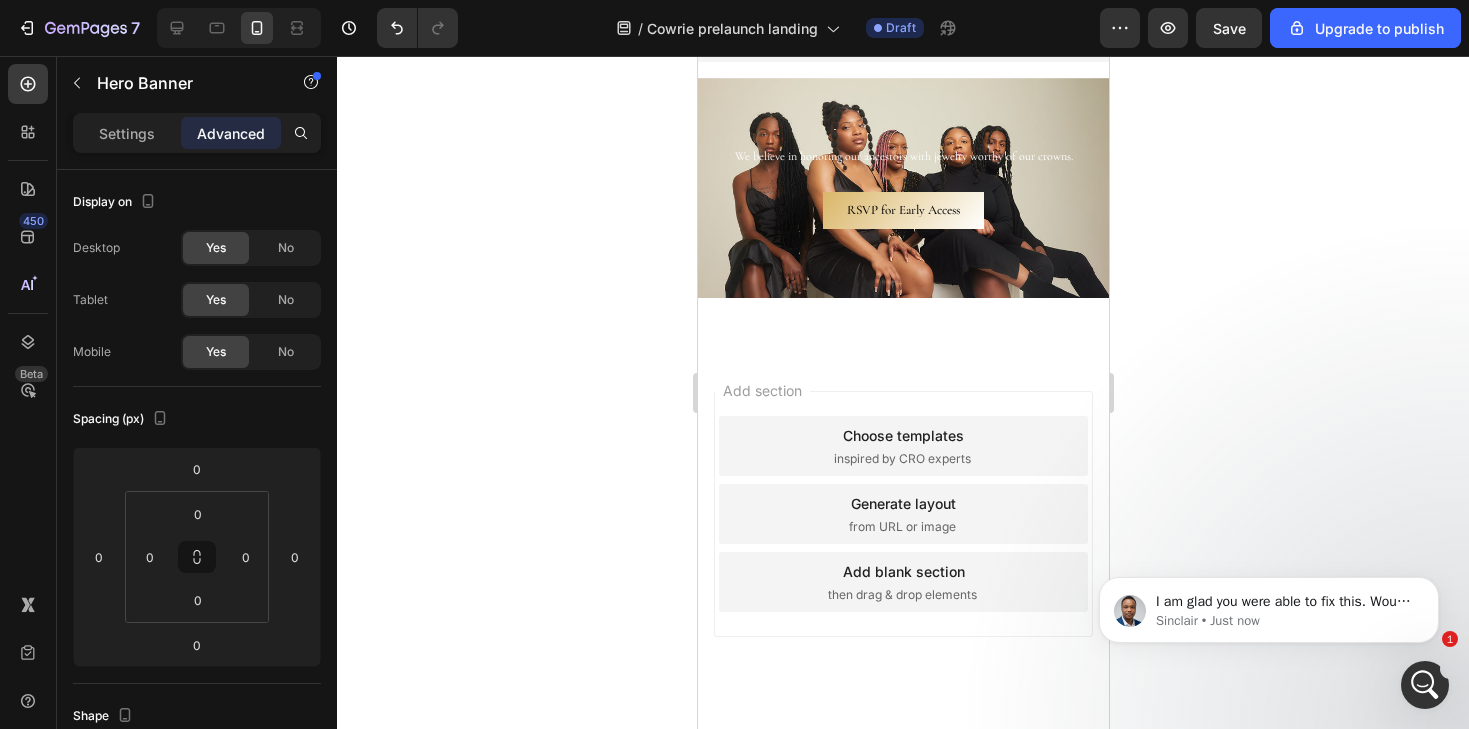 scroll, scrollTop: 4436, scrollLeft: 0, axis: vertical 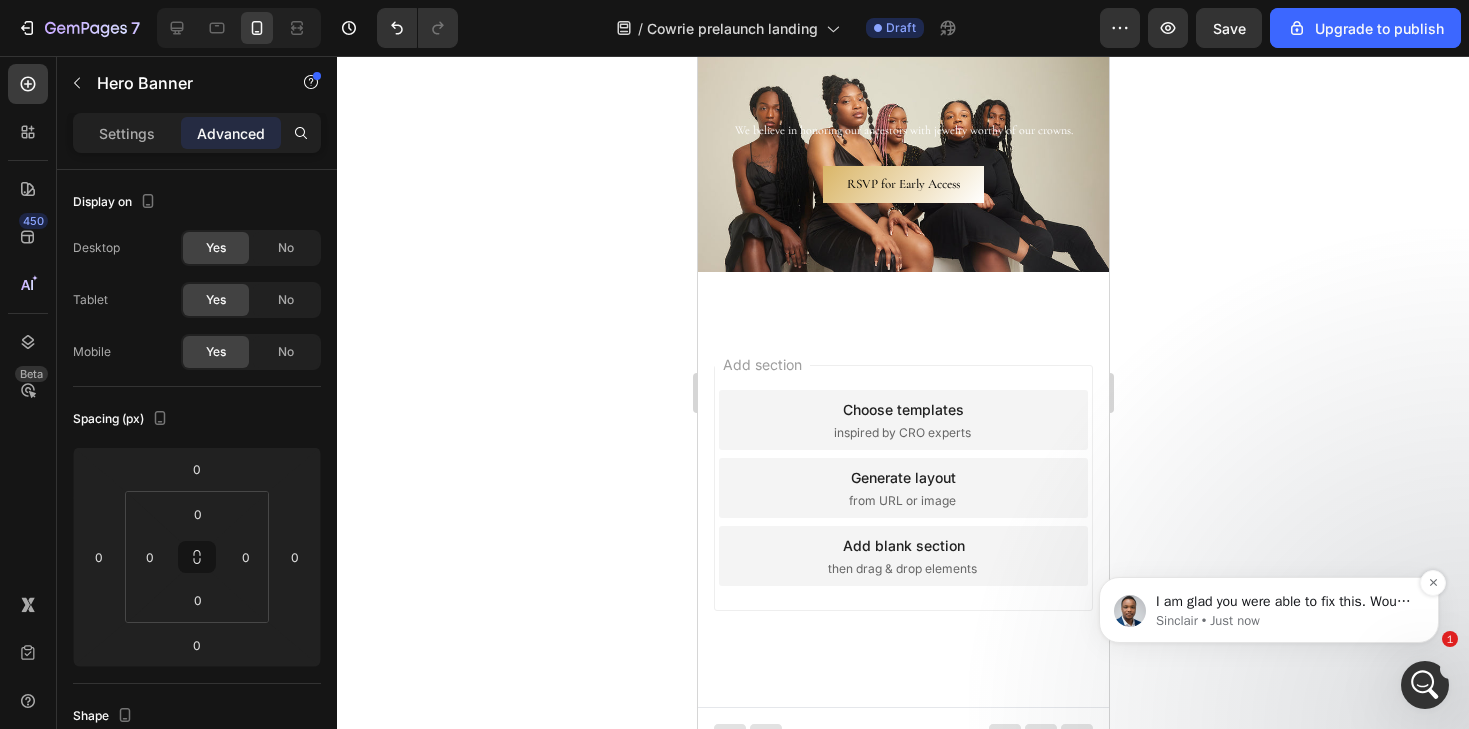 click on "Sinclair • Just now" at bounding box center [1285, 621] 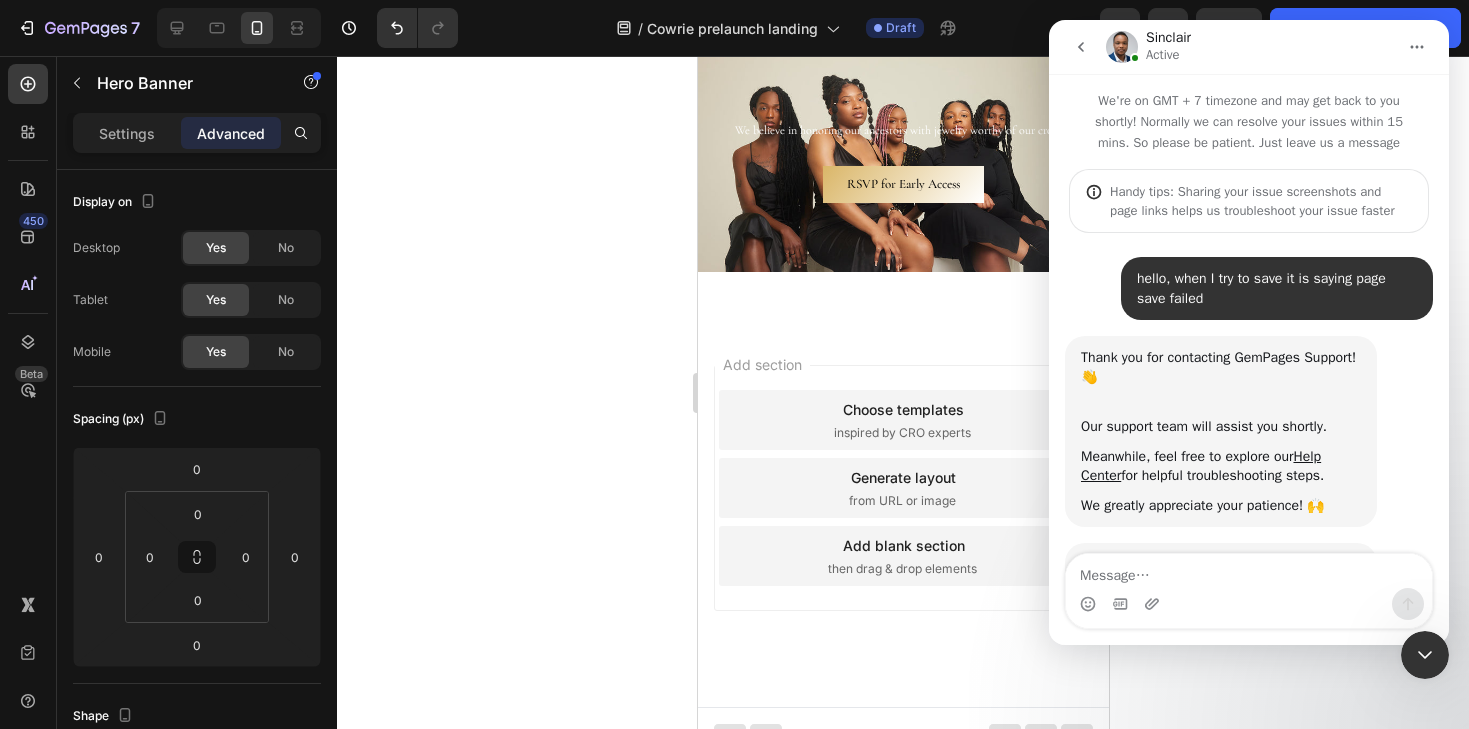 scroll, scrollTop: 2440, scrollLeft: 0, axis: vertical 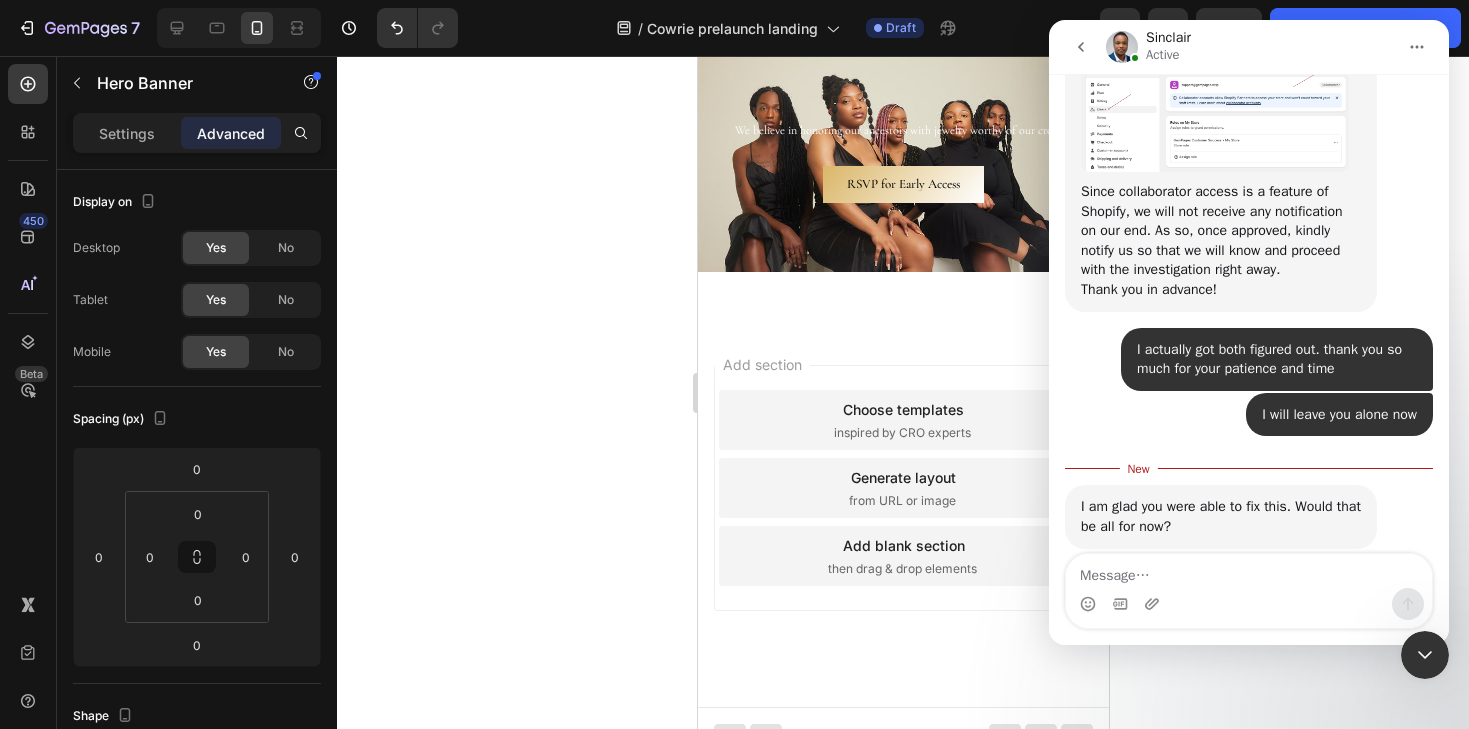 click at bounding box center (1249, 604) 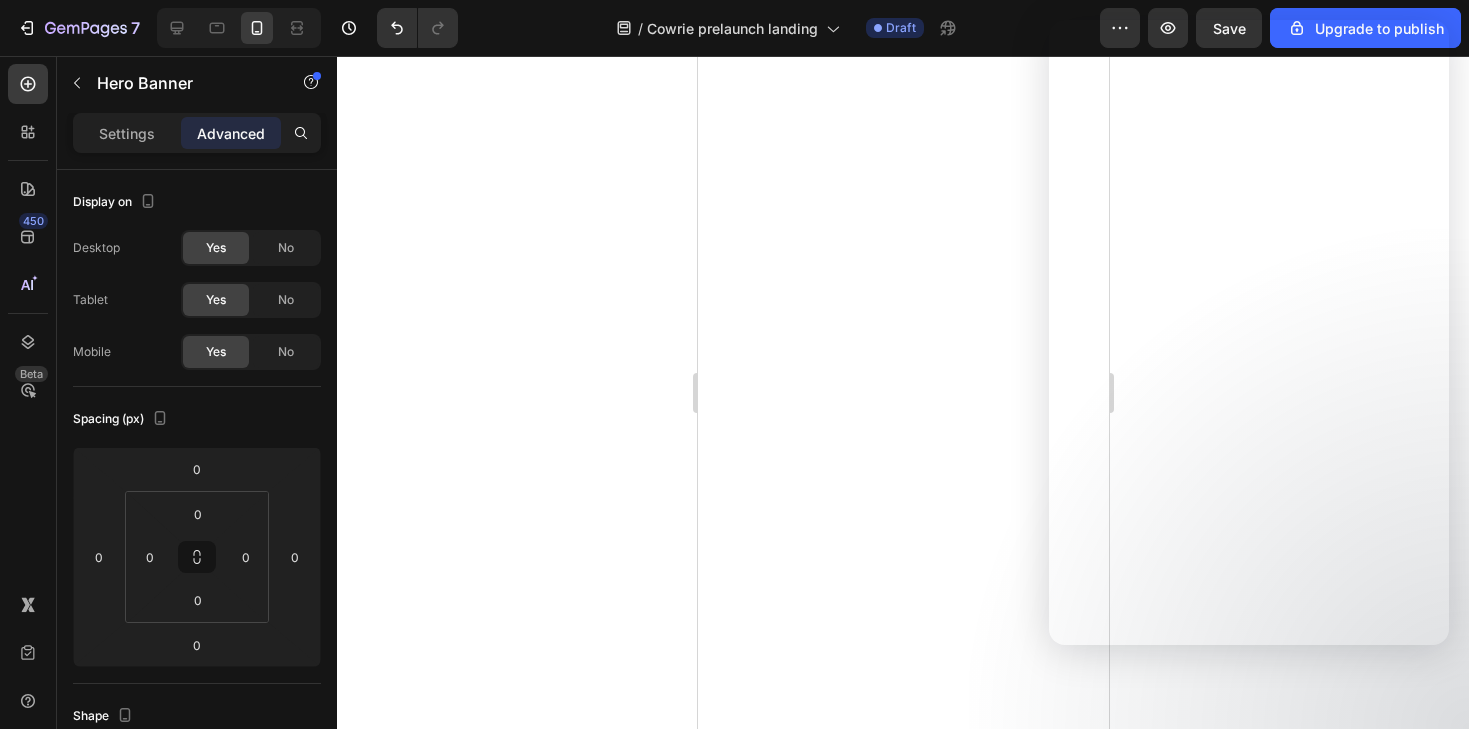 scroll, scrollTop: 0, scrollLeft: 0, axis: both 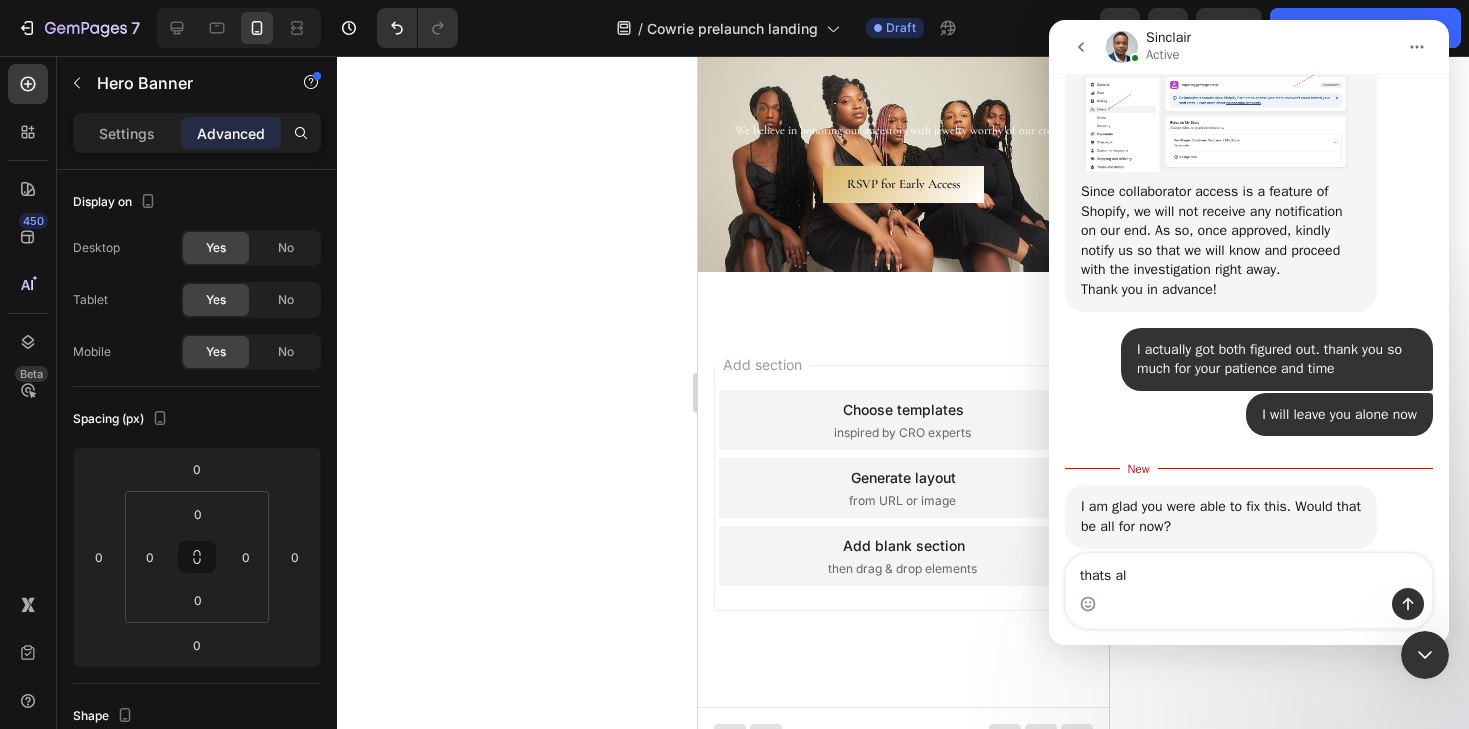 type on "thats all" 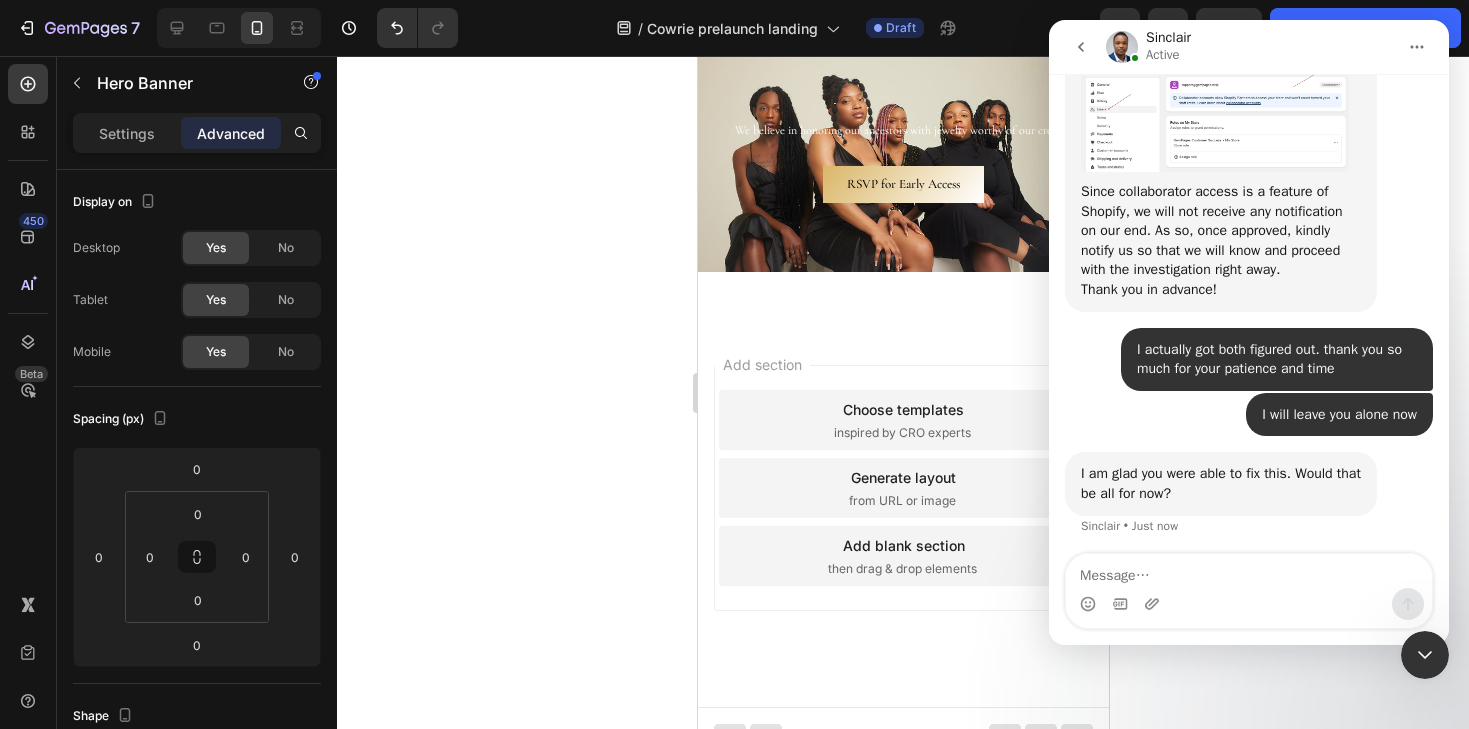 scroll, scrollTop: 2466, scrollLeft: 0, axis: vertical 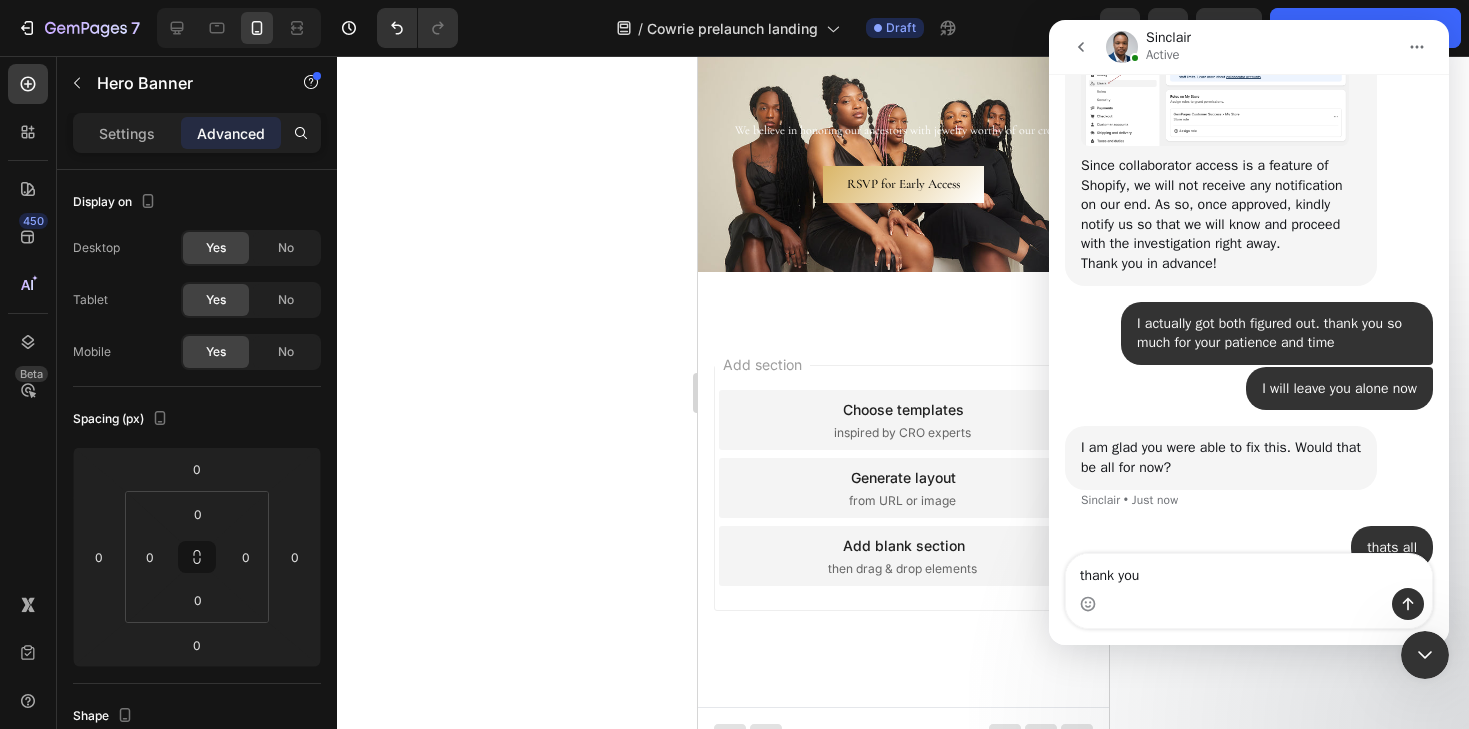 type on "thank you" 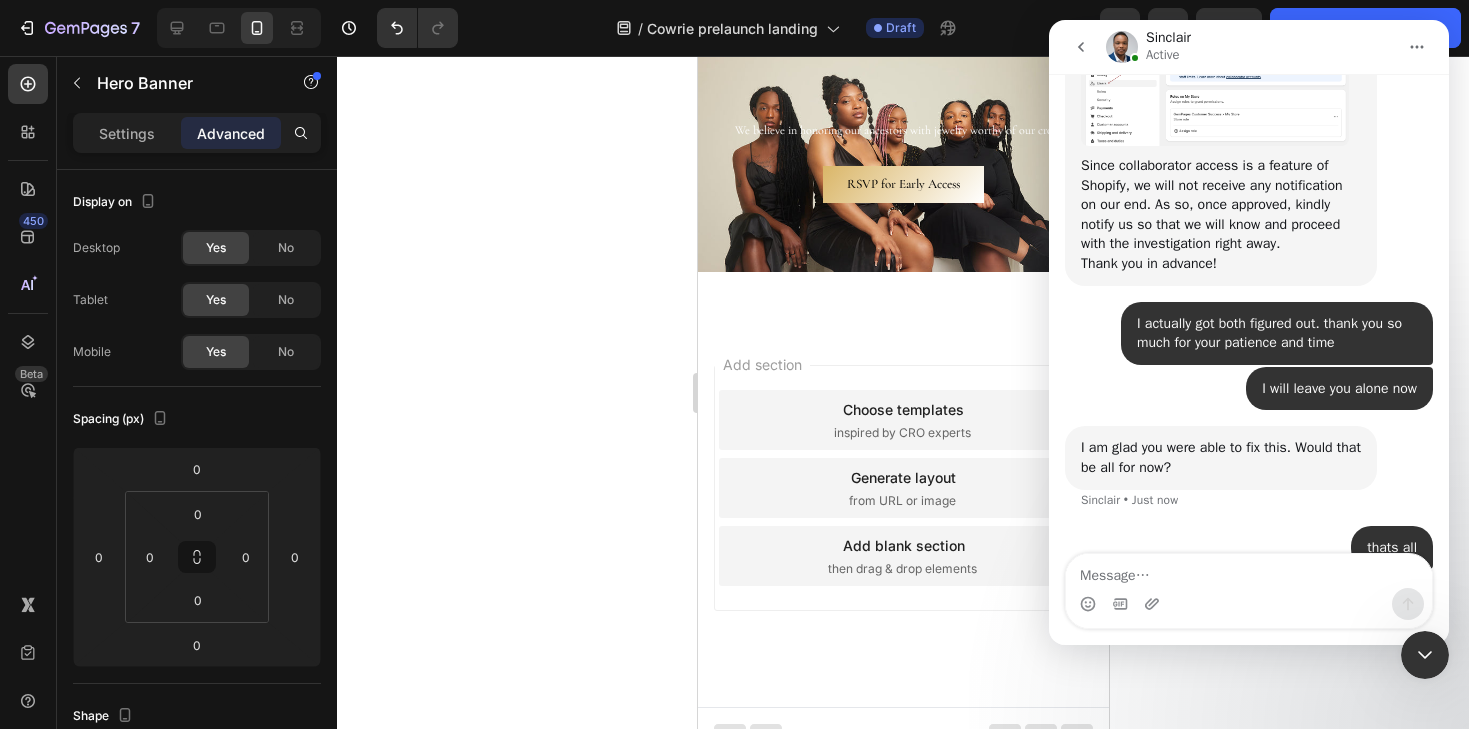 scroll, scrollTop: 2511, scrollLeft: 0, axis: vertical 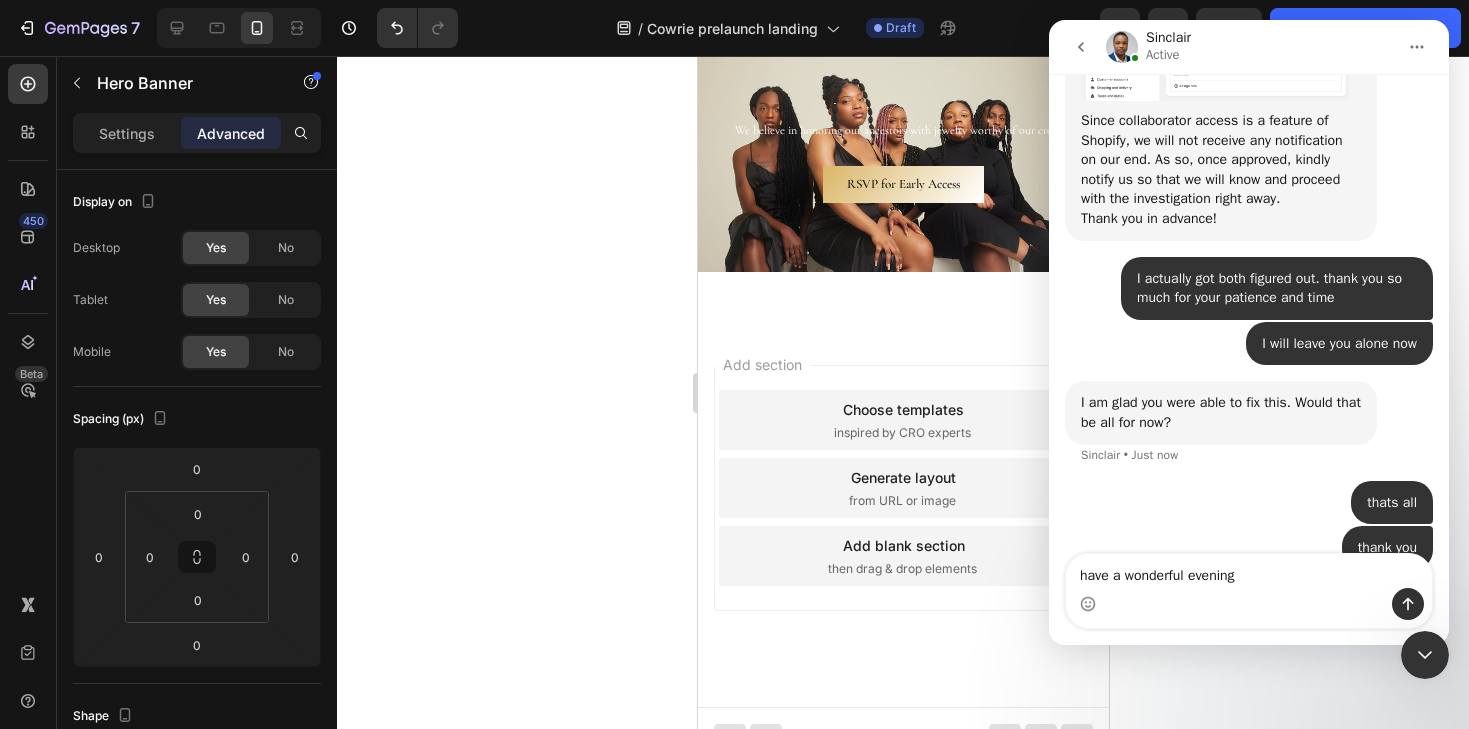 type on "have a wonderful evening" 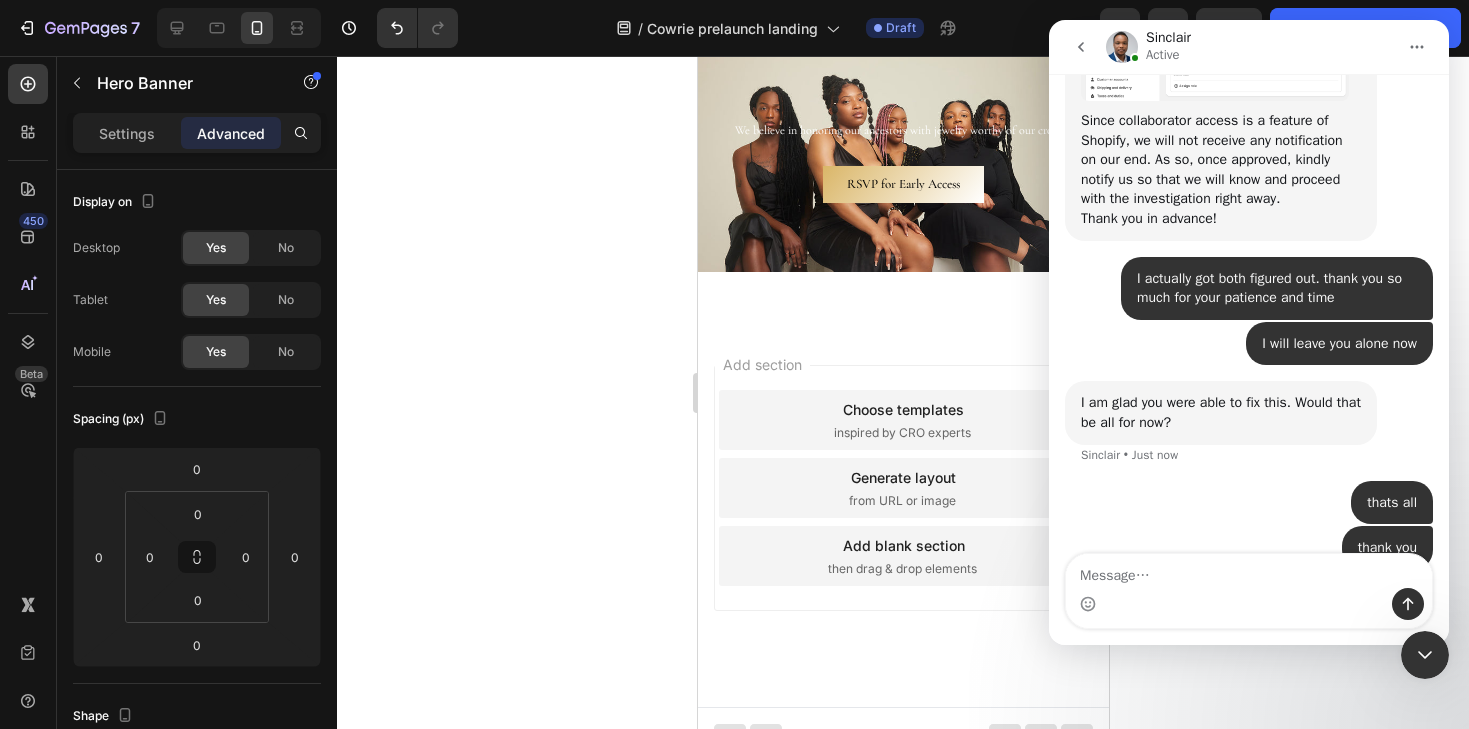 scroll, scrollTop: 2556, scrollLeft: 0, axis: vertical 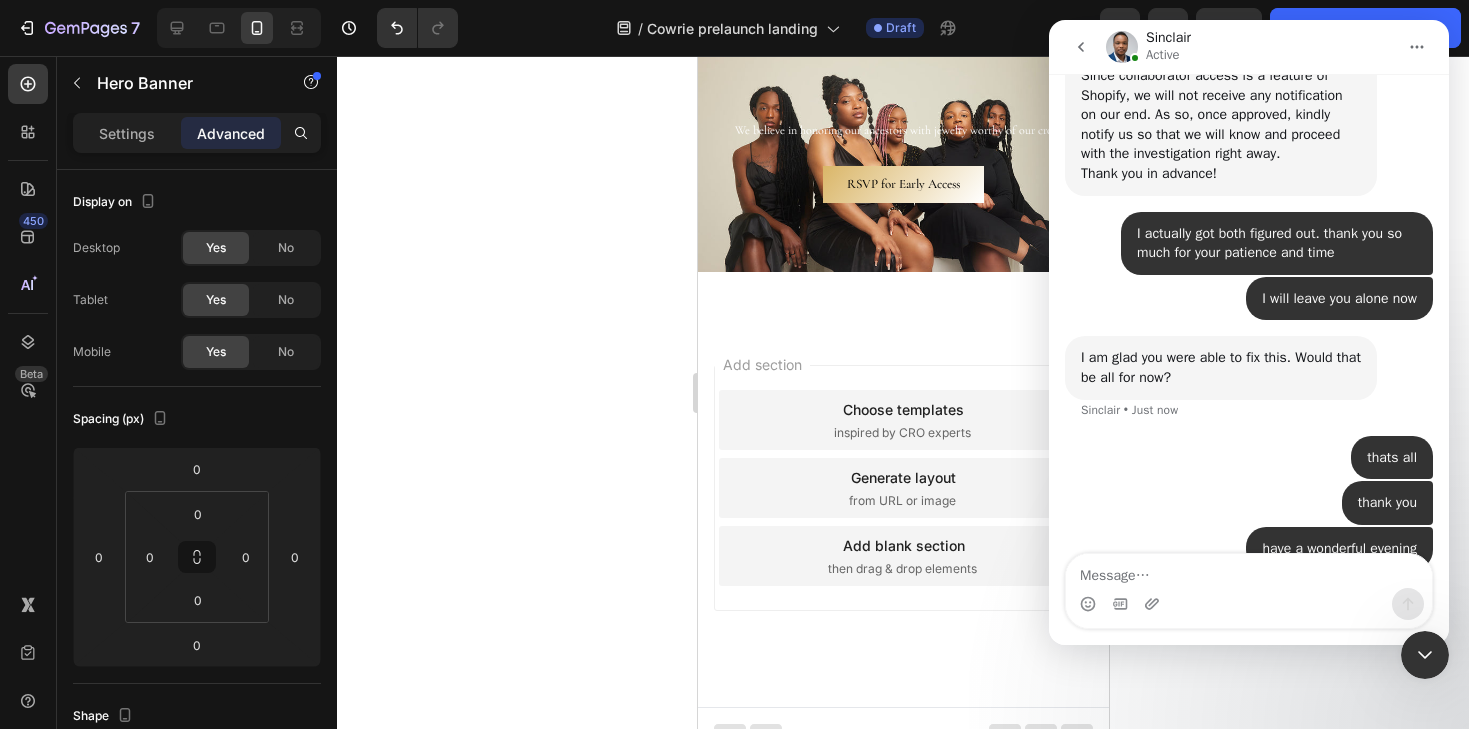 click at bounding box center (1425, 655) 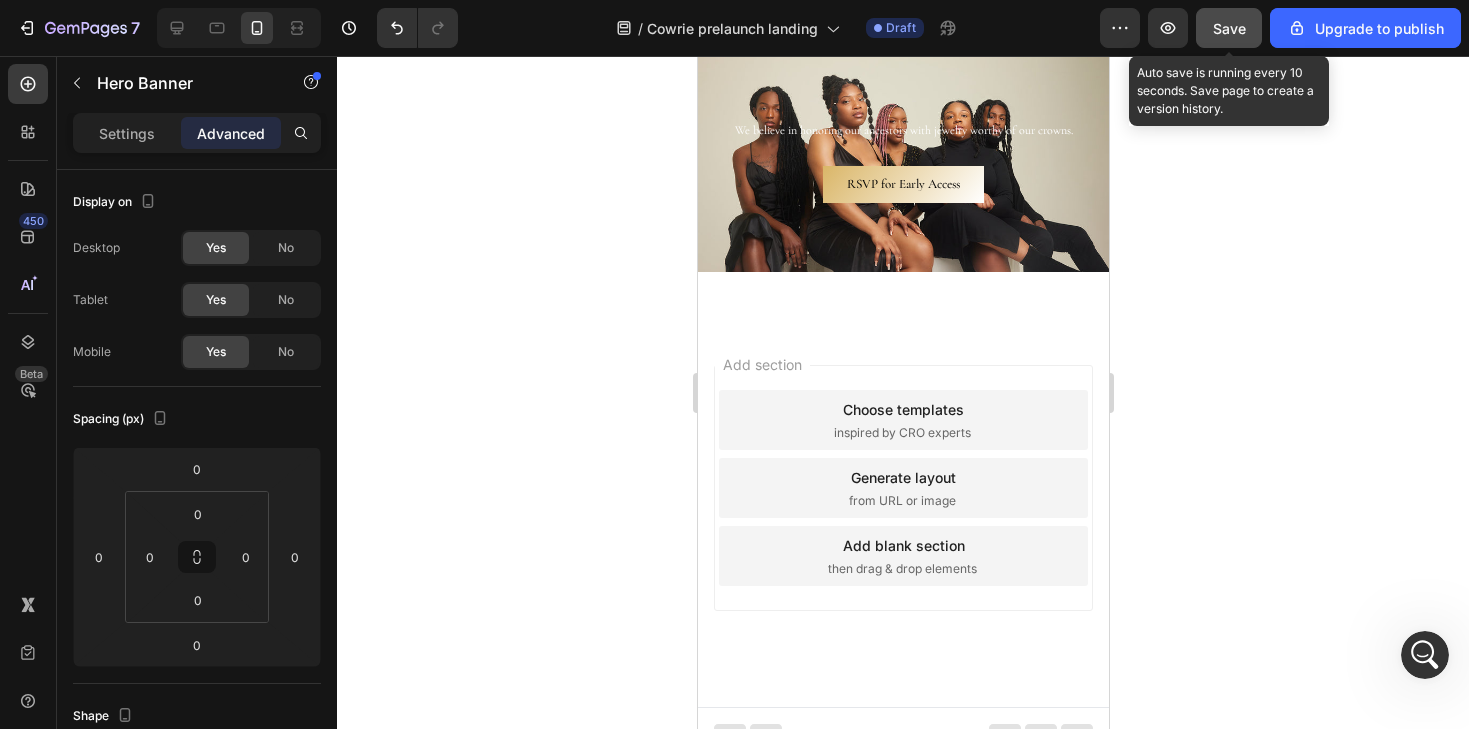 click on "Save" at bounding box center (1229, 28) 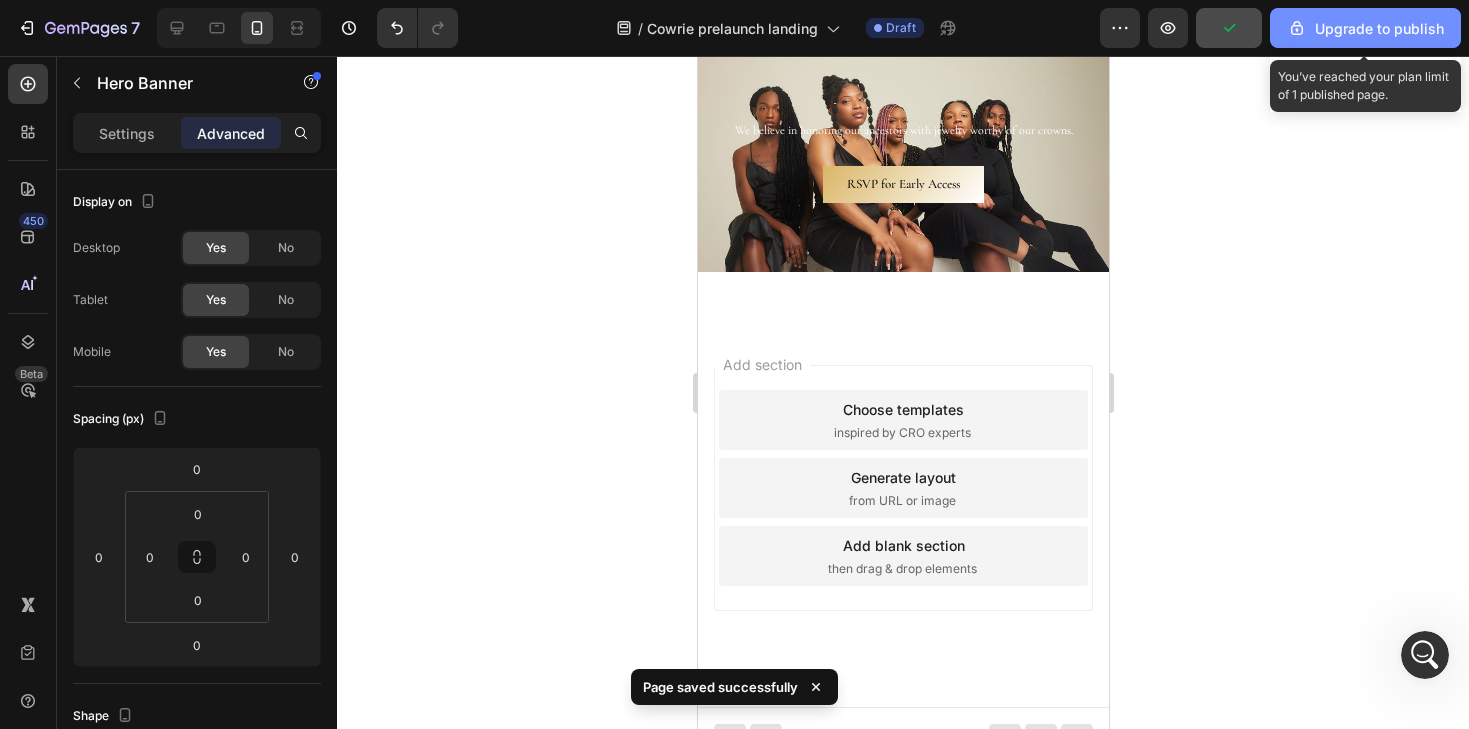 click on "Upgrade to publish" 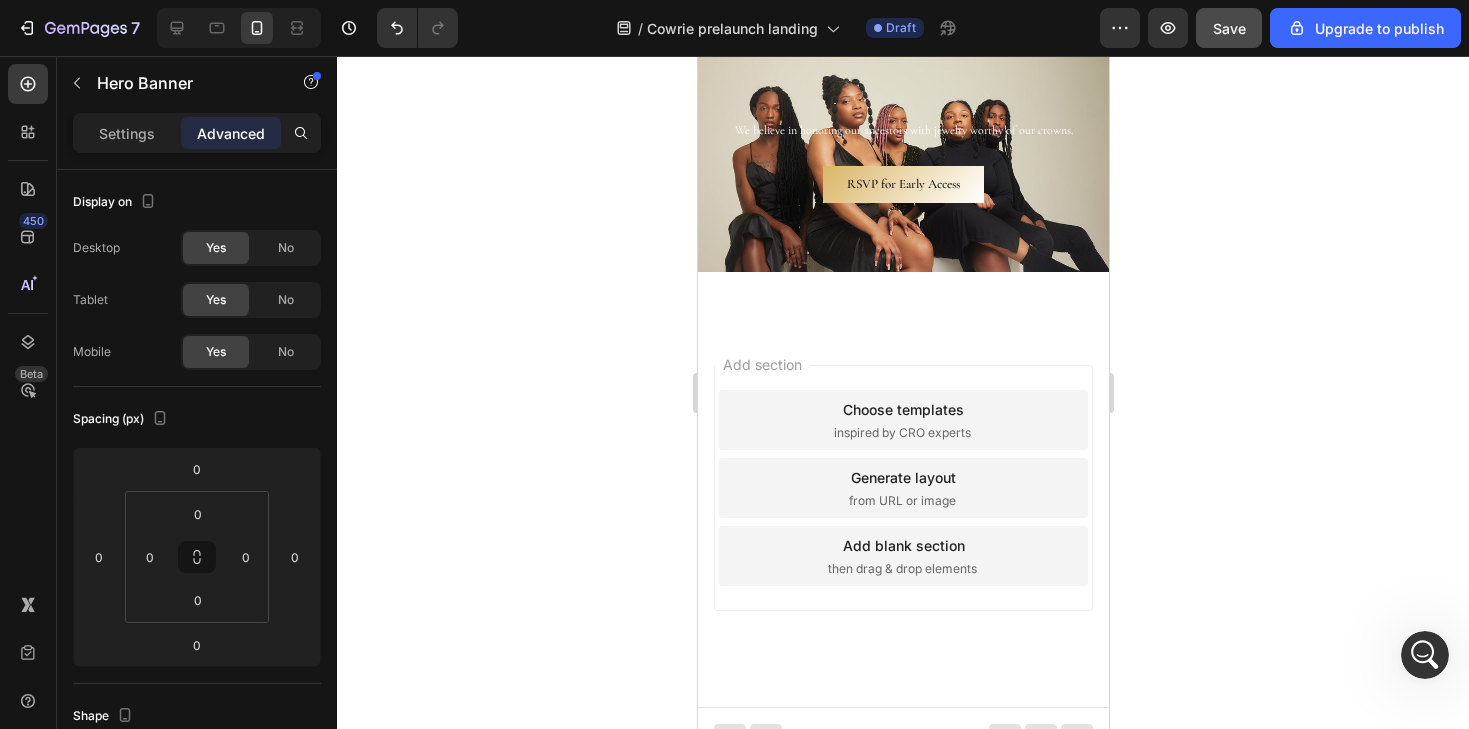 drag, startPoint x: 2814, startPoint y: 1302, endPoint x: 1413, endPoint y: 671, distance: 1536.5422 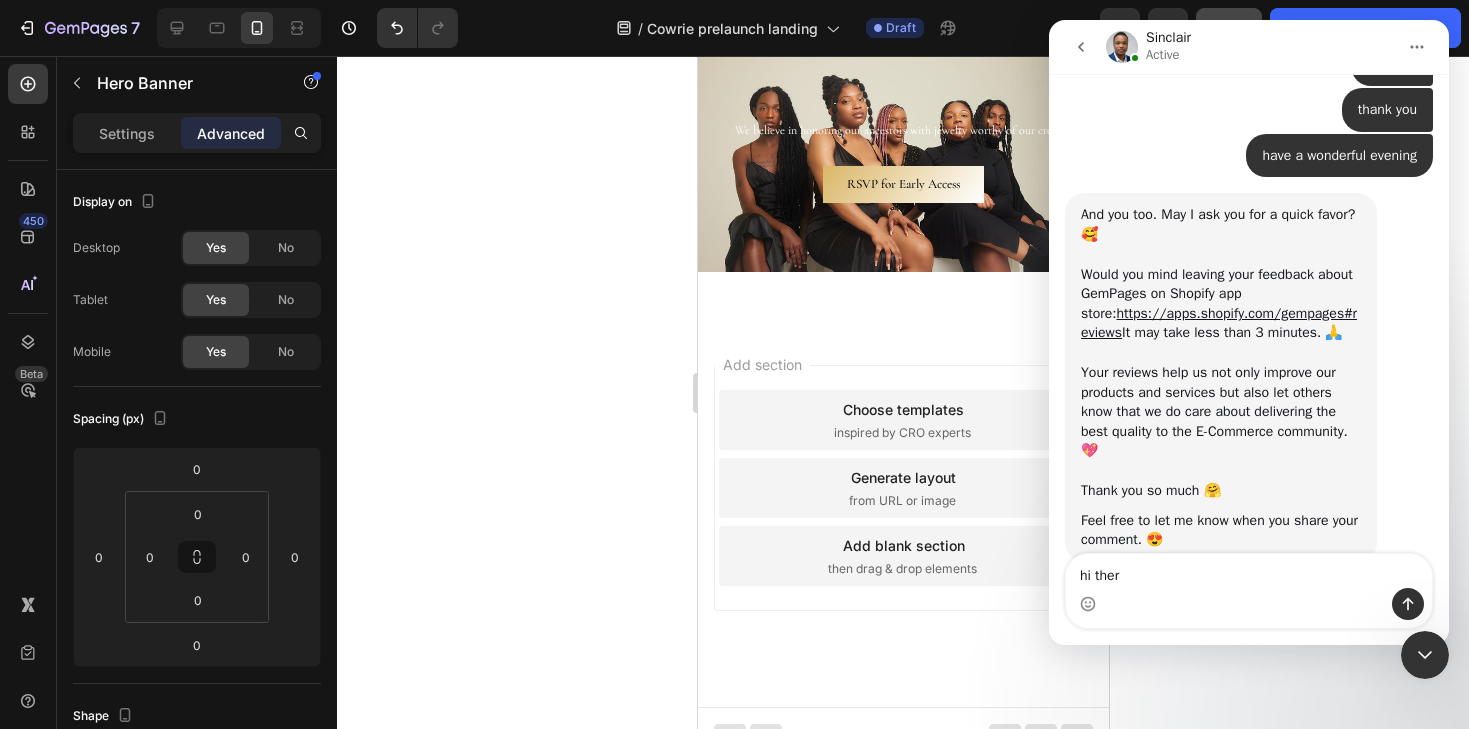 type on "hi there" 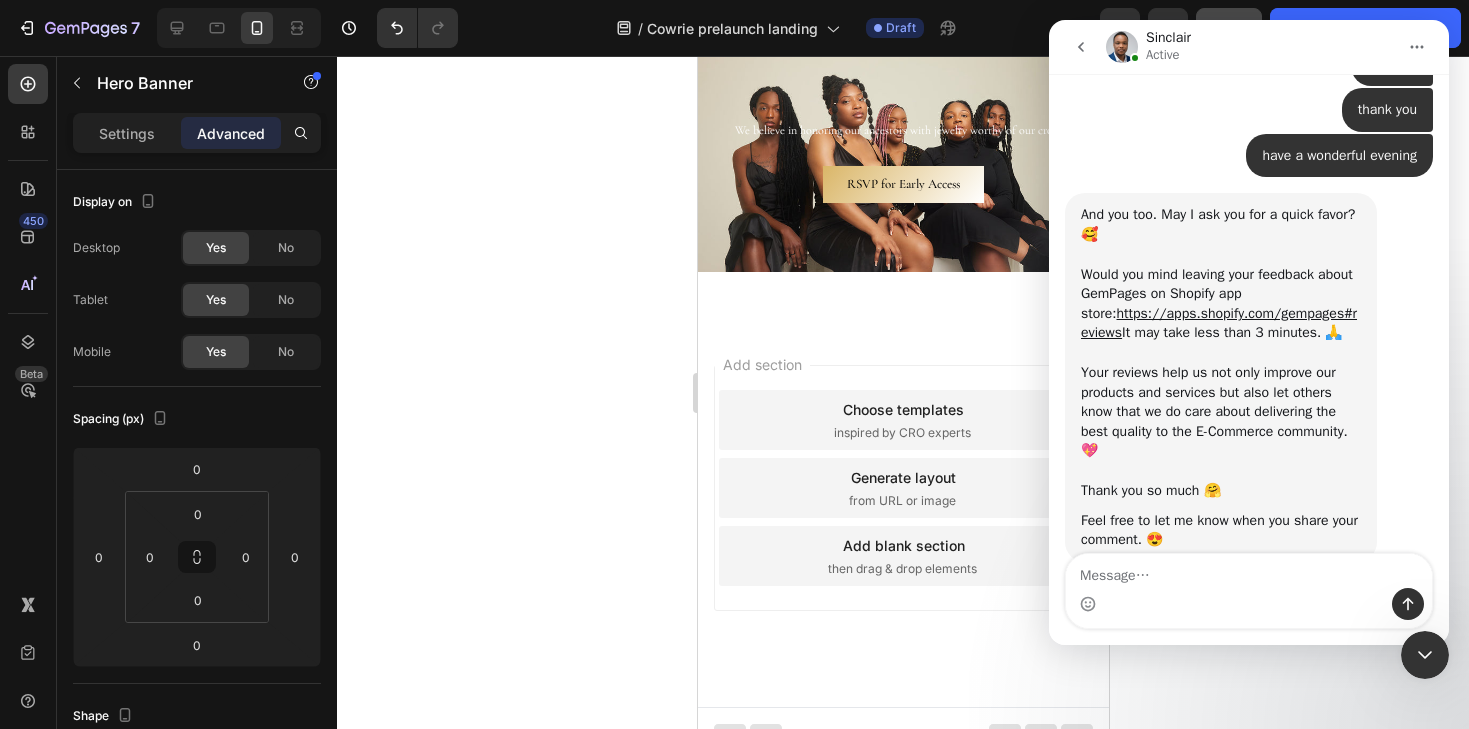 scroll, scrollTop: 2991, scrollLeft: 0, axis: vertical 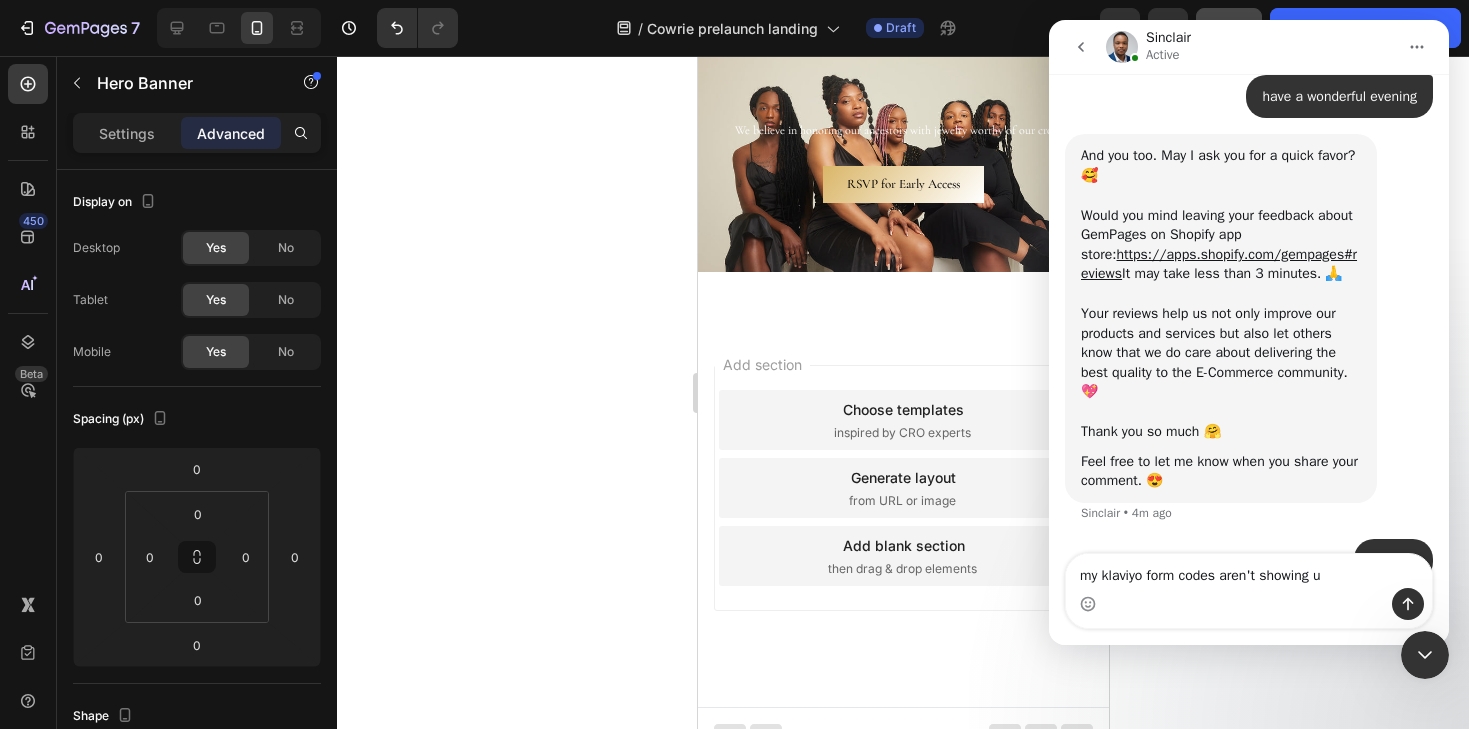 type on "my klaviyo form codes aren't showing up" 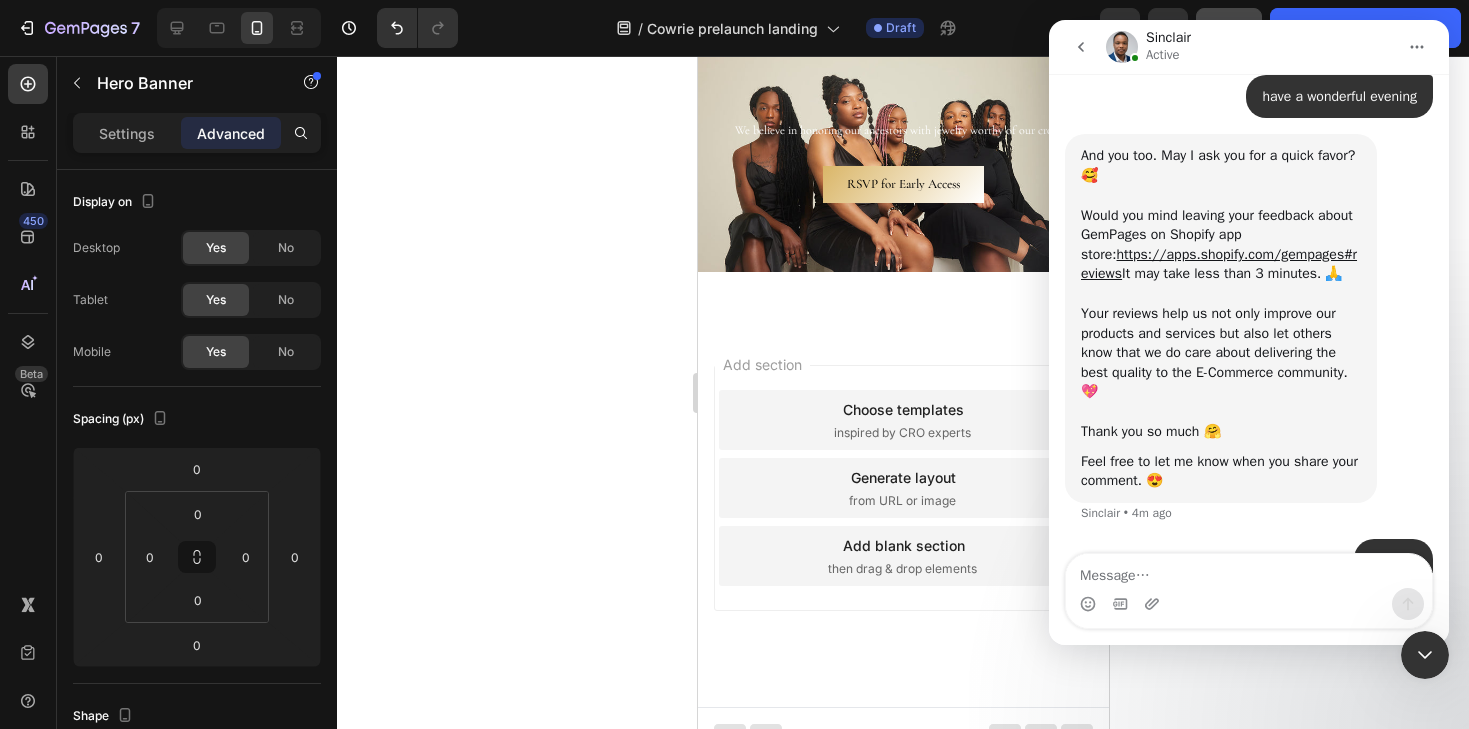 scroll, scrollTop: 3036, scrollLeft: 0, axis: vertical 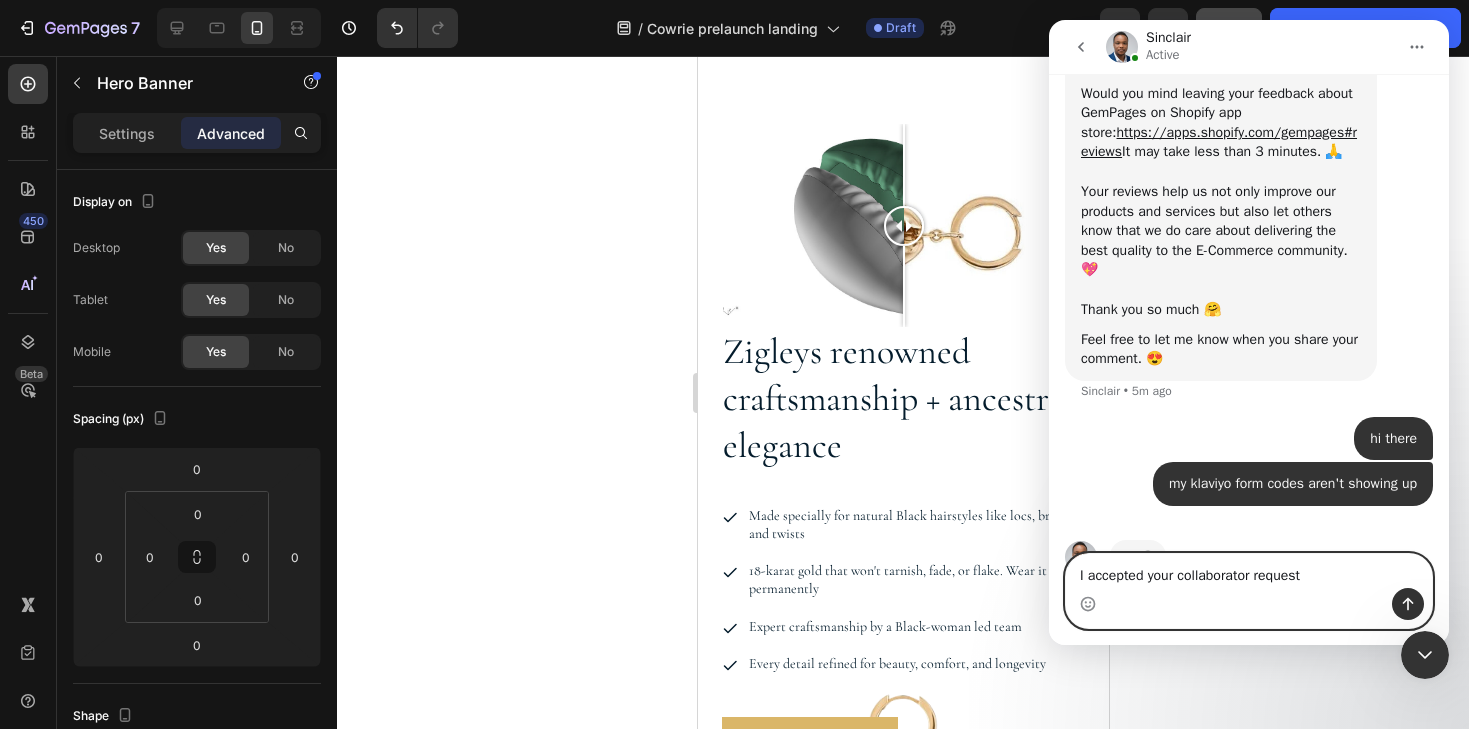 type on "I accepted your collaborator request" 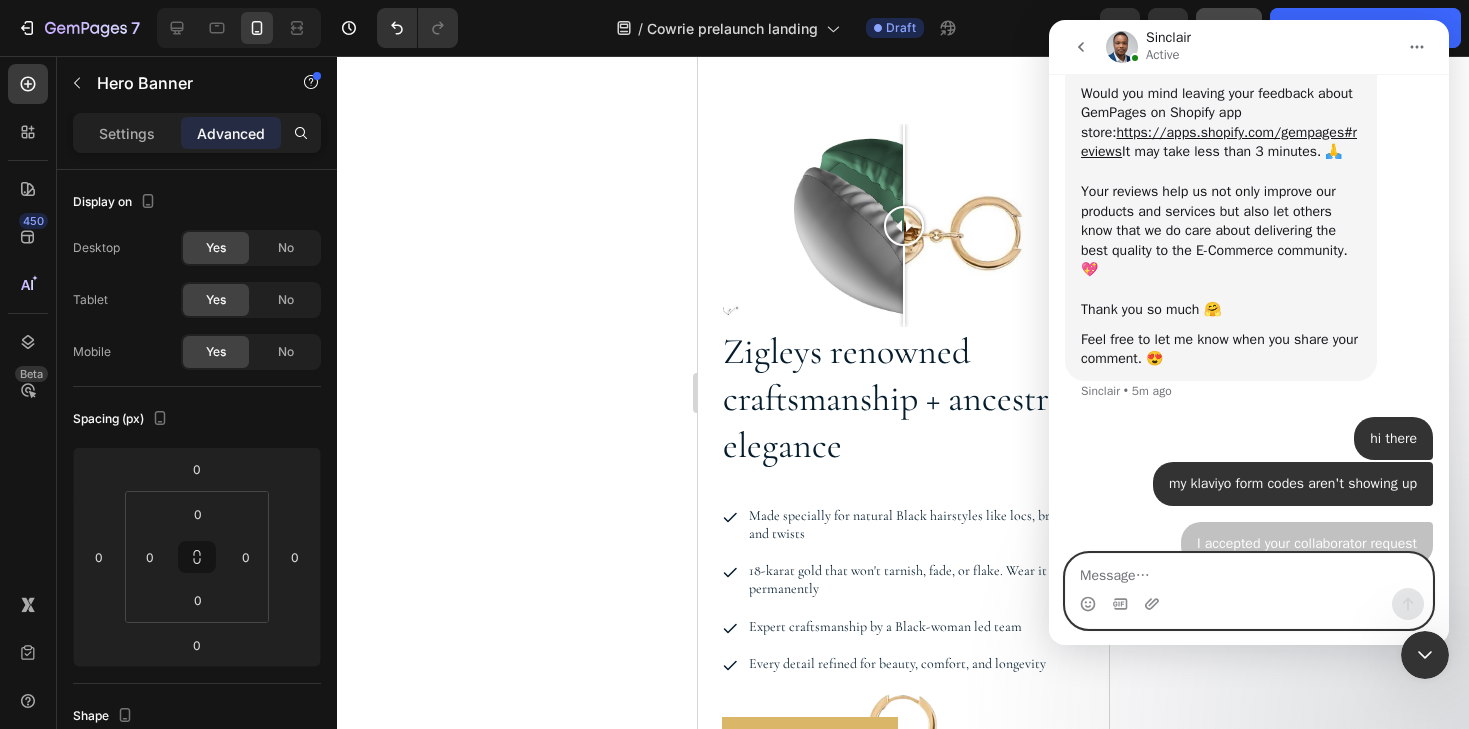 scroll, scrollTop: 3158, scrollLeft: 0, axis: vertical 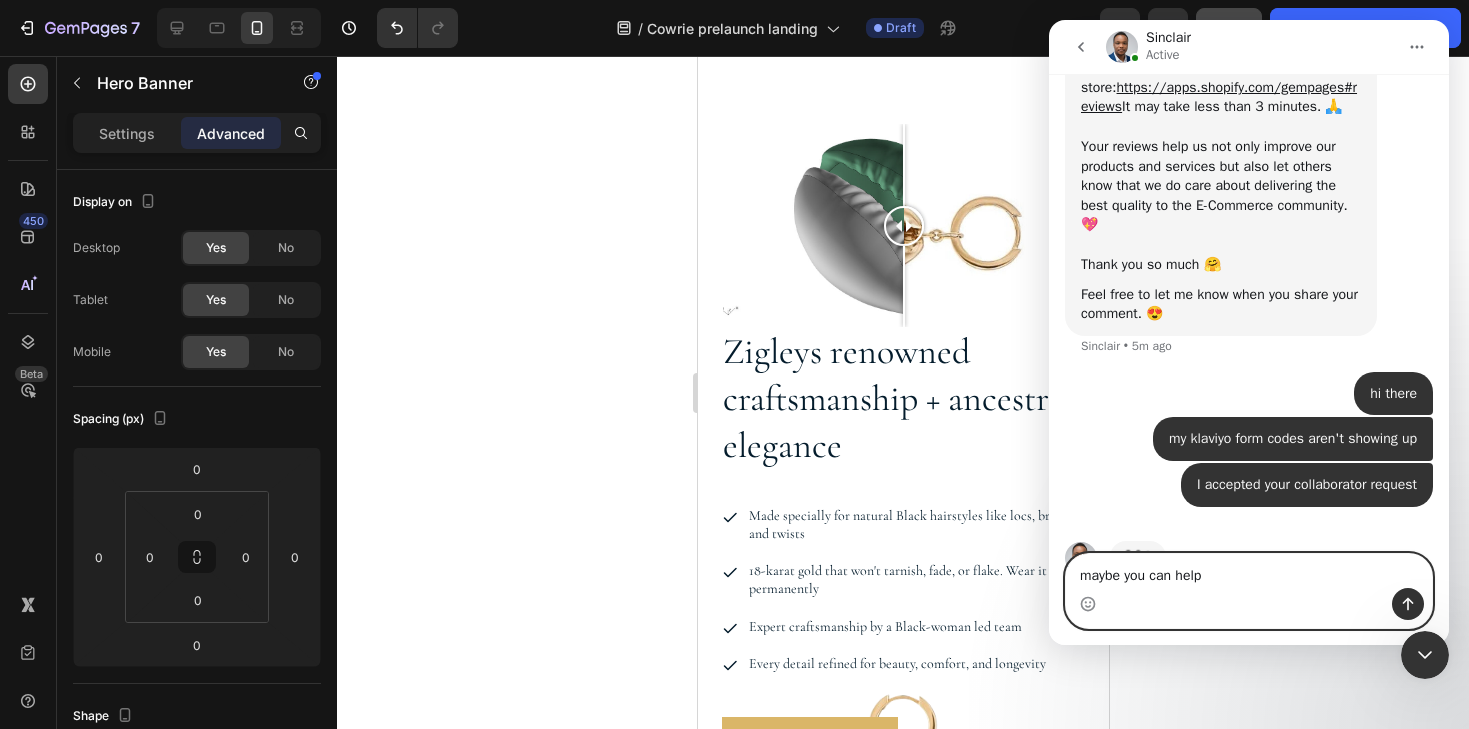 type on "maybe you can help" 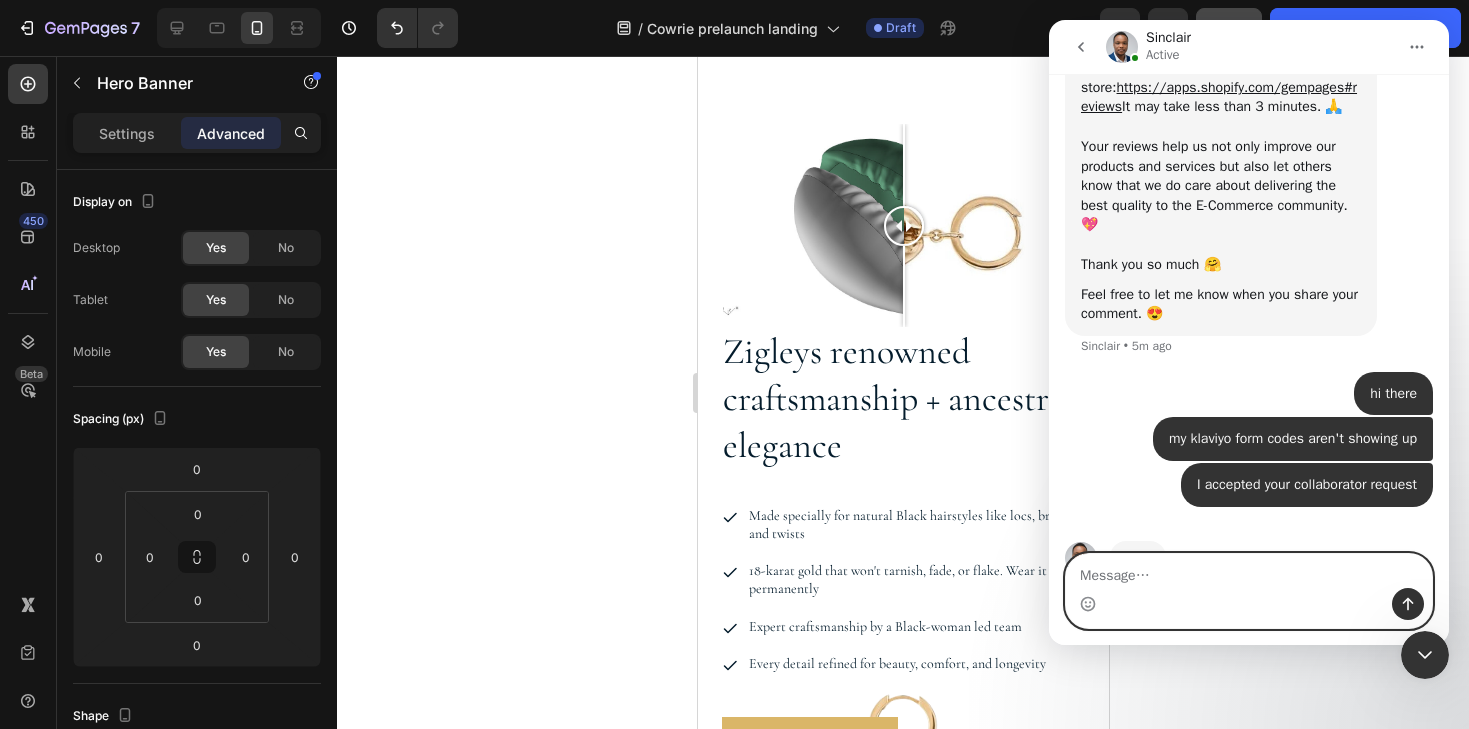 scroll, scrollTop: 3203, scrollLeft: 0, axis: vertical 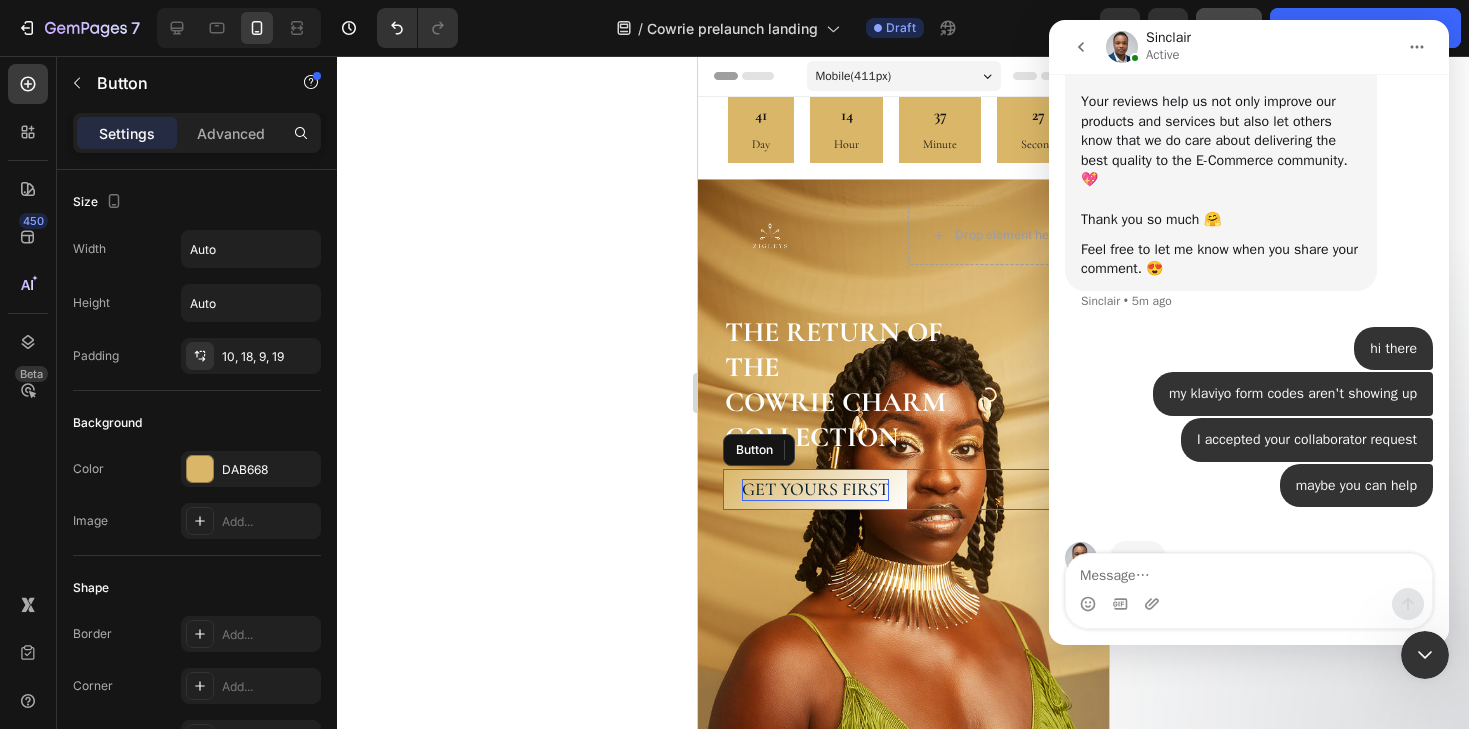 click on "get yours first" at bounding box center [814, 490] 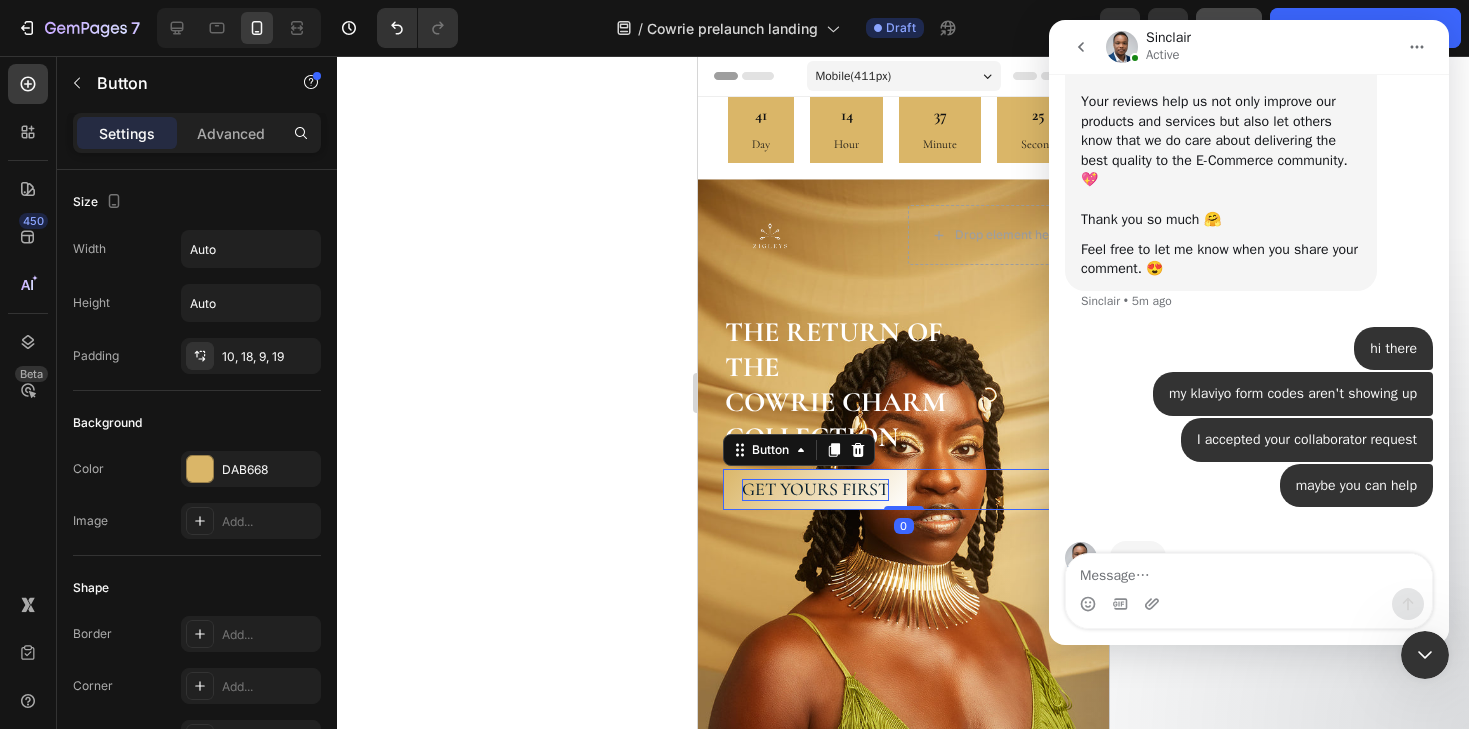 click on "get yours first" at bounding box center [814, 490] 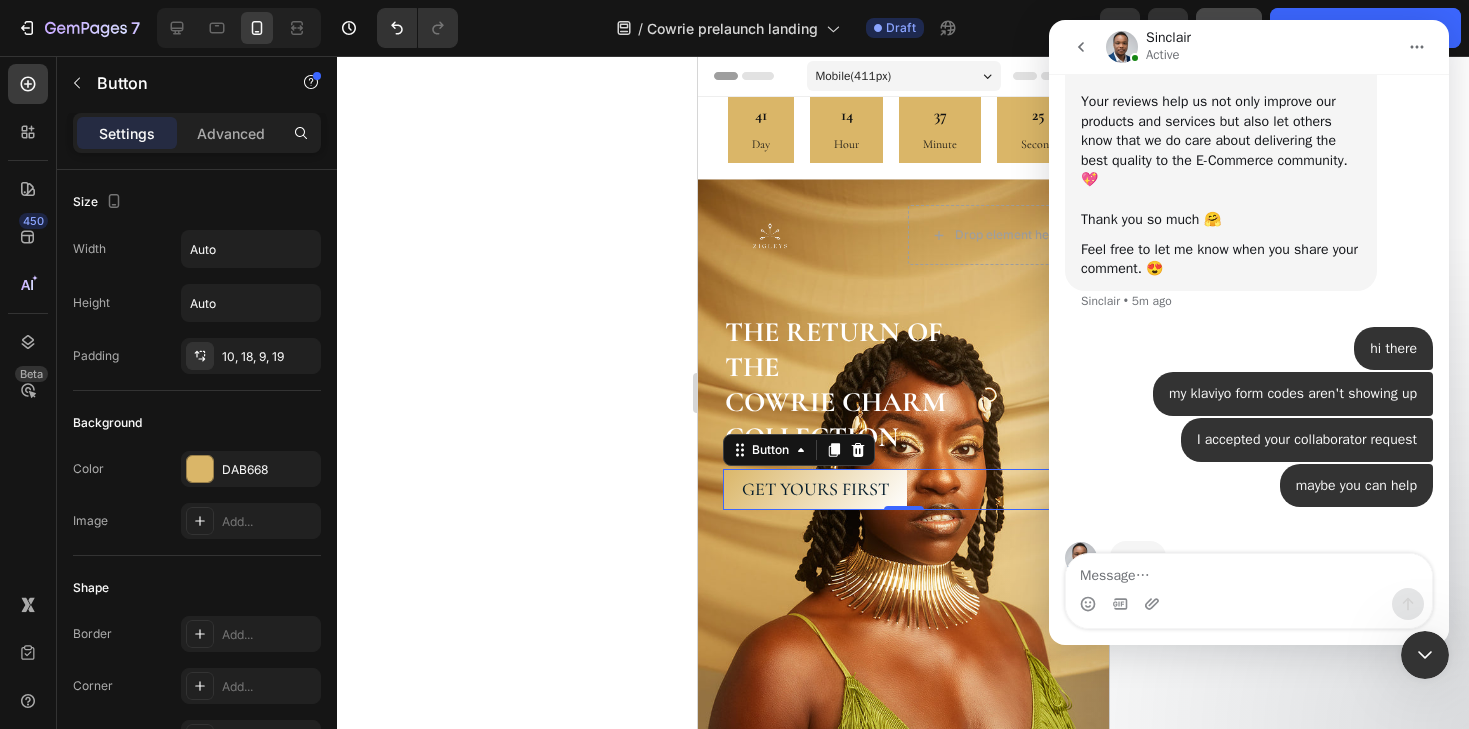 click on "get yours first" at bounding box center [814, 489] 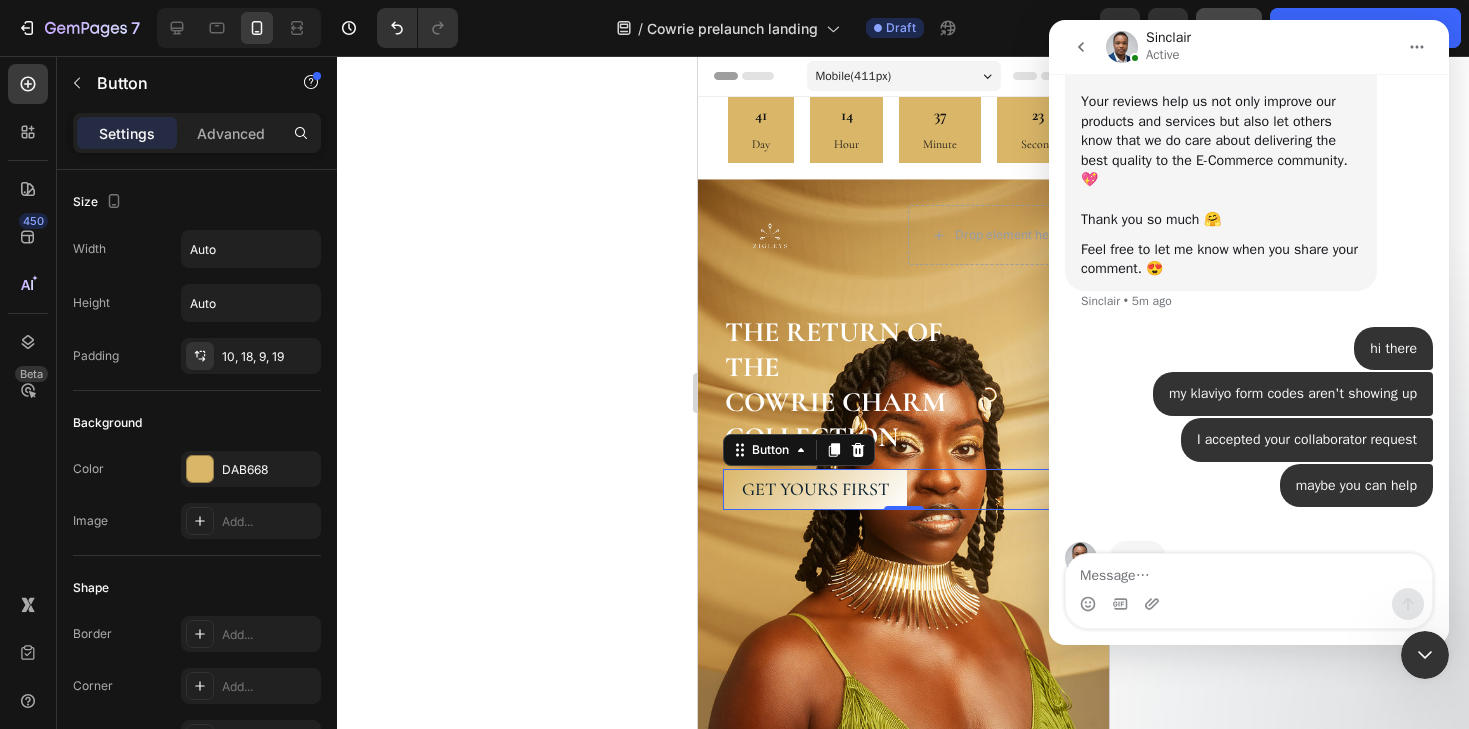 click on "get yours first" at bounding box center (814, 489) 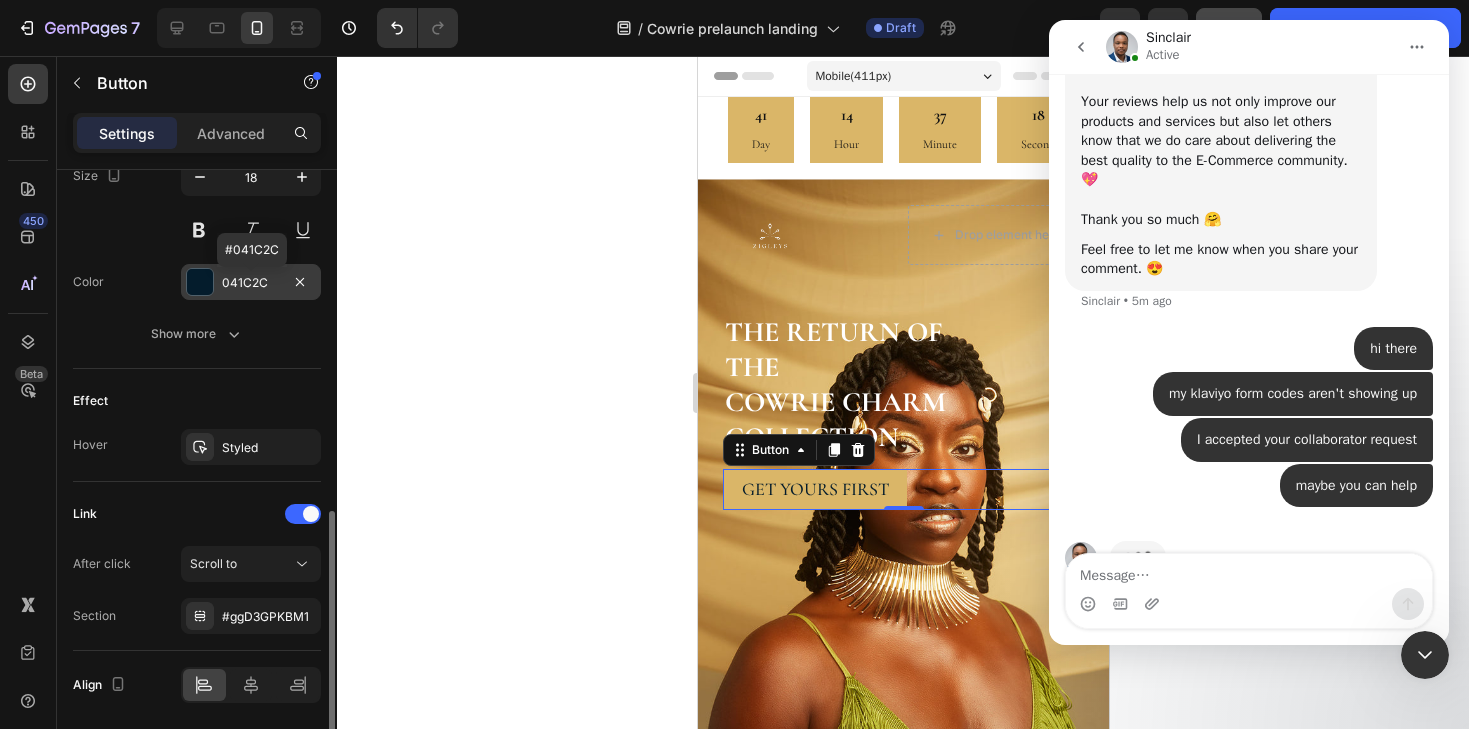 scroll, scrollTop: 922, scrollLeft: 0, axis: vertical 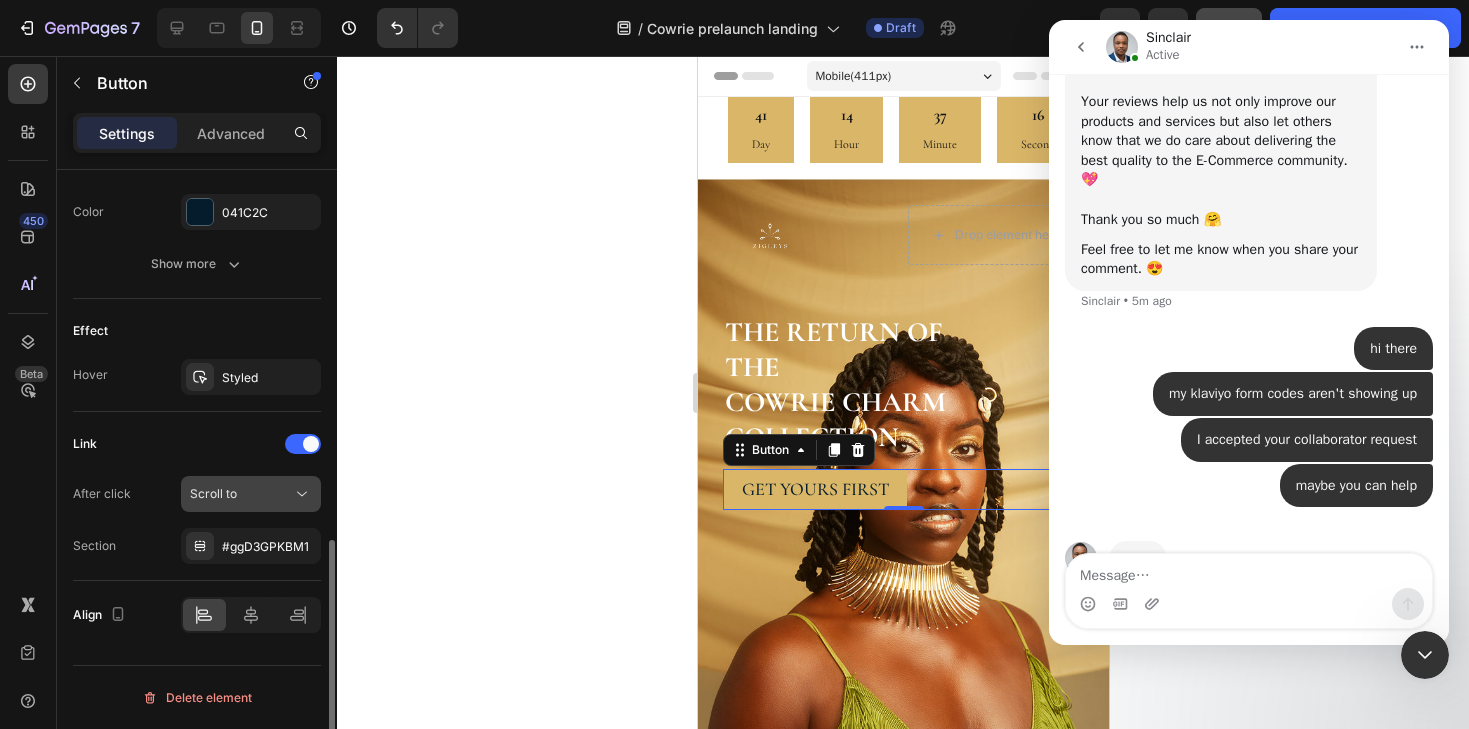 click on "Scroll to" at bounding box center [251, 494] 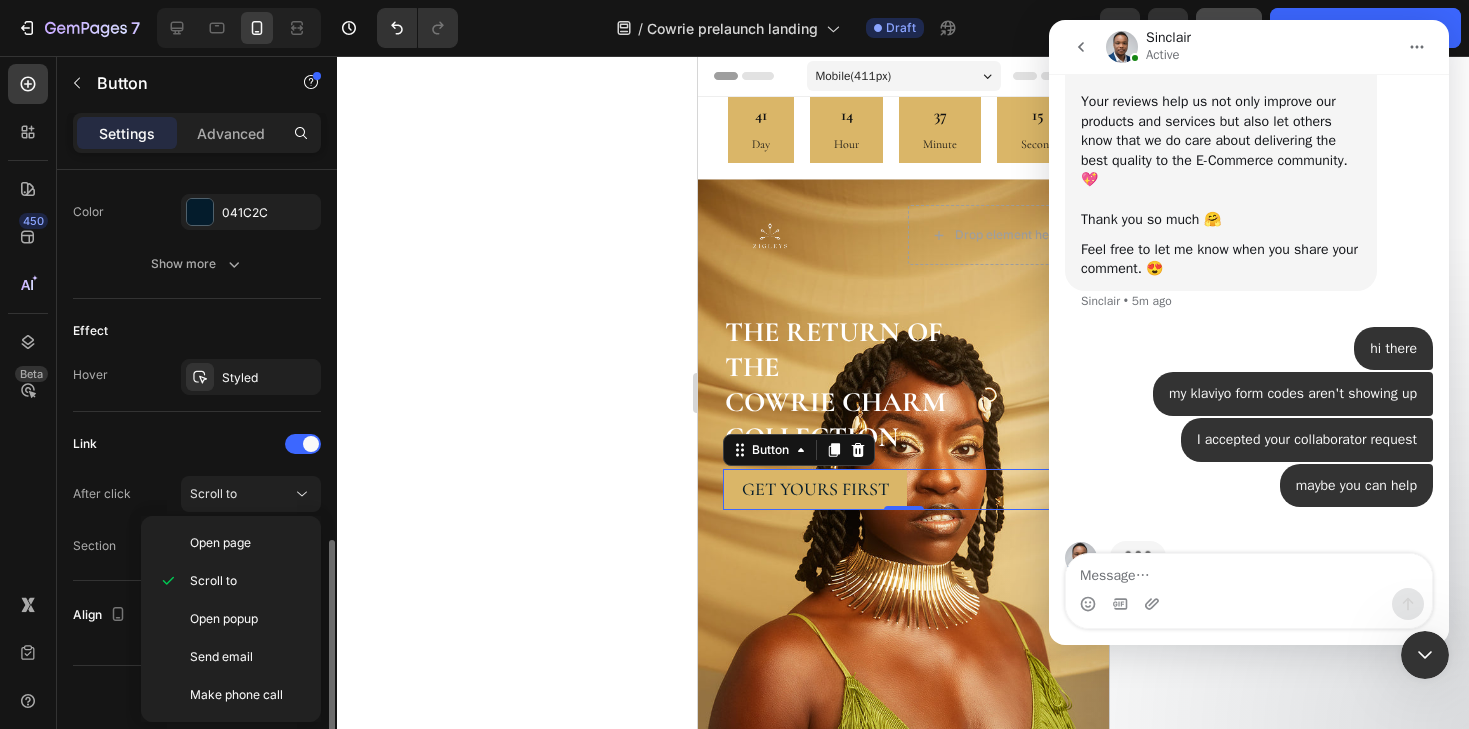 click on "Link After click Scroll to Section #ggD3GPKBM1" at bounding box center (197, 496) 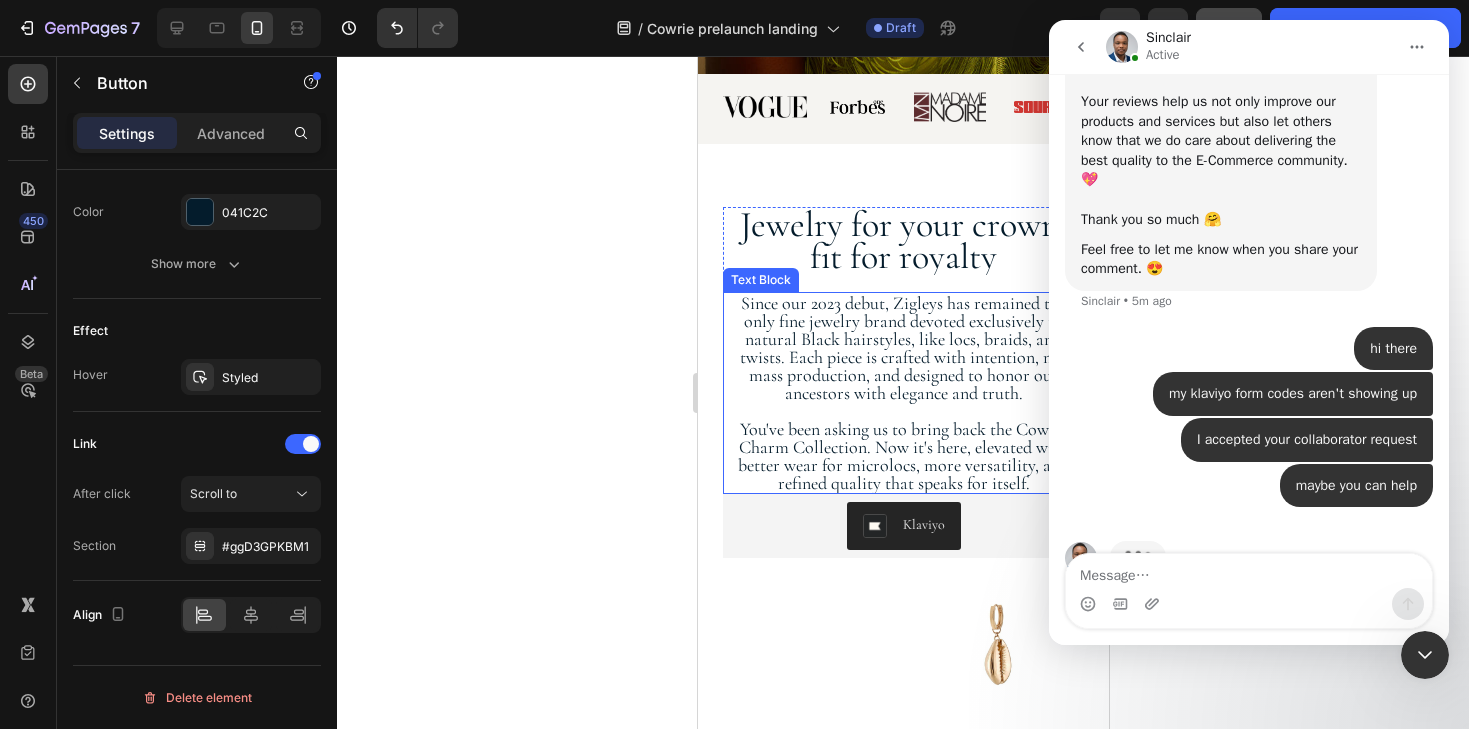 scroll, scrollTop: 919, scrollLeft: 0, axis: vertical 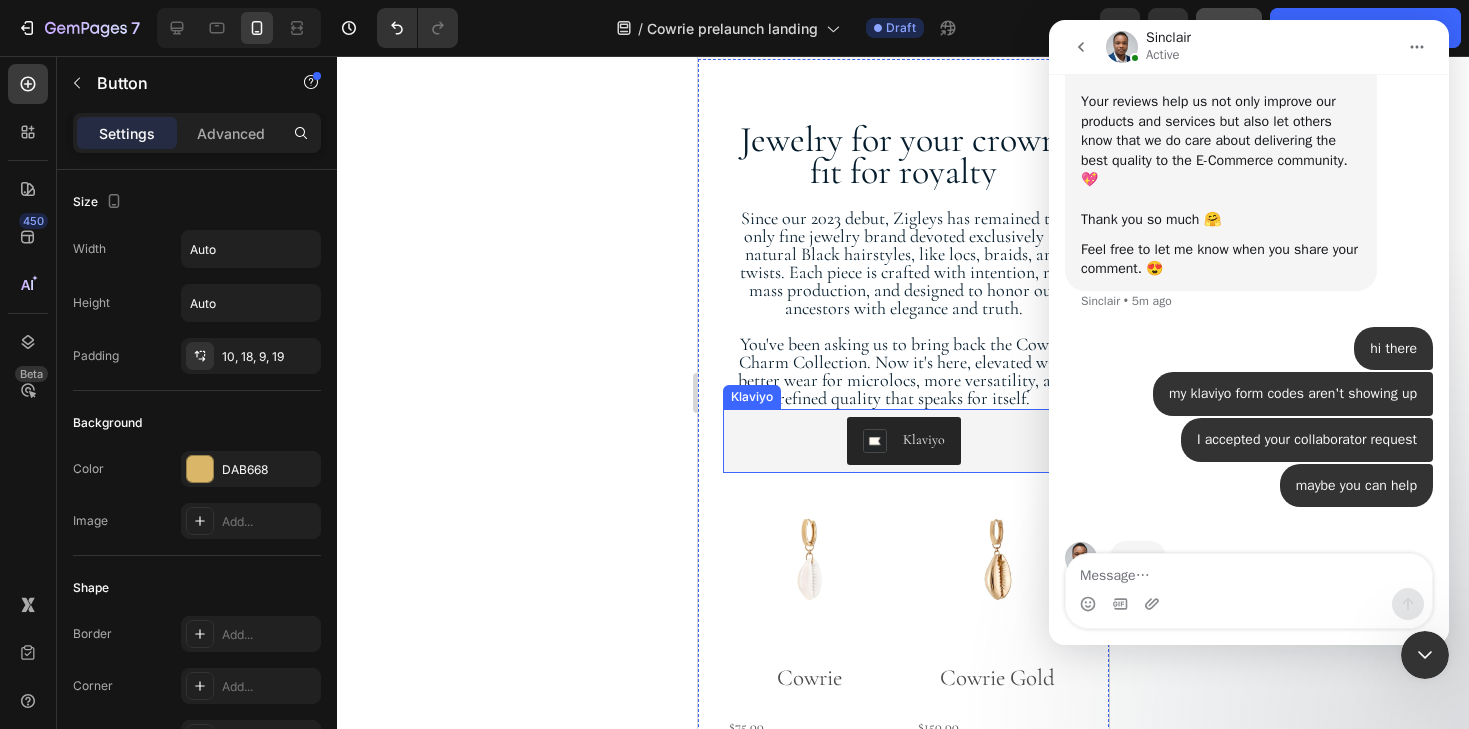 click on "Klaviyo" at bounding box center [902, 441] 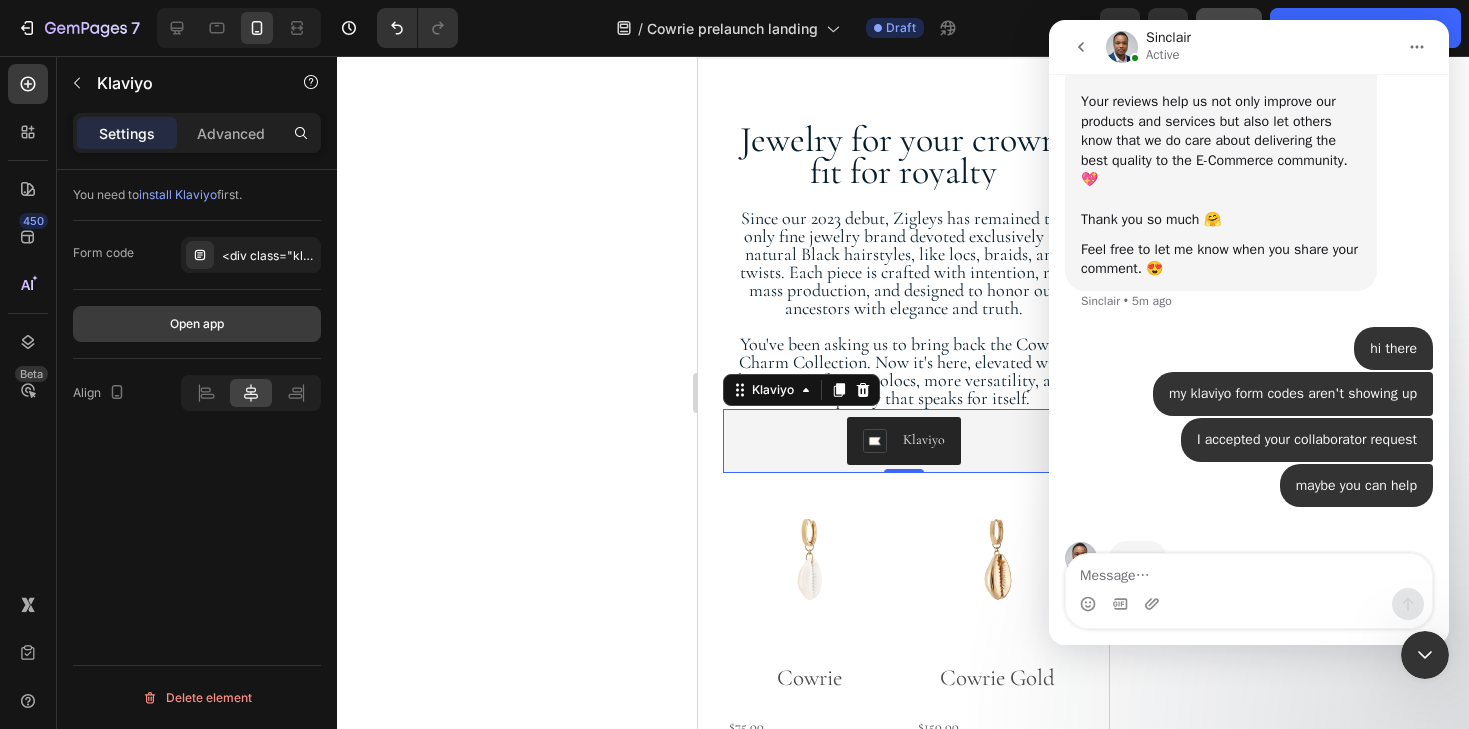 click on "Open app" at bounding box center [197, 324] 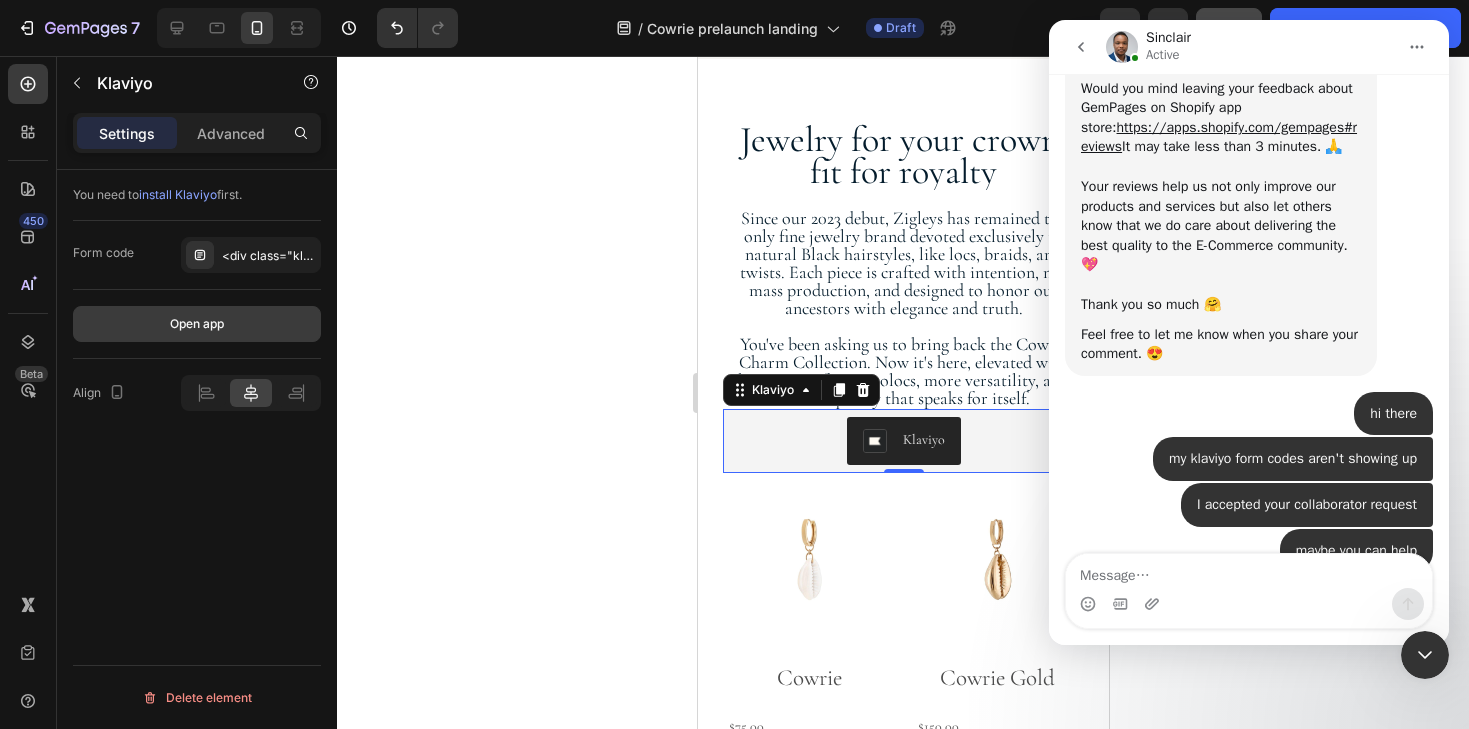scroll, scrollTop: 3739, scrollLeft: 0, axis: vertical 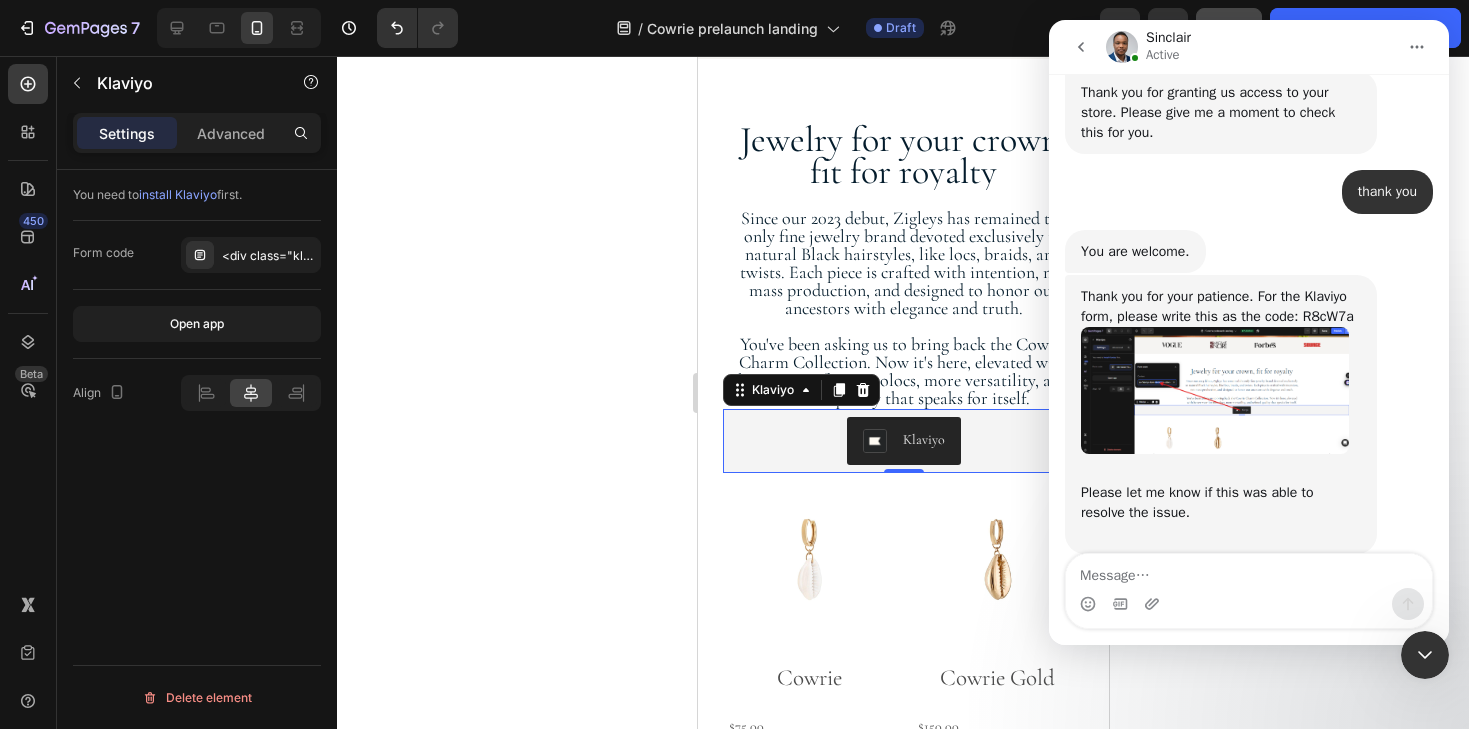 drag, startPoint x: 2263, startPoint y: 615, endPoint x: 1214, endPoint y: 595, distance: 1049.1907 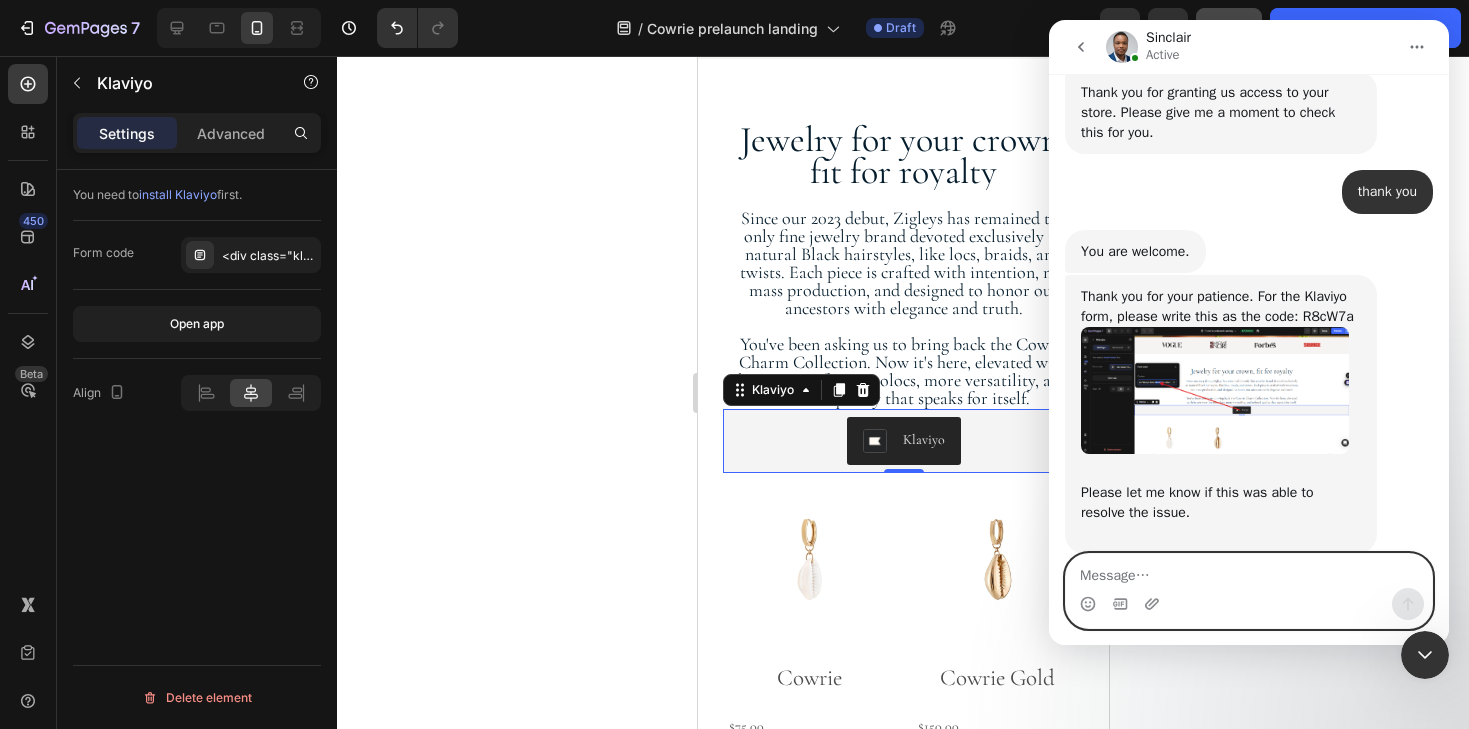 click at bounding box center (1249, 571) 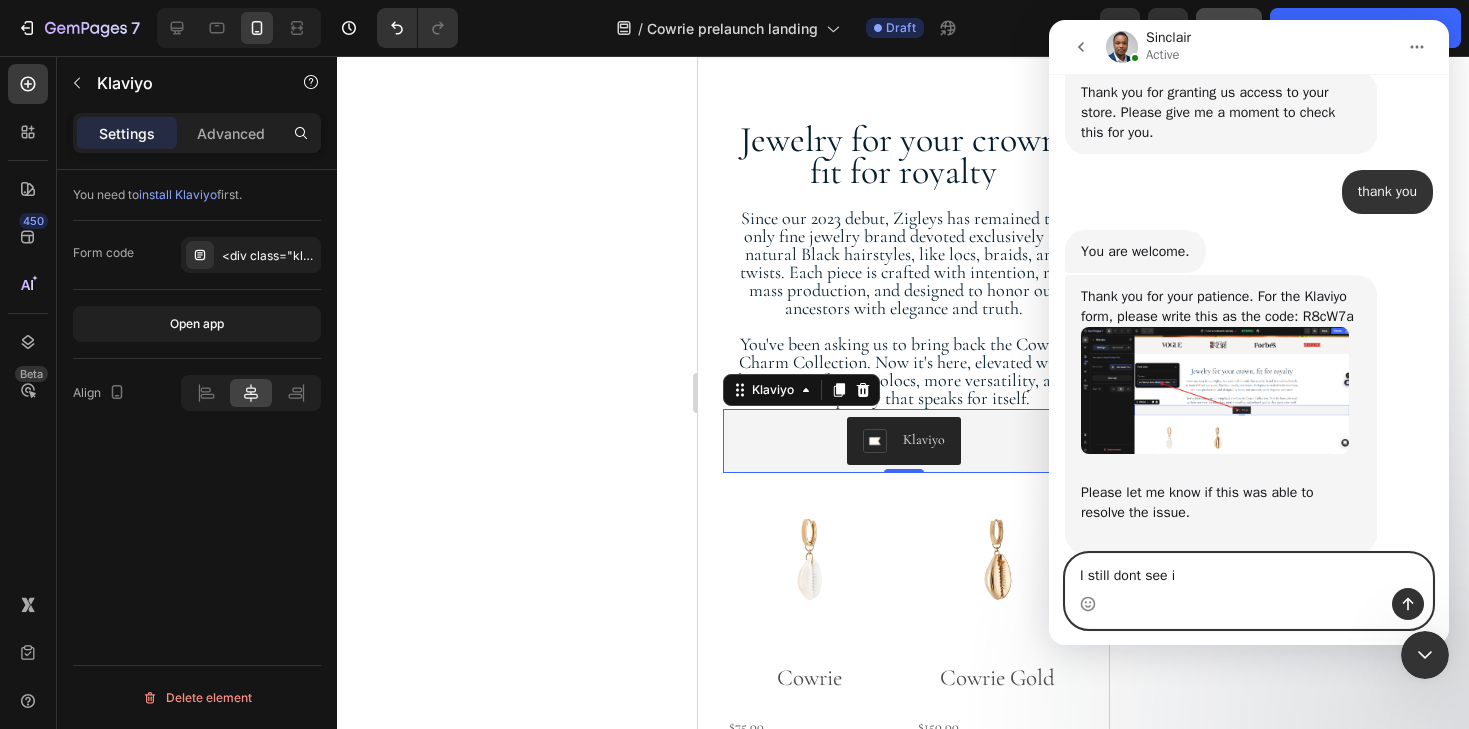 type on "I still dont see it" 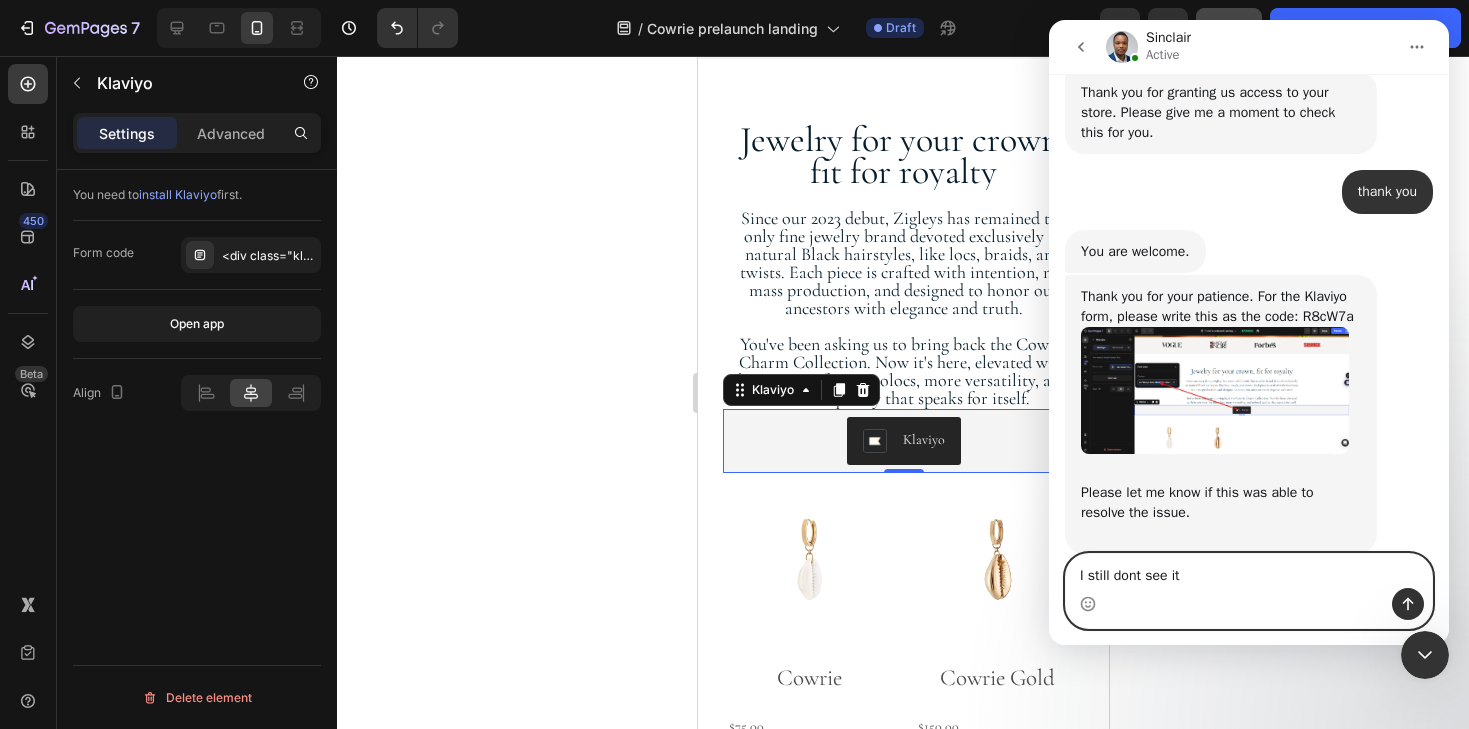 type 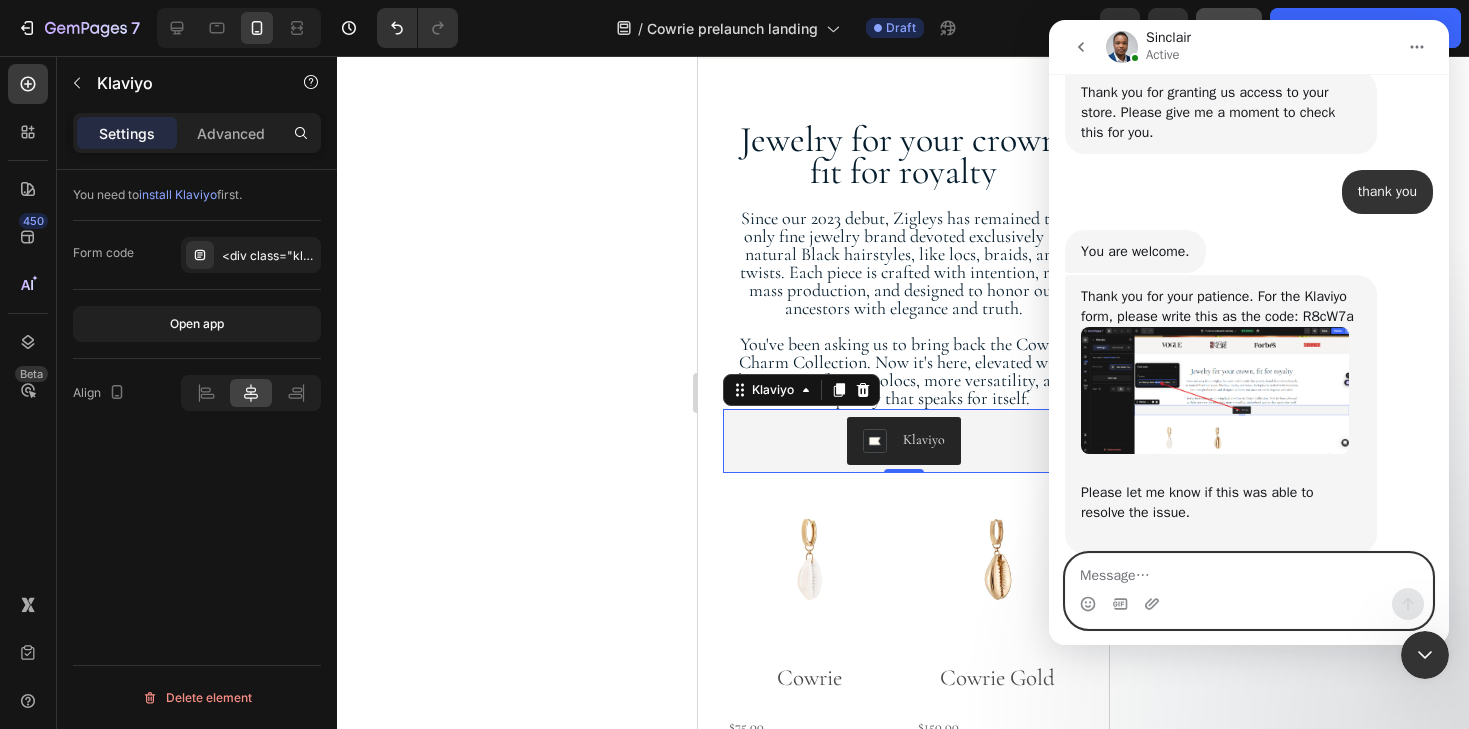 scroll, scrollTop: 3798, scrollLeft: 0, axis: vertical 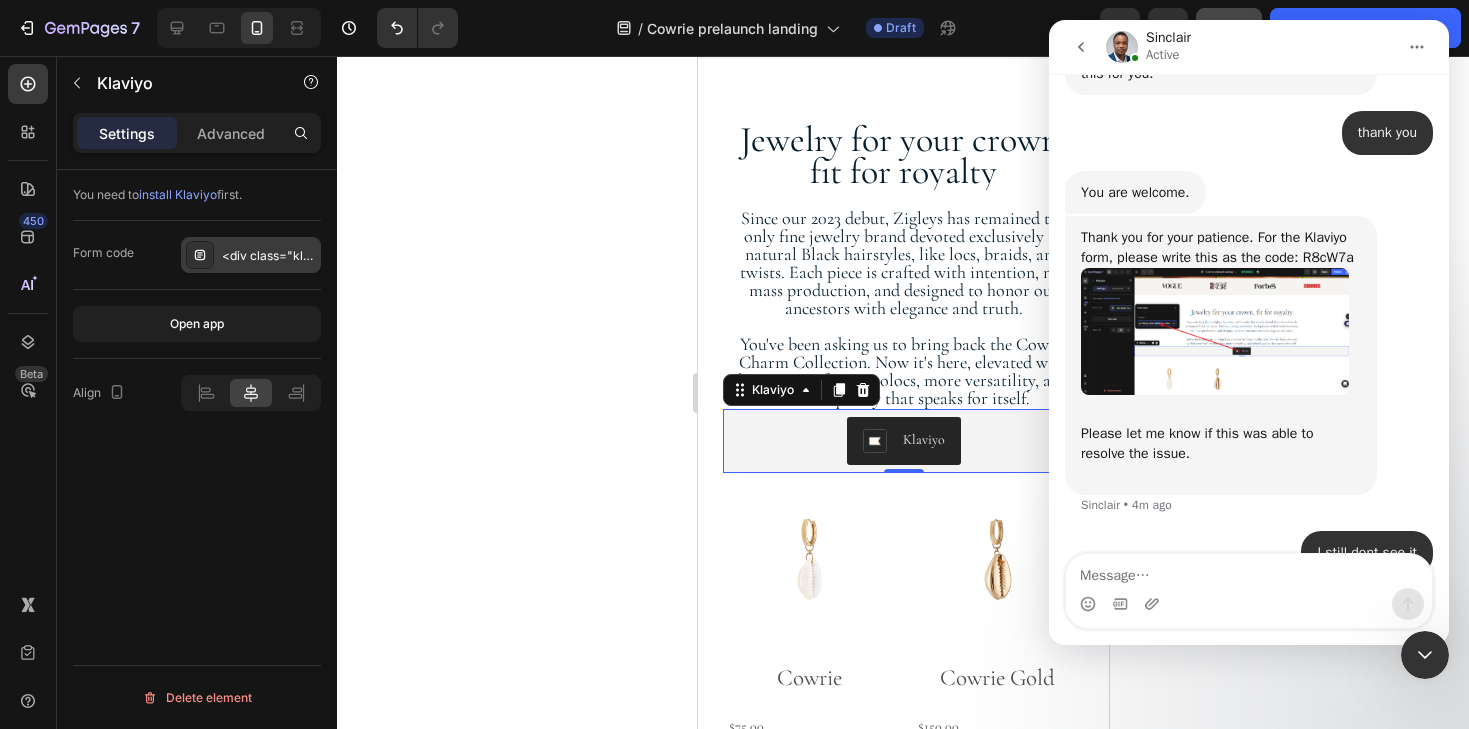click on "<div class="klaviyo-form-R8cW7a"></div>" at bounding box center (269, 256) 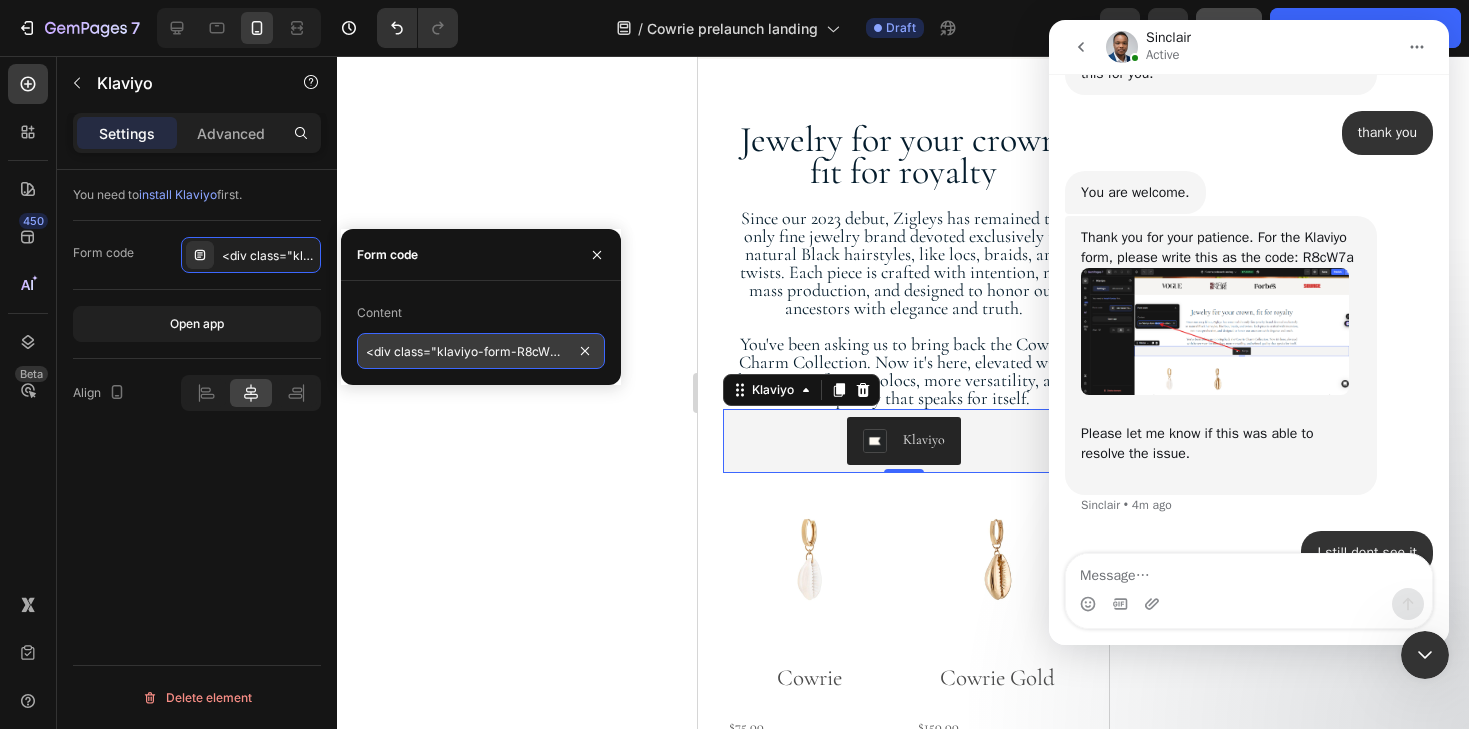 click on "<div class="klaviyo-form-R8cW7a"></div>" at bounding box center [481, 351] 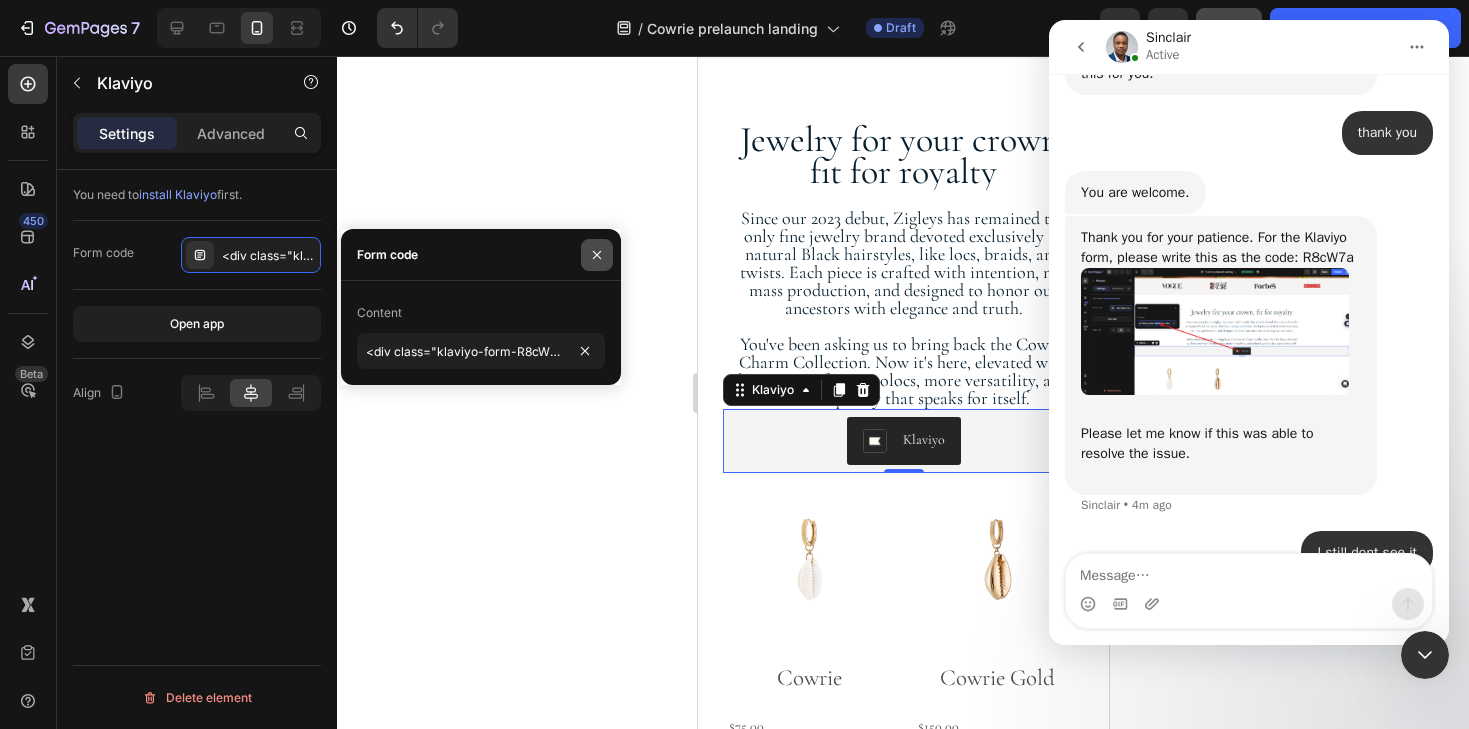 click 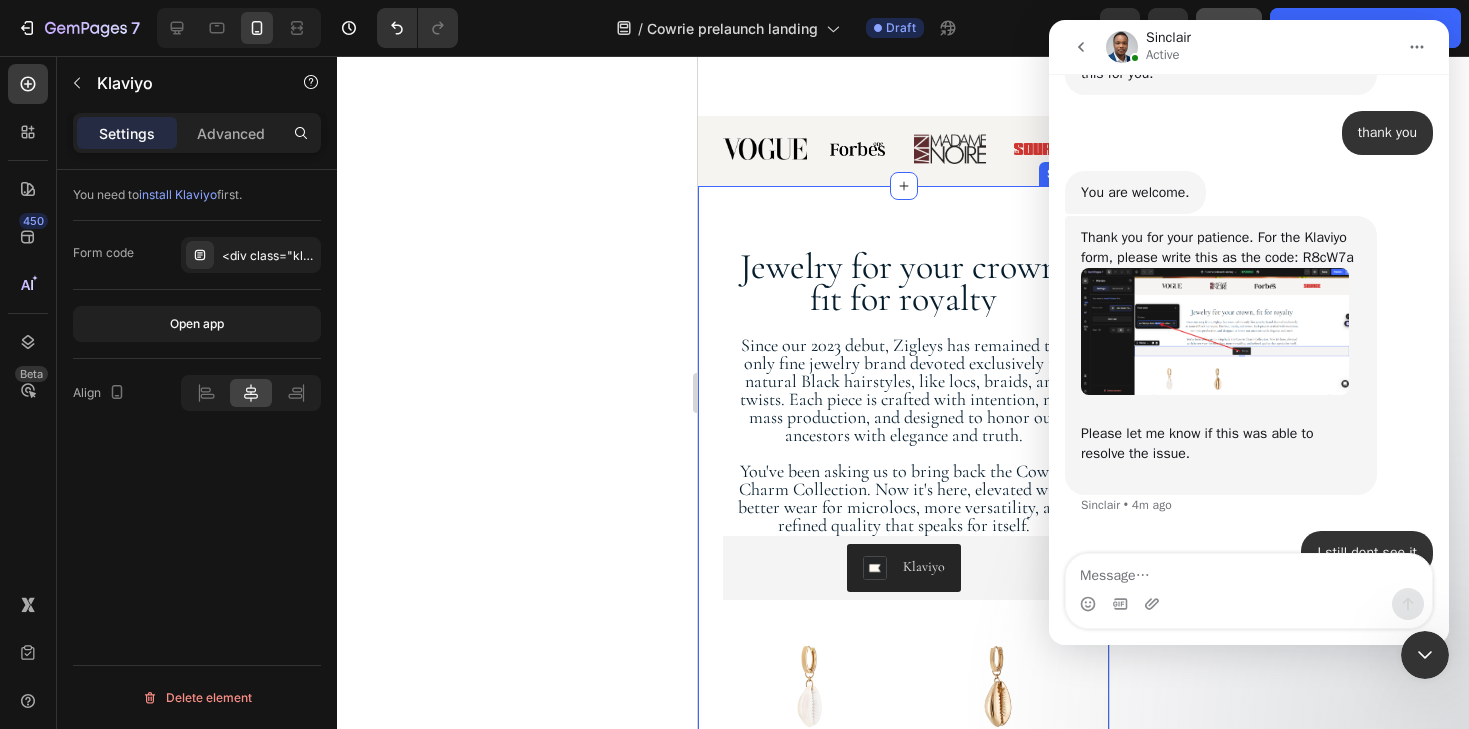scroll, scrollTop: 1008, scrollLeft: 0, axis: vertical 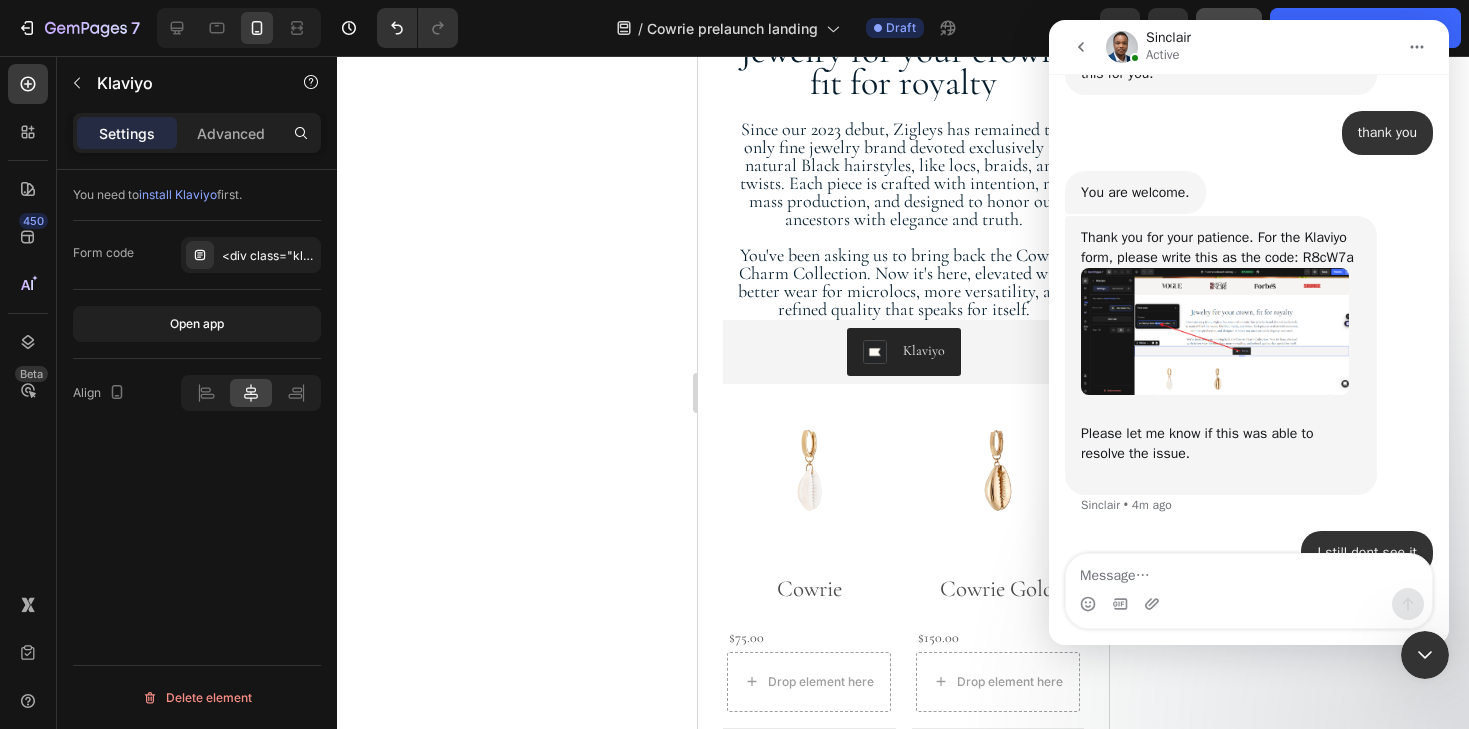 click on "Klaviyo" at bounding box center [902, 352] 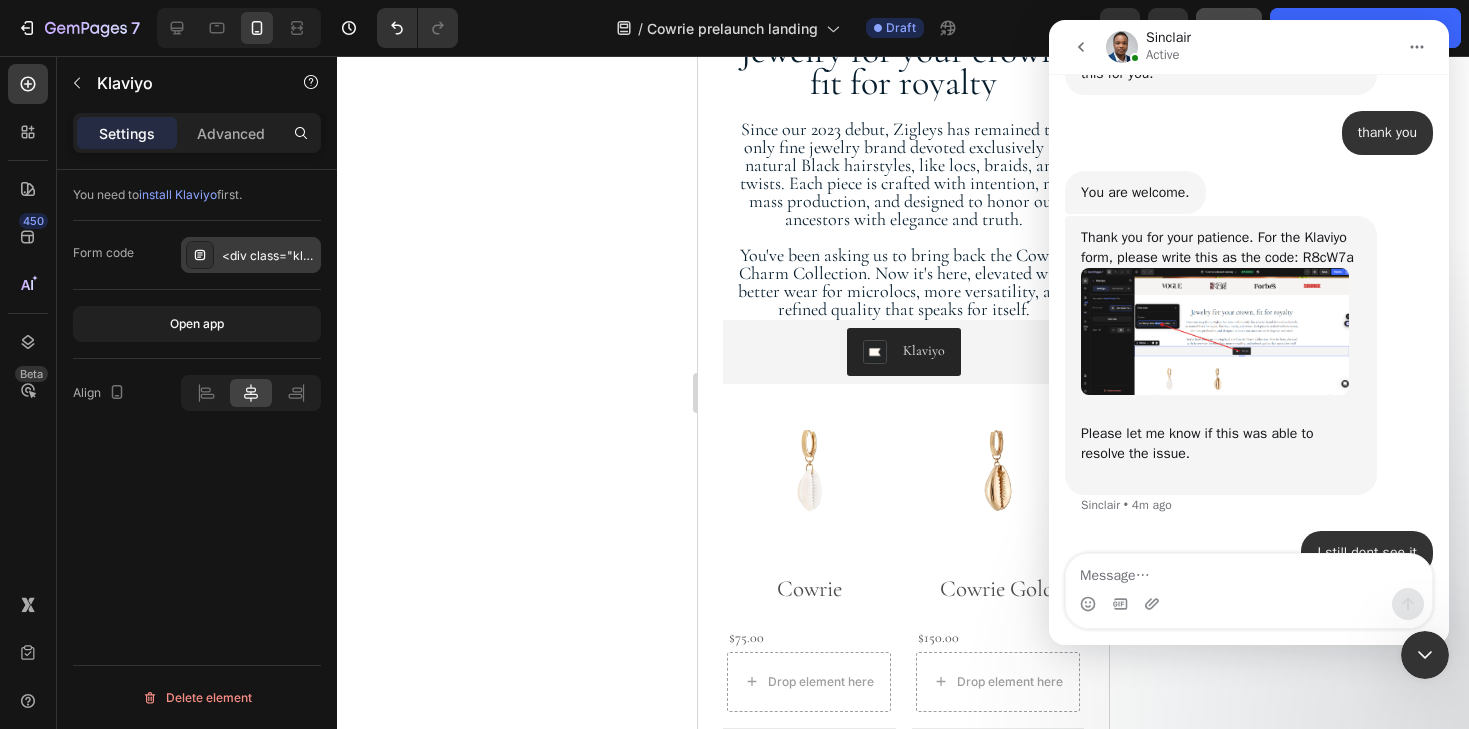 click on "<div class="klaviyo-form-R8cW7a"></div>" at bounding box center [269, 256] 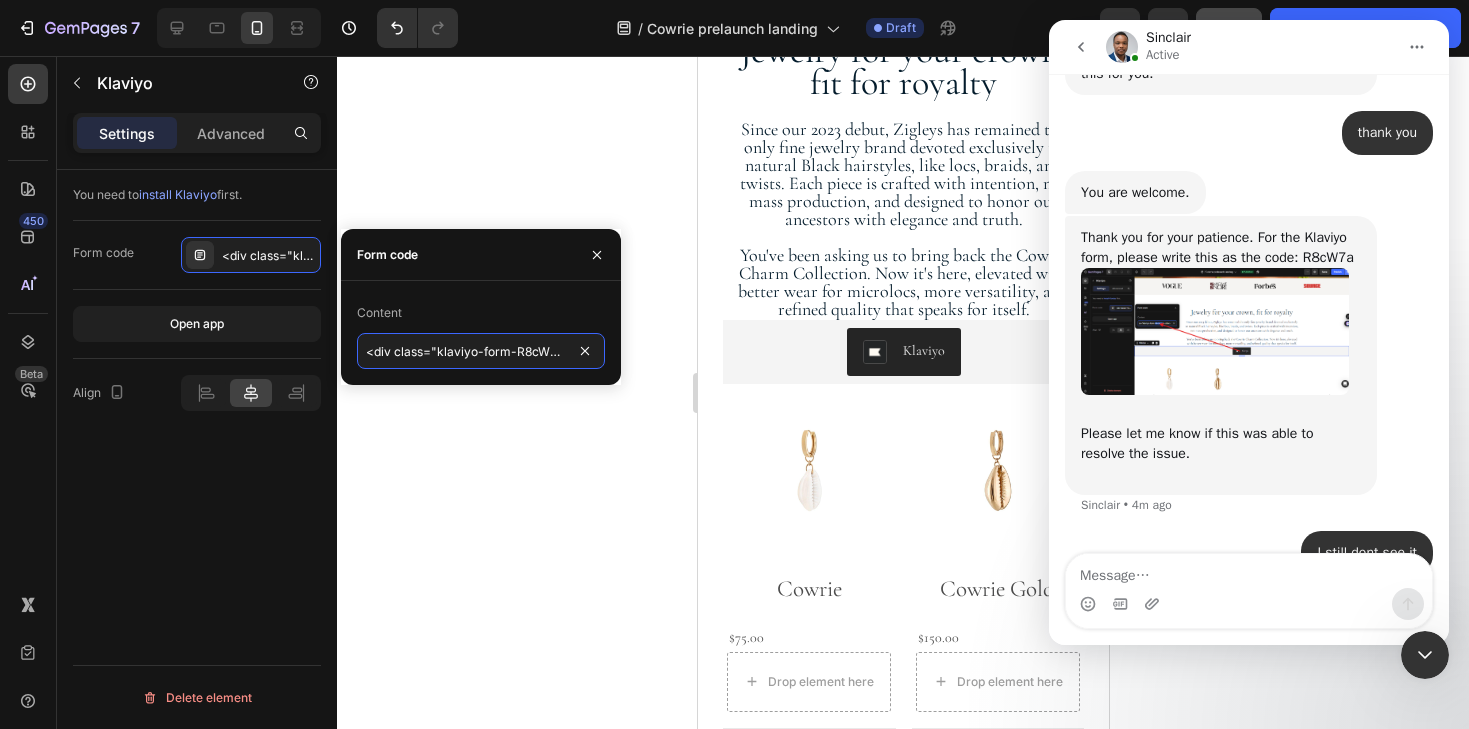 drag, startPoint x: 517, startPoint y: 348, endPoint x: 317, endPoint y: 344, distance: 200.04 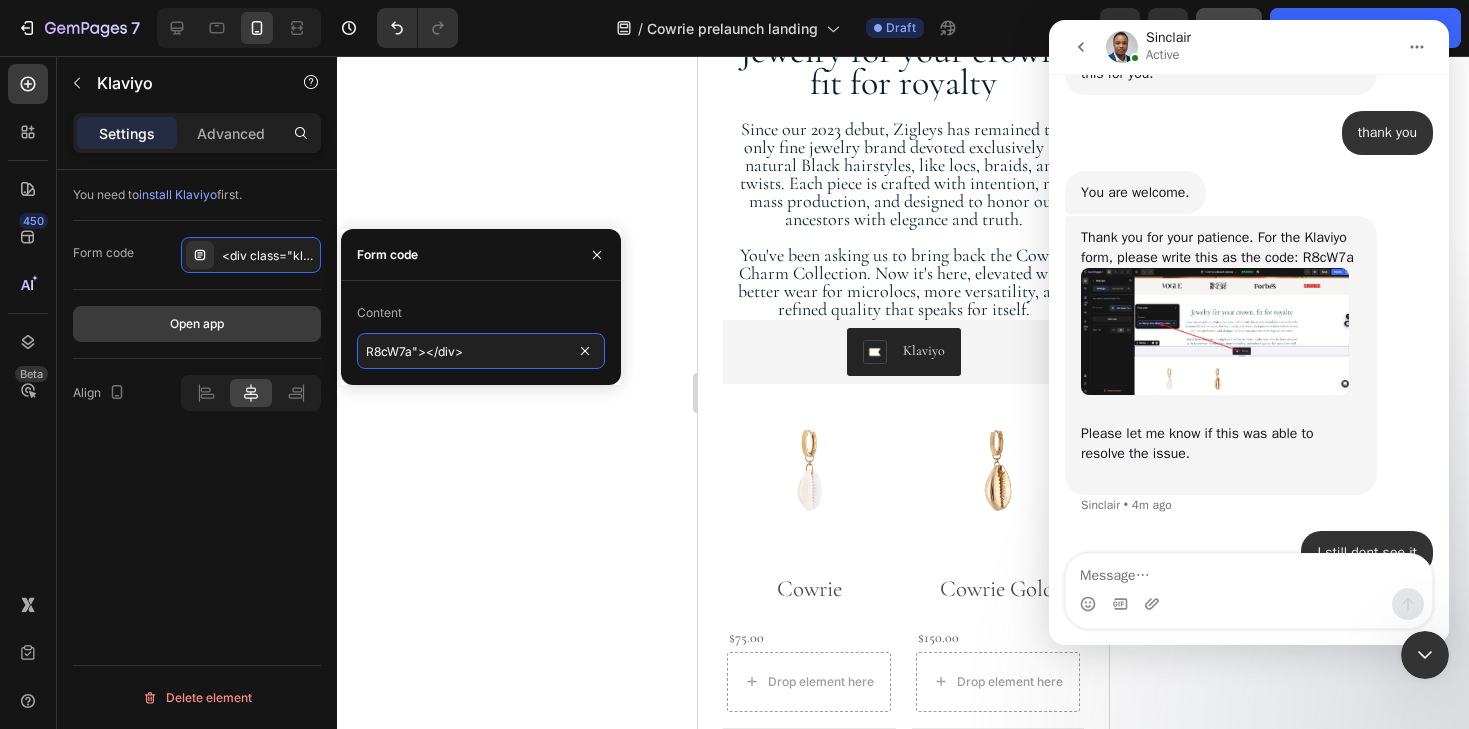 drag, startPoint x: 515, startPoint y: 354, endPoint x: 282, endPoint y: 331, distance: 234.13245 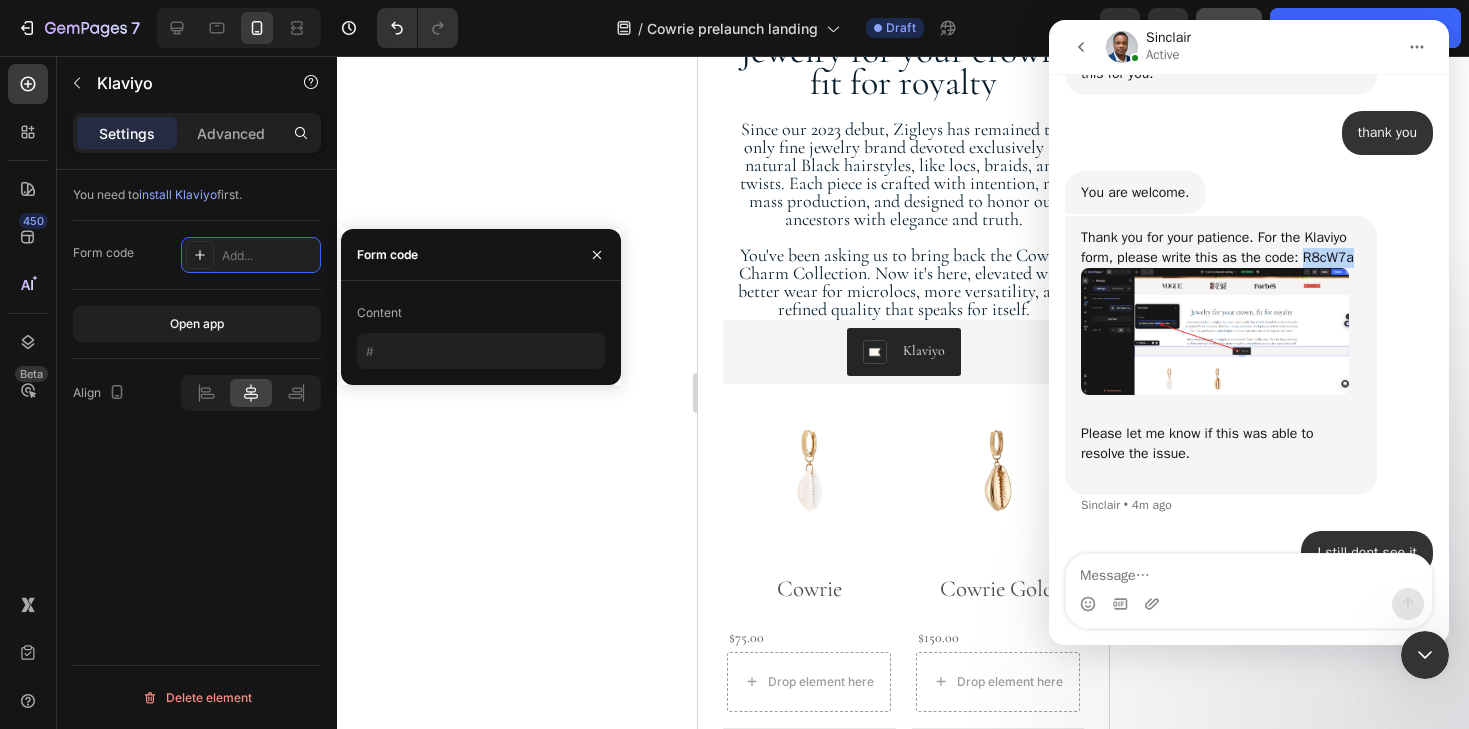 drag, startPoint x: 1163, startPoint y: 217, endPoint x: 1077, endPoint y: 220, distance: 86.05231 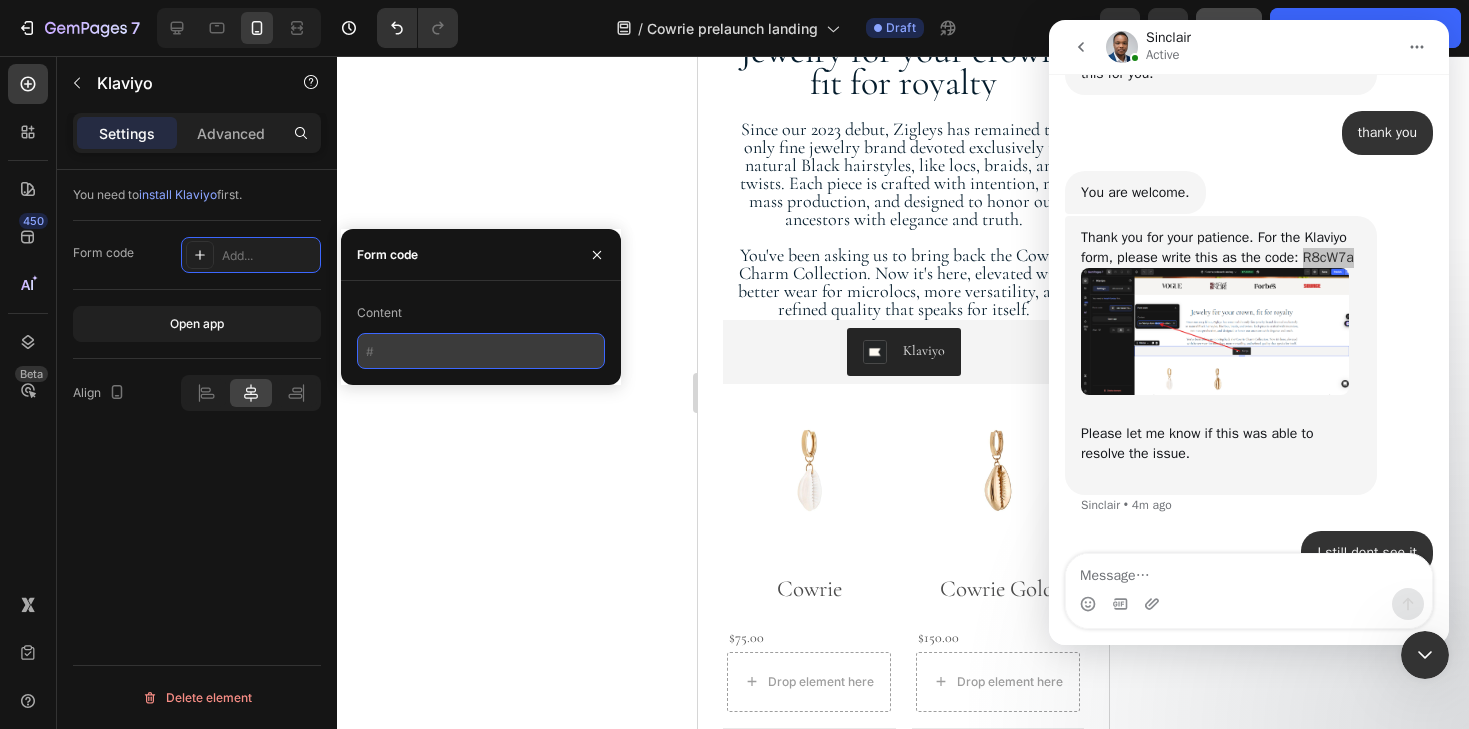 click at bounding box center [481, 351] 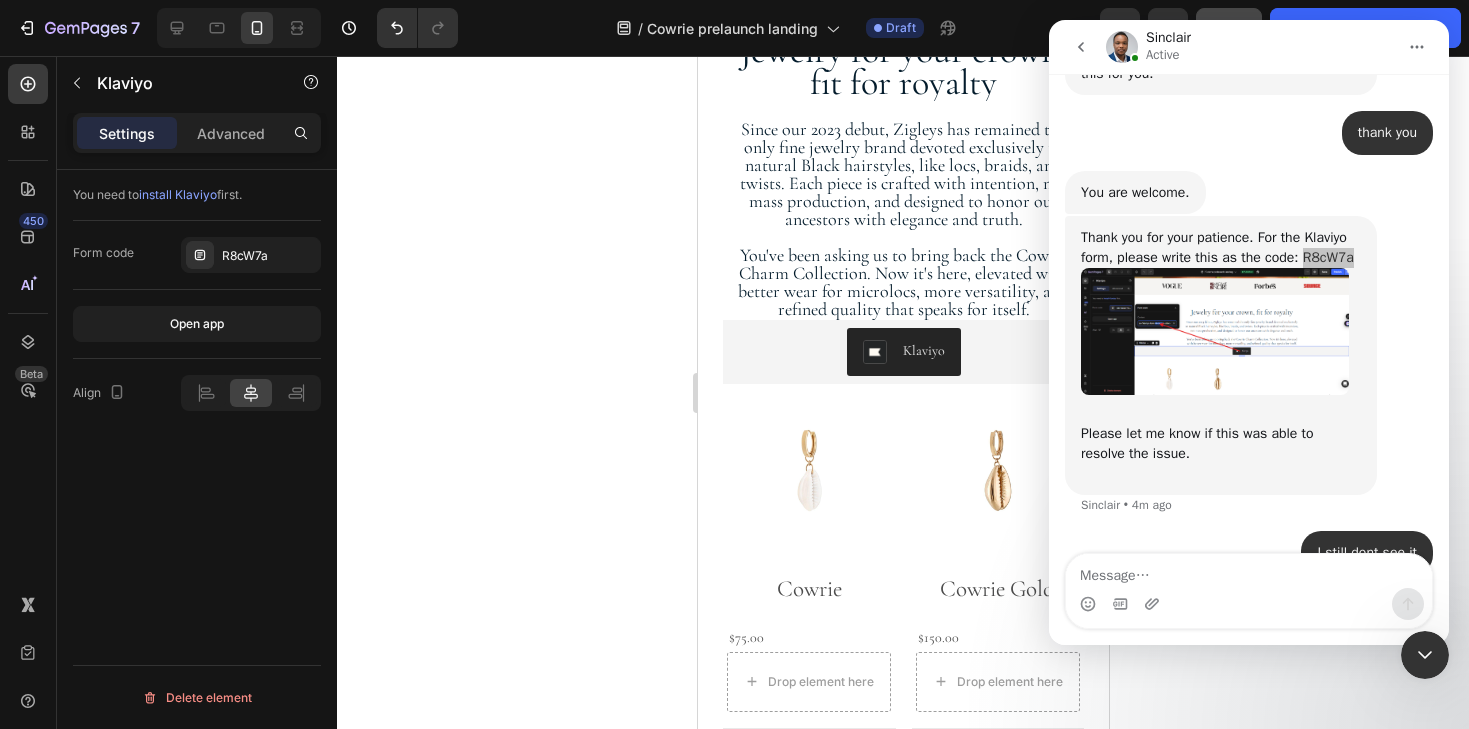 click 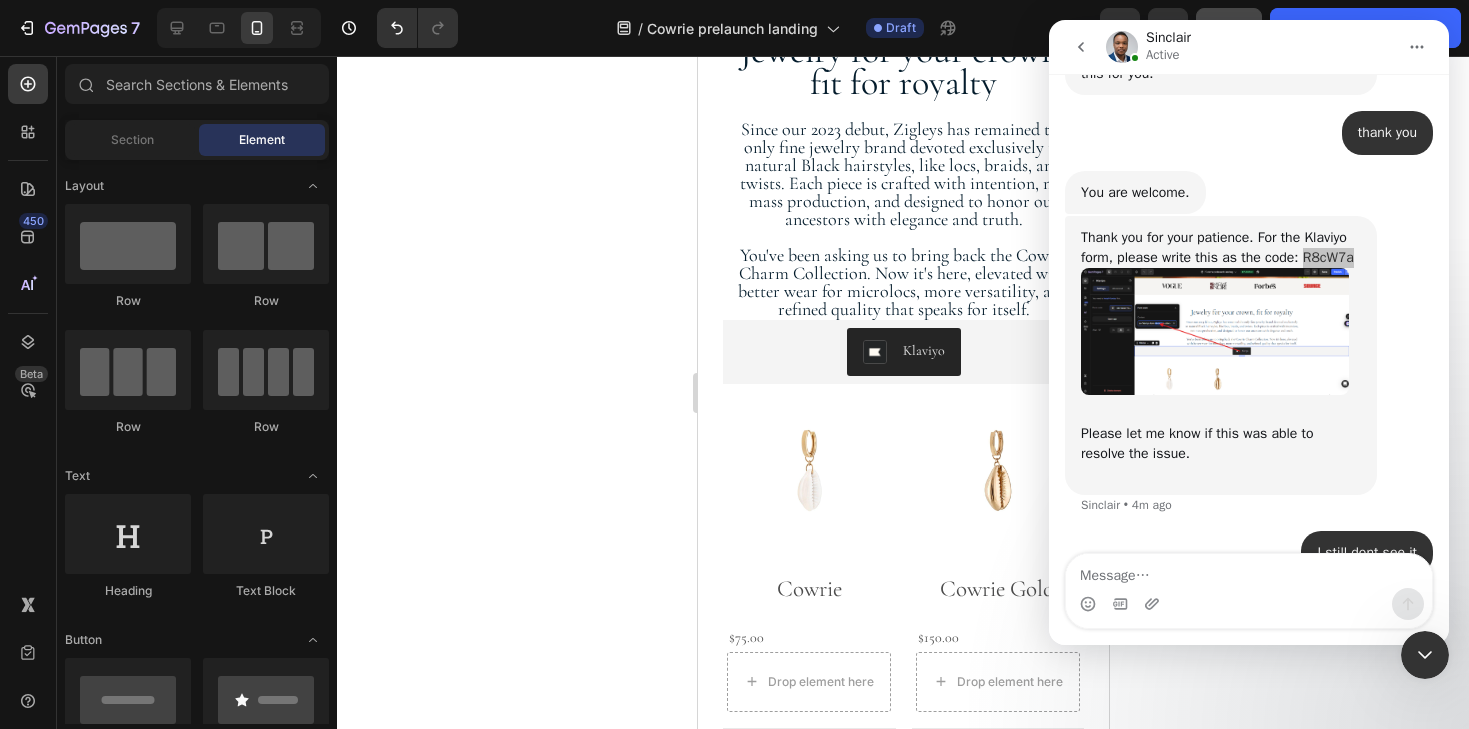 click 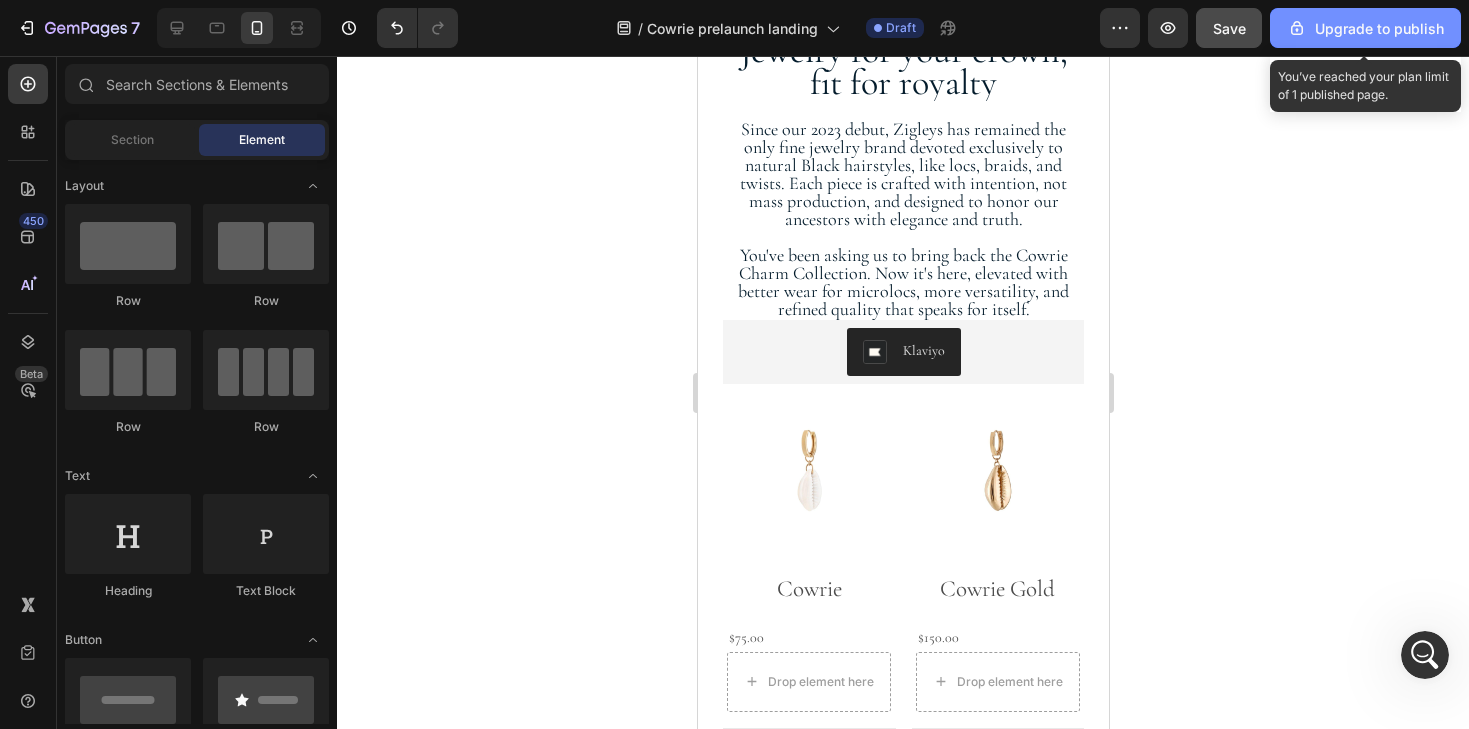 click on "Upgrade to publish" at bounding box center (1365, 28) 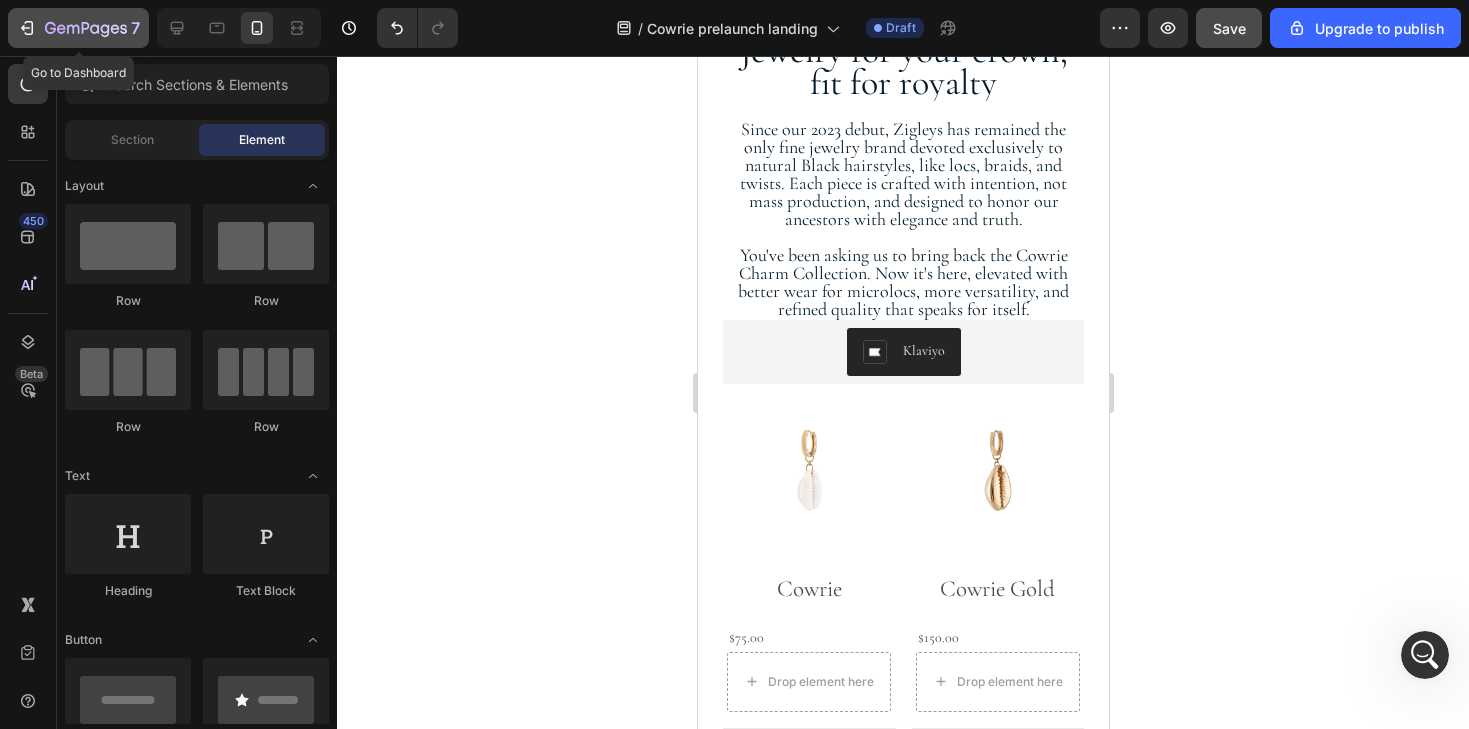 click on "7" 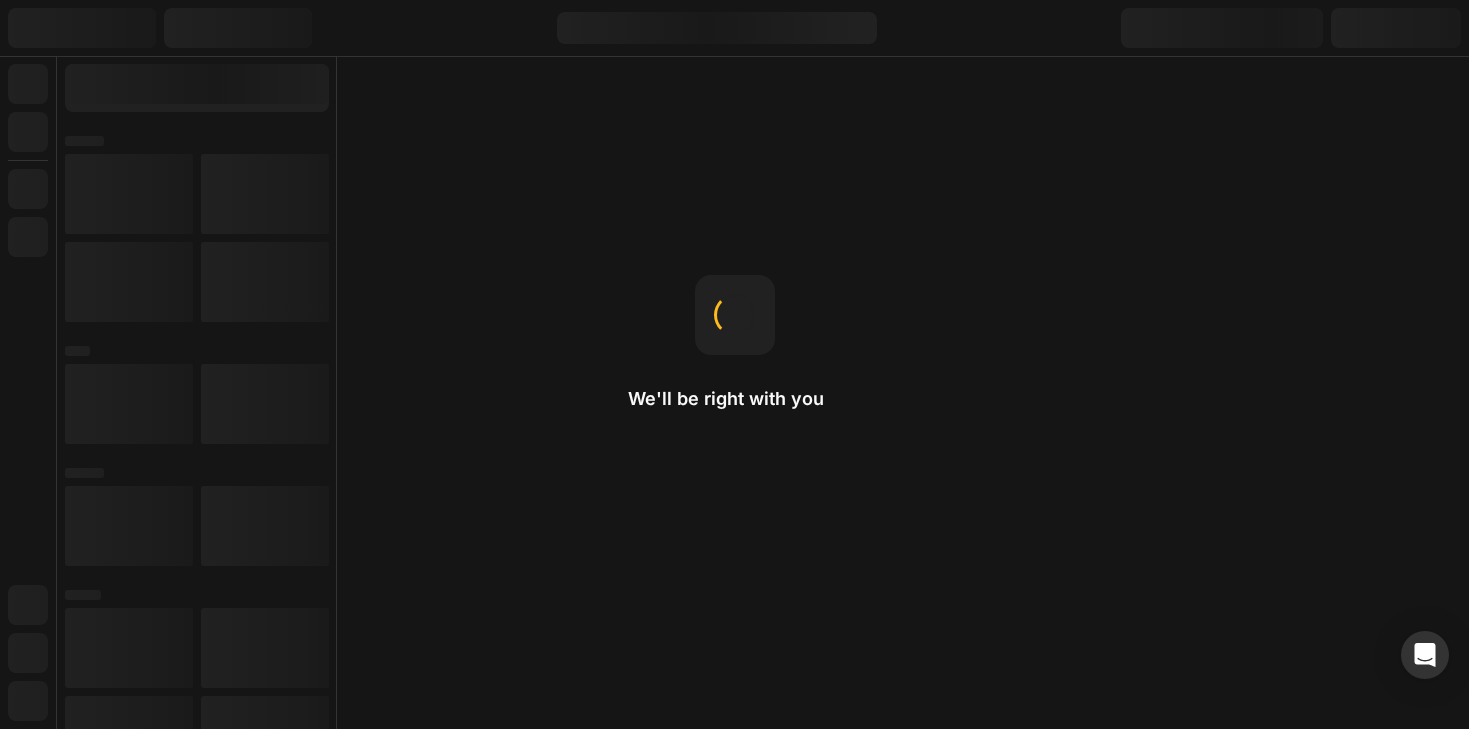 scroll, scrollTop: 0, scrollLeft: 0, axis: both 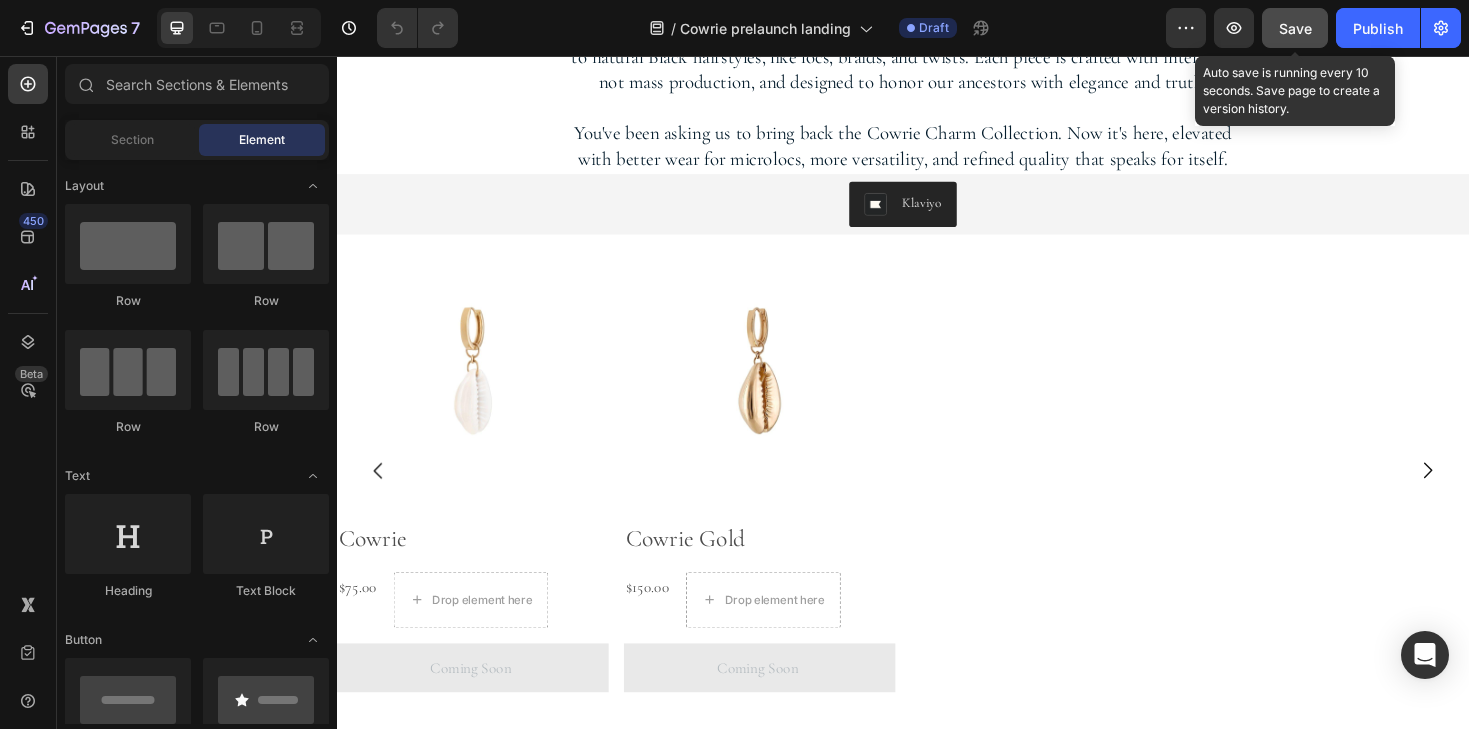 click on "Save" at bounding box center (1295, 28) 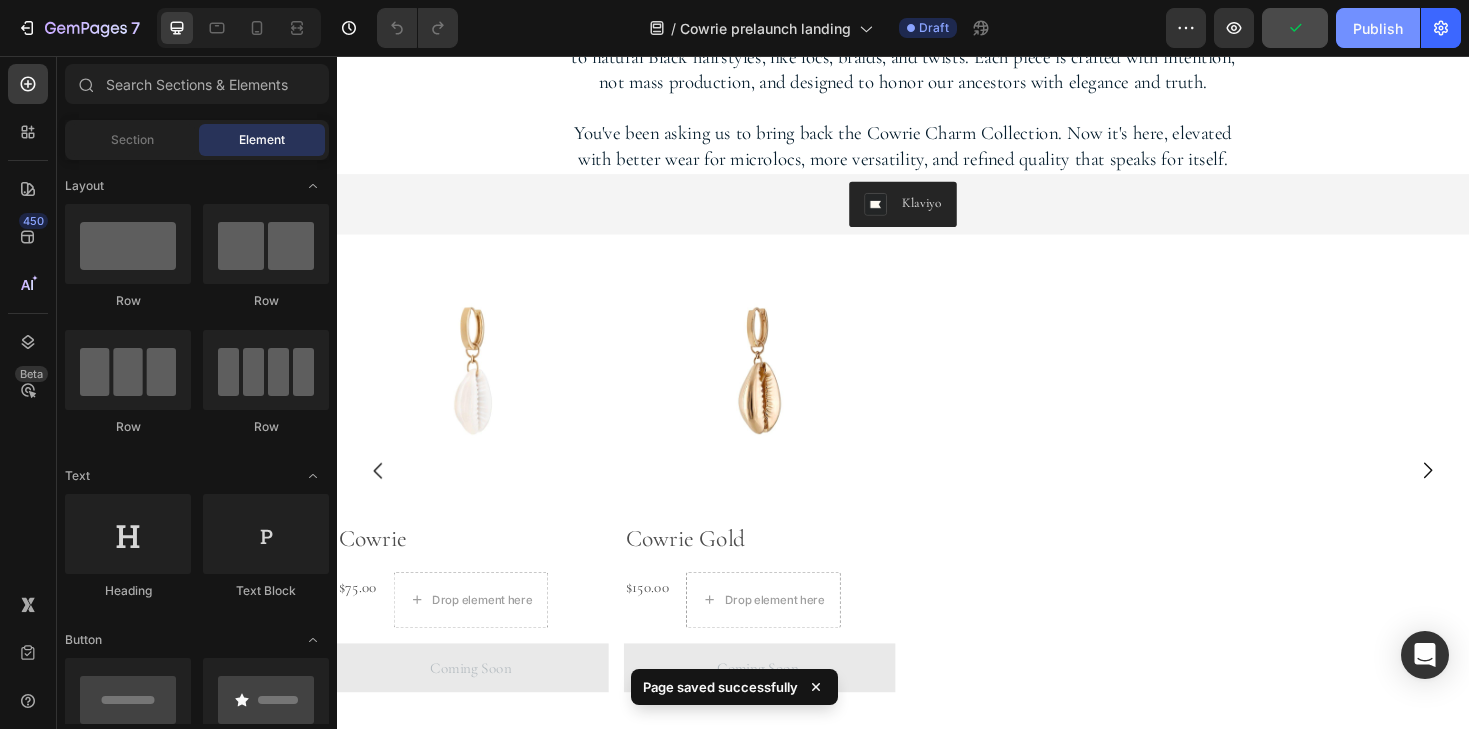 click on "Publish" at bounding box center [1378, 28] 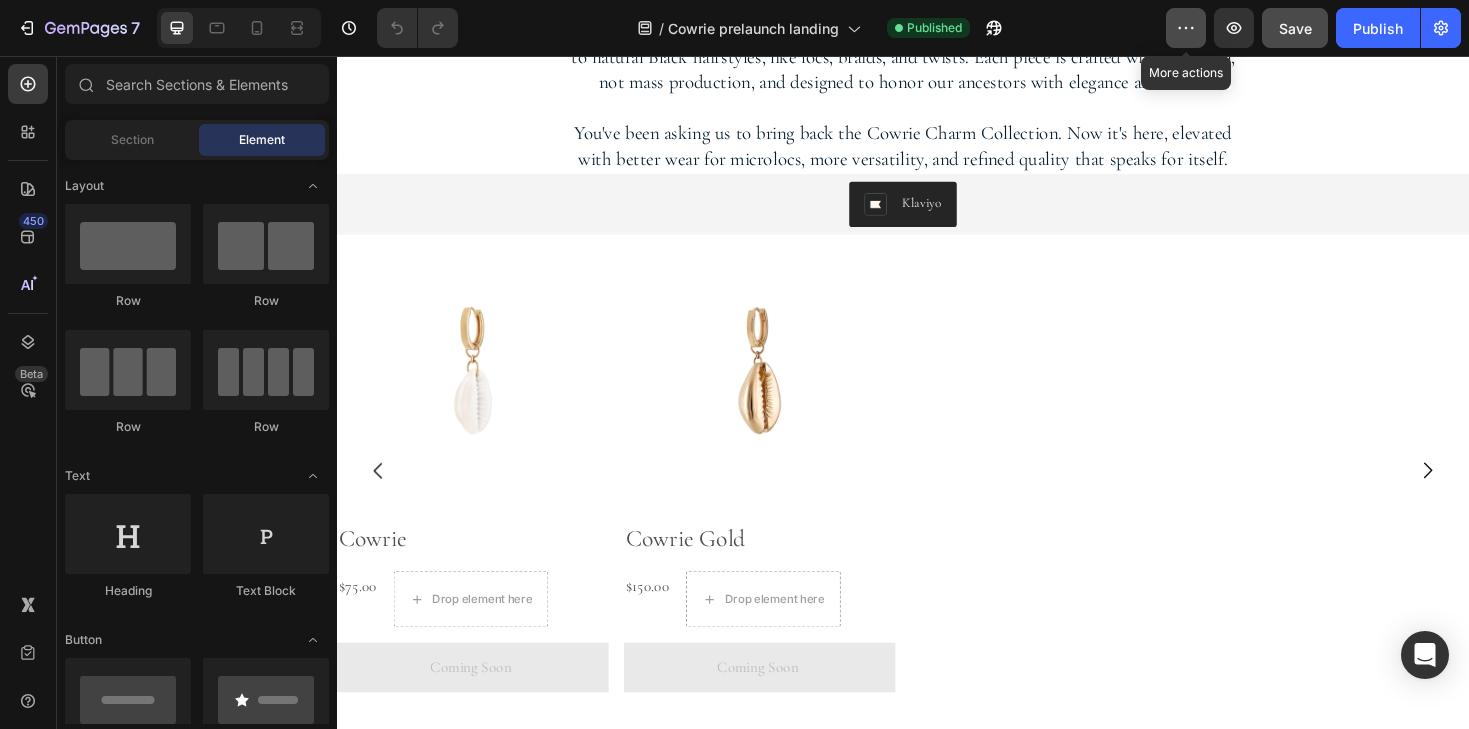 click 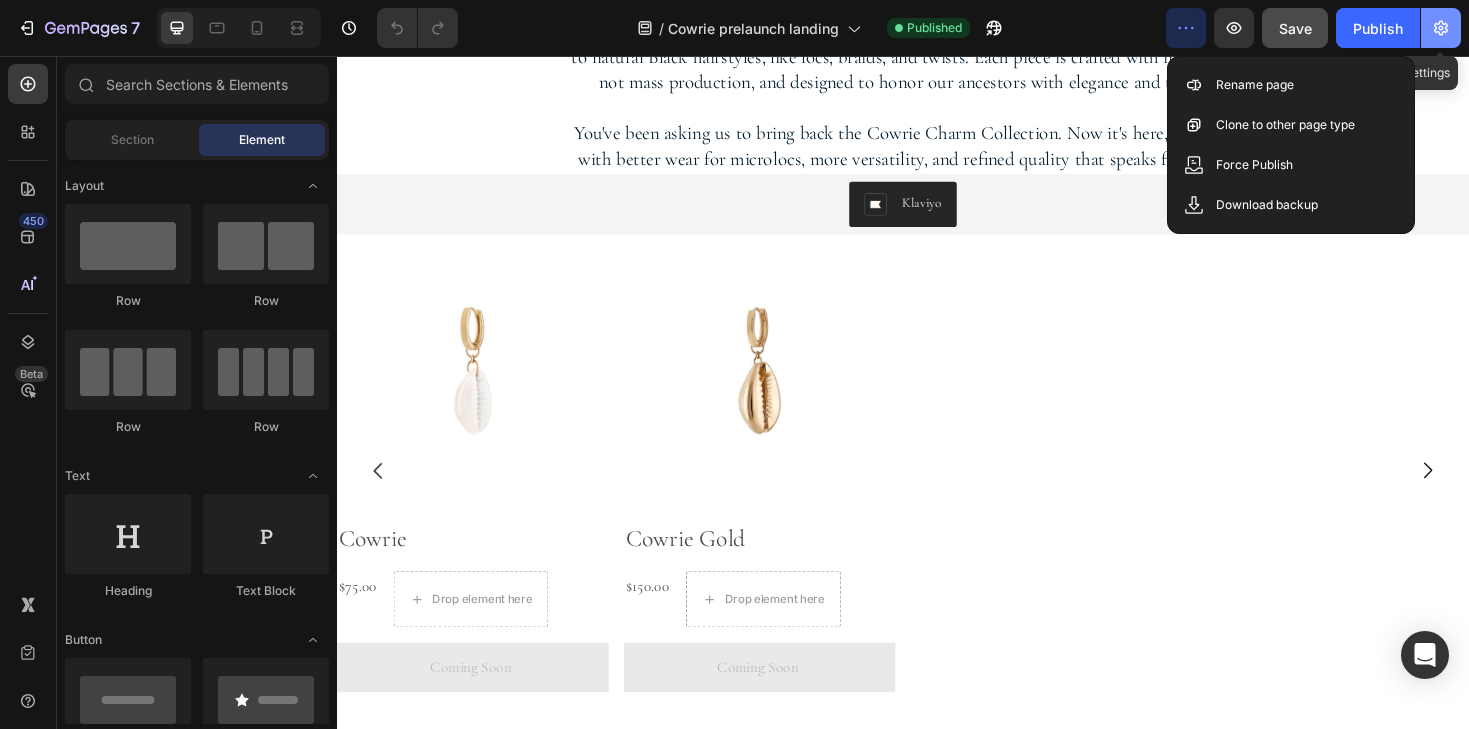 click 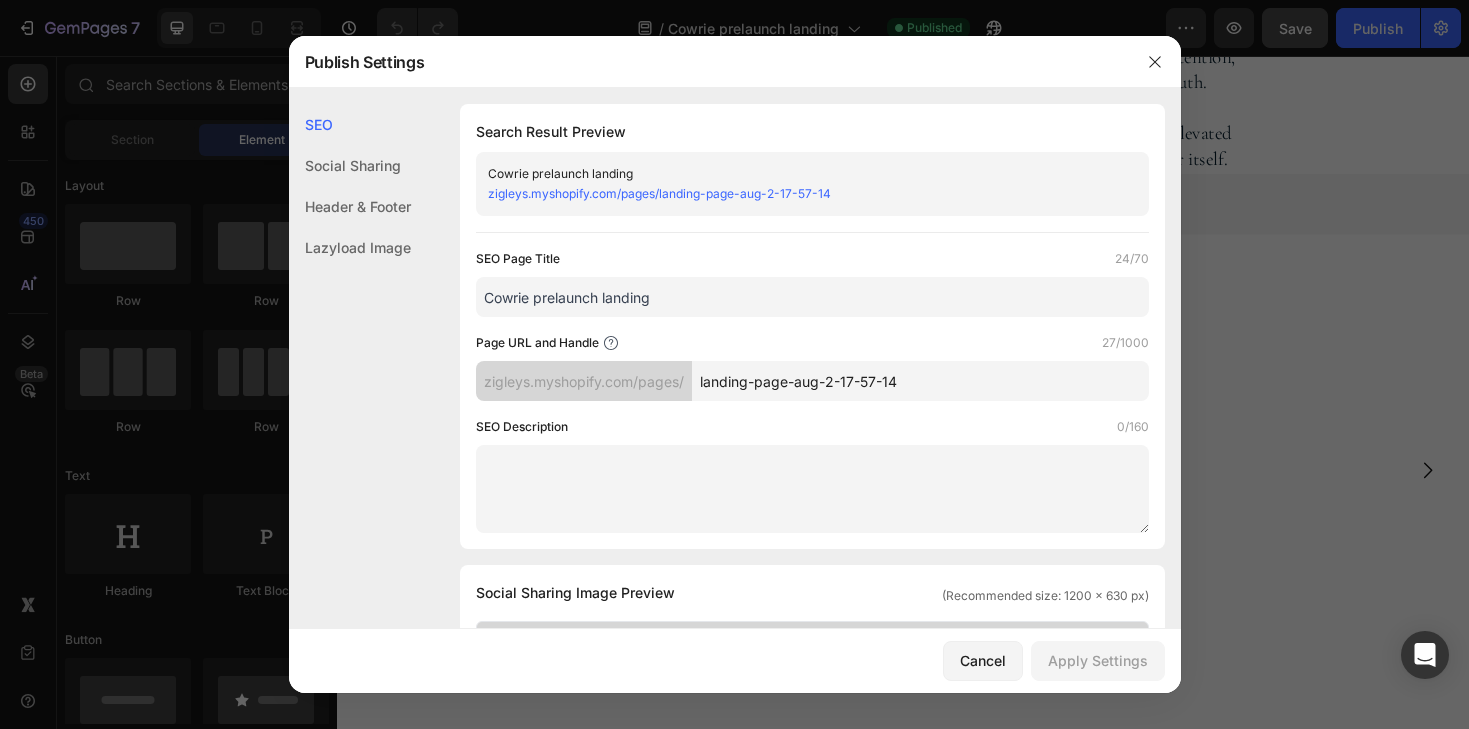 click on "zigleys.myshopify.com/pages/landing-page-aug-2-17-57-14" at bounding box center [659, 193] 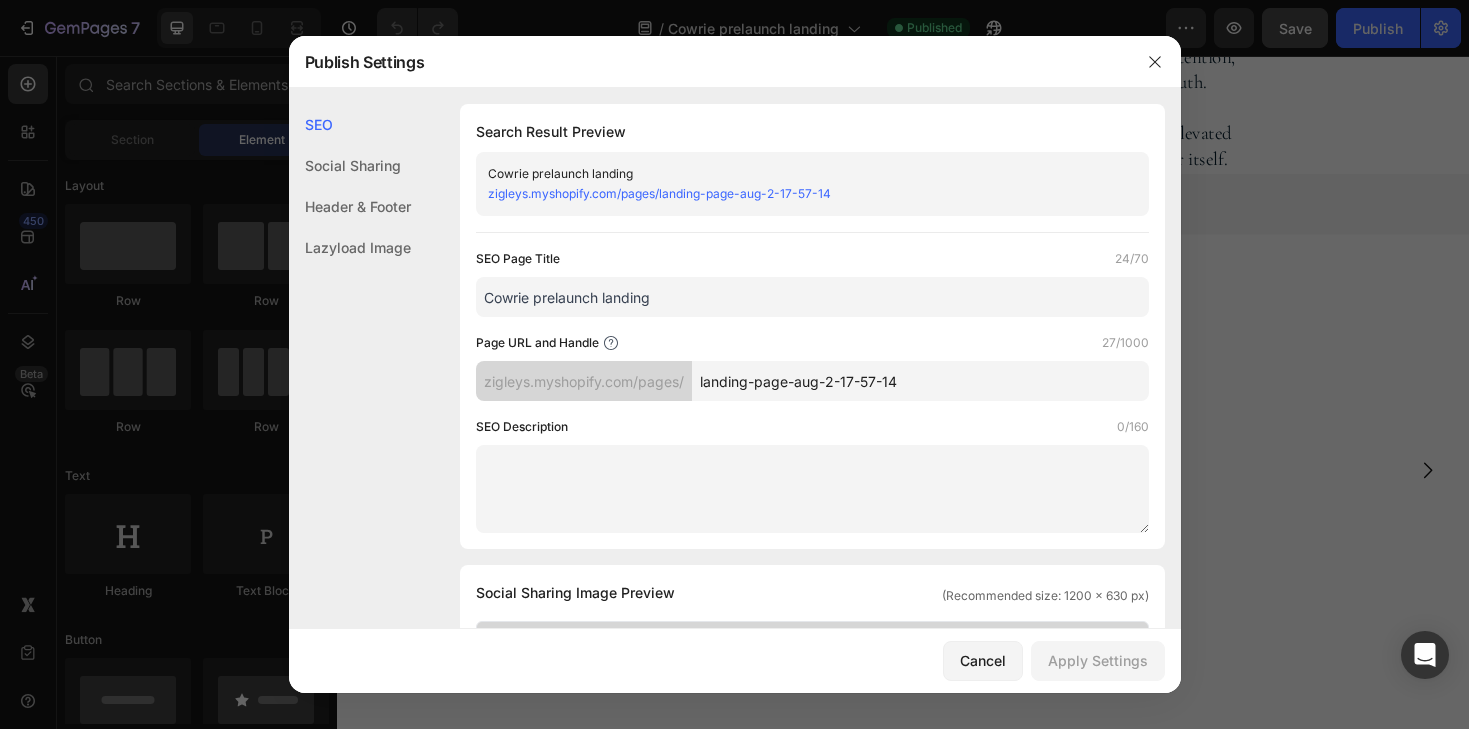 drag, startPoint x: 914, startPoint y: 378, endPoint x: 670, endPoint y: 373, distance: 244.05122 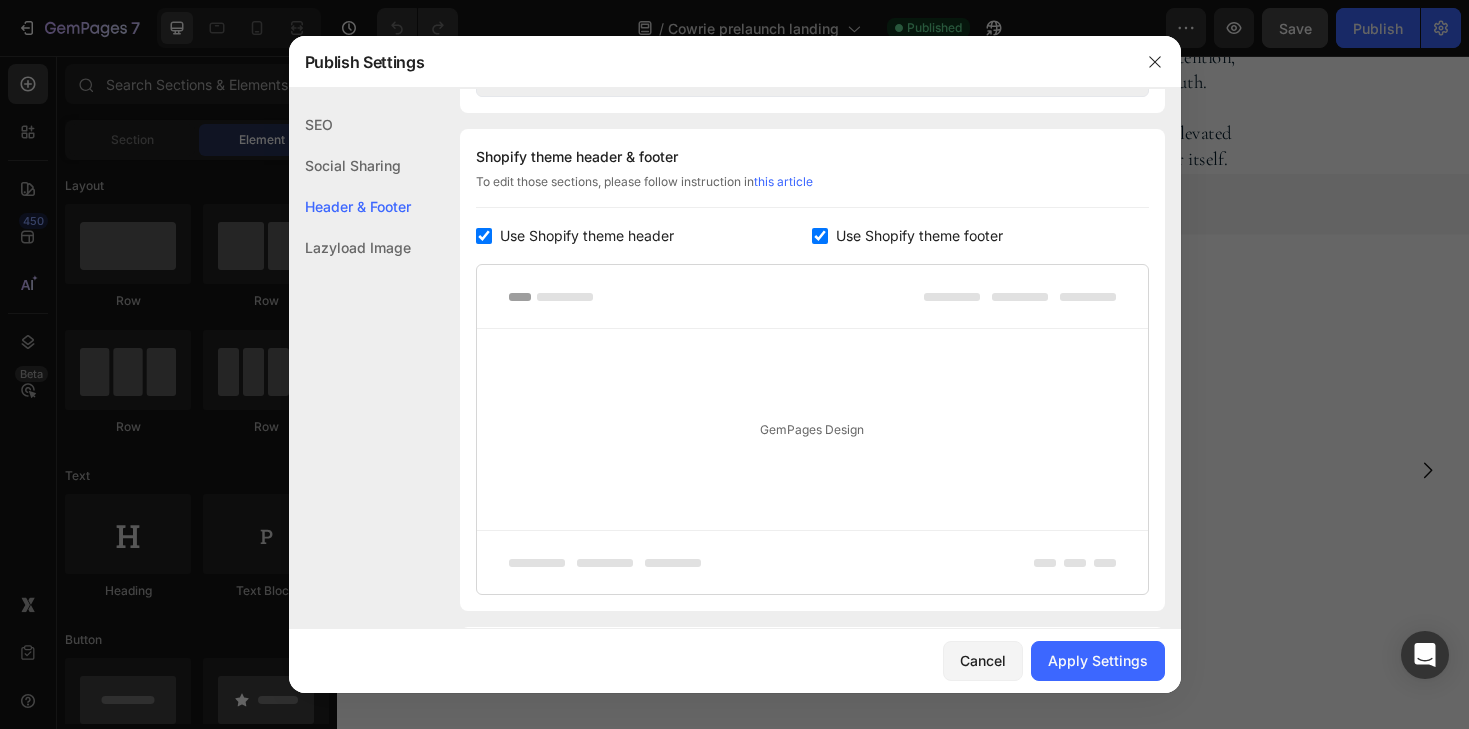 scroll, scrollTop: 908, scrollLeft: 0, axis: vertical 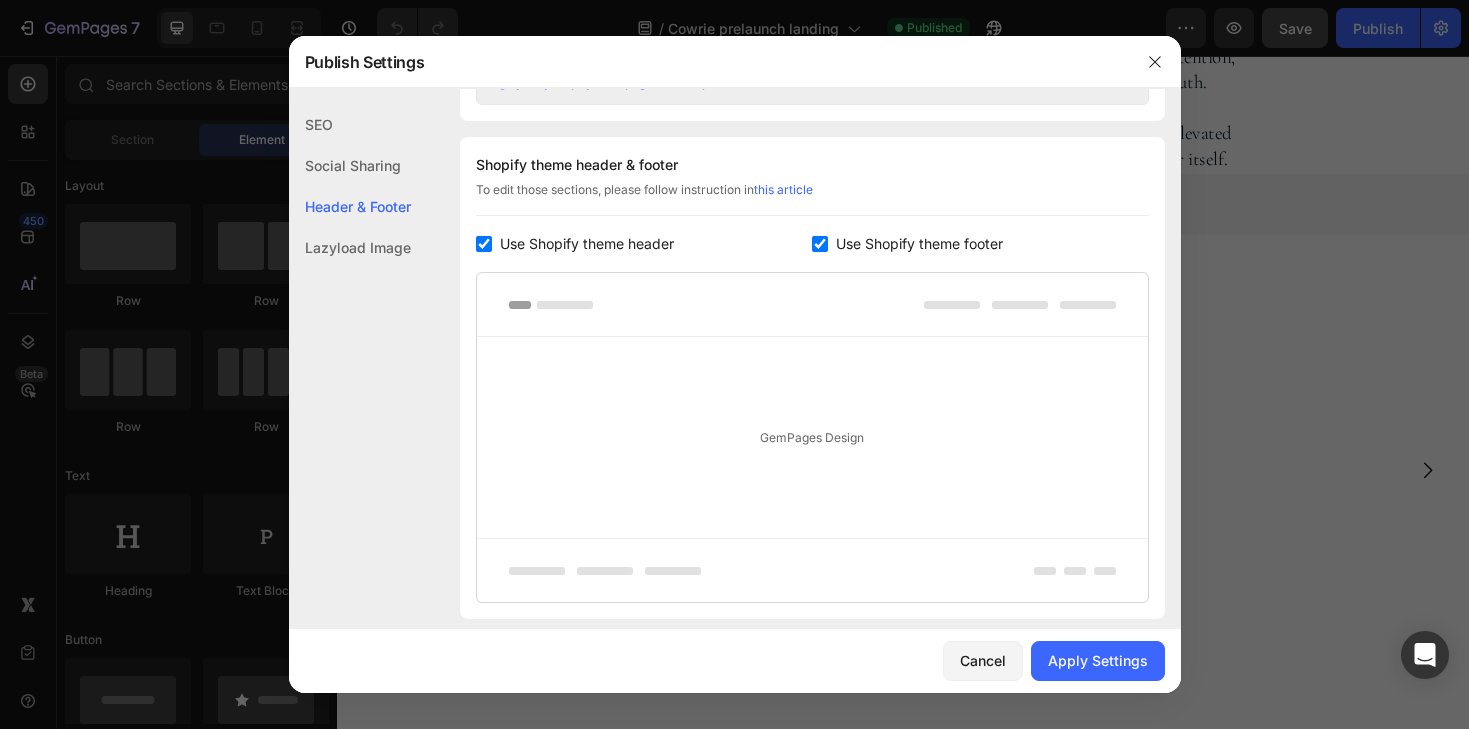 type on "cowrieprelaunch" 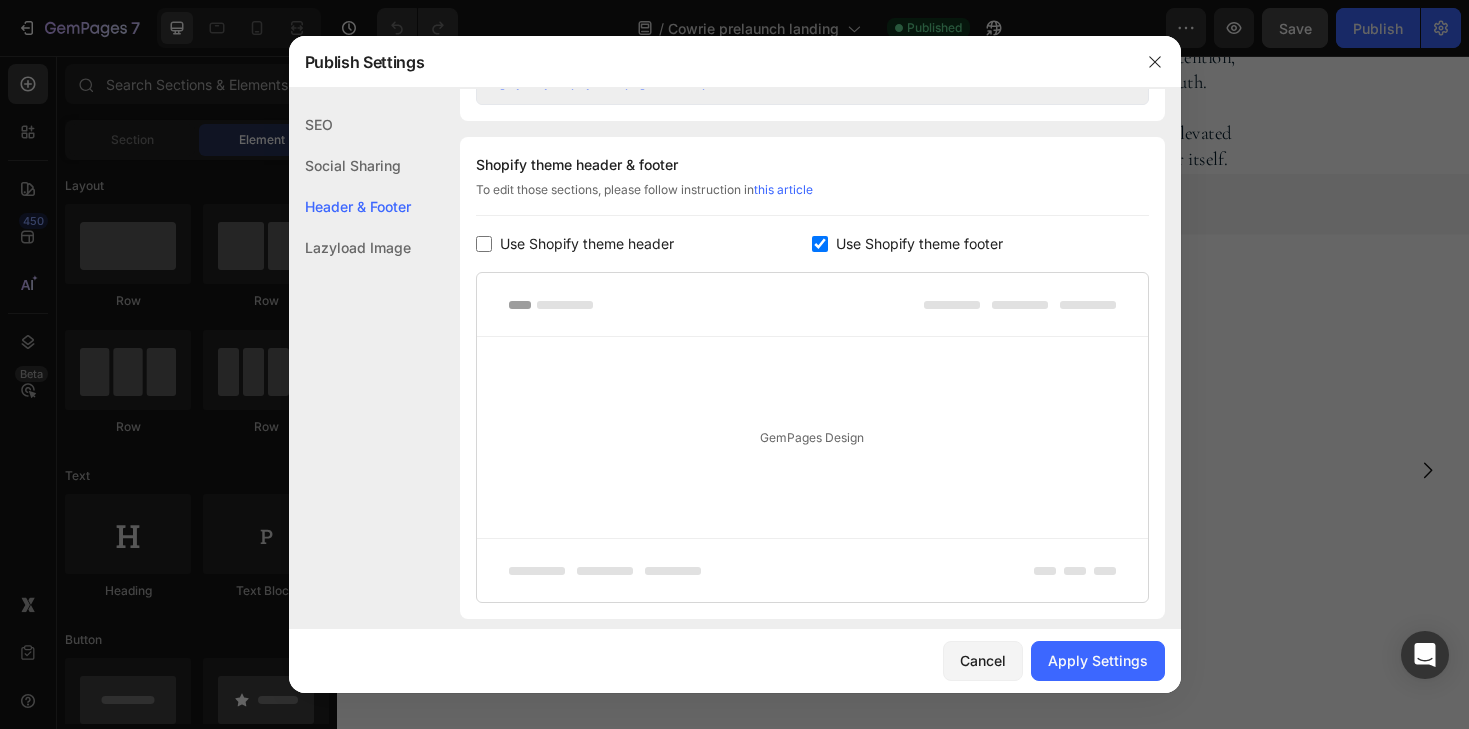 checkbox on "false" 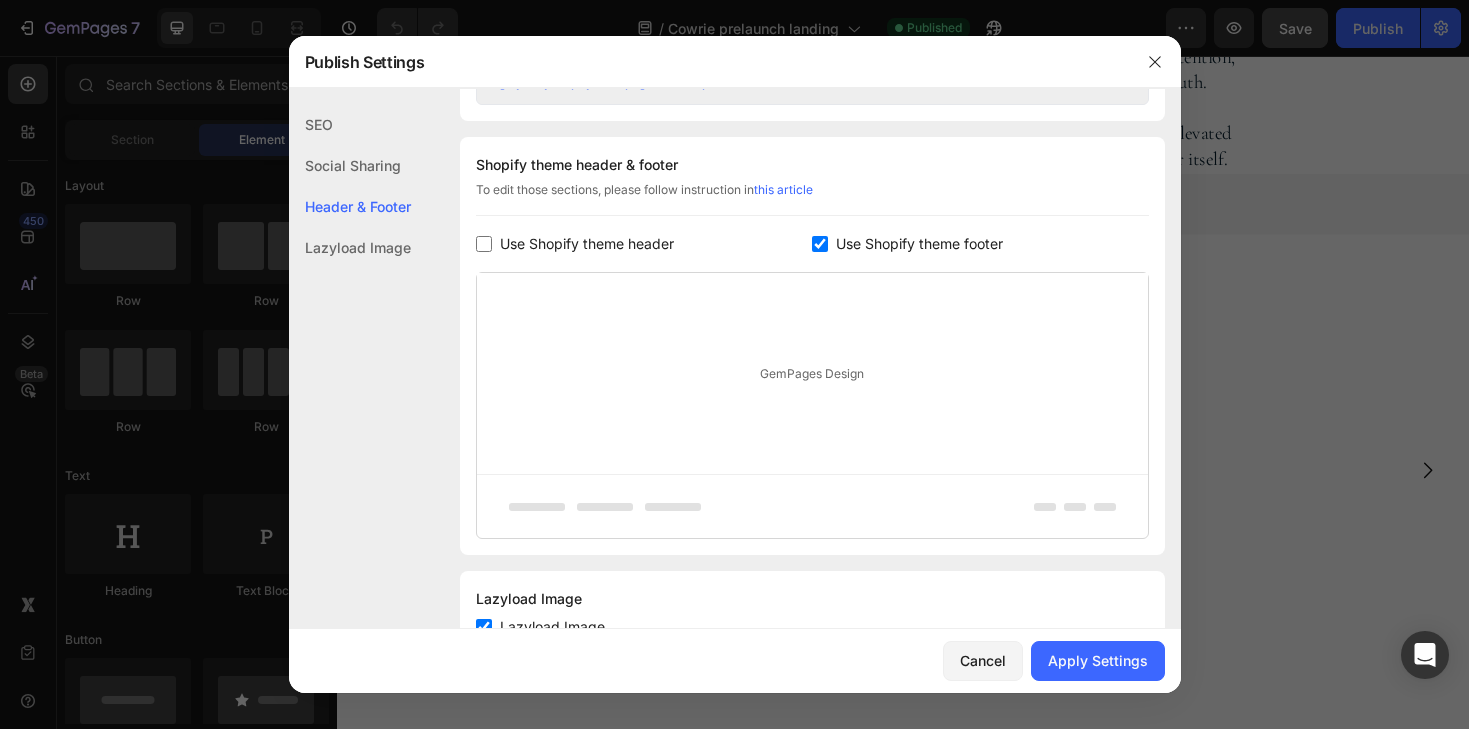click on "Use Shopify theme footer" at bounding box center (919, 244) 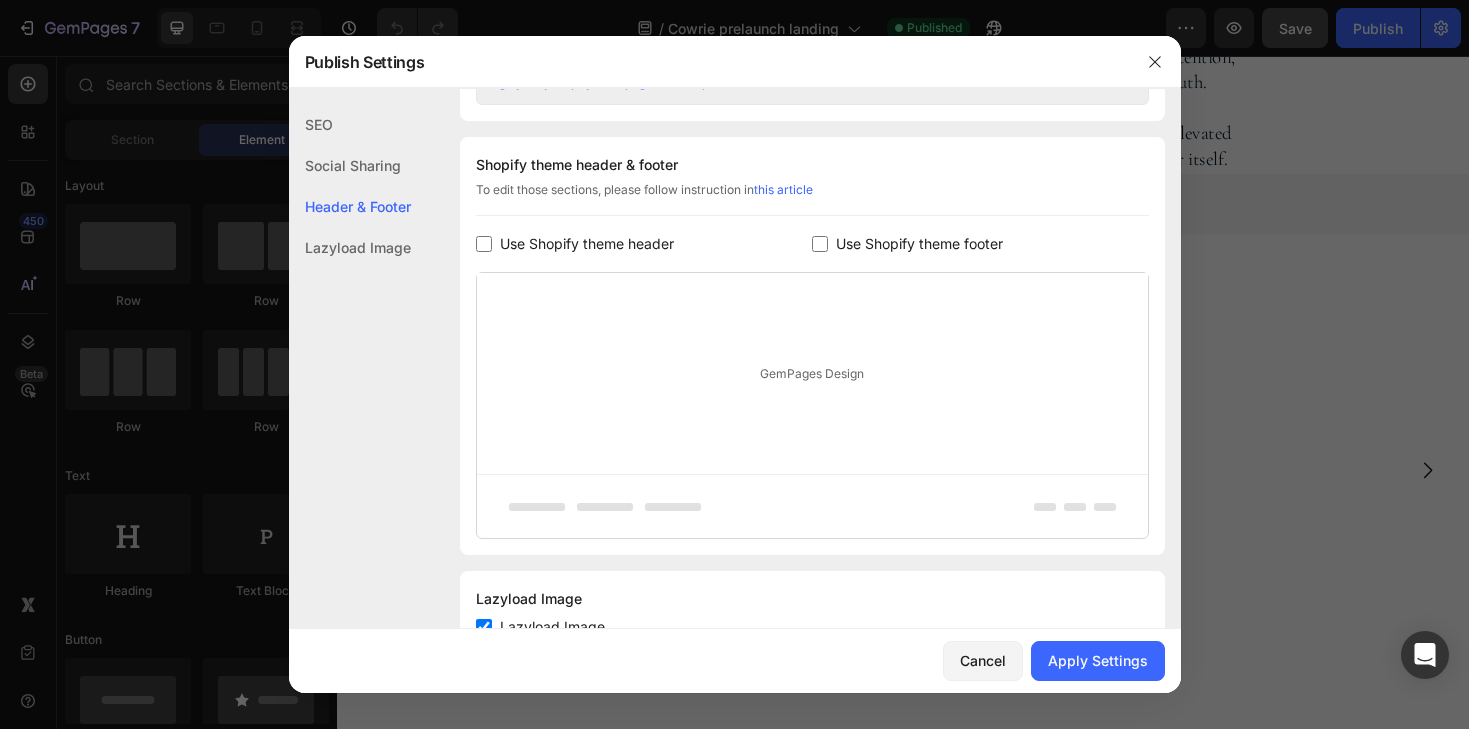 checkbox on "false" 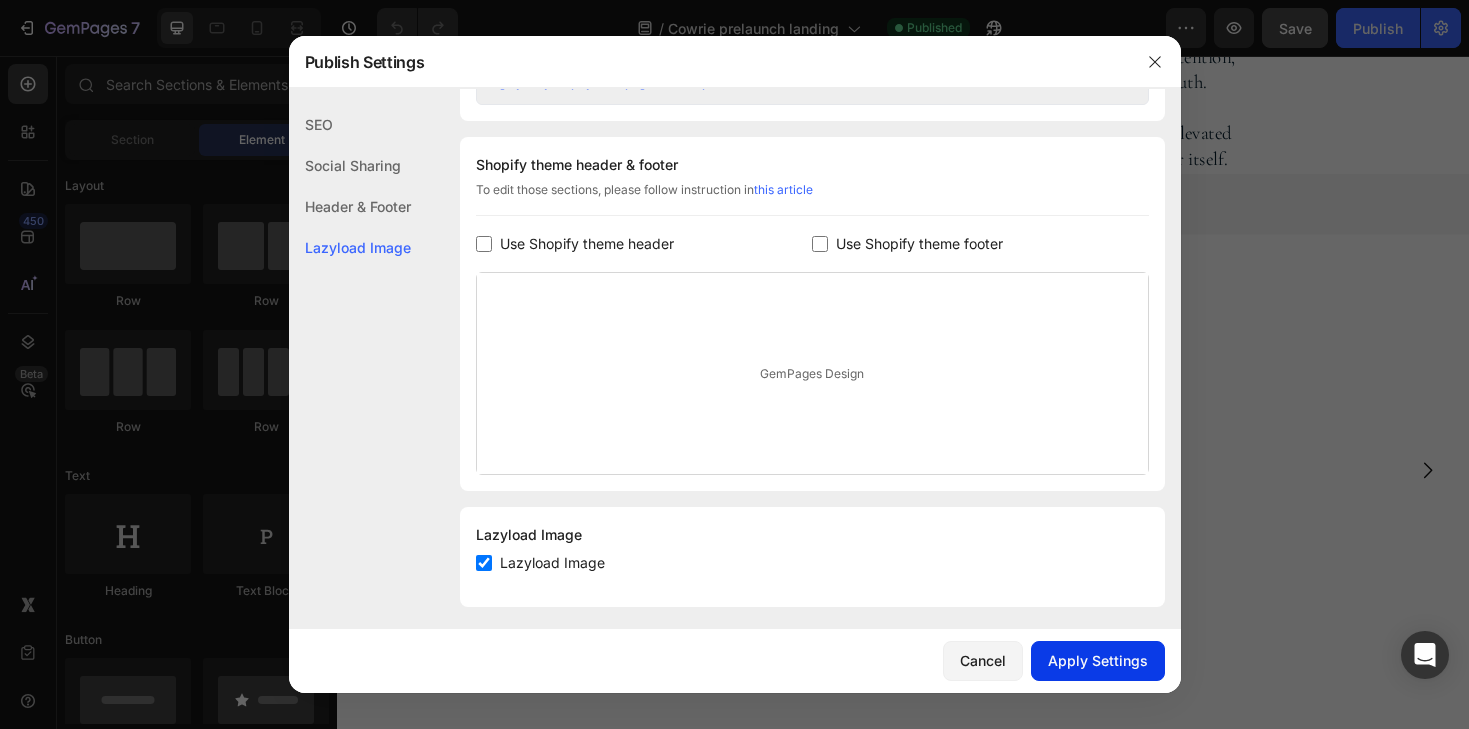 click on "Apply Settings" at bounding box center (1098, 660) 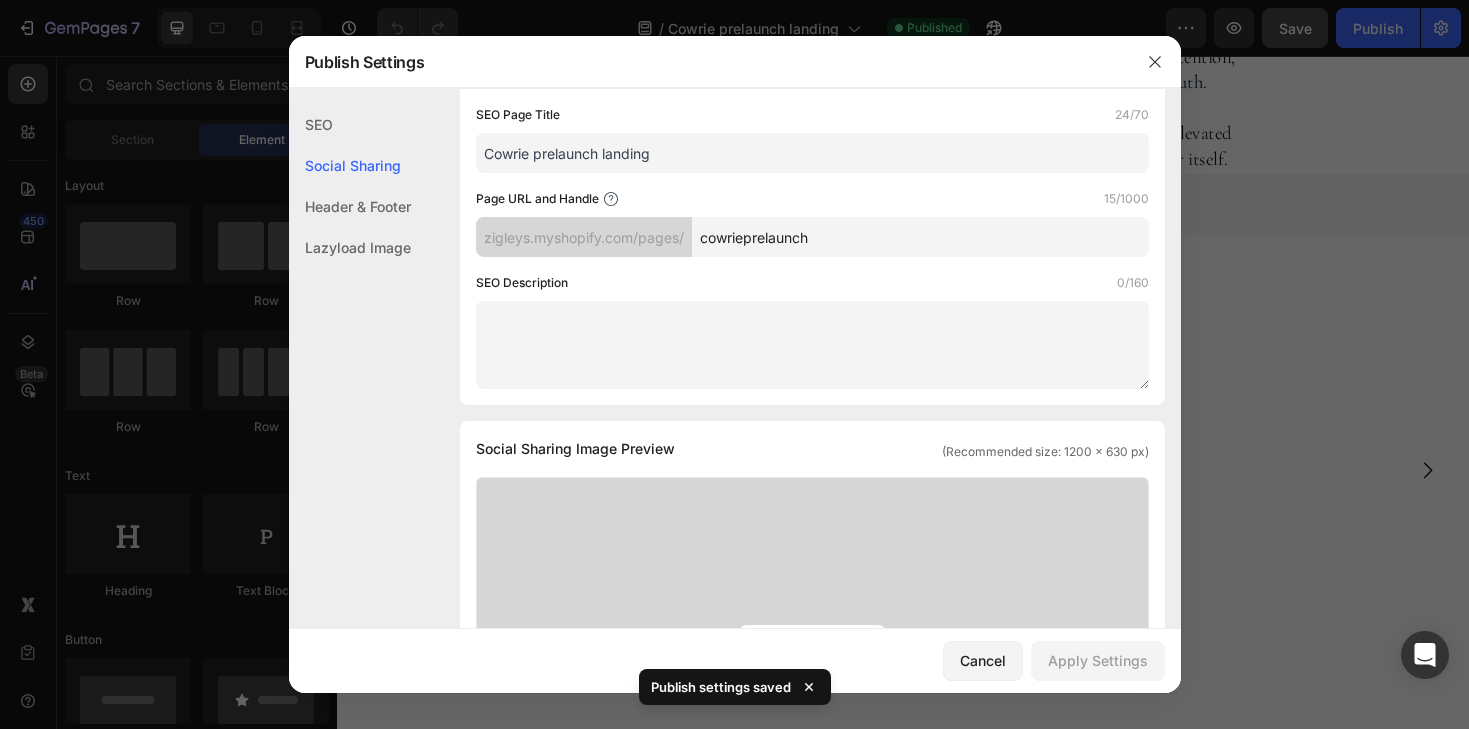 scroll, scrollTop: 145, scrollLeft: 0, axis: vertical 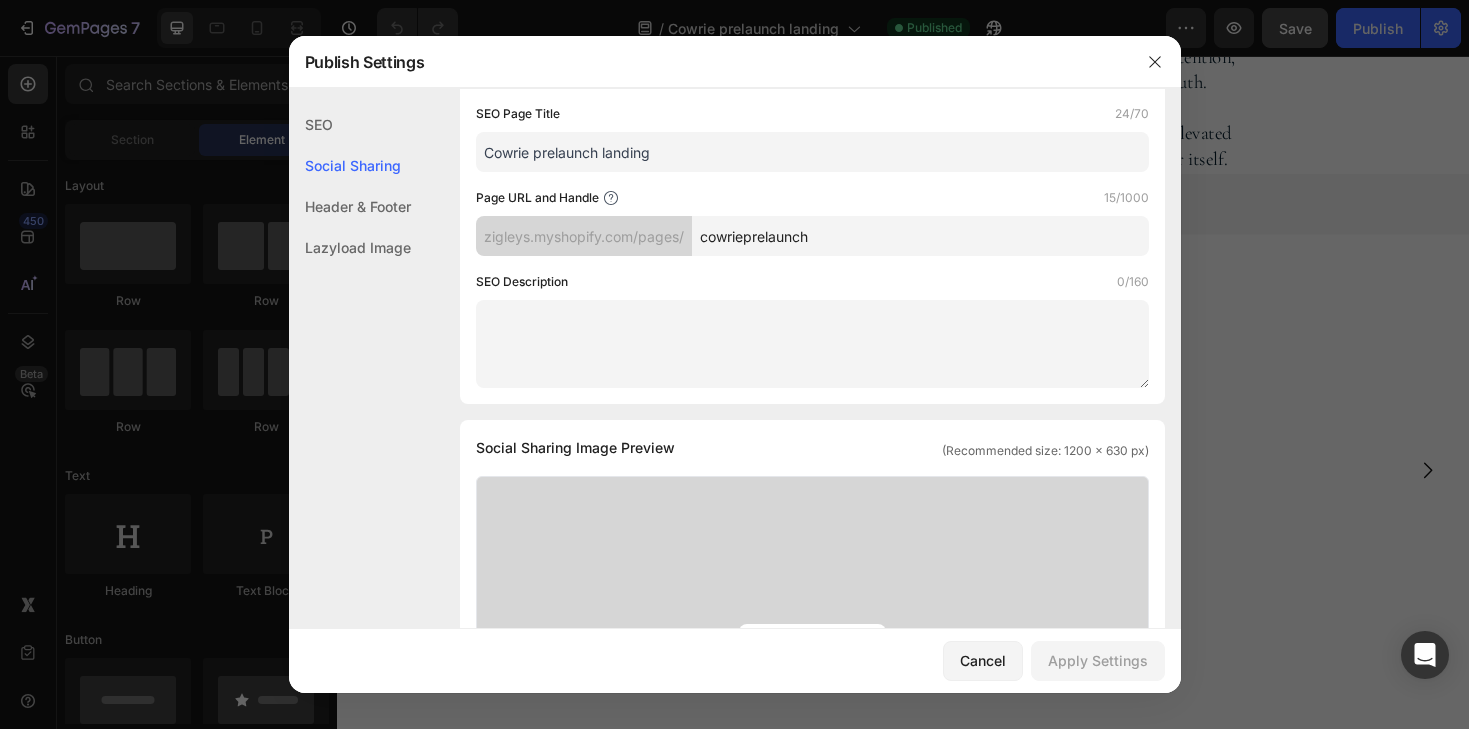 click on "zigleys.myshopify.com/pages/" at bounding box center (584, 236) 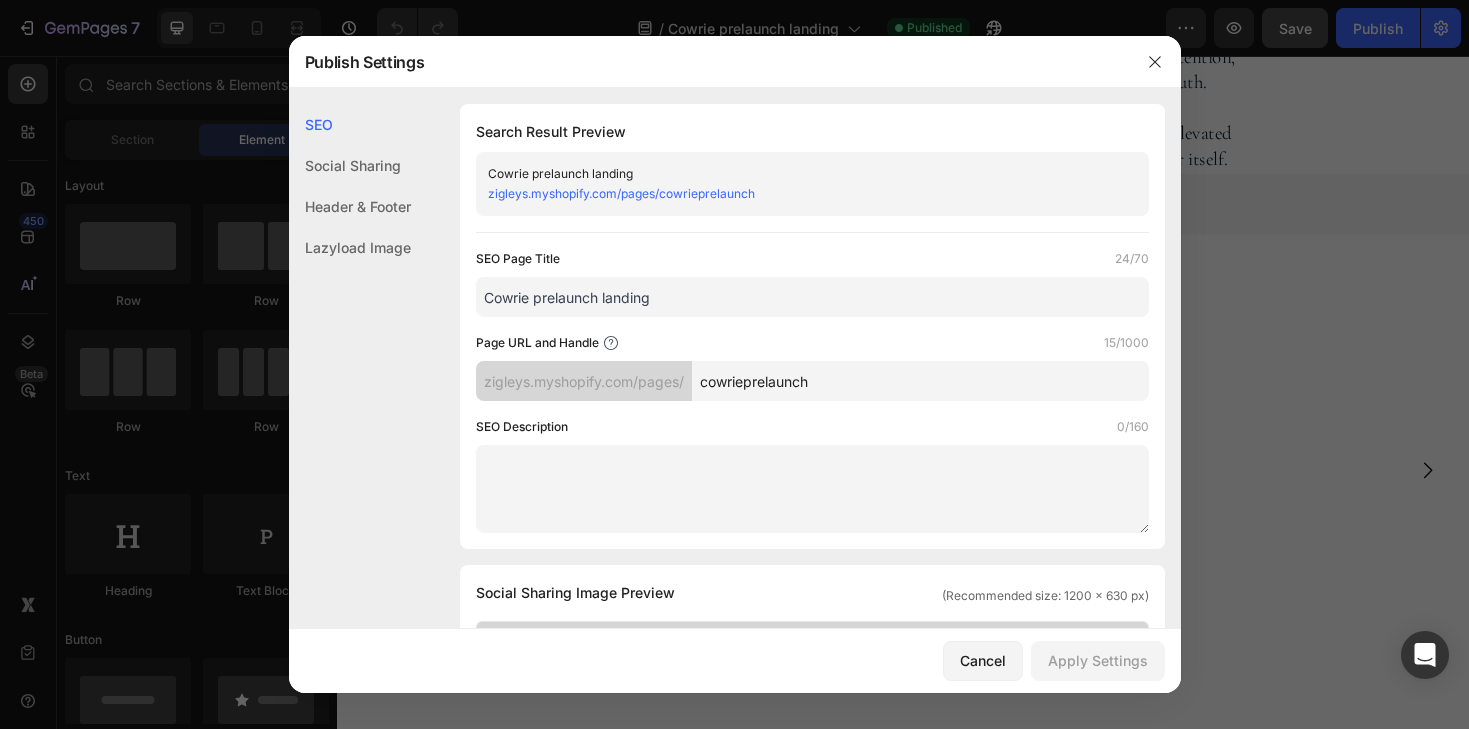 scroll, scrollTop: 0, scrollLeft: 0, axis: both 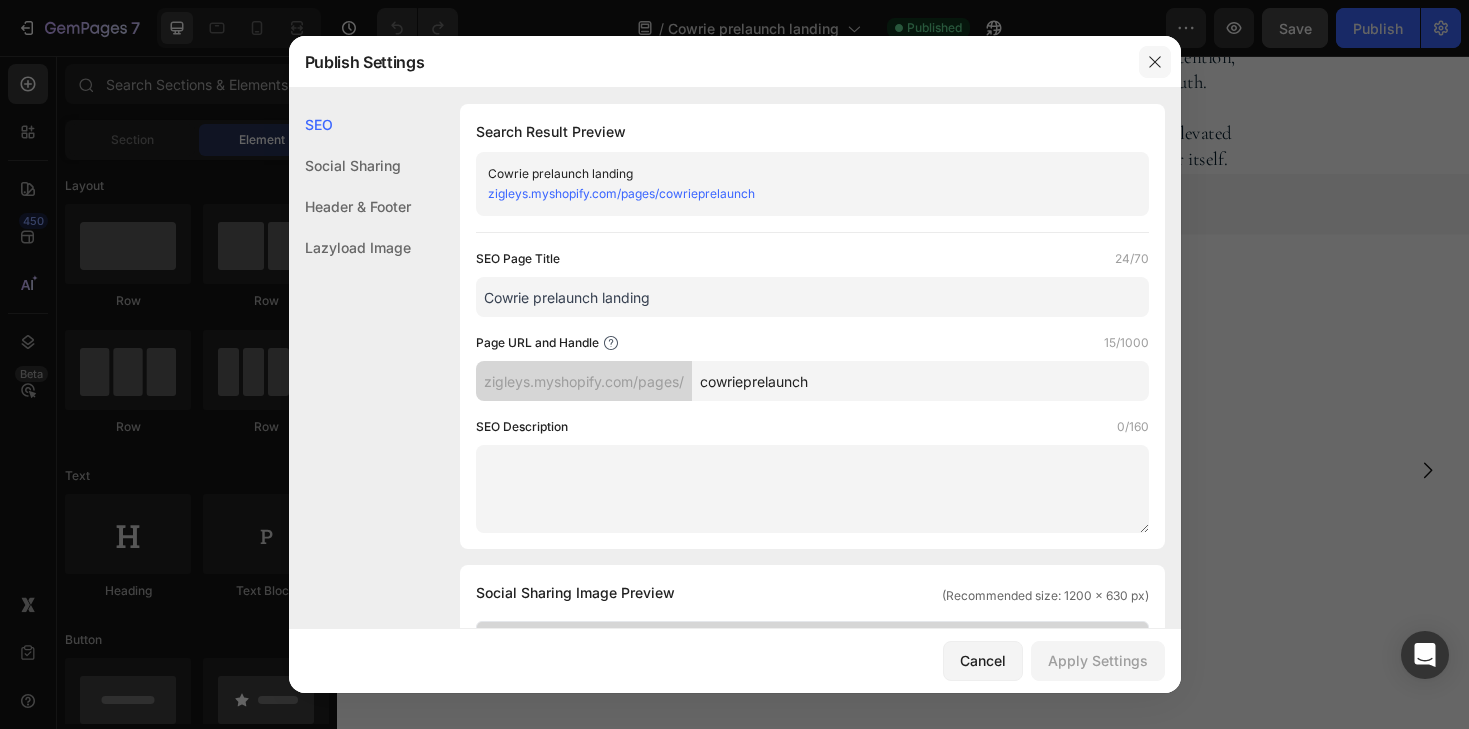 click at bounding box center (1155, 62) 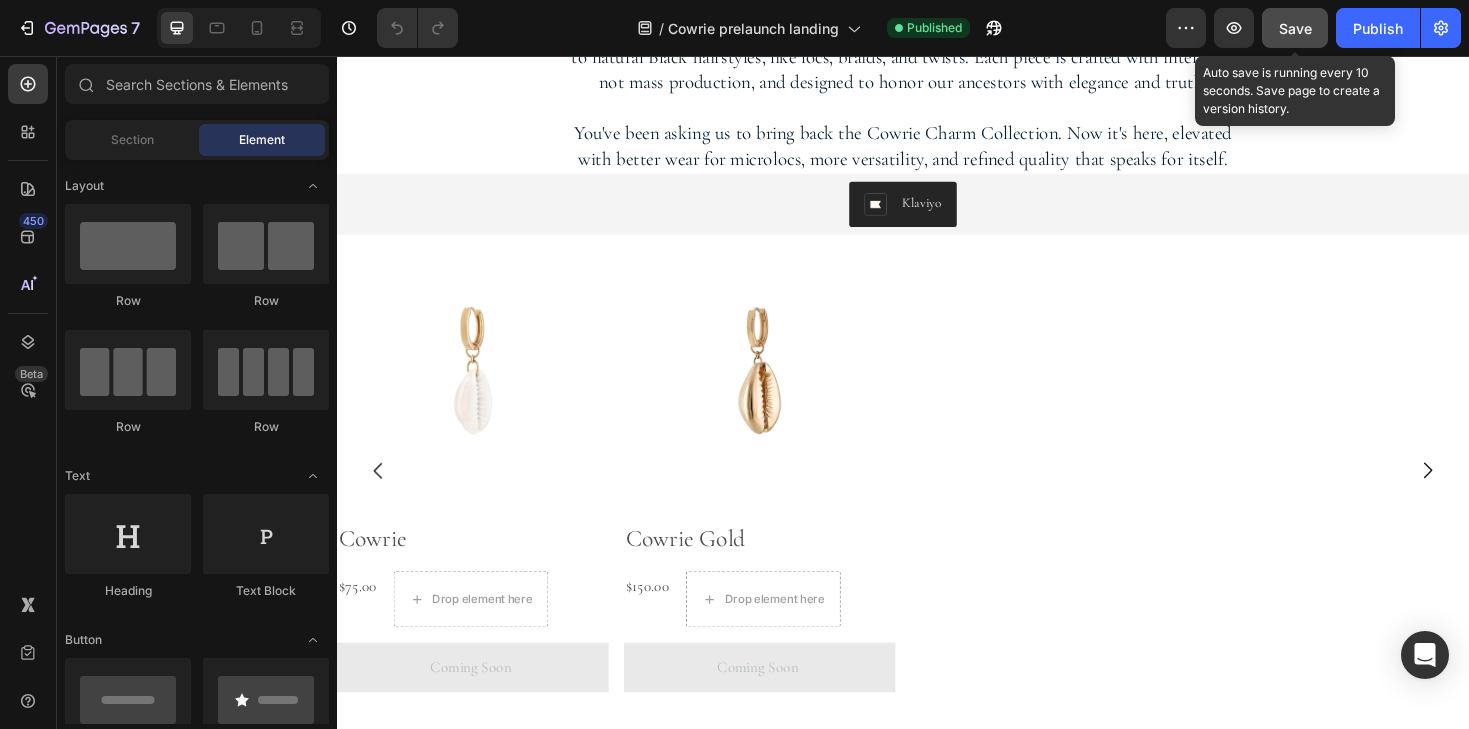 click on "Save" 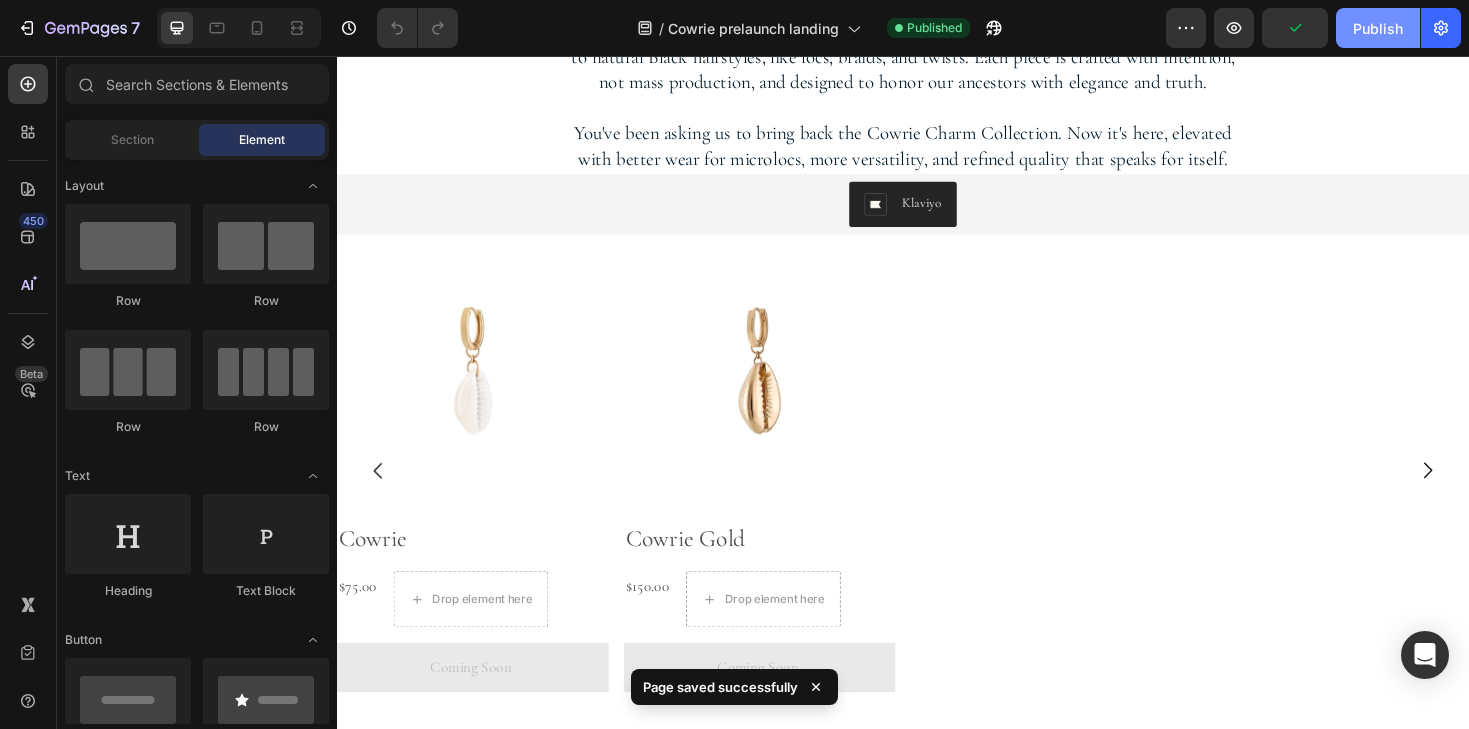 click on "Publish" at bounding box center [1378, 28] 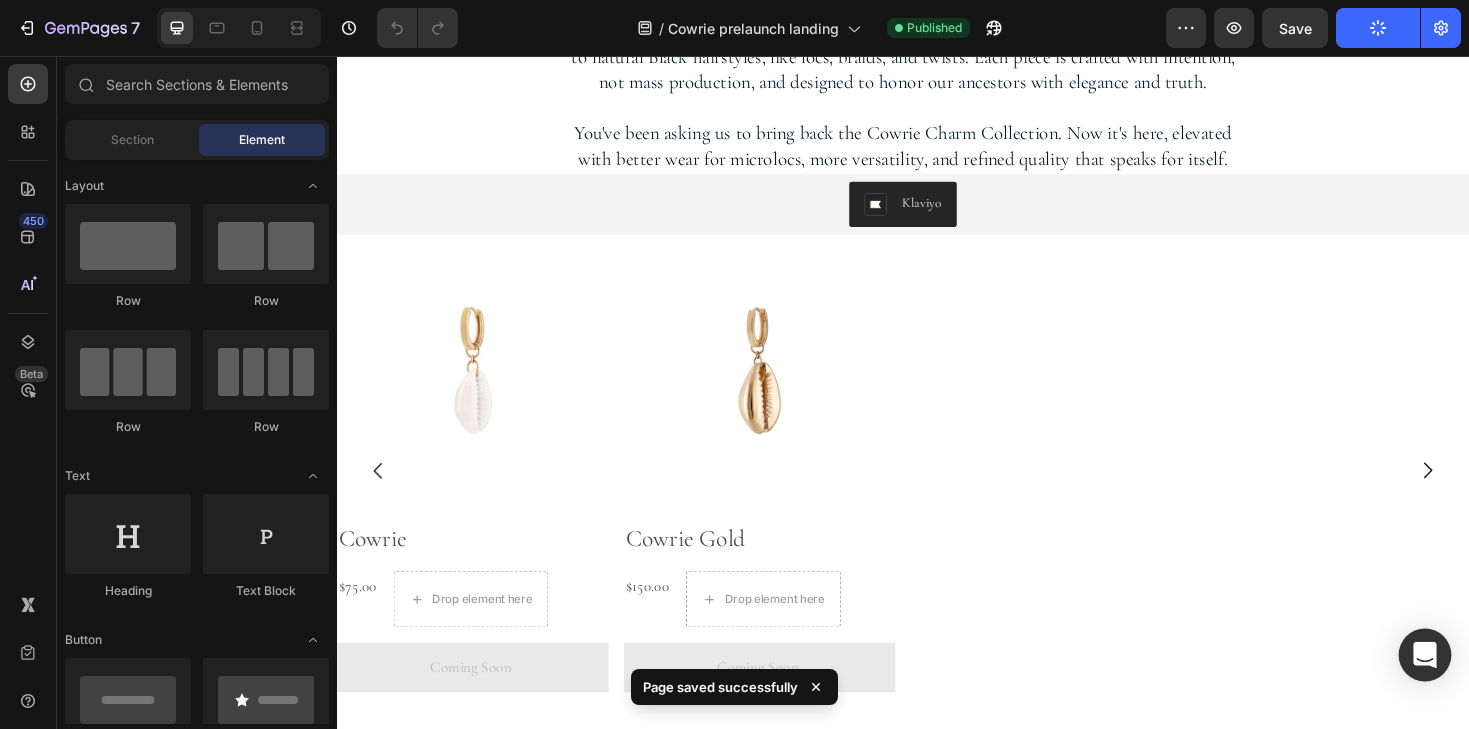 click at bounding box center (1425, 655) 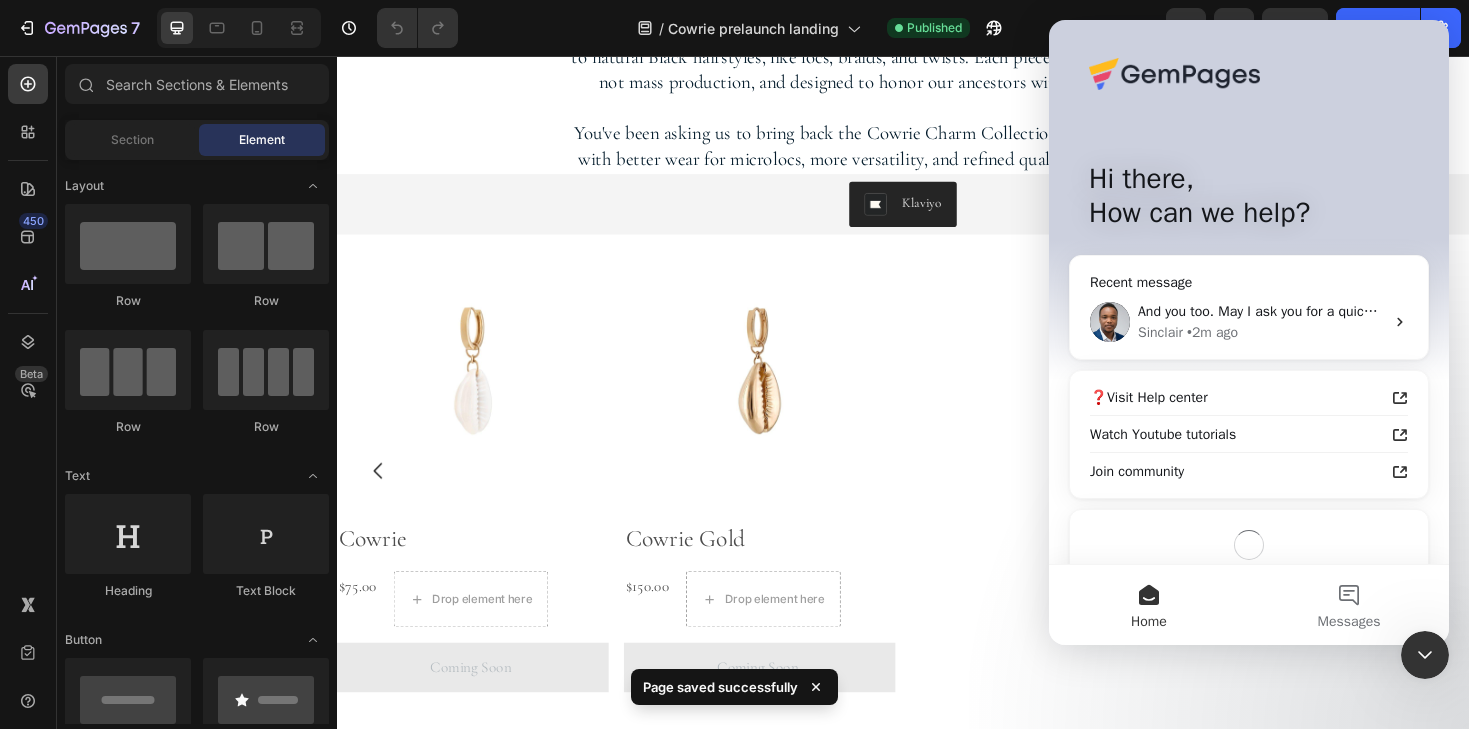 scroll, scrollTop: 0, scrollLeft: 0, axis: both 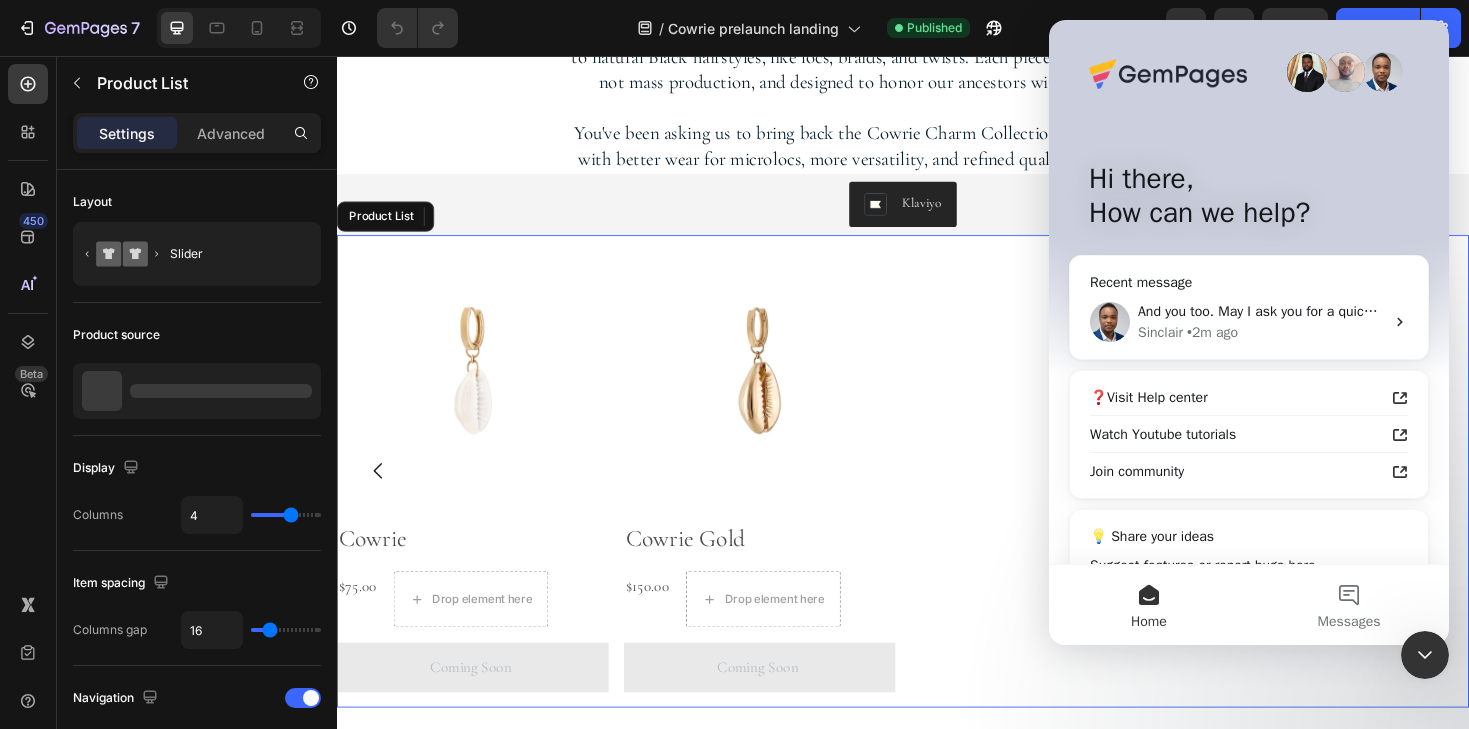 drag, startPoint x: 1040, startPoint y: 438, endPoint x: 1046, endPoint y: 417, distance: 21.84033 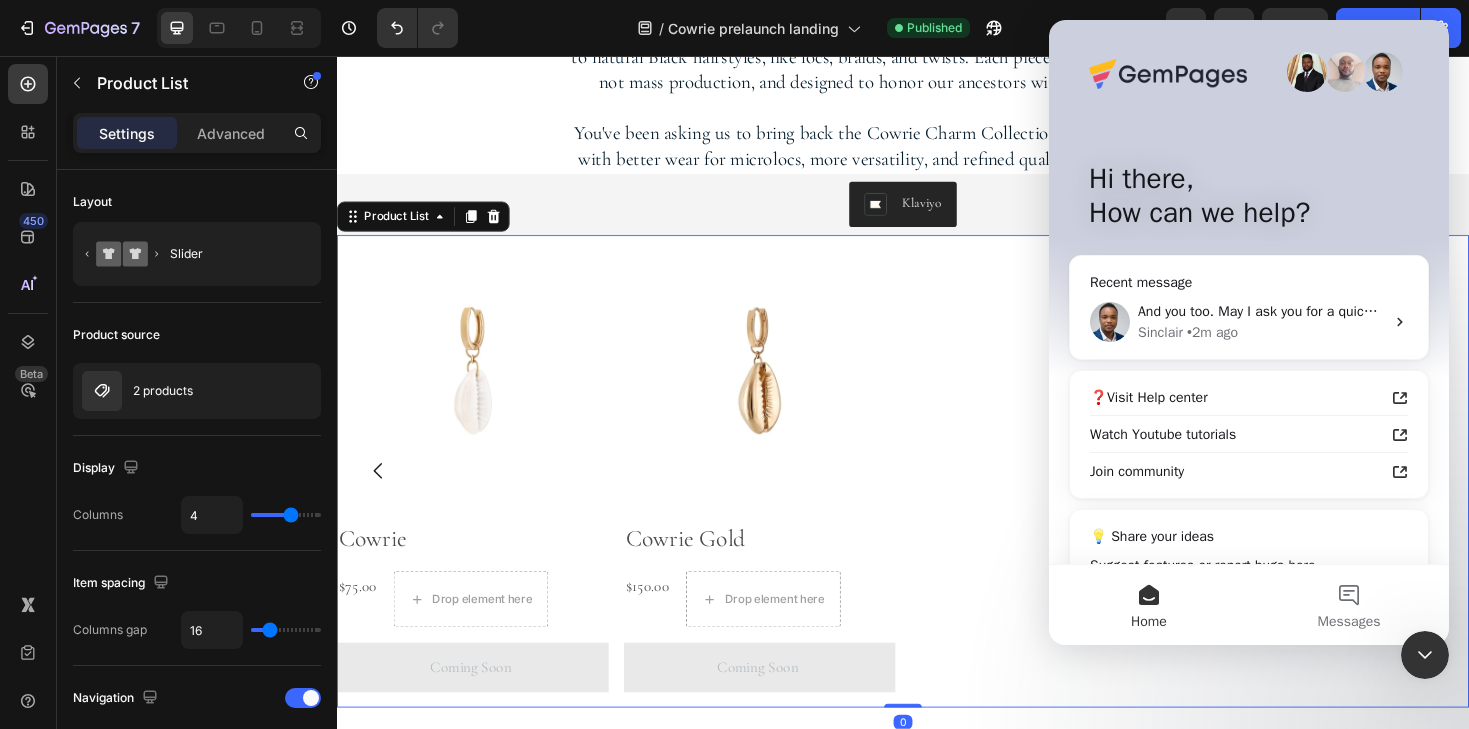 click 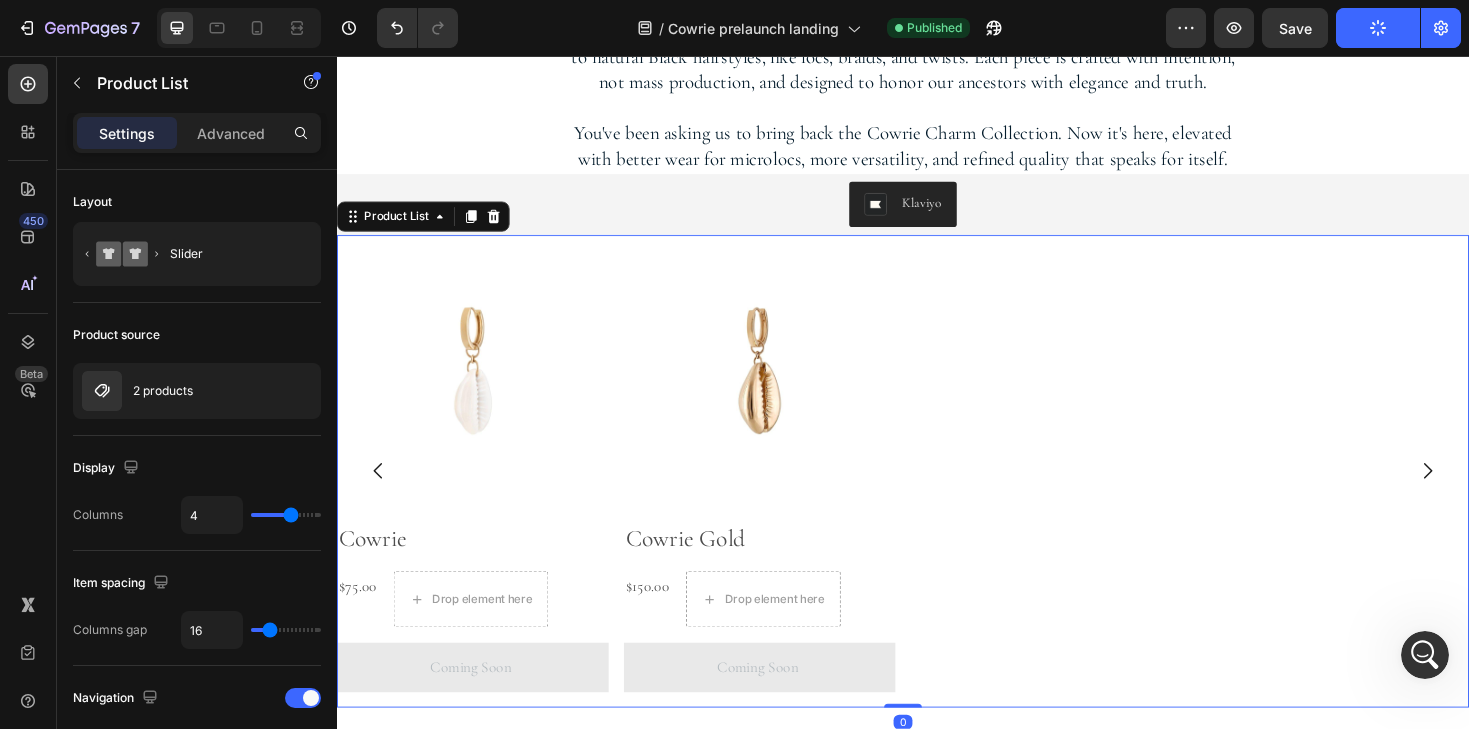 scroll, scrollTop: 0, scrollLeft: 0, axis: both 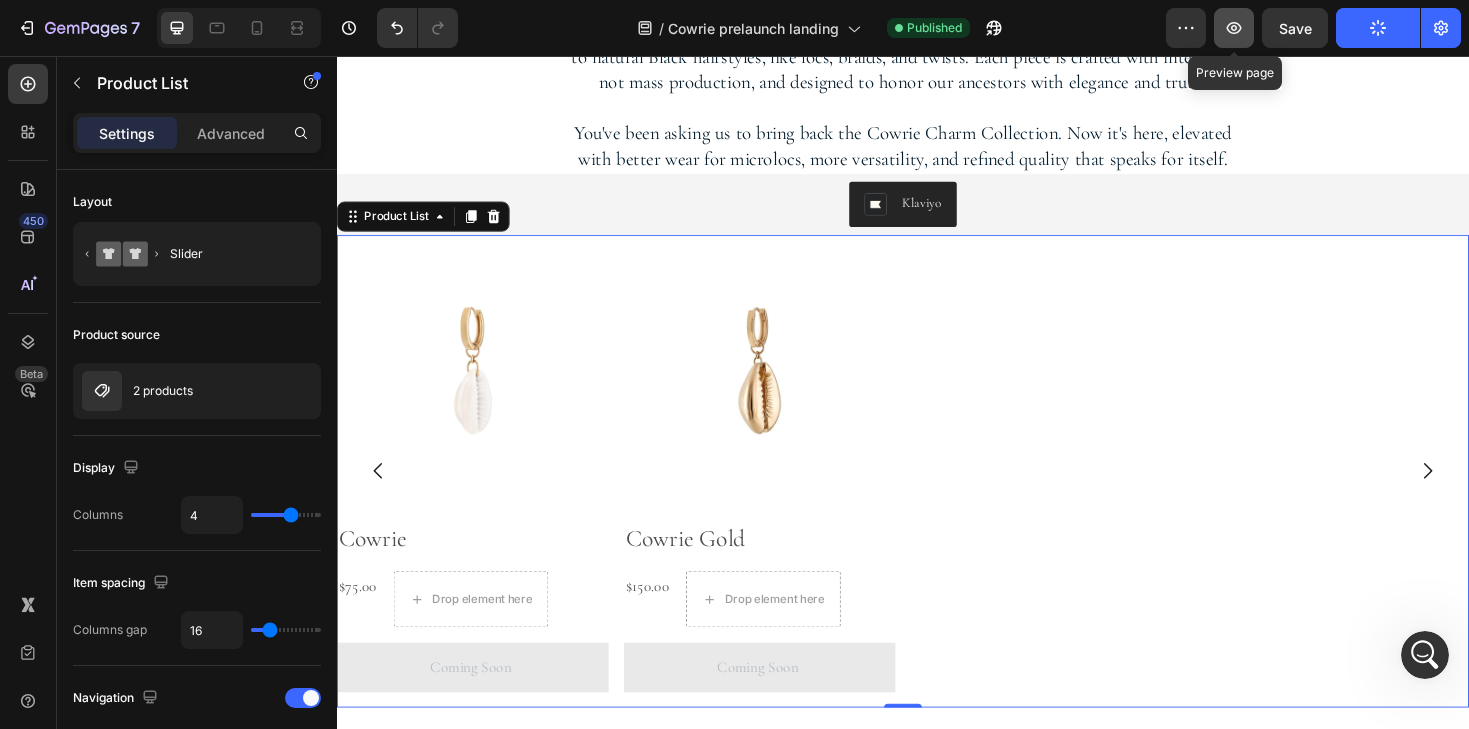 click 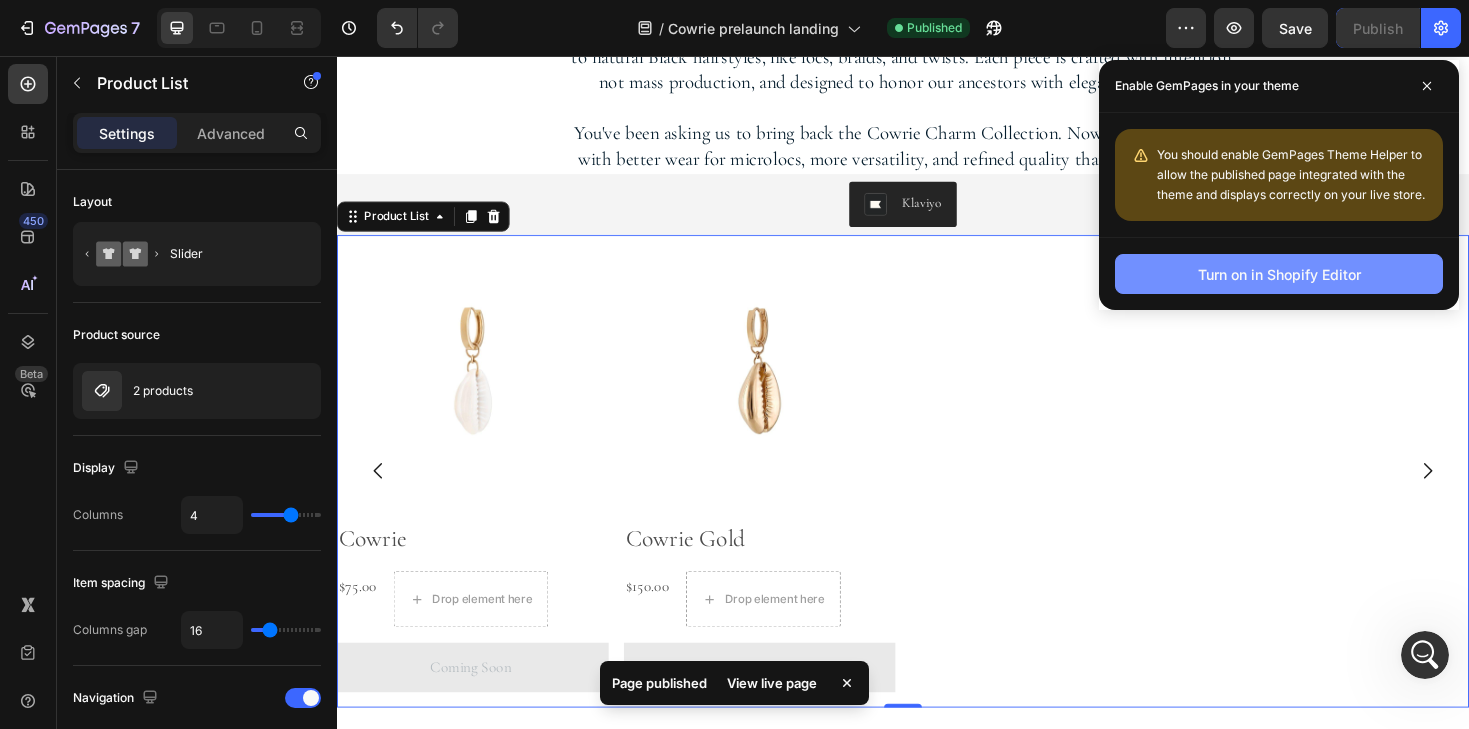 click on "Turn on in Shopify Editor" at bounding box center (1279, 274) 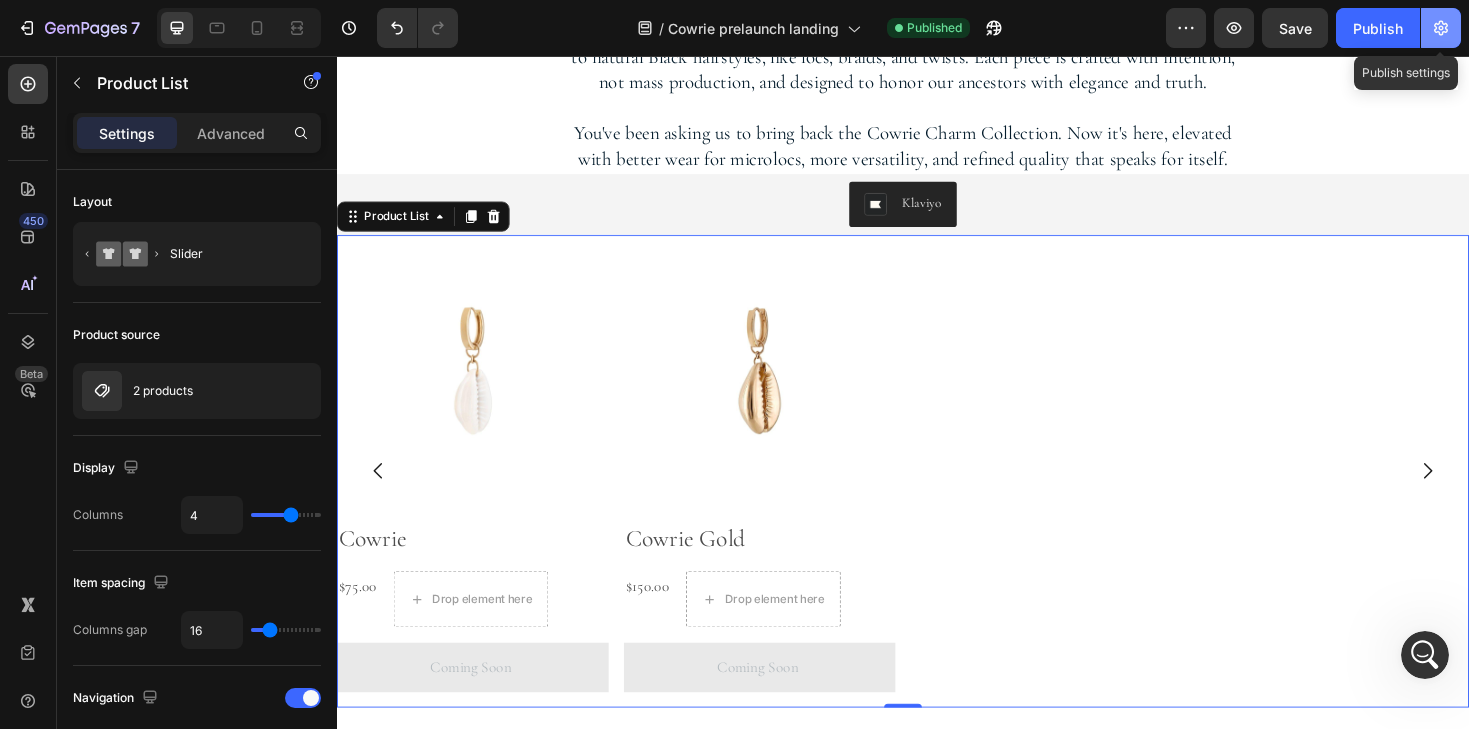 click 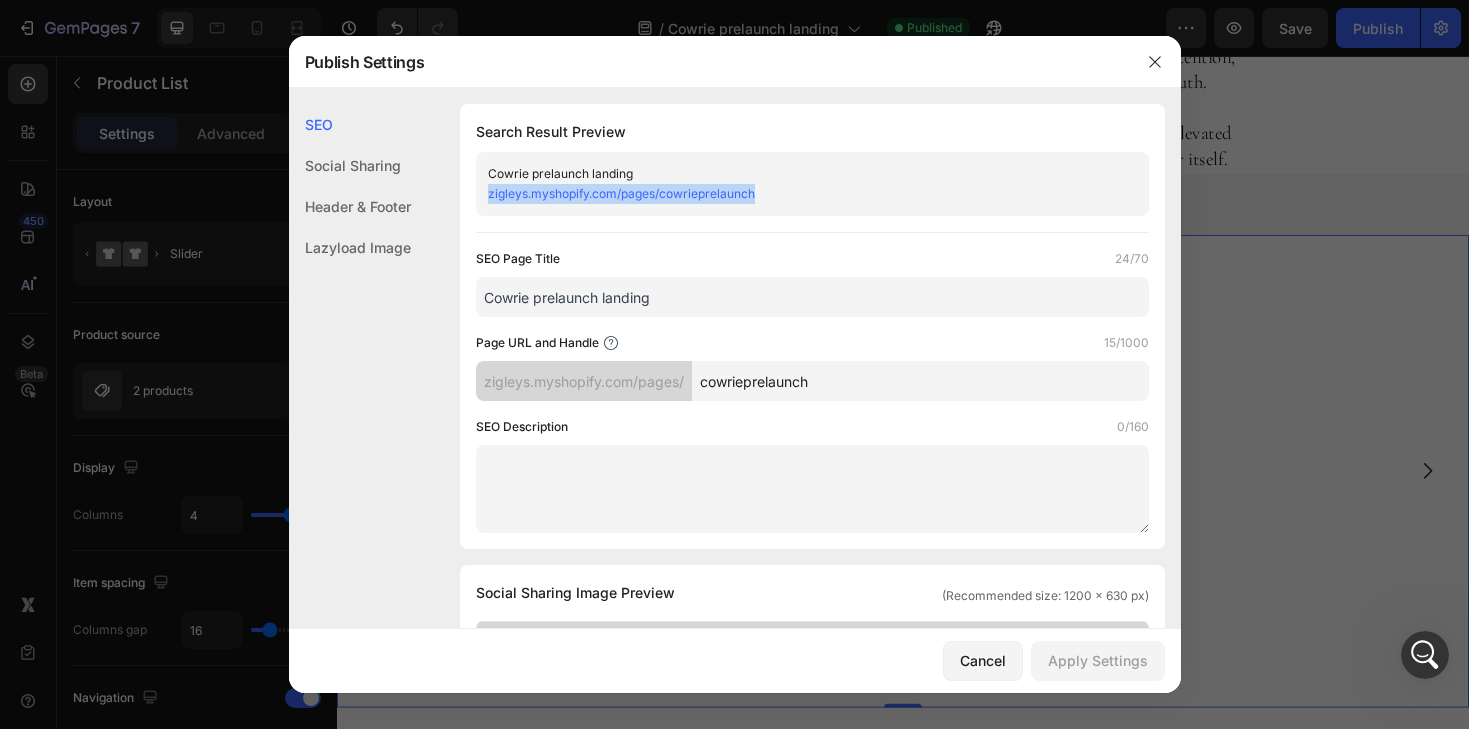 drag, startPoint x: 814, startPoint y: 193, endPoint x: 471, endPoint y: 198, distance: 343.03644 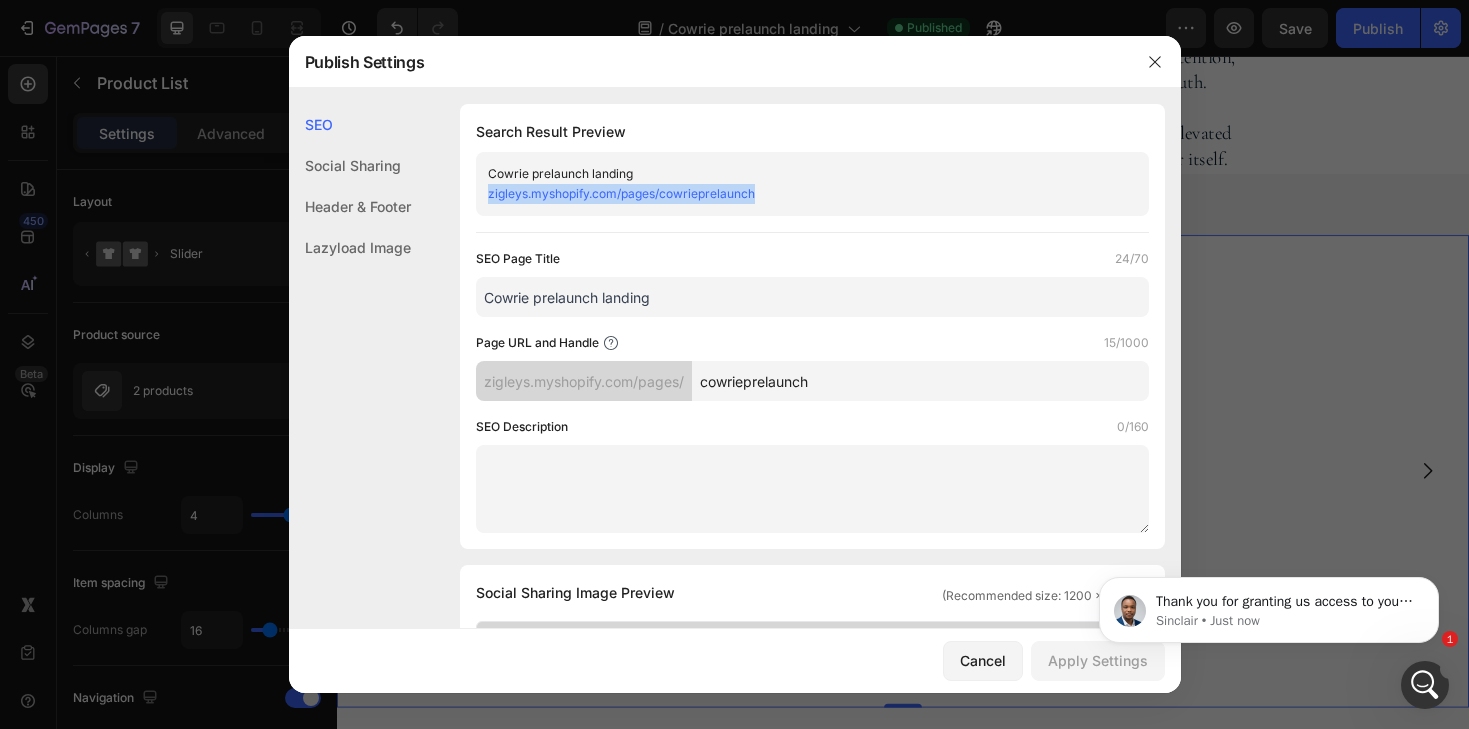 scroll, scrollTop: 0, scrollLeft: 0, axis: both 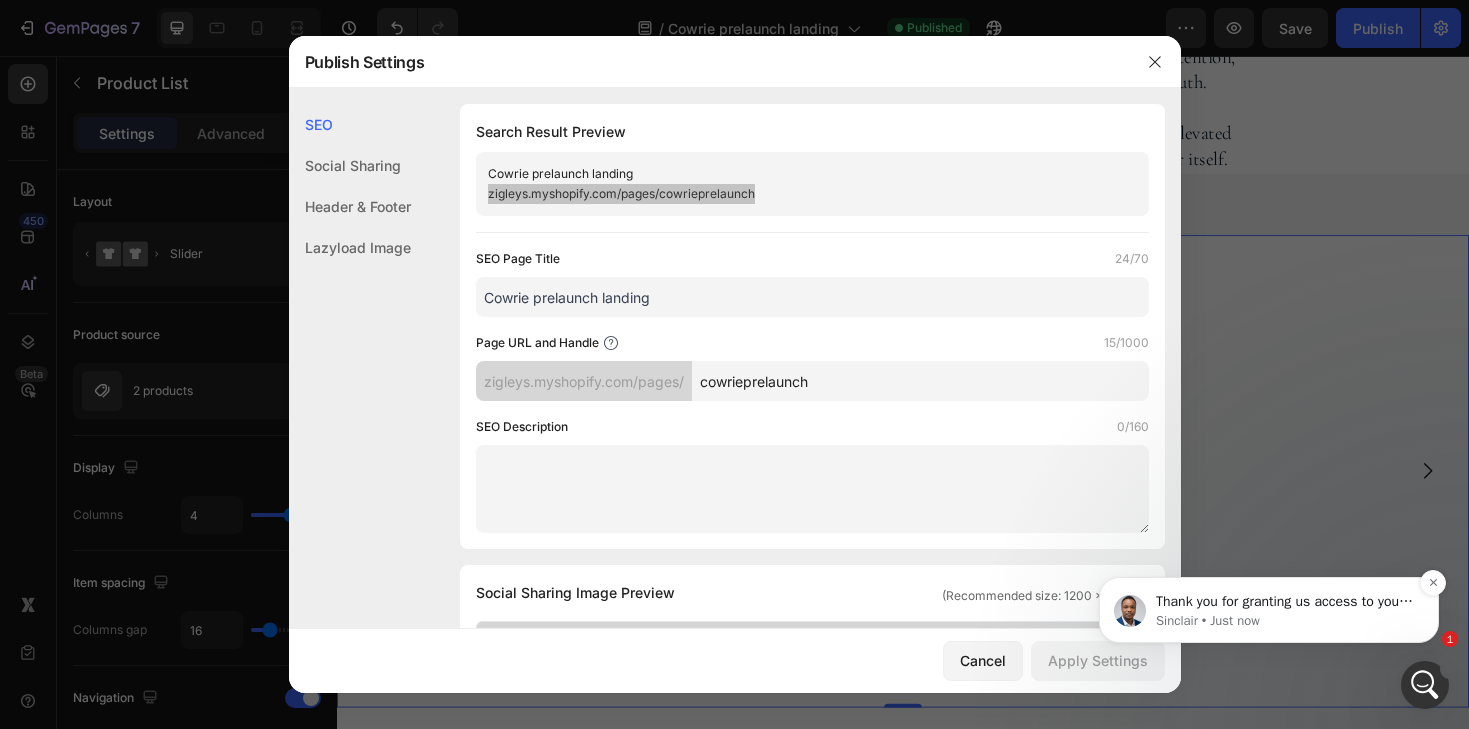 click on "Thank you for granting us access to your store. Please give me a moment to check this for you." at bounding box center [1285, 602] 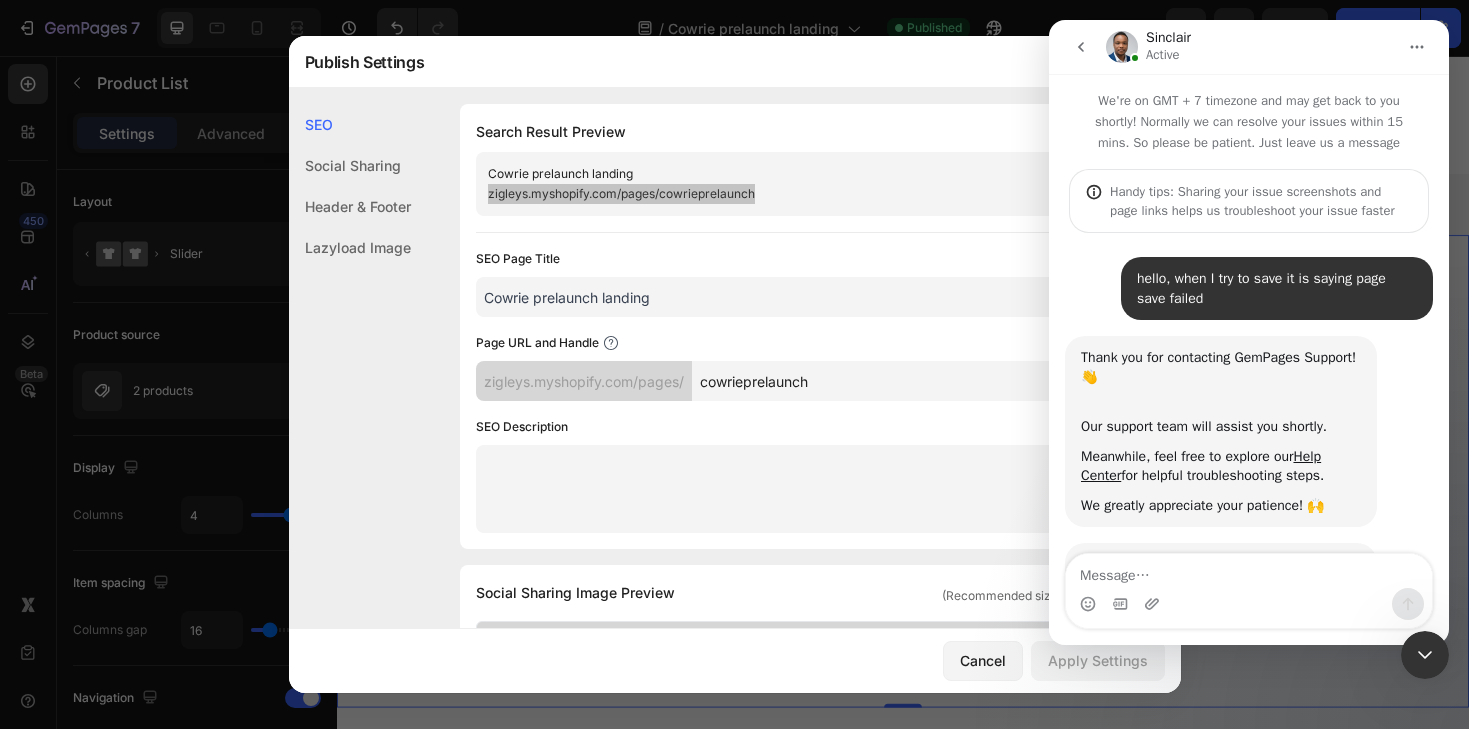 scroll, scrollTop: 3325, scrollLeft: 0, axis: vertical 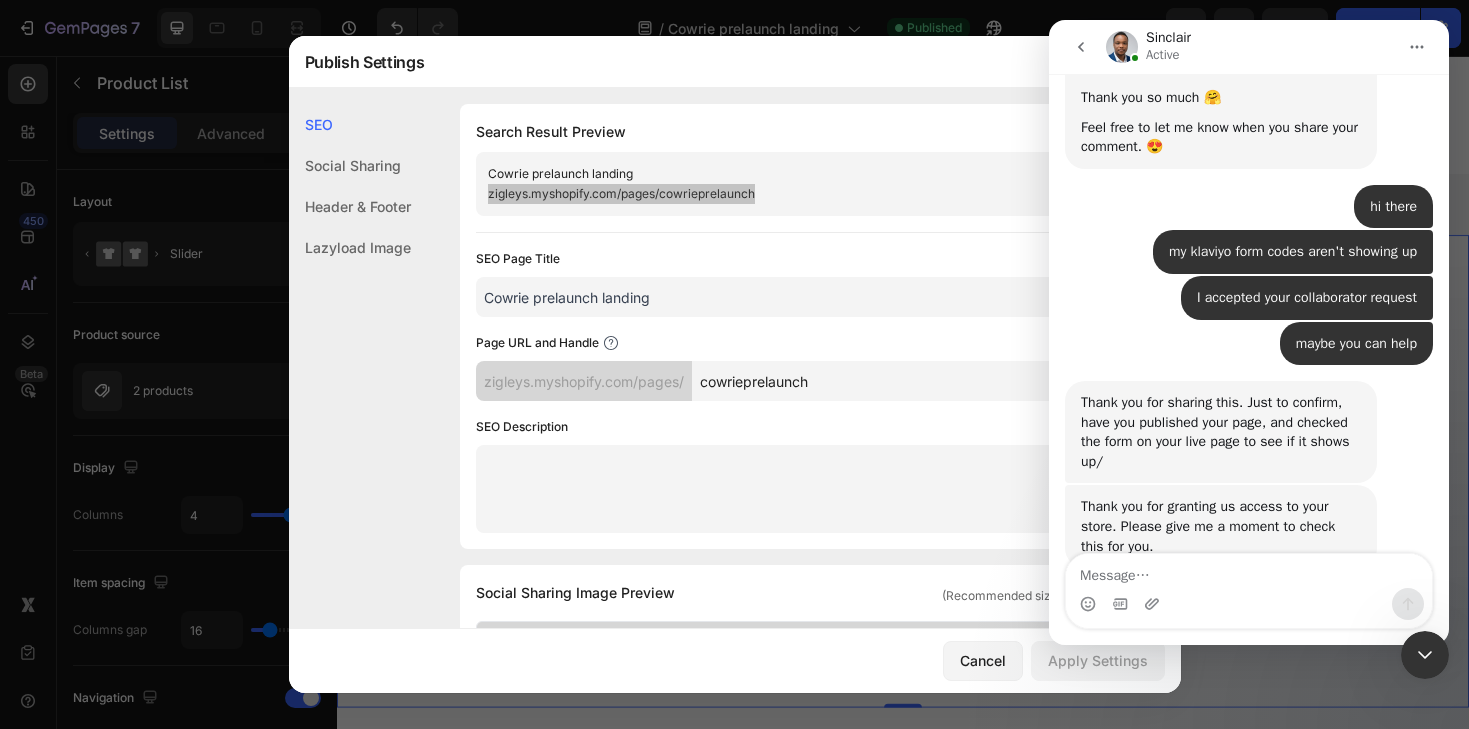 click at bounding box center [1249, 571] 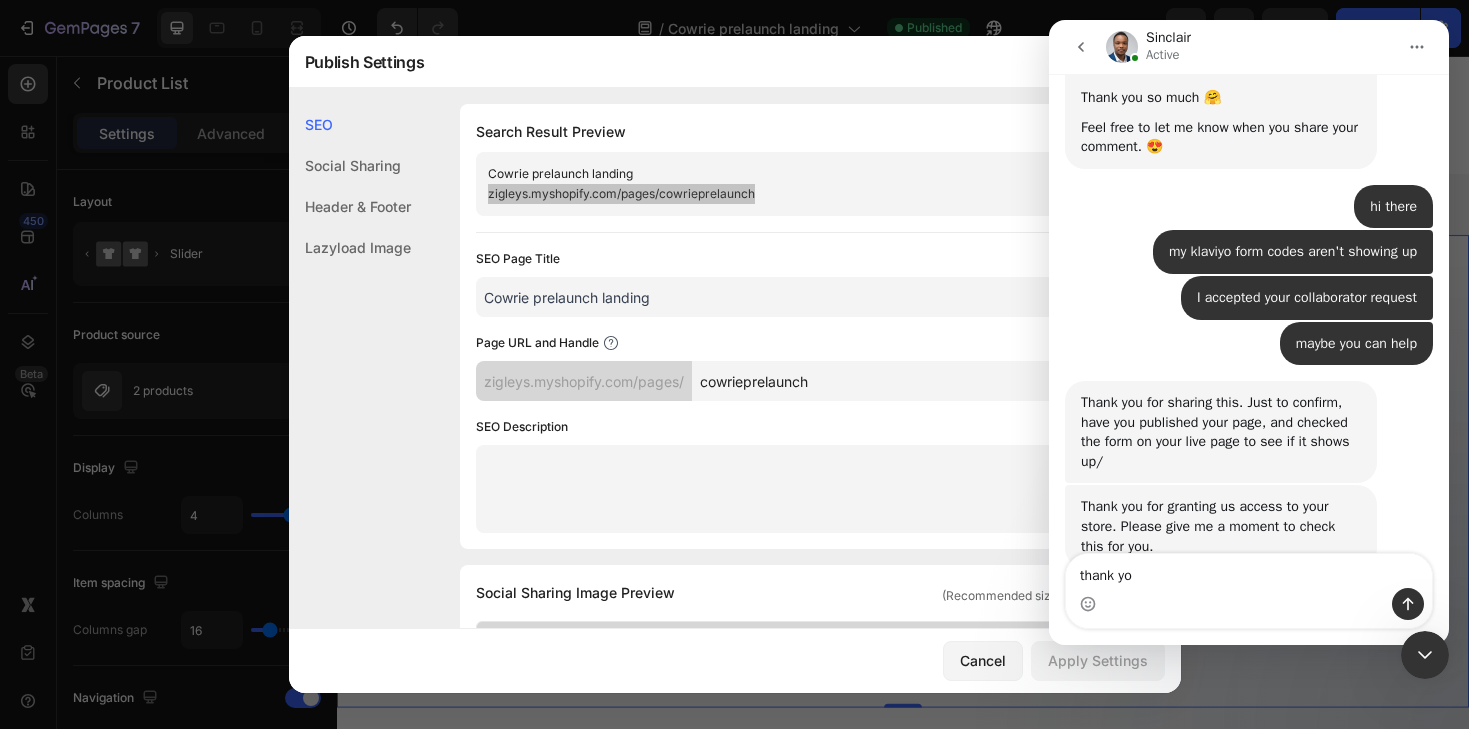 type on "thank you" 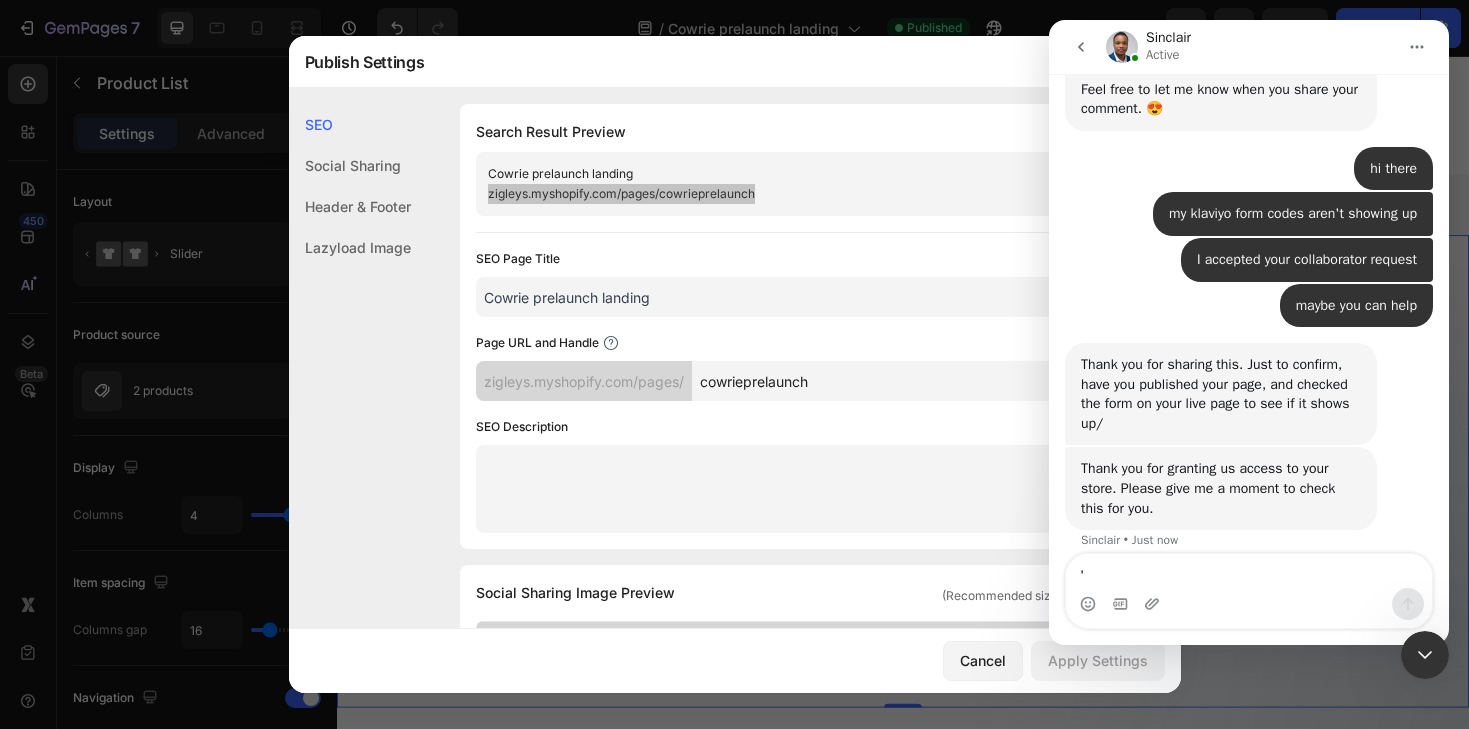 scroll, scrollTop: 3384, scrollLeft: 0, axis: vertical 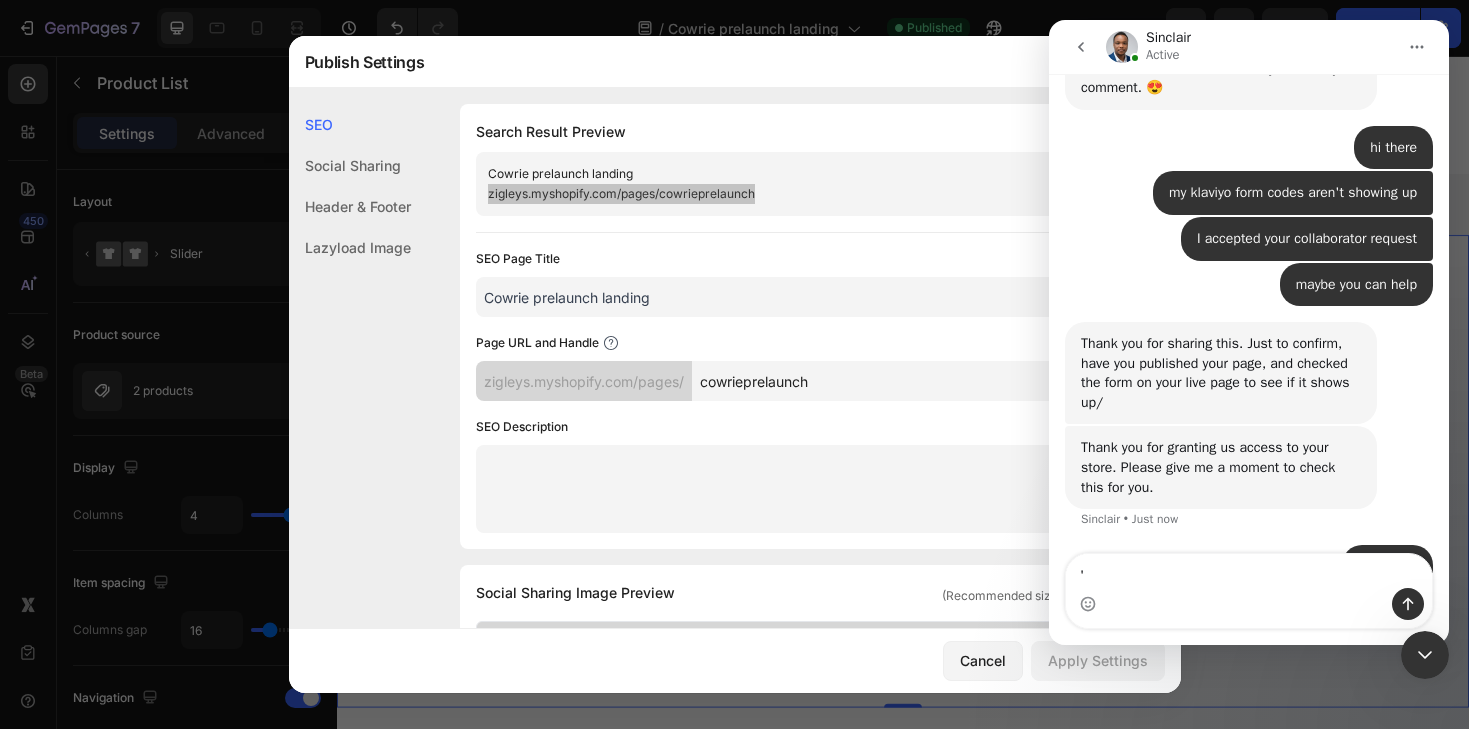 type on "'" 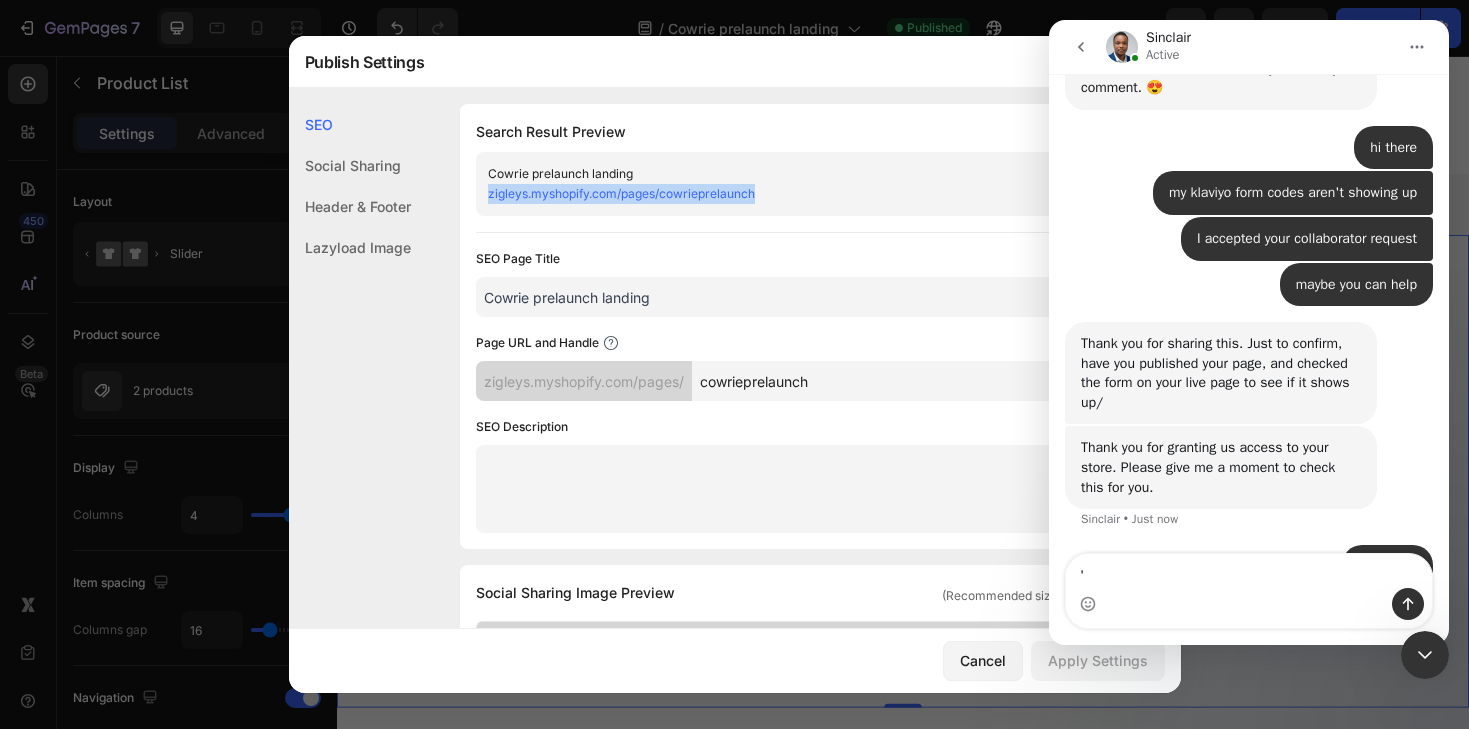 click on "Cowrie prelaunch landing" at bounding box center [812, 297] 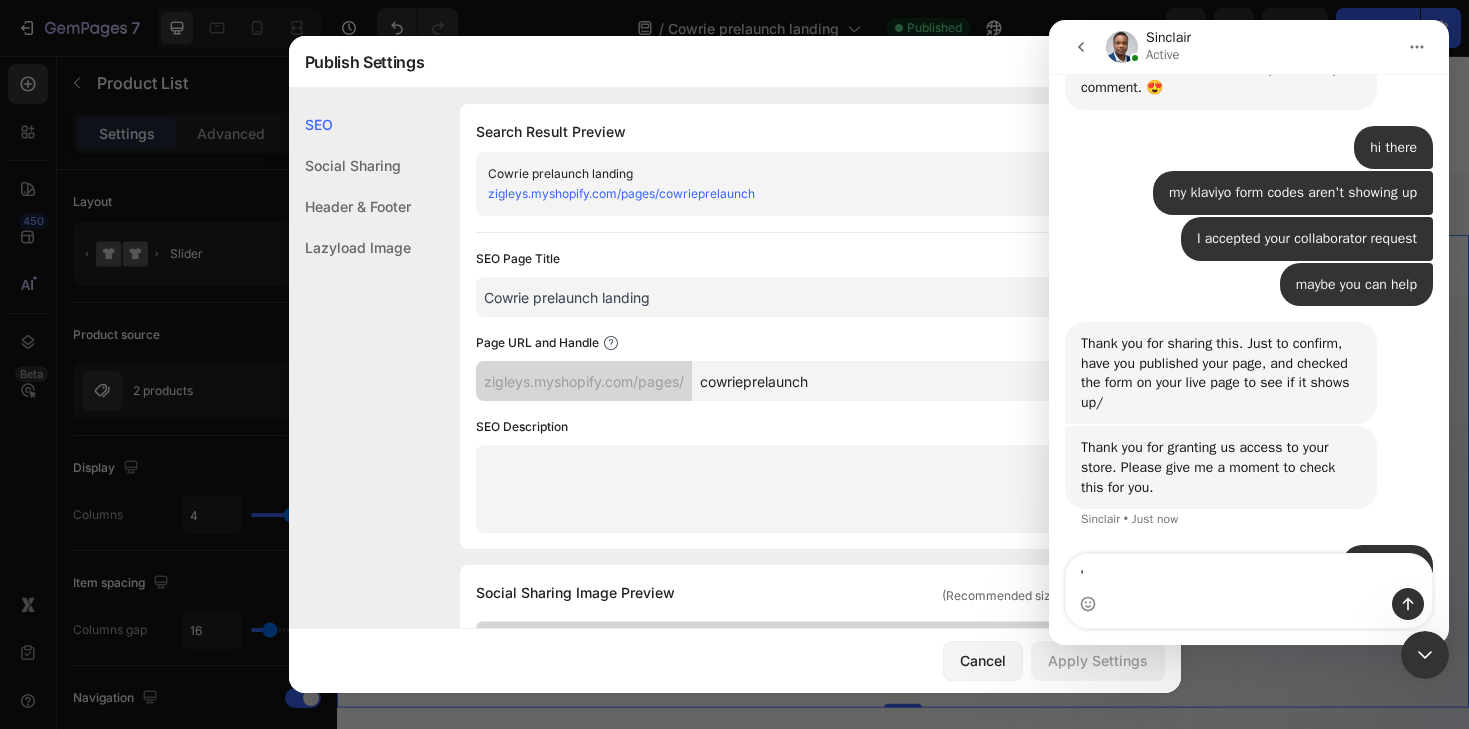 click at bounding box center (1425, 655) 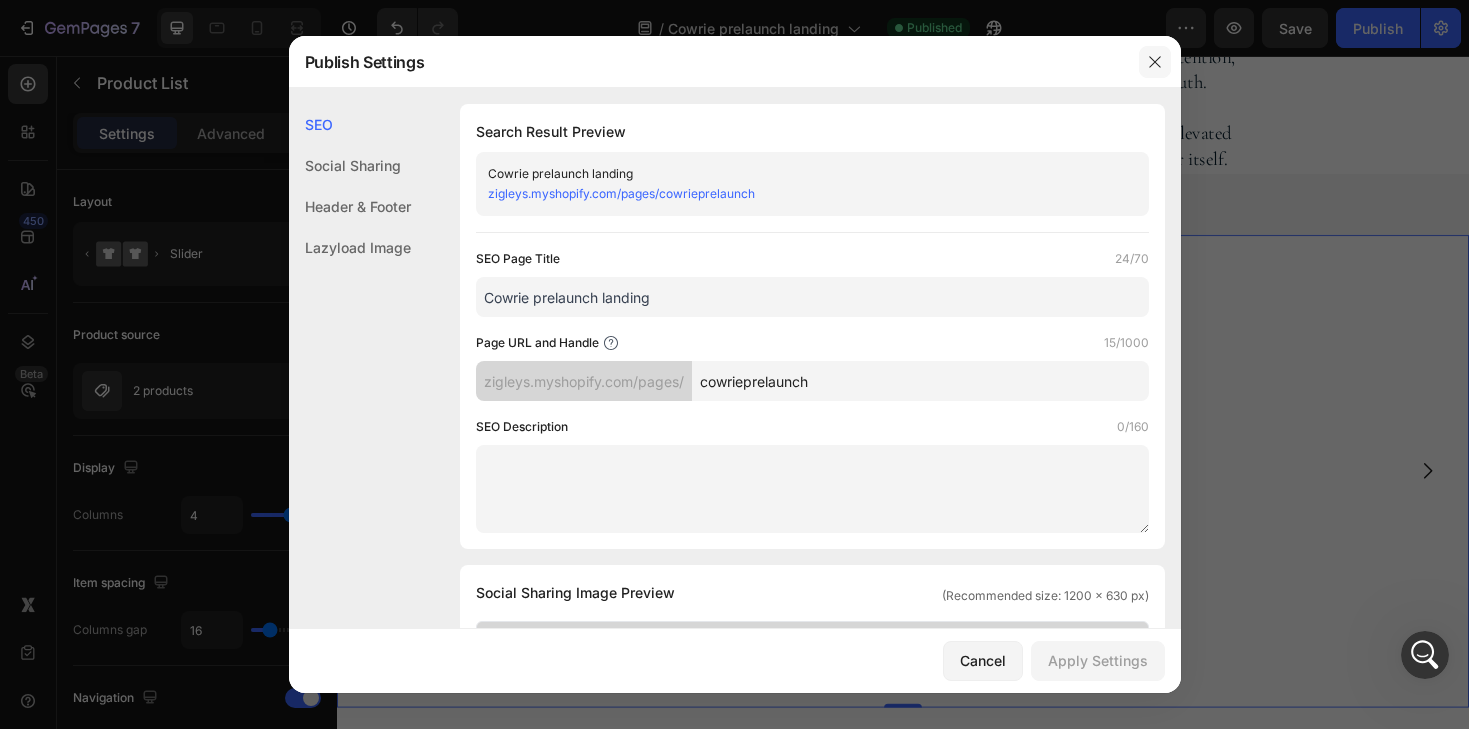 click 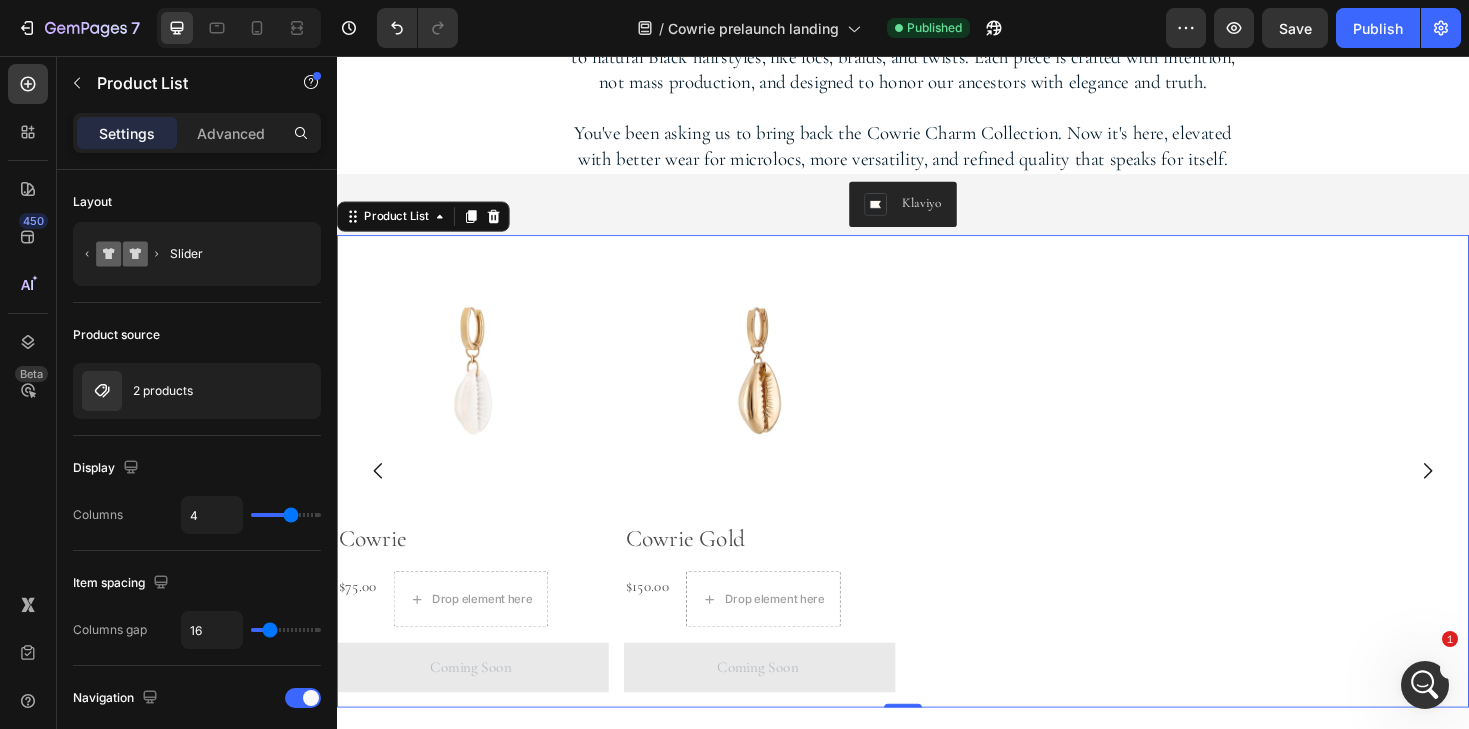 scroll, scrollTop: 3376, scrollLeft: 0, axis: vertical 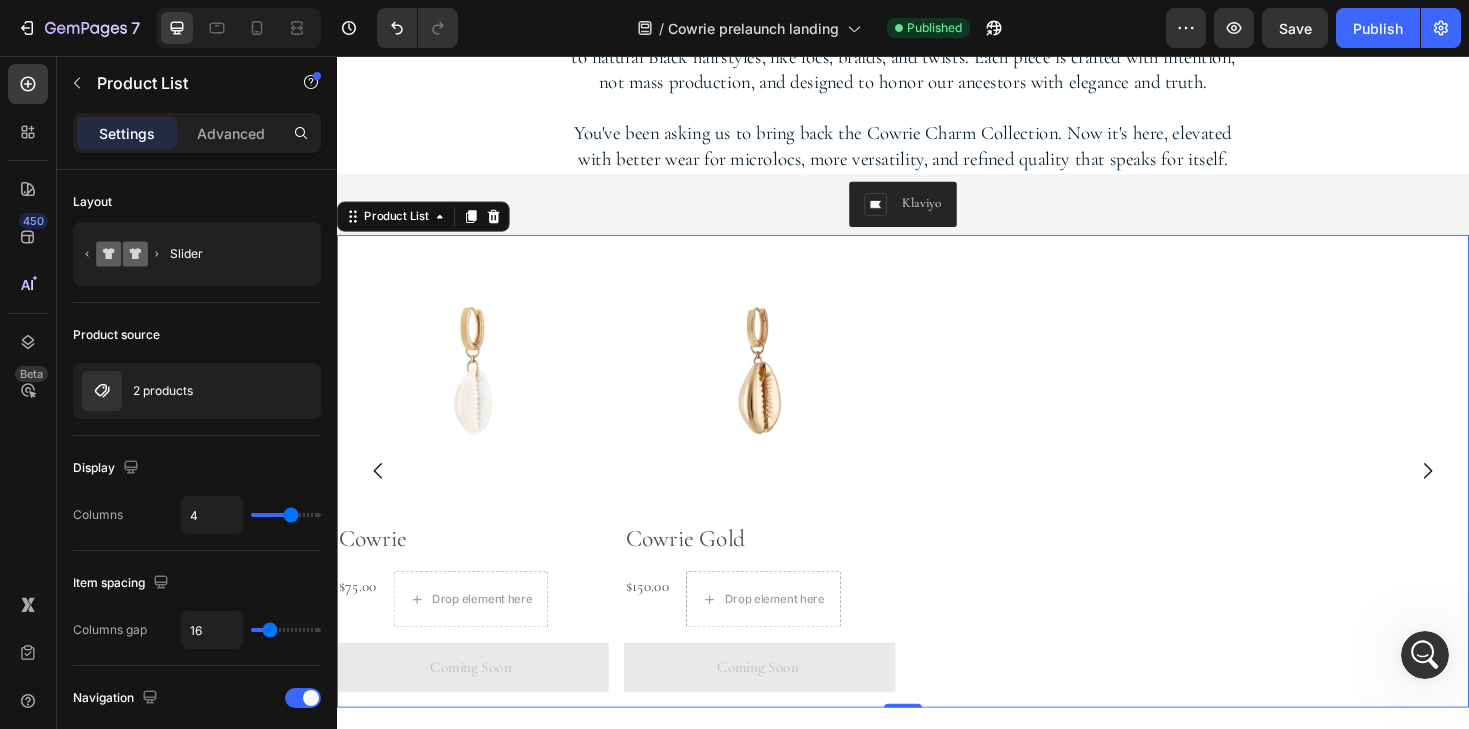 click 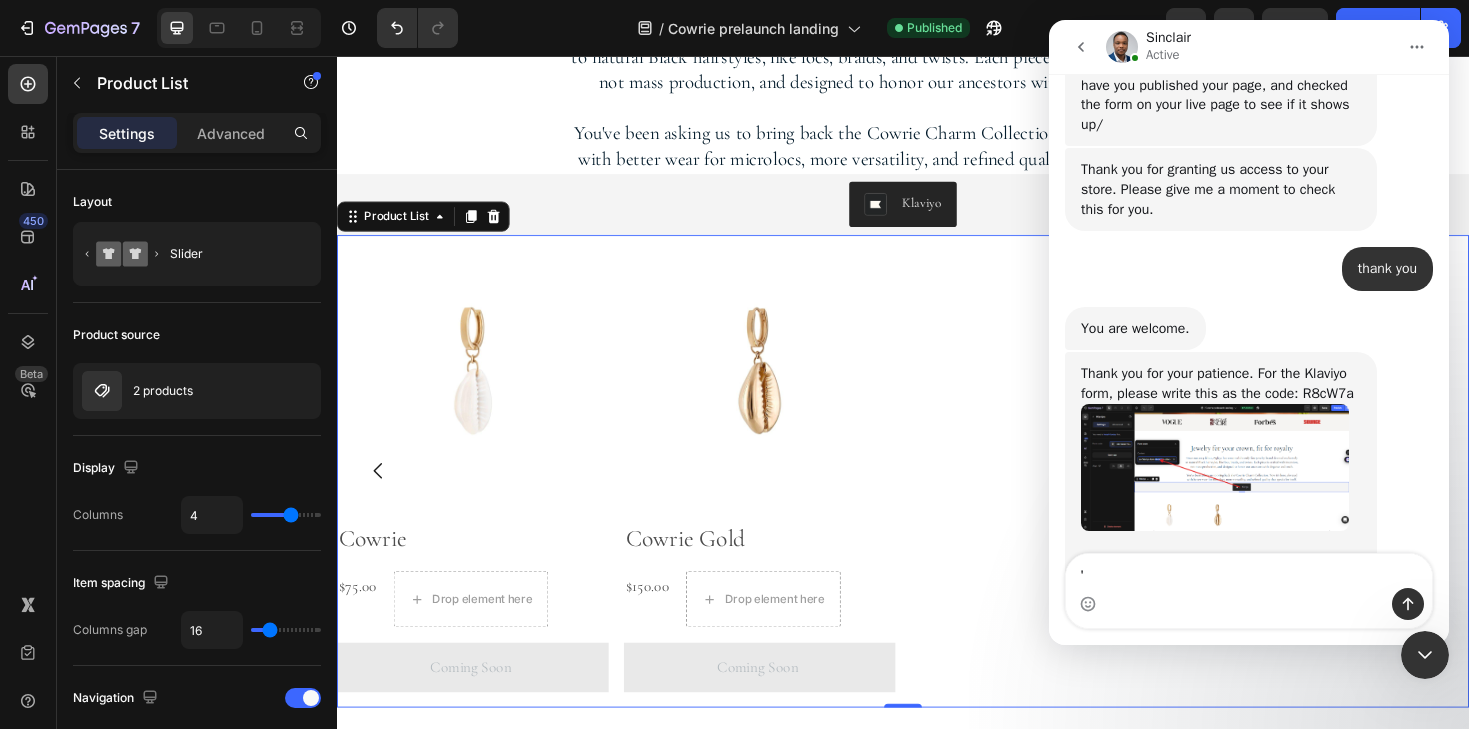 scroll, scrollTop: 3739, scrollLeft: 0, axis: vertical 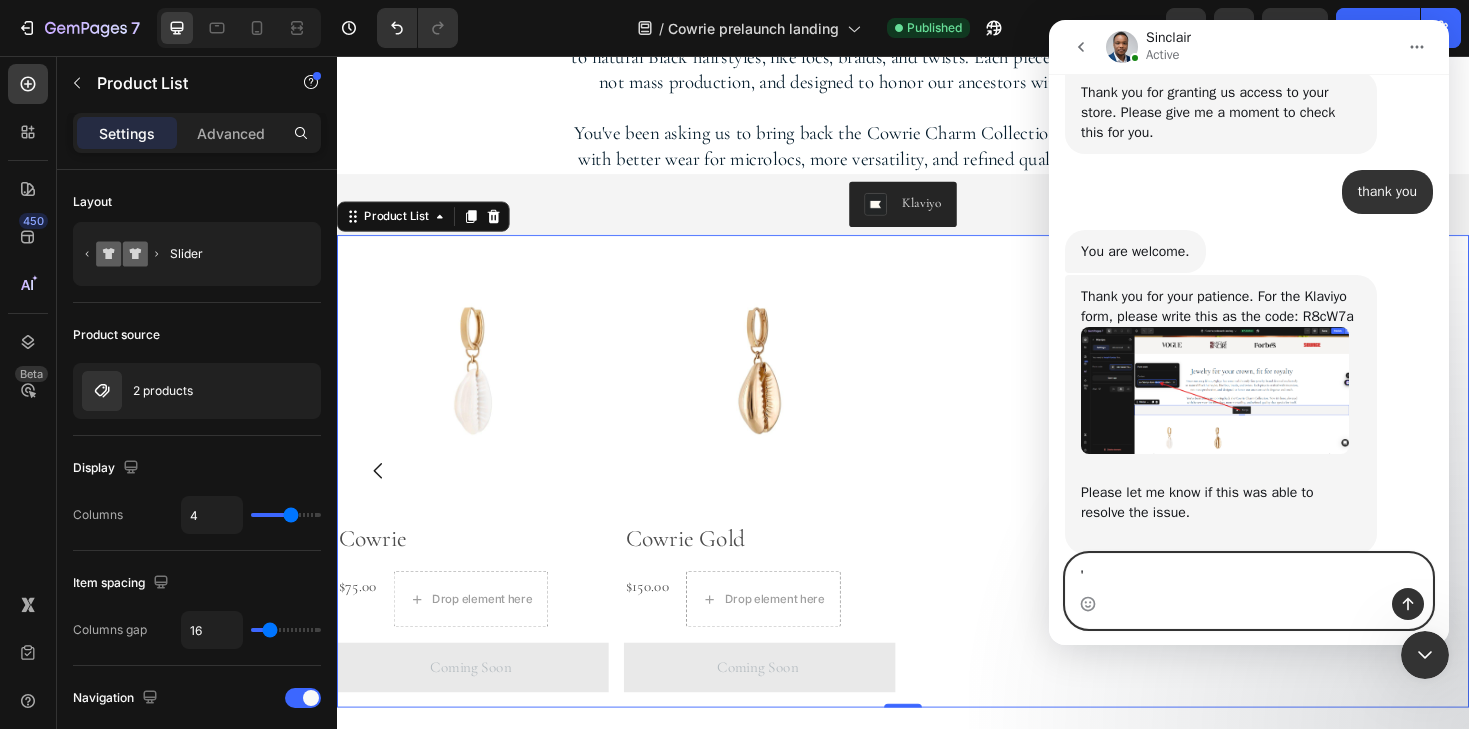 click on "'" at bounding box center (1249, 571) 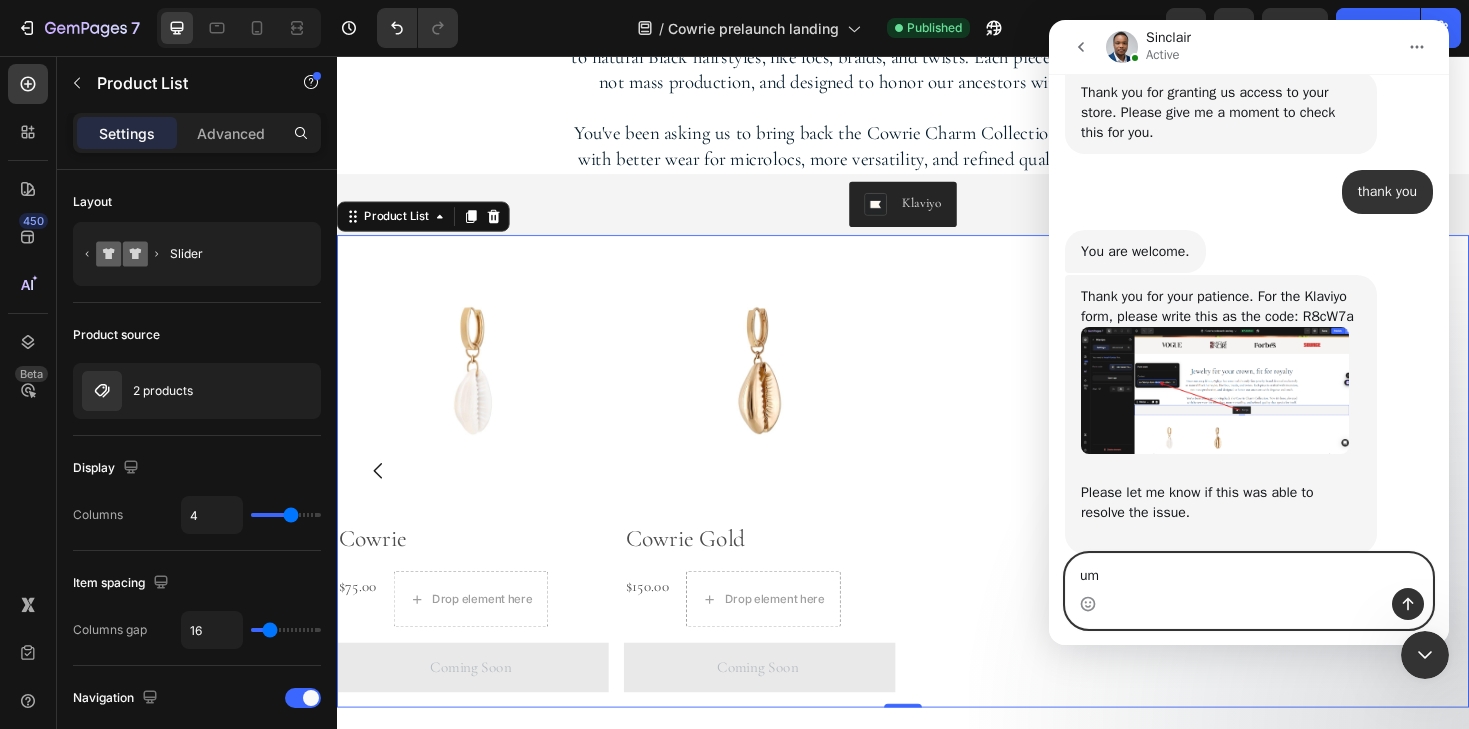 type on "u" 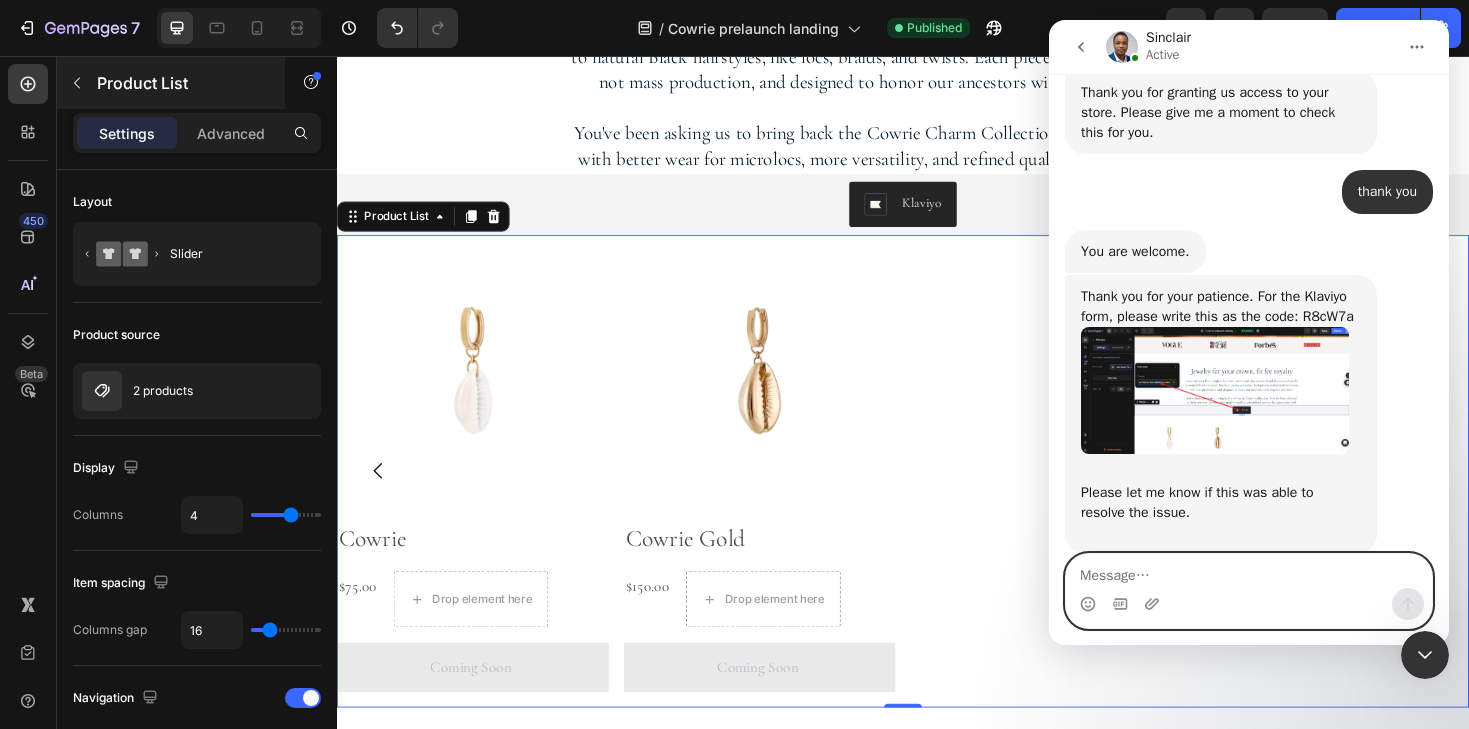 type 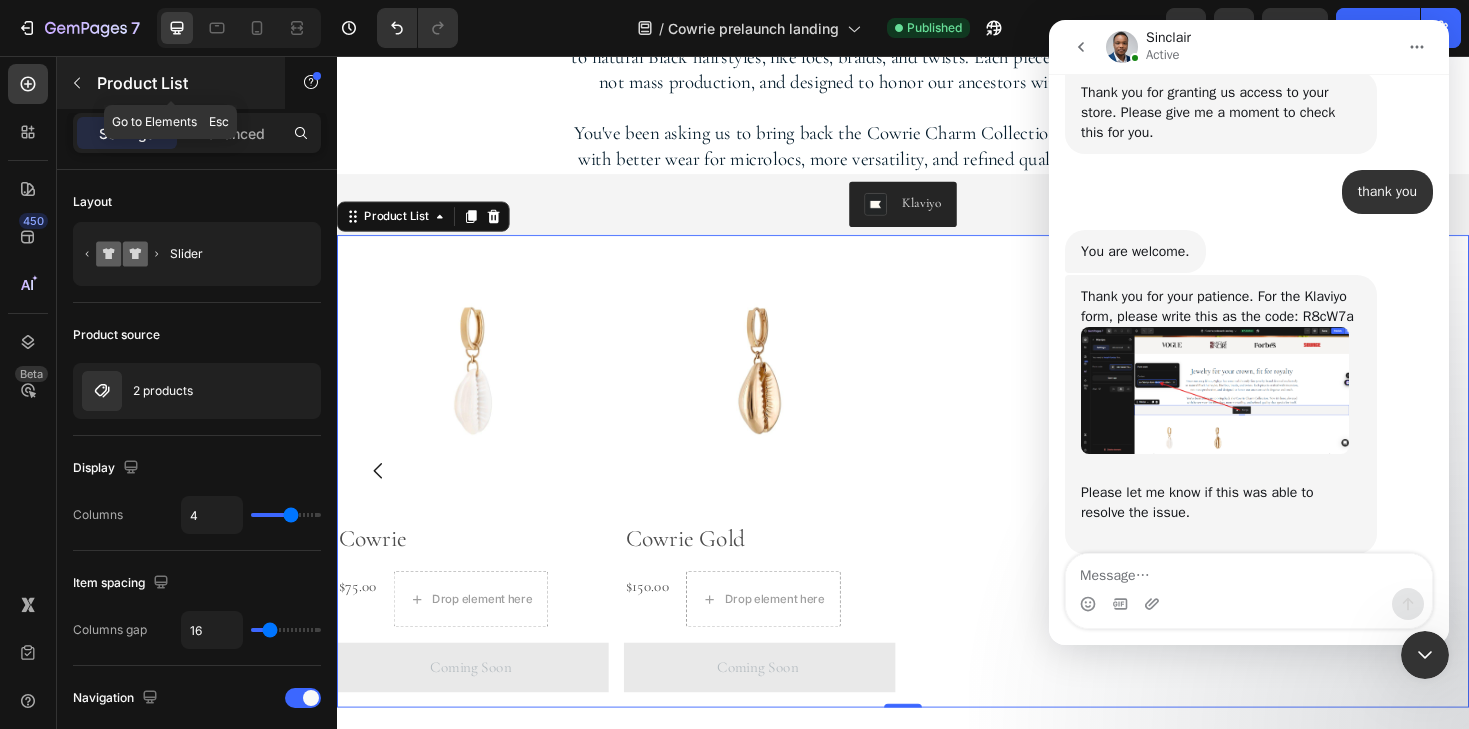 click 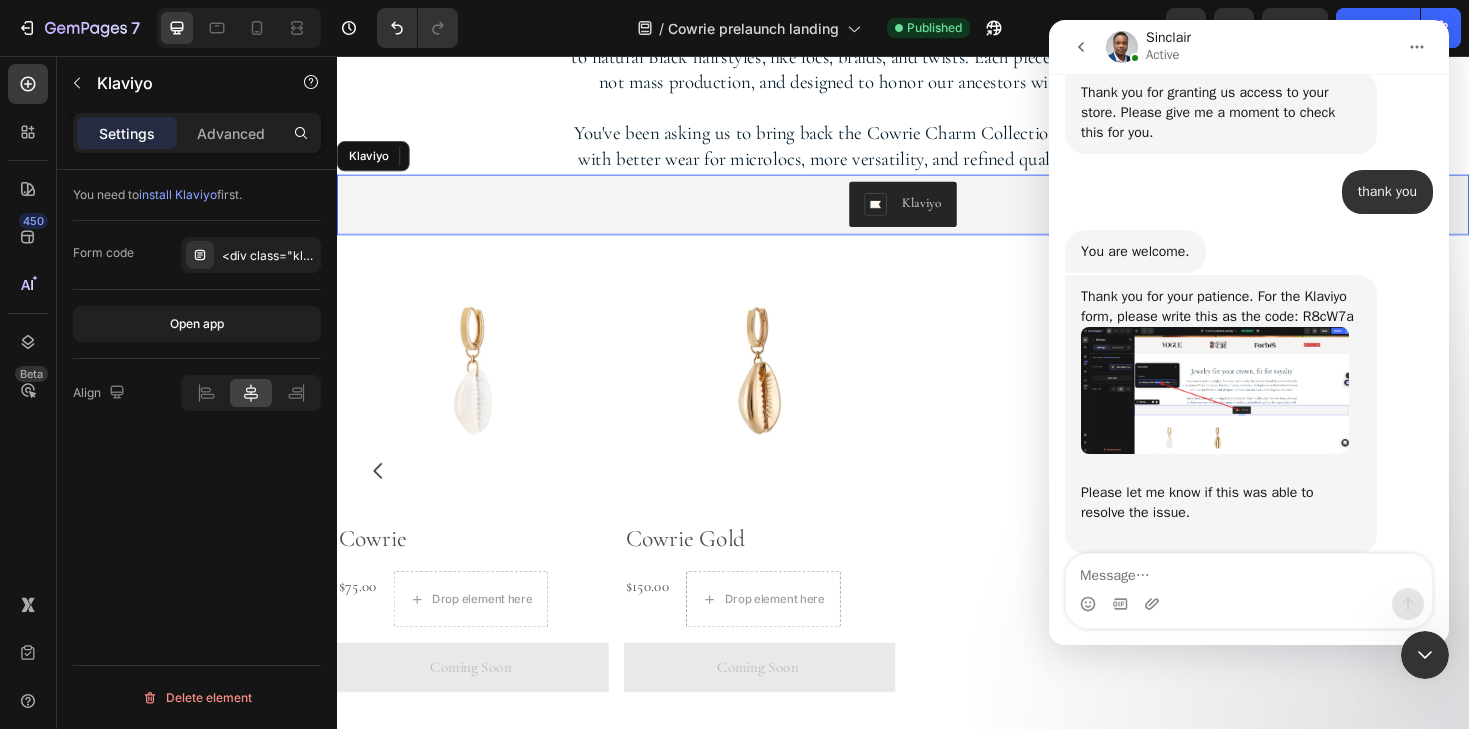 click on "Klaviyo" at bounding box center [937, 213] 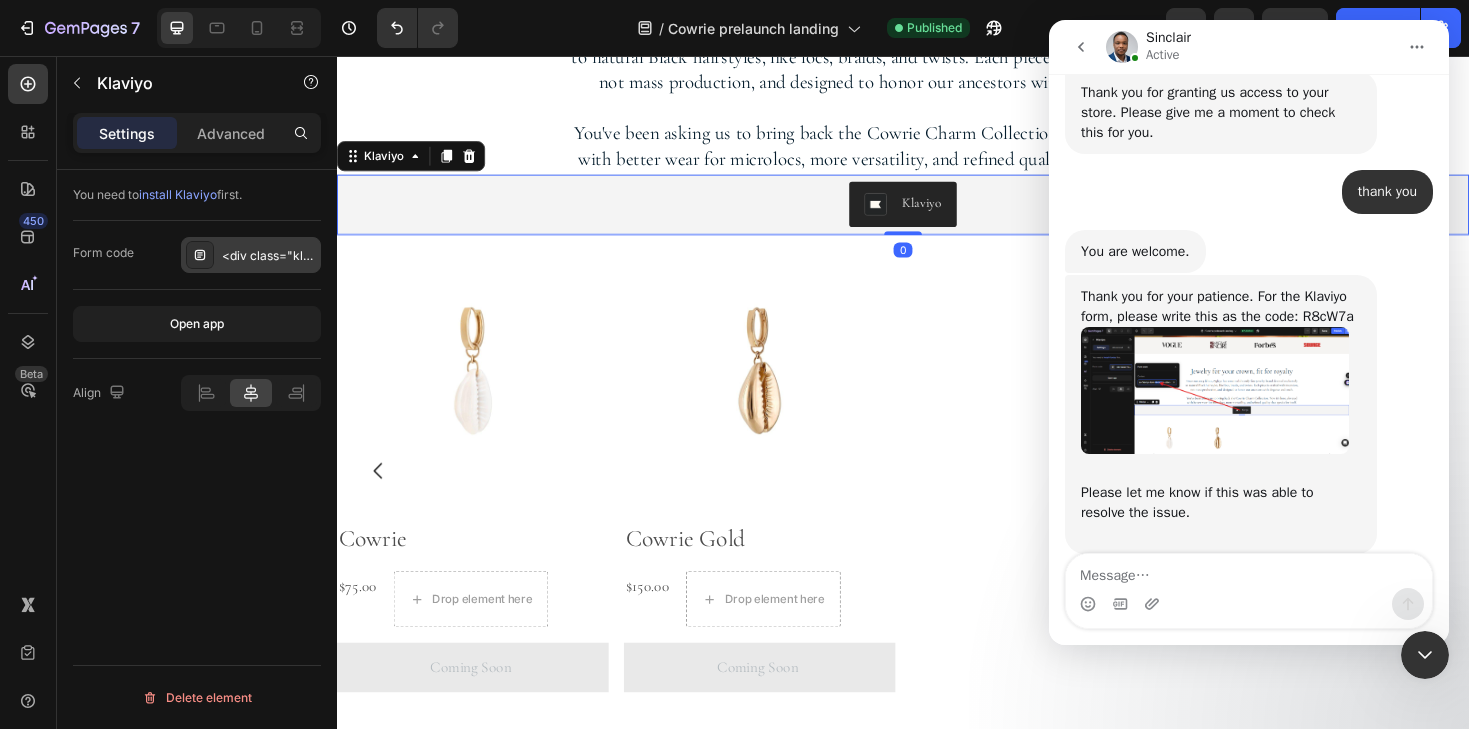 click on "<div class="klaviyo-form-R8cW7a"></div>" at bounding box center [269, 256] 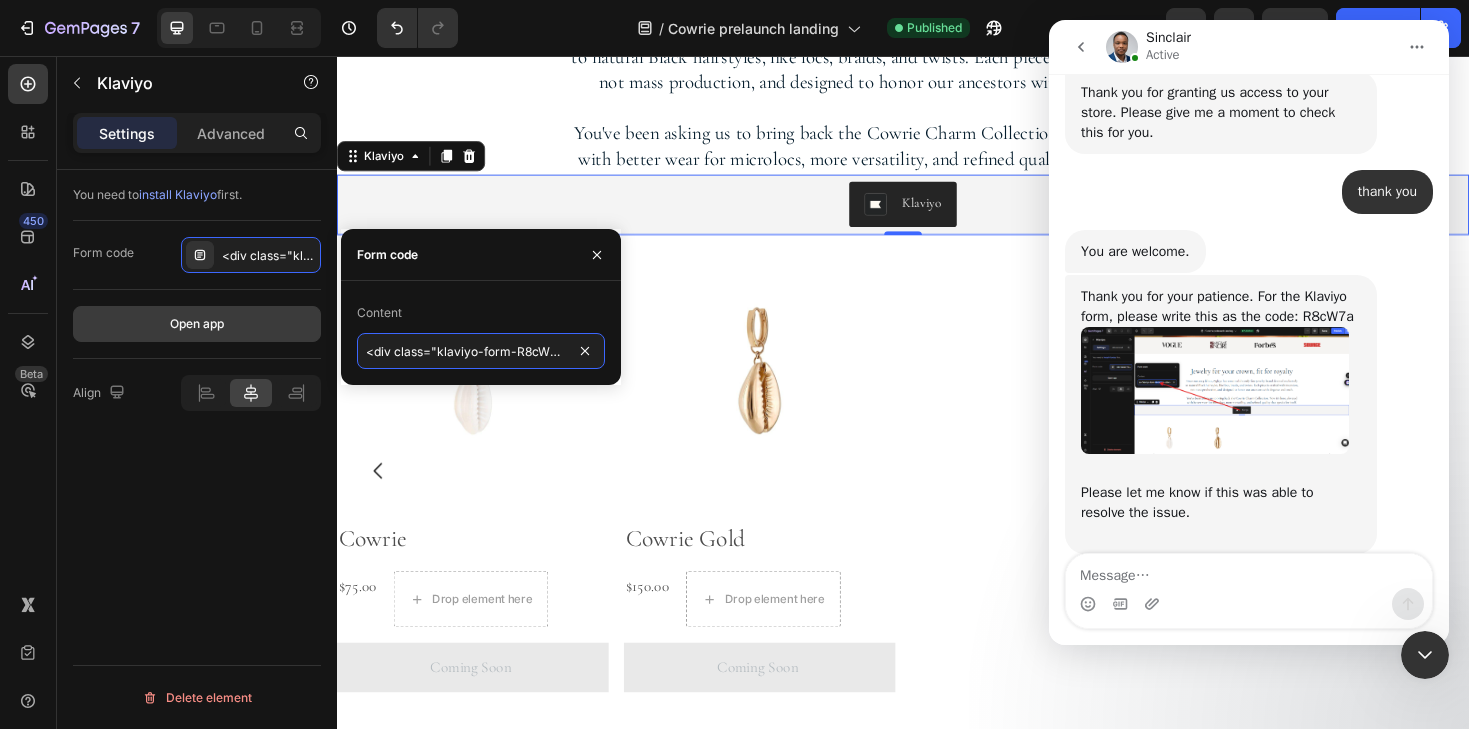 drag, startPoint x: 516, startPoint y: 350, endPoint x: 264, endPoint y: 340, distance: 252.19833 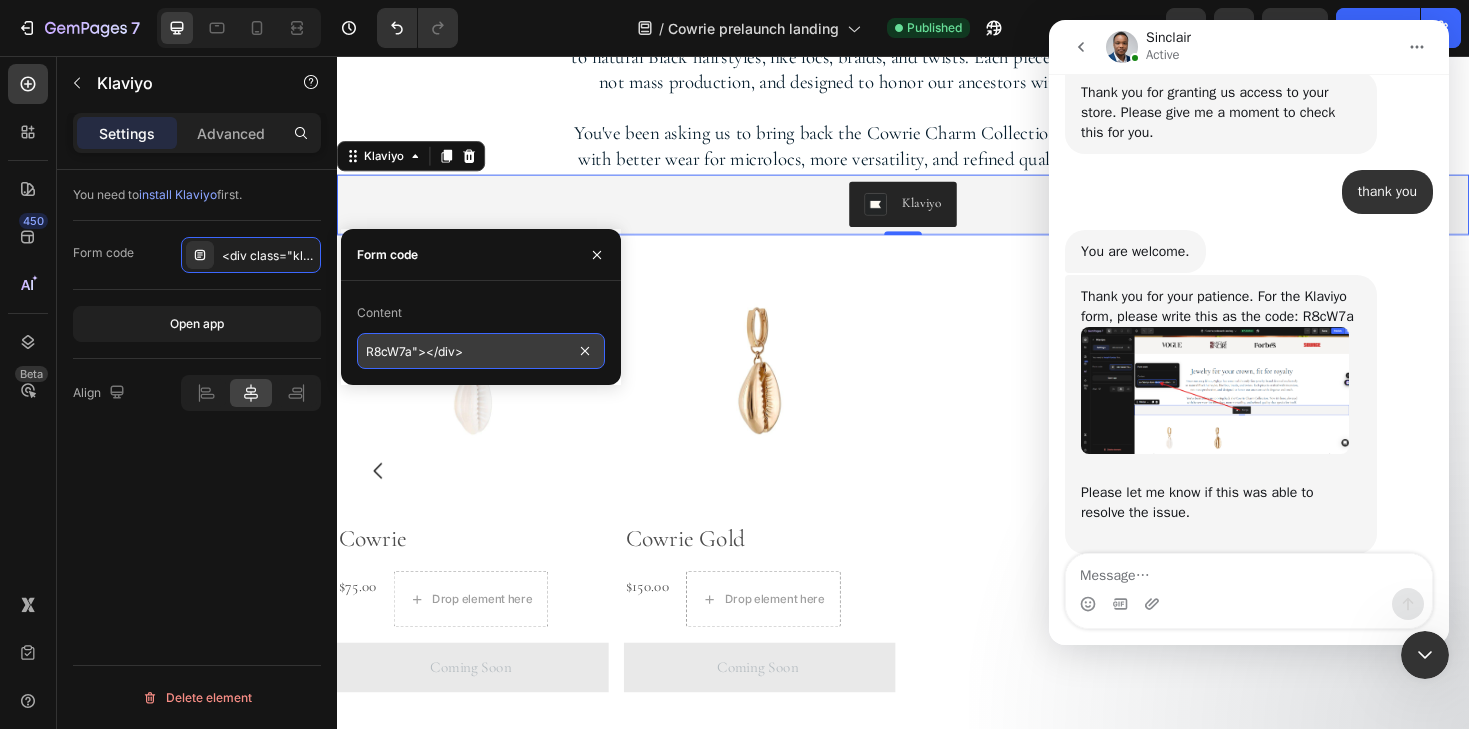 drag, startPoint x: 494, startPoint y: 355, endPoint x: 415, endPoint y: 353, distance: 79.025314 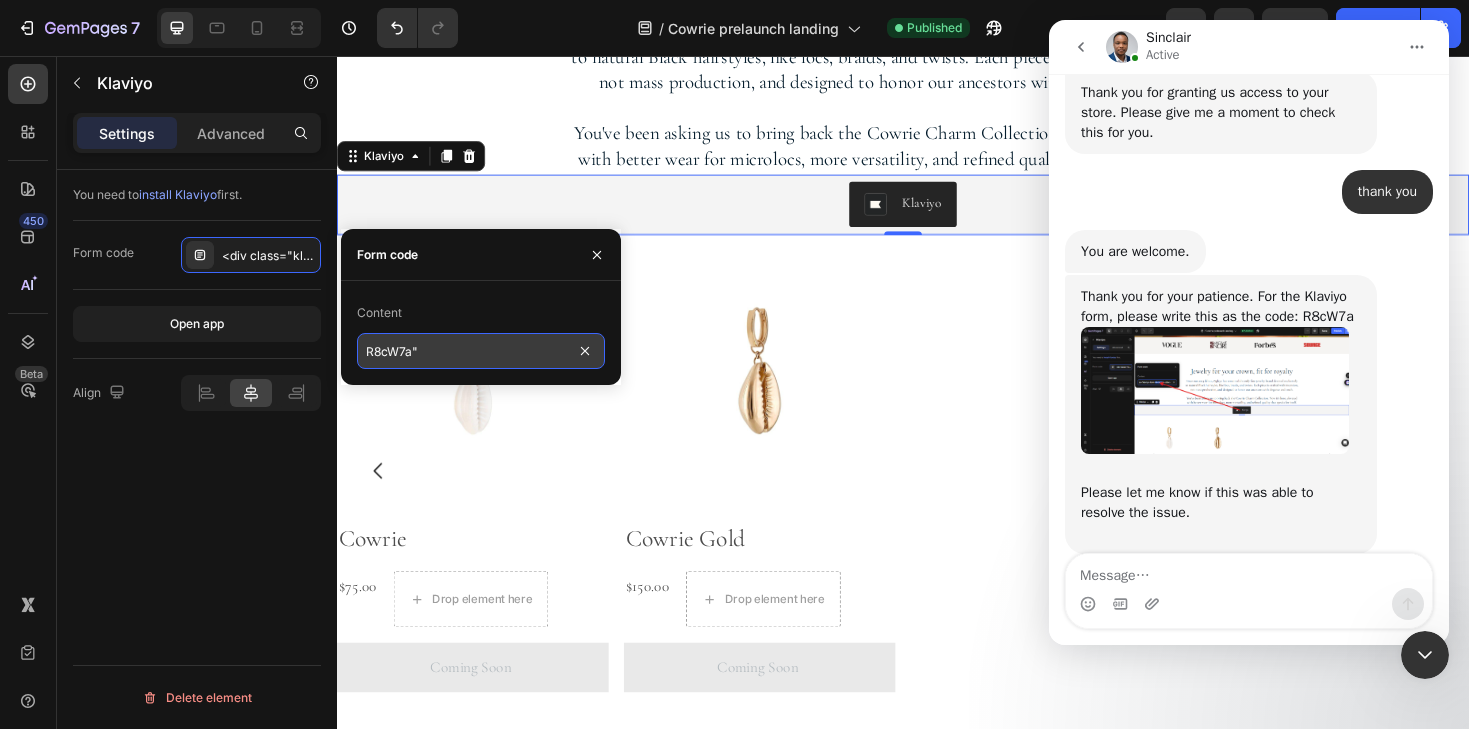 type on "R8cW7a" 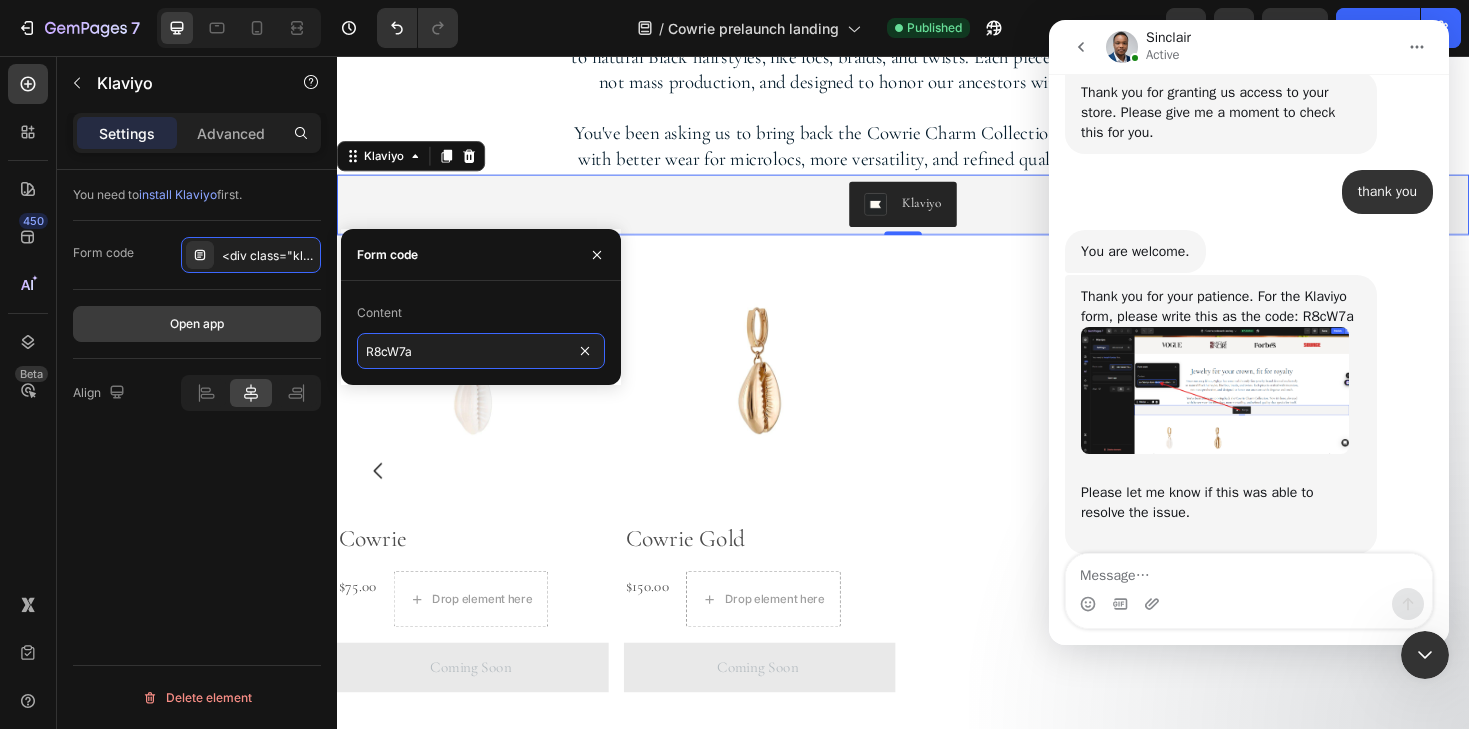 drag, startPoint x: 447, startPoint y: 352, endPoint x: 275, endPoint y: 329, distance: 173.53098 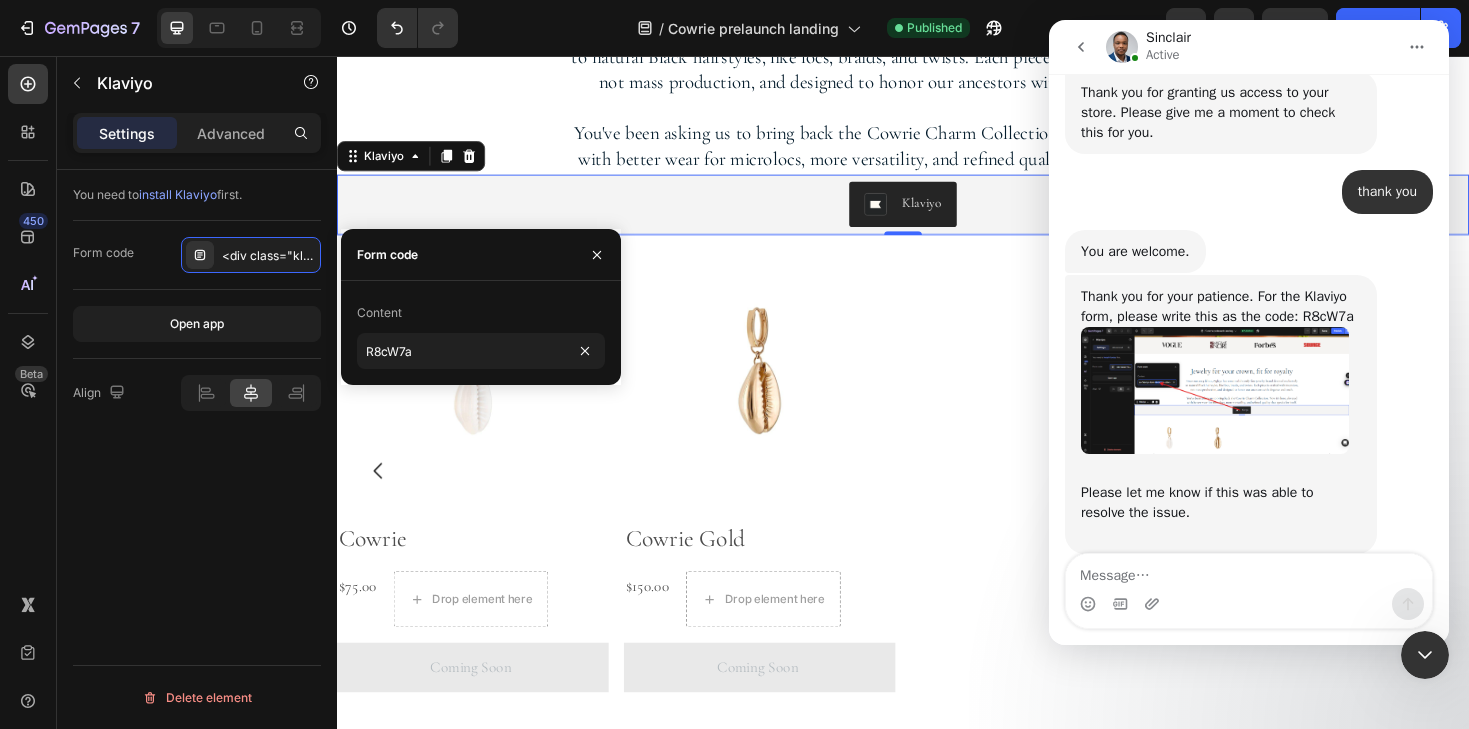 click on "Klaviyo" at bounding box center [937, 213] 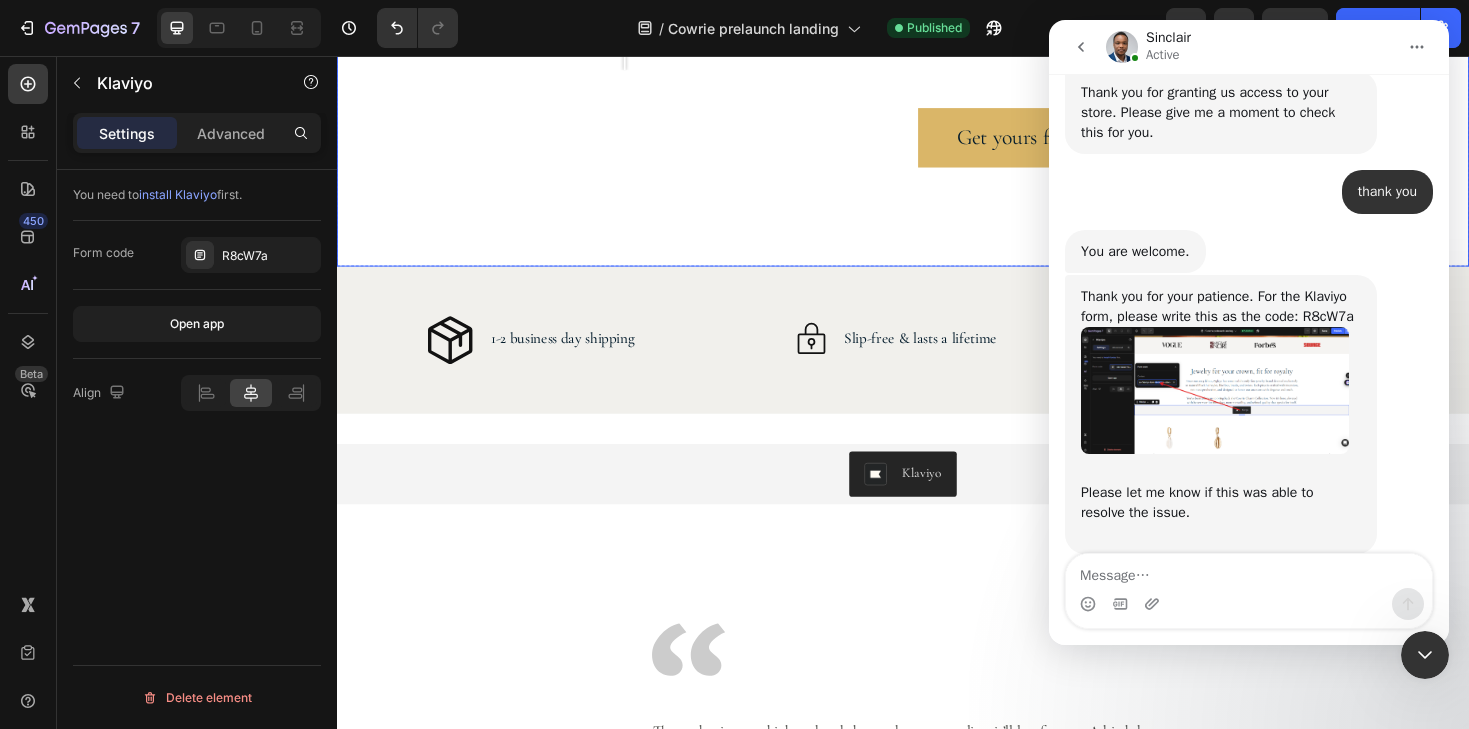 scroll, scrollTop: 3656, scrollLeft: 0, axis: vertical 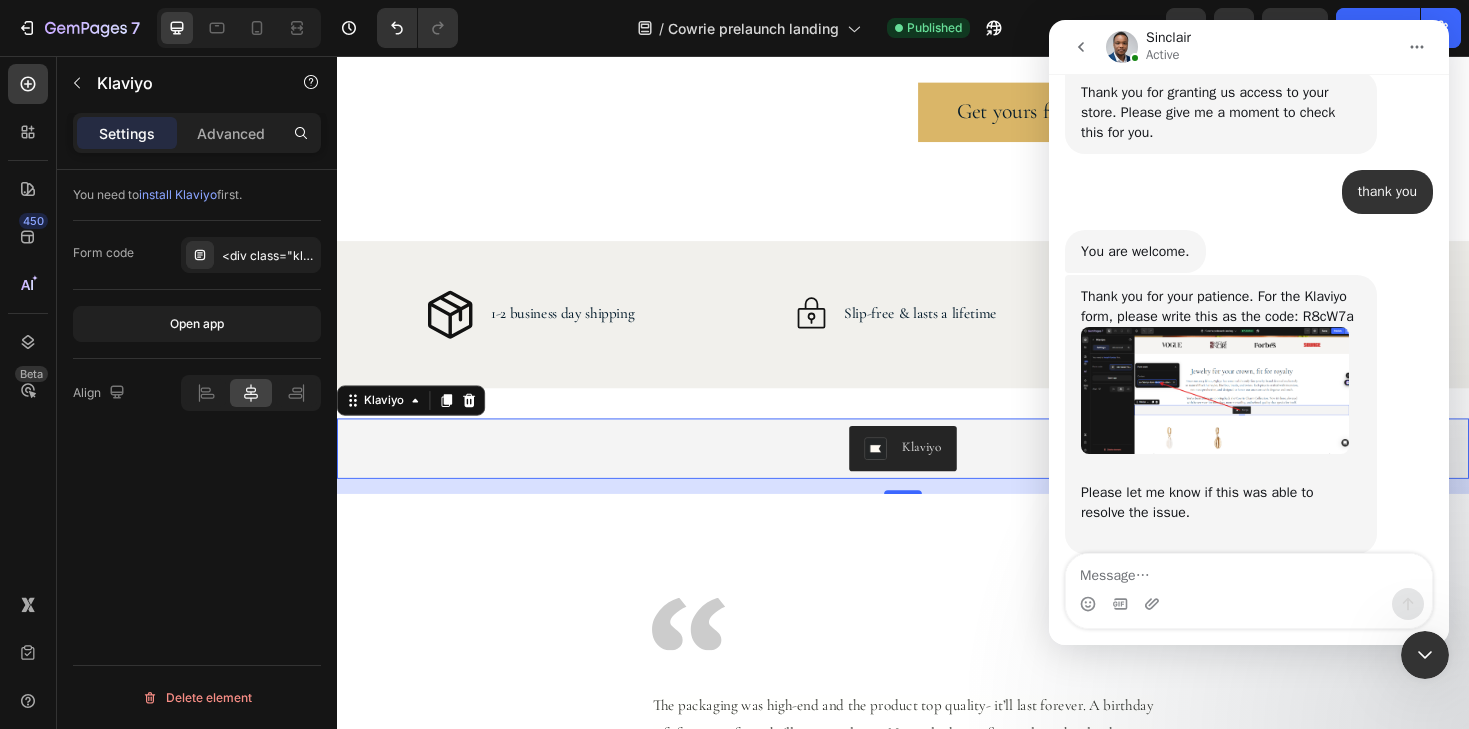 click on "Klaviyo" at bounding box center (937, 472) 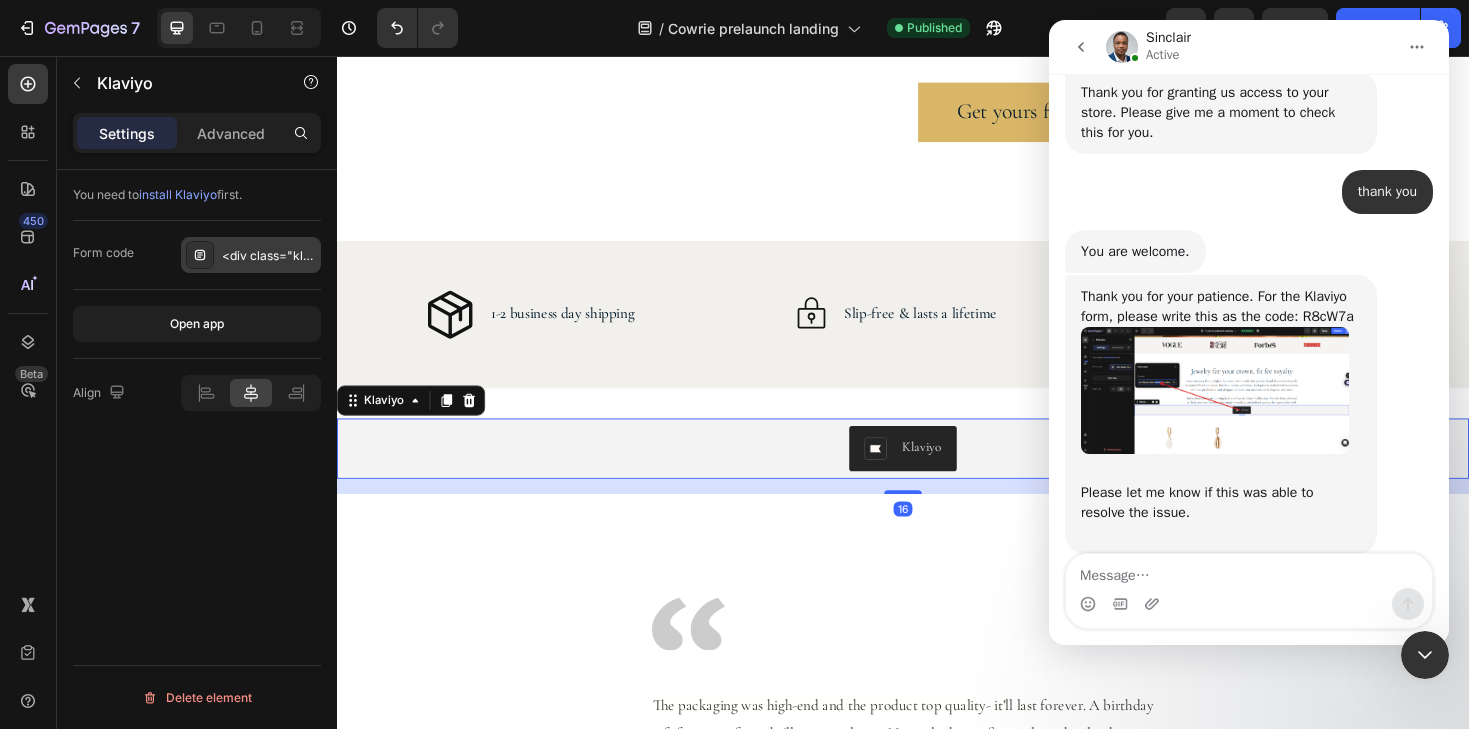 click on "<div class="klaviyo-form-R8cW7a"></div>" at bounding box center (251, 255) 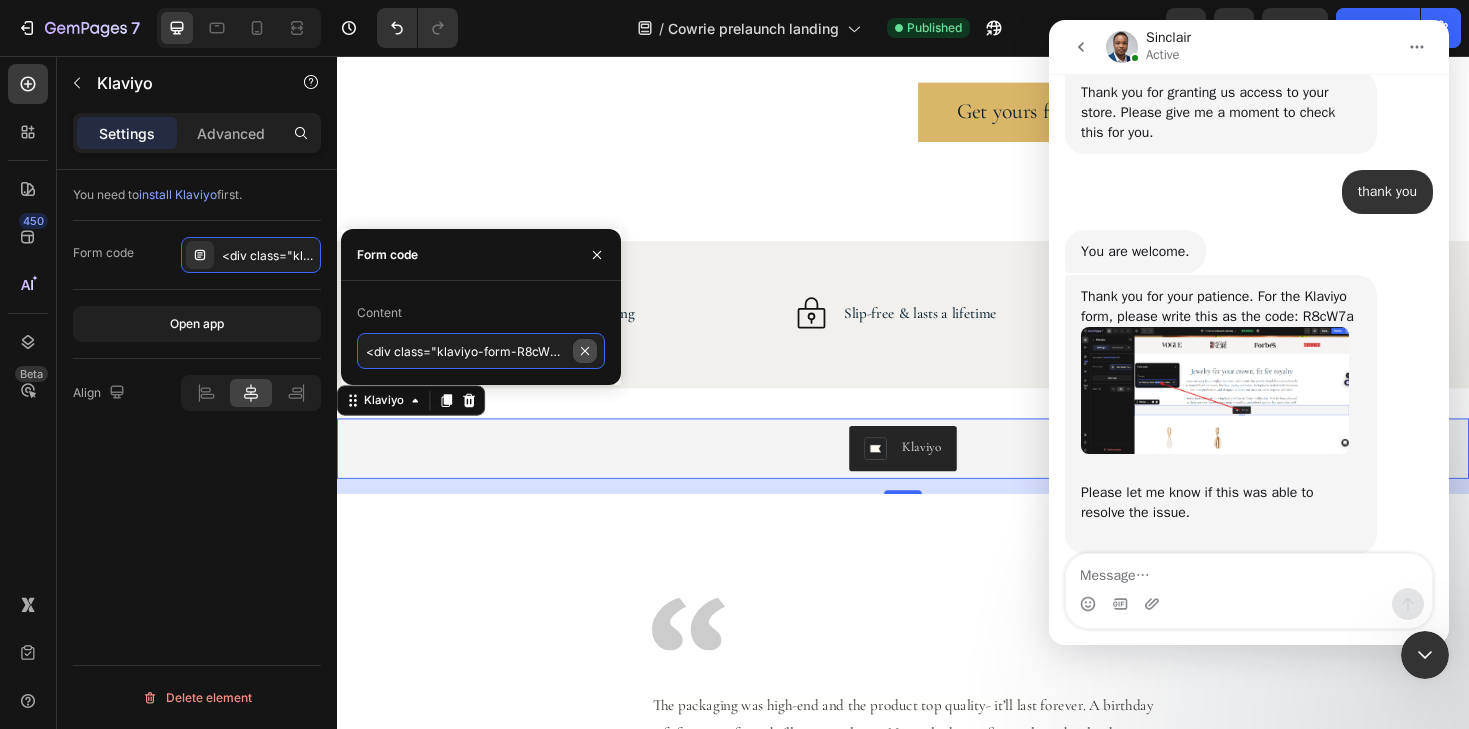 click on "<div class="klaviyo-form-R8cW7a"></div>" at bounding box center (481, 351) 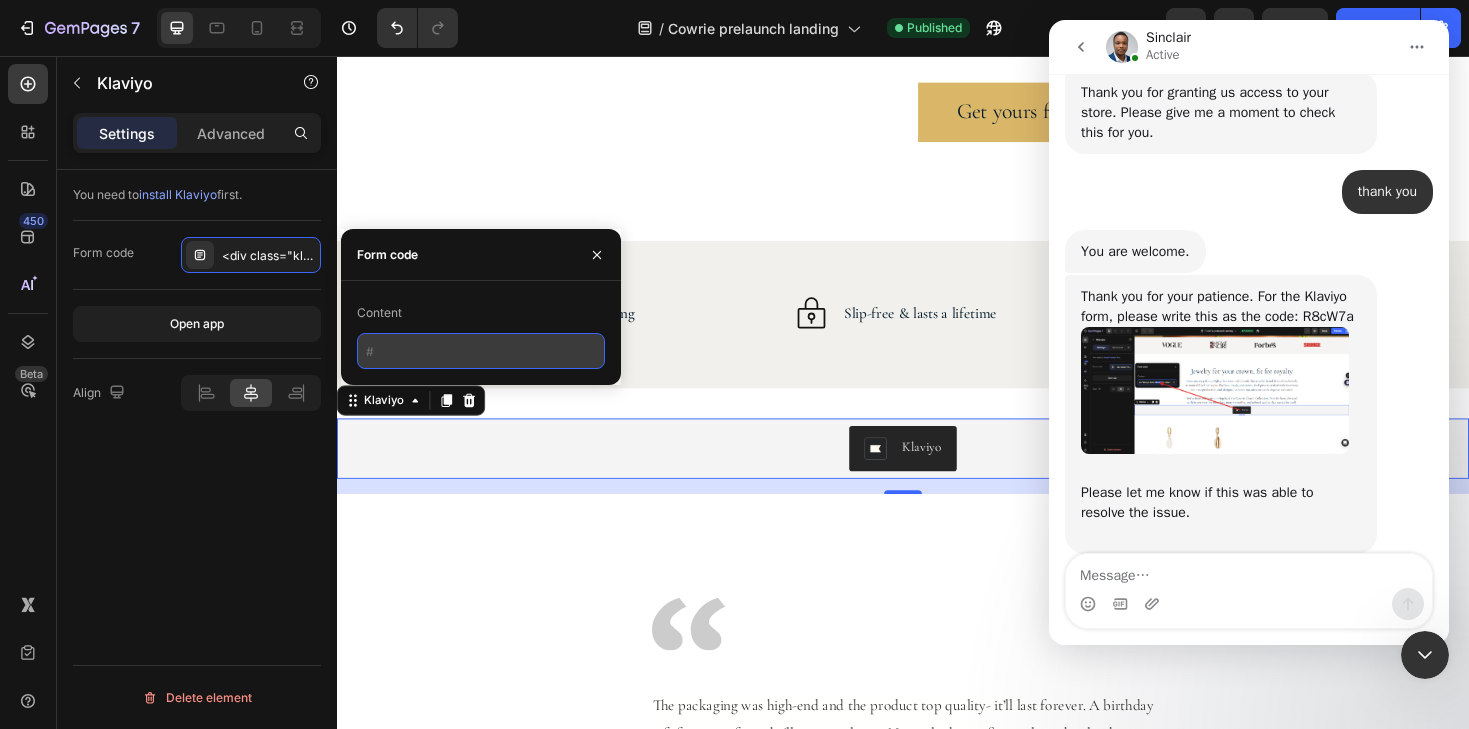 paste on "R8cW7a" 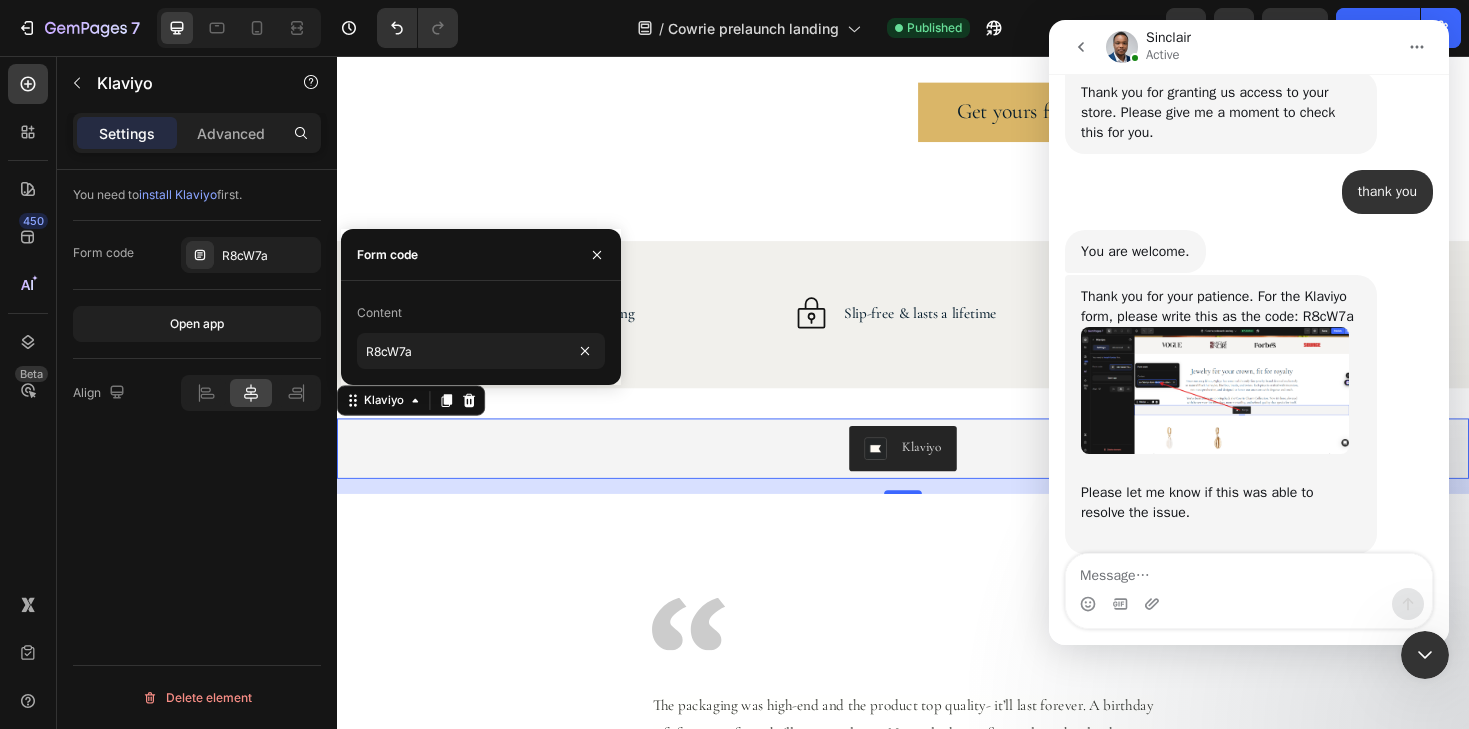 click on "16" at bounding box center [937, 512] 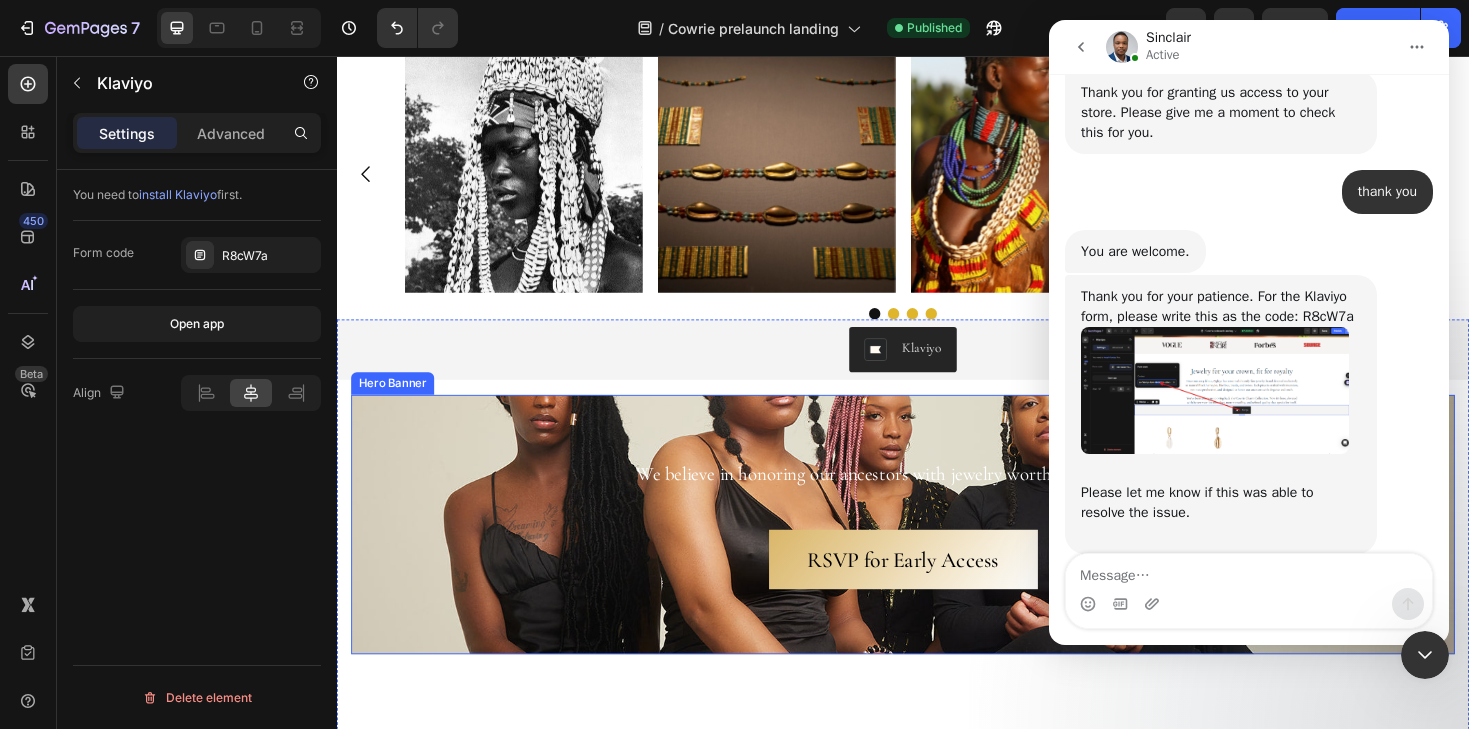 scroll, scrollTop: 4678, scrollLeft: 0, axis: vertical 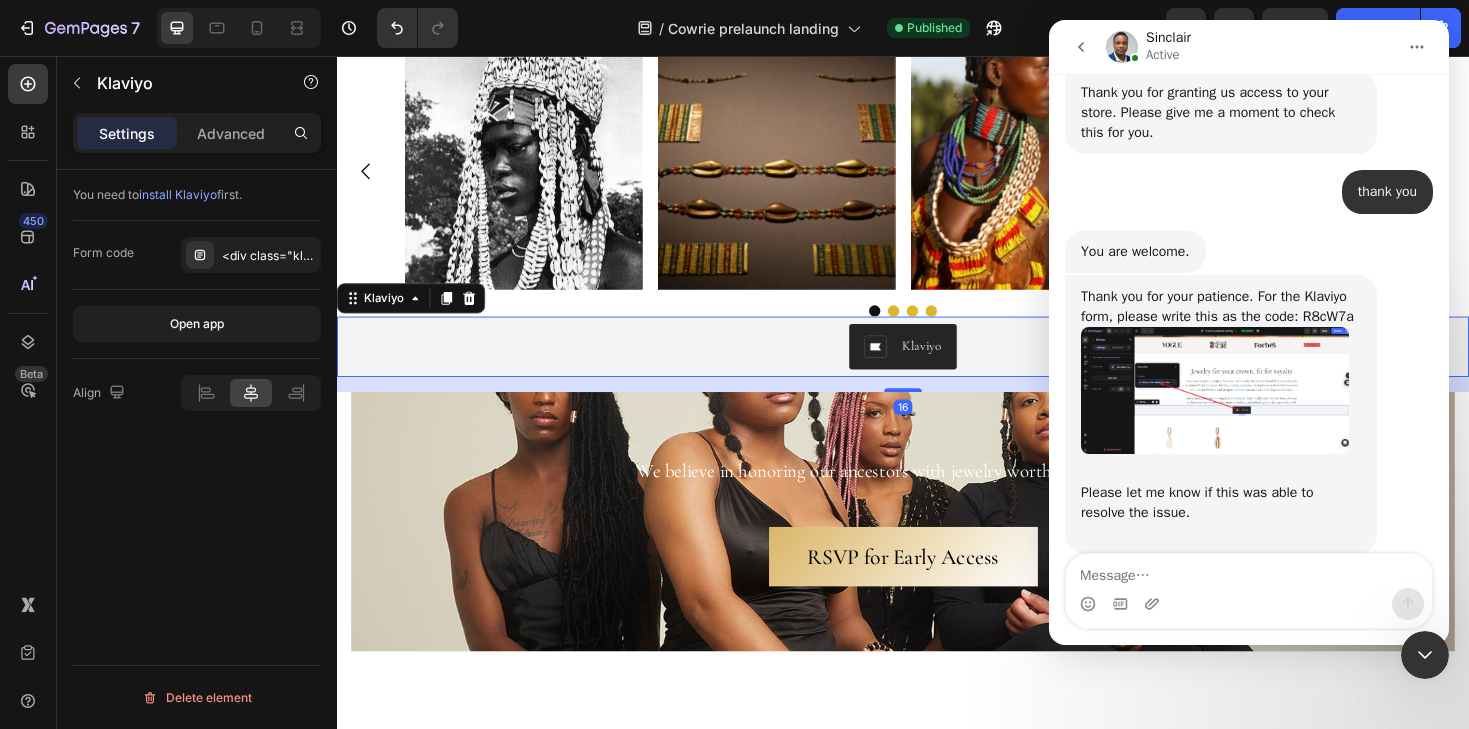 click on "Klaviyo" at bounding box center (937, 364) 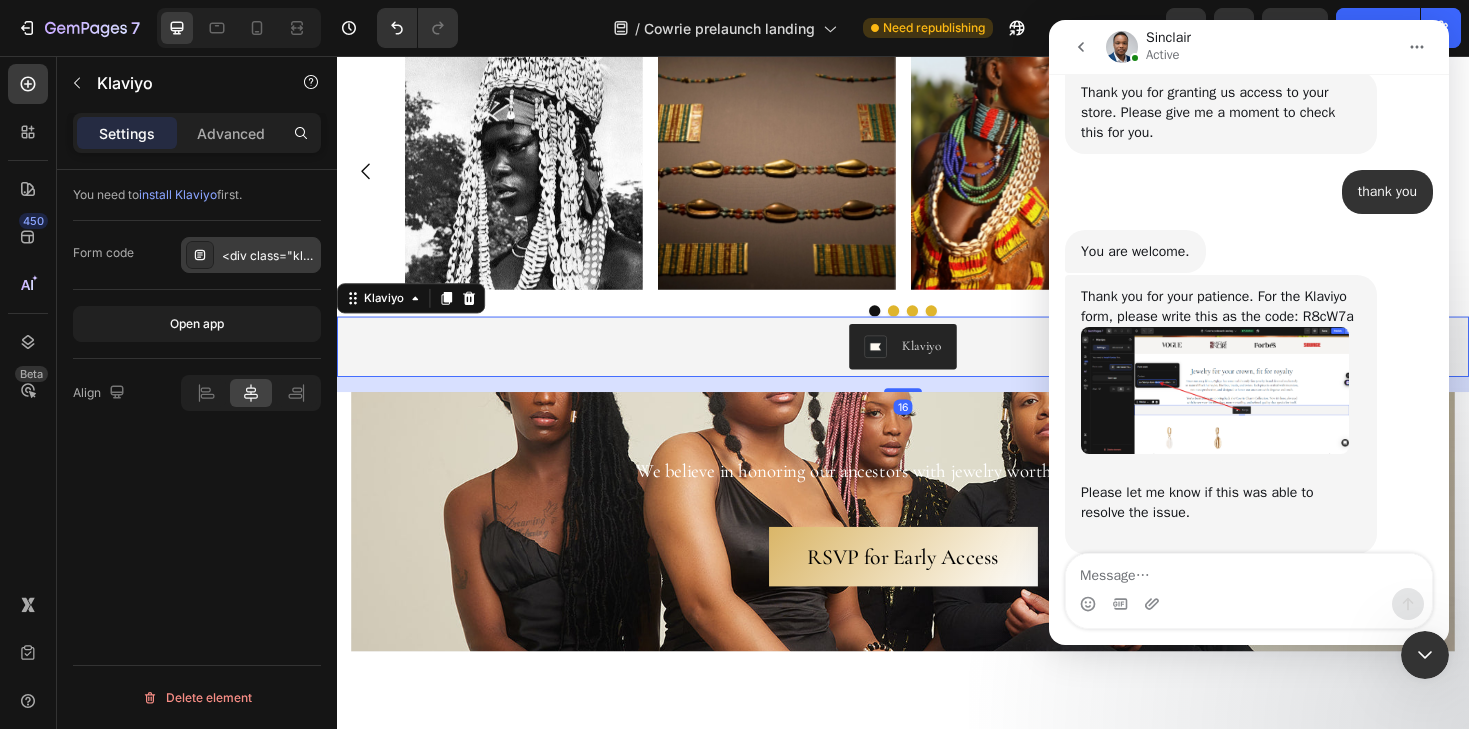 click on "<div class="klaviyo-form-R8cW7a"></div>" at bounding box center [269, 256] 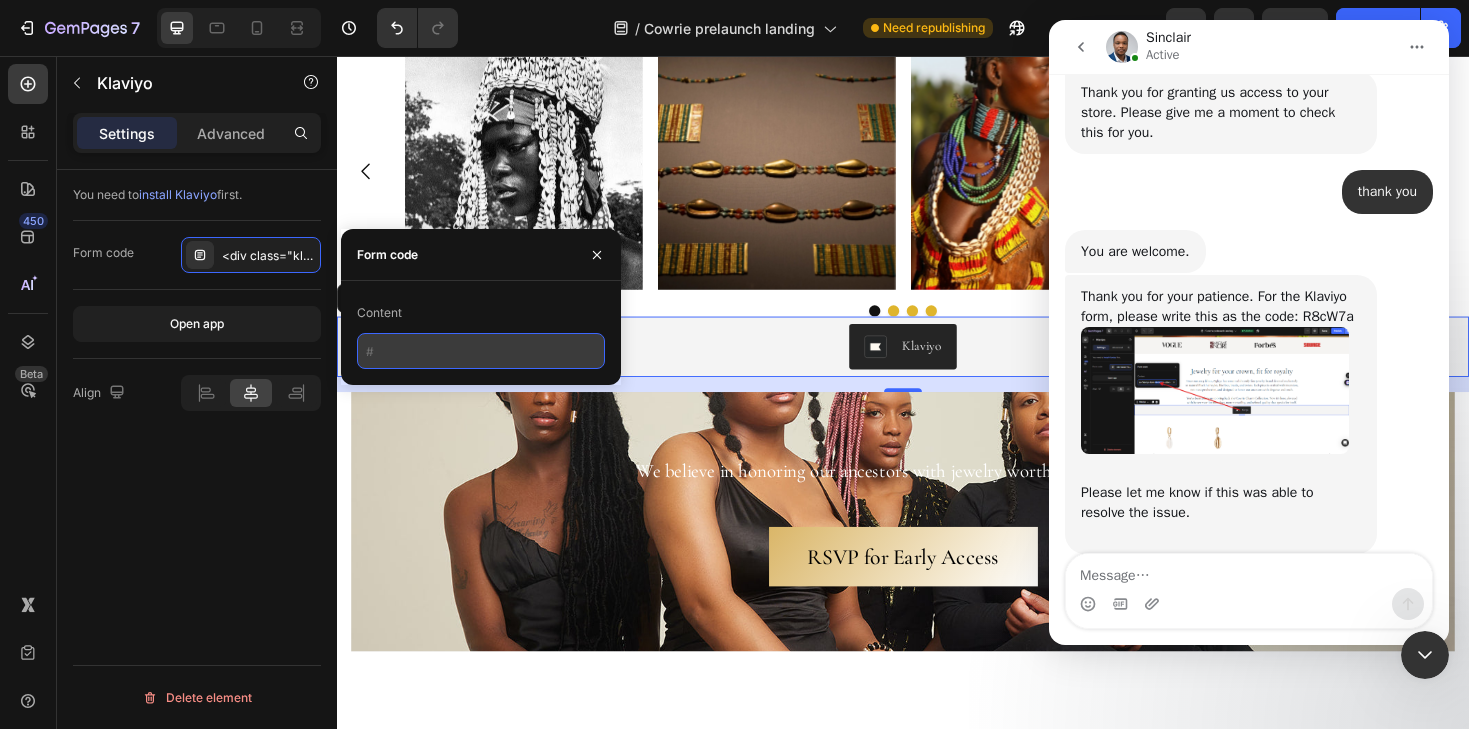 paste on "R8cW7a" 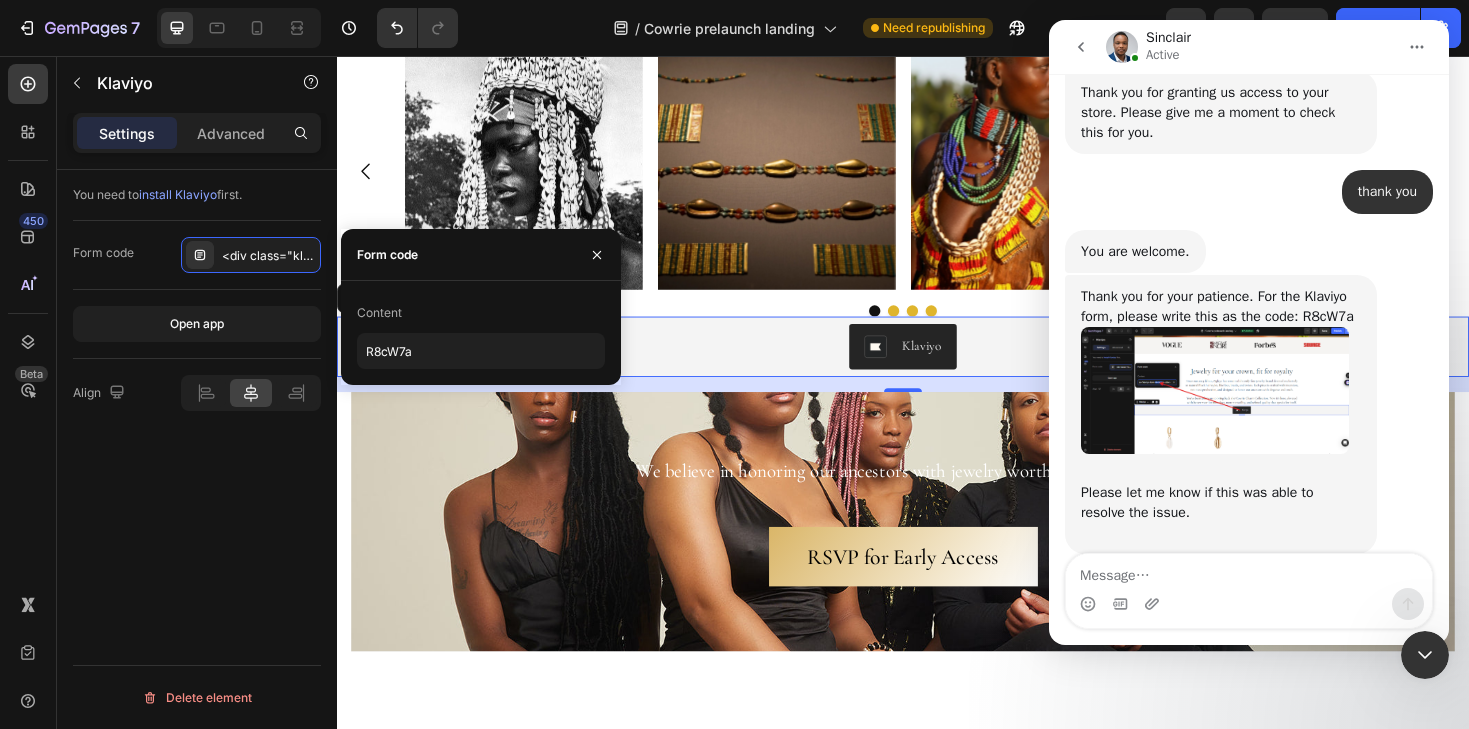 click on "Klaviyo" at bounding box center (937, 364) 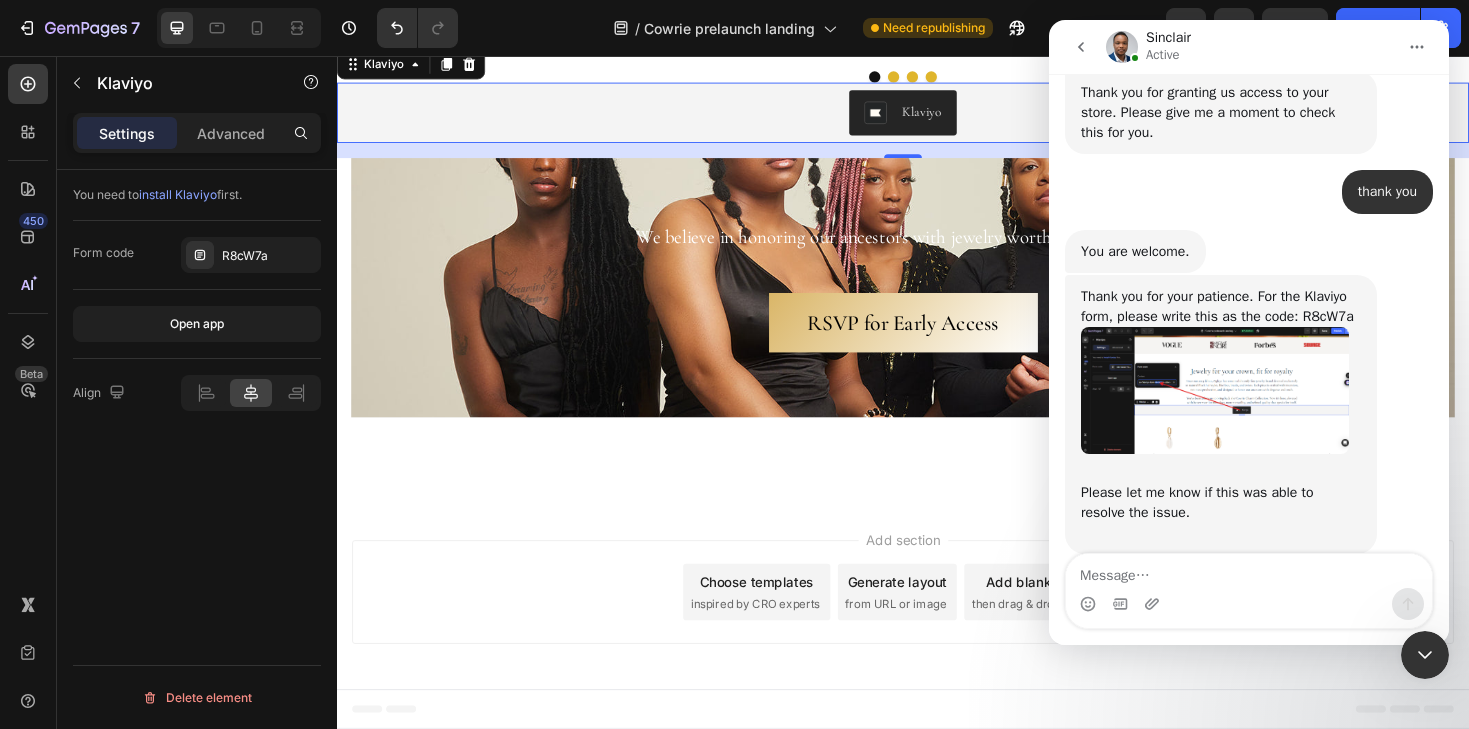 scroll, scrollTop: 4926, scrollLeft: 0, axis: vertical 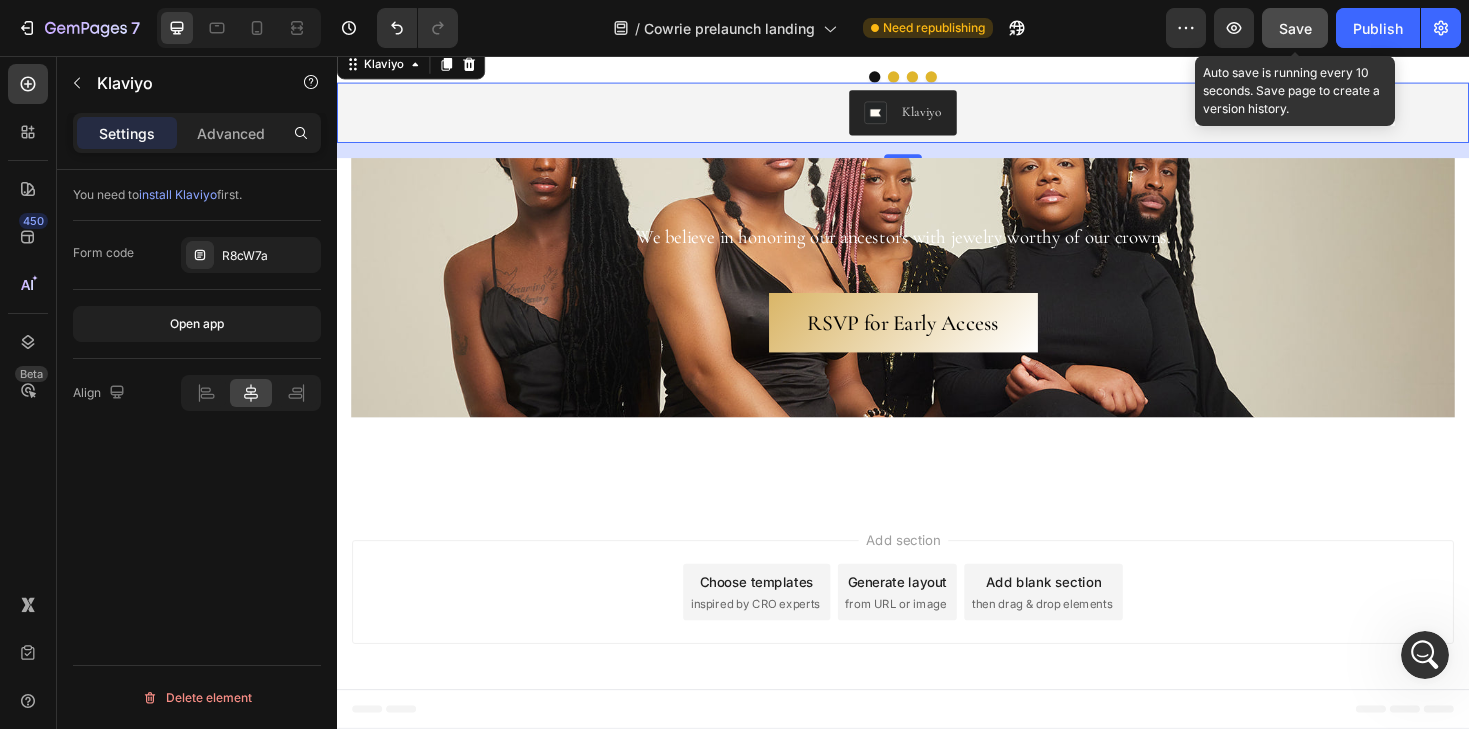 click on "Save" at bounding box center (1295, 28) 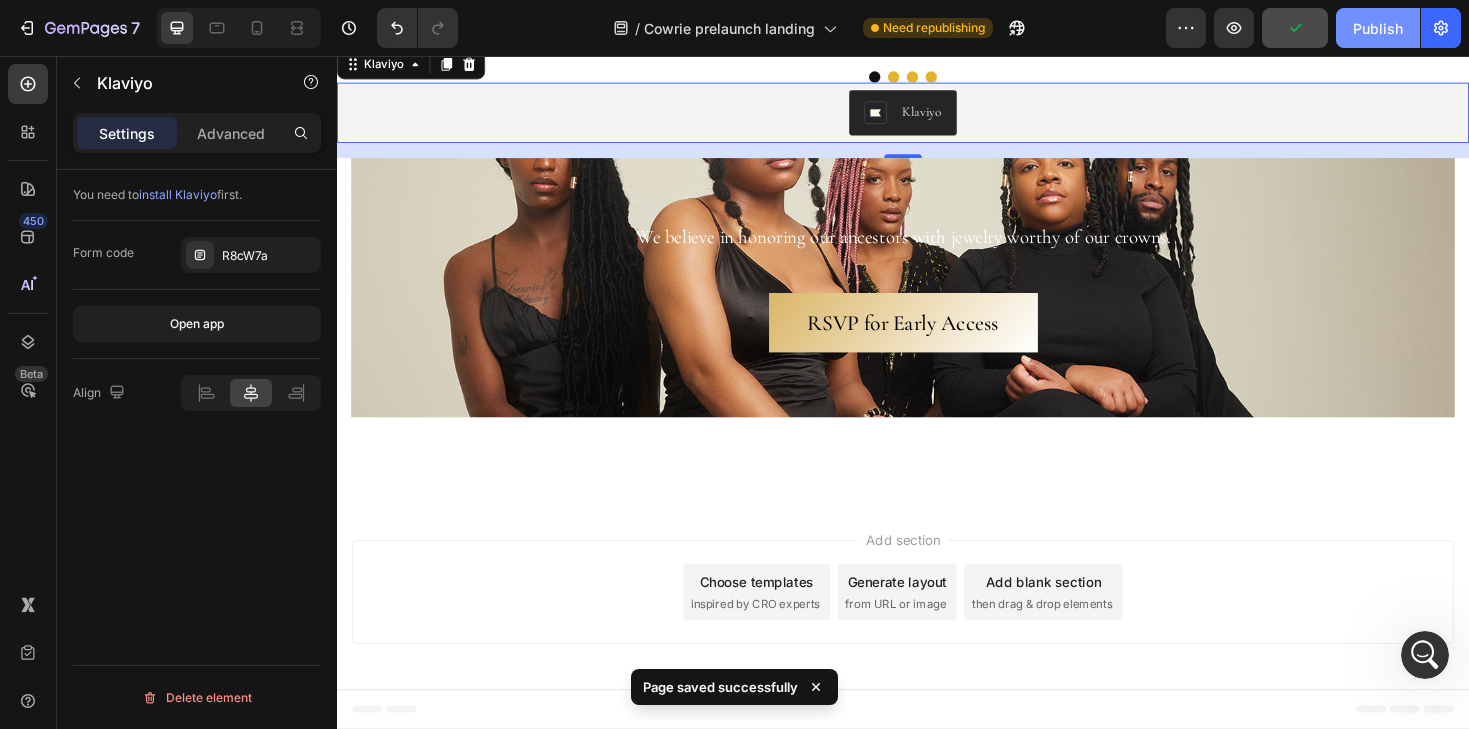 click on "Publish" at bounding box center (1378, 28) 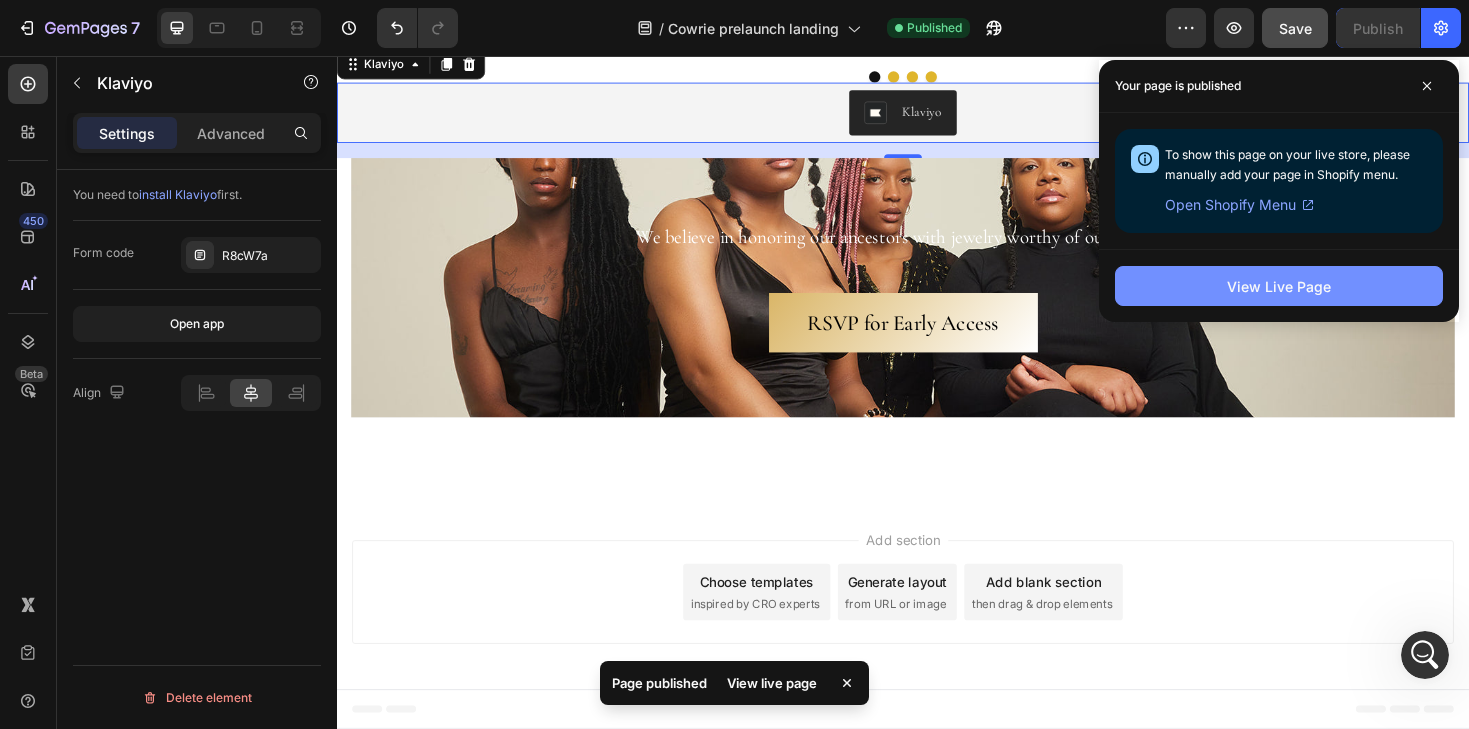 click on "View Live Page" at bounding box center [1279, 286] 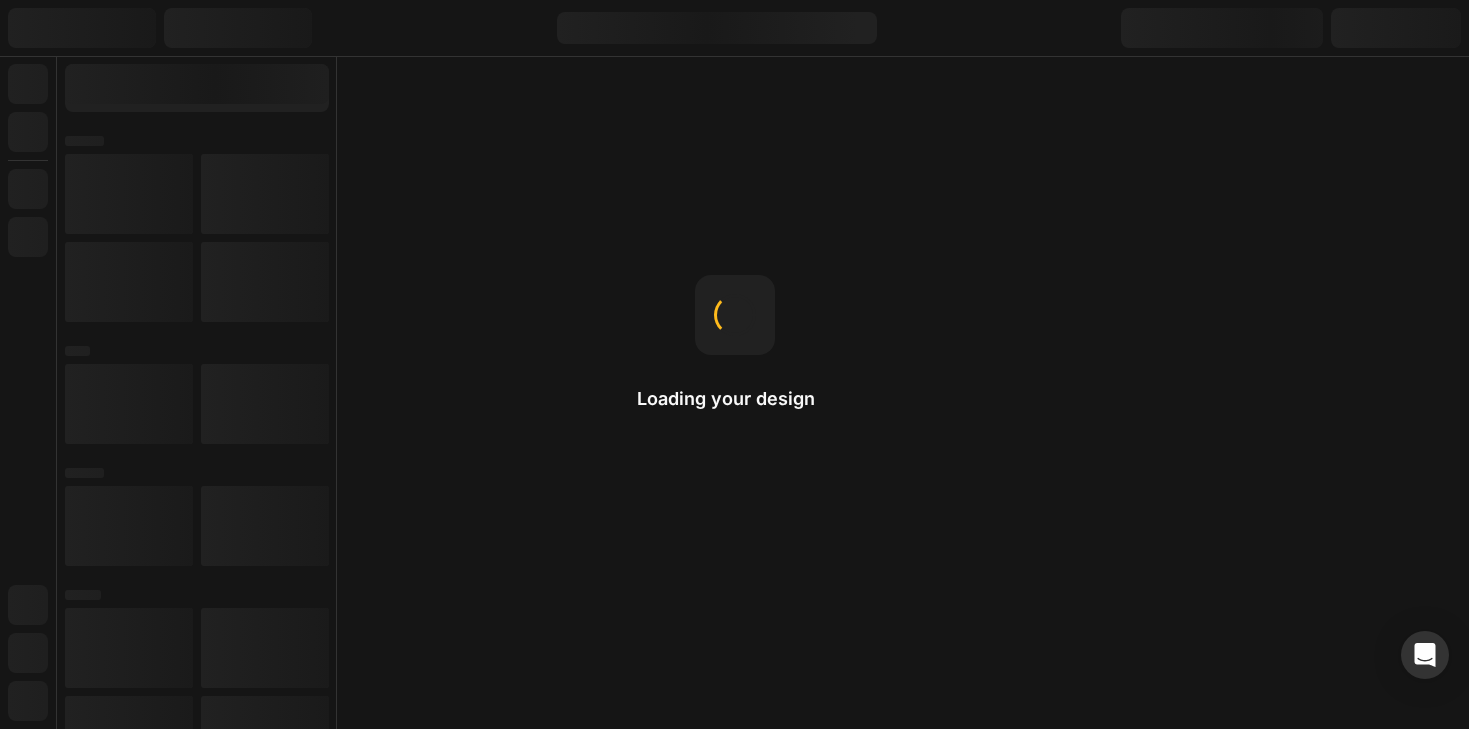 scroll, scrollTop: 0, scrollLeft: 0, axis: both 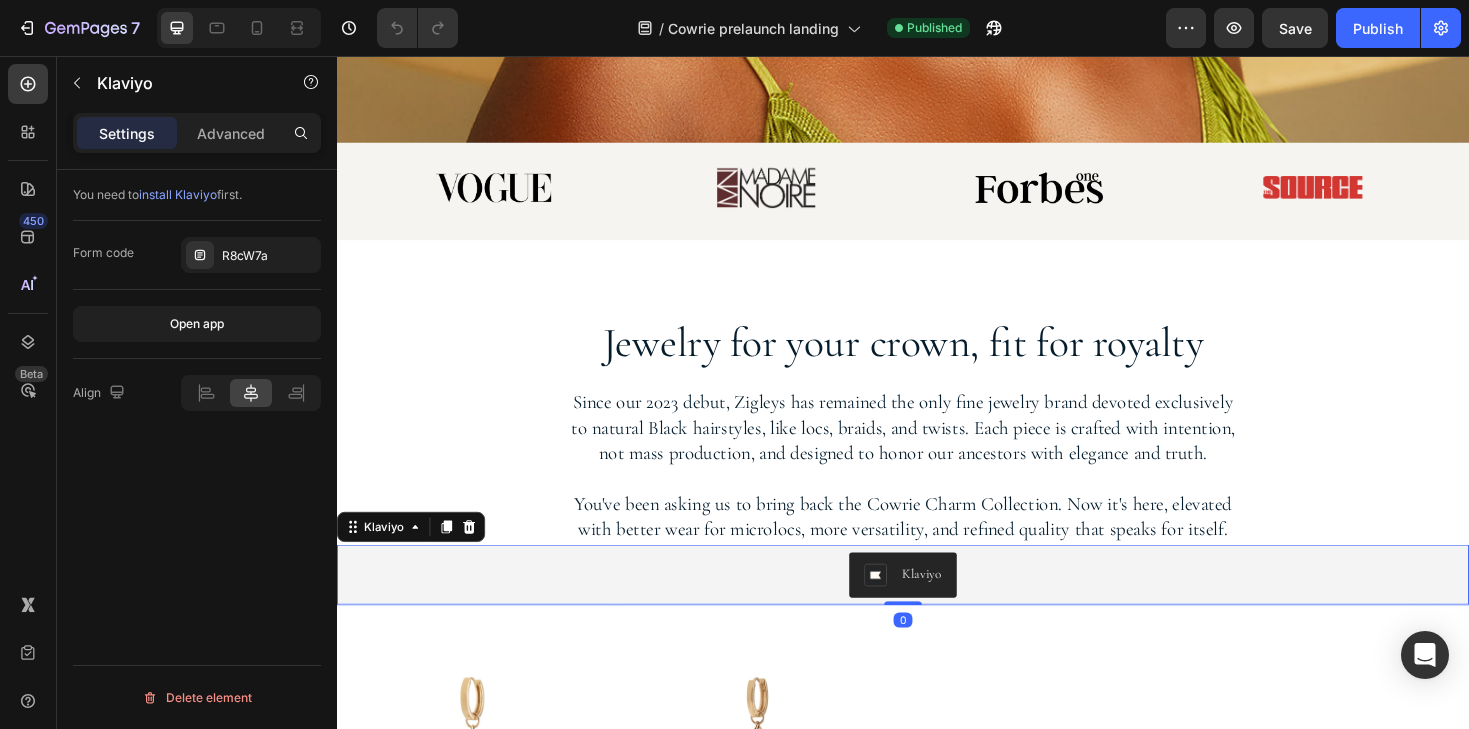 click on "Klaviyo" at bounding box center [937, 606] 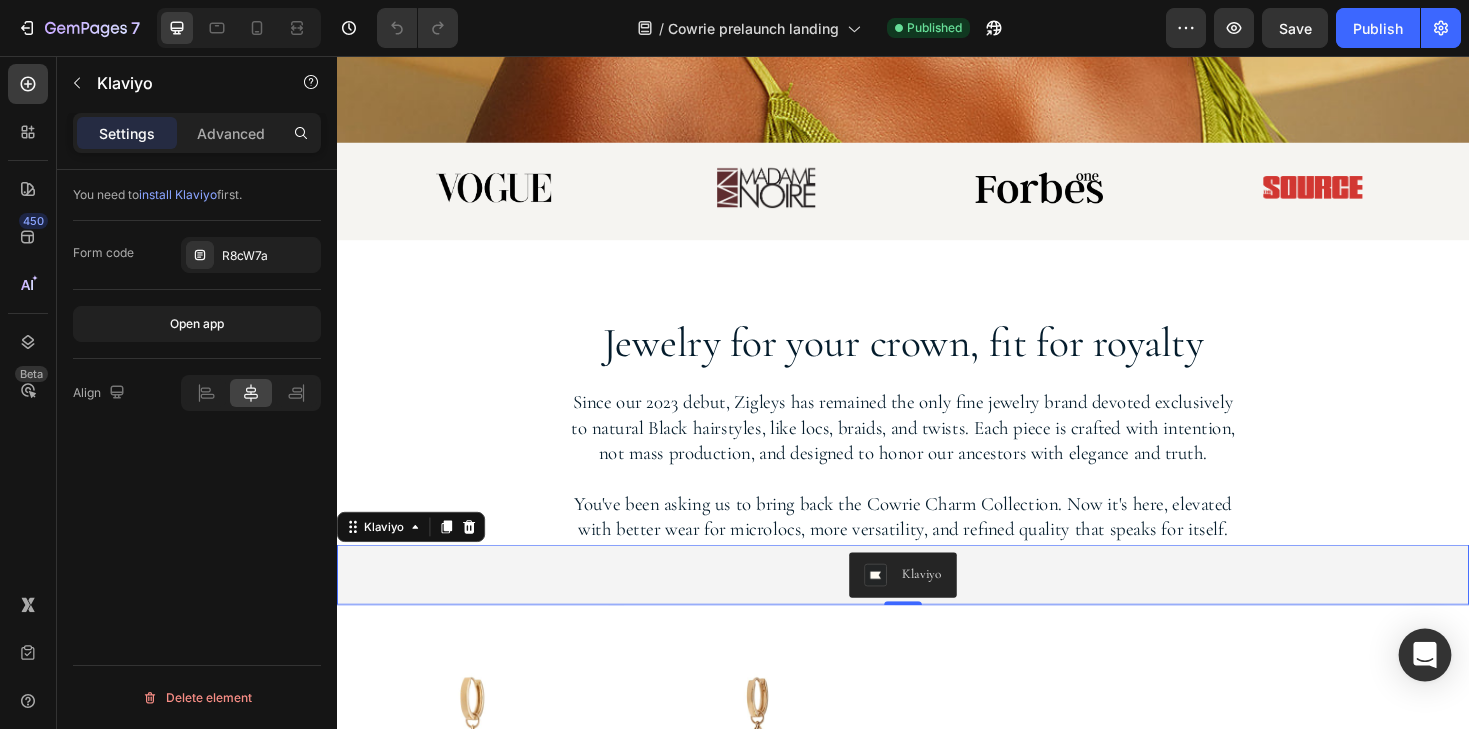 click at bounding box center [1425, 655] 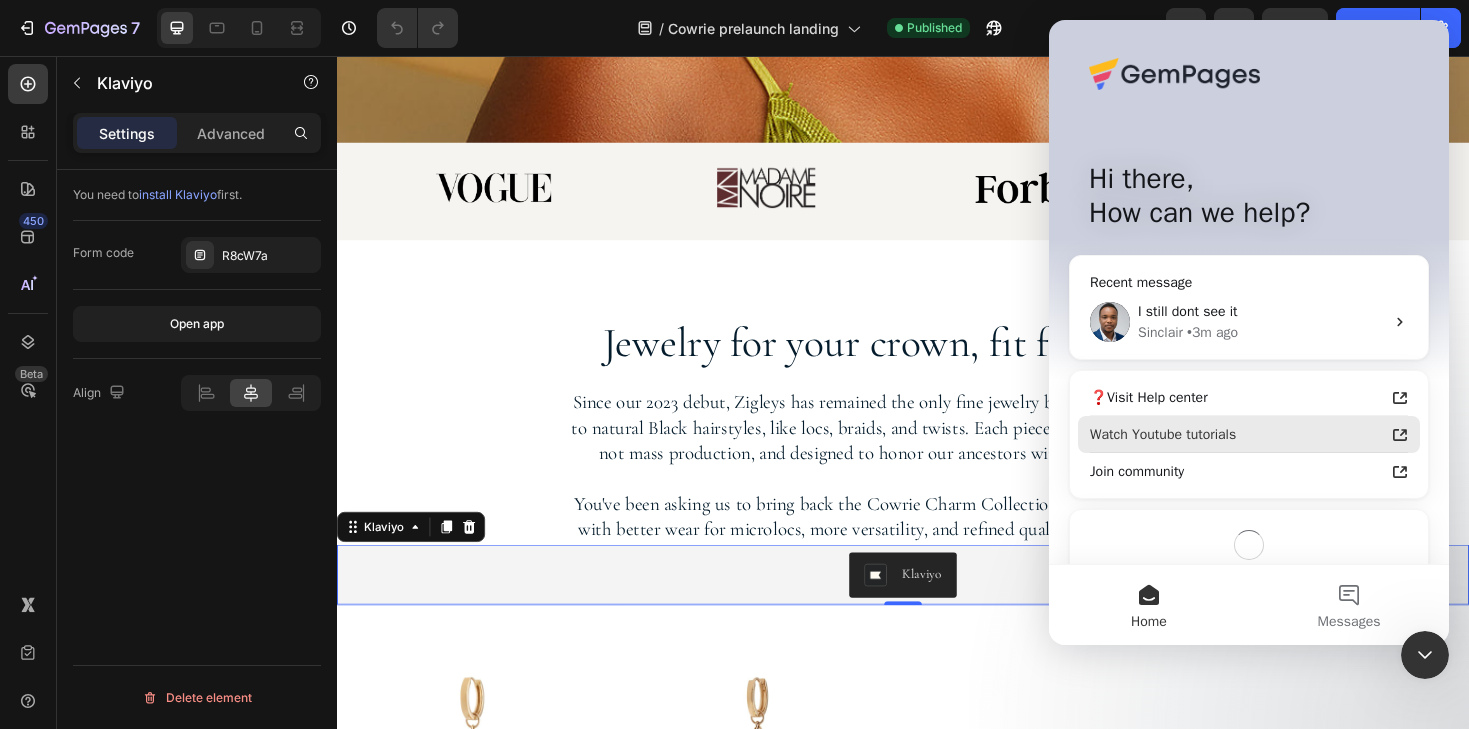 scroll, scrollTop: 0, scrollLeft: 0, axis: both 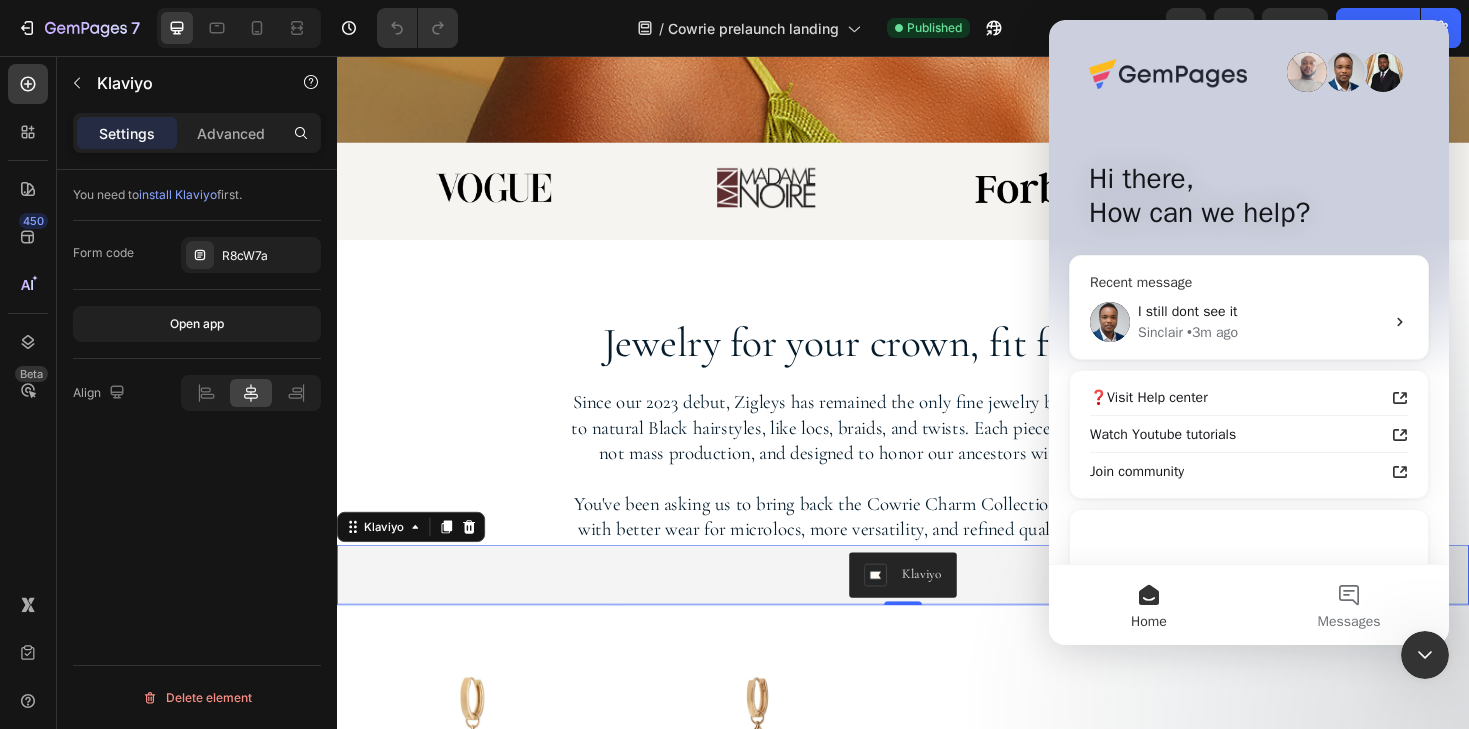click on "I still dont see it" at bounding box center (1188, 311) 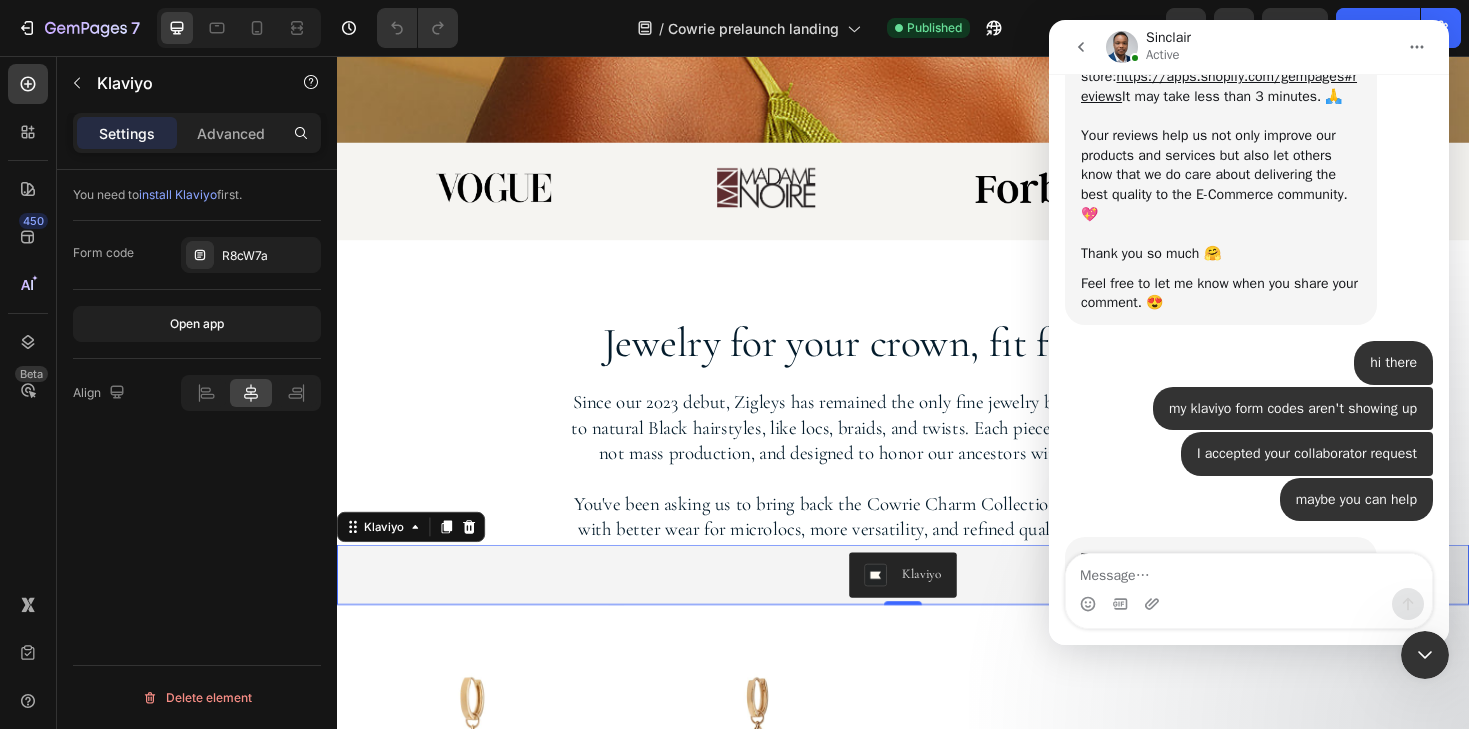scroll, scrollTop: 3798, scrollLeft: 0, axis: vertical 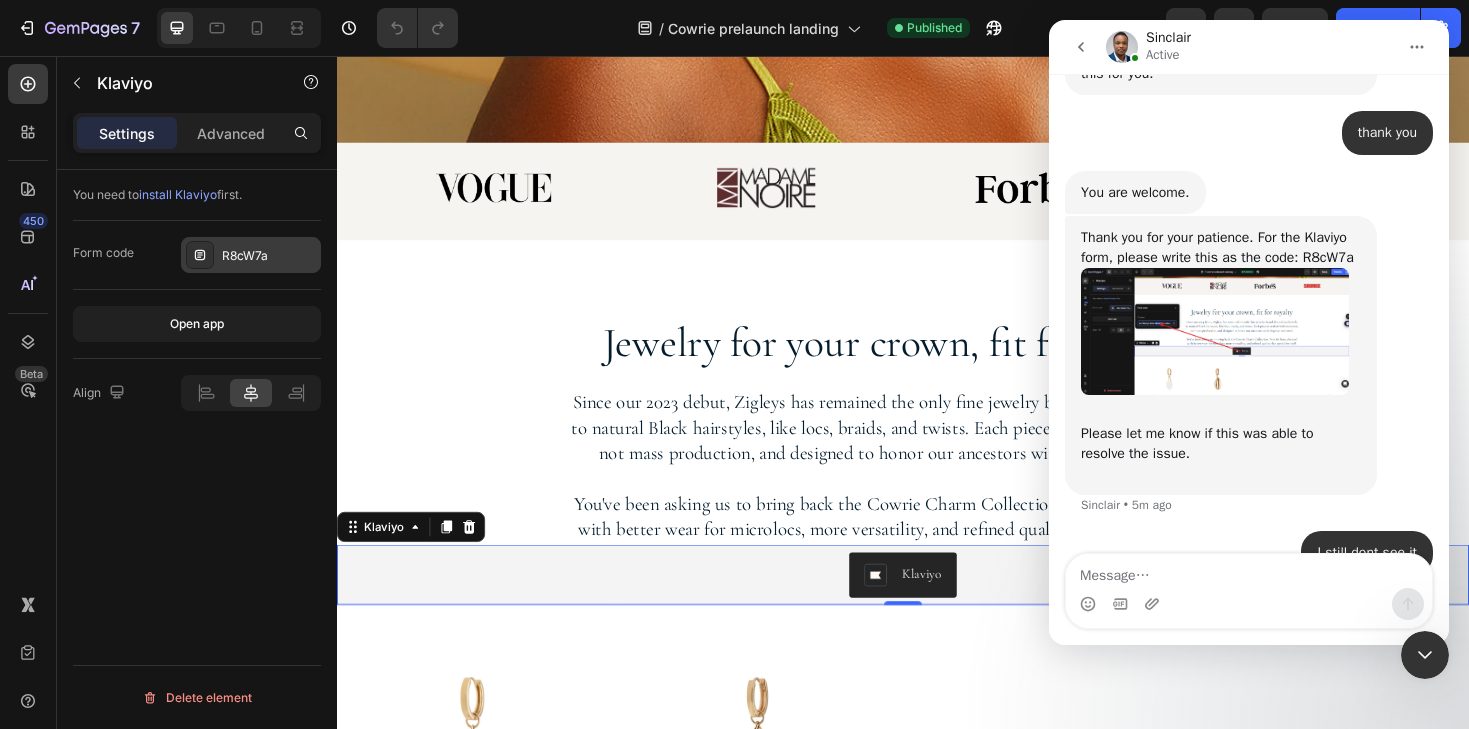 click on "R8cW7a" at bounding box center [251, 255] 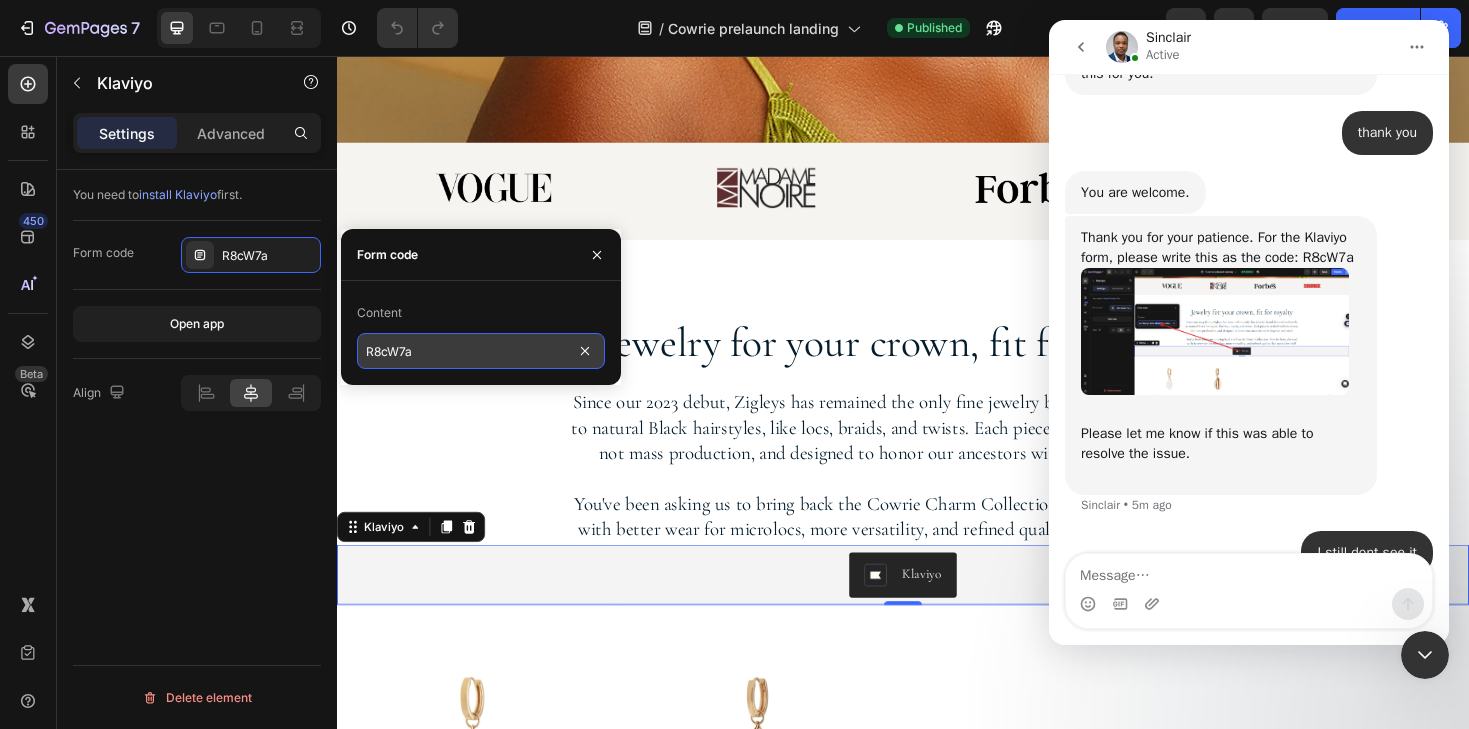 click on "R8cW7a" at bounding box center (481, 351) 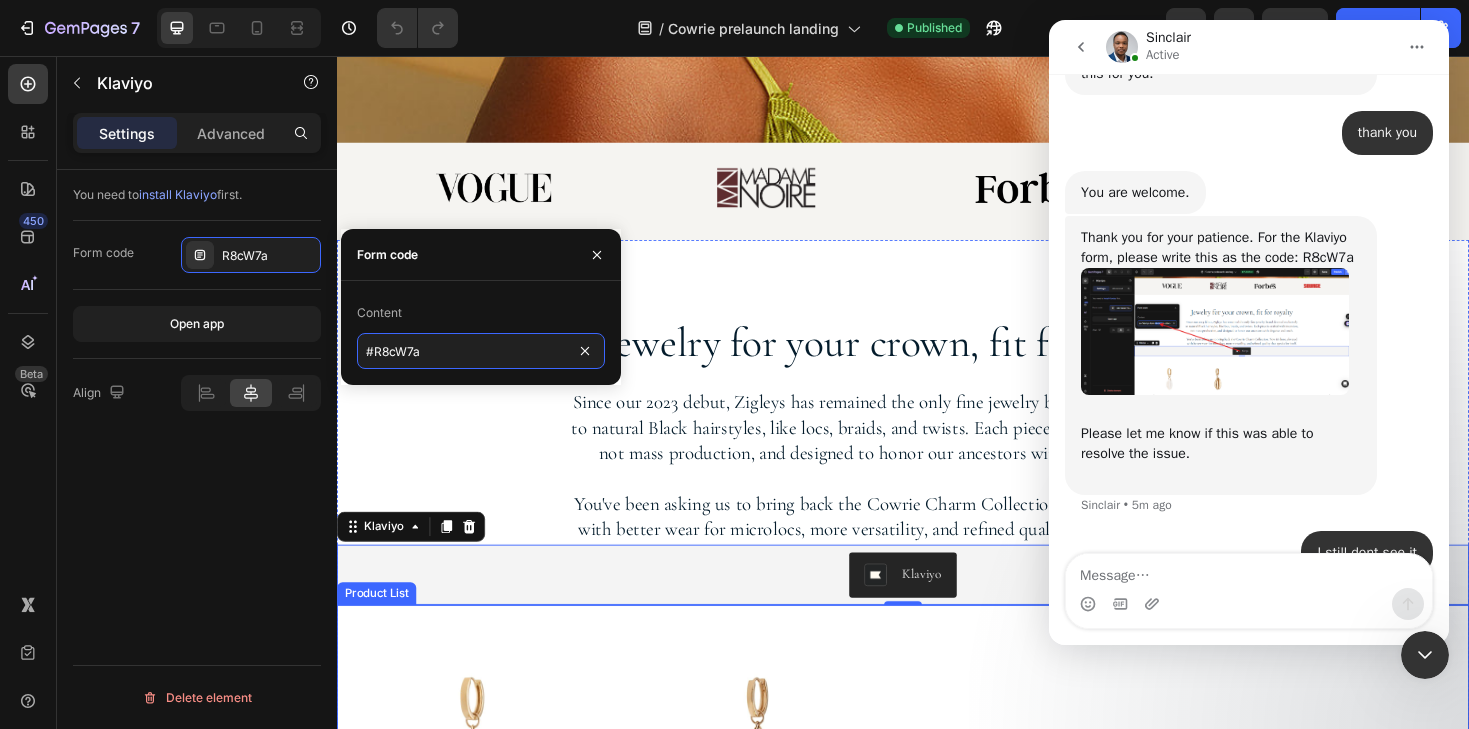 type on "#R8cW7a" 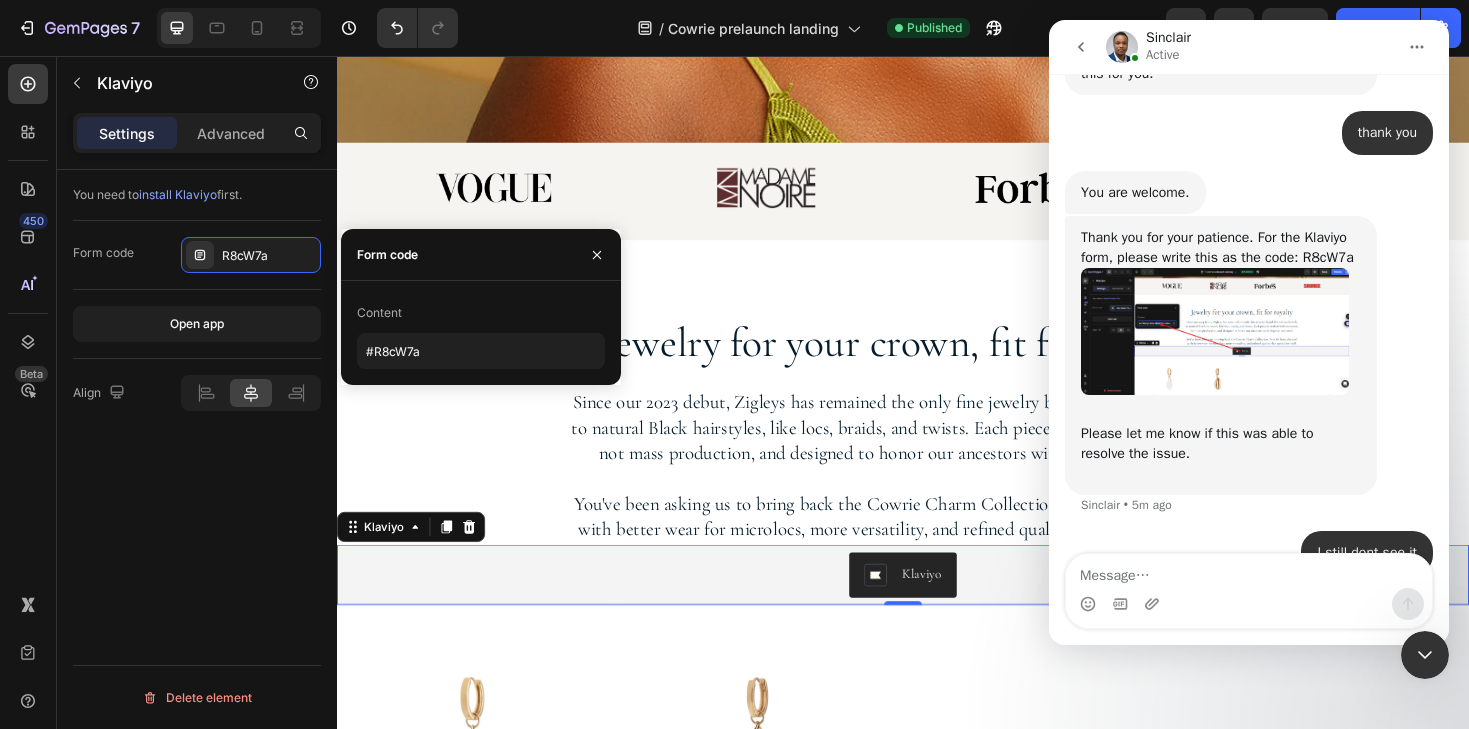 click 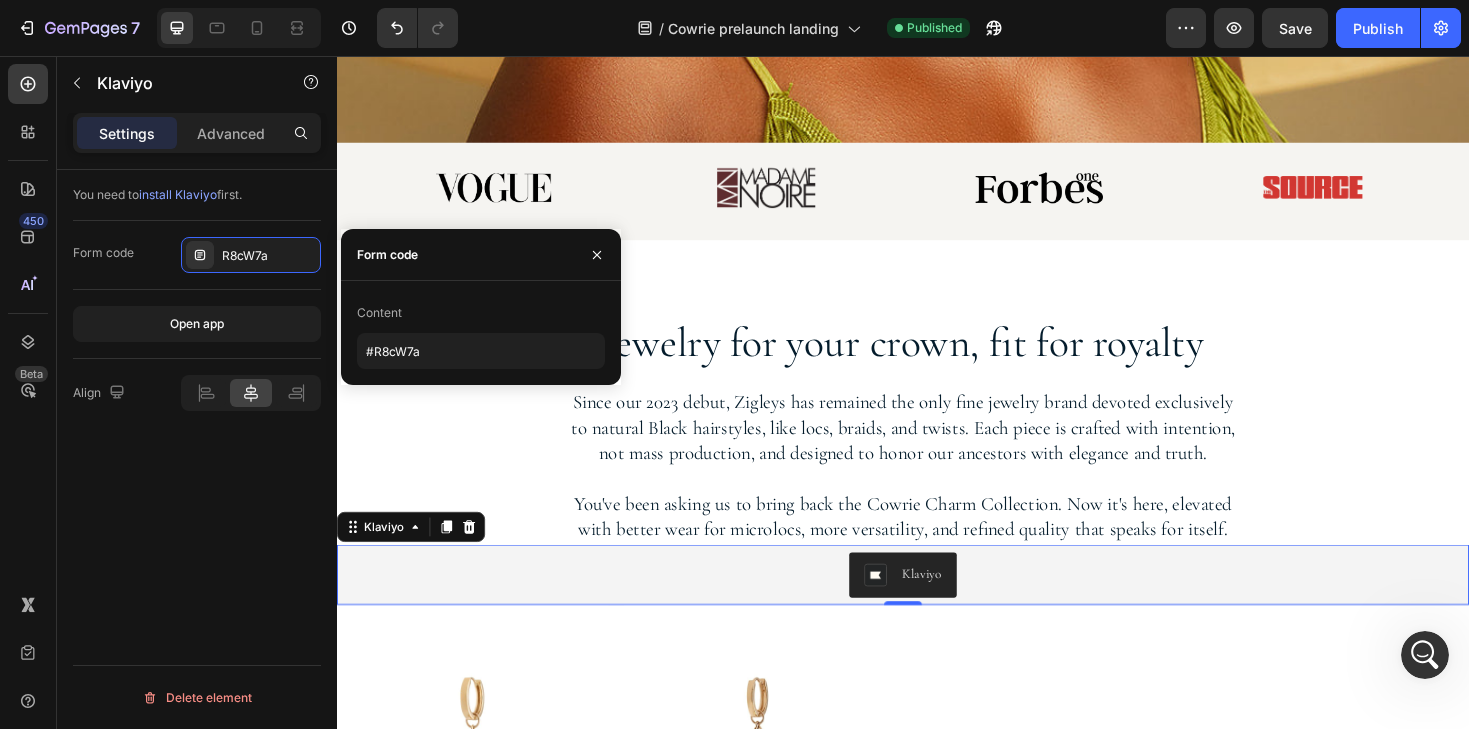 scroll, scrollTop: 0, scrollLeft: 0, axis: both 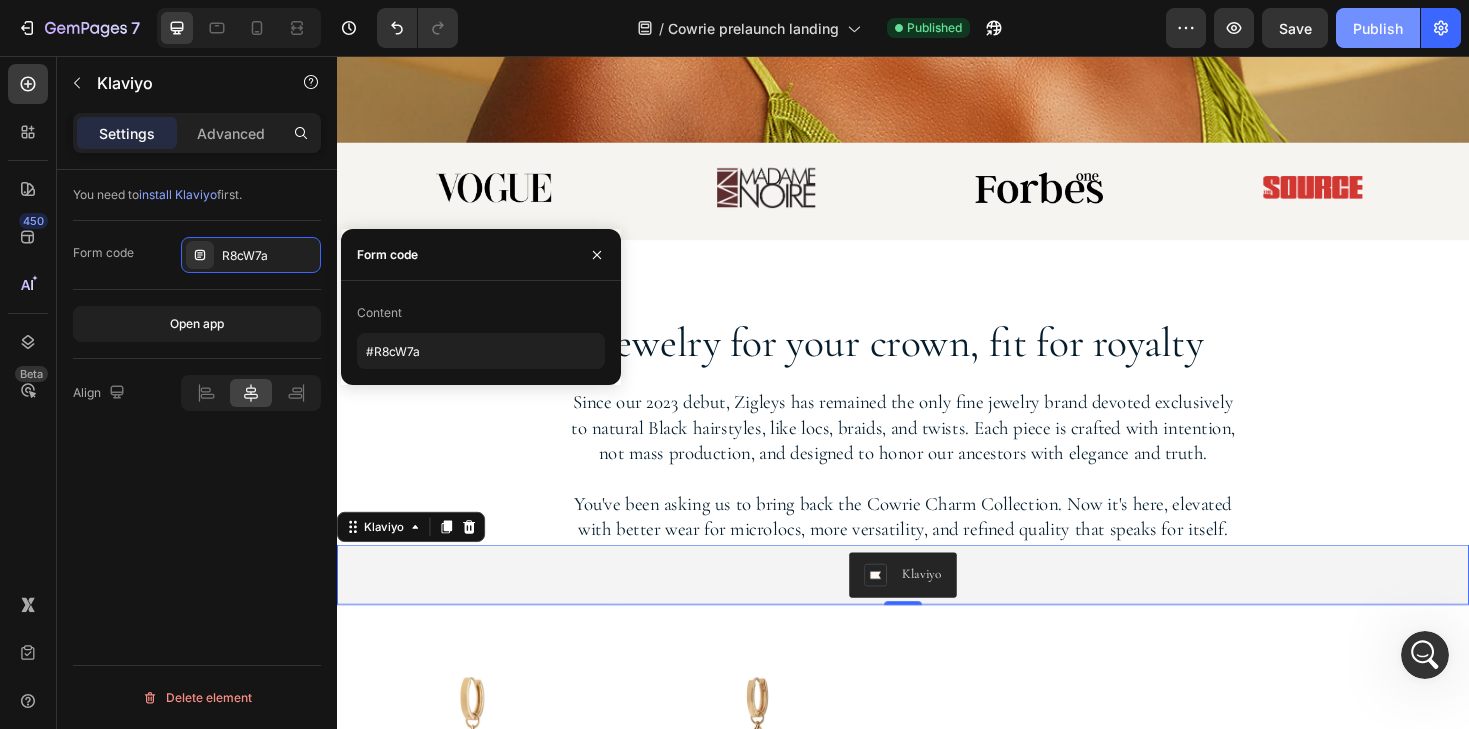 click on "Publish" at bounding box center [1378, 28] 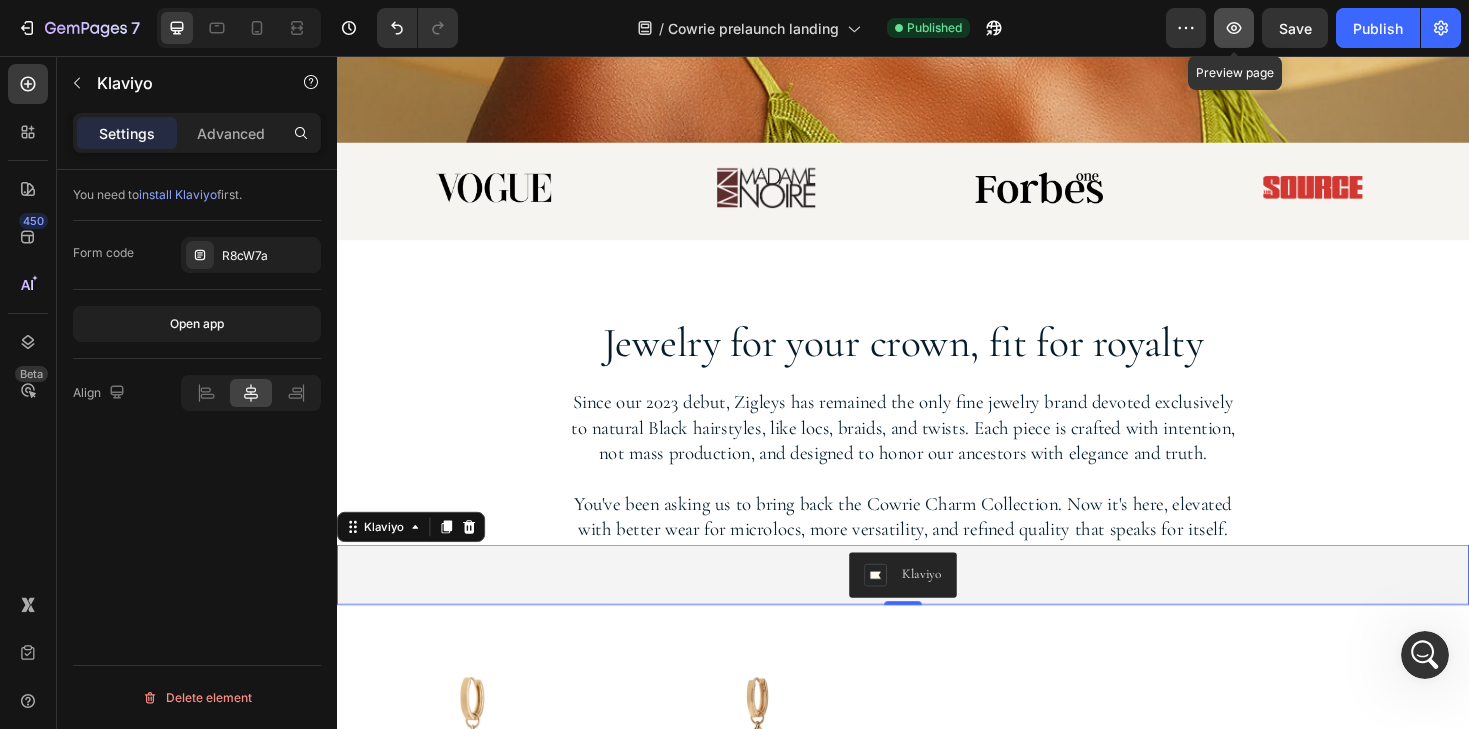 click 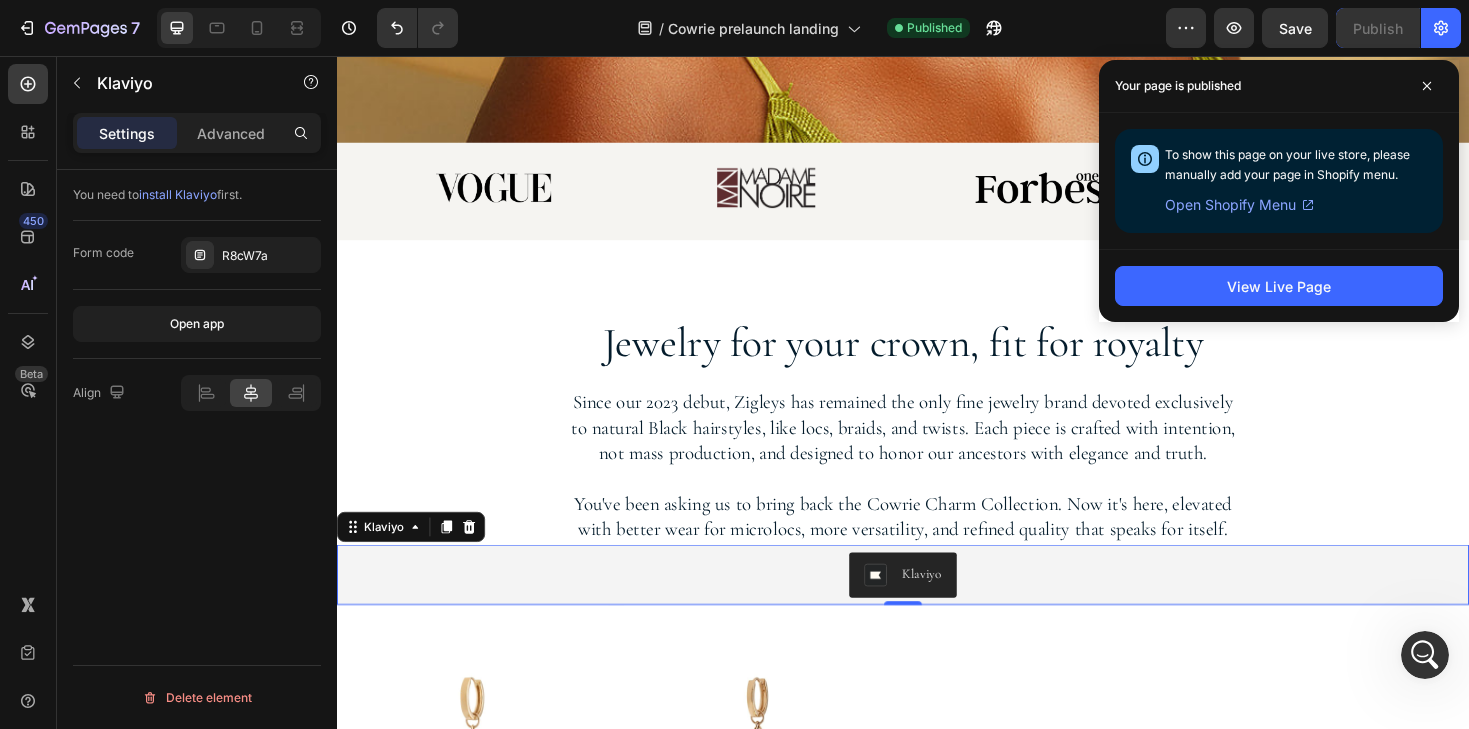 click 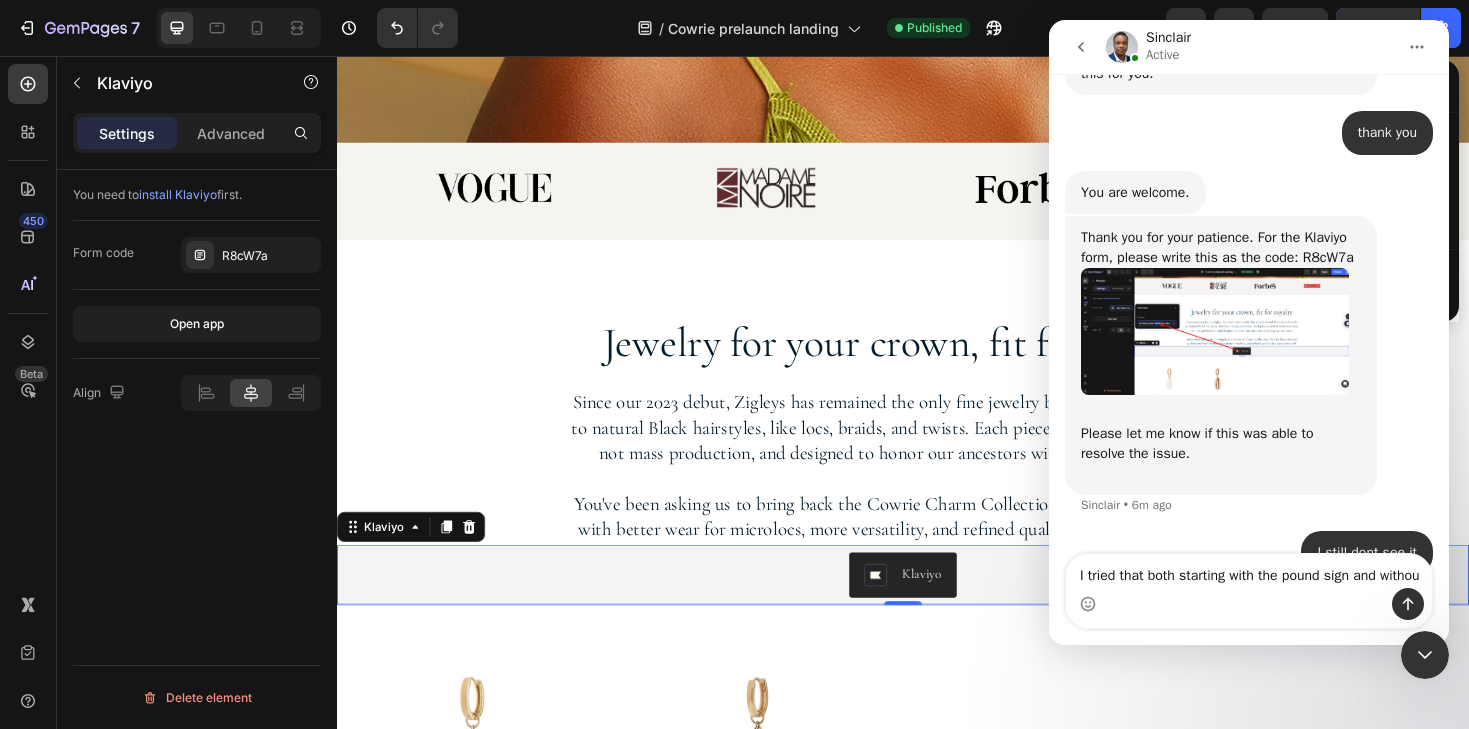scroll, scrollTop: 3818, scrollLeft: 0, axis: vertical 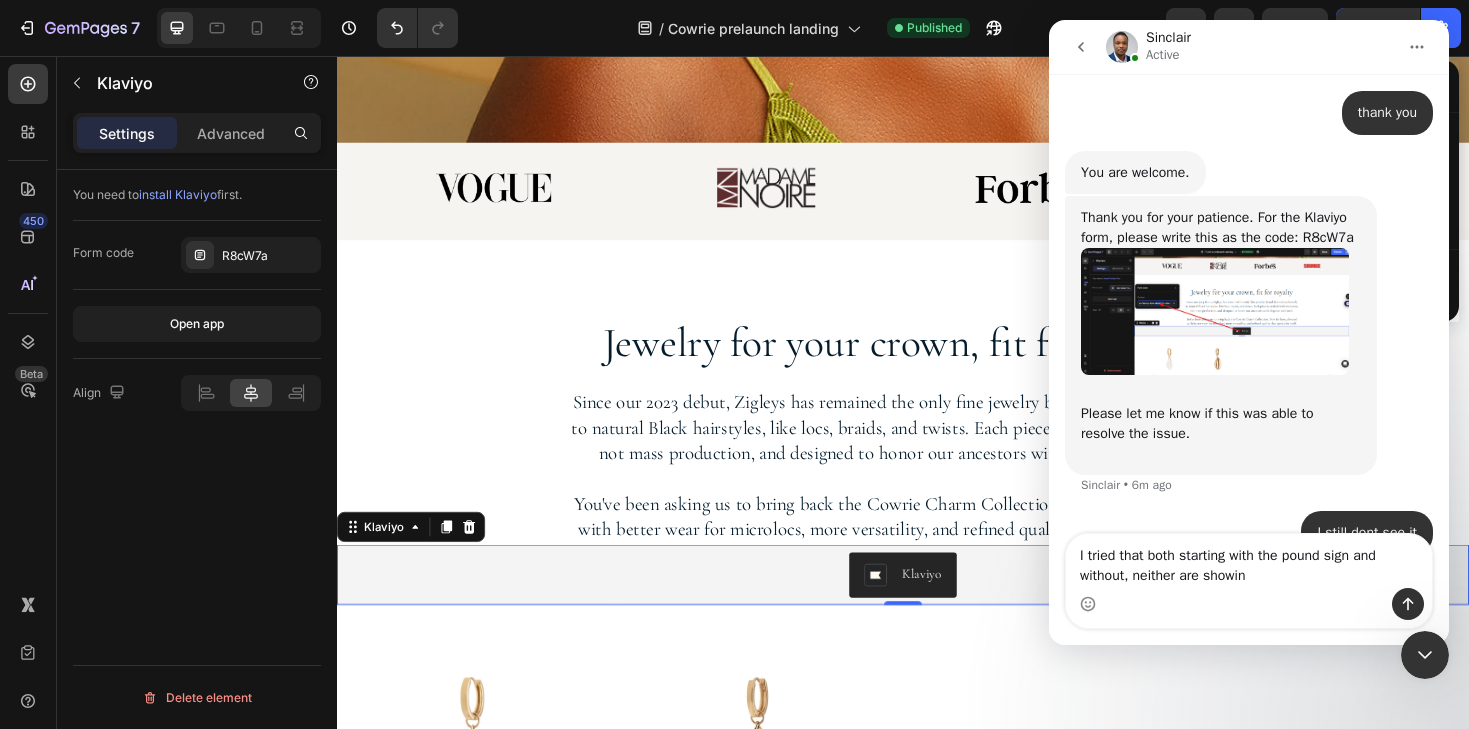 type on "I tried that both starting with the pound sign and without, neither are showing" 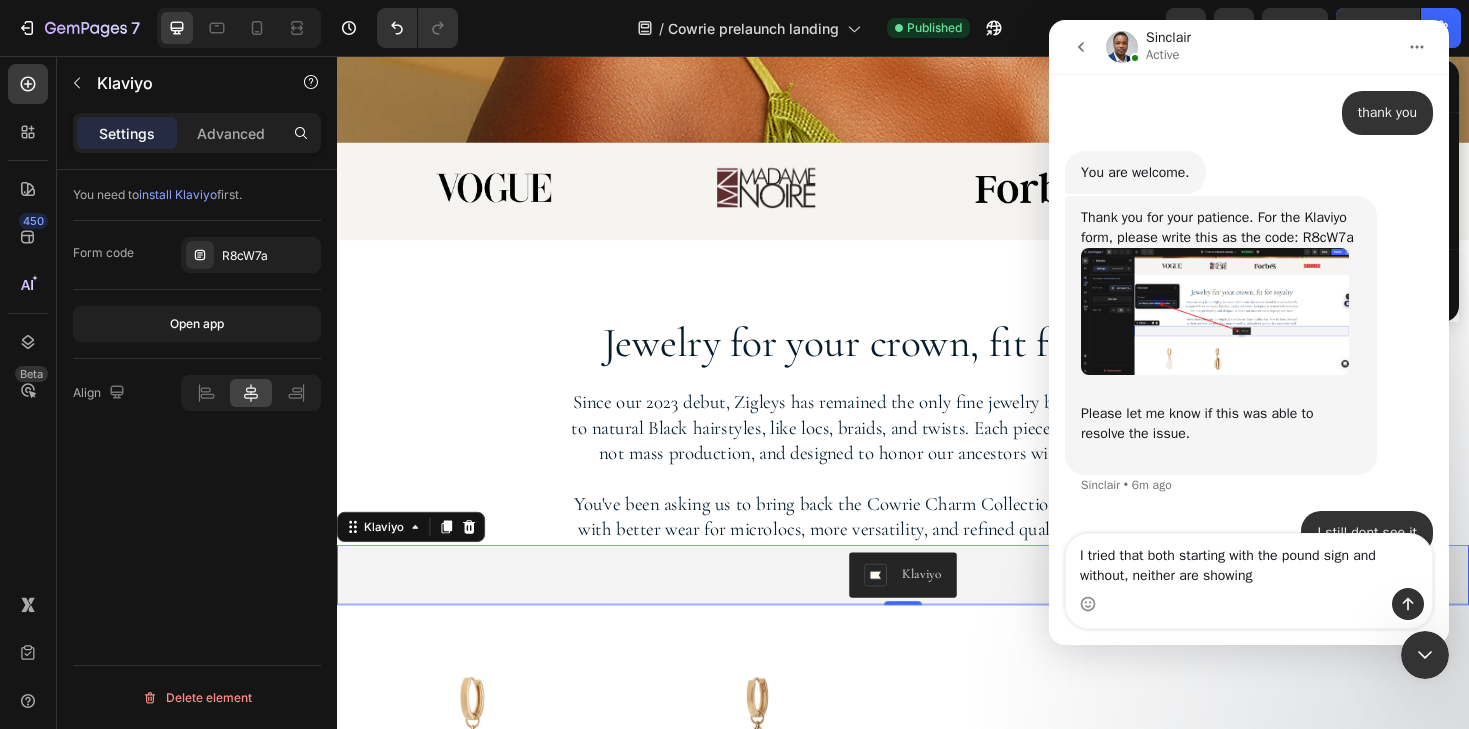 type 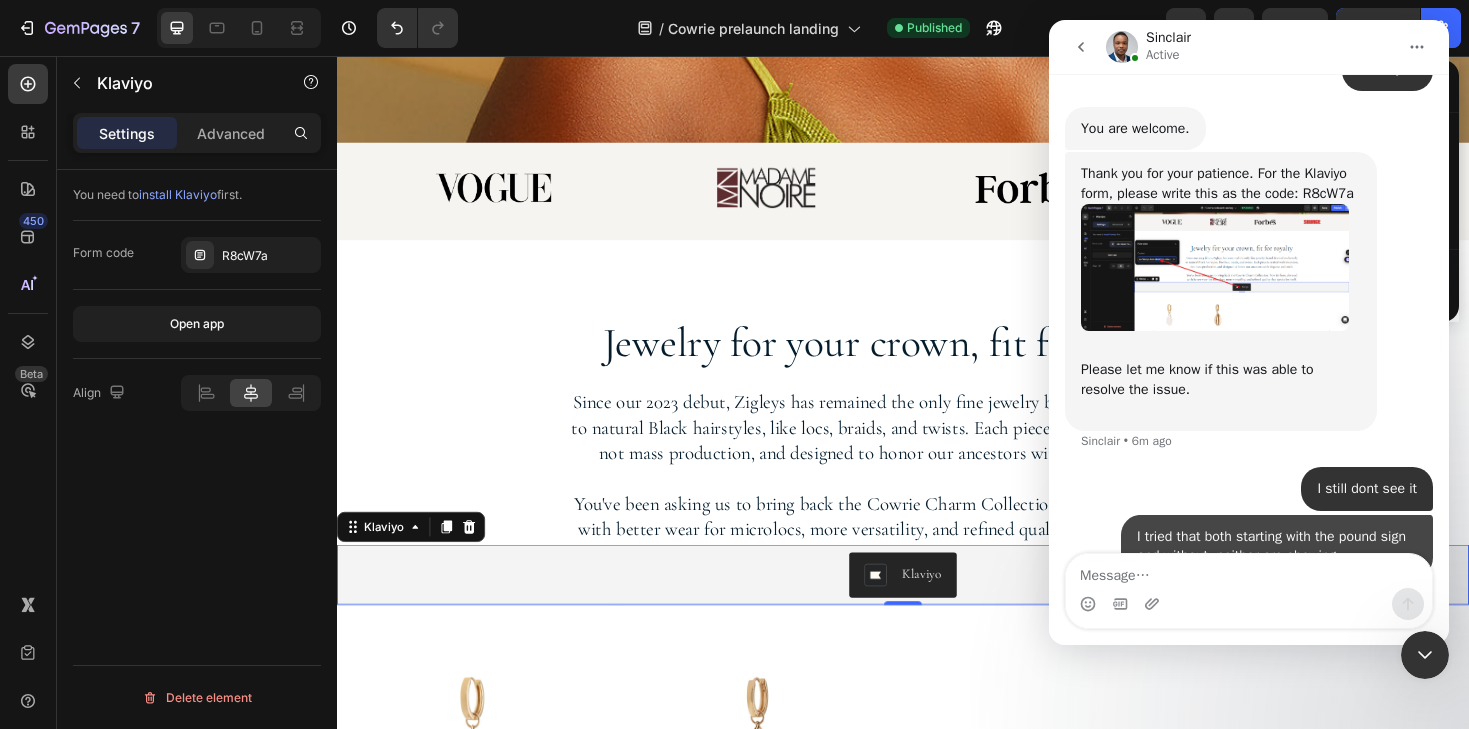 scroll, scrollTop: 3862, scrollLeft: 0, axis: vertical 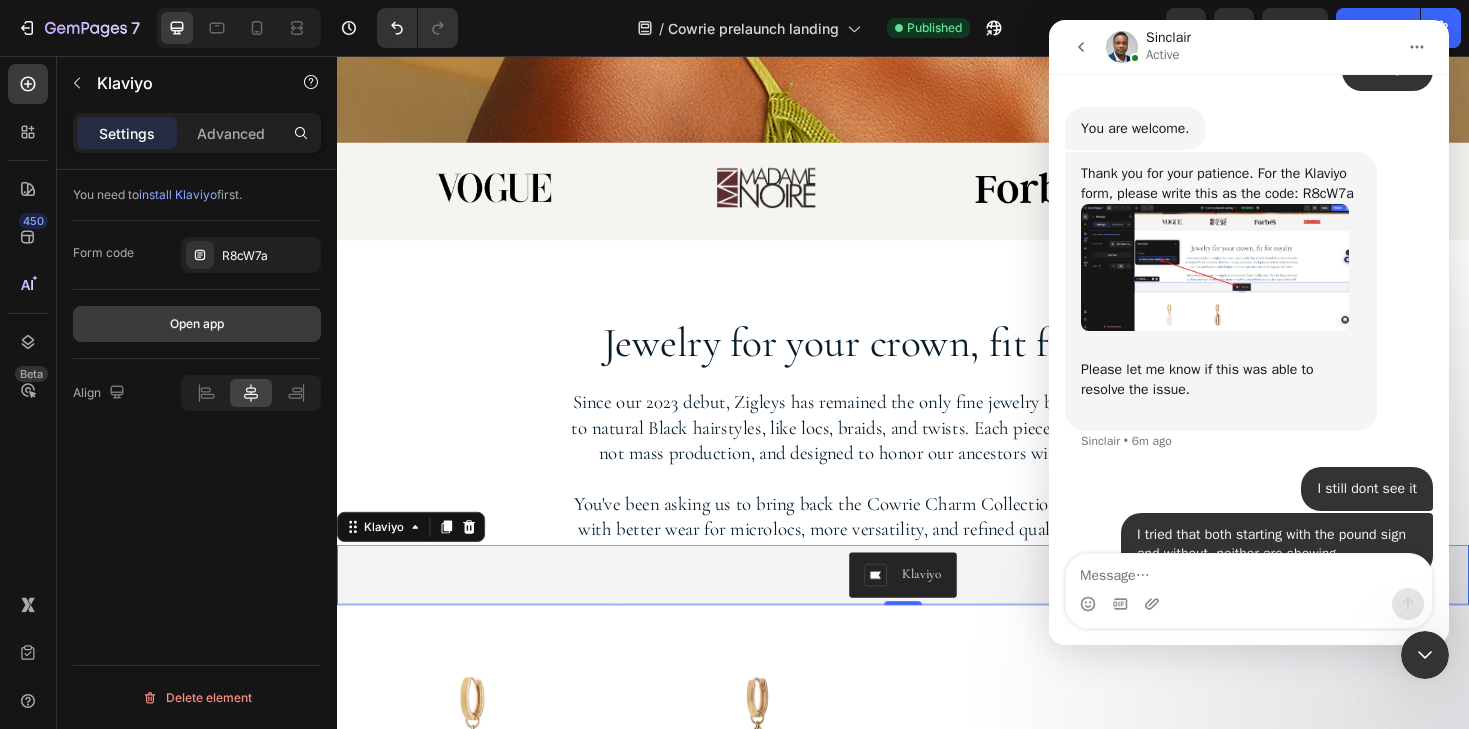 click on "Open app" at bounding box center [197, 324] 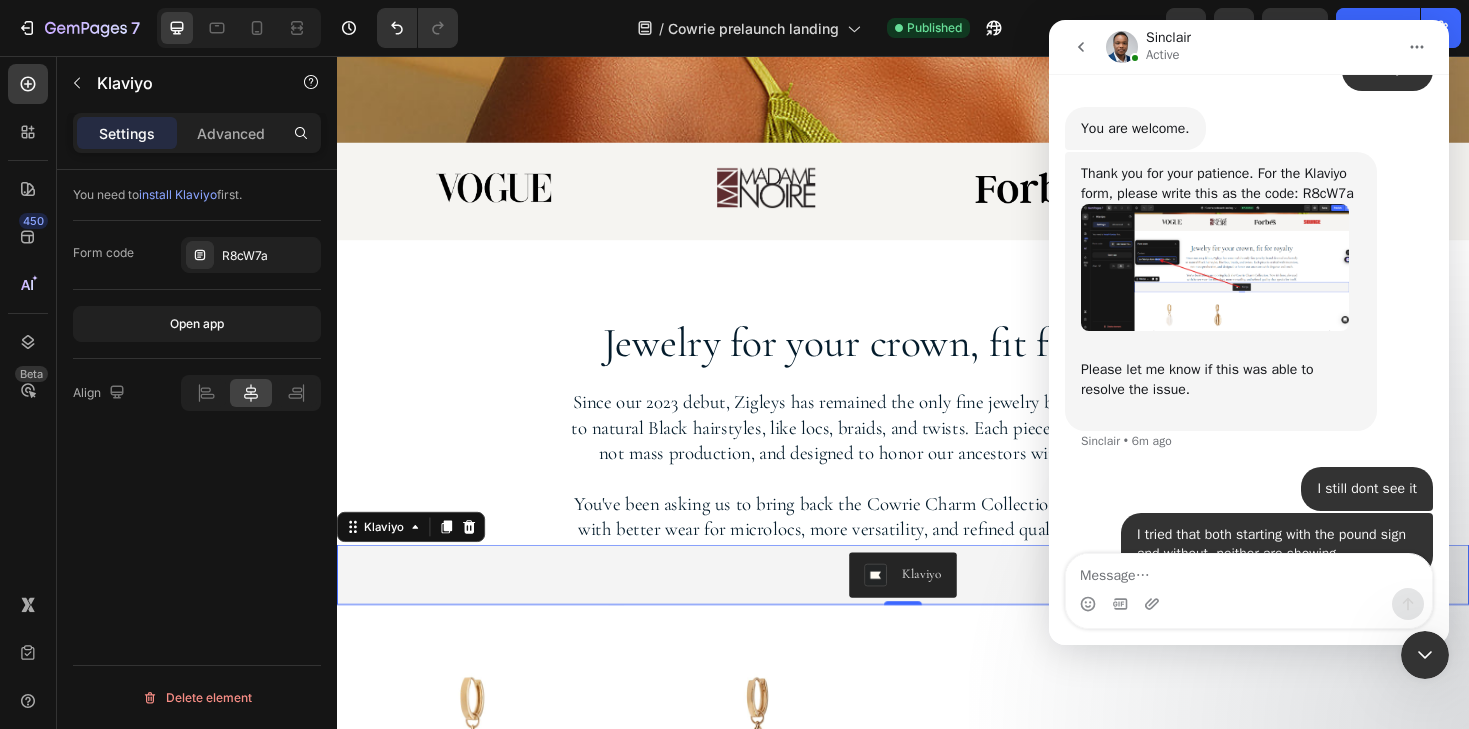 click at bounding box center (1425, 655) 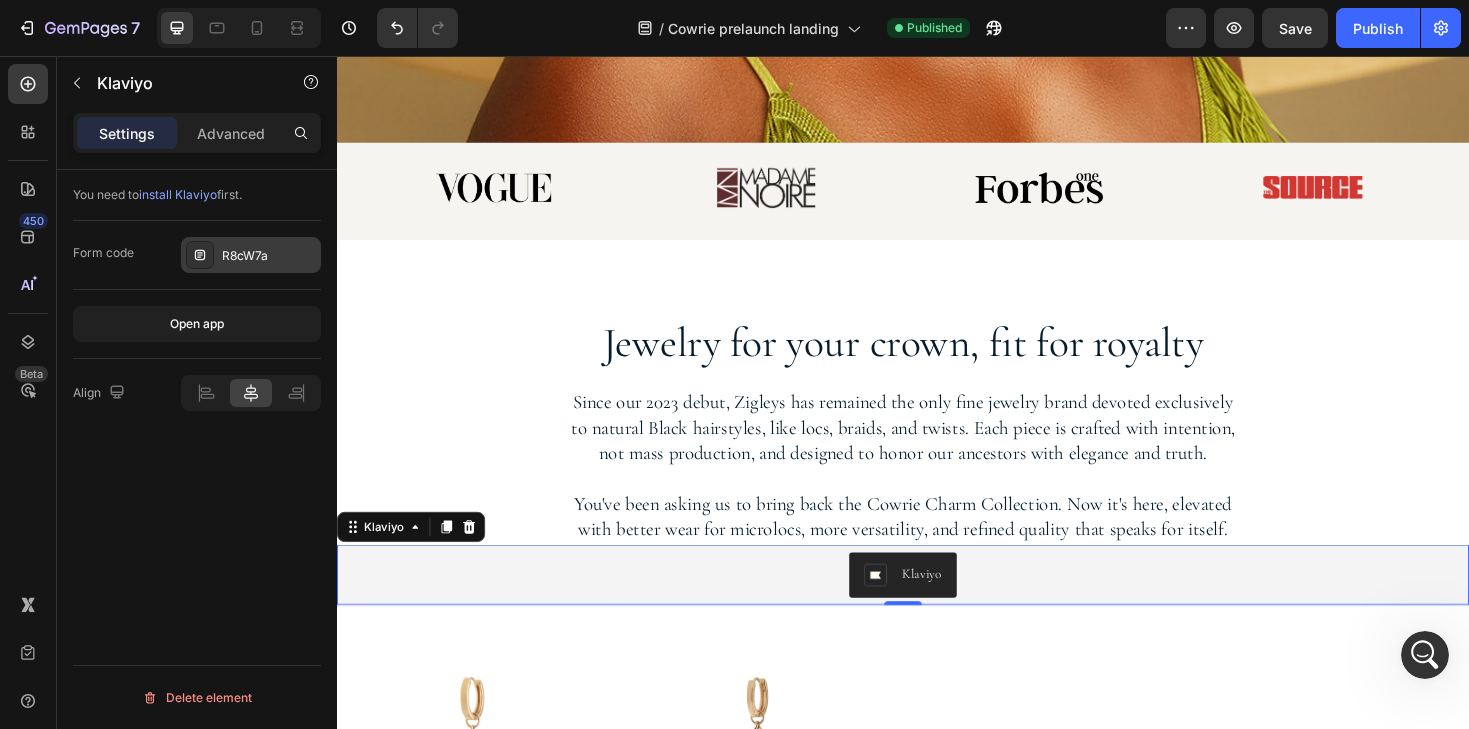 click 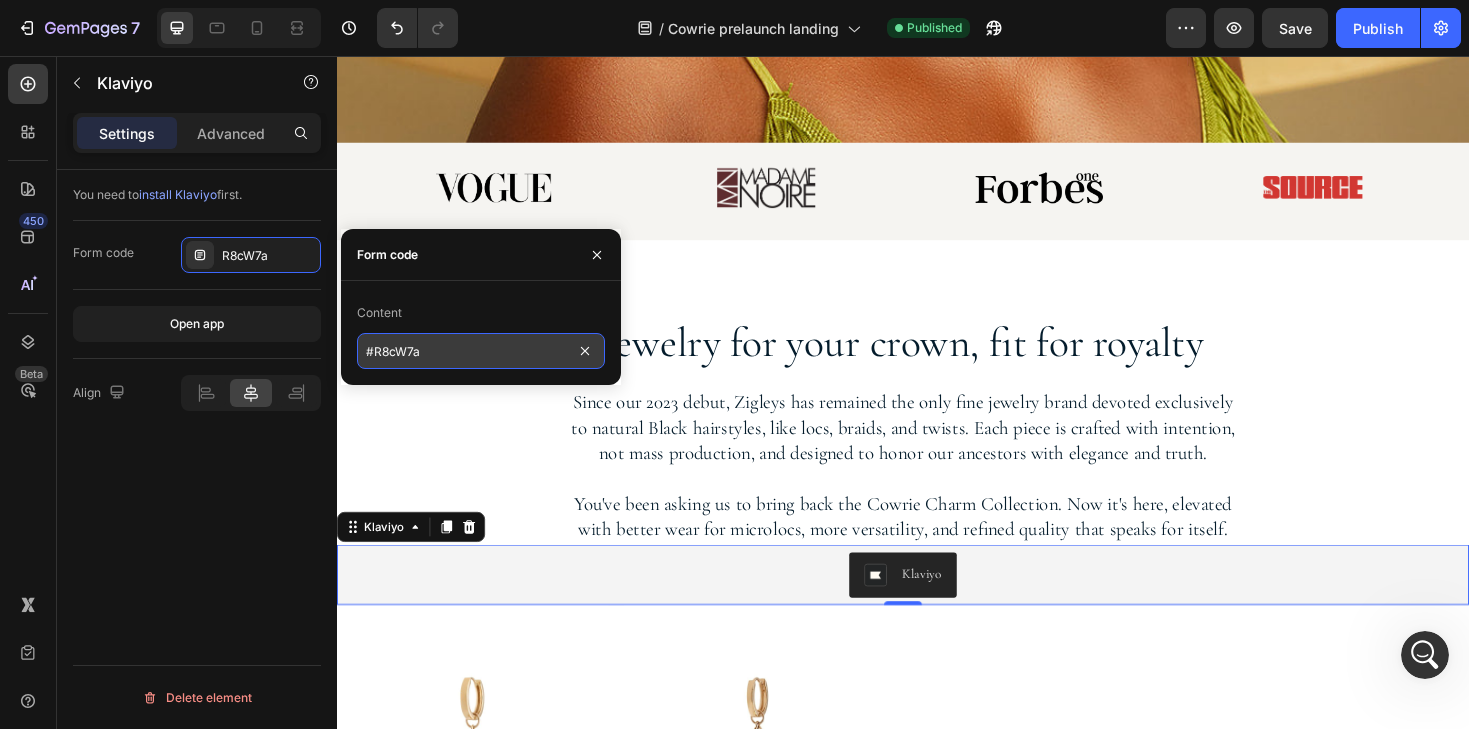 click on "#R8cW7a" at bounding box center (481, 351) 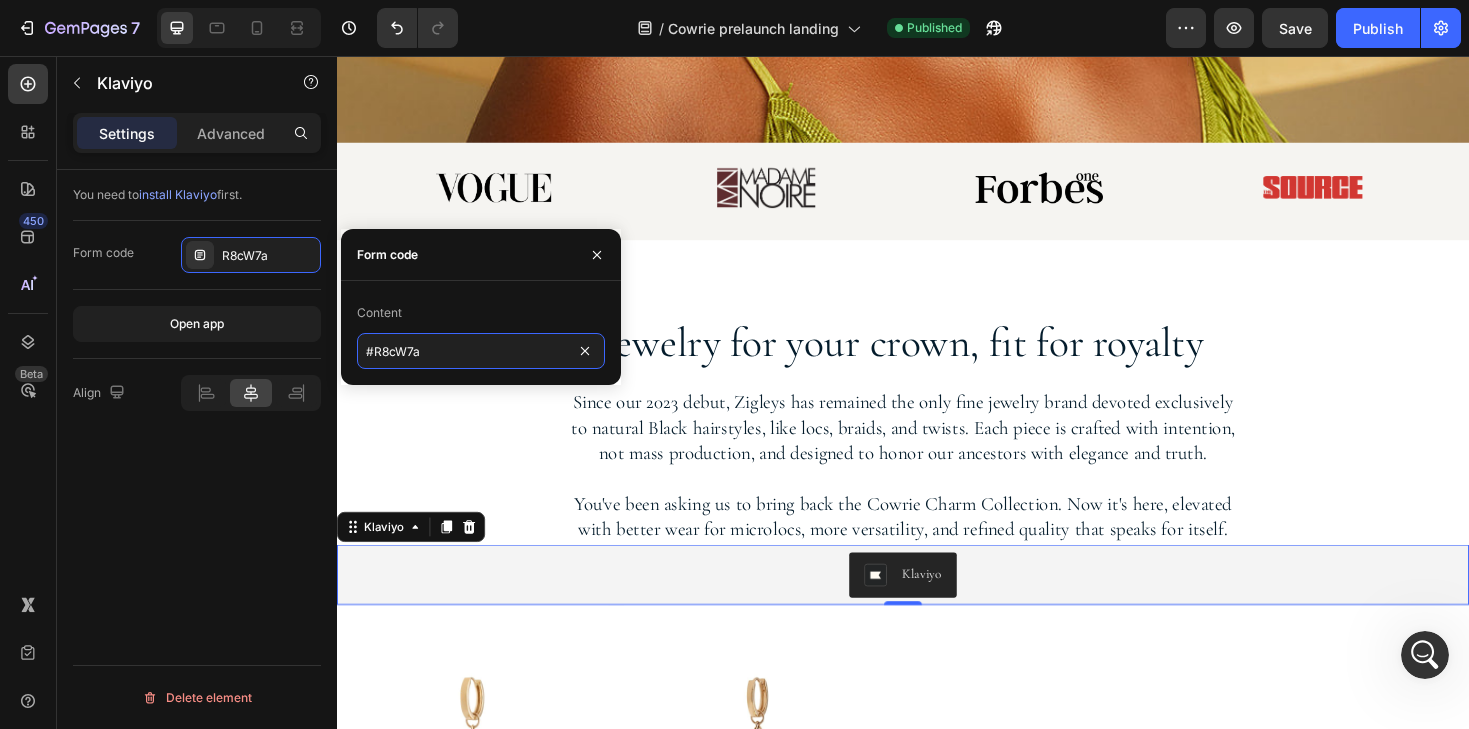 drag, startPoint x: 434, startPoint y: 362, endPoint x: 342, endPoint y: 332, distance: 96.76776 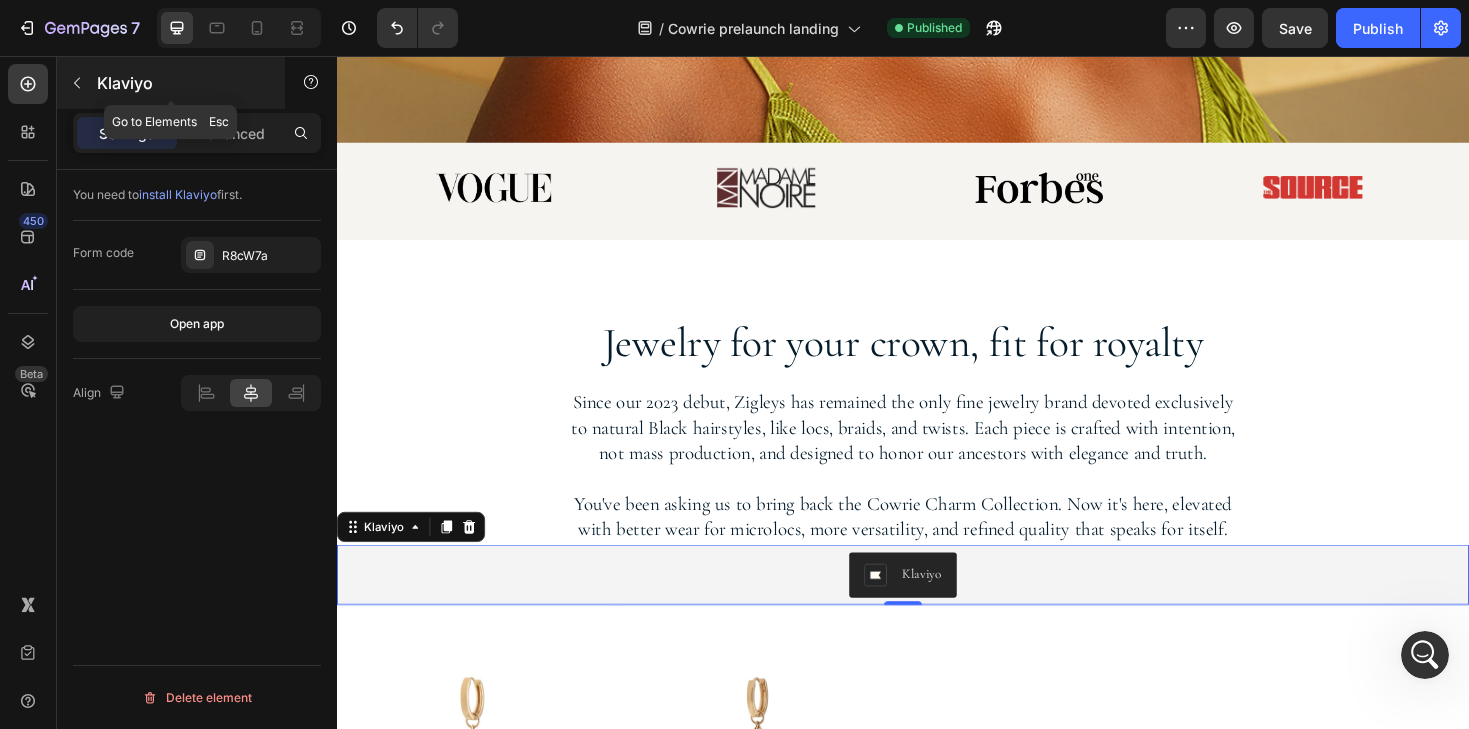 click 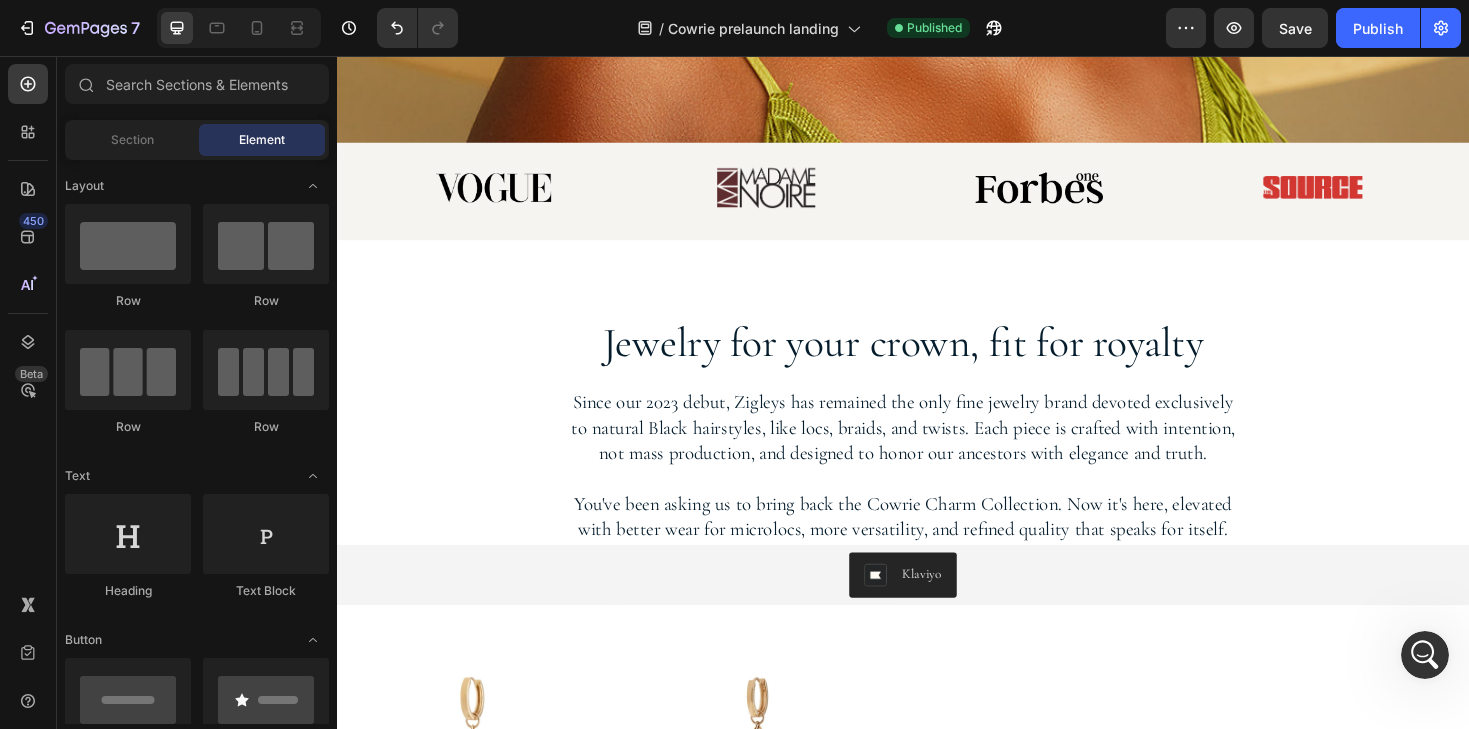 click at bounding box center (1425, 655) 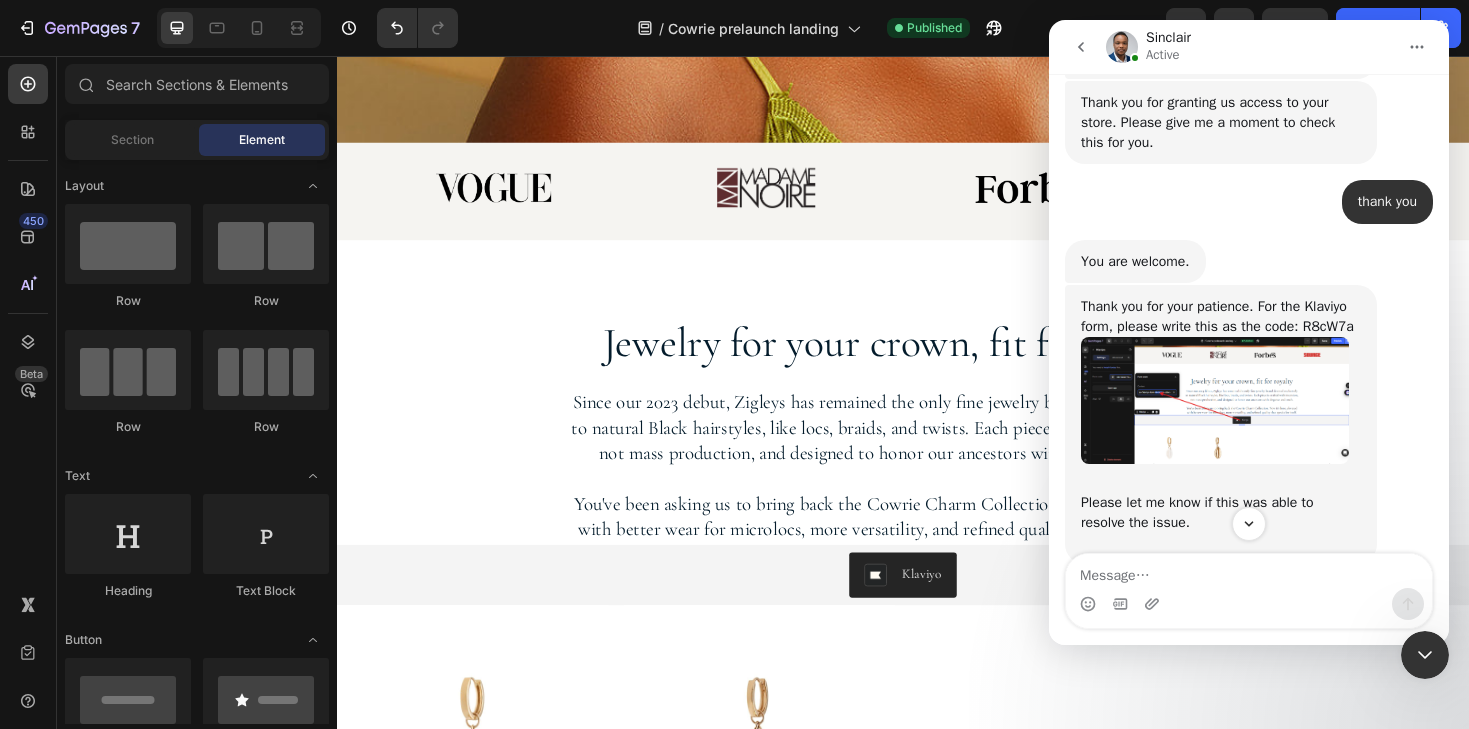 scroll, scrollTop: 3727, scrollLeft: 0, axis: vertical 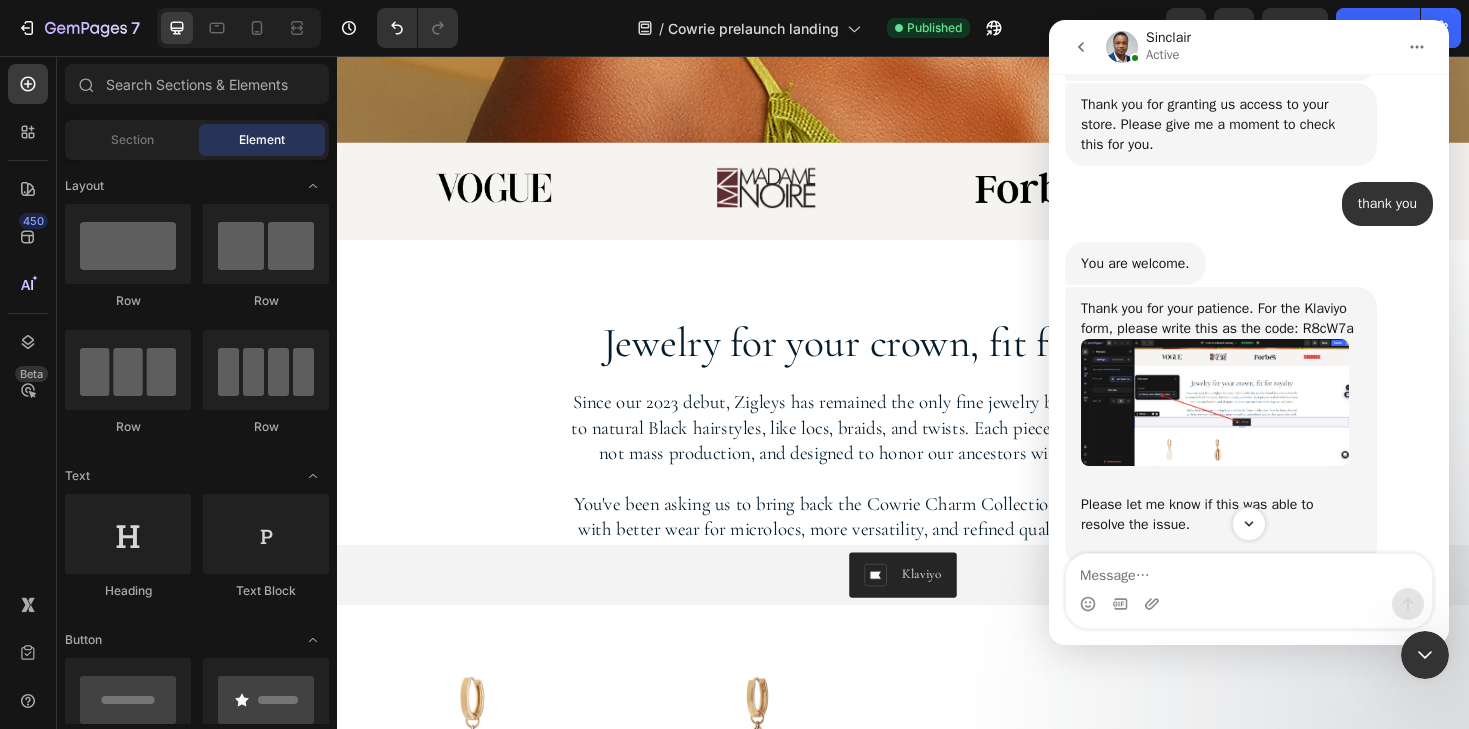 click at bounding box center [1215, 402] 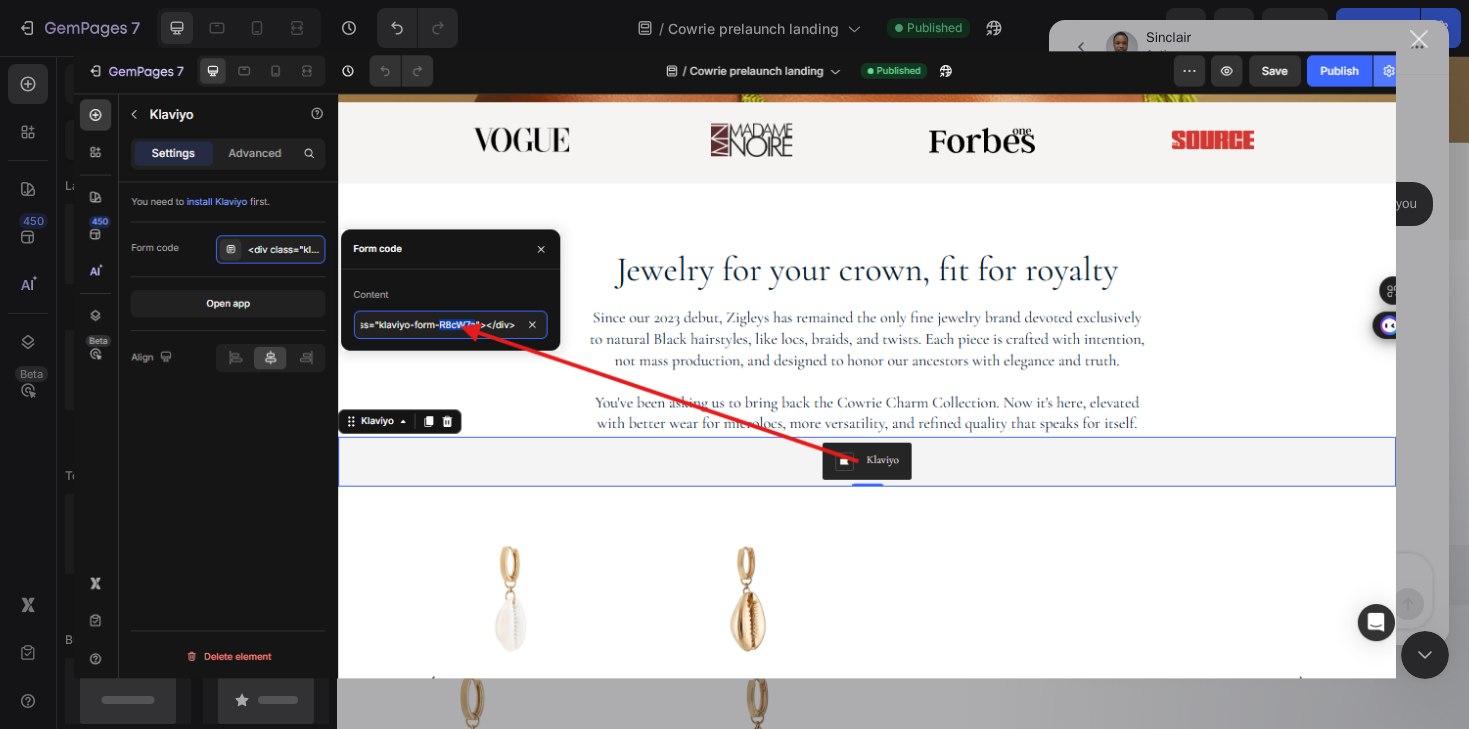 scroll, scrollTop: 0, scrollLeft: 0, axis: both 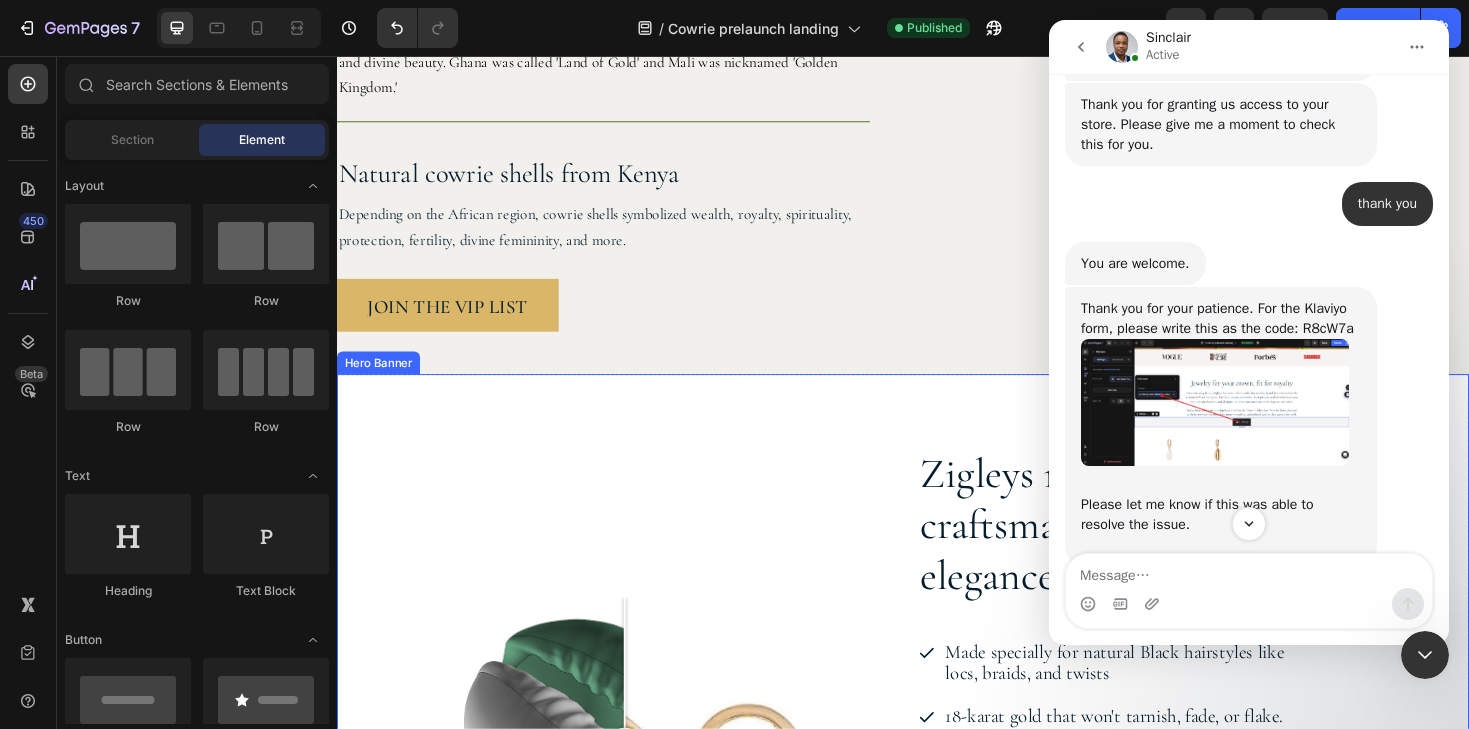 click on "JOIN THE VIP LIST Button" at bounding box center [619, 320] 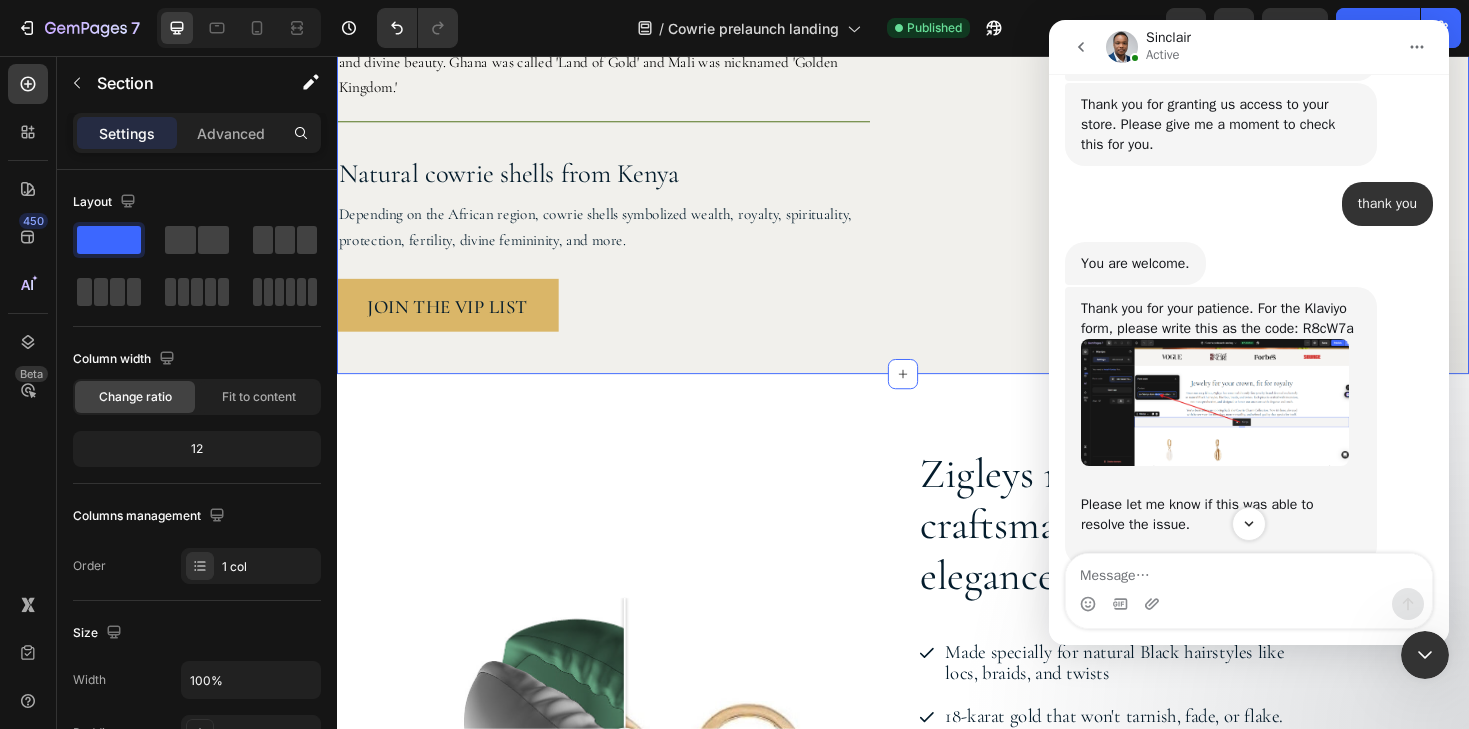 click on "Image Rooted in ritual Worn with African pride Crafted for modern luxury Heading Row Real, ethically-sourced 18-karat gold Heading Our African ancestors were among the first to wear gold  as a statement of power, pride, and divine beauty. Ghana was called 'Land of Gold' and Mali was nicknamed 'Golden Kingdom.' Text Block Row Natural cowrie shells from Kenya Heading Depending on the African region, cowrie shells symbolized wealth, royalty, spirituality, protection, fertility, divine femininity, and more.  Text Block Row JOIN THE VIP LIST Button Row" at bounding box center (937, 63) 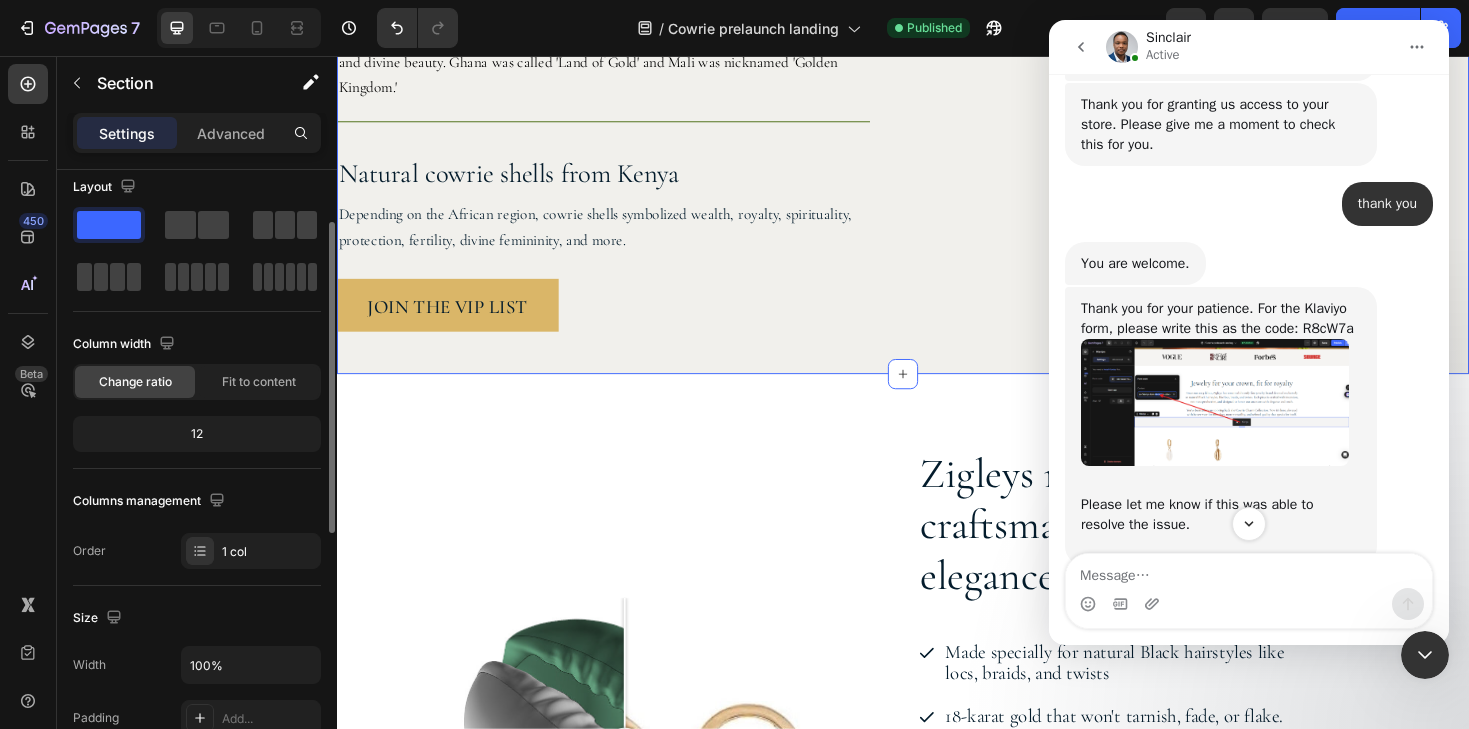 scroll, scrollTop: 0, scrollLeft: 0, axis: both 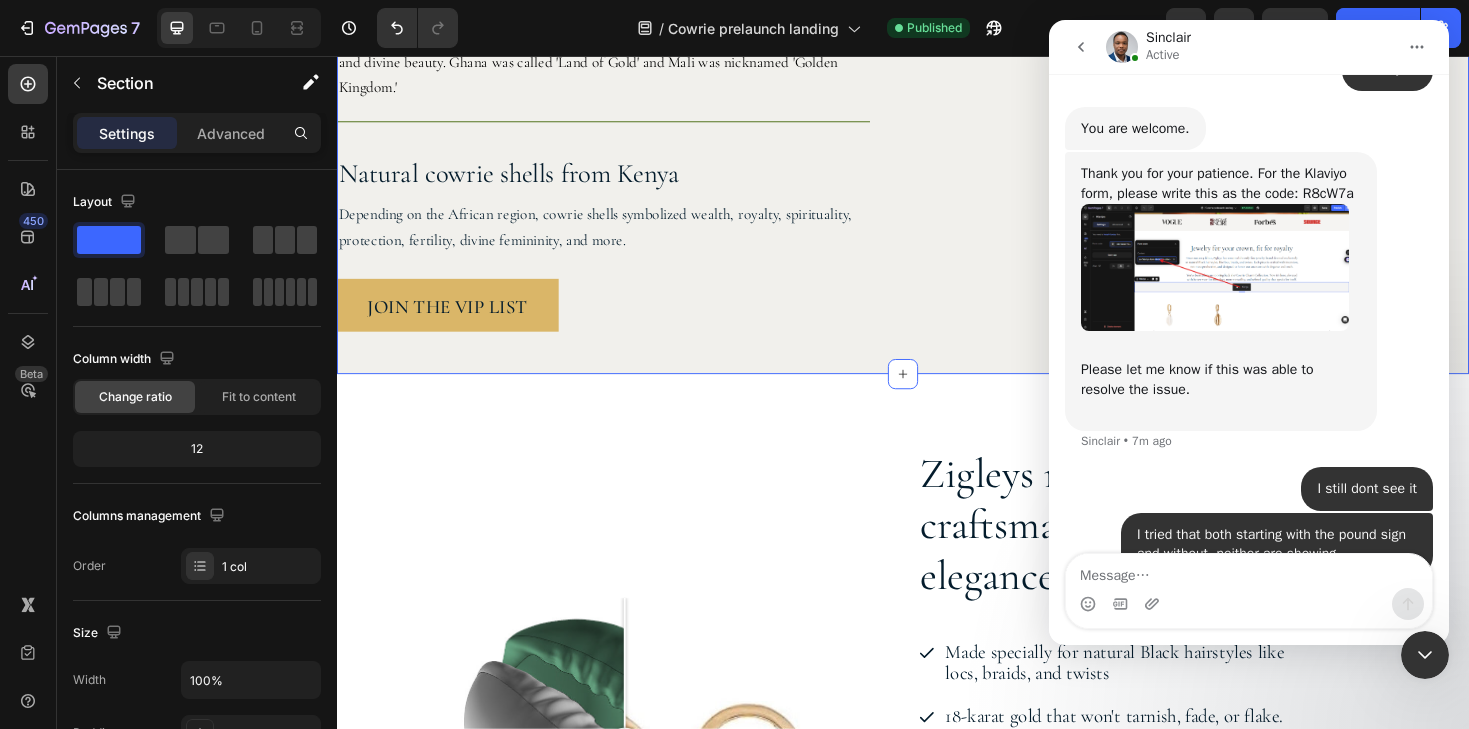 click 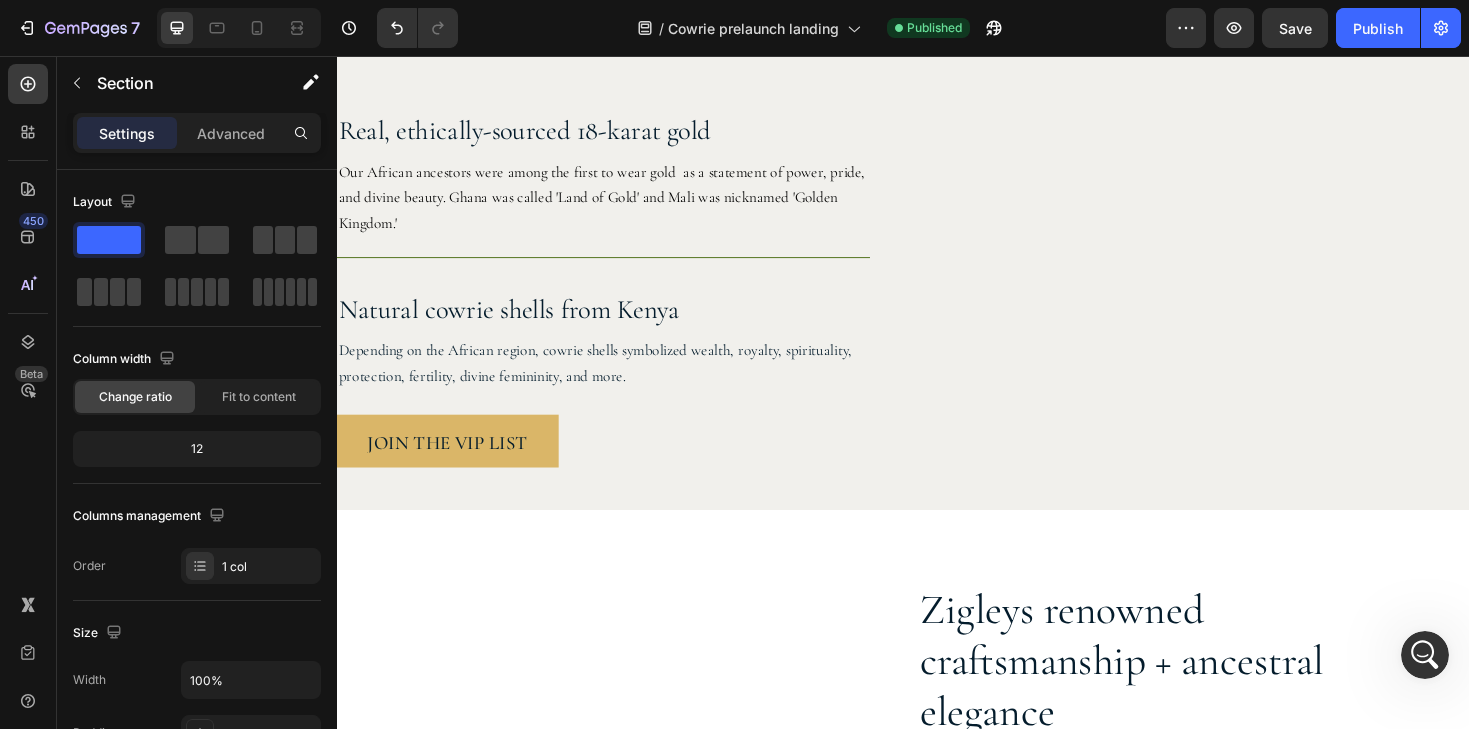 scroll, scrollTop: 2212, scrollLeft: 0, axis: vertical 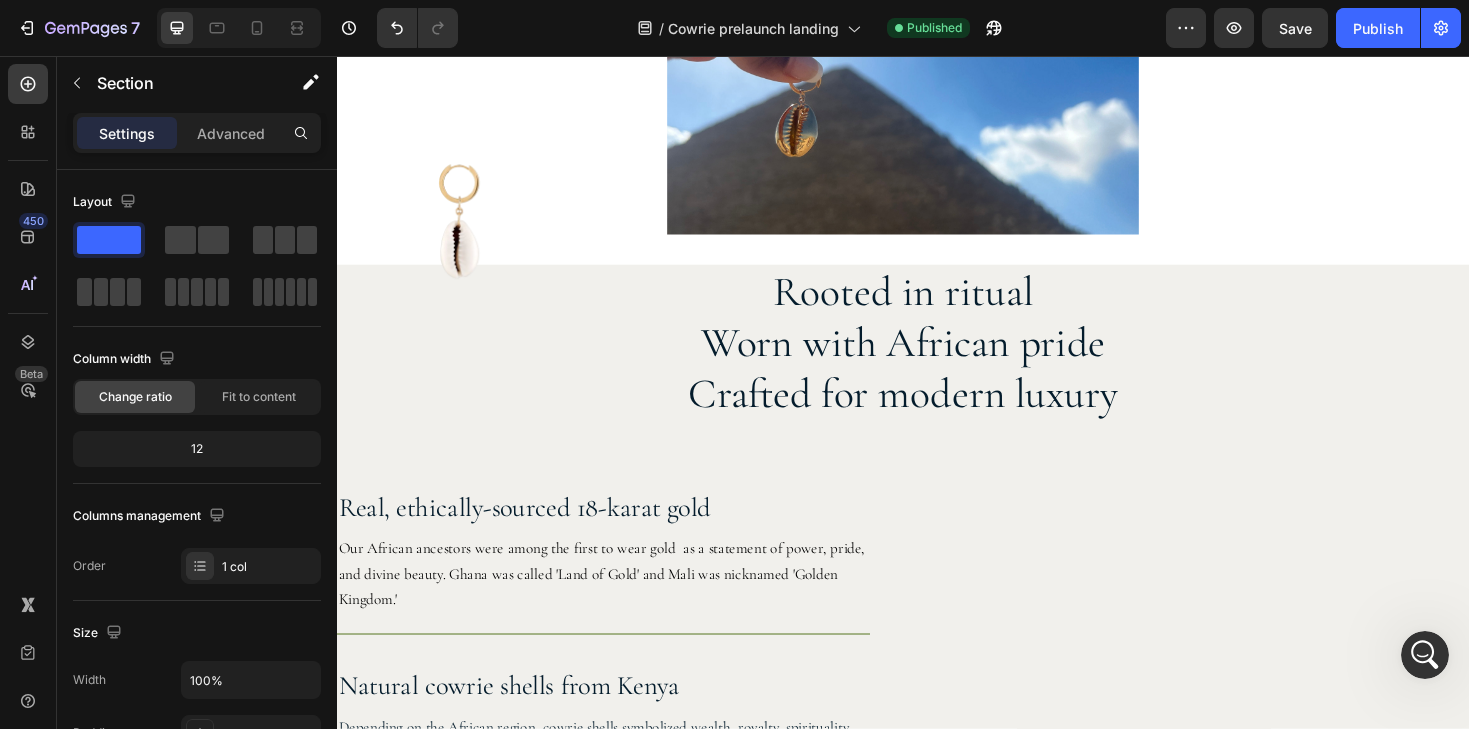 click on "Image Rooted in ritual Worn with African pride Crafted for modern luxury Heading Row Real, ethically-sourced 18-karat gold Heading Our African ancestors were among the first to wear gold  as a statement of power, pride, and divine beauty. Ghana was called 'Land of Gold' and Mali was nicknamed 'Golden Kingdom.' Text Block Row Natural cowrie shells from Kenya Heading Depending on the African region, cowrie shells symbolized wealth, royalty, spirituality, protection, fertility, divine femininity, and more.  Text Block Row JOIN THE VIP LIST Button Row" at bounding box center [937, 606] 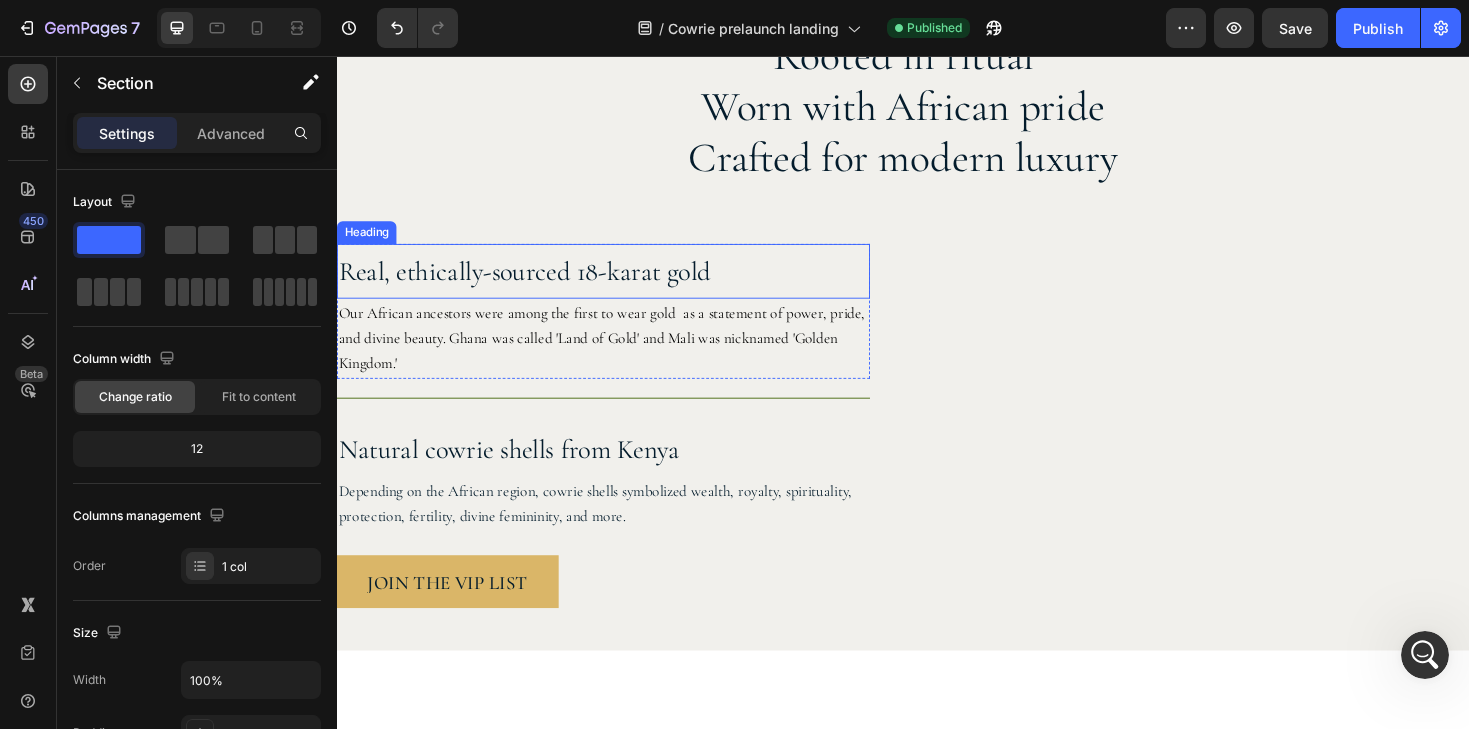 scroll, scrollTop: 2547, scrollLeft: 0, axis: vertical 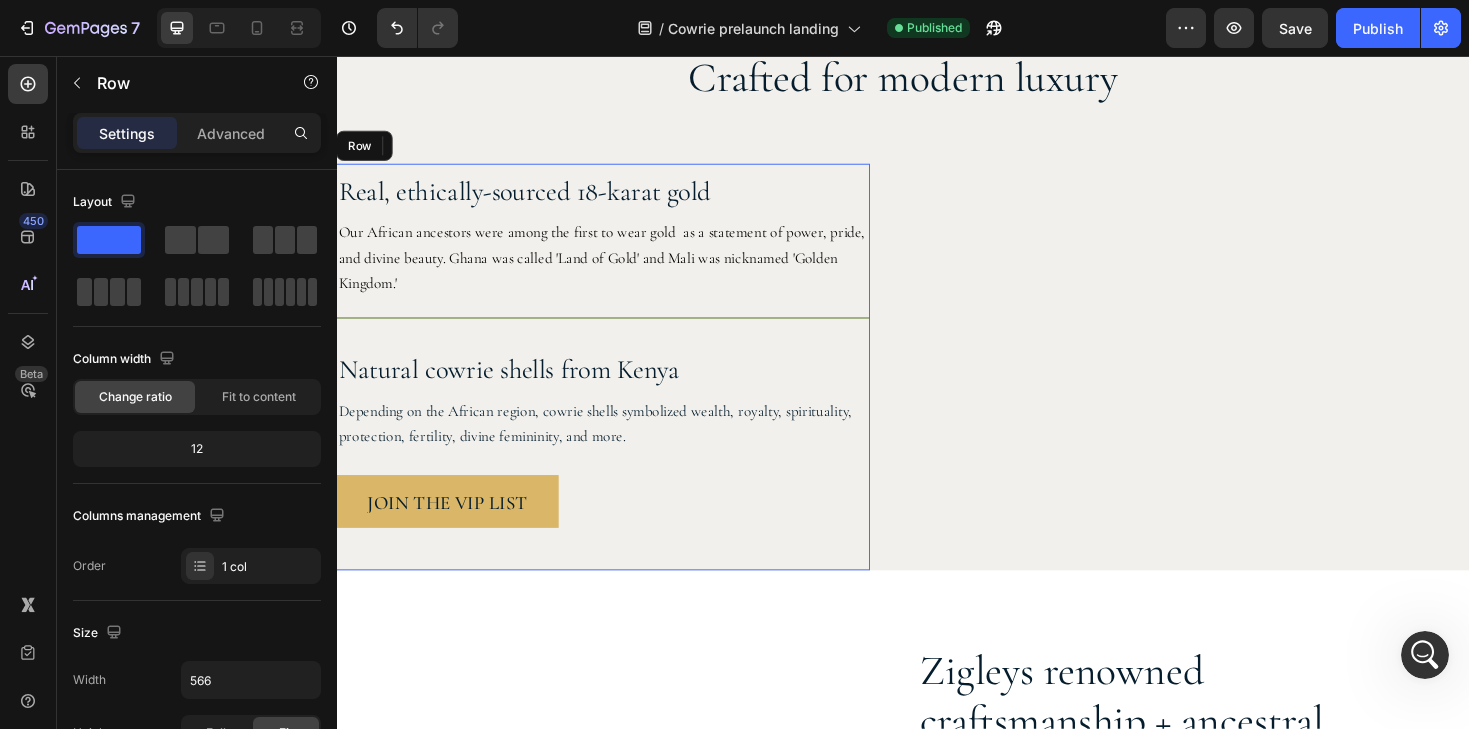 click on "JOIN THE VIP LIST Button" at bounding box center [619, 550] 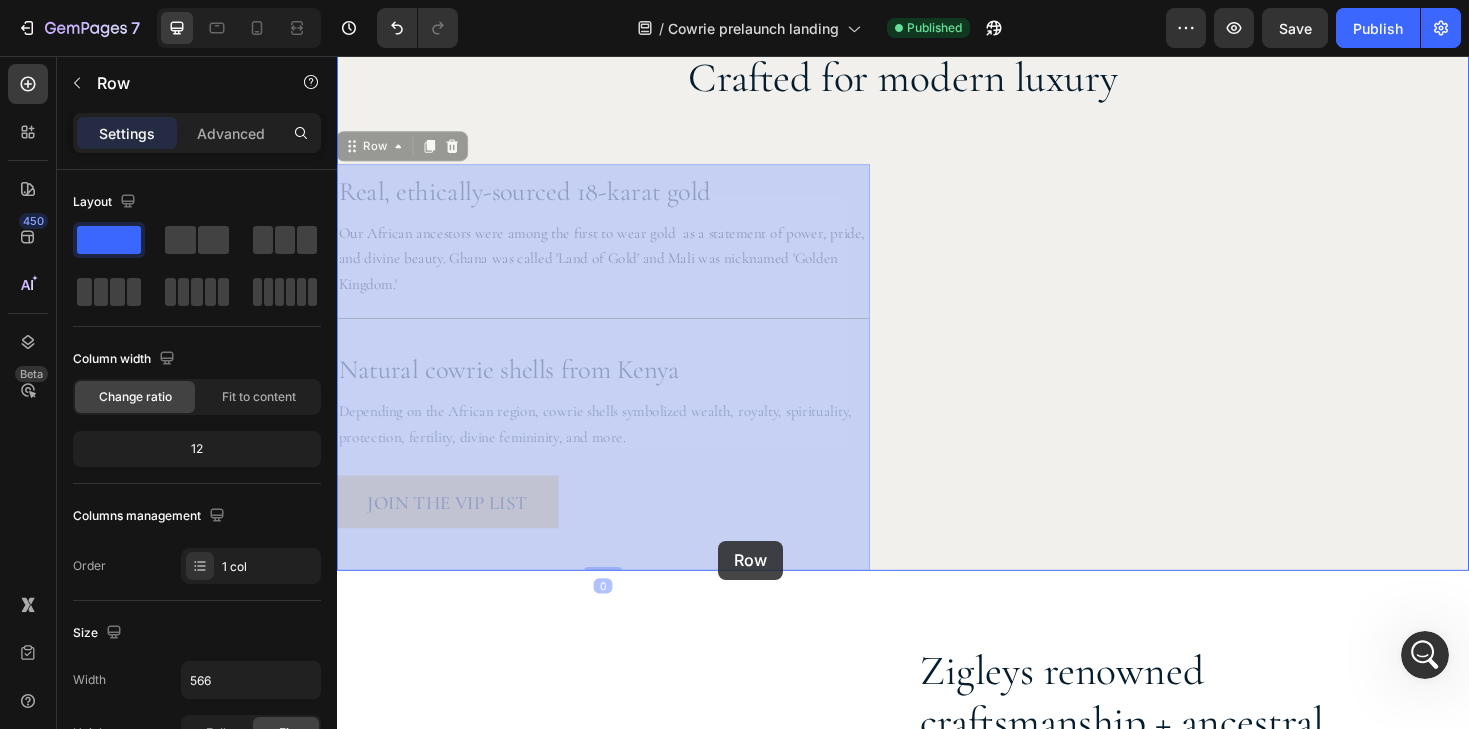 drag, startPoint x: 714, startPoint y: 560, endPoint x: 740, endPoint y: 571, distance: 28.231188 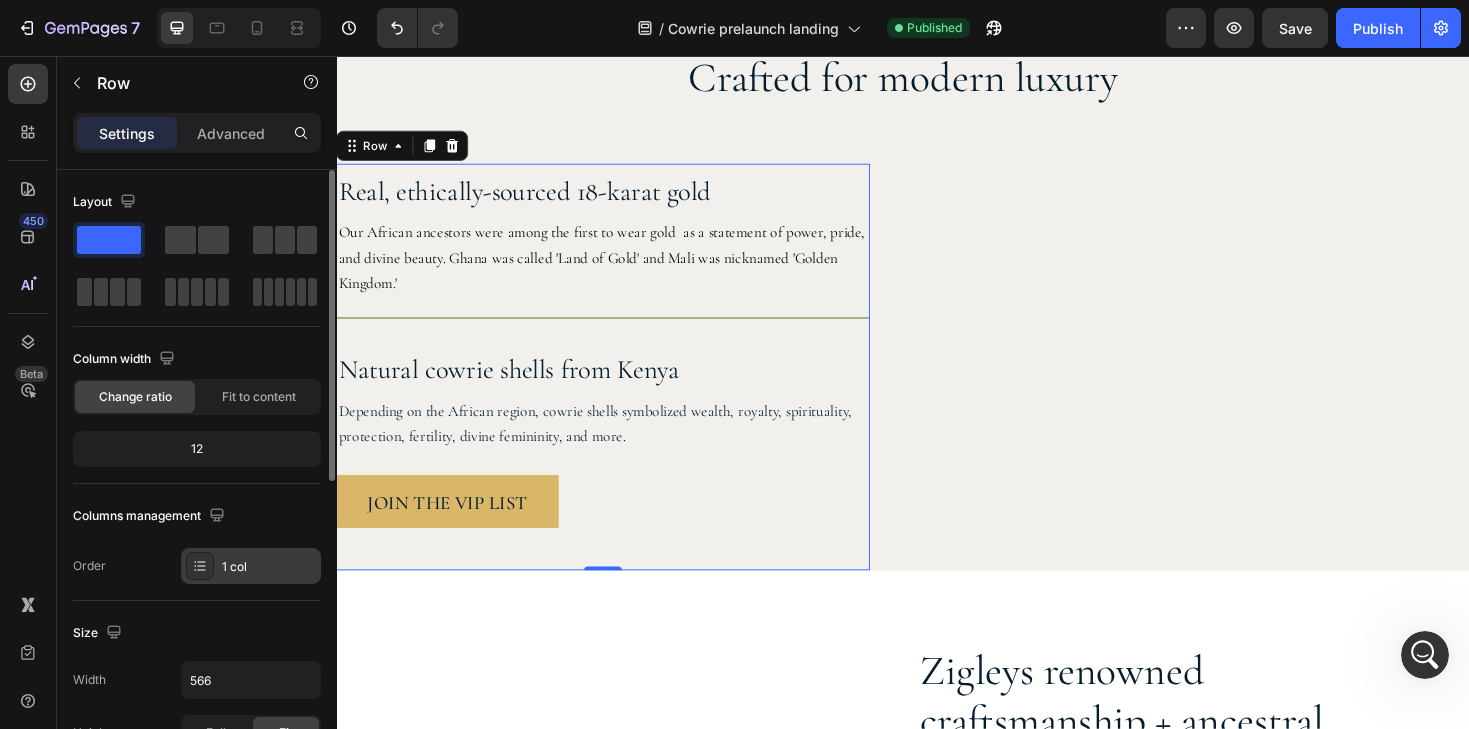 click 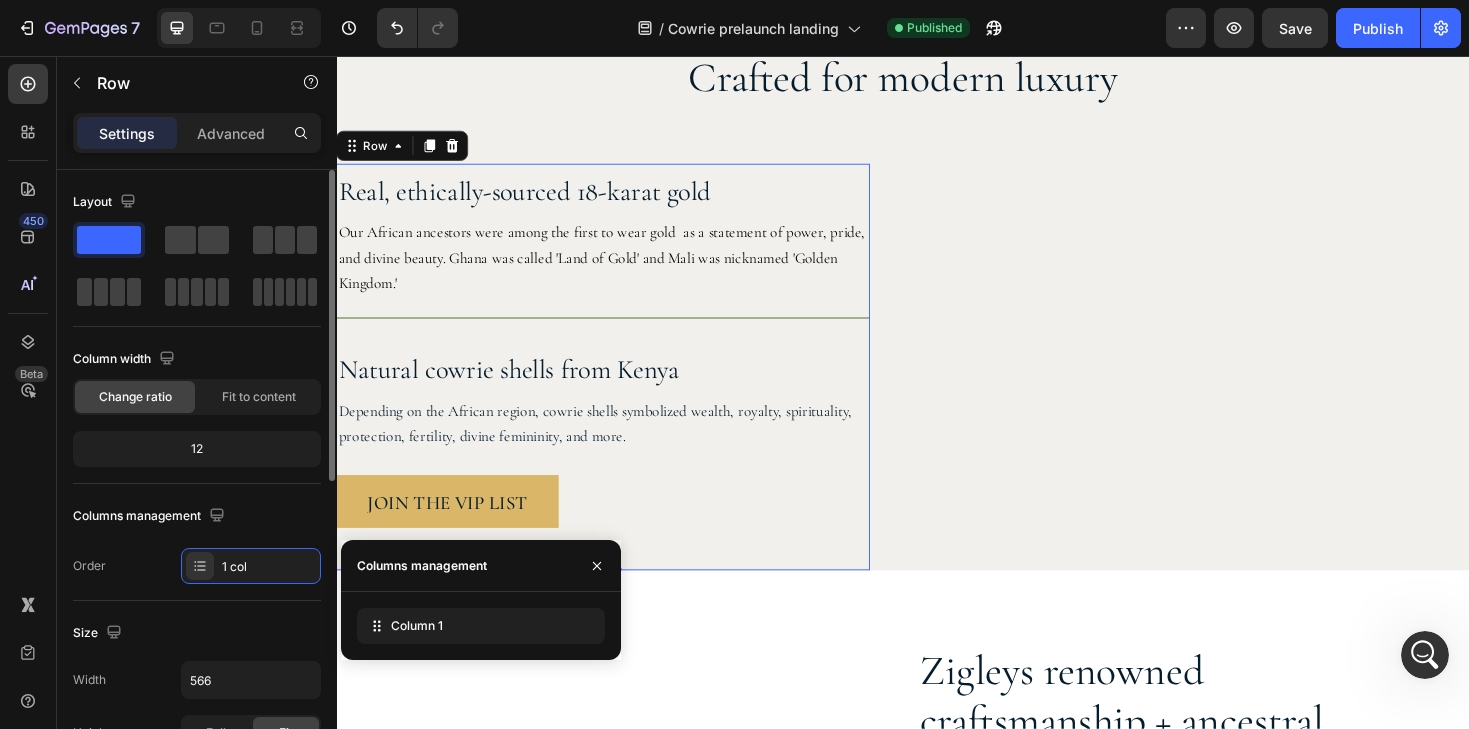 click on "Size" at bounding box center [197, 633] 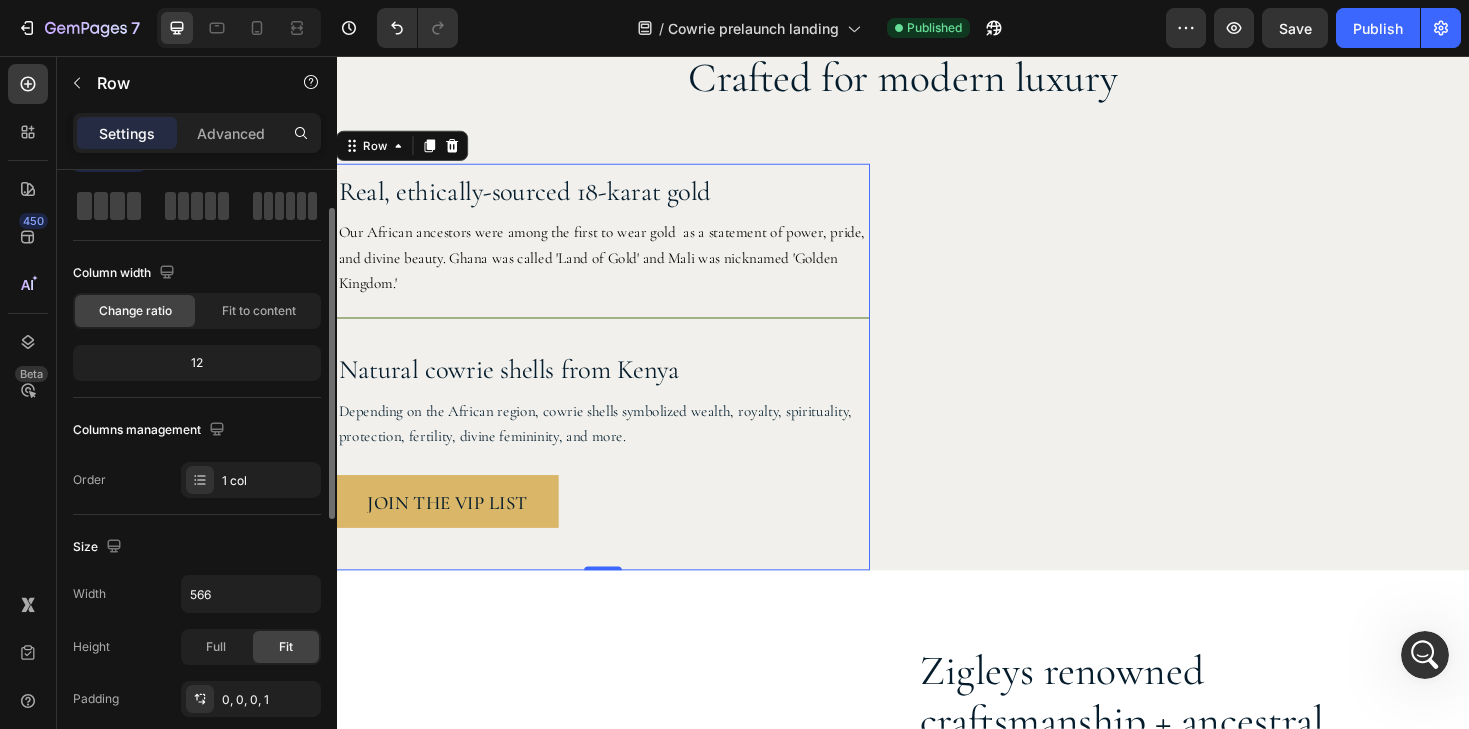 scroll, scrollTop: 0, scrollLeft: 0, axis: both 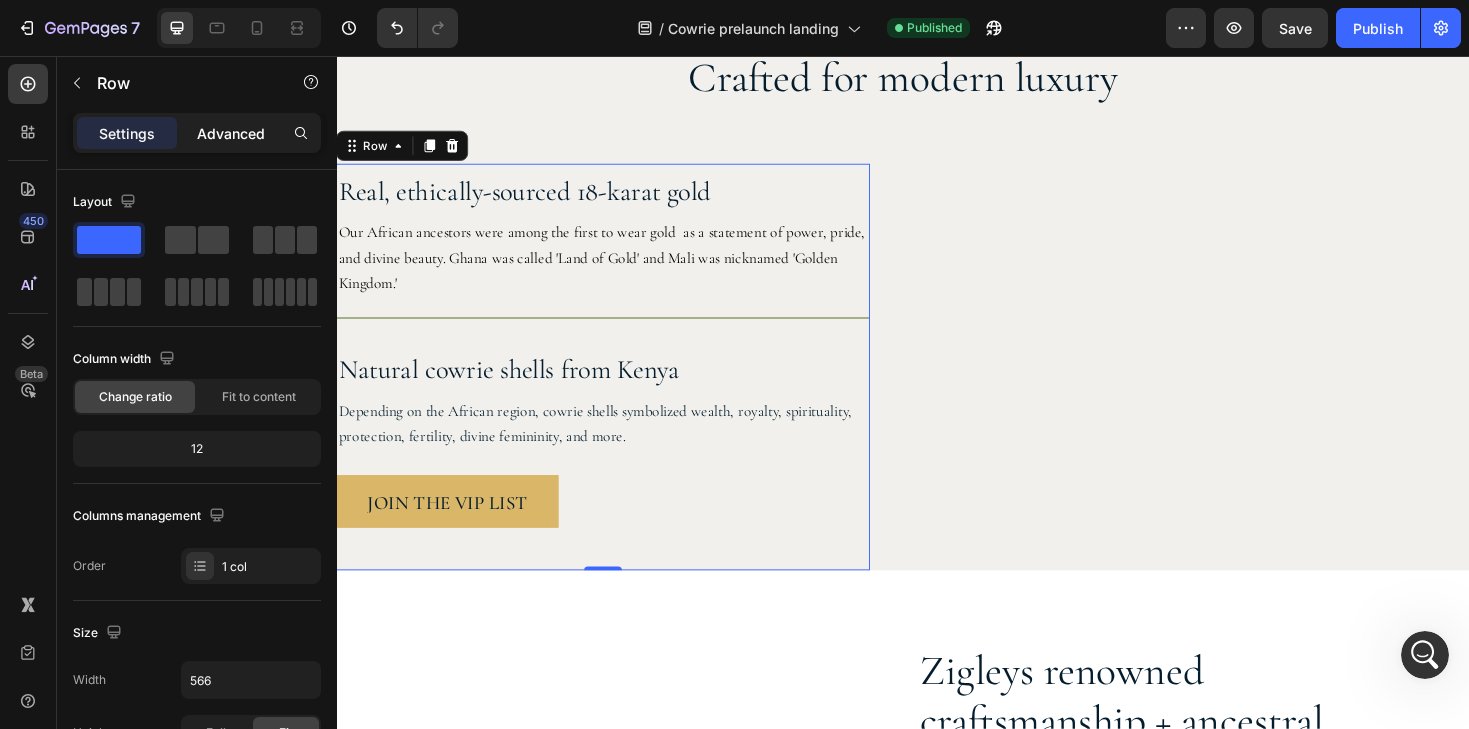 click on "Advanced" at bounding box center (231, 133) 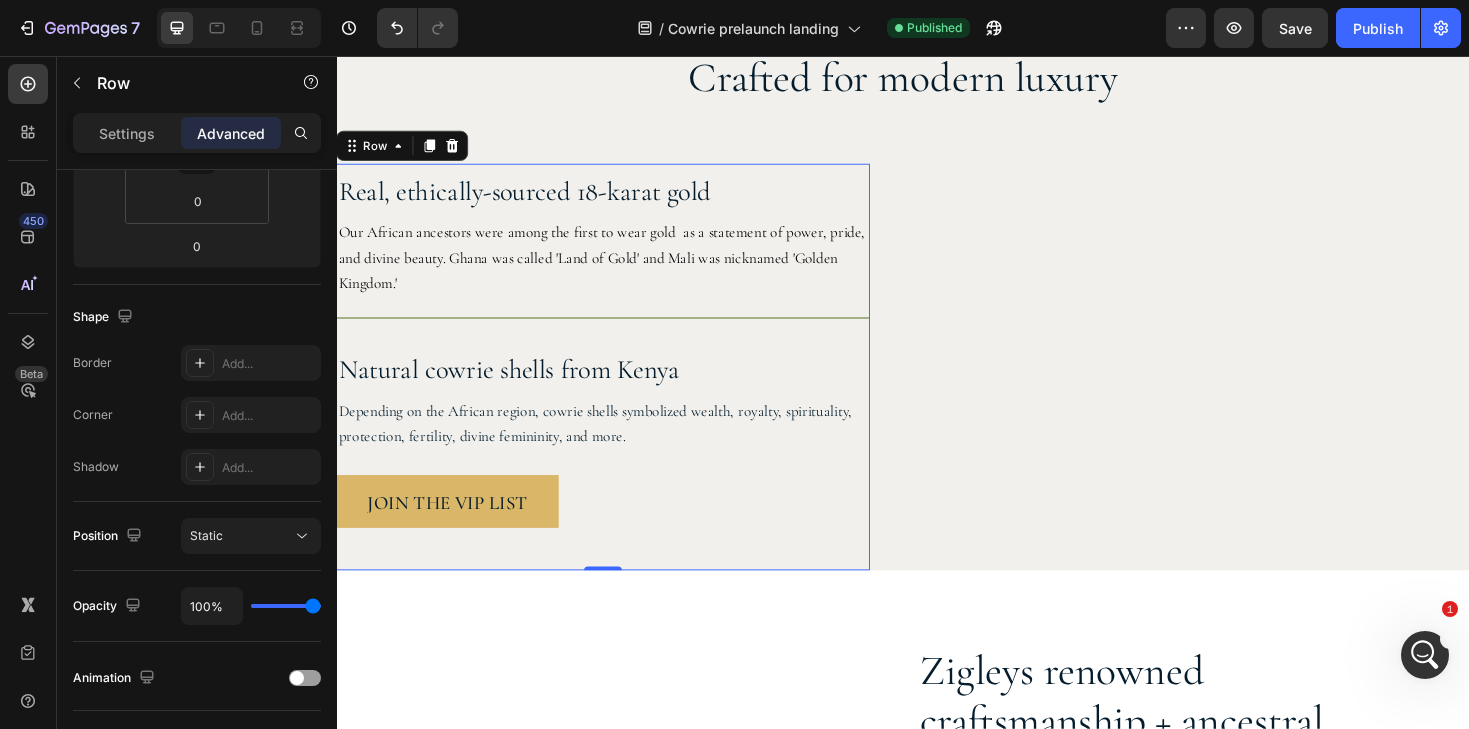 scroll, scrollTop: 0, scrollLeft: 0, axis: both 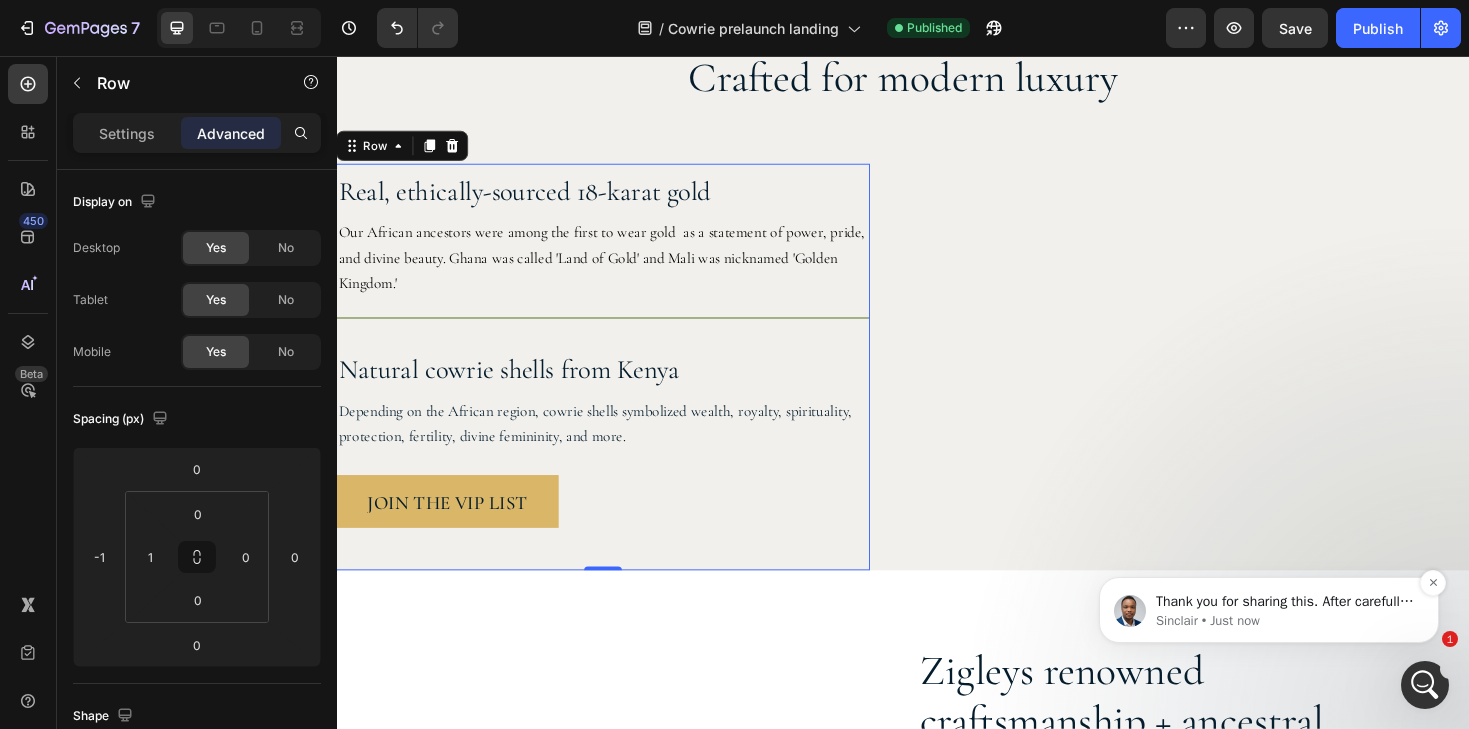 click on "Sinclair • Just now" at bounding box center [1285, 621] 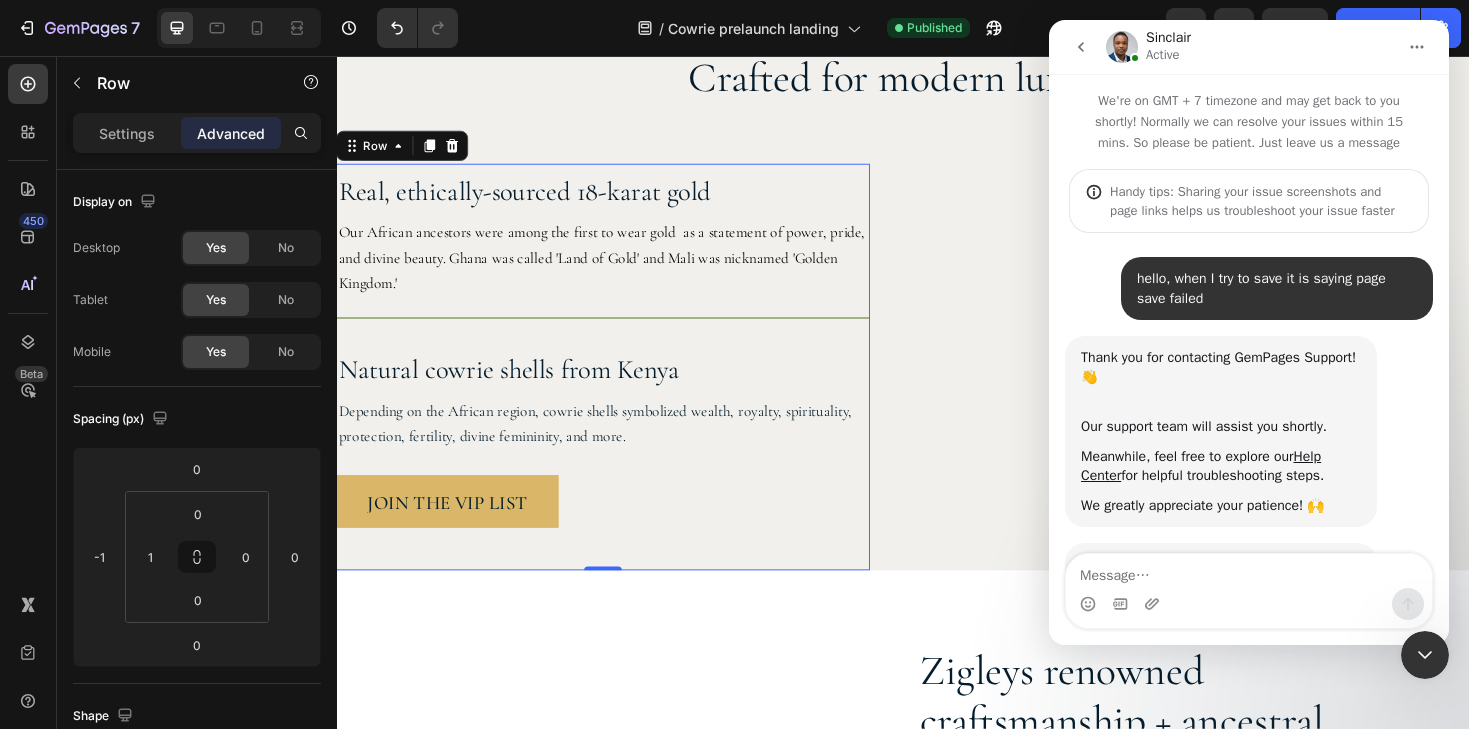 scroll, scrollTop: 3, scrollLeft: 0, axis: vertical 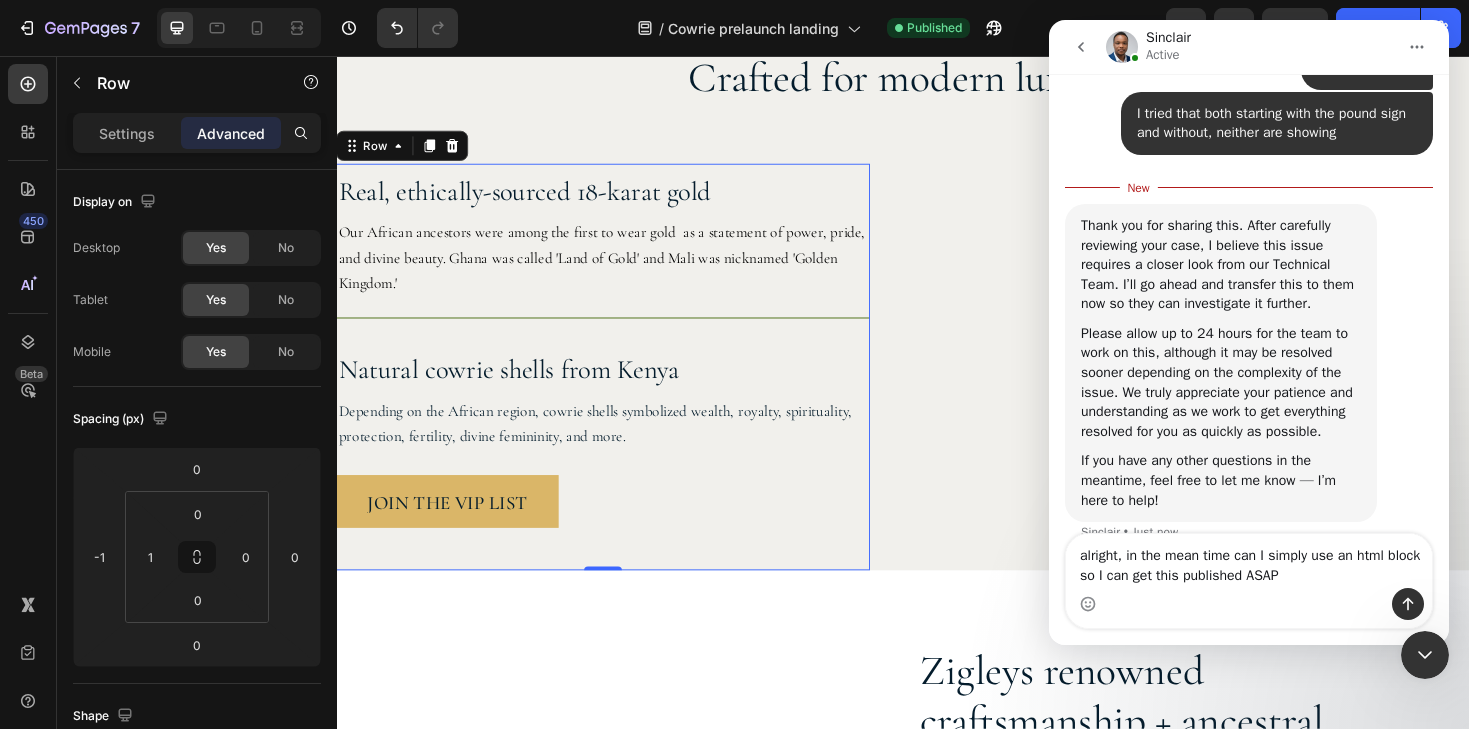 type on "alright, in the mean time can I simply use an html block so I can get this published ASAP?" 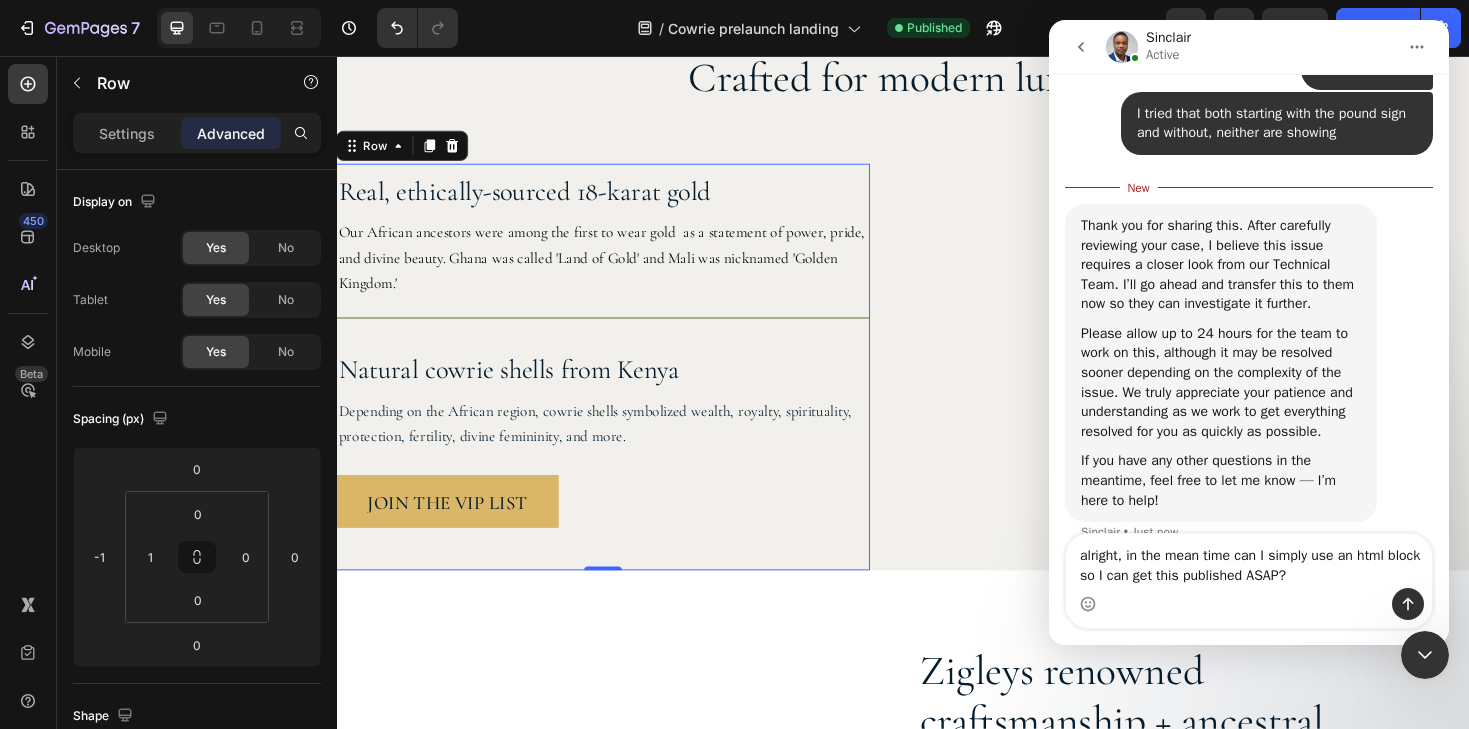 type 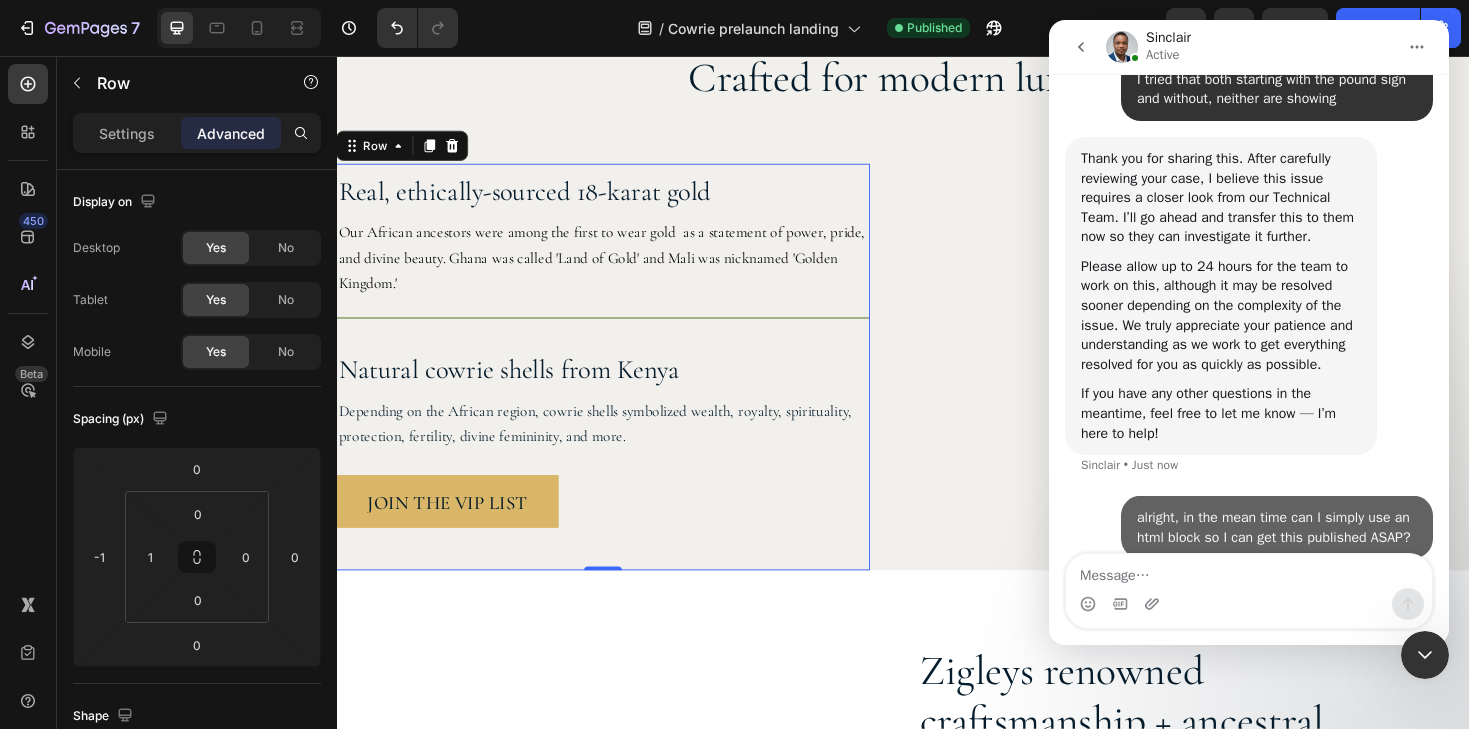 scroll, scrollTop: 4304, scrollLeft: 0, axis: vertical 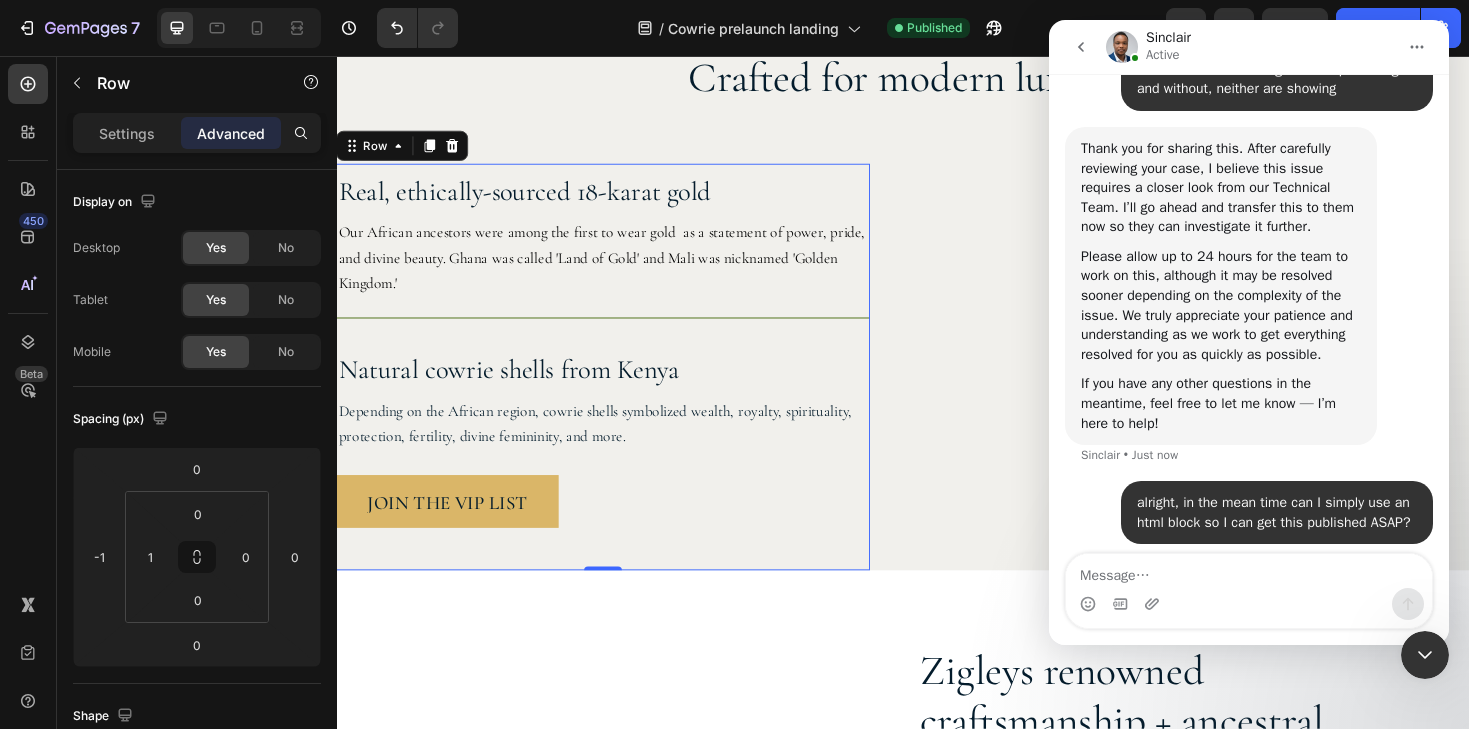 click at bounding box center (1425, 655) 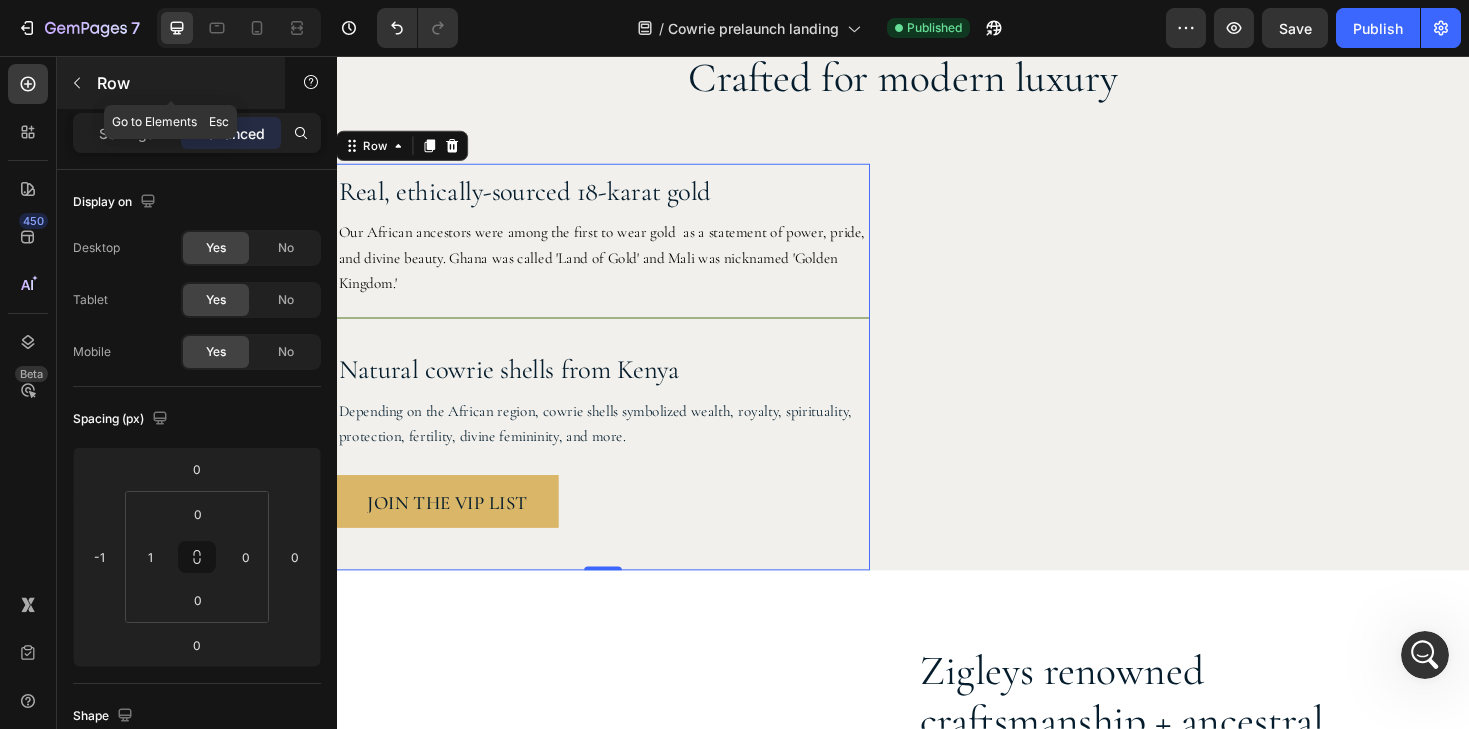 click 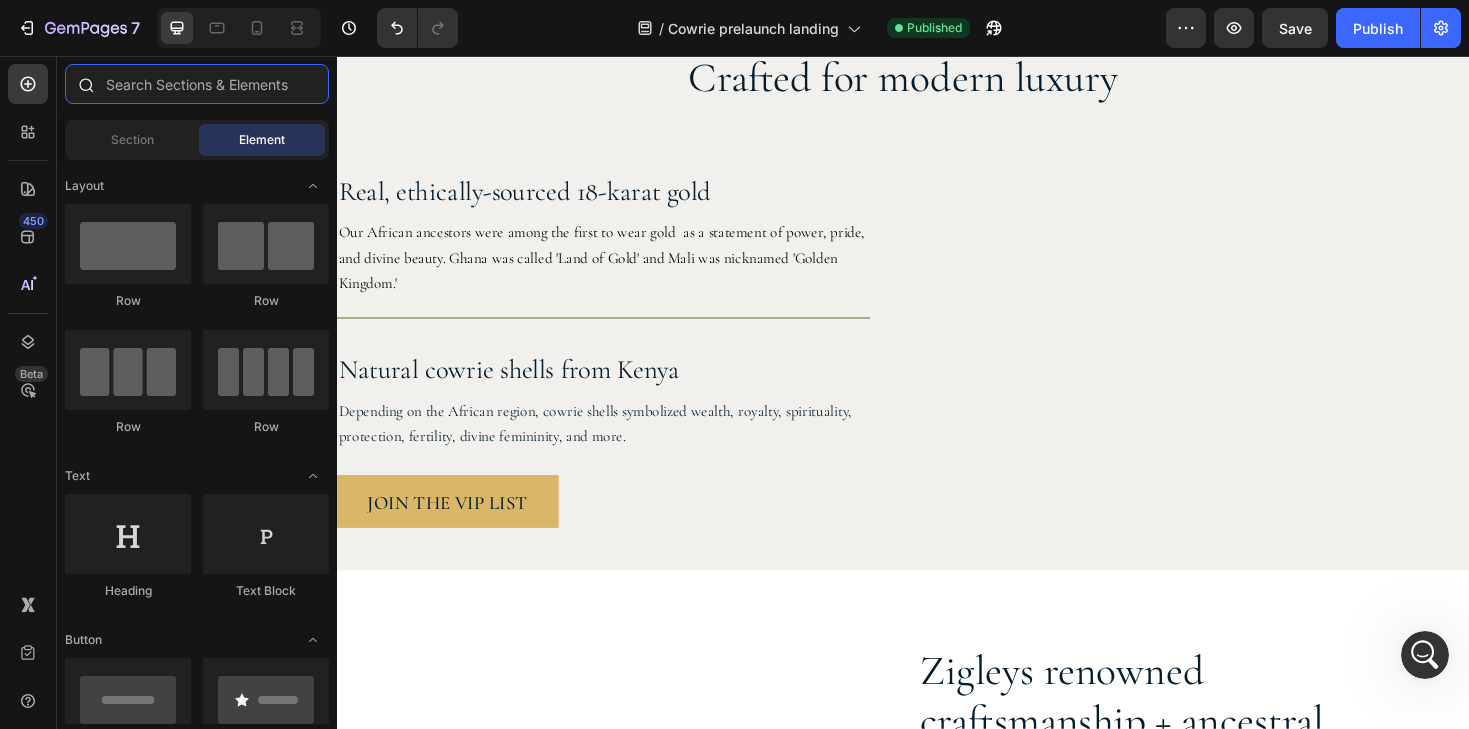 click at bounding box center (197, 84) 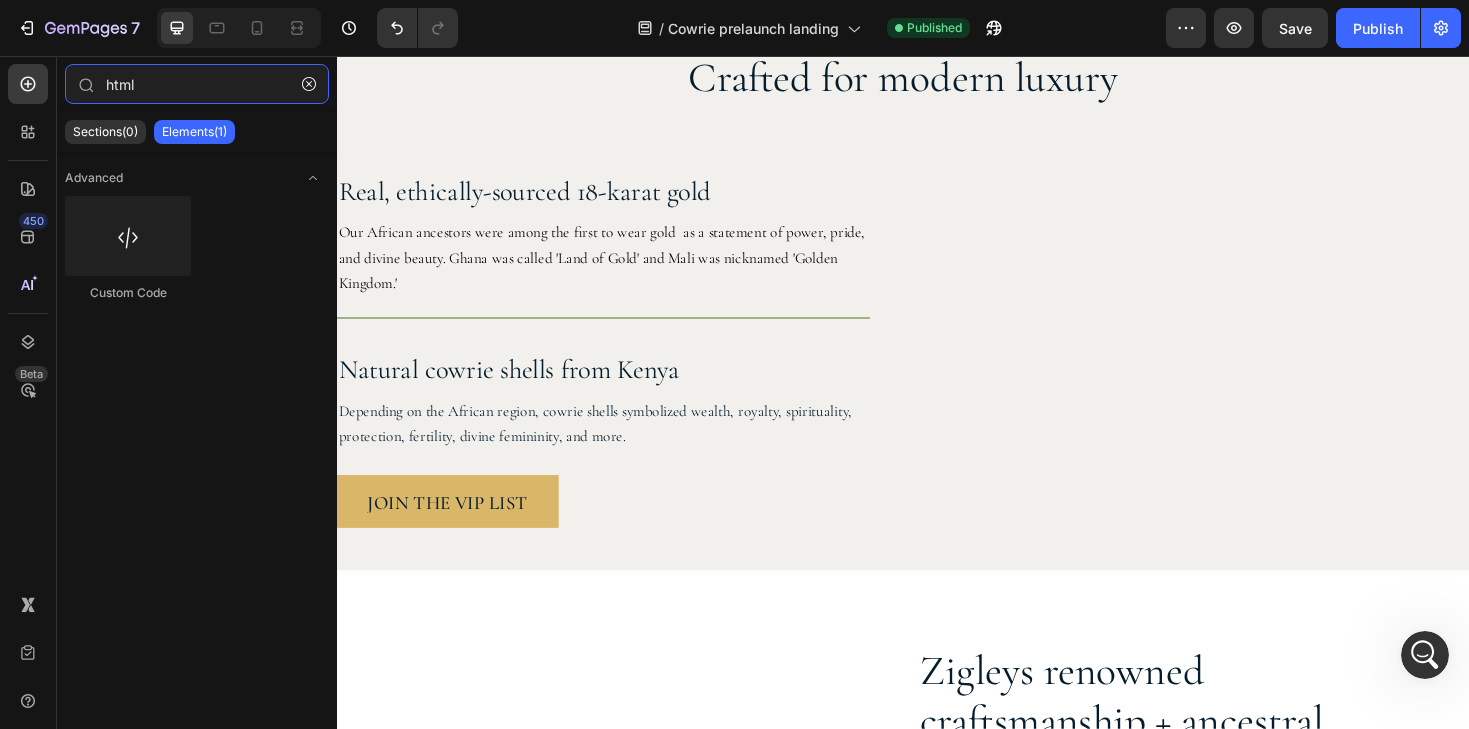 type on "html" 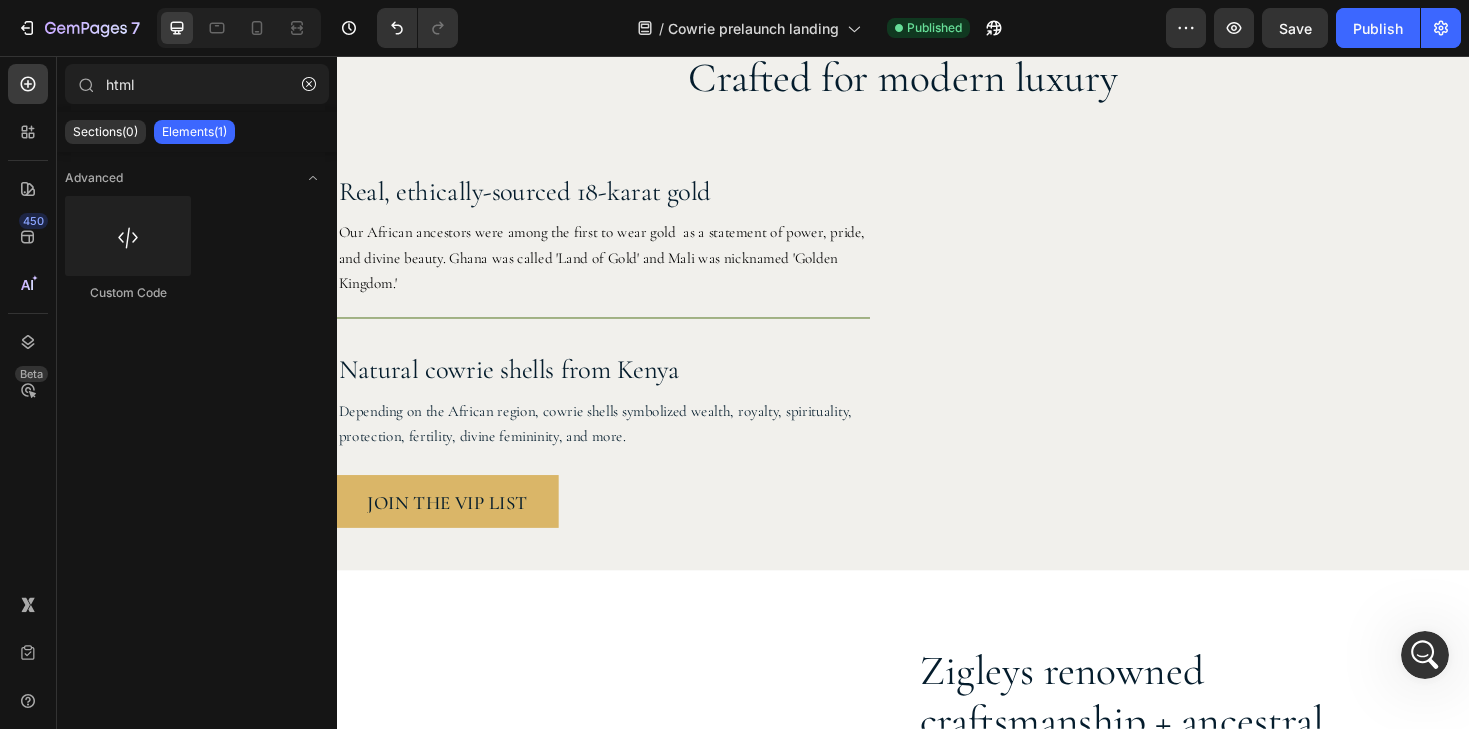 click 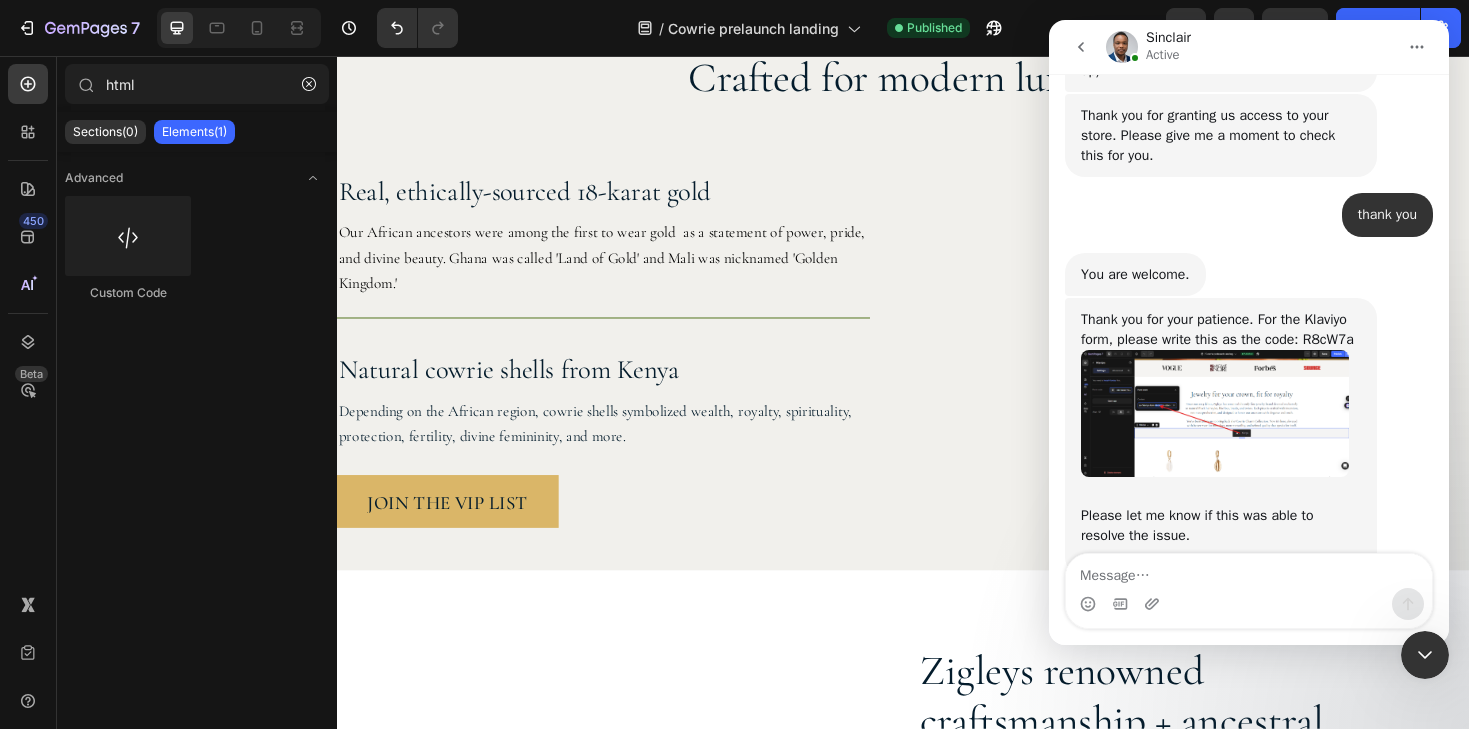 scroll, scrollTop: 4304, scrollLeft: 0, axis: vertical 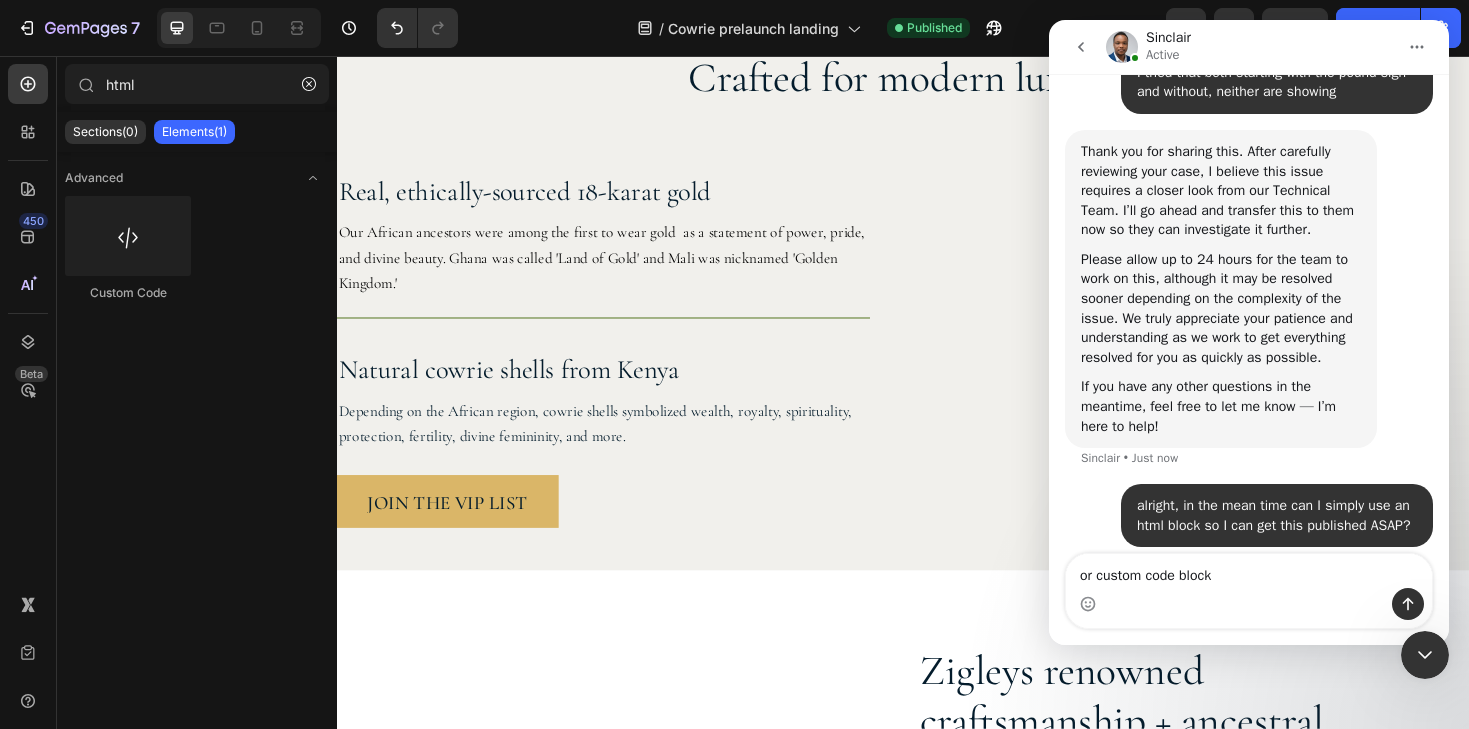 type on "or custom code block?" 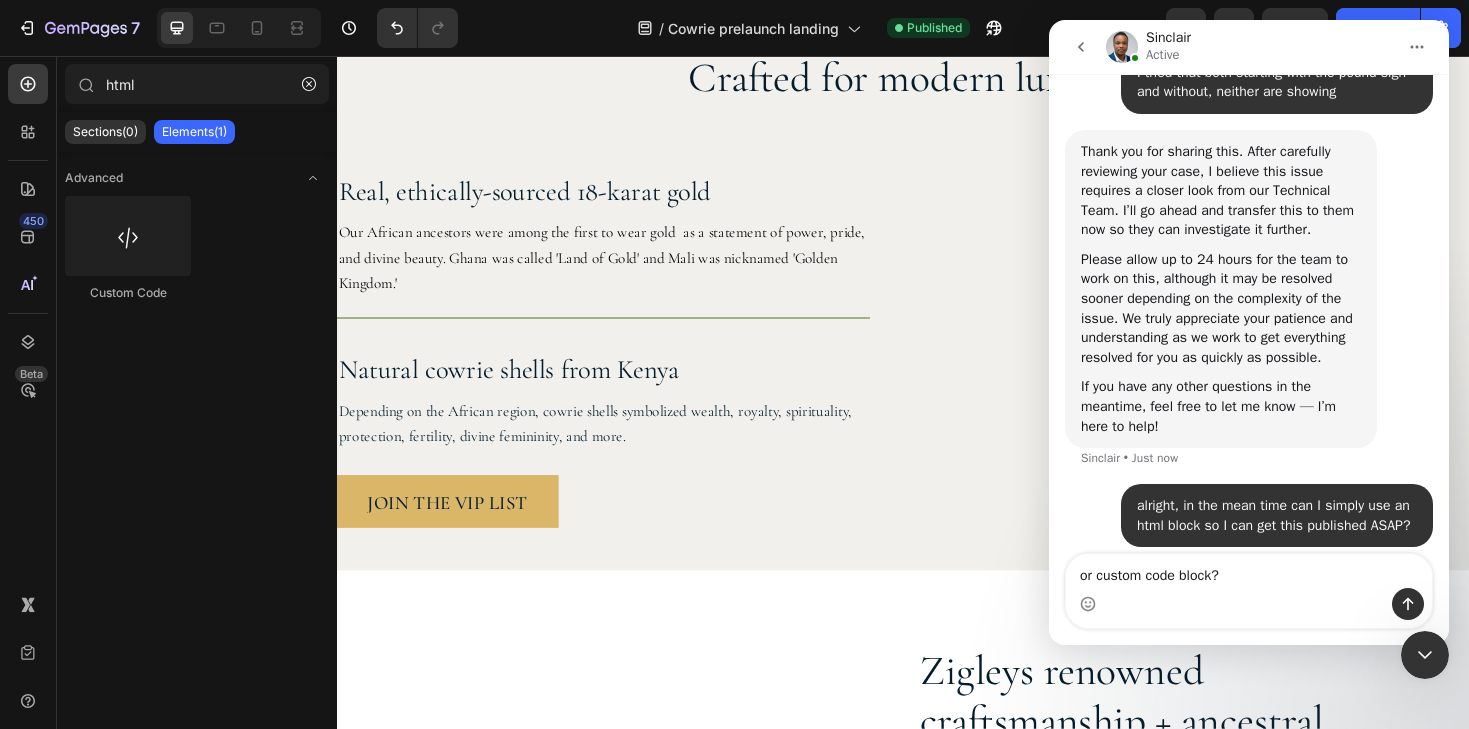 type 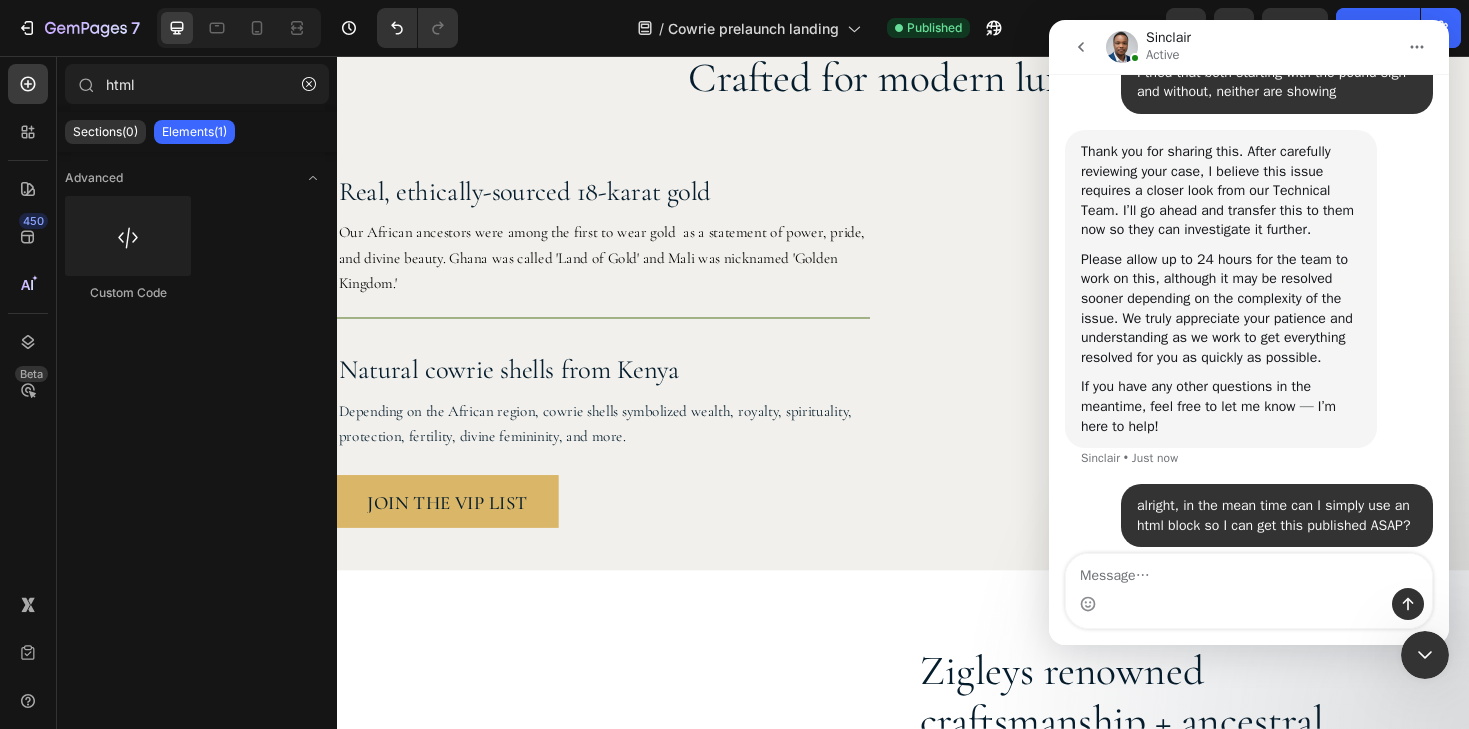 scroll, scrollTop: 4349, scrollLeft: 0, axis: vertical 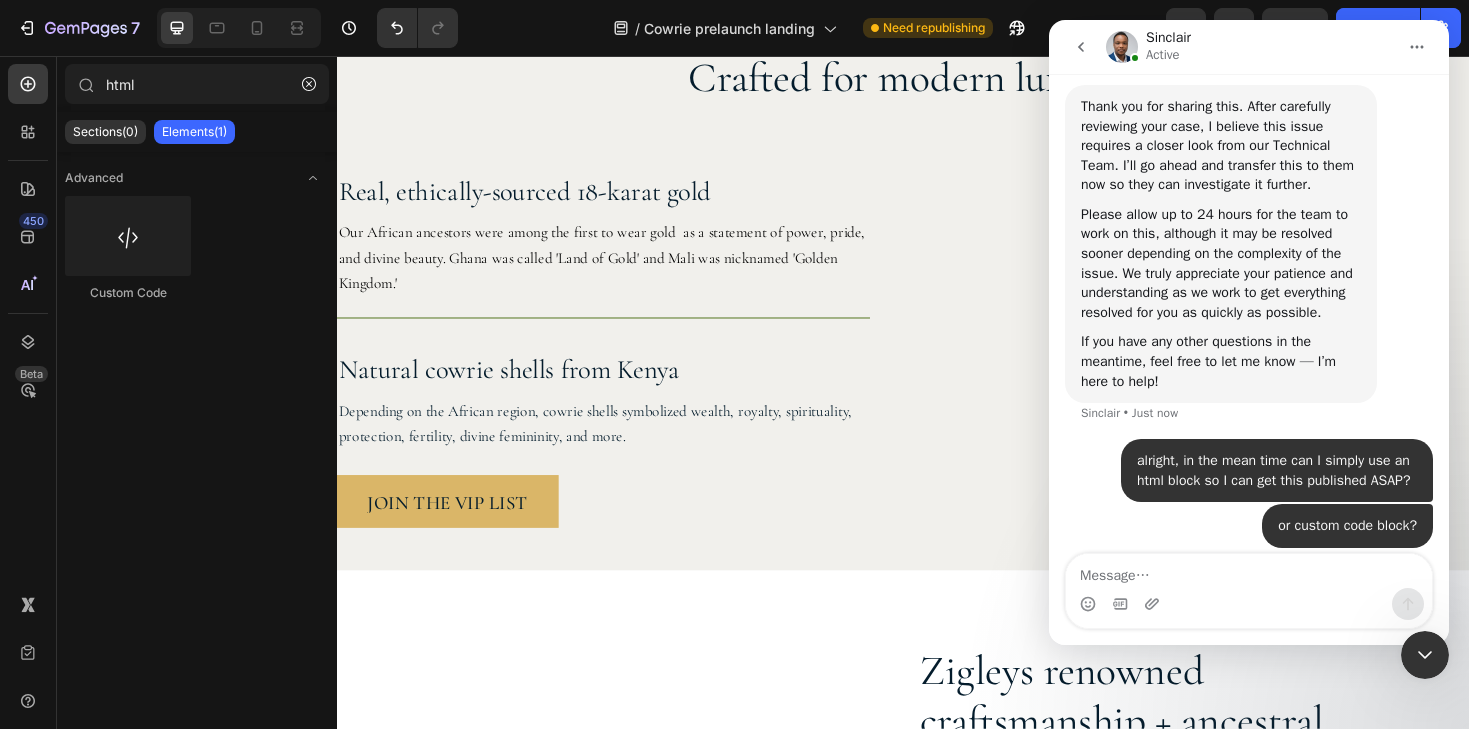 click 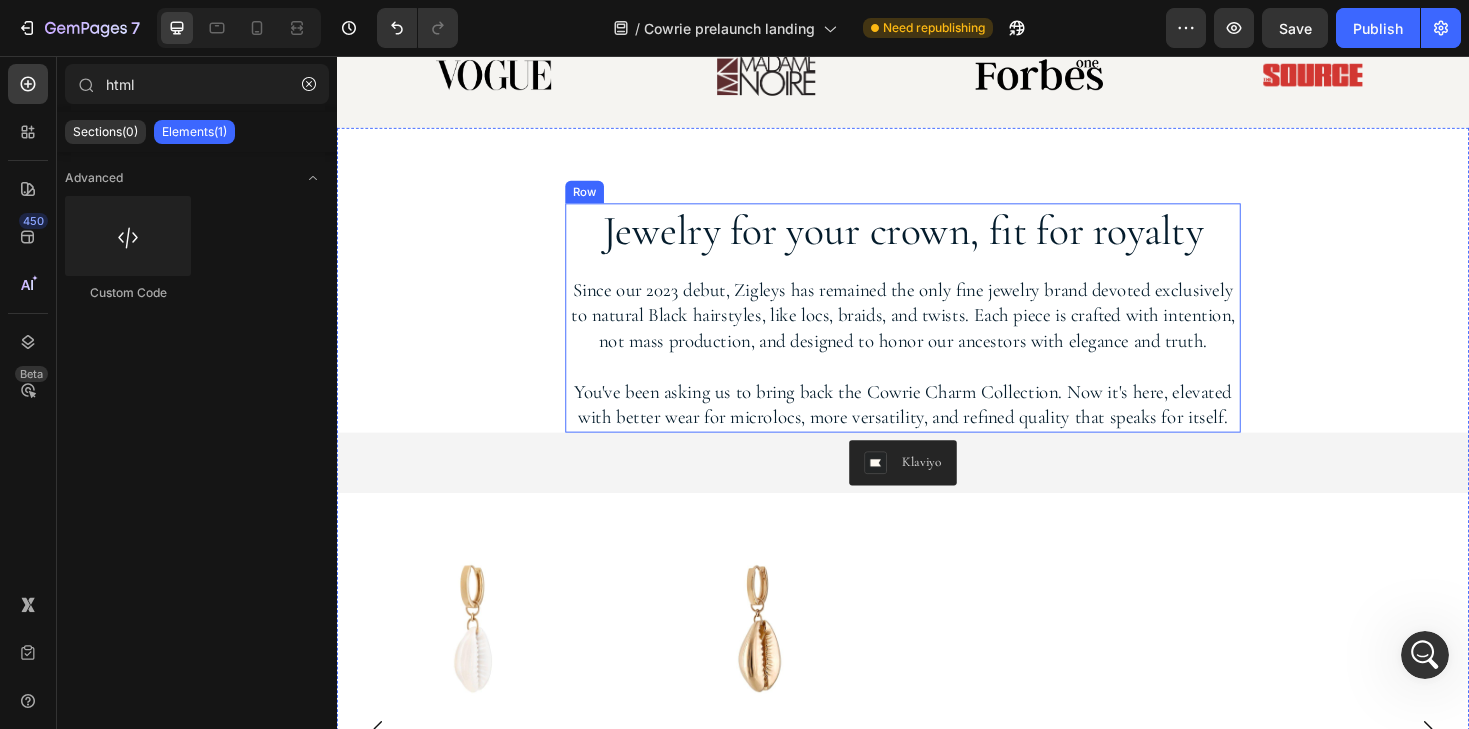 scroll, scrollTop: 913, scrollLeft: 0, axis: vertical 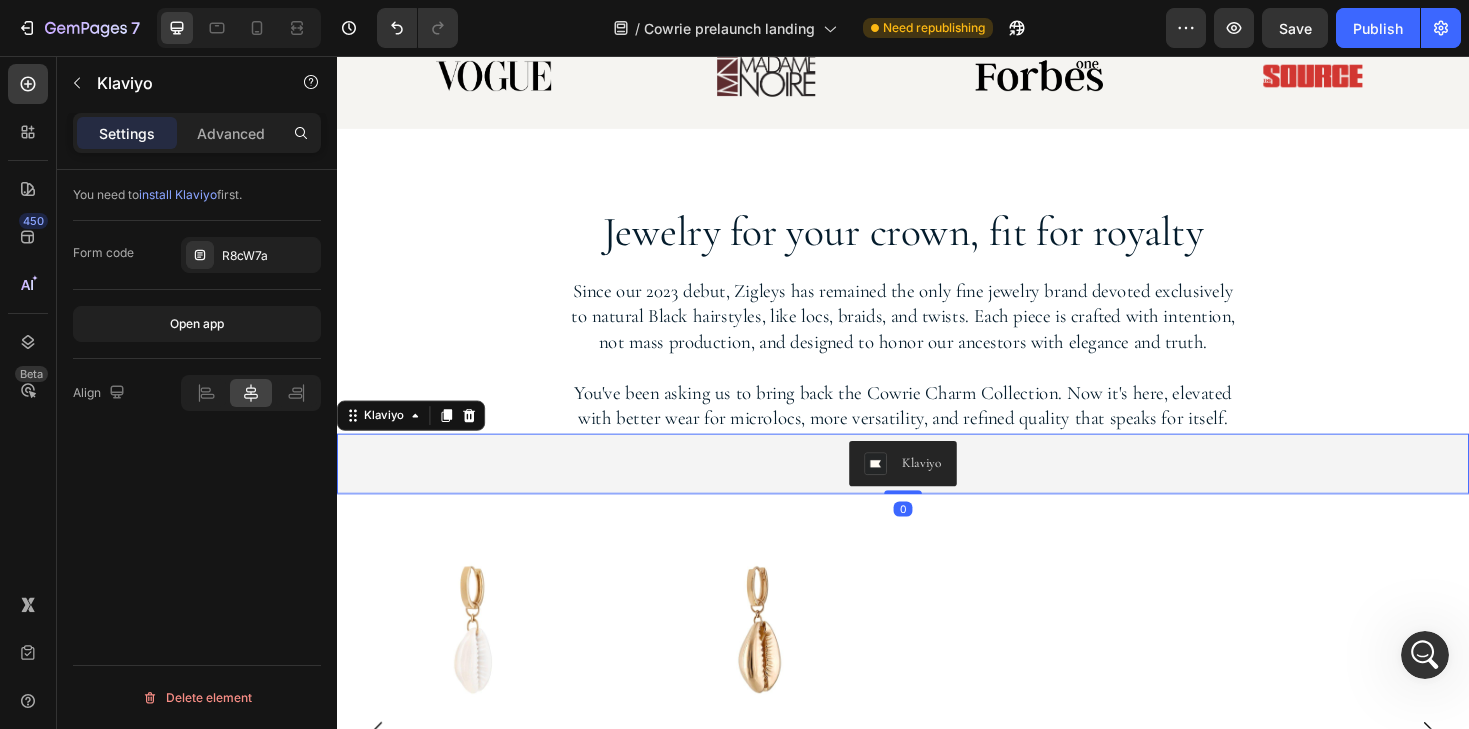 click on "Klaviyo" at bounding box center [937, 488] 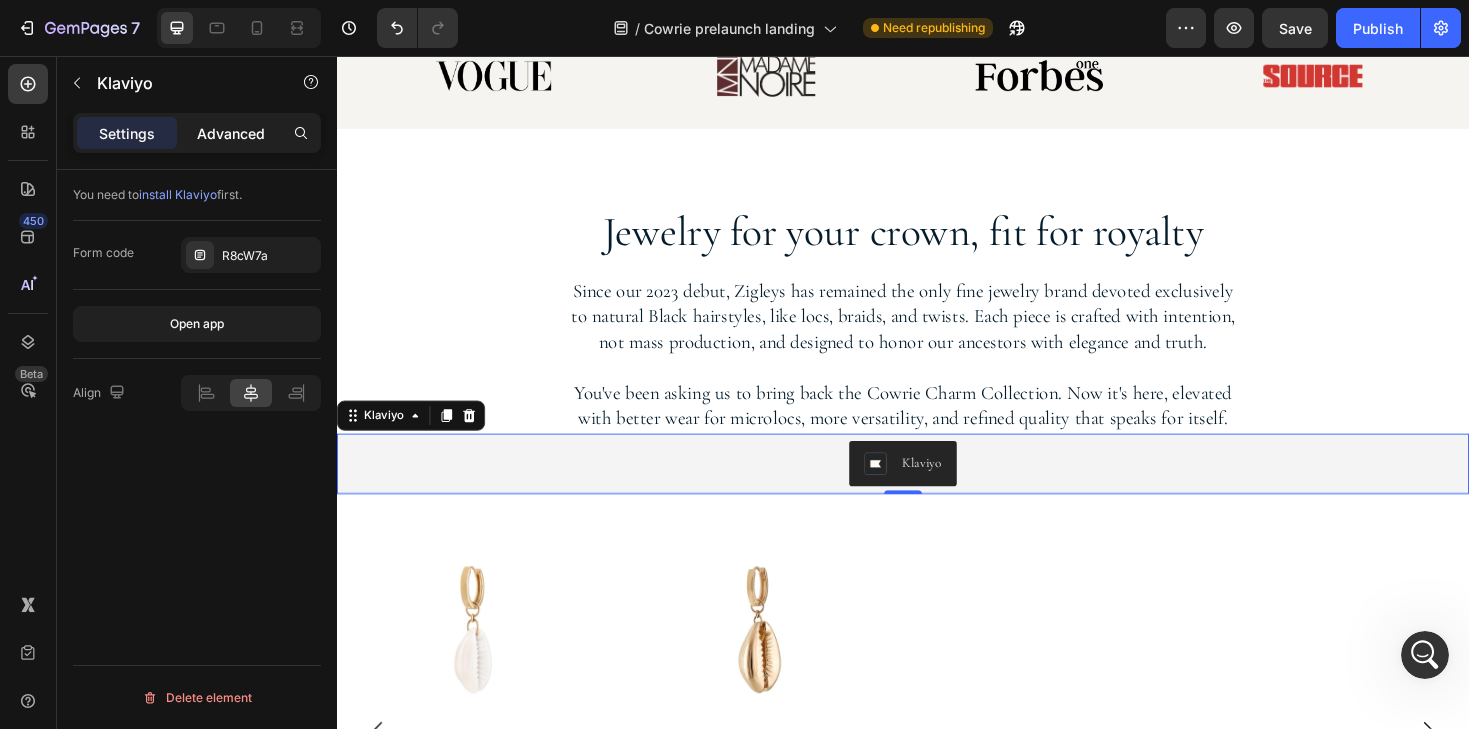 click on "Advanced" 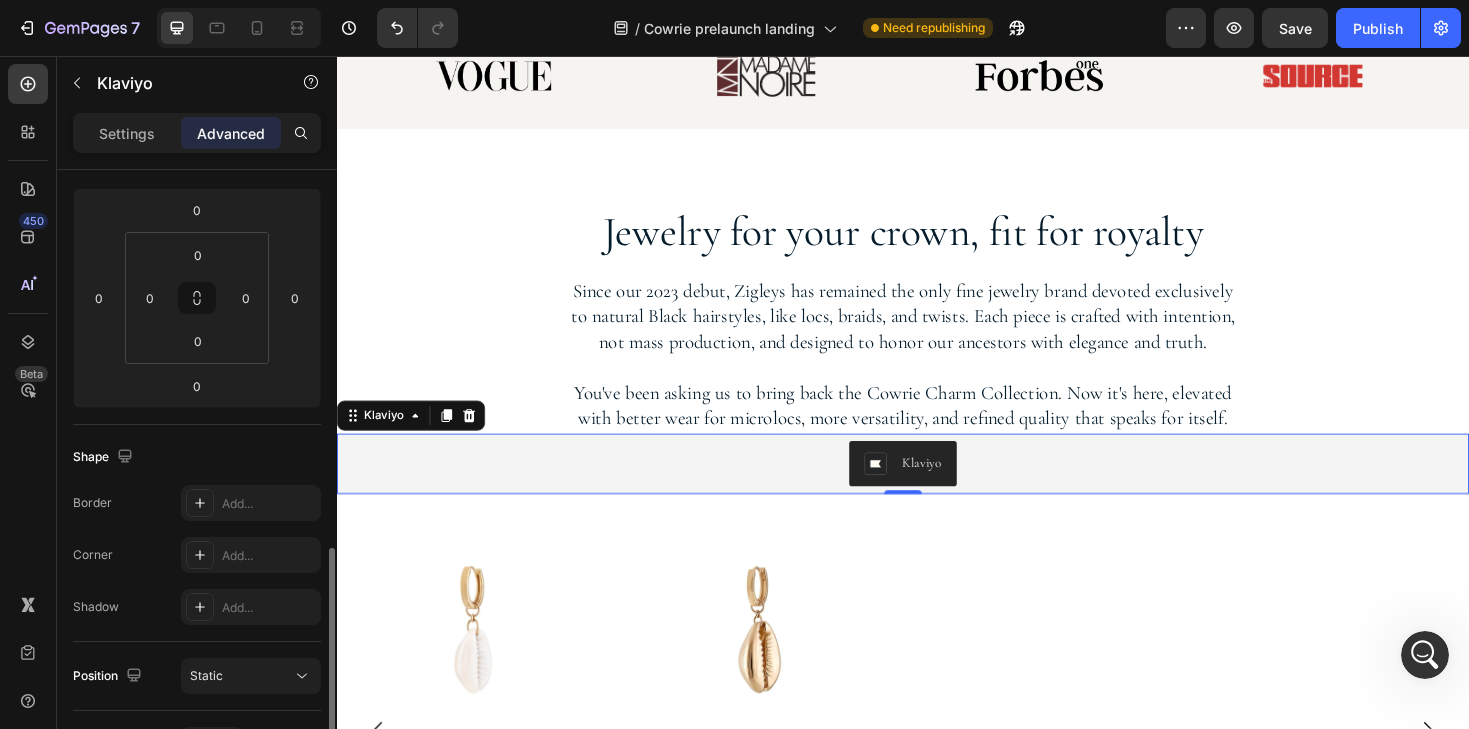 scroll, scrollTop: 0, scrollLeft: 0, axis: both 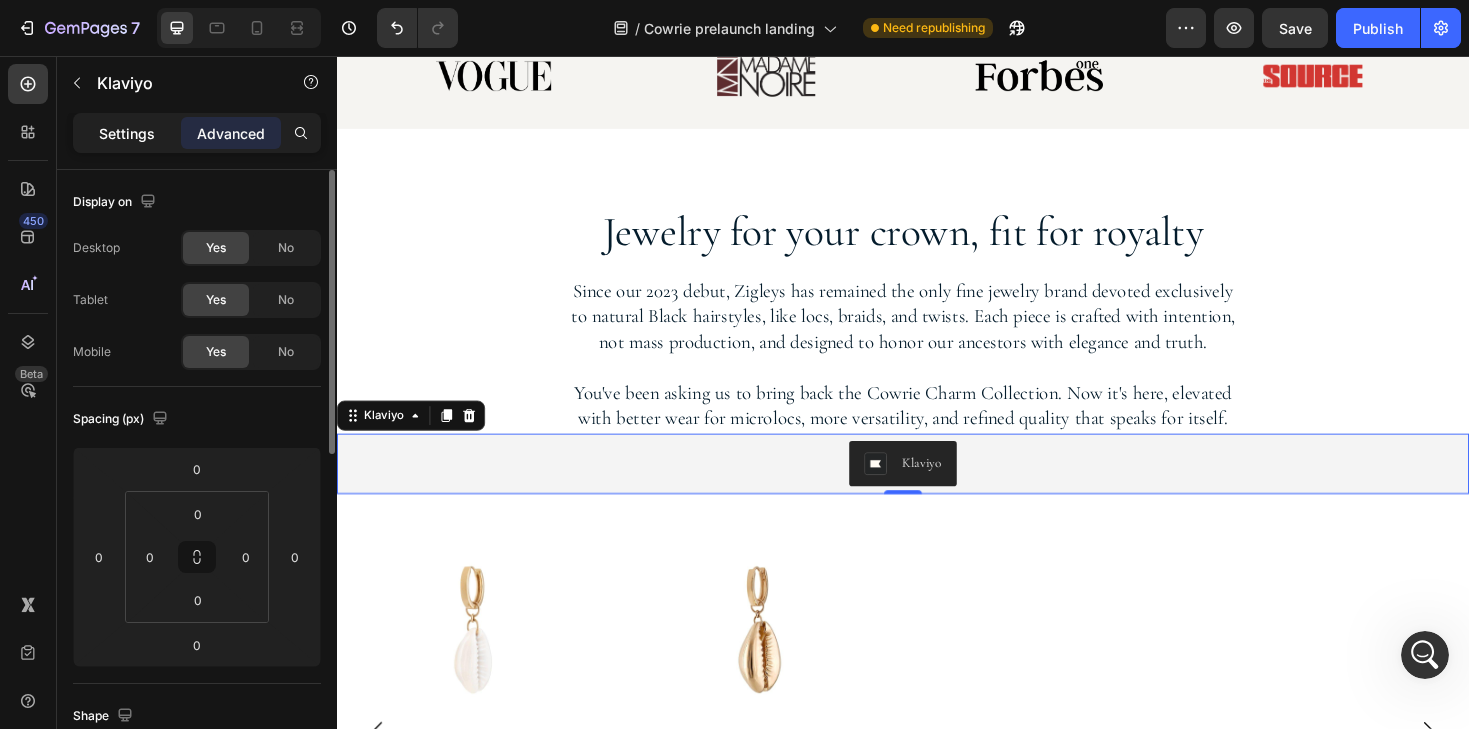 click on "Settings" at bounding box center (127, 133) 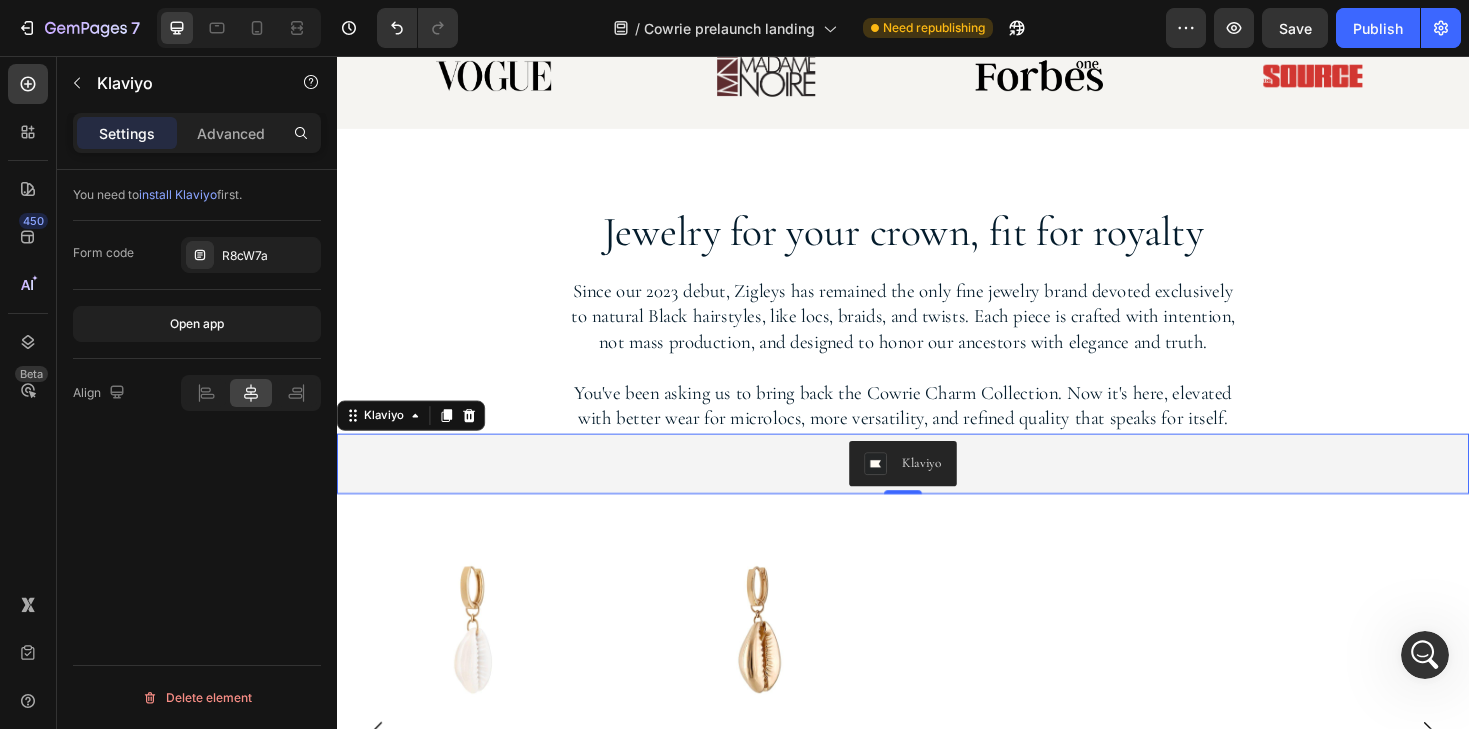click 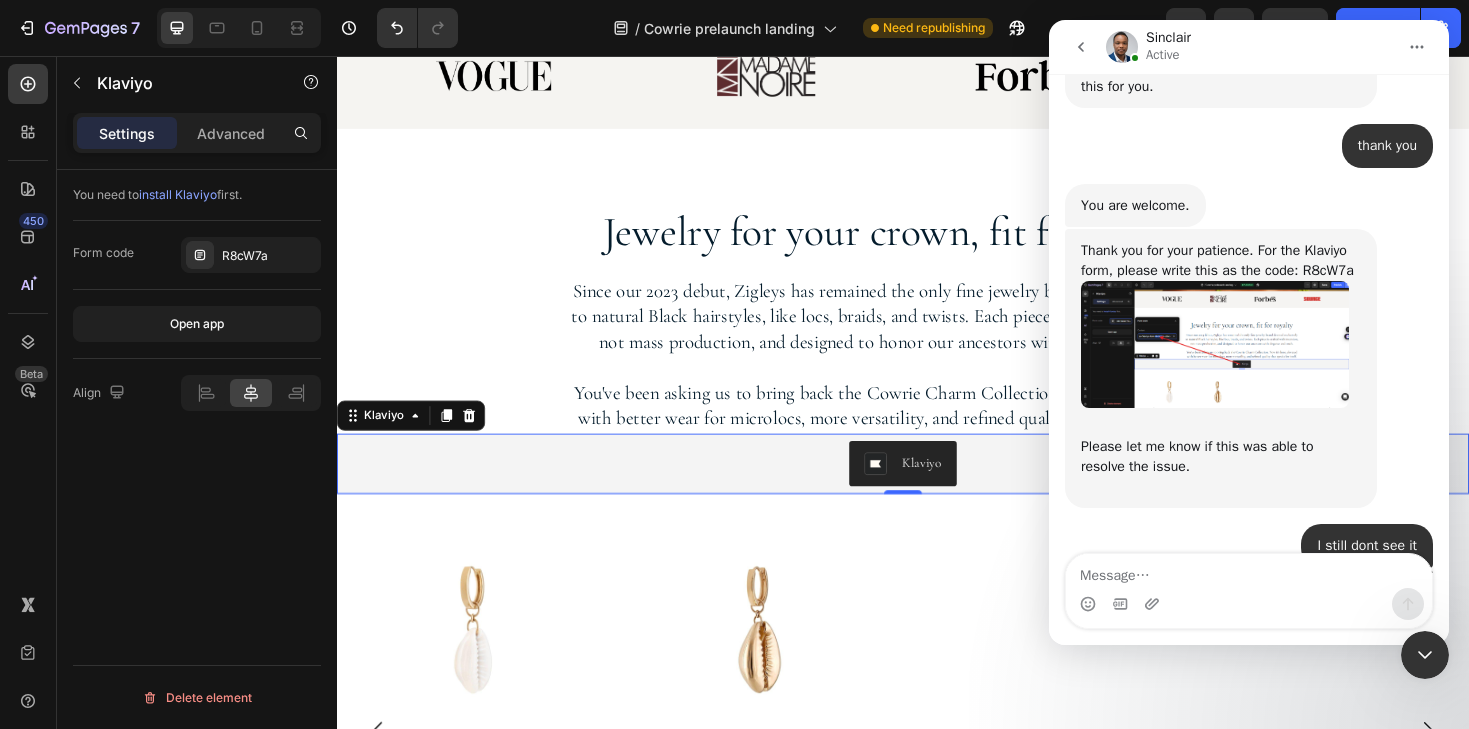 scroll, scrollTop: 4426, scrollLeft: 0, axis: vertical 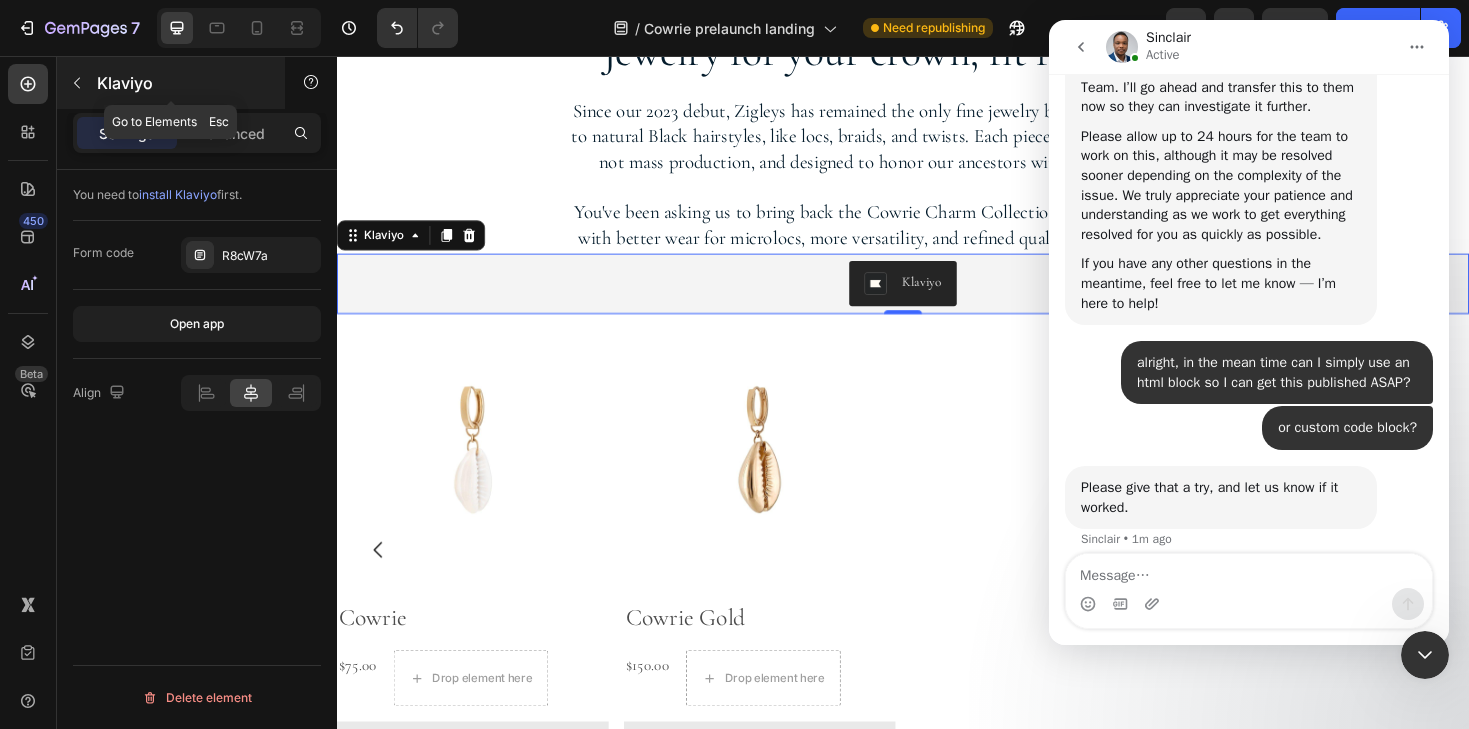 click on "Klaviyo" at bounding box center (182, 83) 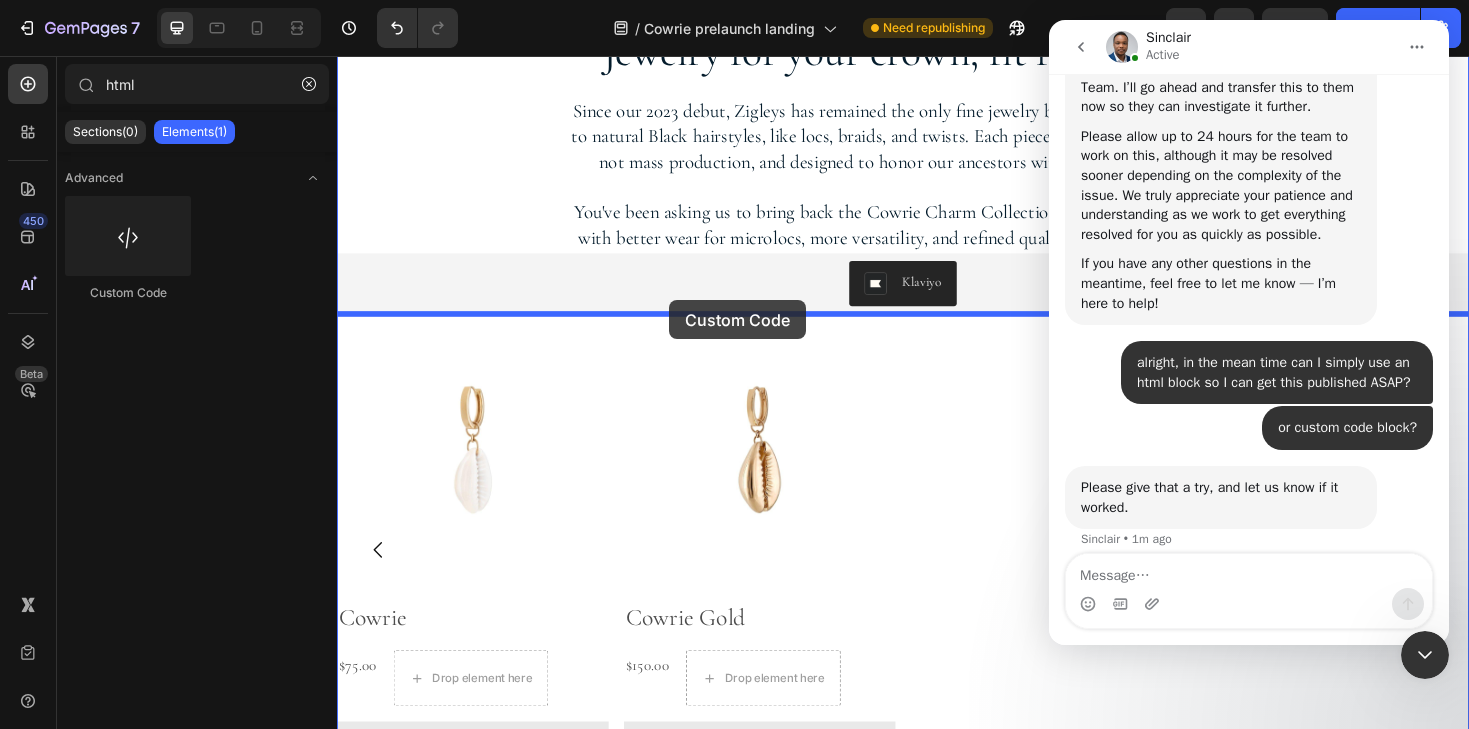 drag, startPoint x: 465, startPoint y: 305, endPoint x: 689, endPoint y: 315, distance: 224.2231 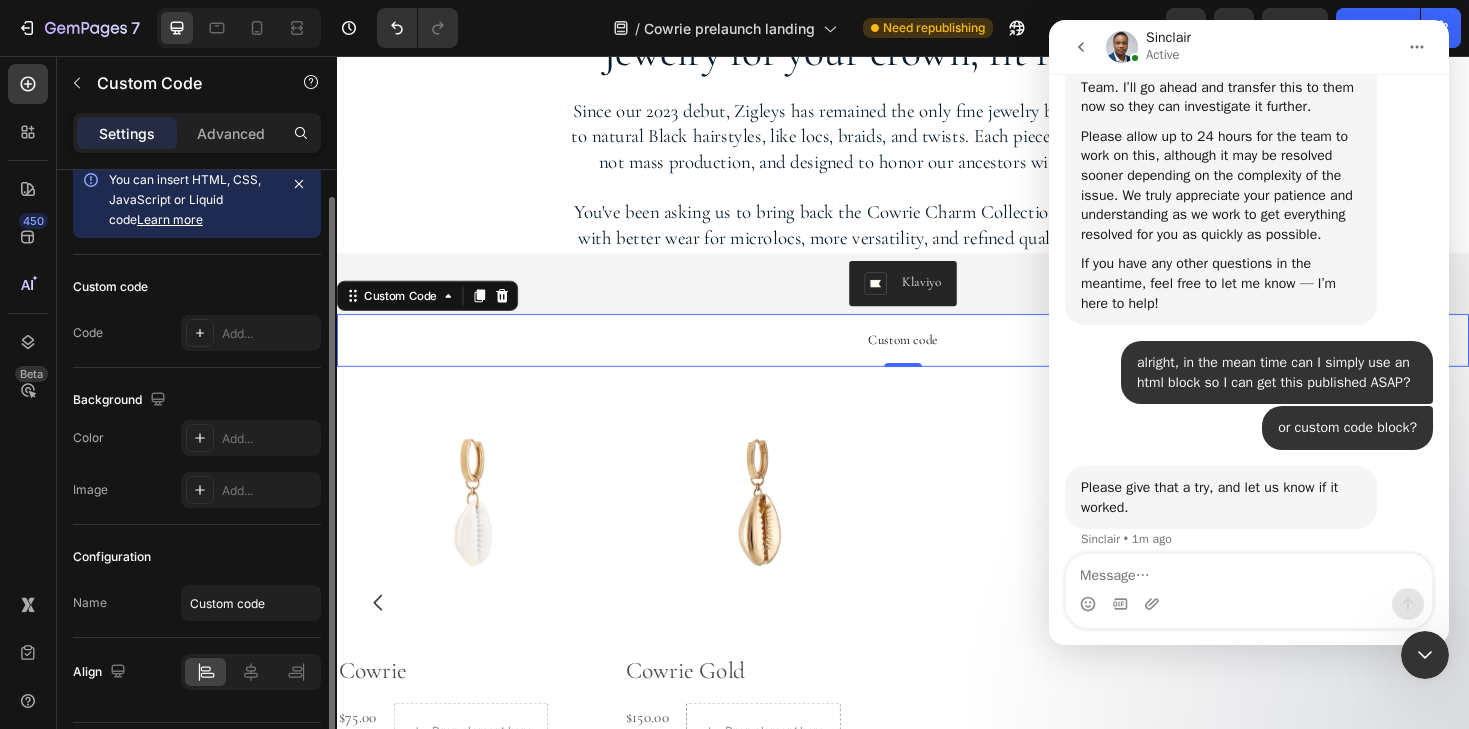 scroll, scrollTop: 29, scrollLeft: 0, axis: vertical 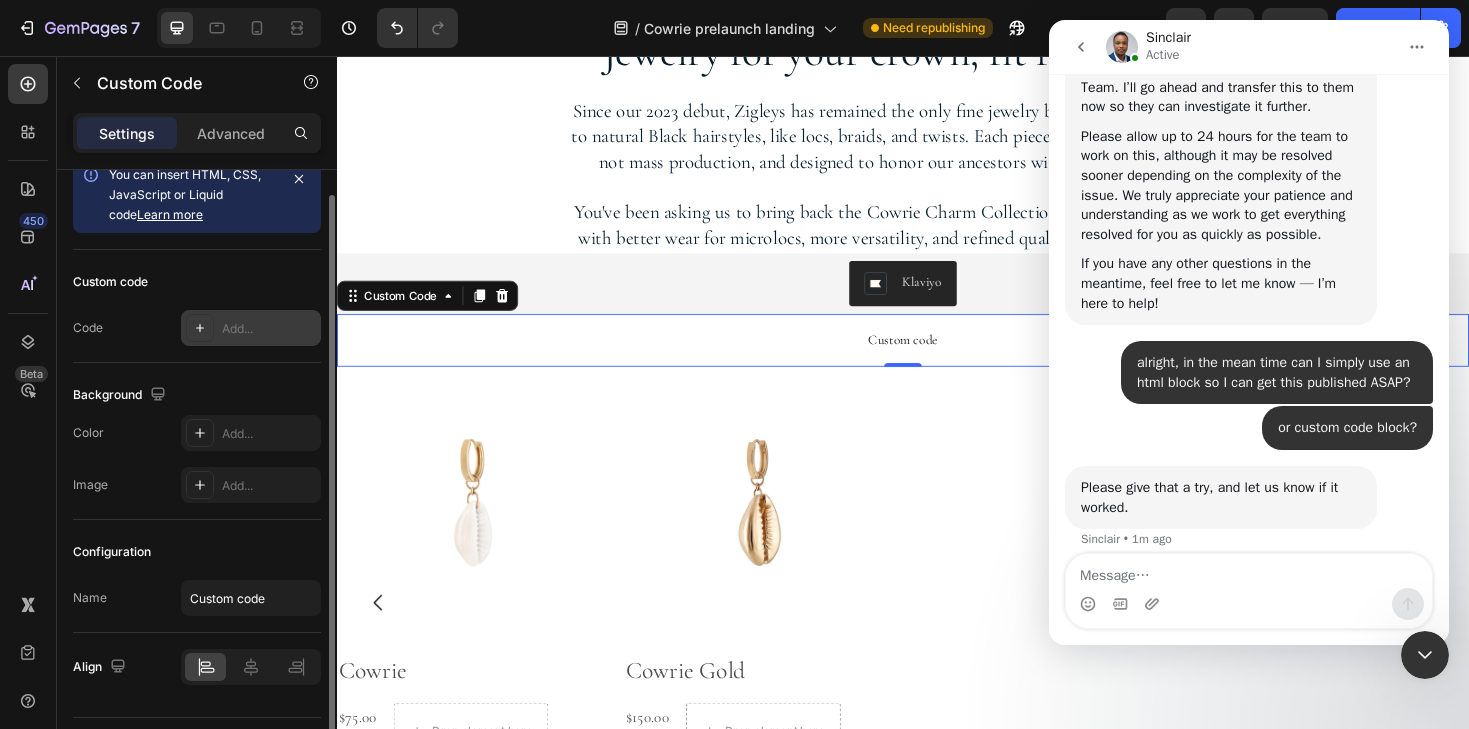 click on "Add..." at bounding box center [269, 329] 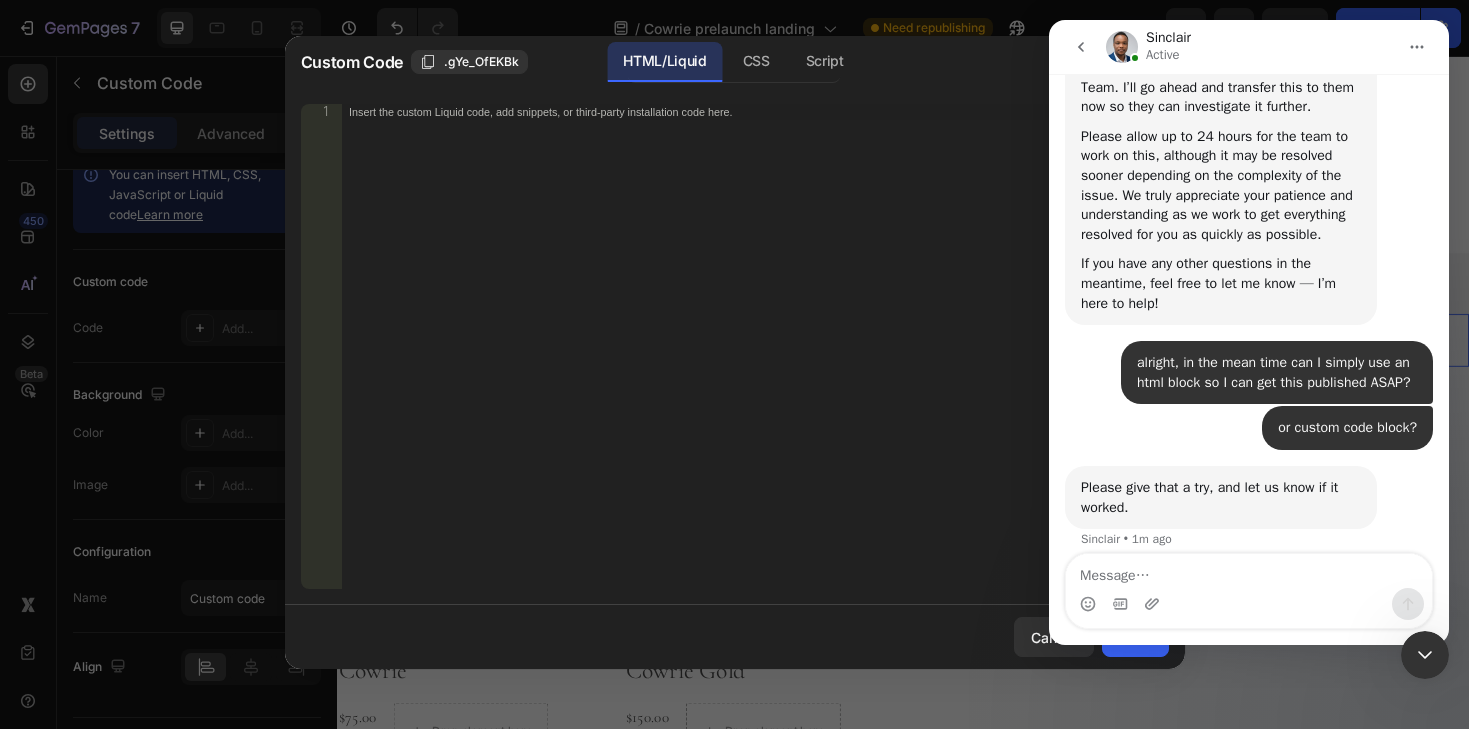 click on "Insert the custom Liquid code, add snippets, or third-party installation code here." at bounding box center (713, 112) 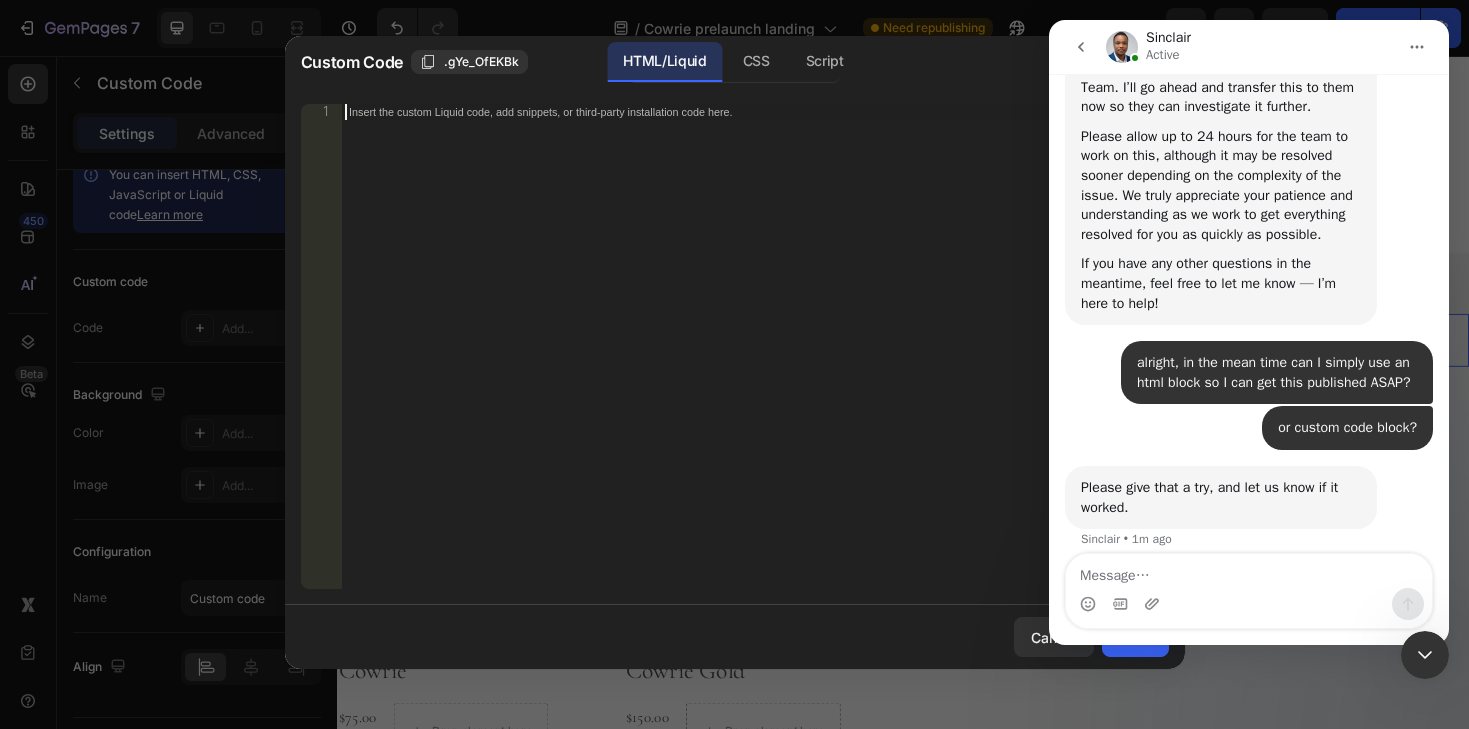 type on "<div class="klaviyo-form-R8cW7a"></div>" 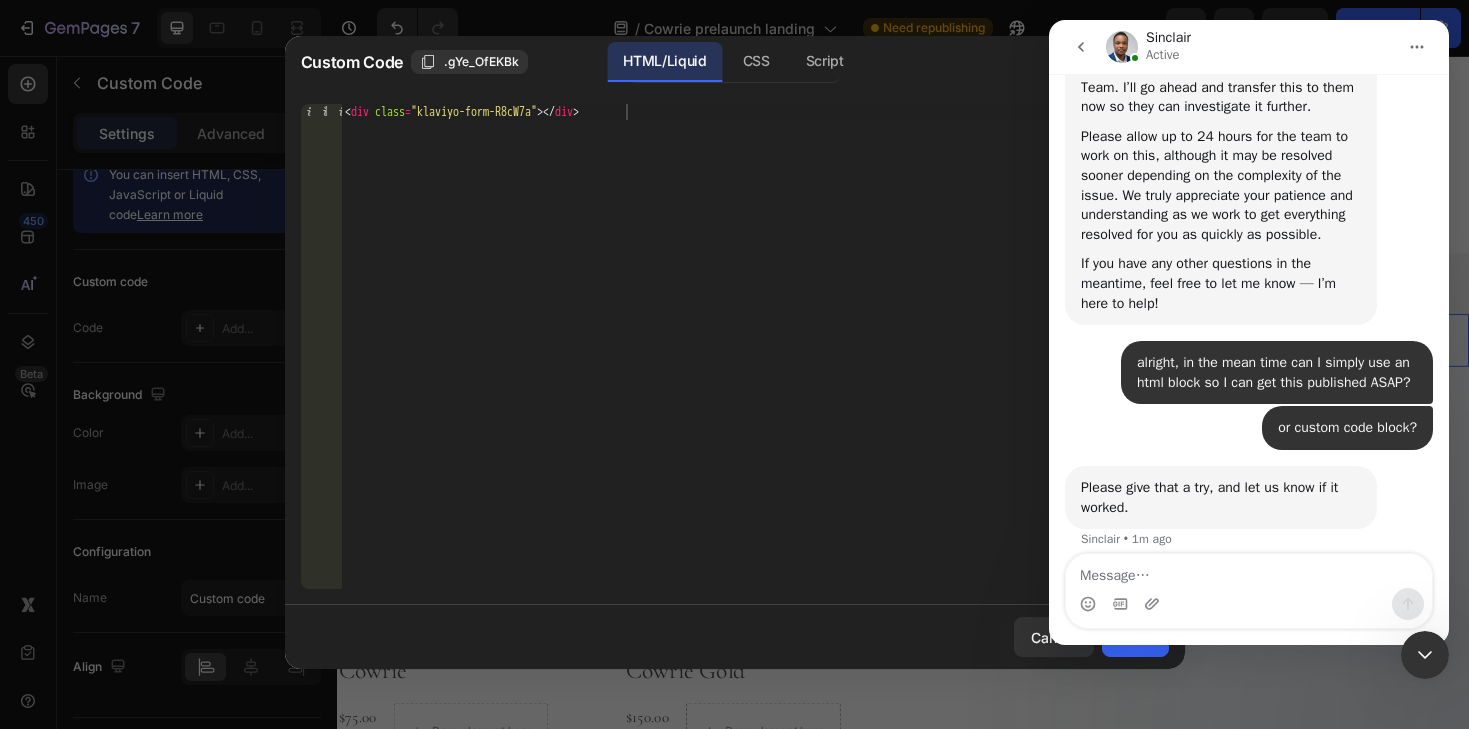 click 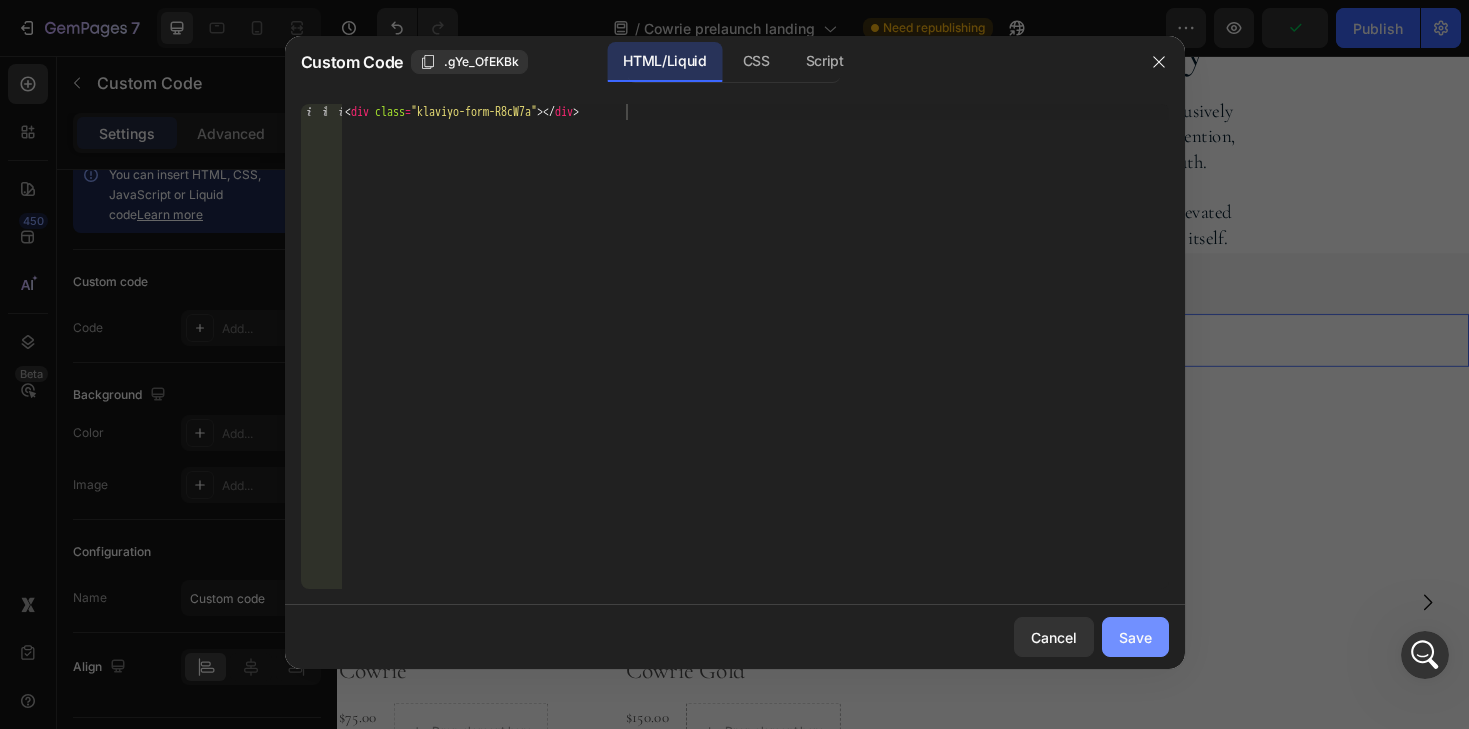 click on "Save" at bounding box center (1135, 637) 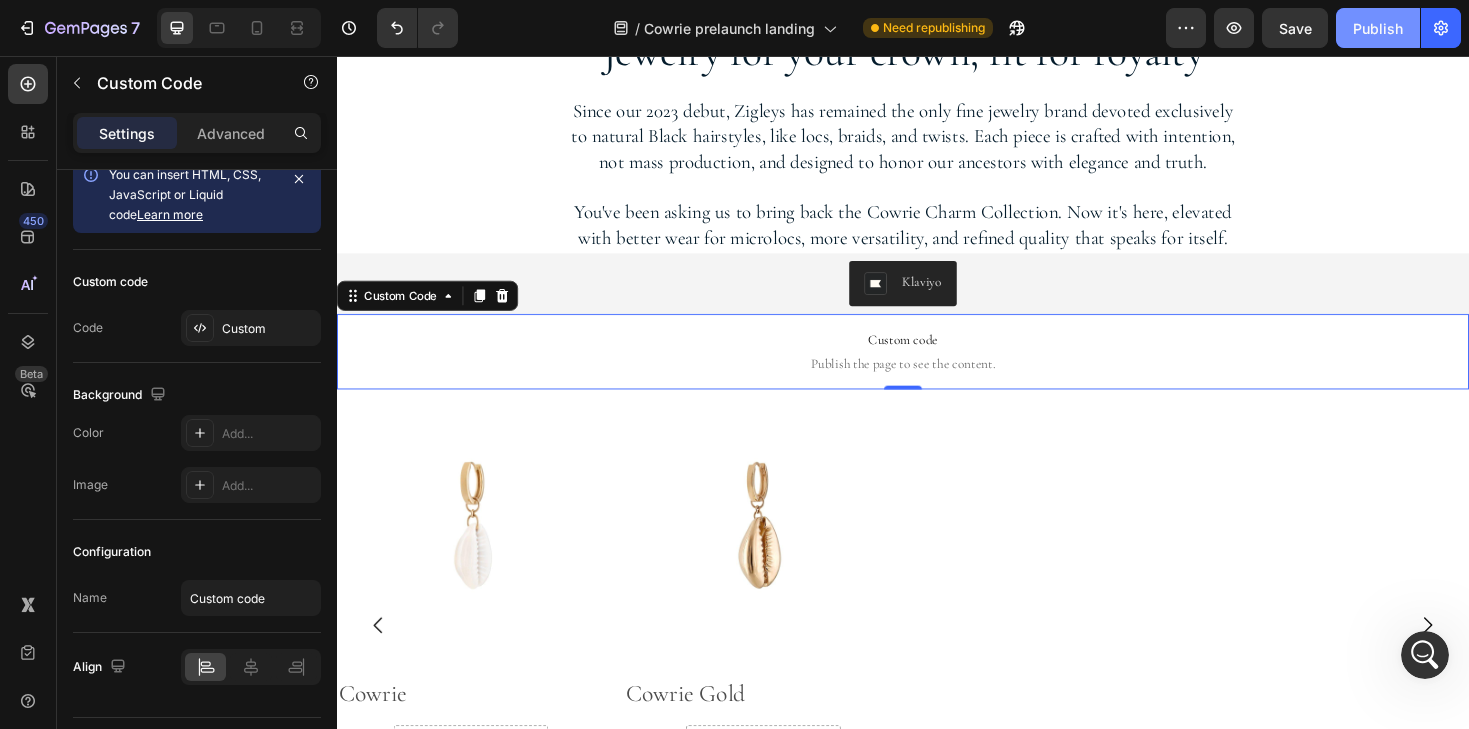 click on "Publish" at bounding box center [1378, 28] 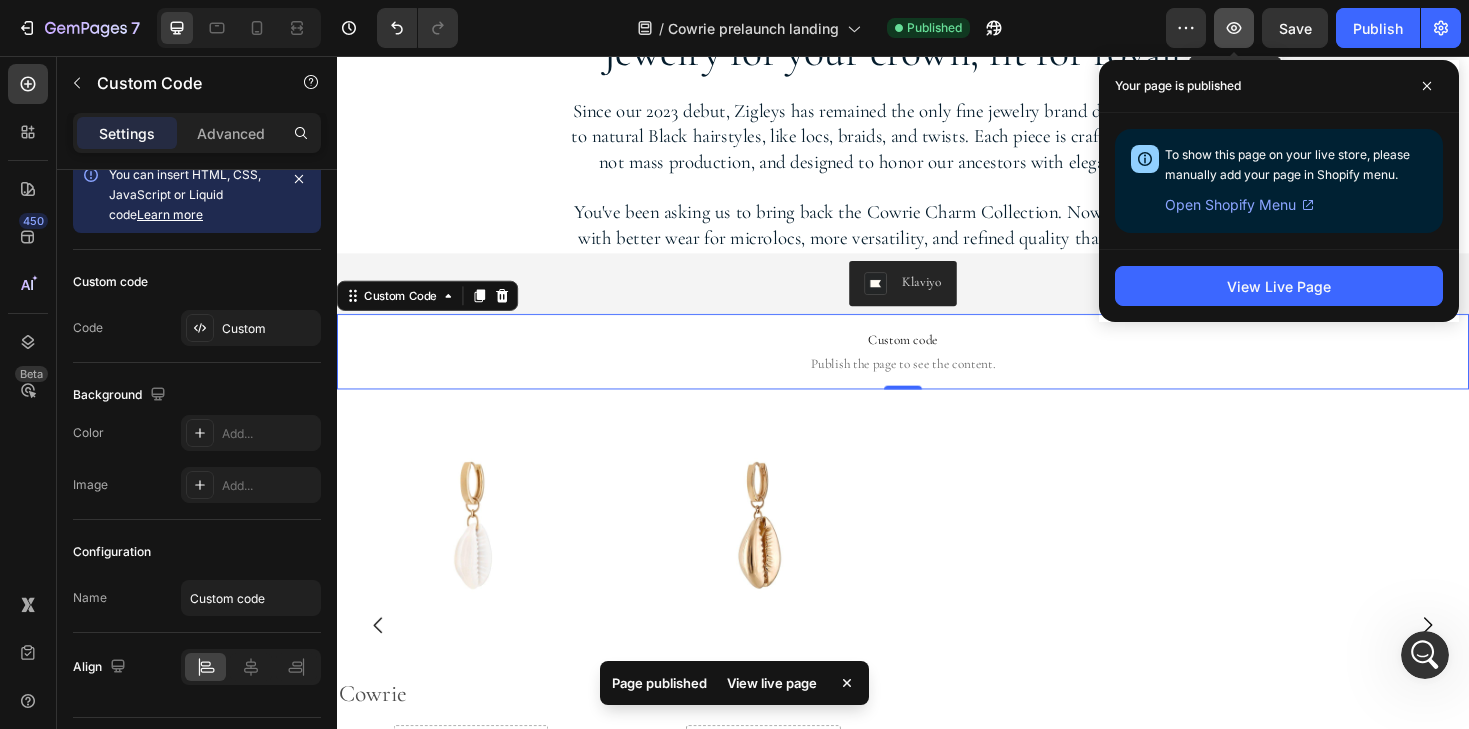 click 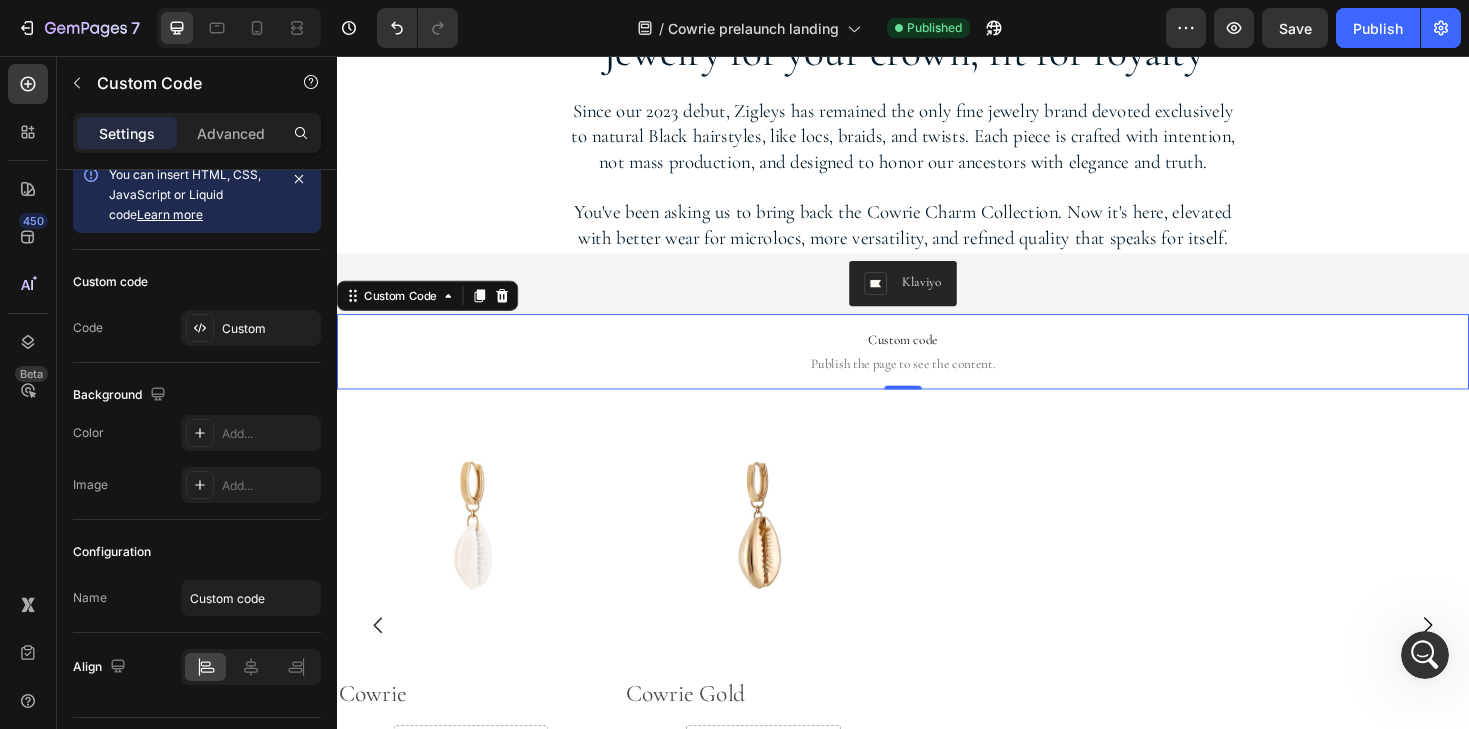 click 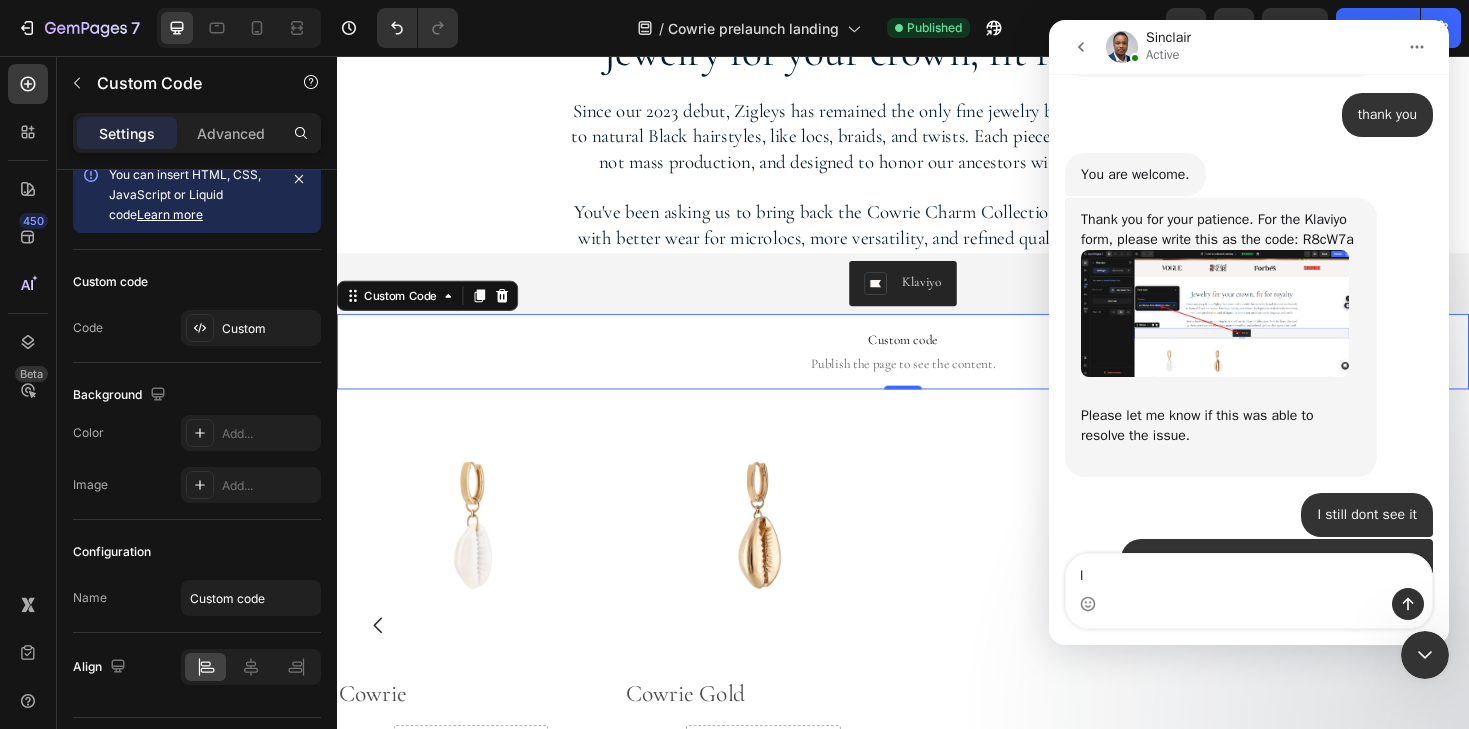 scroll, scrollTop: 4427, scrollLeft: 0, axis: vertical 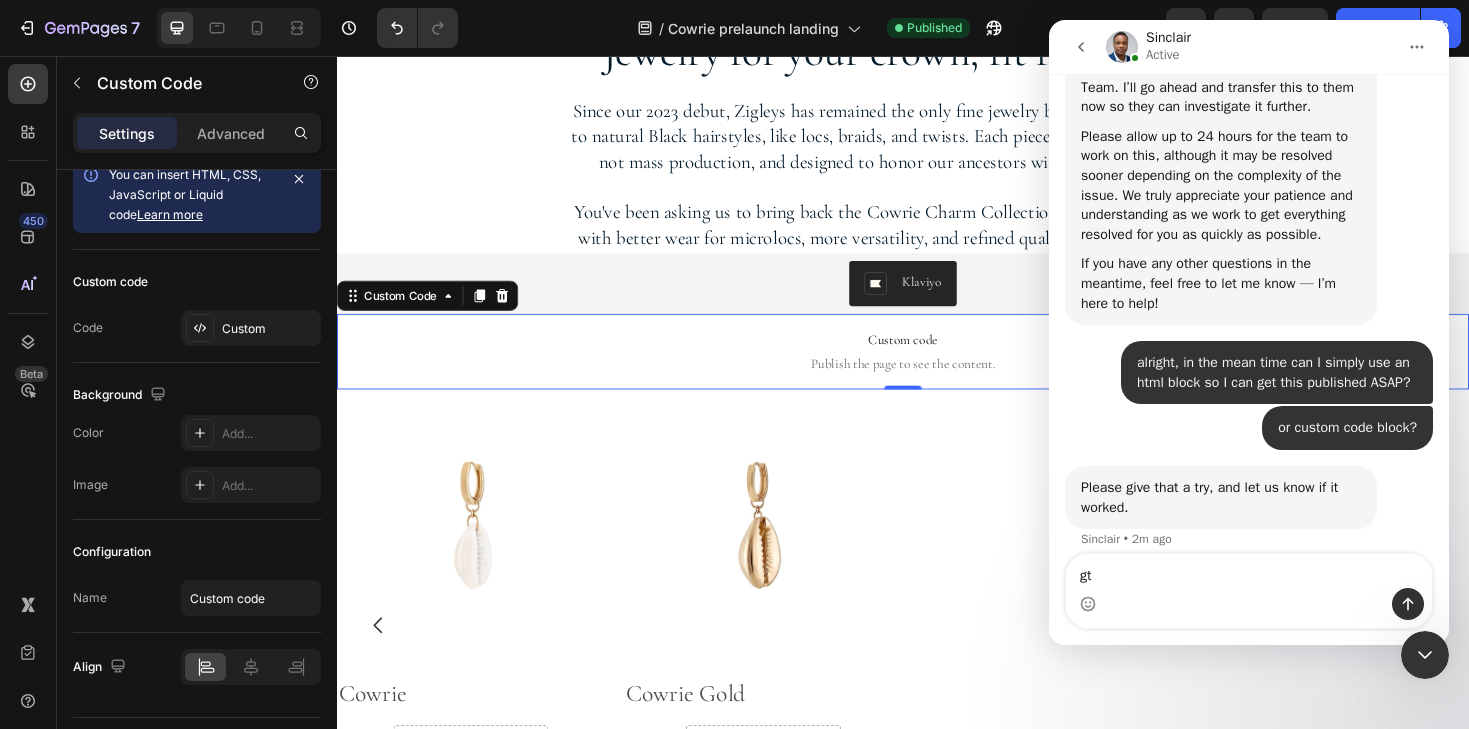 type on "g" 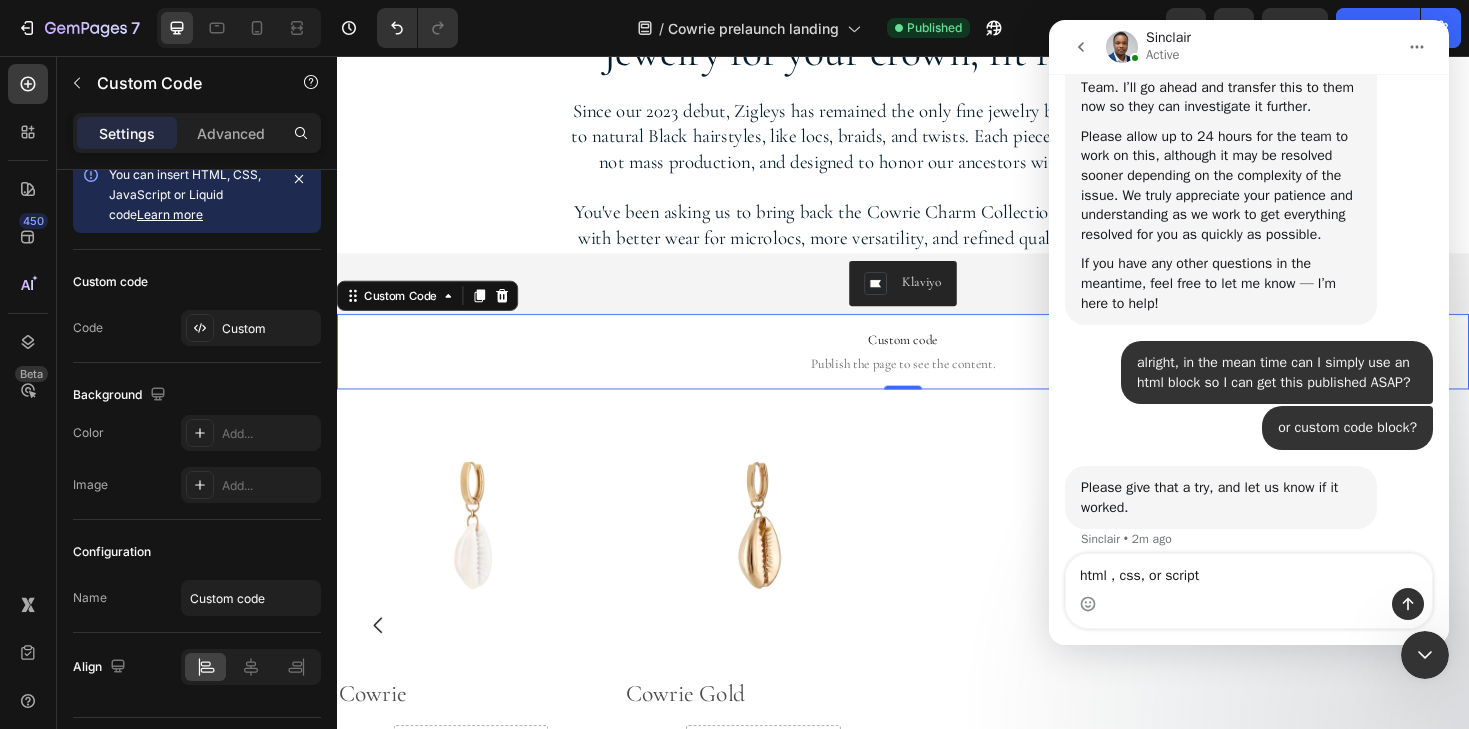 type on "html , css, or script?" 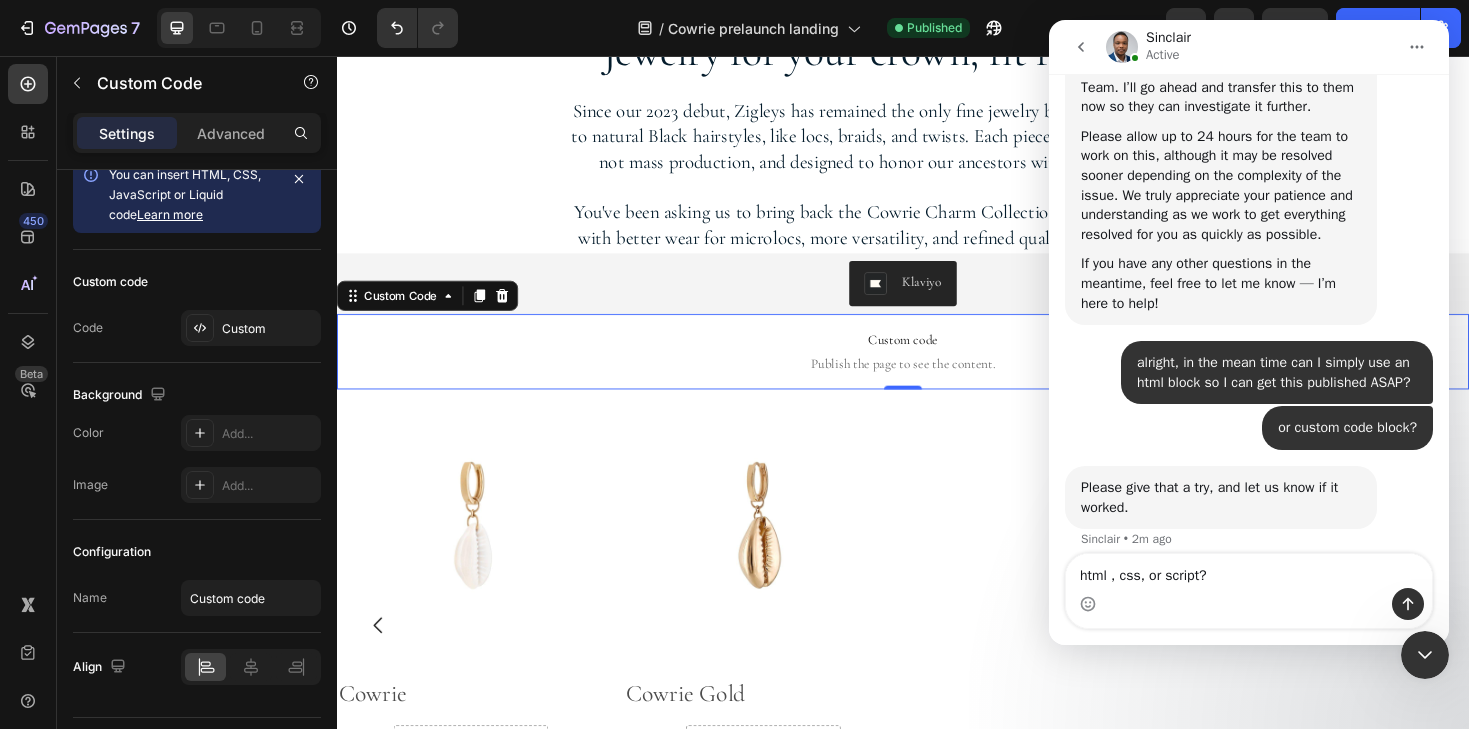 type 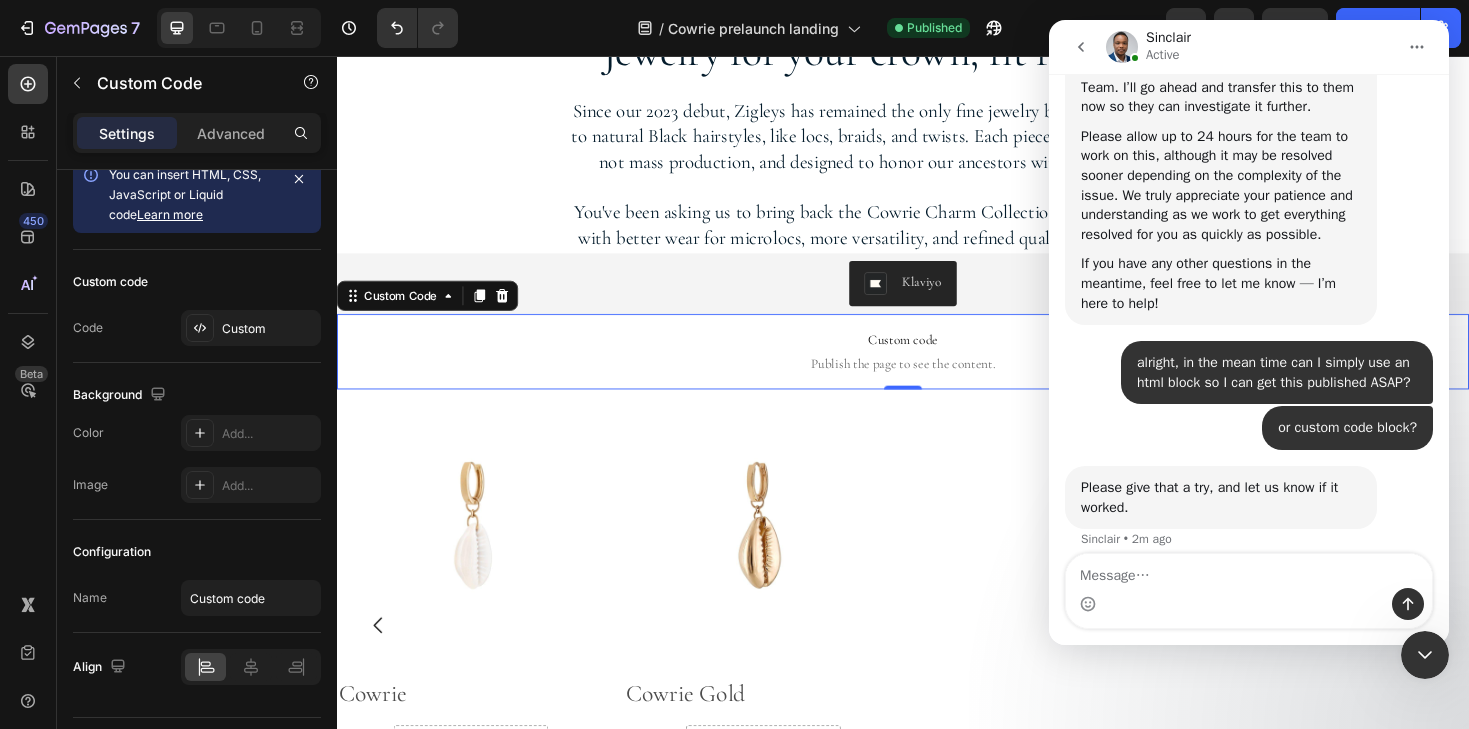 scroll, scrollTop: 4486, scrollLeft: 0, axis: vertical 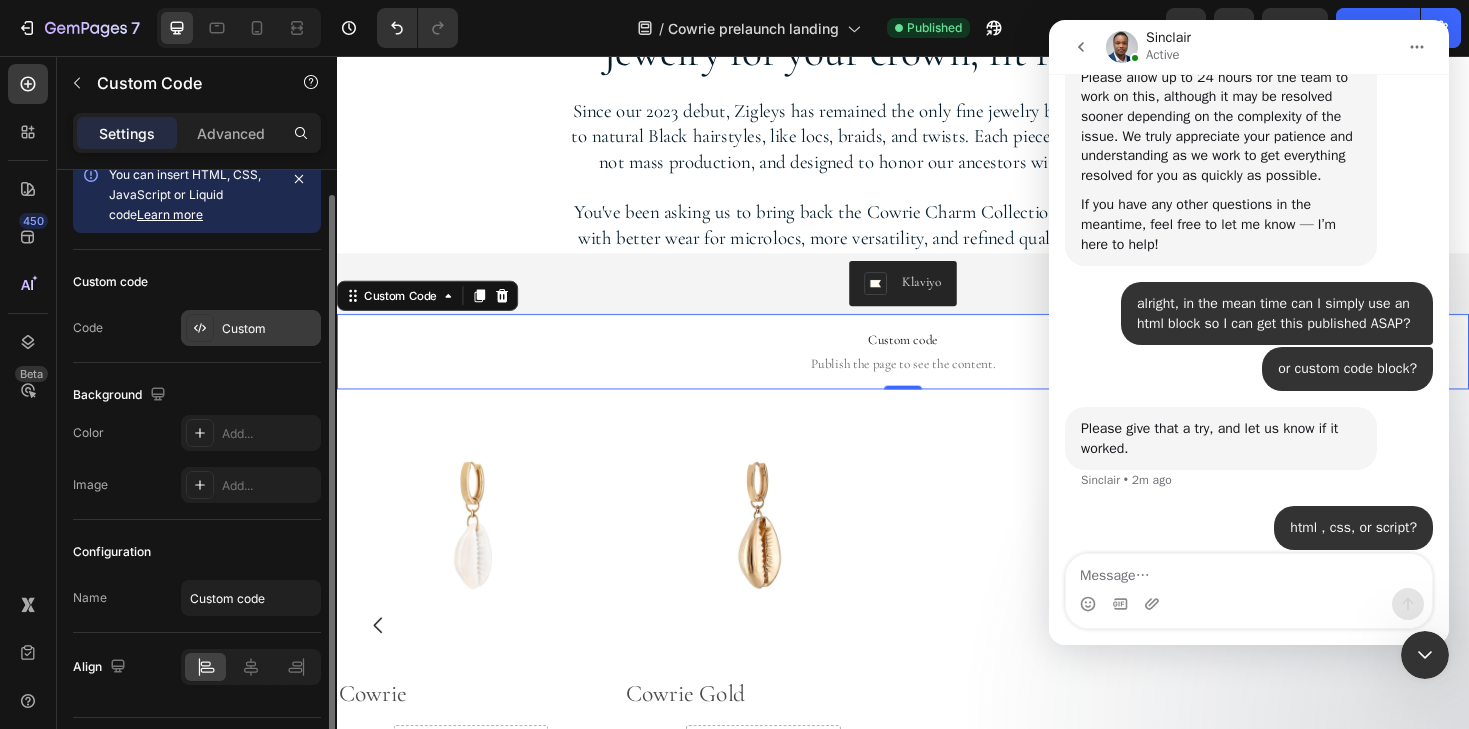 click on "Custom" at bounding box center [251, 328] 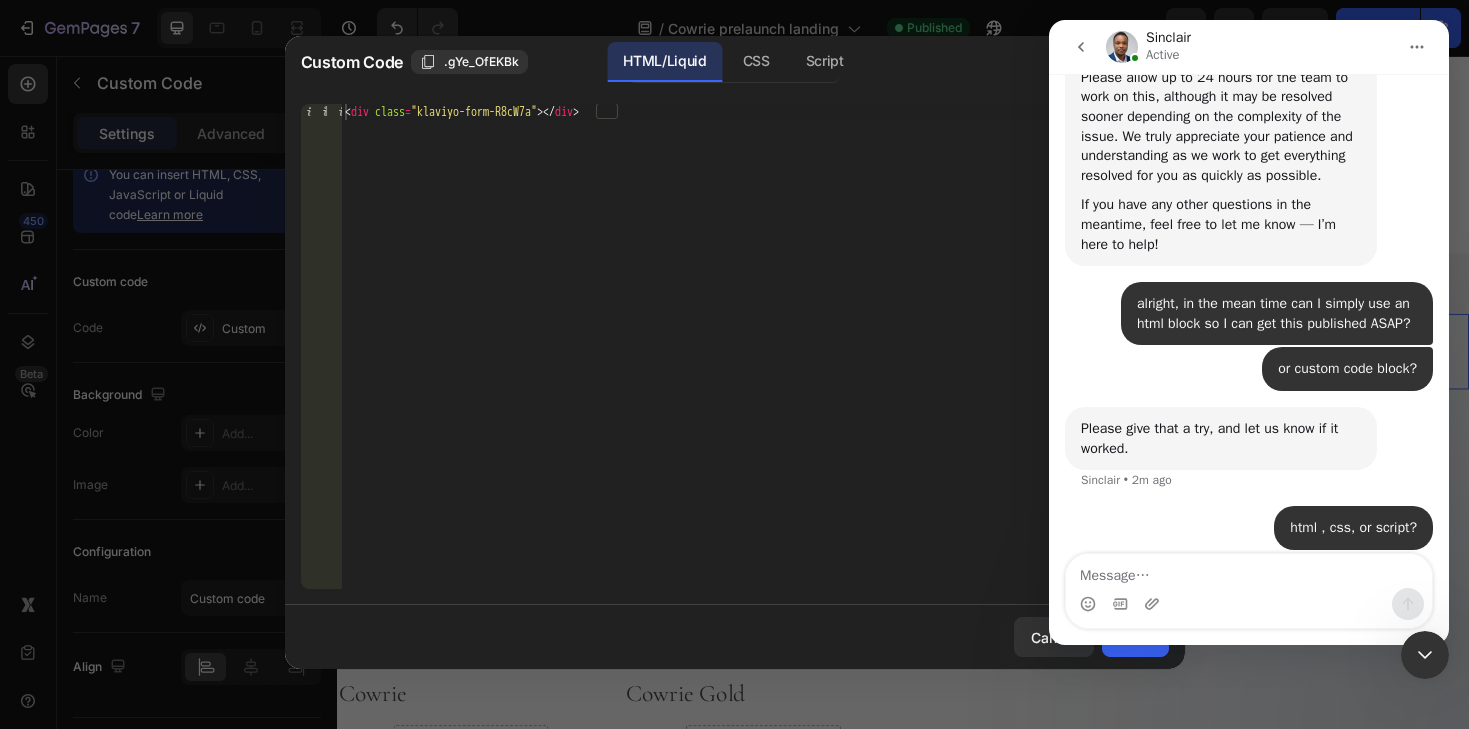 type on "<div class="klaviyo-form-R8cW7a"></div>" 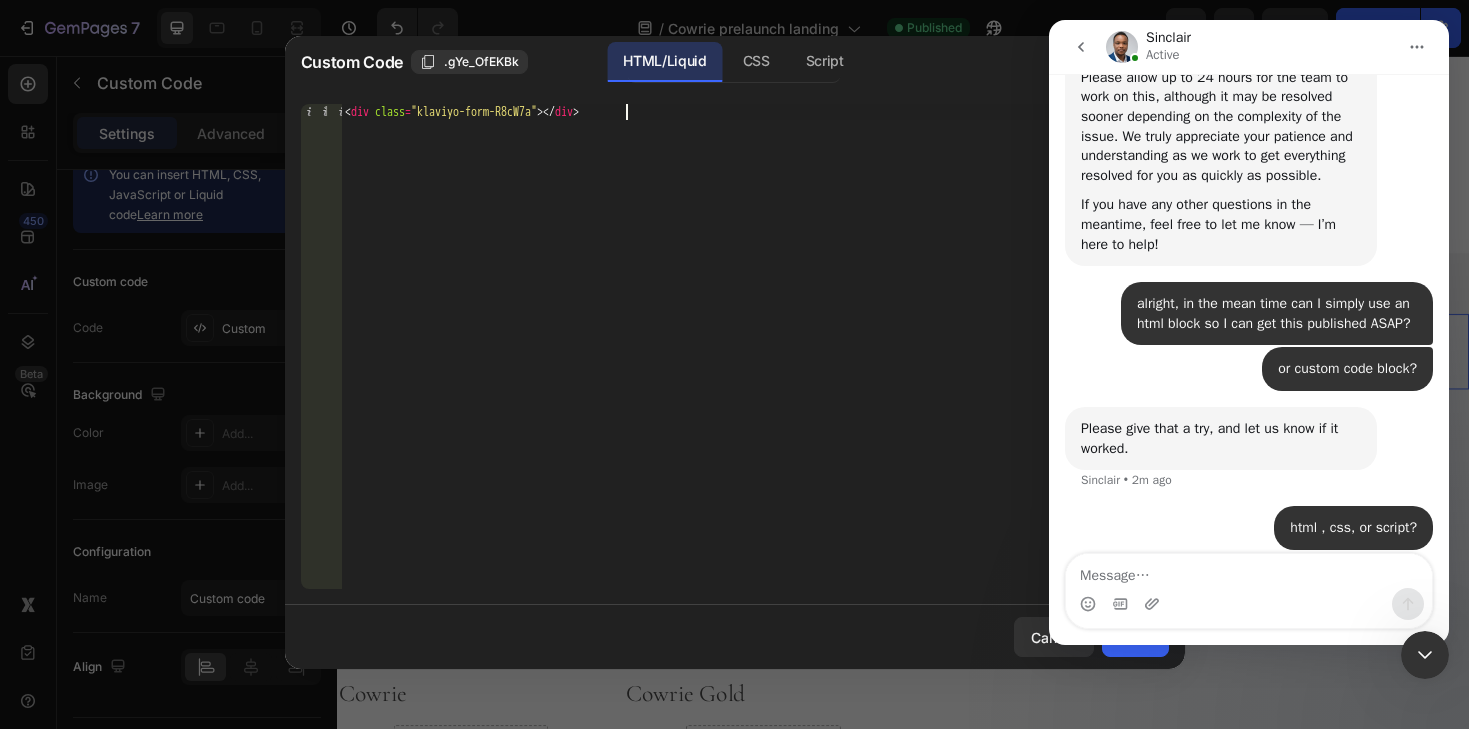 click on "< div   class = "klaviyo-form-R8cW7a" > </ div >" at bounding box center (755, 362) 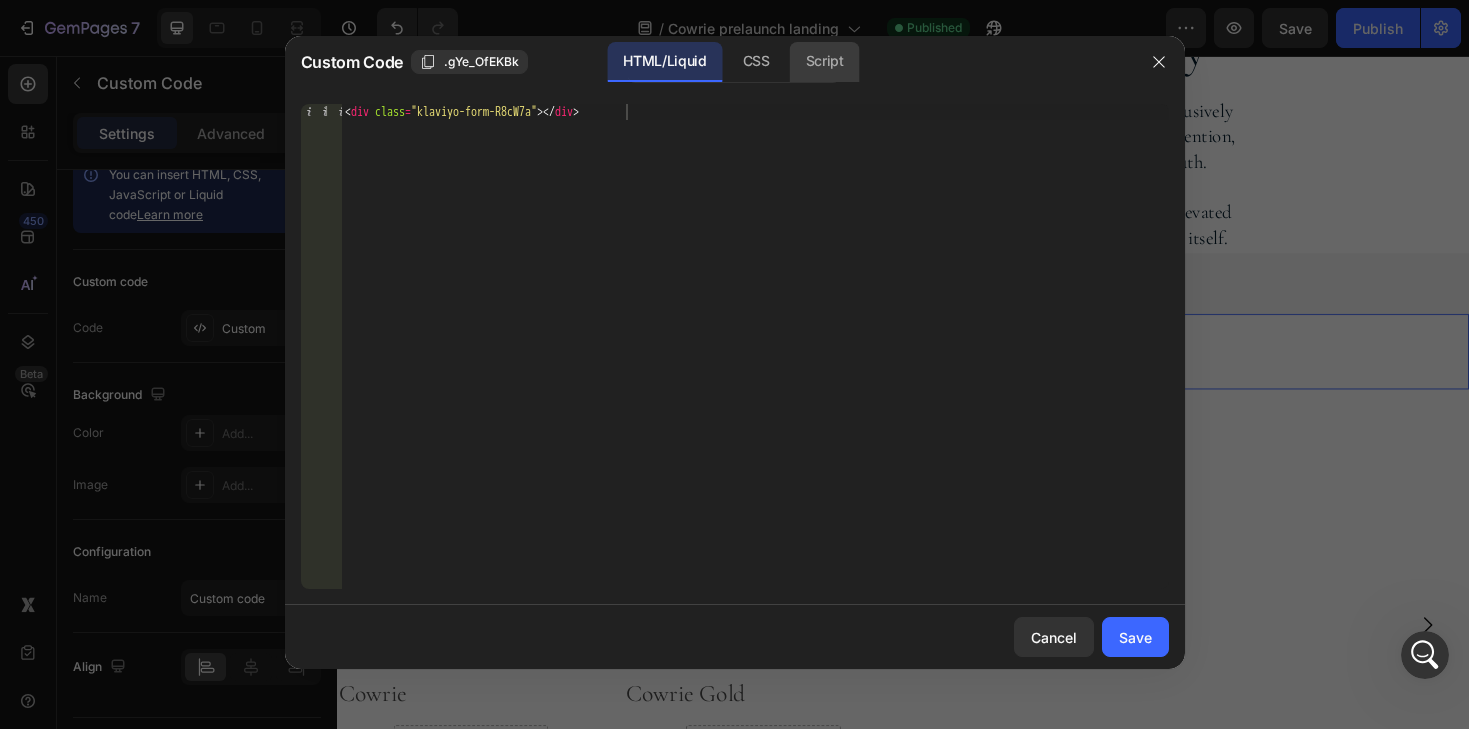 click on "Script" 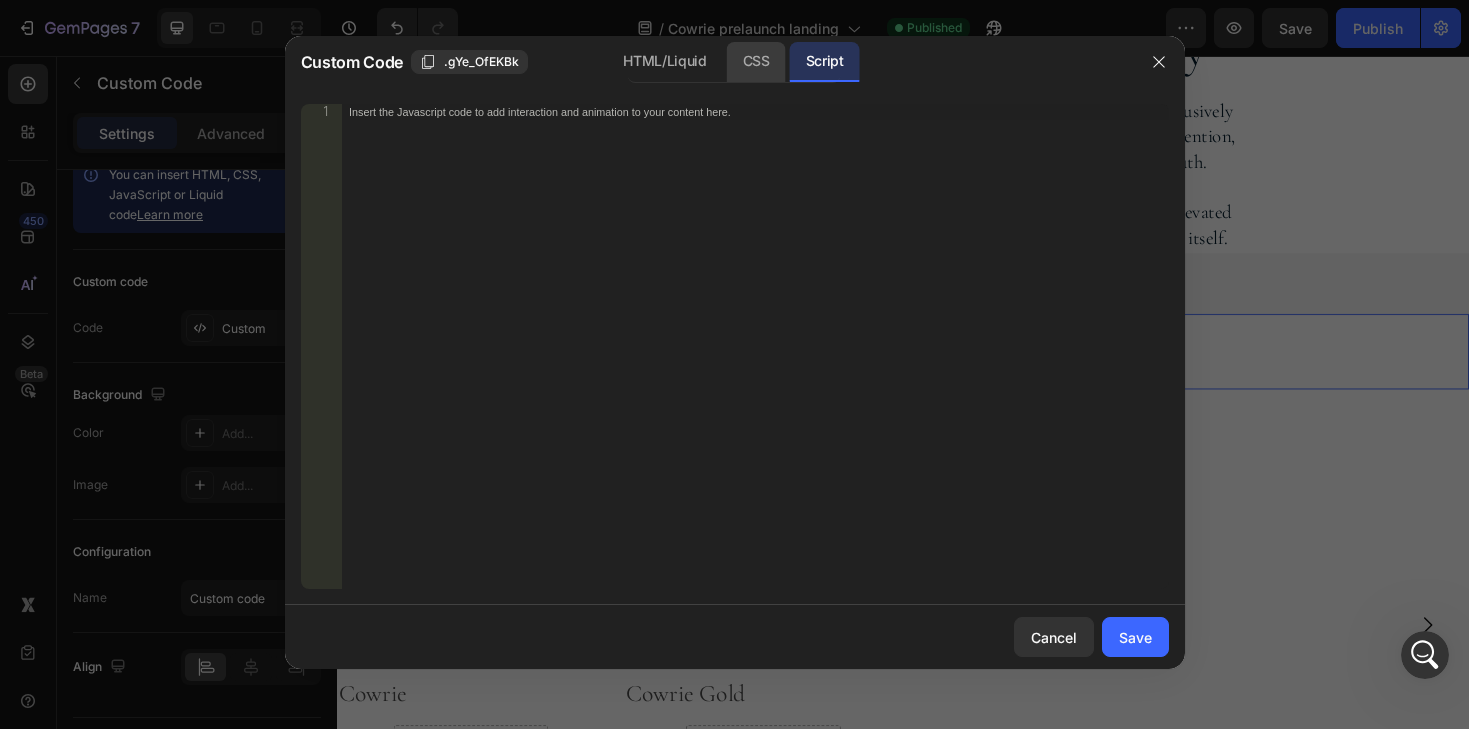 click on "CSS" 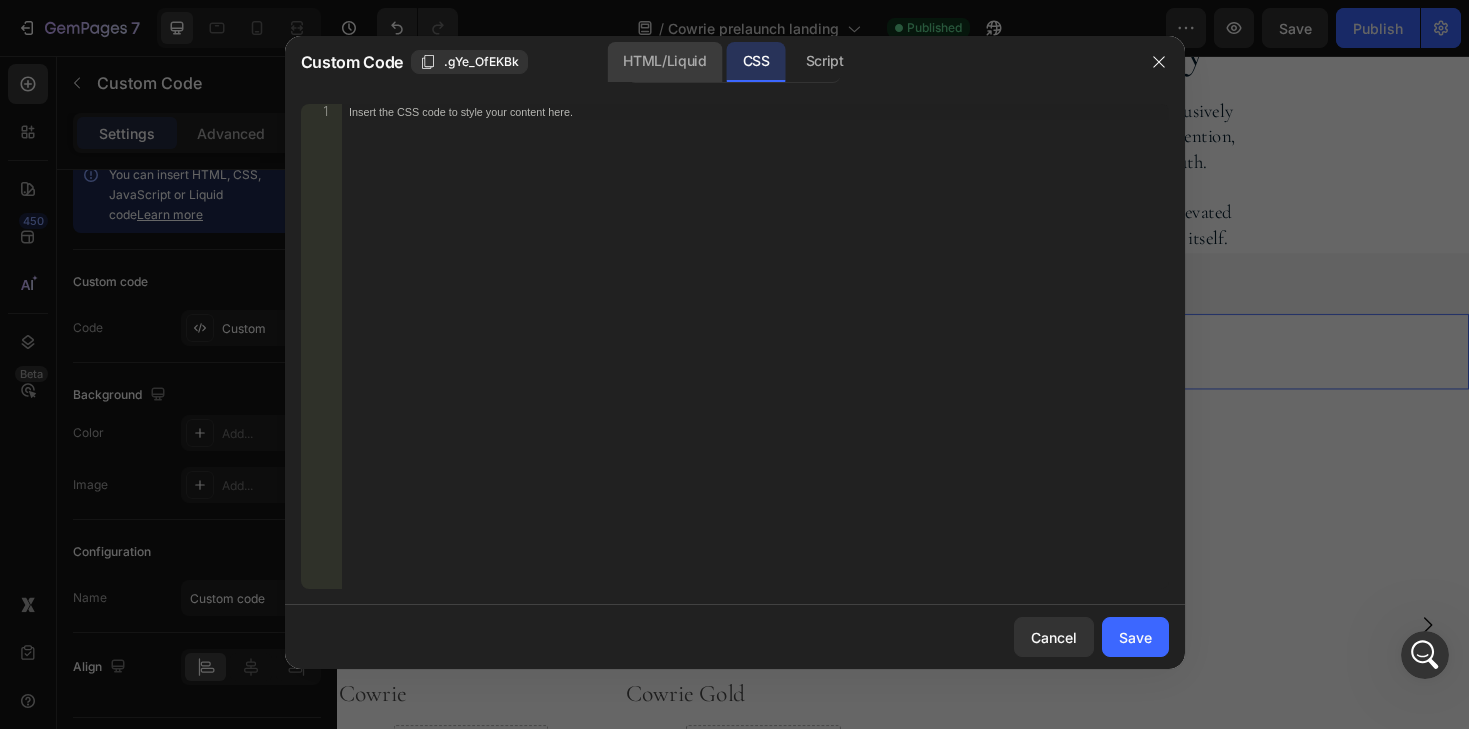 click on "HTML/Liquid" 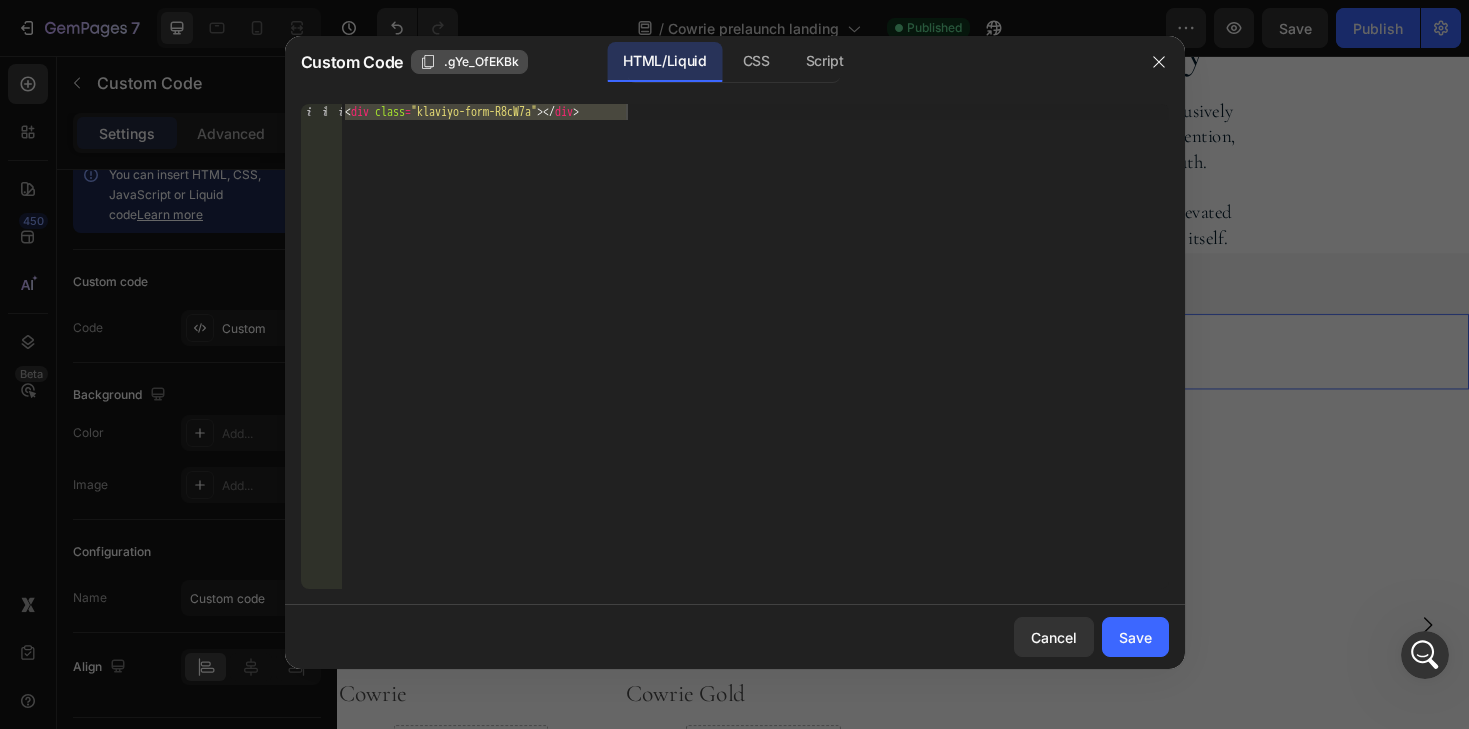 click on ".gYe_OfEKBk" 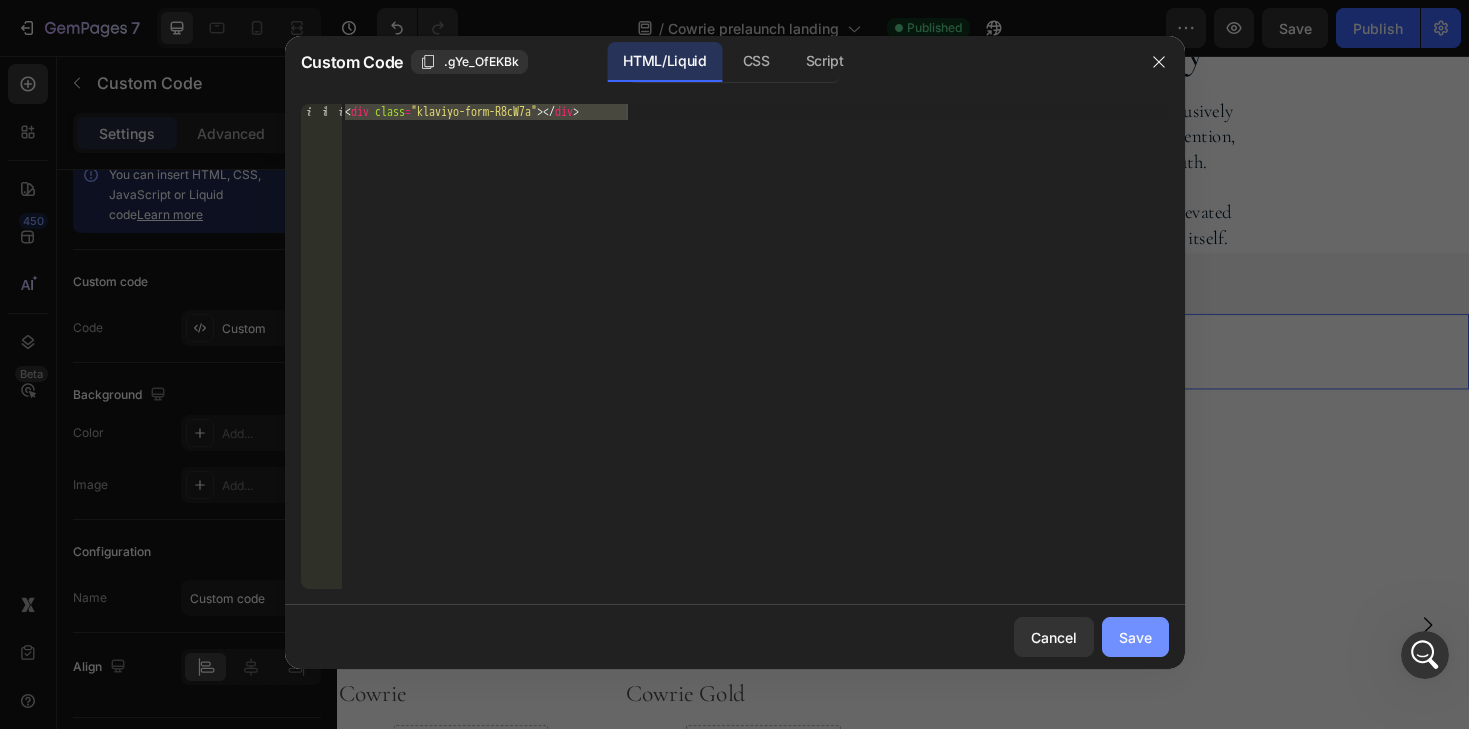 click on "Save" 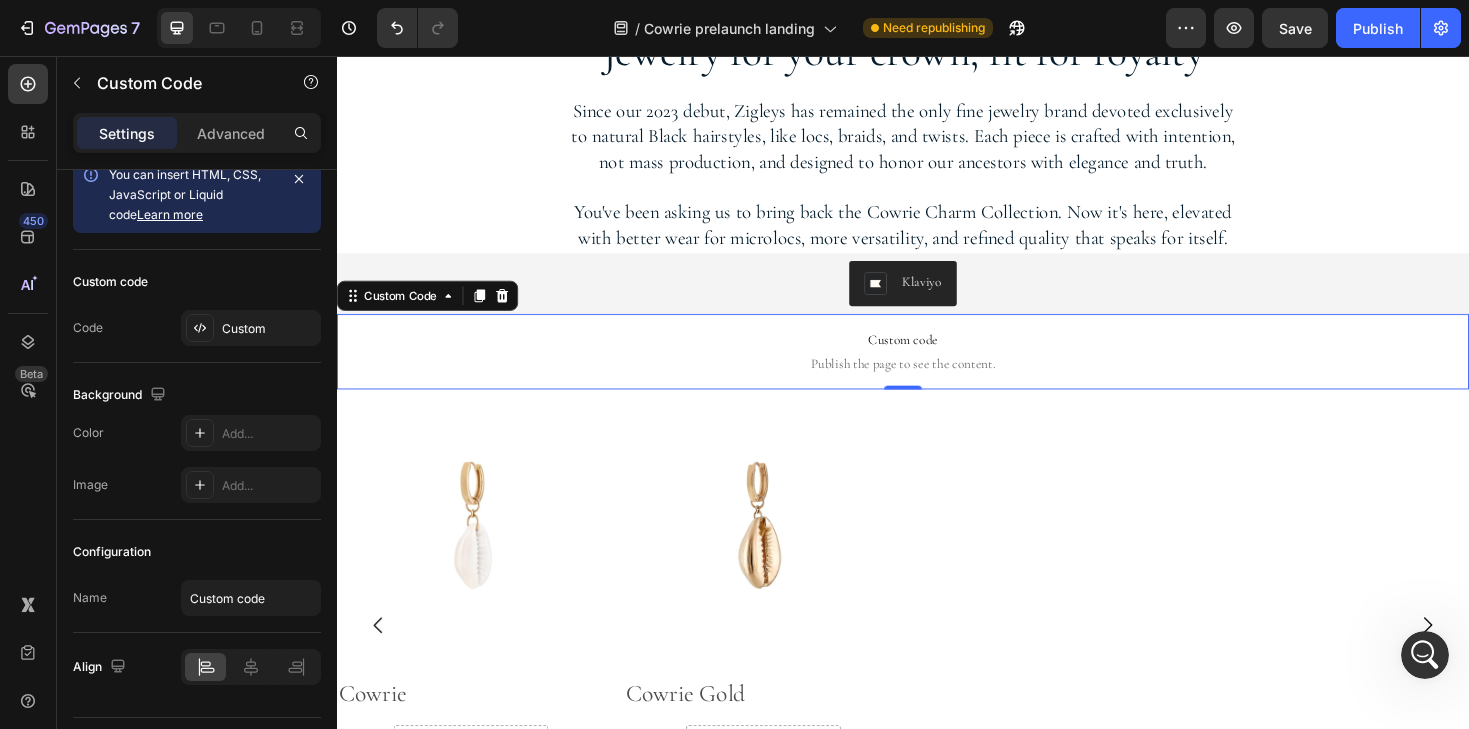click 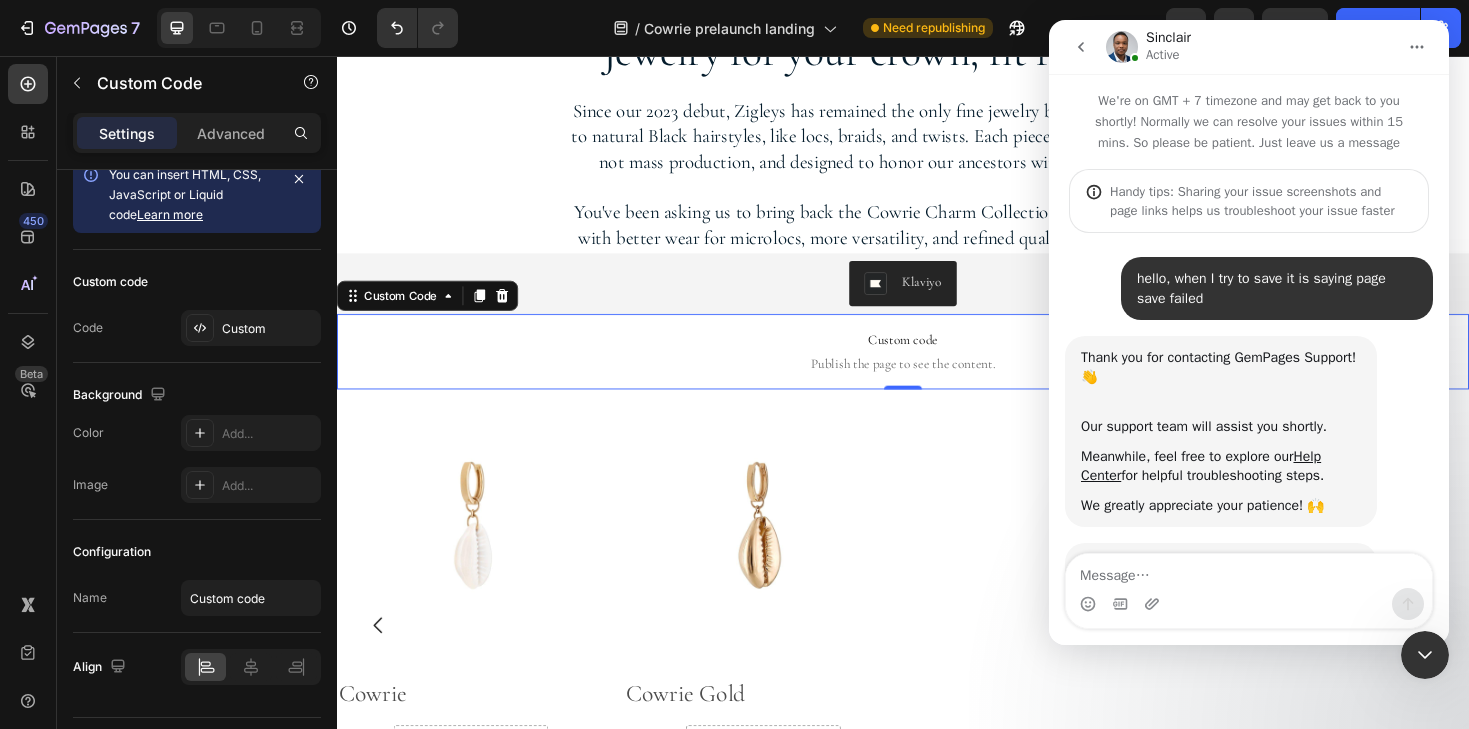 scroll, scrollTop: 4563, scrollLeft: 0, axis: vertical 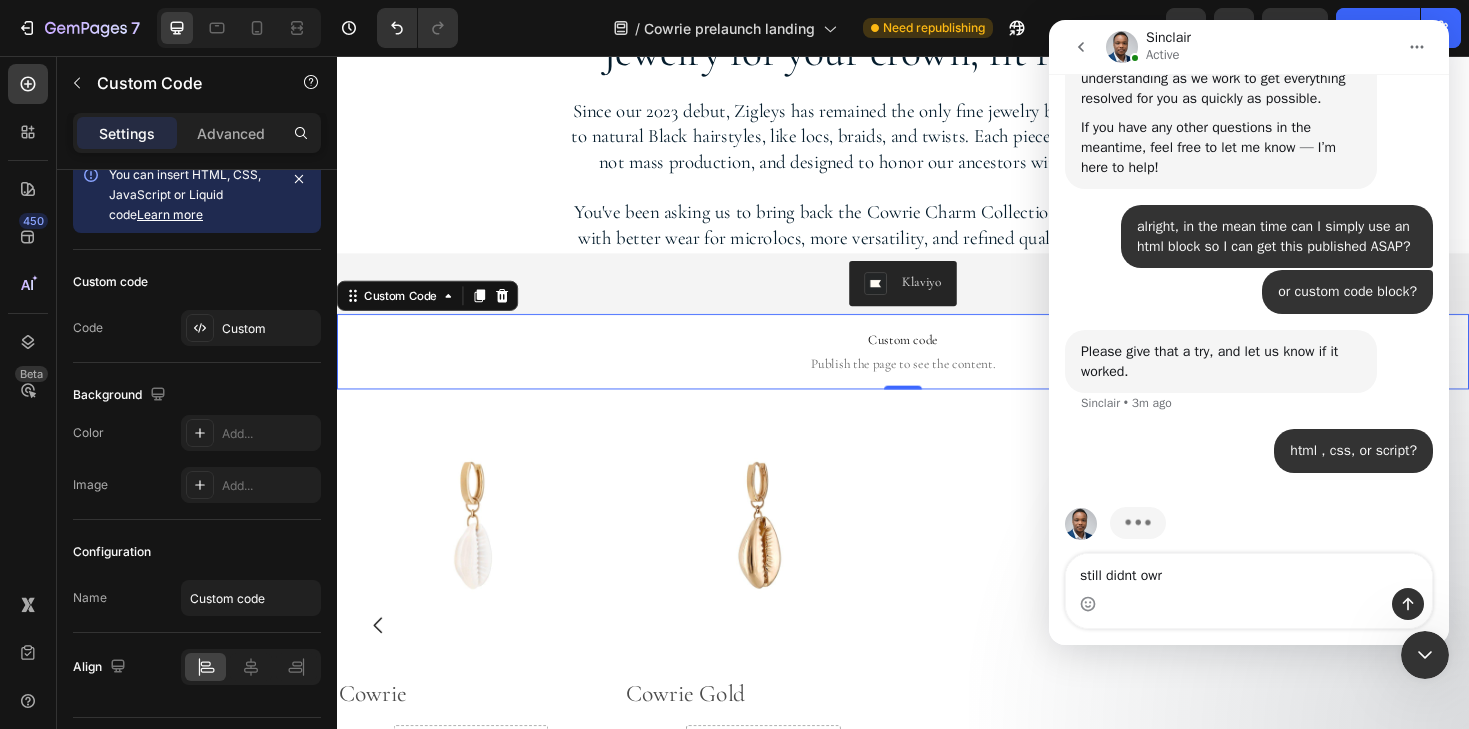 type on "still didnt owrk" 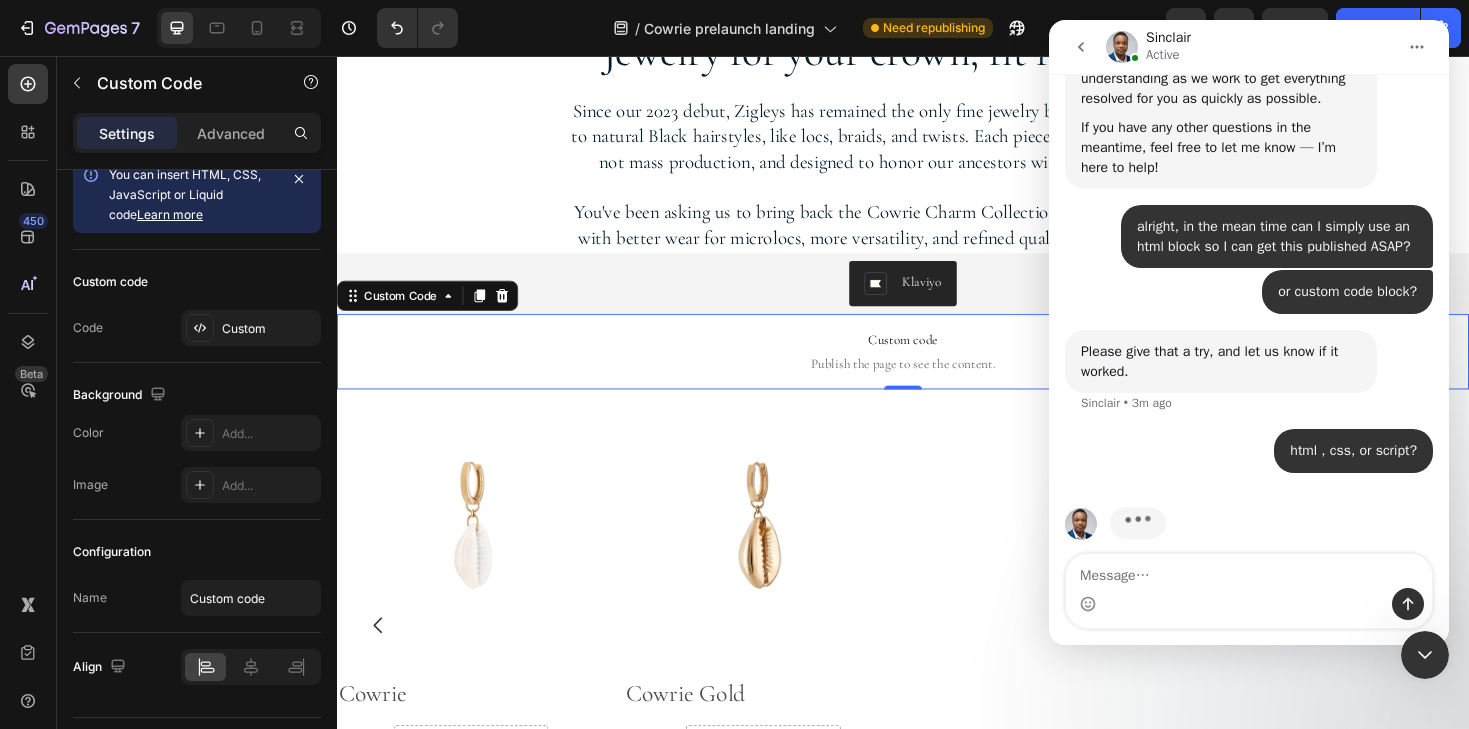 scroll, scrollTop: 4608, scrollLeft: 0, axis: vertical 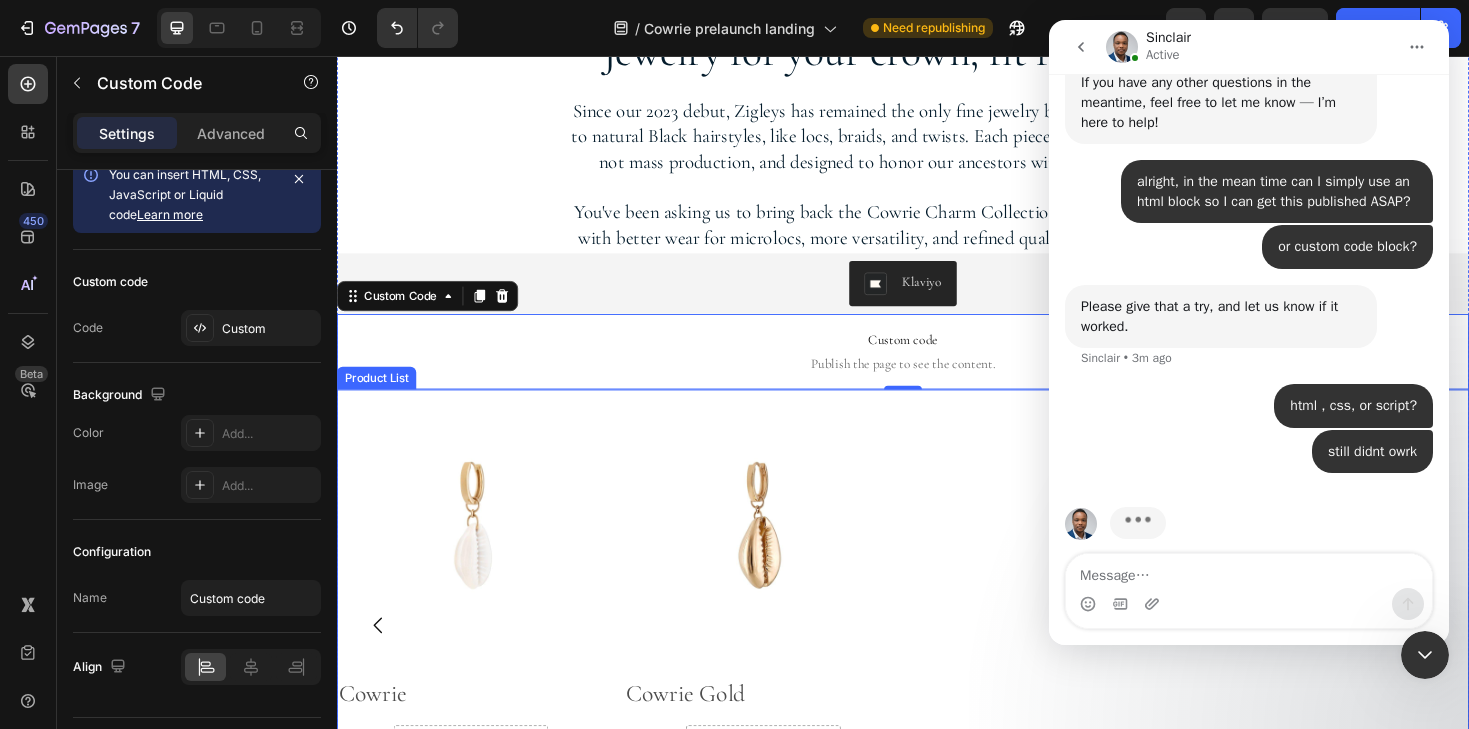 click on "Product Images Cowrie Product Title $75.00 Product Price Product Price
Drop element here Row Coming Soon Add to Cart Row Product List Product Images Cowrie Gold Product Title $150.00 Product Price Product Price
Drop element here Row Coming Soon Add to Cart Row Product List" at bounding box center [937, 659] 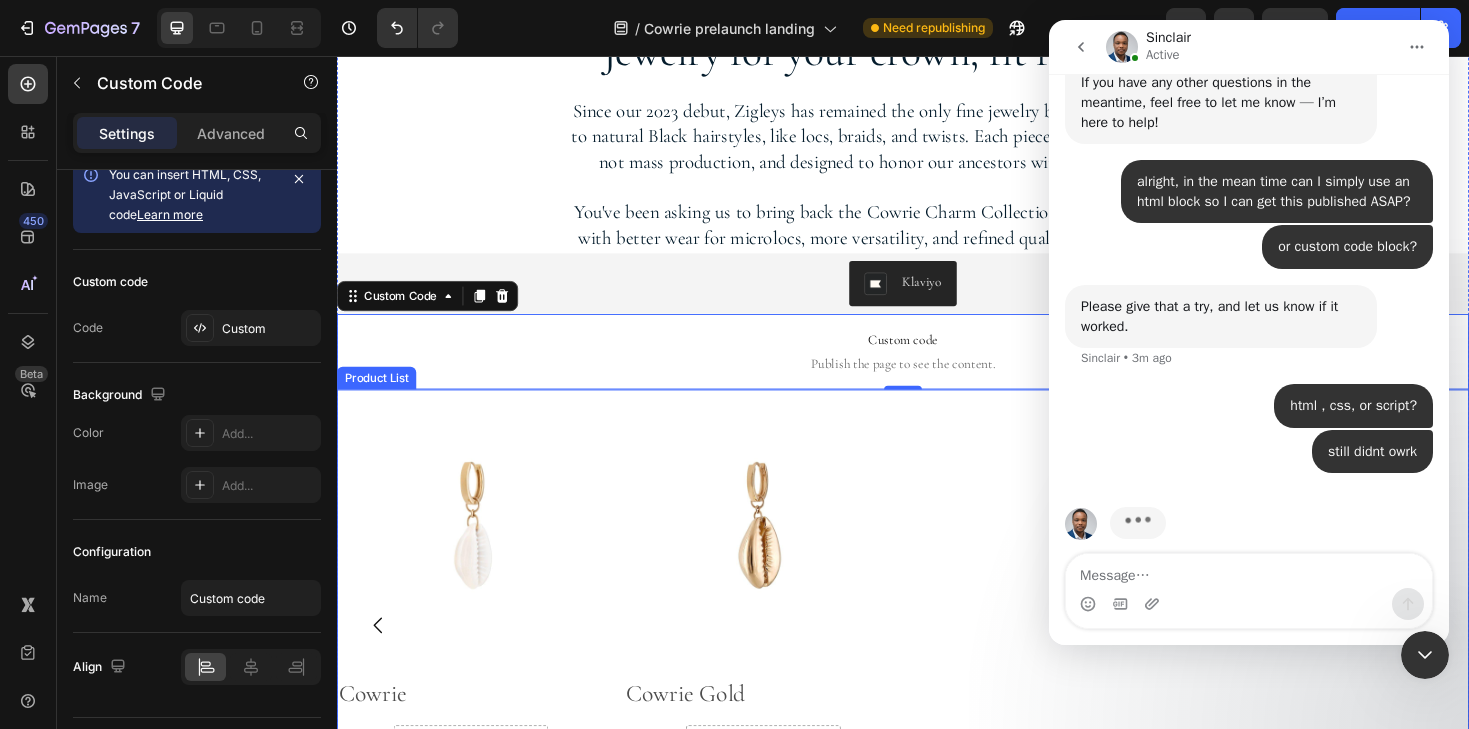 scroll, scrollTop: 0, scrollLeft: 0, axis: both 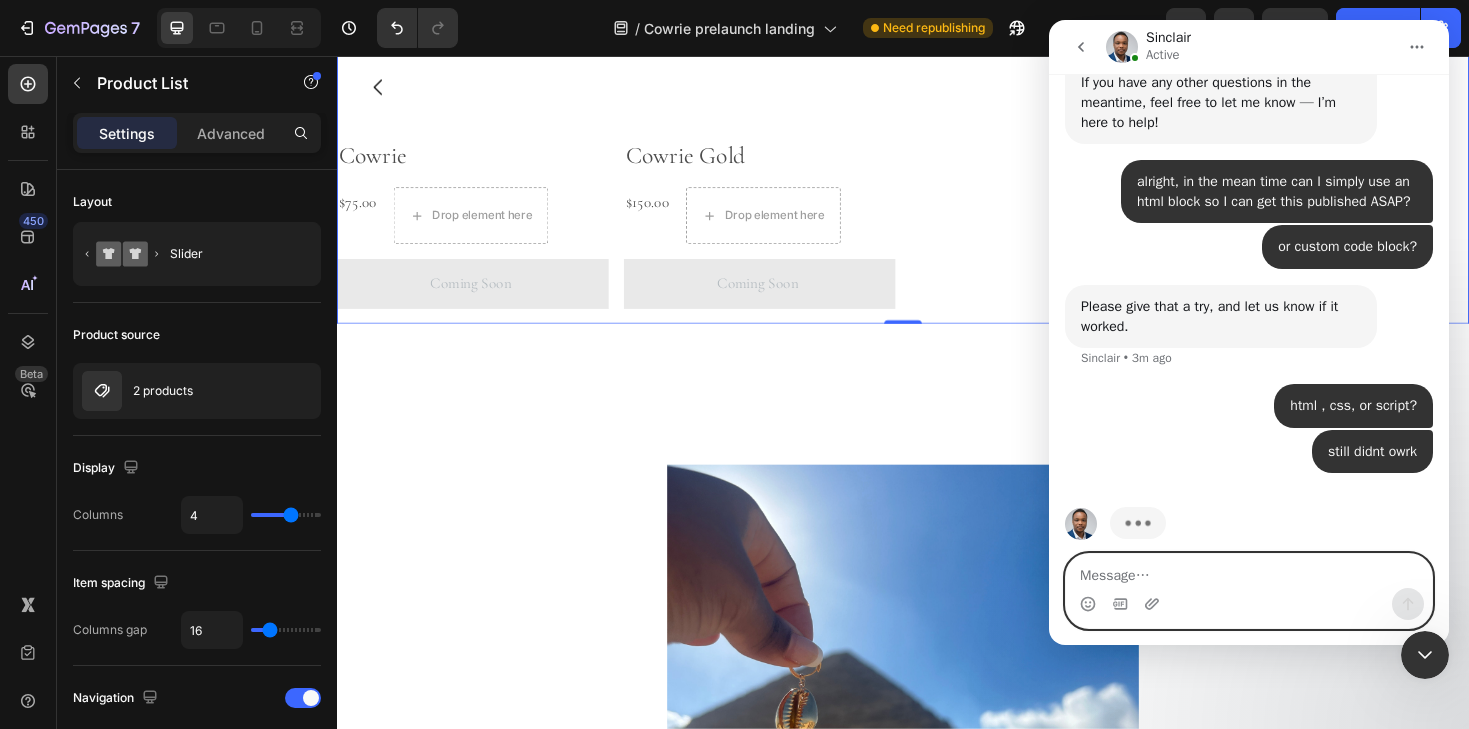 click at bounding box center (1249, 571) 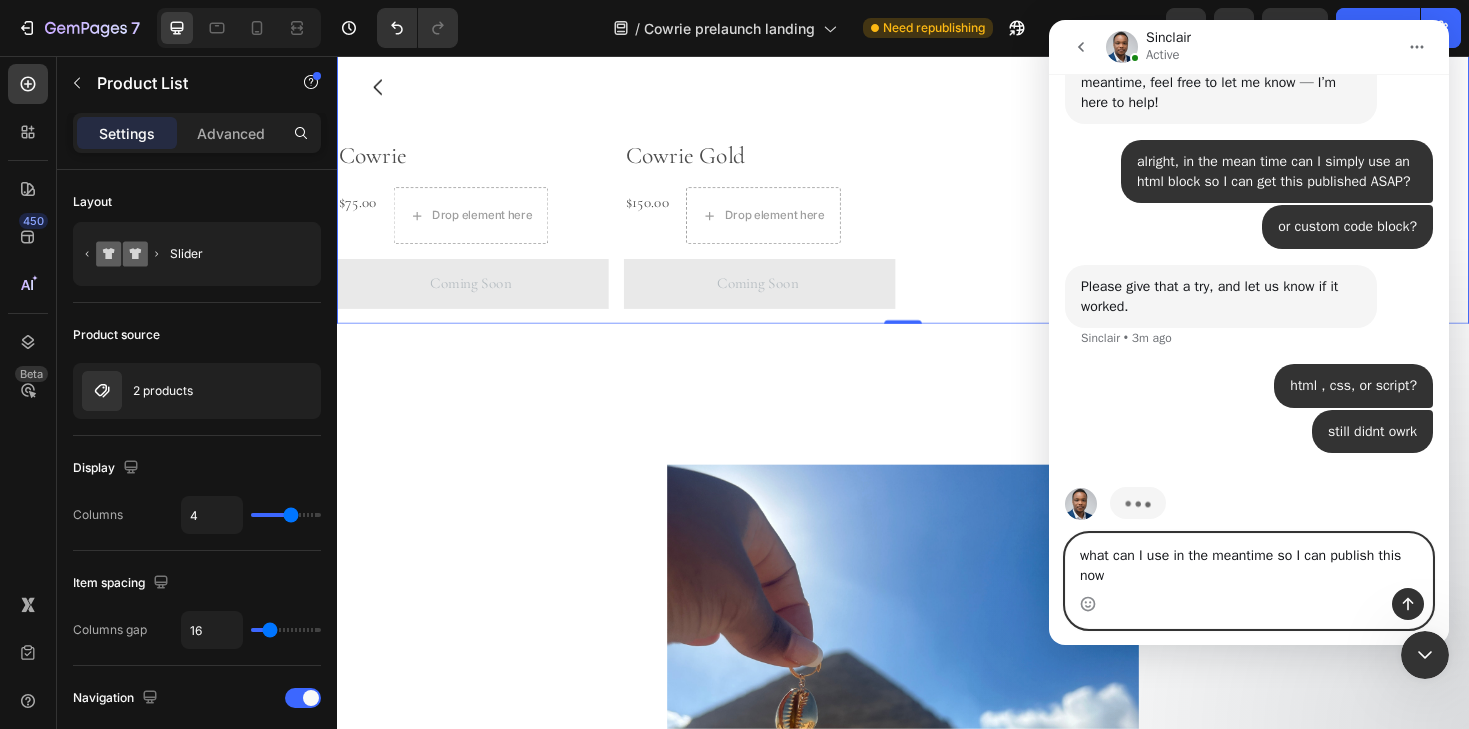 type on "what can I use in the meantime so I can publish this now?" 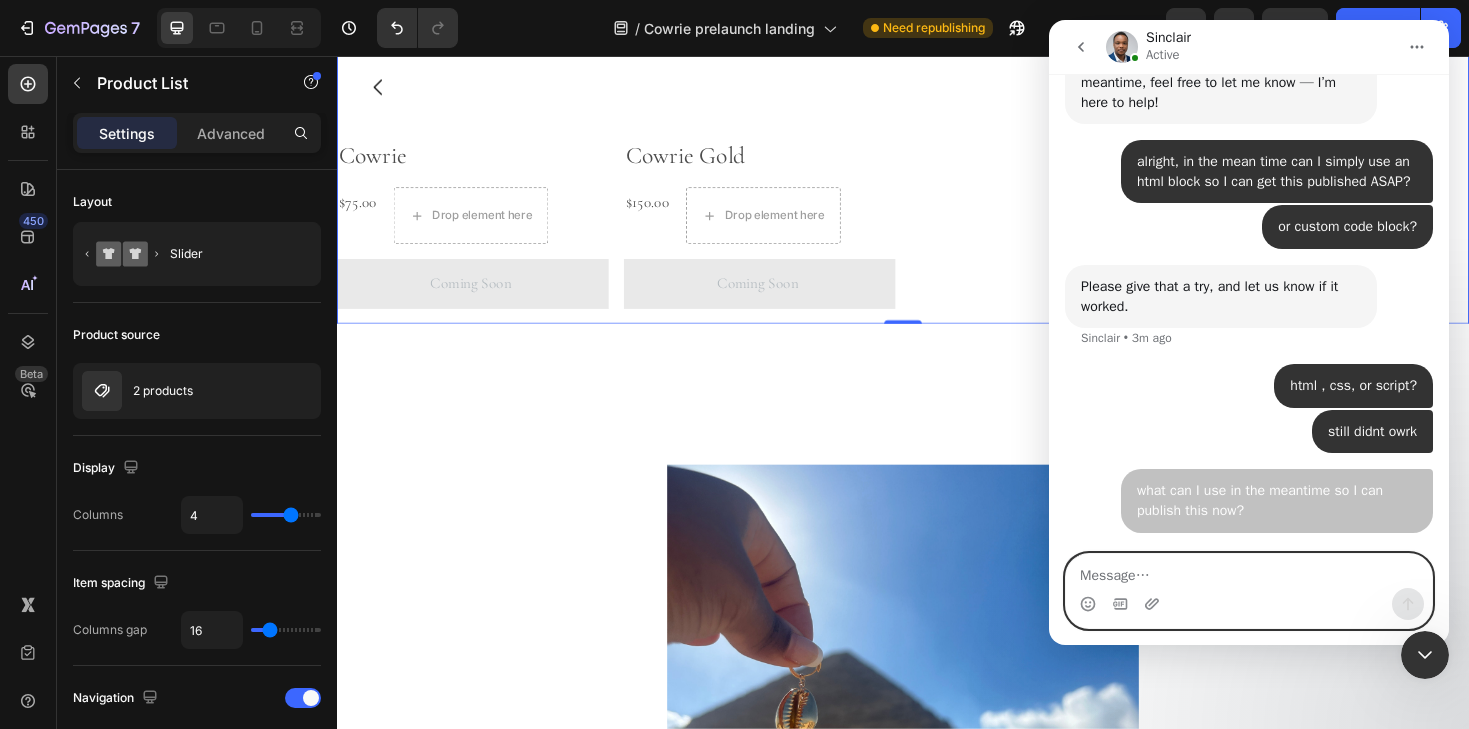 scroll, scrollTop: 4672, scrollLeft: 0, axis: vertical 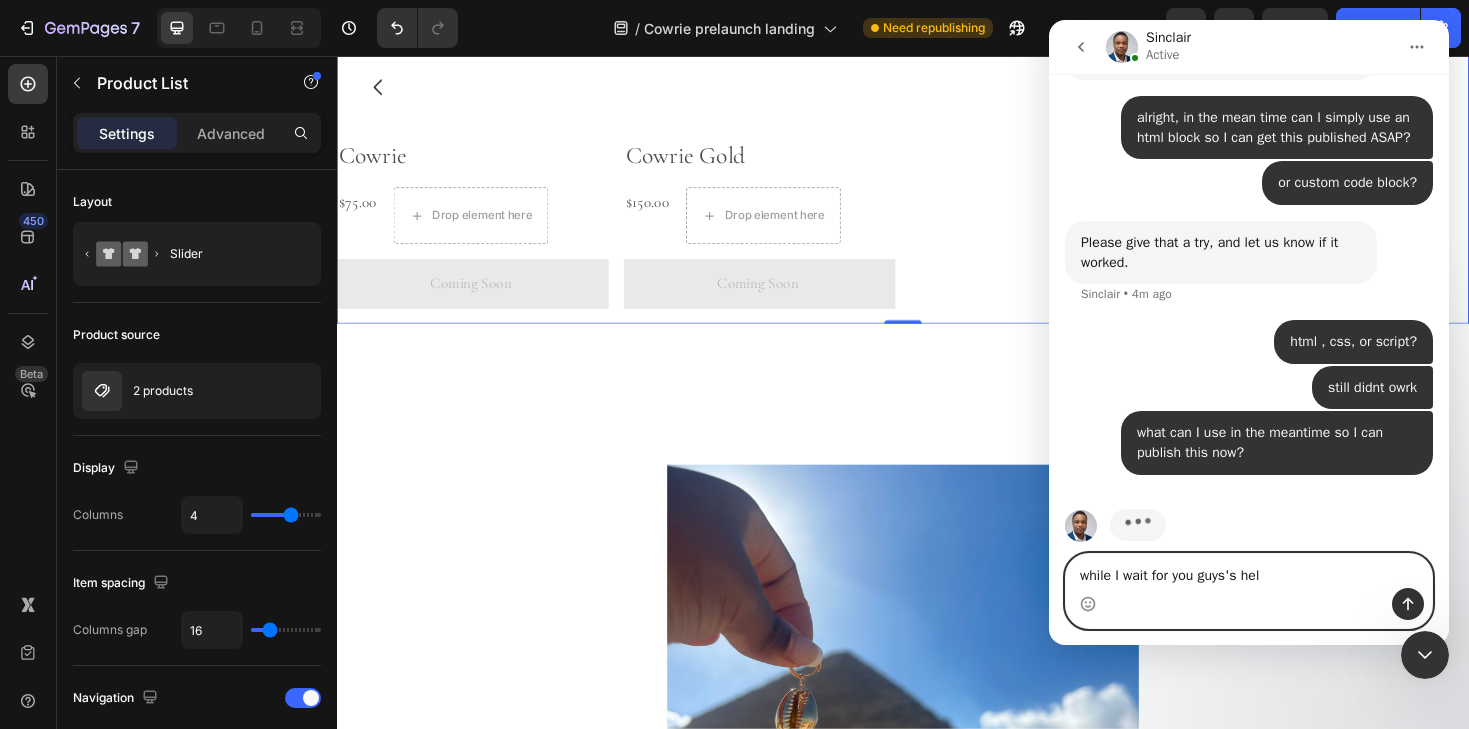 type on "while I wait for you guys's help" 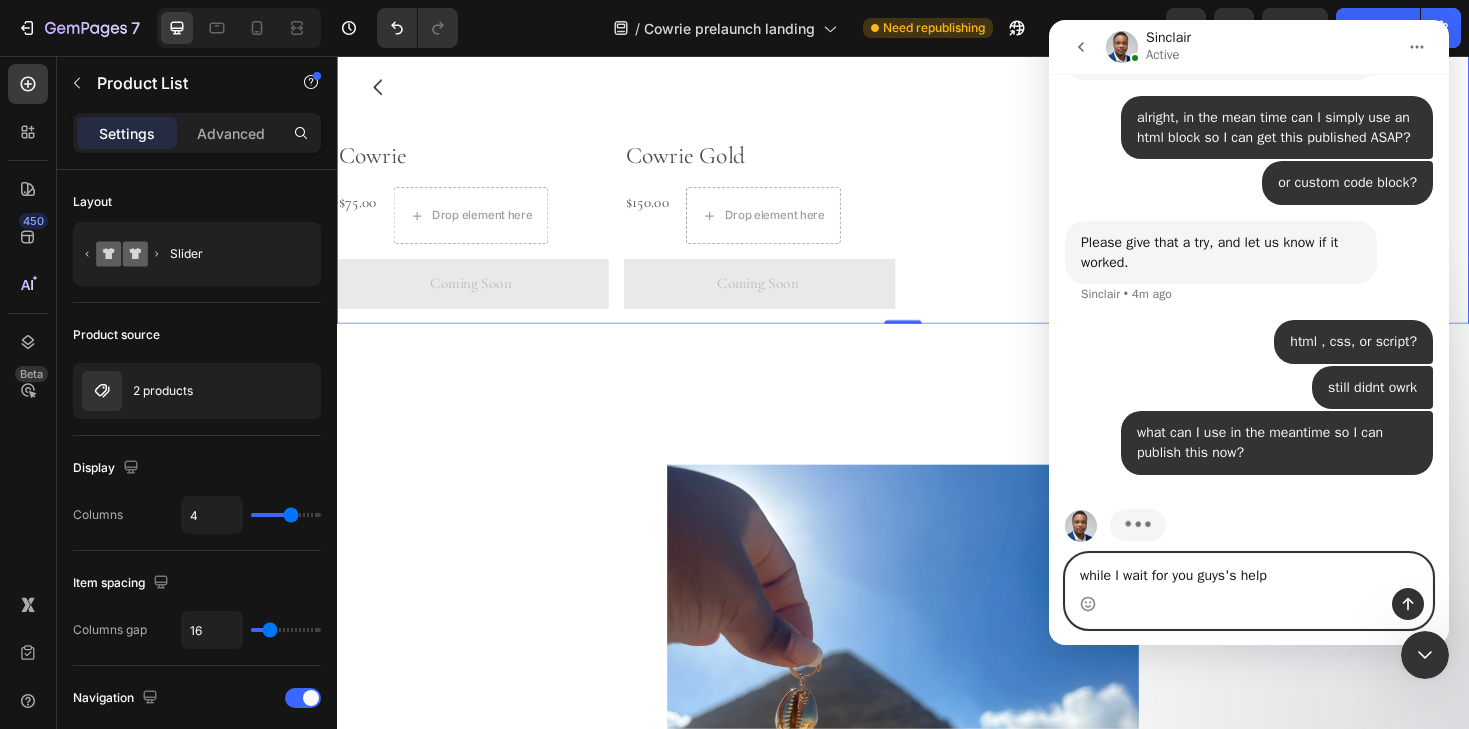 type 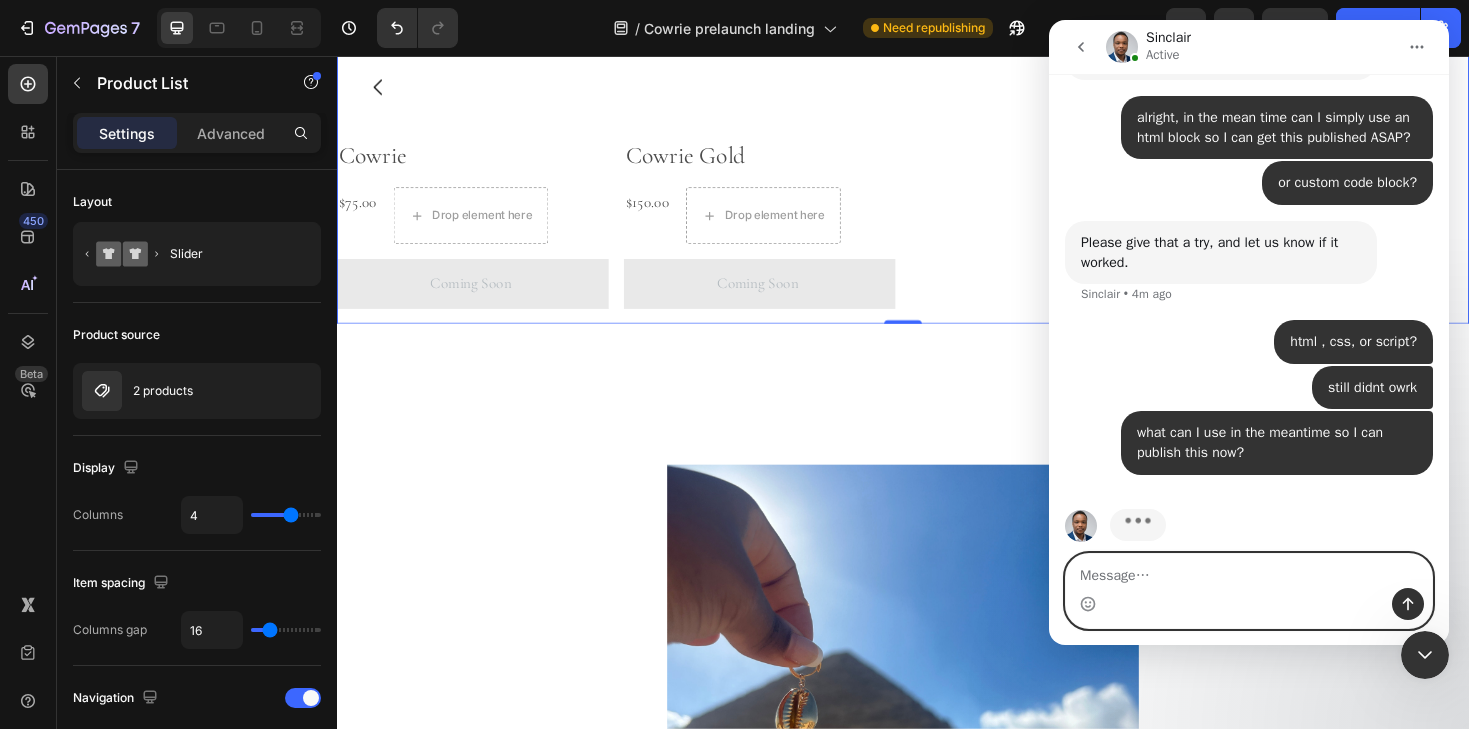 scroll, scrollTop: 4717, scrollLeft: 0, axis: vertical 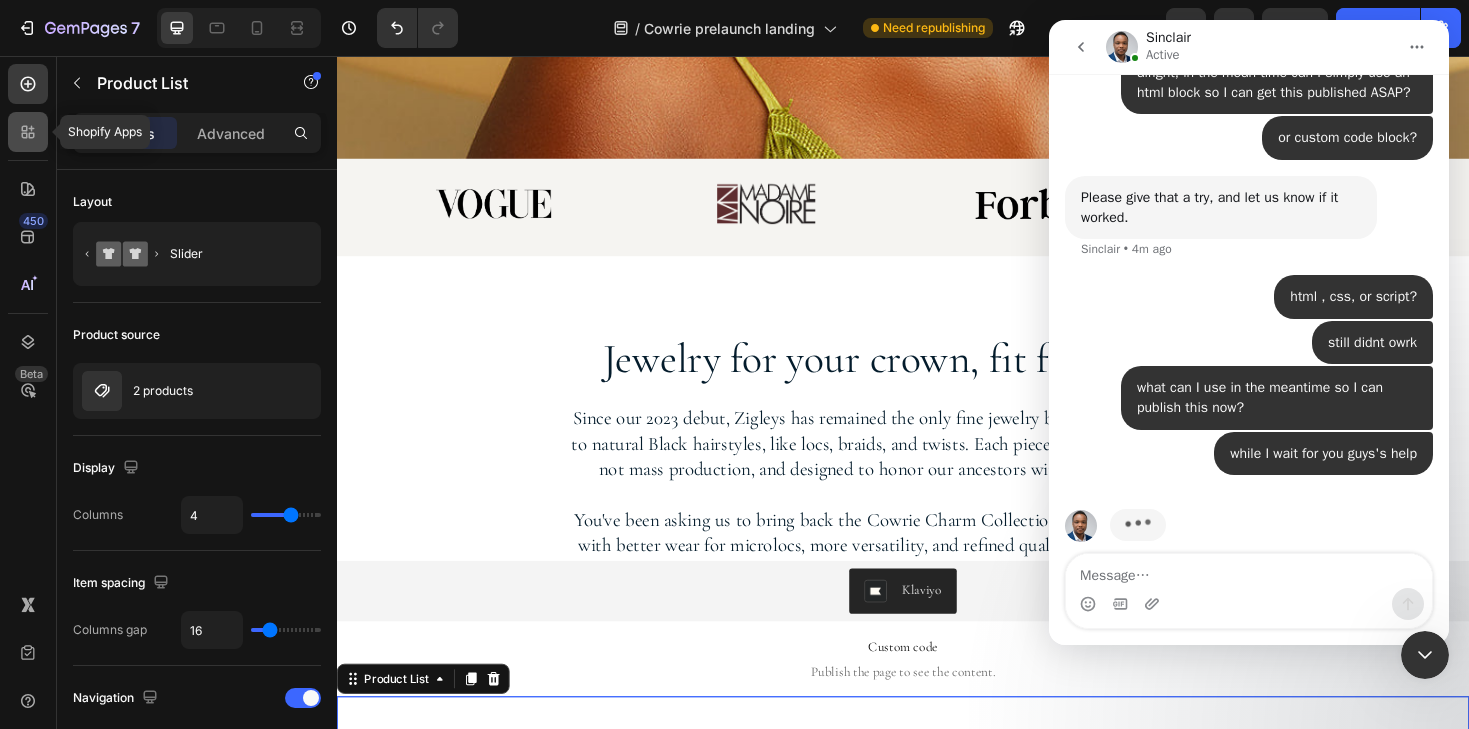 click 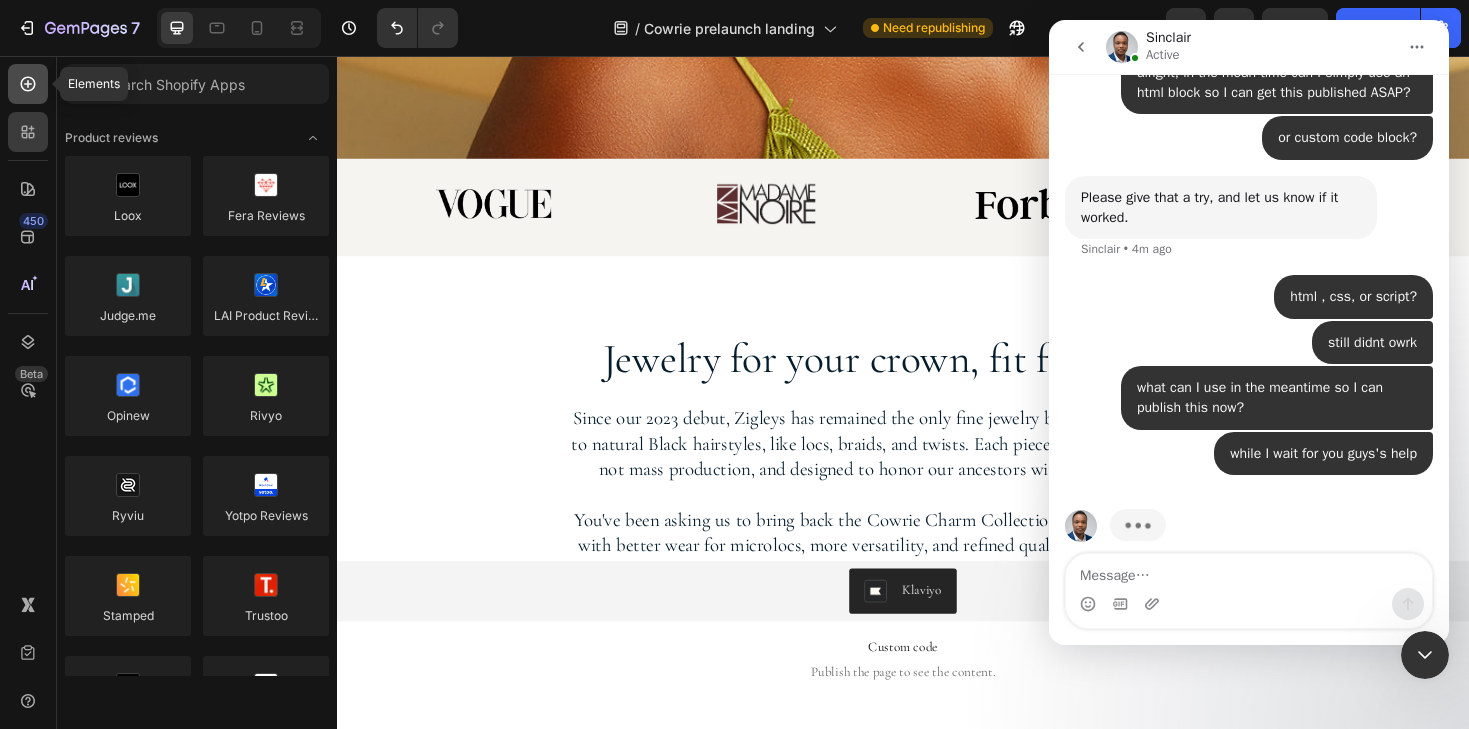 click 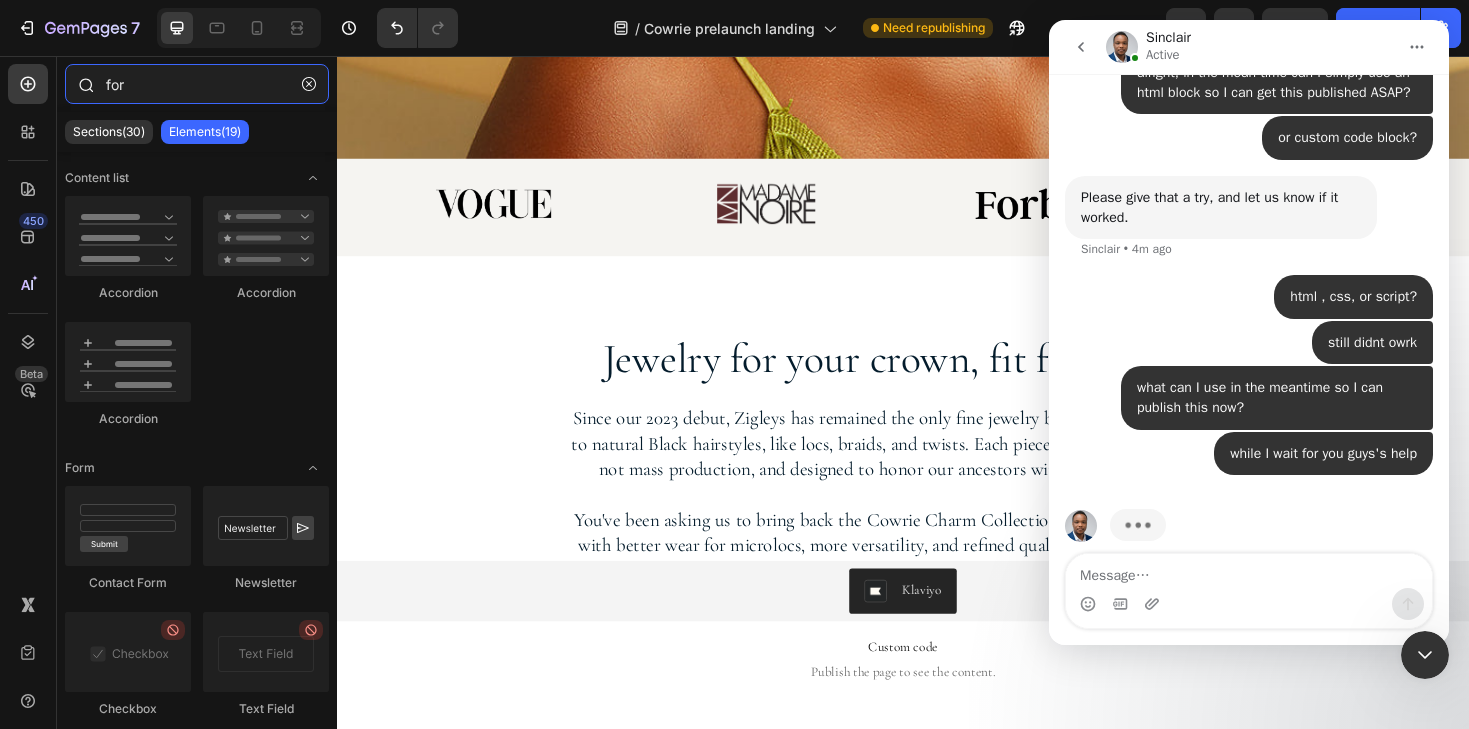type on "form" 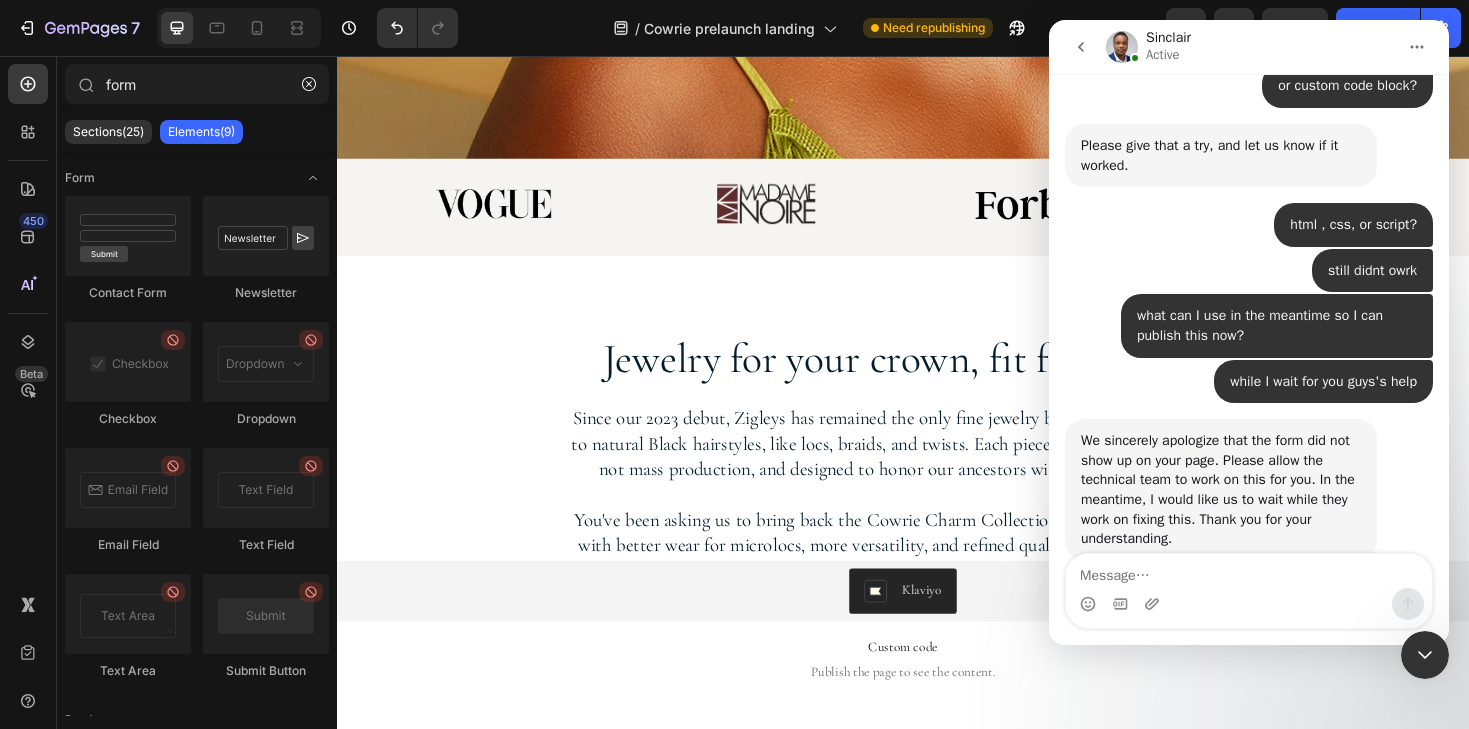 scroll, scrollTop: 4794, scrollLeft: 0, axis: vertical 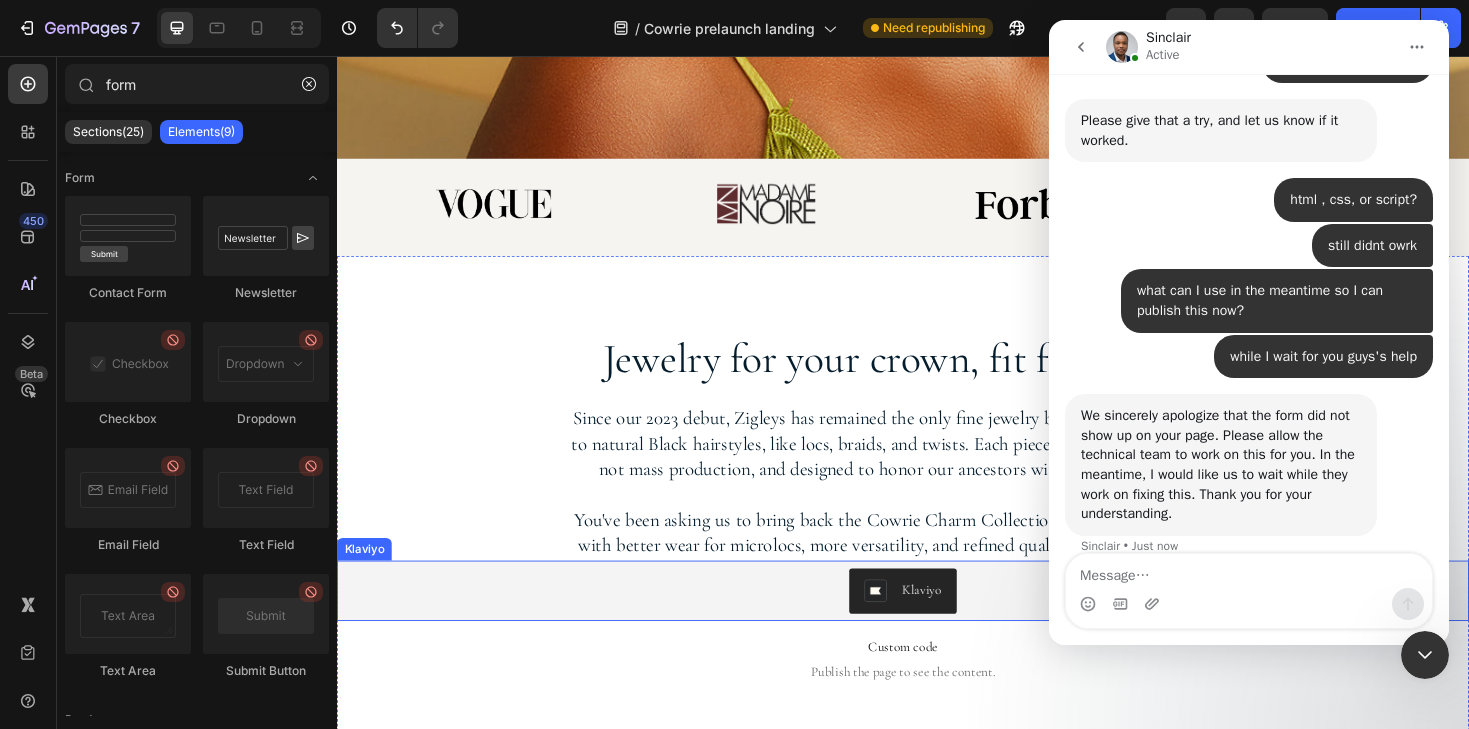 click on "Klaviyo" at bounding box center (937, 623) 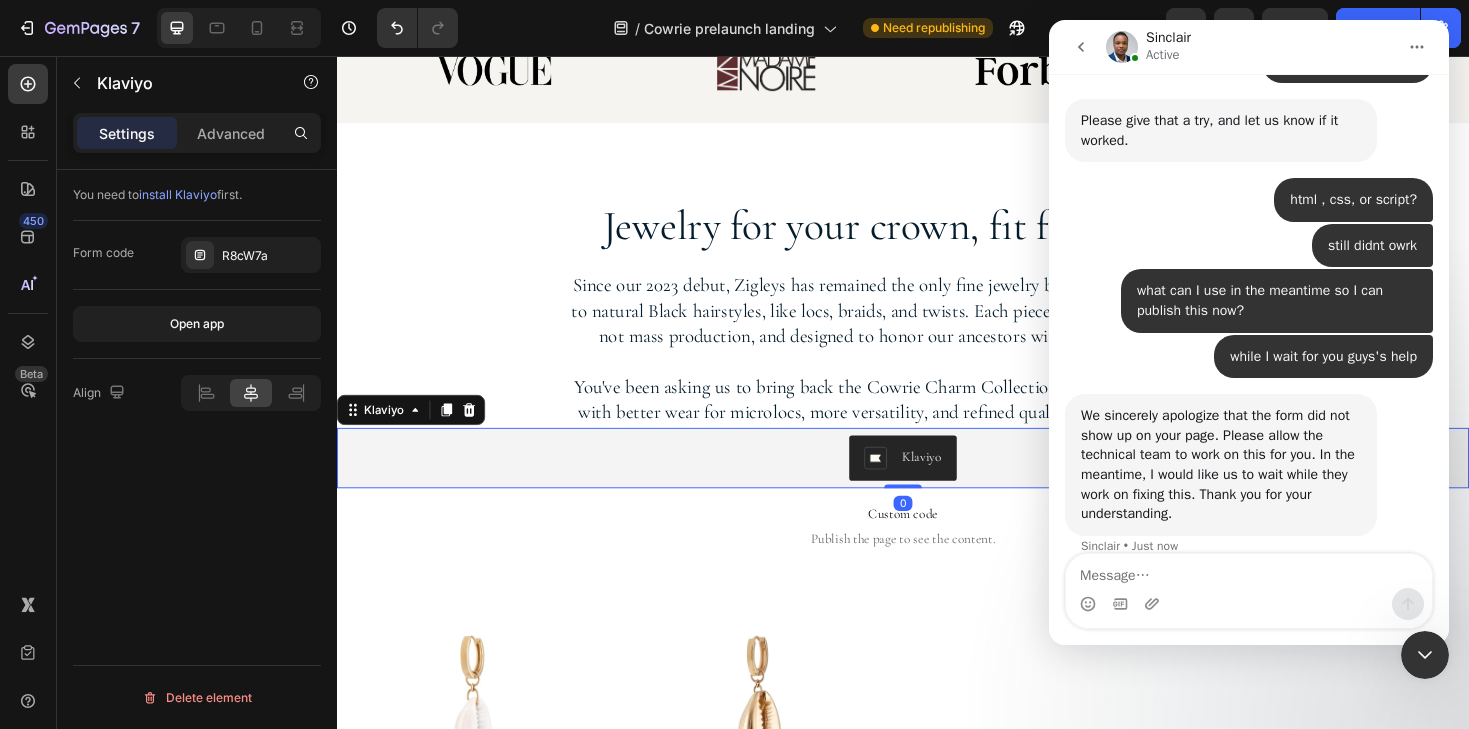 scroll, scrollTop: 931, scrollLeft: 0, axis: vertical 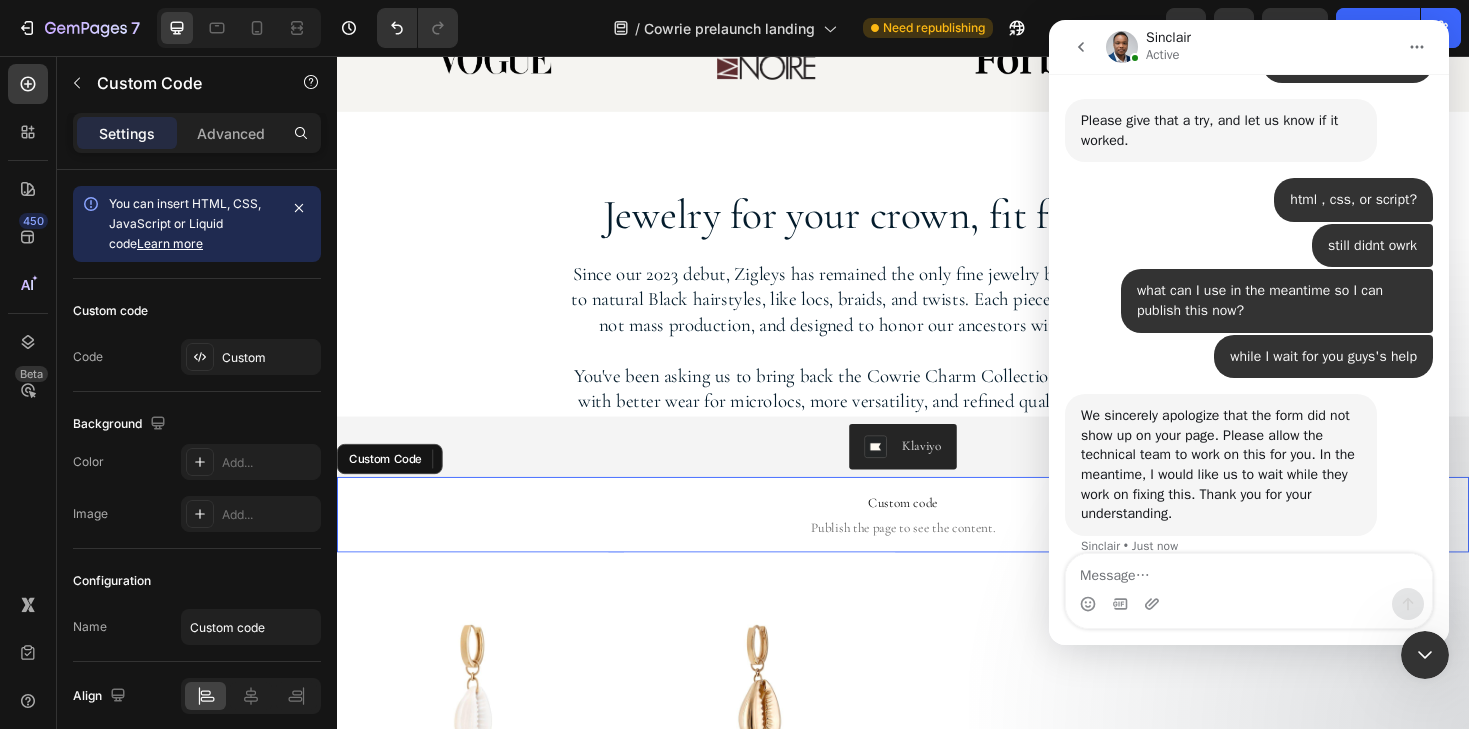 click on "Custom code" at bounding box center (937, 530) 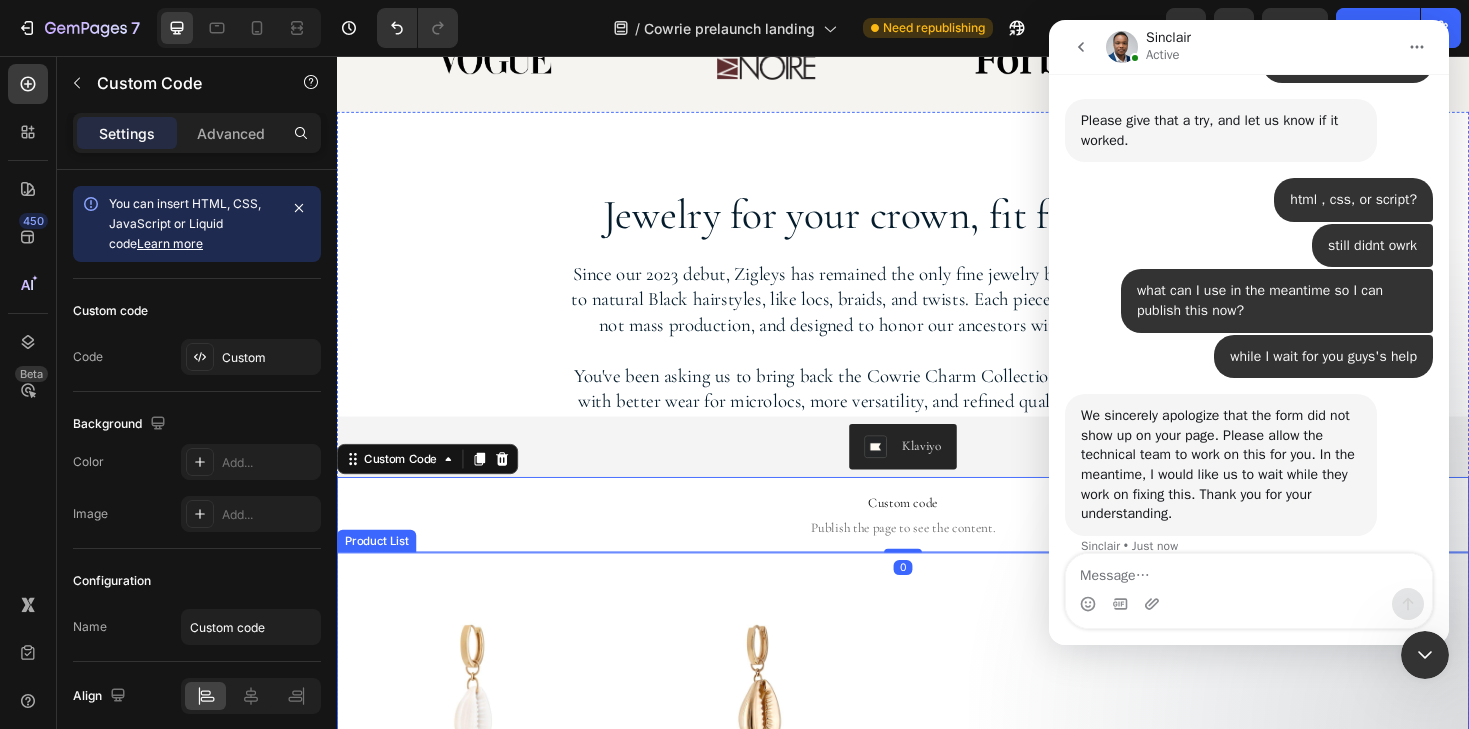 click at bounding box center [1425, 655] 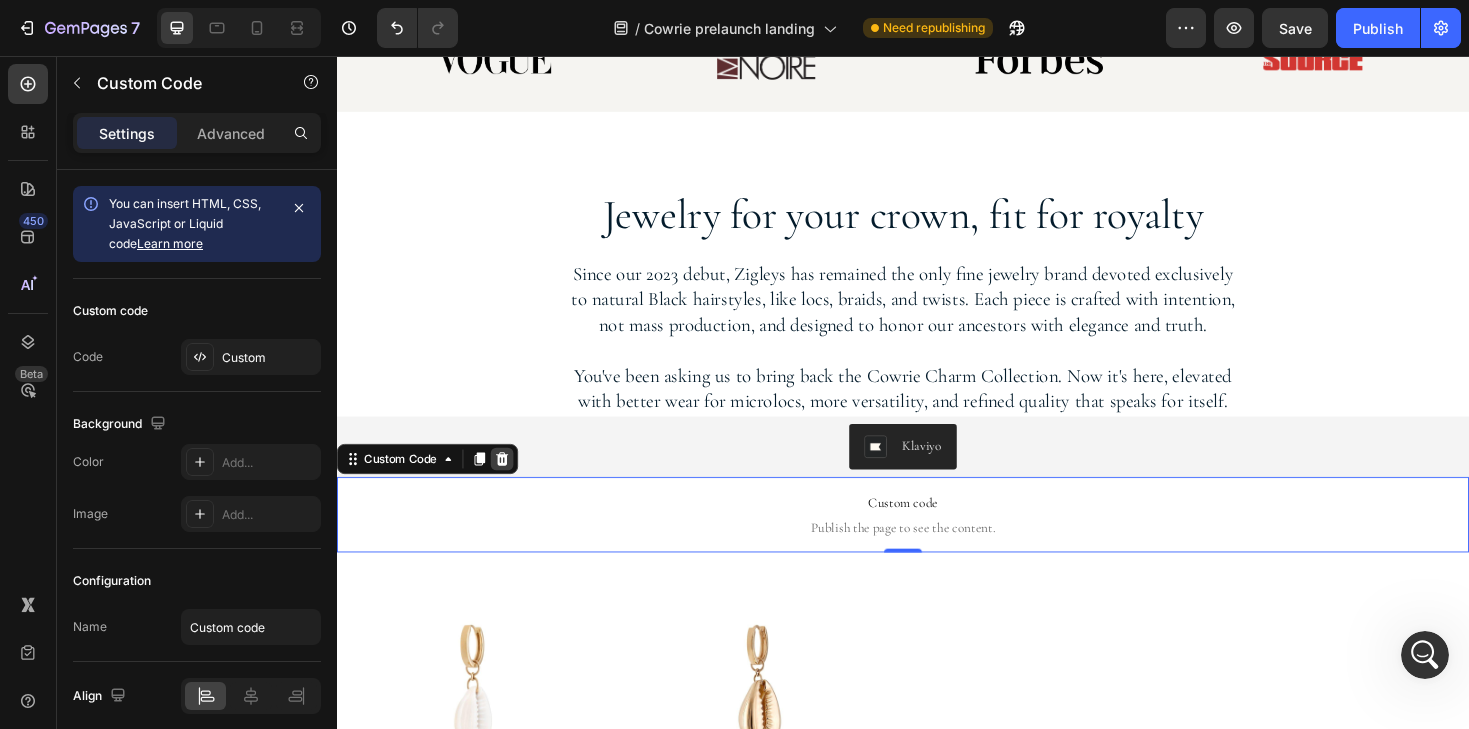 click 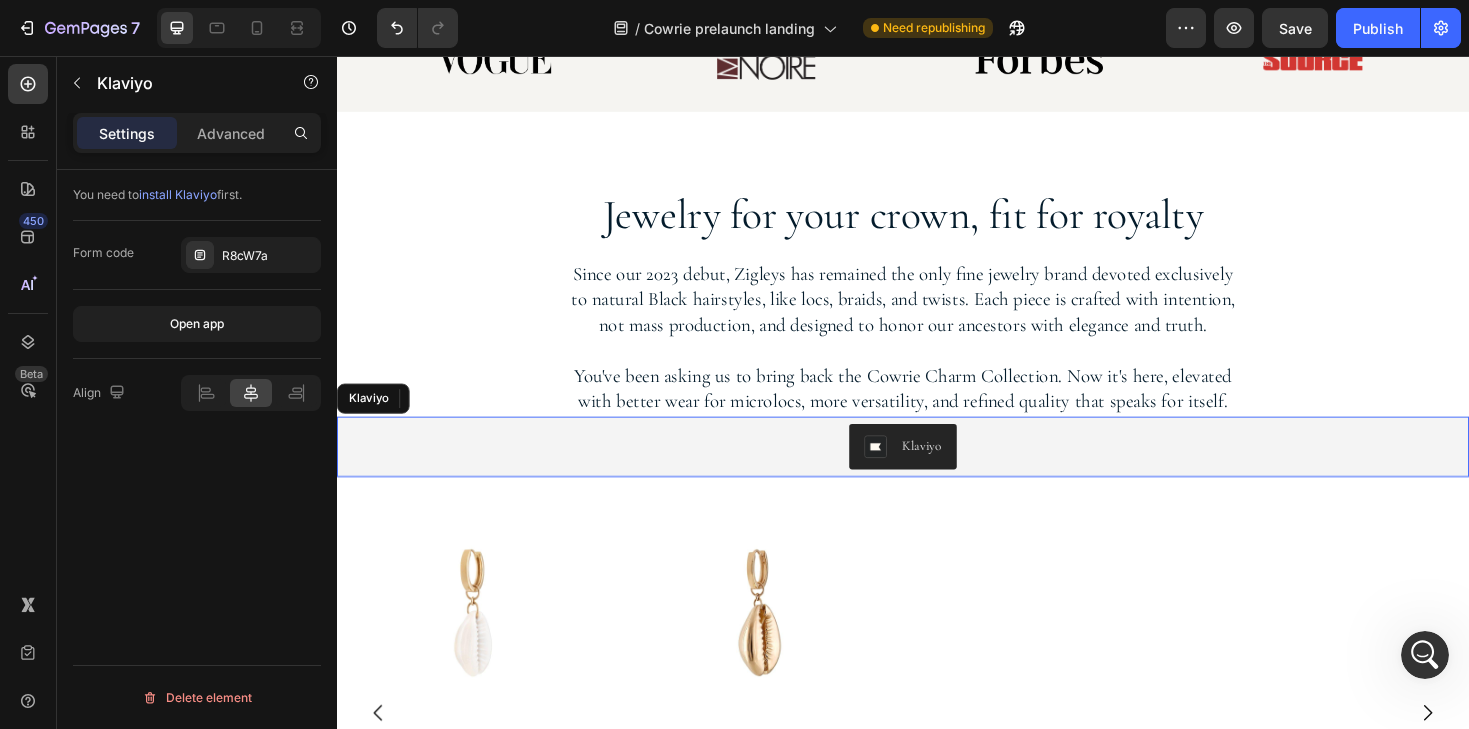click on "Klaviyo" at bounding box center [937, 470] 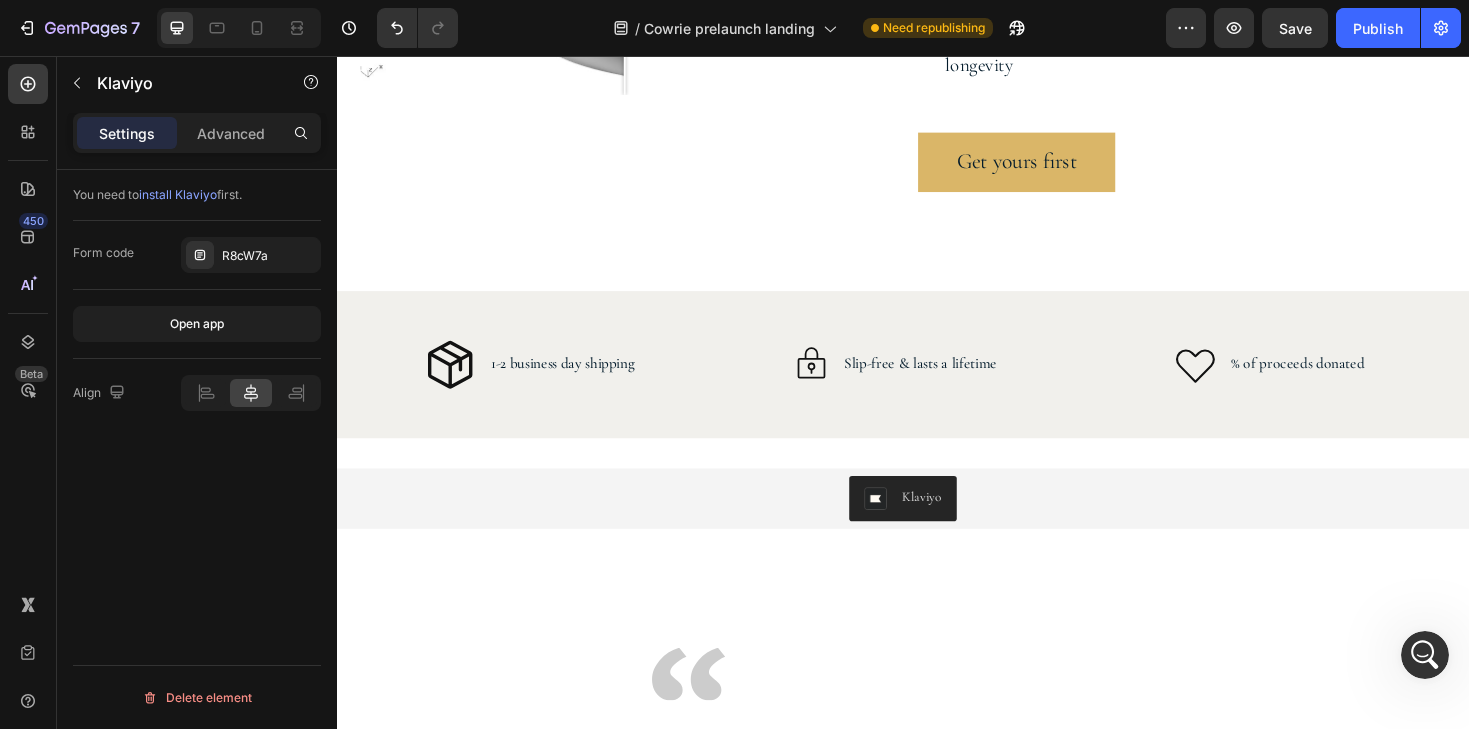 scroll, scrollTop: 3658, scrollLeft: 0, axis: vertical 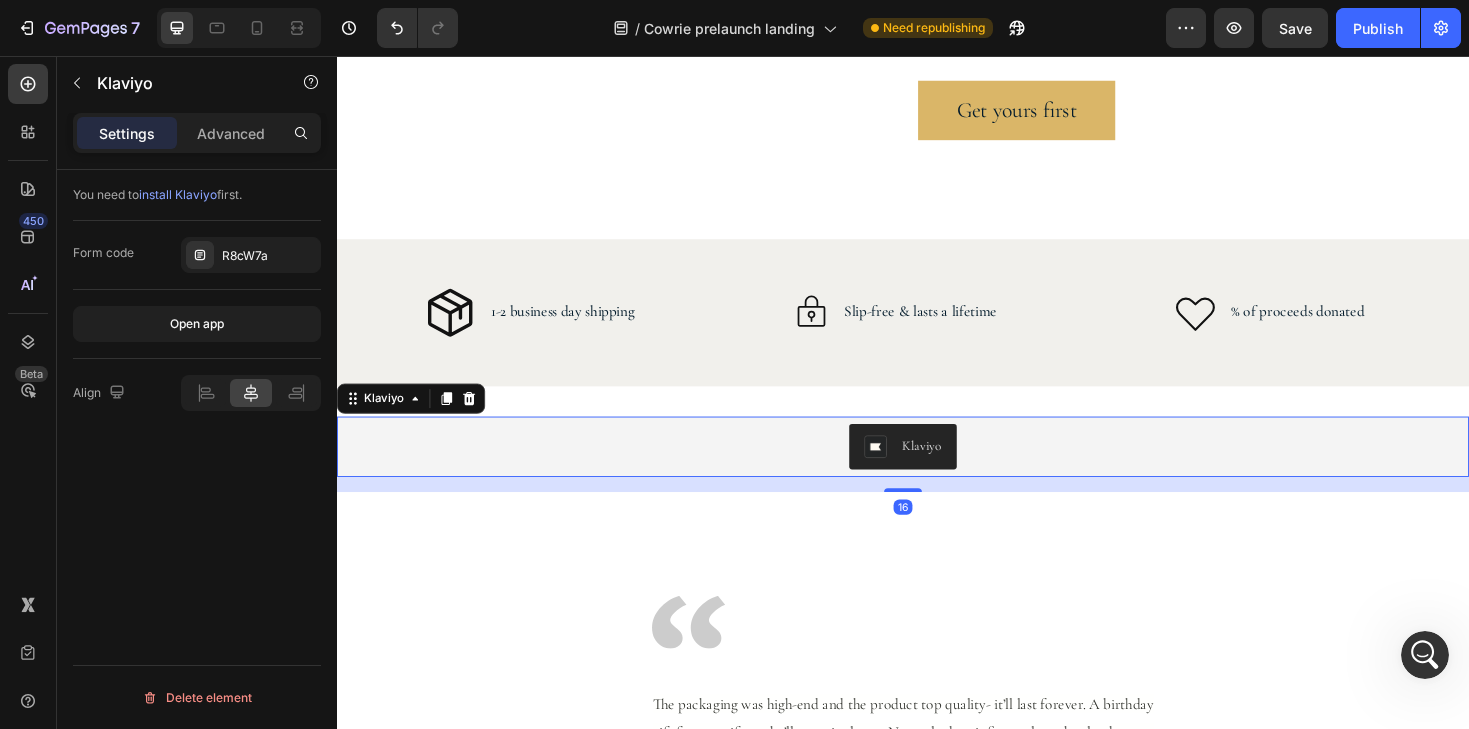 click on "Klaviyo" at bounding box center [937, 470] 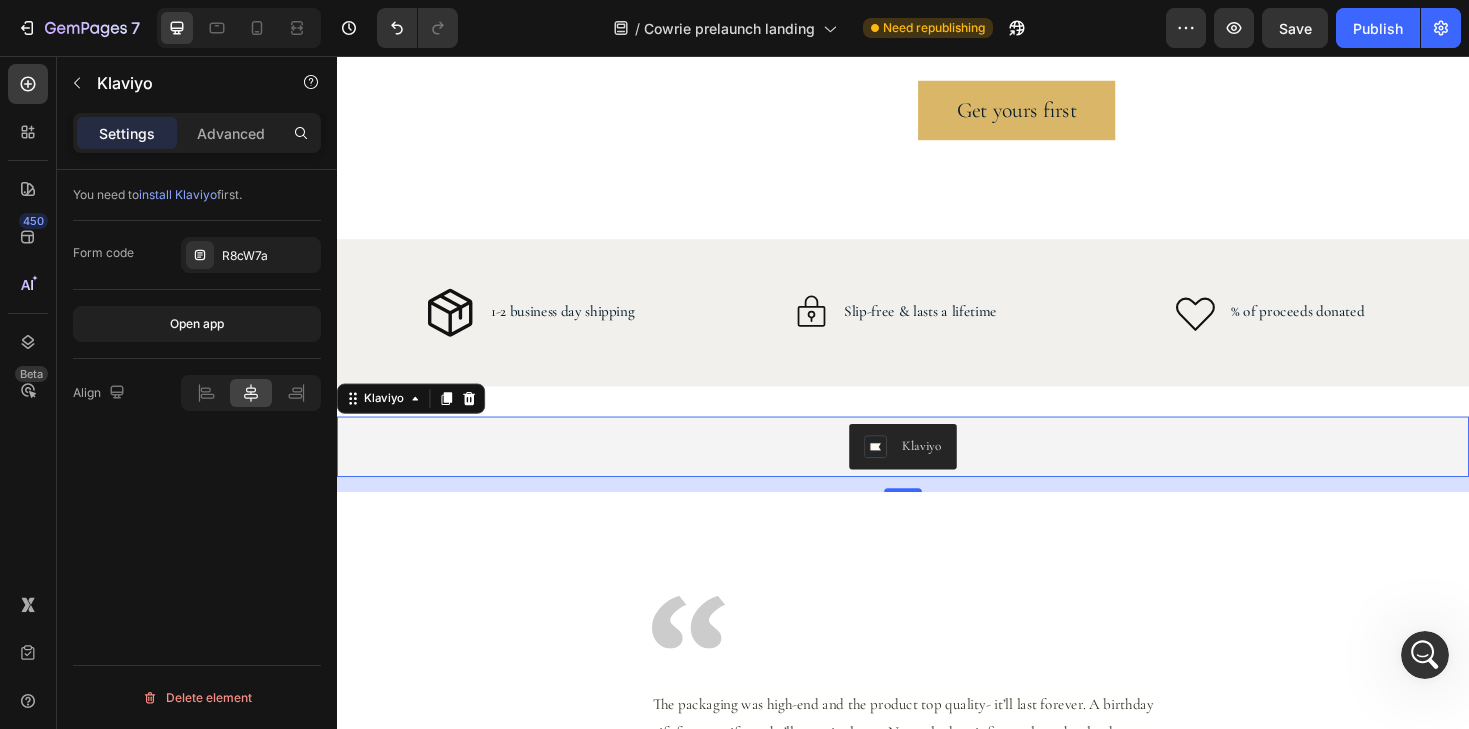 click on "Klaviyo" at bounding box center [937, 470] 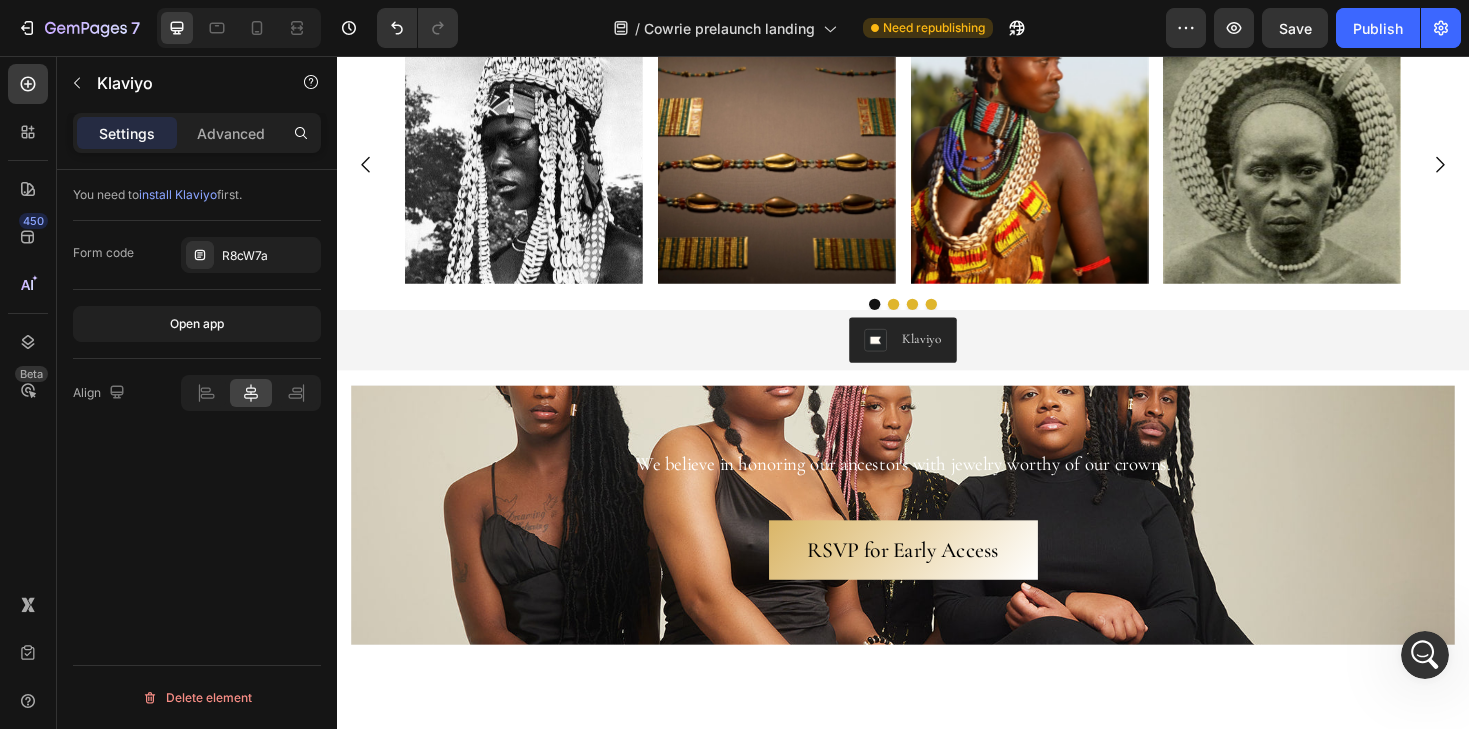 scroll, scrollTop: 4686, scrollLeft: 0, axis: vertical 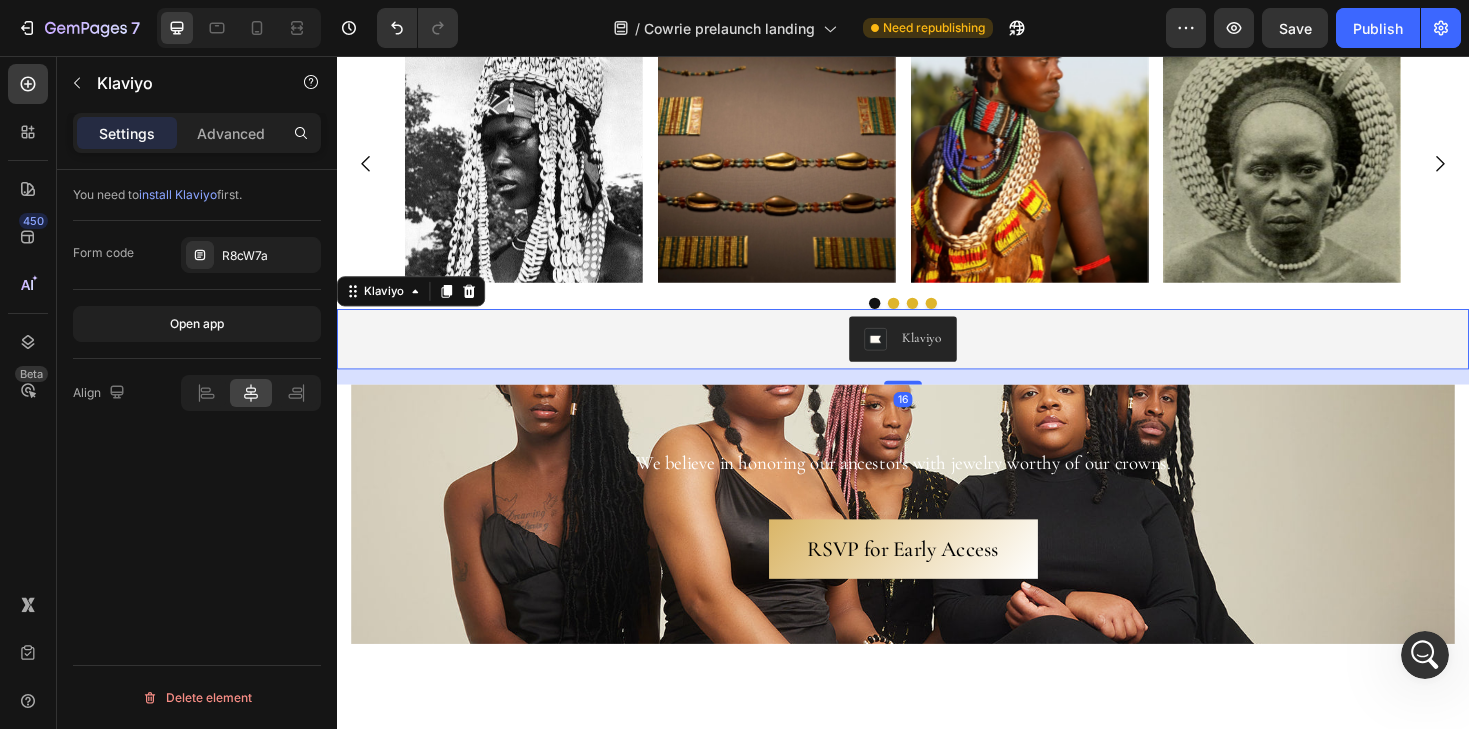 click on "Klaviyo" at bounding box center (937, 356) 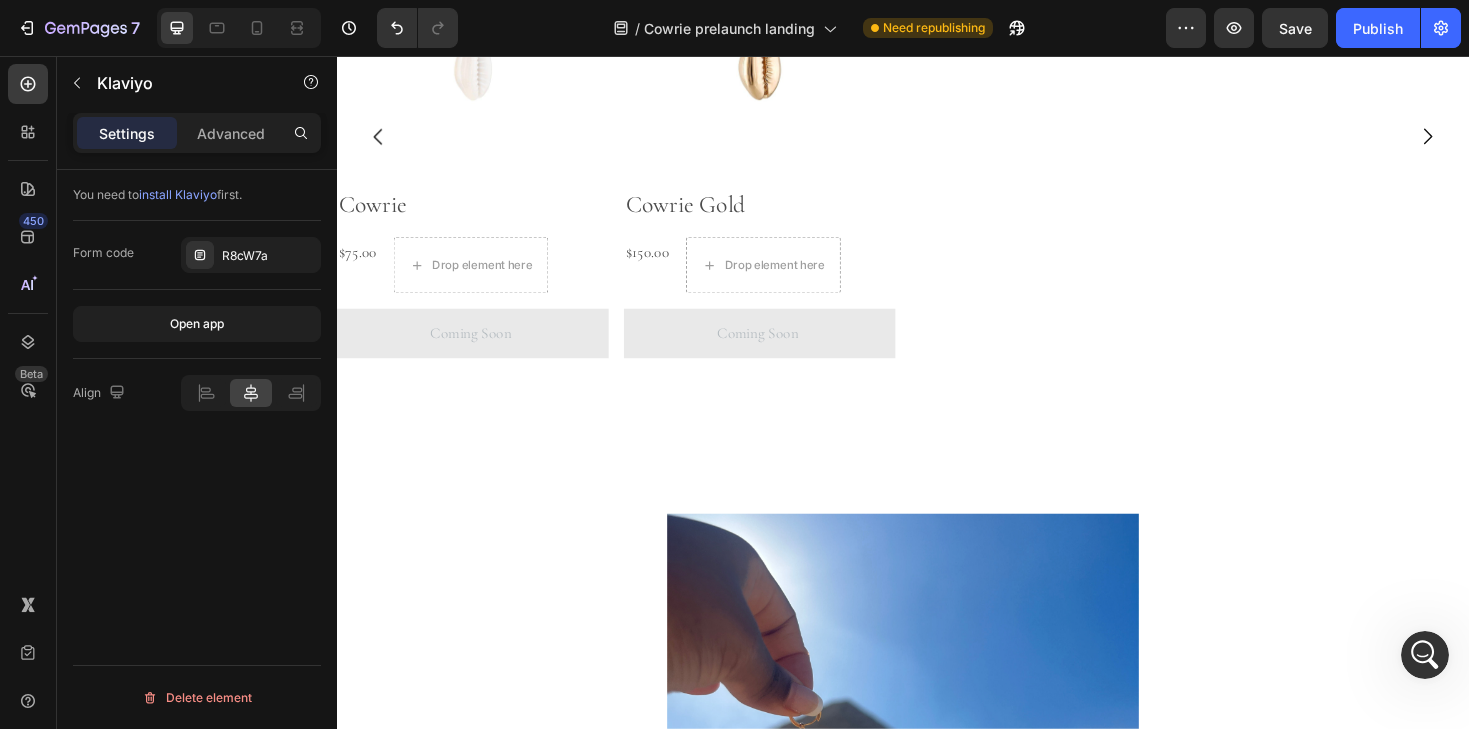 scroll, scrollTop: 959, scrollLeft: 0, axis: vertical 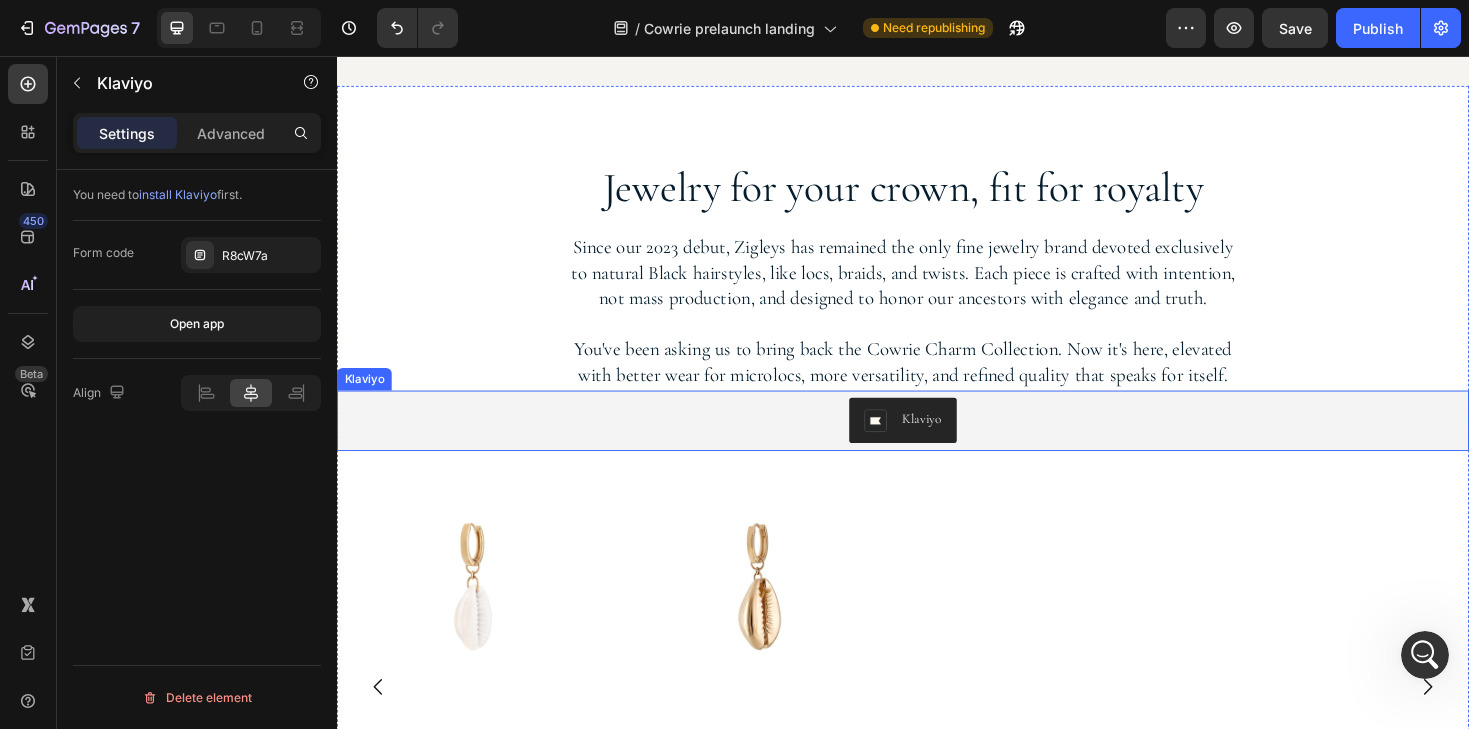 click on "Klaviyo" at bounding box center (937, 442) 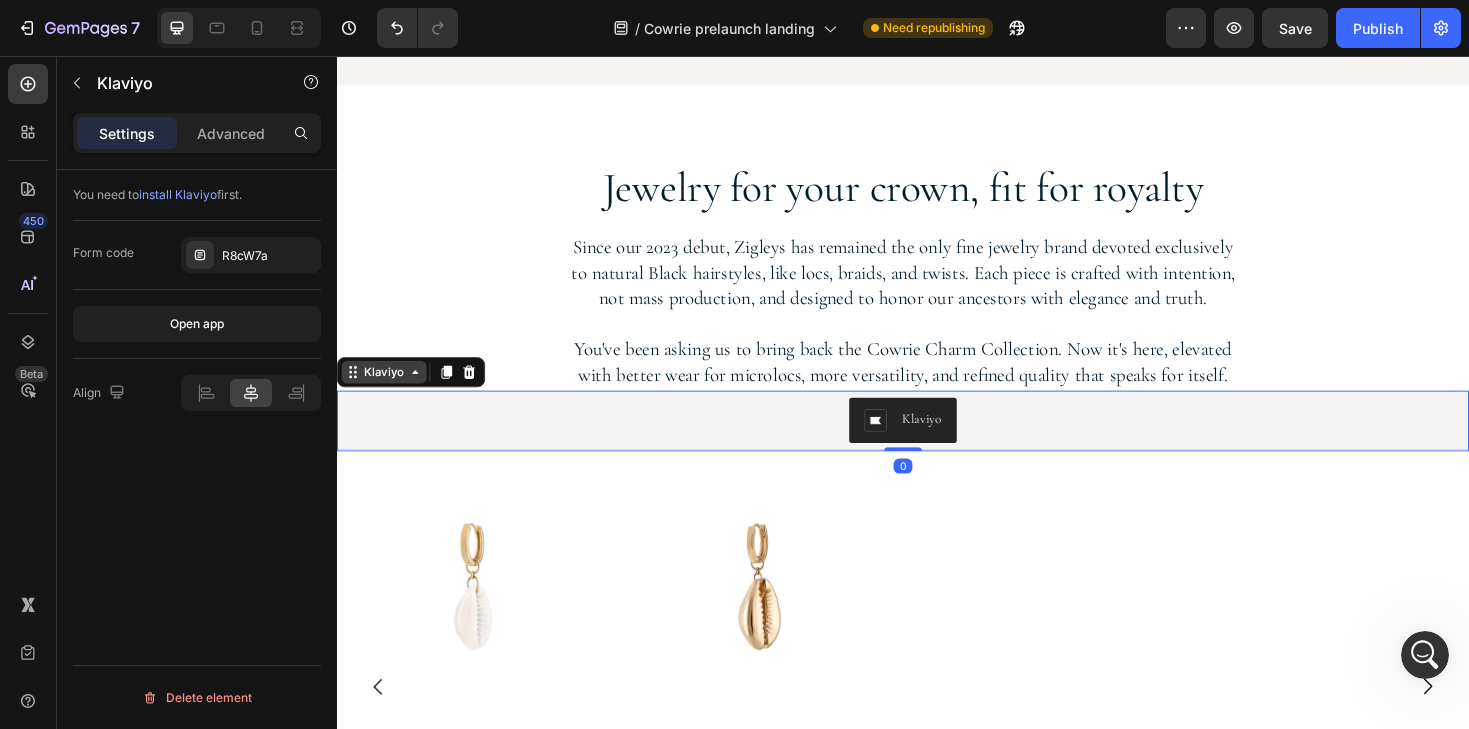 click on "Klaviyo" at bounding box center (387, 391) 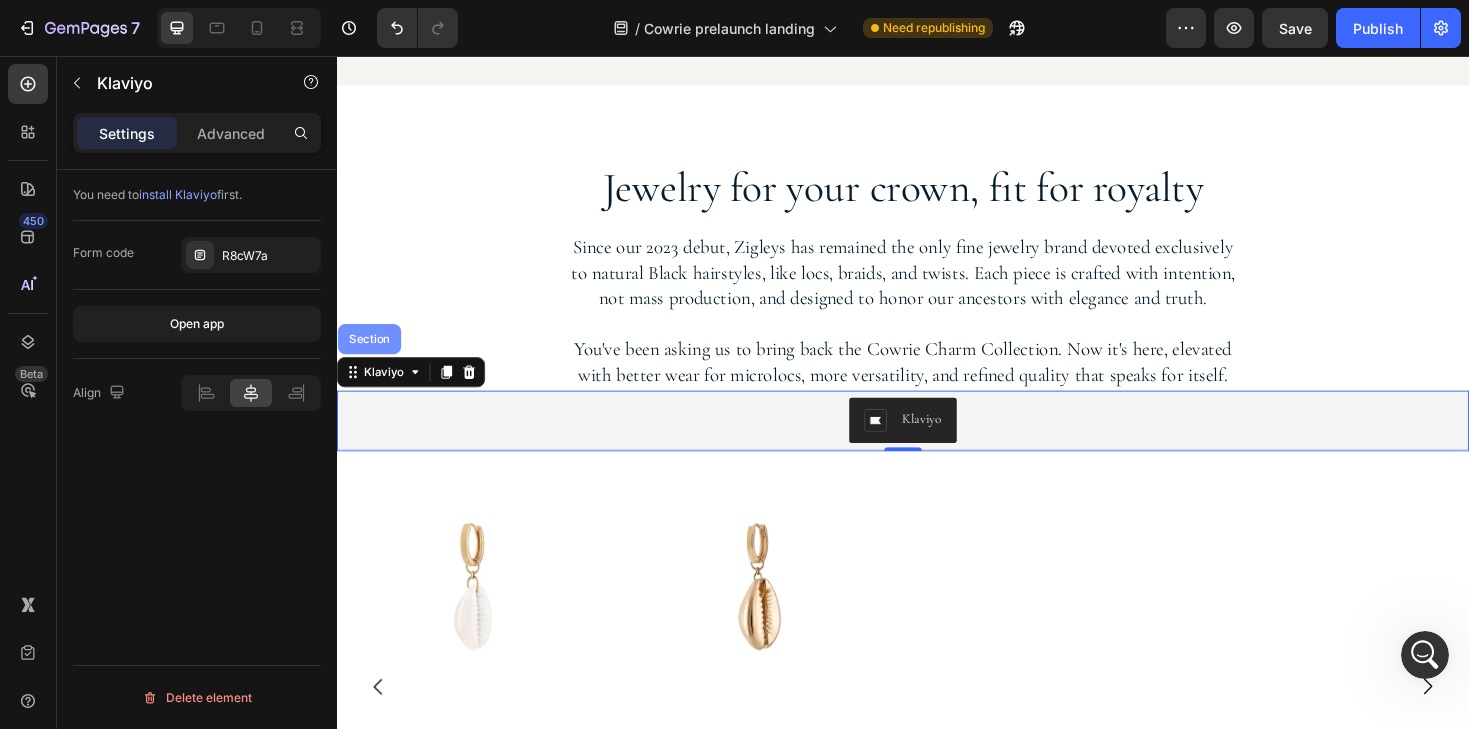 click on "Section" at bounding box center [371, 356] 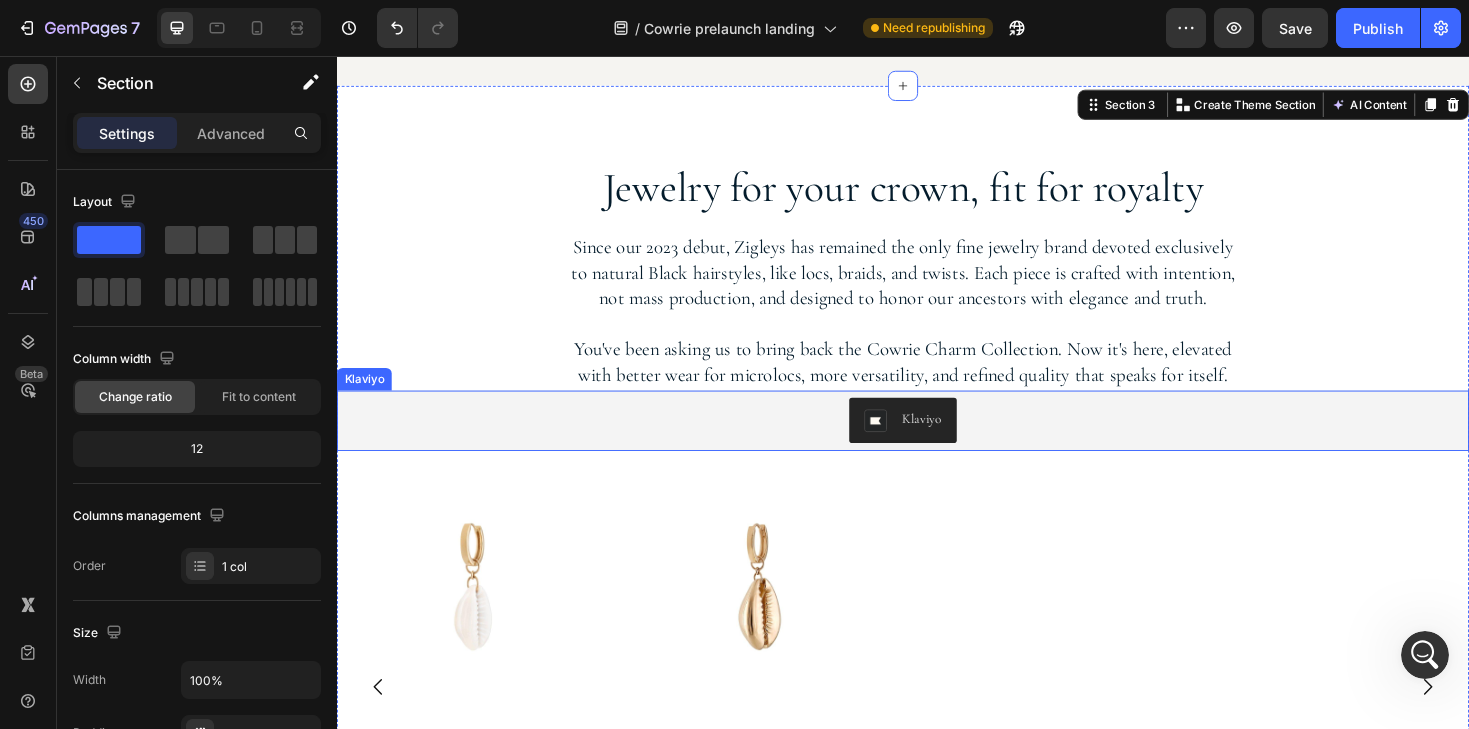 click on "Klaviyo" at bounding box center [937, 442] 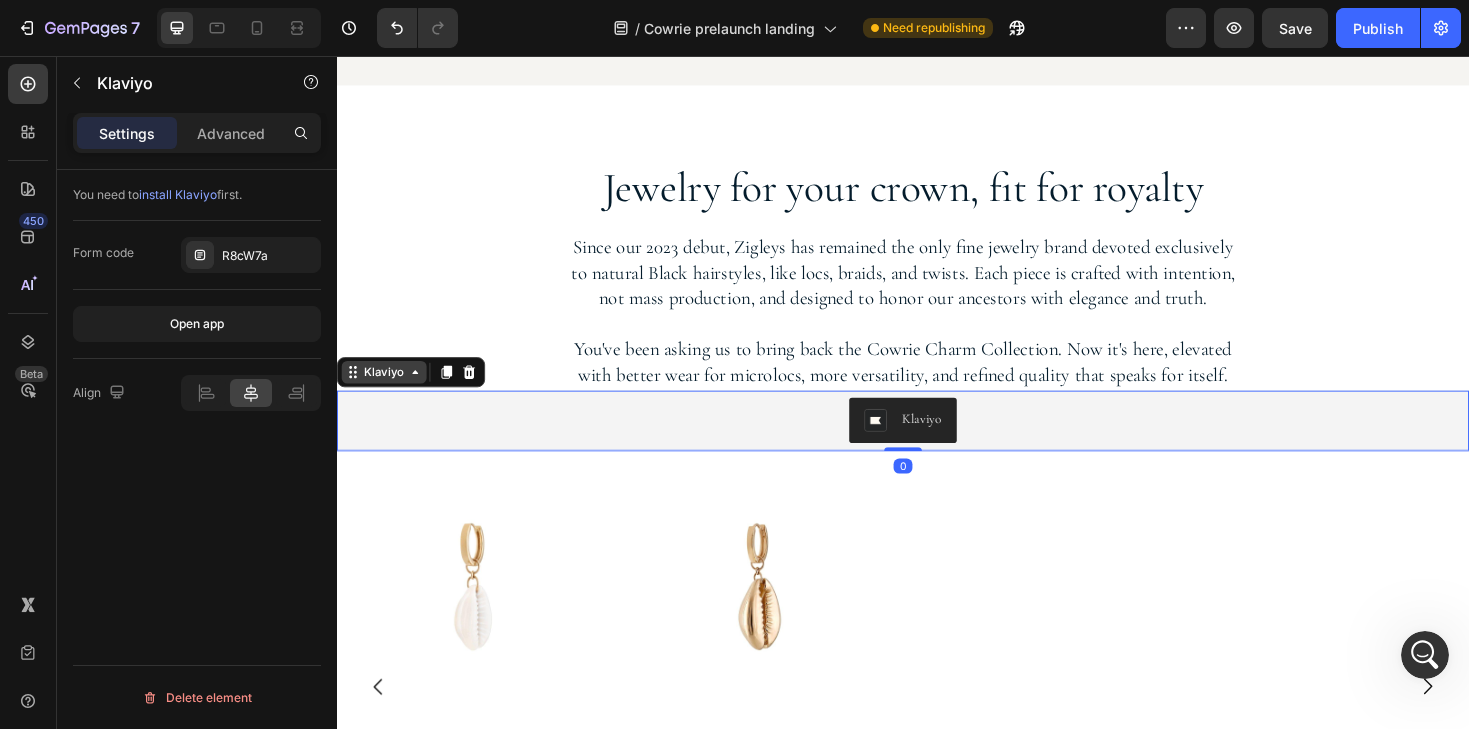 click on "Klaviyo" at bounding box center (387, 391) 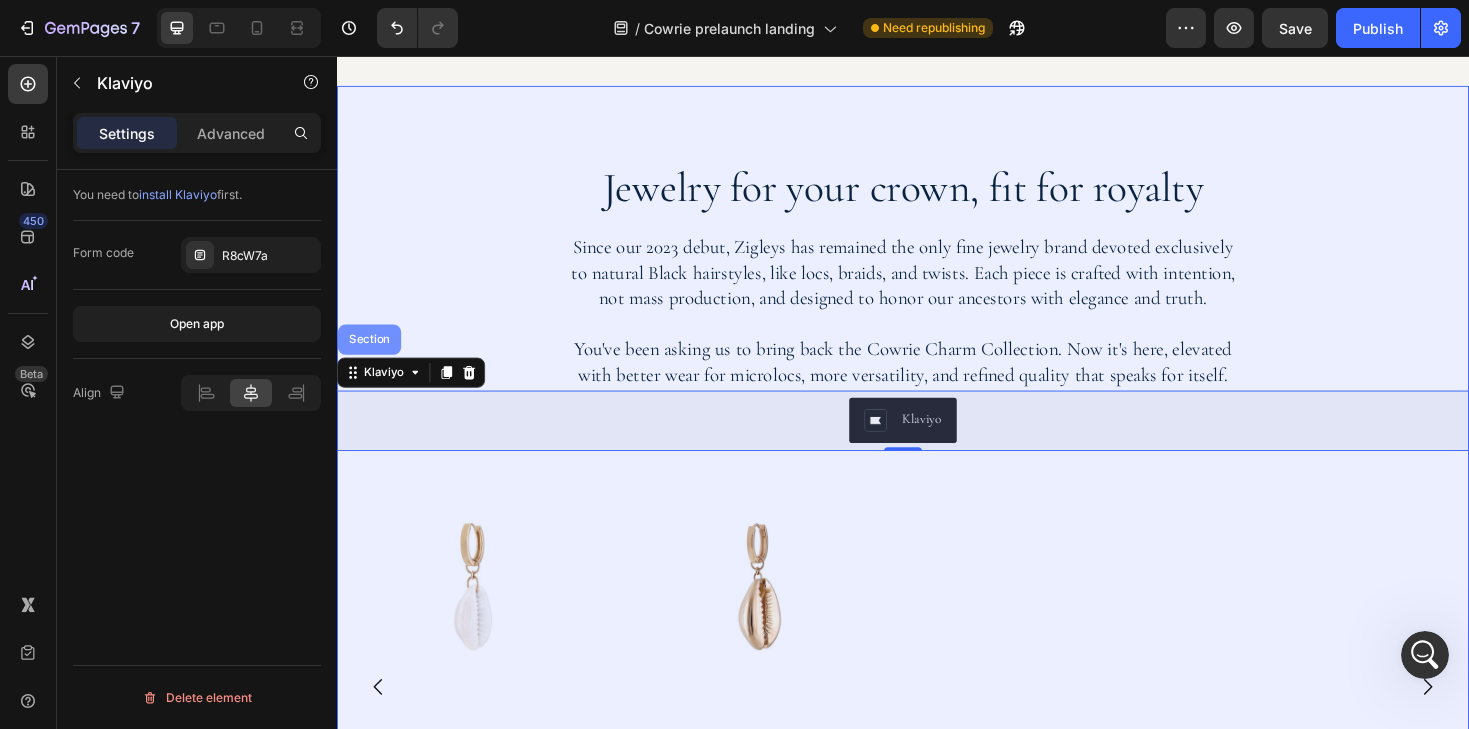 click on "Section" at bounding box center [371, 356] 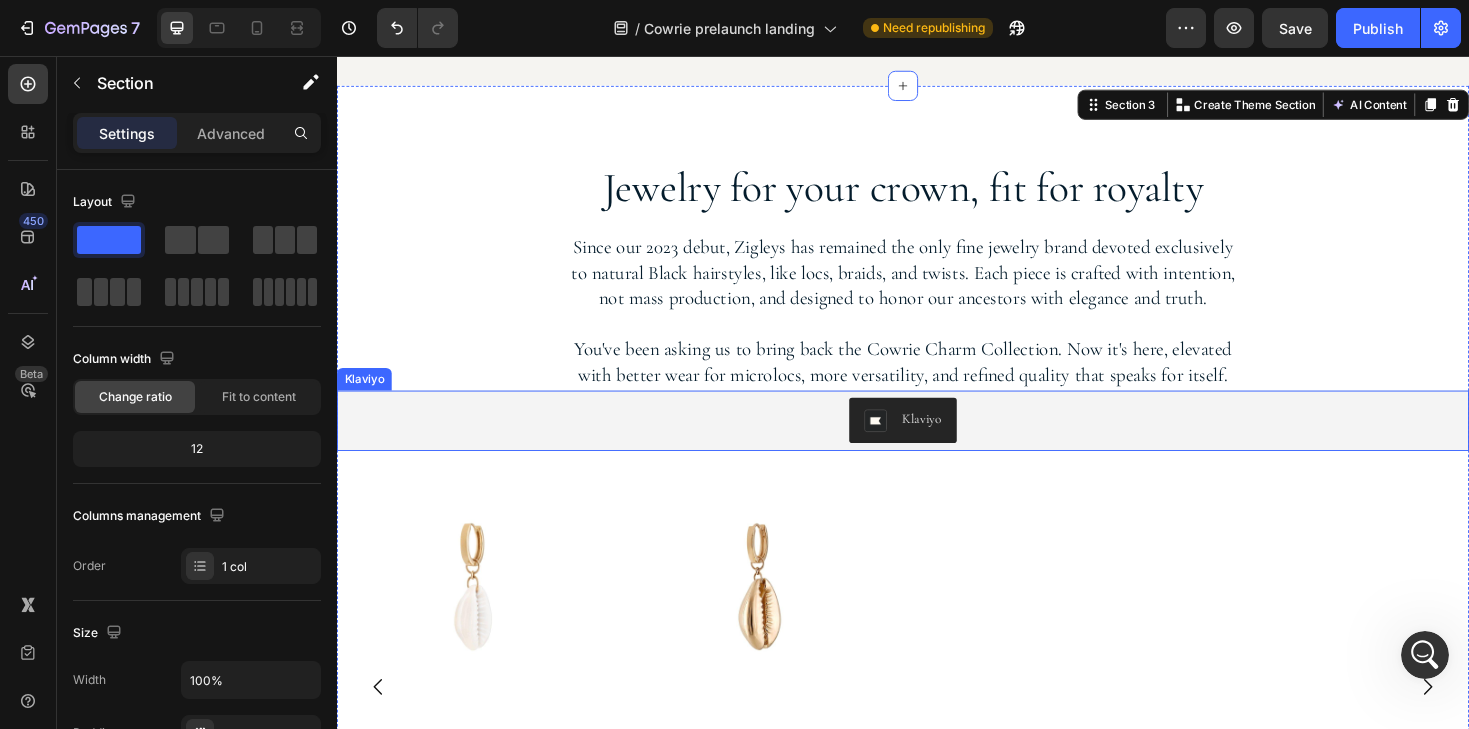 click on "Klaviyo" at bounding box center [937, 442] 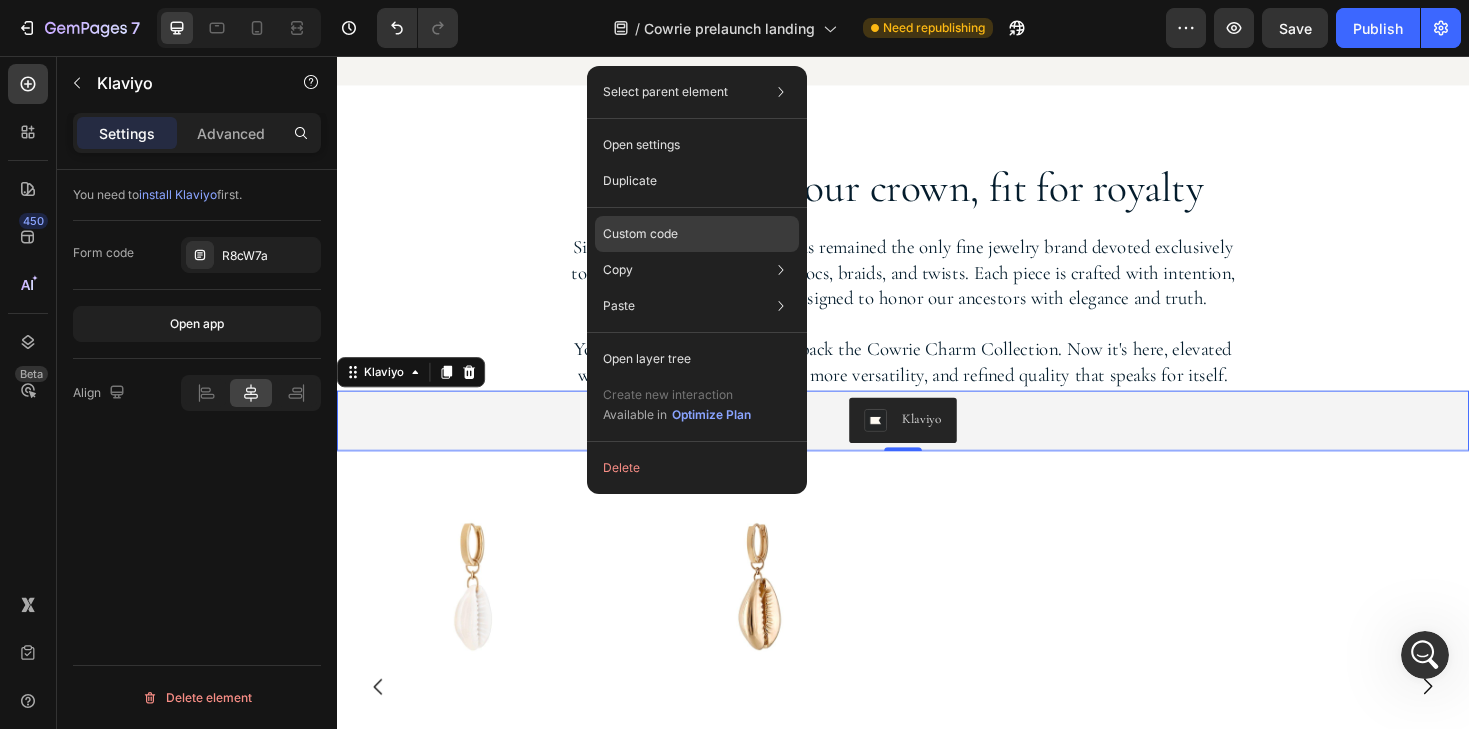 click on "Custom code" 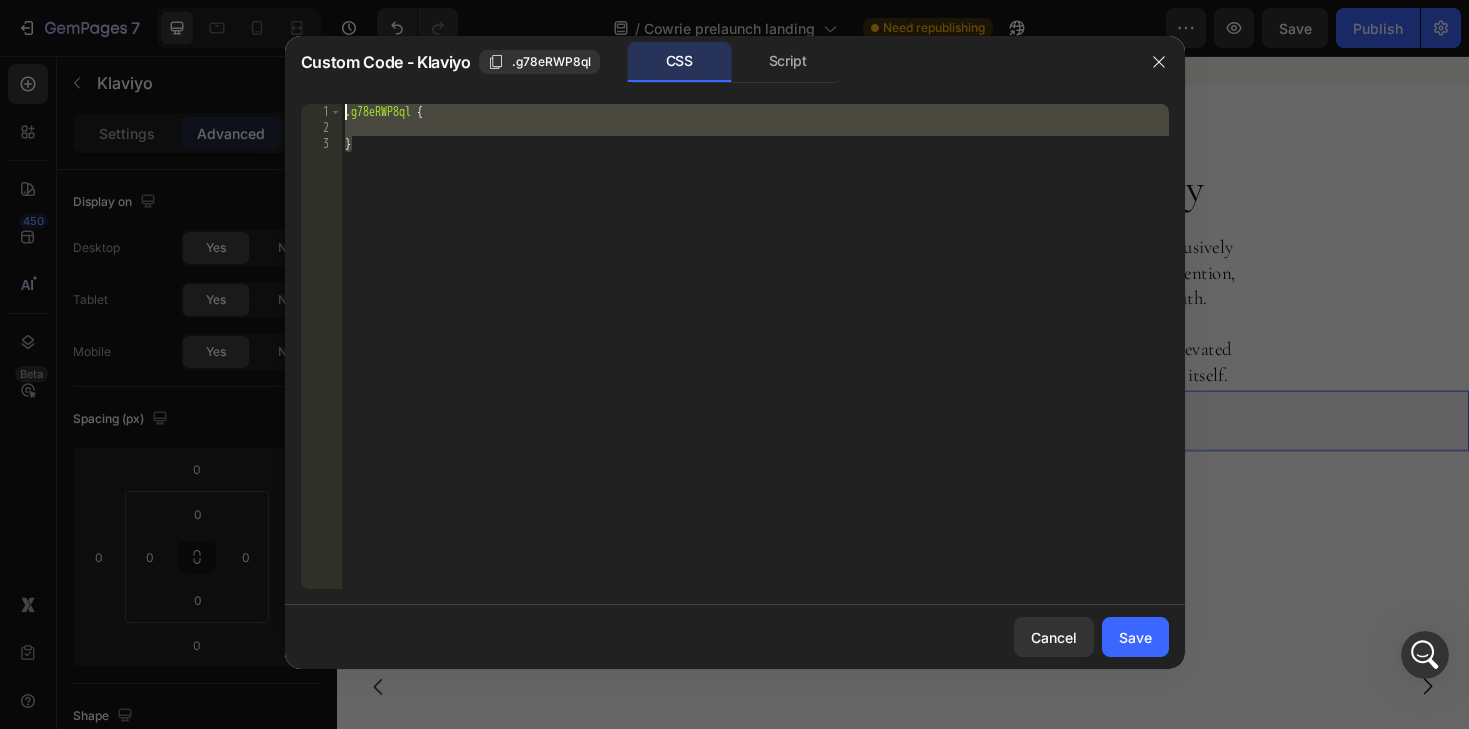 drag, startPoint x: 445, startPoint y: 146, endPoint x: 333, endPoint y: 71, distance: 134.79243 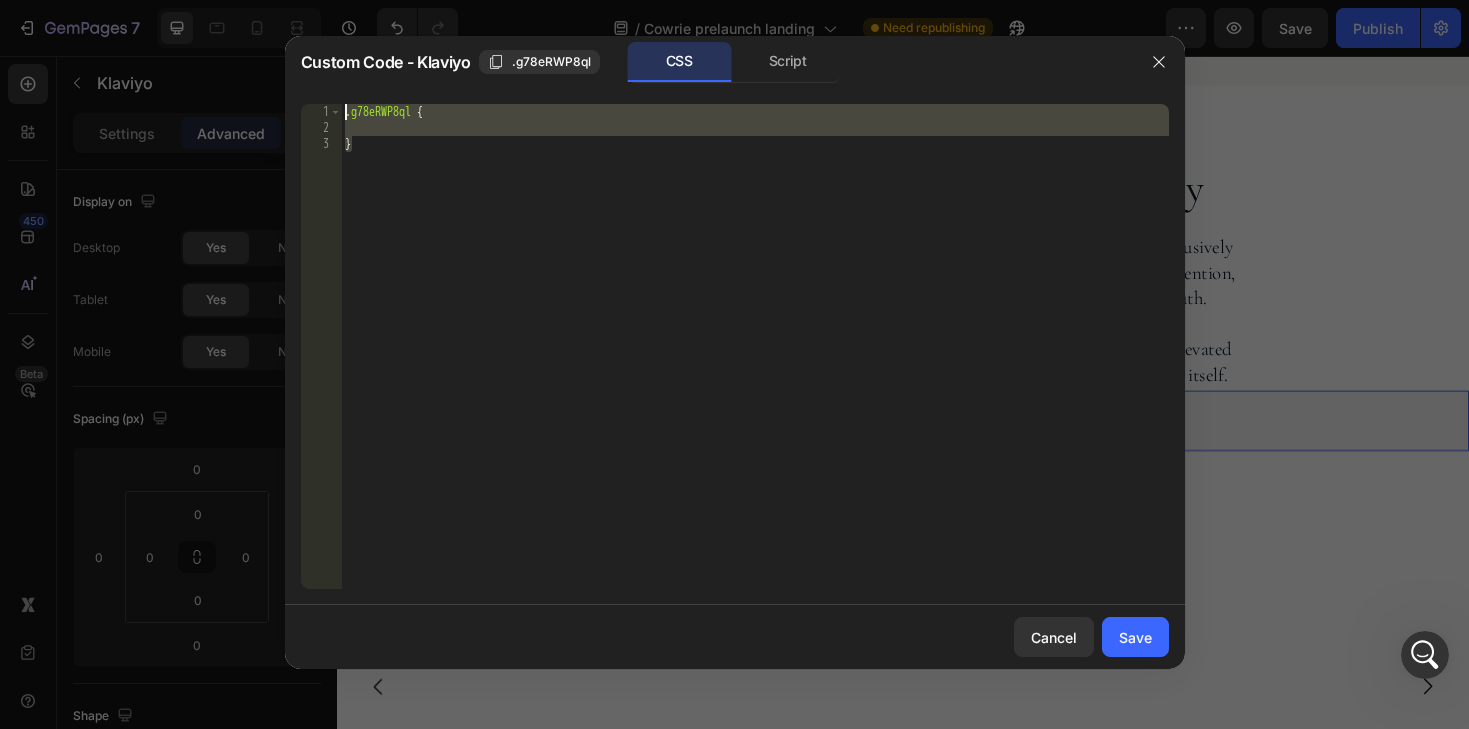 click on "Custom Code - Klaviyo .g78eRWP8ql CSS Script } 1 2 3 .g78eRWP8ql   { }     הההההההההההההההההההההההההההההההההההההההההההההההההההההההההההההההההההההההההההההההההההההההההההההההההההההההההההההההההההההההההההההההההההההההההההההההההההההההההההההההההההההההההההההההההההההההההההההההההההההההההההההההההההההההההההההההההההההההההההההההההההההההההההההההה XXXXXXXXXXXXXXXXXXXXXXXXXXXXXXXXXXXXXXXXXXXXXXXXXXXXXXXXXXXXXXXXXXXXXXXXXXXXXXXXXXXXXXXXXXXXXXXXXXXXXXXXXXXXXXXXXXXXXXXXXXXXXXXXXXXXXXXXXXXXXXXXXXXXXXXXXXXXXXXXXXXXXXXXXXXXXXXXXXXXXXXXXXXXXXXXXXXXXXXXXXXXXXXXXXXXXXXXXXXXXXXXXXXXXXXXXXXXXXXXXXXXXXXXXXXXXXXX Cancel Save" at bounding box center (735, 352) 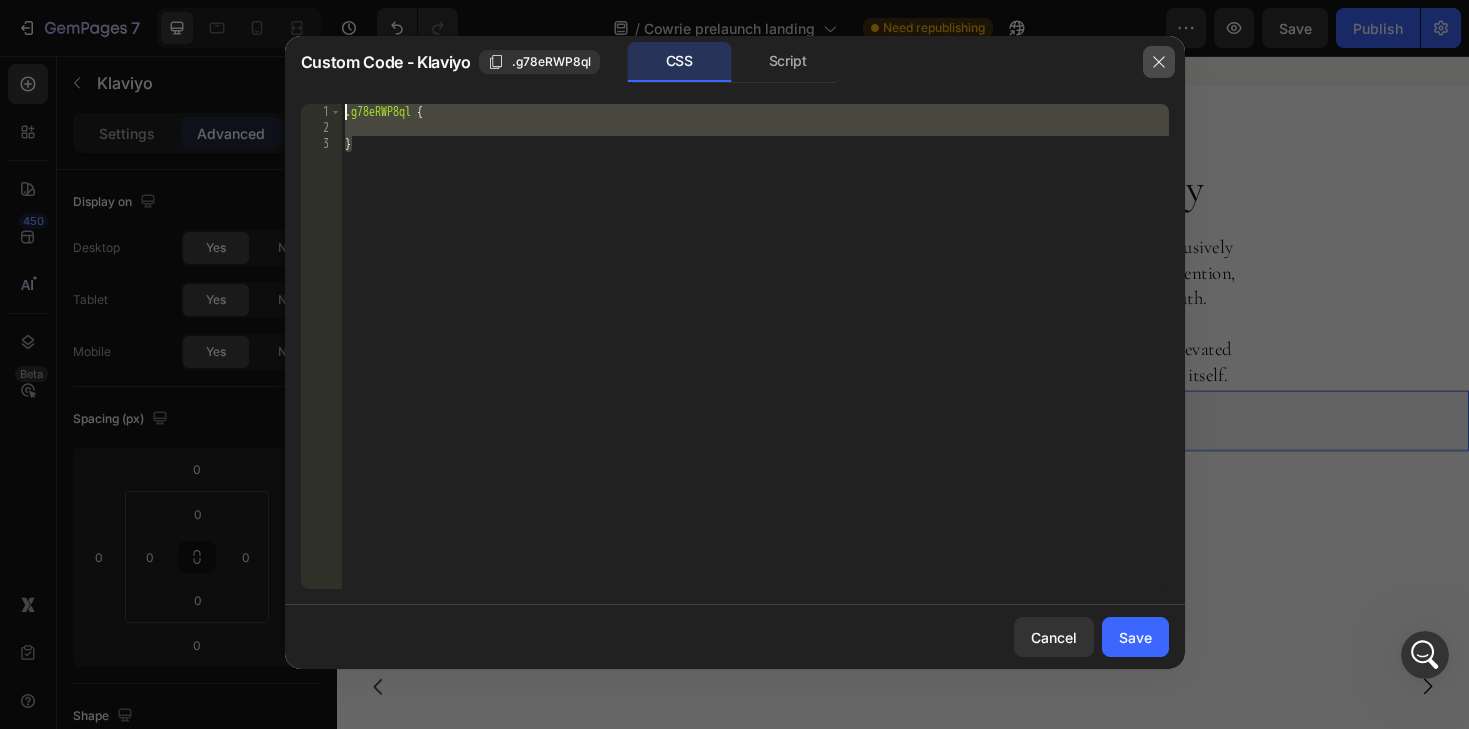click 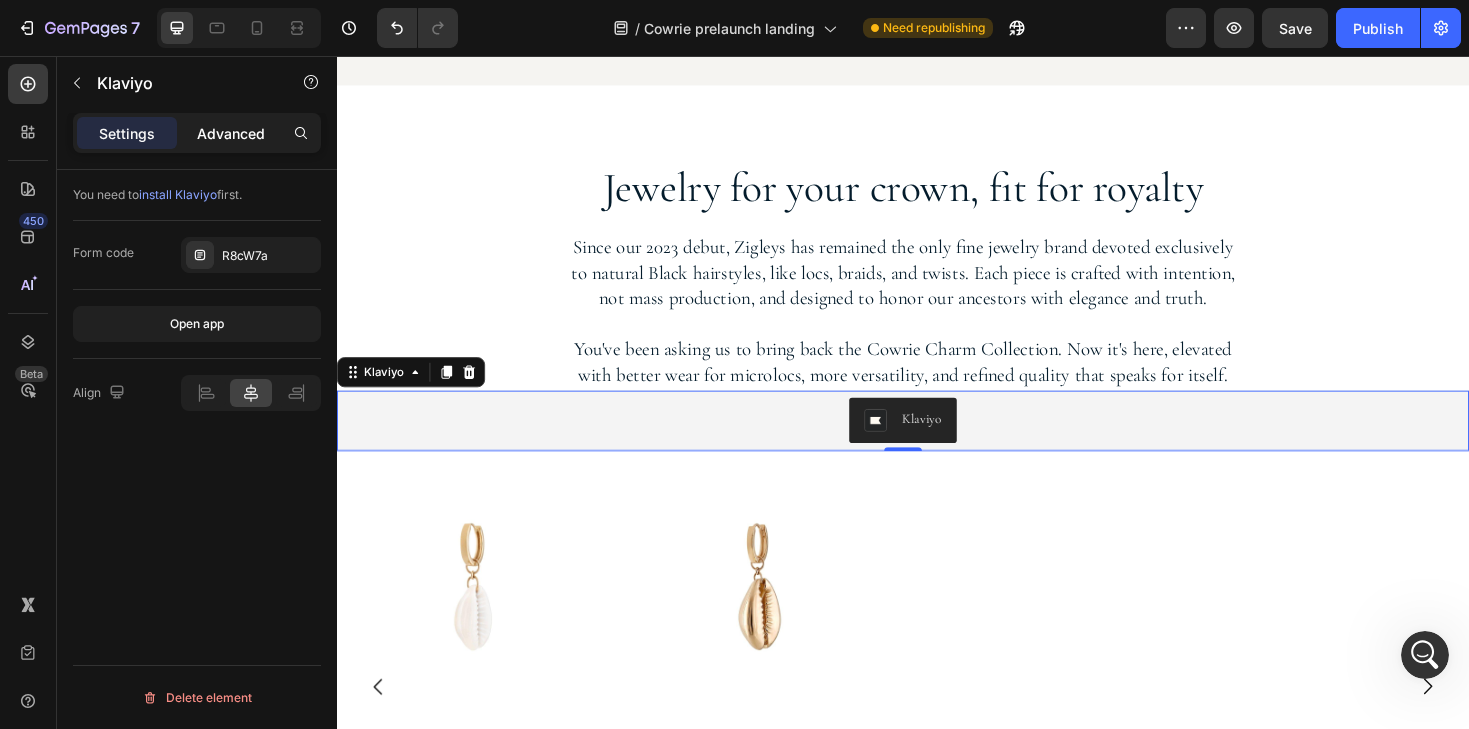 click on "Advanced" at bounding box center (231, 133) 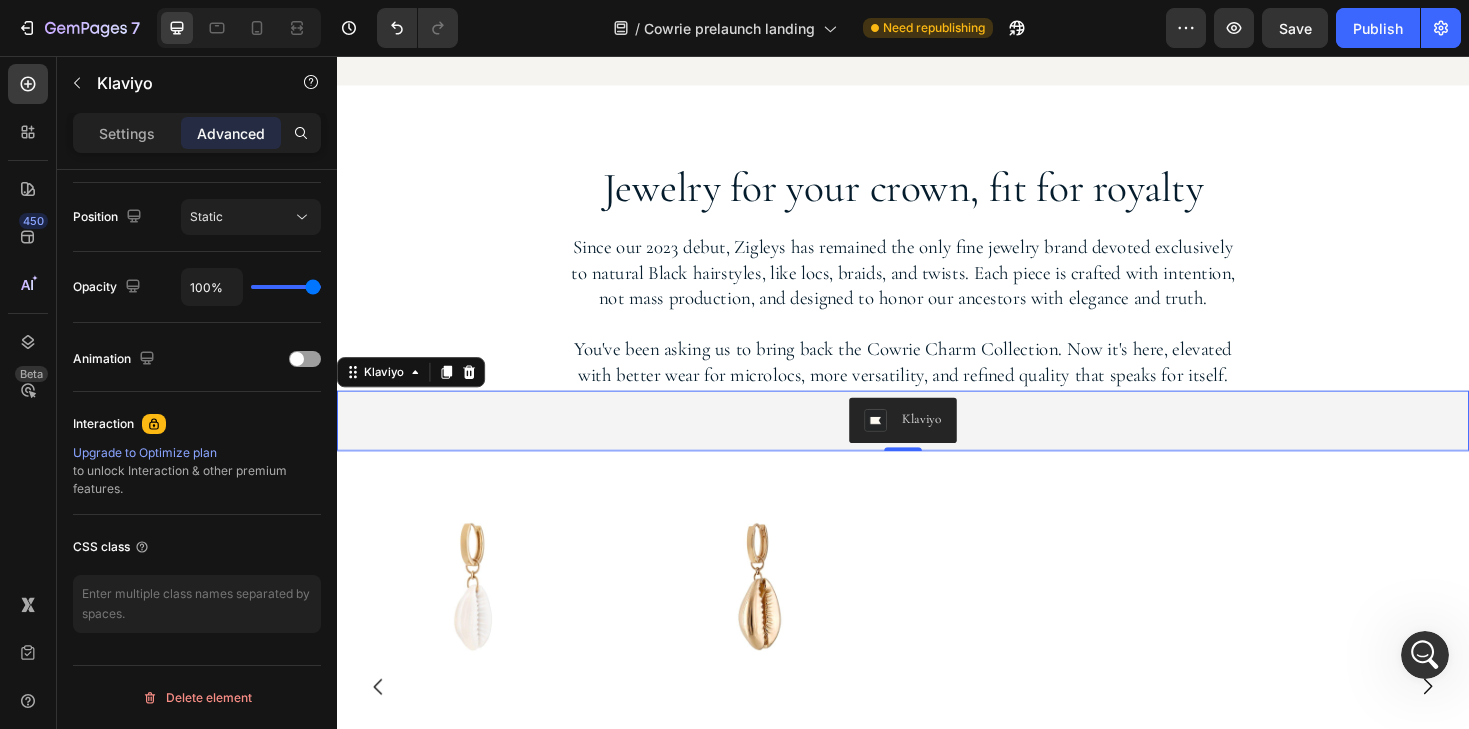 scroll, scrollTop: 0, scrollLeft: 0, axis: both 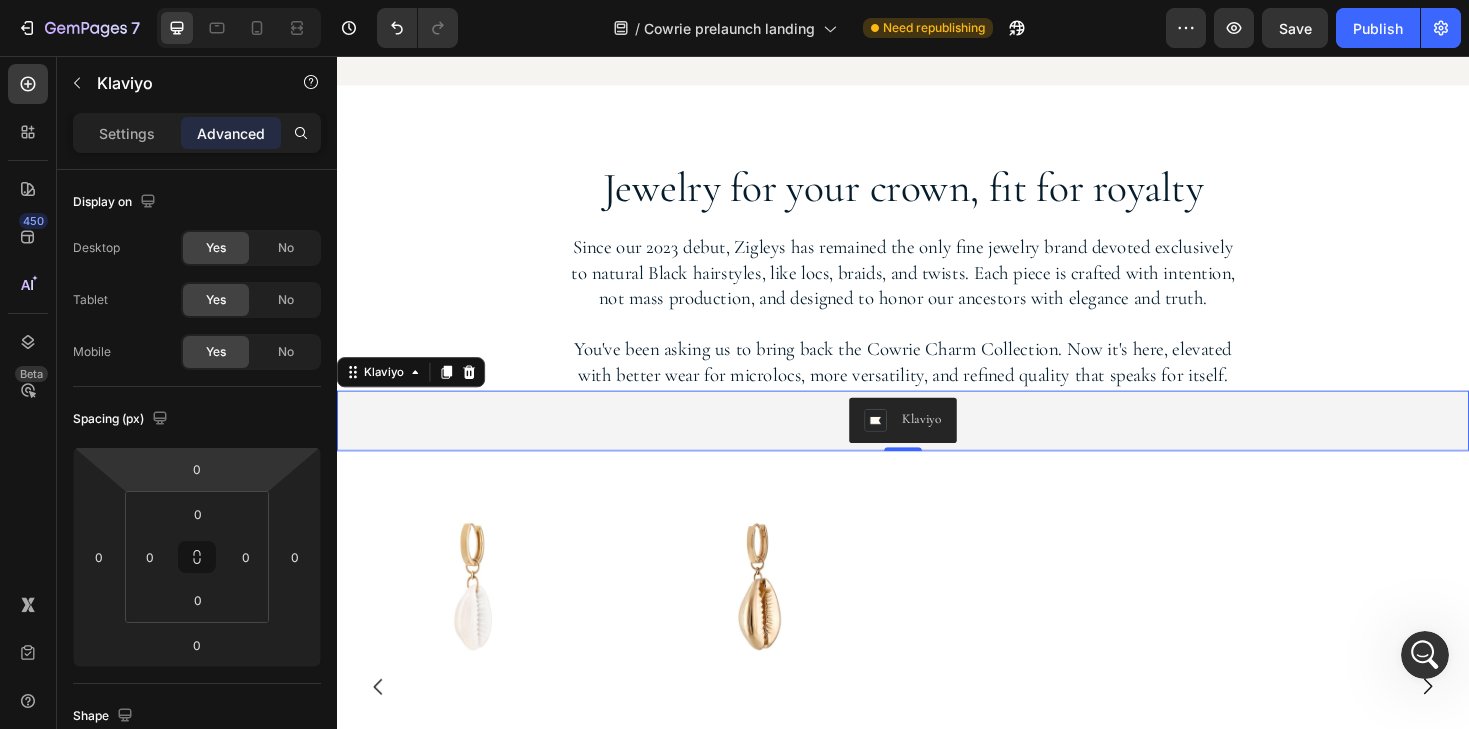 click on "Klaviyo" at bounding box center (937, 442) 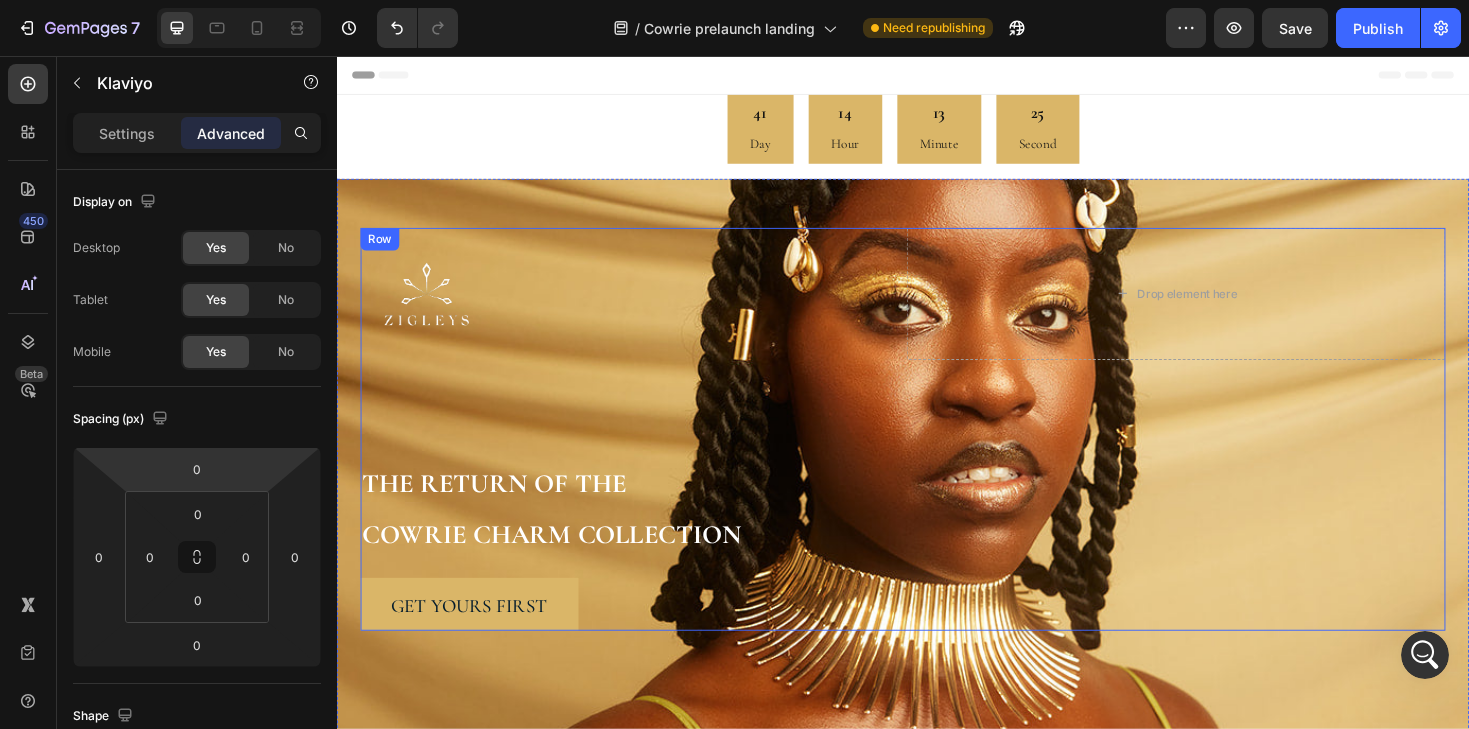 scroll, scrollTop: 0, scrollLeft: 0, axis: both 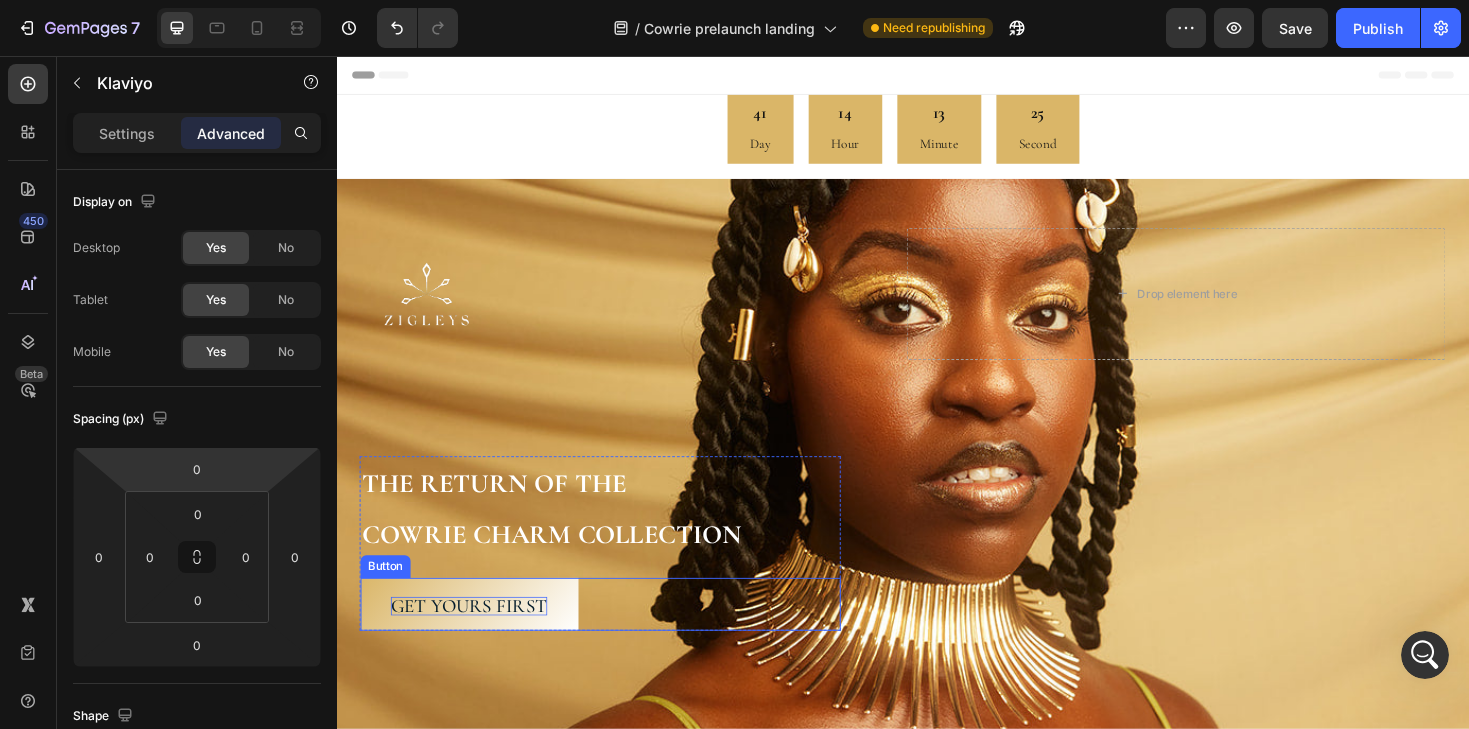 click on "get yours first" at bounding box center (477, 639) 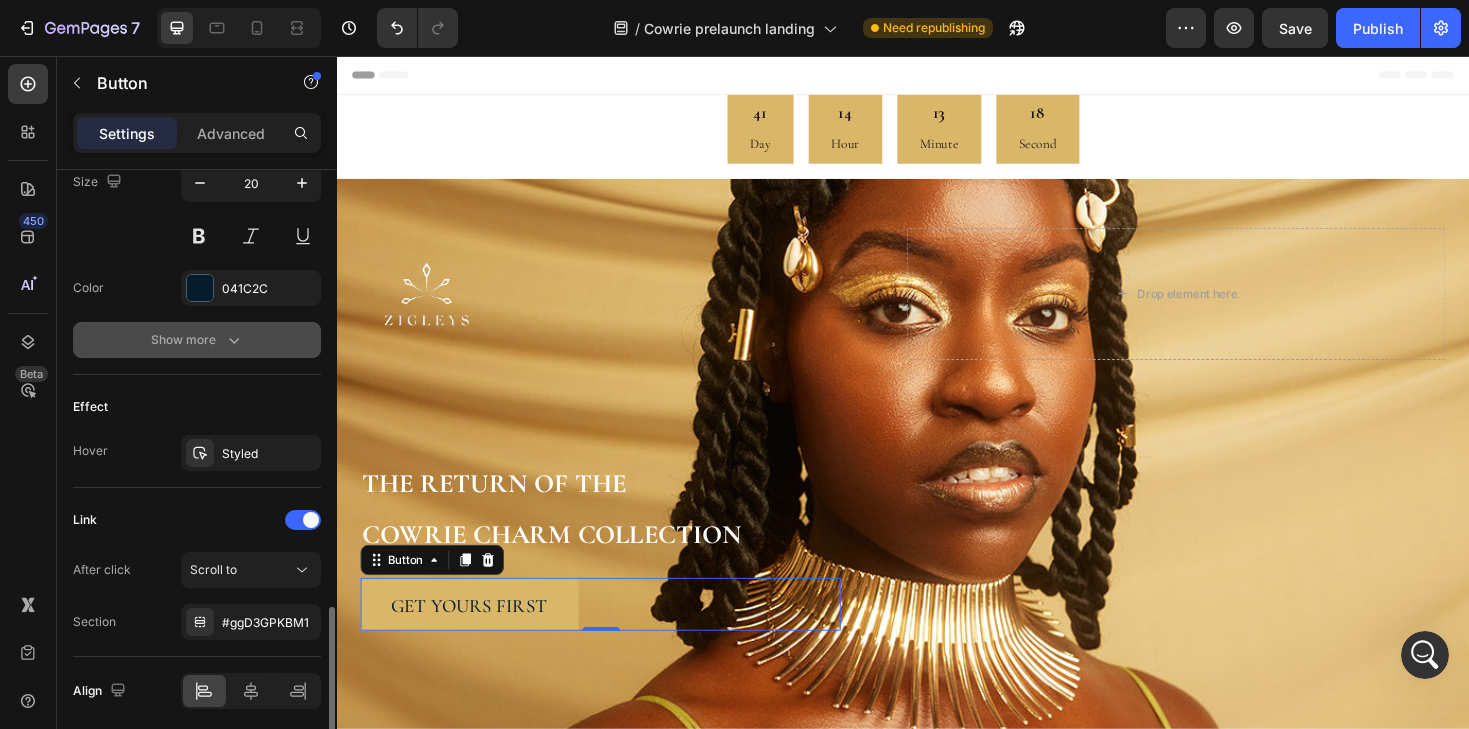 scroll, scrollTop: 922, scrollLeft: 0, axis: vertical 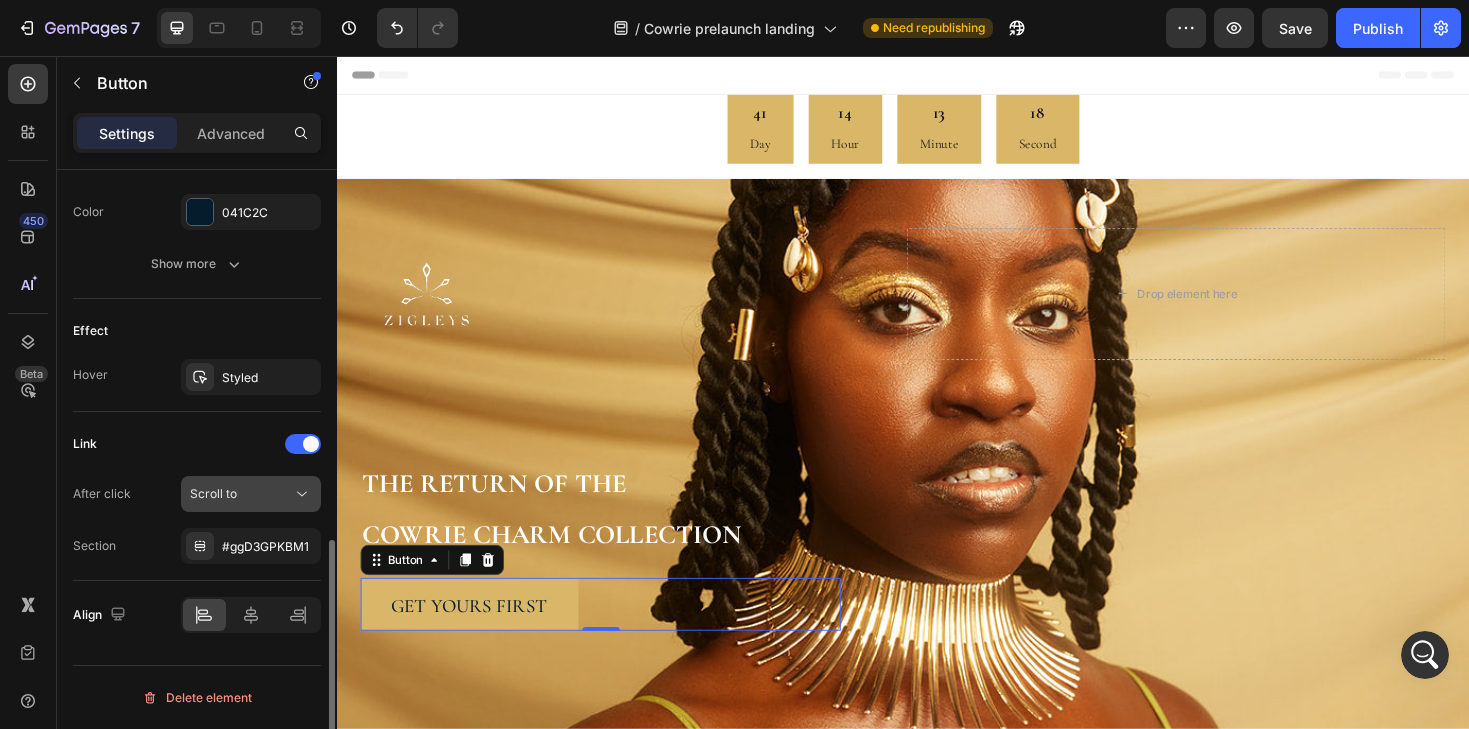 click 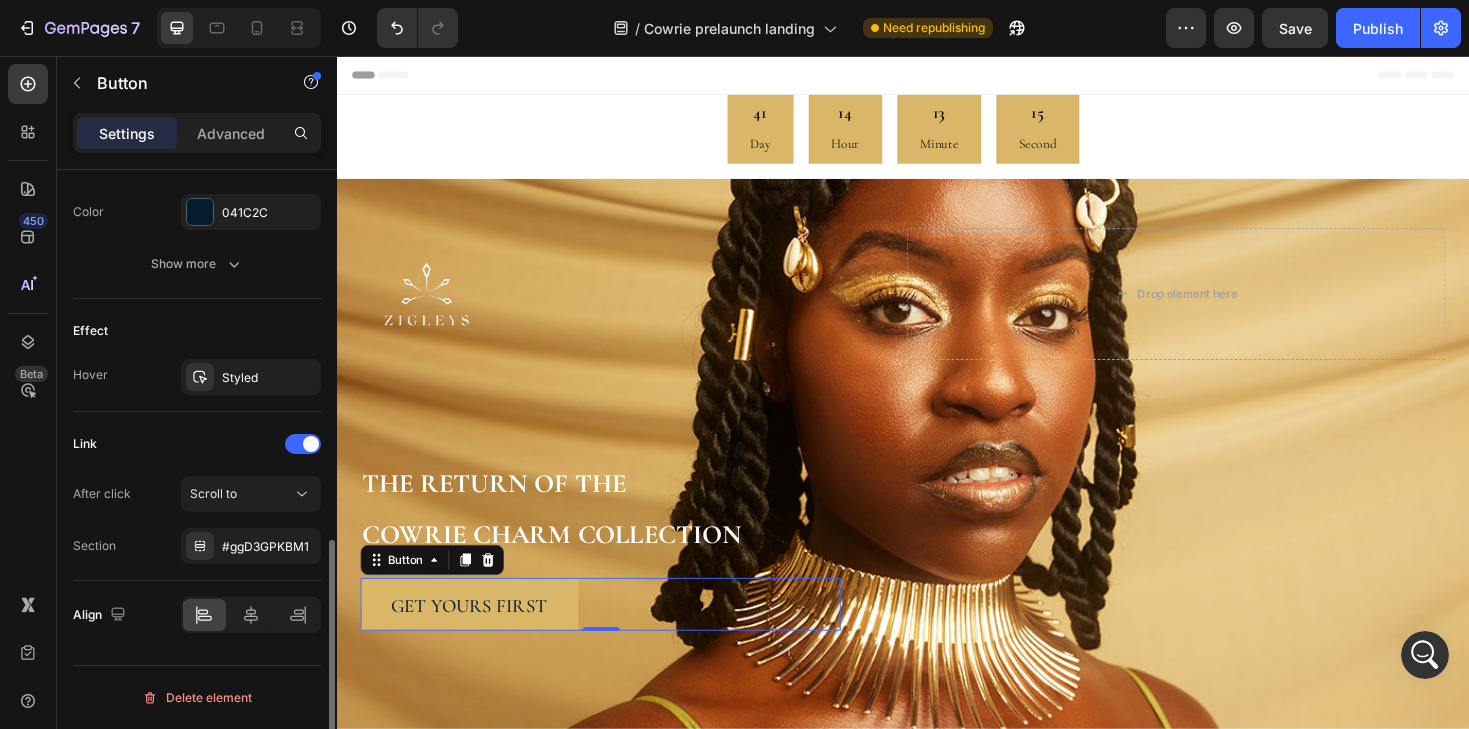click on "After click Scroll to" at bounding box center (197, 494) 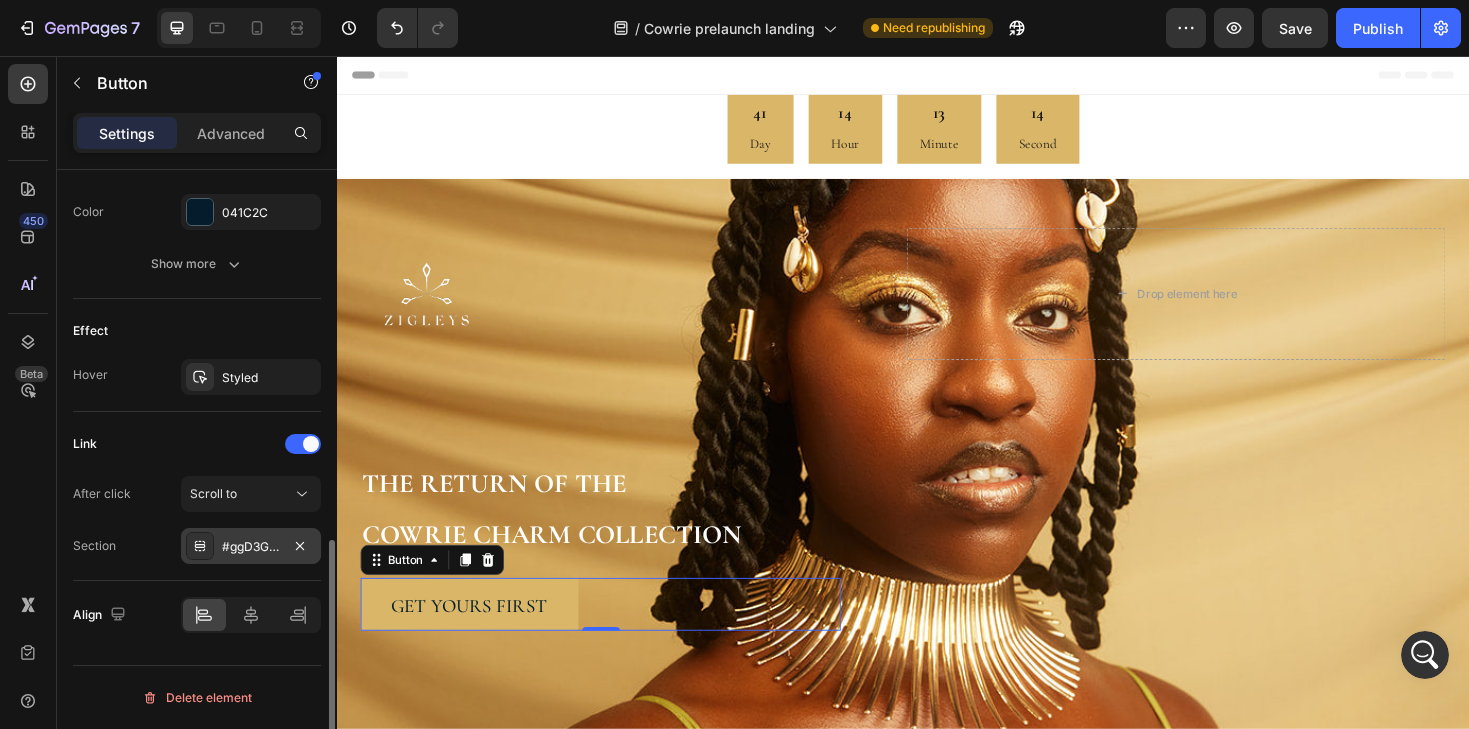 click 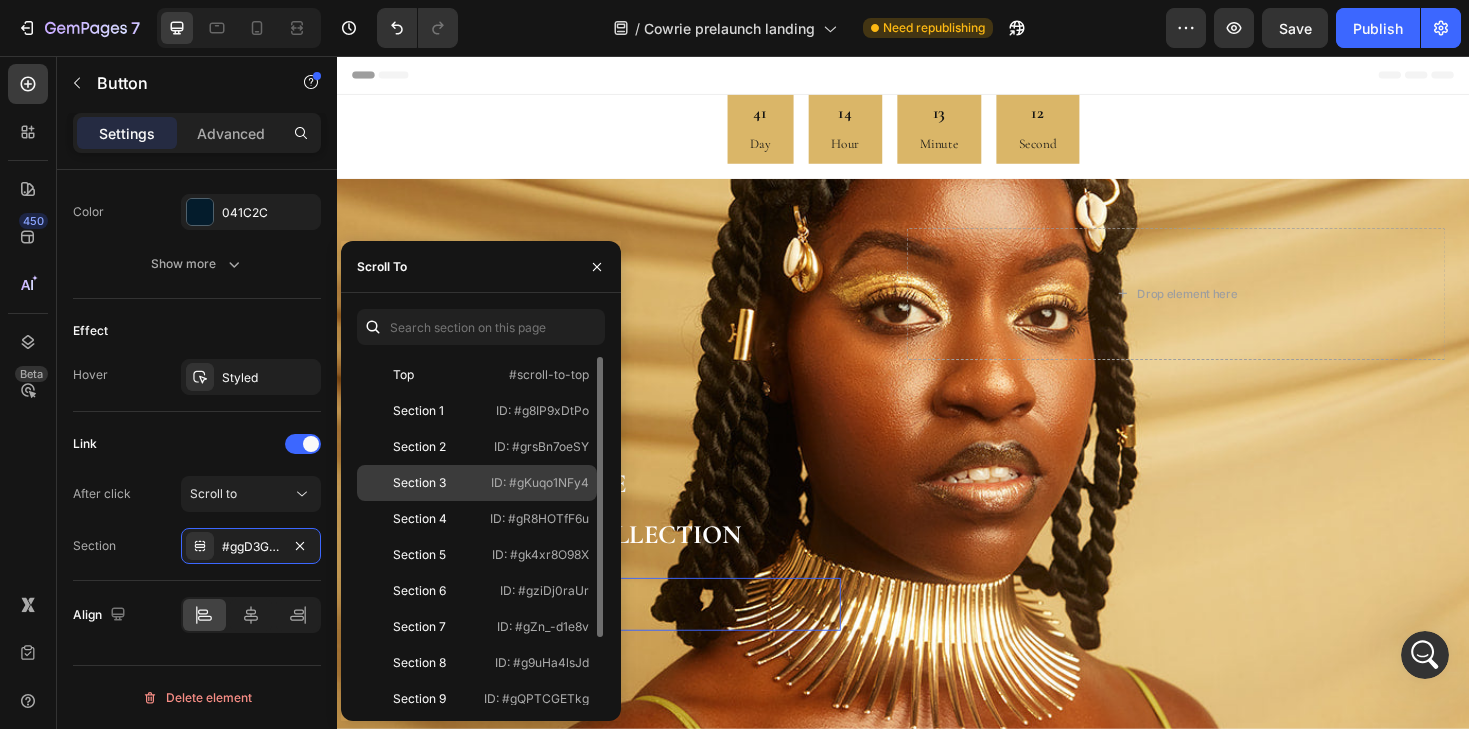 click on "Section 3" 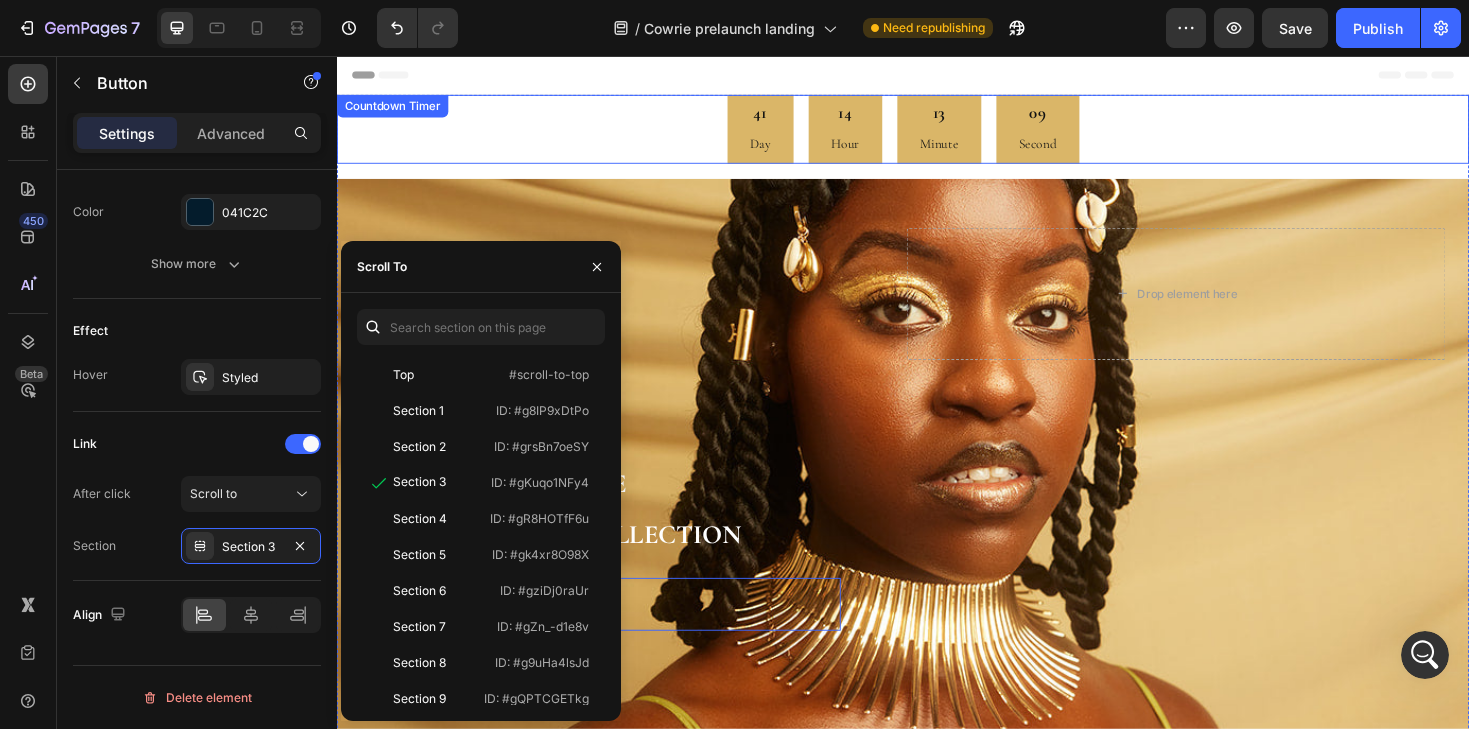 click on "41 Day 14 Hour 13 Minute 09 Second" at bounding box center [937, 133] 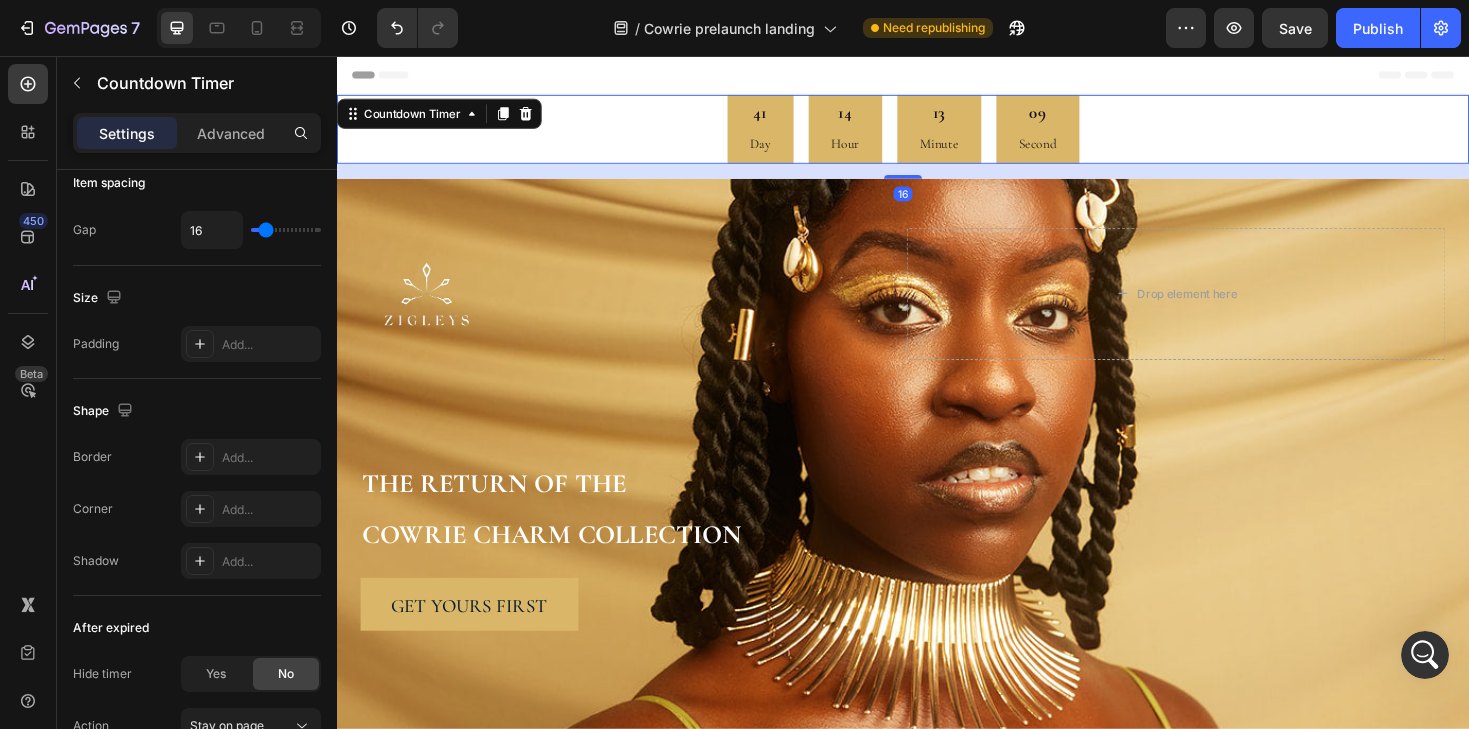 scroll, scrollTop: 0, scrollLeft: 0, axis: both 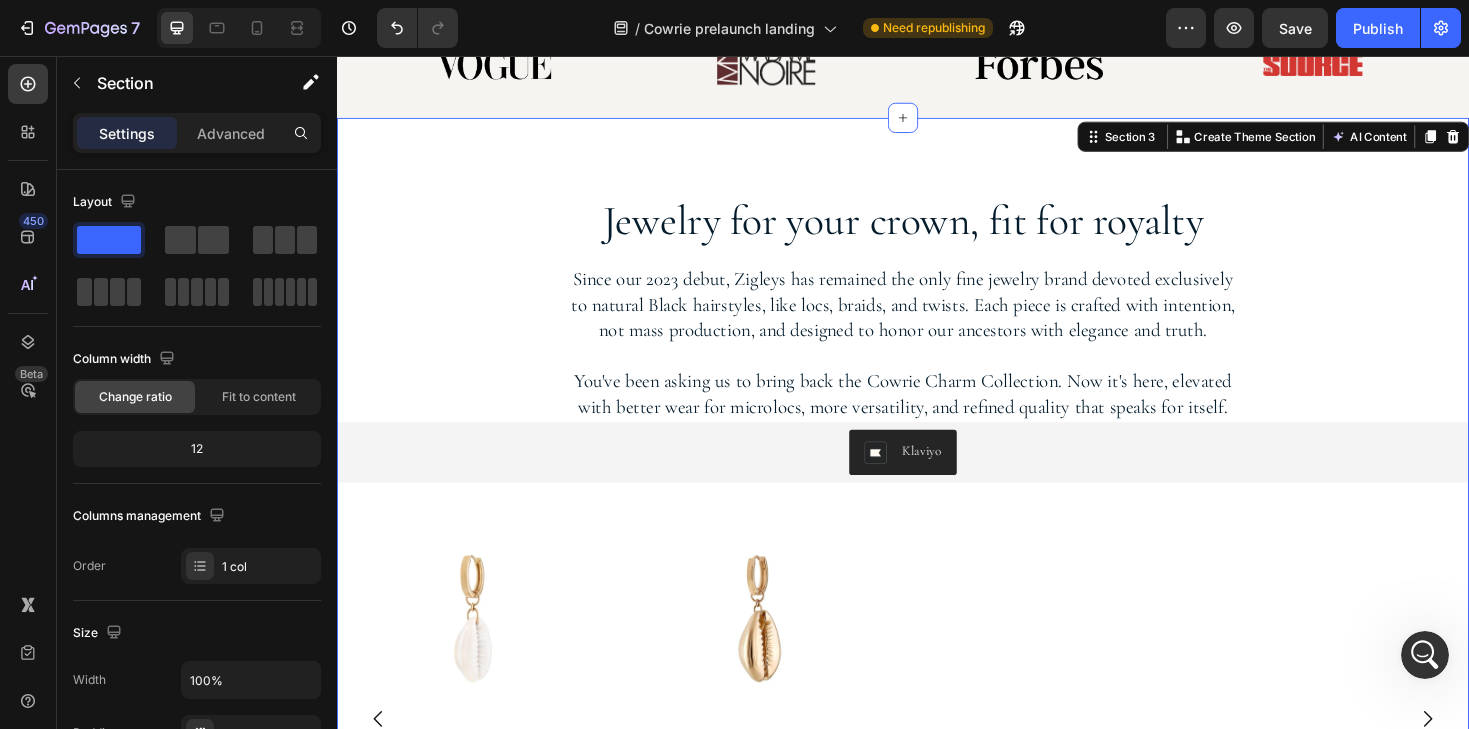 click on "Jewelry for your crown, fit for royalty Heading Since our [YEAR] debut, Zigleys has remained the only fine jewelry brand devoted exclusively to natural Black hairstyles, like locs, braids, and twists. Each piece is crafted with intention, not mass production, and designed to honor our ancestors with elegance and truth. You've been asking us to bring back the Cowrie Charm Collection. Now it's here, elevated with better wear for microlocs, more versatility, and refined quality that speaks for itself. Text Block Row Klaviyo Klaviyo
Product Images Cowrie Product Title $75.00 Product Price Product Price
Drop element here Row Coming Soon Add to Cart Row Product List Product Images Cowrie Gold Product Title $150.00 Product Price Product Price
Drop element here Row Coming Soon Add to Cart Row Product List
Product List" at bounding box center (937, 605) 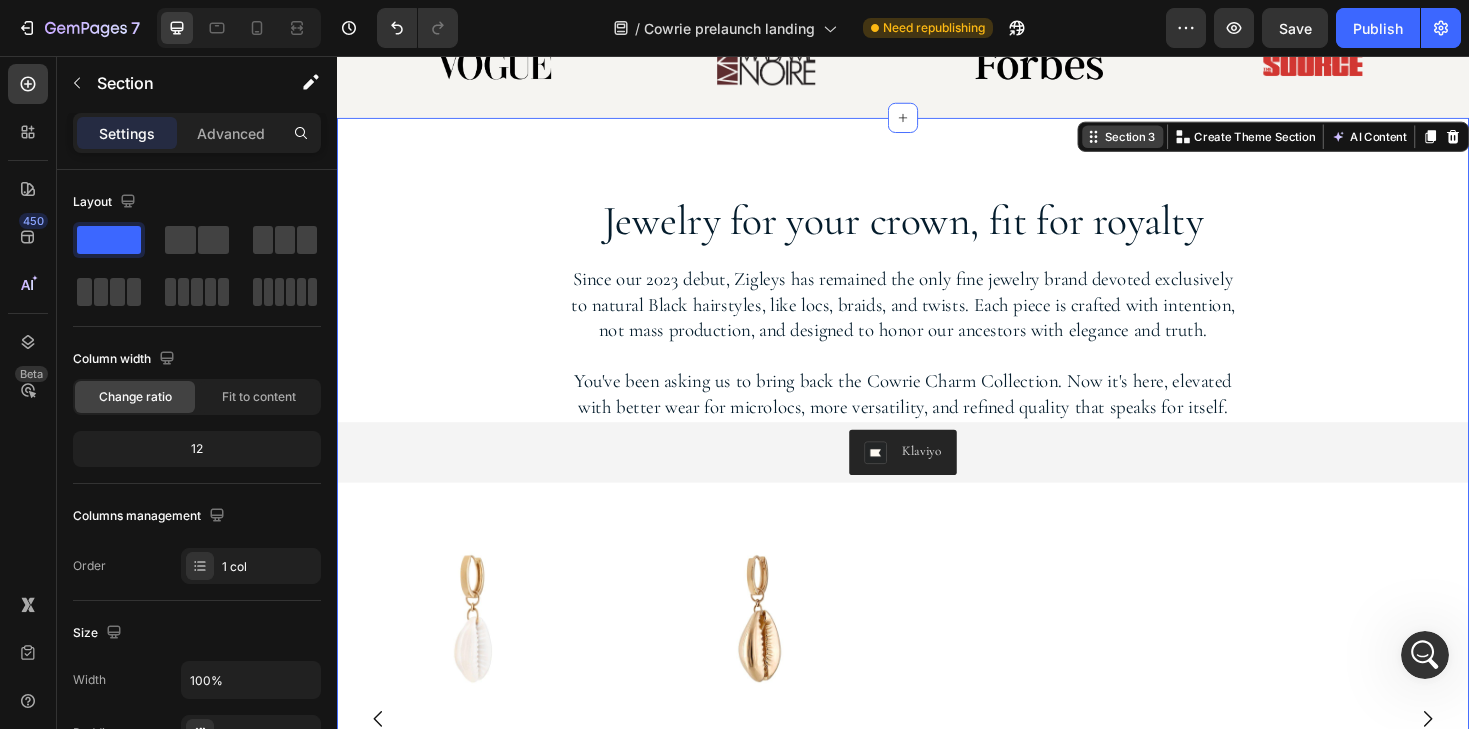 click on "Section 3" at bounding box center (1178, 141) 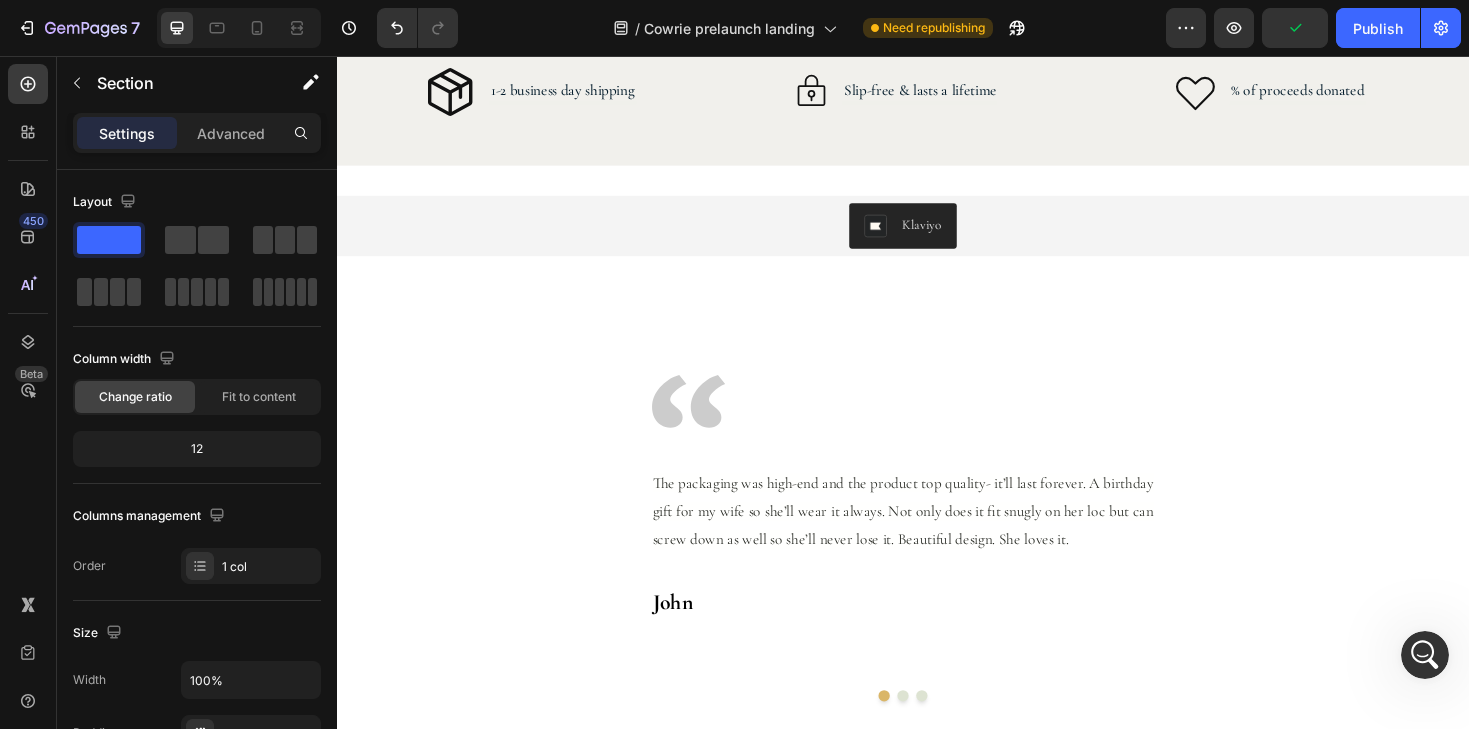 scroll, scrollTop: 3864, scrollLeft: 0, axis: vertical 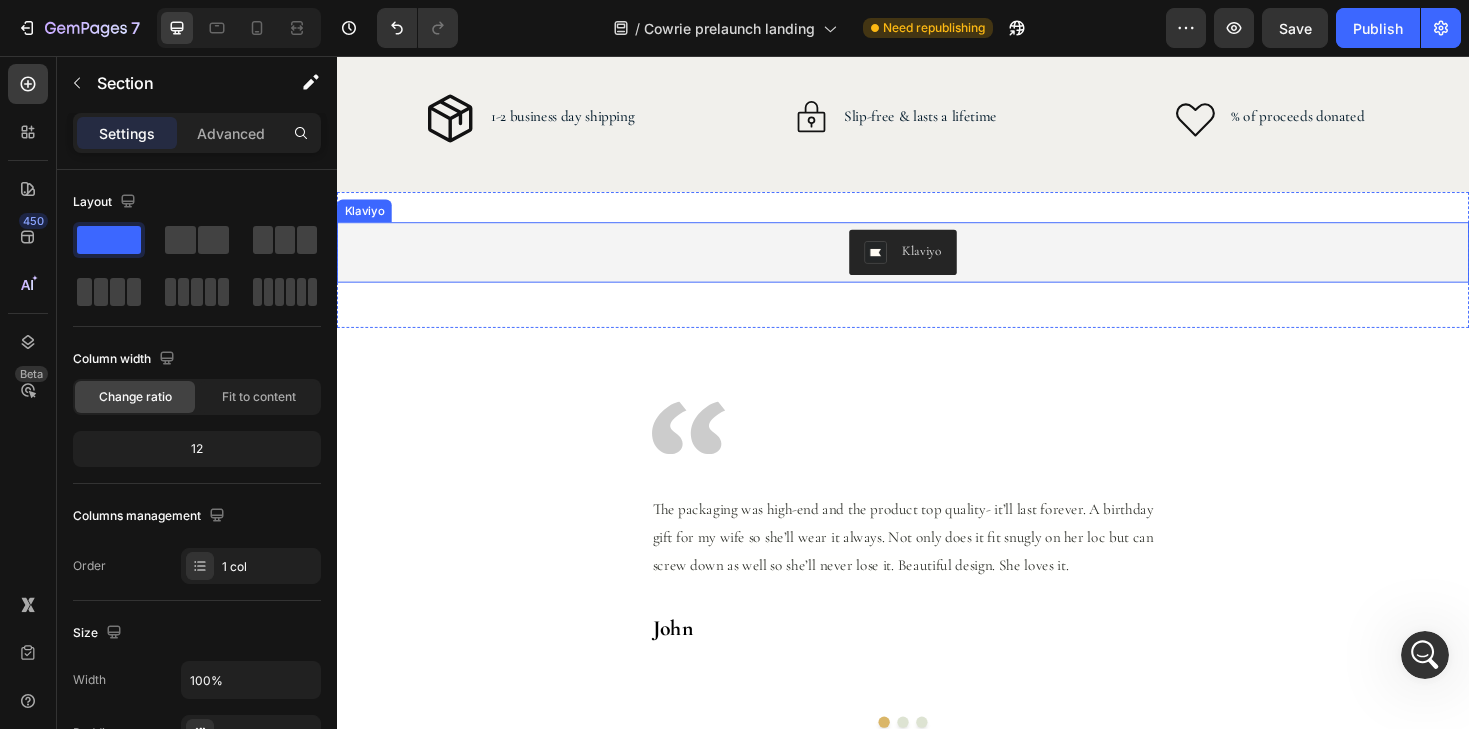 click on "Klaviyo" at bounding box center [937, 264] 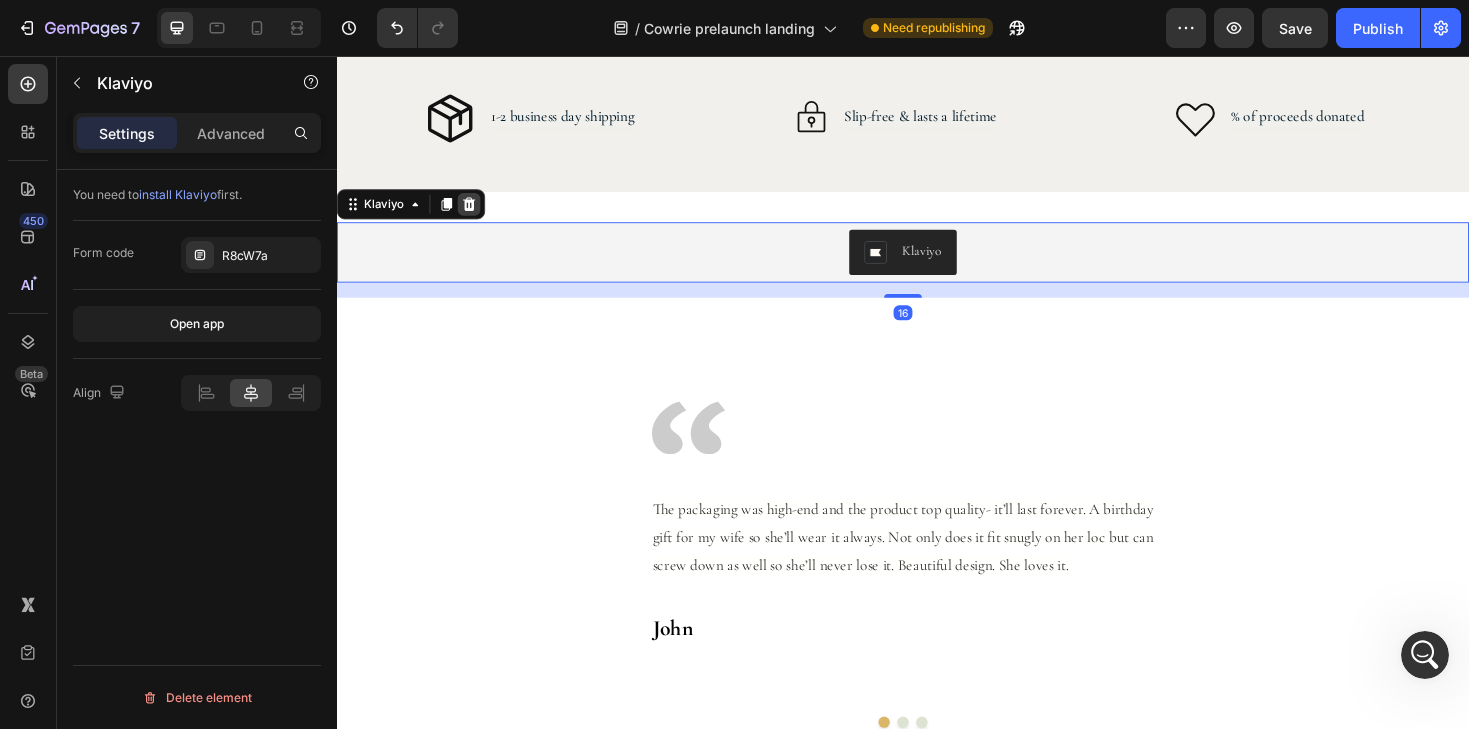 click 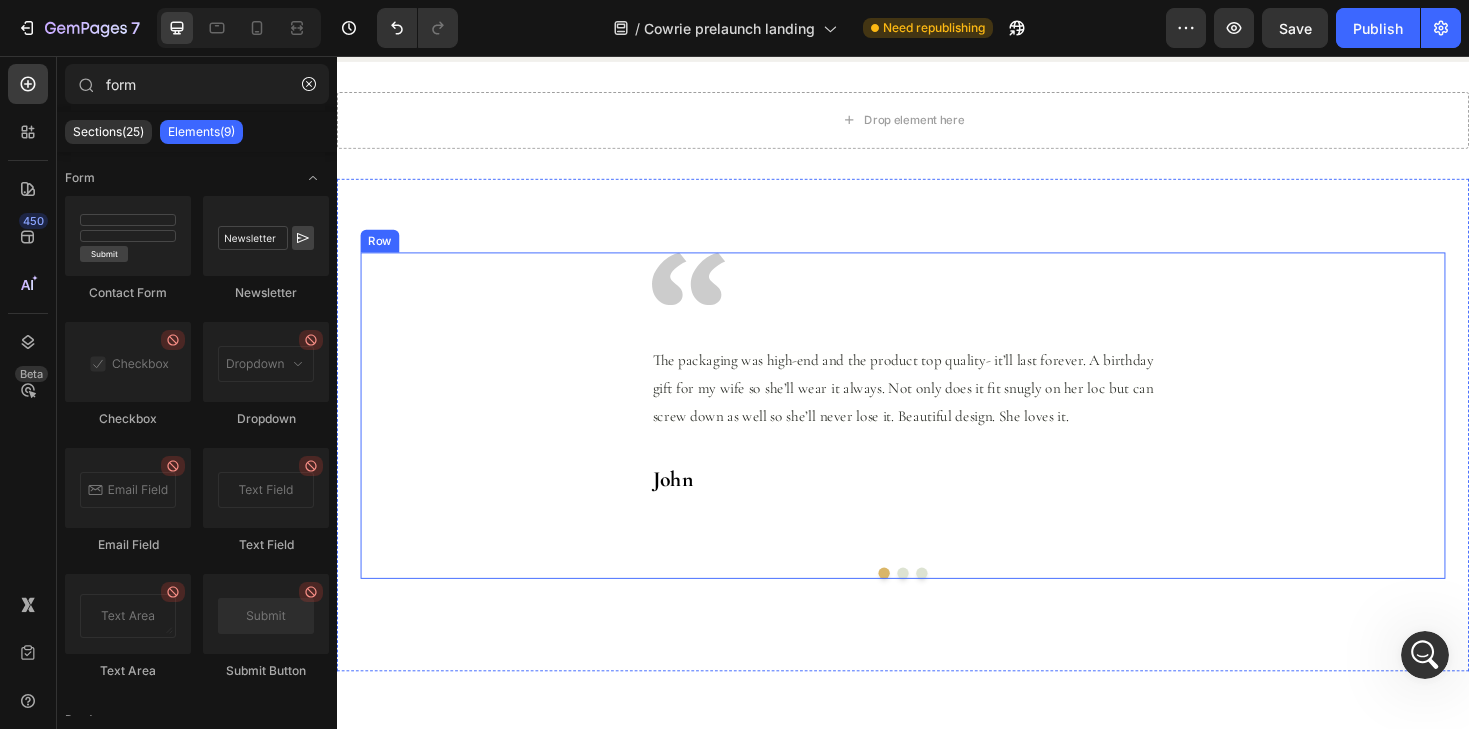 scroll, scrollTop: 3853, scrollLeft: 0, axis: vertical 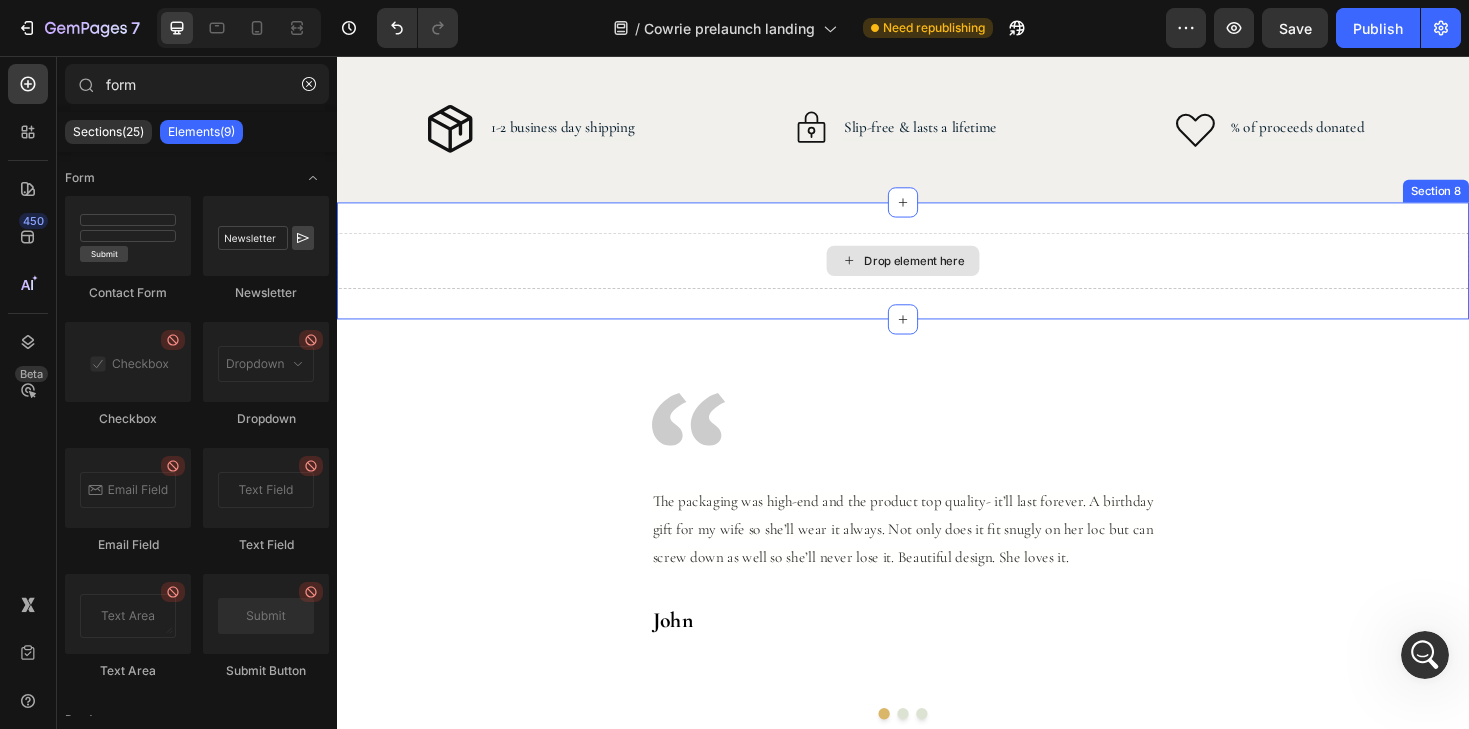 click on "Drop element here" at bounding box center (937, 273) 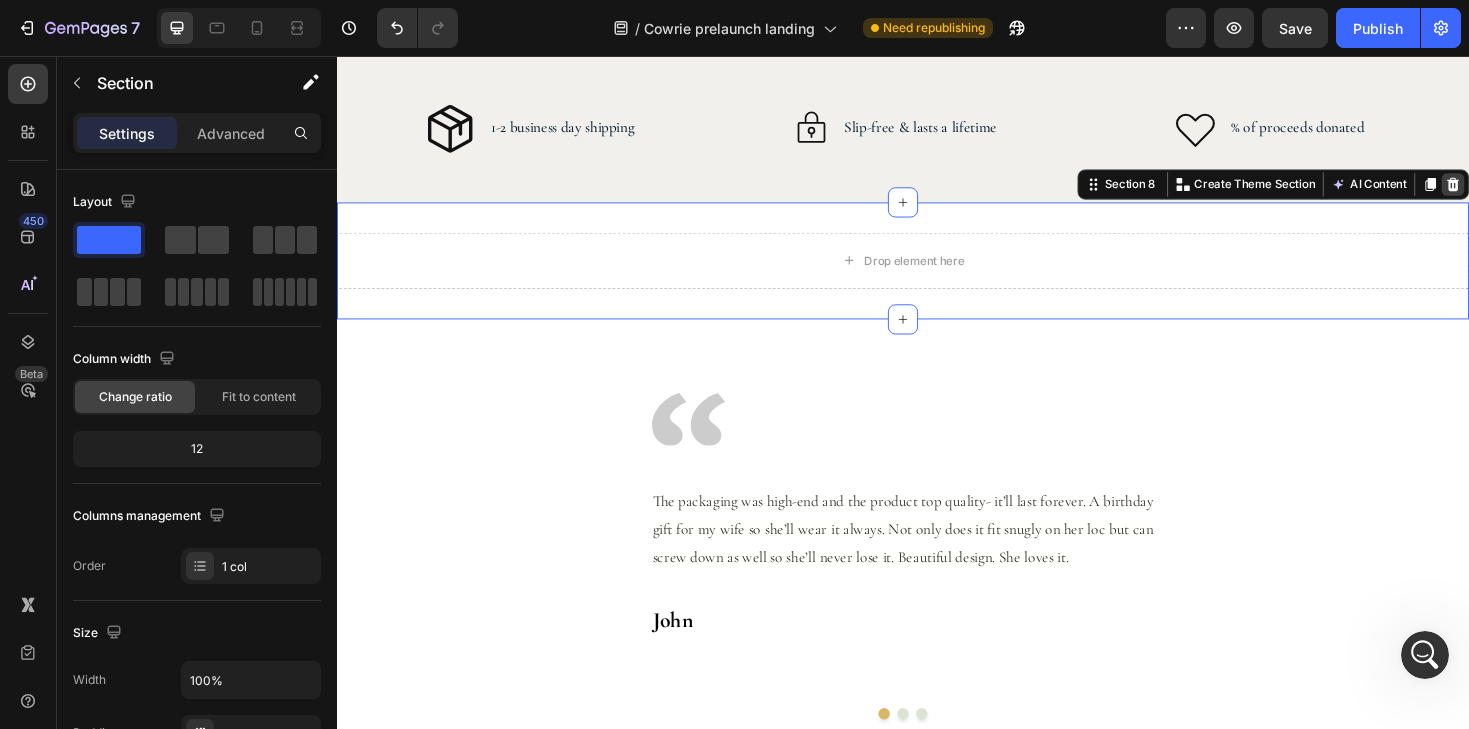 click 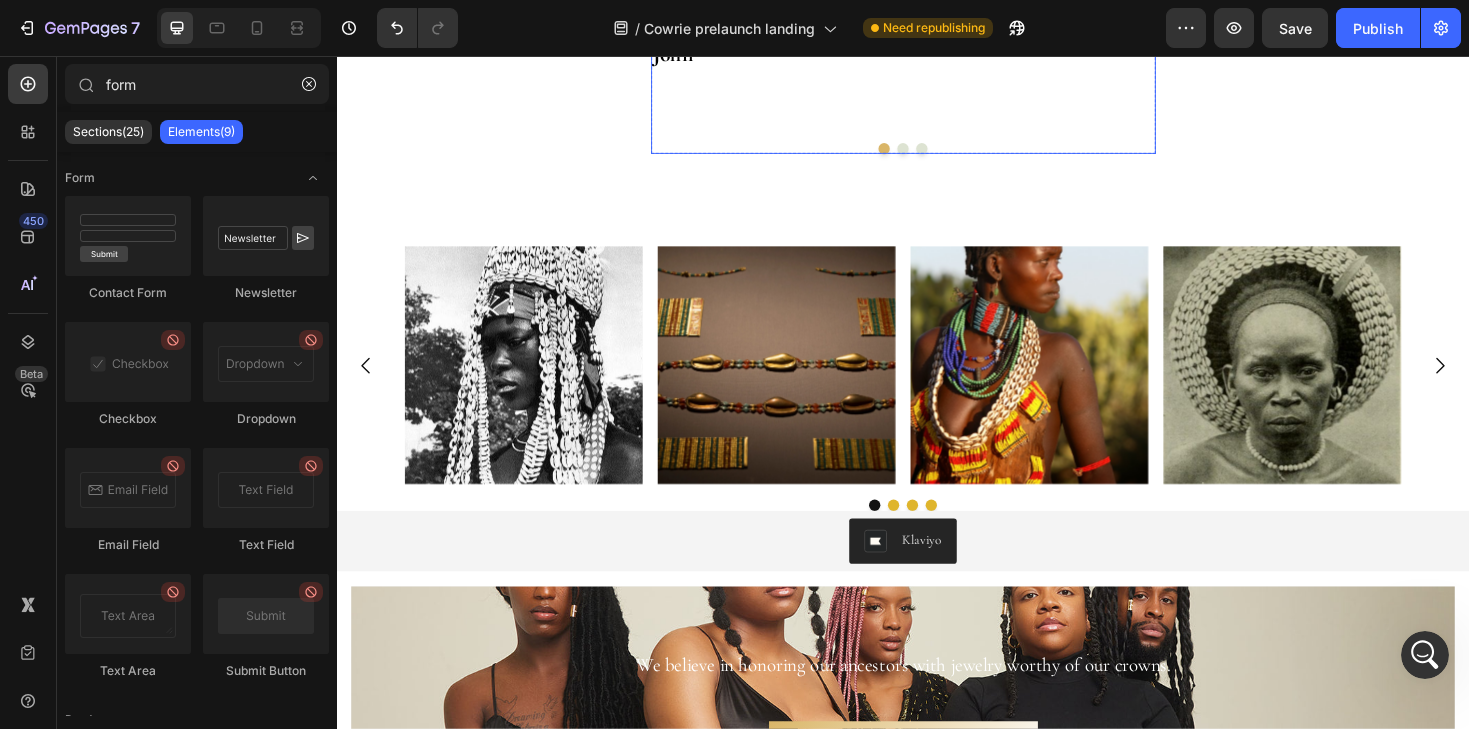 scroll, scrollTop: 4510, scrollLeft: 0, axis: vertical 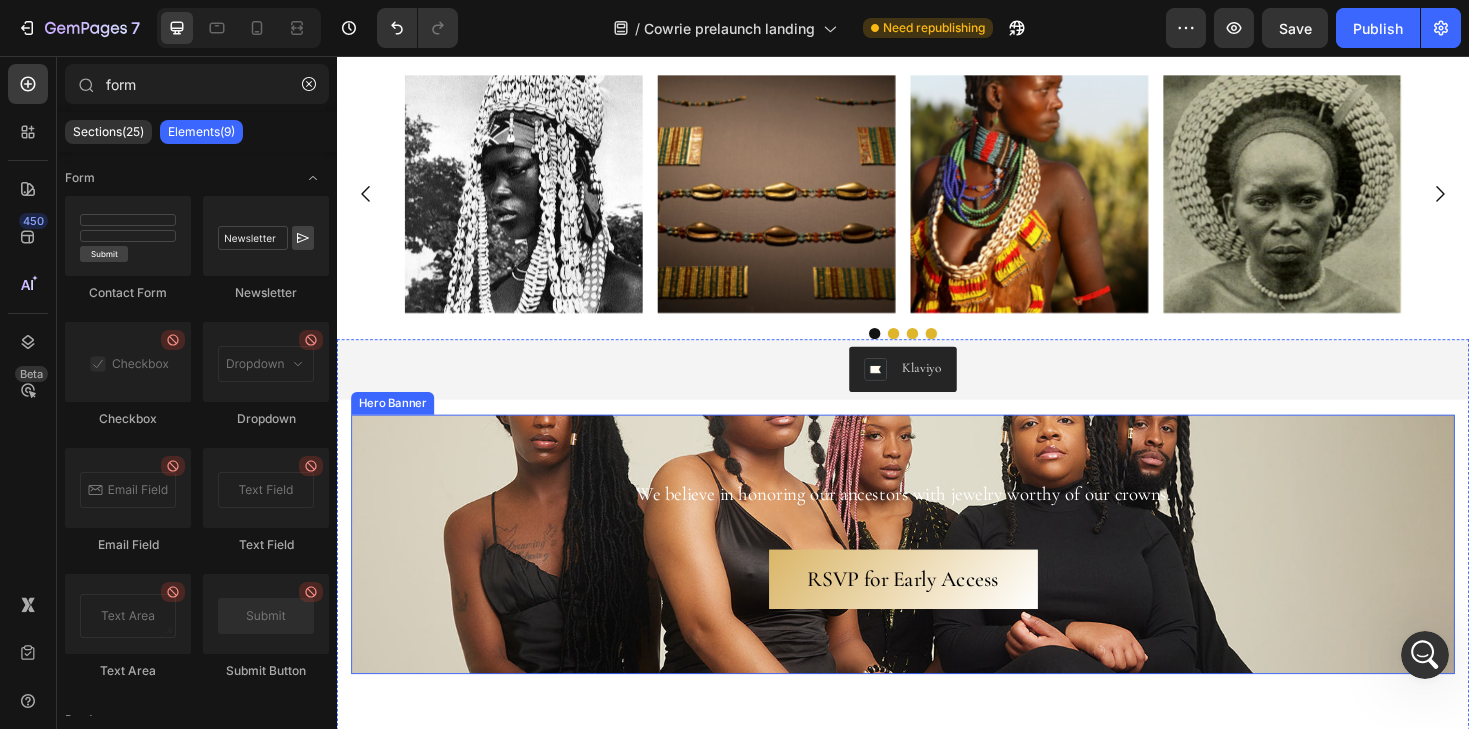 click on "Klaviyo" at bounding box center [937, 388] 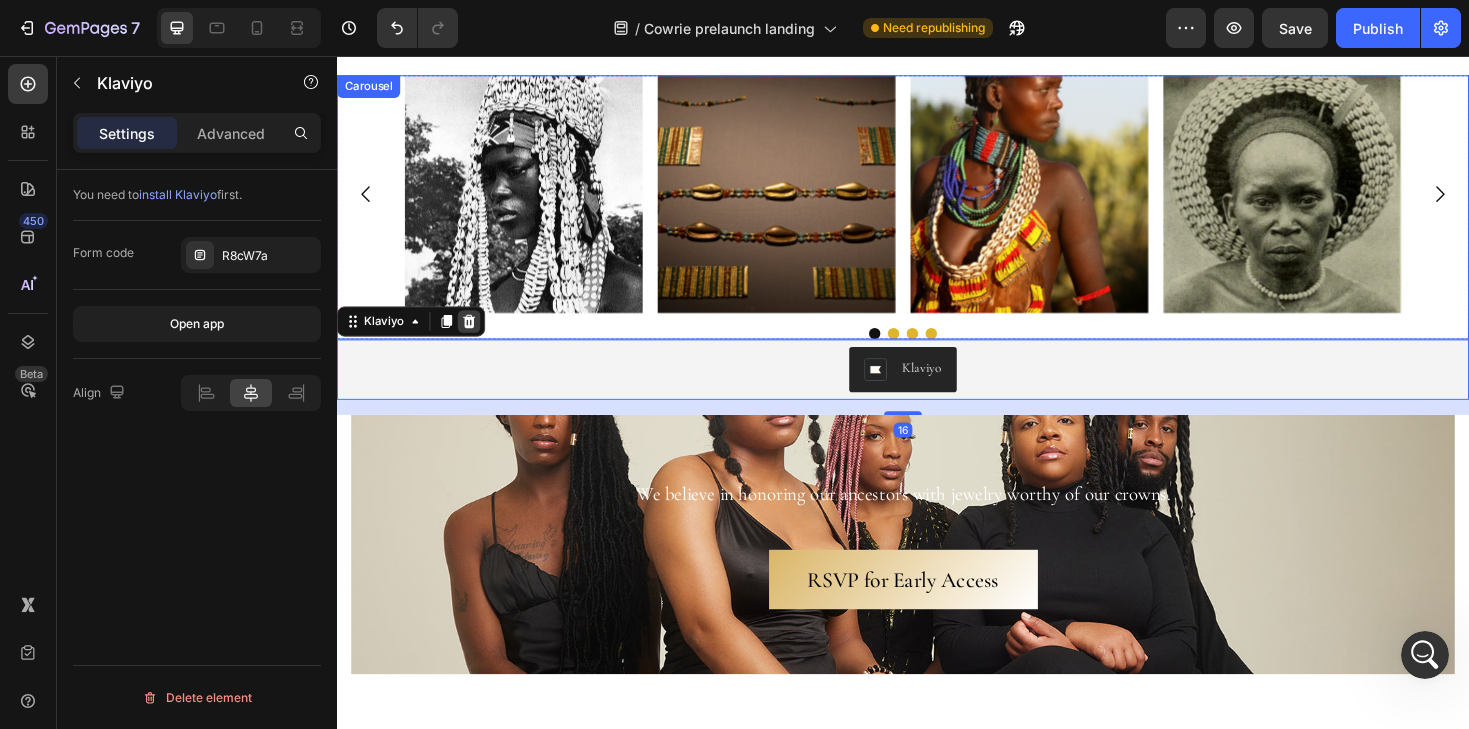 click 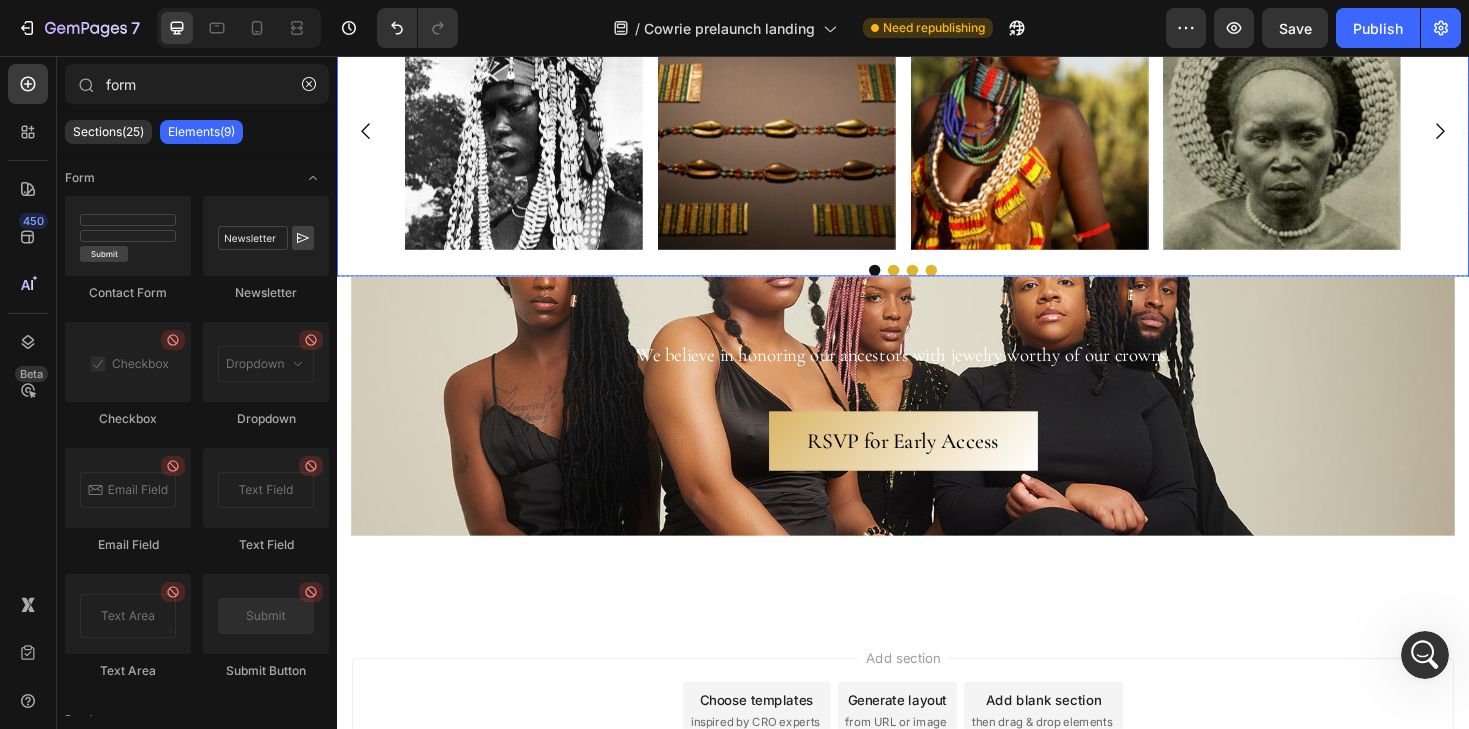 scroll, scrollTop: 4605, scrollLeft: 0, axis: vertical 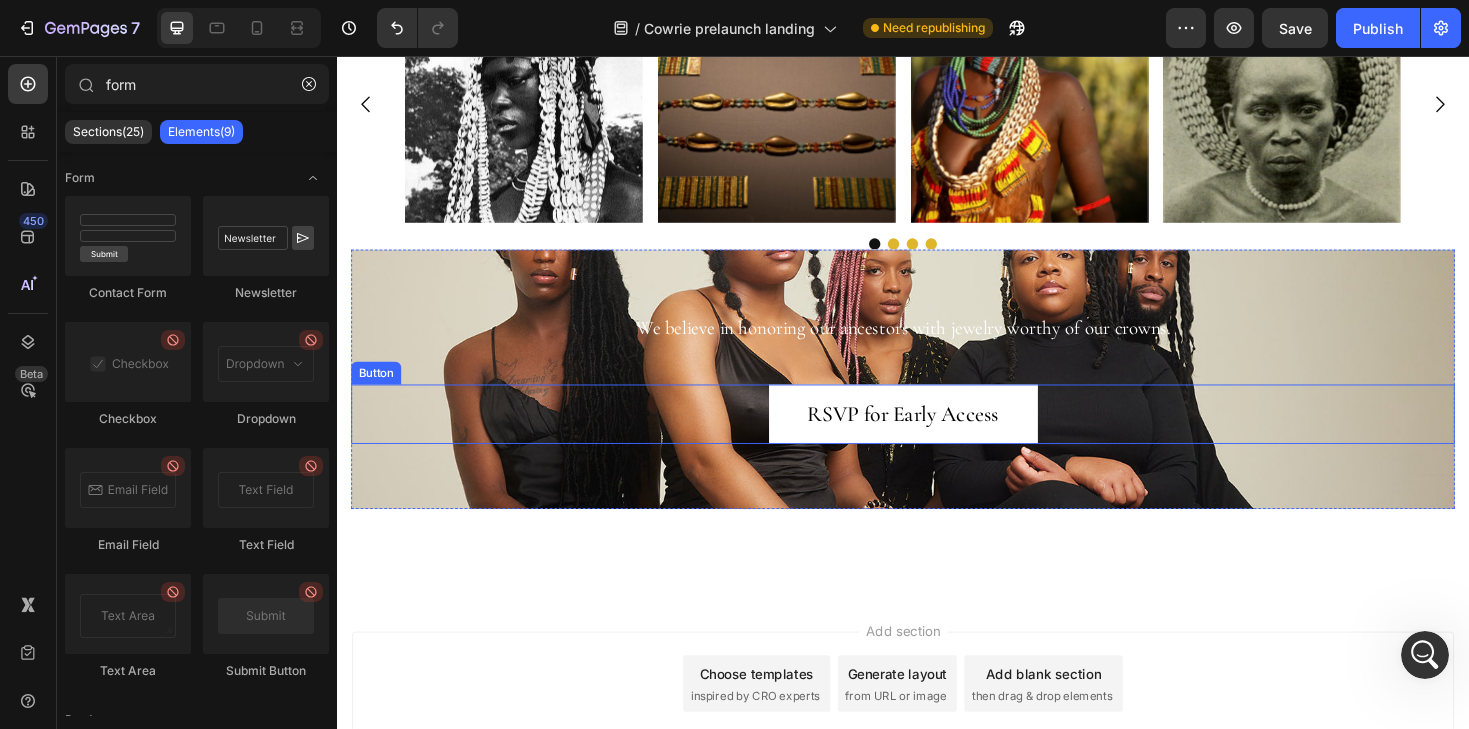 click on "RSVP for Early Access" at bounding box center [937, 436] 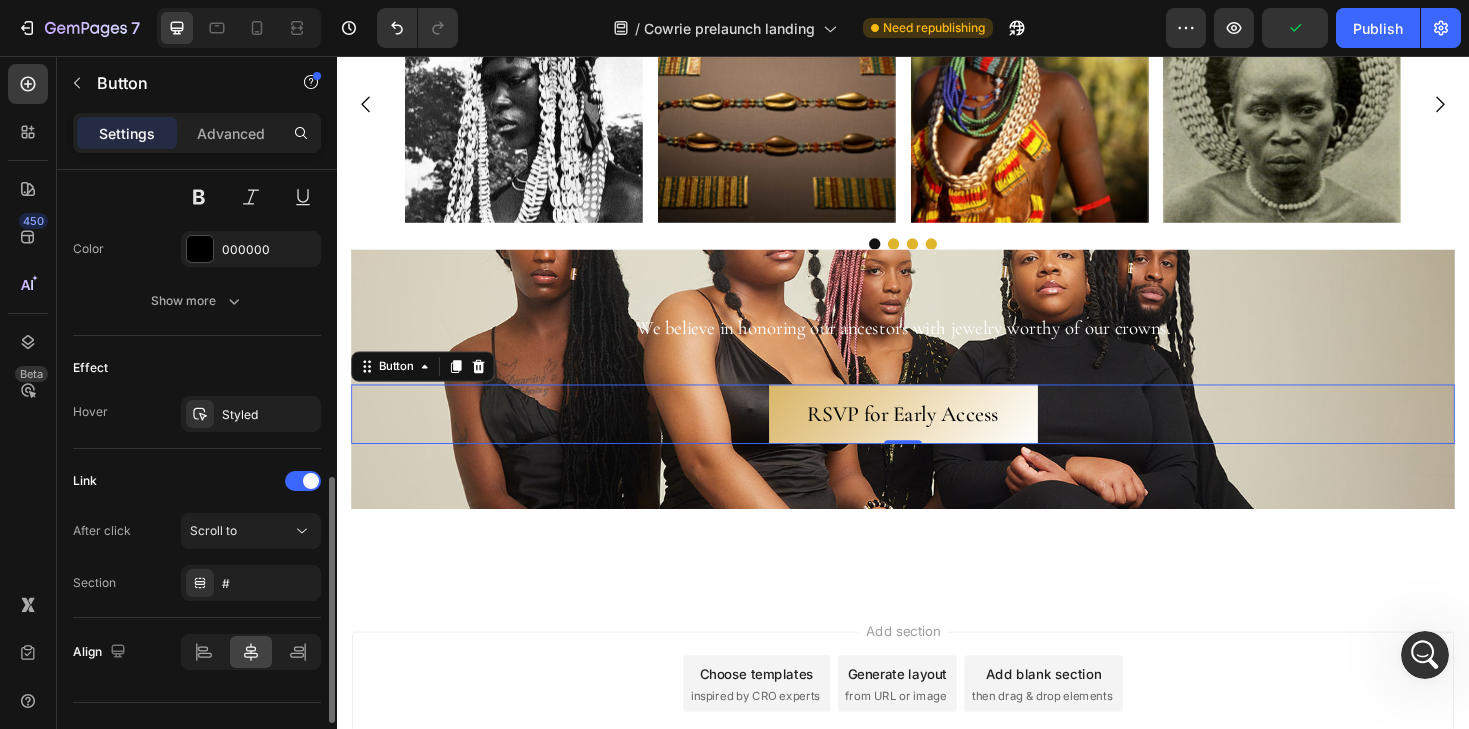 scroll, scrollTop: 918, scrollLeft: 0, axis: vertical 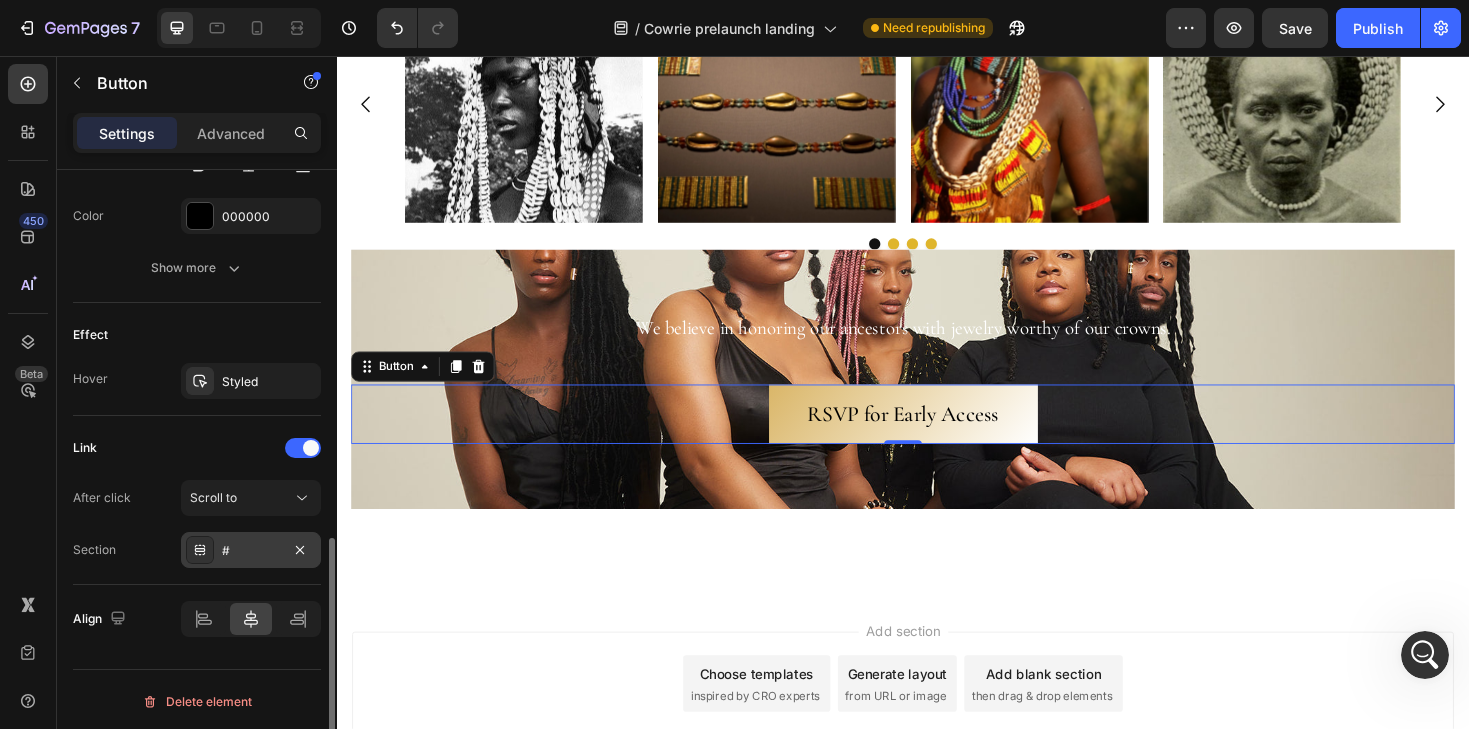 click on "#" at bounding box center (251, 551) 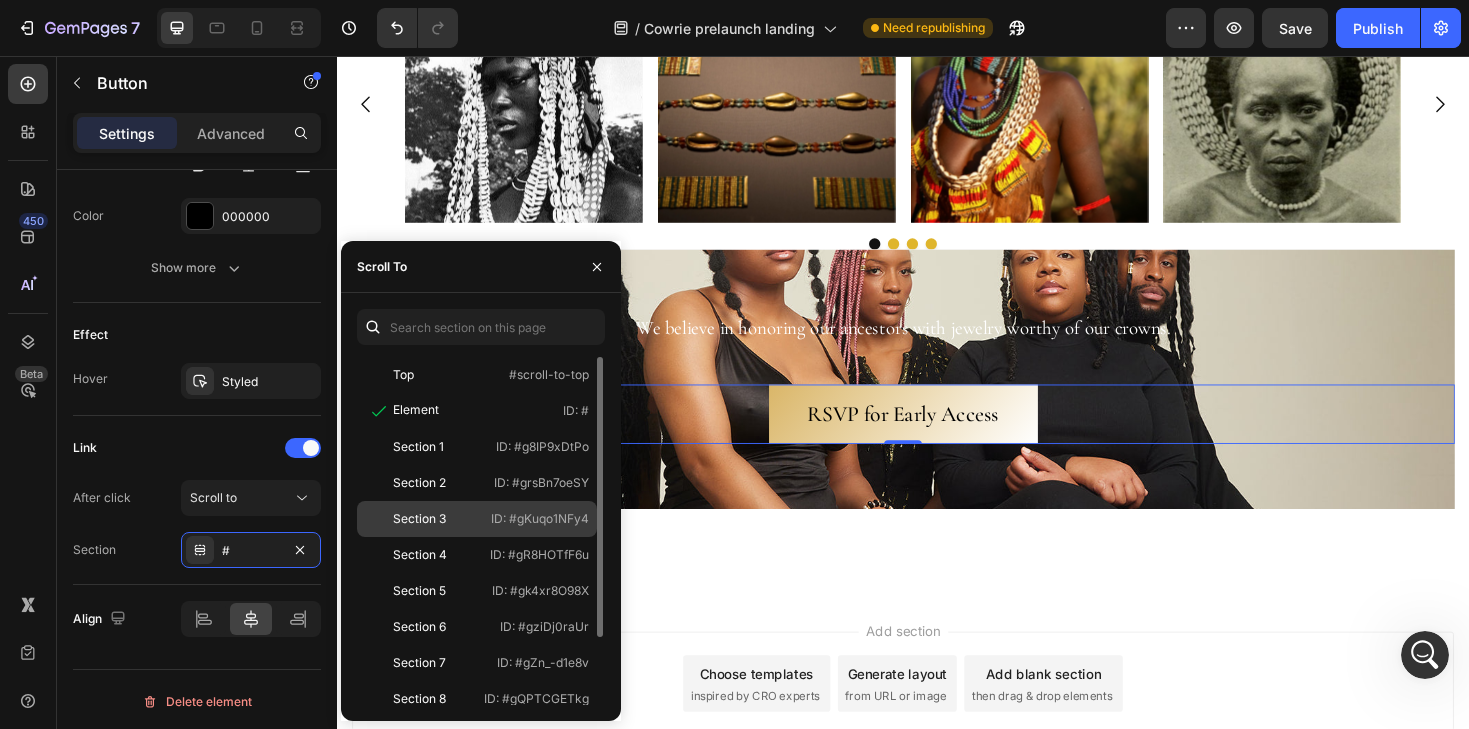 click on "Section 3" at bounding box center [423, 519] 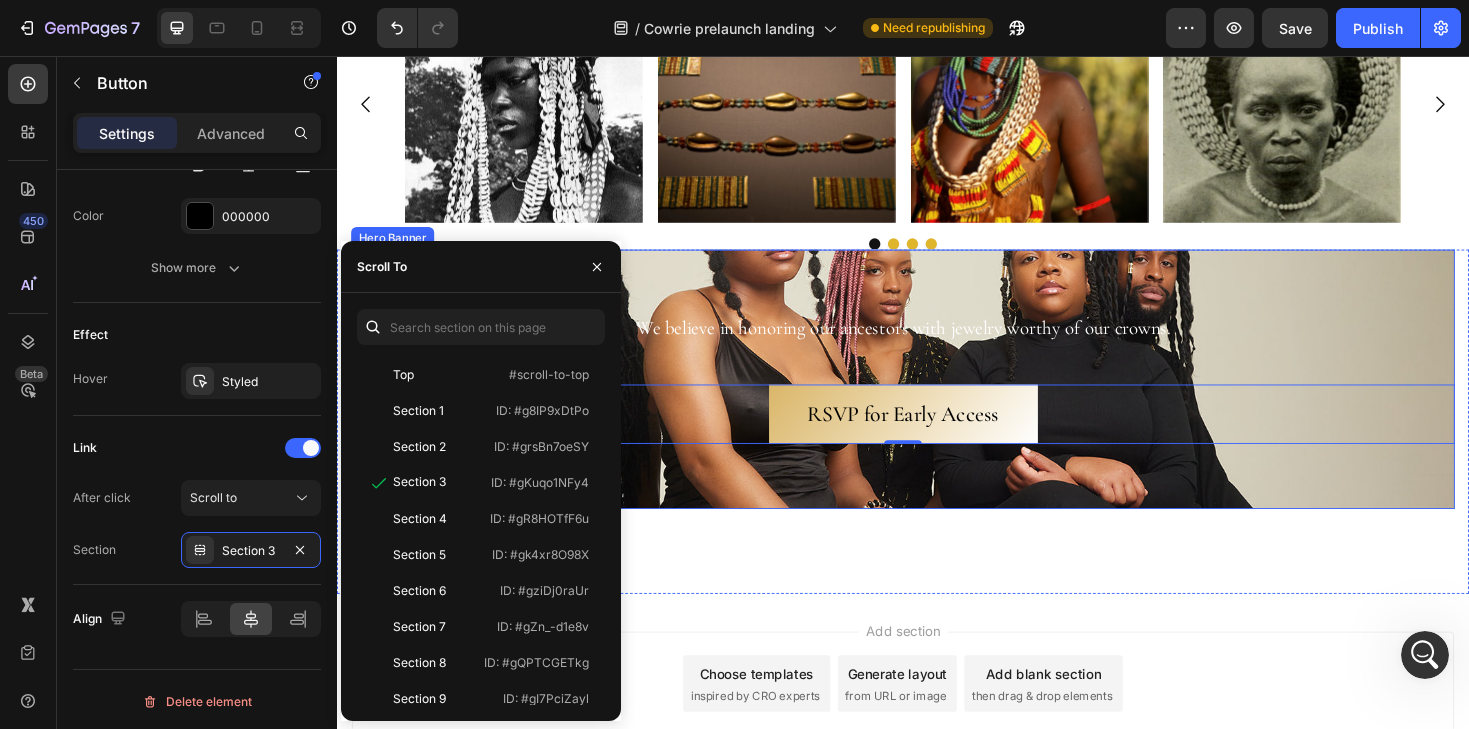 scroll, scrollTop: 4594, scrollLeft: 0, axis: vertical 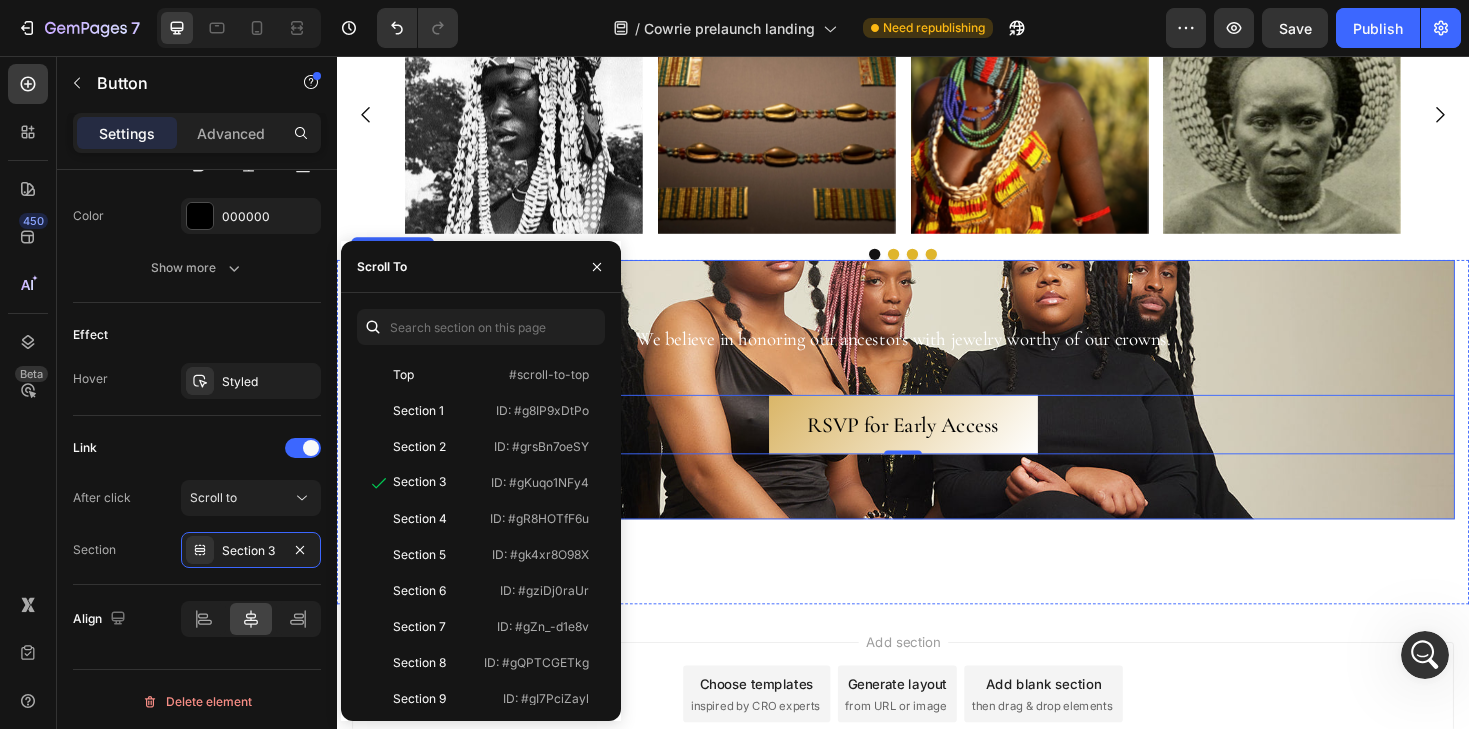 click on "We believe in honoring our ancestors with jewelry worthy of our crowns.  Text Block RSVP for Early Access Button   0" at bounding box center [937, 410] 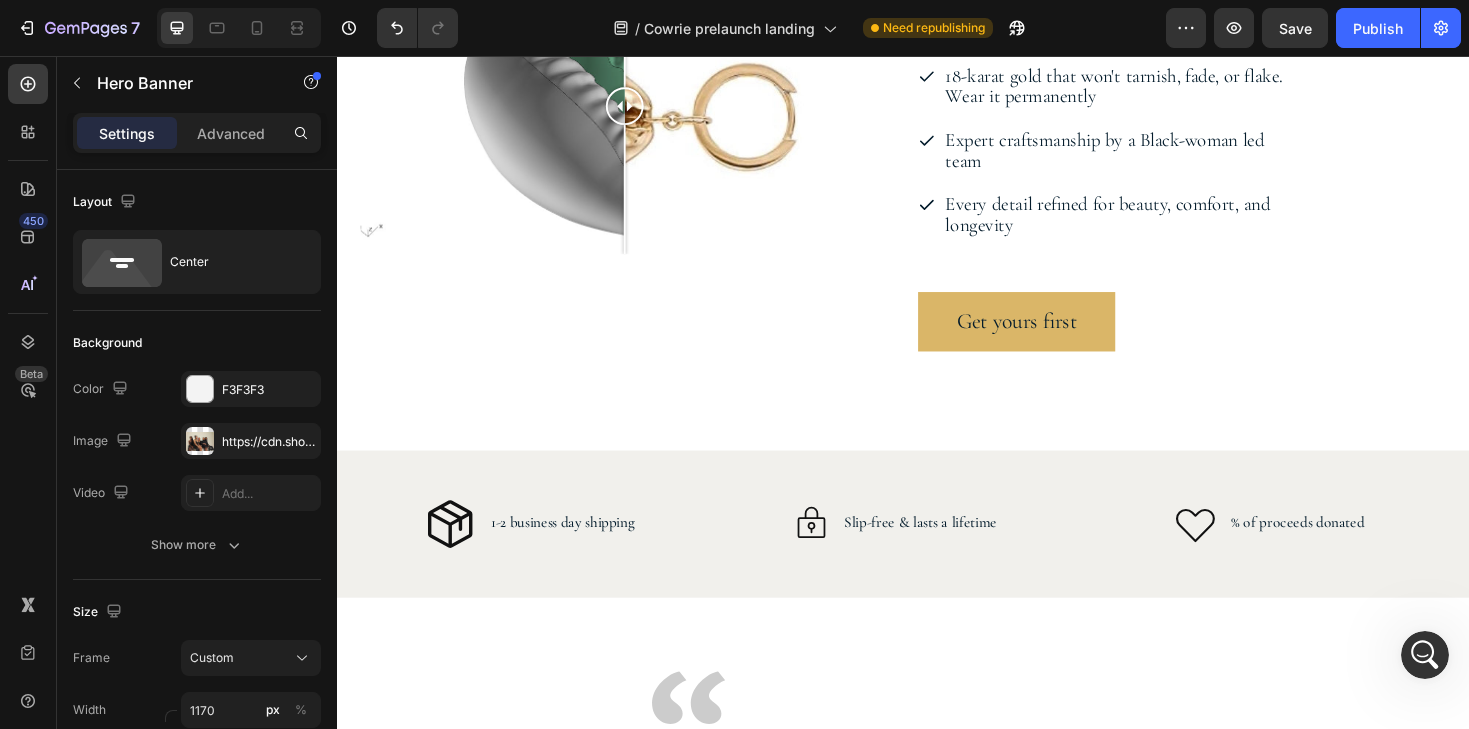 scroll, scrollTop: 3428, scrollLeft: 0, axis: vertical 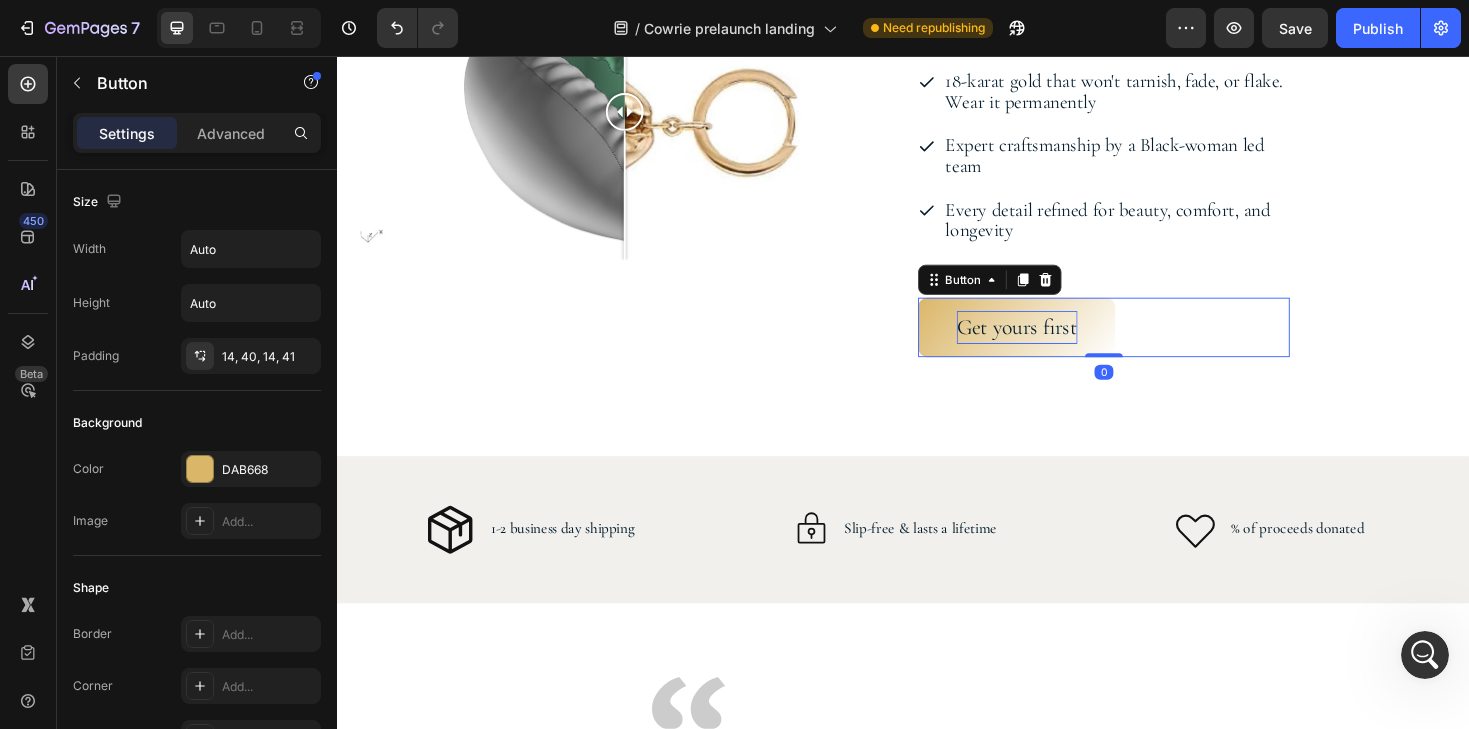 click on "Get yours first" at bounding box center (1058, 343) 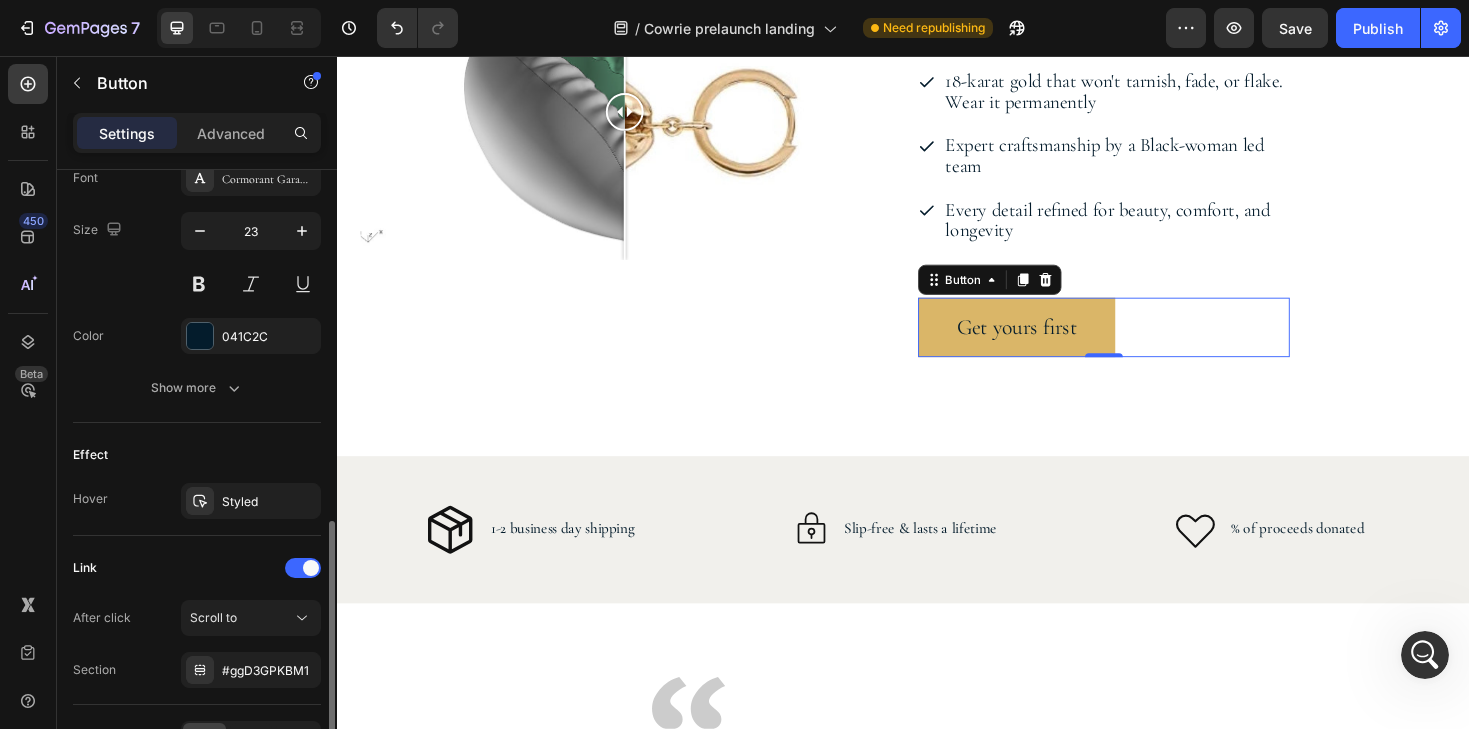 scroll, scrollTop: 820, scrollLeft: 0, axis: vertical 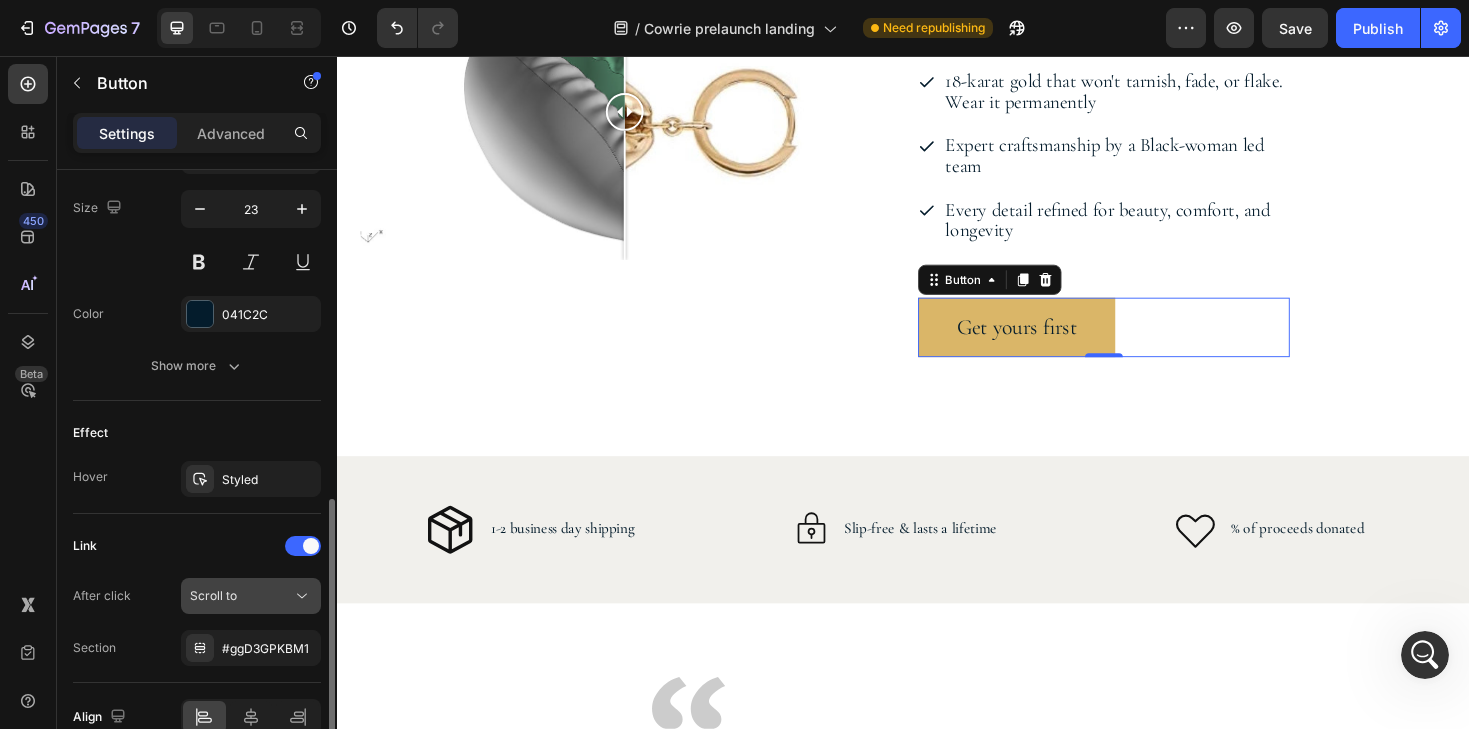 click on "Scroll to" at bounding box center (241, 596) 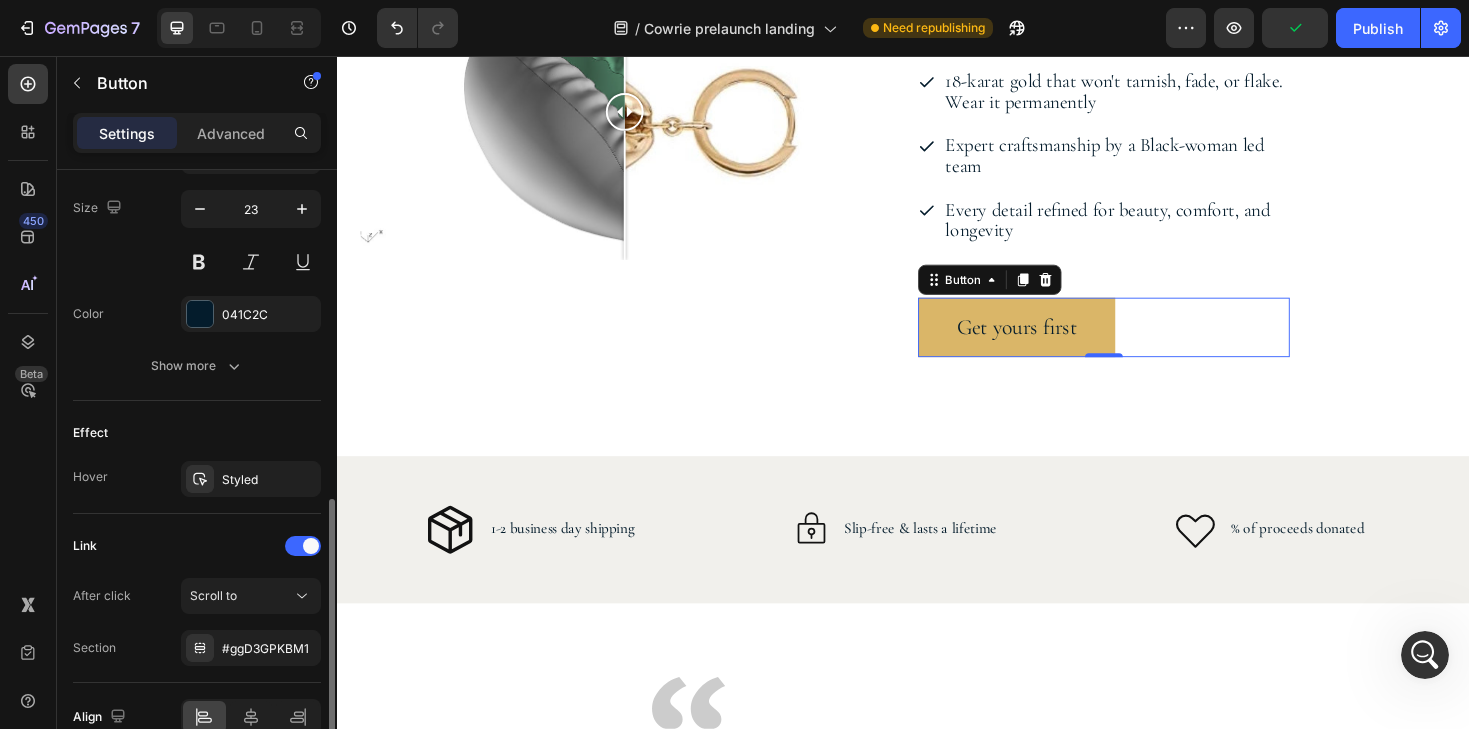 click on "Link" at bounding box center [197, 546] 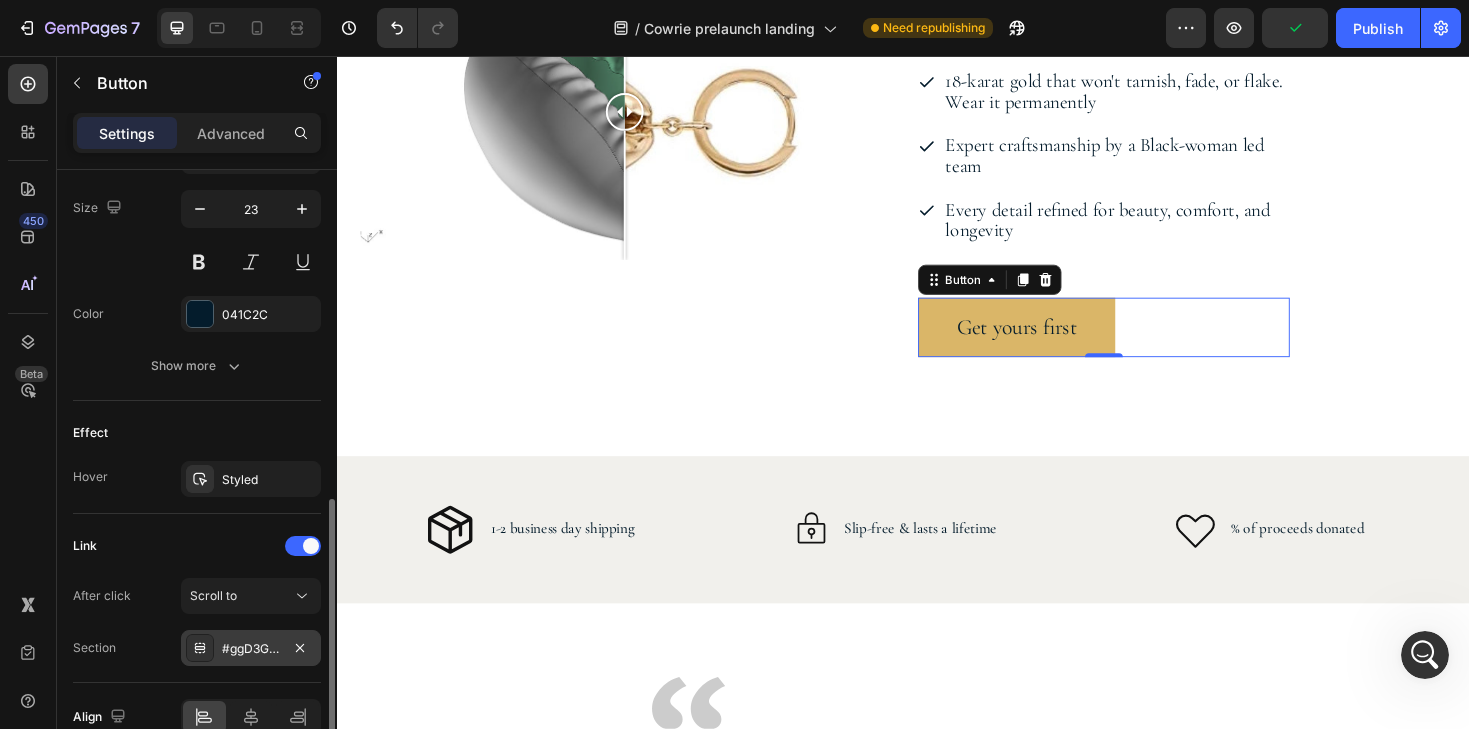click at bounding box center (200, 648) 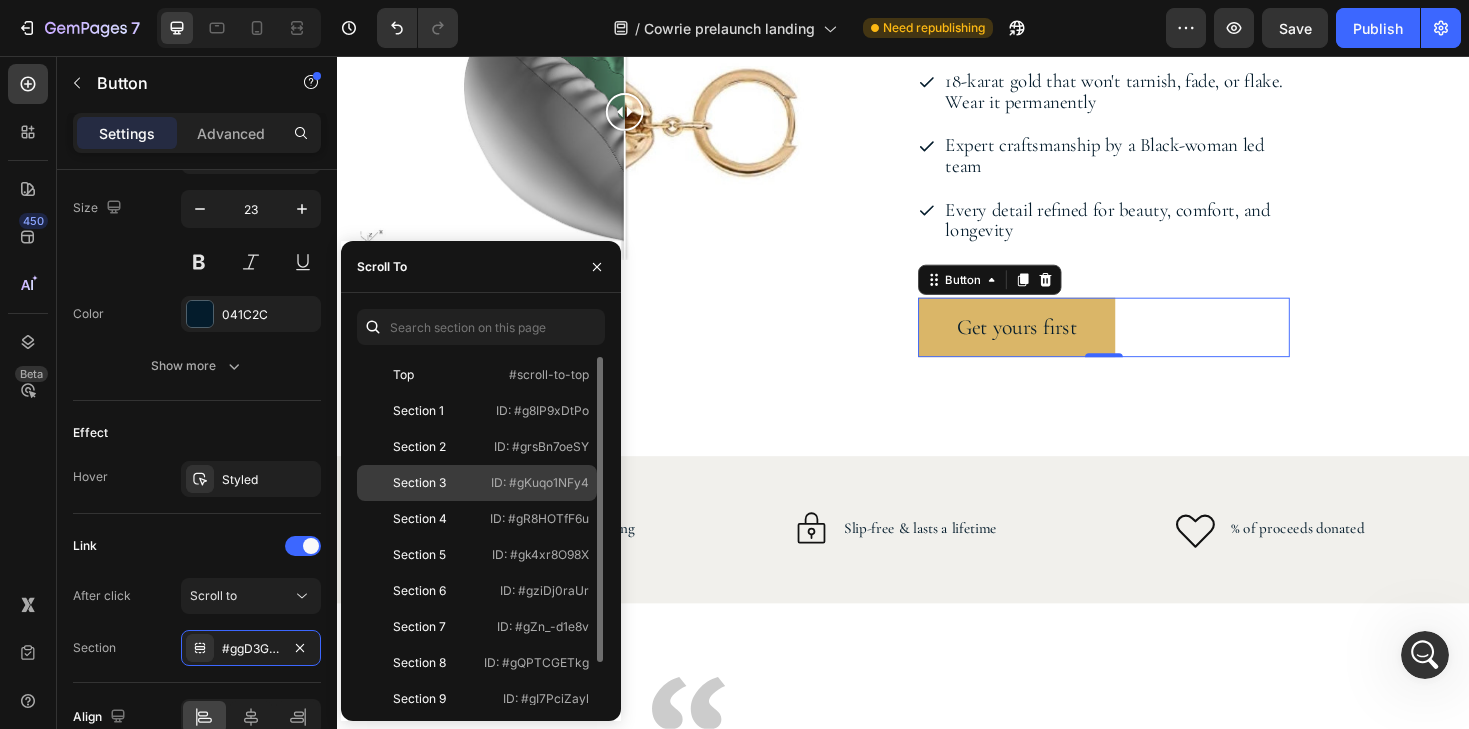 click on "Section 3   ID: #gKuqo1NFy4" 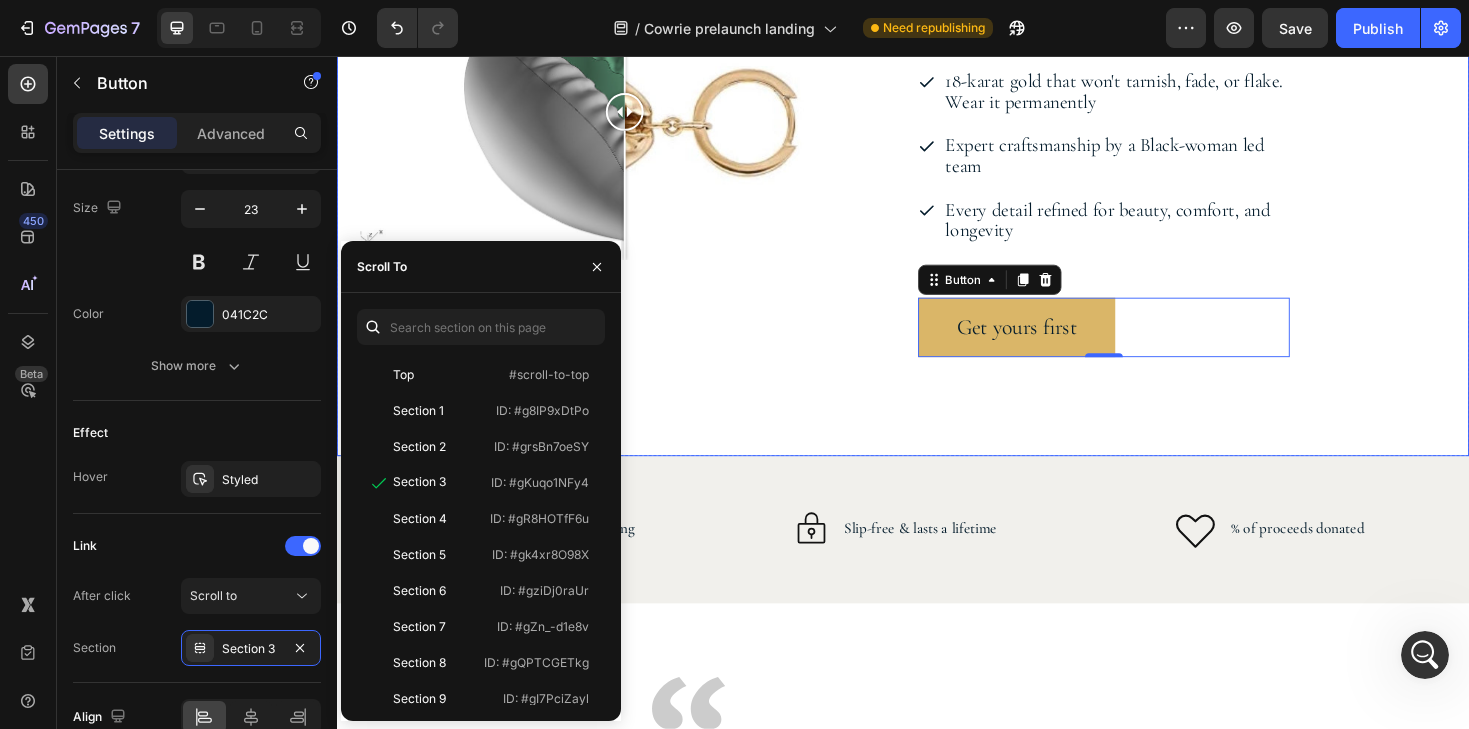 click on "Image Comparison" at bounding box center (641, 114) 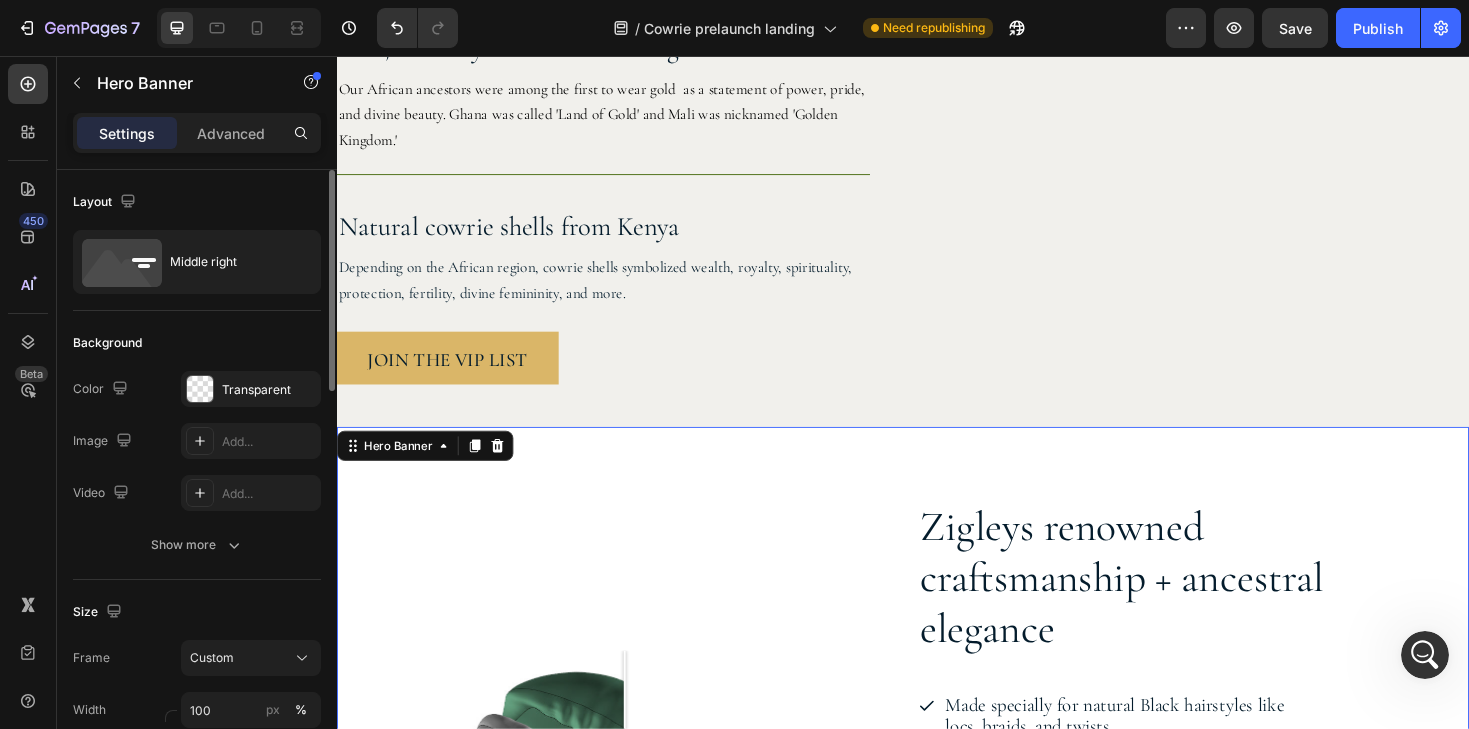 scroll, scrollTop: 2602, scrollLeft: 0, axis: vertical 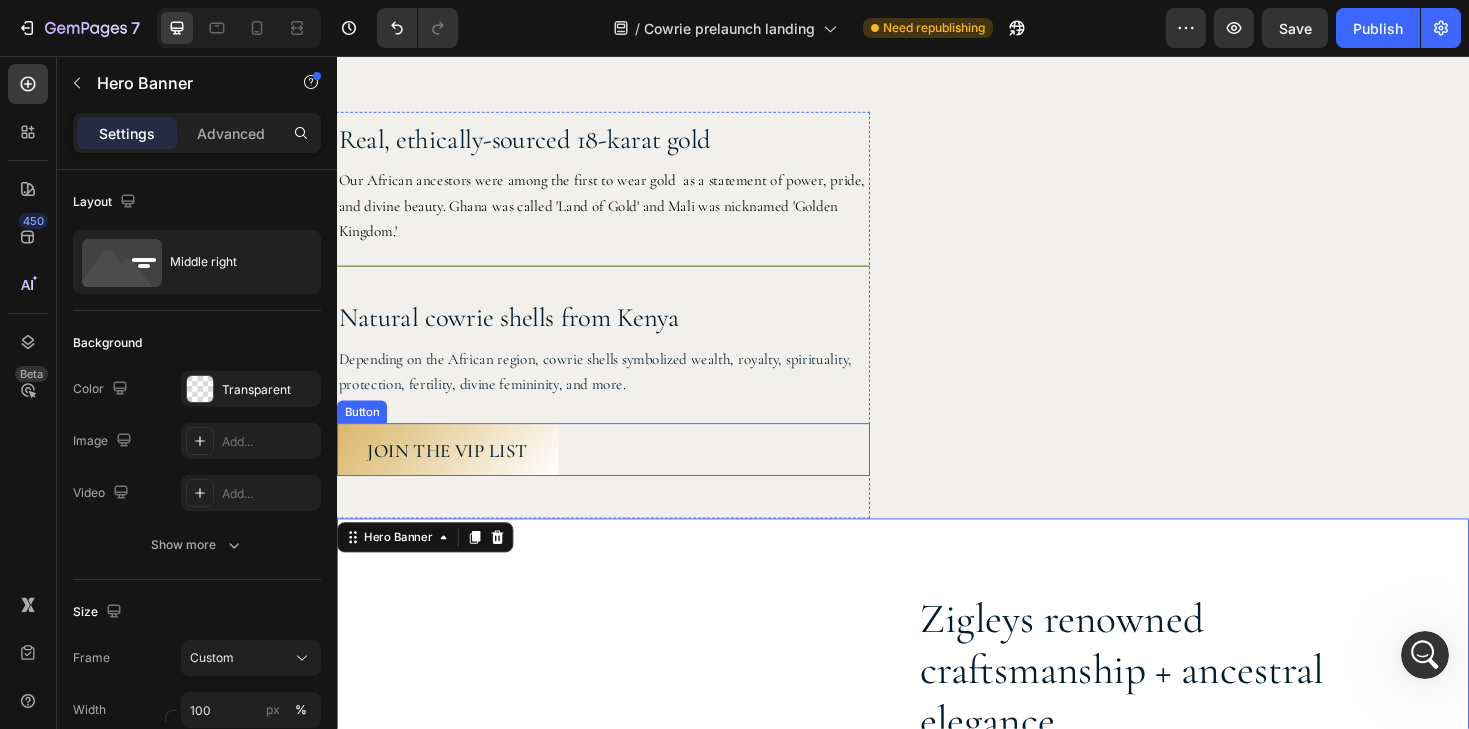 click on "JOIN THE VIP LIST" at bounding box center [454, 473] 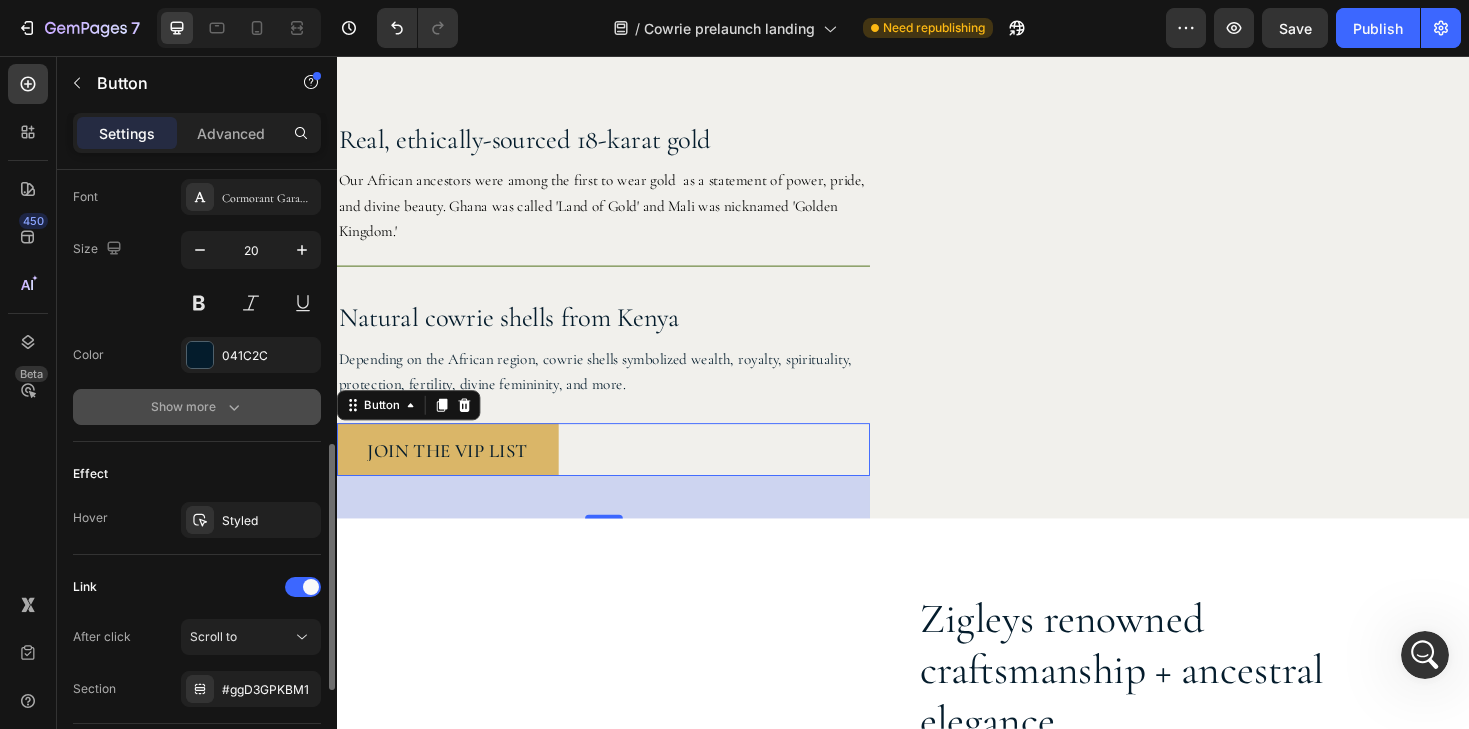 scroll, scrollTop: 799, scrollLeft: 0, axis: vertical 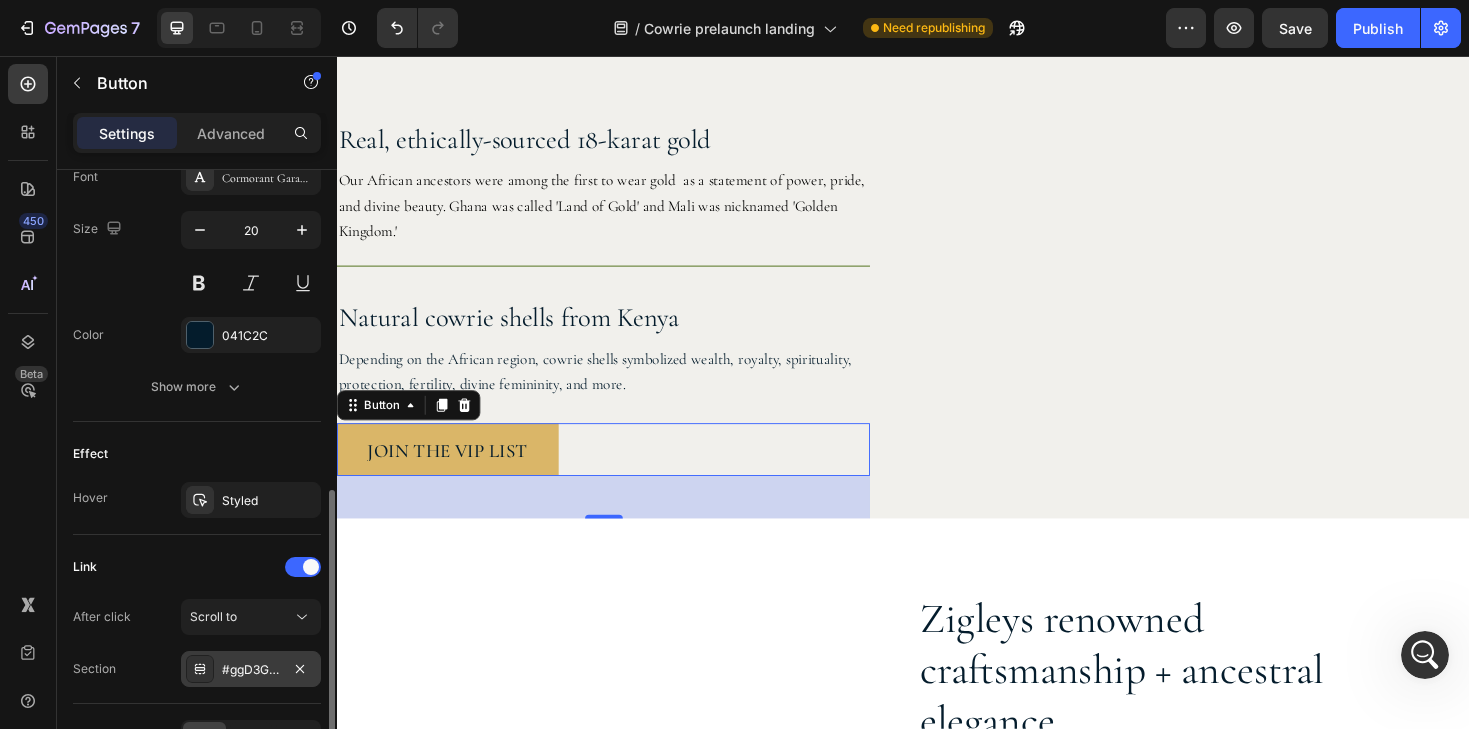 click on "#ggD3GPKBM1" at bounding box center (251, 670) 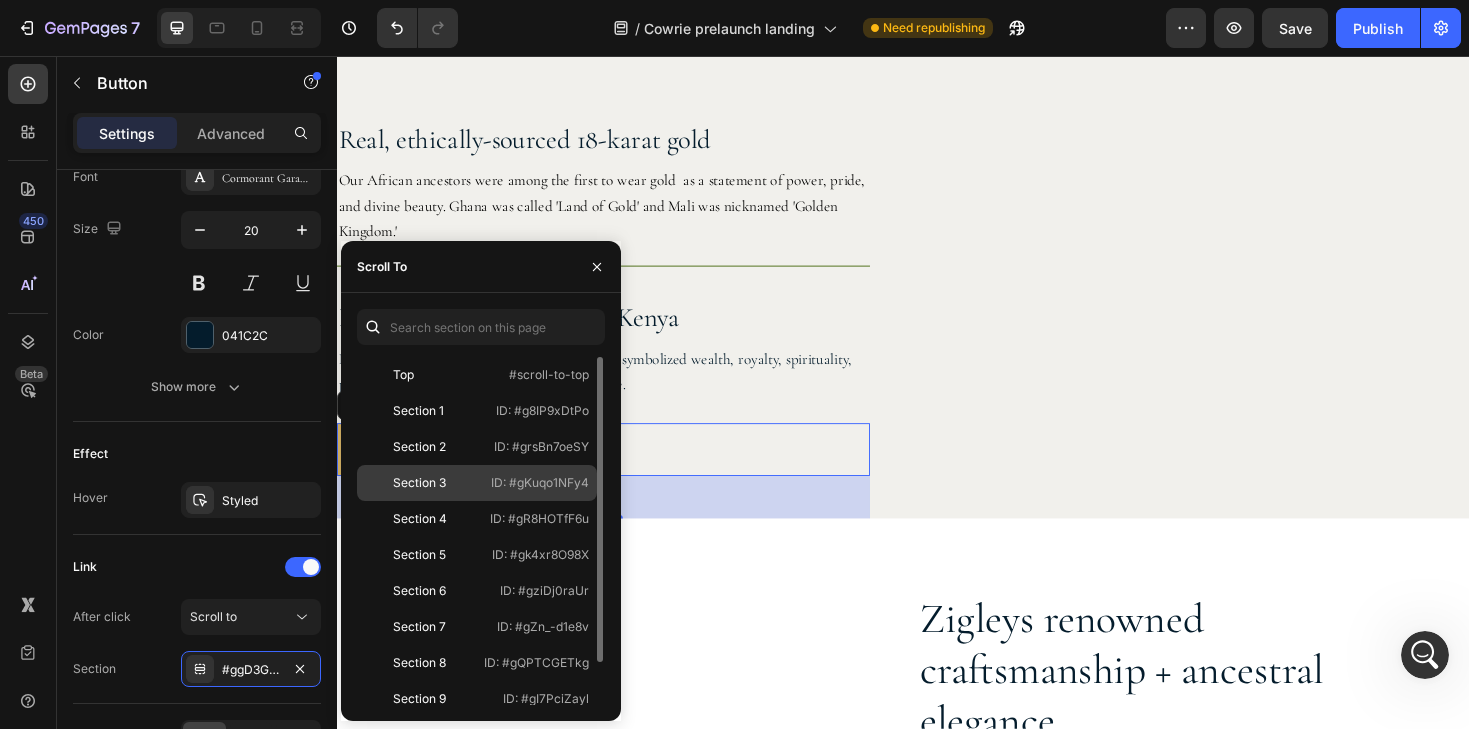 click on "Section 3" 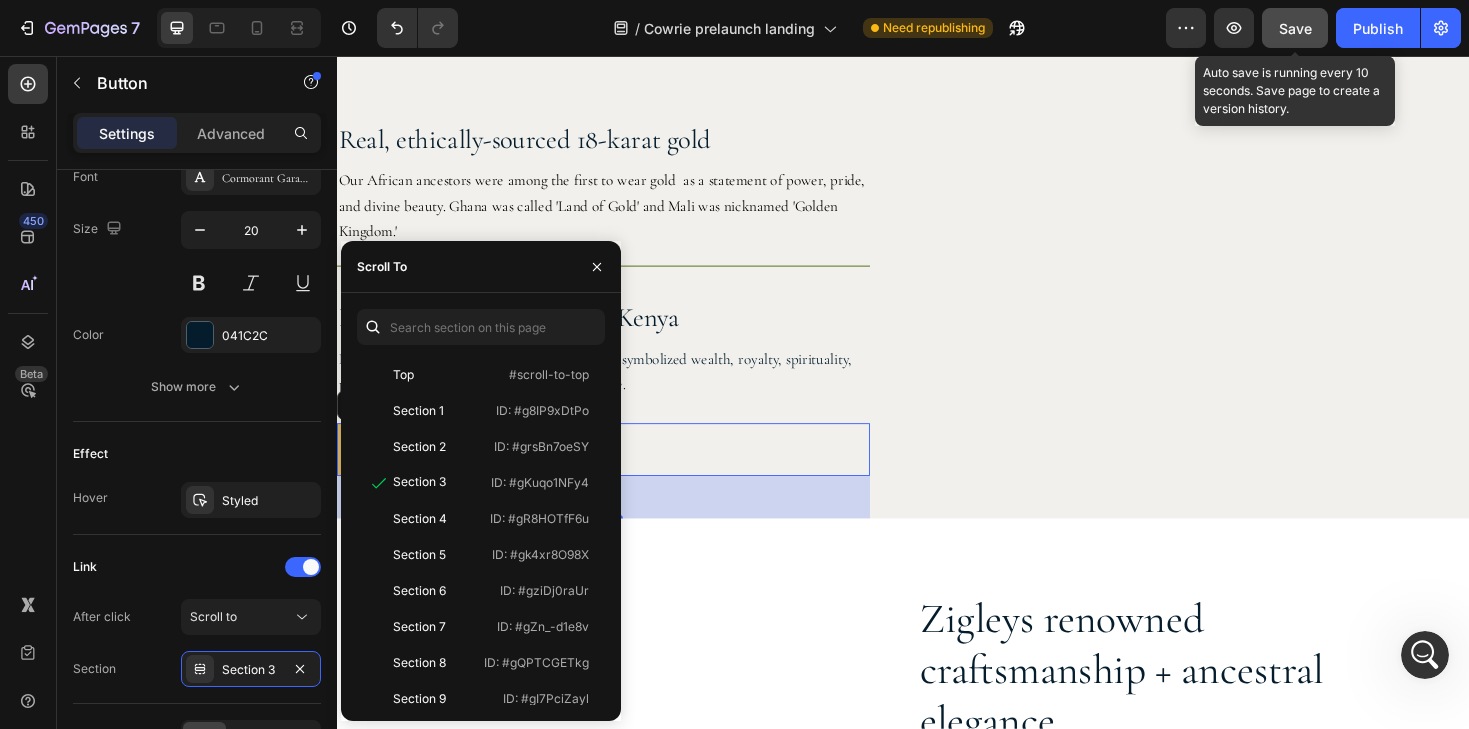 click on "Save" at bounding box center (1295, 28) 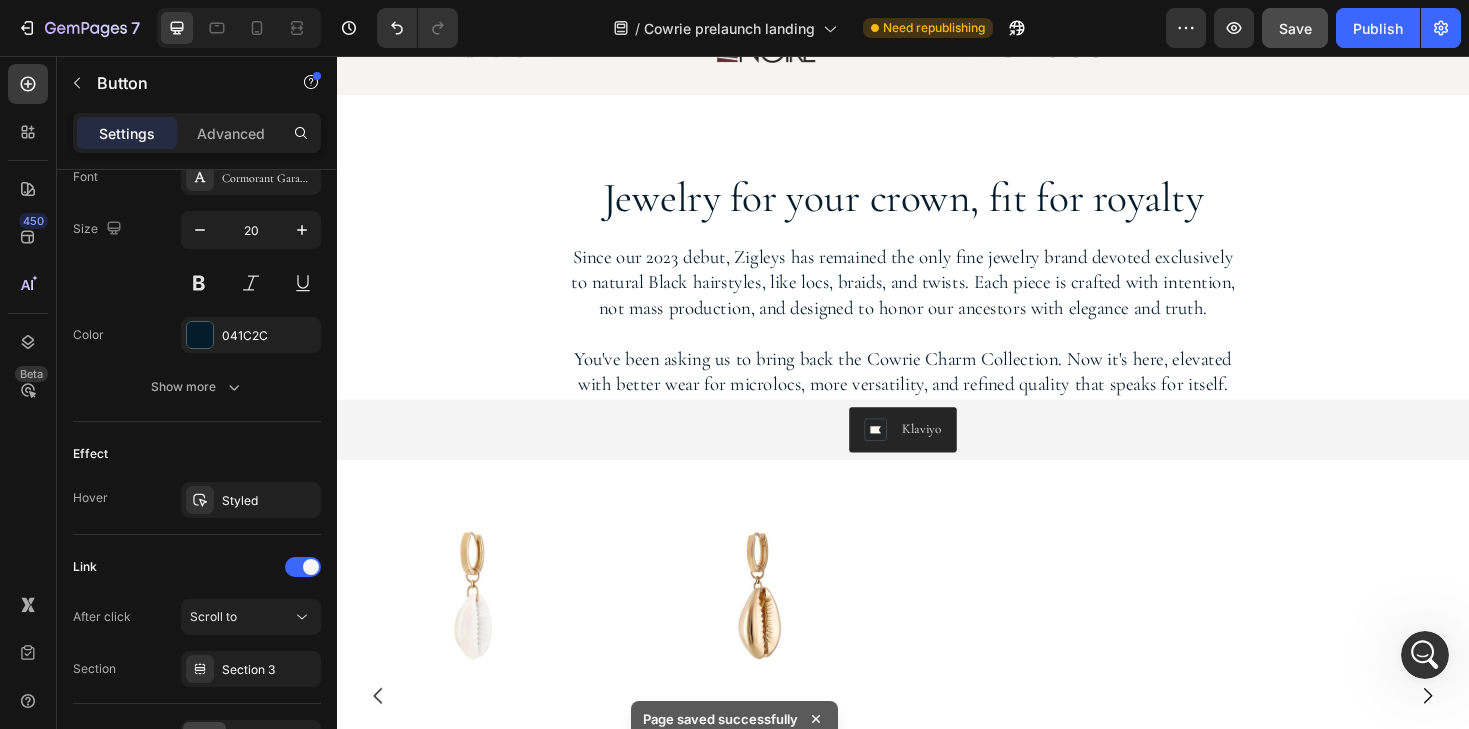 scroll, scrollTop: 970, scrollLeft: 0, axis: vertical 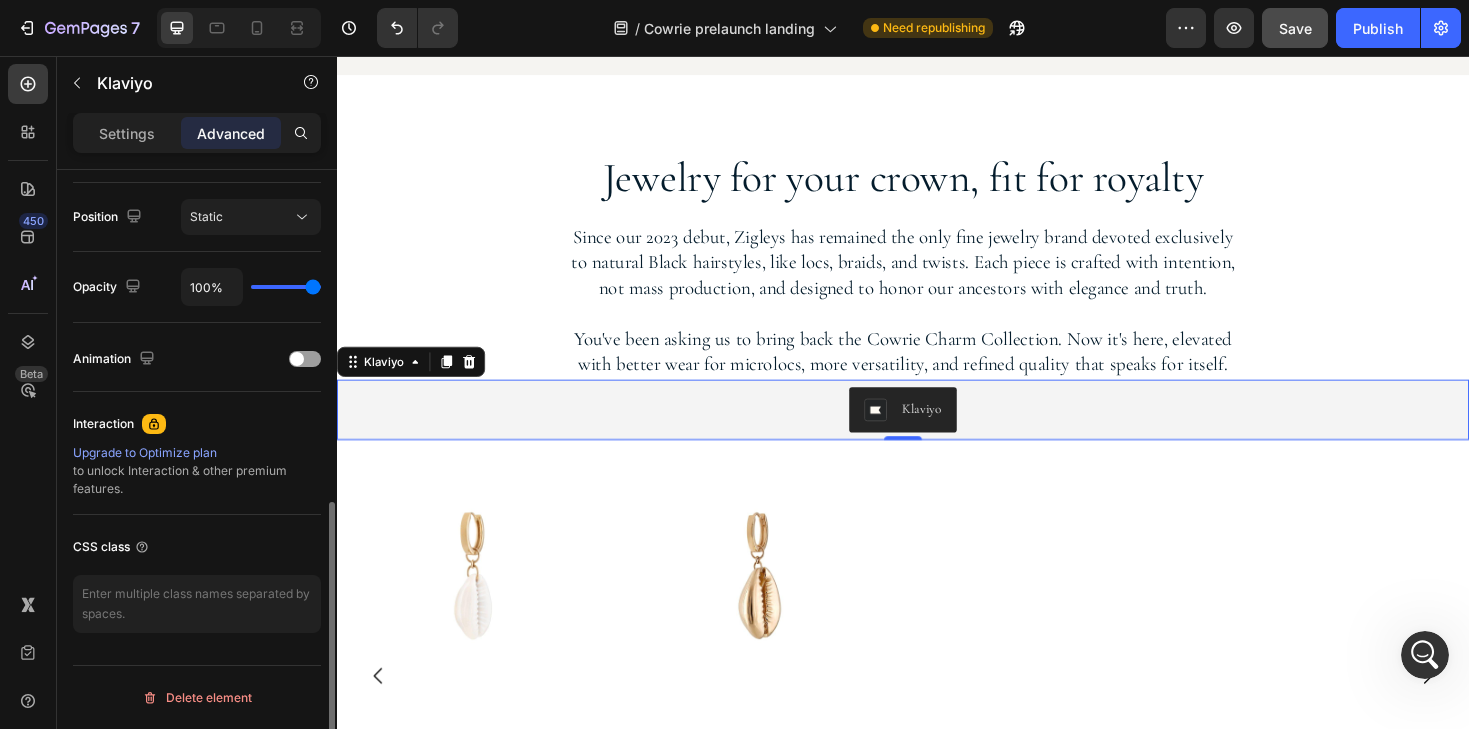 click on "Klaviyo" at bounding box center [937, 431] 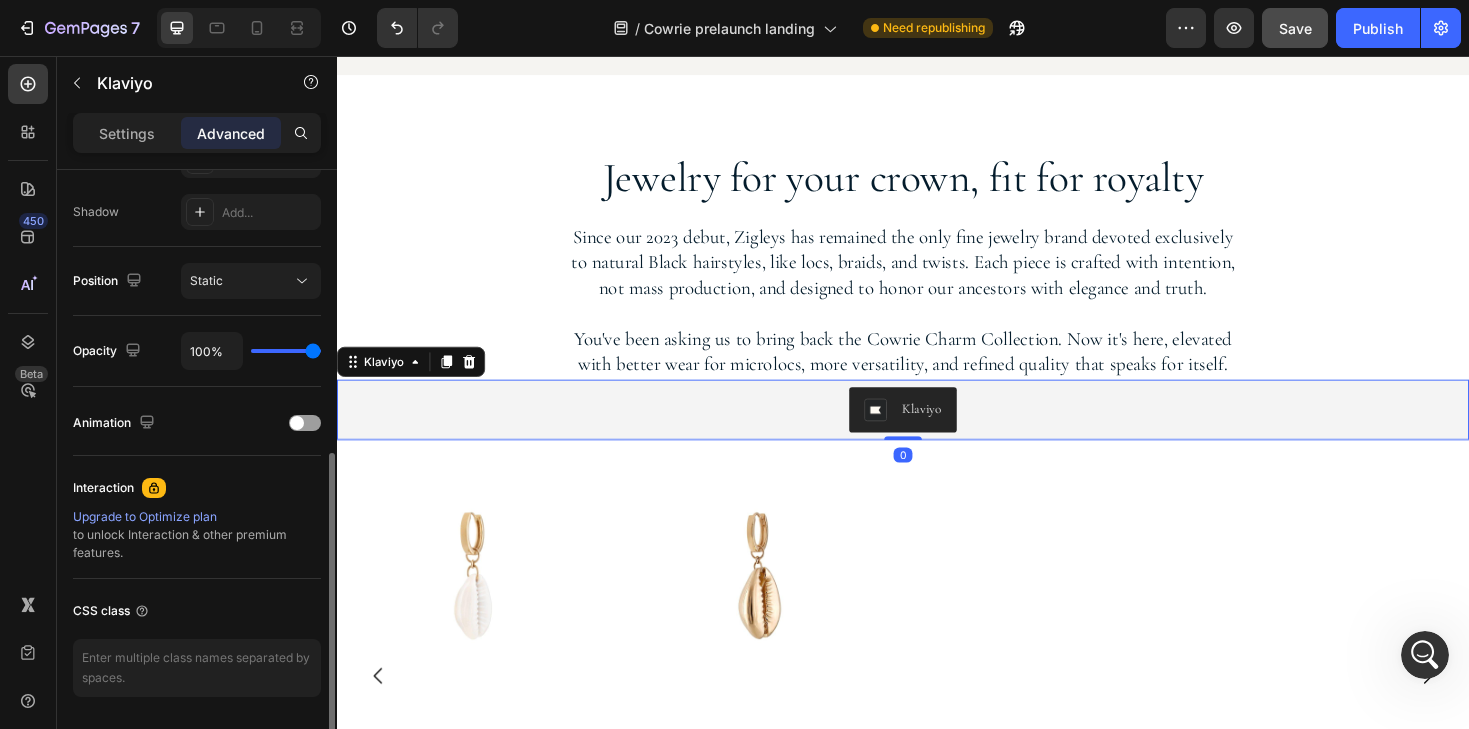 scroll, scrollTop: 718, scrollLeft: 0, axis: vertical 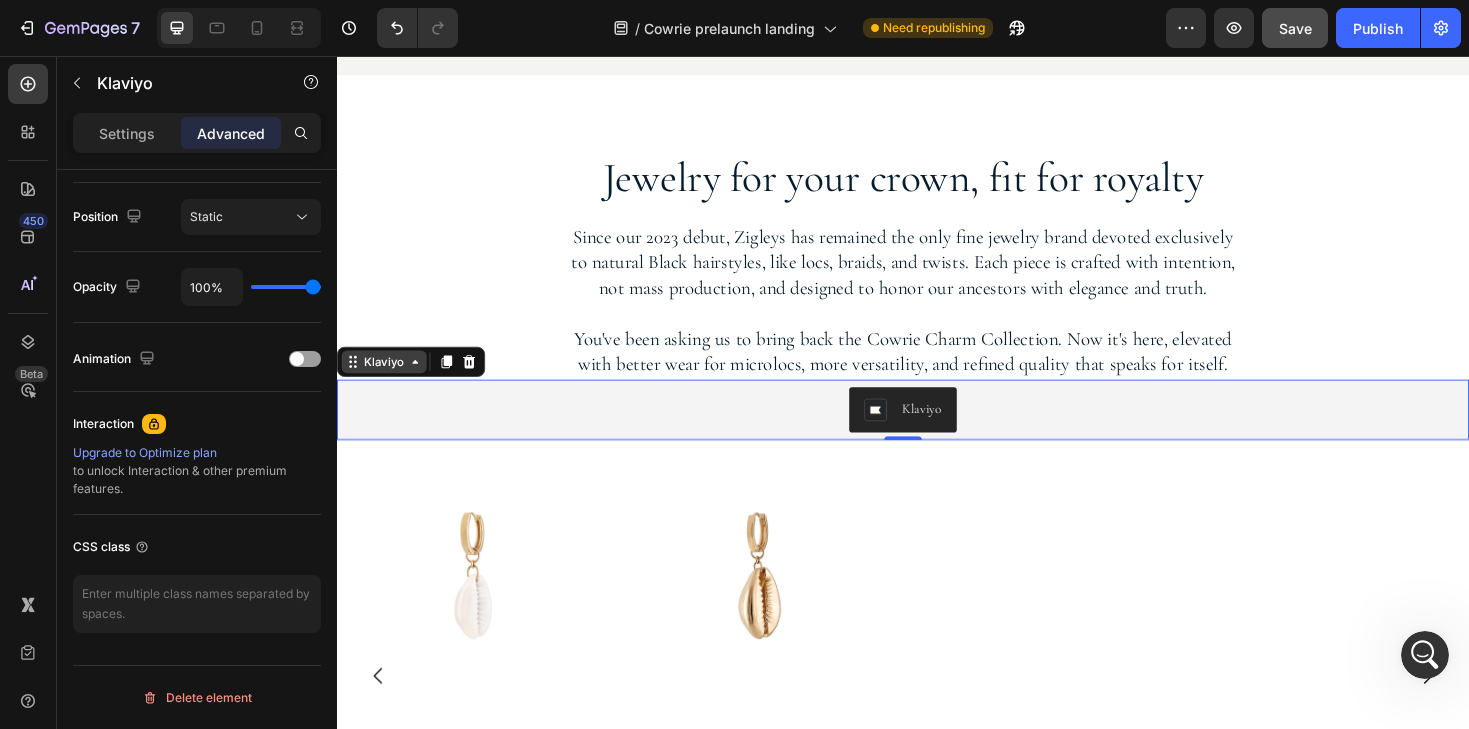 click on "Klaviyo" at bounding box center [387, 380] 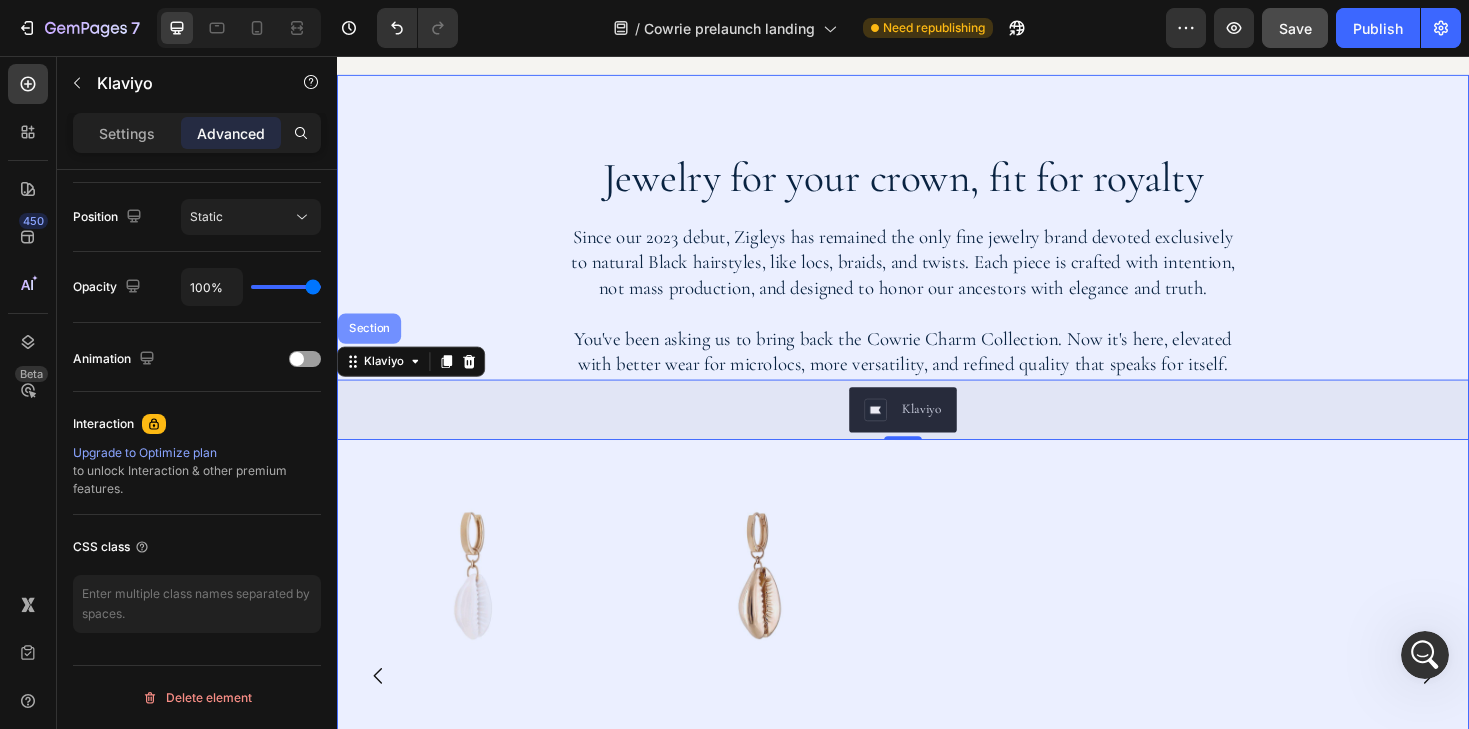 click on "Section" at bounding box center [371, 345] 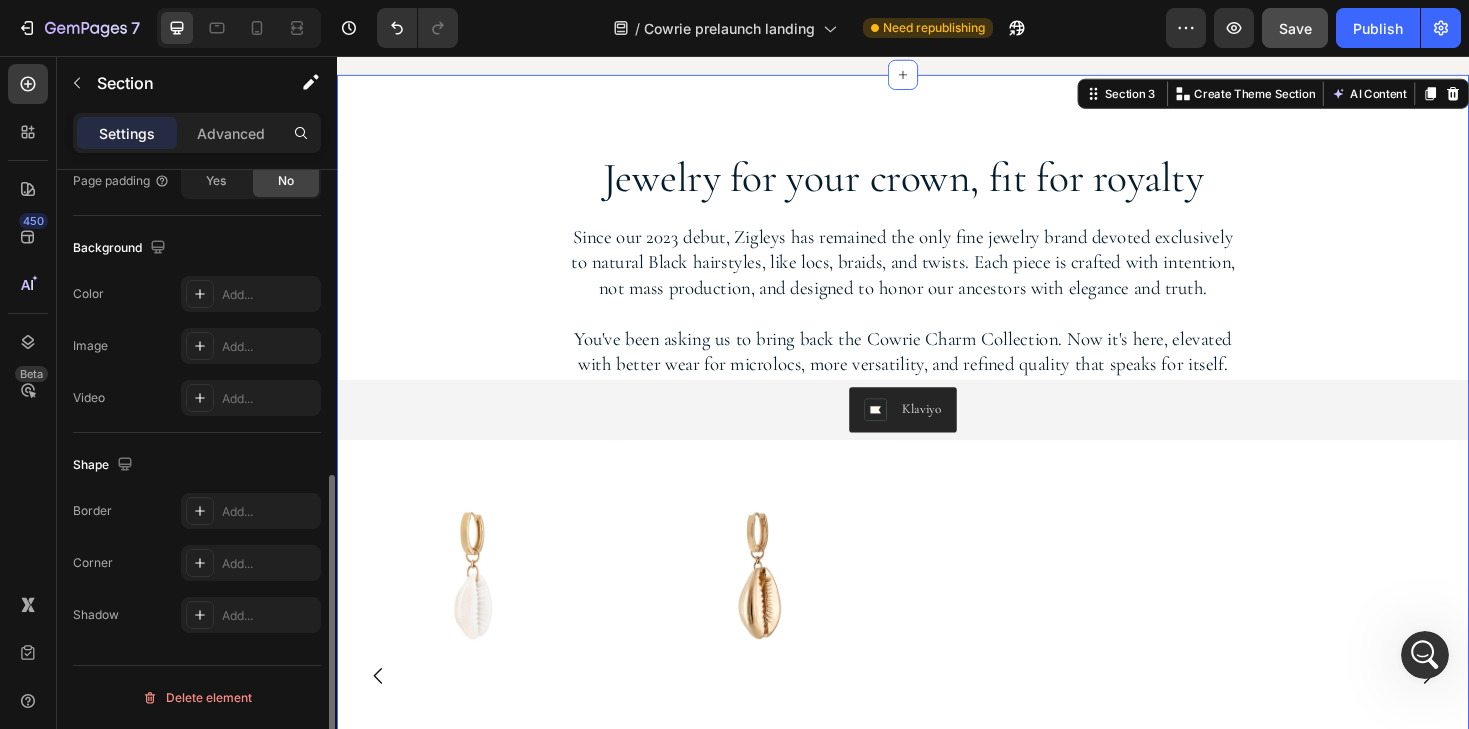 scroll, scrollTop: 0, scrollLeft: 0, axis: both 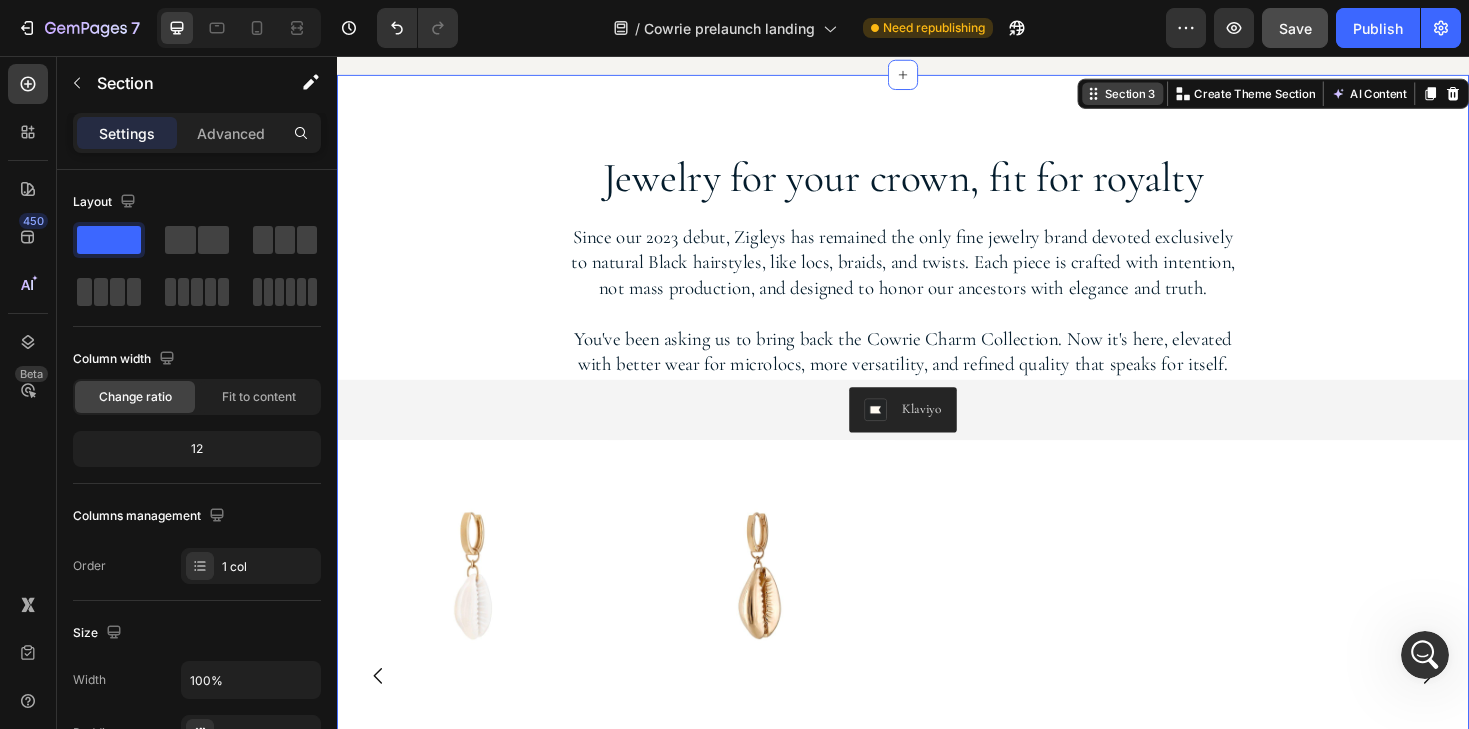 click on "Section 3" at bounding box center [1178, 96] 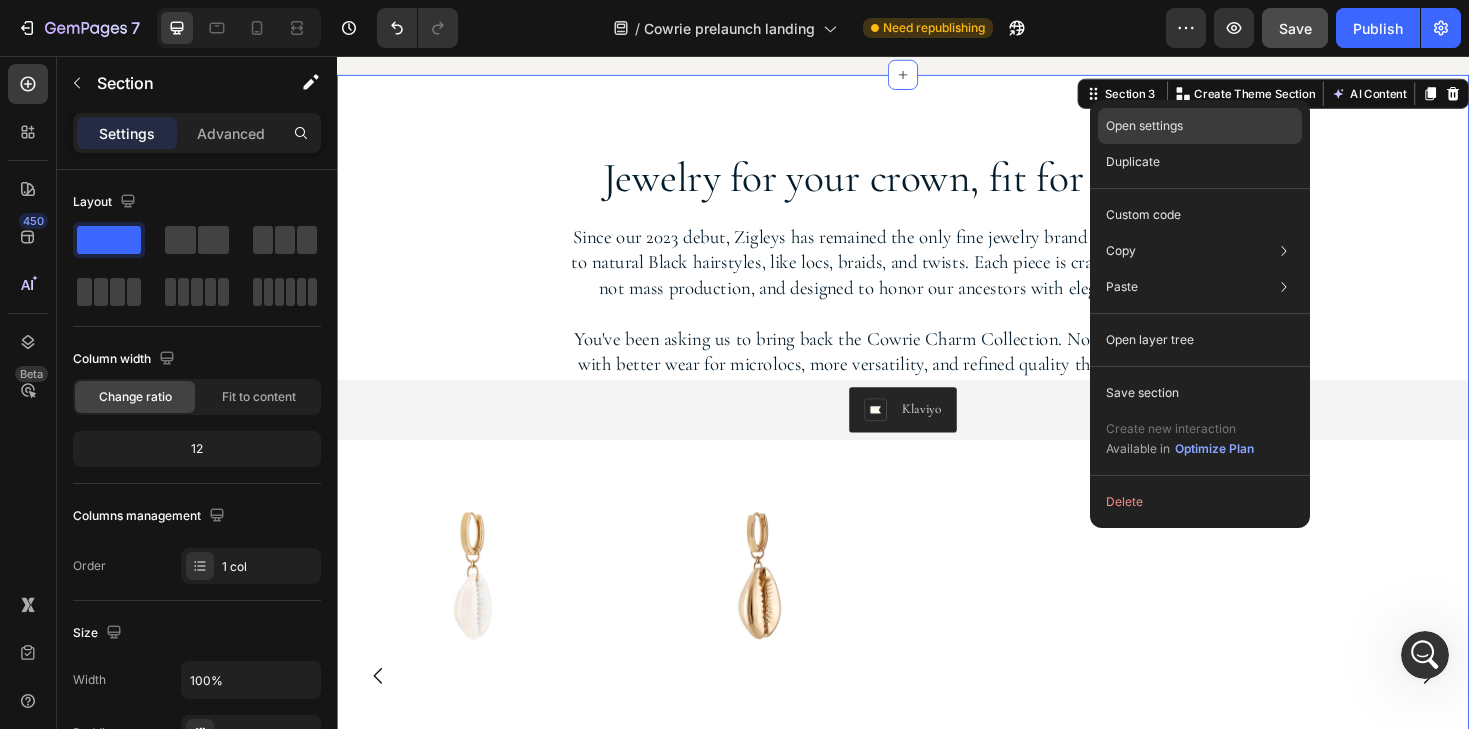click on "Open settings" 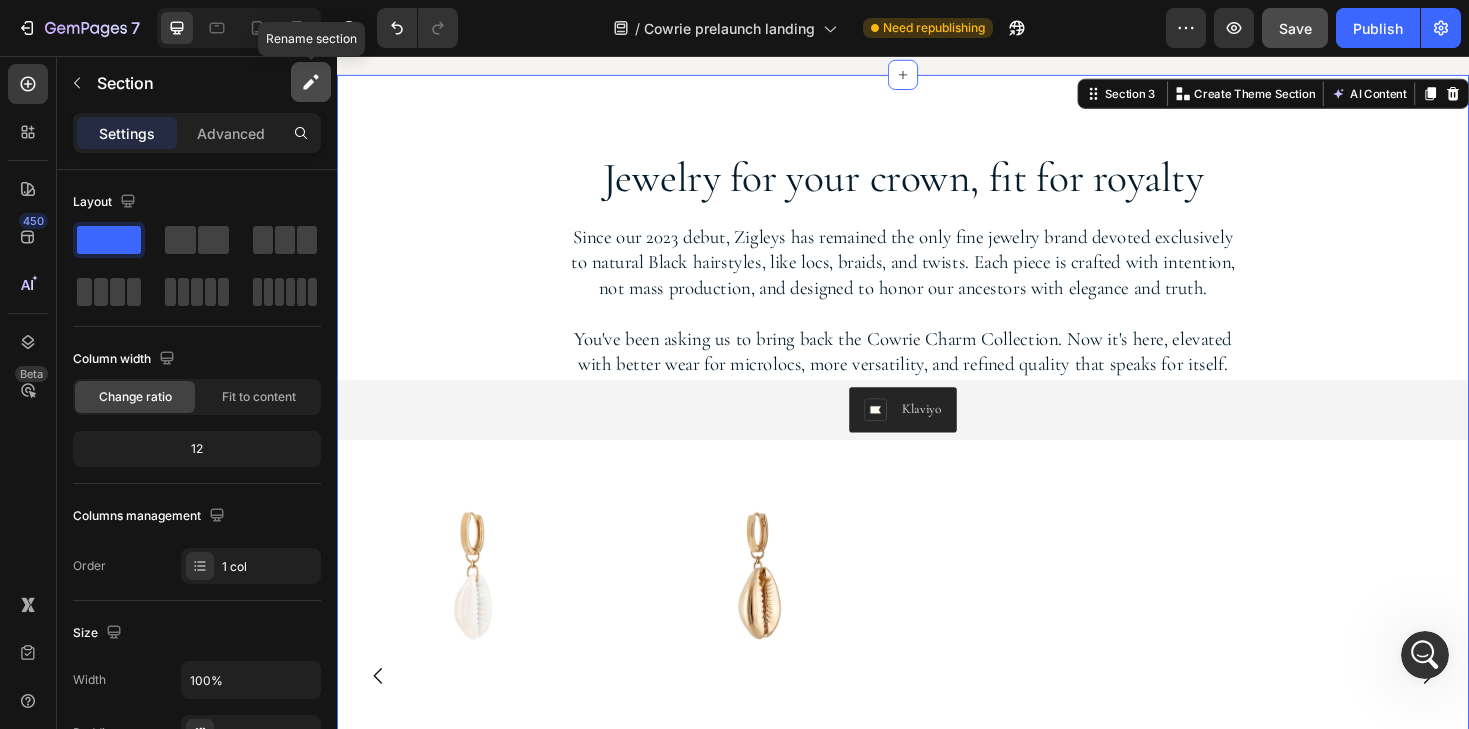 click 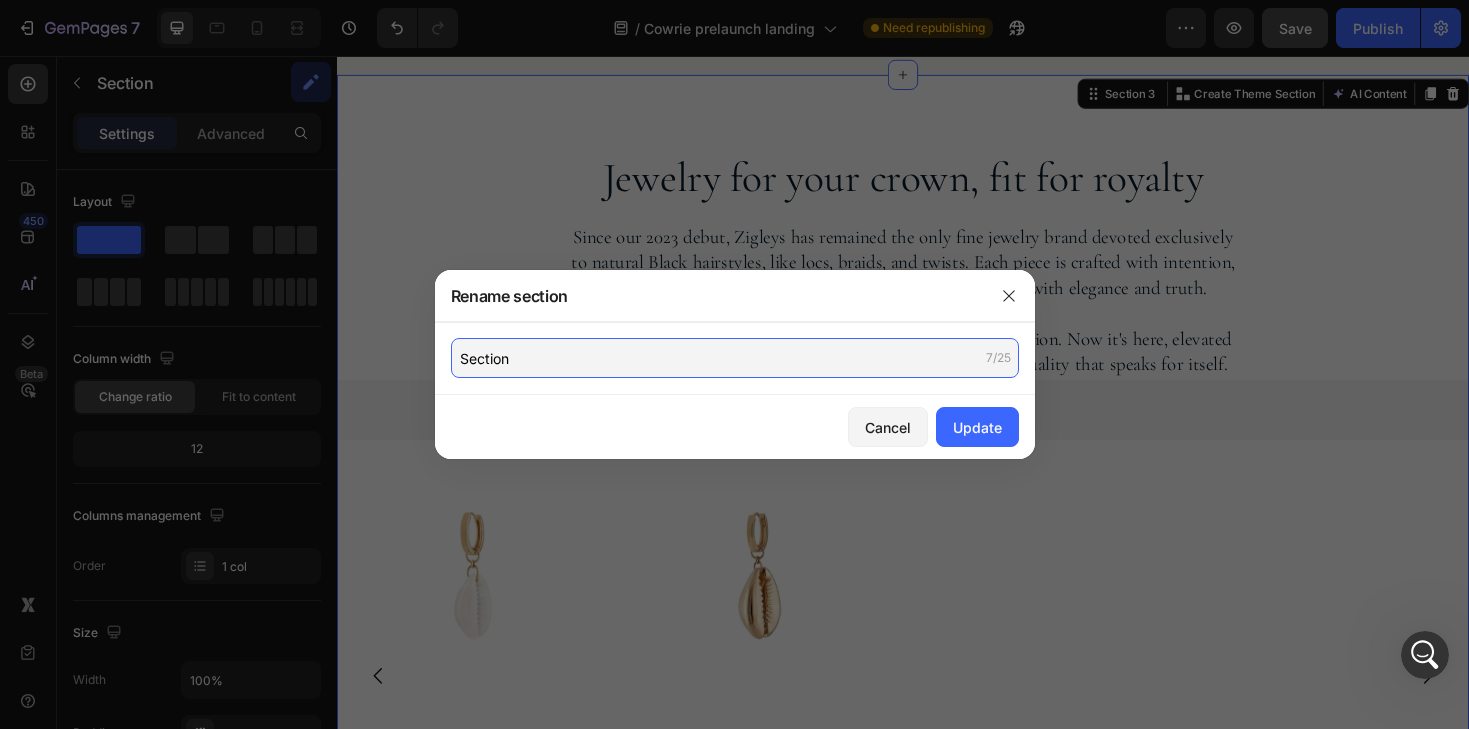 drag, startPoint x: 529, startPoint y: 359, endPoint x: 429, endPoint y: 359, distance: 100 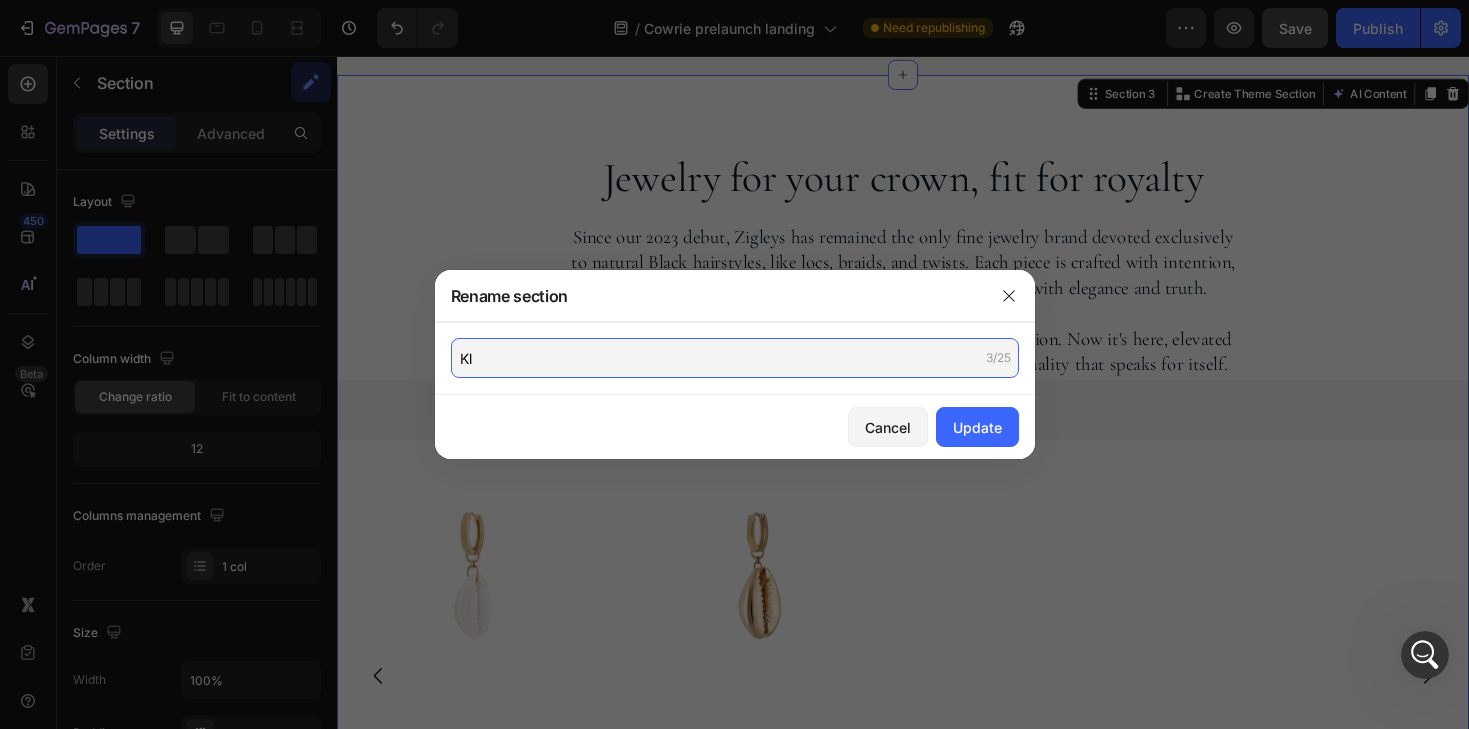 type on "K" 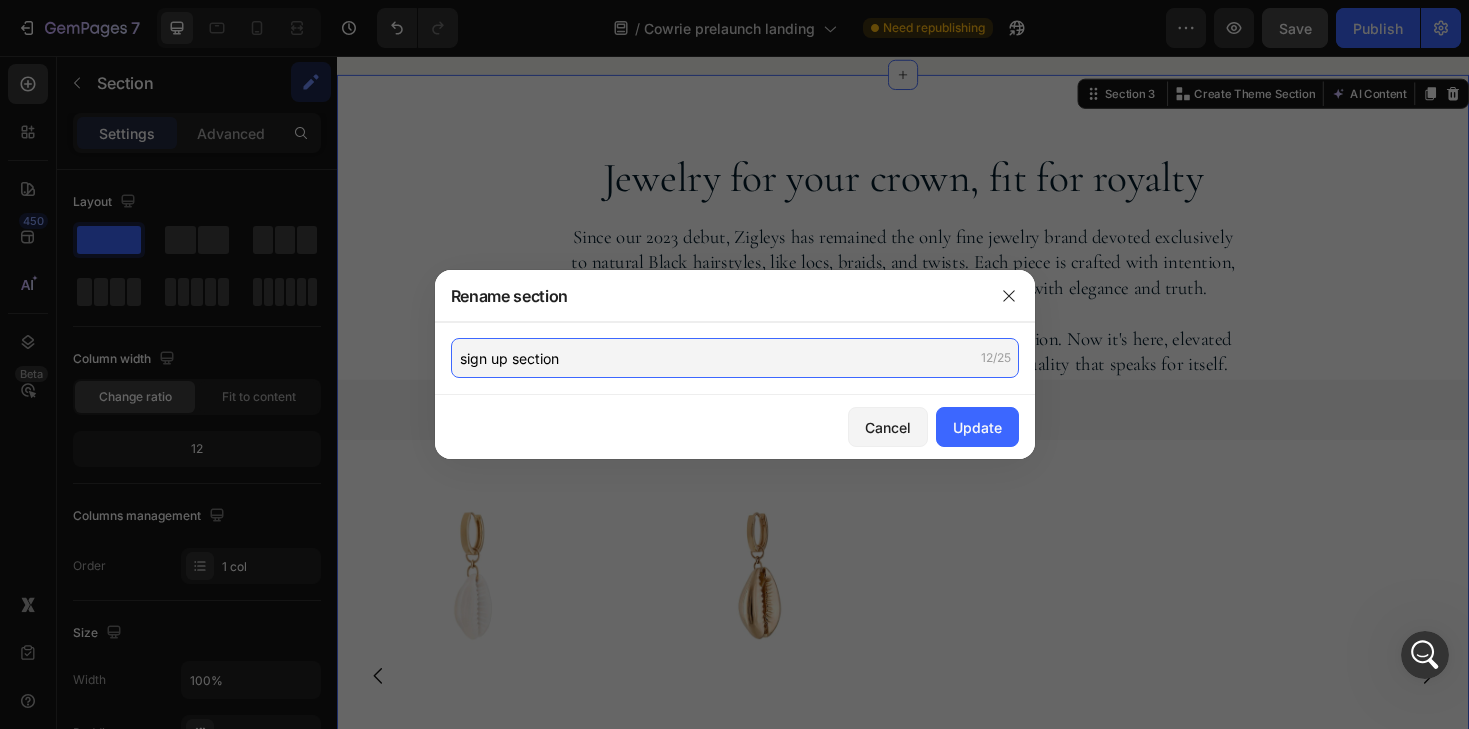 type on "sign up section" 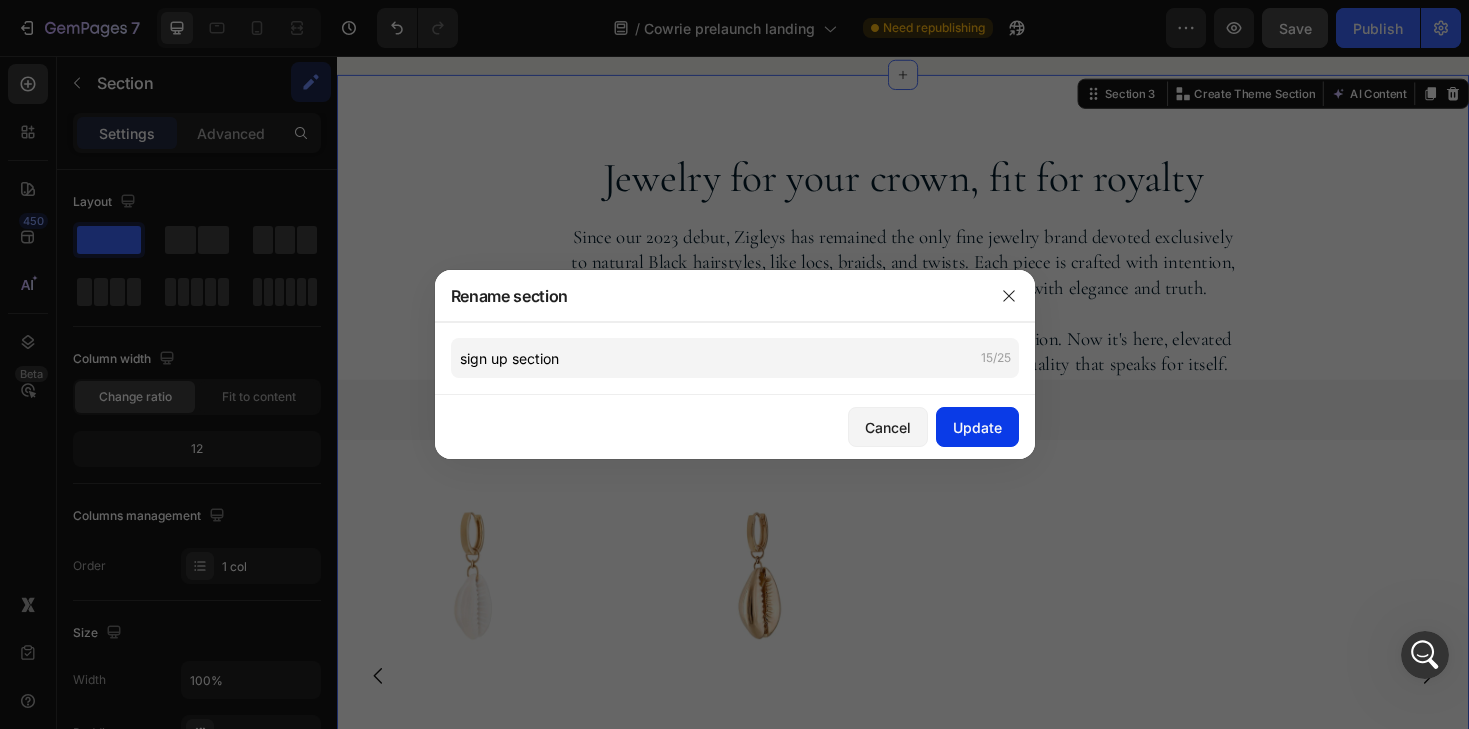 click on "Update" at bounding box center (977, 427) 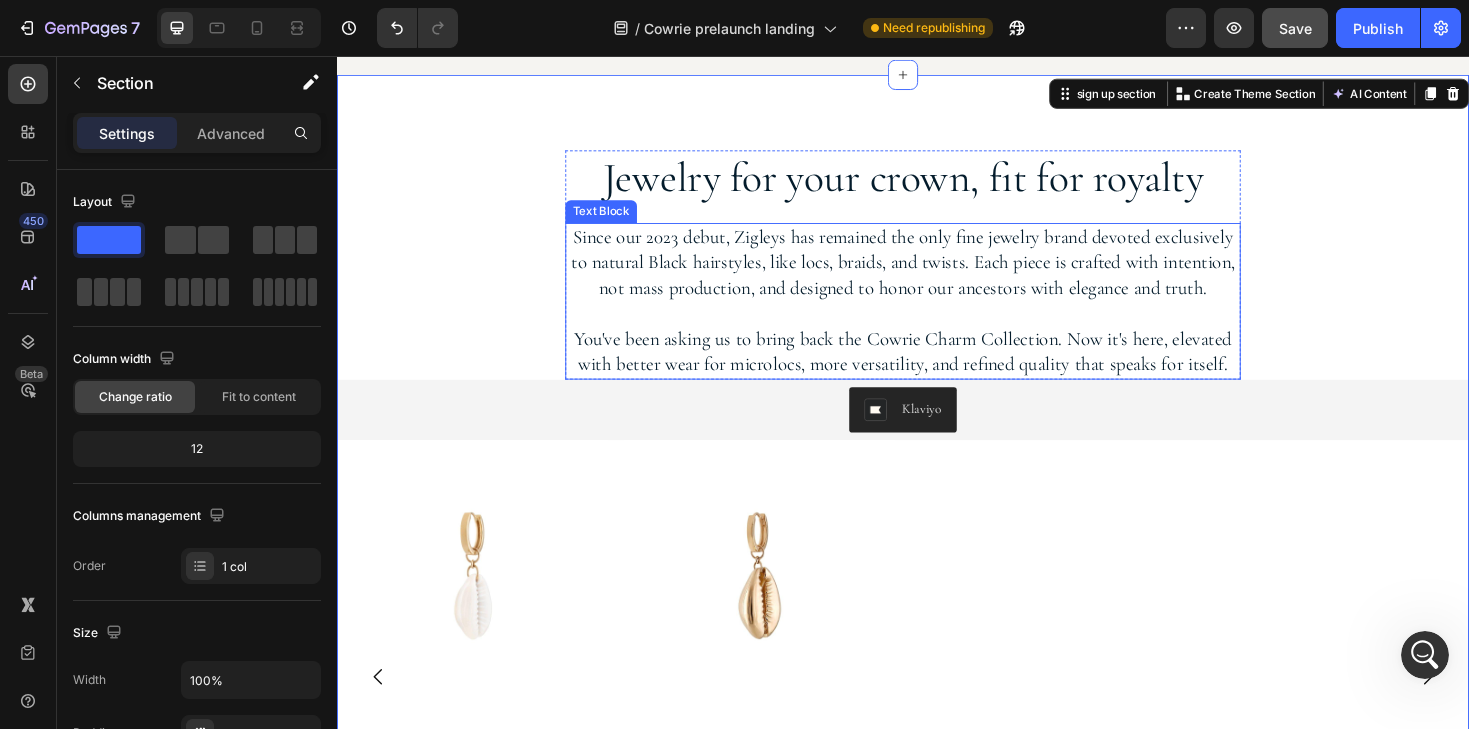 scroll, scrollTop: 350, scrollLeft: 0, axis: vertical 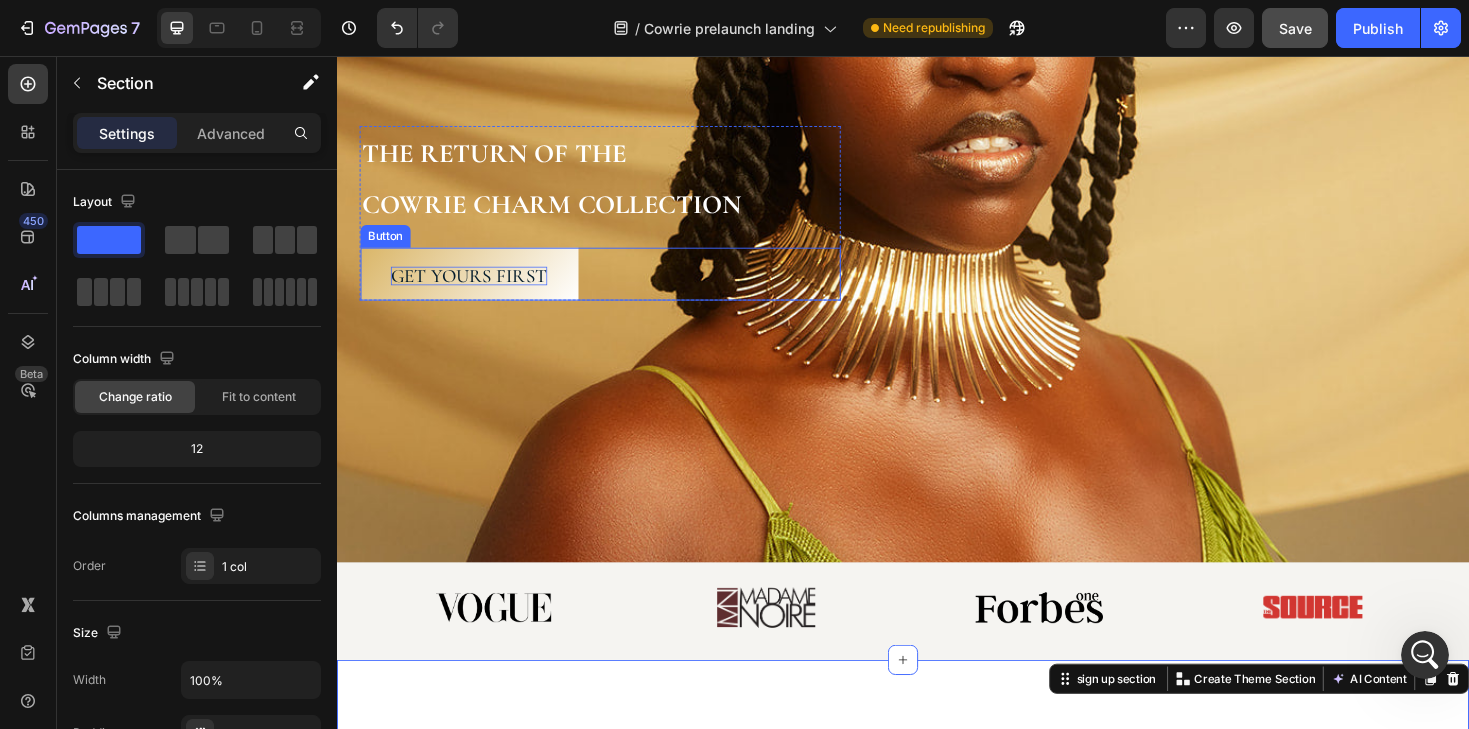 click on "get yours first" at bounding box center (477, 289) 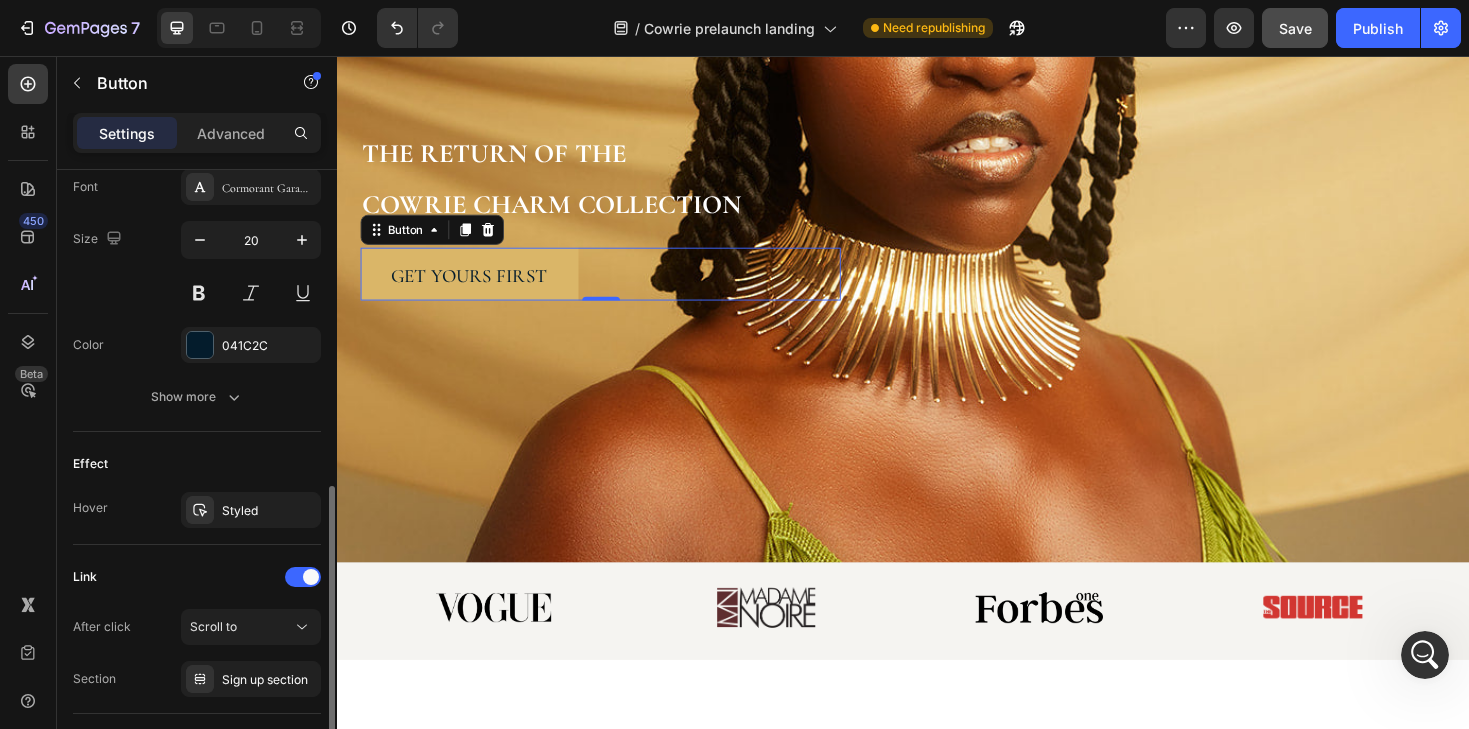 scroll, scrollTop: 922, scrollLeft: 0, axis: vertical 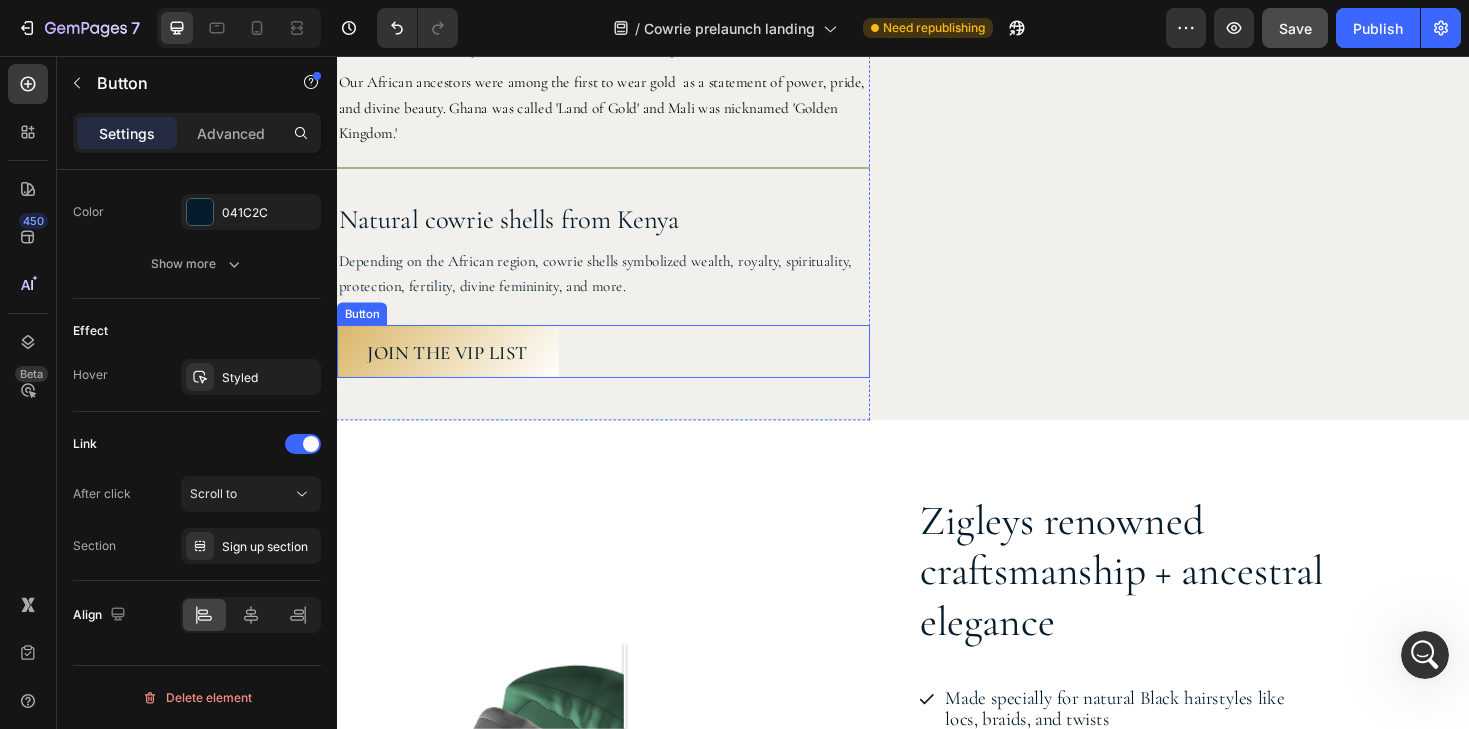 click on "JOIN THE VIP LIST" at bounding box center (454, 369) 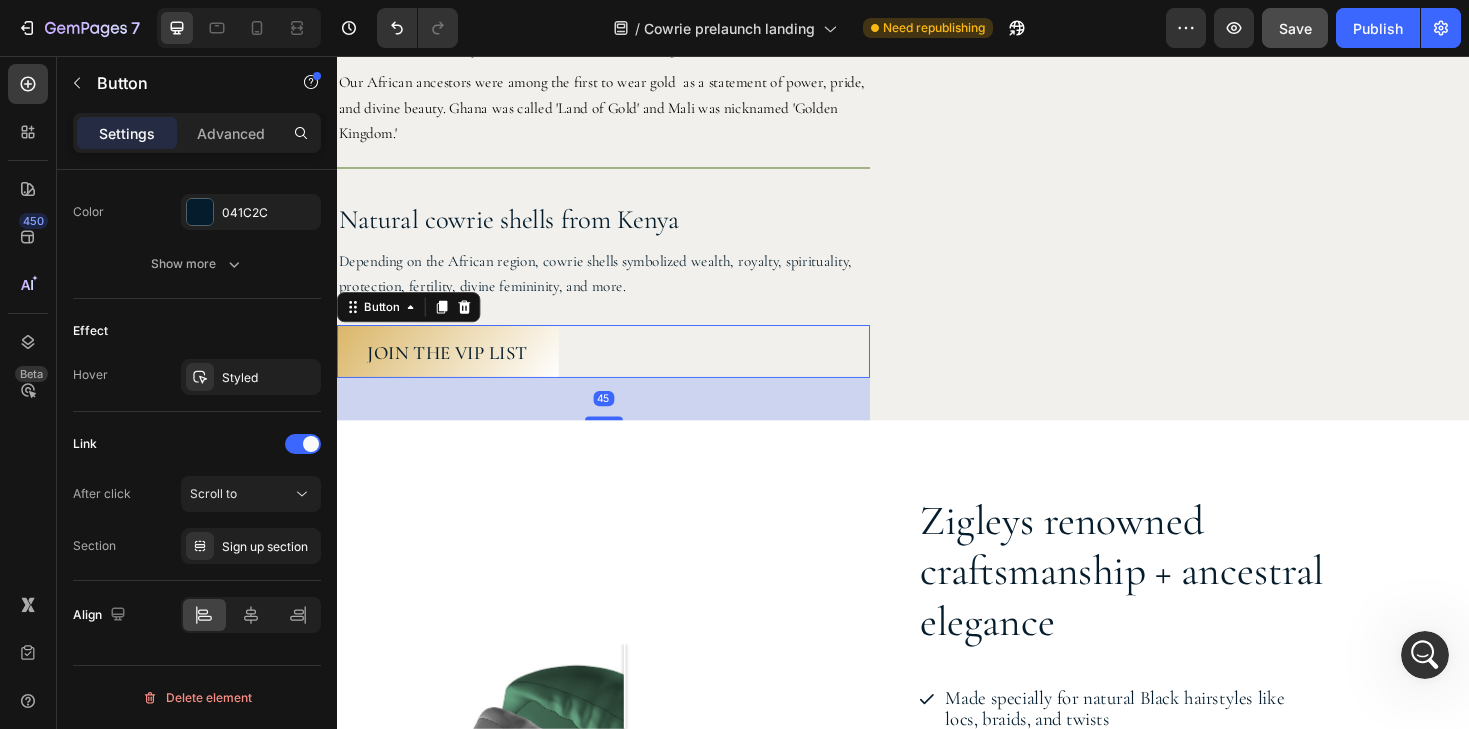 click on "JOIN THE VIP LIST" at bounding box center (454, 369) 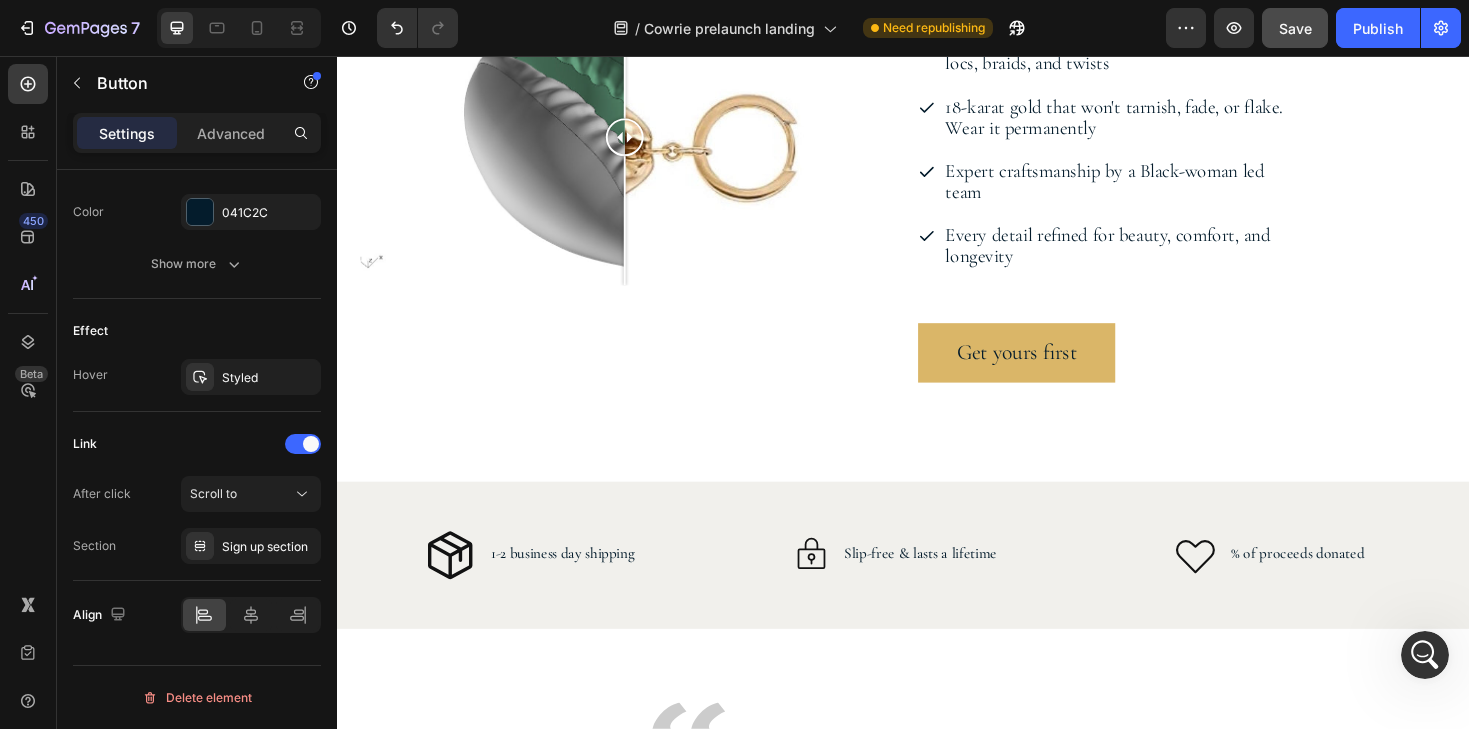 scroll, scrollTop: 3436, scrollLeft: 0, axis: vertical 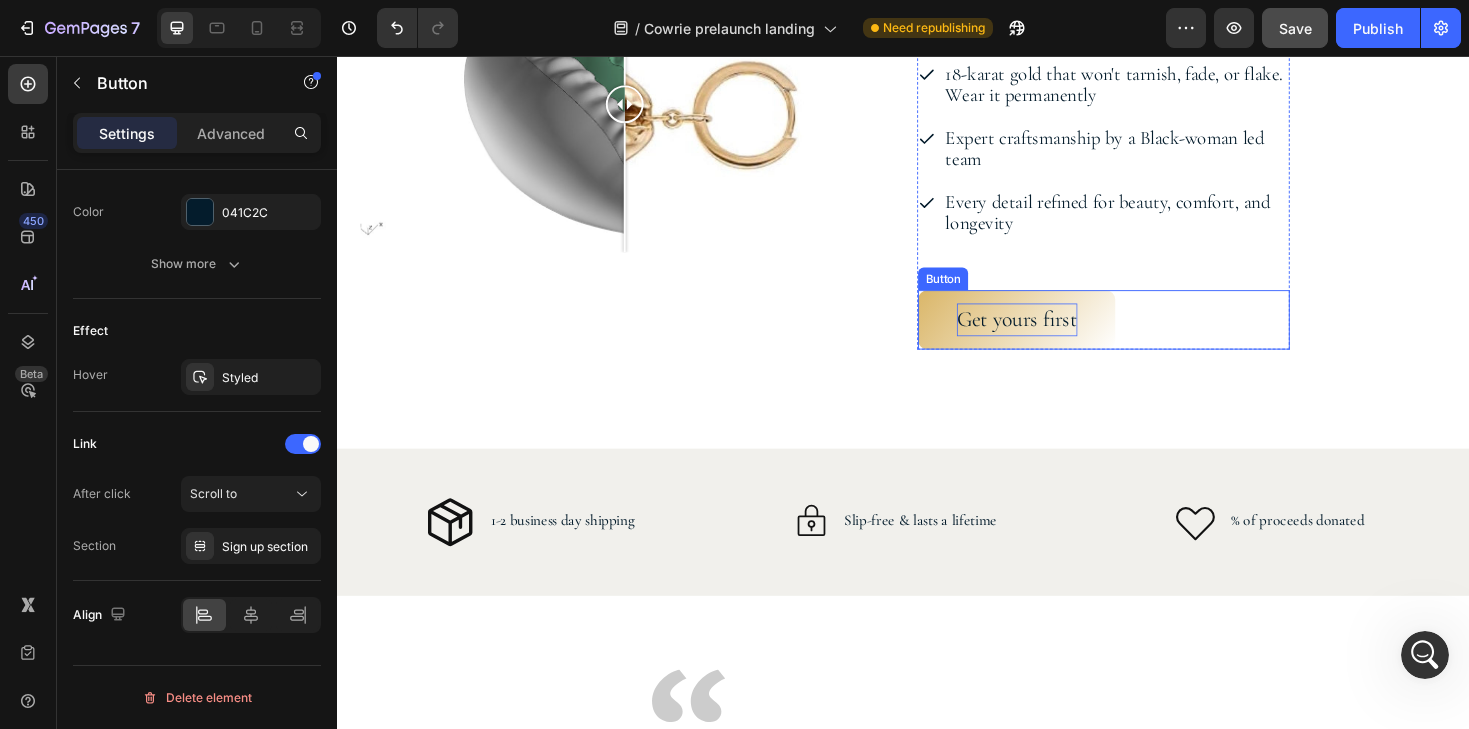 click on "Get yours first" at bounding box center (1058, 335) 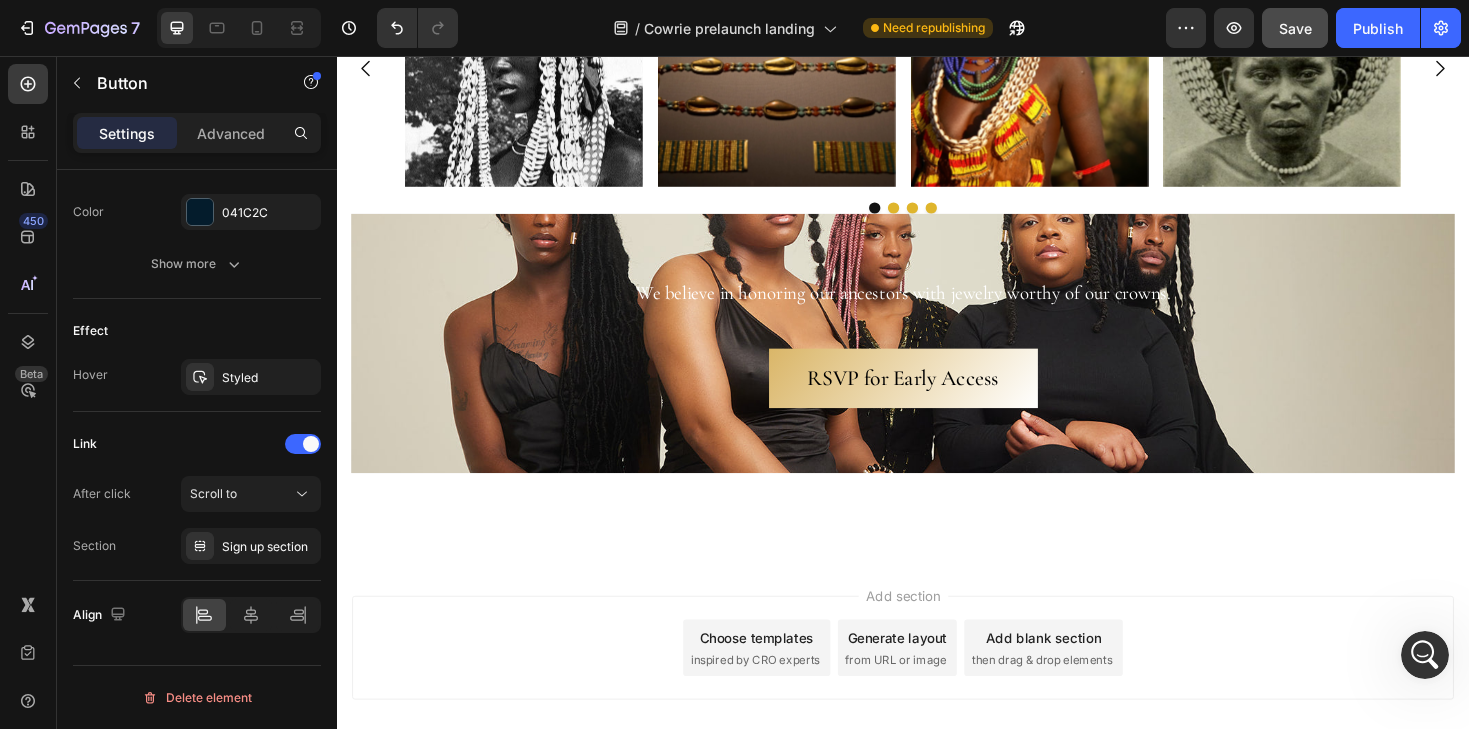 scroll, scrollTop: 4660, scrollLeft: 0, axis: vertical 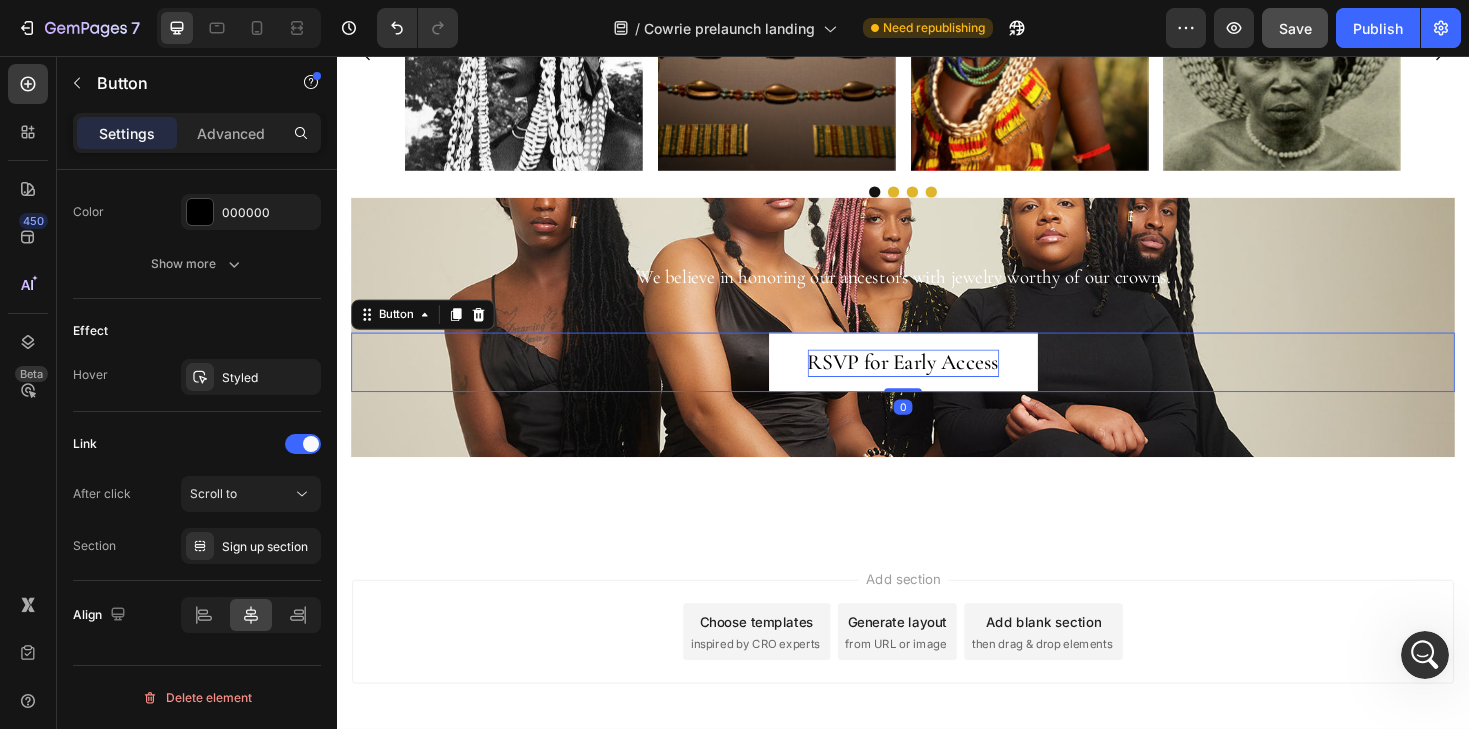 click on "RSVP for Early Access" at bounding box center (937, 382) 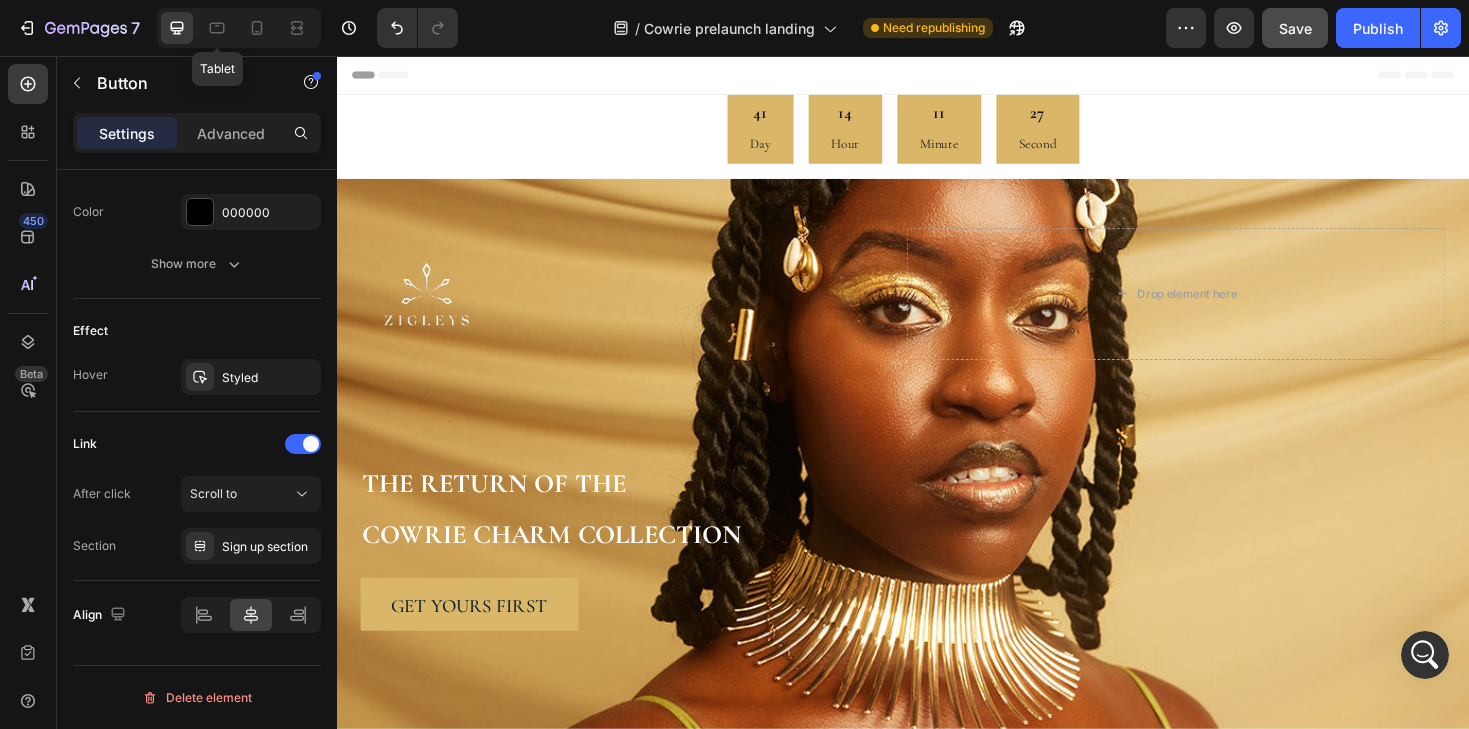 scroll, scrollTop: 0, scrollLeft: 0, axis: both 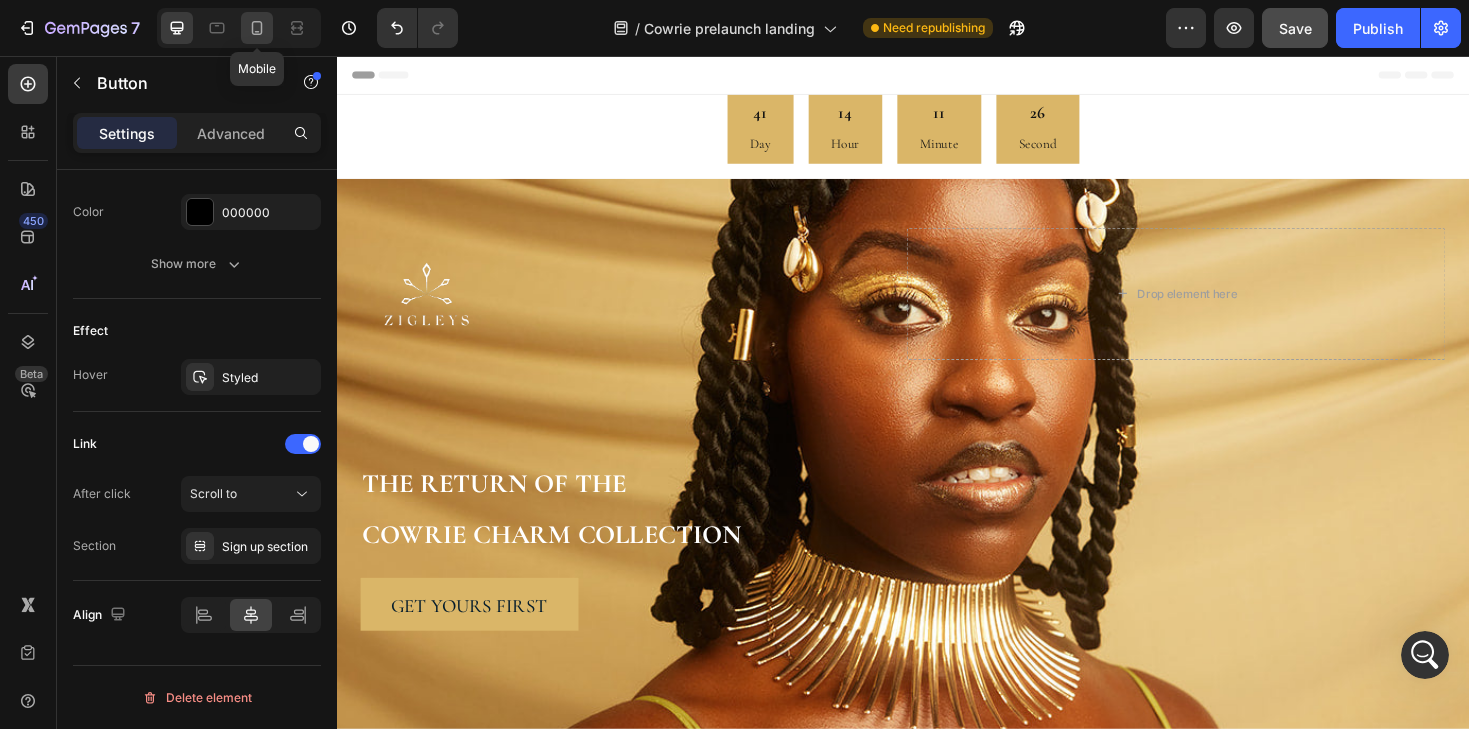 click 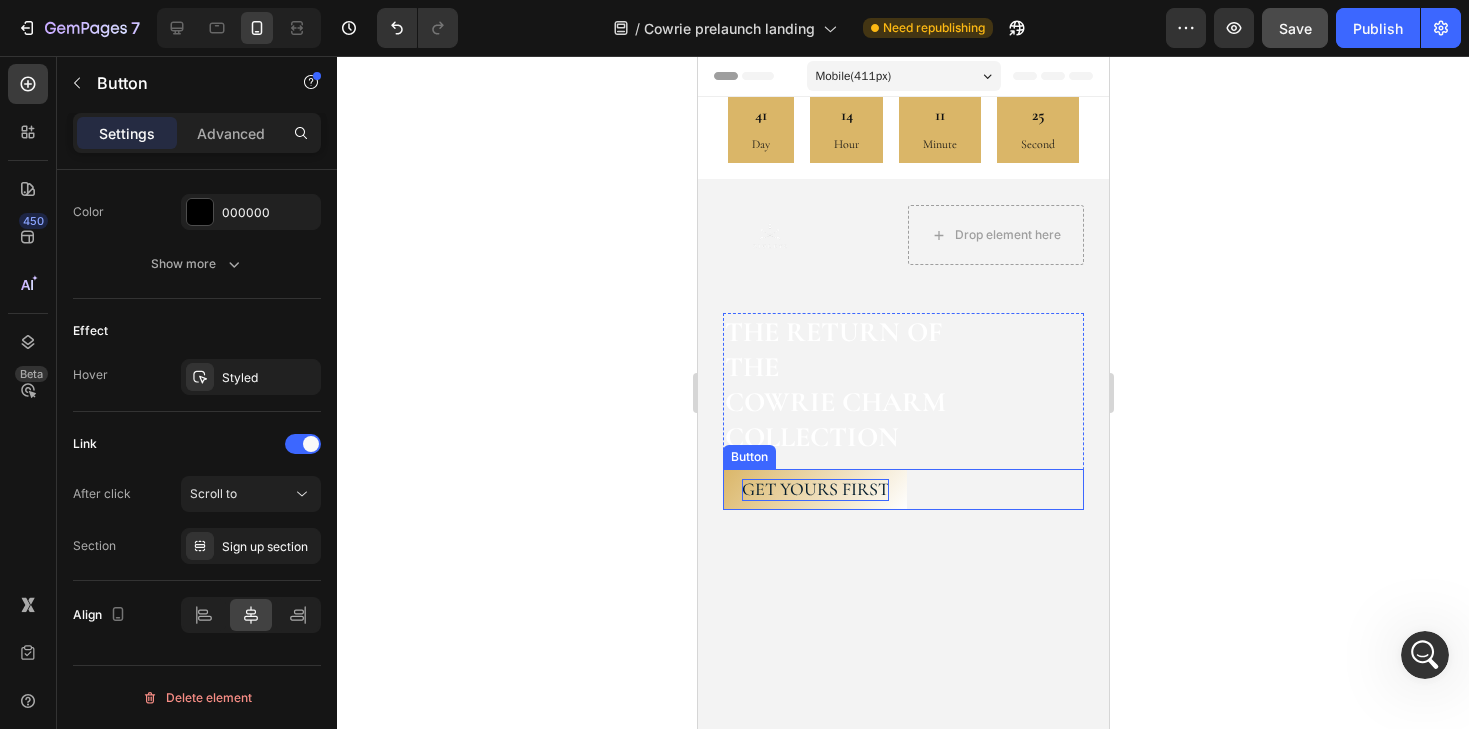 click on "get yours first" at bounding box center (814, 490) 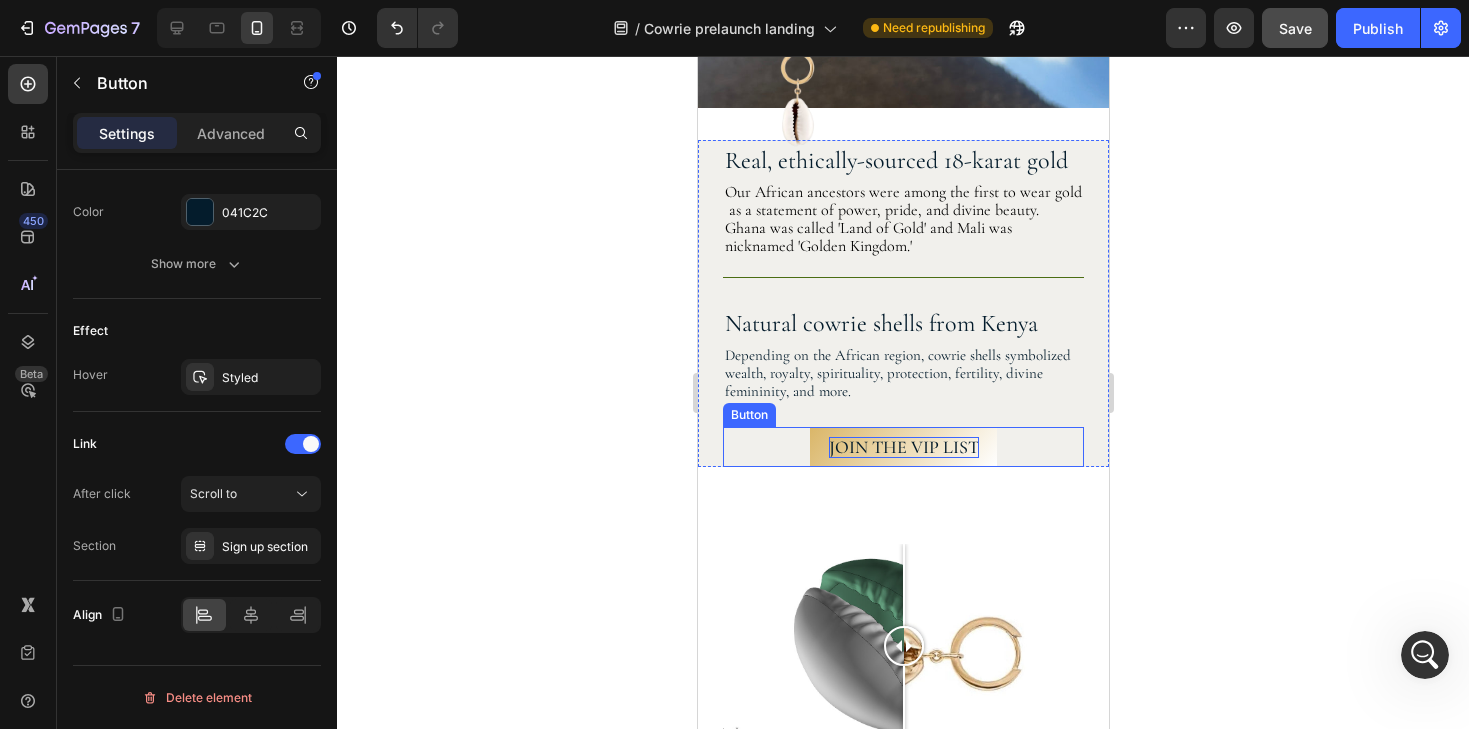 click on "JOIN THE VIP LIST" at bounding box center (903, 448) 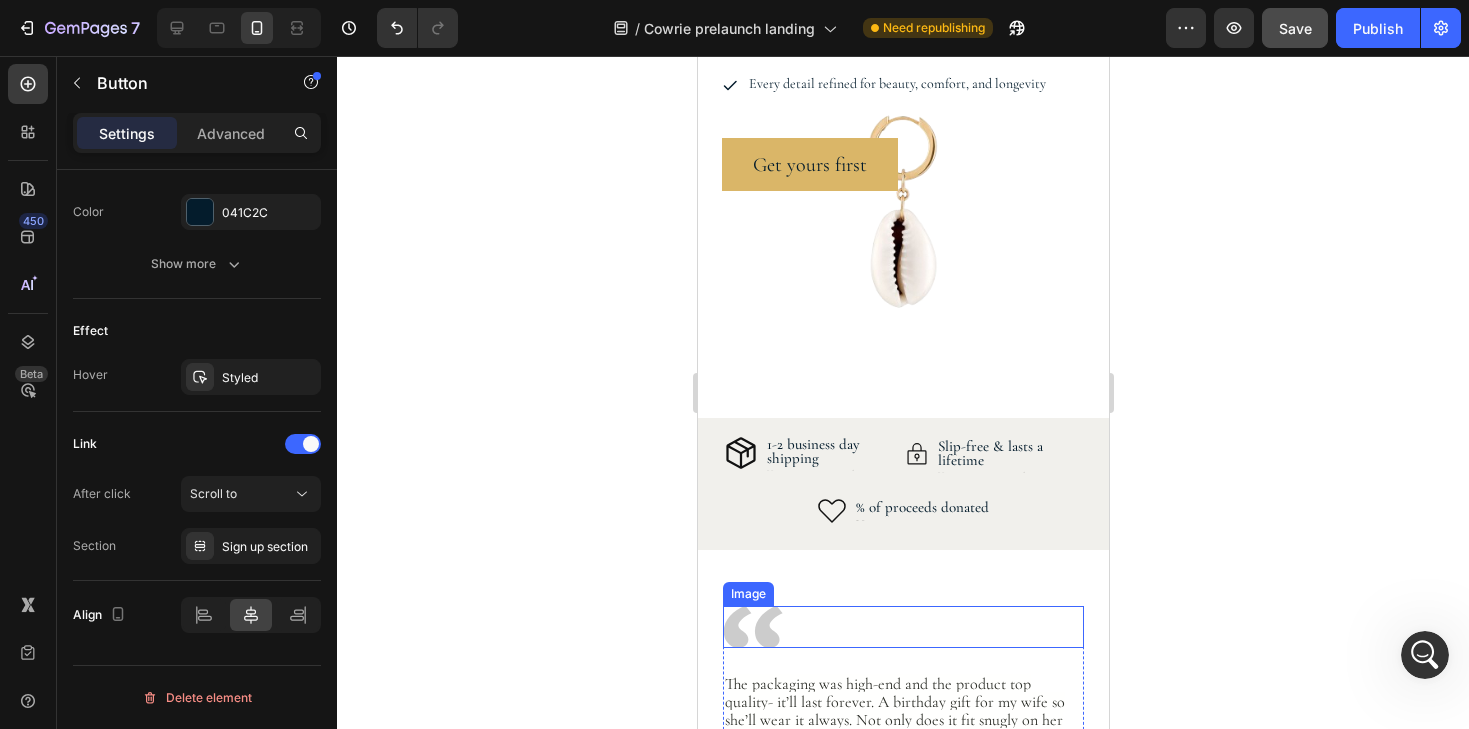 scroll, scrollTop: 2740, scrollLeft: 0, axis: vertical 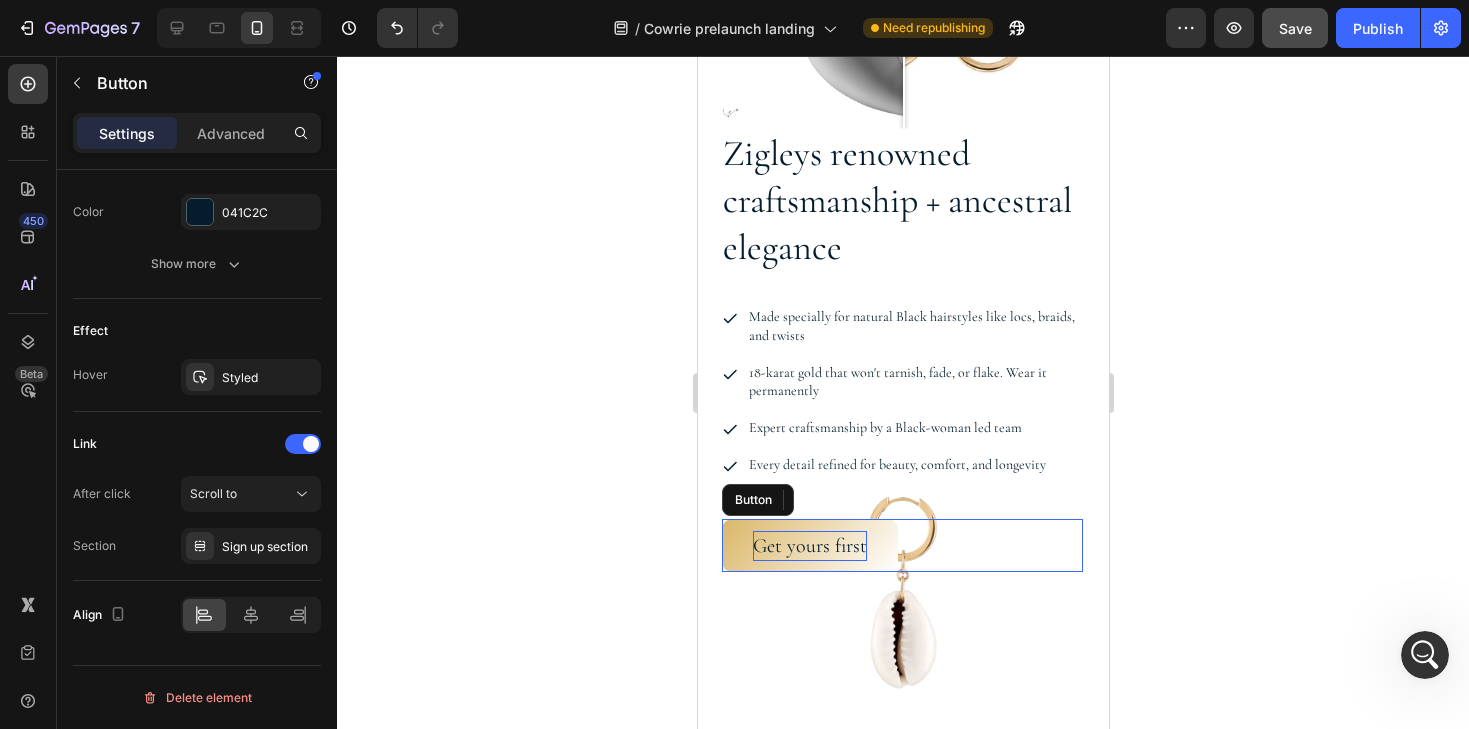 click on "Get yours first" at bounding box center [809, 546] 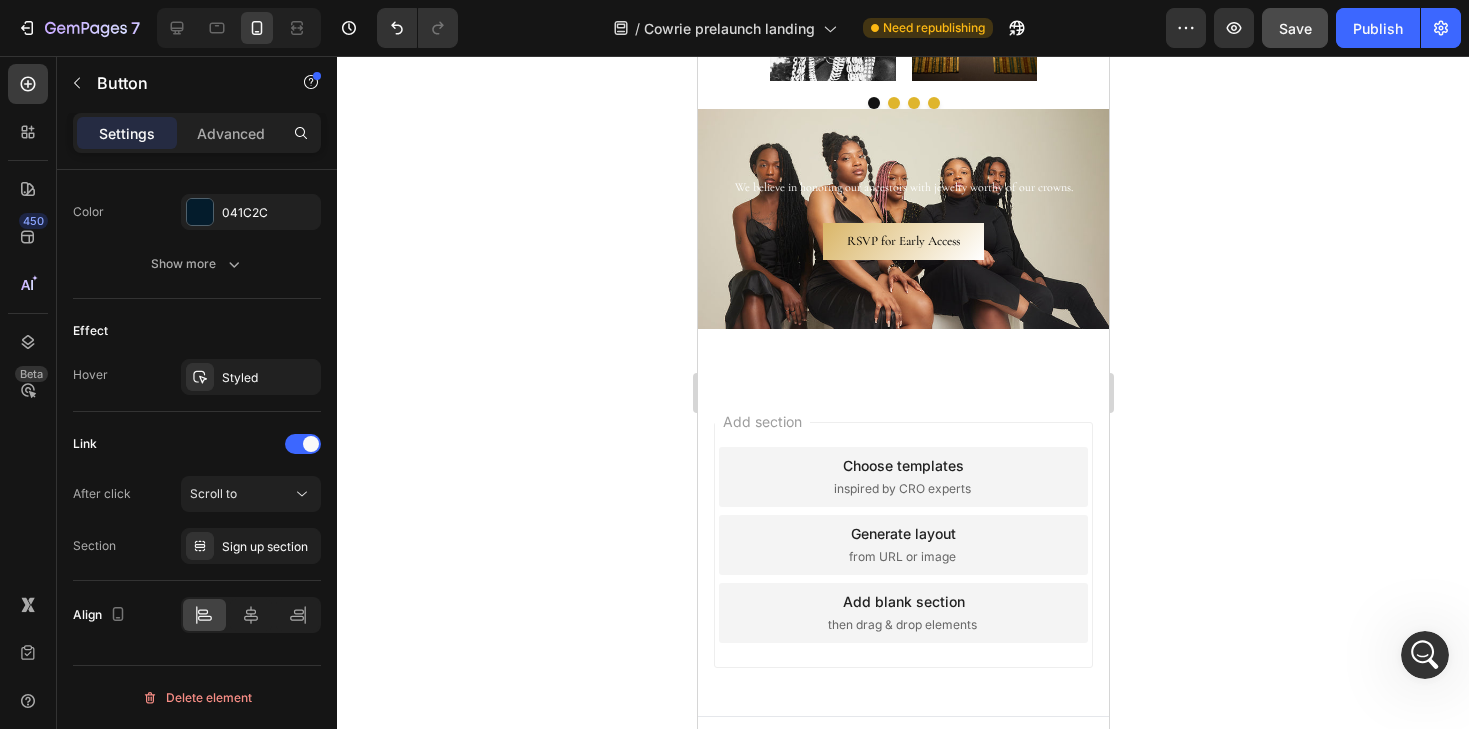 scroll, scrollTop: 4137, scrollLeft: 0, axis: vertical 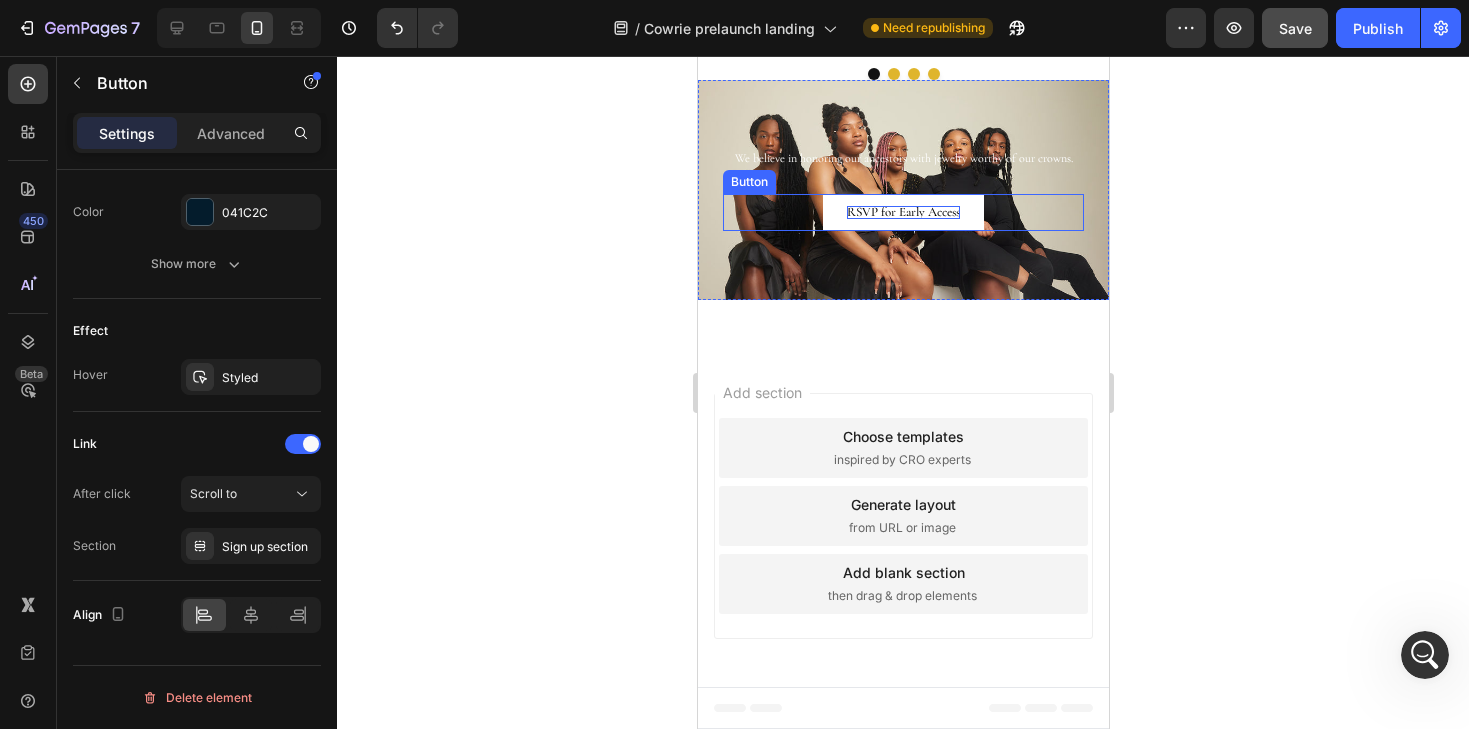 click on "RSVP for Early Access" at bounding box center (902, 212) 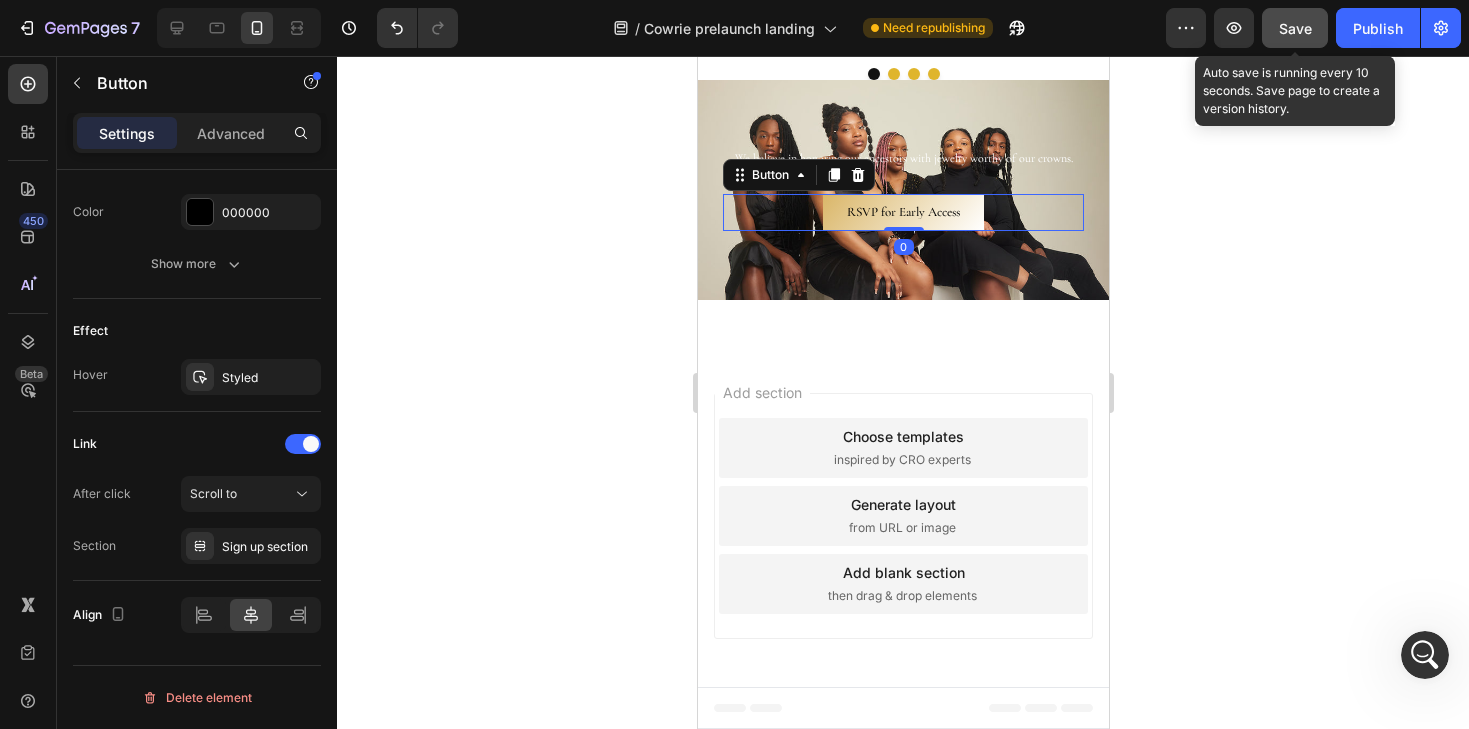click on "Save" 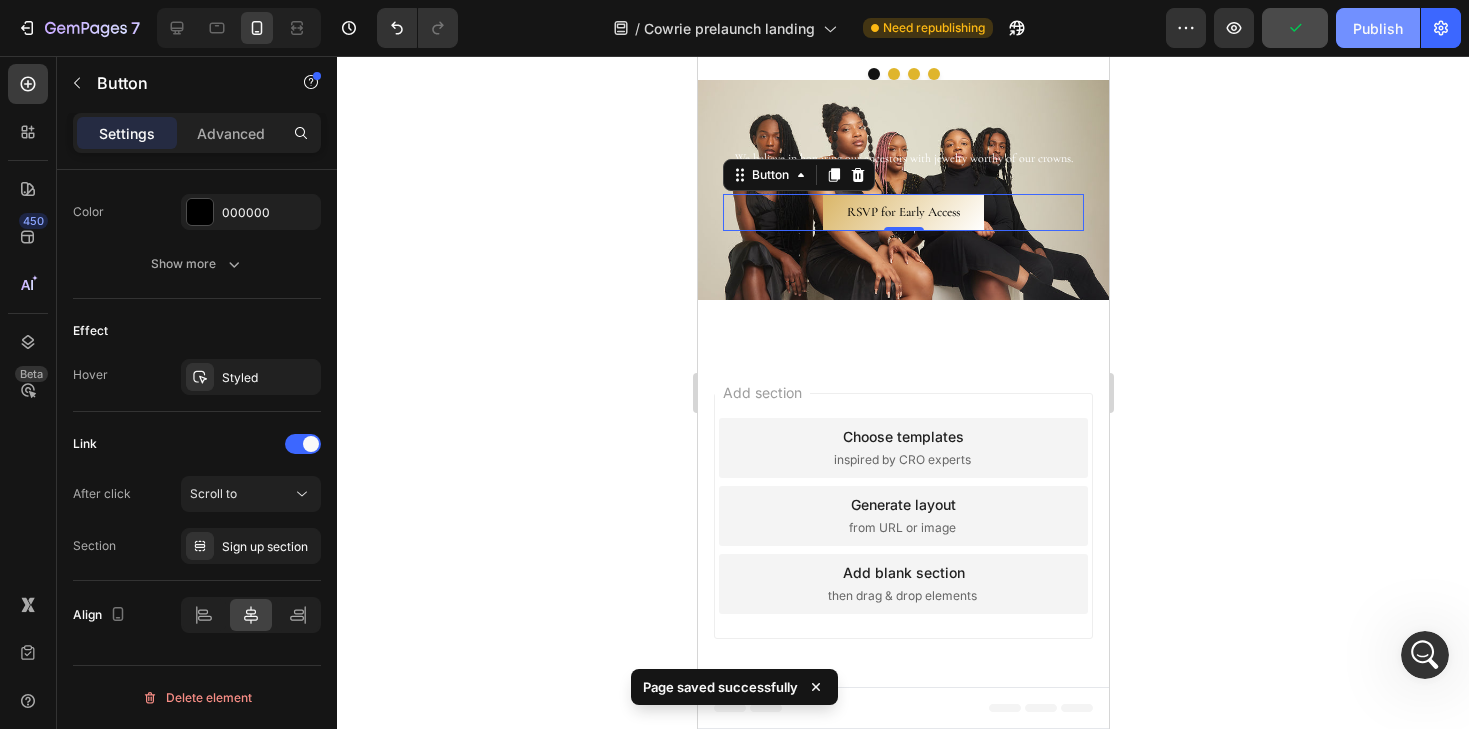 click on "Publish" at bounding box center (1378, 28) 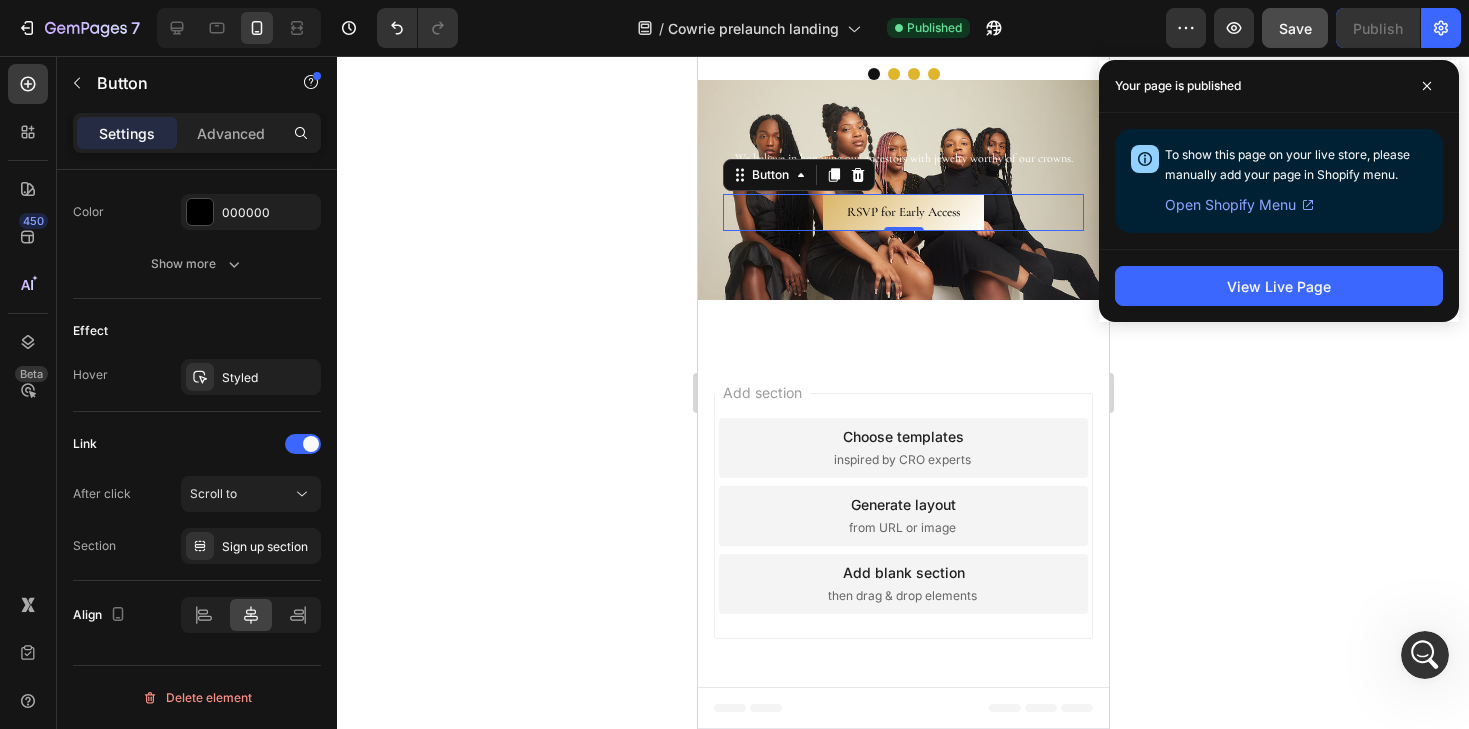 click 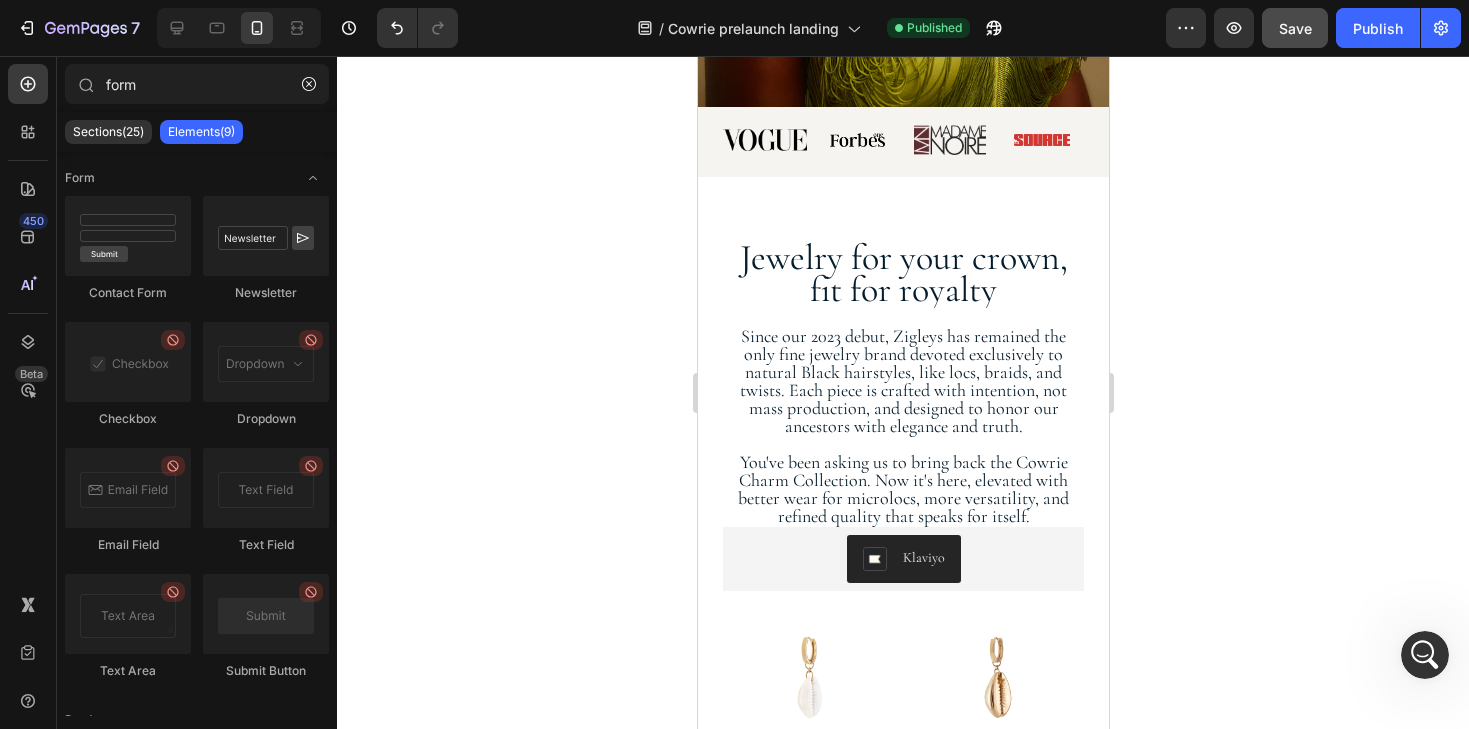 scroll, scrollTop: 831, scrollLeft: 0, axis: vertical 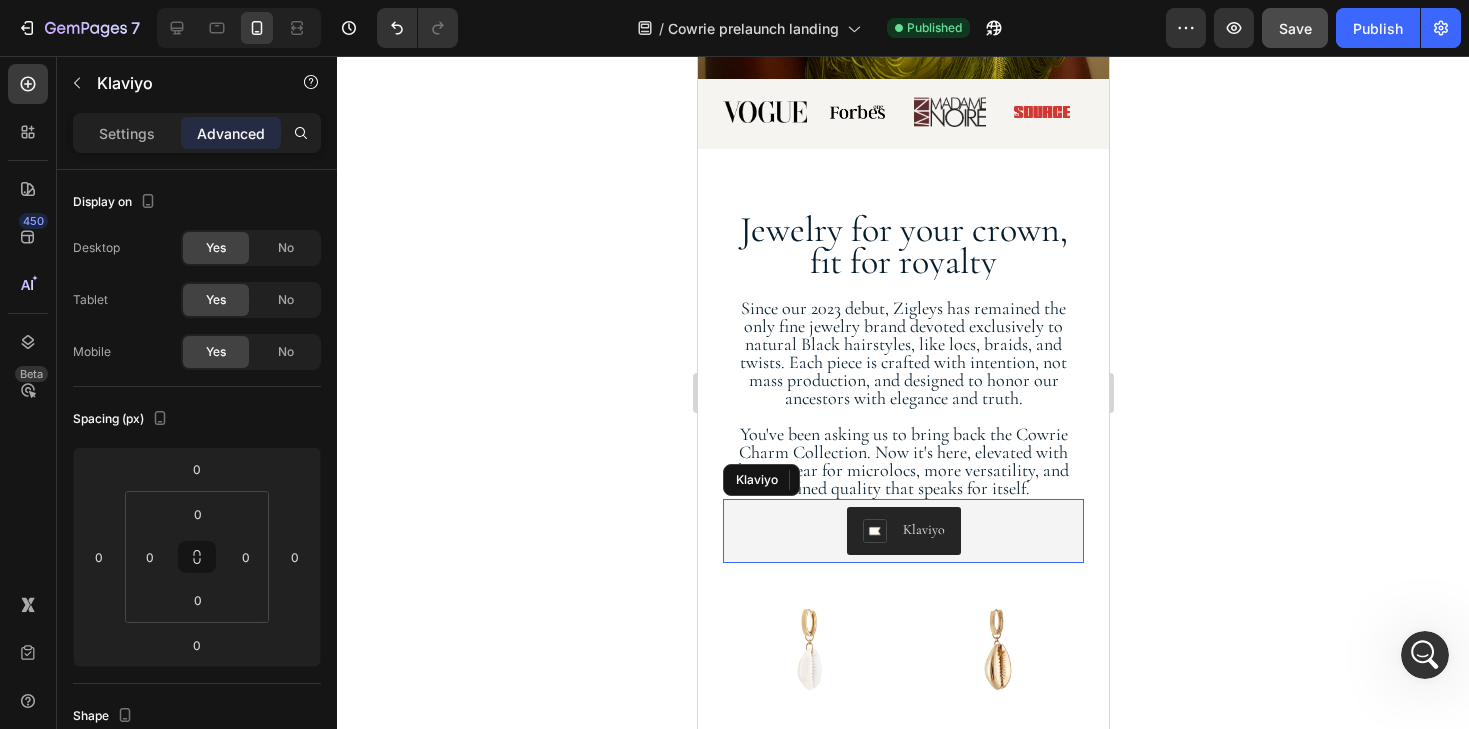click on "Klaviyo" at bounding box center [902, 531] 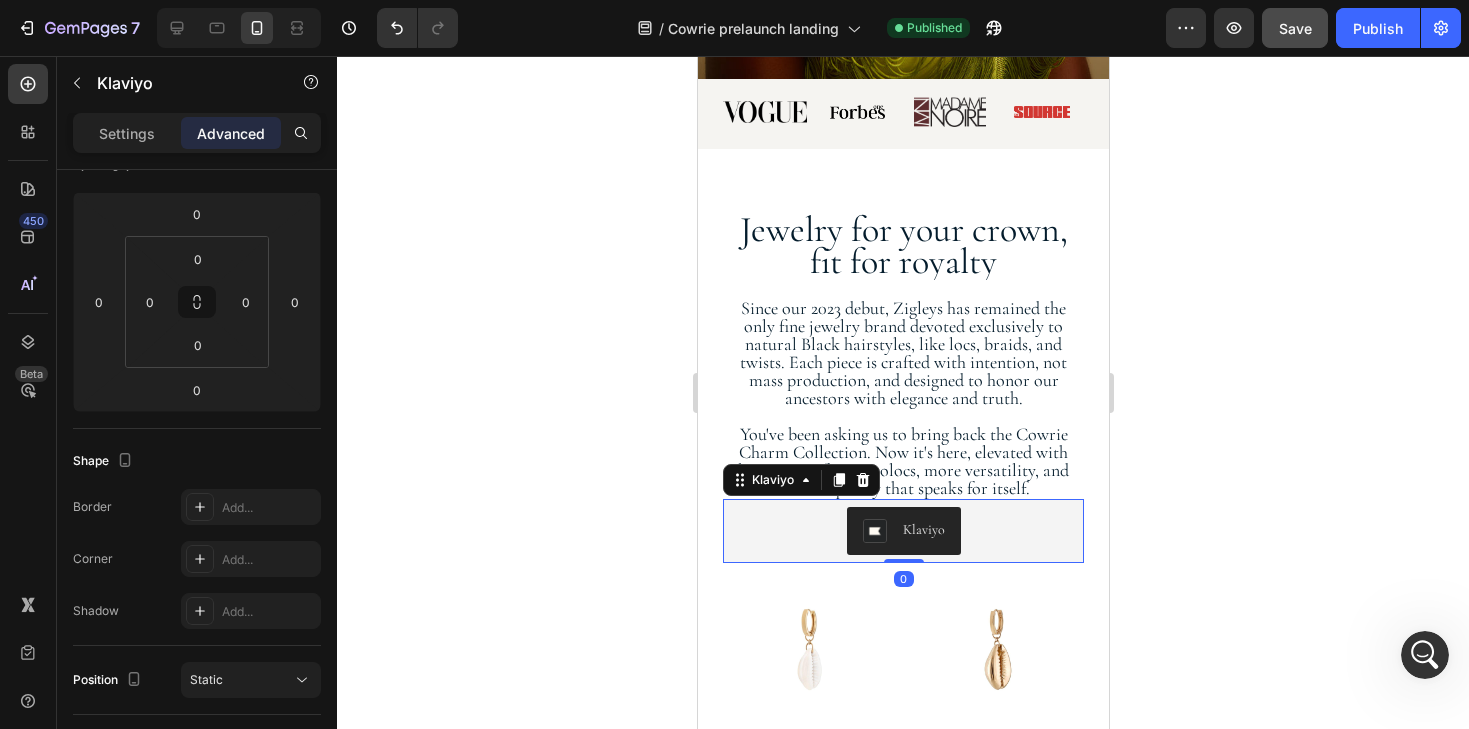 scroll, scrollTop: 718, scrollLeft: 0, axis: vertical 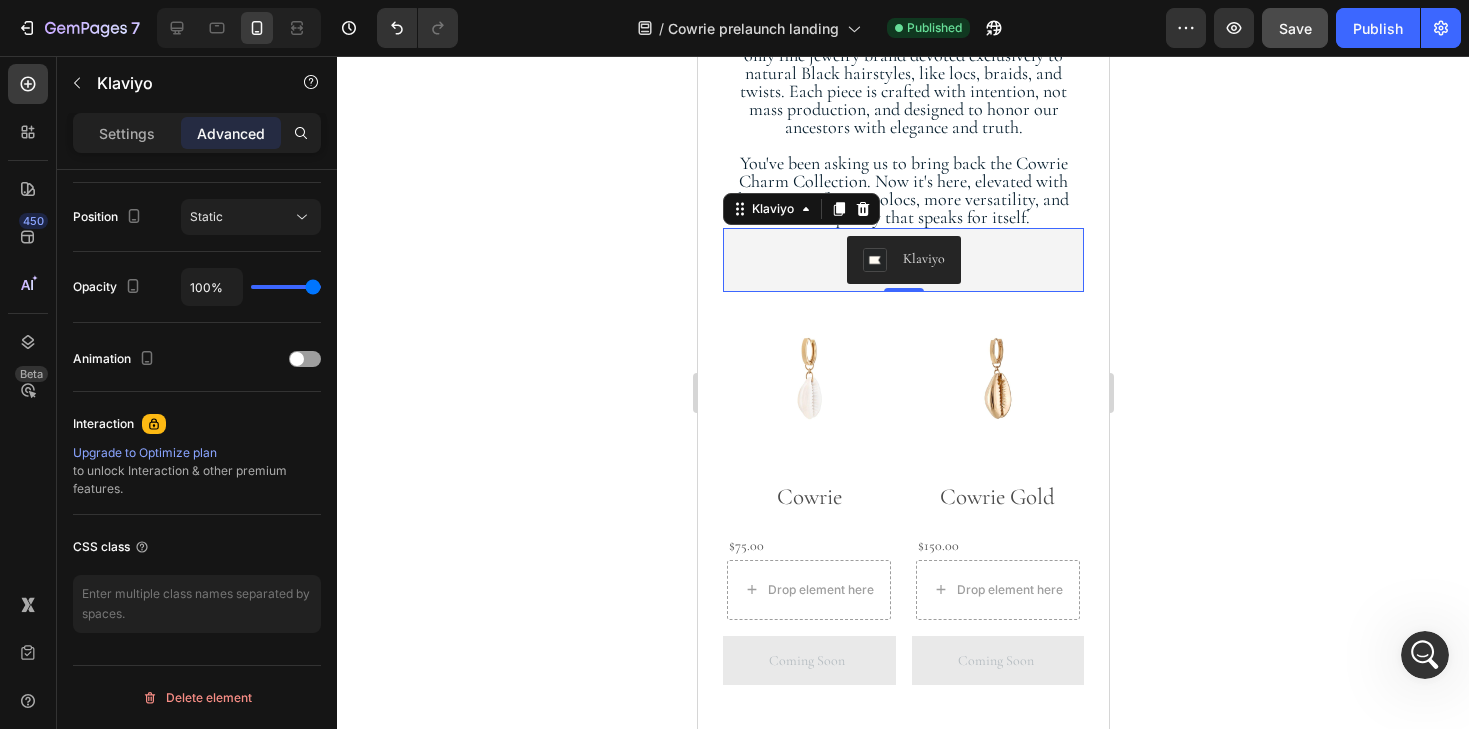click on "Klaviyo" at bounding box center (902, 260) 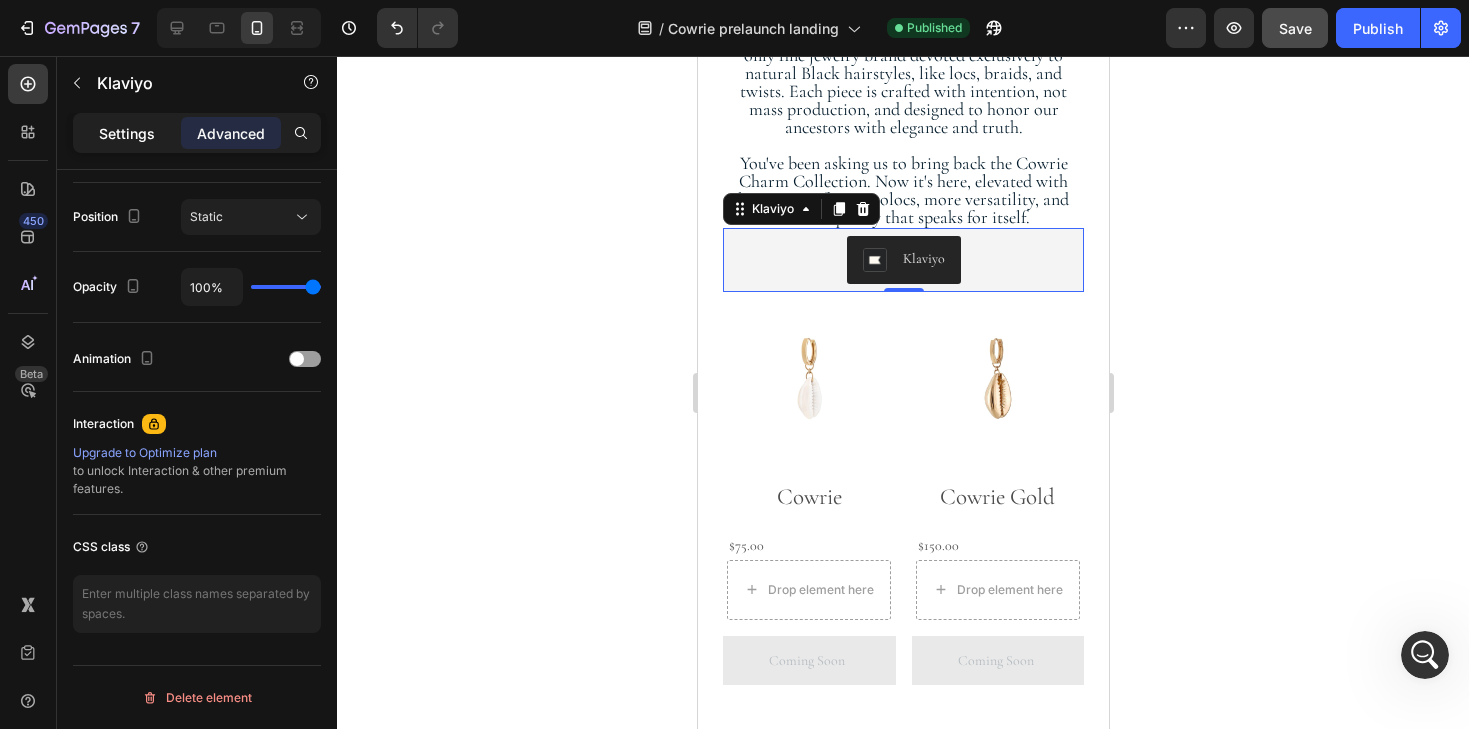 click on "Settings" at bounding box center (127, 133) 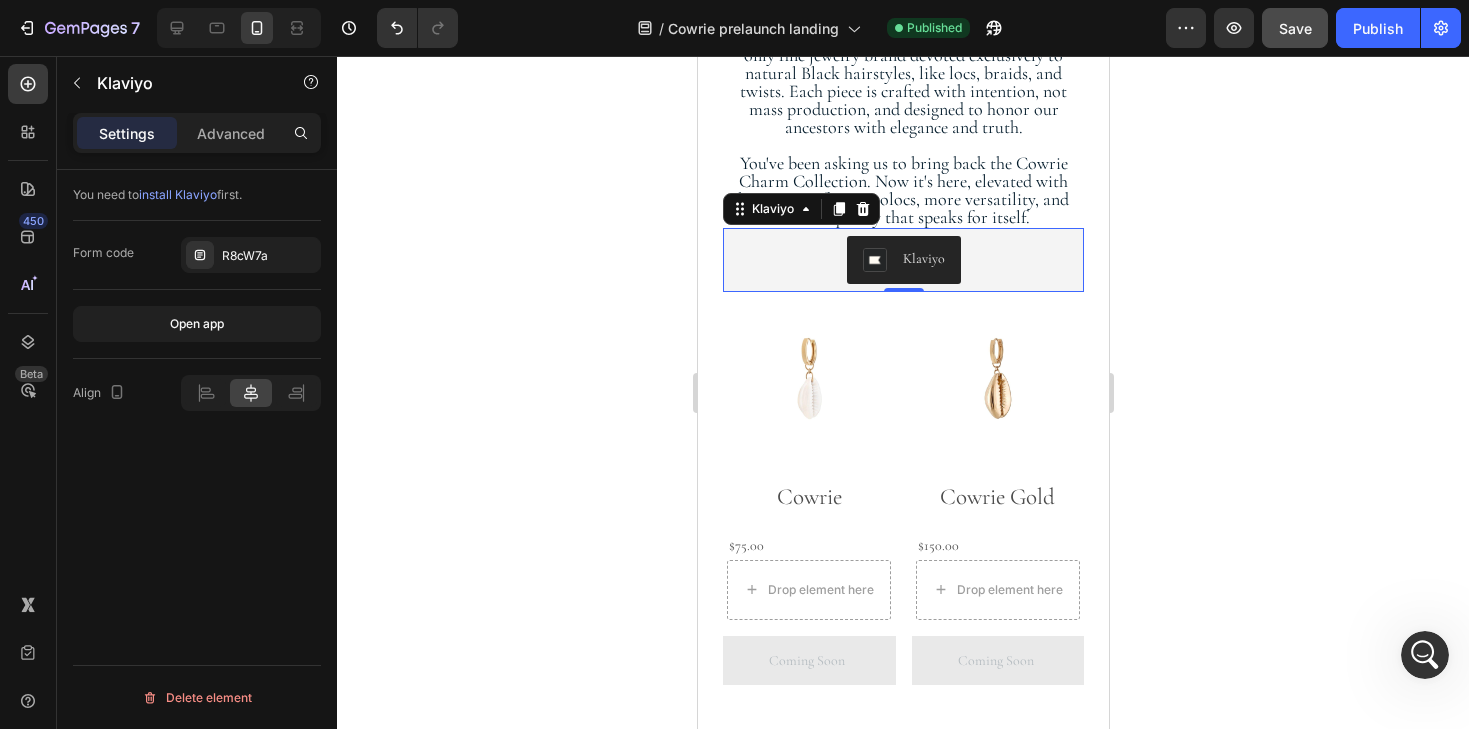 scroll, scrollTop: 0, scrollLeft: 0, axis: both 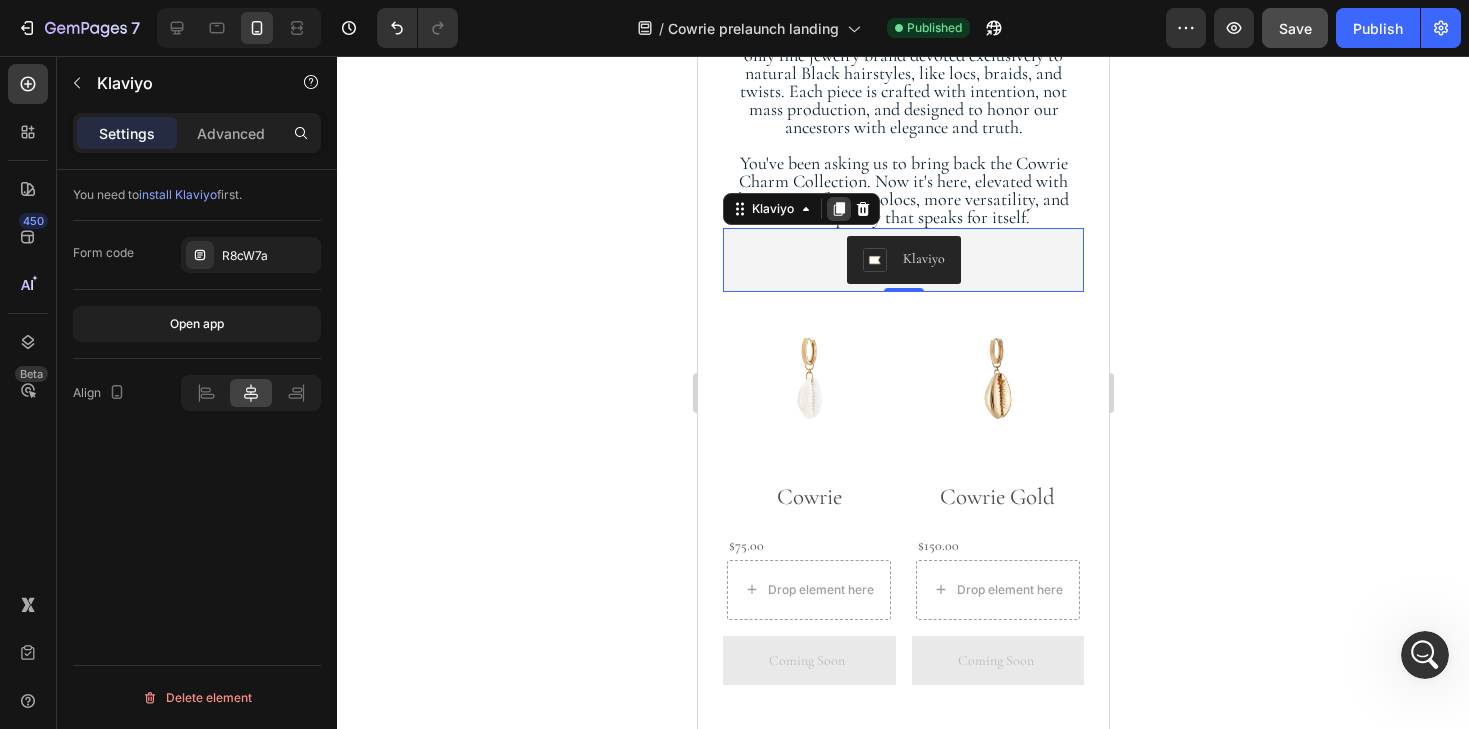 click 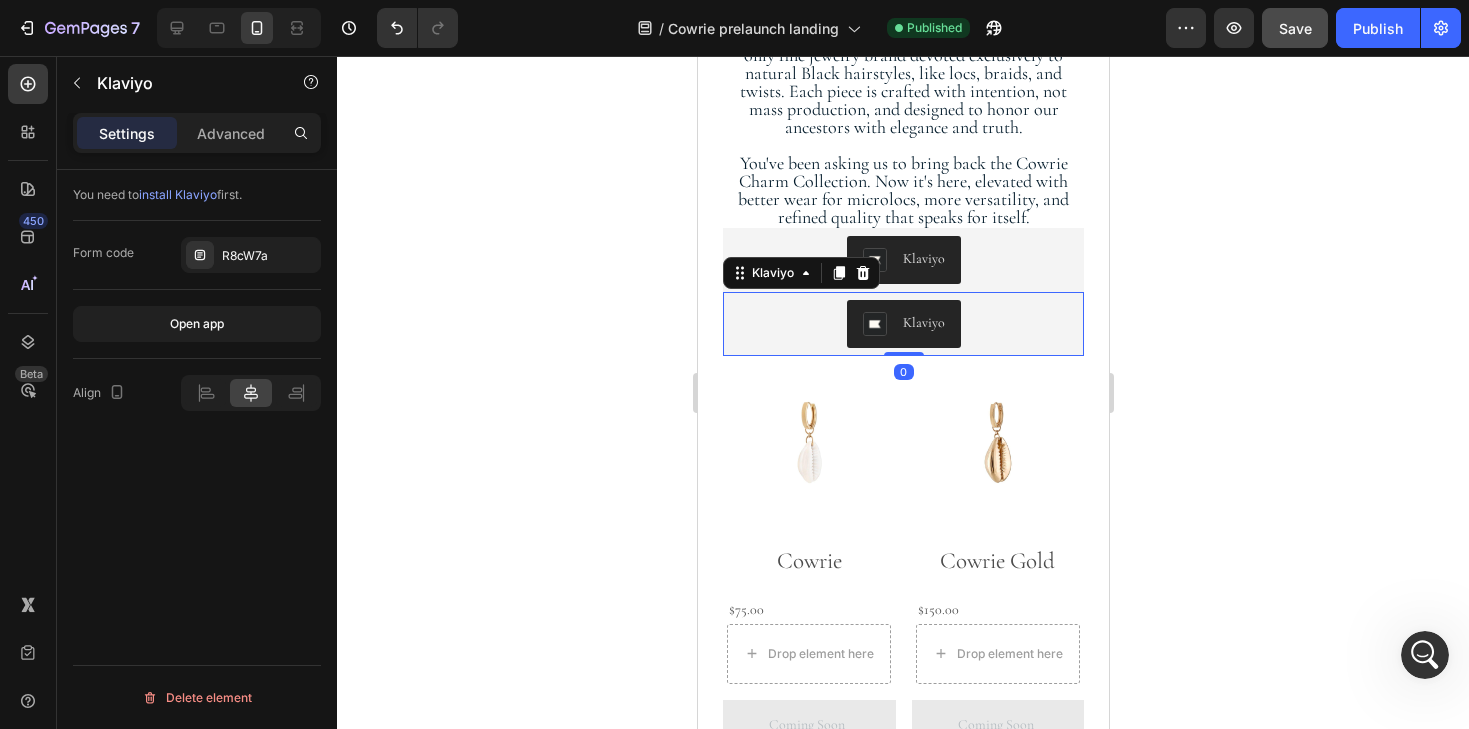click on "Klaviyo" at bounding box center (902, 324) 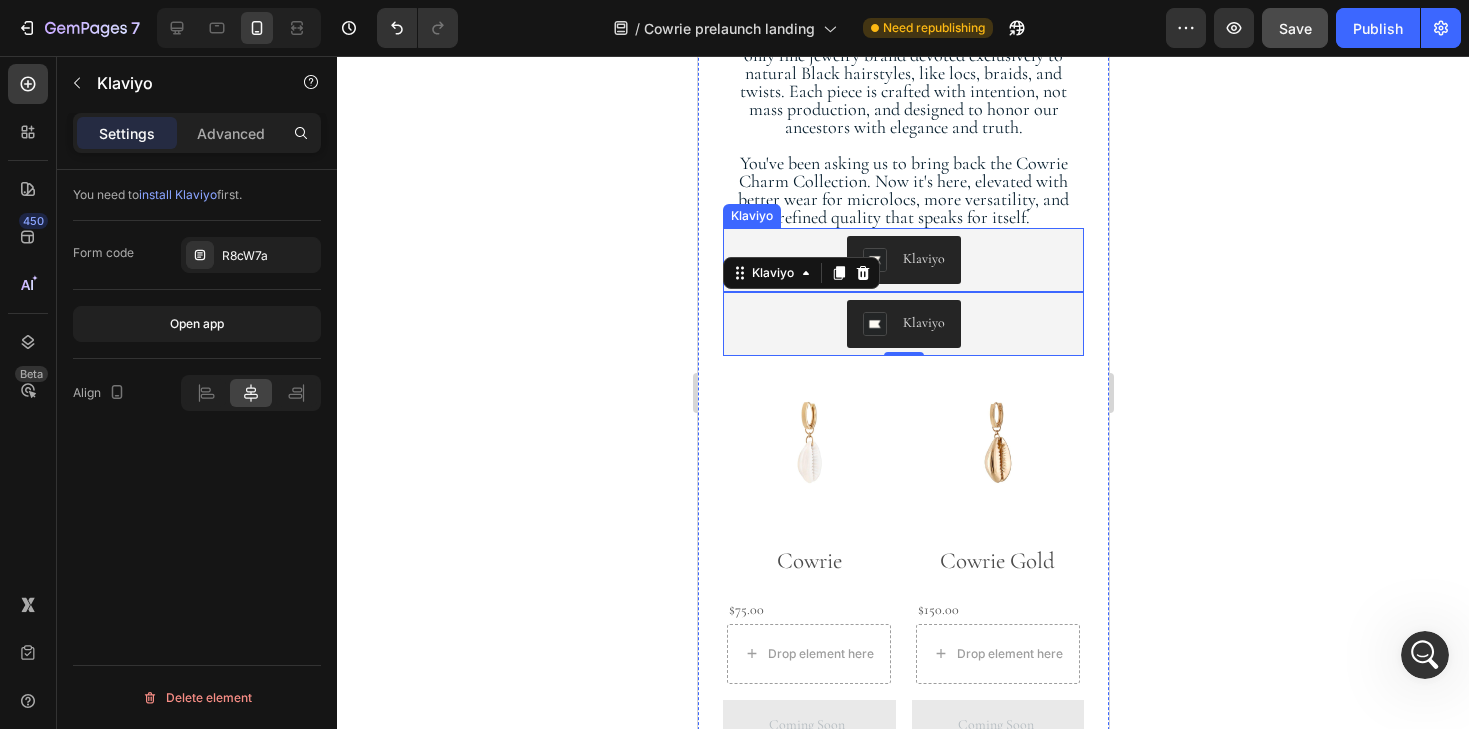 click on "Klaviyo" at bounding box center [902, 260] 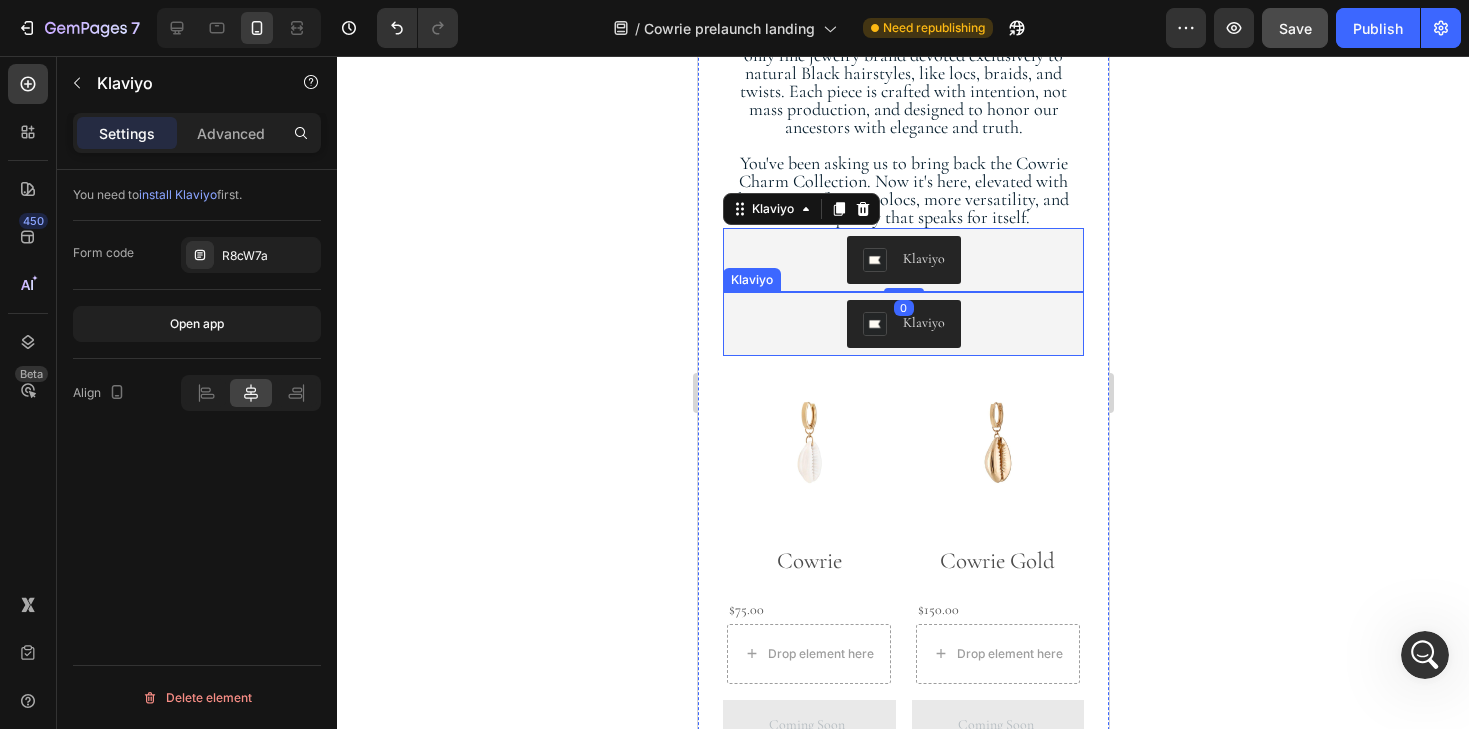 click on "Klaviyo" at bounding box center (903, 324) 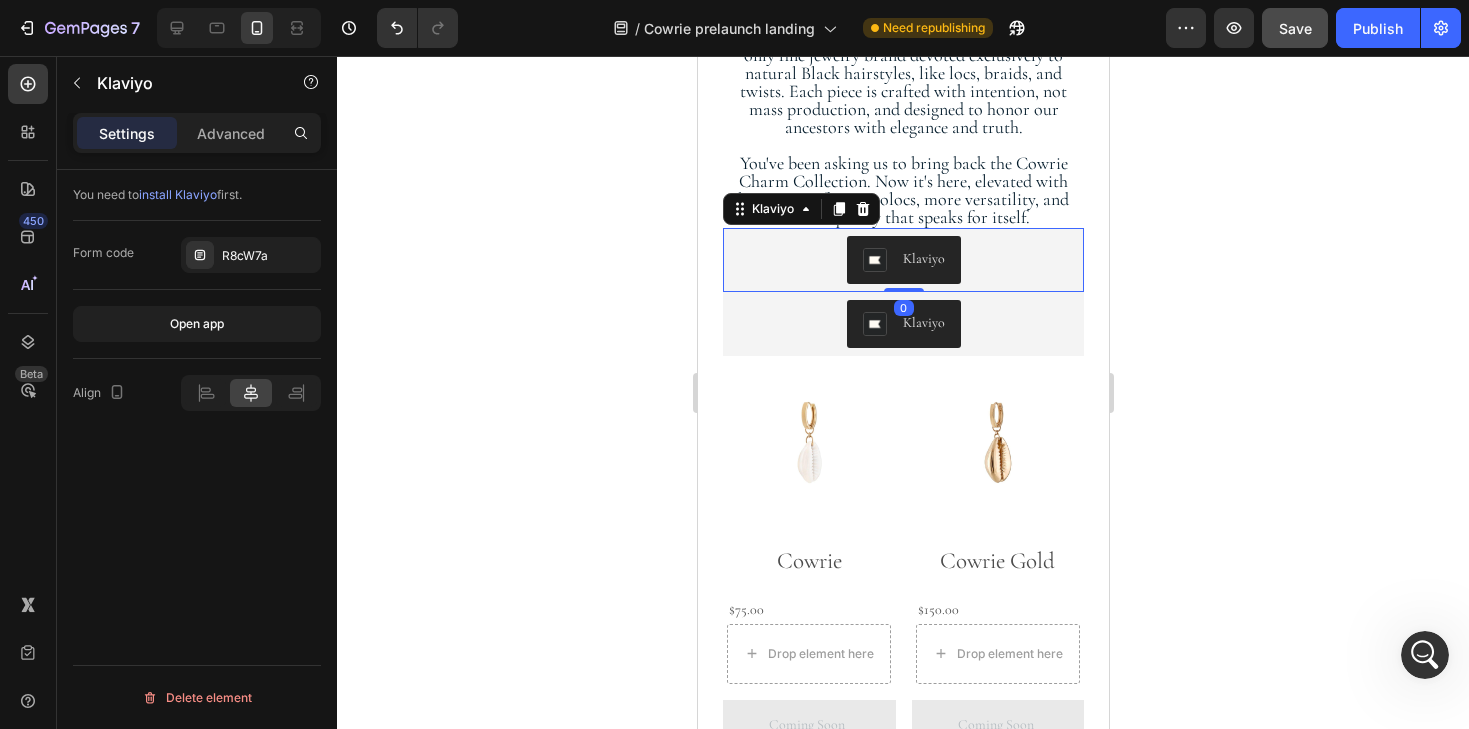 click on "Klaviyo" at bounding box center (902, 260) 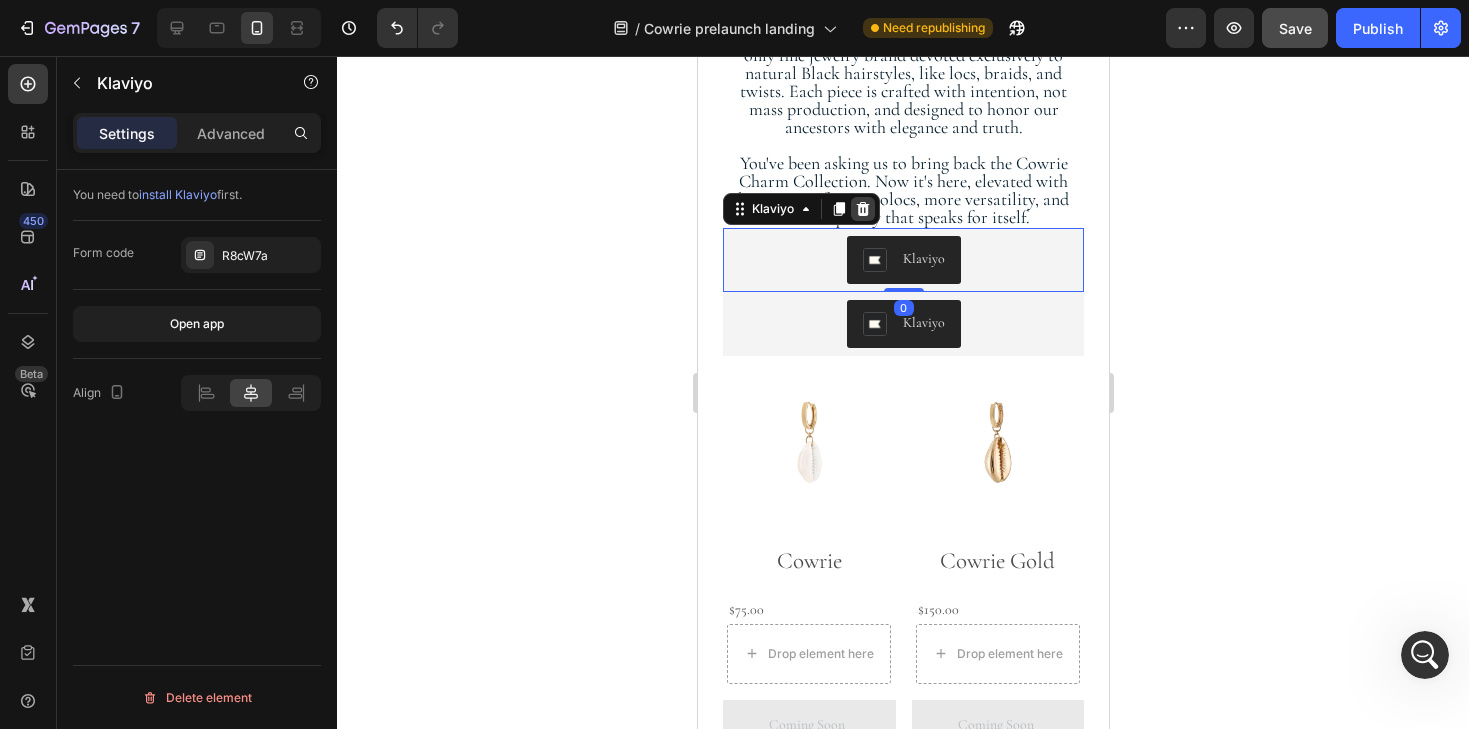 click 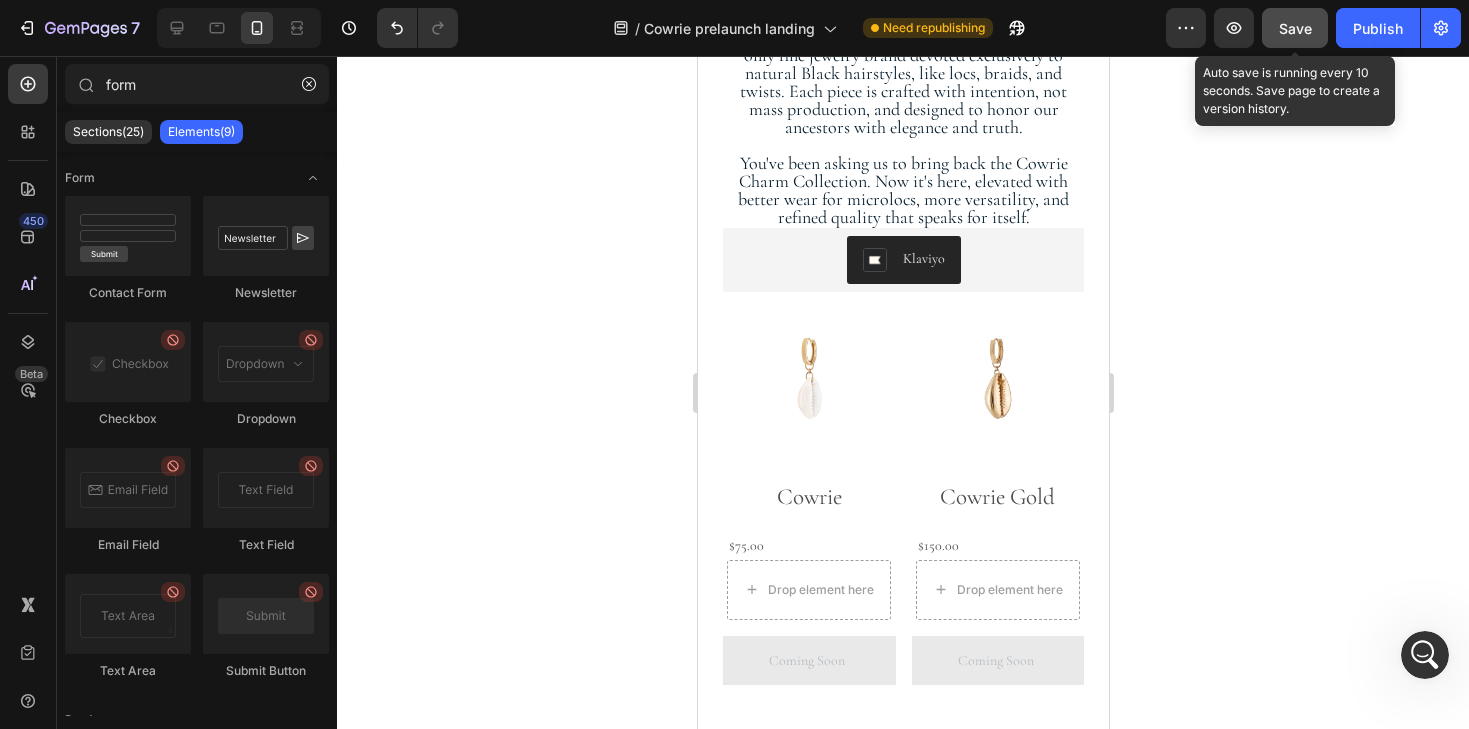 click on "Save" 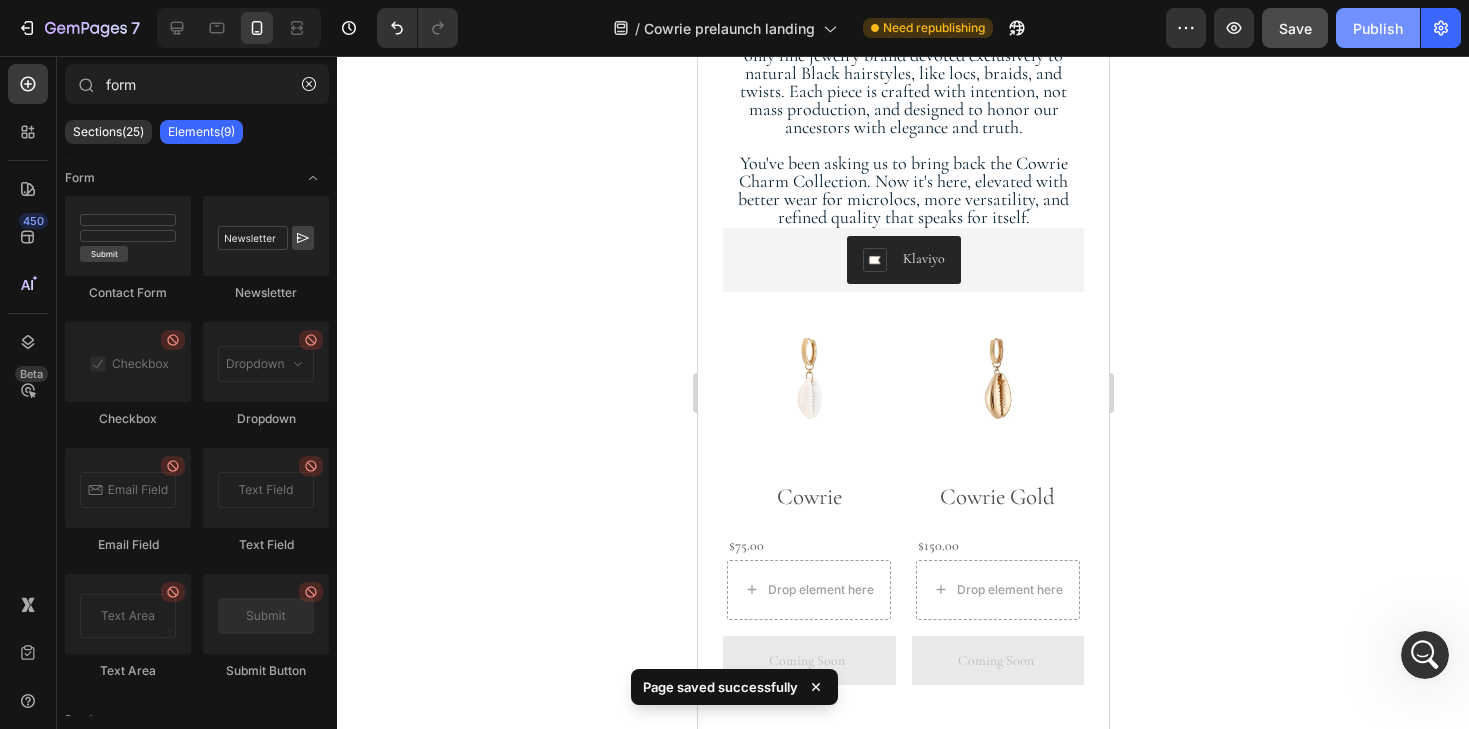 click on "Publish" at bounding box center (1378, 28) 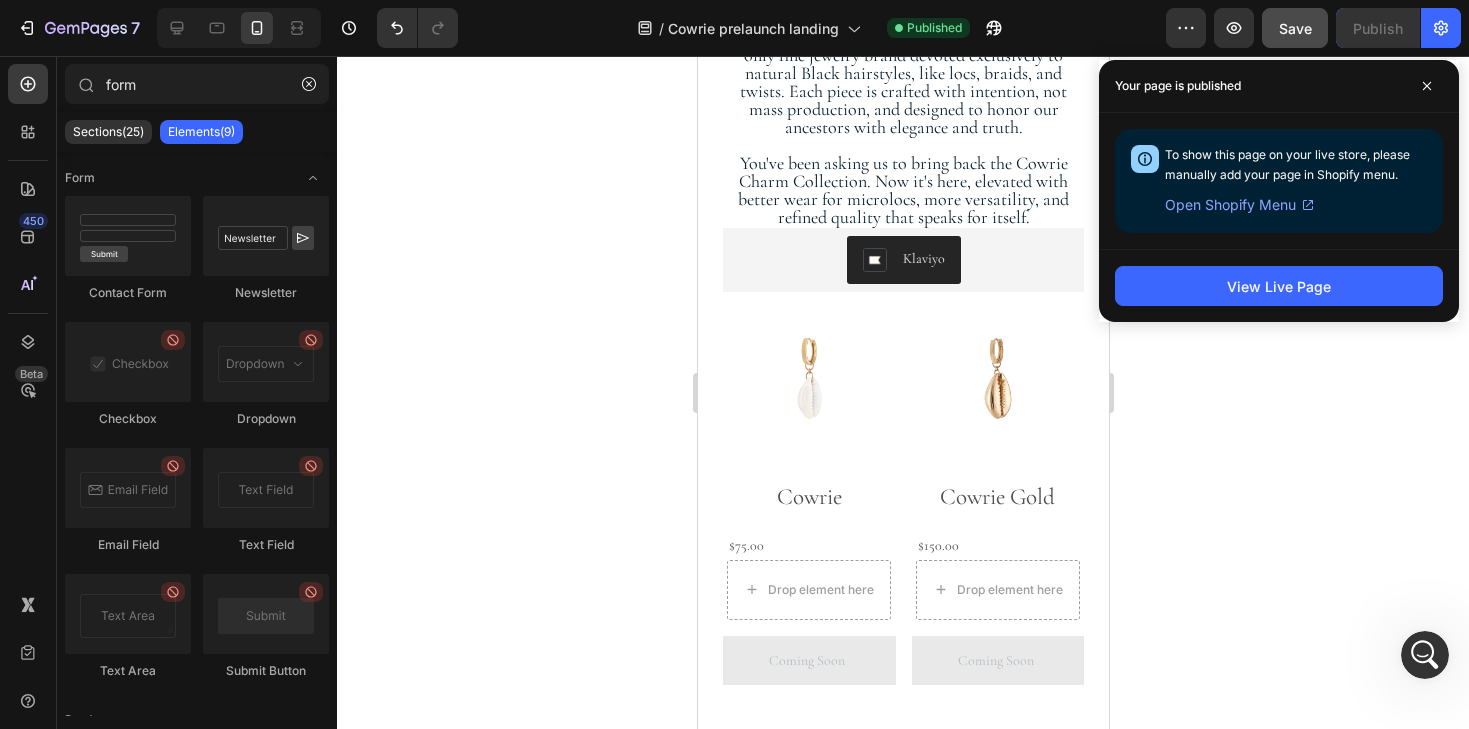 click 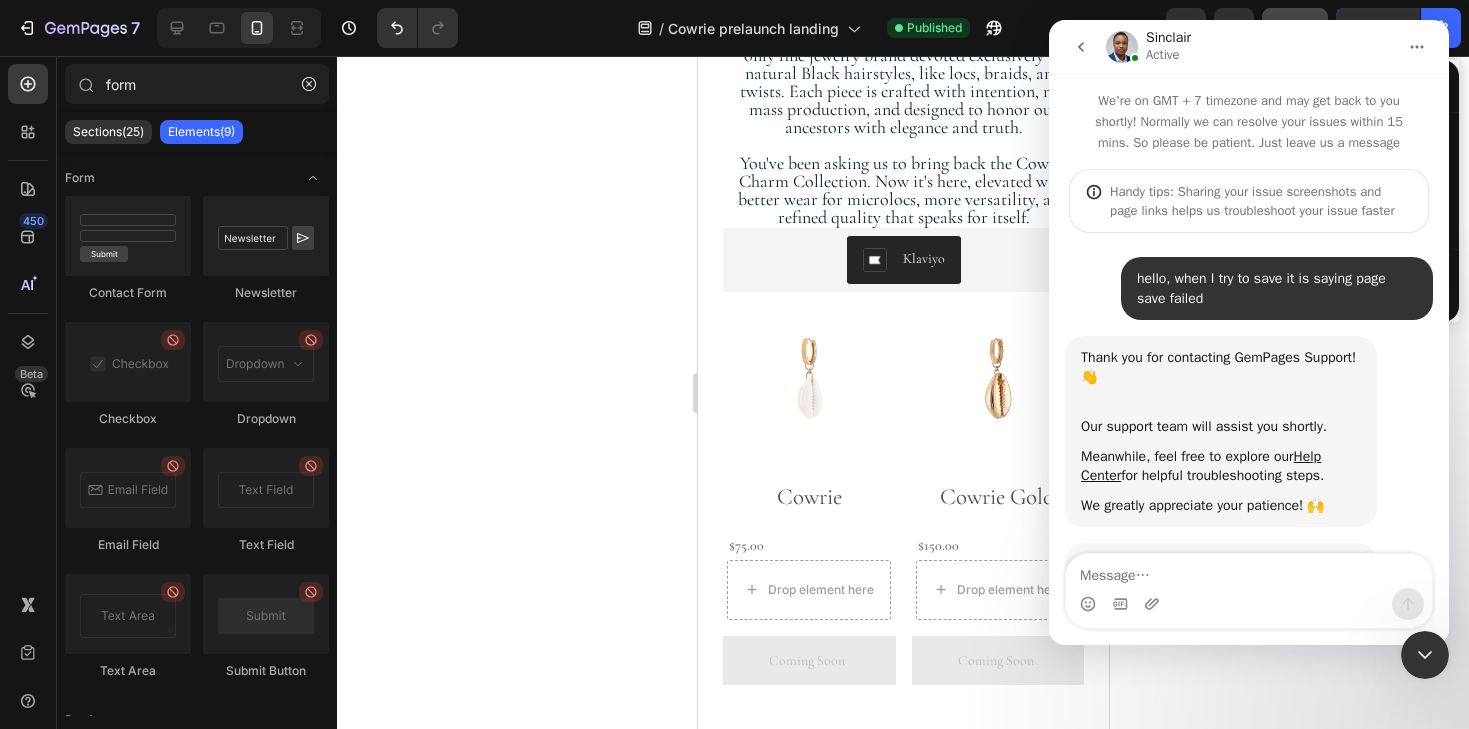 scroll, scrollTop: 4794, scrollLeft: 0, axis: vertical 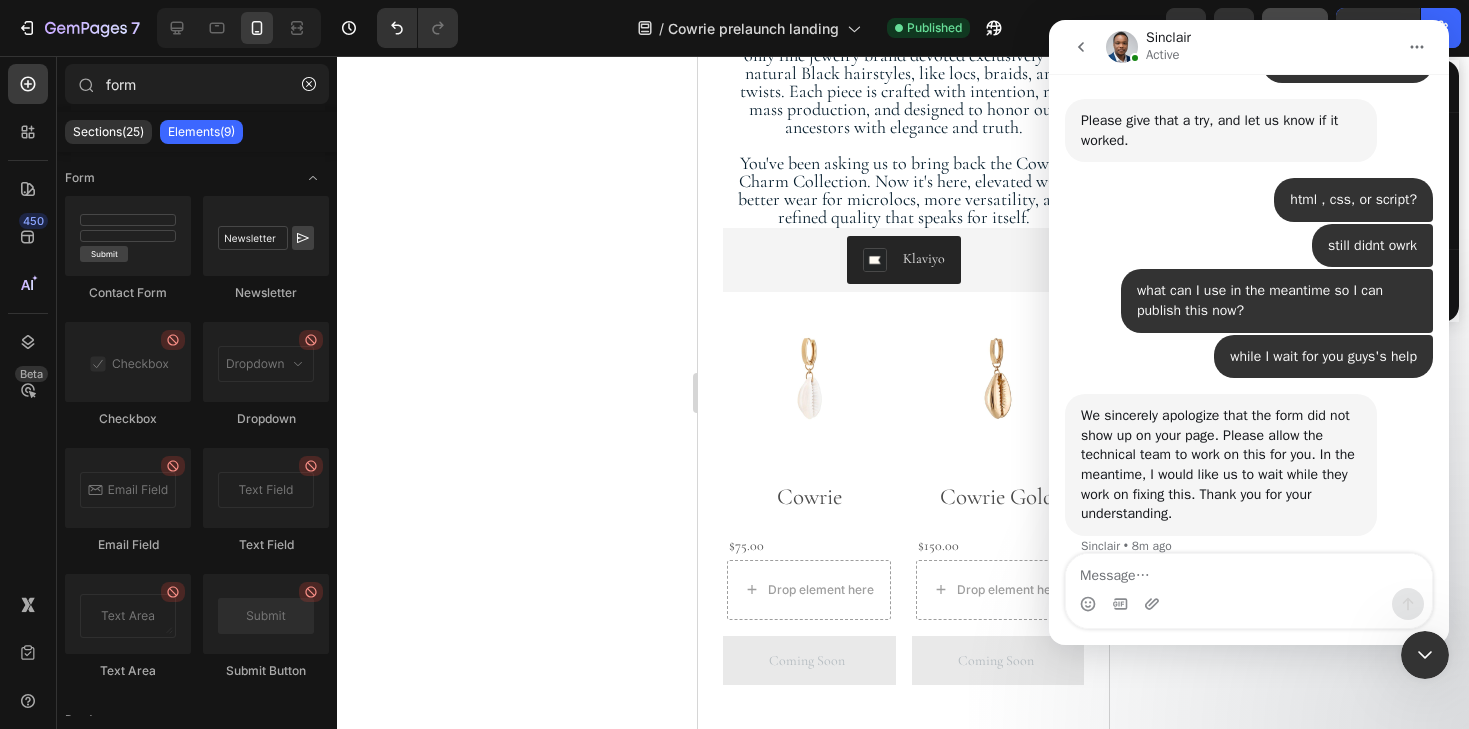 click 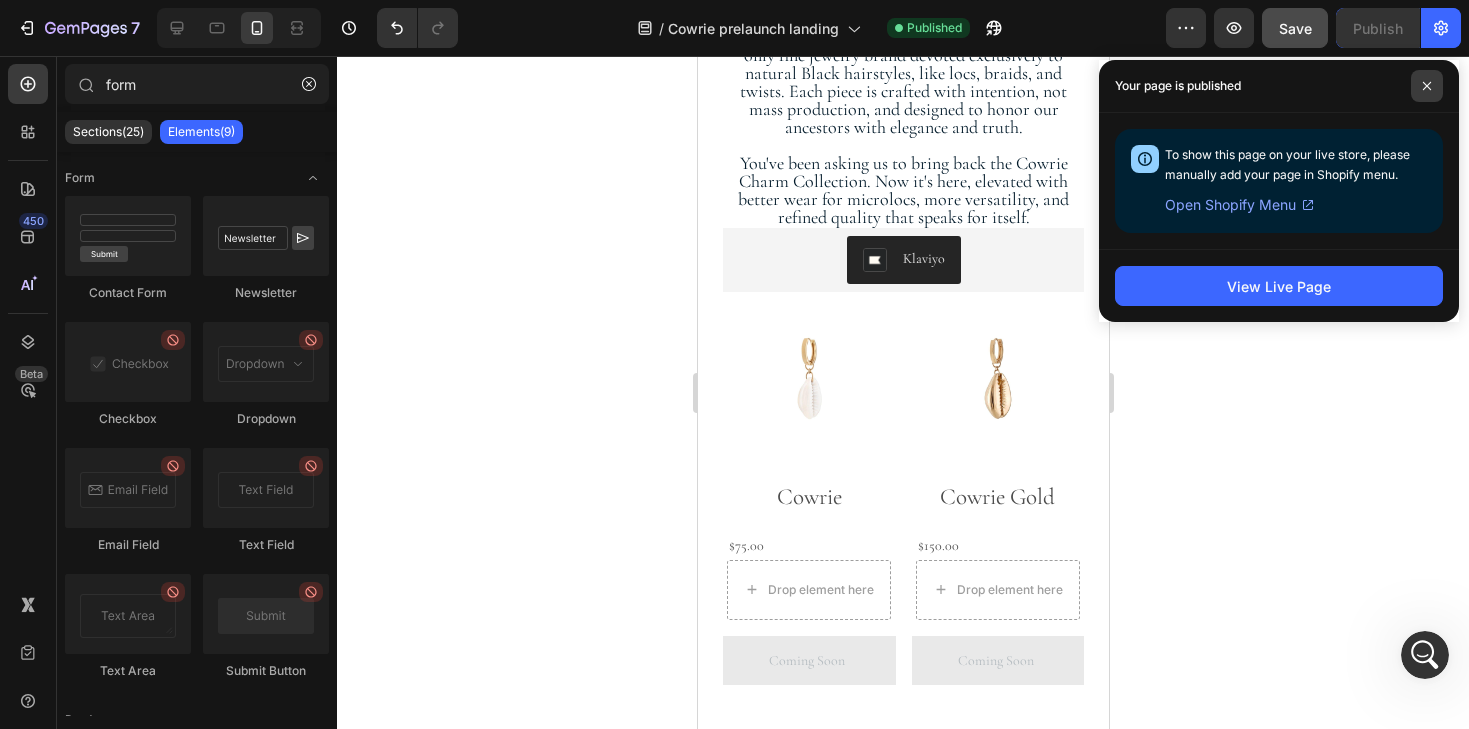 click at bounding box center [1427, 86] 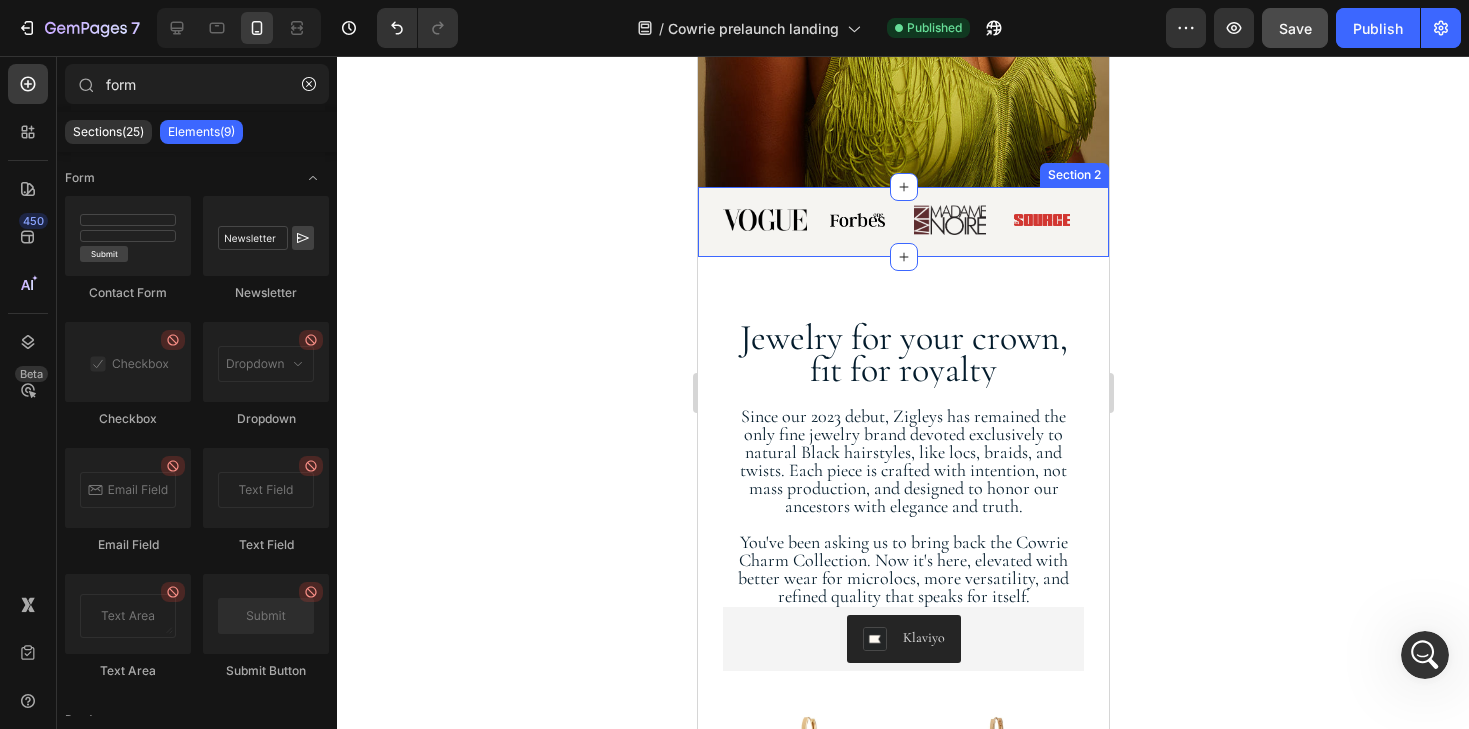 scroll, scrollTop: 731, scrollLeft: 0, axis: vertical 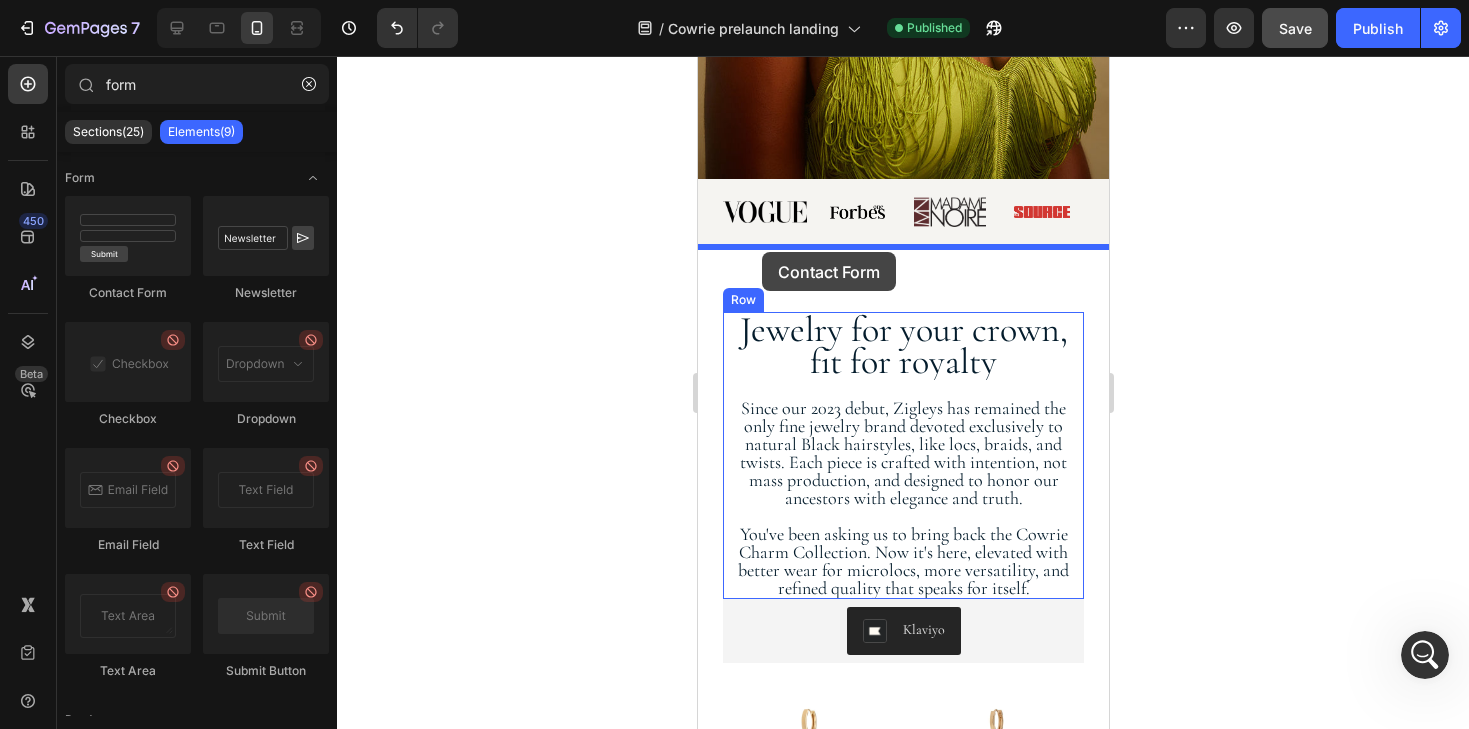 drag, startPoint x: 841, startPoint y: 312, endPoint x: 761, endPoint y: 252, distance: 100 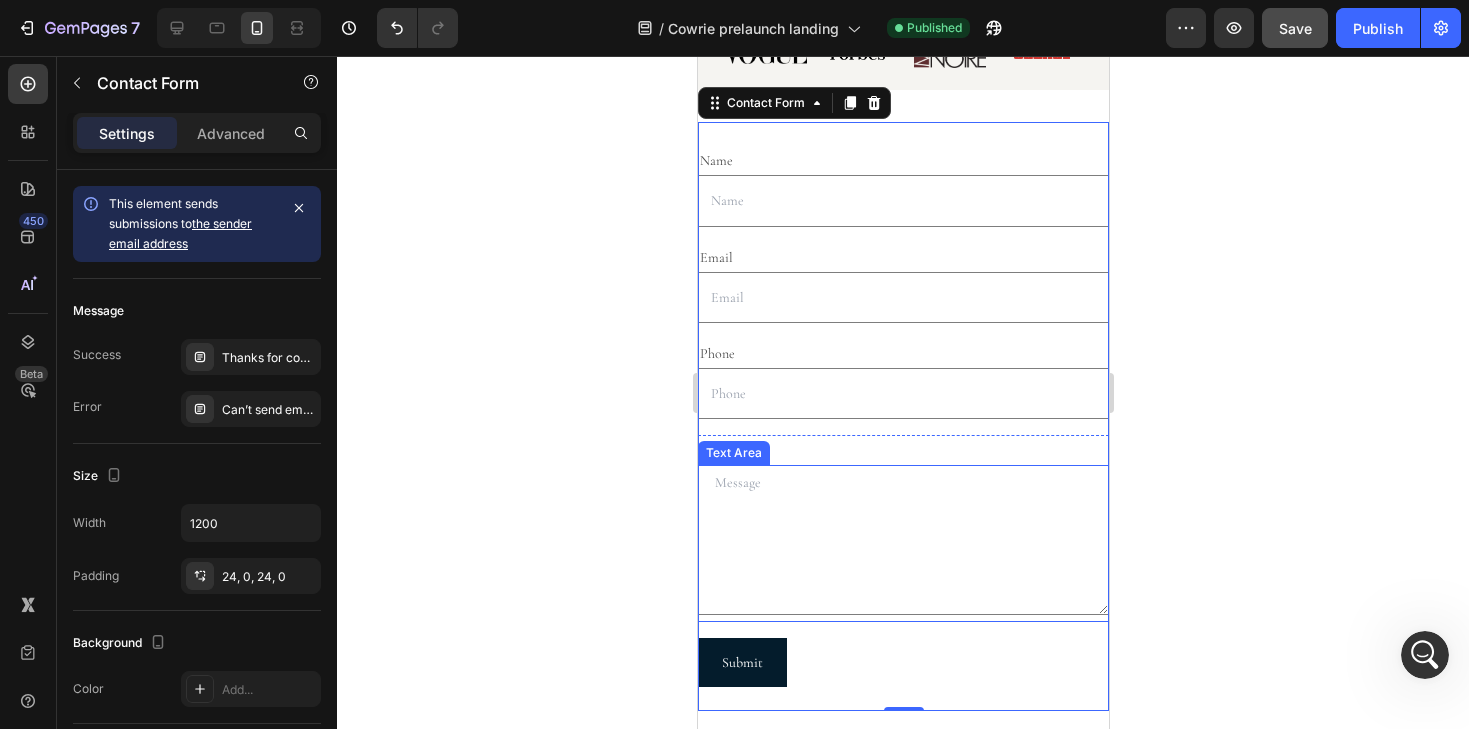 scroll, scrollTop: 891, scrollLeft: 0, axis: vertical 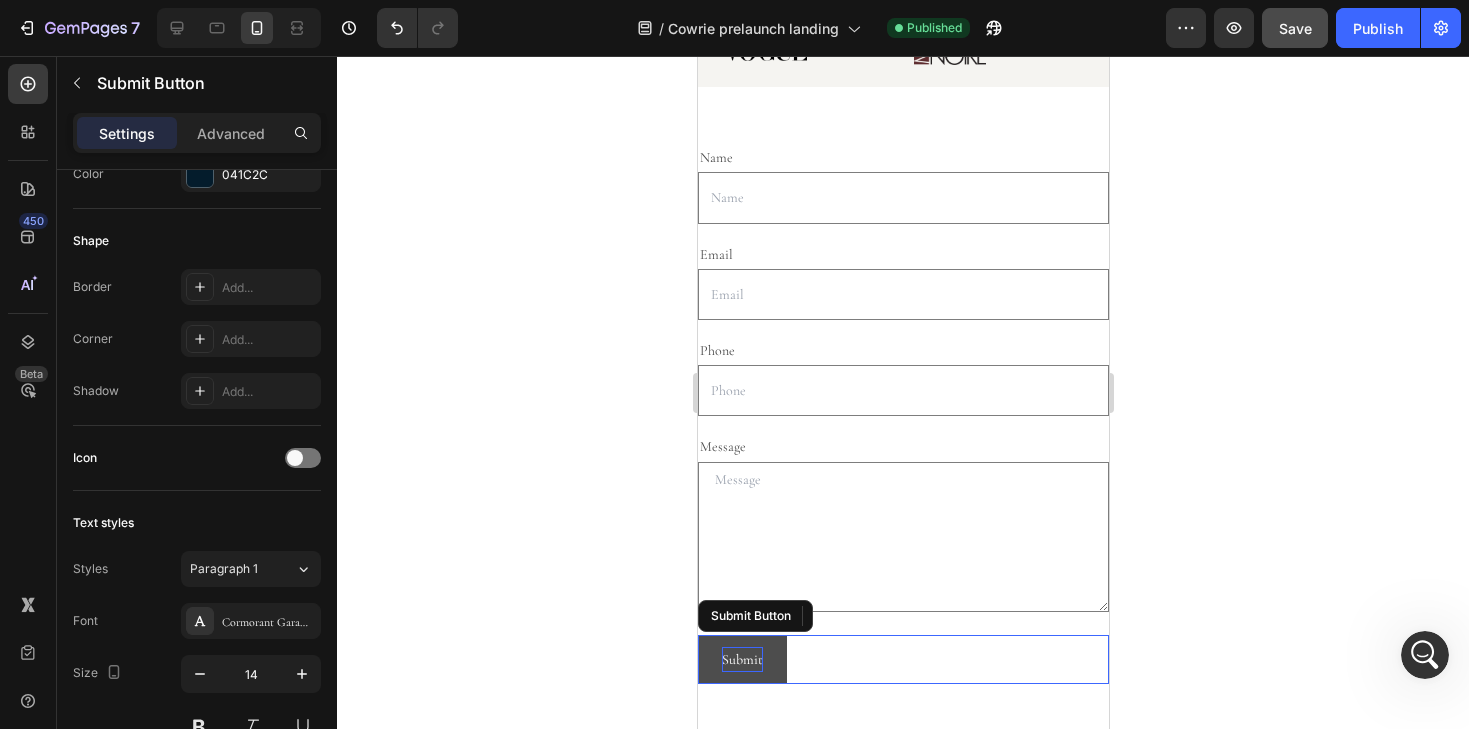 click on "Submit" at bounding box center (741, 659) 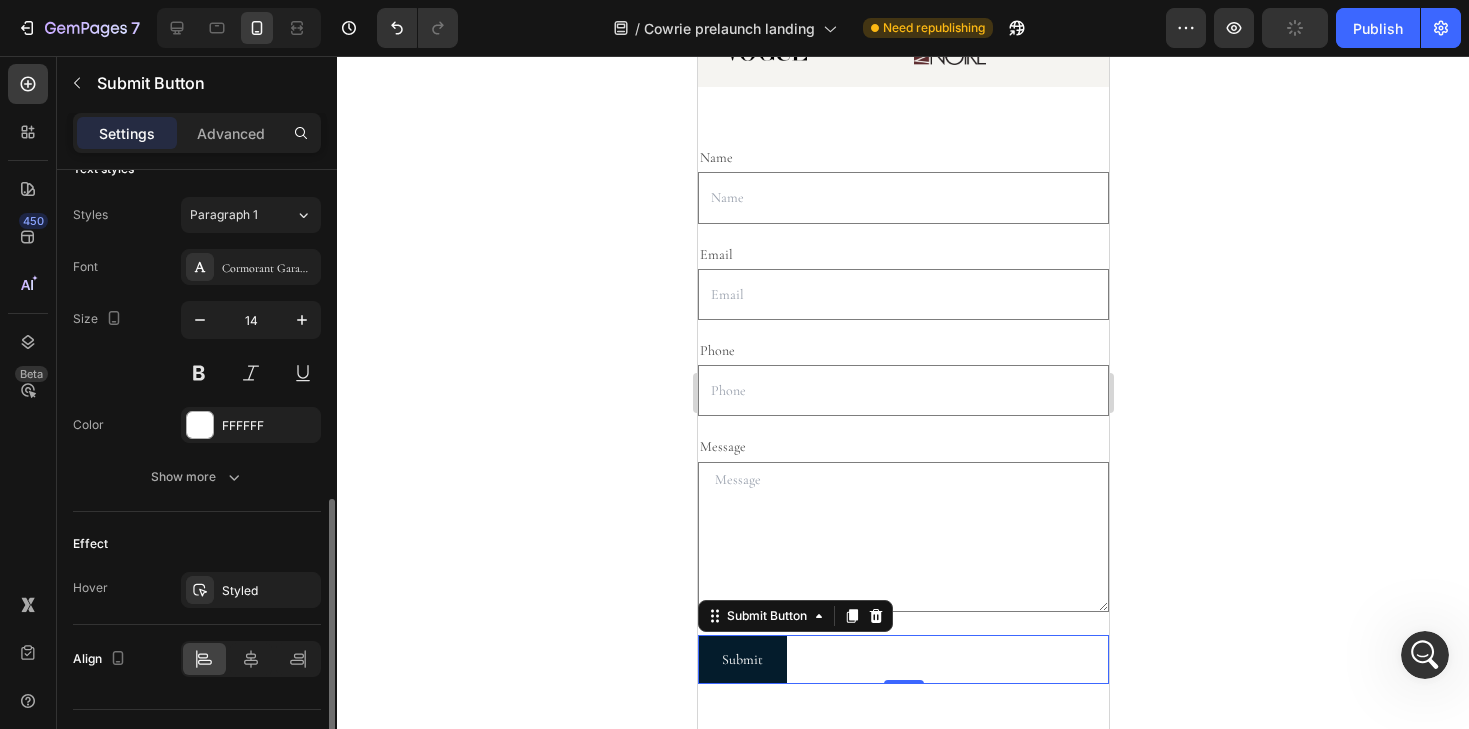scroll, scrollTop: 802, scrollLeft: 0, axis: vertical 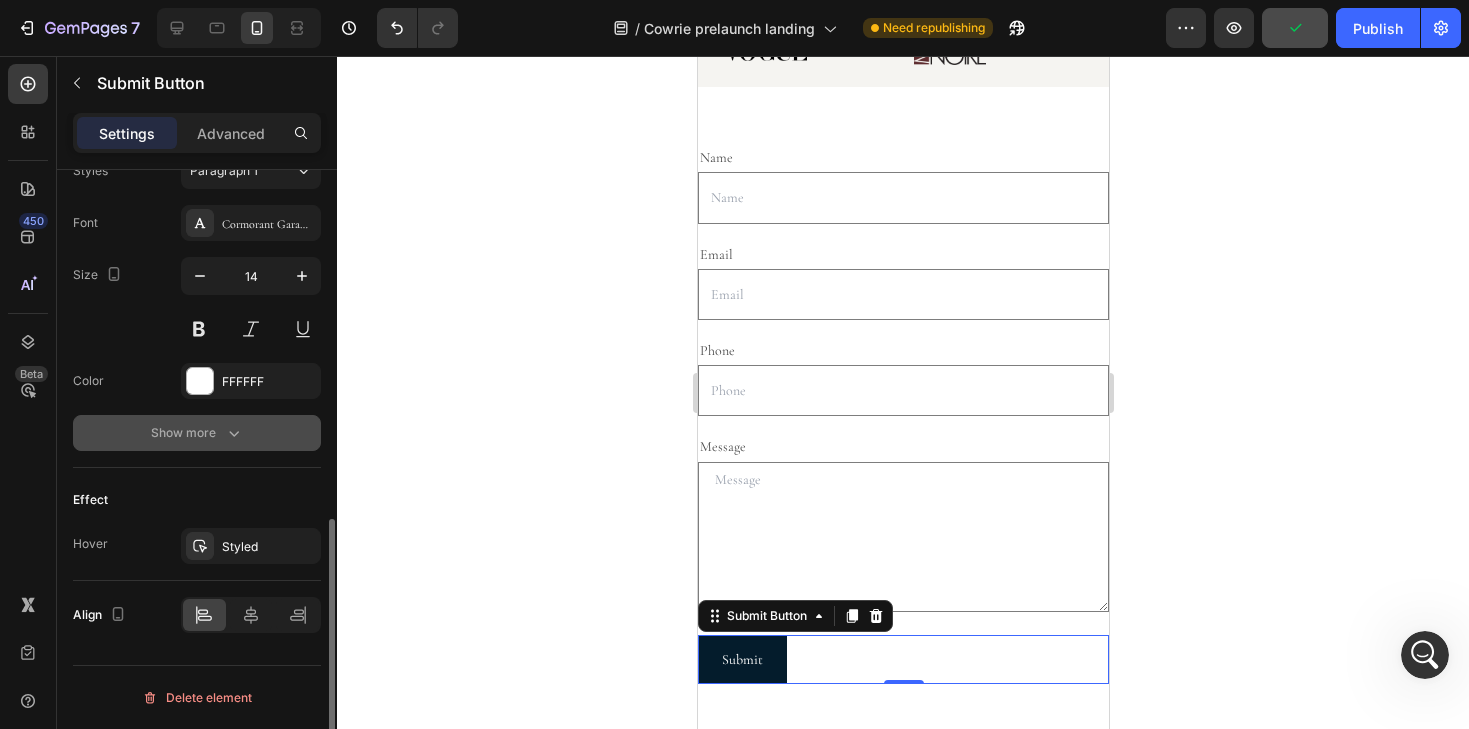 click on "Show more" at bounding box center [197, 433] 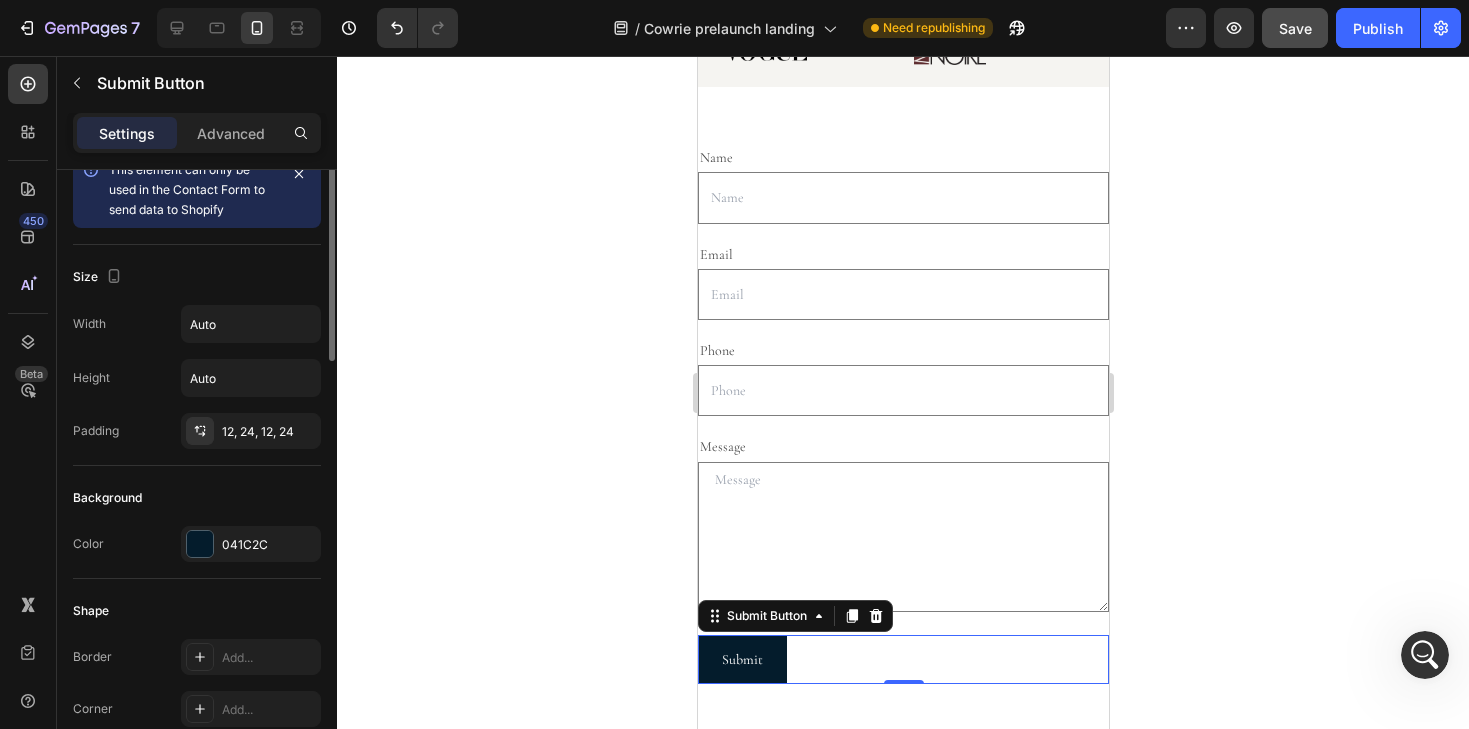 scroll, scrollTop: 0, scrollLeft: 0, axis: both 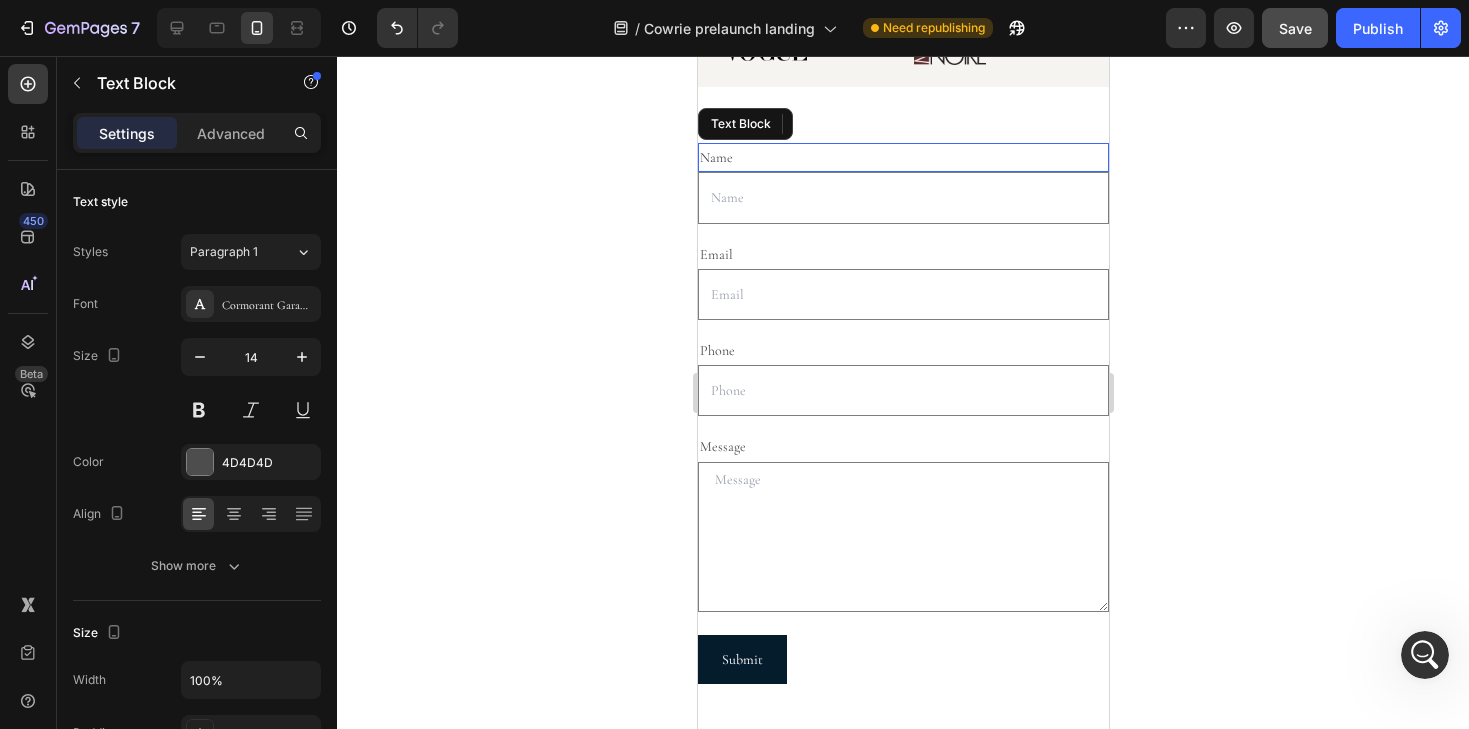 click on "Name" at bounding box center [902, 157] 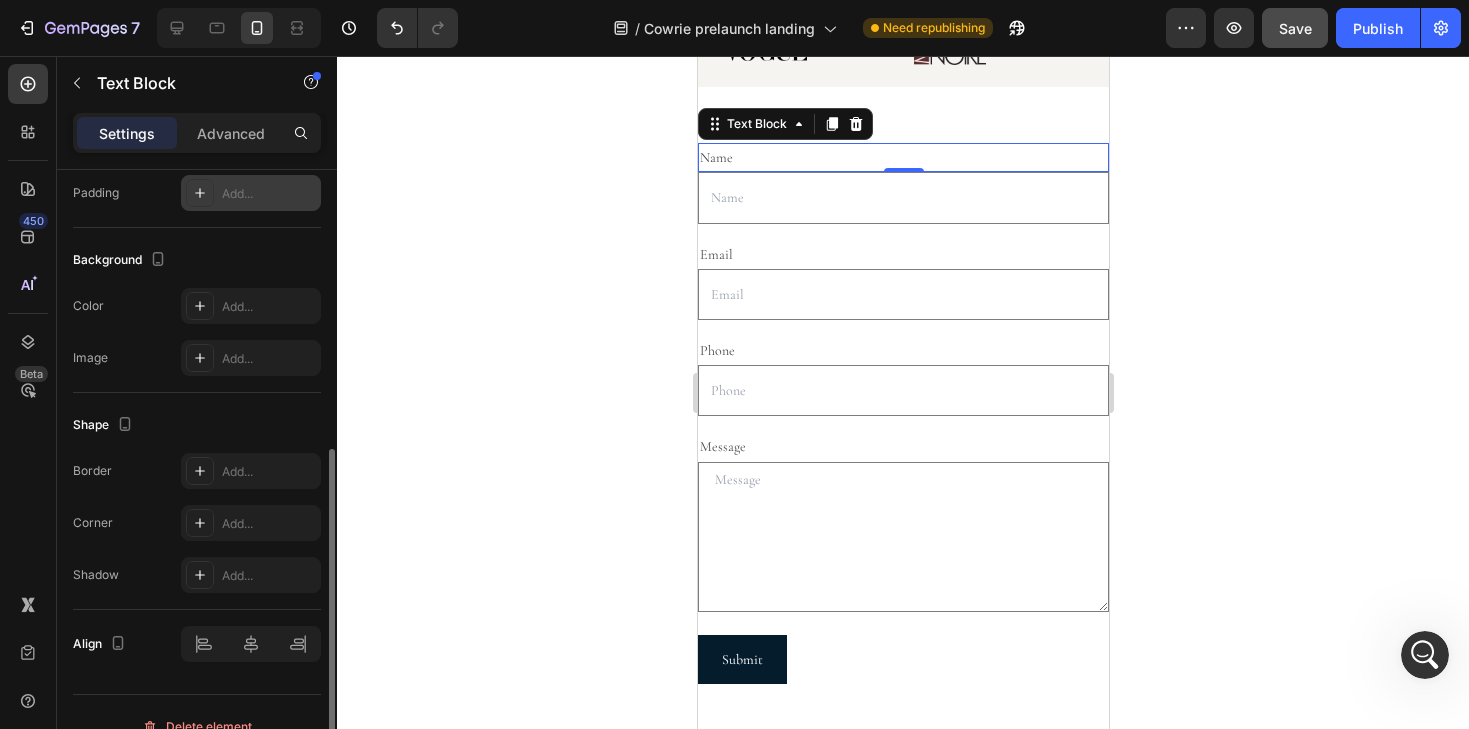 scroll, scrollTop: 542, scrollLeft: 0, axis: vertical 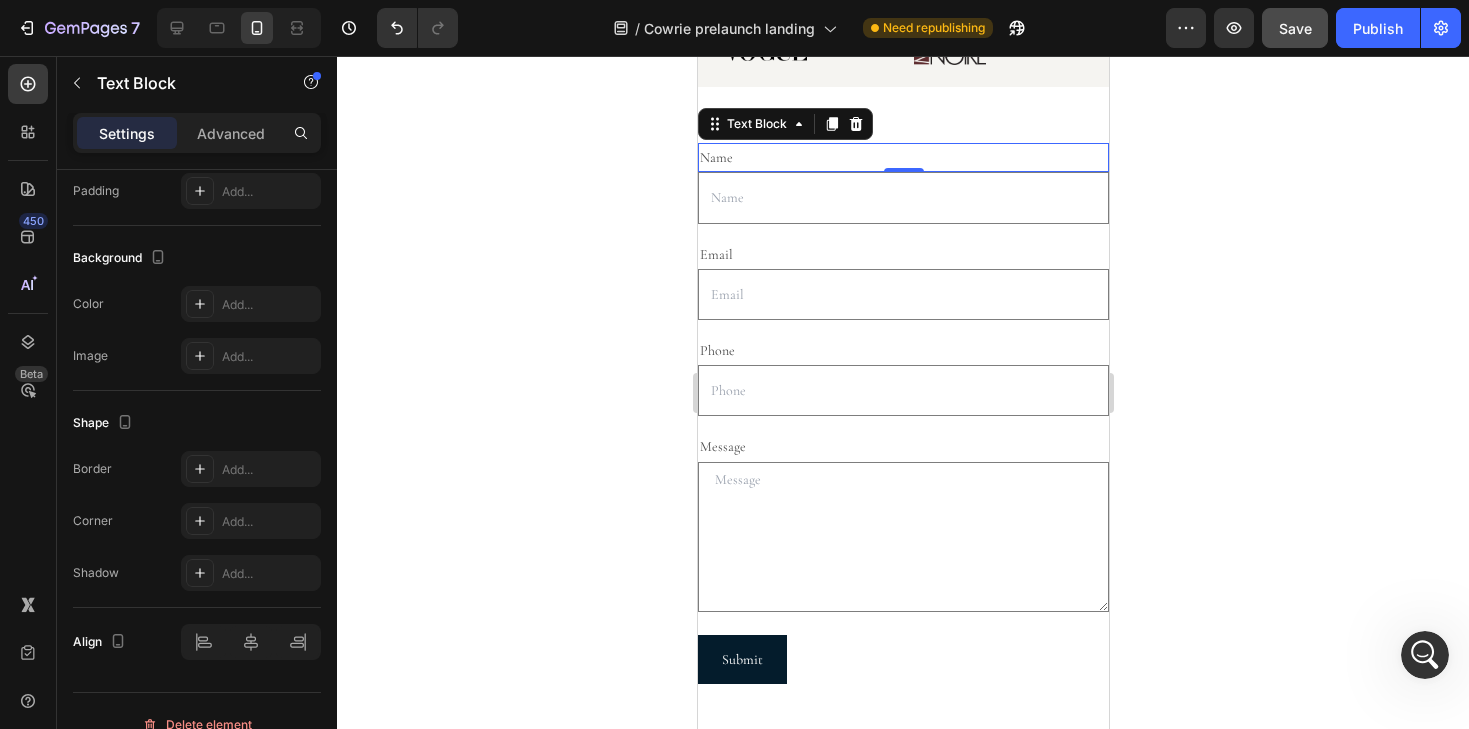 click on "Name" at bounding box center [902, 157] 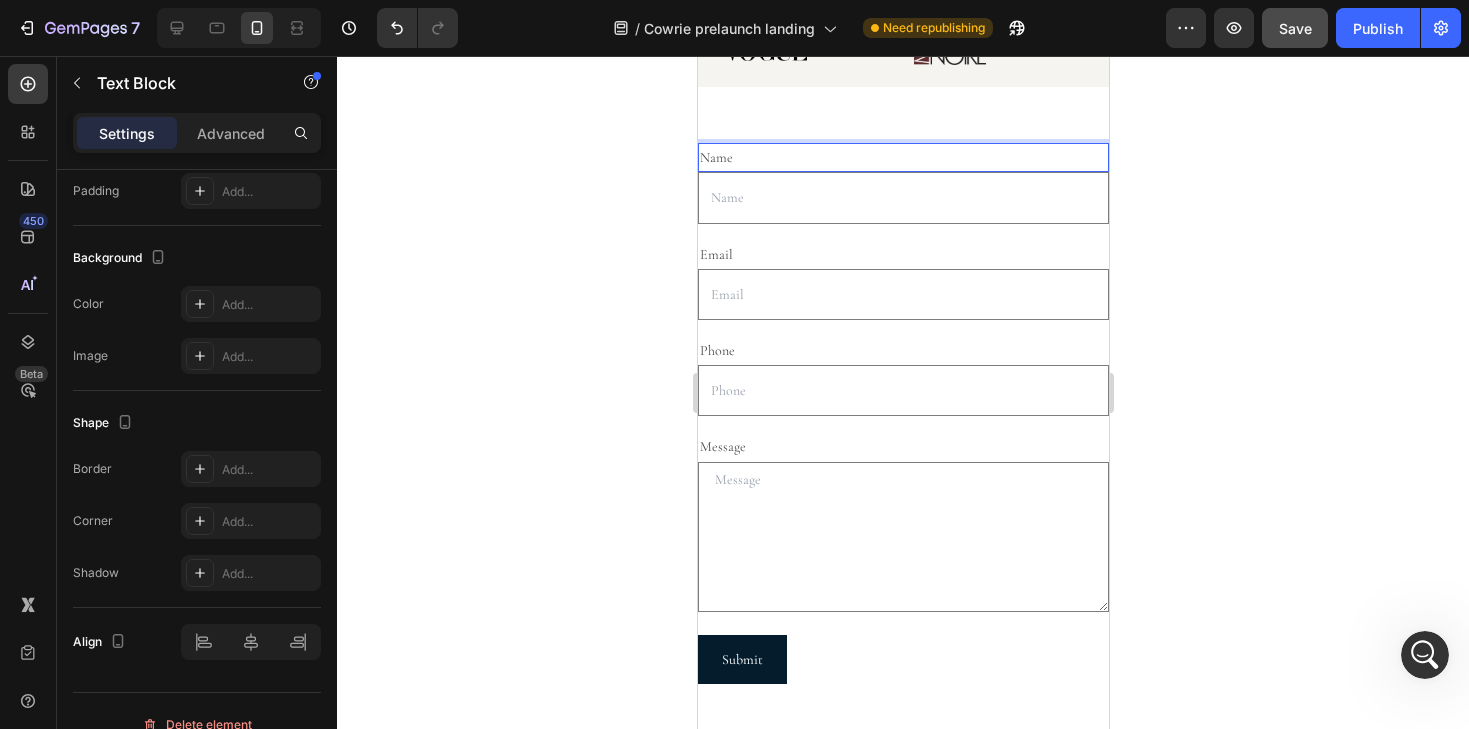 click on "Name" at bounding box center [902, 157] 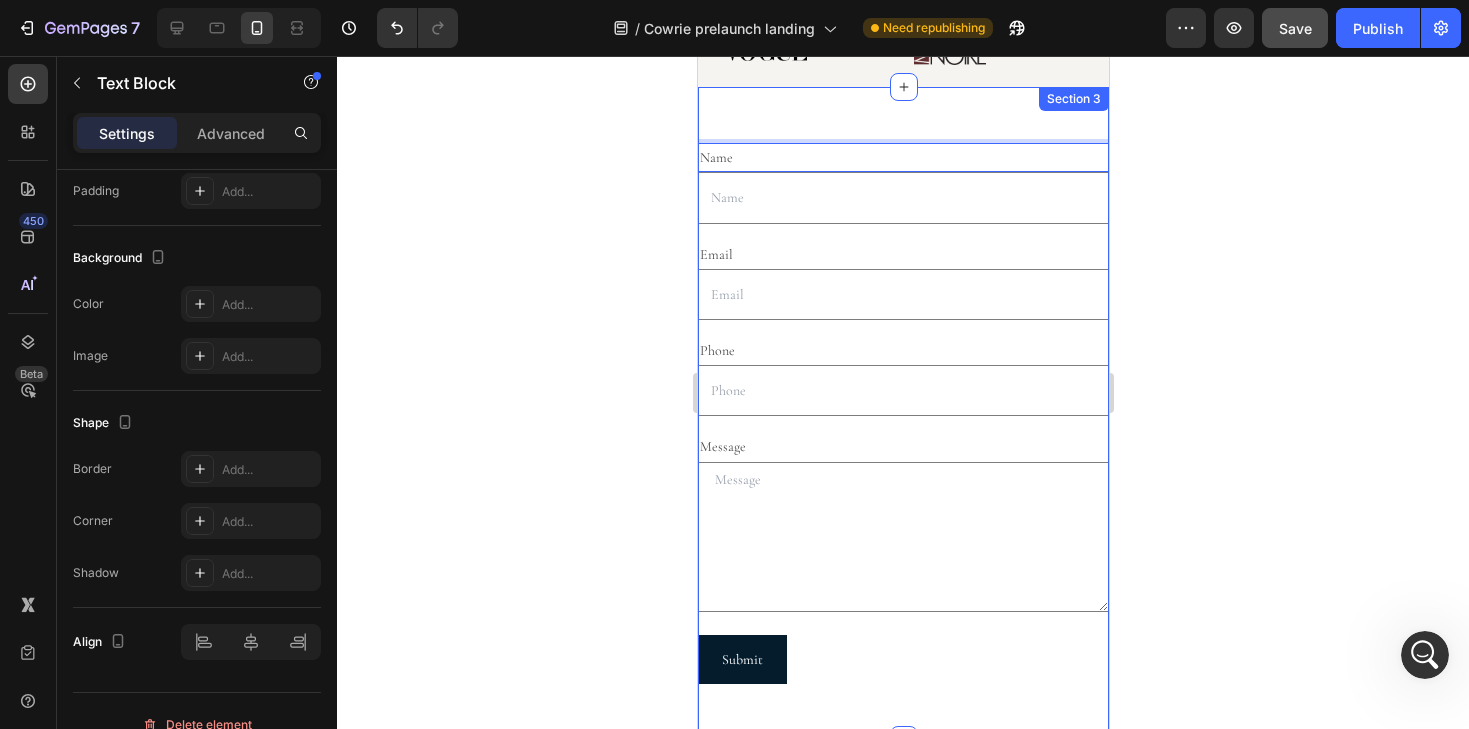 click on "Name Text Block   0 Text Field Email Text Block Email Field Row Phone Text Block Text Field Row Message Text Block Text Area Row Submit Submit Button Contact Form Section 3" at bounding box center [902, 413] 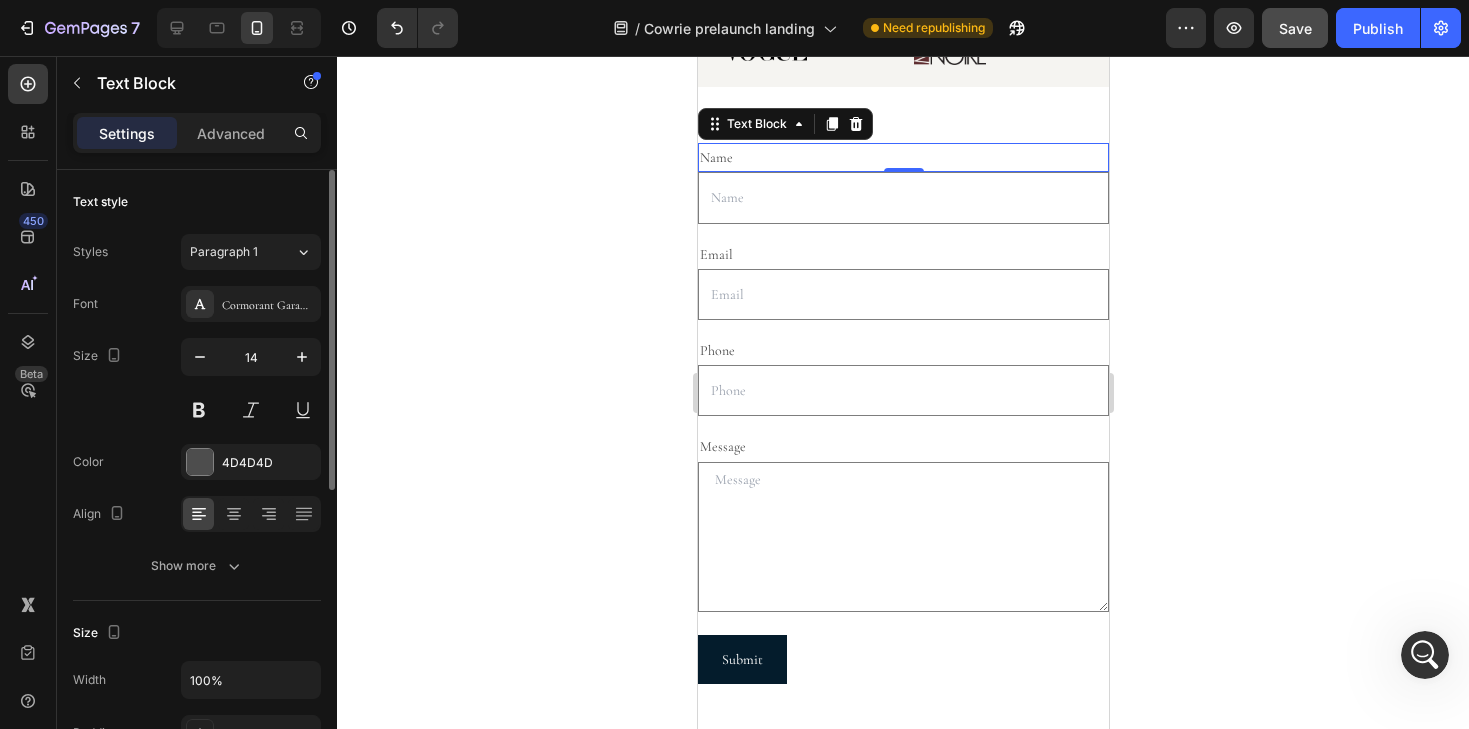 click on "Name" at bounding box center [902, 157] 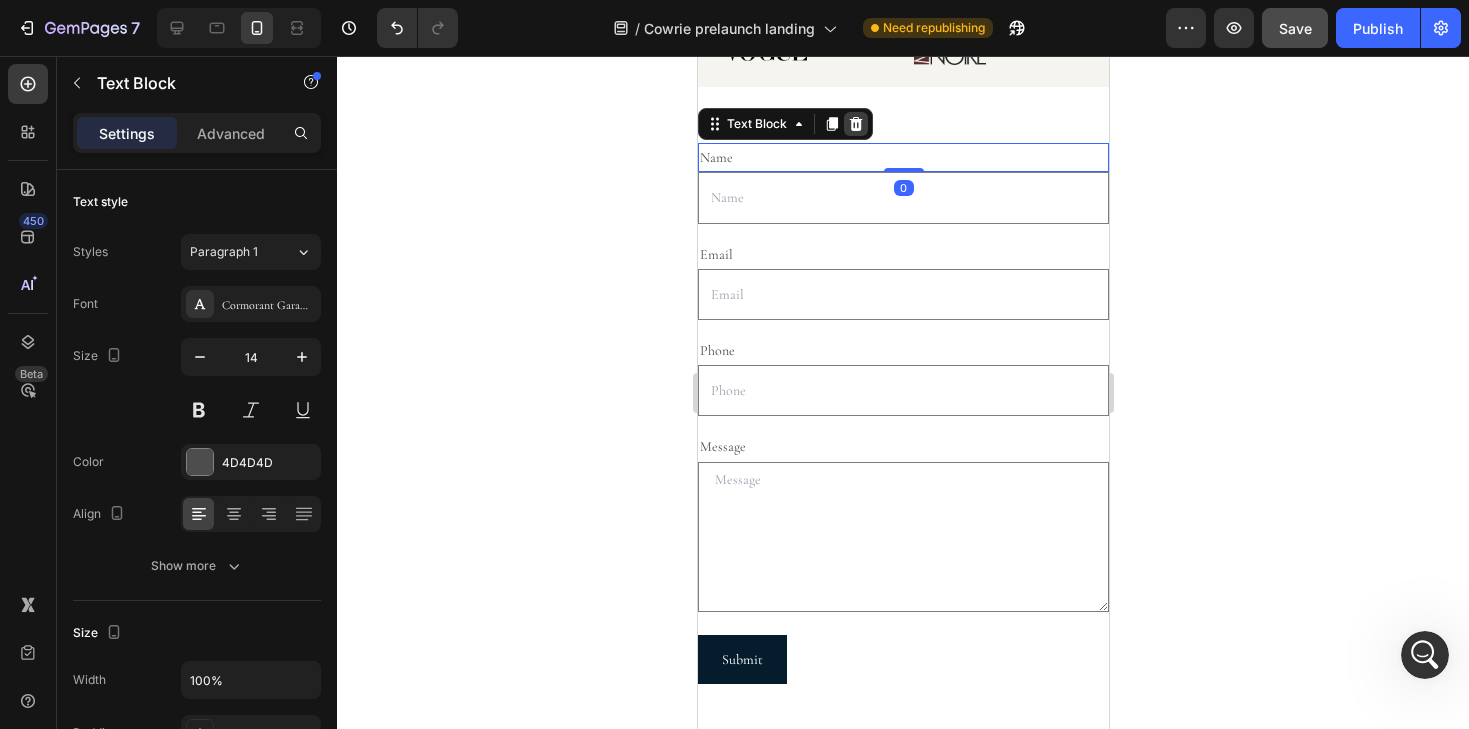 click 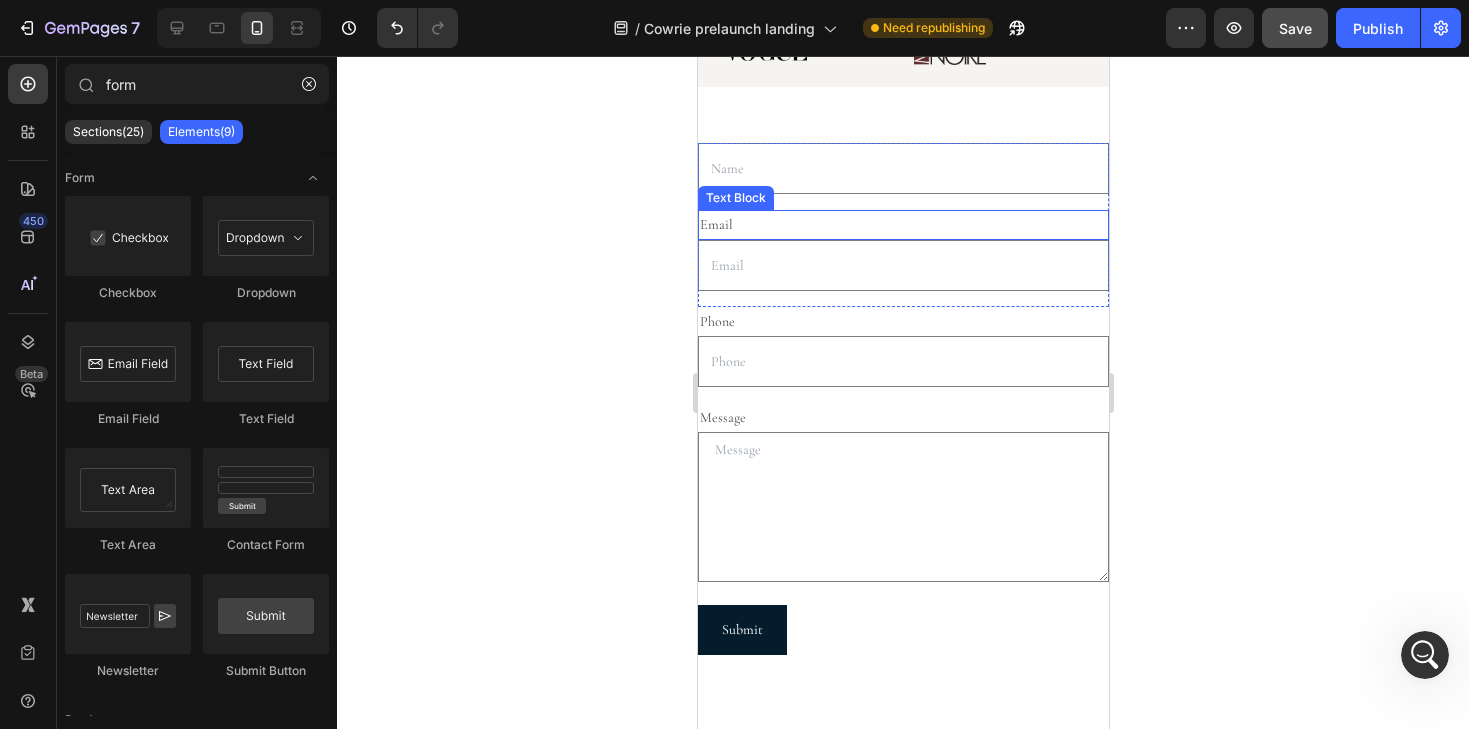 click on "Email" at bounding box center [902, 224] 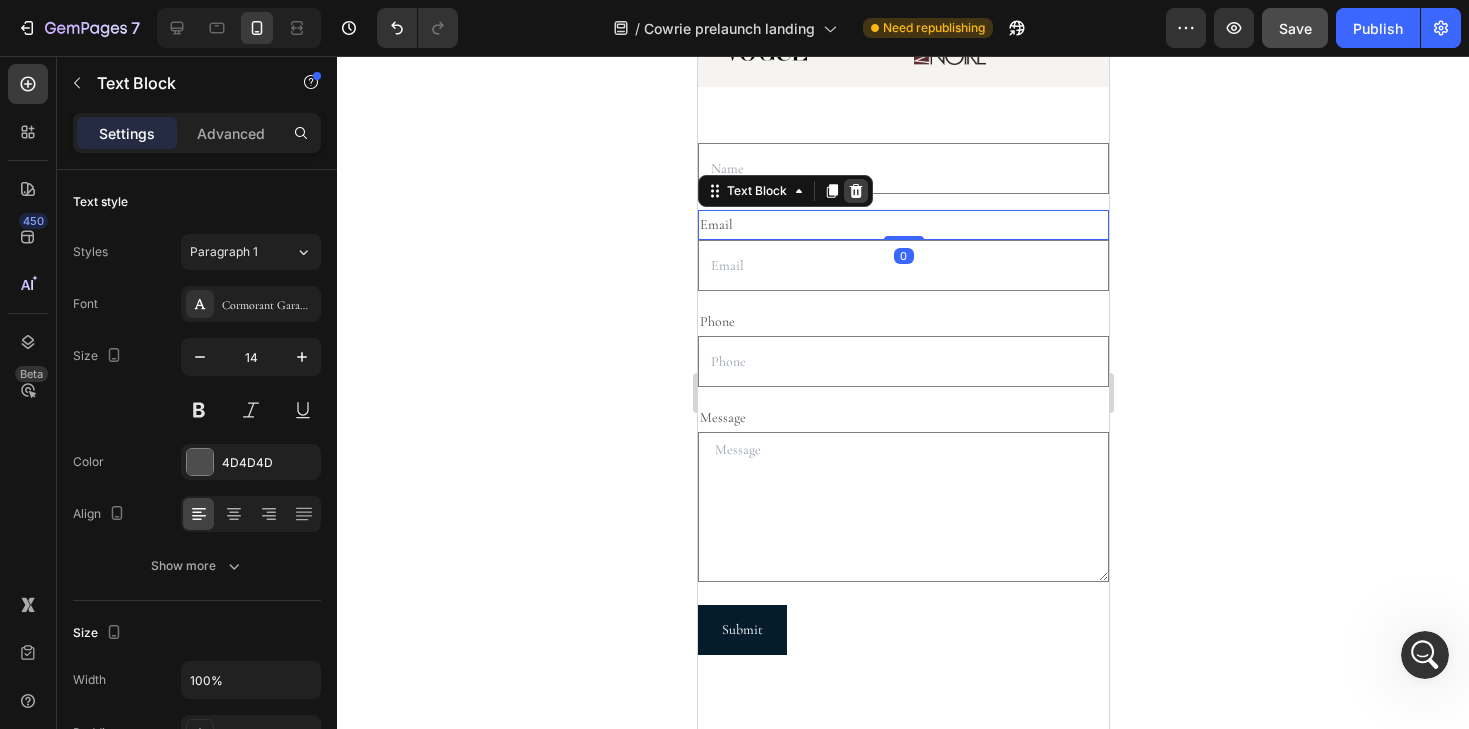 click at bounding box center (855, 191) 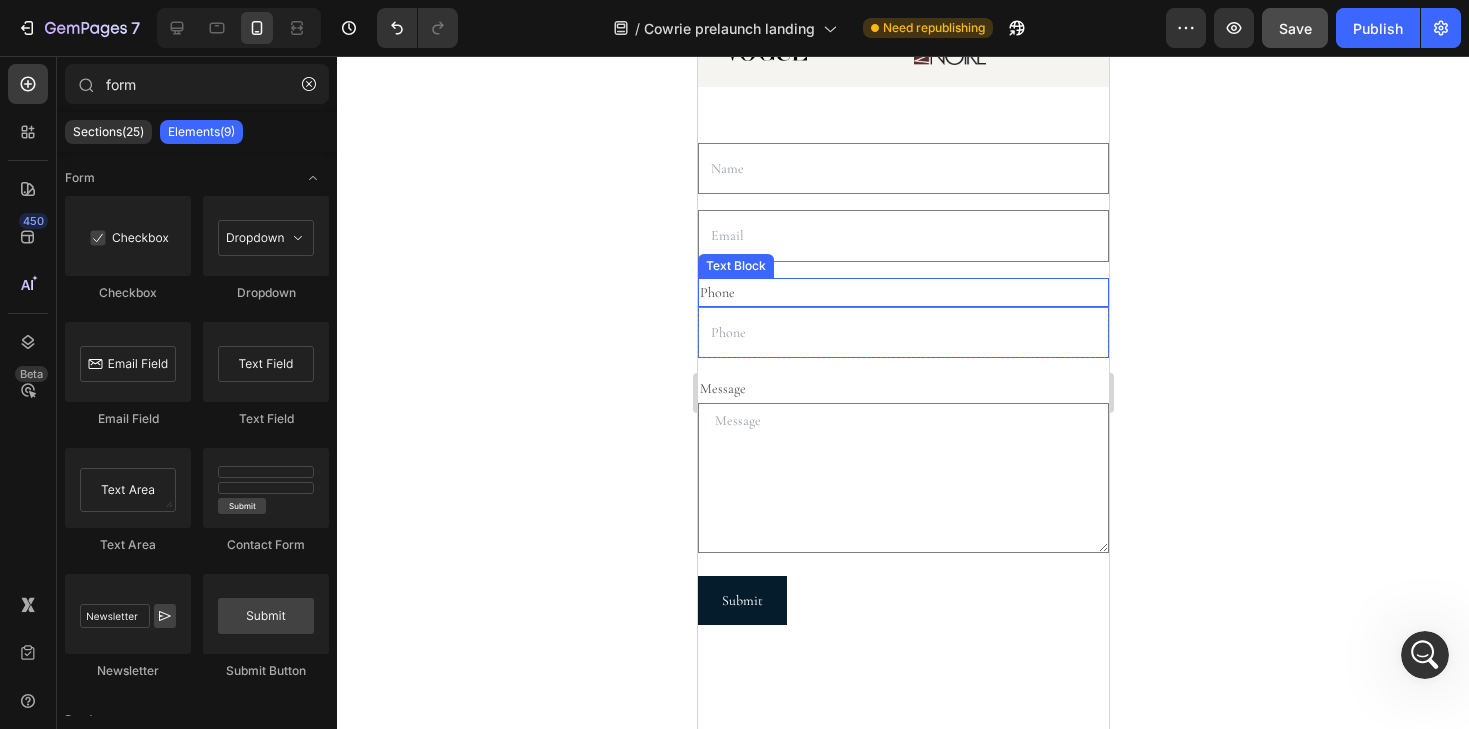 click on "Phone" at bounding box center [902, 292] 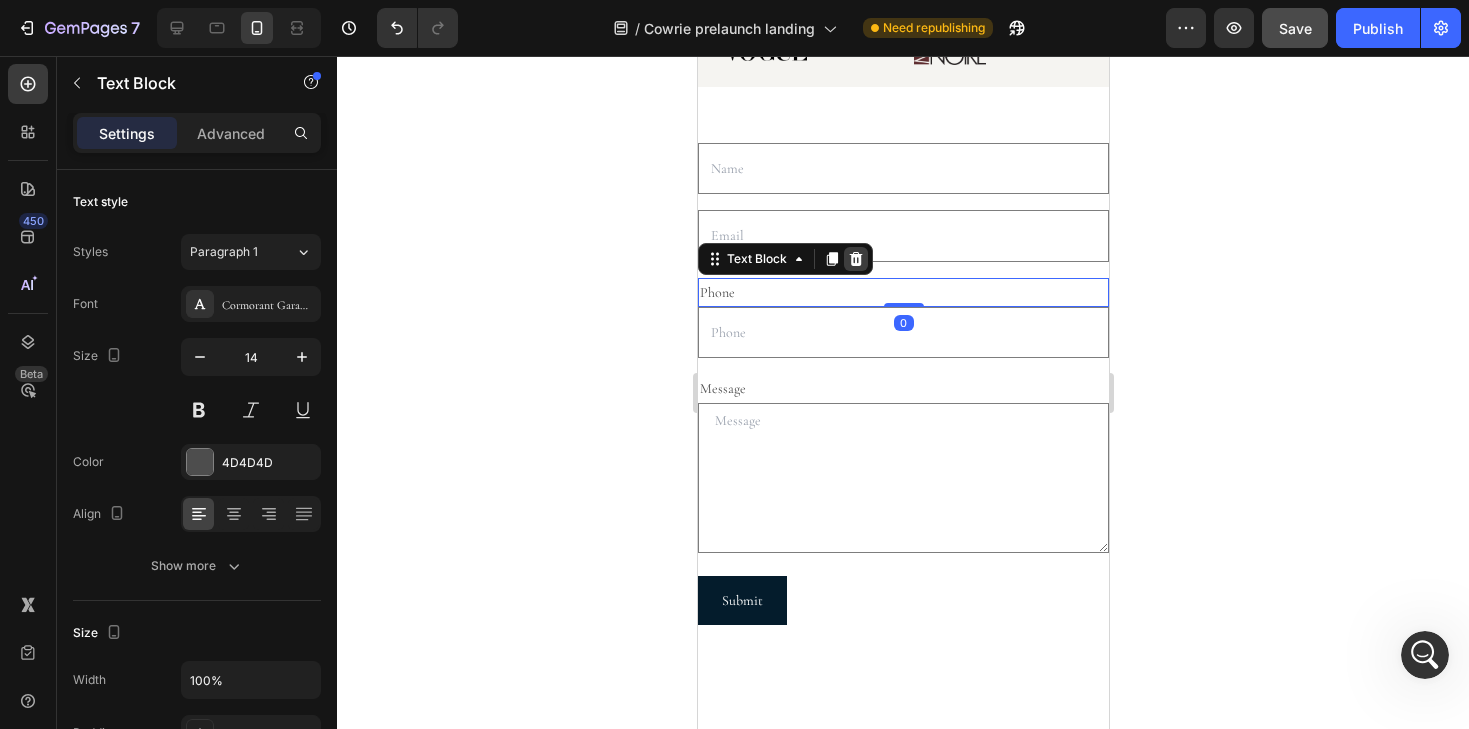 click 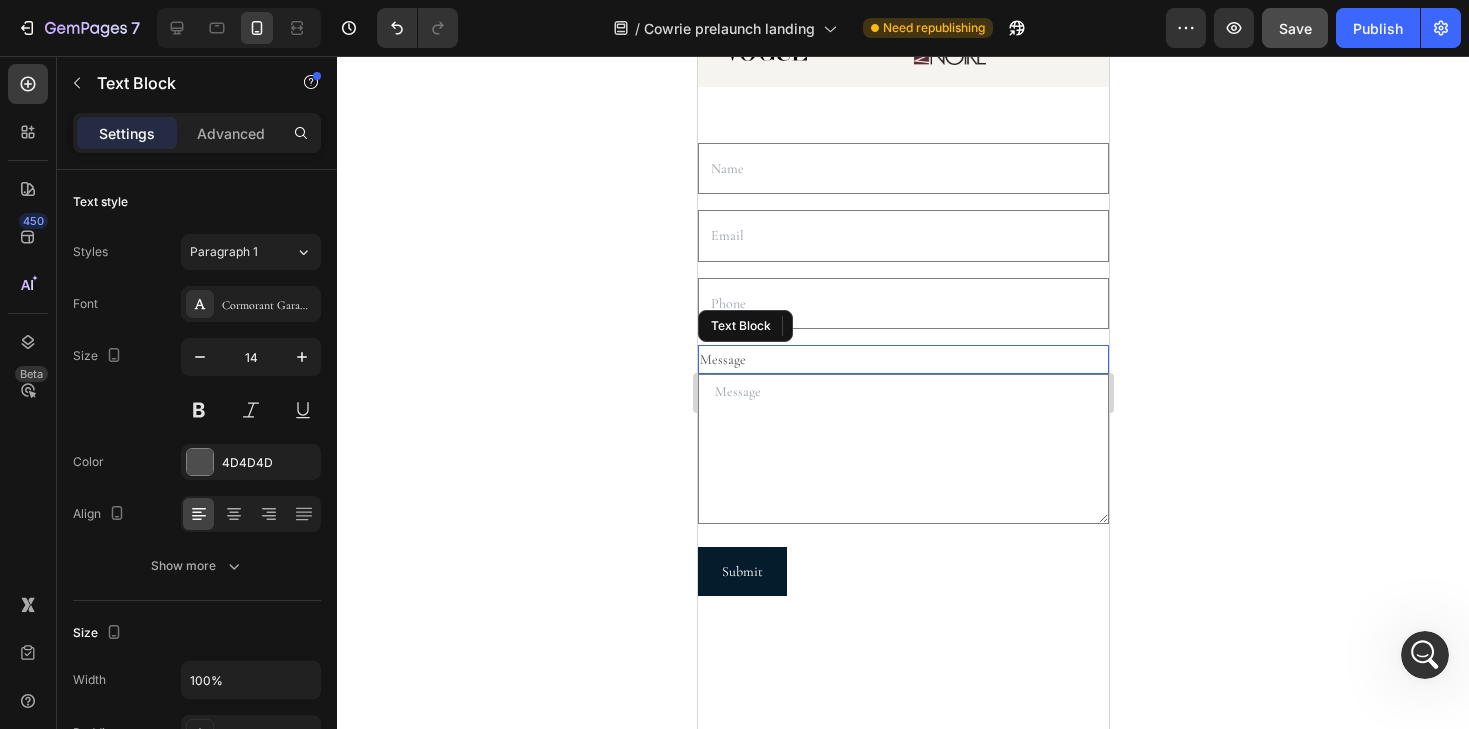 click on "Message" at bounding box center (902, 359) 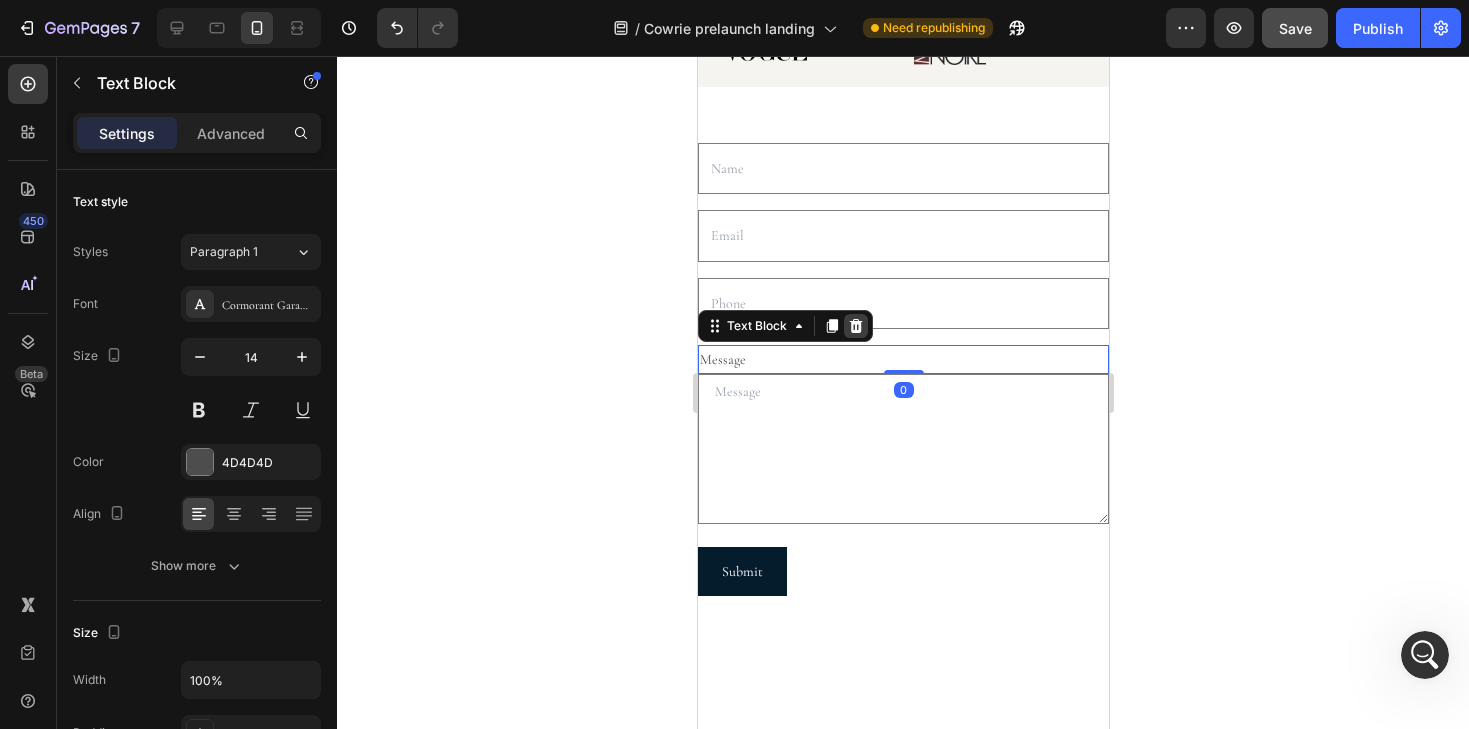 click 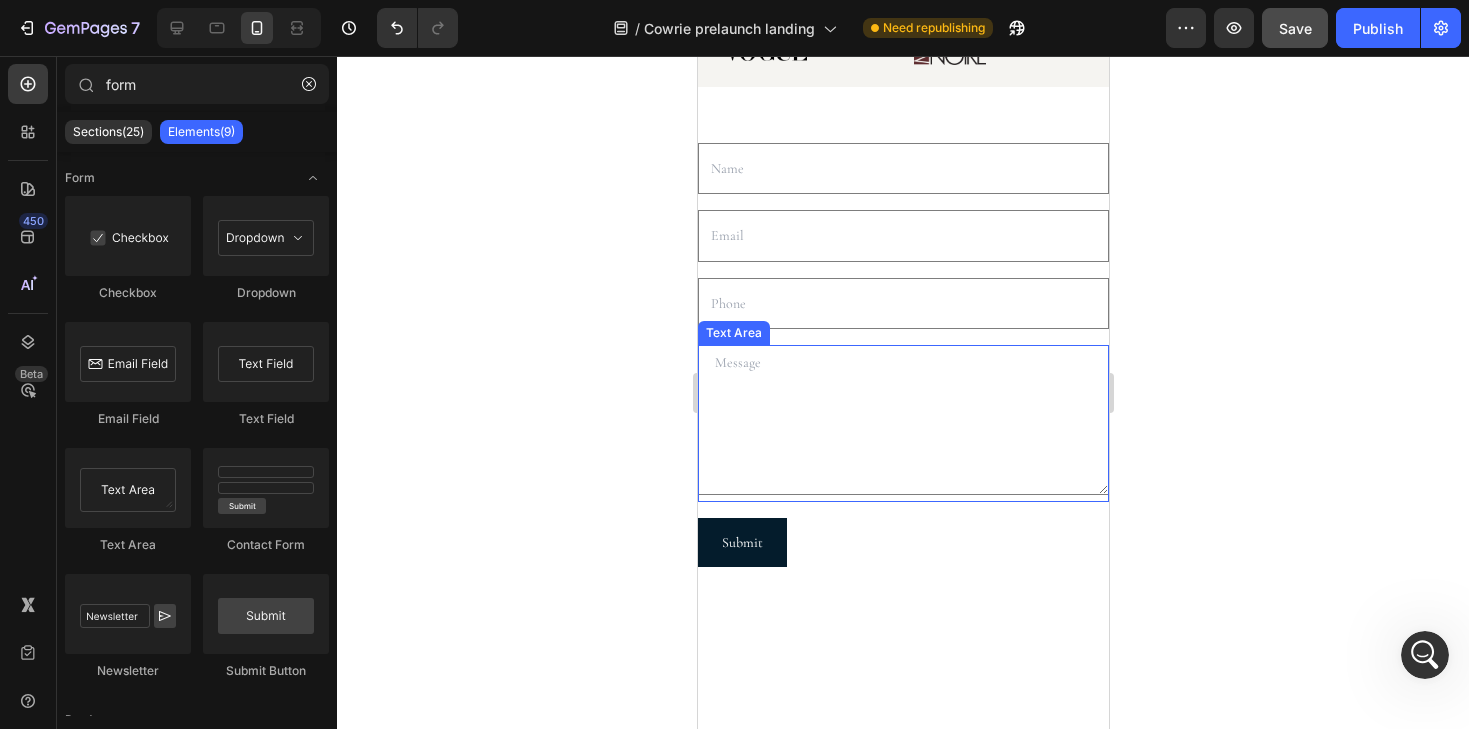 click at bounding box center (902, 420) 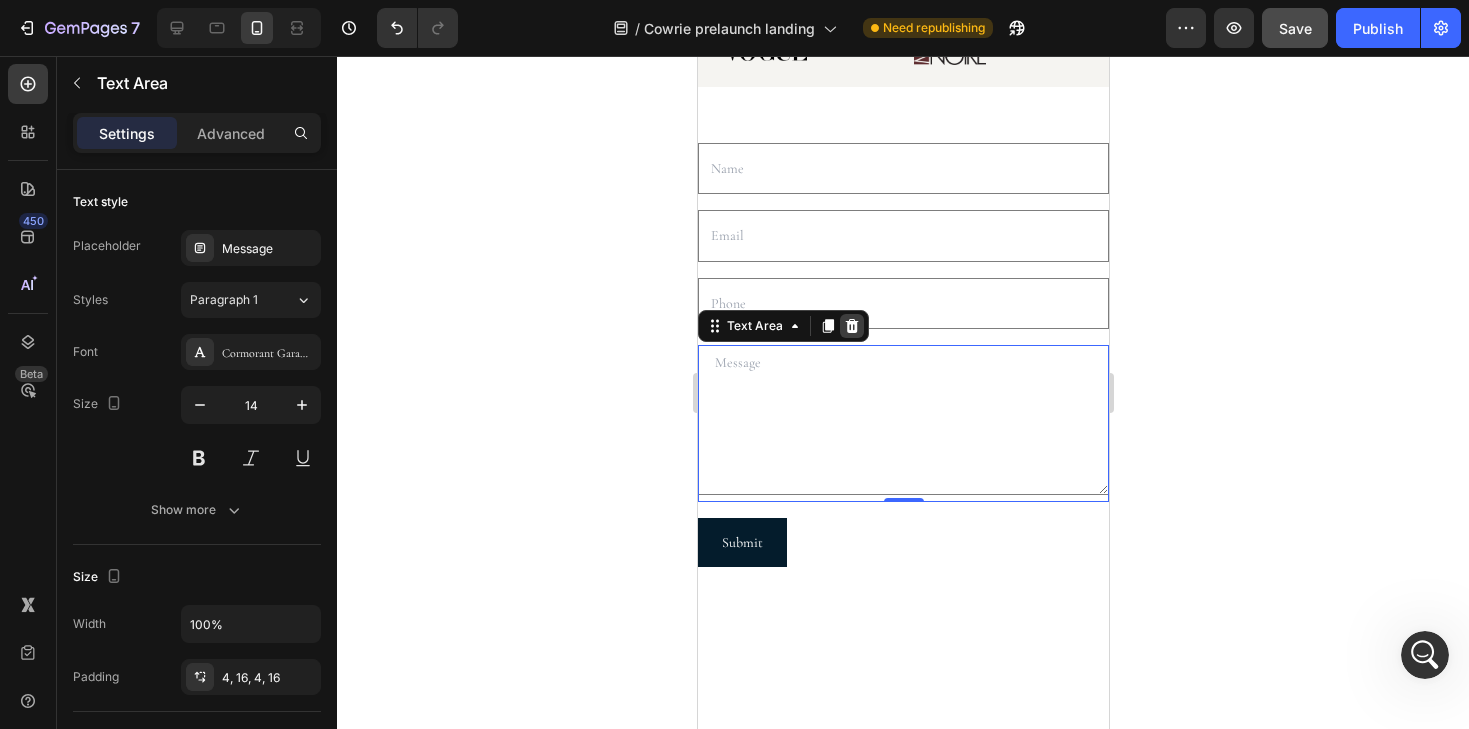 click 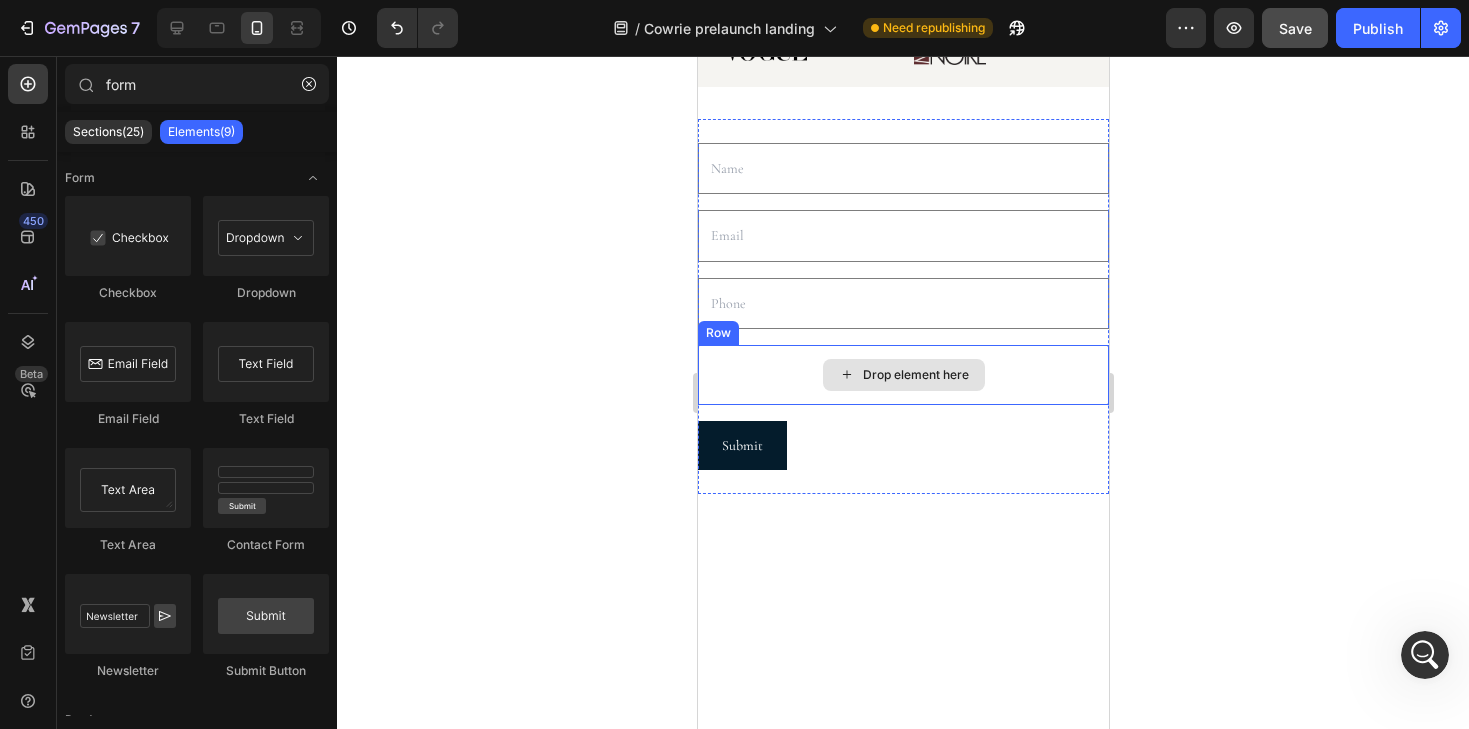 click on "Drop element here" at bounding box center [902, 375] 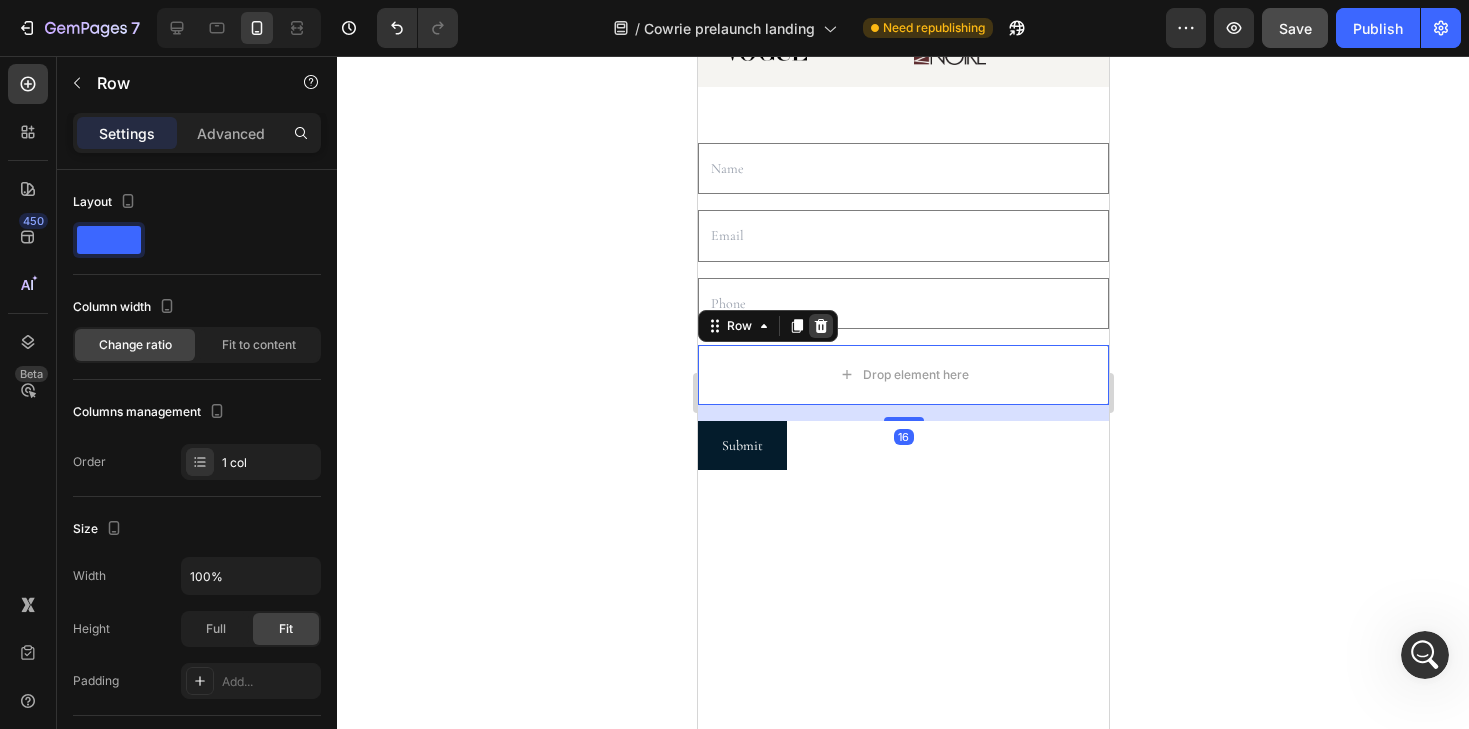 click 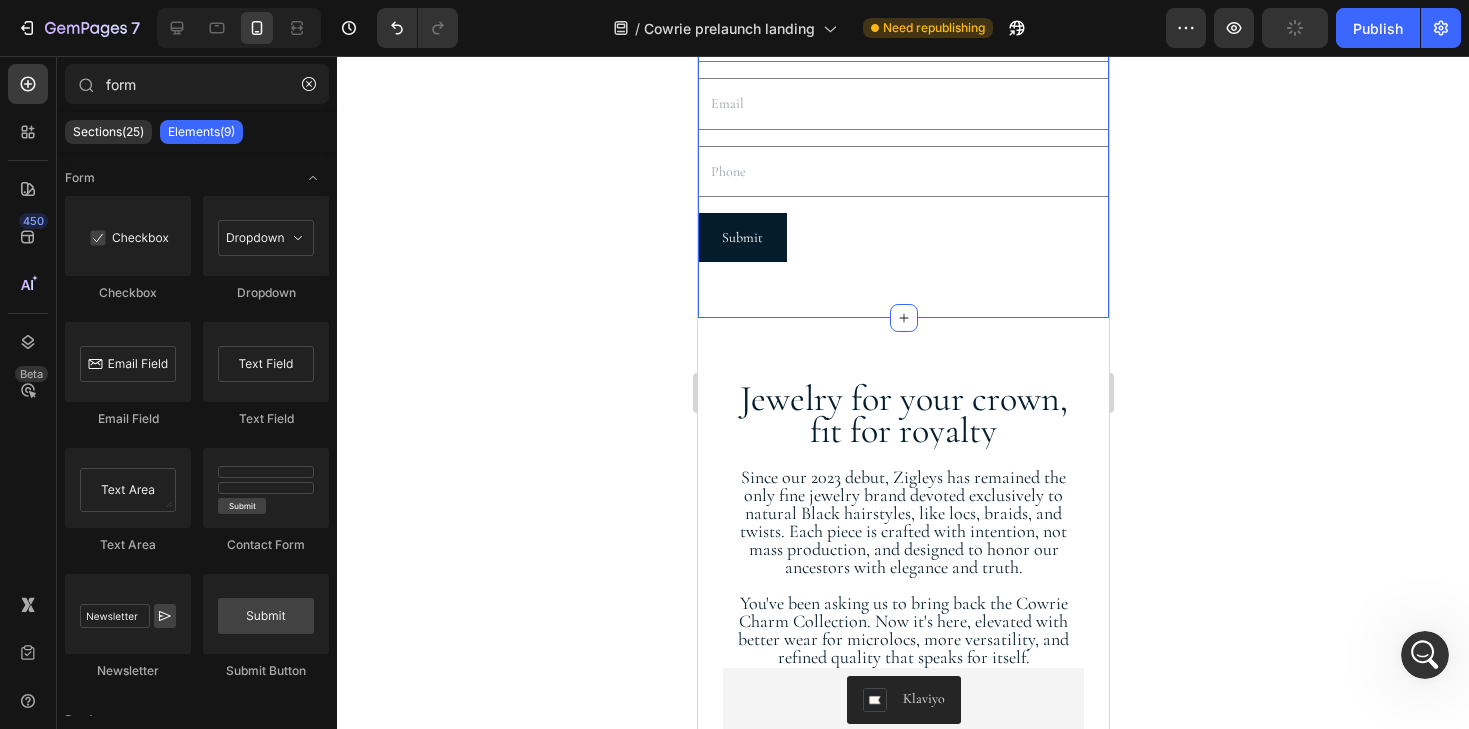 scroll, scrollTop: 778, scrollLeft: 0, axis: vertical 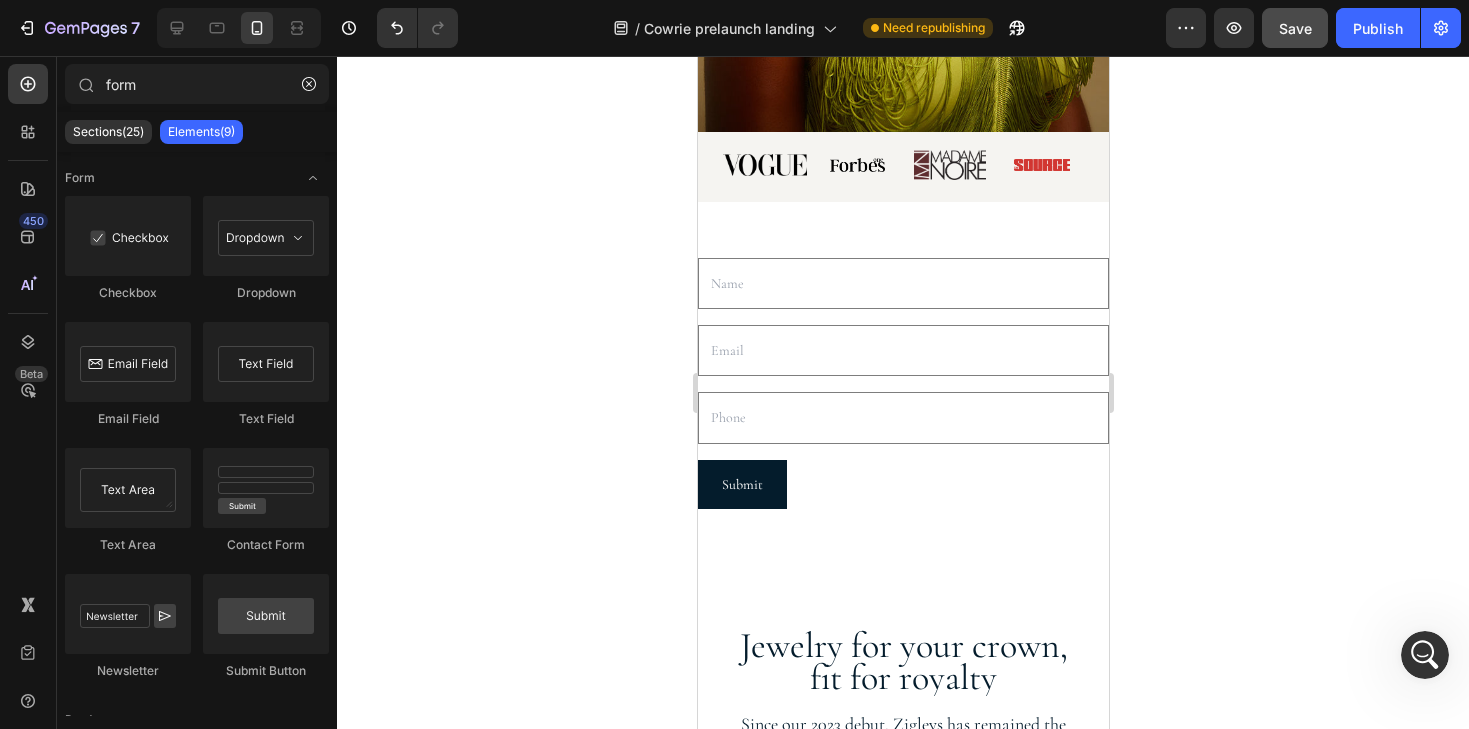 drag, startPoint x: 1425, startPoint y: 644, endPoint x: 1121, endPoint y: 338, distance: 431.33746 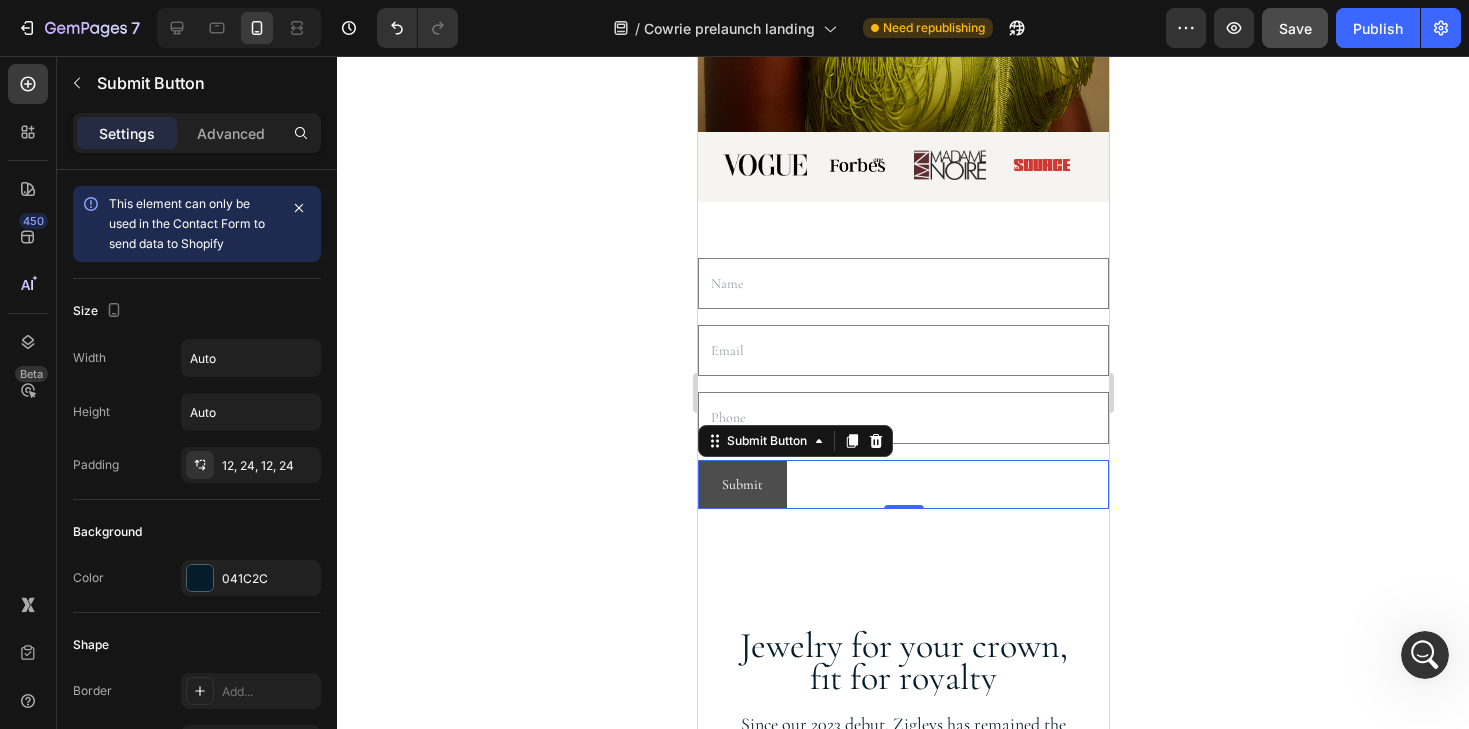 click on "Submit" at bounding box center [741, 484] 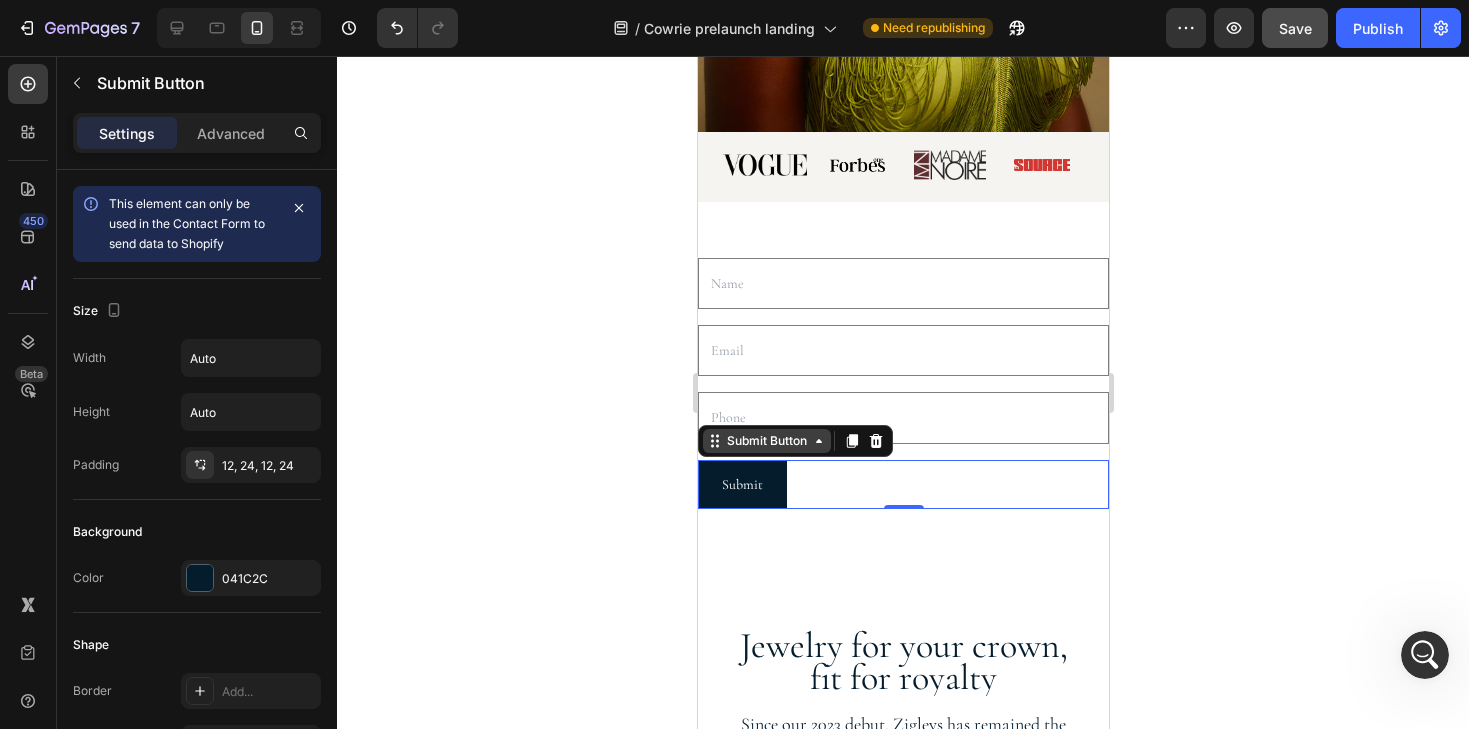 click on "Submit Button" at bounding box center (766, 441) 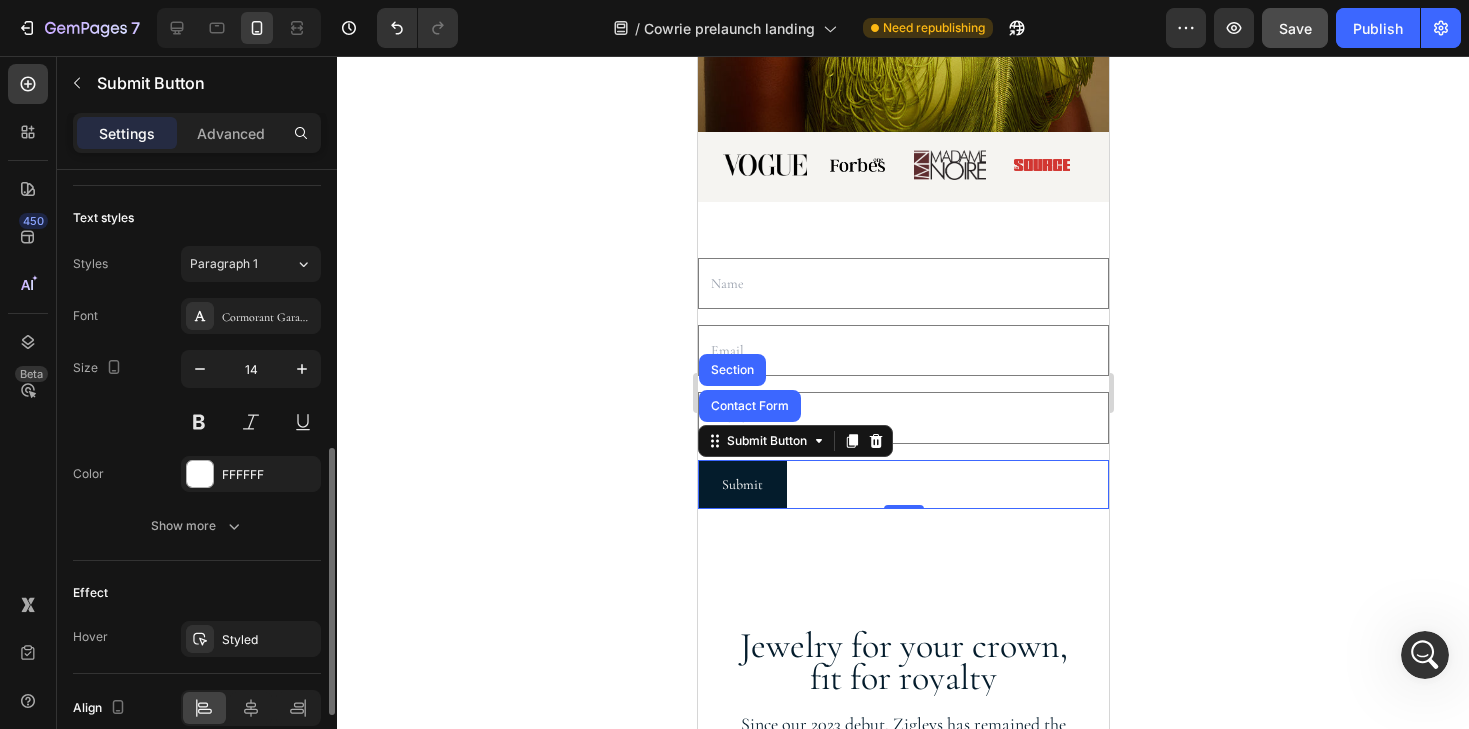 scroll, scrollTop: 802, scrollLeft: 0, axis: vertical 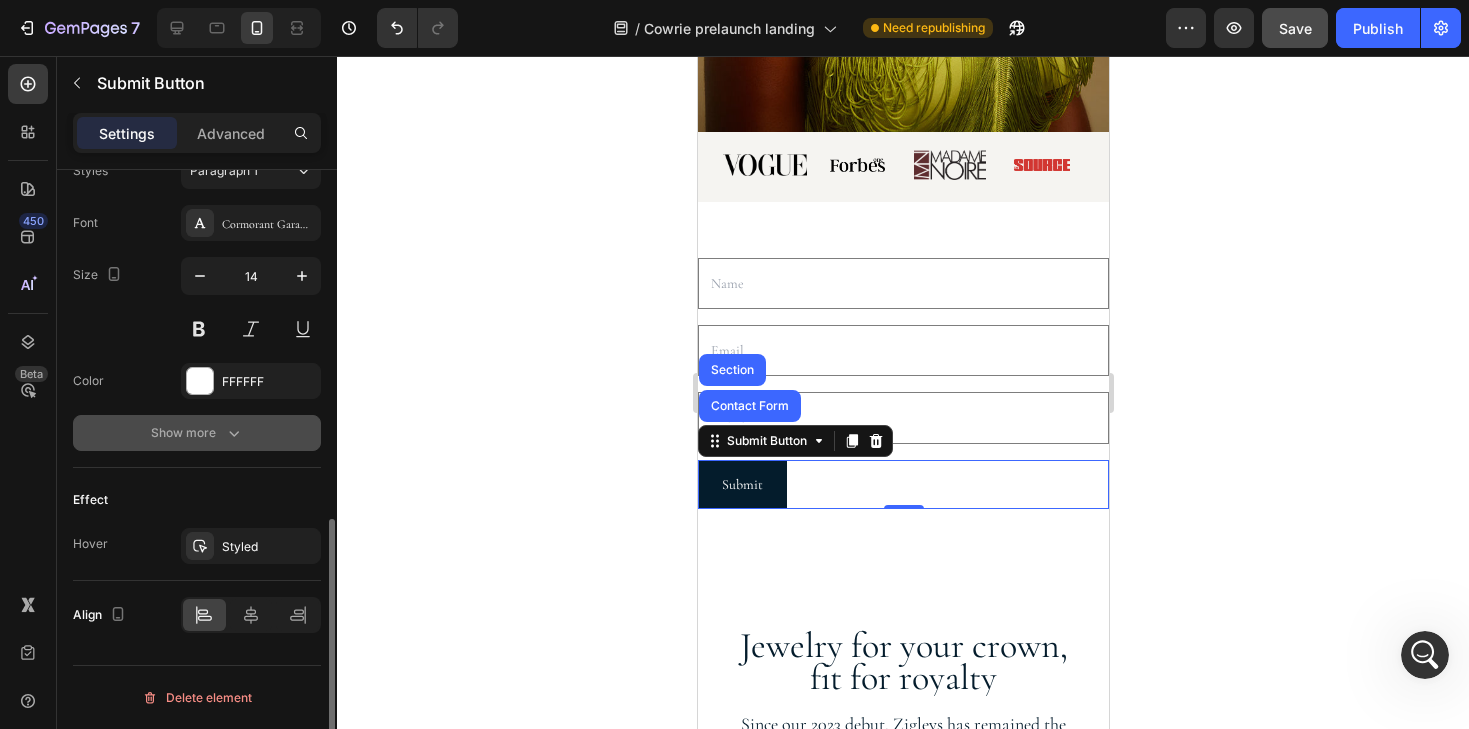 click on "Show more" at bounding box center [197, 433] 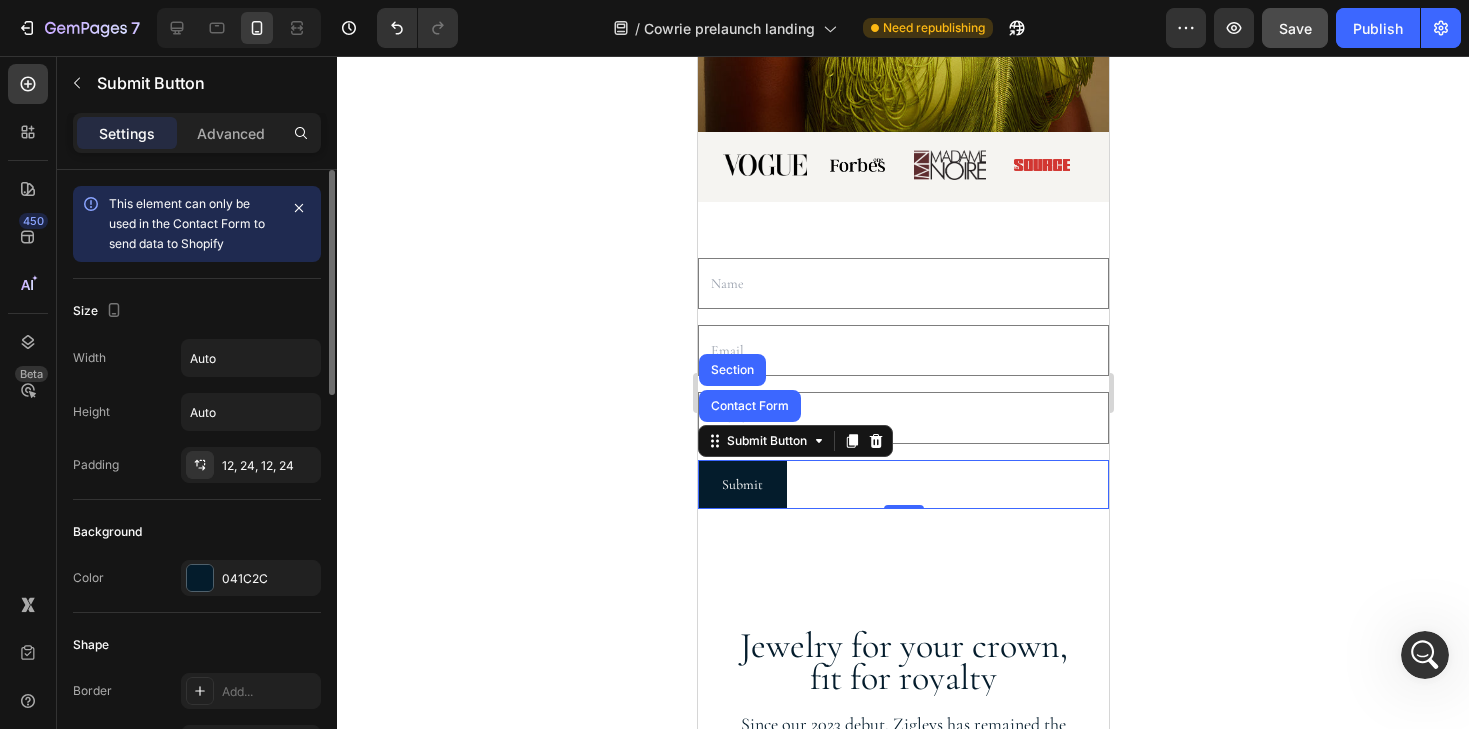 scroll, scrollTop: 0, scrollLeft: 0, axis: both 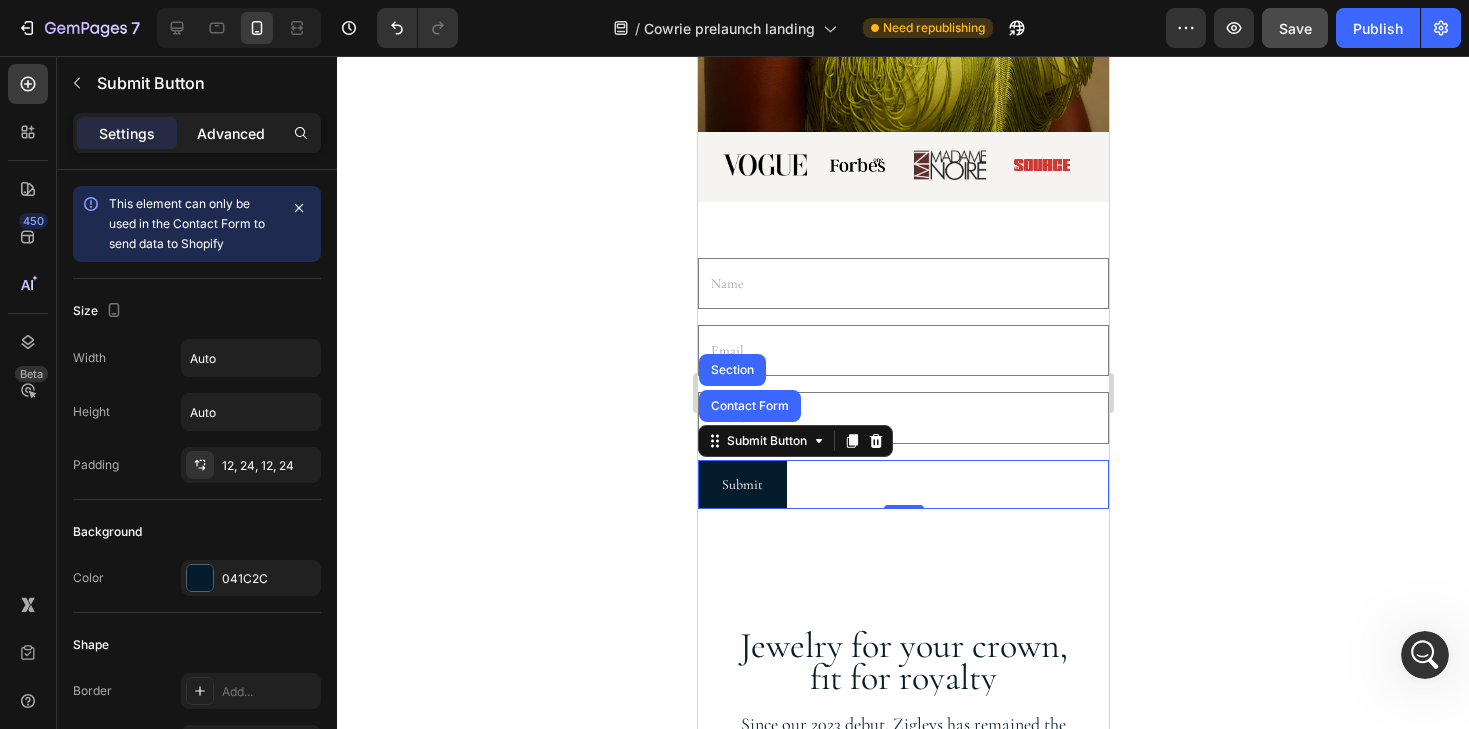 click on "Advanced" at bounding box center [231, 133] 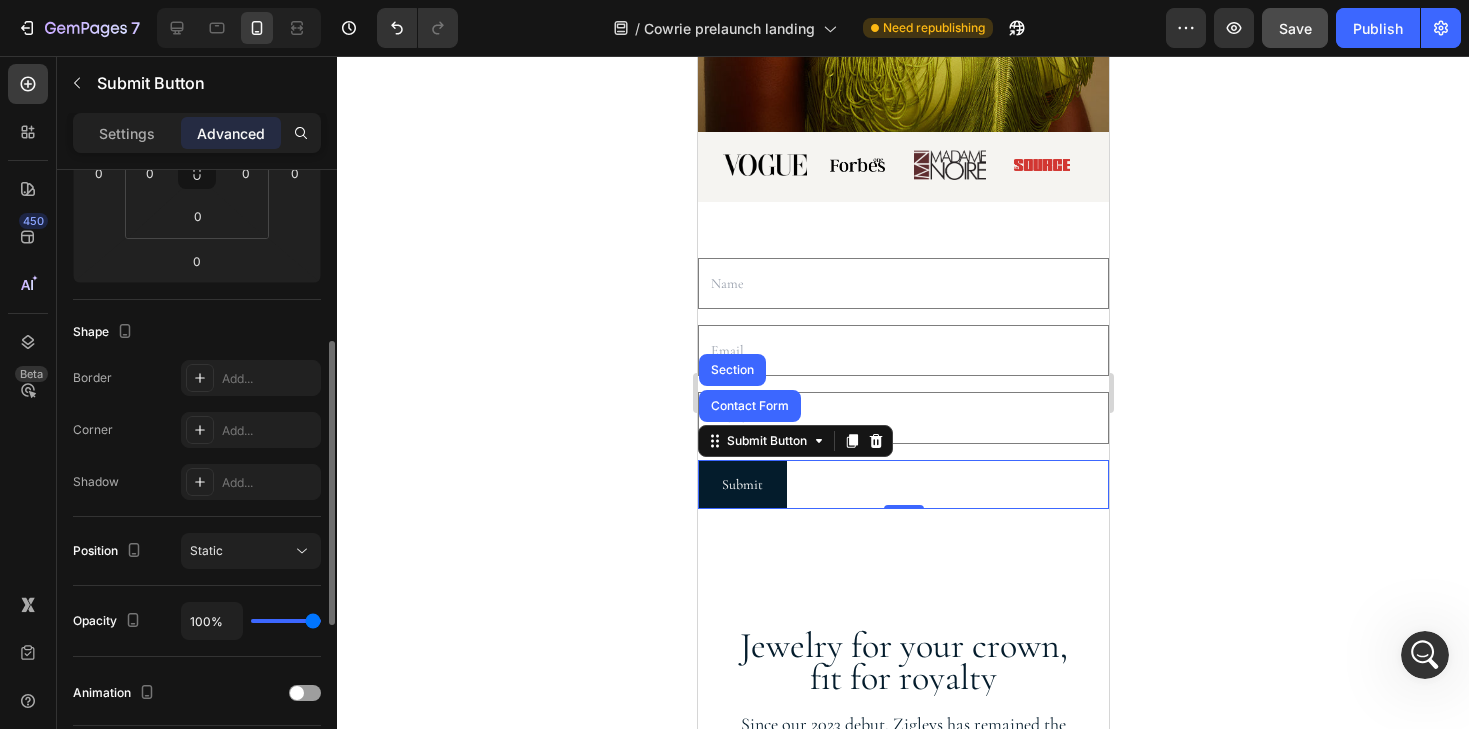 scroll, scrollTop: 380, scrollLeft: 0, axis: vertical 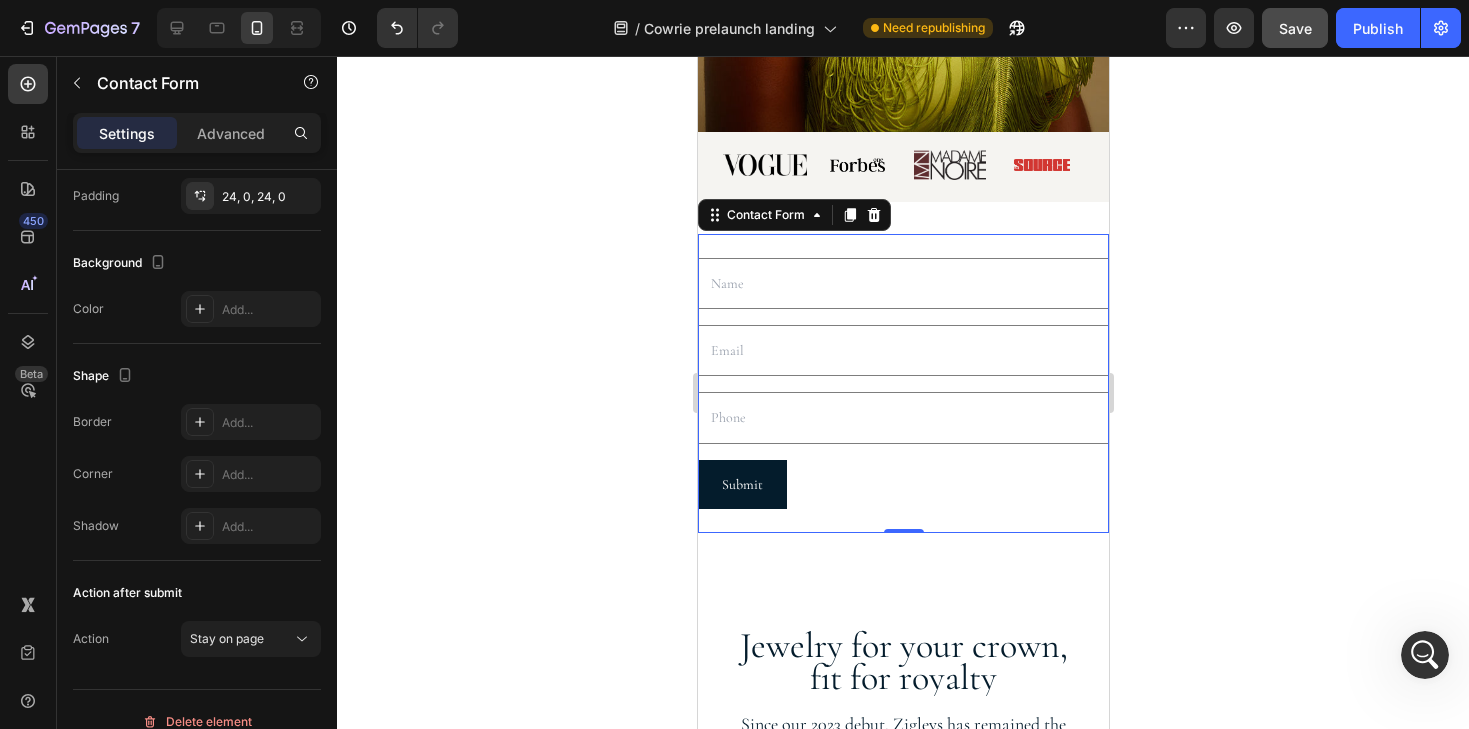 click on "Text Field Email Field Row Text Field Row Submit Submit Button Contact Form   0" at bounding box center (902, 383) 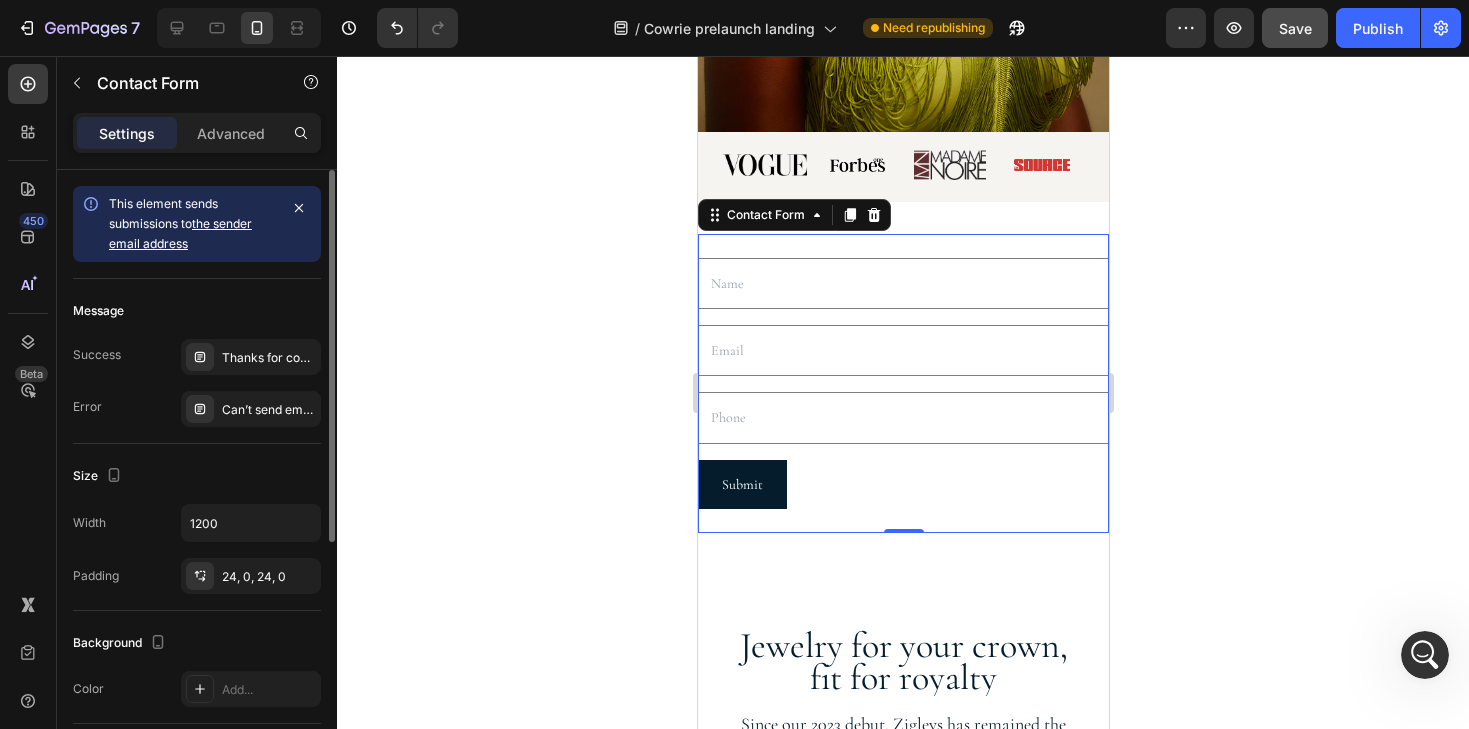 click on "the sender email address" at bounding box center (180, 233) 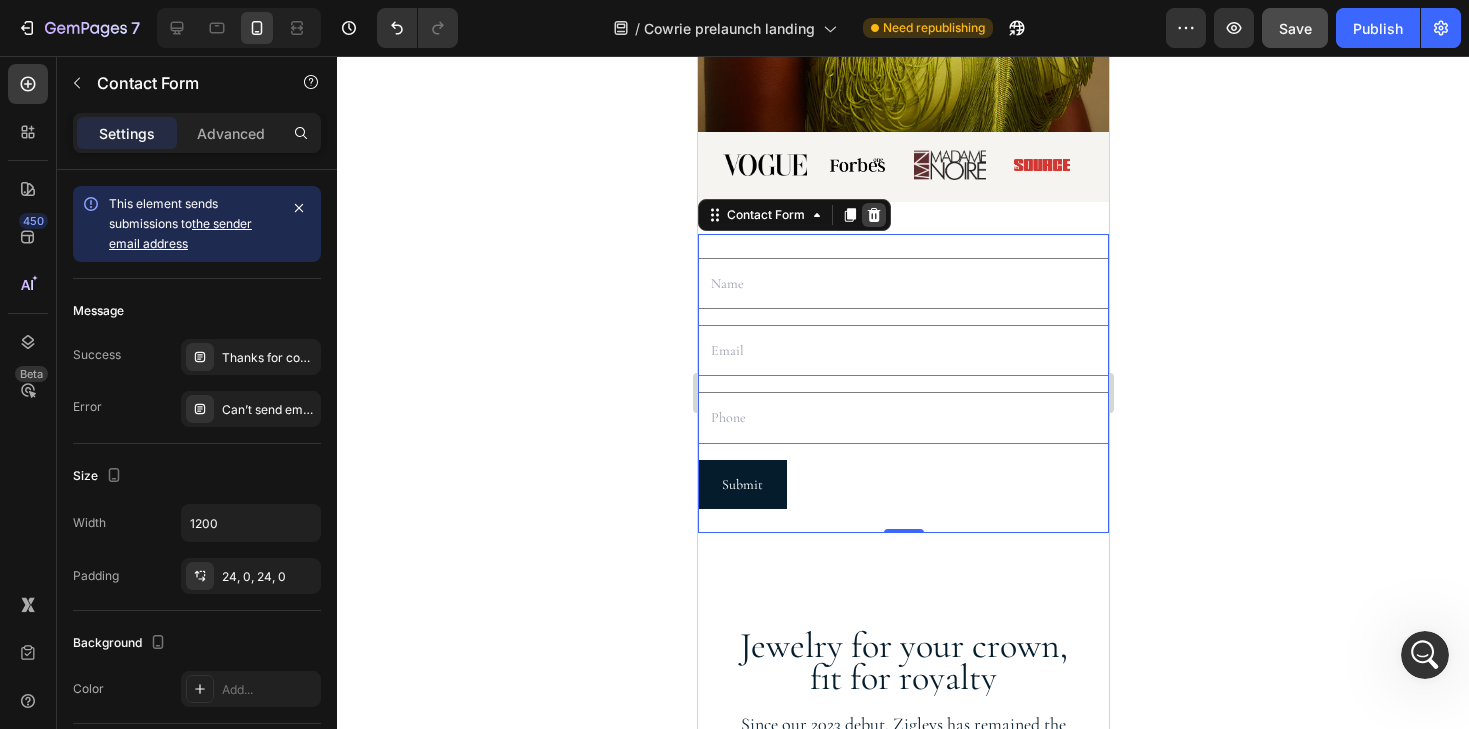 click 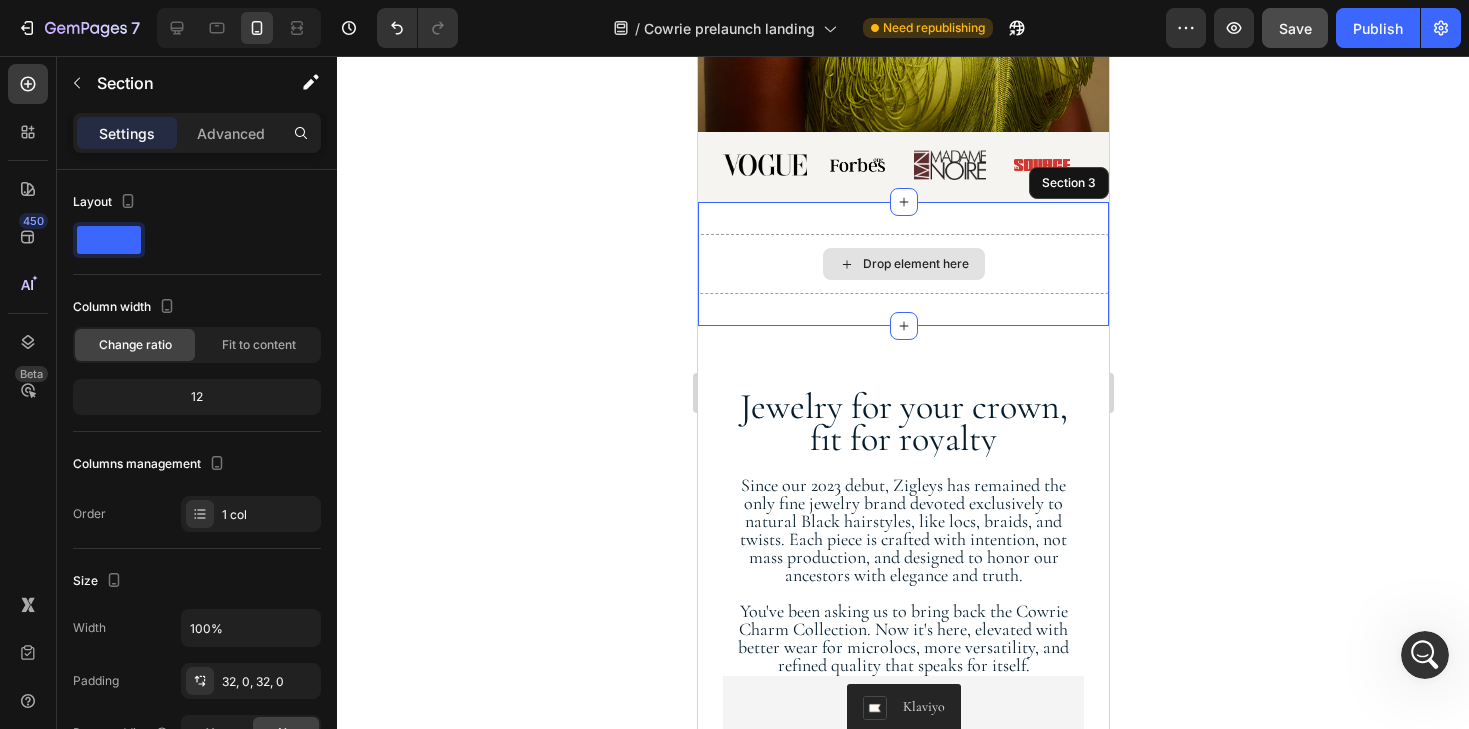 click on "Drop element here" at bounding box center (902, 264) 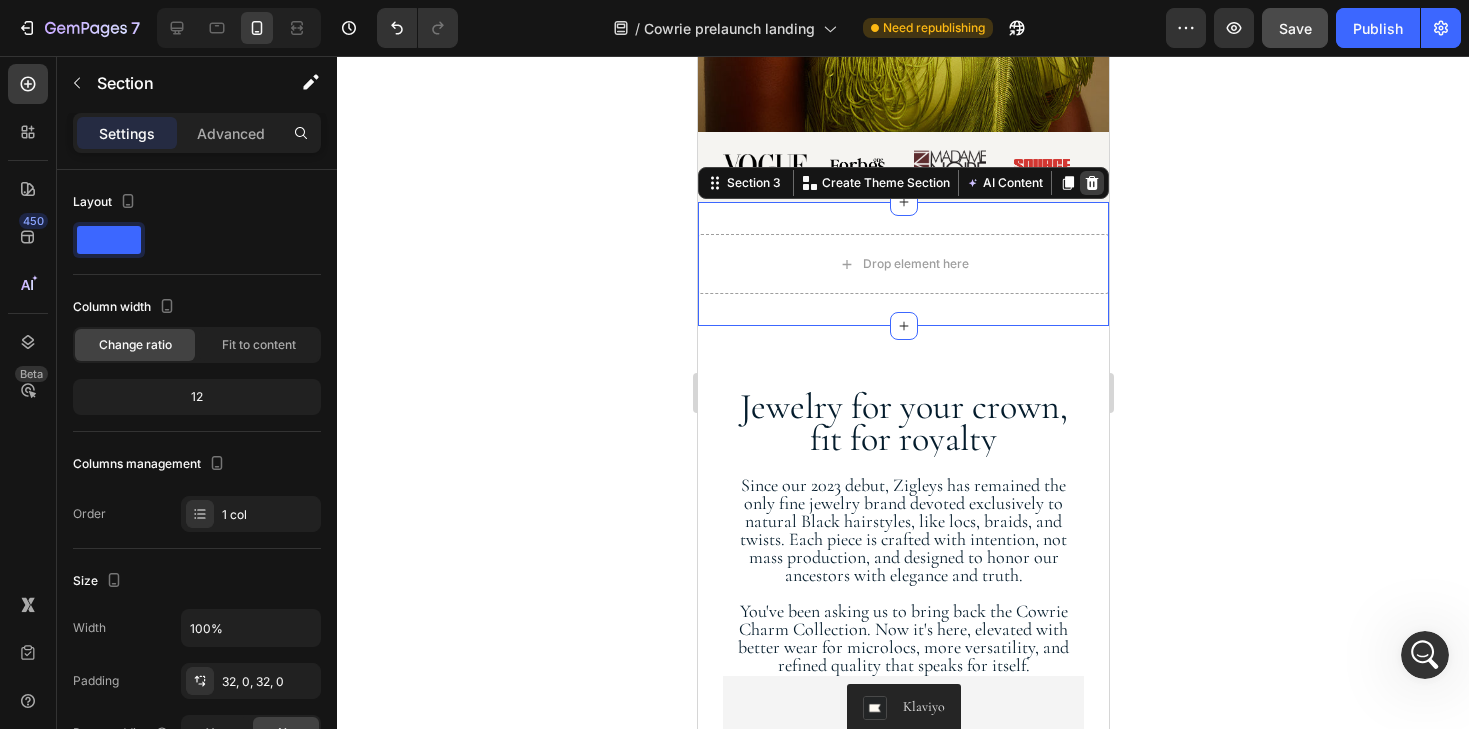 click 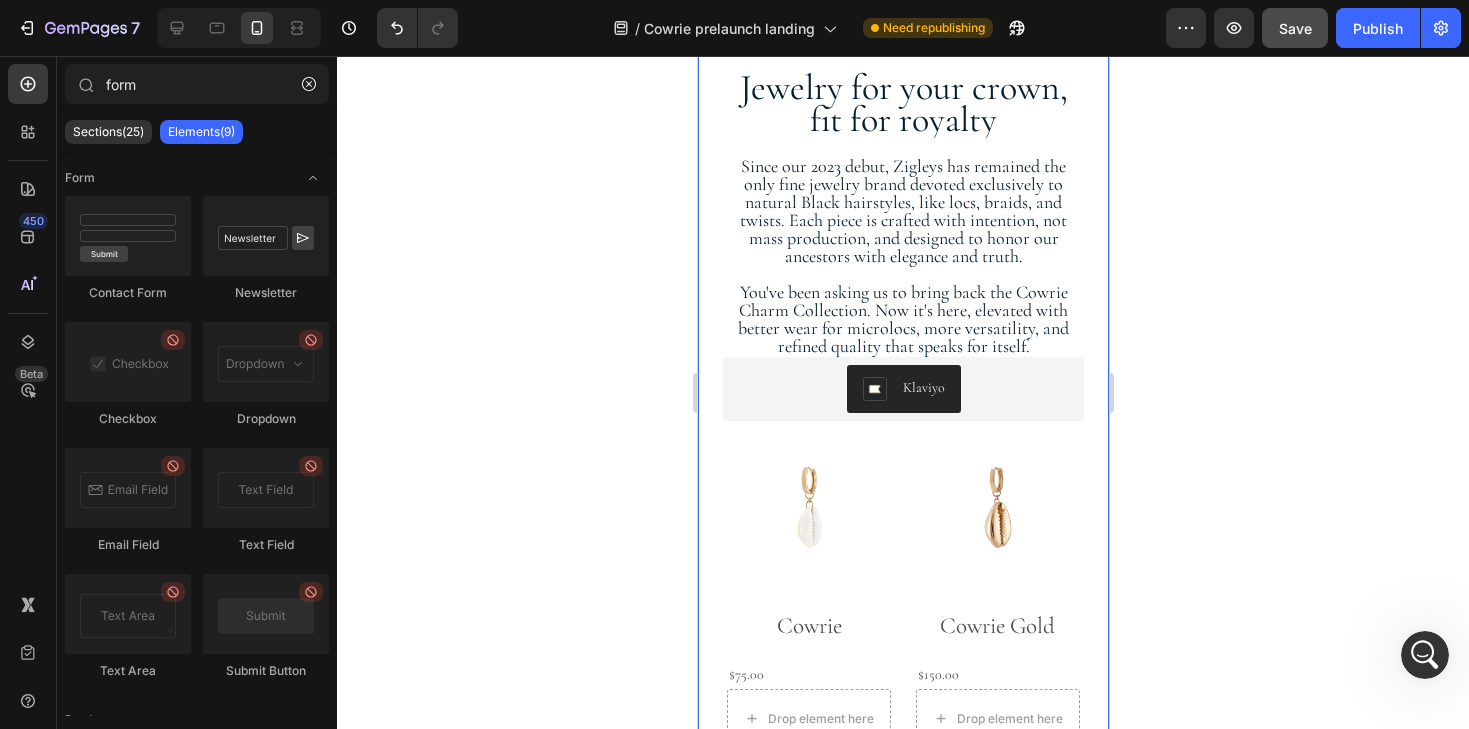 scroll, scrollTop: 756, scrollLeft: 0, axis: vertical 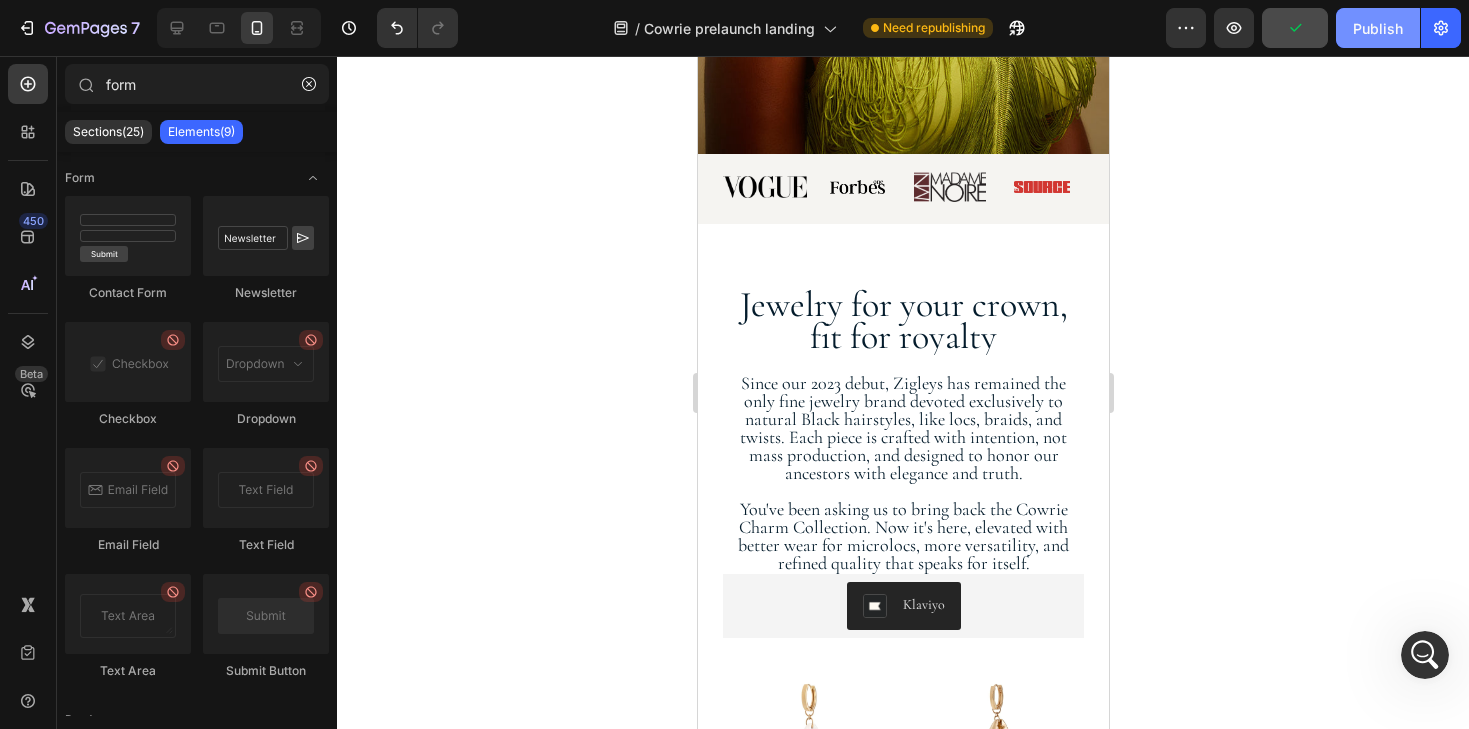 click on "Publish" 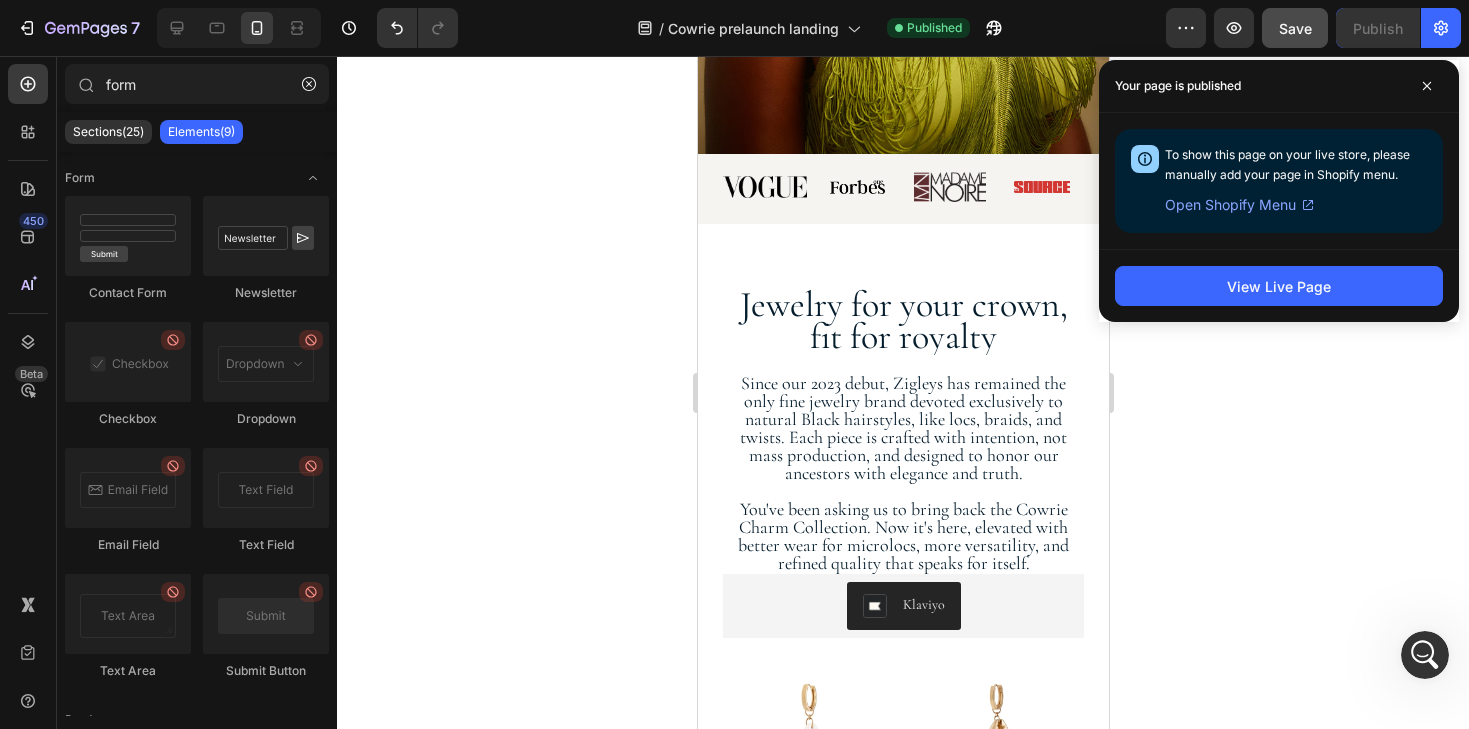 click 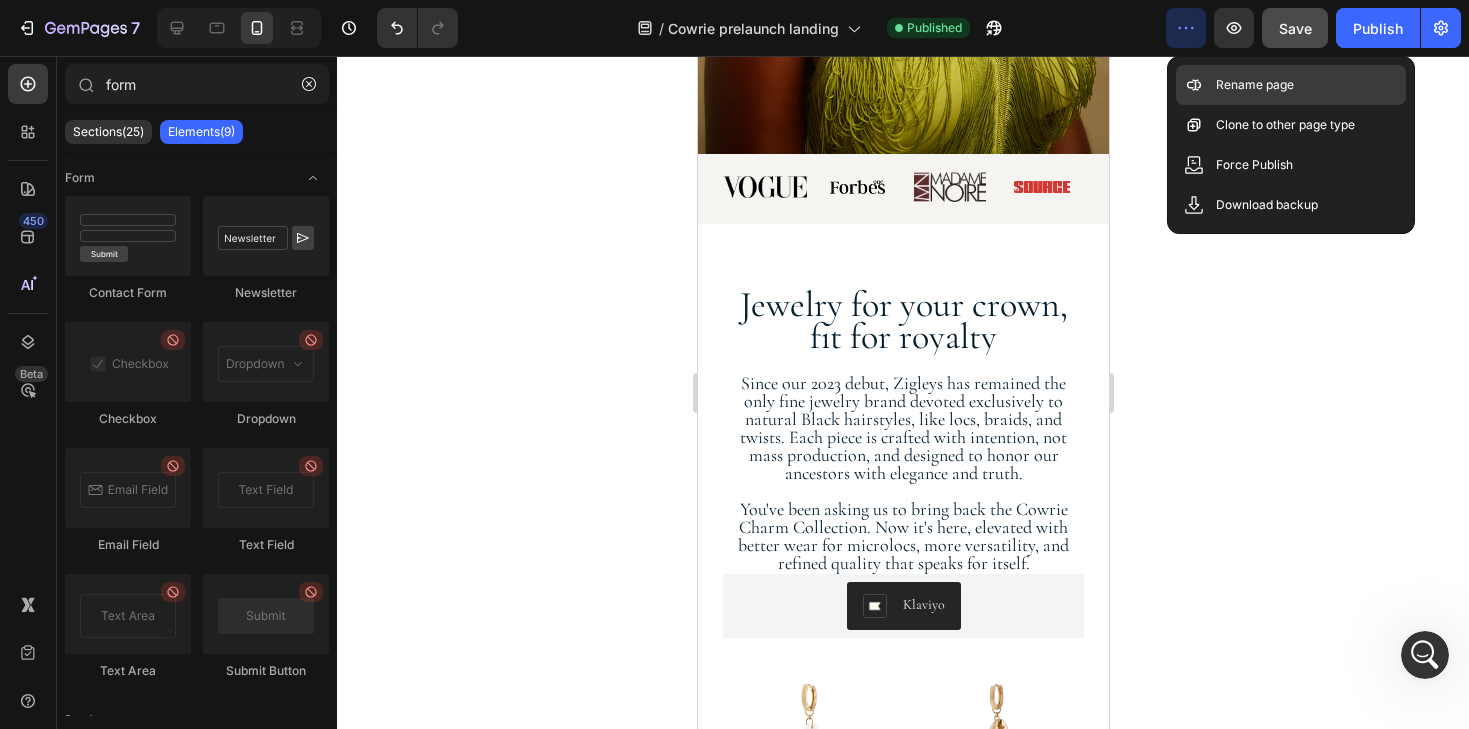 click on "Rename page" 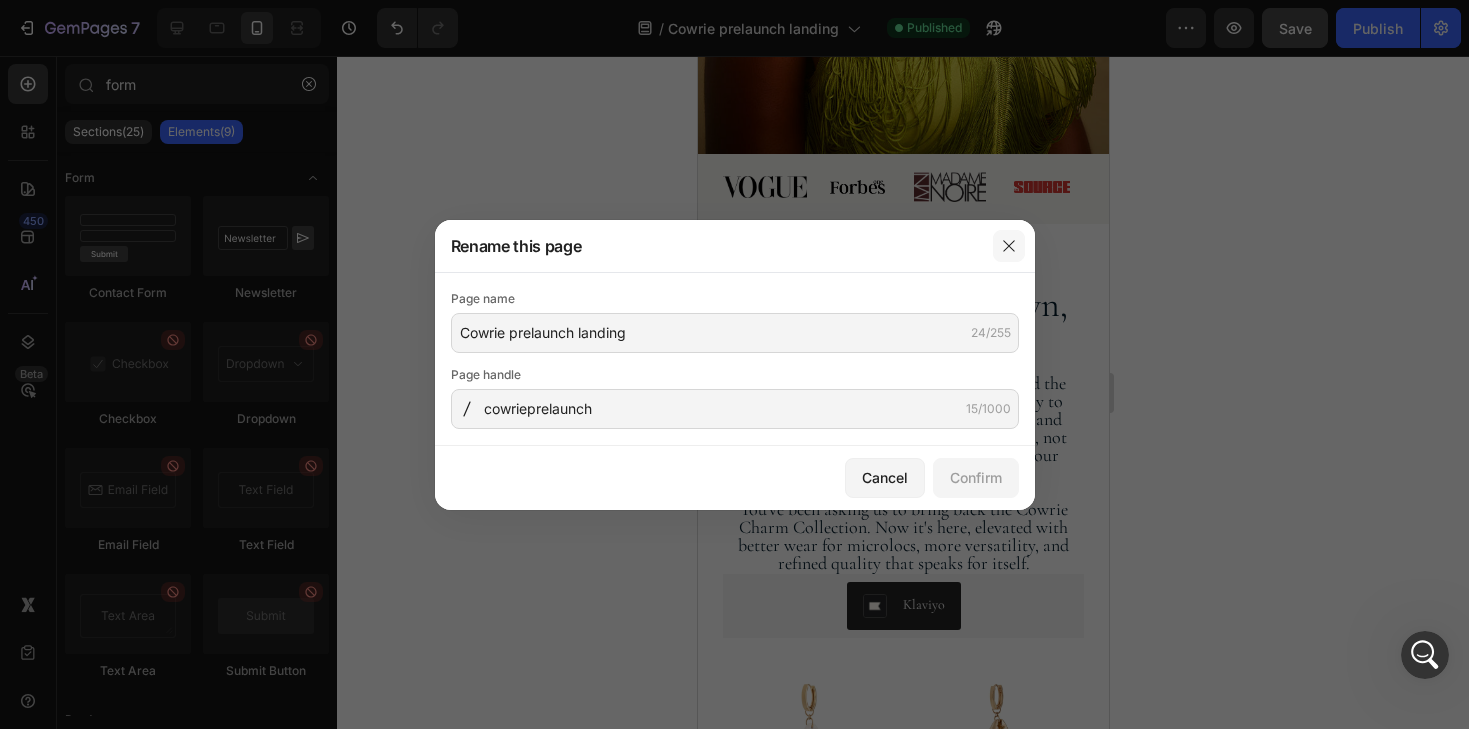 click at bounding box center (1009, 246) 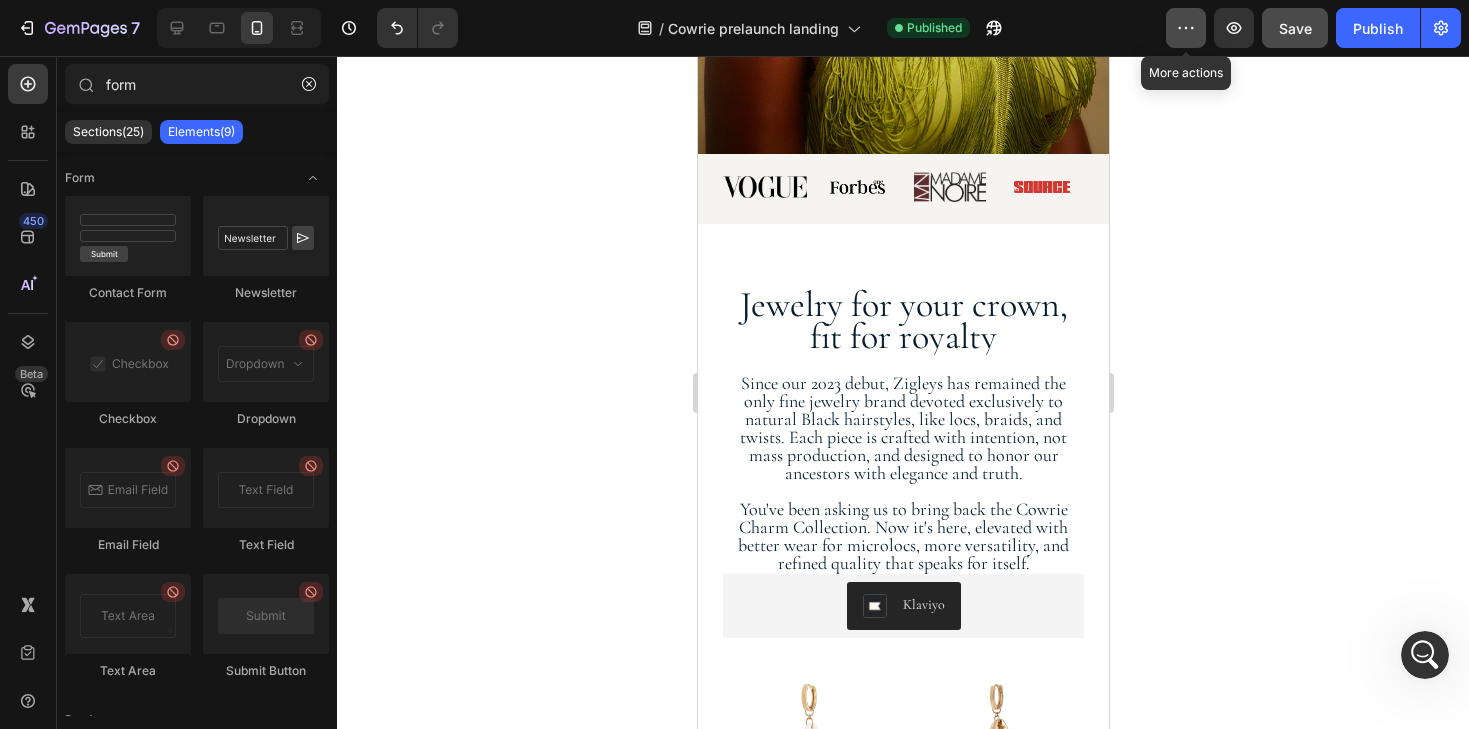 click 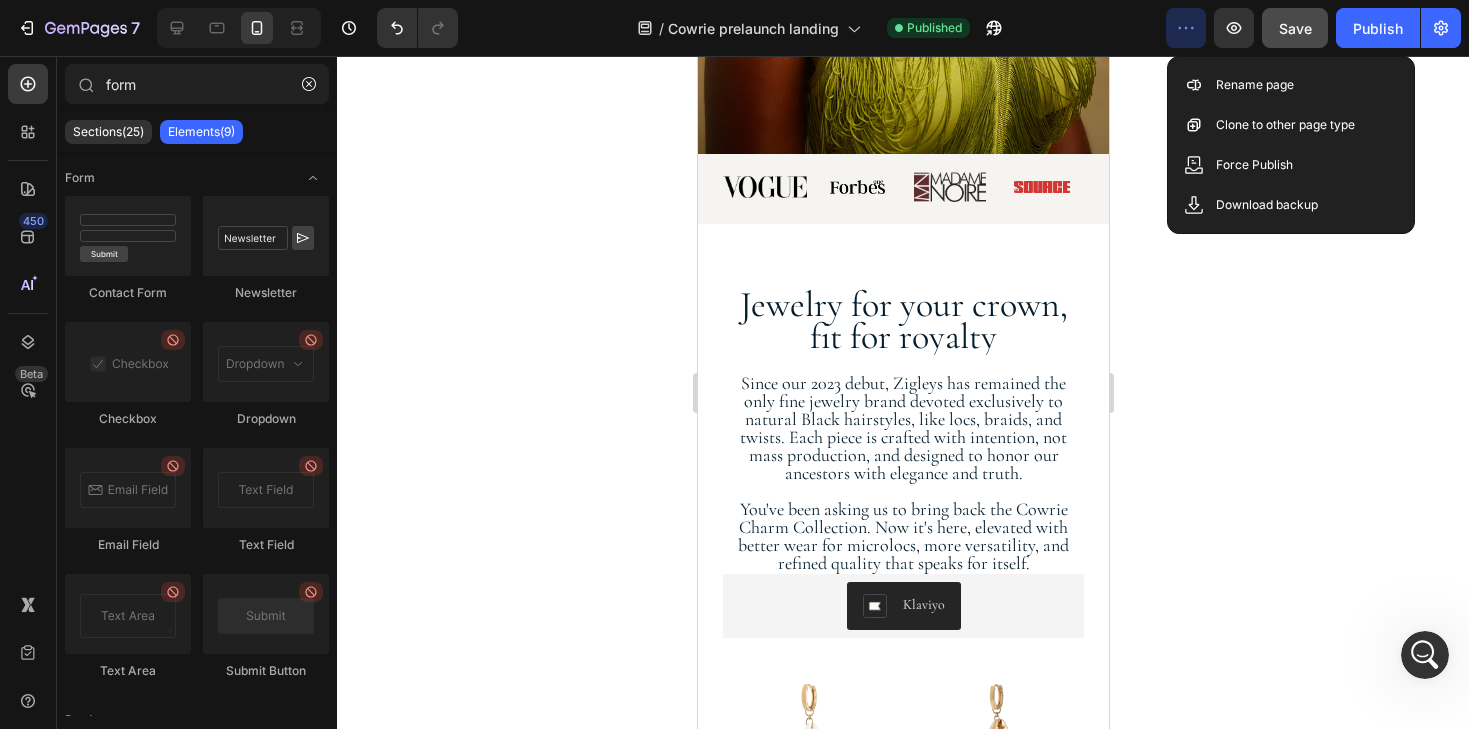 click 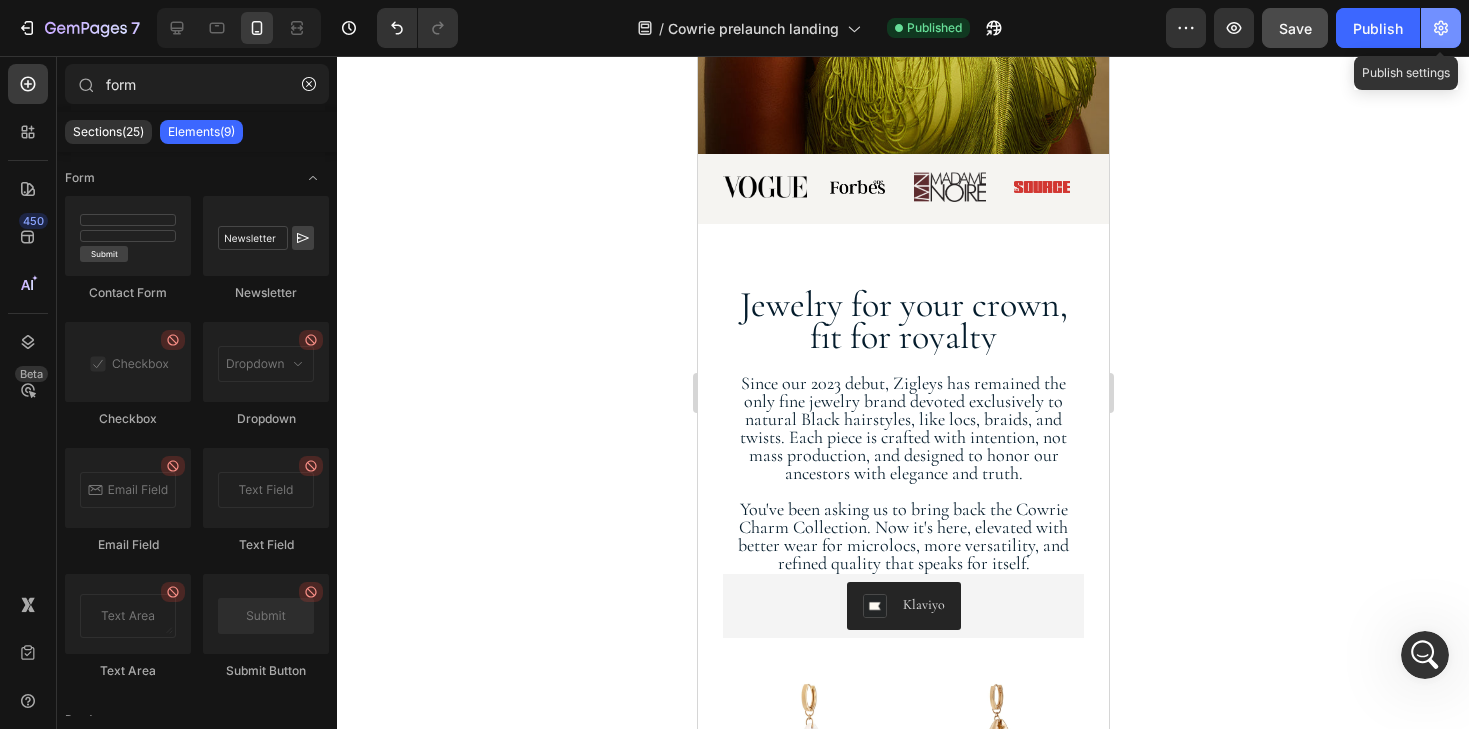 click 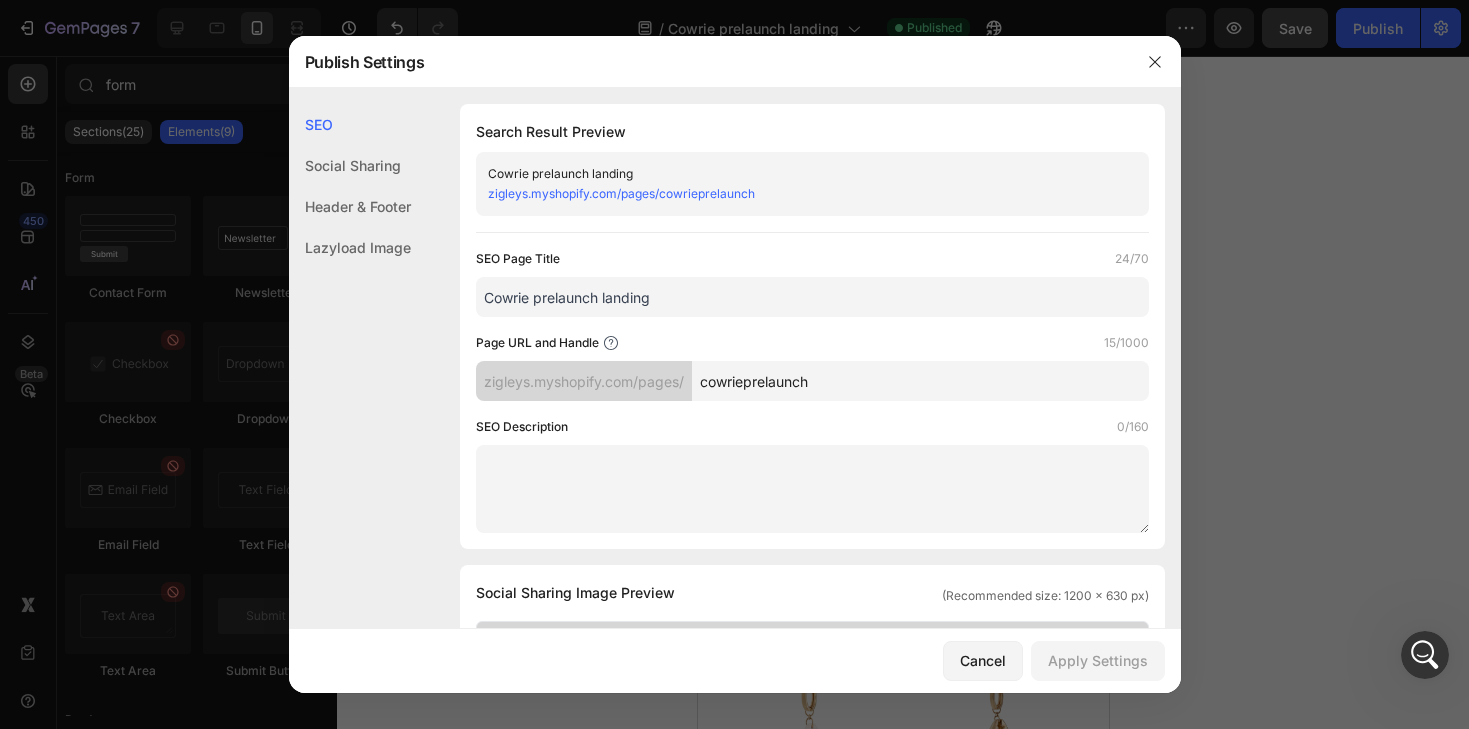 click on "Social Sharing" 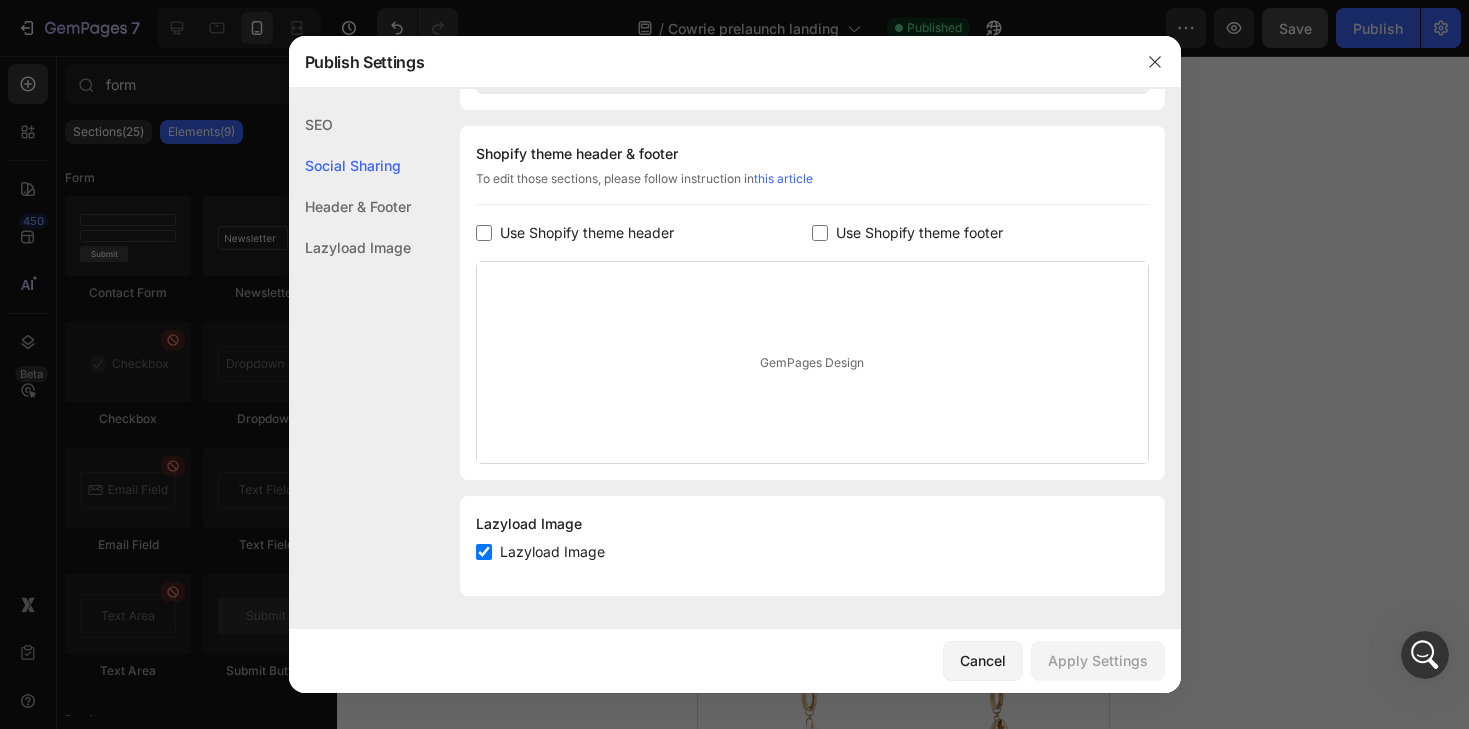 scroll, scrollTop: 919, scrollLeft: 0, axis: vertical 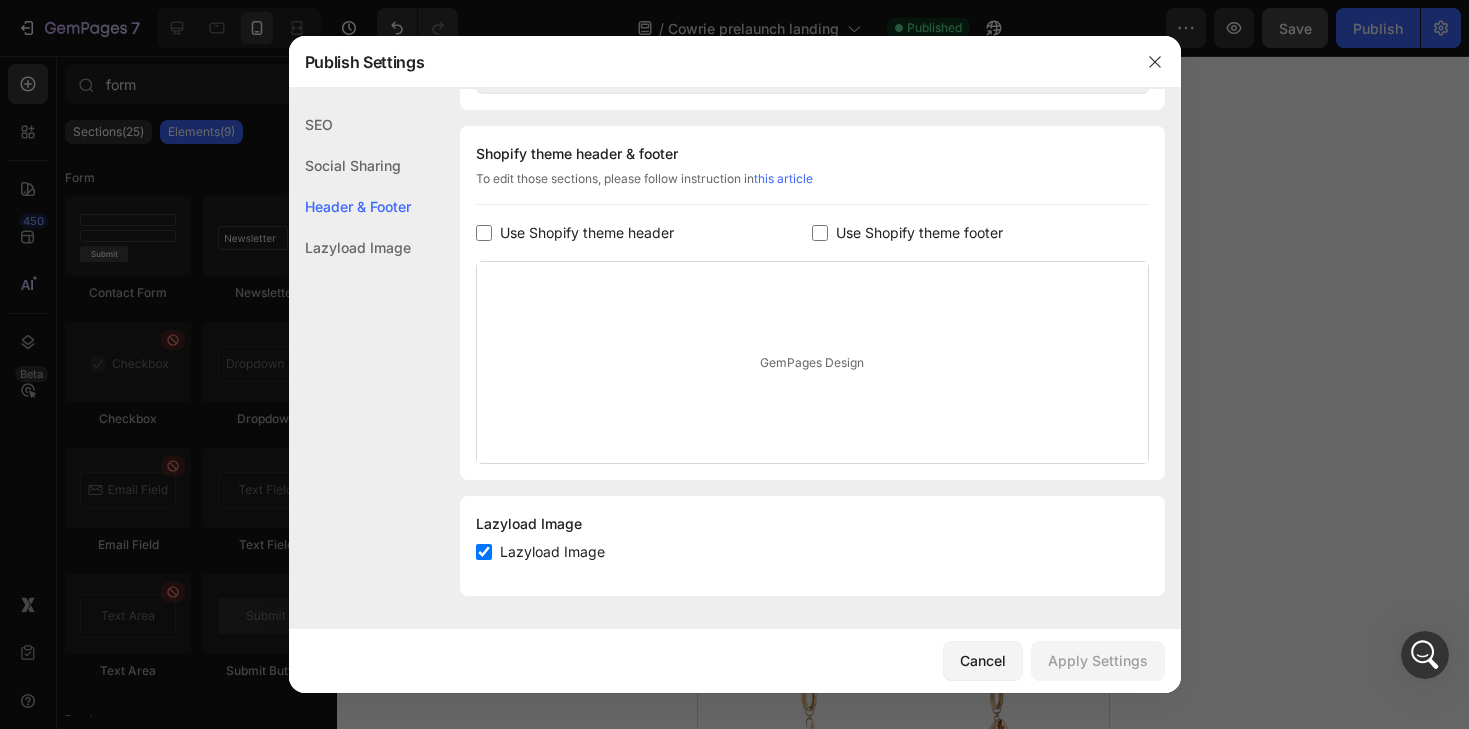 click on "Lazyload Image" 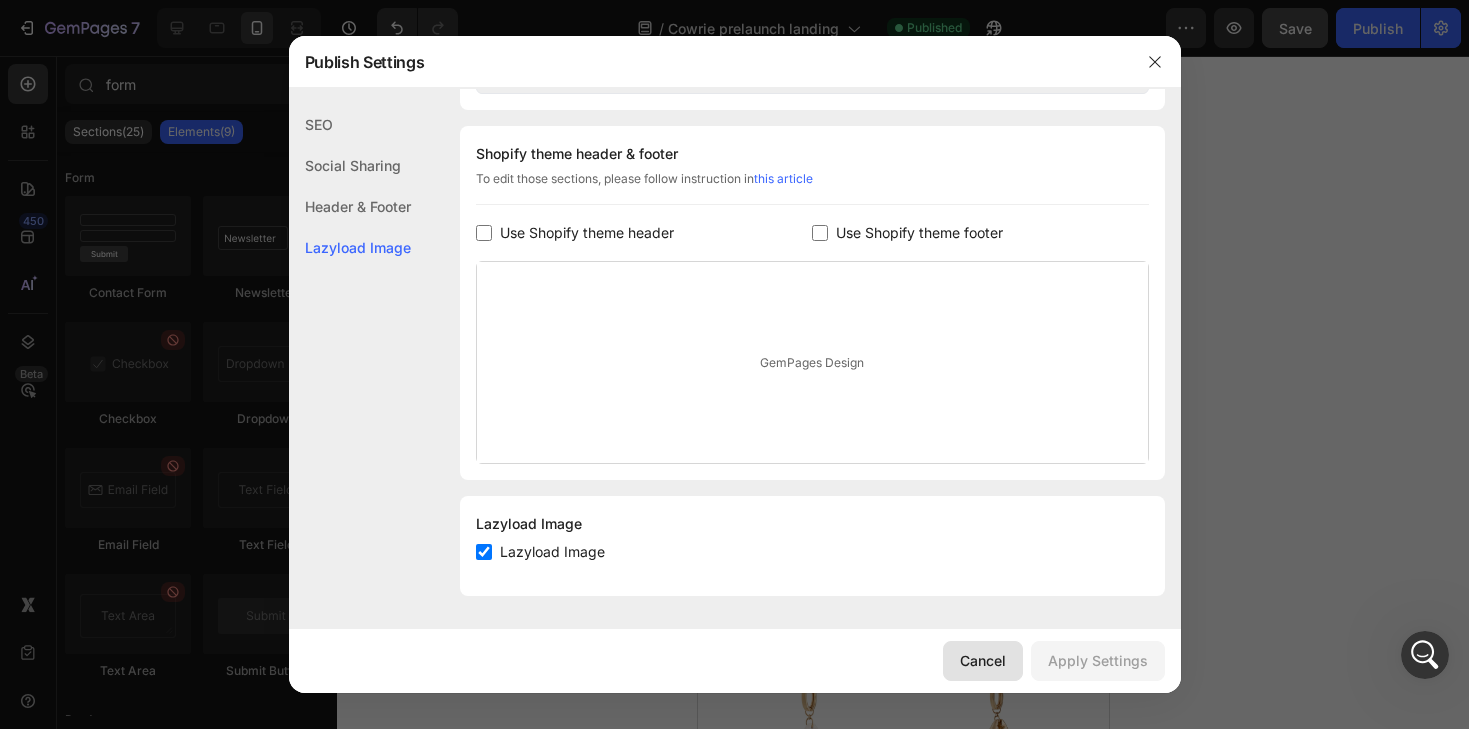 click on "Cancel" at bounding box center (983, 660) 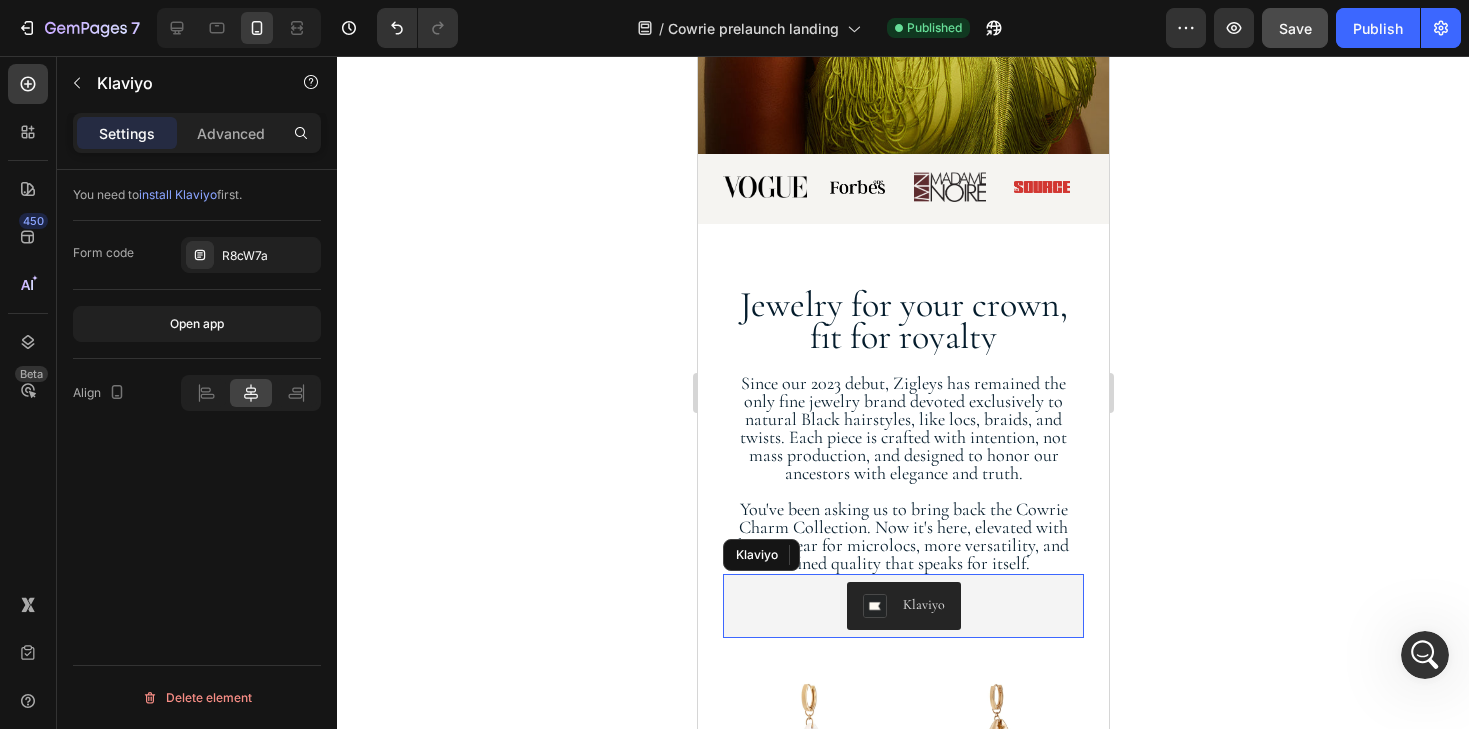 click on "Klaviyo" at bounding box center (902, 606) 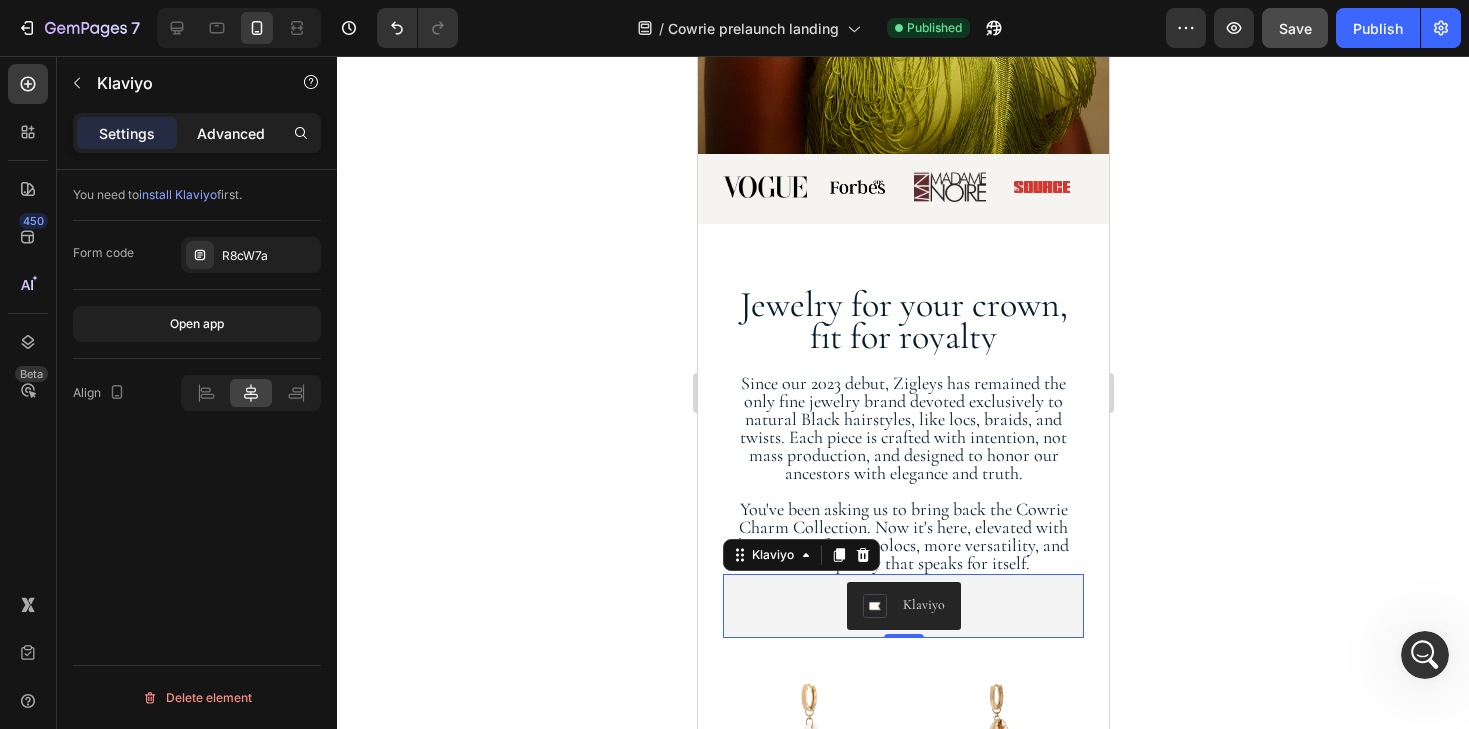 click on "Advanced" at bounding box center [231, 133] 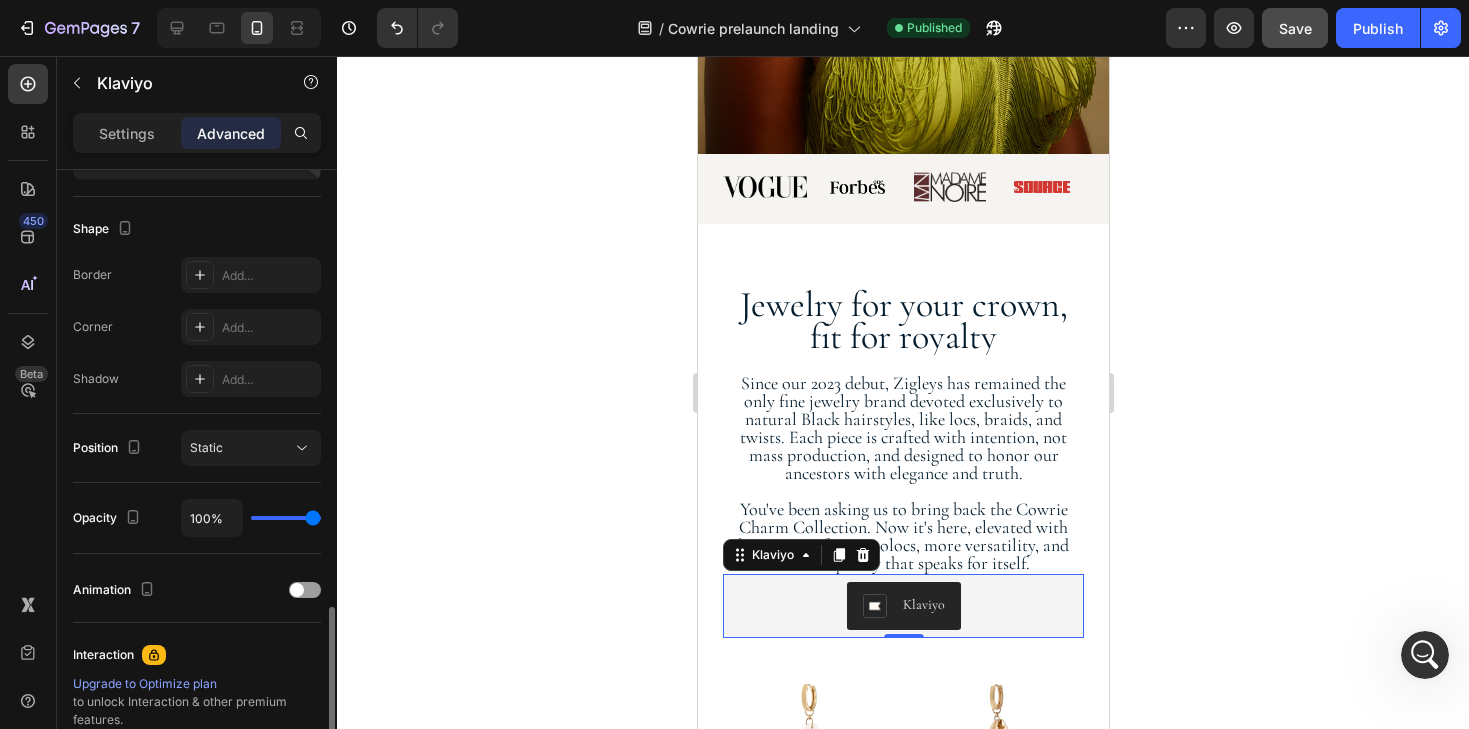 scroll, scrollTop: 632, scrollLeft: 0, axis: vertical 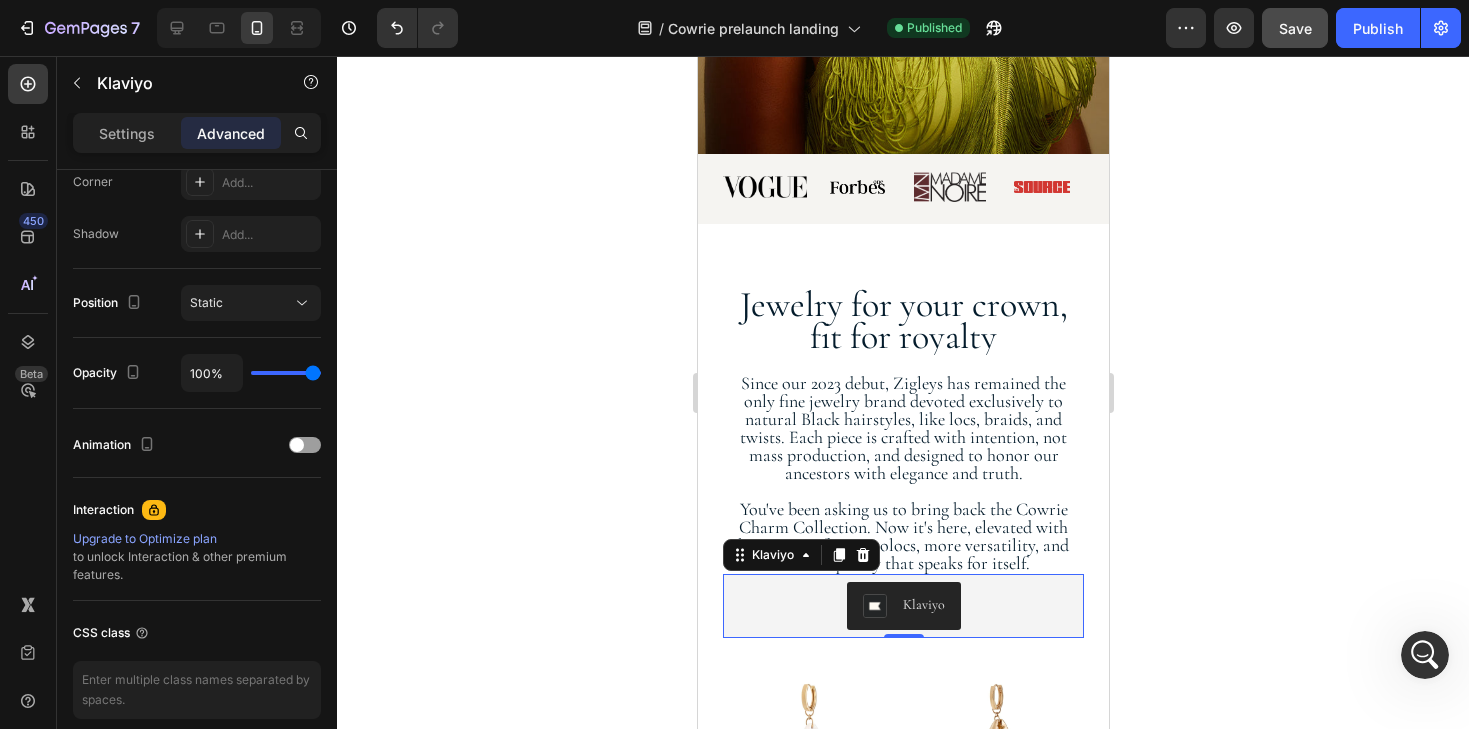 click 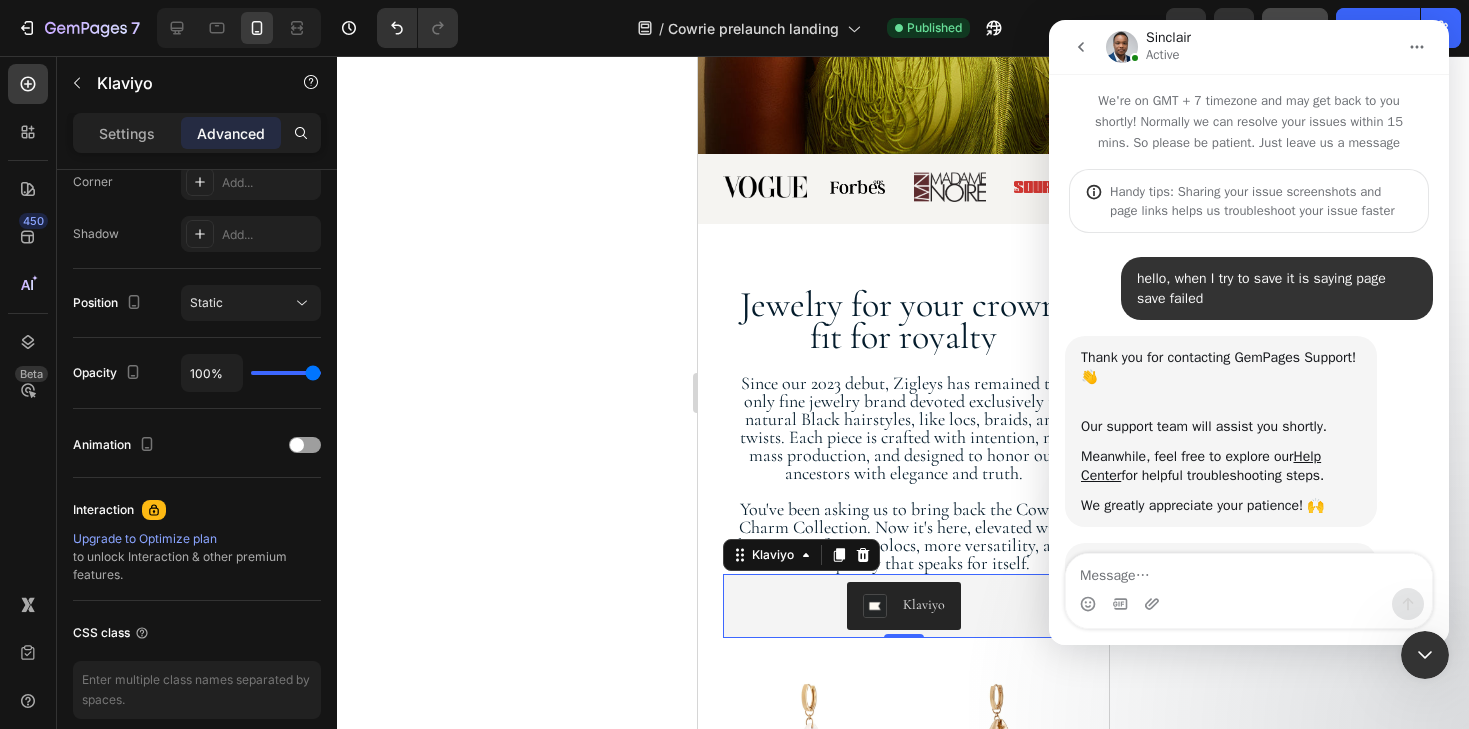 scroll, scrollTop: 4794, scrollLeft: 0, axis: vertical 